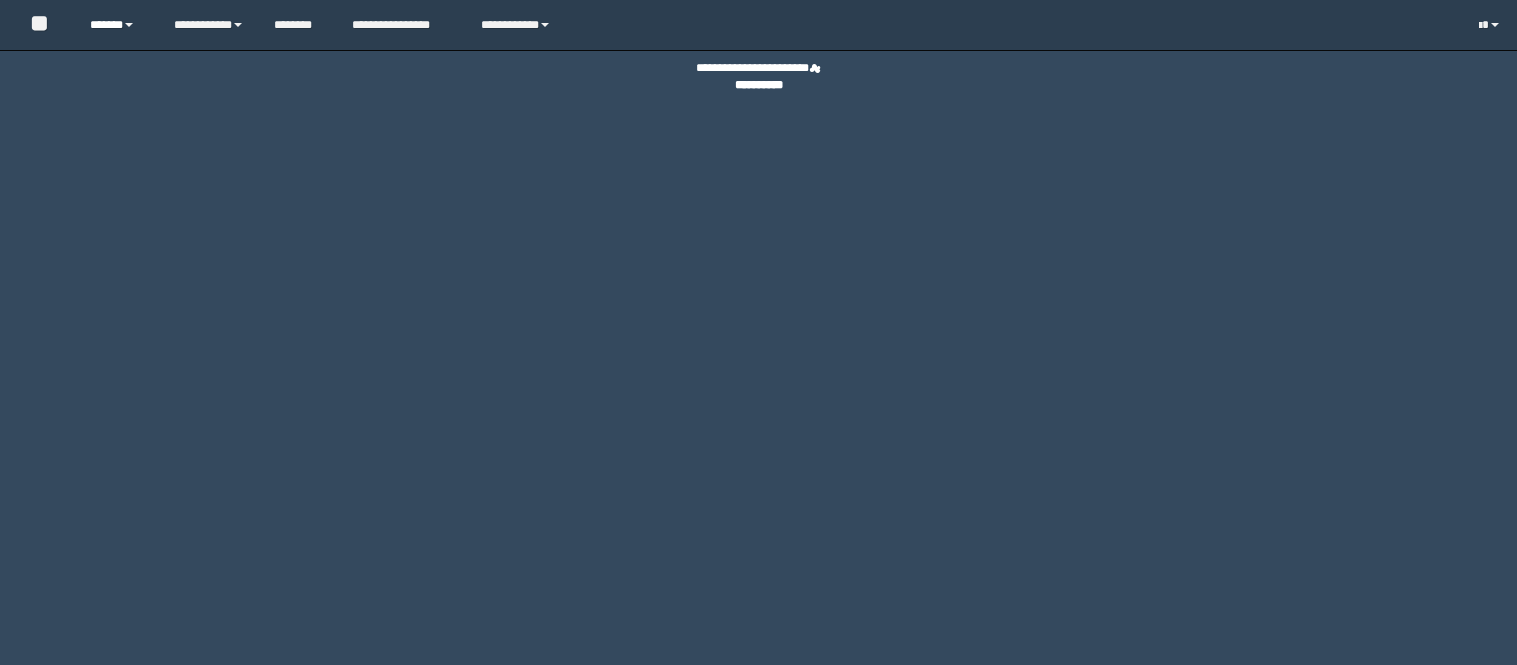 click on "******" at bounding box center [116, 25] 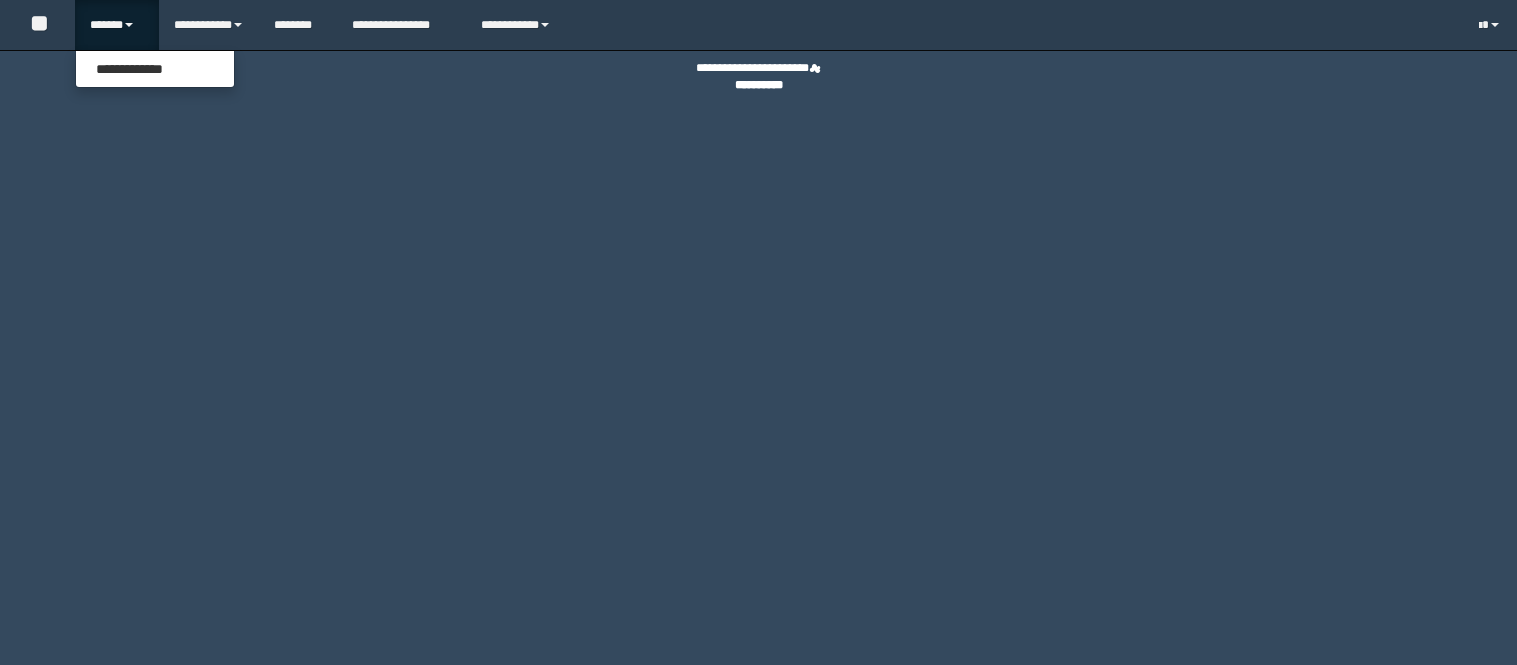 scroll, scrollTop: 0, scrollLeft: 0, axis: both 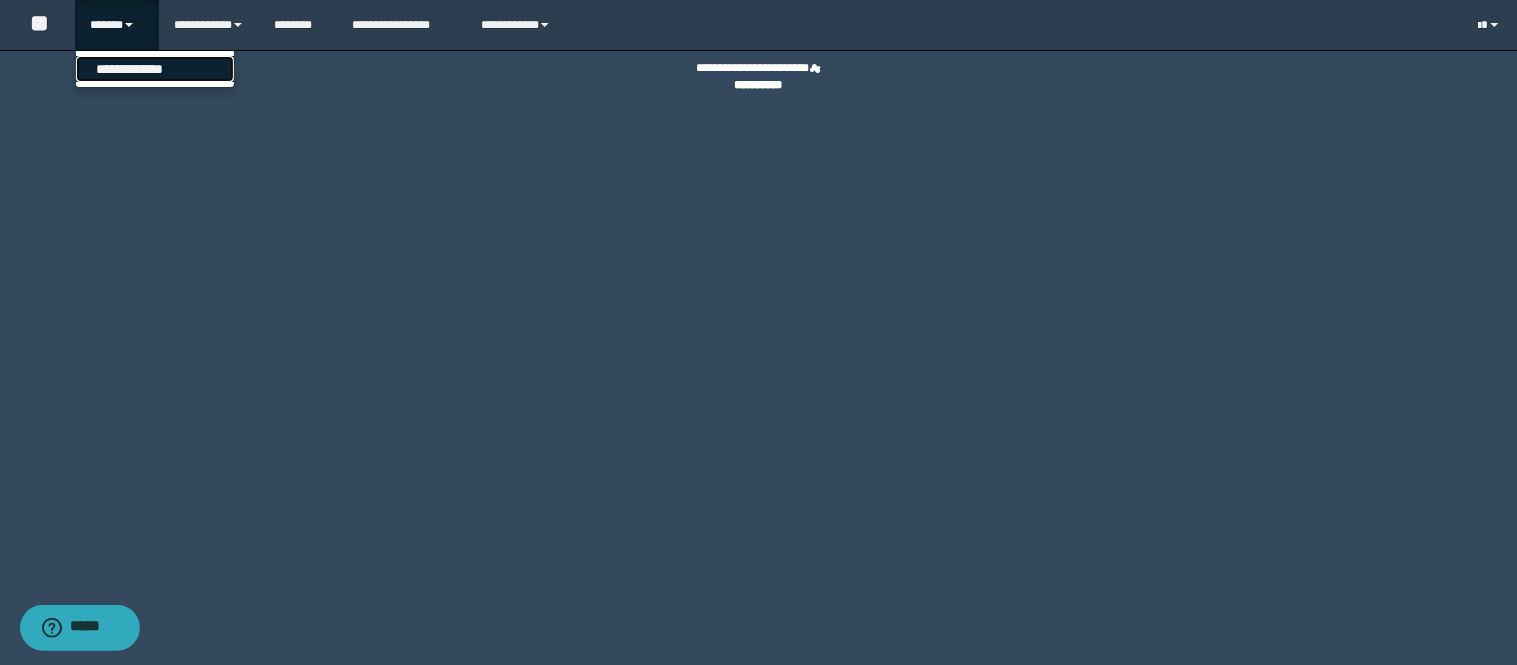 click on "**********" at bounding box center (155, 69) 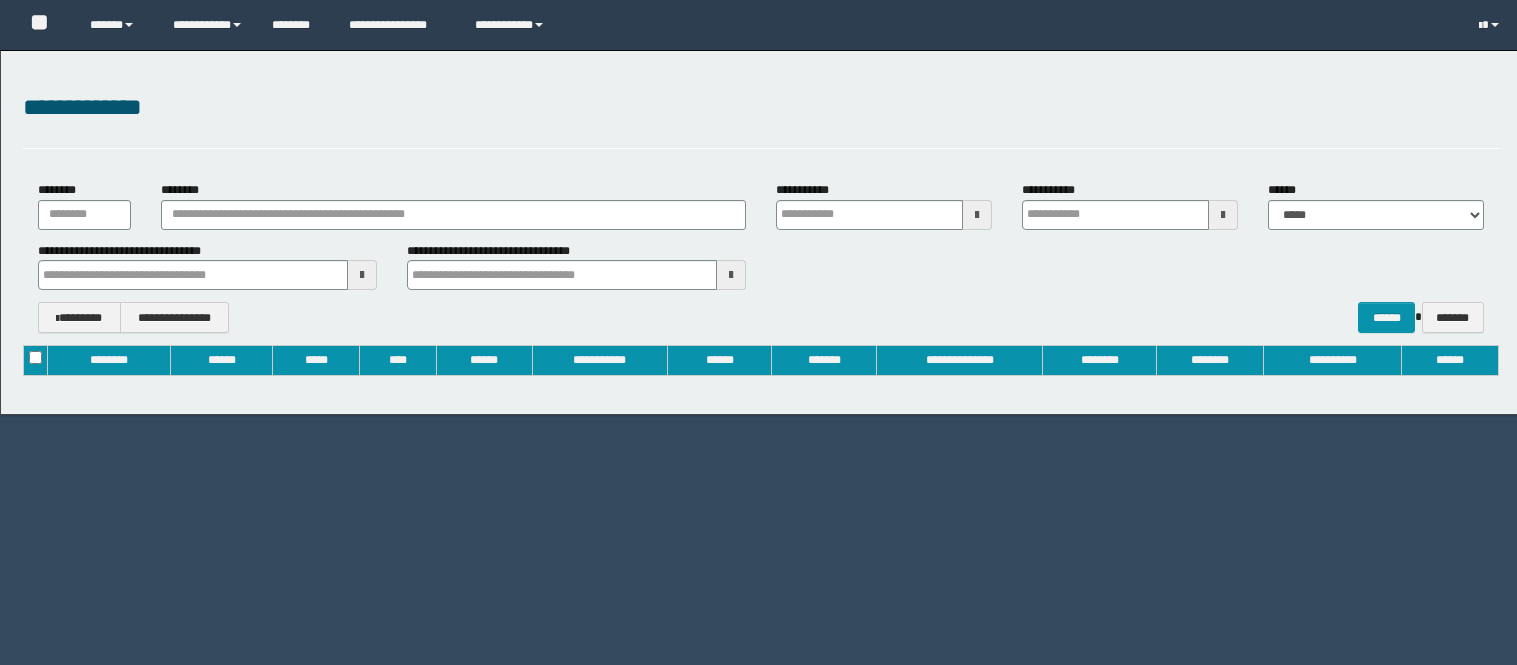 scroll, scrollTop: 0, scrollLeft: 0, axis: both 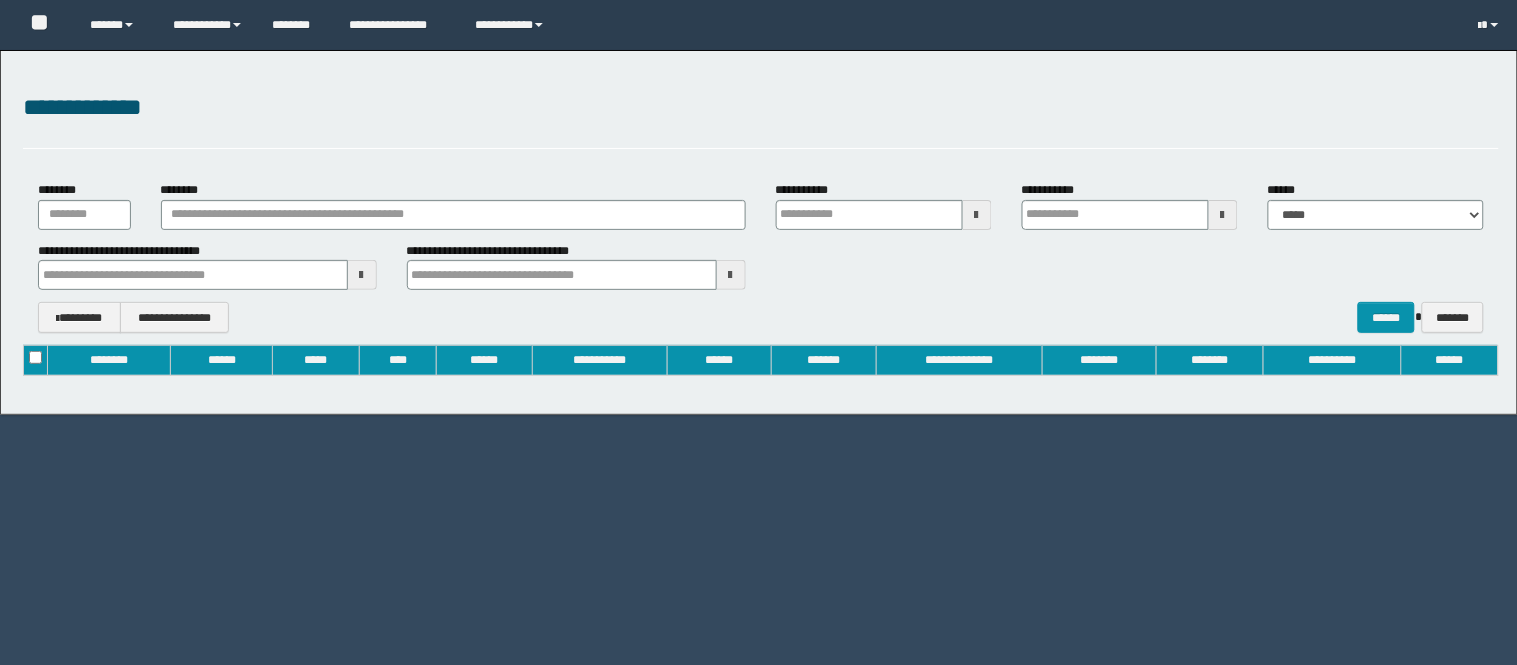 type on "**********" 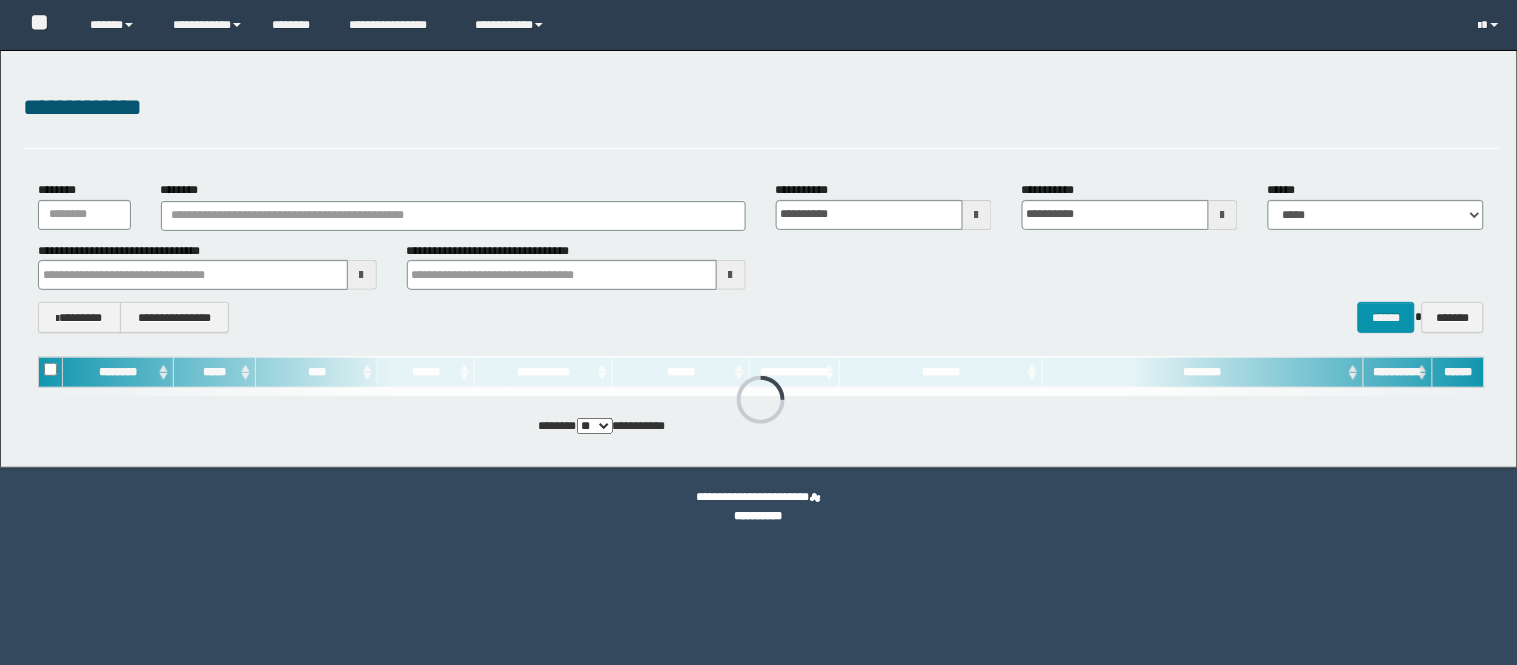 scroll, scrollTop: 0, scrollLeft: 0, axis: both 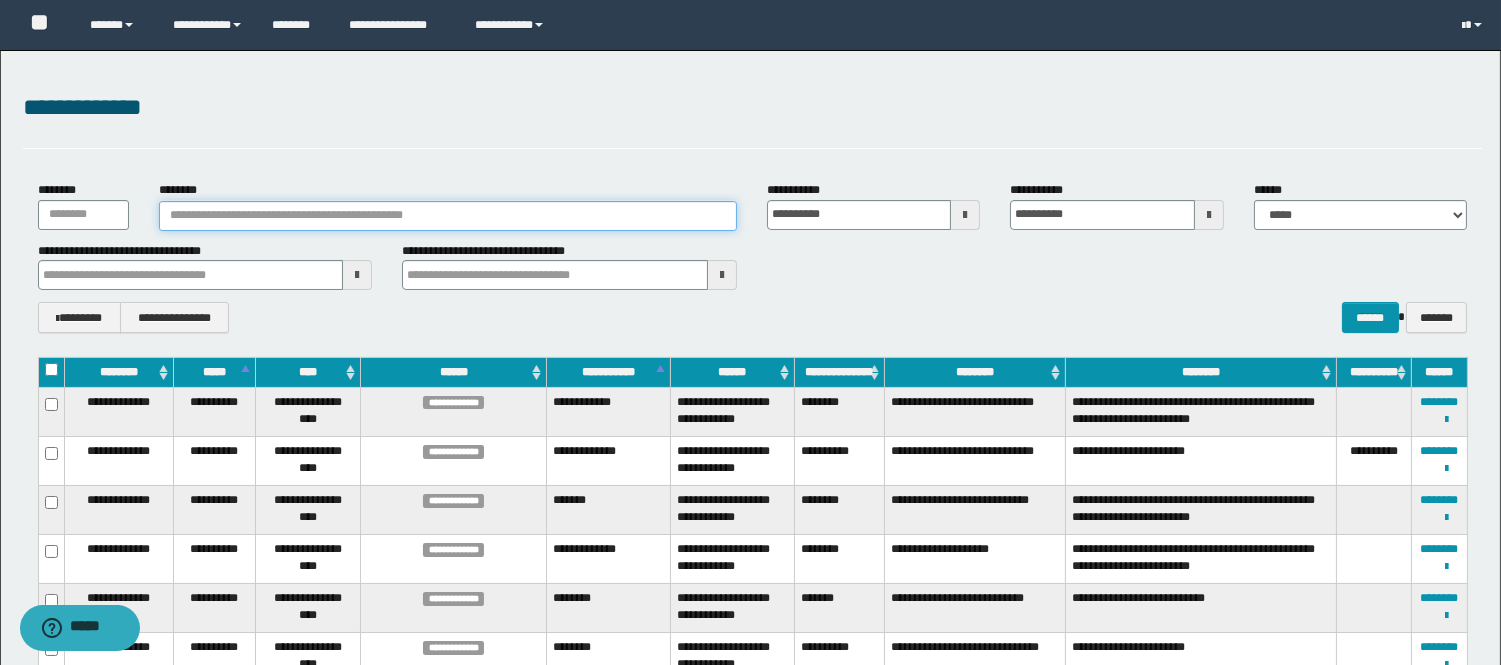 click on "********" at bounding box center [448, 216] 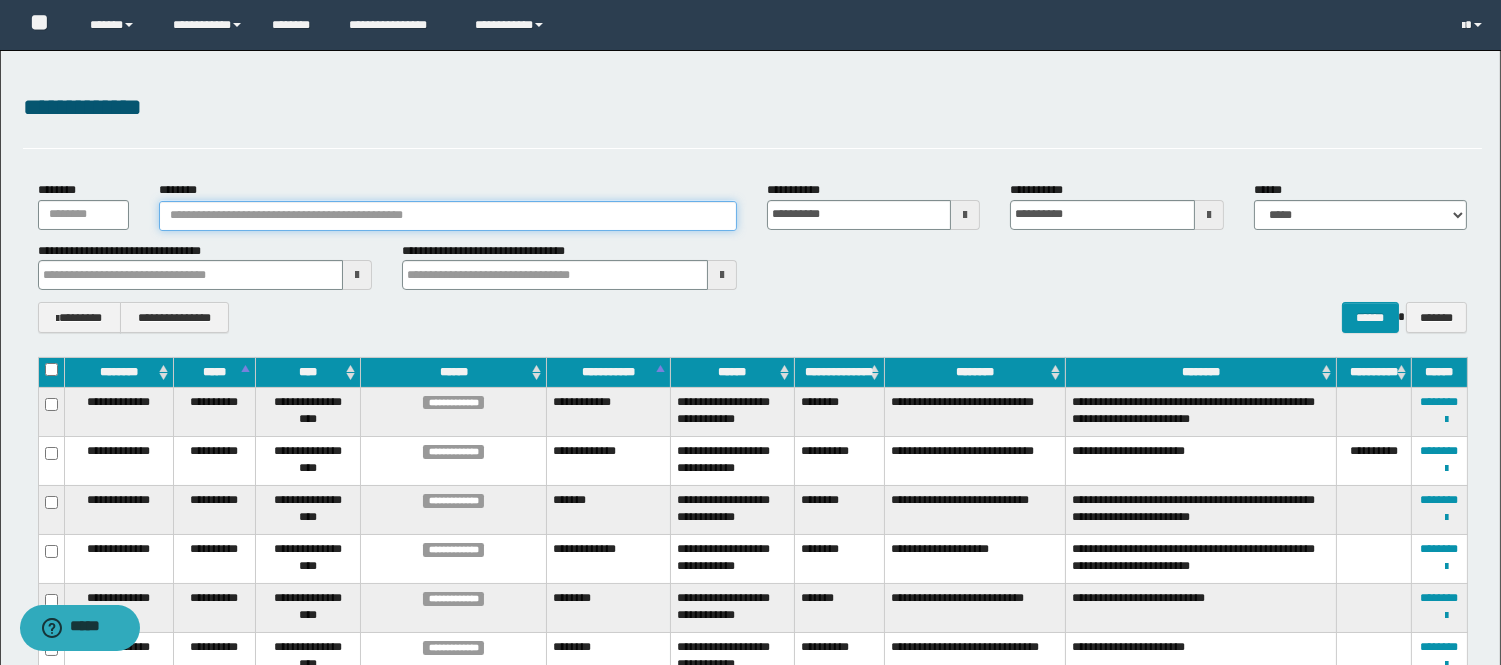 click on "********" at bounding box center (448, 216) 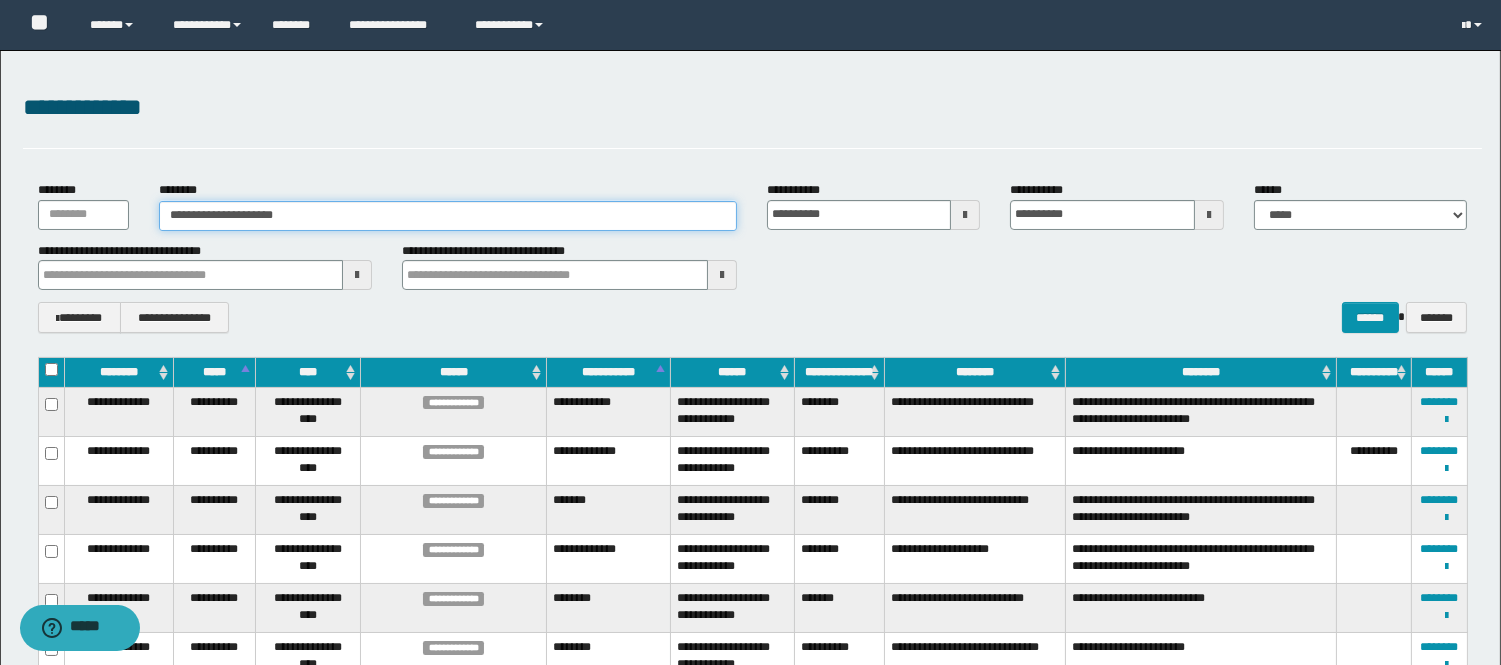 type on "**********" 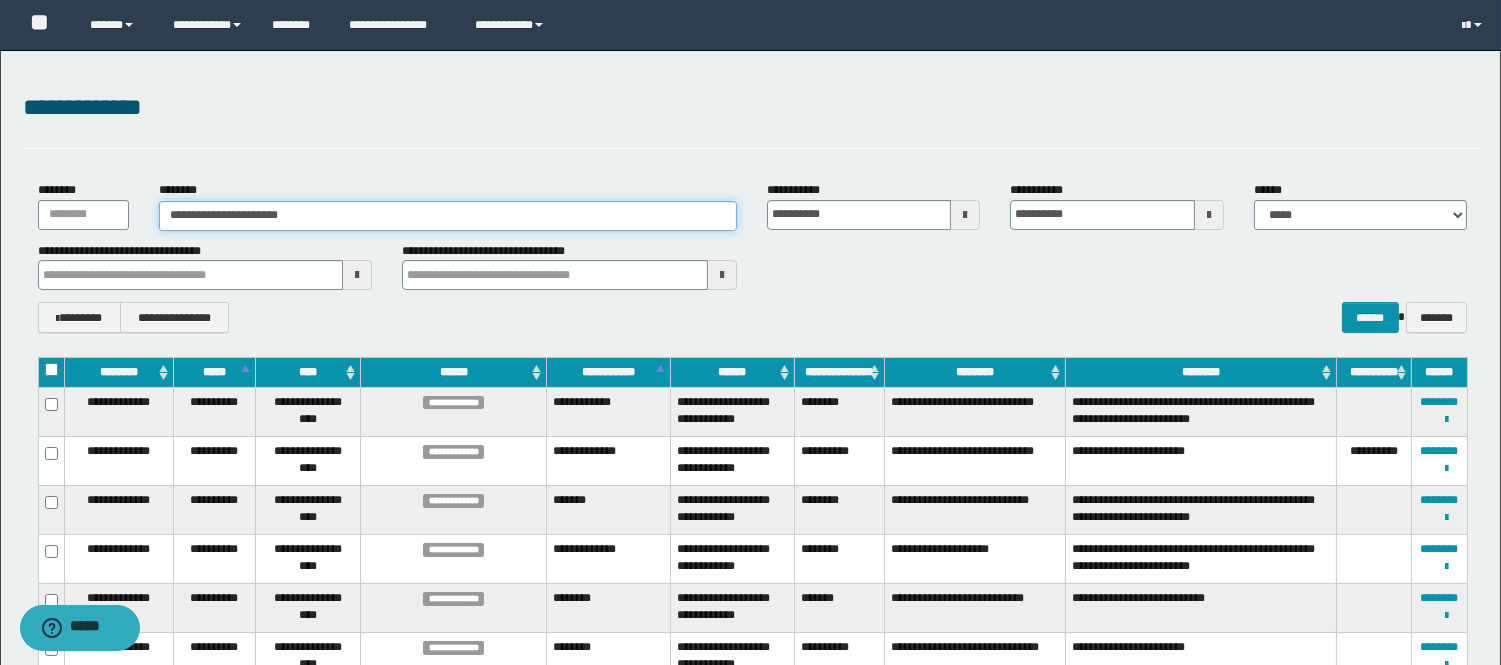 type on "**********" 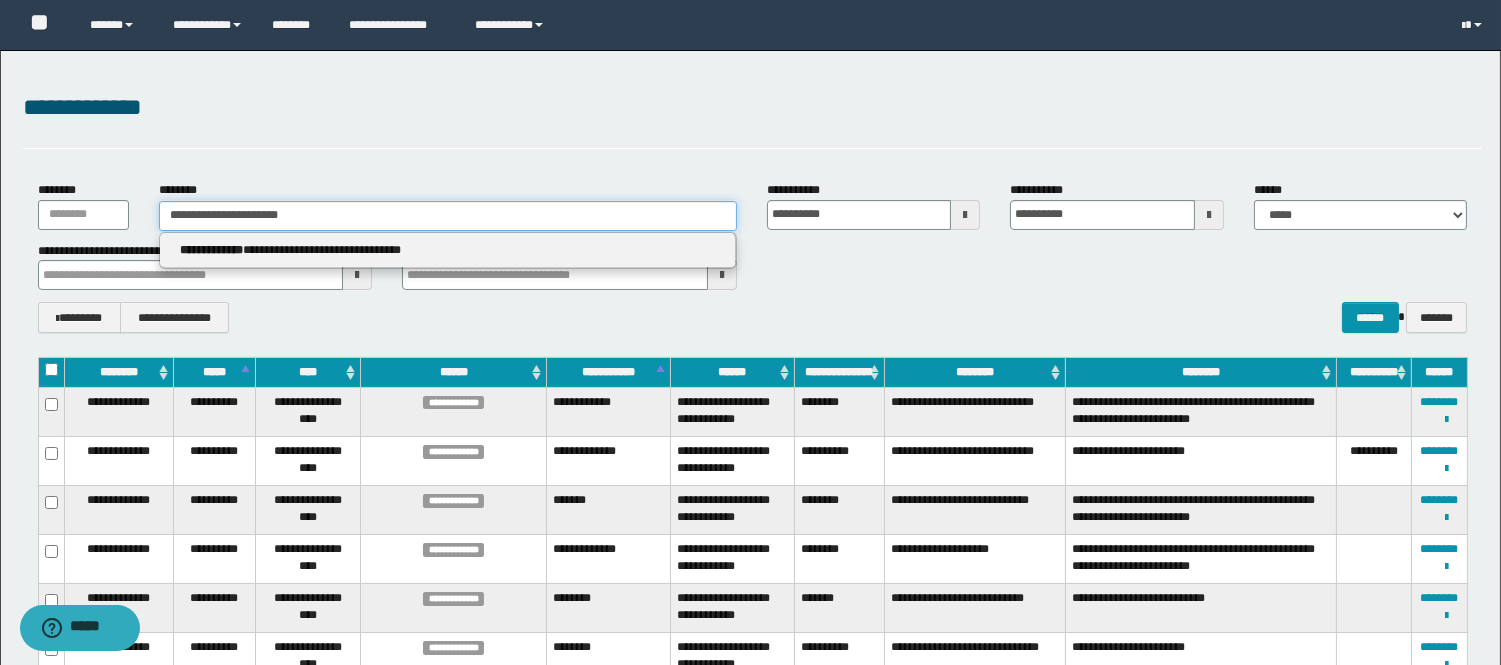 type 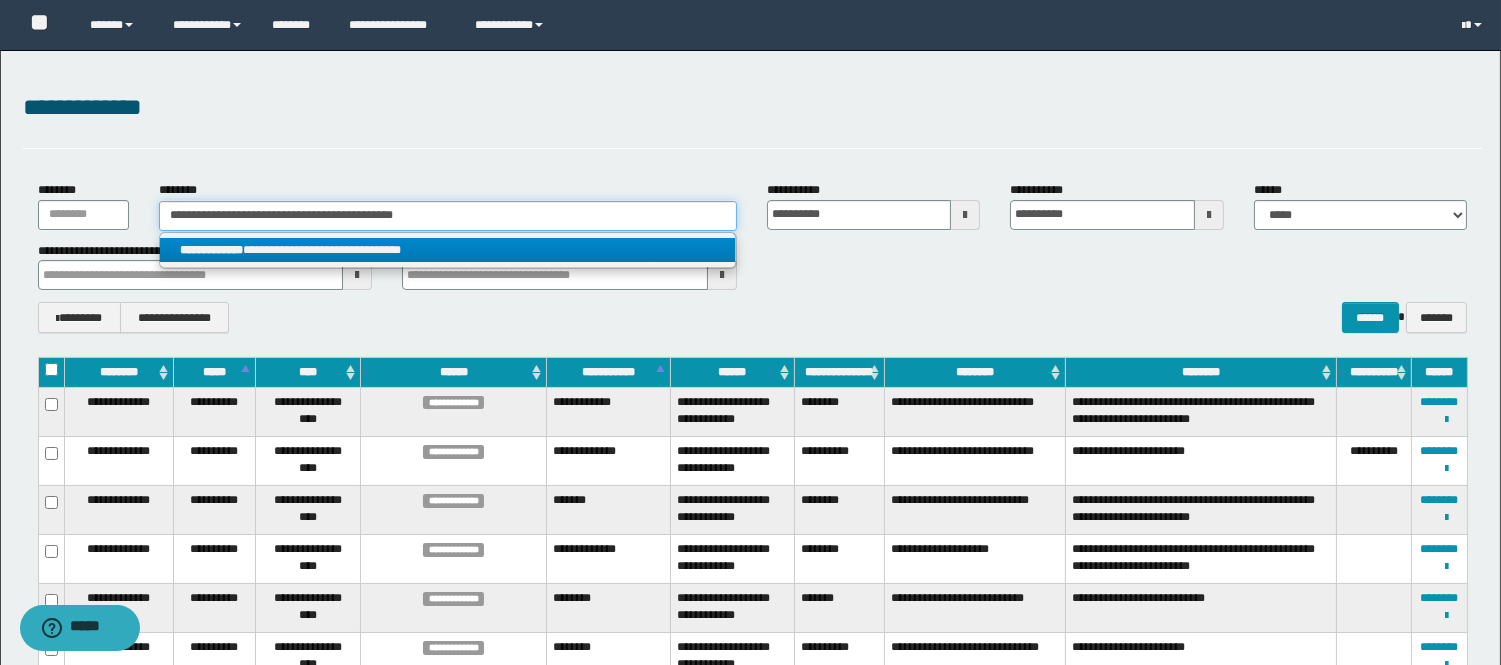 type 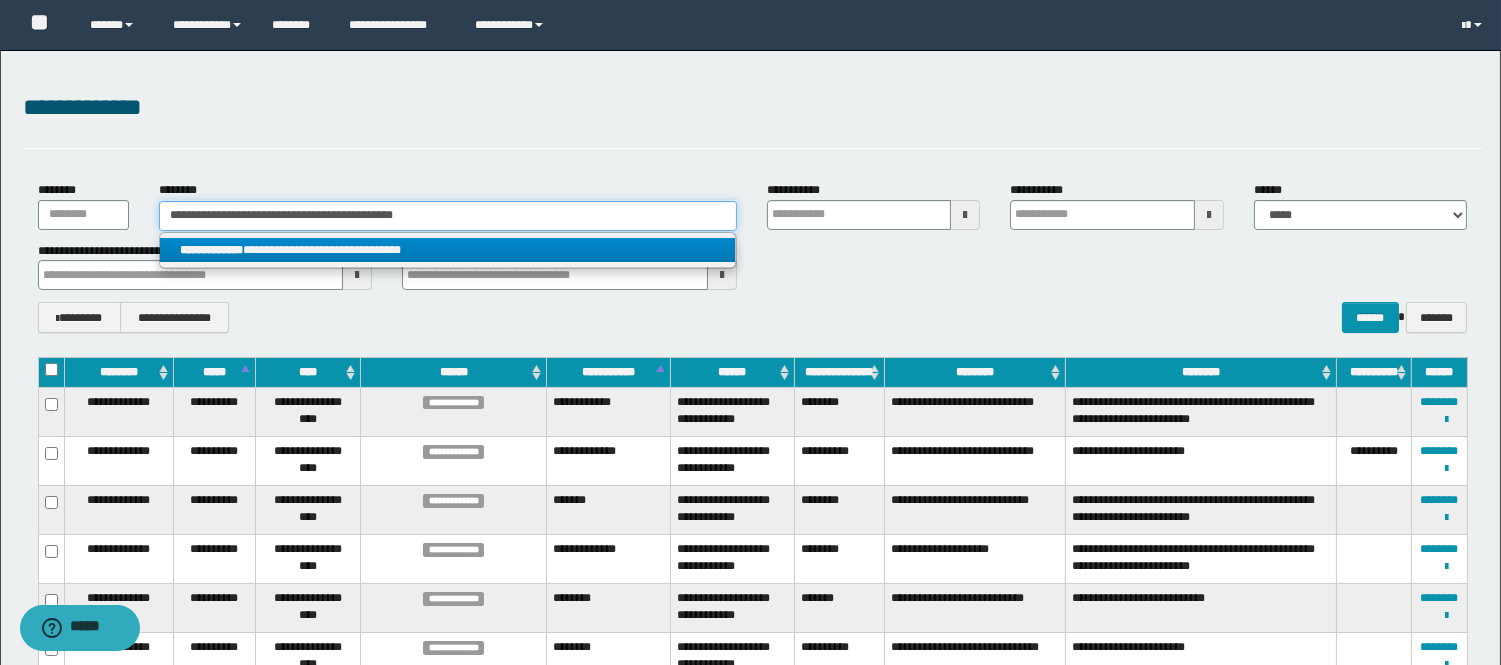 type on "**********" 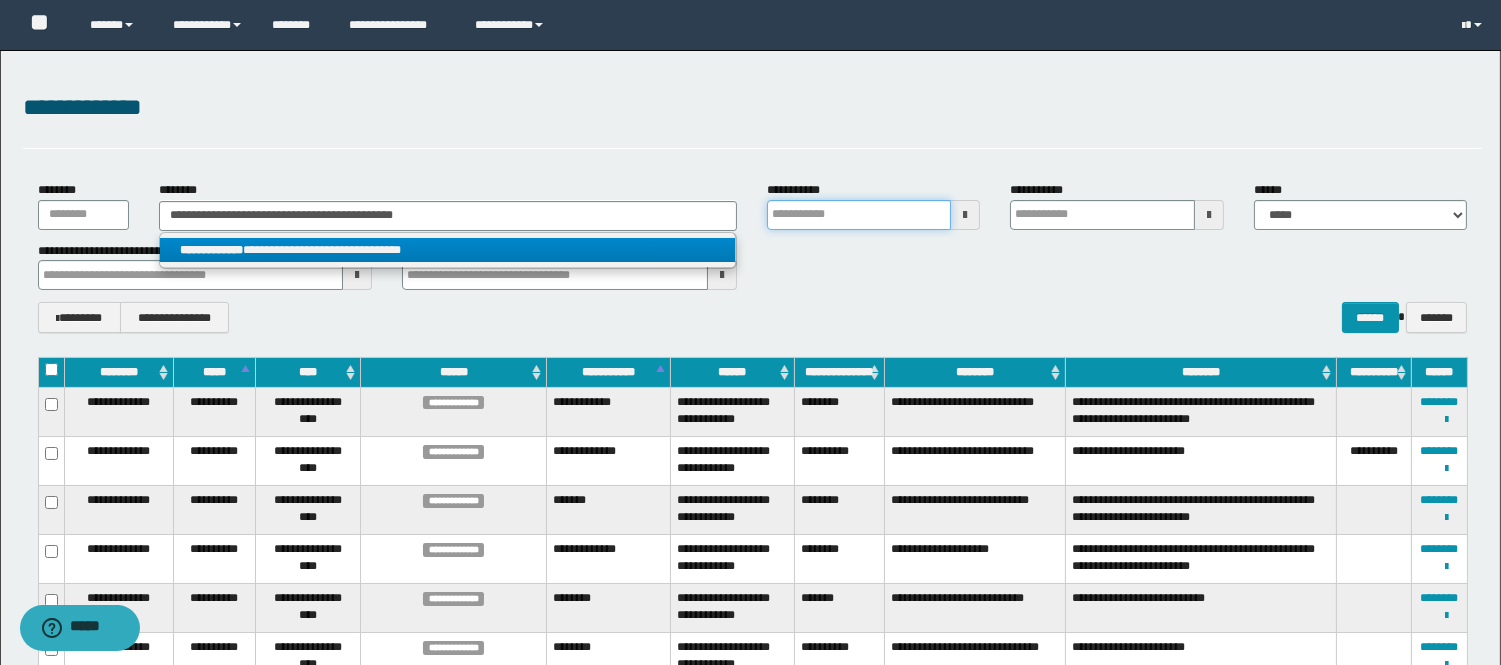 type 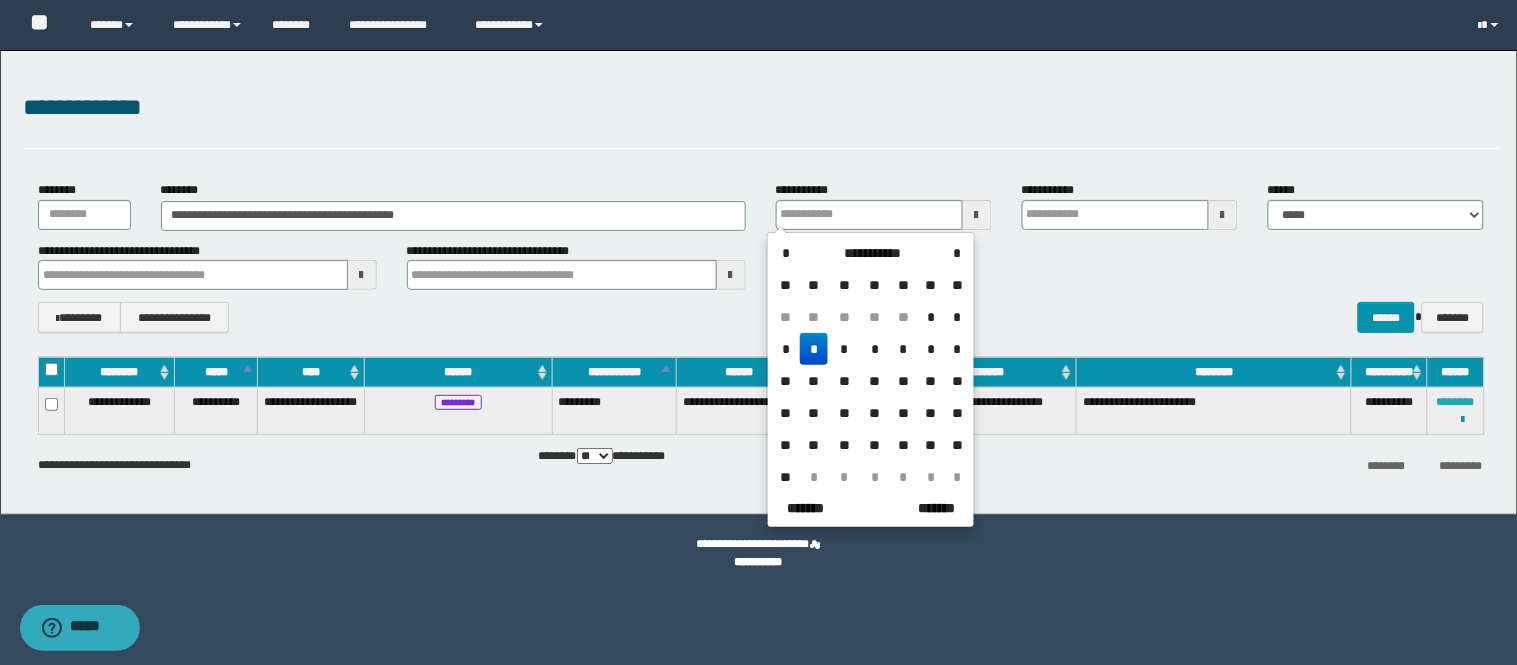 click on "********" at bounding box center (1456, 402) 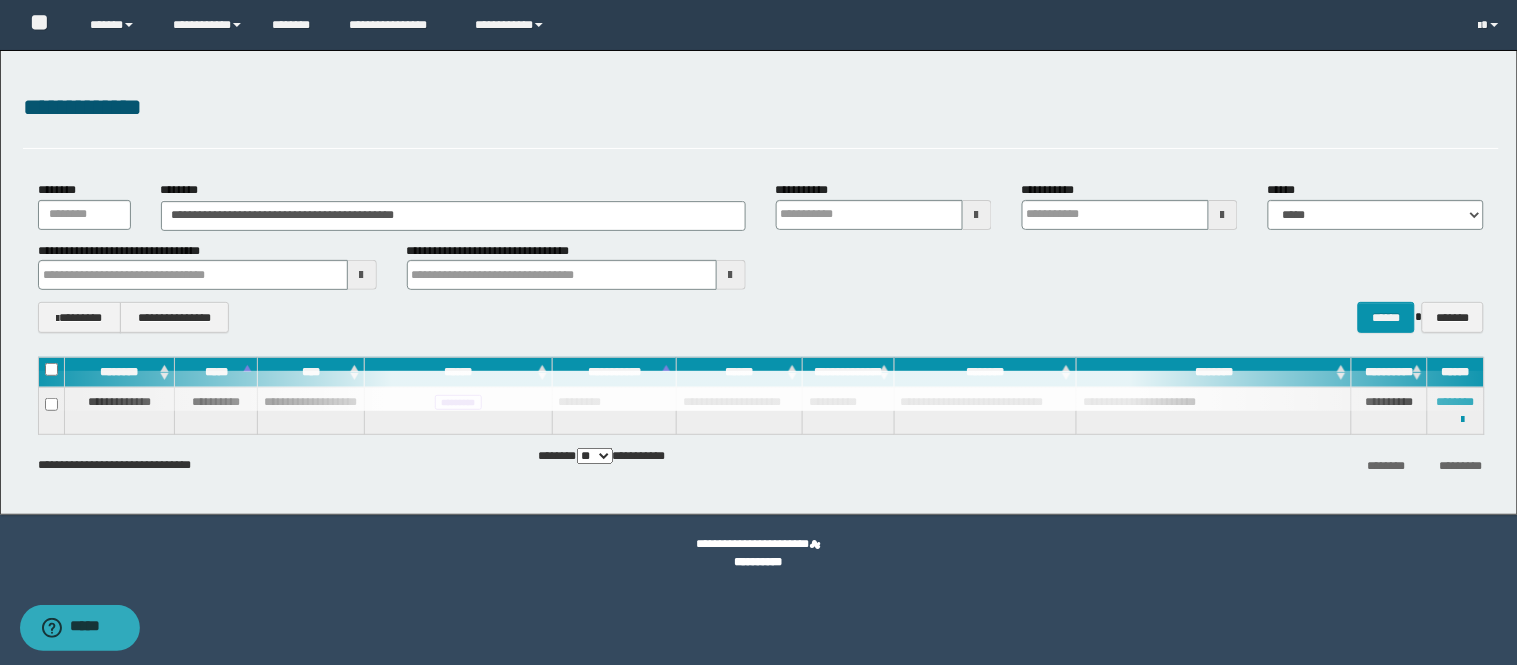 type 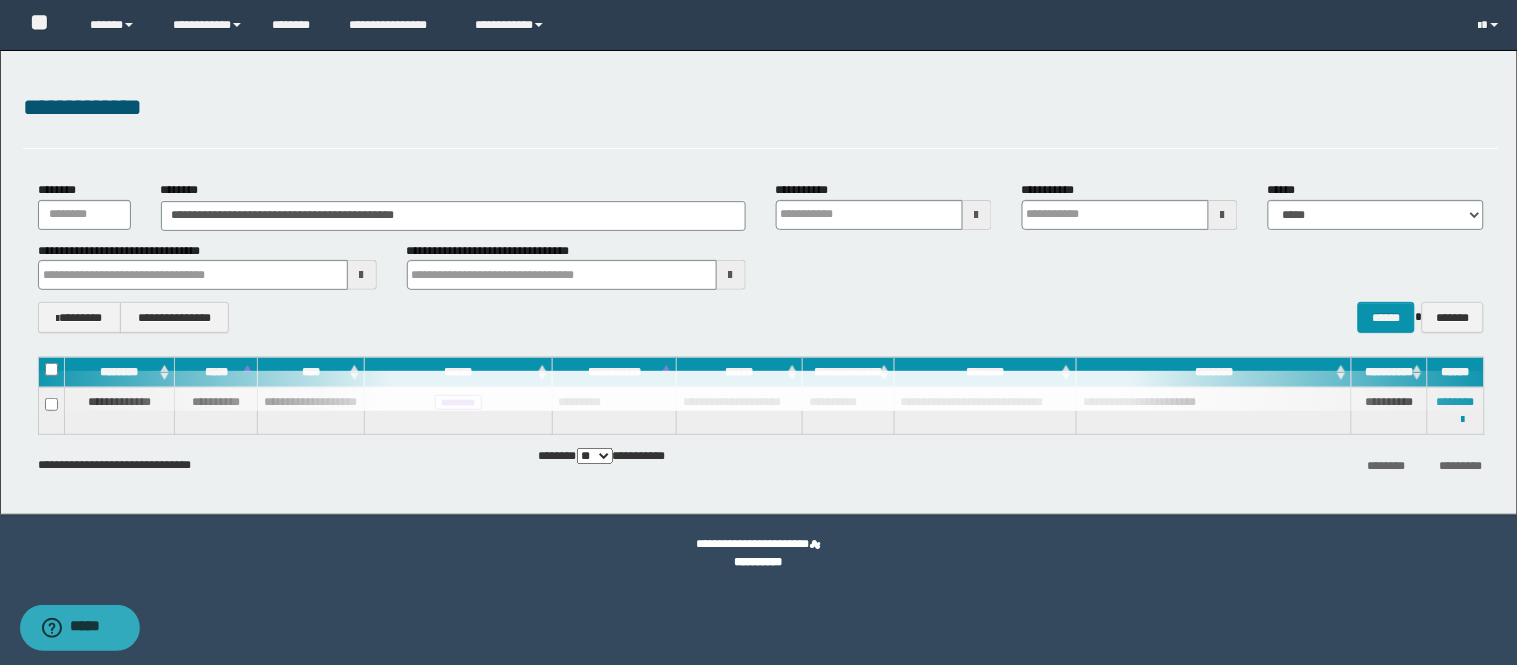 type 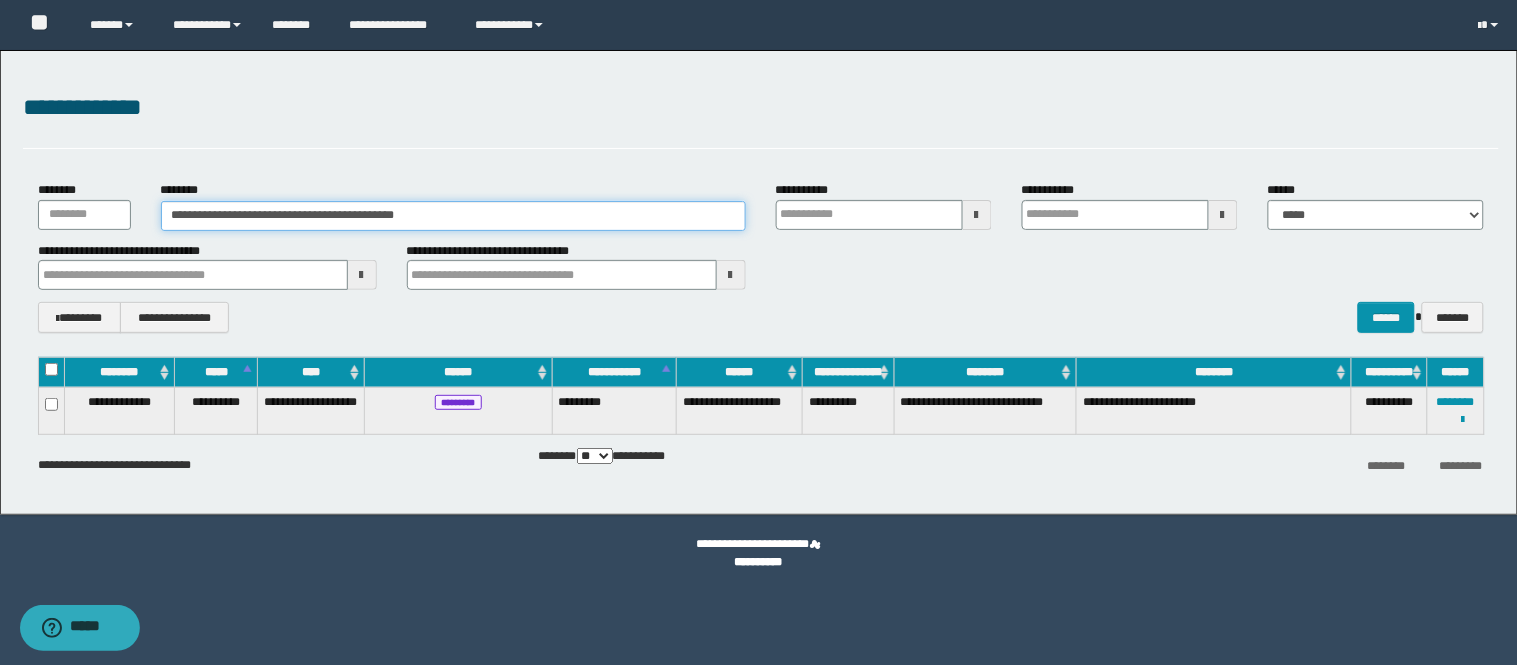 click on "**********" at bounding box center (453, 216) 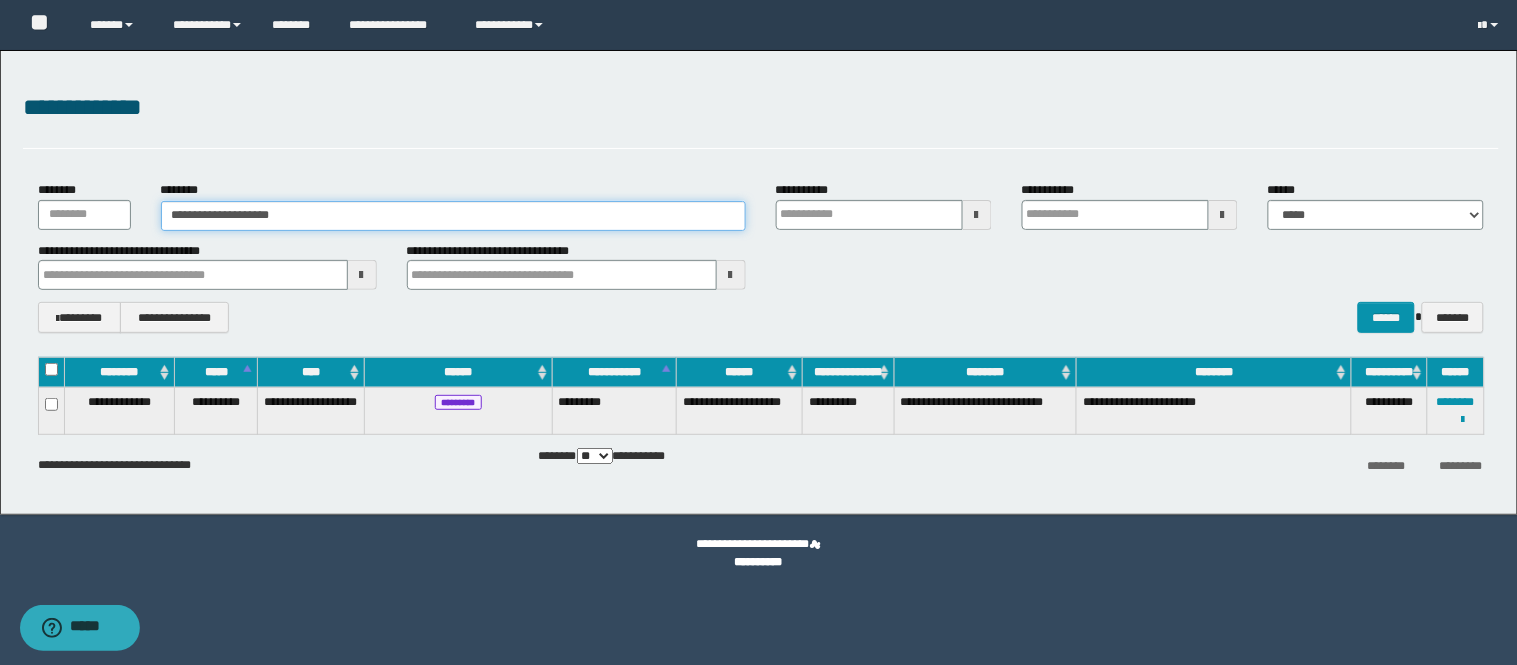 type on "**********" 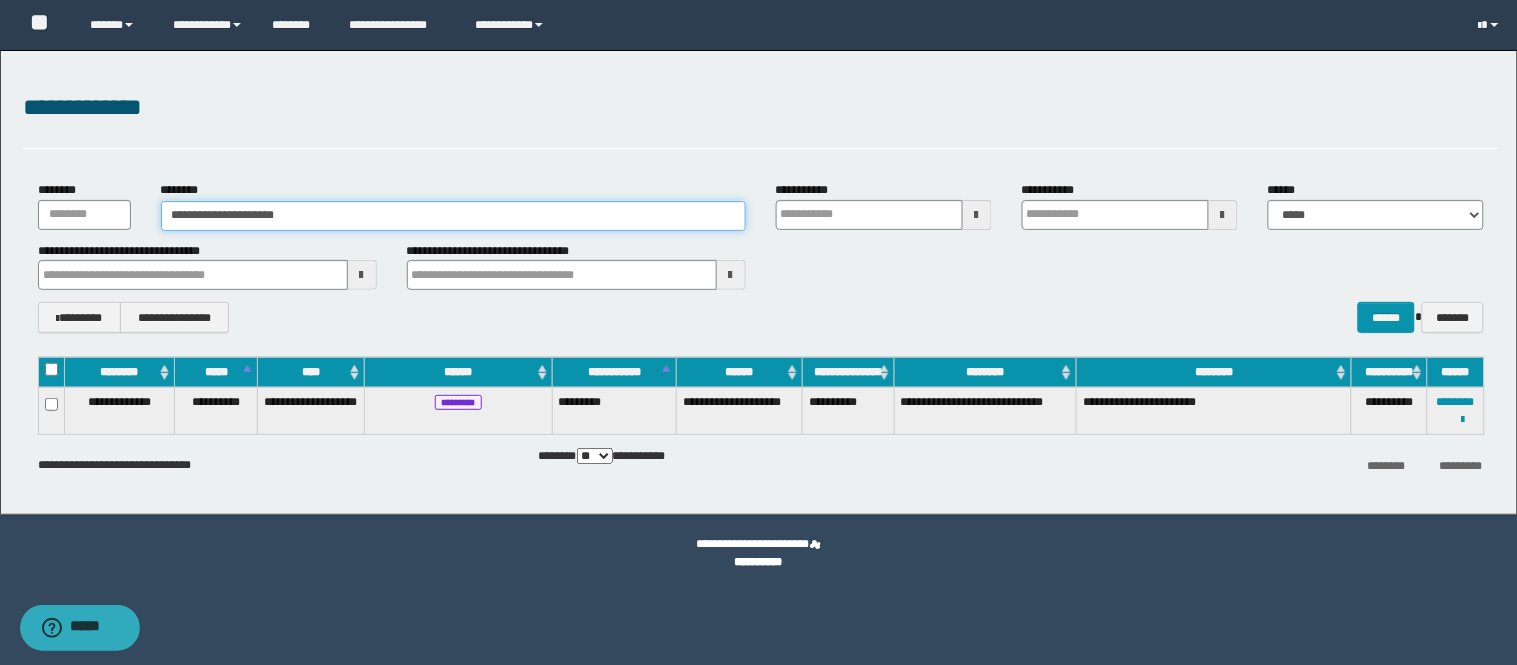 type on "**********" 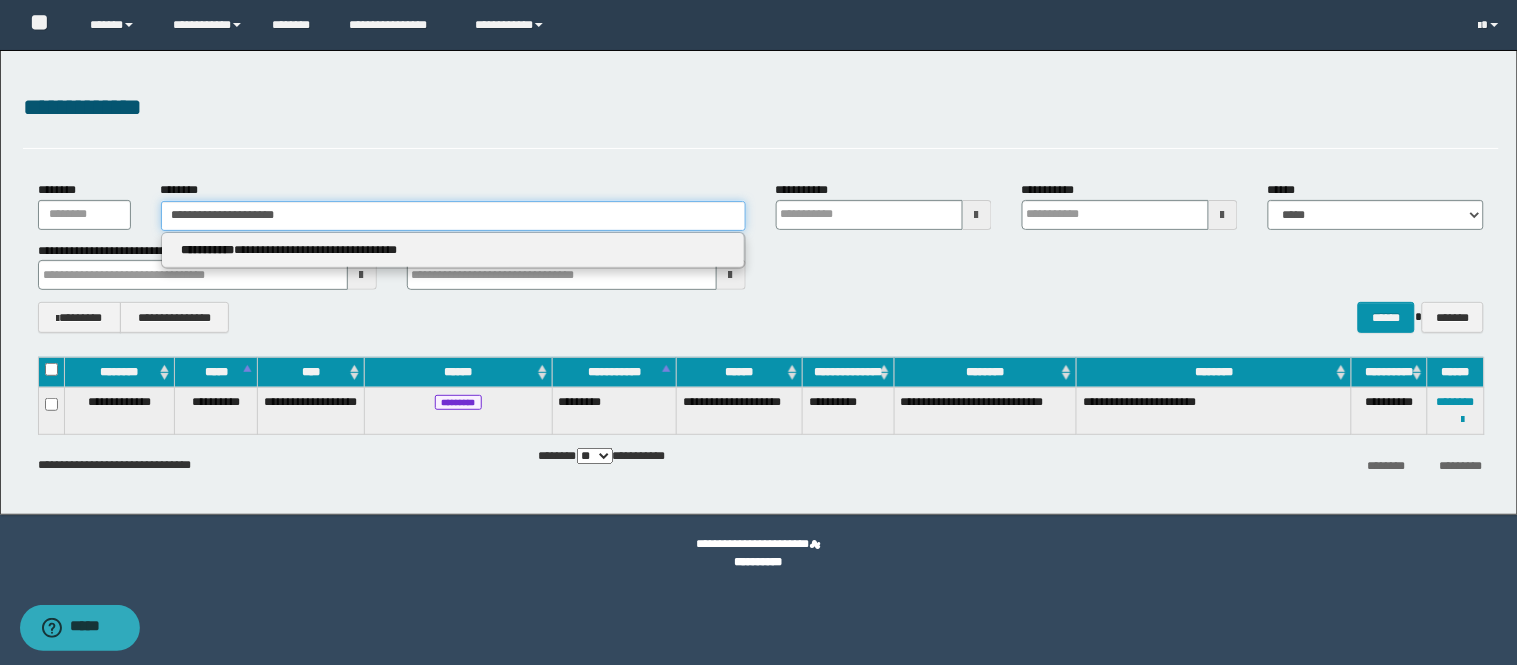 type 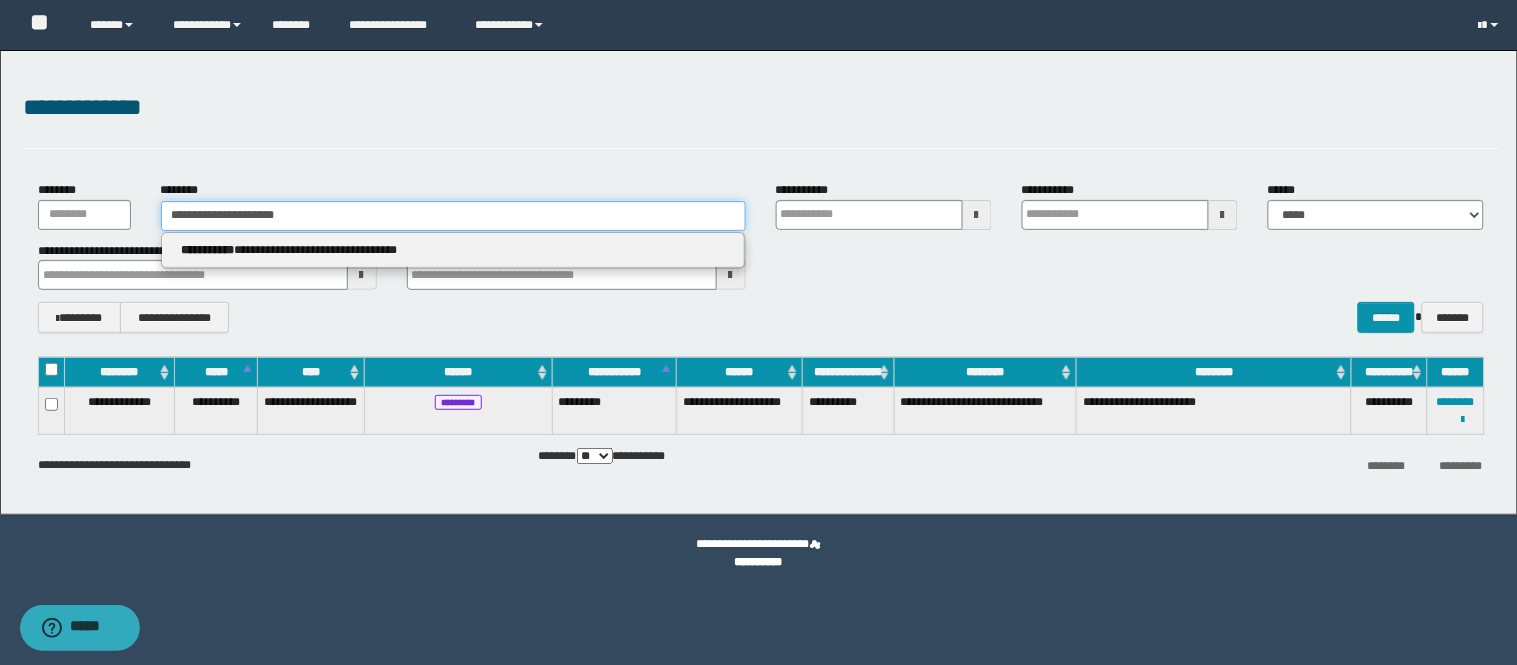 type on "**********" 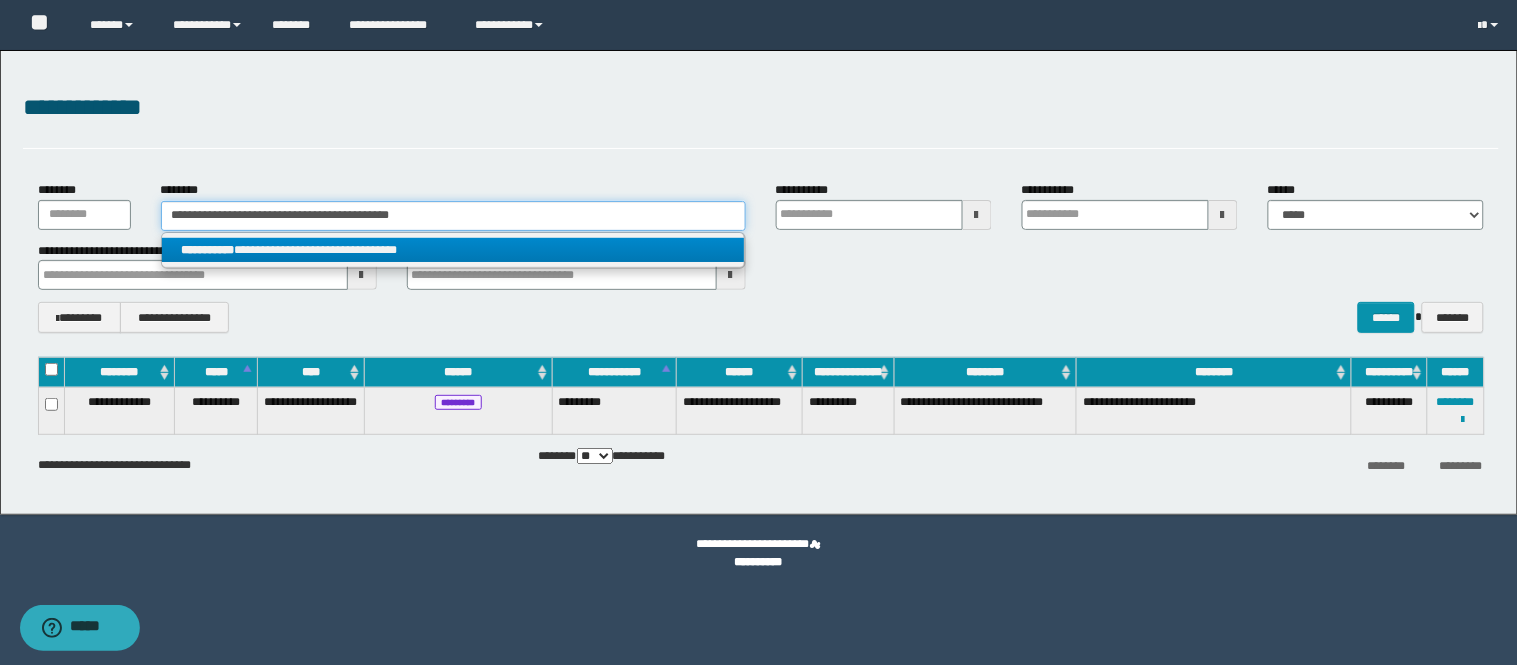 type 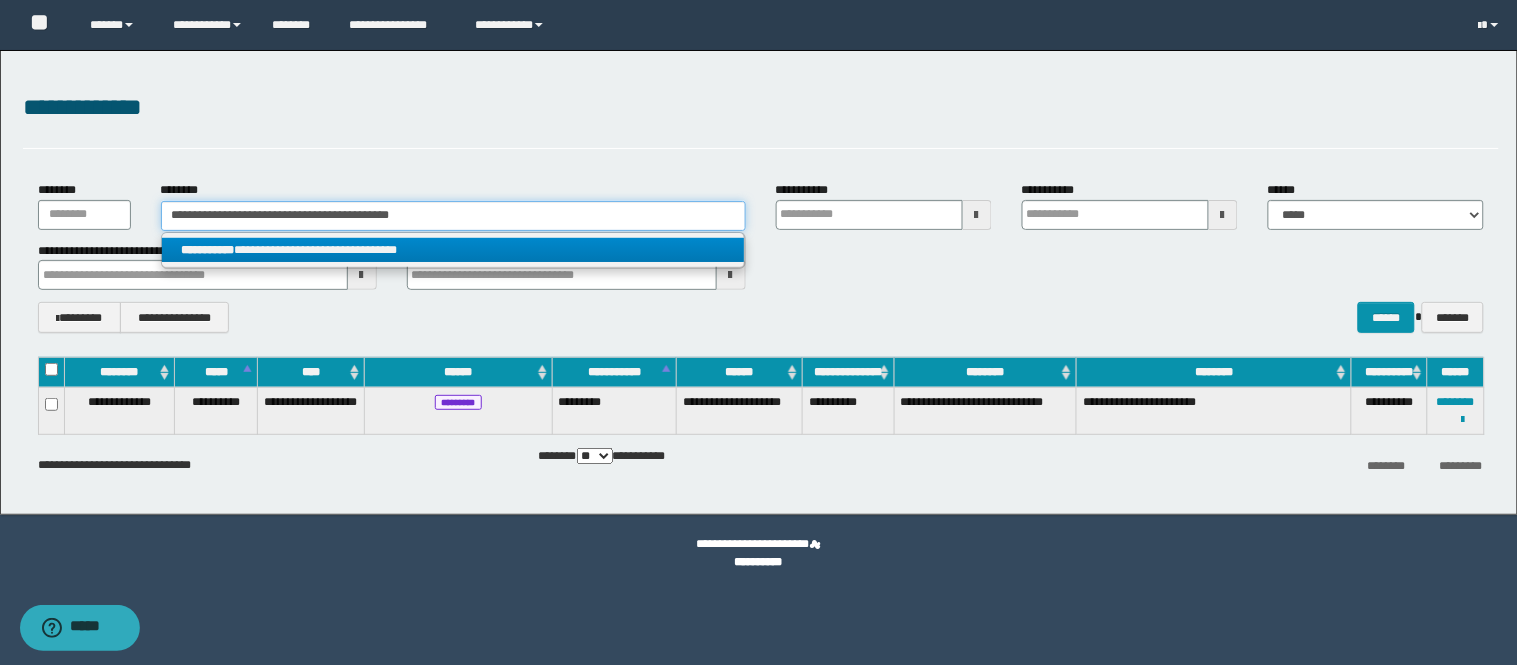 type 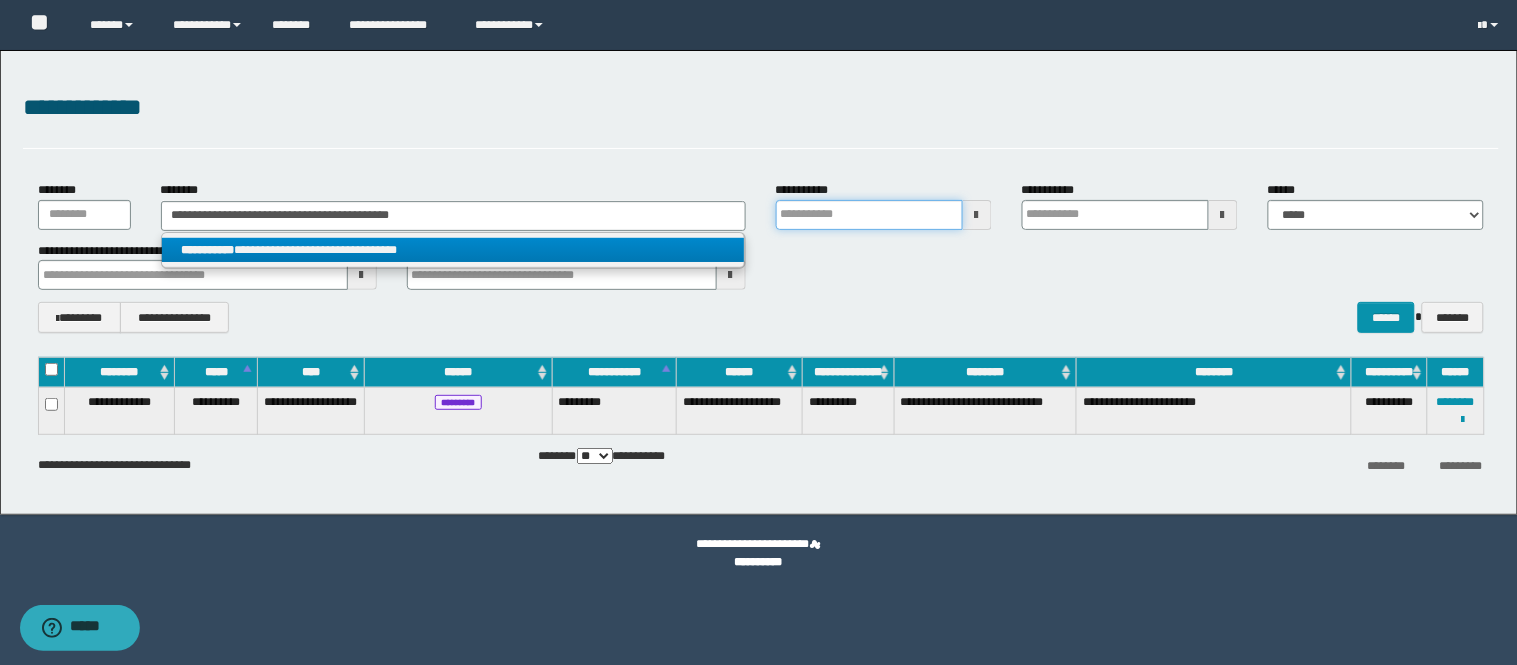 type 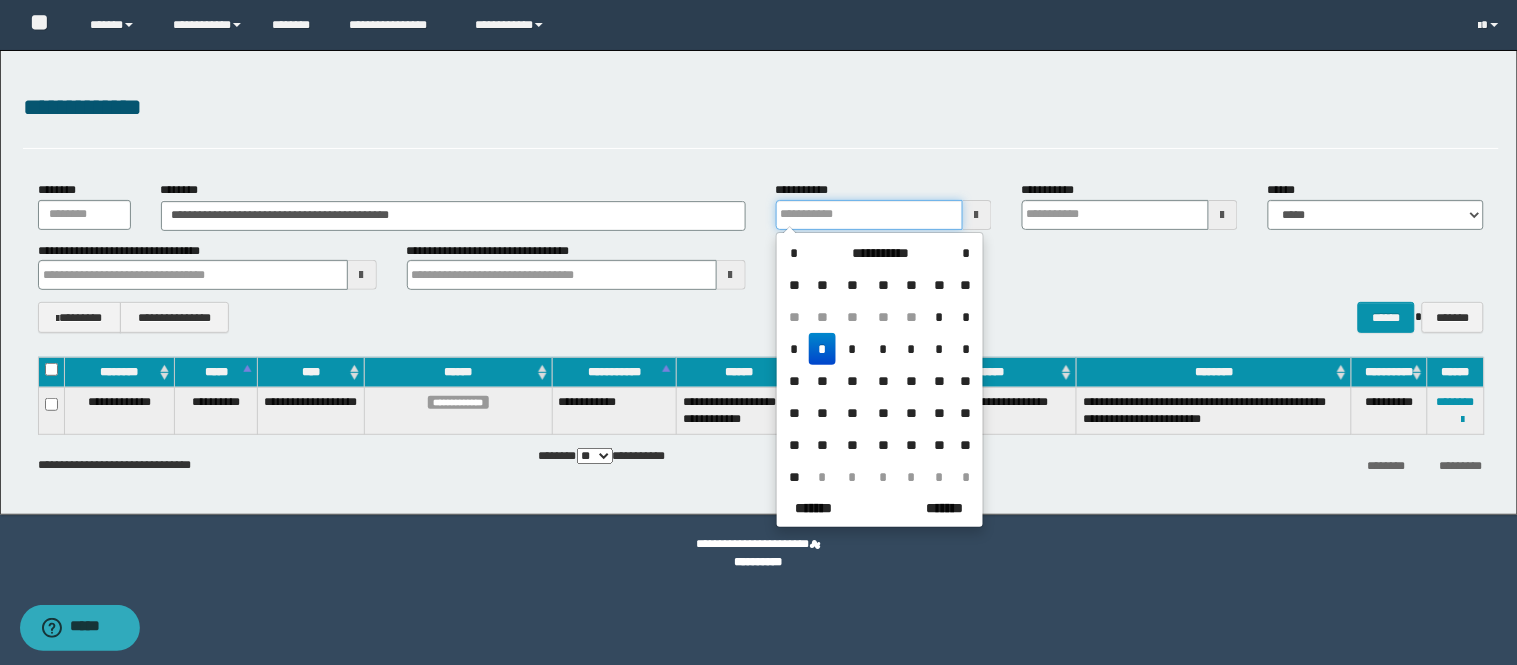 type 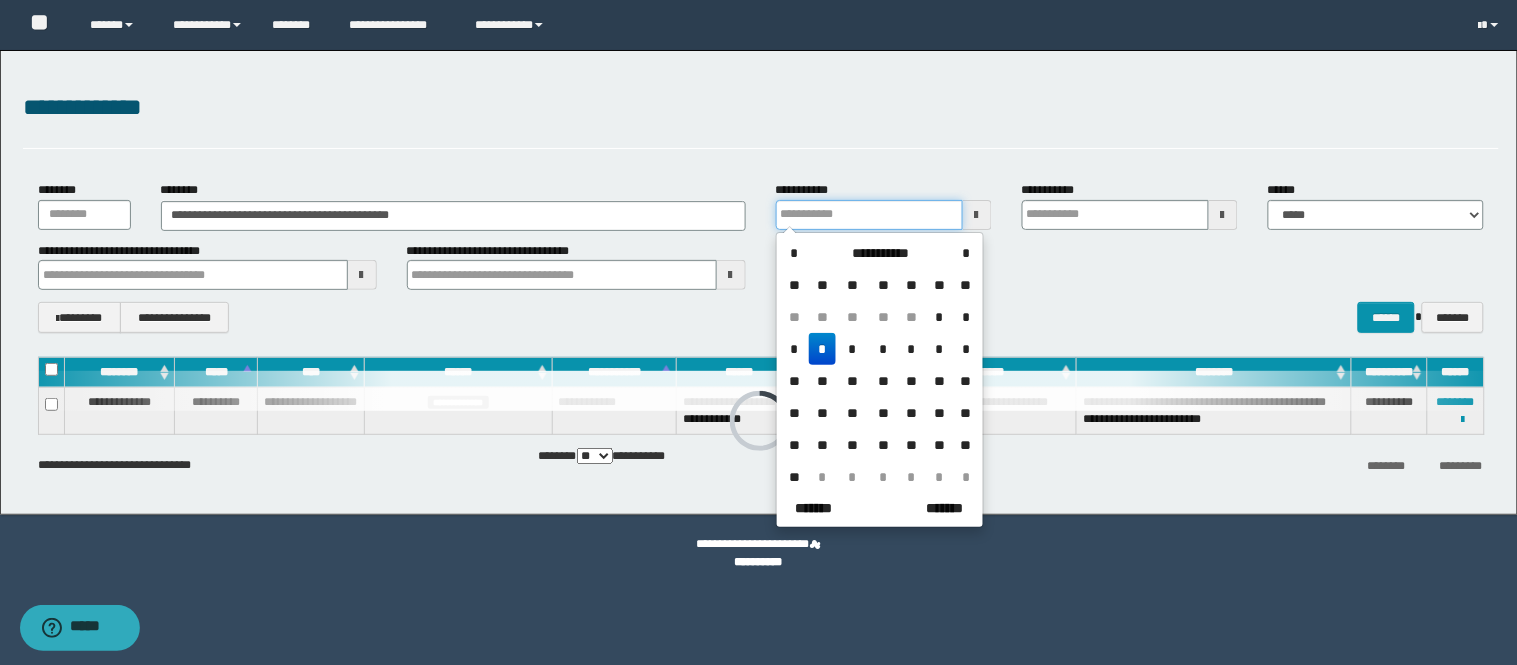 type 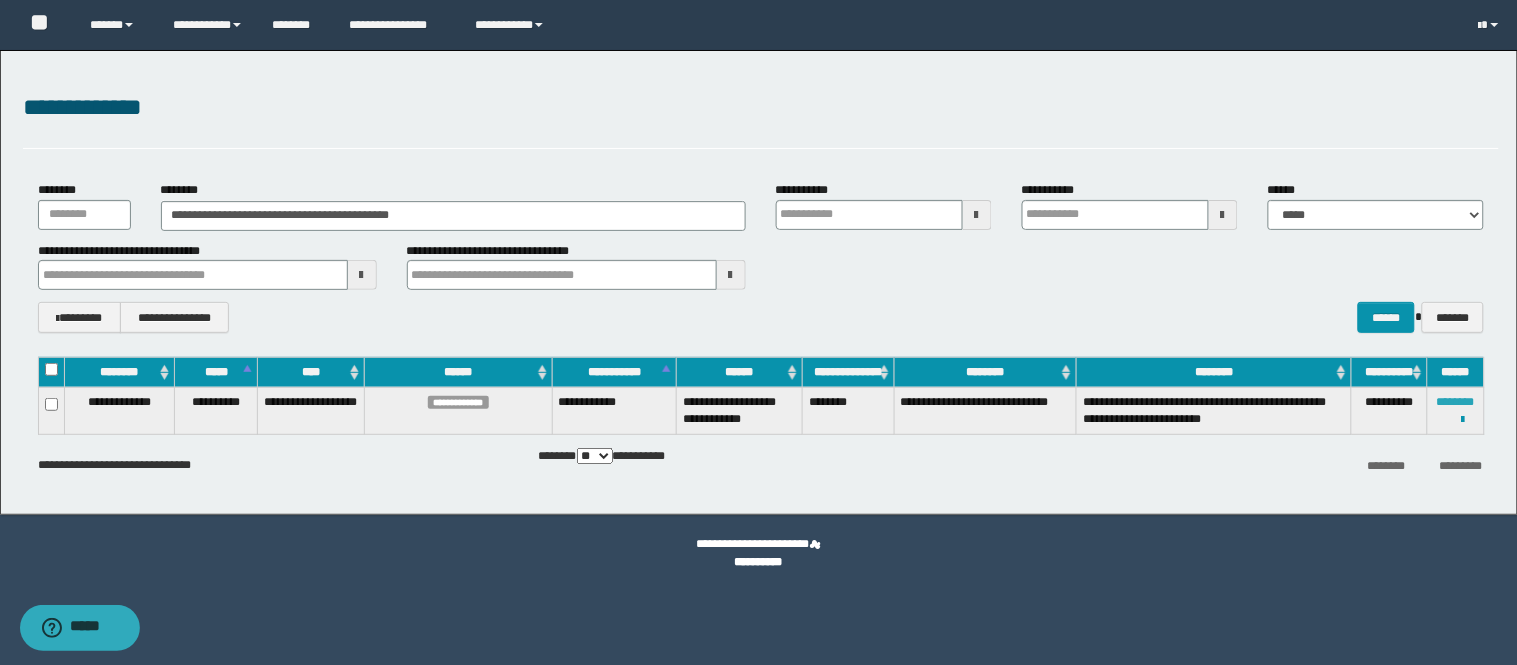 click on "********" at bounding box center (1456, 402) 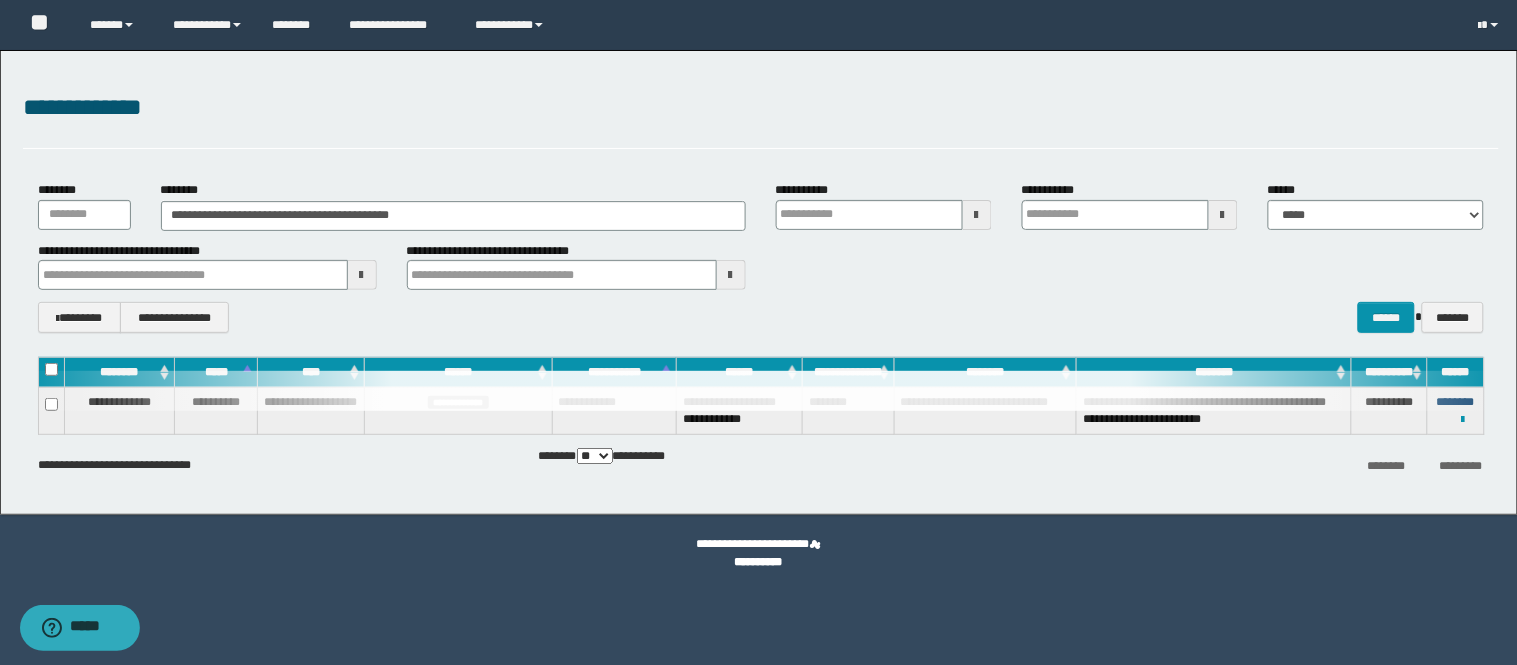 type 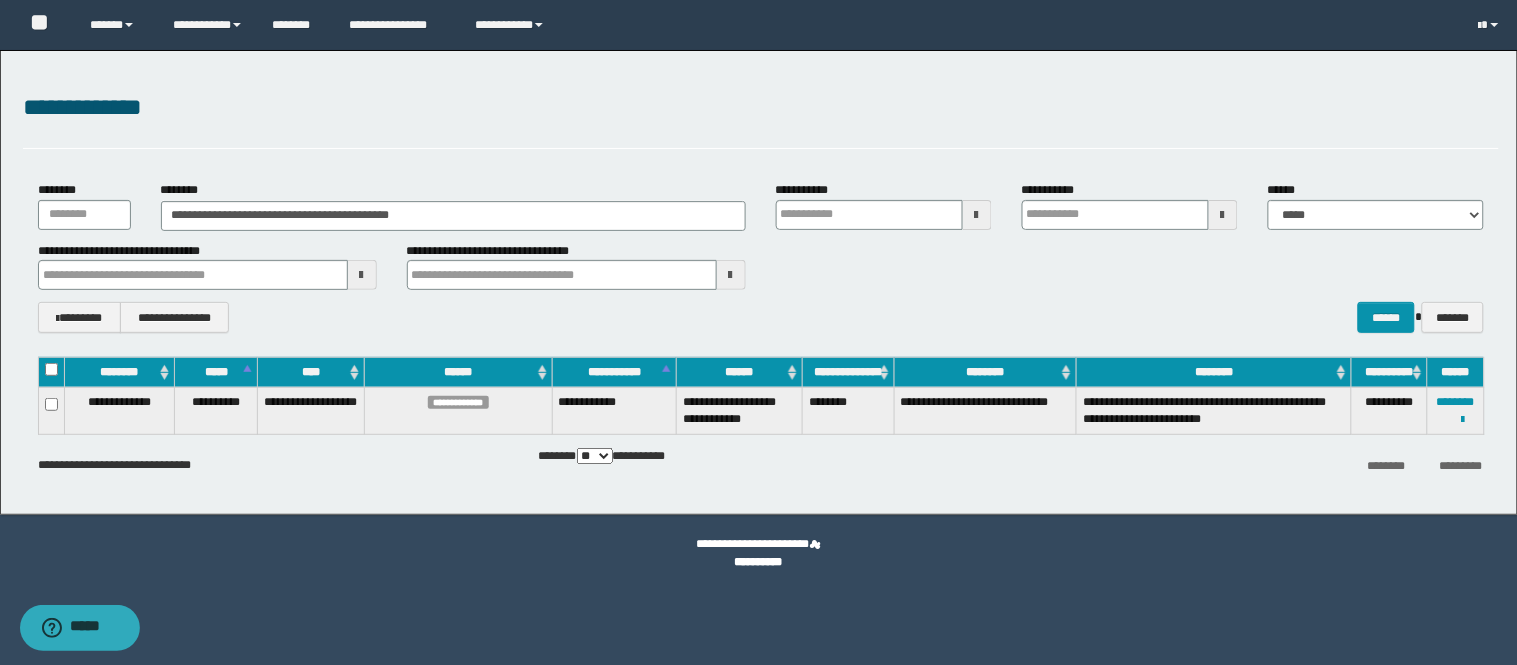 type 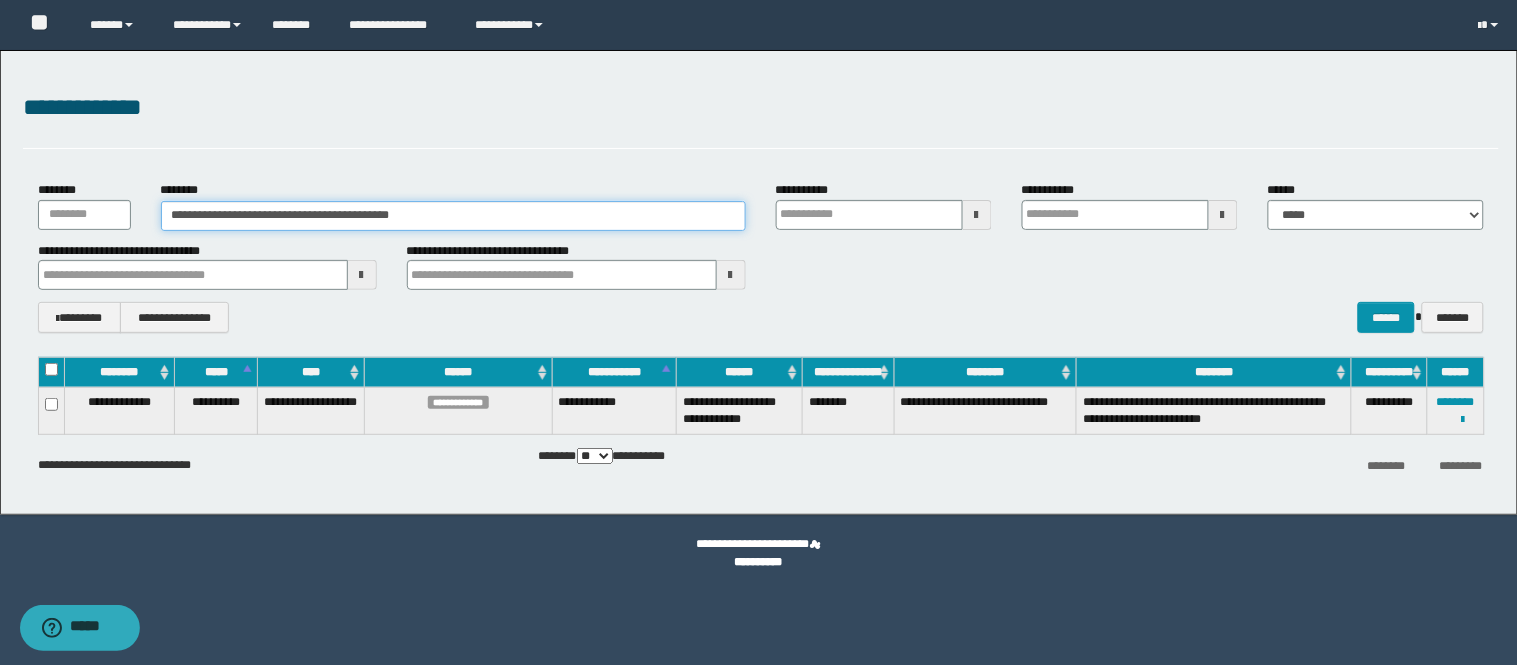drag, startPoint x: 461, startPoint y: 210, endPoint x: 0, endPoint y: 191, distance: 461.3914 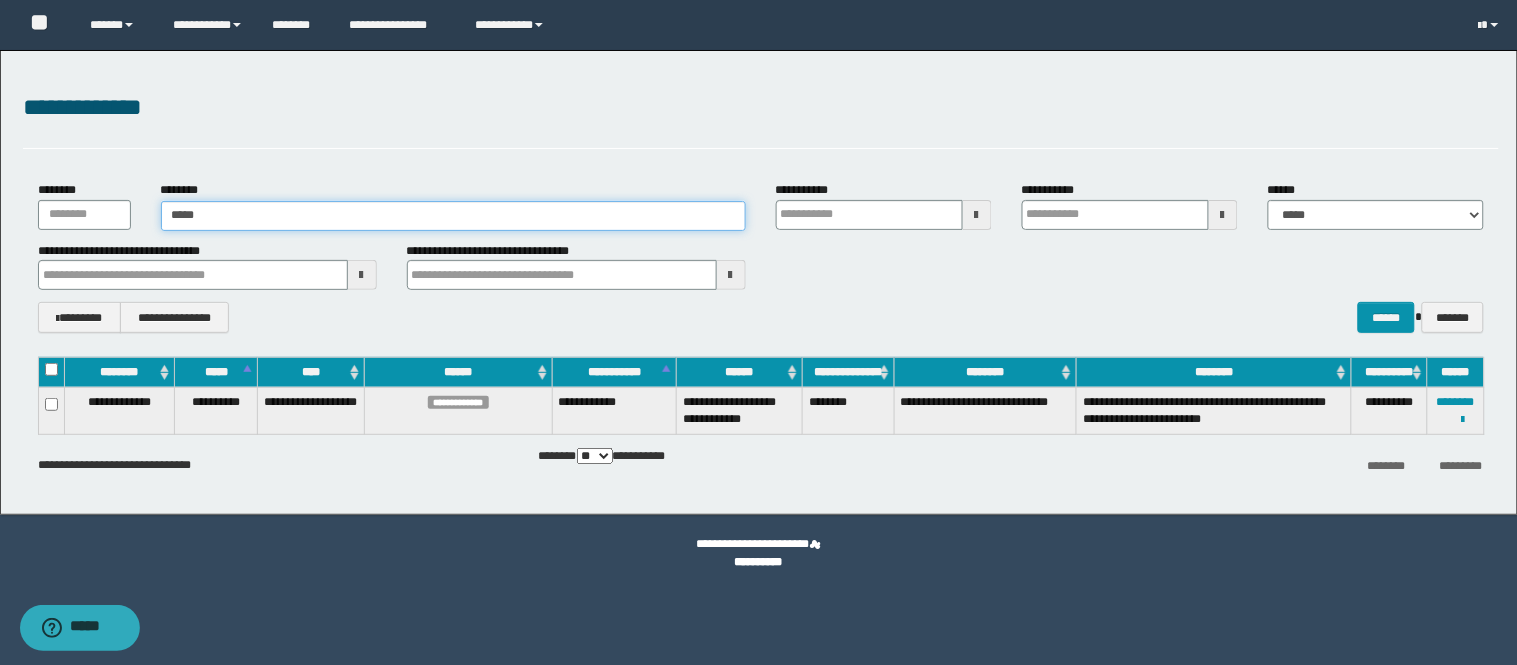 type on "******" 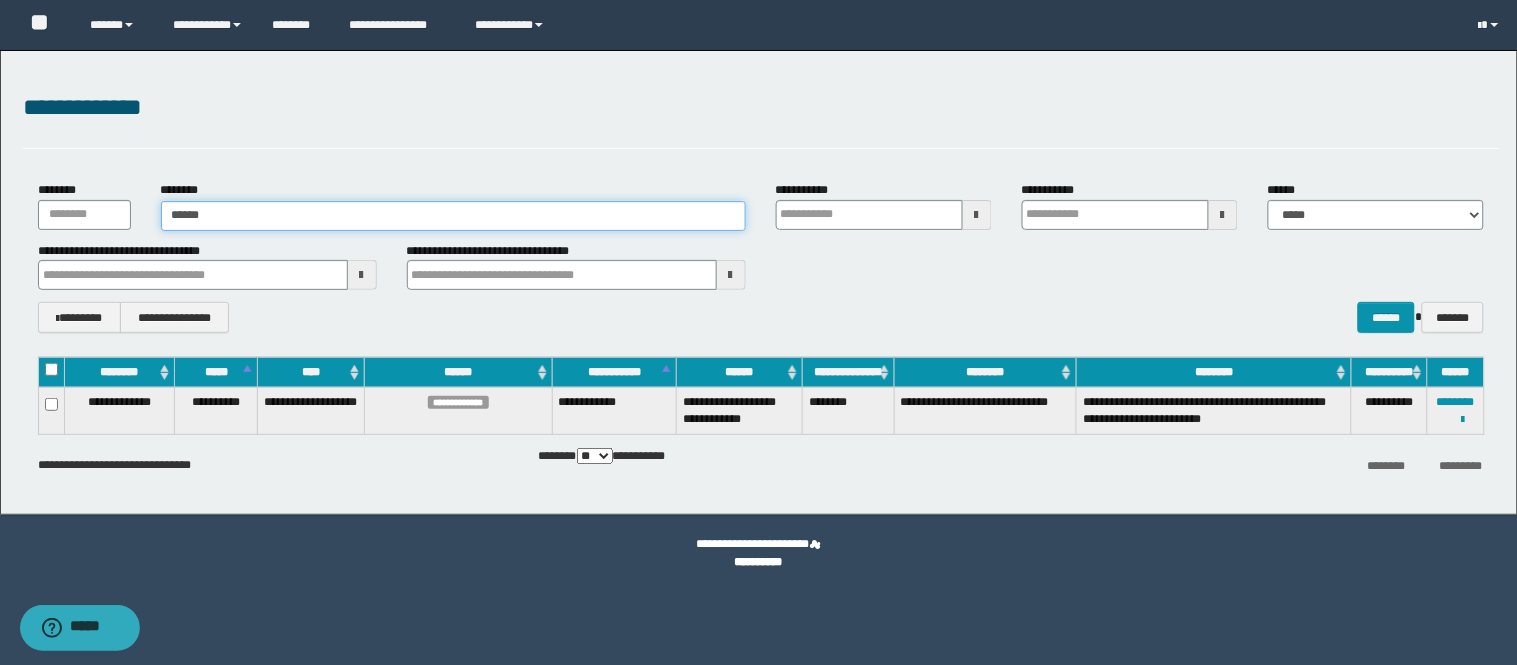 type on "******" 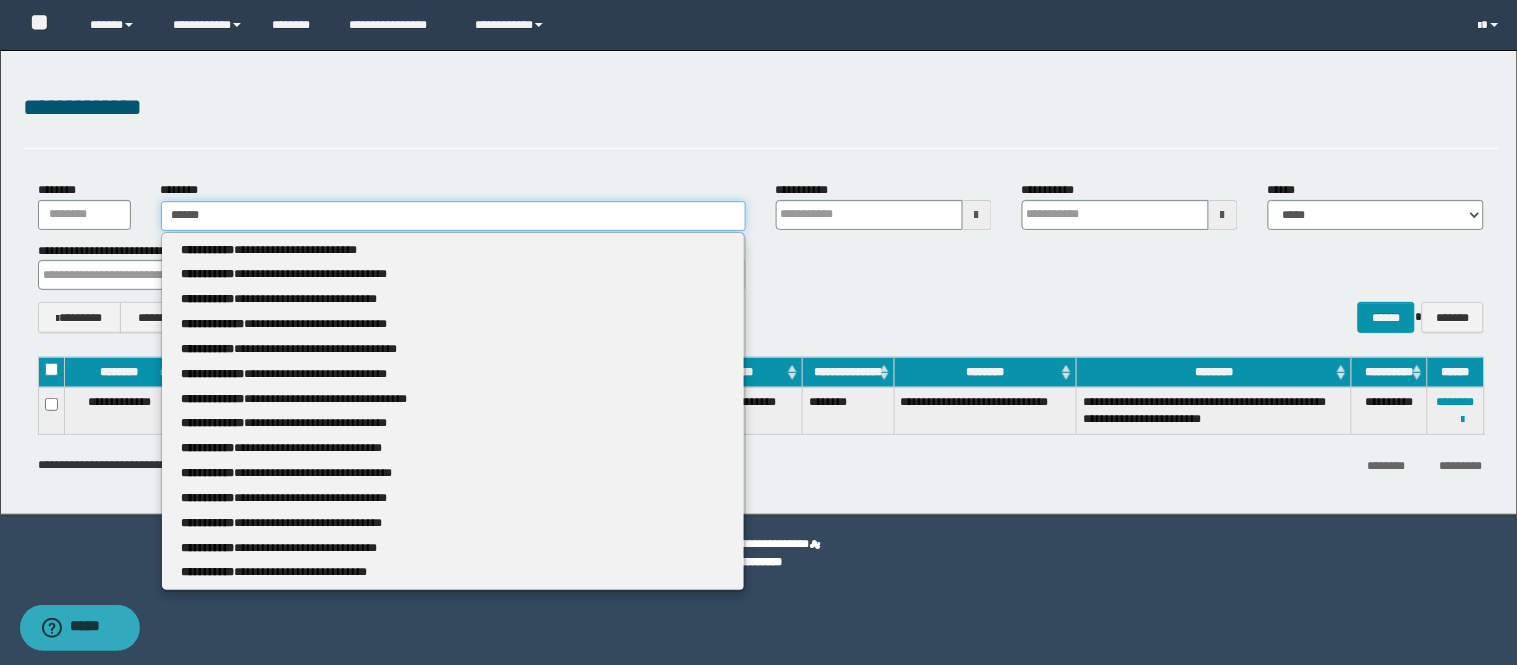 type 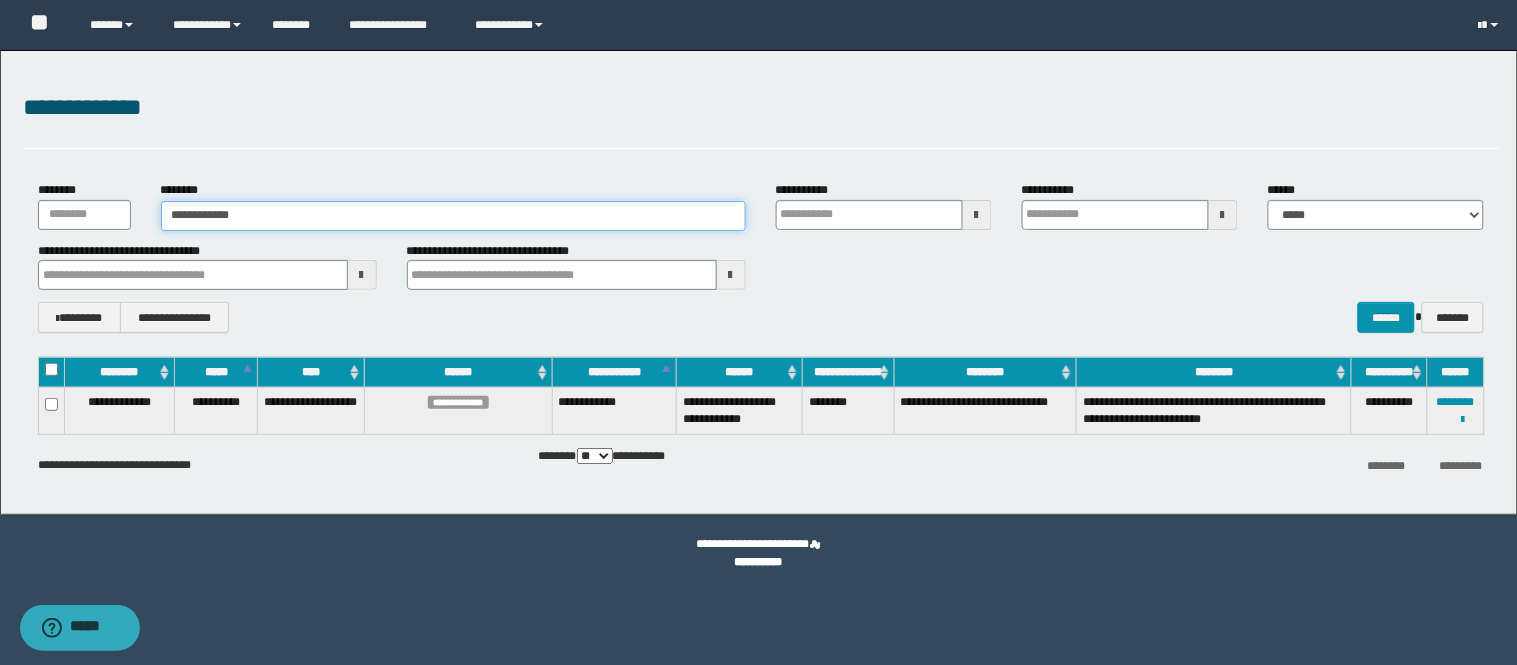 type on "**********" 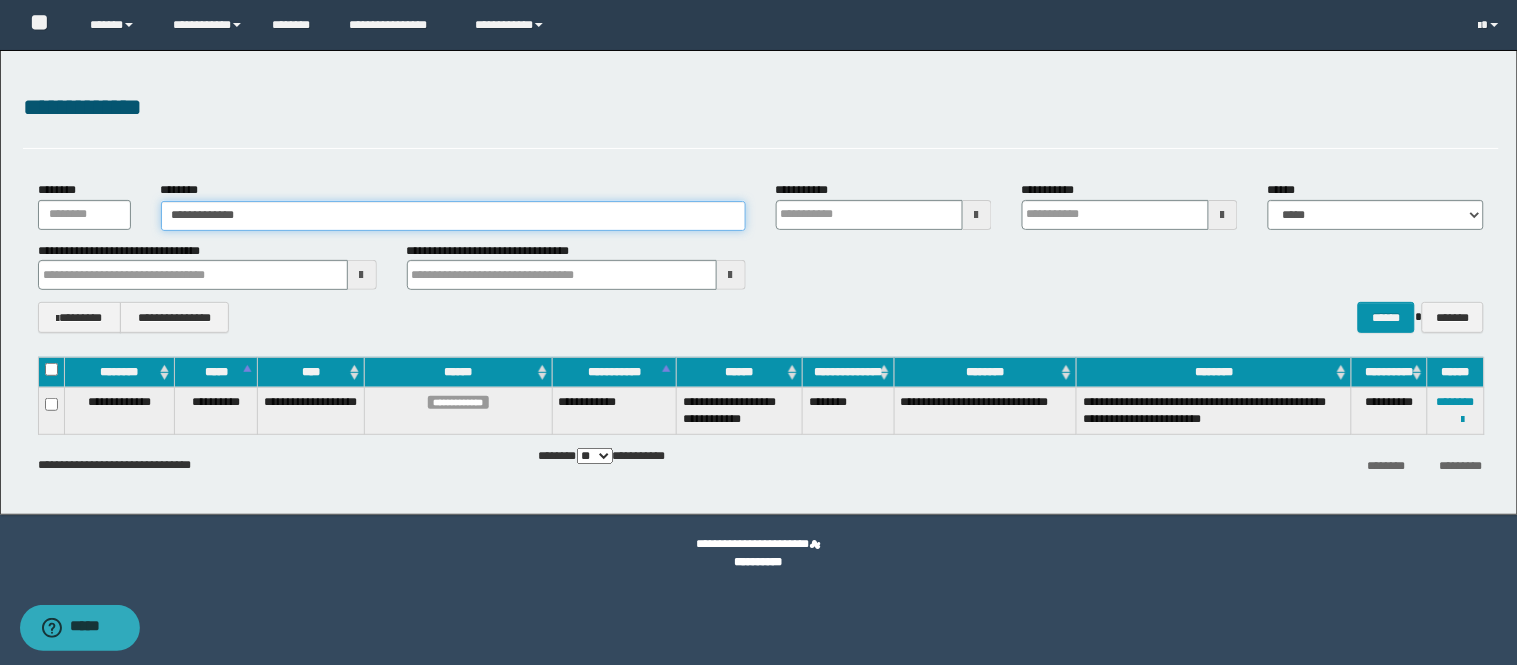 type on "**********" 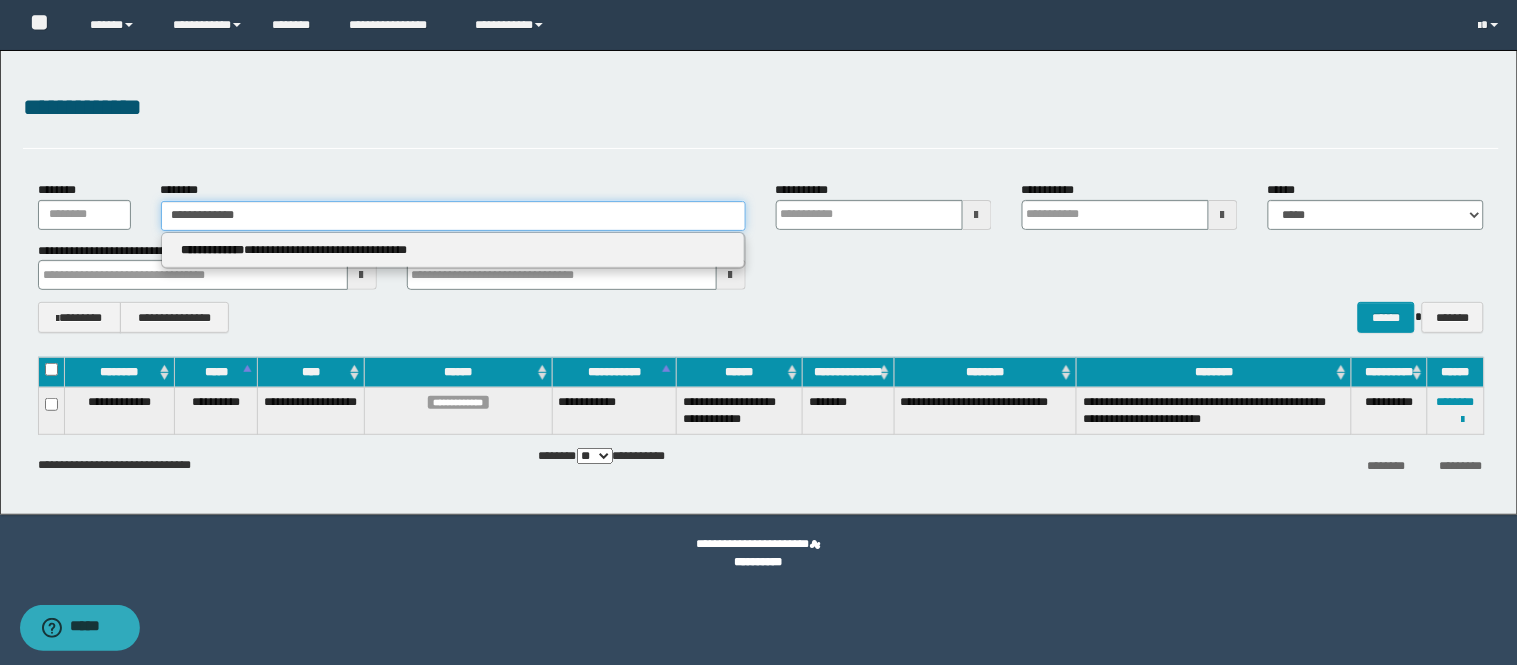 type 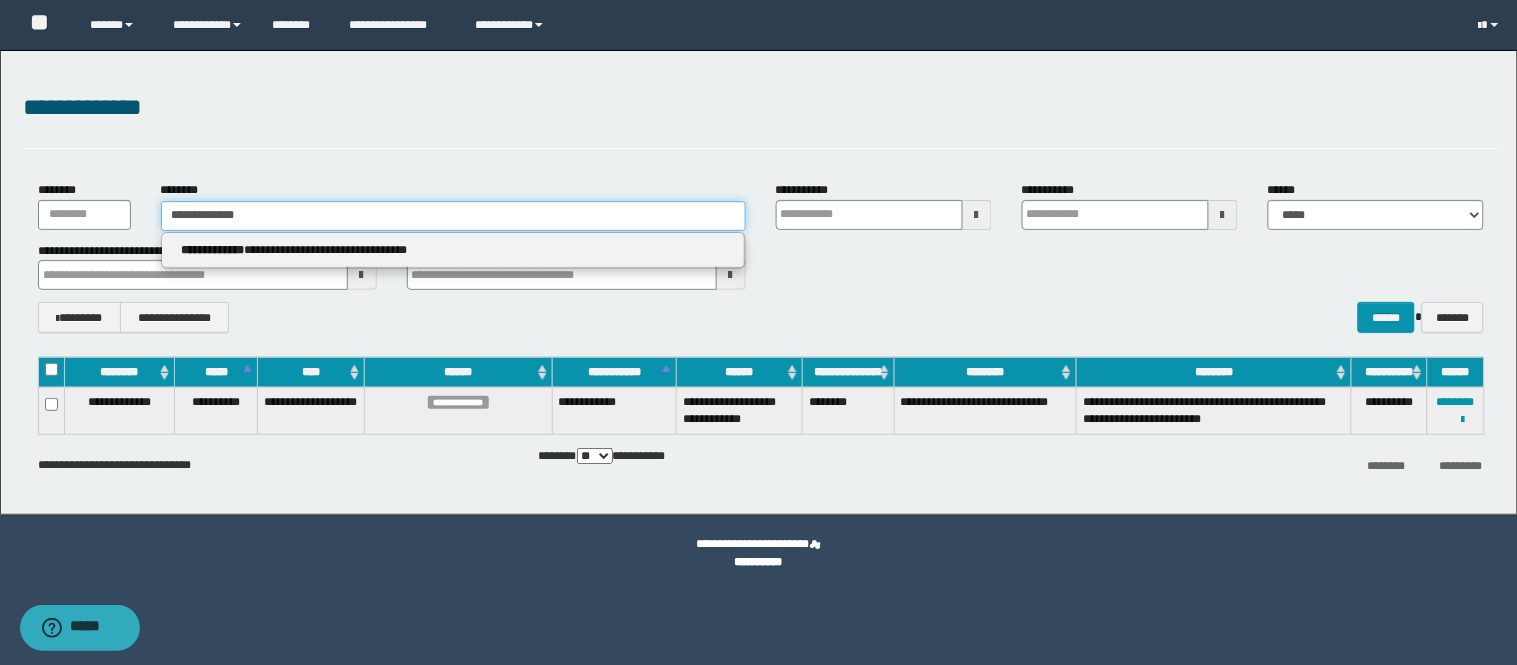 type on "**********" 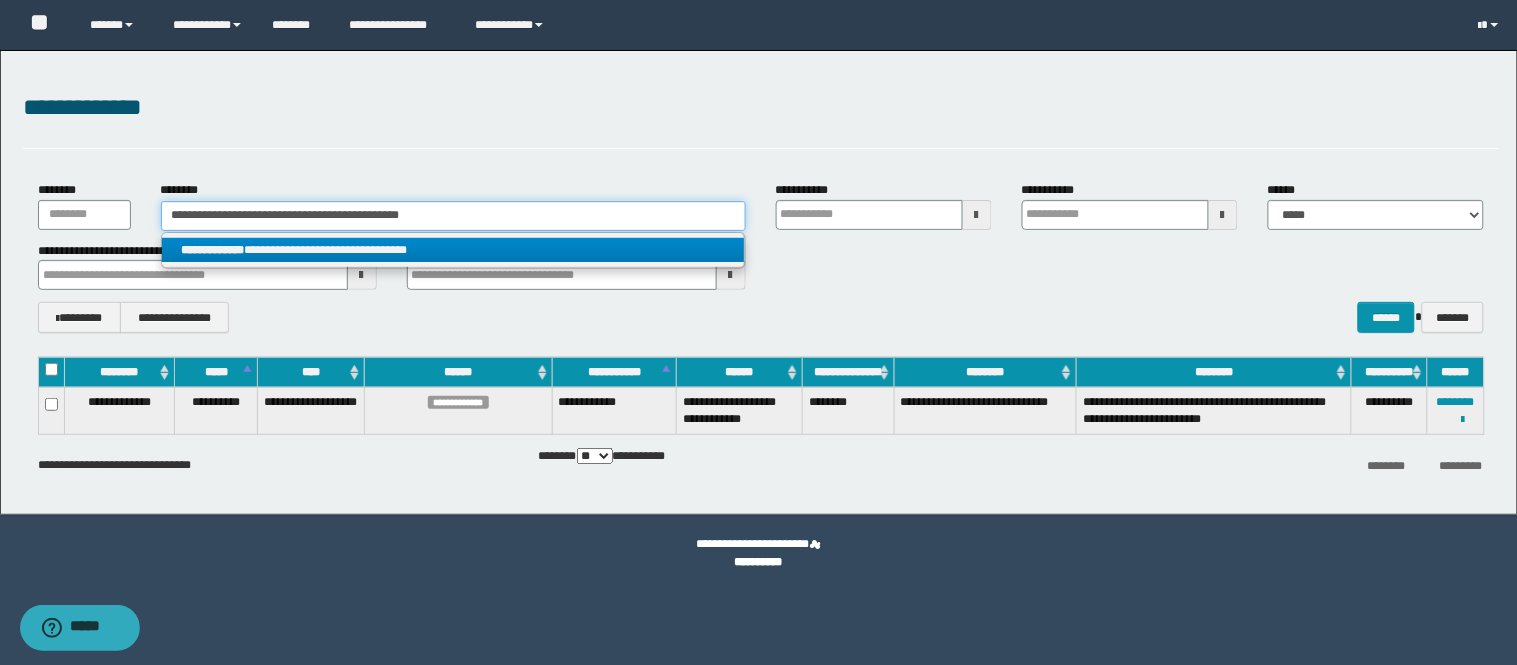 type 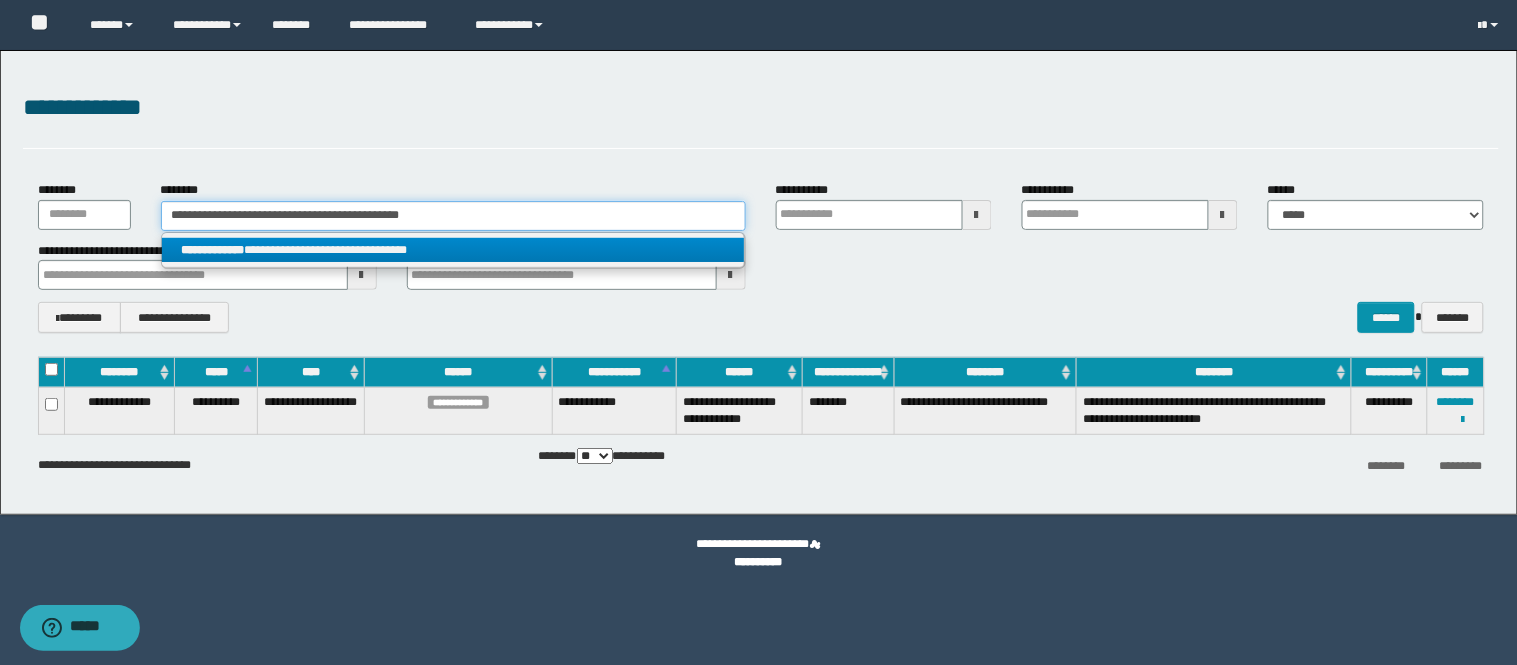 type 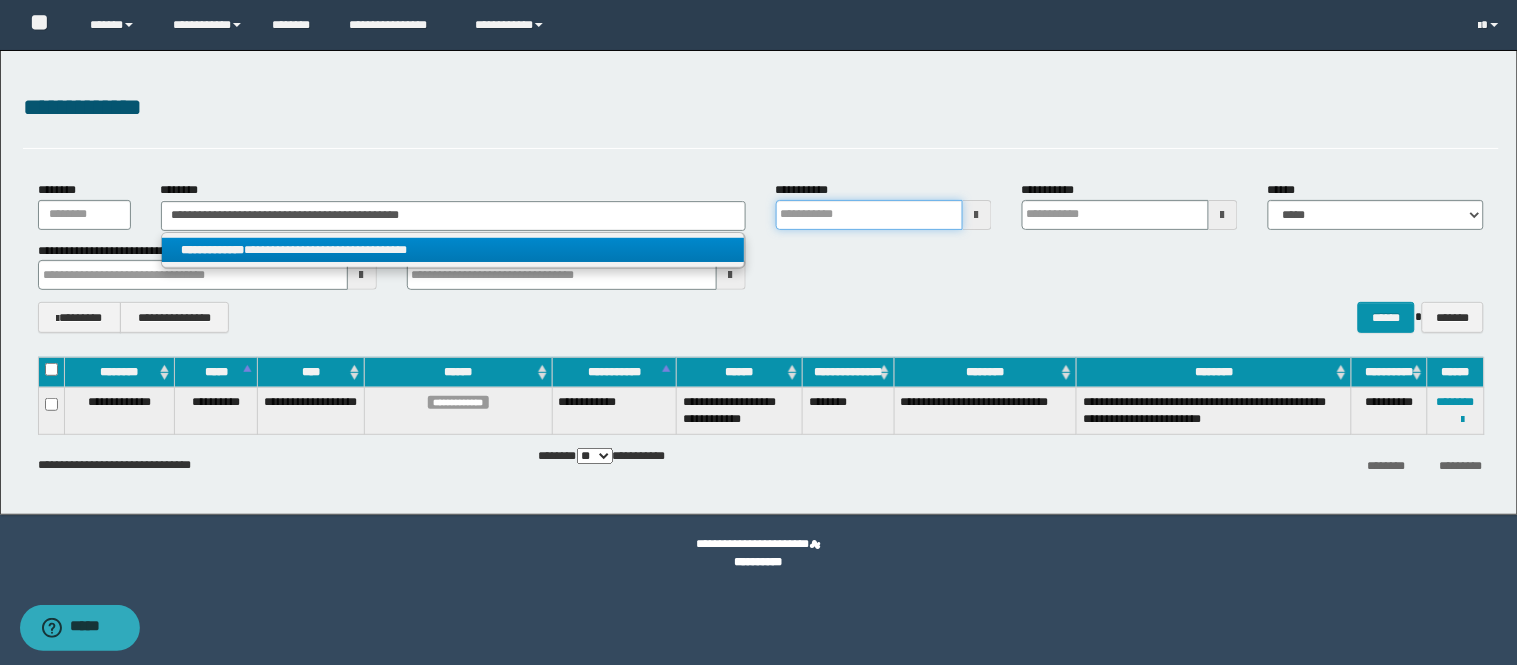type 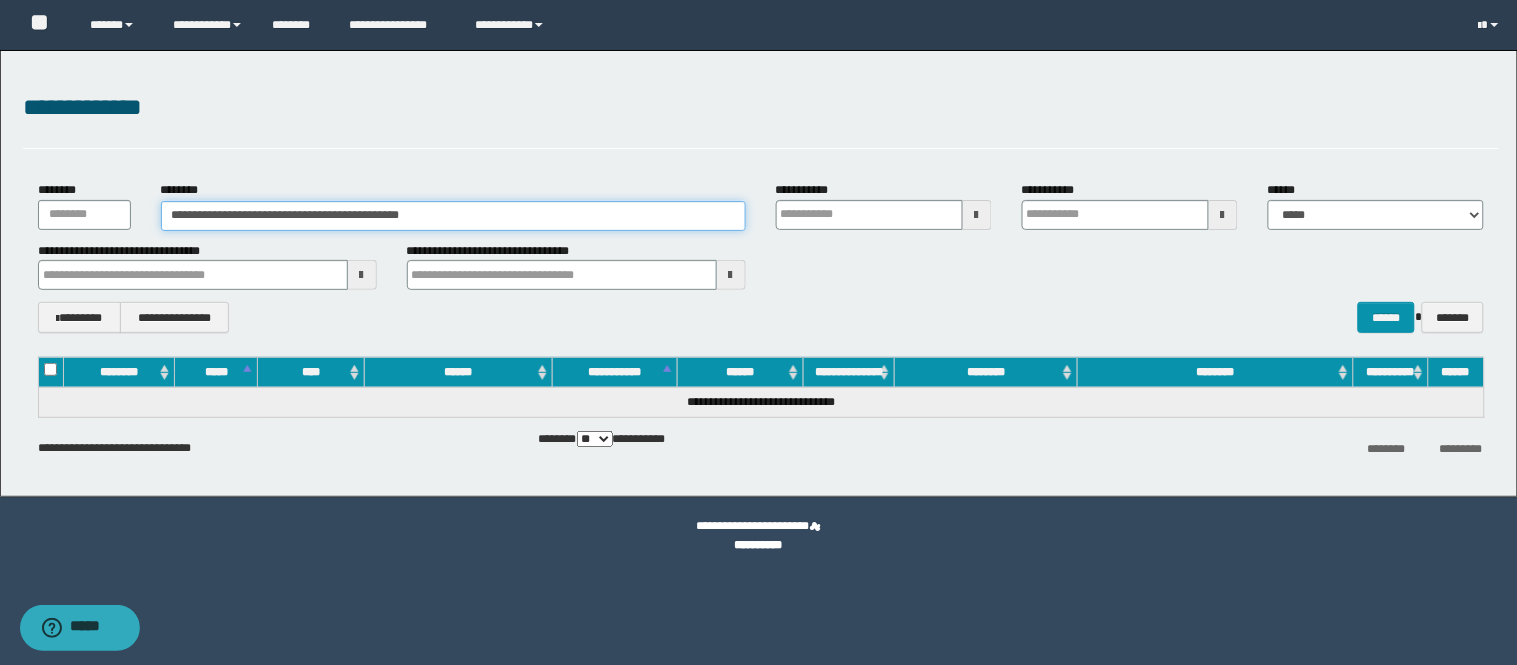 drag, startPoint x: 490, startPoint y: 227, endPoint x: 0, endPoint y: 215, distance: 490.1469 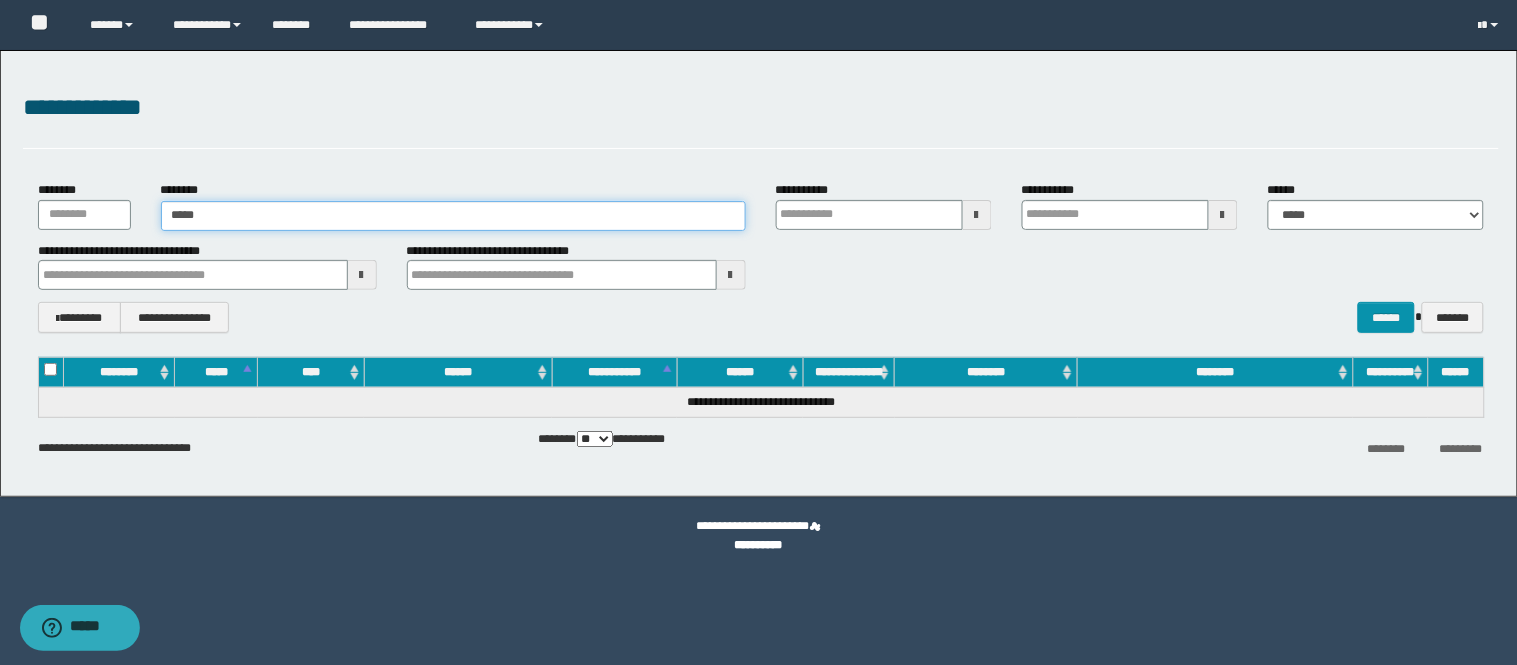 type on "******" 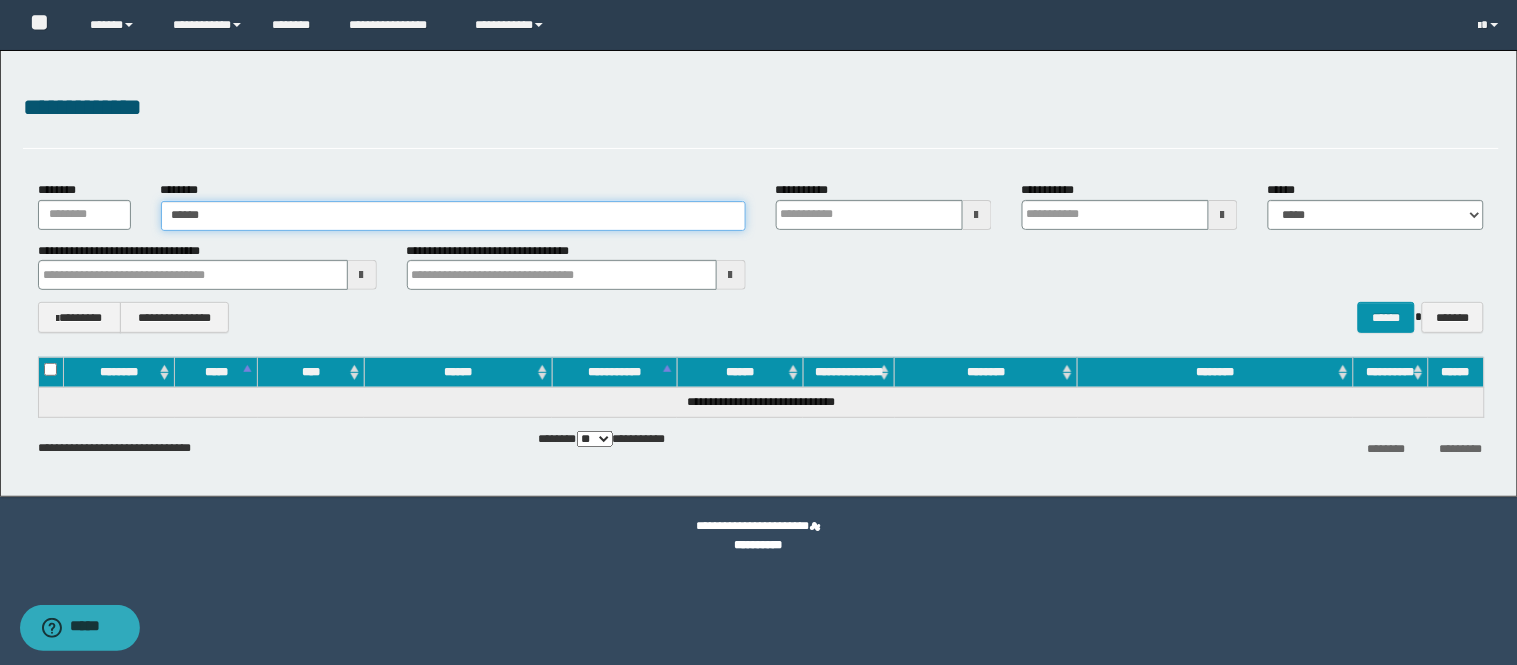 type on "******" 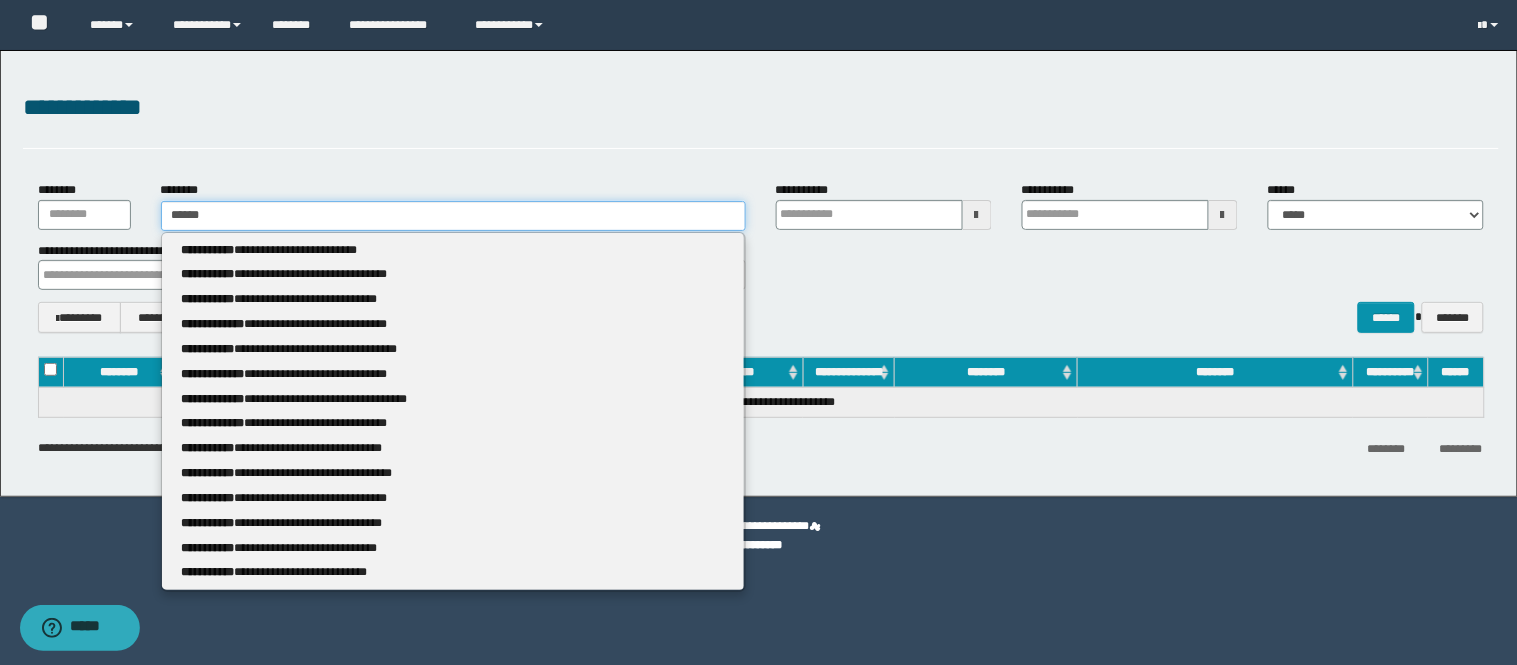 type 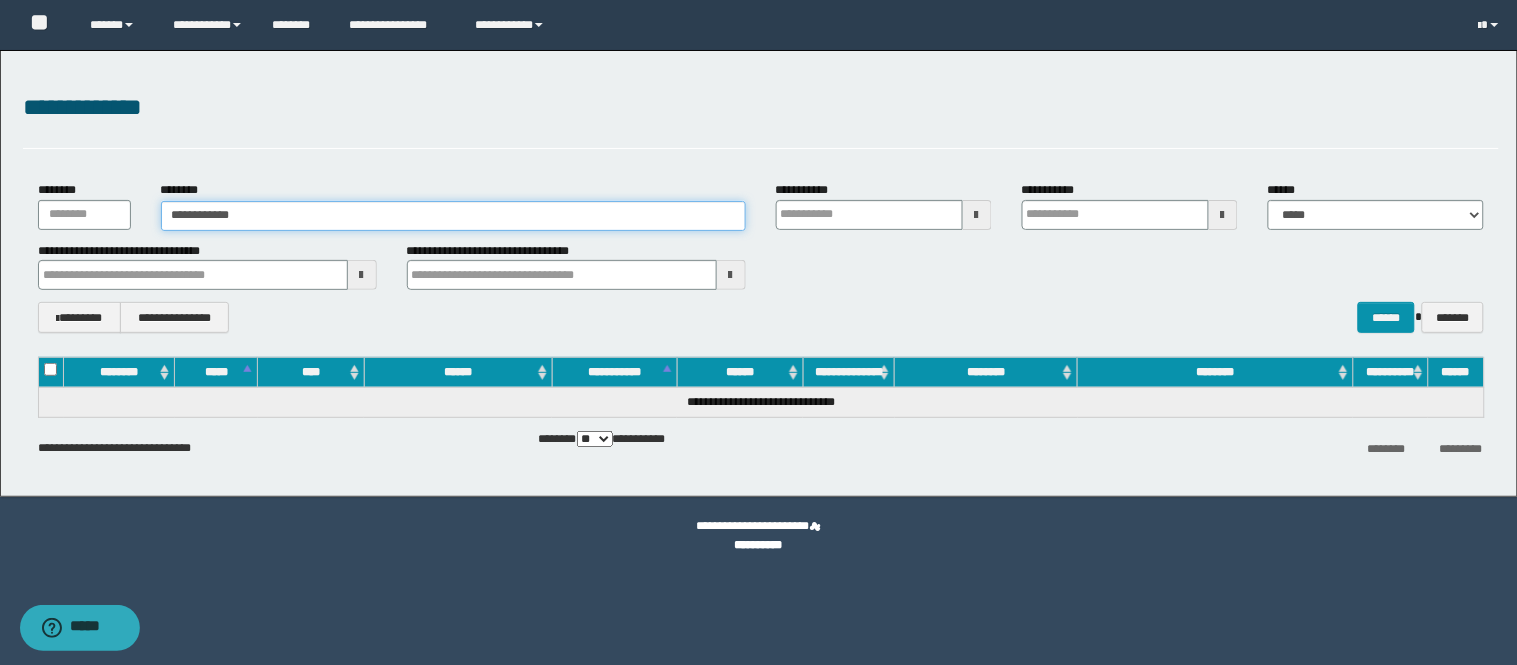 type on "**********" 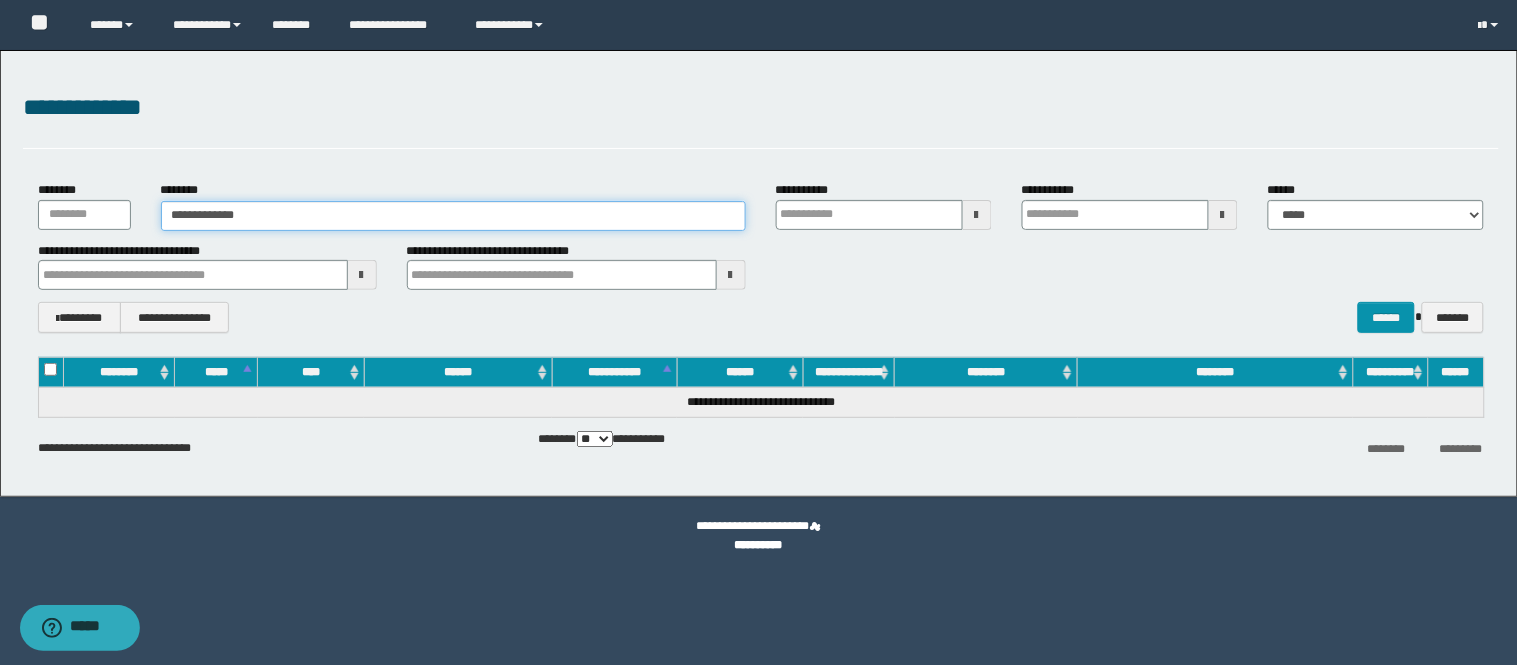 type on "**********" 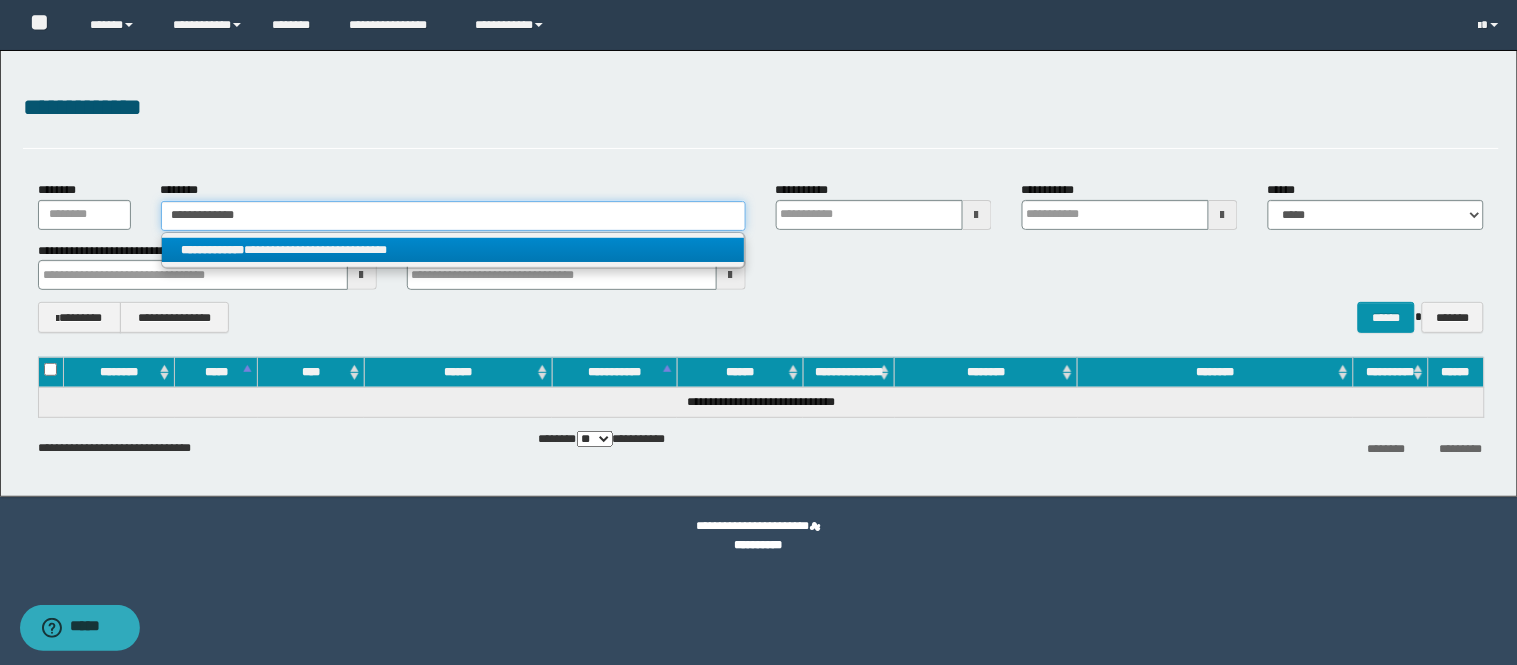 type 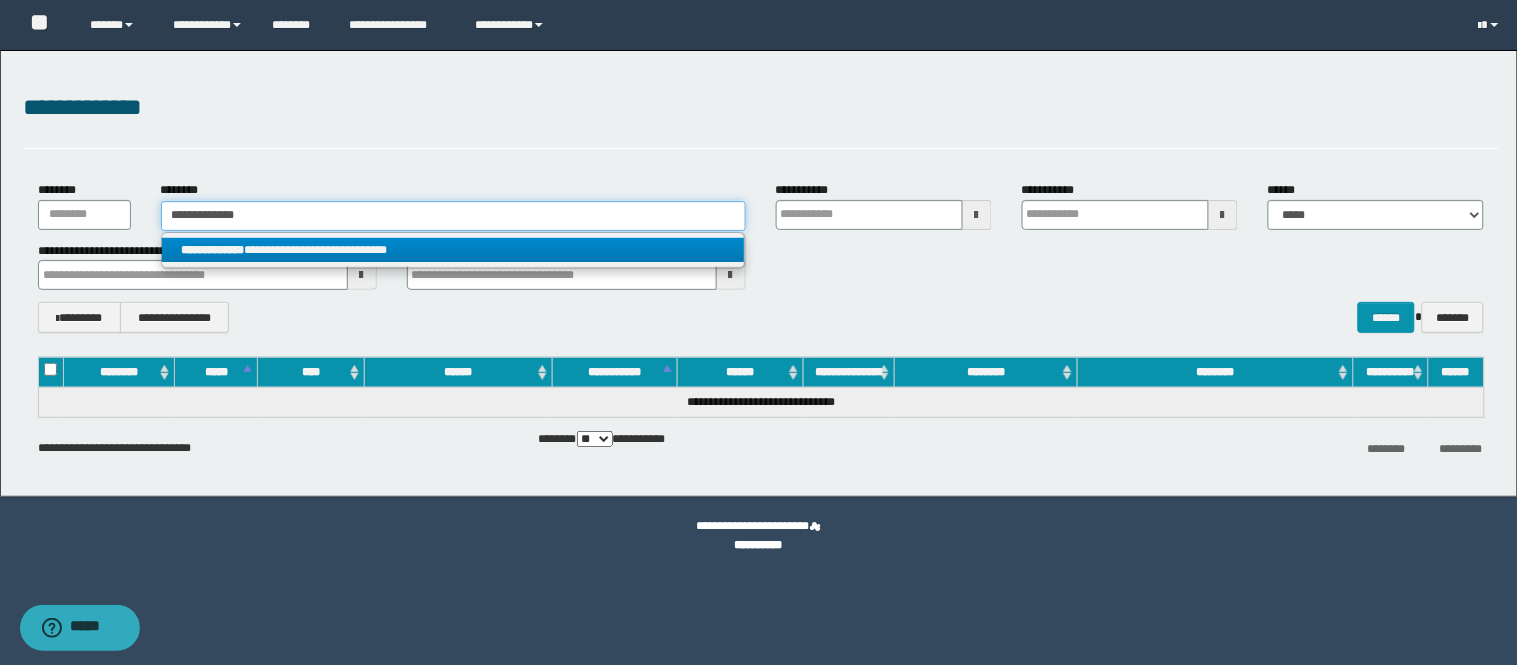 type on "**********" 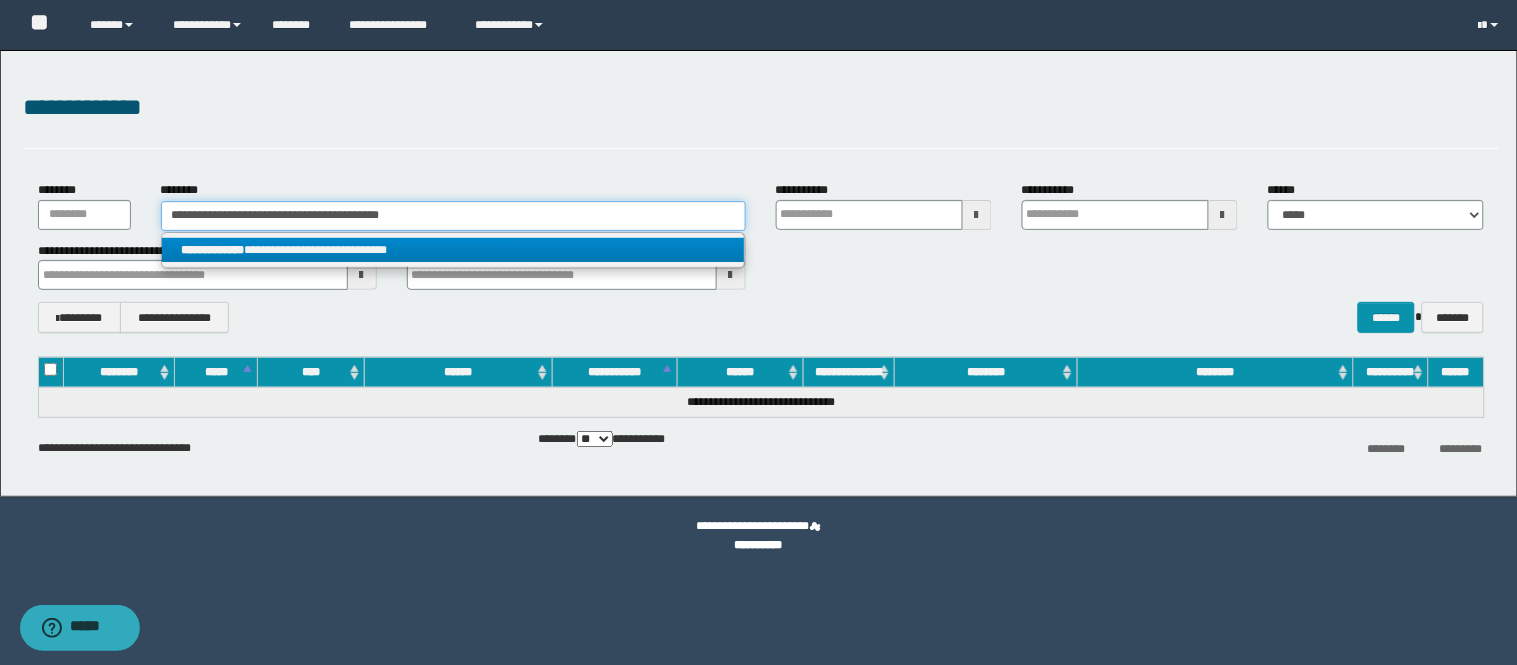 type 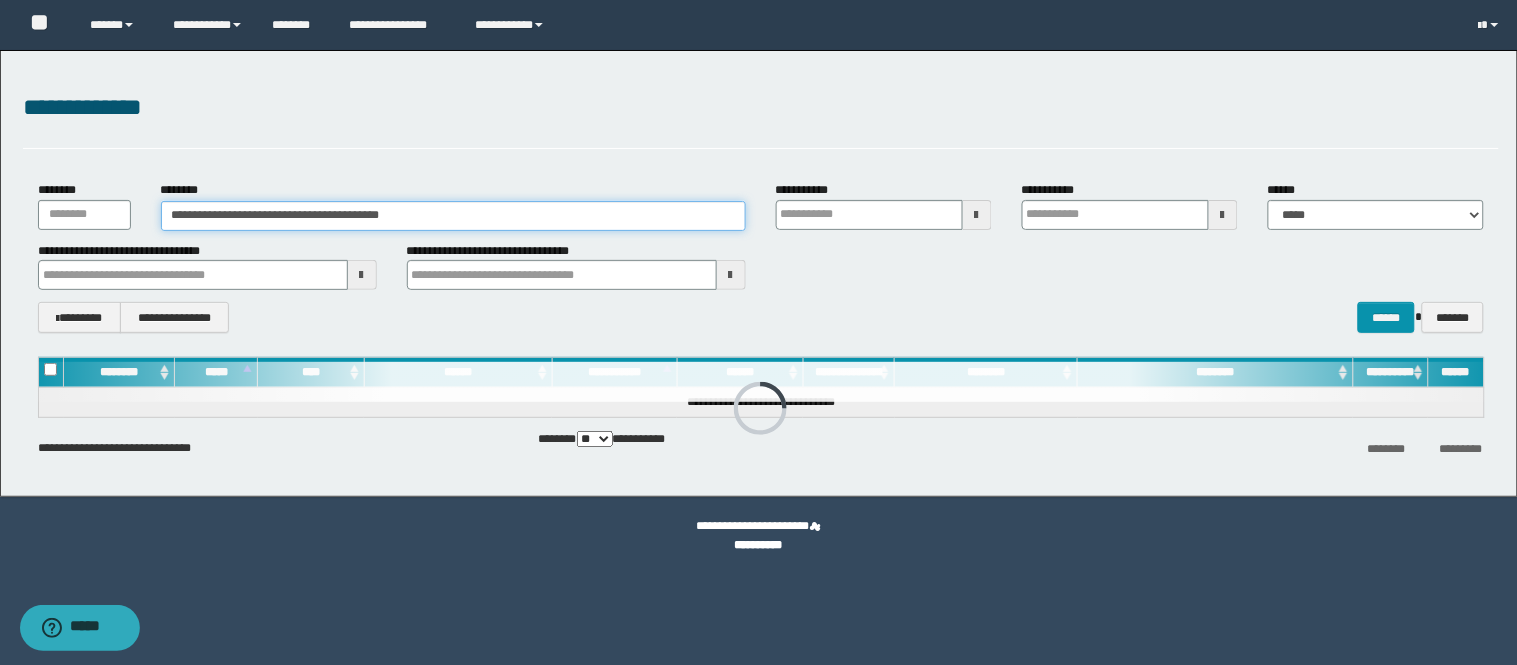 type on "**********" 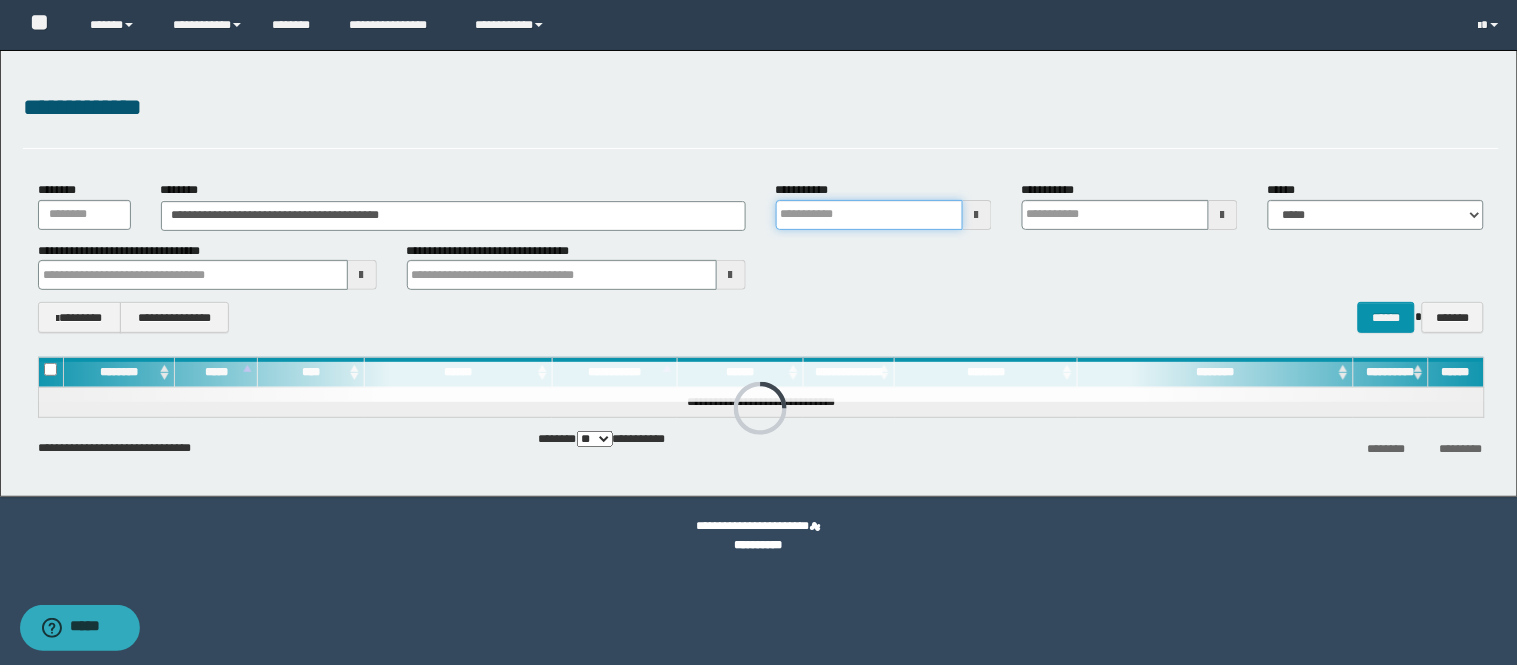 type 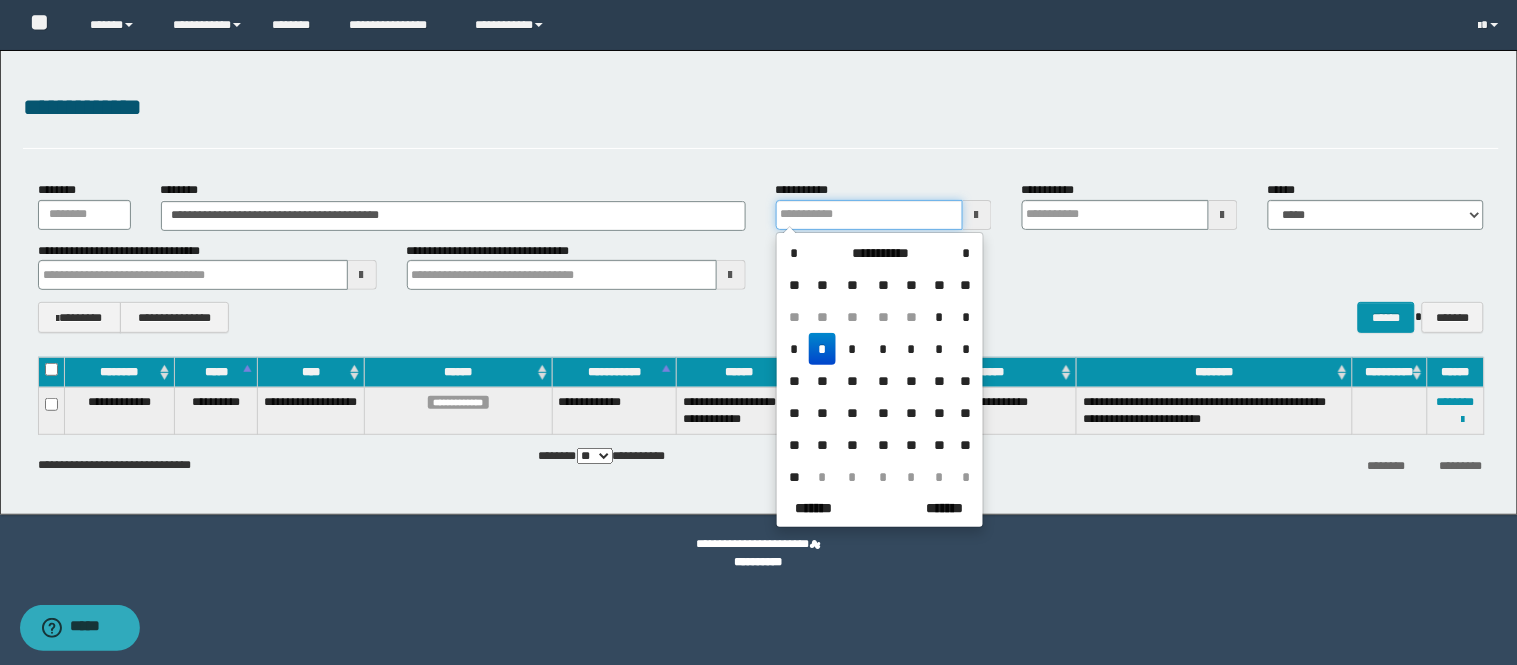 type 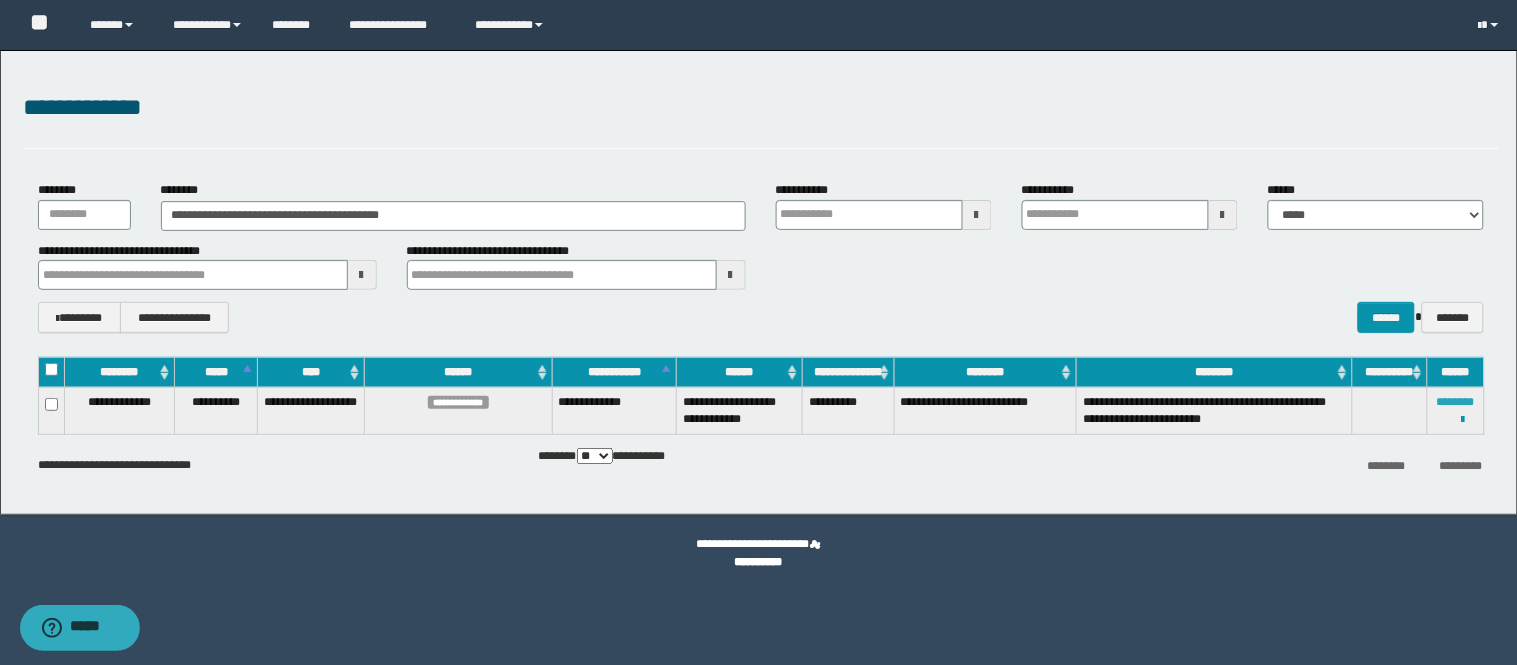 click on "********" at bounding box center (1456, 402) 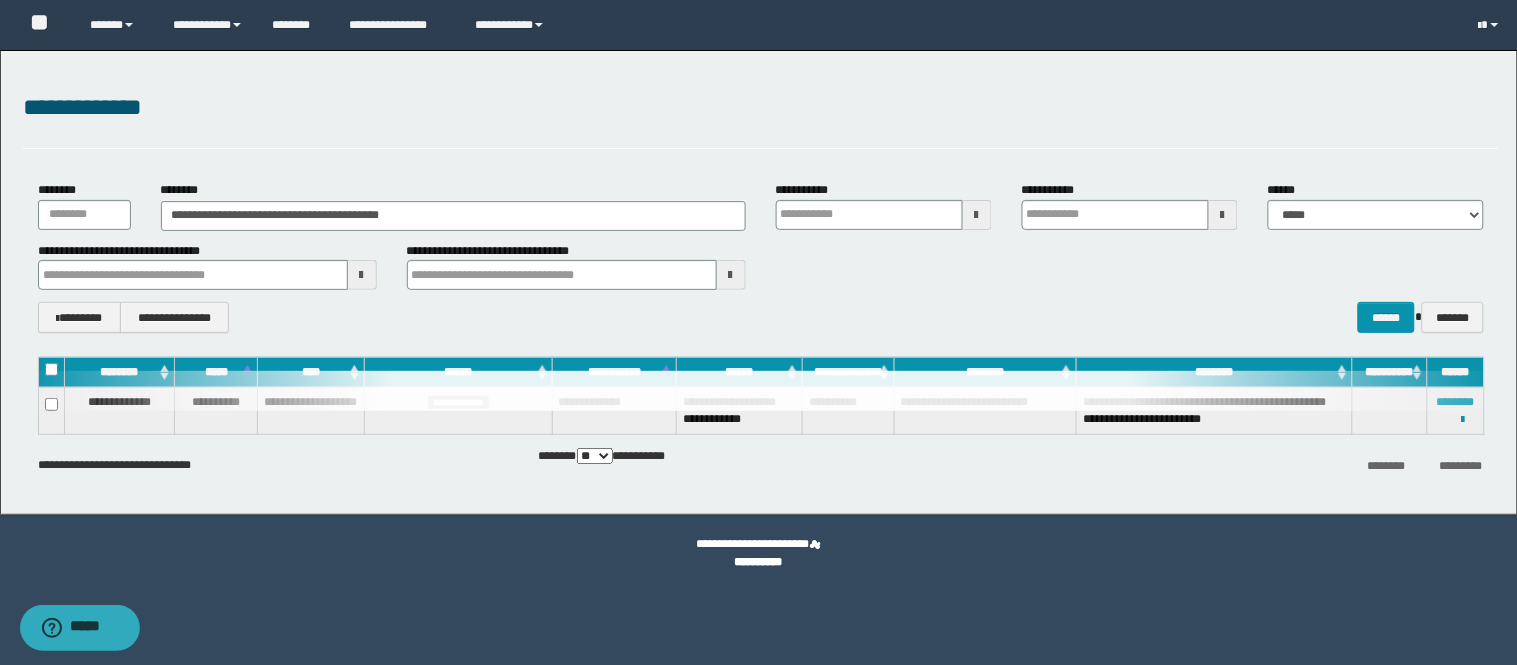 type 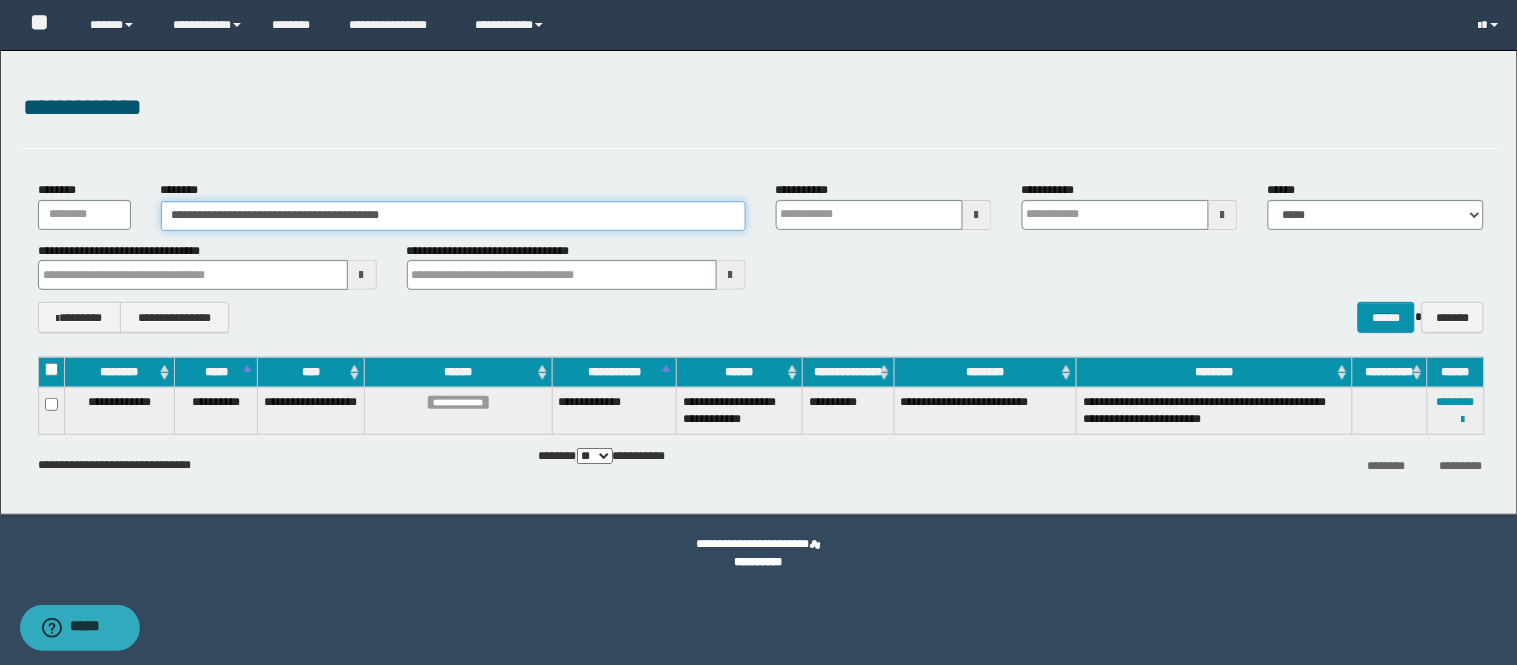drag, startPoint x: 568, startPoint y: 204, endPoint x: 0, endPoint y: 225, distance: 568.38806 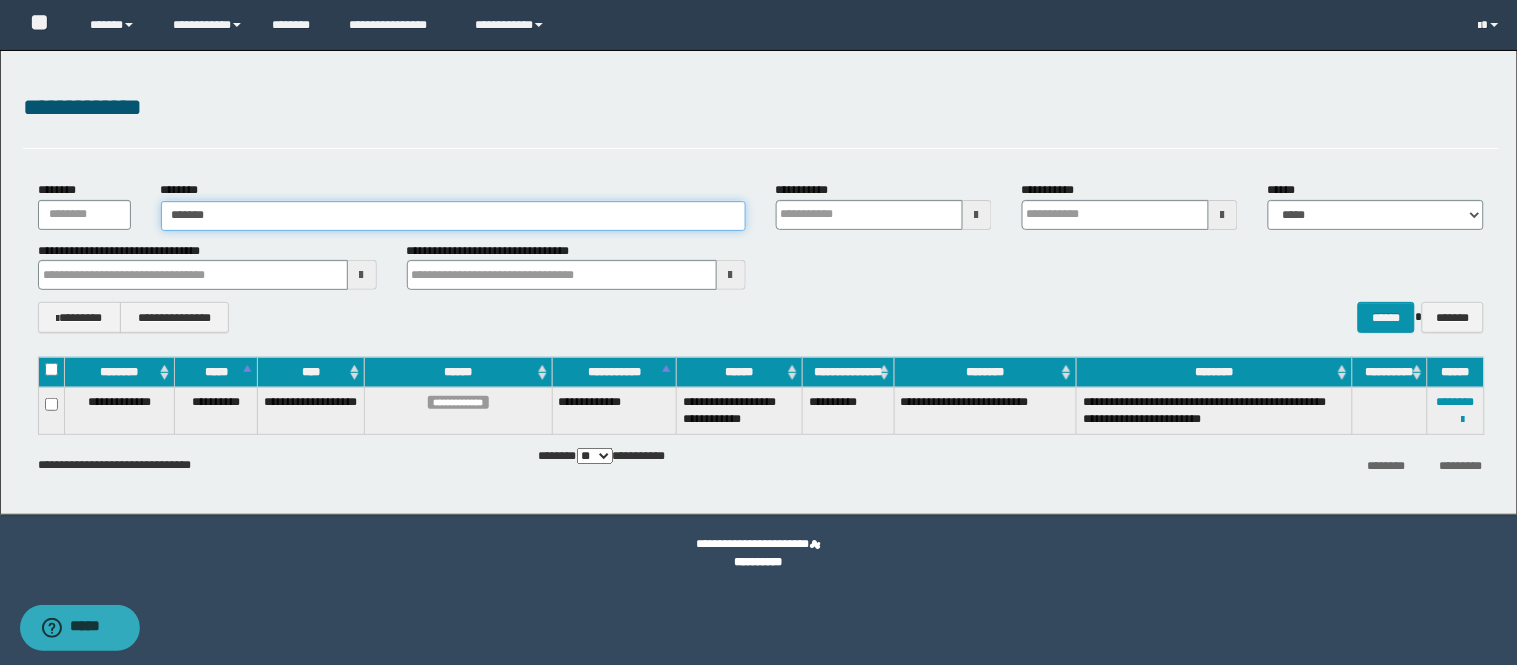 type on "********" 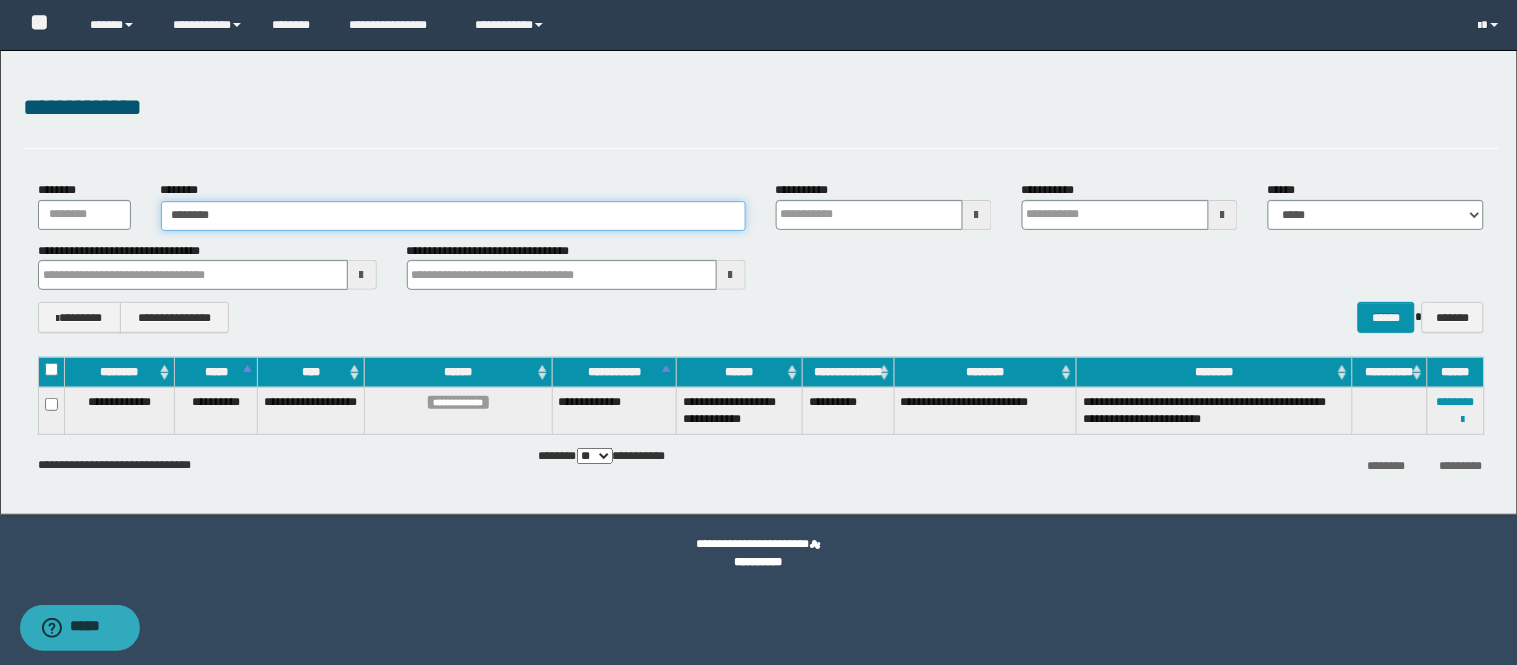 type on "********" 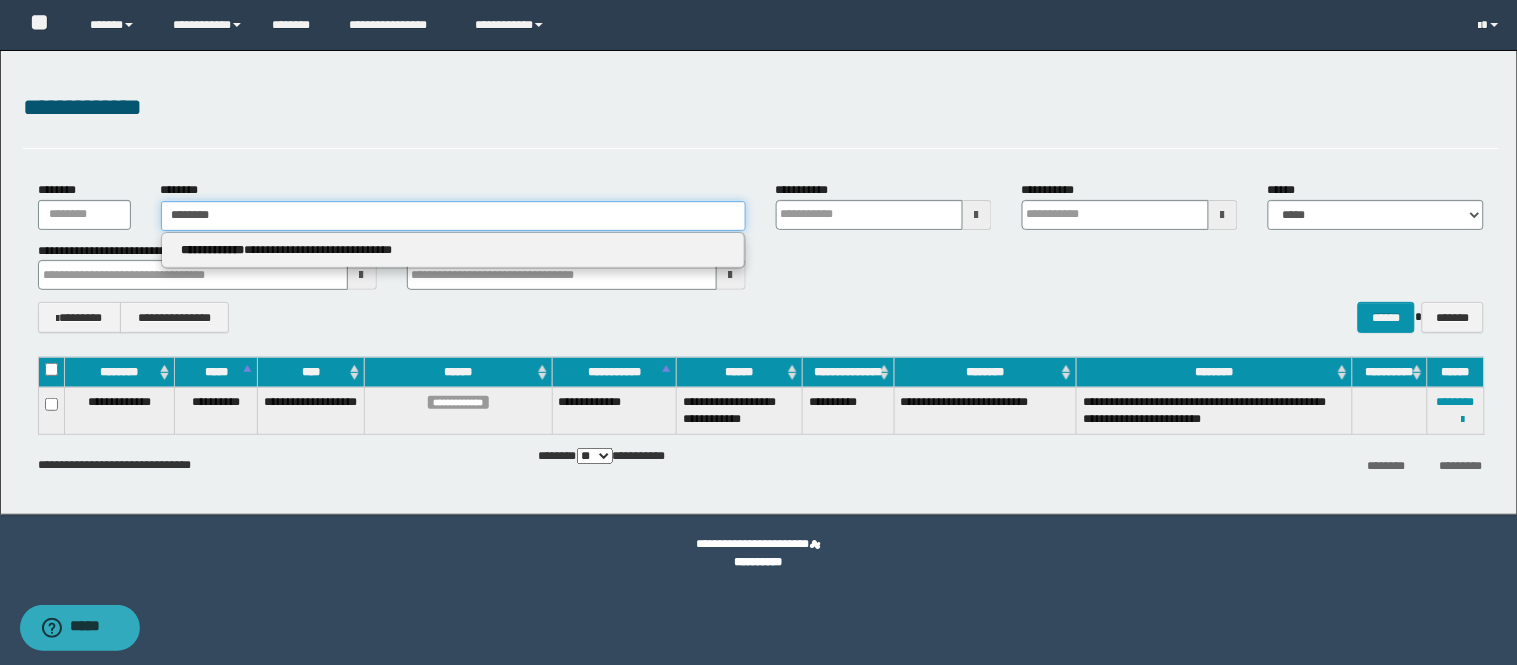 type 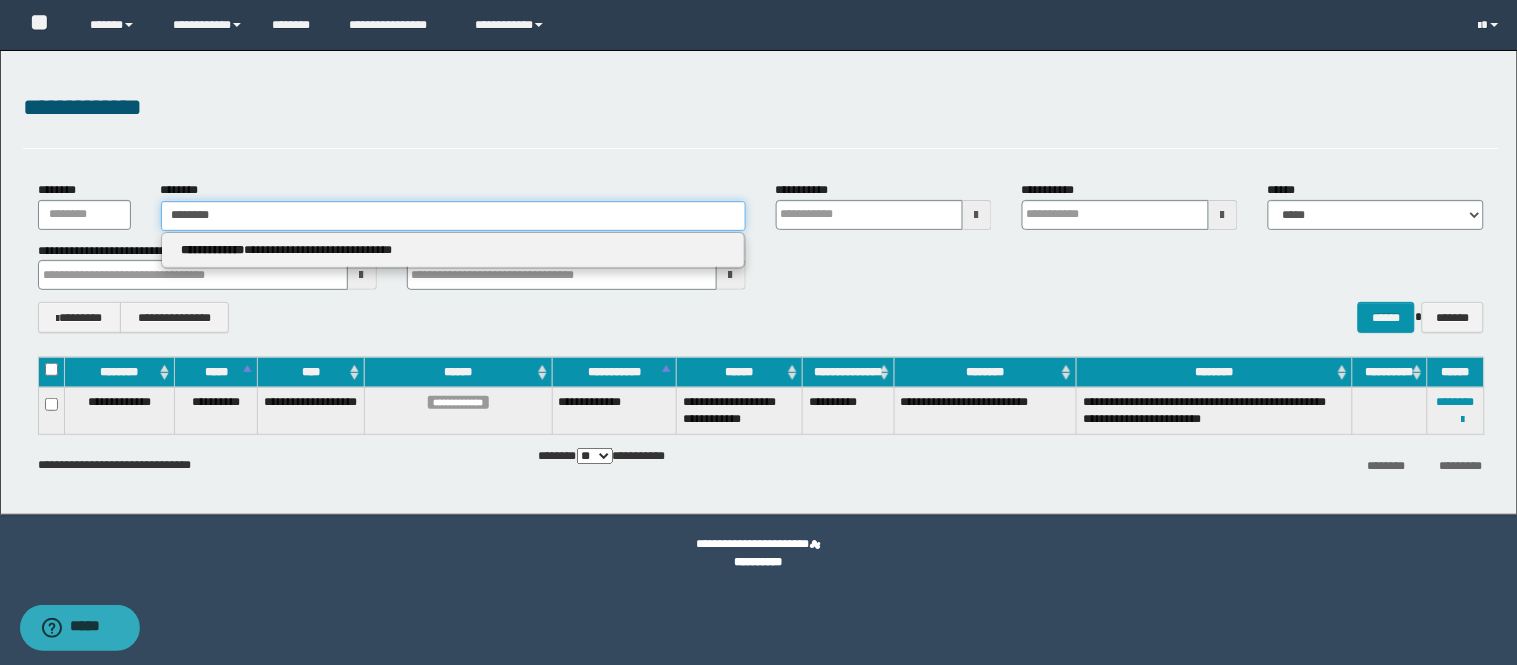 type on "**********" 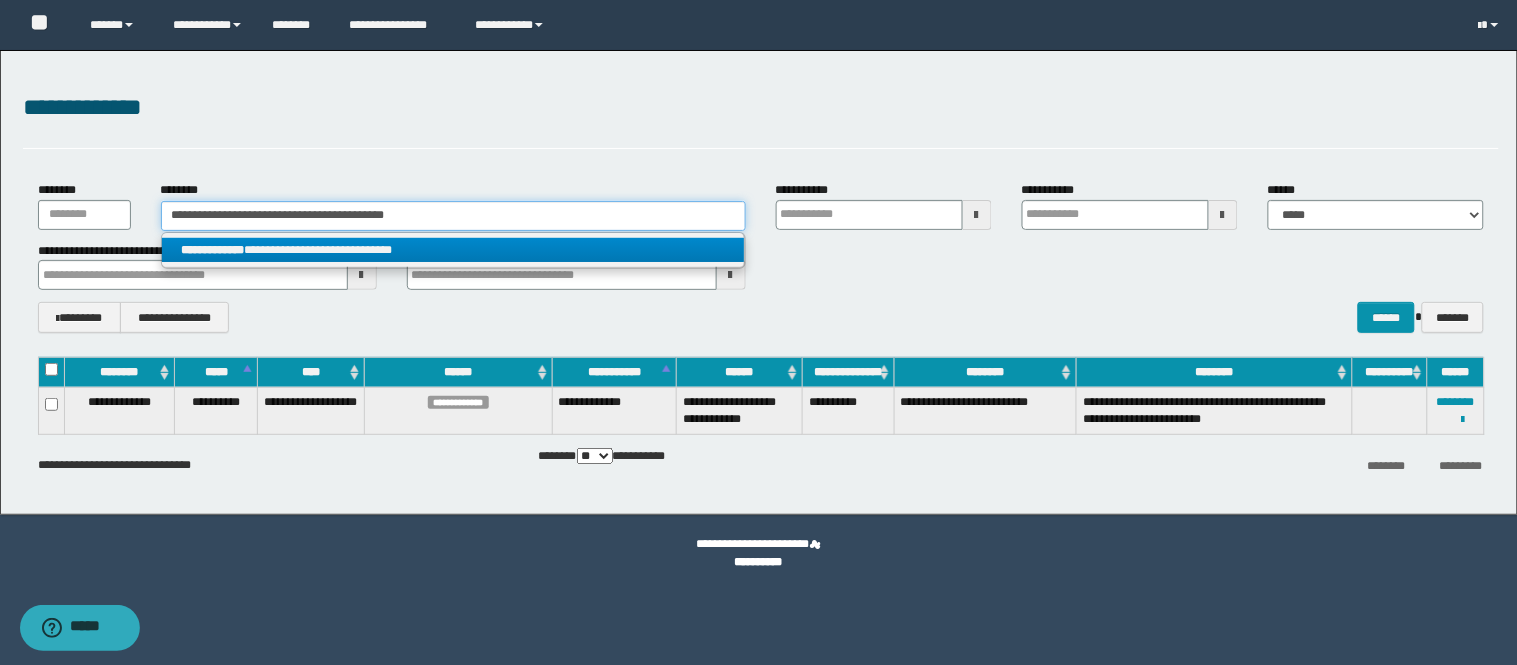 type 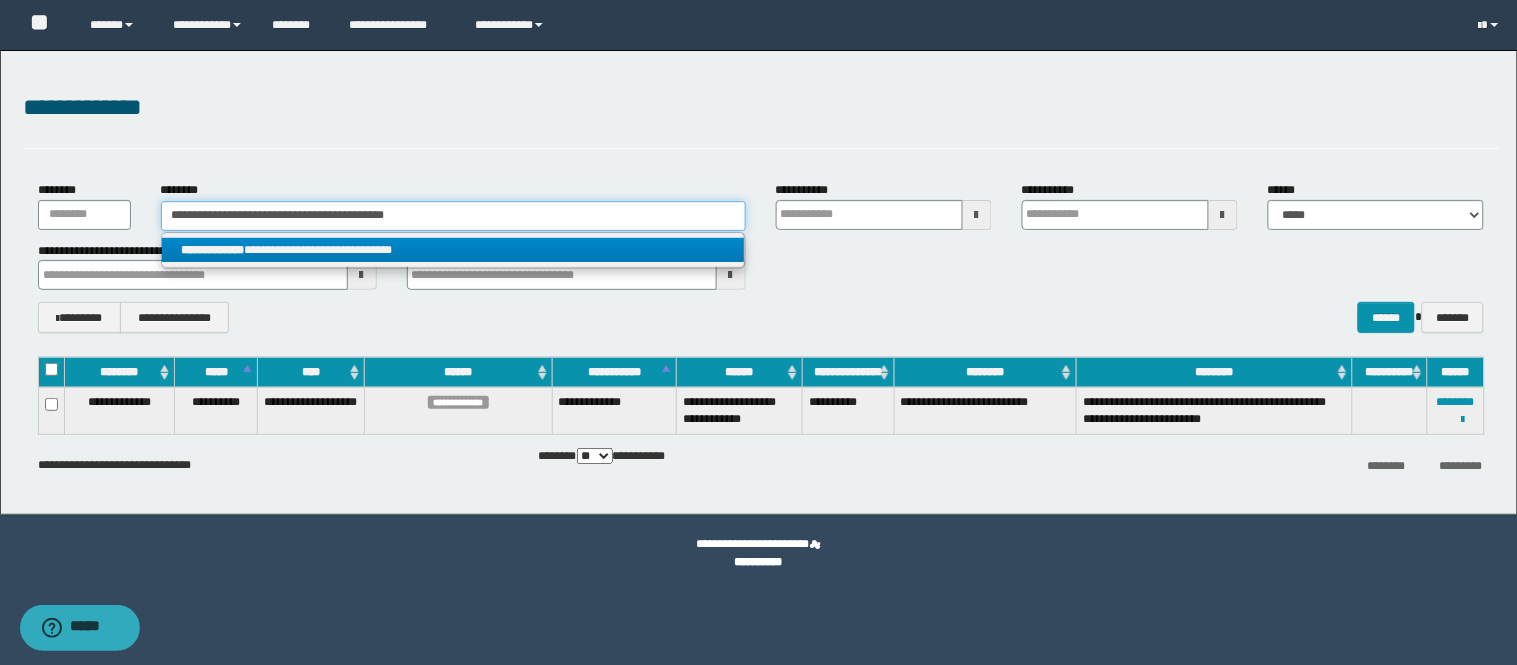 type 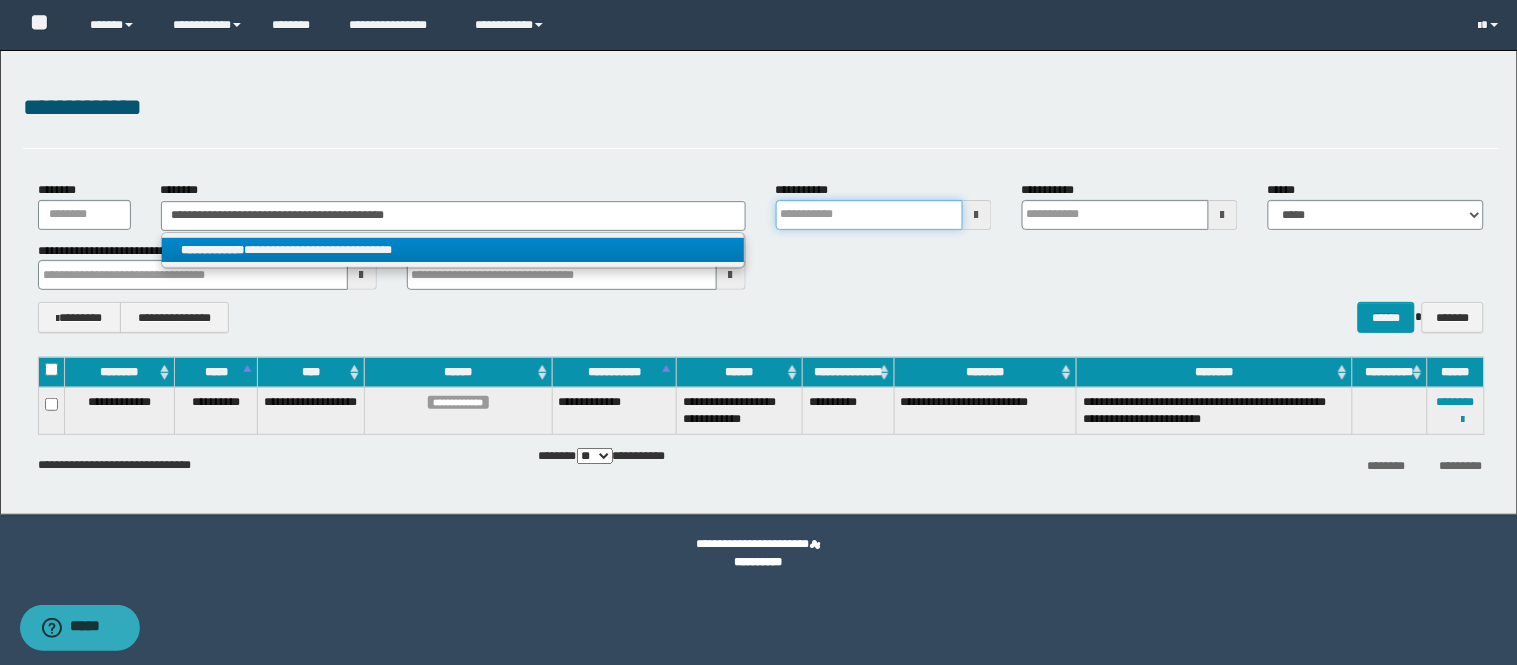 type 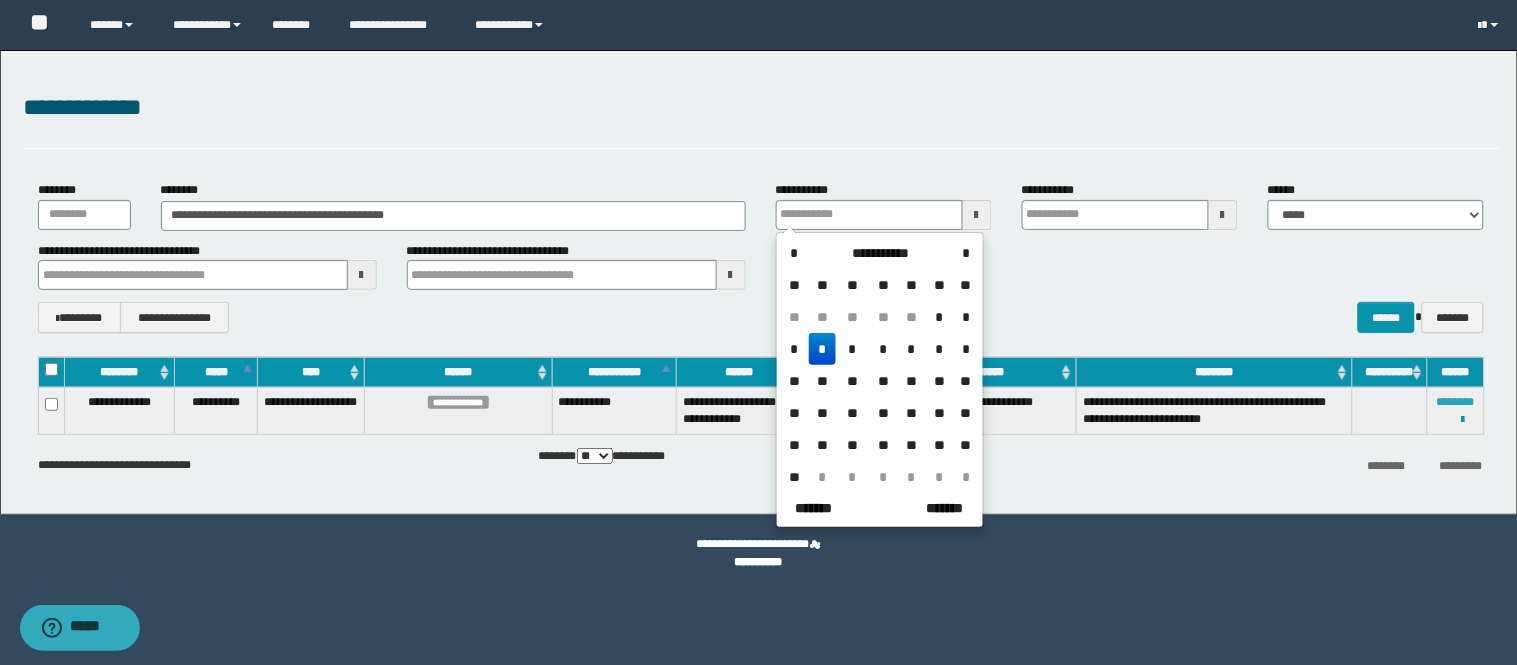 click on "********" at bounding box center [1456, 402] 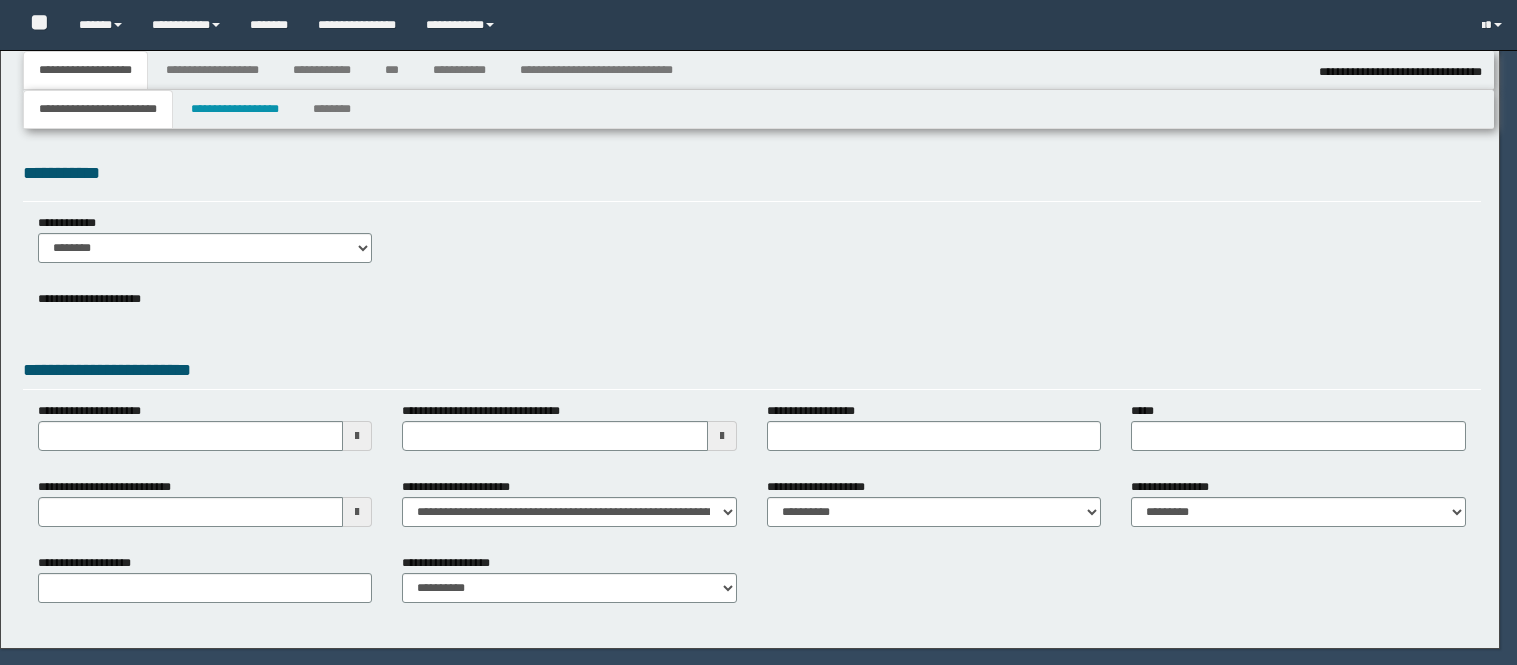 select on "*" 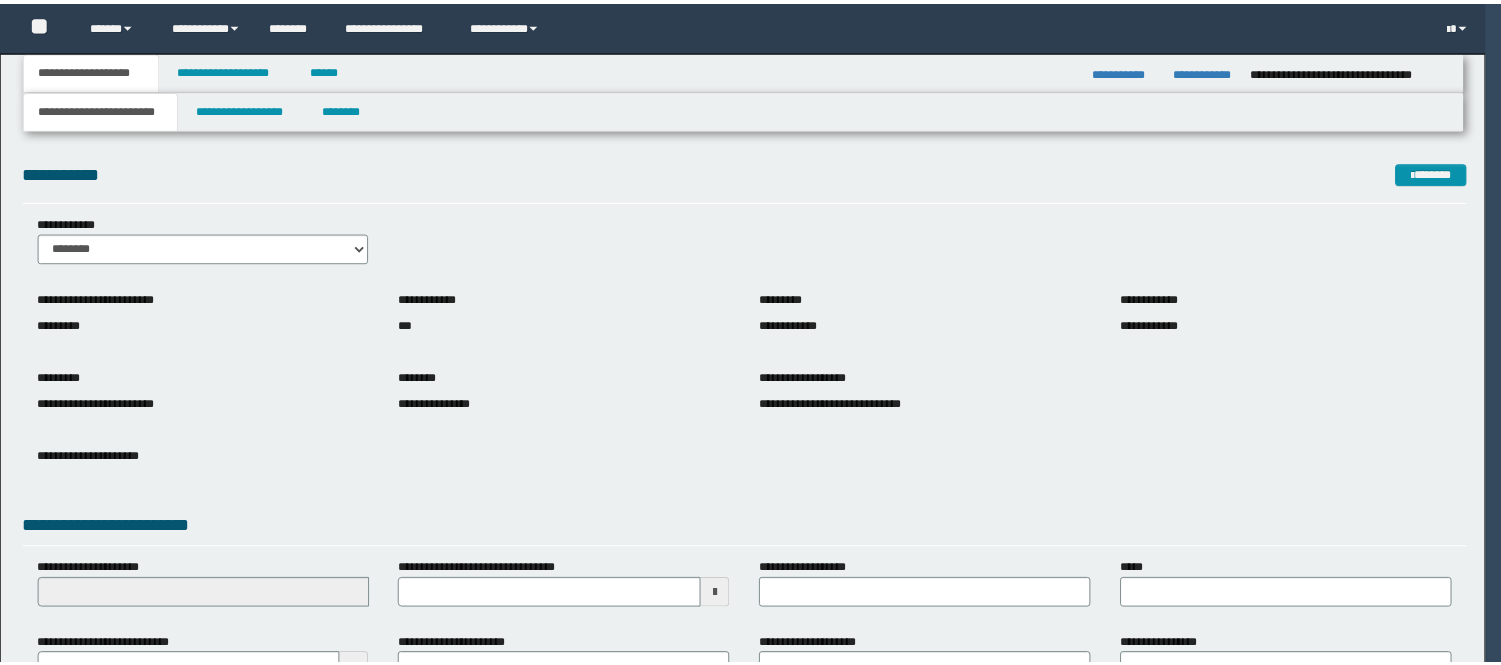 scroll, scrollTop: 0, scrollLeft: 0, axis: both 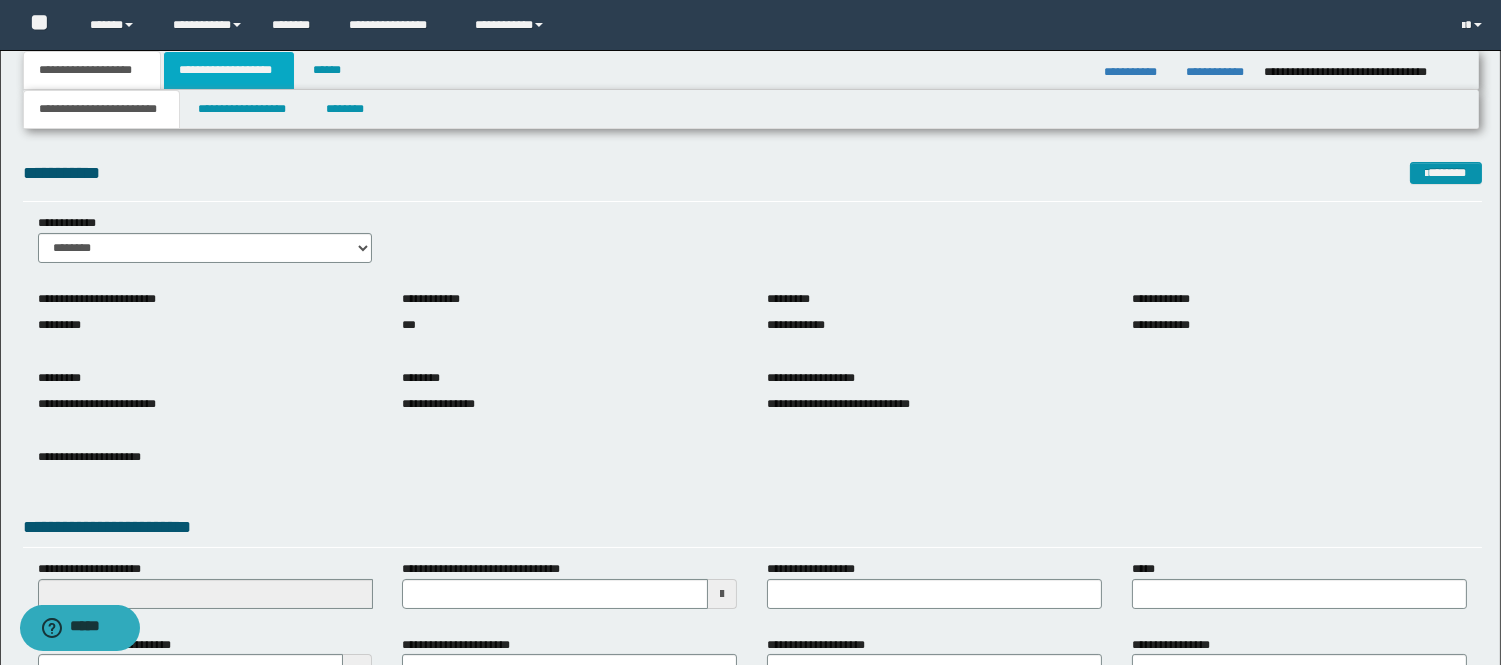 click on "**********" at bounding box center [229, 70] 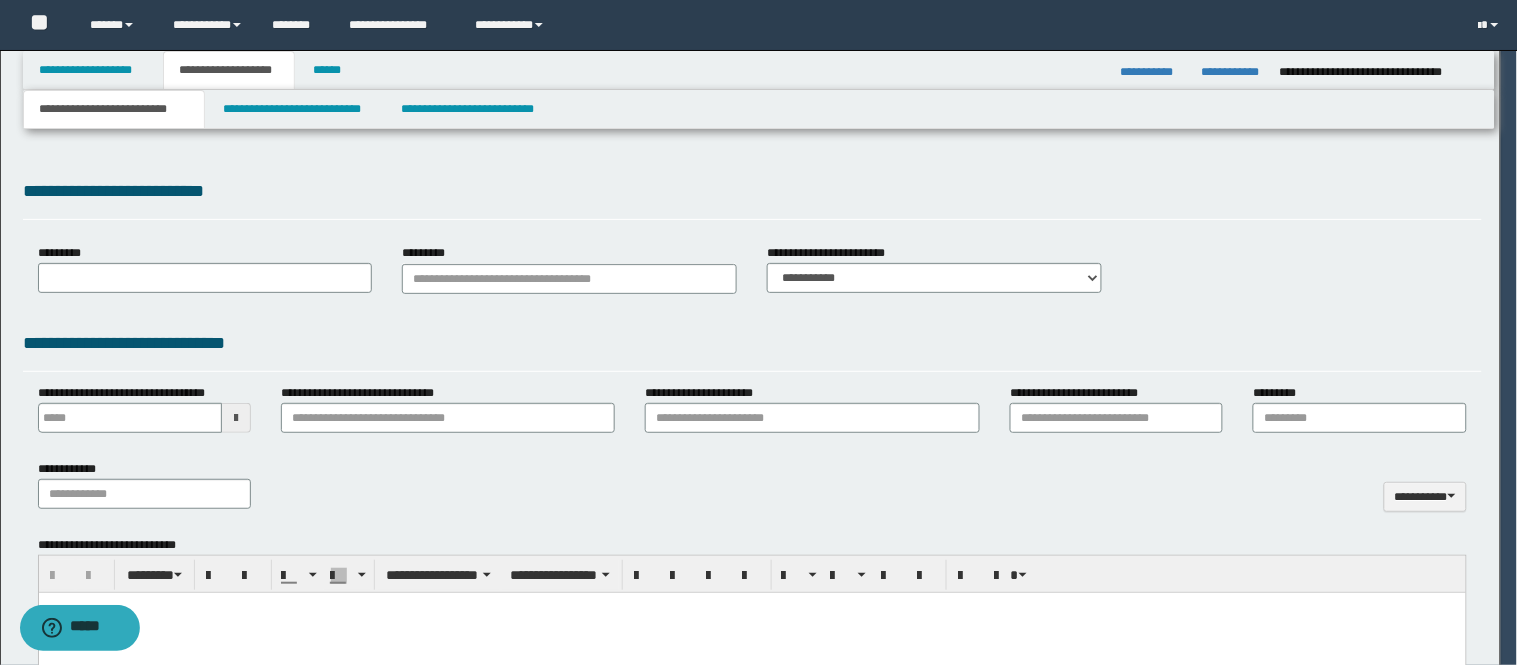 type on "**********" 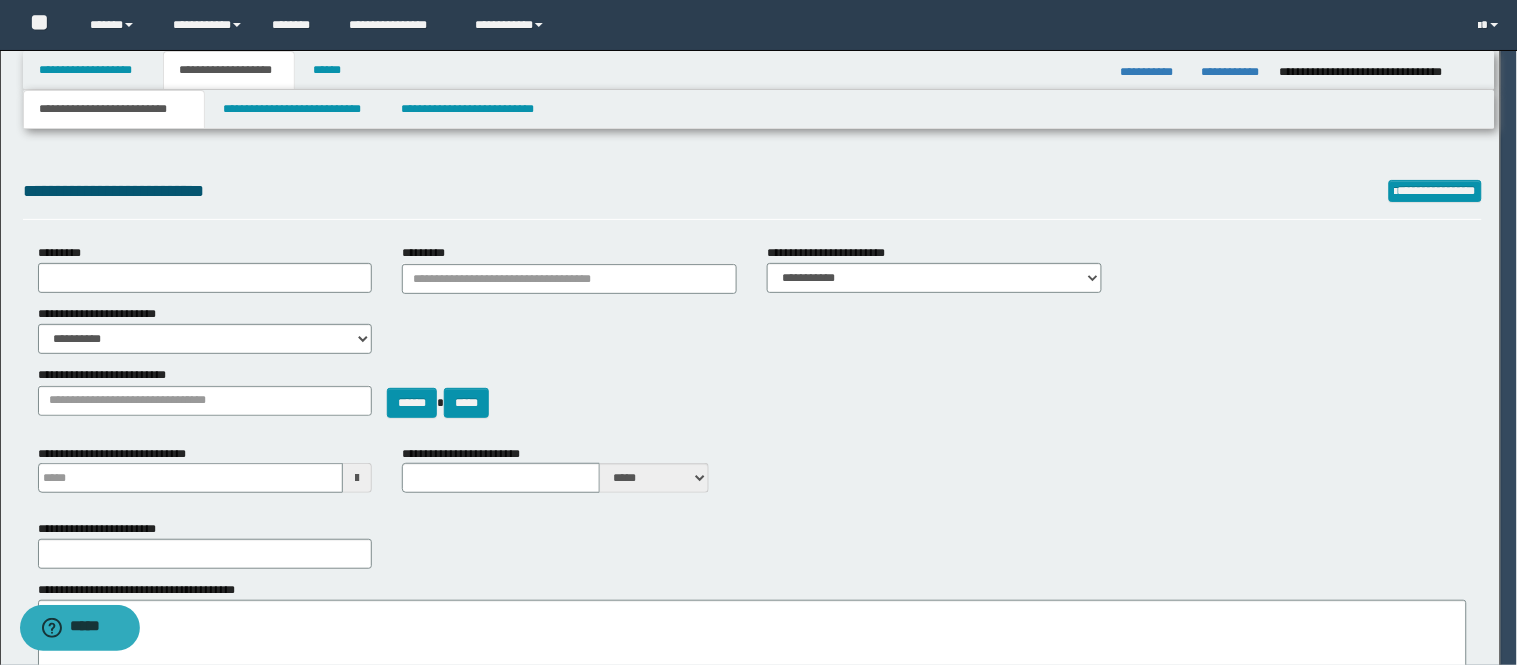 type on "**********" 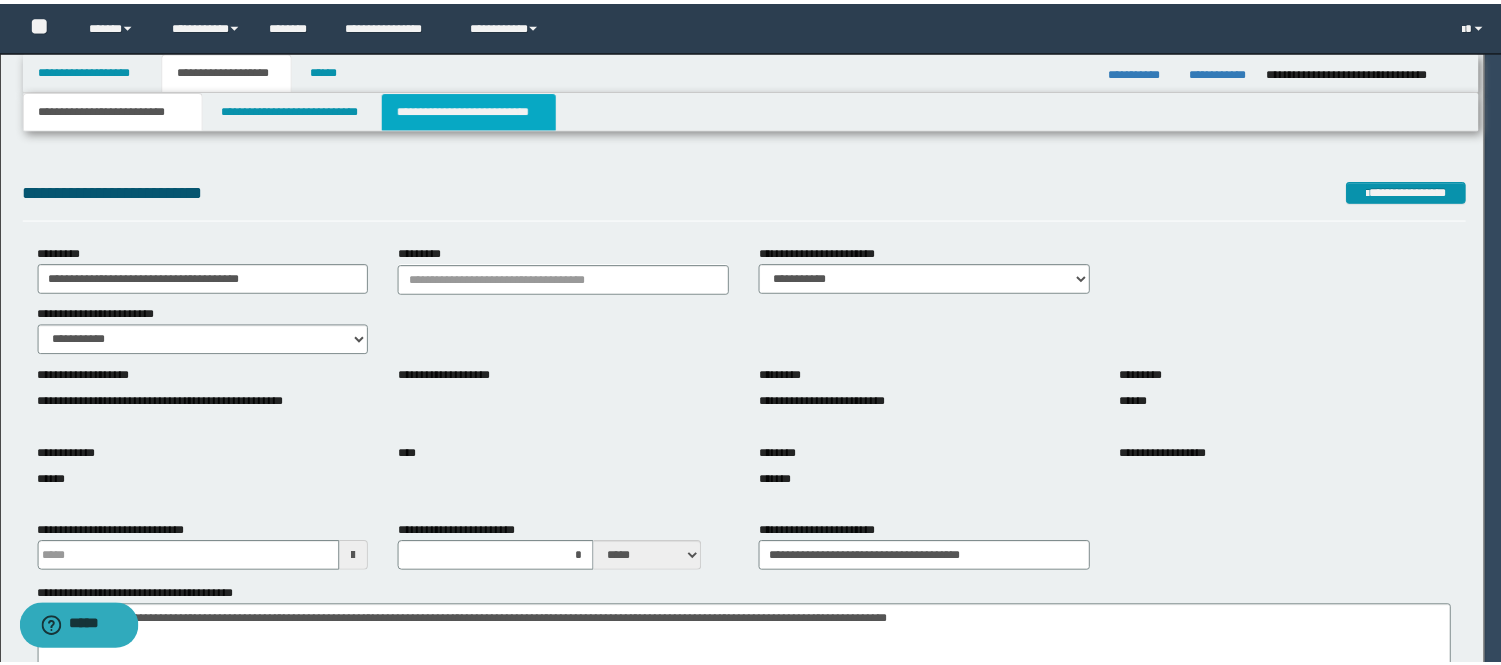 scroll, scrollTop: 0, scrollLeft: 0, axis: both 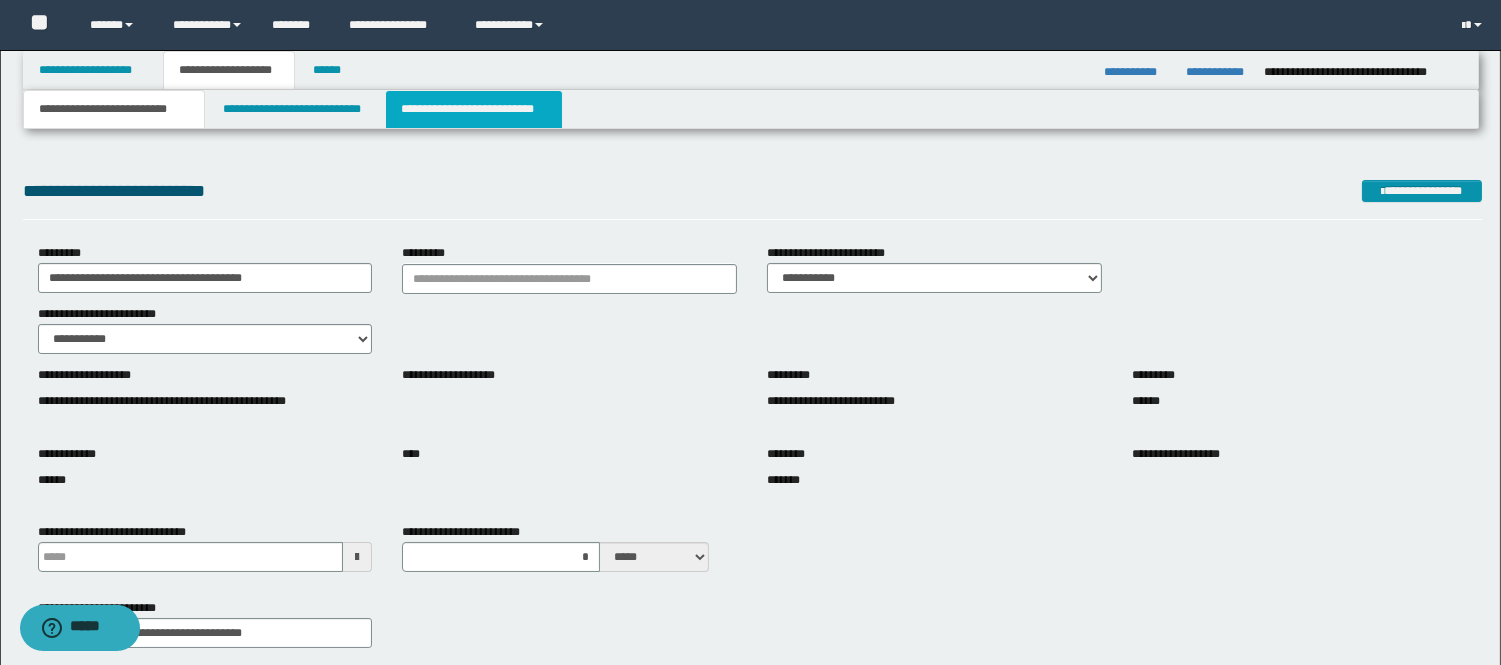 click on "**********" at bounding box center [474, 109] 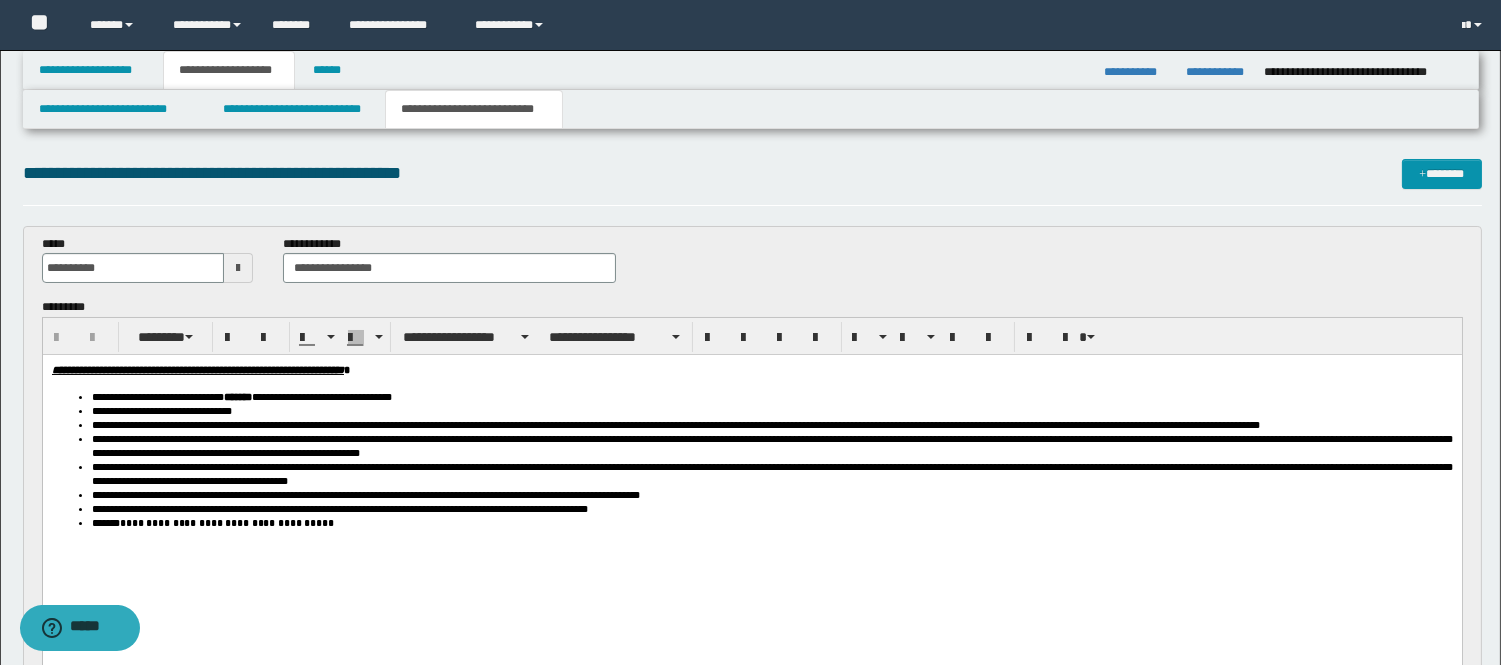 scroll, scrollTop: 0, scrollLeft: 0, axis: both 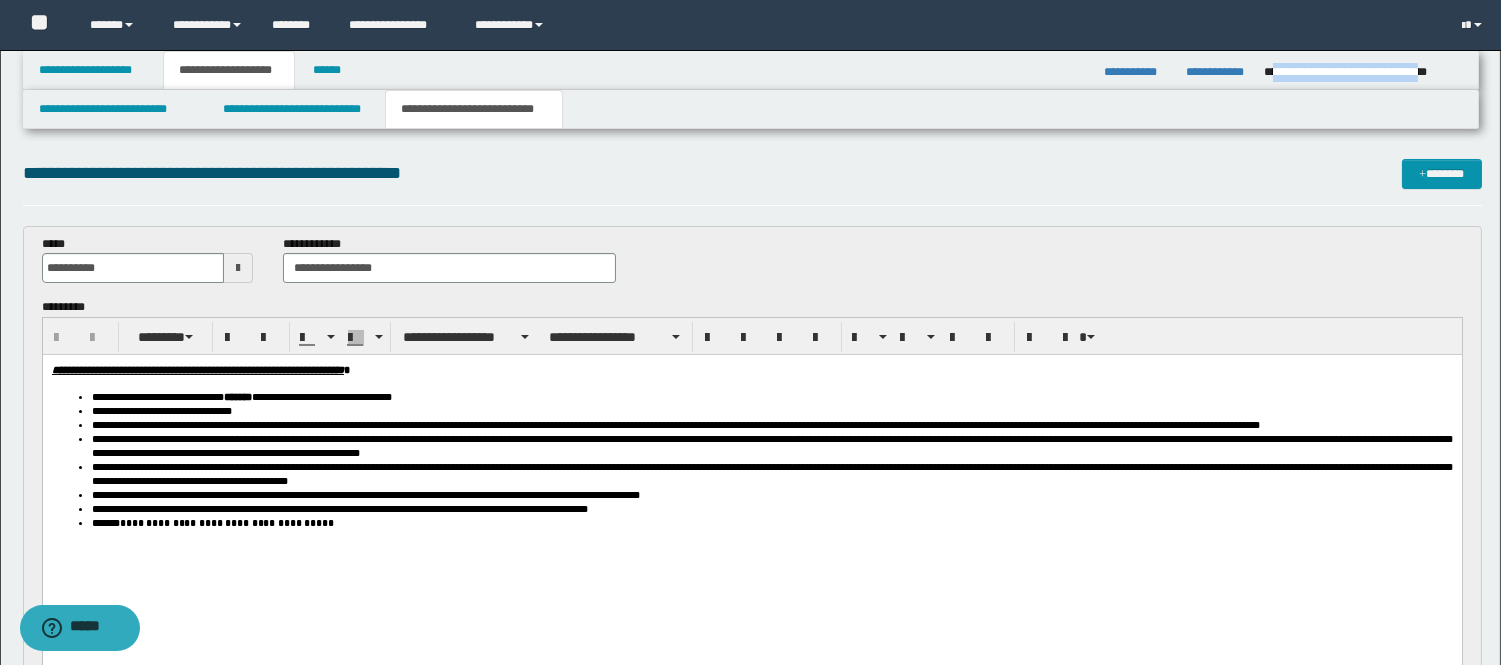 drag, startPoint x: 1273, startPoint y: 66, endPoint x: 1456, endPoint y: 58, distance: 183.17477 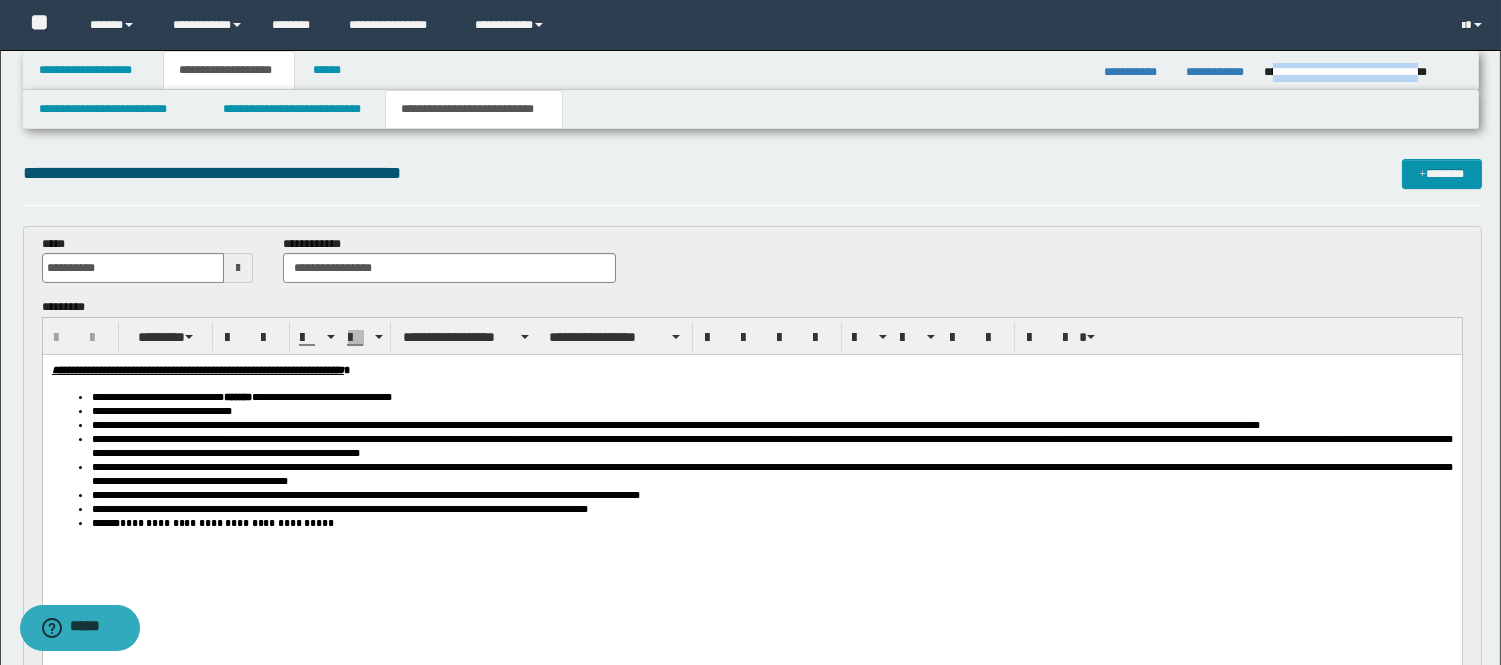 click on "**********" at bounding box center [1365, 66] 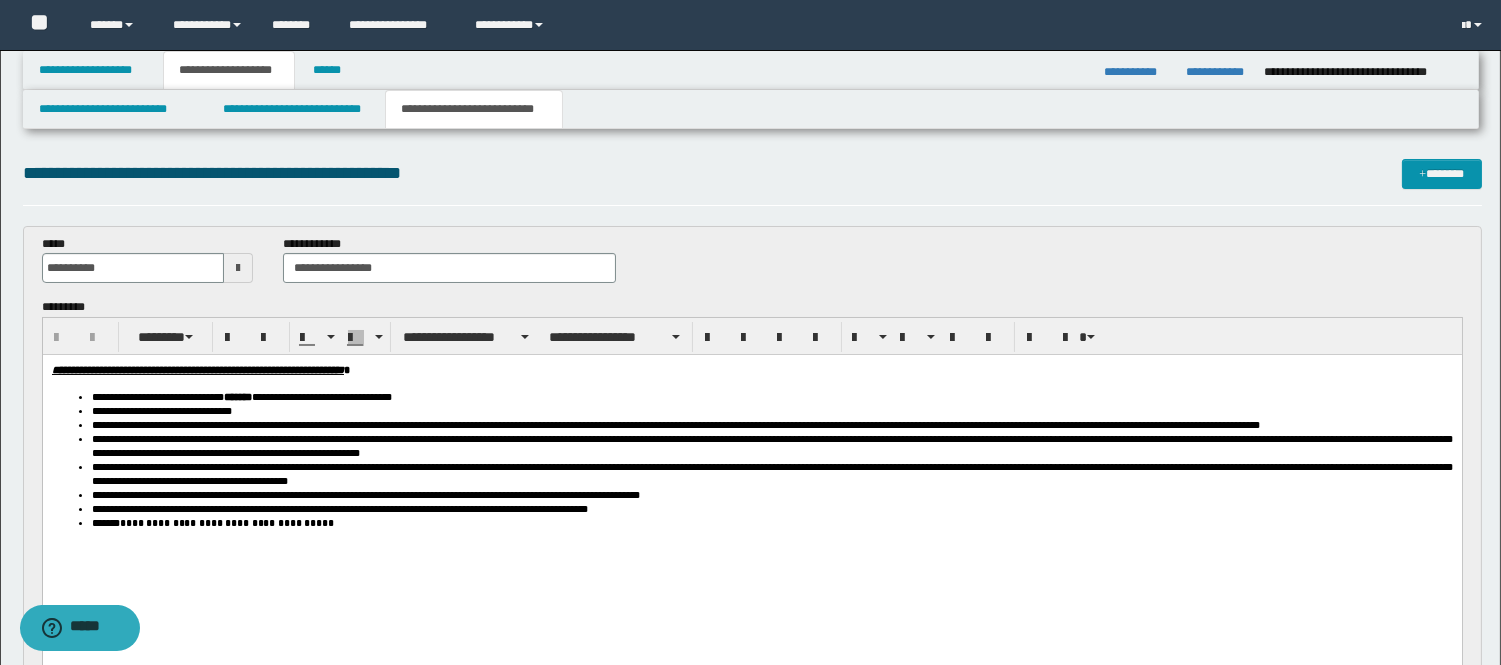 click on "**********" at bounding box center (750, 25) 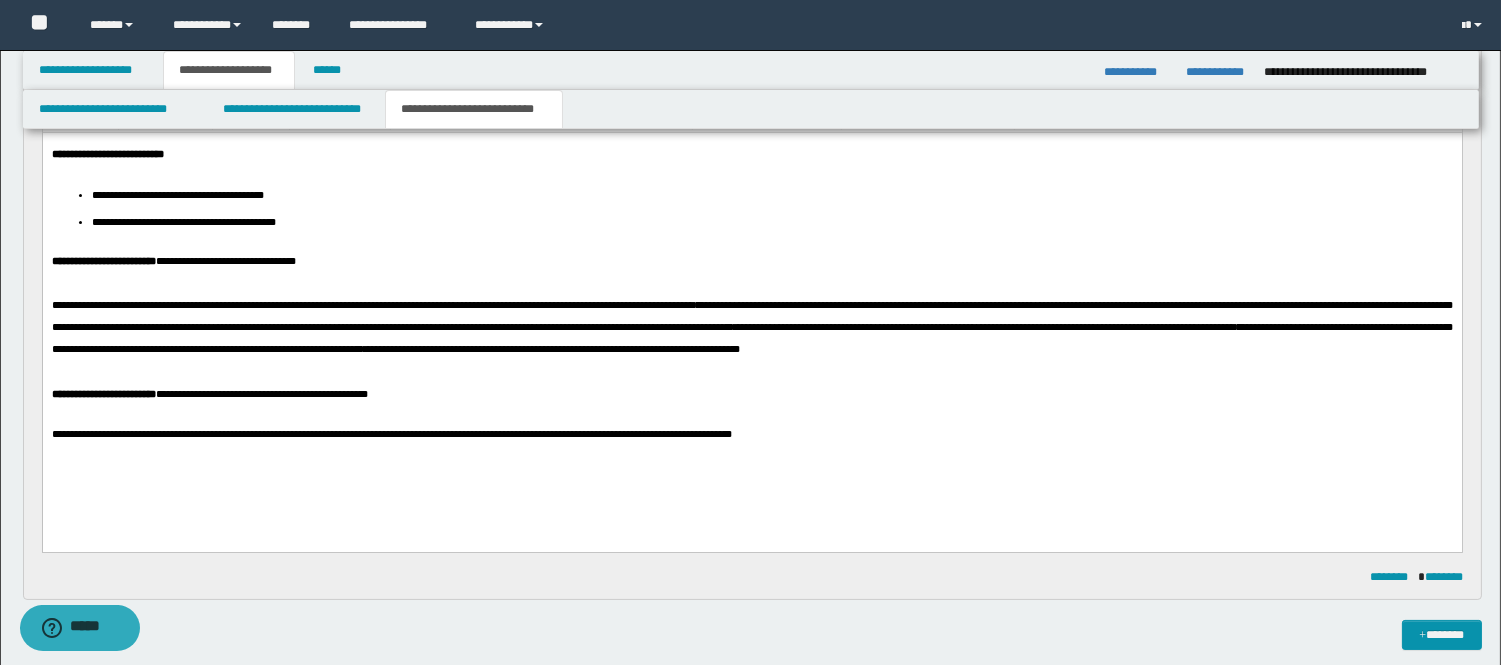 scroll, scrollTop: 777, scrollLeft: 0, axis: vertical 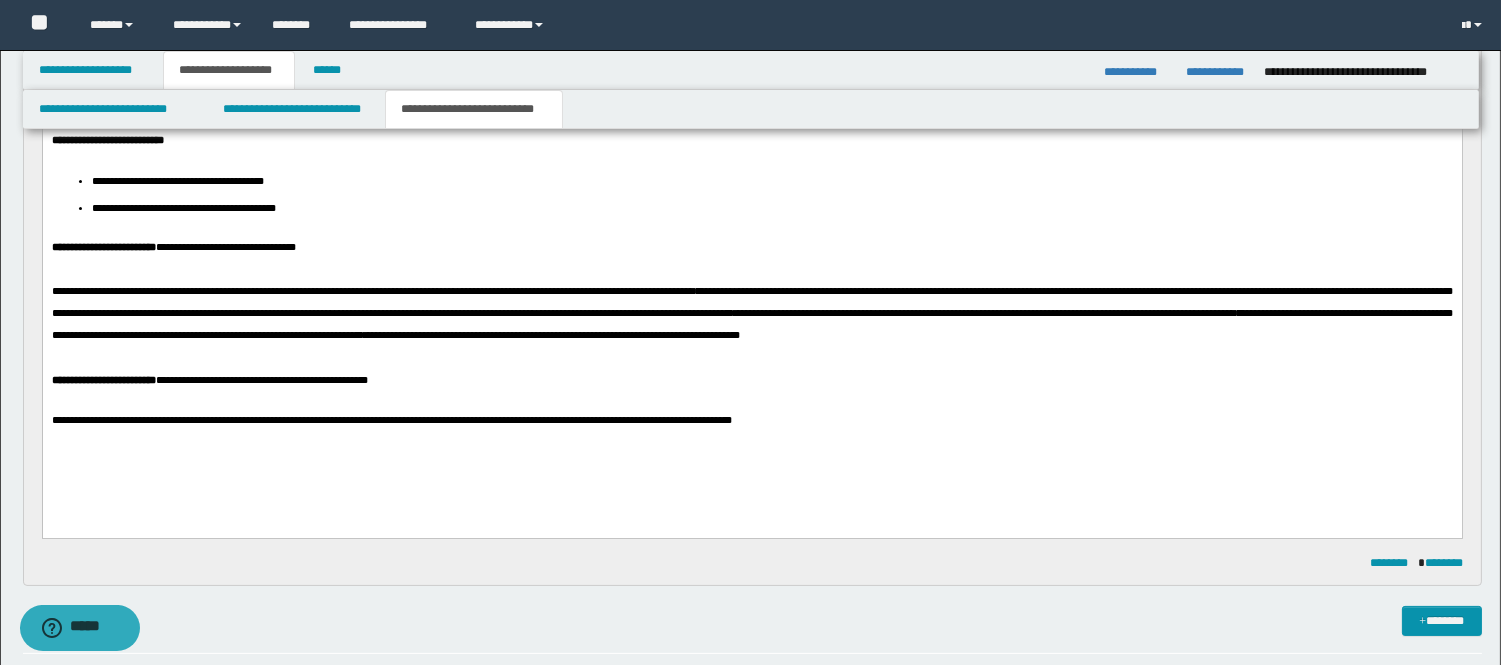 click on "**********" at bounding box center (296, 290) 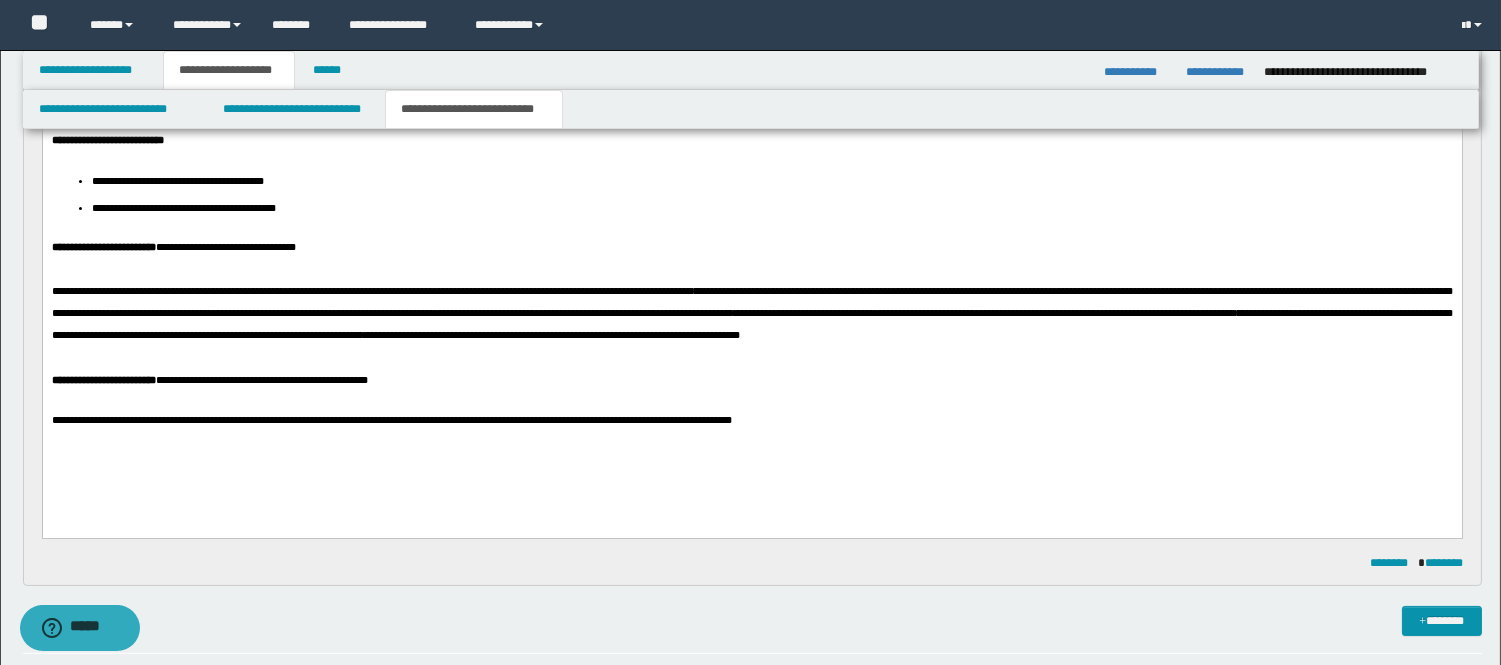 click on "*******" at bounding box center (450, 290) 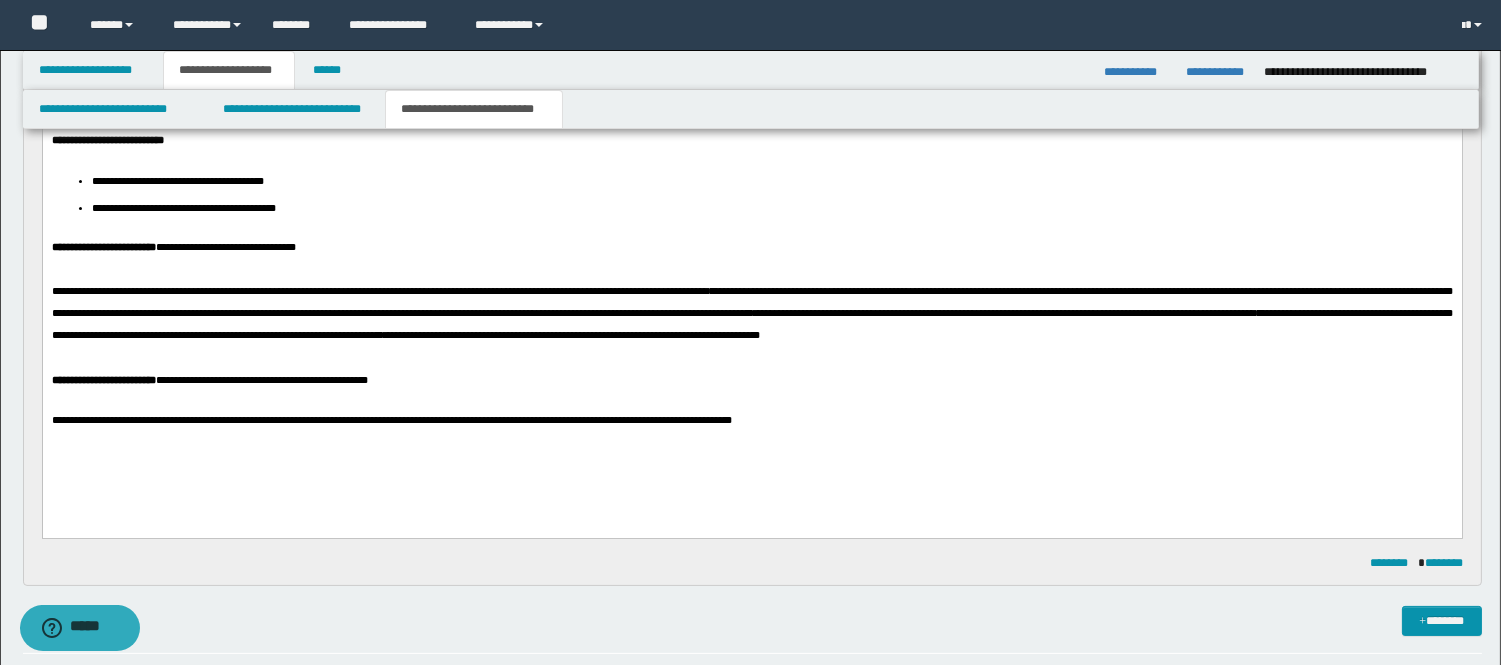 click on "**********" at bounding box center (751, 301) 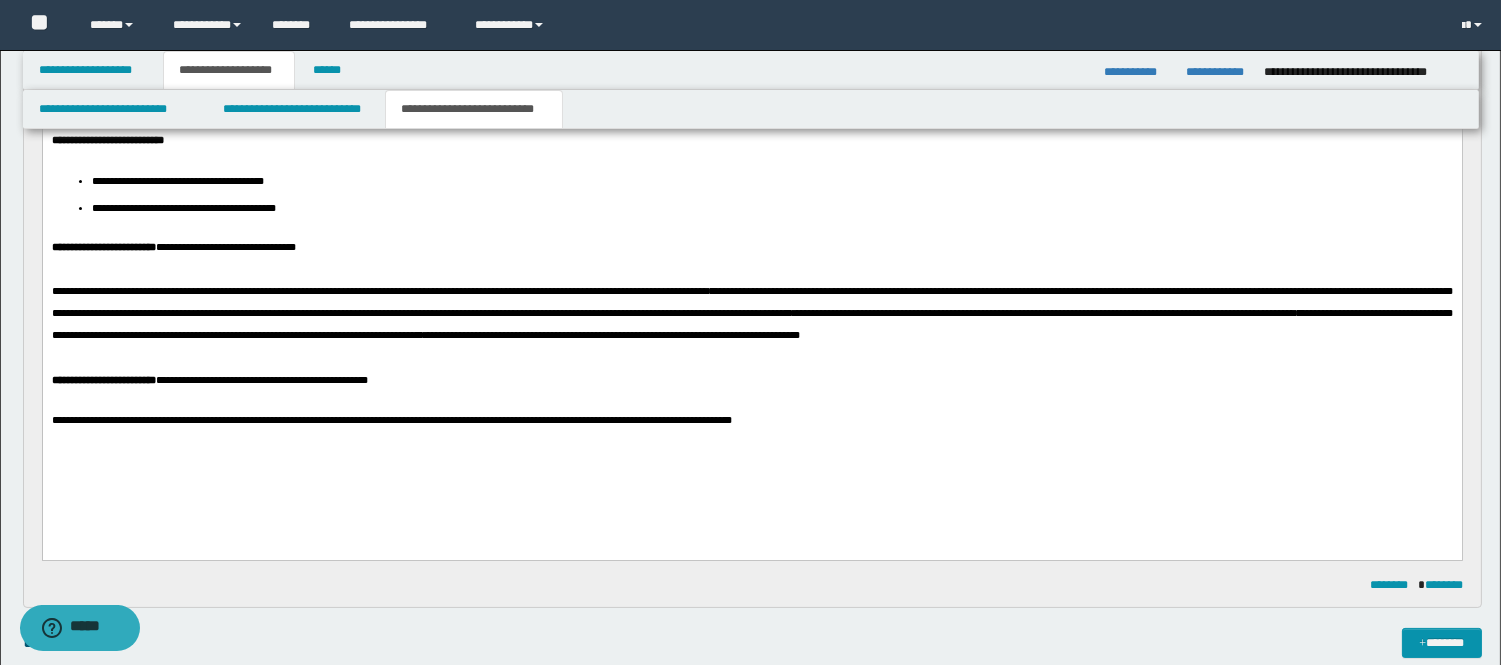 click on "**********" at bounding box center [751, 301] 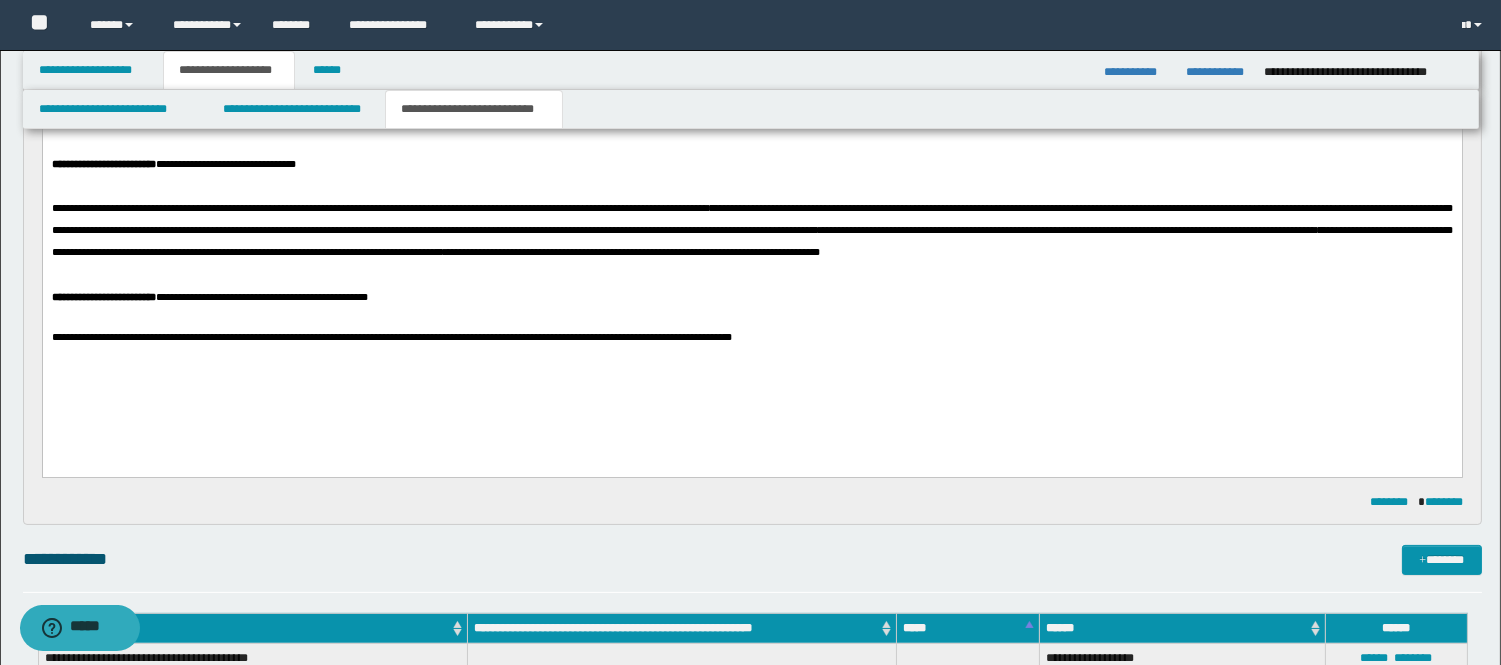 scroll, scrollTop: 888, scrollLeft: 0, axis: vertical 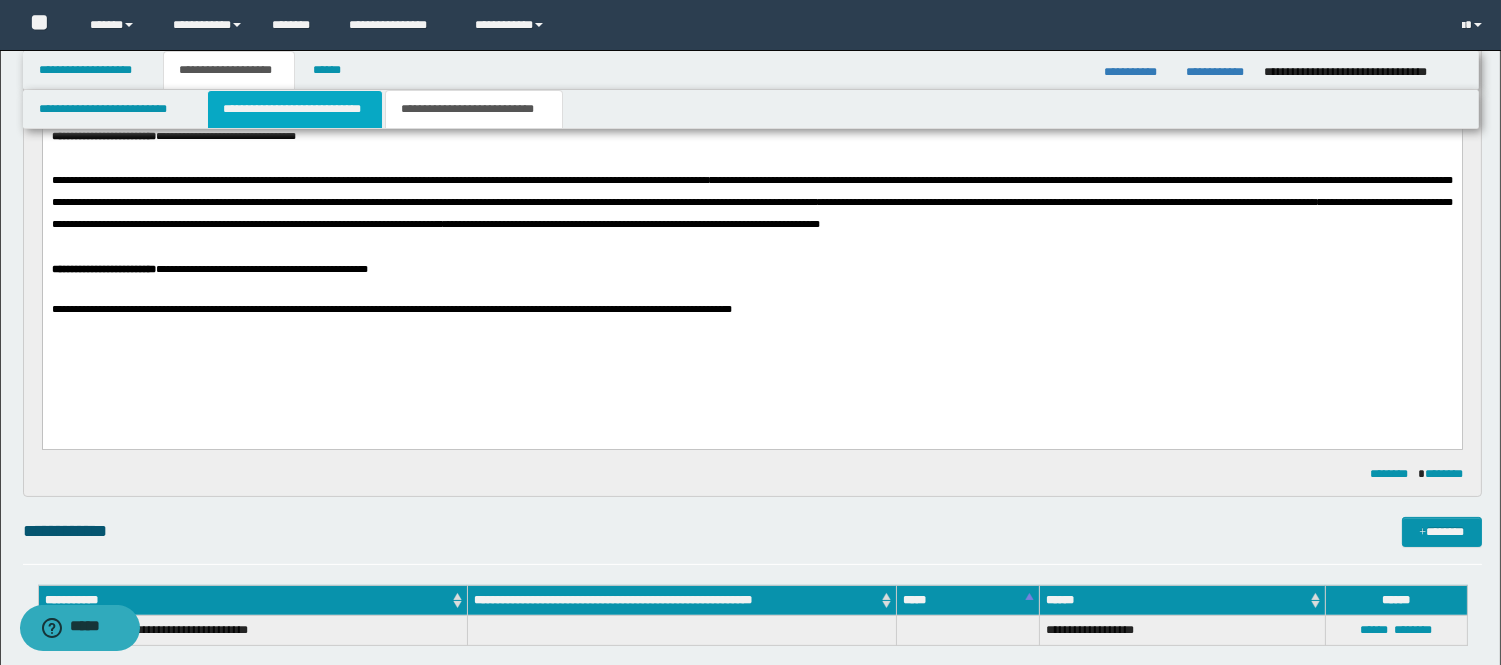 click on "**********" at bounding box center (295, 109) 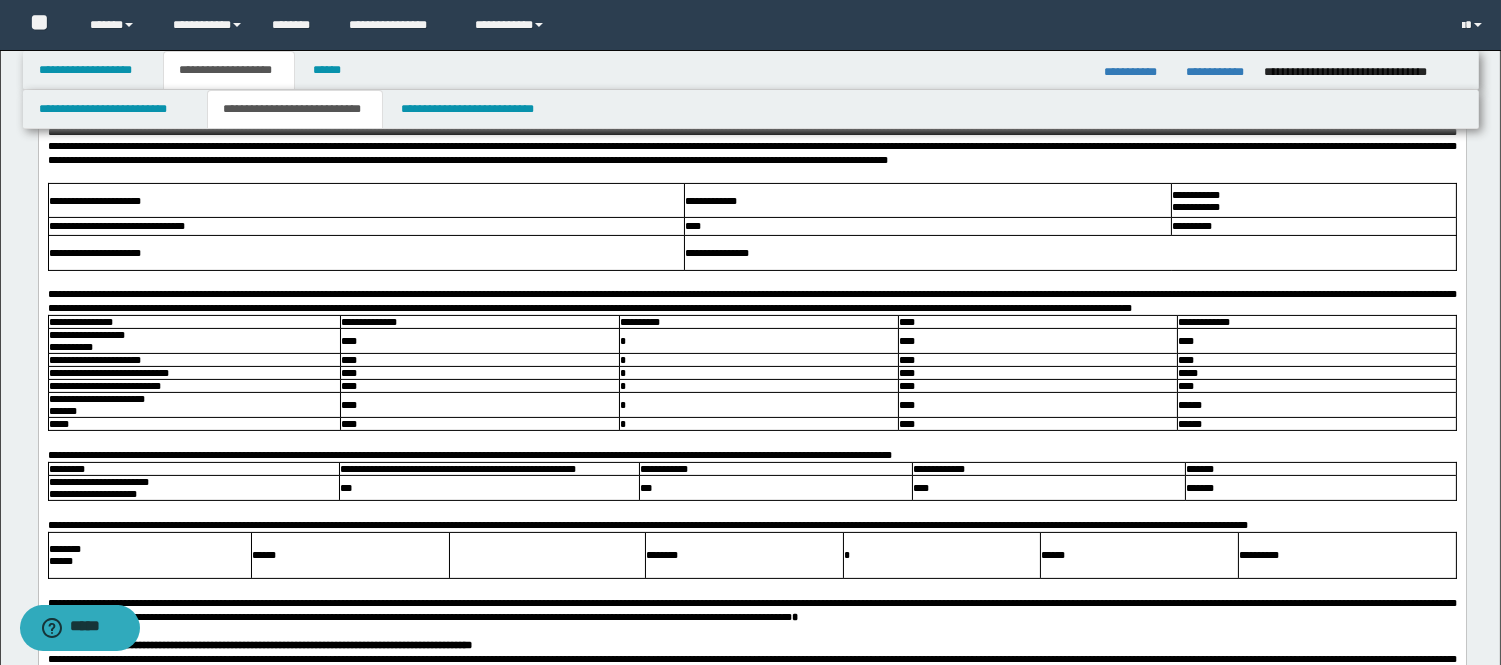 scroll, scrollTop: 777, scrollLeft: 0, axis: vertical 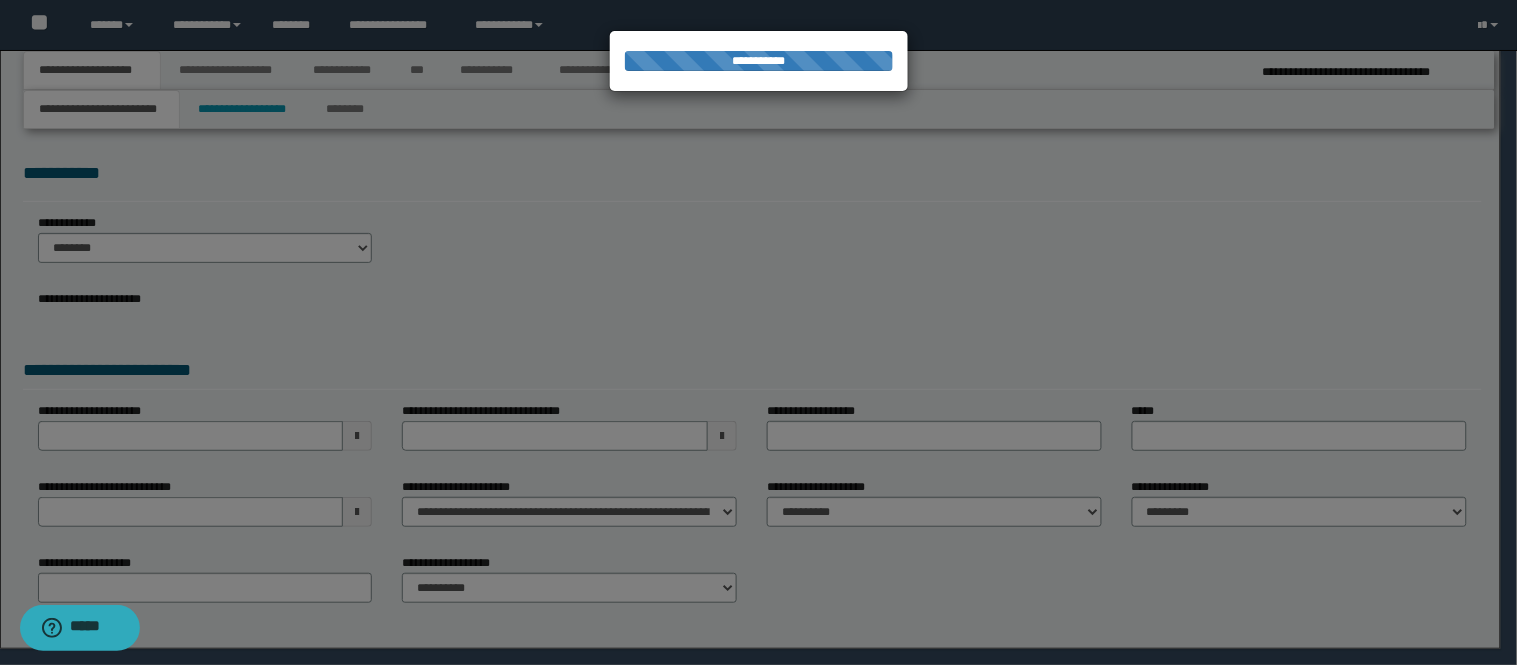select on "*" 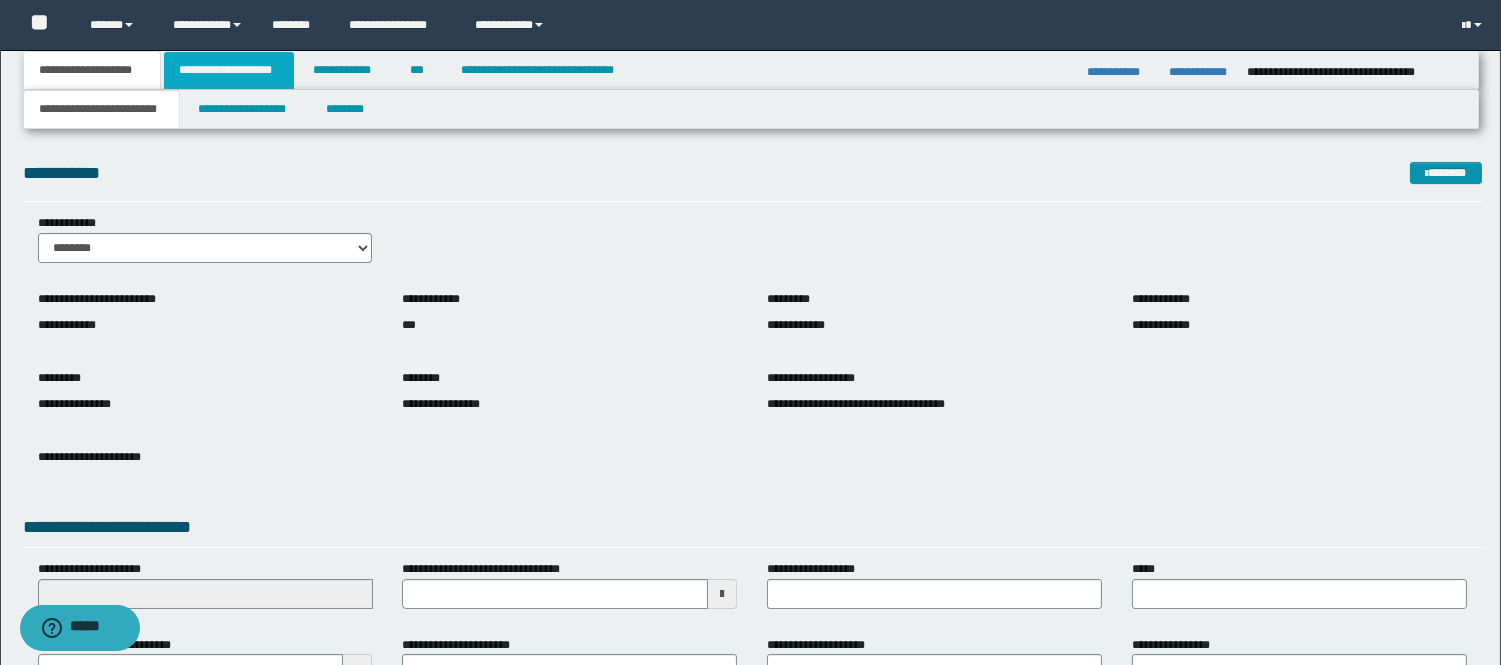 click on "**********" at bounding box center (229, 70) 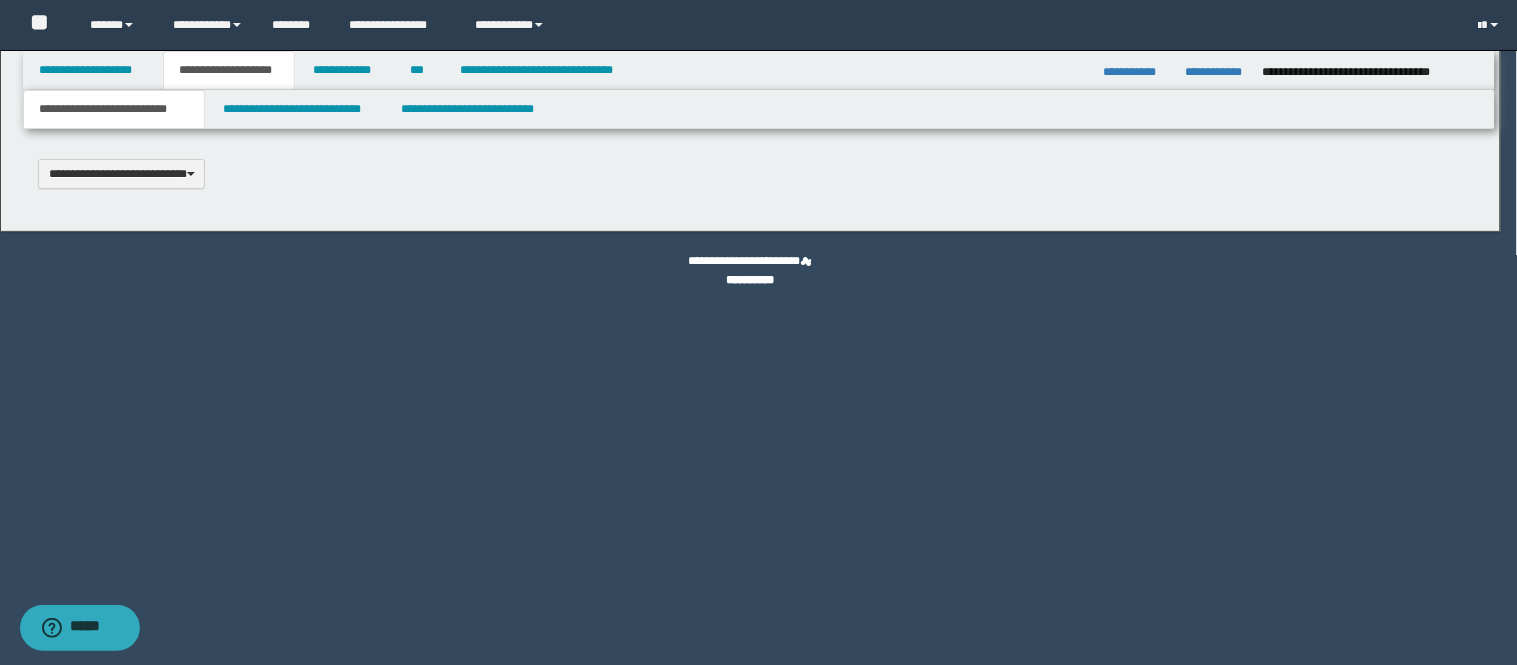scroll, scrollTop: 0, scrollLeft: 0, axis: both 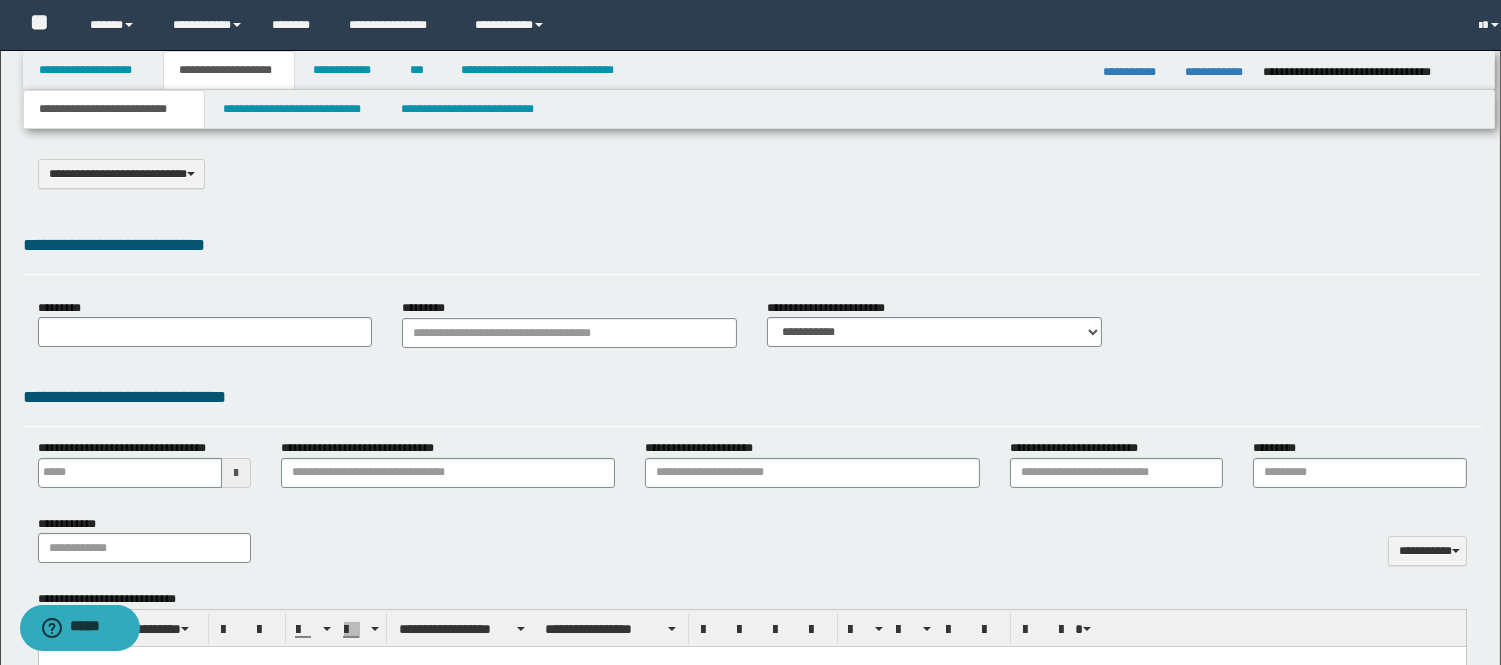 select on "*" 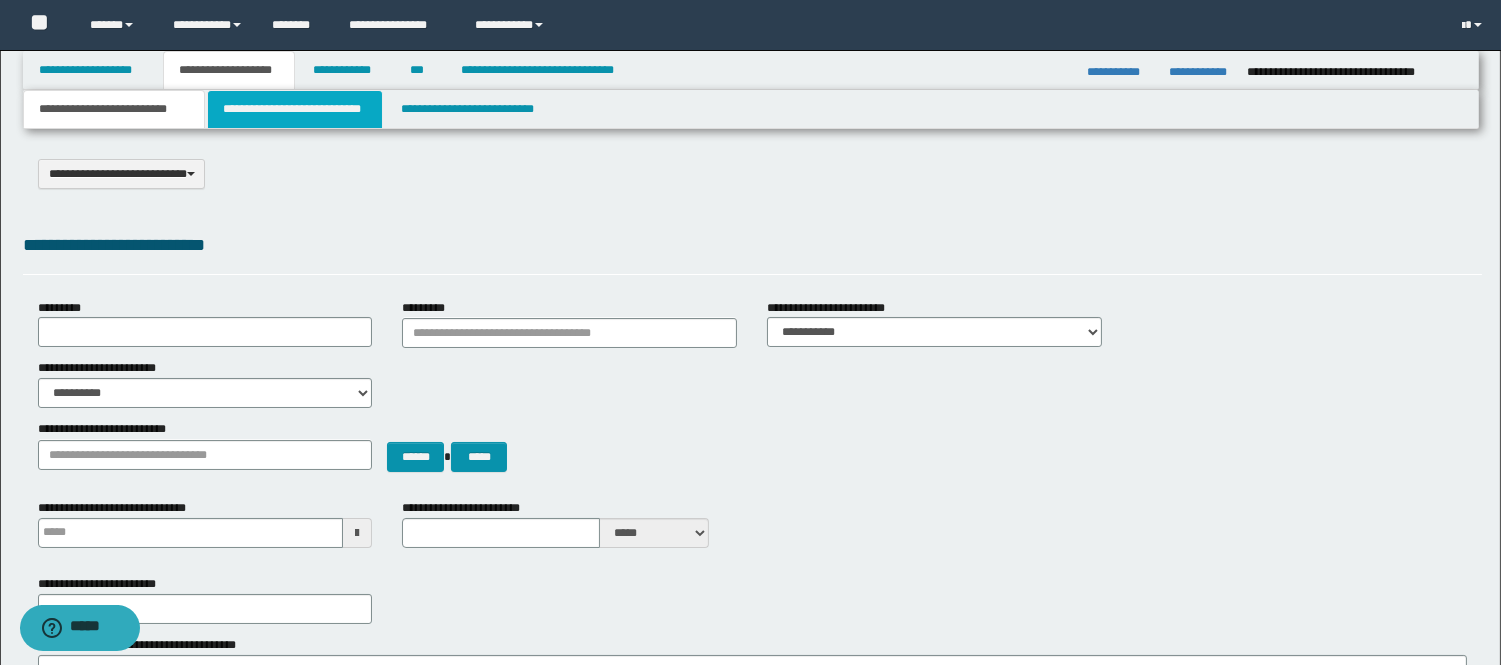 click on "**********" at bounding box center [295, 109] 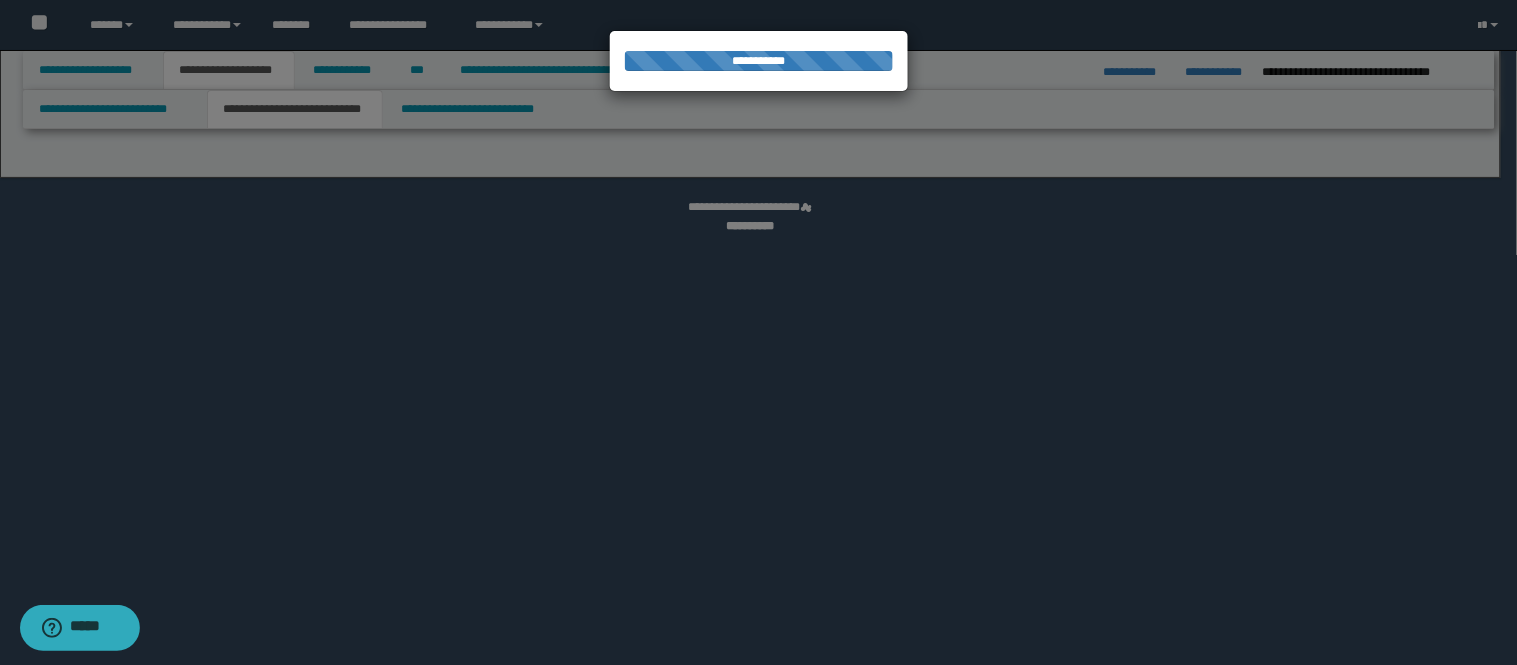 select on "*" 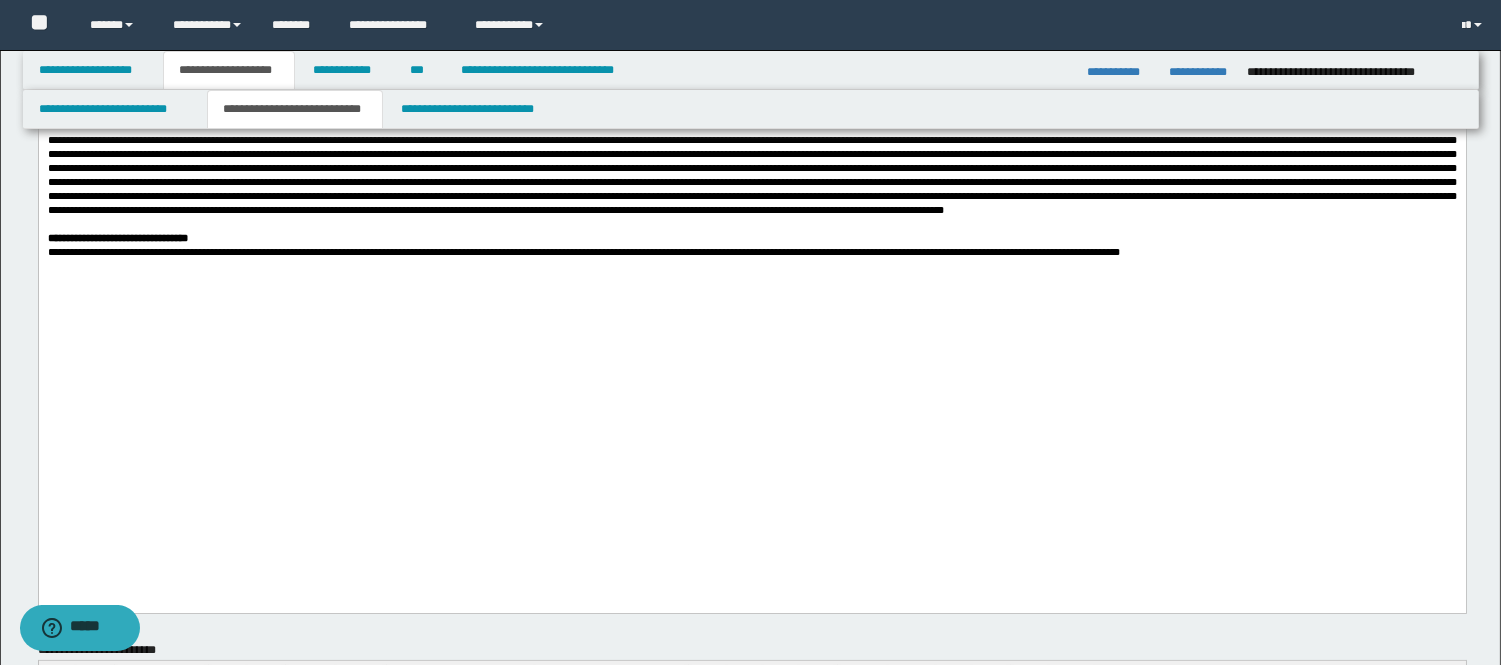 scroll, scrollTop: 777, scrollLeft: 0, axis: vertical 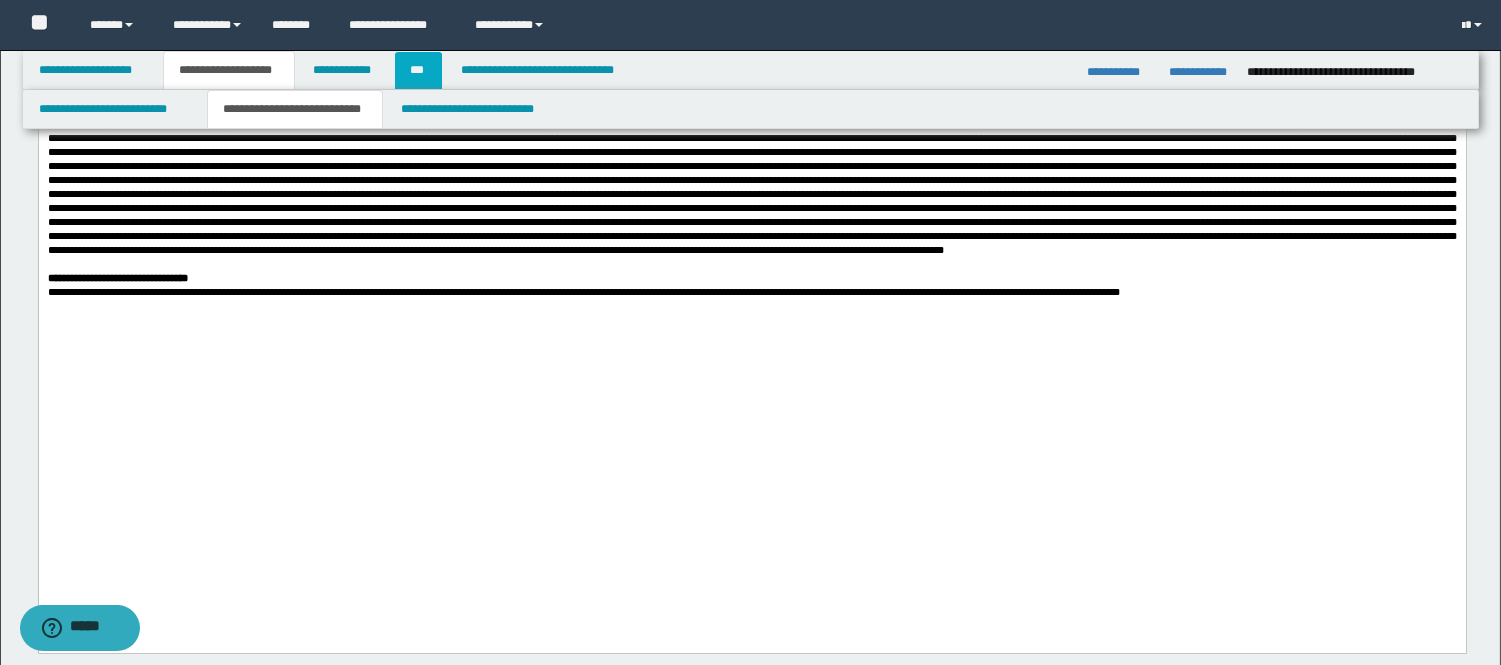click on "***" at bounding box center [418, 70] 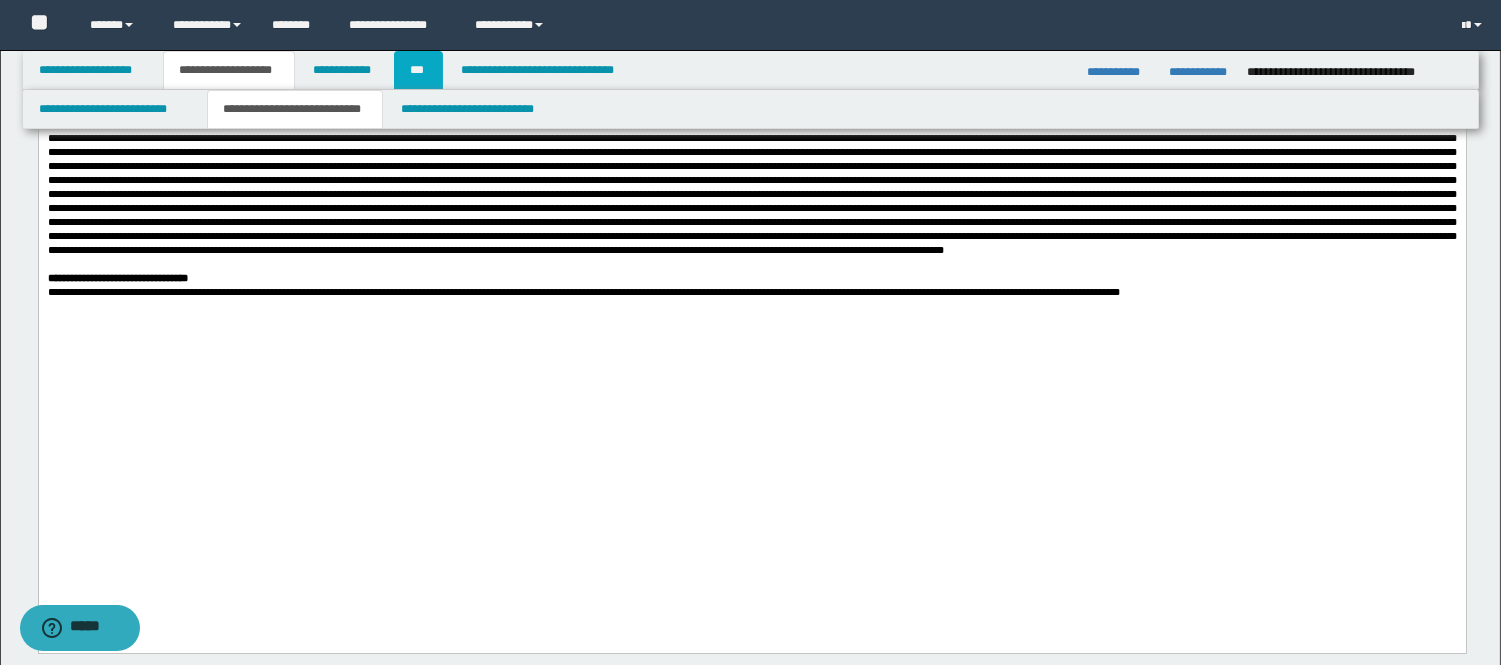 scroll, scrollTop: 0, scrollLeft: 0, axis: both 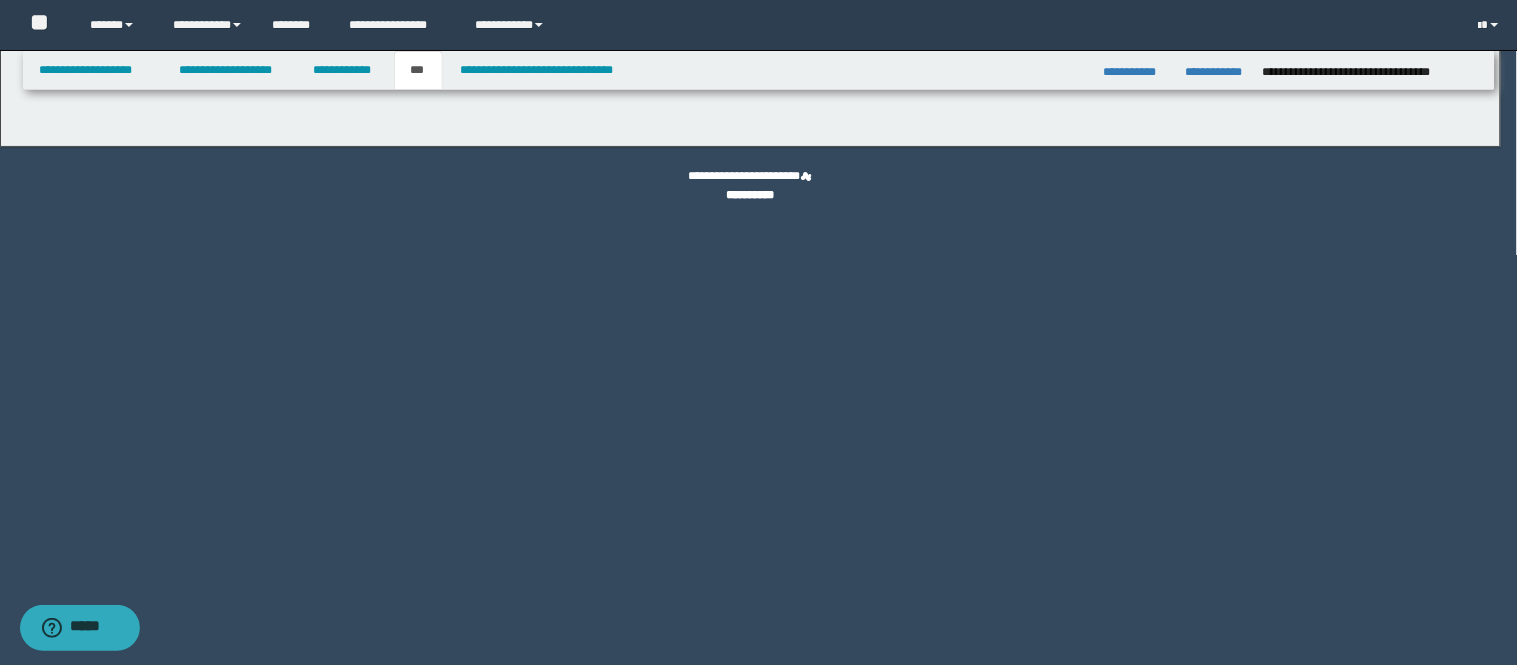select on "**" 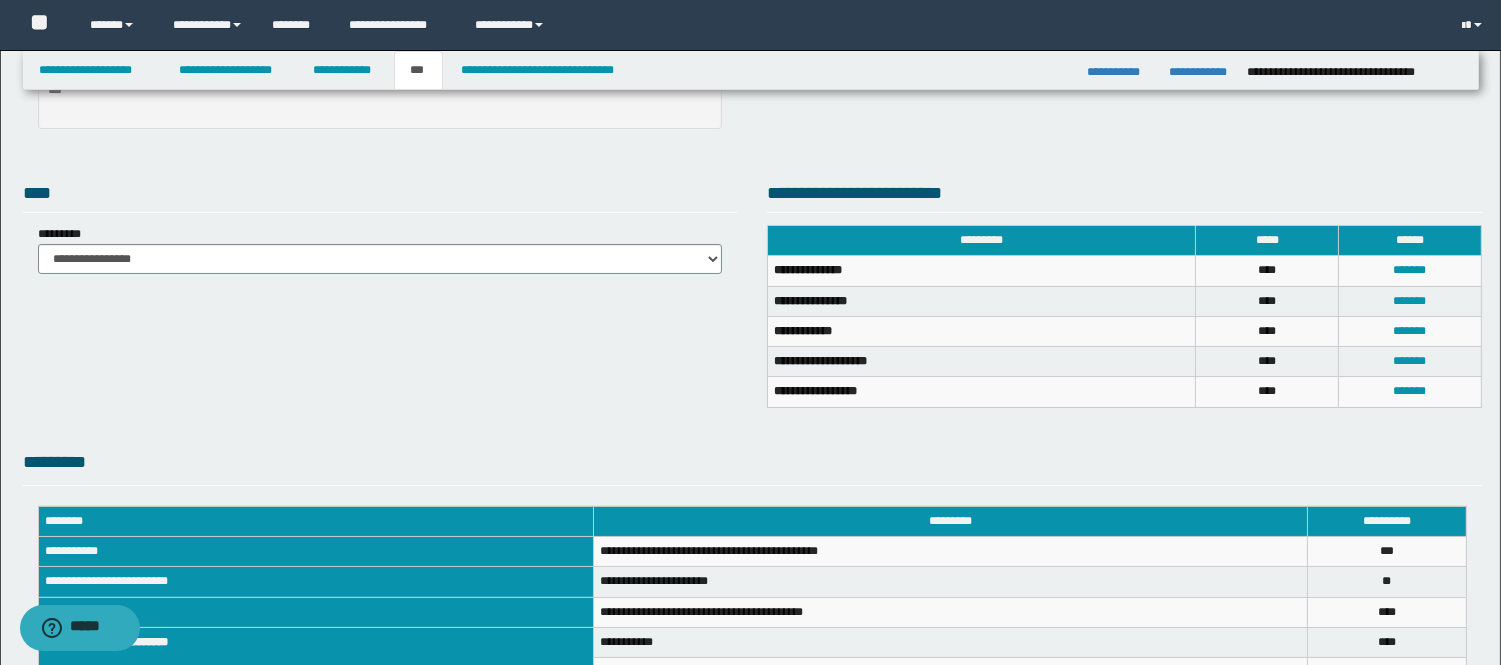 scroll, scrollTop: 605, scrollLeft: 0, axis: vertical 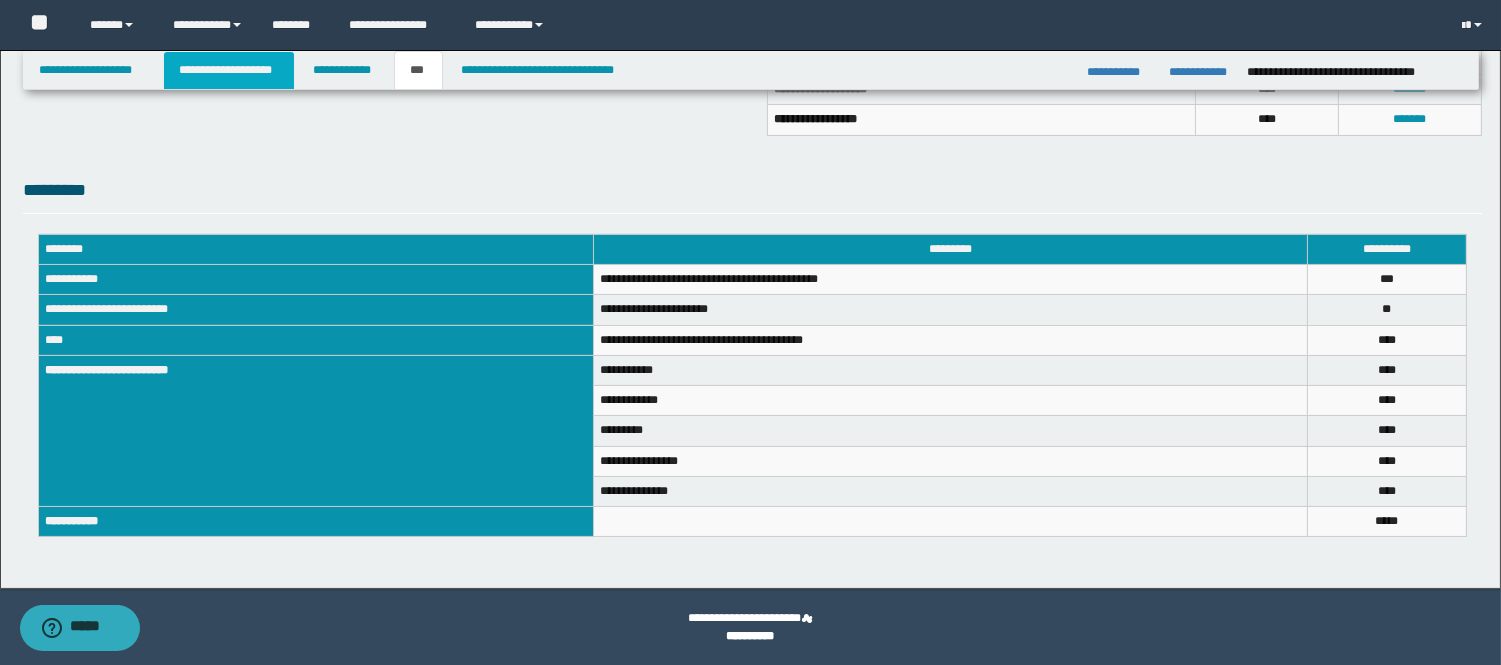 click on "**********" at bounding box center (229, 70) 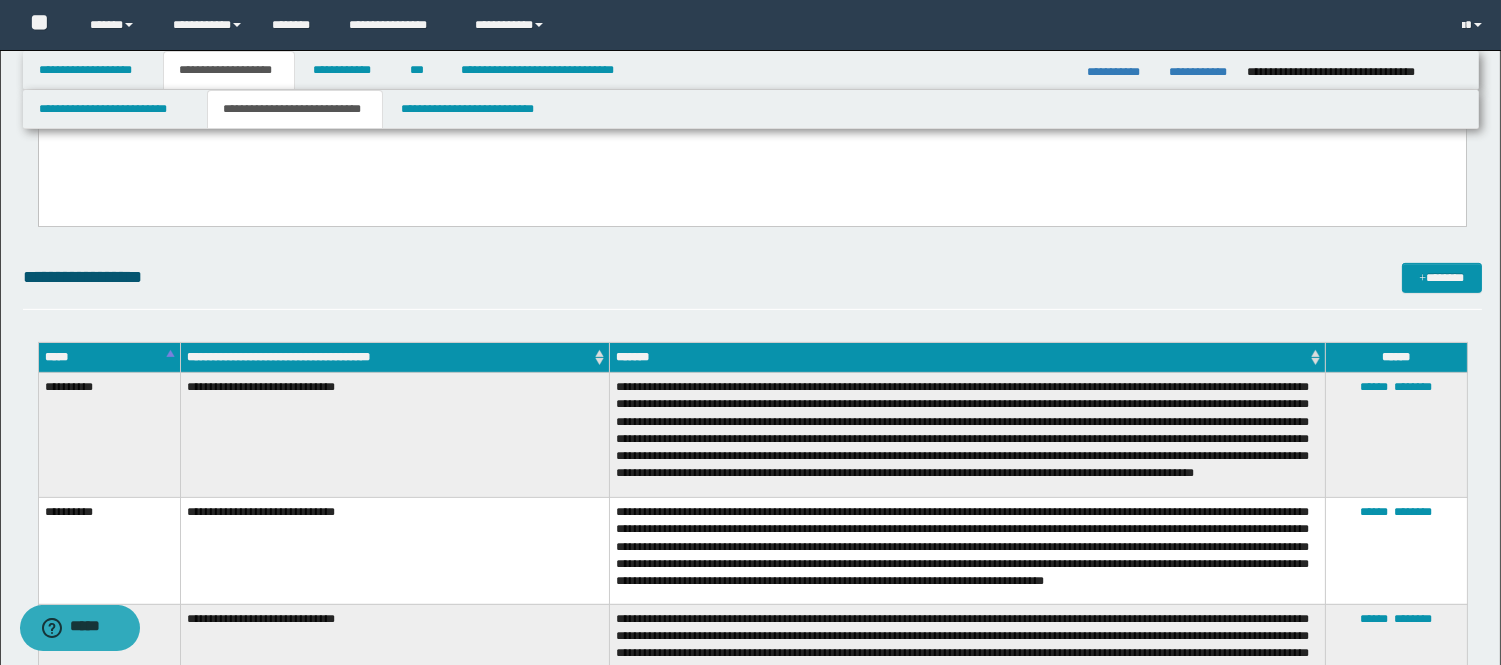 scroll, scrollTop: 1636, scrollLeft: 0, axis: vertical 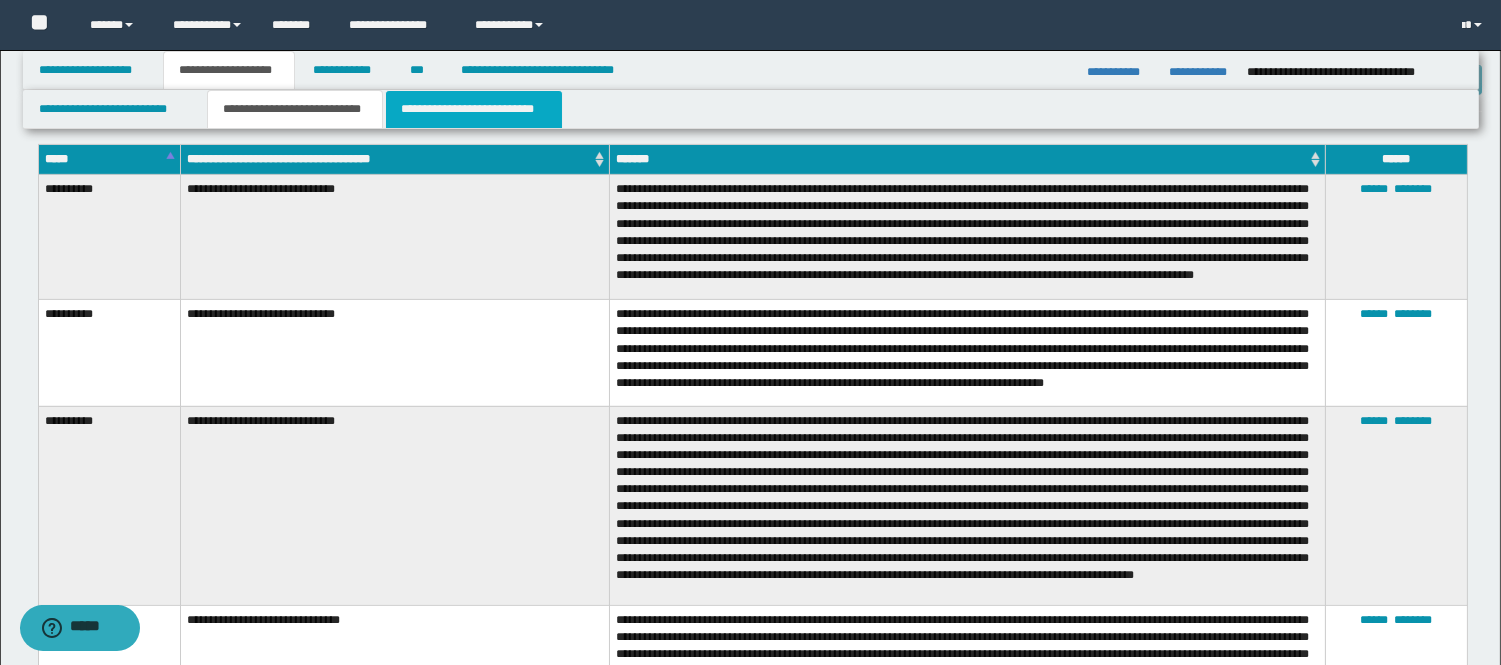 click on "**********" at bounding box center (474, 109) 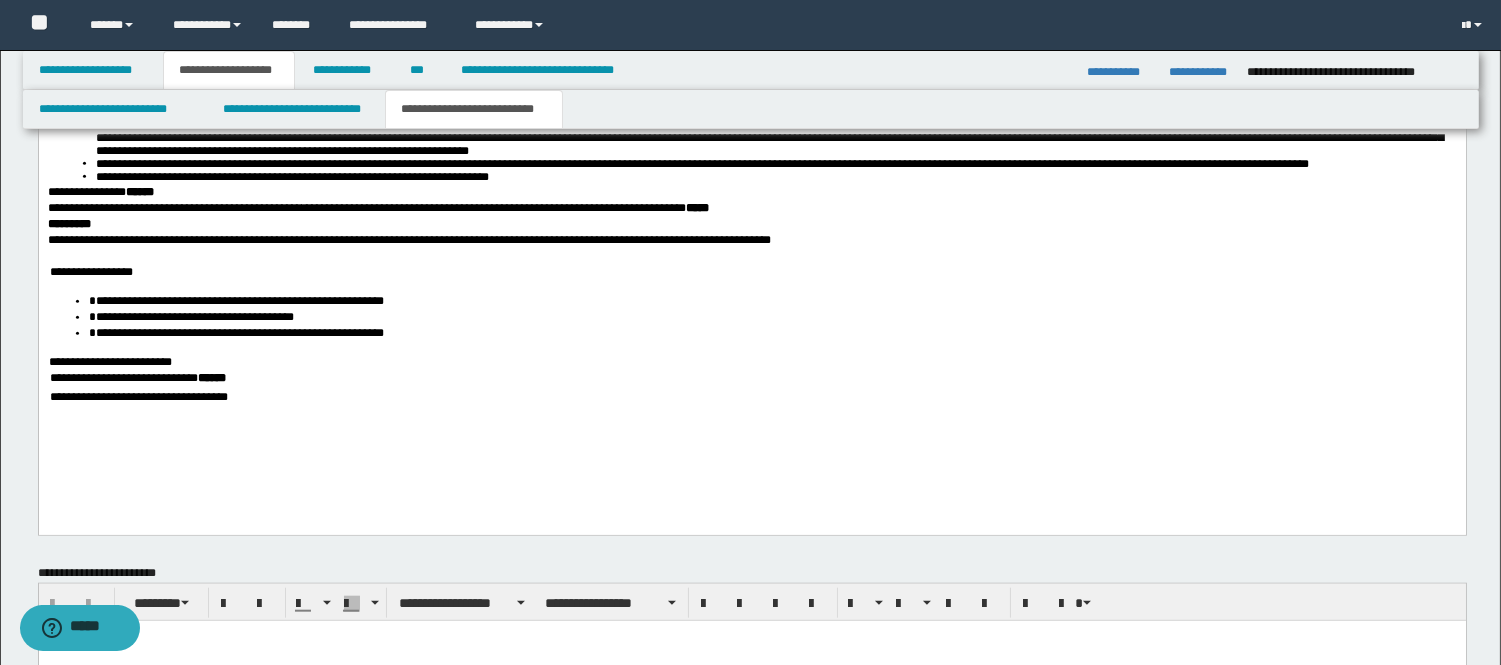 scroll, scrollTop: 3555, scrollLeft: 0, axis: vertical 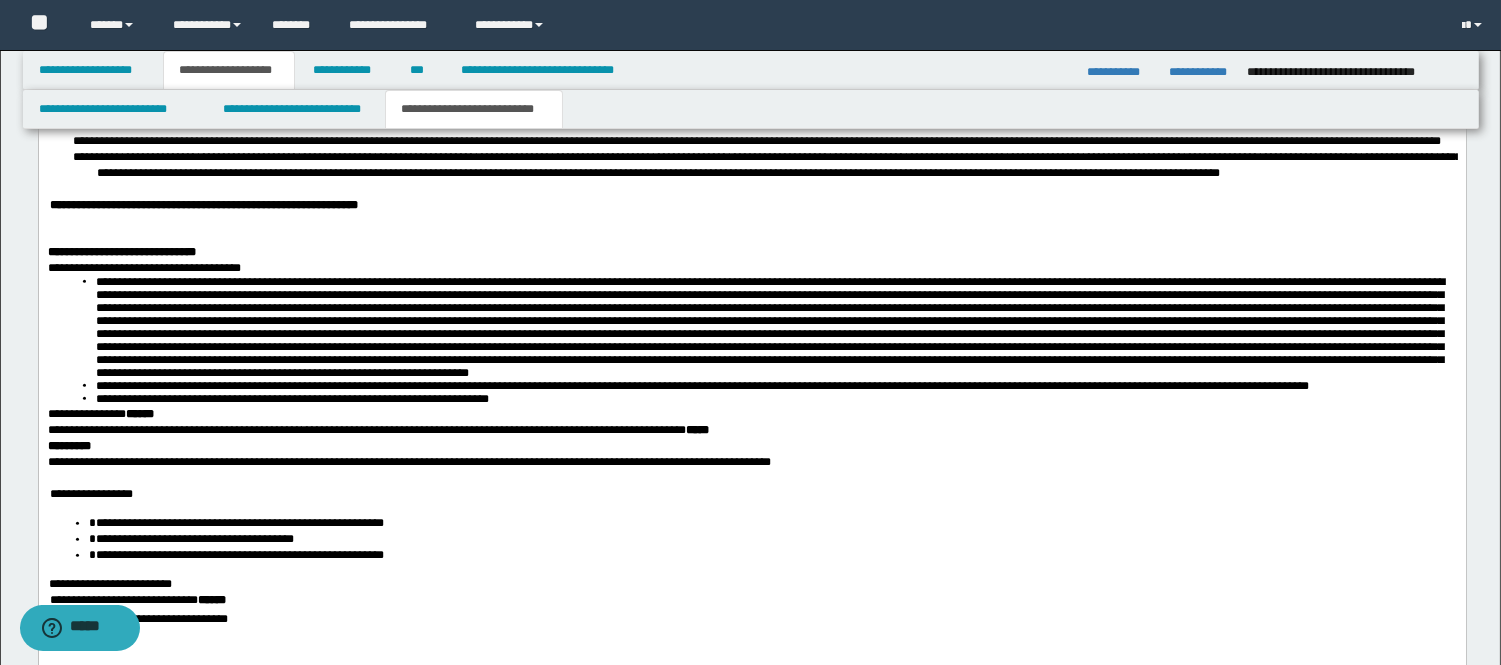 click on "**********" at bounding box center [174, 431] 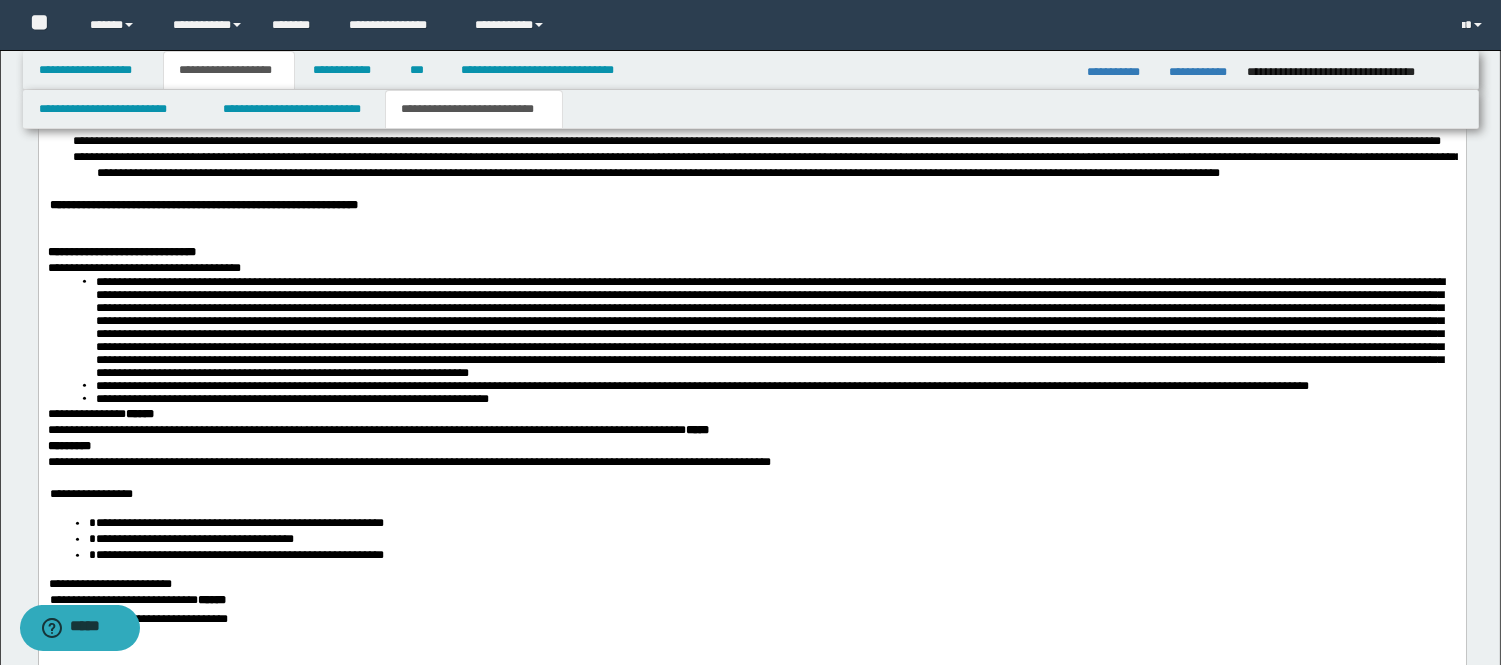 paste 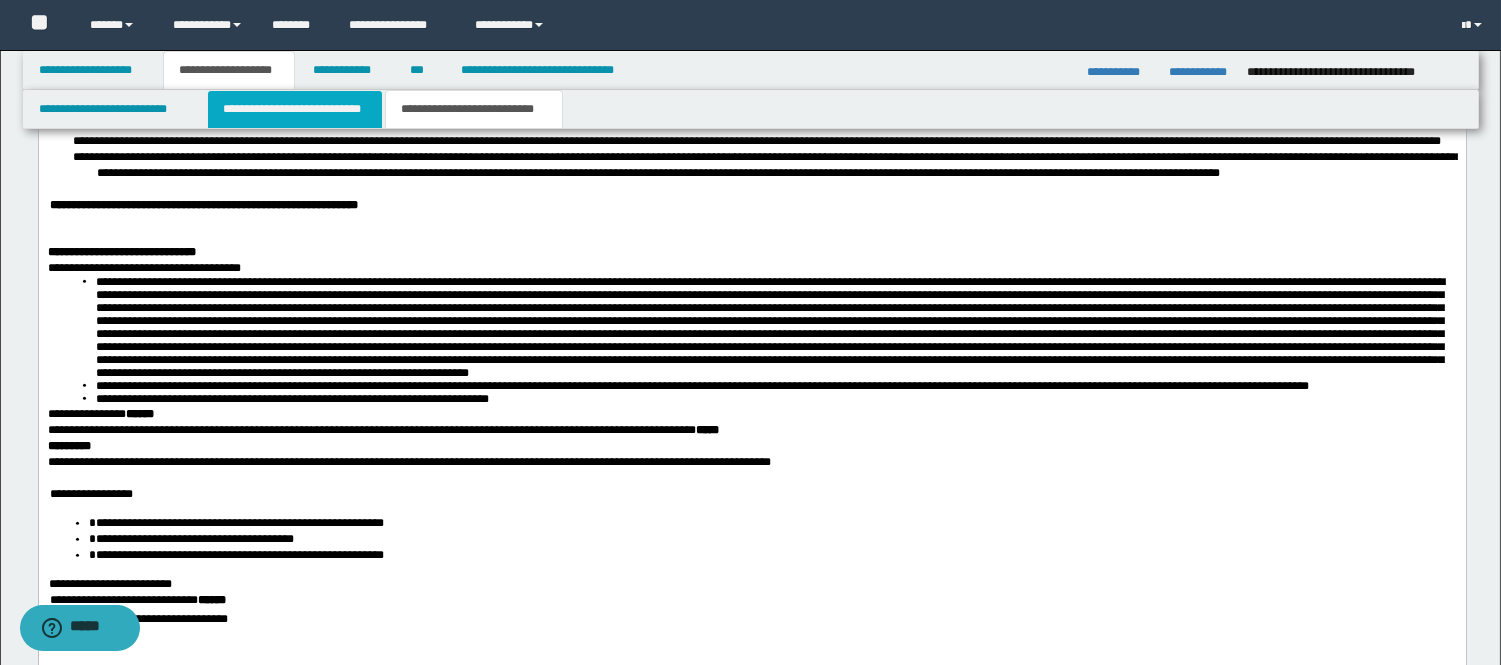 click on "**********" at bounding box center (295, 109) 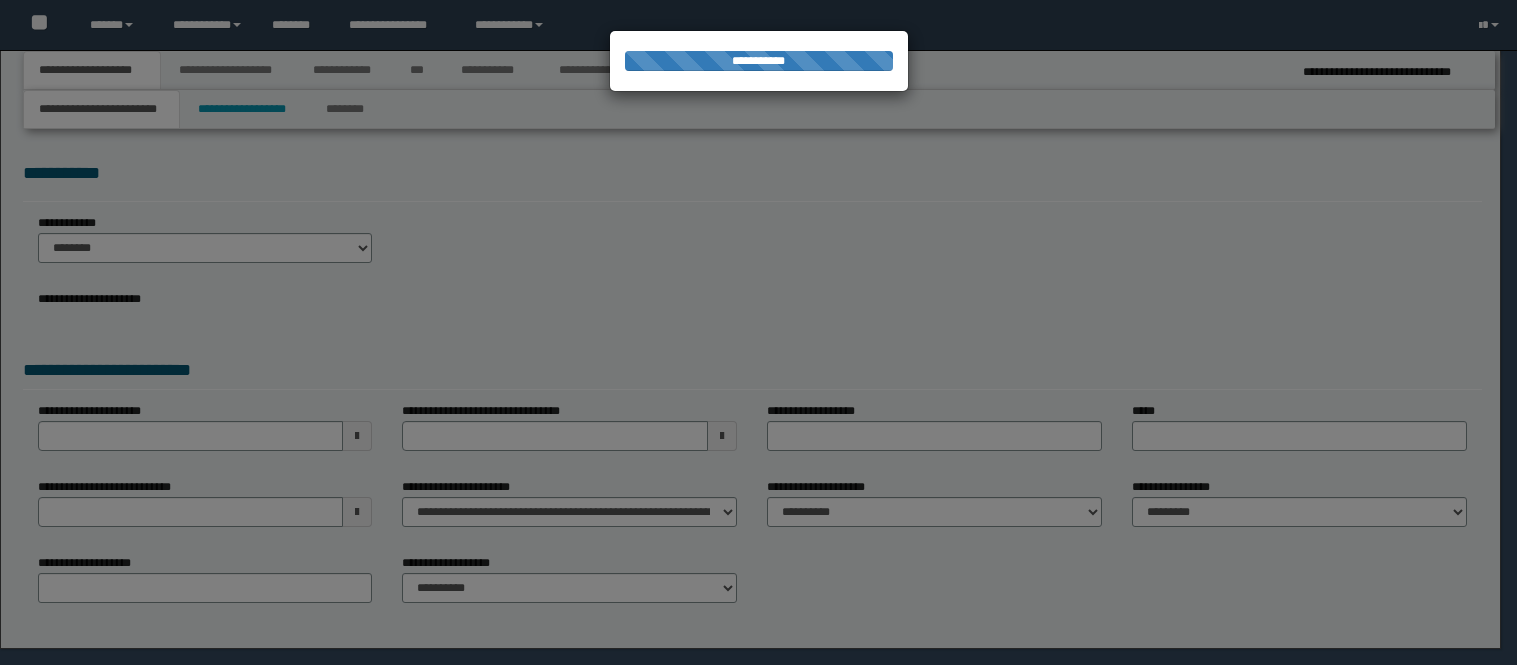 scroll, scrollTop: 0, scrollLeft: 0, axis: both 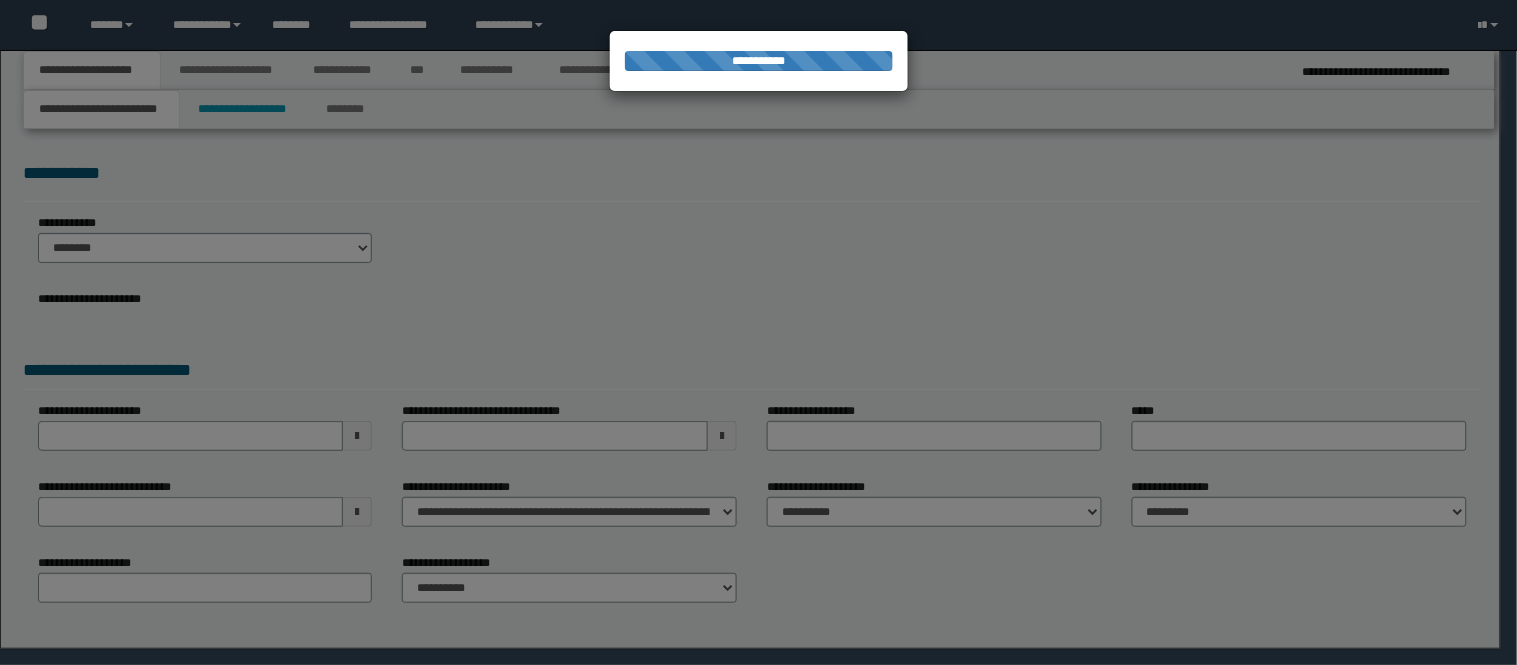 select on "*" 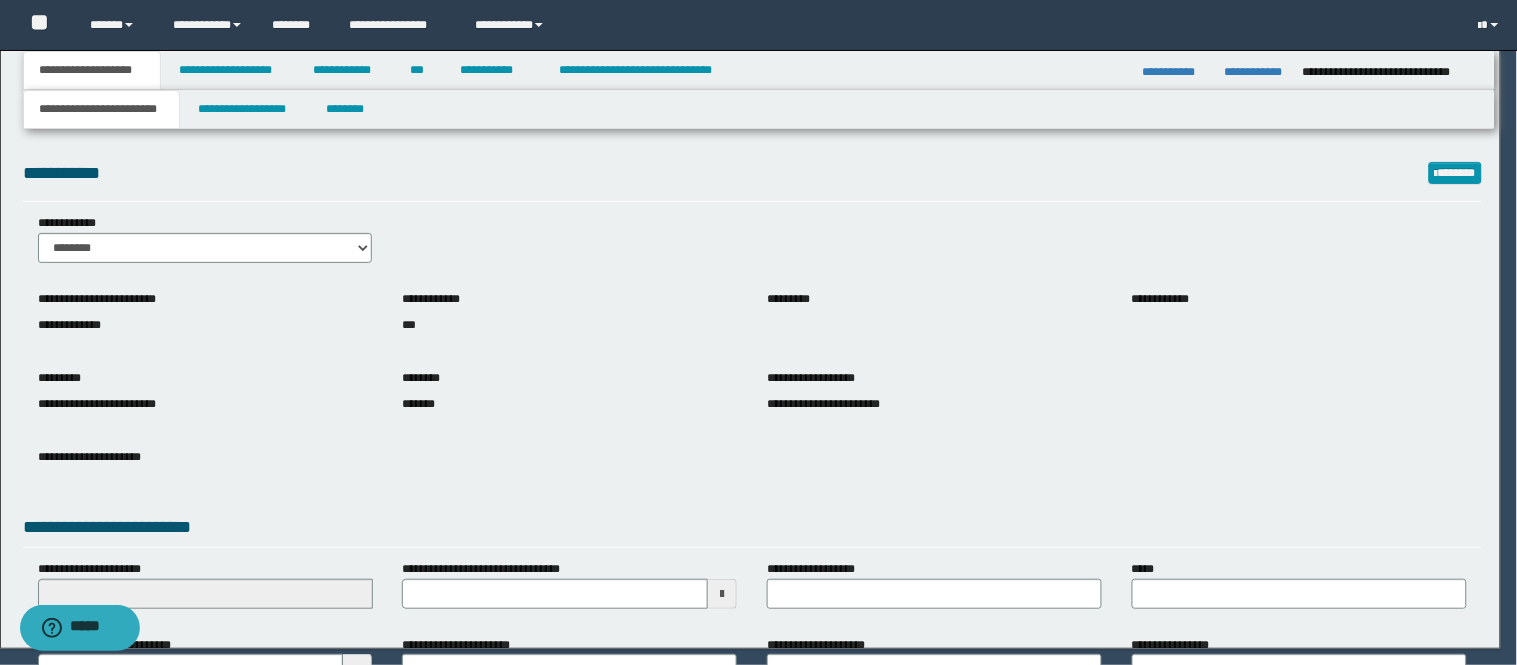 scroll, scrollTop: 0, scrollLeft: 0, axis: both 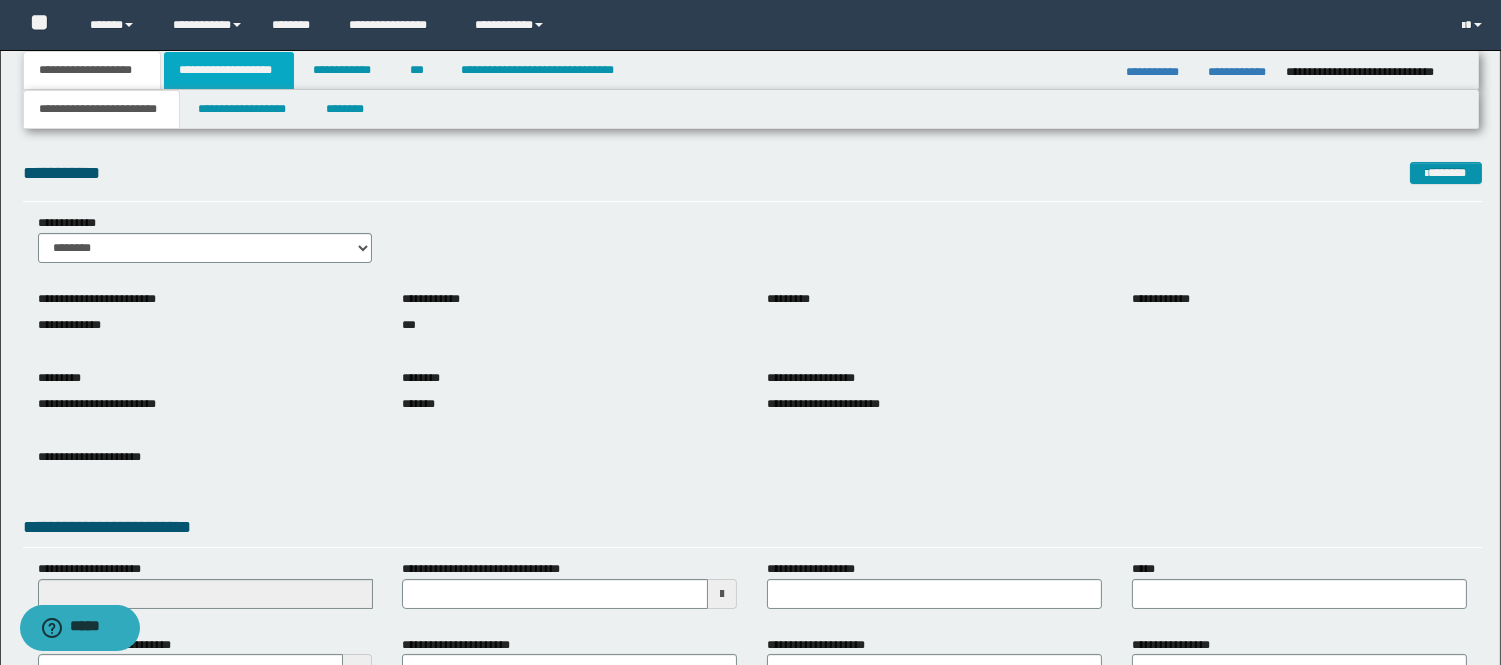click on "**********" at bounding box center [229, 70] 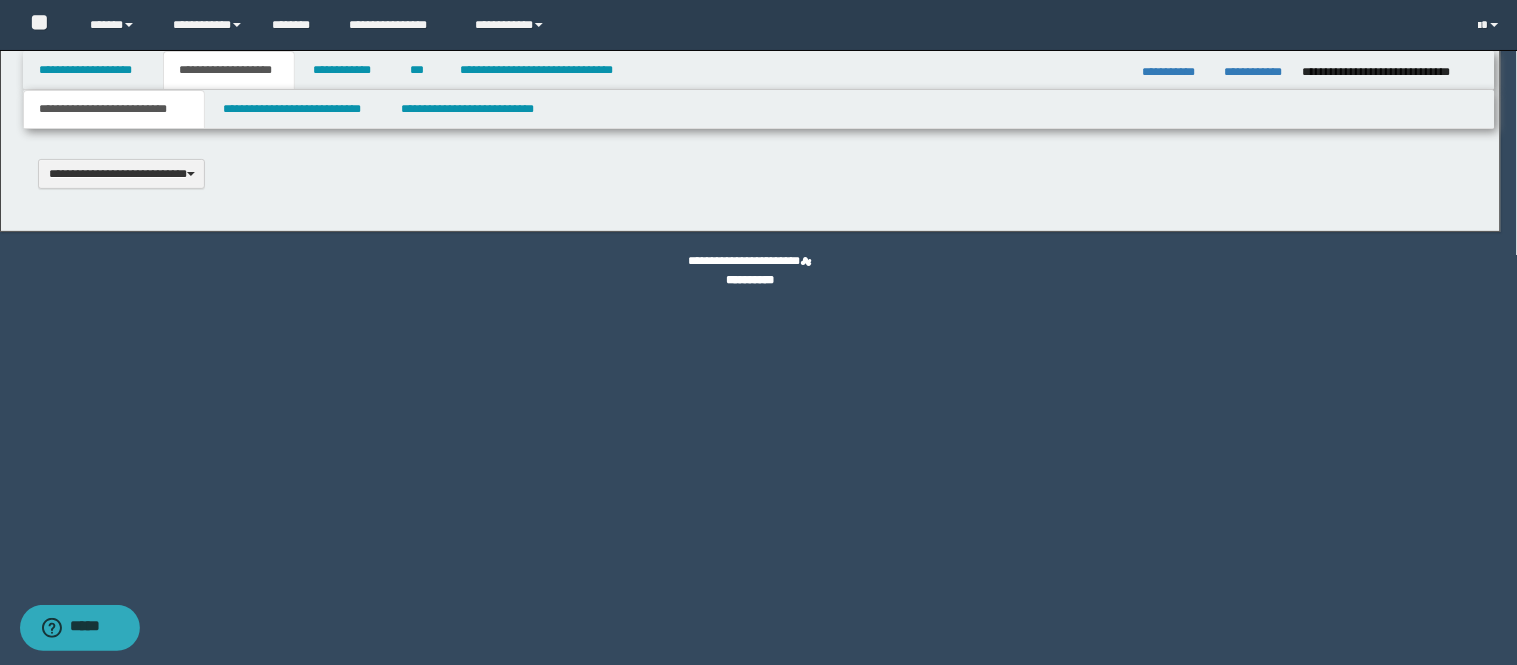 scroll, scrollTop: 0, scrollLeft: 0, axis: both 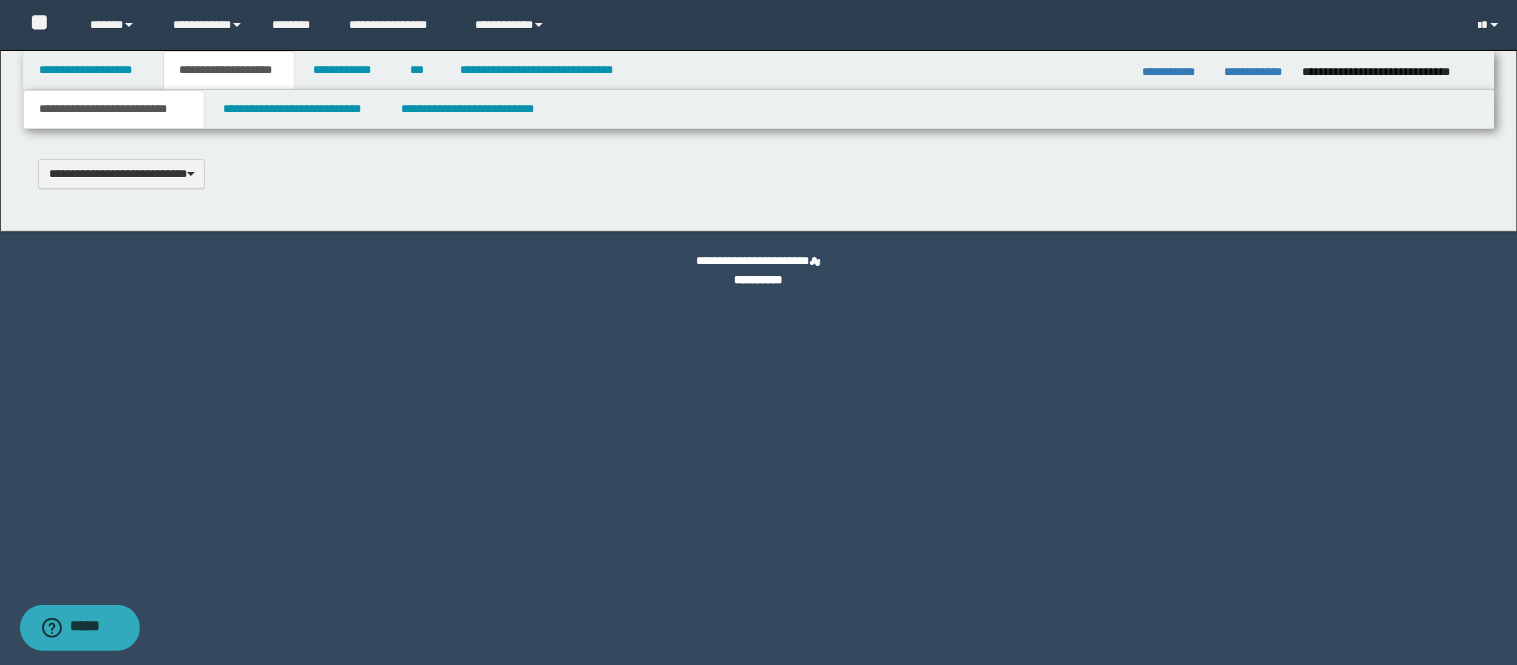 click on "**********" at bounding box center (759, 109) 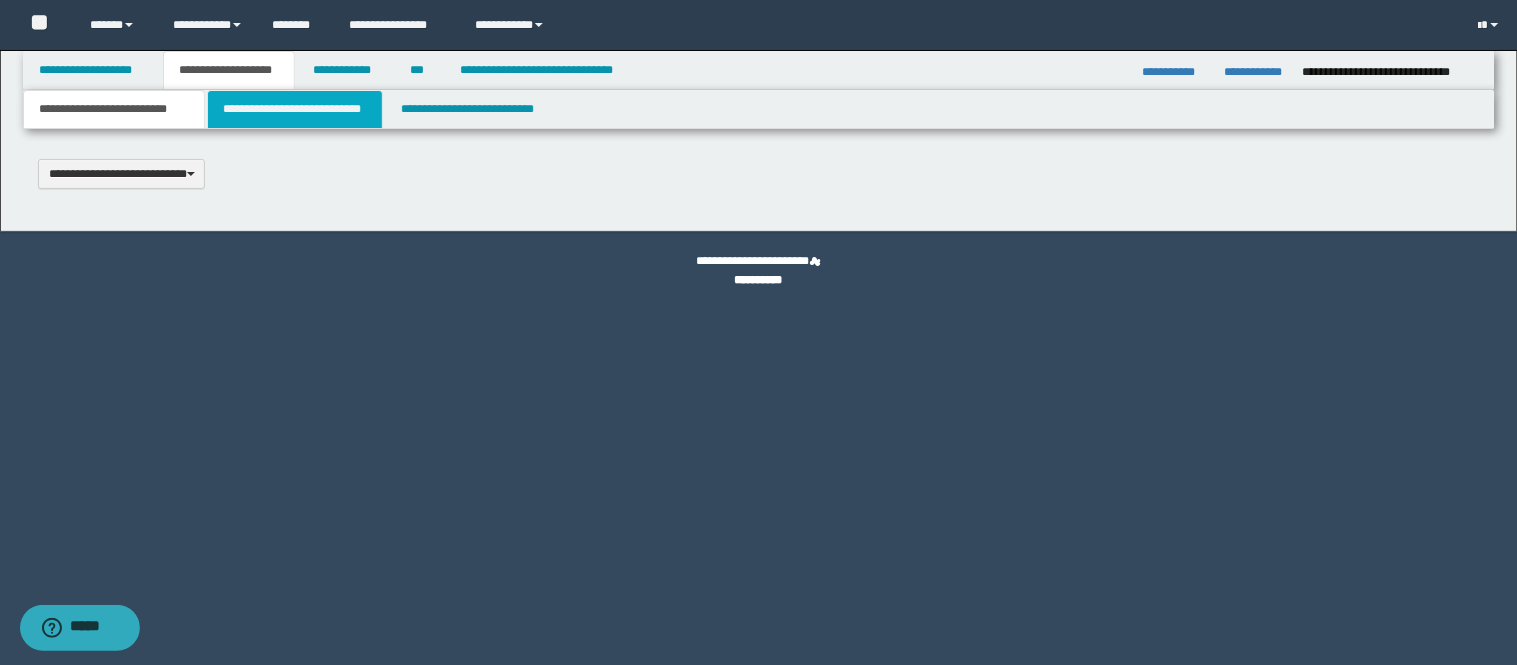 click on "**********" at bounding box center (295, 109) 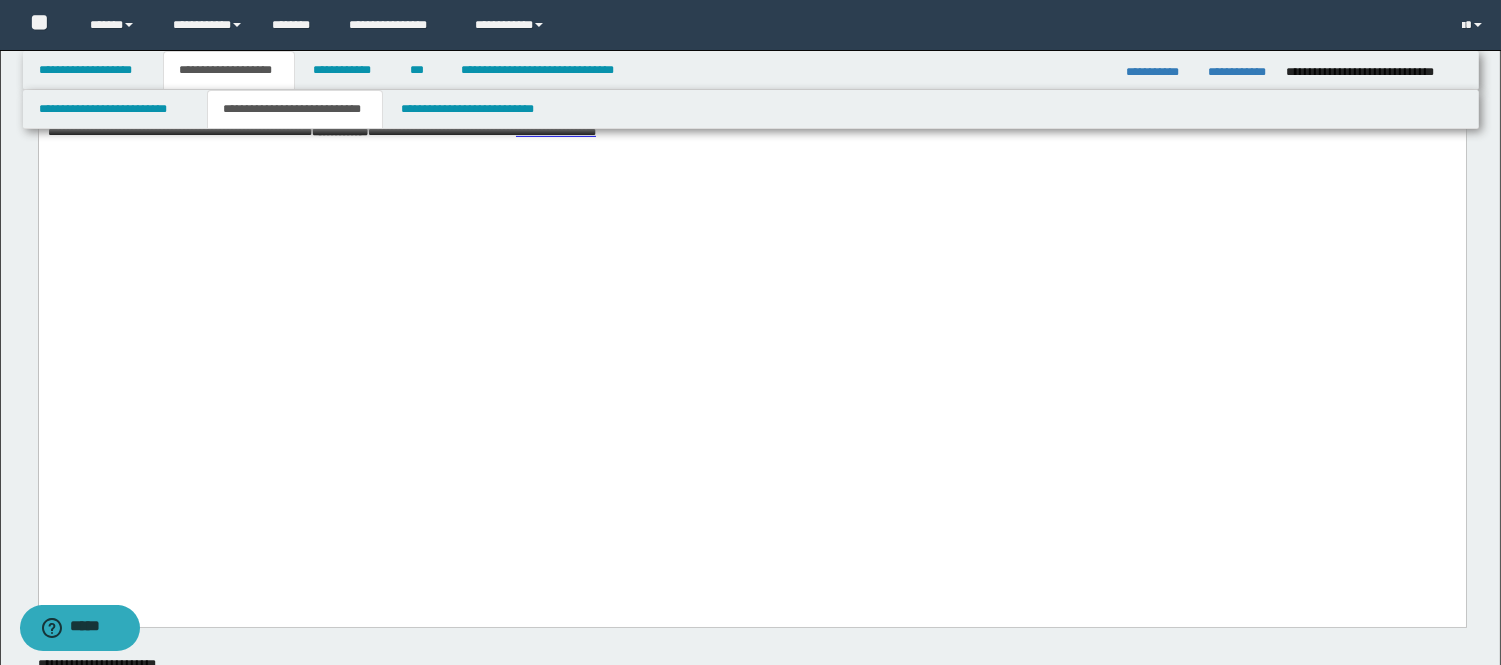 scroll, scrollTop: 1333, scrollLeft: 0, axis: vertical 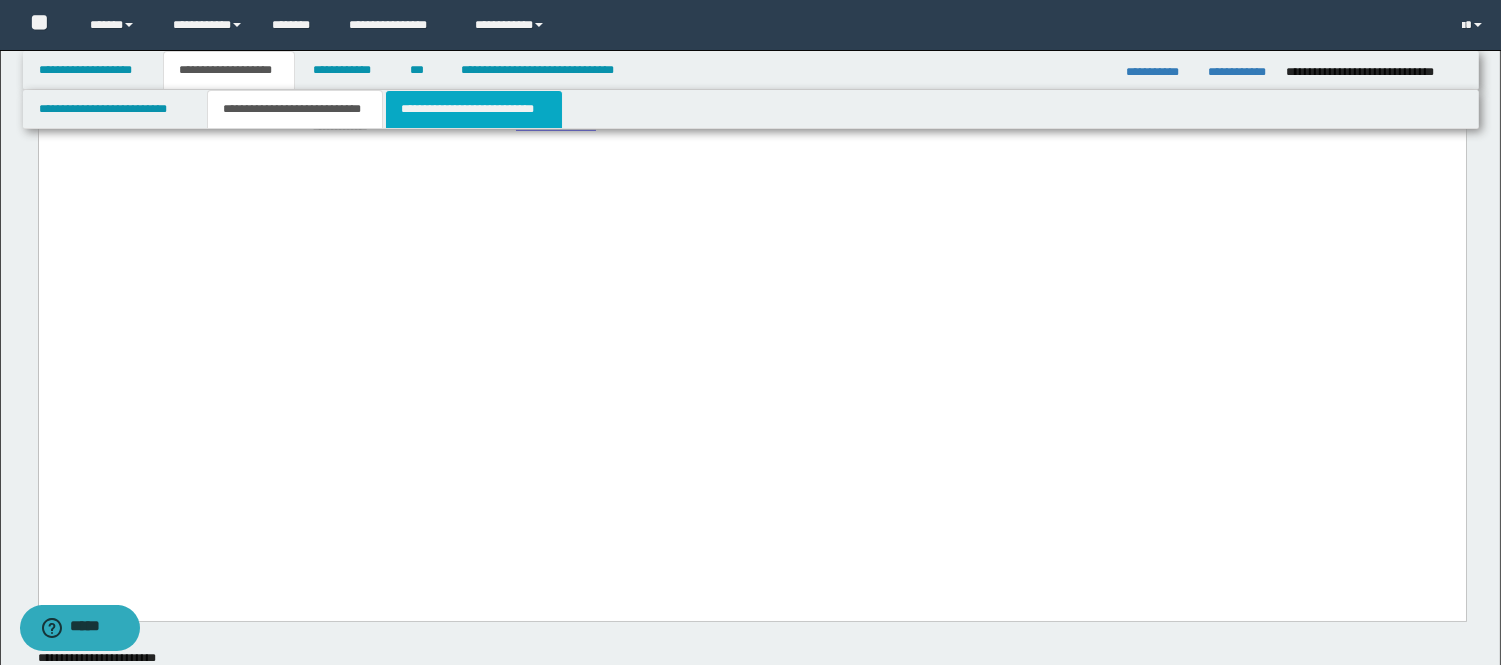 click on "**********" at bounding box center (474, 109) 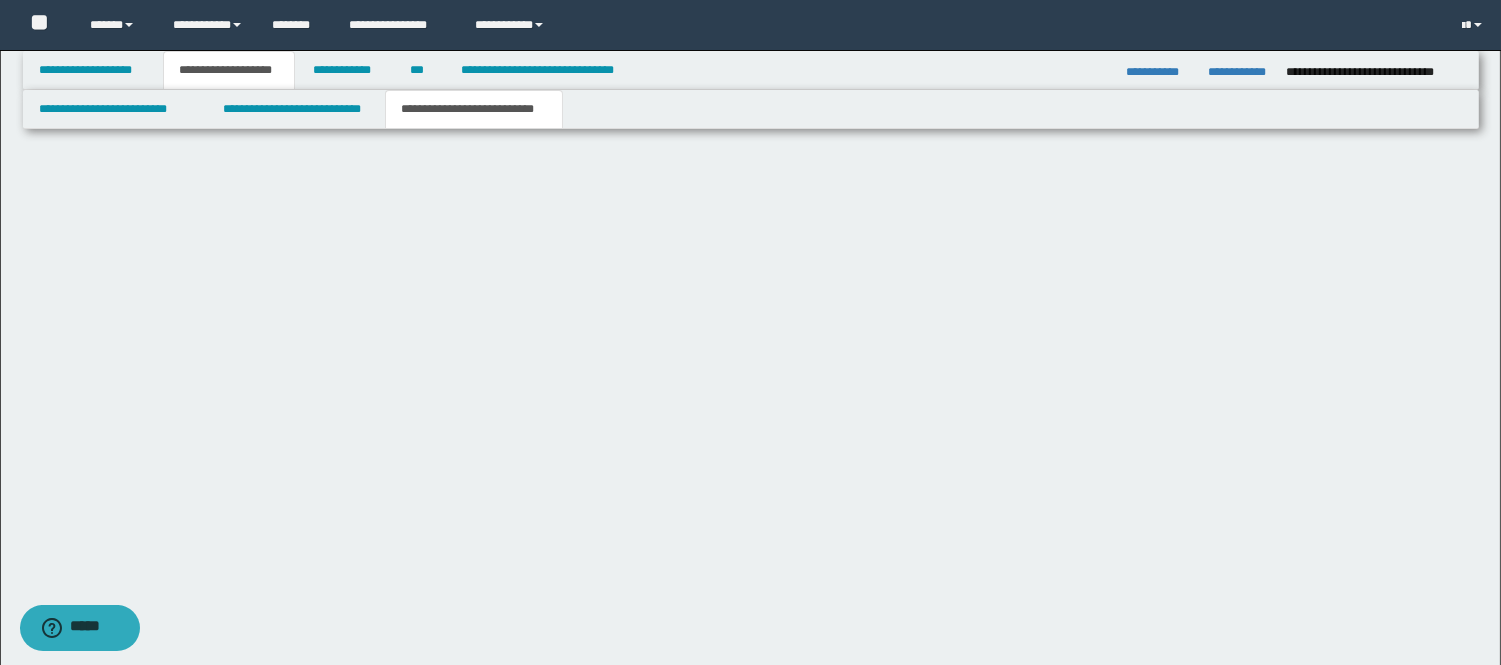 scroll, scrollTop: 0, scrollLeft: 0, axis: both 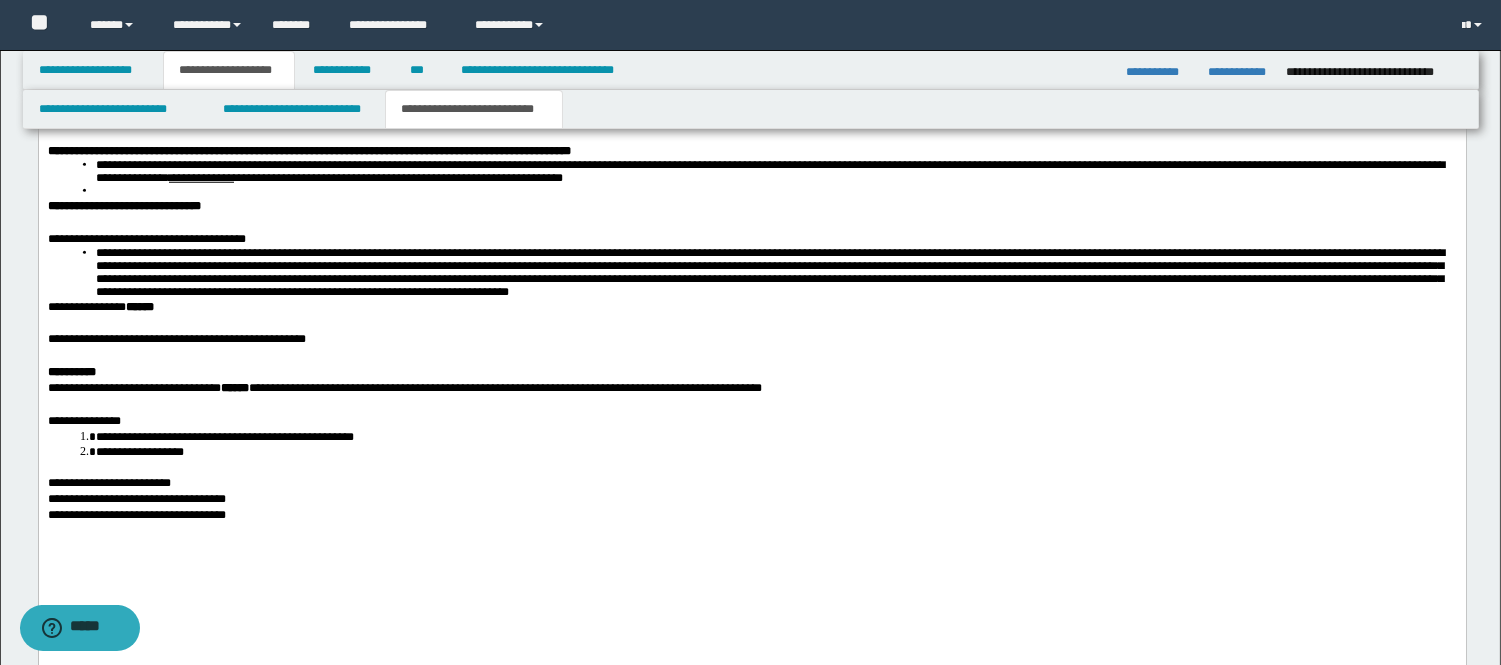 click on "**********" at bounding box center (751, 340) 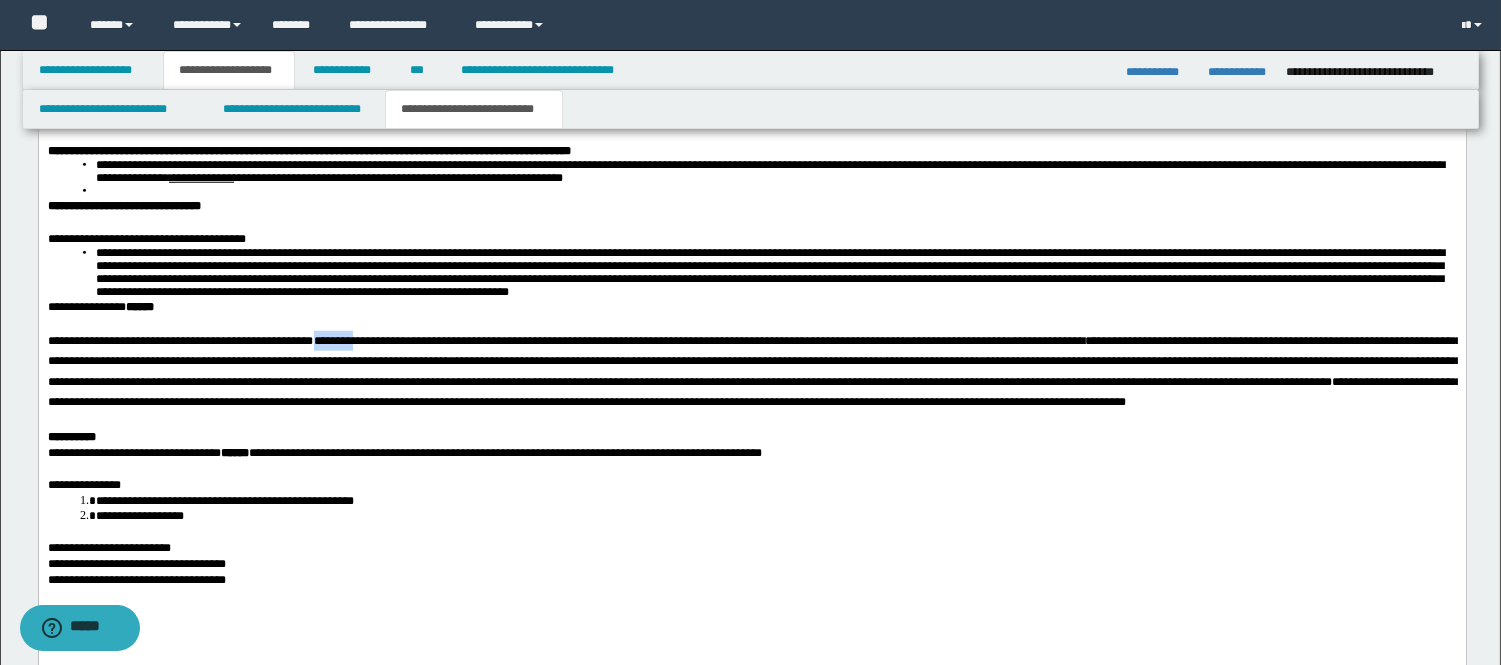 drag, startPoint x: 479, startPoint y: 377, endPoint x: 426, endPoint y: 375, distance: 53.037724 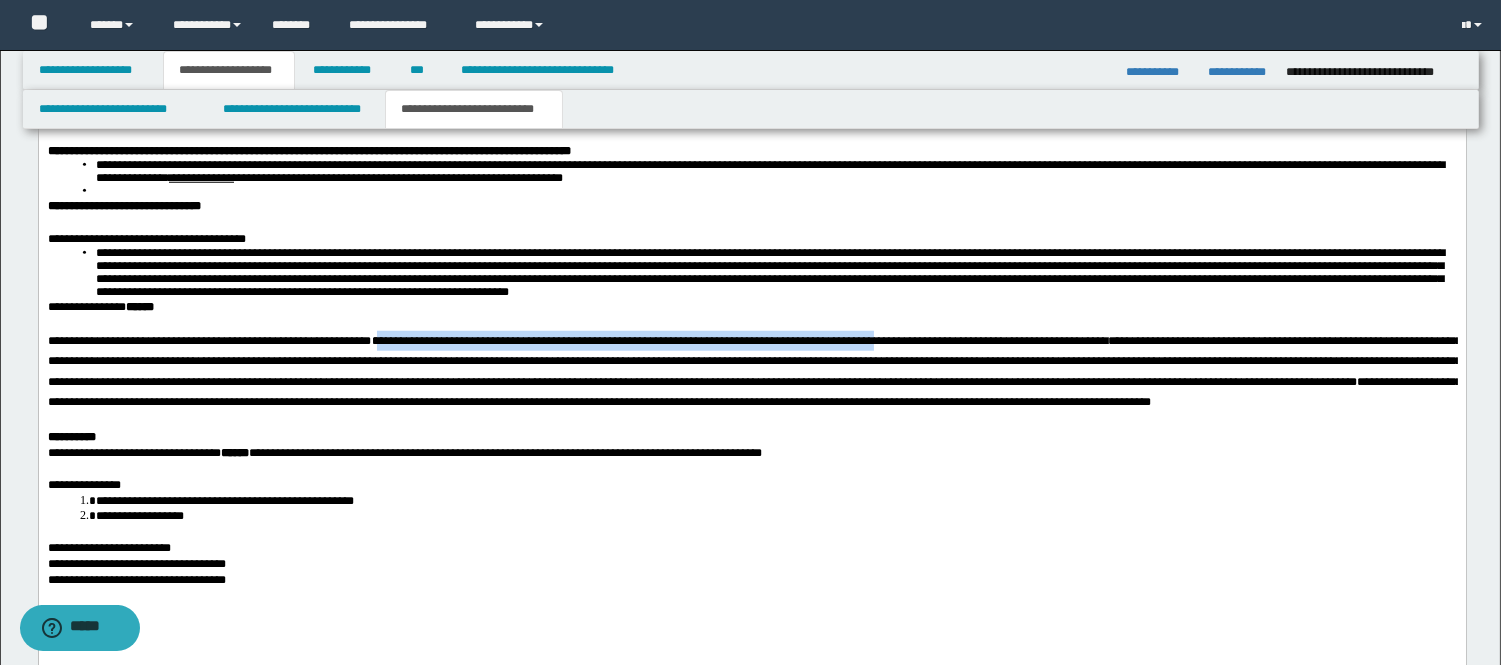 drag, startPoint x: 498, startPoint y: 377, endPoint x: 1000, endPoint y: 373, distance: 502.01593 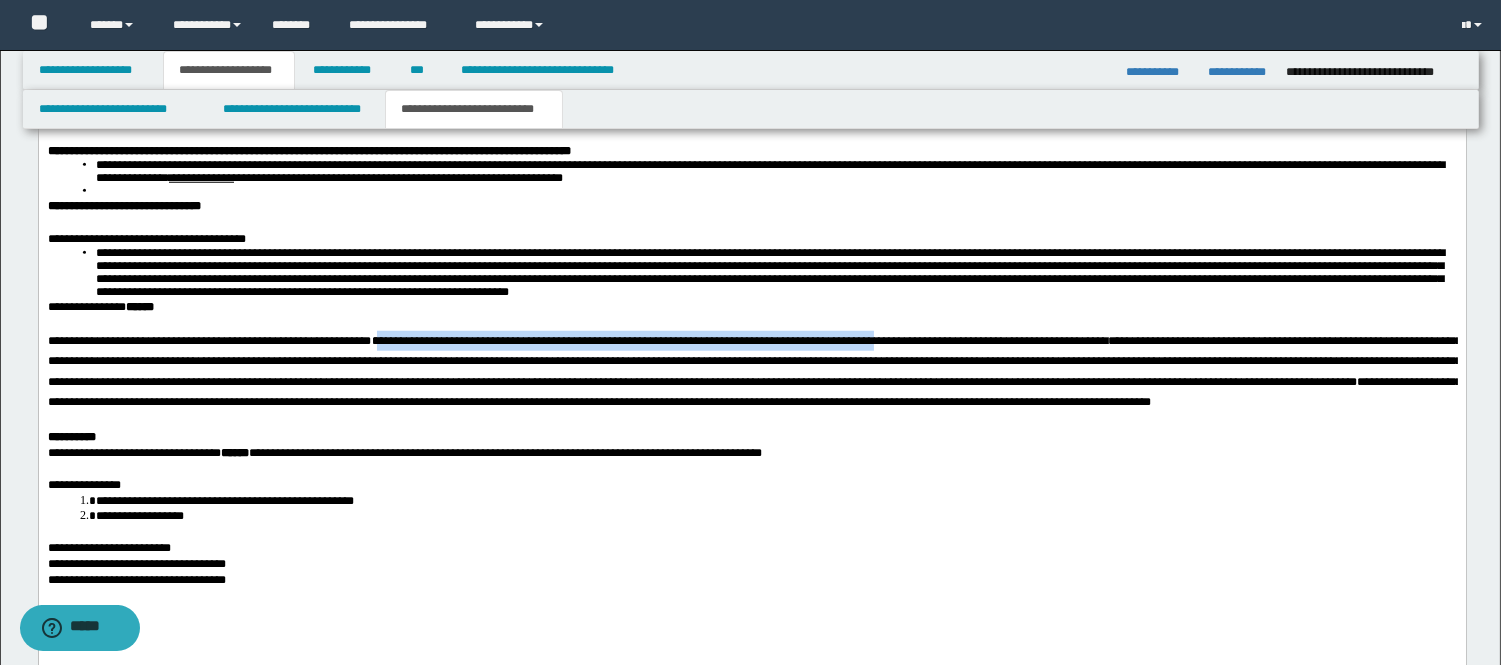 click on "**********" at bounding box center (754, 372) 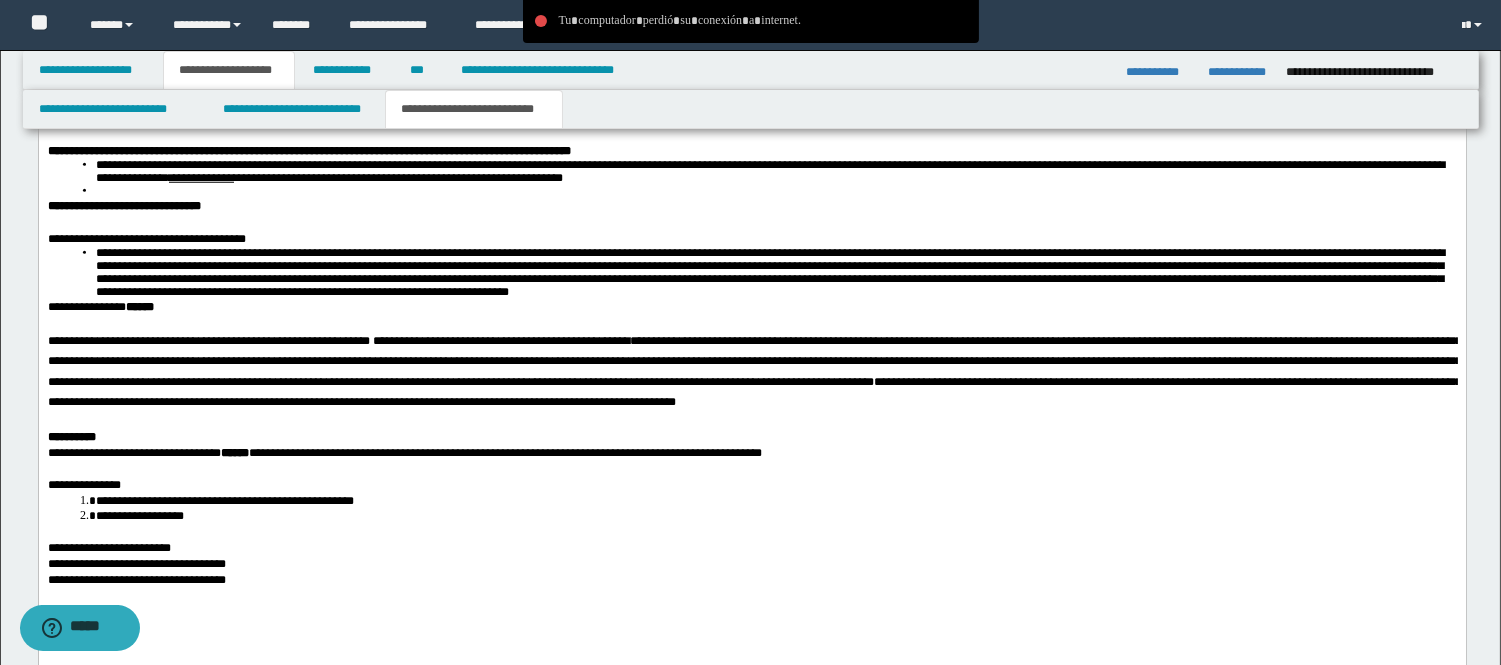 click on "**********" at bounding box center (754, 362) 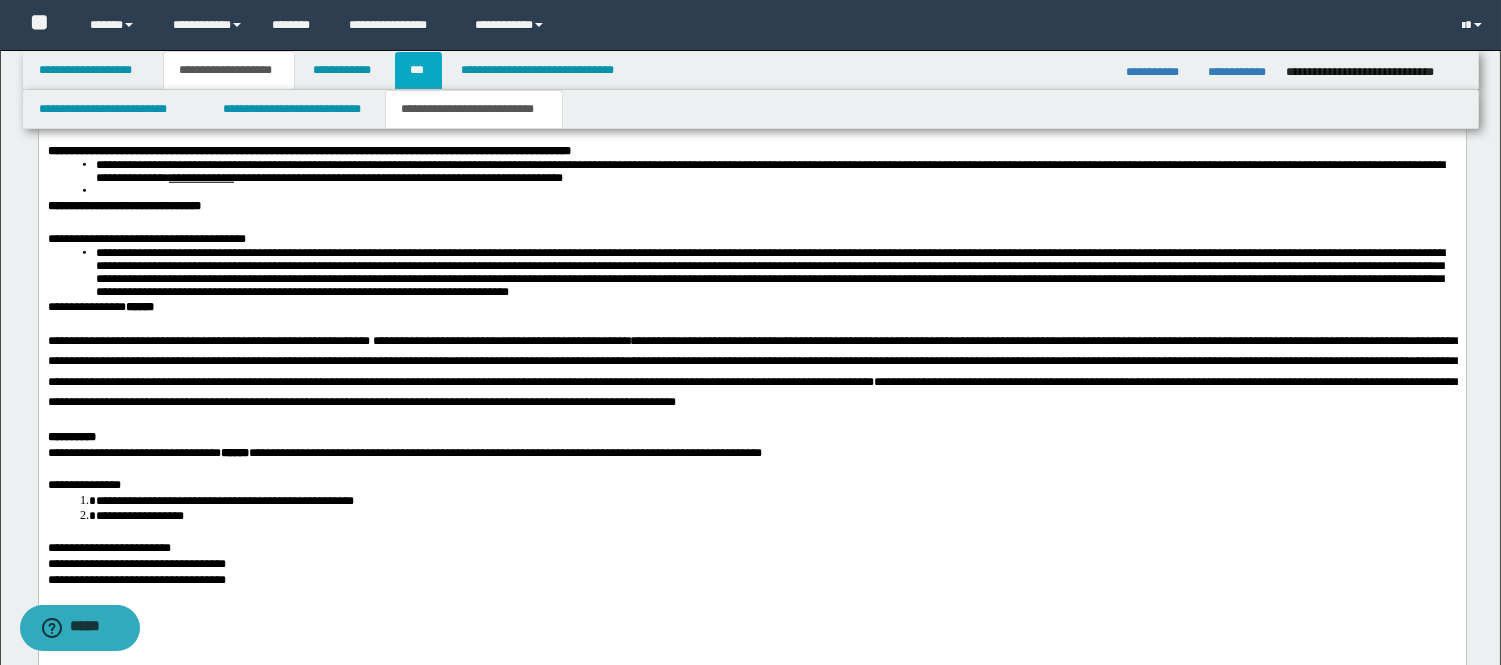 click on "***" at bounding box center (418, 70) 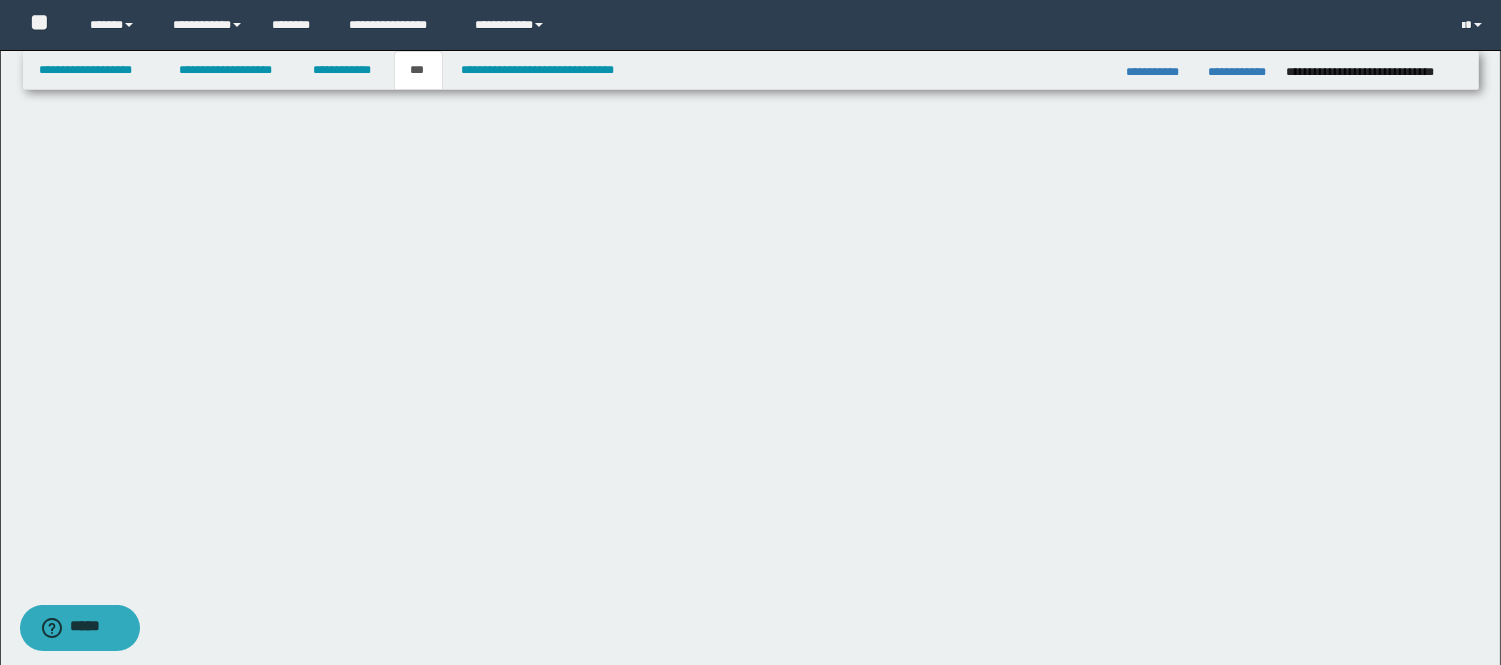 scroll, scrollTop: 0, scrollLeft: 0, axis: both 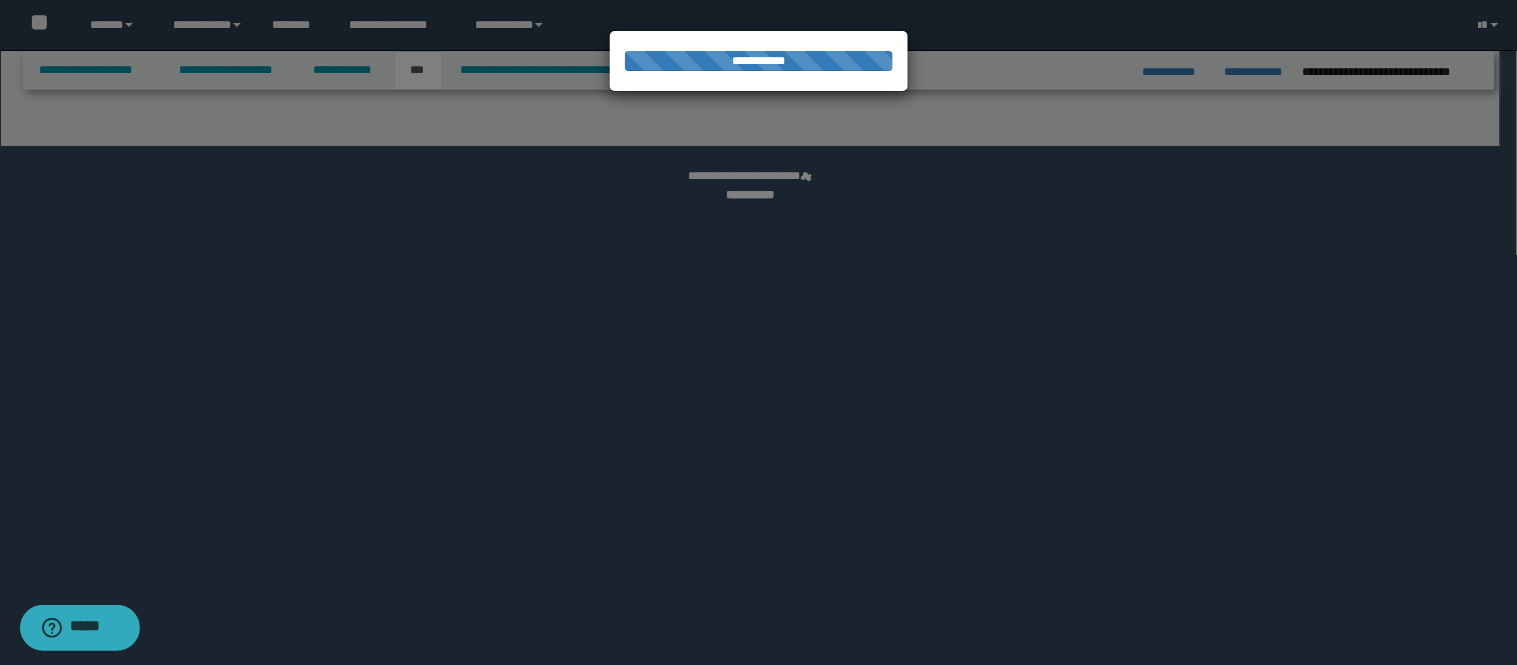 select on "**" 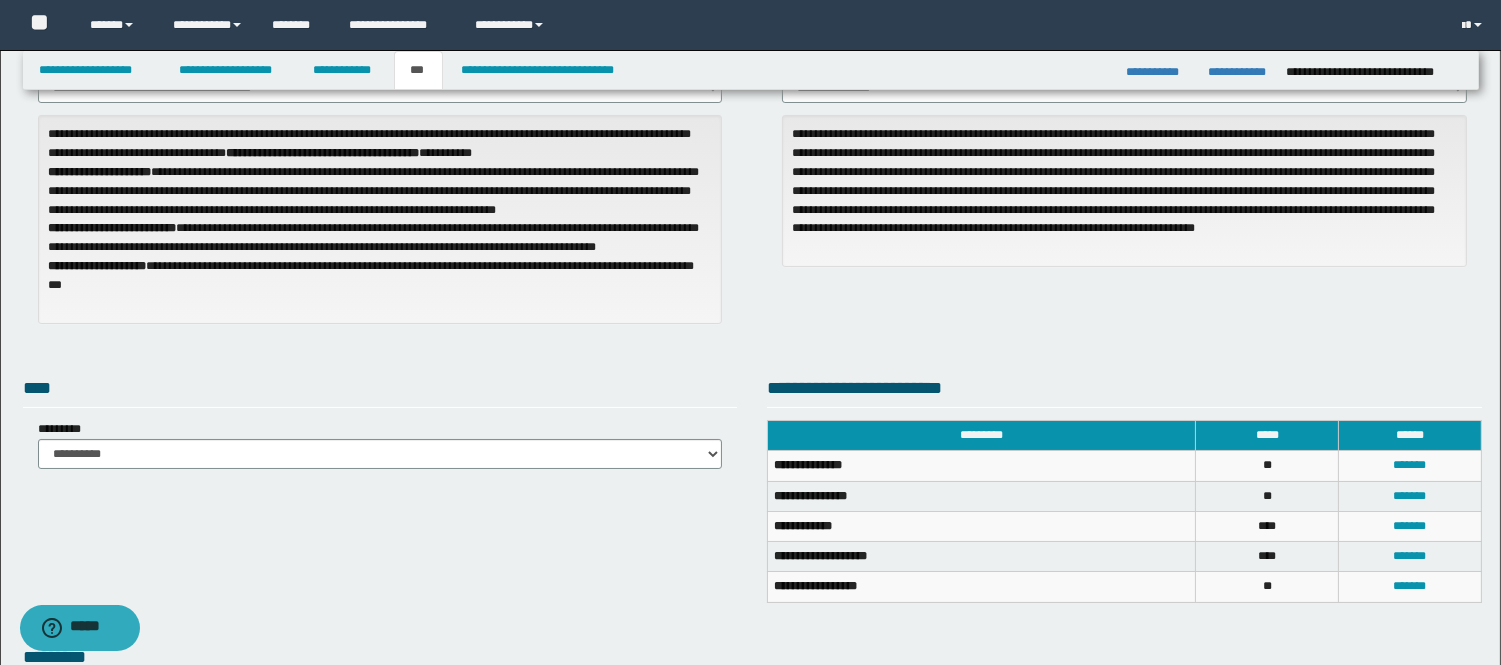 scroll, scrollTop: 333, scrollLeft: 0, axis: vertical 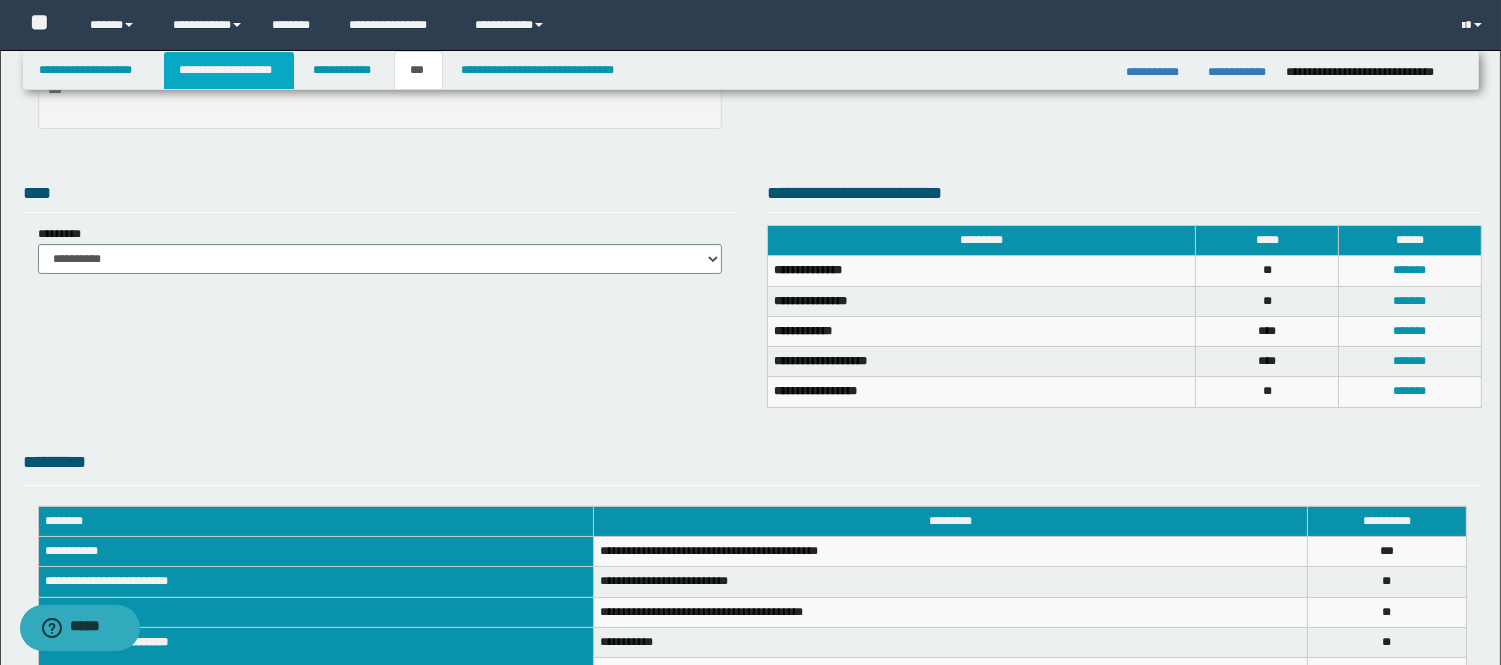 click on "**********" at bounding box center [229, 70] 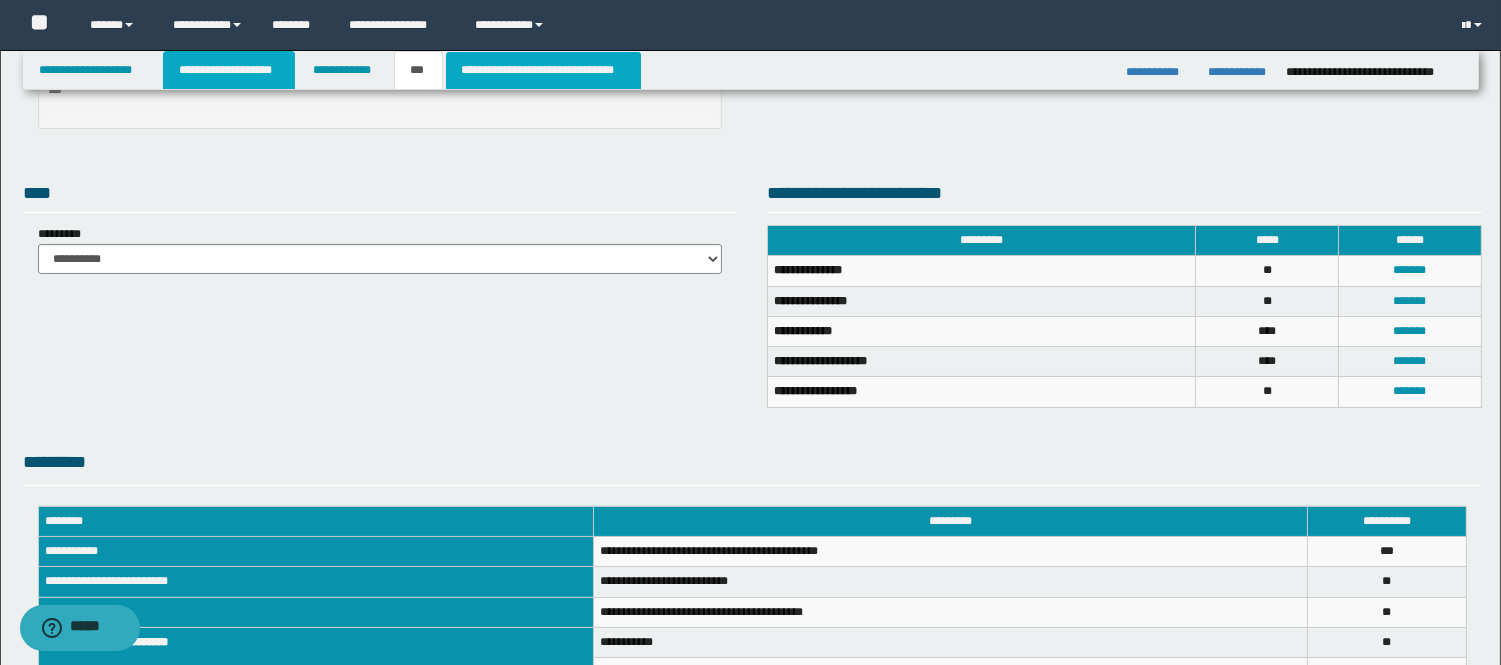 scroll, scrollTop: 364, scrollLeft: 0, axis: vertical 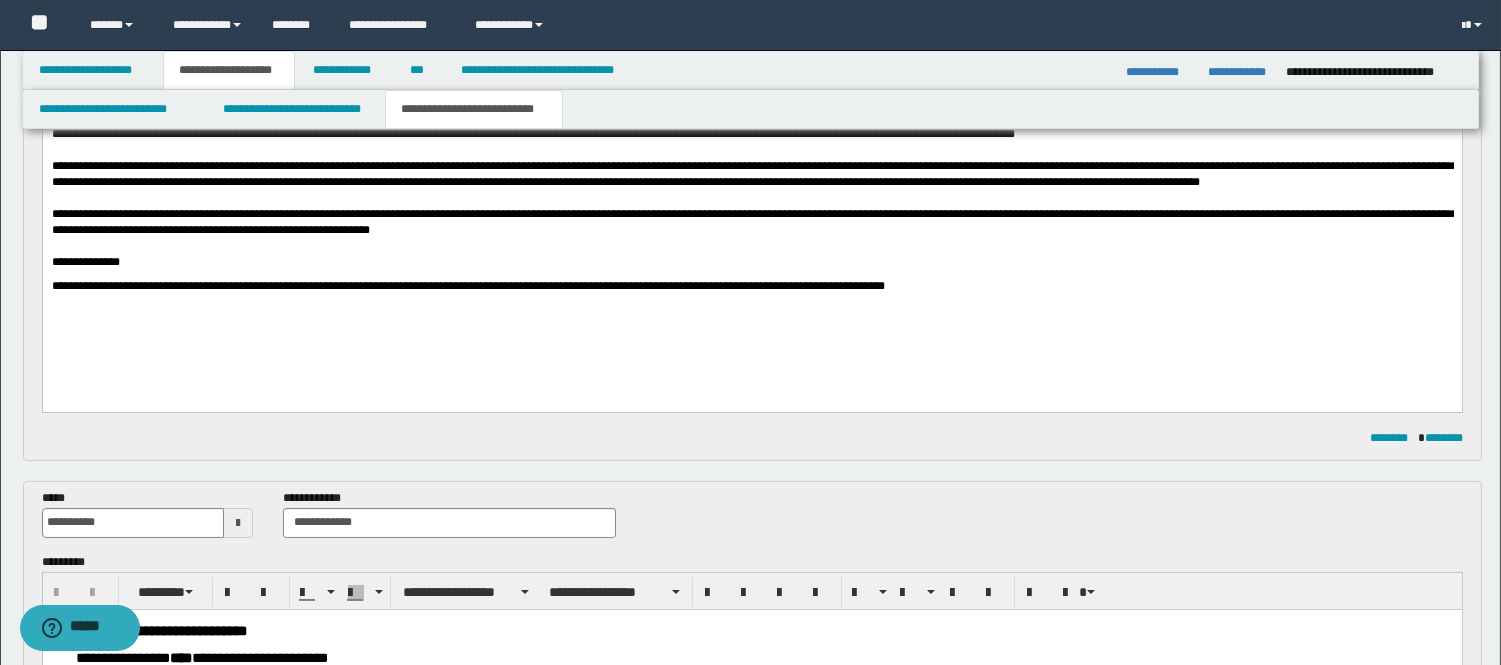 click on "**********" at bounding box center (474, 109) 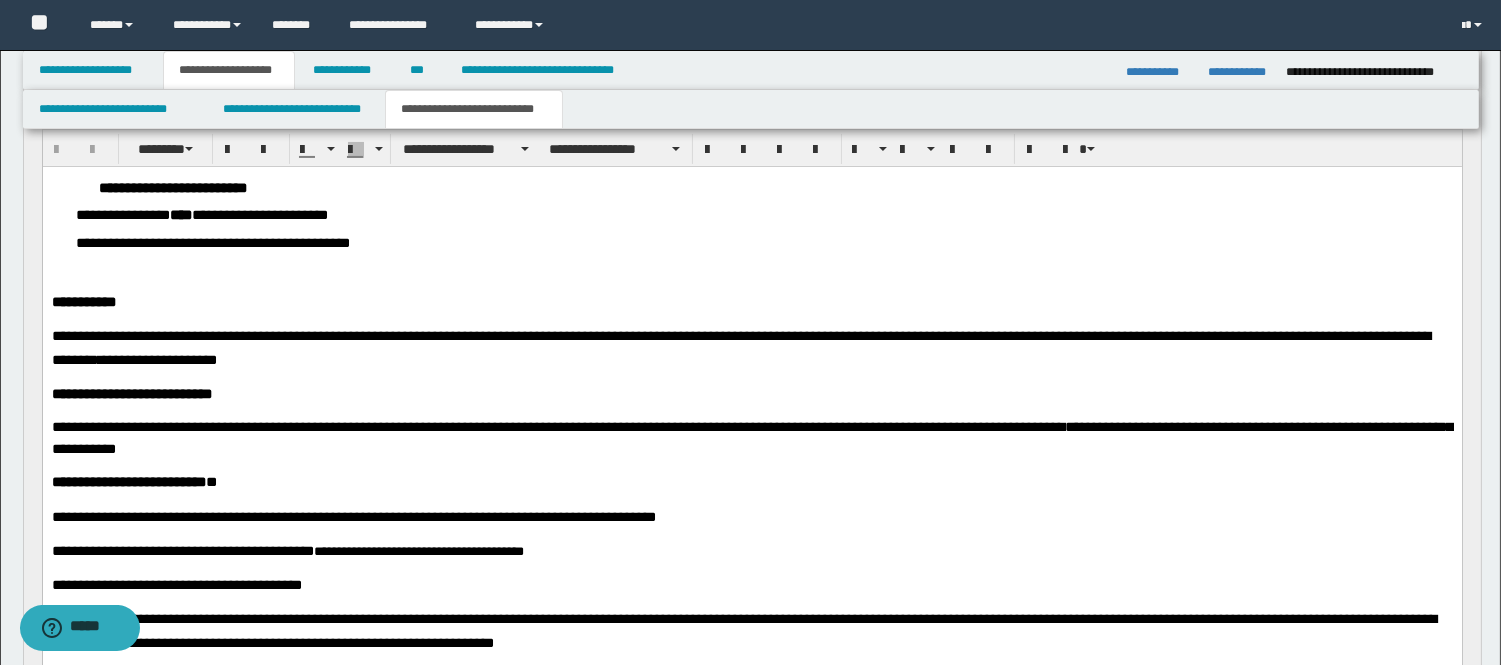 scroll, scrollTop: 845, scrollLeft: 0, axis: vertical 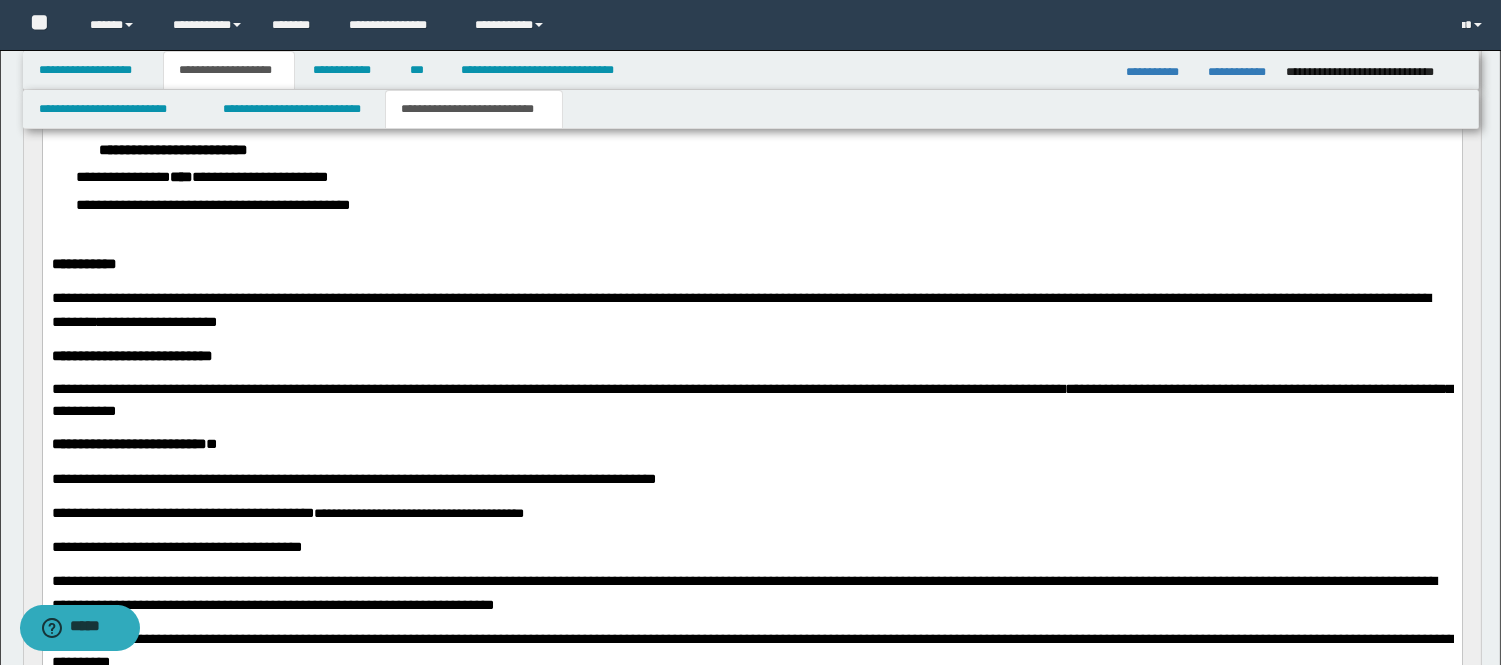 click on "**********" at bounding box center [185, 297] 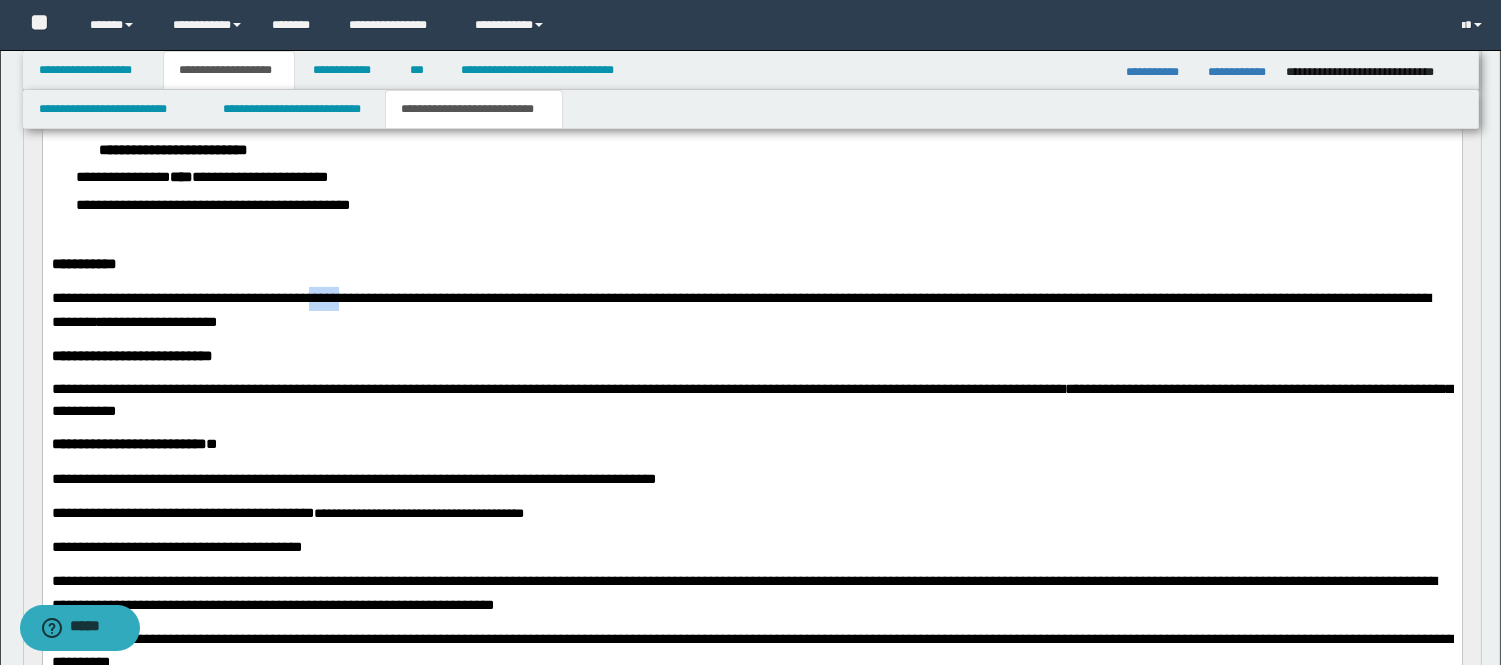 click on "**********" at bounding box center [278, 297] 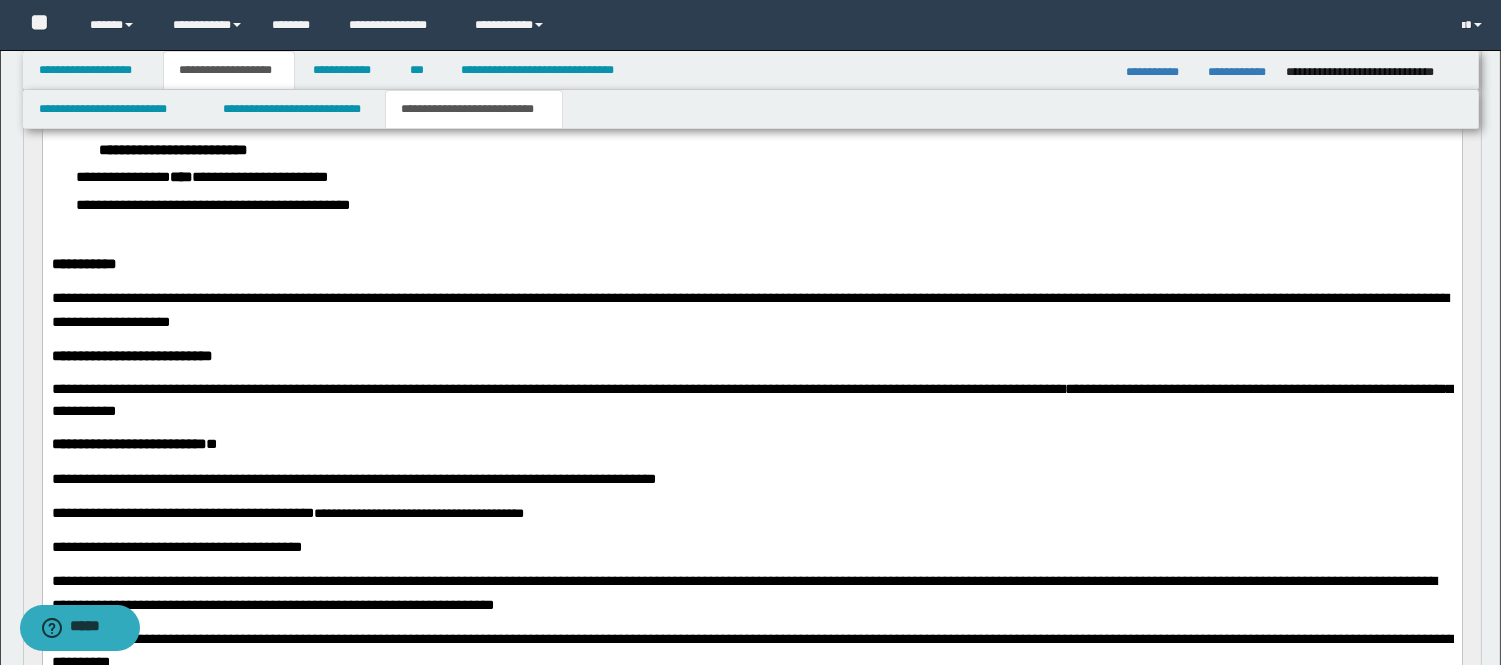 click on "*******" at bounding box center [1421, 297] 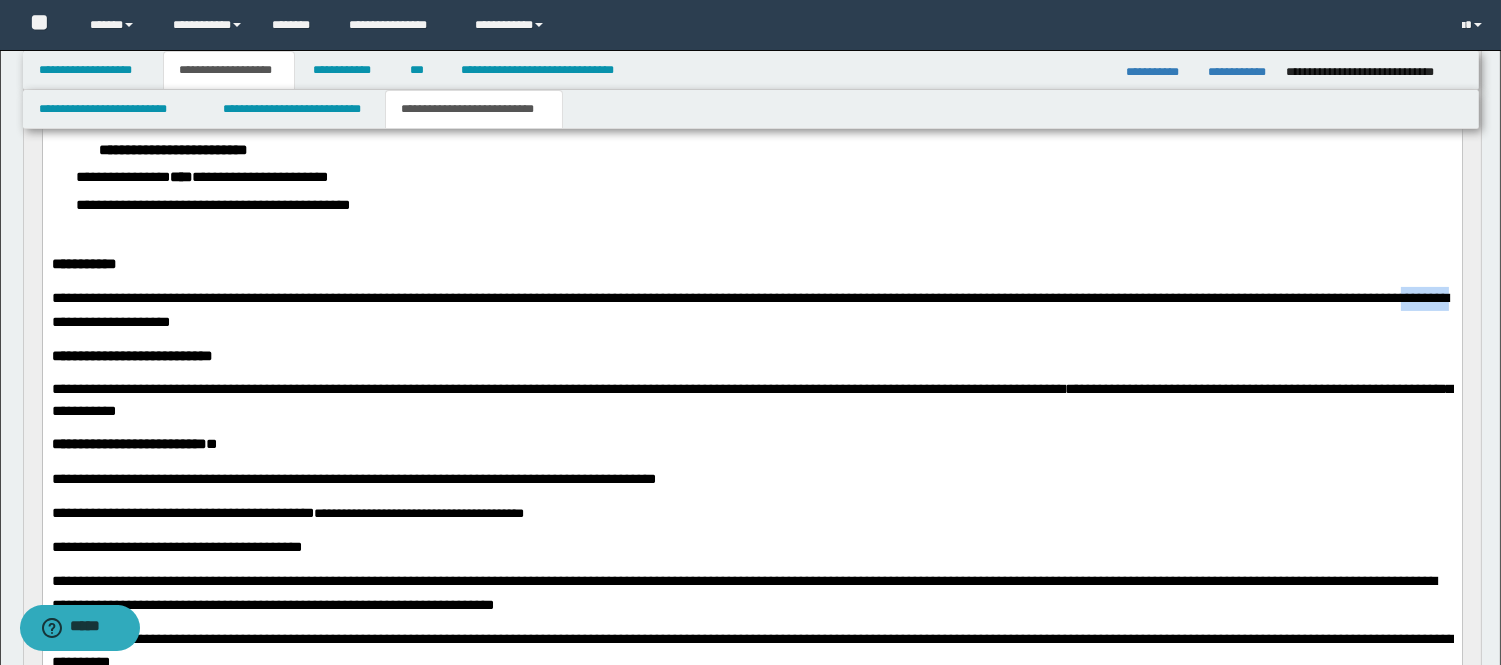 click on "*******" at bounding box center (1421, 297) 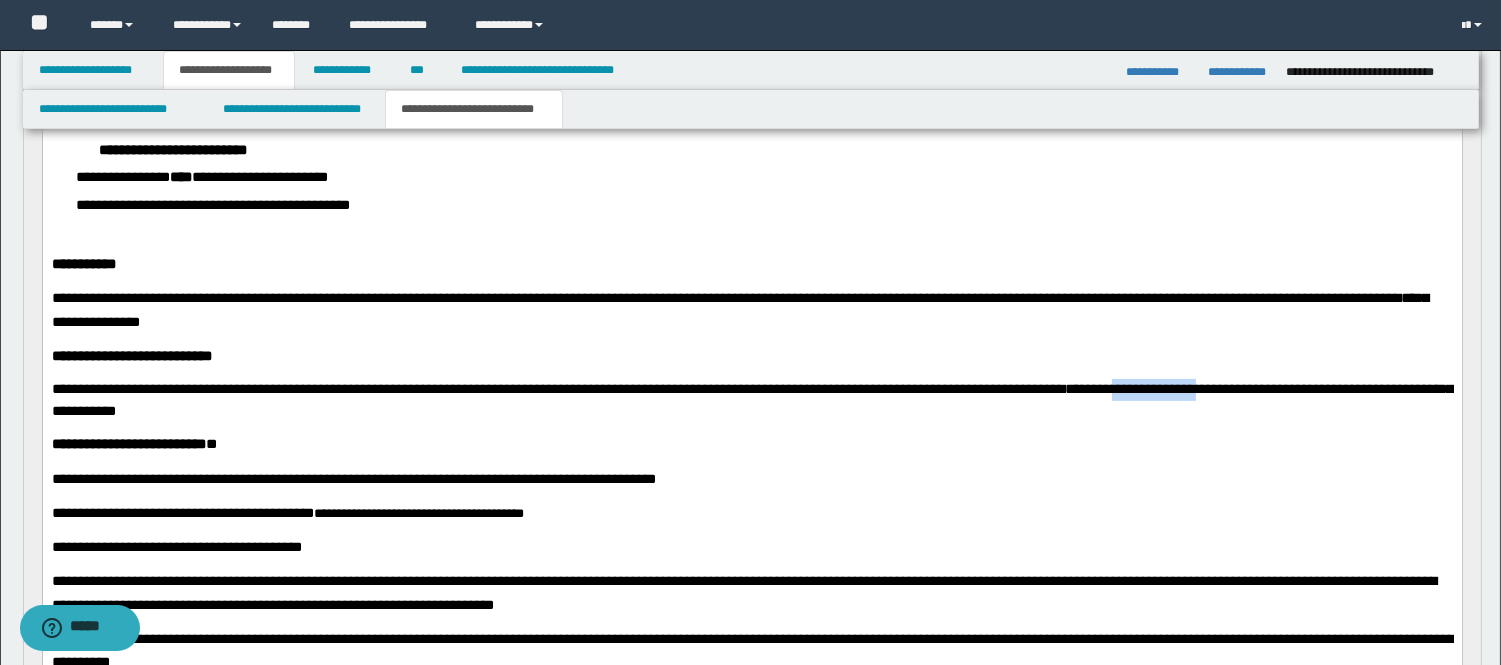 drag, startPoint x: 1281, startPoint y: 394, endPoint x: 1367, endPoint y: 397, distance: 86.05231 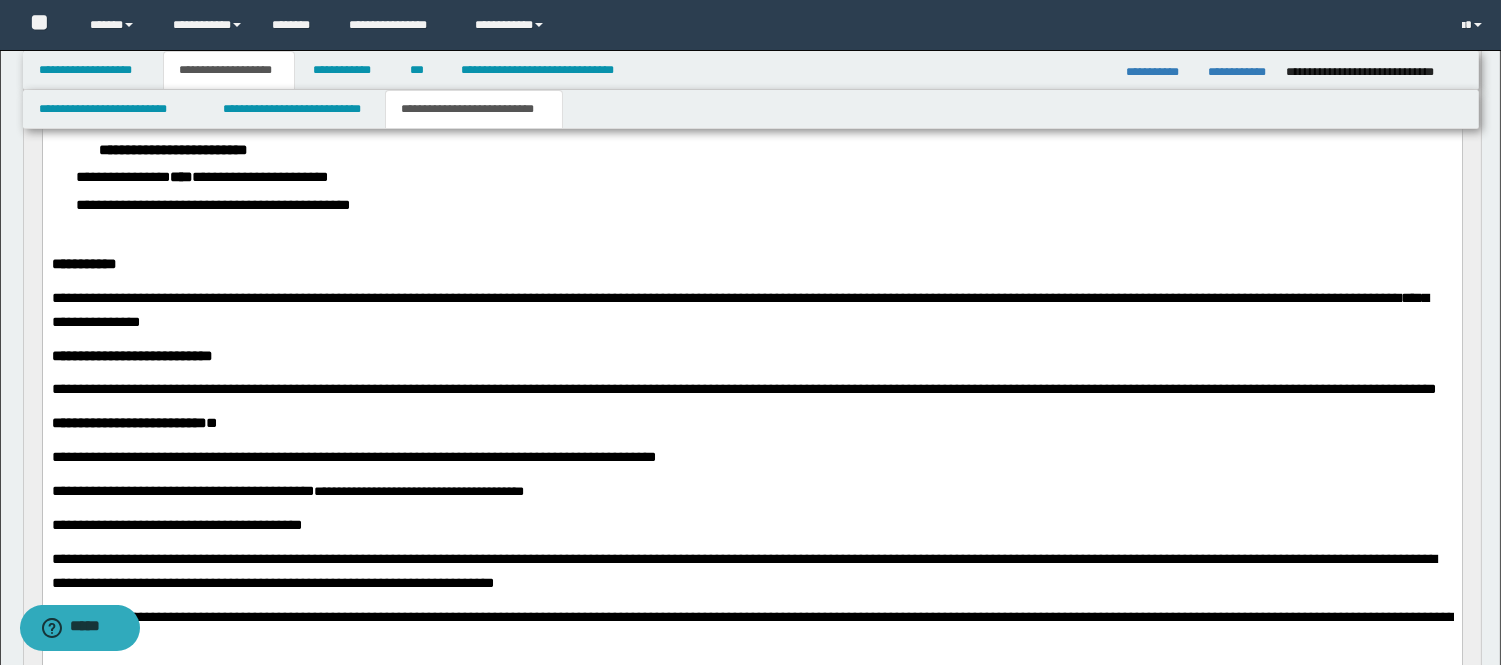 click on "**********" at bounding box center (1249, 388) 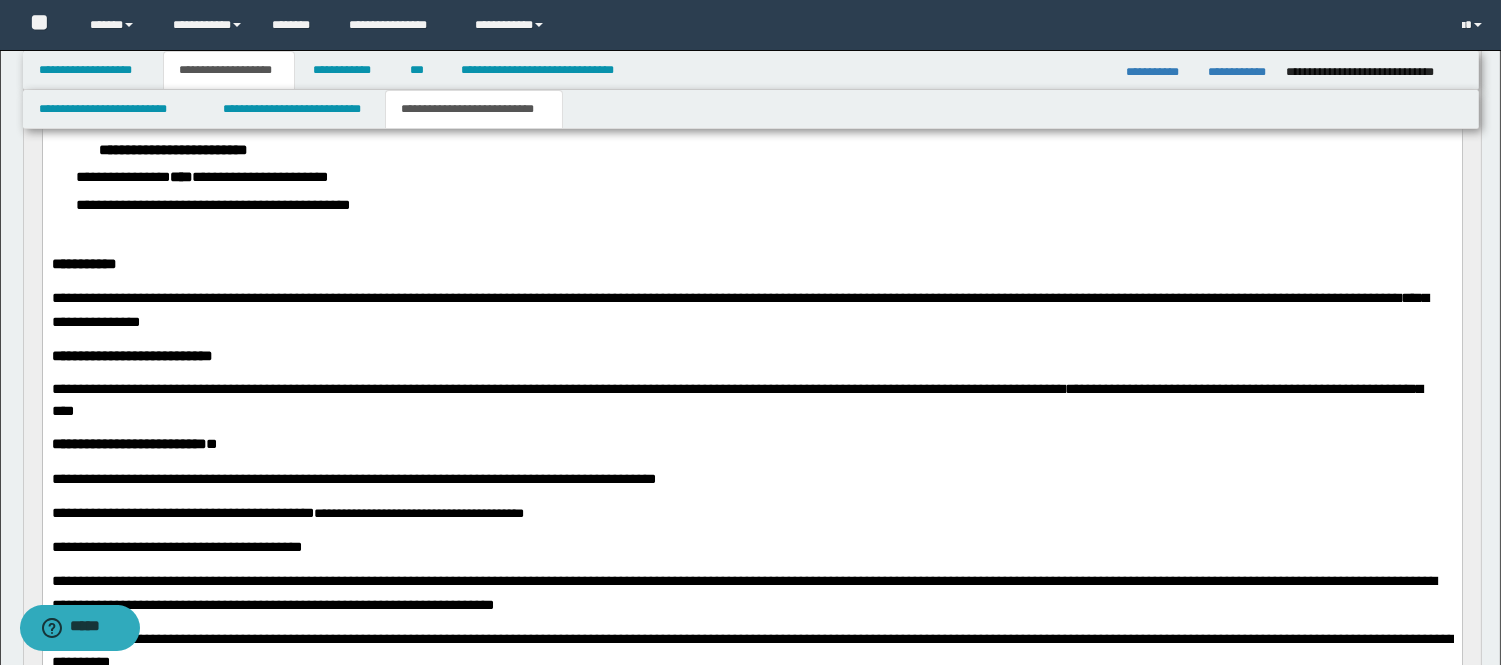 click on "**********" at bounding box center (517, 478) 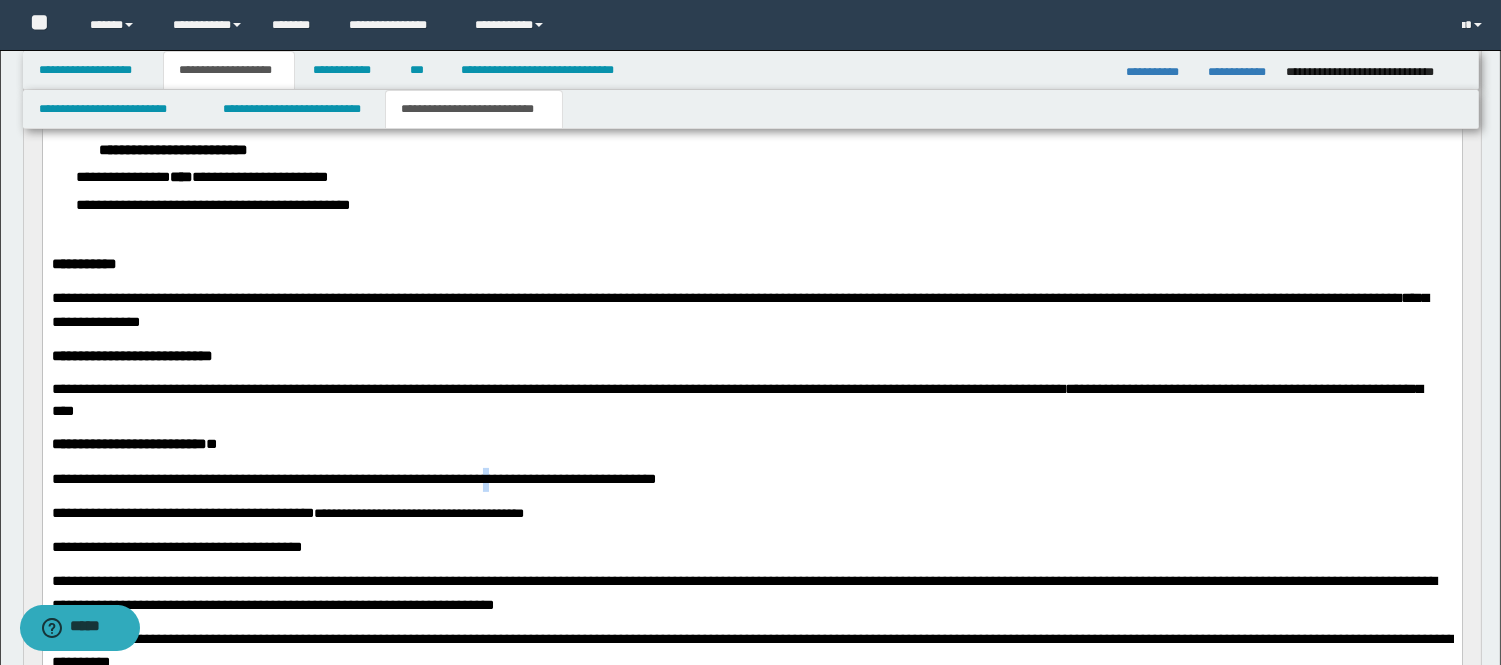 click on "**********" at bounding box center [517, 478] 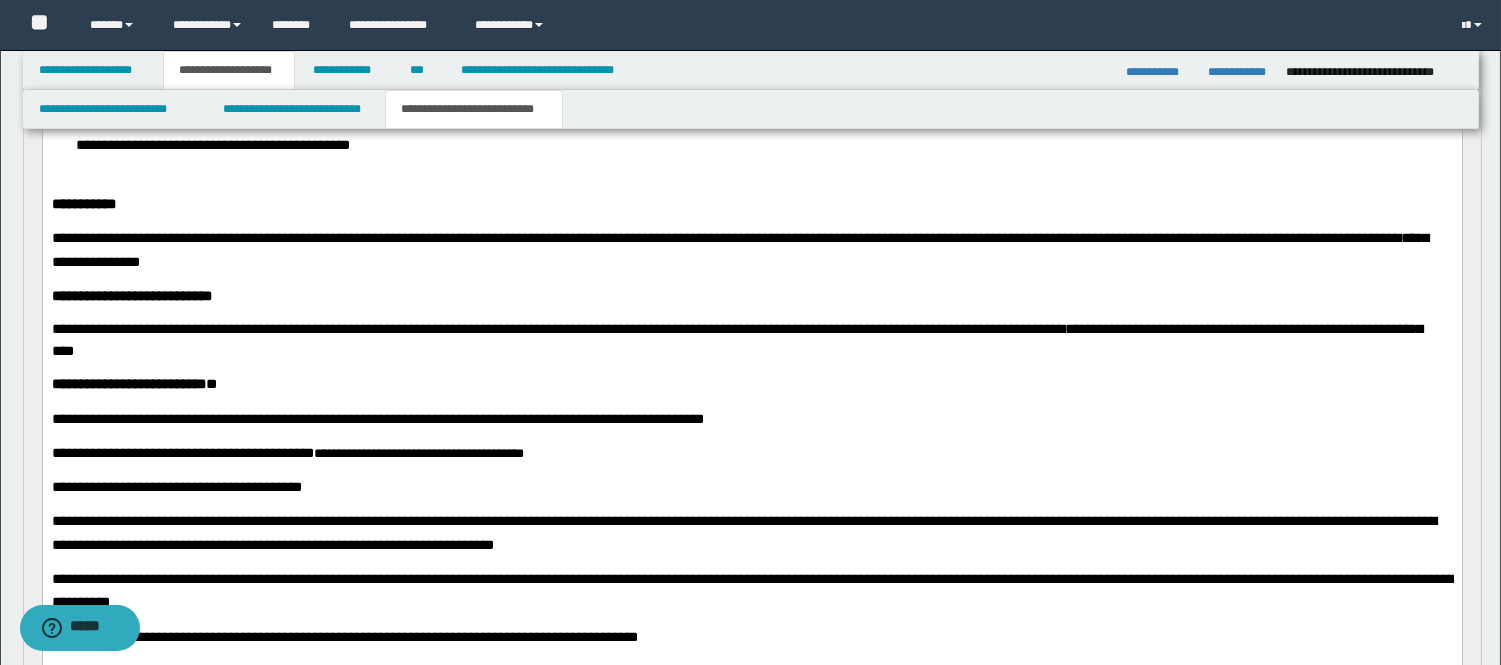 scroll, scrollTop: 956, scrollLeft: 0, axis: vertical 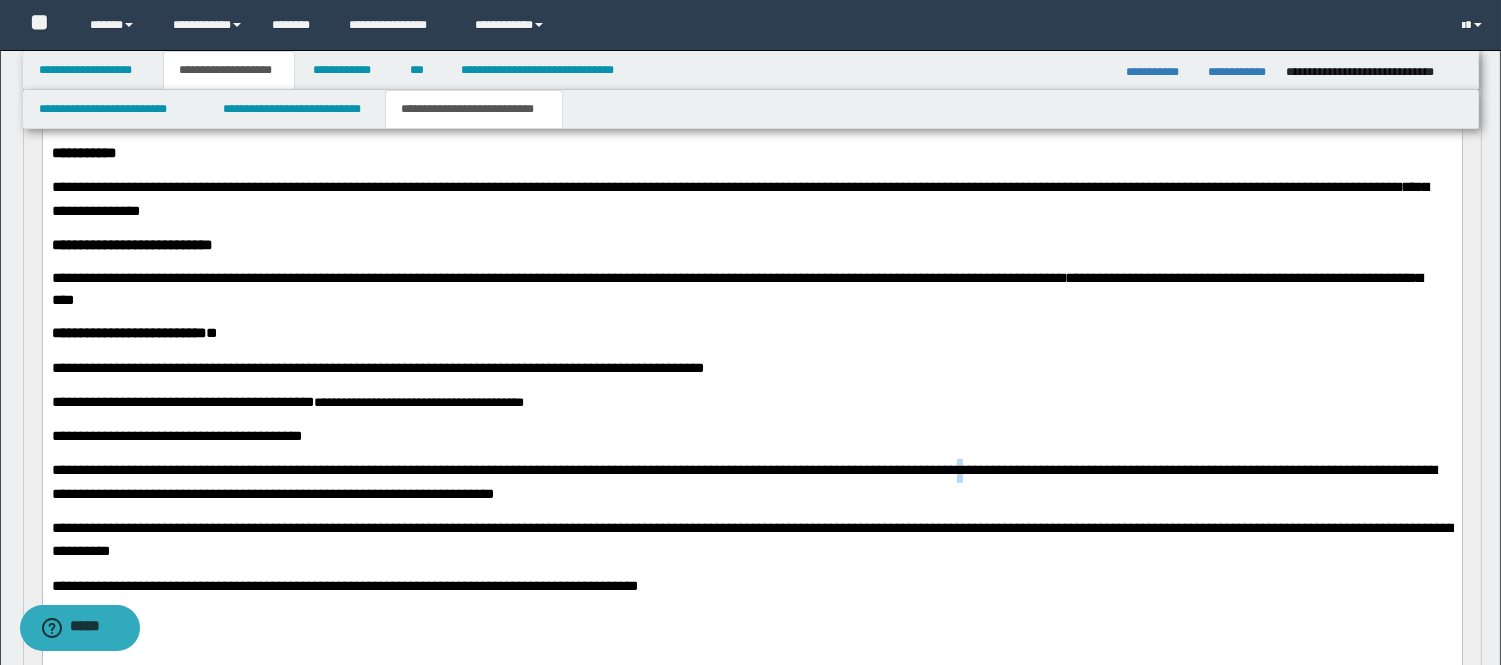 click on "**********" at bounding box center [743, 481] 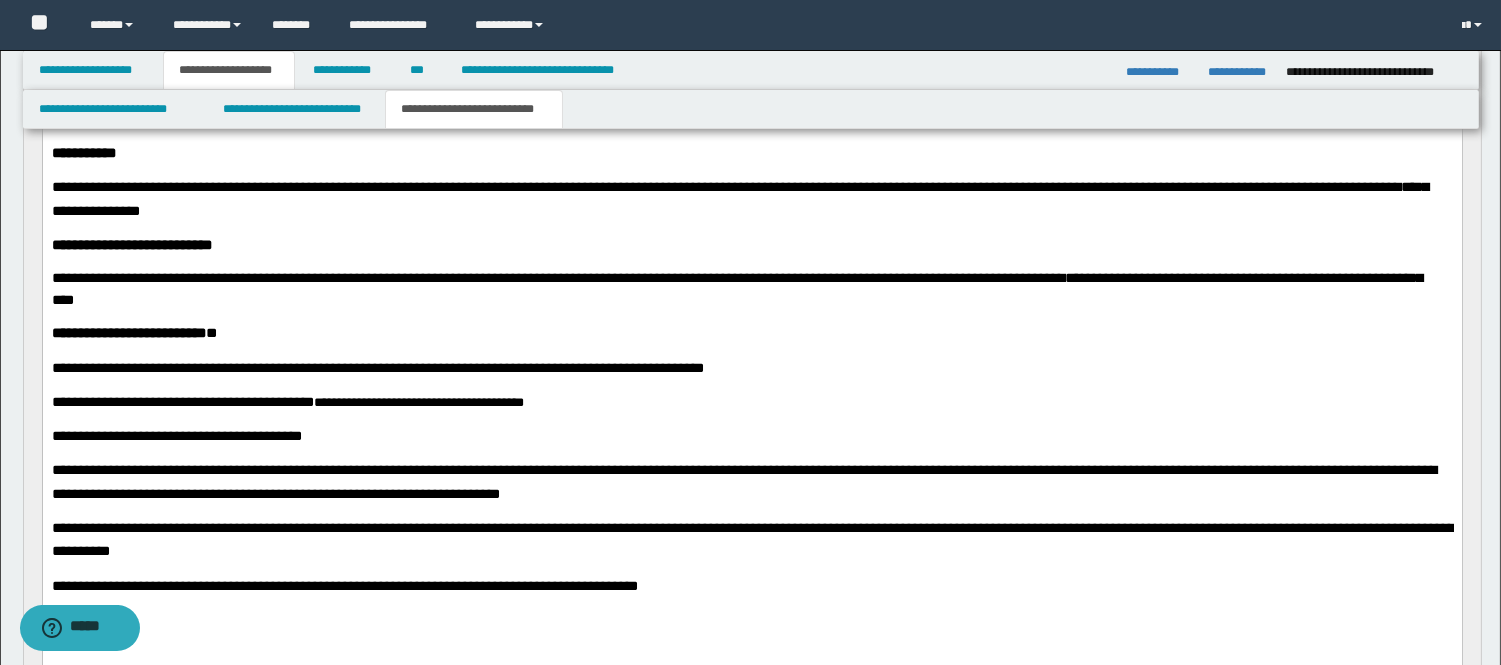 scroll, scrollTop: 1067, scrollLeft: 0, axis: vertical 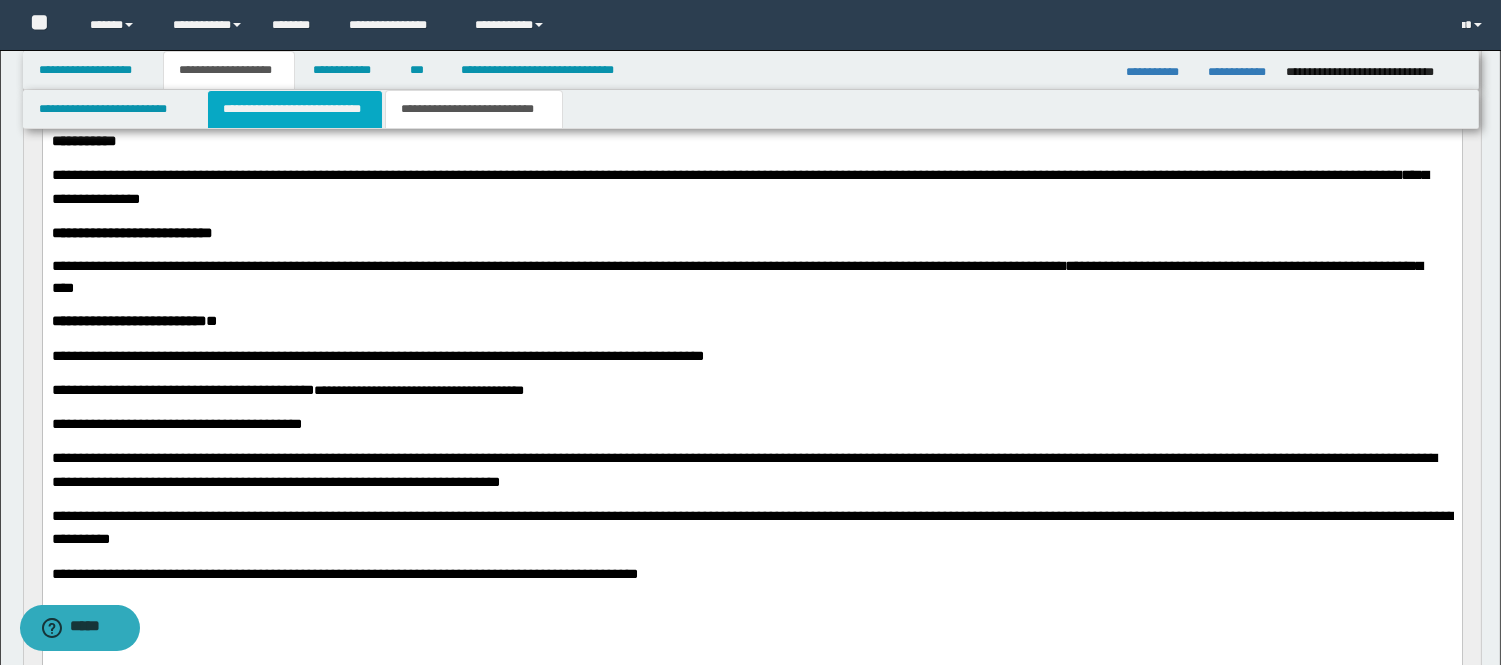 click on "**********" at bounding box center (295, 109) 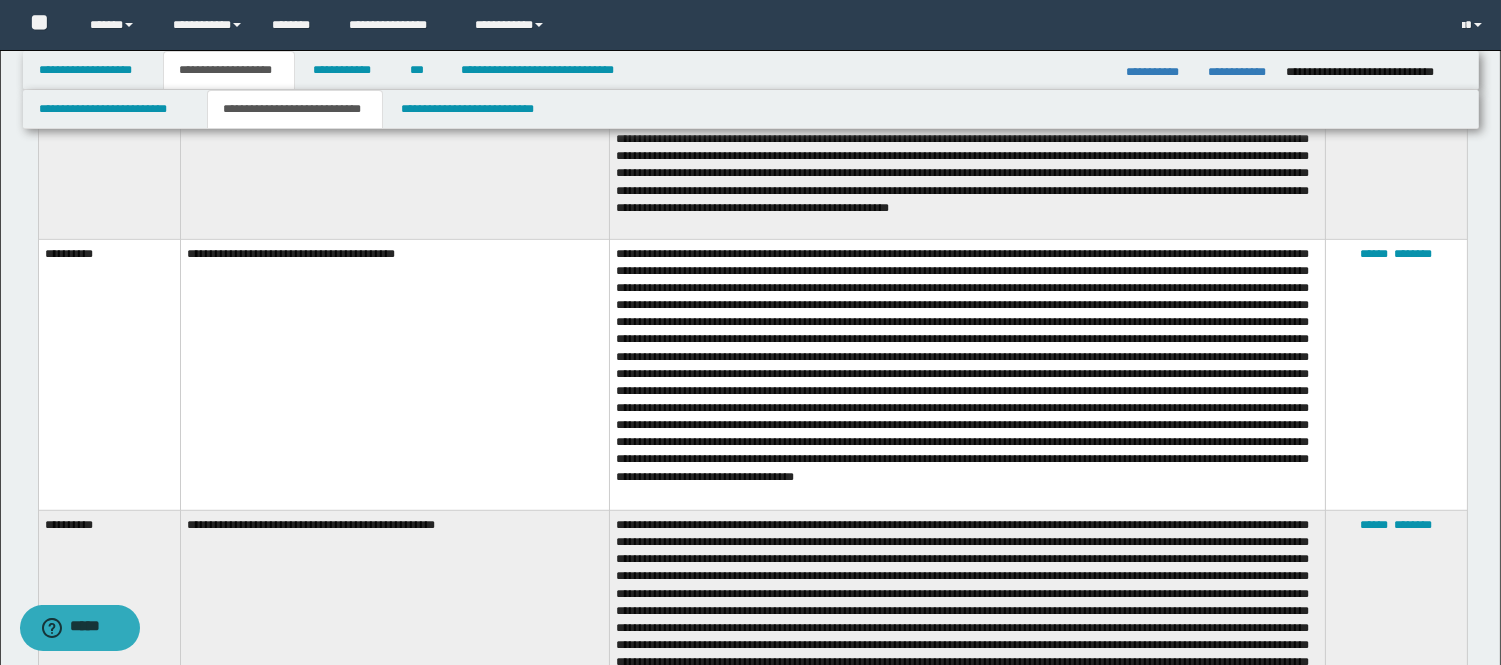 scroll, scrollTop: 2360, scrollLeft: 0, axis: vertical 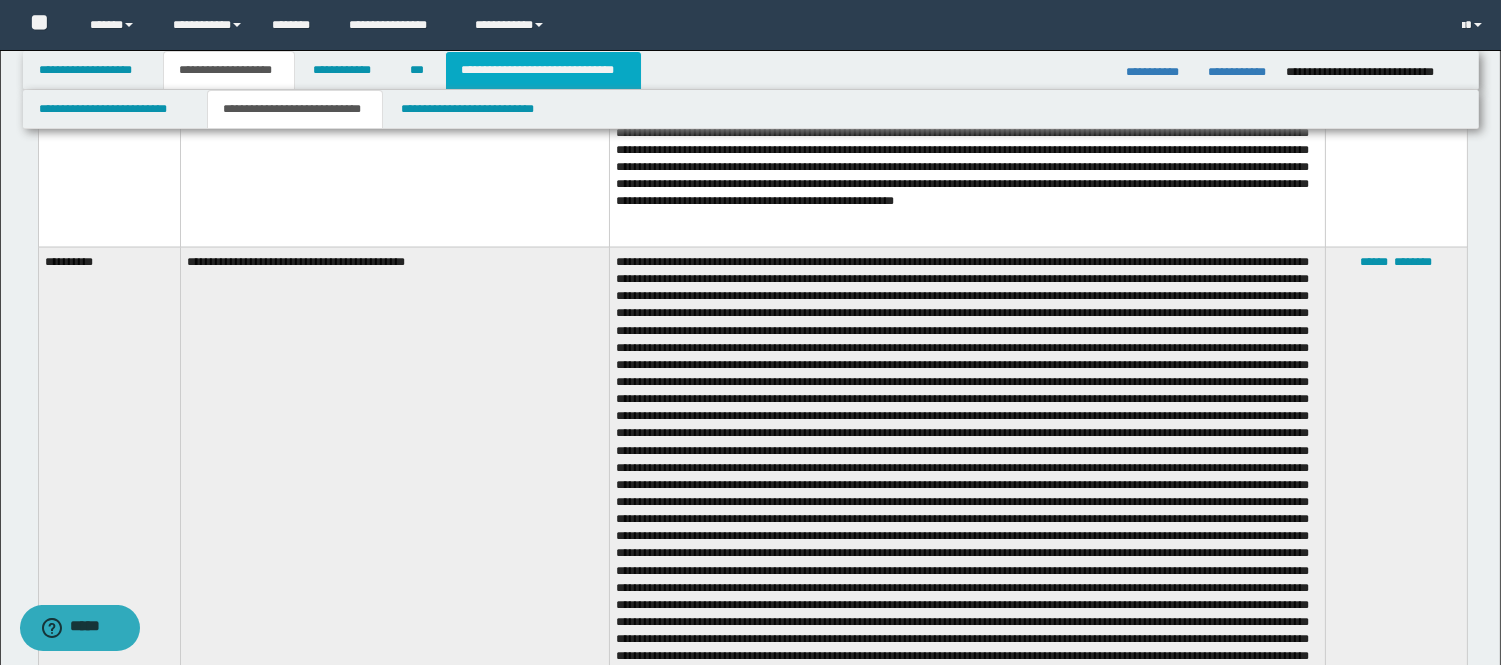 click on "**********" at bounding box center [543, 70] 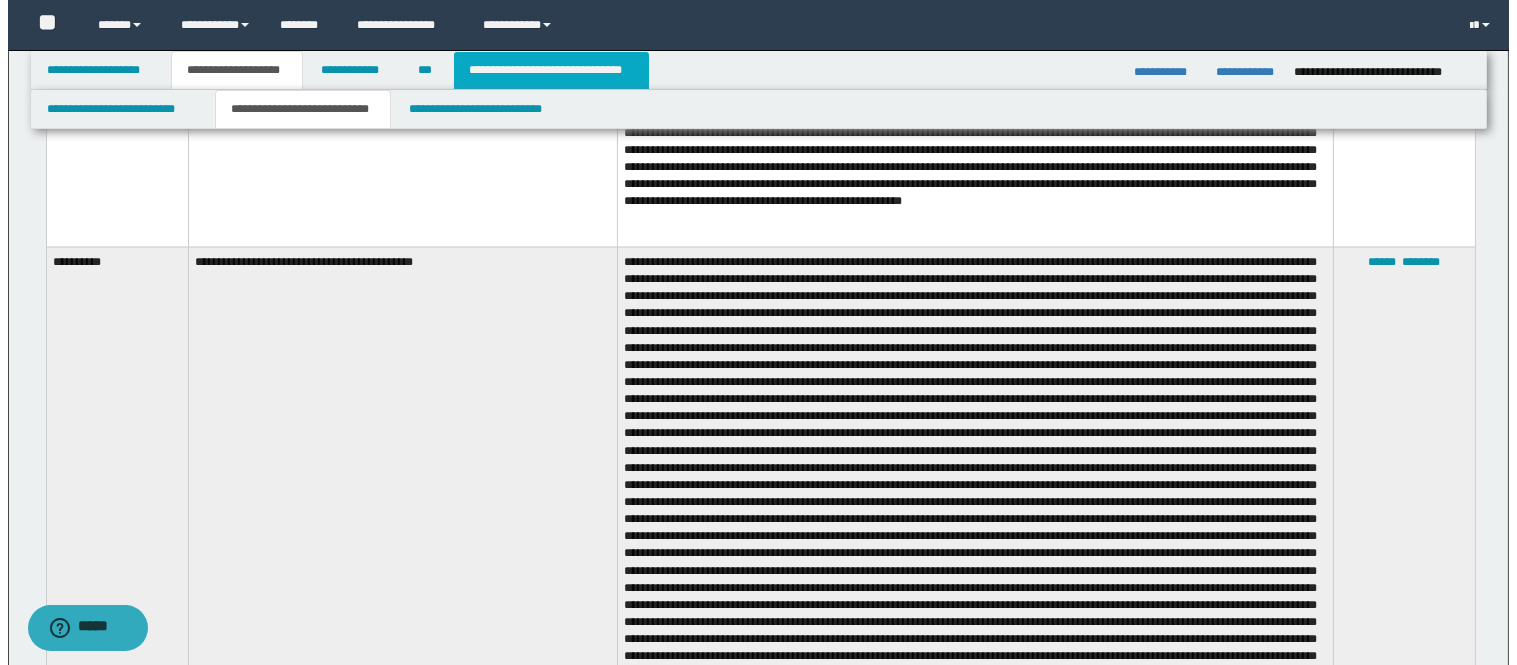 scroll, scrollTop: 0, scrollLeft: 0, axis: both 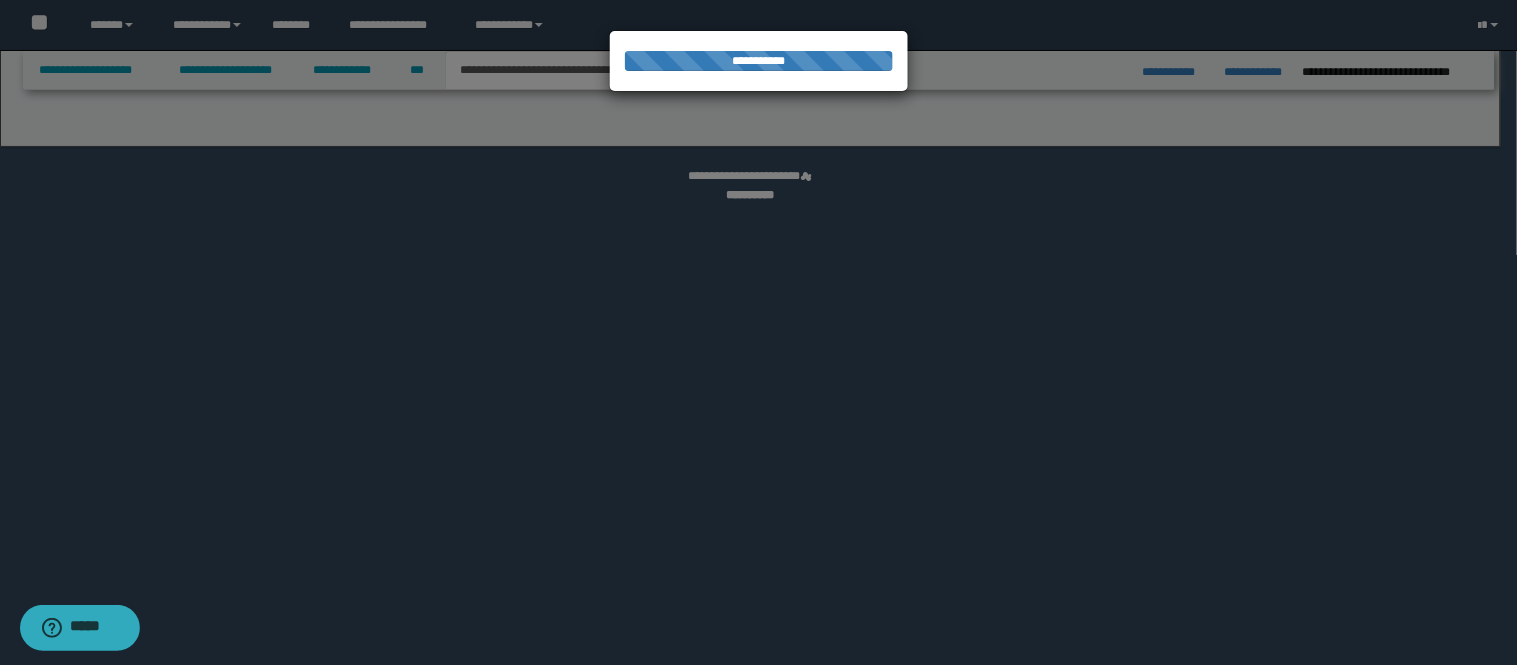 select on "*" 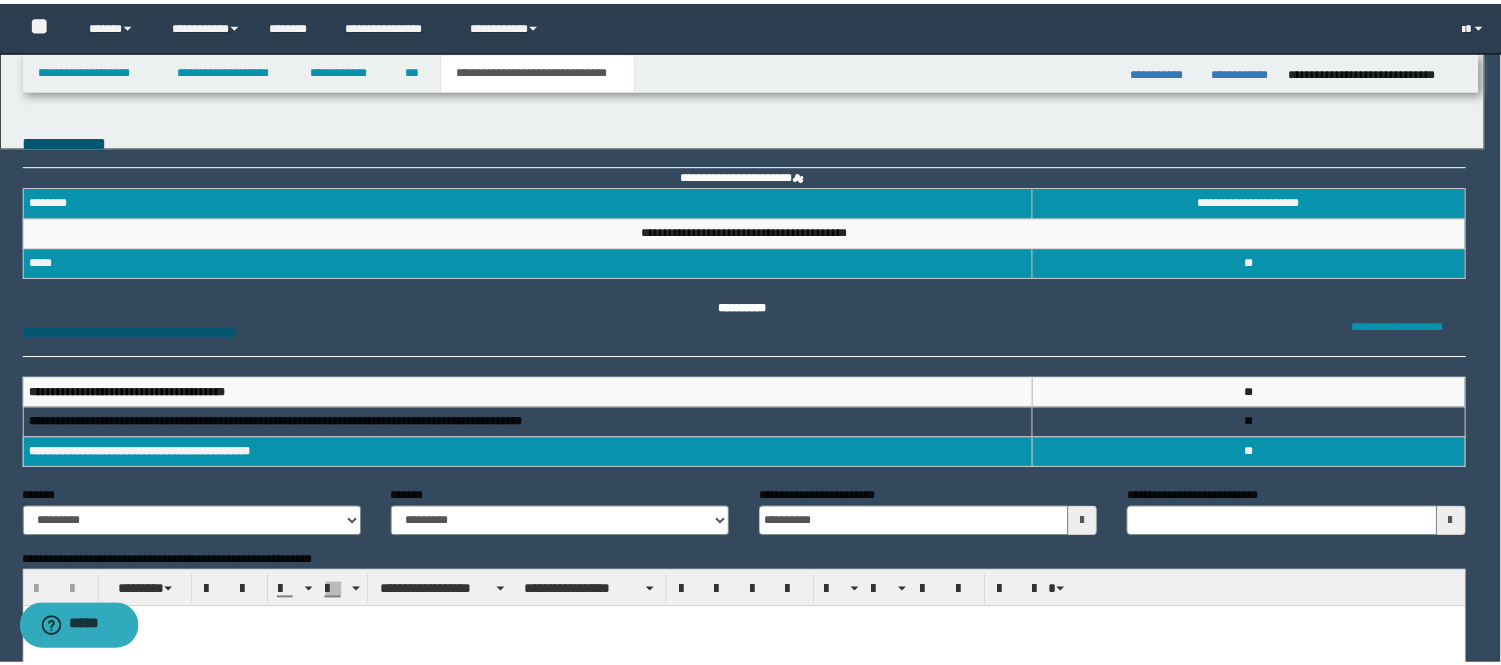 scroll, scrollTop: 0, scrollLeft: 0, axis: both 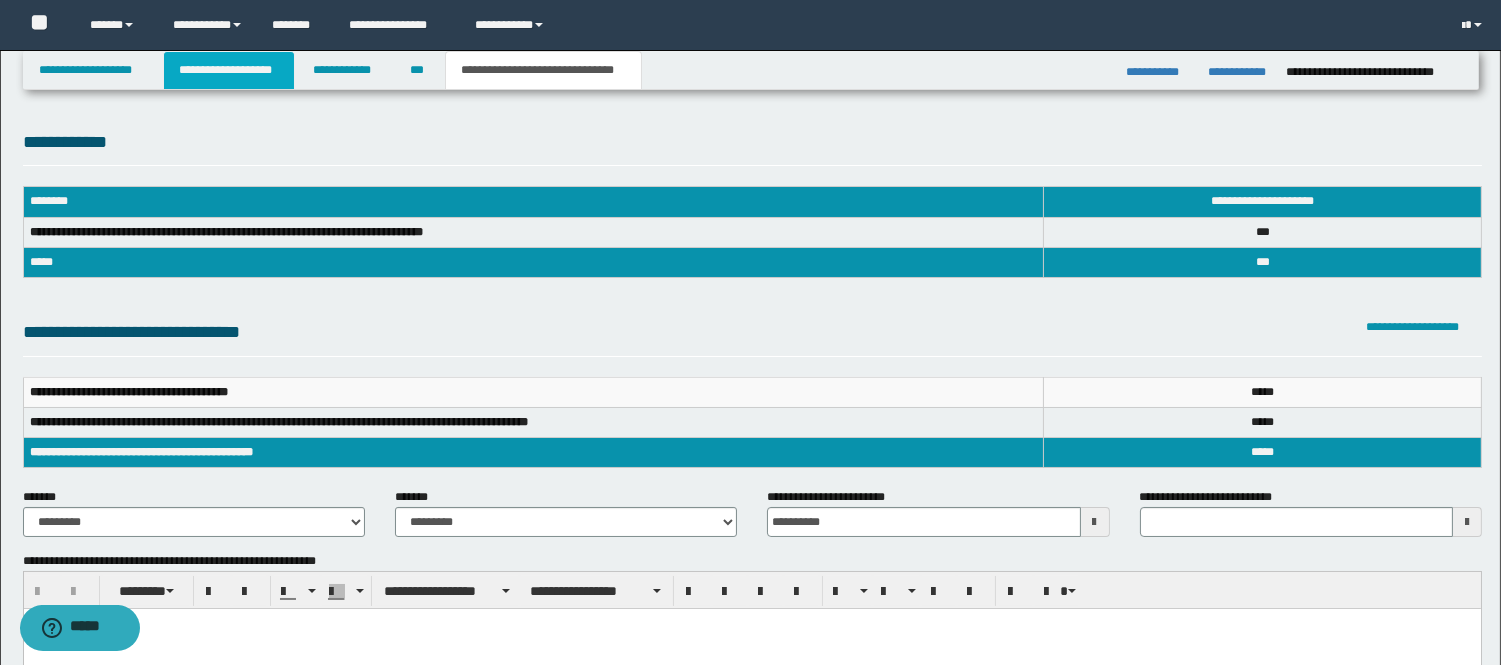 click on "**********" at bounding box center [229, 70] 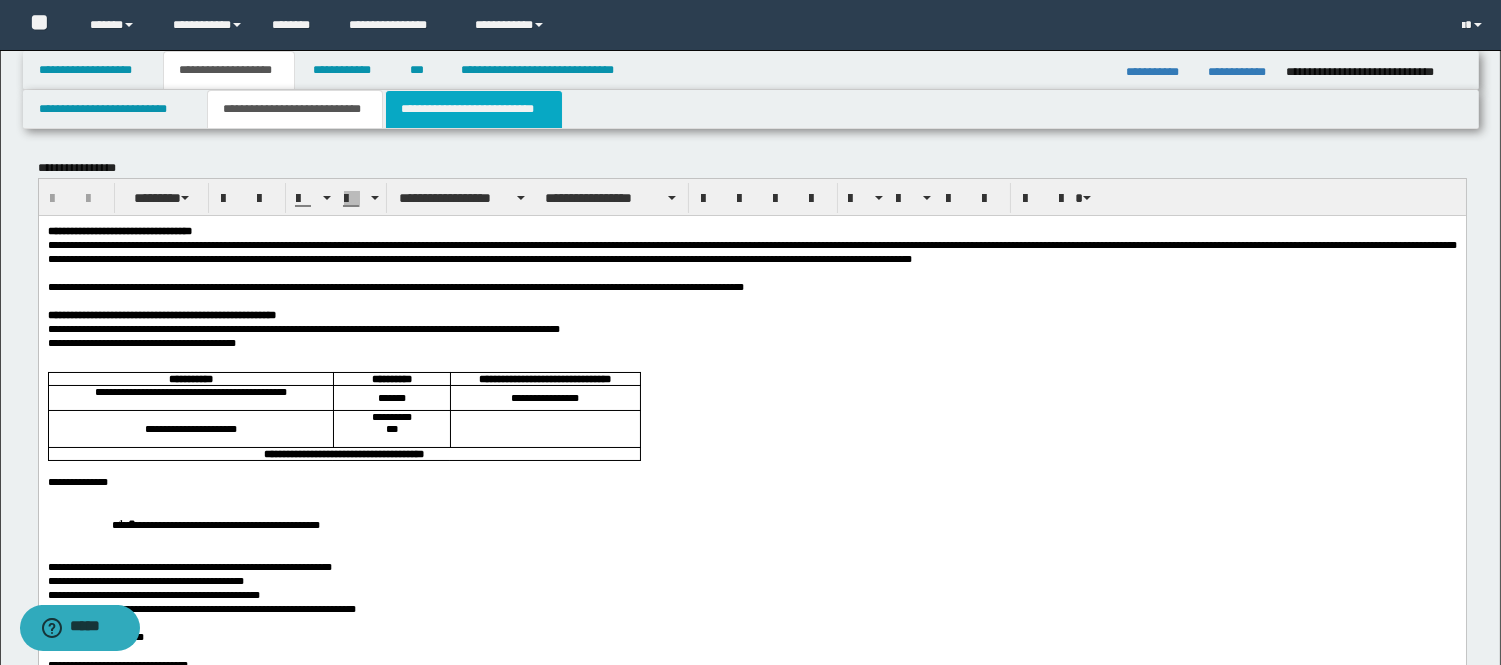 click on "**********" at bounding box center (474, 109) 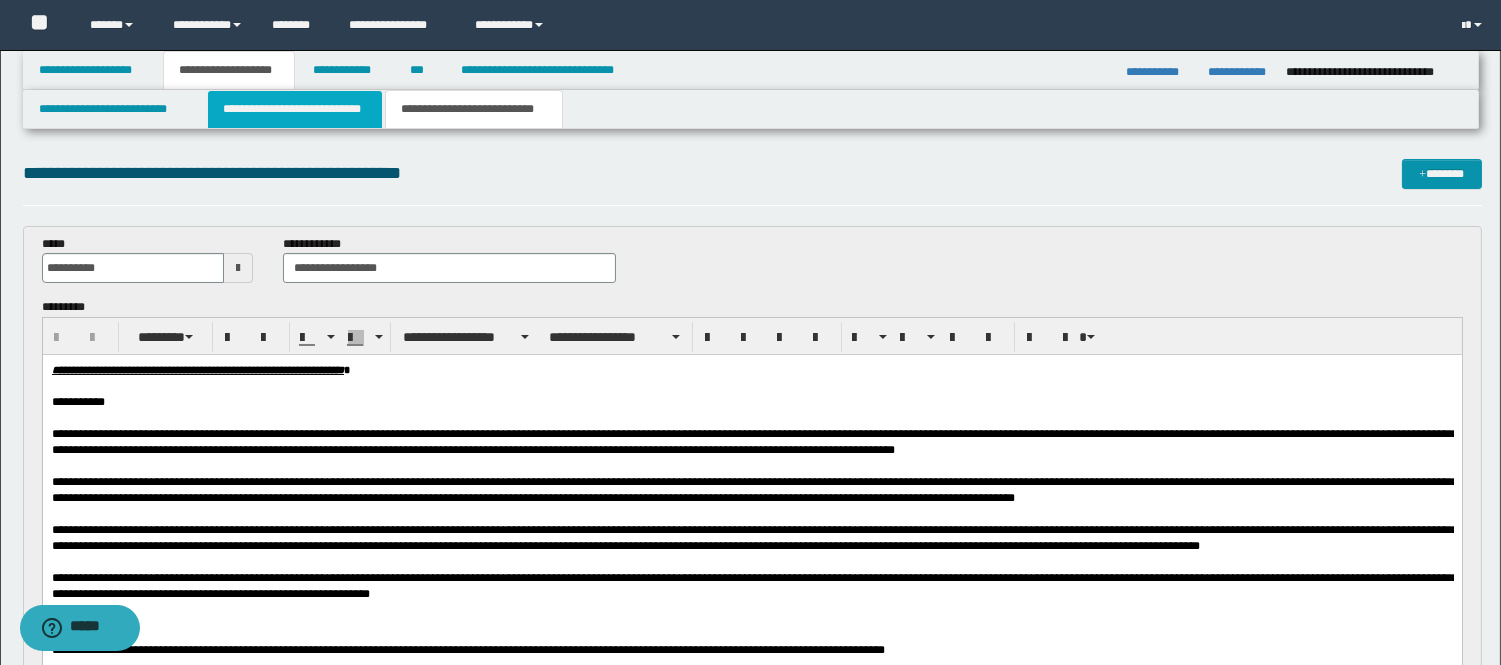 click on "**********" at bounding box center [295, 109] 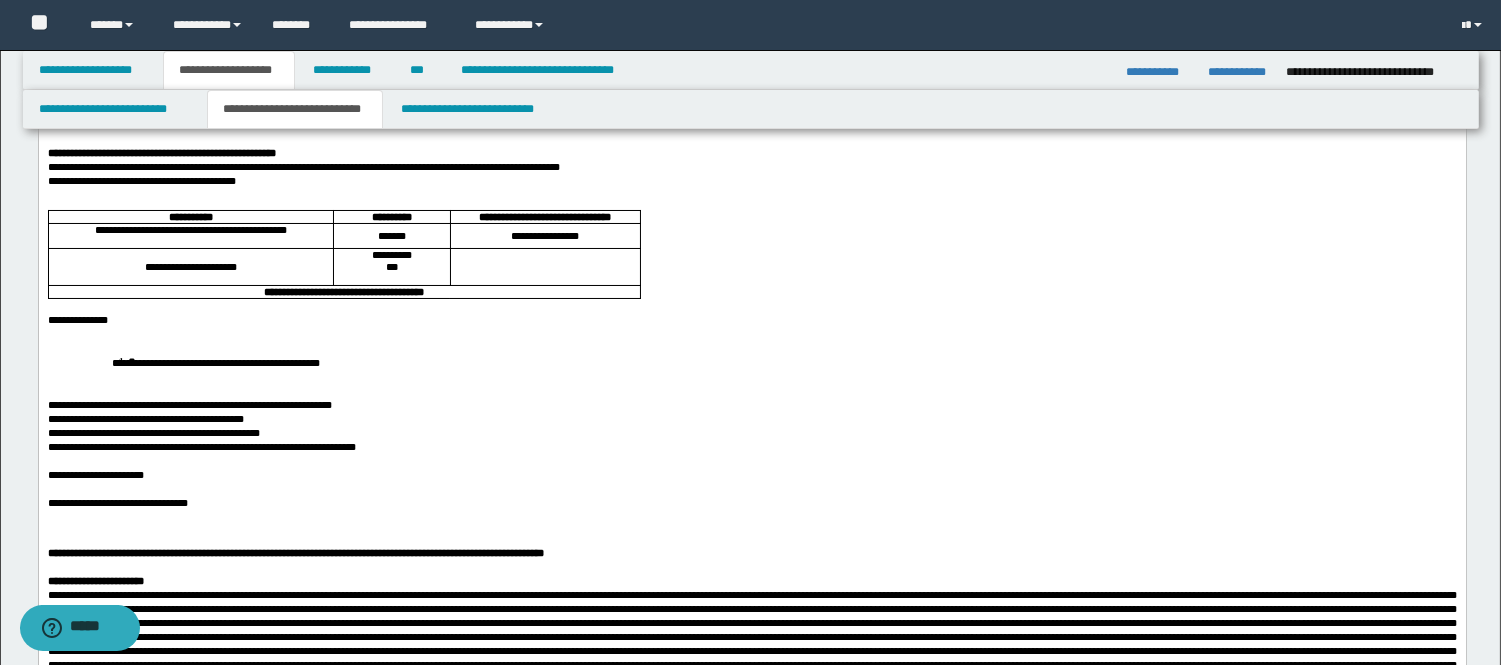 scroll, scrollTop: 222, scrollLeft: 0, axis: vertical 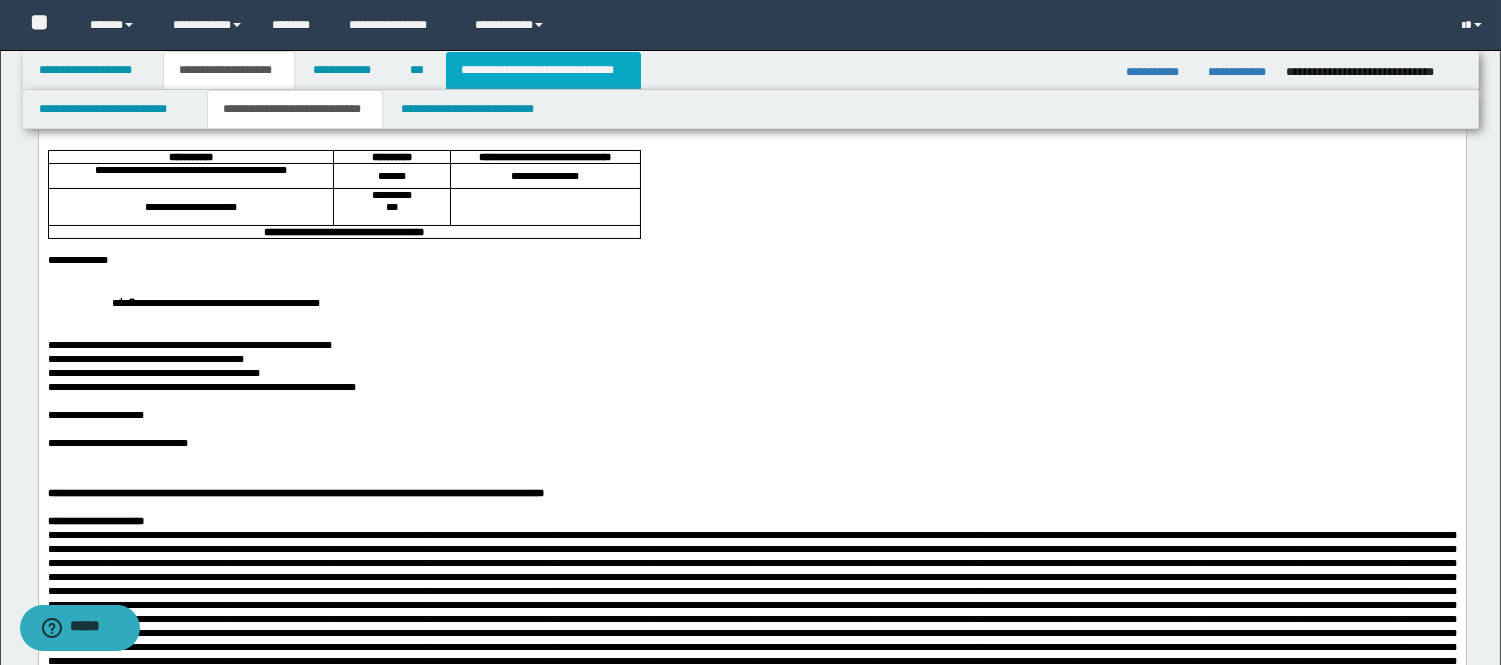 click on "**********" at bounding box center [543, 70] 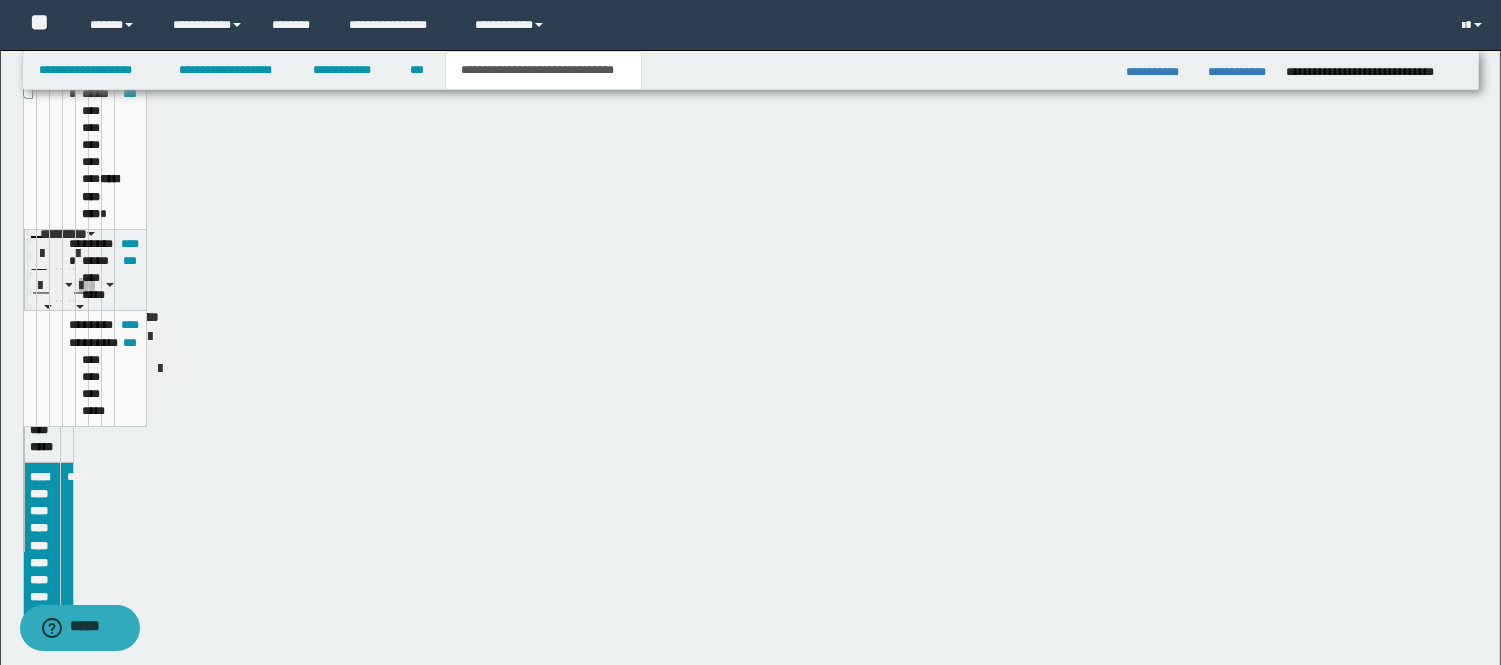 scroll, scrollTop: 191, scrollLeft: 0, axis: vertical 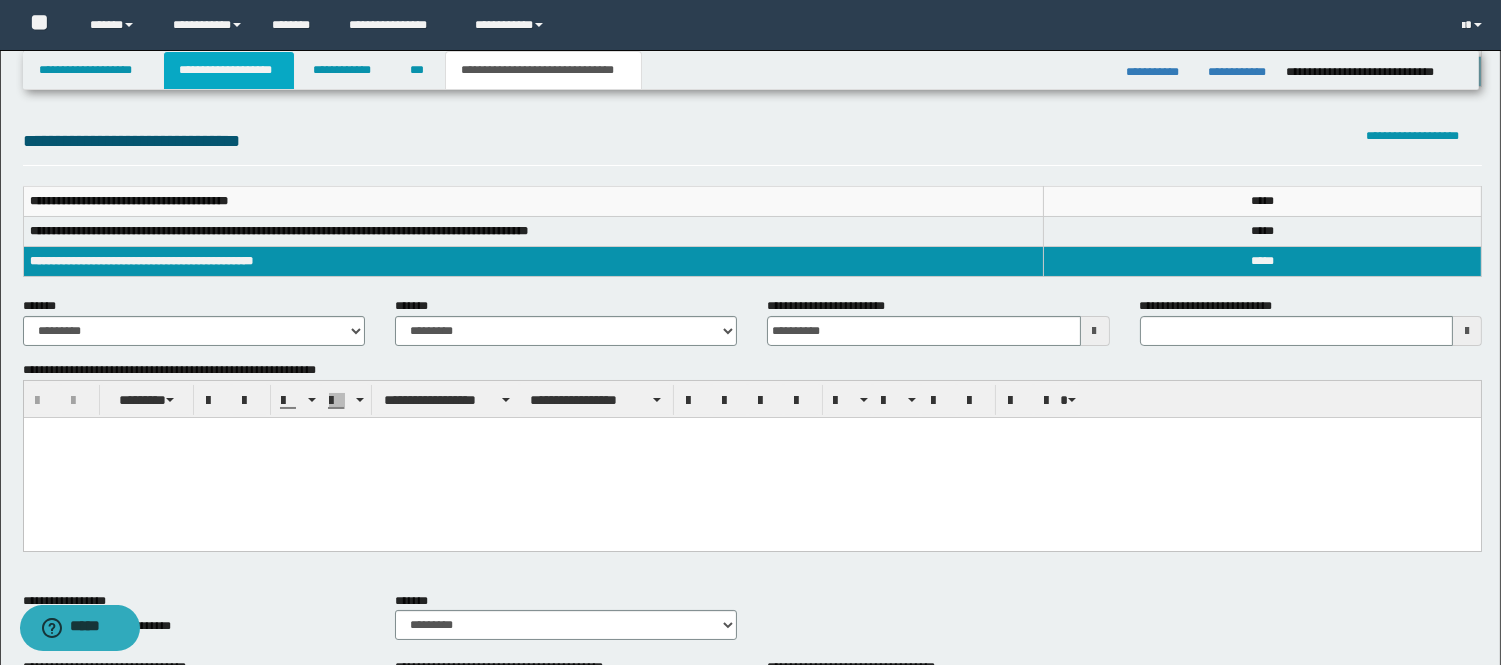 click on "**********" at bounding box center [229, 70] 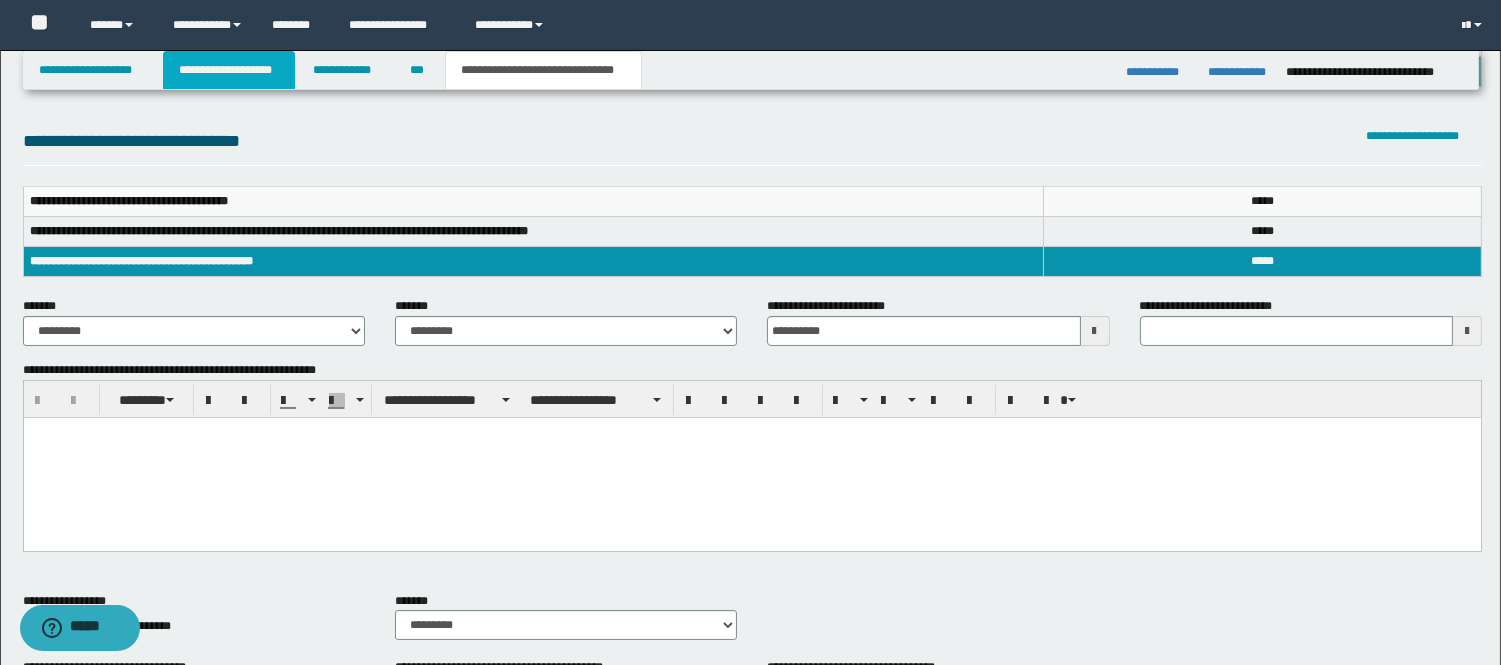 scroll, scrollTop: 222, scrollLeft: 0, axis: vertical 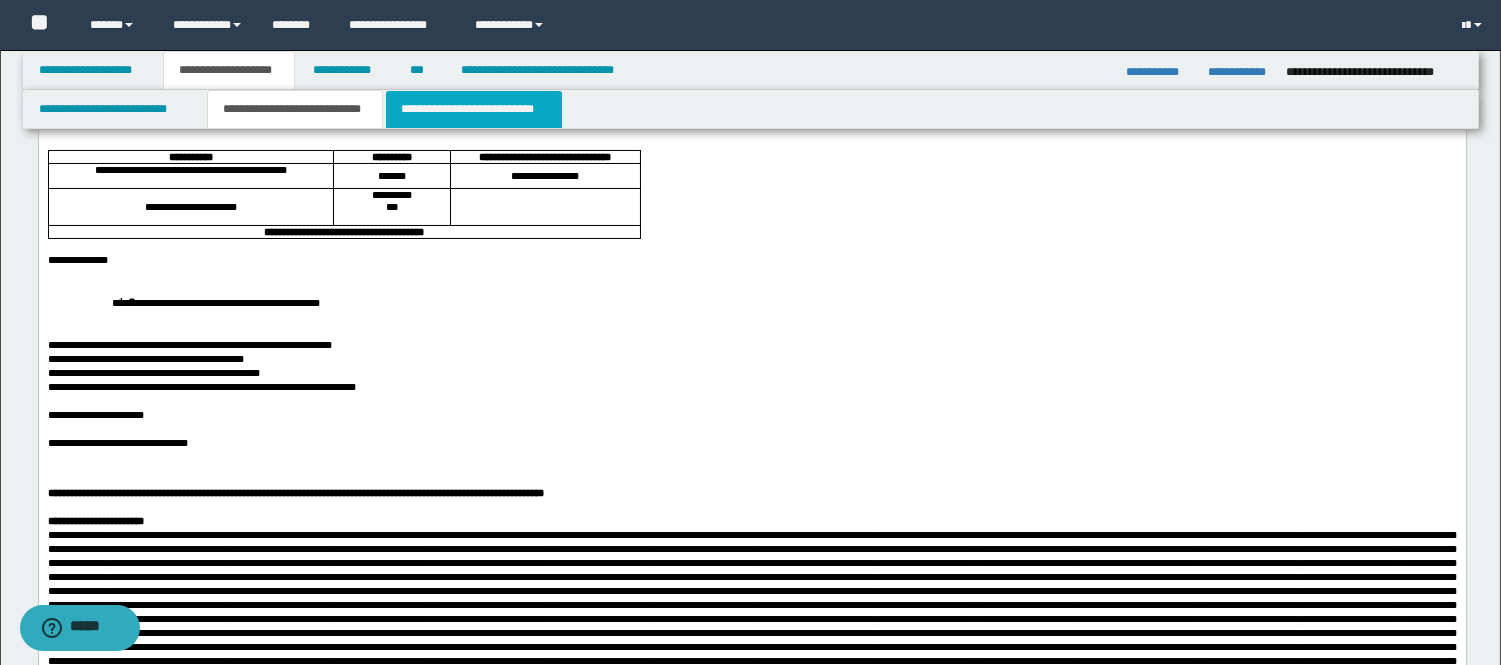 click on "**********" at bounding box center (474, 109) 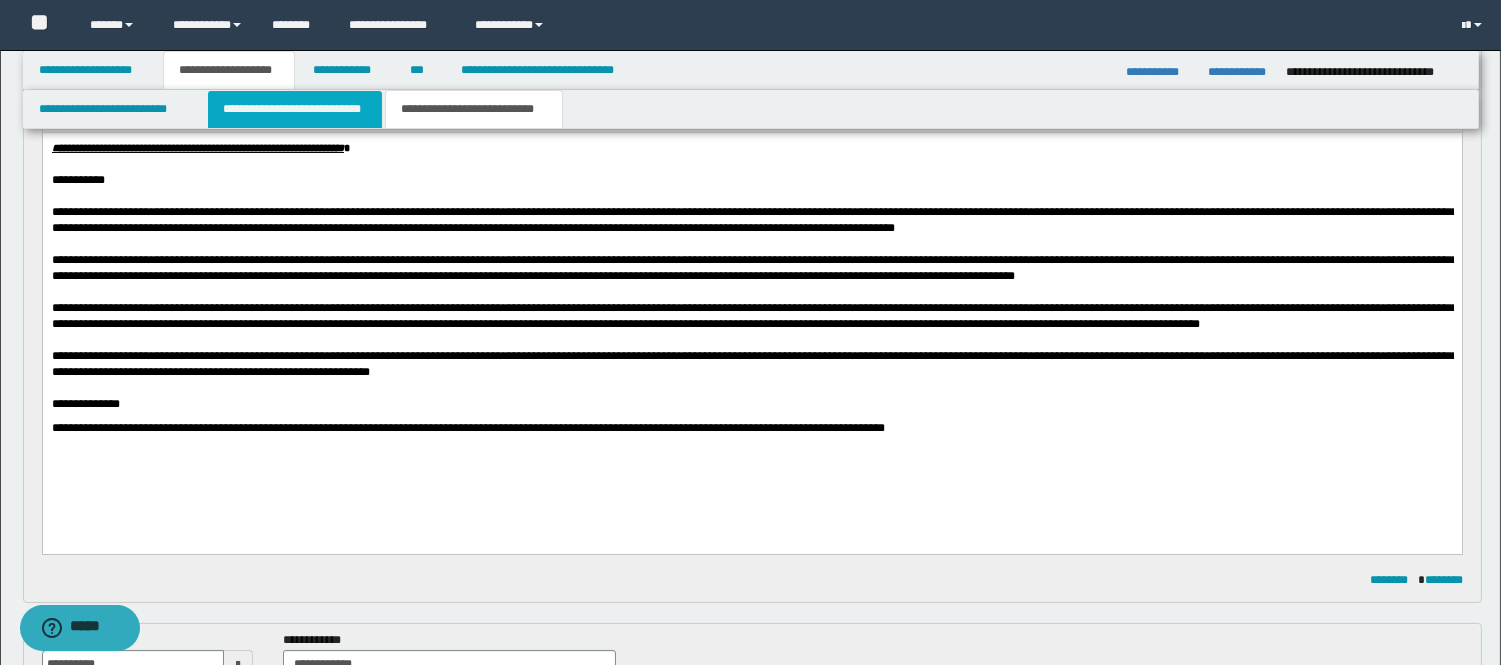 click on "**********" at bounding box center [295, 109] 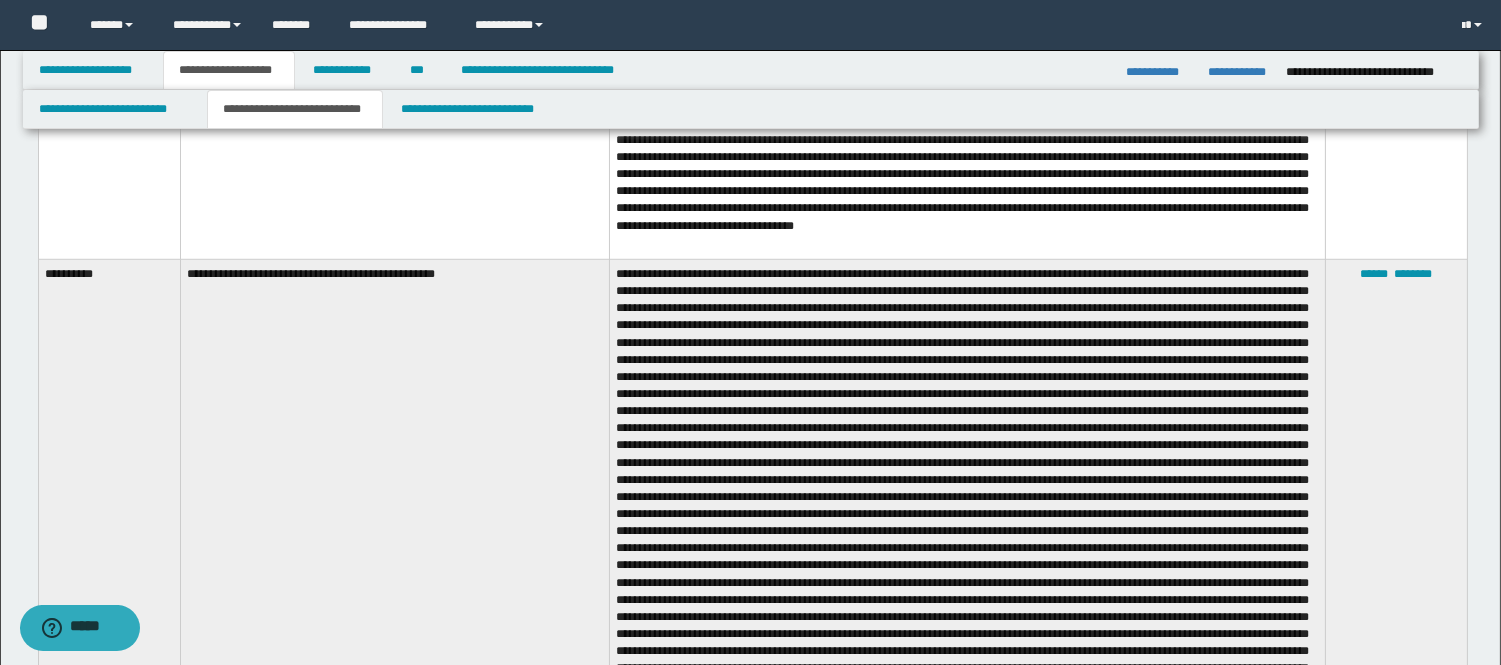 scroll, scrollTop: 2666, scrollLeft: 0, axis: vertical 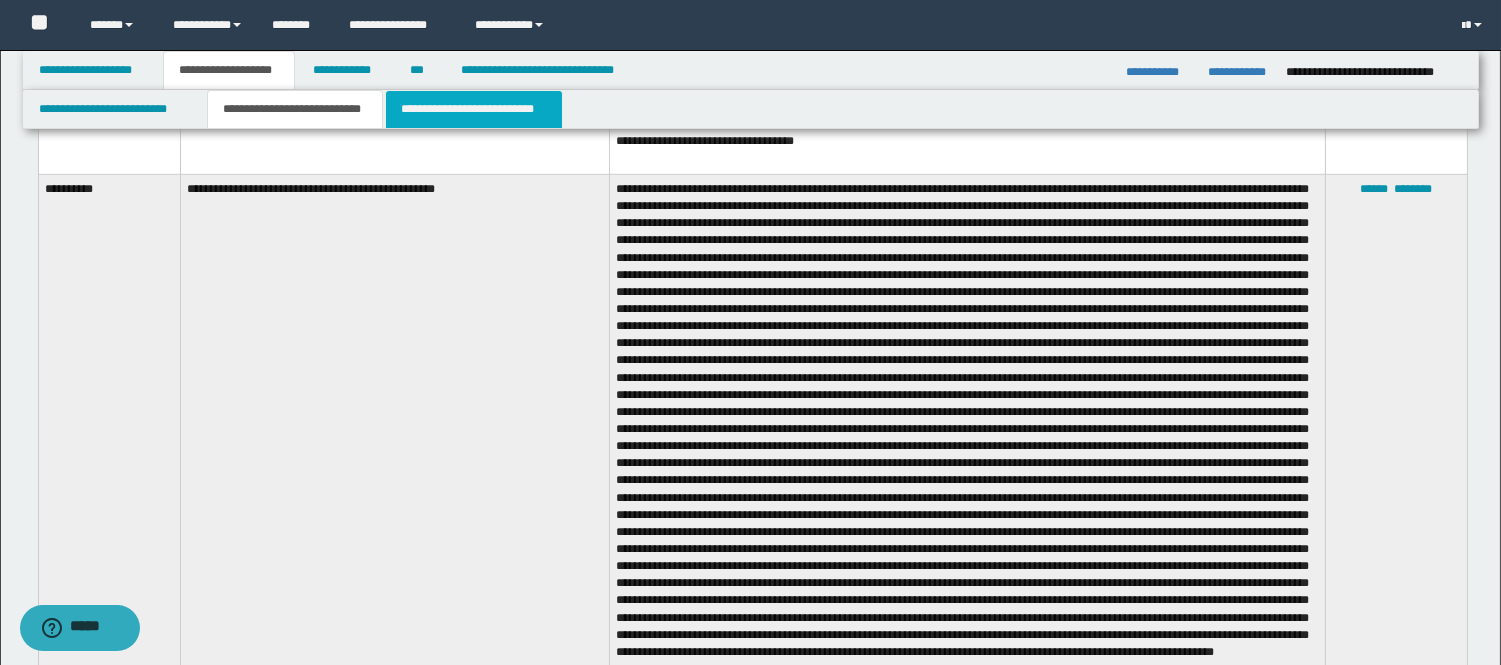click on "**********" at bounding box center (474, 109) 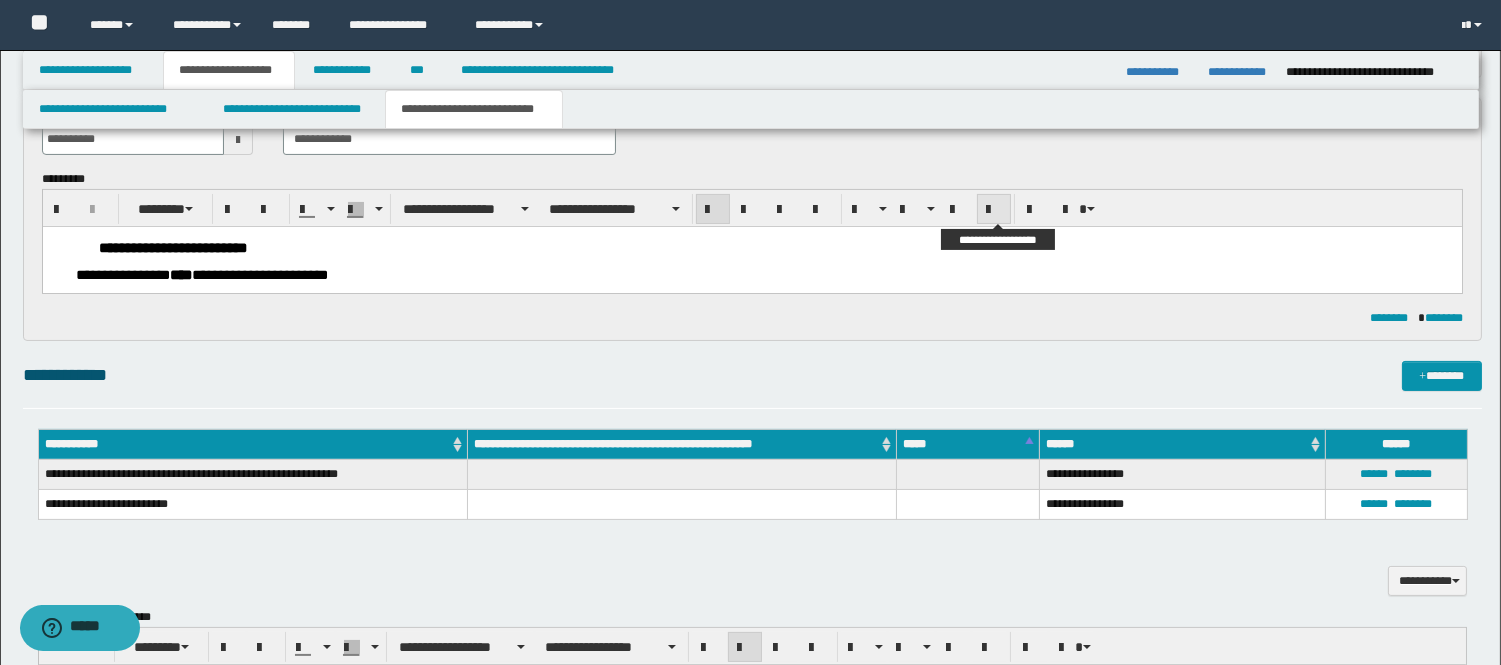 scroll, scrollTop: 787, scrollLeft: 0, axis: vertical 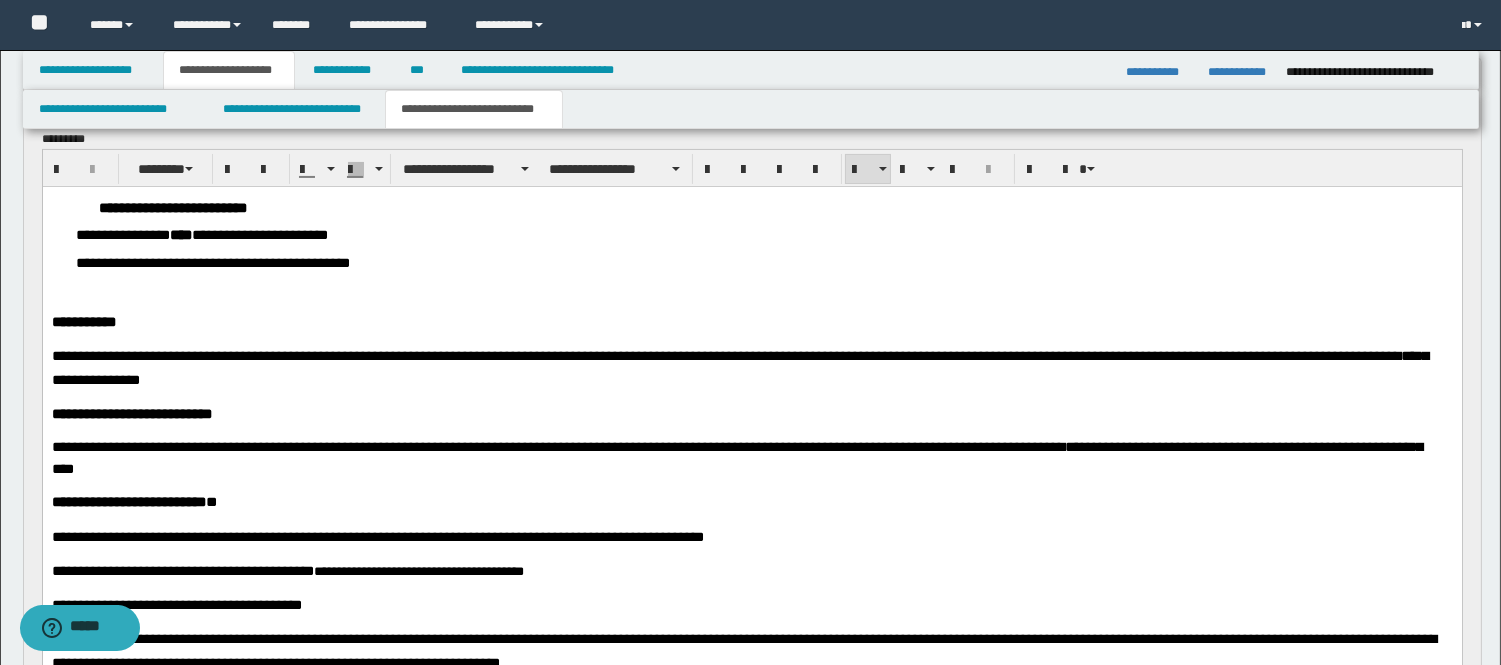 click on "**********" at bounding box center [763, 234] 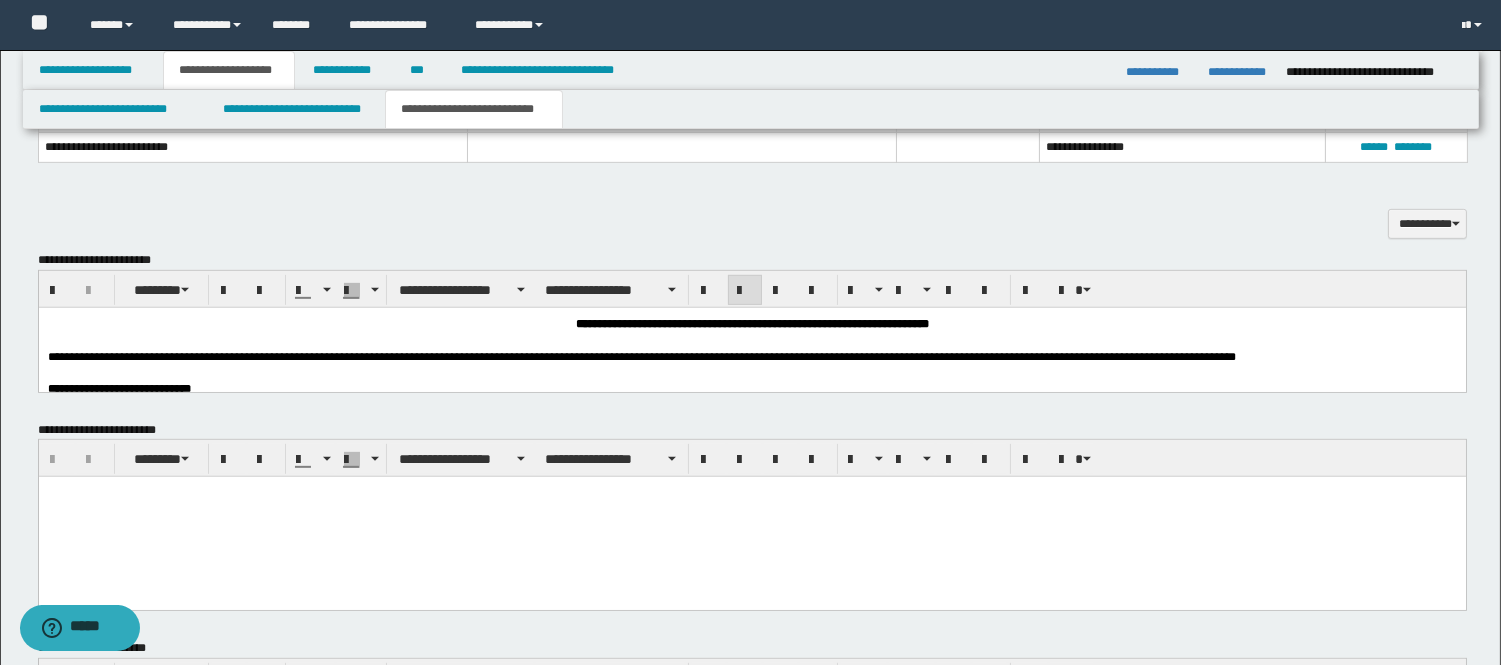 scroll, scrollTop: 1787, scrollLeft: 0, axis: vertical 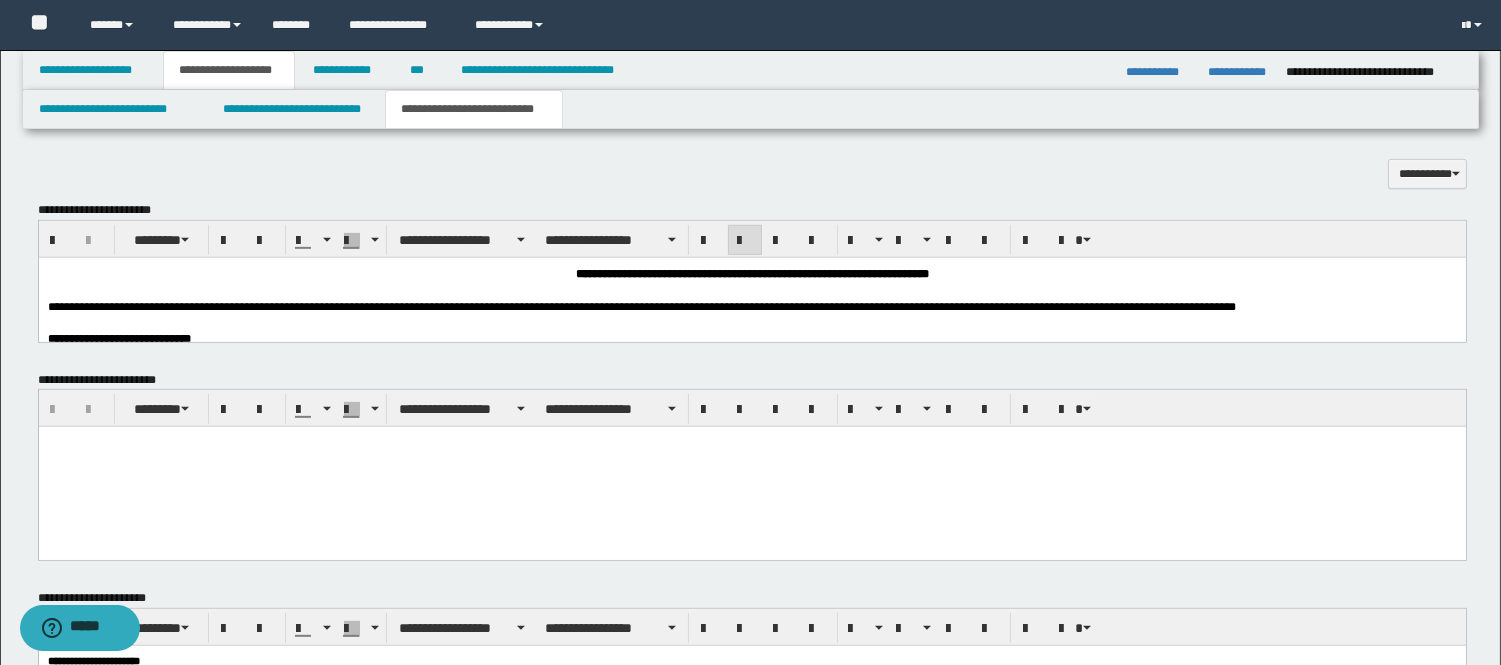 click at bounding box center [751, 290] 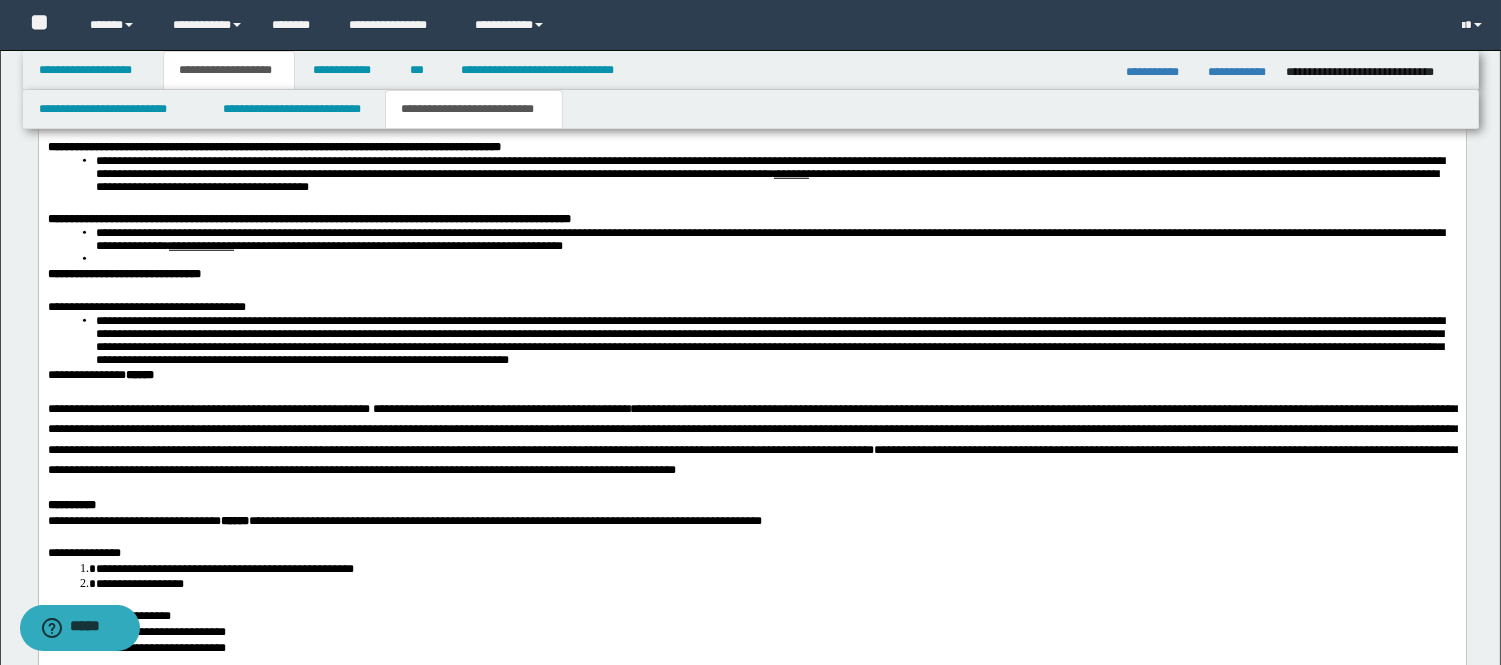 scroll, scrollTop: 3237, scrollLeft: 0, axis: vertical 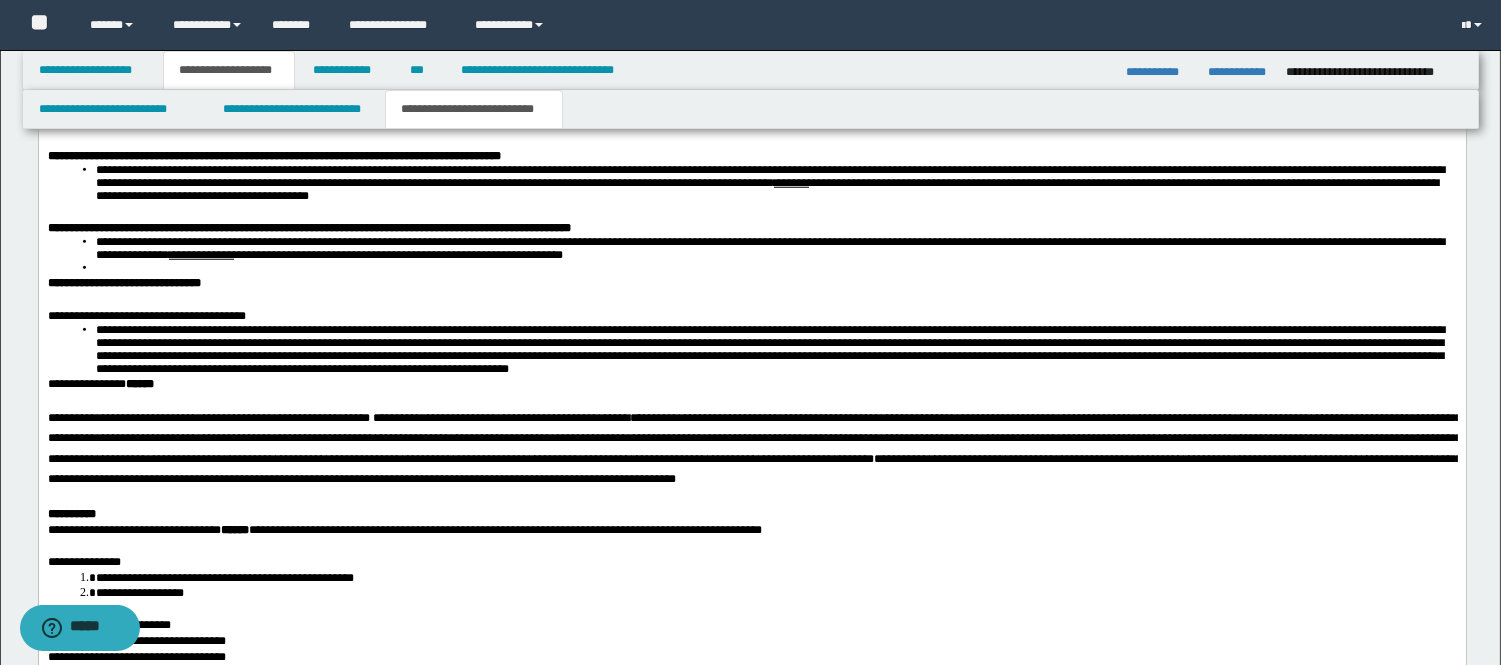click on "**********" at bounding box center (754, 439) 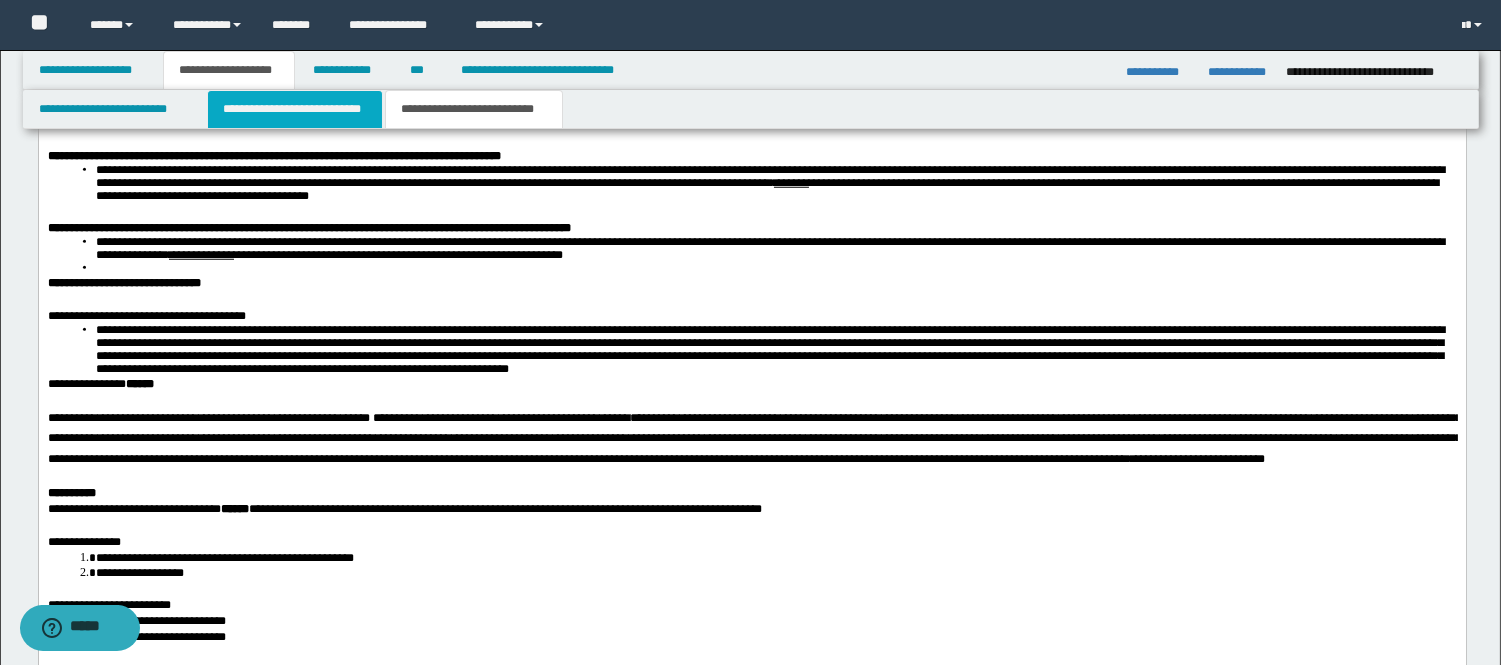 click on "**********" at bounding box center [295, 109] 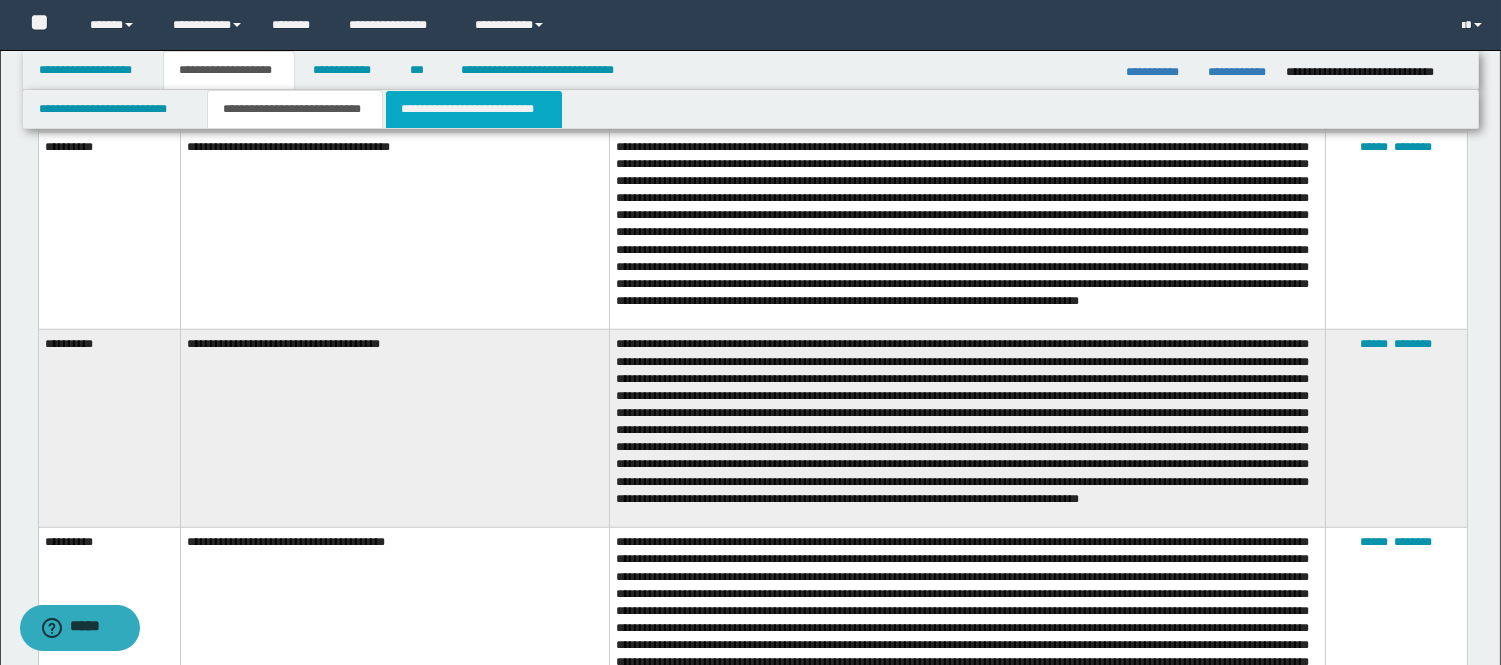 click on "**********" at bounding box center (474, 109) 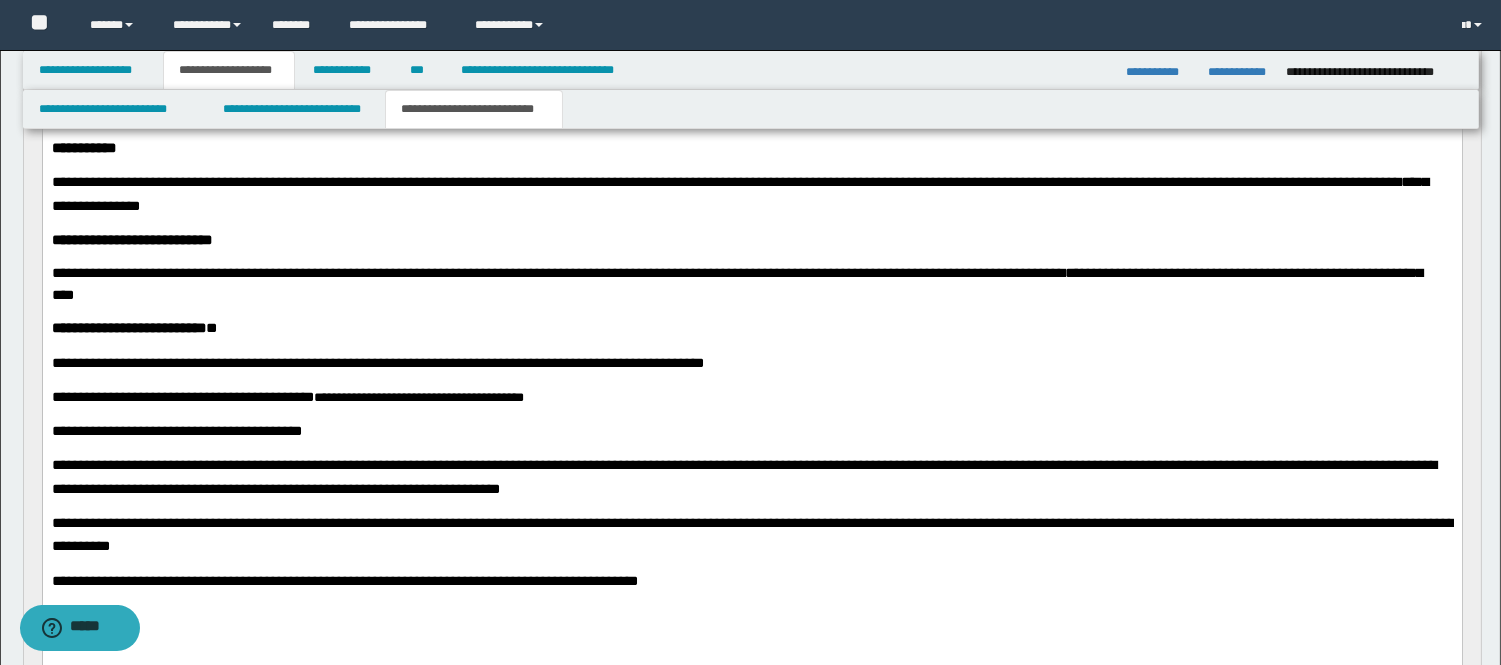 scroll, scrollTop: 968, scrollLeft: 0, axis: vertical 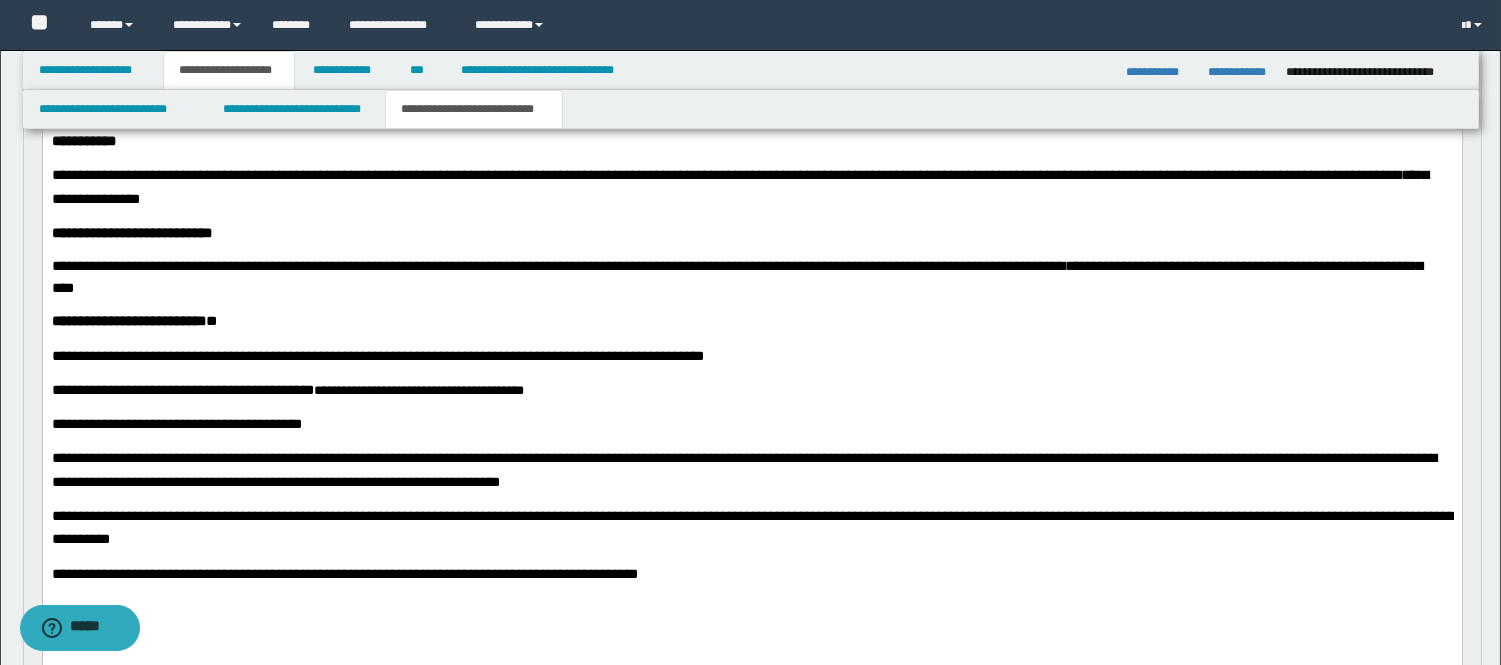 click on "**********" at bounding box center (107, 174) 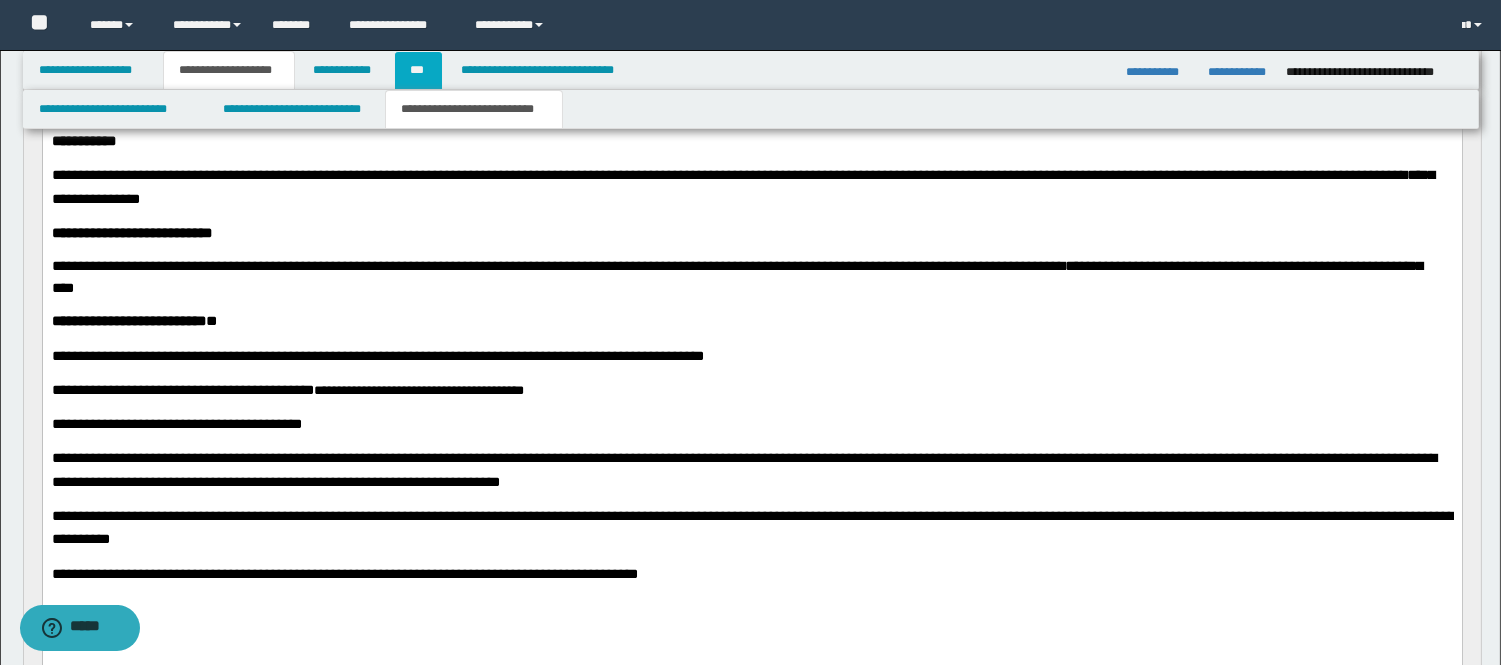 click on "***" at bounding box center (418, 70) 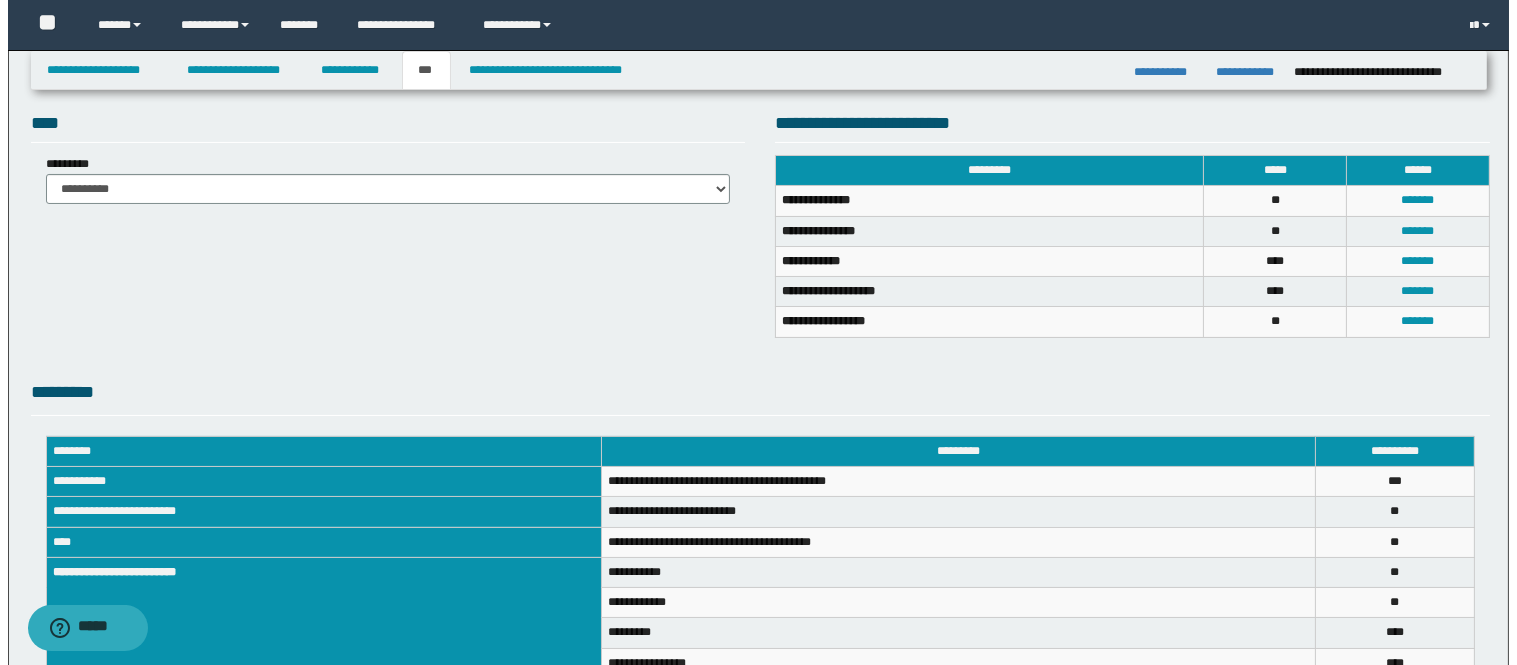 scroll, scrollTop: 383, scrollLeft: 0, axis: vertical 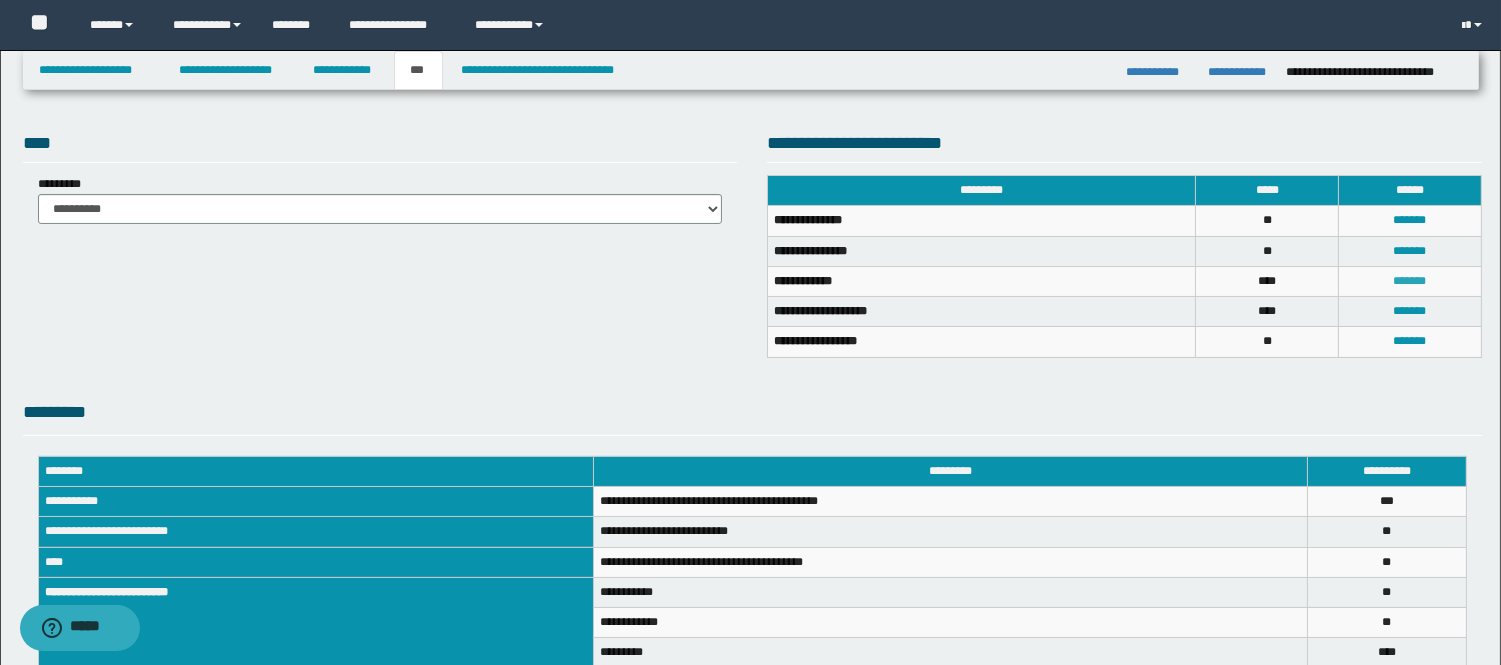 click on "*******" at bounding box center (1410, 281) 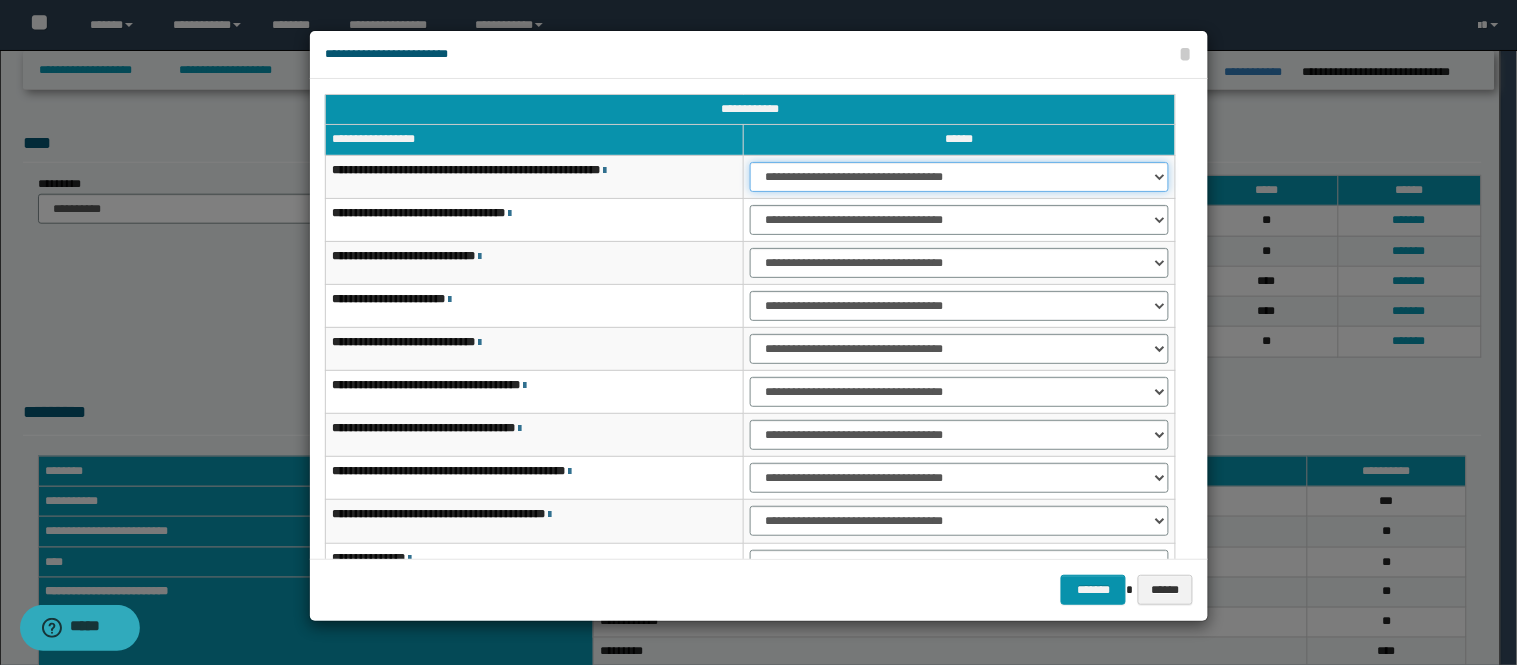click on "**********" at bounding box center (959, 177) 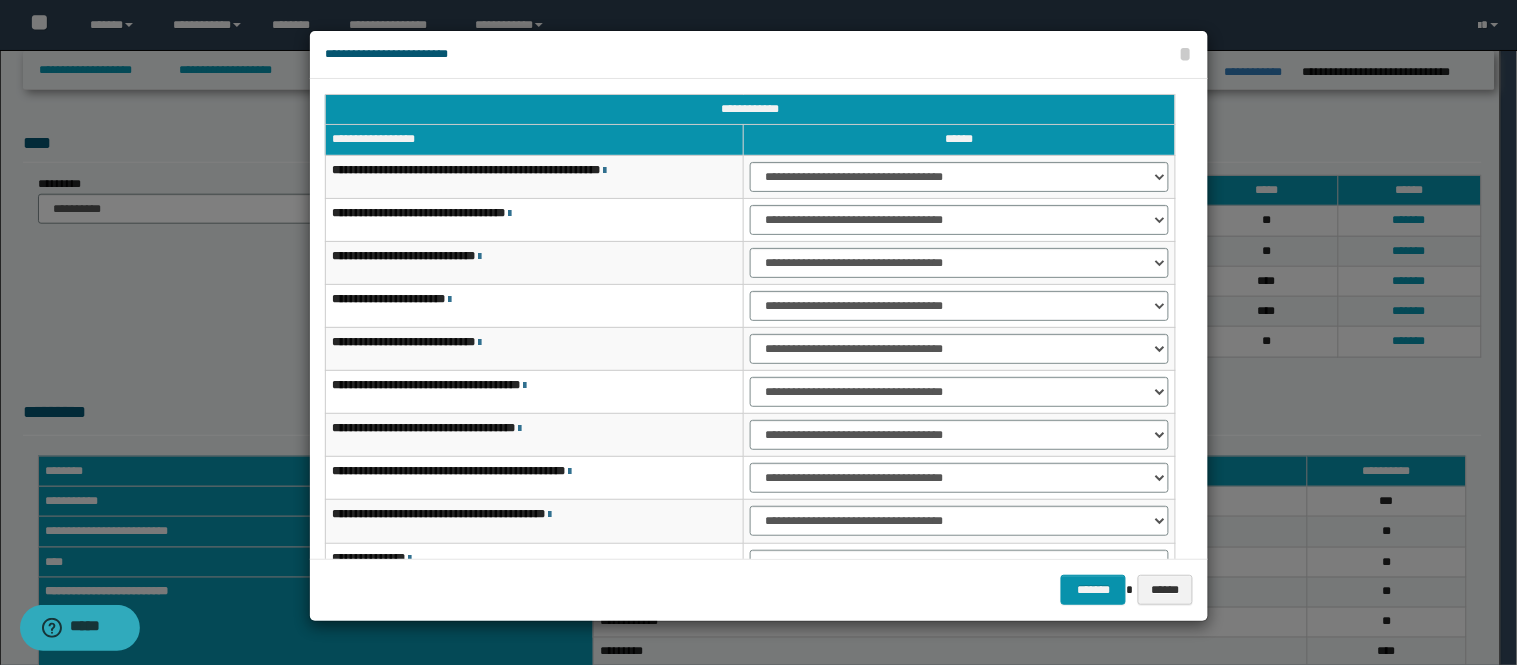 click on "**********" at bounding box center [534, 219] 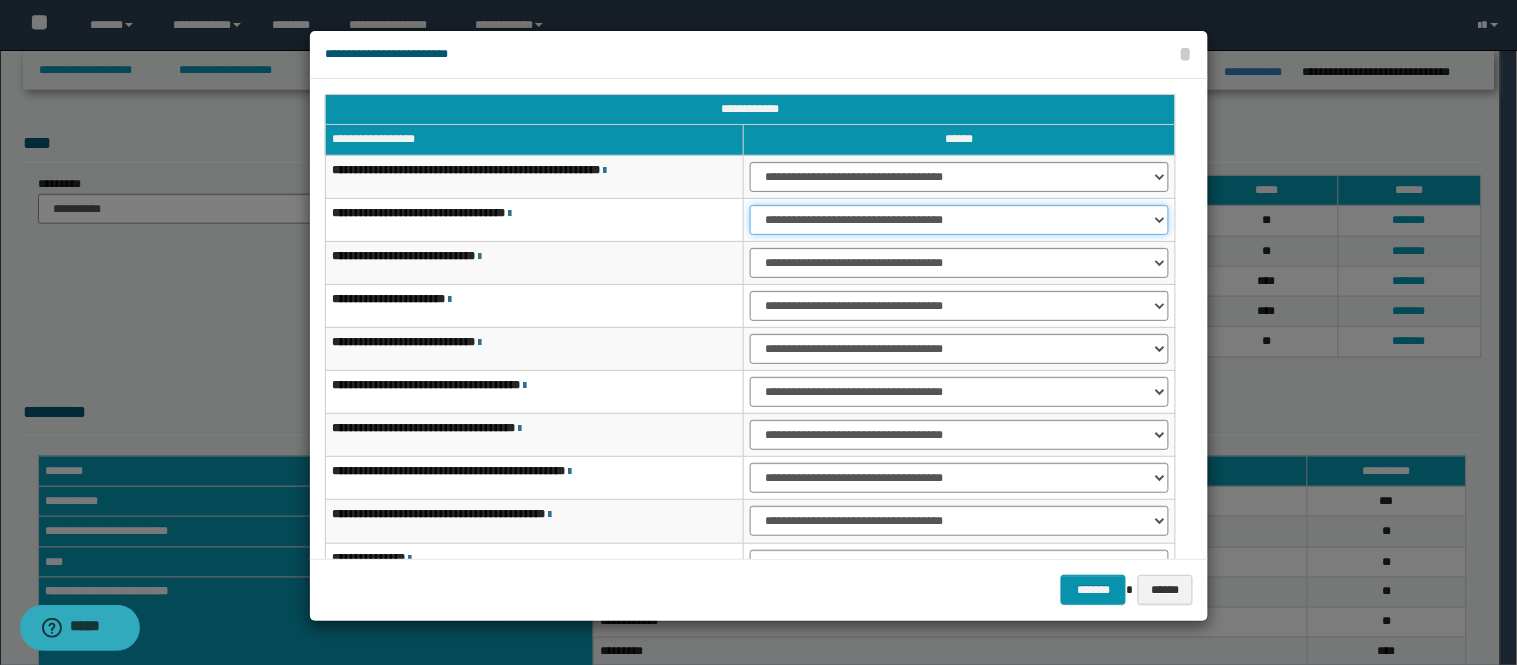 click on "**********" at bounding box center [959, 220] 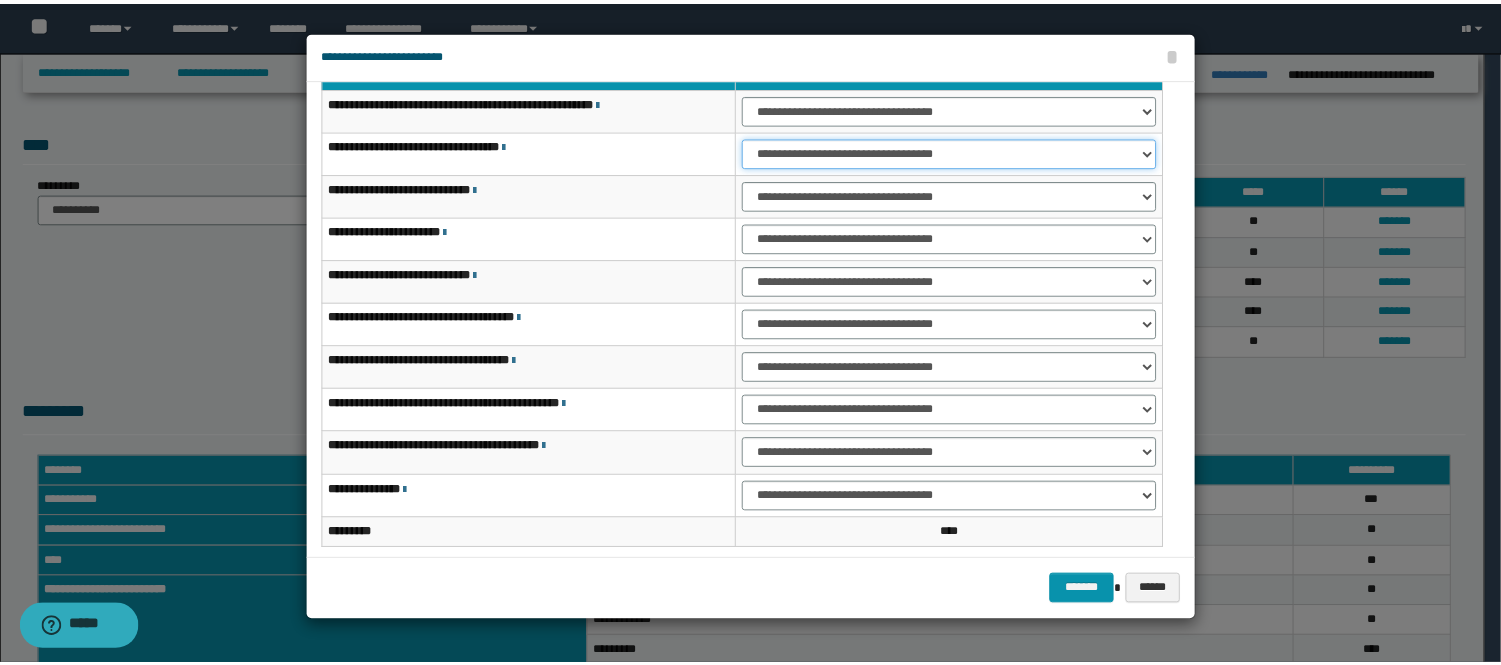 scroll, scrollTop: 123, scrollLeft: 0, axis: vertical 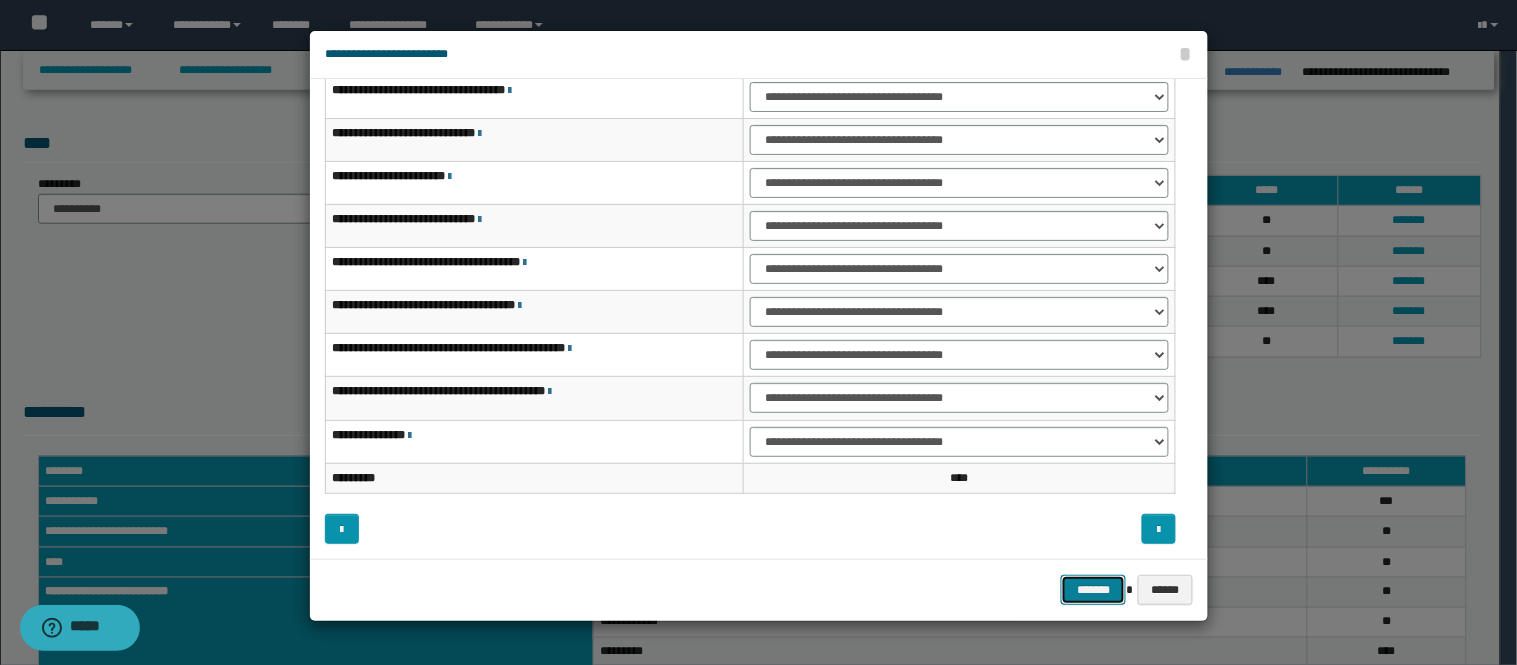 click on "*******" at bounding box center [1093, 590] 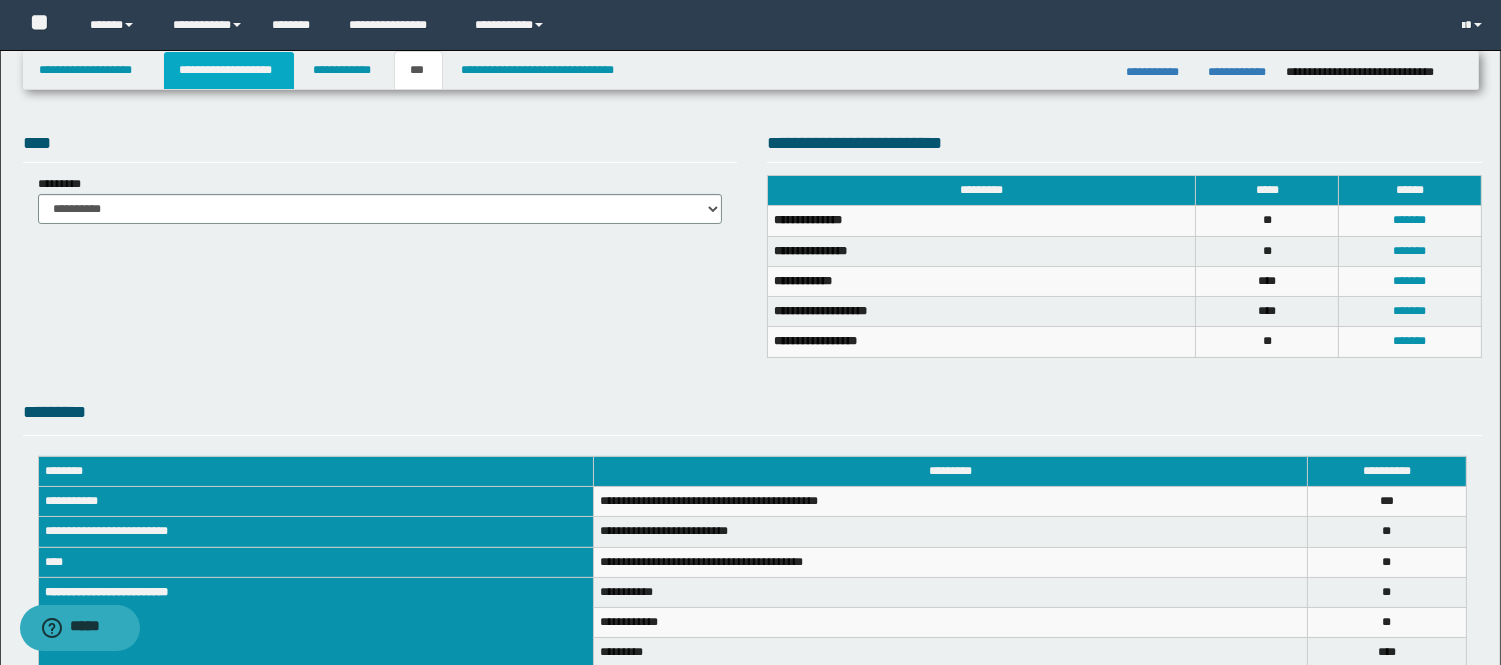 click on "**********" at bounding box center [229, 70] 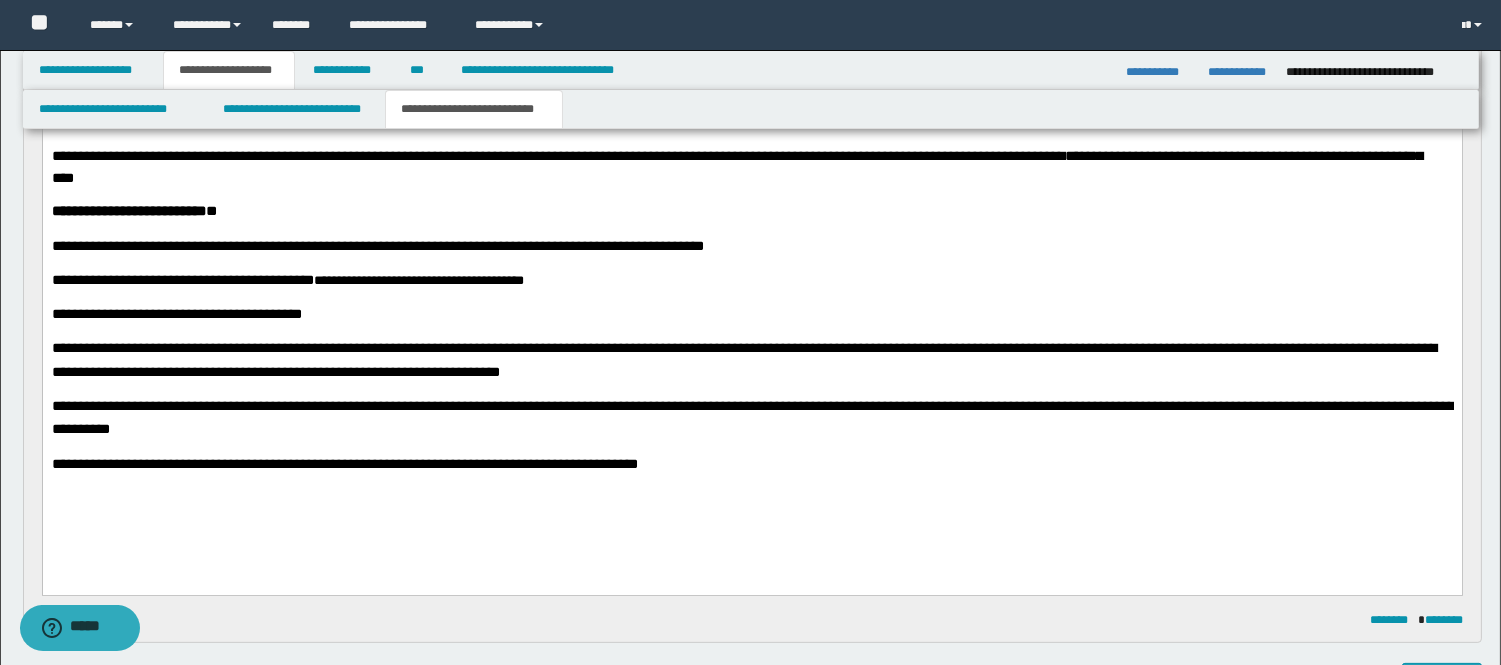 scroll, scrollTop: 1081, scrollLeft: 0, axis: vertical 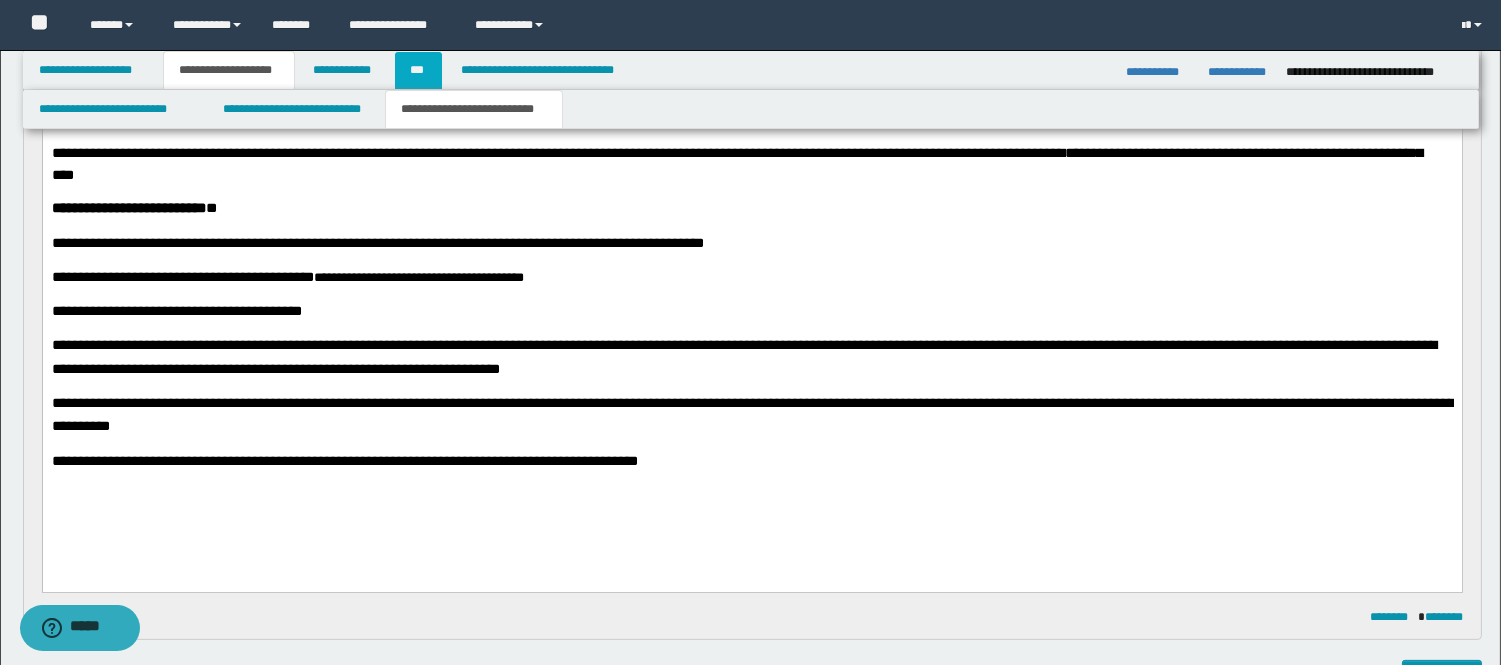 click on "***" at bounding box center [418, 70] 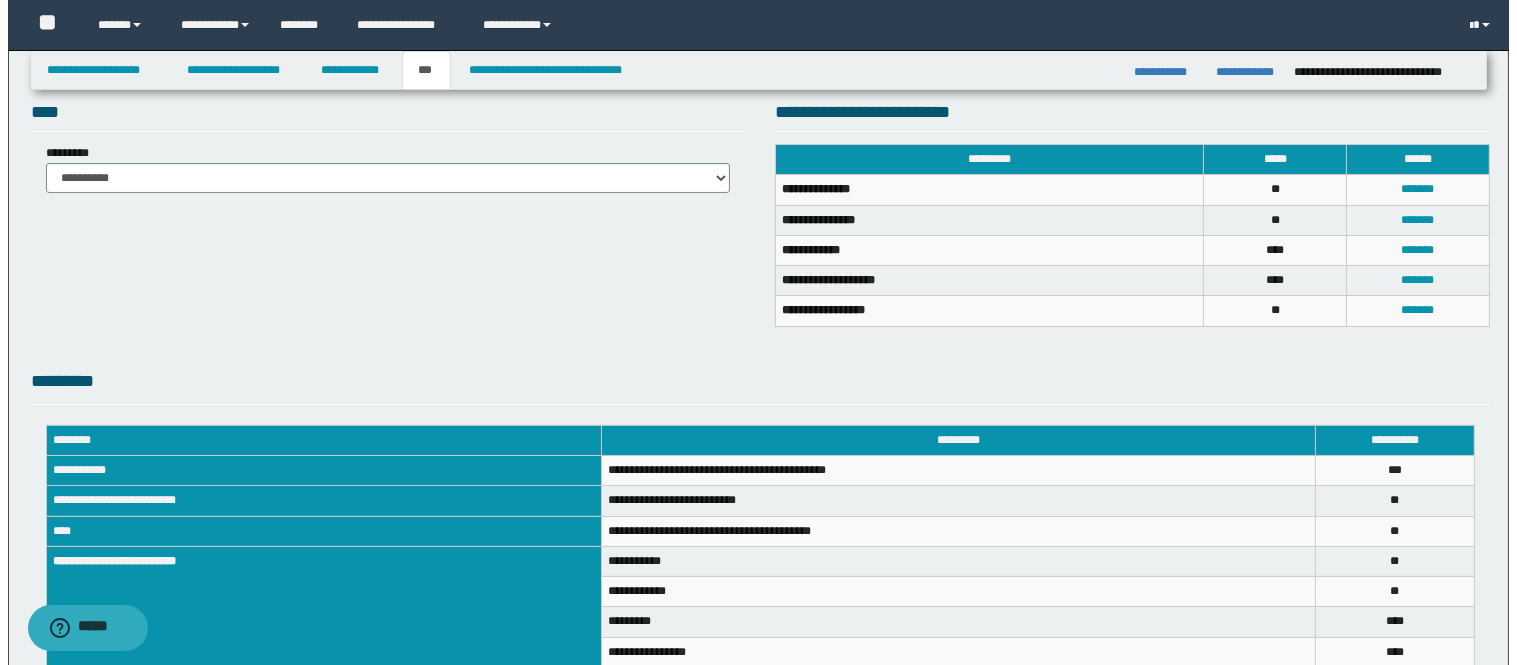scroll, scrollTop: 383, scrollLeft: 0, axis: vertical 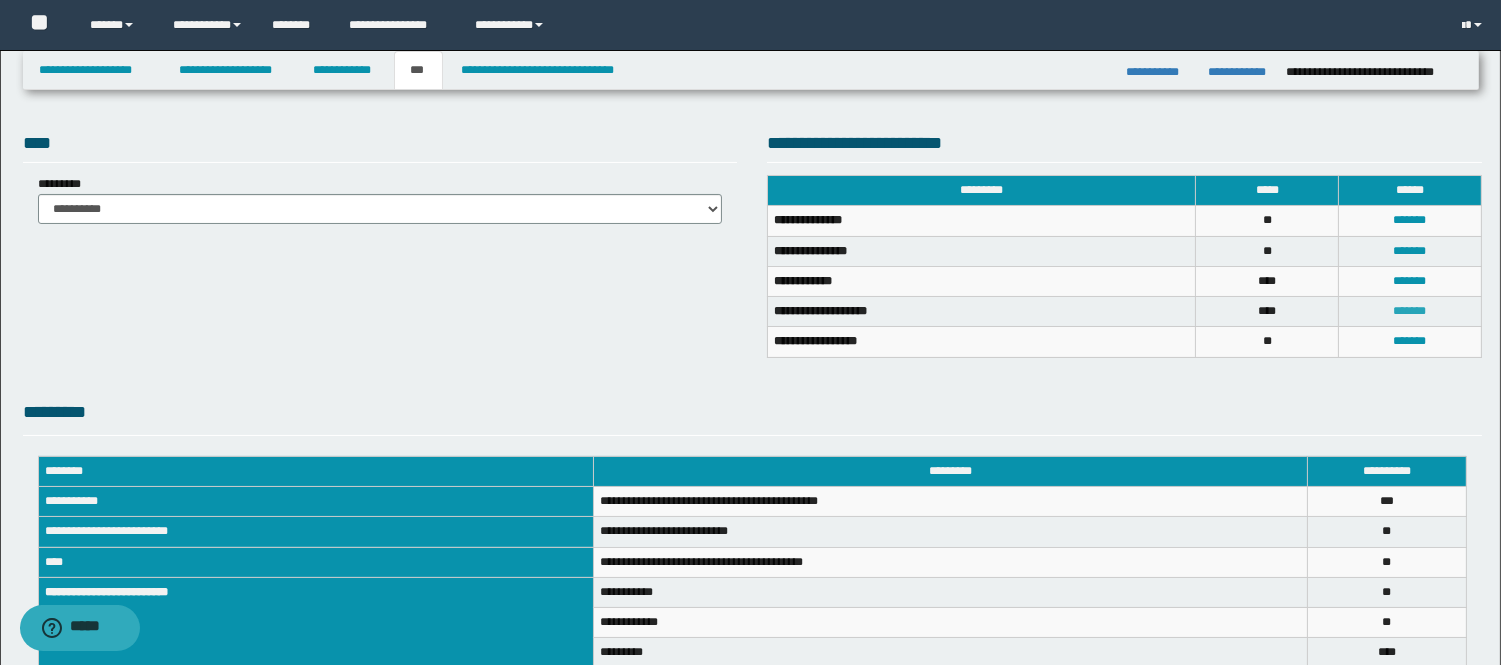 click on "*******" at bounding box center [1410, 311] 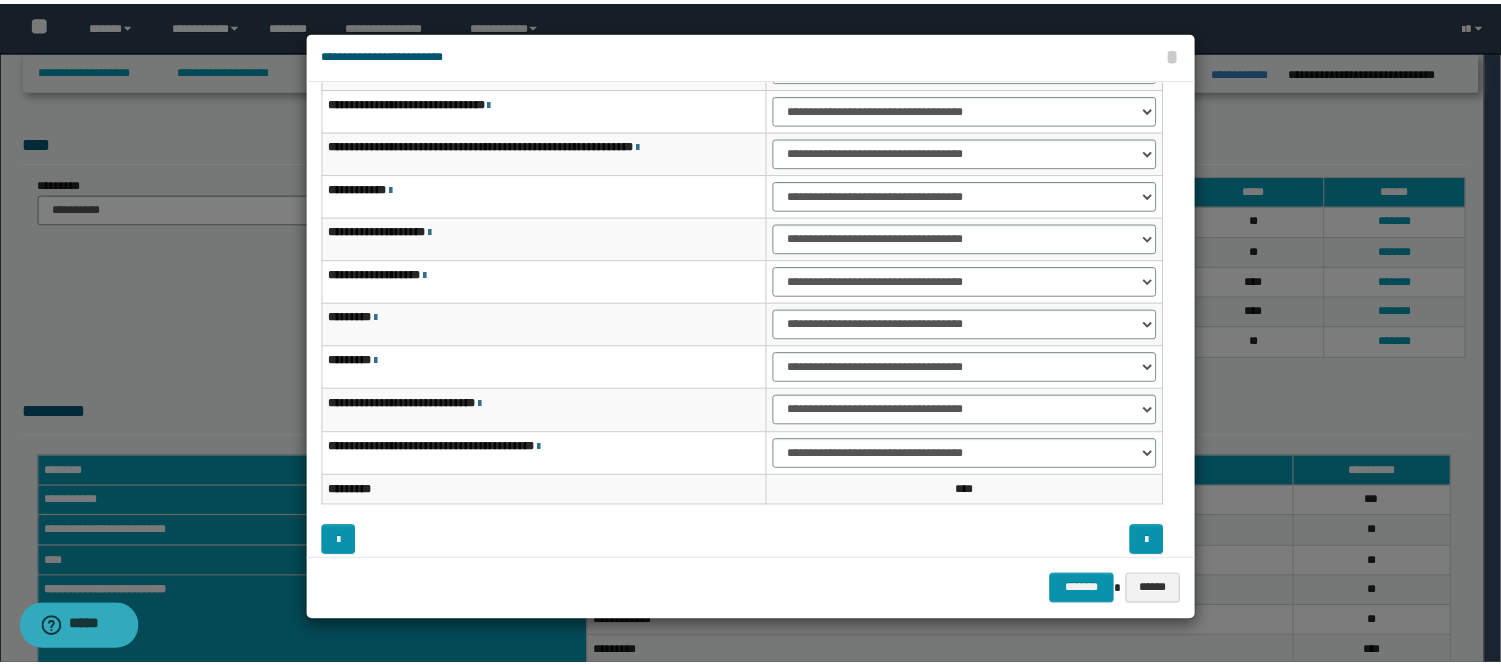 scroll, scrollTop: 123, scrollLeft: 0, axis: vertical 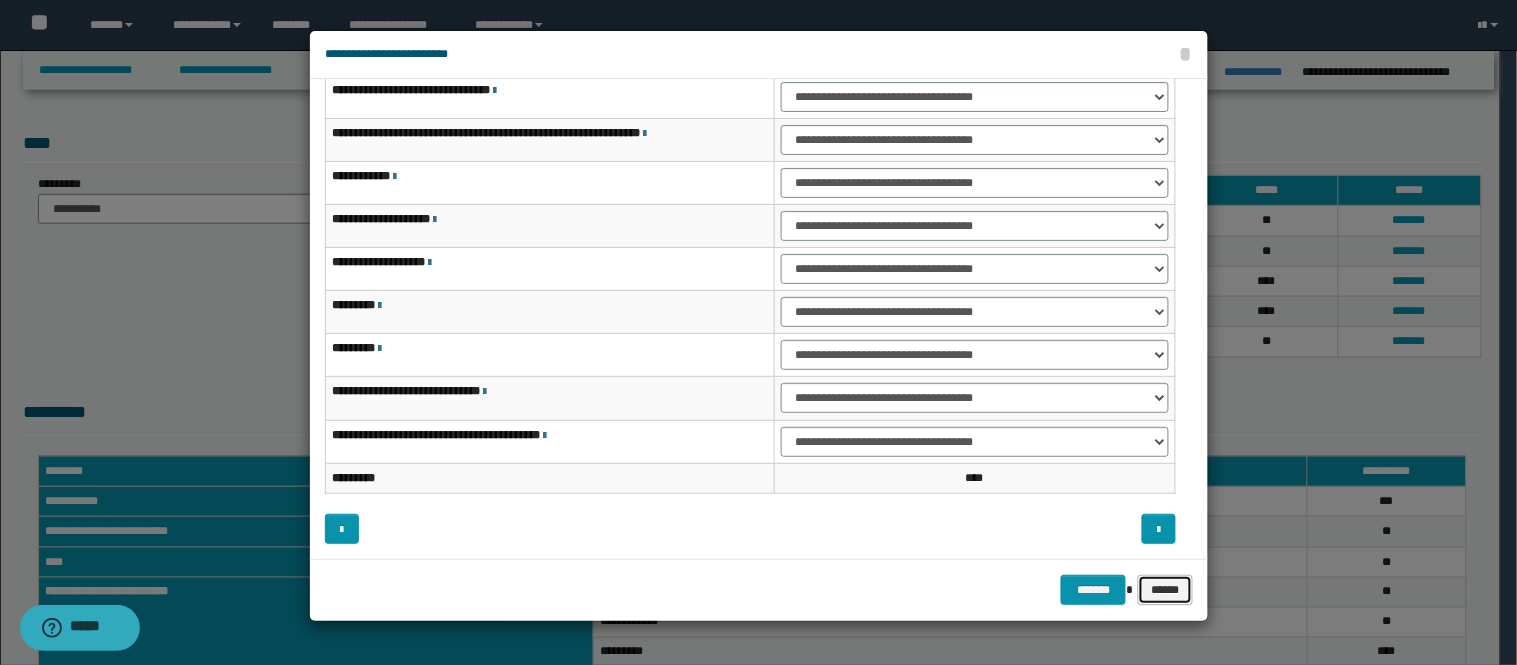 click on "******" at bounding box center [1165, 590] 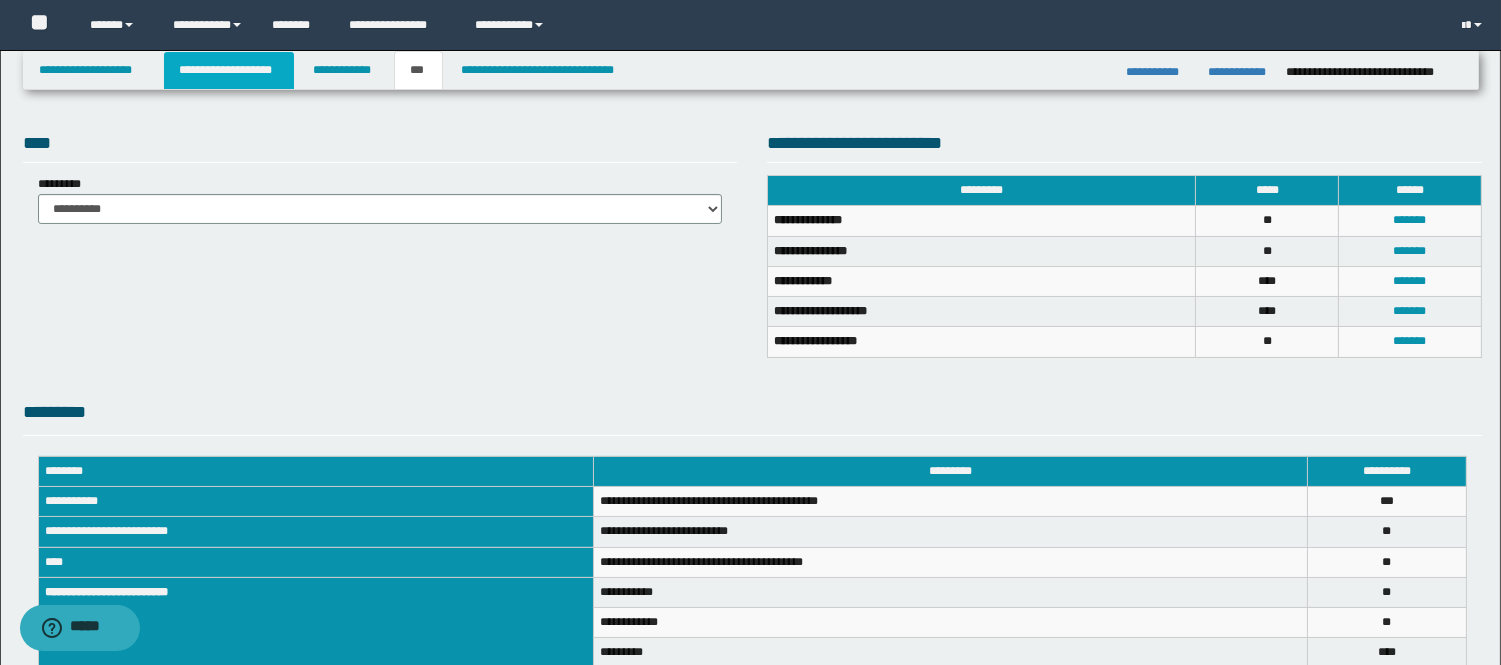 click on "**********" at bounding box center [229, 70] 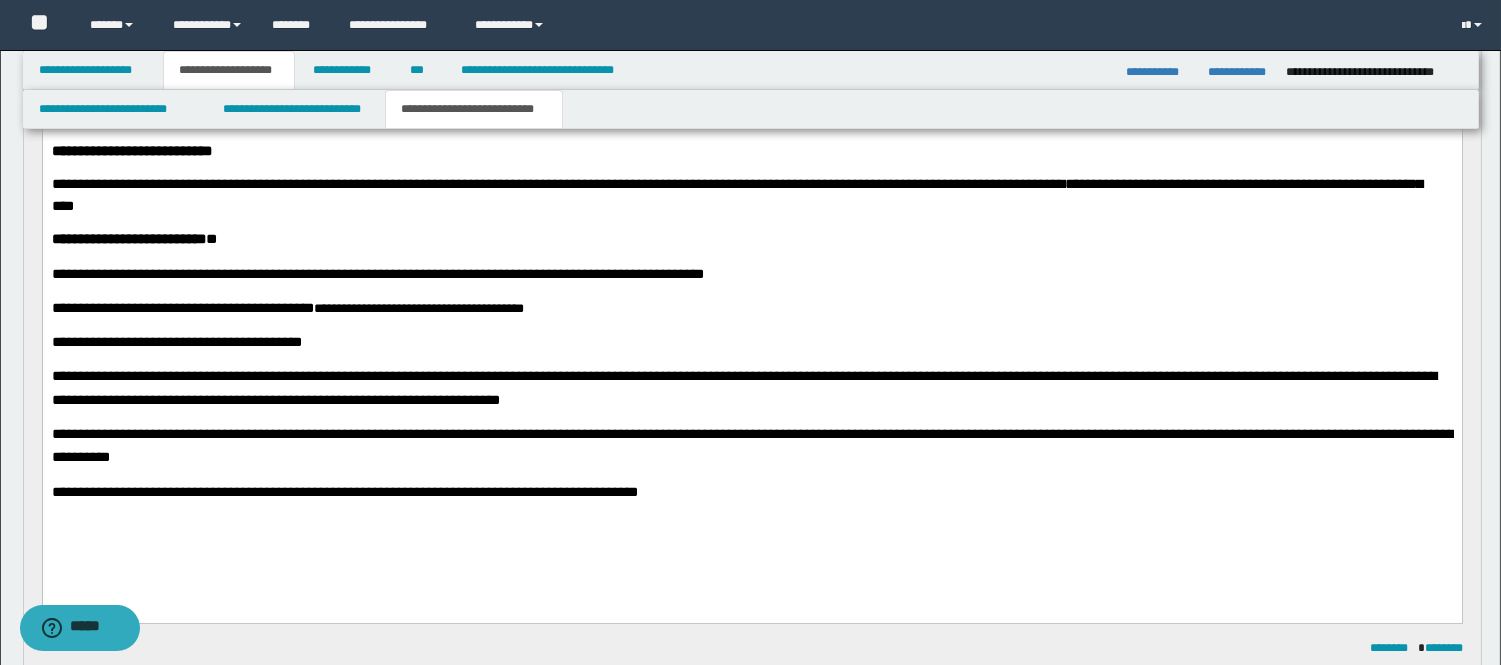 scroll, scrollTop: 1081, scrollLeft: 0, axis: vertical 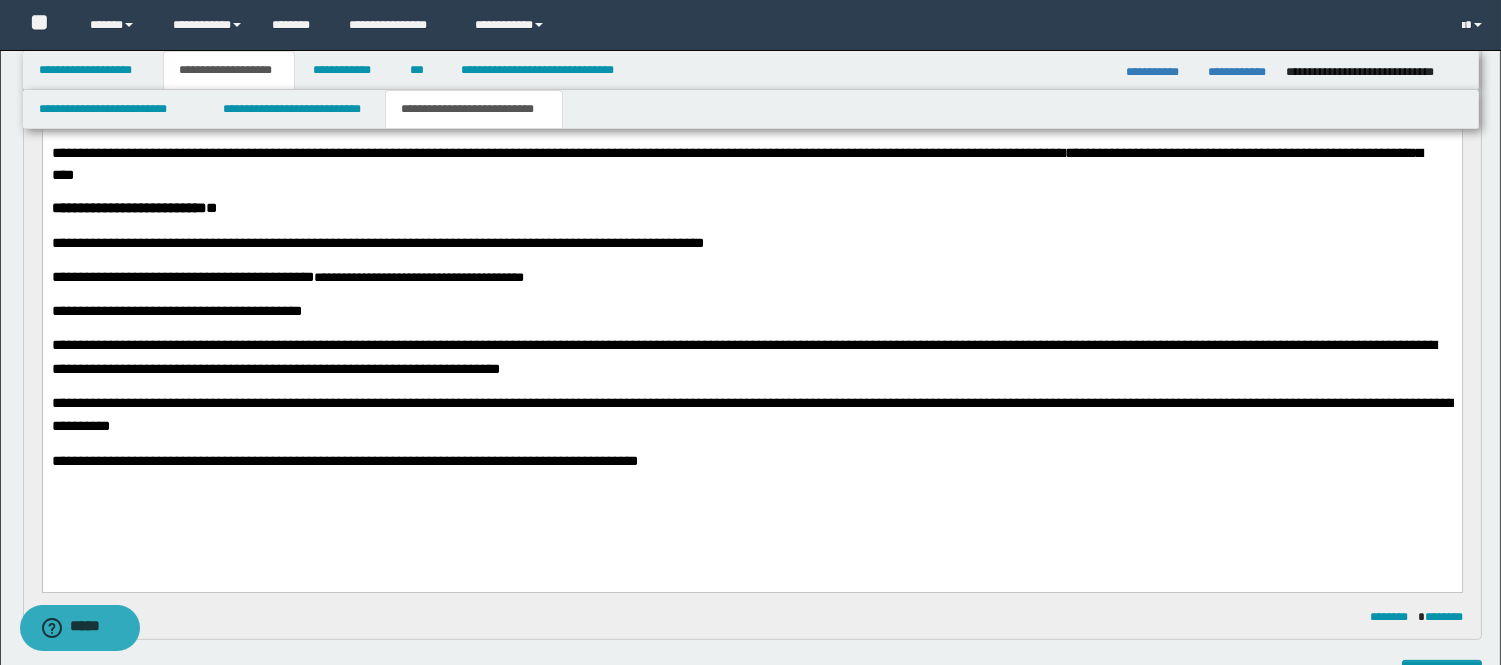 click on "**********" at bounding box center [391, 461] 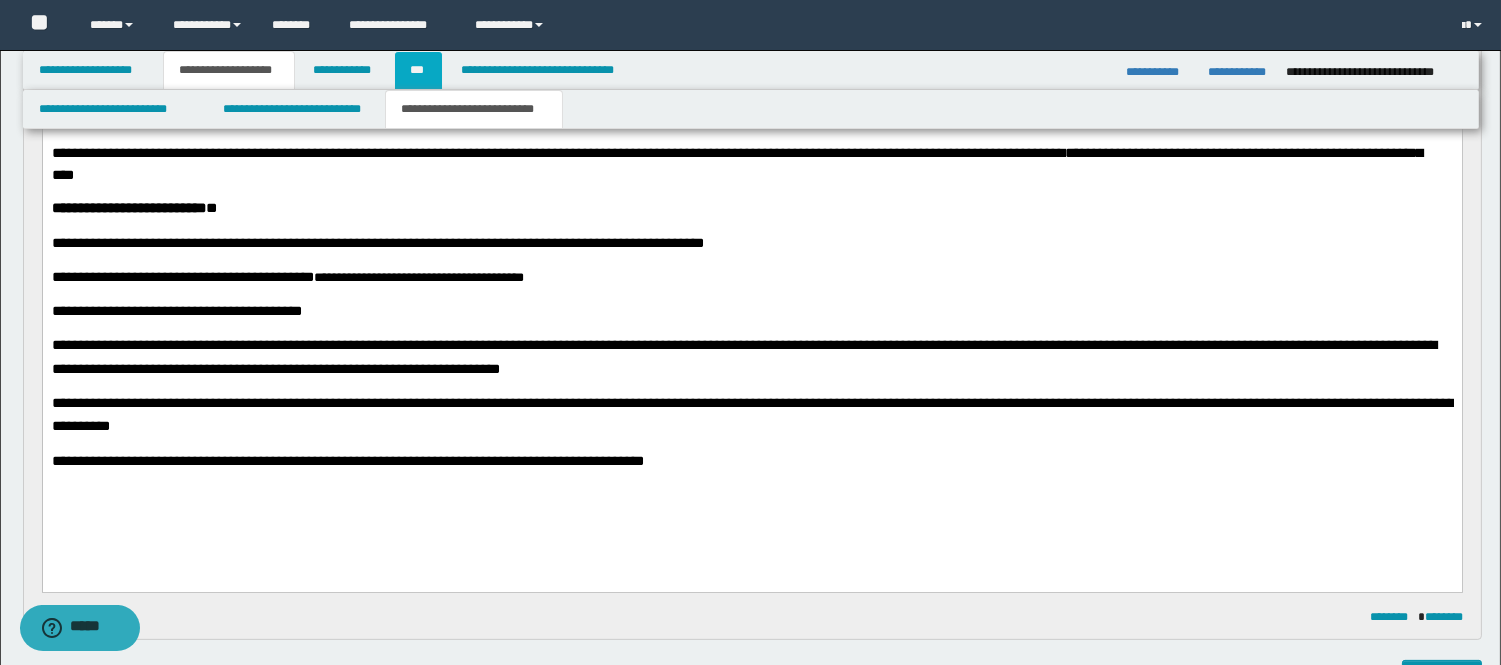 click on "***" at bounding box center [418, 70] 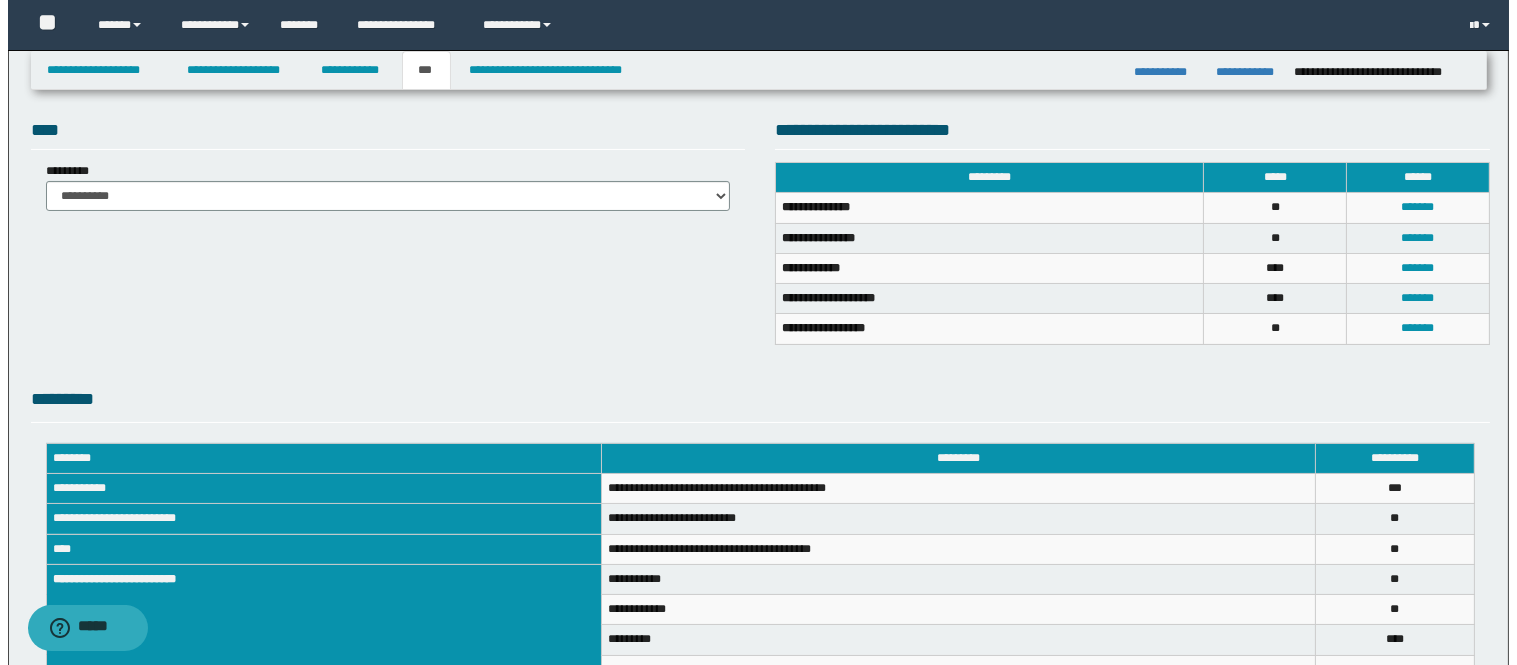 scroll, scrollTop: 383, scrollLeft: 0, axis: vertical 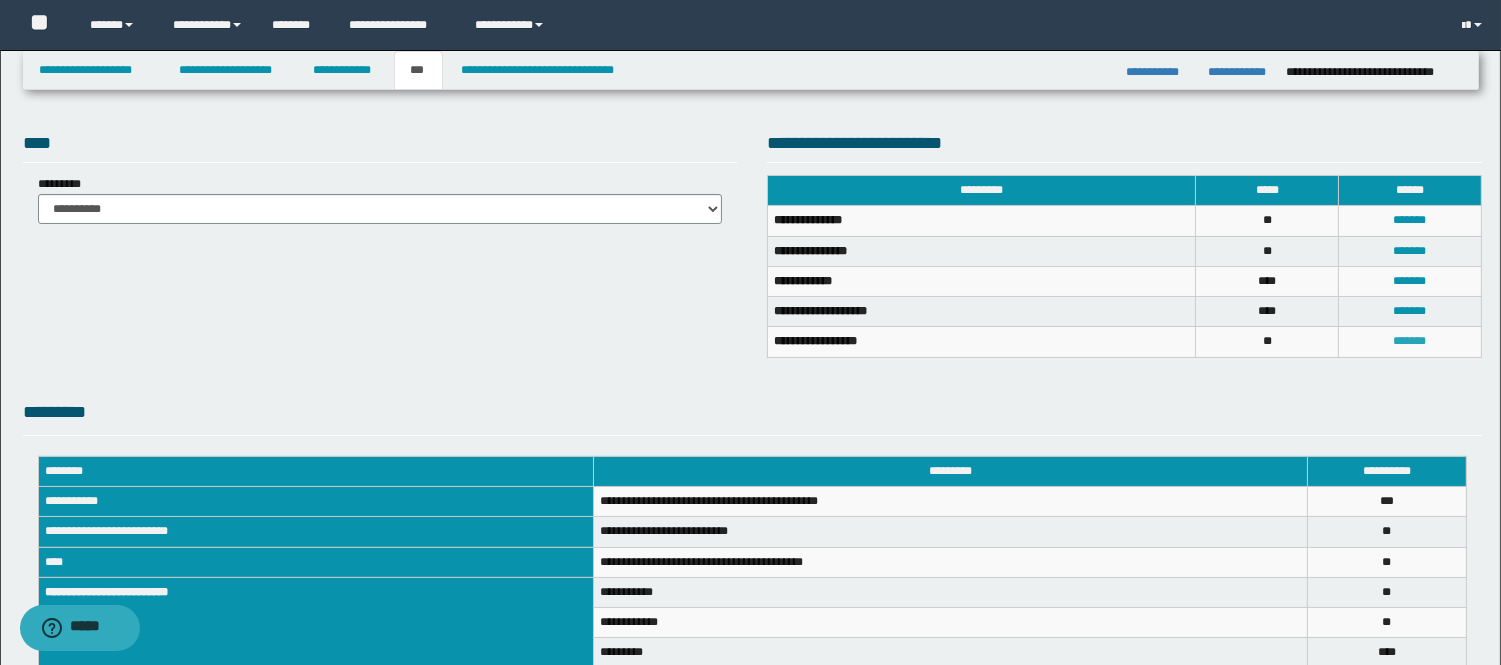 click on "*******" at bounding box center [1410, 341] 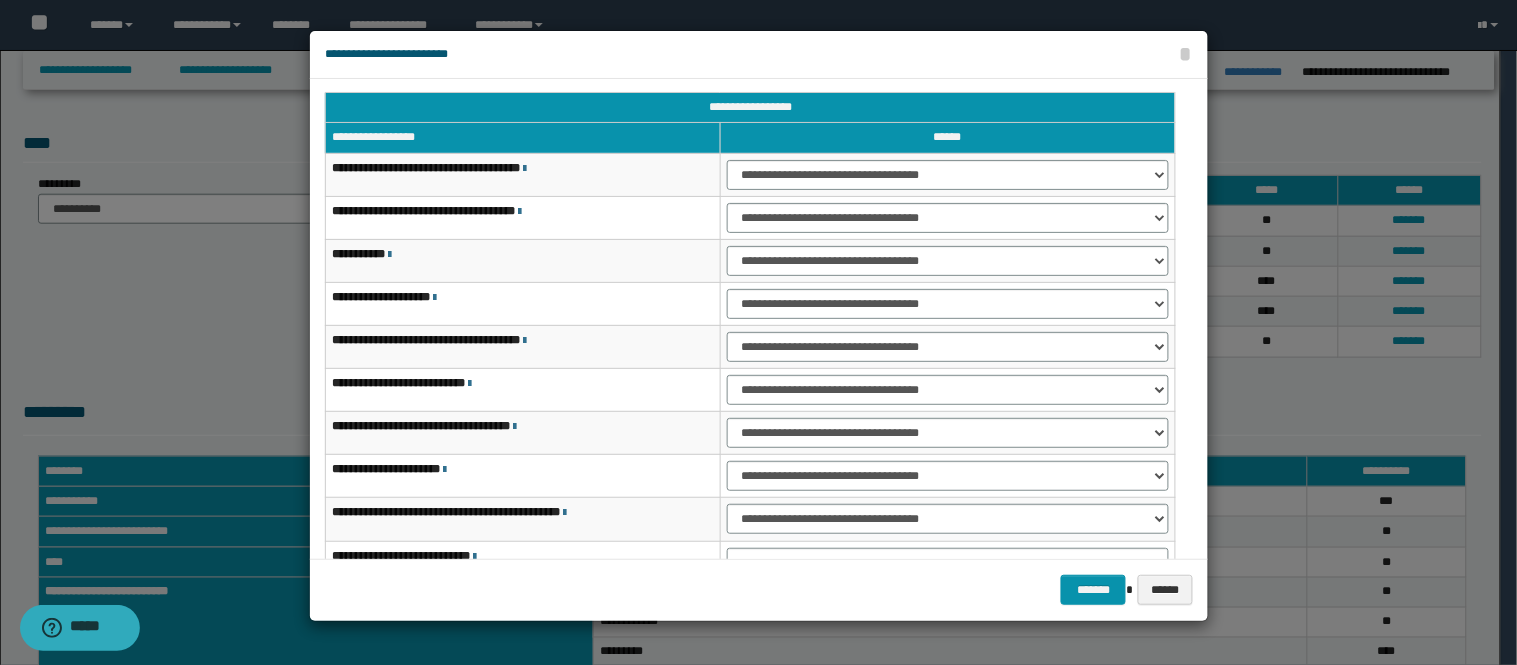 scroll, scrollTop: 0, scrollLeft: 0, axis: both 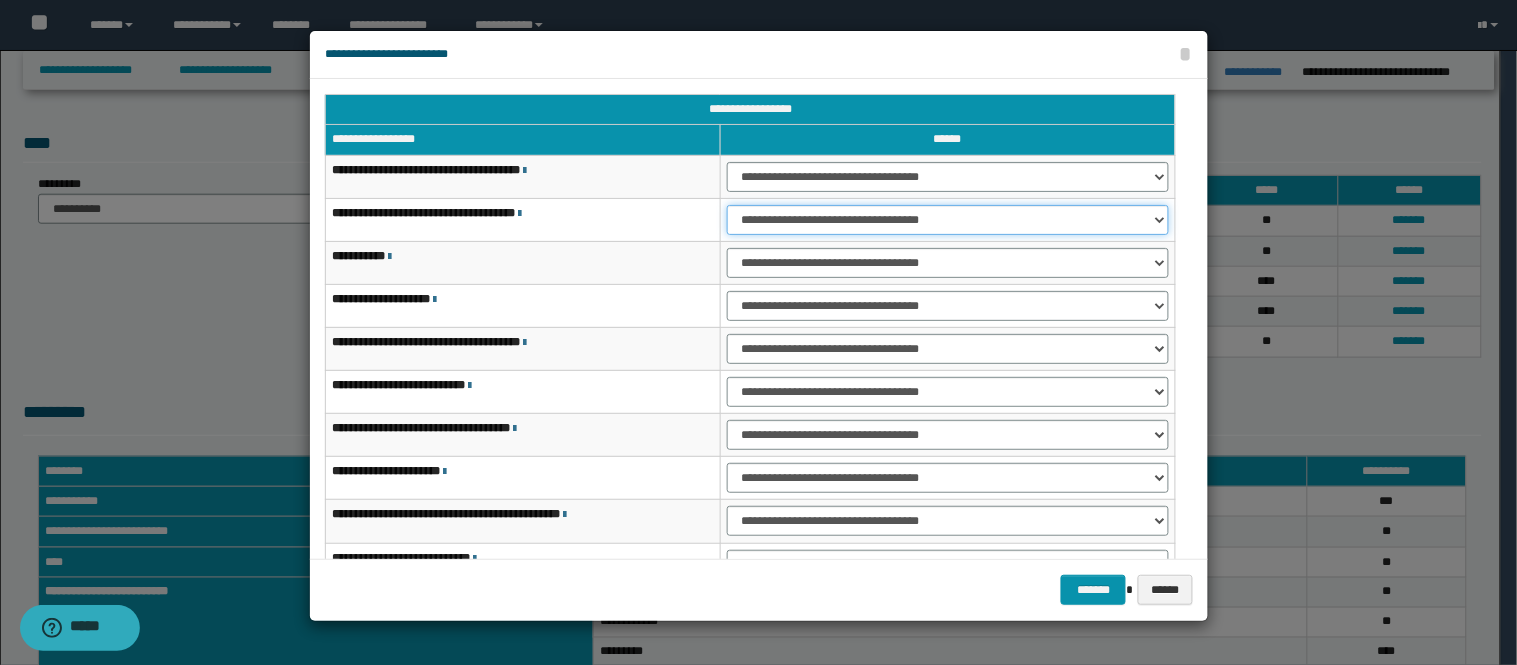 click on "**********" at bounding box center (948, 220) 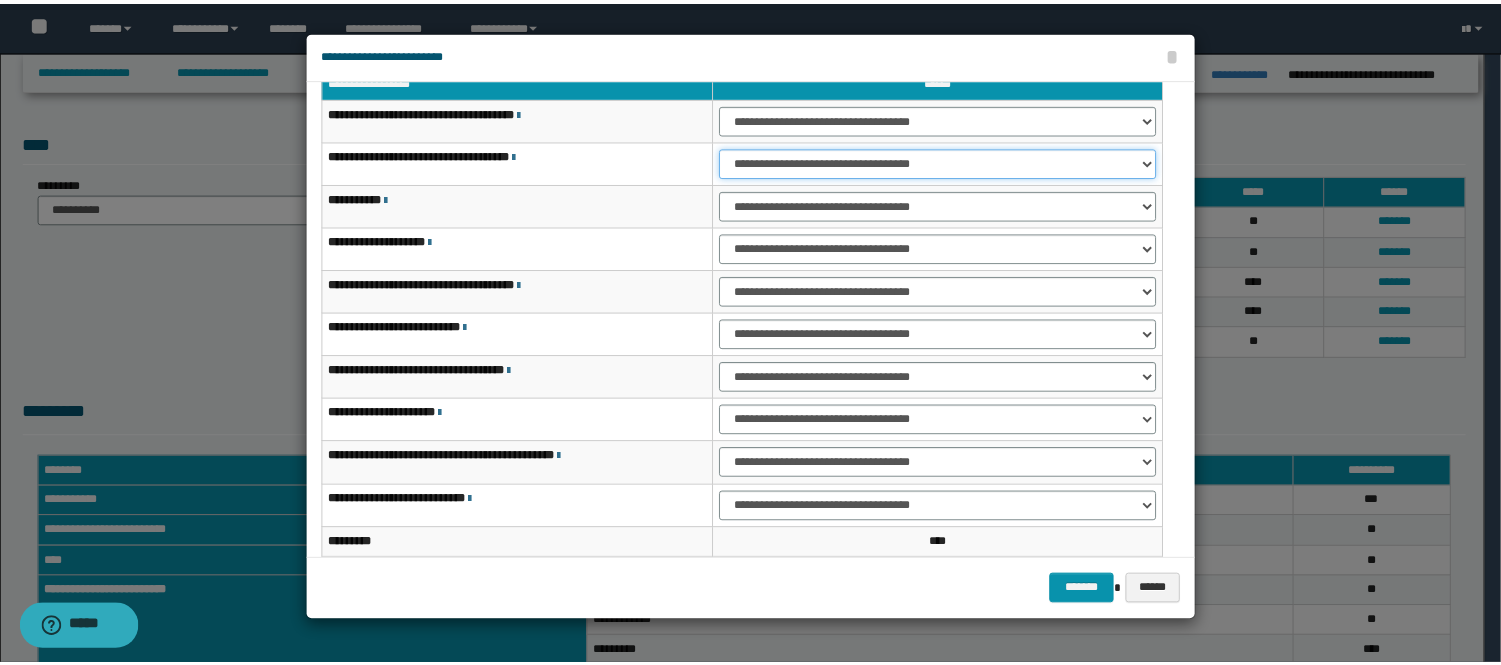 scroll, scrollTop: 111, scrollLeft: 0, axis: vertical 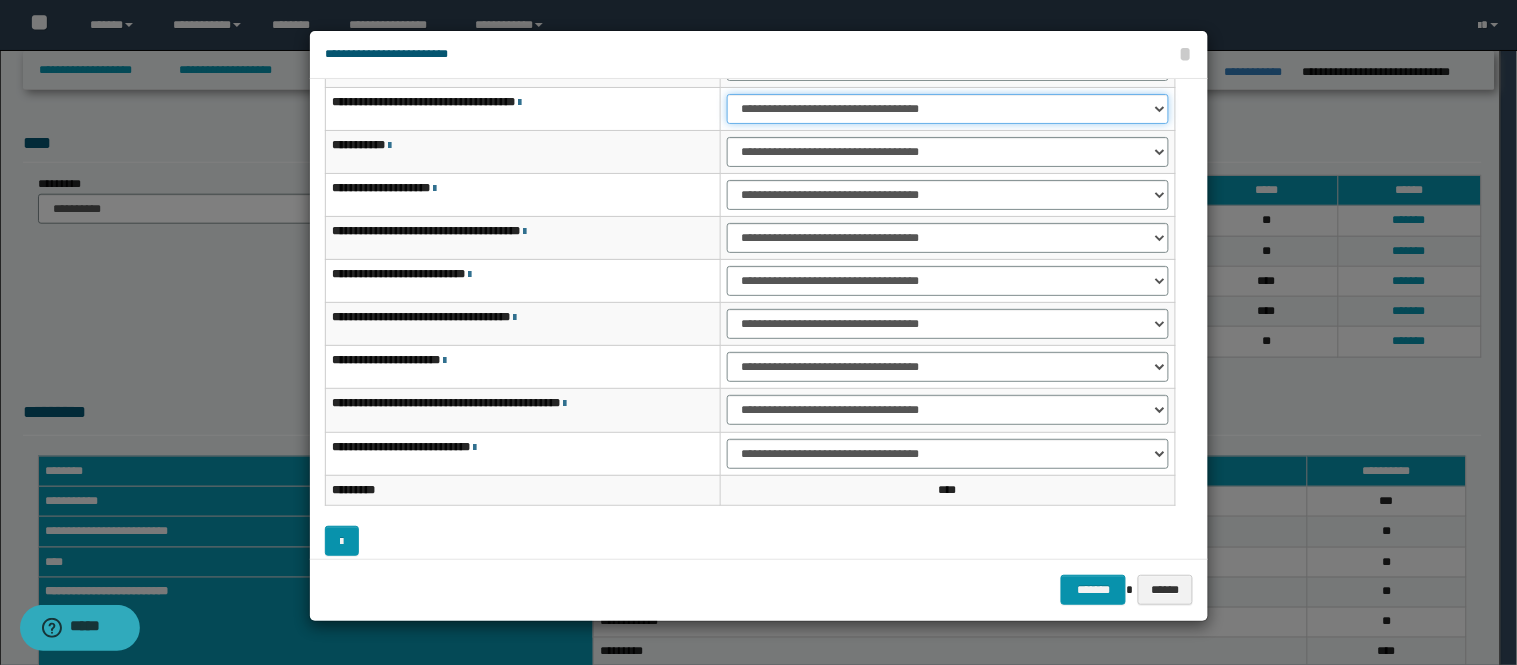 click on "**********" at bounding box center [948, 109] 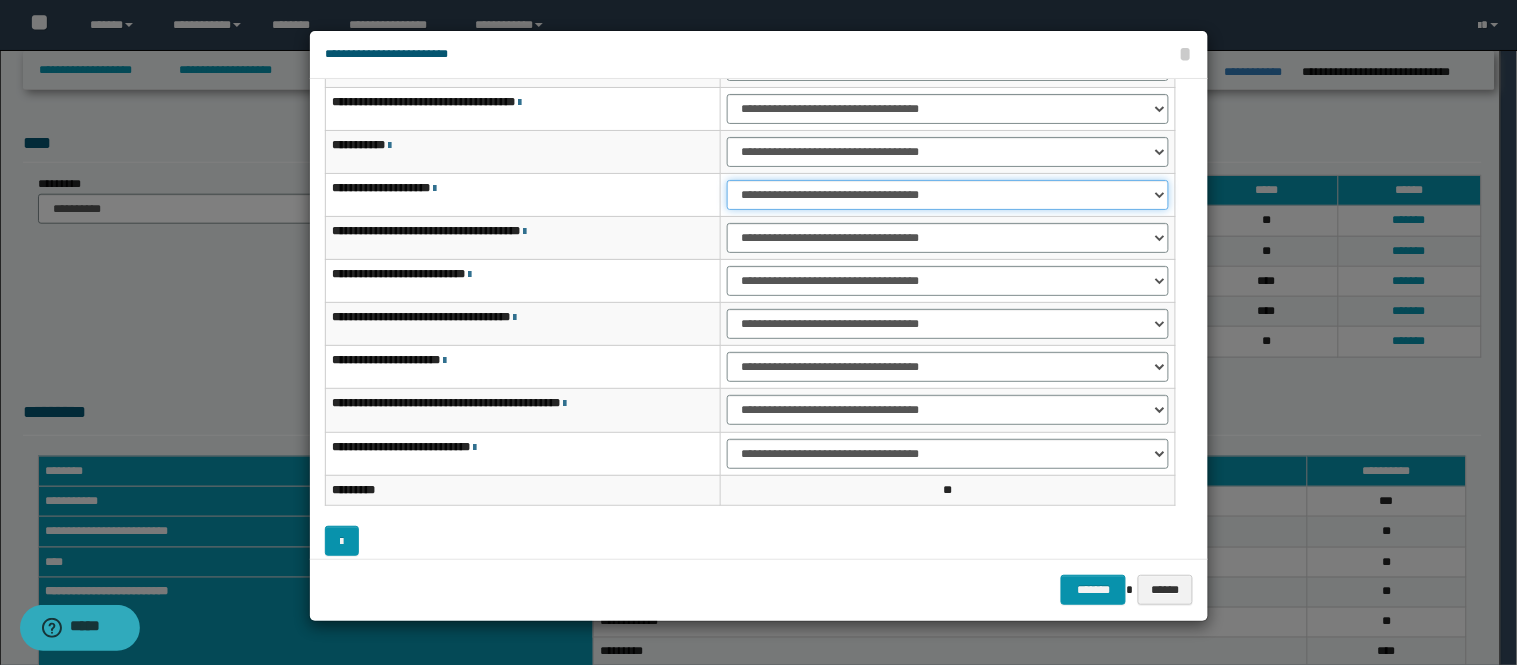 click on "**********" at bounding box center (948, 195) 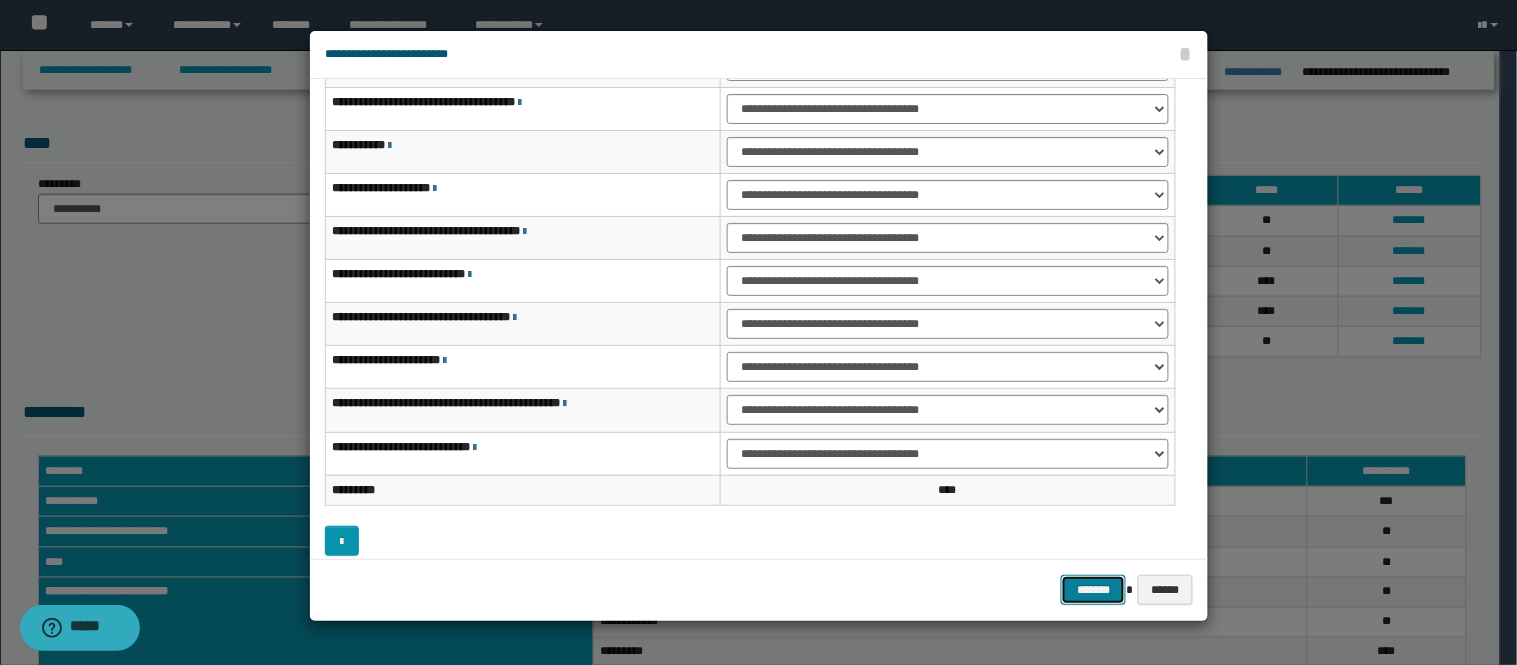 click on "*******" at bounding box center [1093, 590] 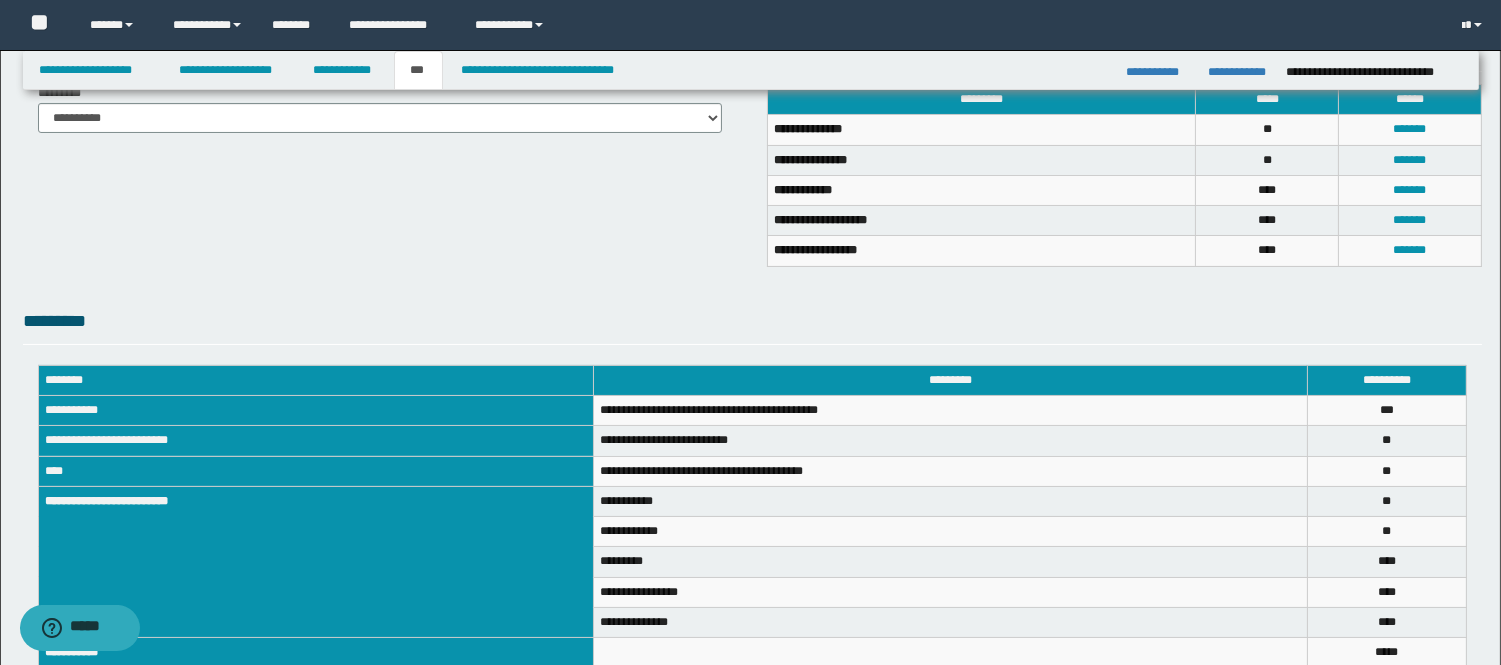 scroll, scrollTop: 605, scrollLeft: 0, axis: vertical 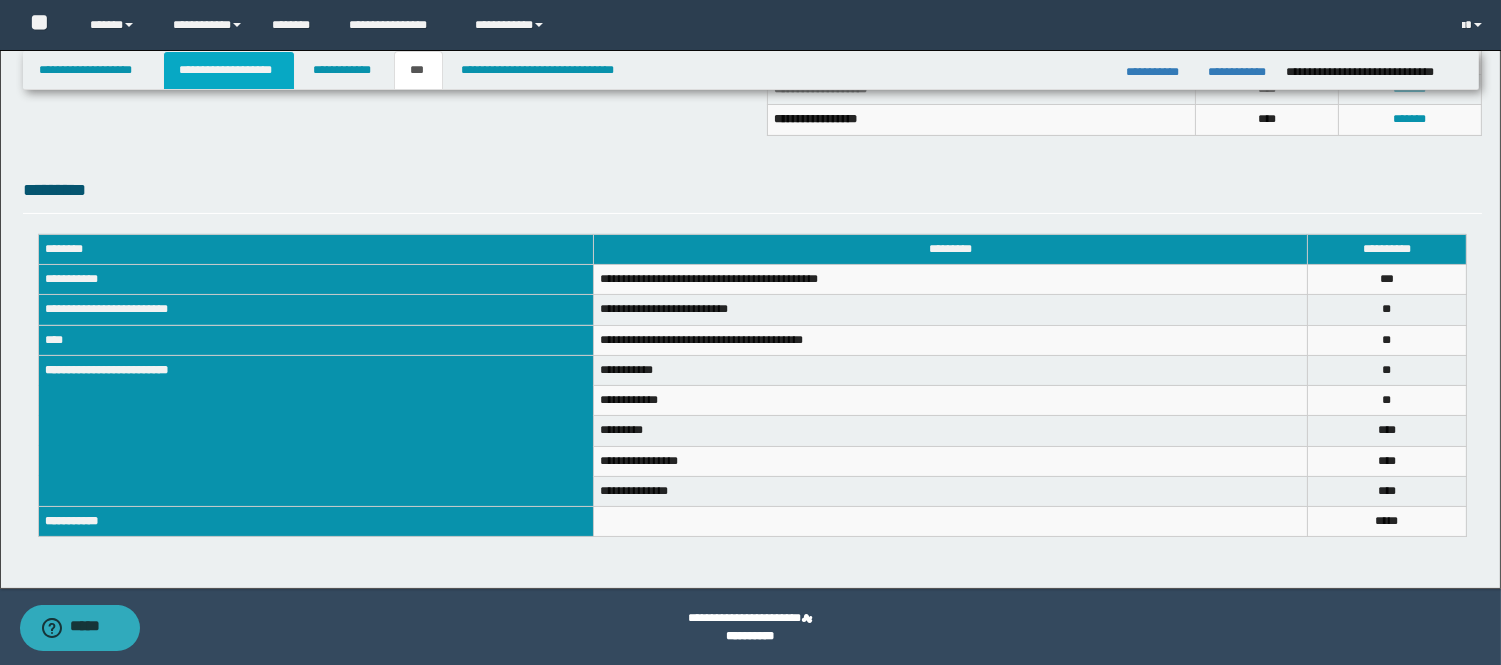 click on "**********" at bounding box center [229, 70] 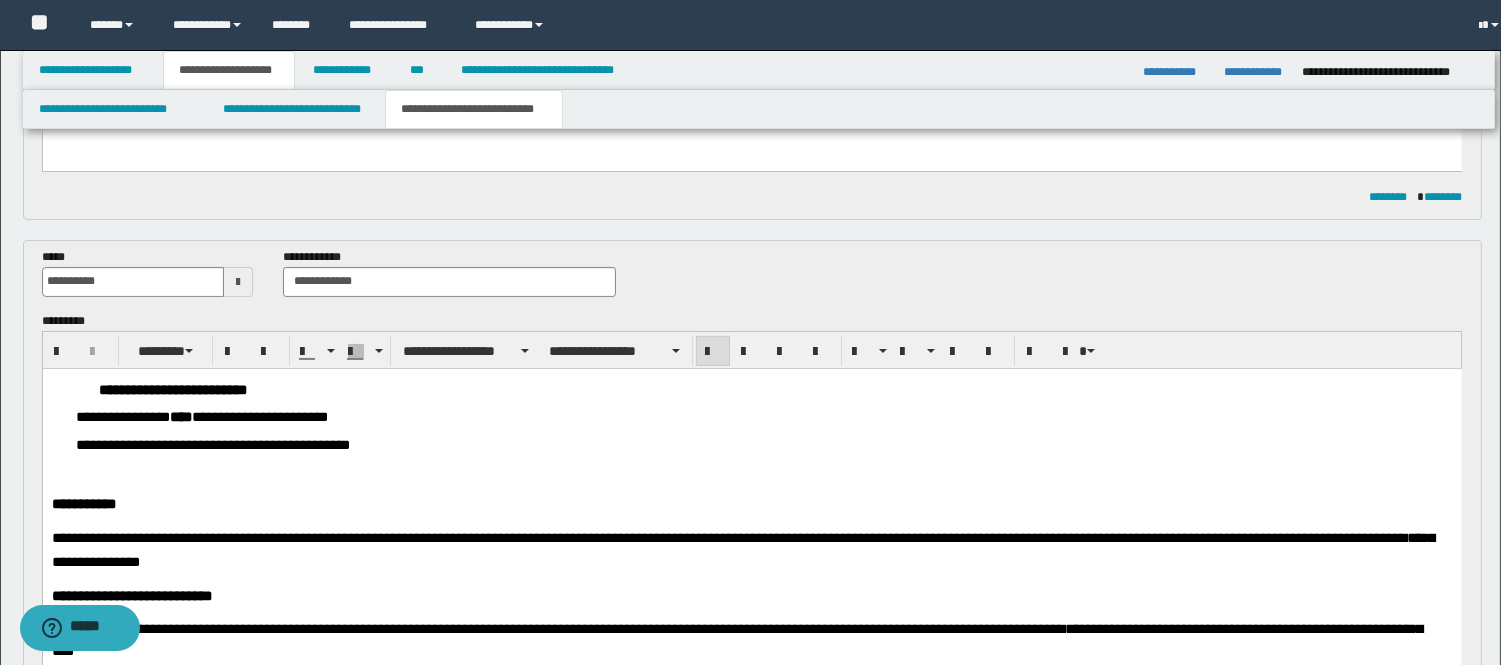 scroll, scrollTop: 636, scrollLeft: 0, axis: vertical 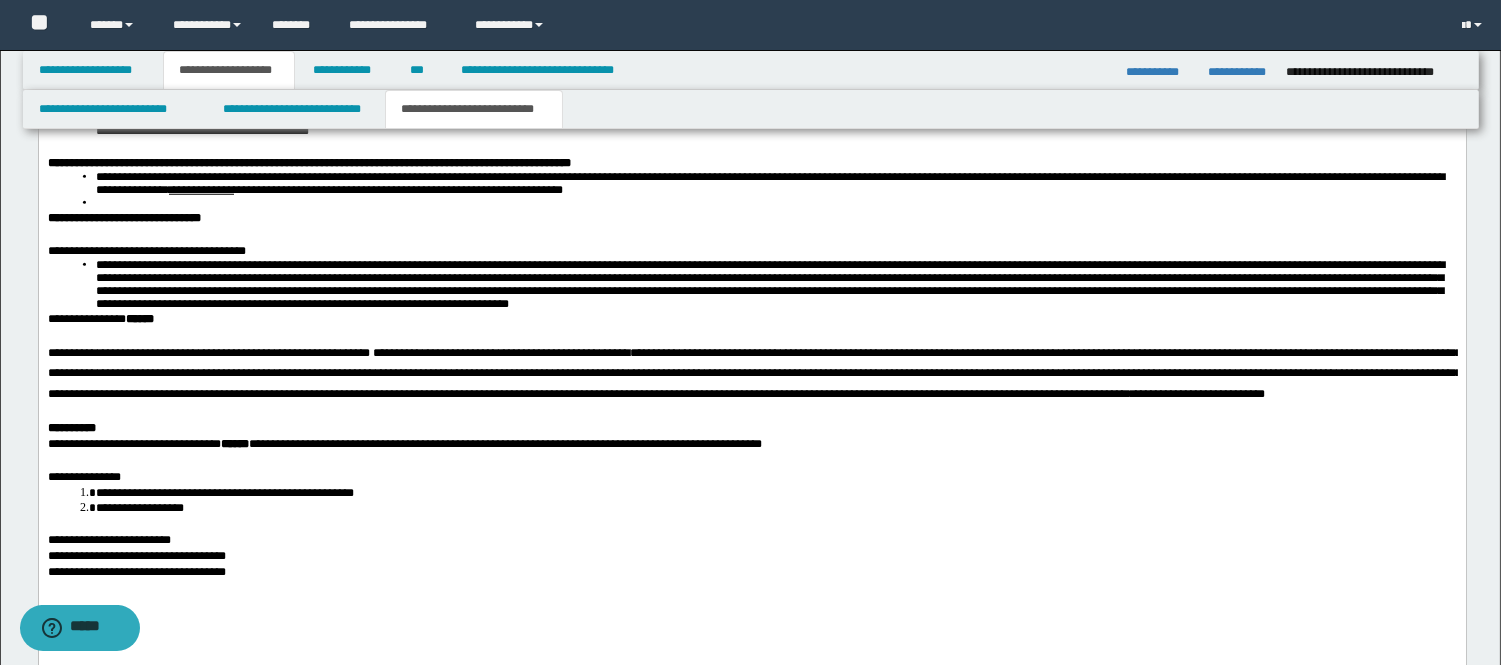 click on "**********" at bounding box center (1197, 395) 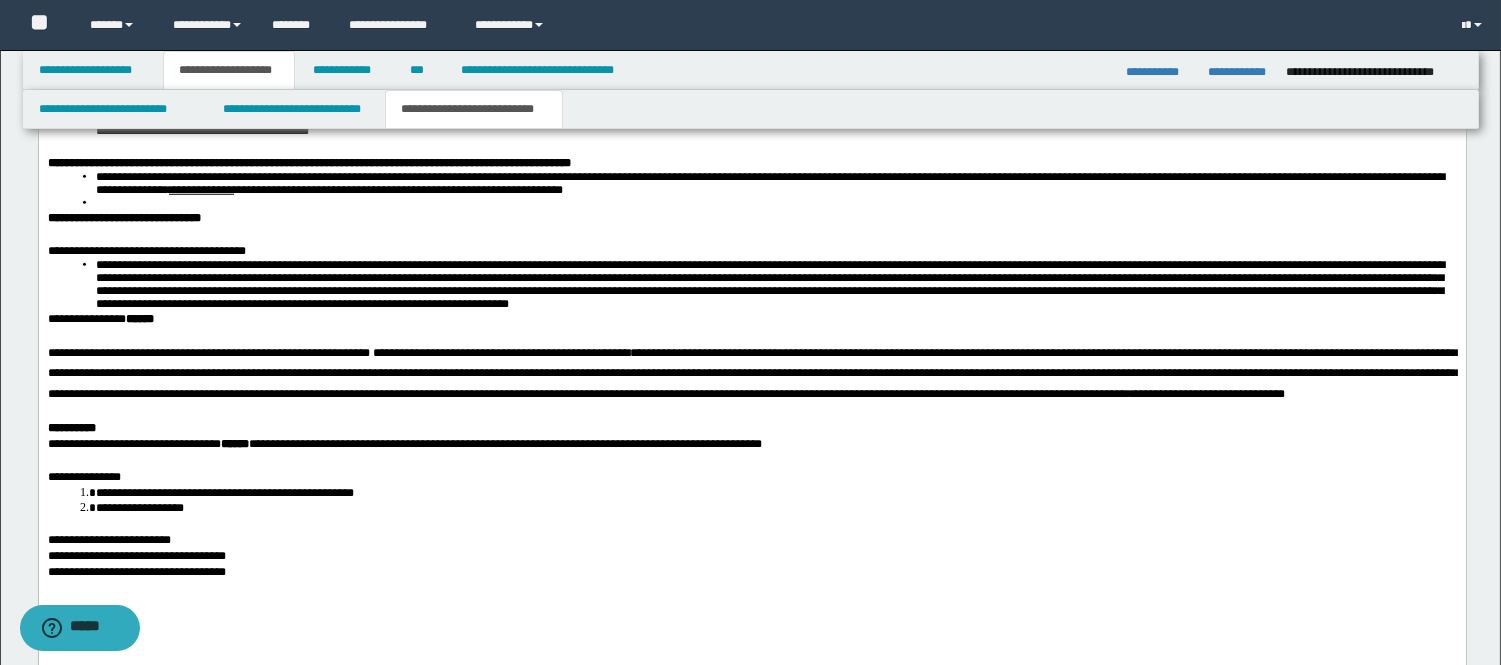click on "**********" at bounding box center (1207, 395) 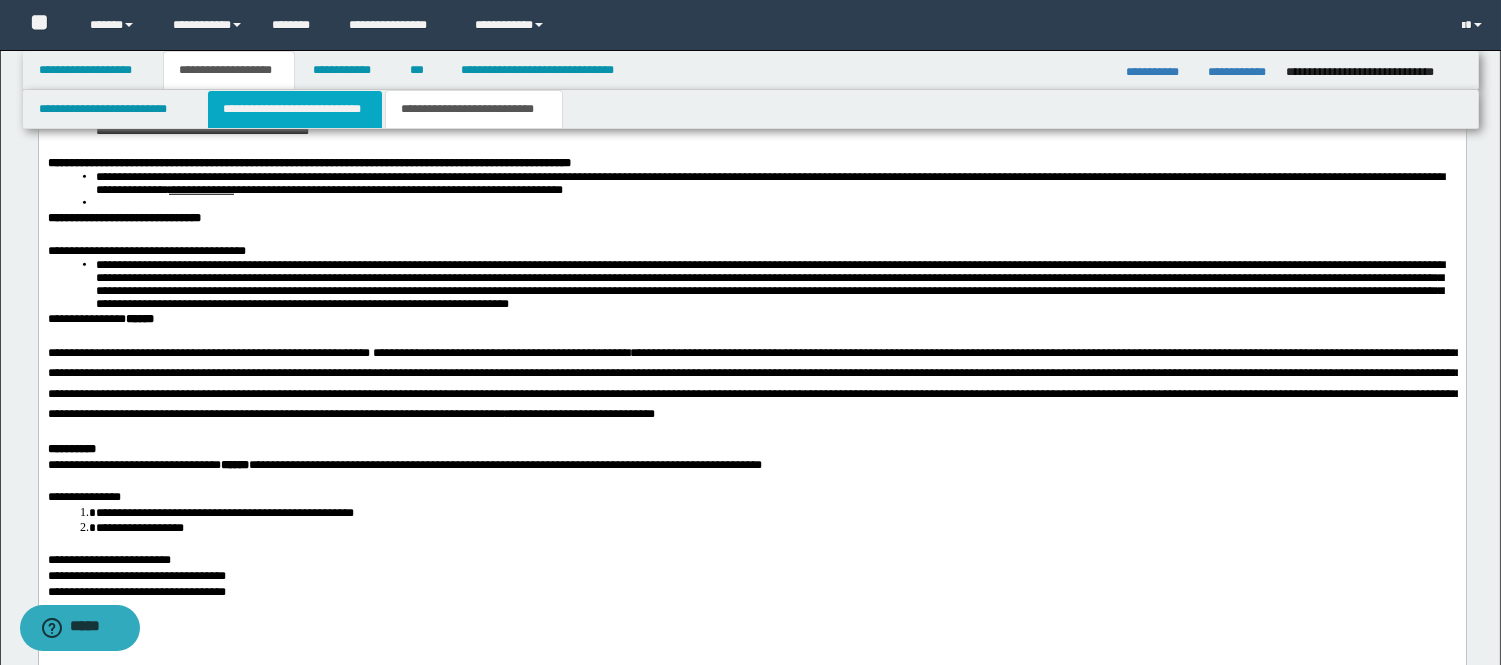 click on "**********" at bounding box center (295, 109) 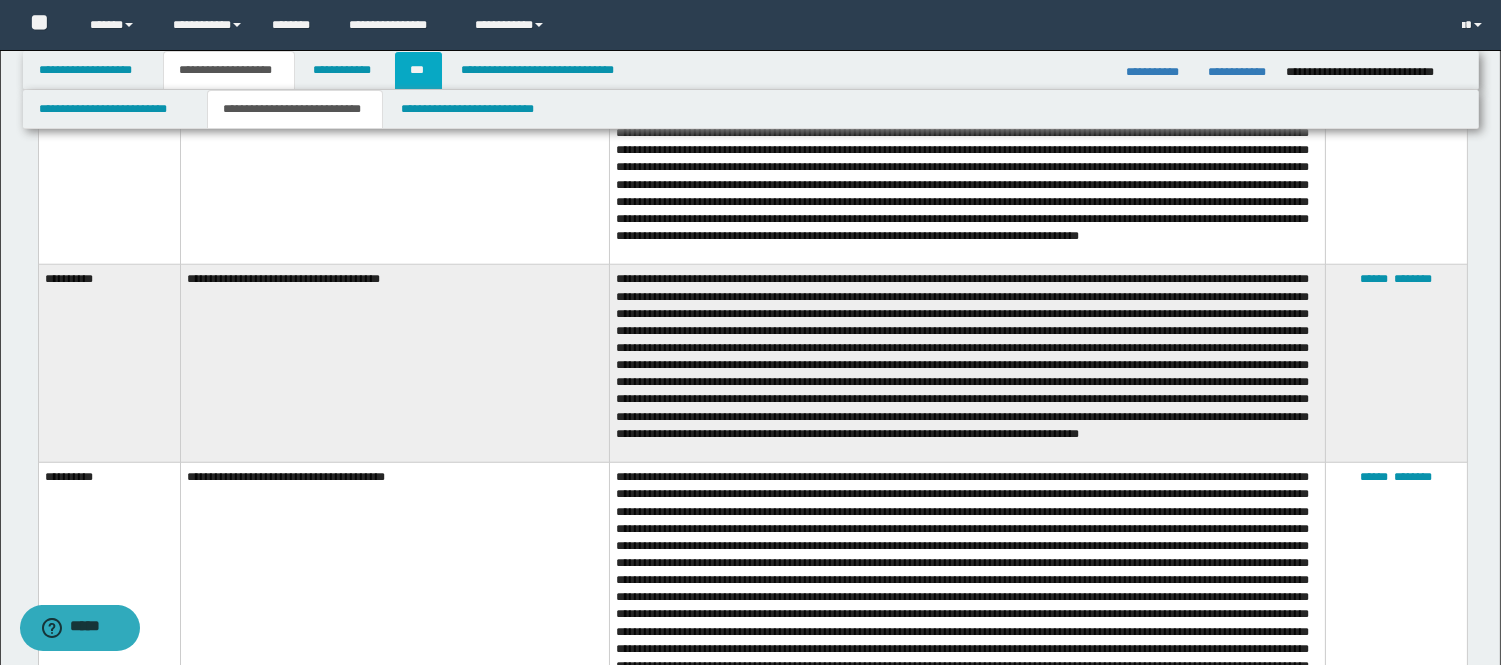 click on "***" at bounding box center (418, 70) 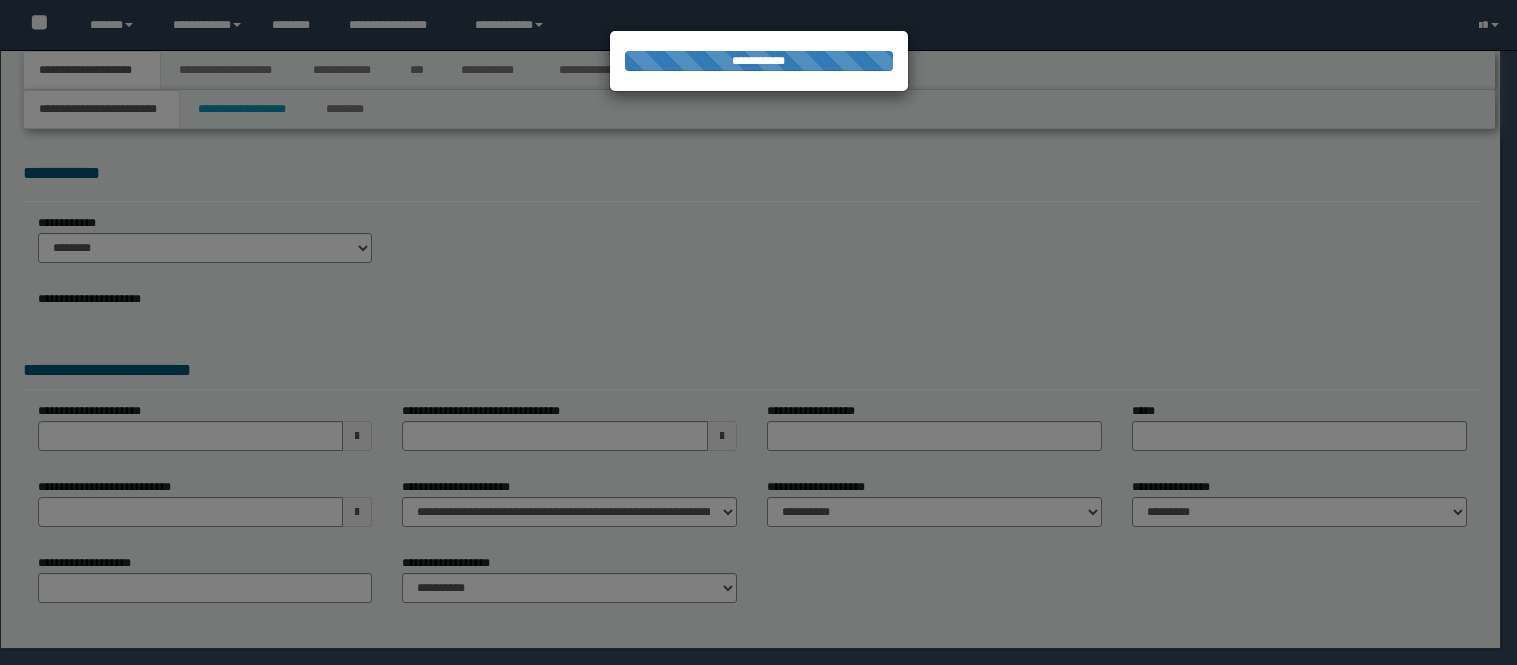 scroll, scrollTop: 0, scrollLeft: 0, axis: both 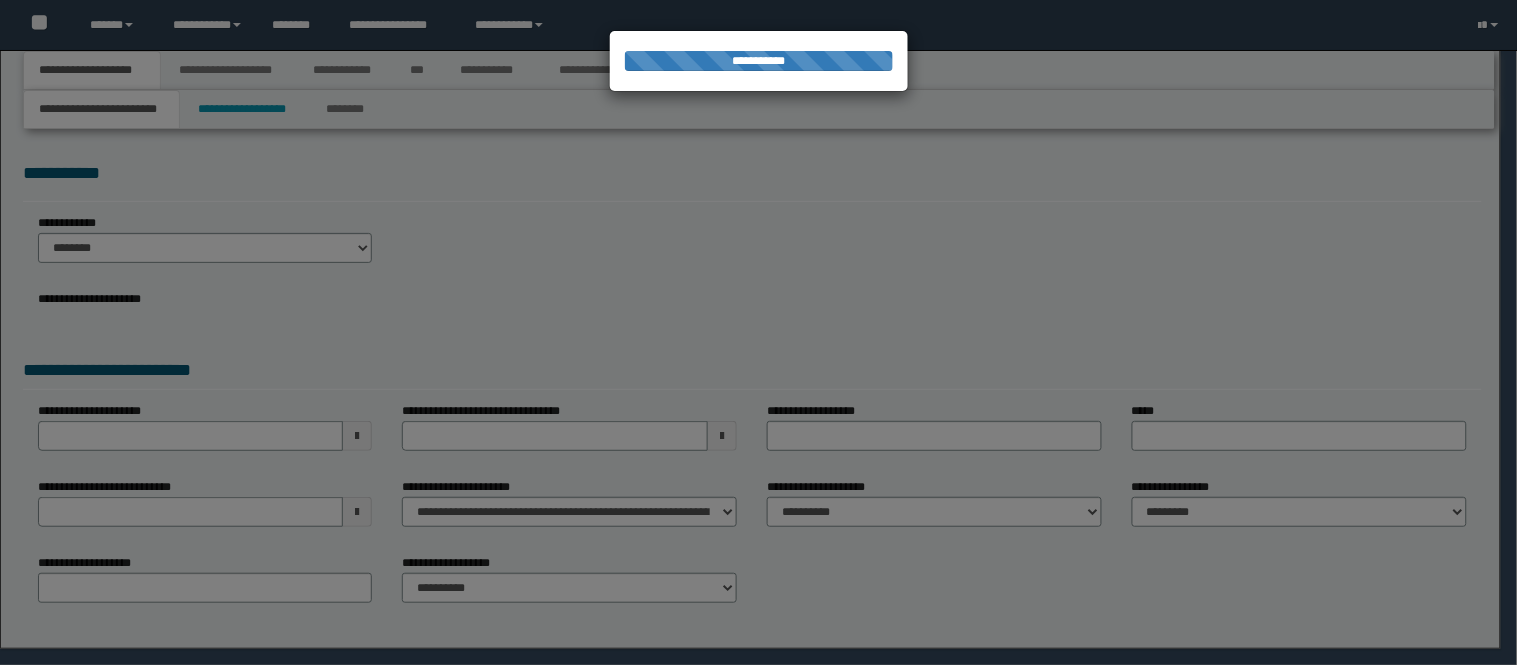 select on "*" 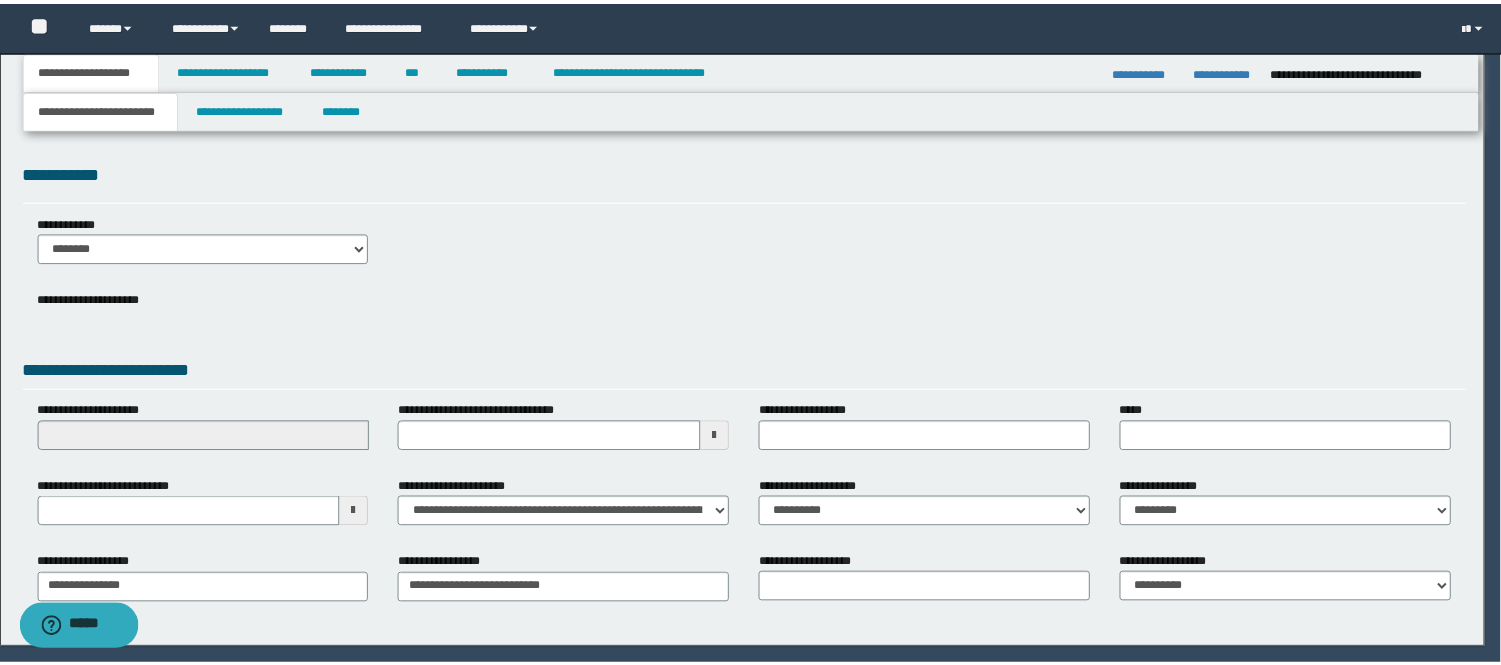 scroll, scrollTop: 0, scrollLeft: 0, axis: both 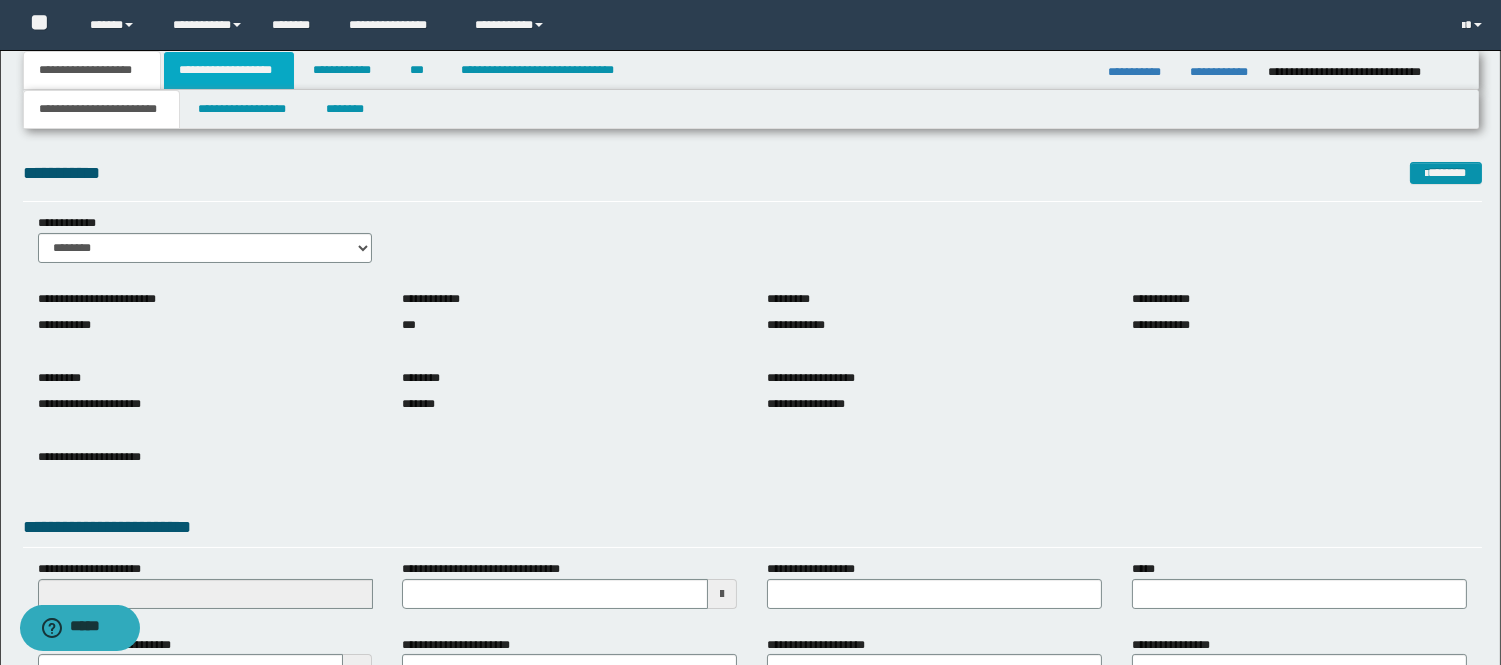 click on "**********" at bounding box center (229, 70) 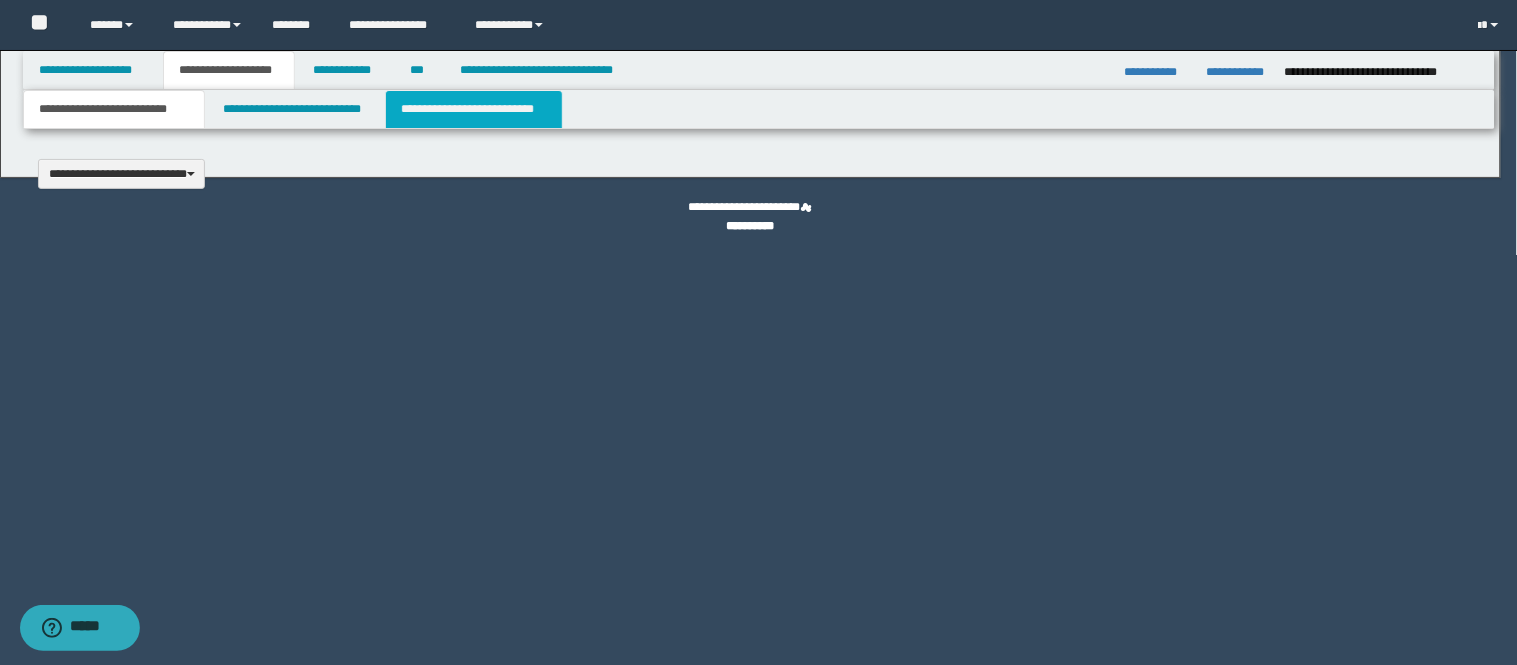 type 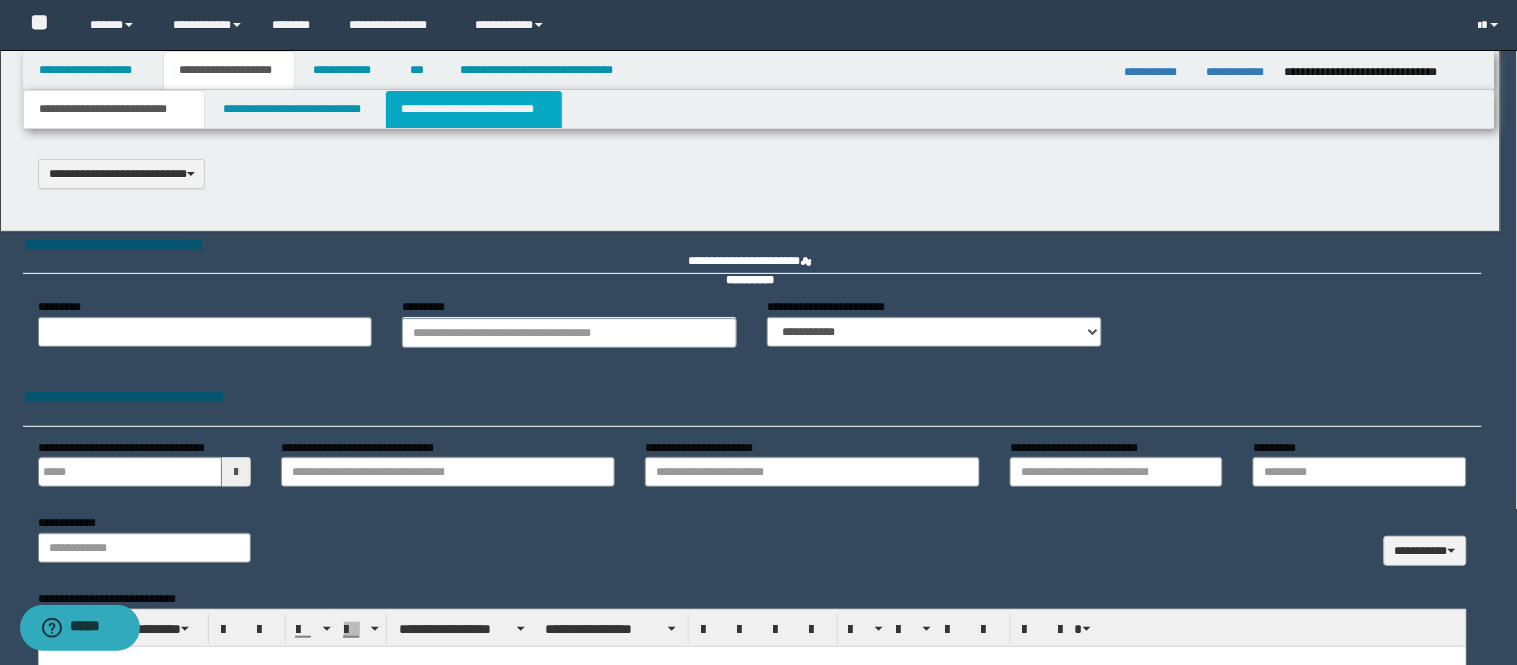 scroll, scrollTop: 0, scrollLeft: 0, axis: both 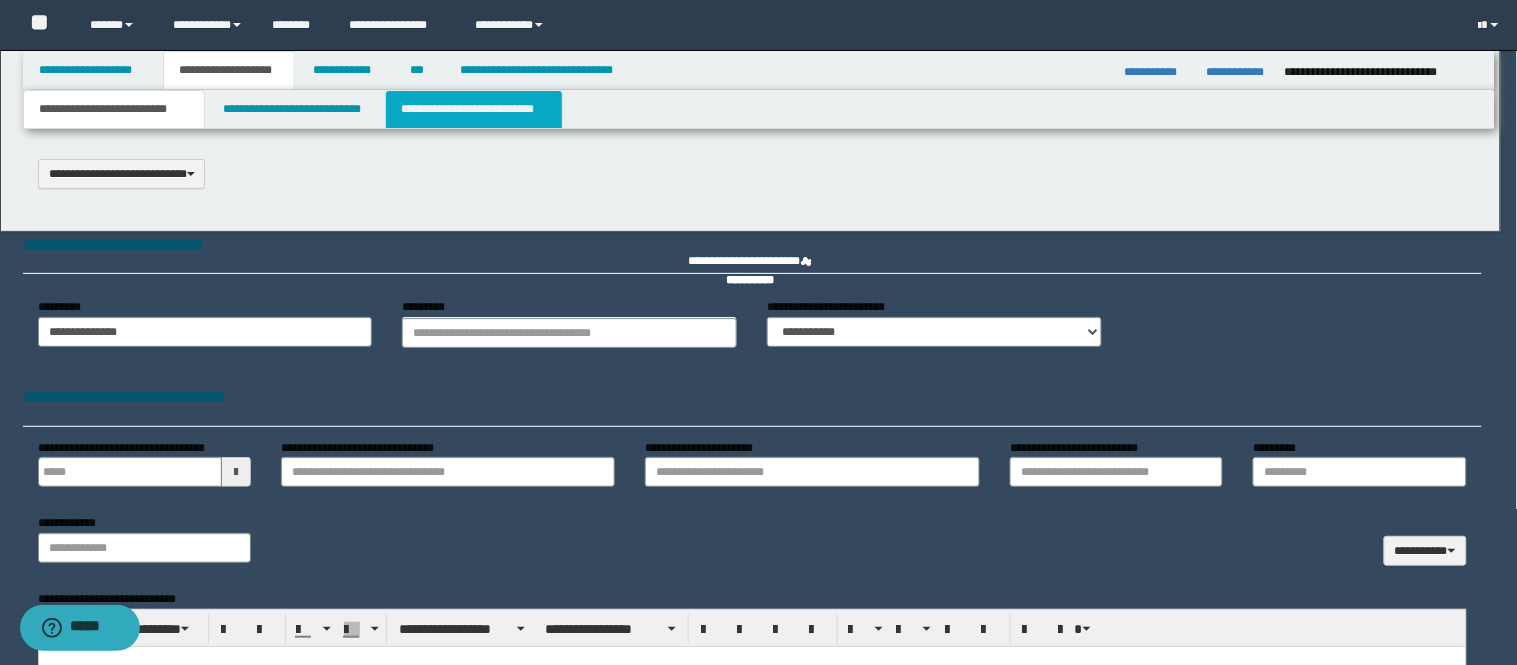 select on "*" 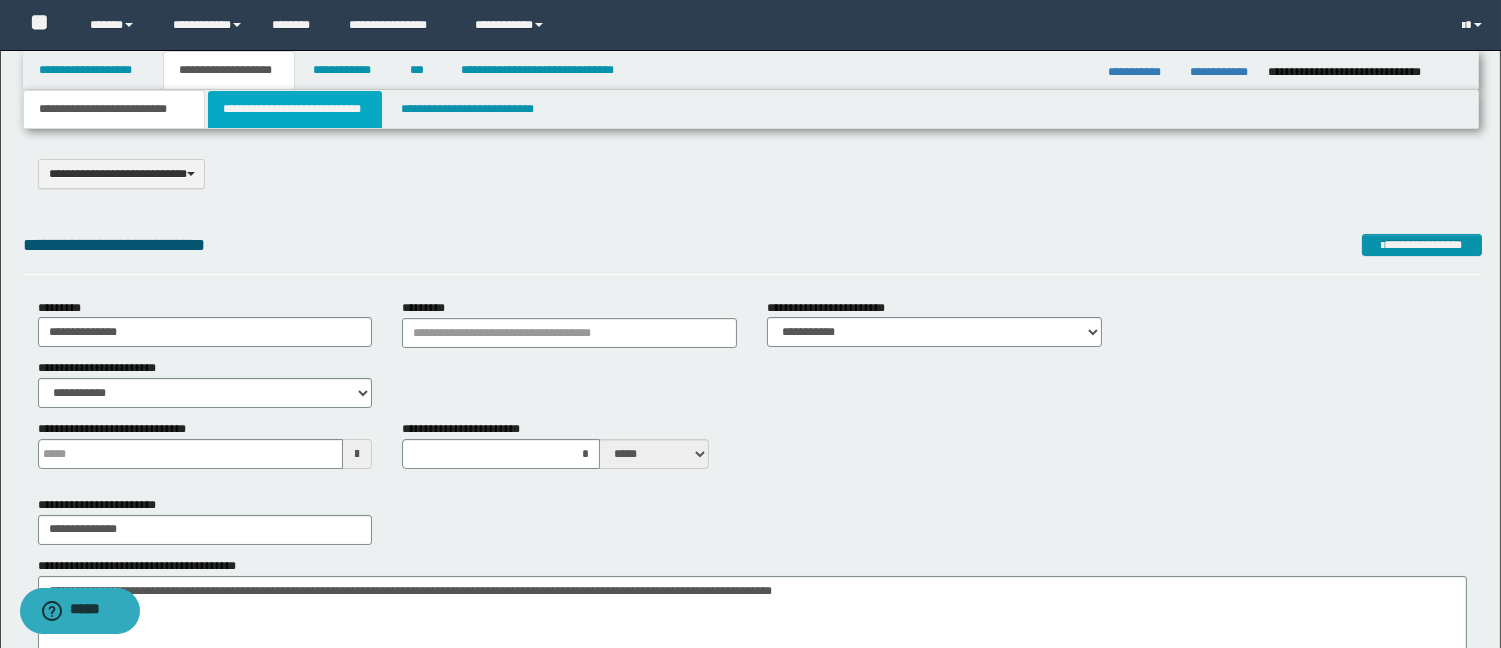click on "**********" at bounding box center (295, 109) 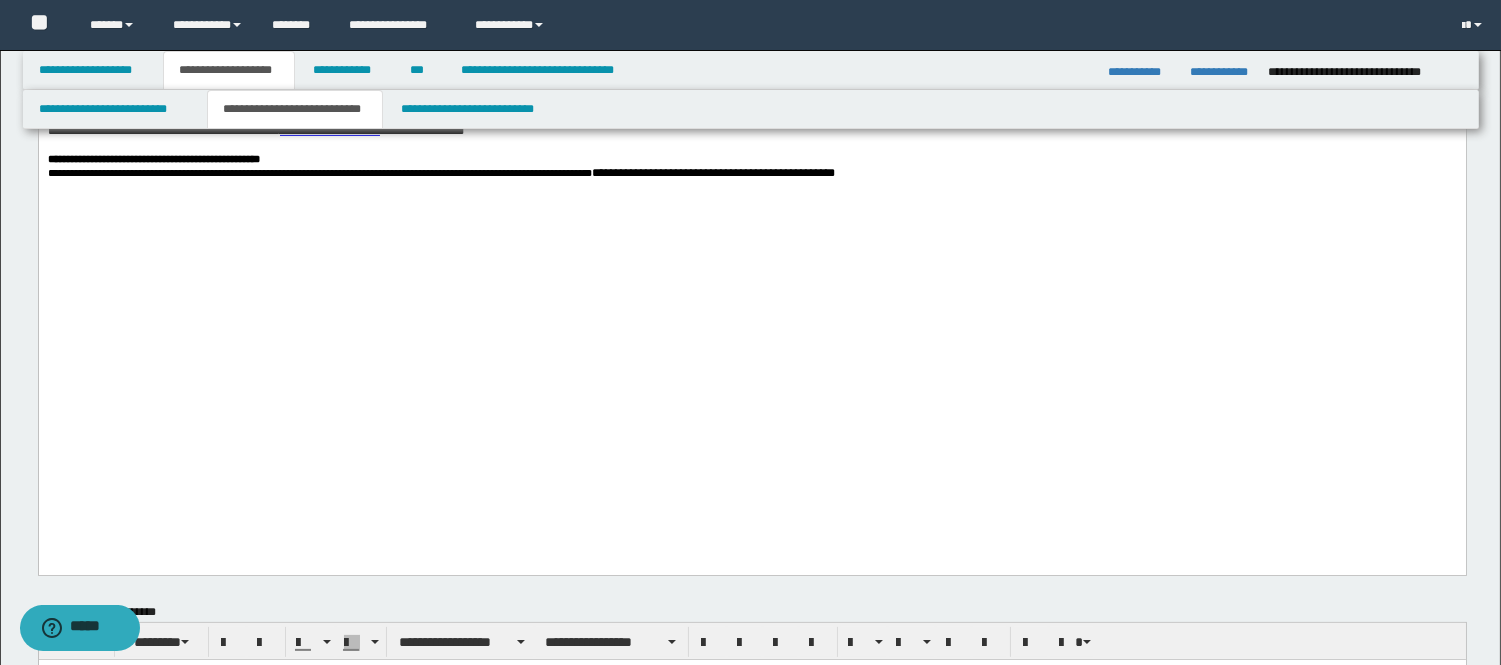 scroll, scrollTop: 1000, scrollLeft: 0, axis: vertical 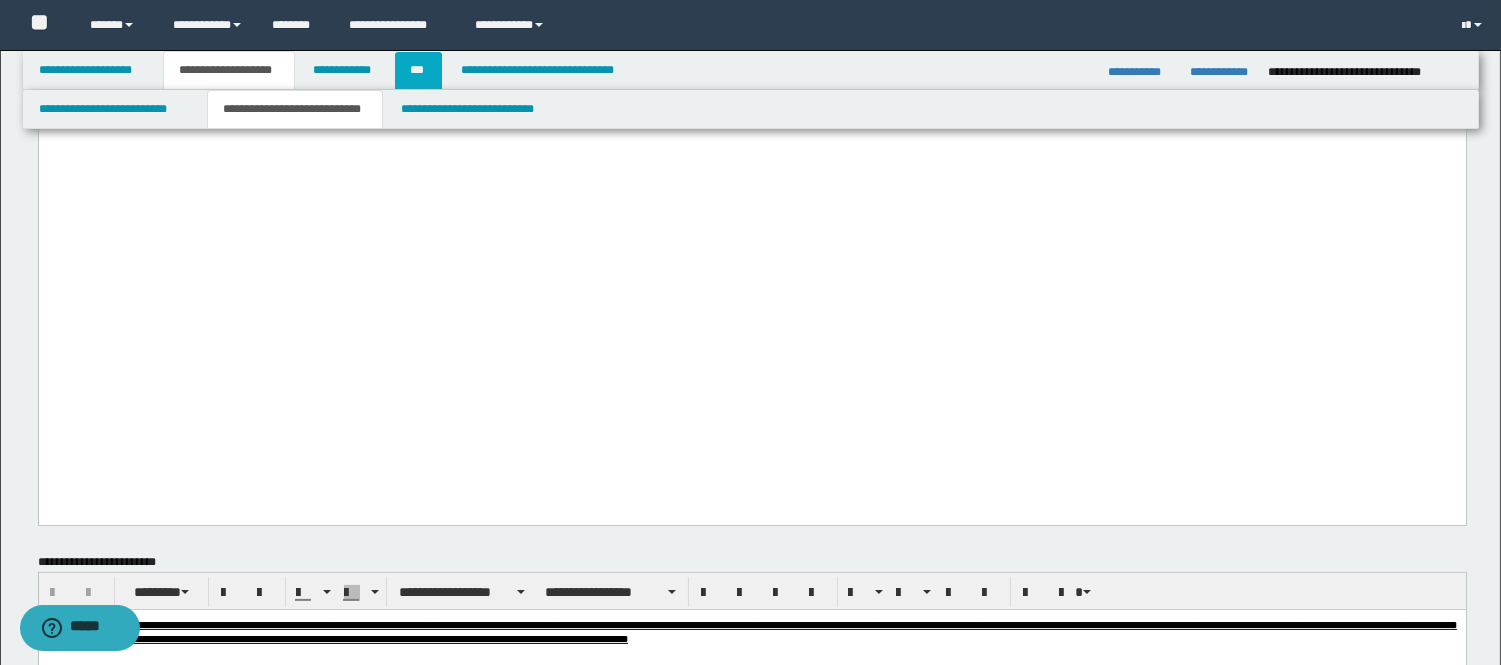 click on "***" at bounding box center [418, 70] 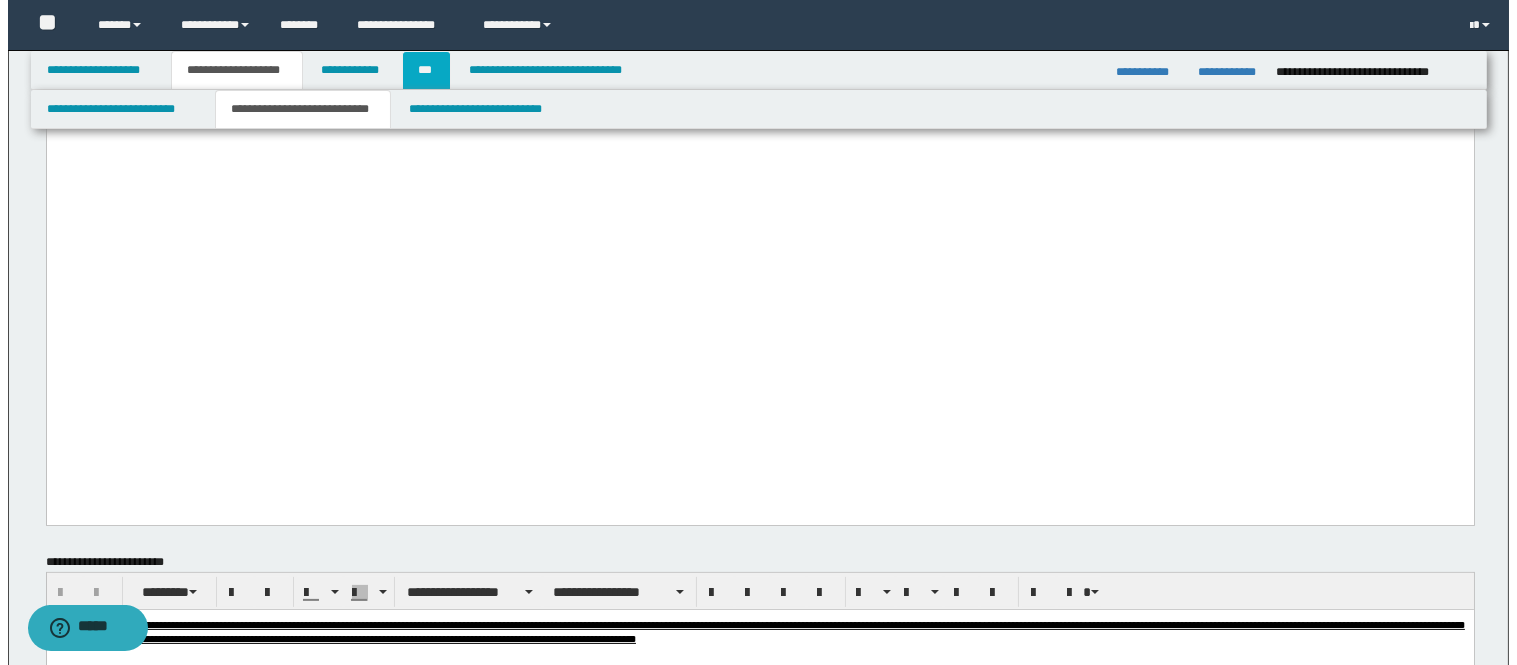 scroll, scrollTop: 0, scrollLeft: 0, axis: both 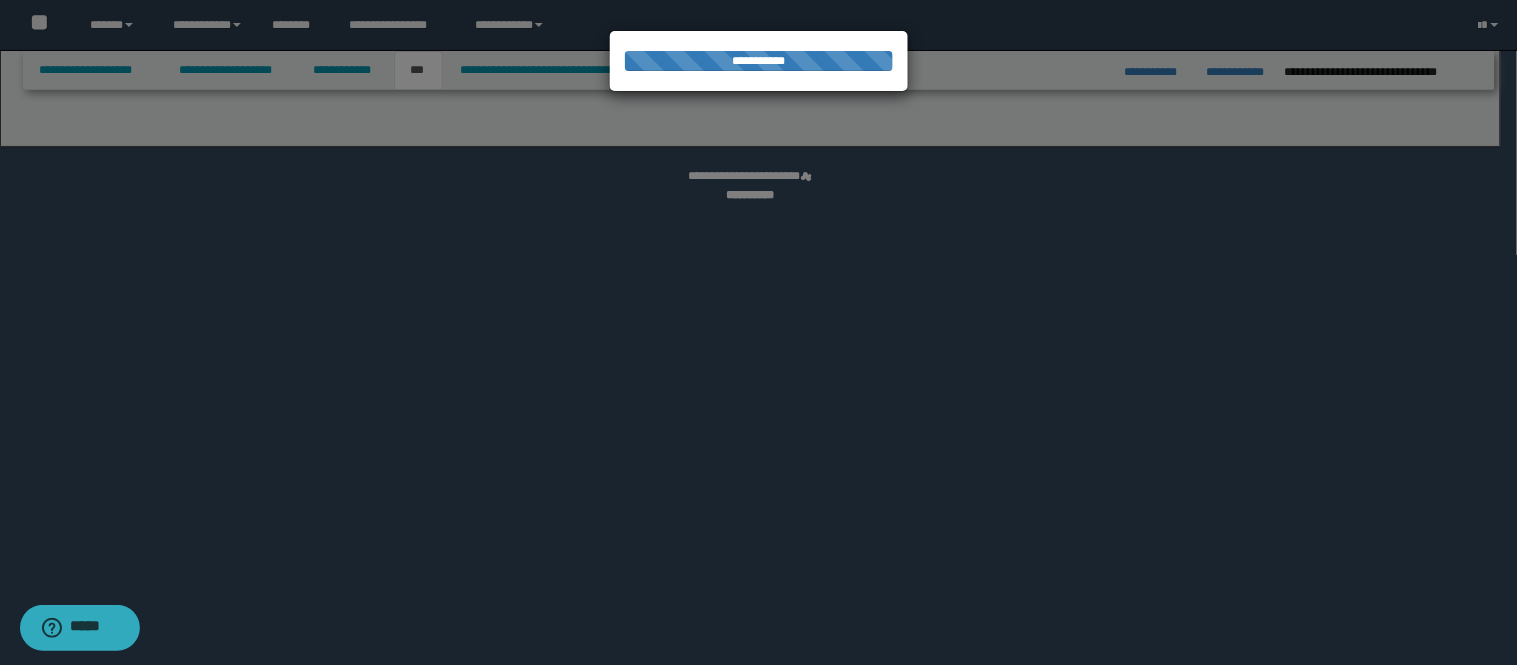 select on "**" 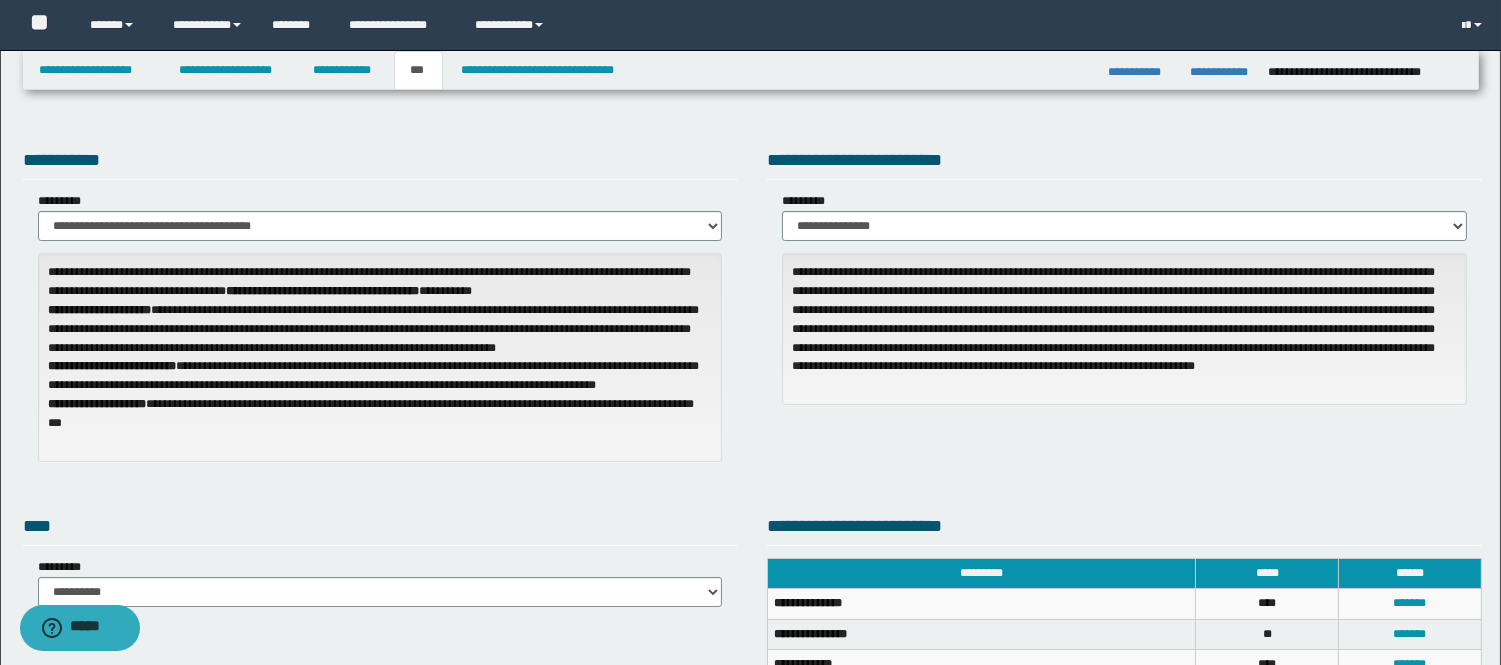click on "**********" at bounding box center [380, 163] 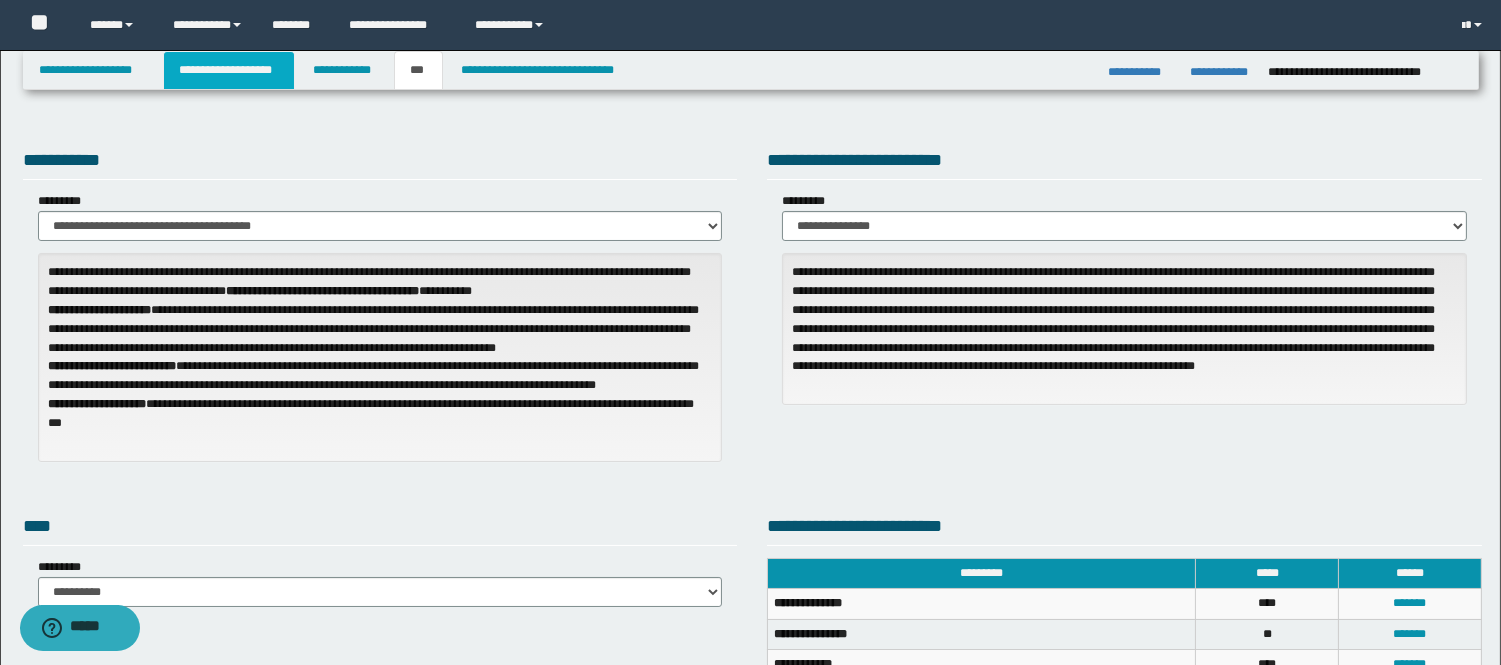 click on "**********" at bounding box center (229, 70) 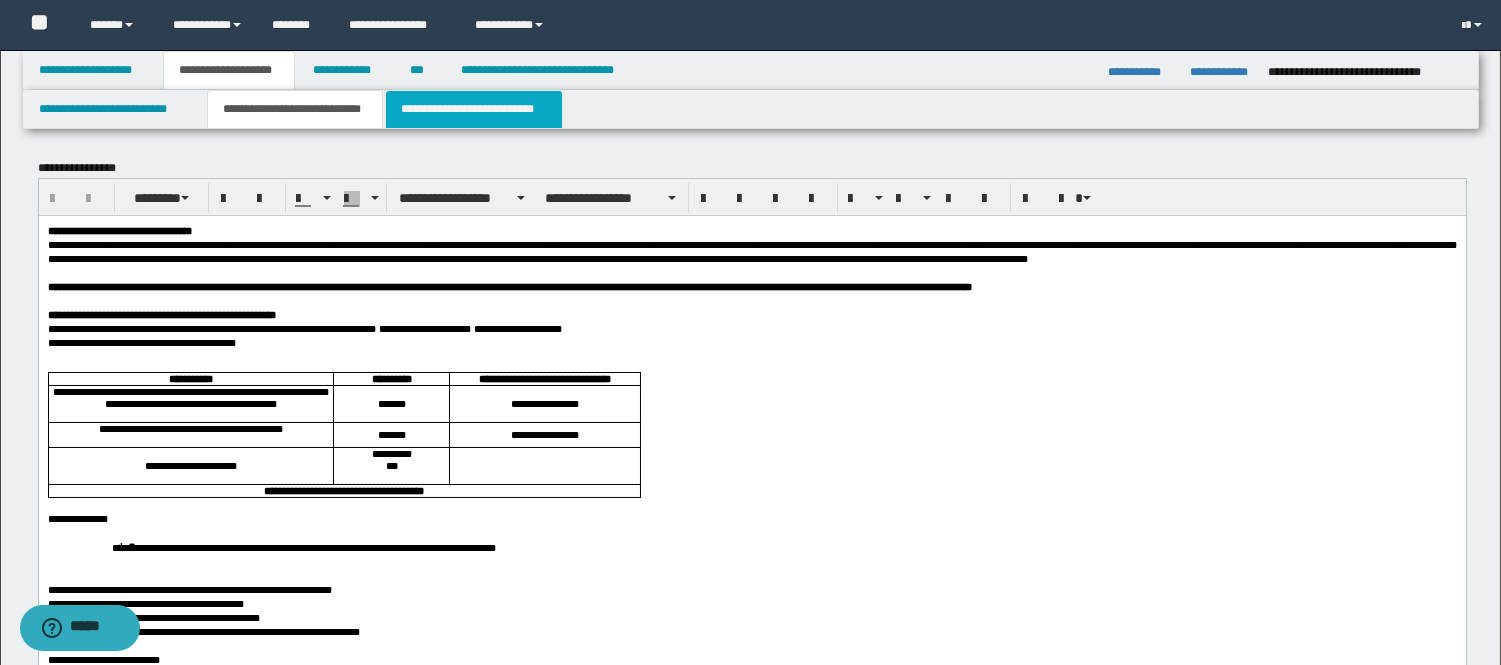 click on "**********" at bounding box center [474, 109] 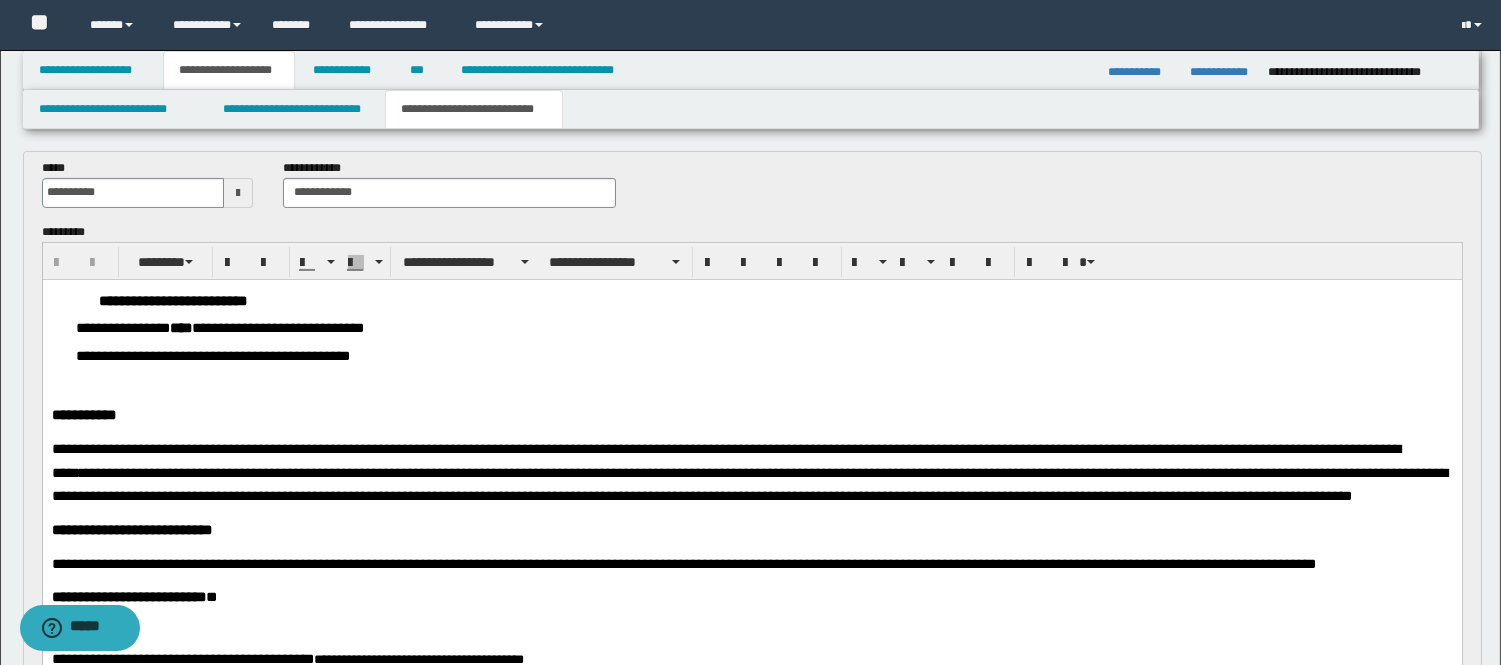 scroll, scrollTop: 1000, scrollLeft: 0, axis: vertical 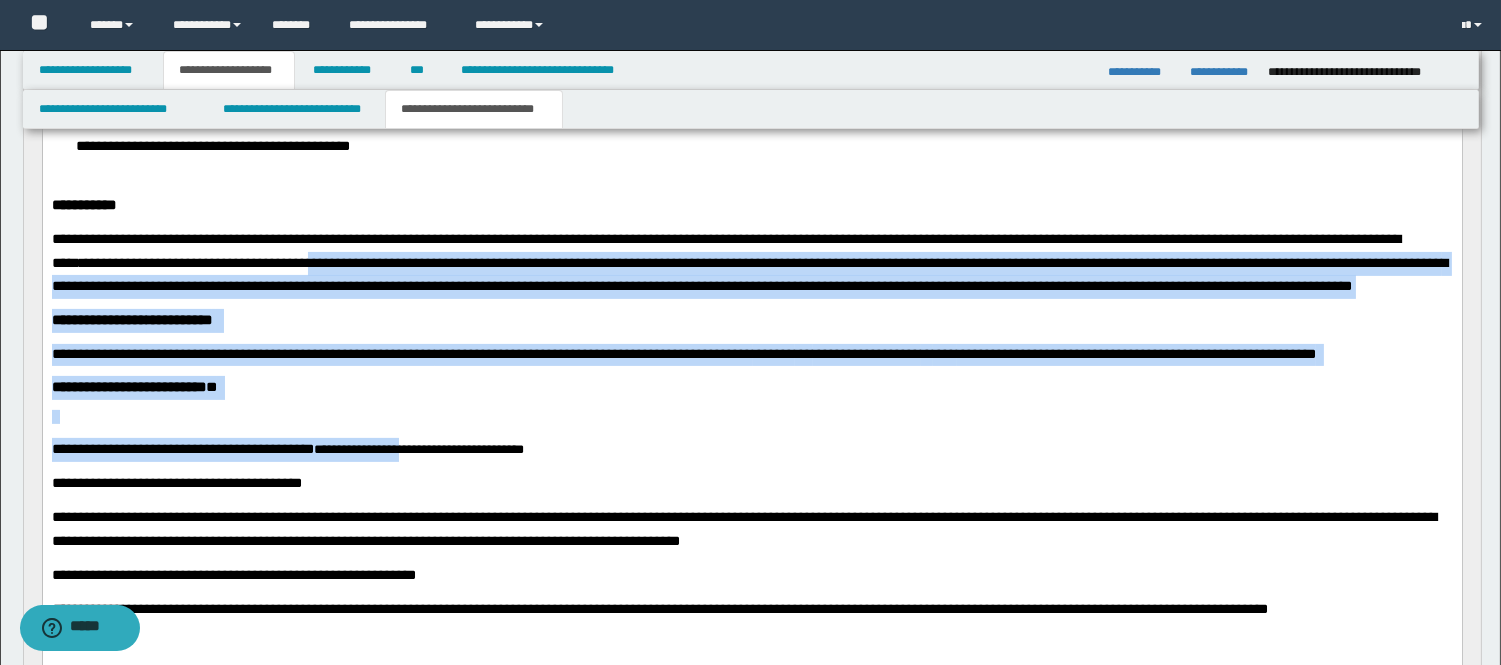 drag, startPoint x: 445, startPoint y: 310, endPoint x: 353, endPoint y: 688, distance: 389.0347 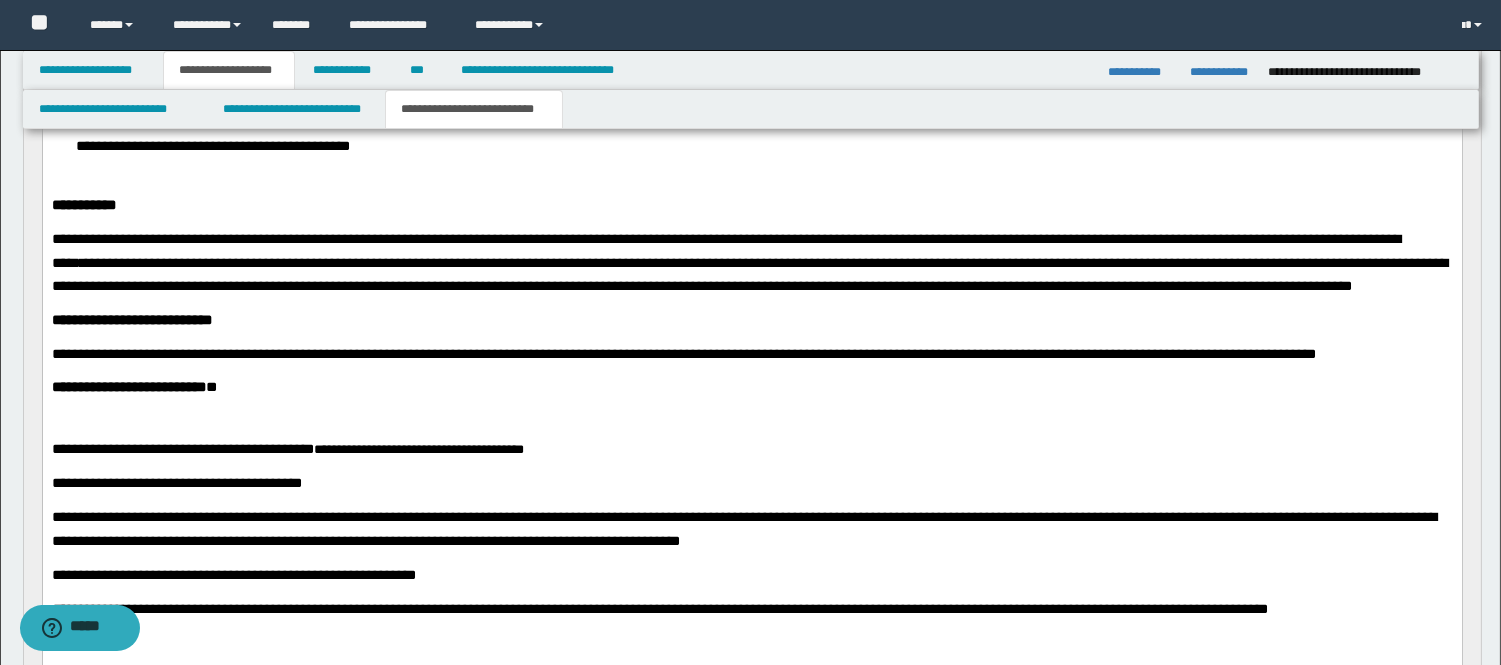 click on "**********" at bounding box center [751, 205] 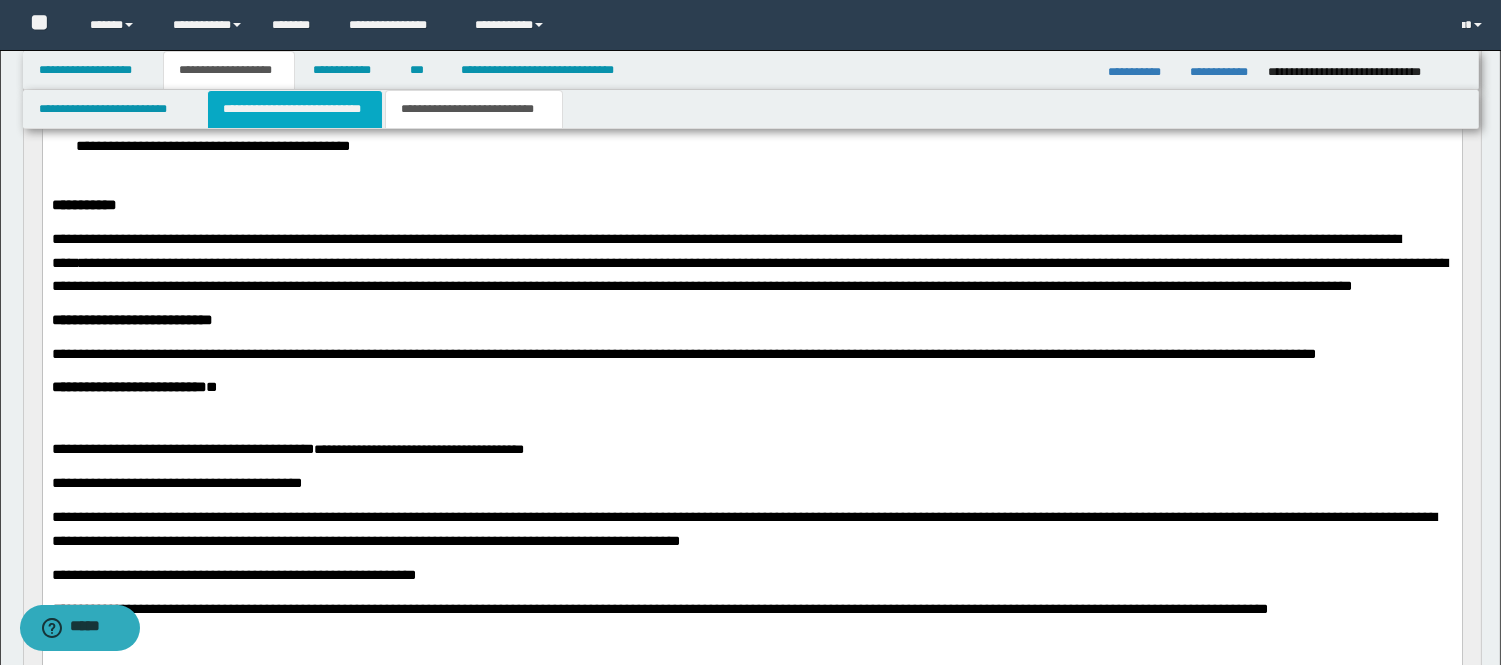 click on "**********" at bounding box center (295, 109) 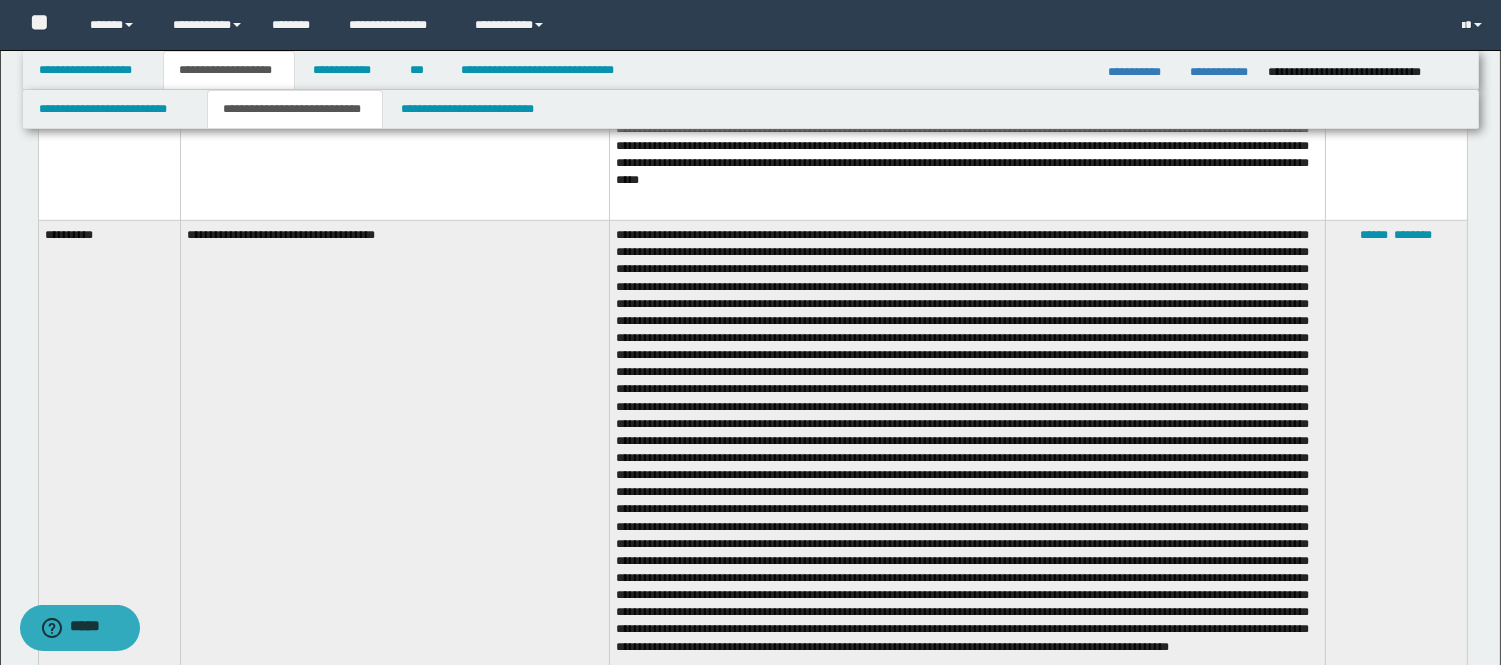 scroll, scrollTop: 2660, scrollLeft: 0, axis: vertical 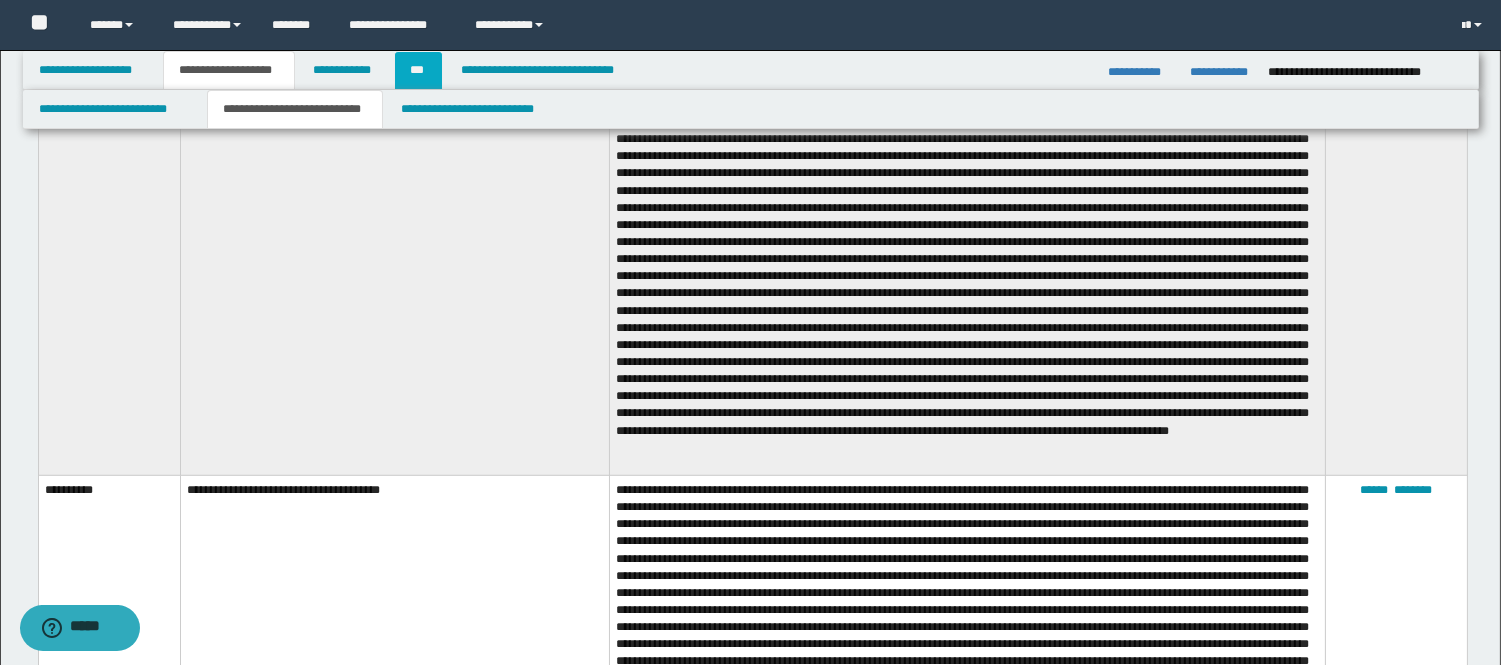 click on "***" at bounding box center [418, 70] 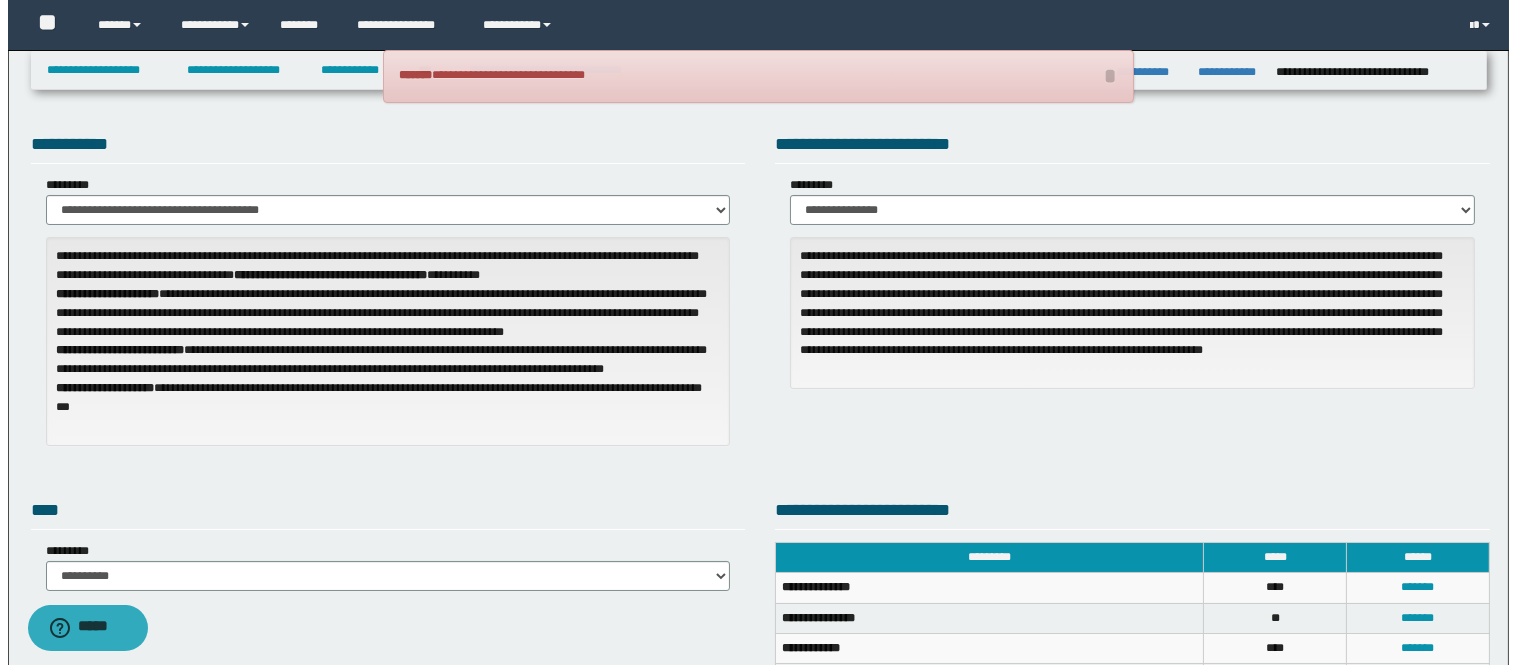 scroll, scrollTop: 0, scrollLeft: 0, axis: both 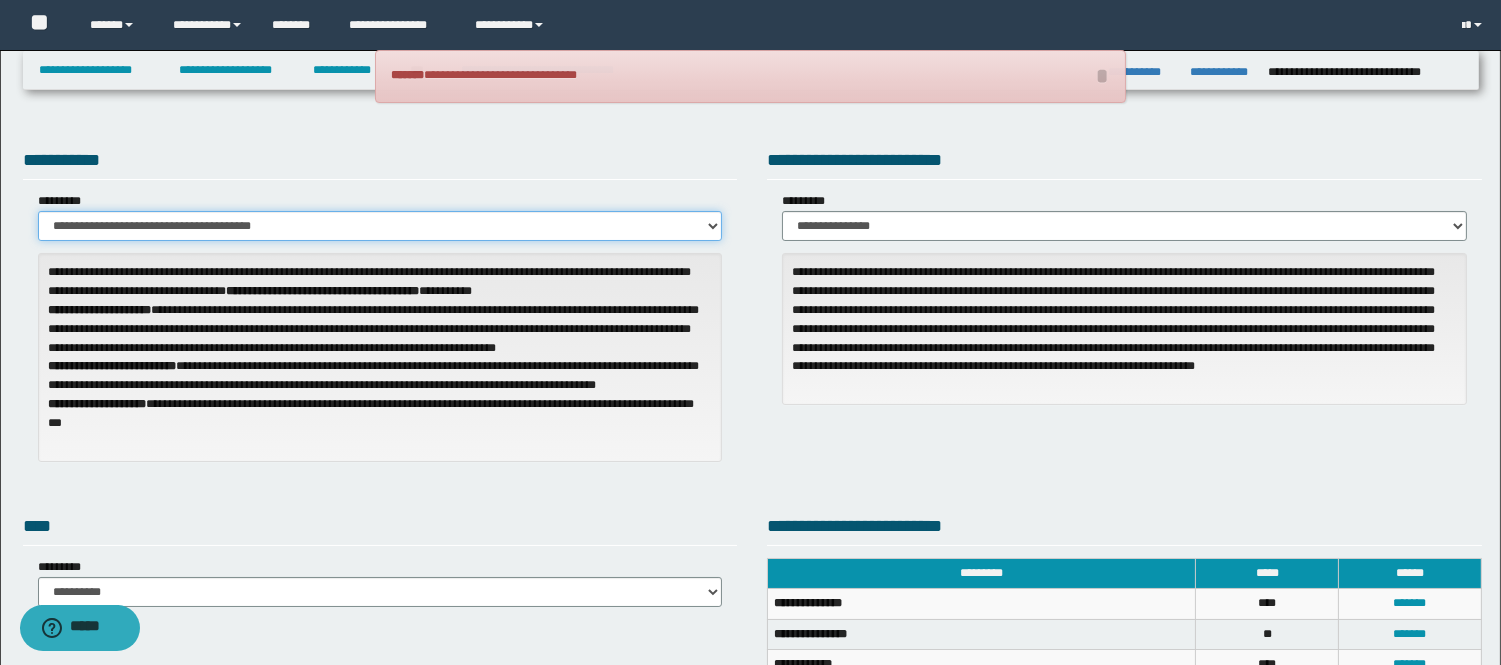 click on "**********" at bounding box center (380, 226) 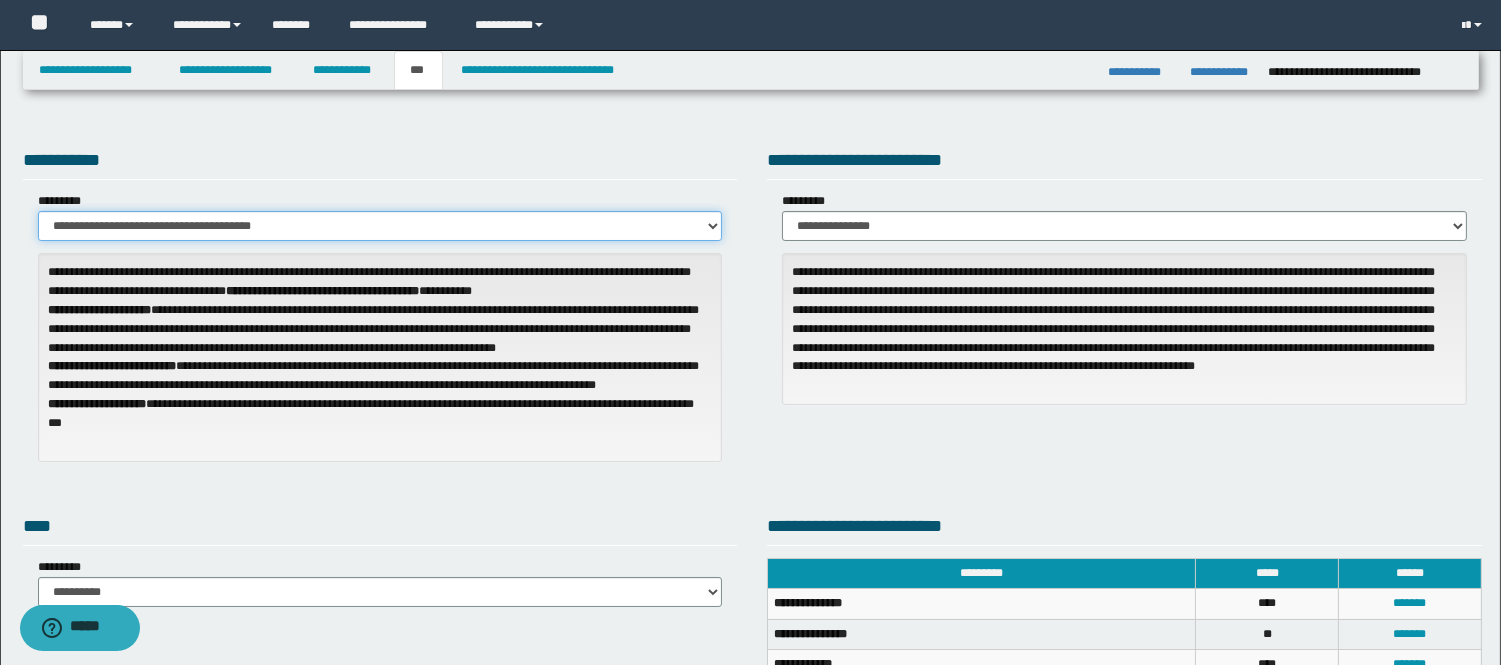 click on "**********" at bounding box center [380, 226] 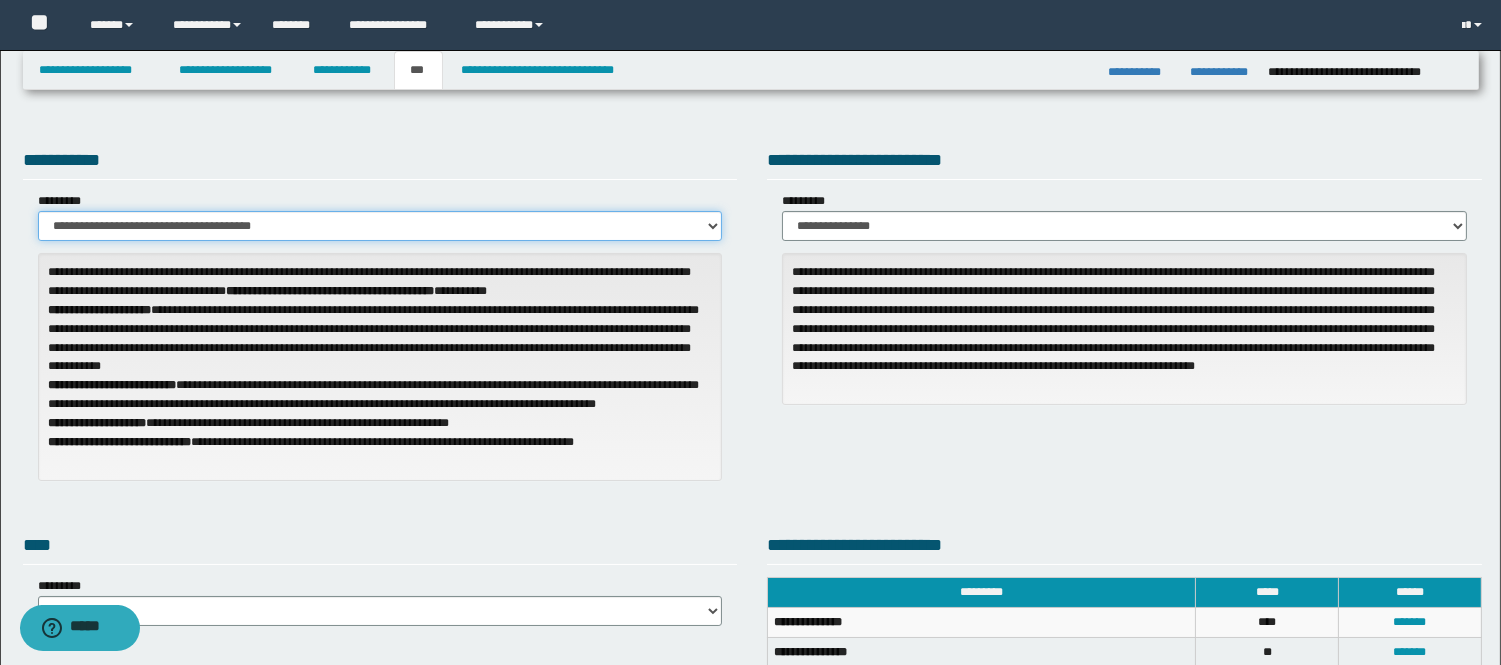 click on "**********" at bounding box center (380, 226) 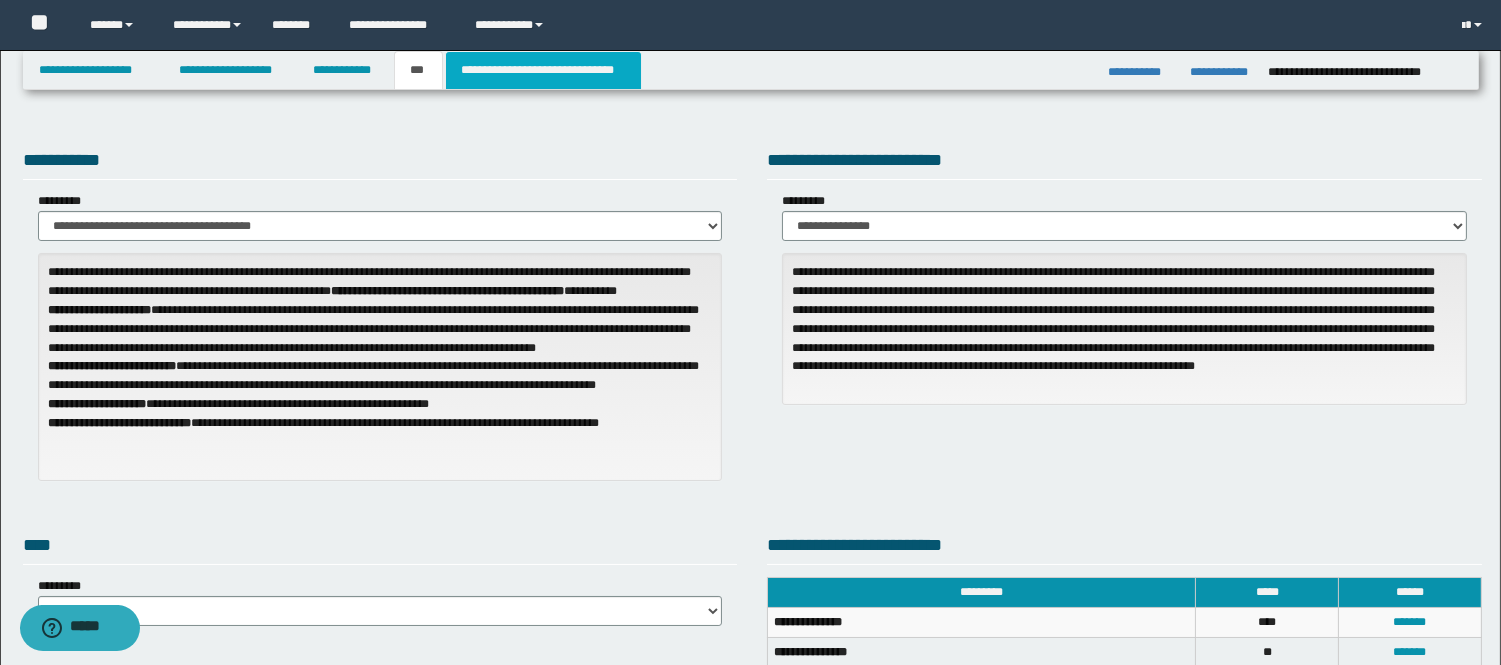 click on "**********" at bounding box center [543, 70] 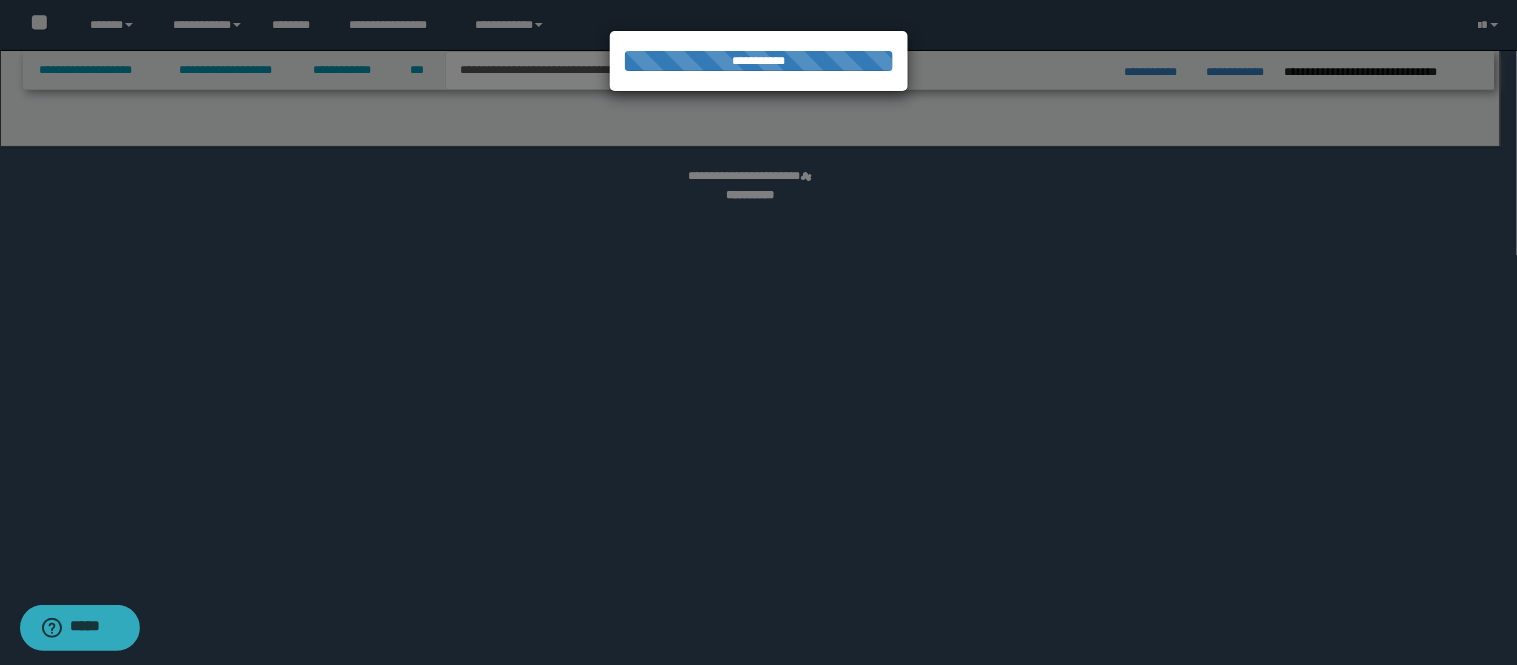 select on "*" 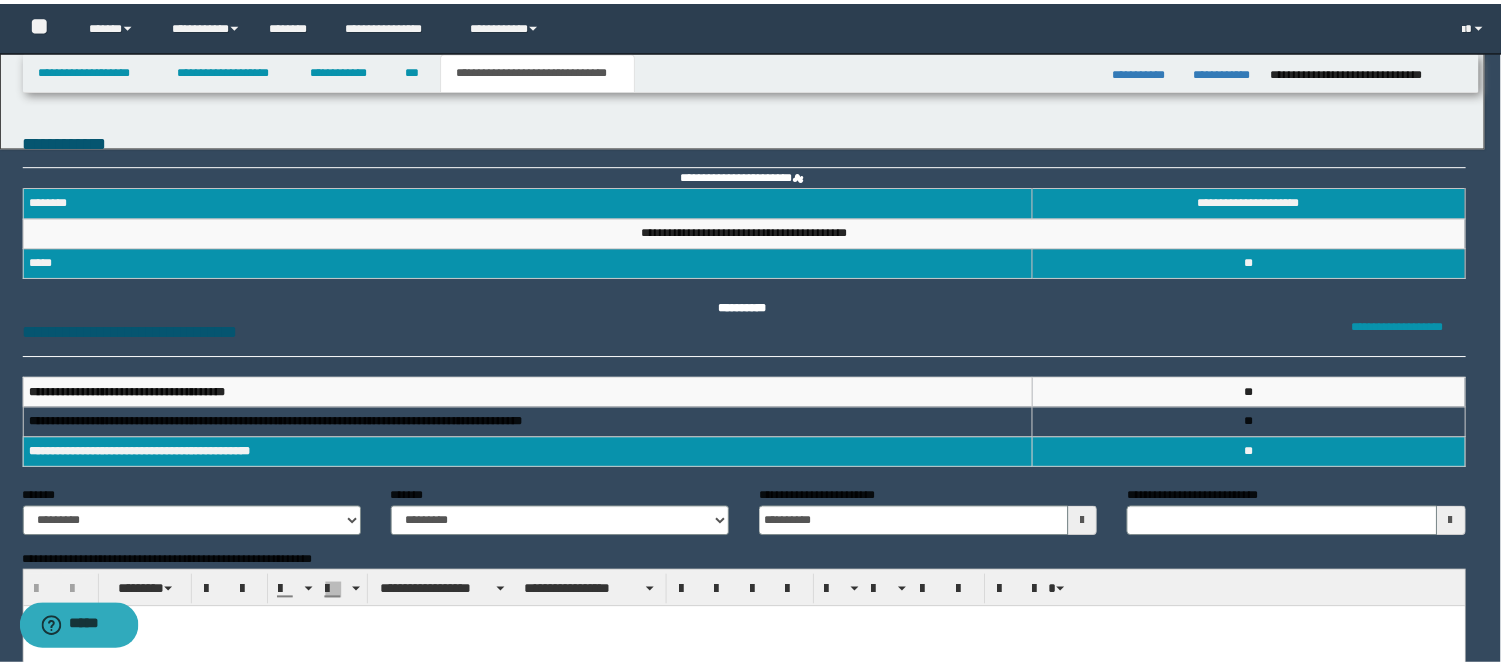 scroll, scrollTop: 0, scrollLeft: 0, axis: both 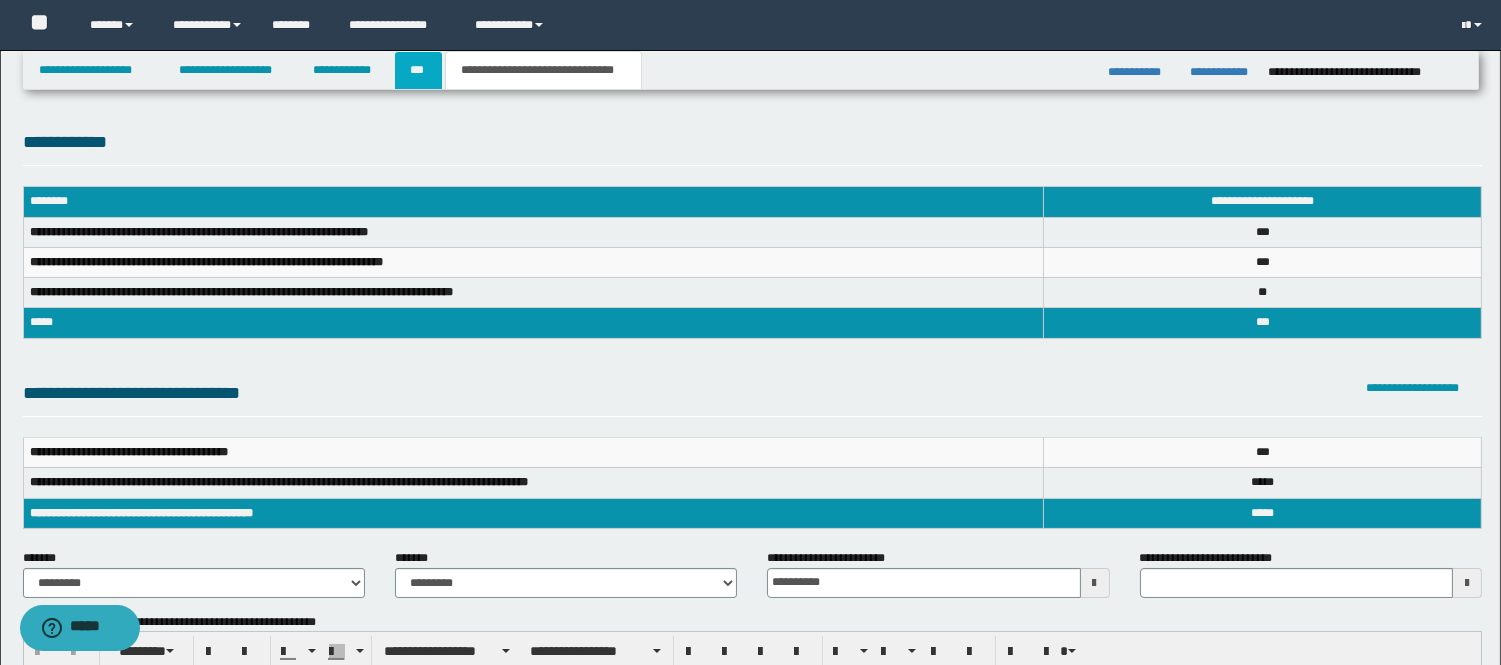 click on "***" at bounding box center (418, 70) 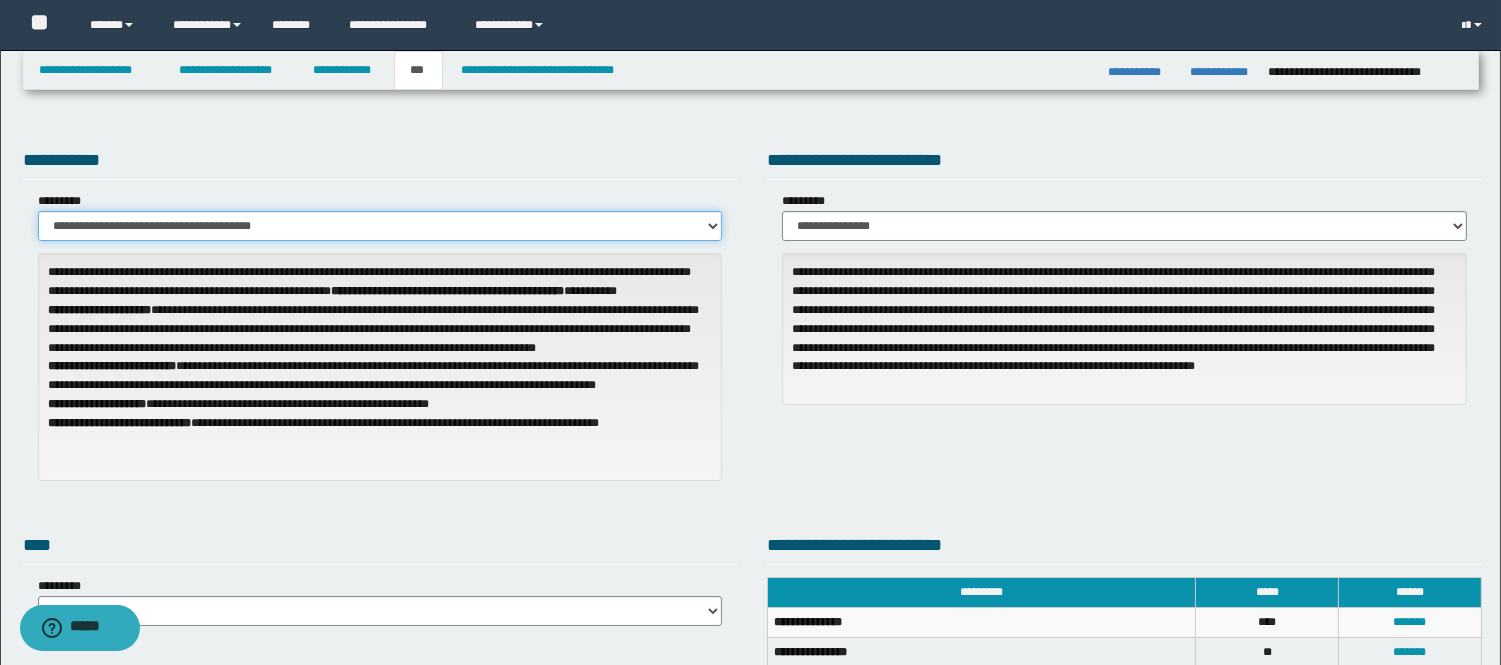click on "**********" at bounding box center (380, 226) 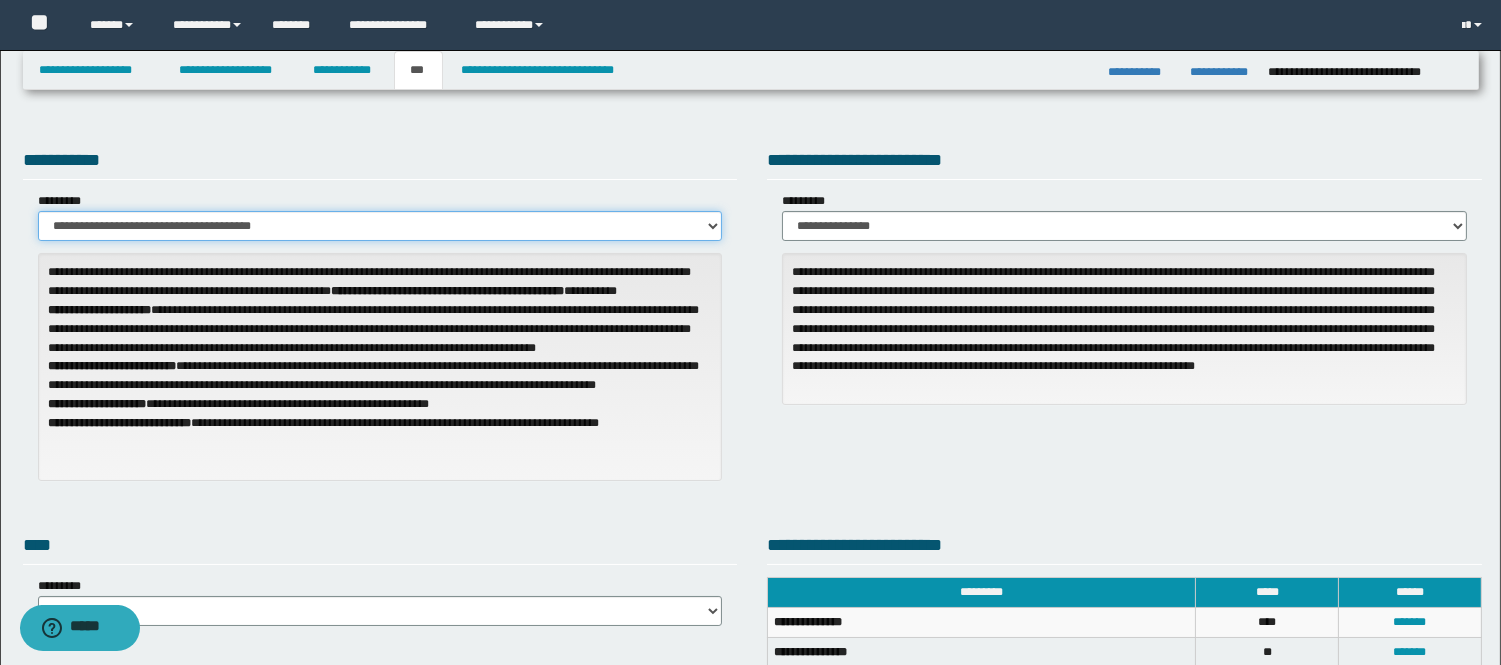 select on "**" 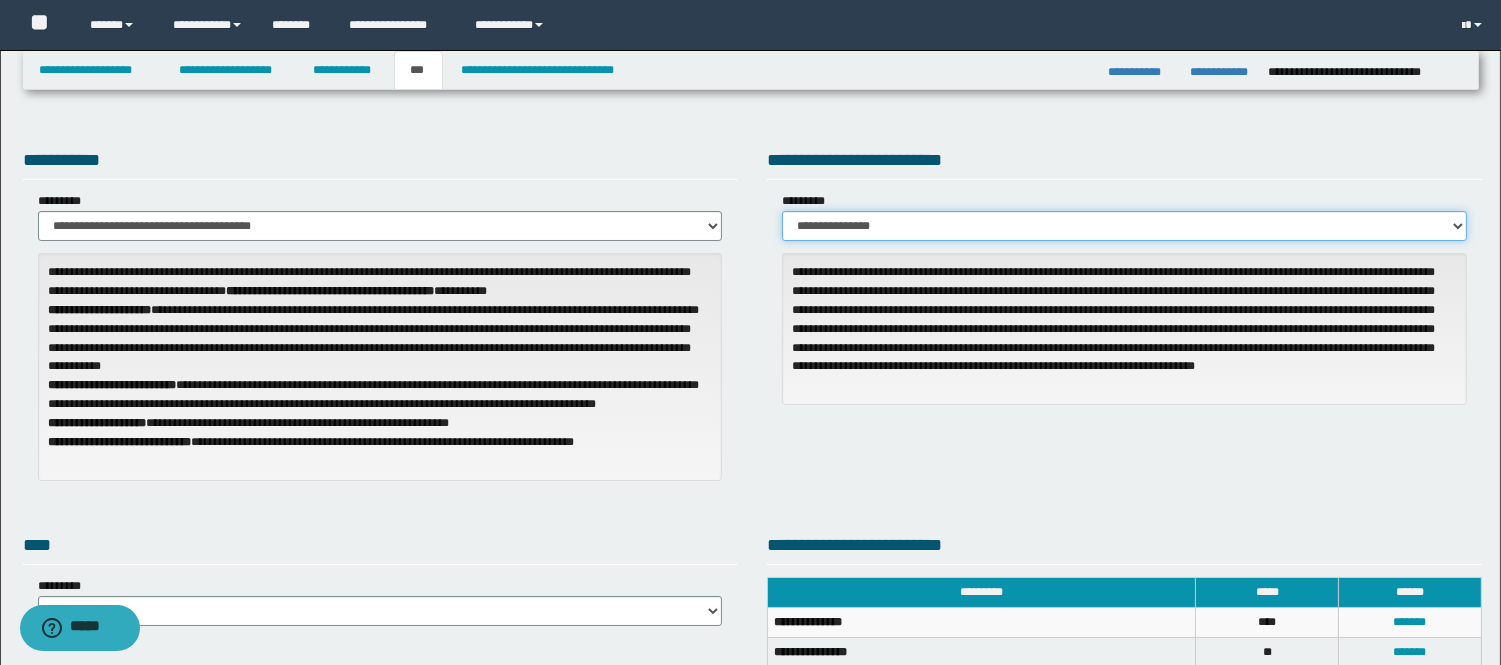 click on "**********" at bounding box center [1124, 226] 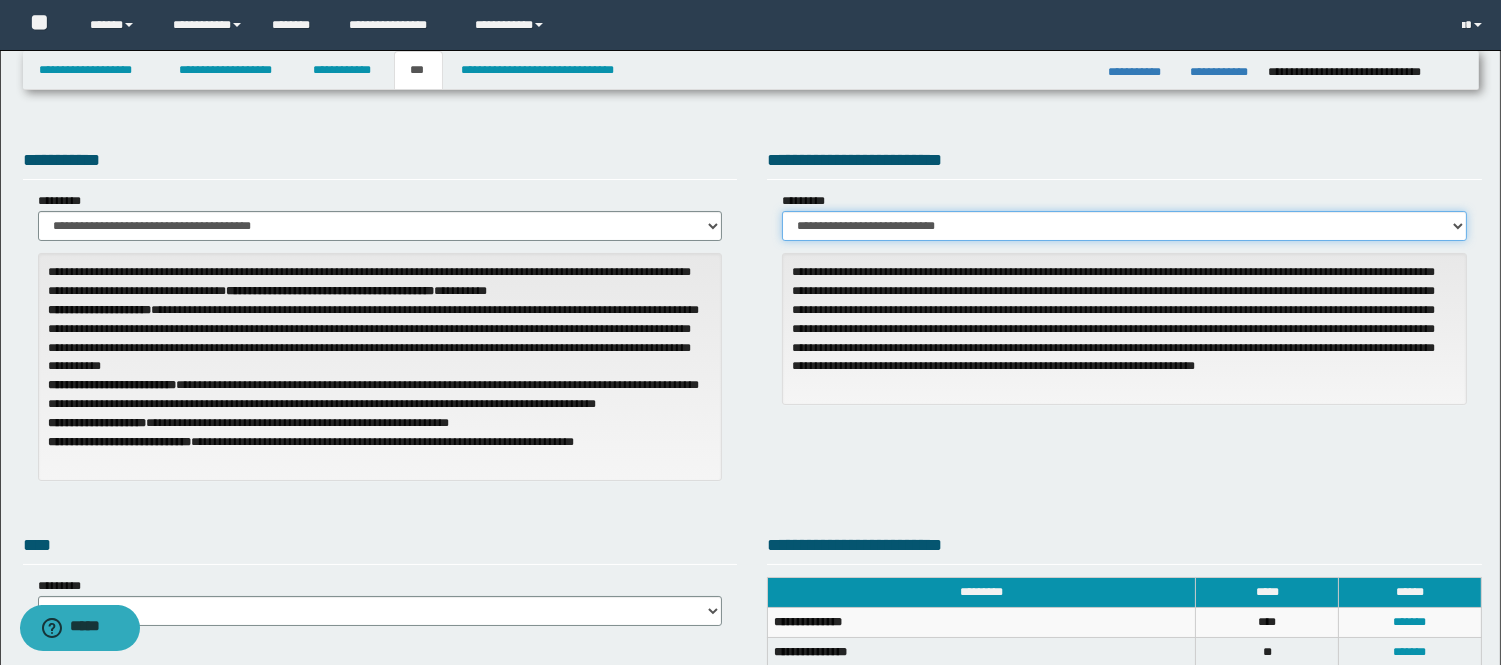 click on "**********" at bounding box center (1124, 226) 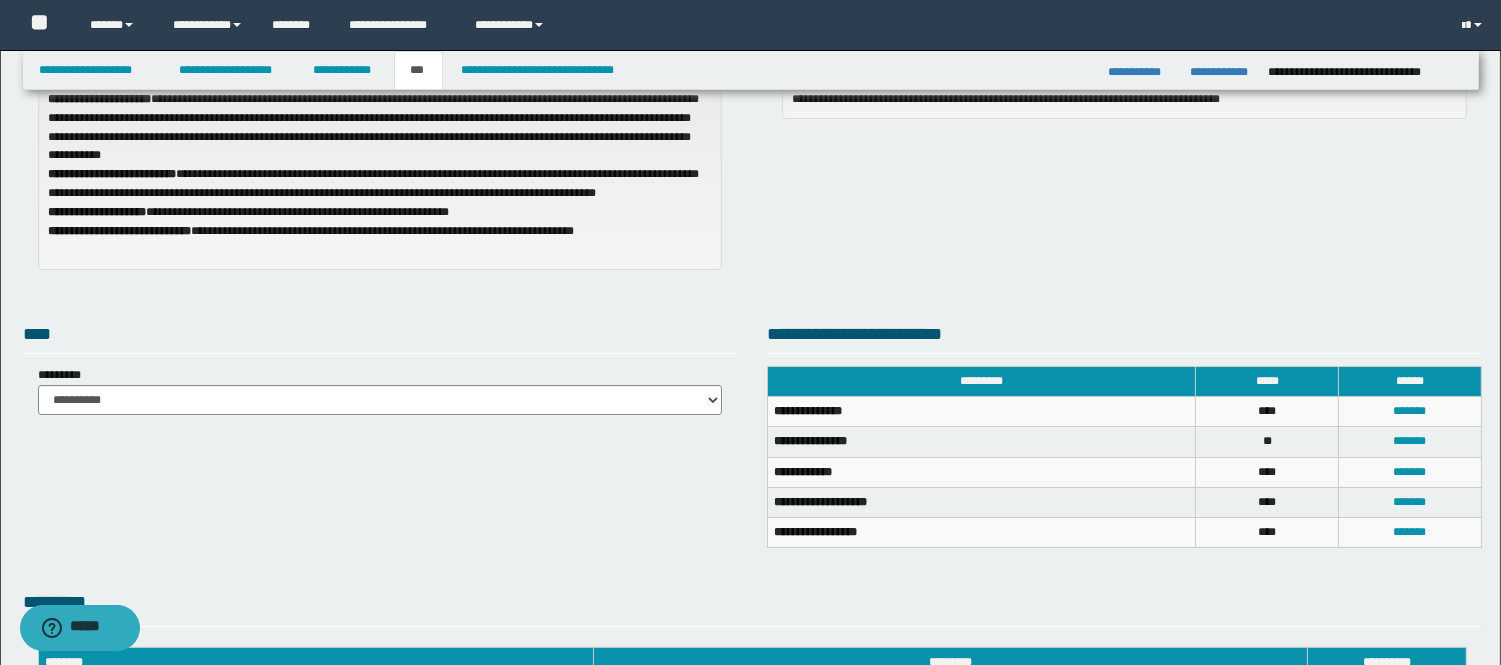 scroll, scrollTop: 333, scrollLeft: 0, axis: vertical 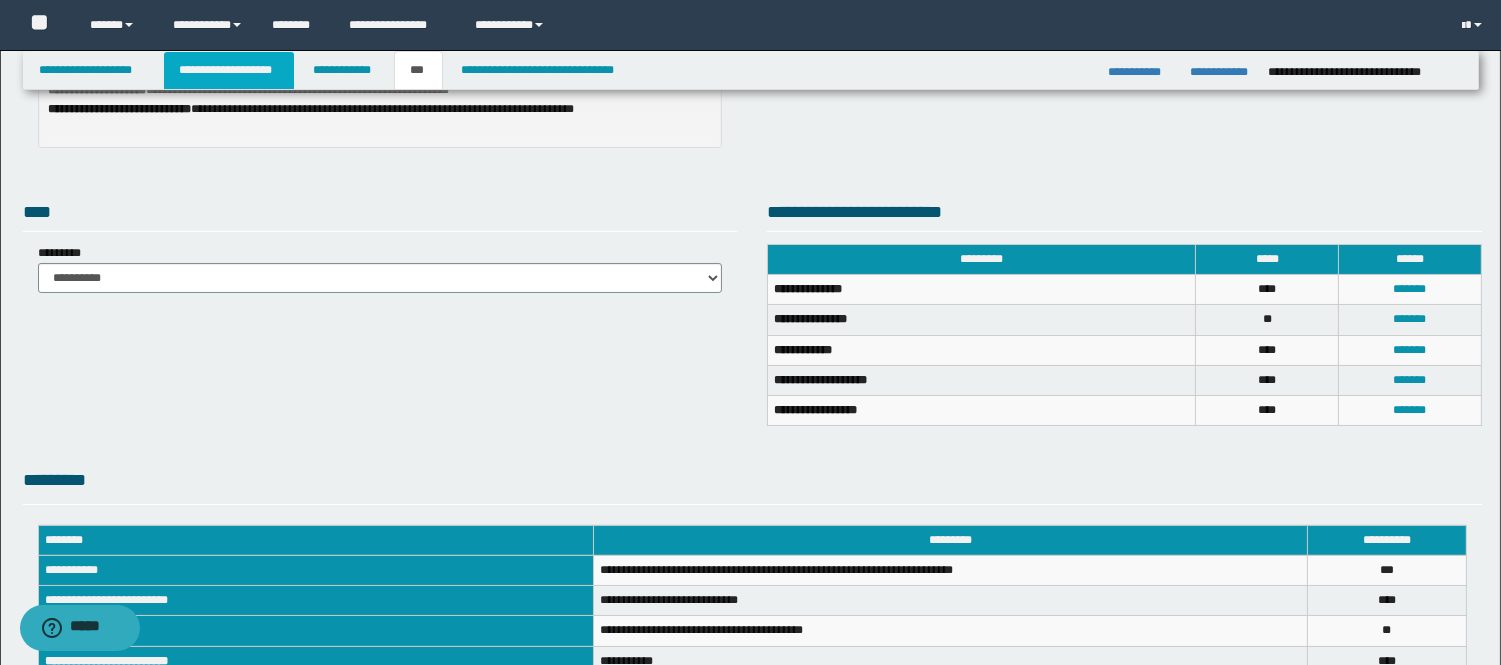 click on "**********" at bounding box center [229, 70] 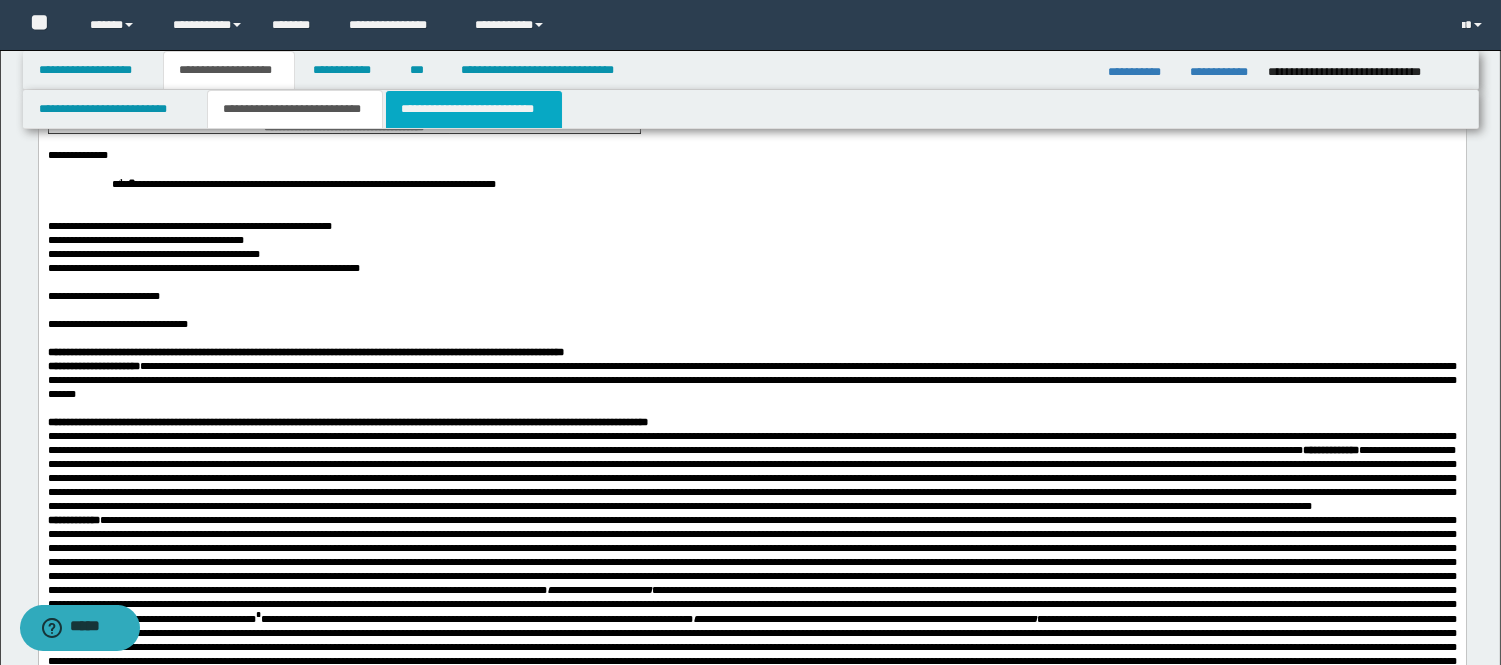 click on "**********" at bounding box center (474, 109) 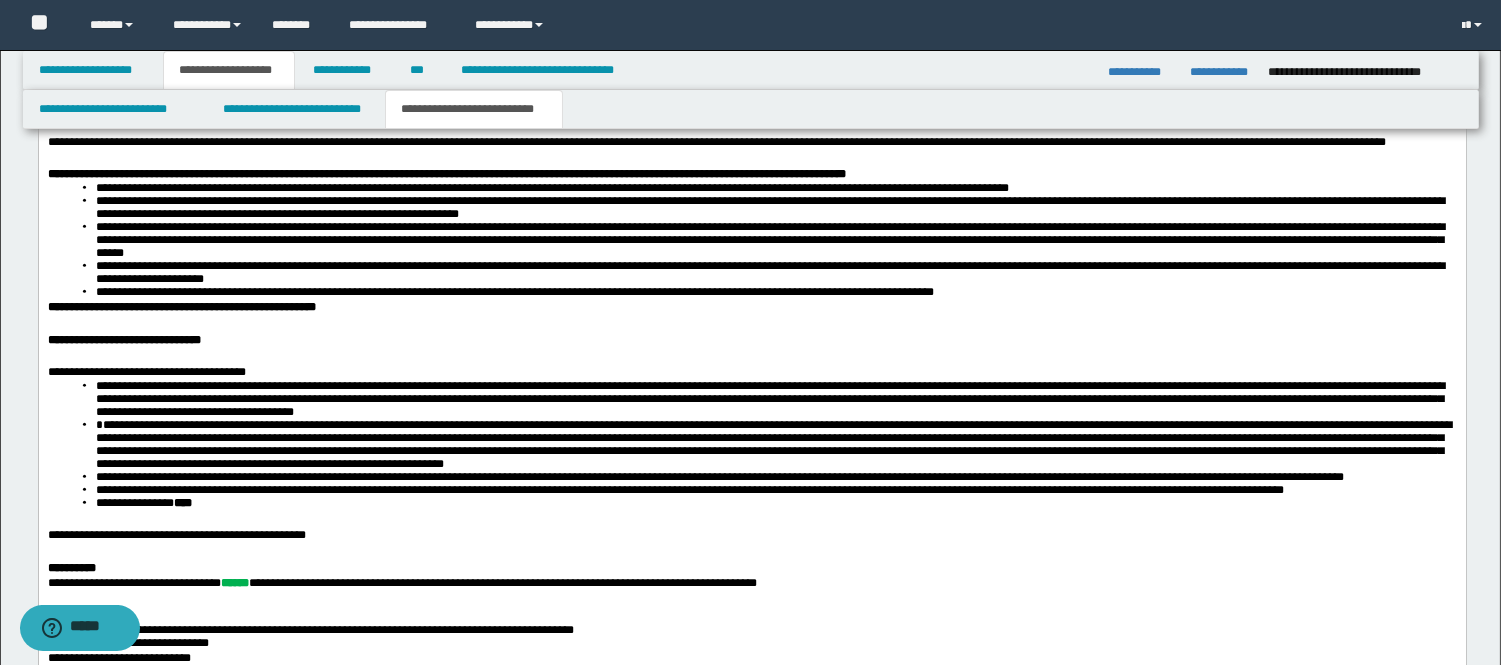 scroll, scrollTop: 3142, scrollLeft: 0, axis: vertical 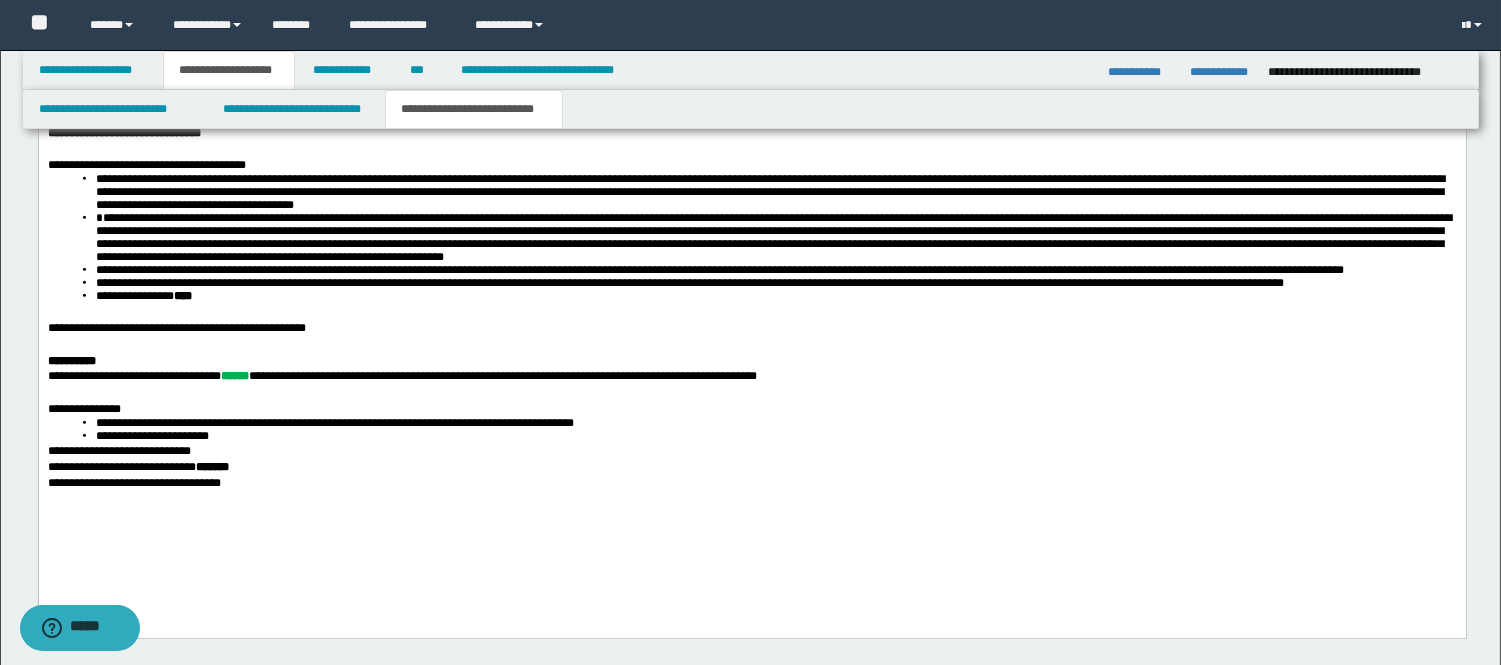click on "**********" at bounding box center (751, 329) 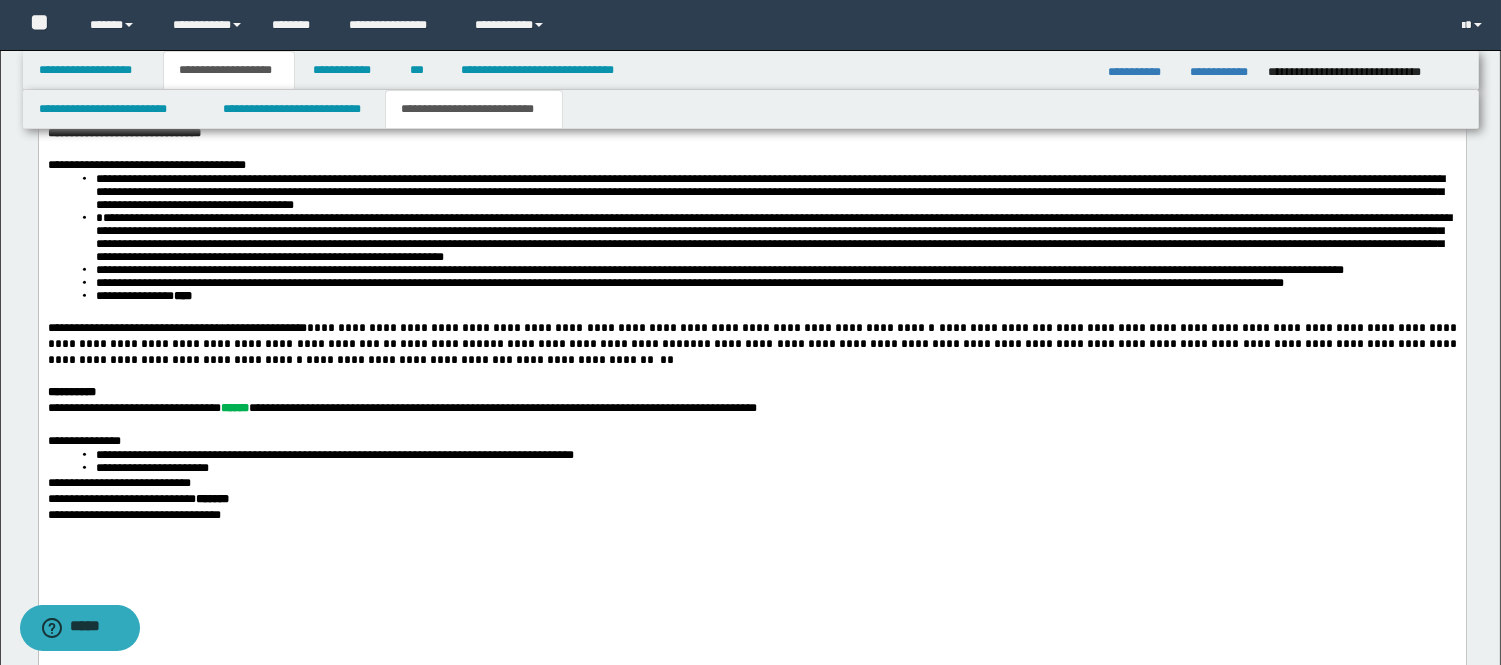 click on "**********" at bounding box center [620, 329] 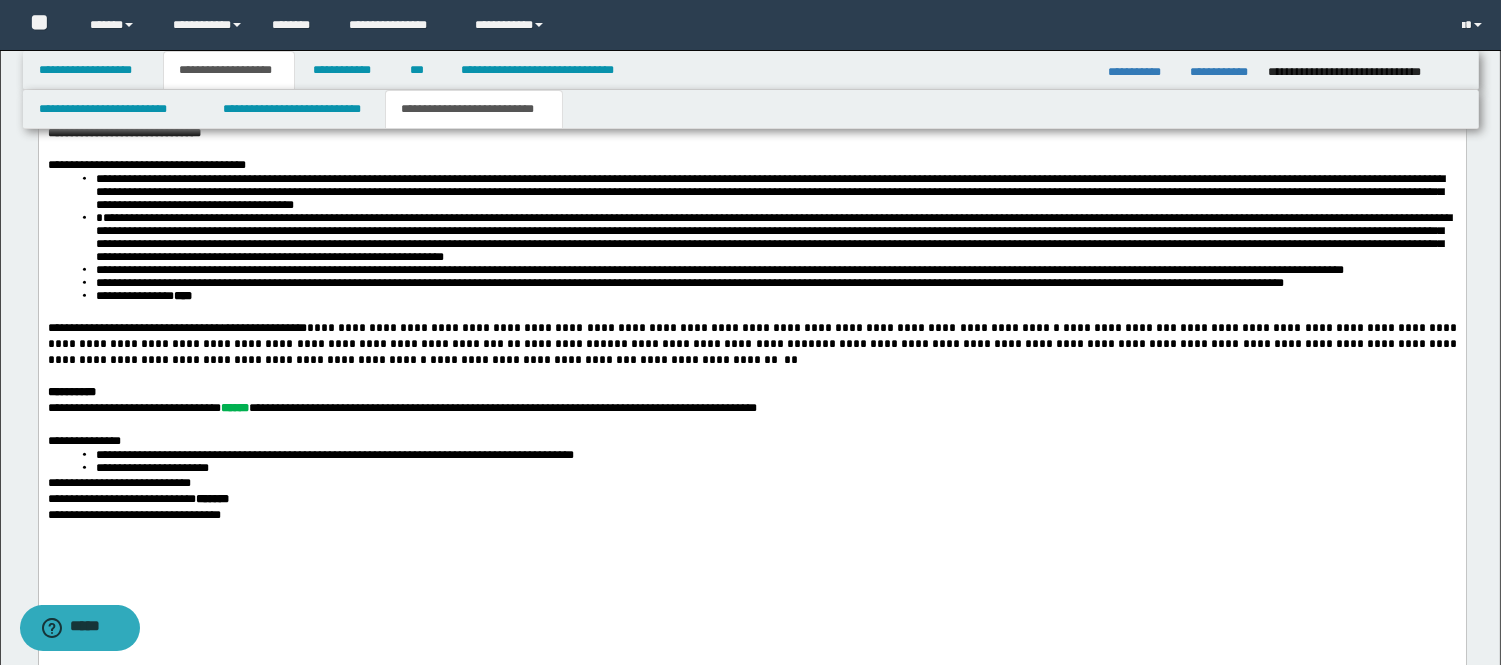 click on "**" at bounding box center [513, 345] 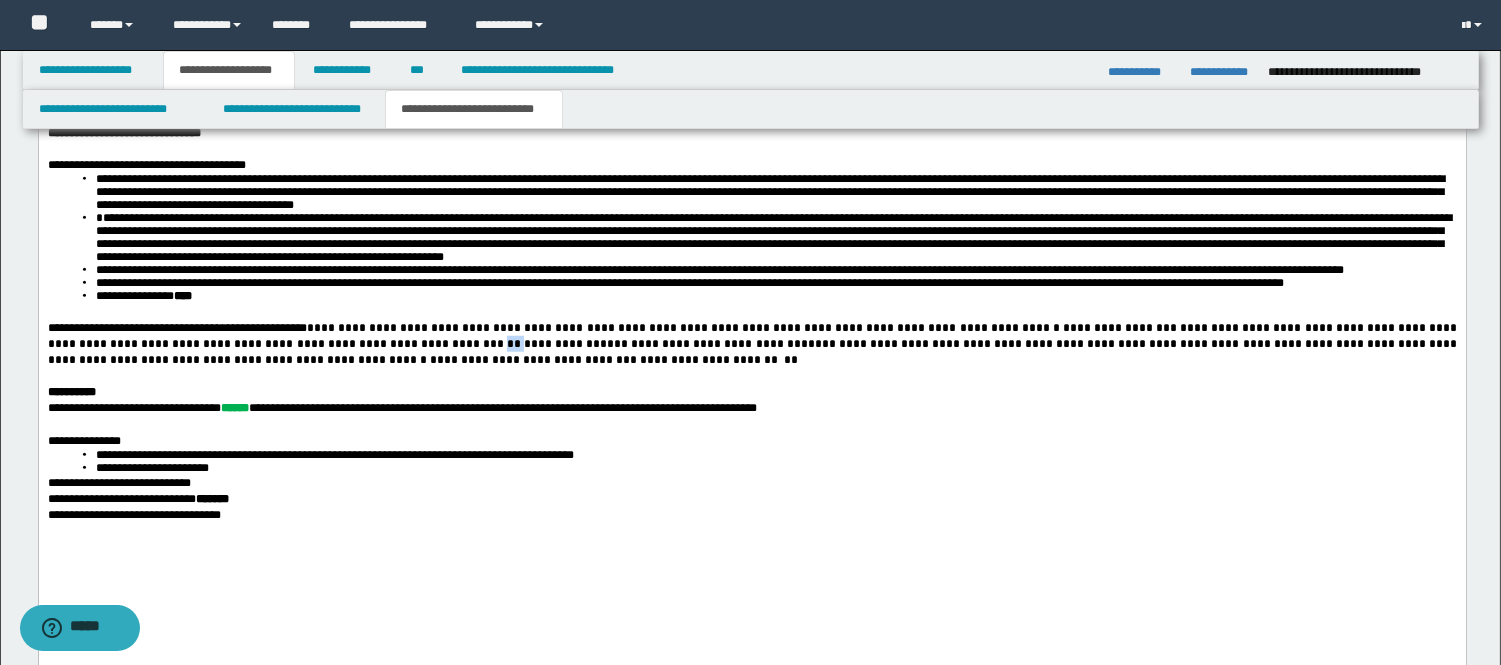 click on "**" at bounding box center [513, 345] 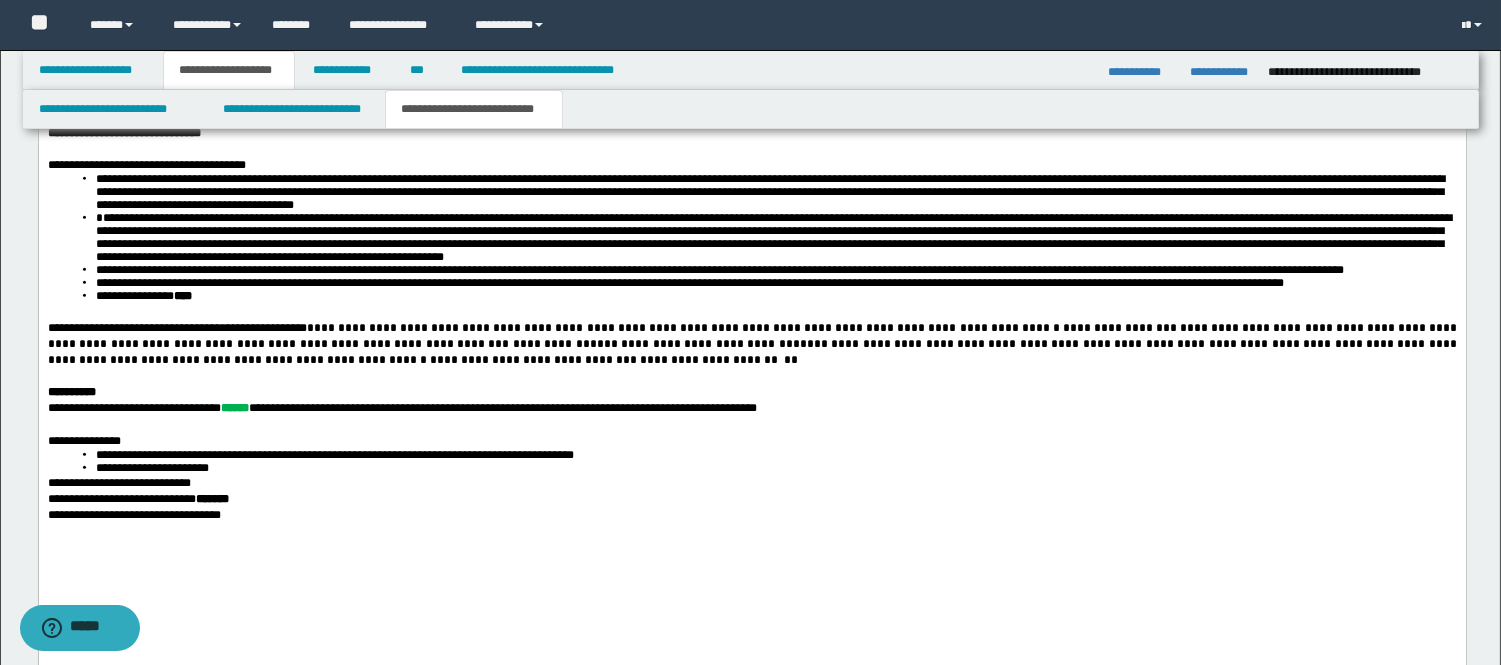click on "**********" at bounding box center (694, 345) 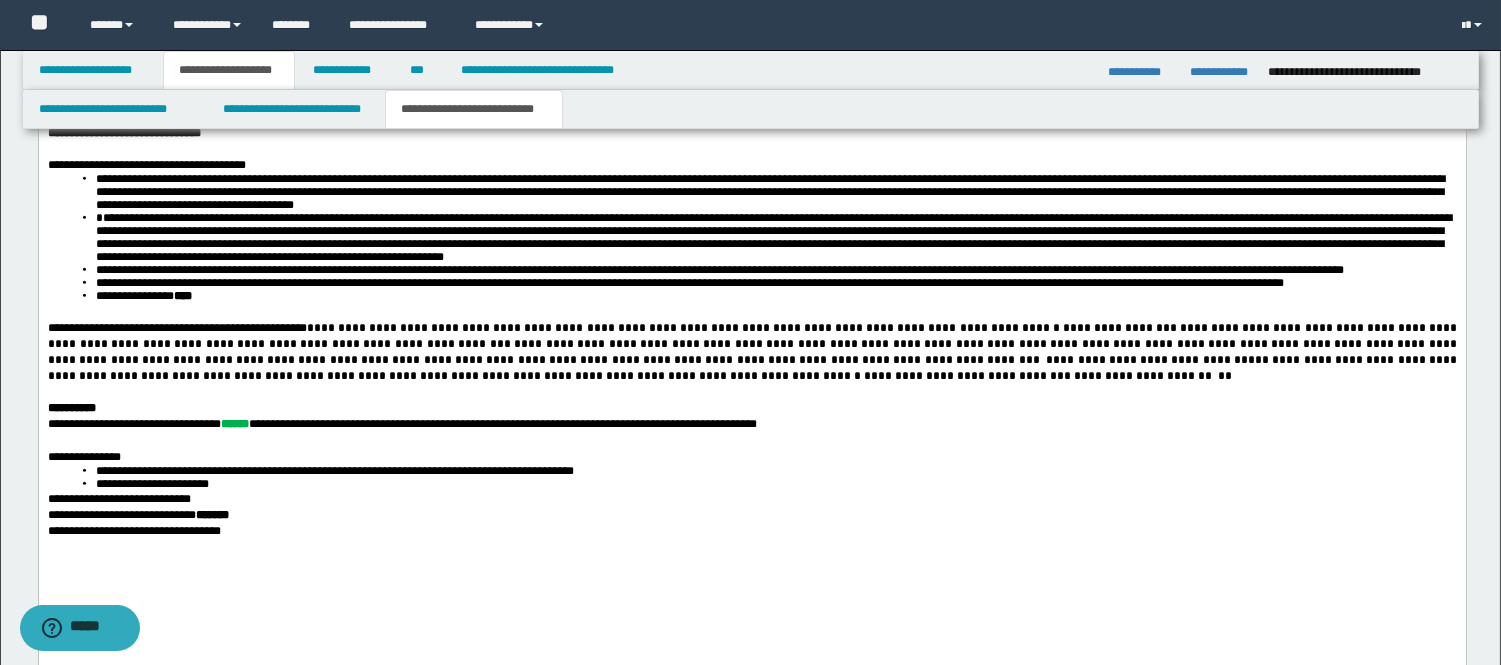 click on "**********" at bounding box center [751, 353] 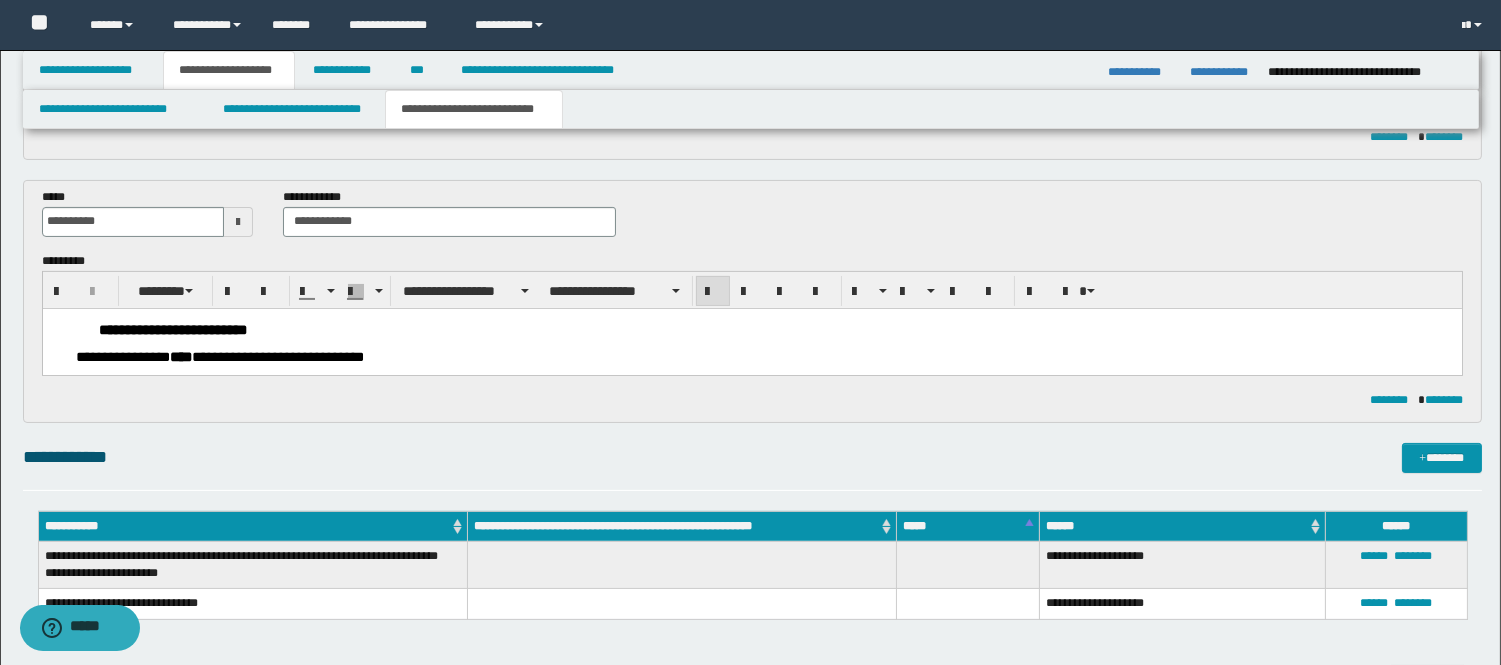 scroll, scrollTop: 876, scrollLeft: 0, axis: vertical 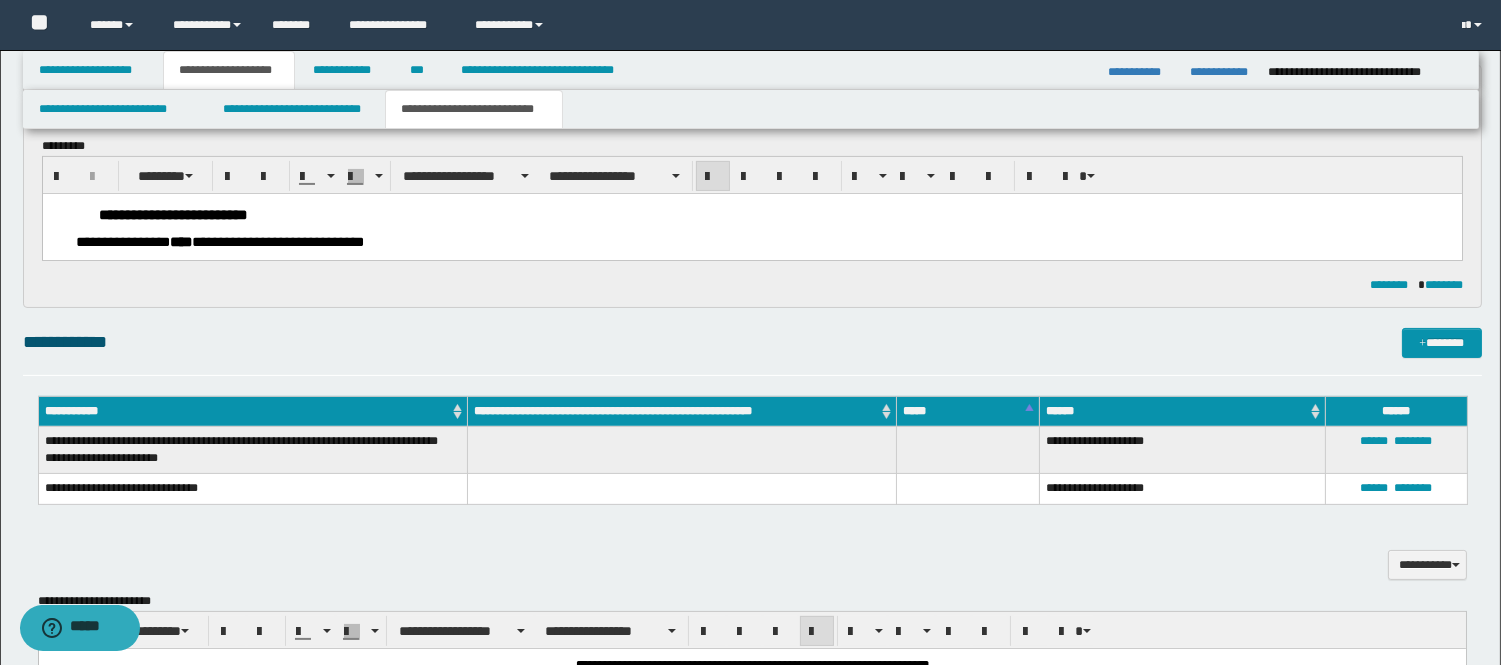 click on "**********" at bounding box center [763, 241] 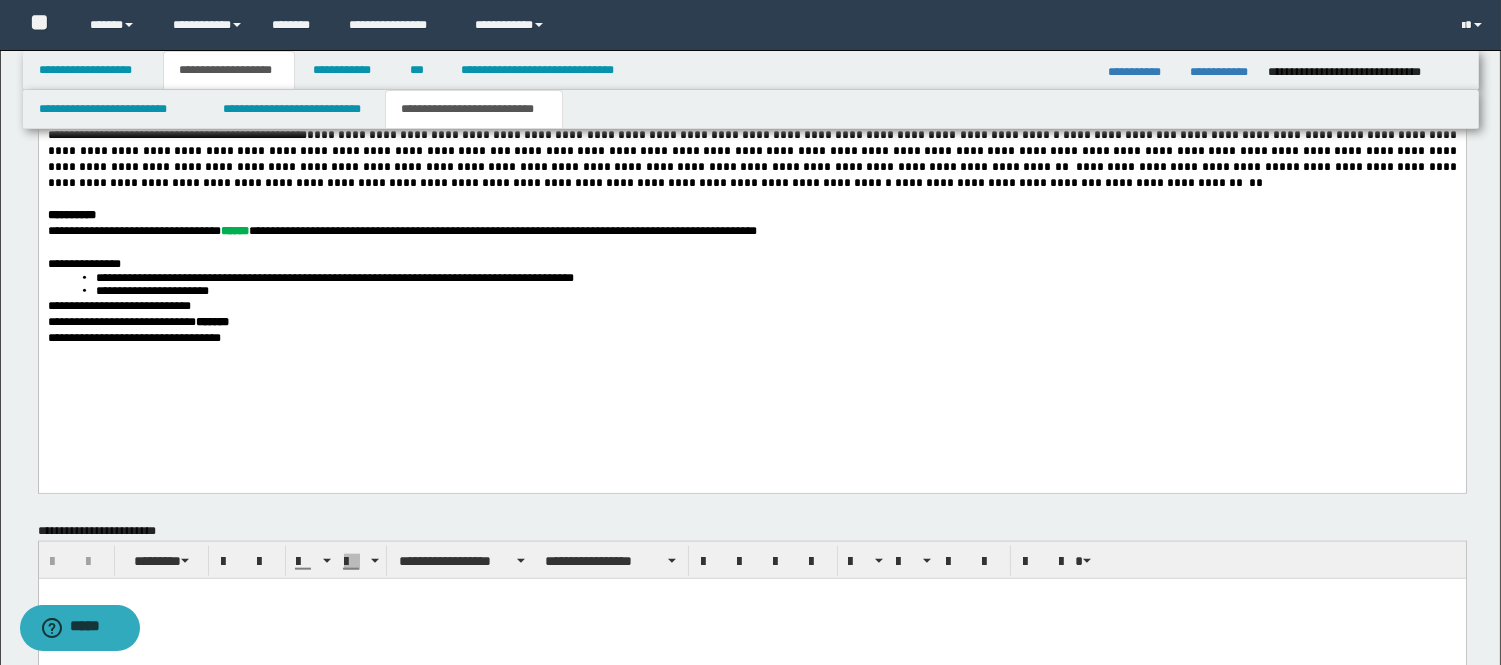 scroll, scrollTop: 3987, scrollLeft: 0, axis: vertical 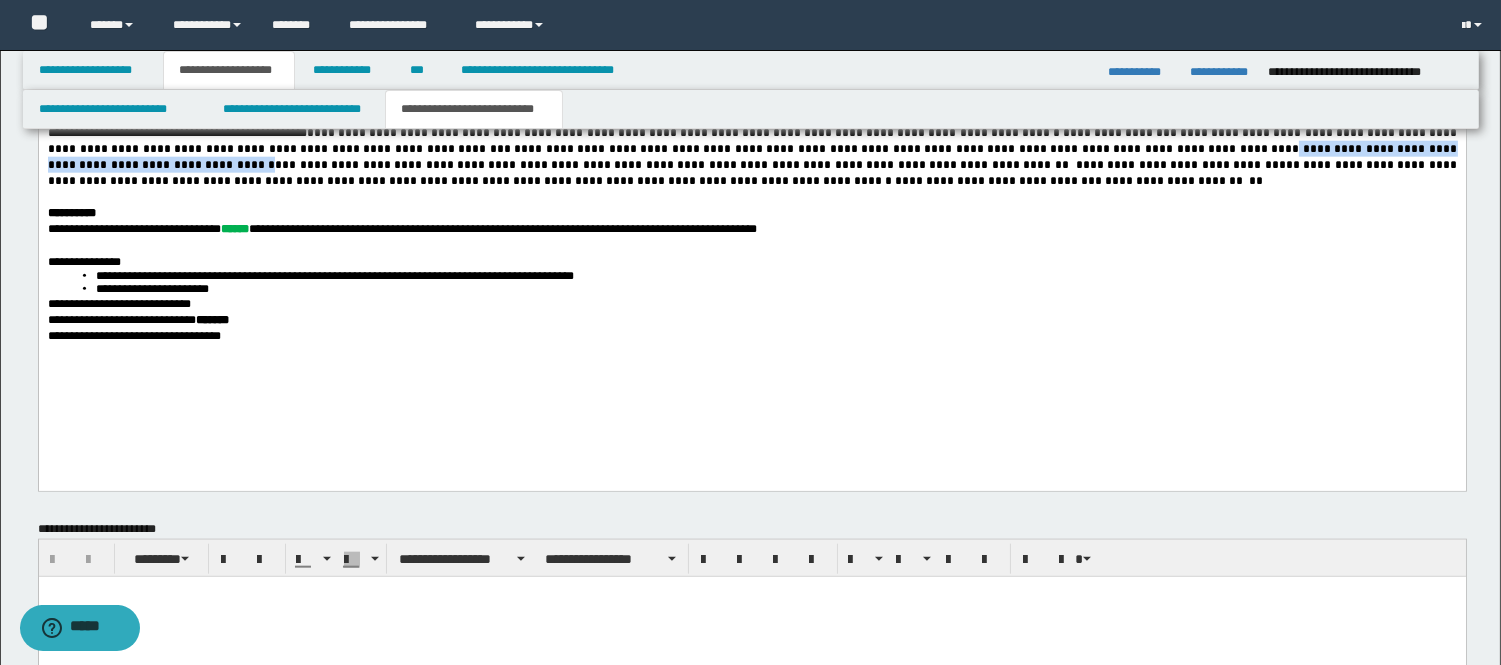 drag, startPoint x: 1113, startPoint y: 189, endPoint x: 1440, endPoint y: 185, distance: 327.02448 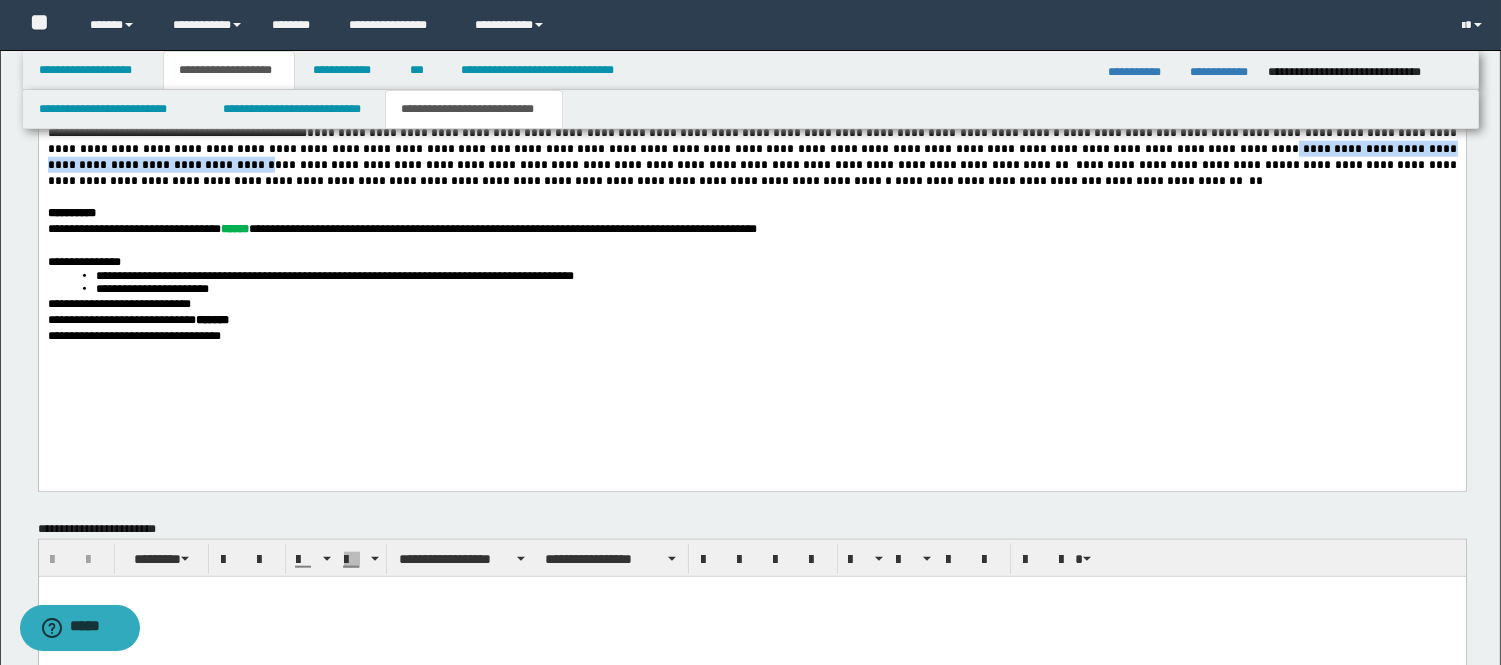 click on "**********" at bounding box center [753, 158] 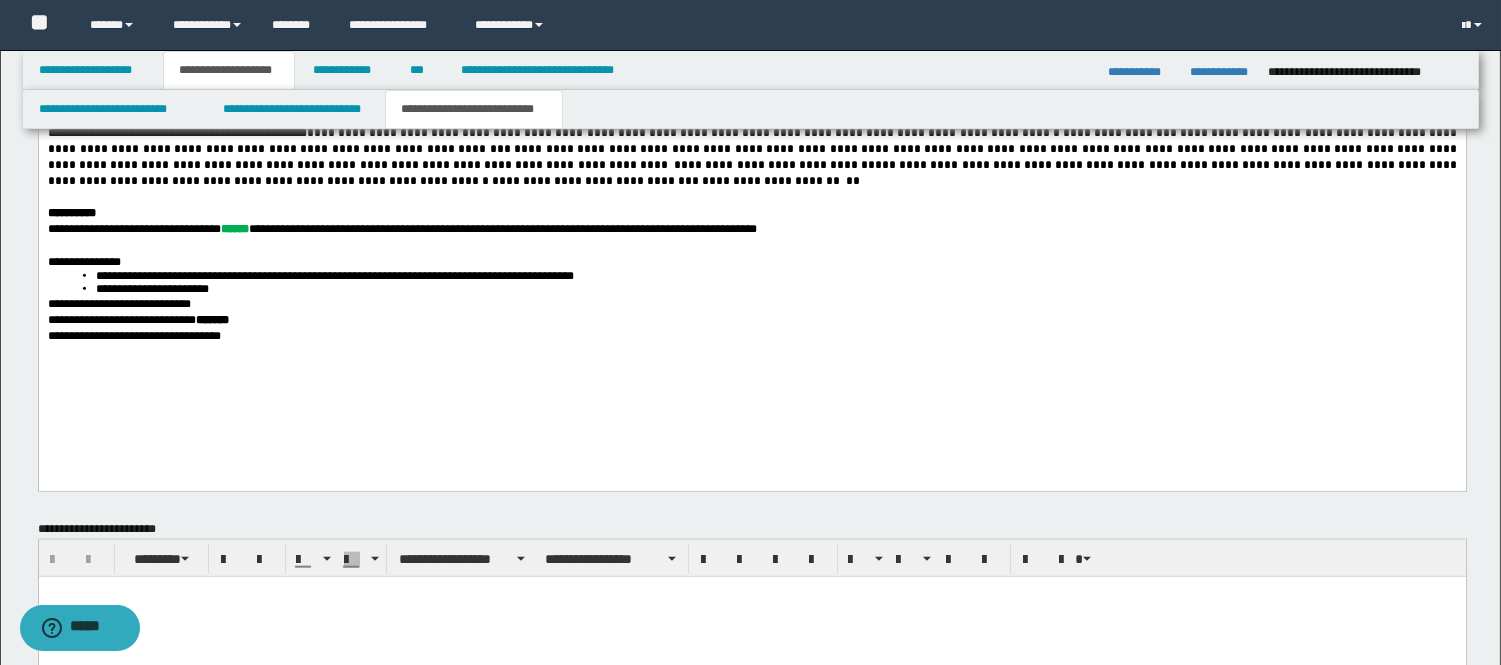 scroll, scrollTop: 3978, scrollLeft: 0, axis: vertical 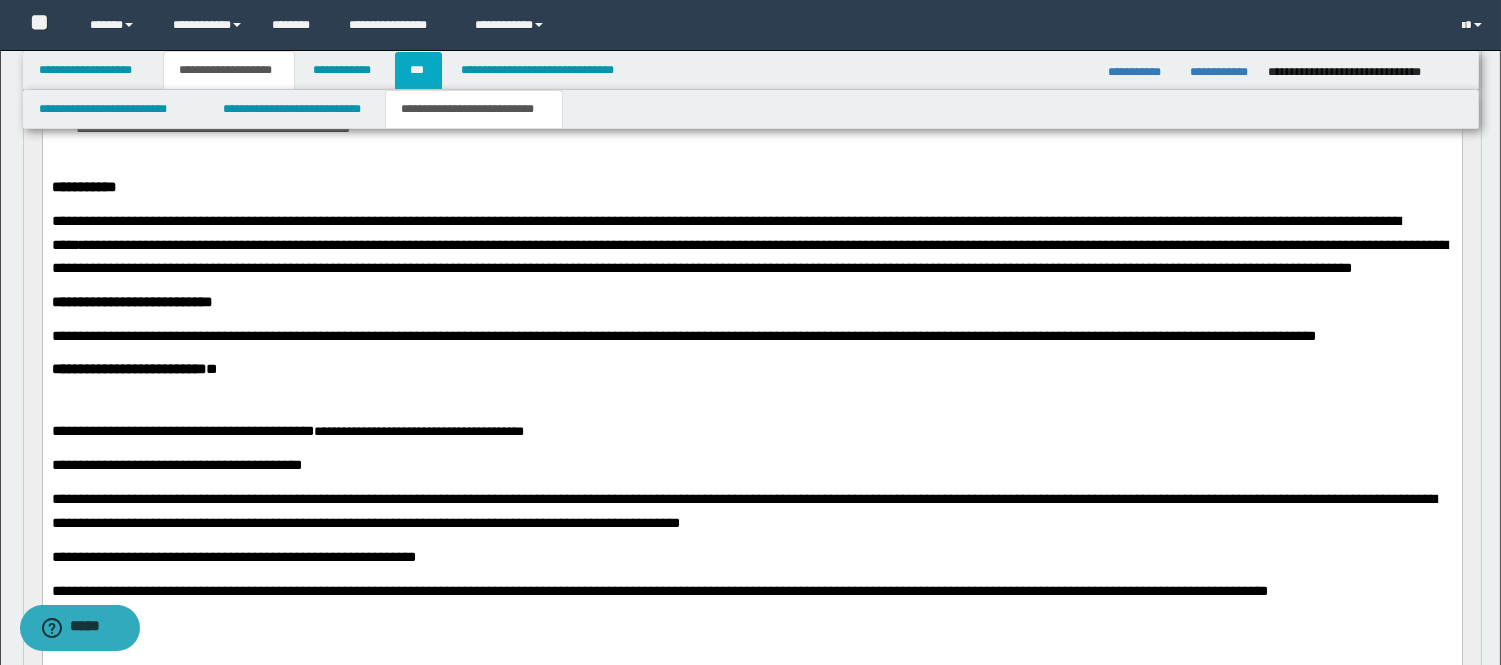click on "***" at bounding box center [418, 70] 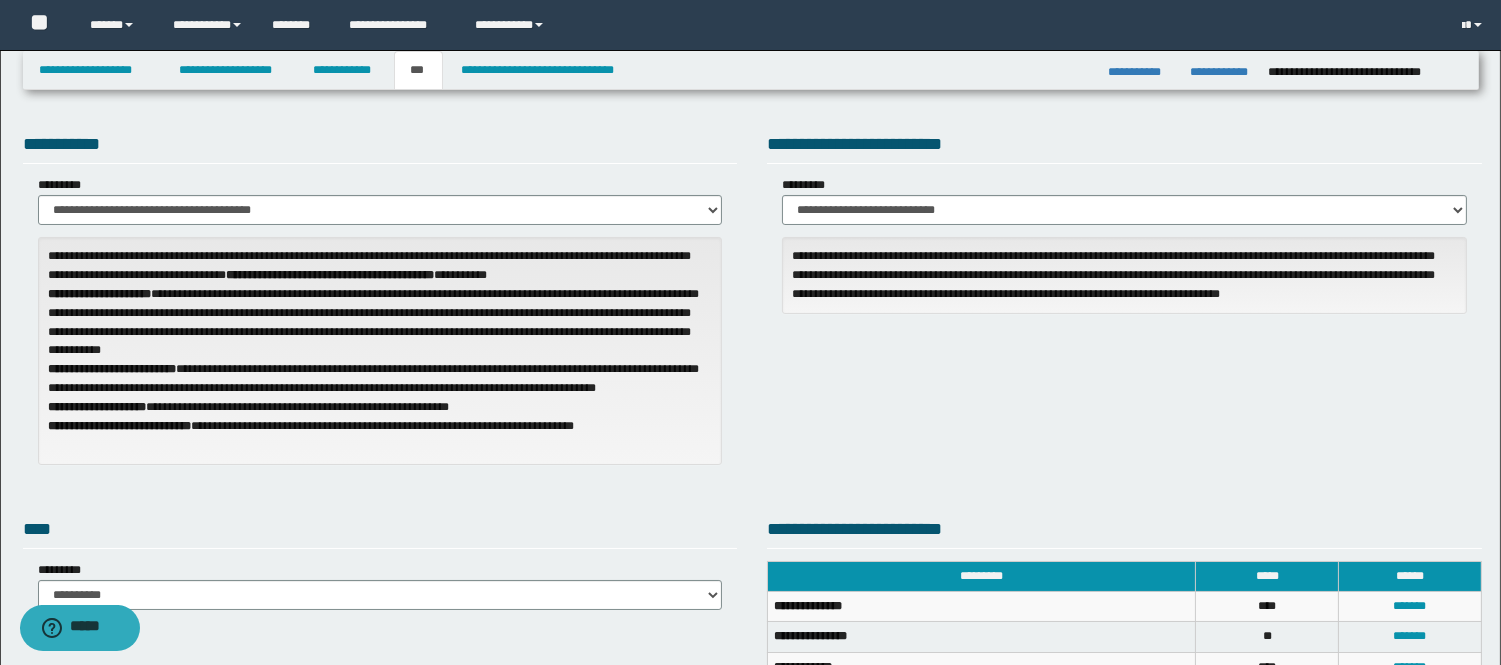scroll, scrollTop: 0, scrollLeft: 0, axis: both 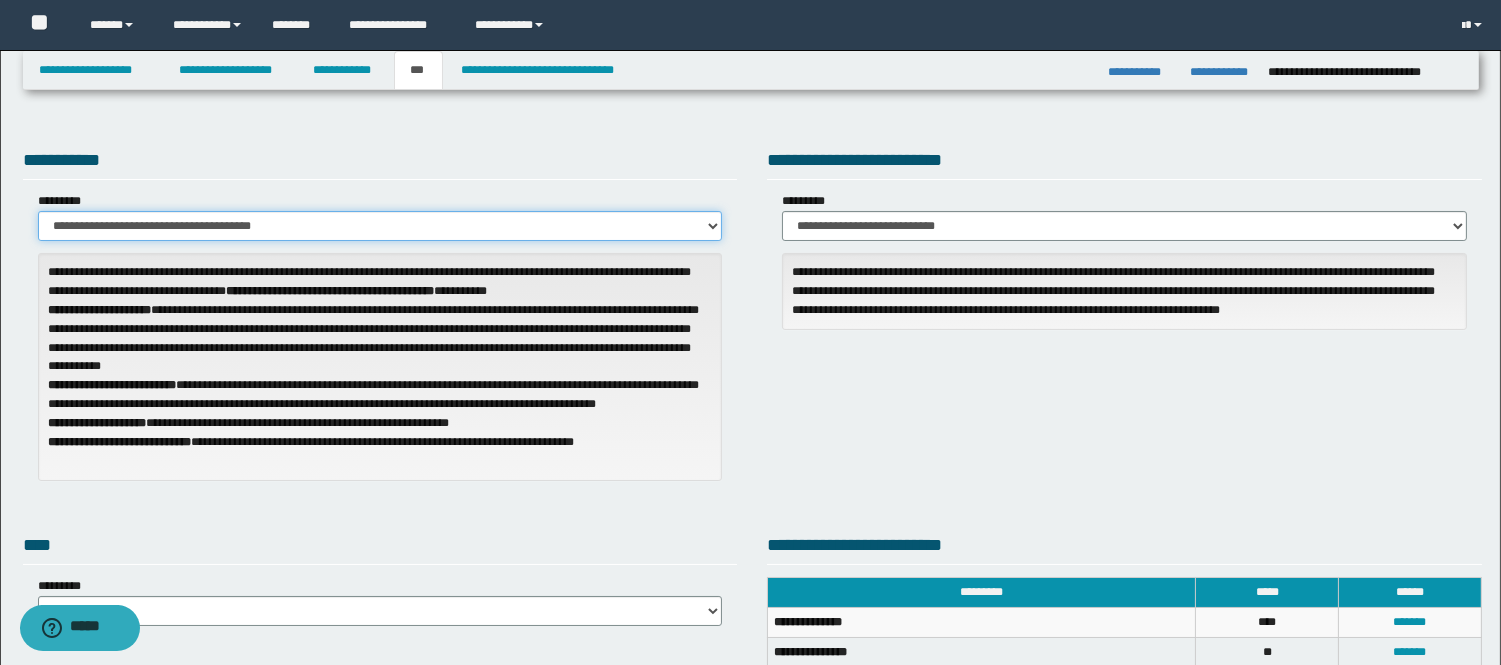 click on "**********" at bounding box center (380, 226) 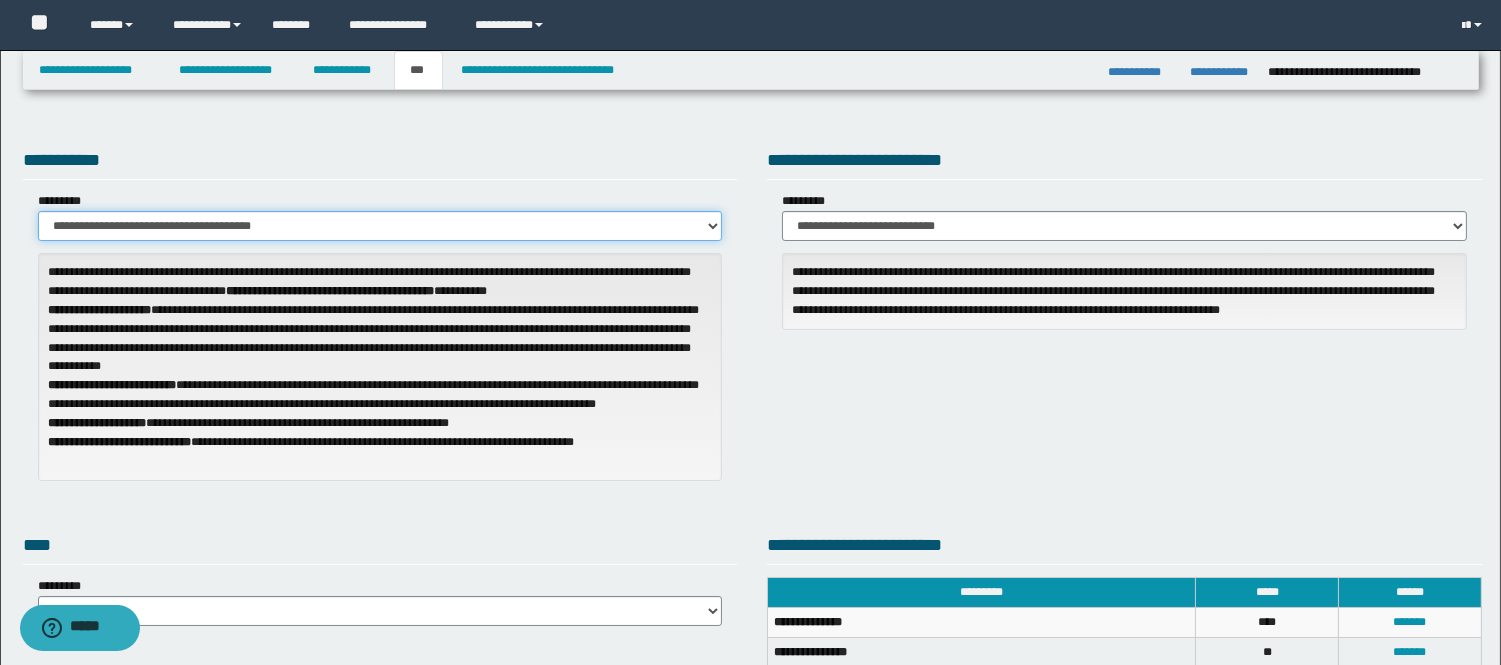 select on "**" 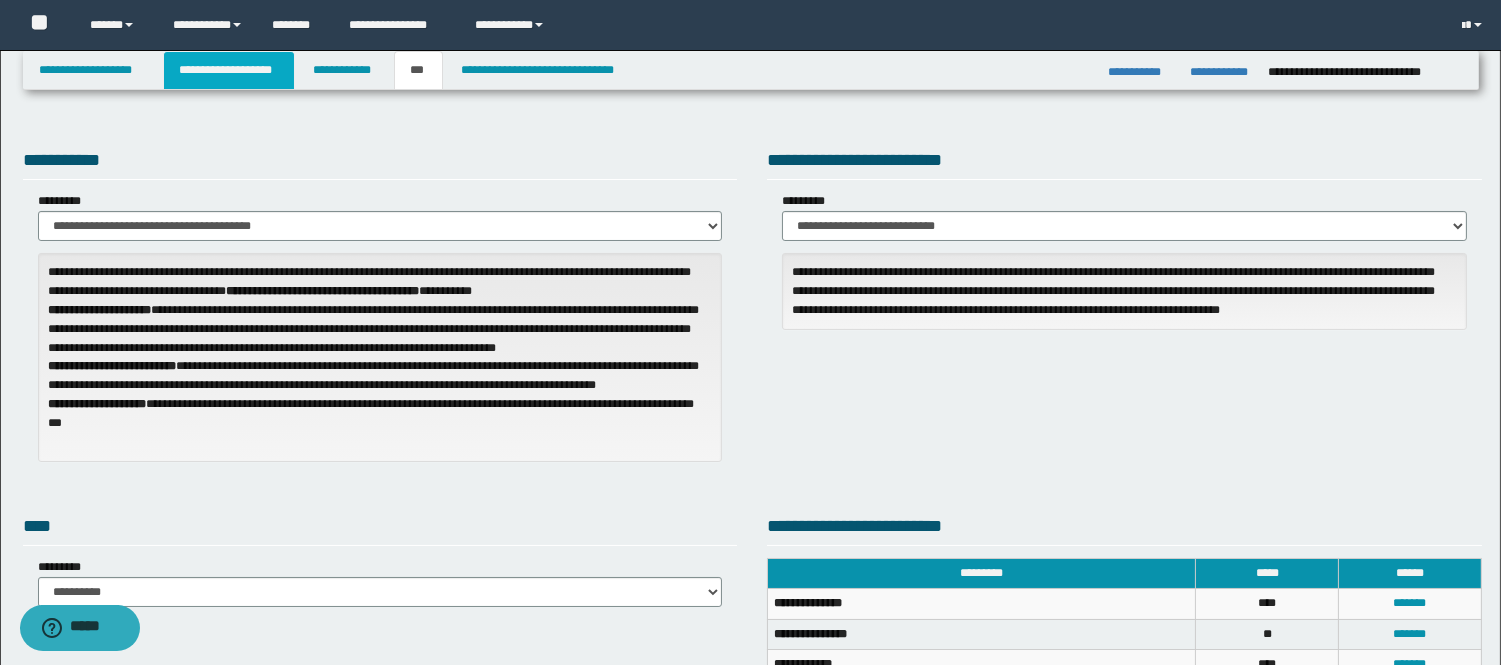 click on "**********" at bounding box center [229, 70] 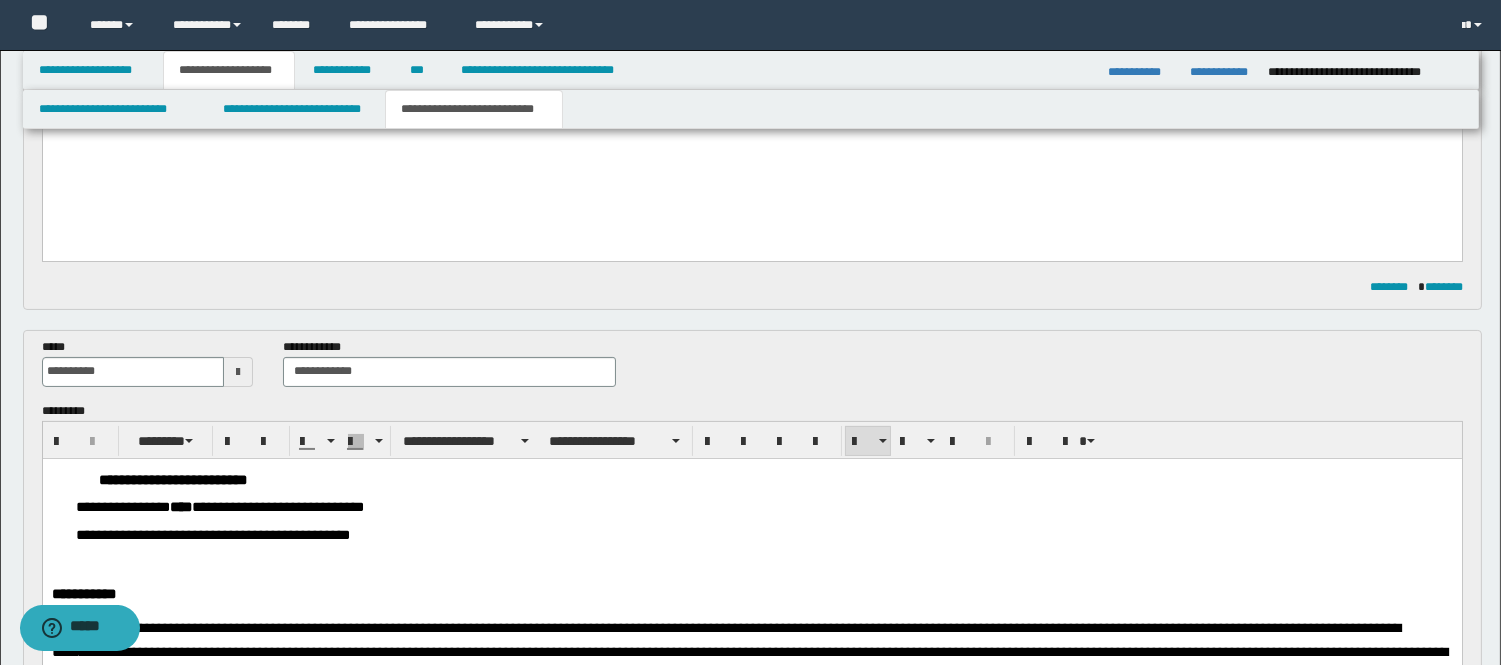scroll, scrollTop: 777, scrollLeft: 0, axis: vertical 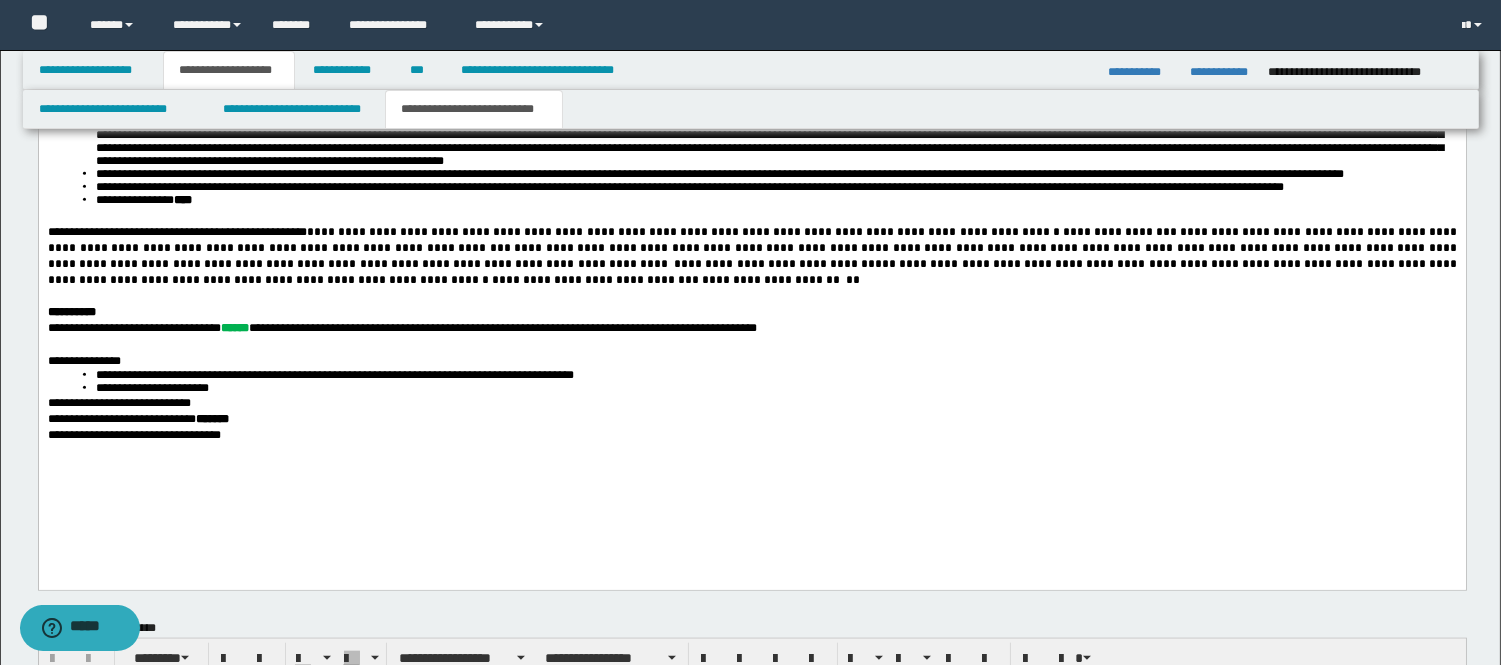 click on "**********" at bounding box center [753, 257] 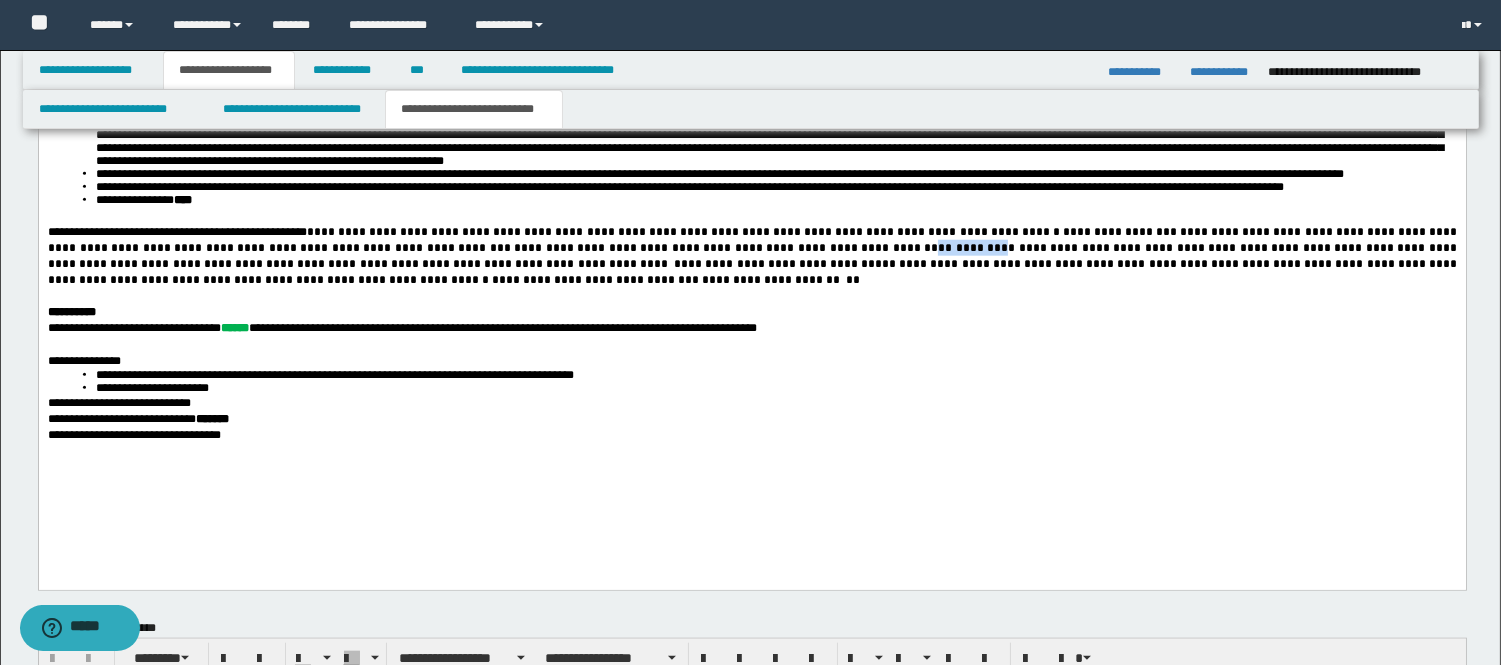 click on "**********" at bounding box center [753, 257] 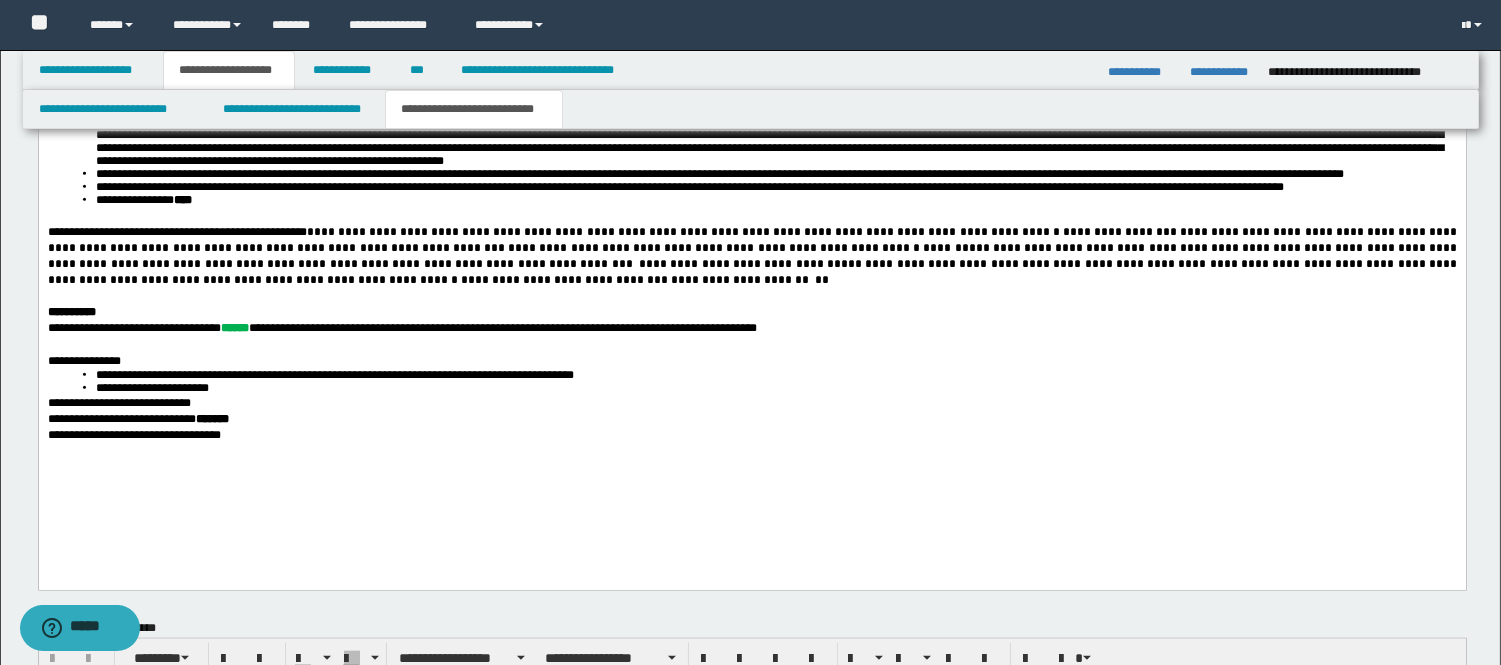 click on "**********" at bounding box center [753, 257] 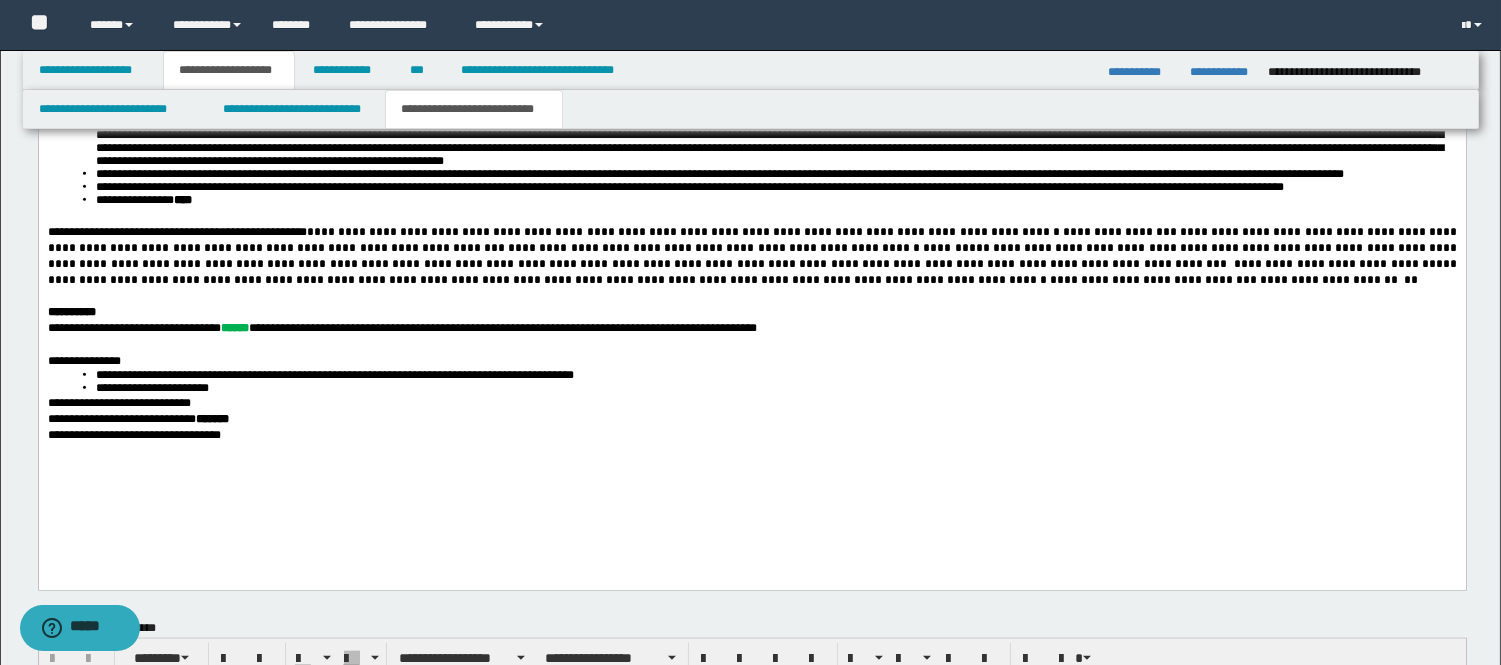 click on "**********" at bounding box center [753, 257] 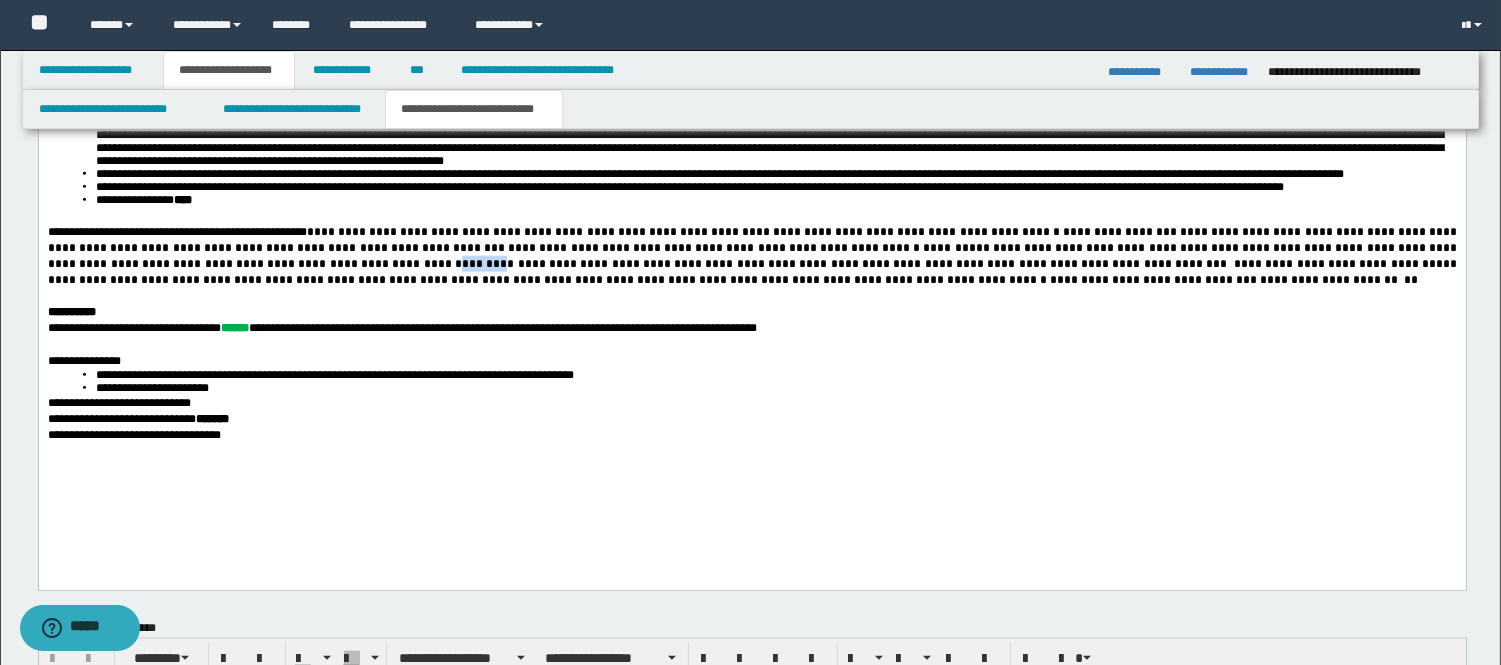 click on "**********" at bounding box center (753, 257) 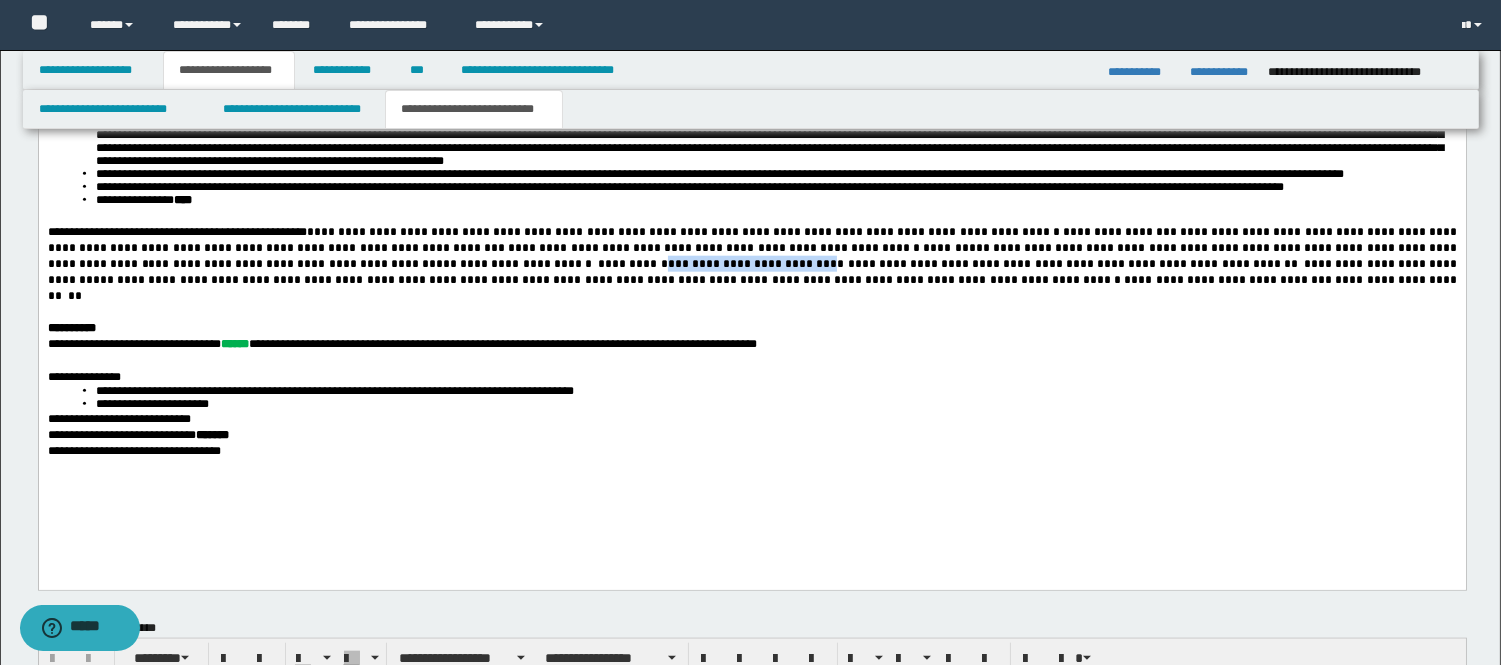 drag, startPoint x: 425, startPoint y: 304, endPoint x: 573, endPoint y: 304, distance: 148 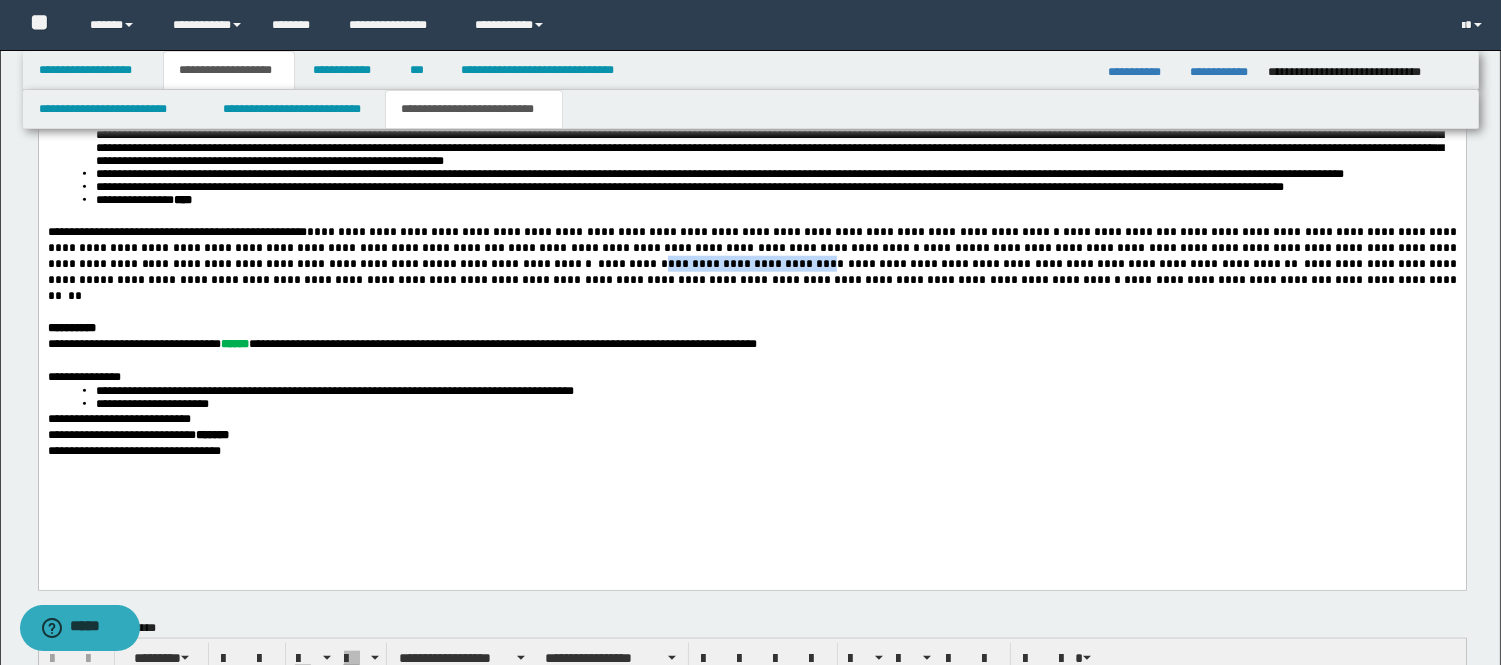 click on "**********" at bounding box center [753, 257] 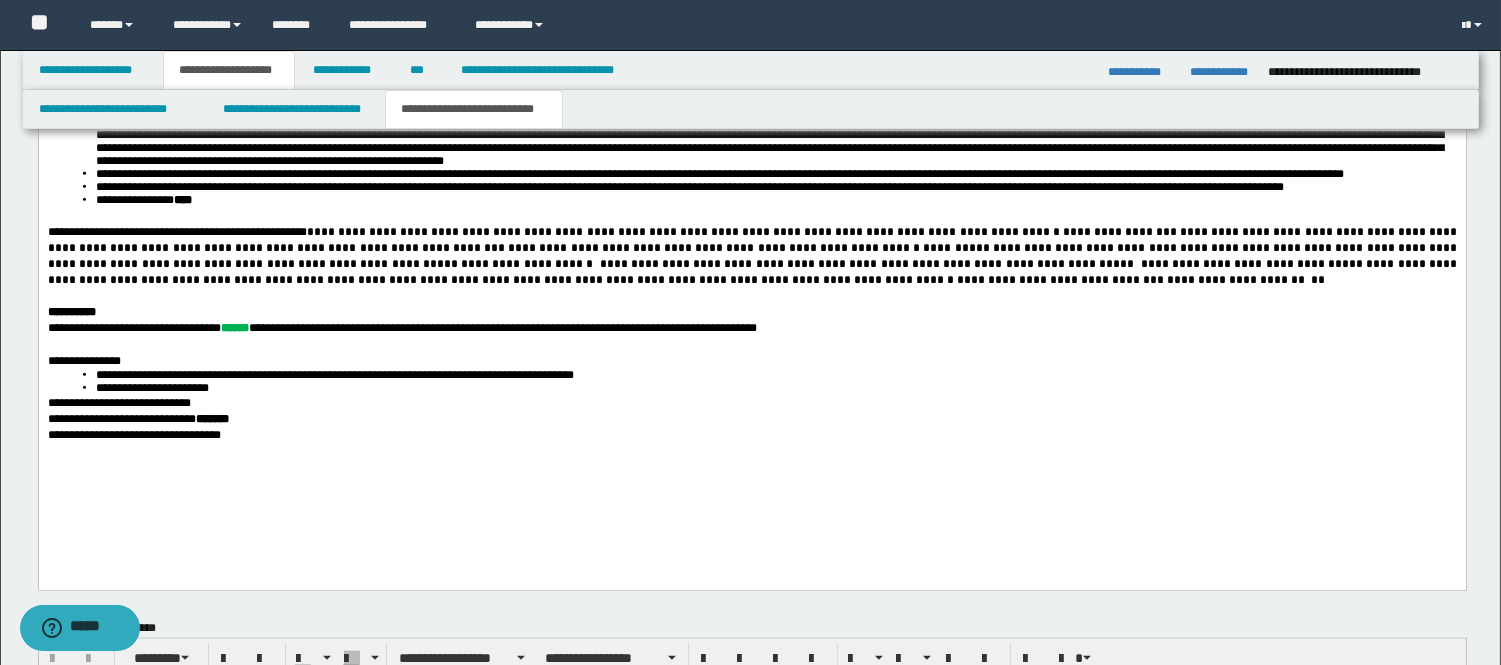 click on "**********" at bounding box center [753, 257] 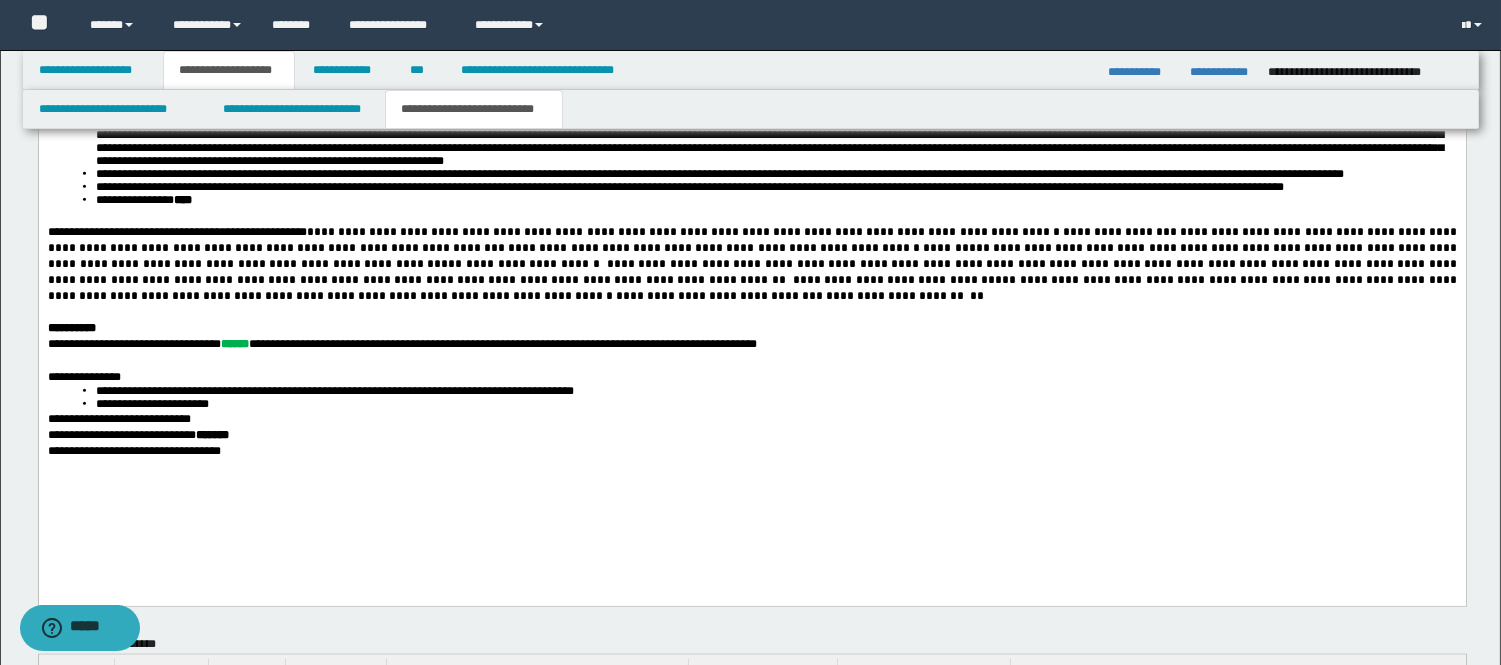 click on "**********" at bounding box center (753, 265) 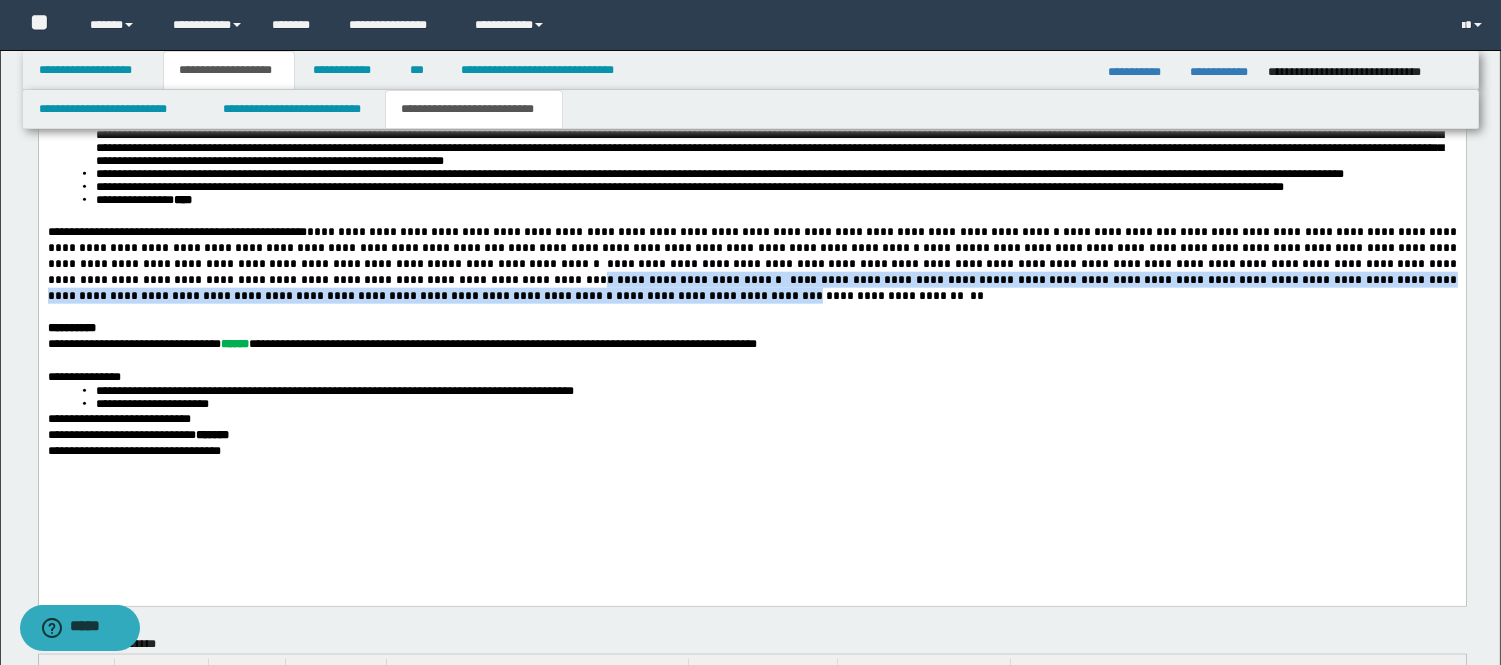 drag, startPoint x: 208, startPoint y: 320, endPoint x: 178, endPoint y: 336, distance: 34 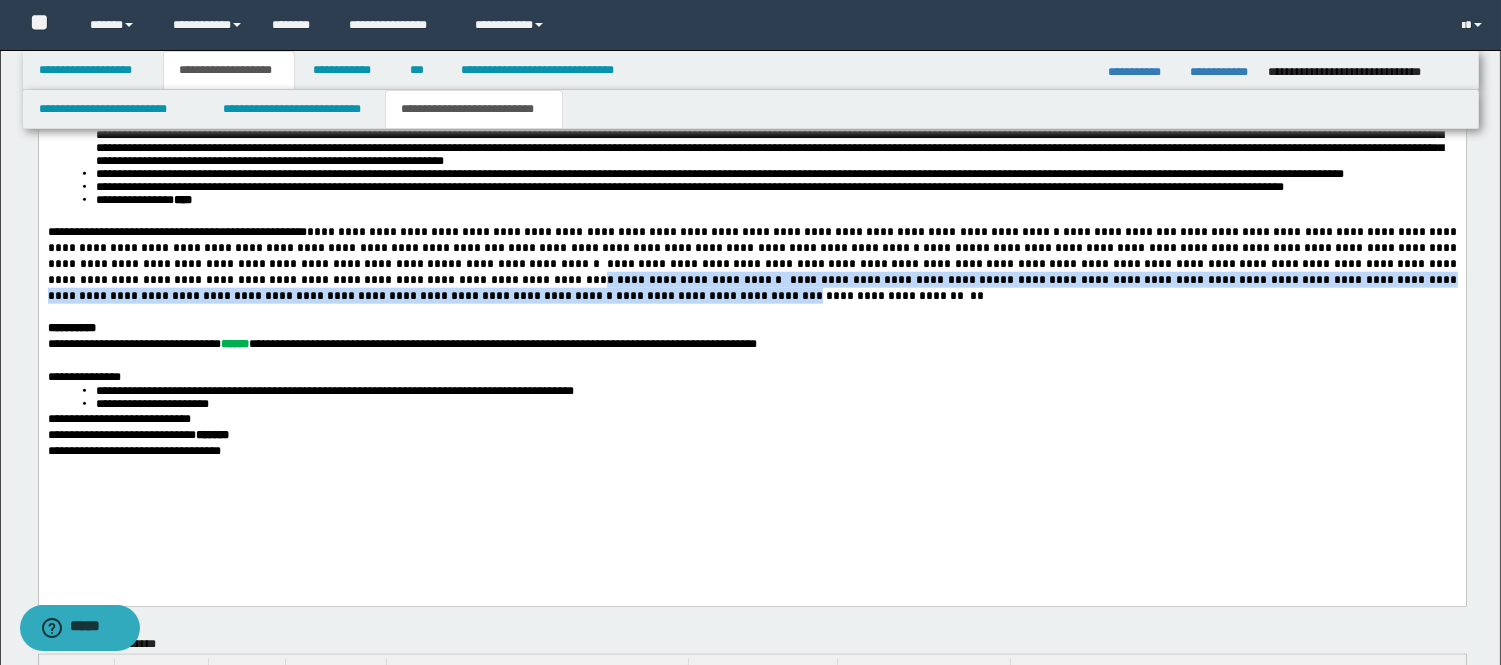 click on "**********" at bounding box center (753, 265) 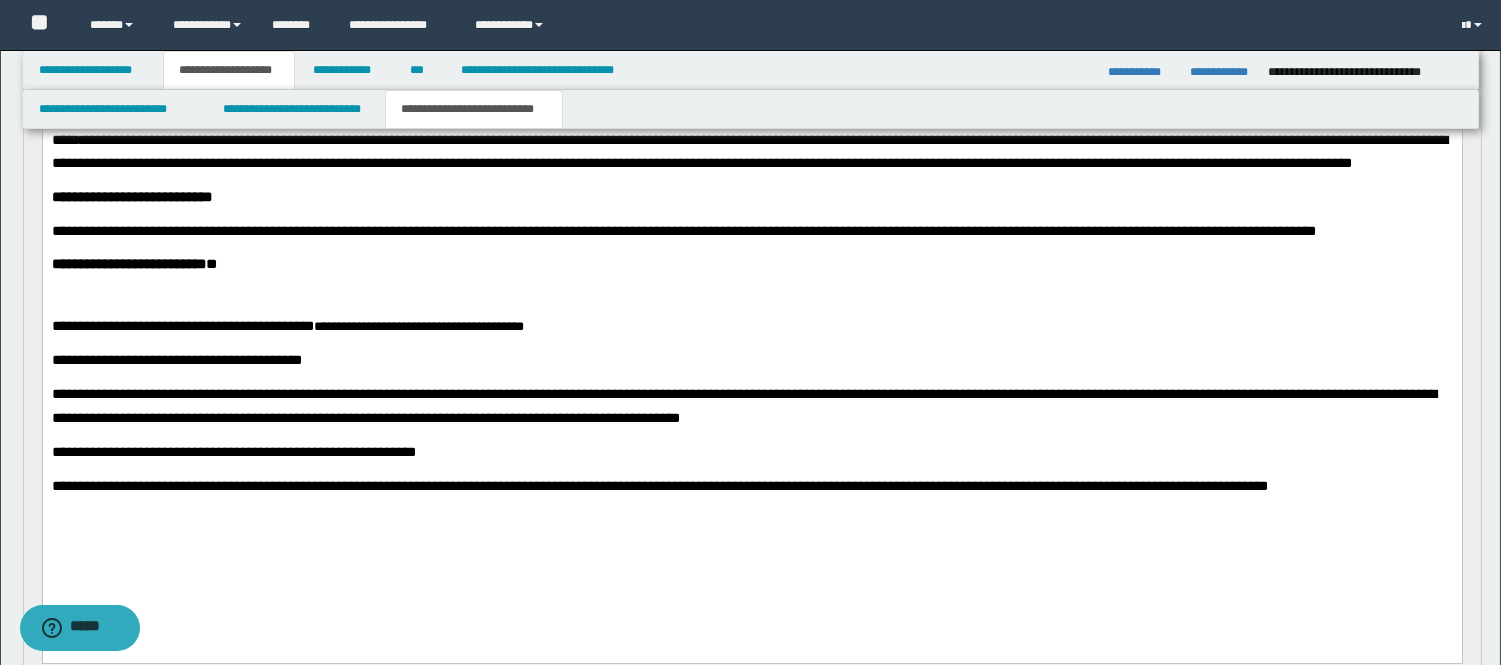 scroll, scrollTop: 1150, scrollLeft: 0, axis: vertical 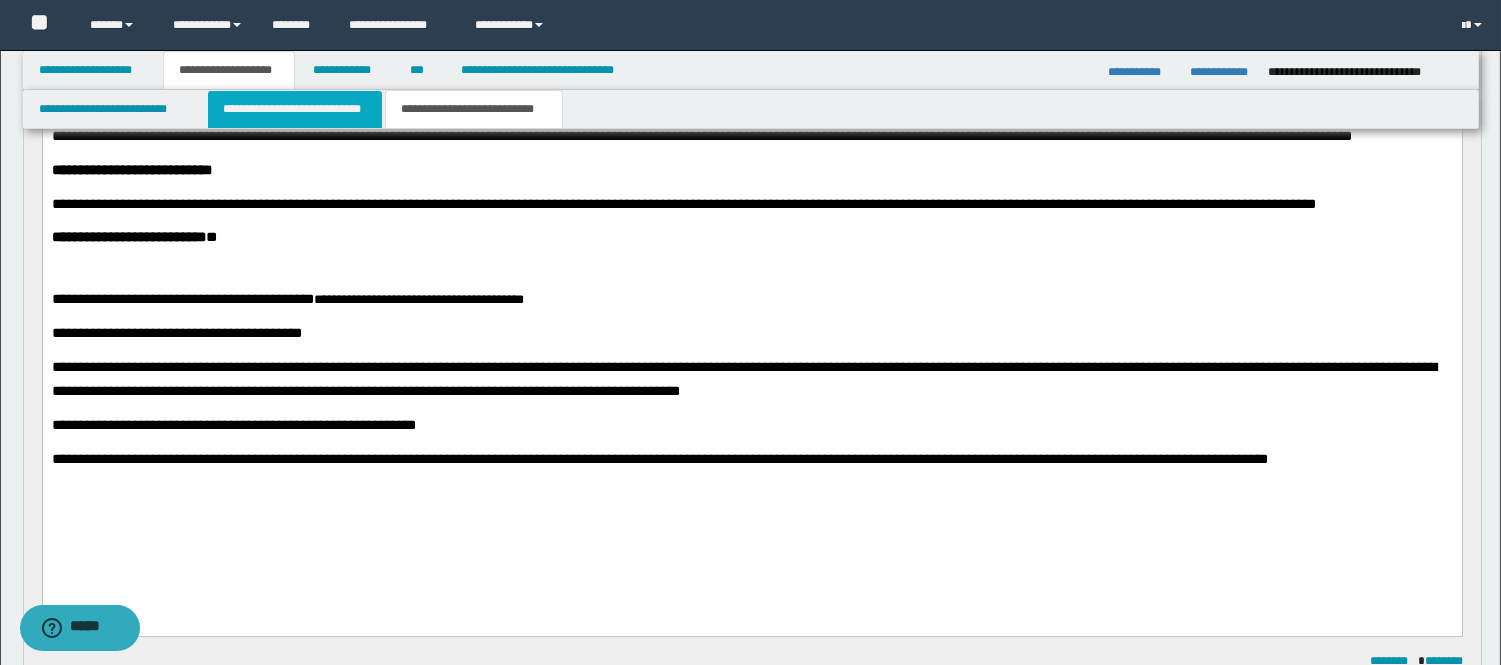 click on "**********" at bounding box center (295, 109) 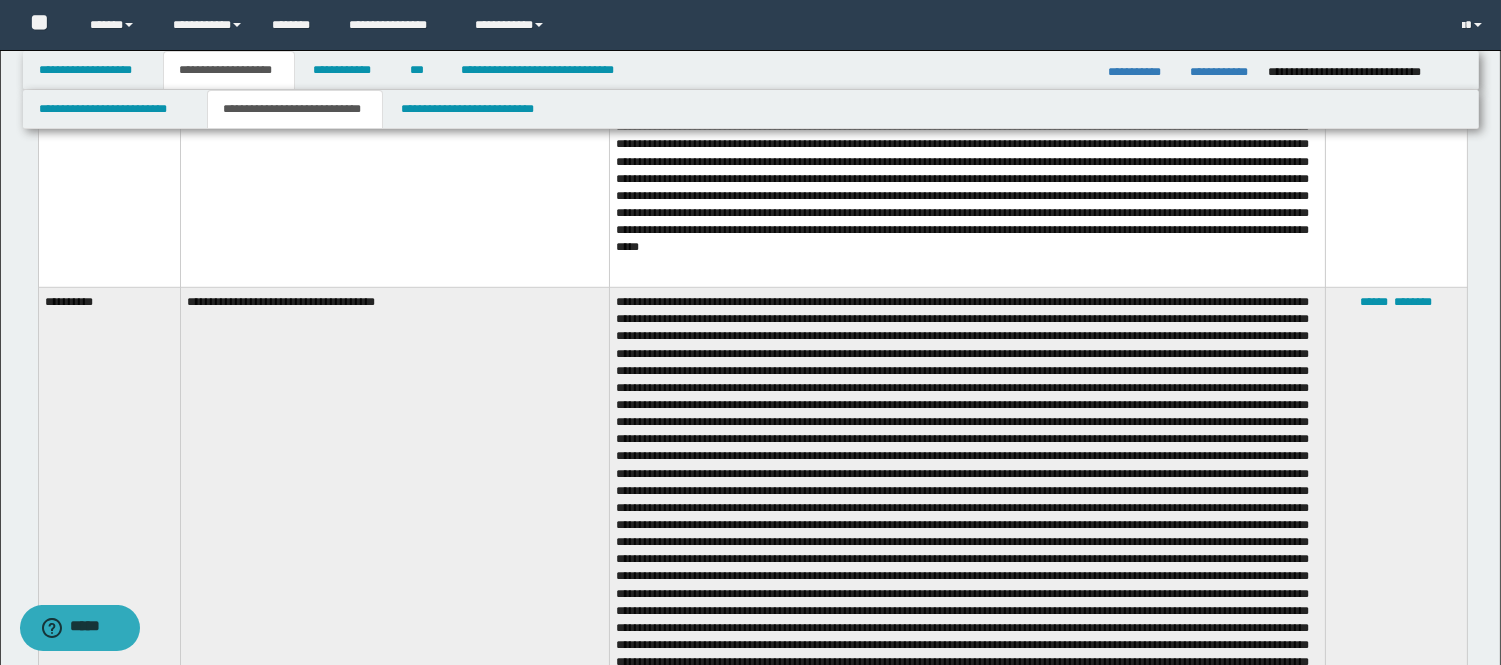 scroll, scrollTop: 2372, scrollLeft: 0, axis: vertical 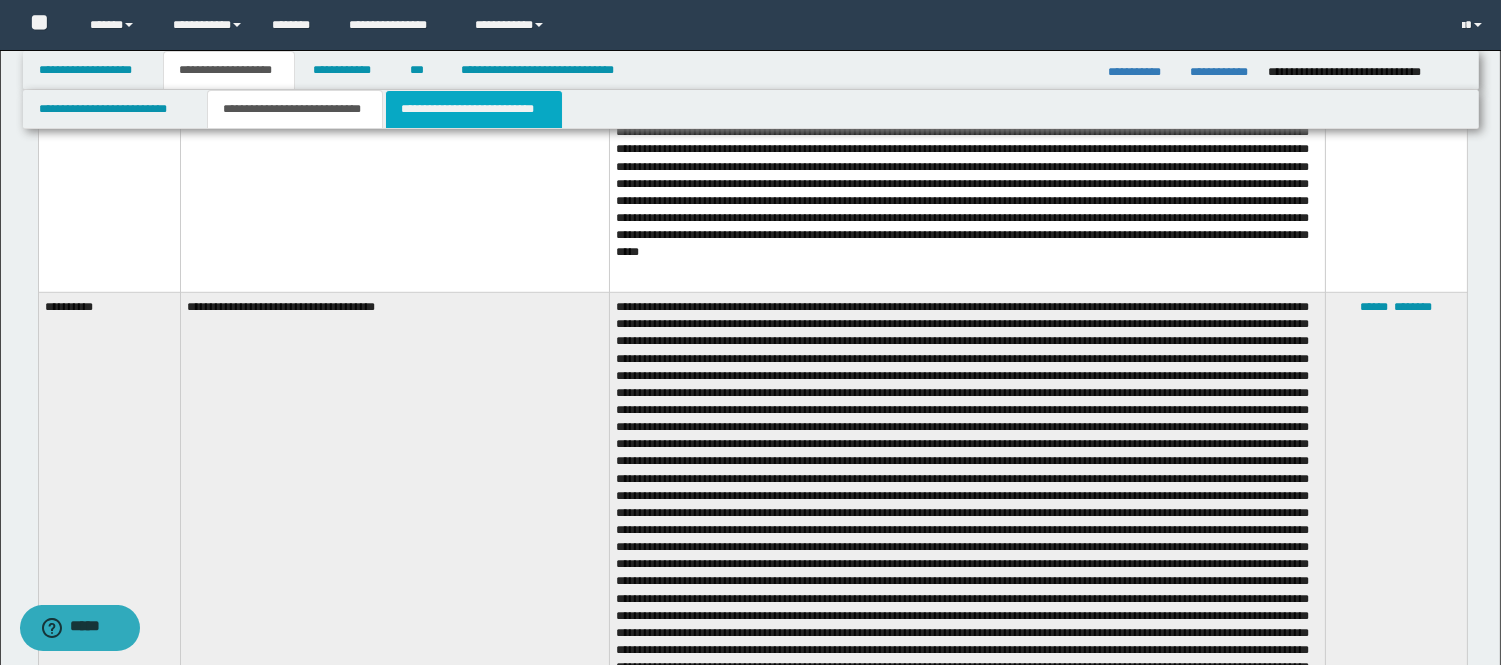 click on "**********" at bounding box center [474, 109] 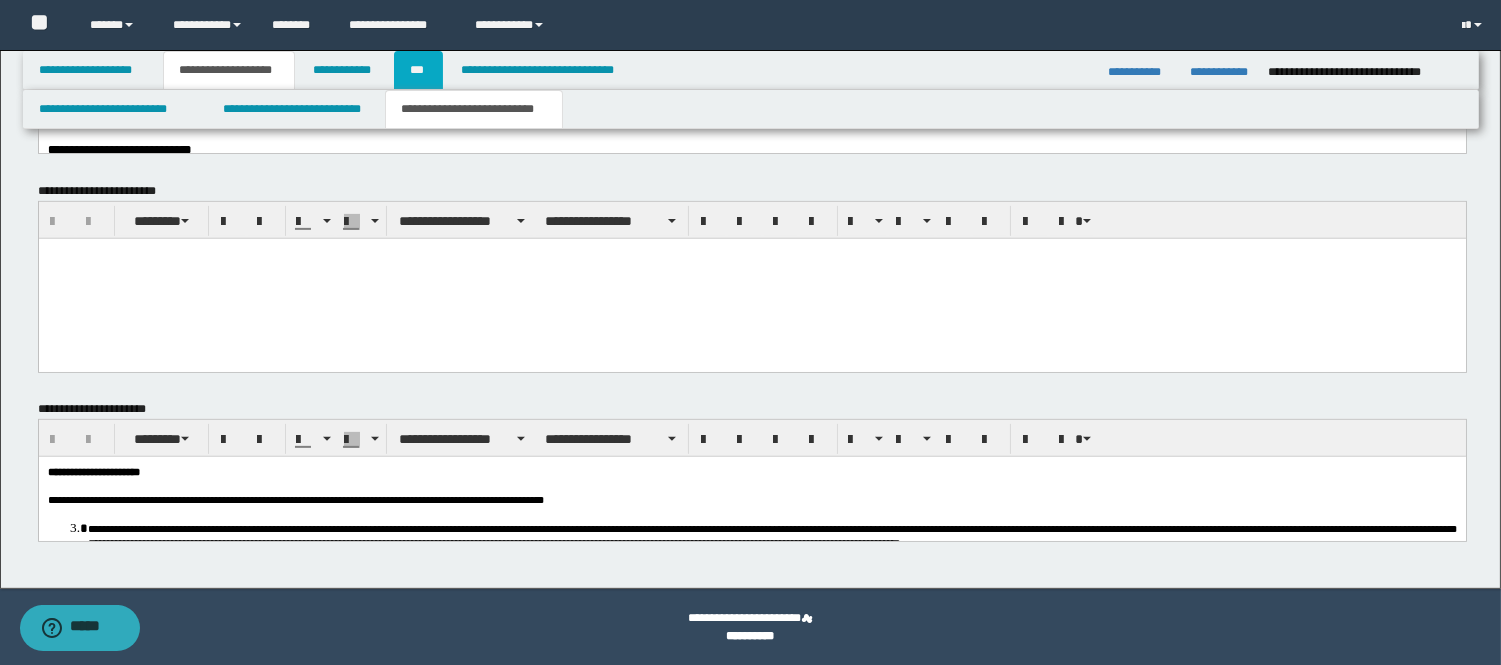 click on "***" at bounding box center (418, 70) 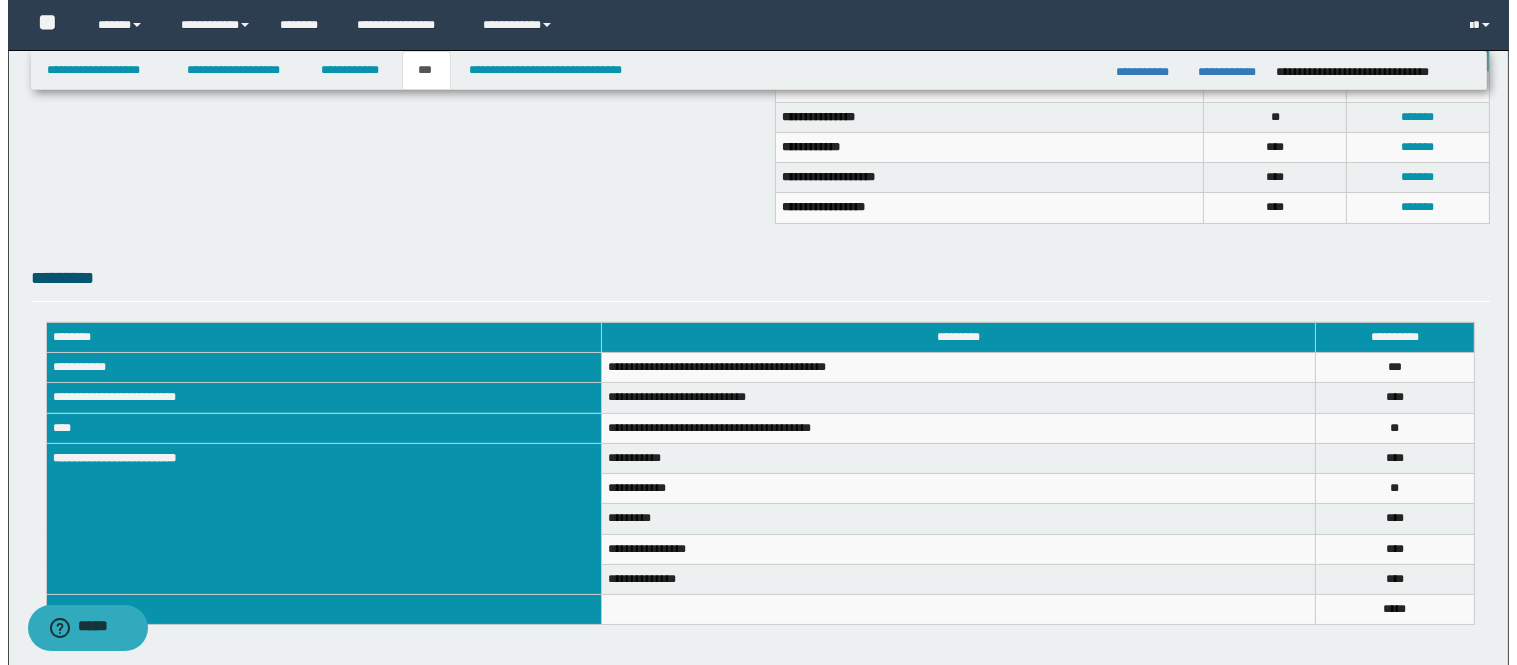 scroll, scrollTop: 383, scrollLeft: 0, axis: vertical 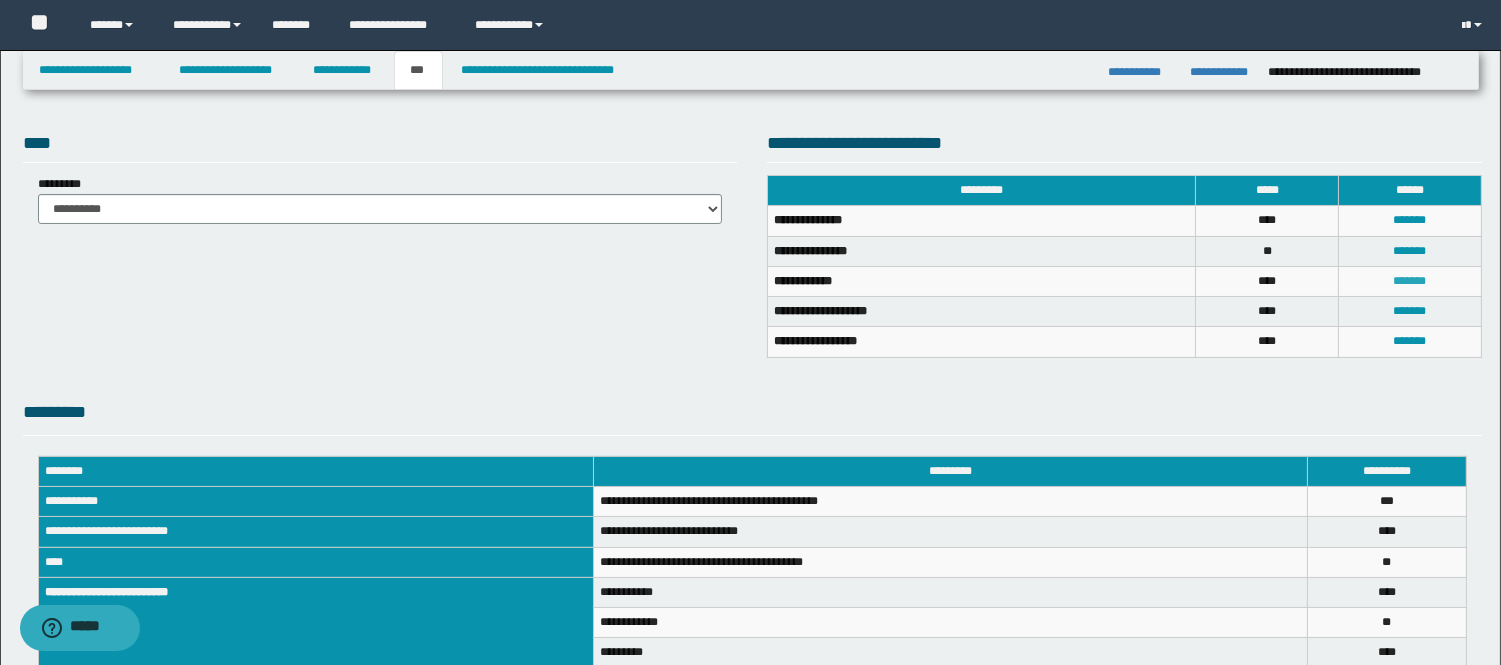 click on "*******" at bounding box center (1410, 281) 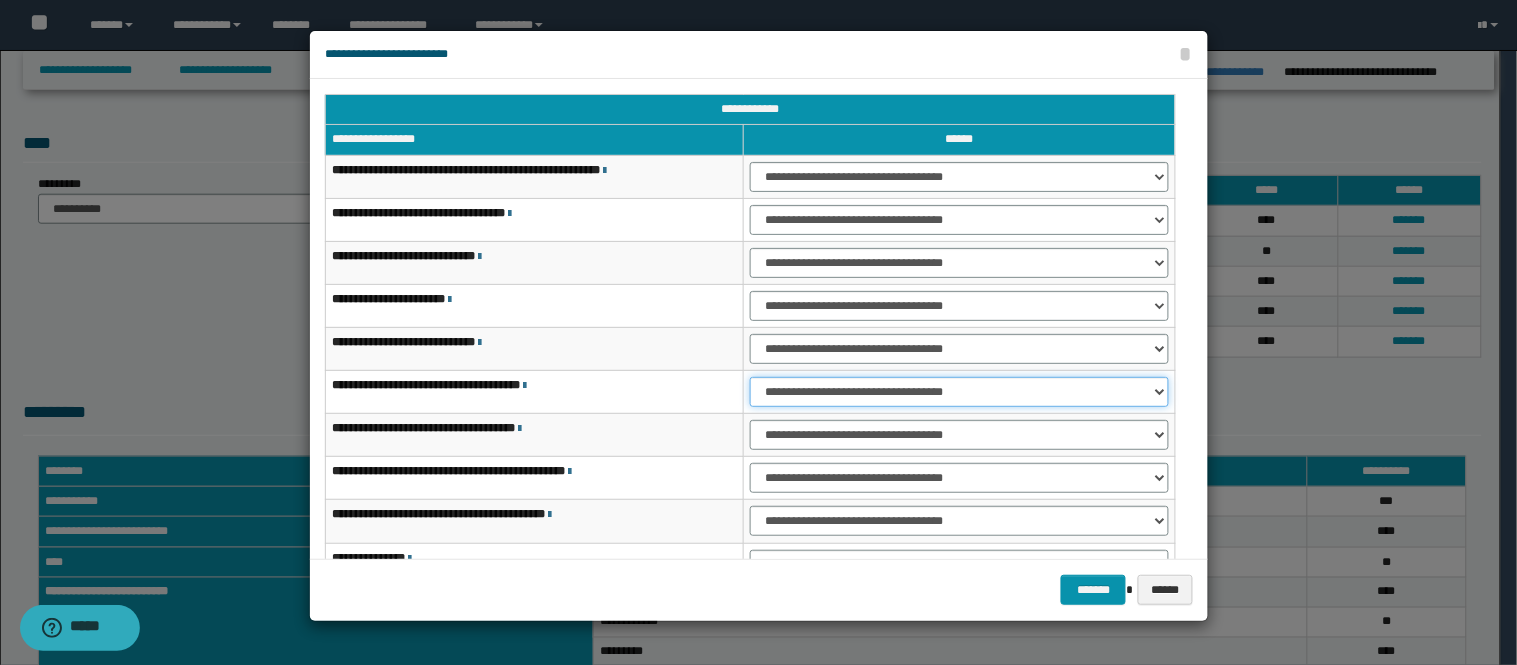 click on "**********" at bounding box center (959, 392) 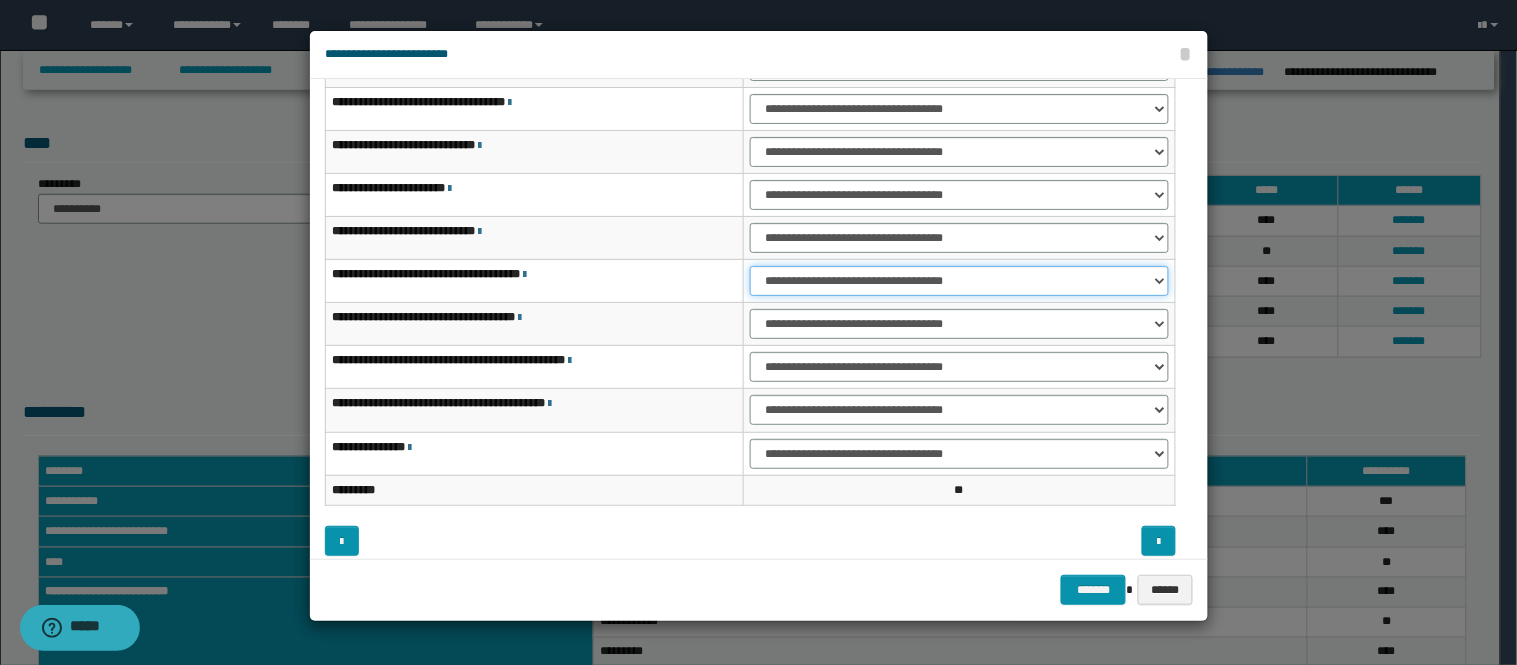 scroll, scrollTop: 123, scrollLeft: 0, axis: vertical 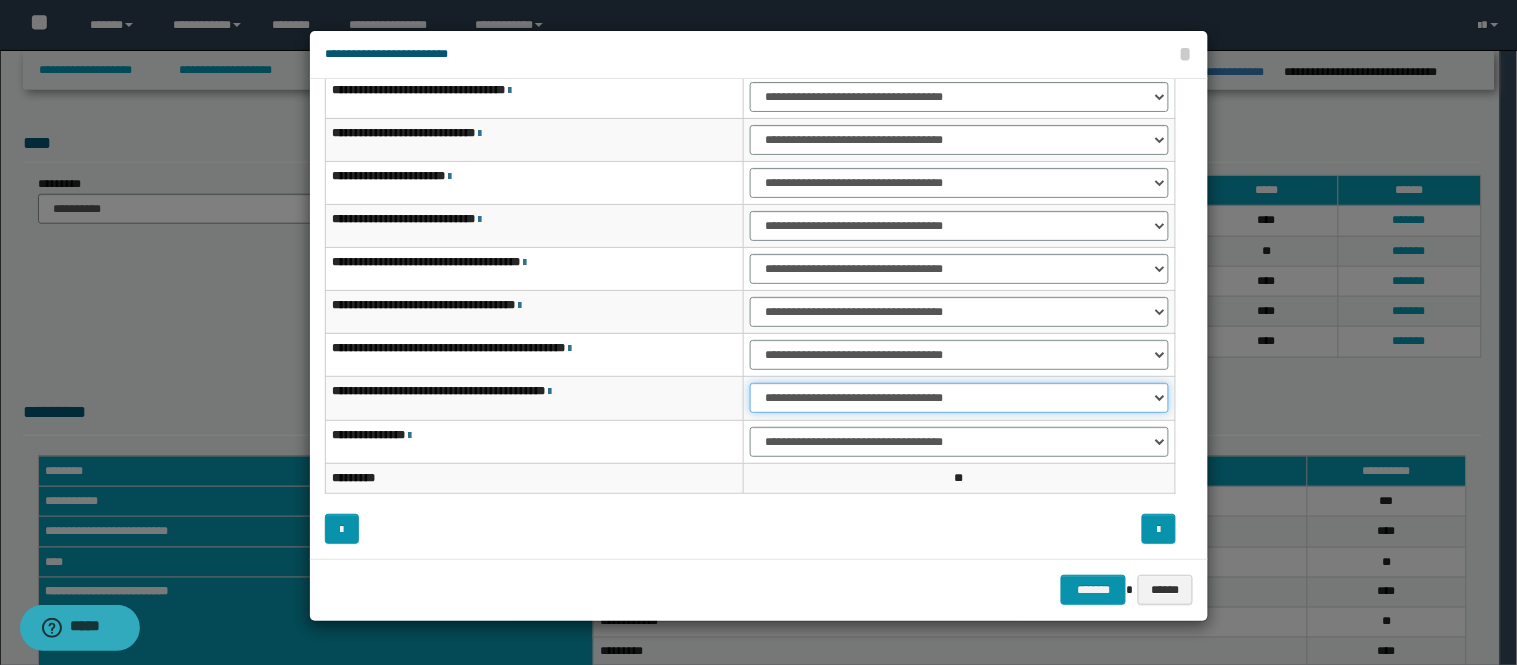 click on "**********" at bounding box center (959, 398) 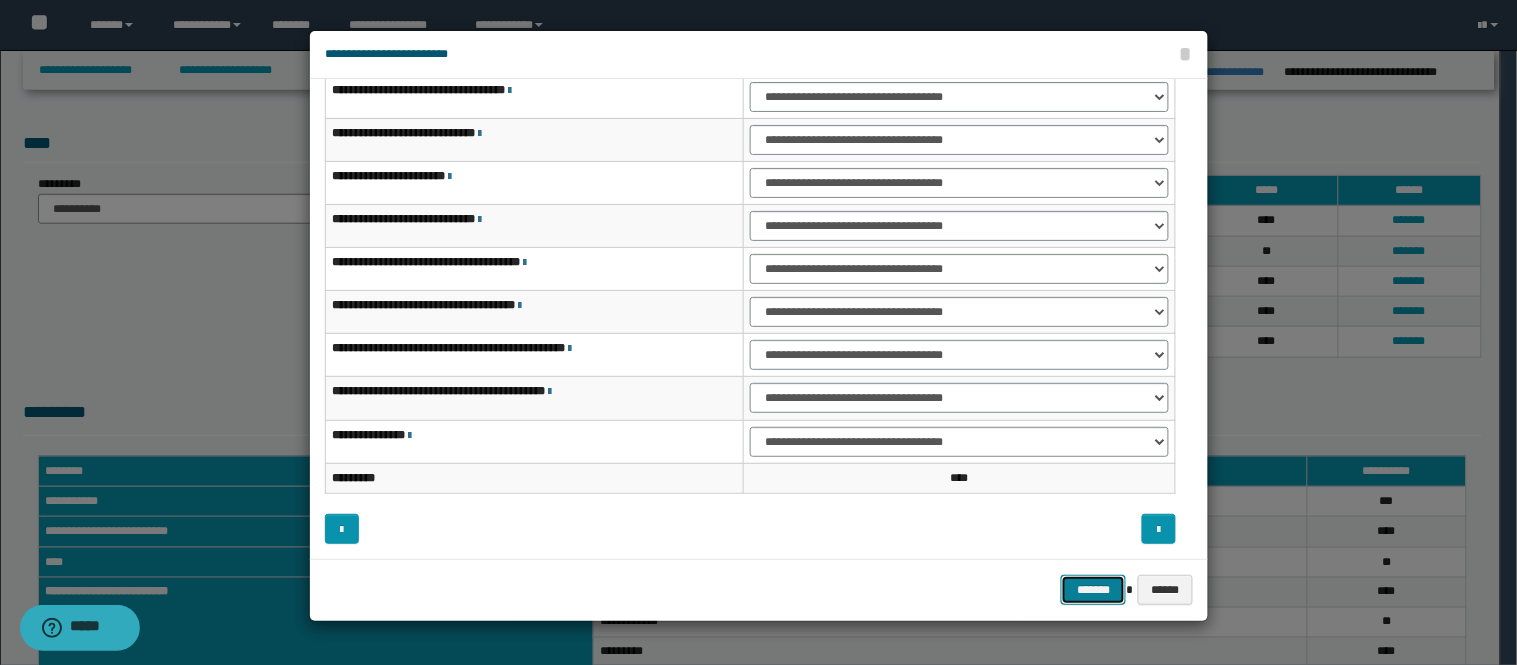 click on "*******" at bounding box center (1093, 590) 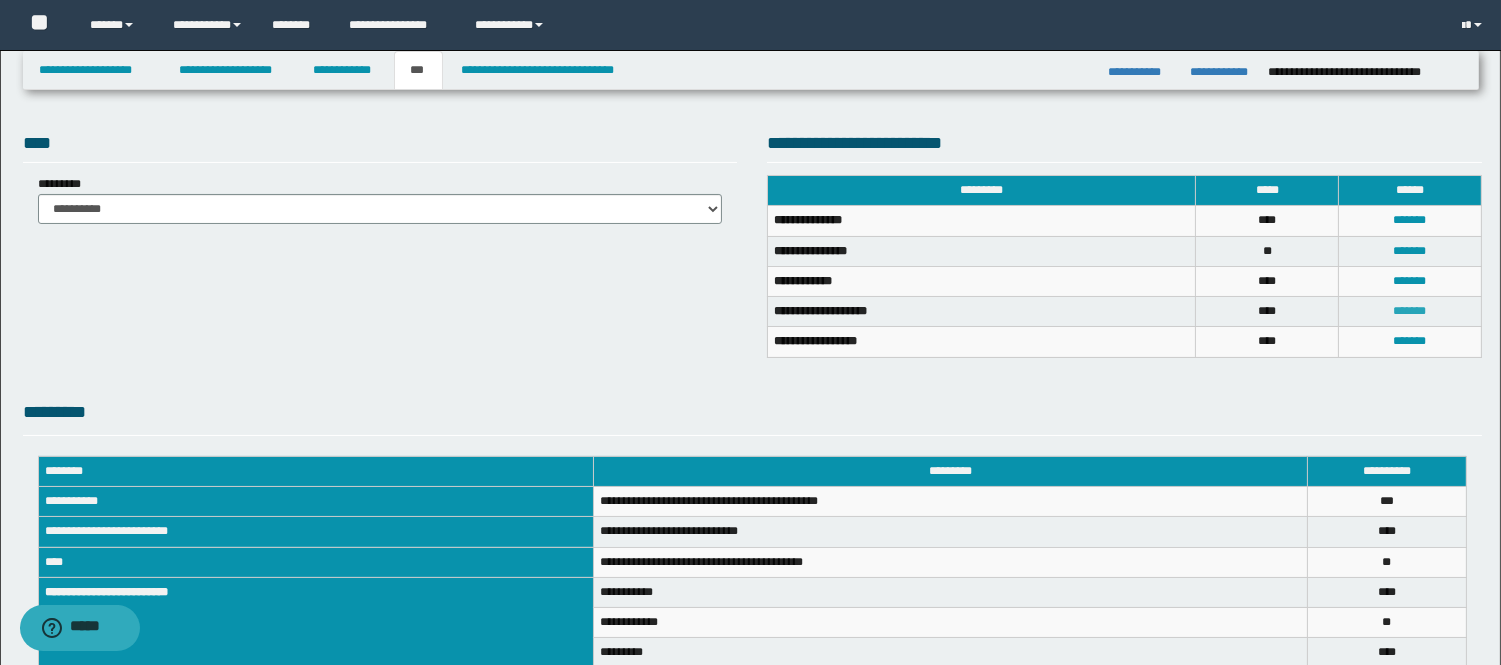 click on "*******" at bounding box center (1410, 311) 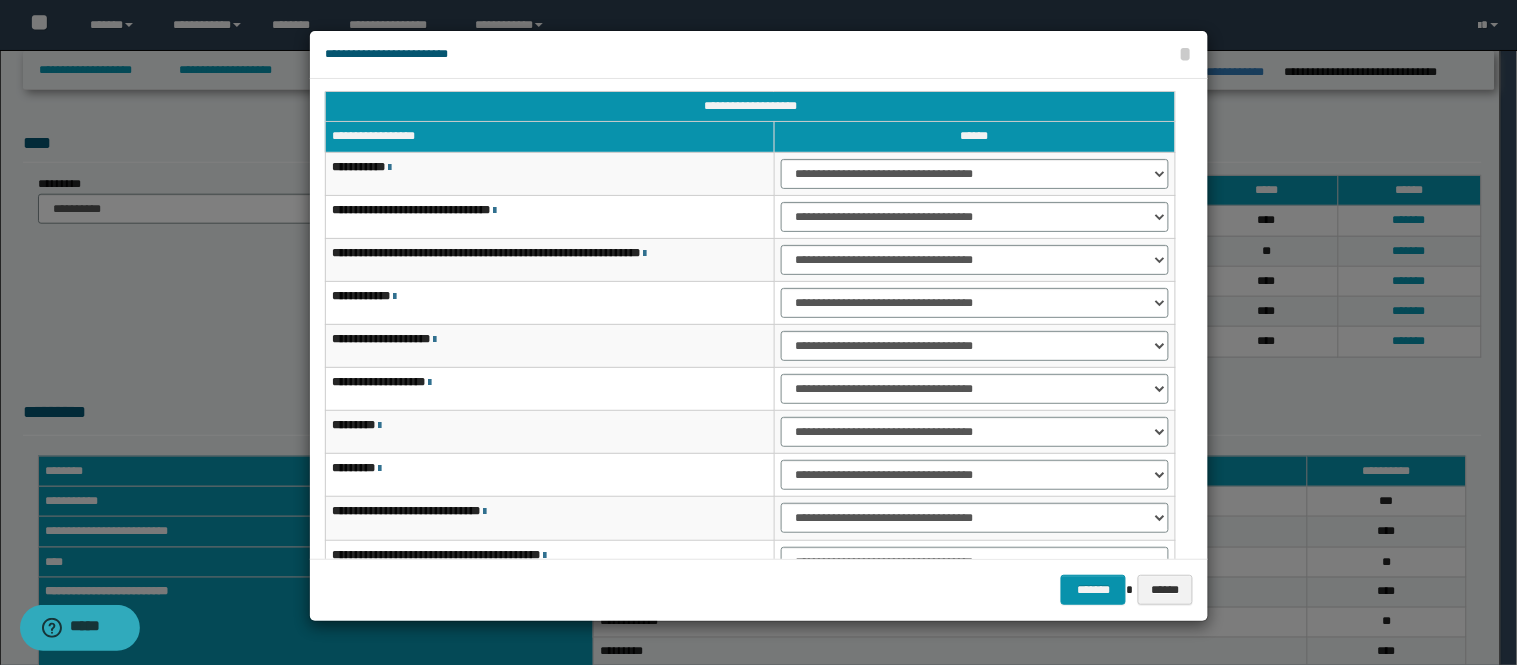 scroll, scrollTop: 0, scrollLeft: 0, axis: both 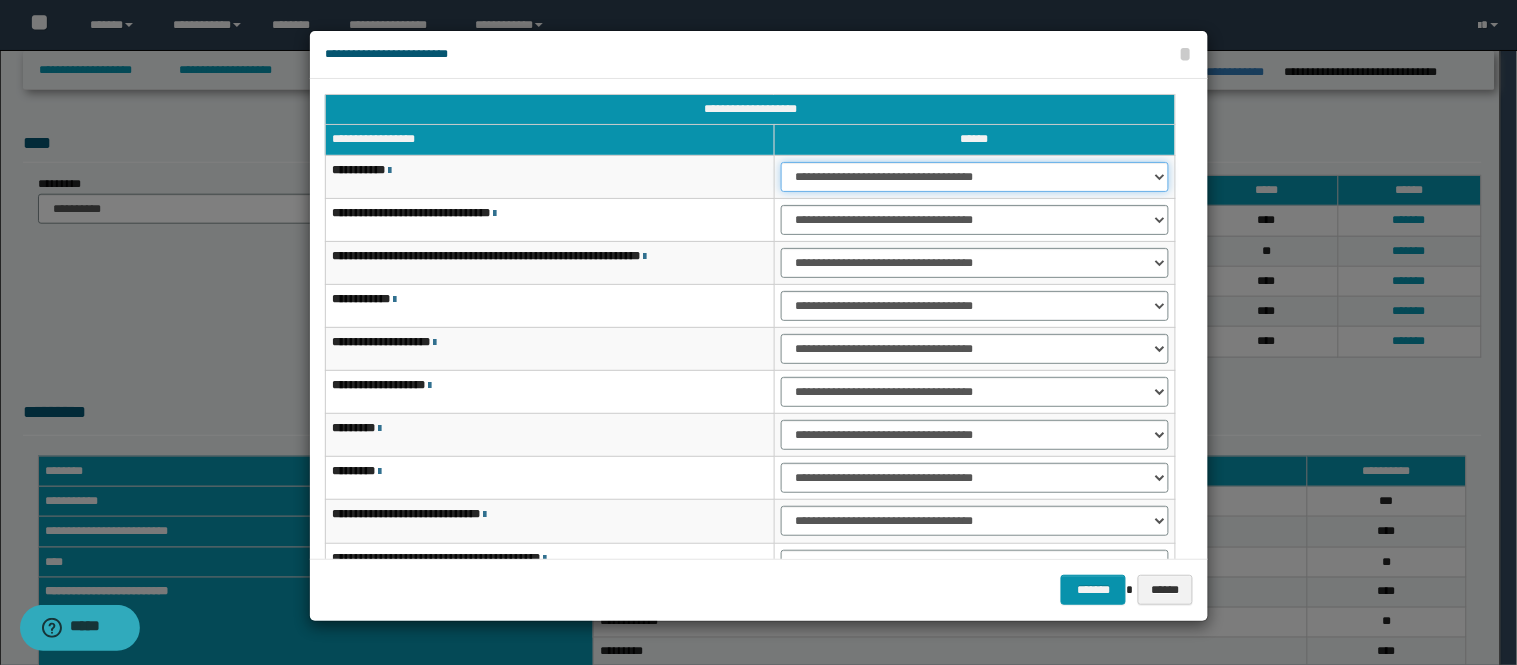 click on "**********" at bounding box center (975, 177) 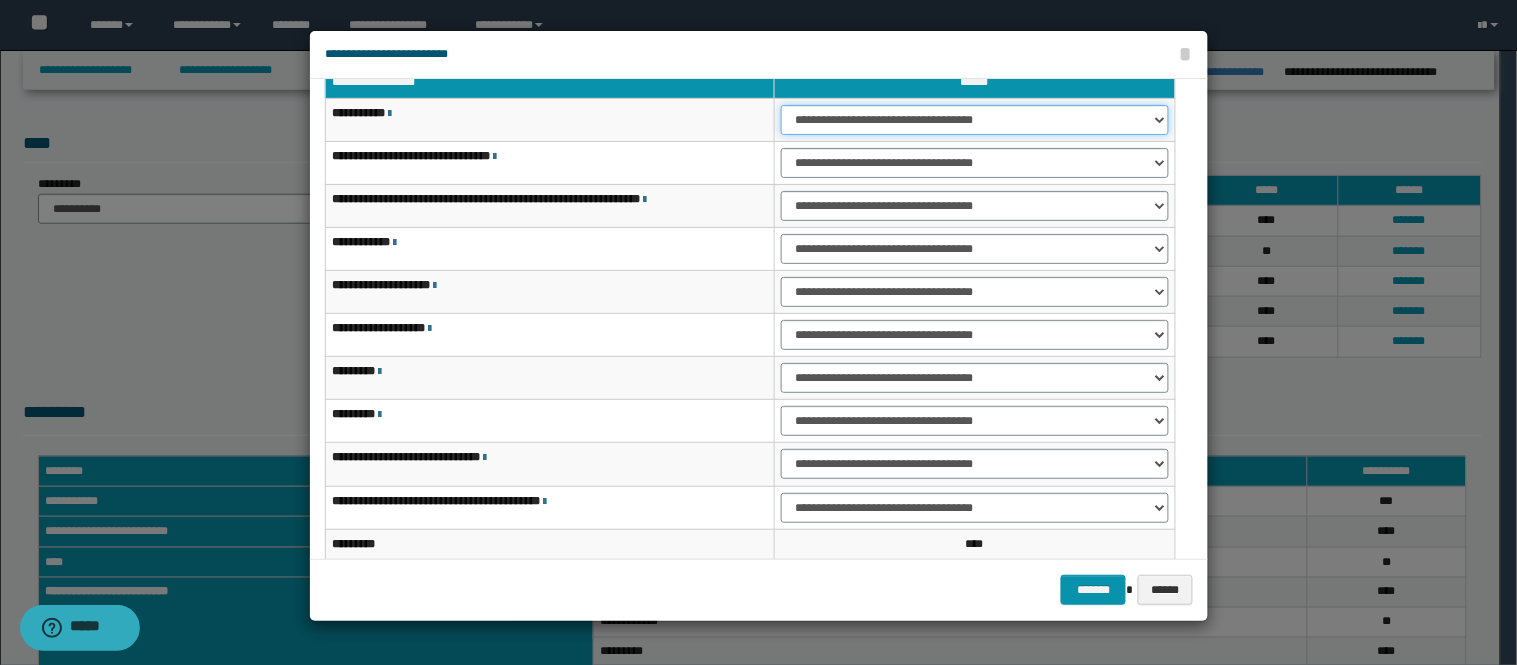 scroll, scrollTop: 111, scrollLeft: 0, axis: vertical 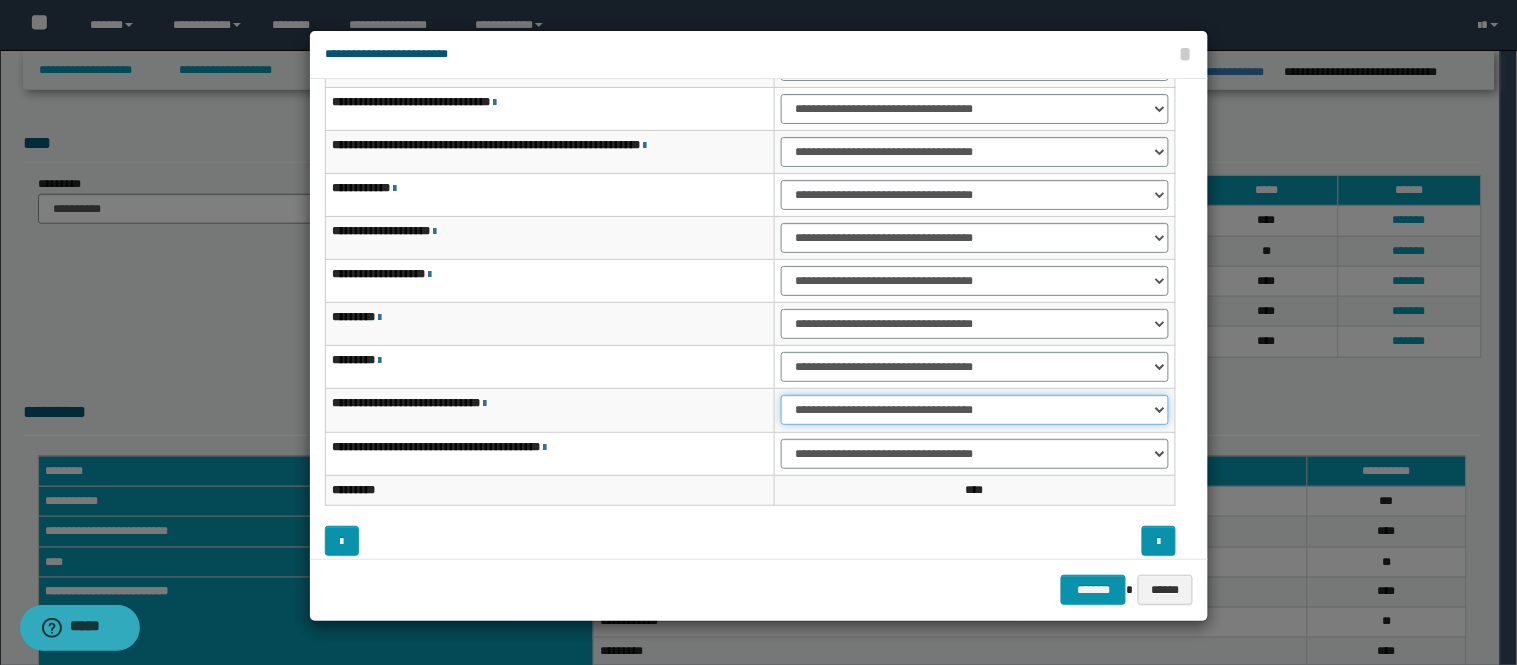 click on "**********" at bounding box center (975, 410) 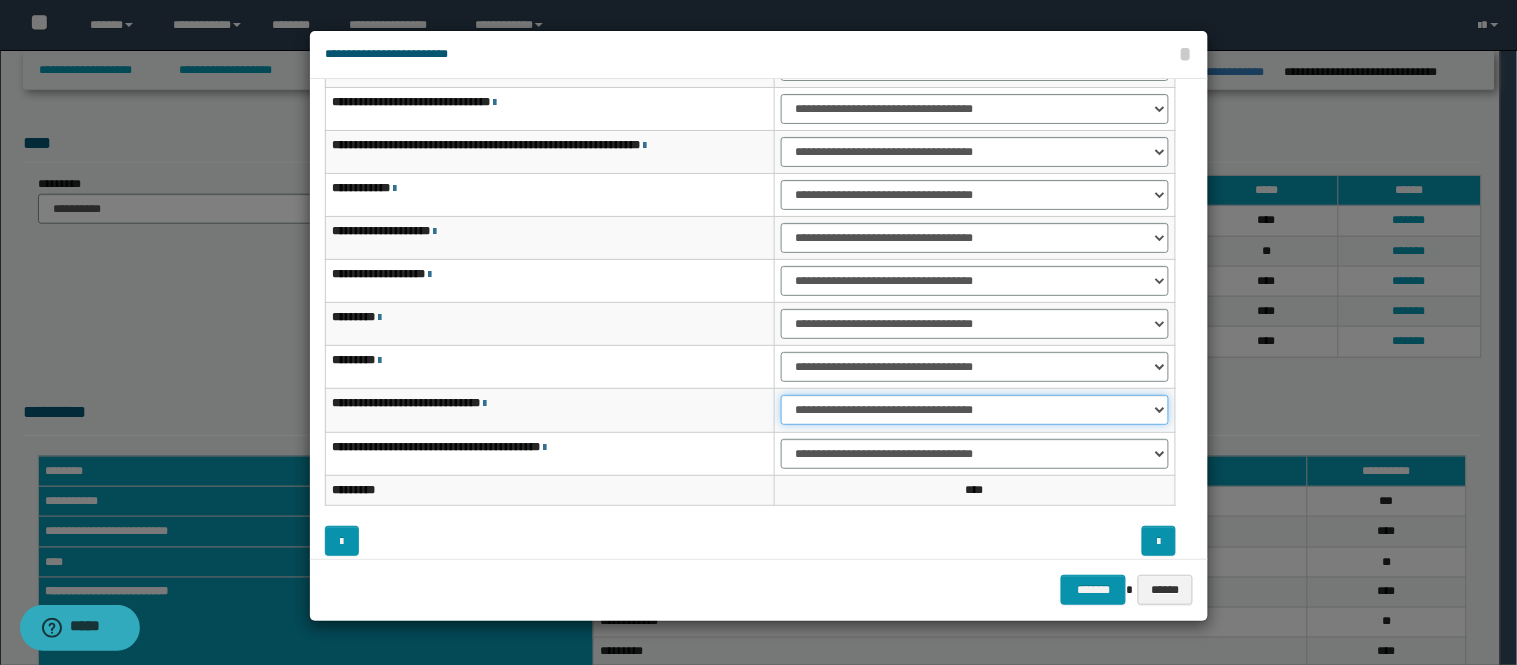 select on "***" 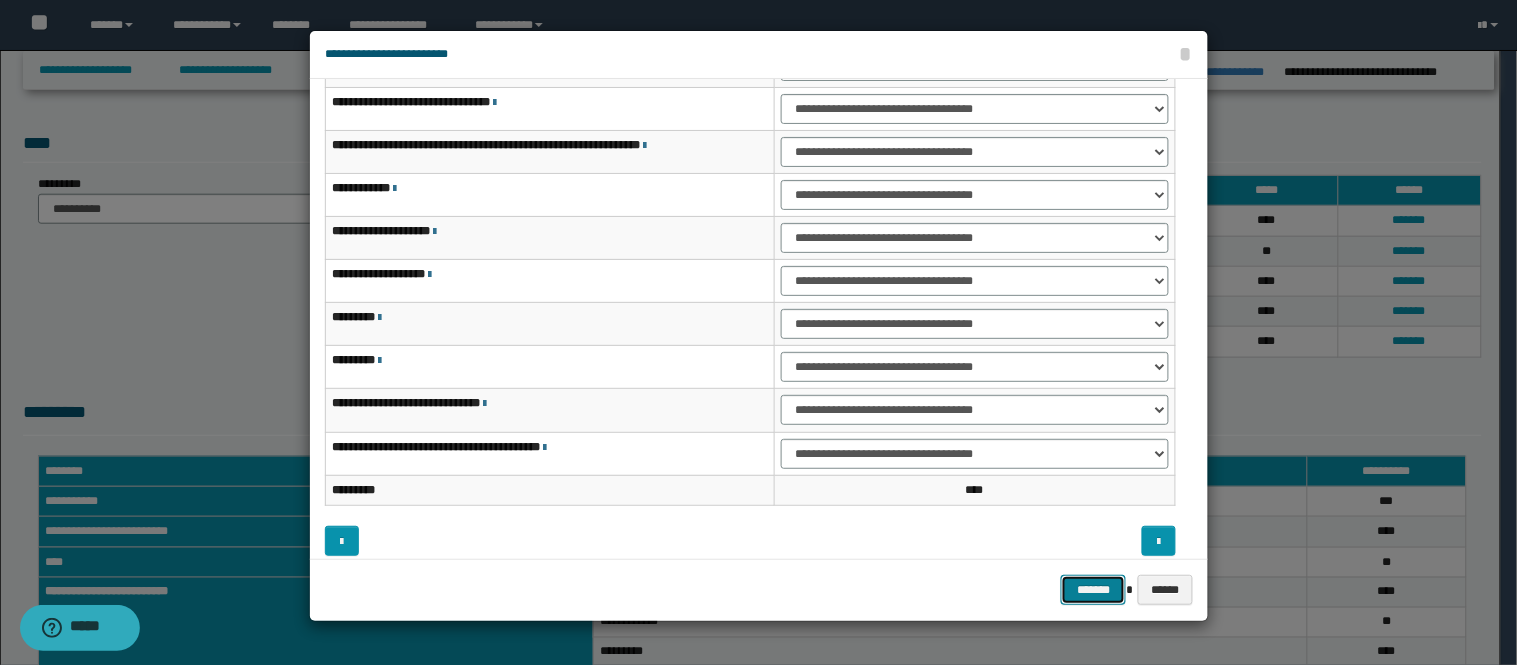 drag, startPoint x: 1090, startPoint y: 597, endPoint x: 975, endPoint y: 552, distance: 123.49089 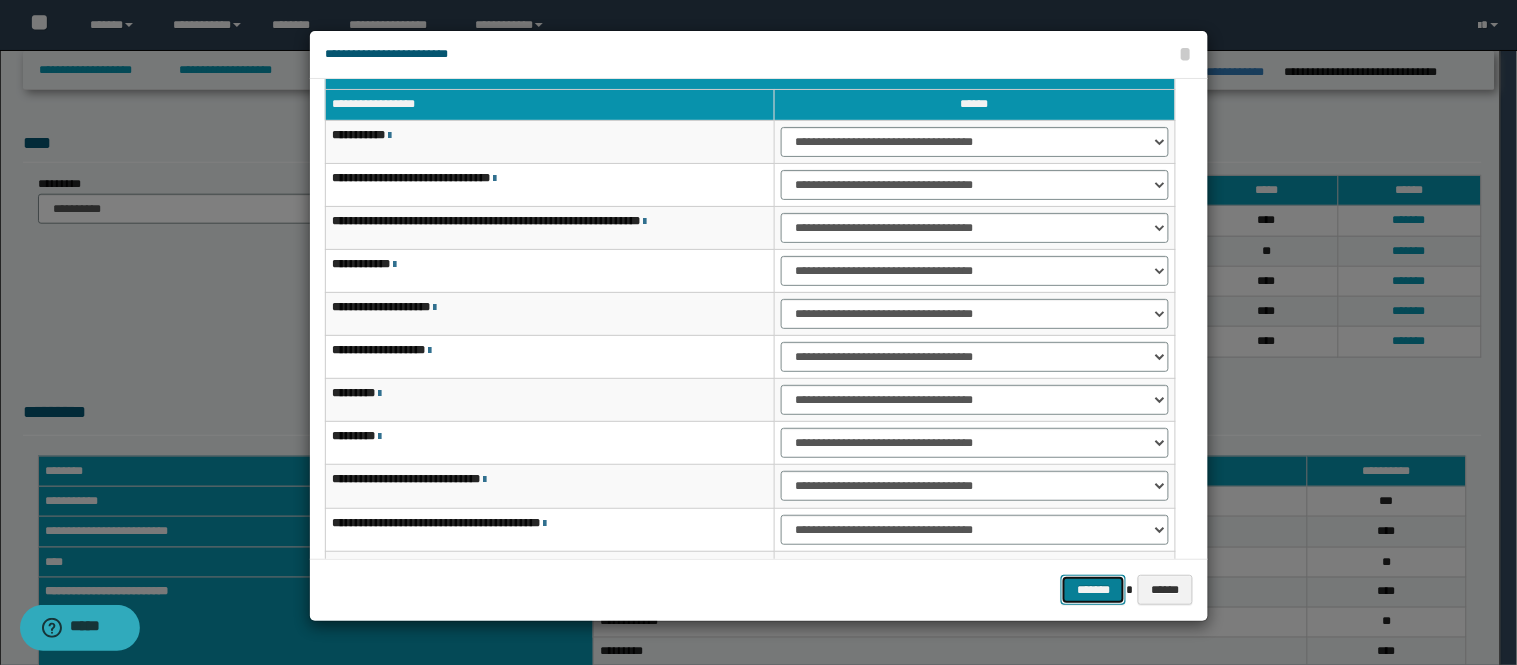 scroll, scrollTop: 0, scrollLeft: 0, axis: both 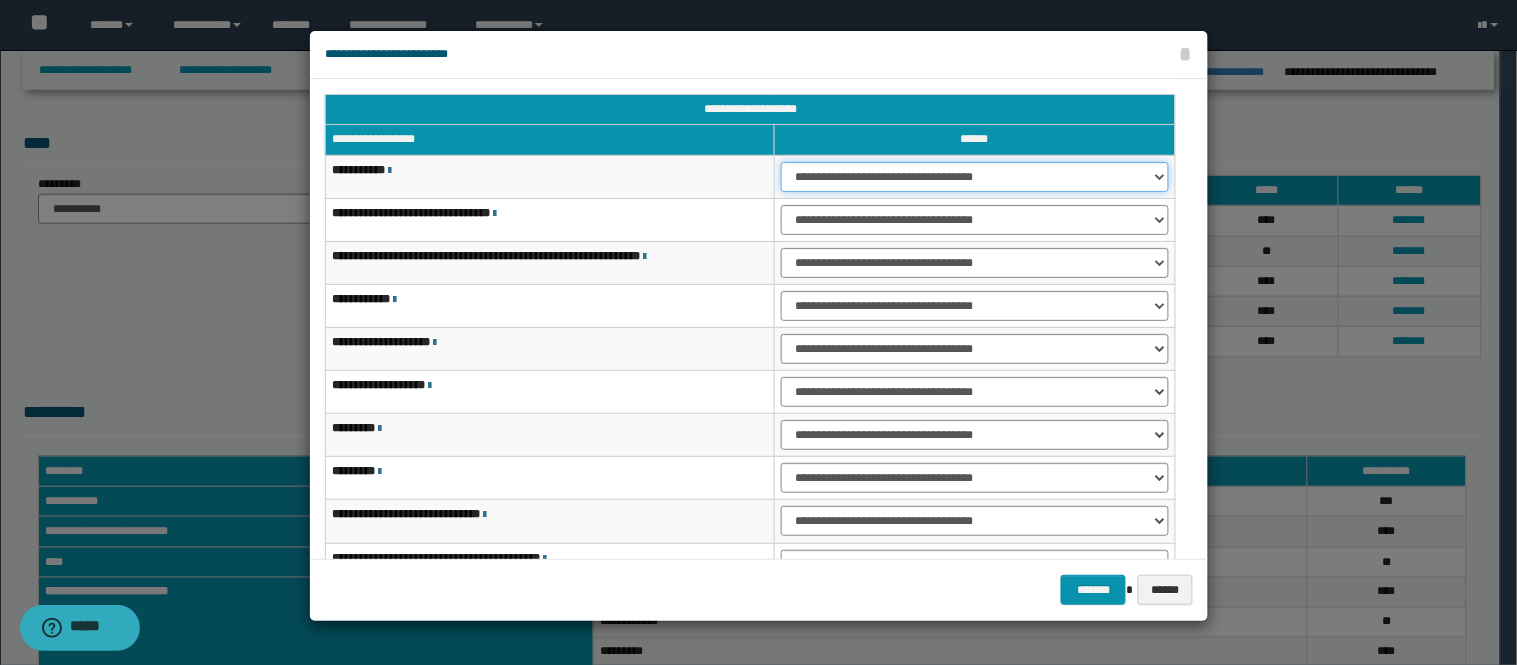 click on "**********" at bounding box center [975, 177] 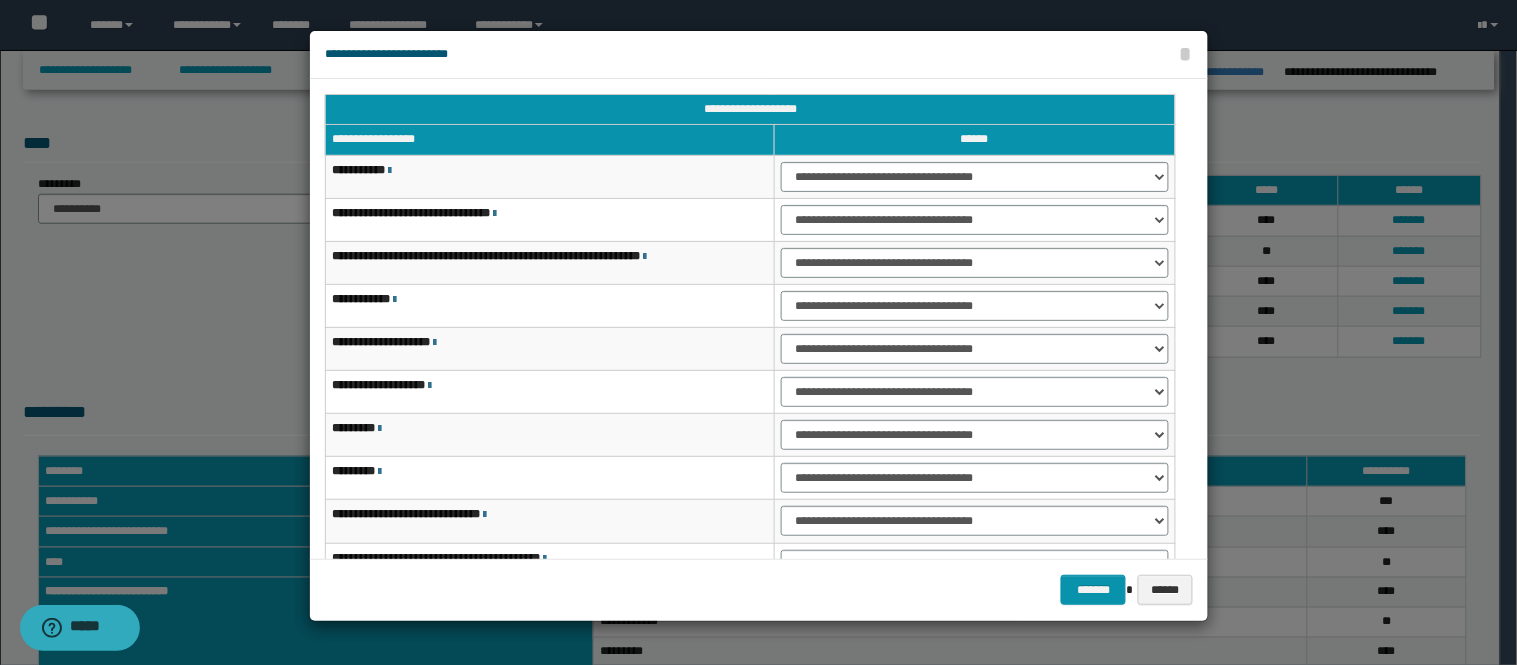 click on "**********" at bounding box center [974, 305] 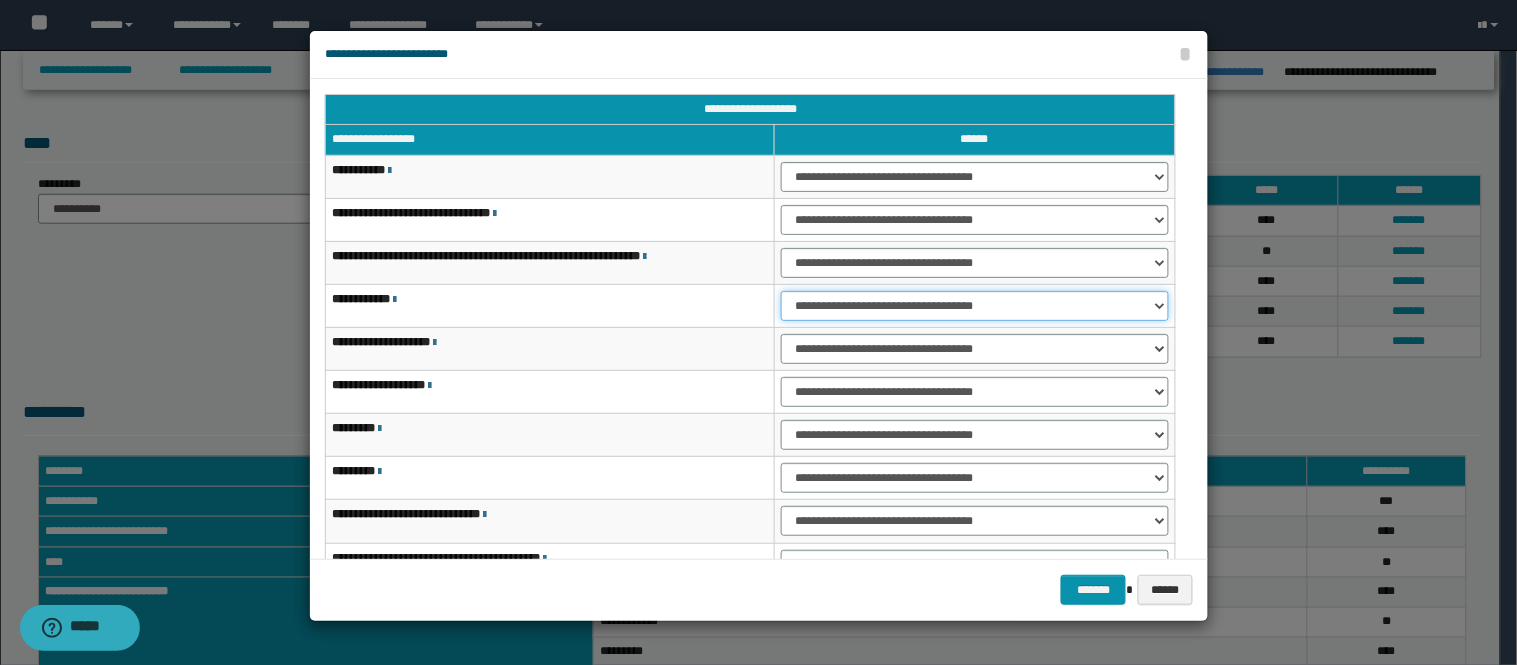 click on "**********" at bounding box center [975, 306] 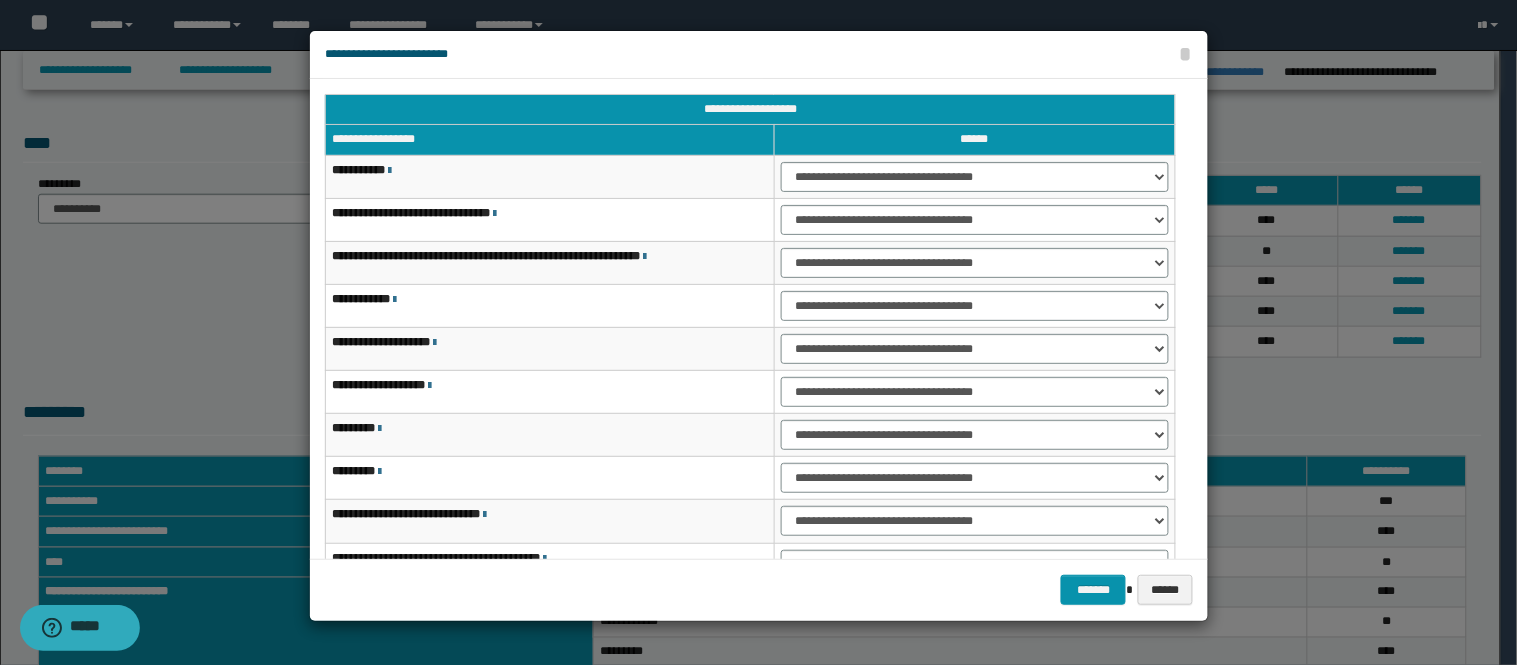 click on "**********" at bounding box center [974, 348] 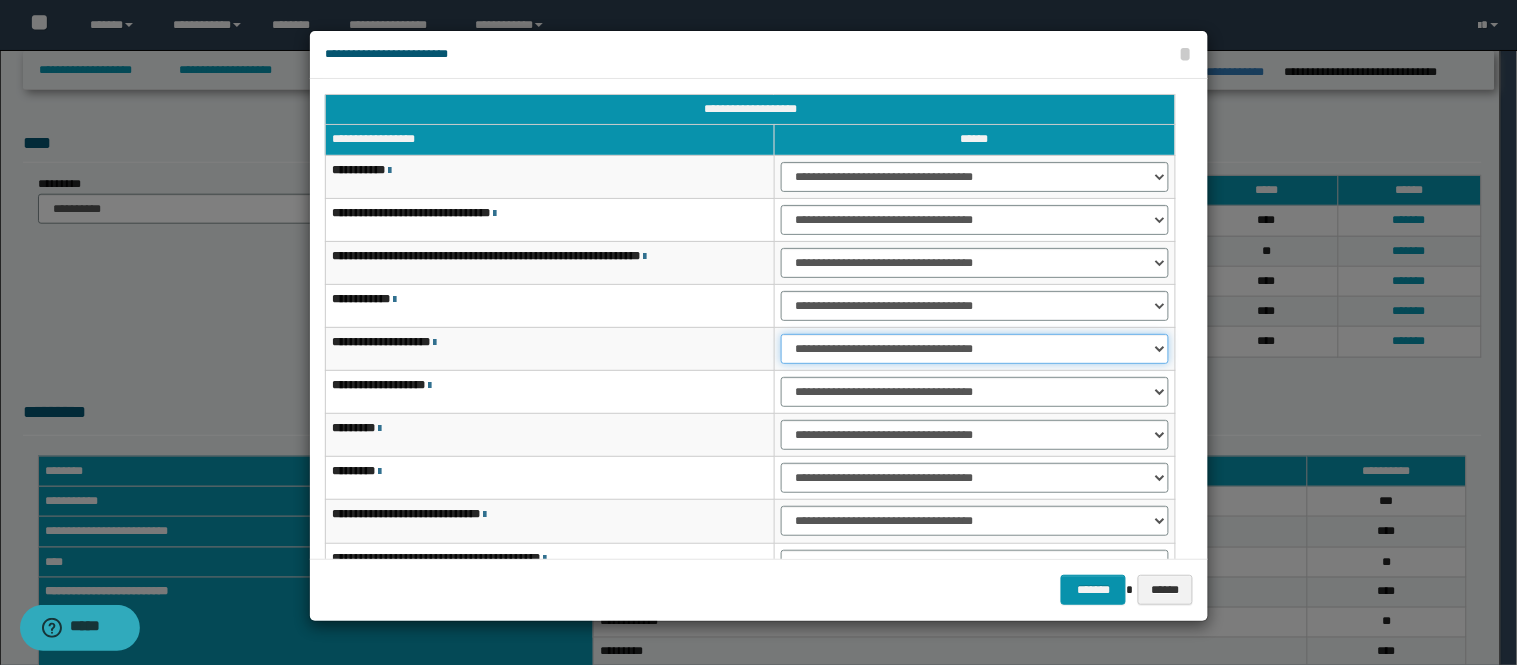 click on "**********" at bounding box center [975, 349] 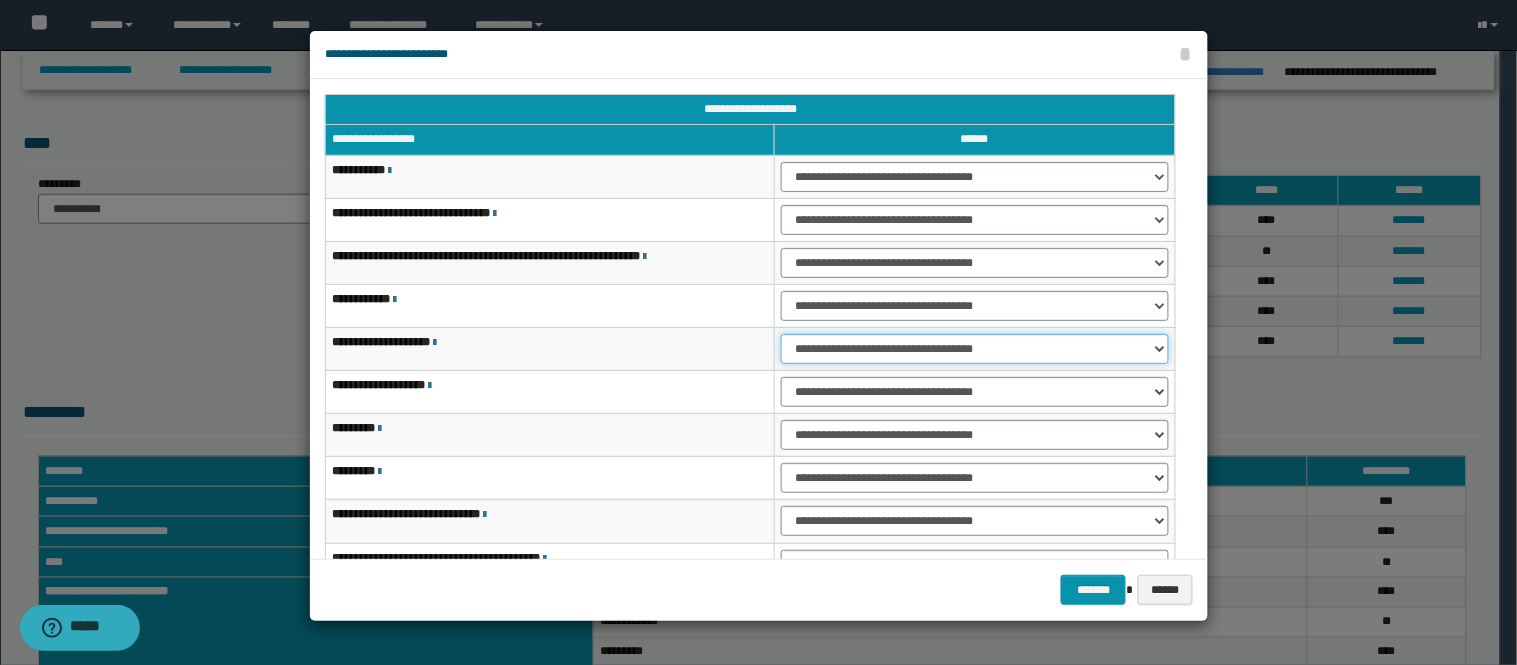 select on "***" 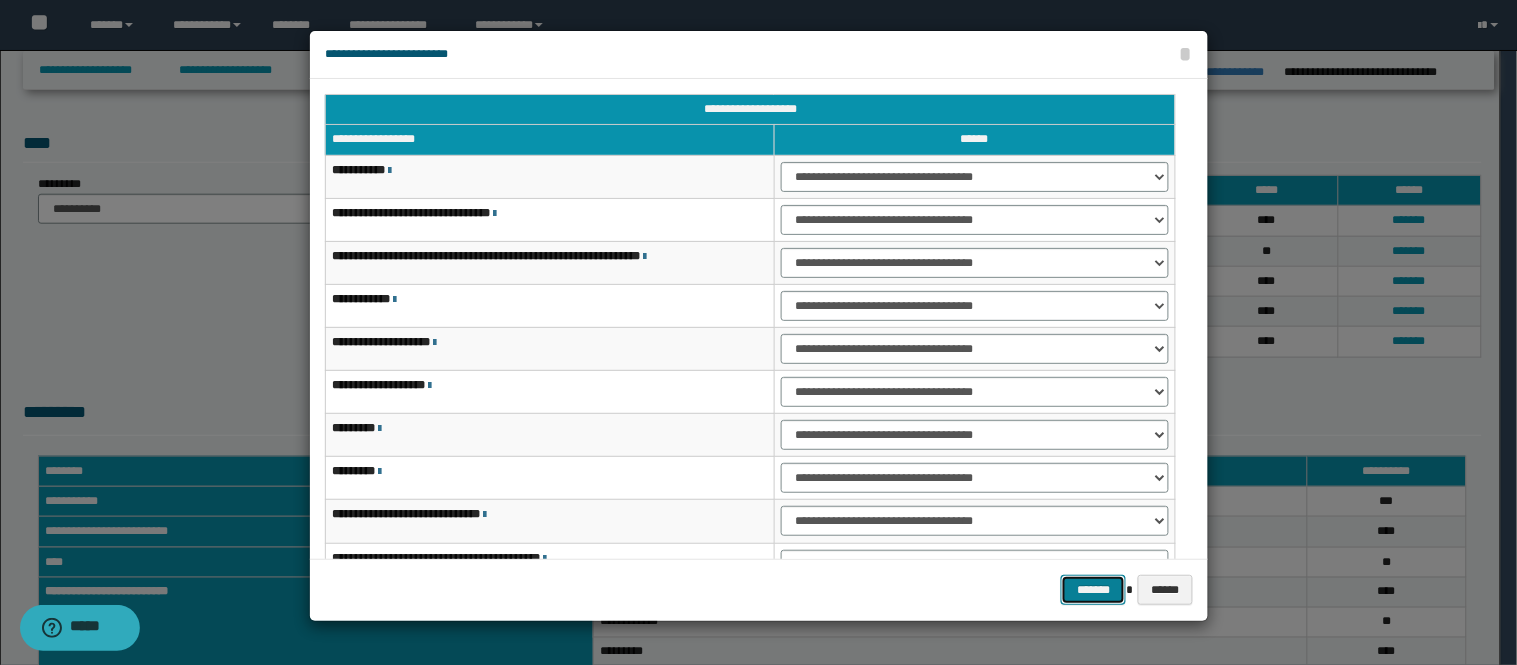 click on "*******" at bounding box center (1093, 590) 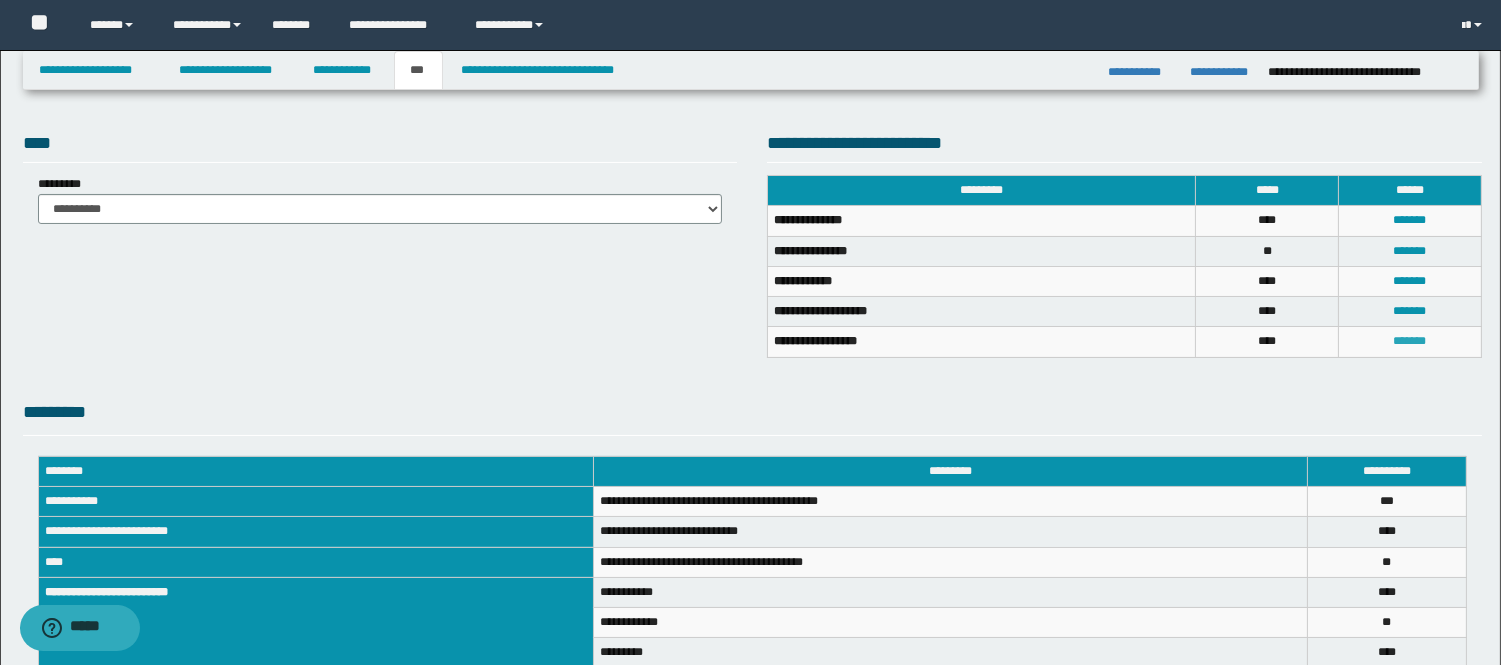 click on "*******" at bounding box center (1410, 341) 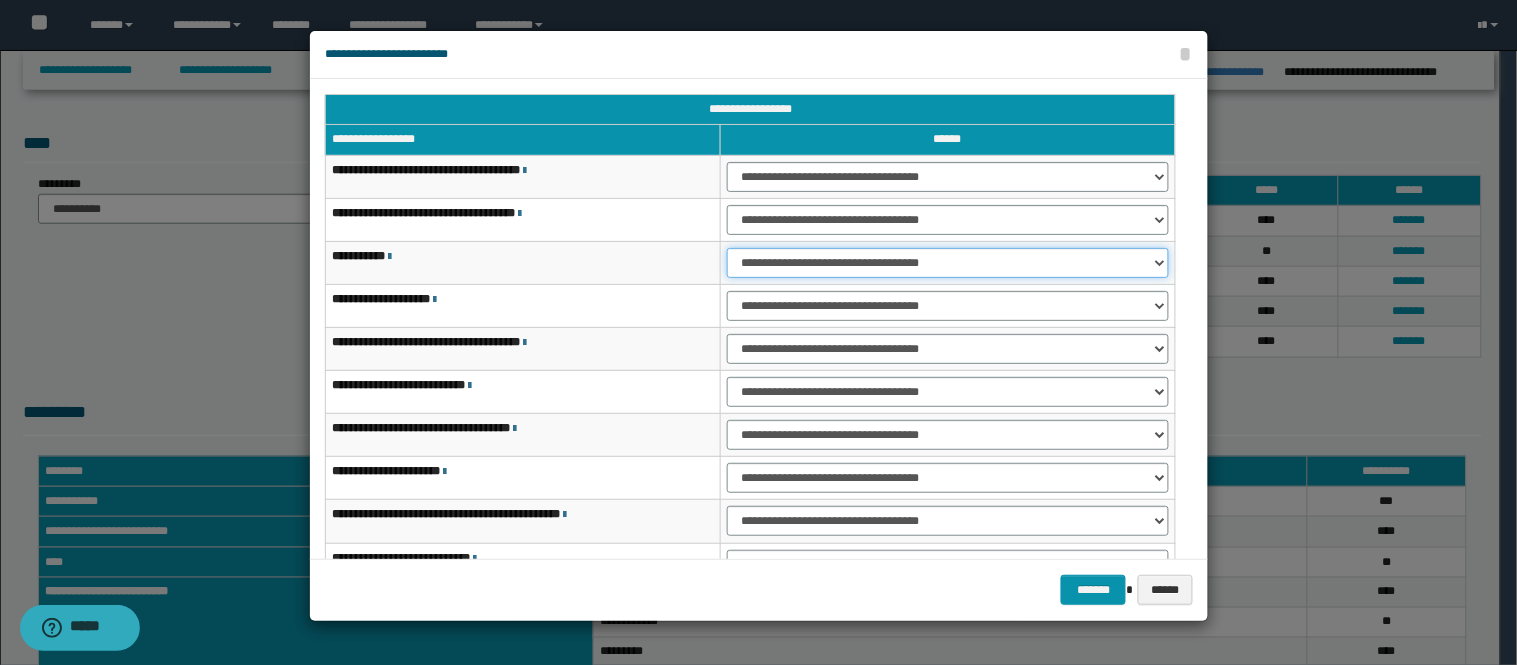 click on "**********" at bounding box center [948, 263] 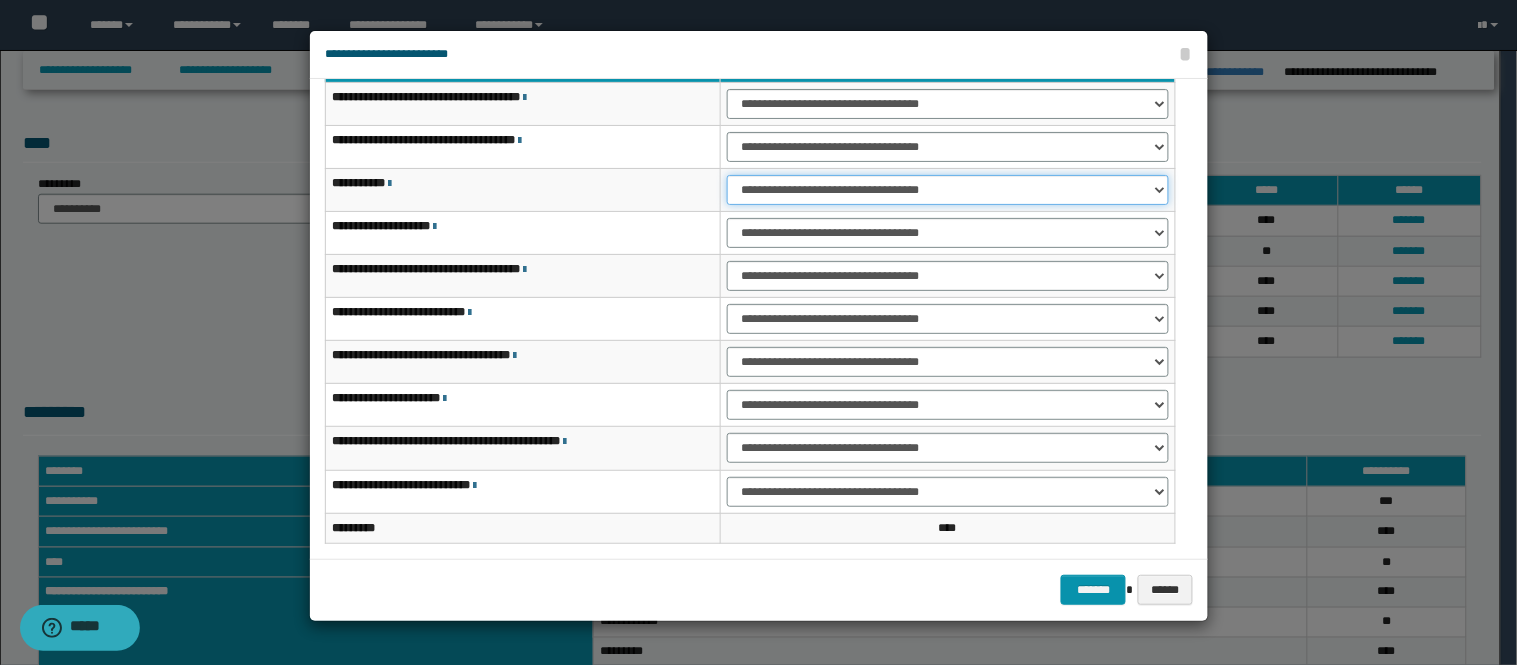 scroll, scrollTop: 111, scrollLeft: 0, axis: vertical 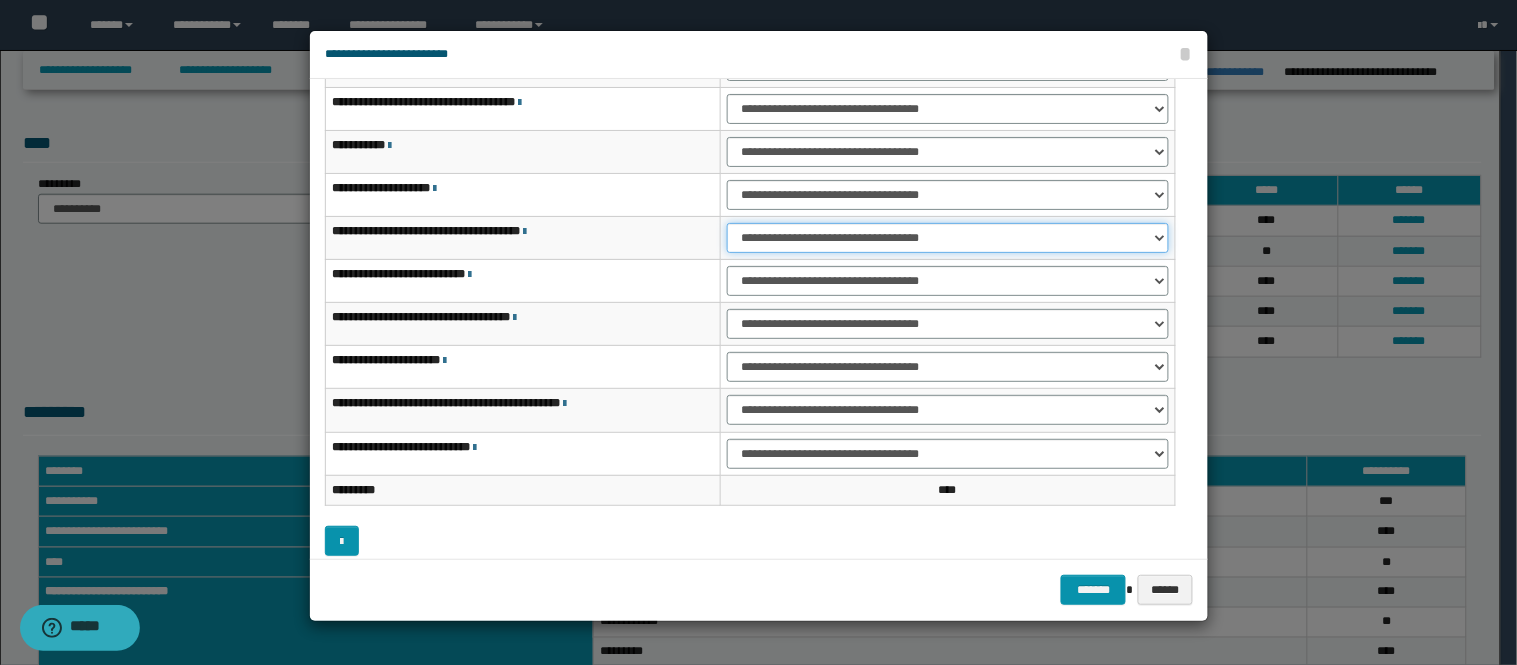 click on "**********" at bounding box center (948, 238) 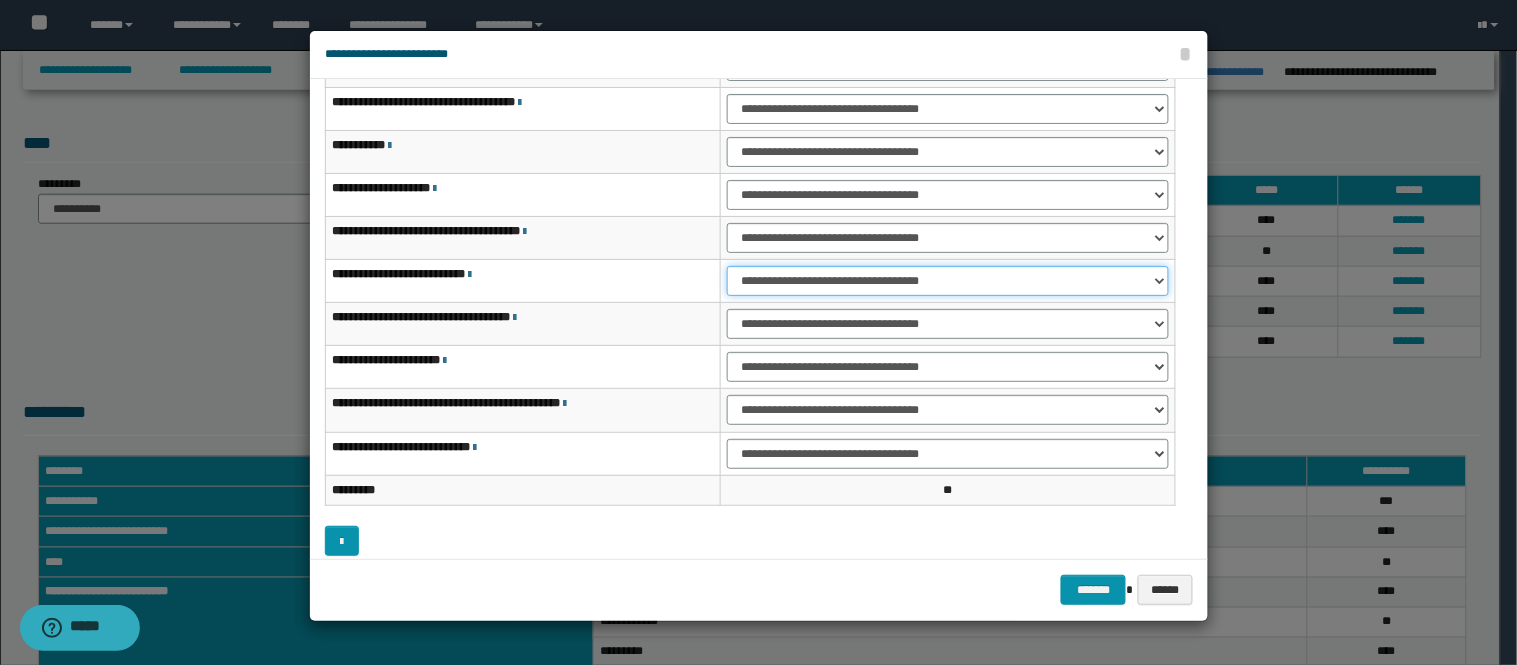 click on "**********" at bounding box center (948, 281) 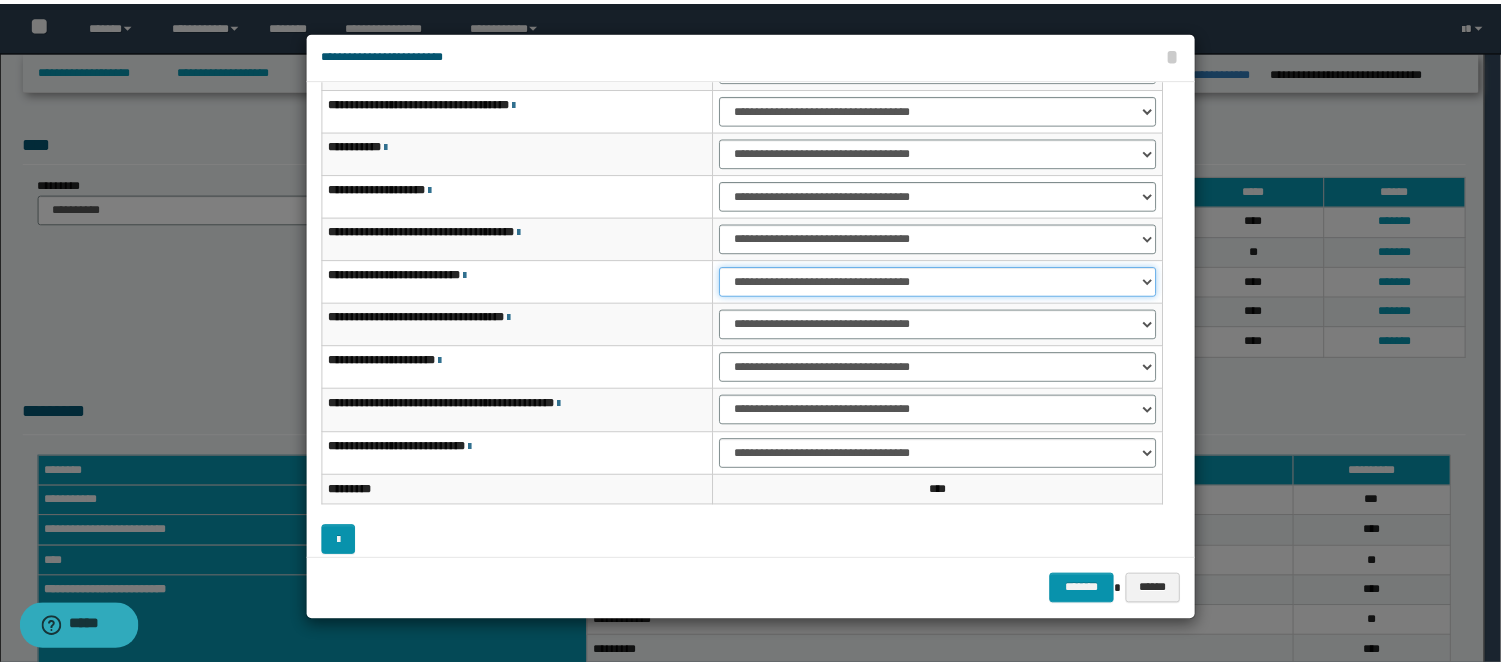 scroll, scrollTop: 123, scrollLeft: 0, axis: vertical 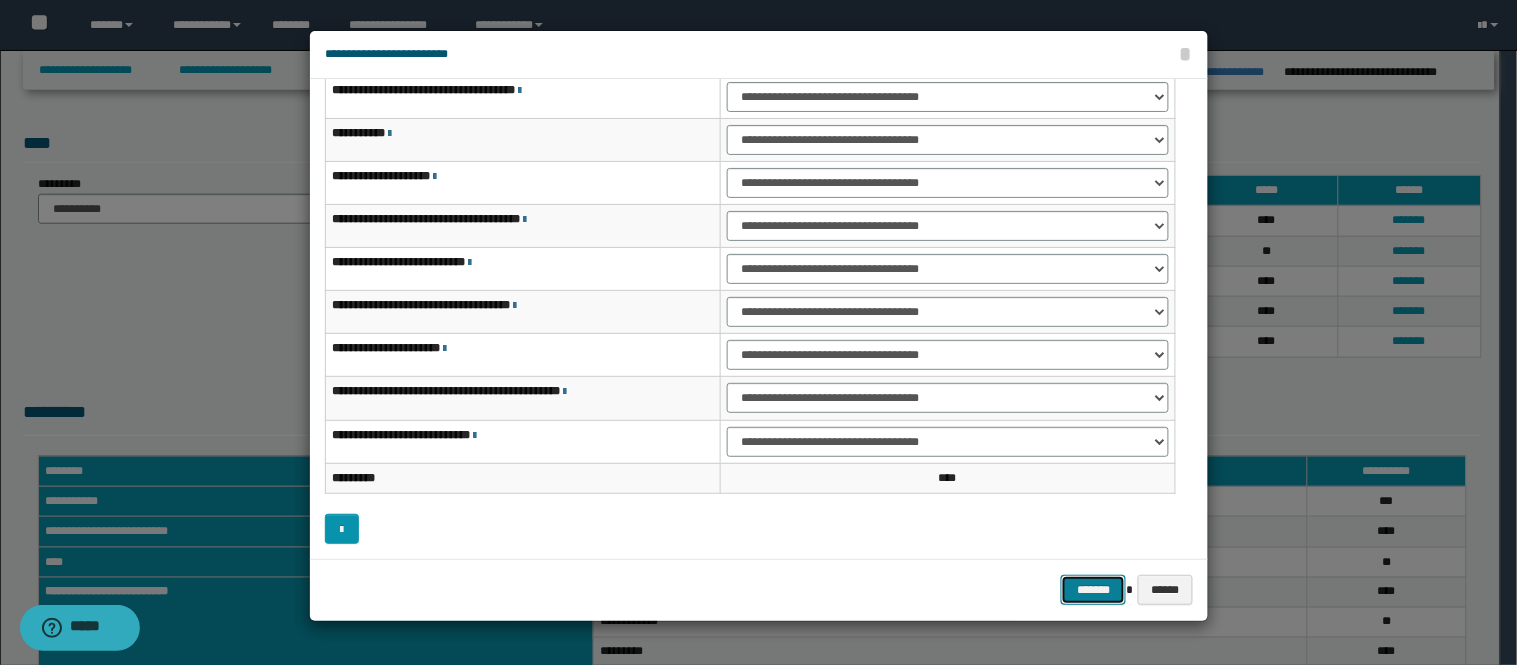 click on "*******" at bounding box center (1093, 590) 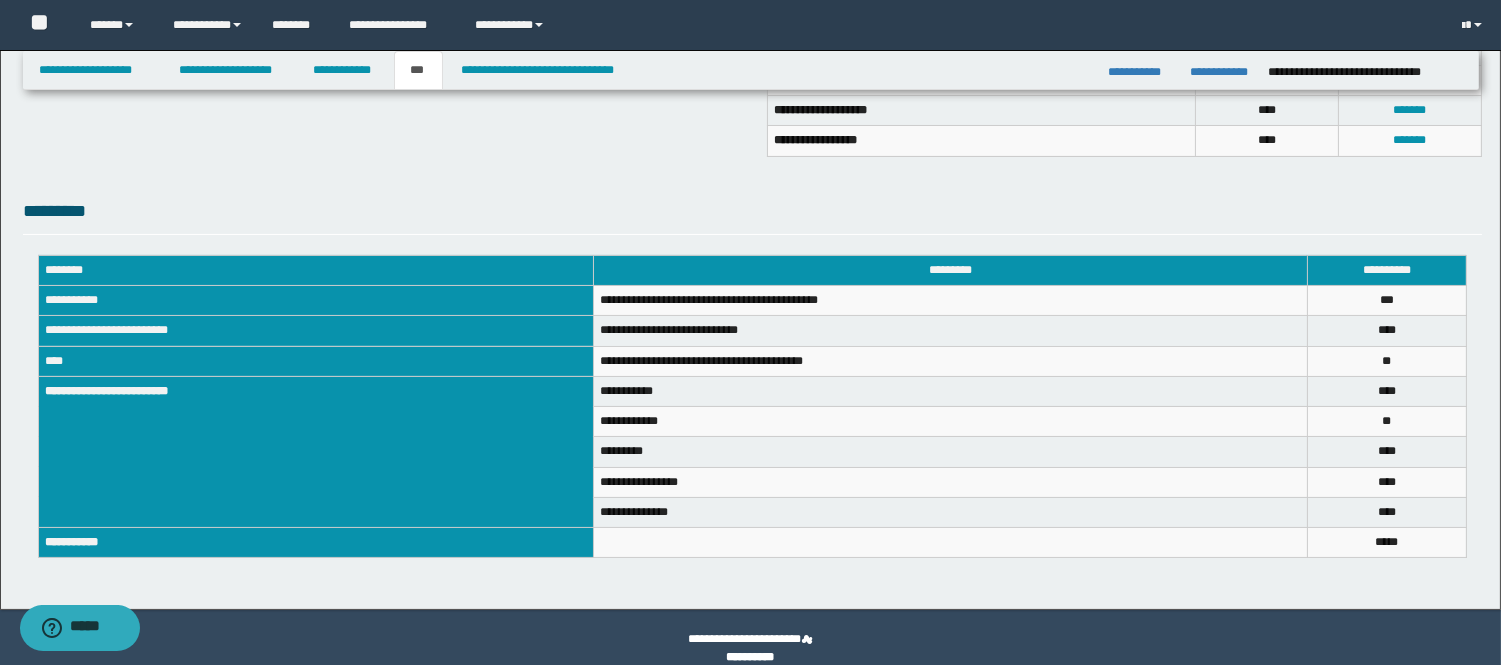 scroll, scrollTop: 605, scrollLeft: 0, axis: vertical 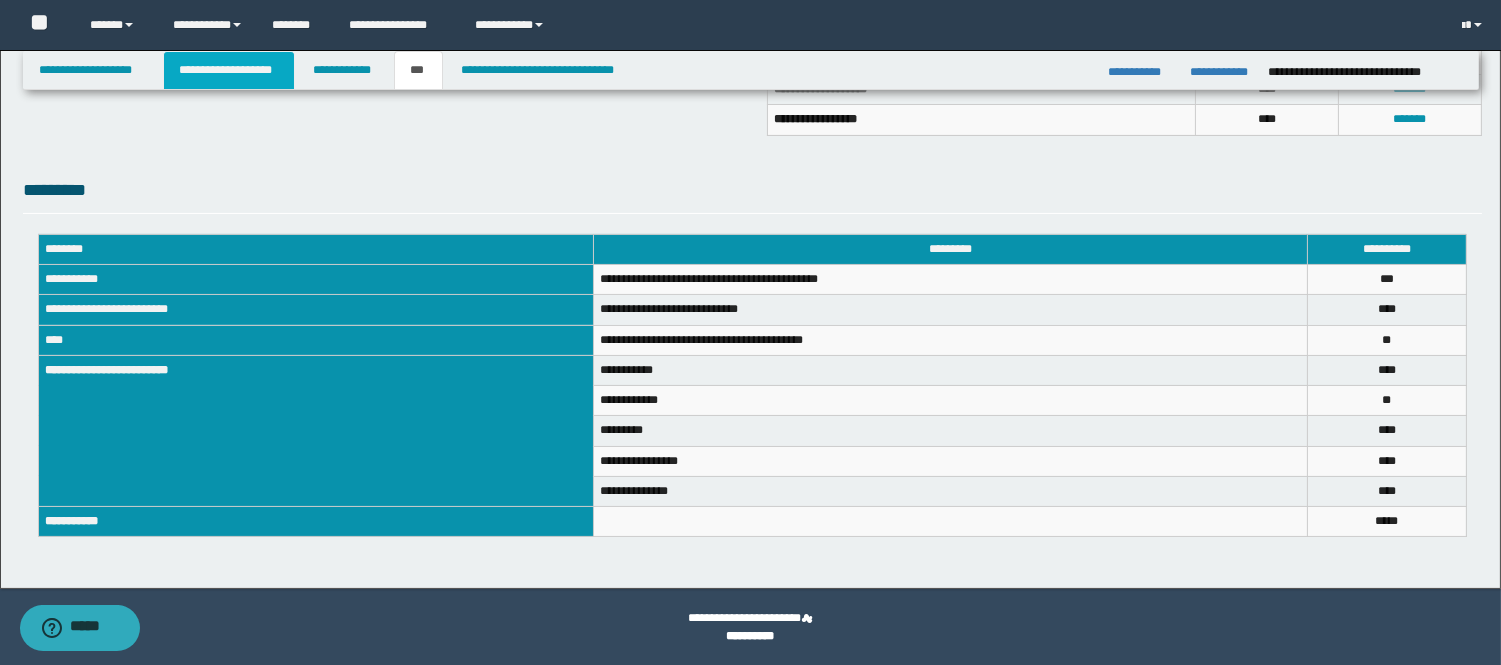 click on "**********" at bounding box center (229, 70) 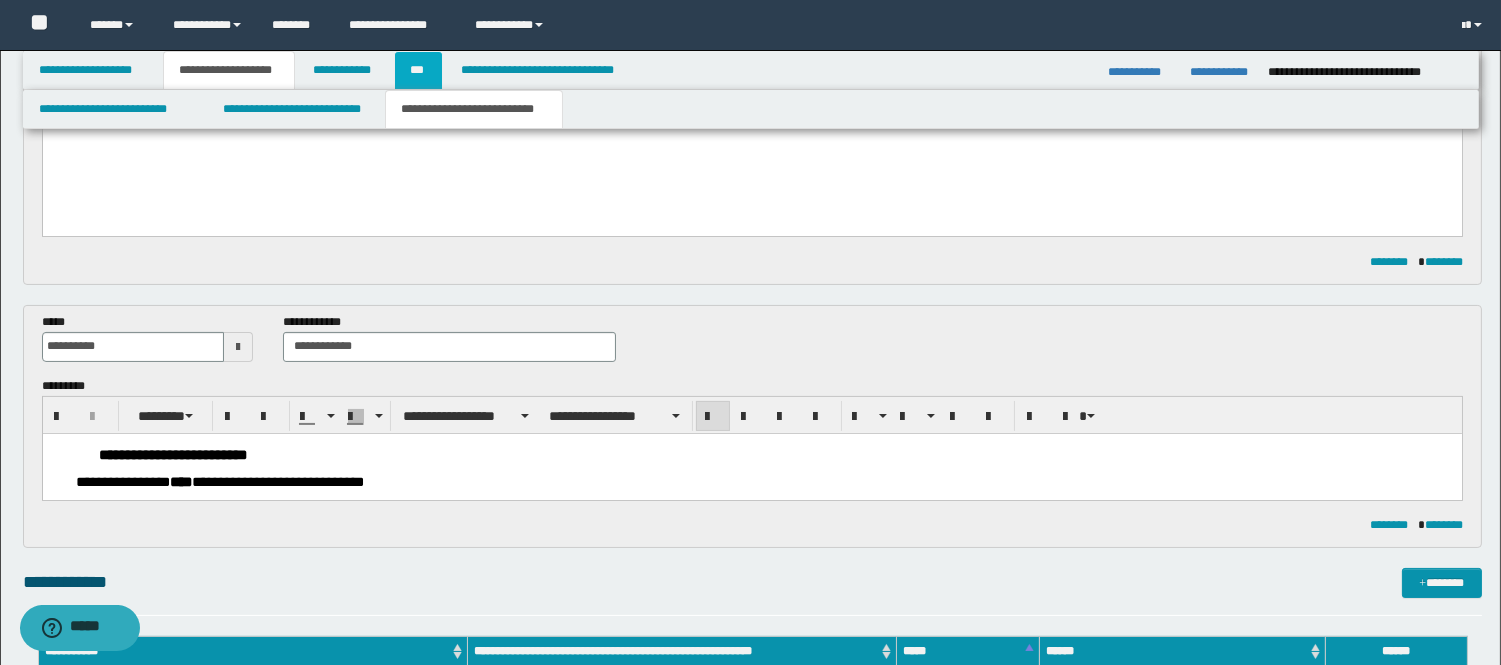 click on "***" at bounding box center [418, 70] 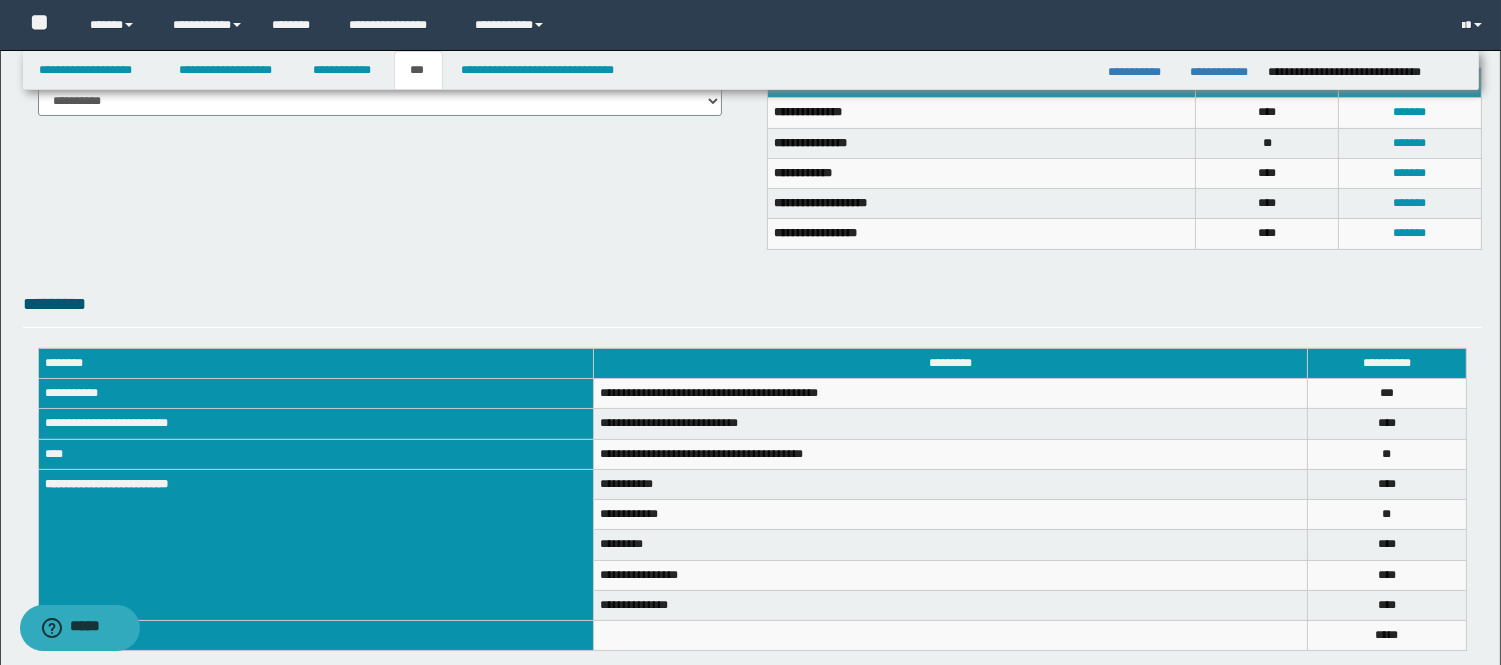 scroll, scrollTop: 605, scrollLeft: 0, axis: vertical 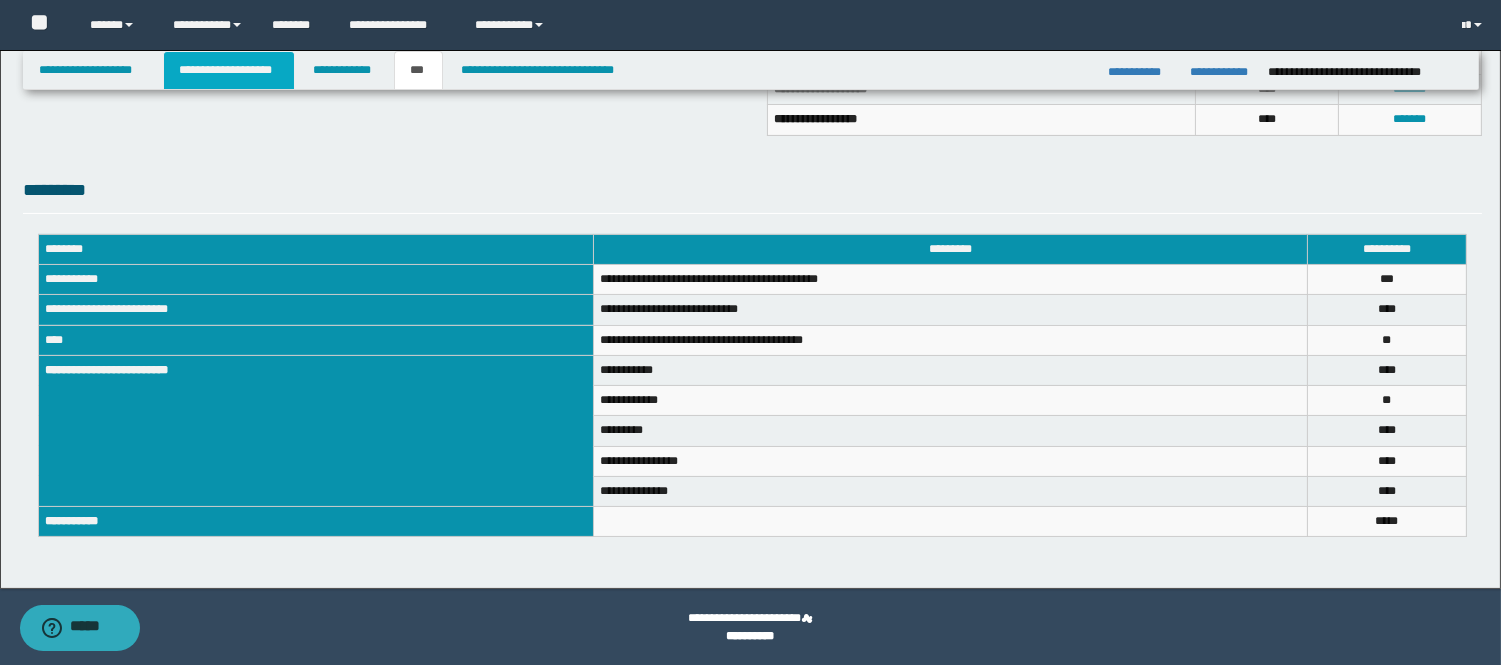 click on "**********" at bounding box center (229, 70) 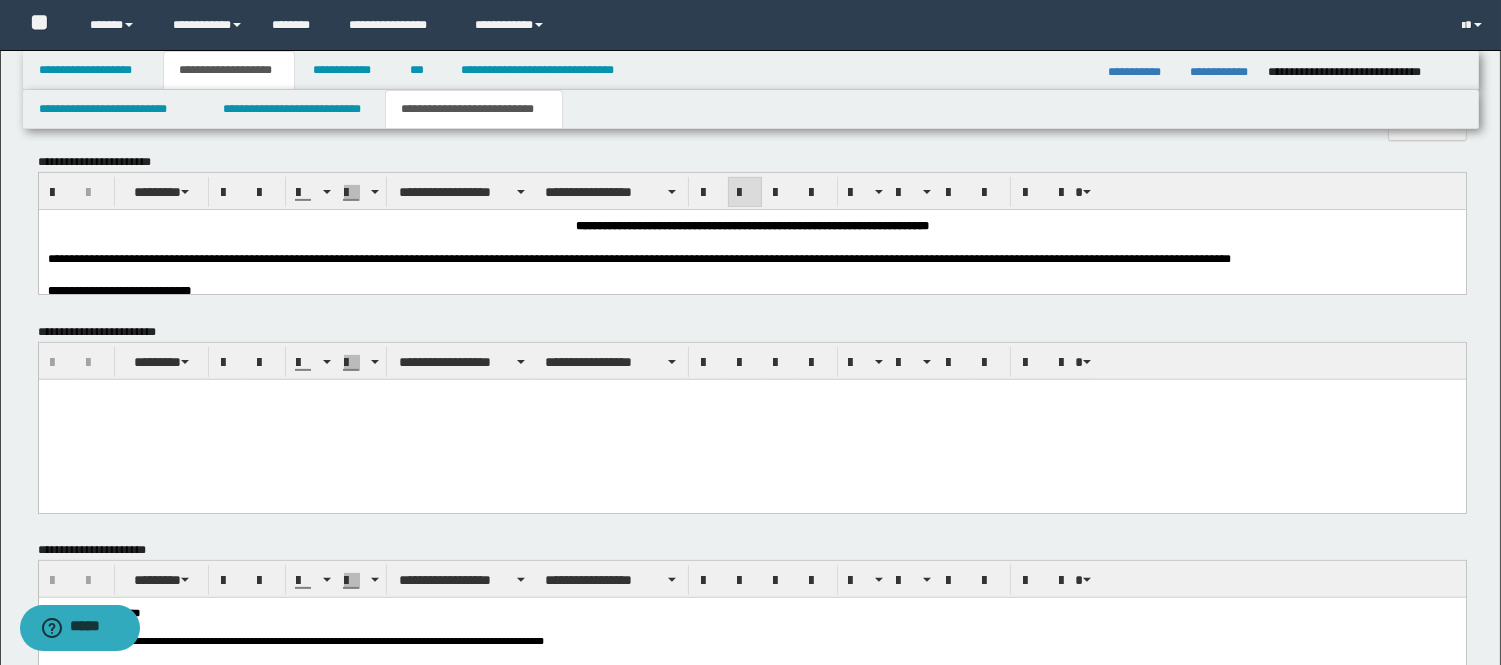 scroll, scrollTop: 1308, scrollLeft: 0, axis: vertical 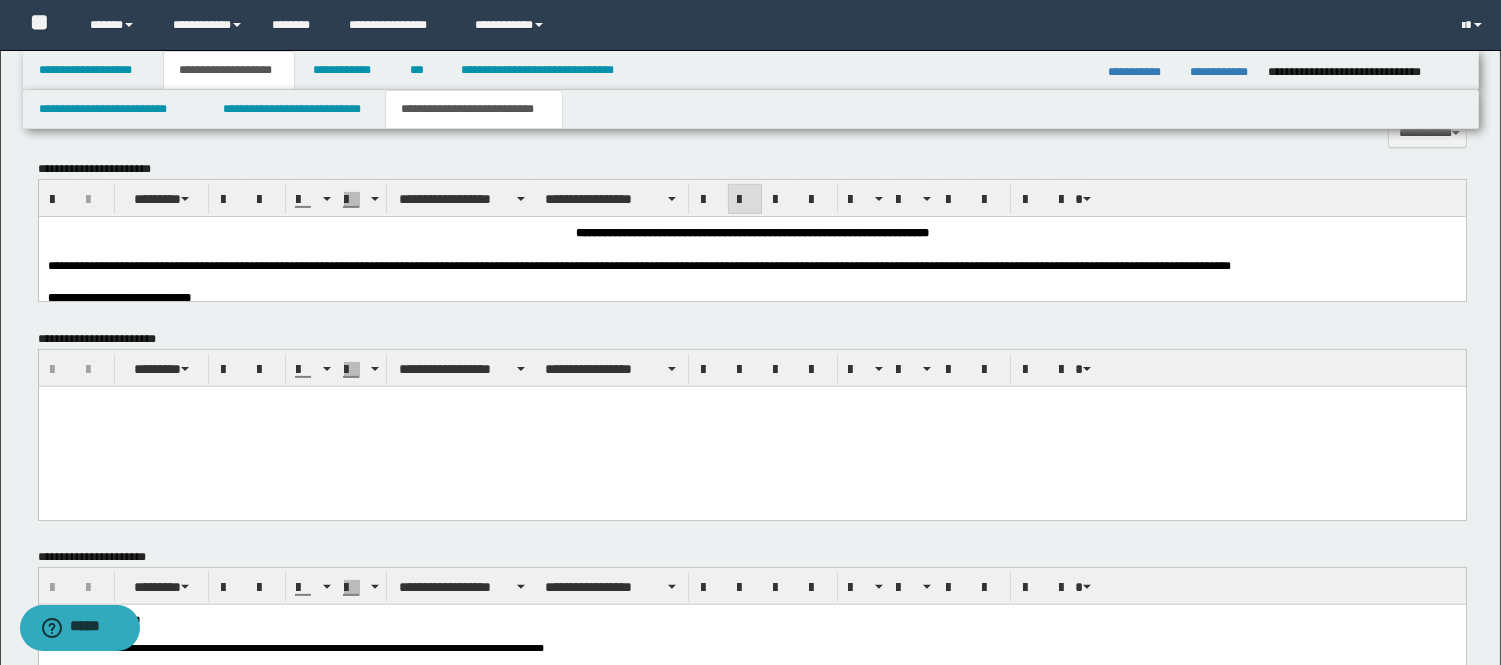 click on "**********" at bounding box center [638, 266] 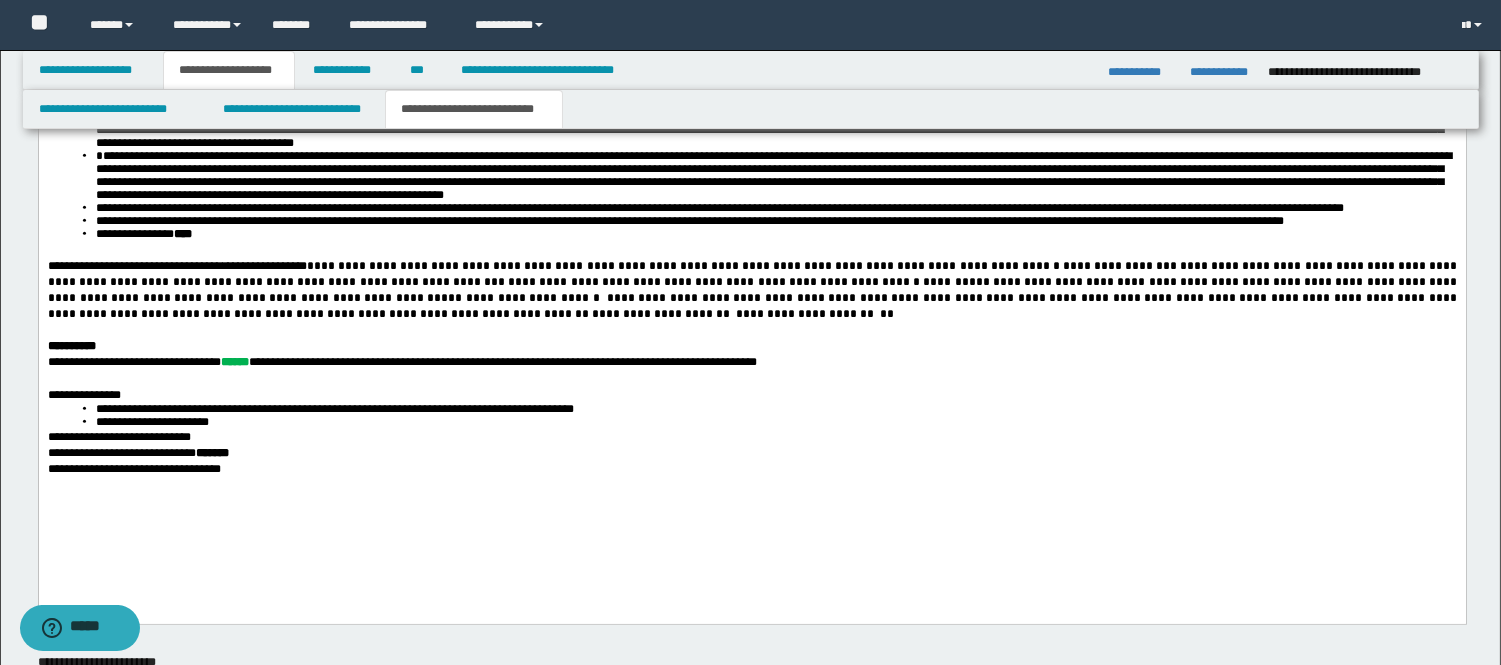 scroll, scrollTop: 3212, scrollLeft: 0, axis: vertical 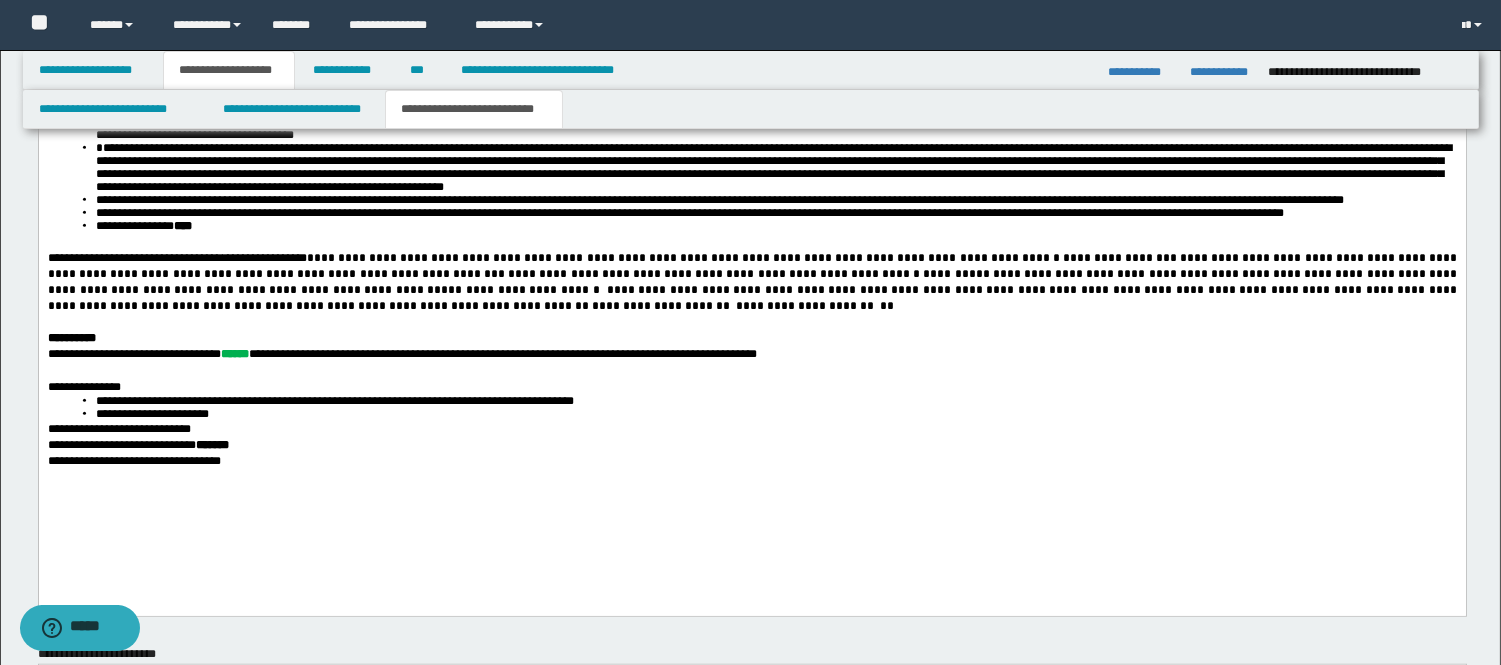 click on "**********" at bounding box center [807, 307] 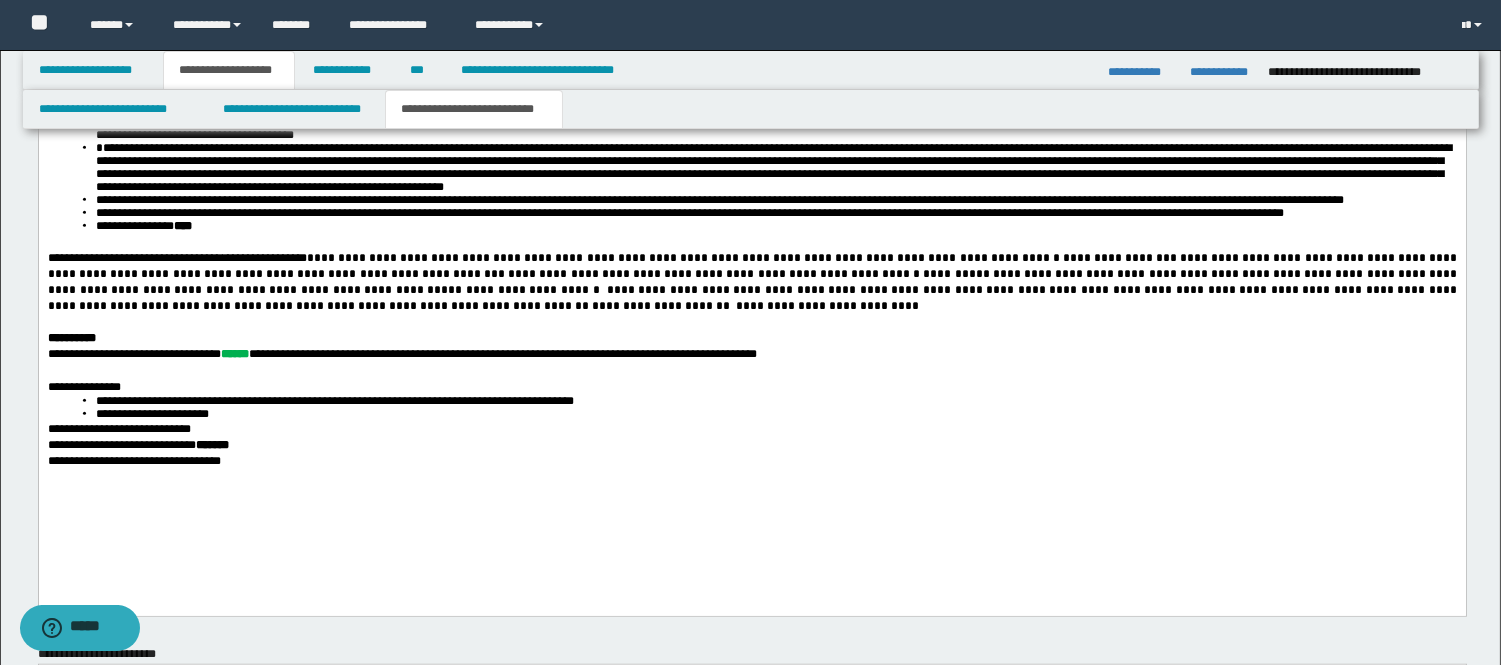 click at bounding box center [733, 307] 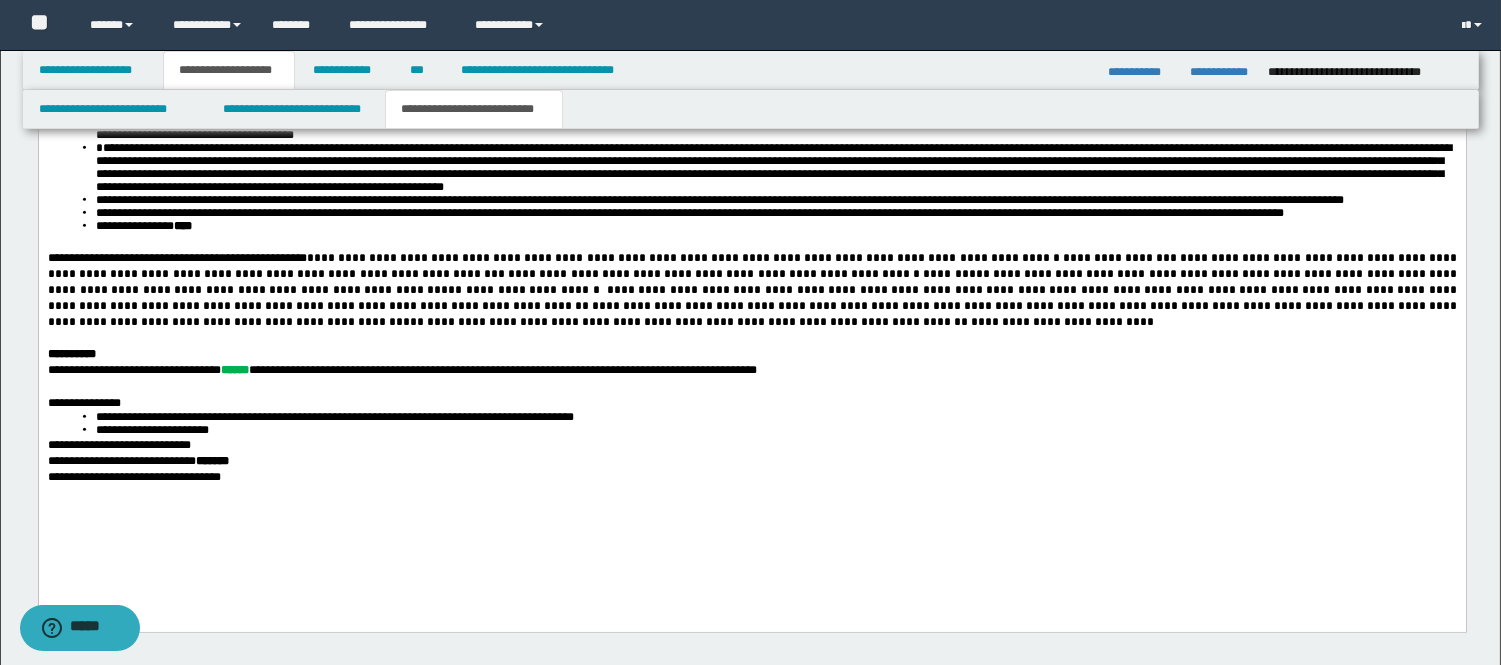 click on "**********" at bounding box center [751, 291] 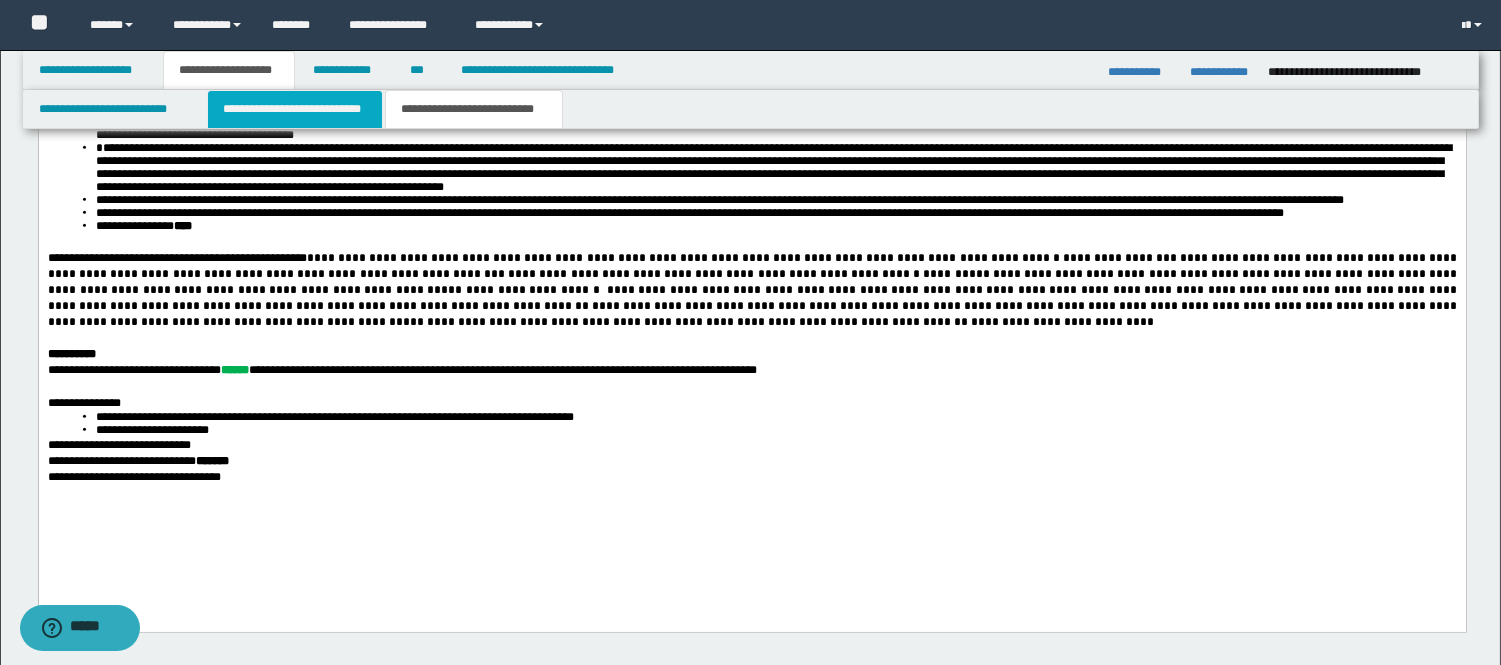 click on "**********" at bounding box center [295, 109] 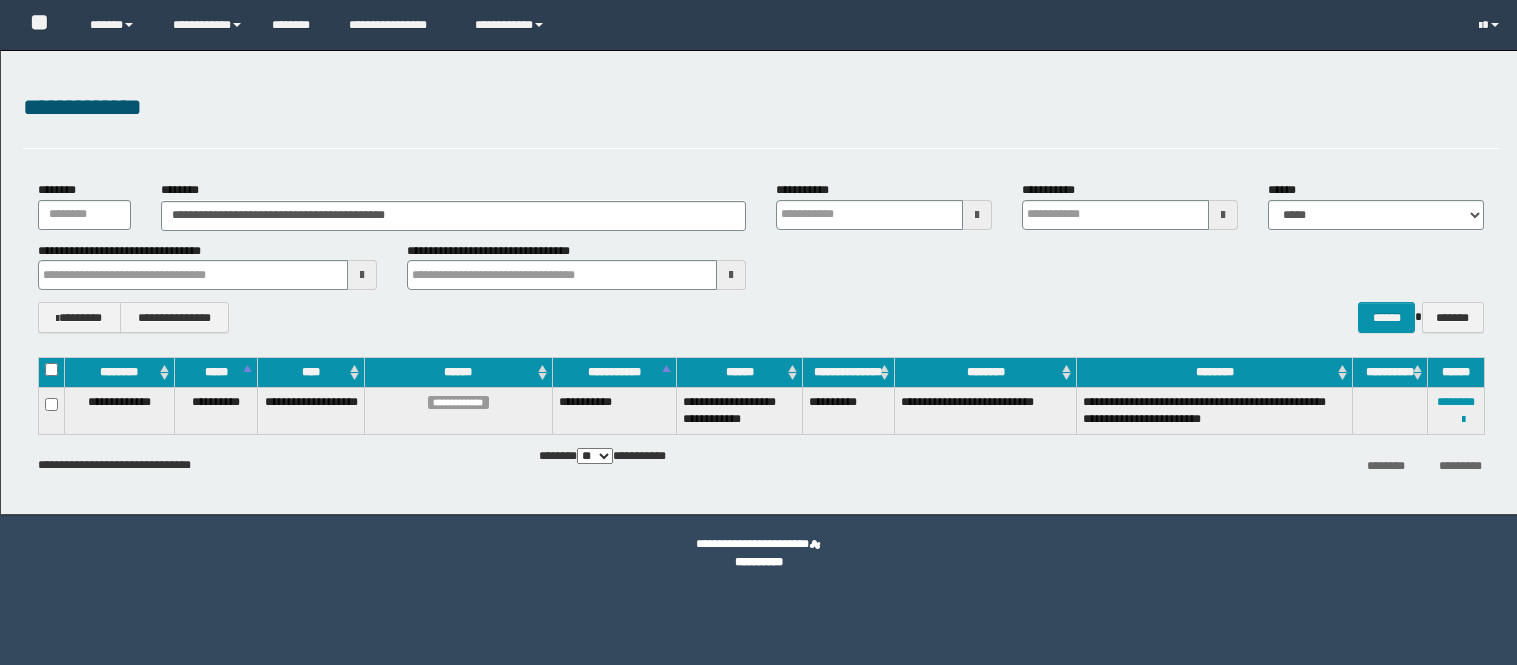 scroll, scrollTop: 0, scrollLeft: 0, axis: both 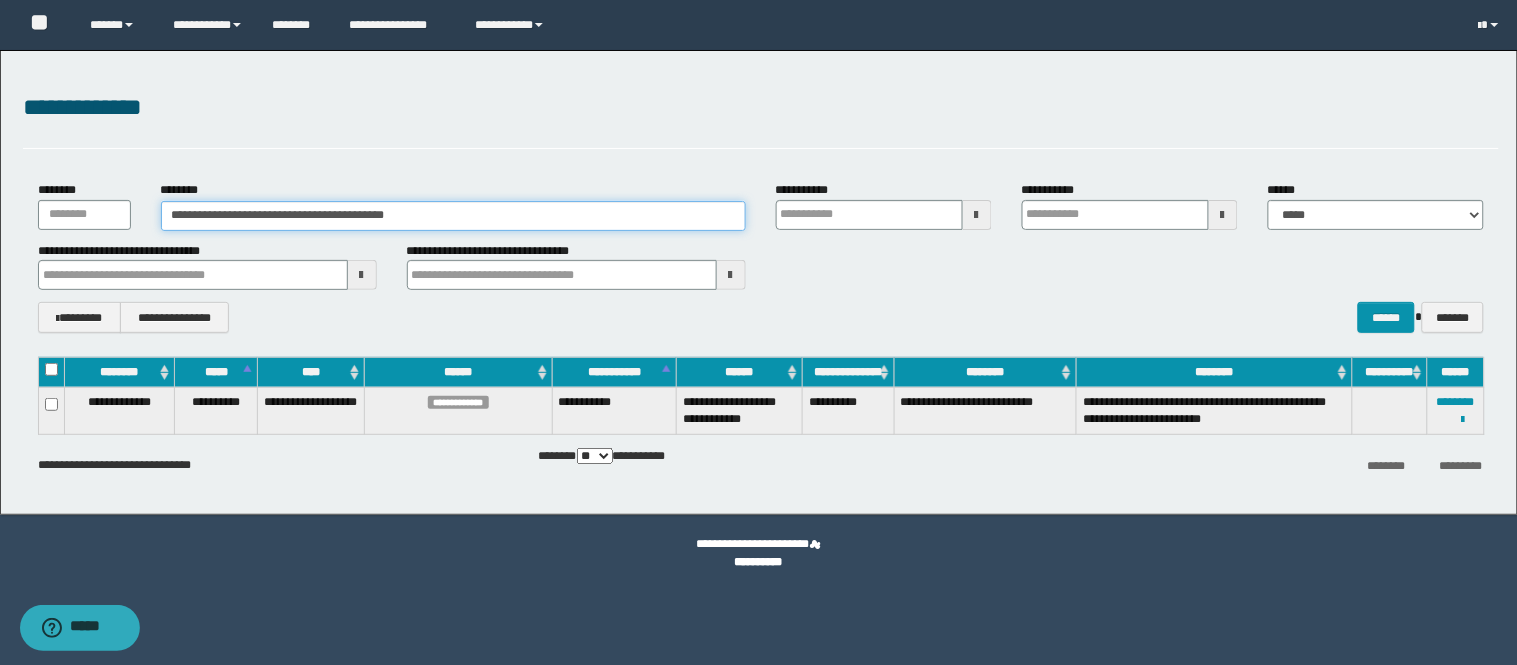 drag, startPoint x: 618, startPoint y: 204, endPoint x: 0, endPoint y: 80, distance: 630.3174 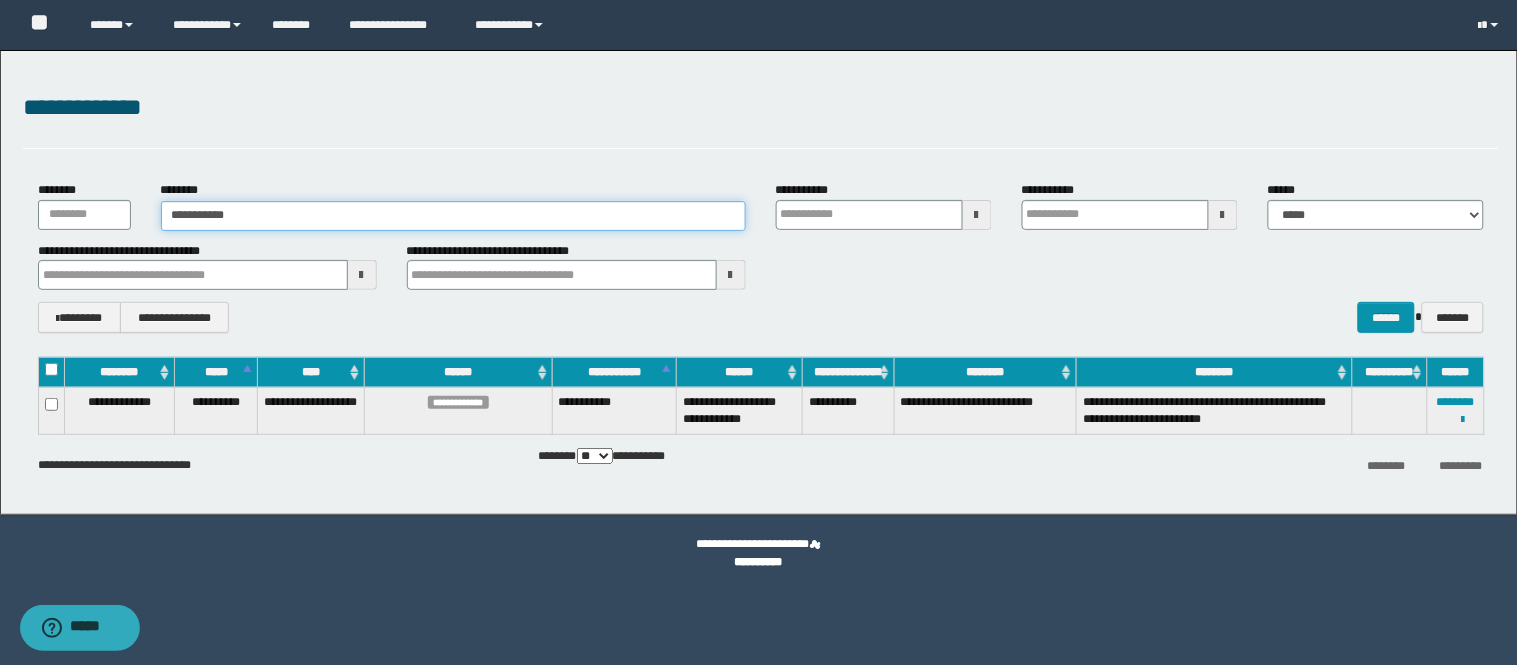 type on "**********" 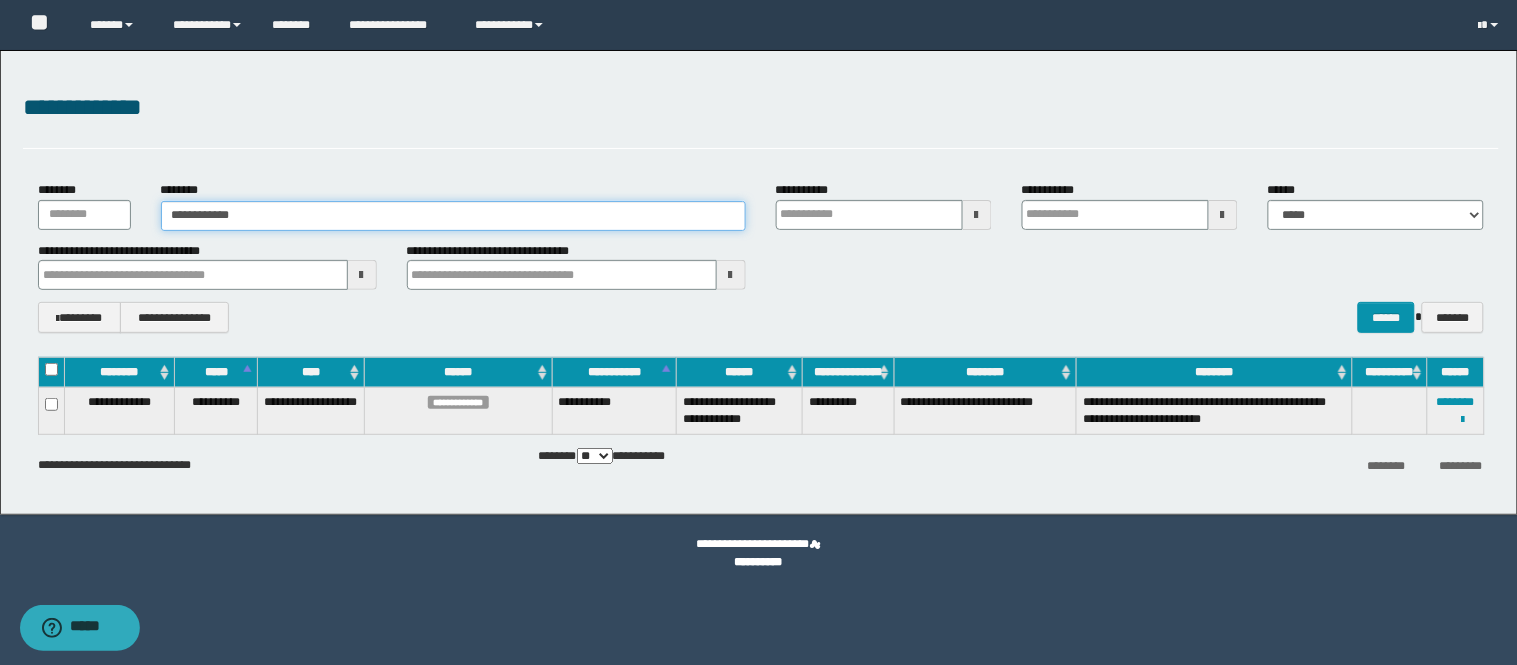 type on "**********" 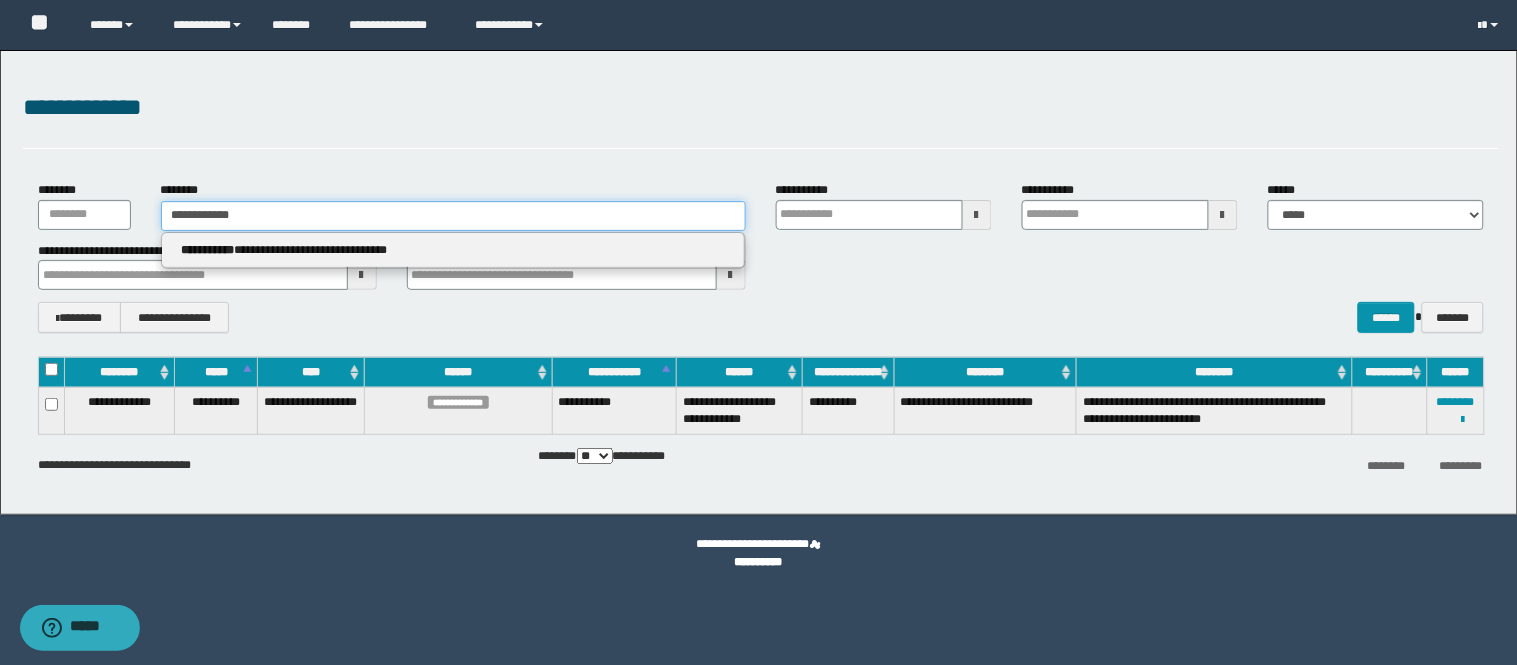 type 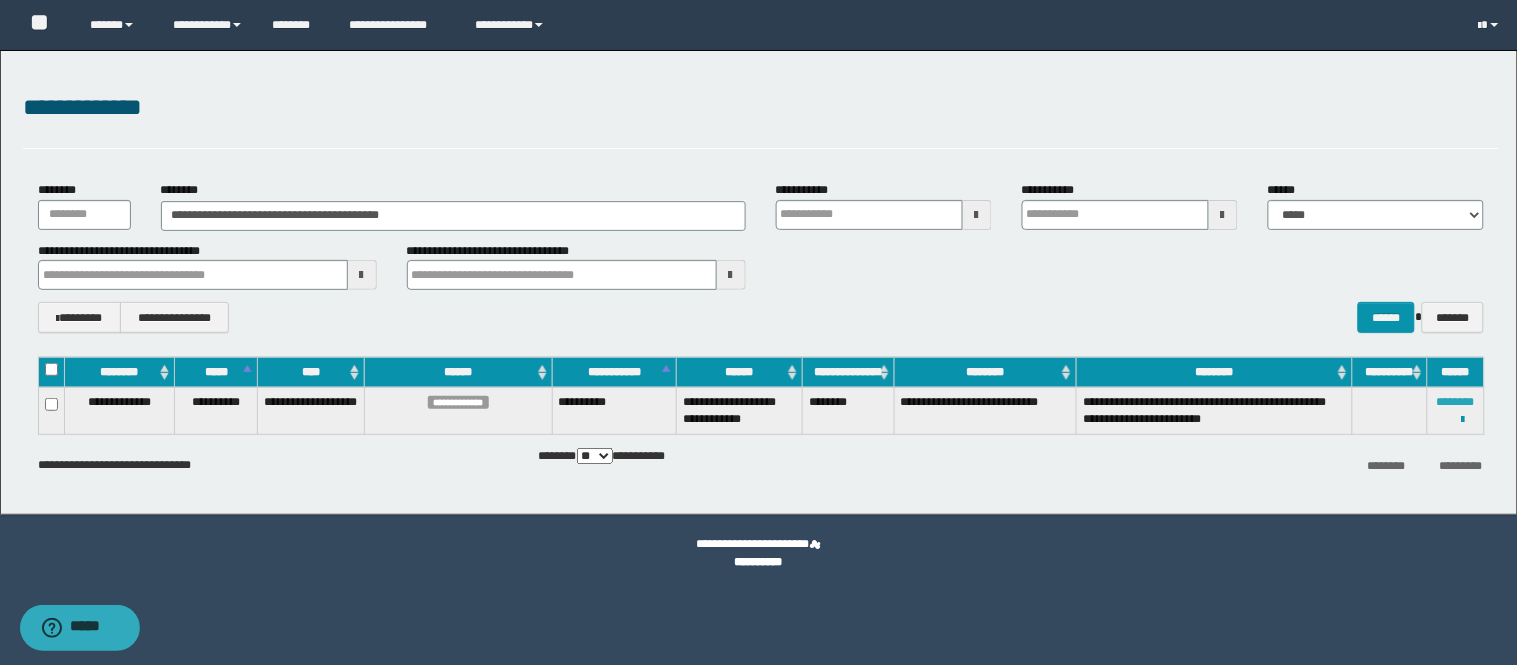 click on "********" at bounding box center (1456, 402) 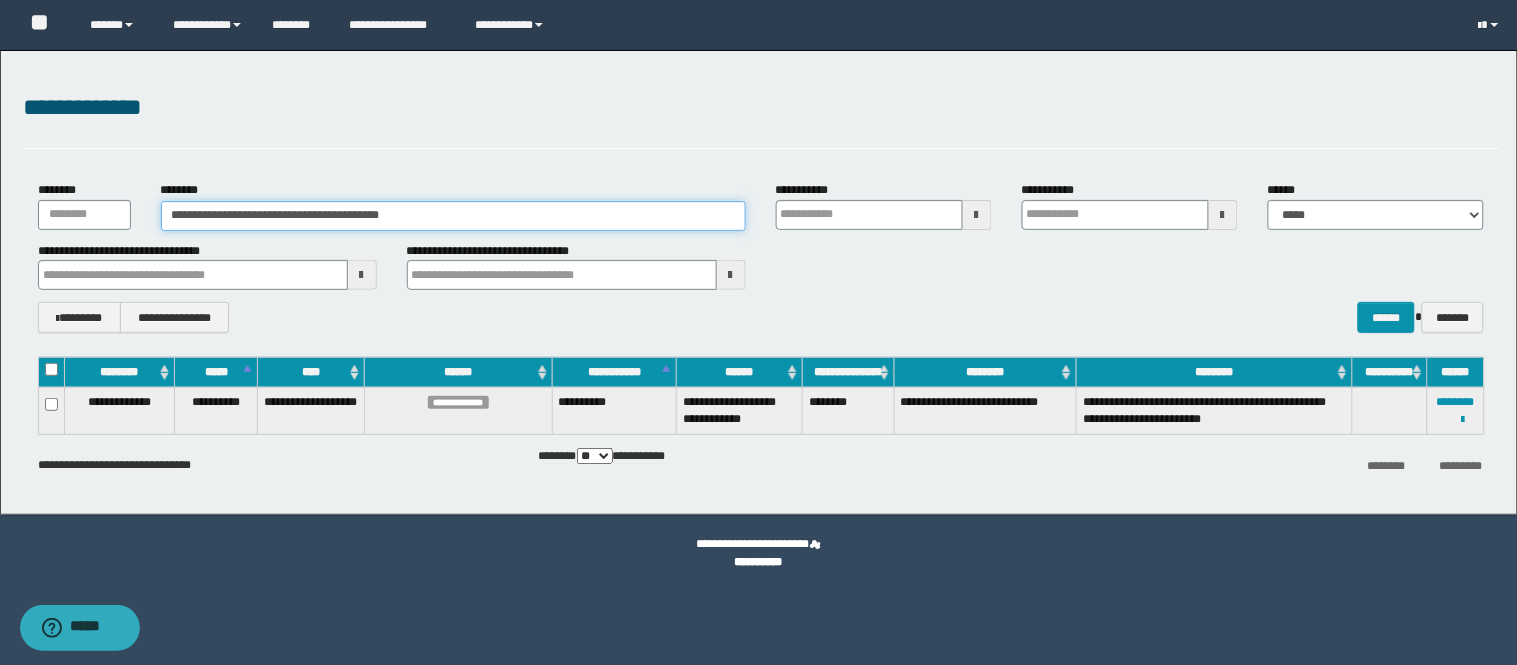 drag, startPoint x: 550, startPoint y: 228, endPoint x: 1, endPoint y: 102, distance: 563.2735 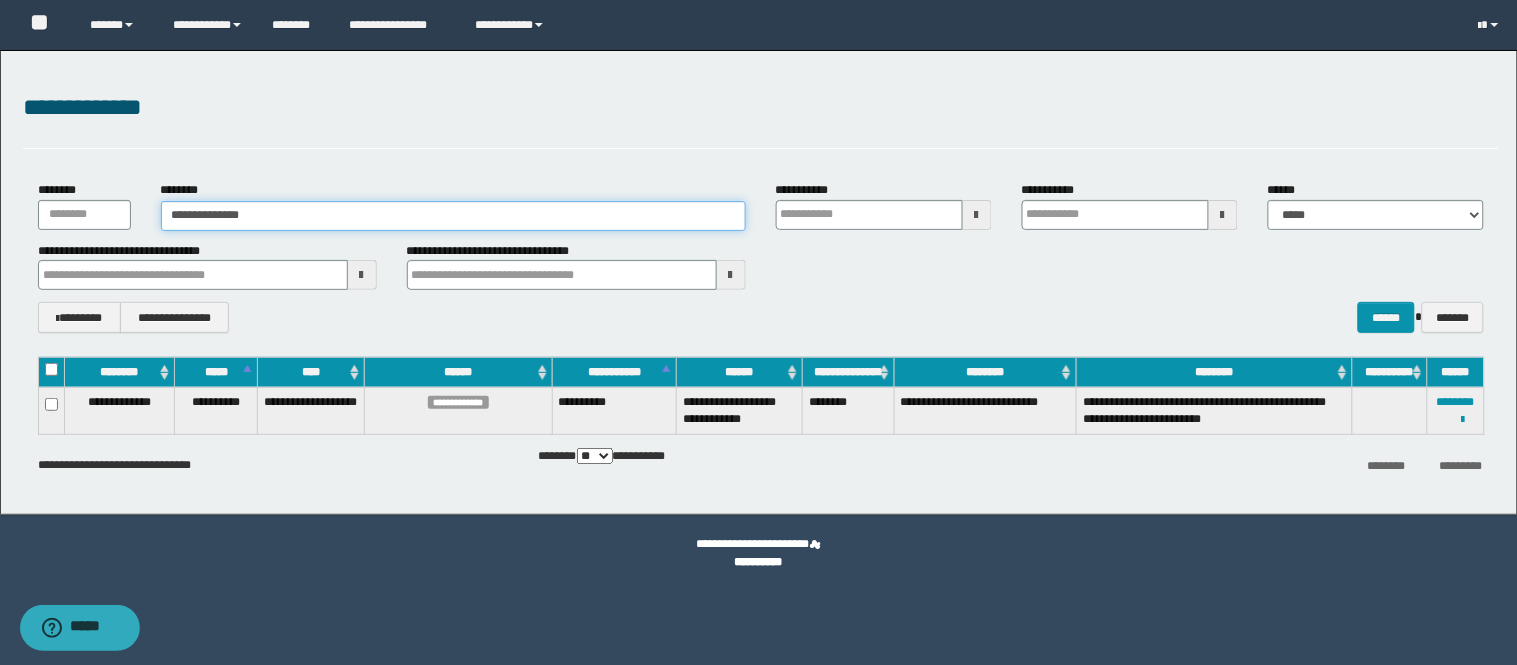 type on "**********" 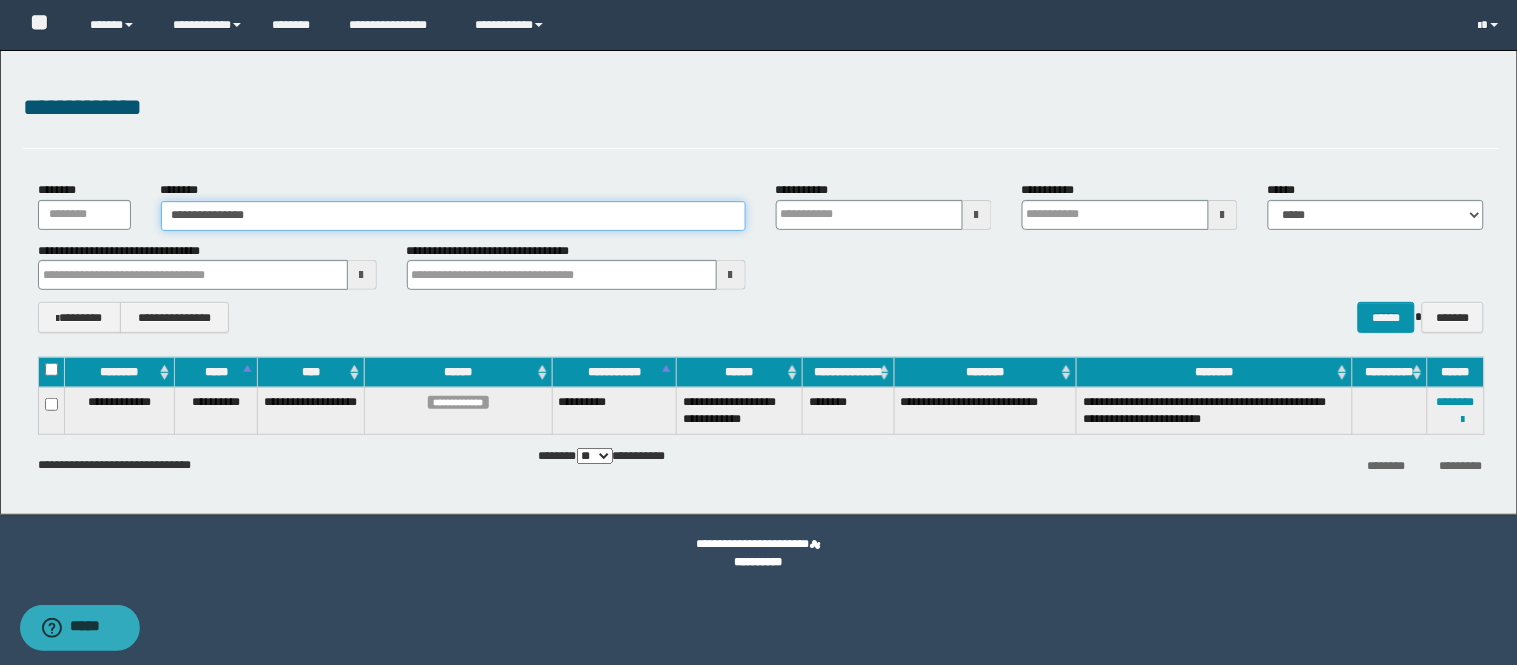 type on "**********" 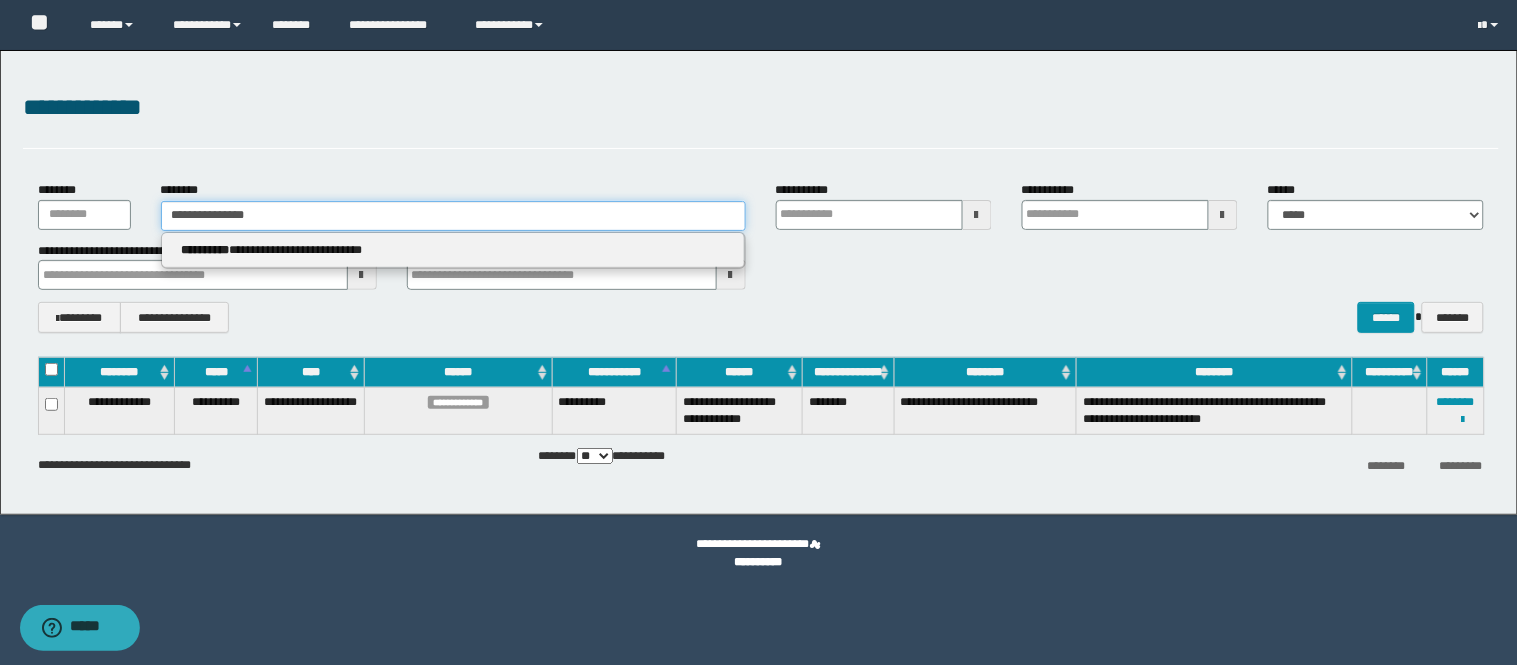 type 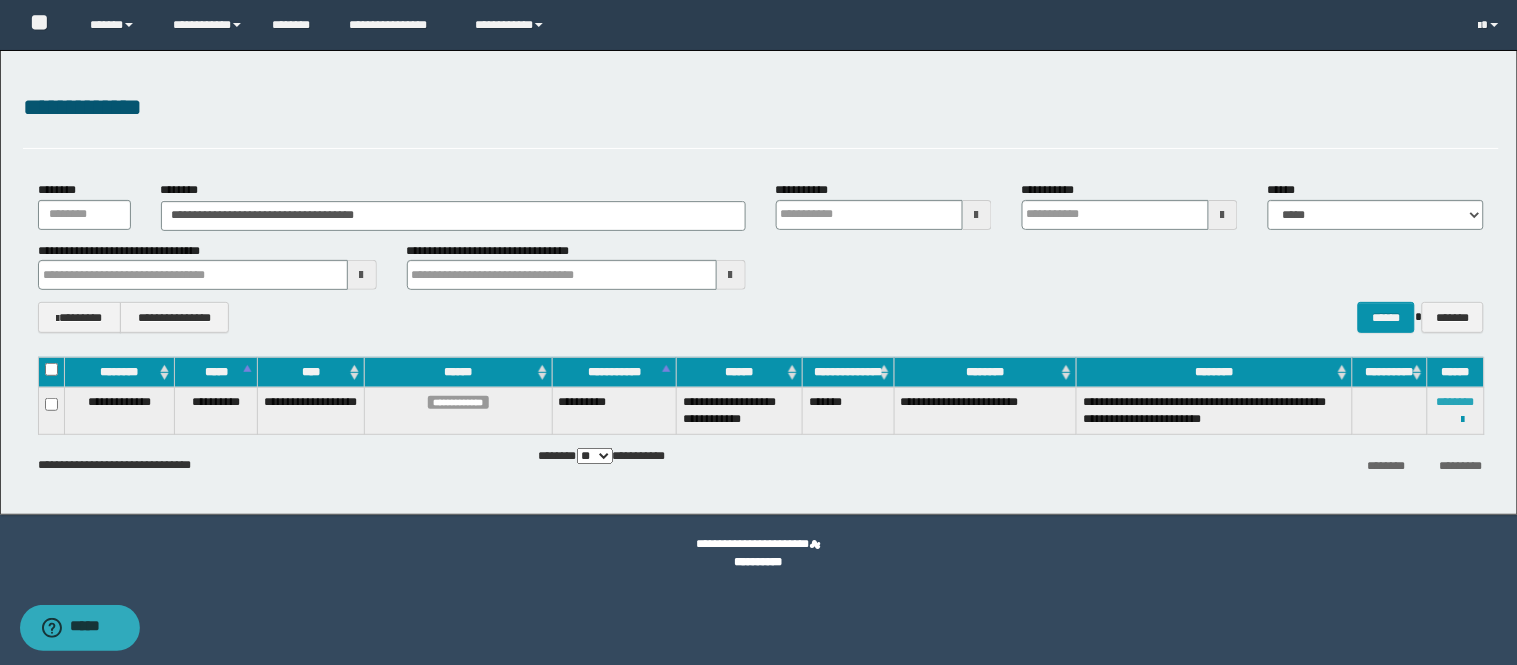click on "********" at bounding box center [1456, 402] 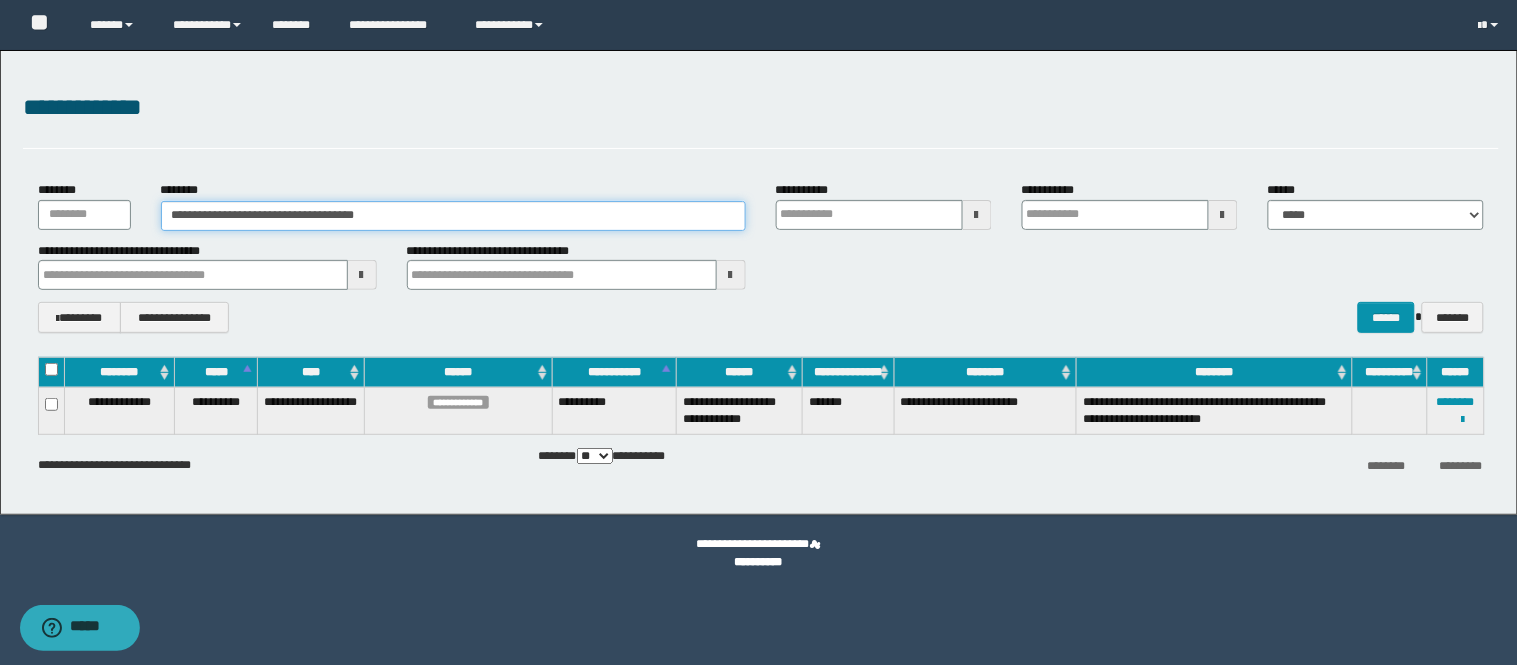 drag, startPoint x: 430, startPoint y: 208, endPoint x: 0, endPoint y: 80, distance: 448.64685 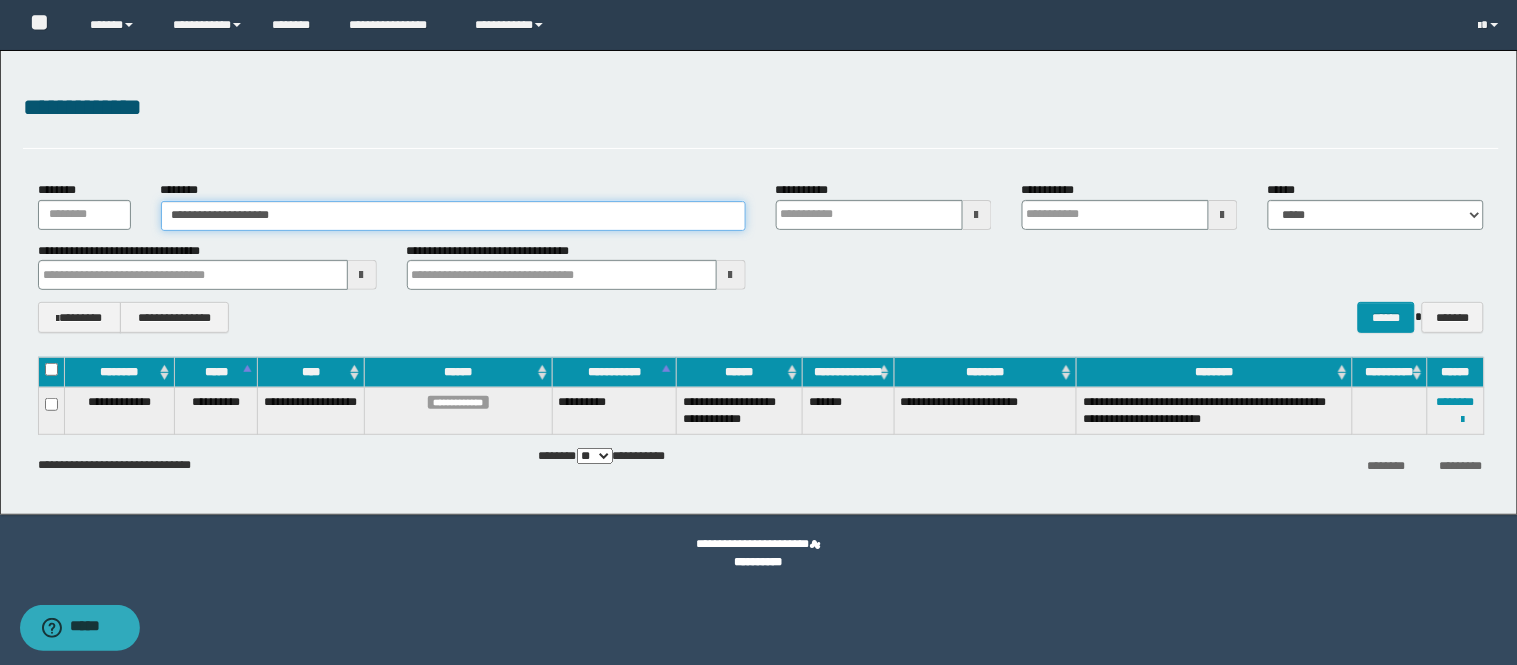 type on "**********" 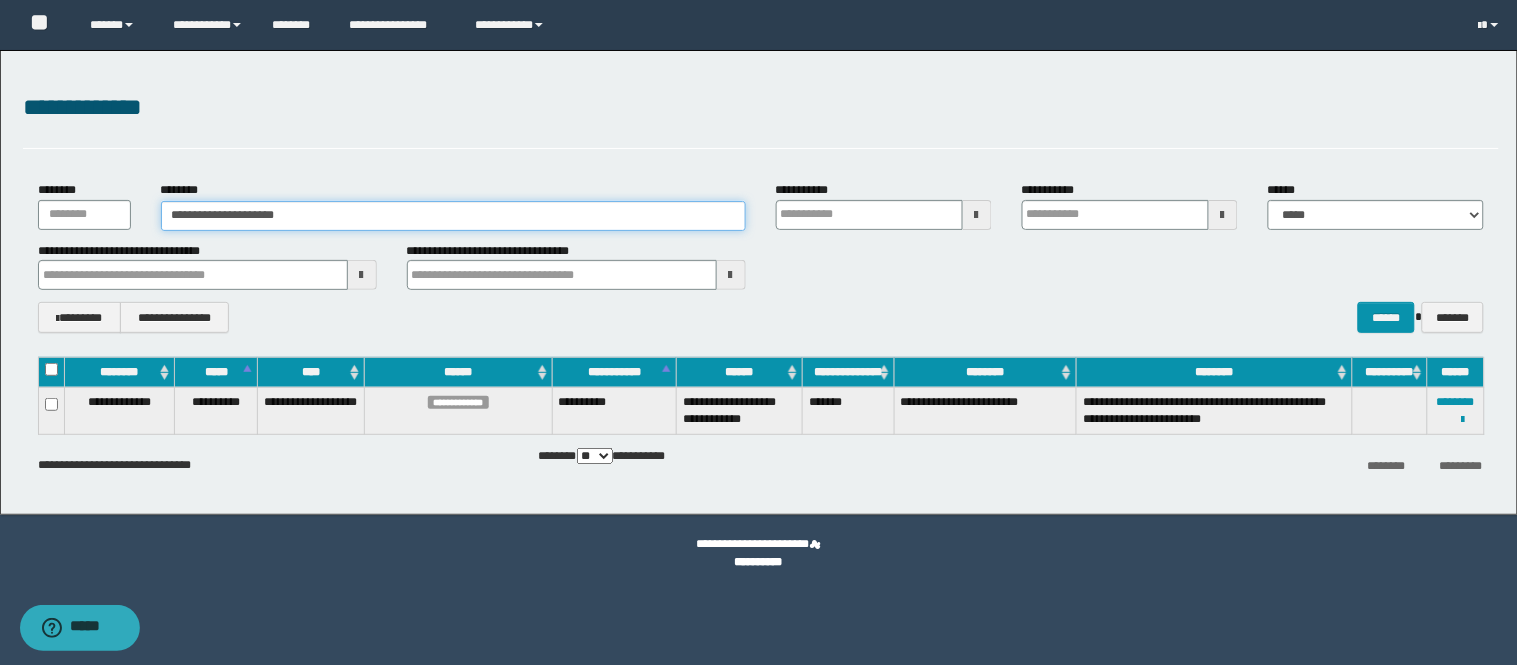 type on "**********" 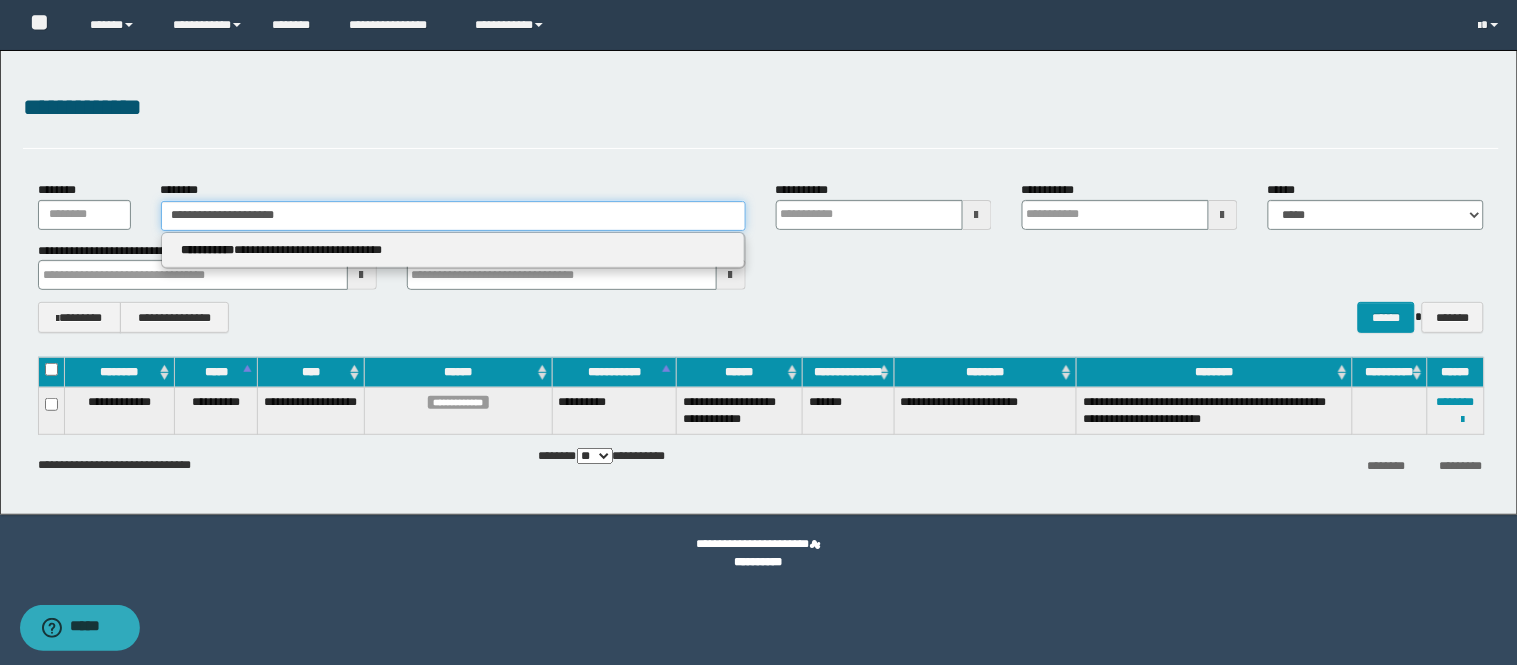 type 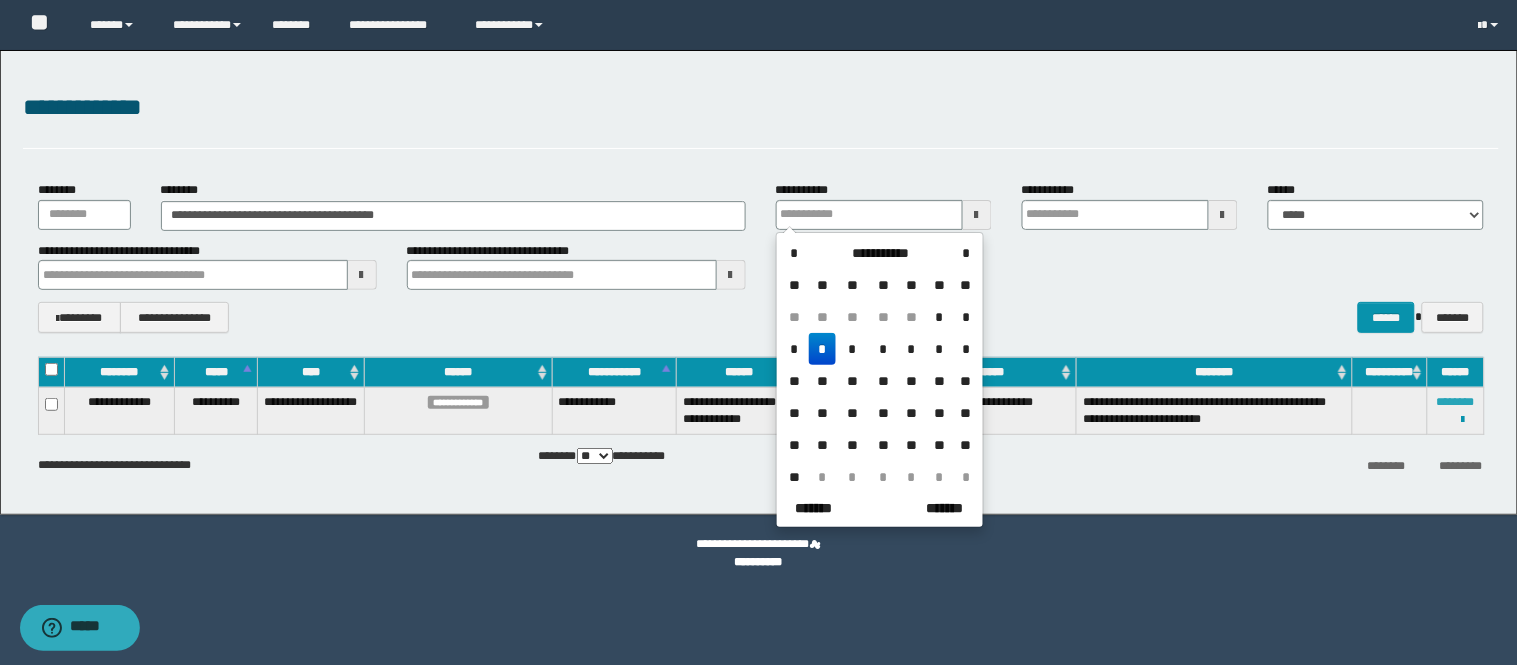 click on "********" at bounding box center (1456, 402) 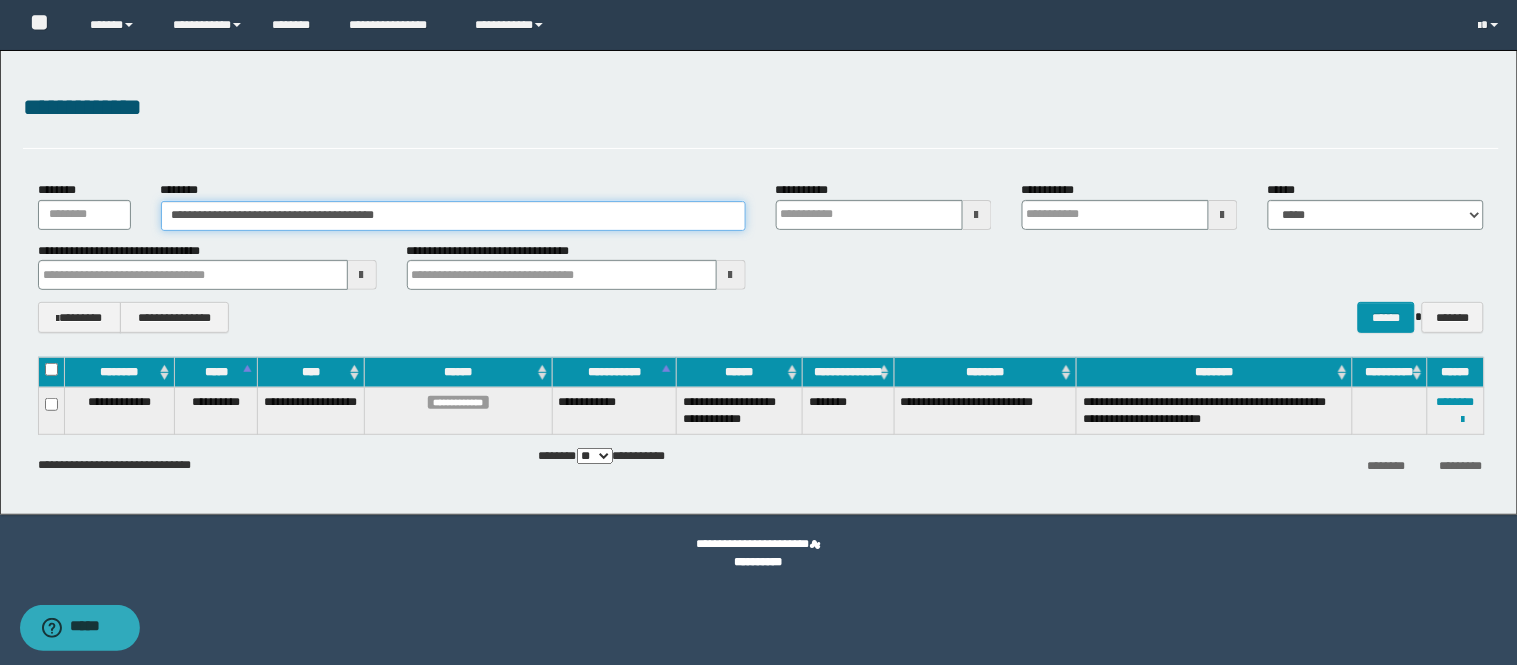 drag, startPoint x: 445, startPoint y: 203, endPoint x: 0, endPoint y: -9, distance: 492.91885 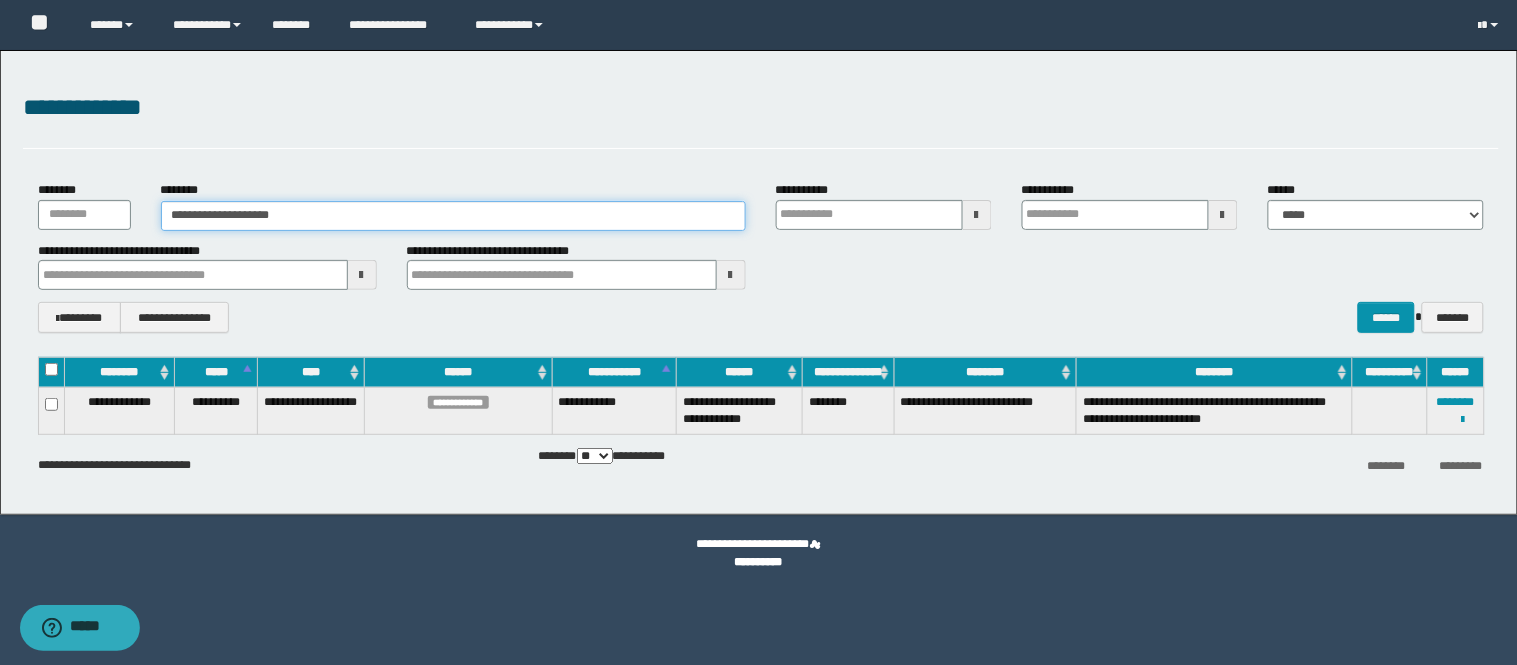 type on "**********" 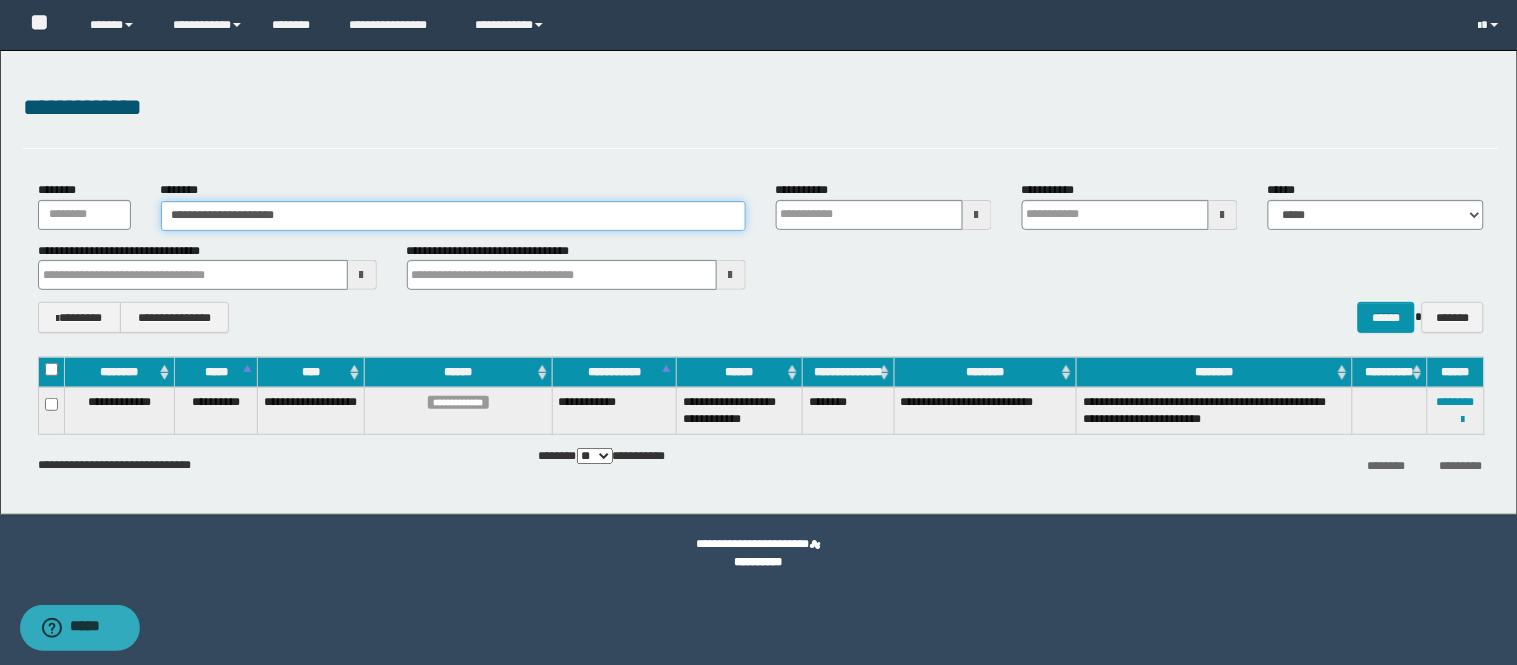 type on "**********" 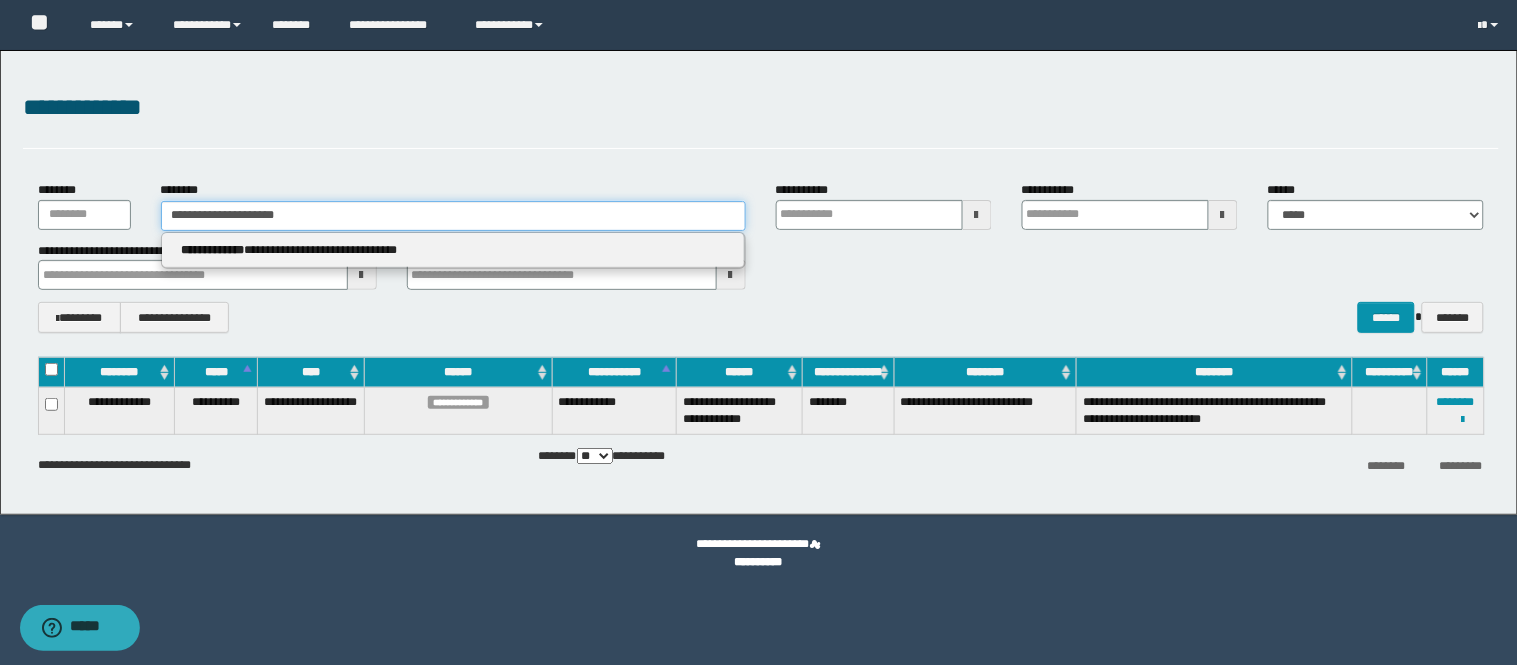 type 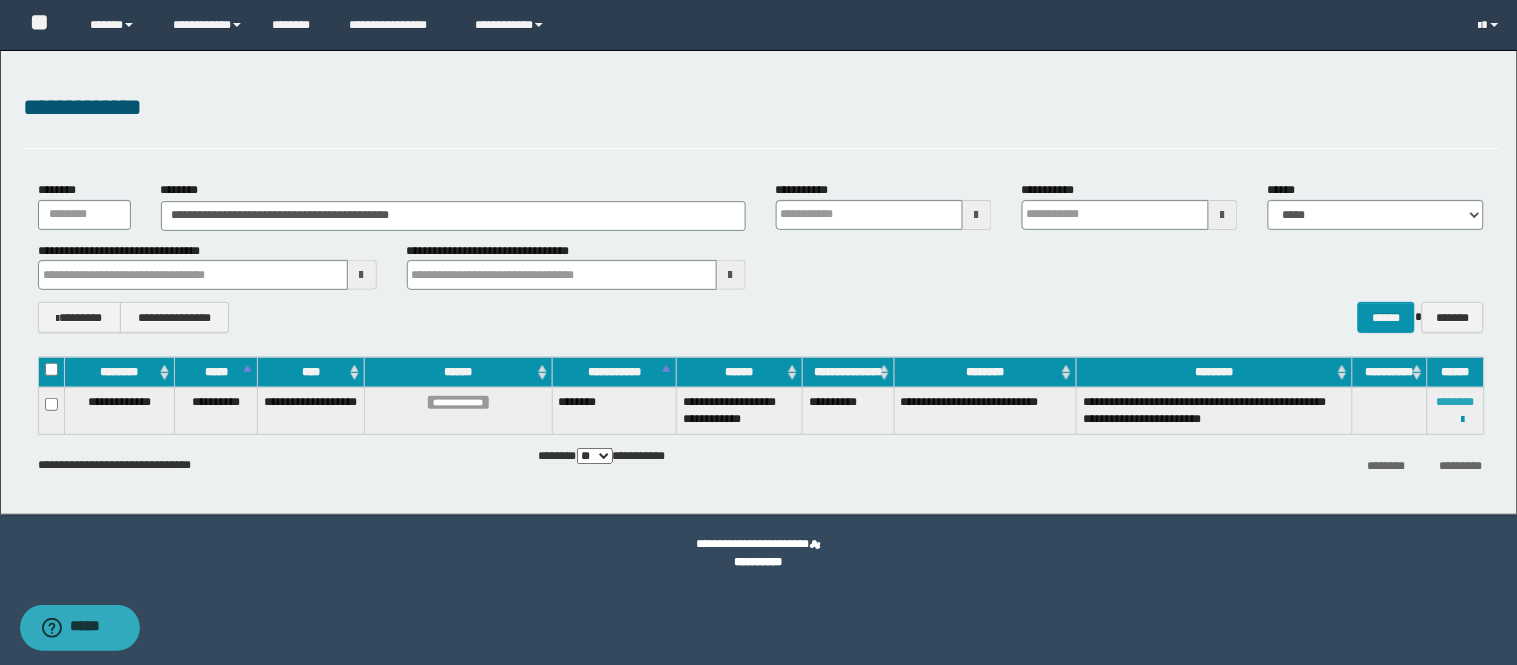 click on "********" at bounding box center [1456, 402] 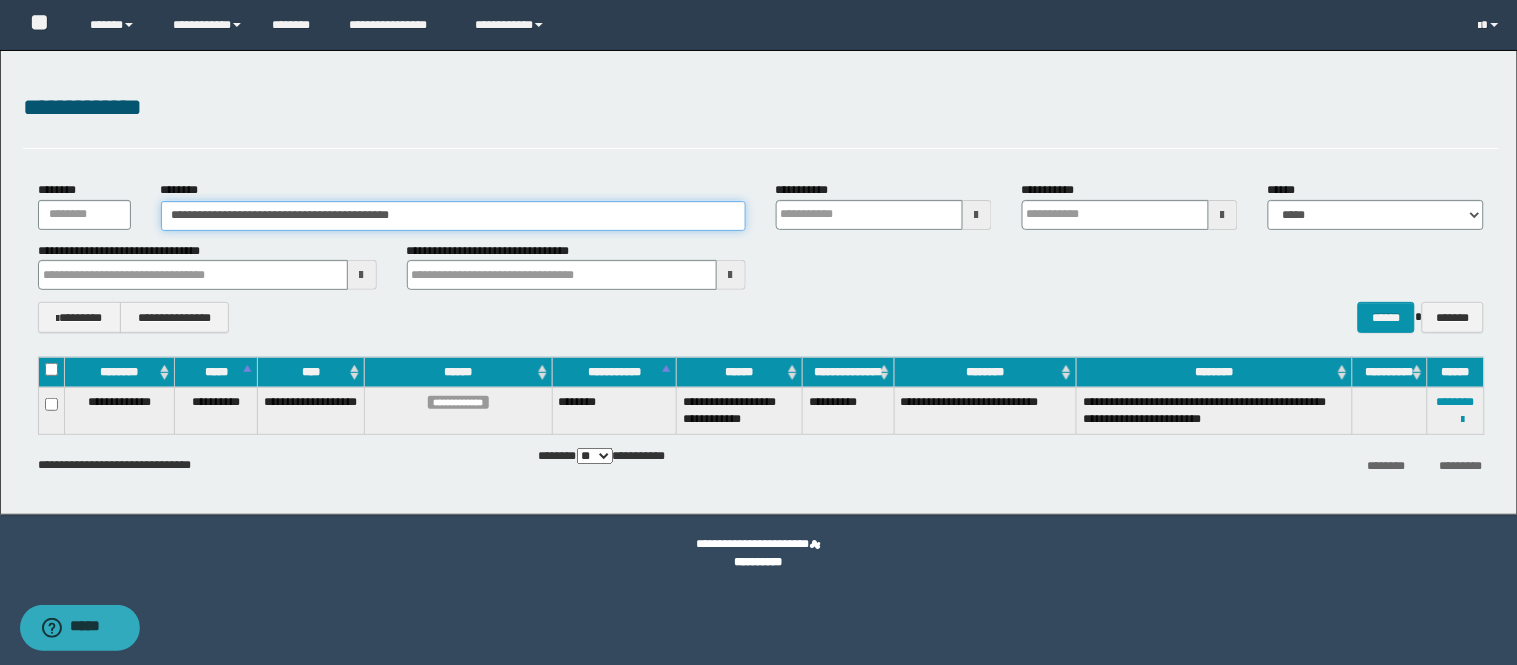 drag, startPoint x: 458, startPoint y: 217, endPoint x: 0, endPoint y: 133, distance: 465.63934 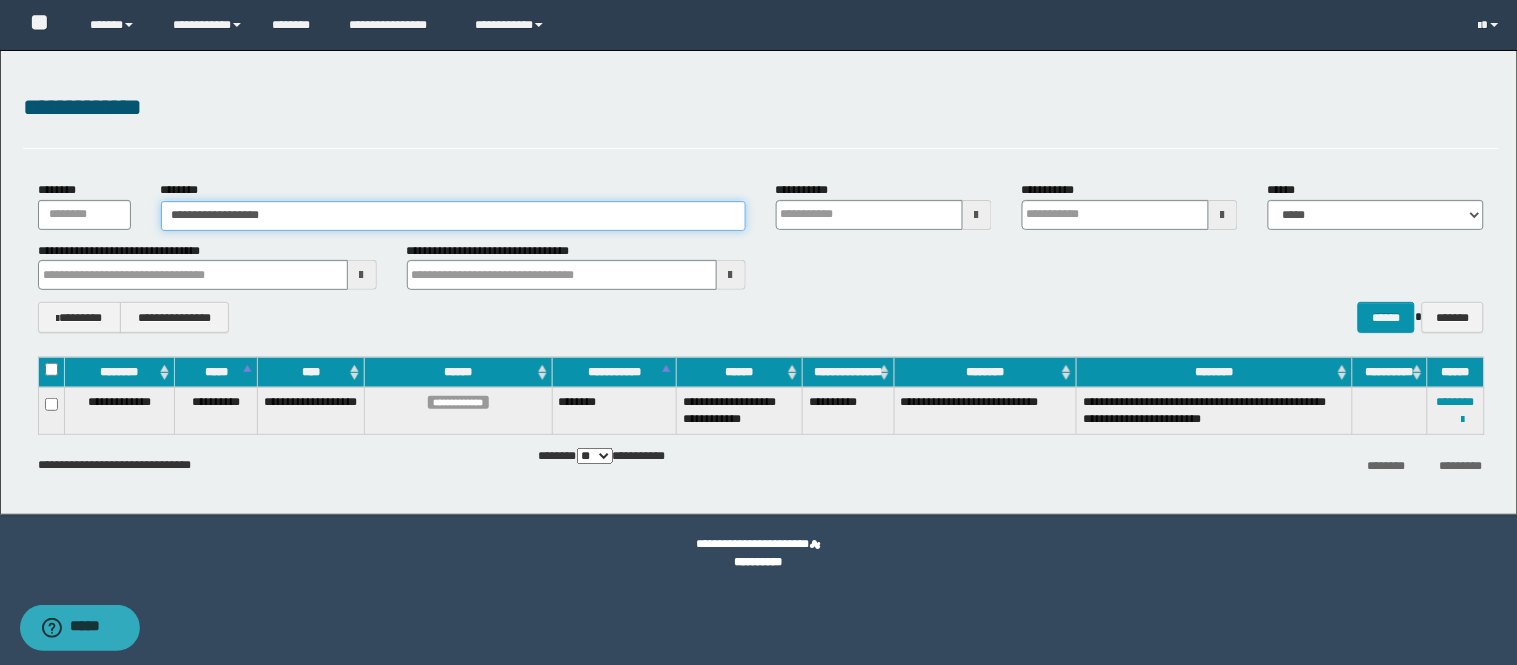 type on "**********" 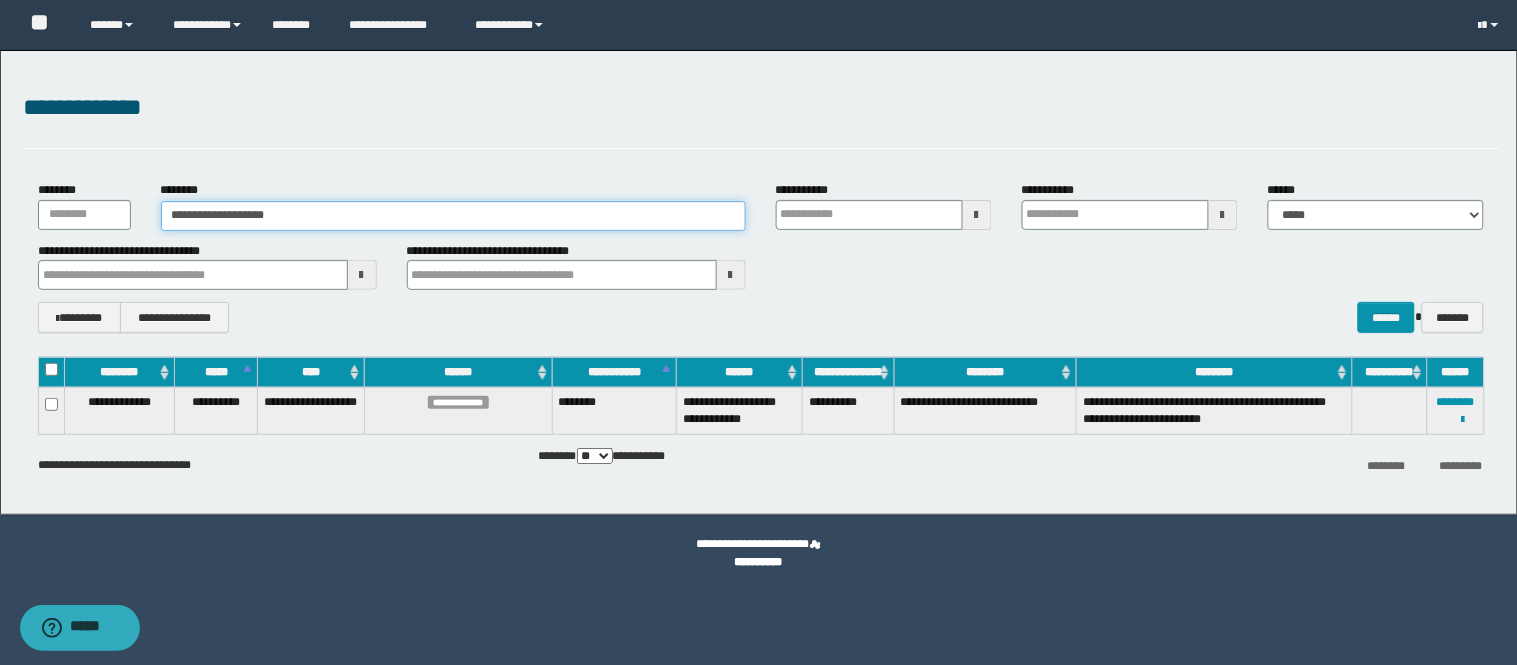 type on "**********" 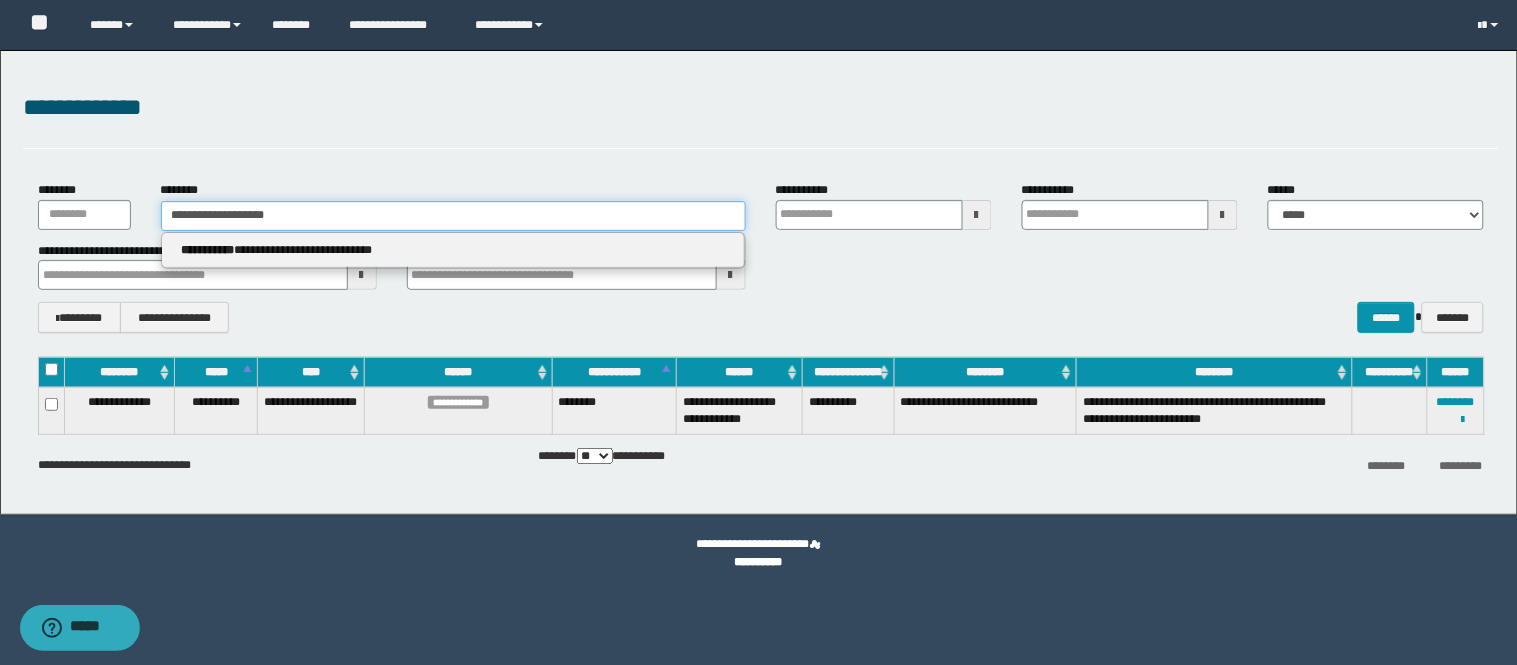 type 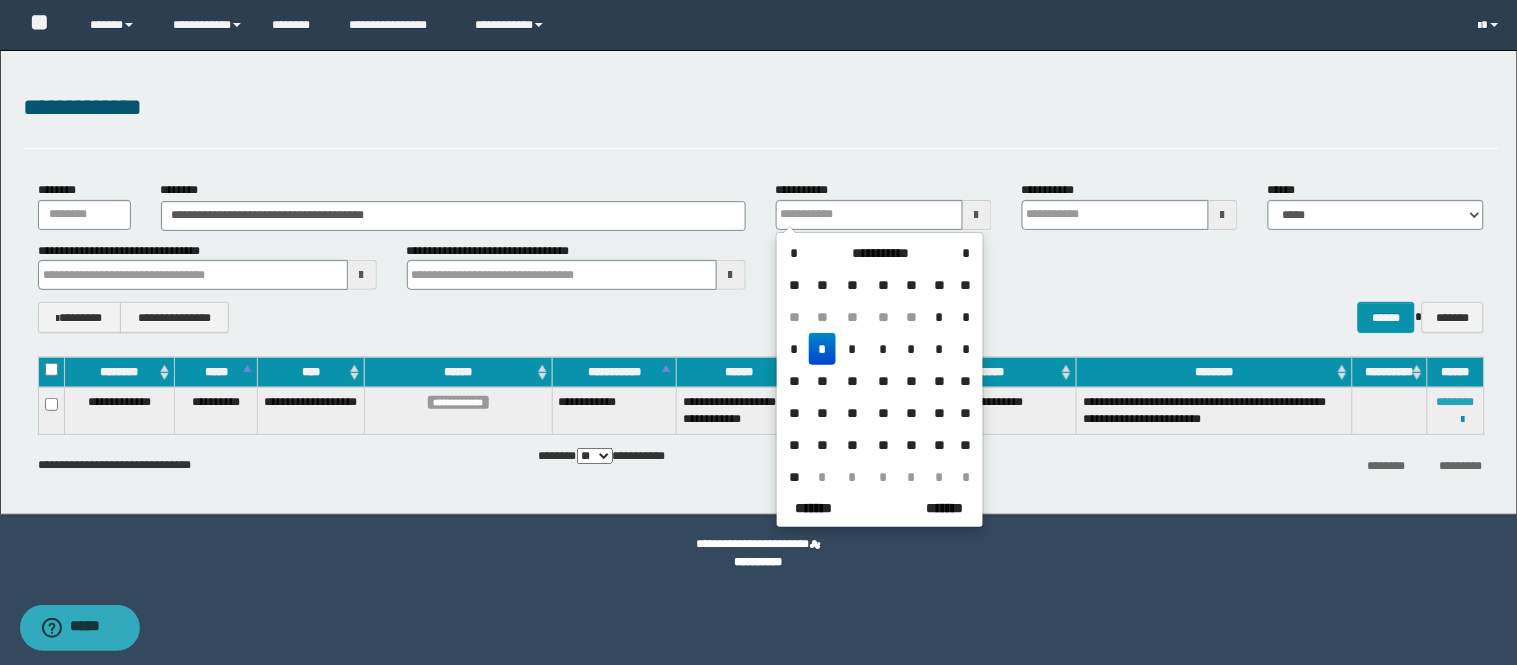 click on "********" at bounding box center (1456, 402) 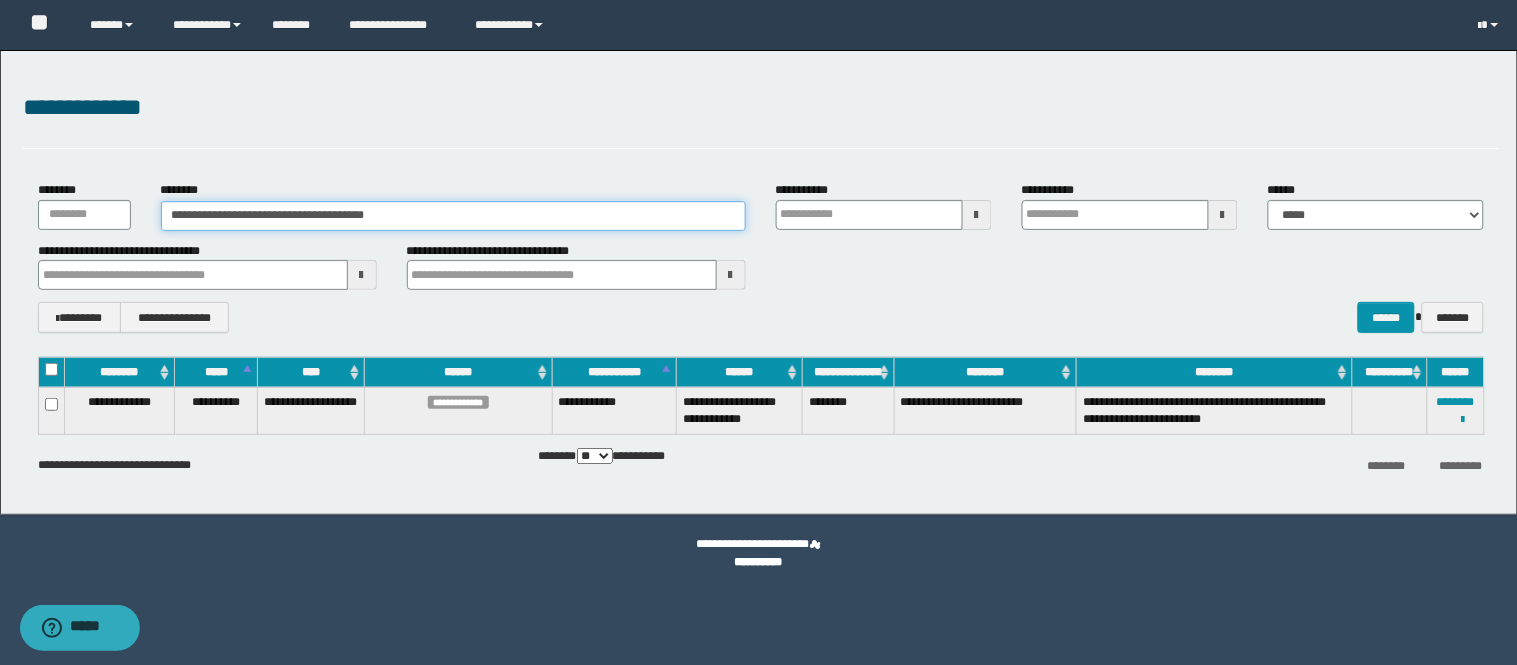drag, startPoint x: 500, startPoint y: 221, endPoint x: 0, endPoint y: 82, distance: 518.9615 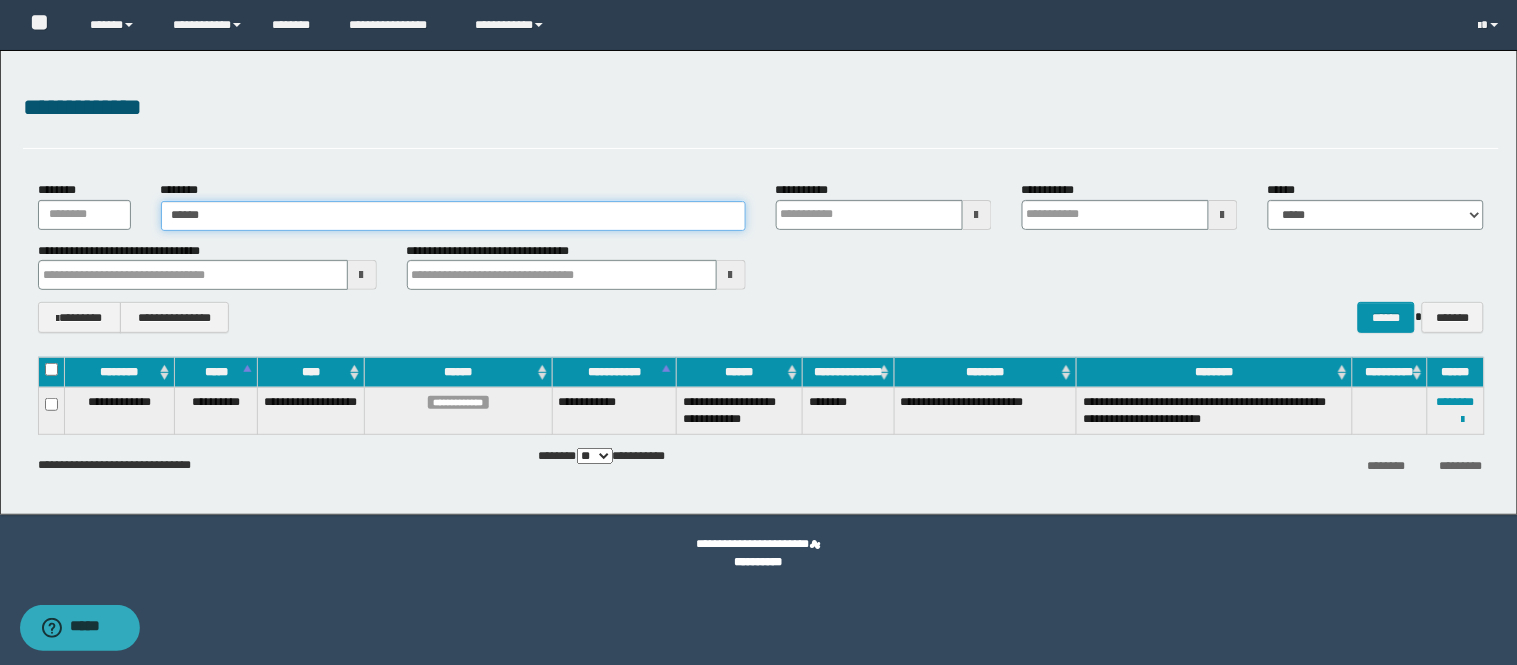 type on "******" 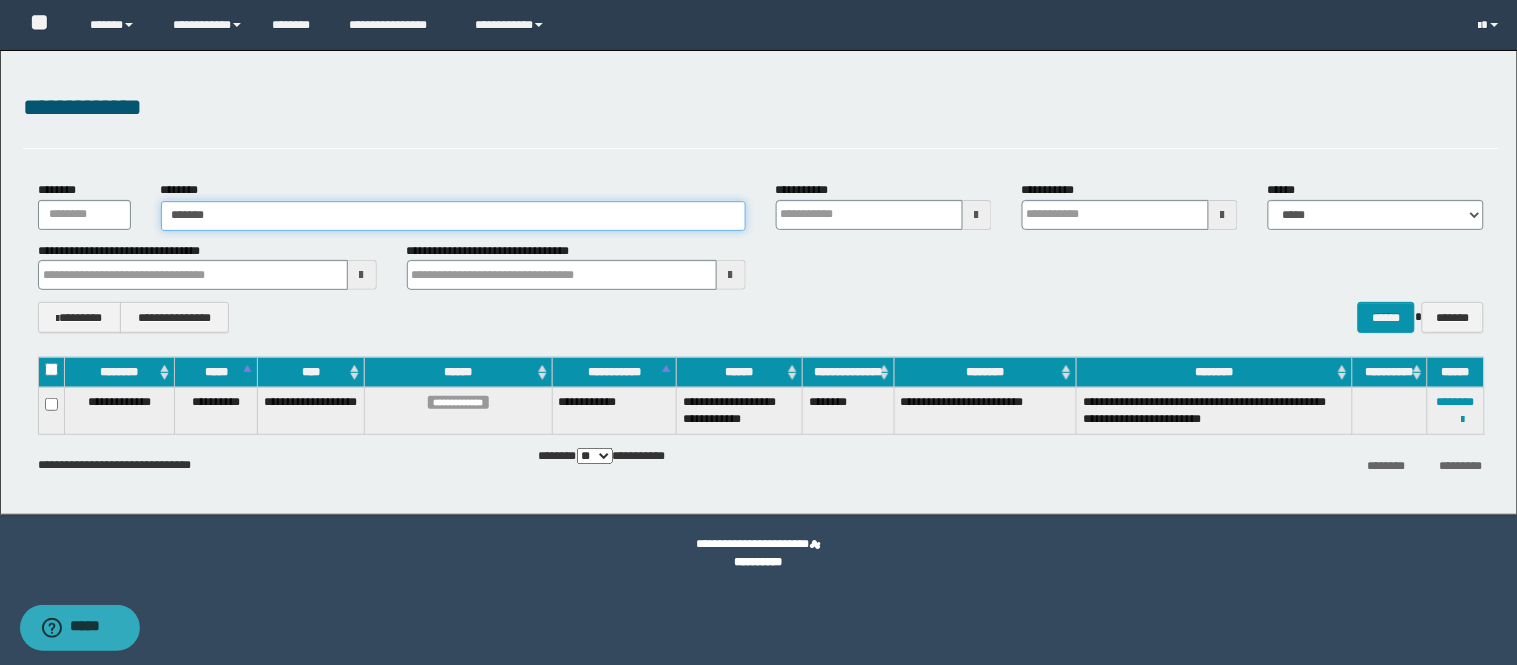 click on "******" at bounding box center (453, 216) 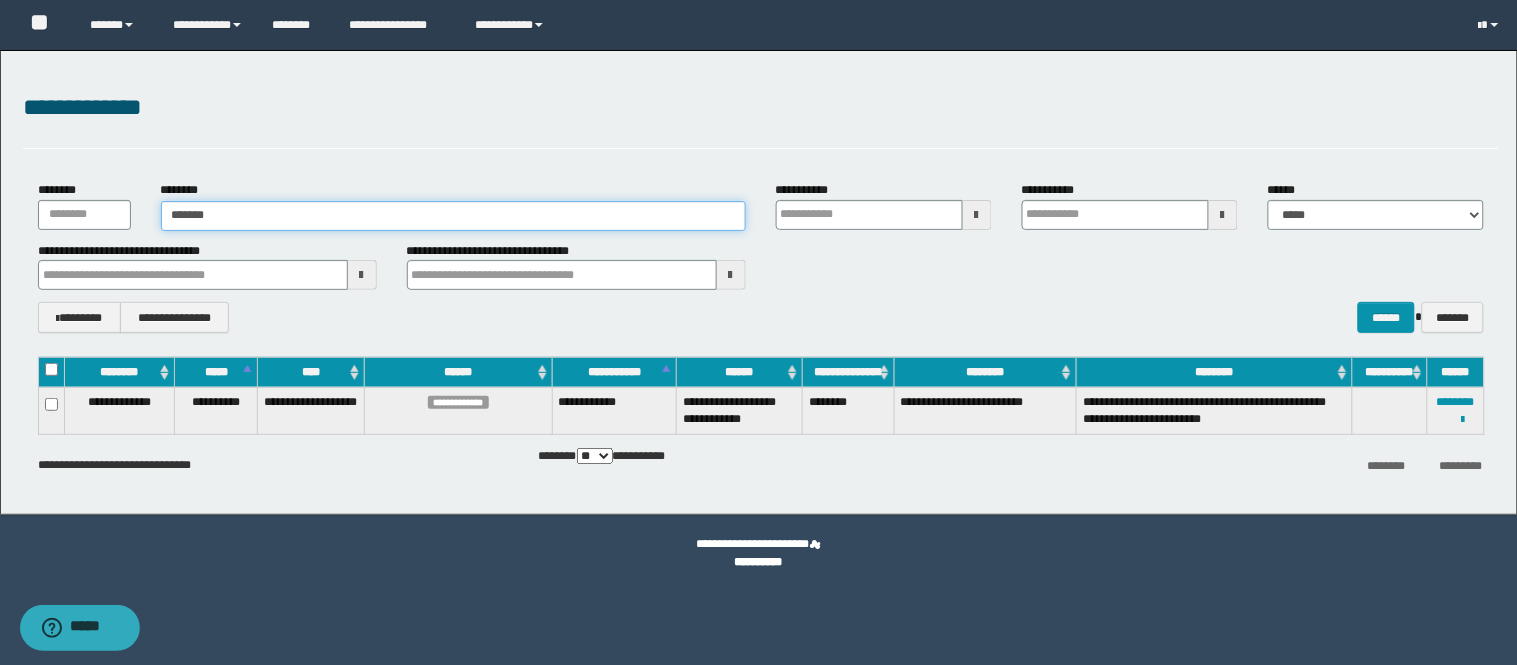 type on "******" 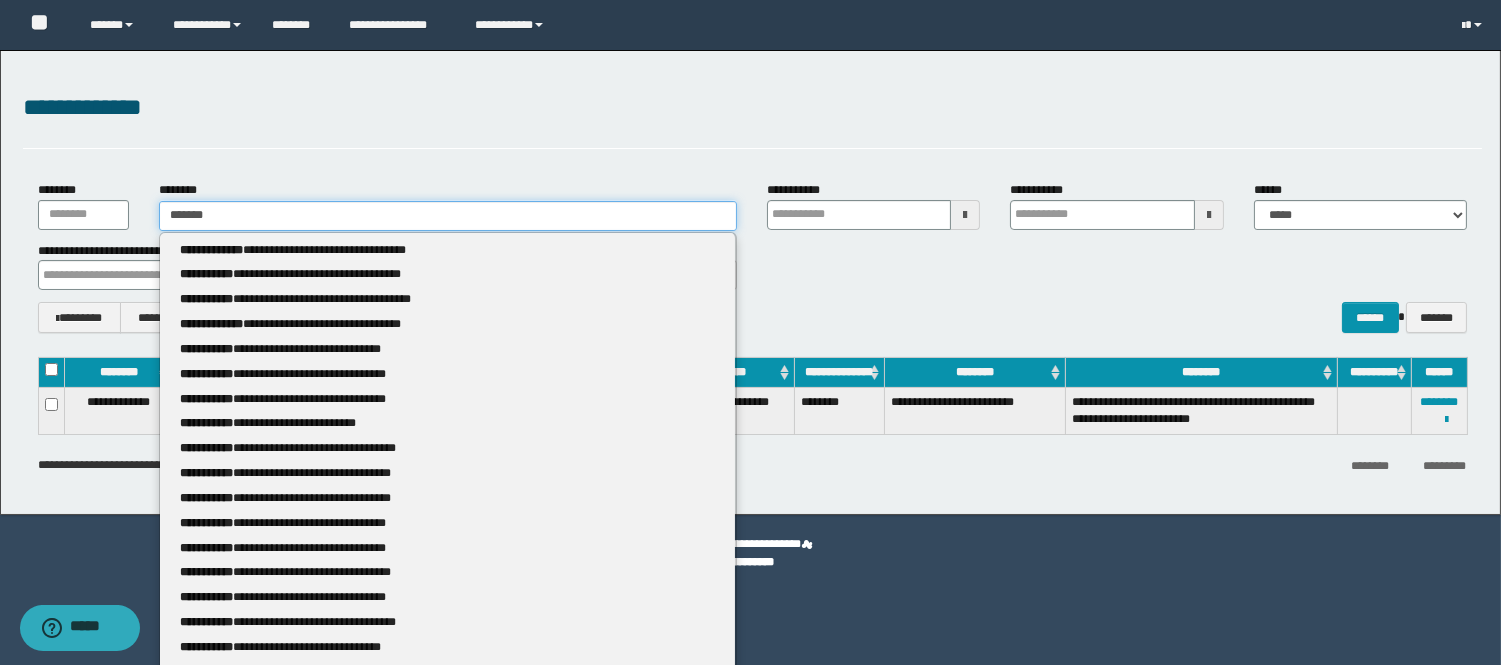 type 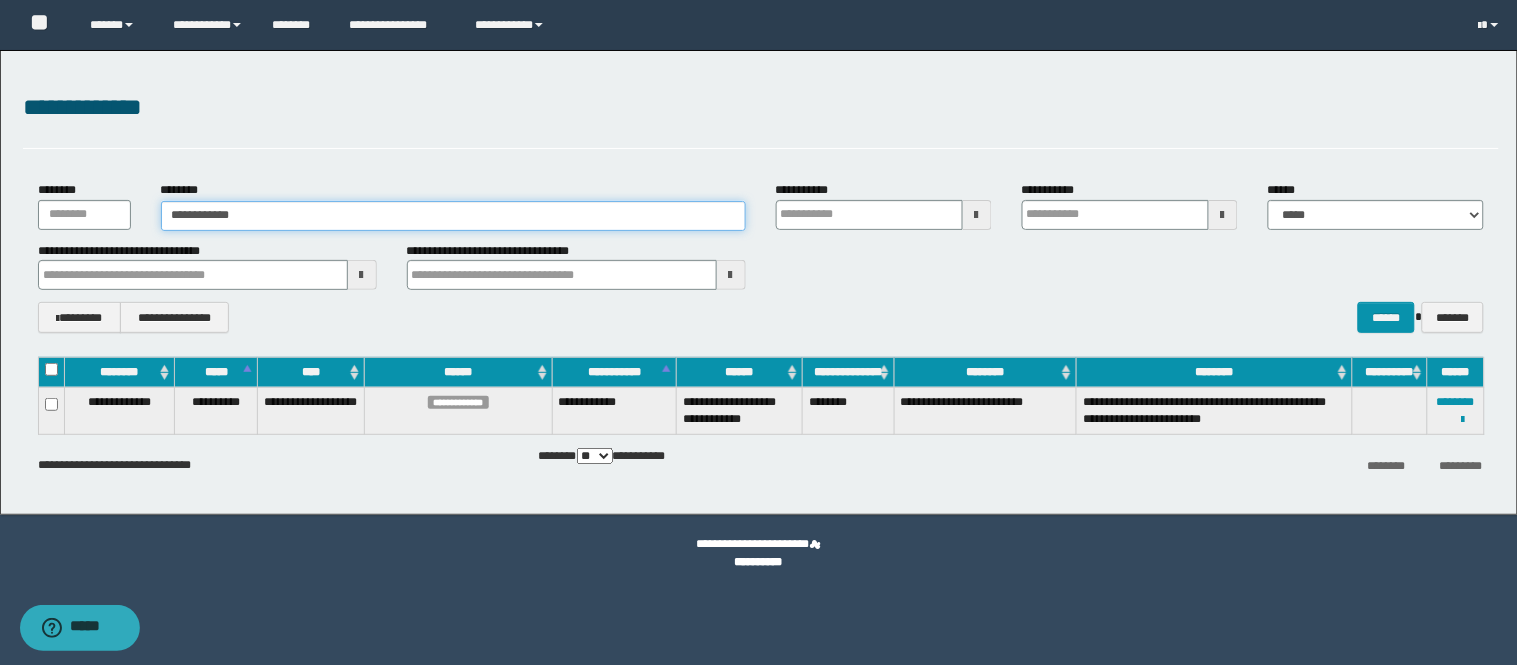 type on "**********" 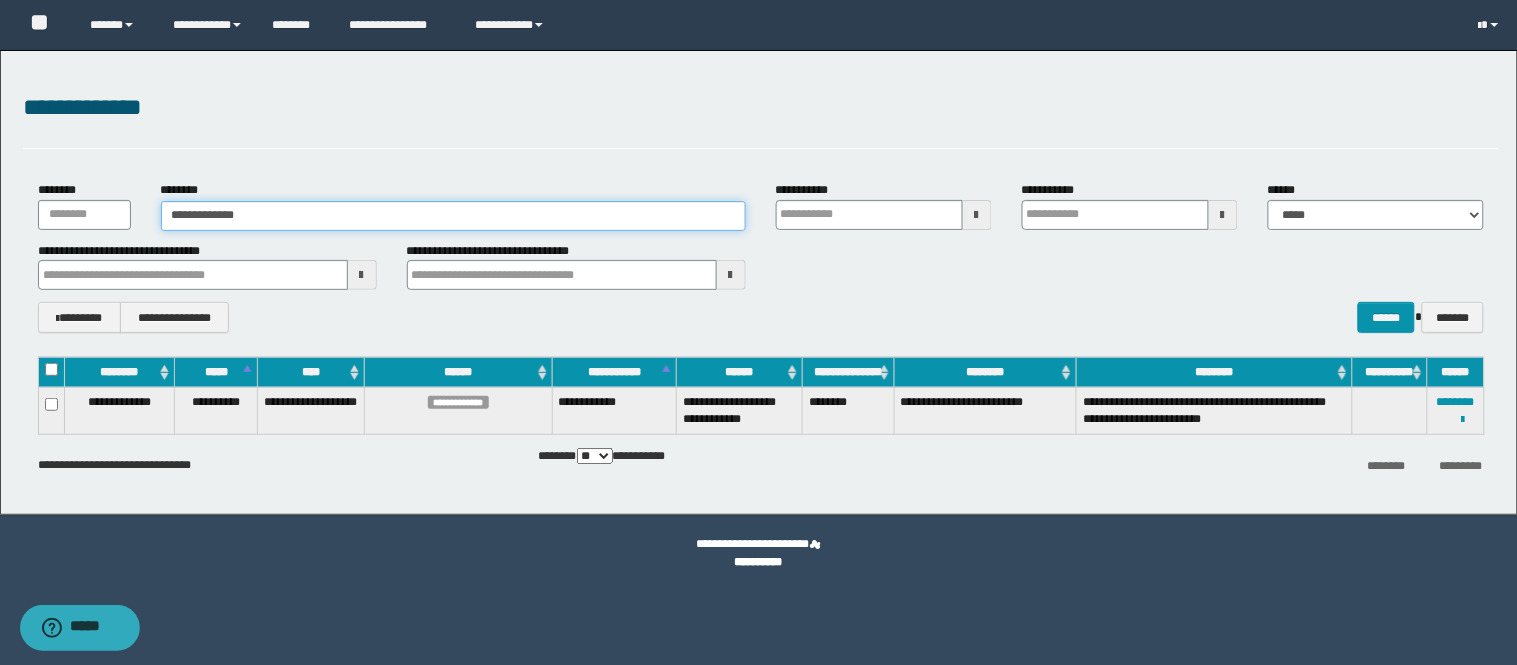 type on "**********" 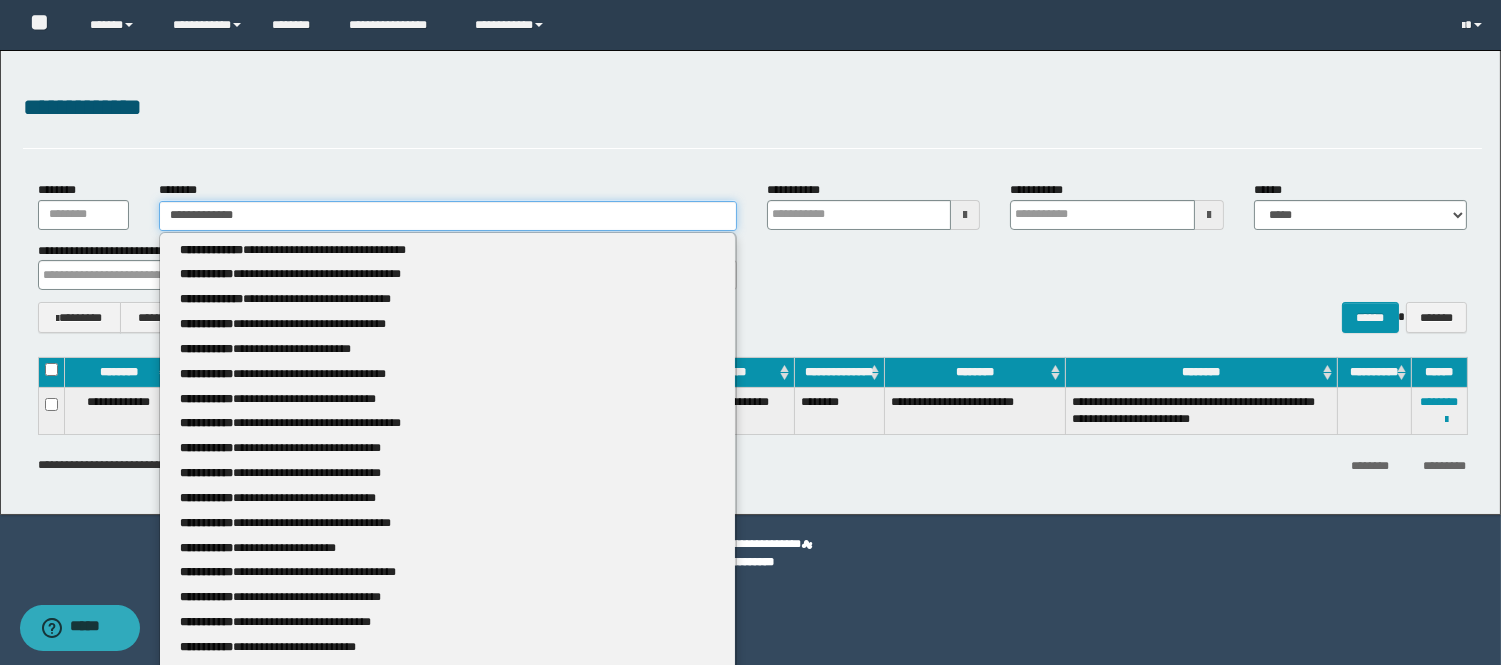 type 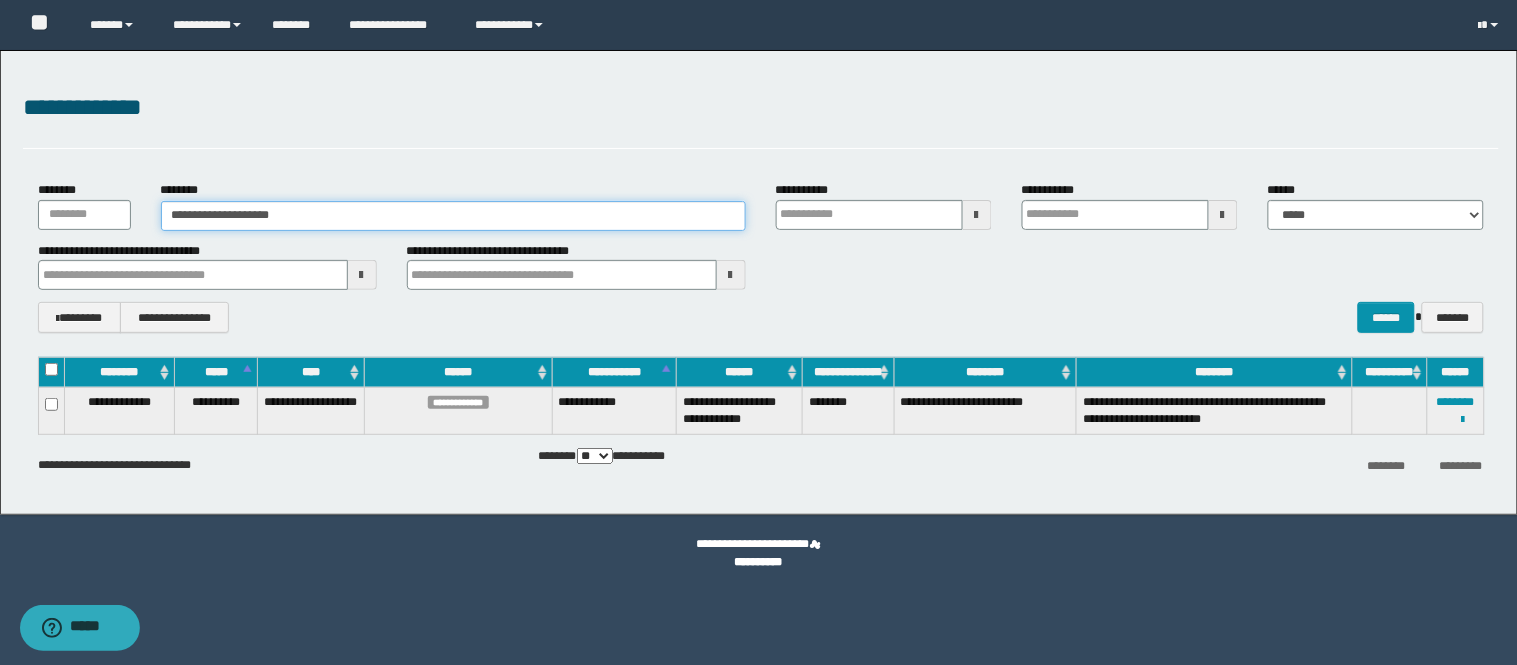 type on "**********" 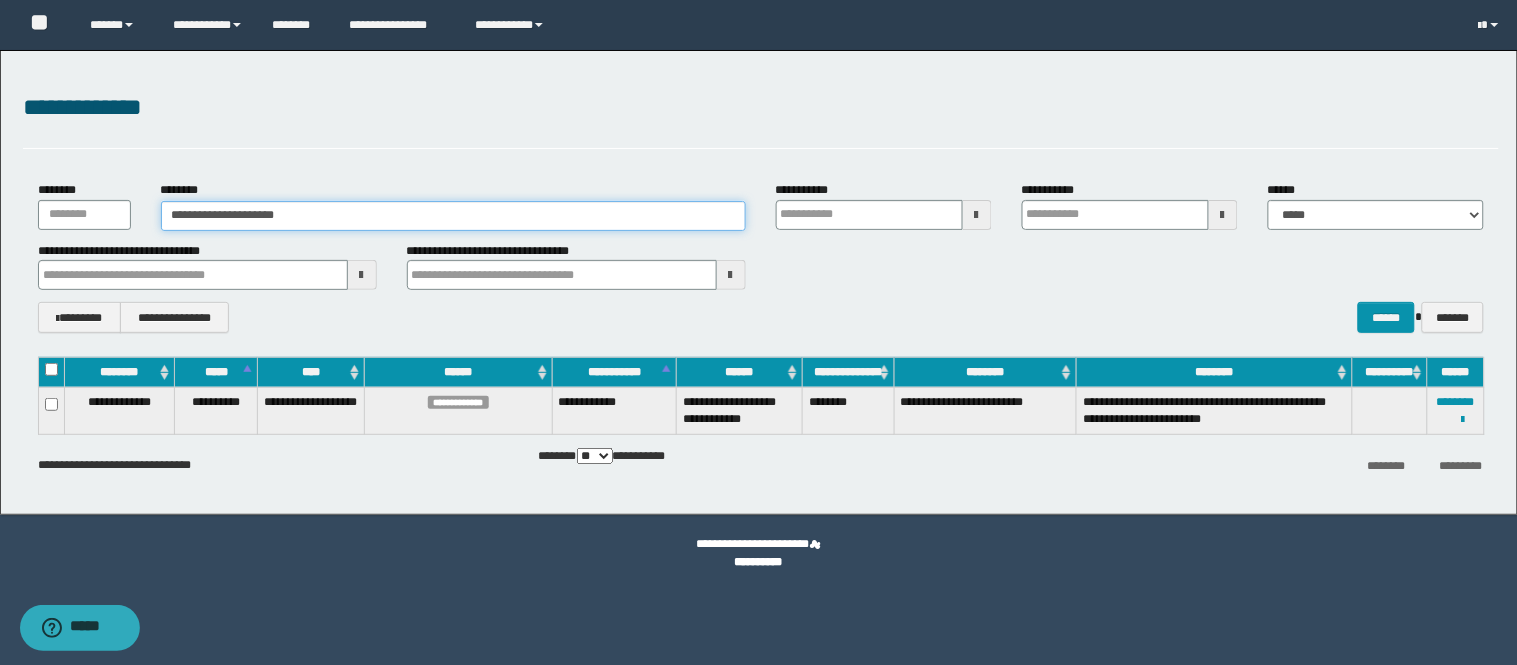 type on "**********" 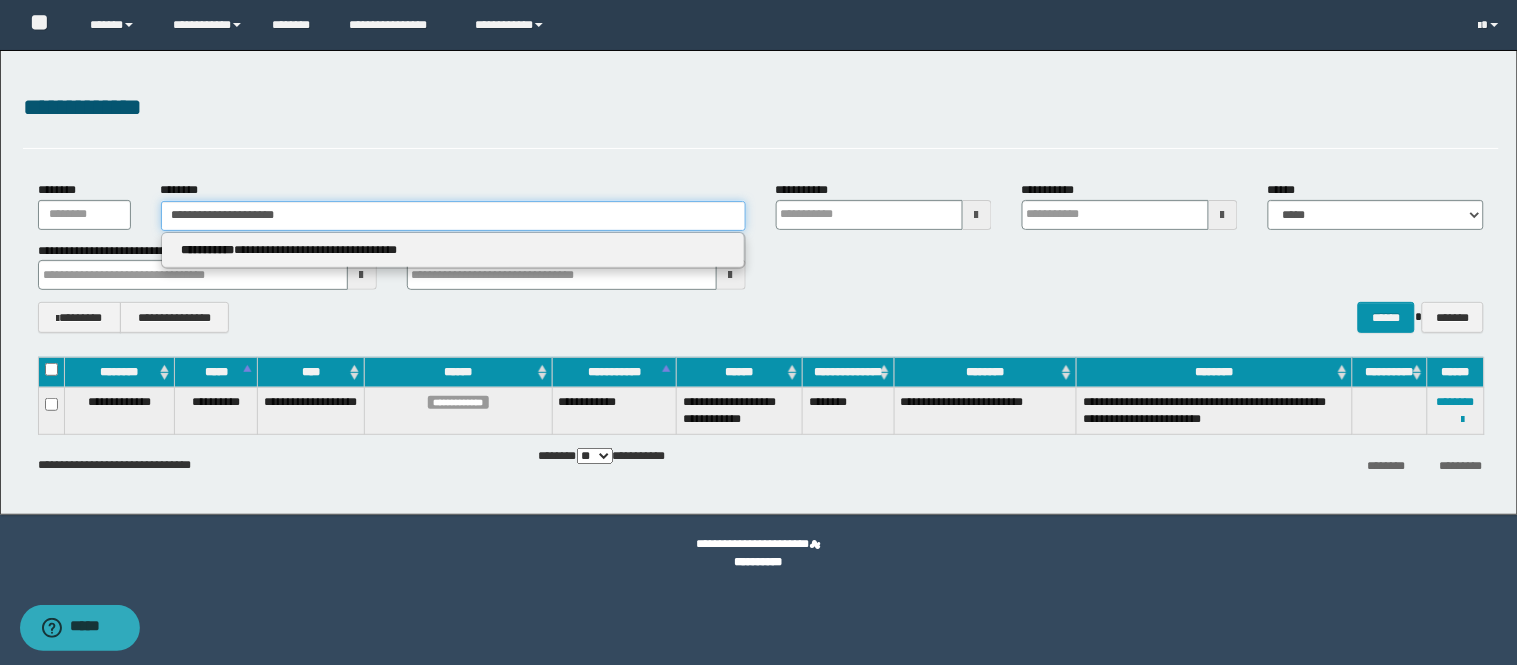 type 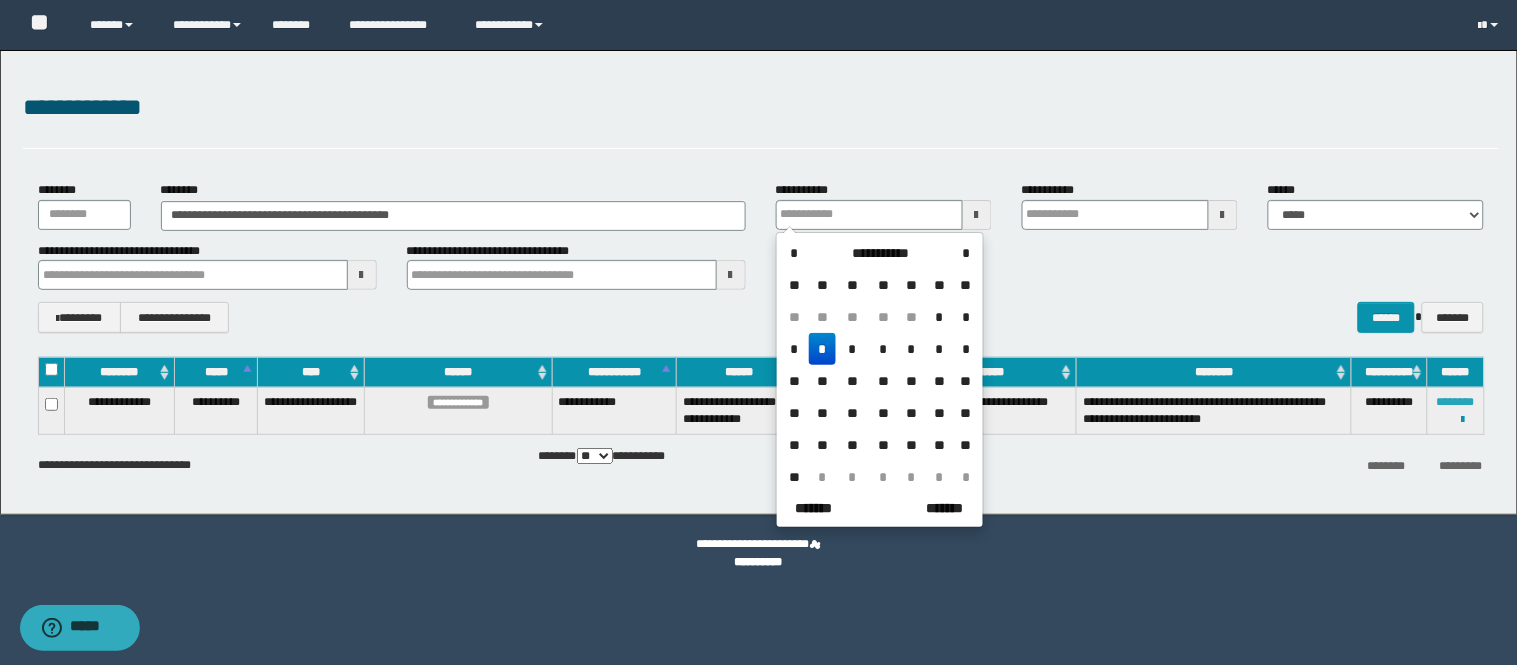 click on "********" at bounding box center [1456, 402] 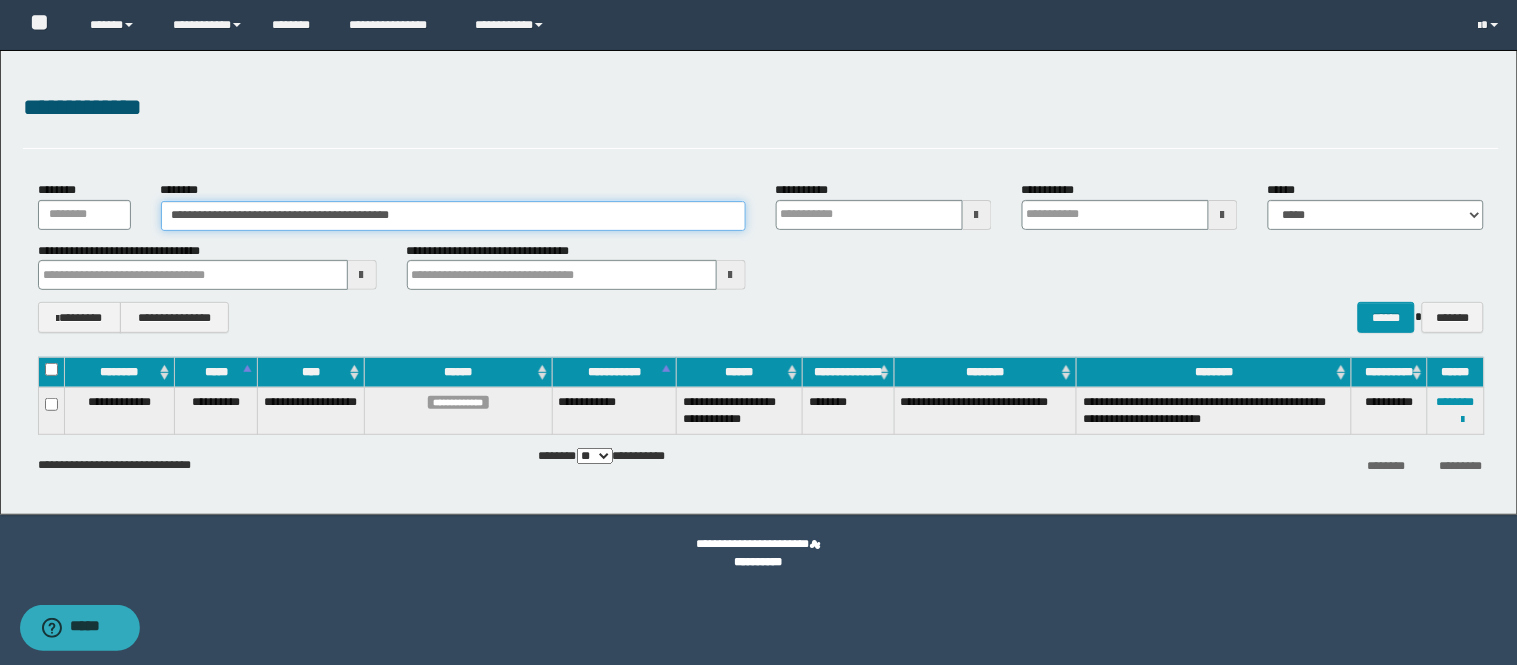 drag, startPoint x: 653, startPoint y: 208, endPoint x: 0, endPoint y: -67, distance: 708.5436 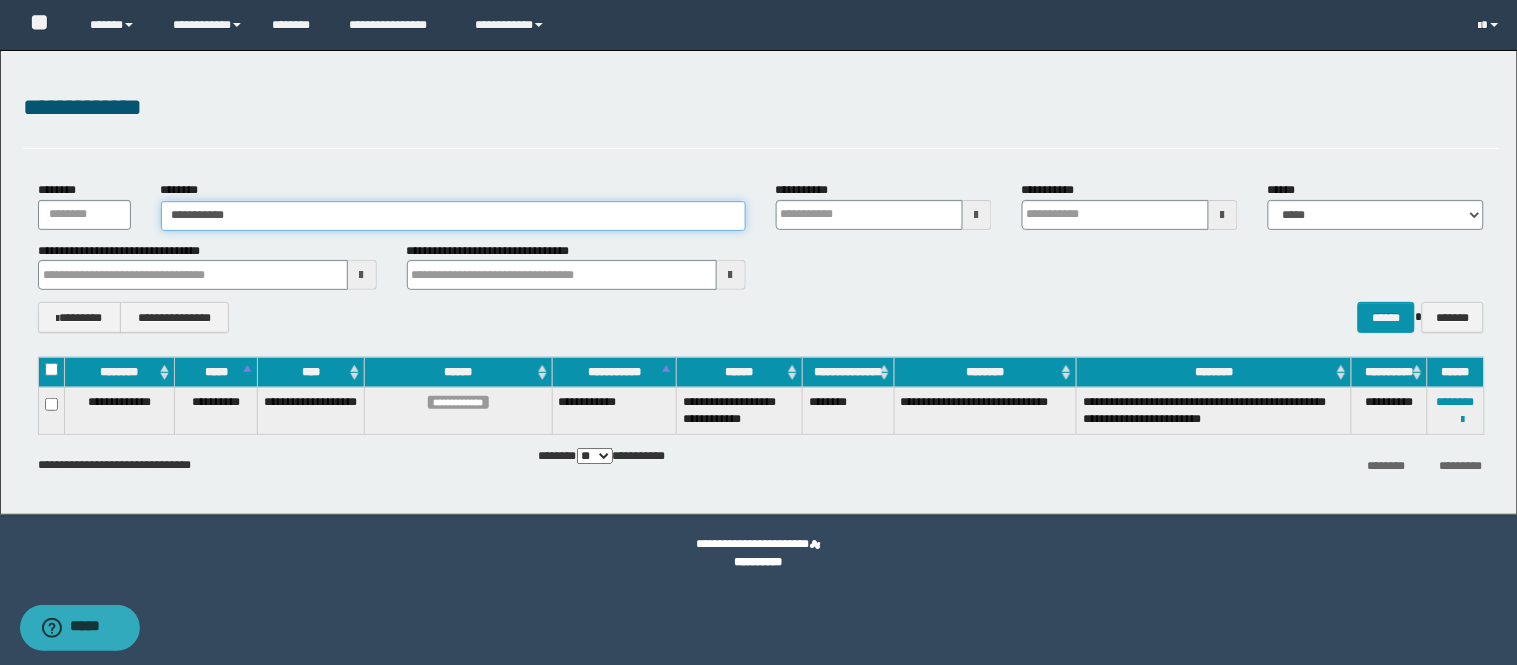 type on "**********" 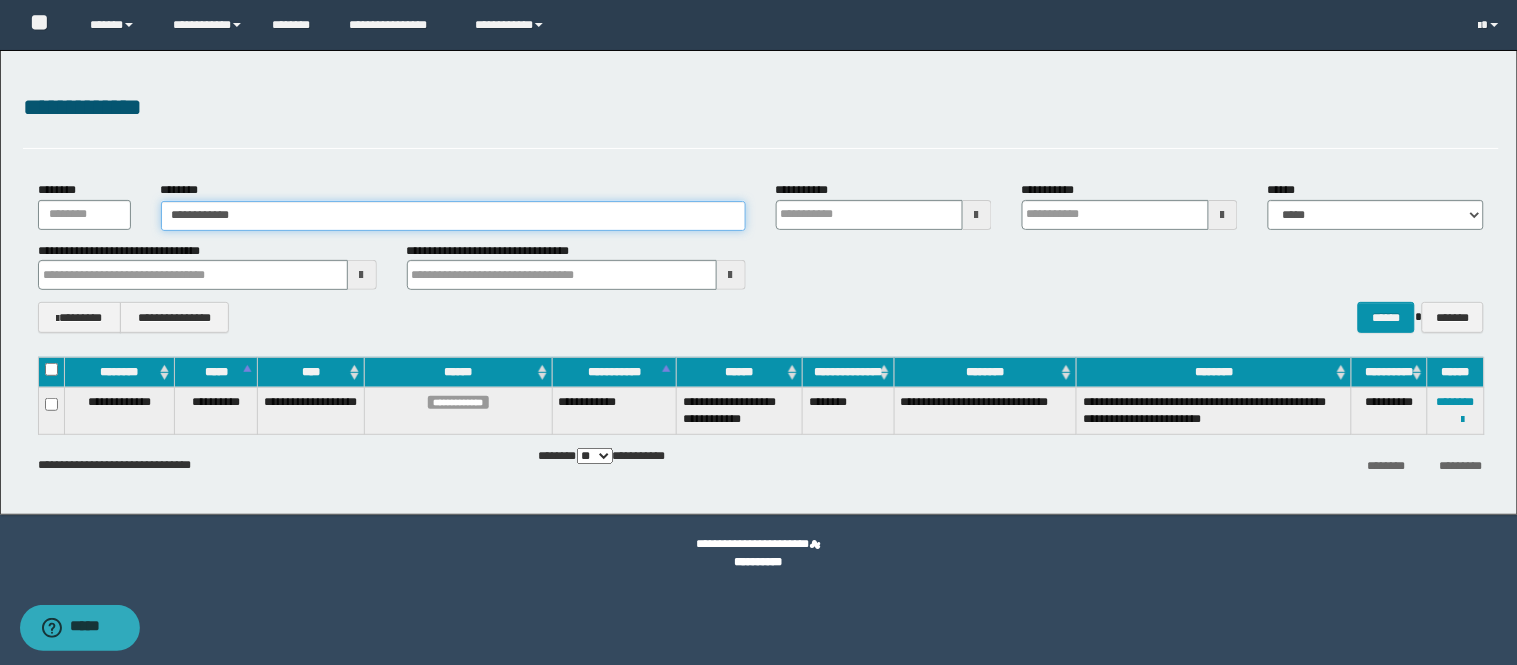 type on "**********" 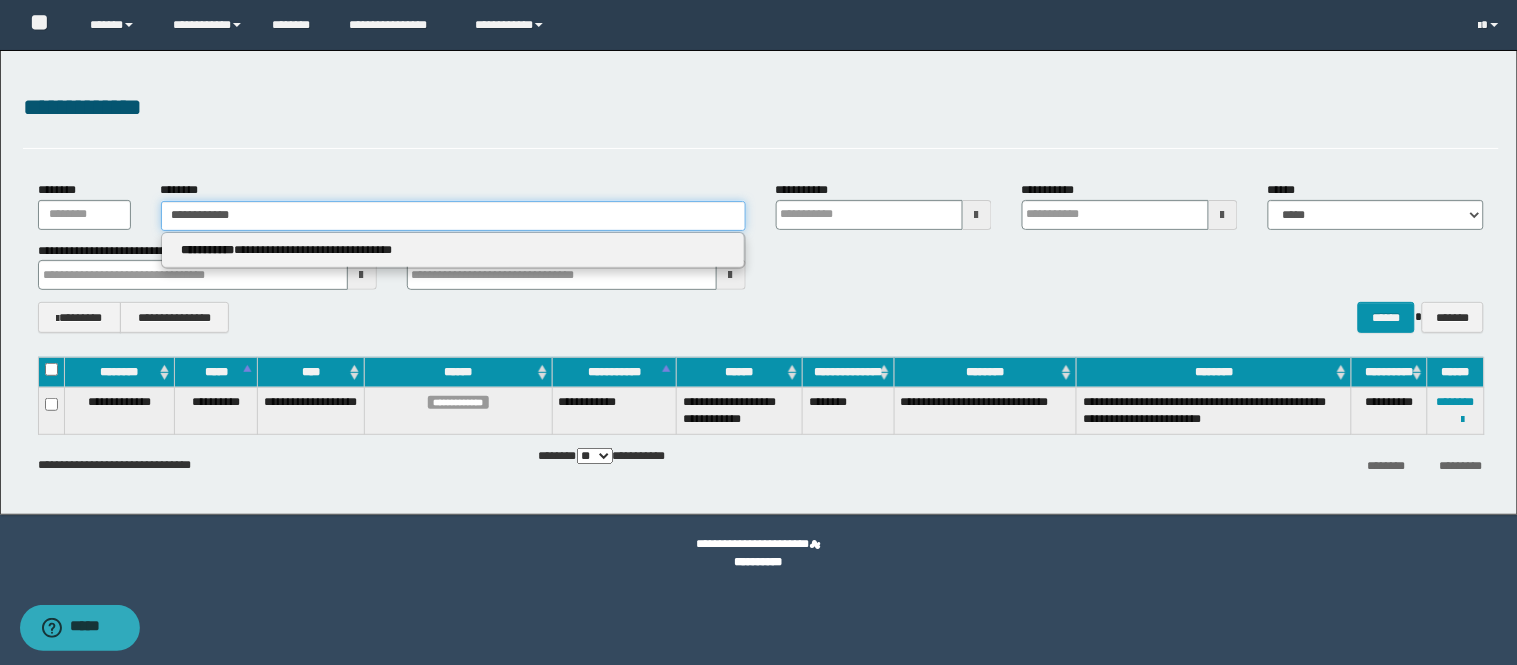 type 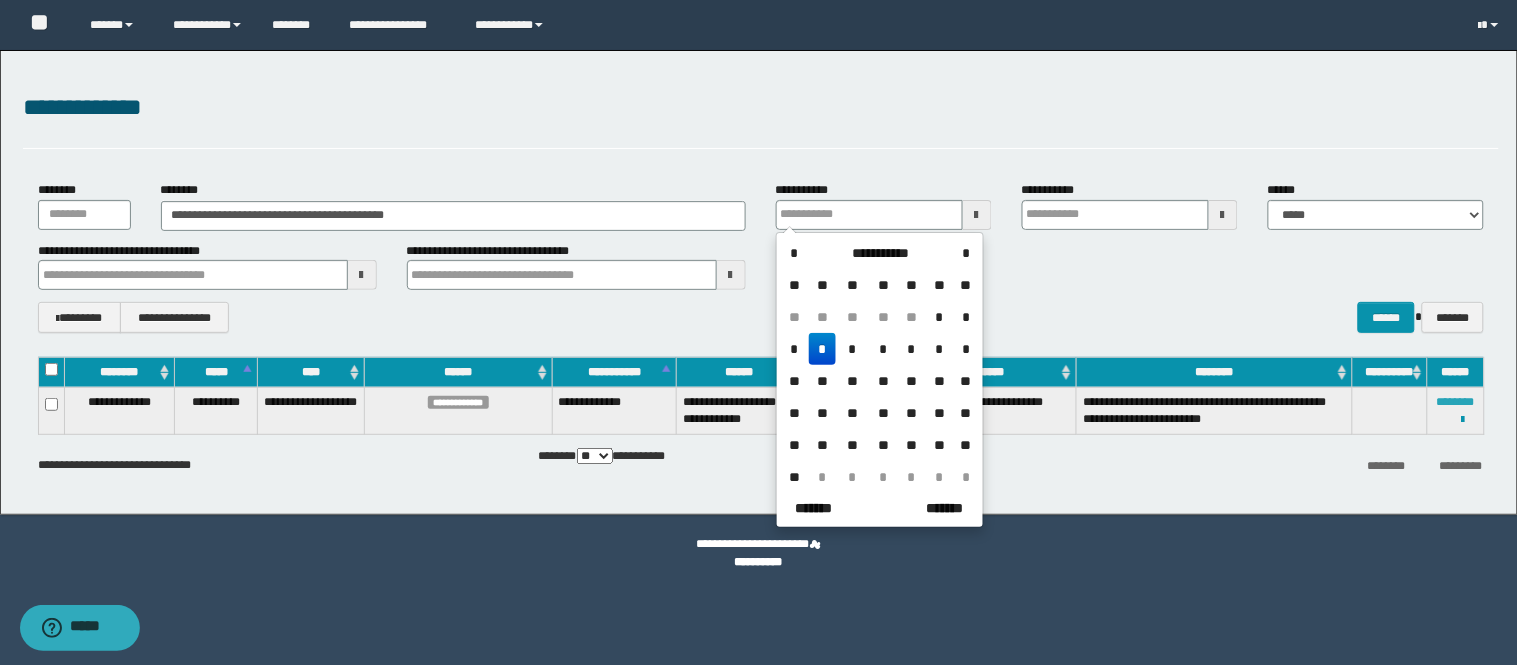 click on "********" at bounding box center (1456, 402) 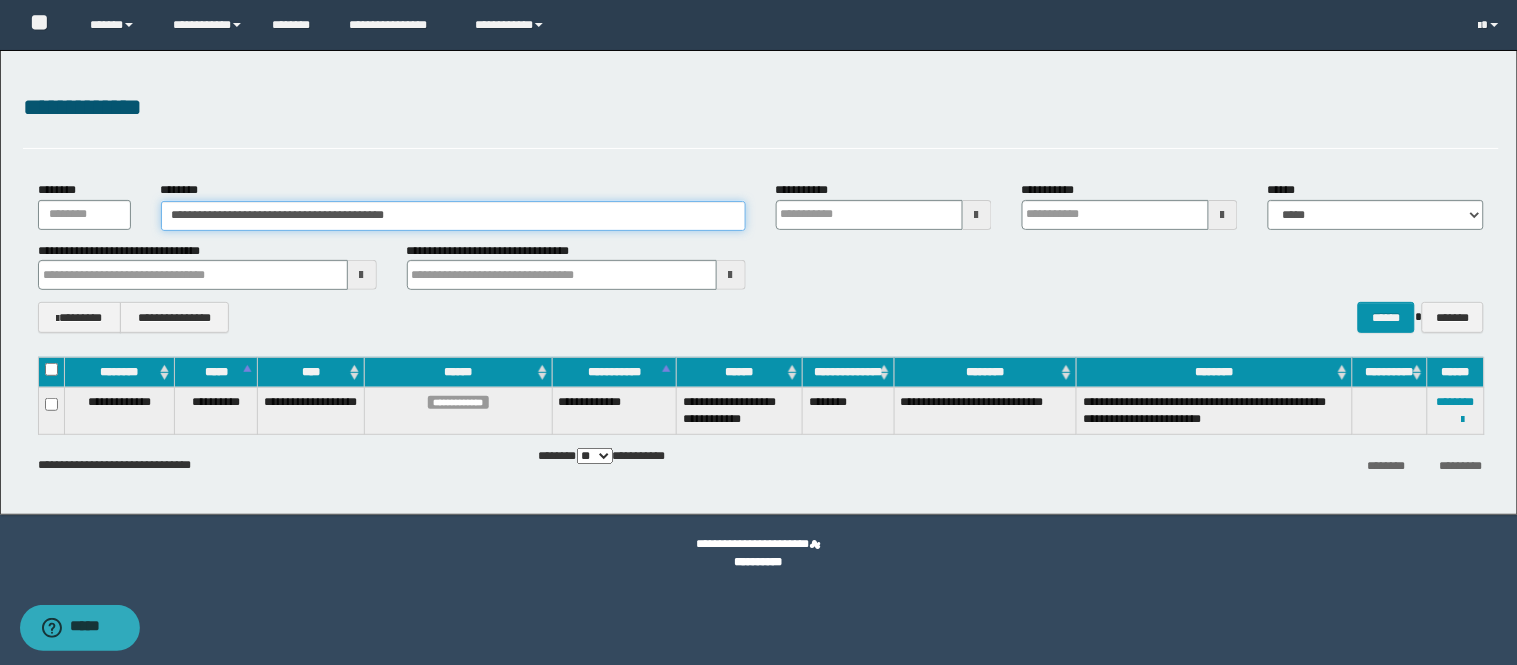 drag, startPoint x: 490, startPoint y: 227, endPoint x: 4, endPoint y: 17, distance: 529.4299 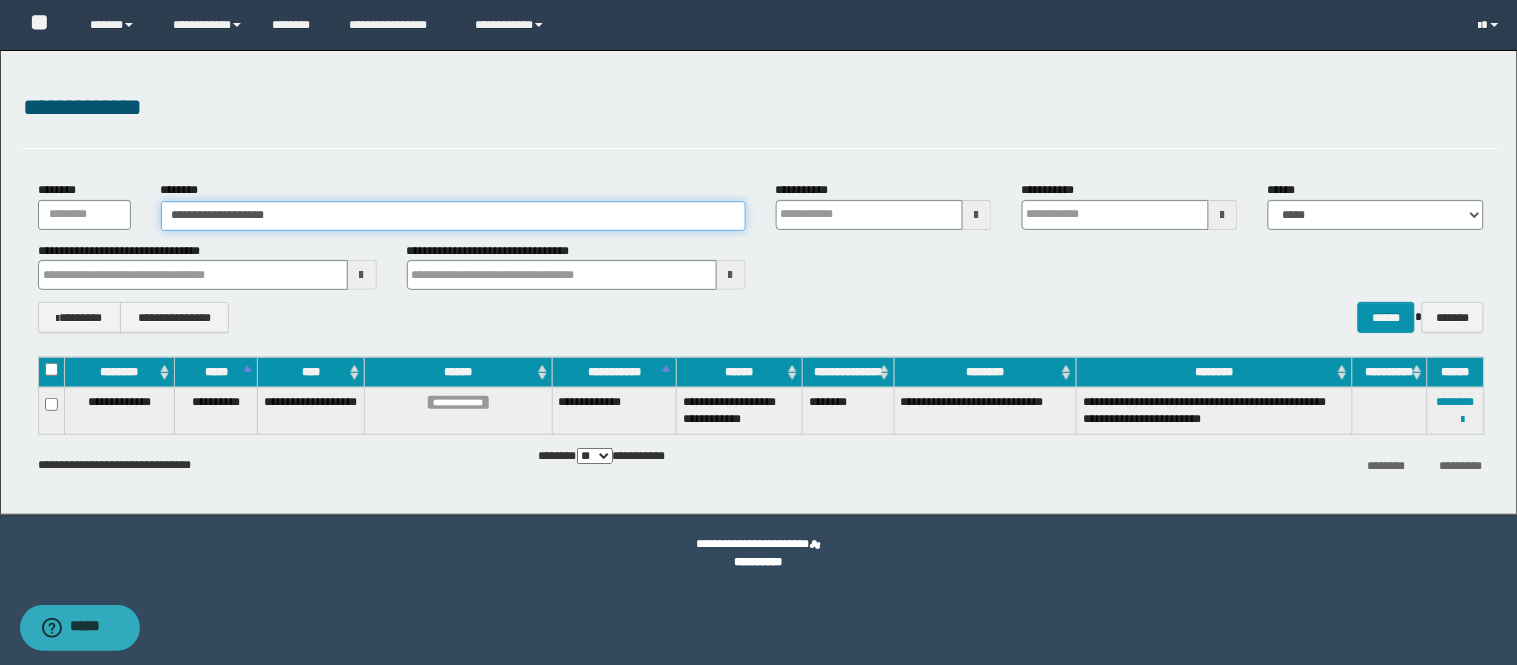 type on "**********" 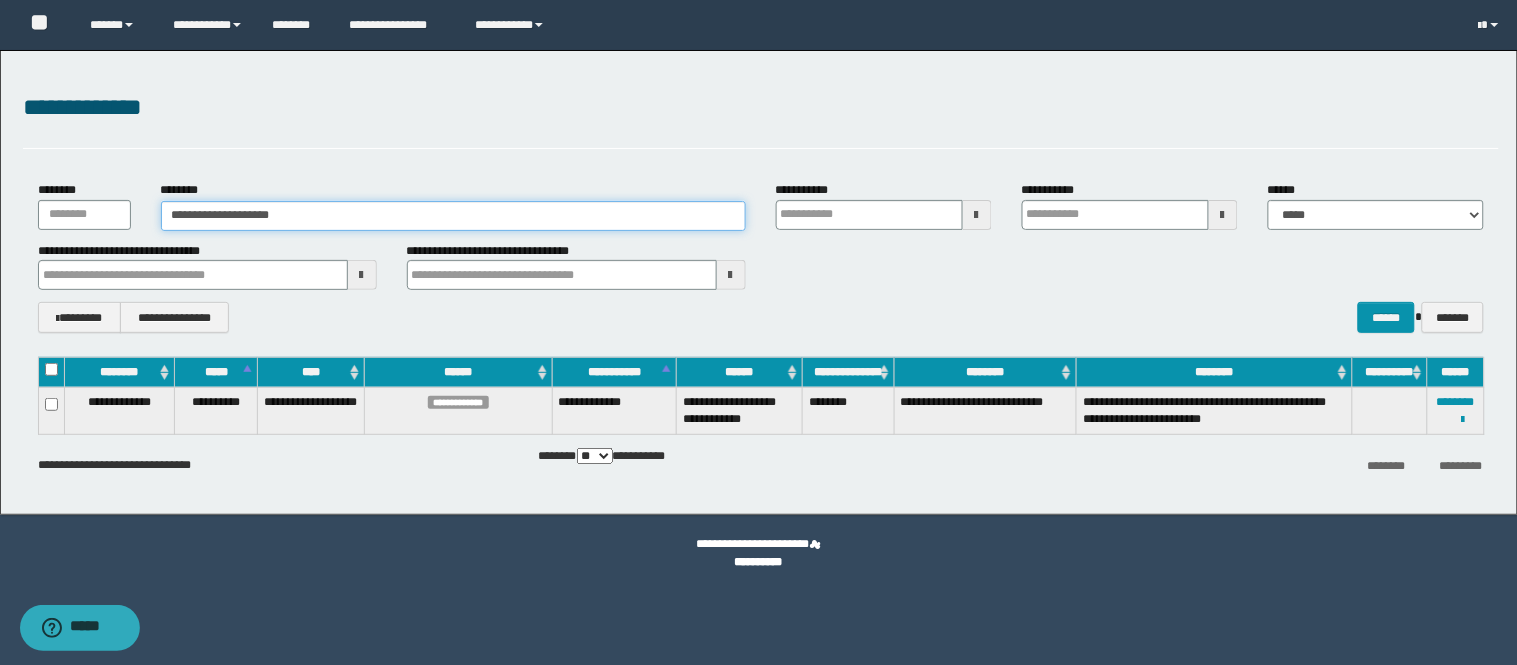 type on "**********" 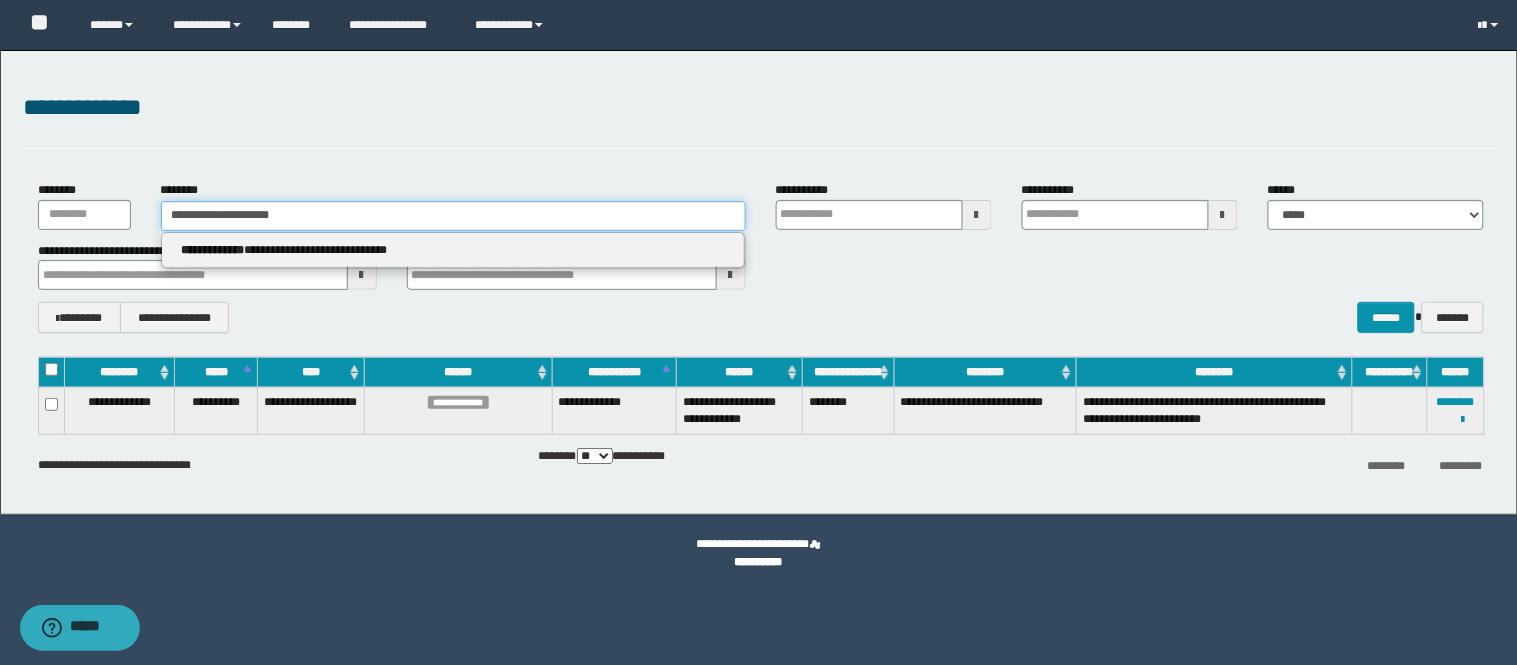 type 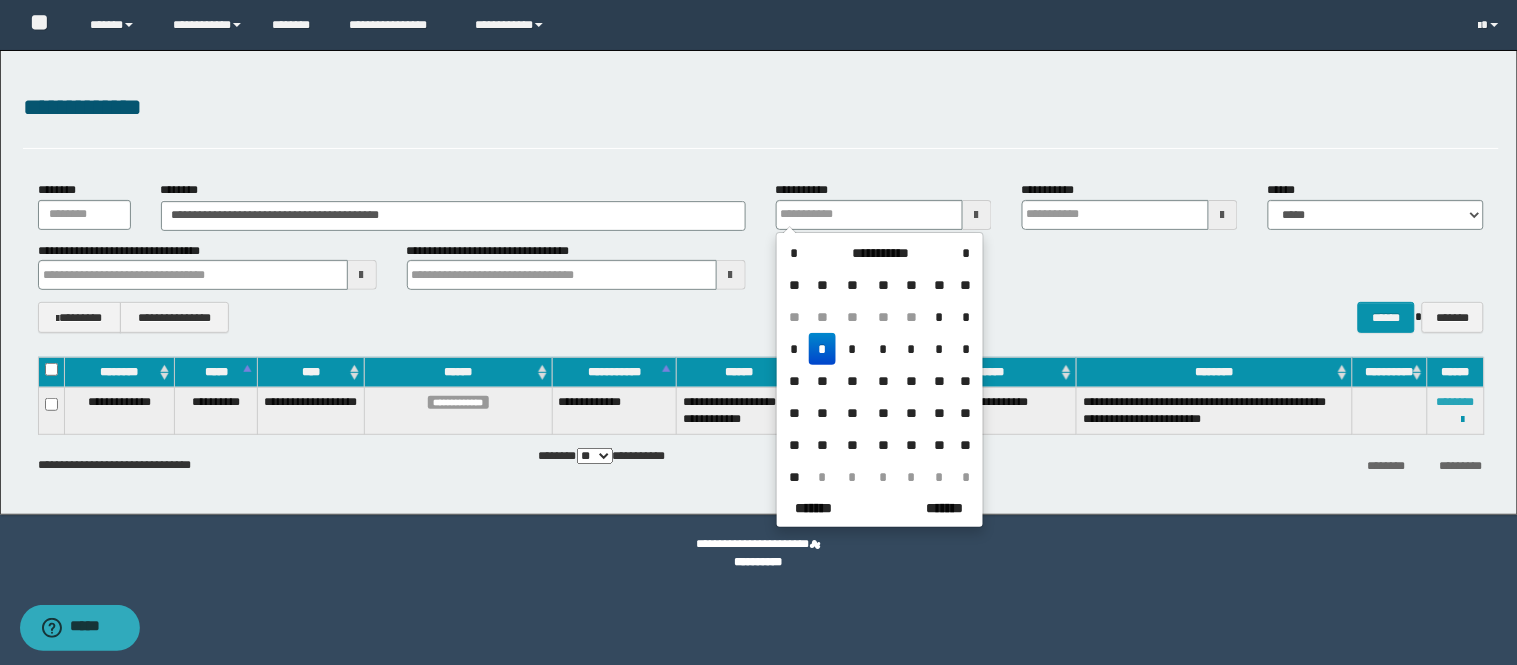 click on "********" at bounding box center [1456, 402] 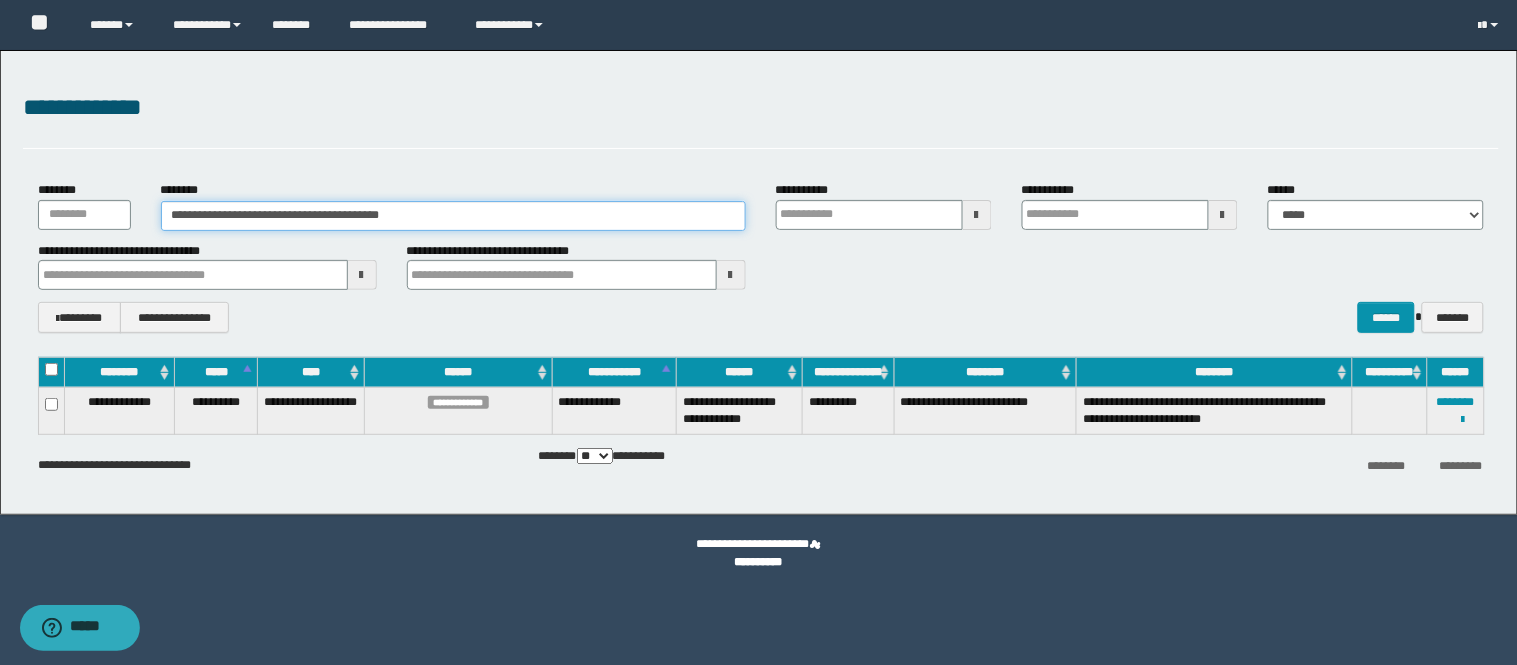 drag, startPoint x: 480, startPoint y: 212, endPoint x: 0, endPoint y: -23, distance: 534.43896 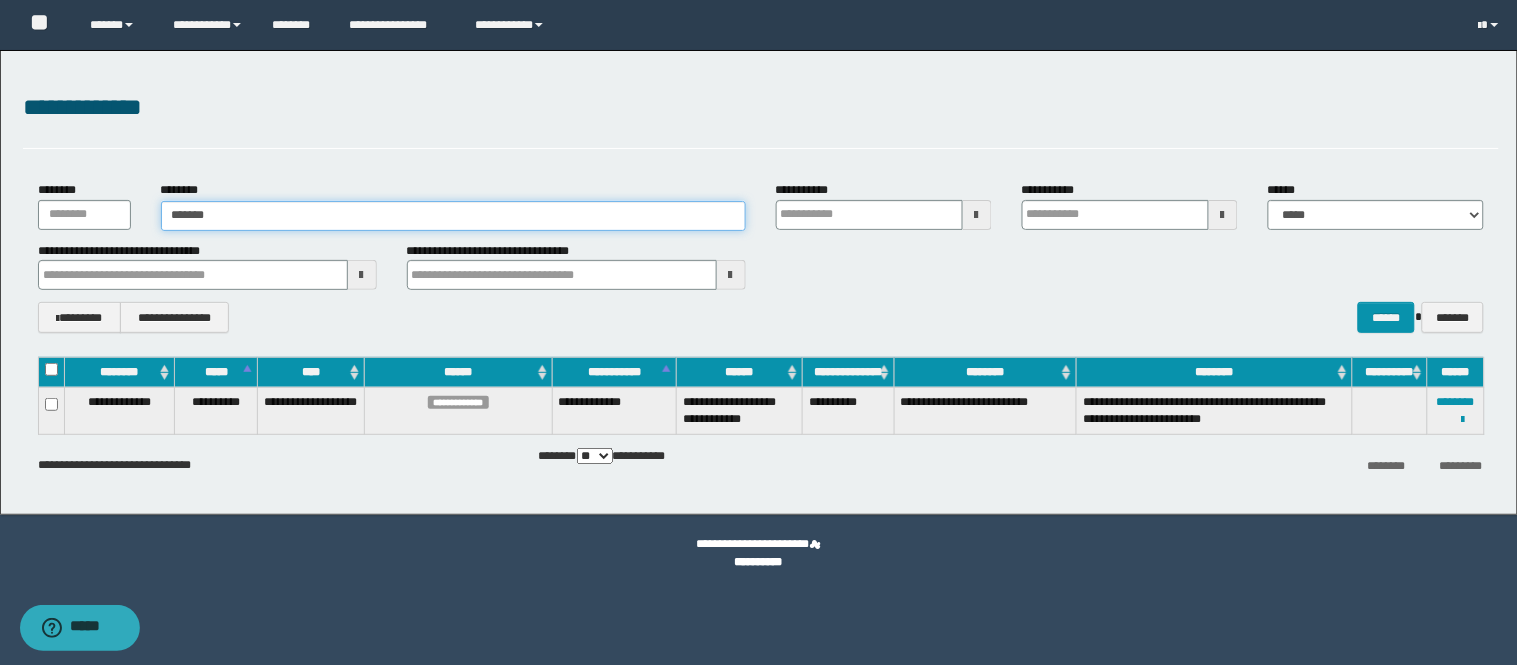 type on "********" 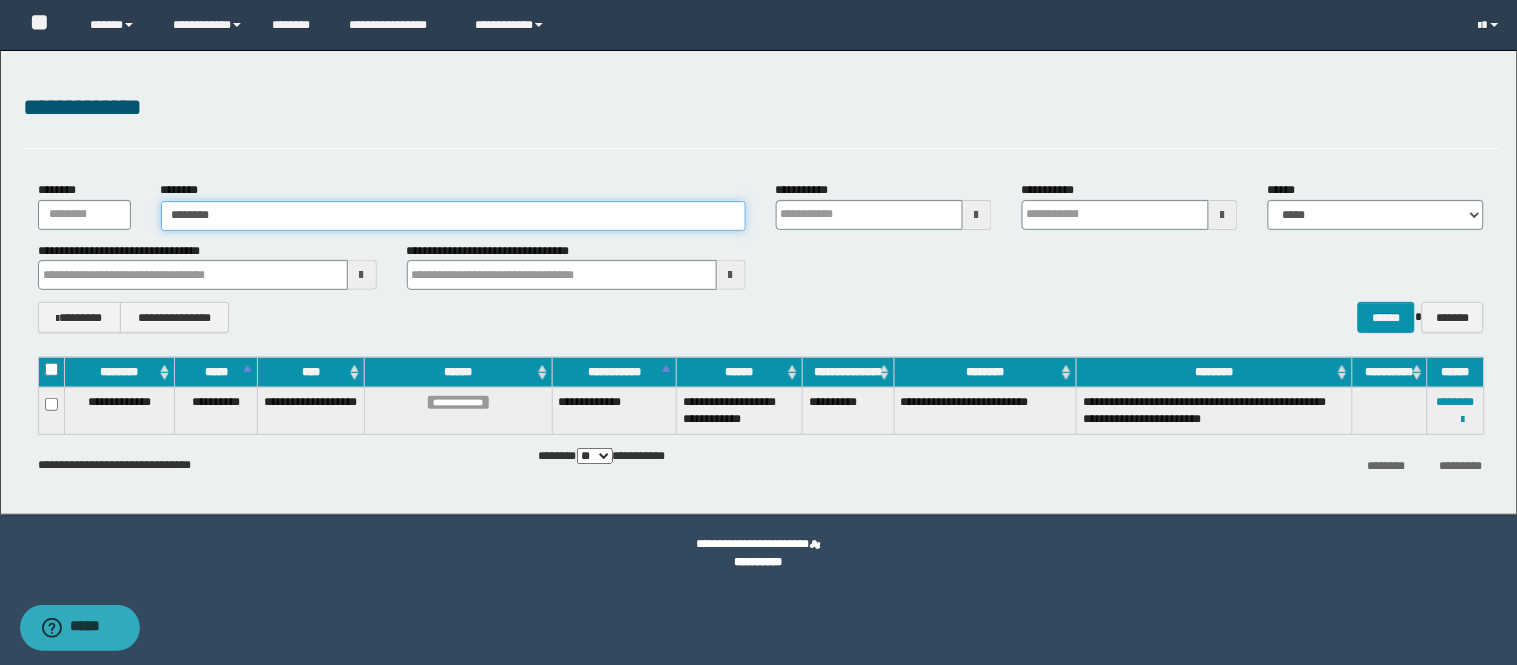 type on "********" 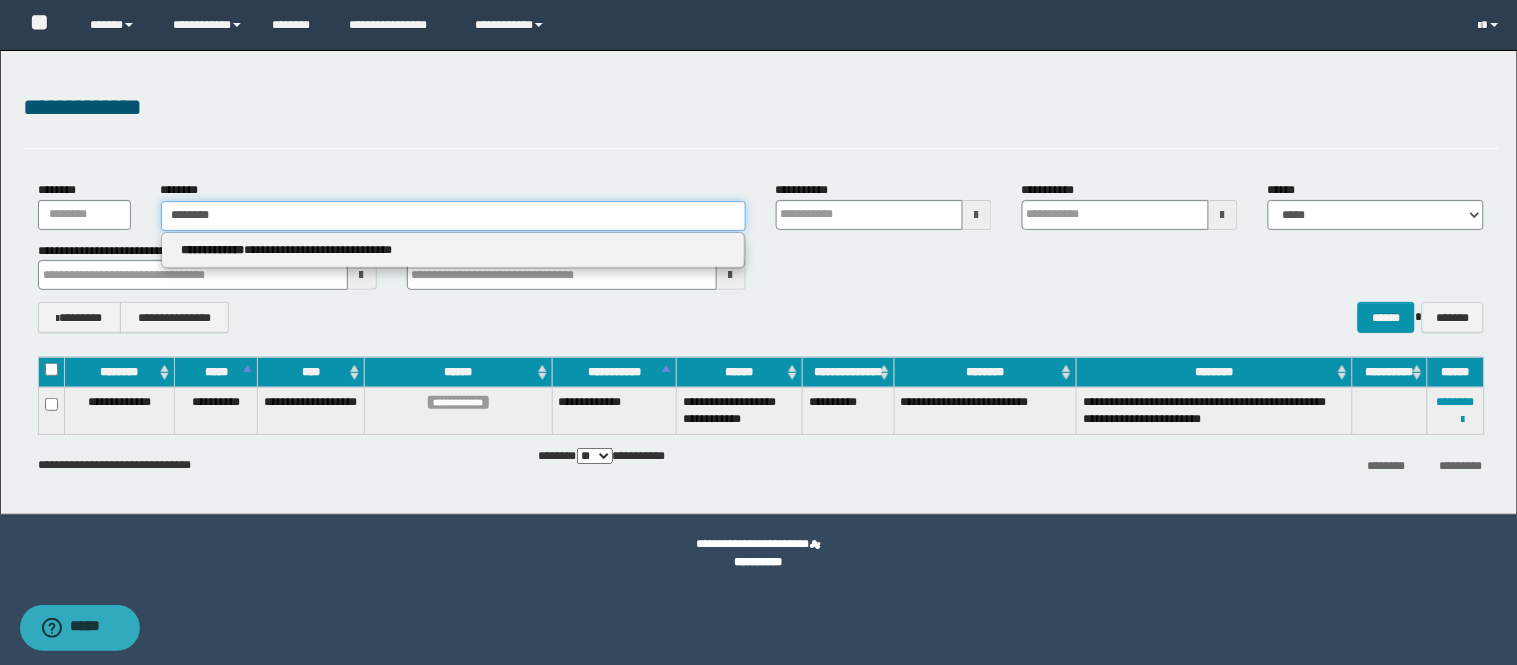 type 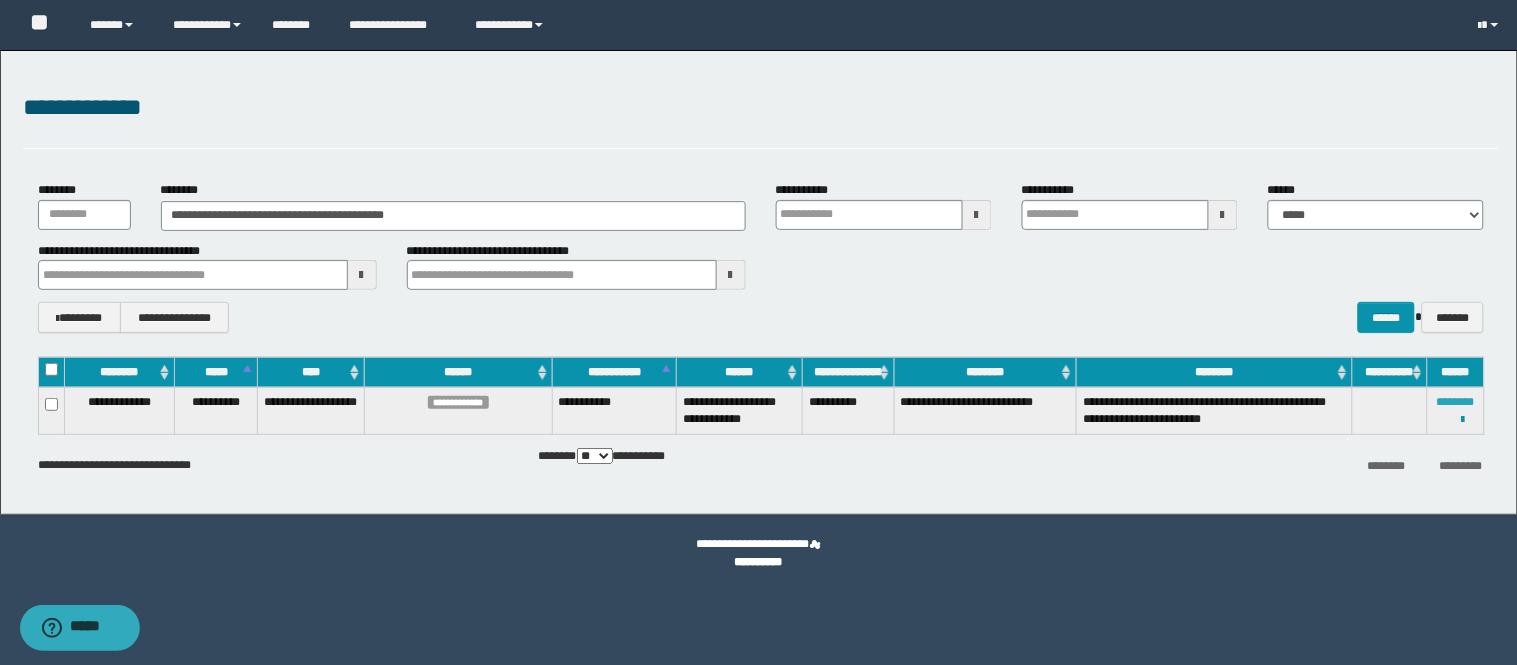 click on "********" at bounding box center [1456, 402] 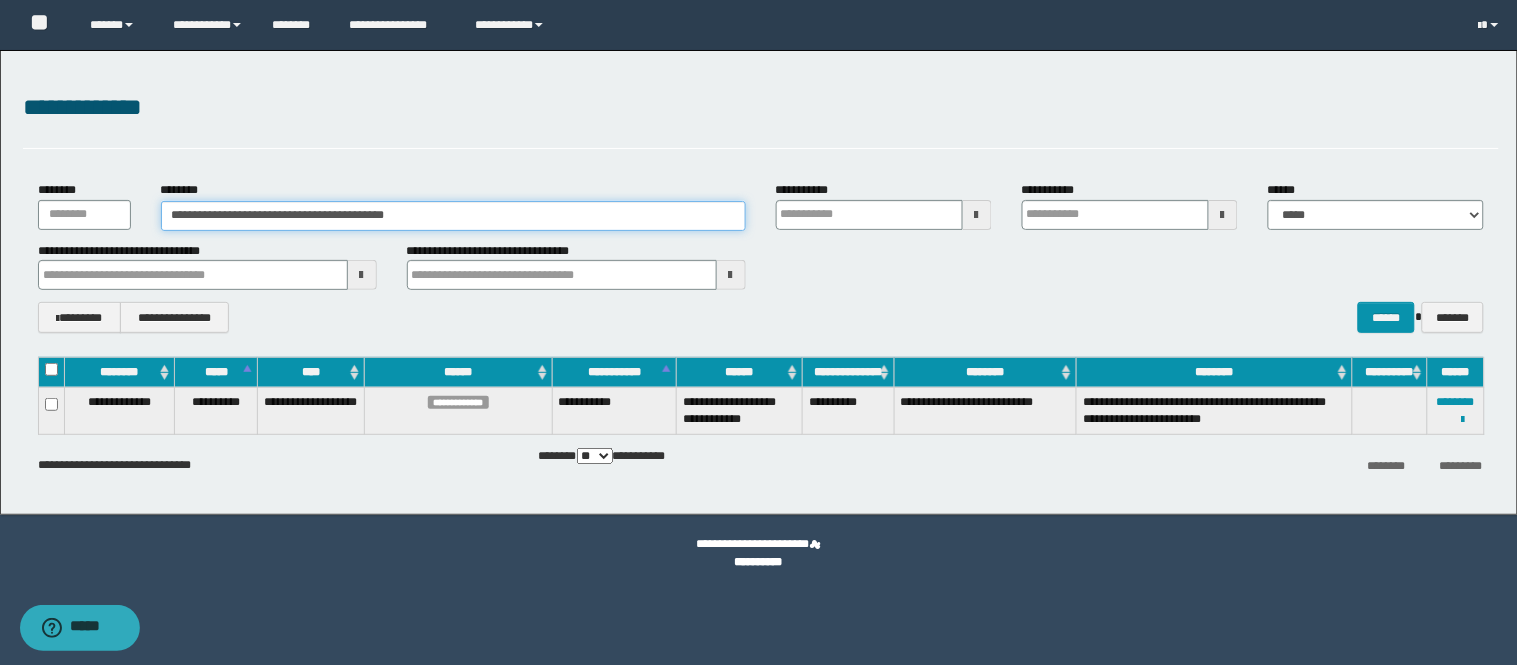 drag, startPoint x: 498, startPoint y: 204, endPoint x: 0, endPoint y: -73, distance: 569.8535 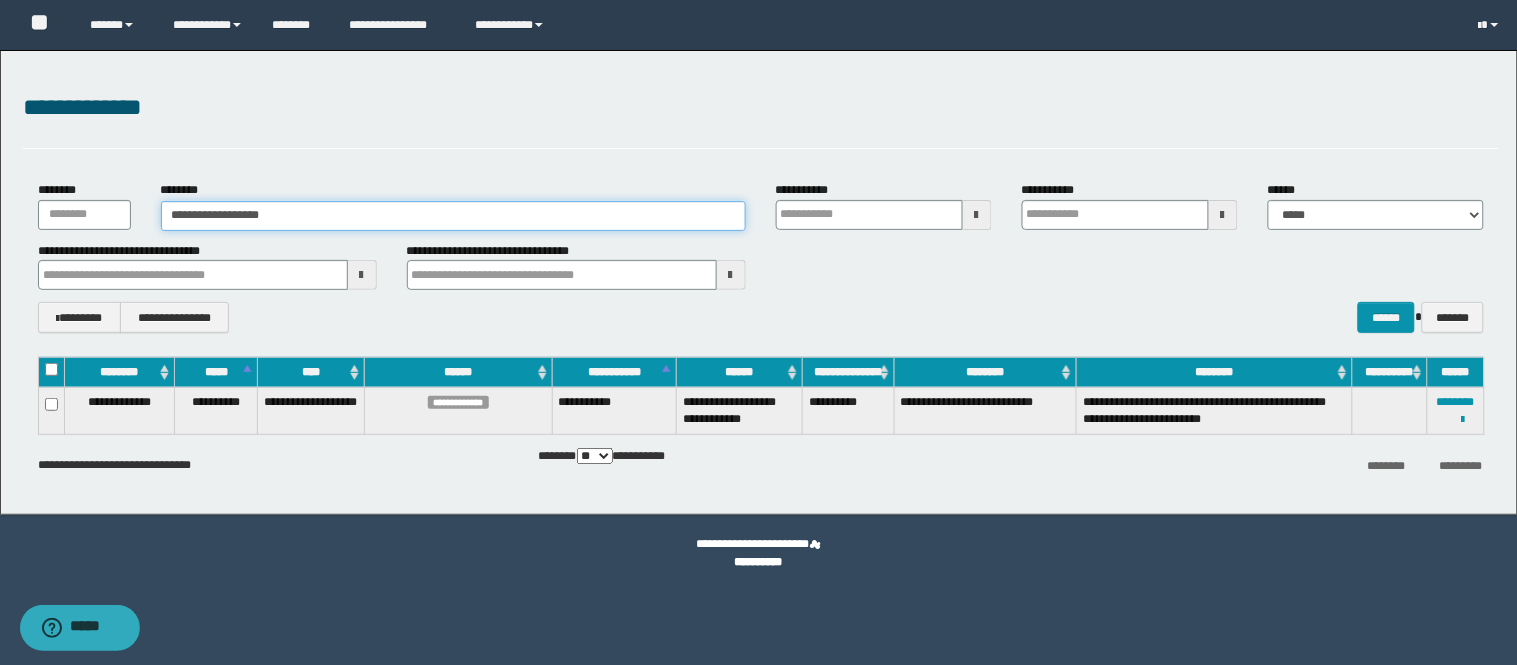 type on "**********" 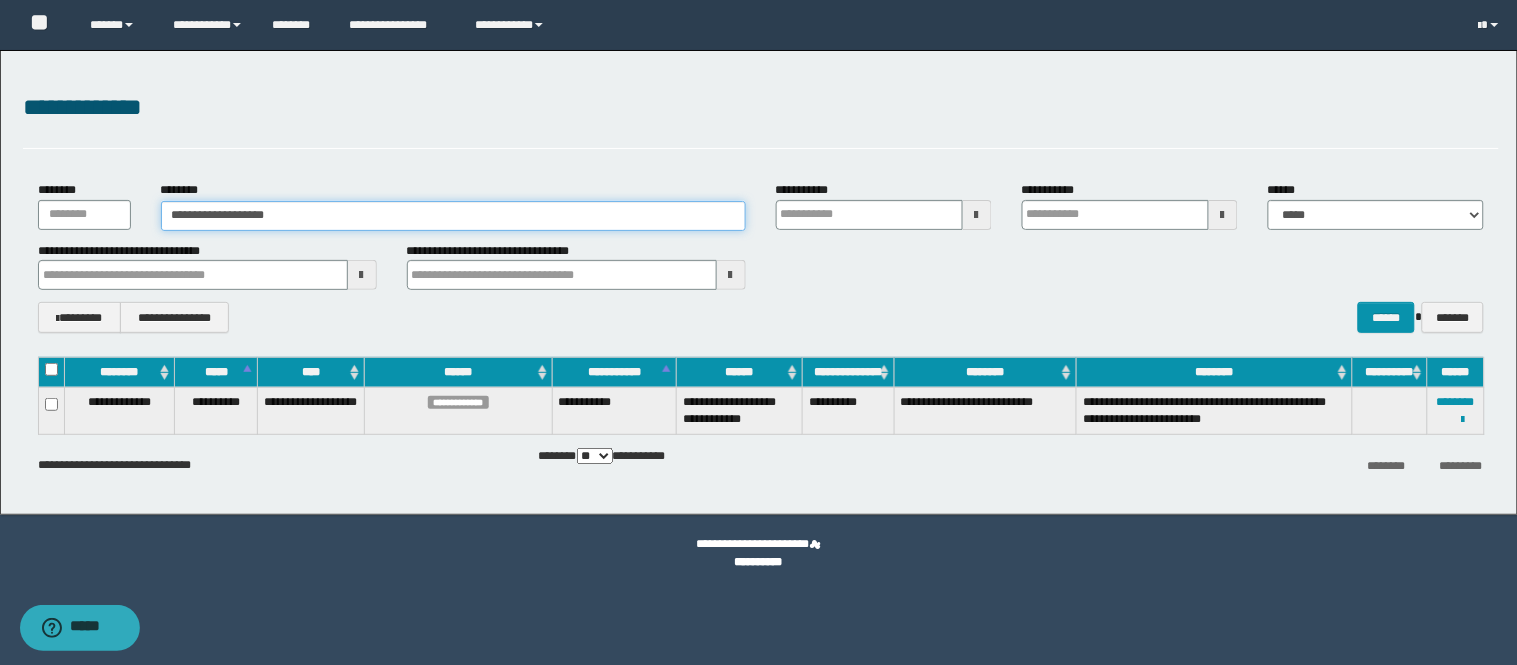 type on "**********" 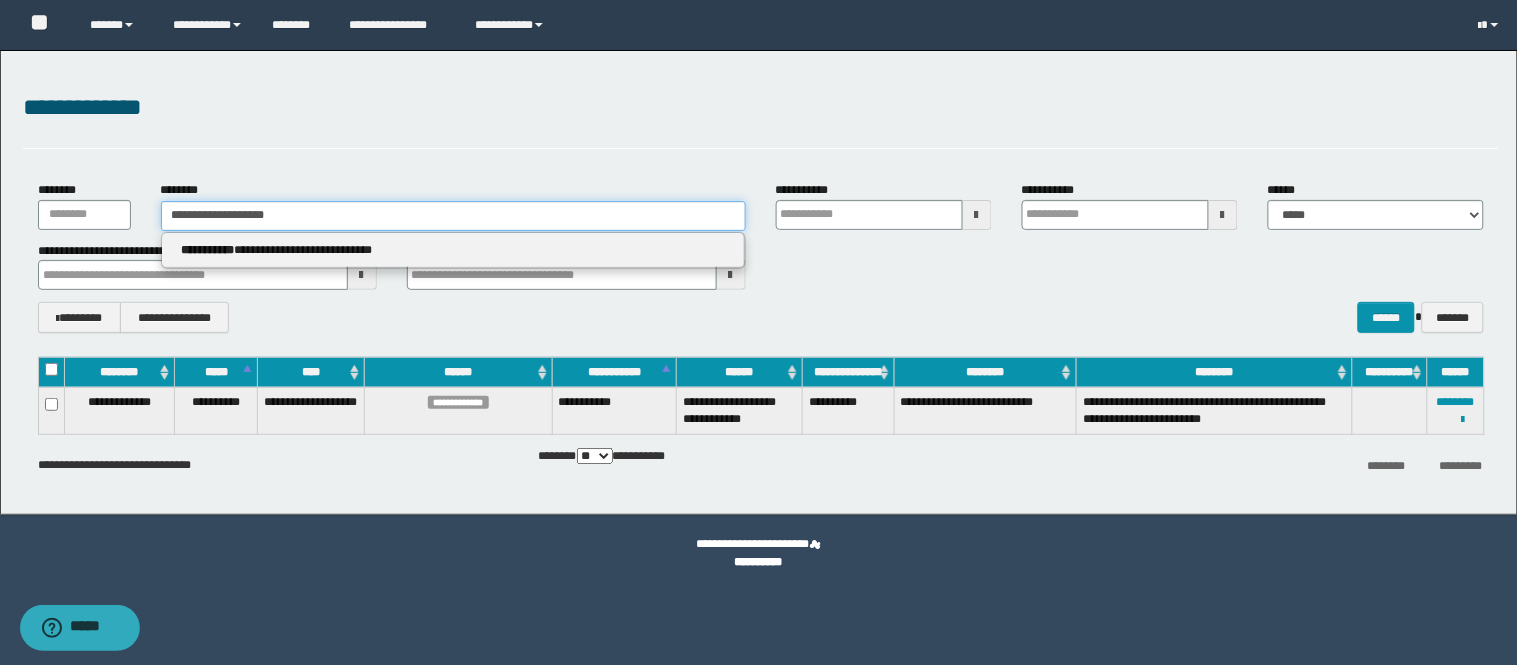 type 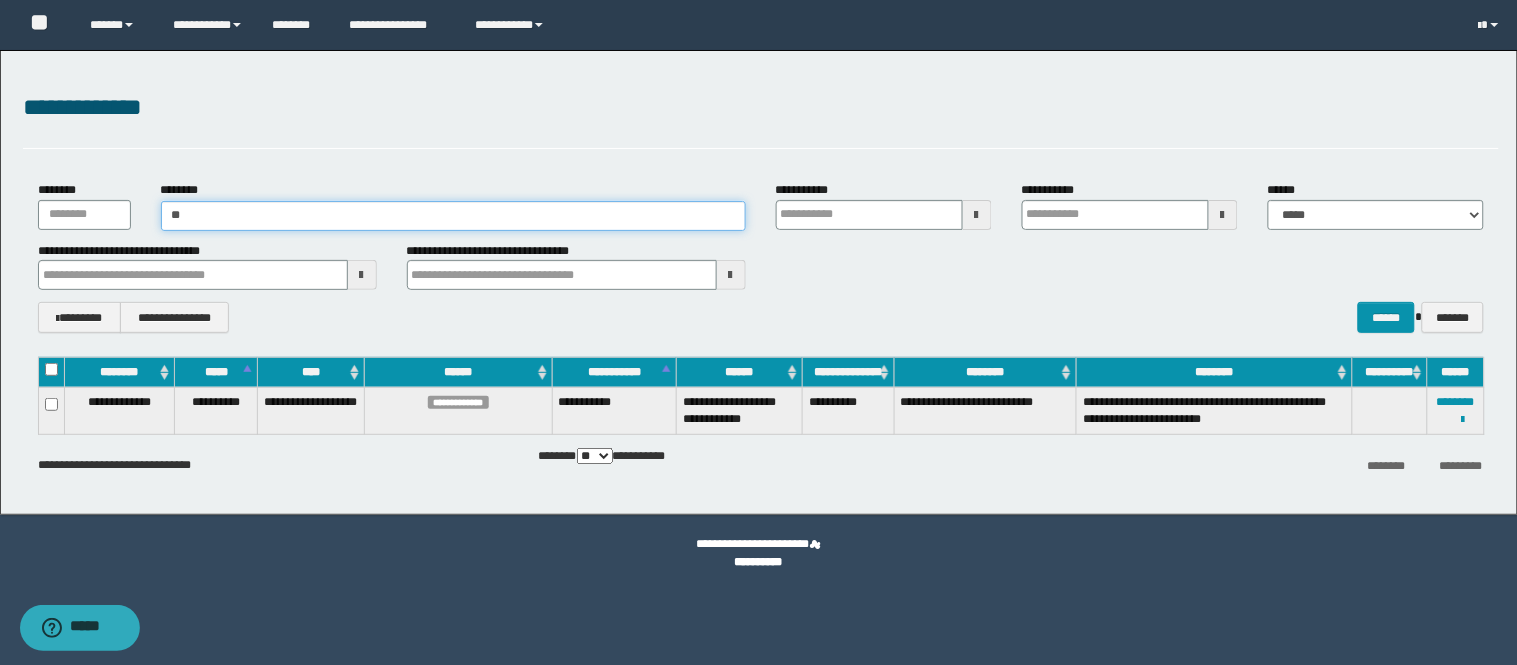 type on "*" 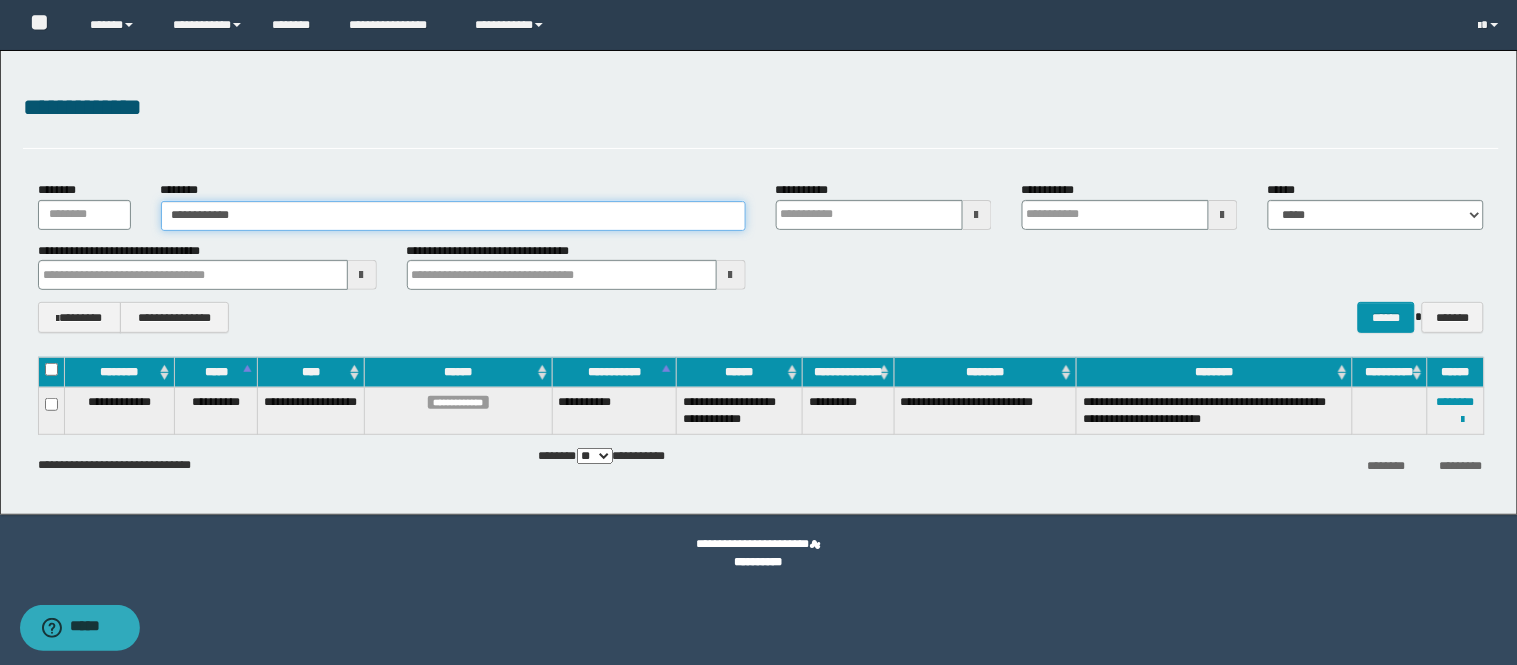 type on "**********" 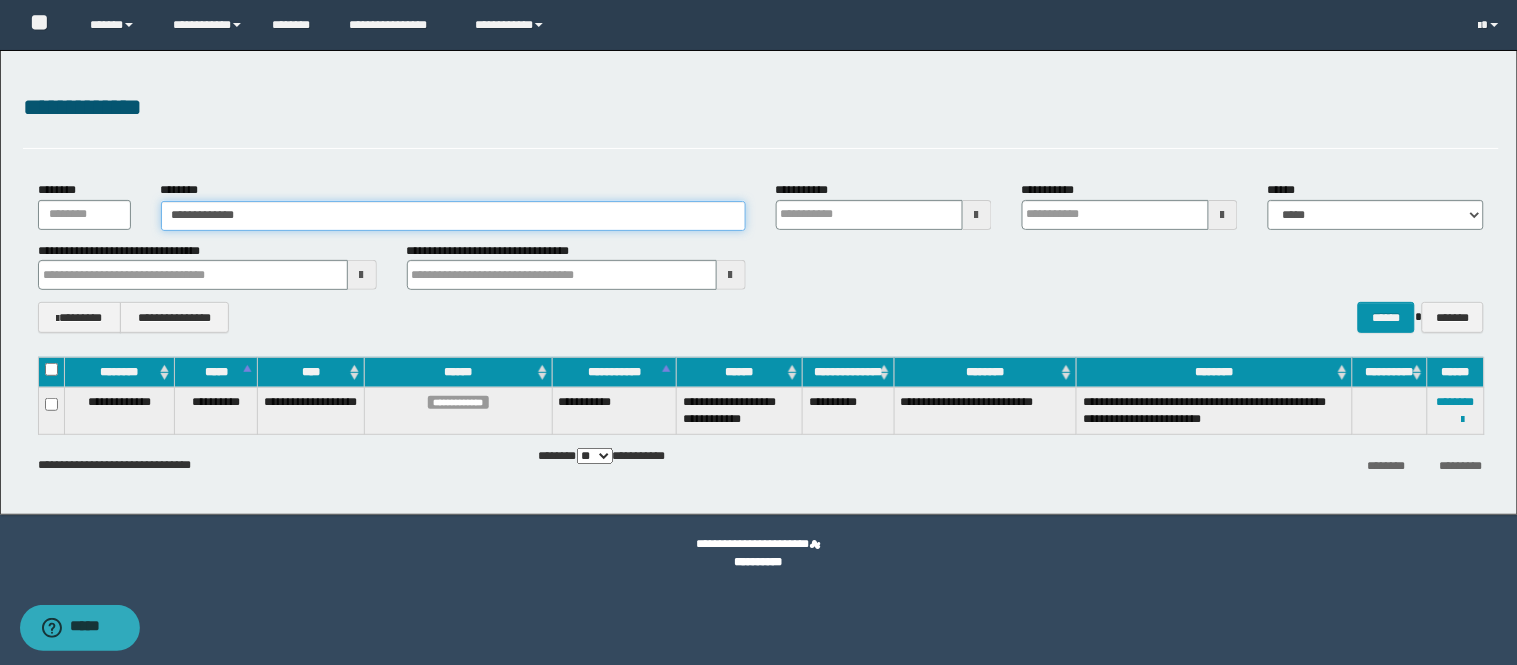 type on "**********" 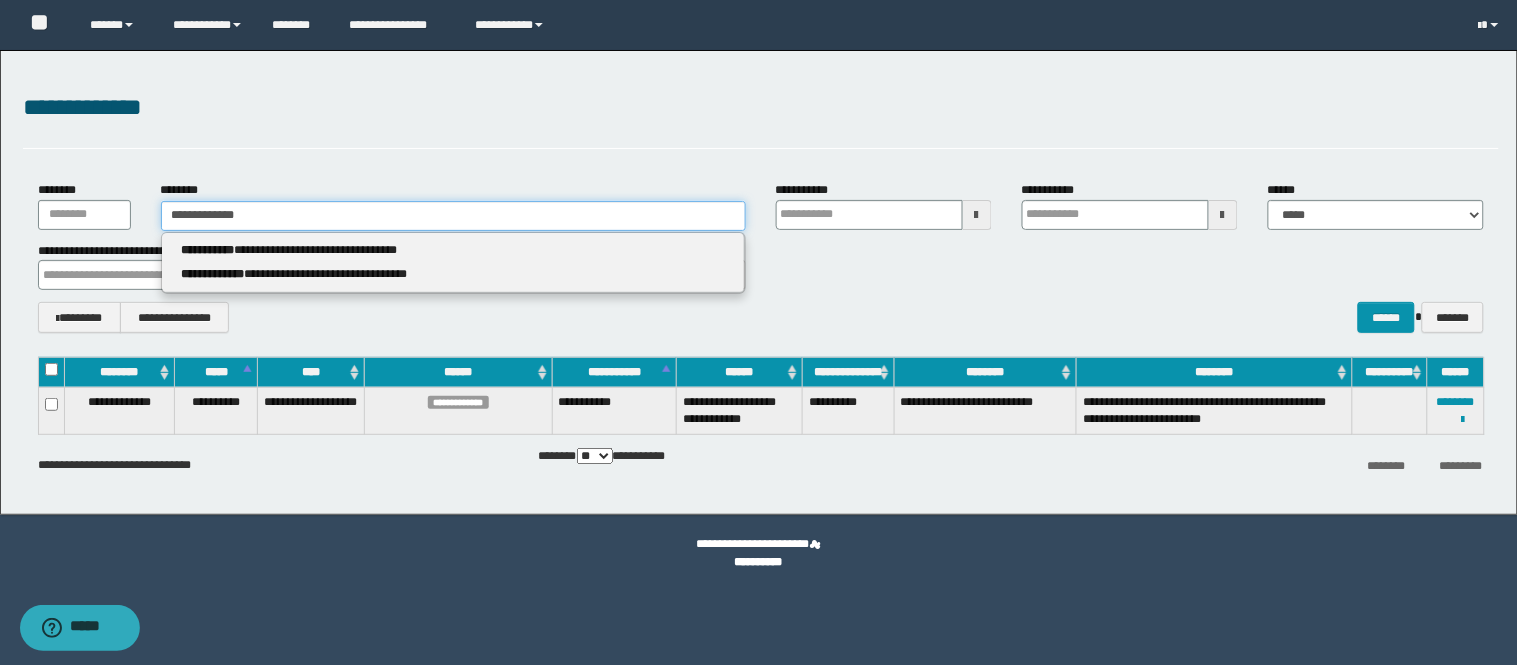 type 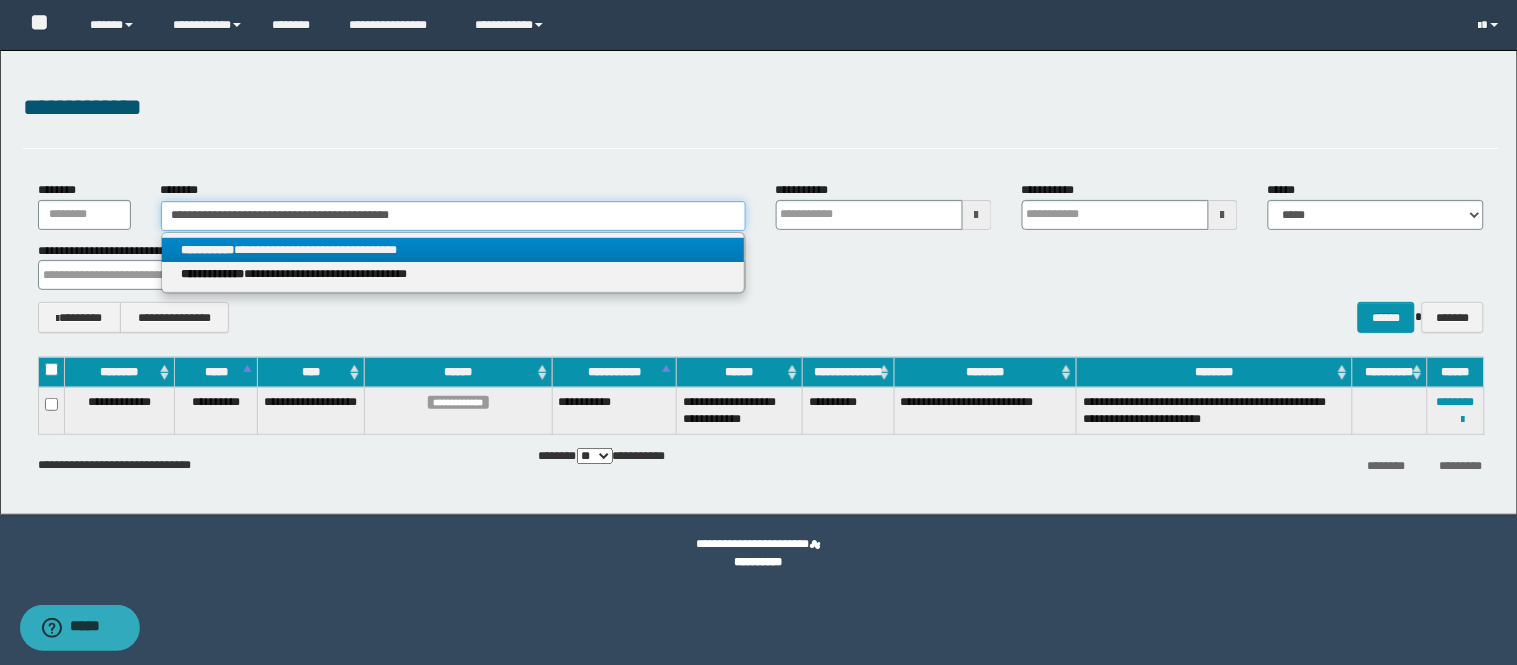 type on "**********" 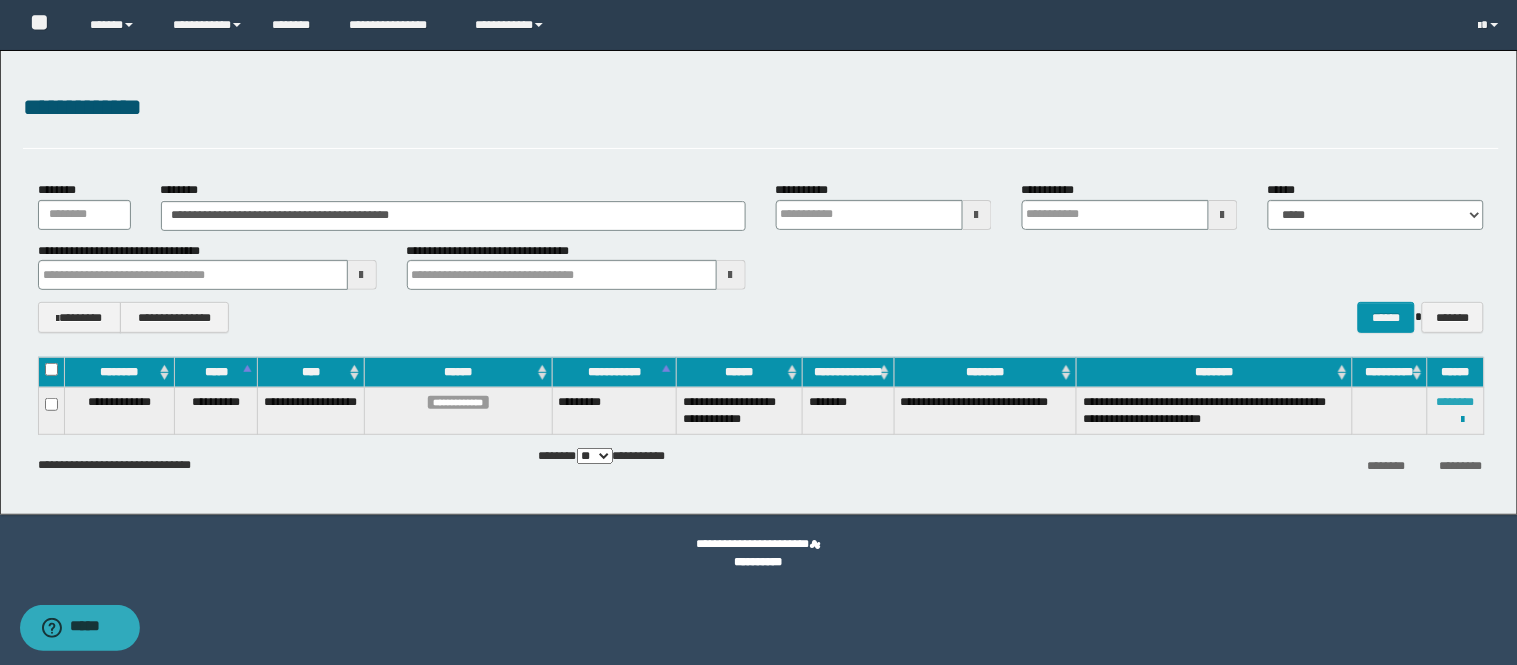 click on "********" at bounding box center [1456, 402] 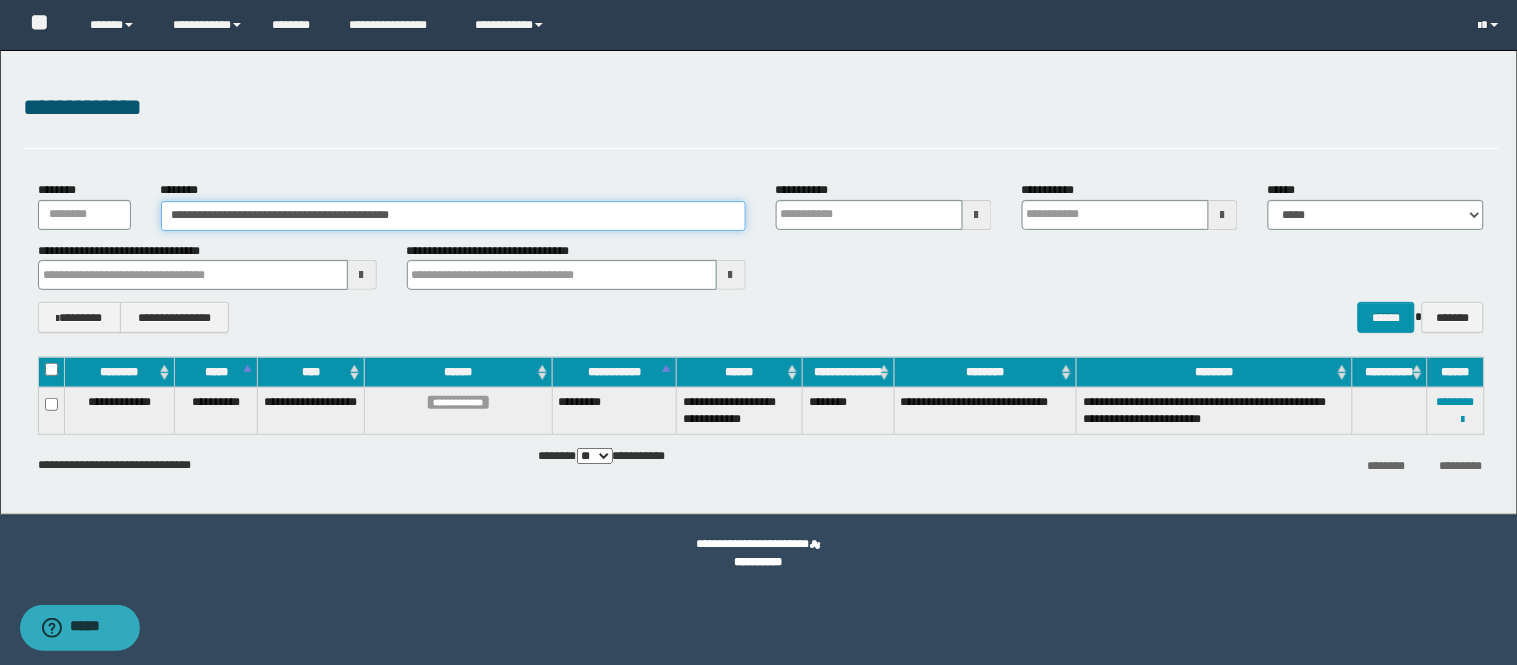 drag, startPoint x: 555, startPoint y: 224, endPoint x: 0, endPoint y: 137, distance: 561.7775 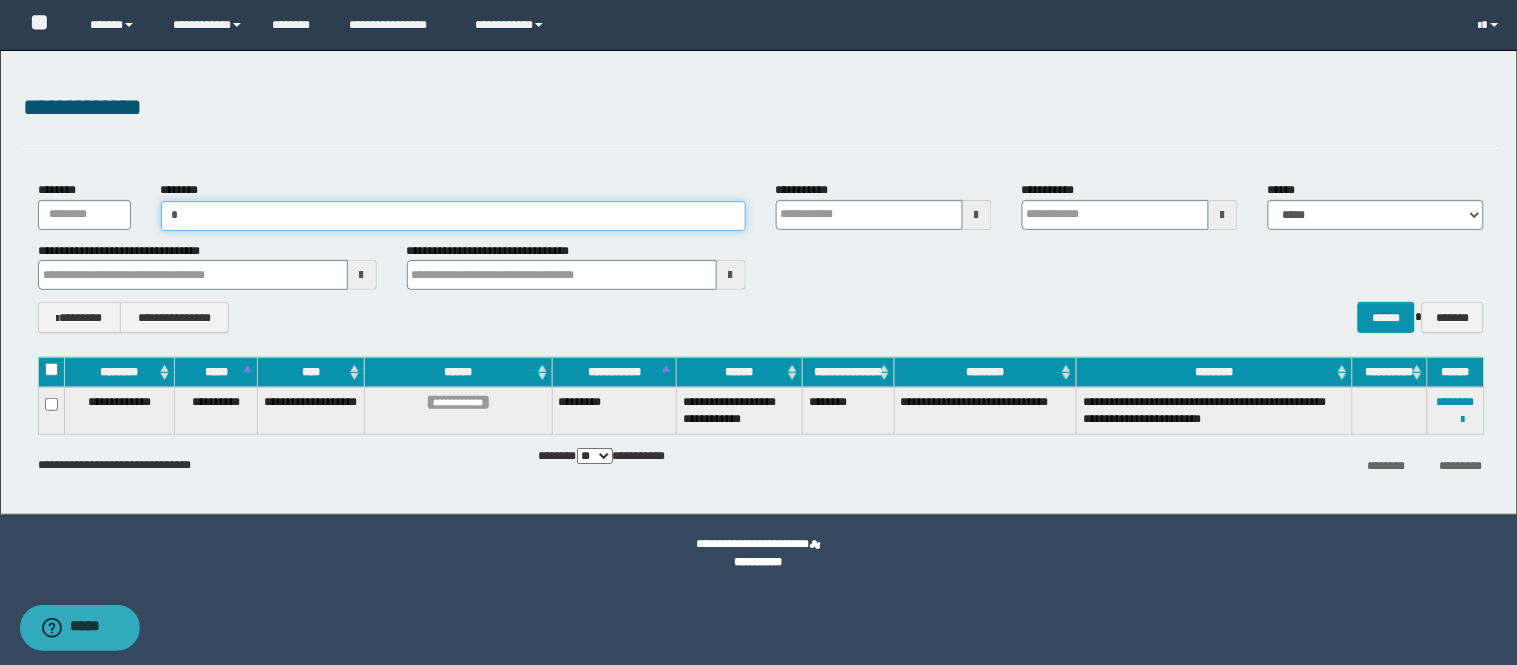 type on "*" 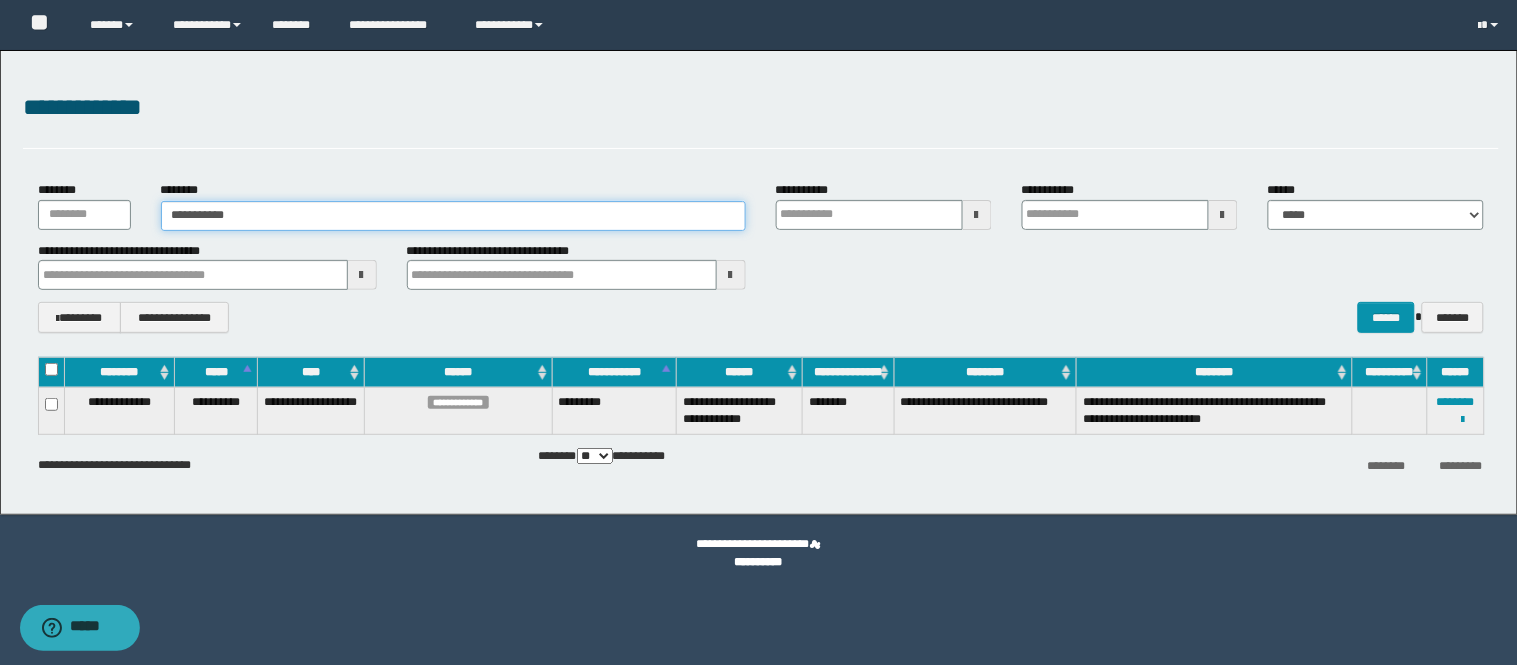 type on "**********" 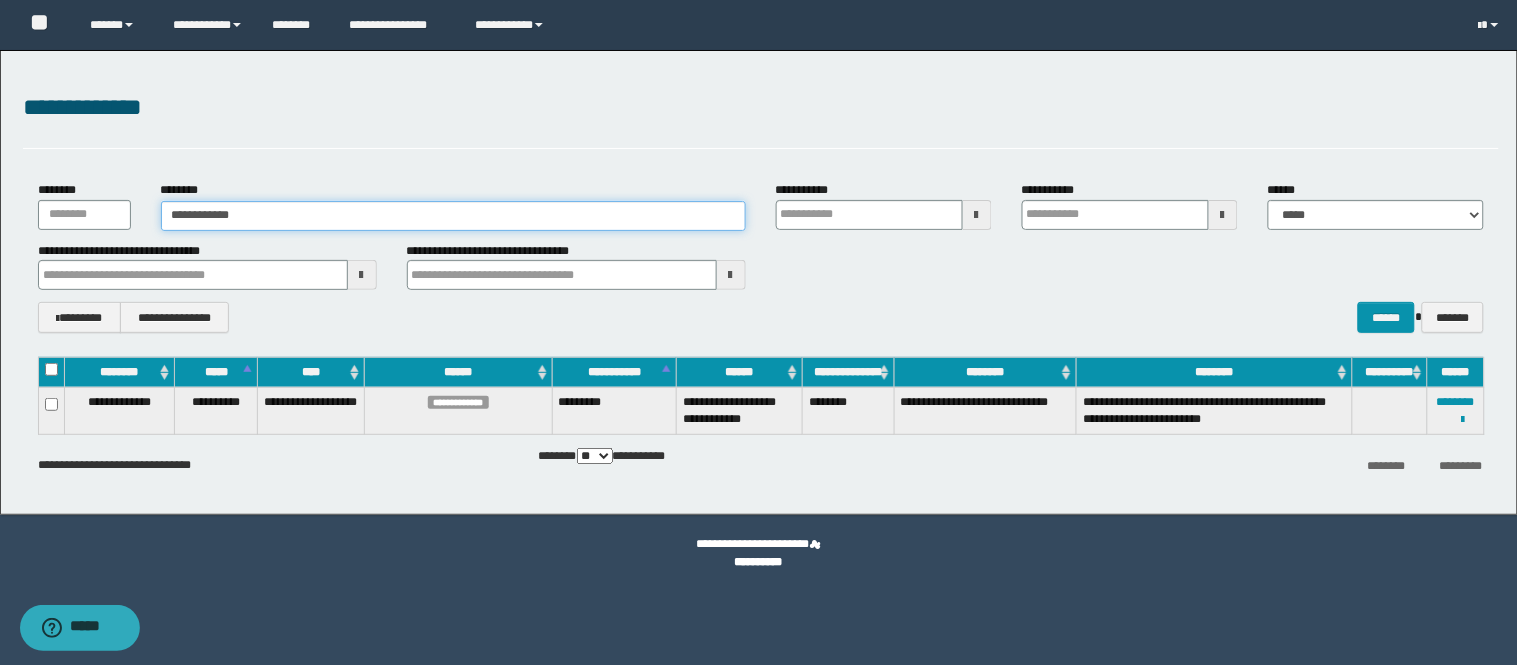 type on "**********" 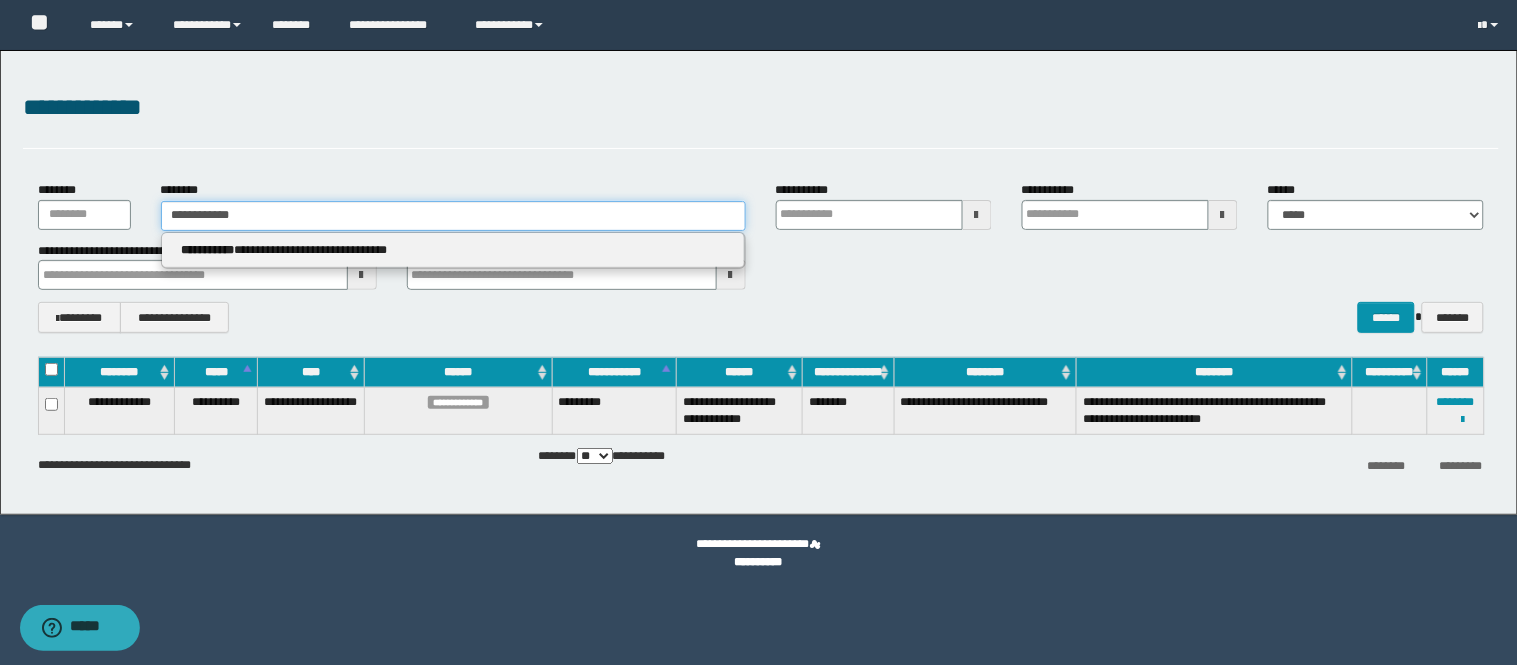 type 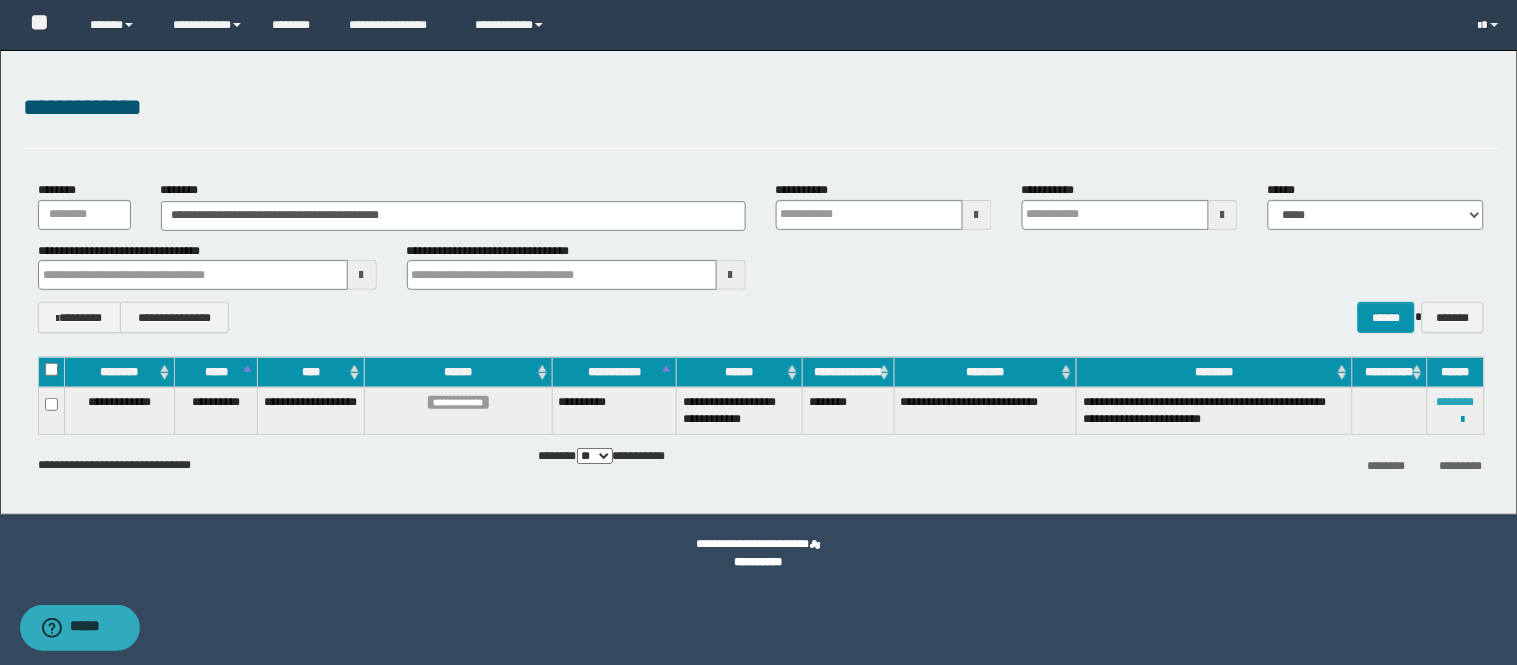 click on "********" at bounding box center [1456, 402] 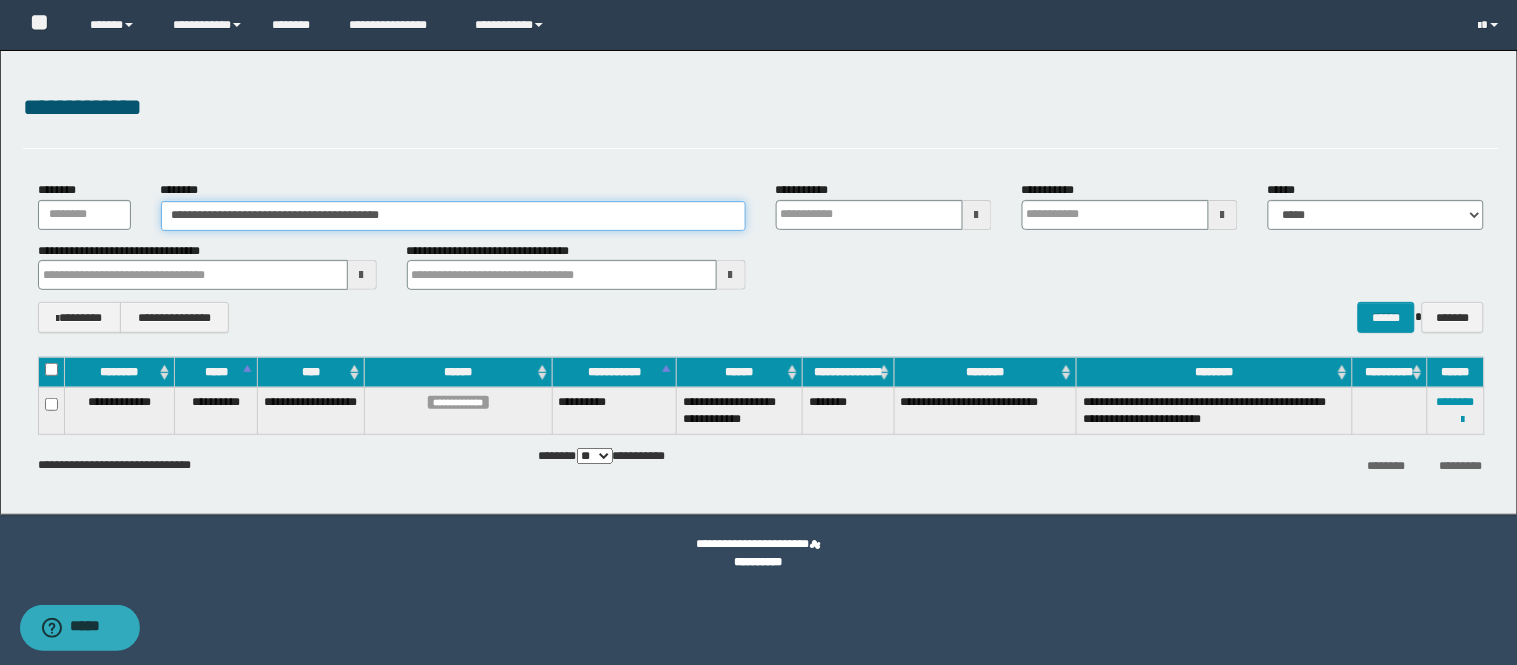 drag, startPoint x: 473, startPoint y: 224, endPoint x: 0, endPoint y: 215, distance: 473.0856 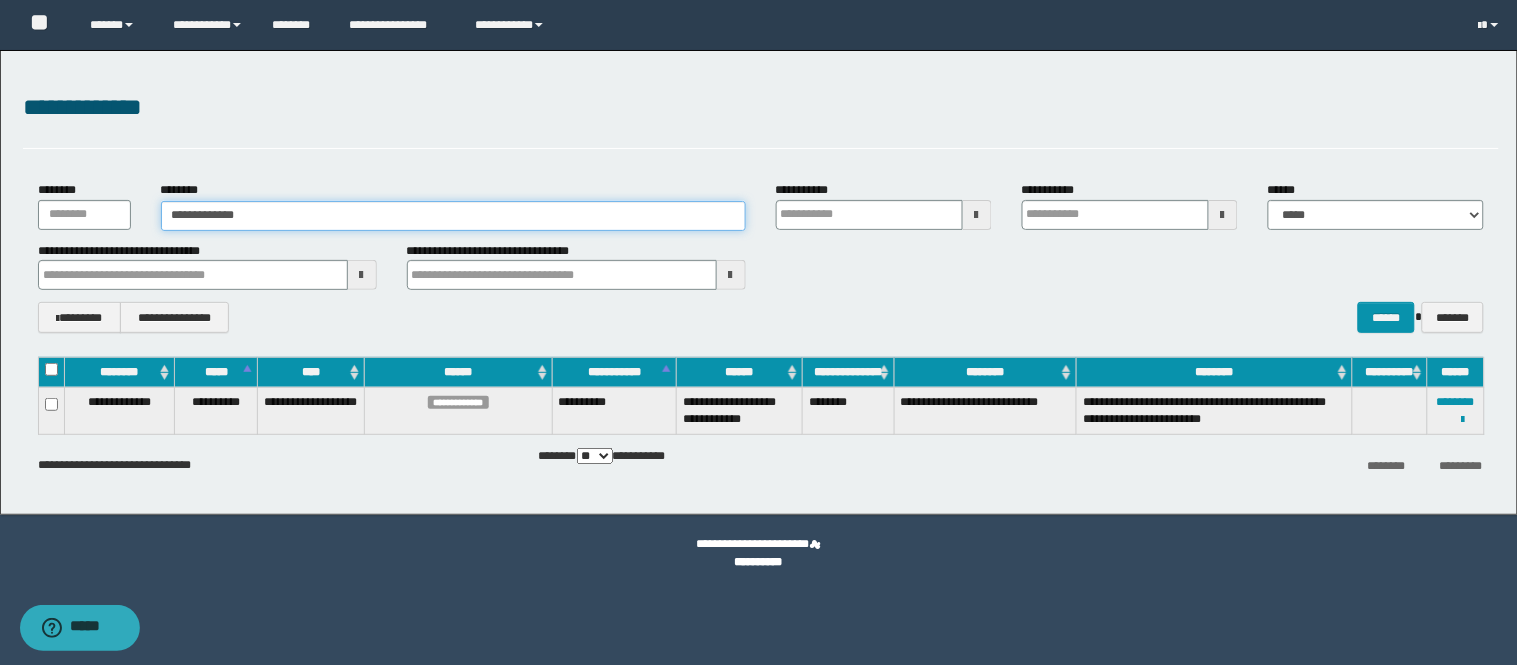 type on "**********" 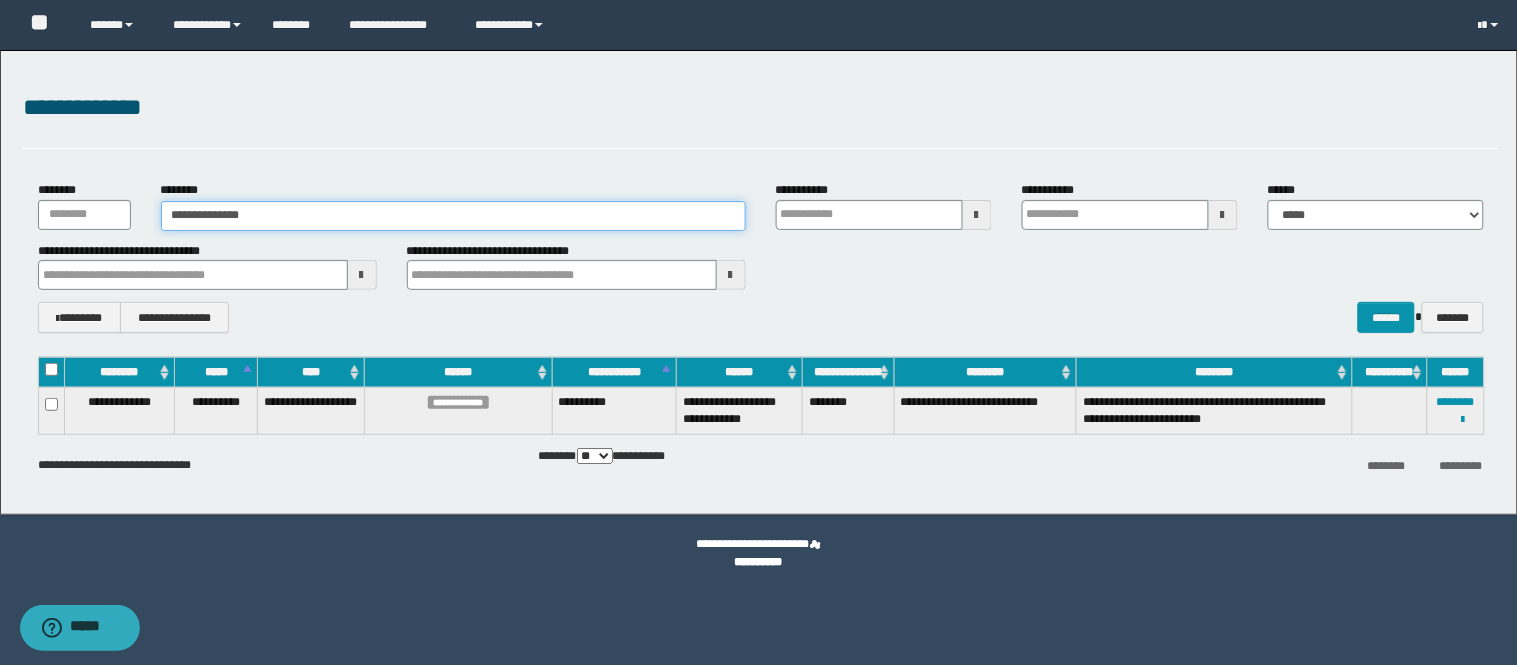 type on "**********" 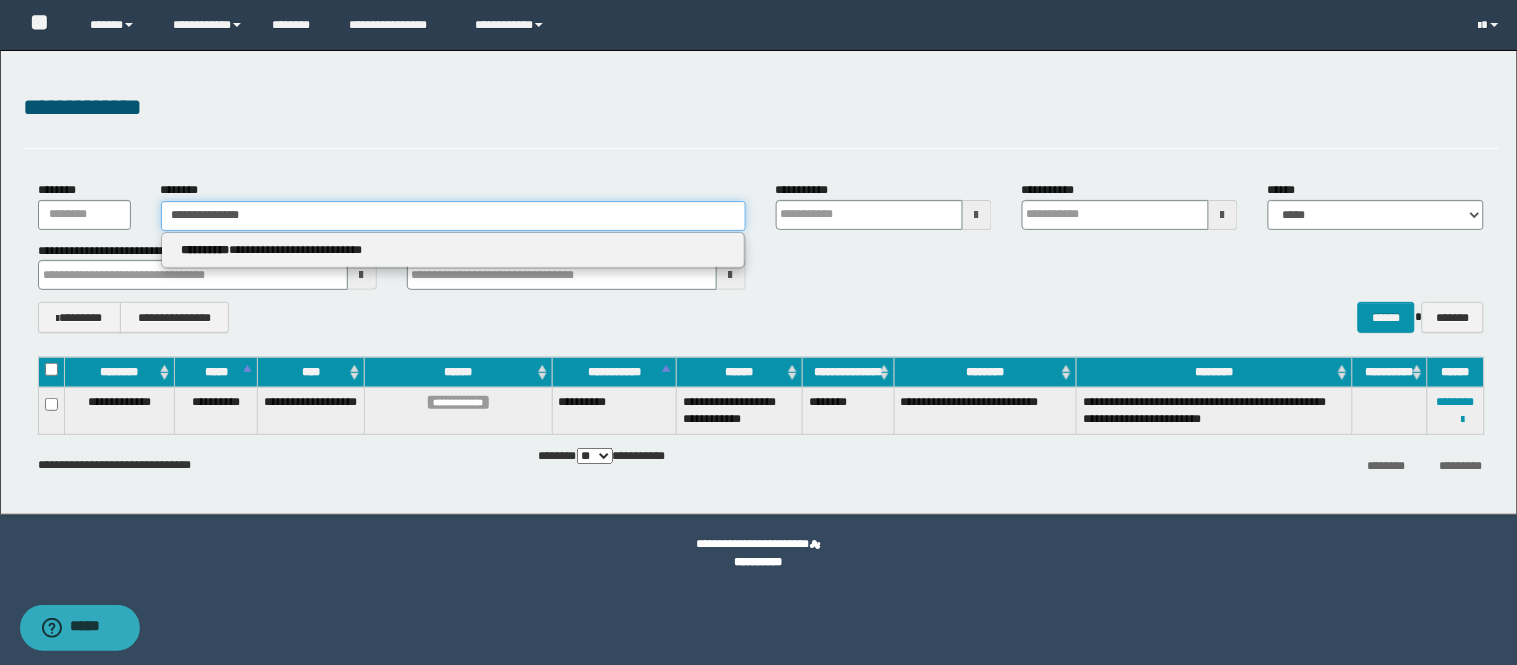 type 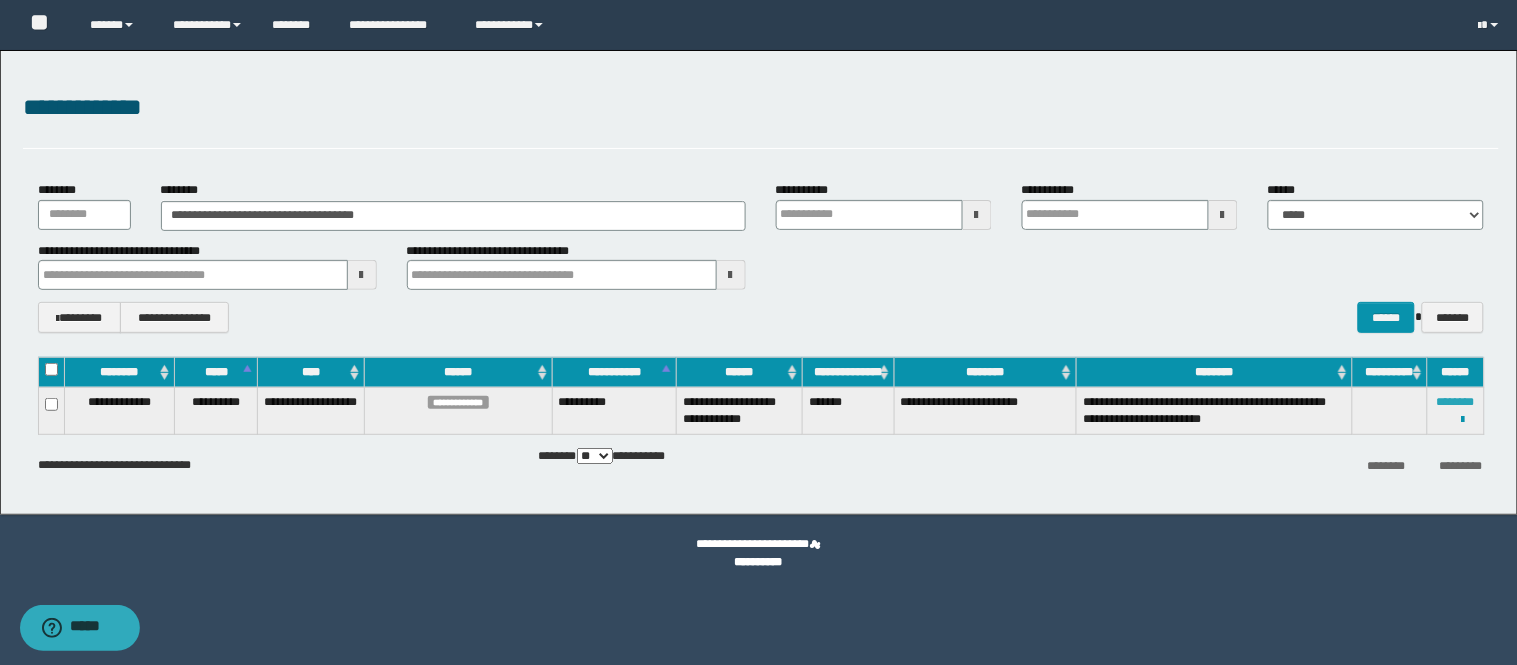 click on "********" at bounding box center [1456, 402] 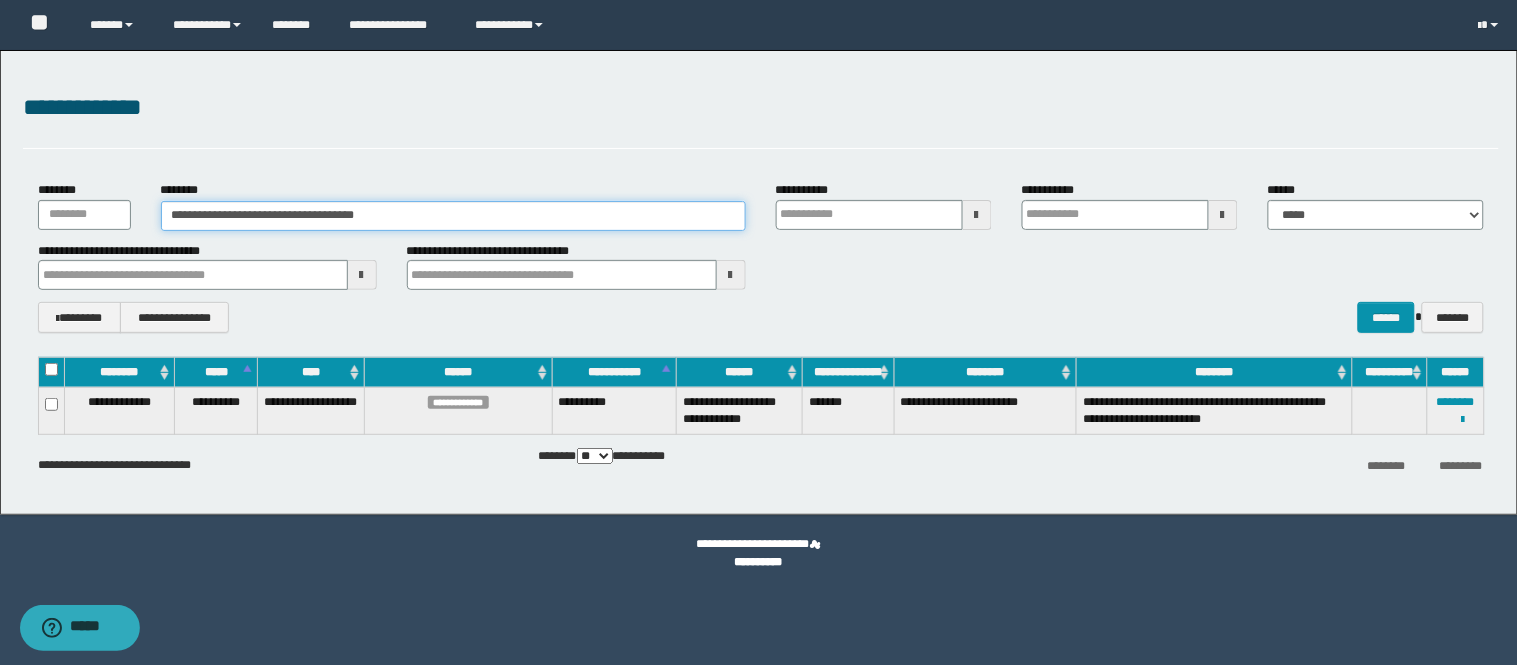 drag, startPoint x: 605, startPoint y: 224, endPoint x: 0, endPoint y: 90, distance: 619.662 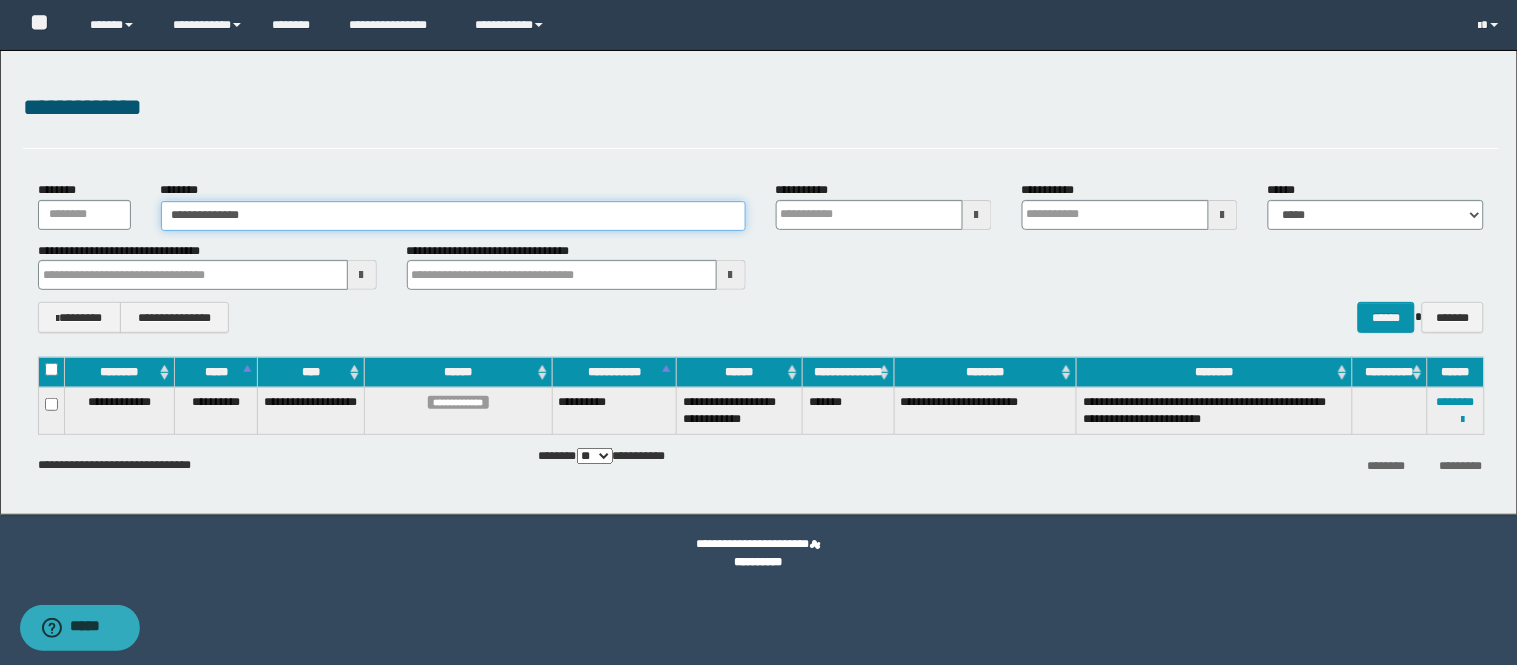 type on "**********" 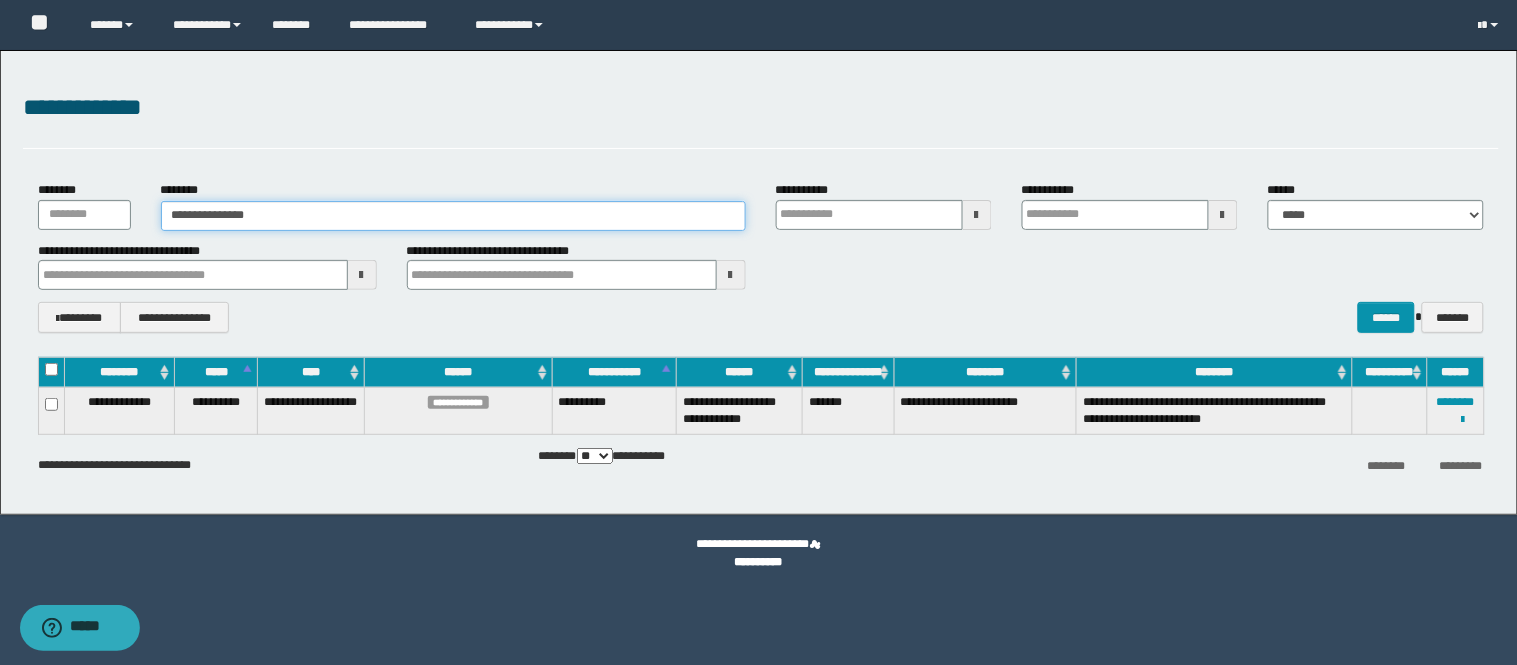 type on "**********" 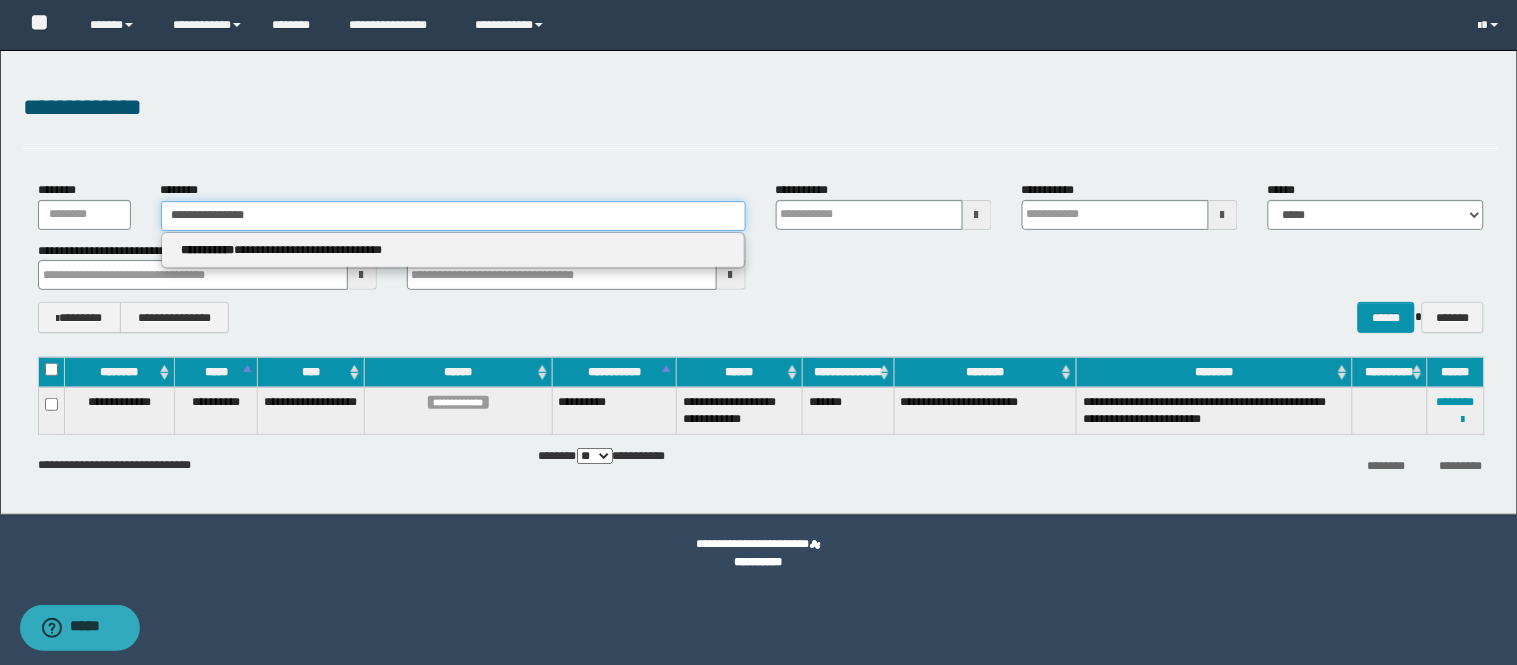 type 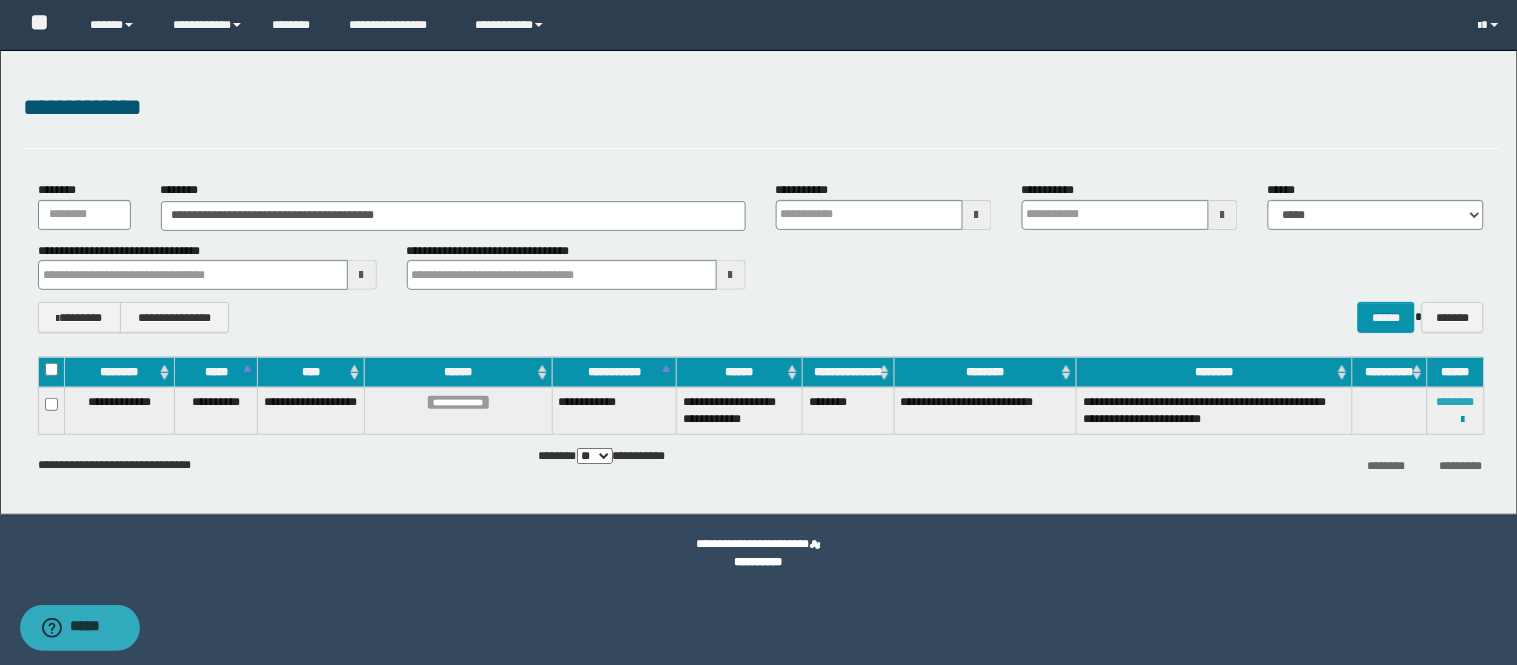click on "********" at bounding box center [1456, 402] 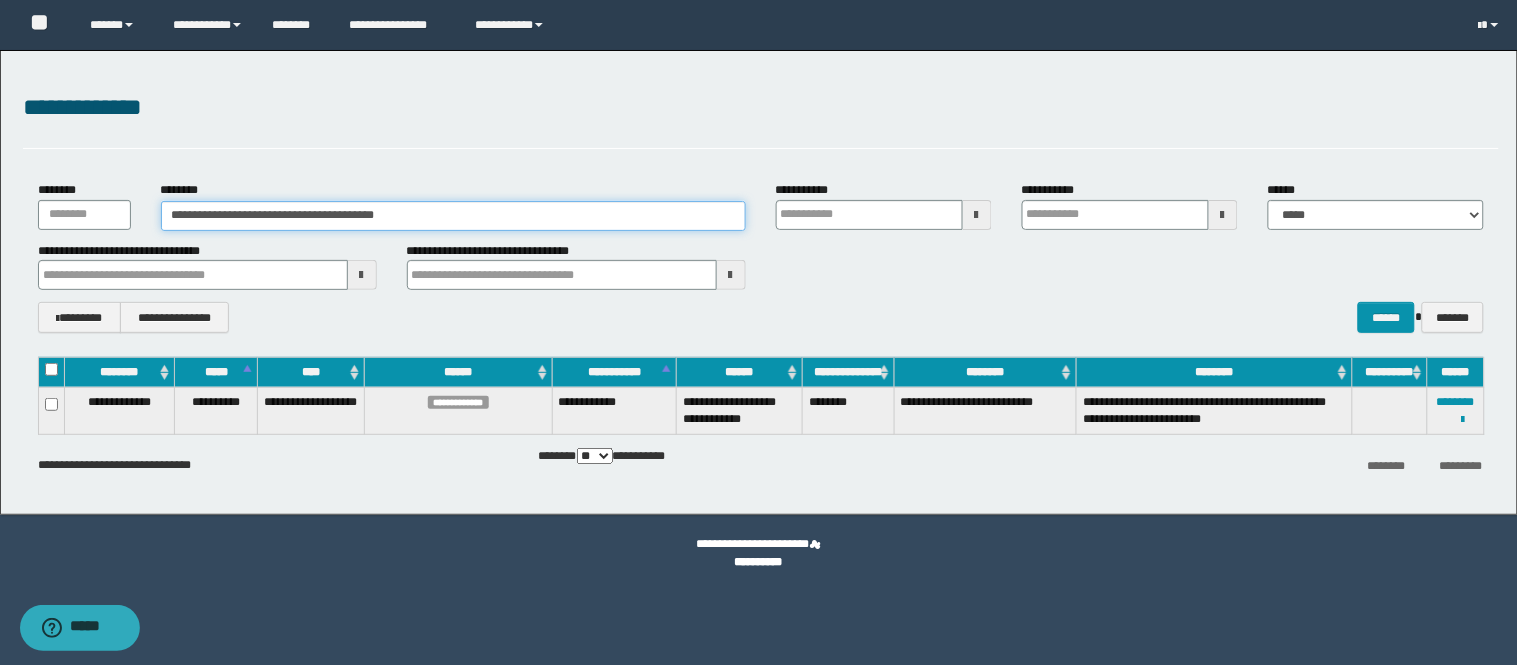 drag, startPoint x: 474, startPoint y: 221, endPoint x: 0, endPoint y: 42, distance: 506.6725 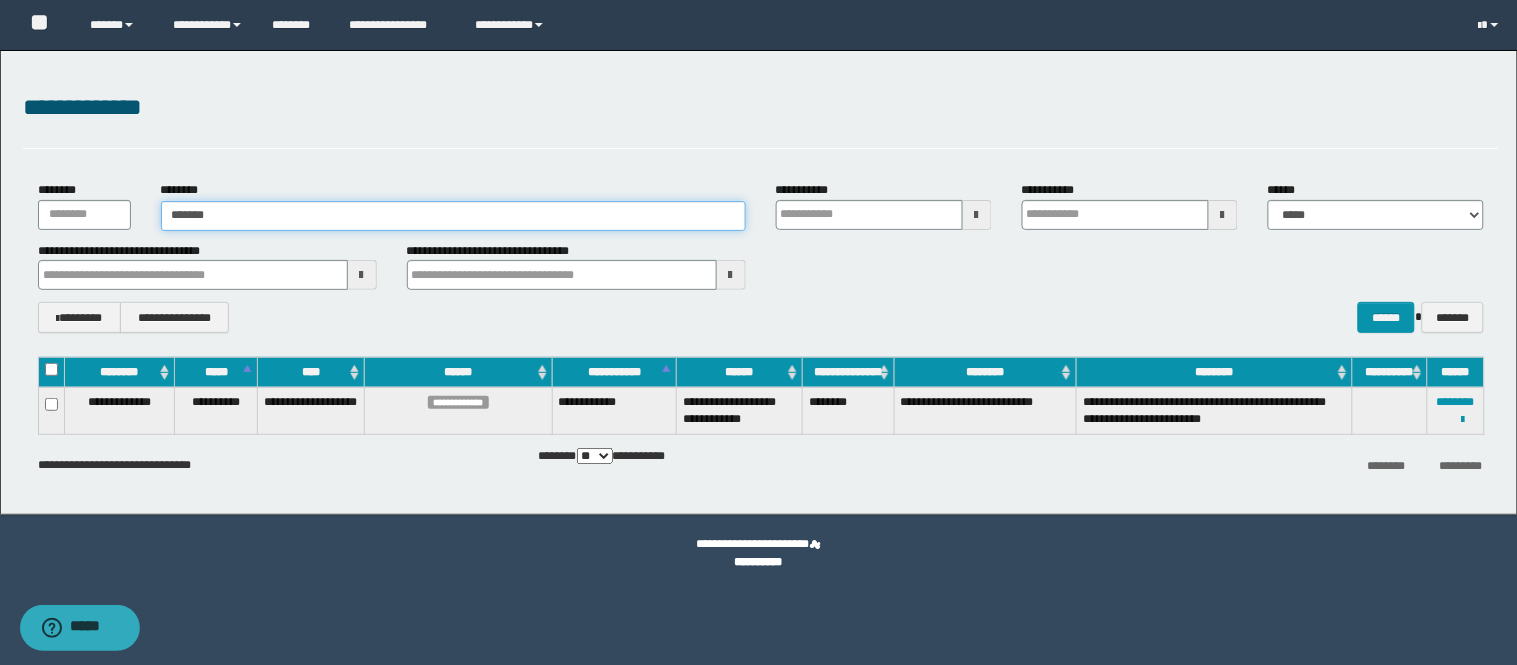 type on "*******" 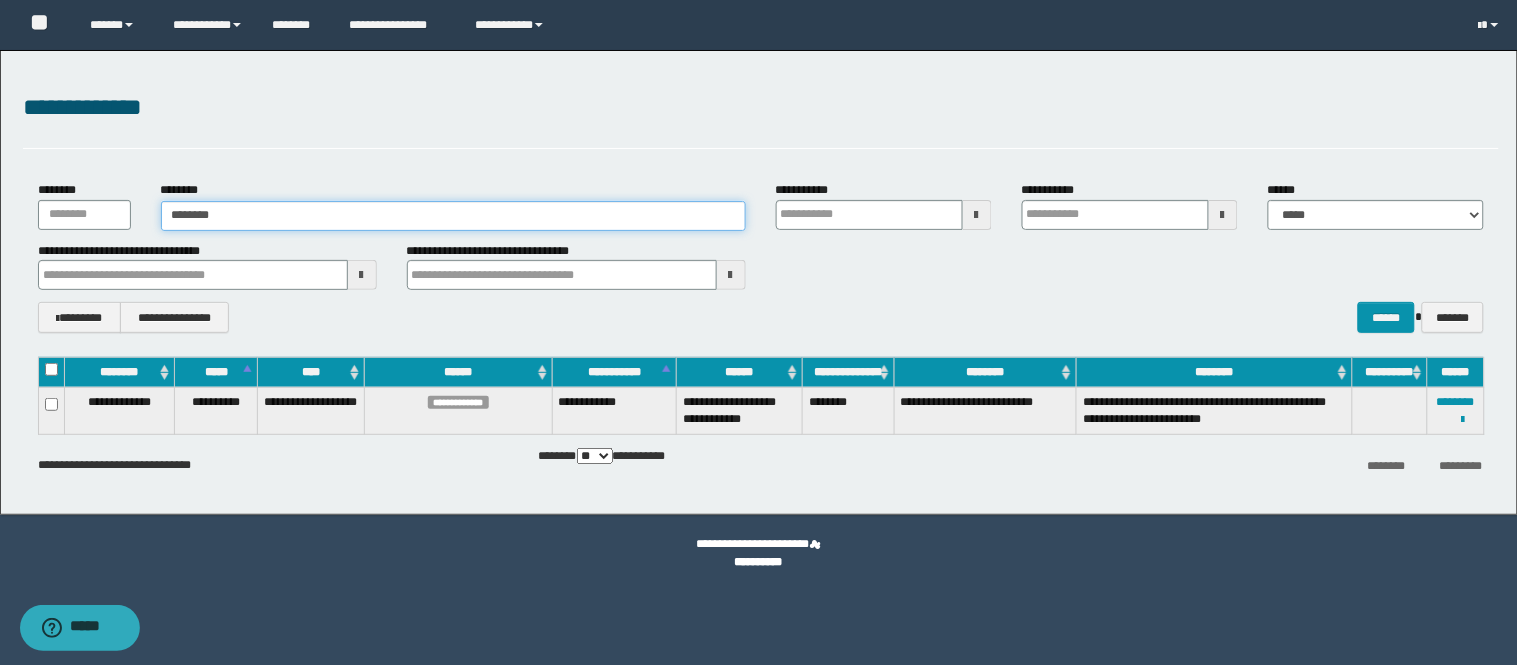 type on "*******" 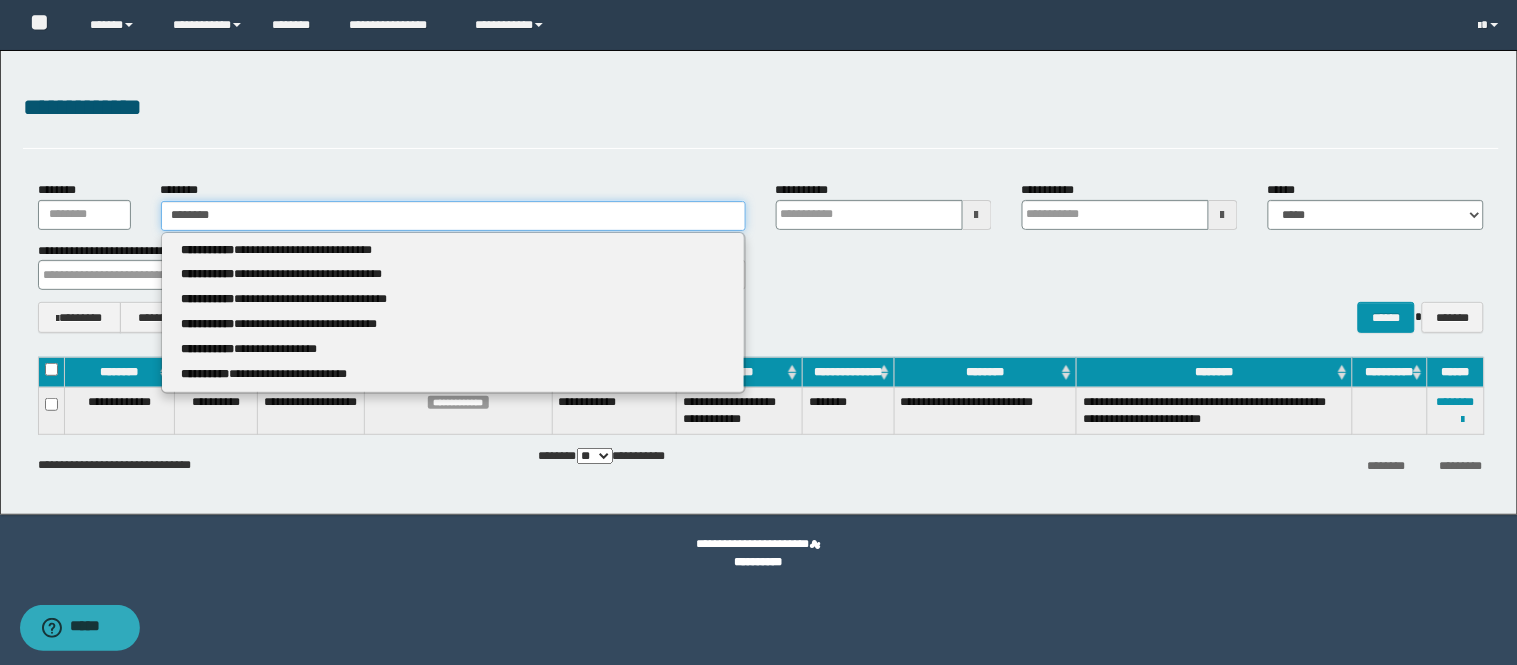 type 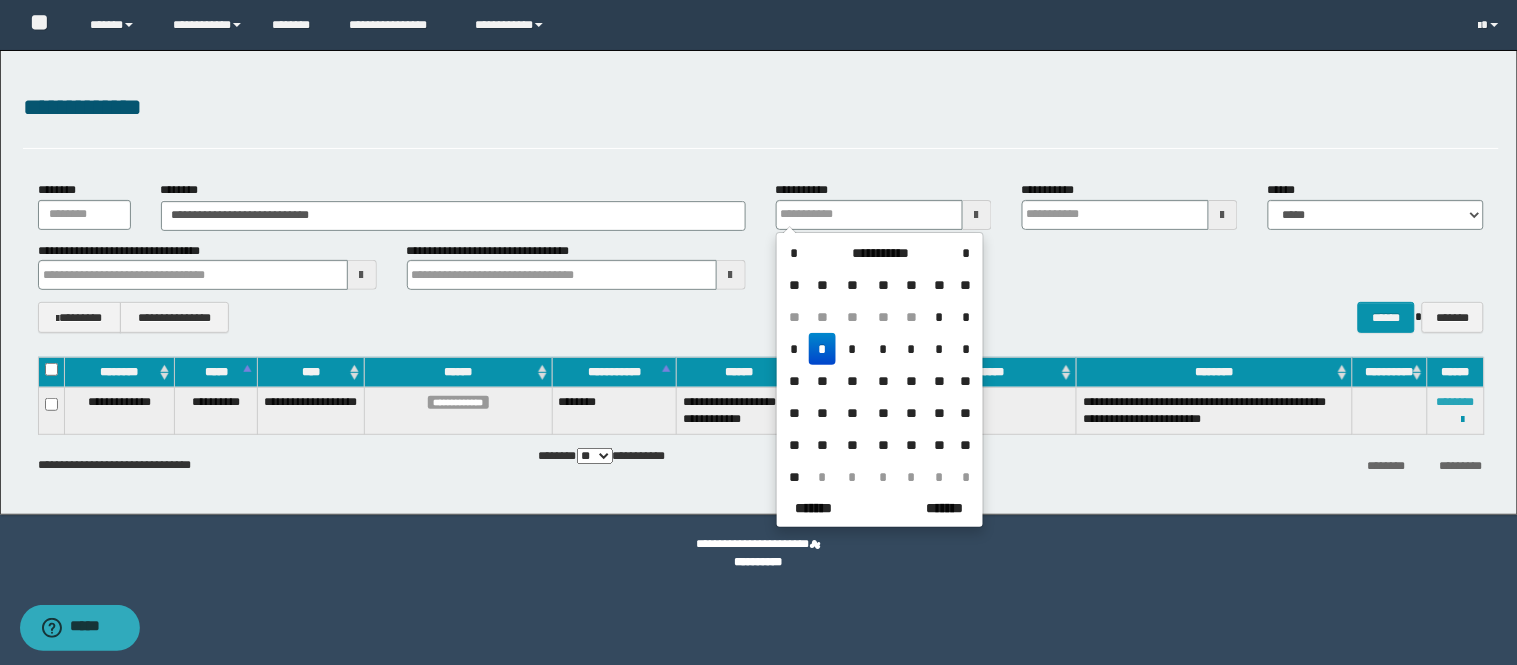 click on "********" at bounding box center (1456, 402) 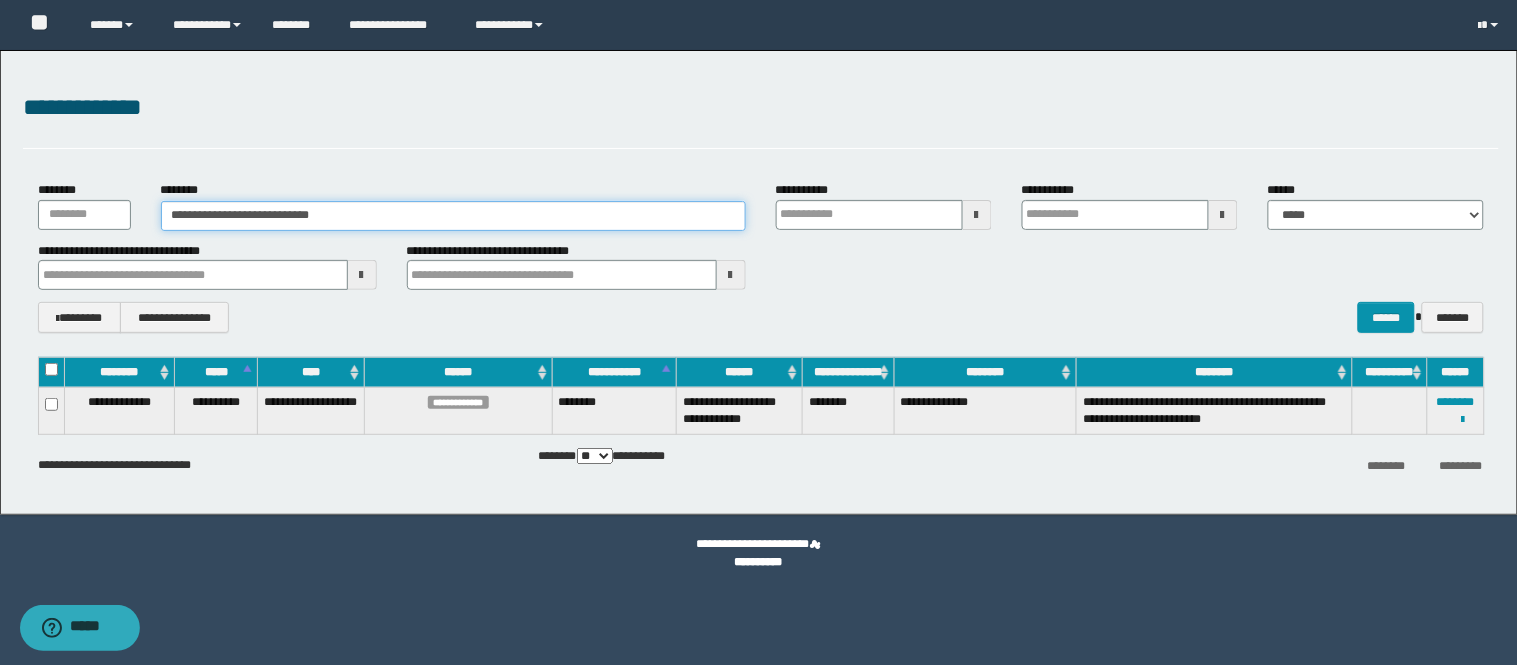 drag, startPoint x: 524, startPoint y: 203, endPoint x: 0, endPoint y: 126, distance: 529.6272 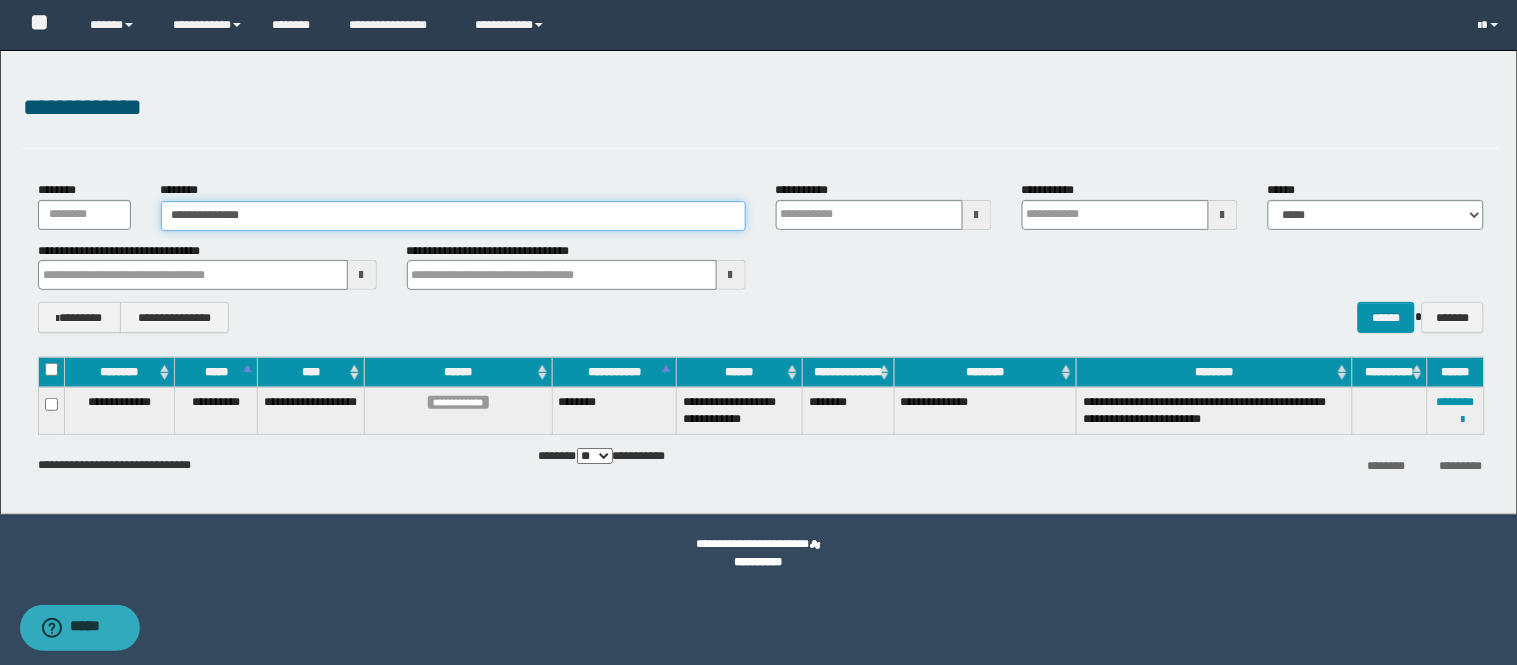 type on "**********" 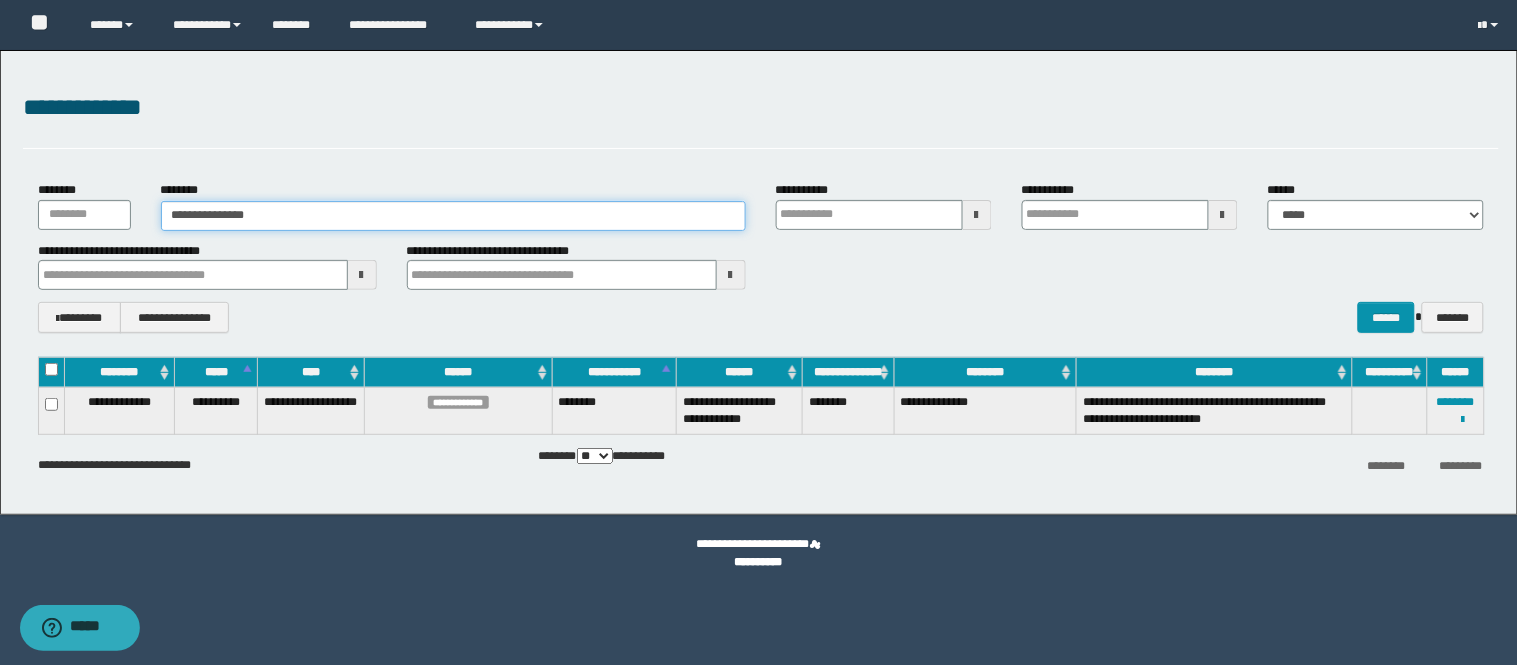 type on "**********" 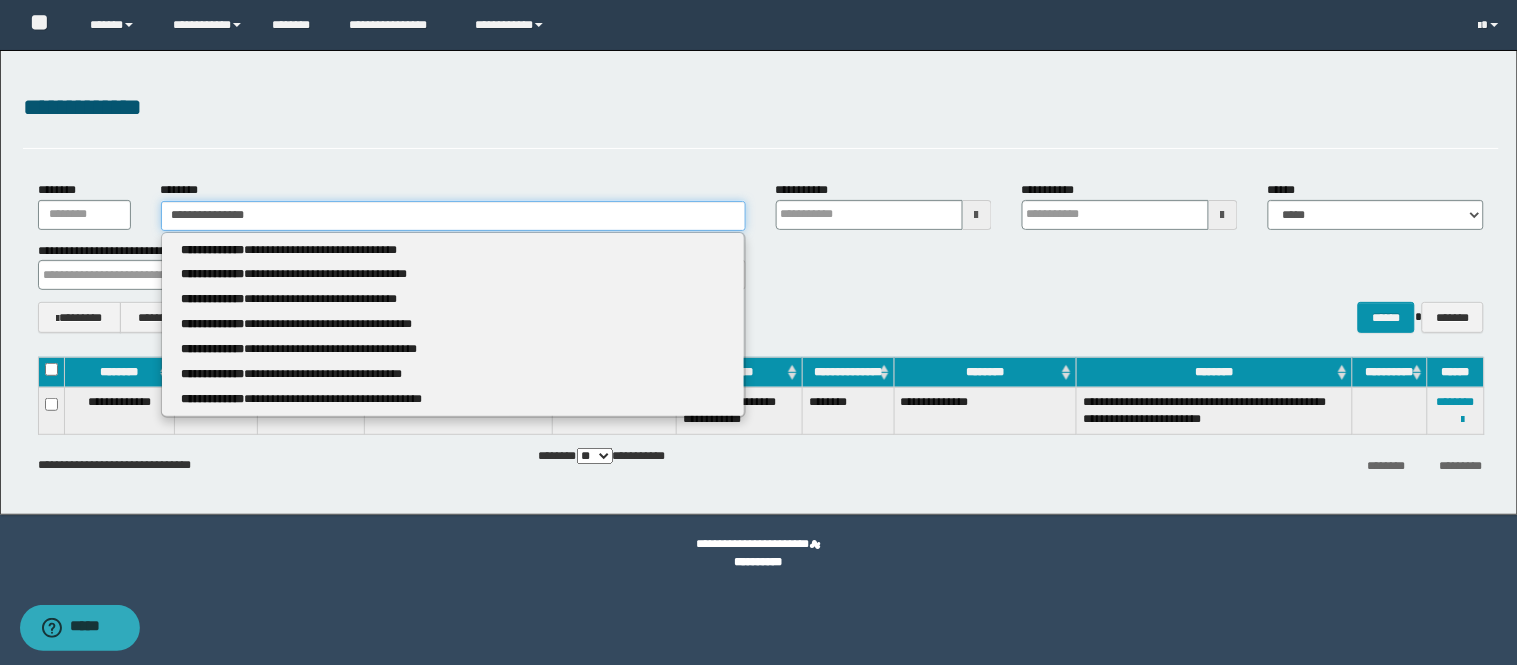 type 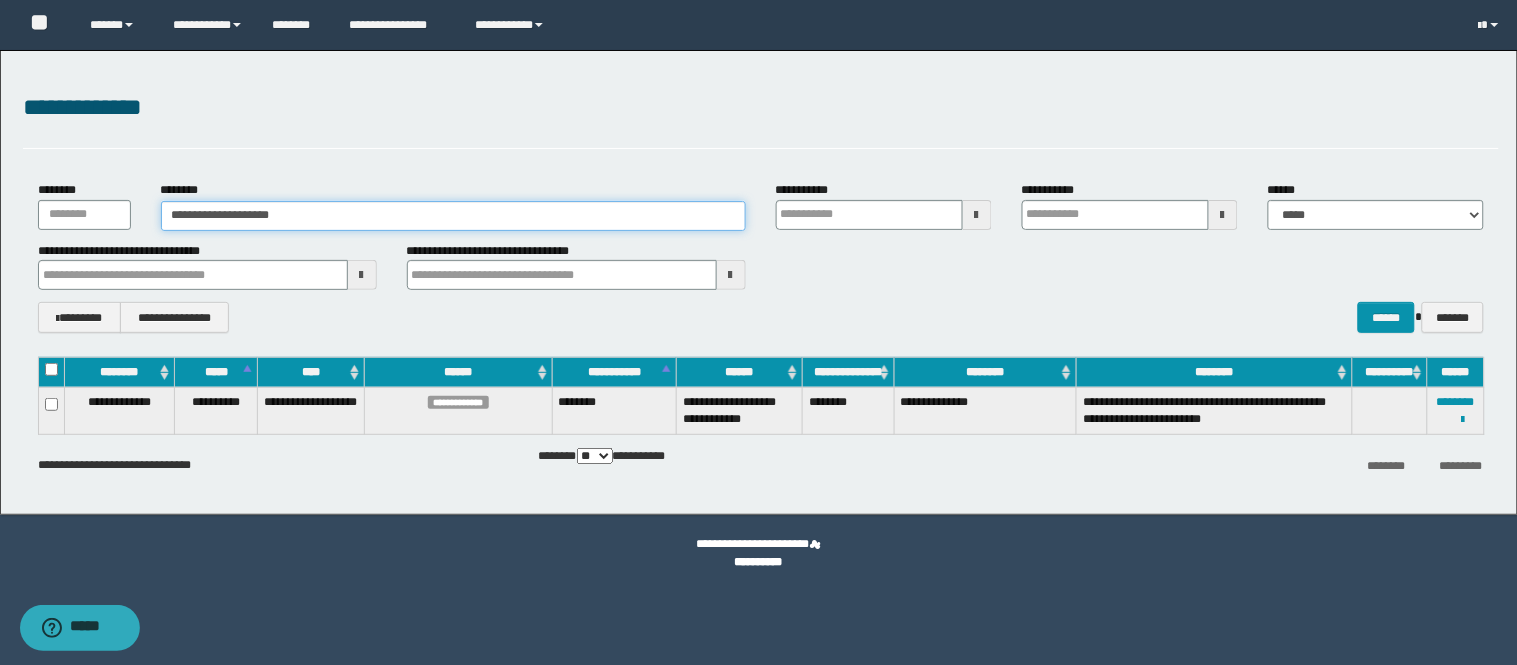 type on "**********" 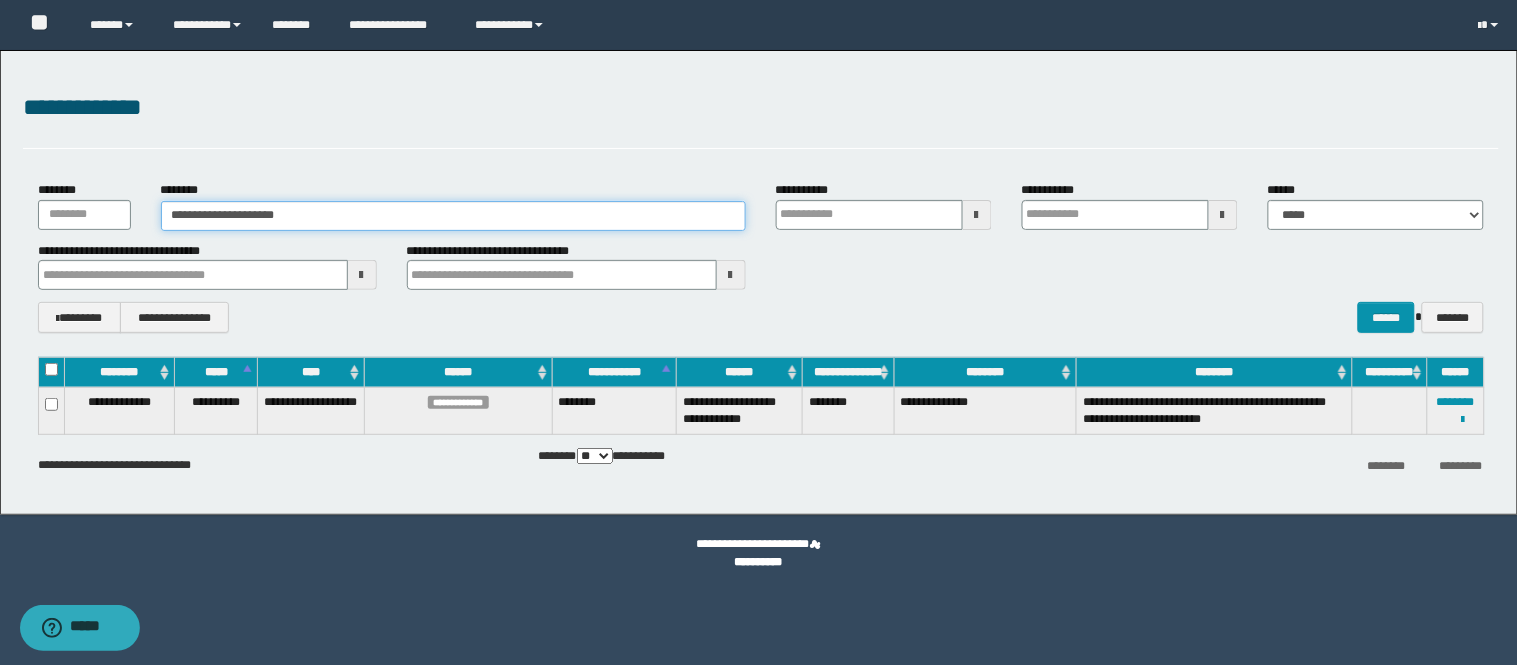 type on "**********" 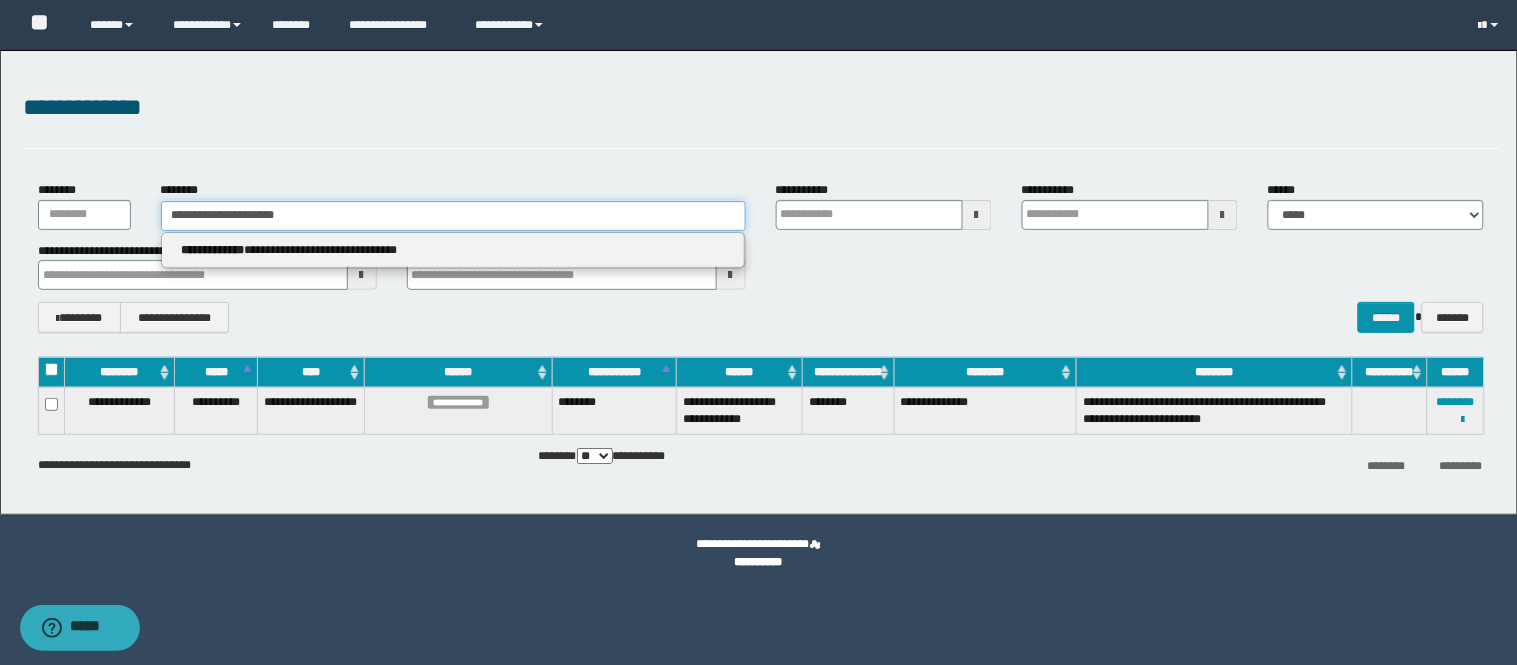 type 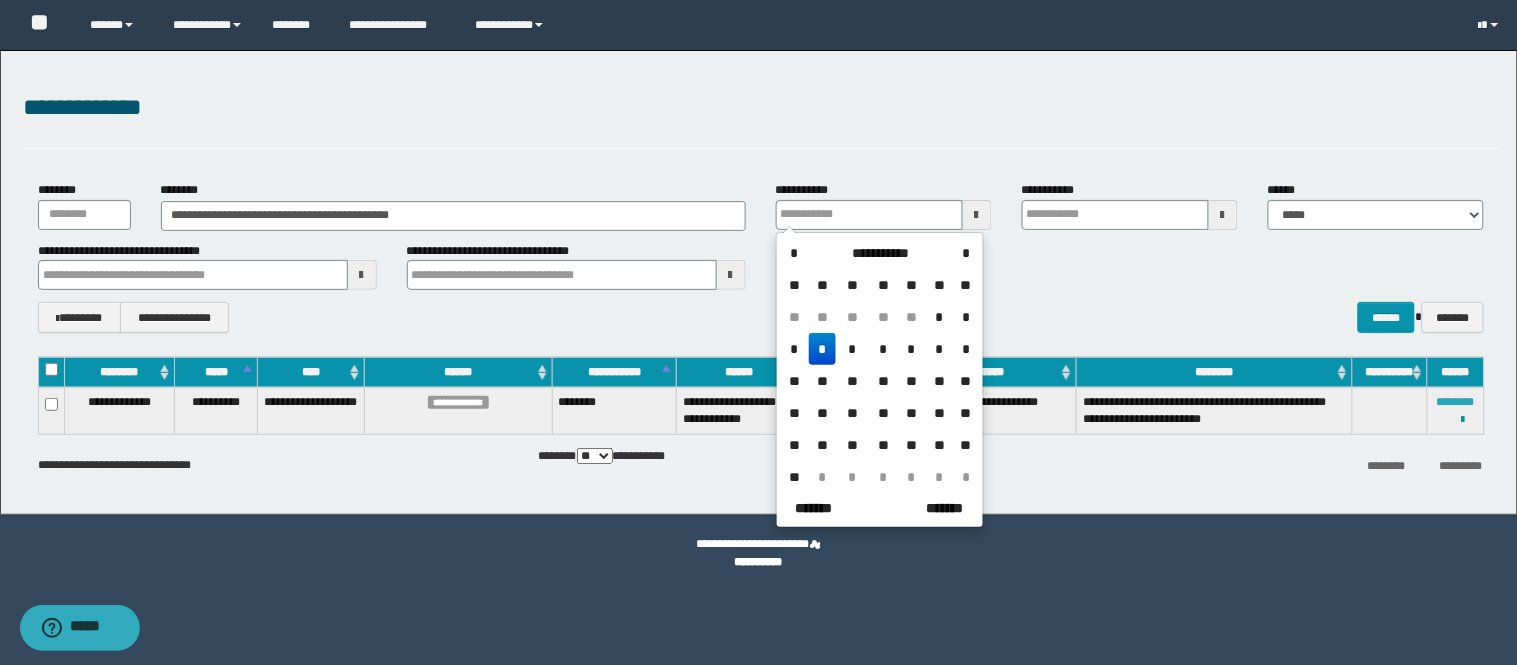 click on "********" at bounding box center [1456, 402] 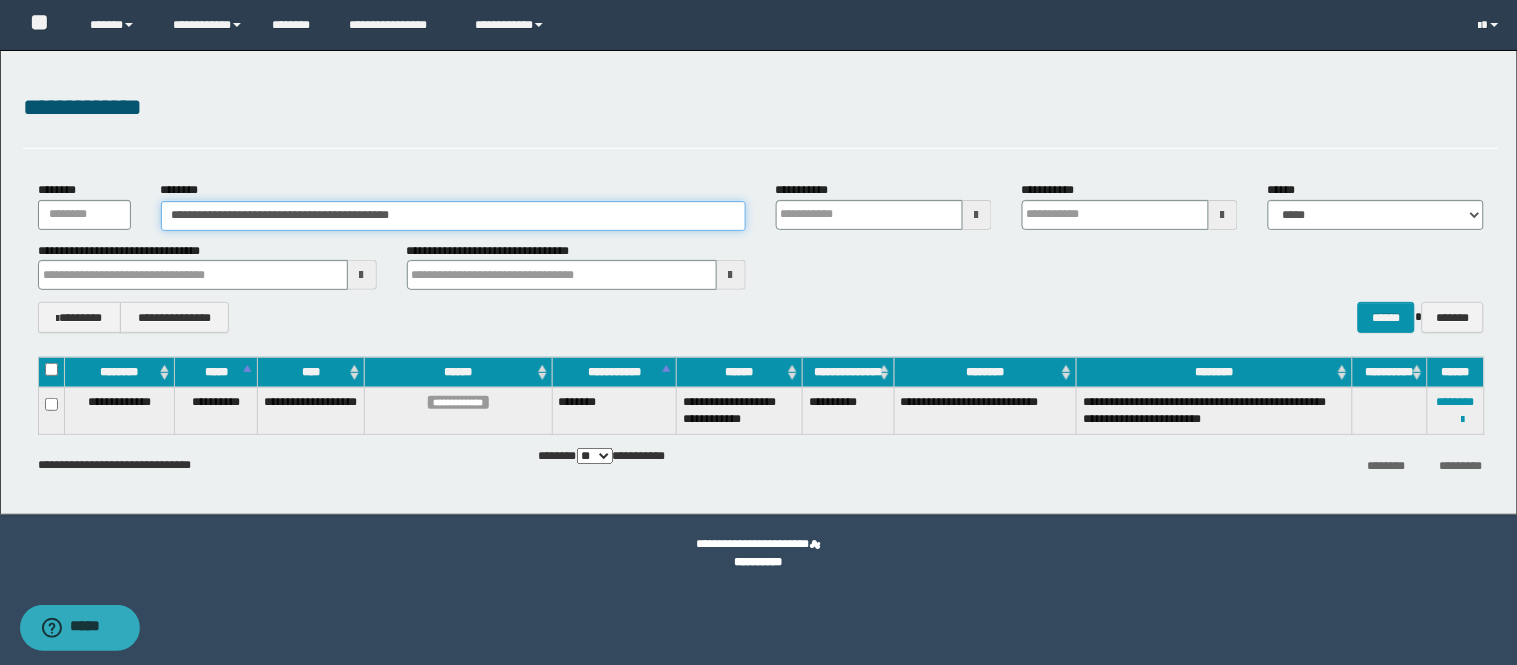 drag, startPoint x: 504, startPoint y: 217, endPoint x: 0, endPoint y: 107, distance: 515.8643 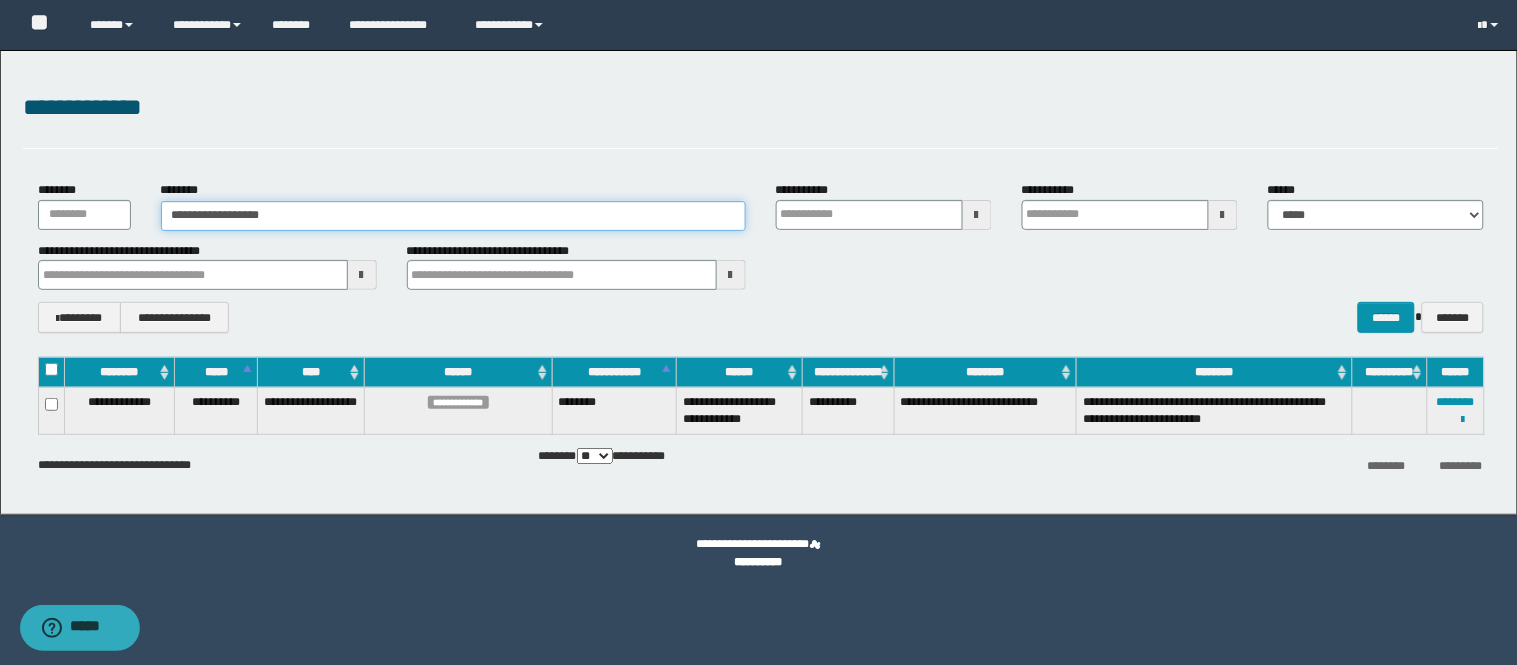 type on "**********" 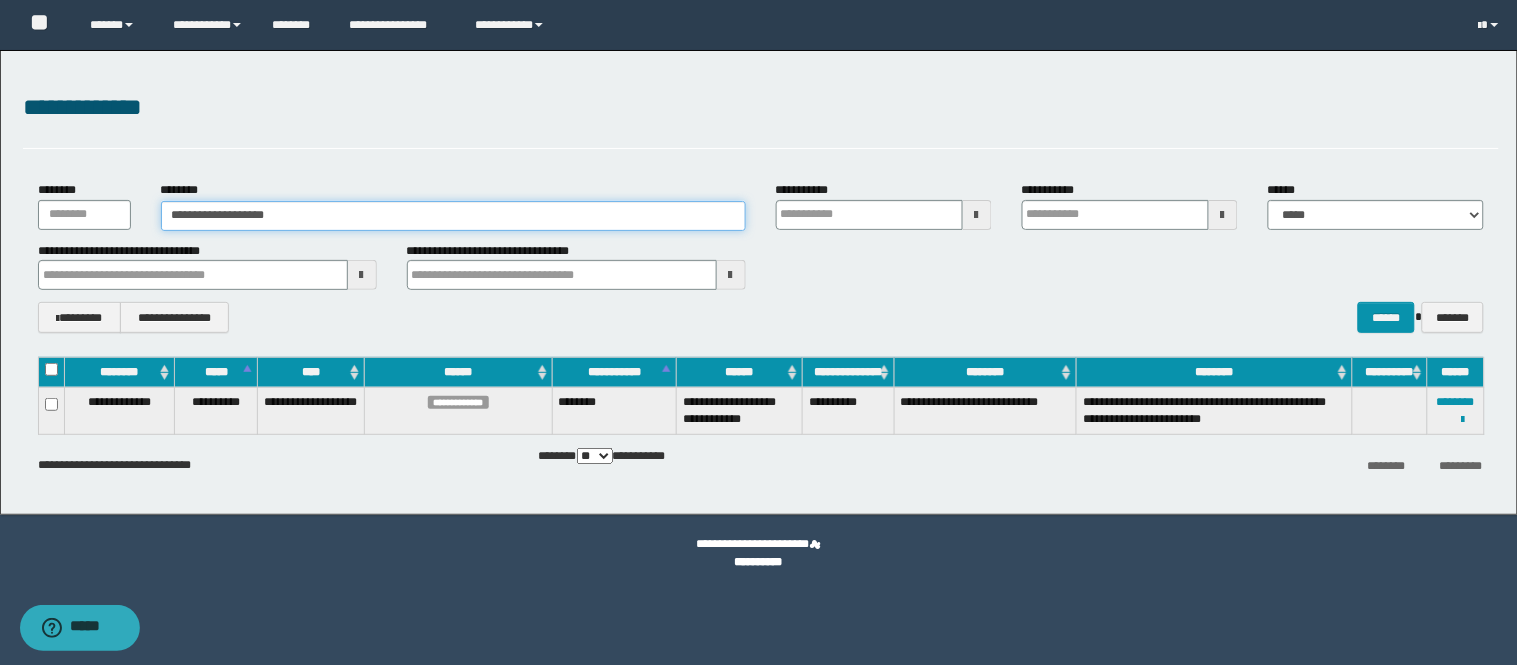 type on "**********" 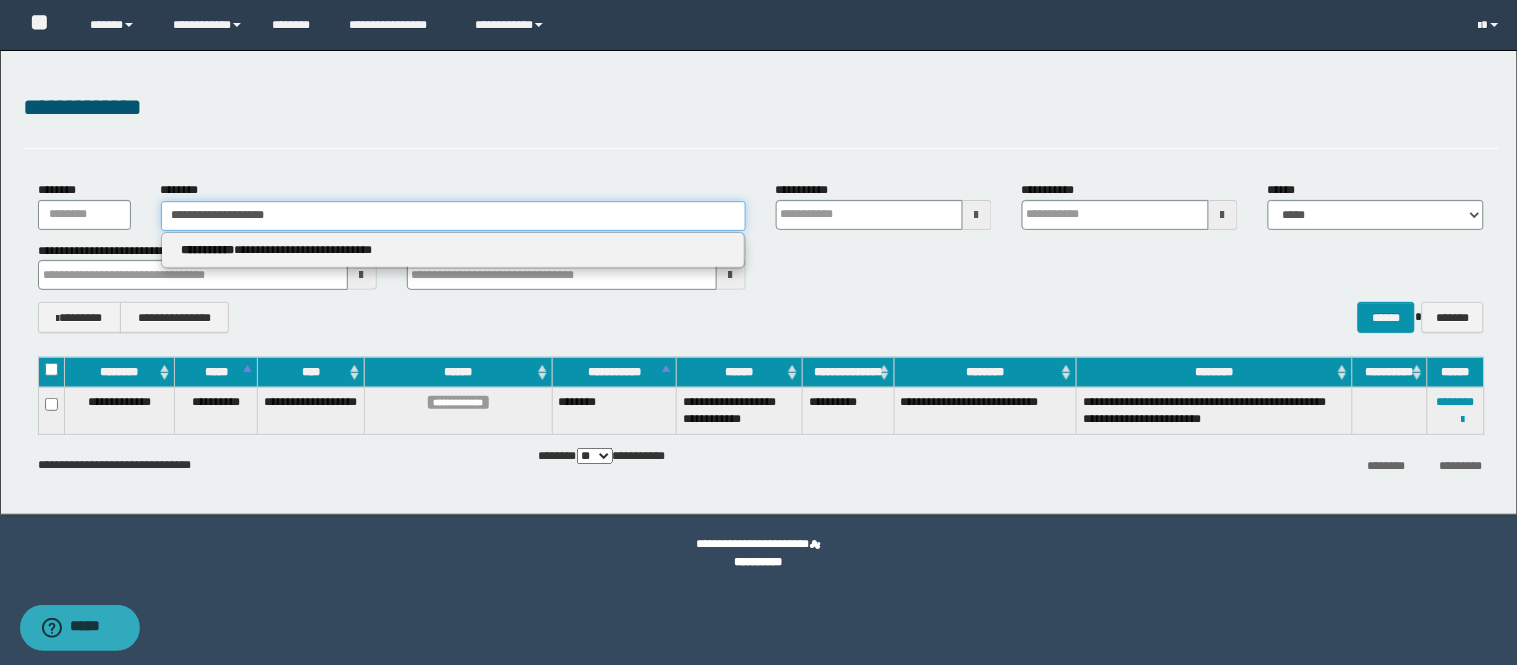 type 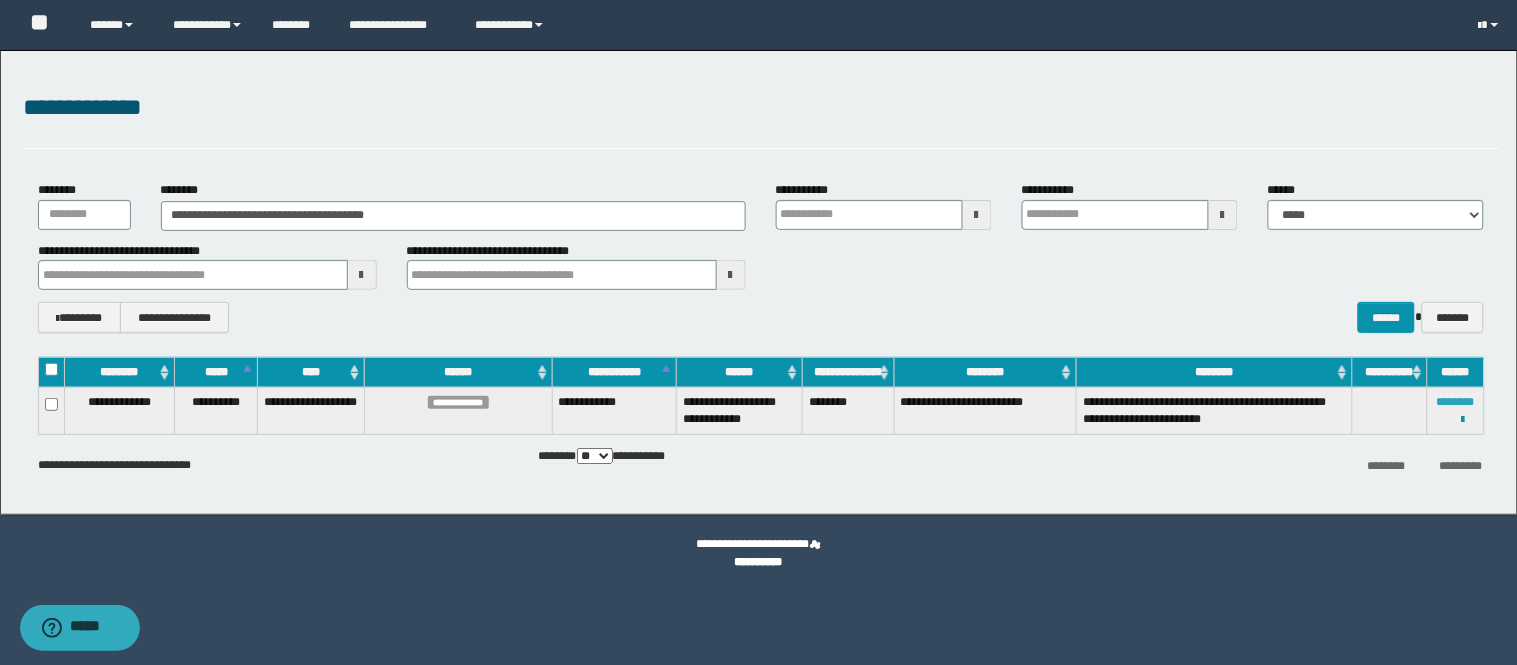 click on "********" at bounding box center [1456, 402] 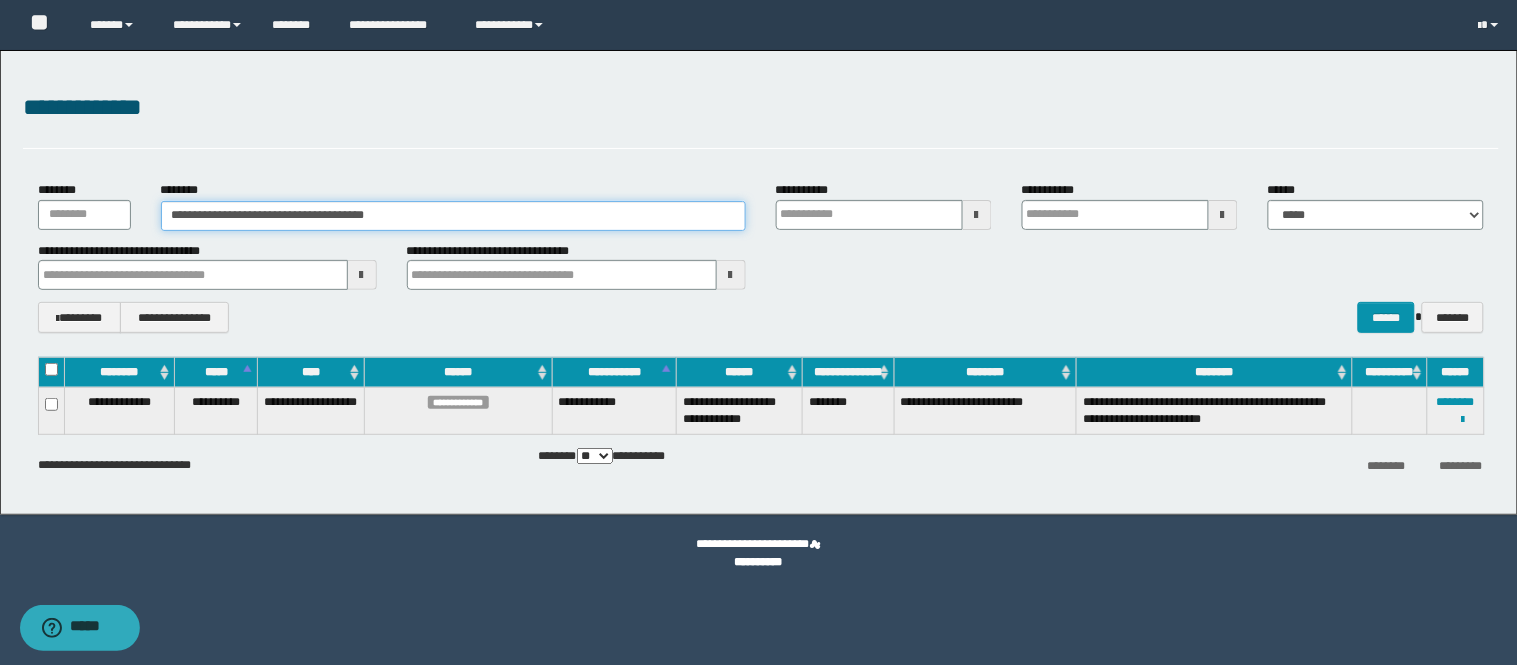 drag, startPoint x: 533, startPoint y: 212, endPoint x: 0, endPoint y: 28, distance: 563.8661 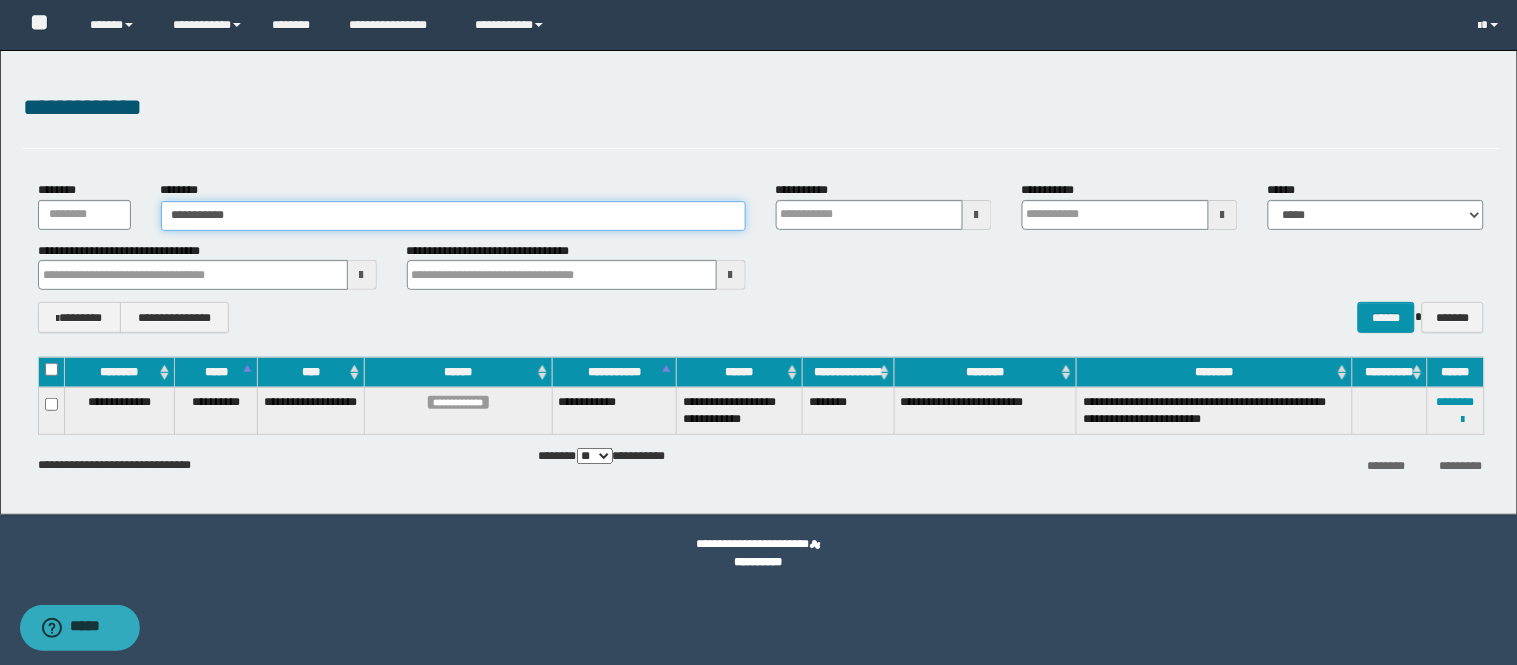type on "**********" 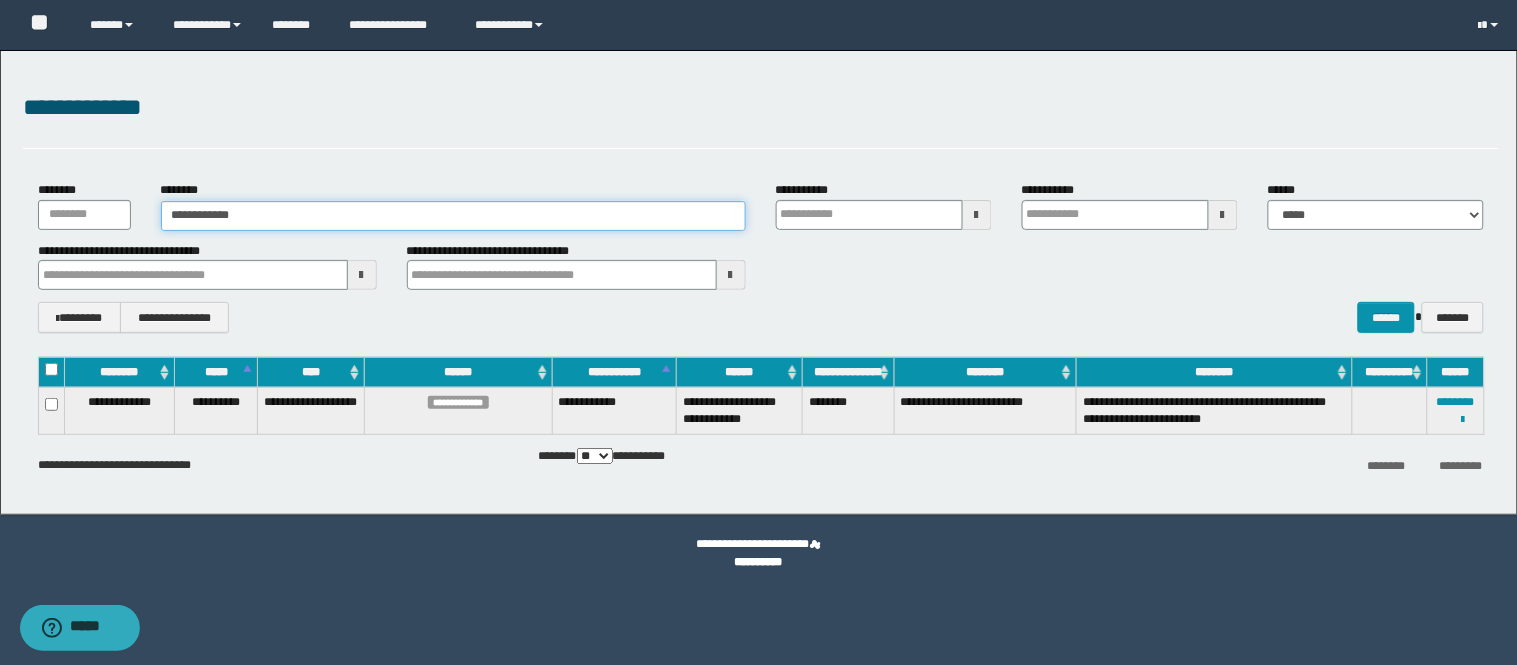 type on "**********" 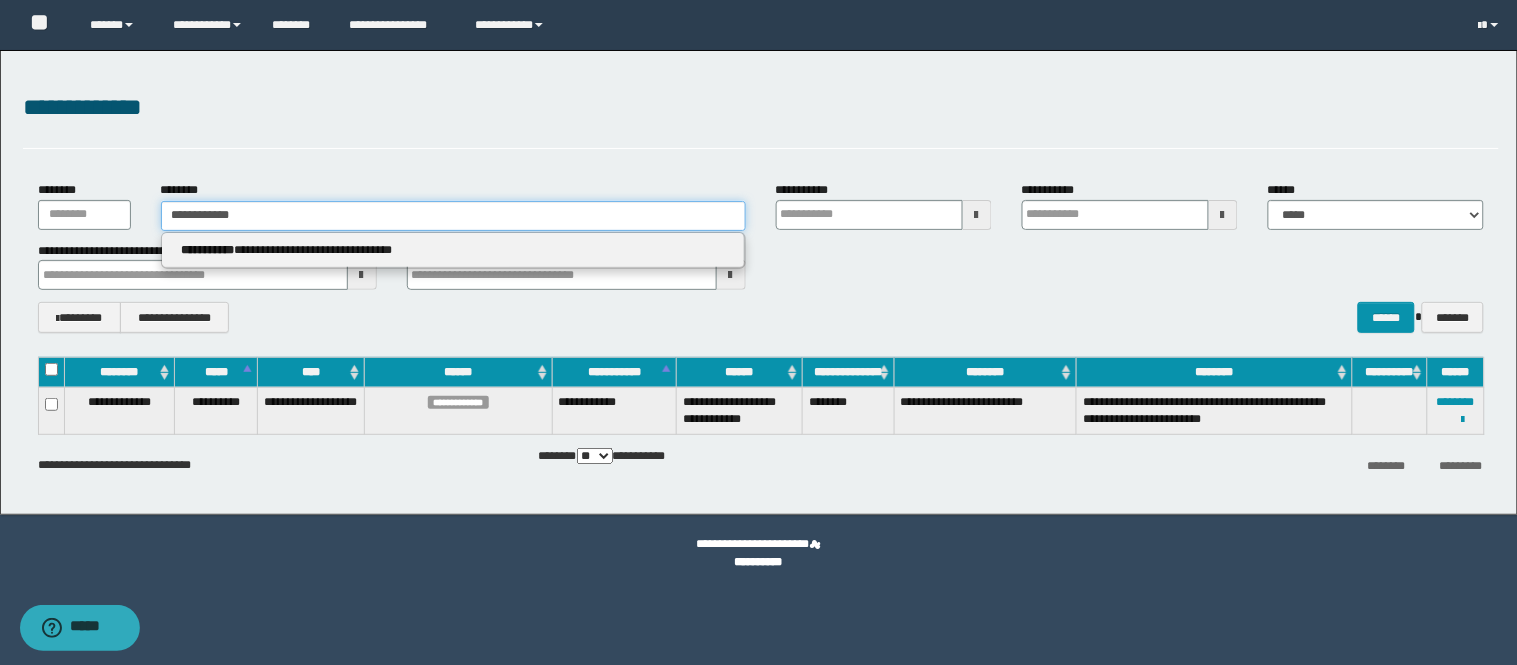 type 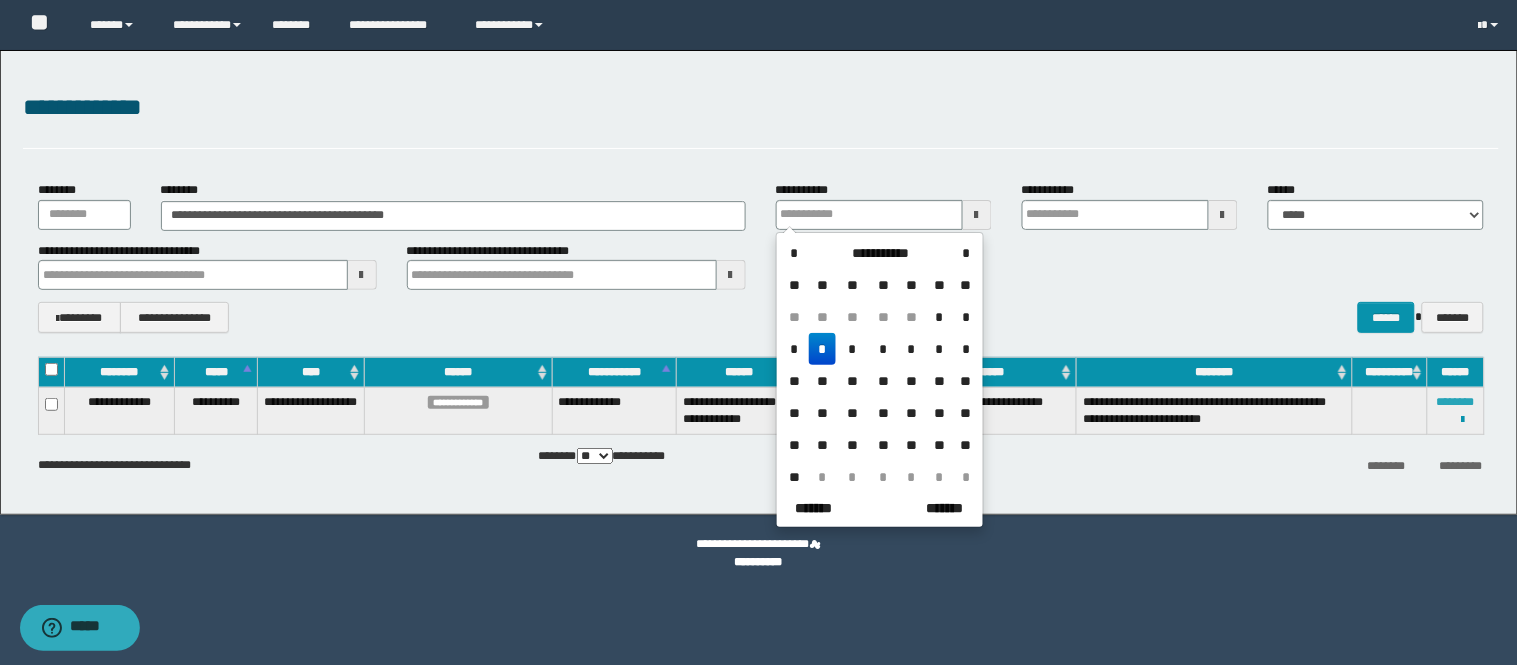 click on "********" at bounding box center [1456, 402] 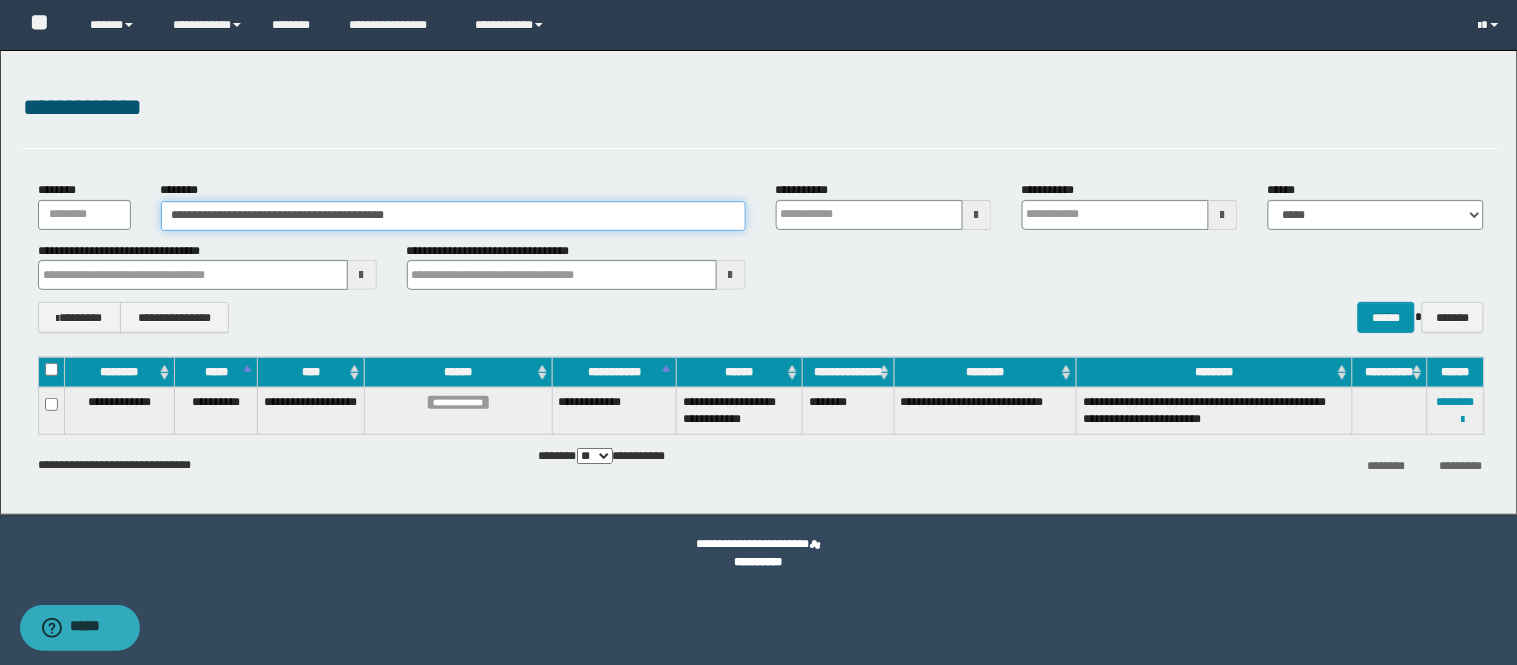 drag, startPoint x: 491, startPoint y: 213, endPoint x: 0, endPoint y: 104, distance: 502.95328 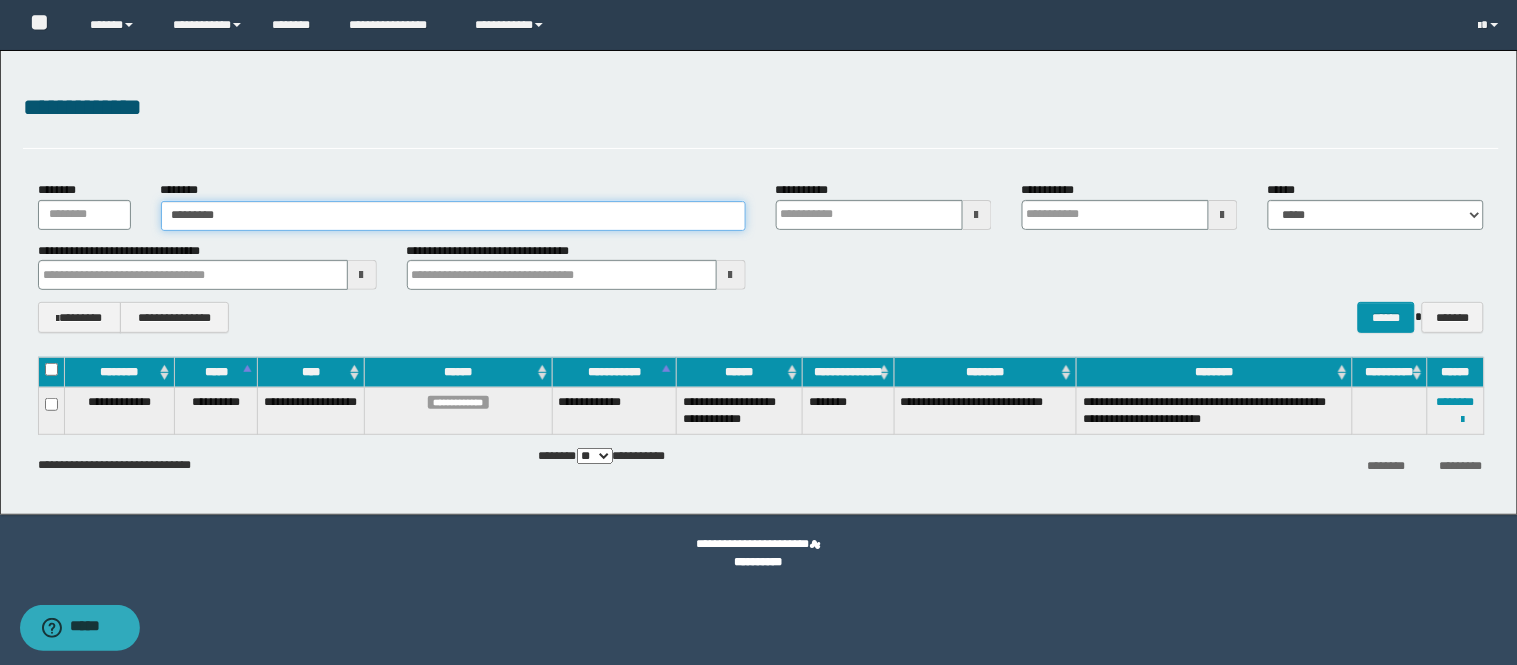 type on "**********" 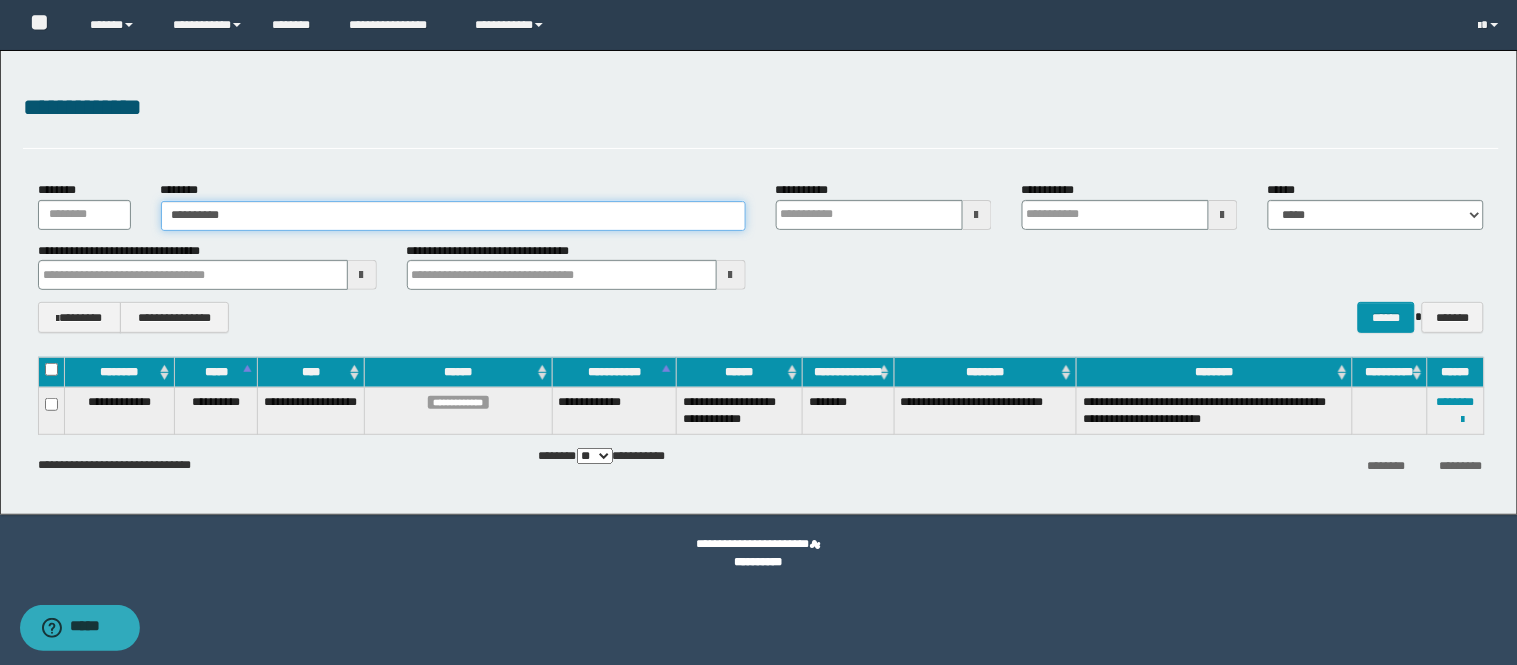 type on "**********" 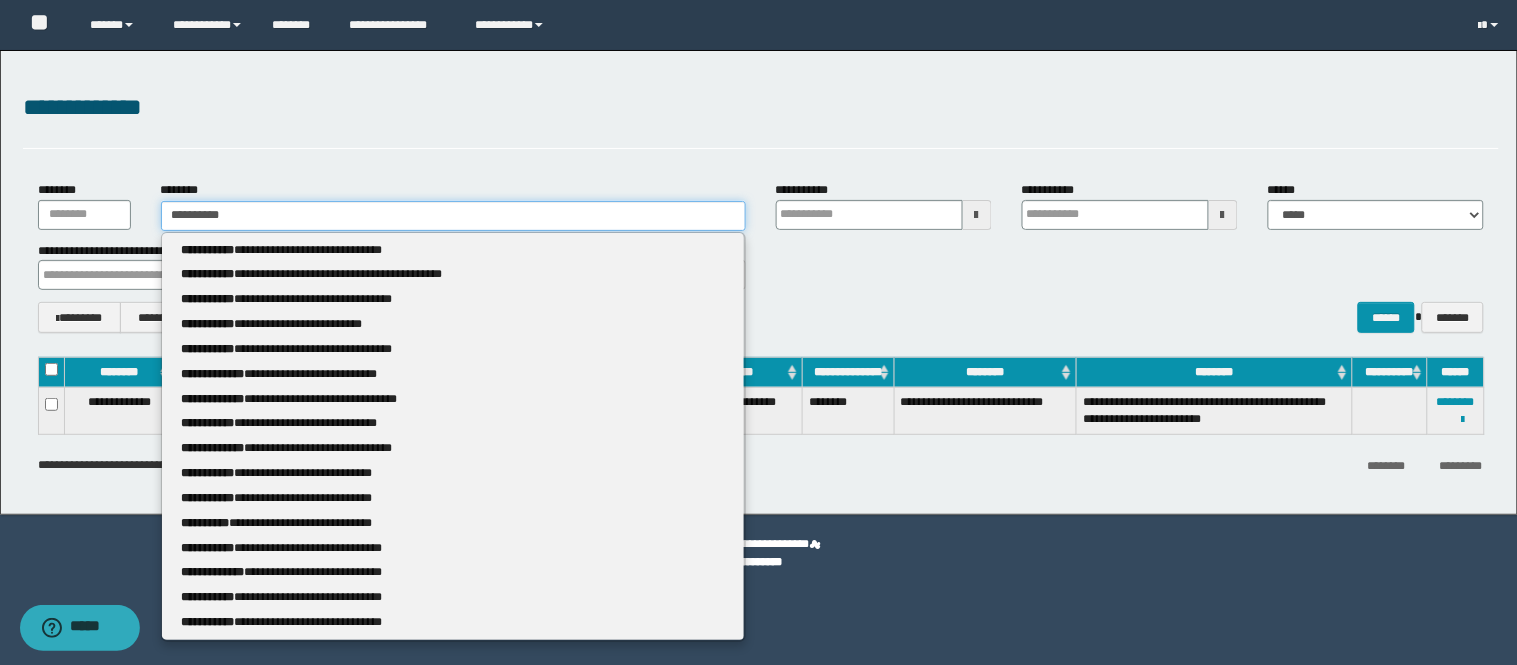 type 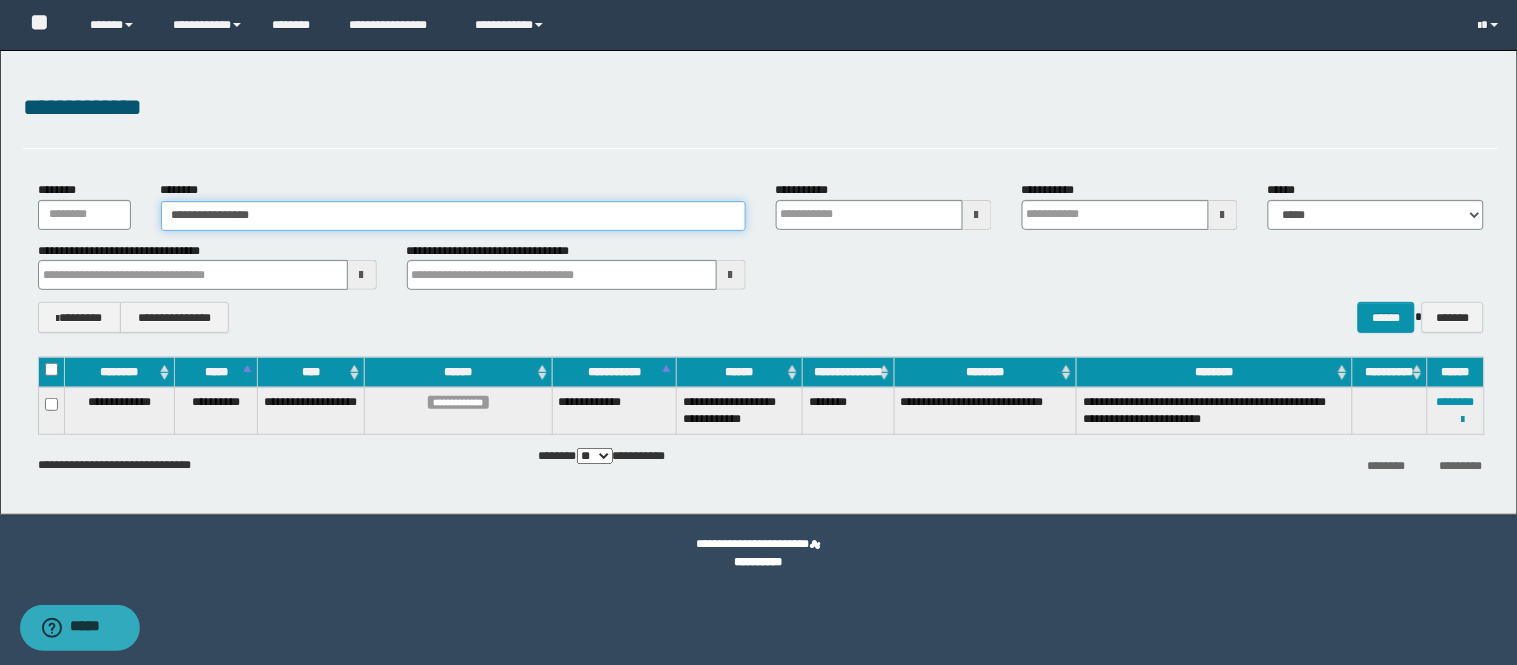type on "**********" 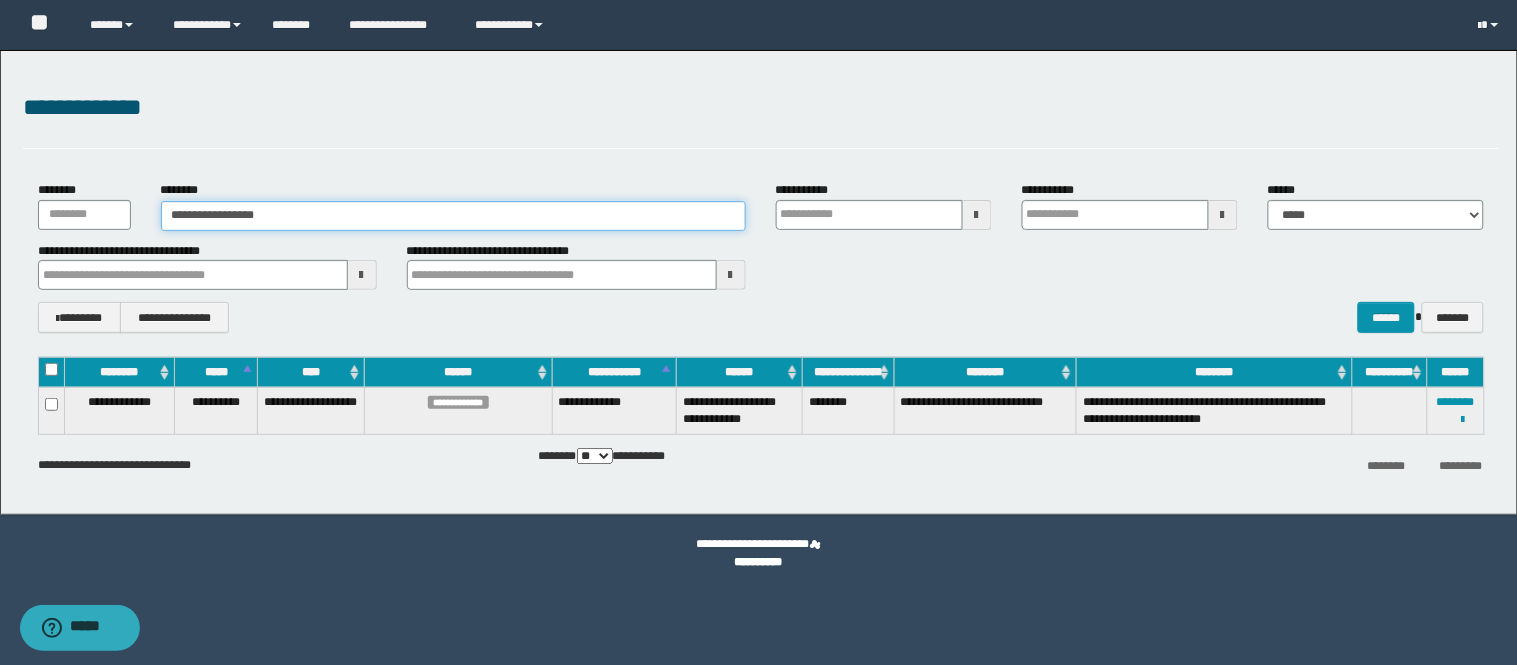 type on "**********" 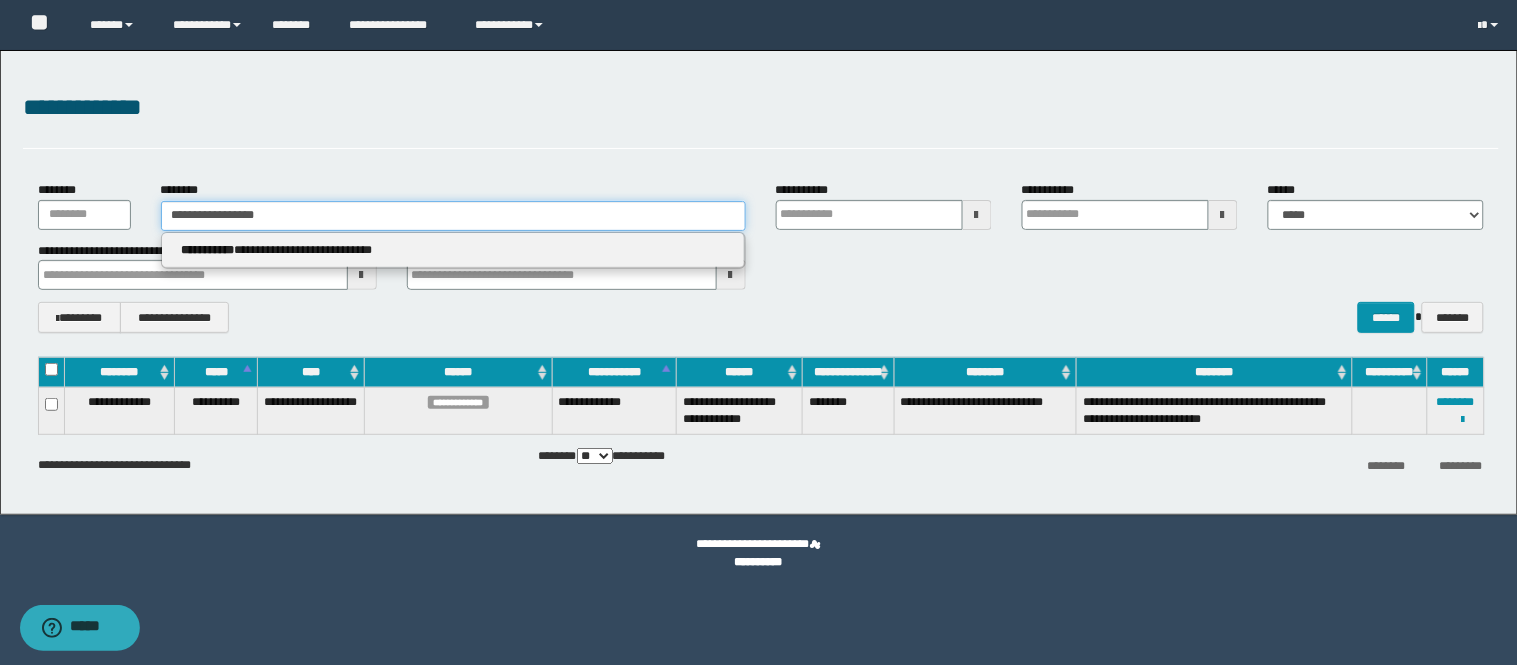 type 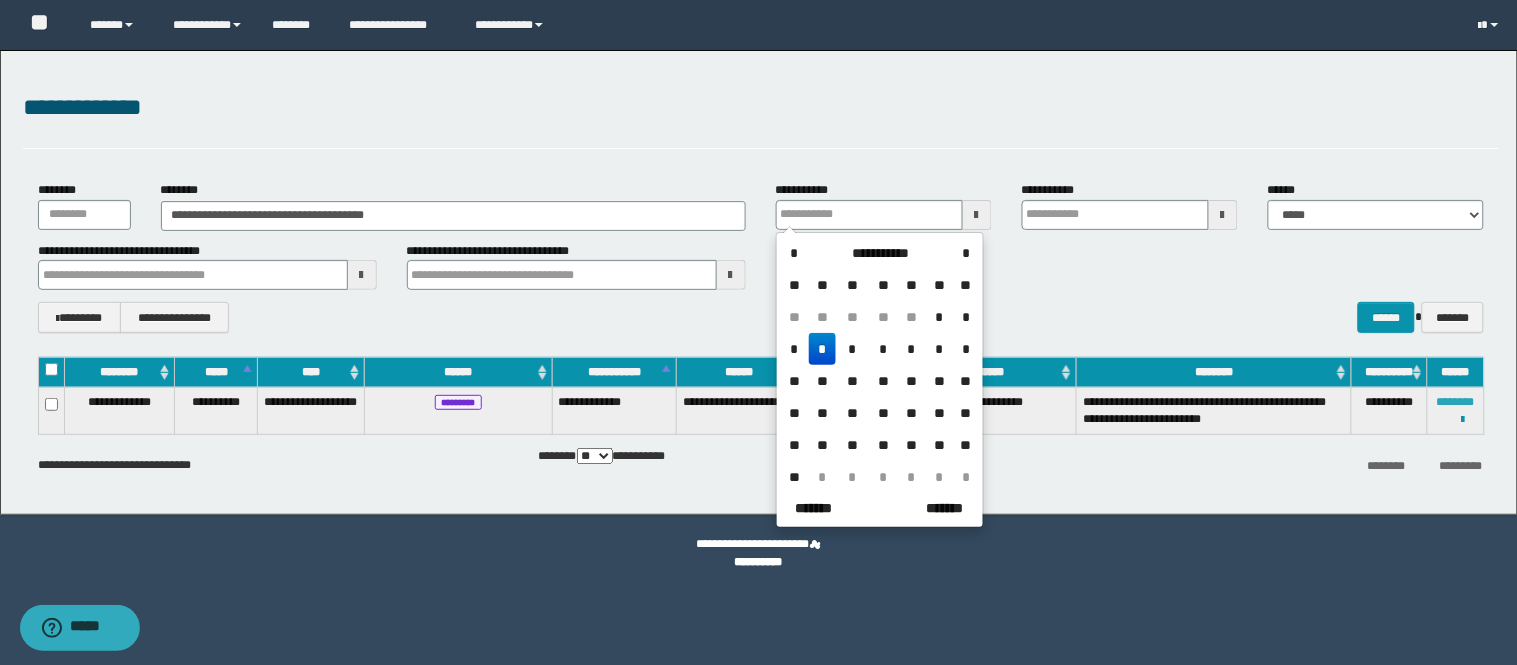 click on "********" at bounding box center (1456, 402) 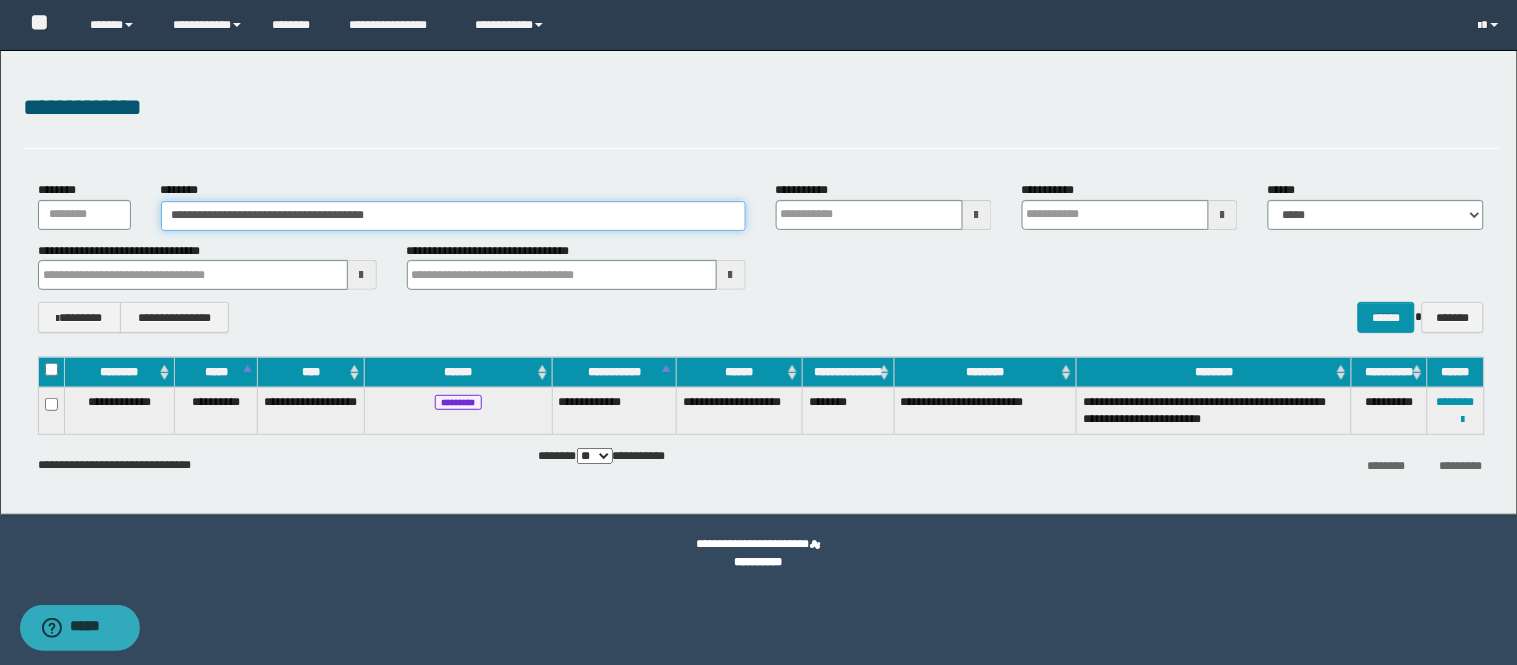 drag, startPoint x: 473, startPoint y: 213, endPoint x: 0, endPoint y: 135, distance: 479.38815 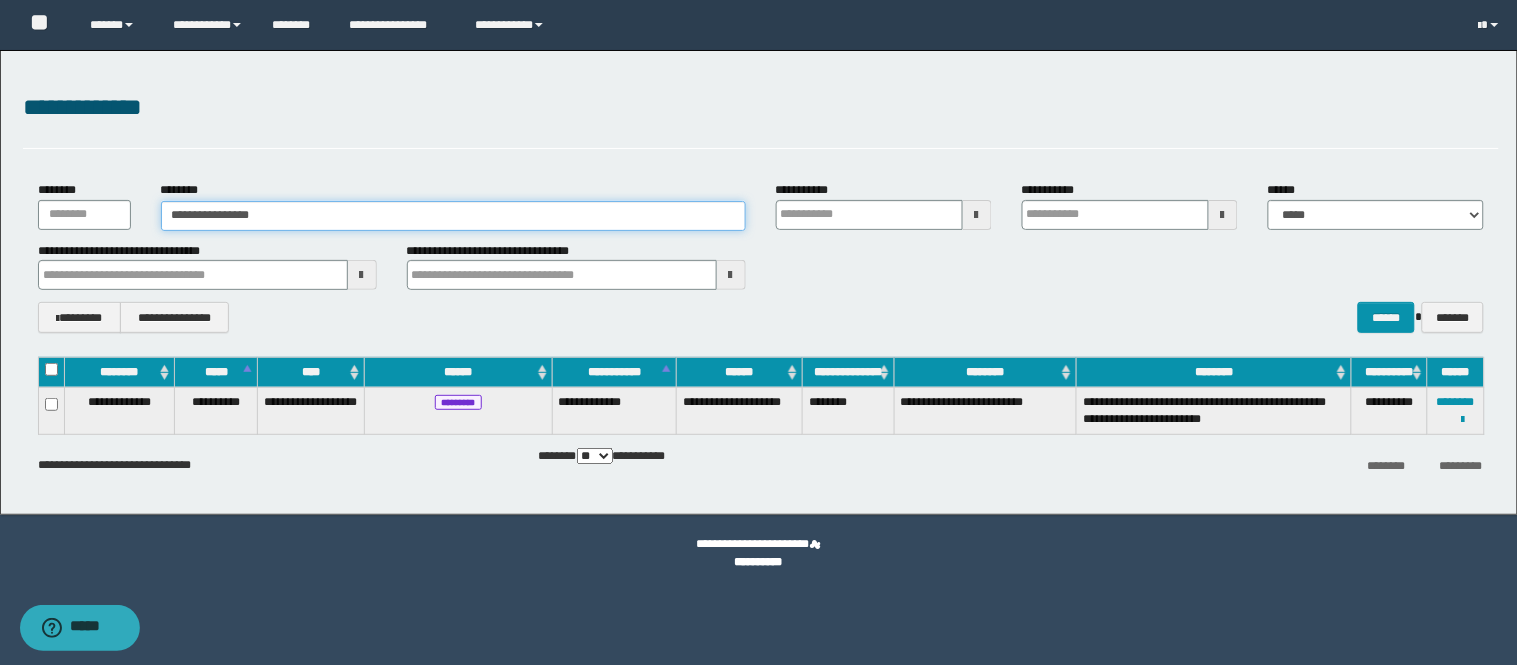 type on "**********" 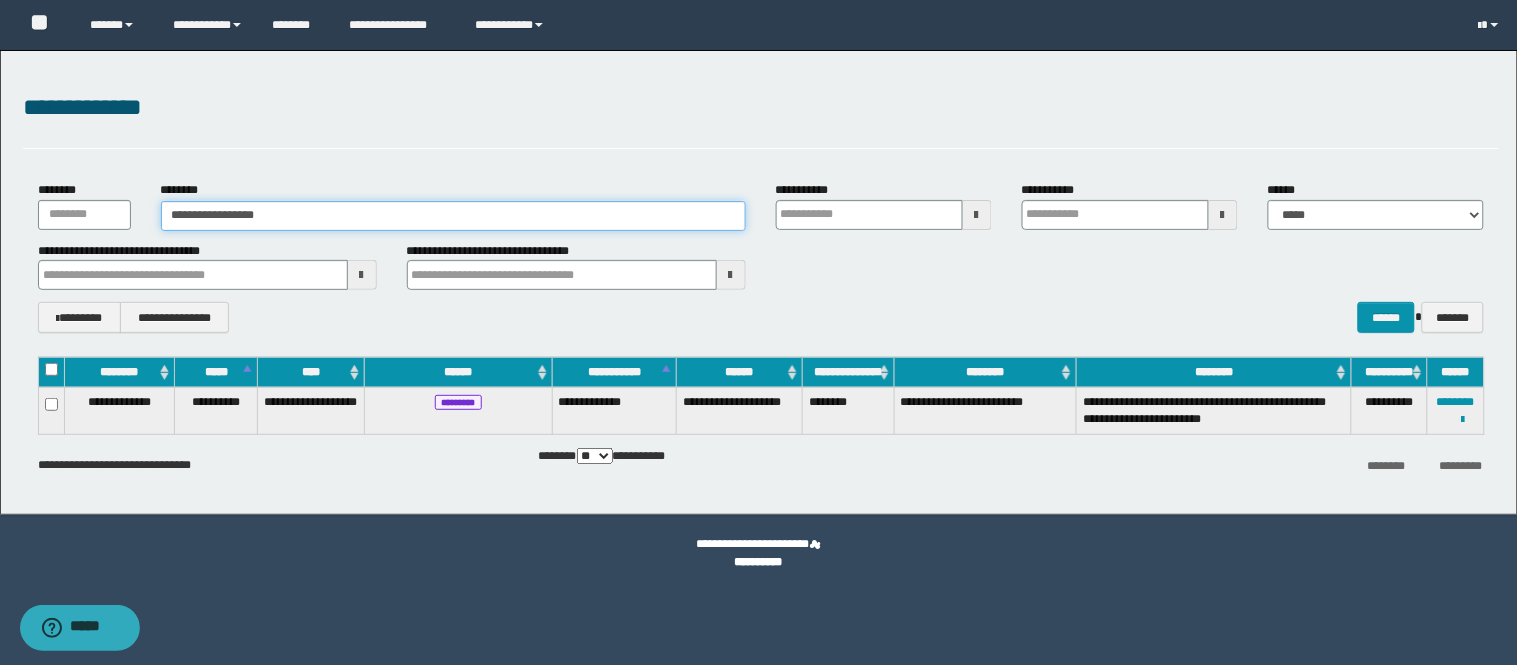 type on "**********" 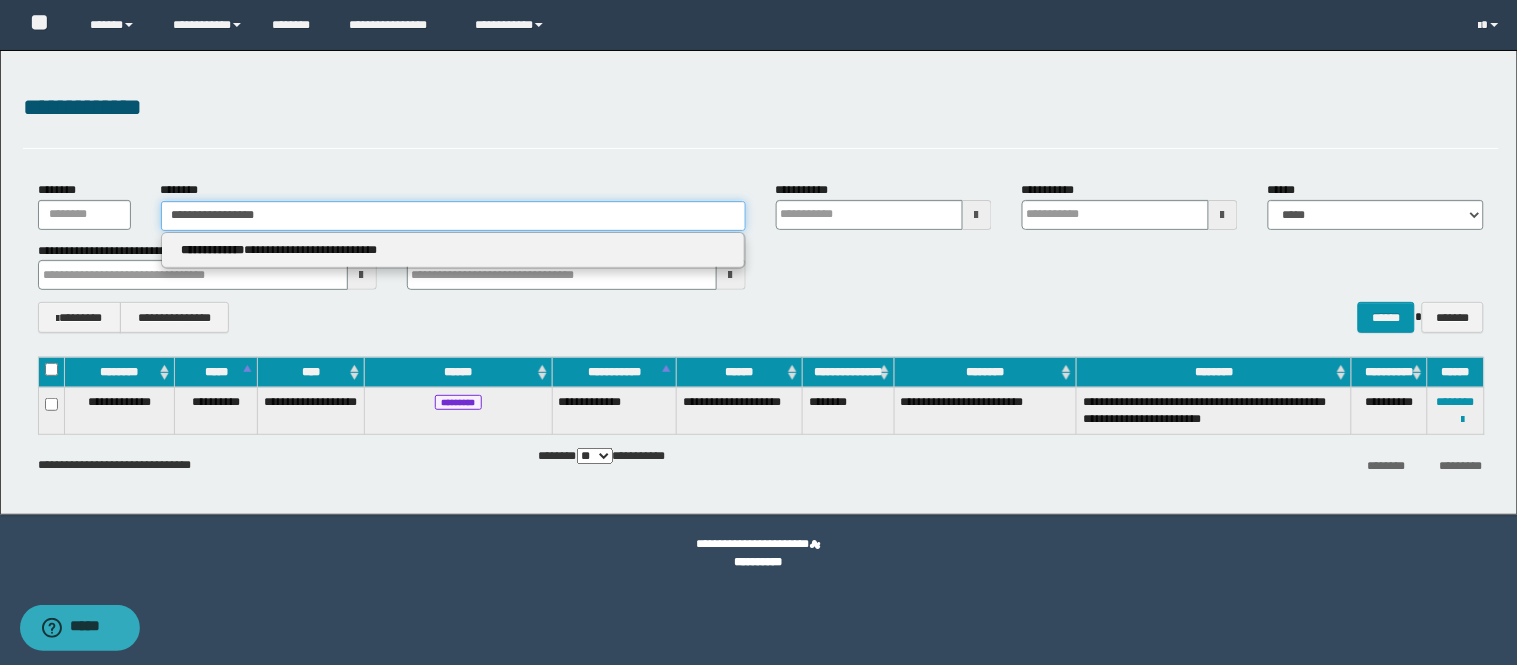 type 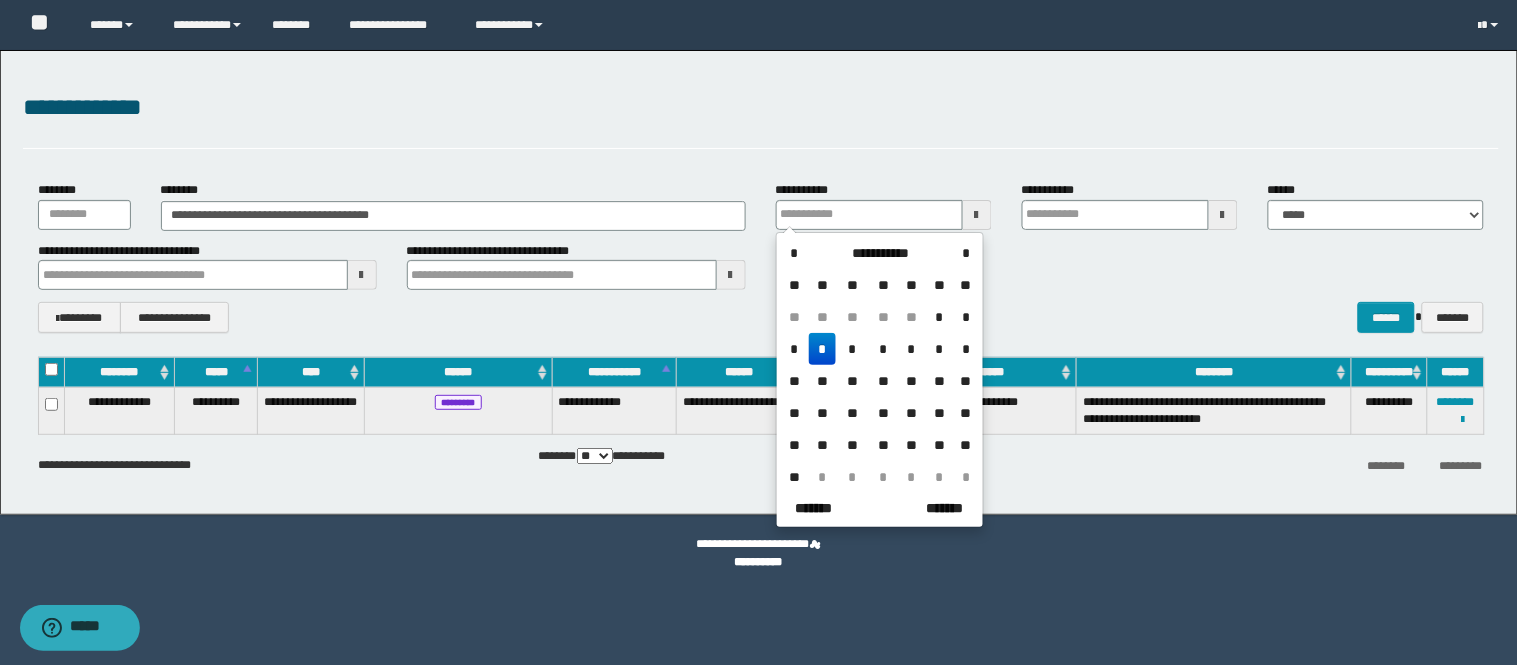click on "**********" at bounding box center (761, 266) 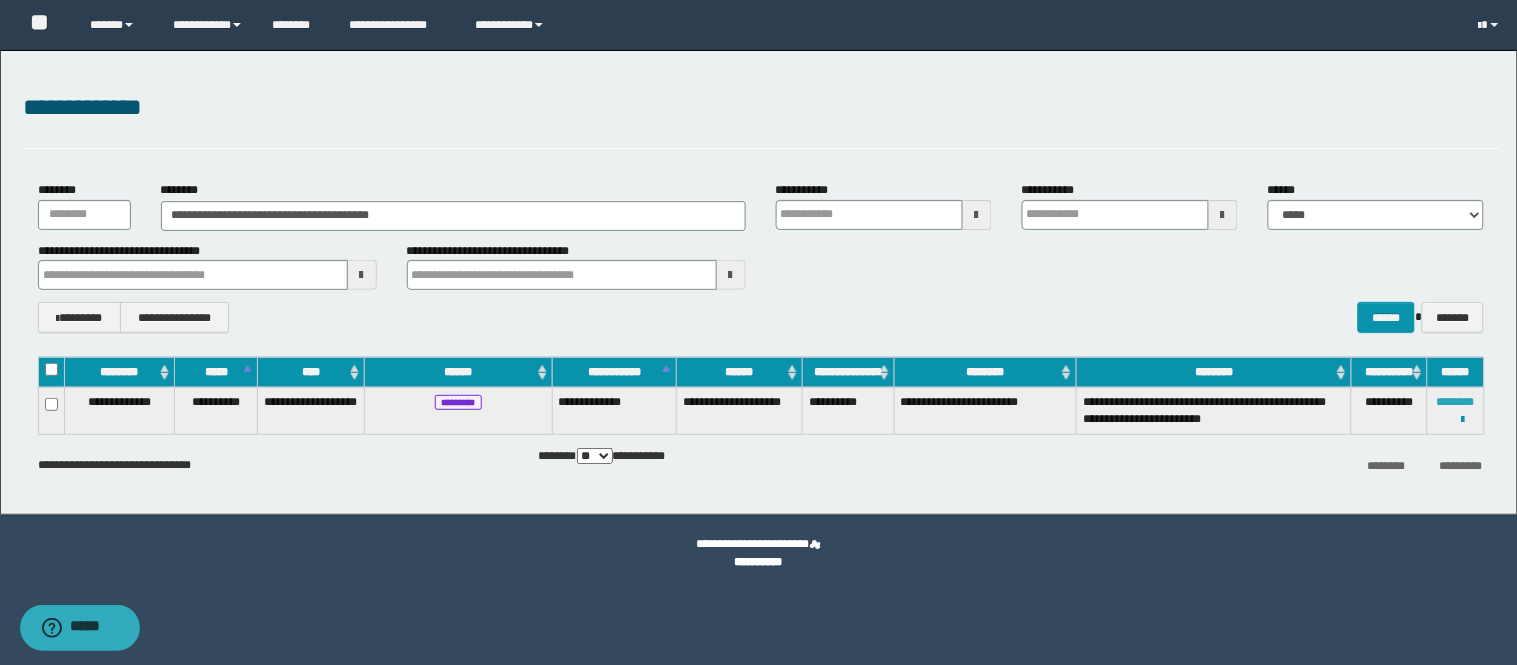click on "********" at bounding box center (1456, 402) 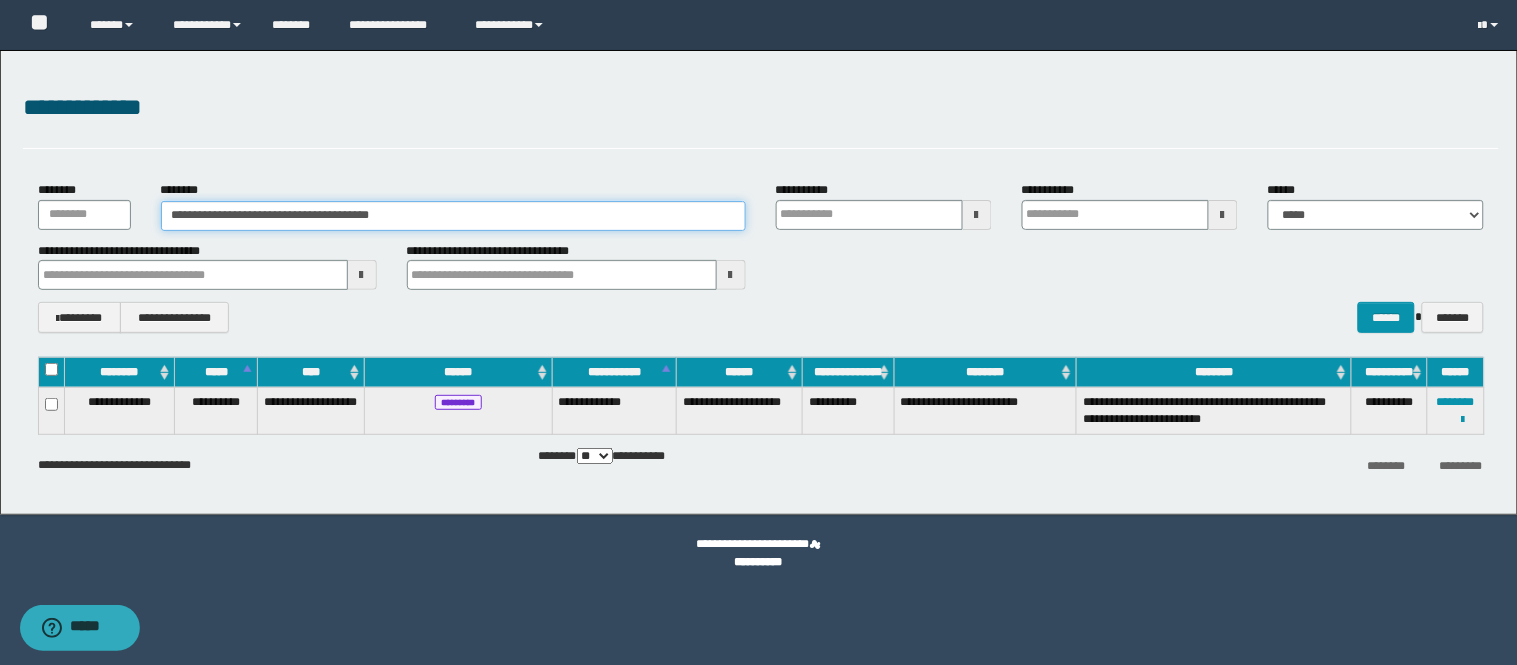 drag, startPoint x: 0, startPoint y: 167, endPoint x: 0, endPoint y: 127, distance: 40 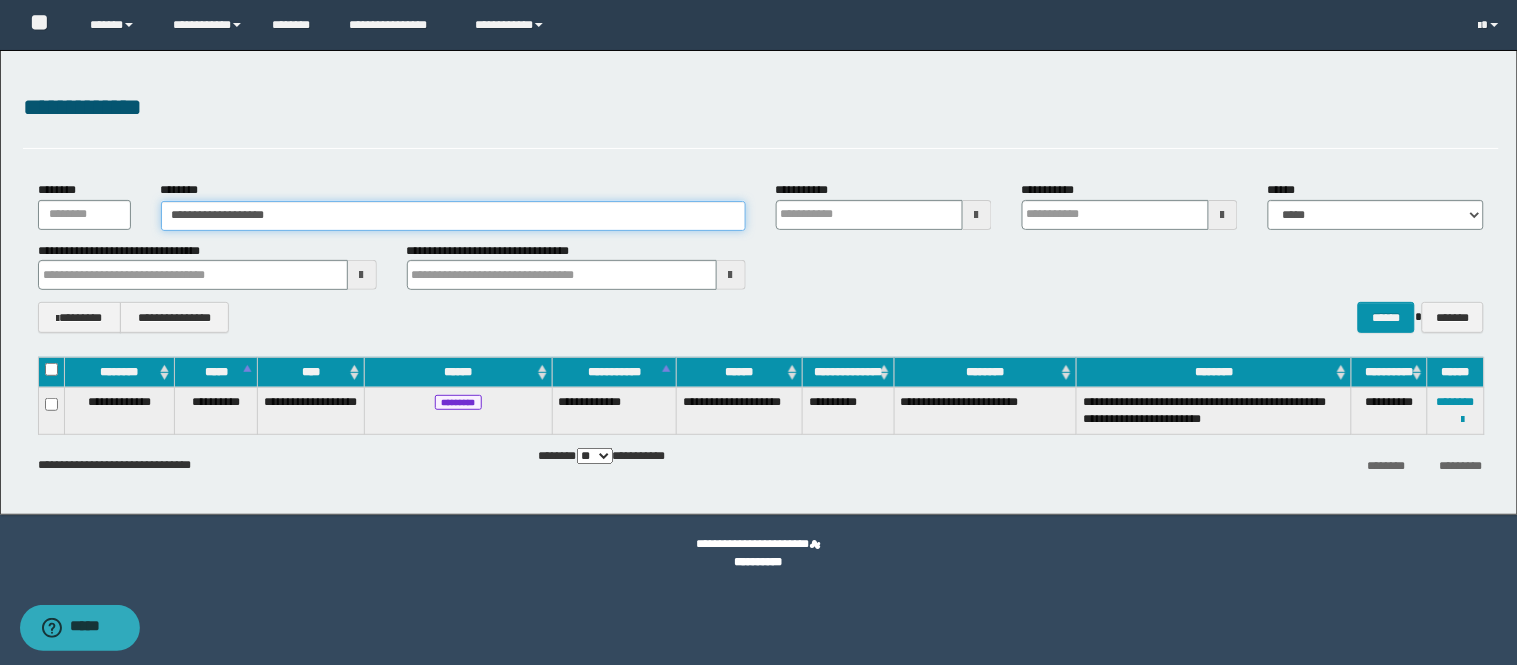 type on "**********" 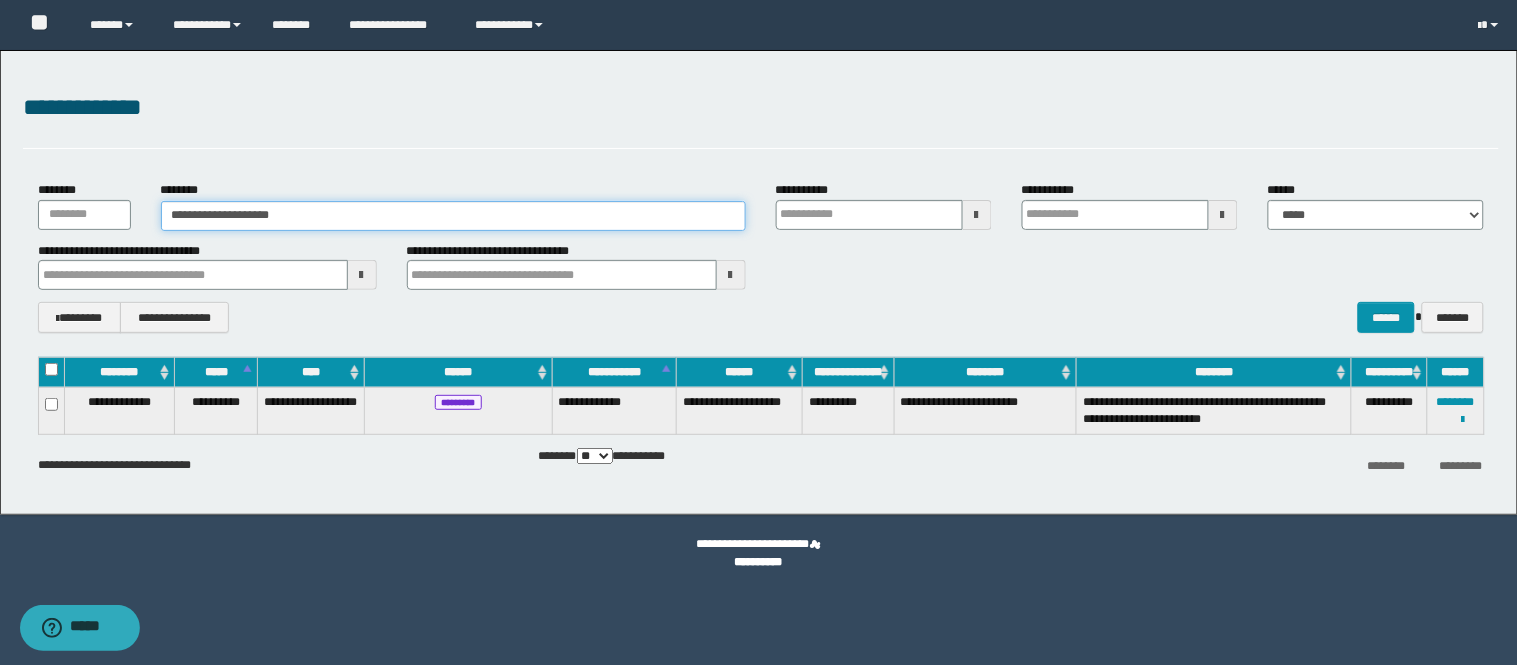 type on "**********" 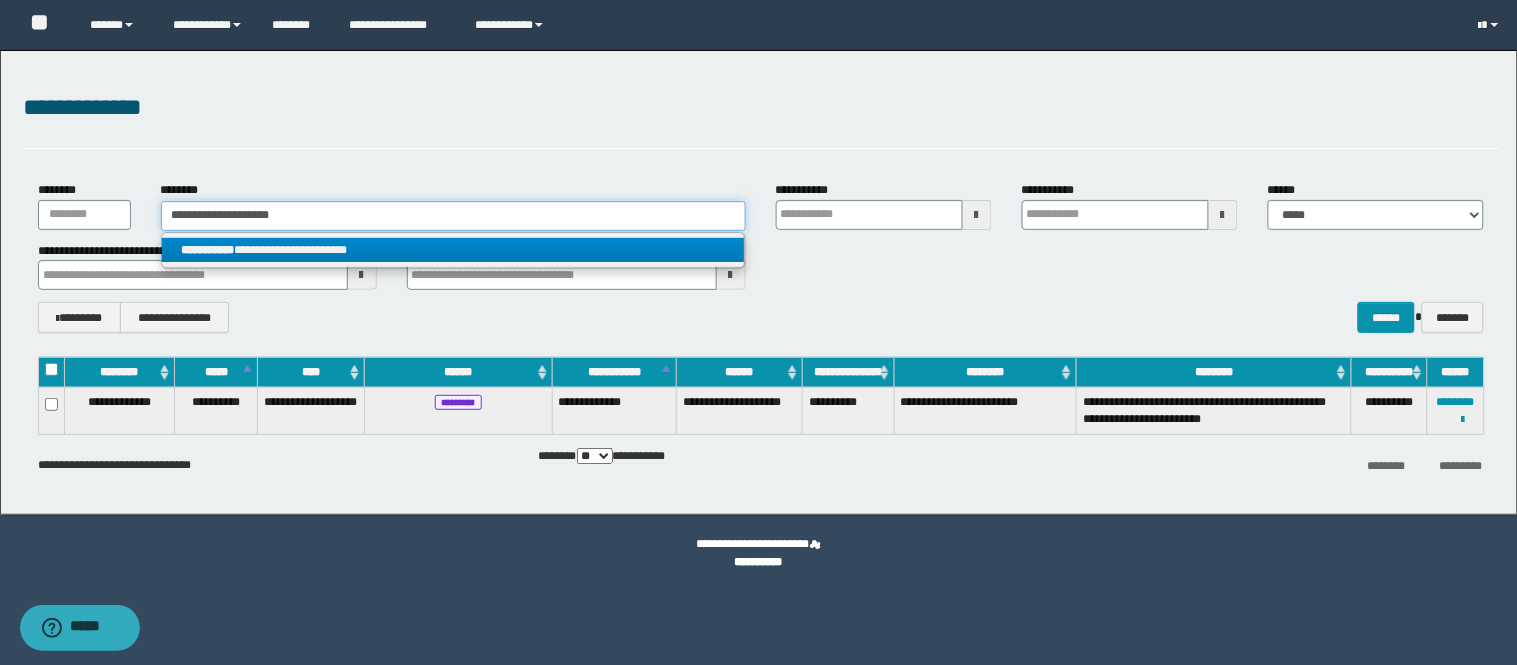 type on "**********" 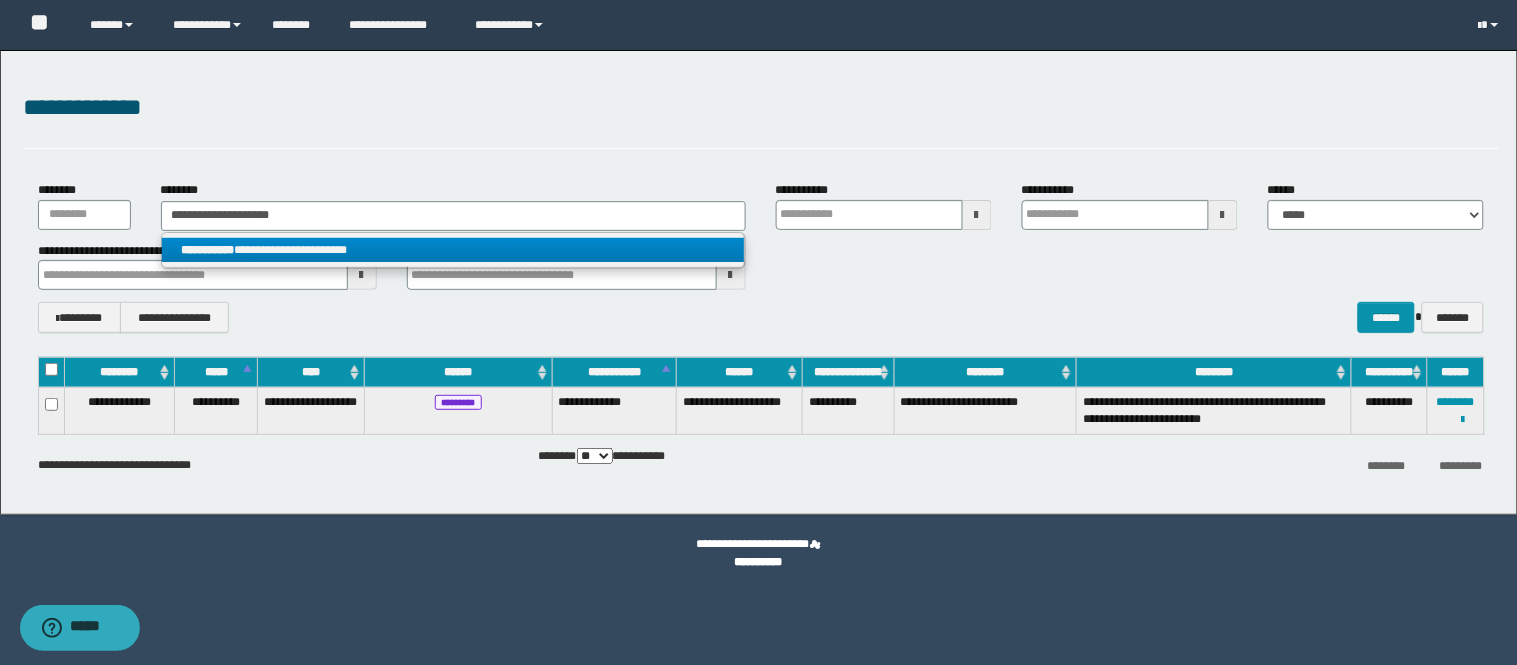 click on "**********" at bounding box center [453, 251] 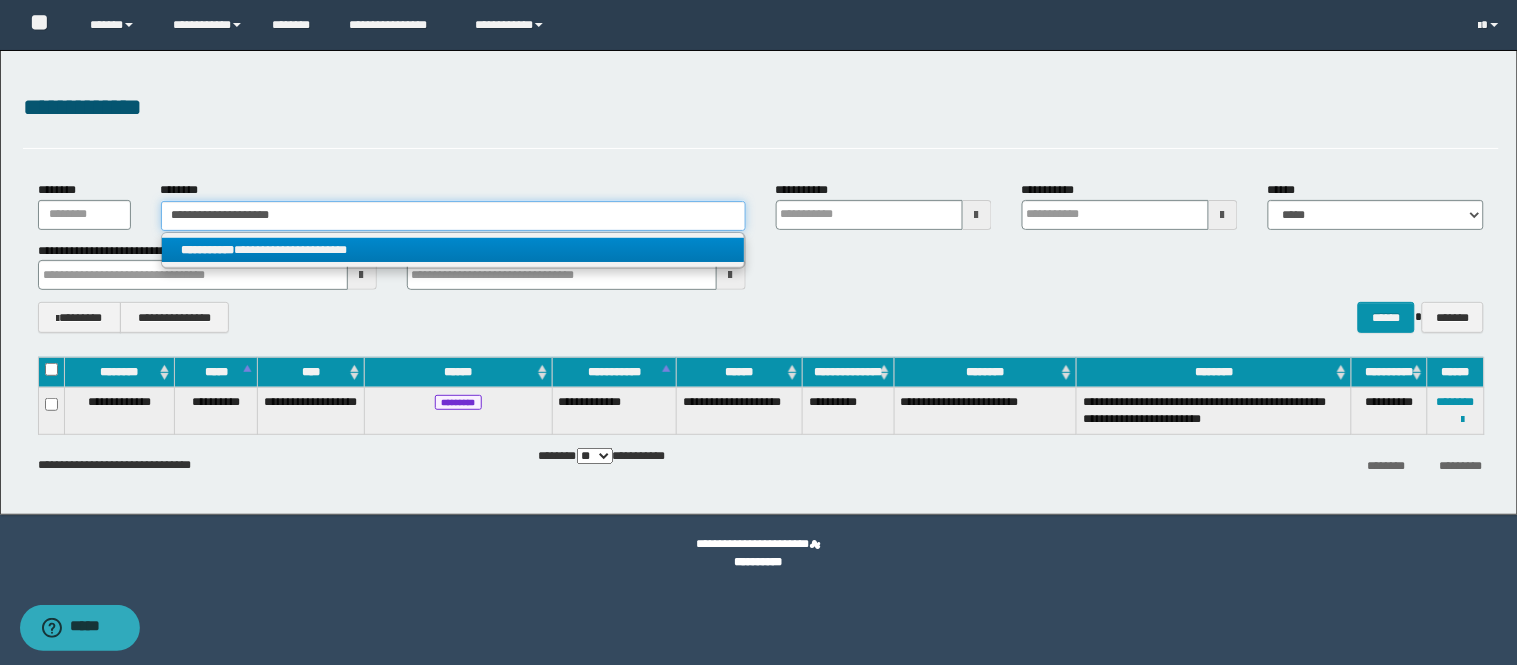 type 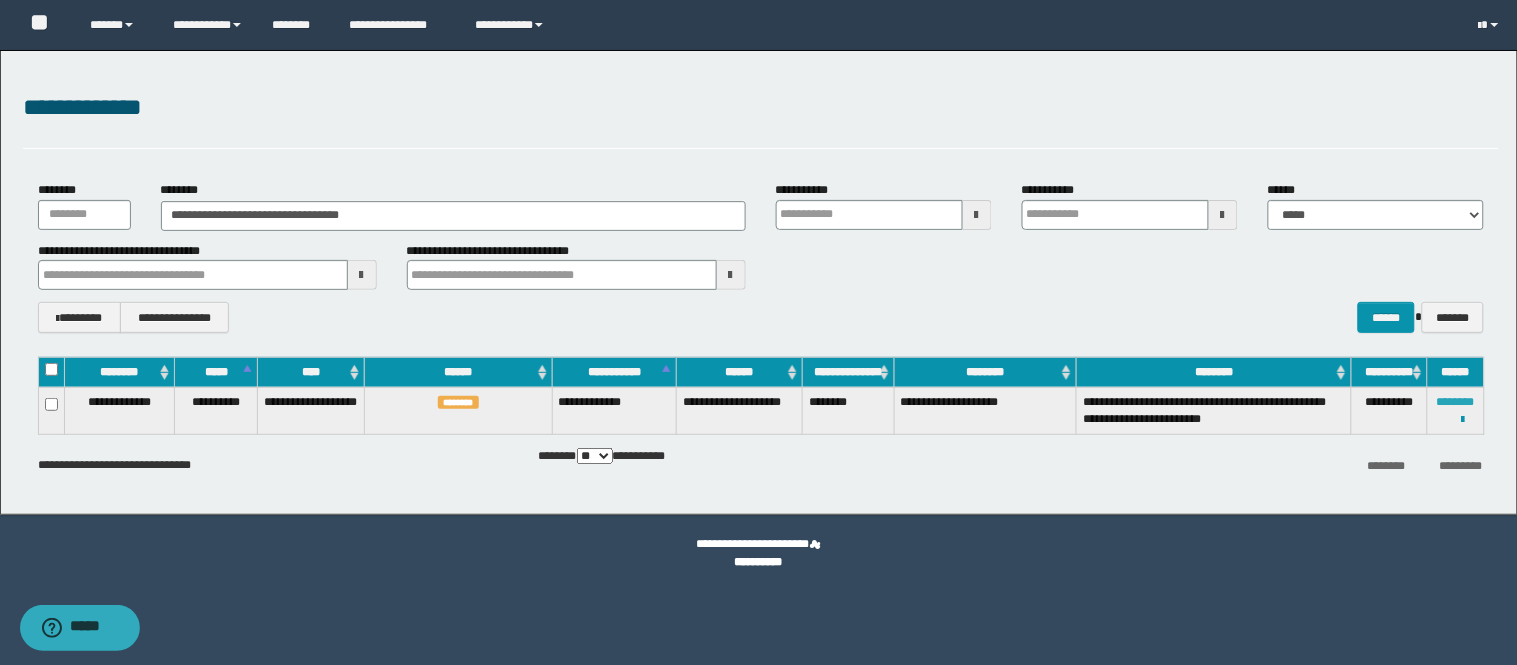 click on "********" at bounding box center [1456, 402] 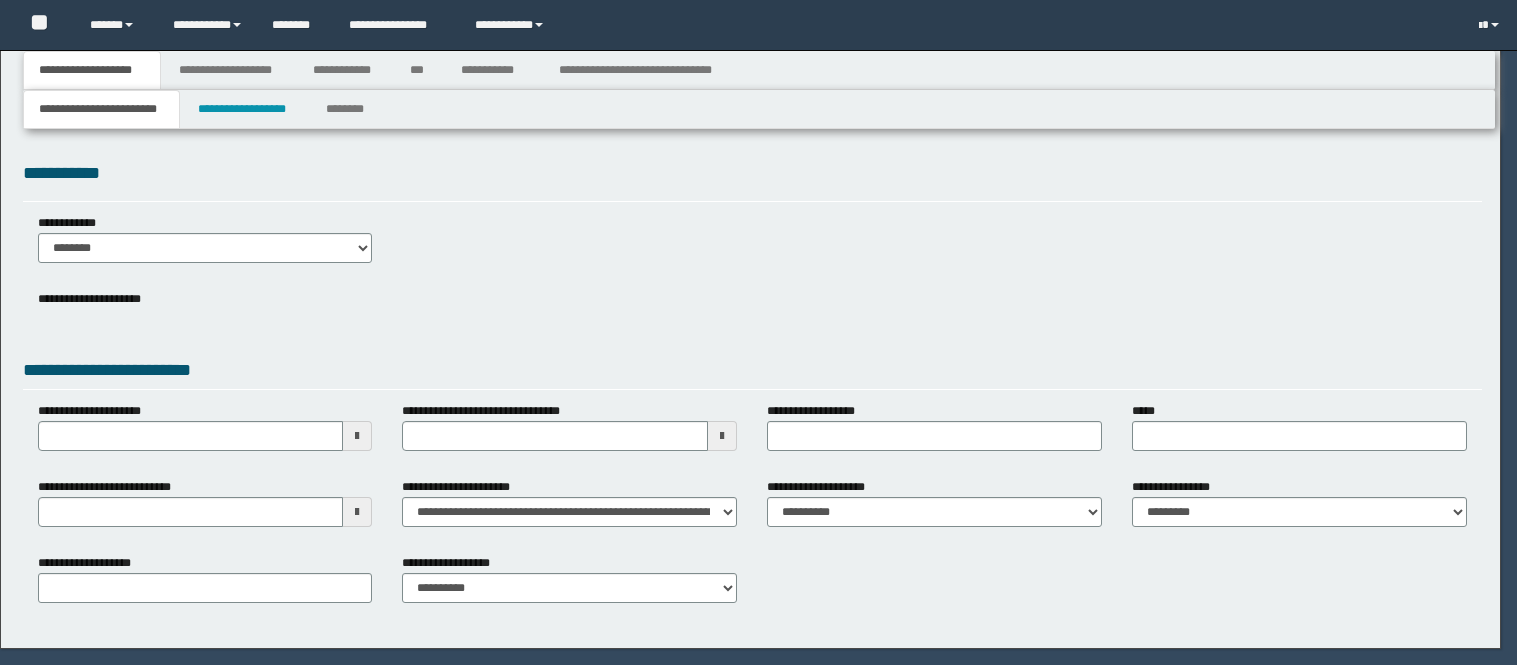scroll, scrollTop: 0, scrollLeft: 0, axis: both 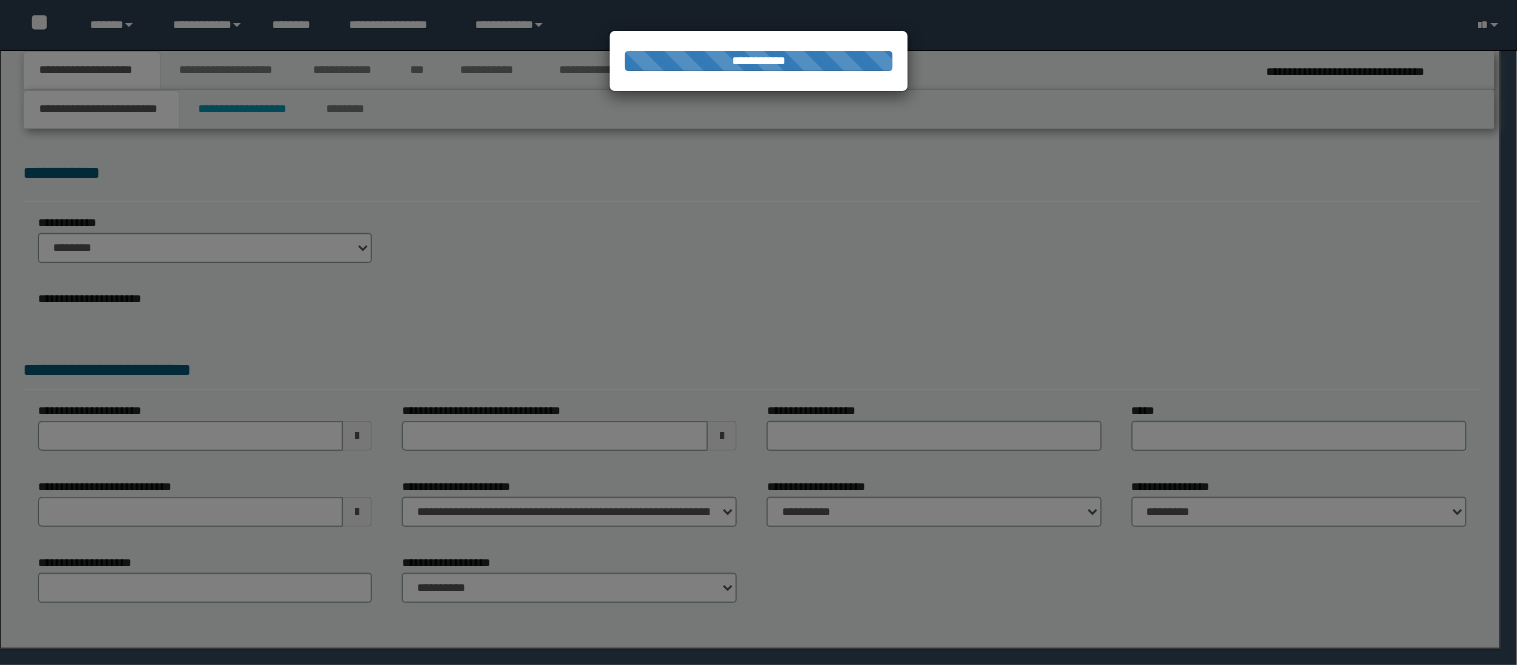 select on "*" 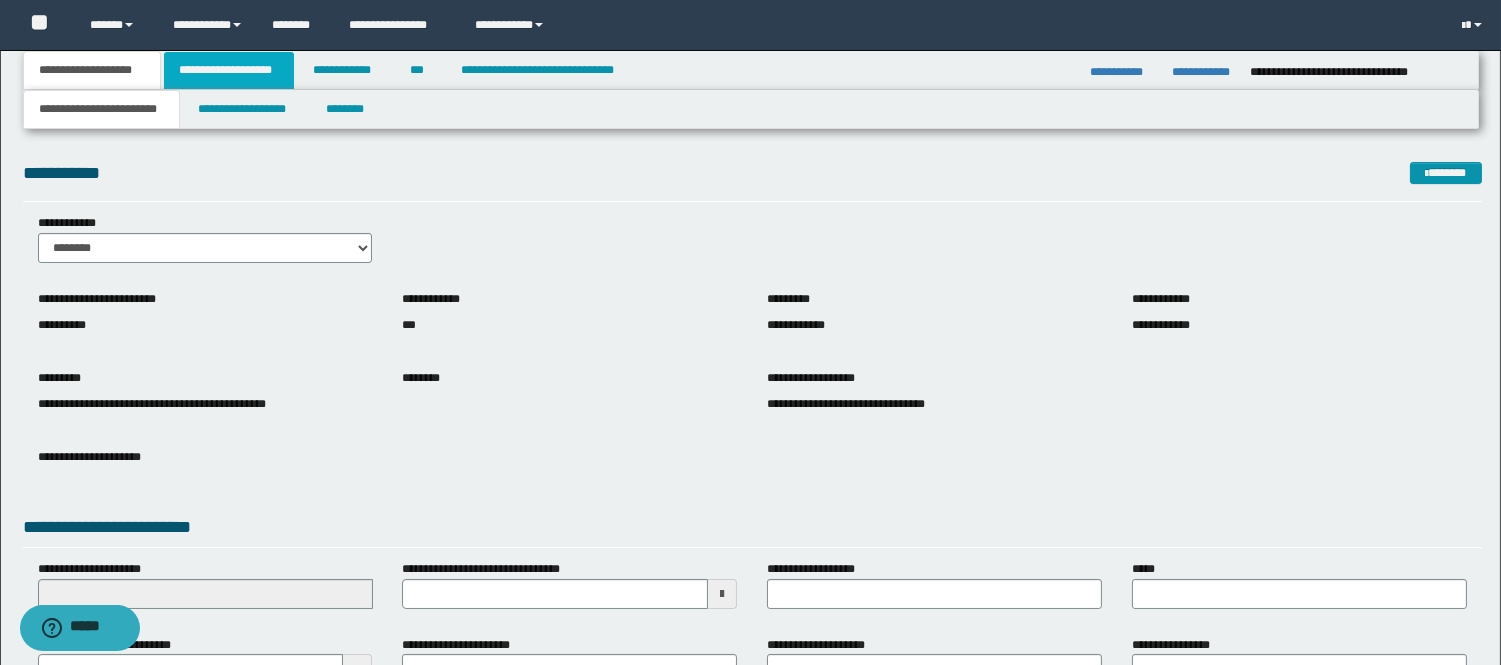 click on "**********" at bounding box center [229, 70] 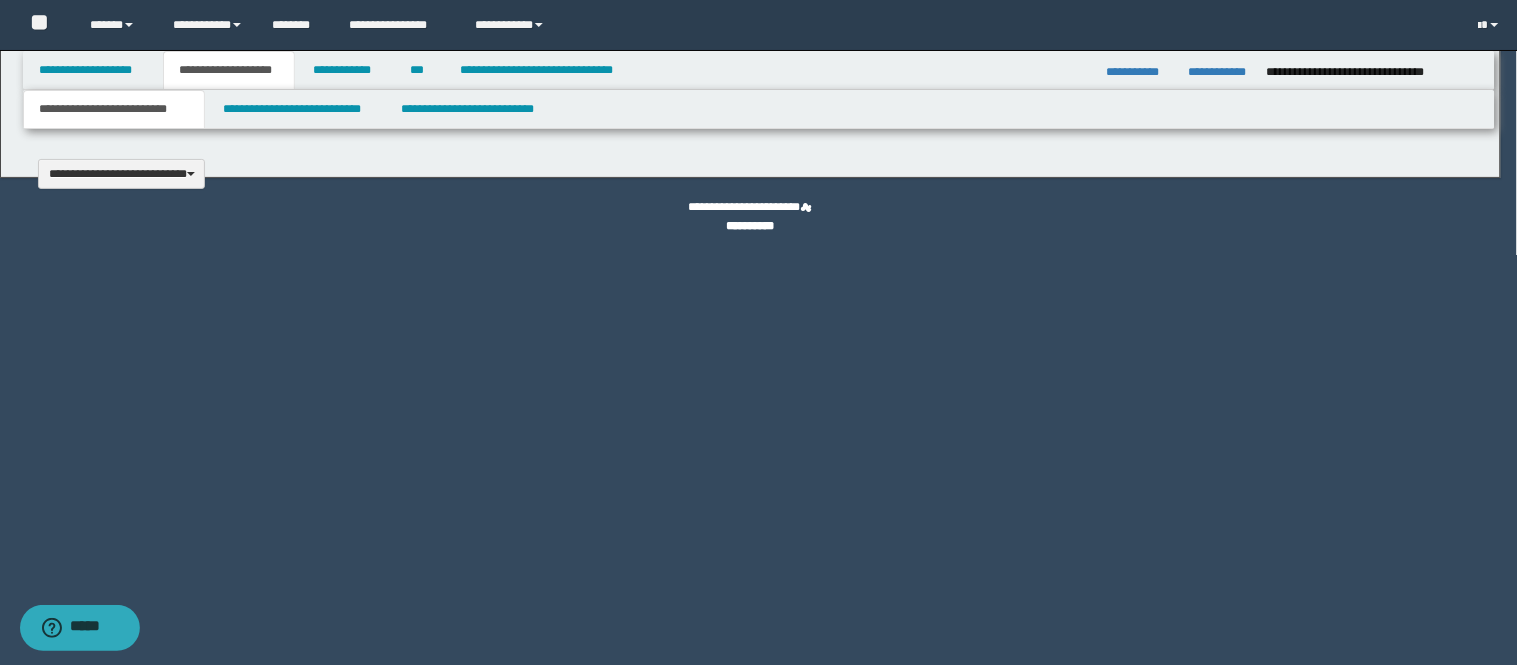 type 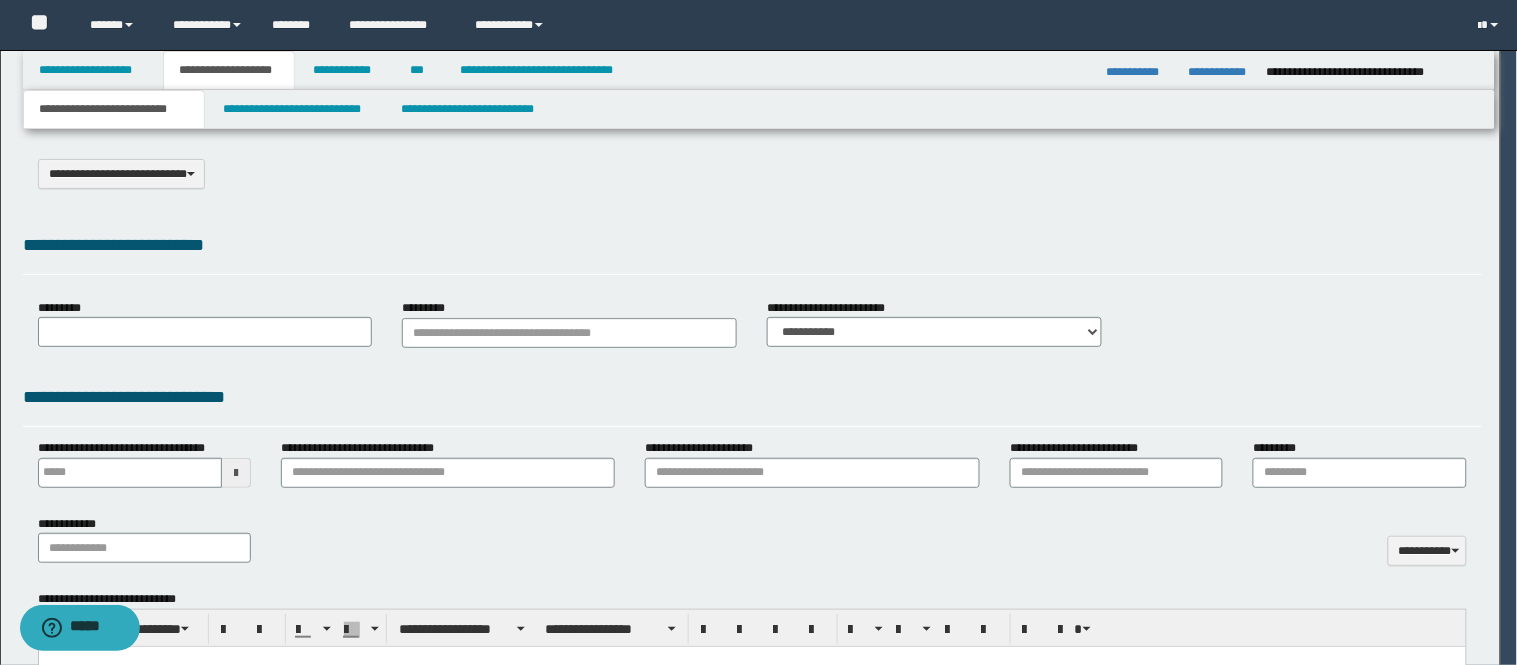 type on "**********" 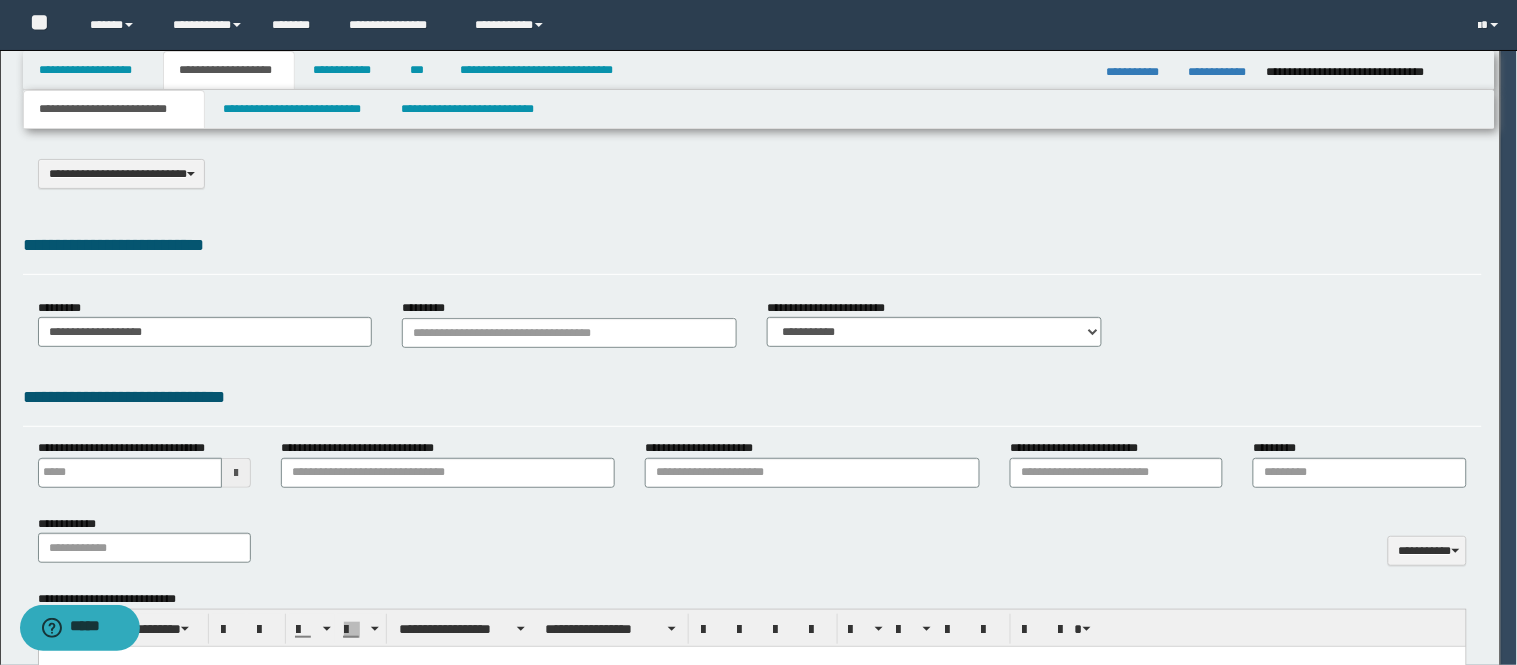 scroll, scrollTop: 0, scrollLeft: 0, axis: both 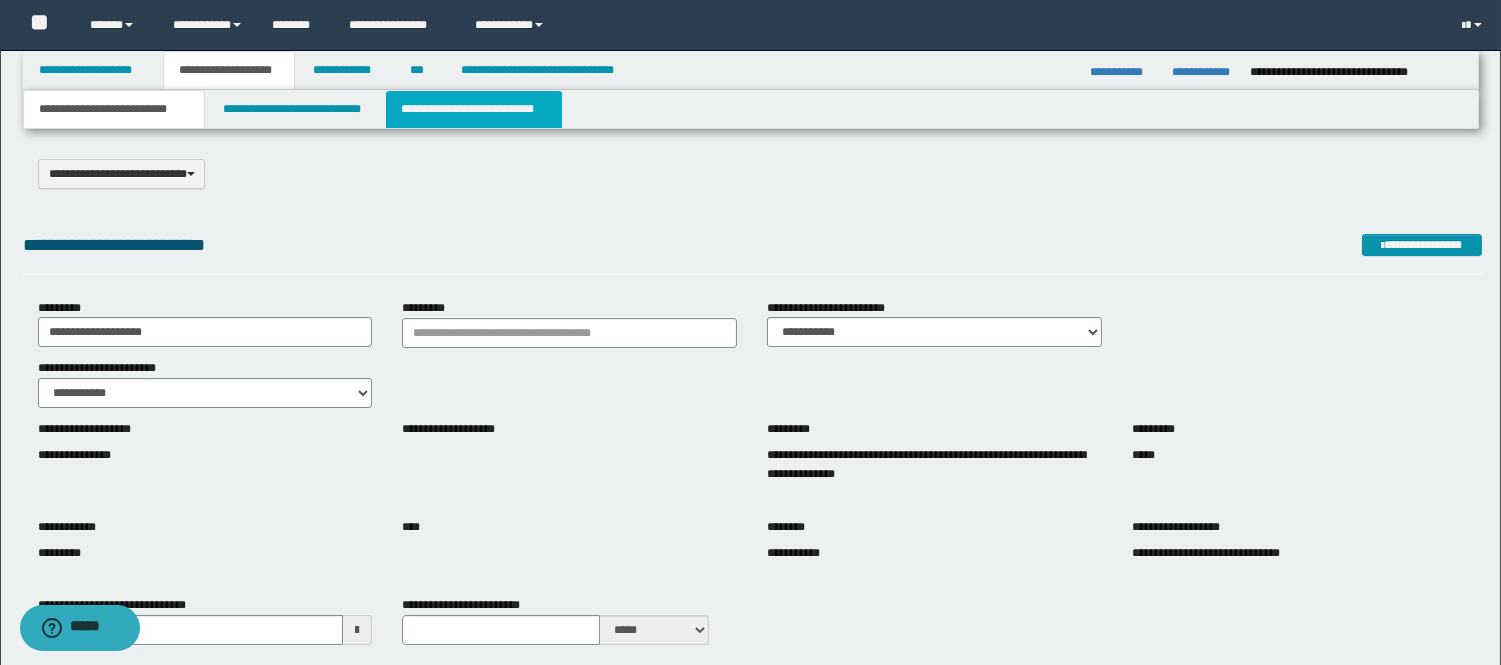 click on "**********" at bounding box center (474, 109) 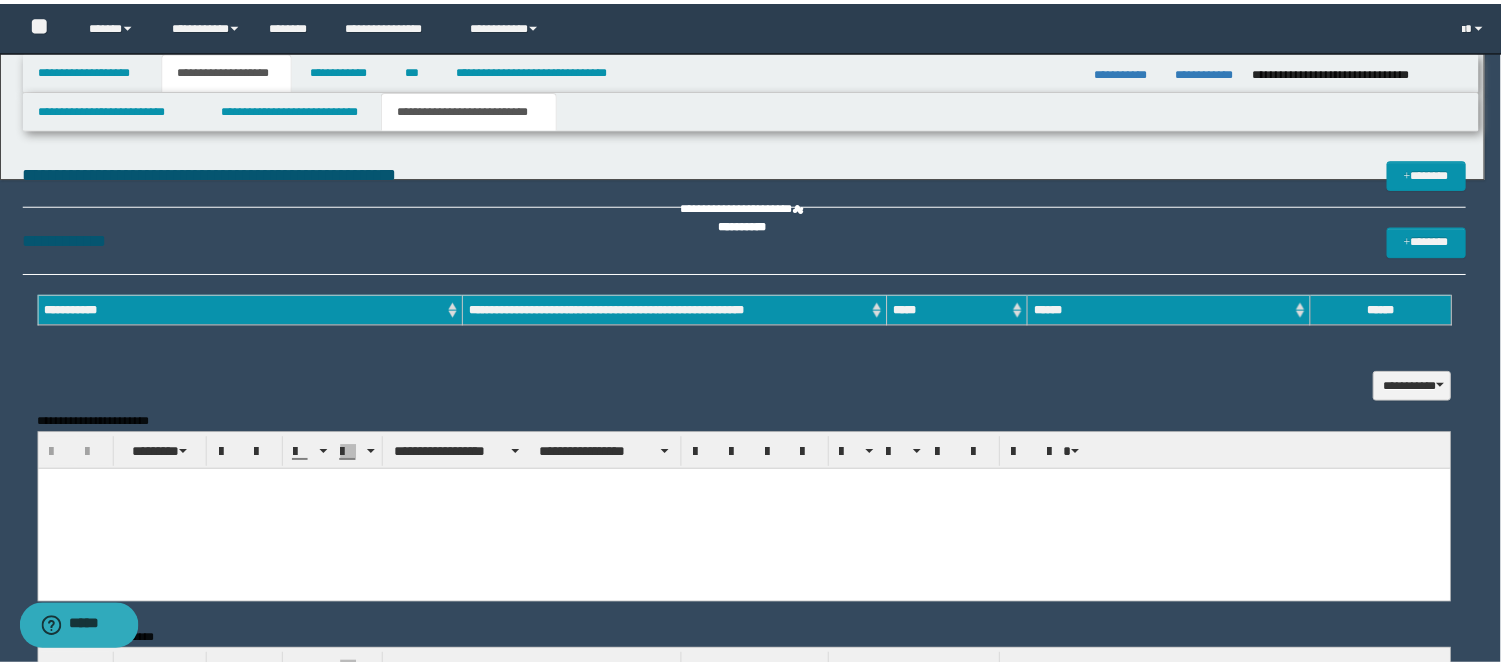 scroll, scrollTop: 0, scrollLeft: 0, axis: both 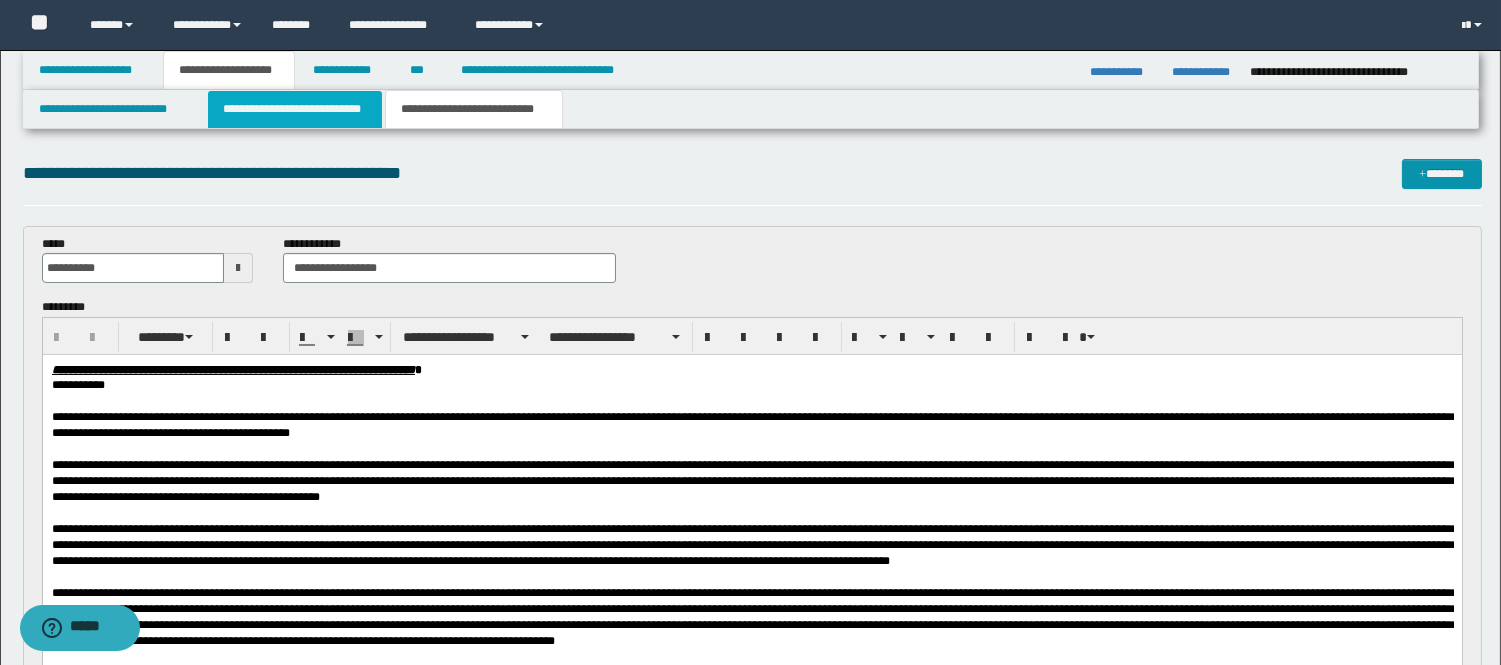 click on "**********" at bounding box center [295, 109] 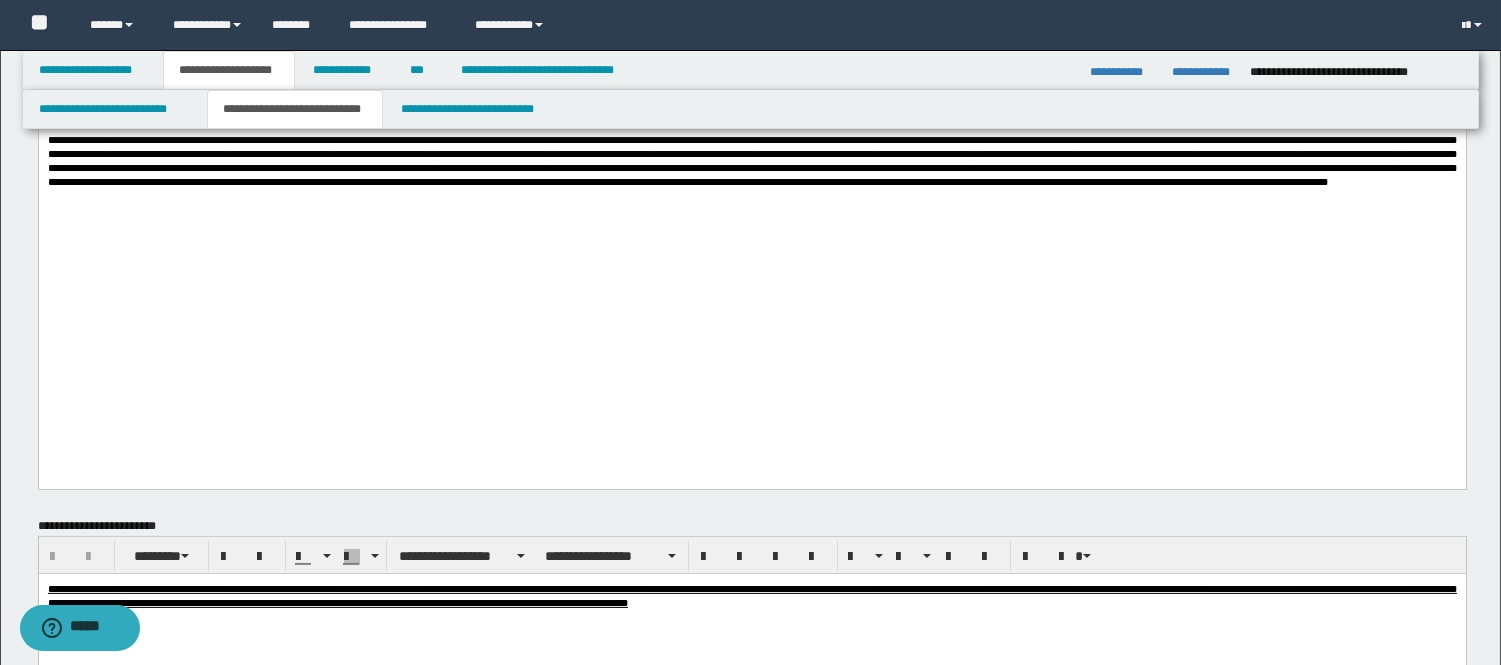 scroll, scrollTop: 888, scrollLeft: 0, axis: vertical 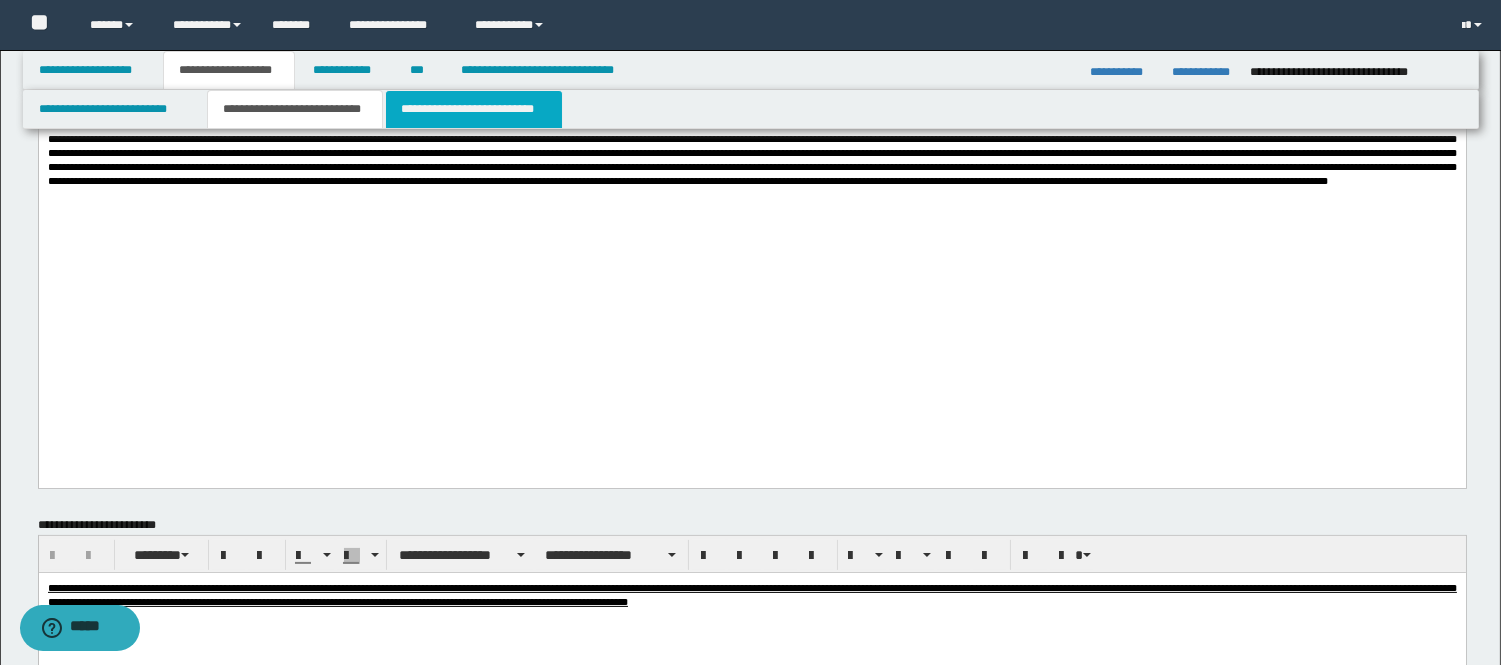 click on "**********" at bounding box center [474, 109] 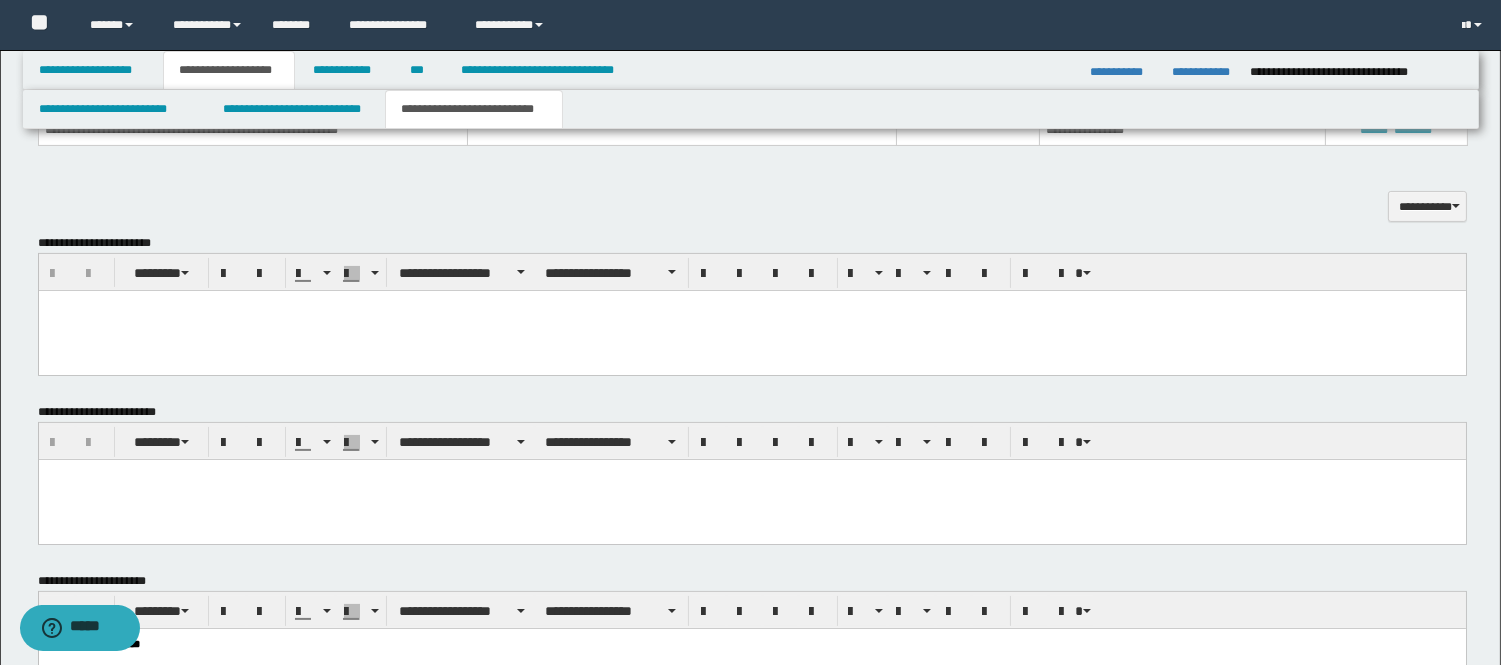 scroll, scrollTop: 888, scrollLeft: 0, axis: vertical 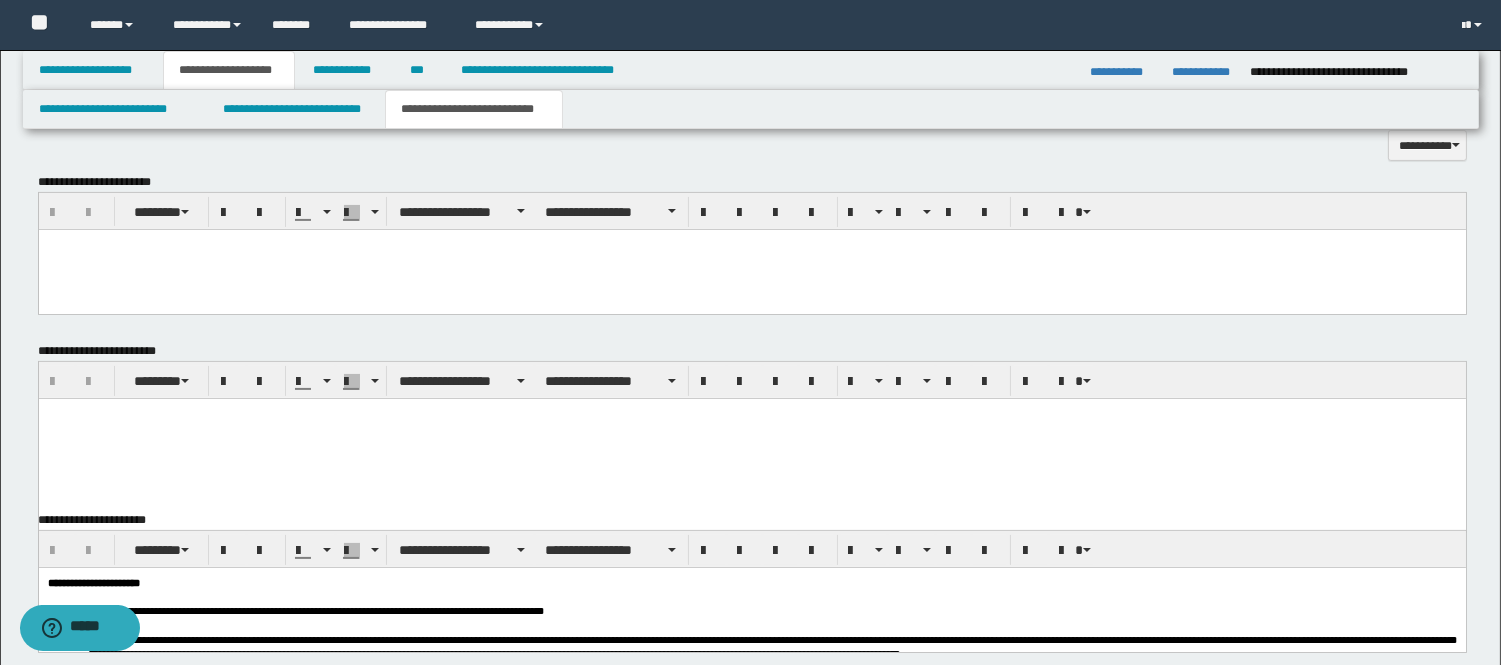 click at bounding box center [751, 413] 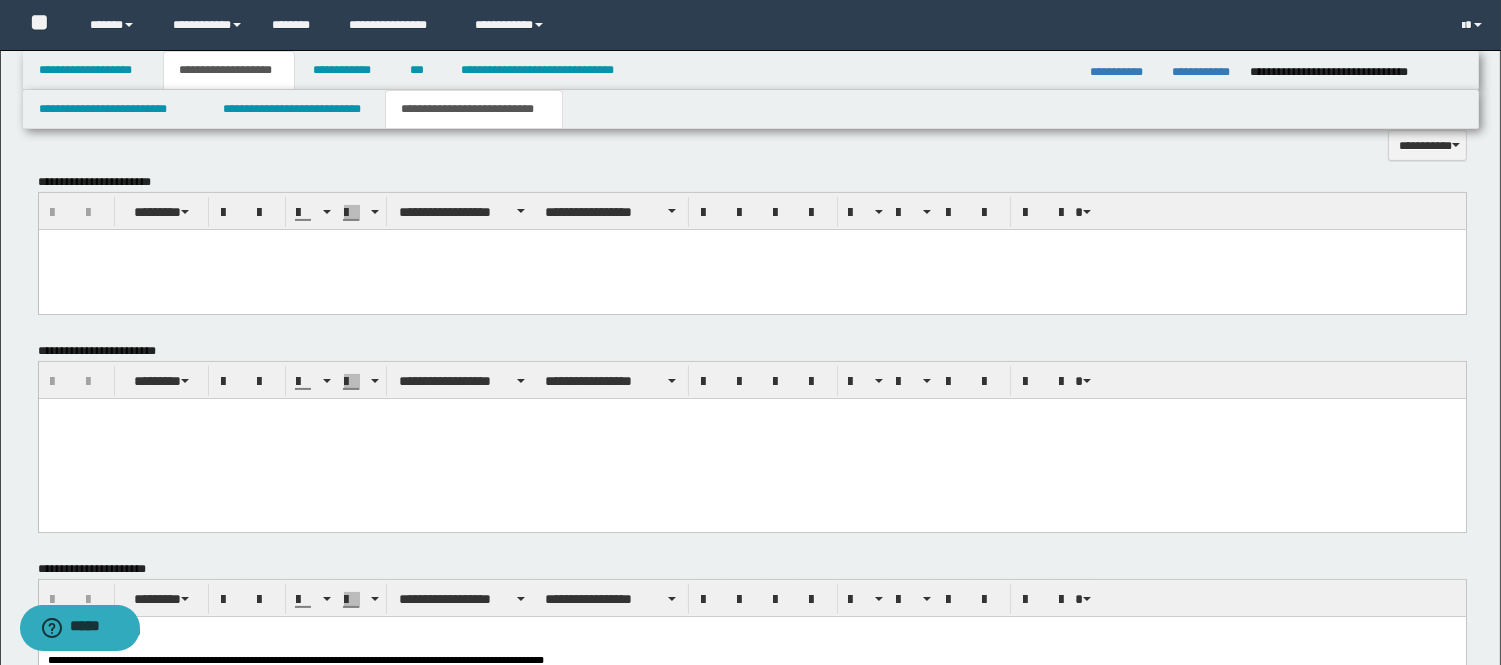 type 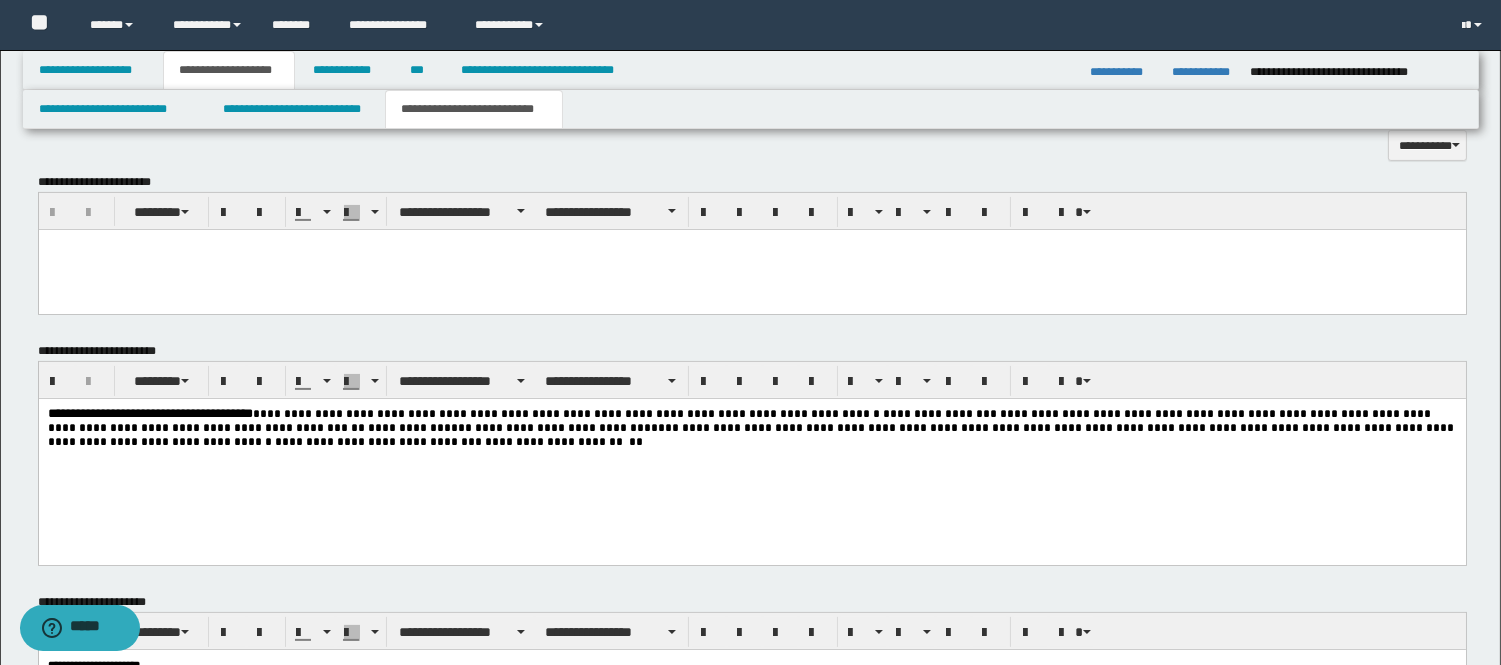 click on "**********" at bounding box center [565, 413] 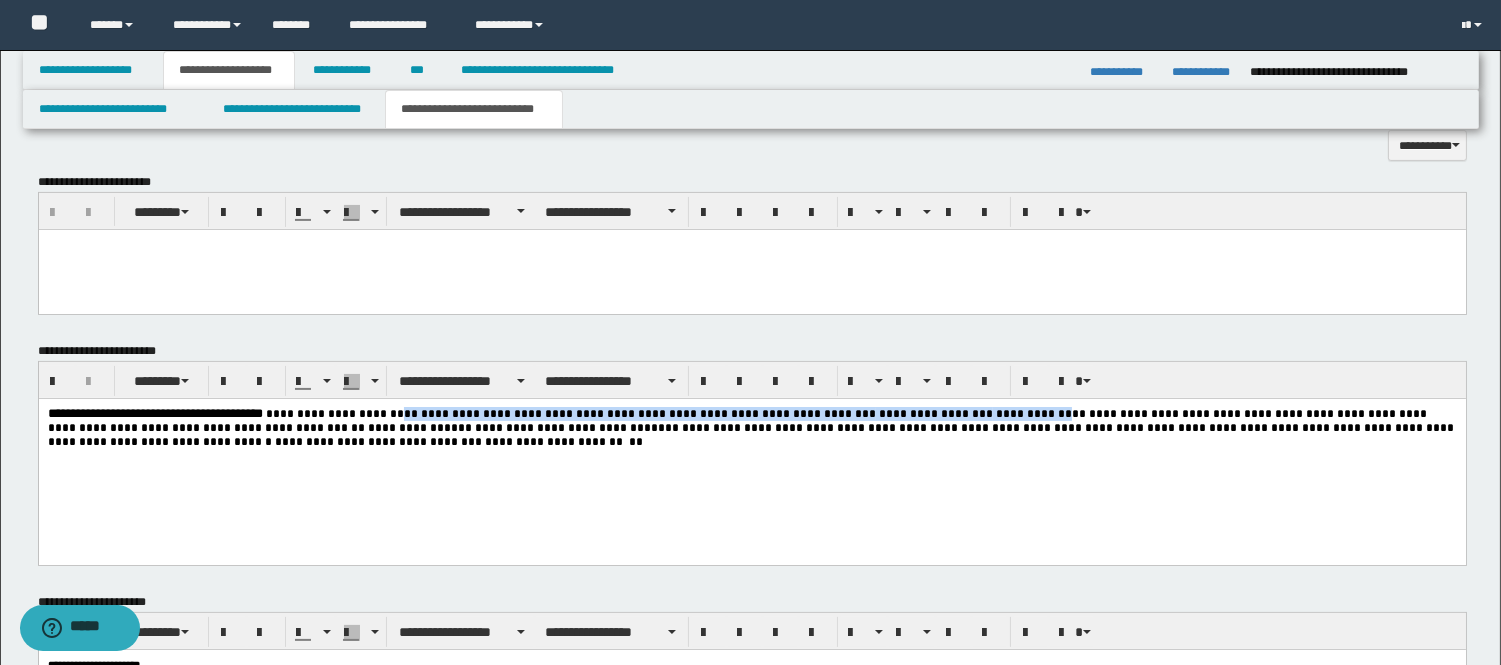 drag, startPoint x: 394, startPoint y: 409, endPoint x: 962, endPoint y: 407, distance: 568.00354 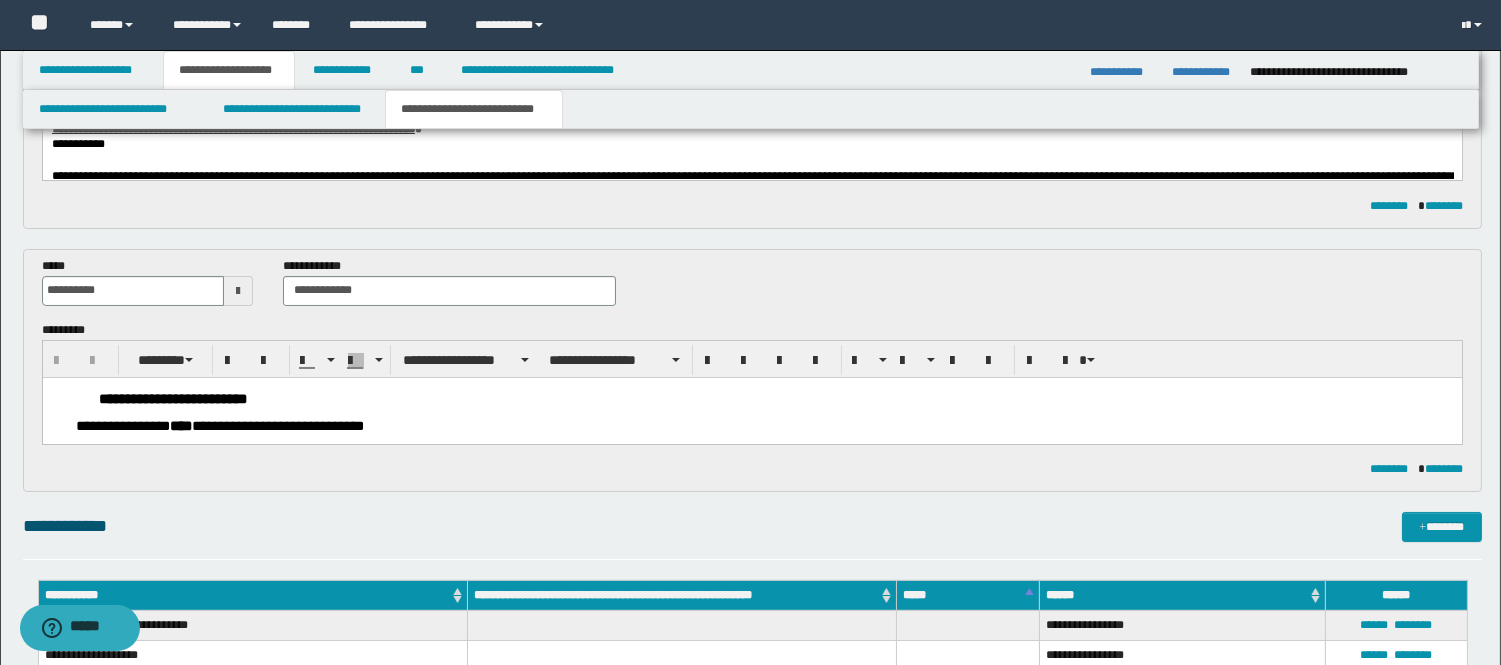 scroll, scrollTop: 244, scrollLeft: 0, axis: vertical 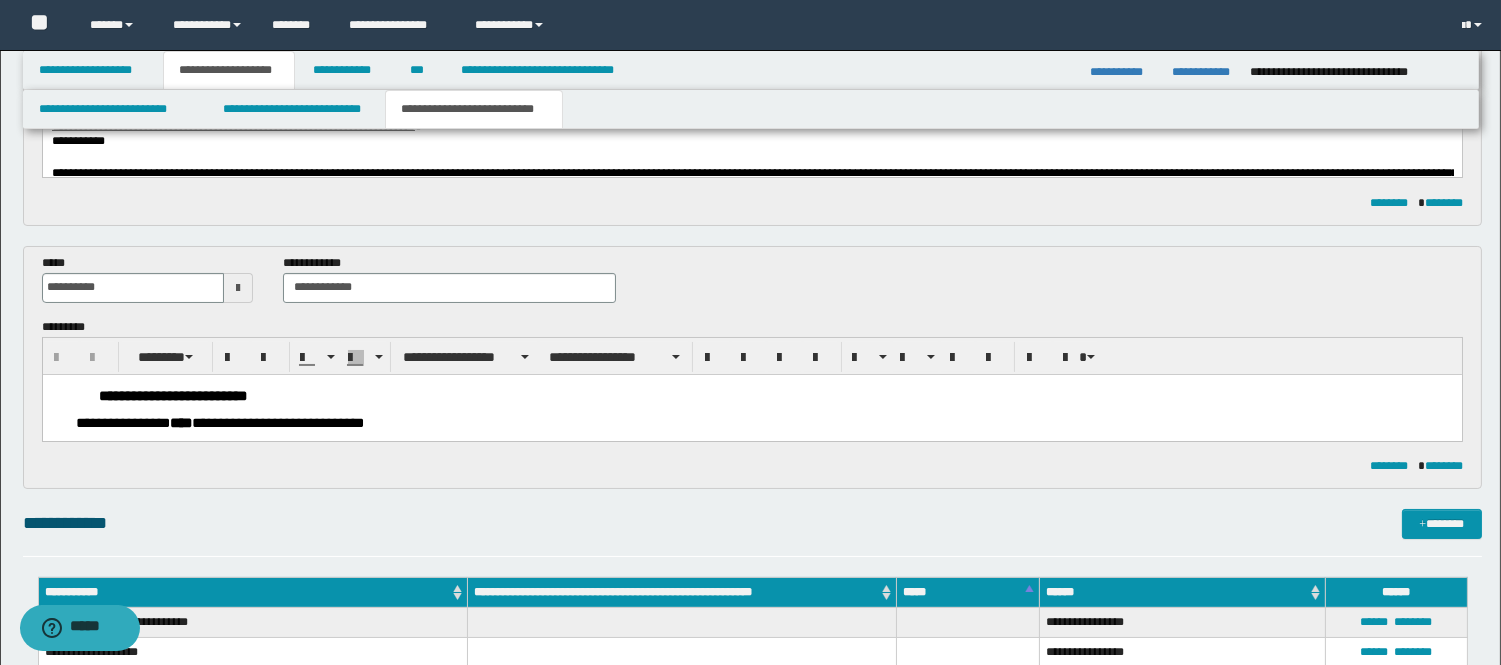 click on "**********" at bounding box center [763, 422] 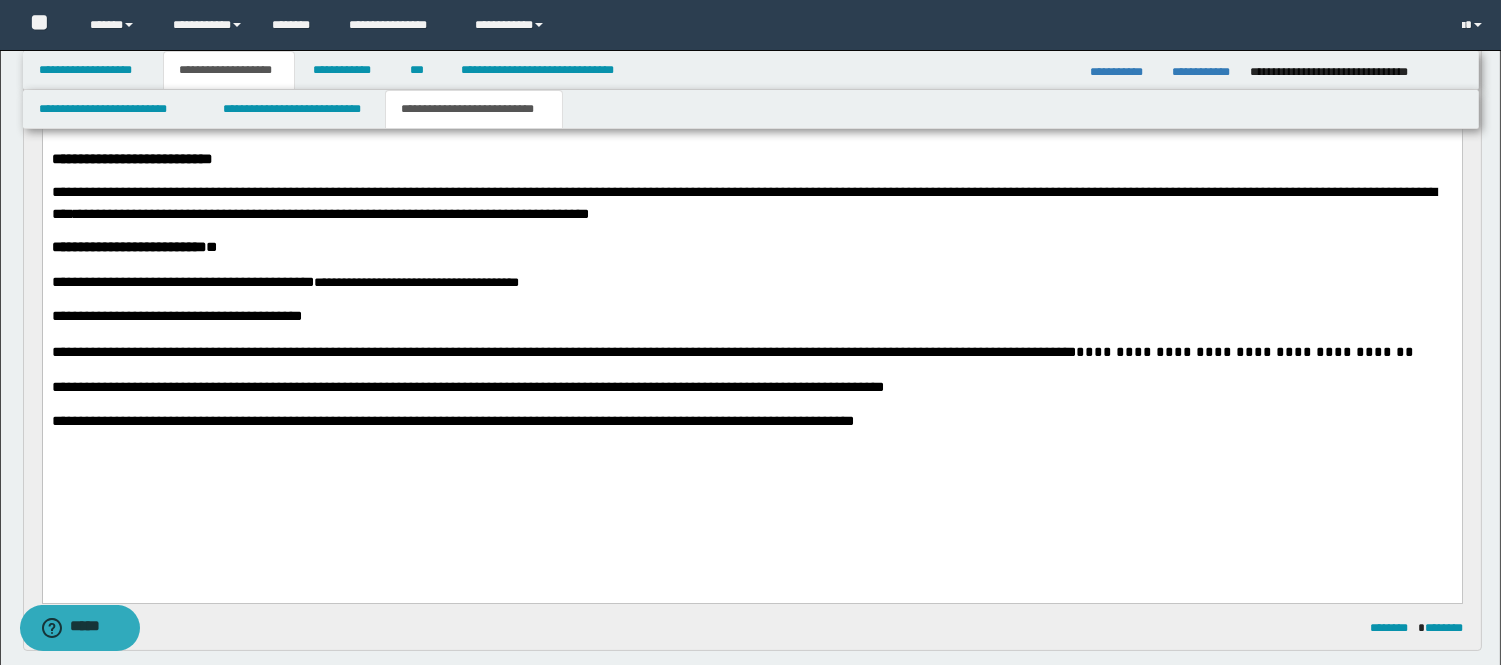scroll, scrollTop: 691, scrollLeft: 0, axis: vertical 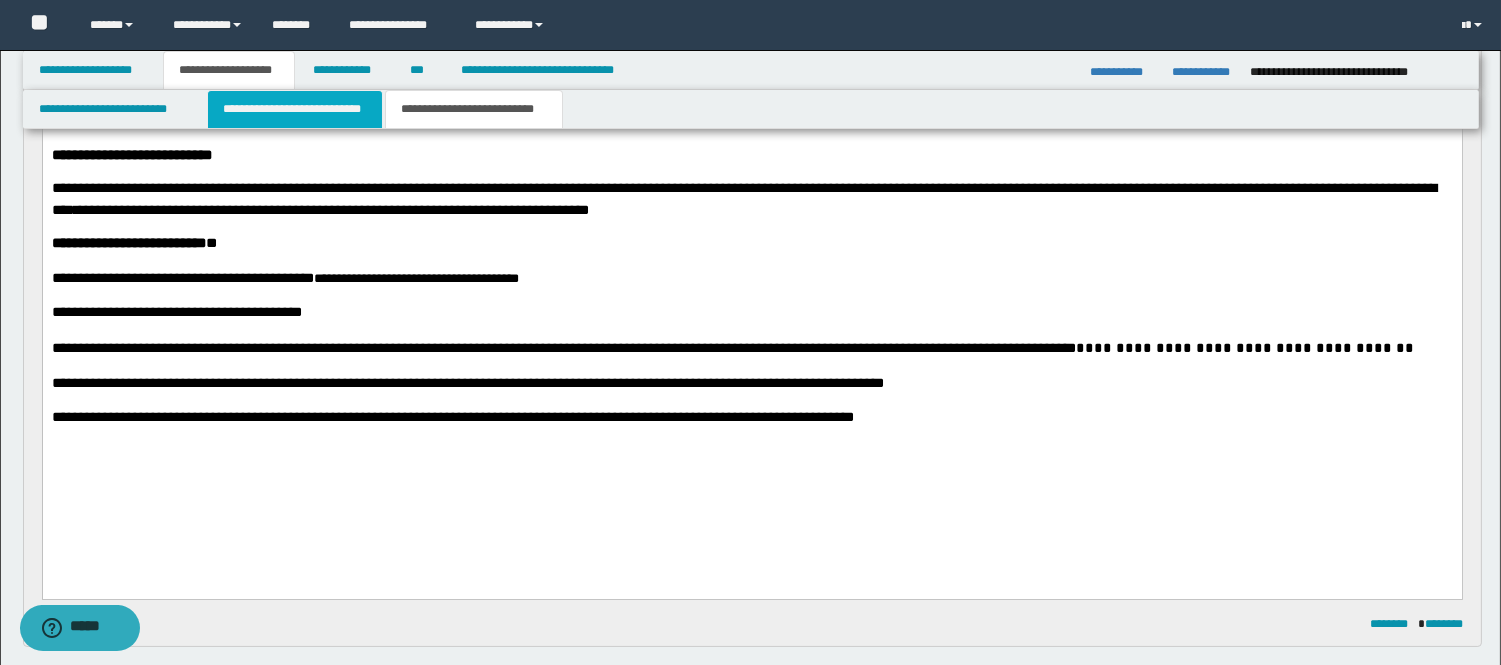 click on "**********" at bounding box center [295, 109] 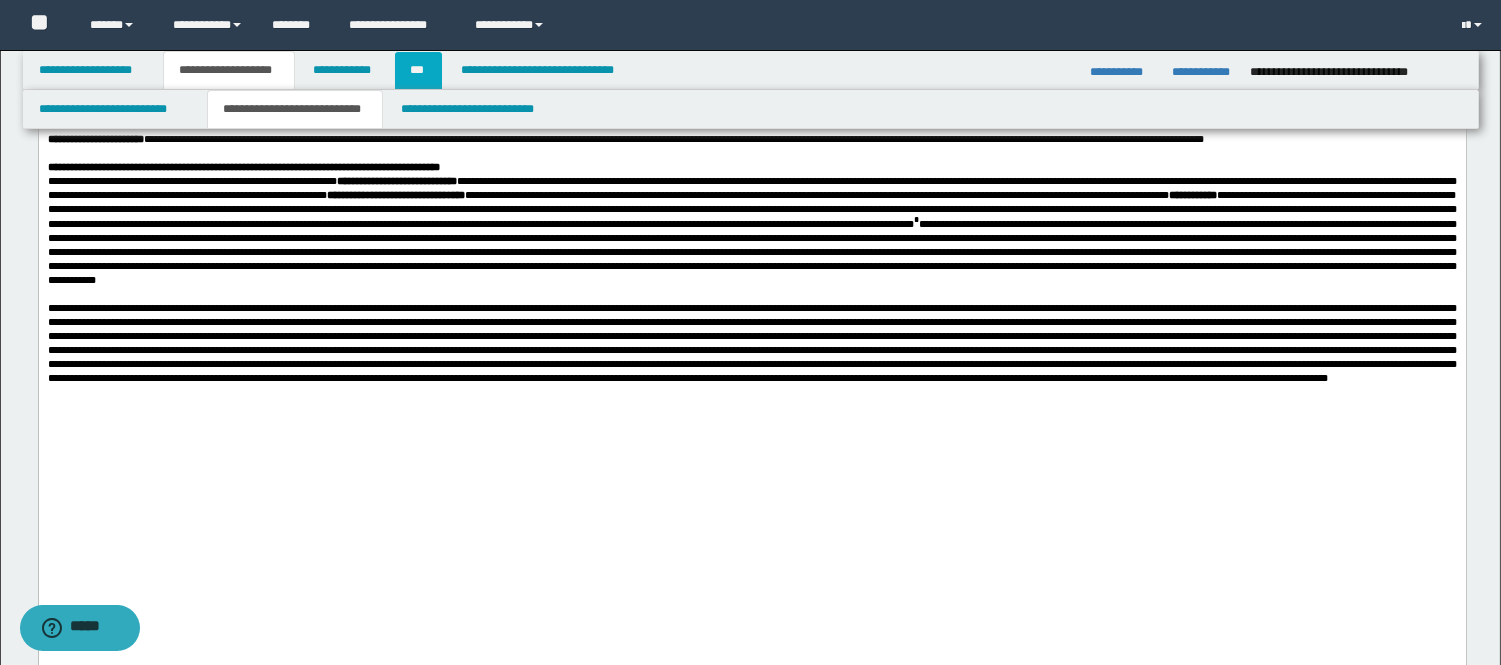 click on "***" at bounding box center [418, 70] 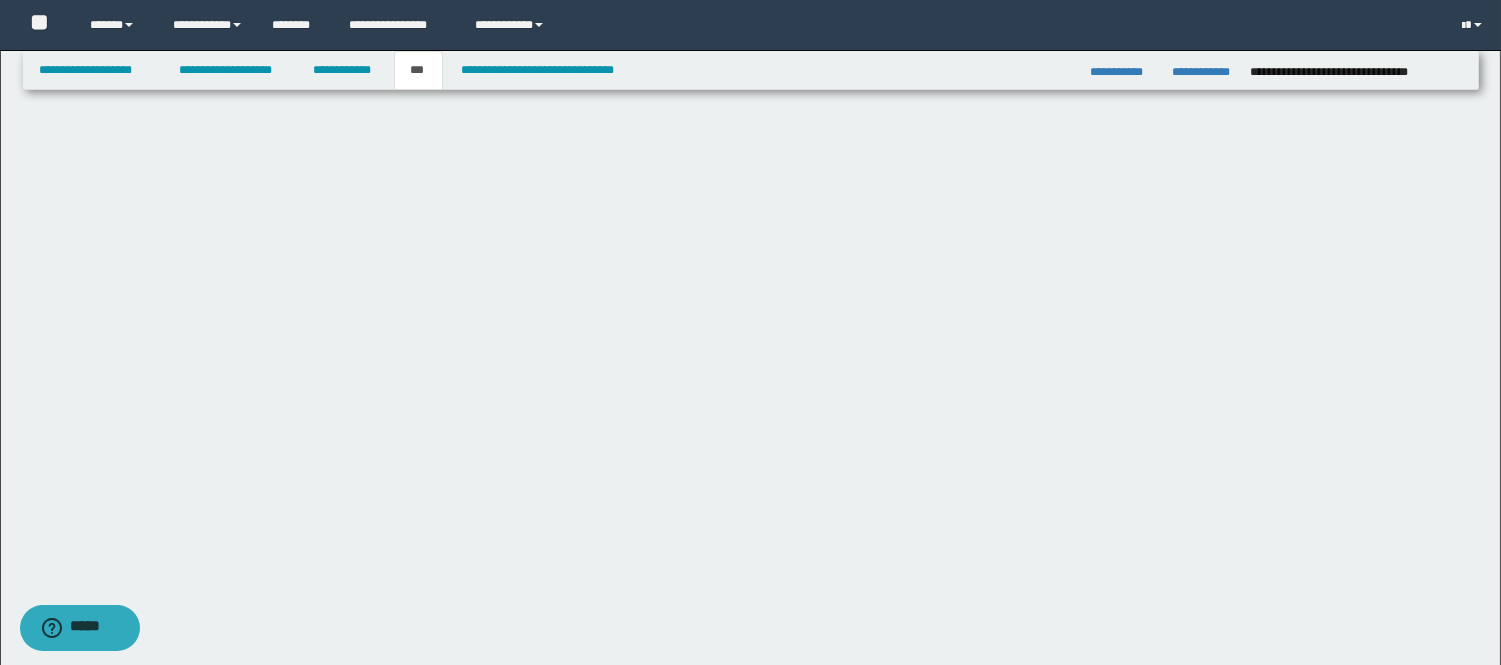 scroll, scrollTop: 0, scrollLeft: 0, axis: both 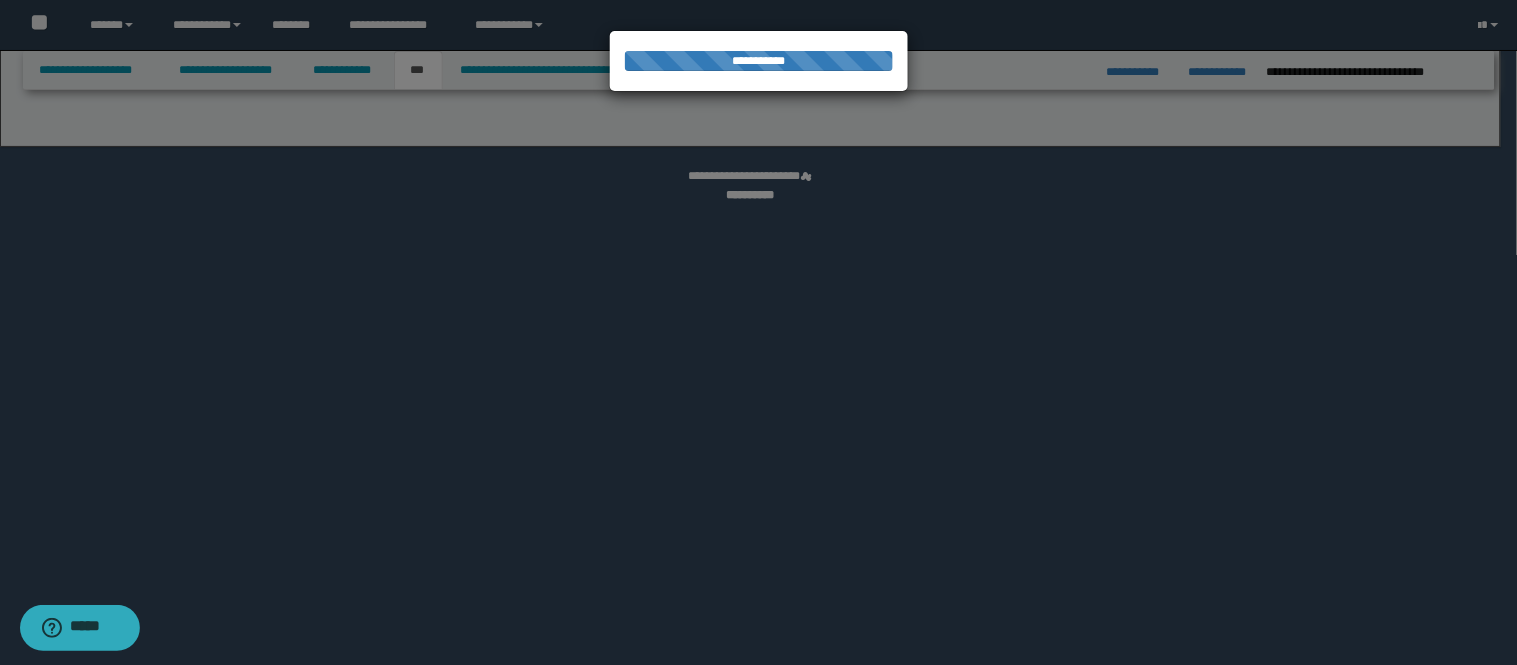 select on "**" 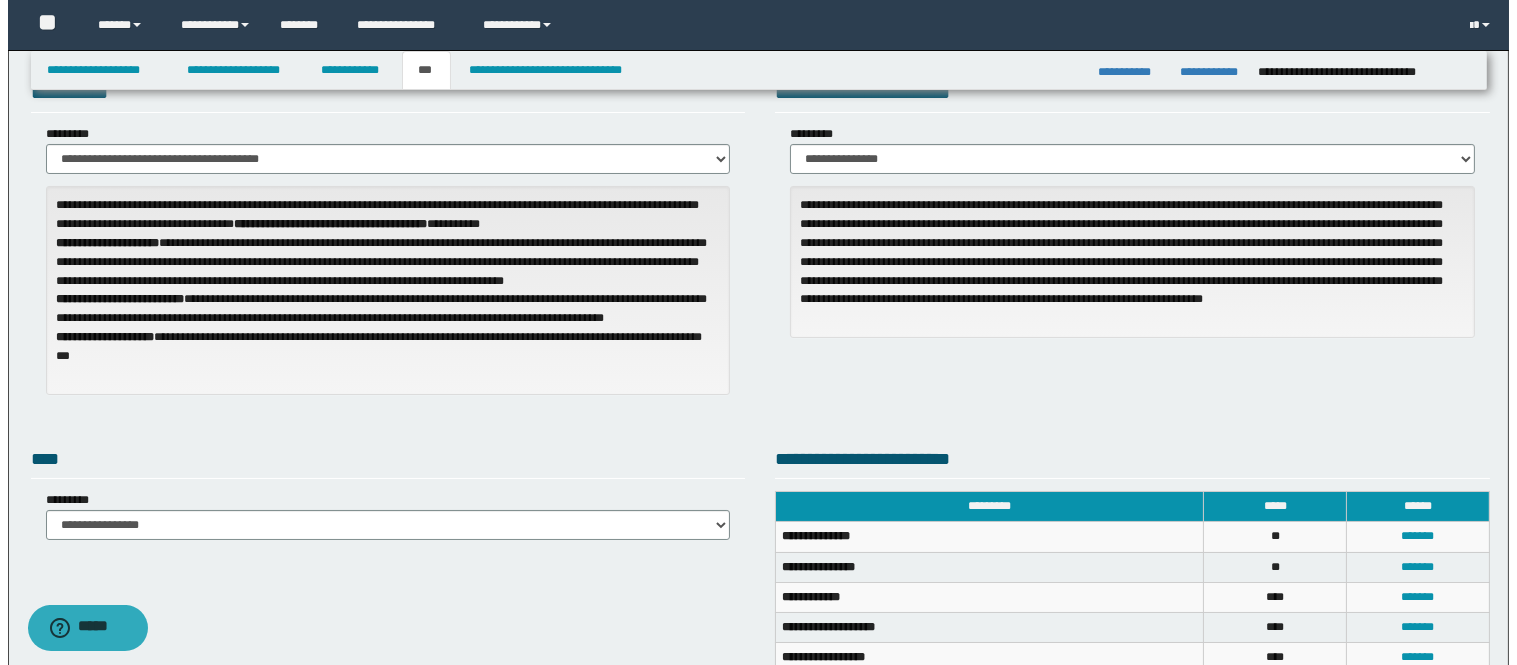 scroll, scrollTop: 222, scrollLeft: 0, axis: vertical 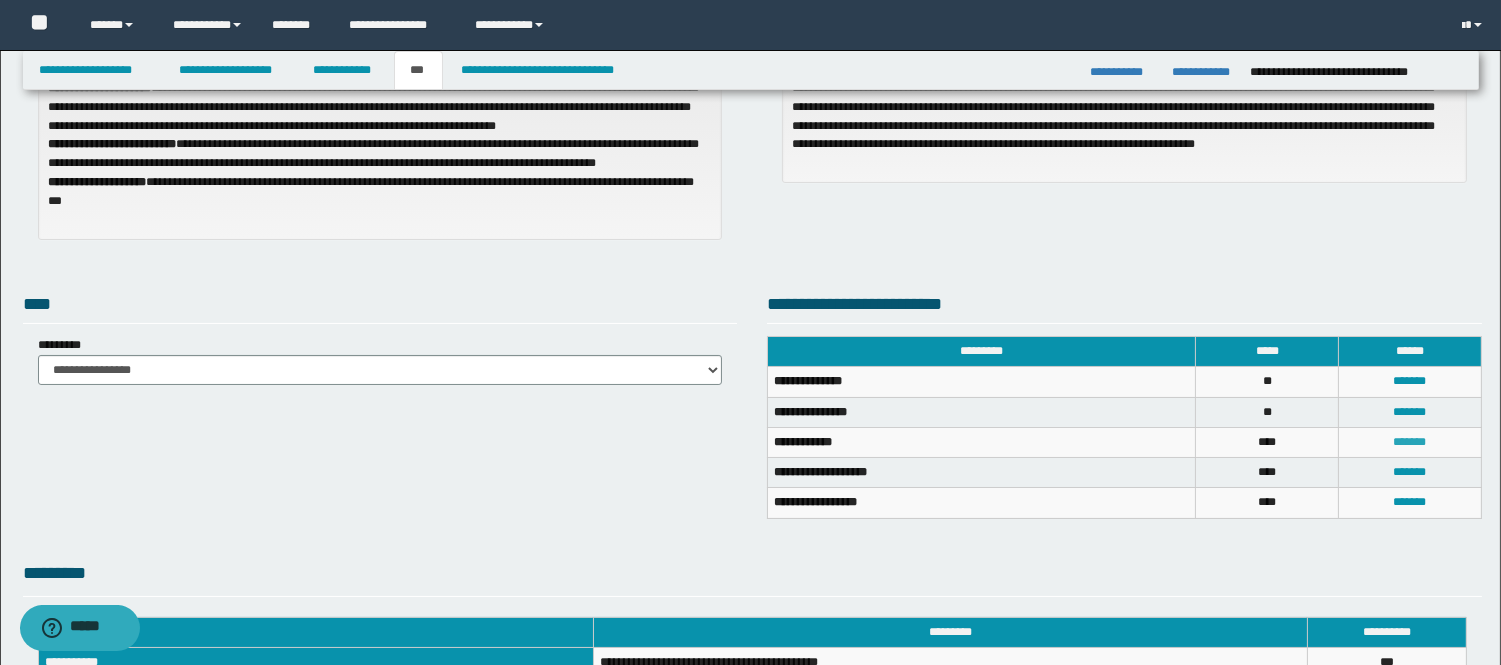 click on "*******" at bounding box center (1410, 442) 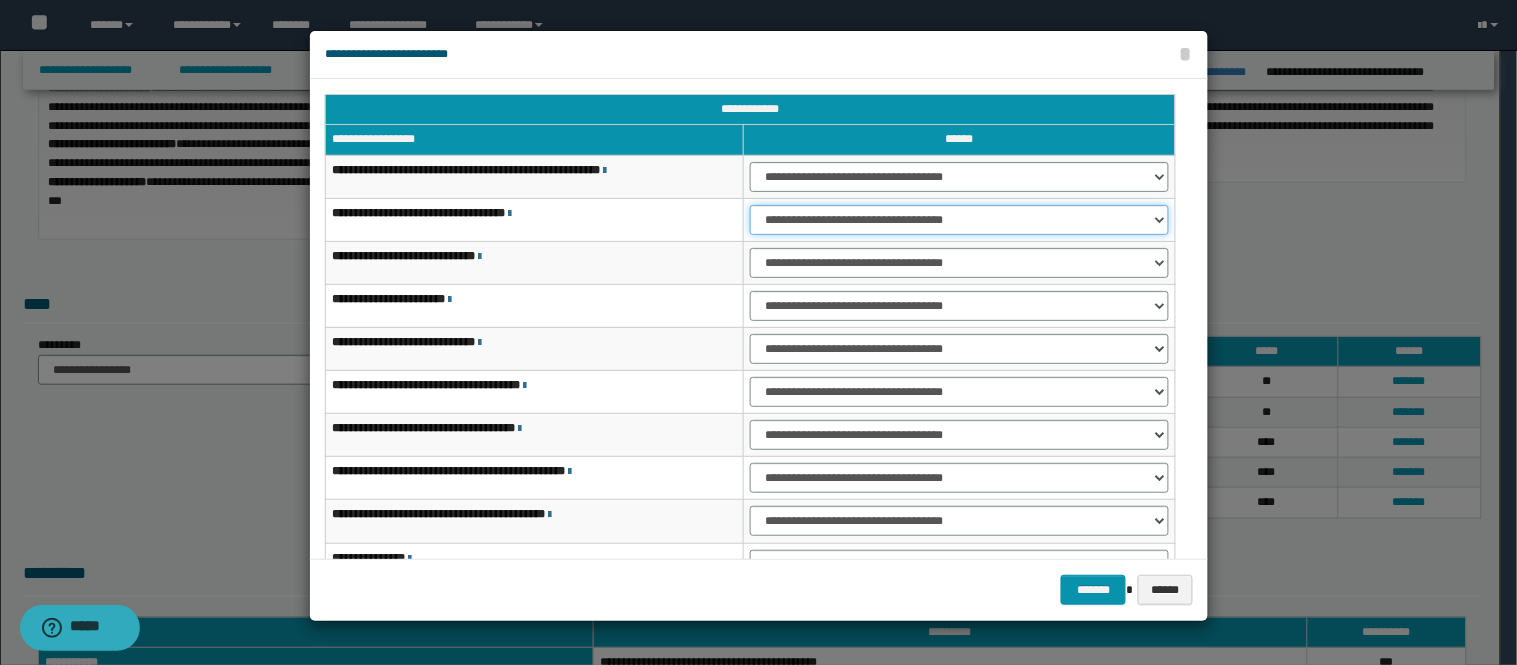 click on "**********" at bounding box center (959, 220) 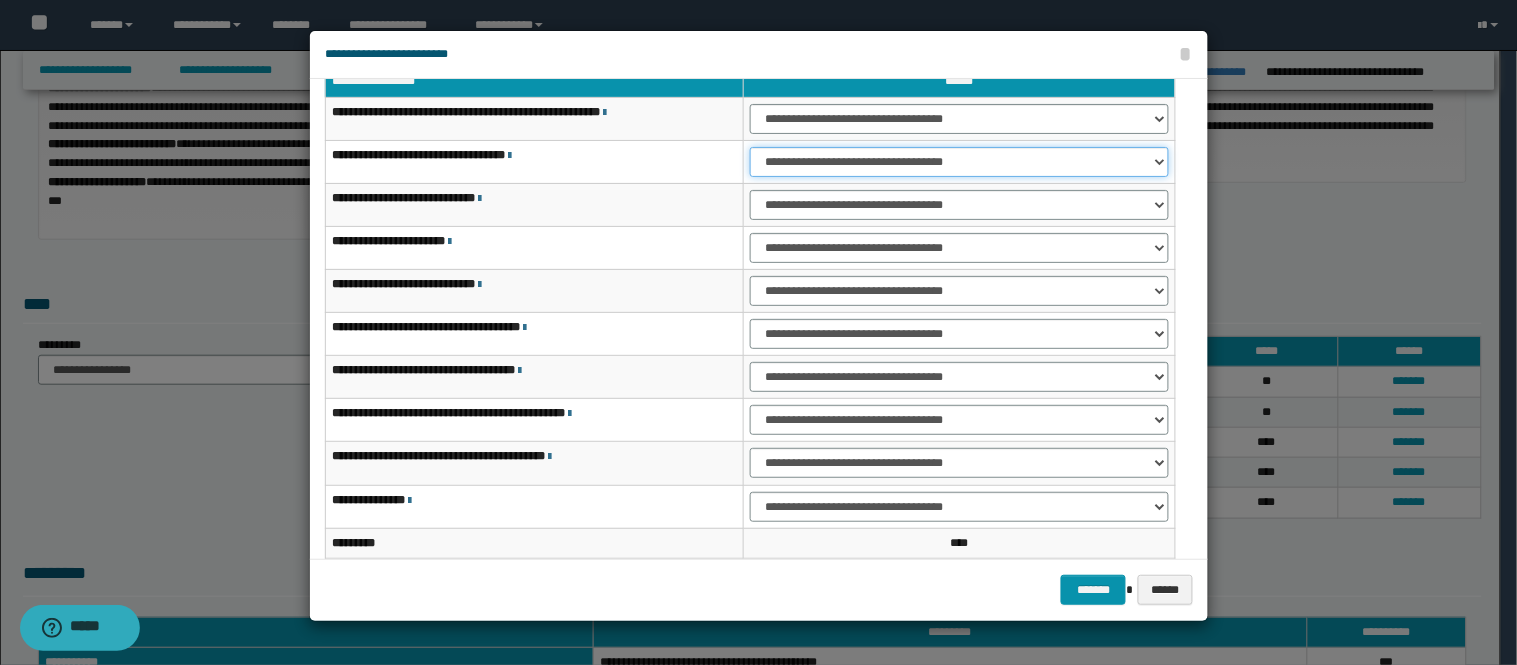 scroll, scrollTop: 111, scrollLeft: 0, axis: vertical 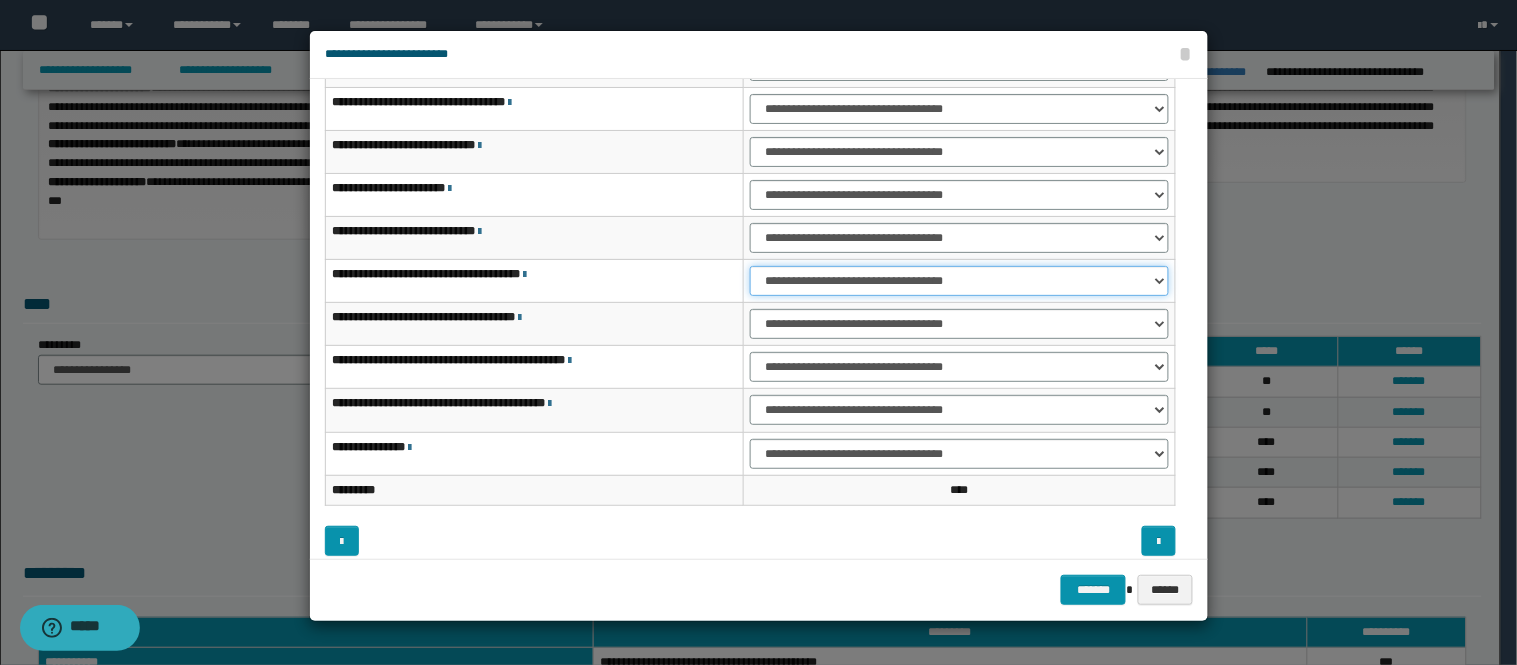 click on "**********" at bounding box center [959, 281] 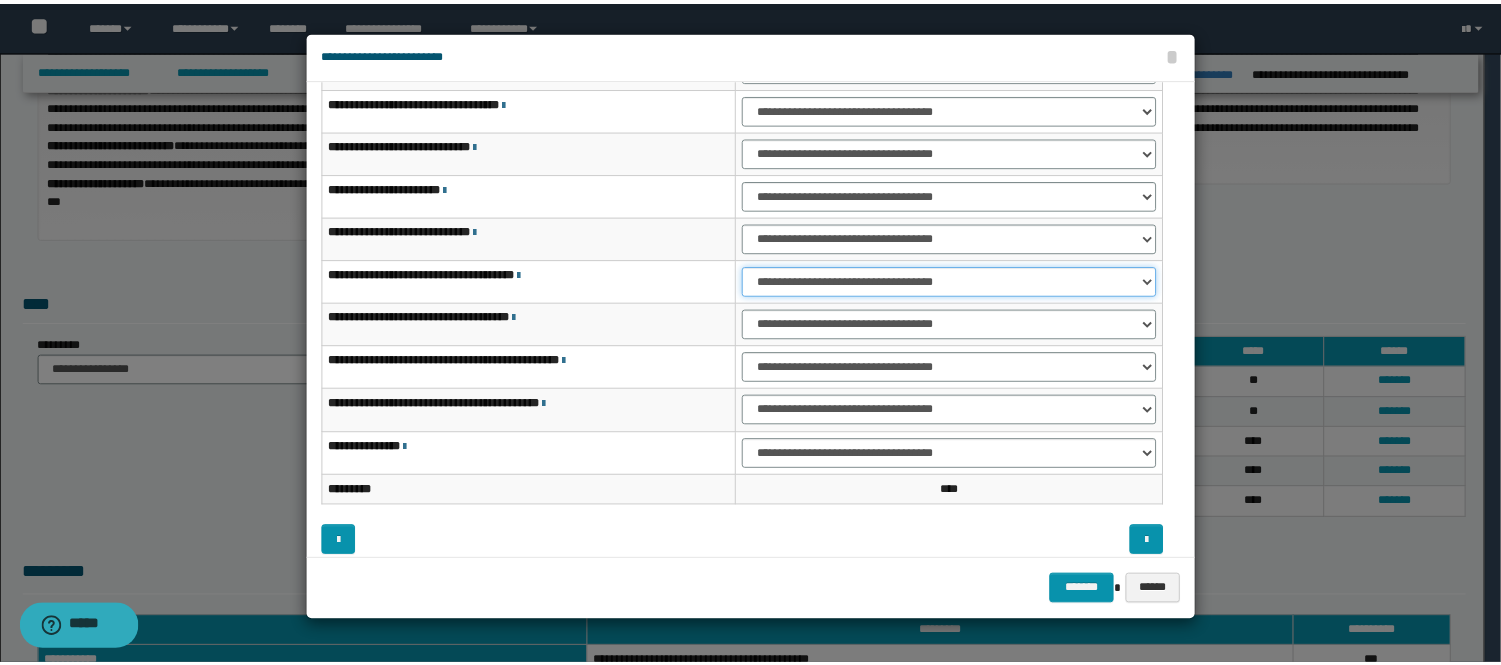 scroll, scrollTop: 123, scrollLeft: 0, axis: vertical 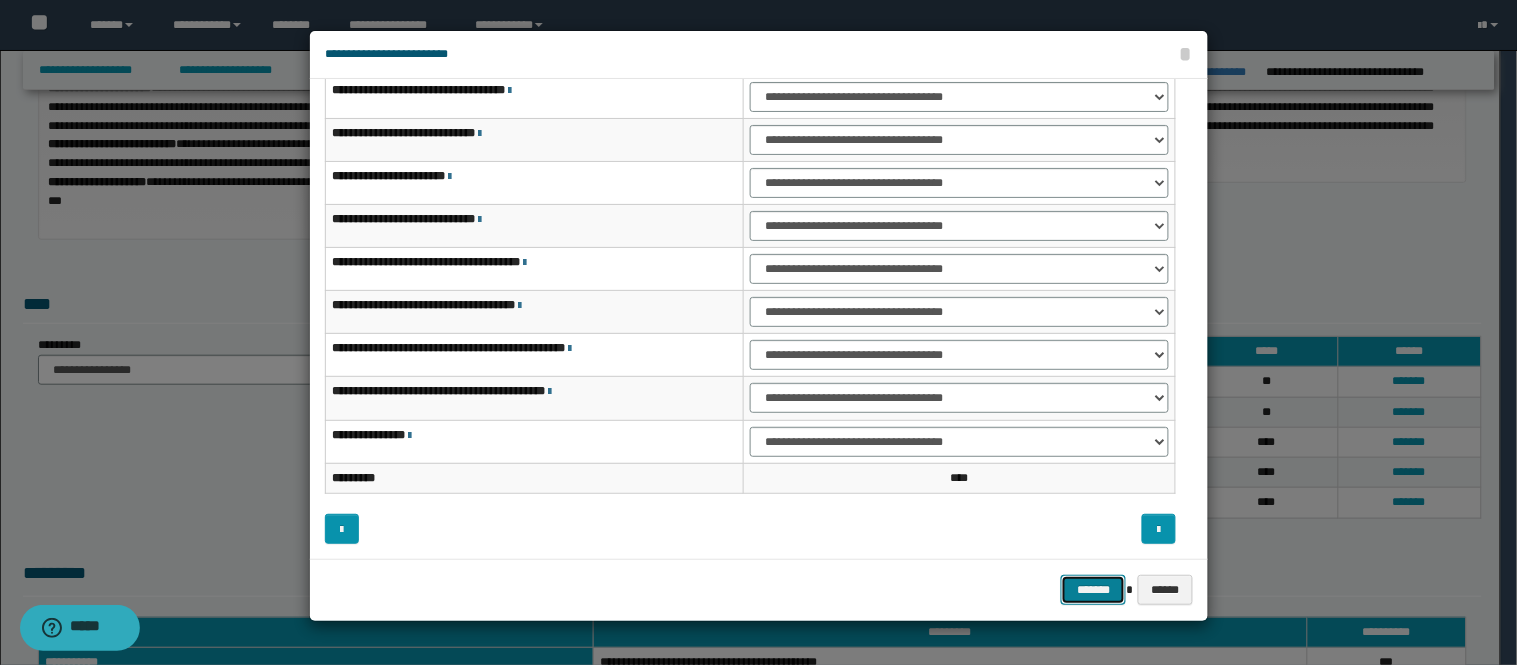 click on "*******" at bounding box center [1093, 590] 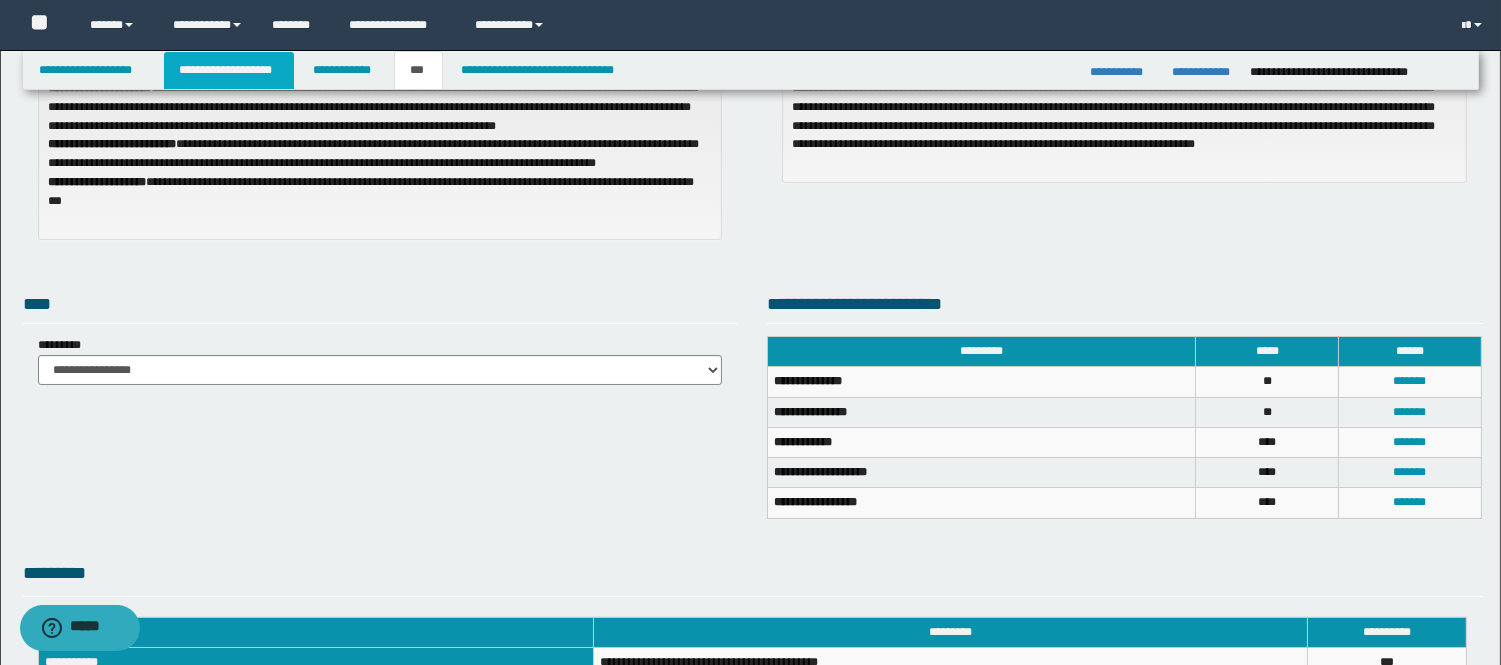 click on "**********" at bounding box center (229, 70) 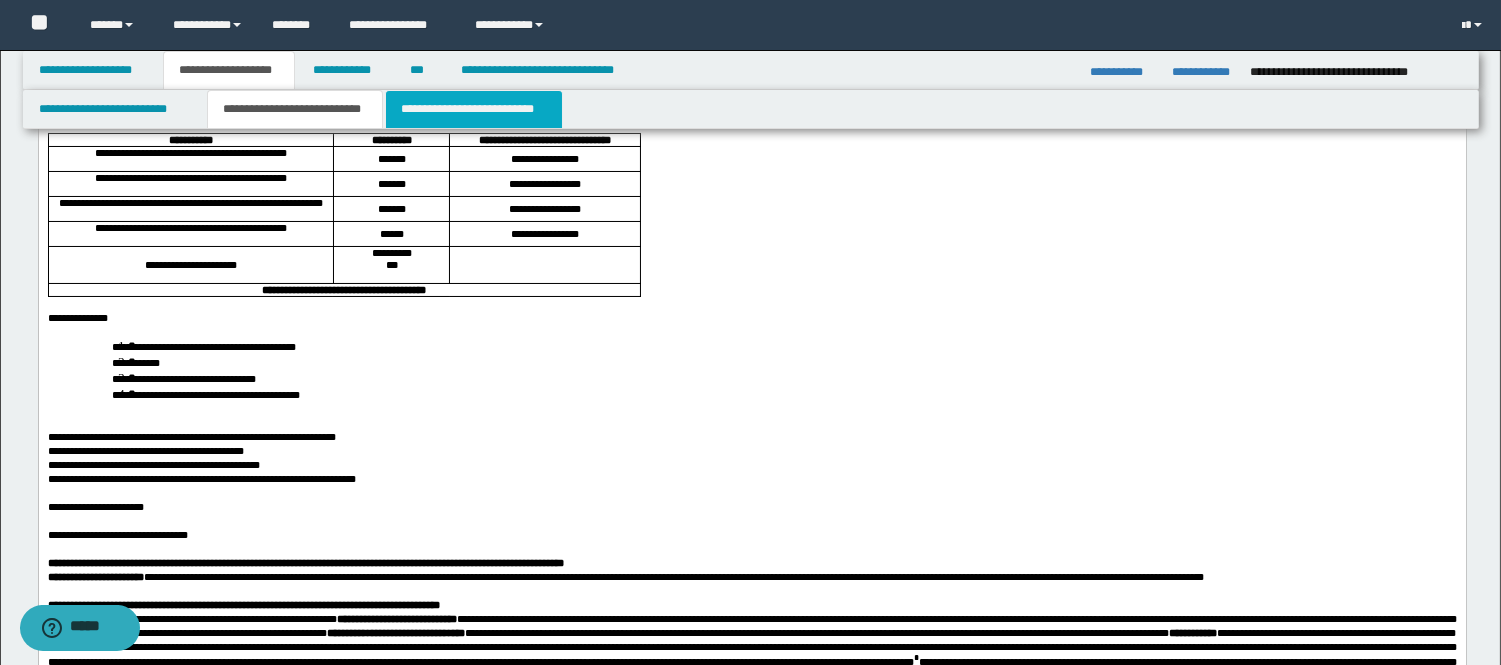 click on "**********" at bounding box center [474, 109] 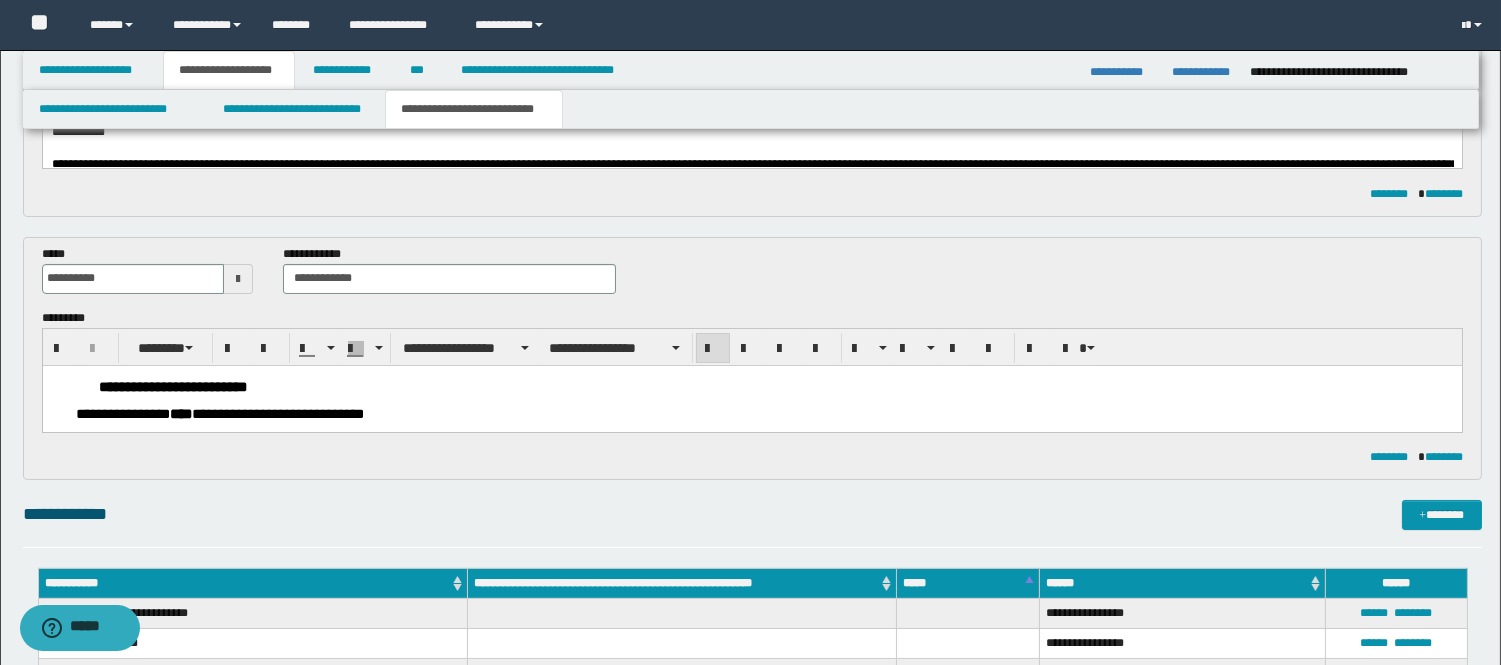 click on "**********" at bounding box center (775, 386) 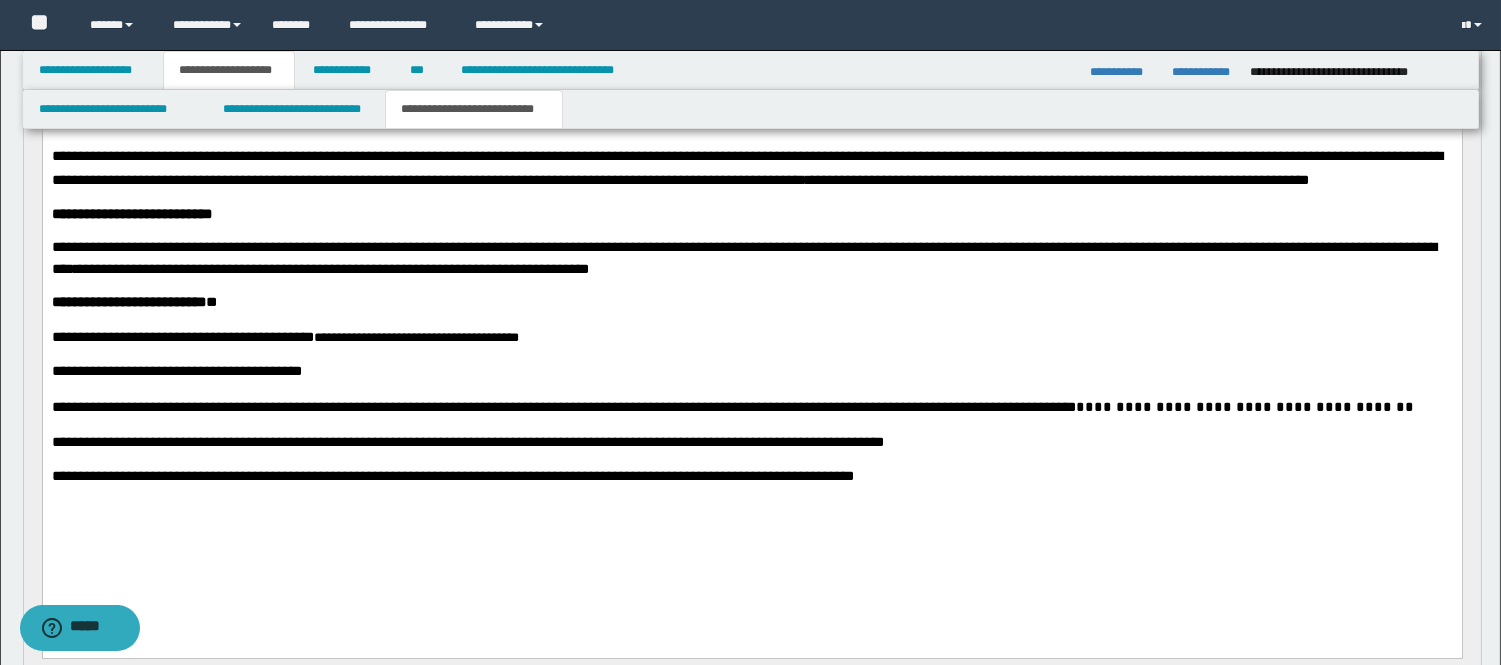 scroll, scrollTop: 697, scrollLeft: 0, axis: vertical 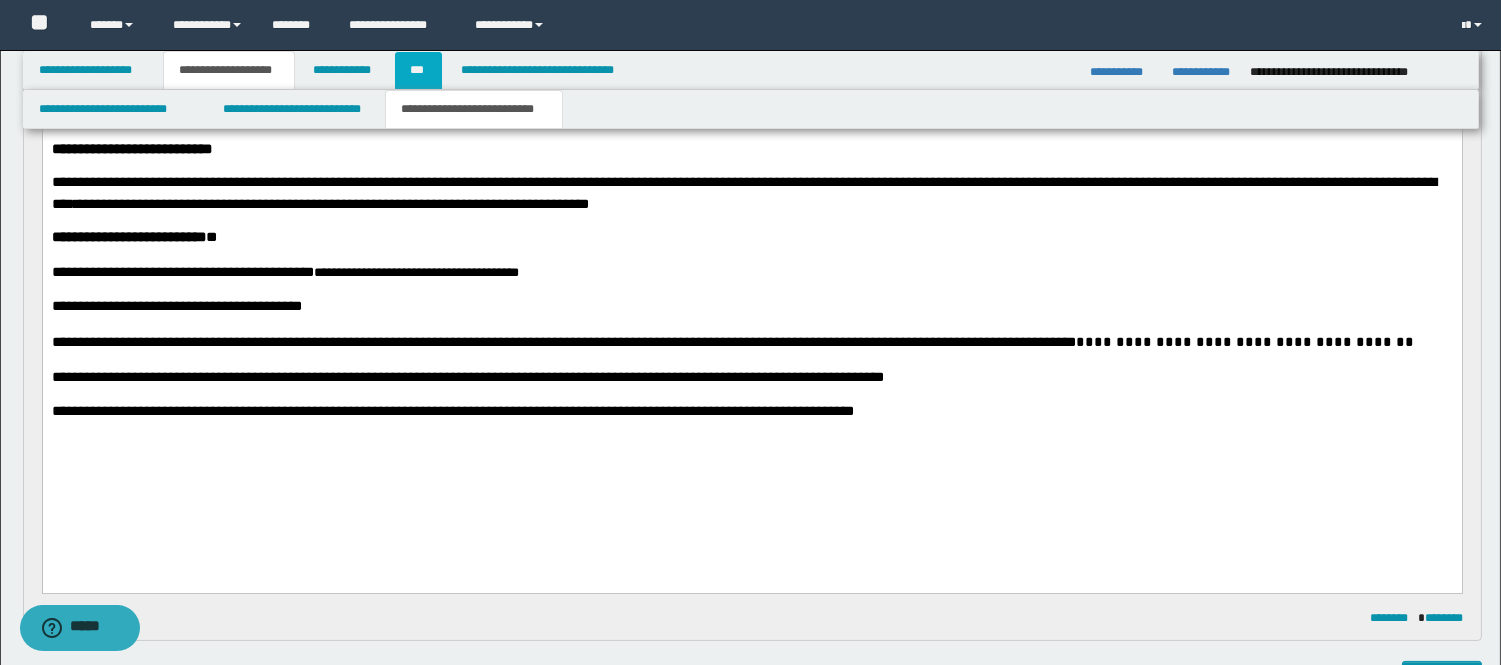 click on "***" at bounding box center (418, 70) 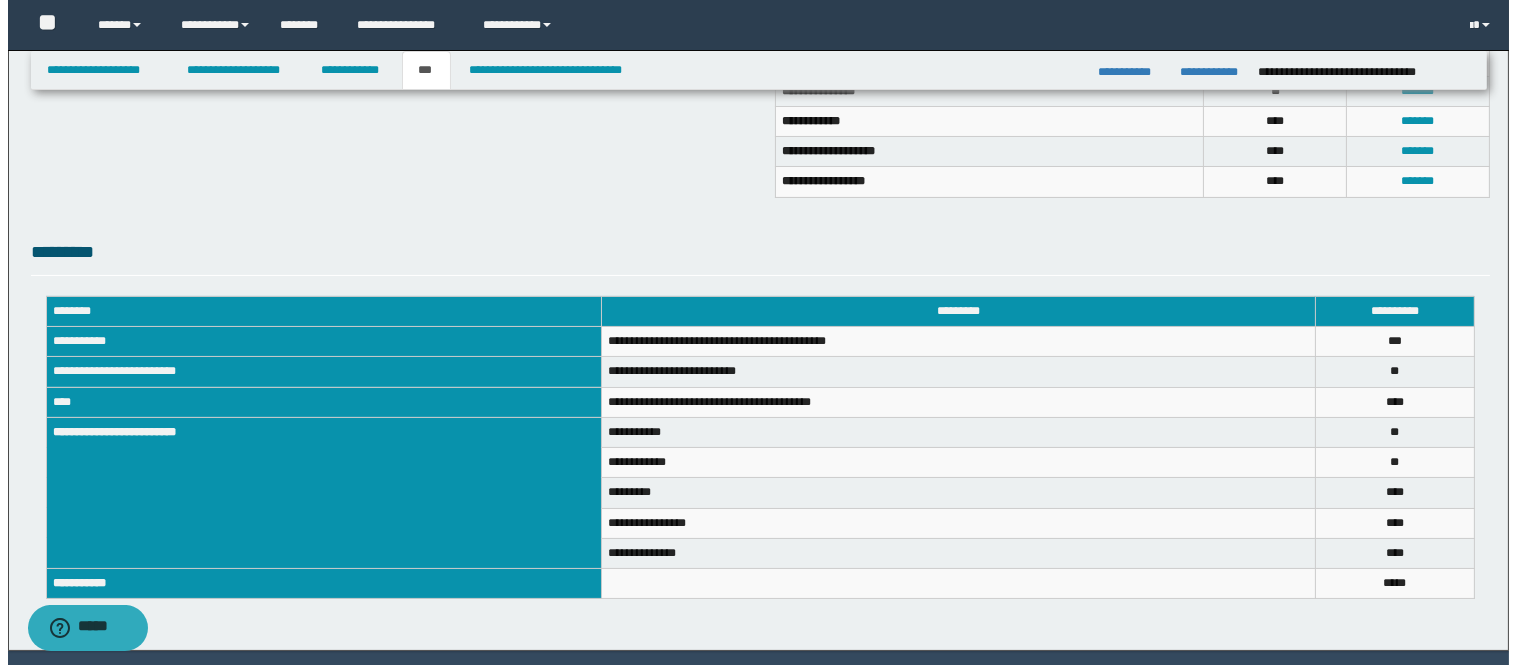 scroll, scrollTop: 494, scrollLeft: 0, axis: vertical 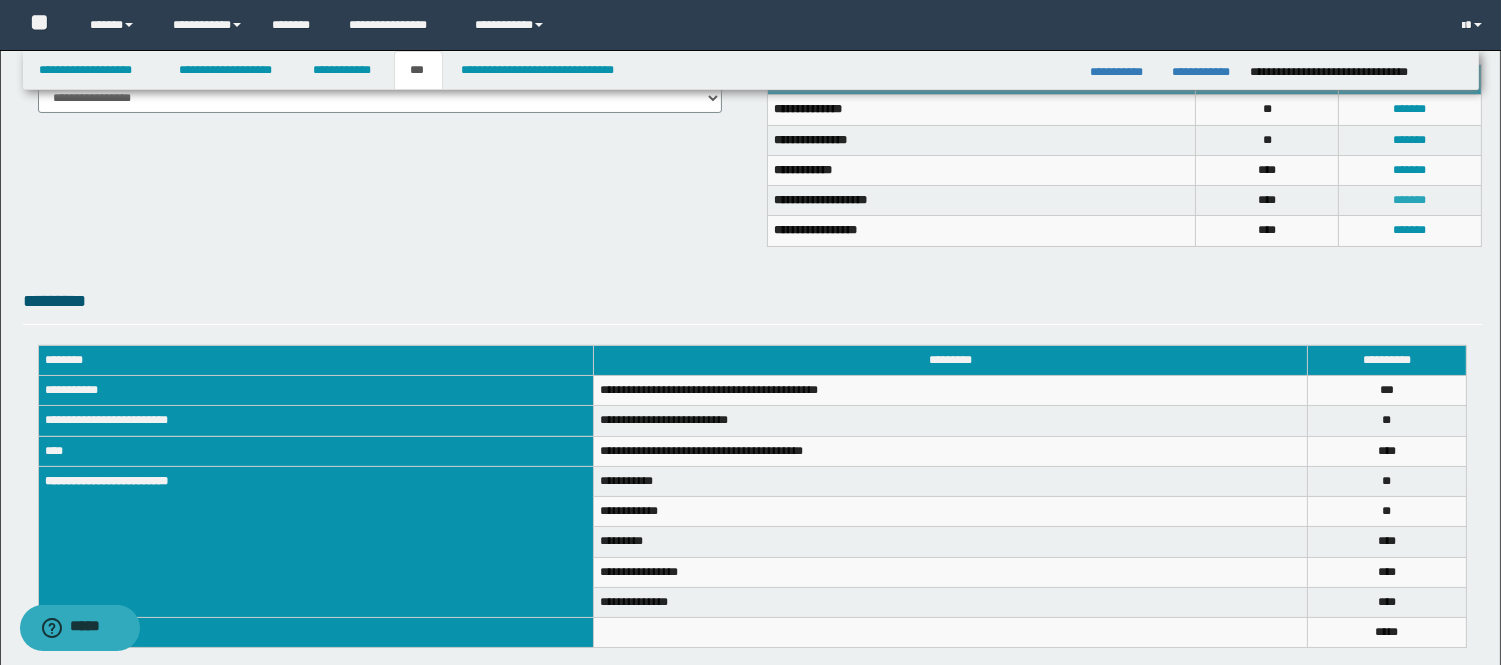 click on "*******" at bounding box center [1410, 200] 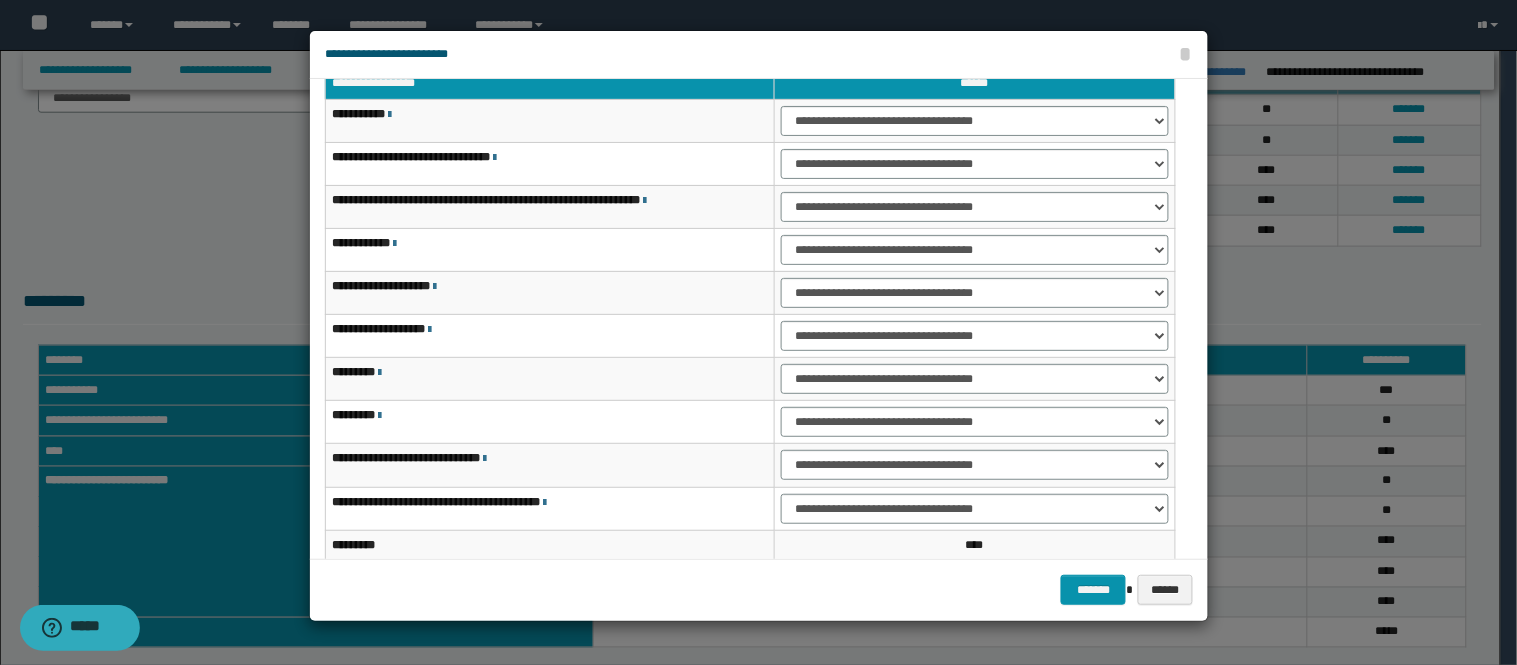 scroll, scrollTop: 0, scrollLeft: 0, axis: both 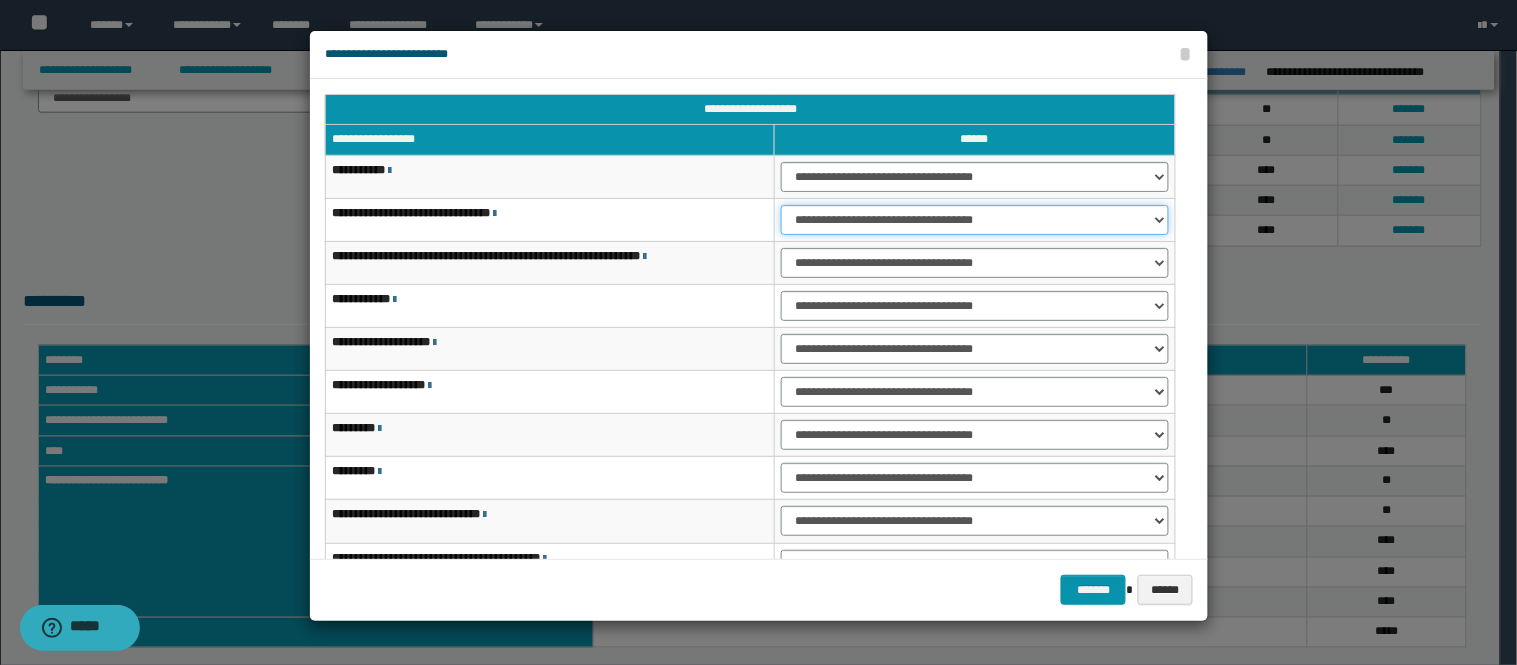 drag, startPoint x: 895, startPoint y: 213, endPoint x: 902, endPoint y: 221, distance: 10.630146 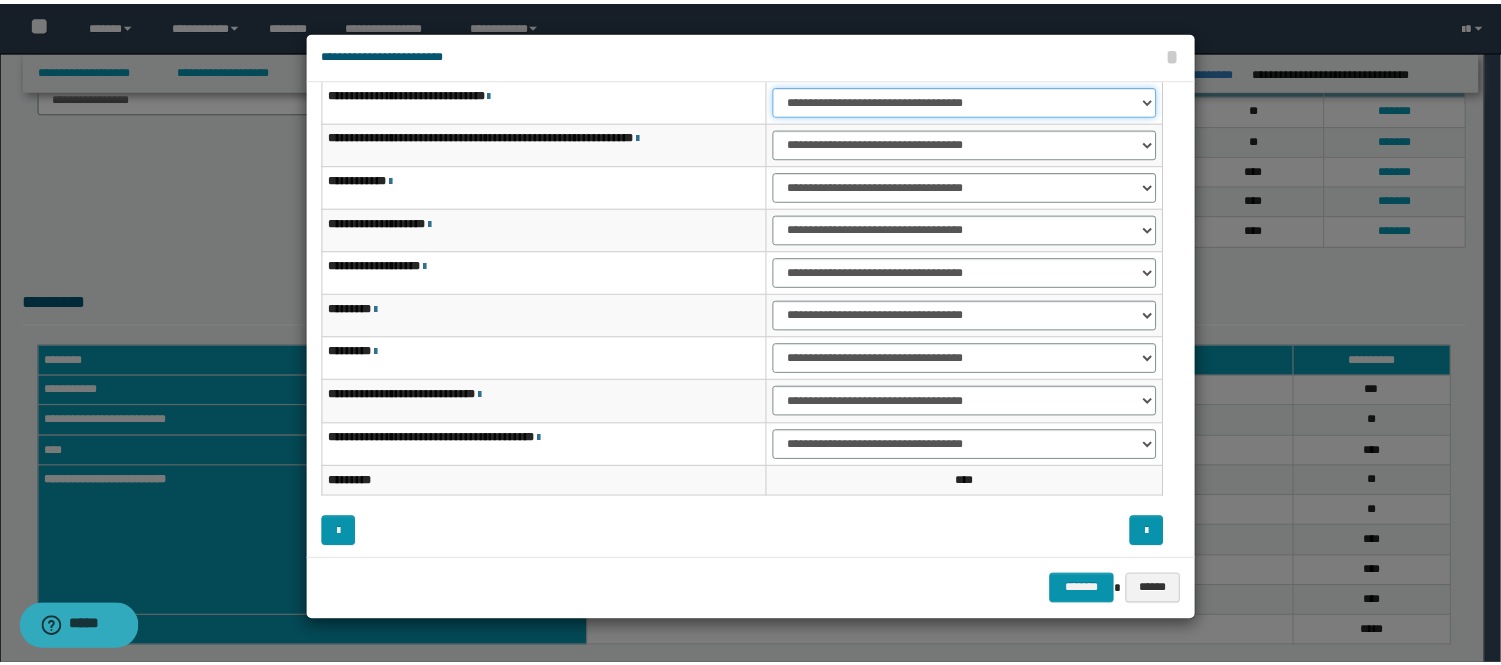 scroll, scrollTop: 123, scrollLeft: 0, axis: vertical 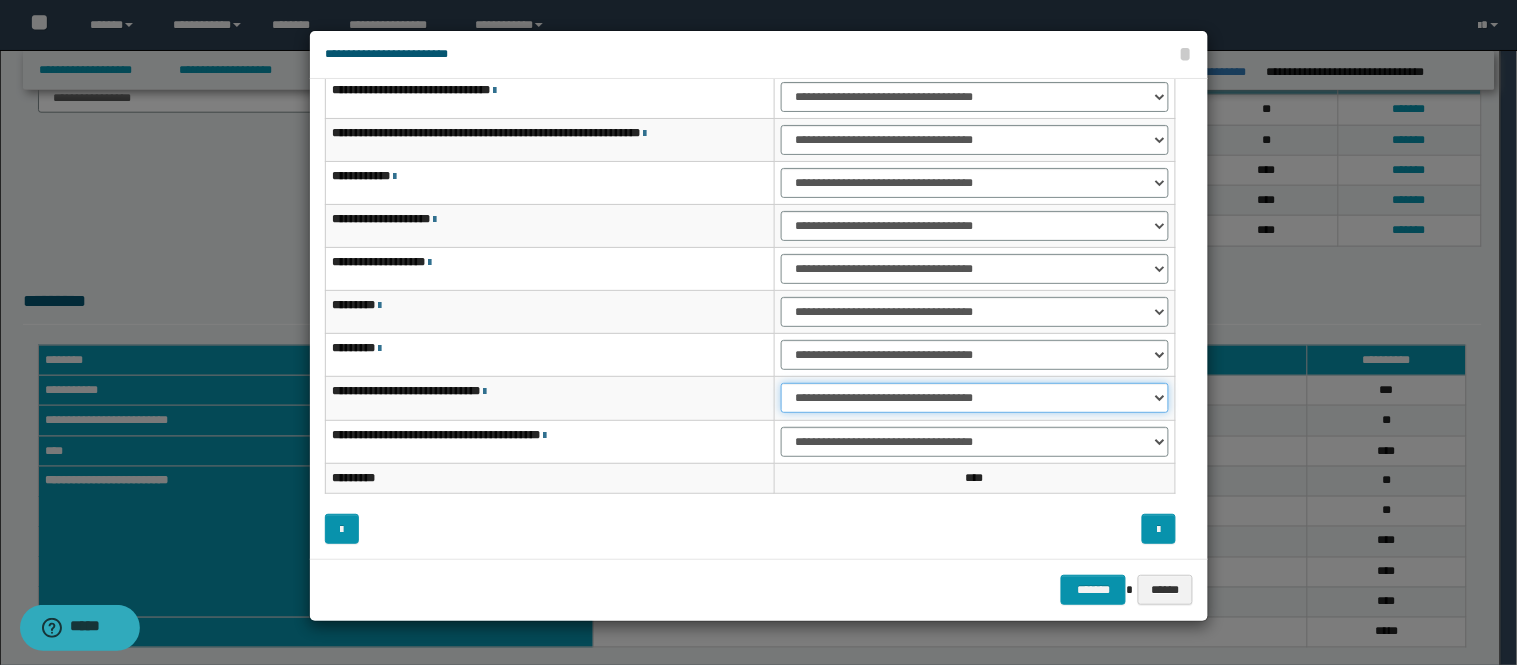 click on "**********" at bounding box center (975, 398) 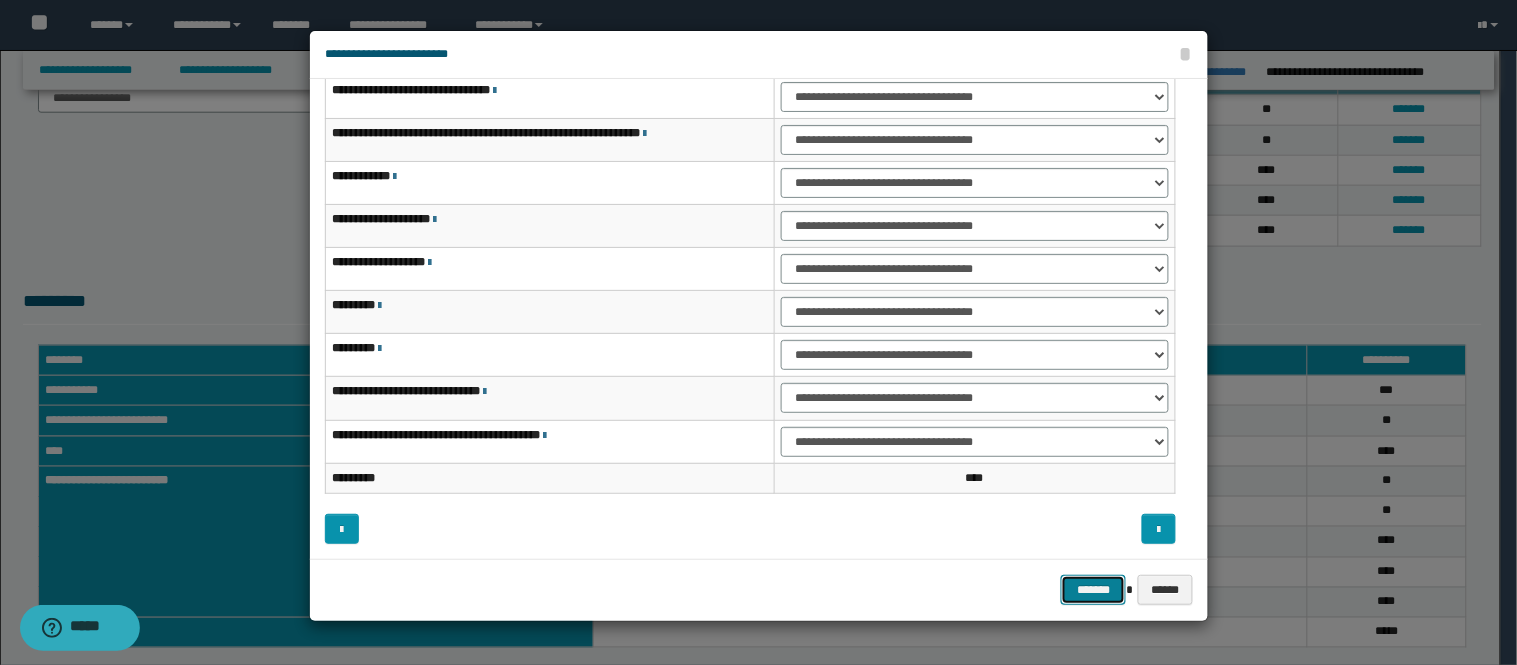 click on "*******" at bounding box center [1093, 590] 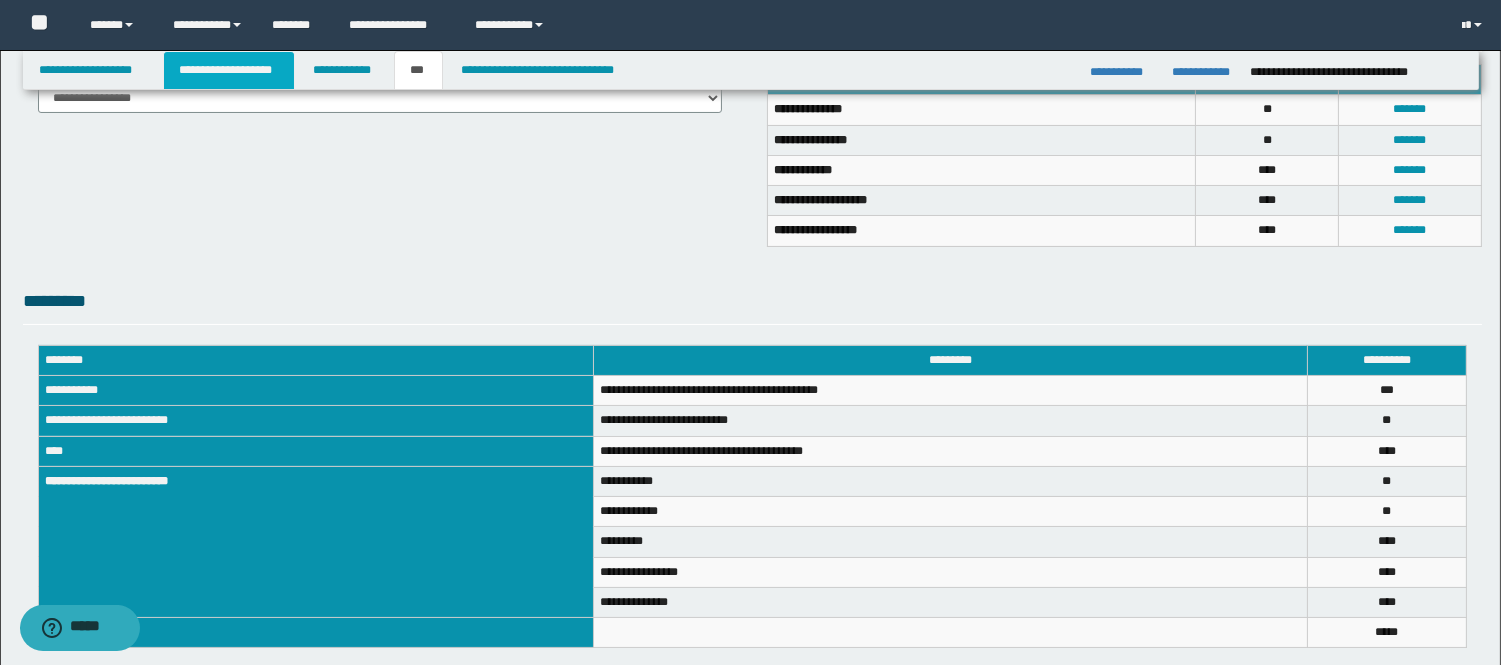 click on "**********" at bounding box center (229, 70) 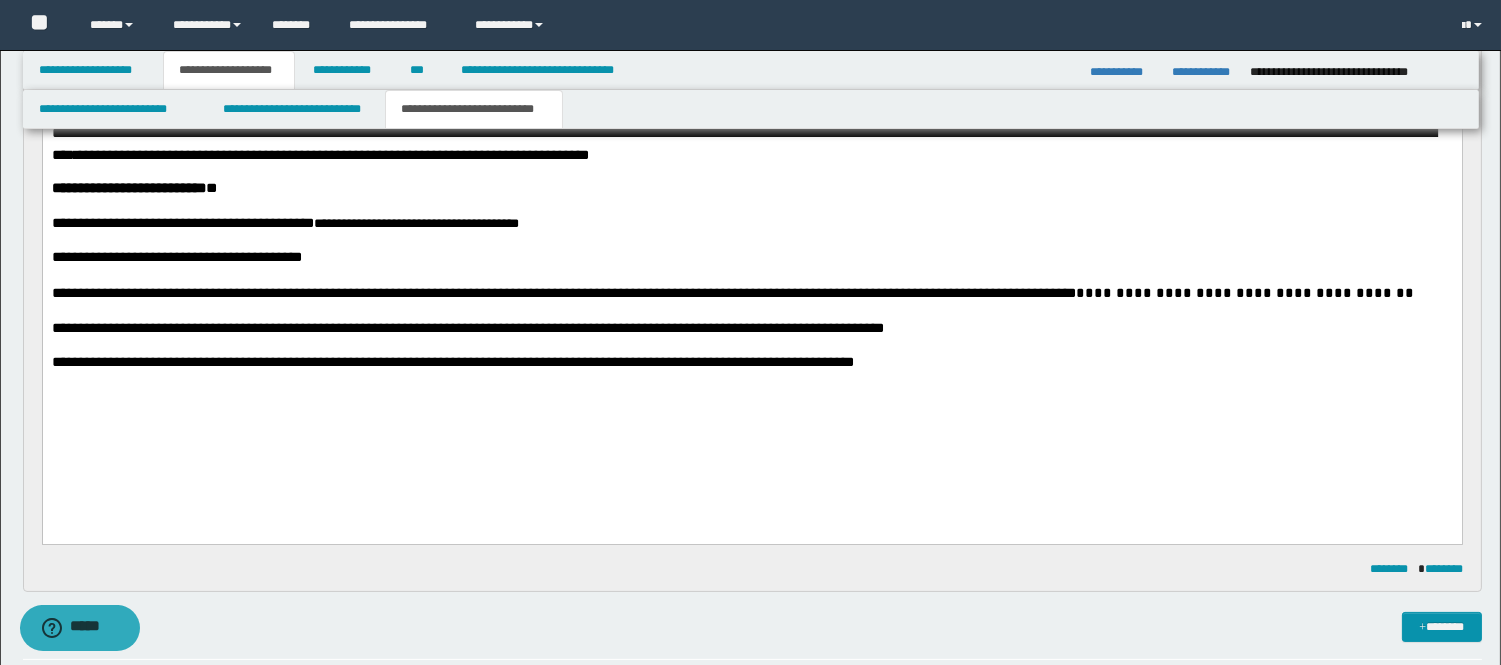 scroll, scrollTop: 747, scrollLeft: 0, axis: vertical 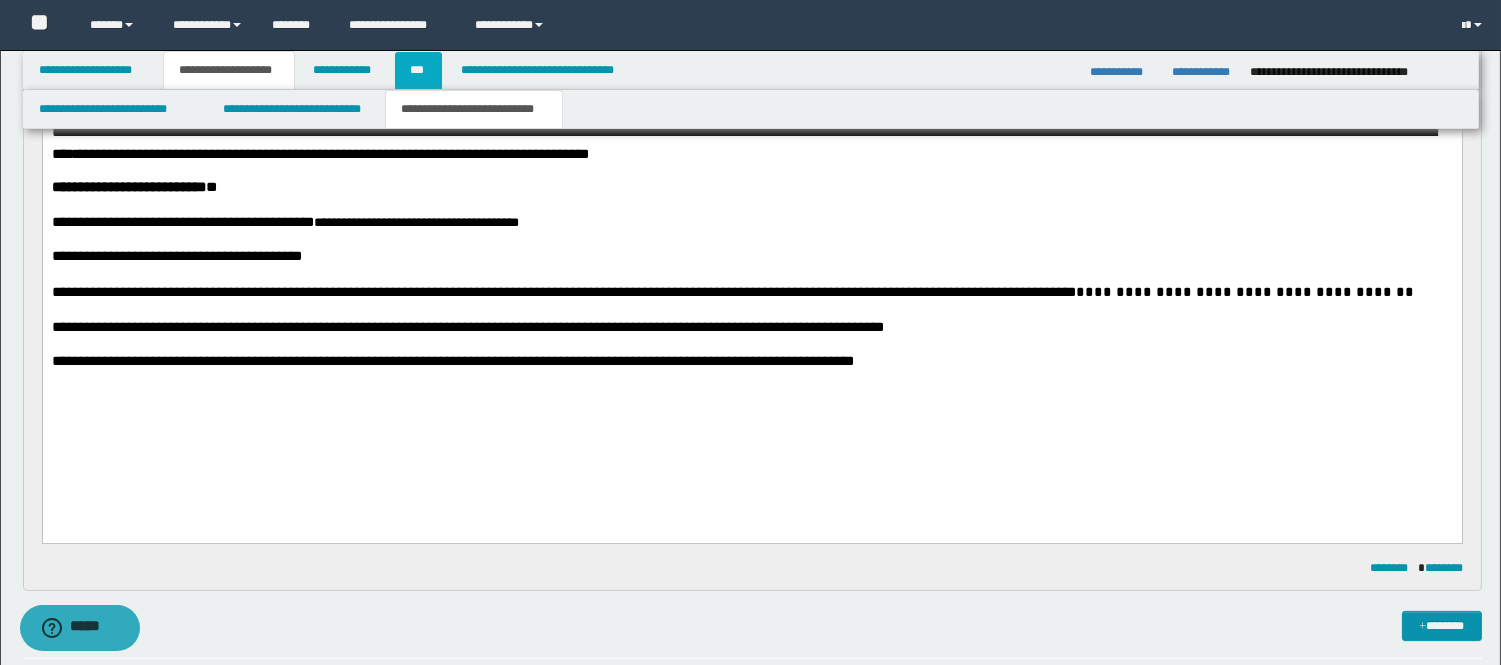 click on "***" at bounding box center (418, 70) 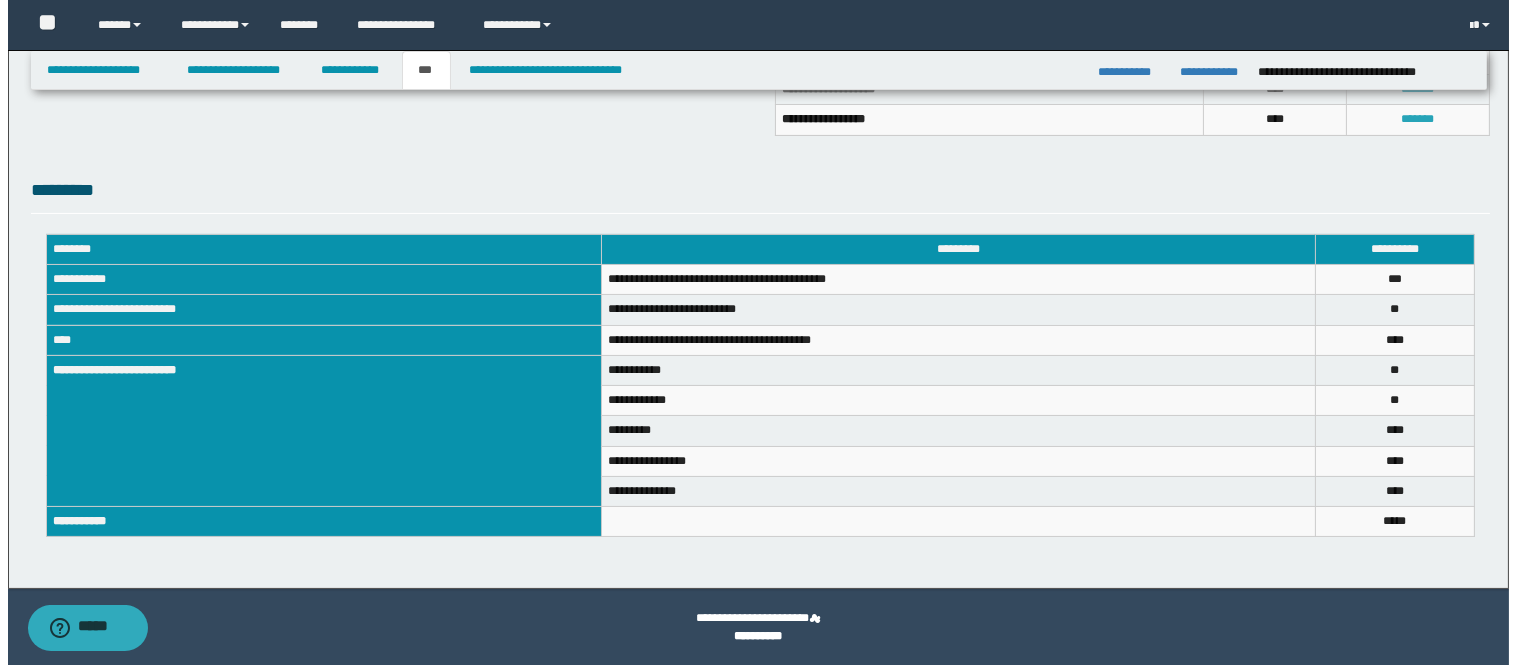 scroll, scrollTop: 494, scrollLeft: 0, axis: vertical 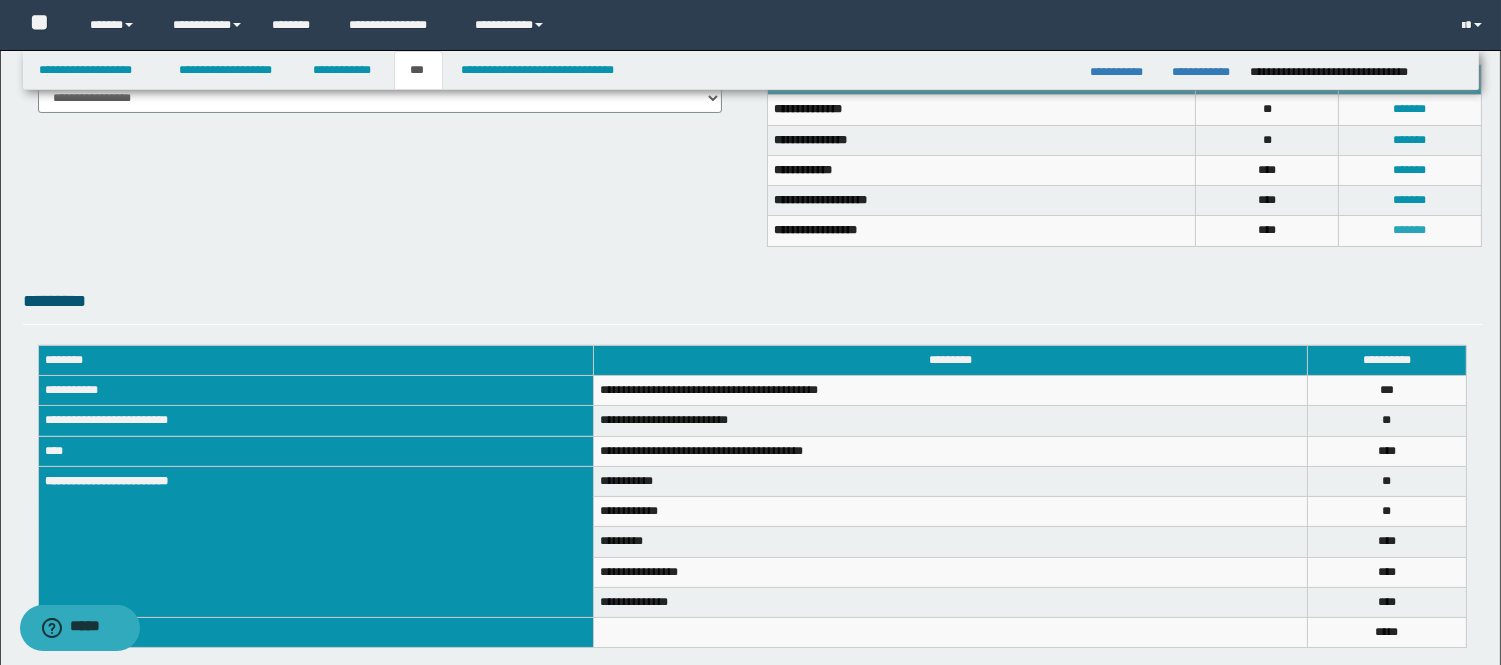 click on "*******" at bounding box center [1410, 230] 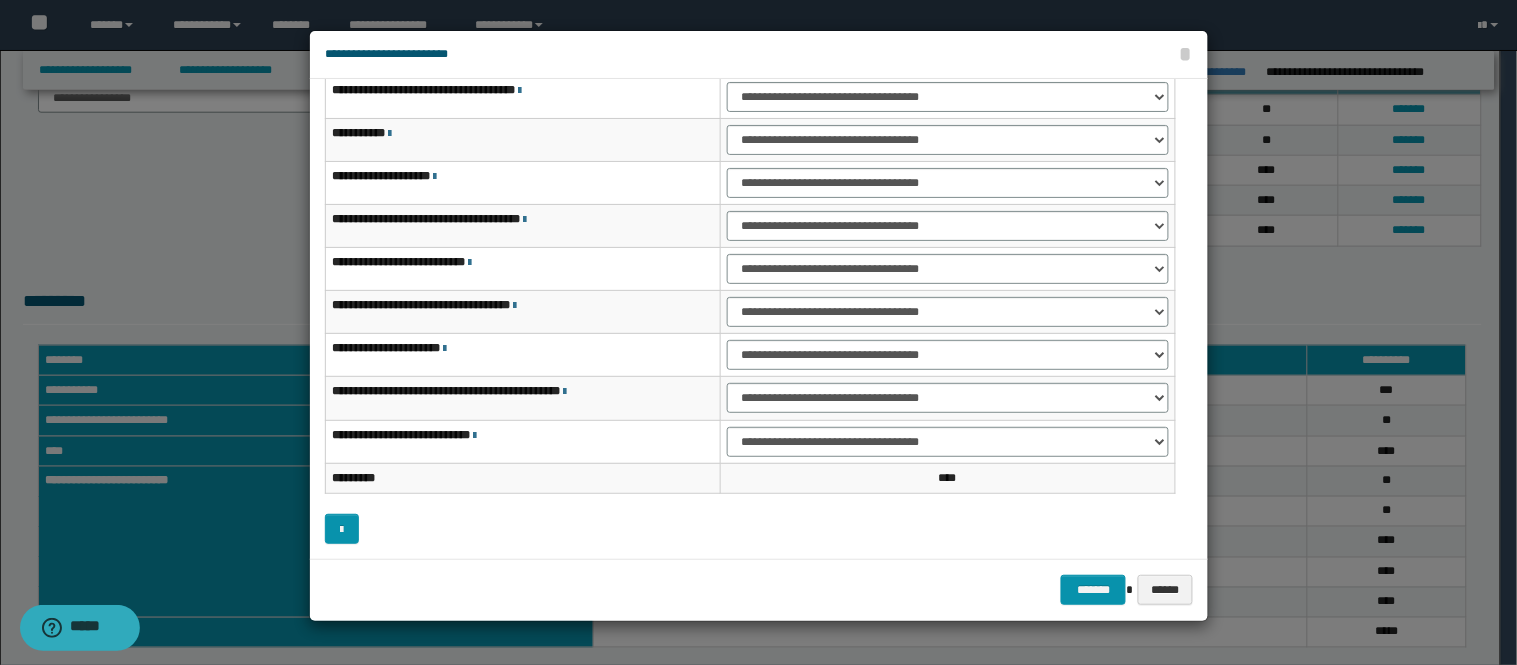 scroll, scrollTop: 0, scrollLeft: 0, axis: both 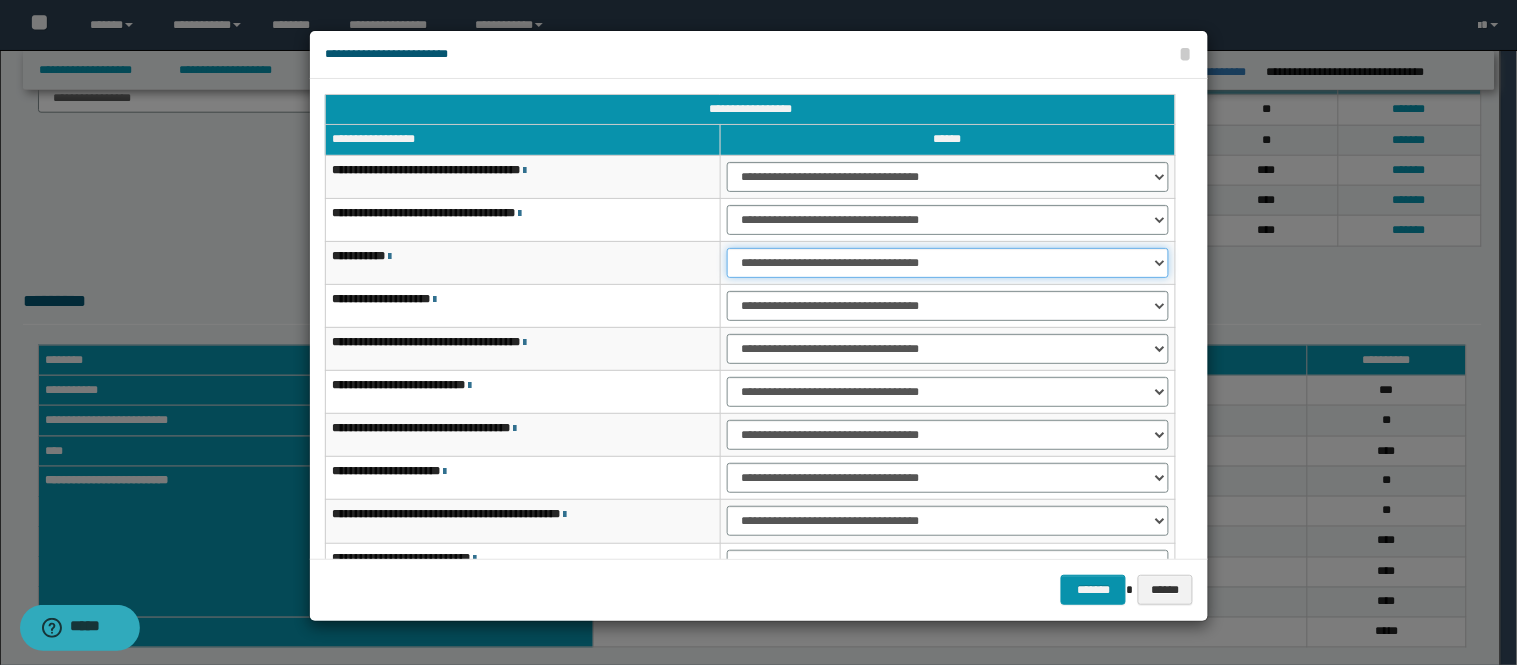 click on "**********" at bounding box center (948, 263) 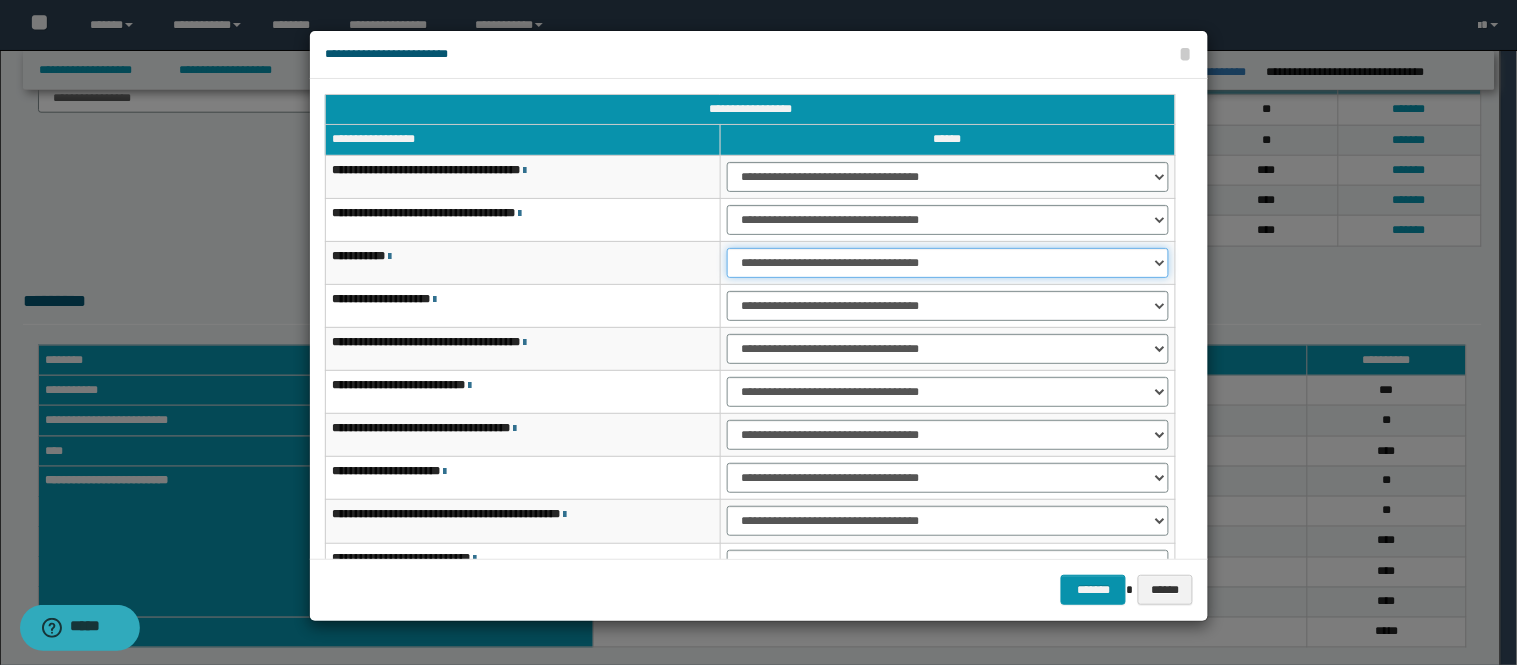 select on "***" 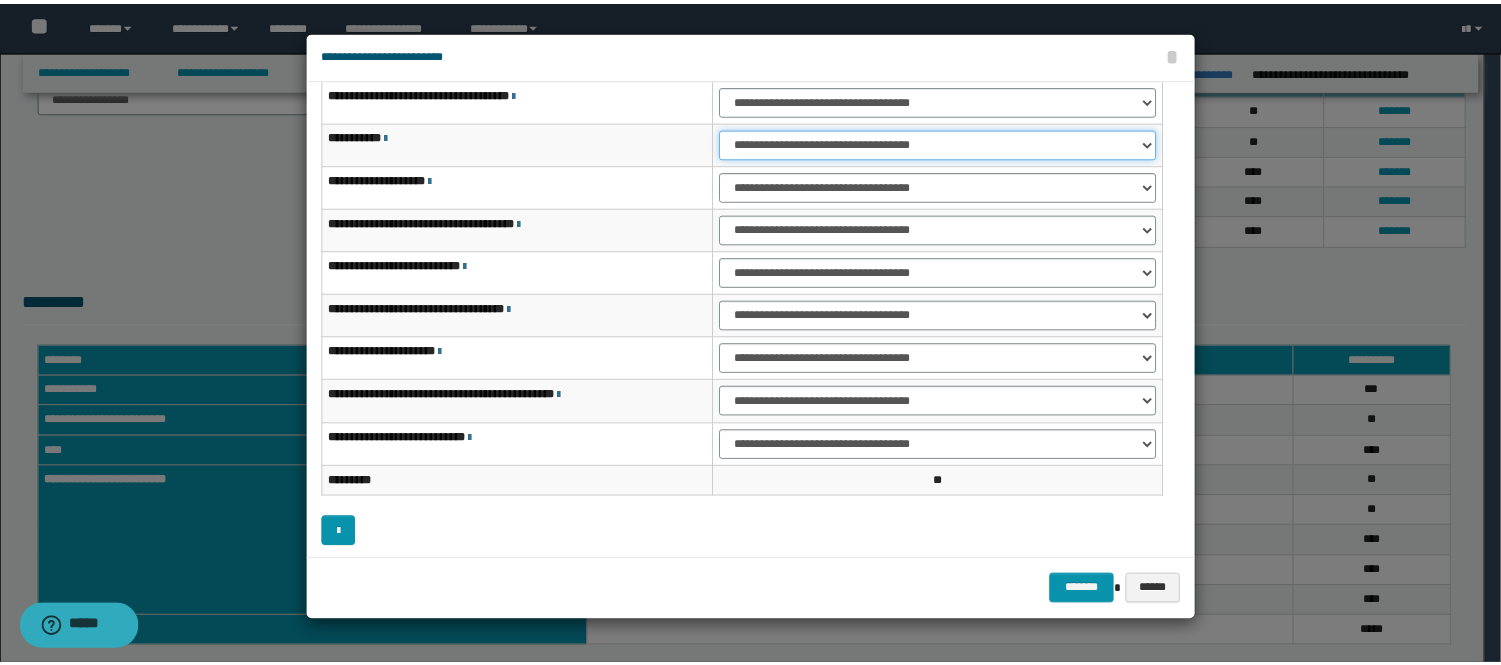 scroll, scrollTop: 123, scrollLeft: 0, axis: vertical 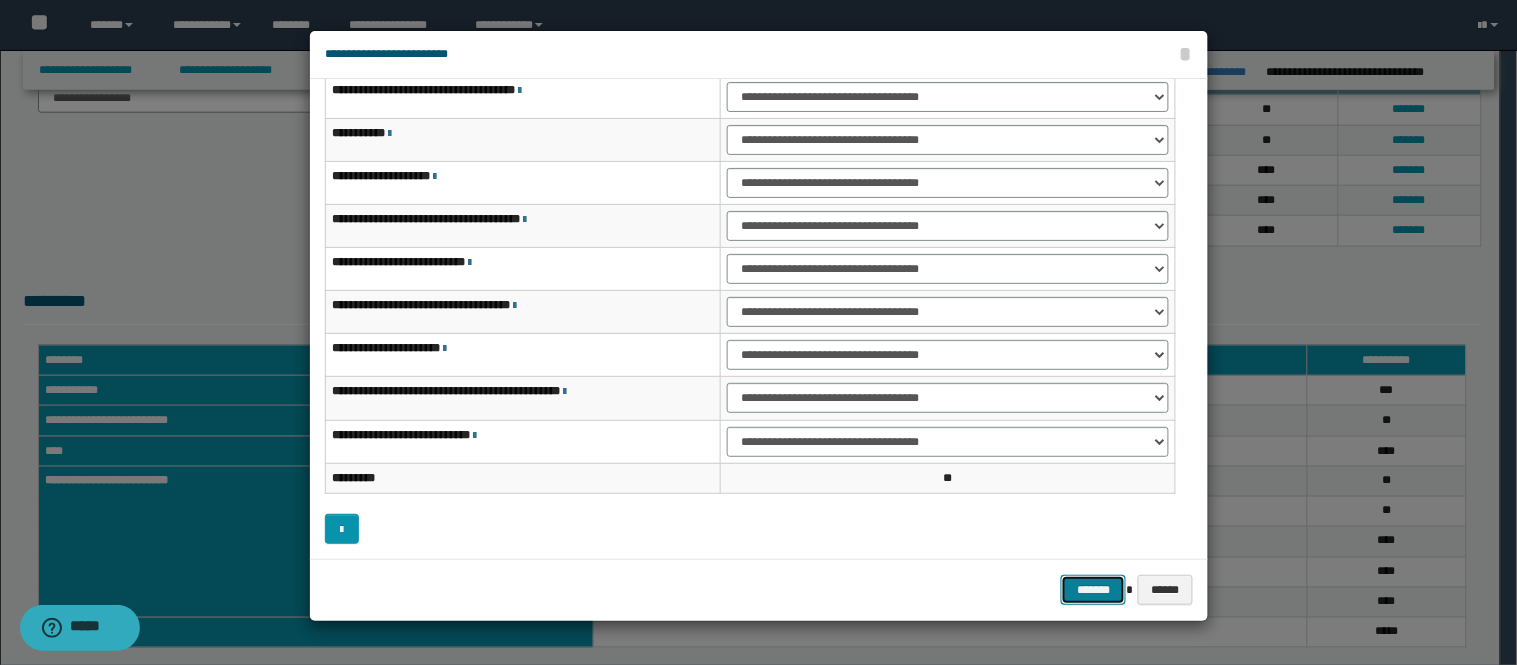 click on "*******" at bounding box center [1093, 590] 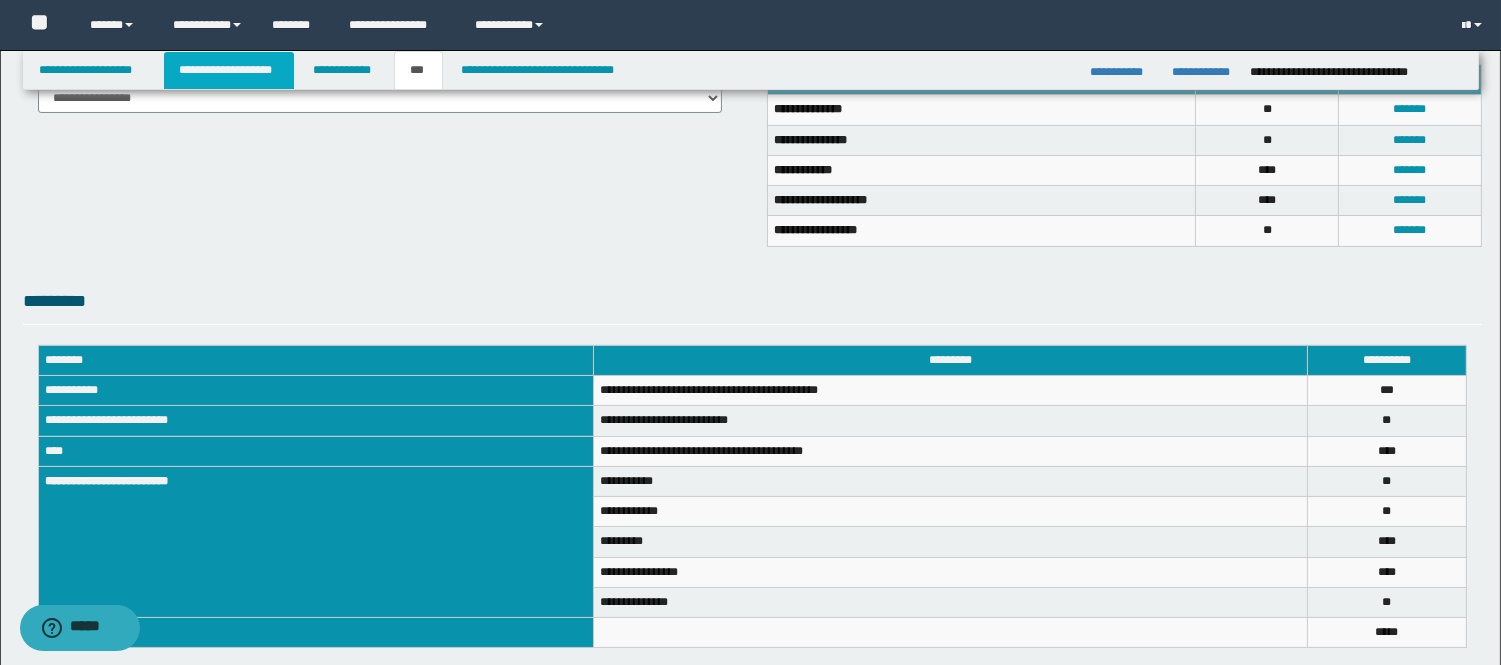 click on "**********" at bounding box center (229, 70) 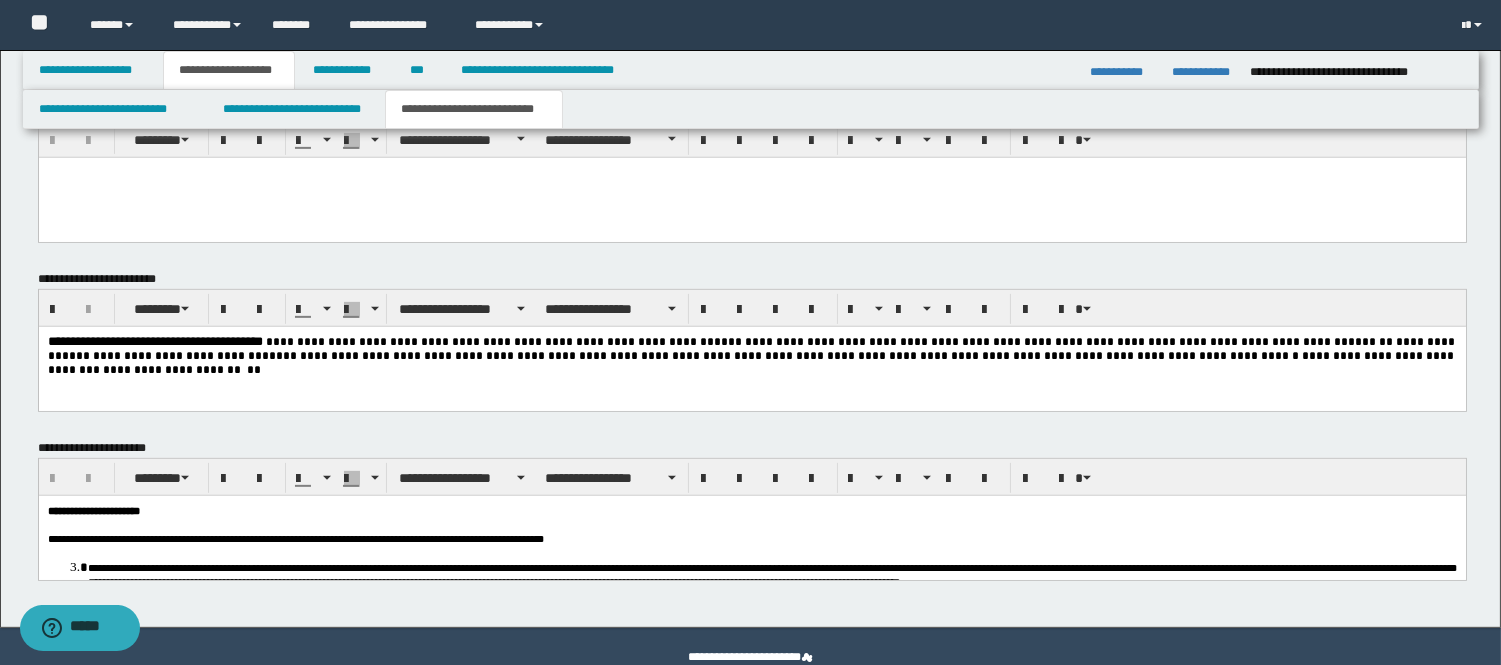 scroll, scrollTop: 1605, scrollLeft: 0, axis: vertical 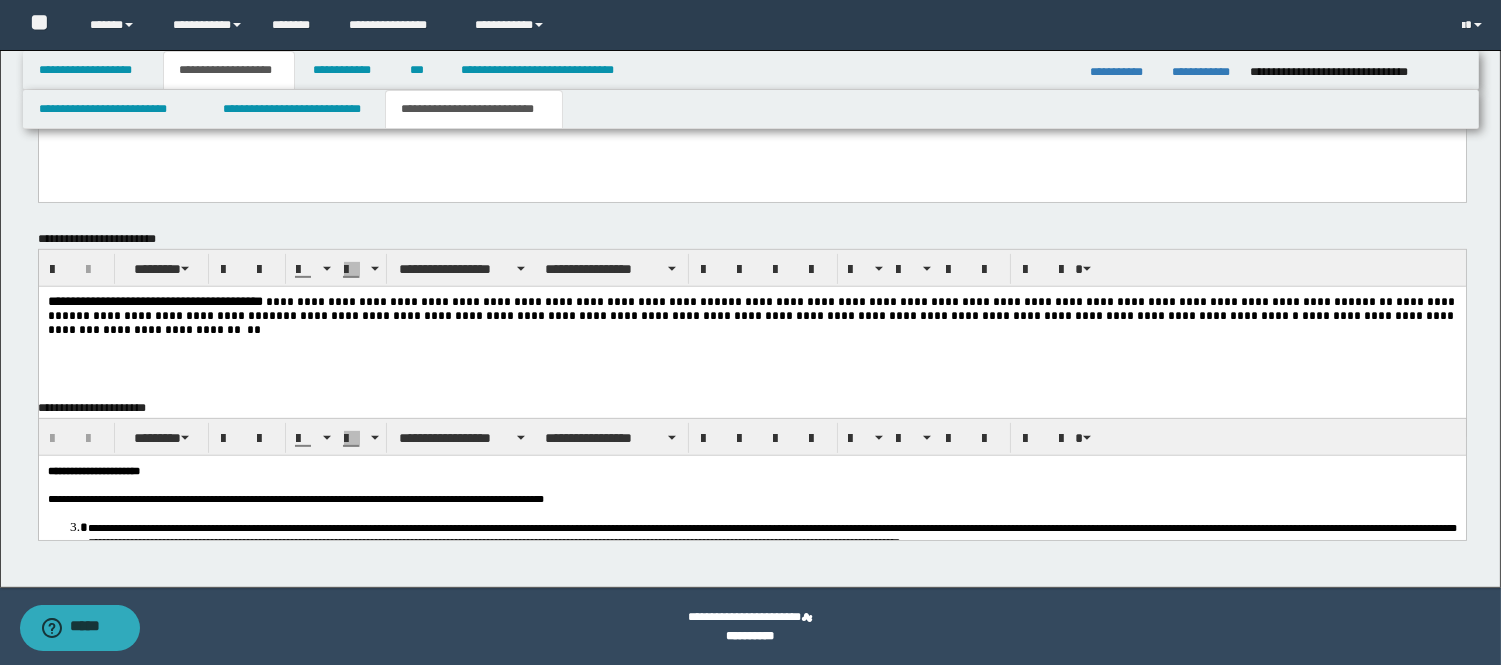 click on "**********" at bounding box center [751, 310] 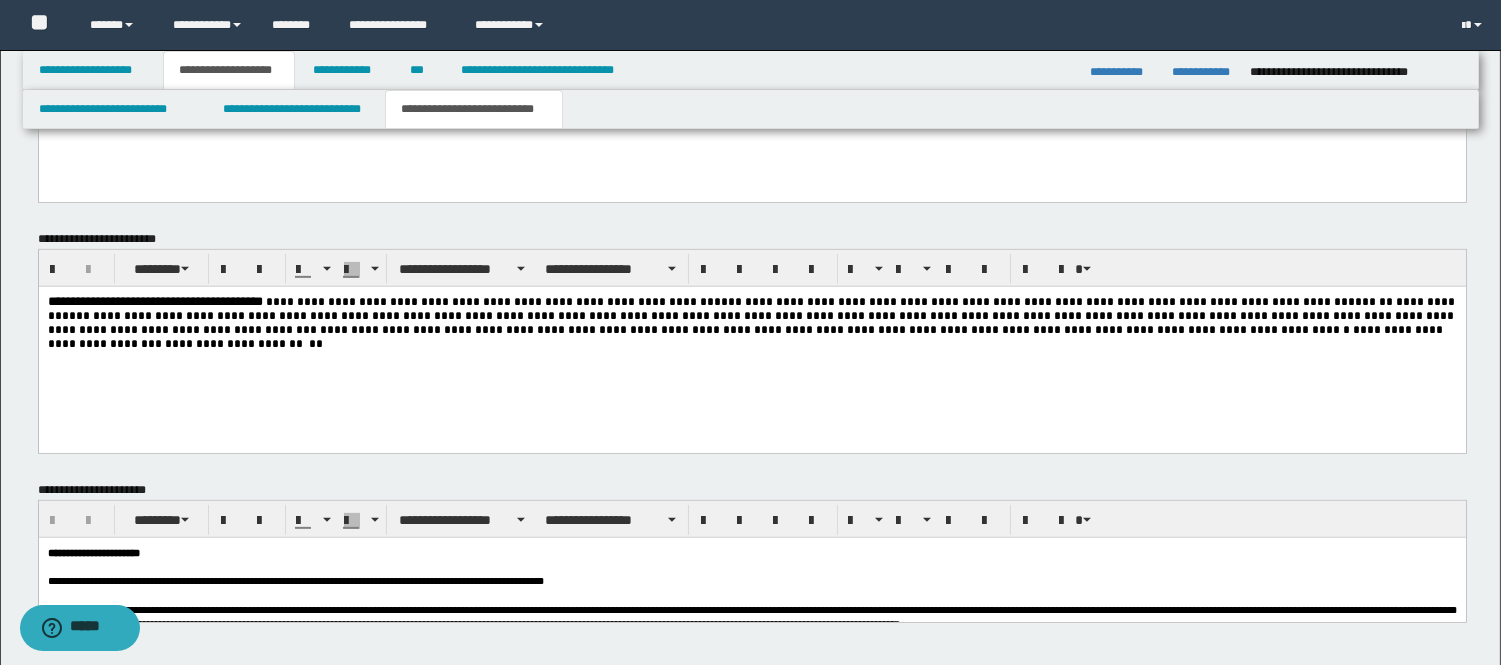 click on "**********" at bounding box center (751, 322) 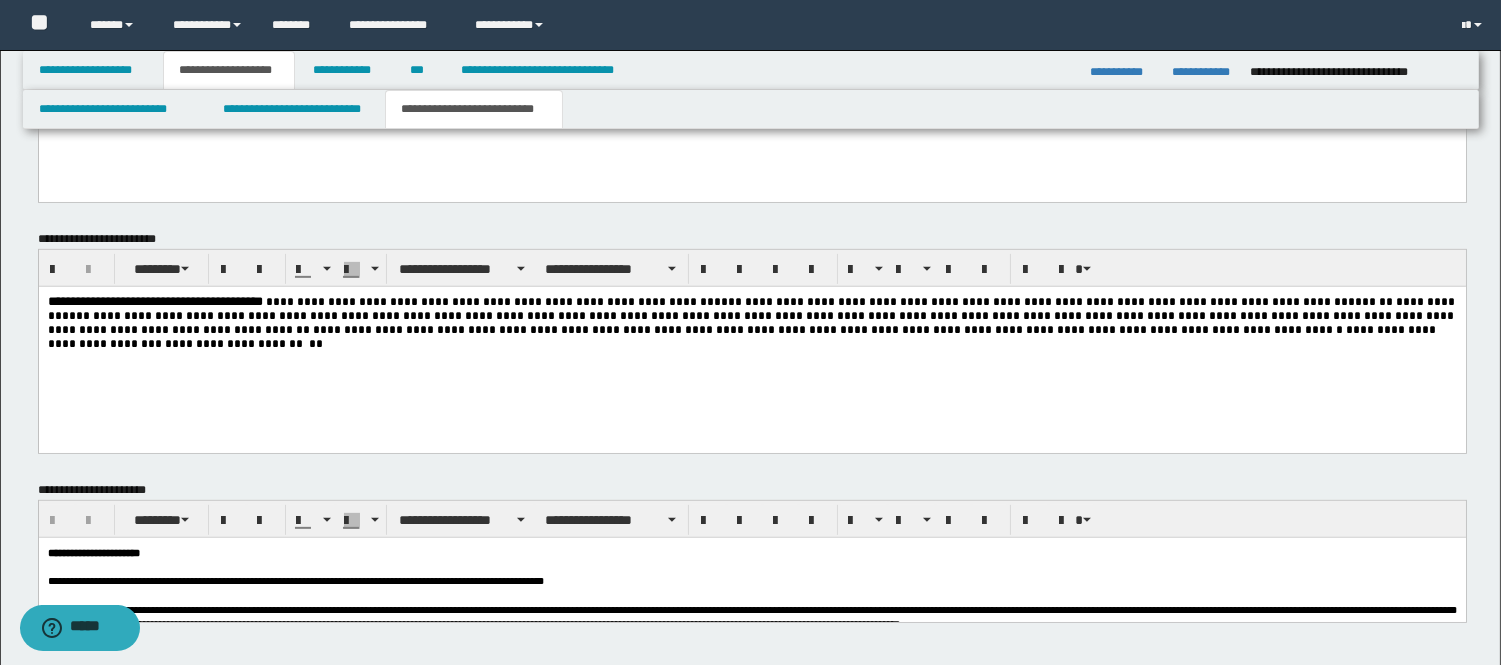 click on "**********" at bounding box center [751, 322] 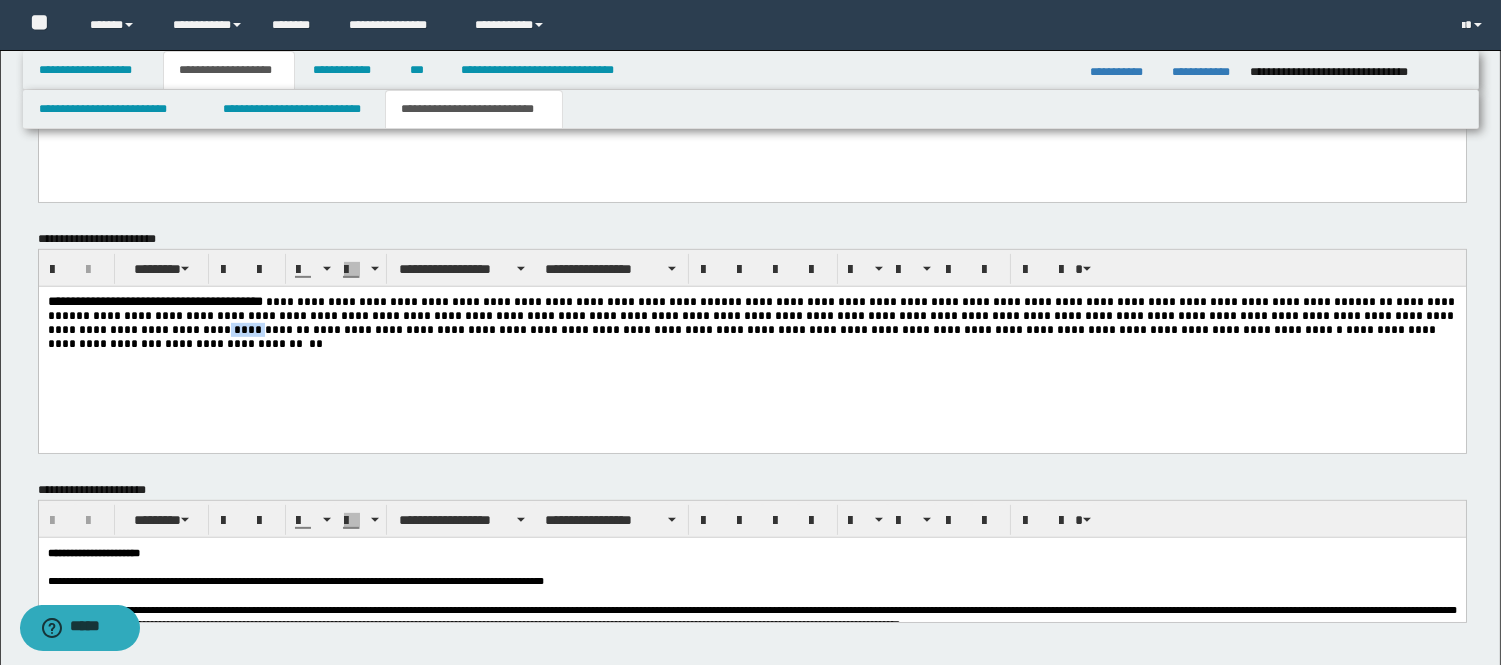 click on "**********" at bounding box center (751, 322) 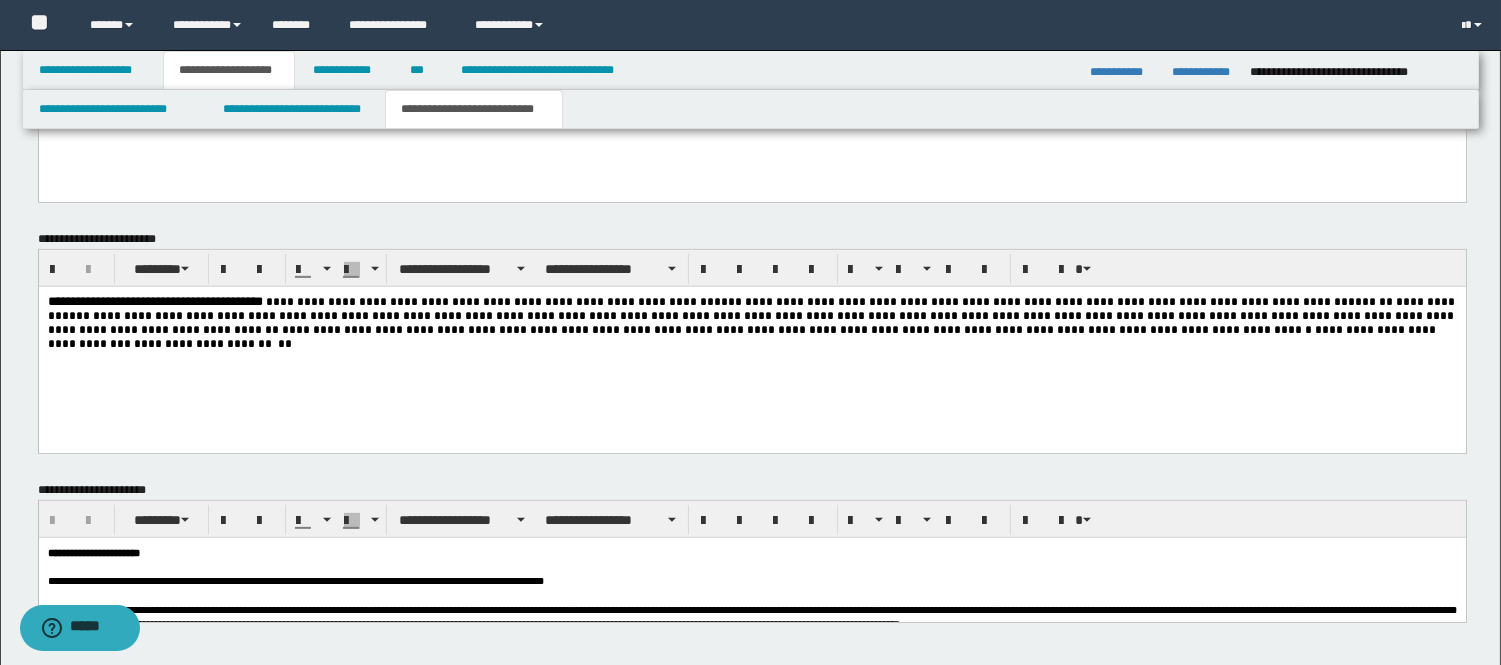 click on "**********" at bounding box center (797, 329) 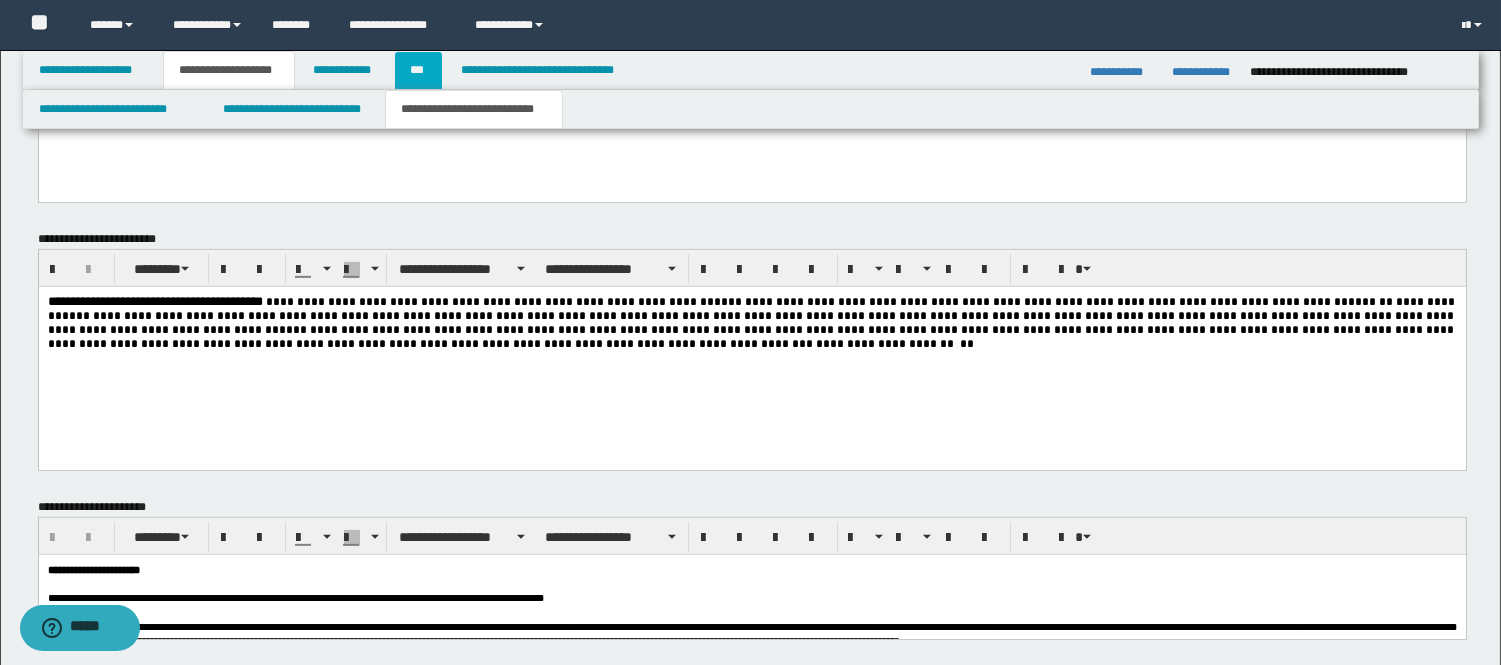 click on "***" at bounding box center (418, 70) 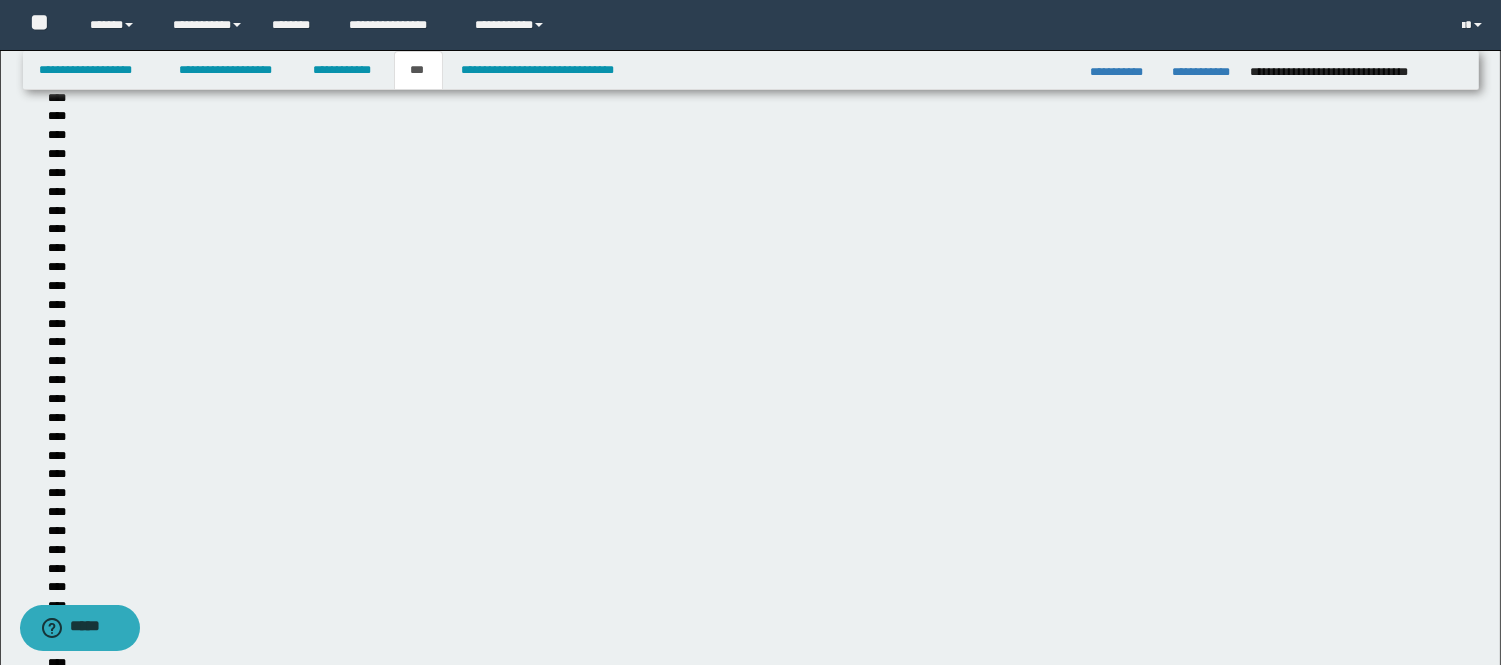 scroll, scrollTop: 605, scrollLeft: 0, axis: vertical 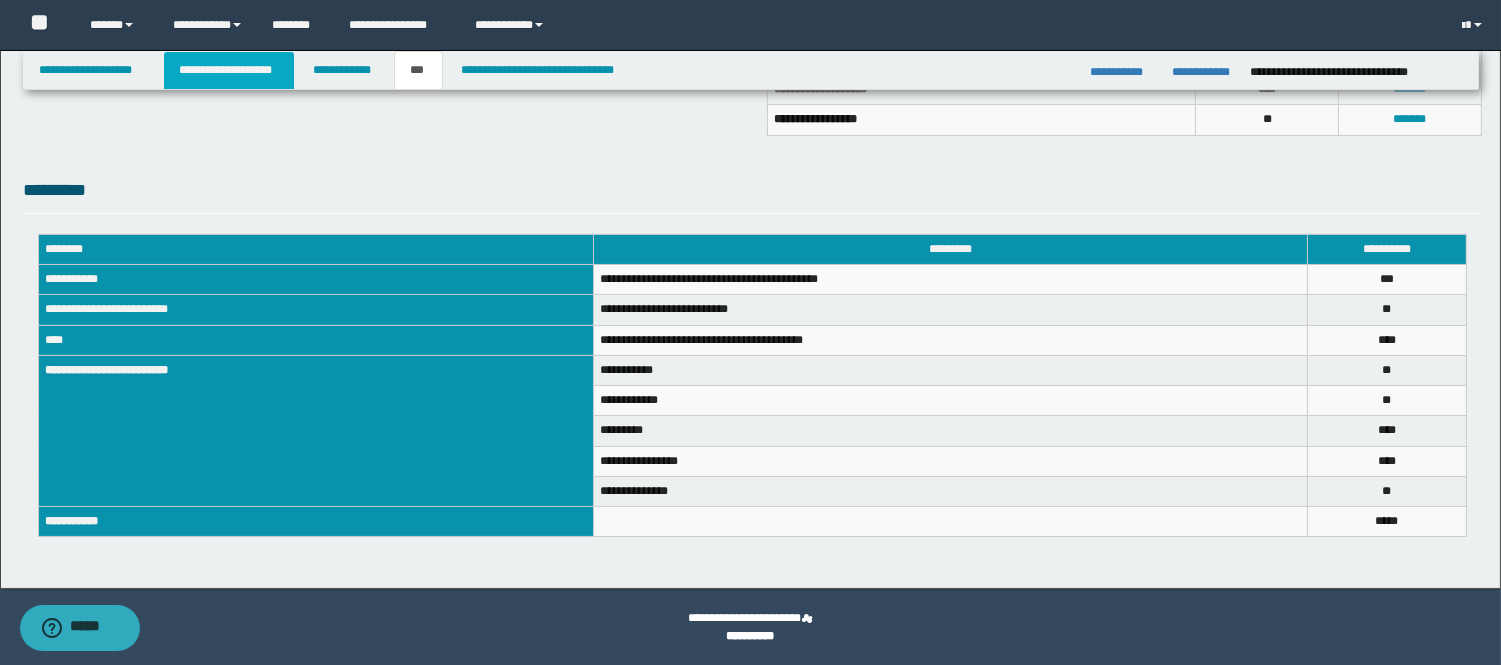 click on "**********" at bounding box center [229, 70] 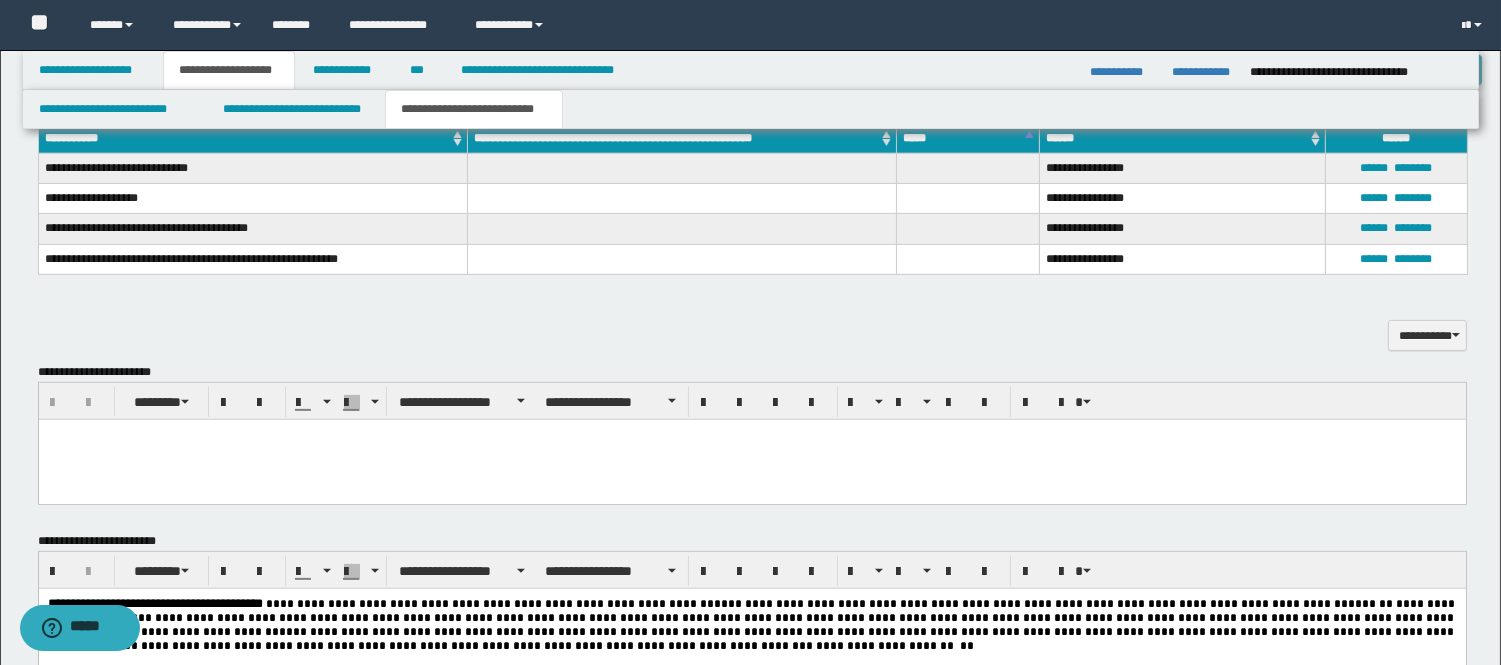 scroll, scrollTop: 1704, scrollLeft: 0, axis: vertical 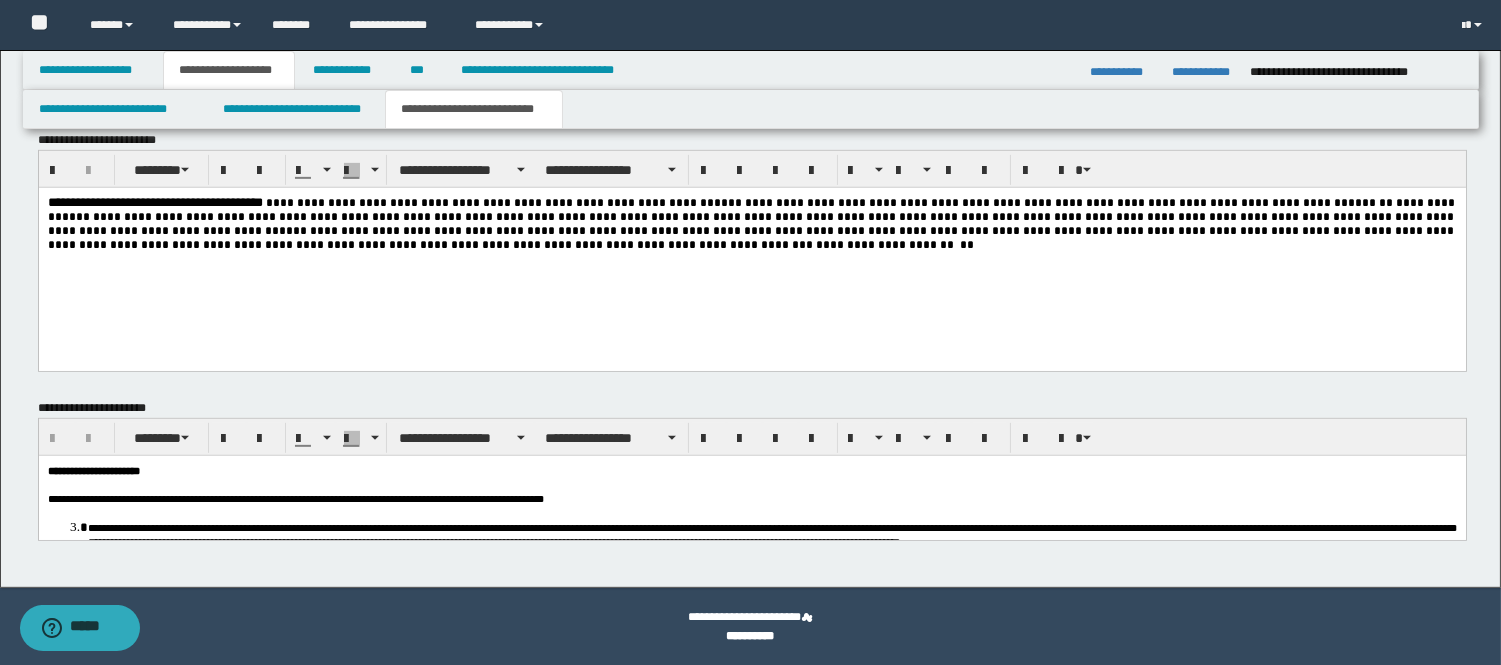 click on "**********" at bounding box center [887, 244] 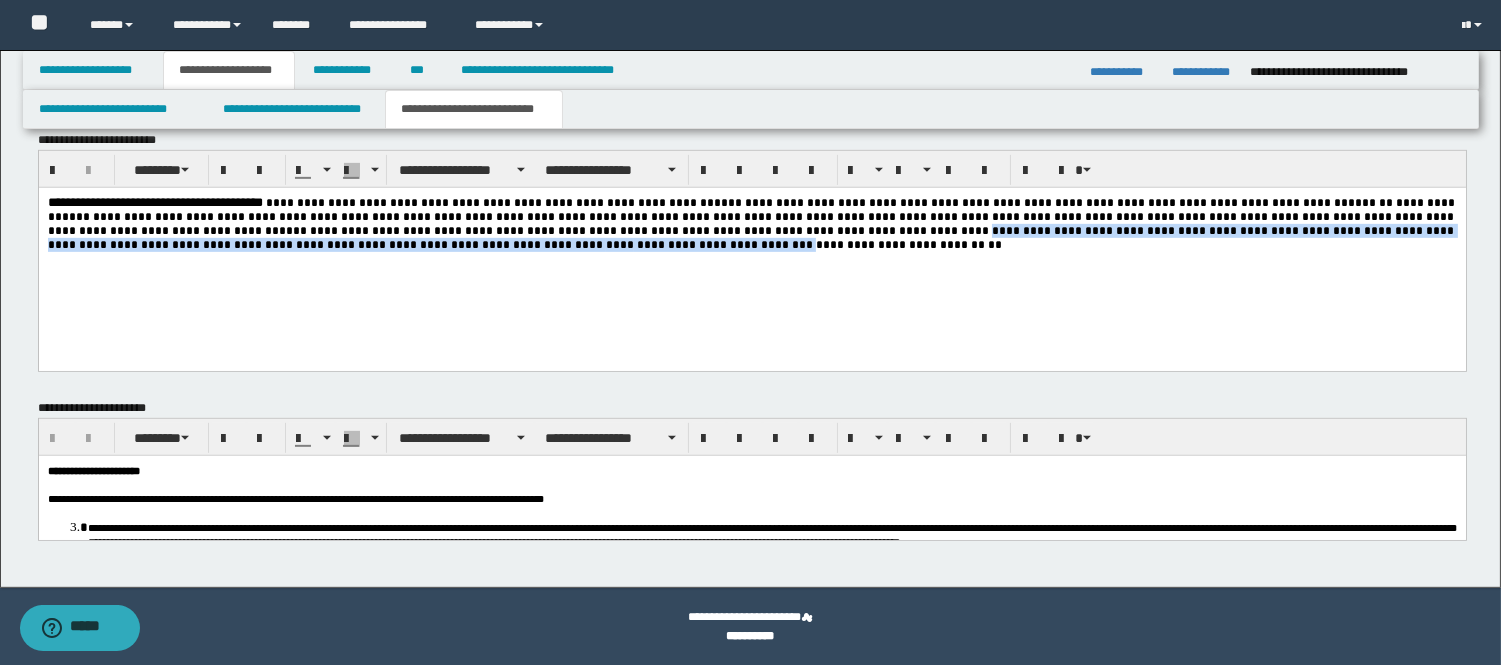 drag, startPoint x: 553, startPoint y: 233, endPoint x: 193, endPoint y: 260, distance: 361.01108 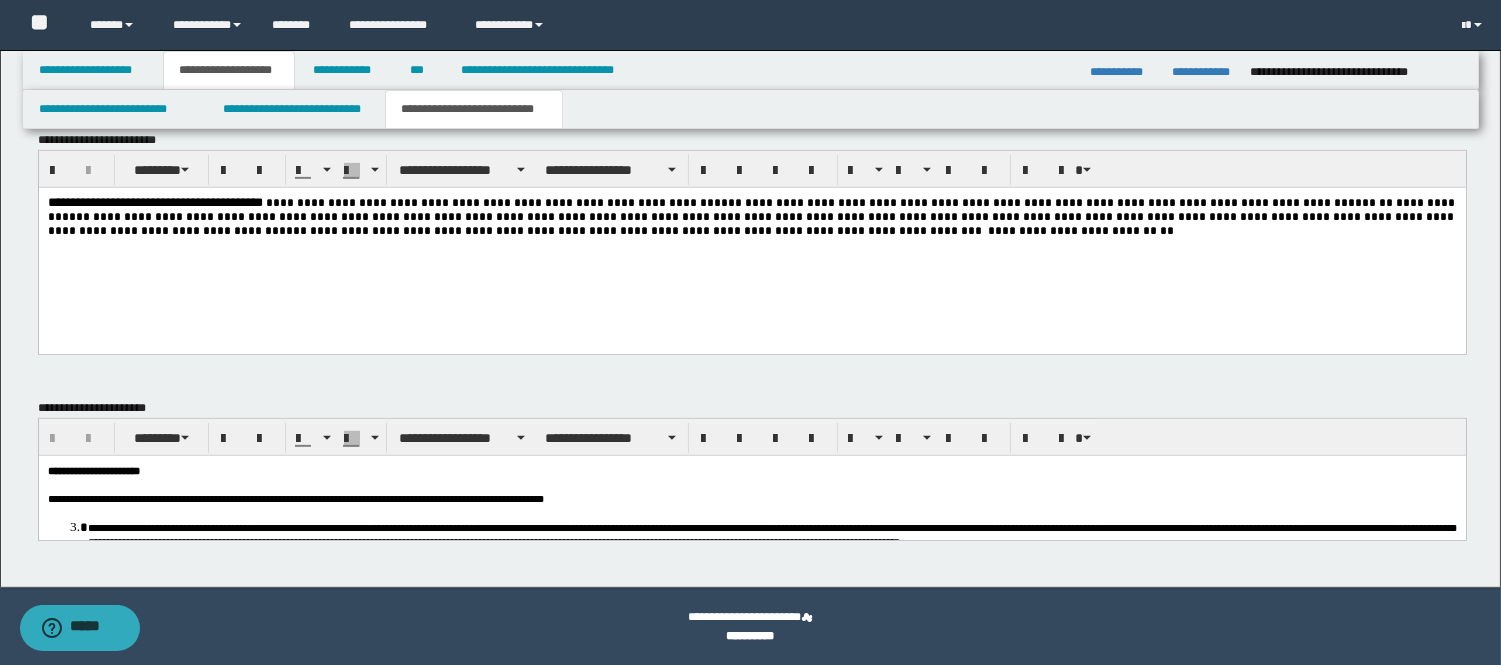 scroll, scrollTop: 1686, scrollLeft: 0, axis: vertical 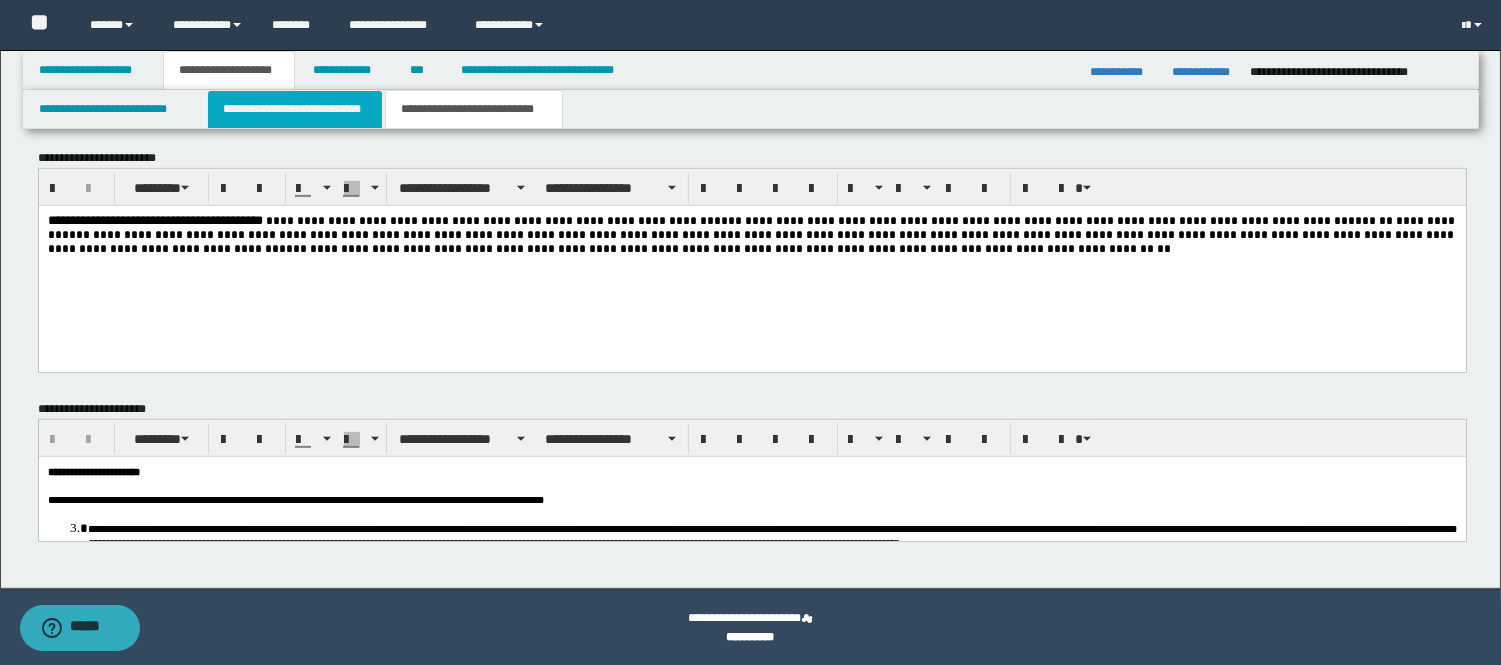click on "**********" at bounding box center [295, 109] 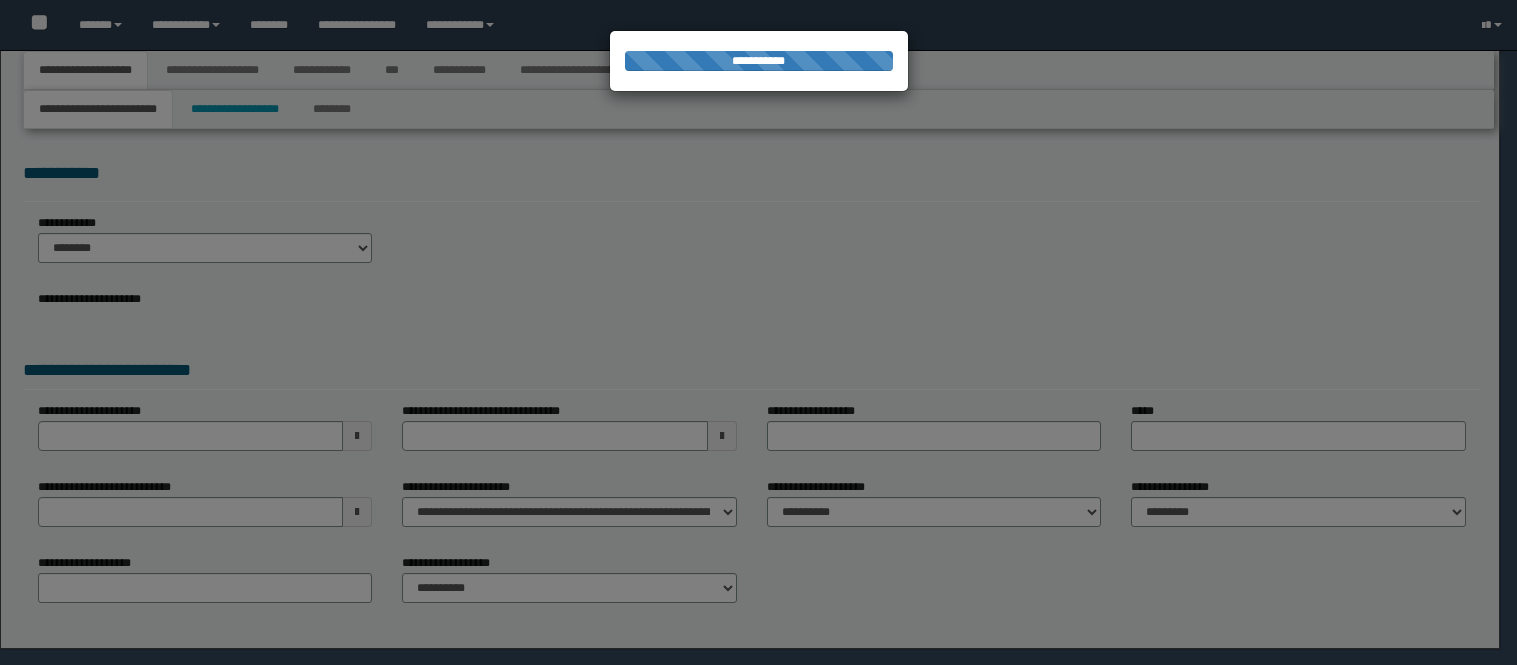select on "*" 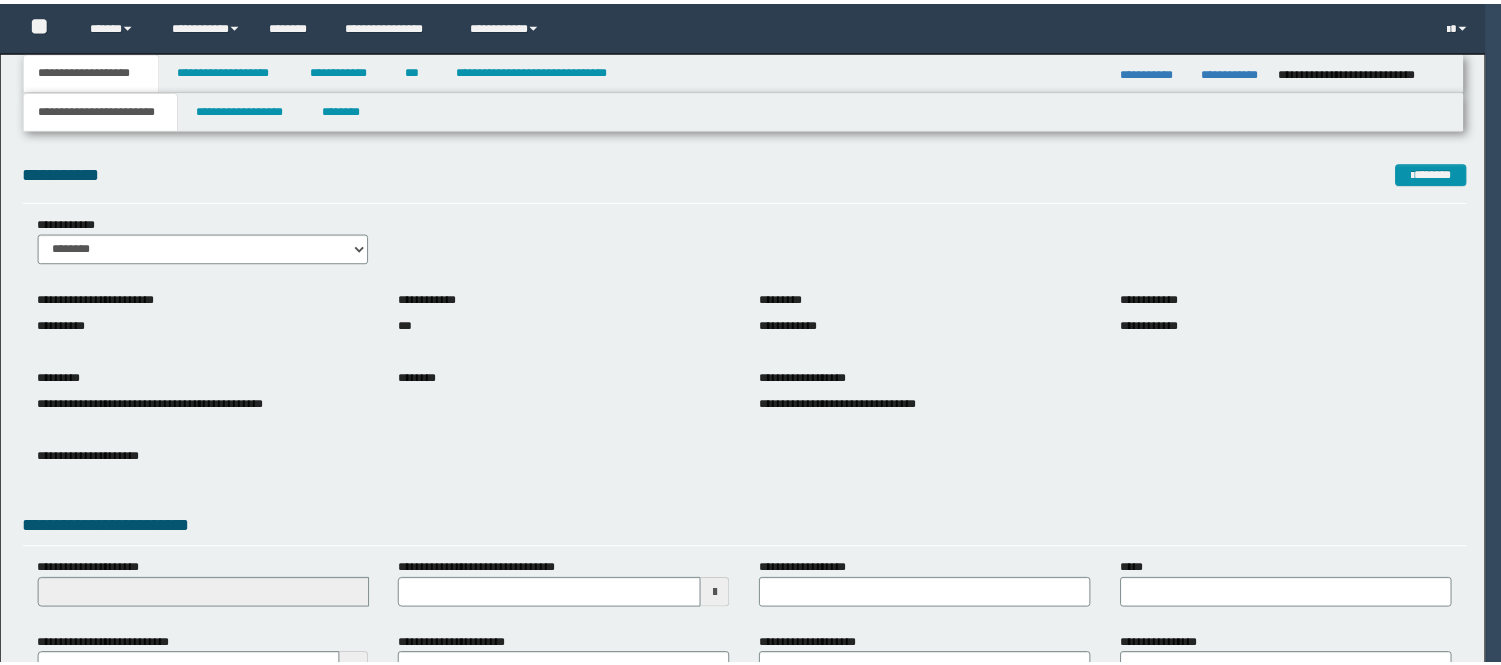 scroll, scrollTop: 0, scrollLeft: 0, axis: both 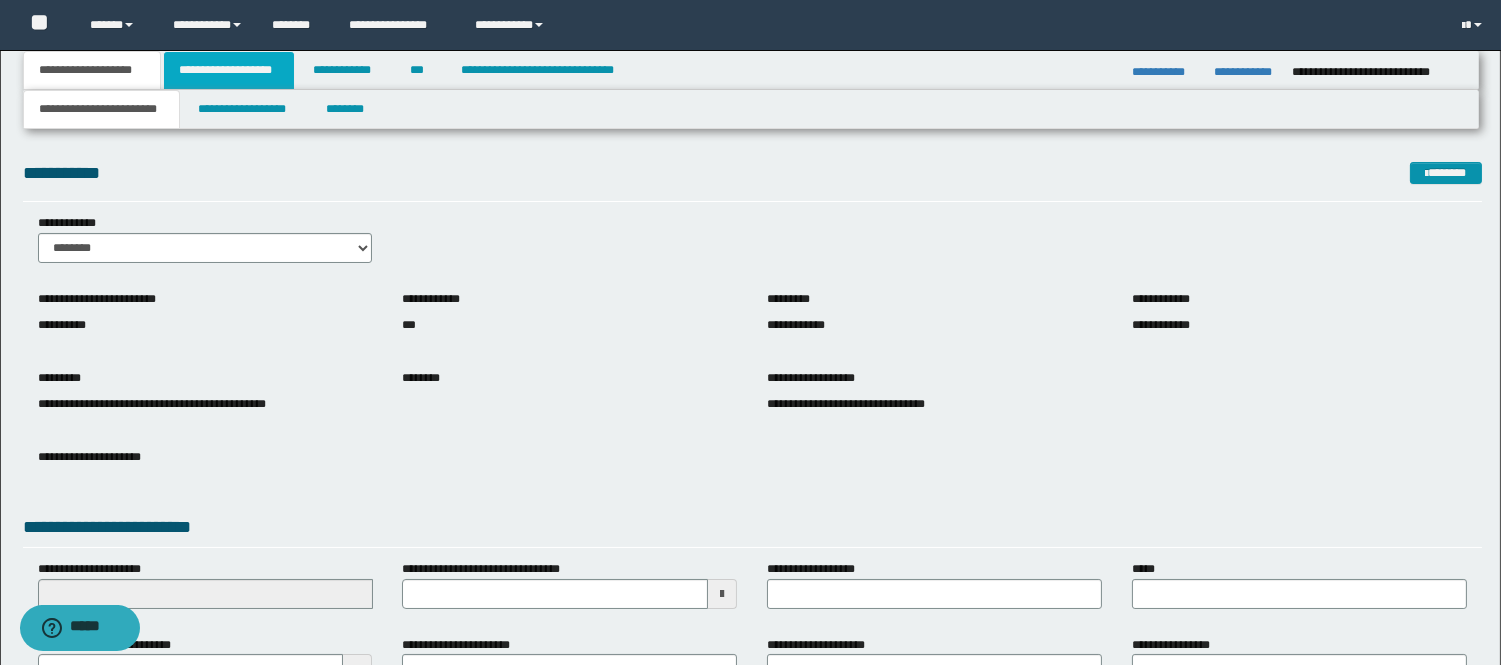 click on "**********" at bounding box center (229, 70) 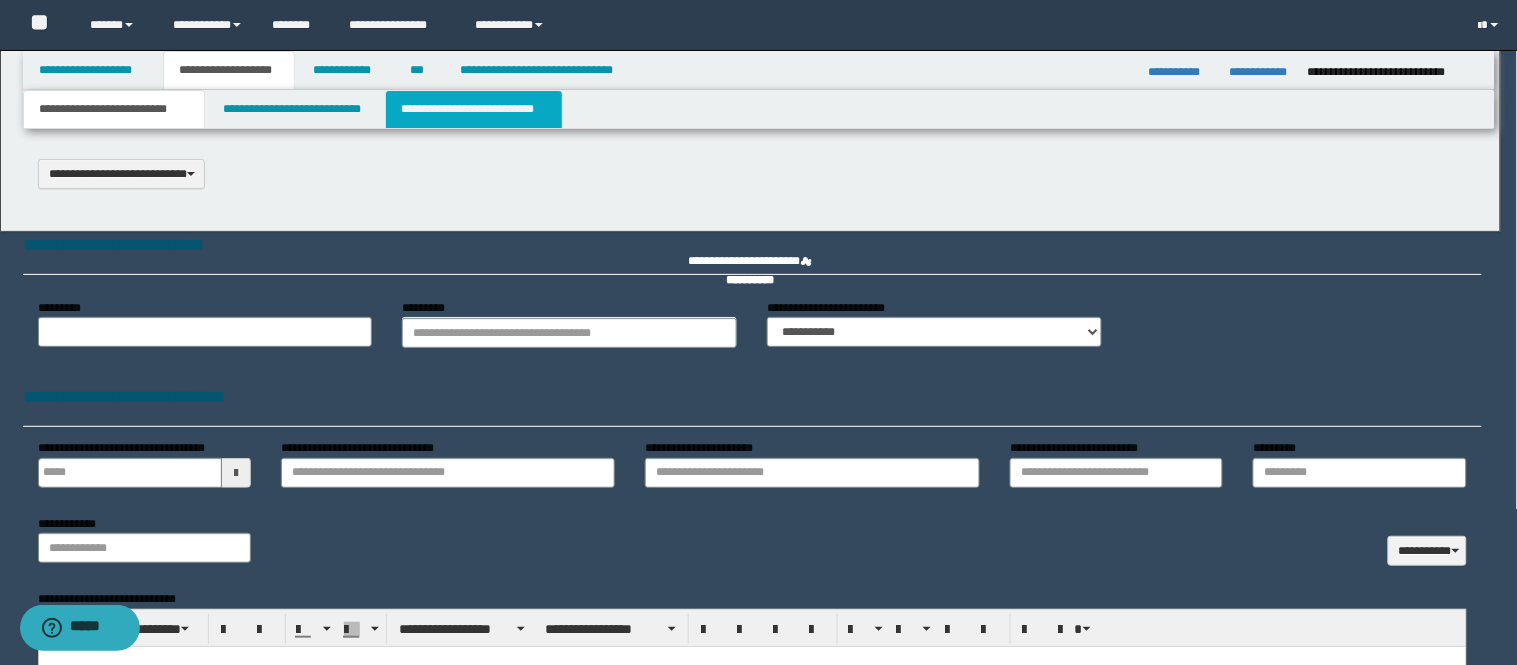 select on "*" 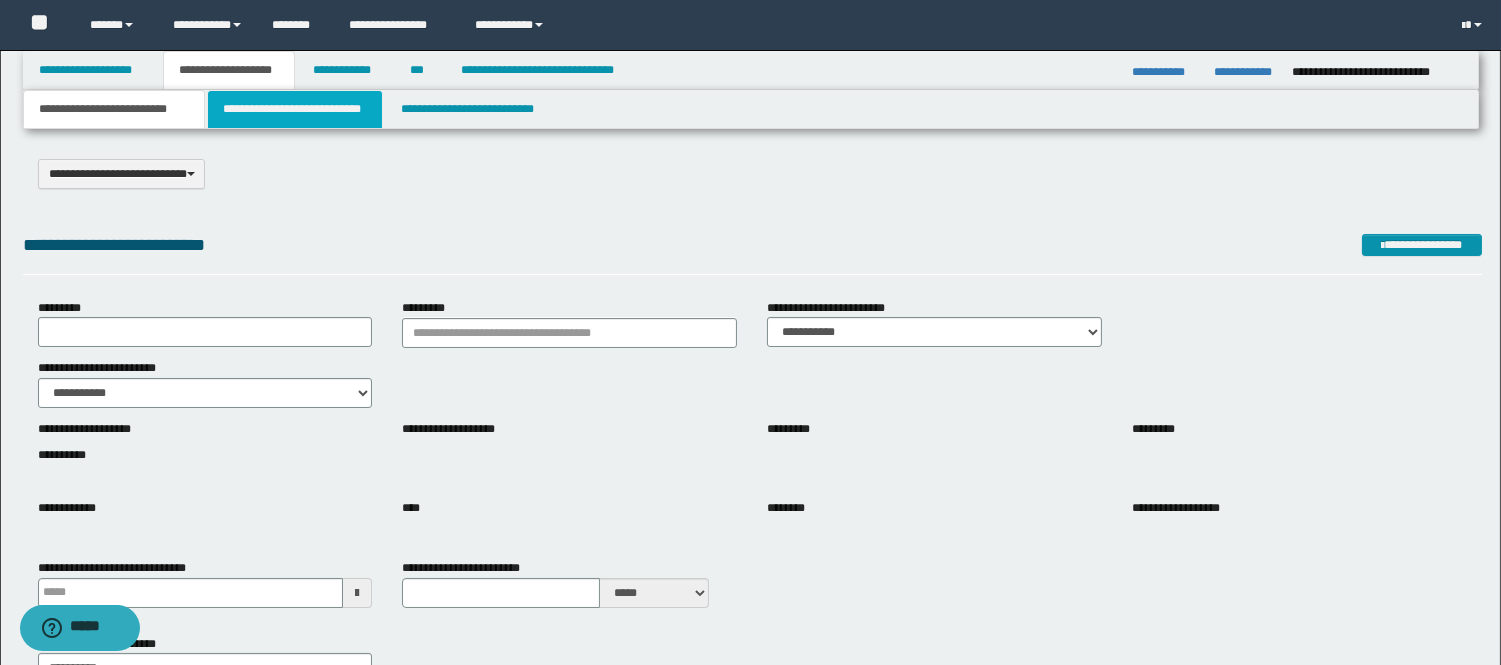 click on "**********" at bounding box center [295, 109] 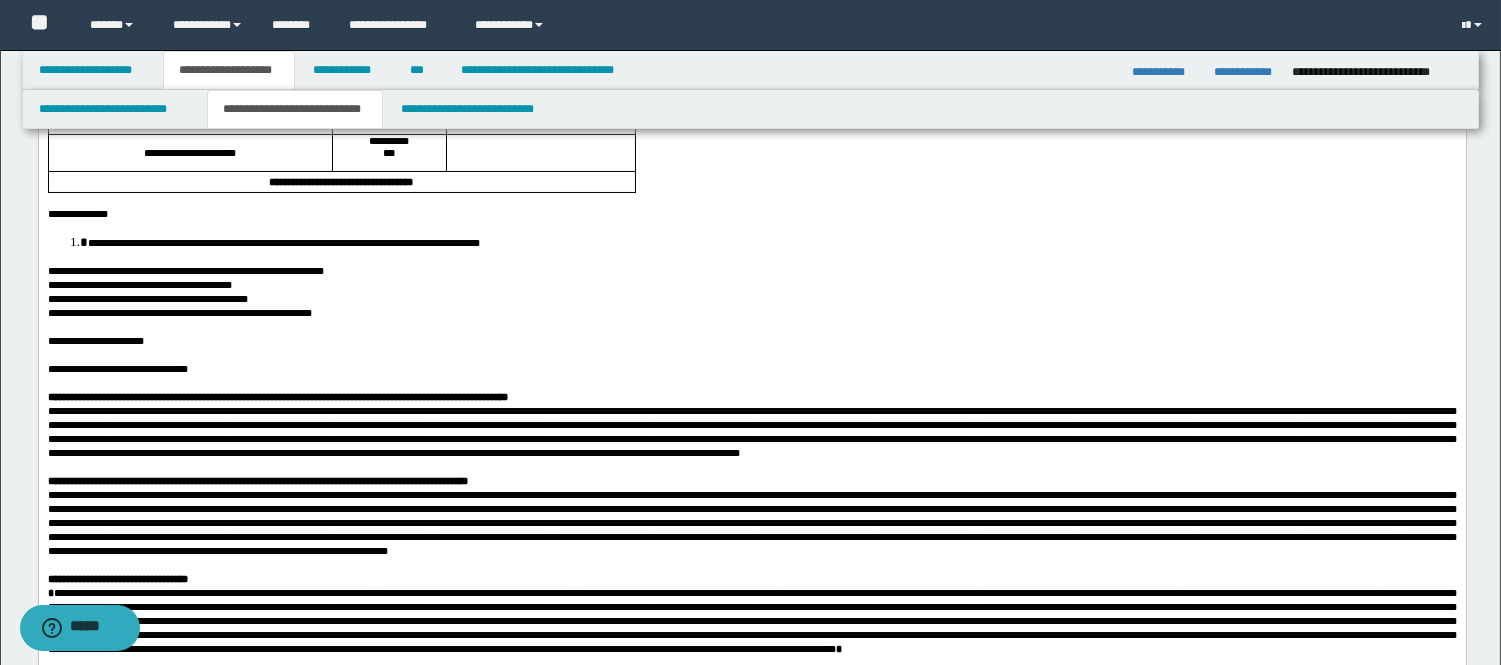 scroll, scrollTop: 333, scrollLeft: 0, axis: vertical 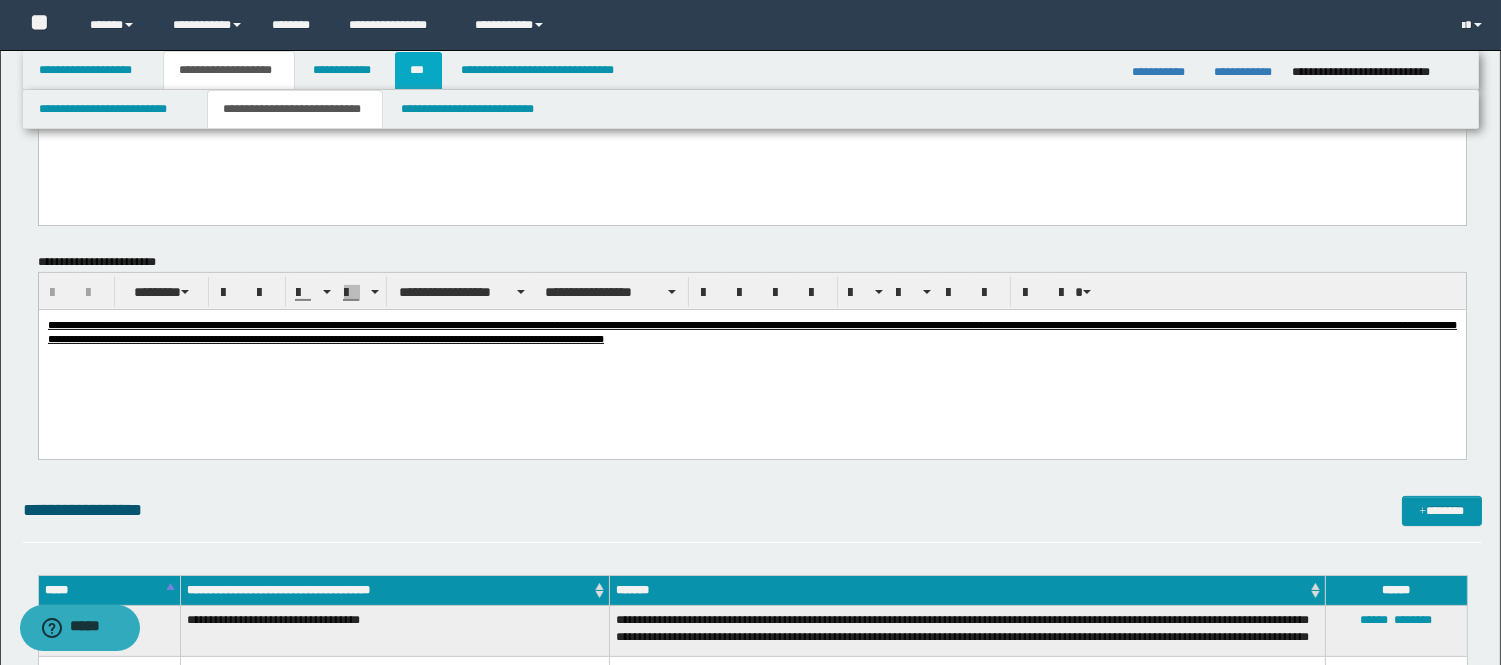 click on "***" at bounding box center (418, 70) 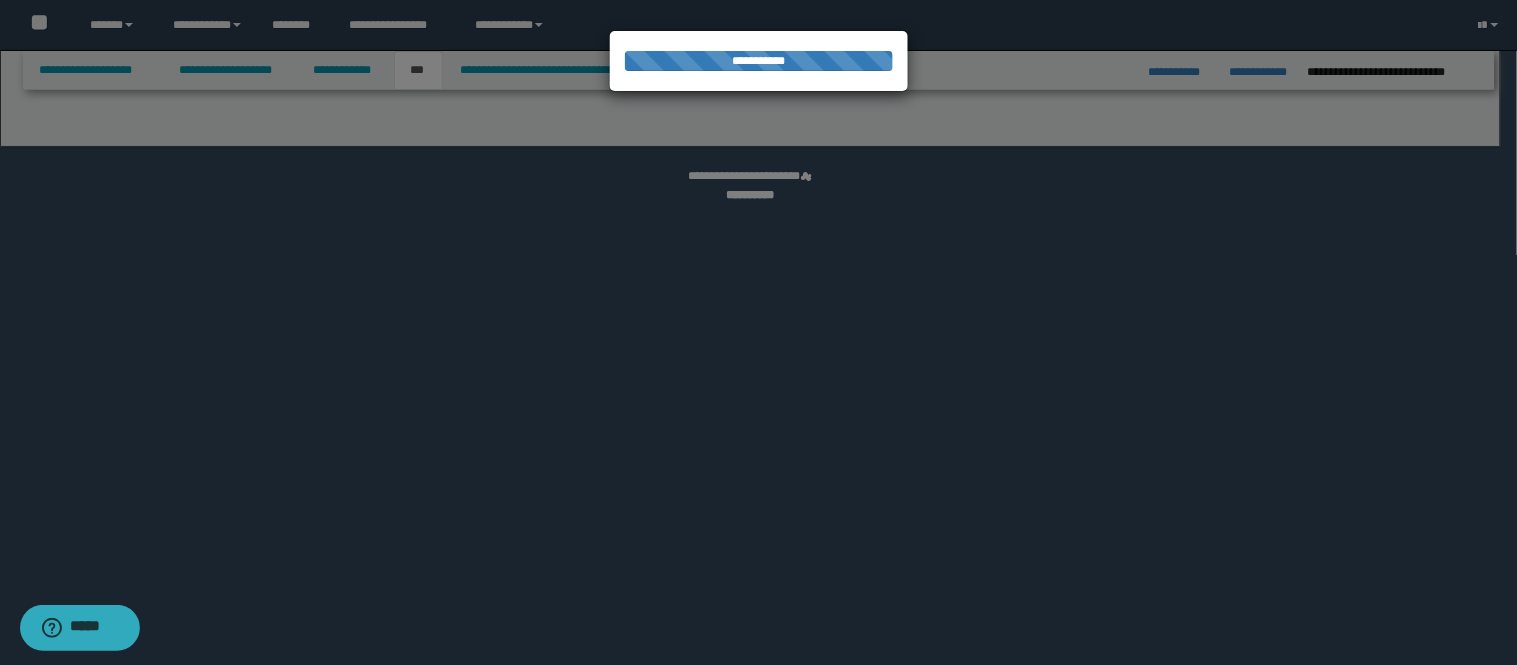 select on "**" 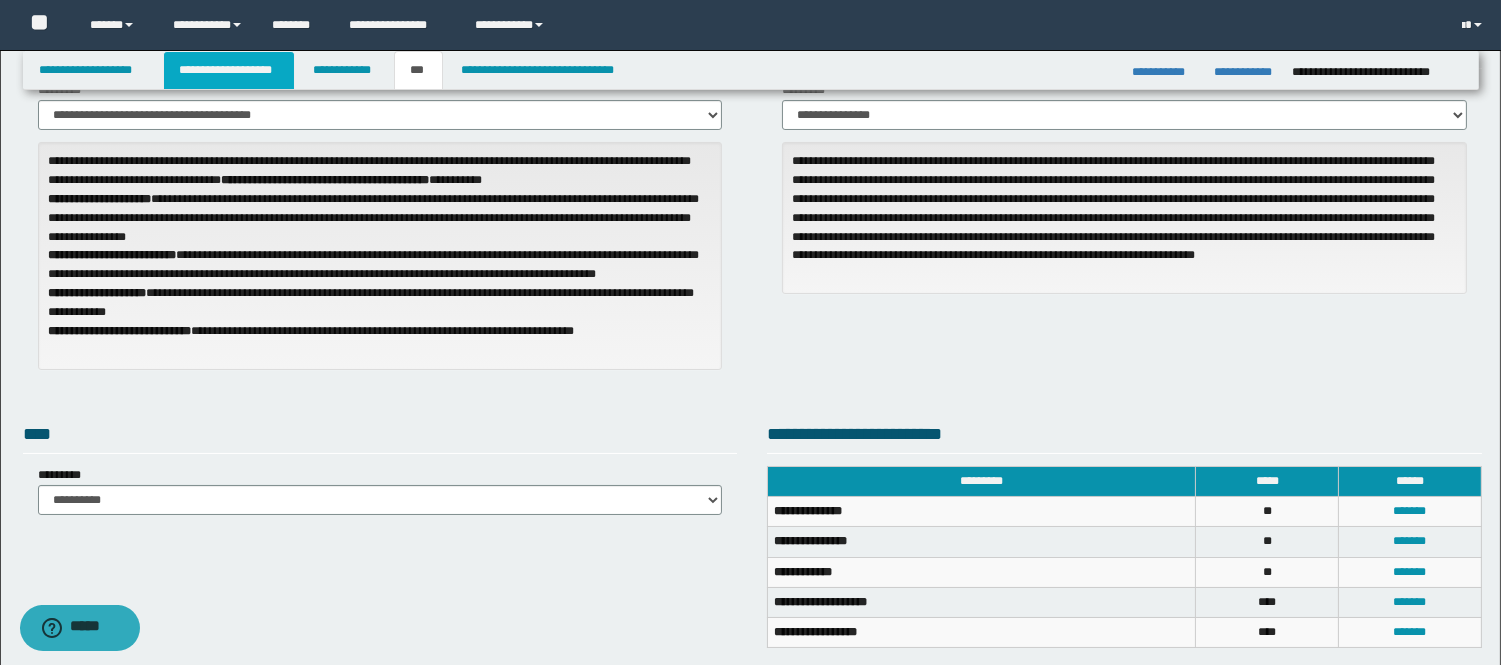 click on "**********" at bounding box center (229, 70) 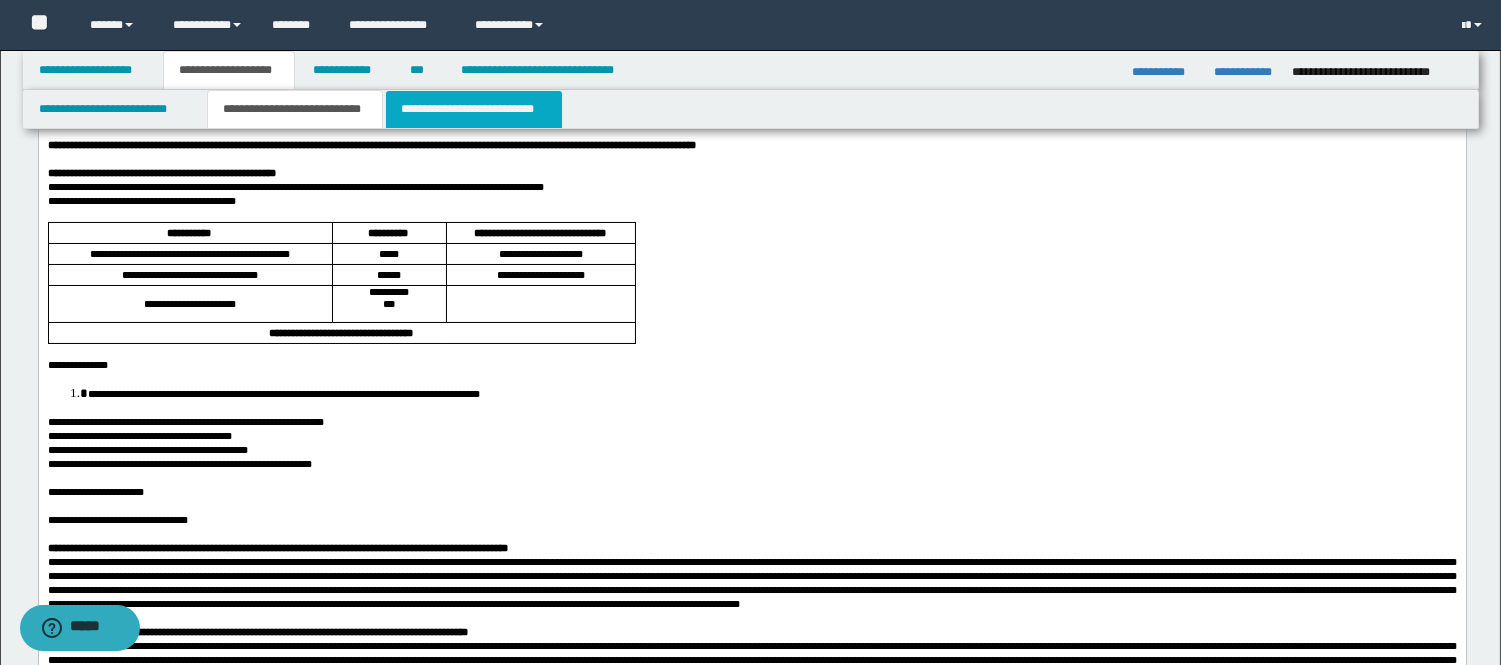 click on "**********" at bounding box center [474, 109] 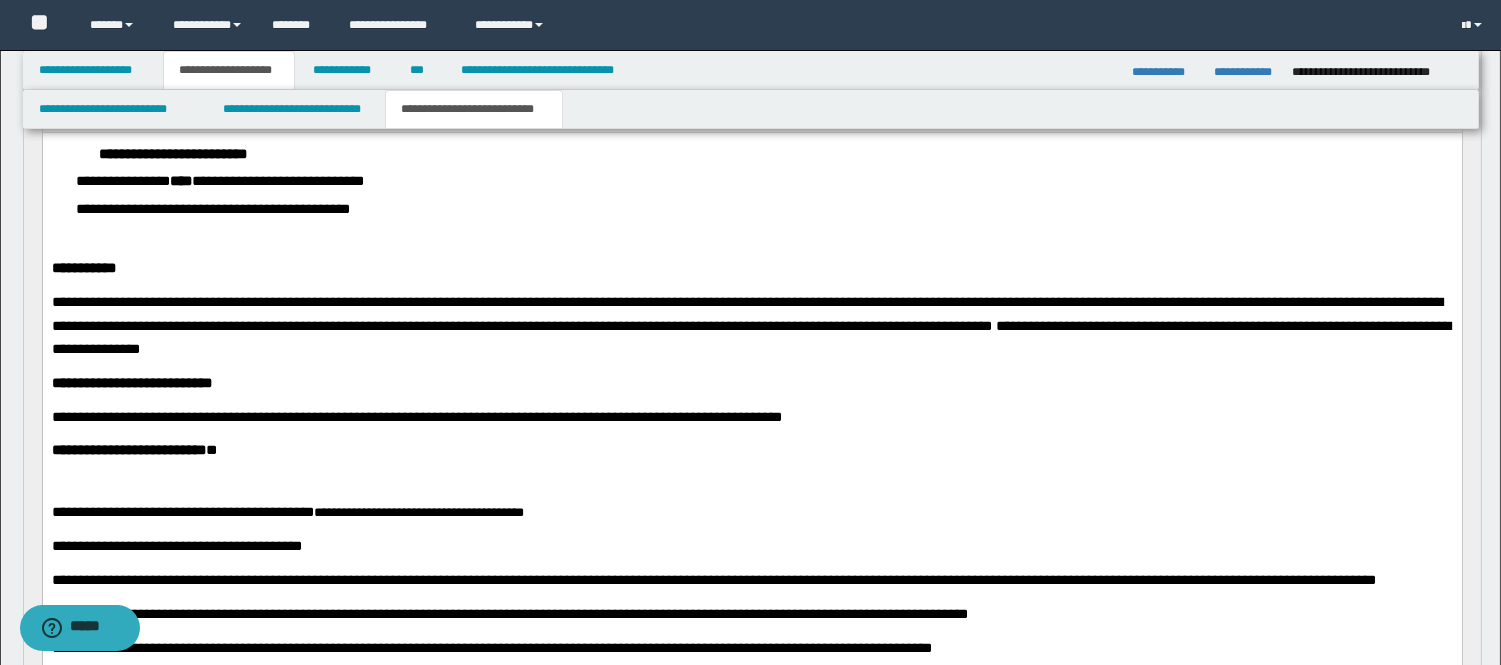 scroll, scrollTop: 333, scrollLeft: 0, axis: vertical 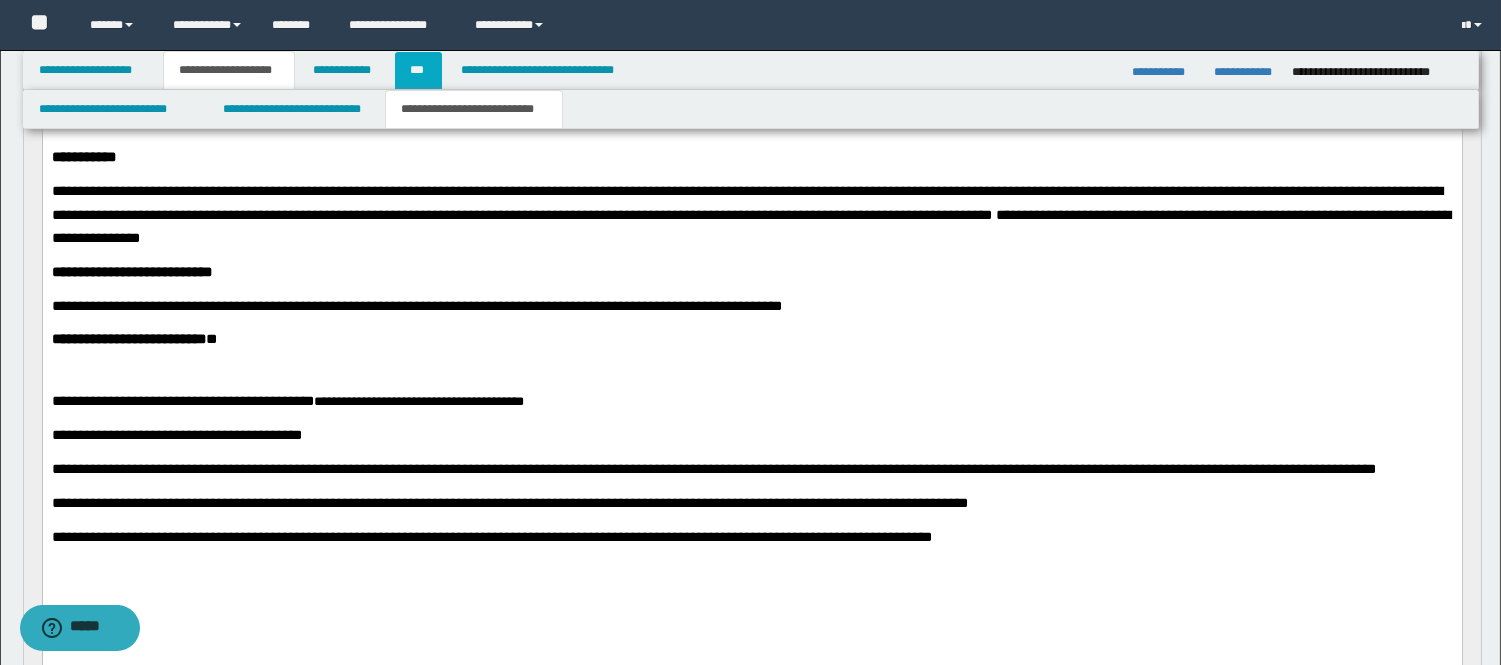 click on "***" at bounding box center [418, 70] 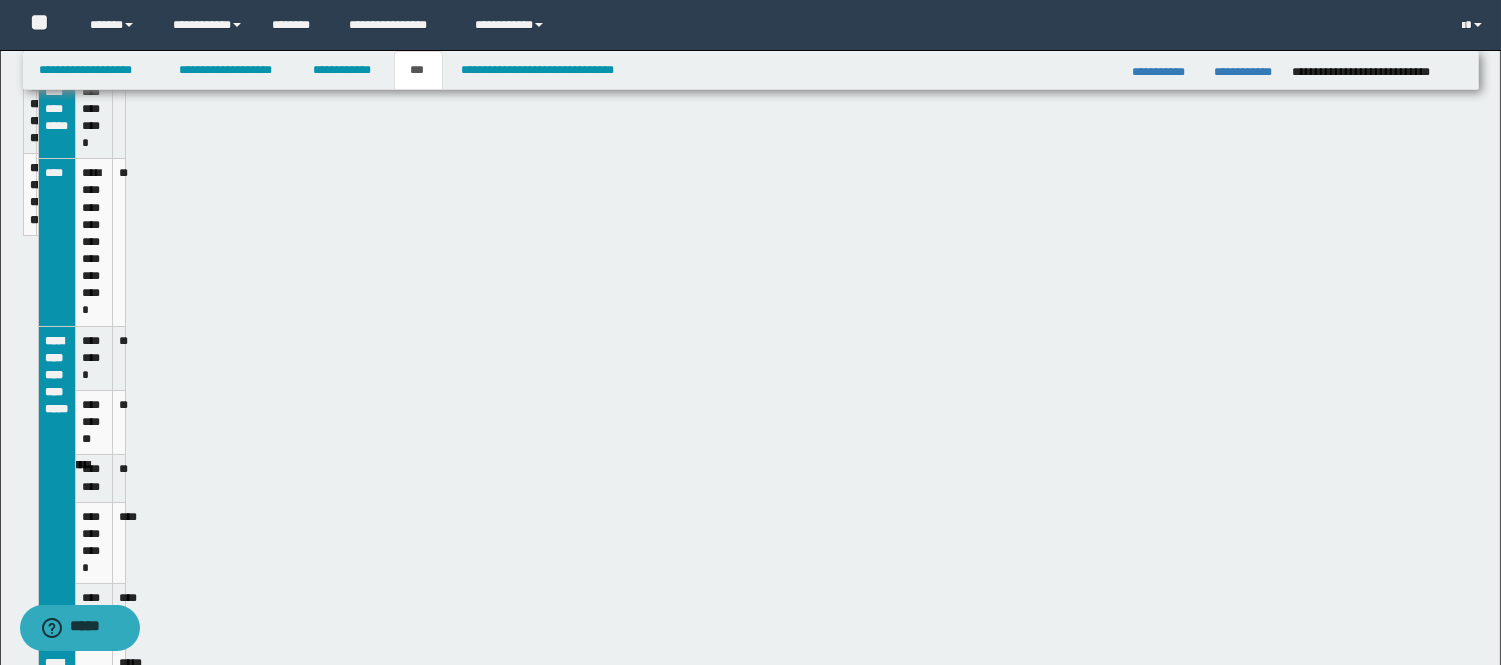 scroll, scrollTop: 302, scrollLeft: 0, axis: vertical 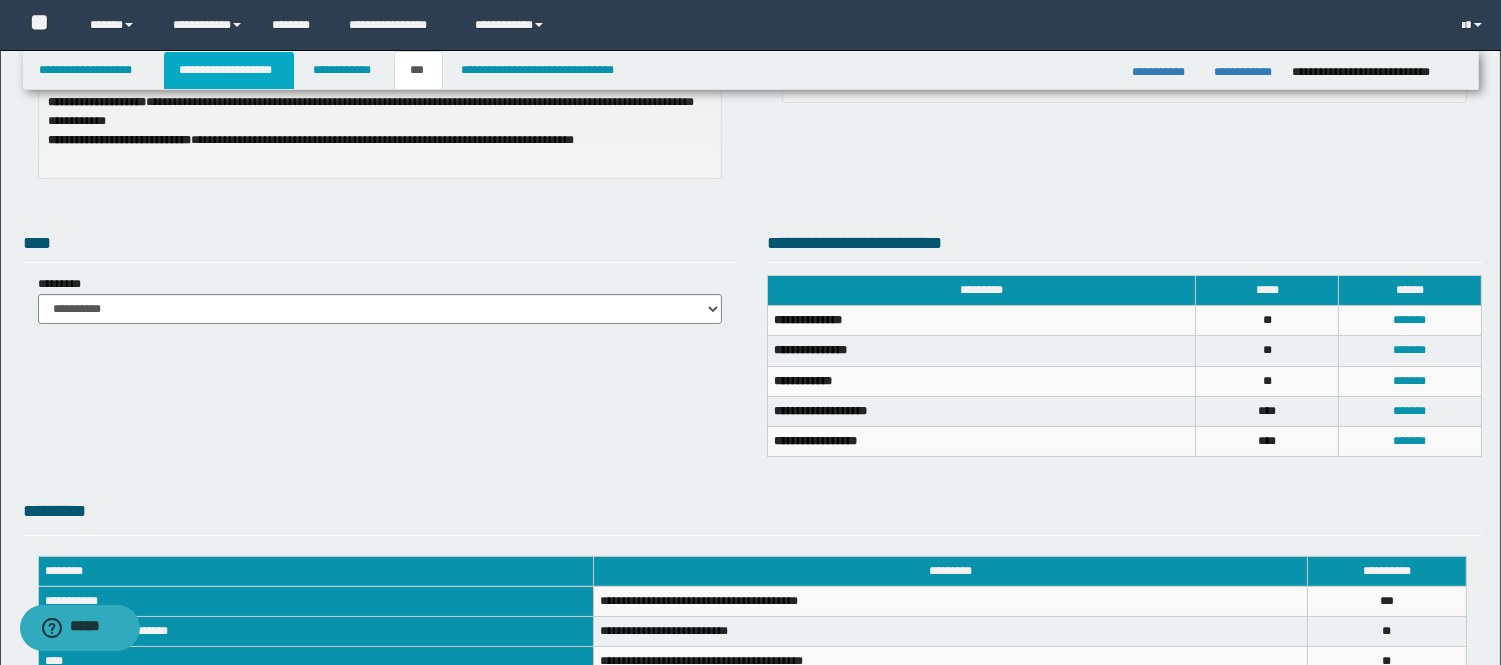 click on "**********" at bounding box center (229, 70) 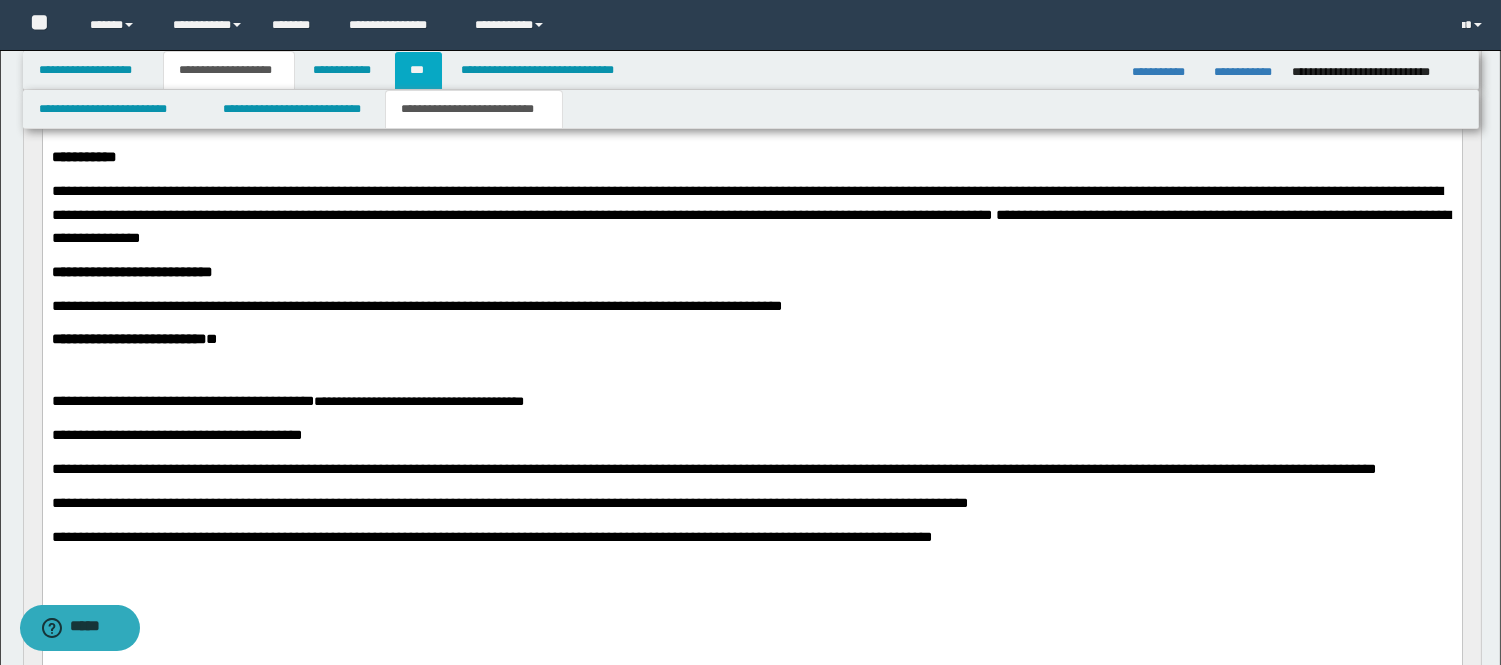 click on "***" at bounding box center (418, 70) 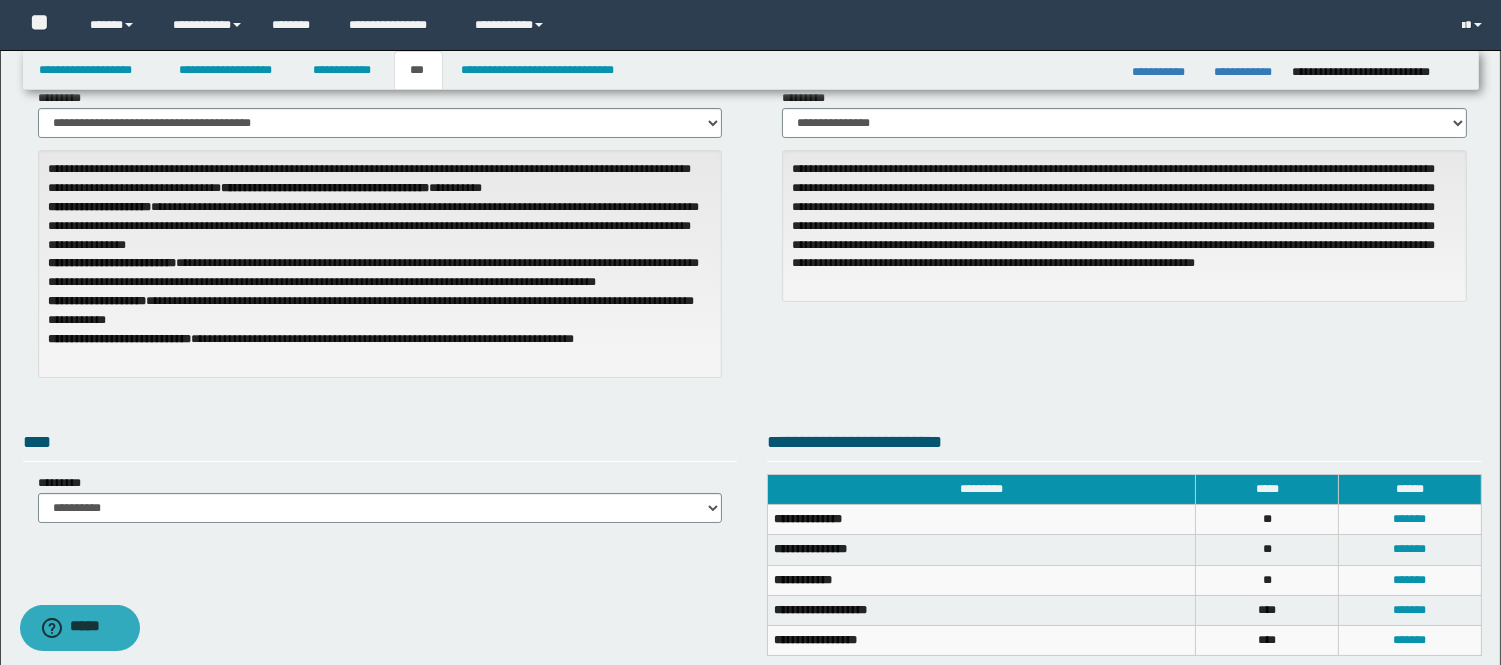 scroll, scrollTop: 80, scrollLeft: 0, axis: vertical 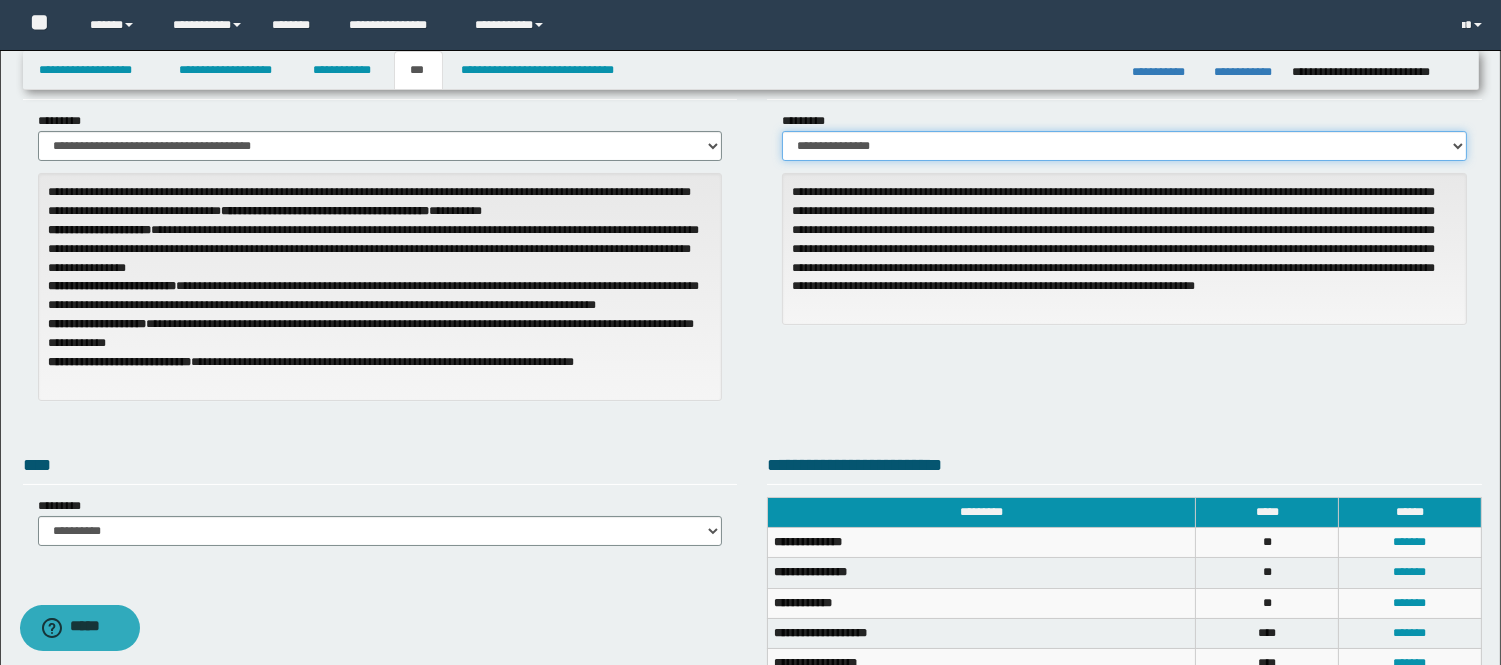click on "**********" at bounding box center [1124, 146] 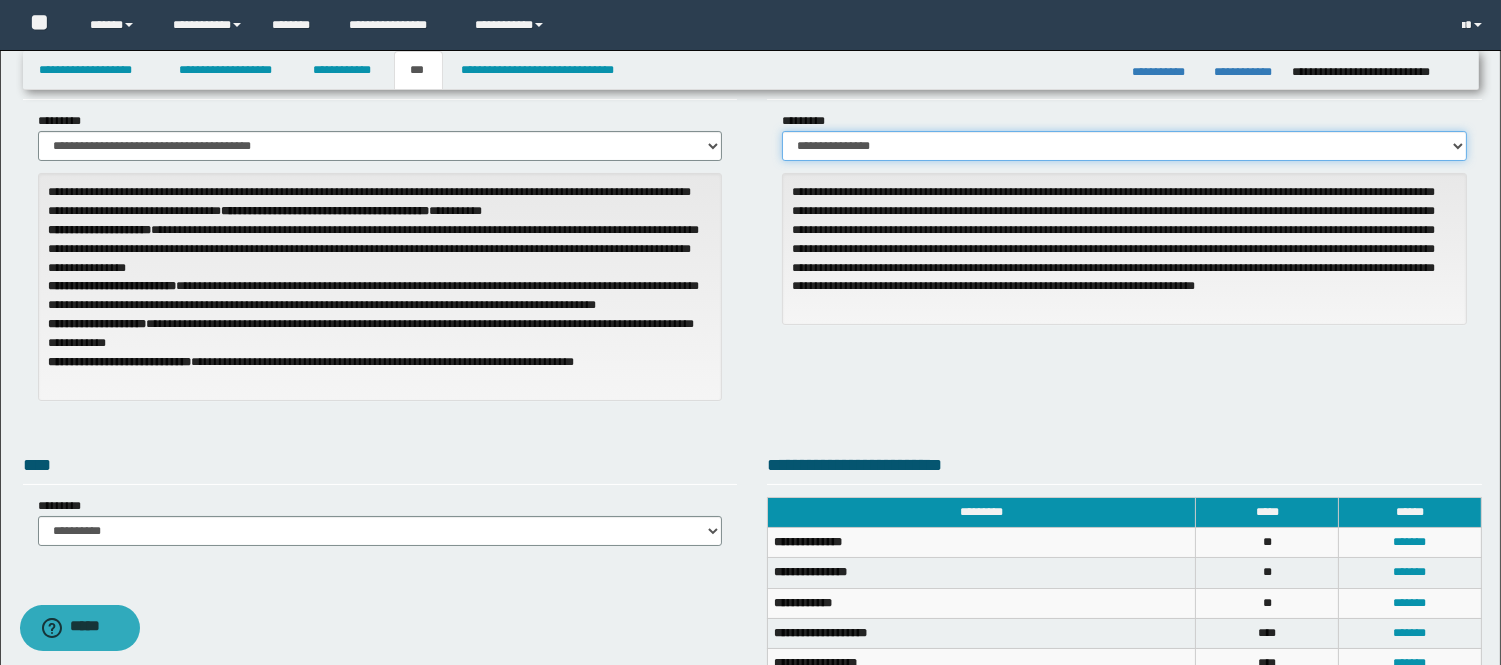 select on "*" 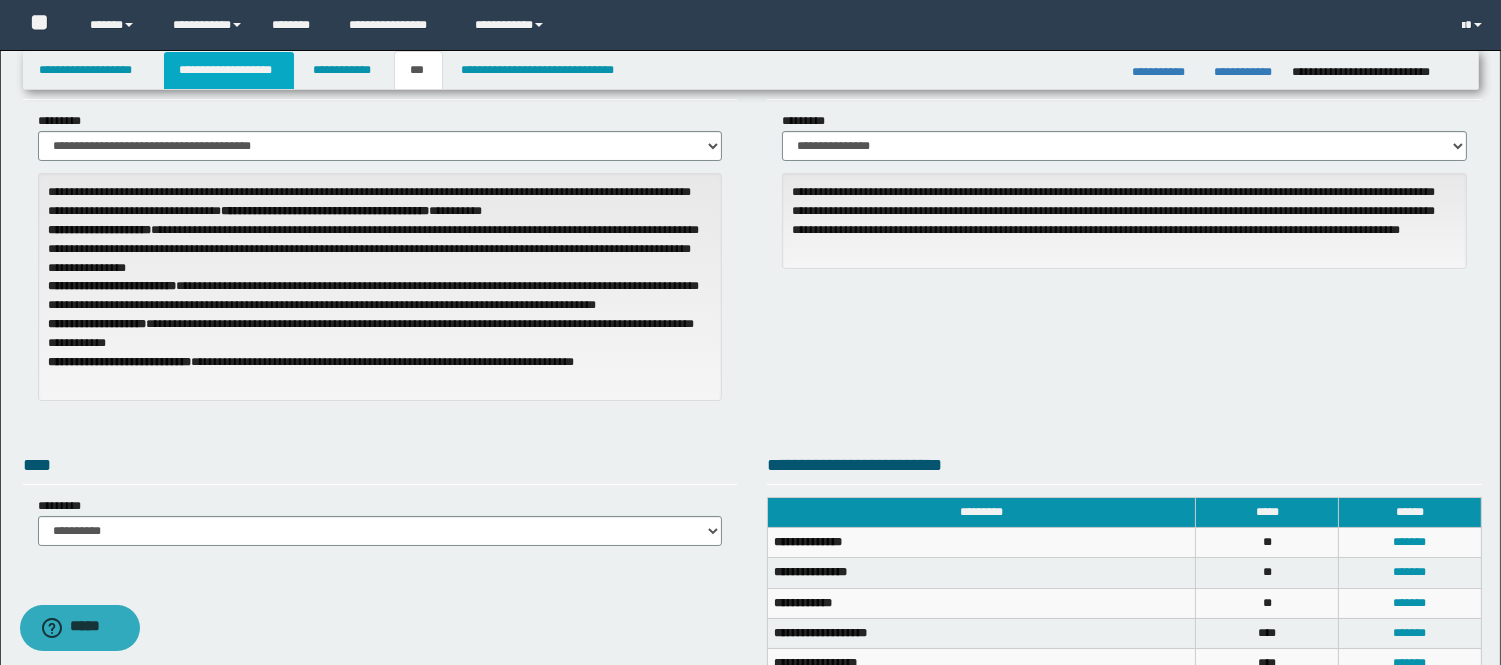 click on "**********" at bounding box center [229, 70] 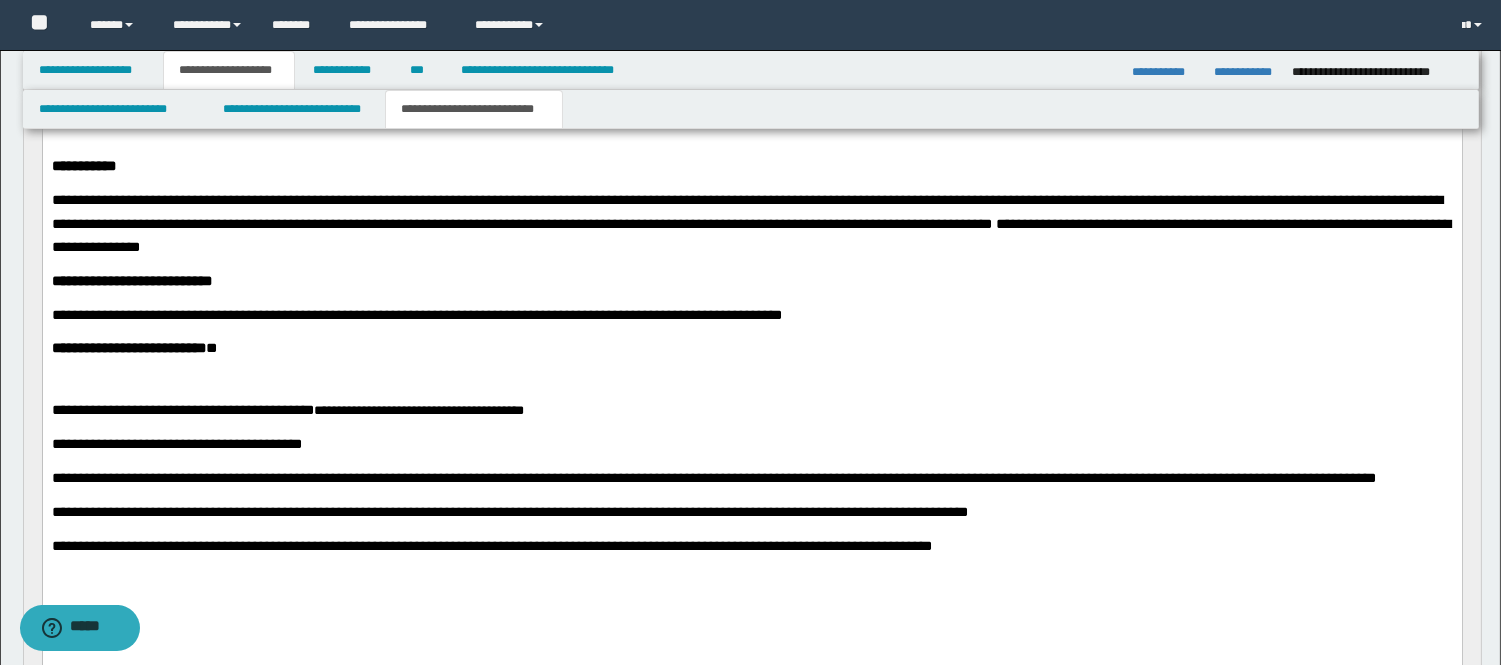 scroll, scrollTop: 333, scrollLeft: 0, axis: vertical 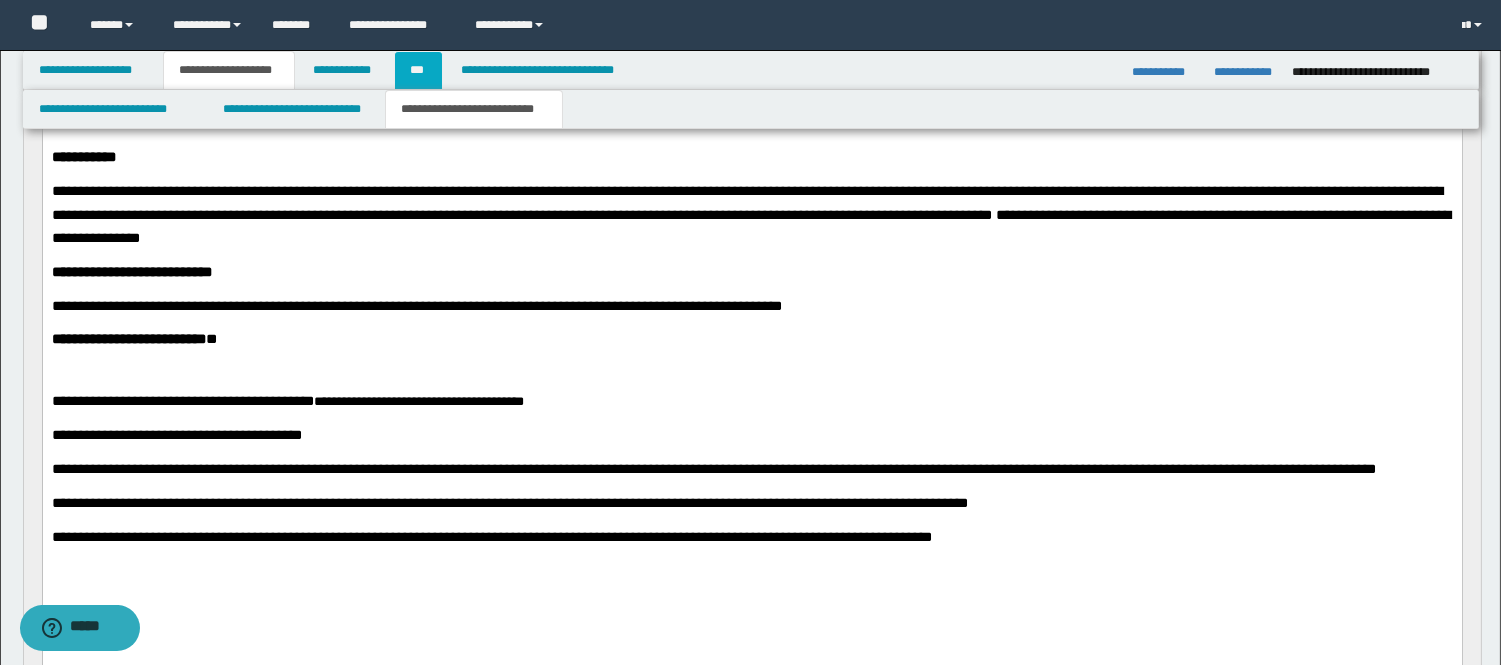 click on "***" at bounding box center (418, 70) 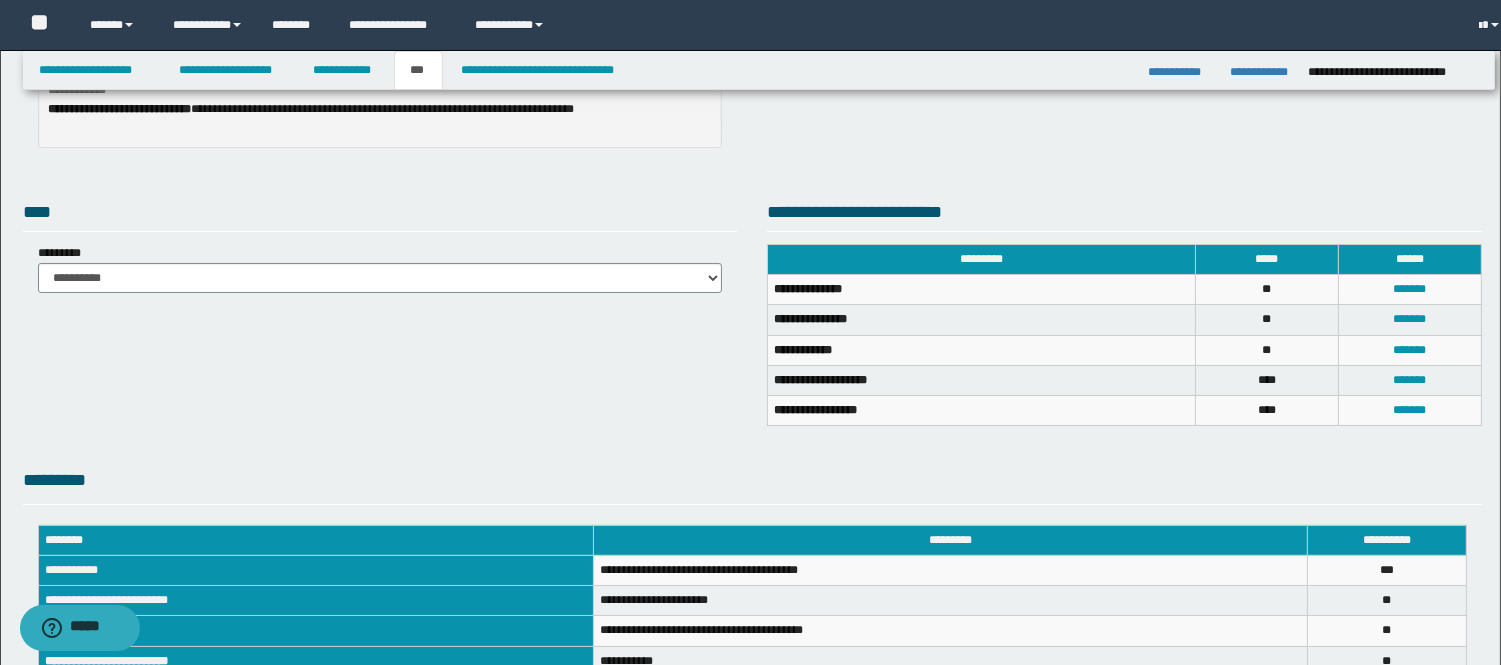 scroll, scrollTop: 302, scrollLeft: 0, axis: vertical 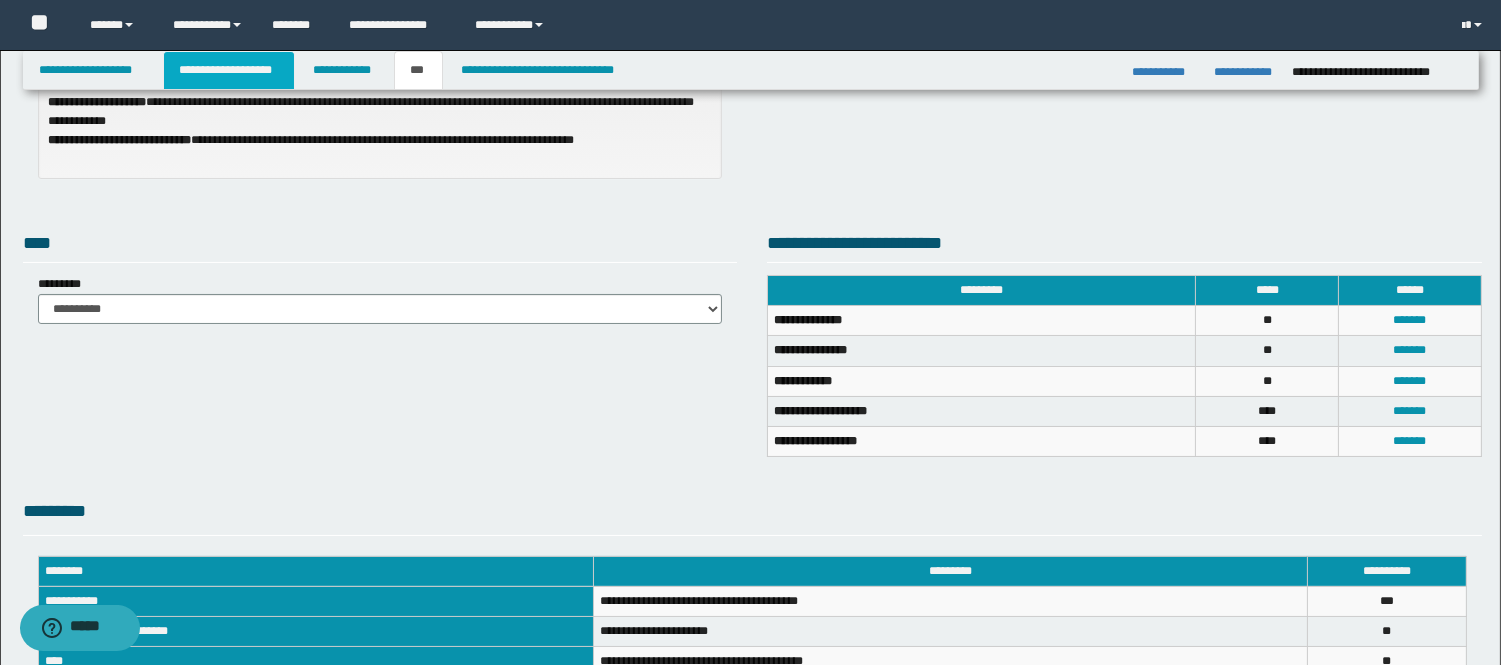 click on "**********" at bounding box center [229, 70] 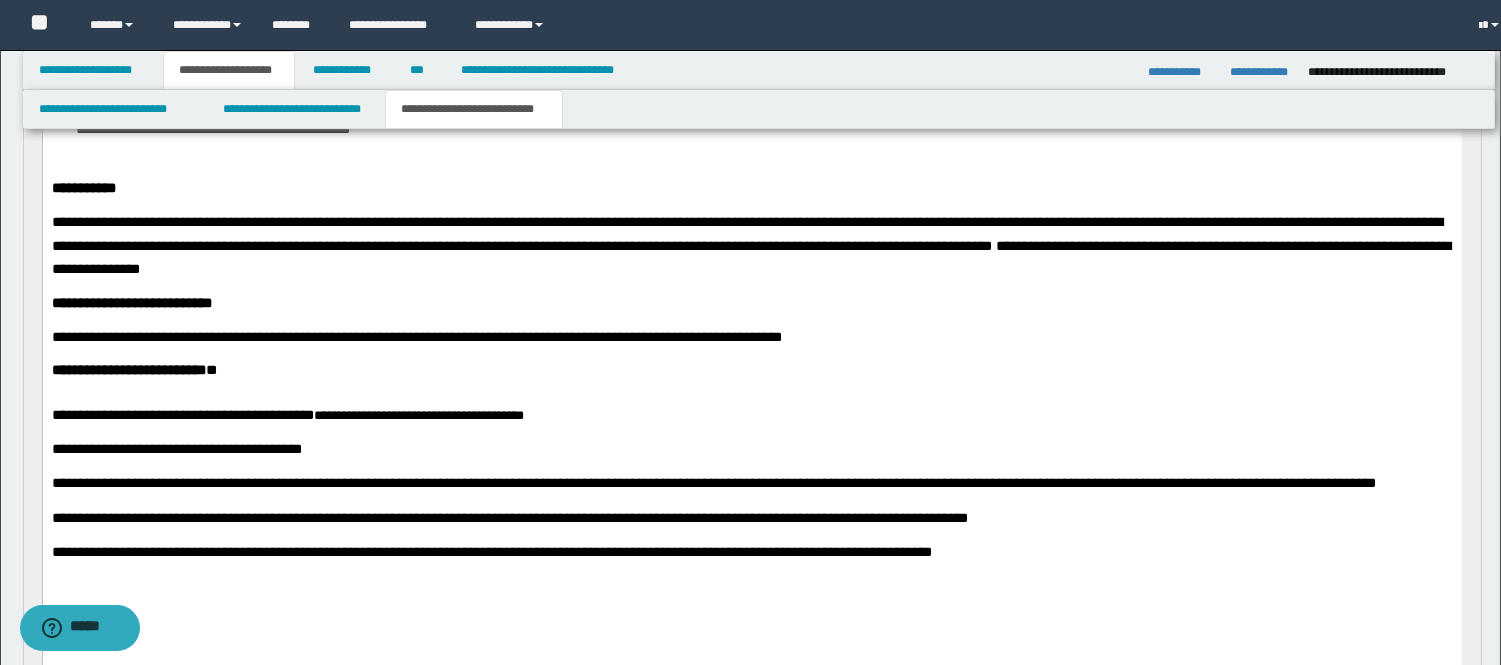 scroll, scrollTop: 333, scrollLeft: 0, axis: vertical 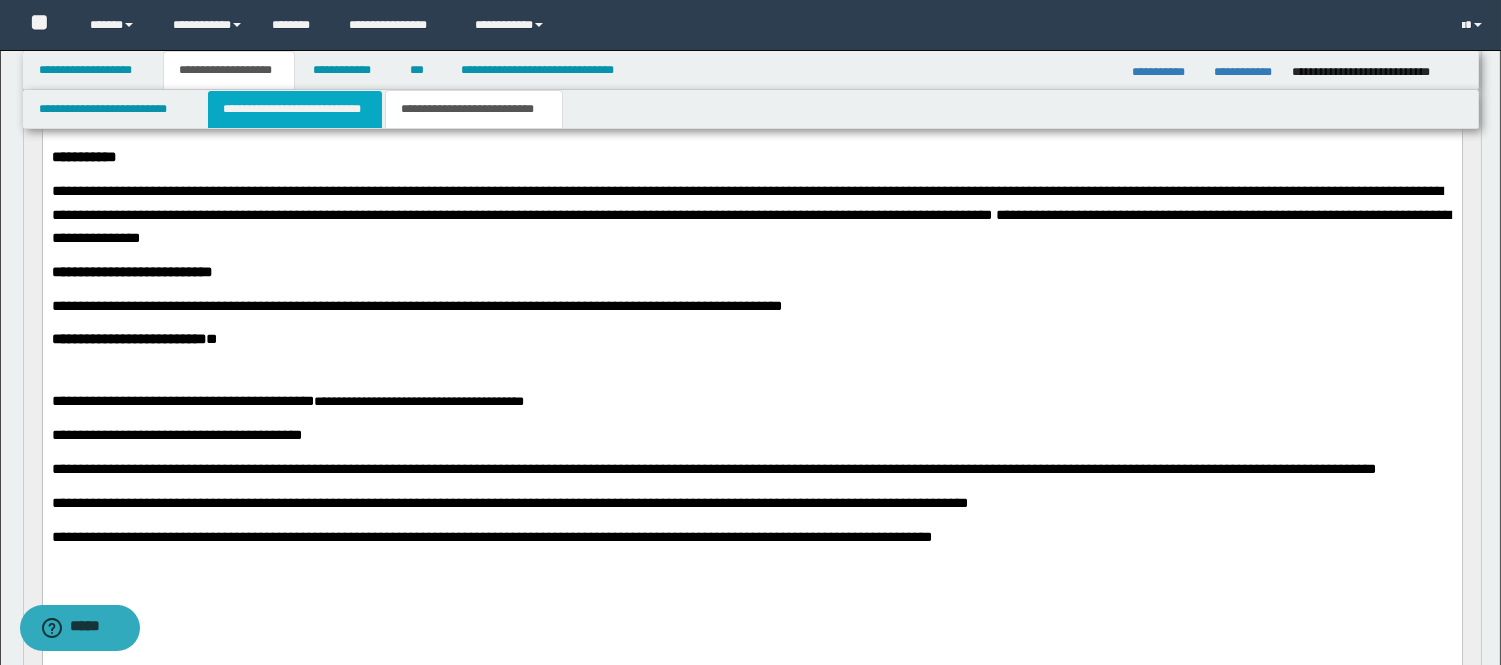 click on "**********" at bounding box center (295, 109) 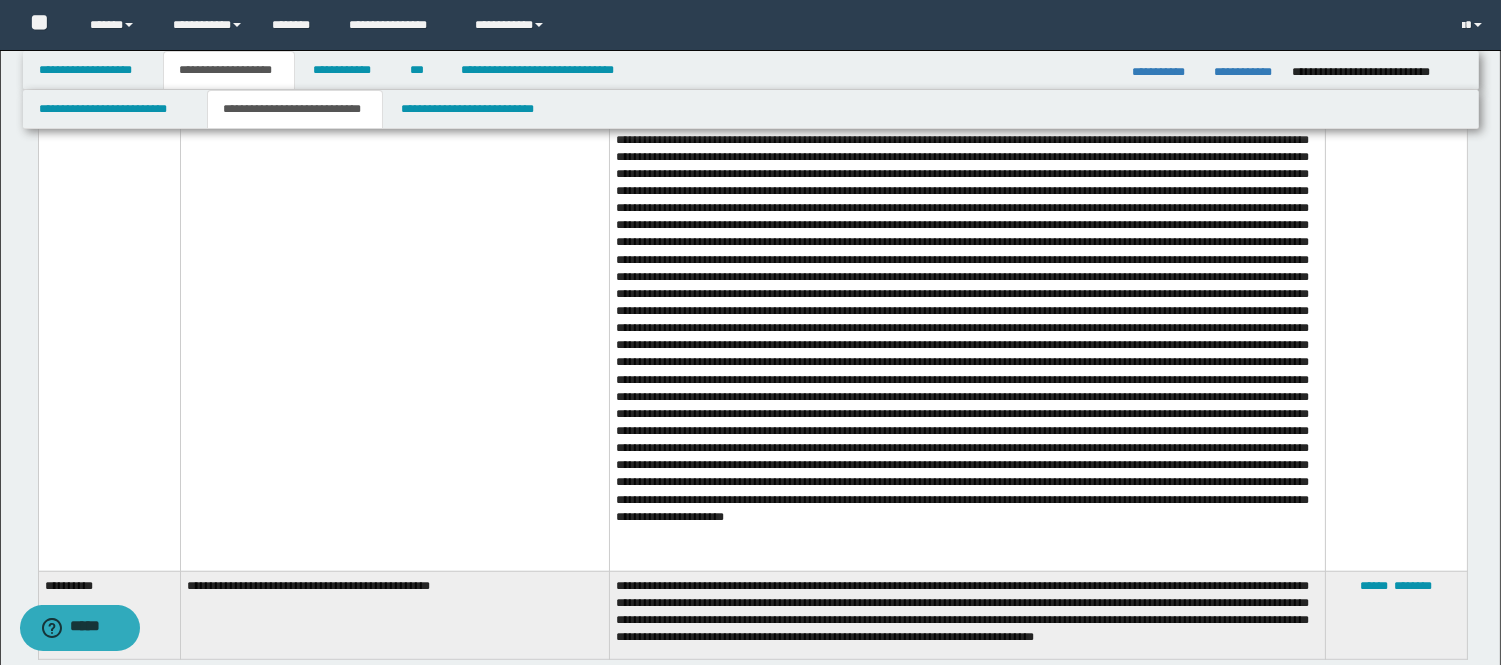 scroll, scrollTop: 2222, scrollLeft: 0, axis: vertical 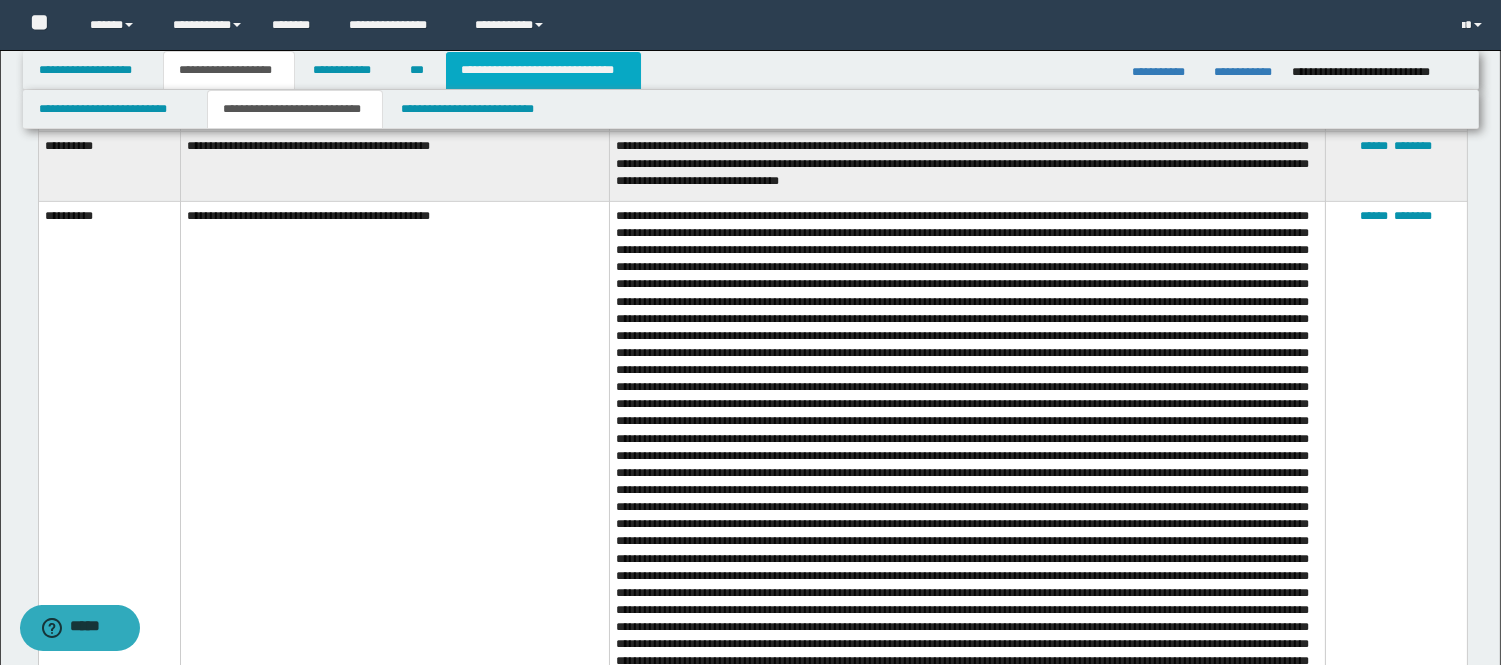 click on "**********" at bounding box center (543, 70) 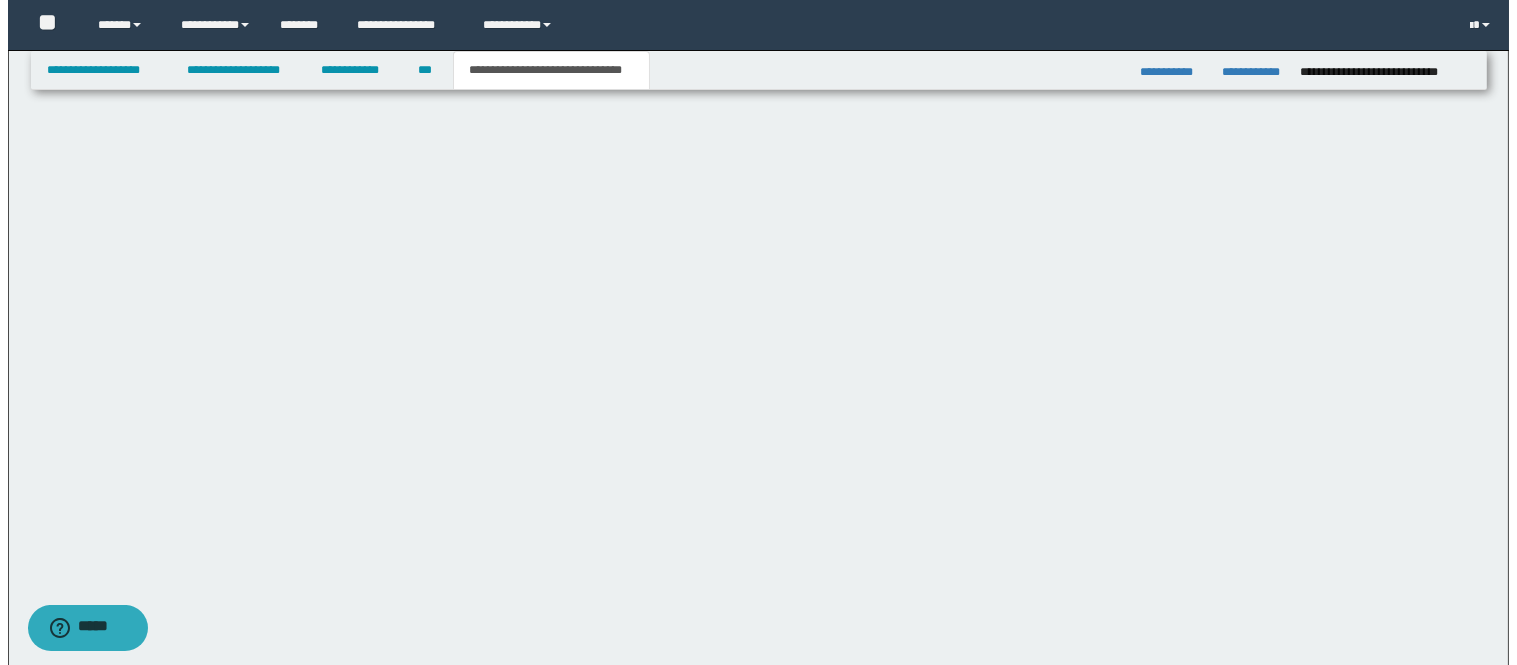 scroll, scrollTop: 0, scrollLeft: 0, axis: both 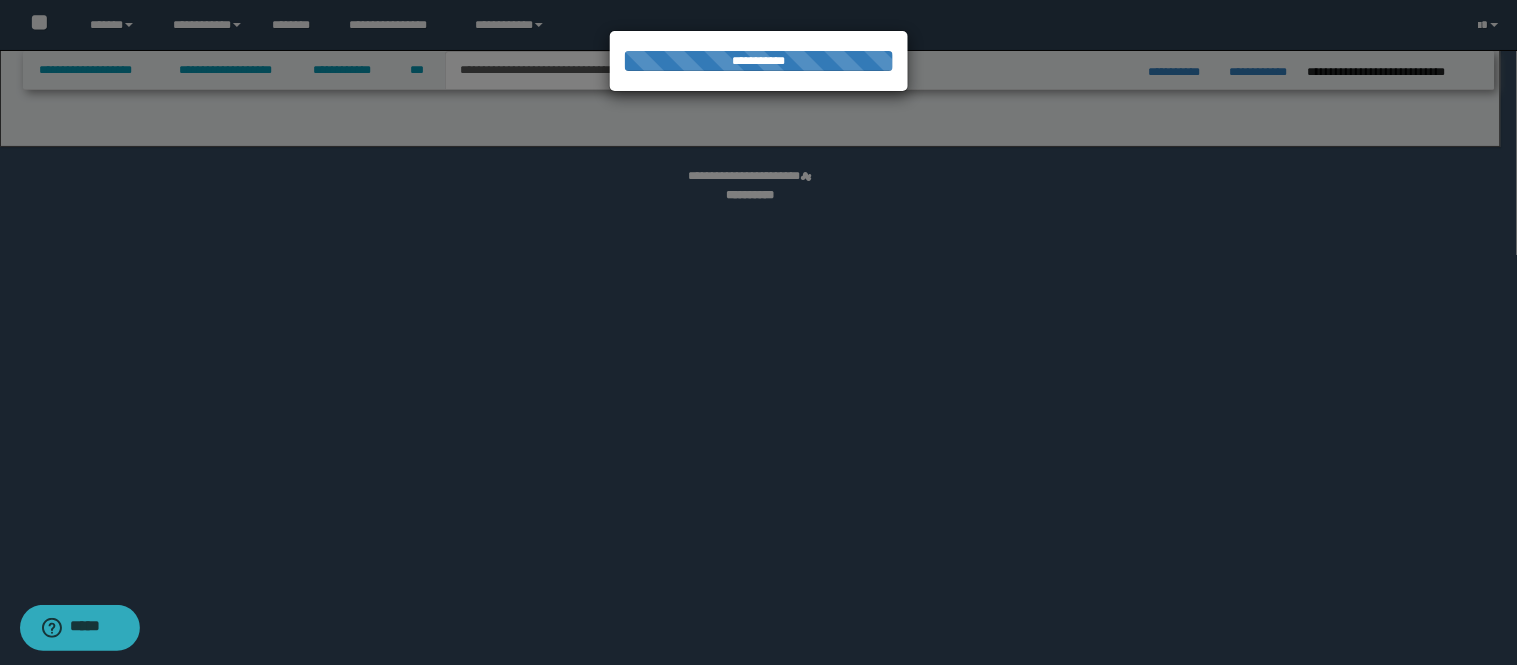 select on "*" 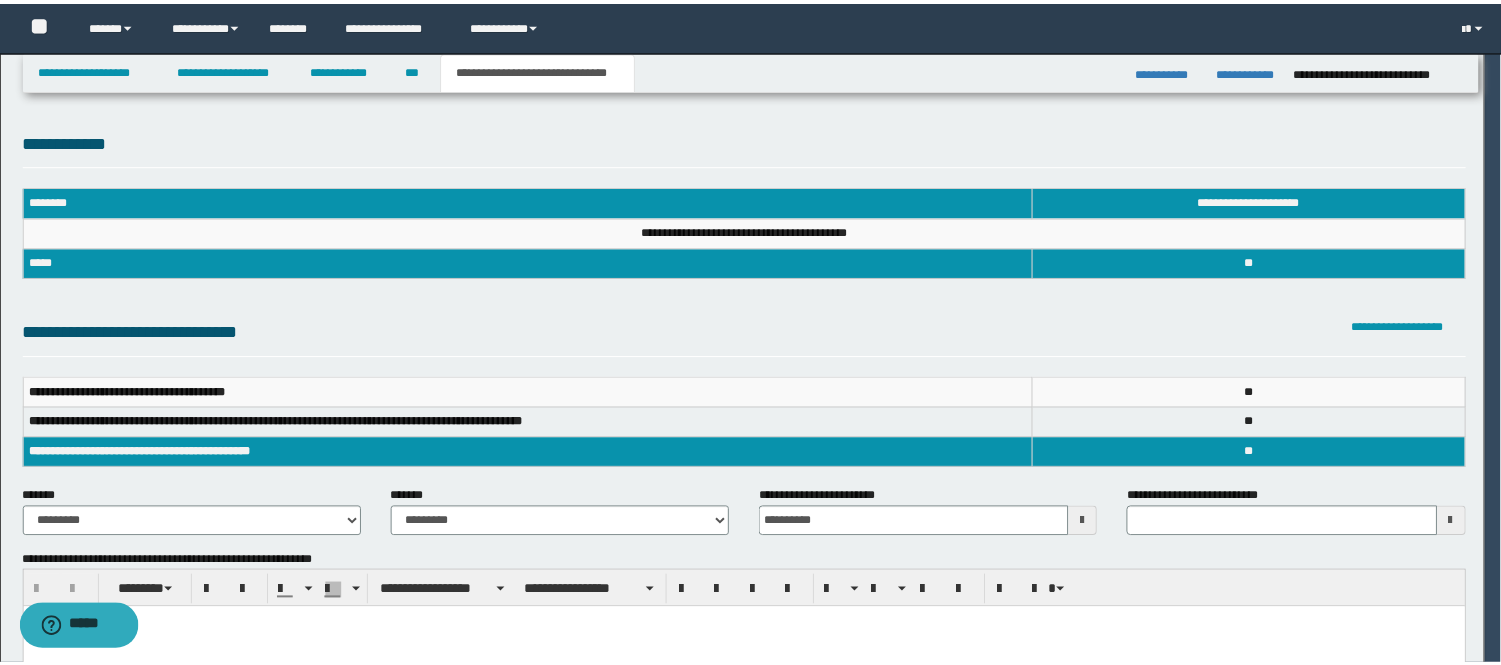 scroll, scrollTop: 0, scrollLeft: 0, axis: both 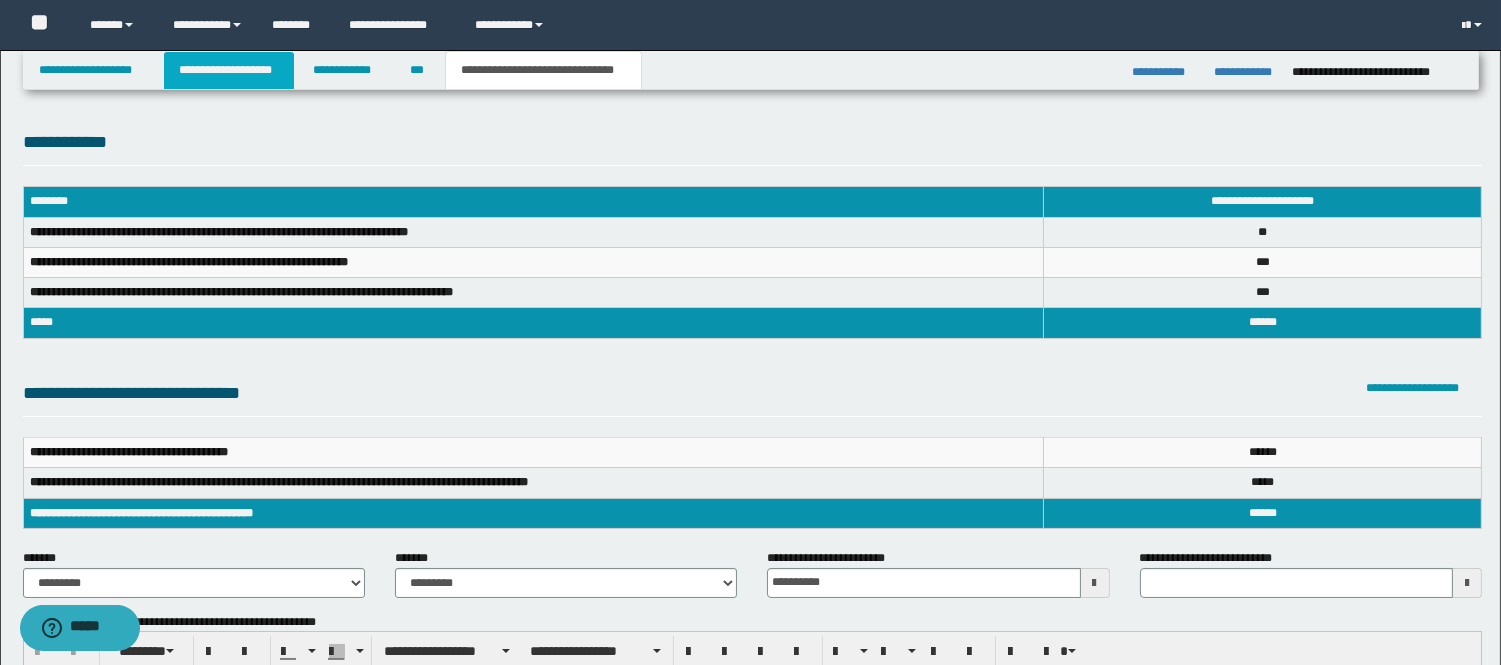click on "**********" at bounding box center [229, 70] 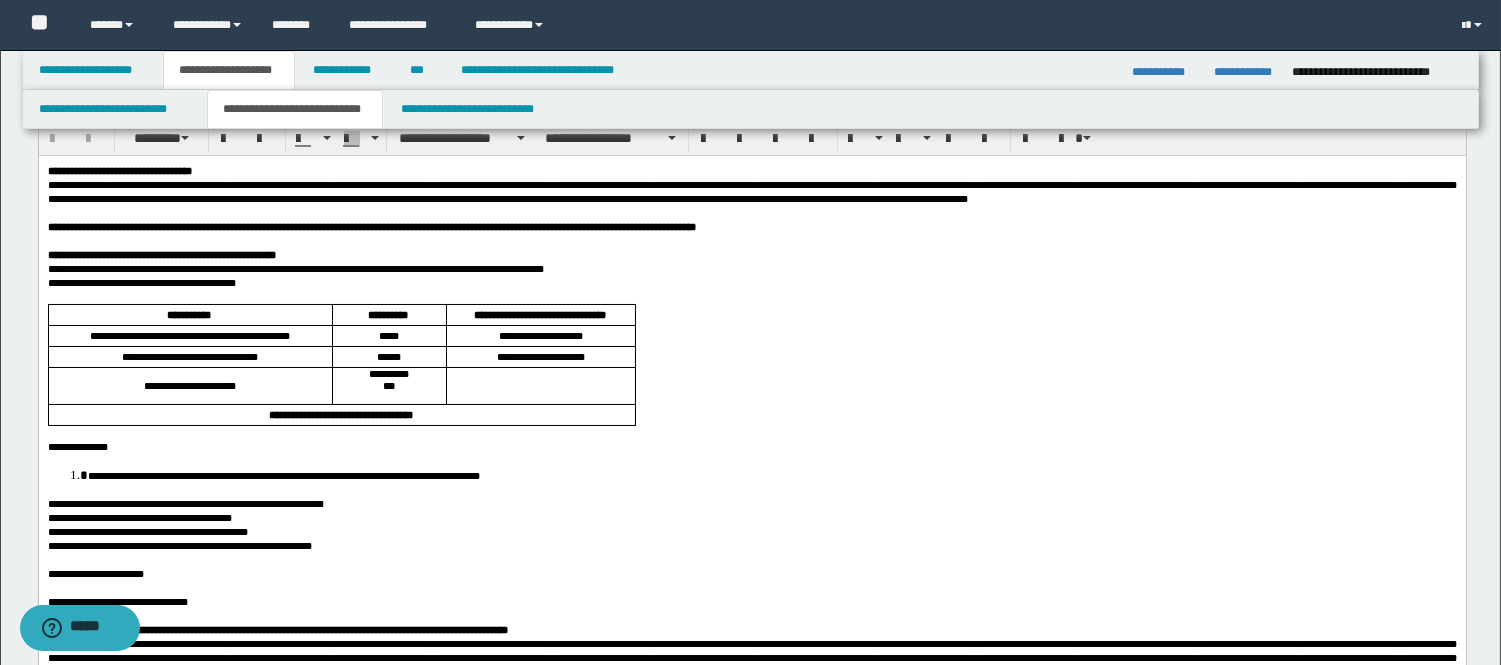 scroll, scrollTop: 111, scrollLeft: 0, axis: vertical 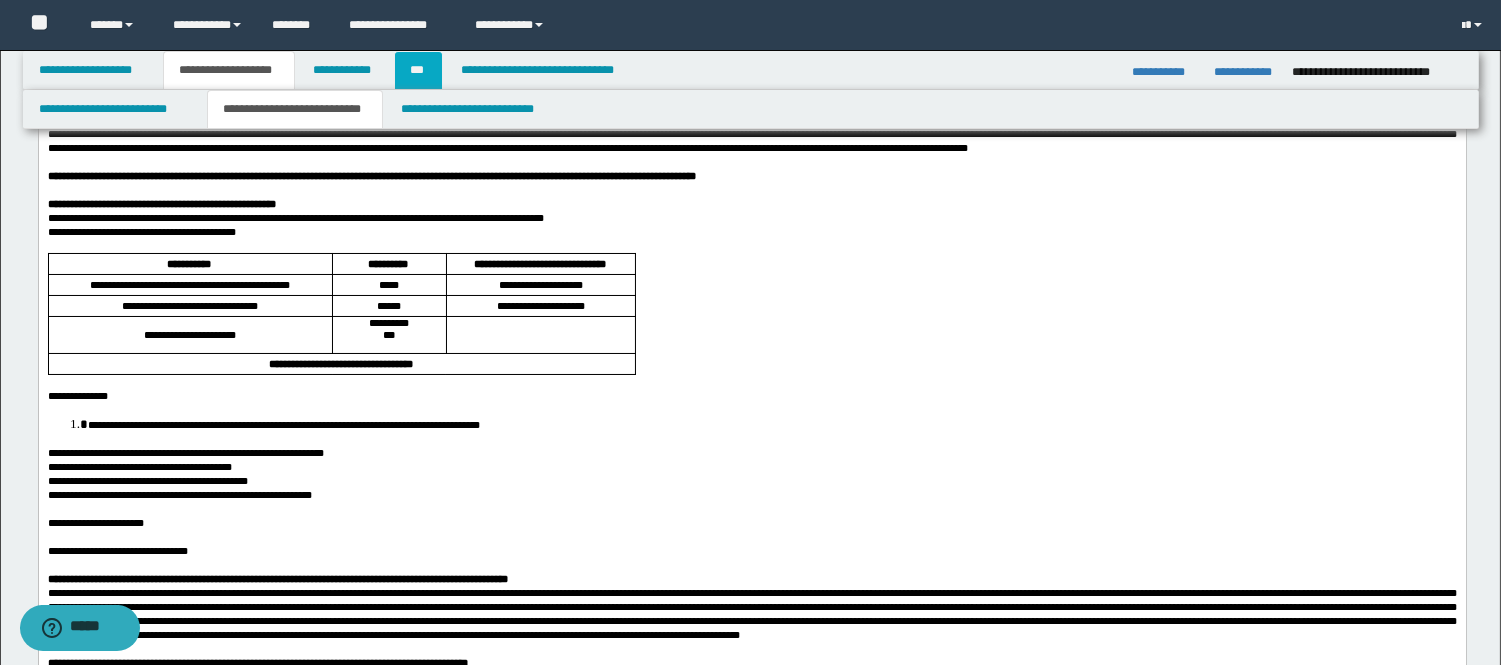 click on "***" at bounding box center (418, 70) 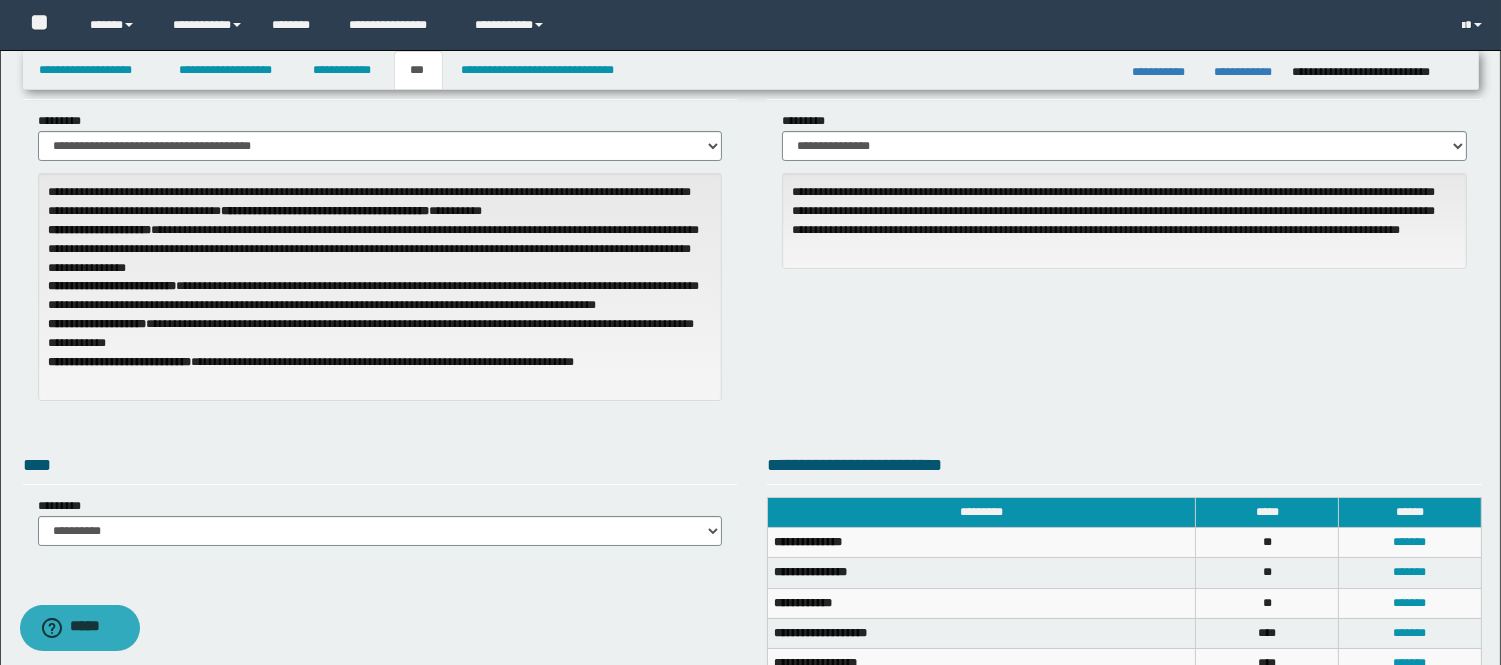 click on "**********" at bounding box center (380, 83) 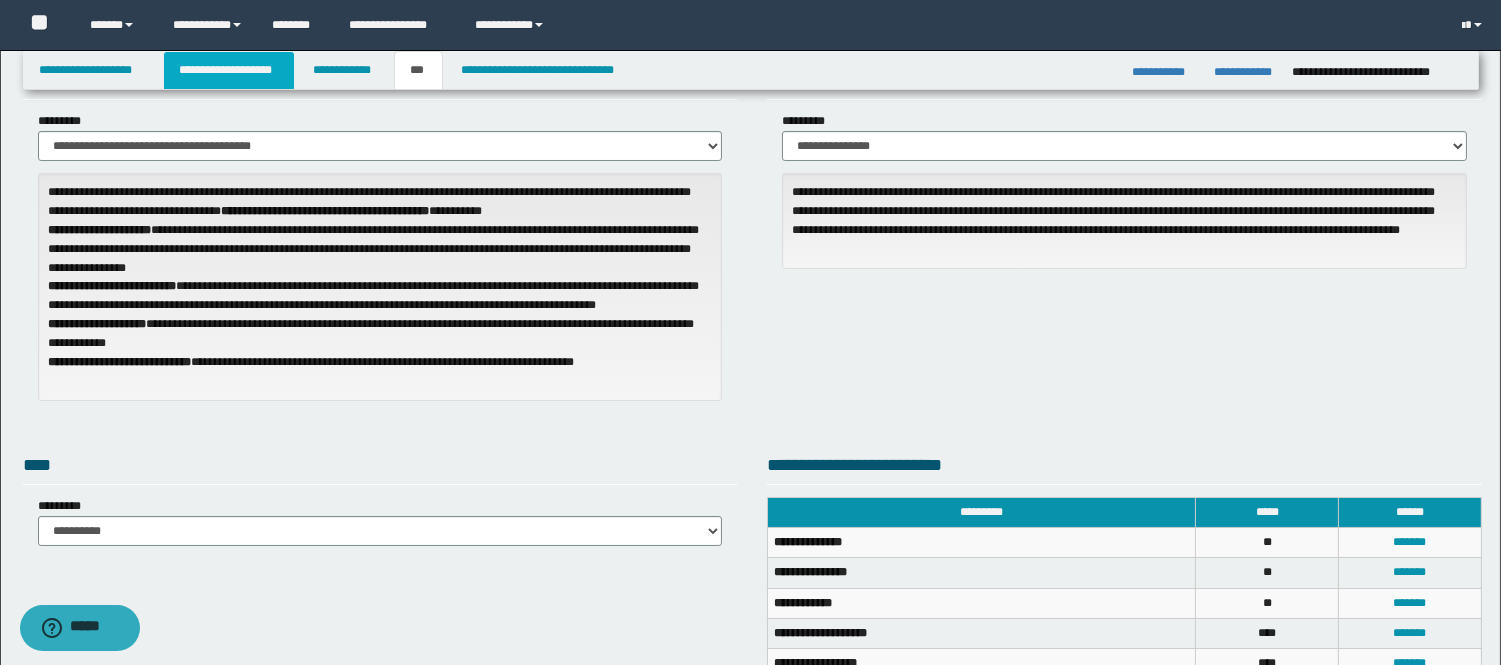 click on "**********" at bounding box center (229, 70) 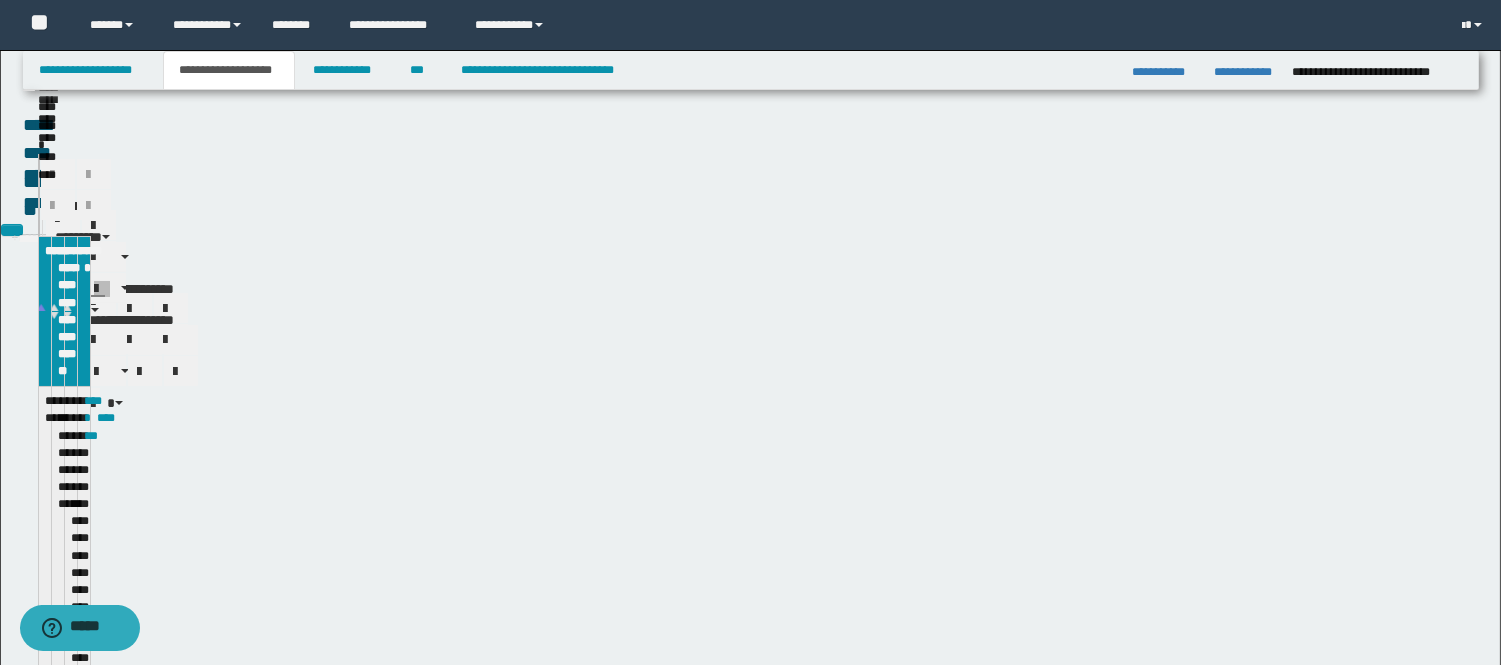 scroll, scrollTop: 111, scrollLeft: 0, axis: vertical 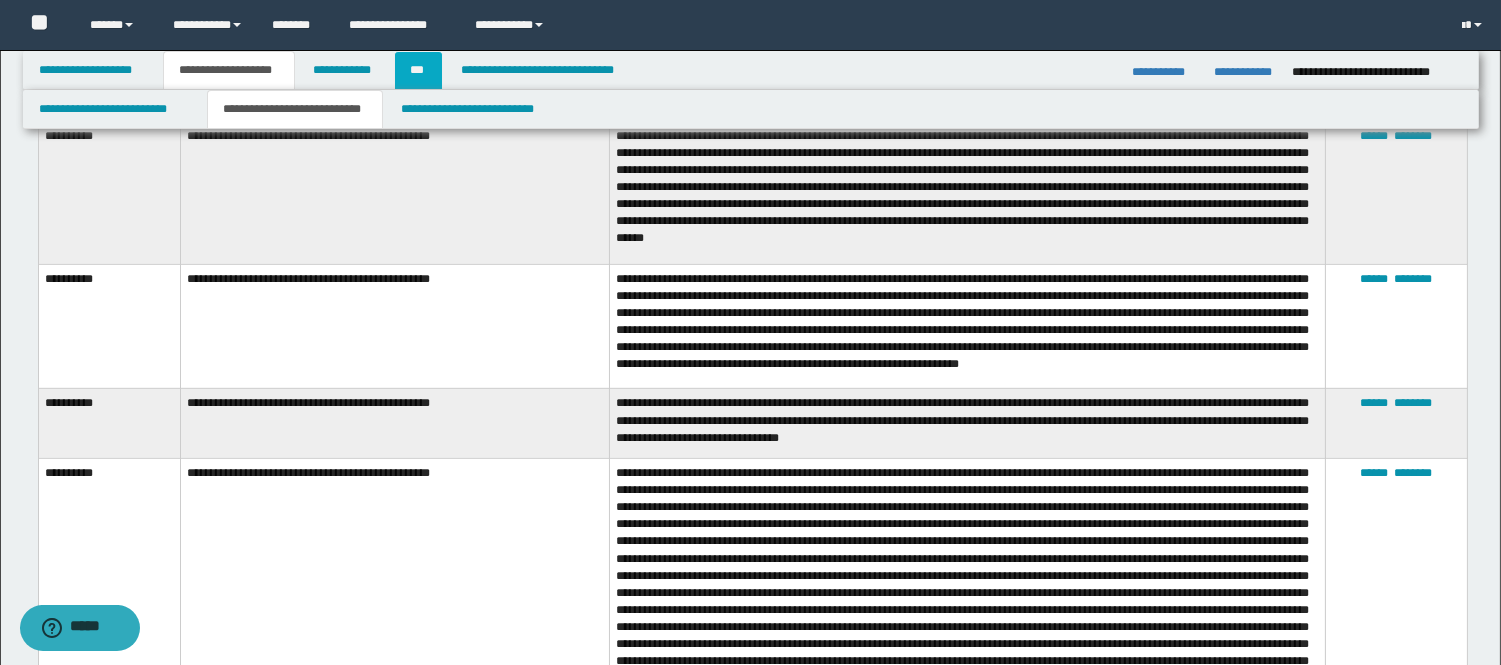 click on "***" at bounding box center (418, 70) 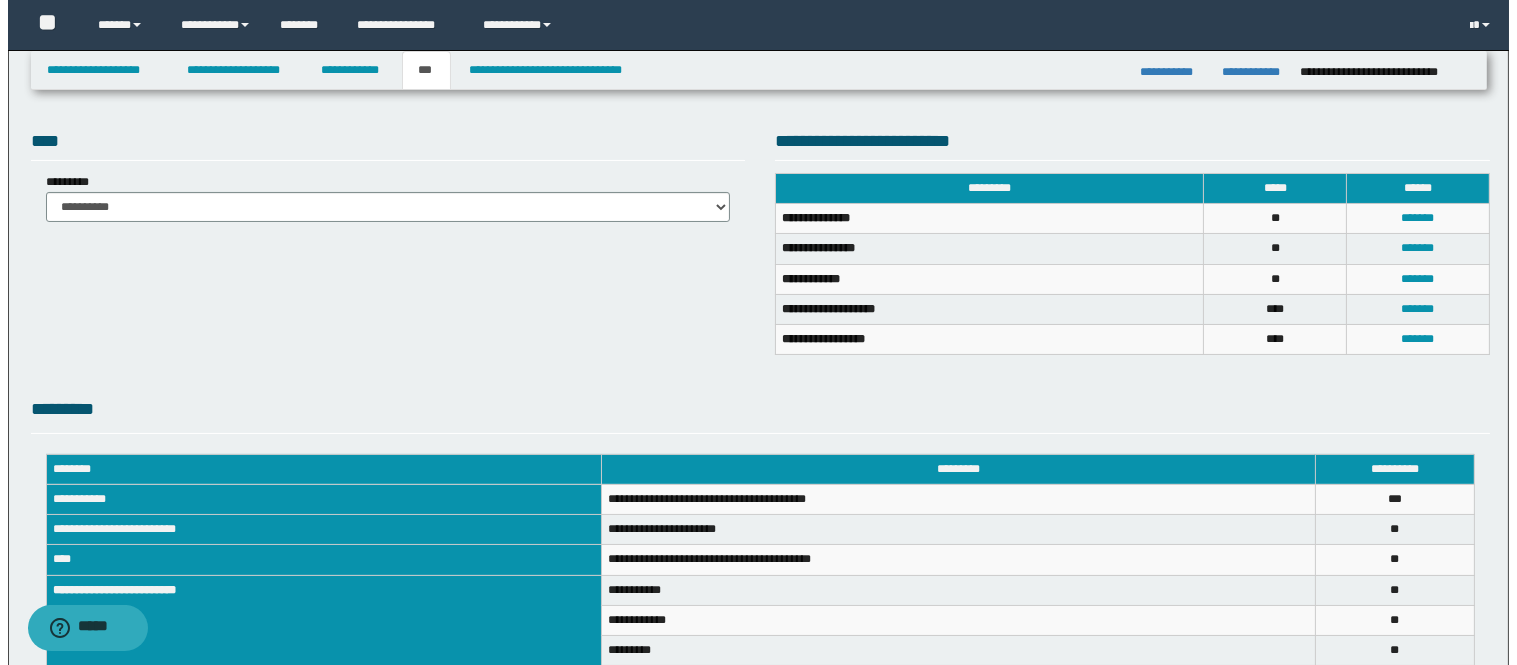 scroll, scrollTop: 402, scrollLeft: 0, axis: vertical 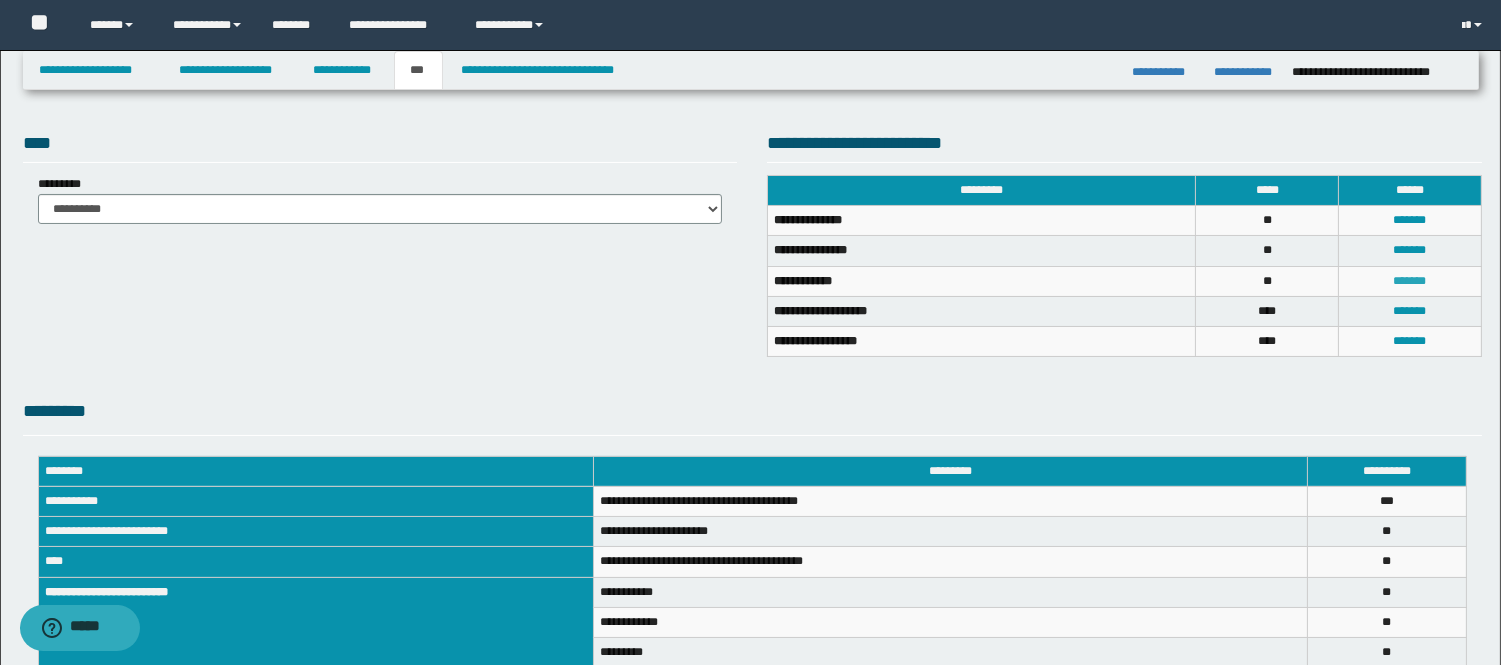 click on "*******" at bounding box center [1410, 281] 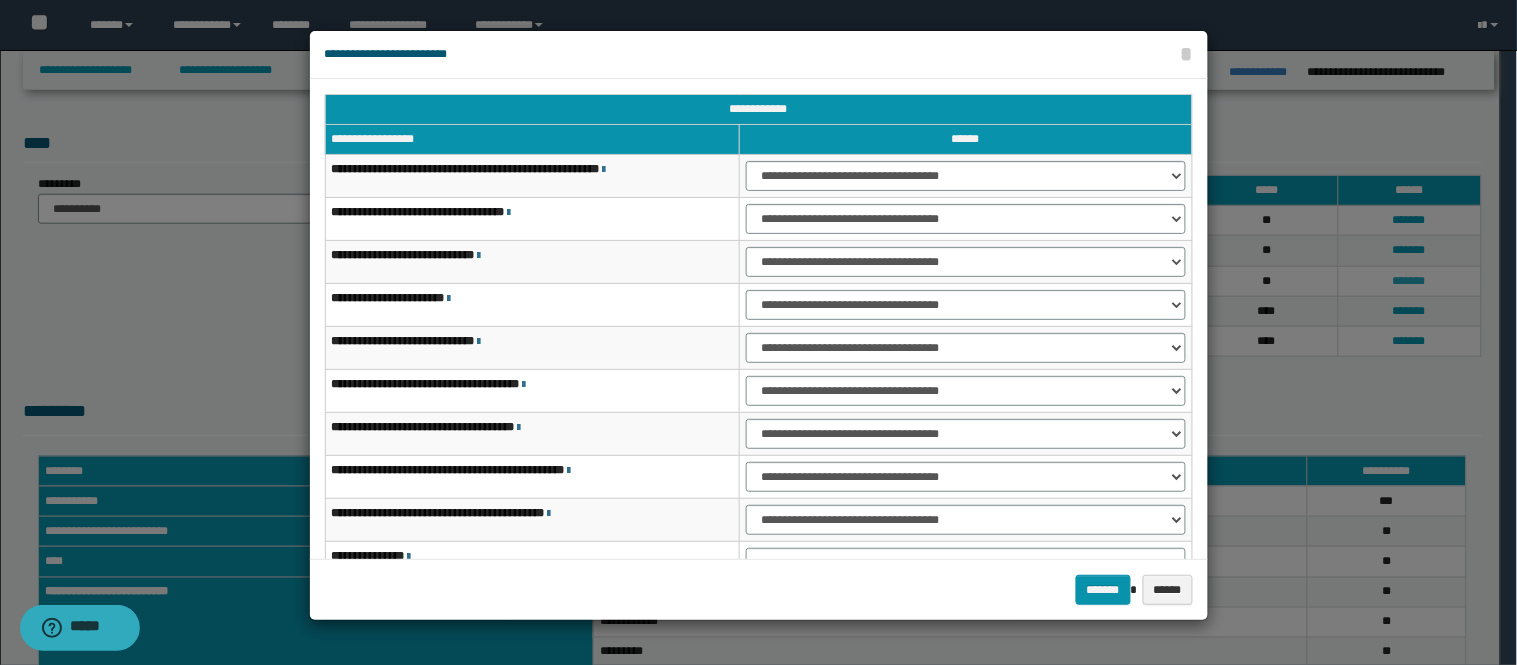 click at bounding box center [758, 333] 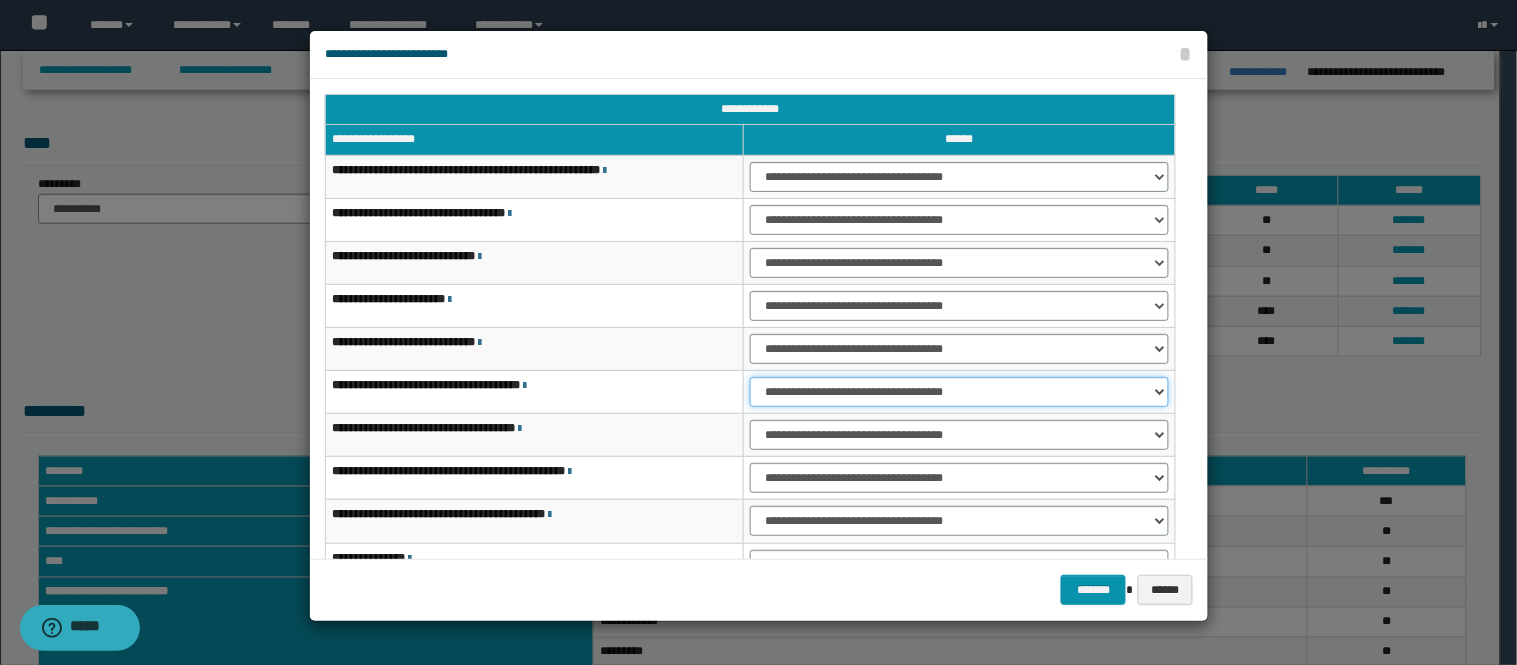 click on "**********" at bounding box center [959, 392] 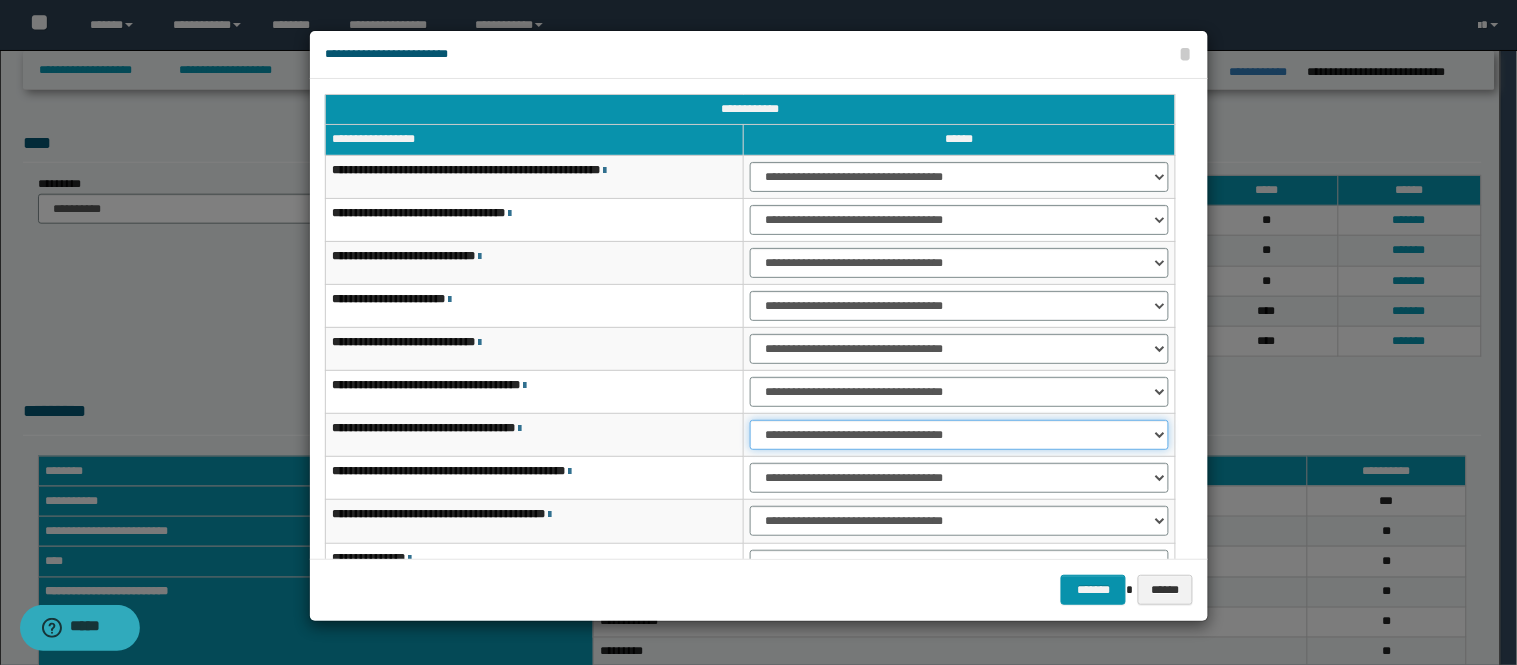 click on "**********" at bounding box center [959, 435] 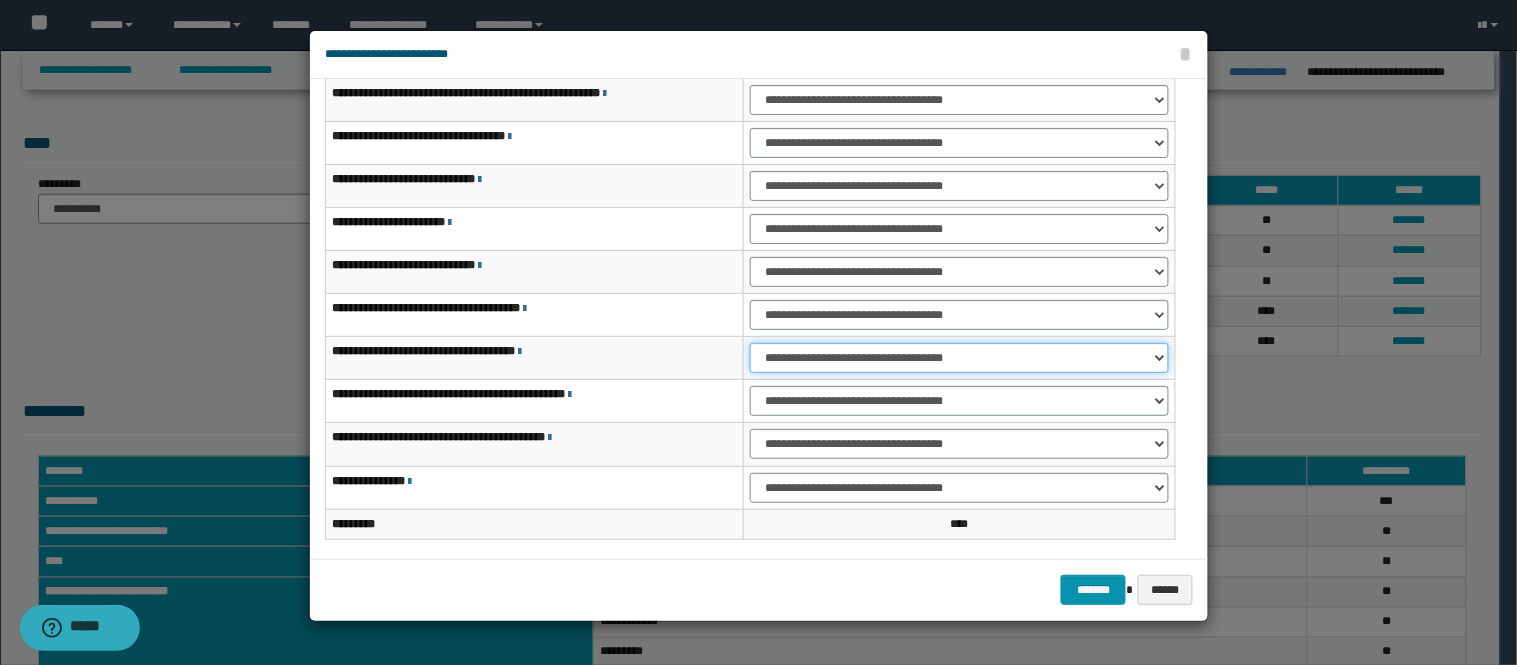 scroll, scrollTop: 111, scrollLeft: 0, axis: vertical 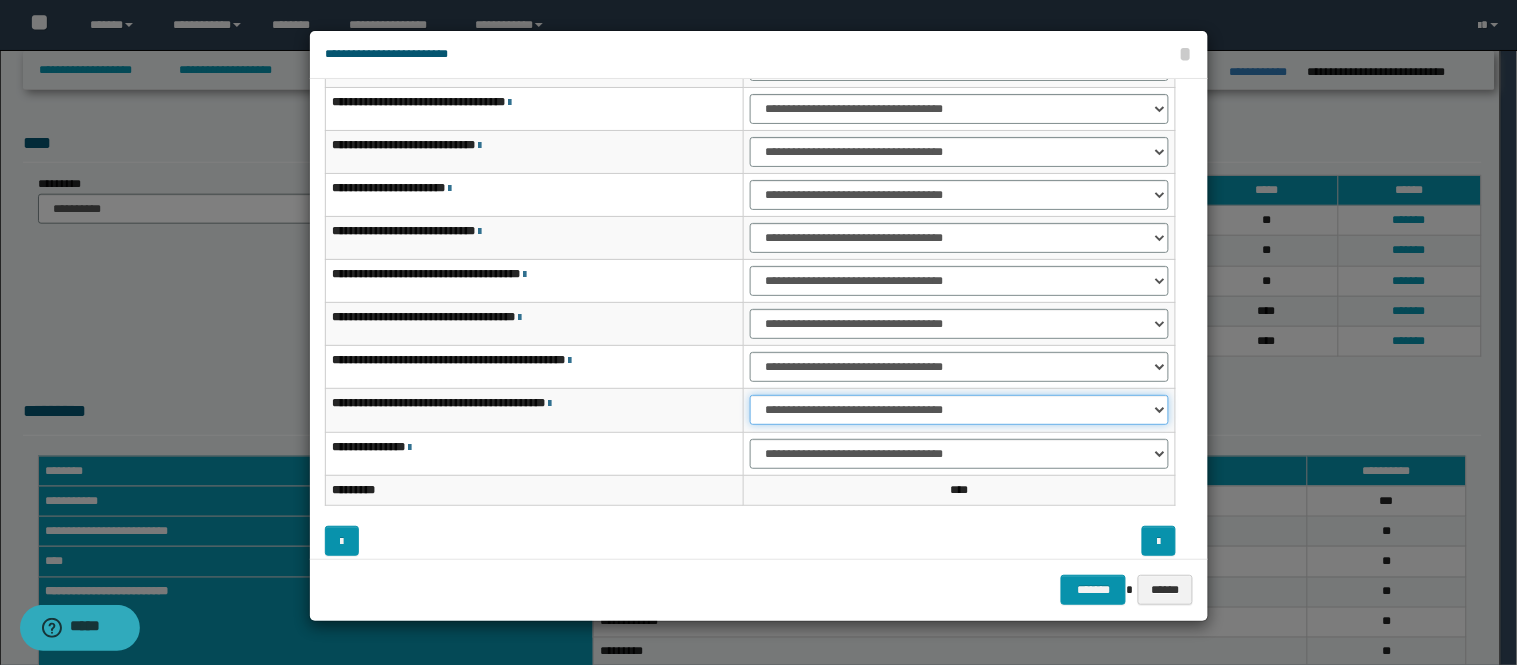 click on "**********" at bounding box center [959, 410] 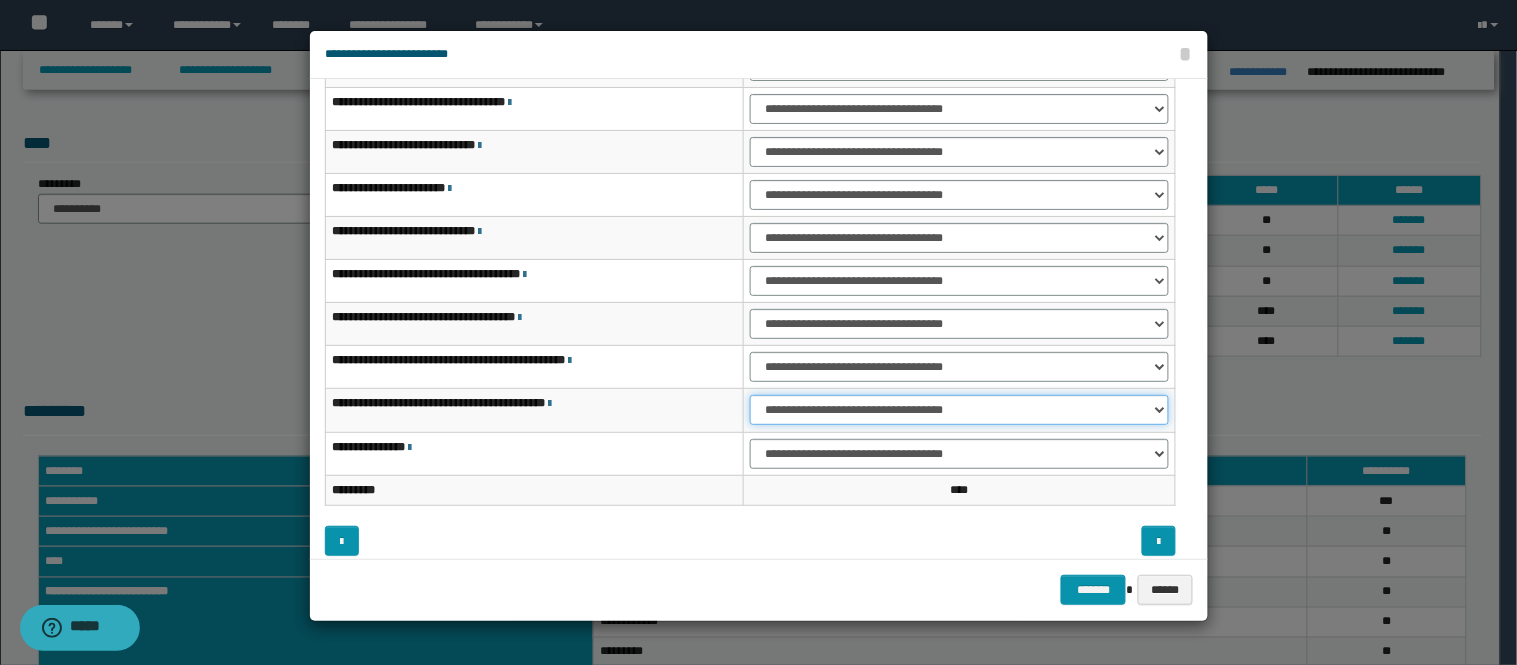 select on "***" 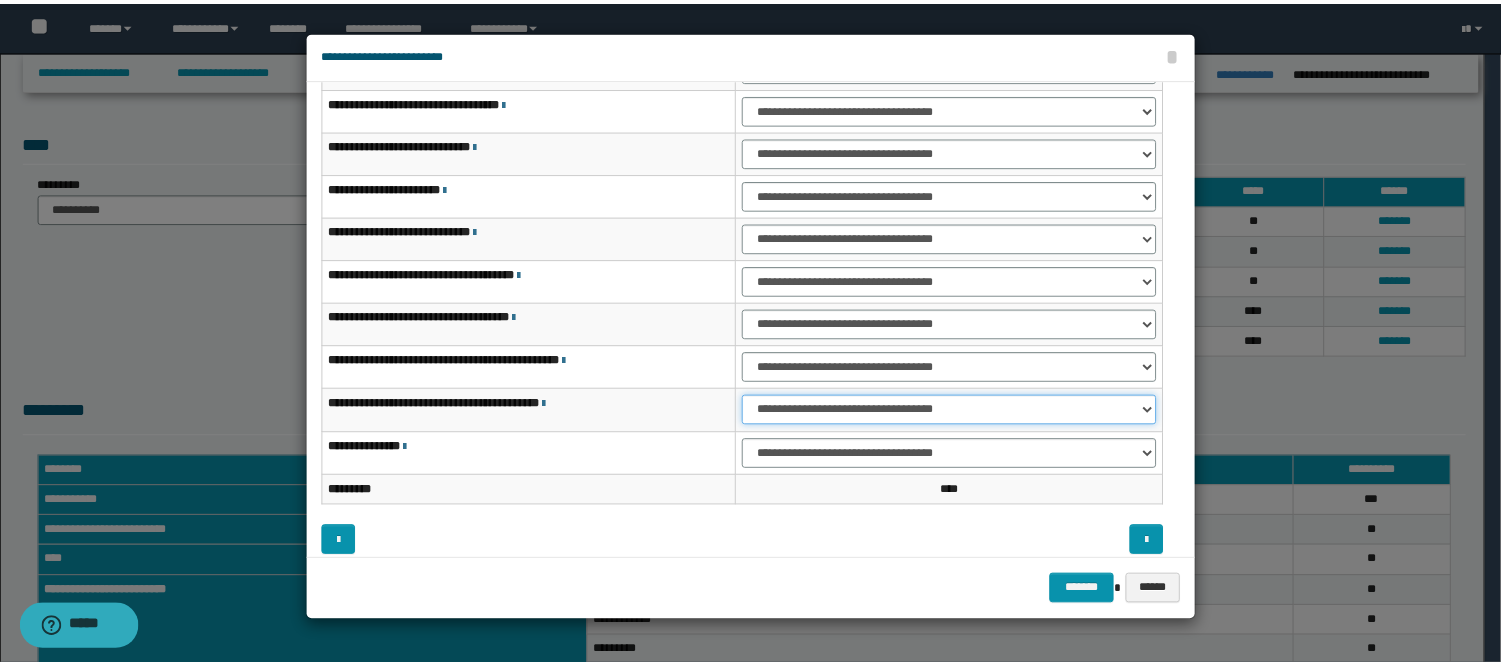 scroll, scrollTop: 0, scrollLeft: 0, axis: both 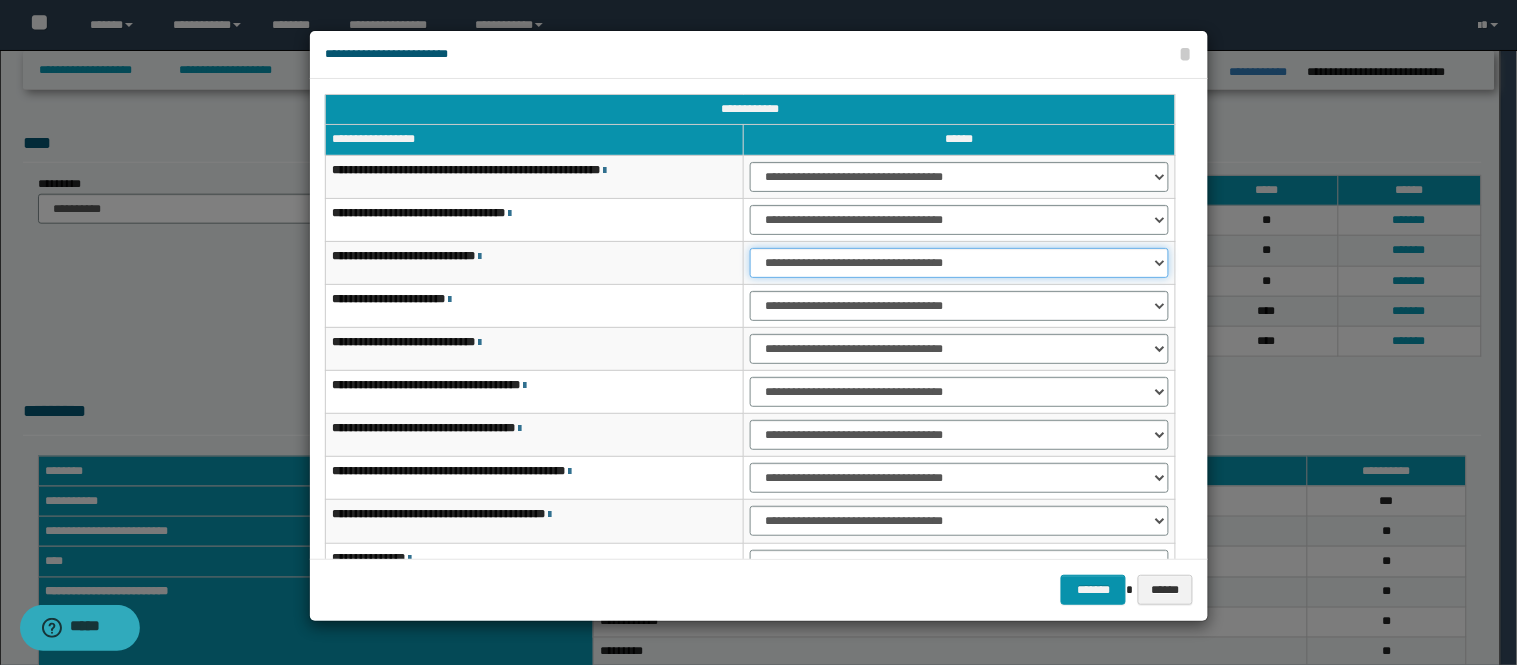 click on "**********" at bounding box center (959, 263) 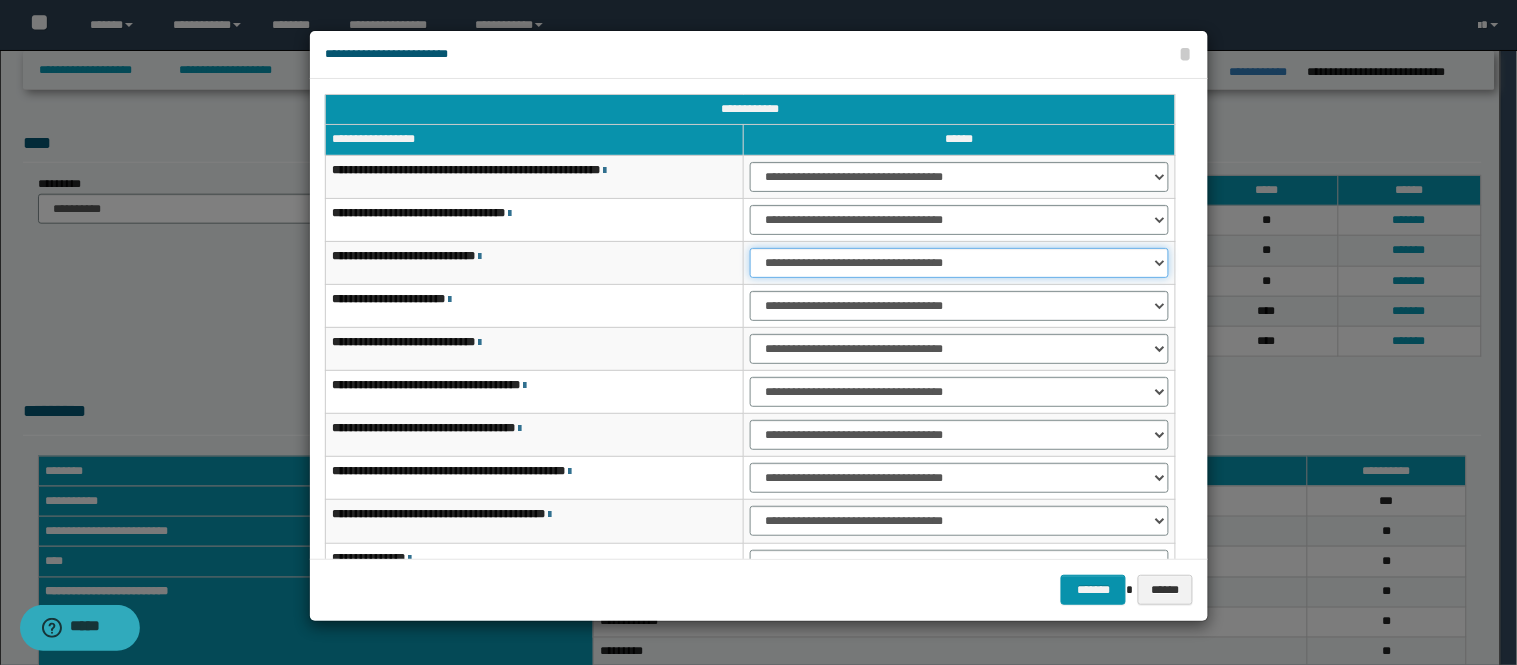 select on "***" 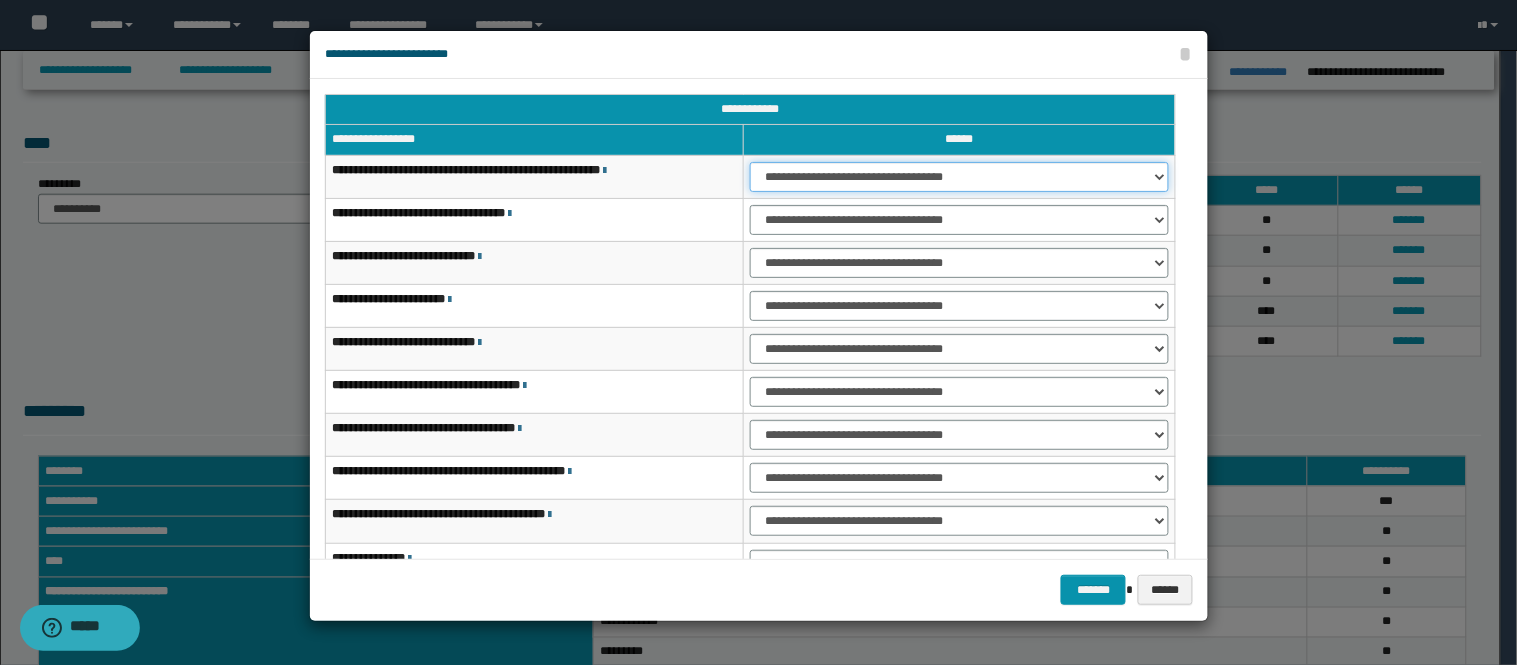 click on "**********" at bounding box center [959, 177] 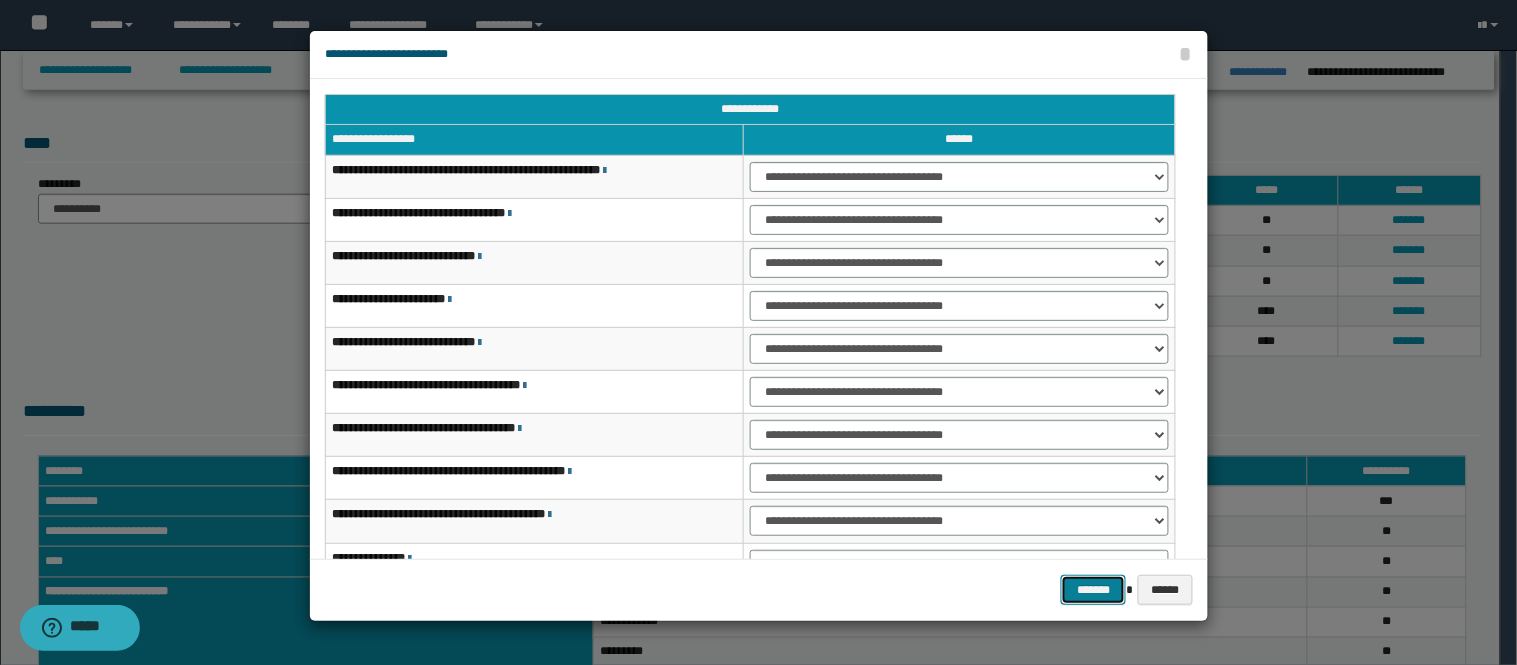 click on "*******" at bounding box center [1093, 590] 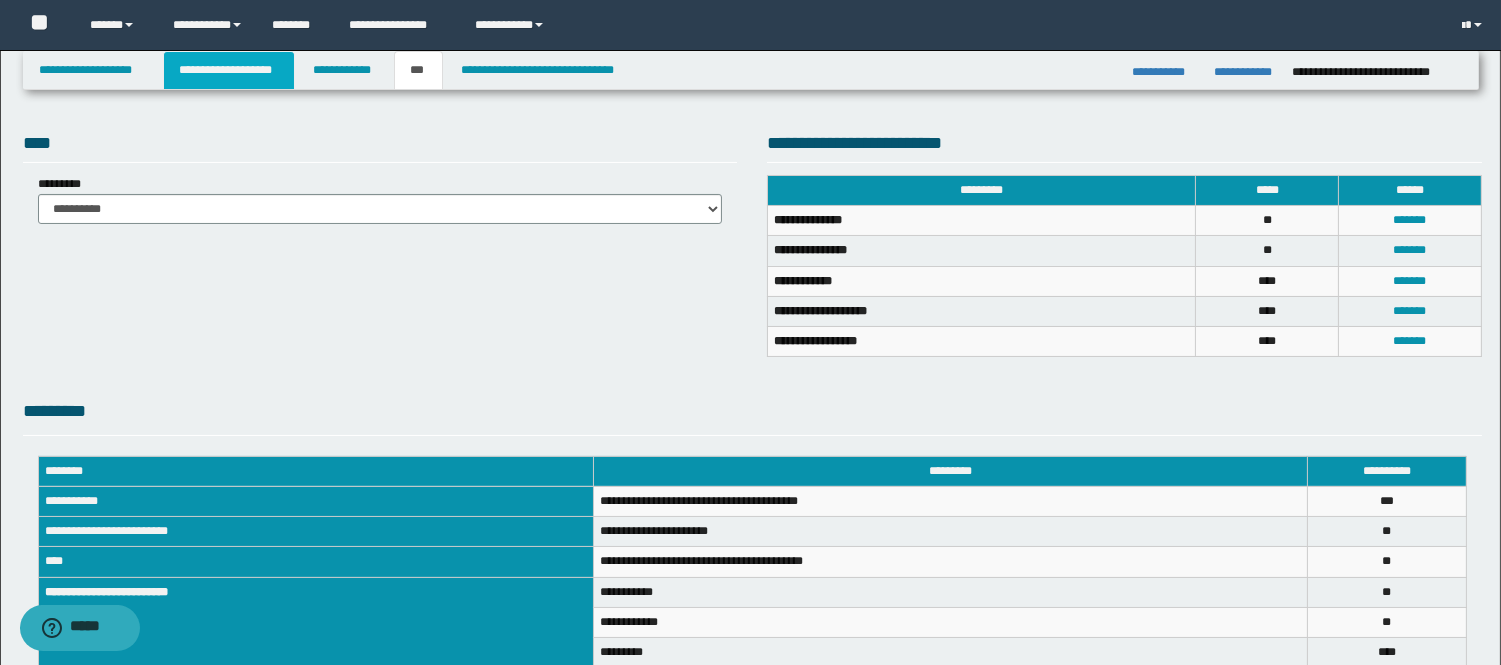 click on "**********" at bounding box center [229, 70] 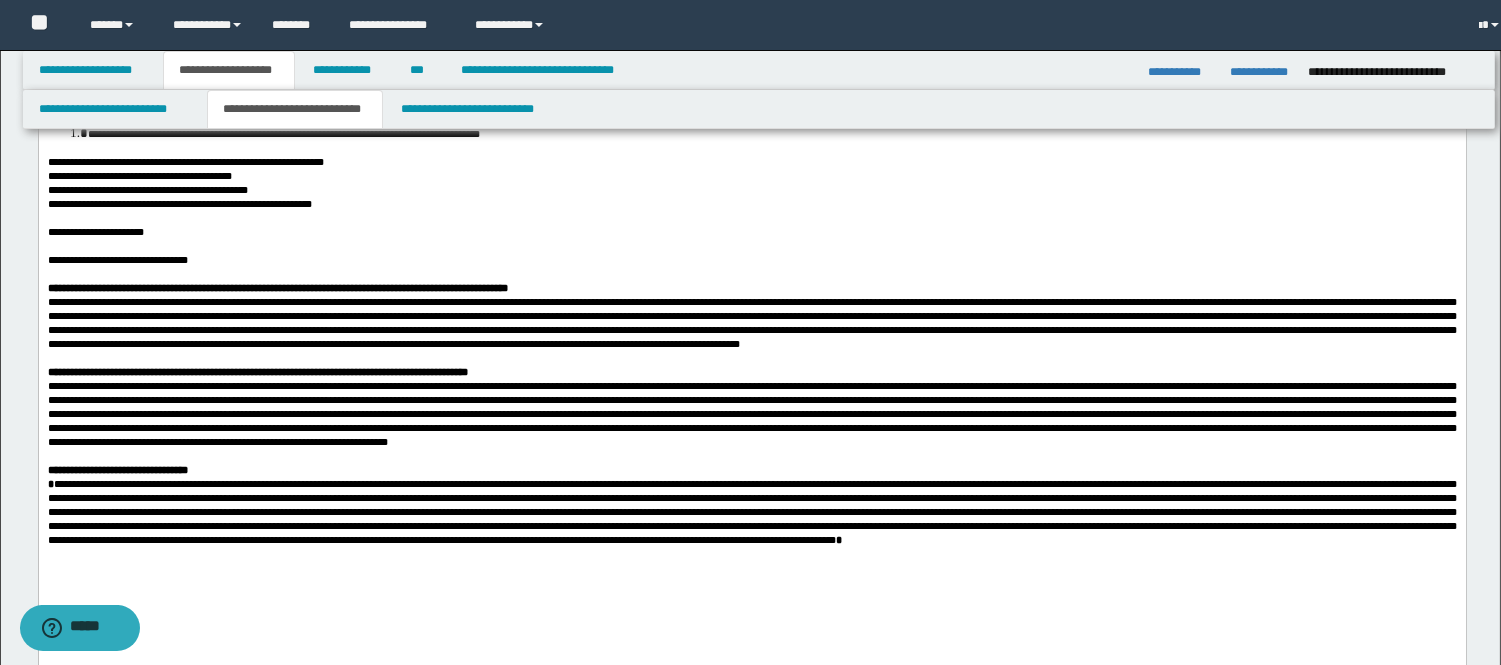 scroll, scrollTop: 433, scrollLeft: 0, axis: vertical 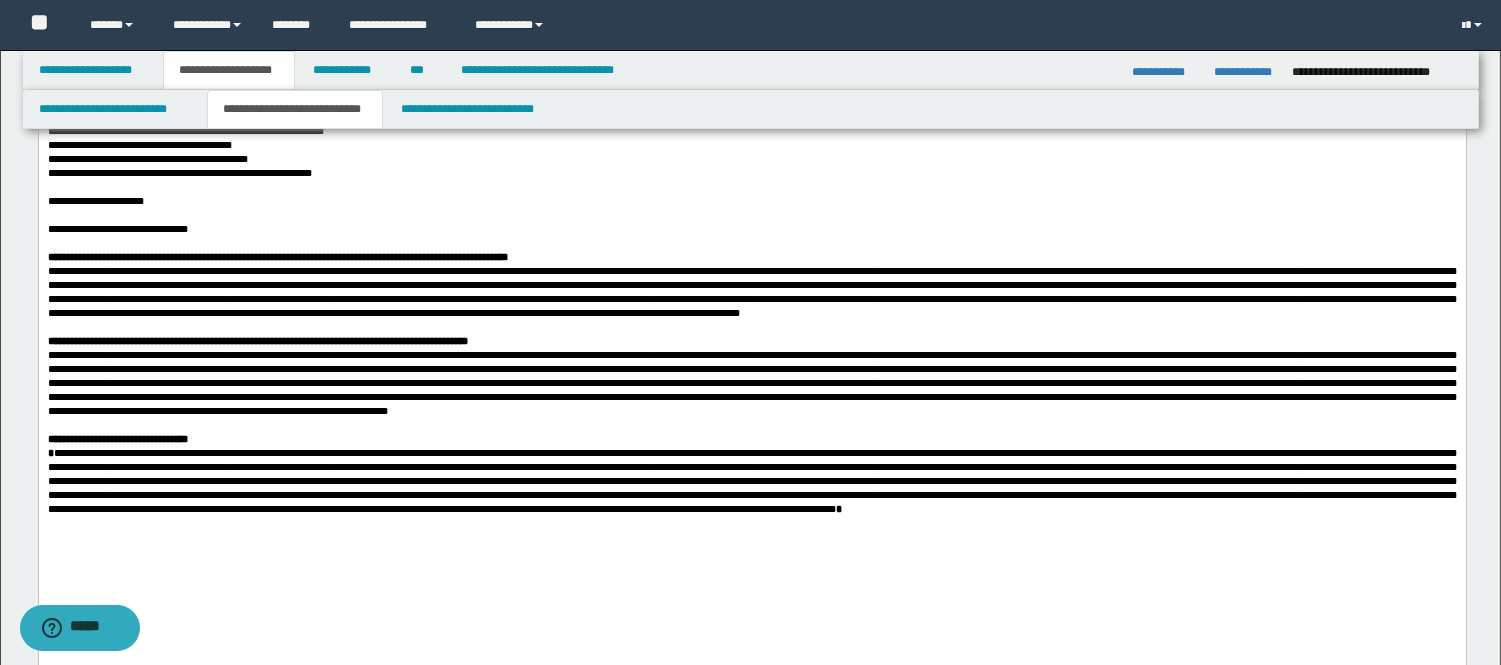 click on "**********" at bounding box center [751, 178] 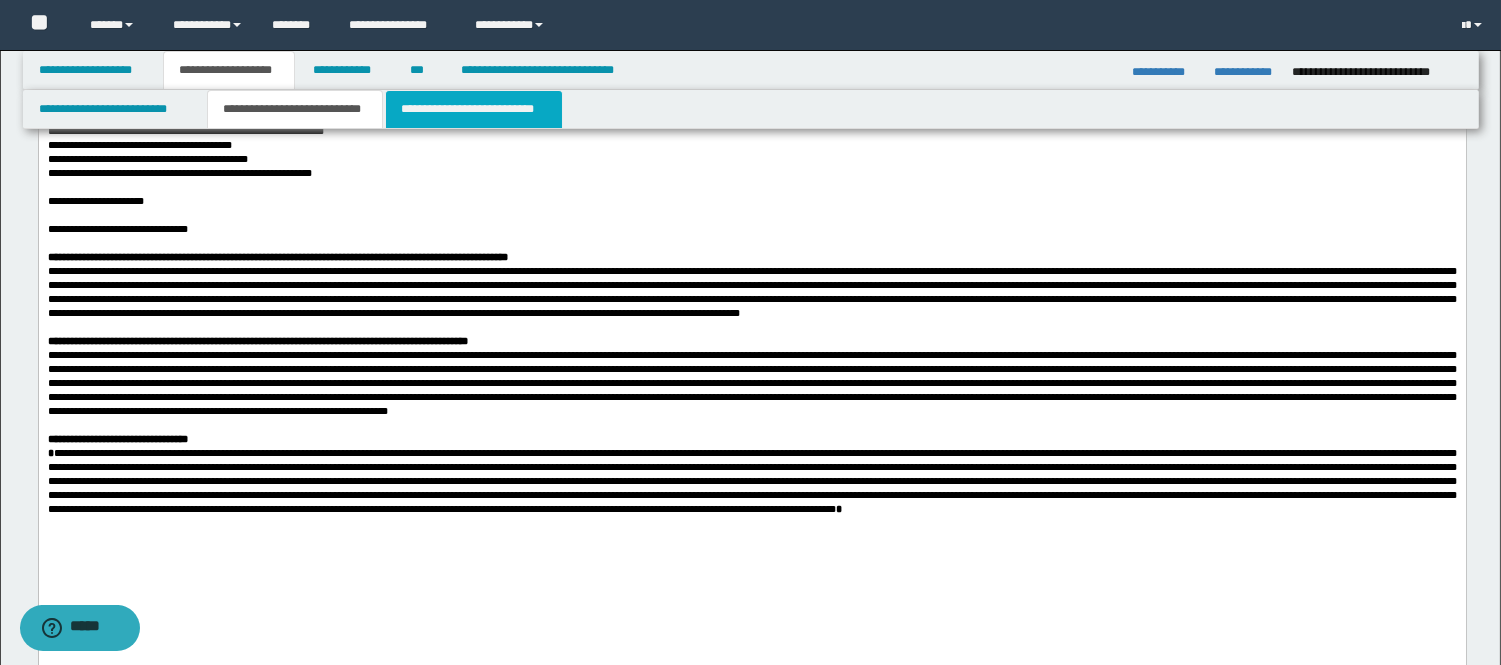 click on "**********" at bounding box center (474, 109) 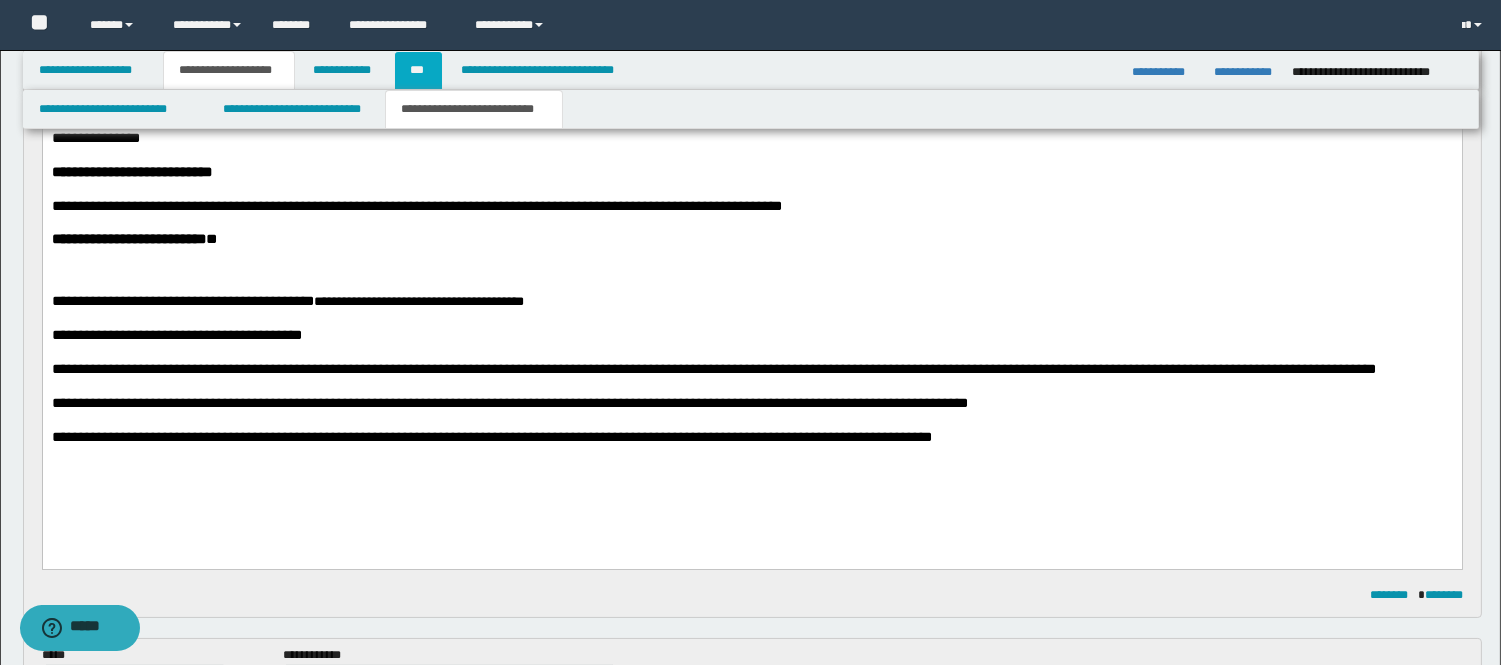 click on "***" at bounding box center [418, 70] 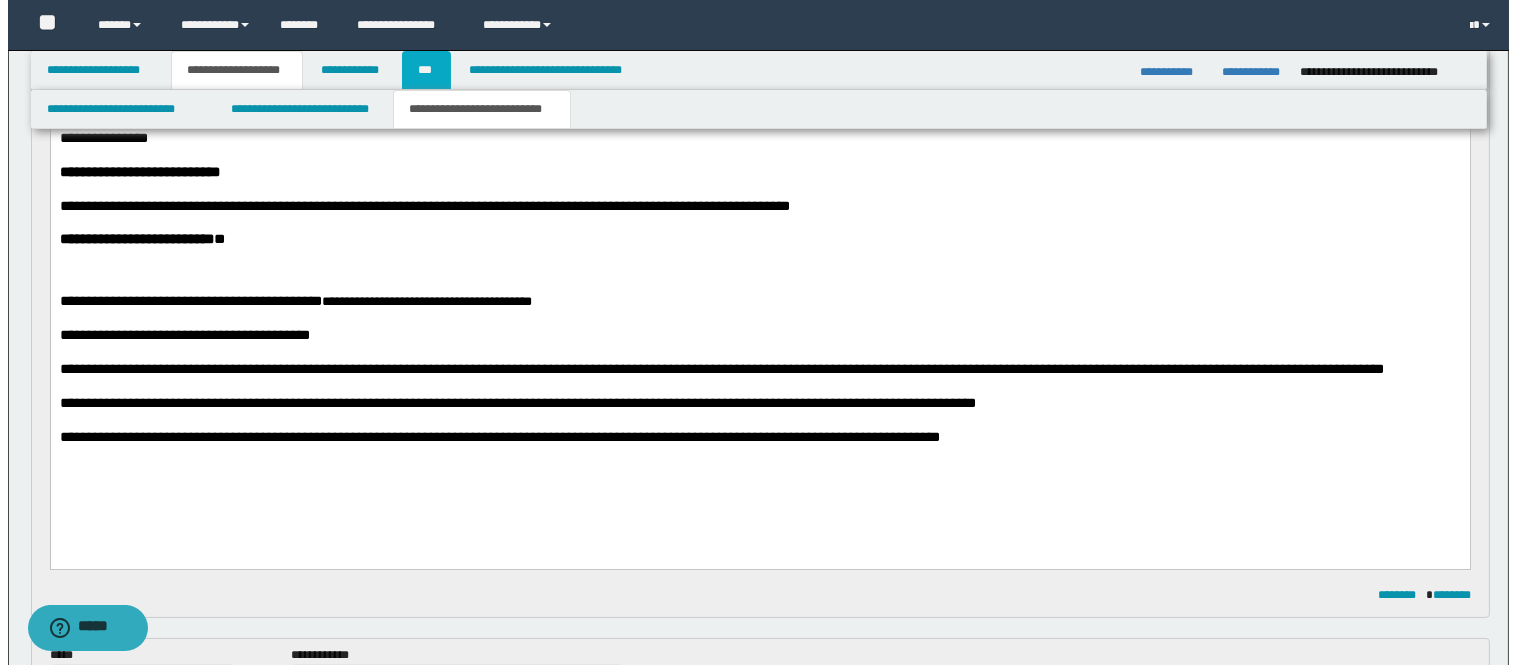 scroll, scrollTop: 402, scrollLeft: 0, axis: vertical 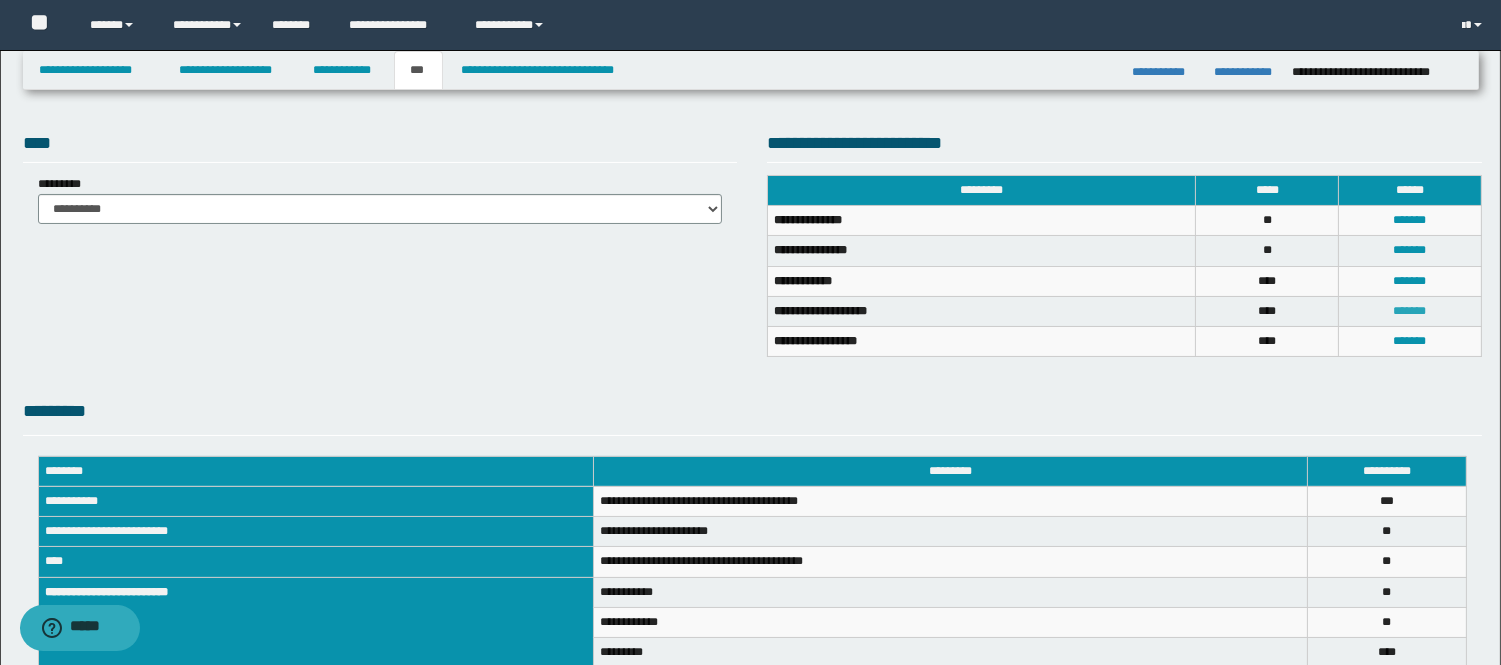 click on "*******" at bounding box center [1410, 311] 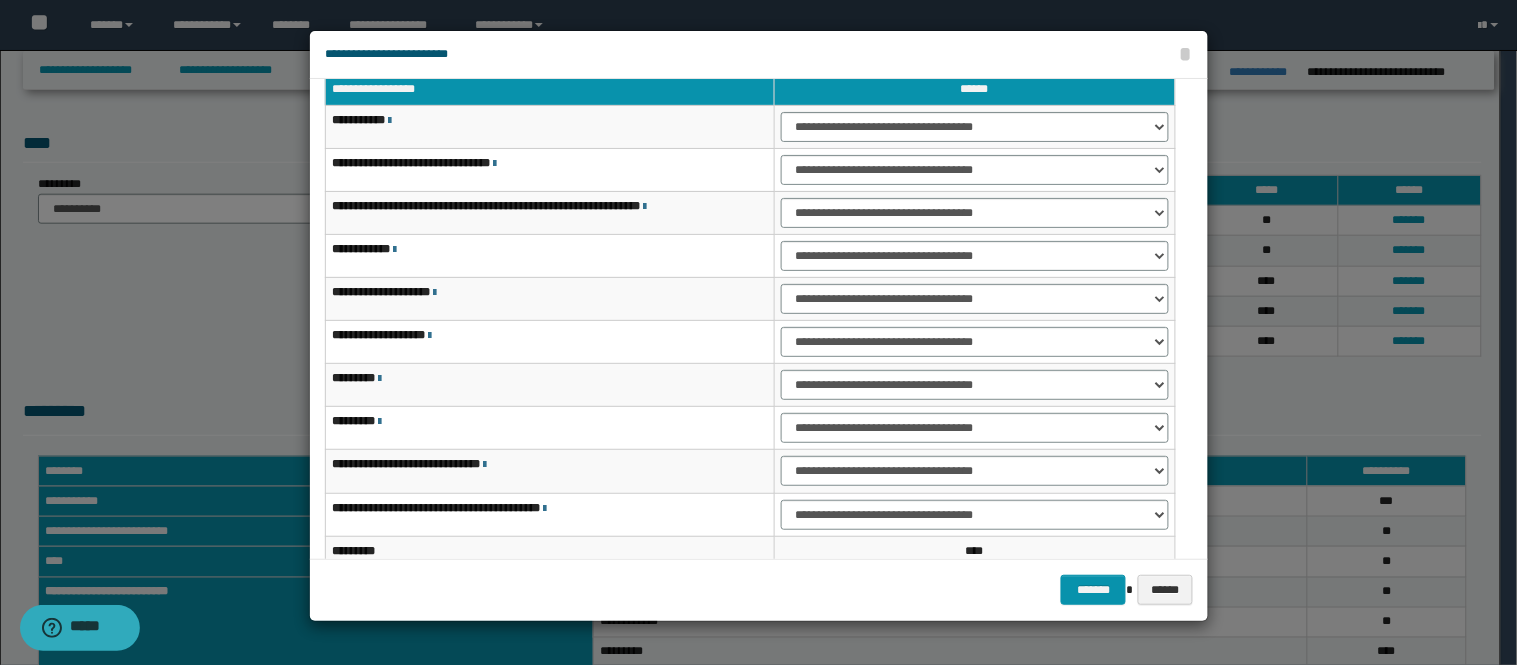 scroll, scrollTop: 12, scrollLeft: 0, axis: vertical 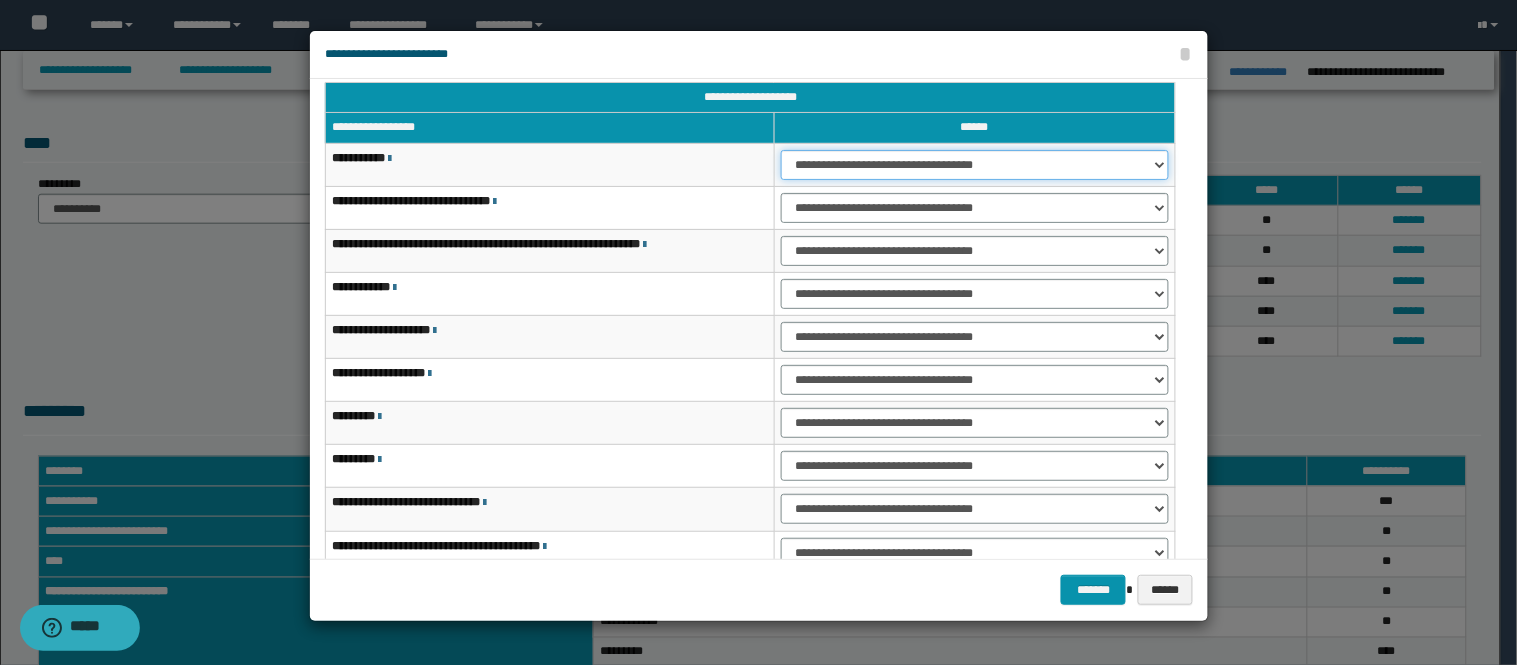 click on "**********" at bounding box center [975, 165] 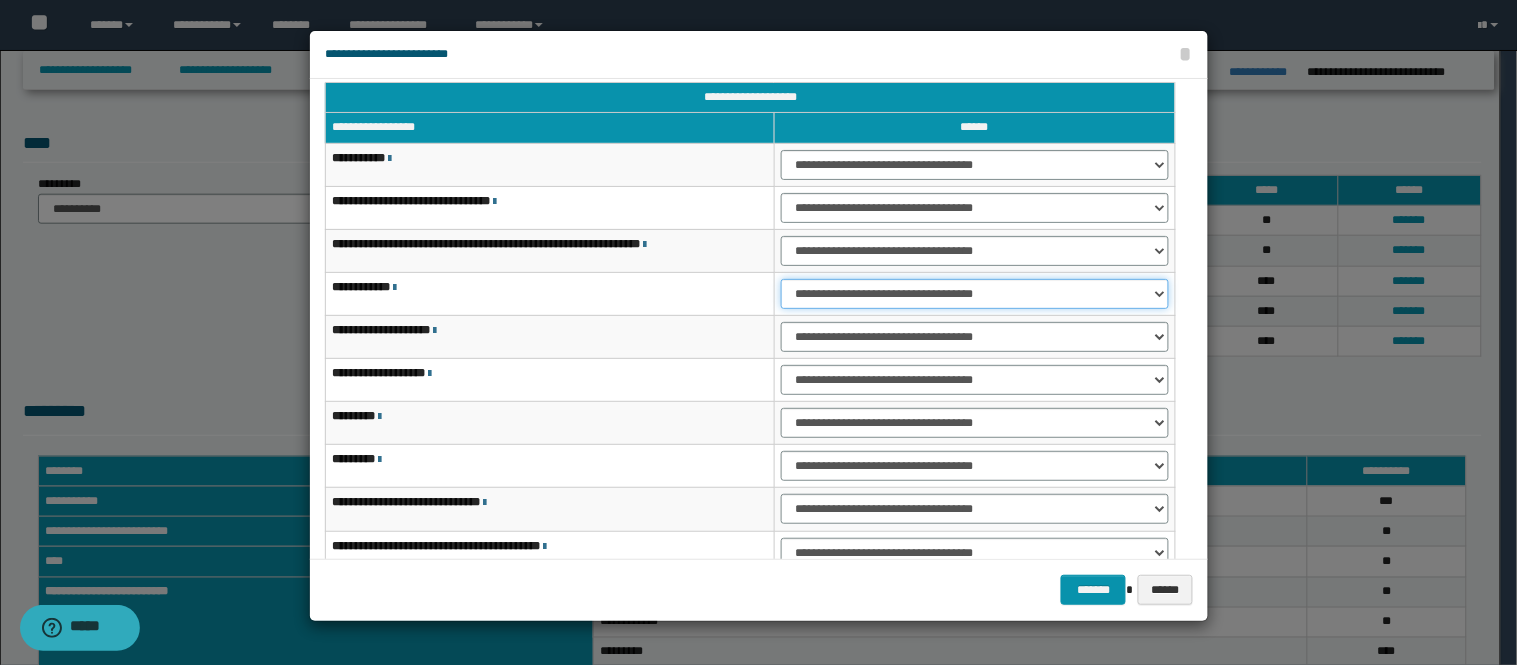 click on "**********" at bounding box center (975, 294) 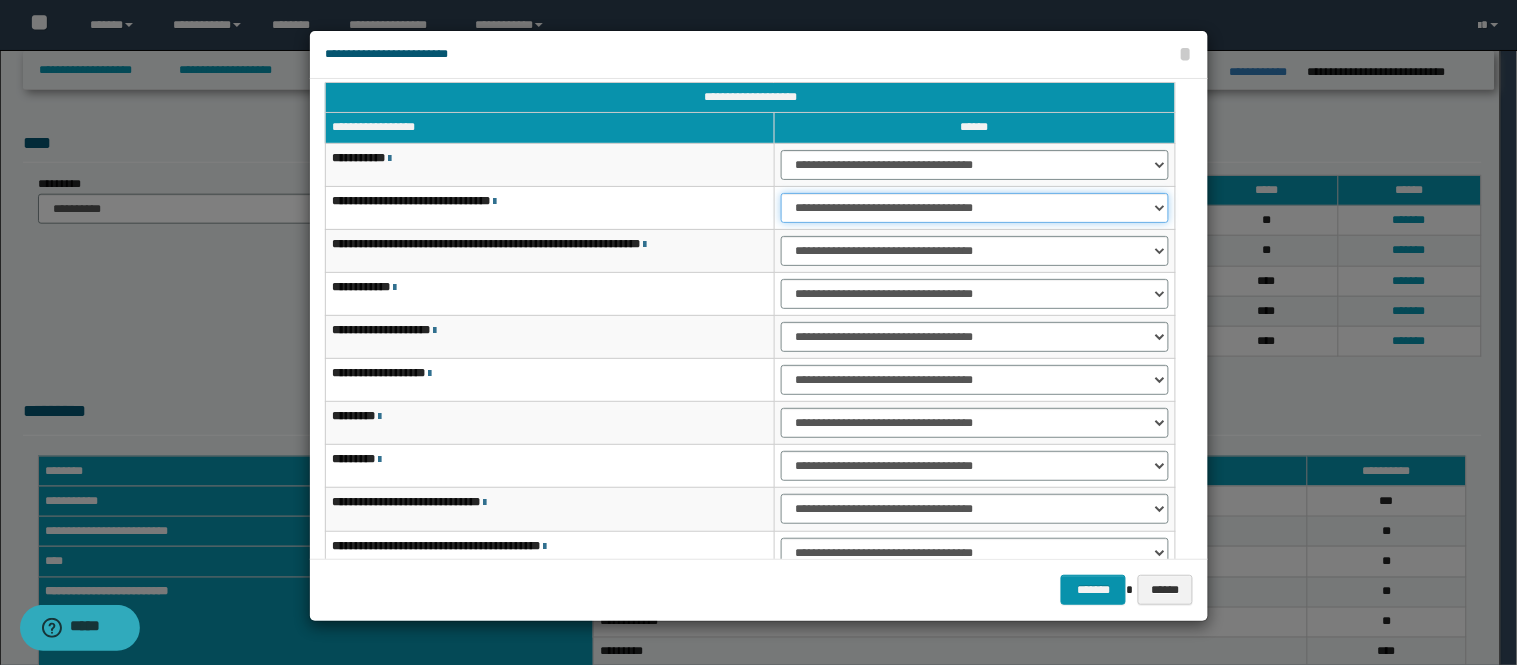 click on "**********" at bounding box center (975, 208) 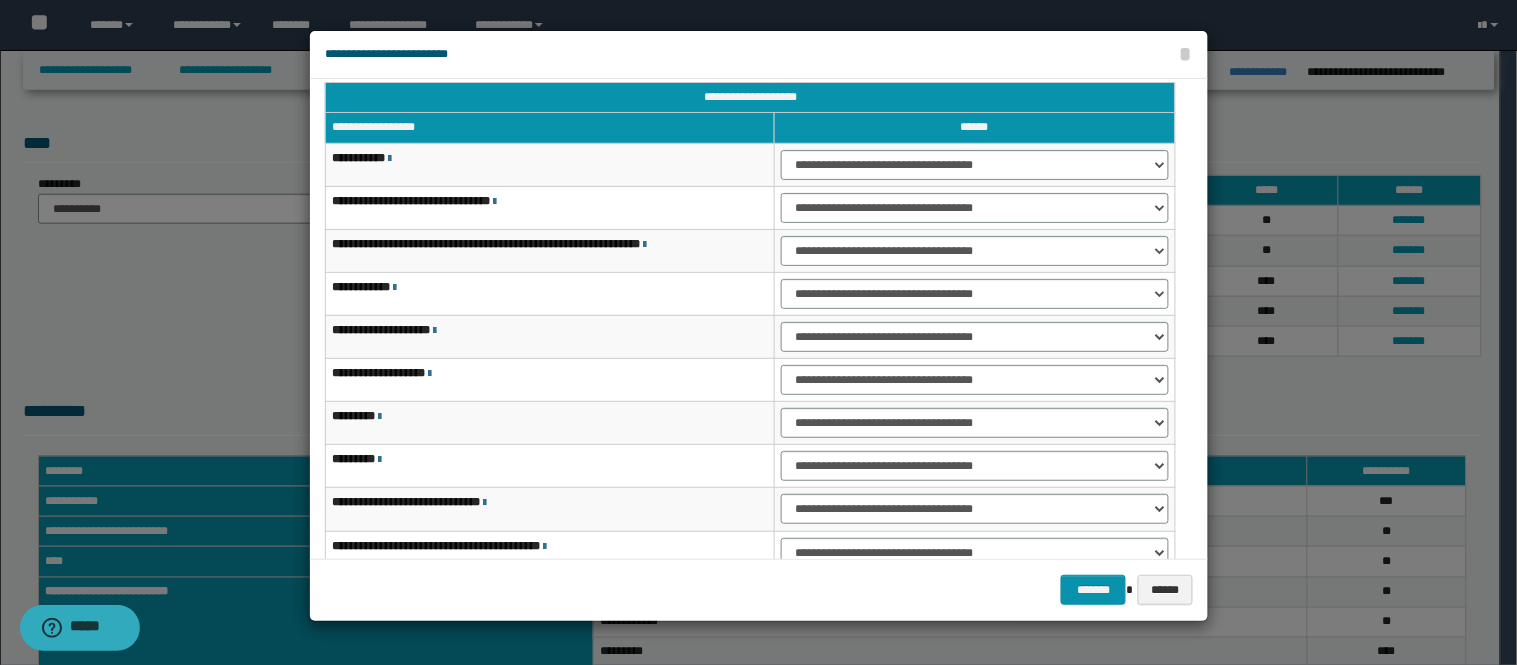click on "**********" at bounding box center (549, 336) 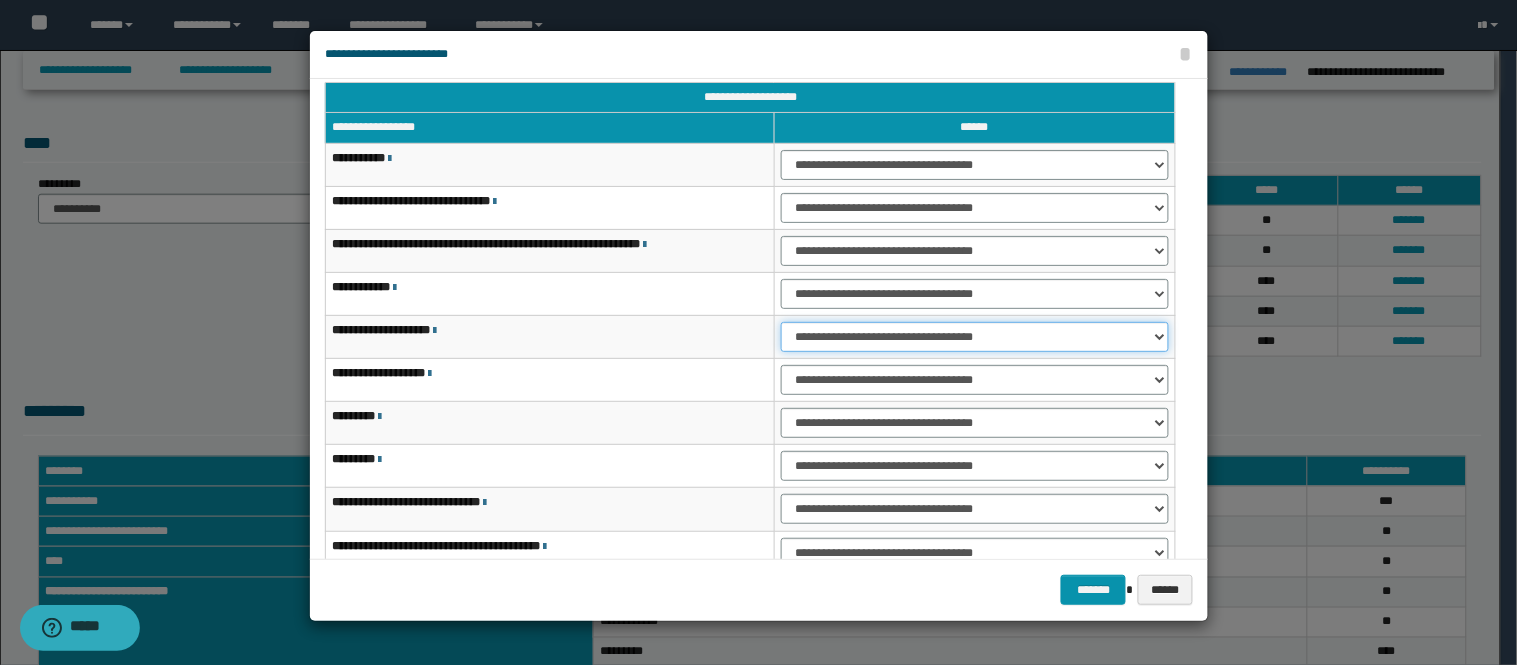 click on "**********" at bounding box center [975, 337] 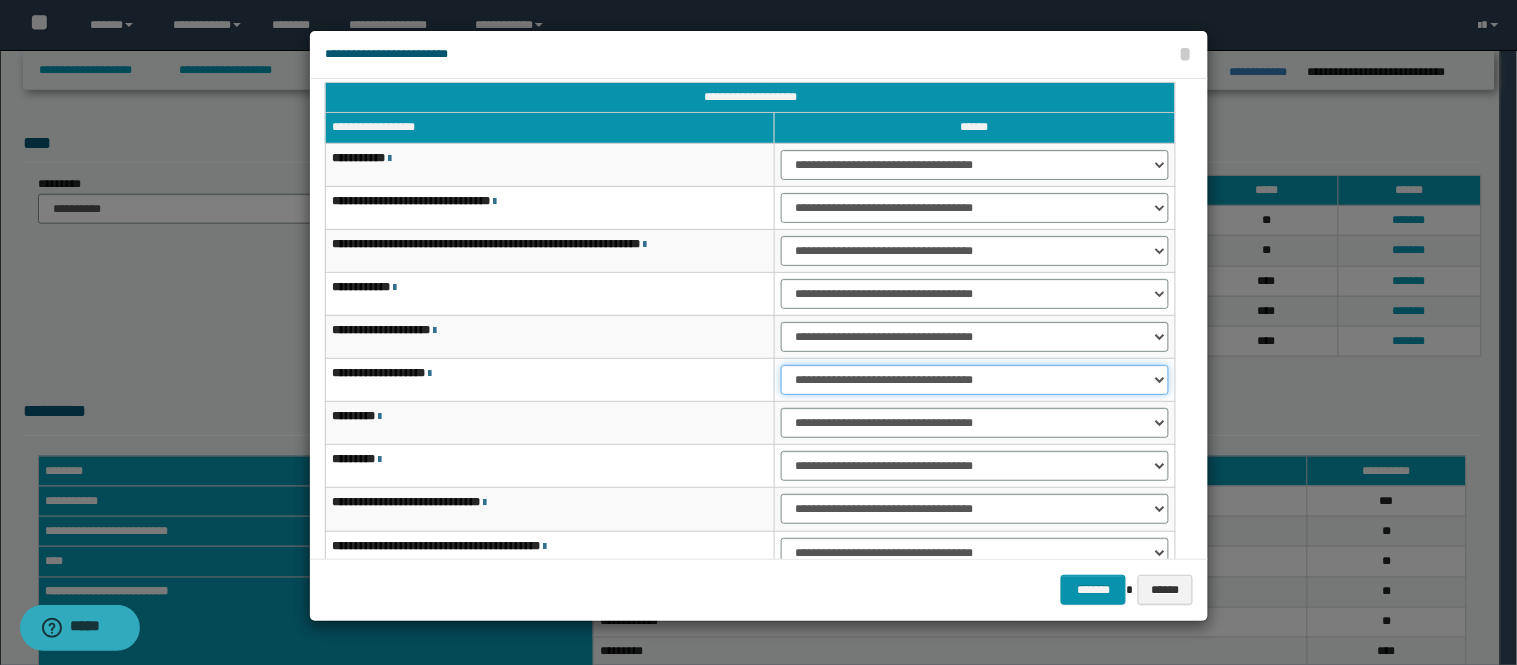click on "**********" at bounding box center [975, 380] 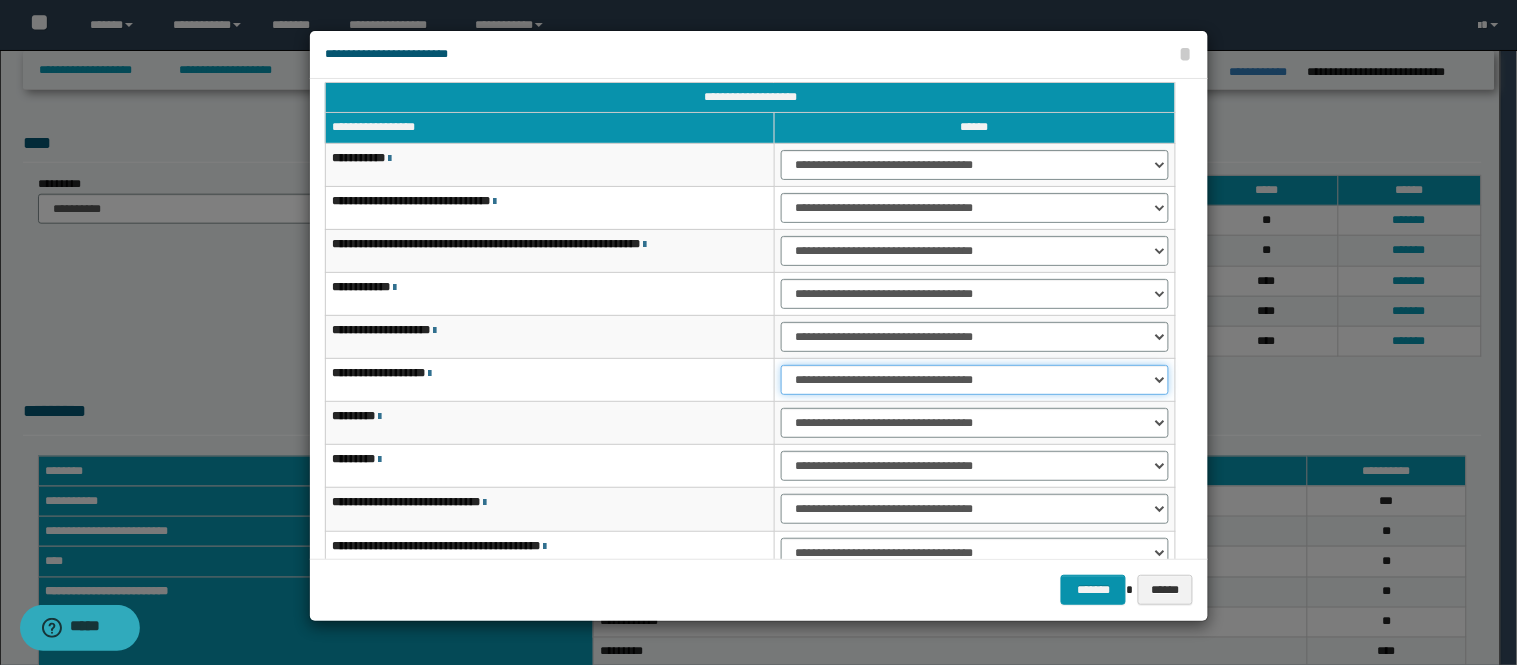 select on "***" 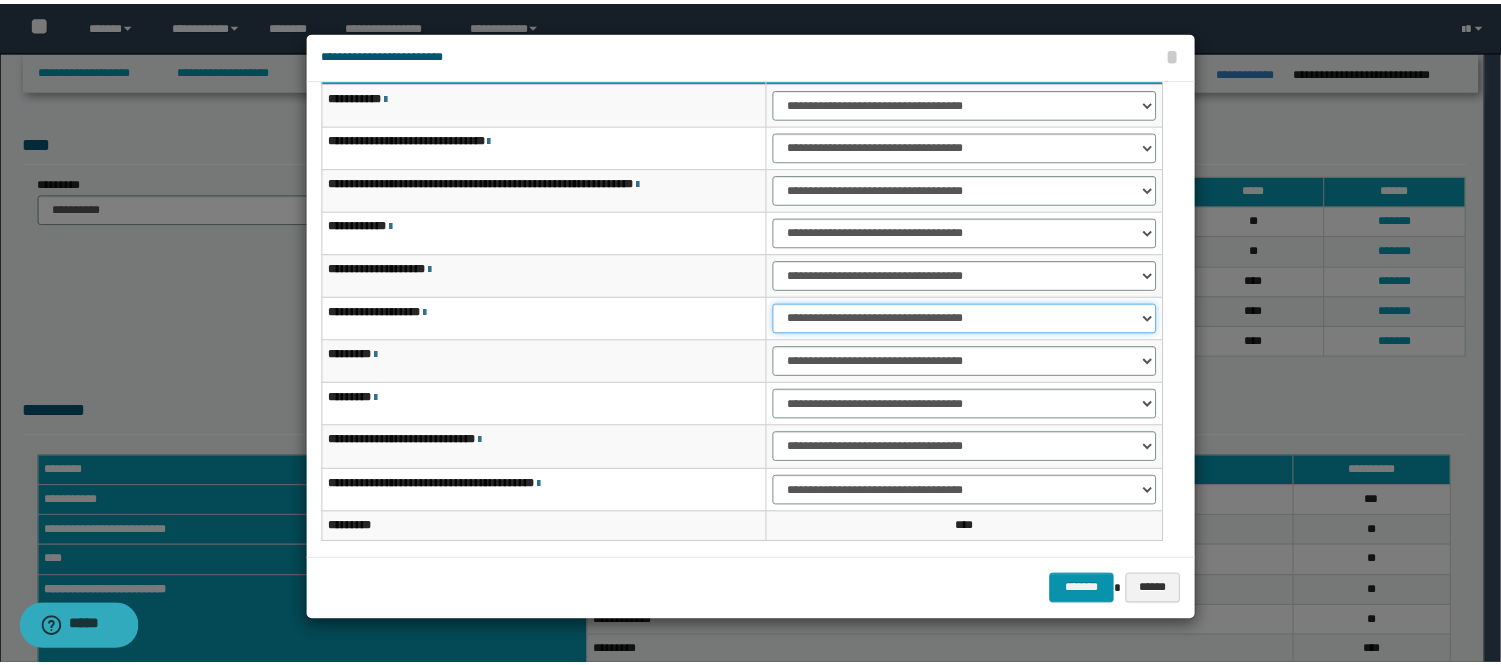 scroll, scrollTop: 123, scrollLeft: 0, axis: vertical 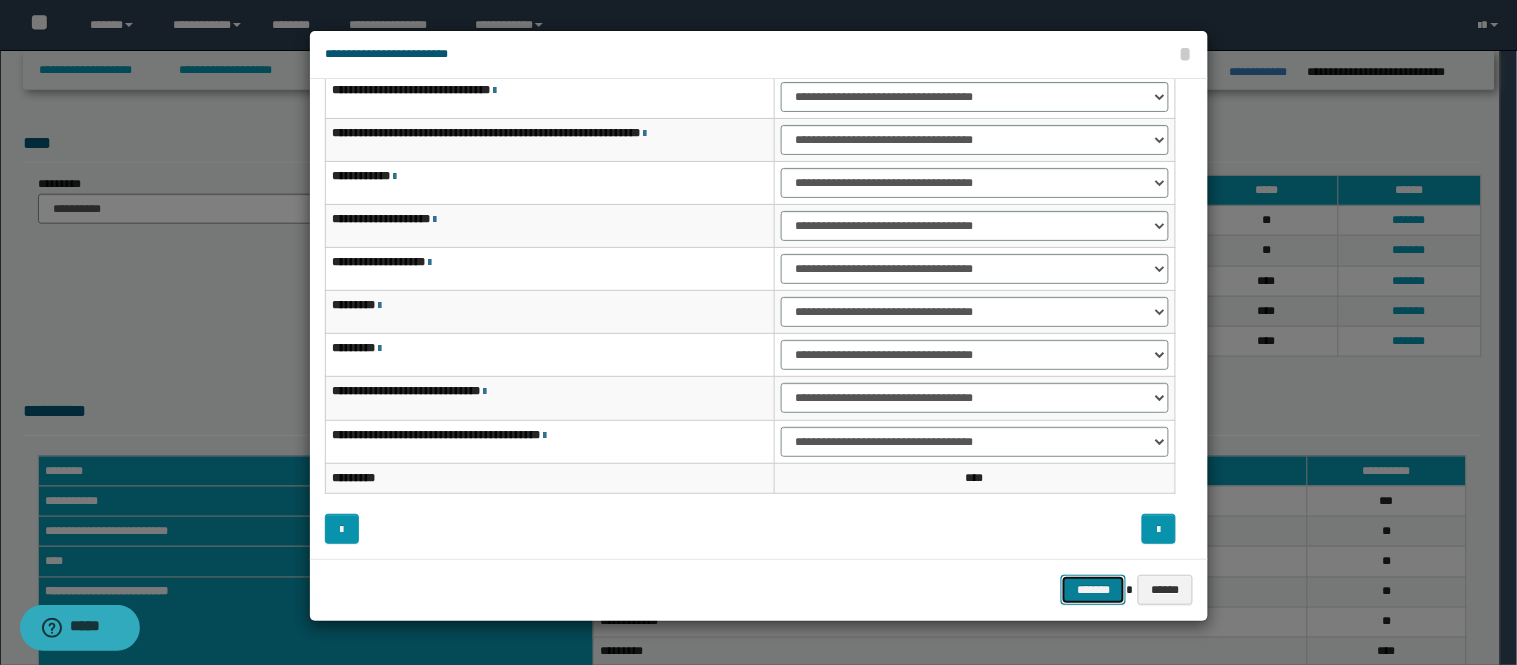click on "*******" at bounding box center (1093, 590) 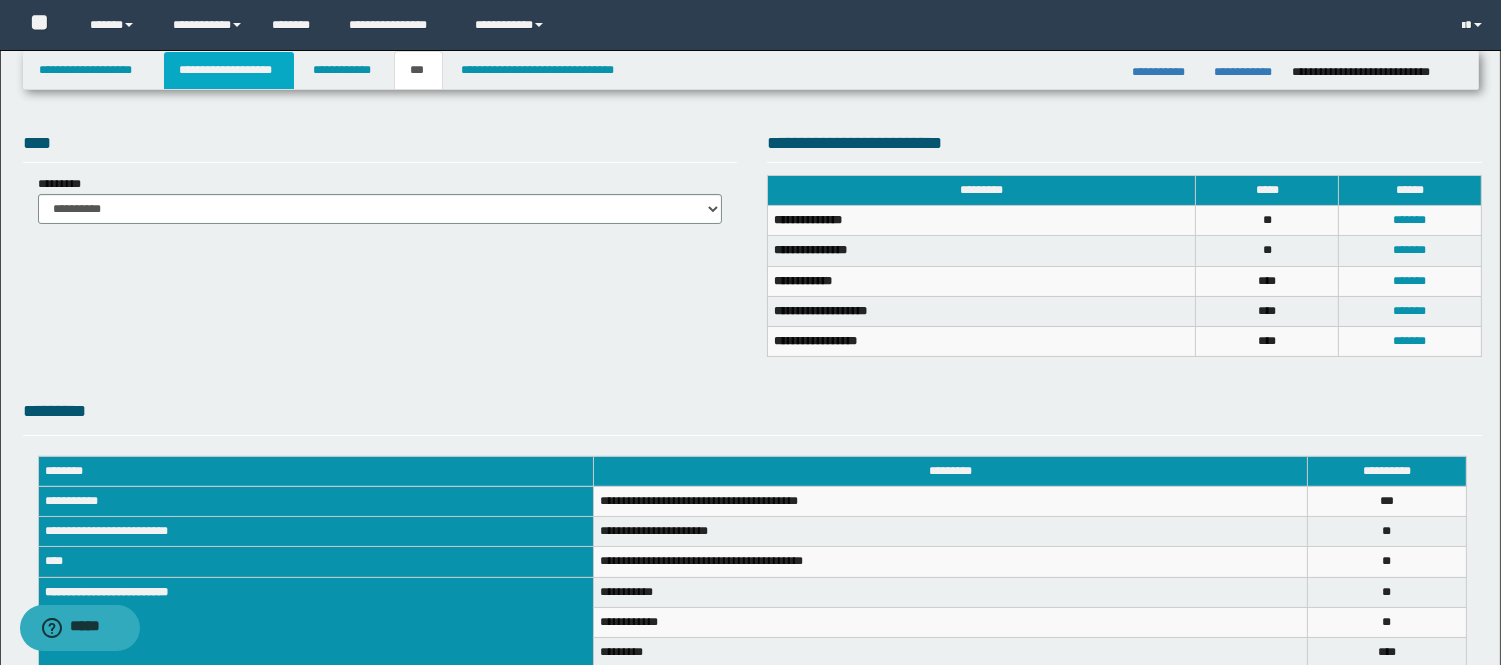 click on "**********" at bounding box center (229, 70) 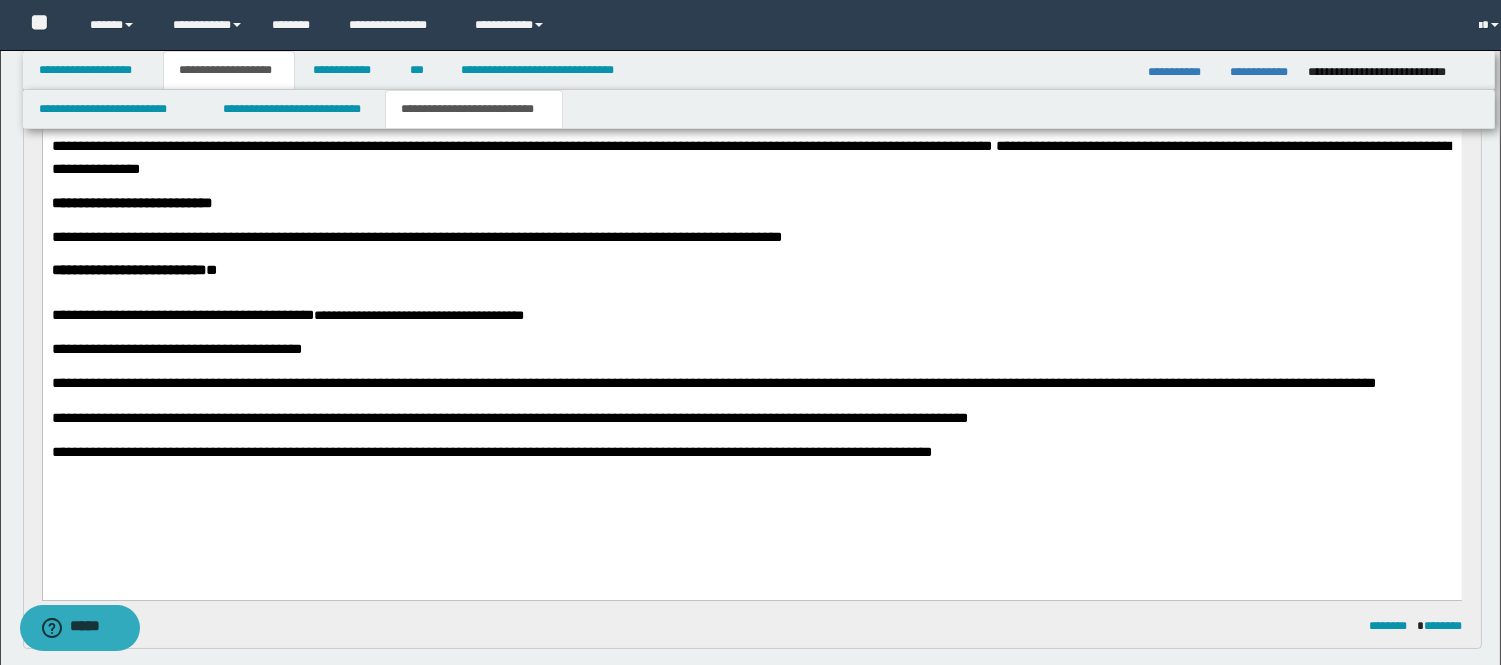scroll, scrollTop: 433, scrollLeft: 0, axis: vertical 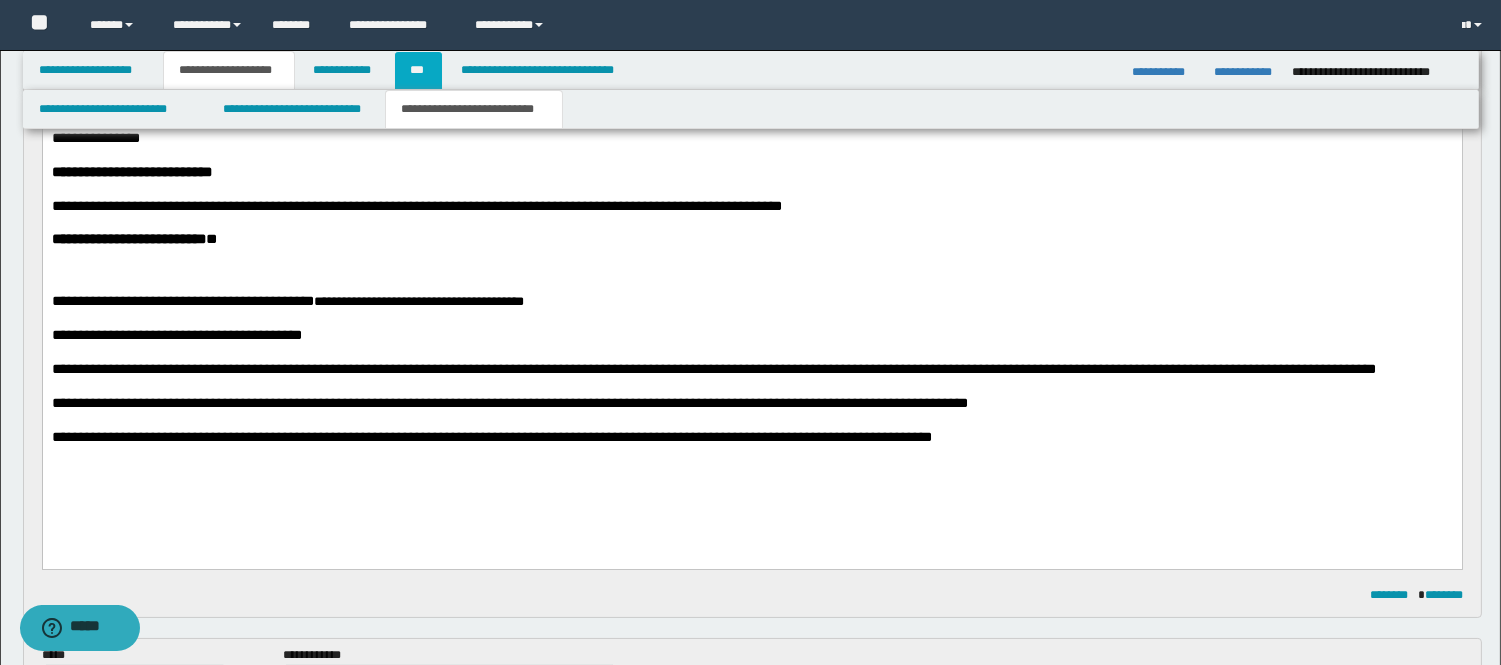 click on "***" at bounding box center (418, 70) 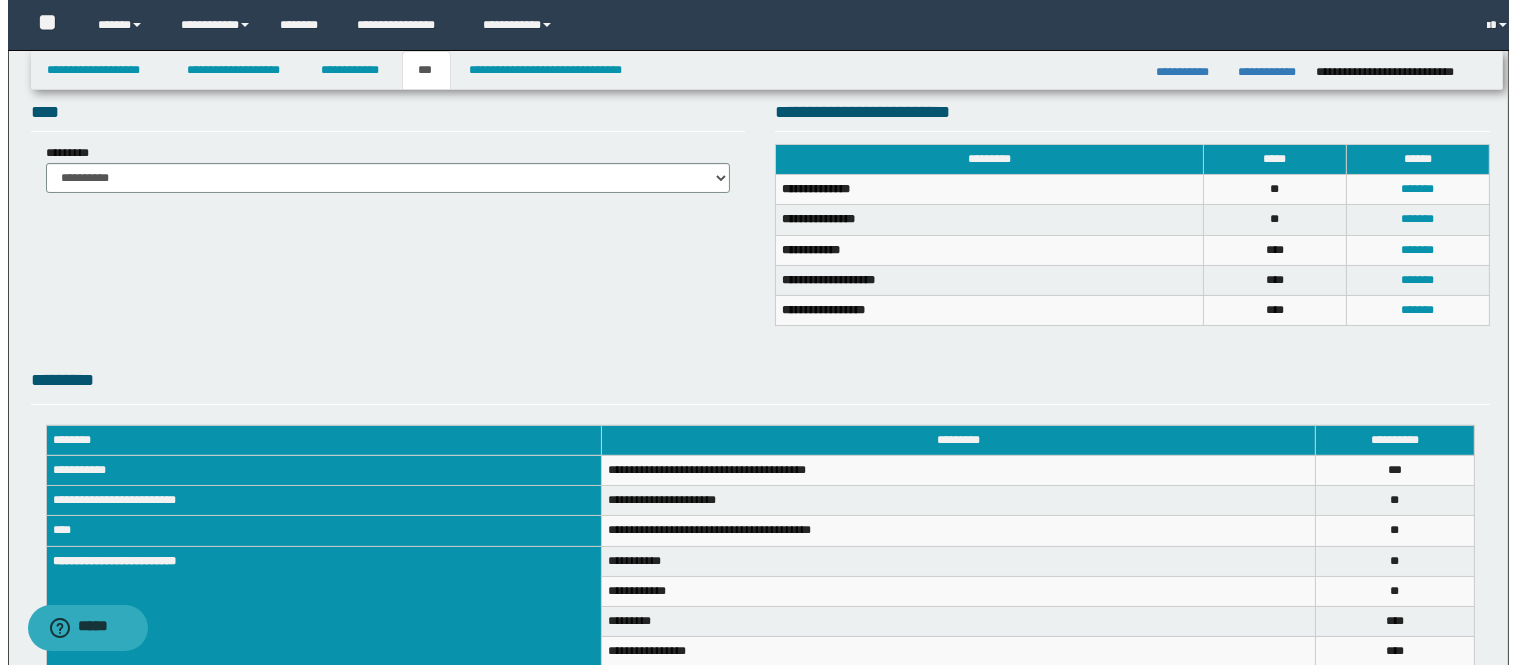 scroll, scrollTop: 402, scrollLeft: 0, axis: vertical 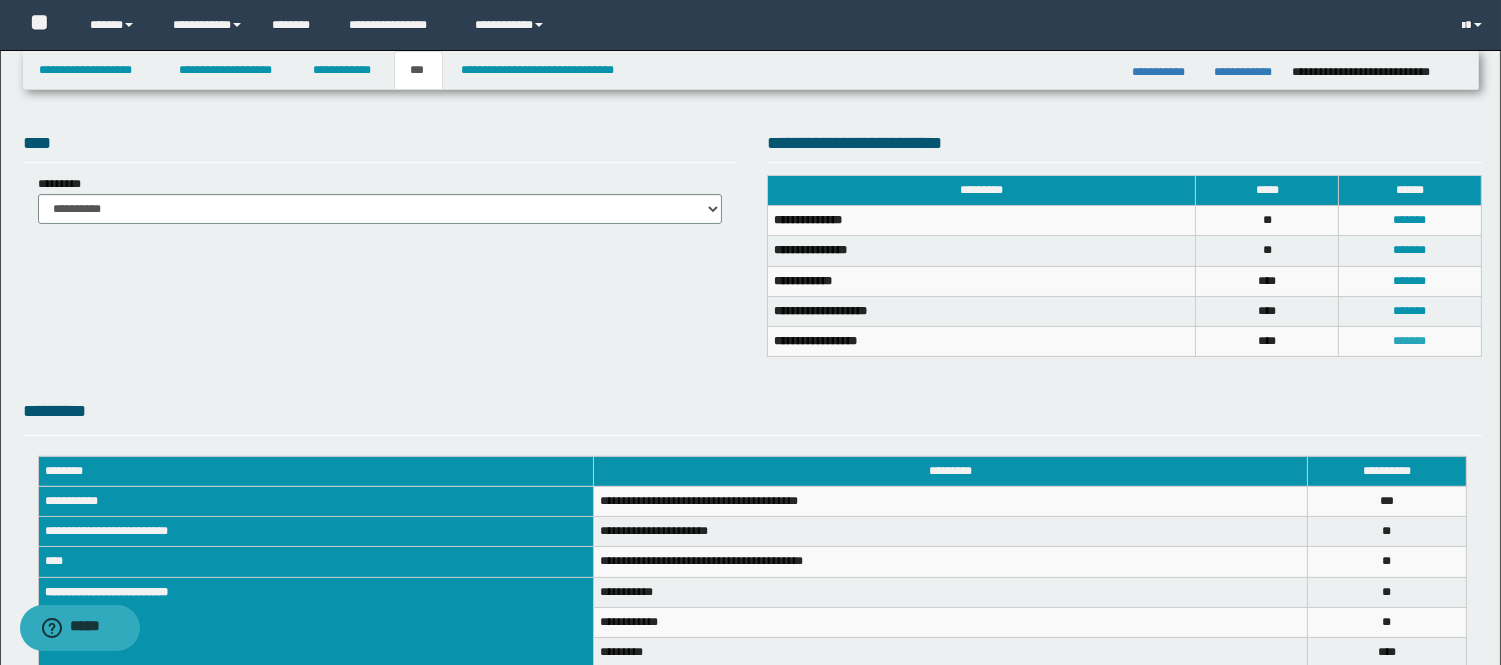 click on "*******" at bounding box center [1410, 341] 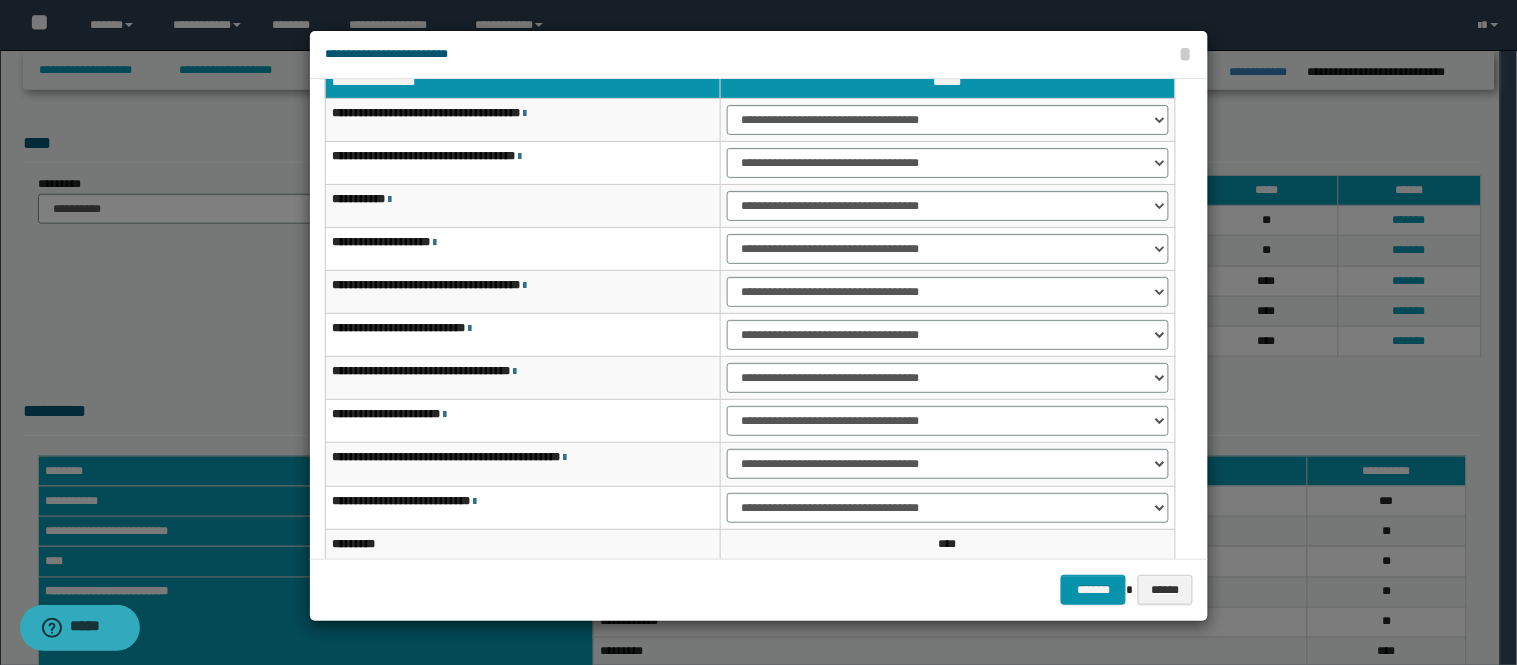 scroll, scrollTop: 0, scrollLeft: 0, axis: both 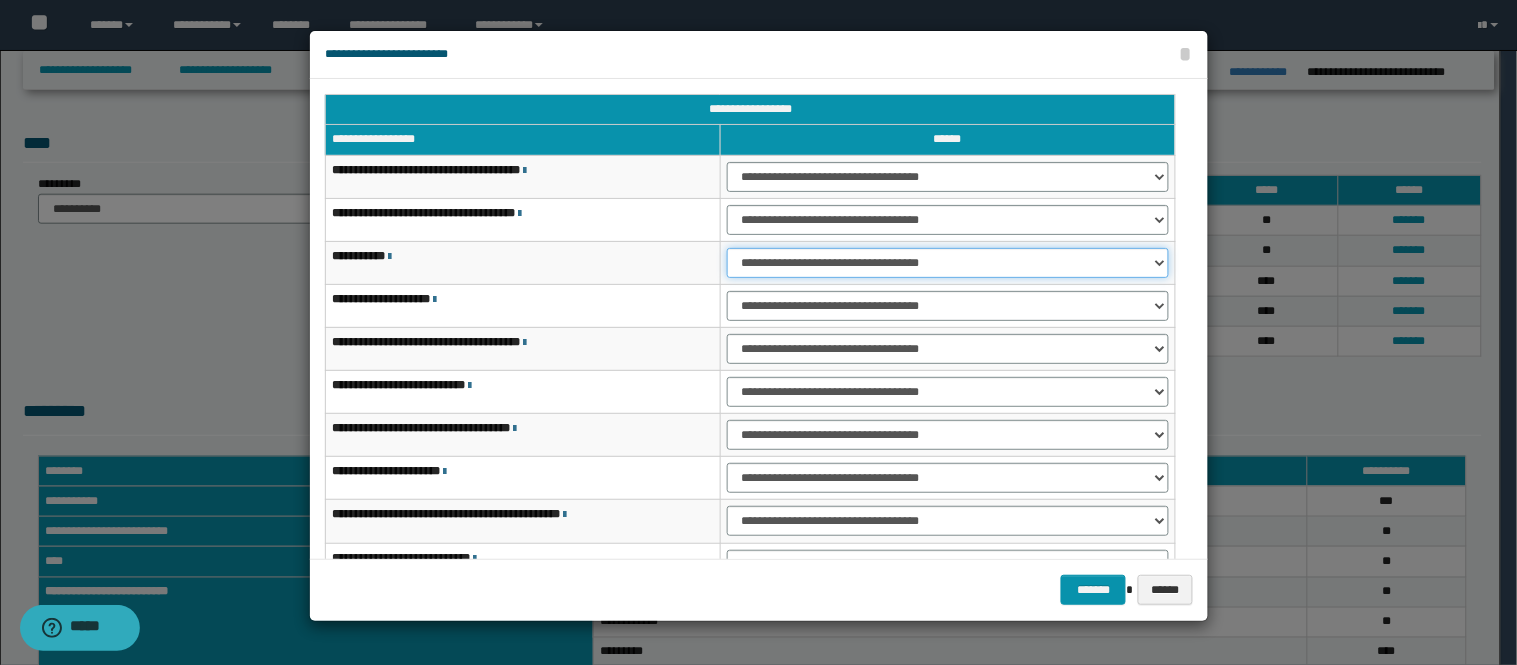 click on "**********" at bounding box center (948, 263) 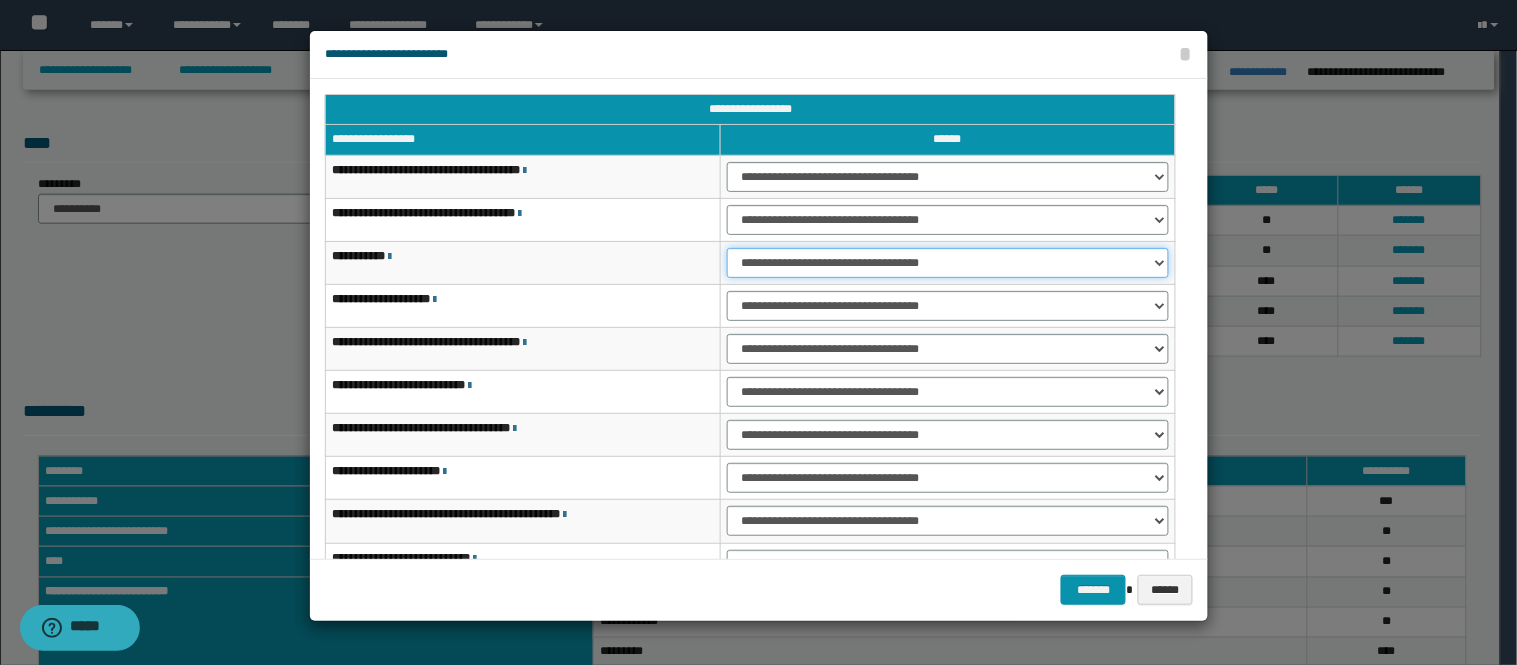 select on "***" 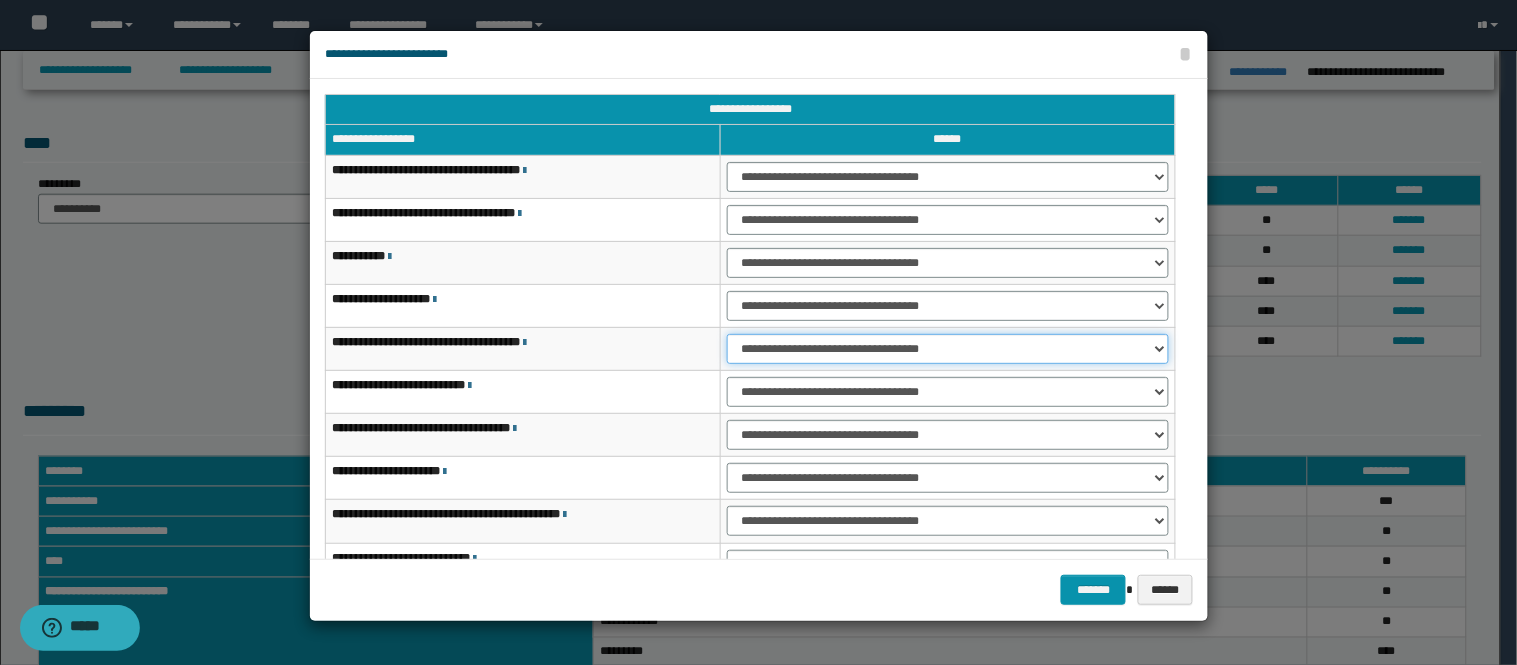 click on "**********" at bounding box center [948, 349] 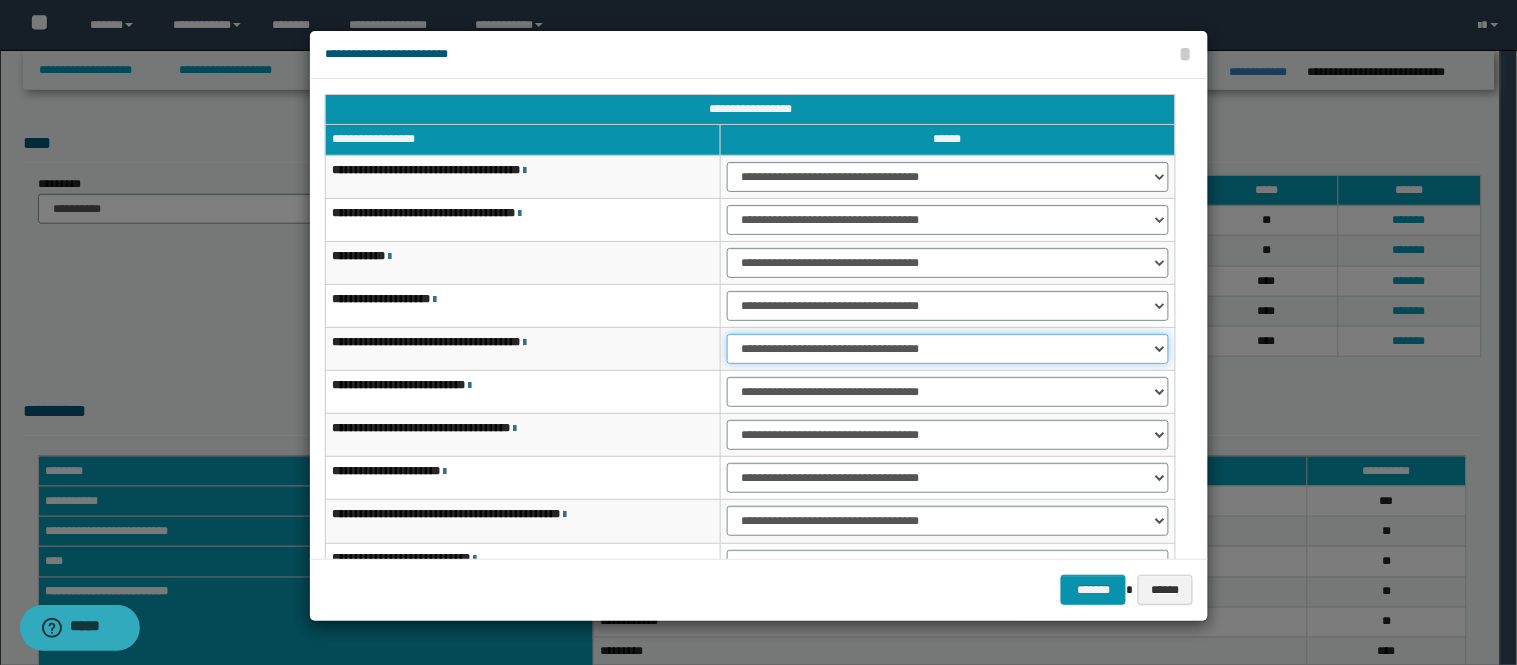 select on "***" 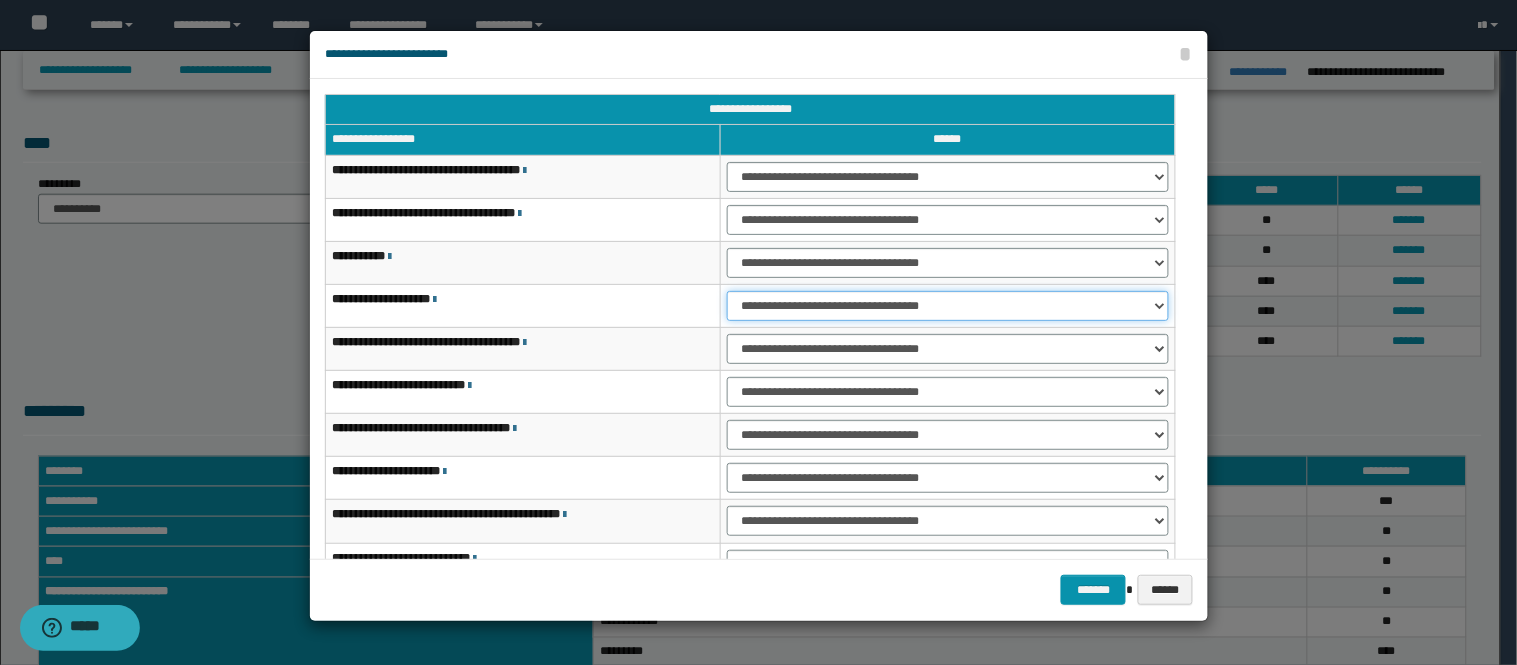 click on "**********" at bounding box center (948, 306) 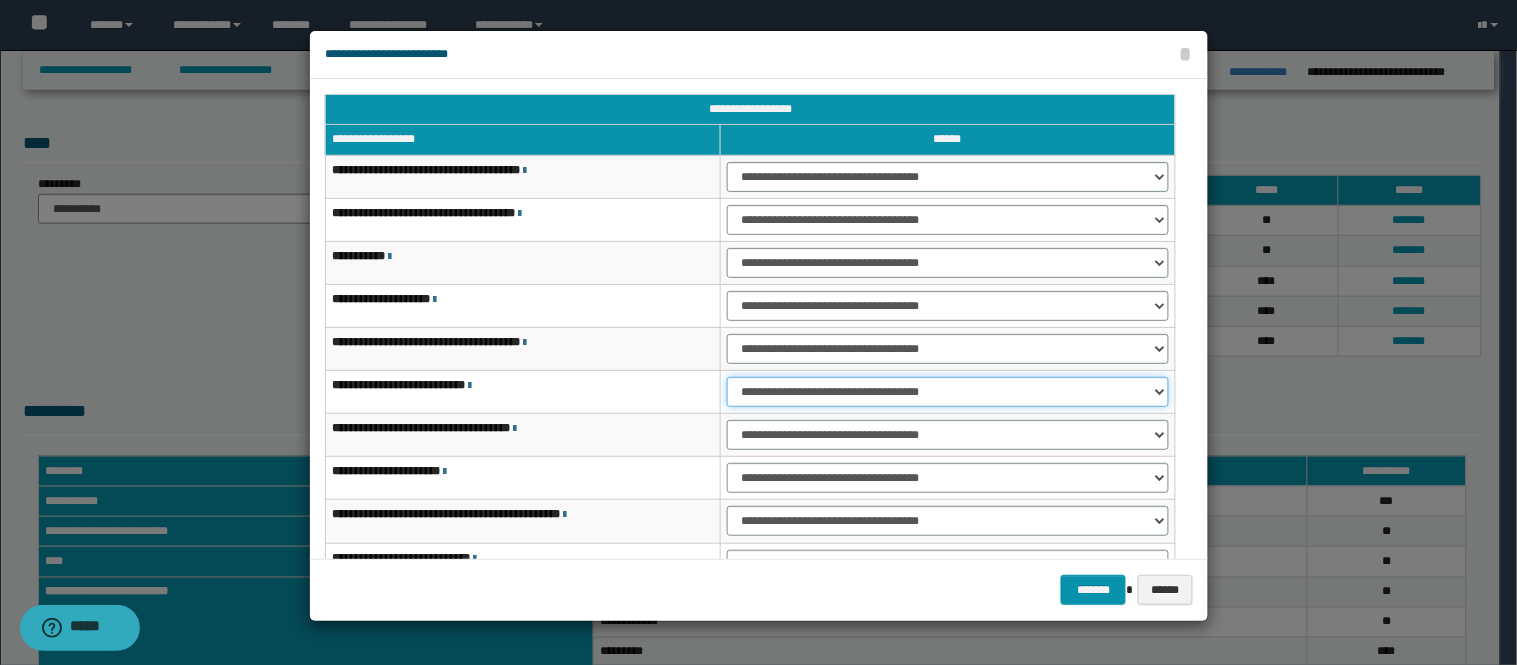 click on "**********" at bounding box center [948, 392] 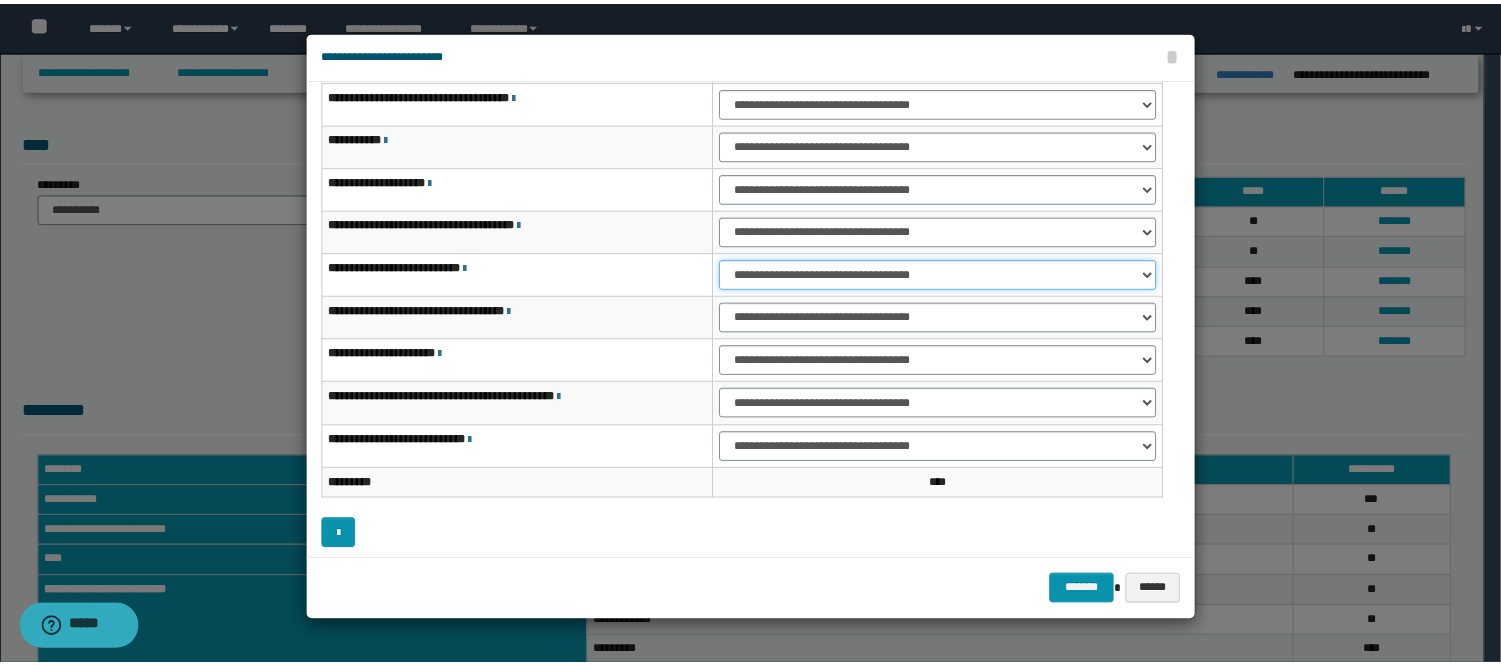 scroll, scrollTop: 123, scrollLeft: 0, axis: vertical 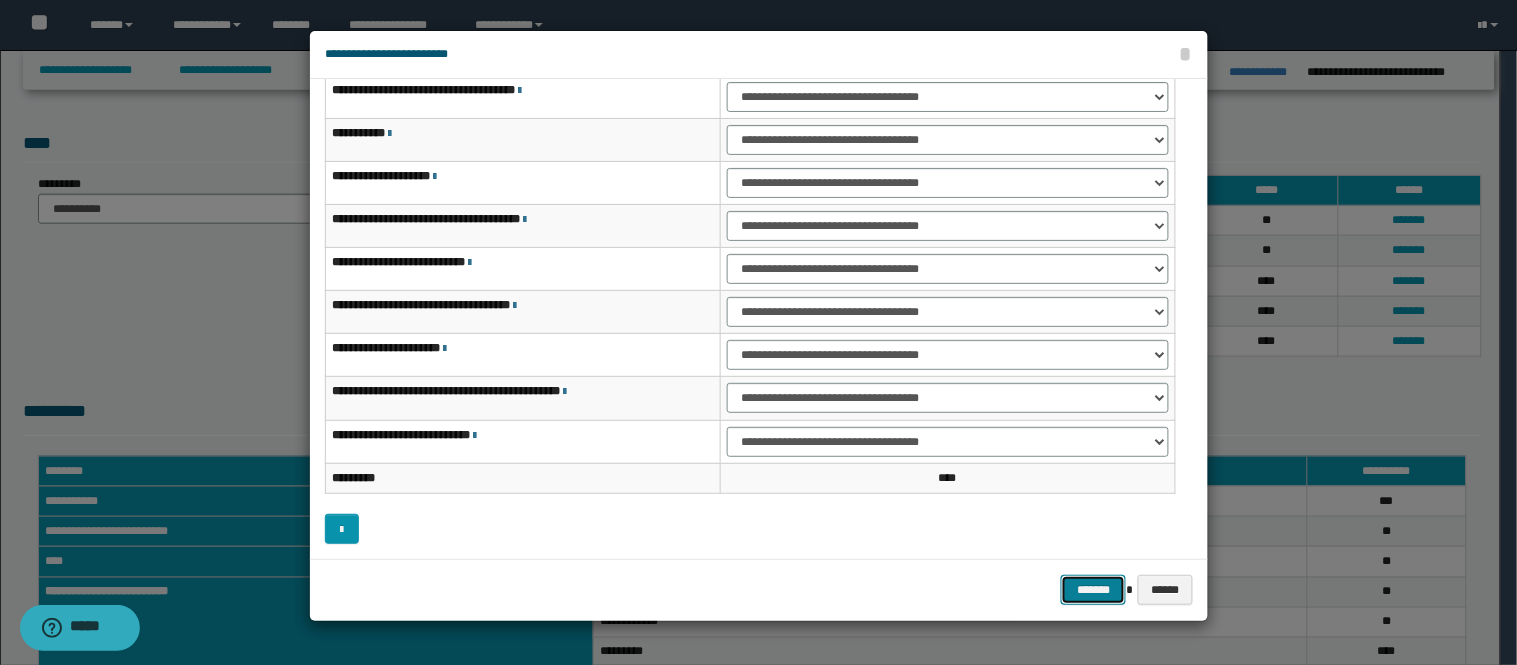 click on "*******" at bounding box center [1093, 590] 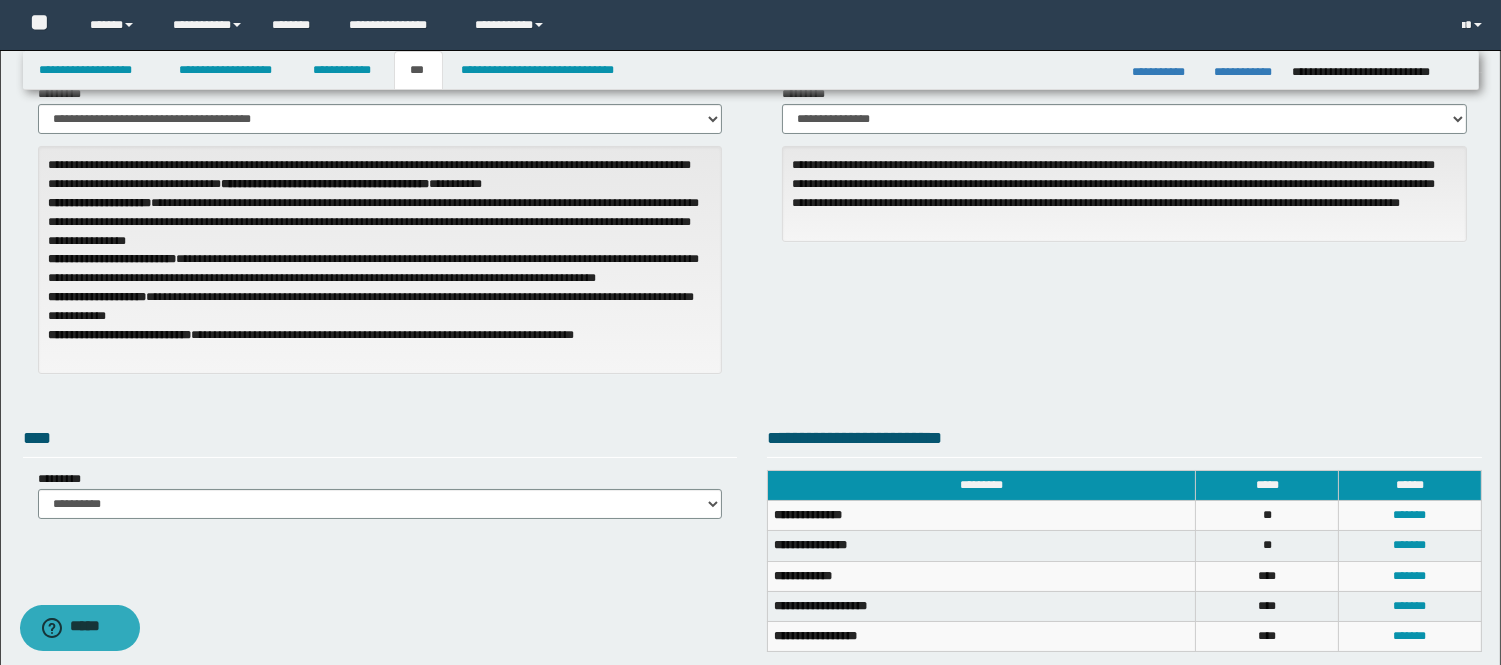 scroll, scrollTop: 68, scrollLeft: 0, axis: vertical 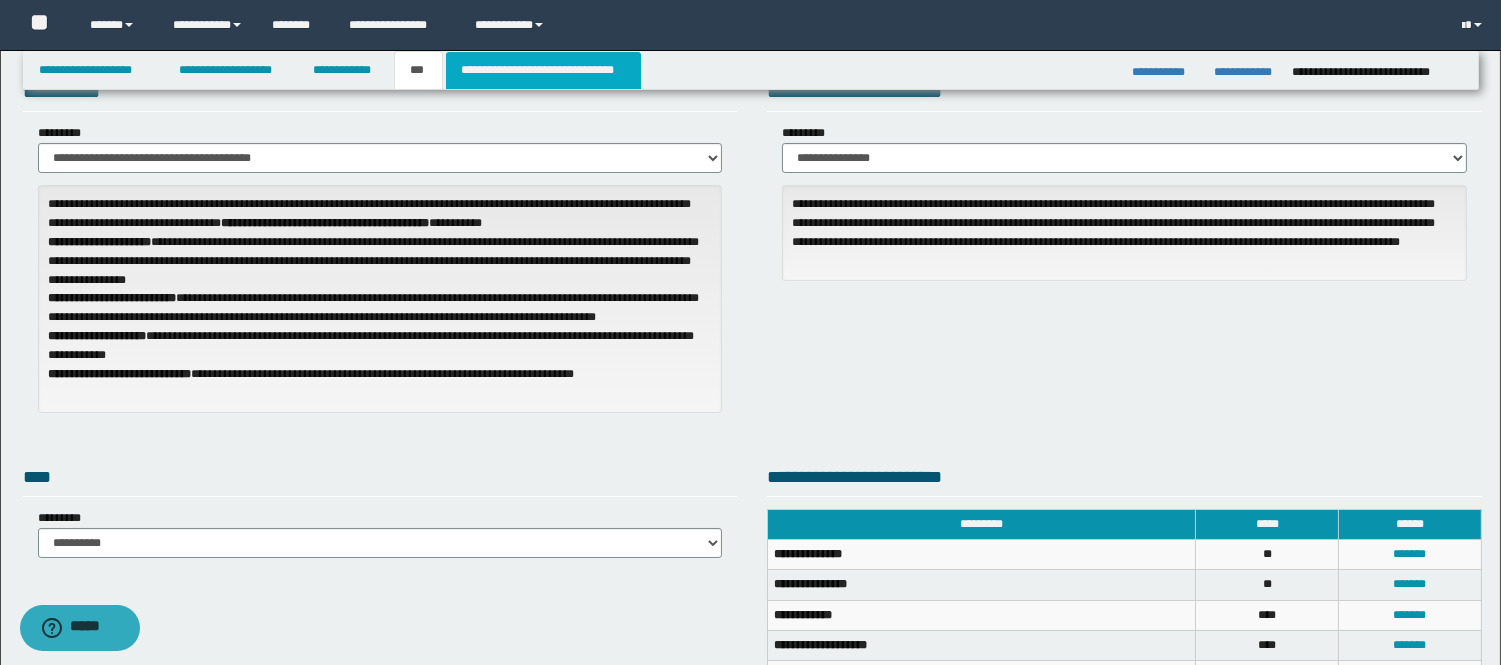 click on "**********" at bounding box center (543, 70) 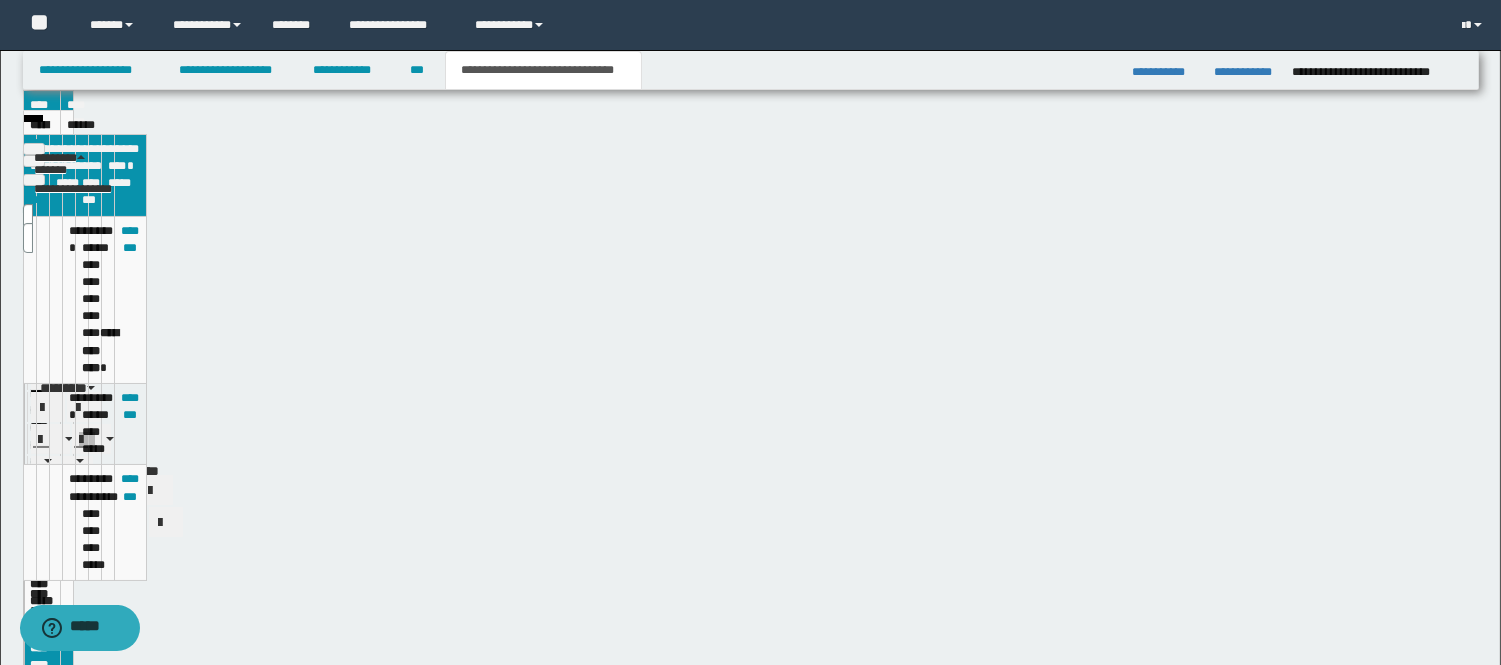 type on "**********" 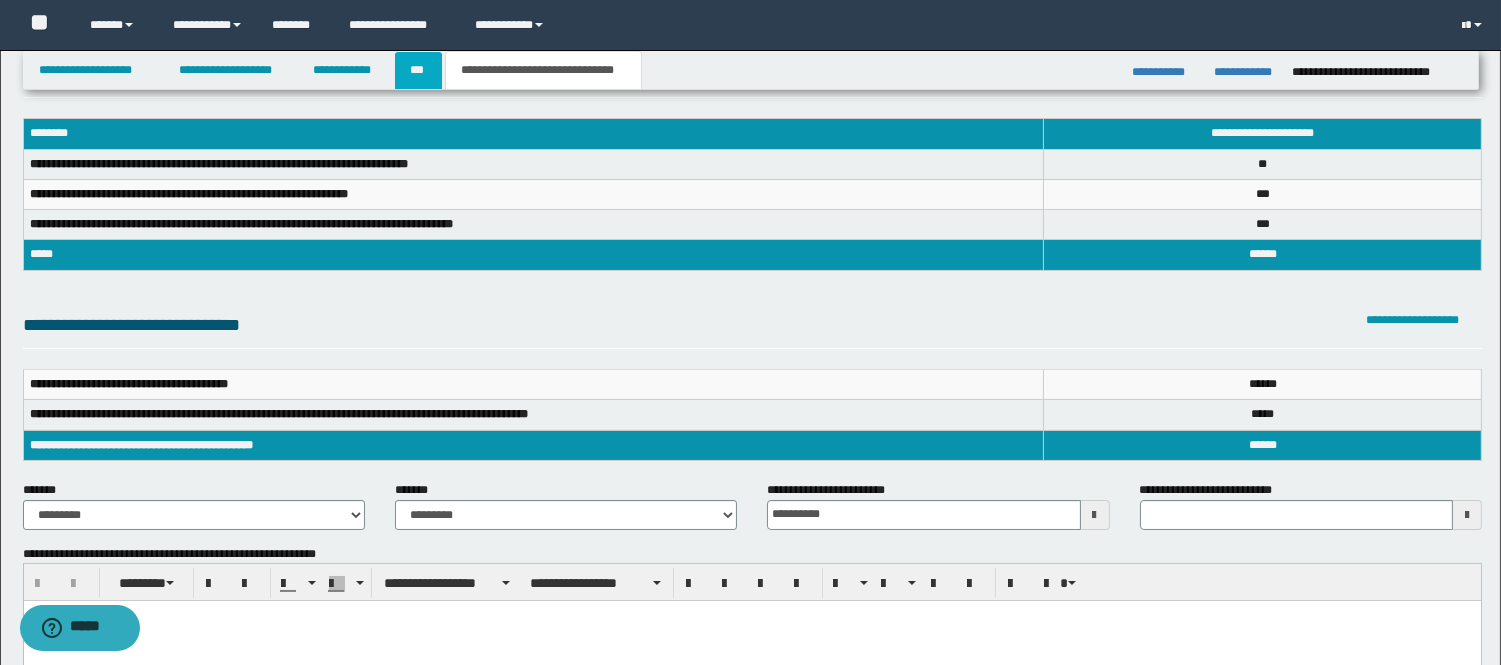 click on "***" at bounding box center (418, 70) 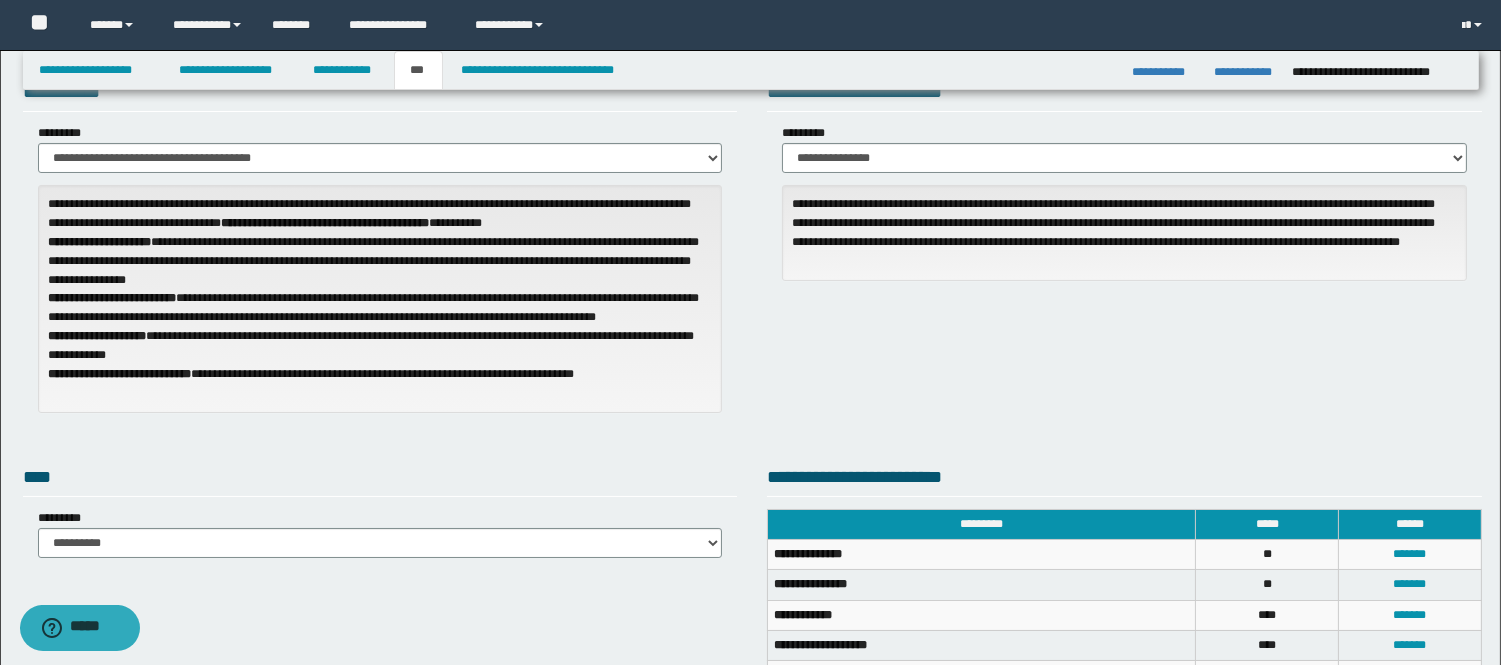 scroll, scrollTop: 0, scrollLeft: 0, axis: both 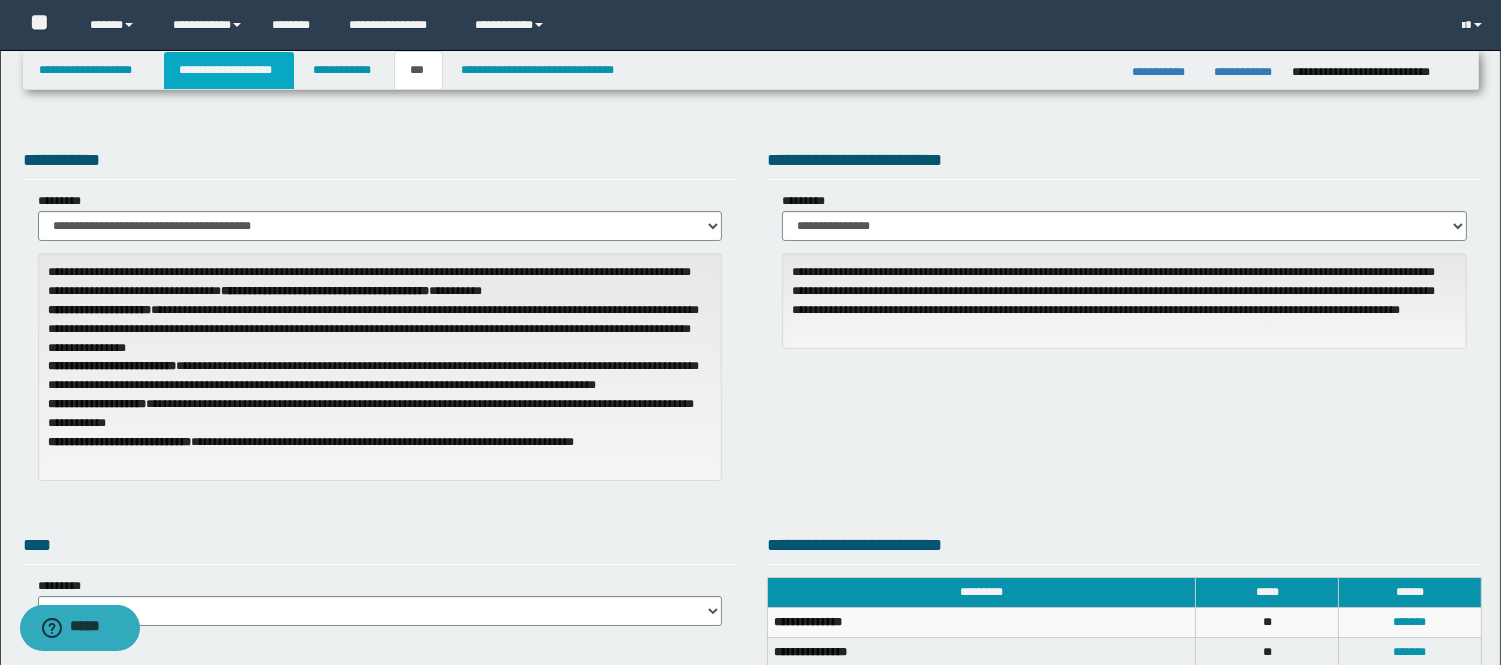 click on "**********" at bounding box center (229, 70) 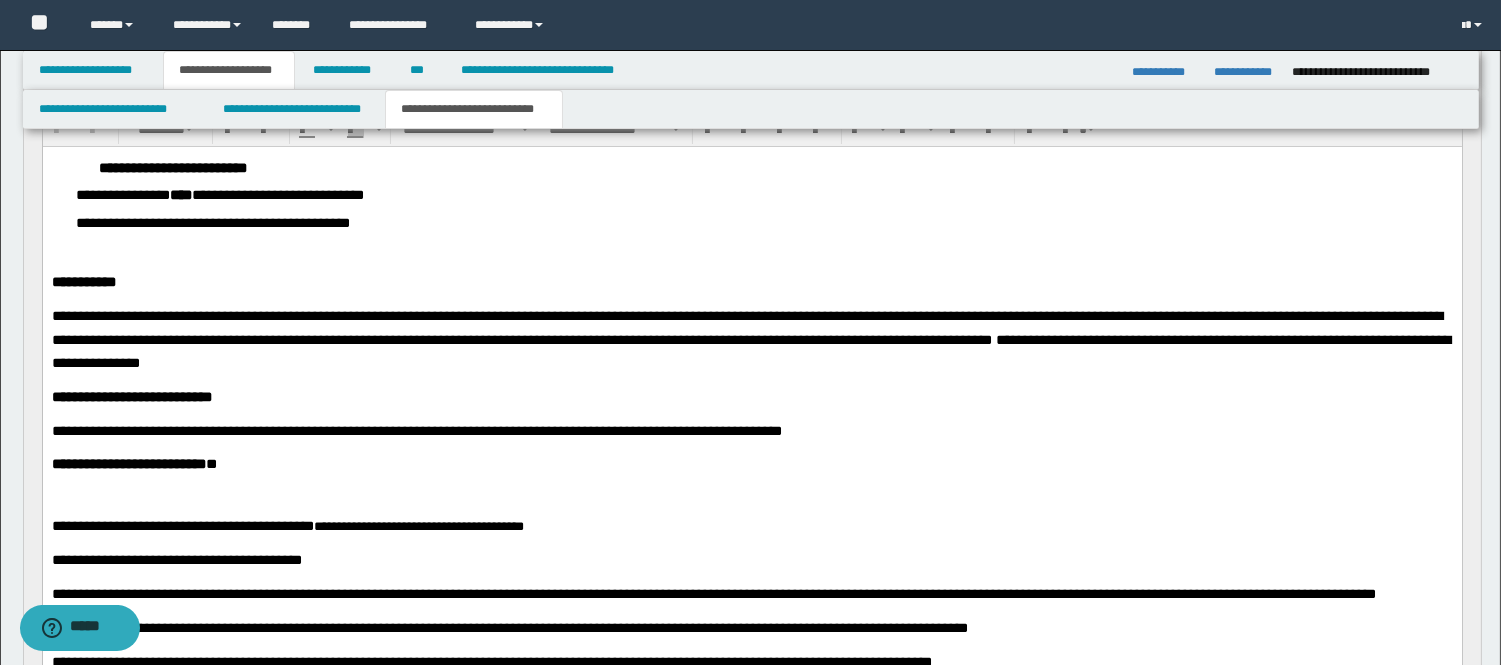 scroll, scrollTop: 222, scrollLeft: 0, axis: vertical 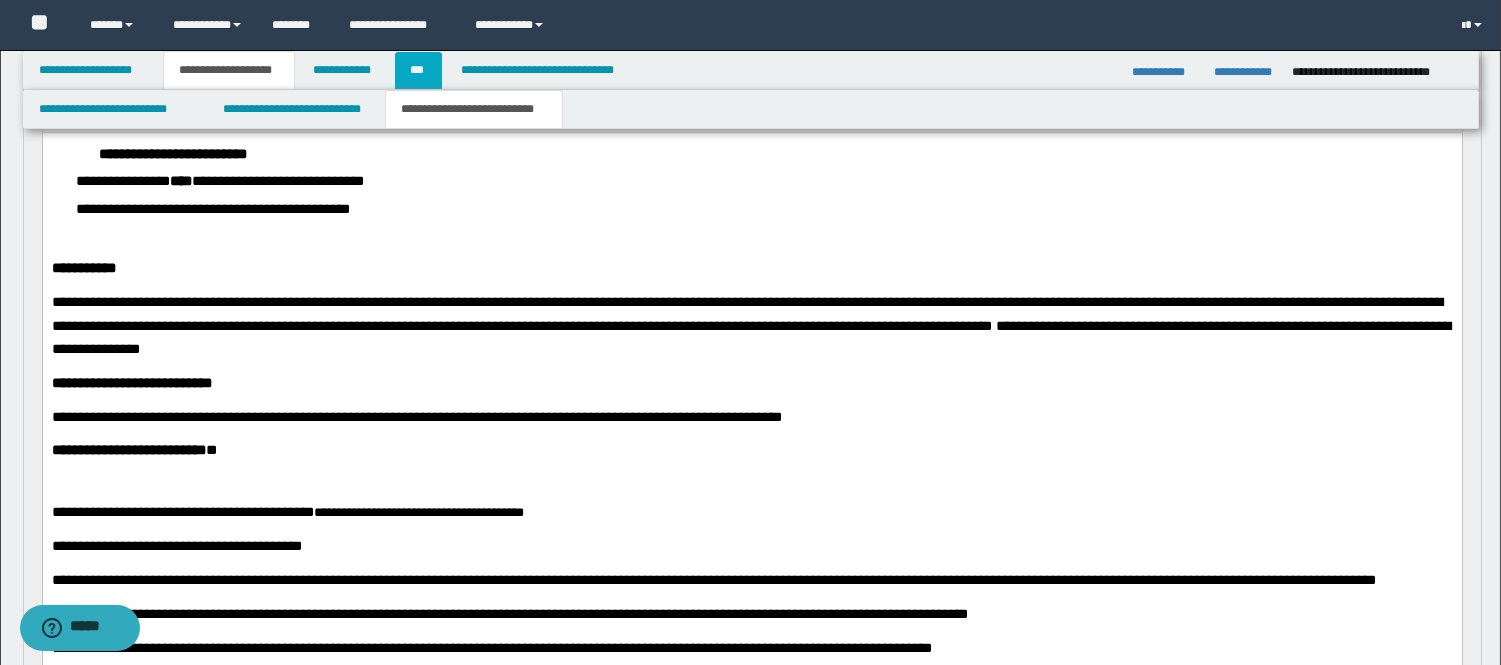 click on "***" at bounding box center (418, 70) 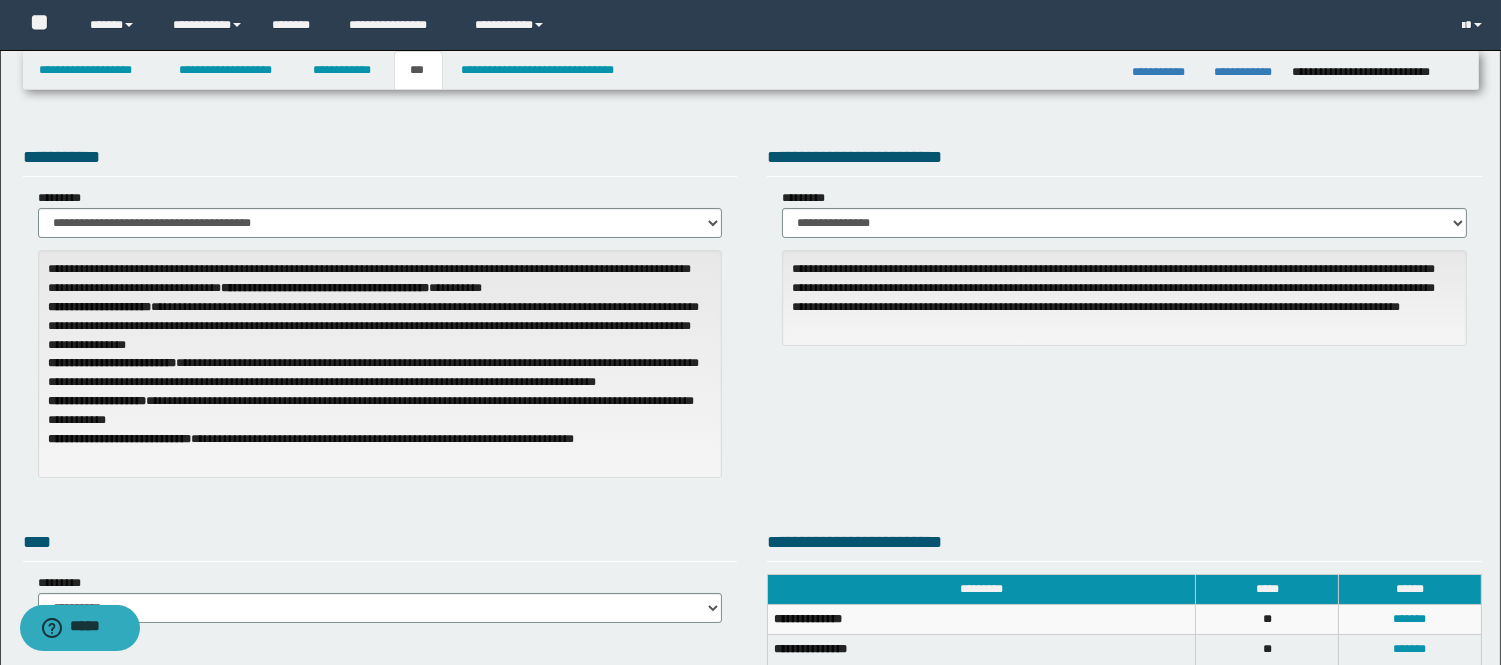 scroll, scrollTop: 0, scrollLeft: 0, axis: both 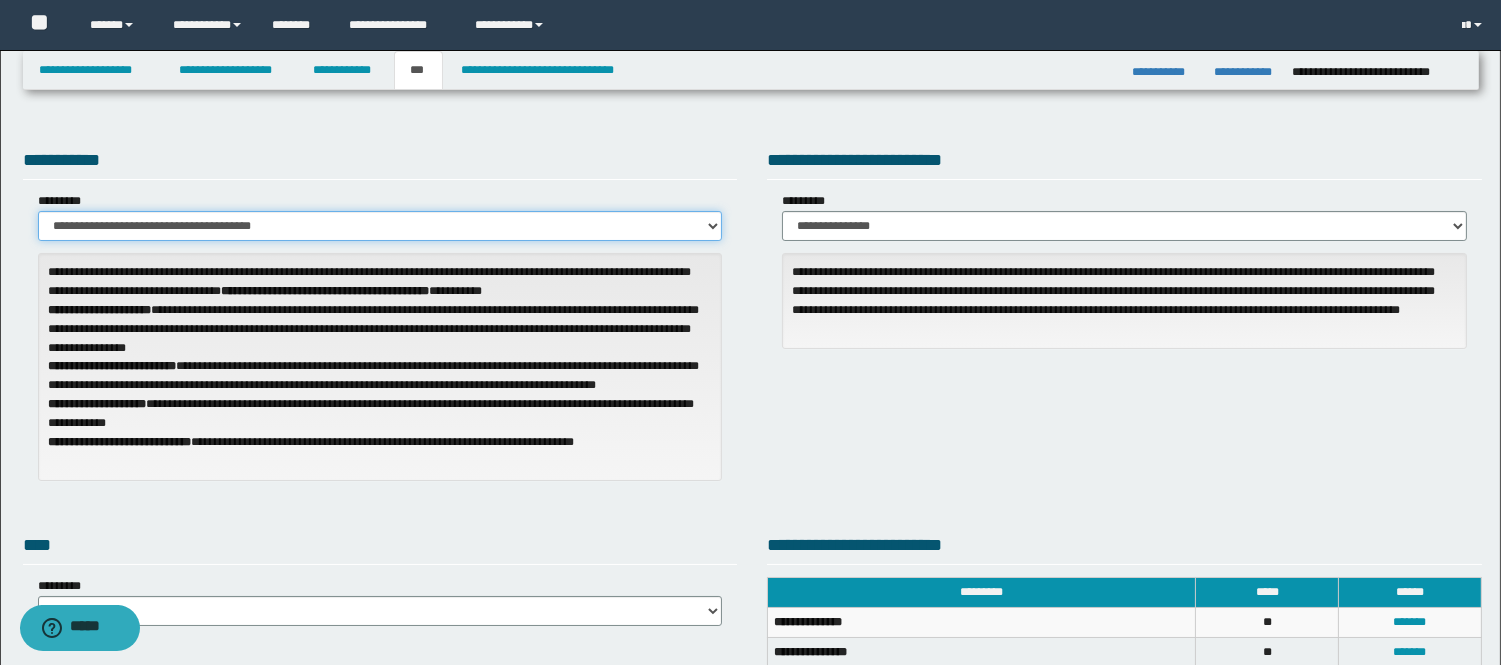 click on "**********" at bounding box center (380, 226) 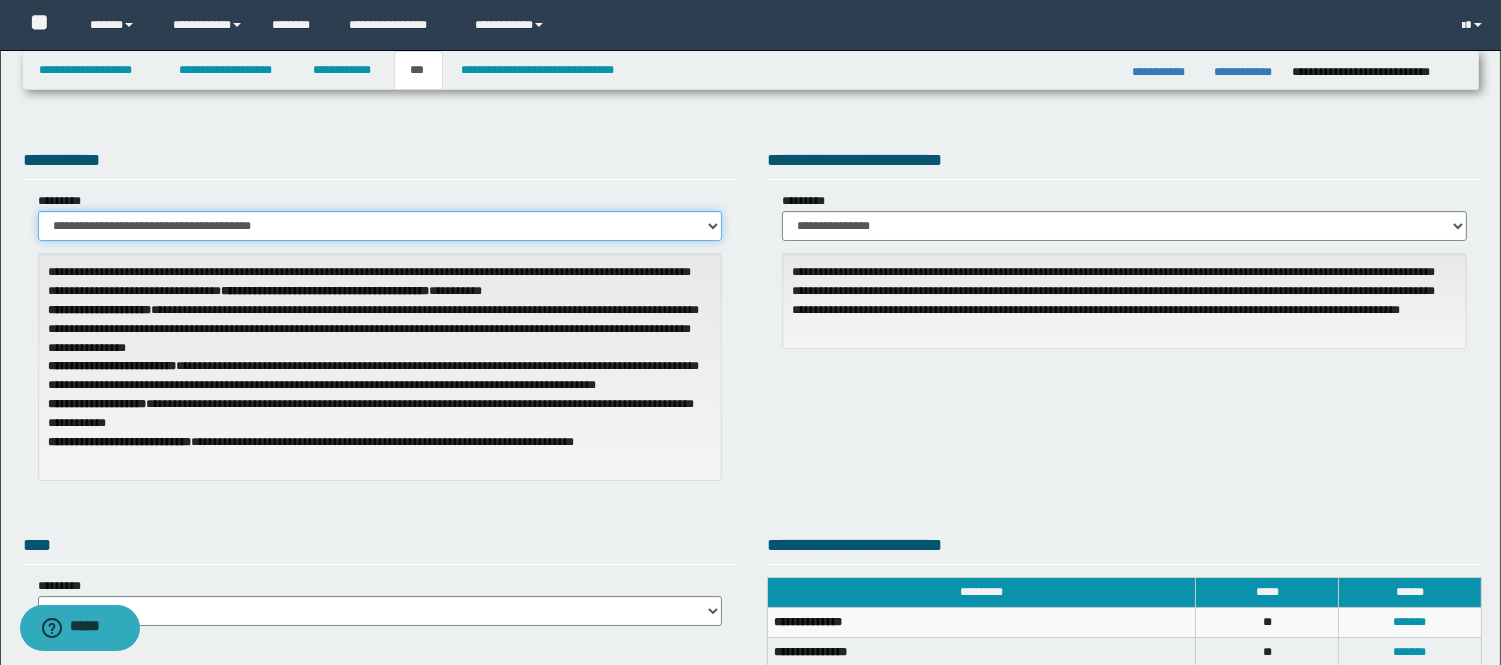 select on "**" 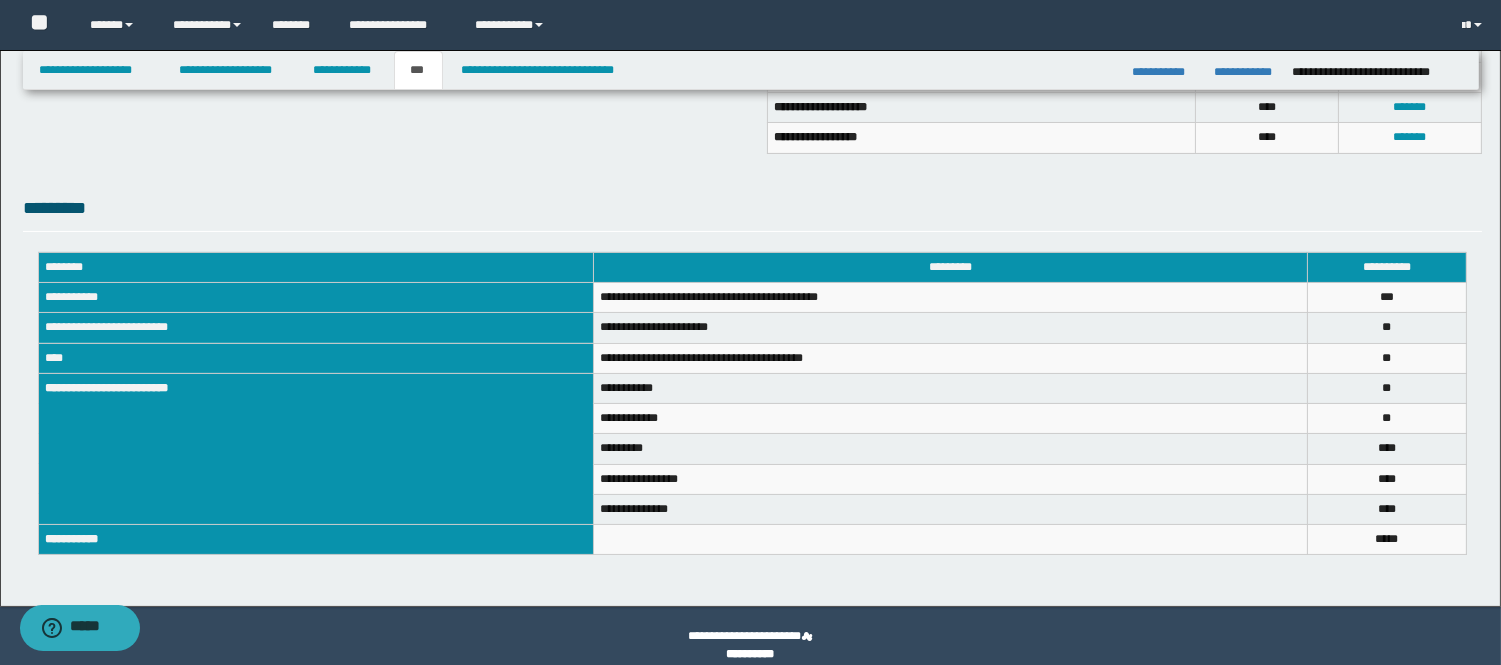 scroll, scrollTop: 605, scrollLeft: 0, axis: vertical 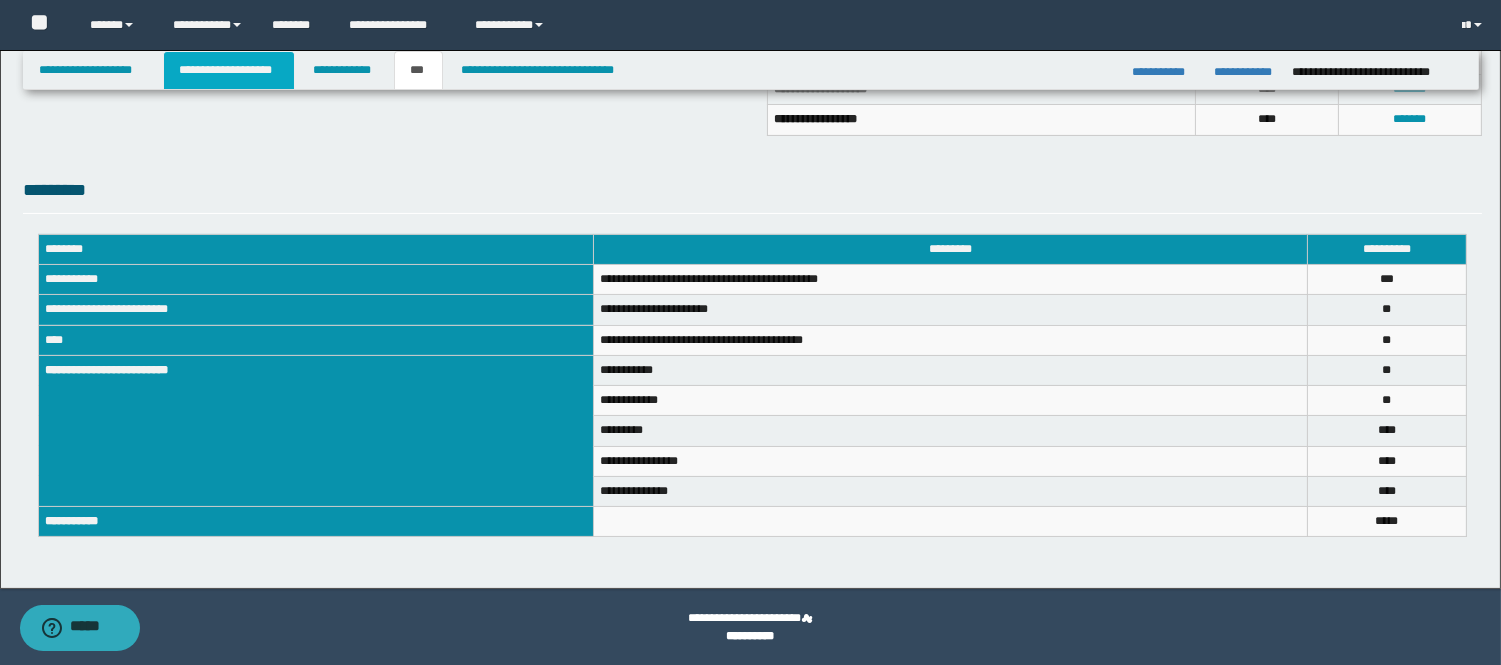 click on "**********" at bounding box center (229, 70) 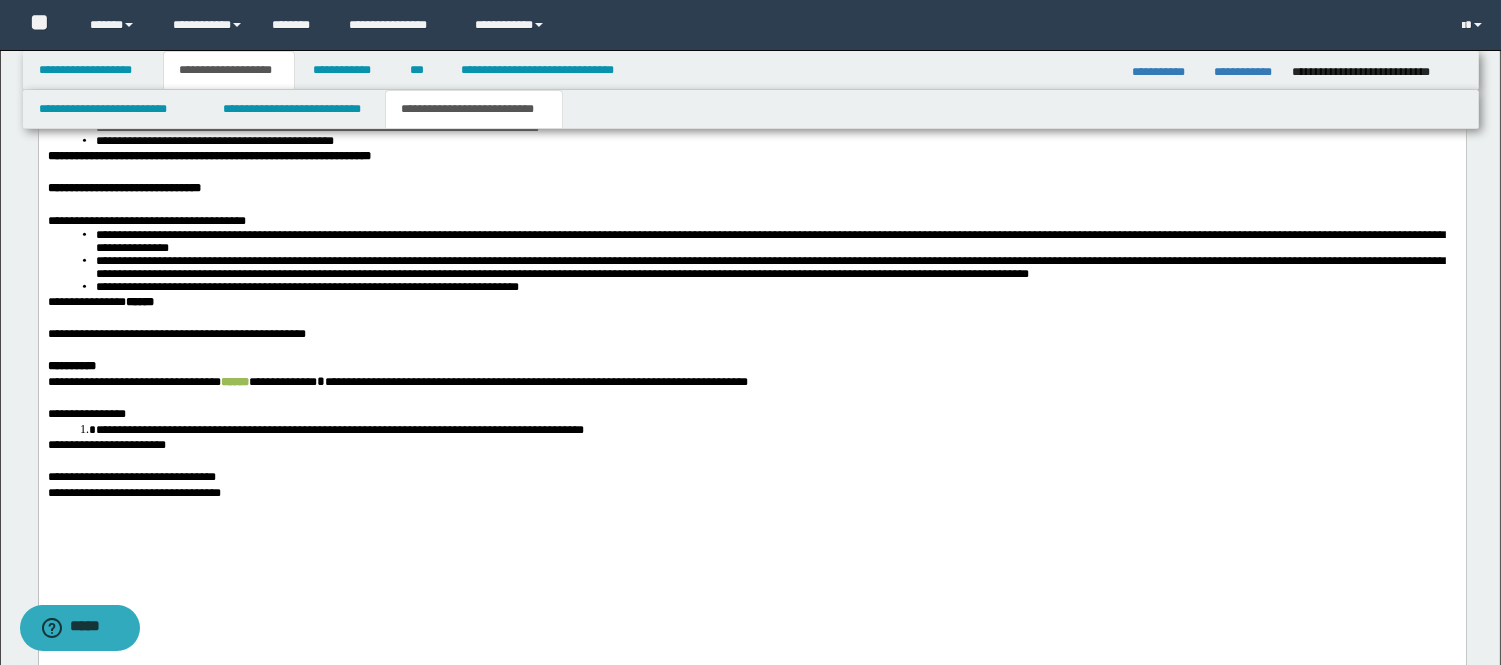 scroll, scrollTop: 3081, scrollLeft: 0, axis: vertical 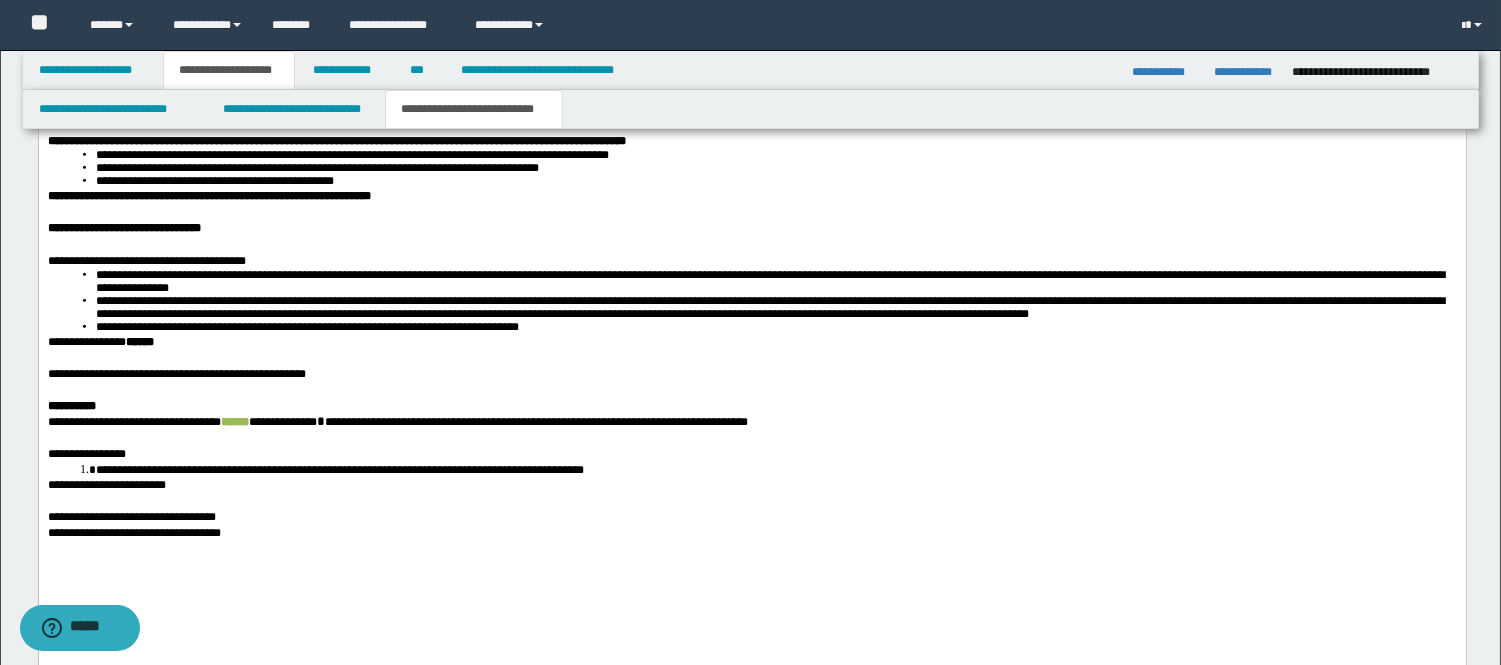 click on "**********" at bounding box center (751, 374) 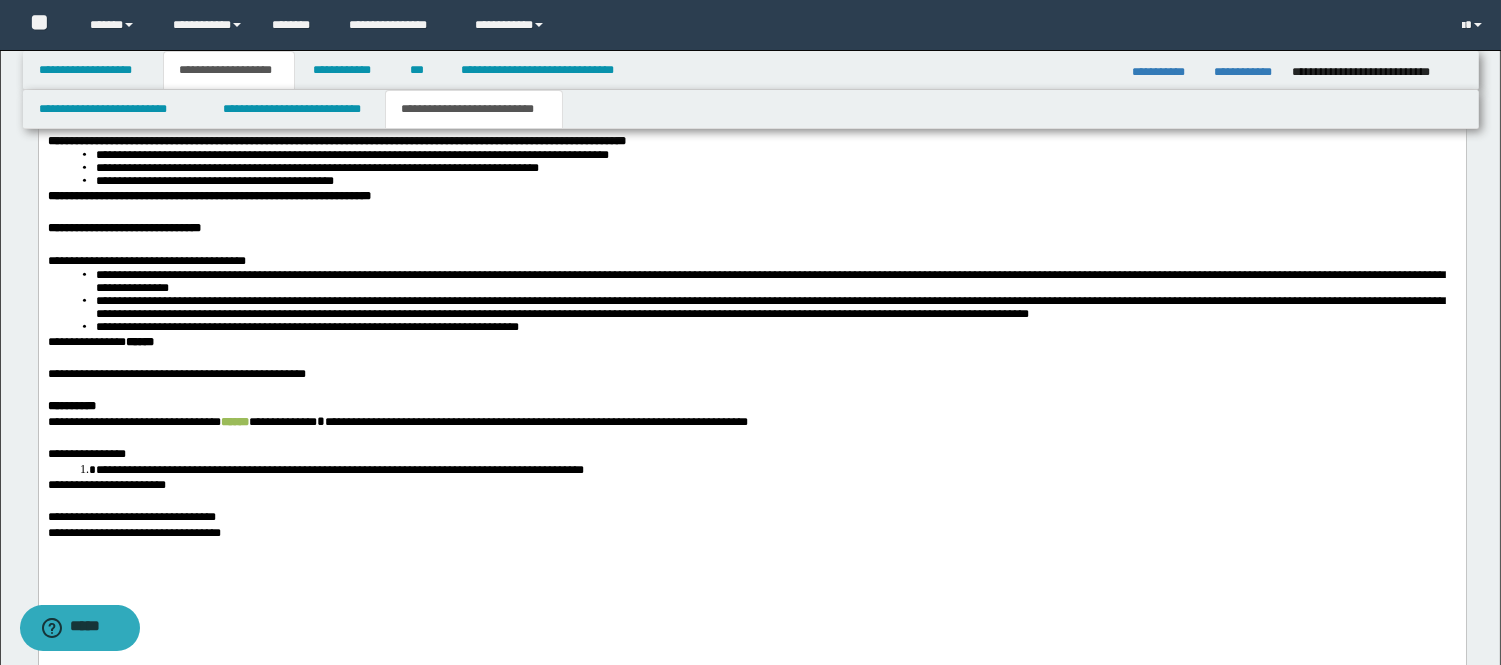 type 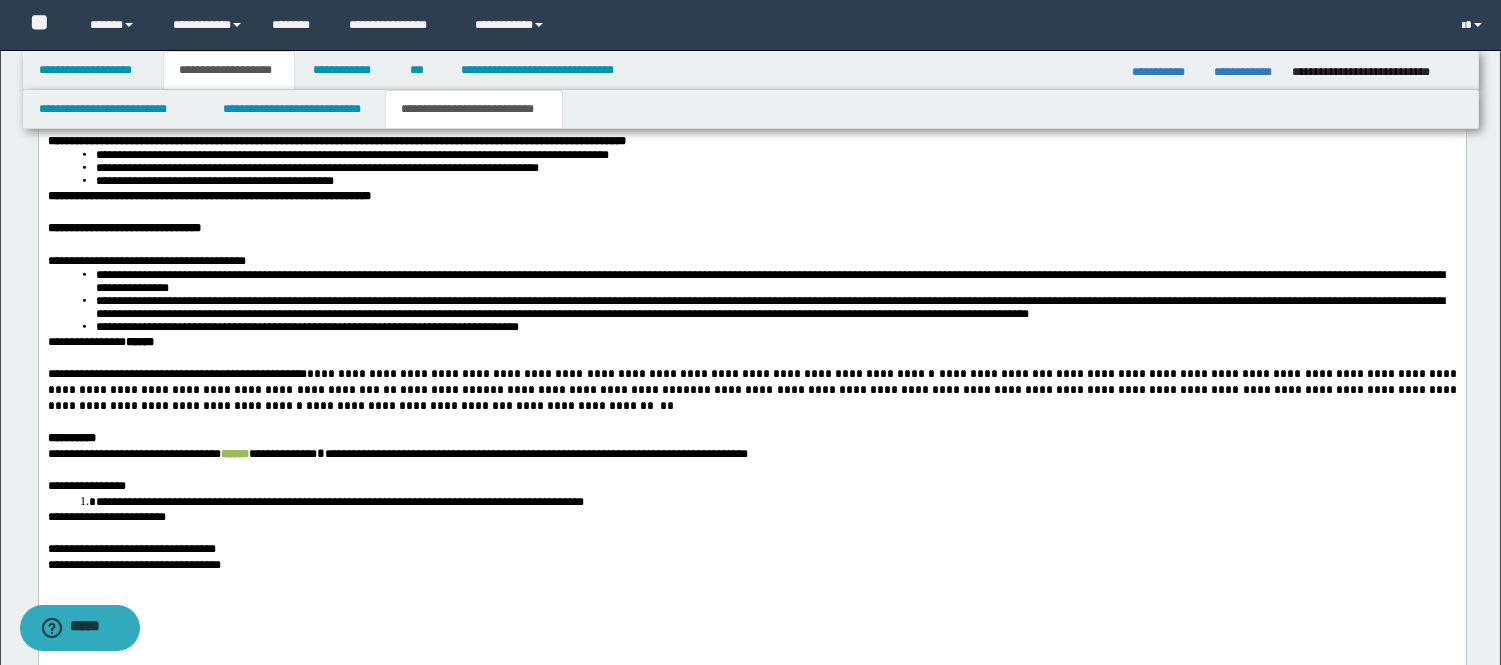 click on "**" at bounding box center [389, 390] 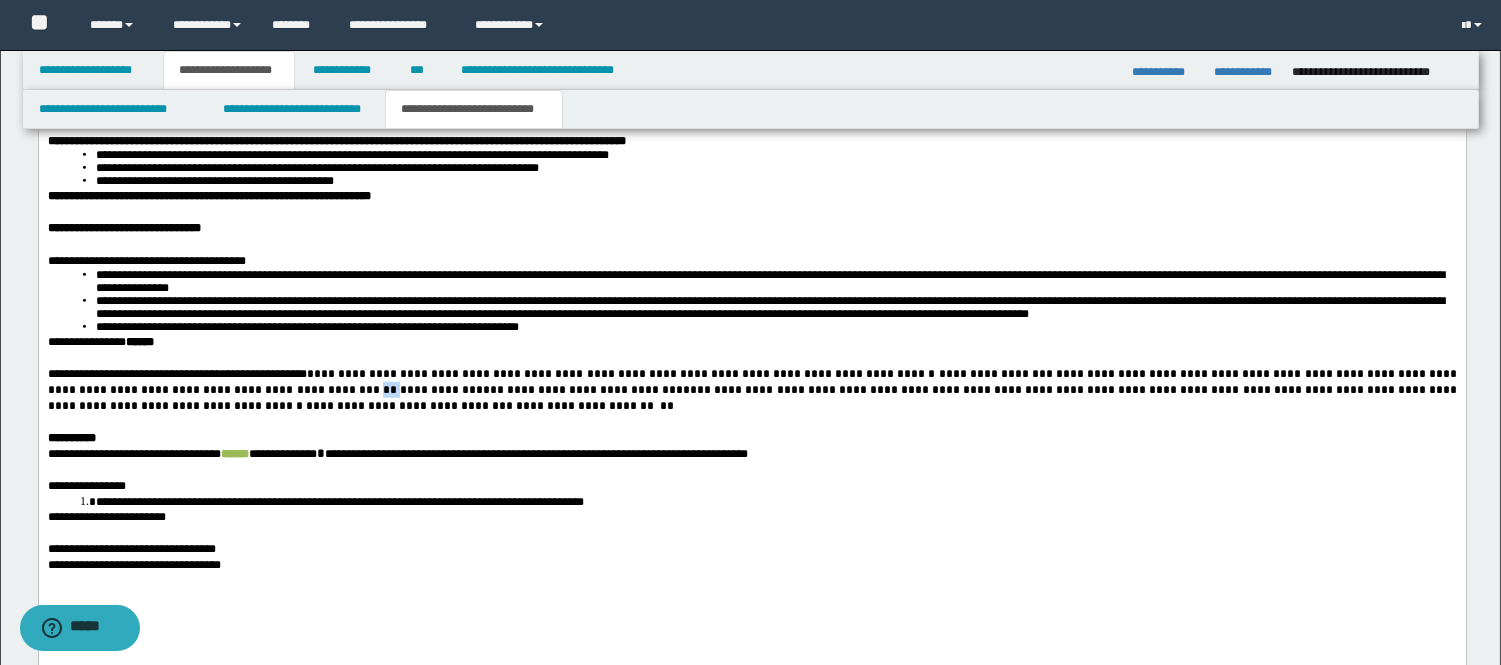 click on "**" at bounding box center (389, 390) 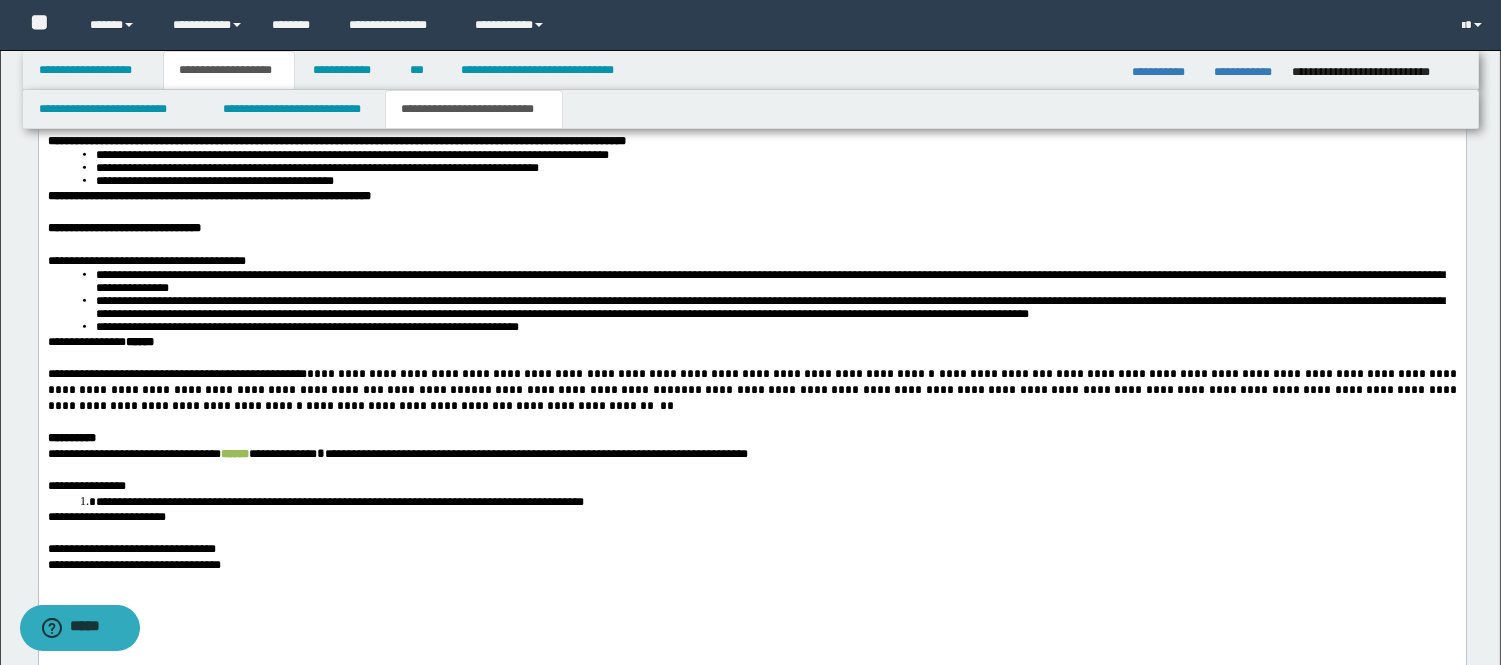click on "**********" at bounding box center (568, 390) 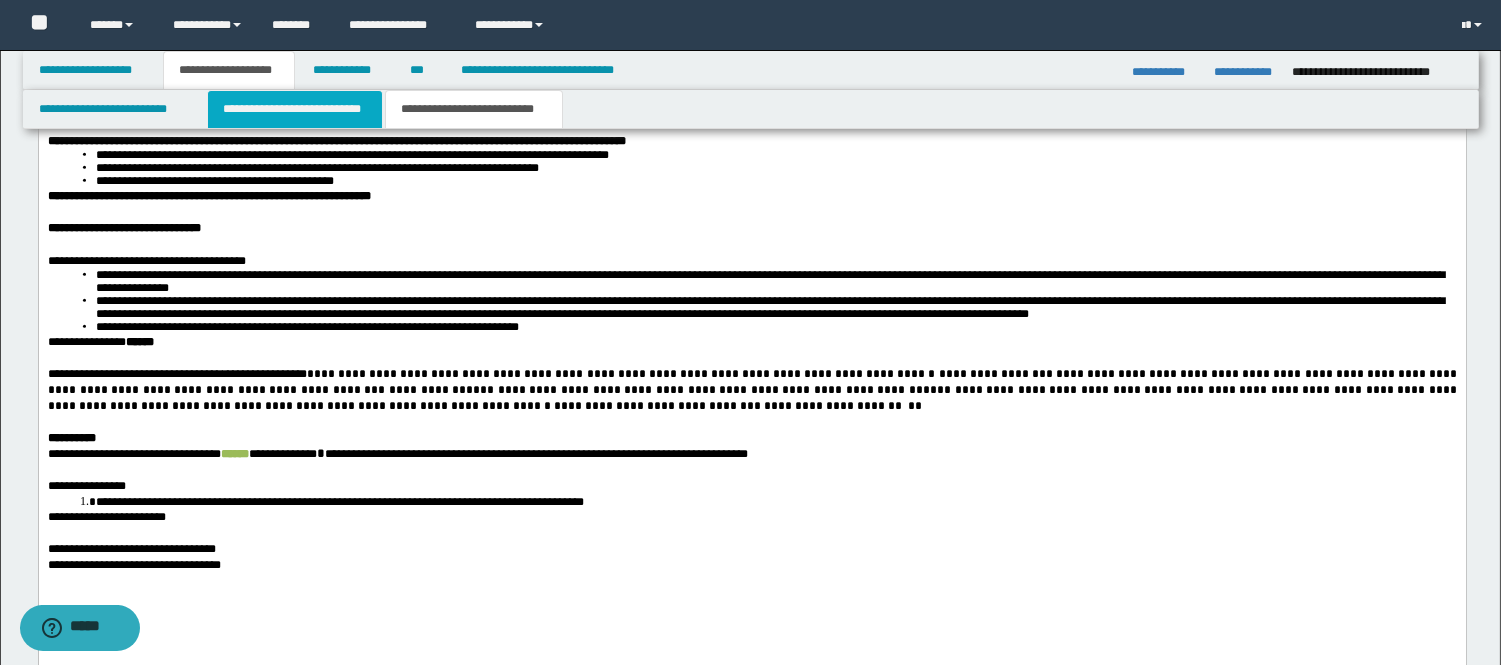 click on "**********" at bounding box center [295, 109] 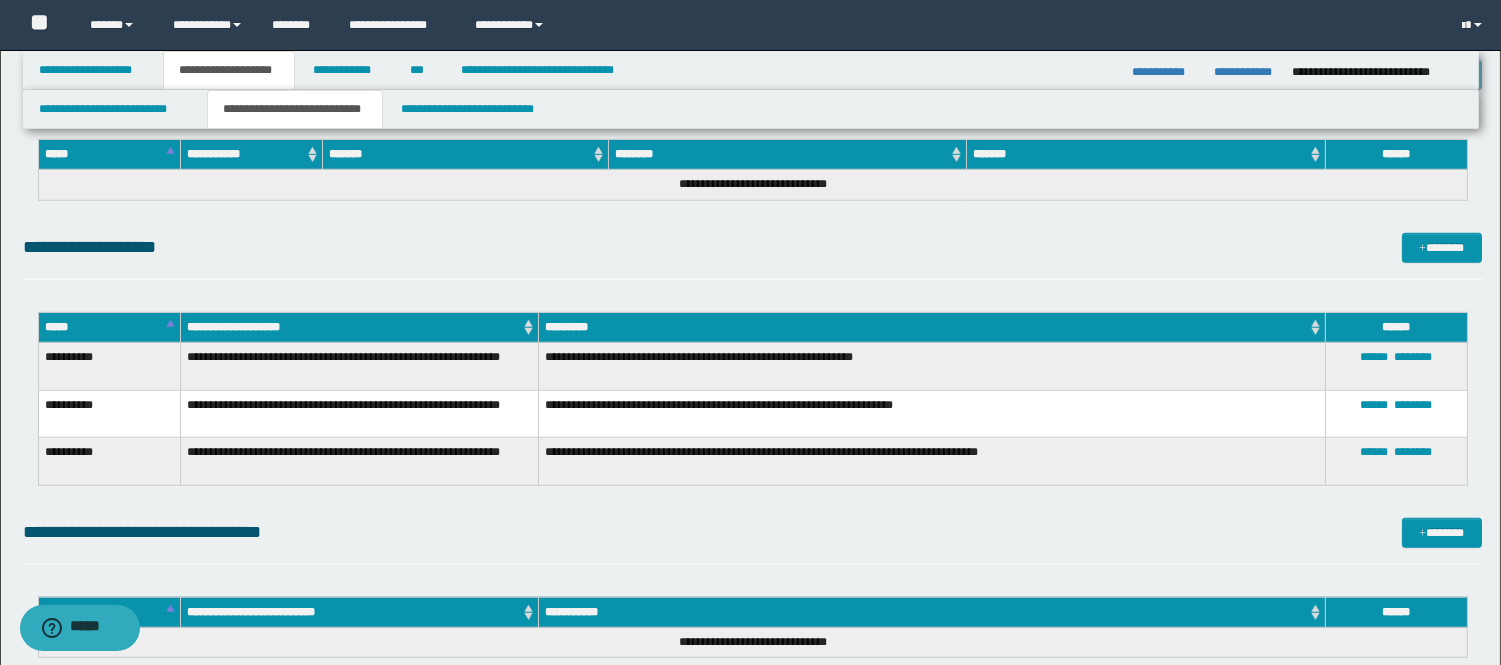 scroll, scrollTop: 1687, scrollLeft: 0, axis: vertical 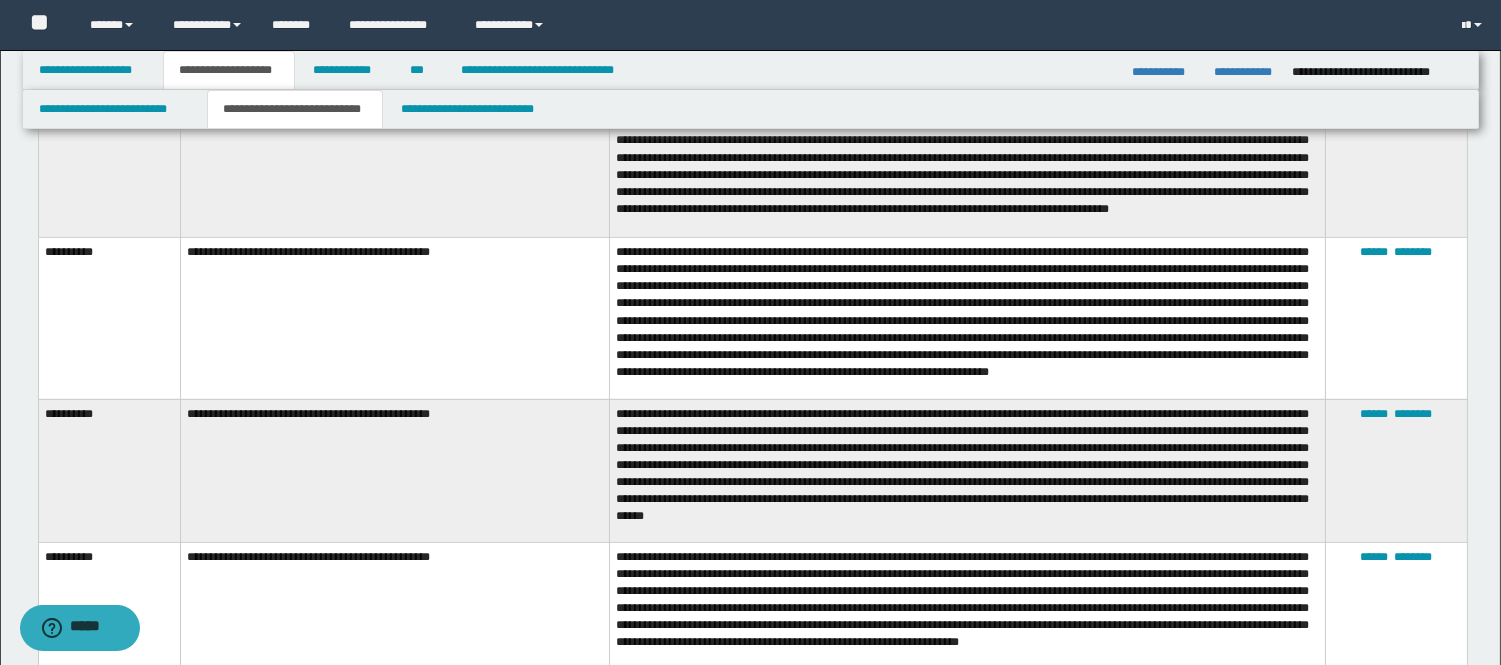 click on "**********" at bounding box center [967, 470] 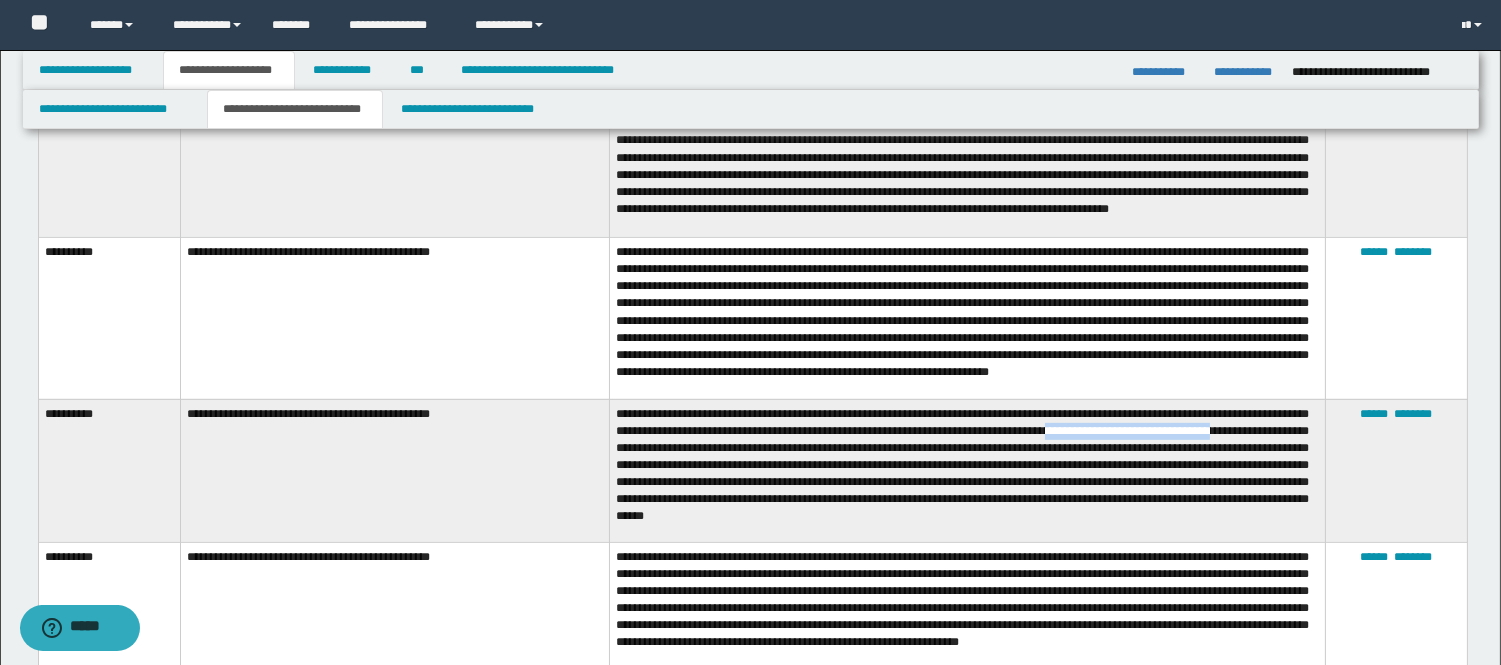 drag, startPoint x: 1102, startPoint y: 462, endPoint x: 1274, endPoint y: 465, distance: 172.02615 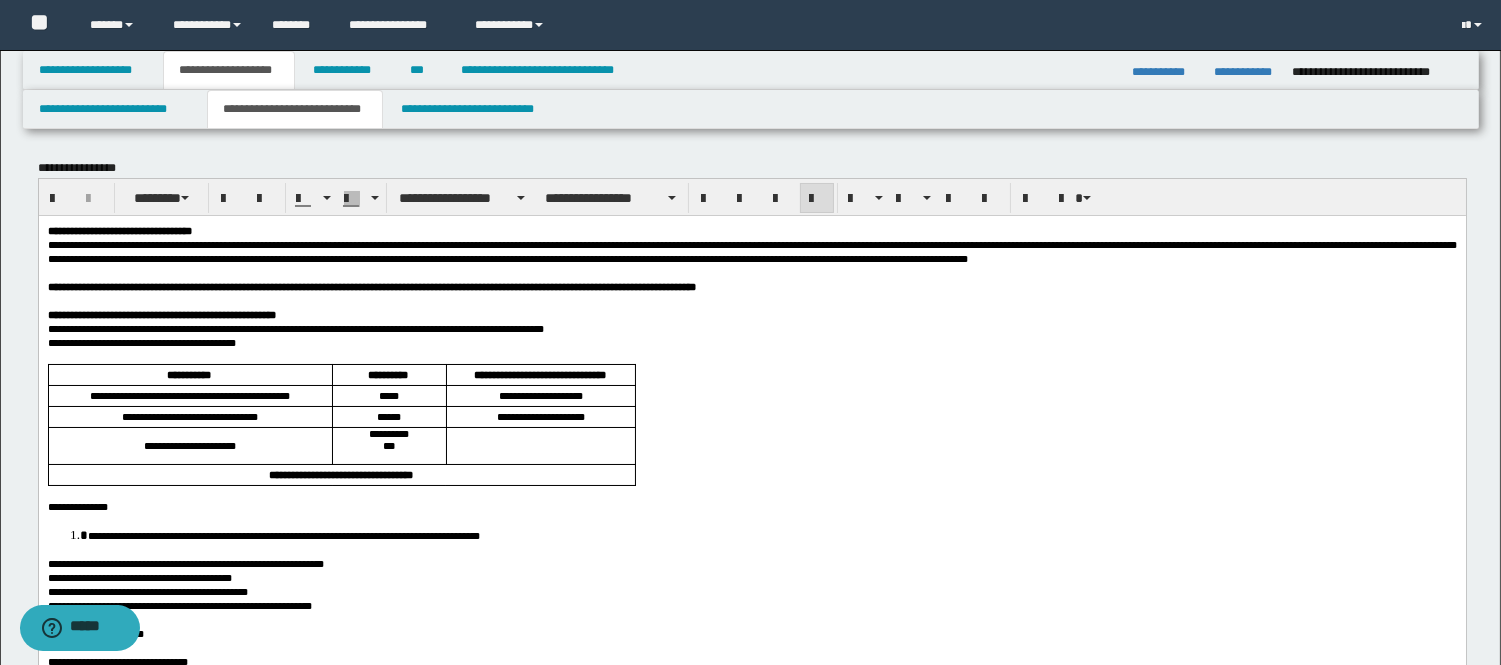 click on "**********" at bounding box center [967, 2157] 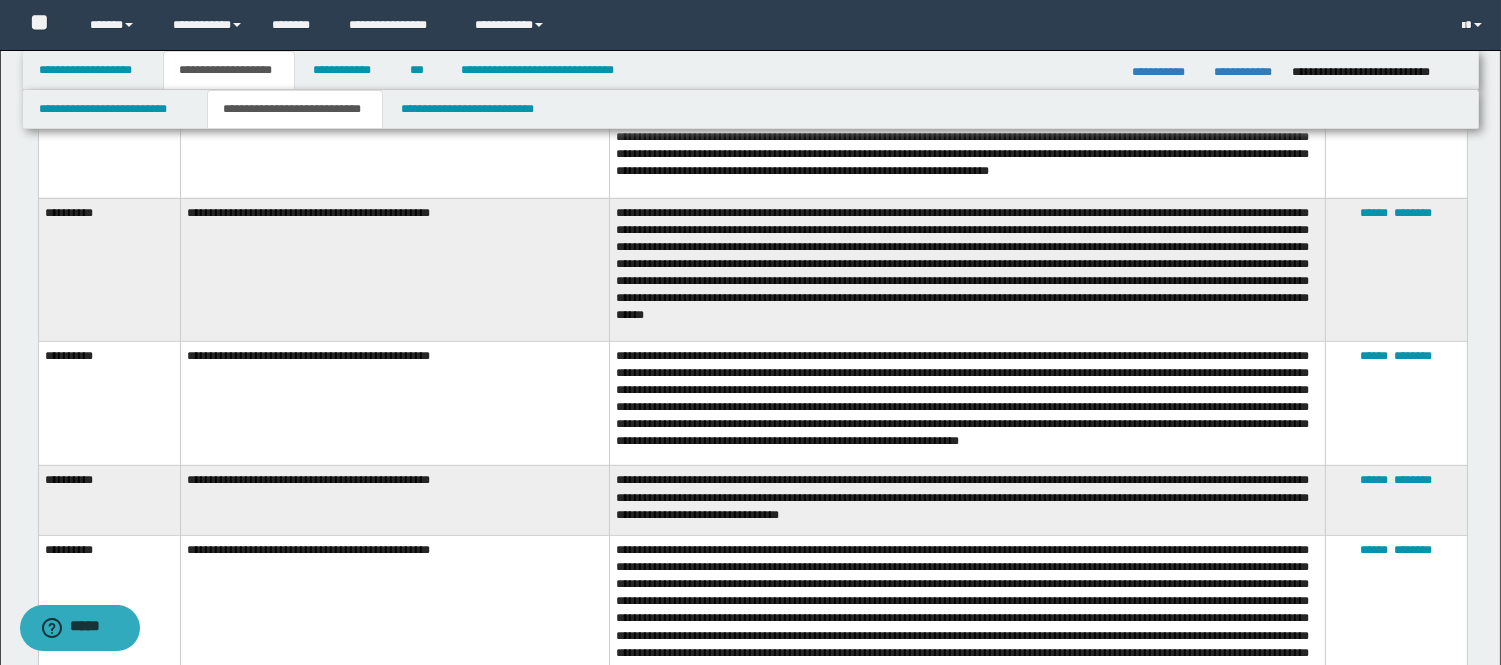 scroll, scrollTop: 1882, scrollLeft: 0, axis: vertical 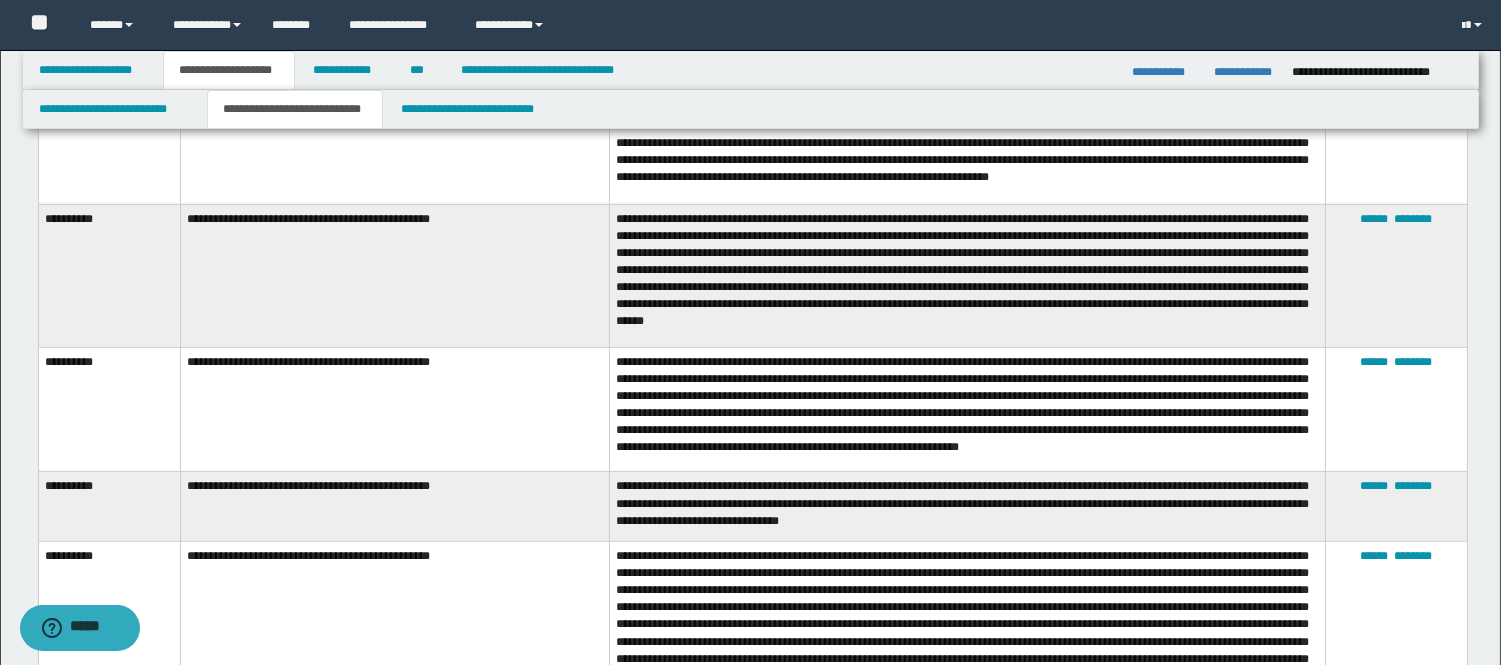 click on "**********" at bounding box center [394, -251] 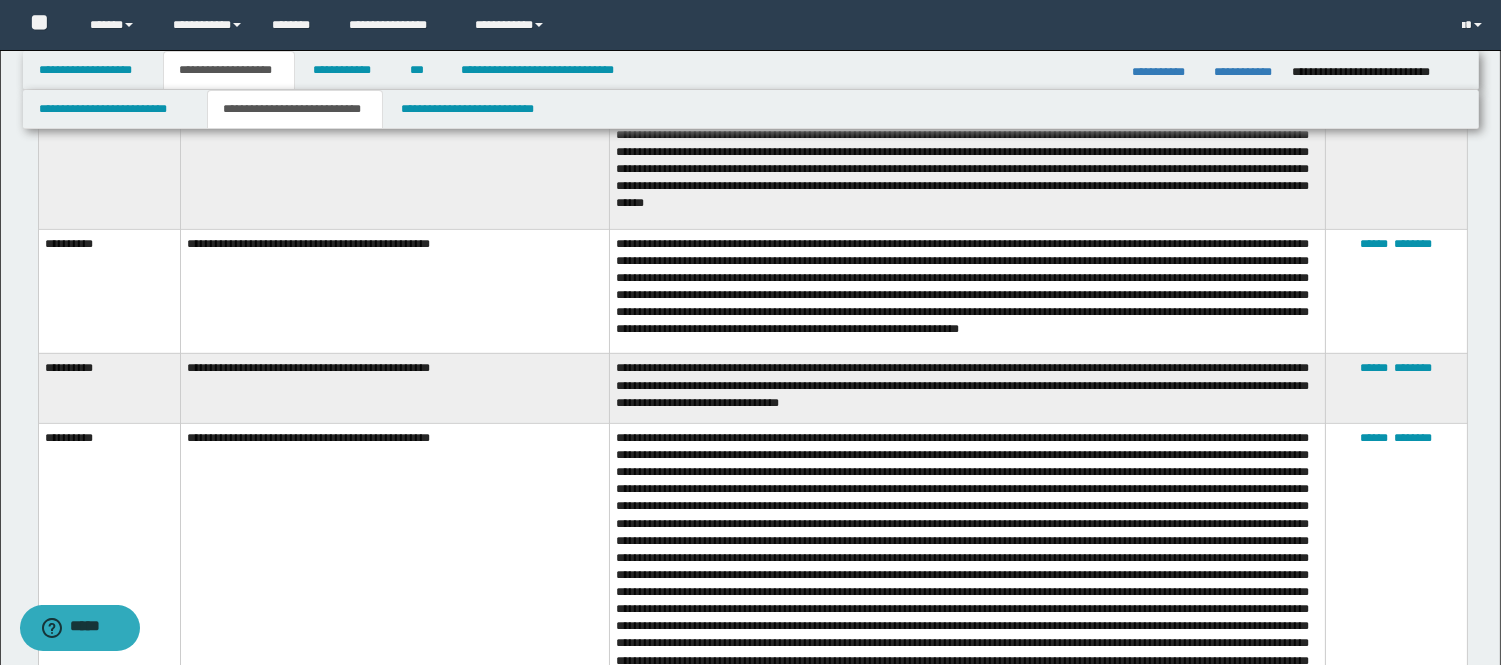 scroll, scrollTop: 2111, scrollLeft: 0, axis: vertical 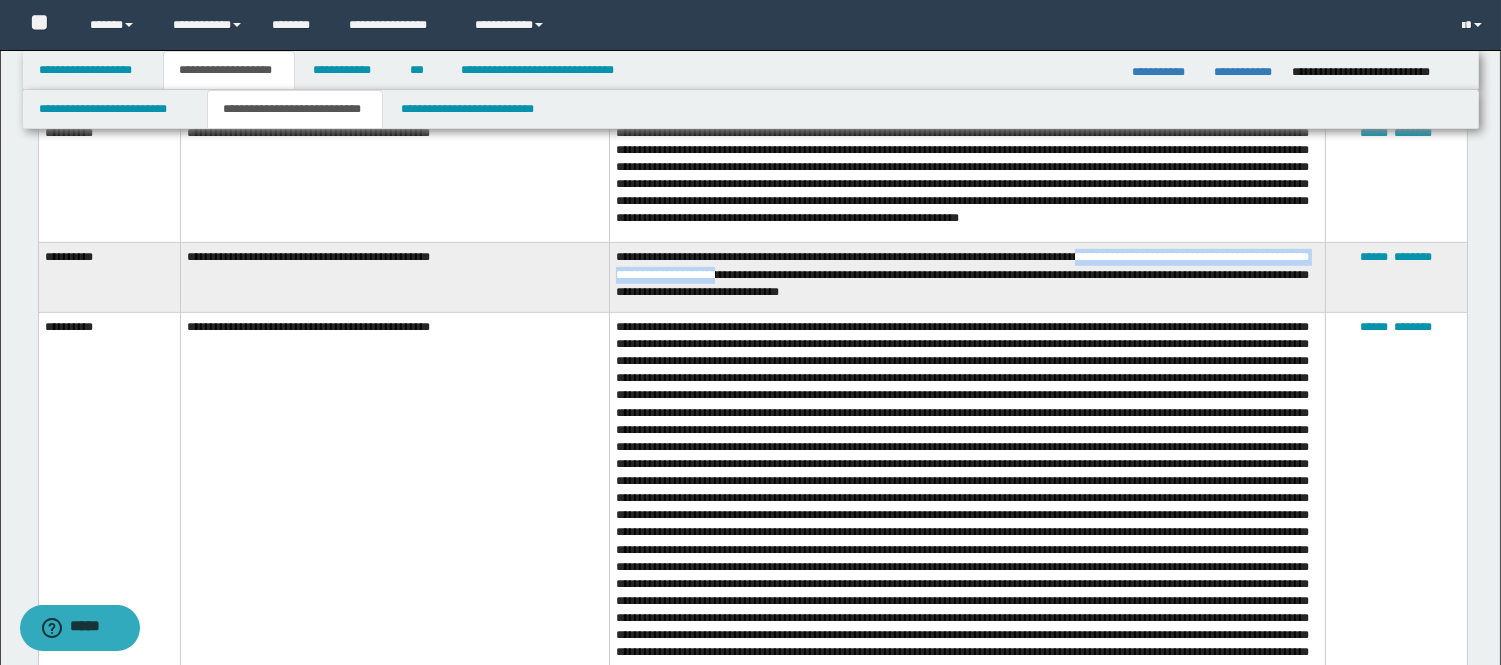 drag, startPoint x: 1095, startPoint y: 272, endPoint x: 774, endPoint y: 292, distance: 321.62244 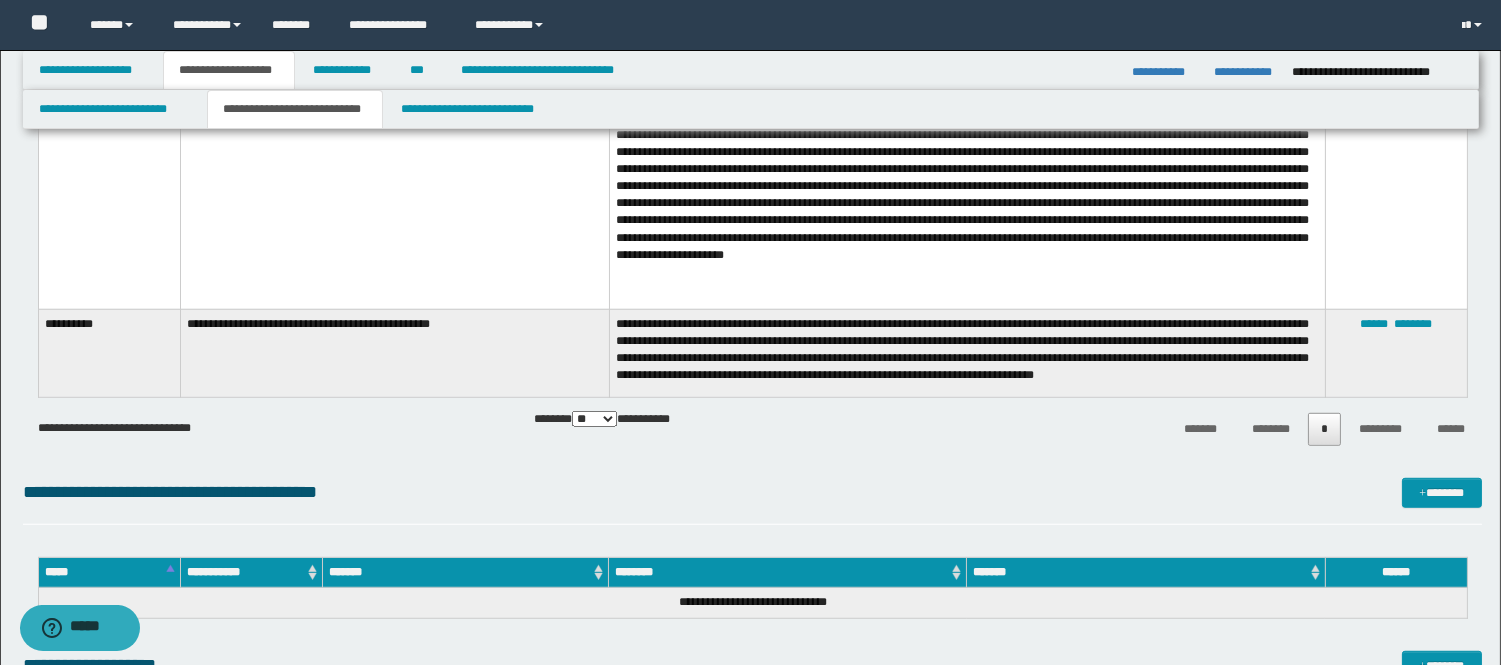 scroll, scrollTop: 2666, scrollLeft: 0, axis: vertical 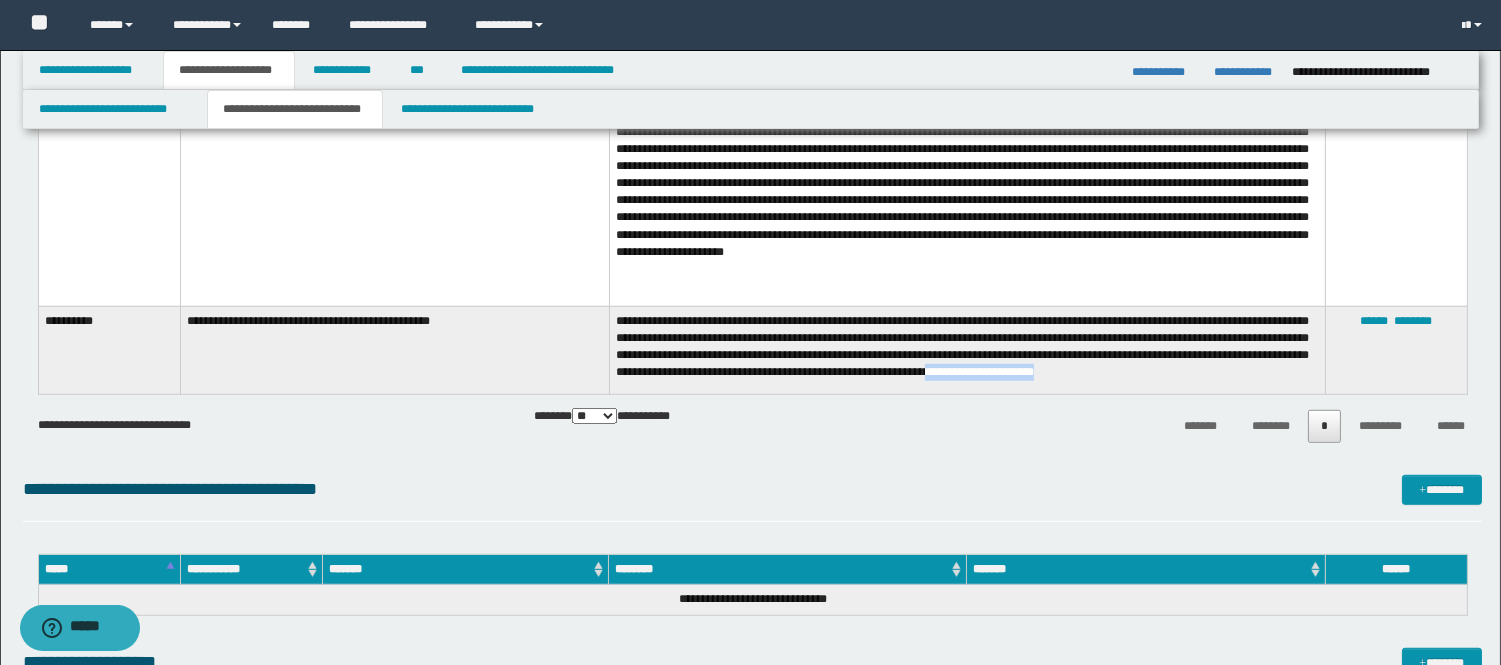 drag, startPoint x: 1091, startPoint y: 377, endPoint x: 1221, endPoint y: 373, distance: 130.06152 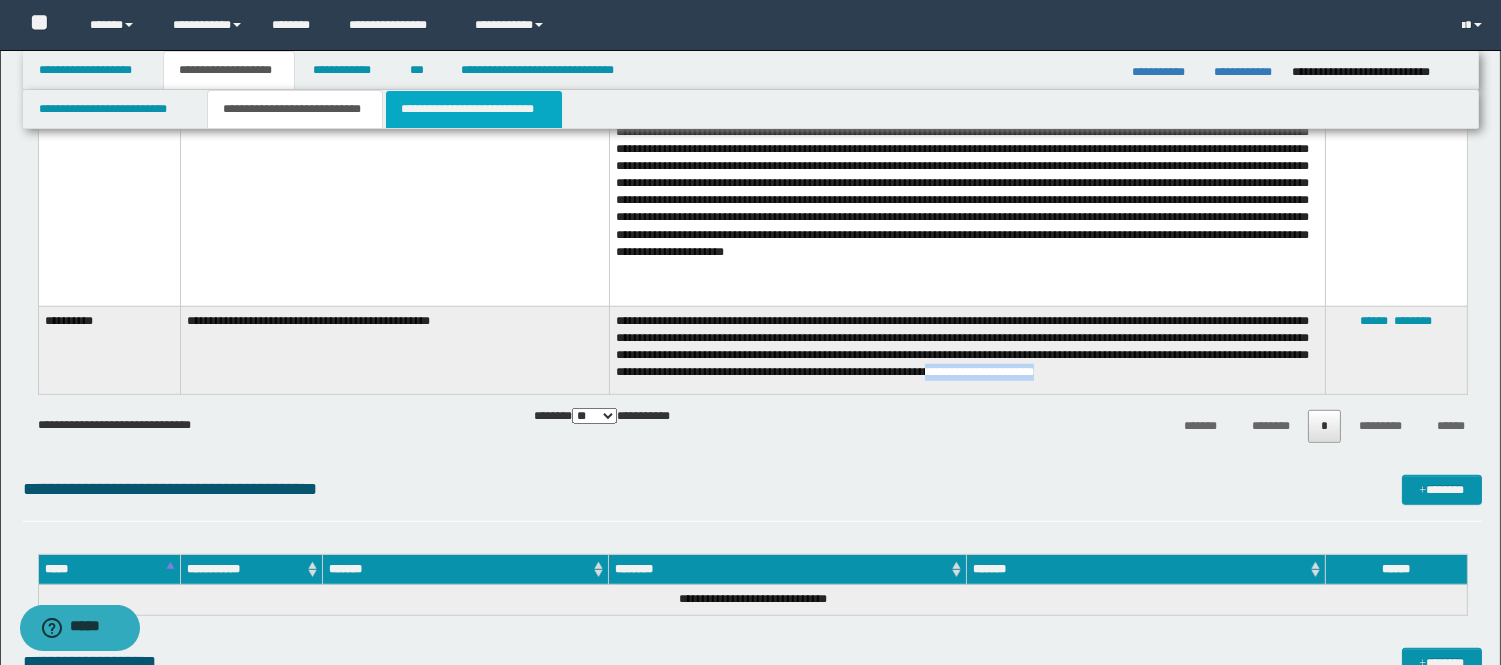 click on "**********" at bounding box center (474, 109) 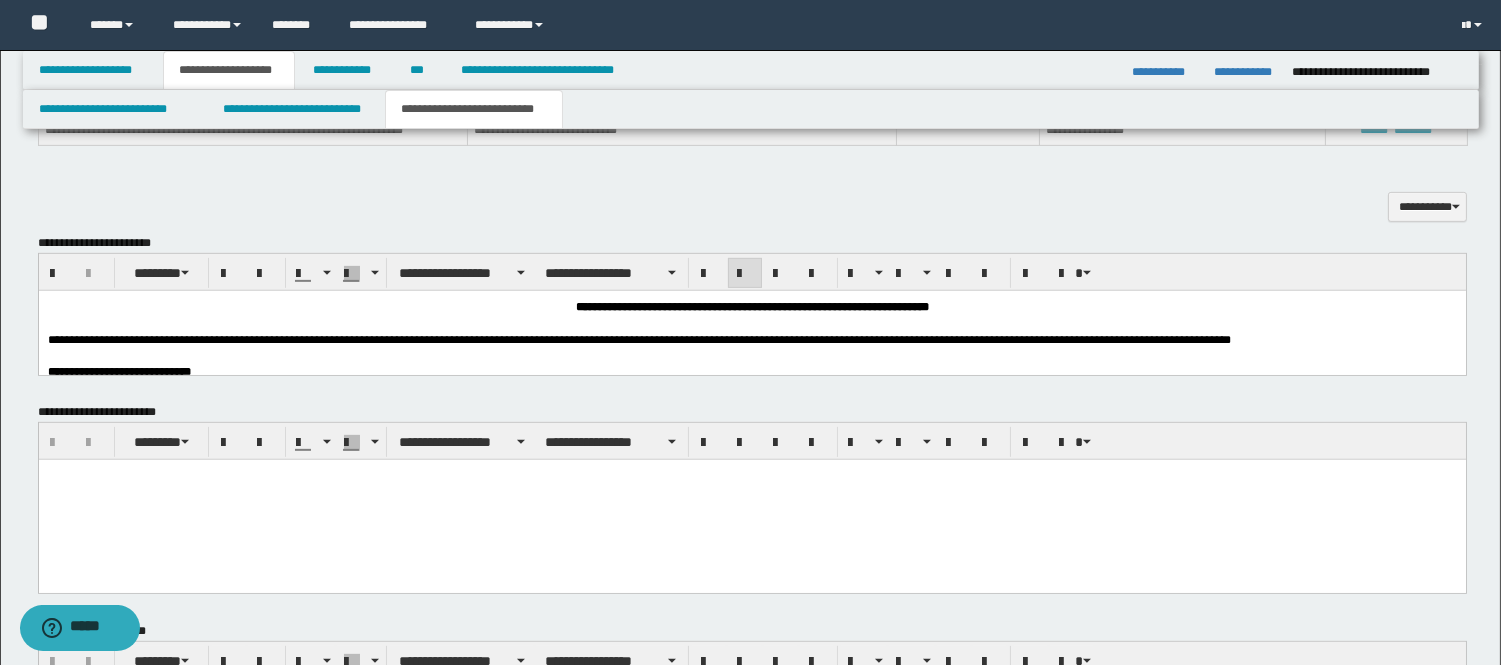 scroll, scrollTop: 1481, scrollLeft: 0, axis: vertical 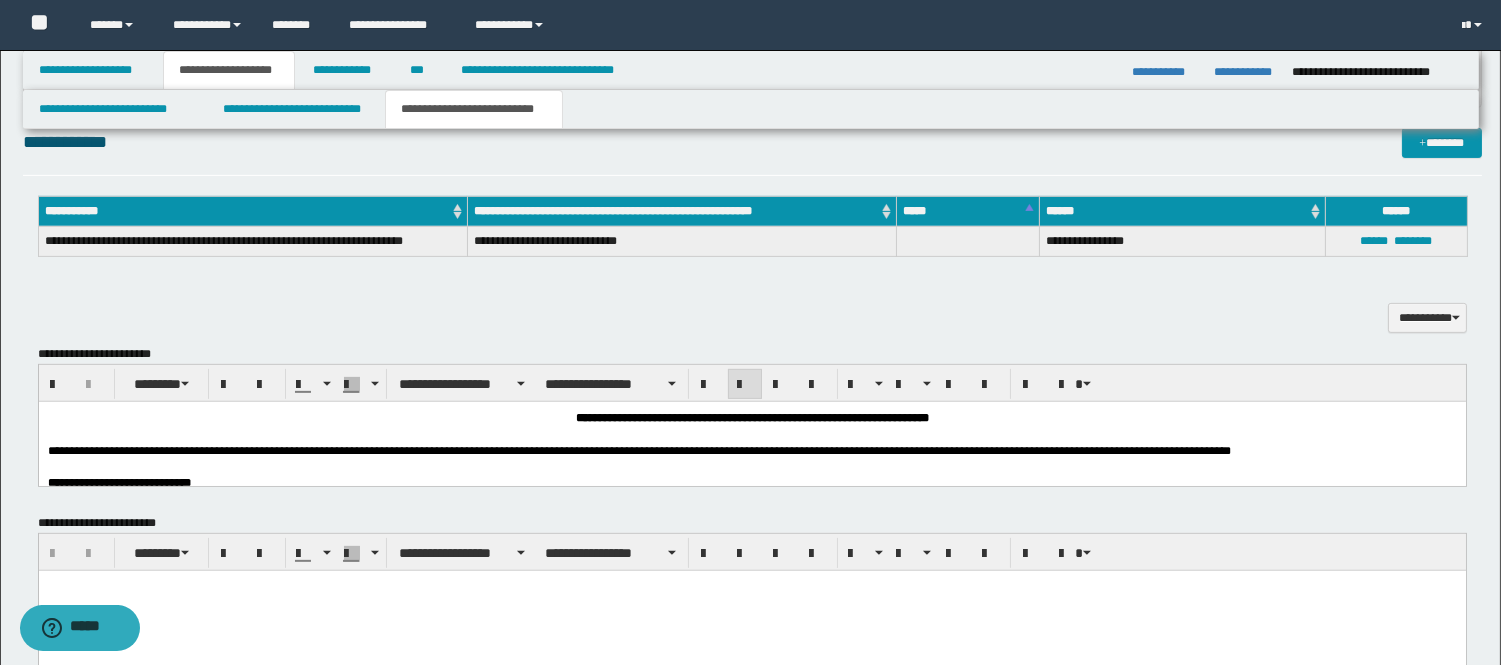click at bounding box center [751, 466] 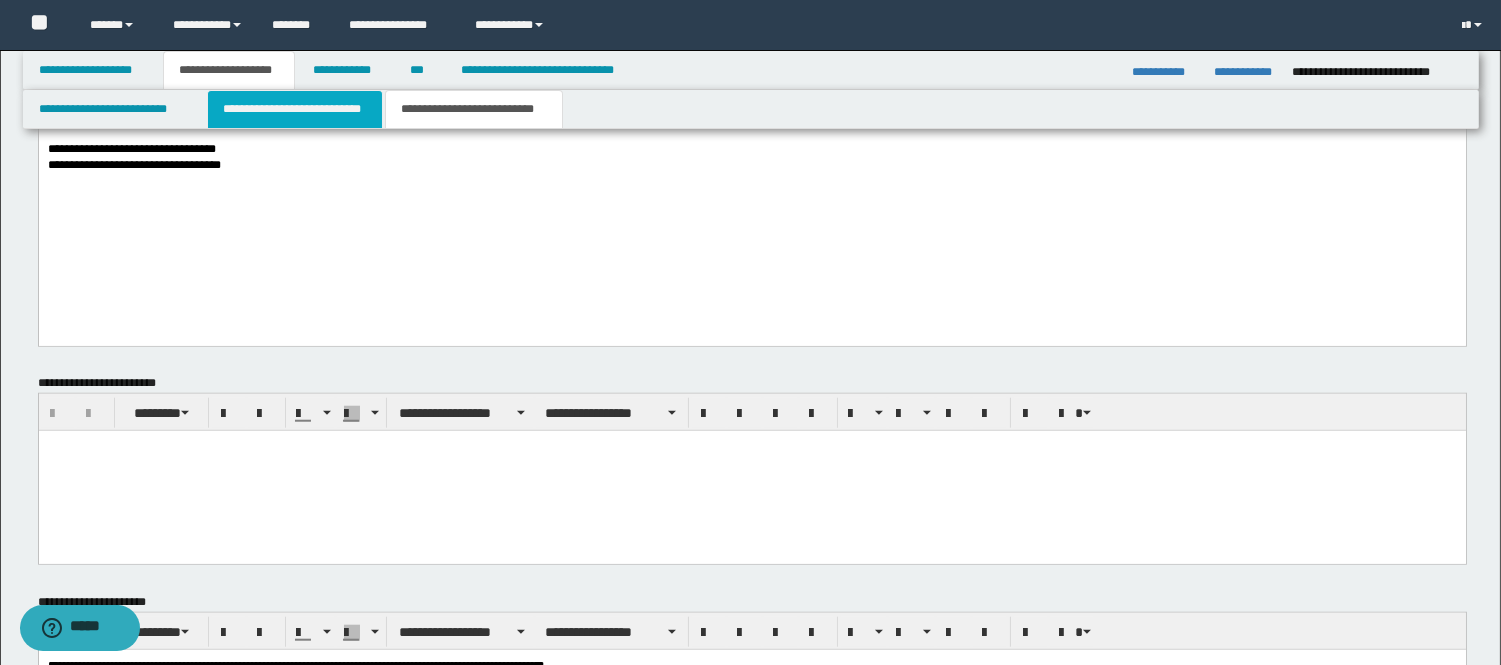 click on "**********" at bounding box center [295, 109] 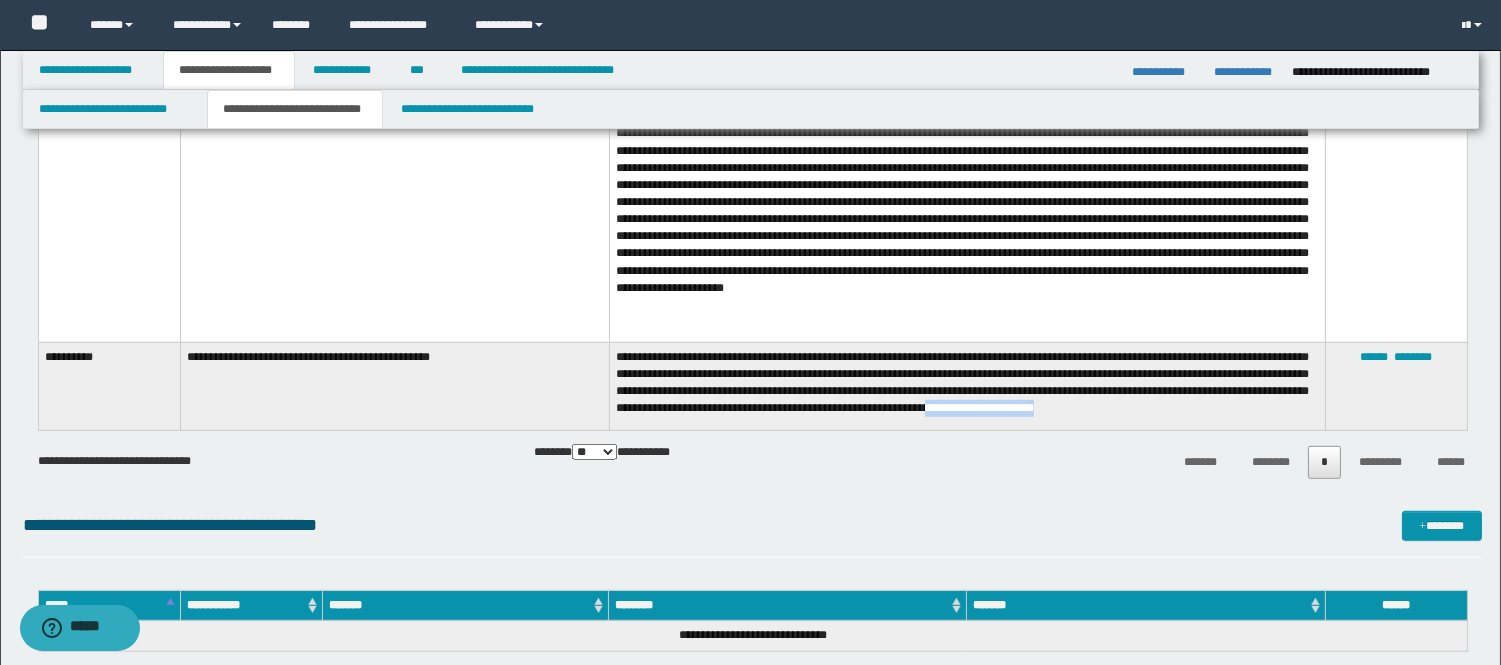 scroll, scrollTop: 2668, scrollLeft: 0, axis: vertical 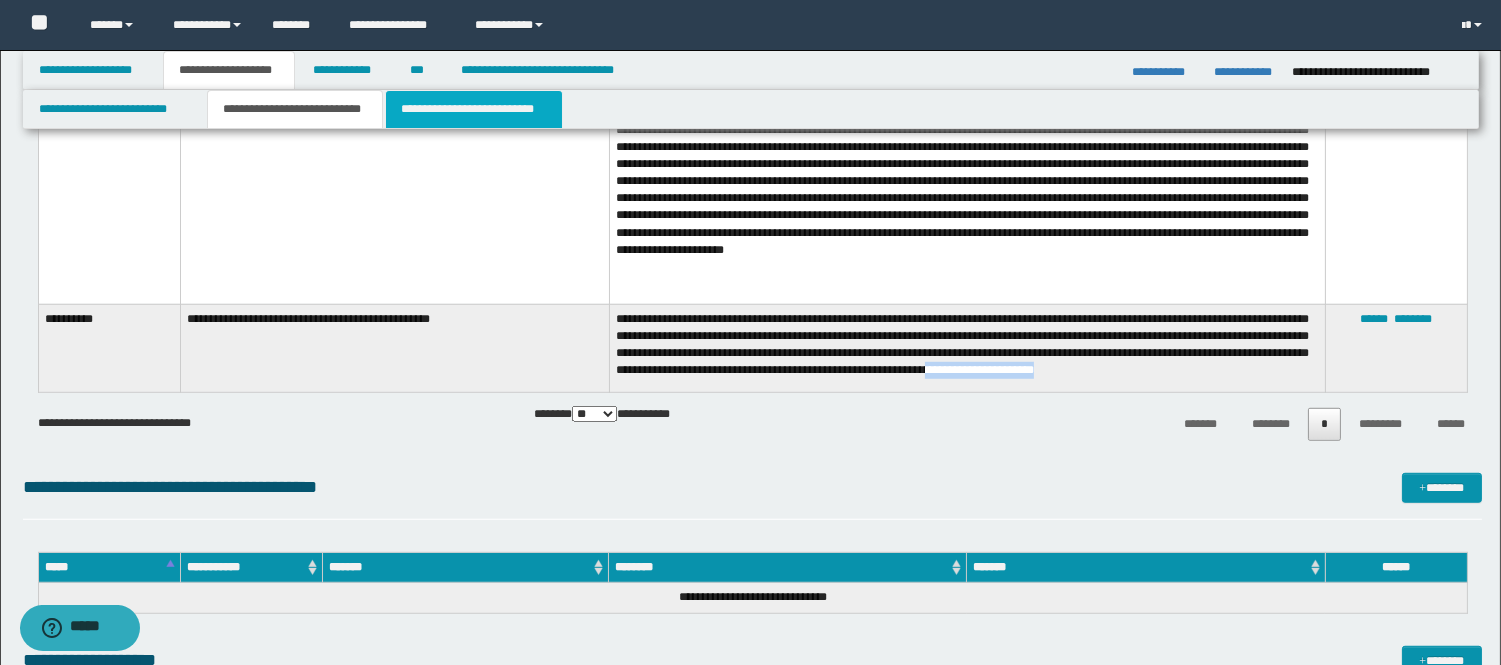 click on "**********" at bounding box center [474, 109] 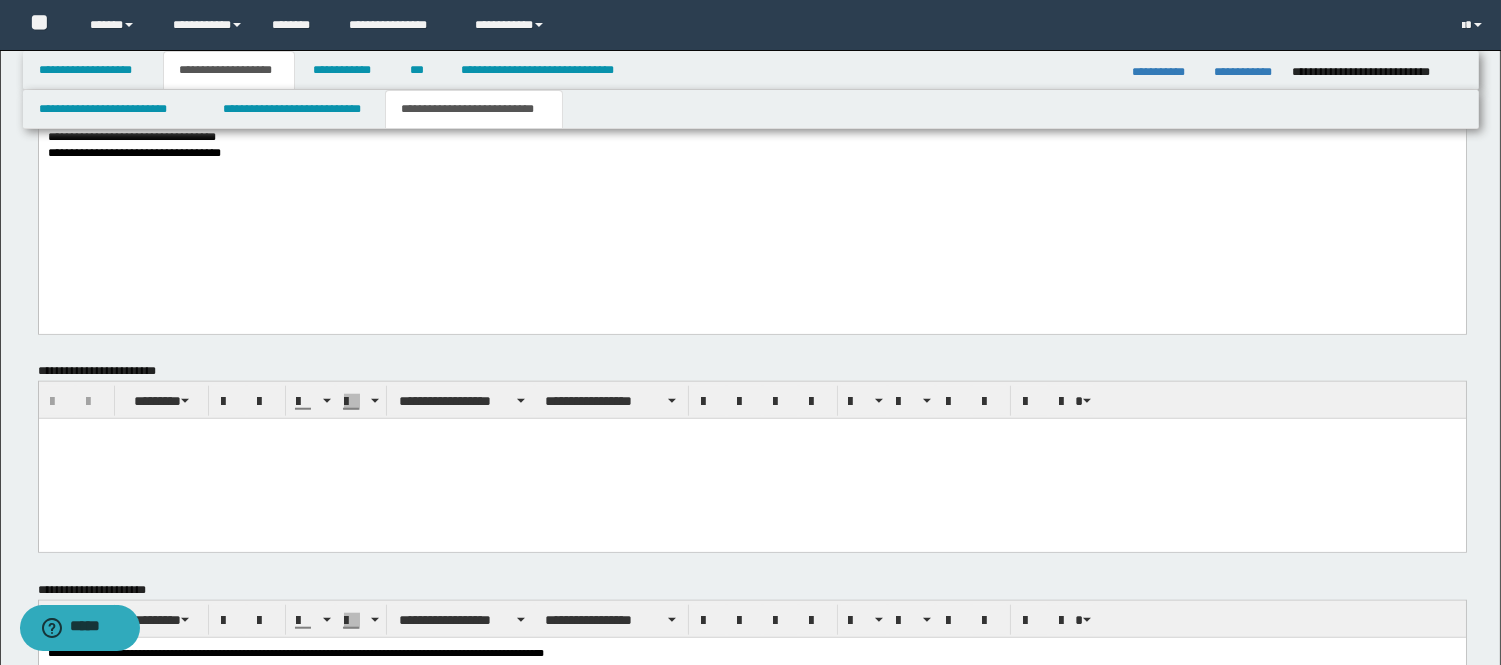 scroll, scrollTop: 3230, scrollLeft: 0, axis: vertical 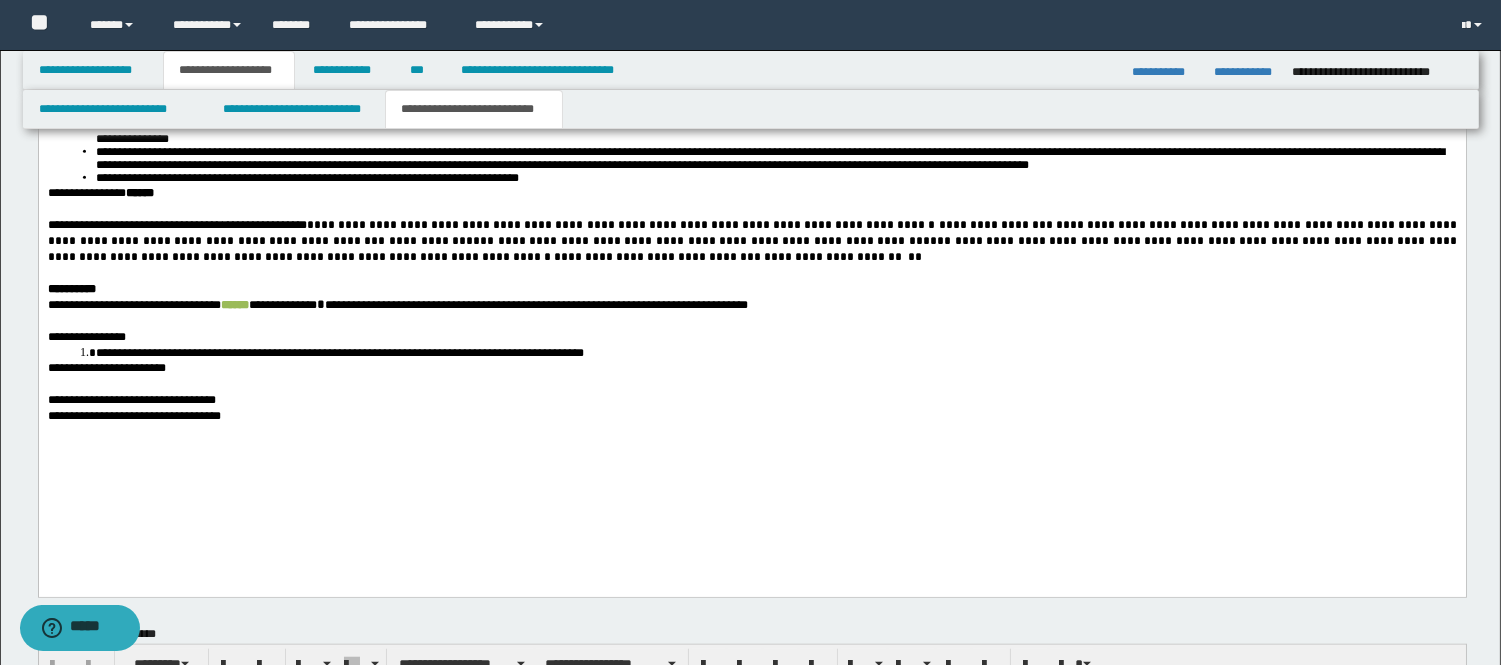 click on "**********" at bounding box center [426, 241] 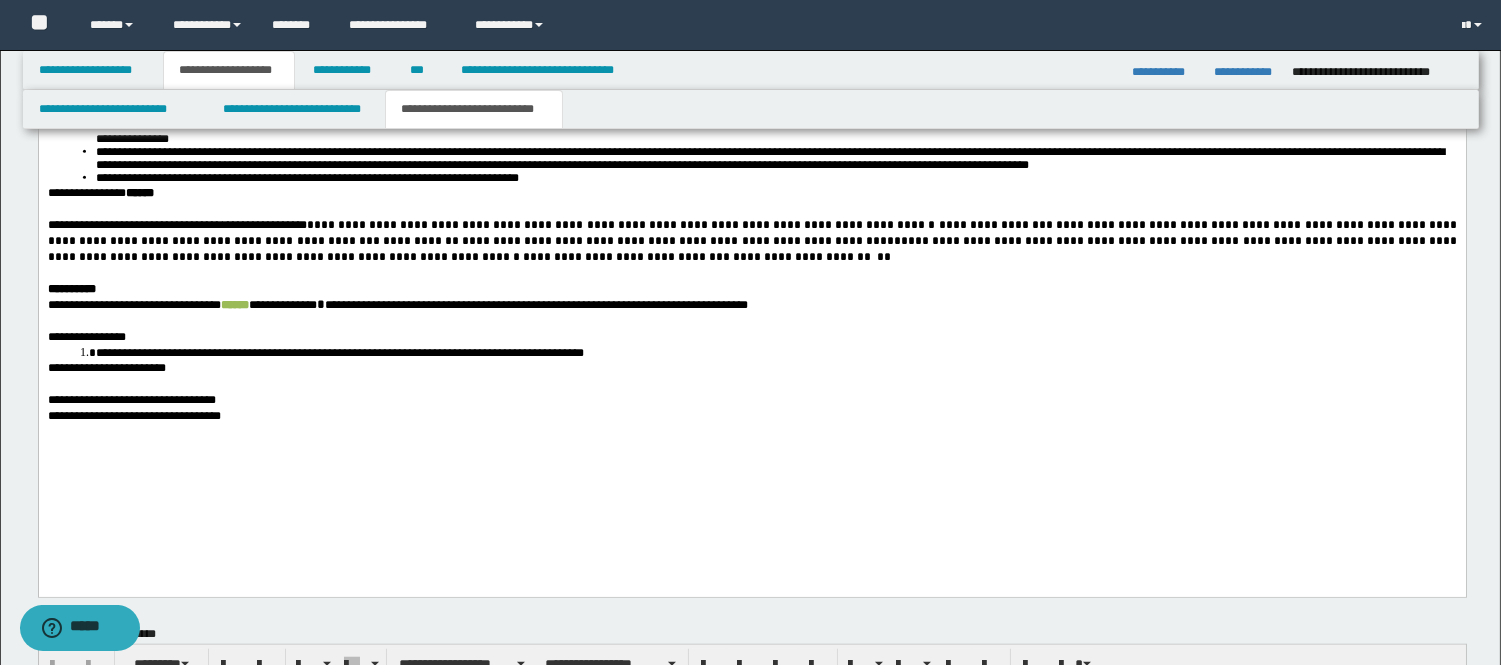 click on "**********" at bounding box center [620, 225] 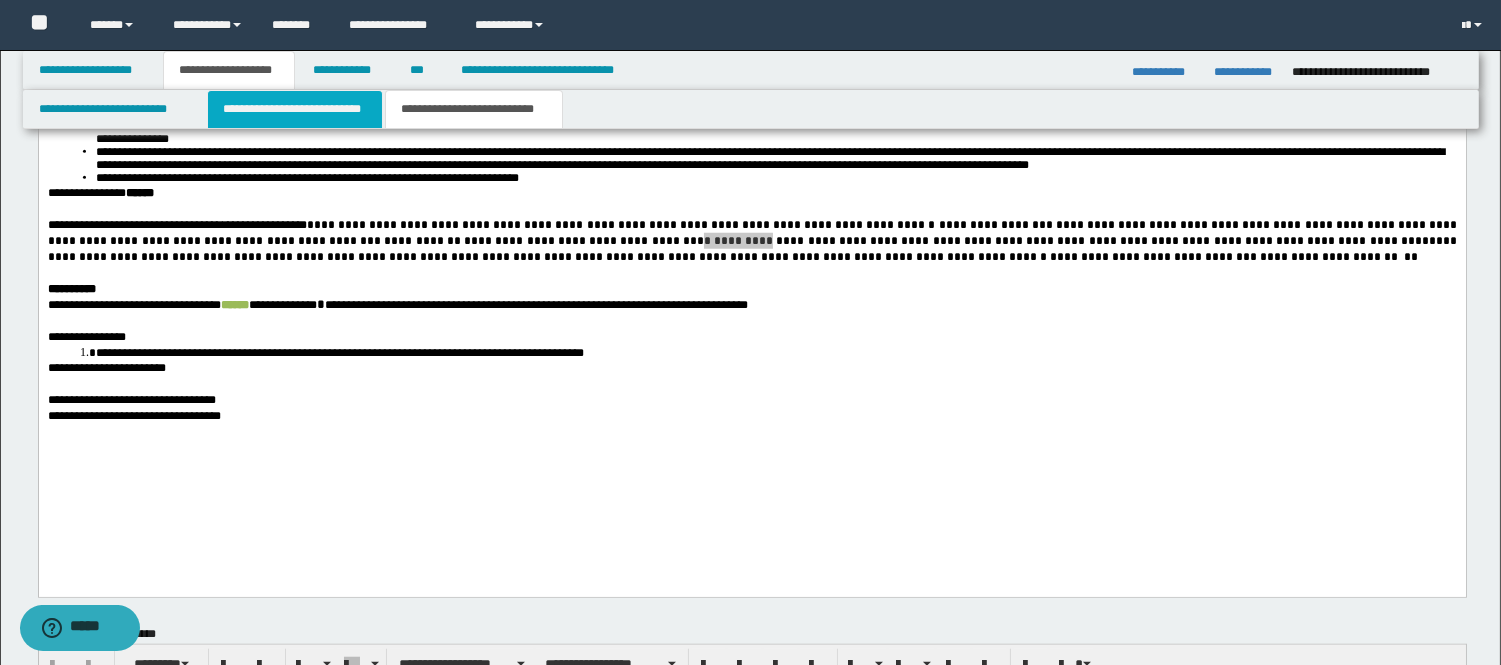 drag, startPoint x: 551, startPoint y: 1655, endPoint x: 293, endPoint y: 93, distance: 1583.164 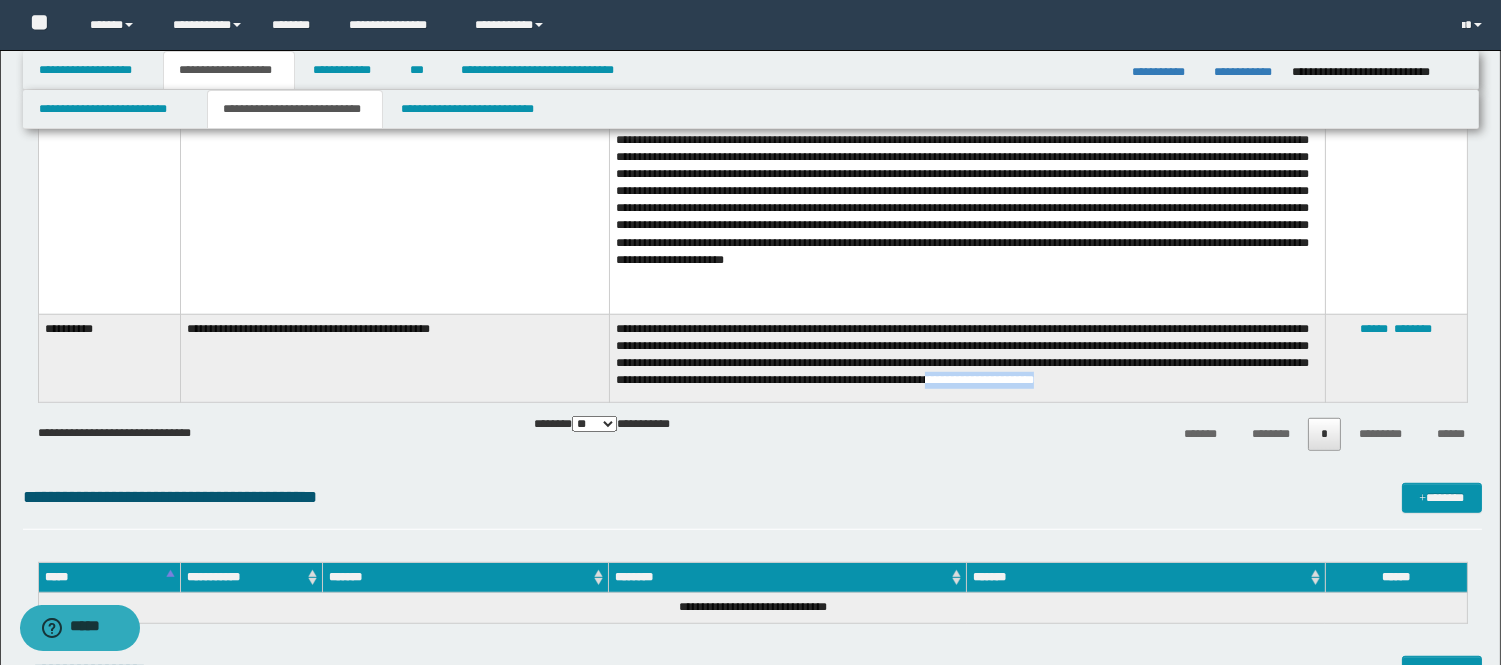 scroll, scrollTop: 2452, scrollLeft: 0, axis: vertical 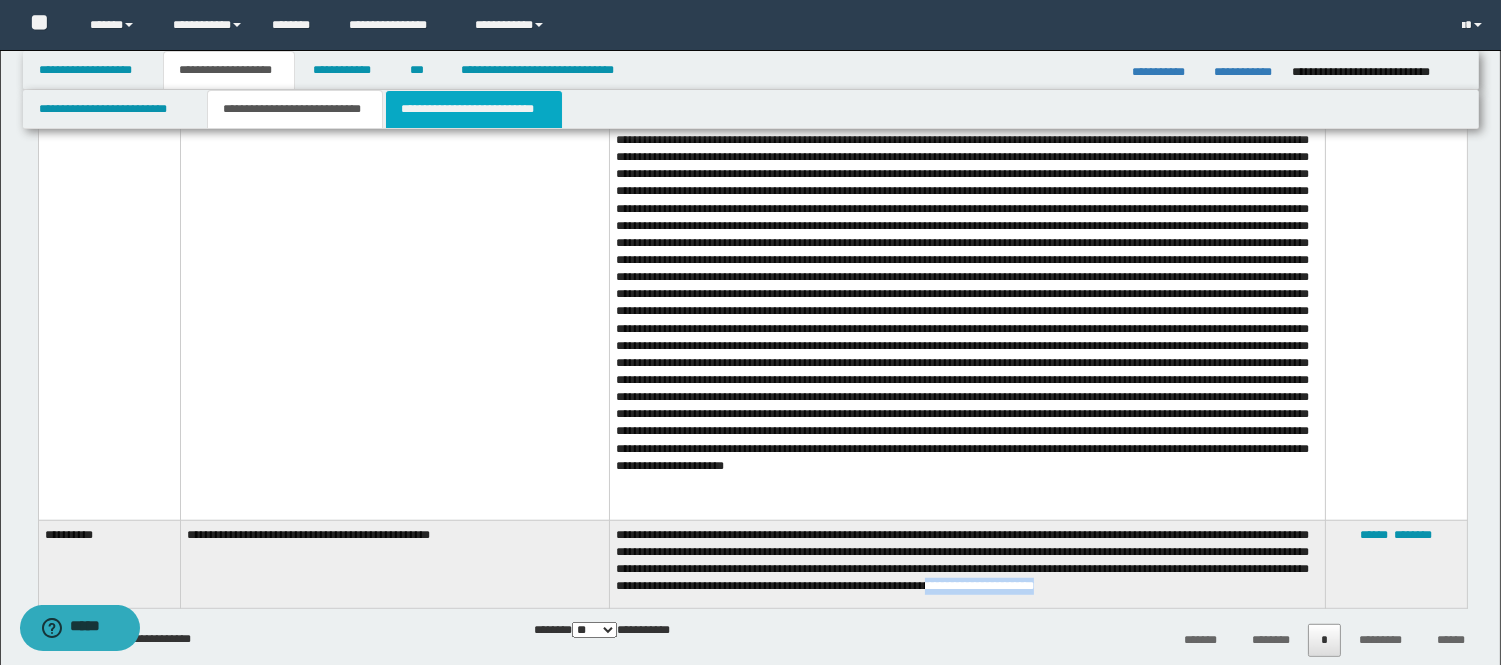 click on "**********" at bounding box center (474, 109) 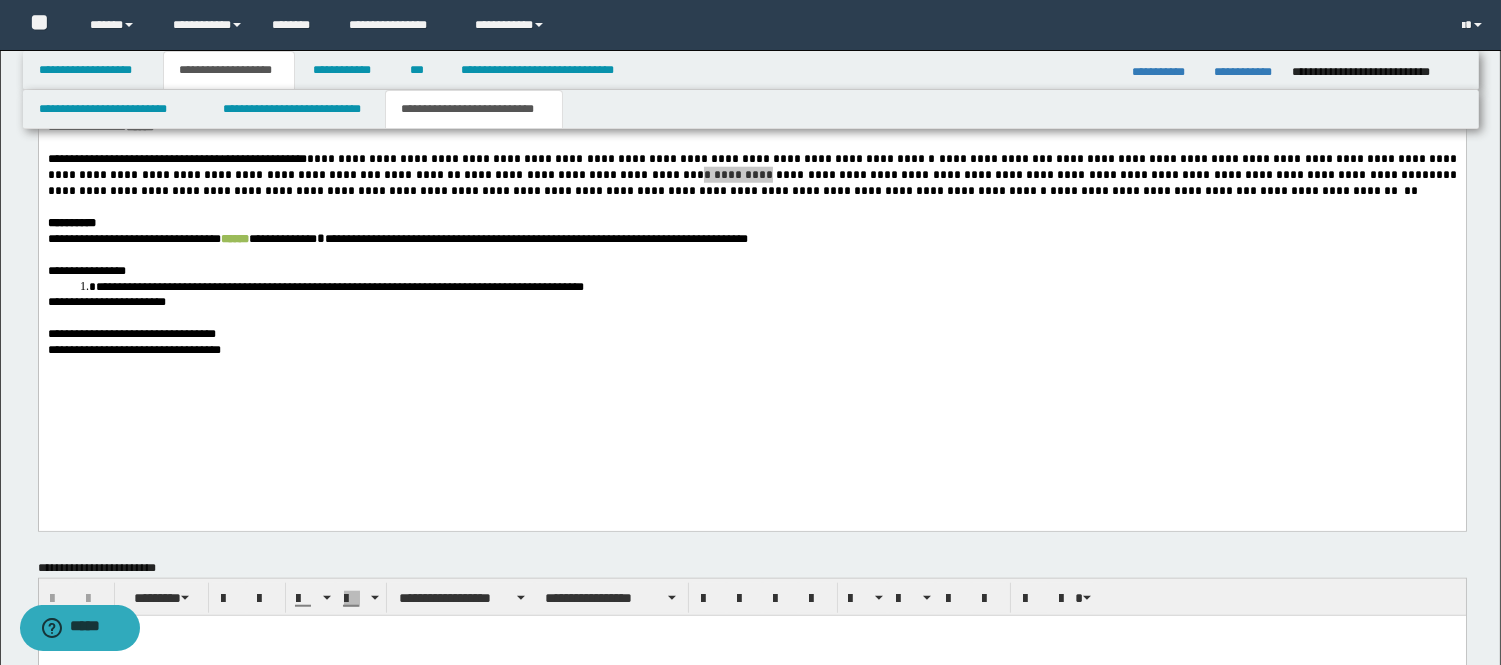 scroll, scrollTop: 3230, scrollLeft: 0, axis: vertical 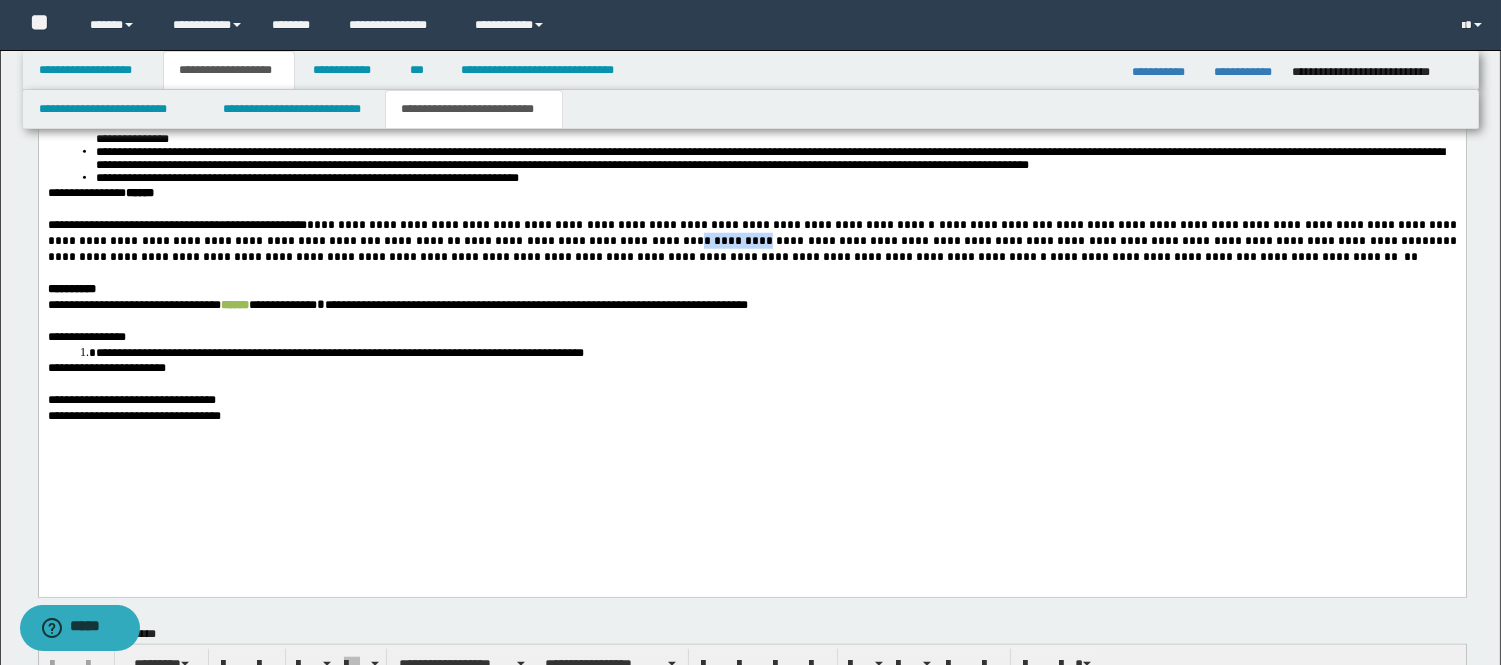 click on "**********" at bounding box center (944, 241) 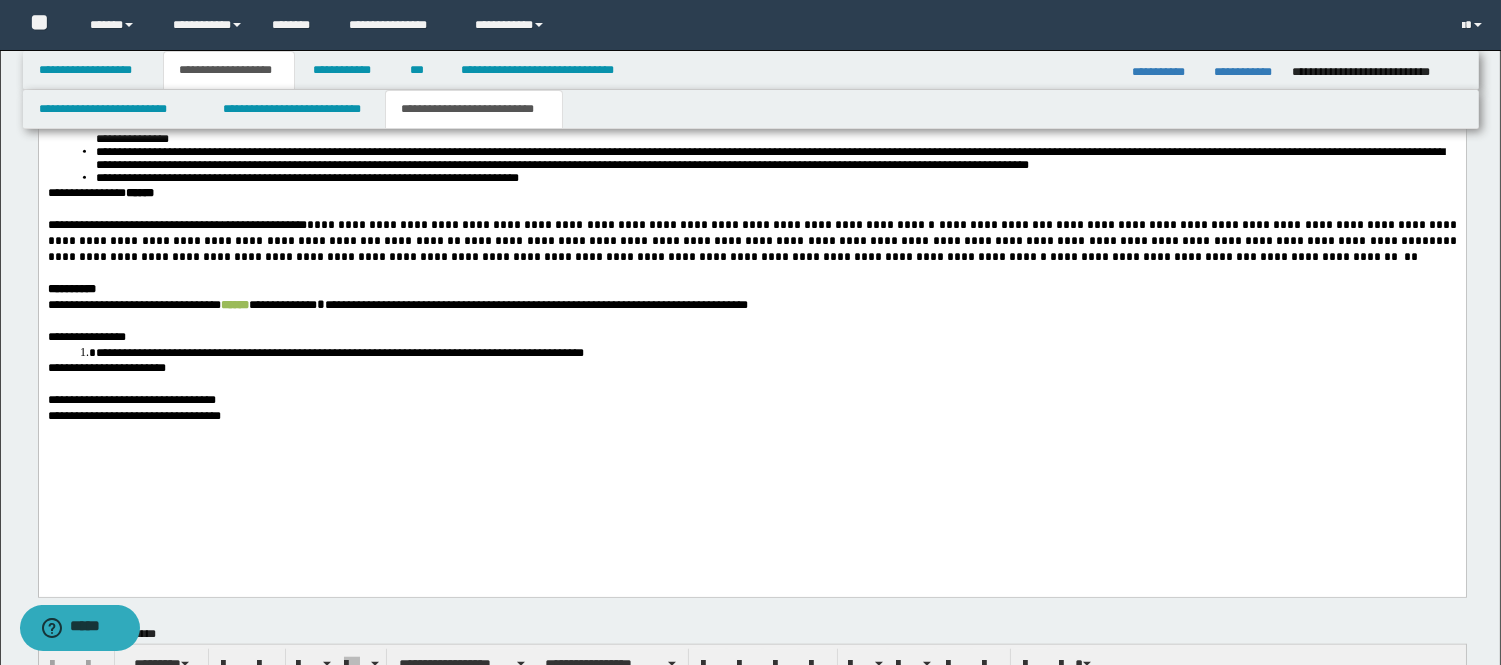 click on "**********" at bounding box center [944, 241] 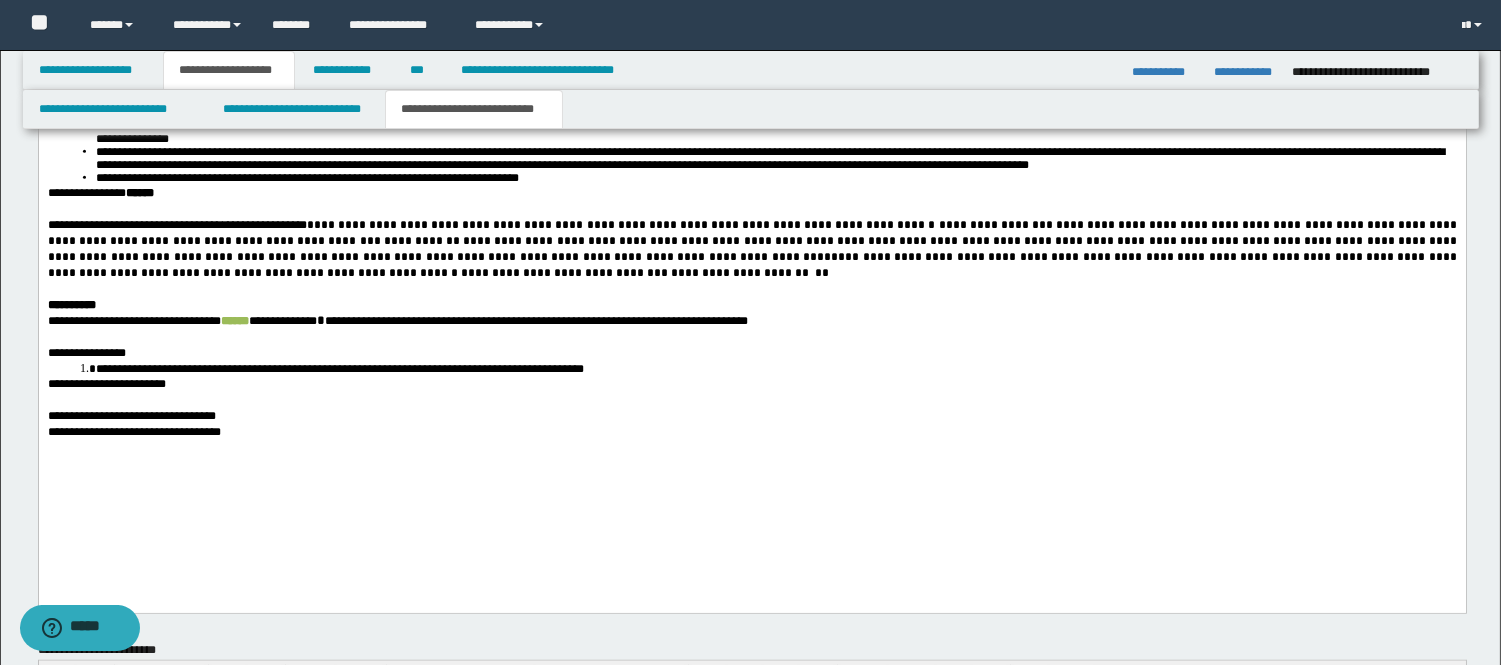 click on "**********" at bounding box center (753, 249) 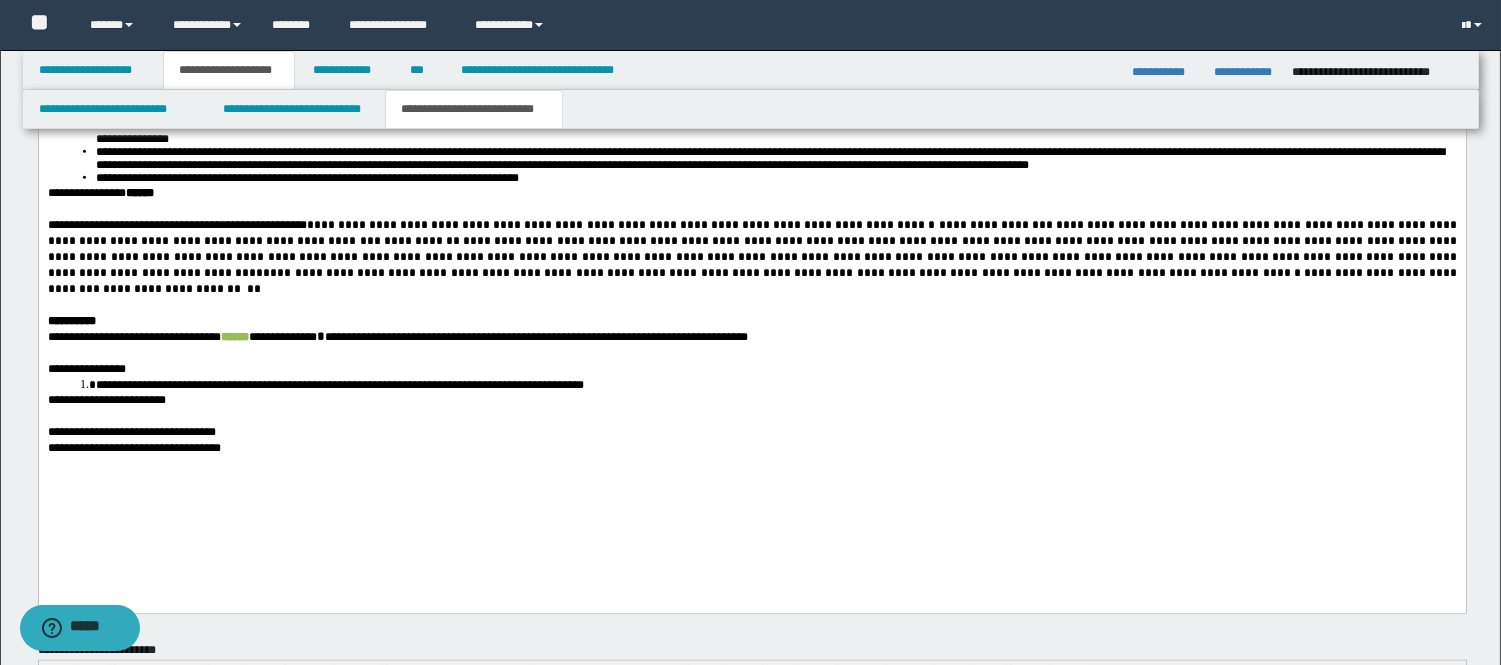 click on "**********" at bounding box center [753, 257] 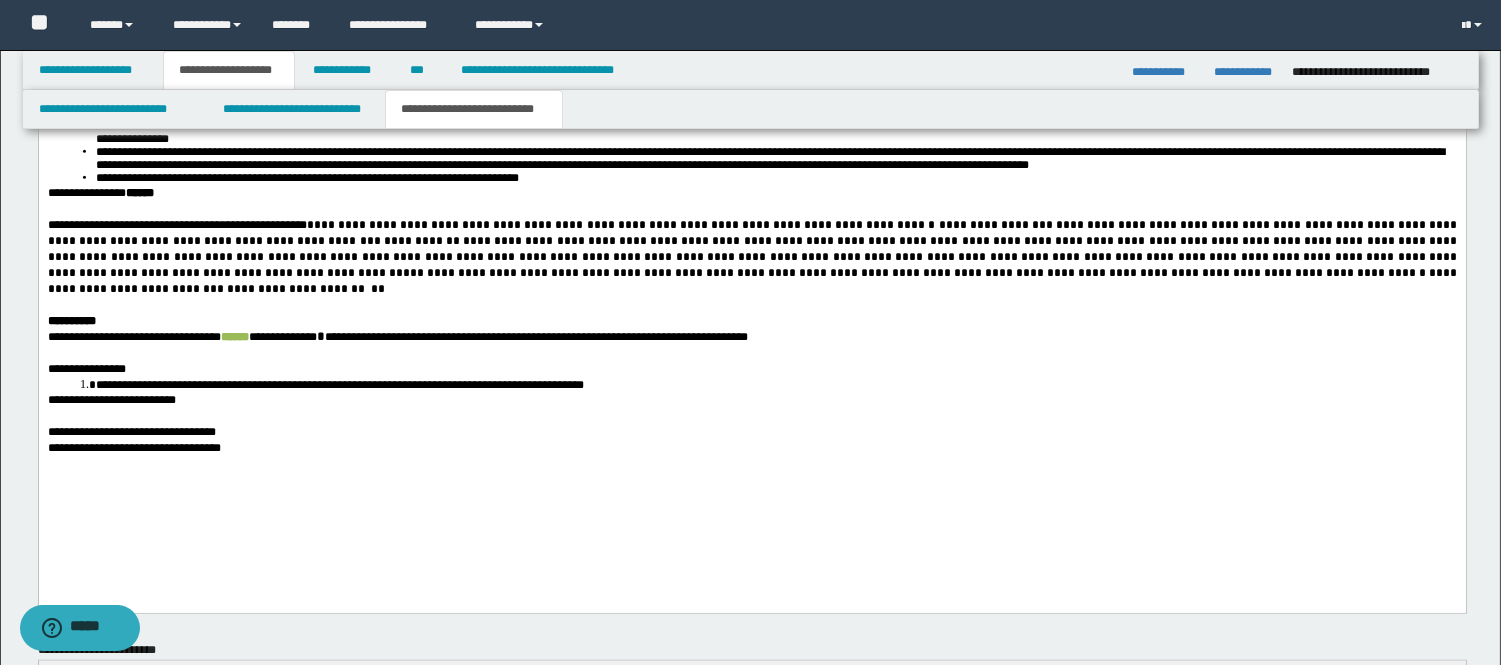 click on "**********" at bounding box center (751, 400) 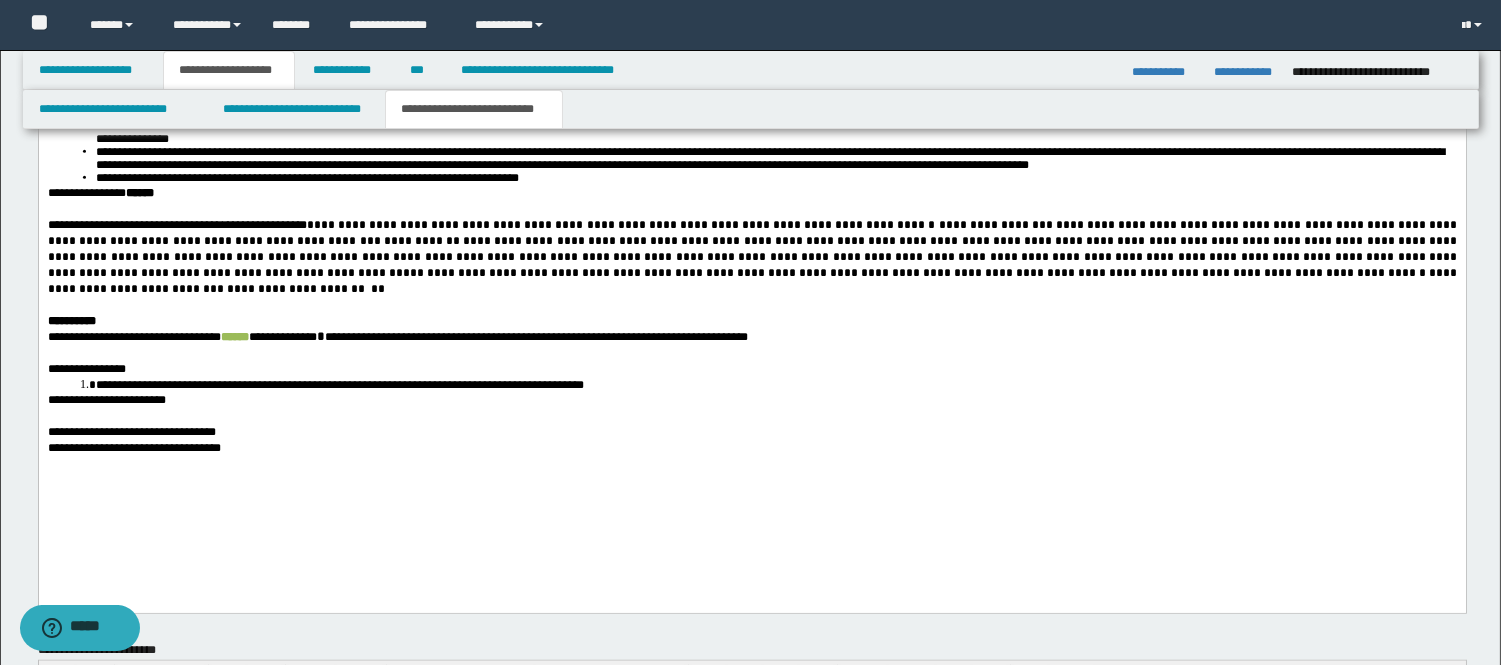 click on "**********" at bounding box center (753, 257) 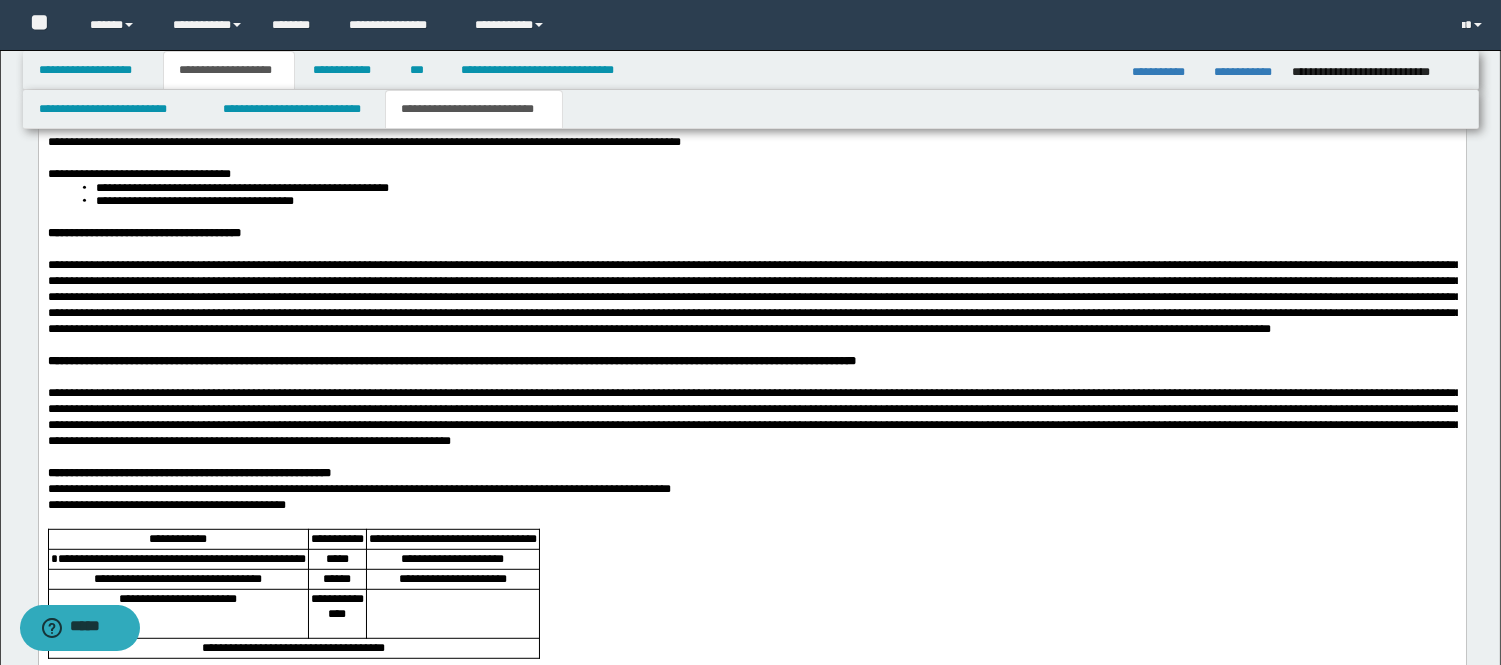 scroll, scrollTop: 3463, scrollLeft: 0, axis: vertical 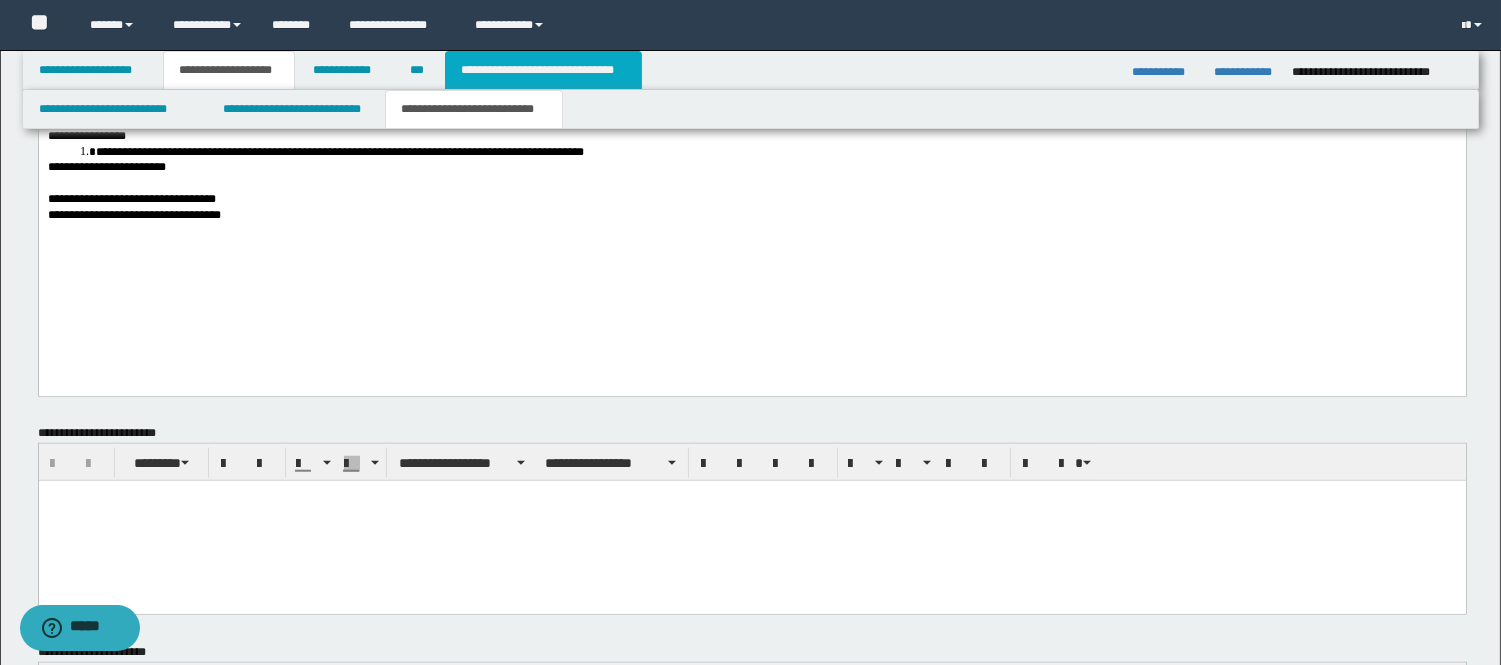 click on "**********" at bounding box center [543, 70] 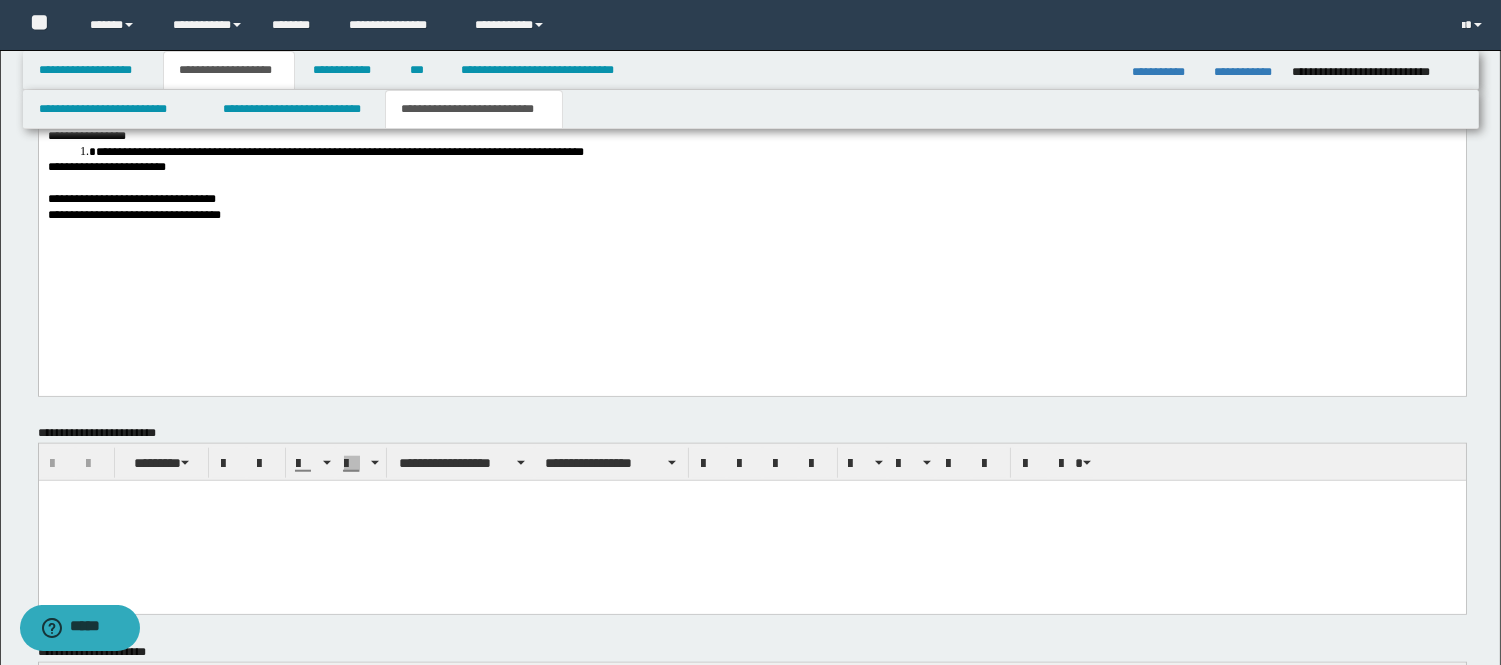click on "**********" at bounding box center [0, 0] 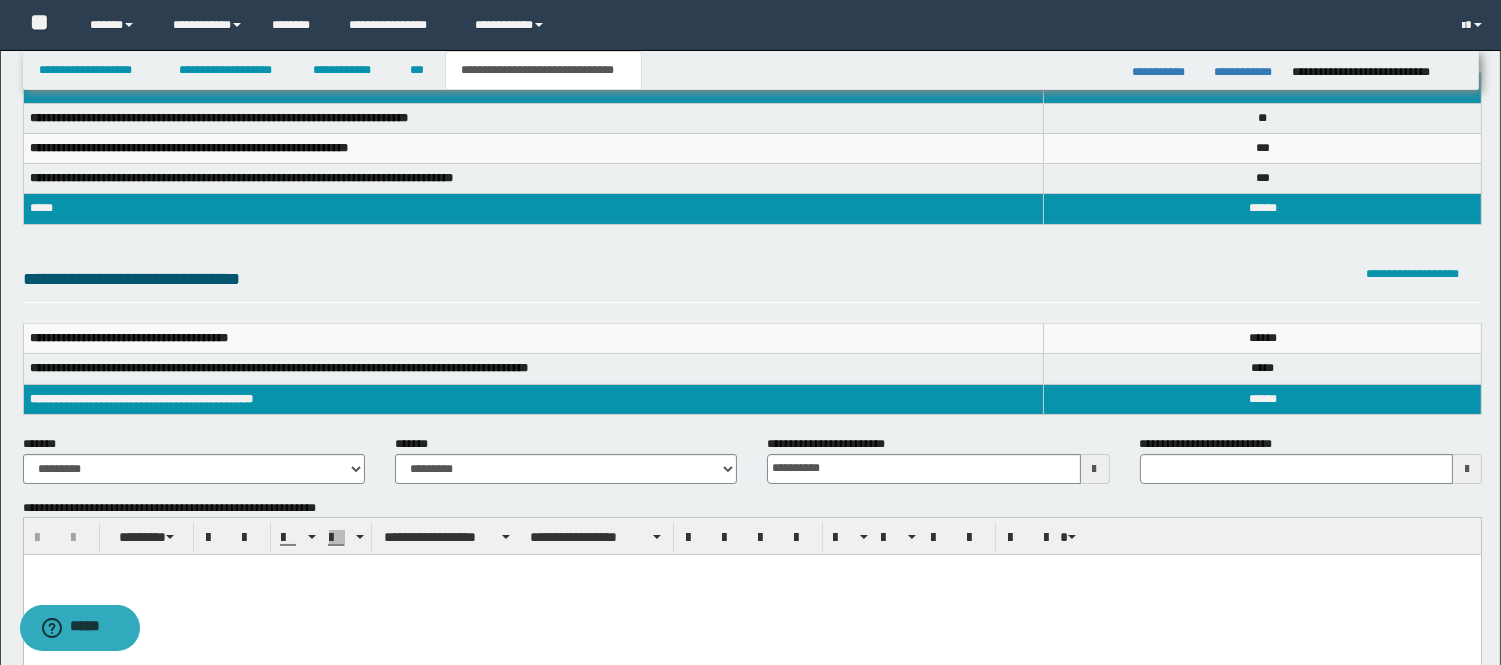 scroll, scrollTop: 52, scrollLeft: 0, axis: vertical 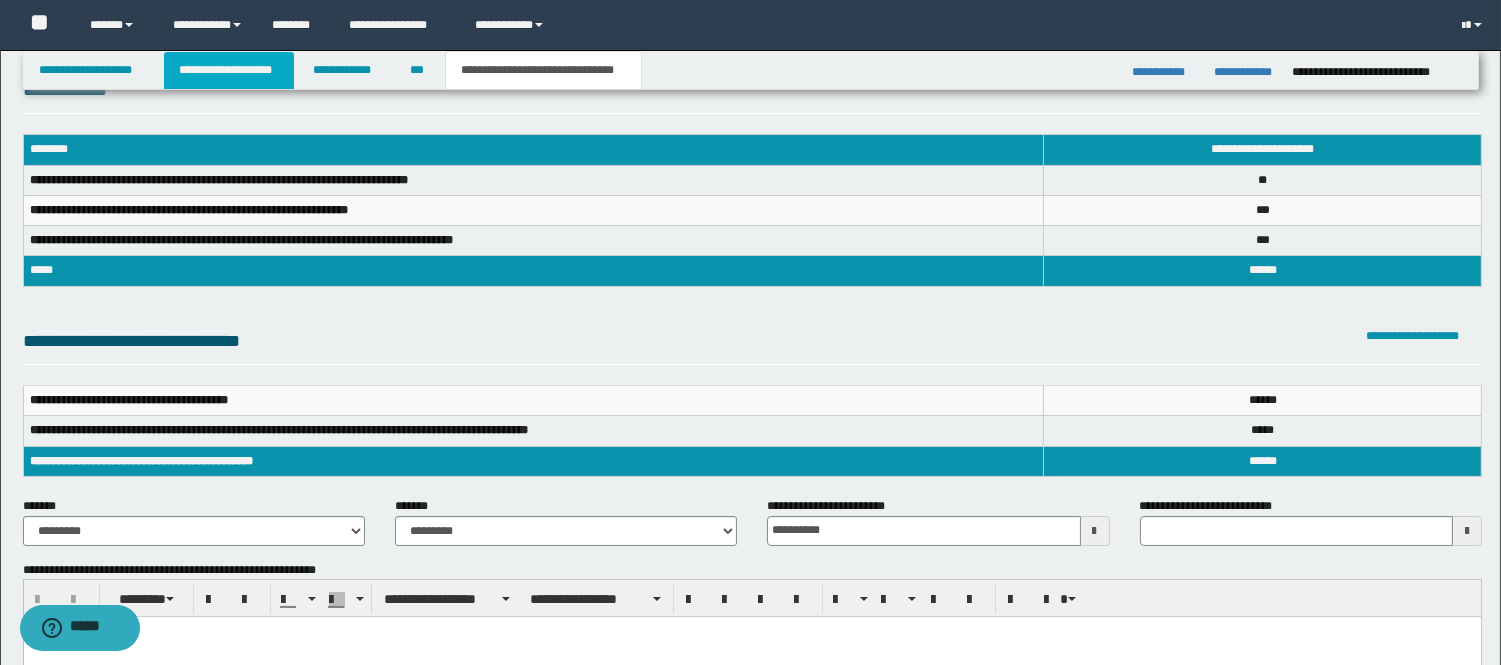 click on "**********" at bounding box center (229, 70) 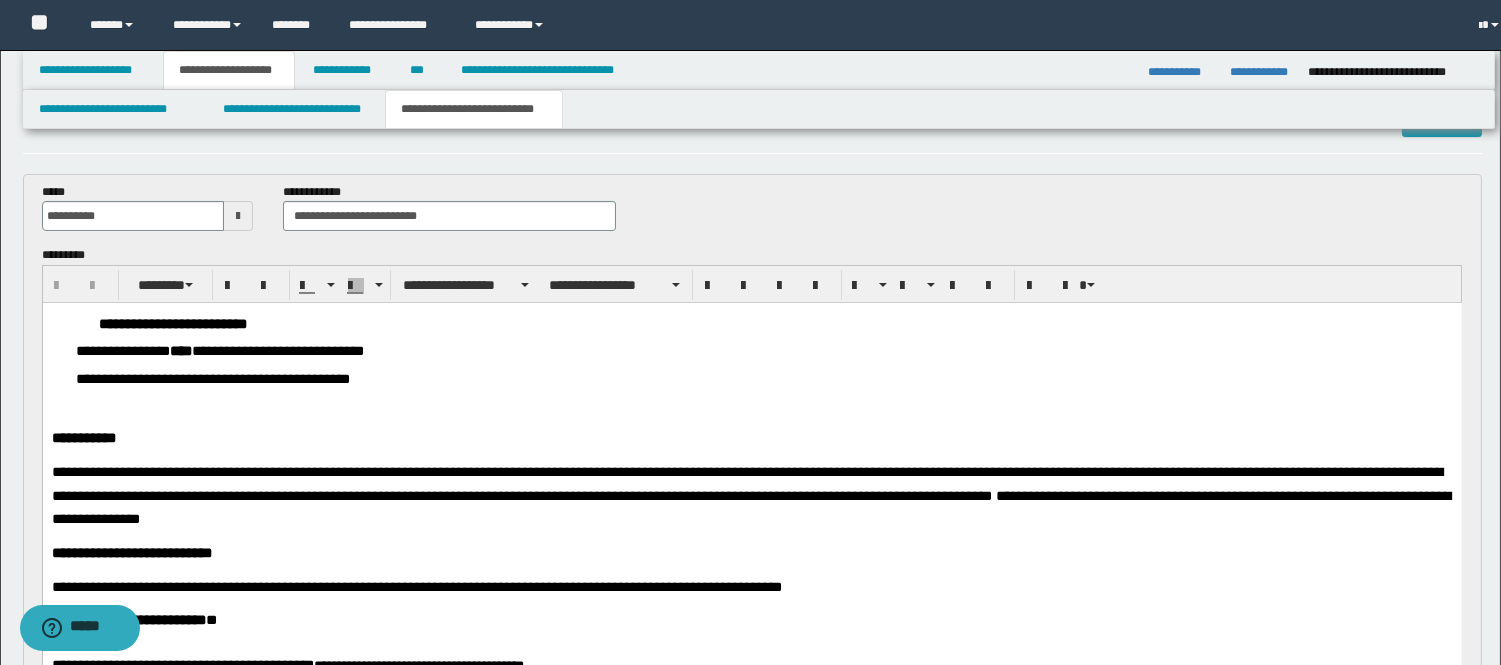 scroll, scrollTop: 83, scrollLeft: 0, axis: vertical 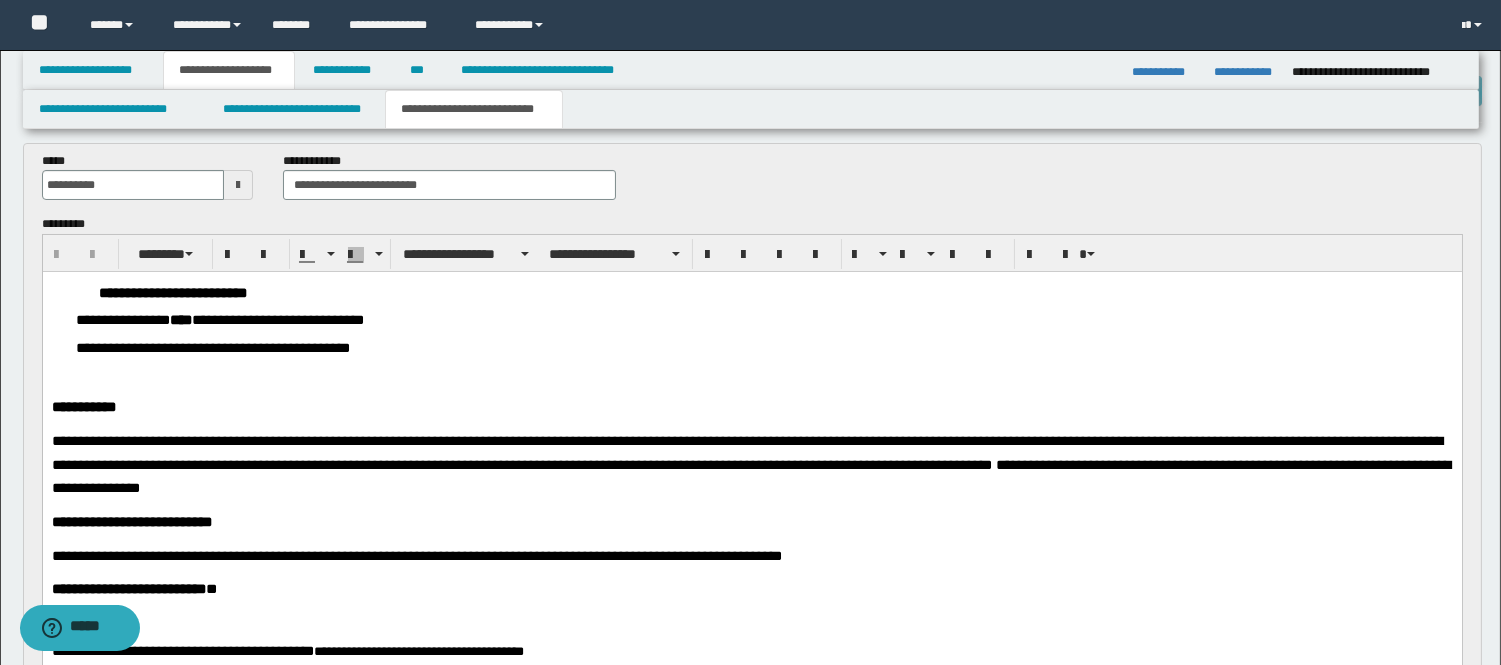 click on "**********" at bounding box center (746, 453) 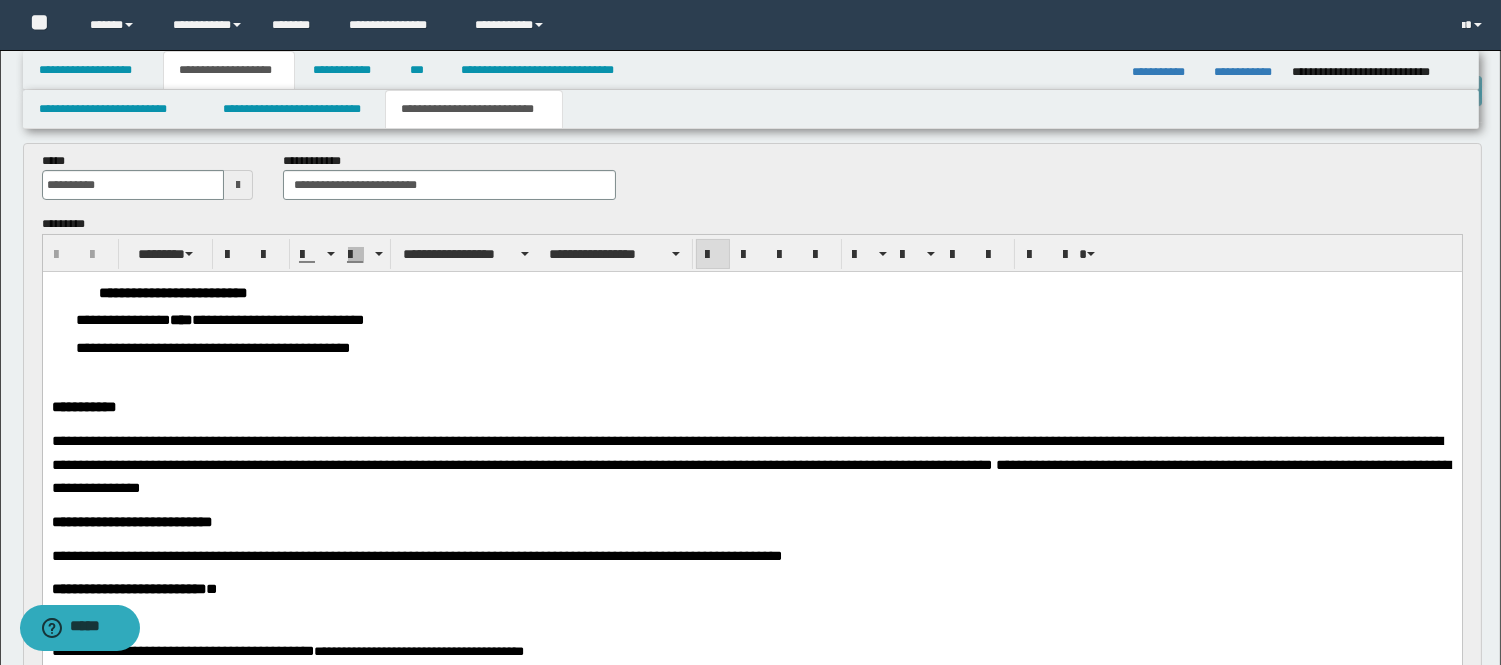 click on "**********" at bounding box center (746, 453) 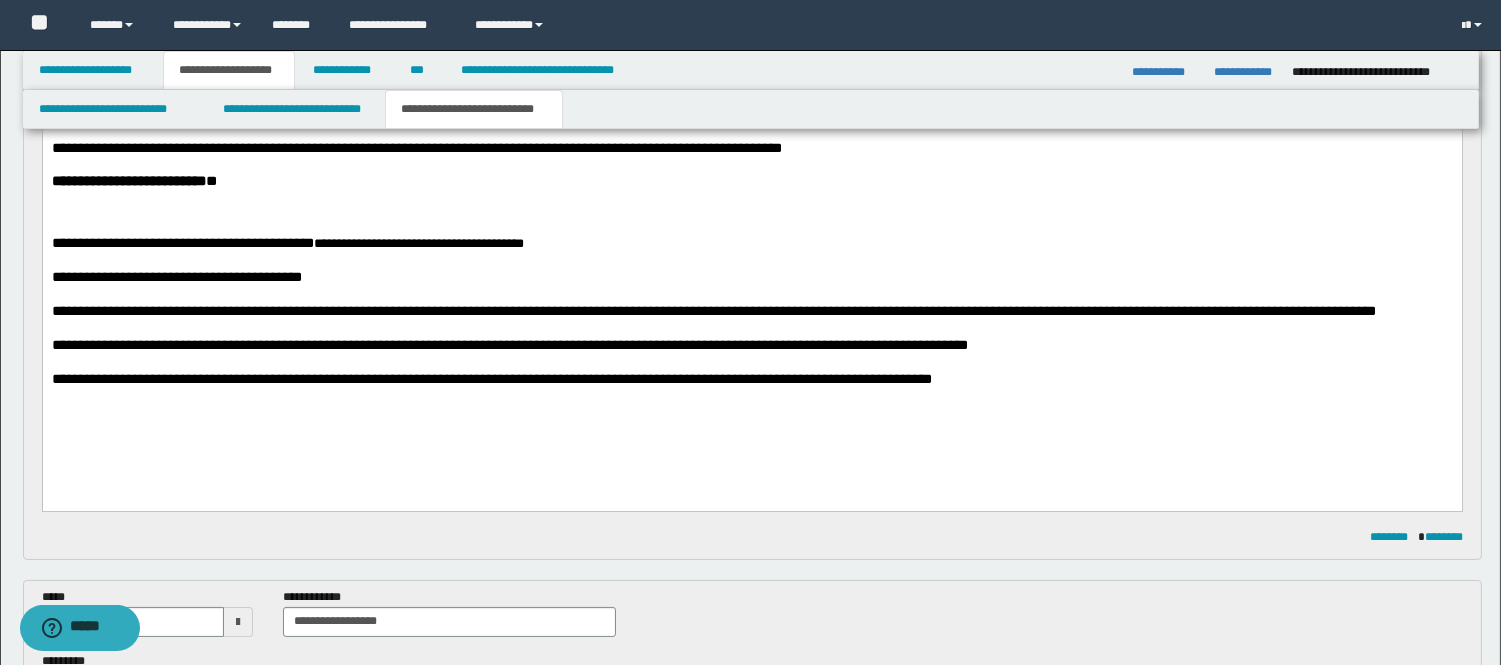 scroll, scrollTop: 638, scrollLeft: 0, axis: vertical 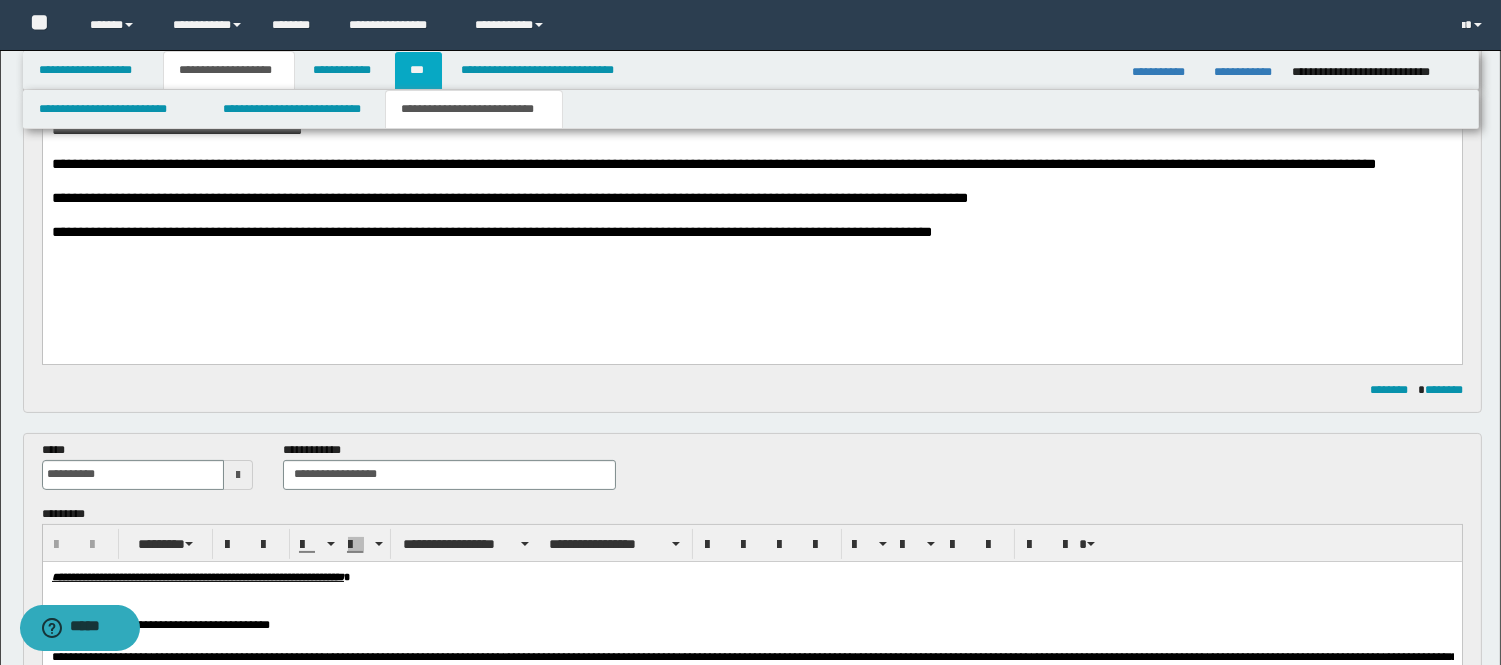 click on "***" at bounding box center (418, 70) 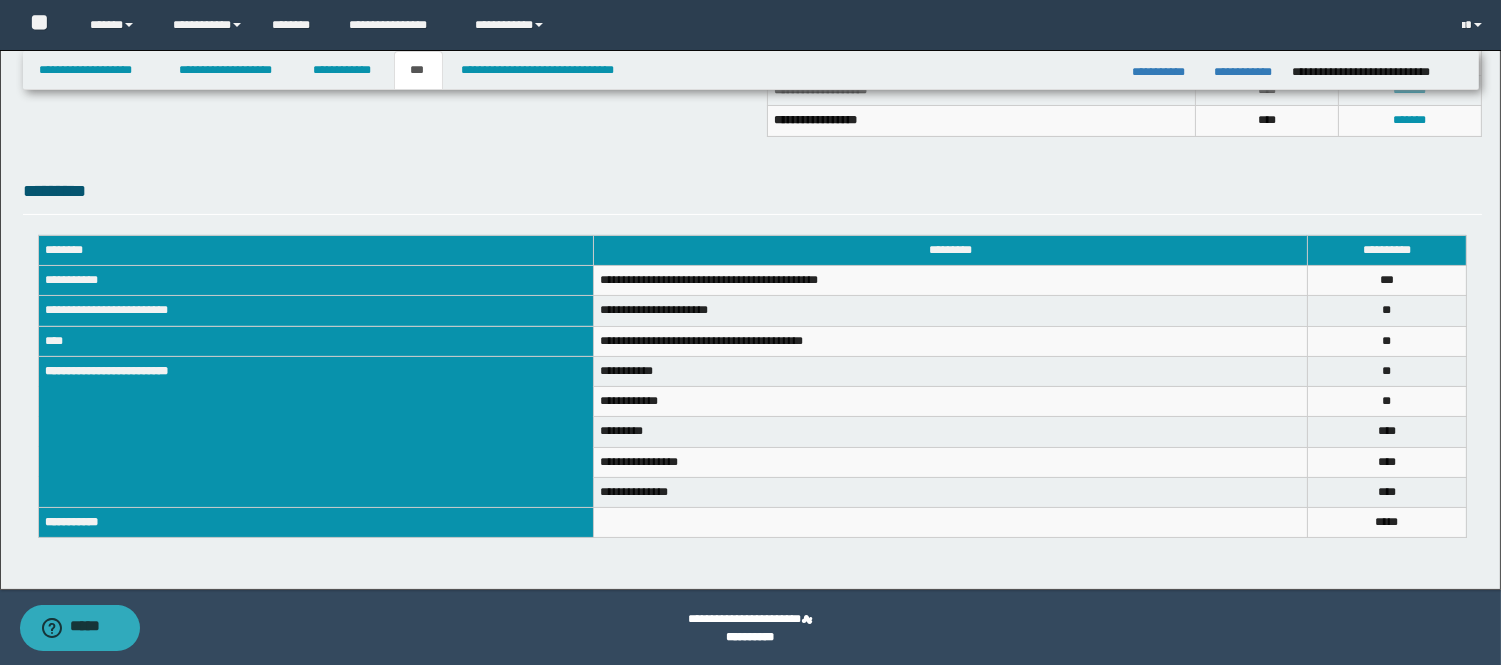 scroll, scrollTop: 605, scrollLeft: 0, axis: vertical 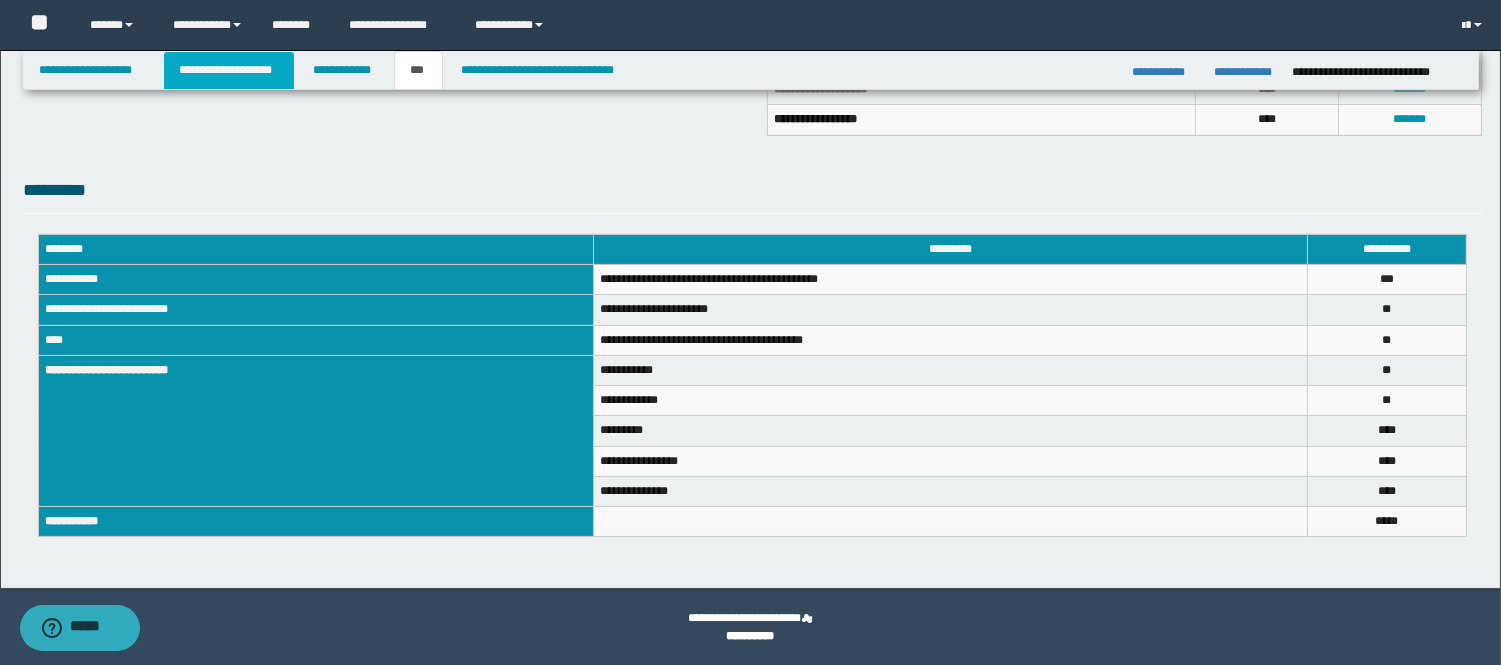 click on "**********" at bounding box center [229, 70] 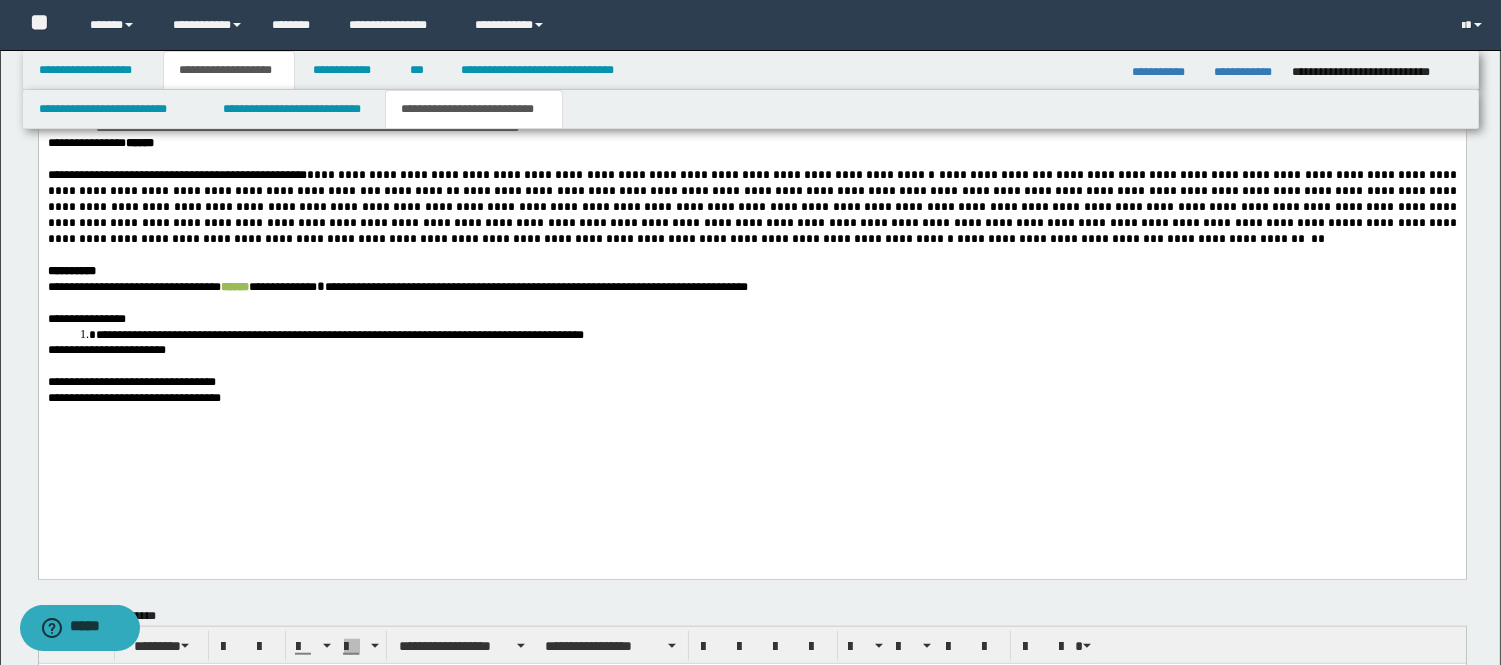 scroll, scrollTop: 3303, scrollLeft: 0, axis: vertical 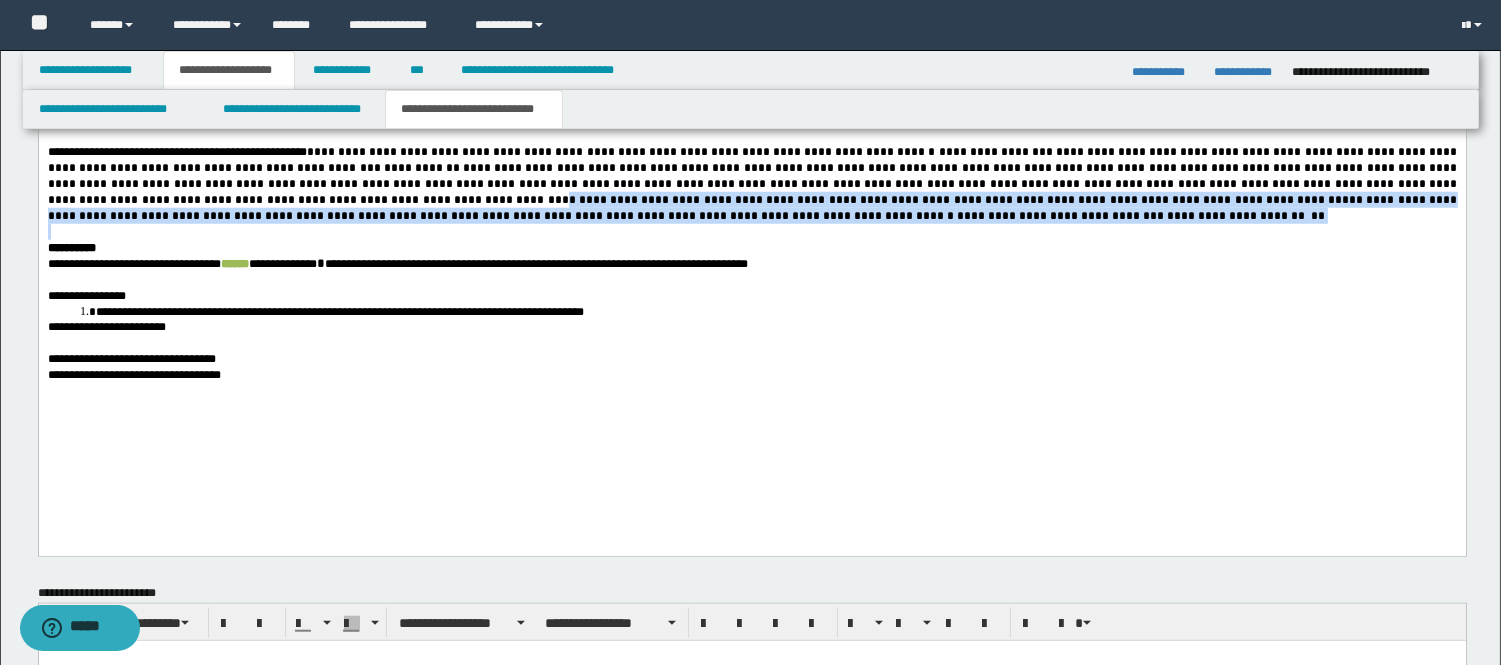 drag, startPoint x: 1440, startPoint y: 252, endPoint x: 1392, endPoint y: 289, distance: 60.60528 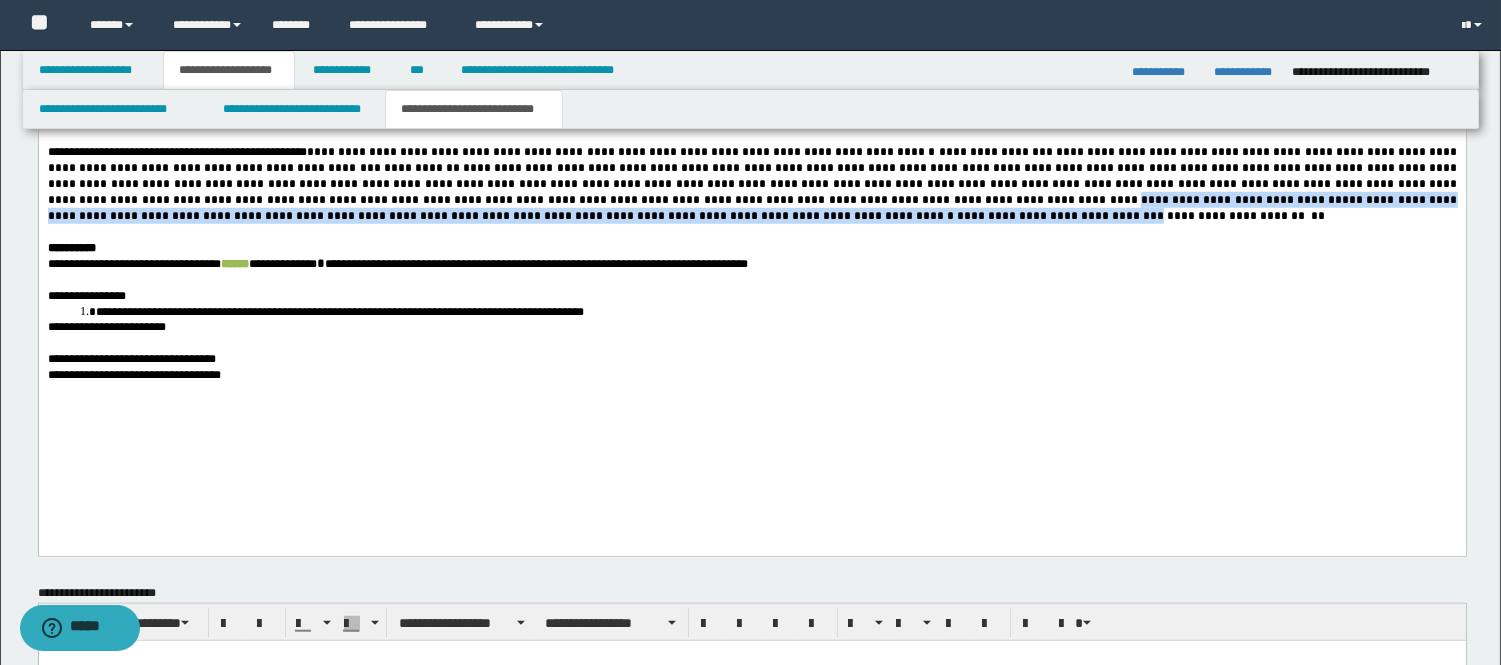 drag, startPoint x: 525, startPoint y: 261, endPoint x: 343, endPoint y: 286, distance: 183.70901 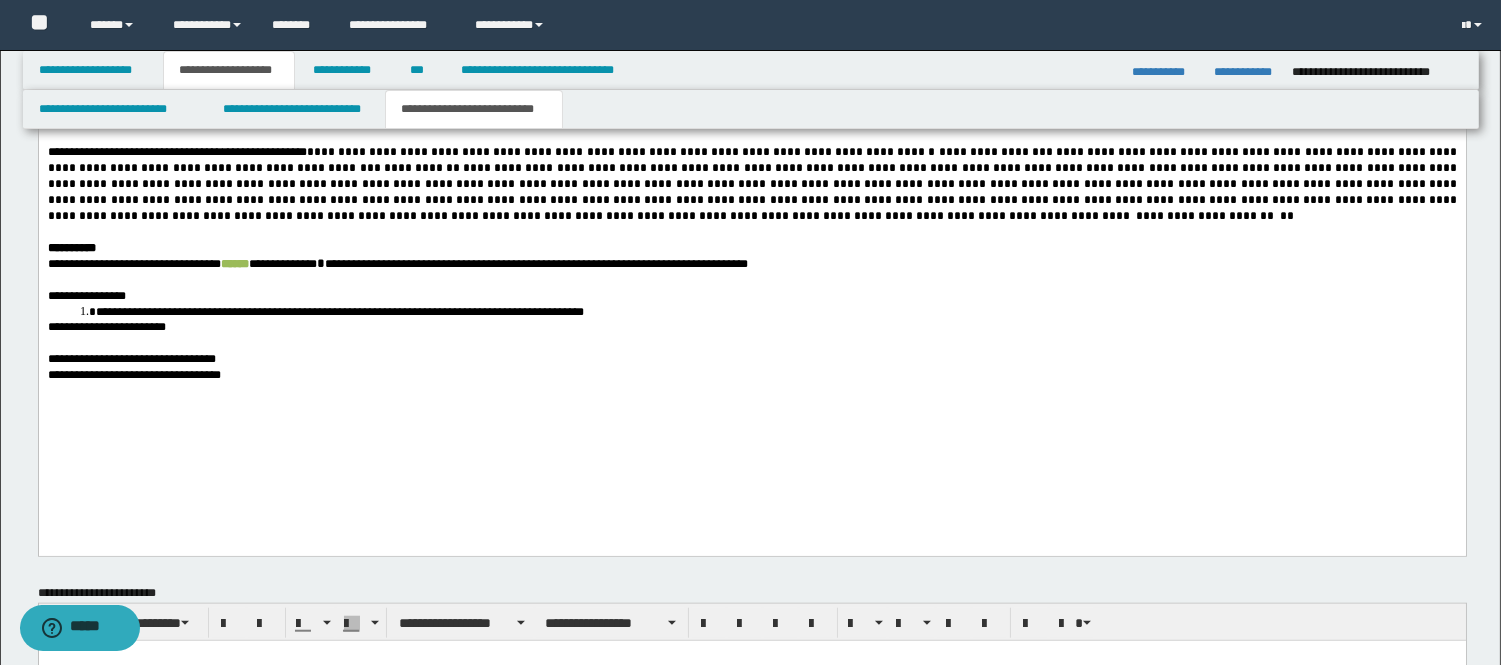 click on "**********" at bounding box center [1207, 216] 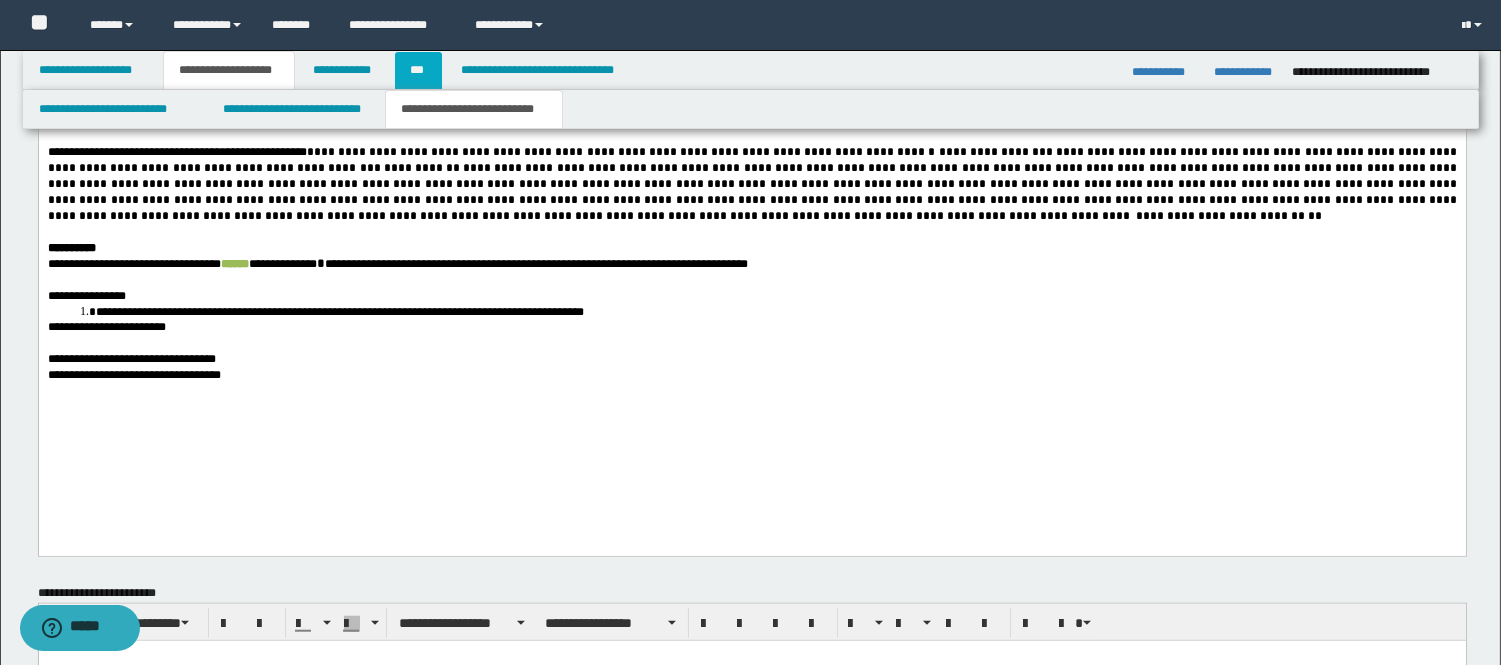 click on "***" at bounding box center (418, 70) 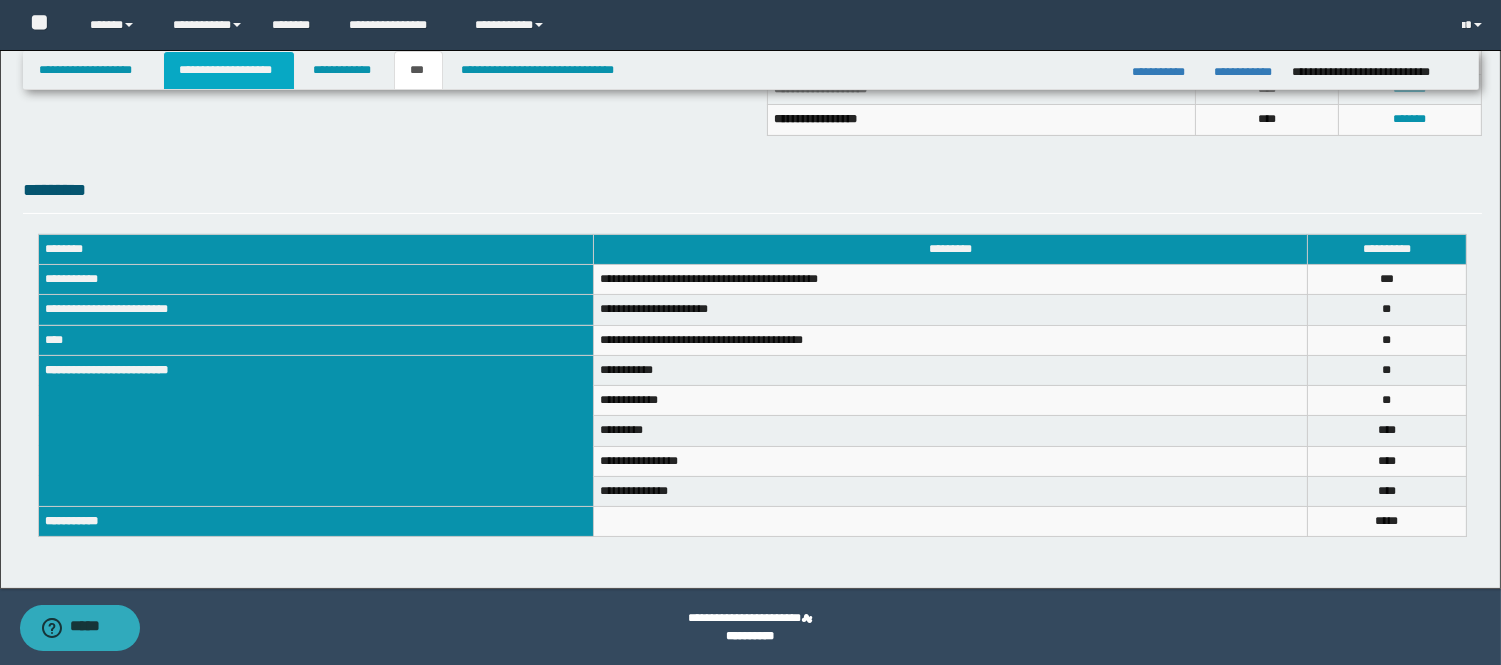click on "**********" at bounding box center [229, 70] 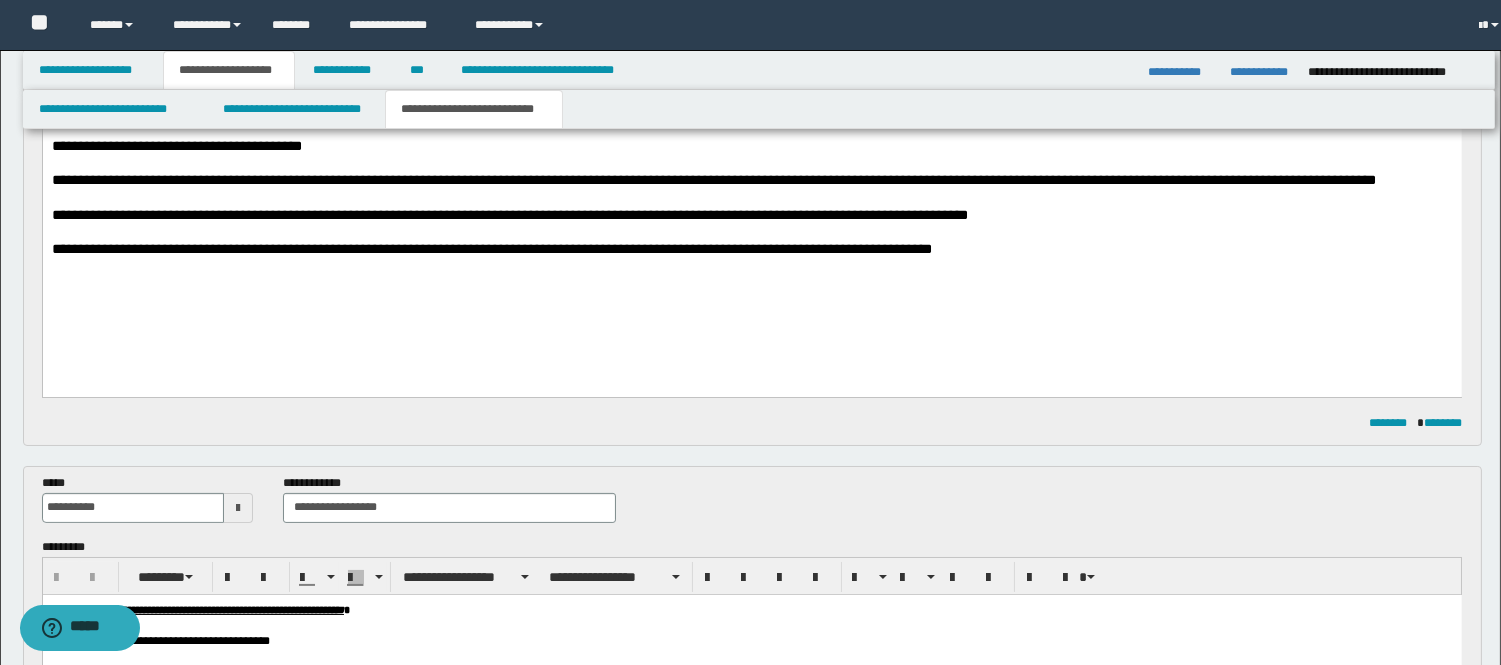 scroll, scrollTop: 636, scrollLeft: 0, axis: vertical 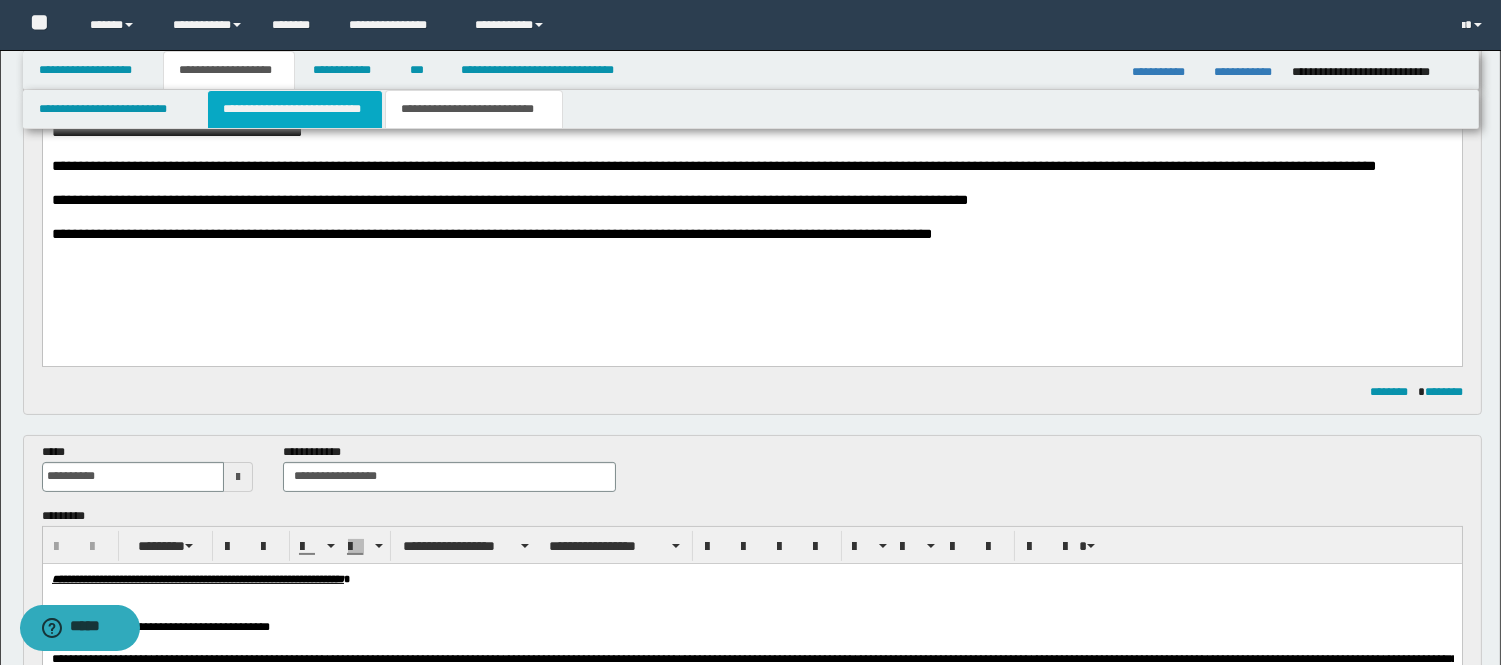 click on "**********" at bounding box center [295, 109] 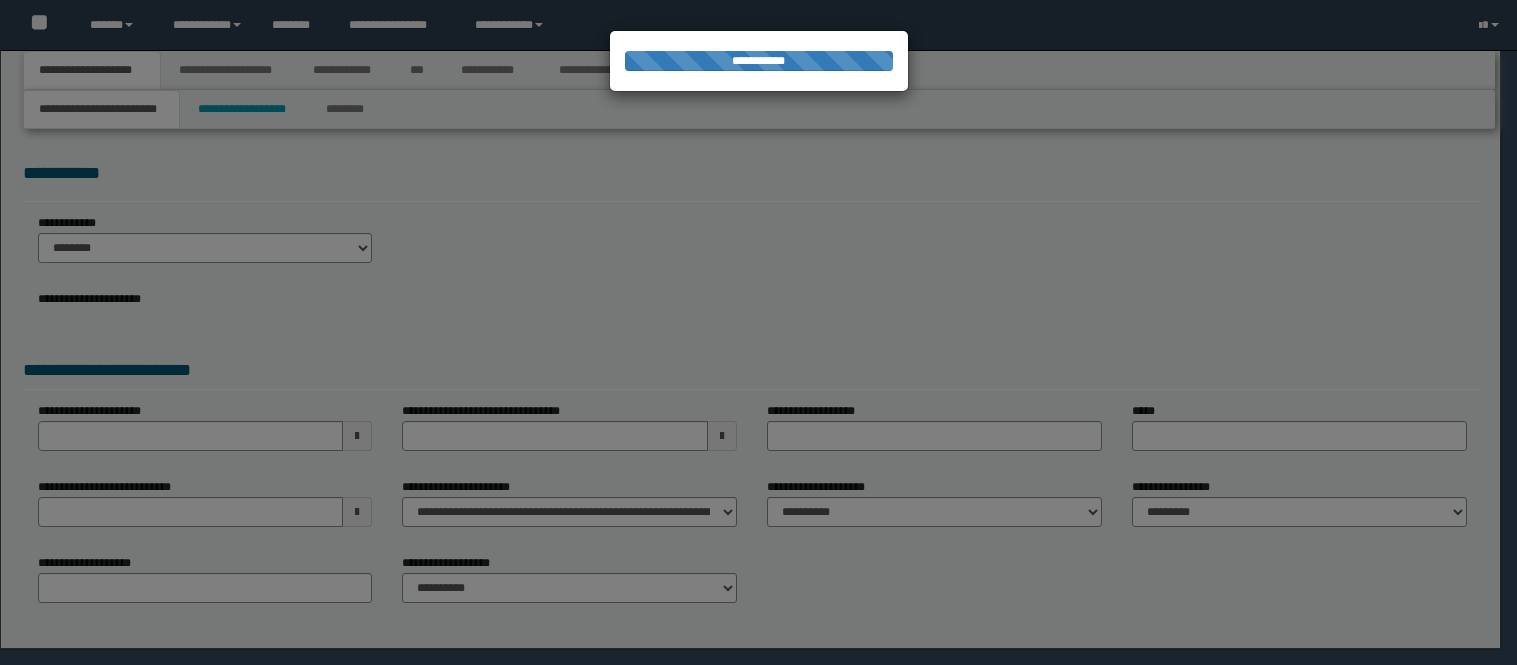 scroll, scrollTop: 0, scrollLeft: 0, axis: both 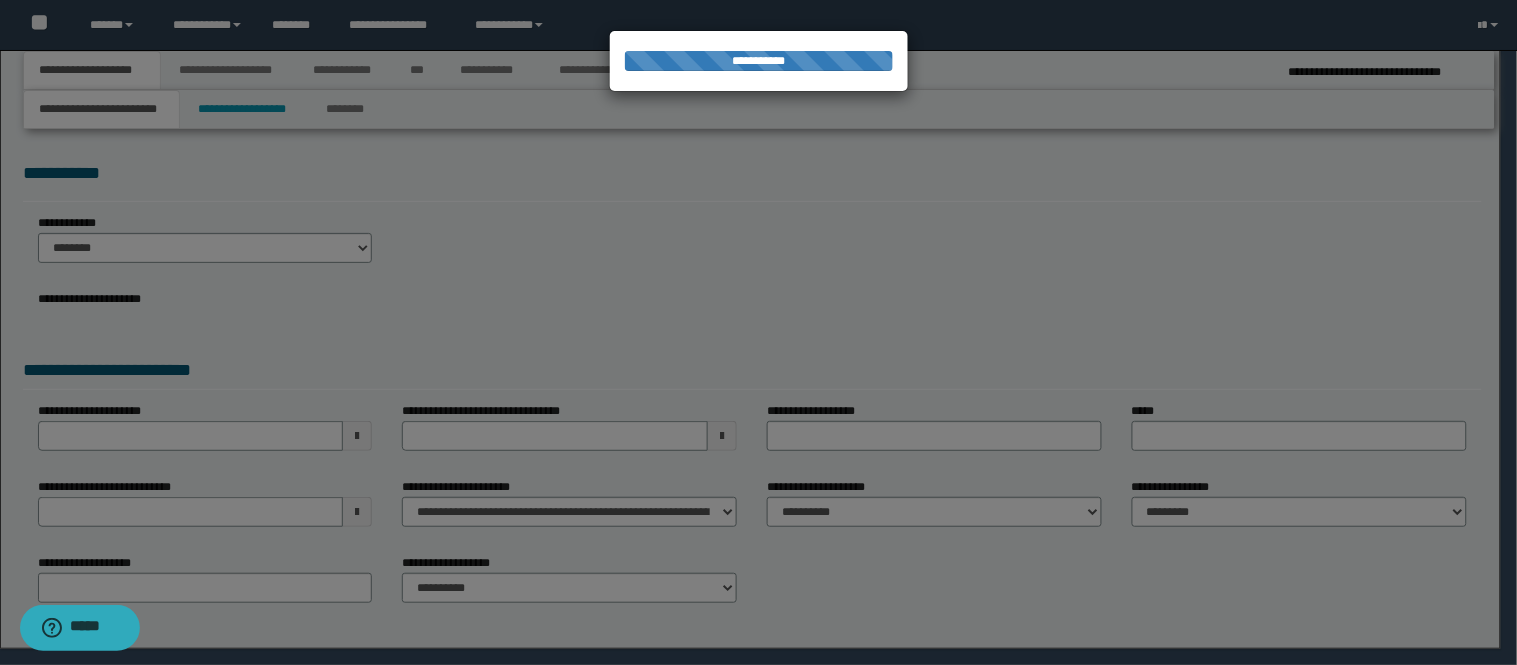 select on "*" 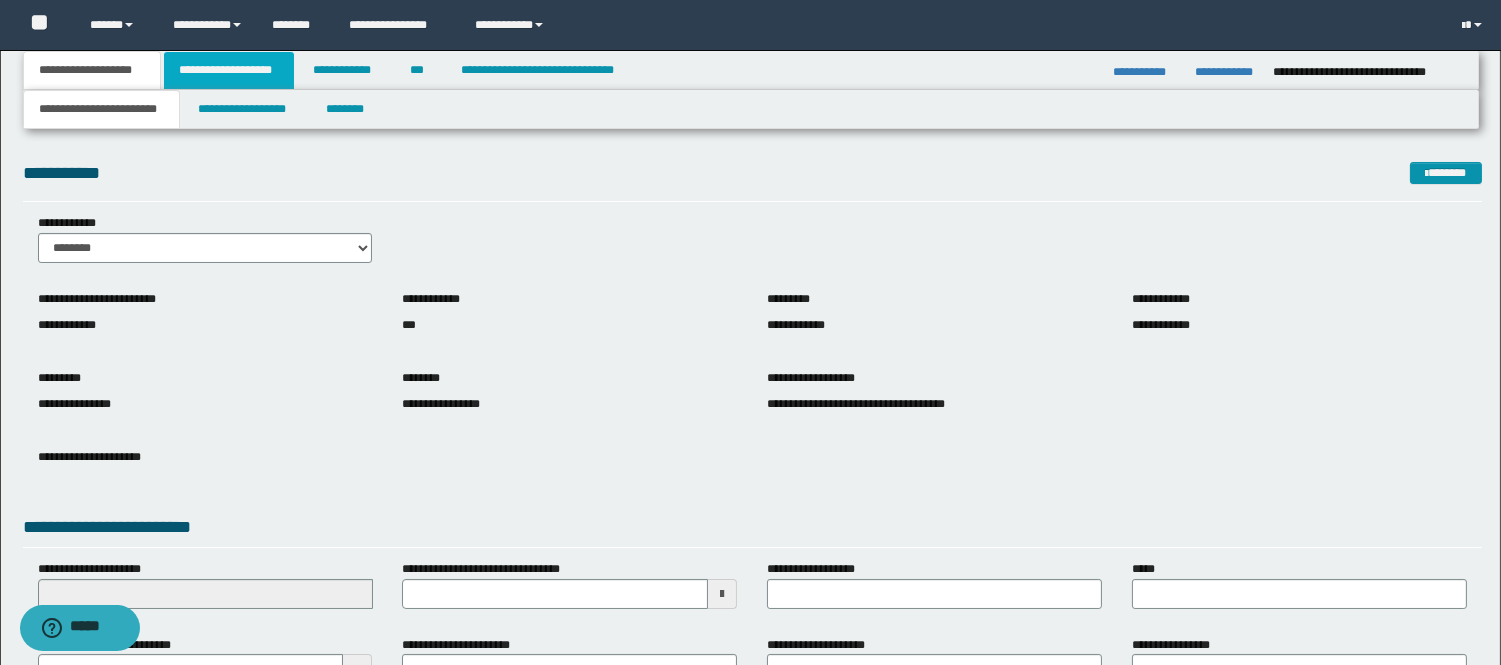click on "**********" at bounding box center (229, 70) 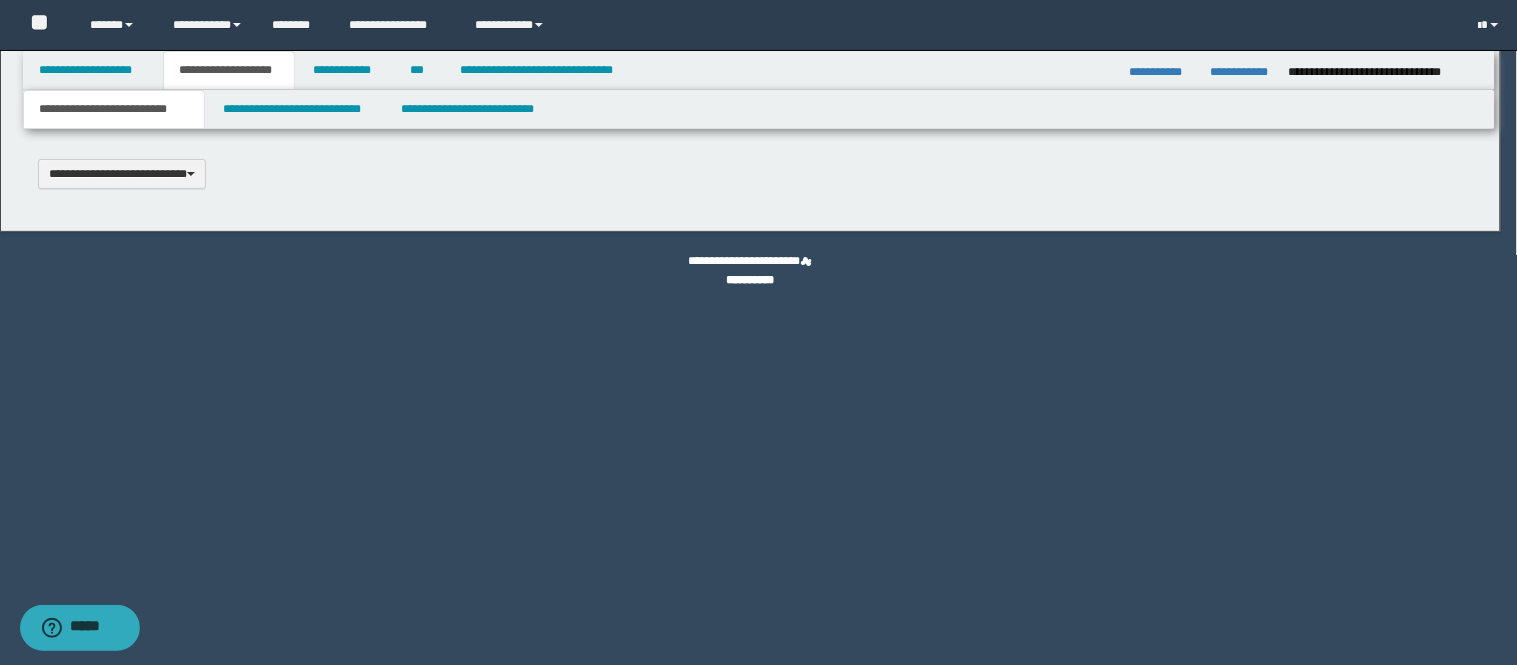 type 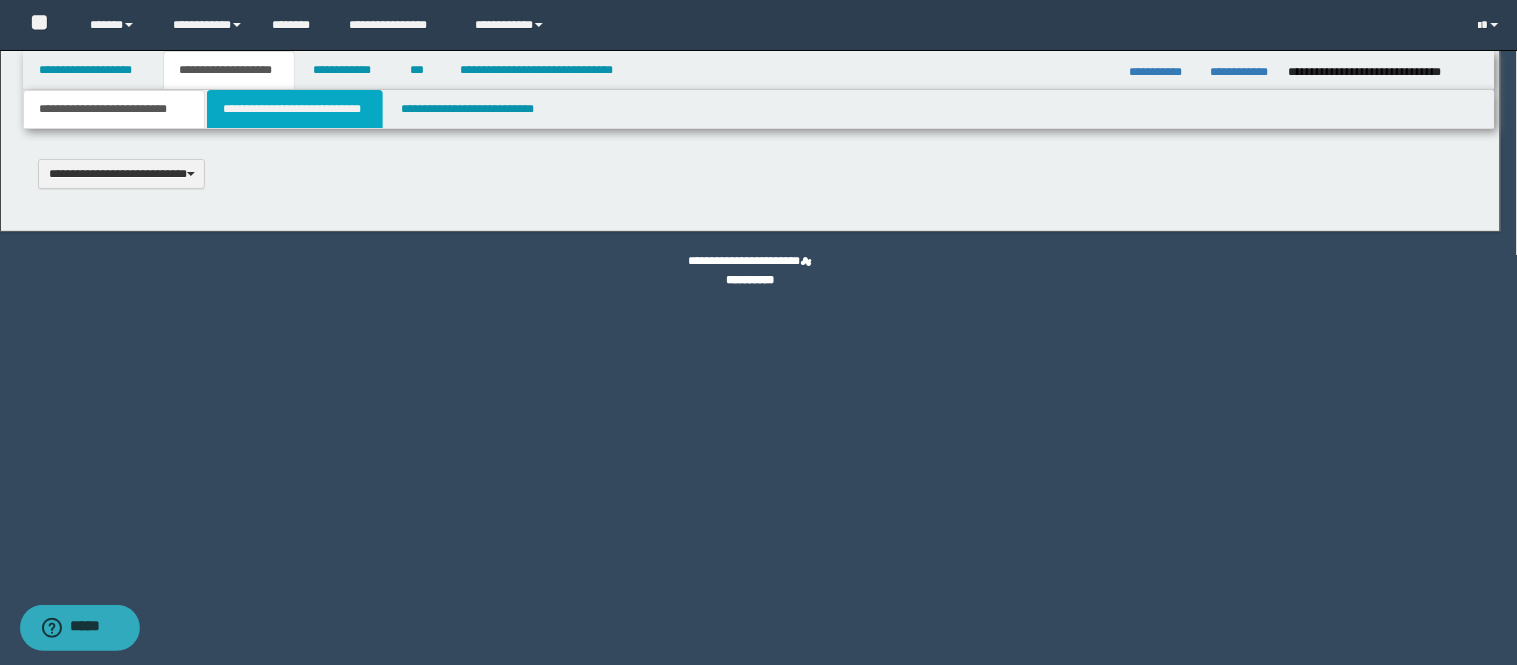 type on "**********" 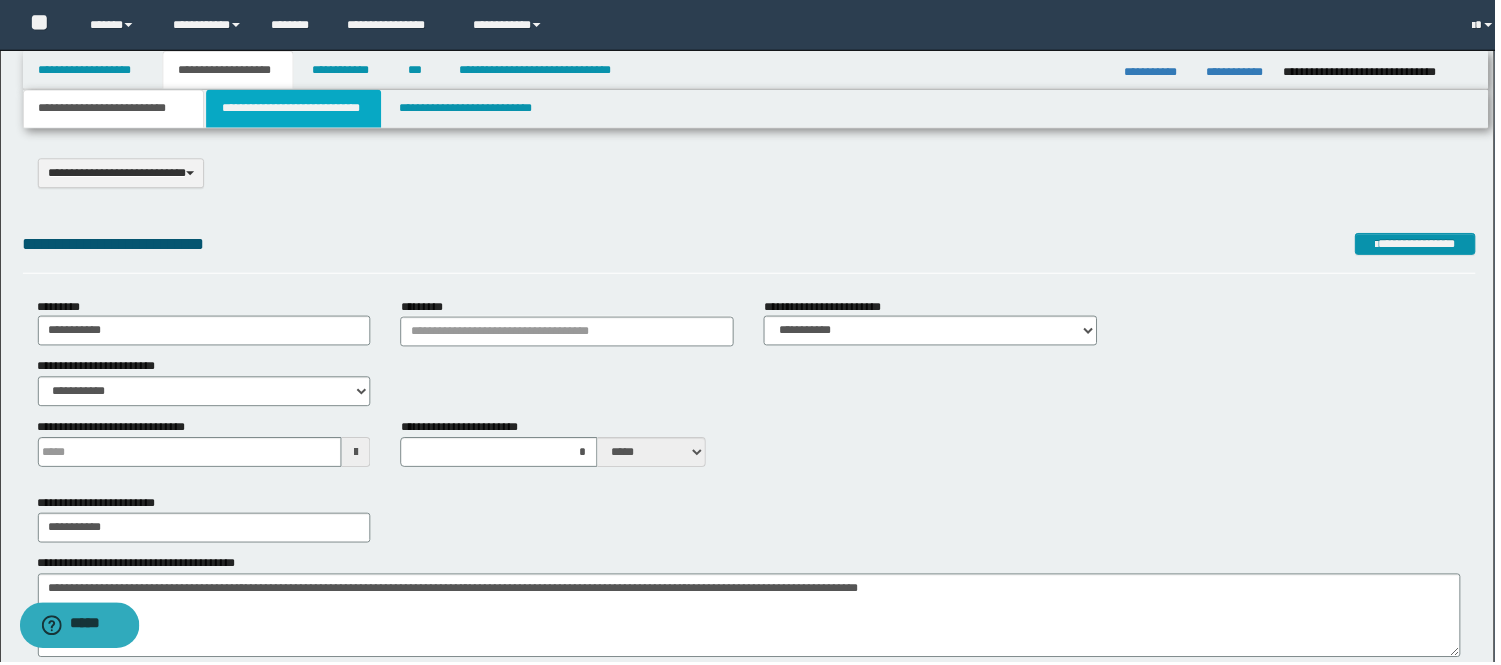 click on "**********" at bounding box center [295, 109] 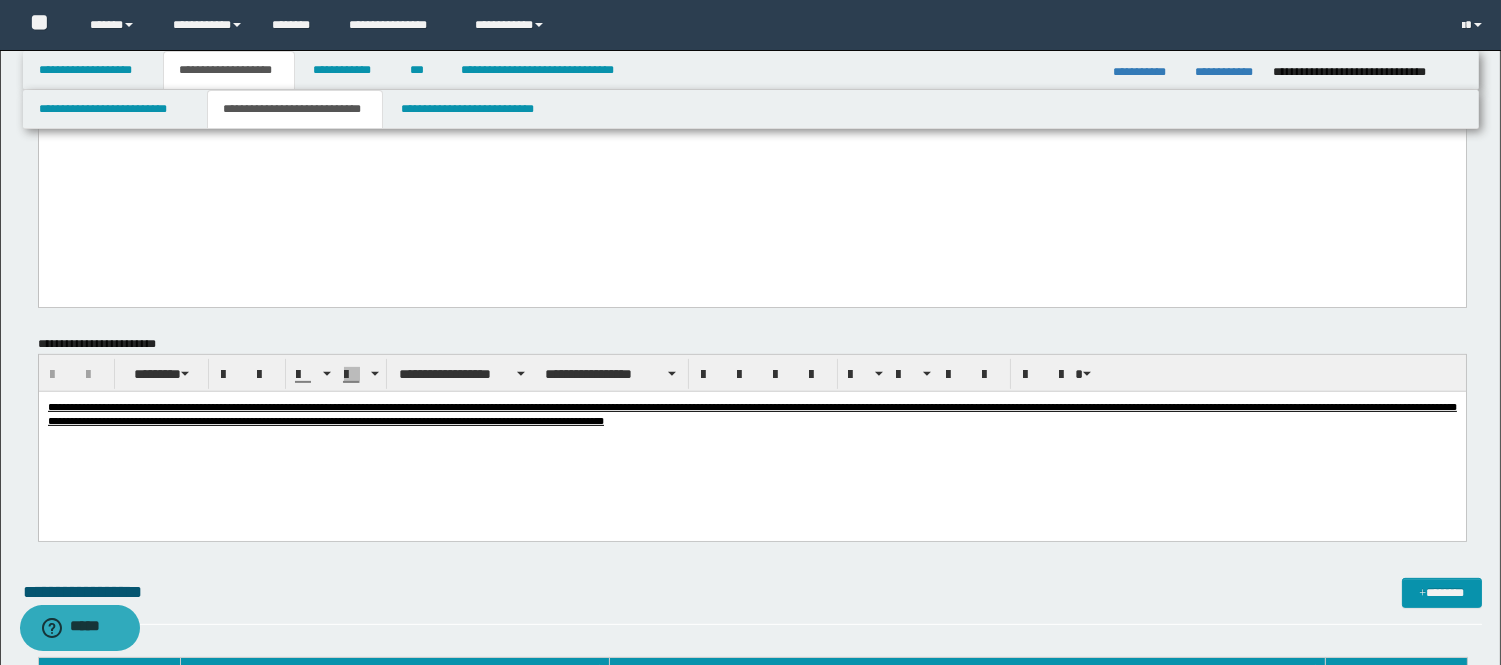 scroll, scrollTop: 1444, scrollLeft: 0, axis: vertical 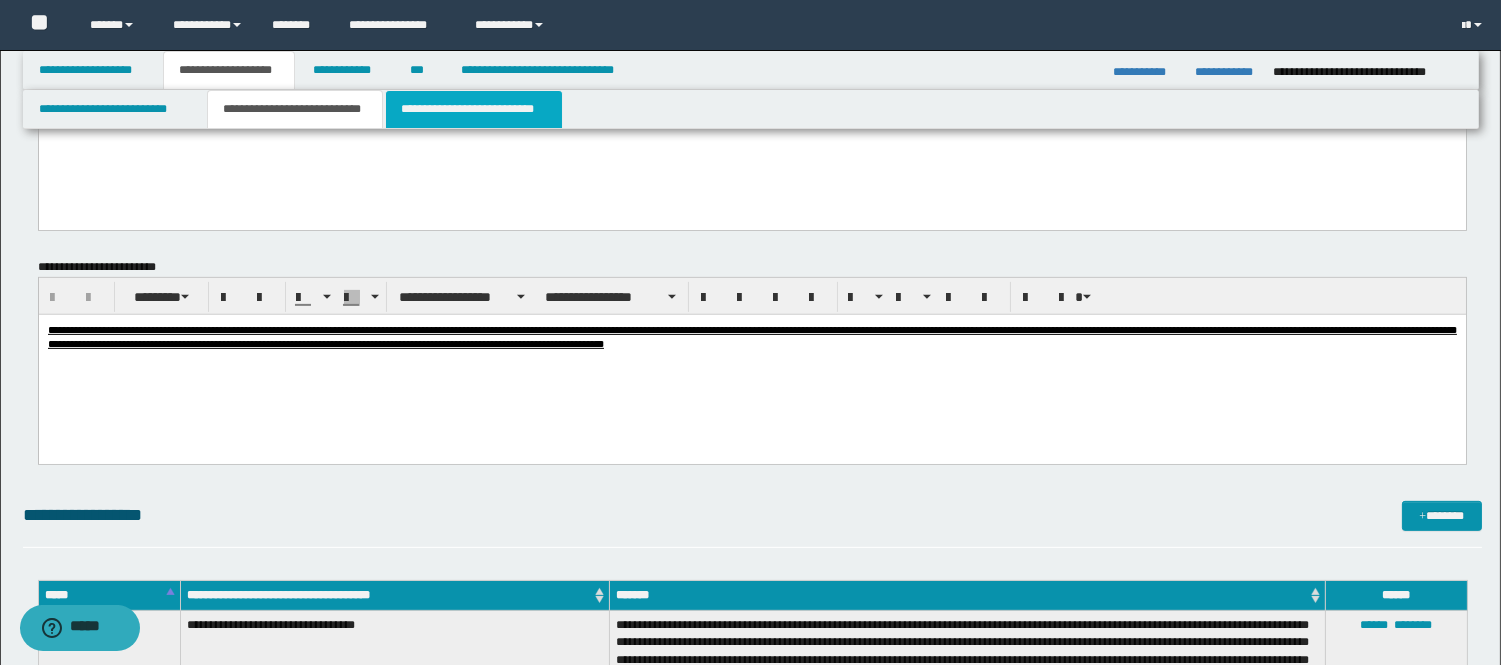 click on "**********" at bounding box center (474, 109) 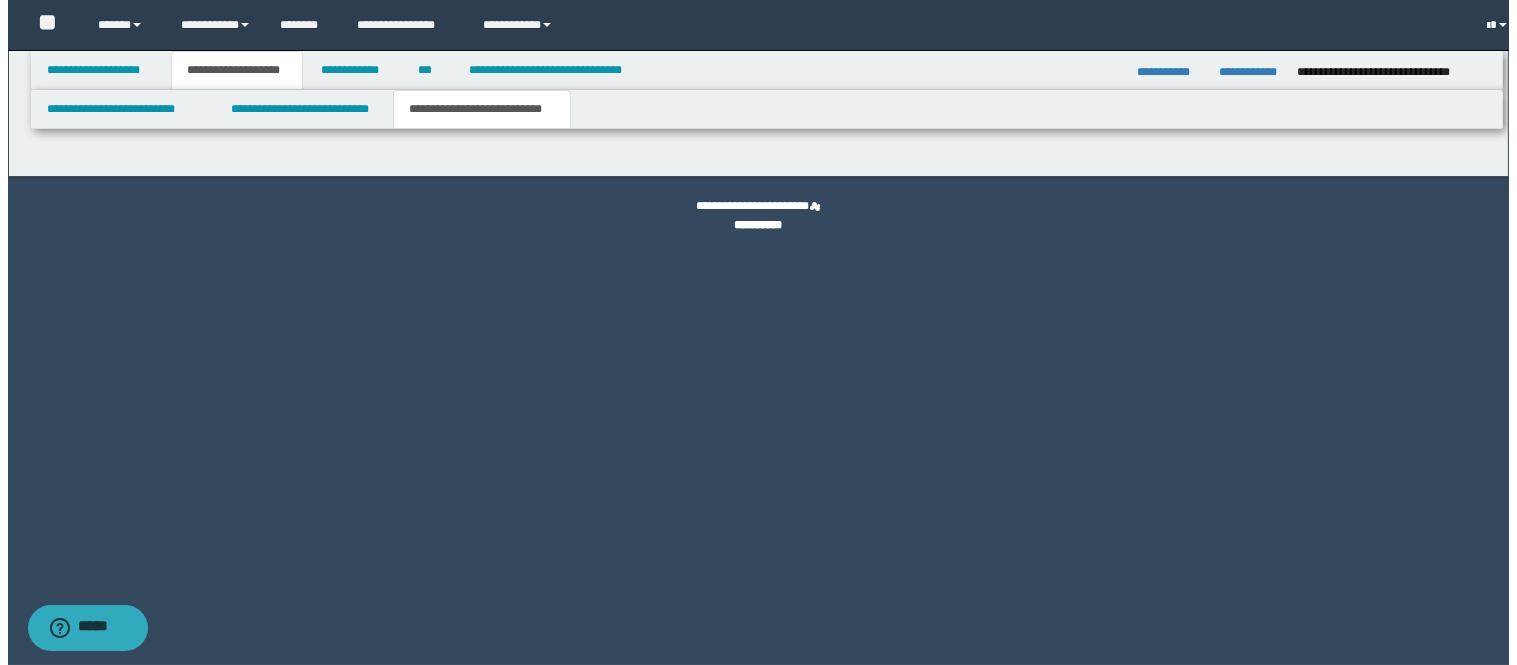 scroll, scrollTop: 0, scrollLeft: 0, axis: both 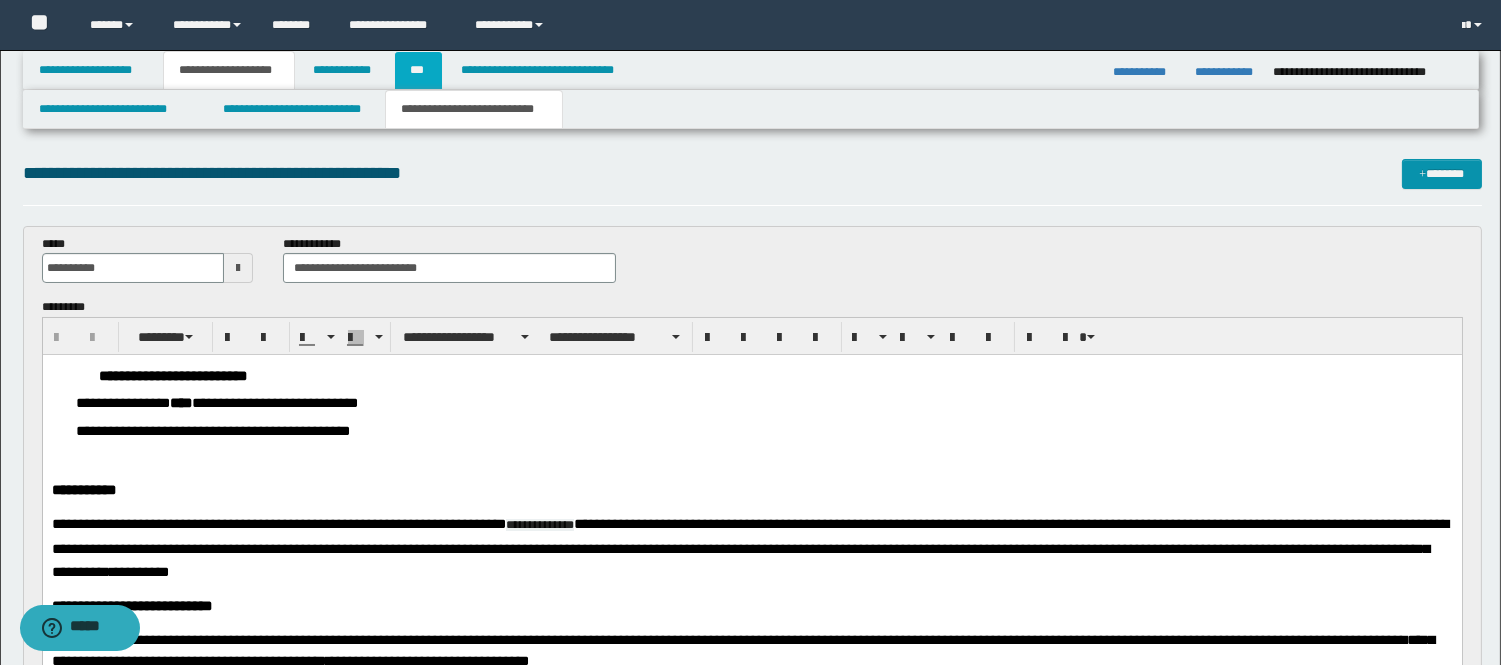 click on "***" at bounding box center [418, 70] 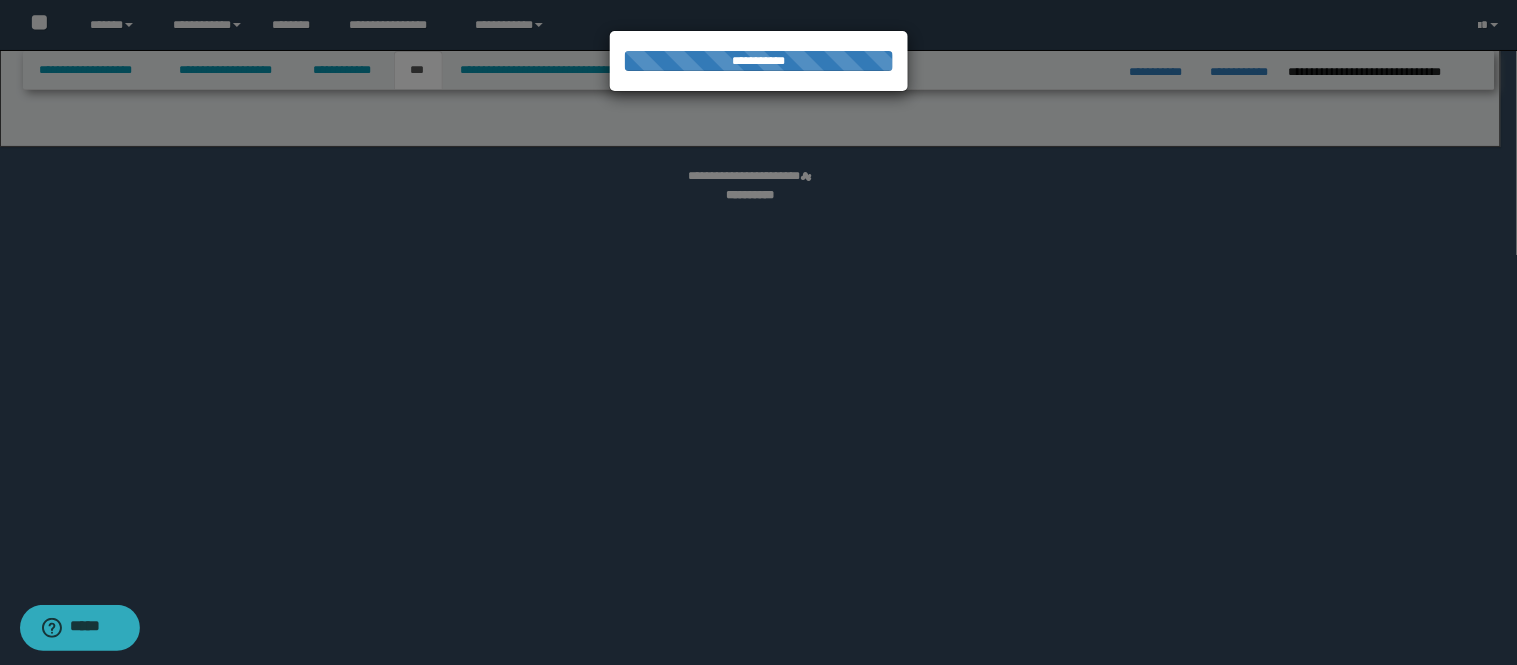 select on "**" 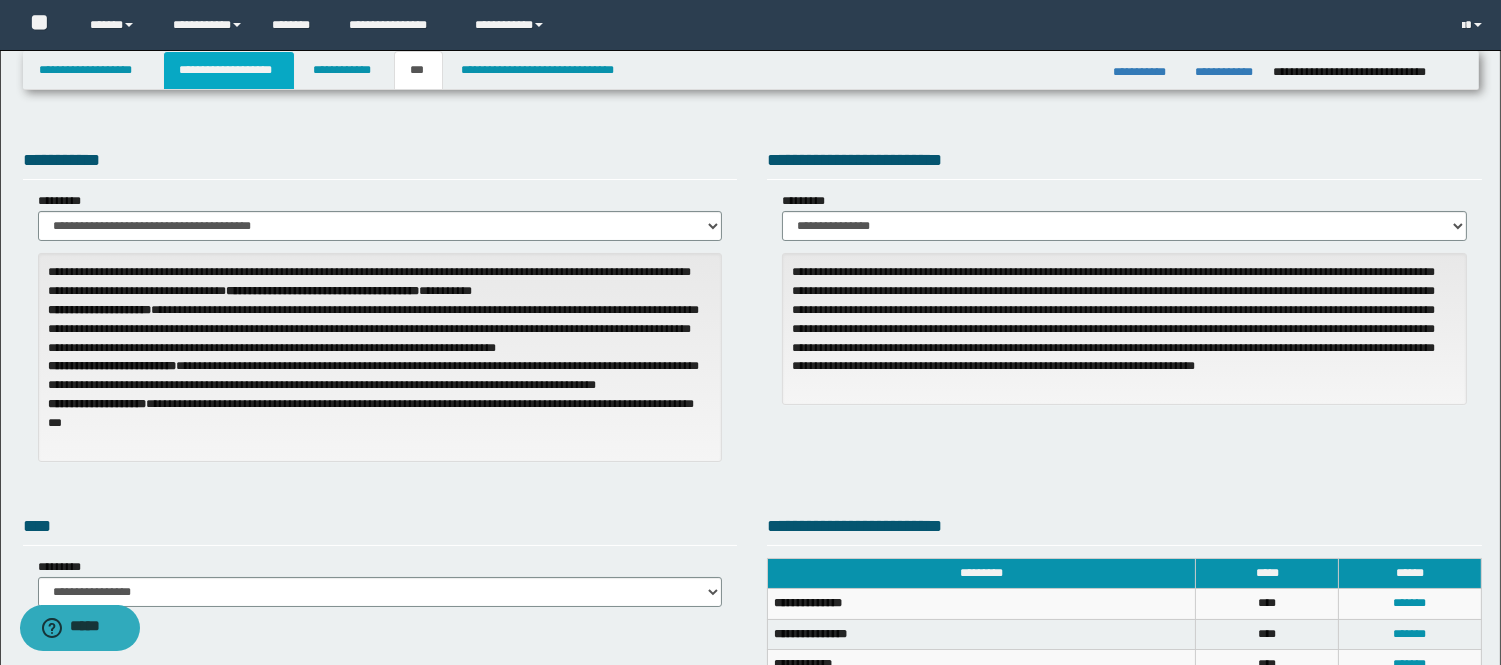 click on "**********" at bounding box center [229, 70] 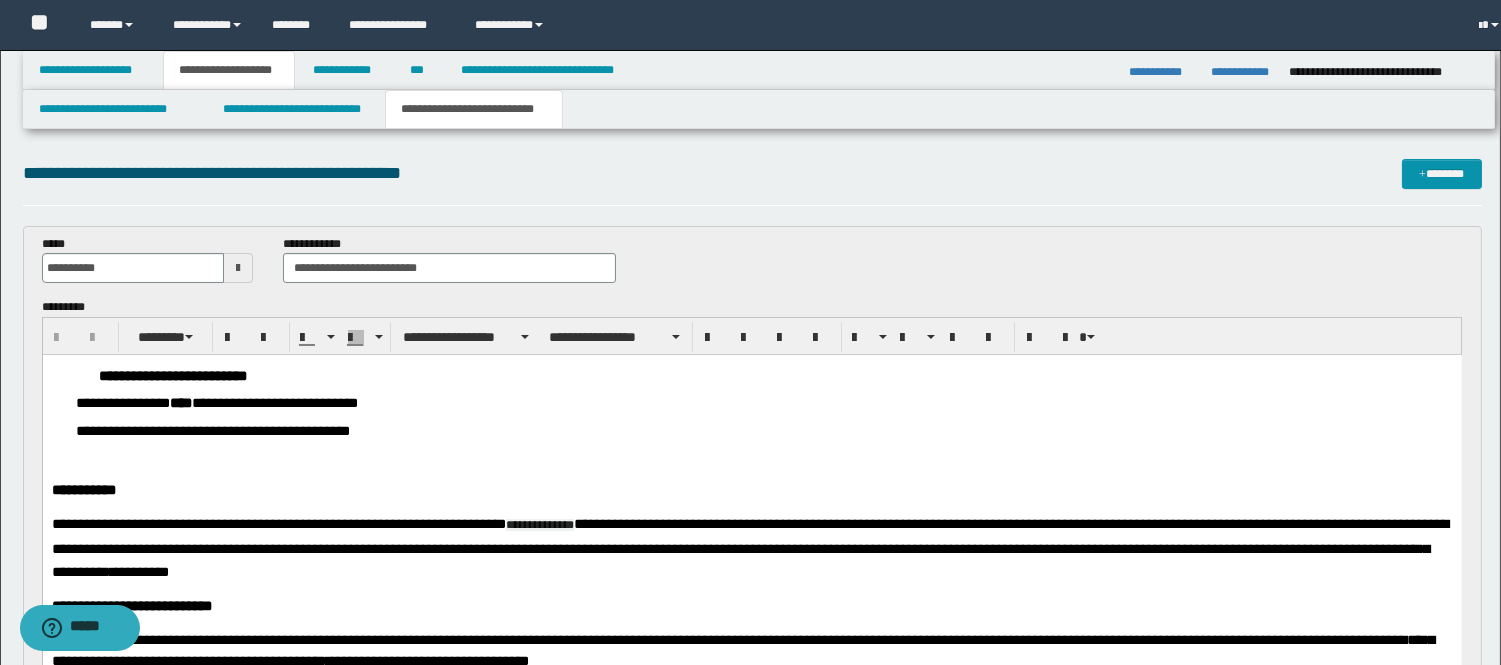 click on "**********" at bounding box center (474, 109) 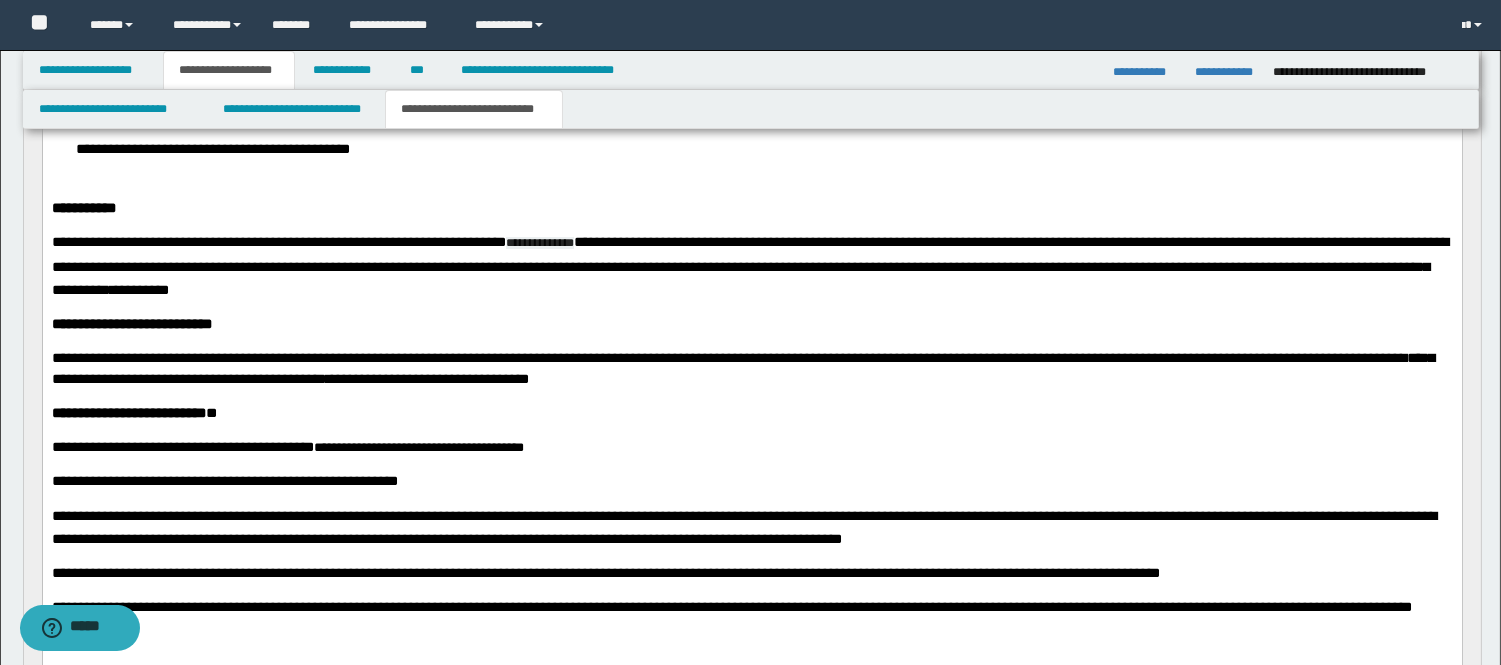 scroll, scrollTop: 333, scrollLeft: 0, axis: vertical 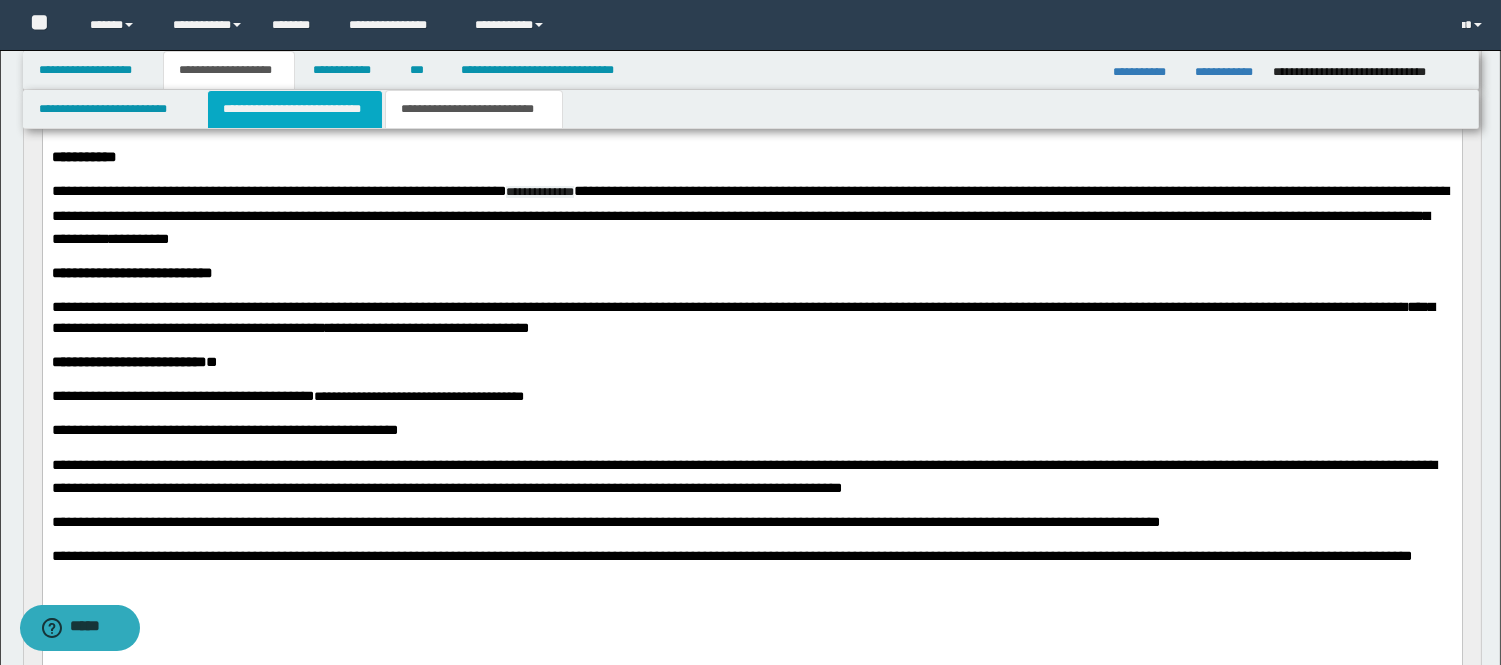 click on "**********" at bounding box center [295, 109] 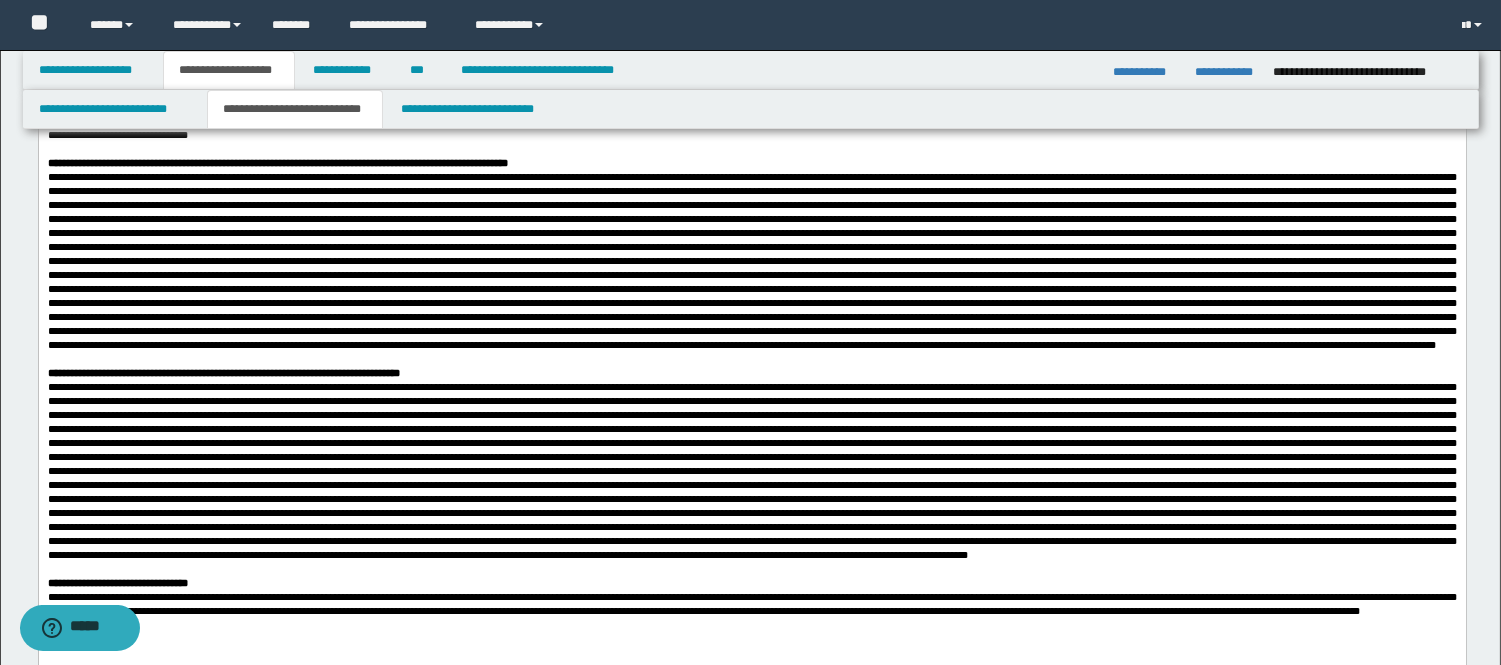 scroll, scrollTop: 1000, scrollLeft: 0, axis: vertical 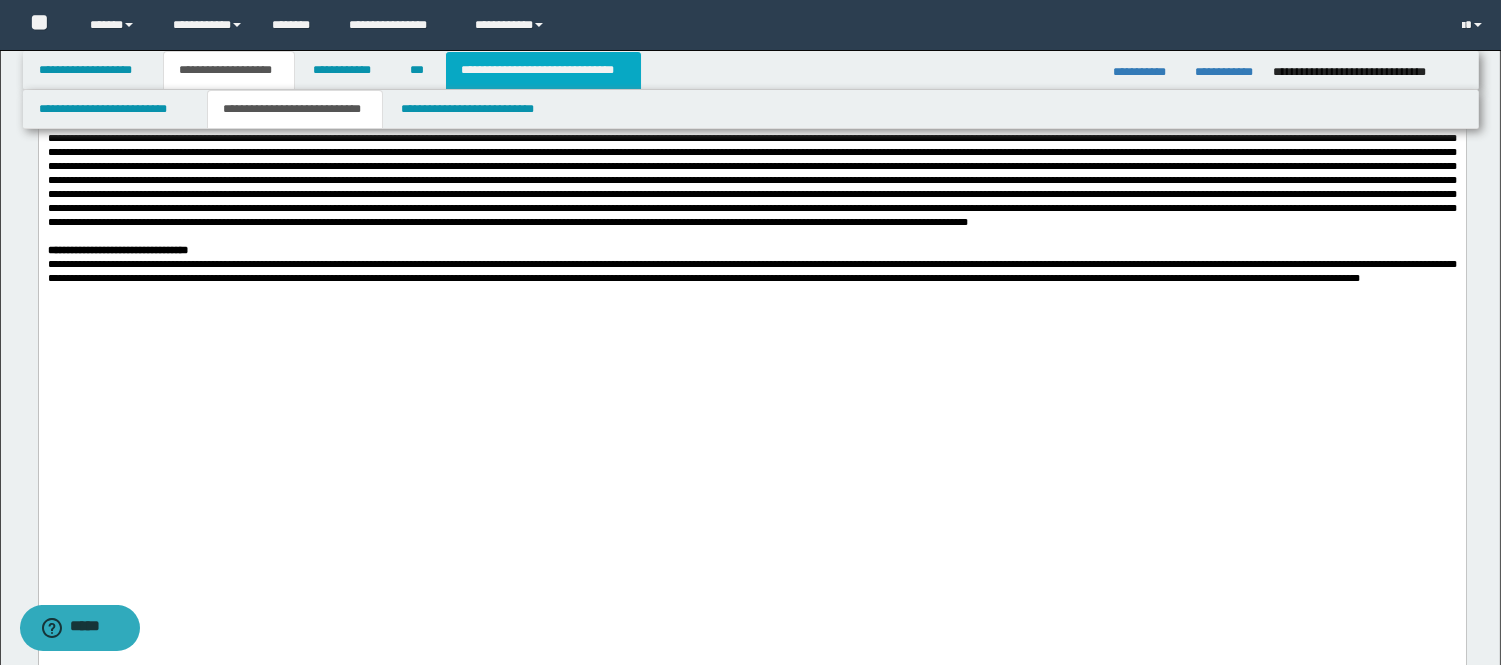 click on "**********" at bounding box center [543, 70] 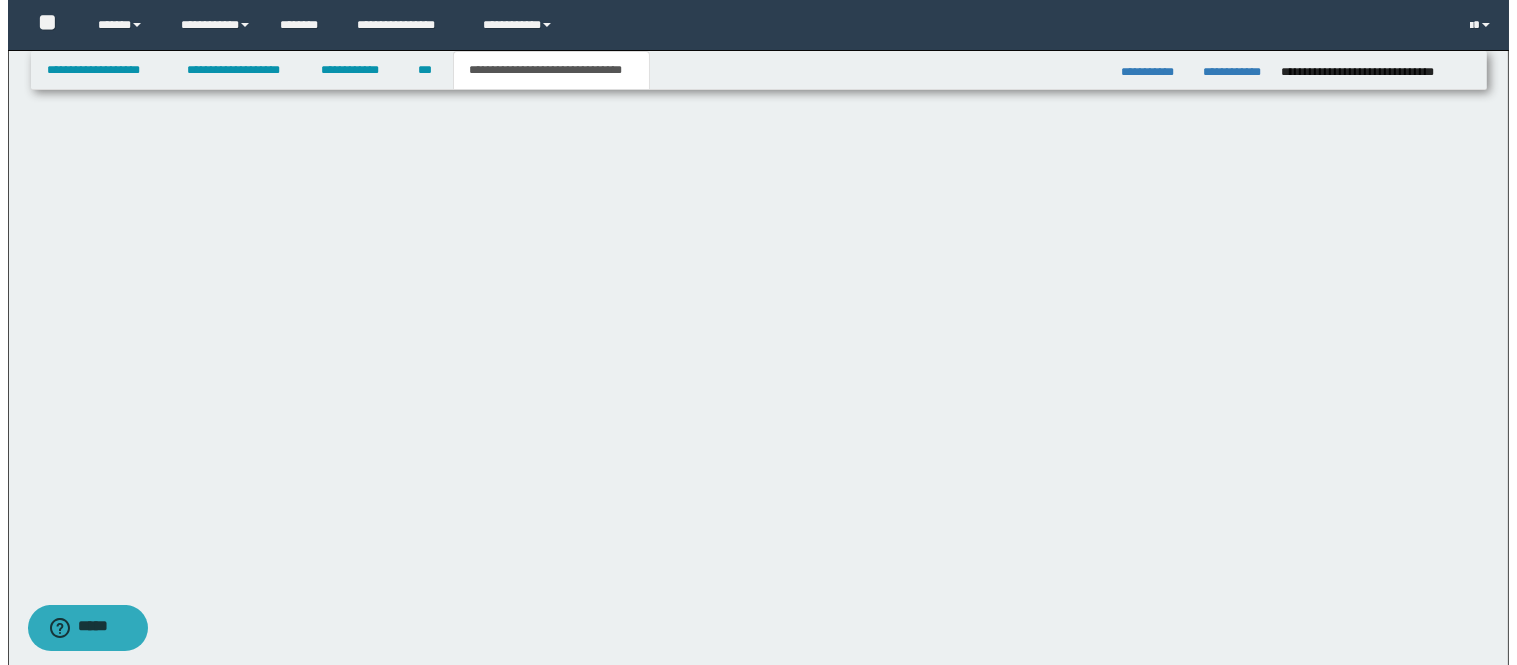 scroll, scrollTop: 0, scrollLeft: 0, axis: both 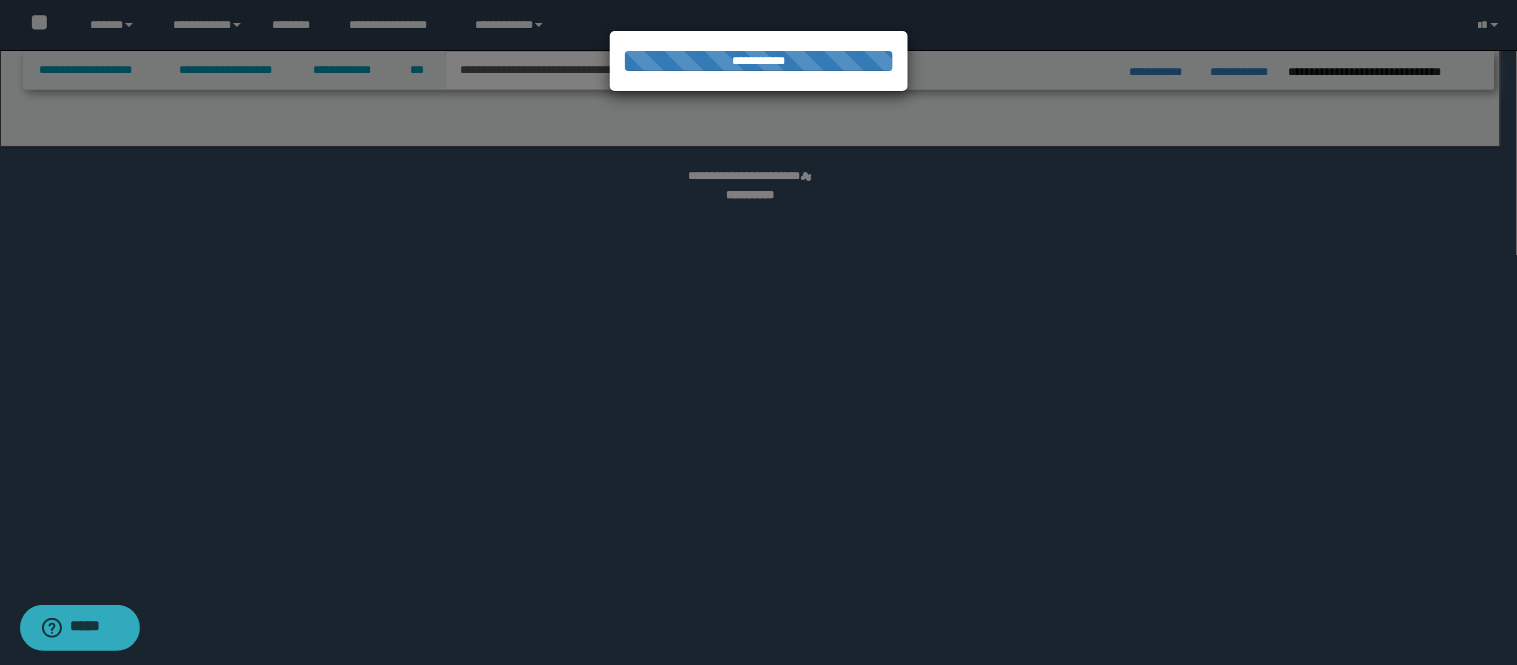 select on "*" 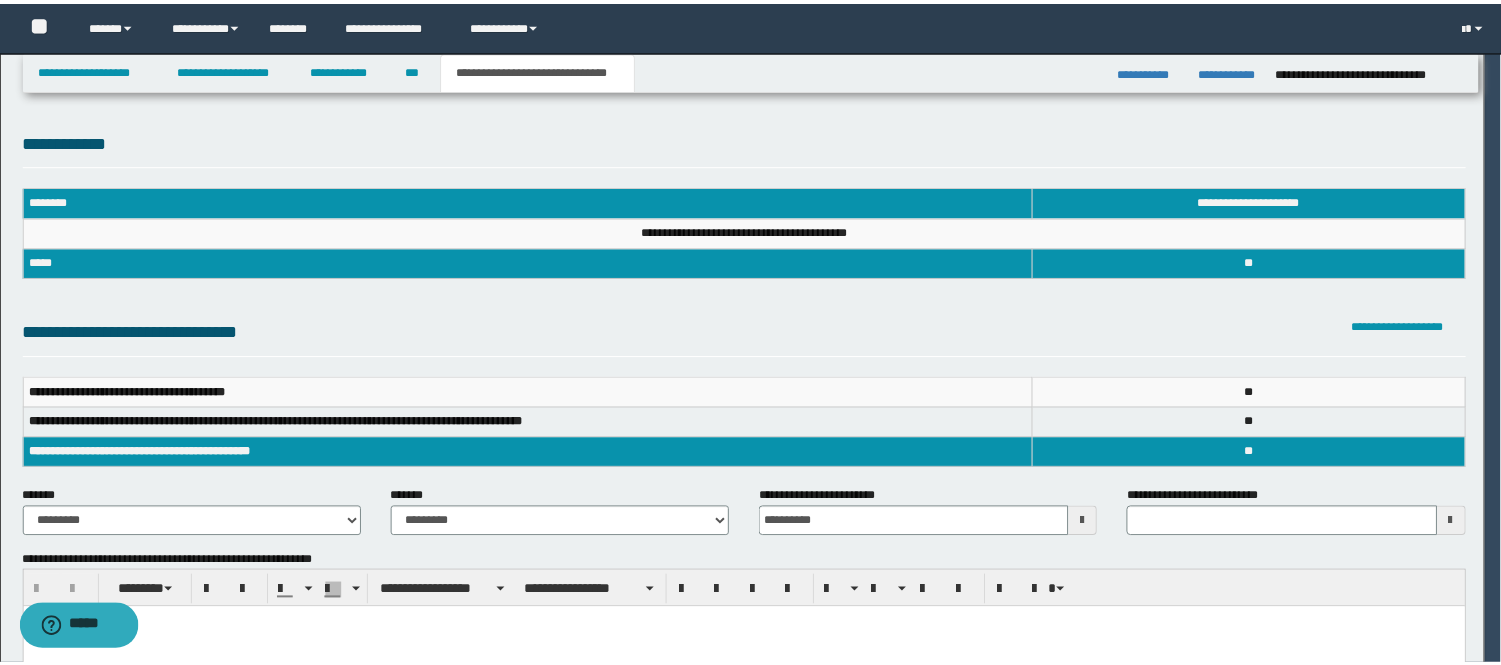 scroll, scrollTop: 0, scrollLeft: 0, axis: both 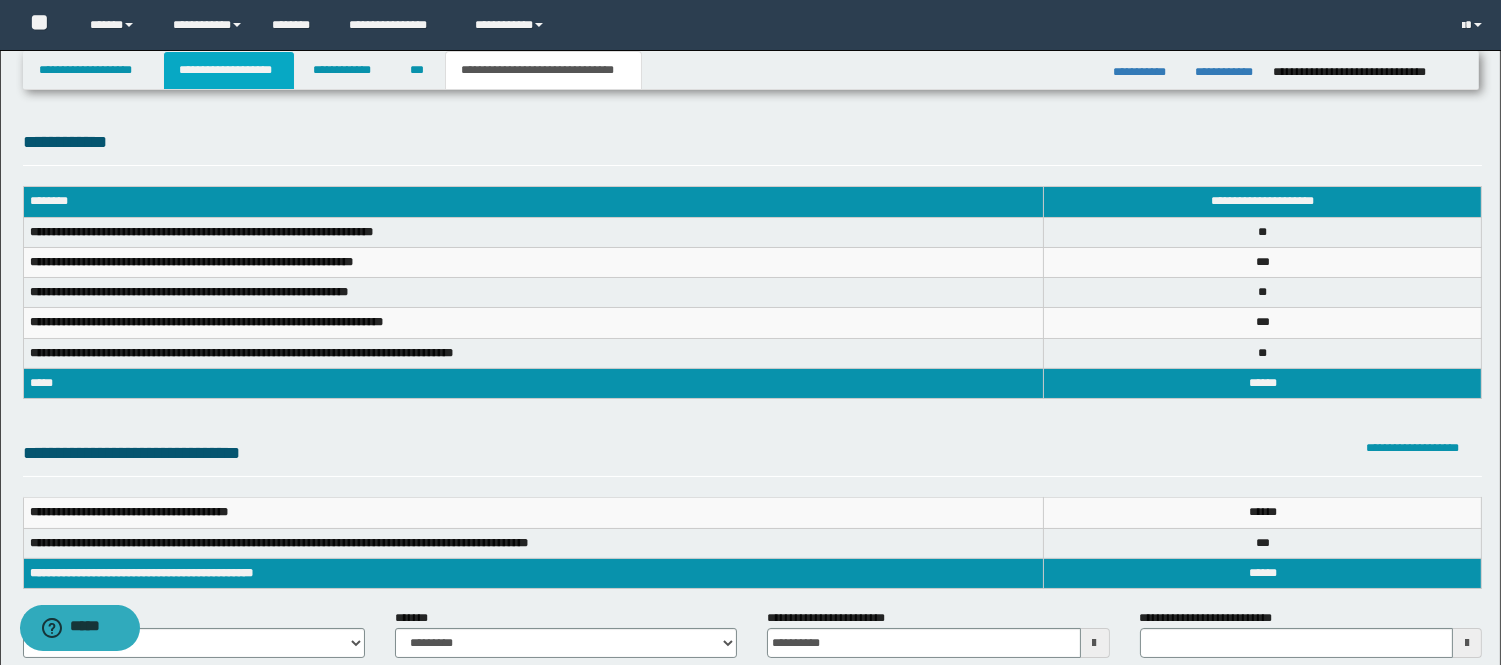 click on "**********" at bounding box center [229, 70] 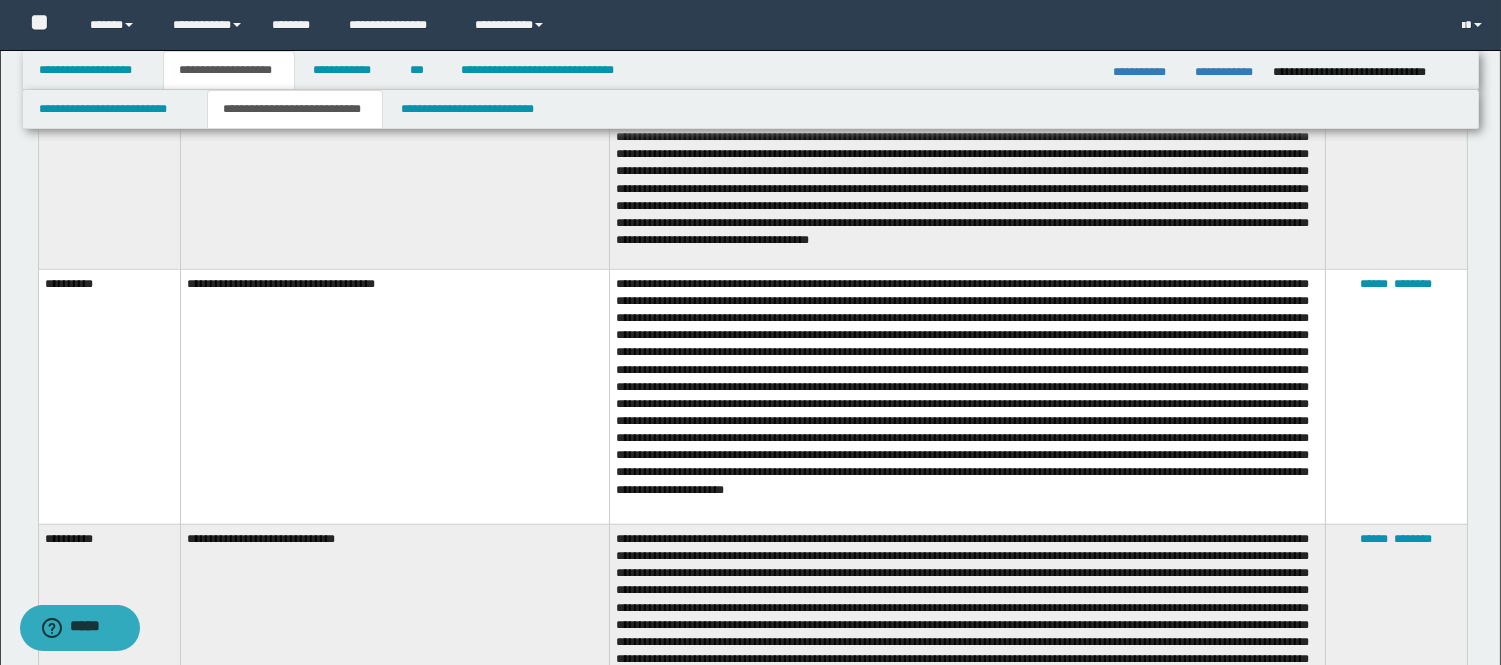 scroll, scrollTop: 3333, scrollLeft: 0, axis: vertical 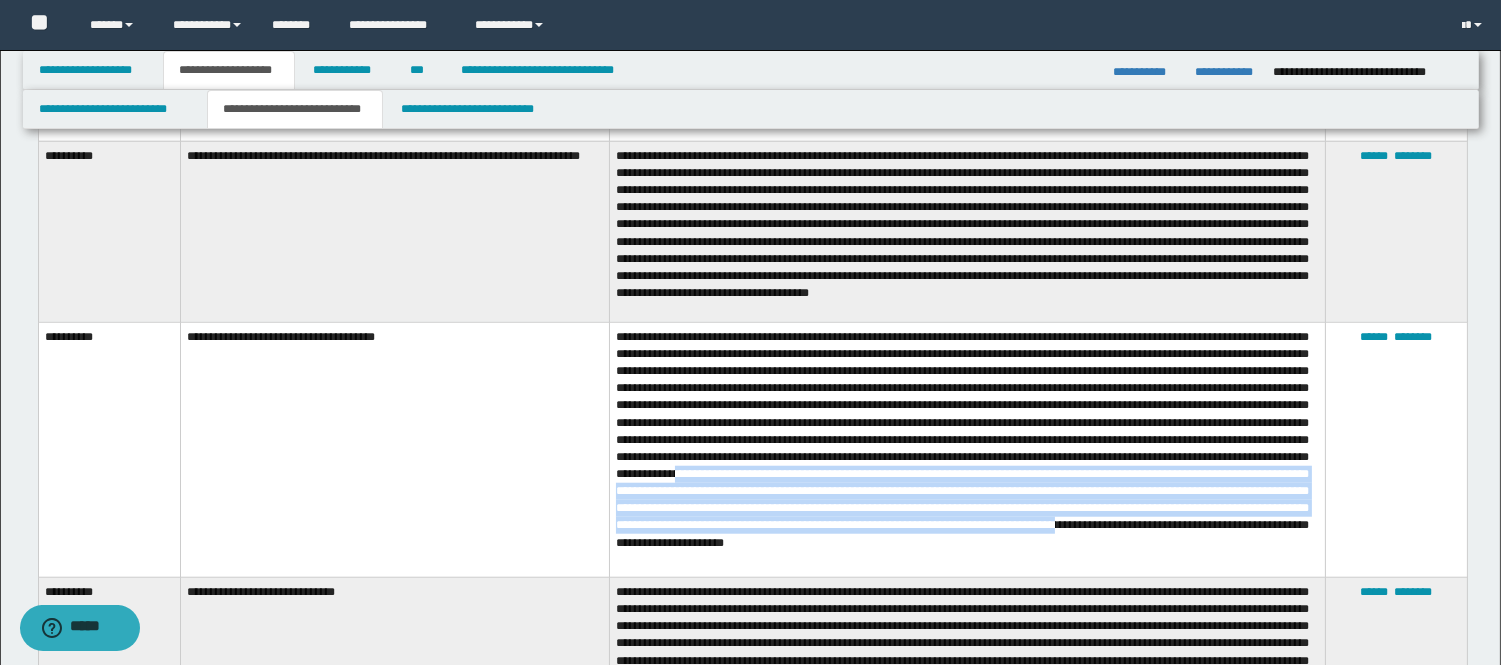 drag, startPoint x: 1112, startPoint y: 456, endPoint x: 1088, endPoint y: 533, distance: 80.65358 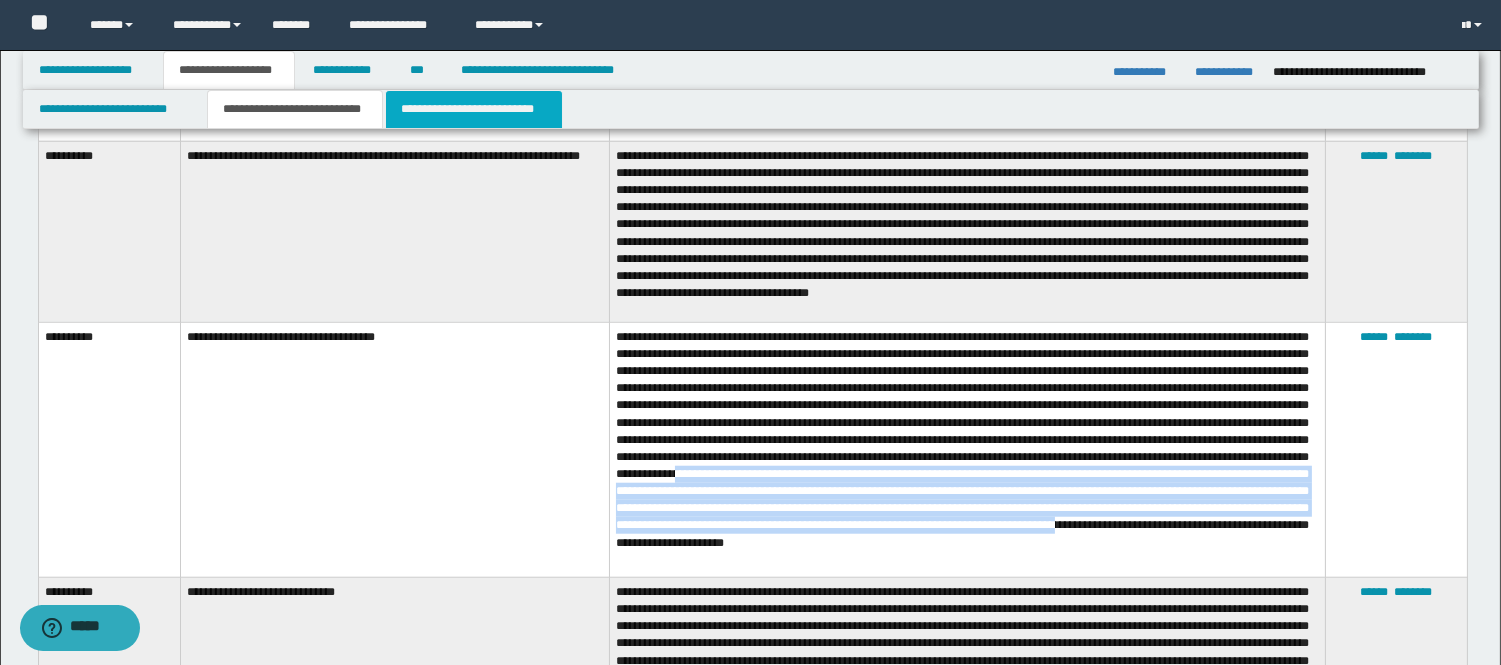 click on "**********" at bounding box center [474, 109] 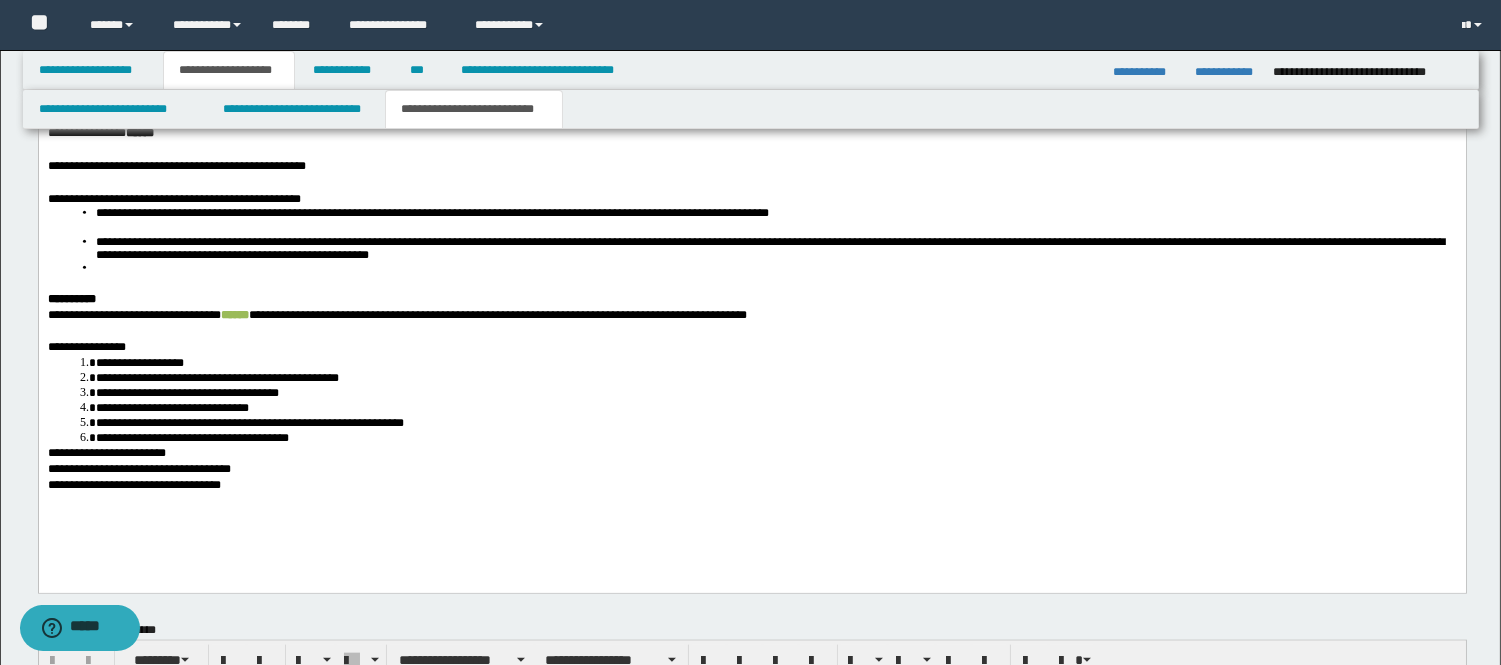 scroll, scrollTop: 4234, scrollLeft: 0, axis: vertical 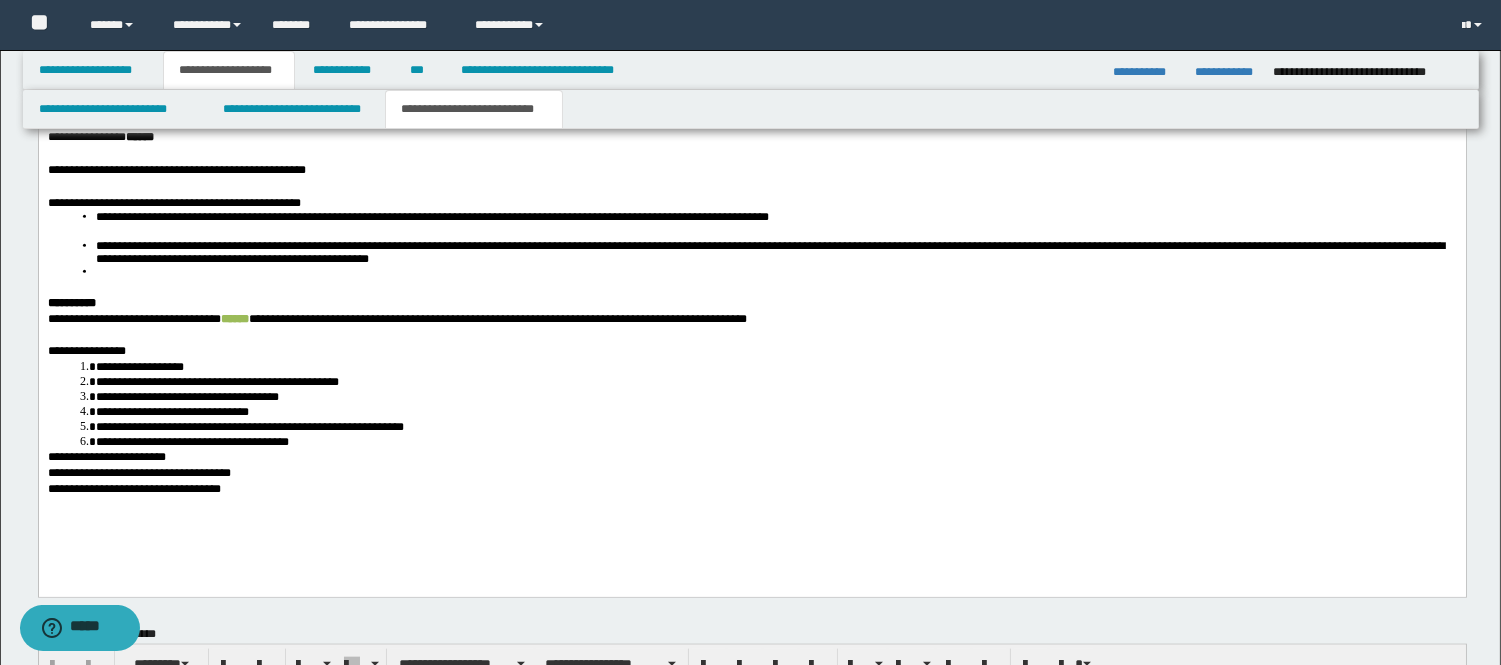 click at bounding box center (751, 154) 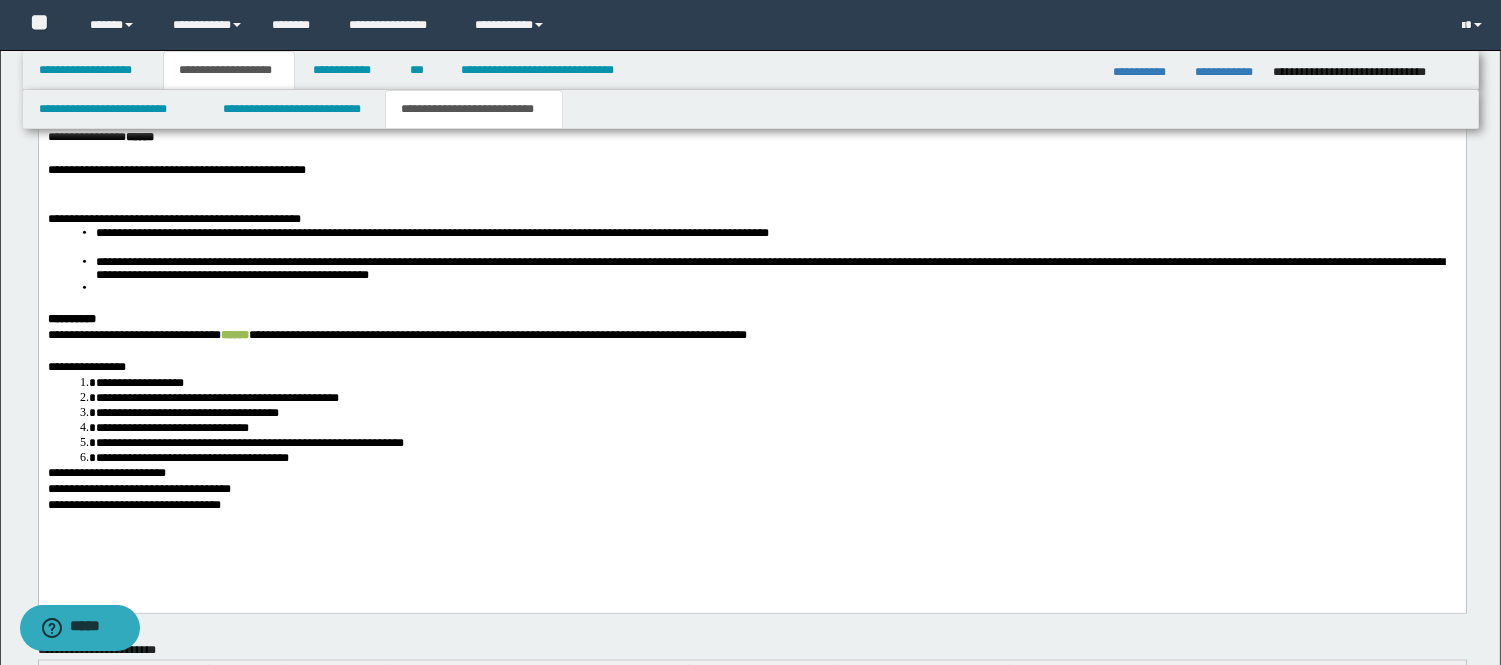 paste 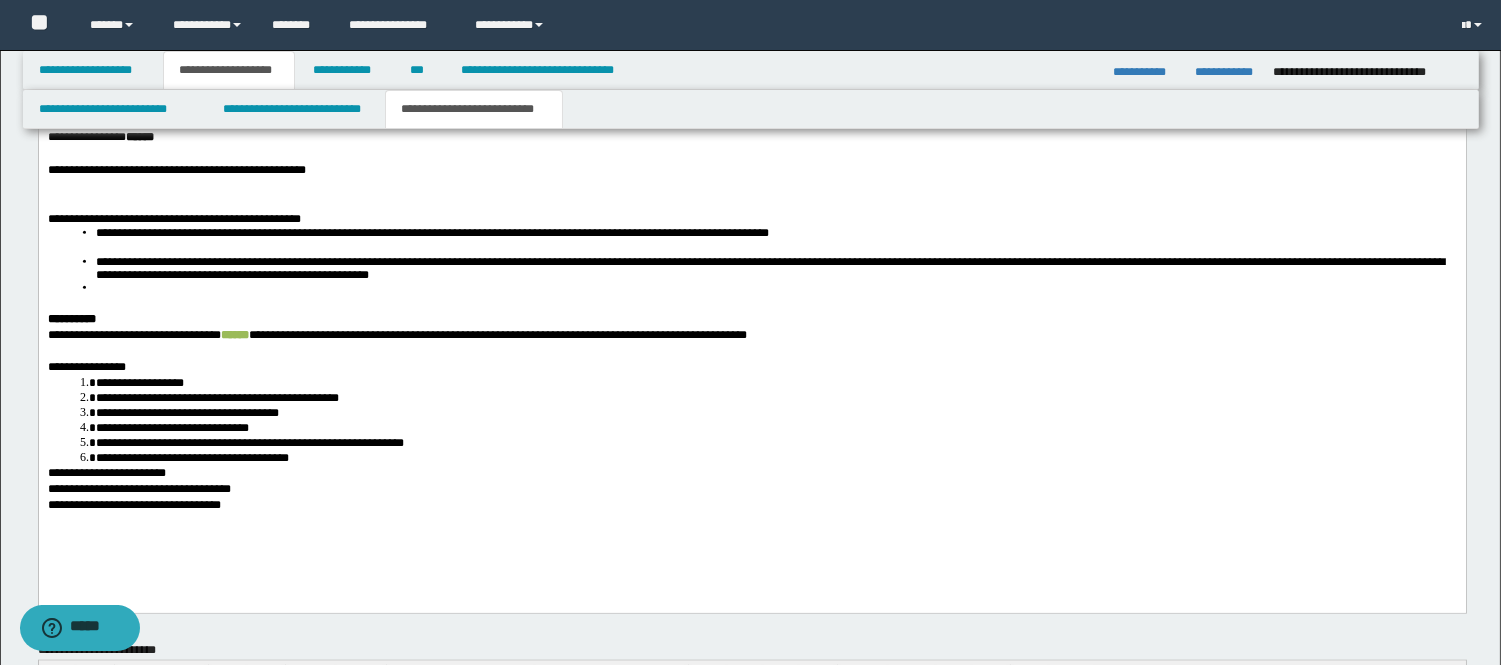 type 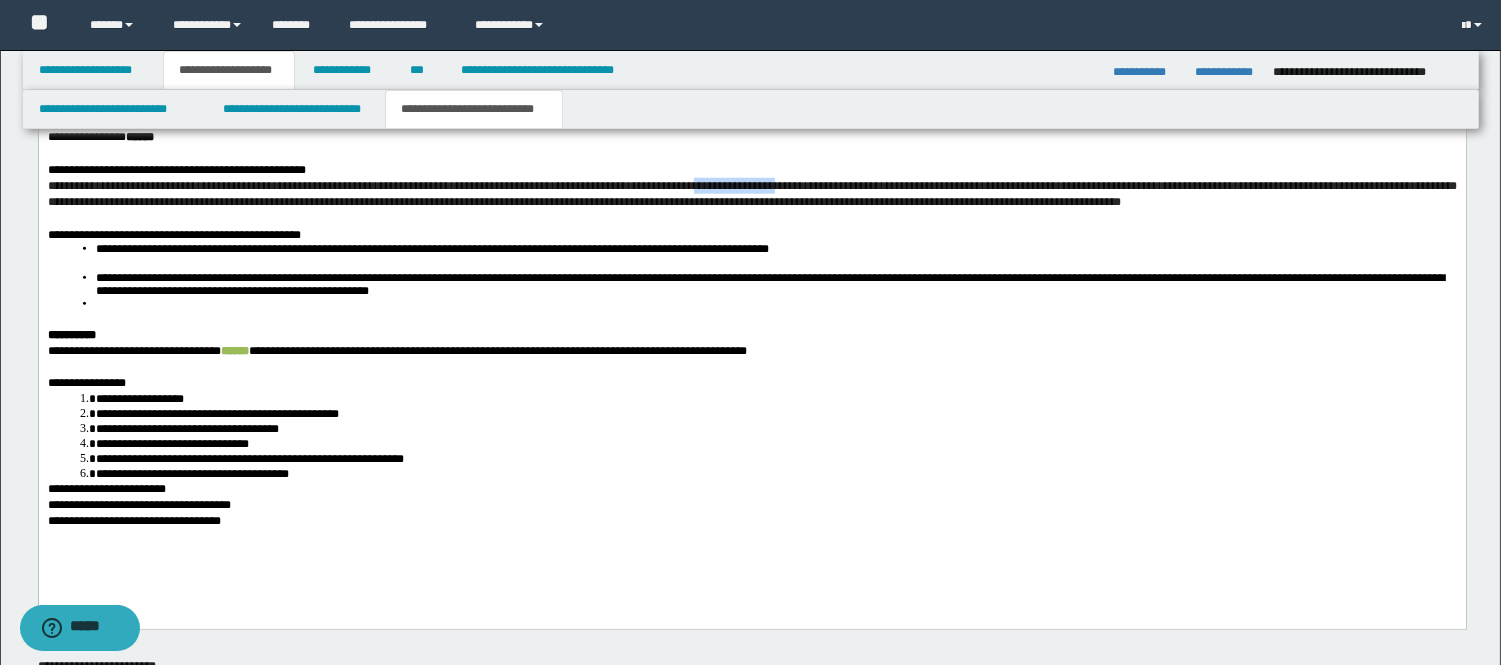 drag, startPoint x: 726, startPoint y: 185, endPoint x: 815, endPoint y: 185, distance: 89 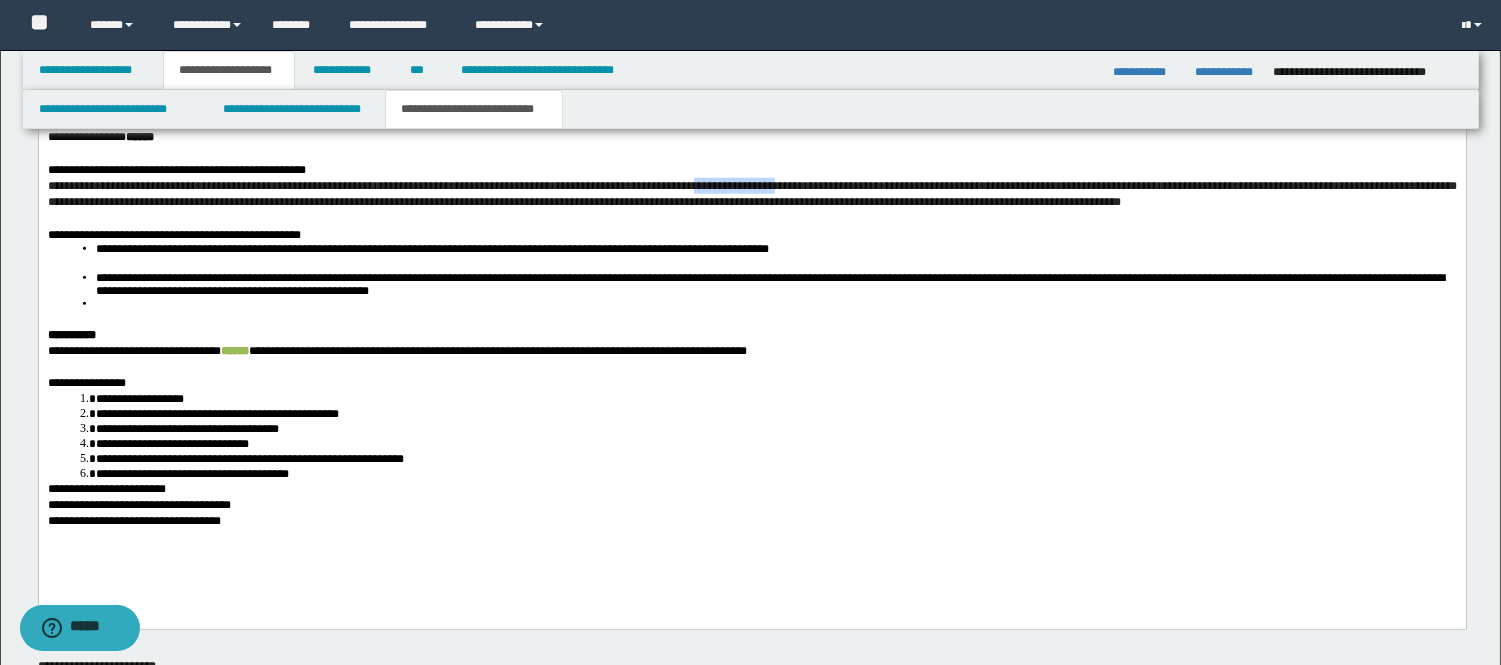 click on "**********" at bounding box center [751, 195] 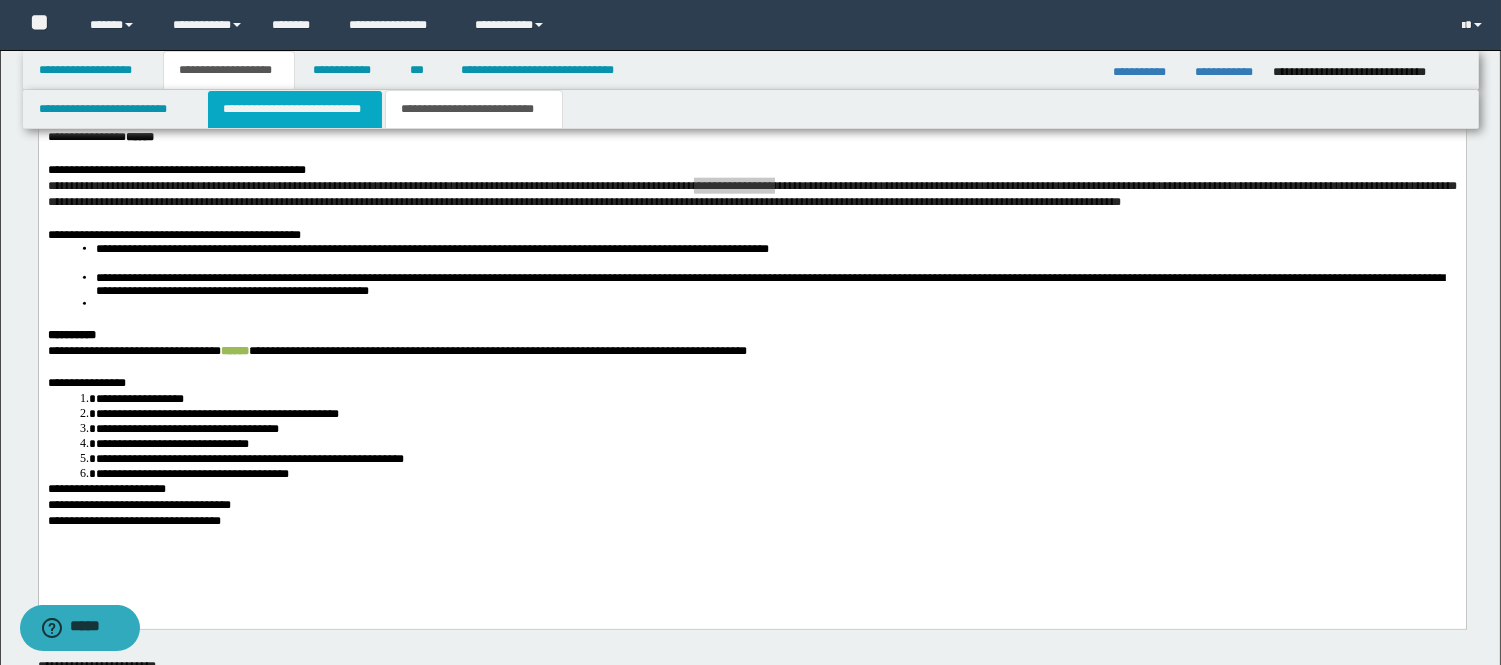 click on "**********" at bounding box center (295, 109) 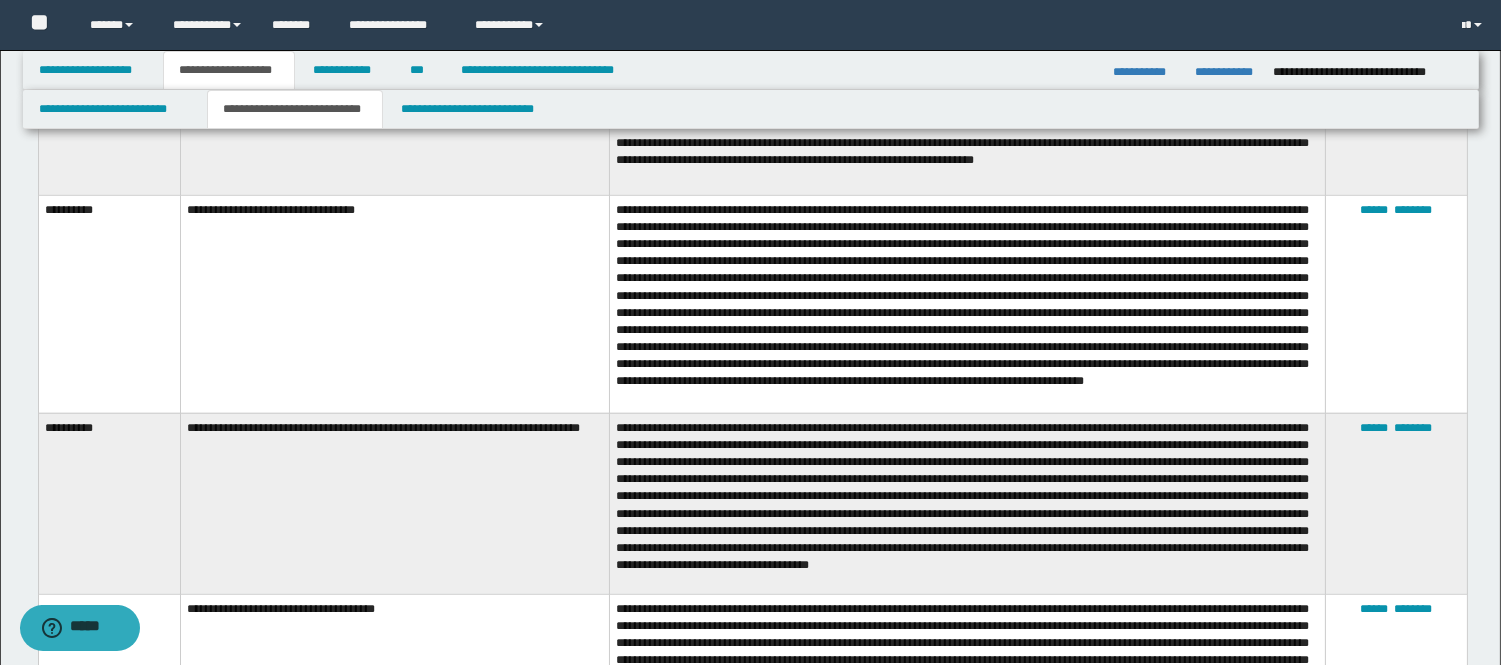 scroll, scrollTop: 3012, scrollLeft: 0, axis: vertical 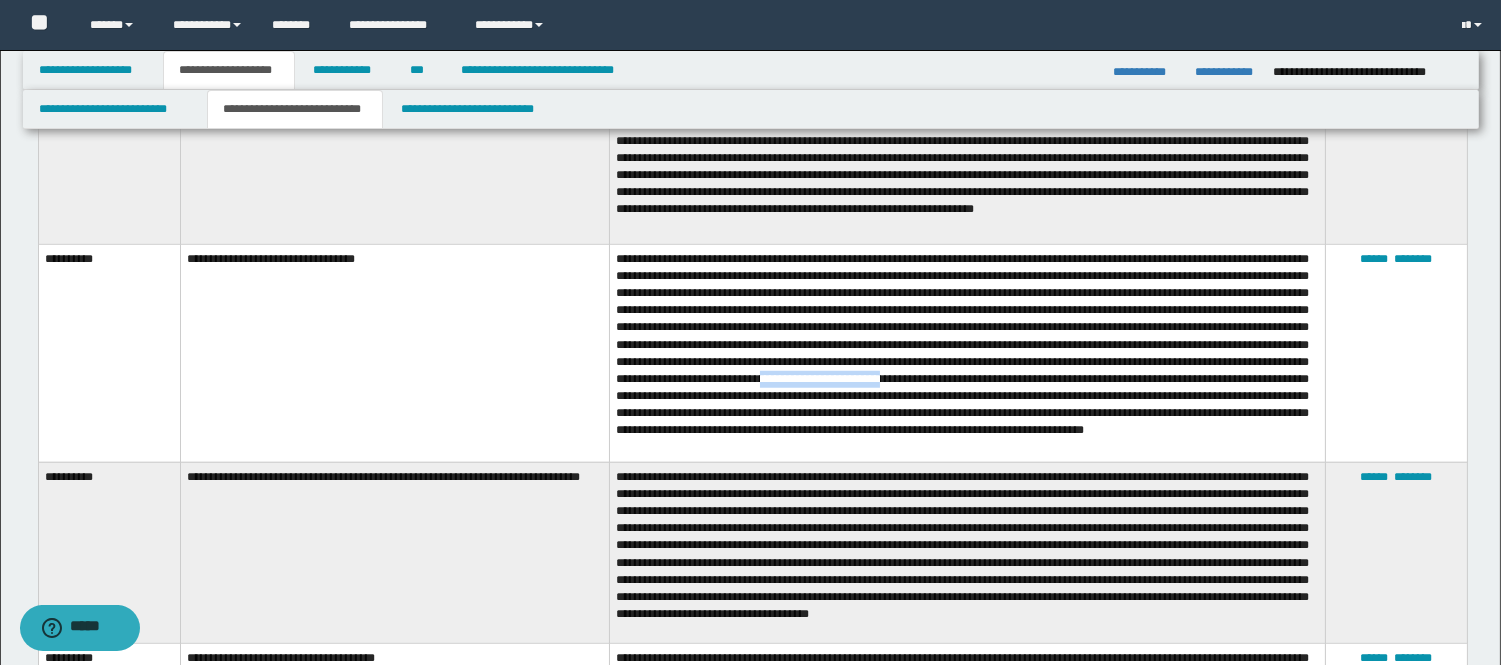 drag, startPoint x: 616, startPoint y: 393, endPoint x: 732, endPoint y: 386, distance: 116.21101 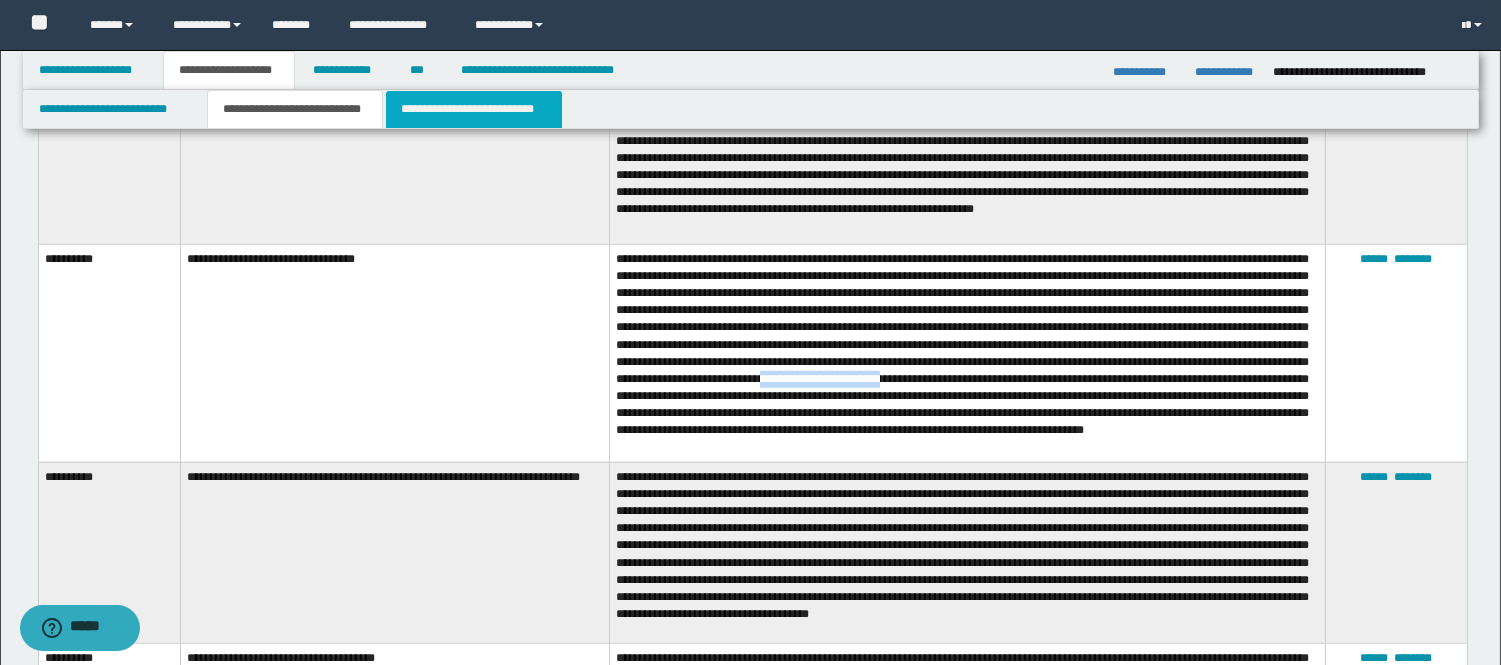 click on "**********" at bounding box center (474, 109) 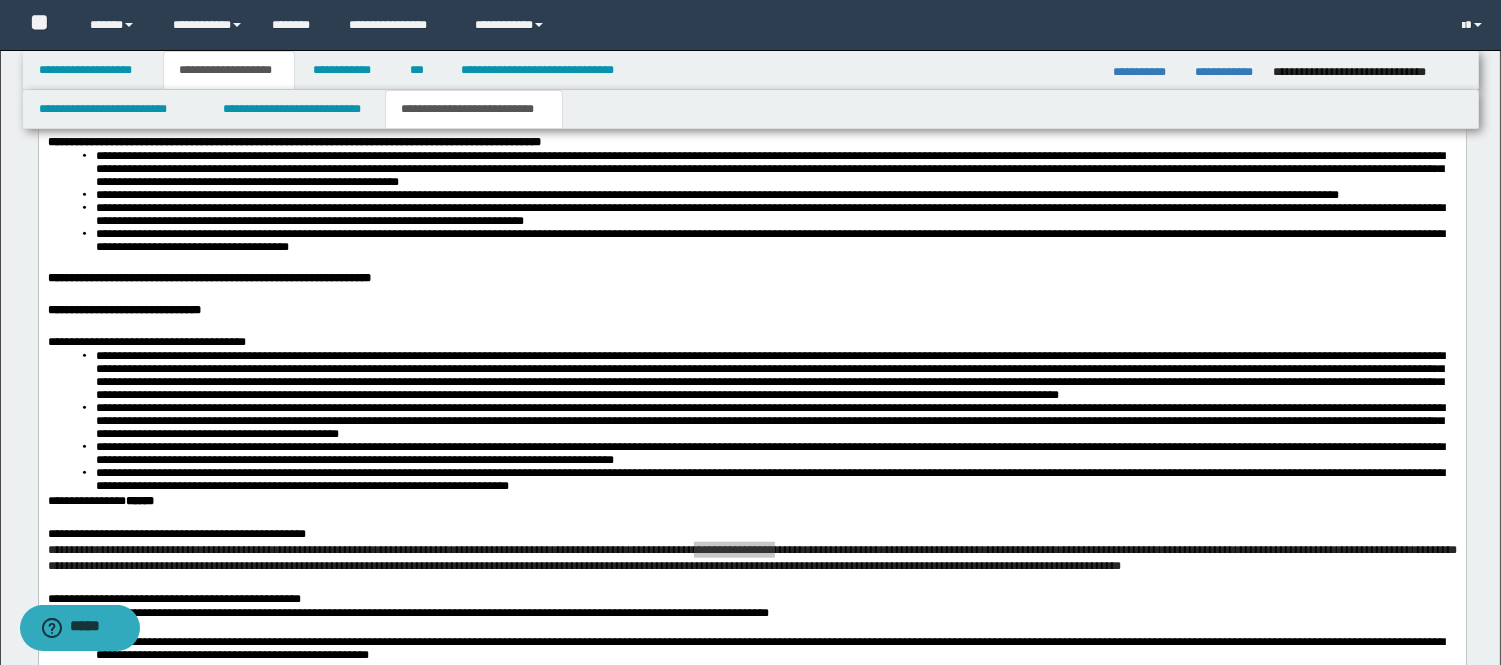 scroll, scrollTop: 4123, scrollLeft: 0, axis: vertical 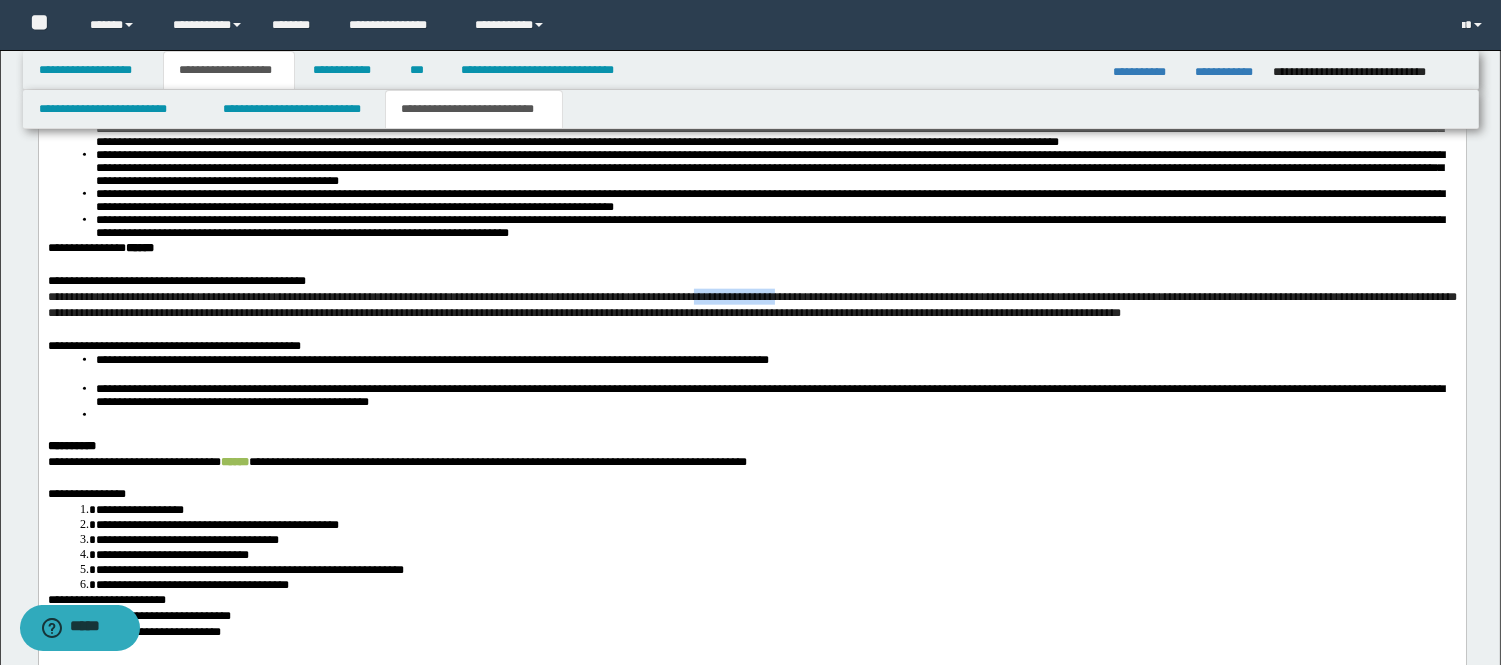 click on "**********" at bounding box center [751, 306] 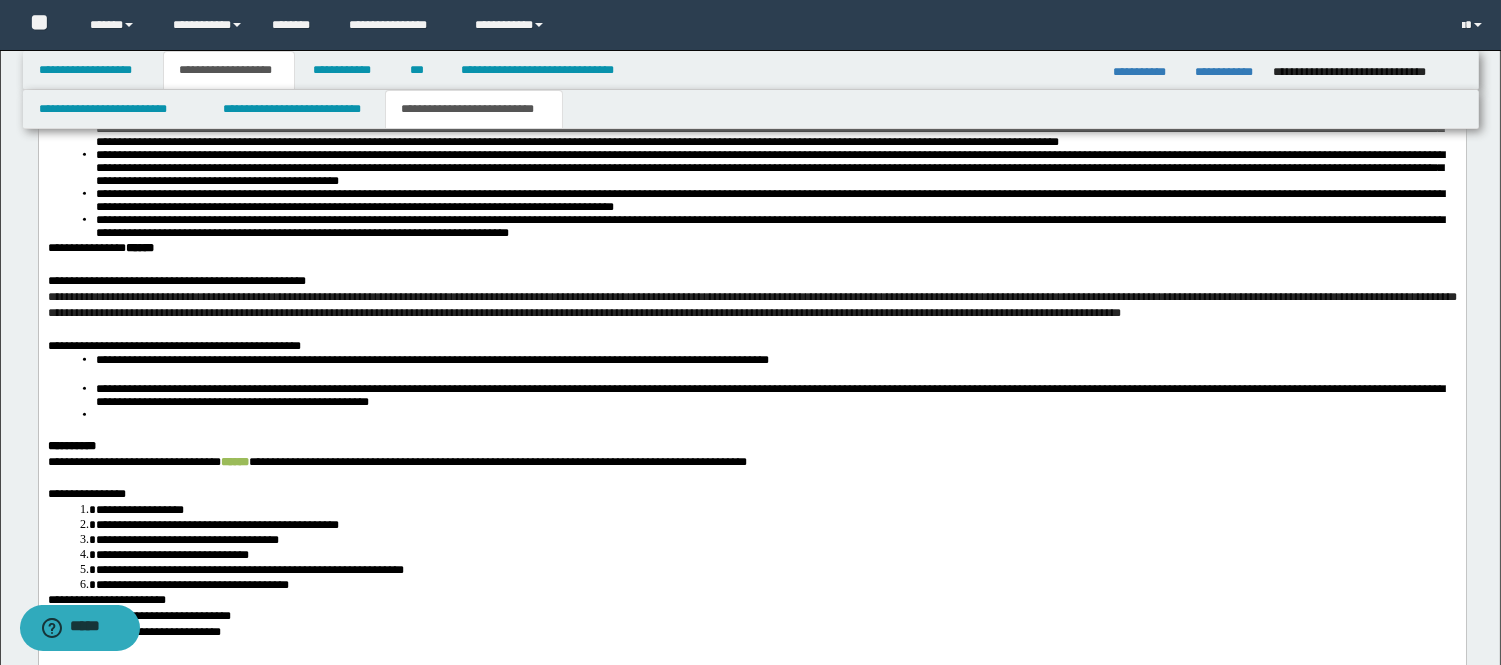 click on "**********" at bounding box center [751, 306] 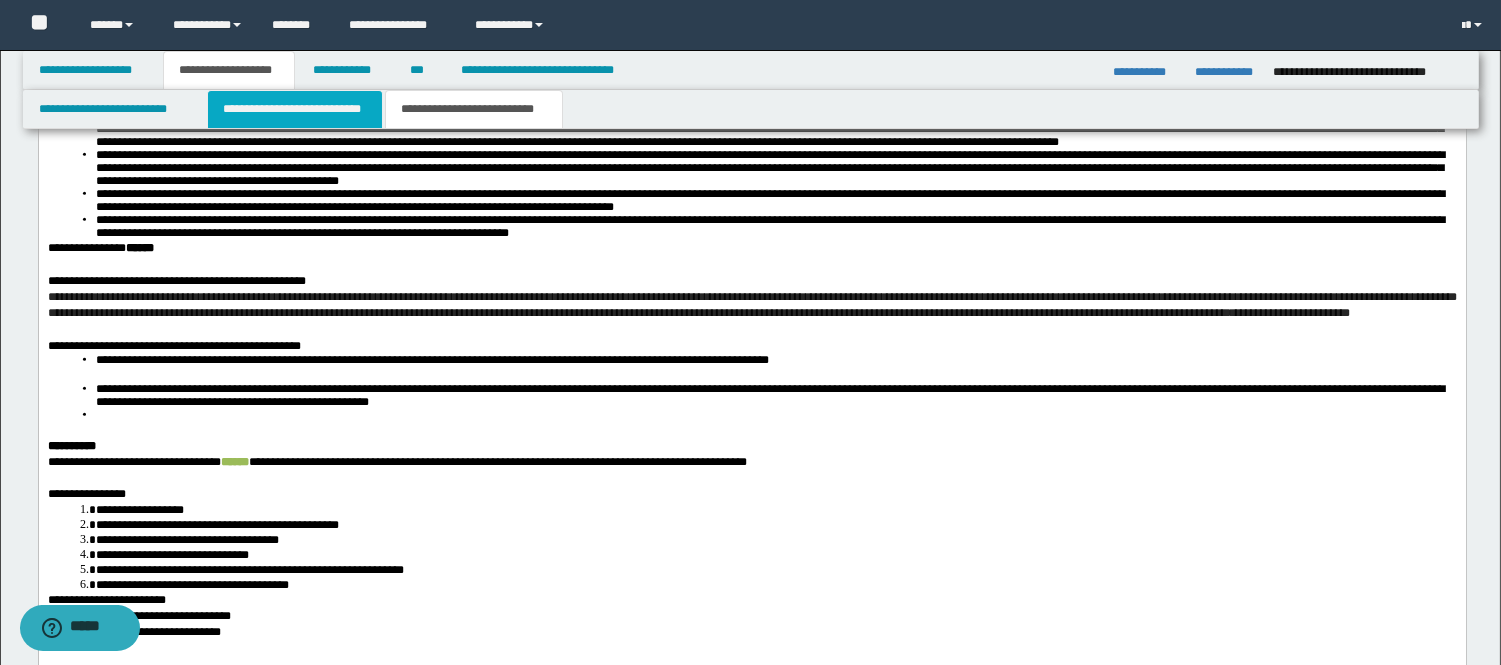 click on "**********" at bounding box center [295, 109] 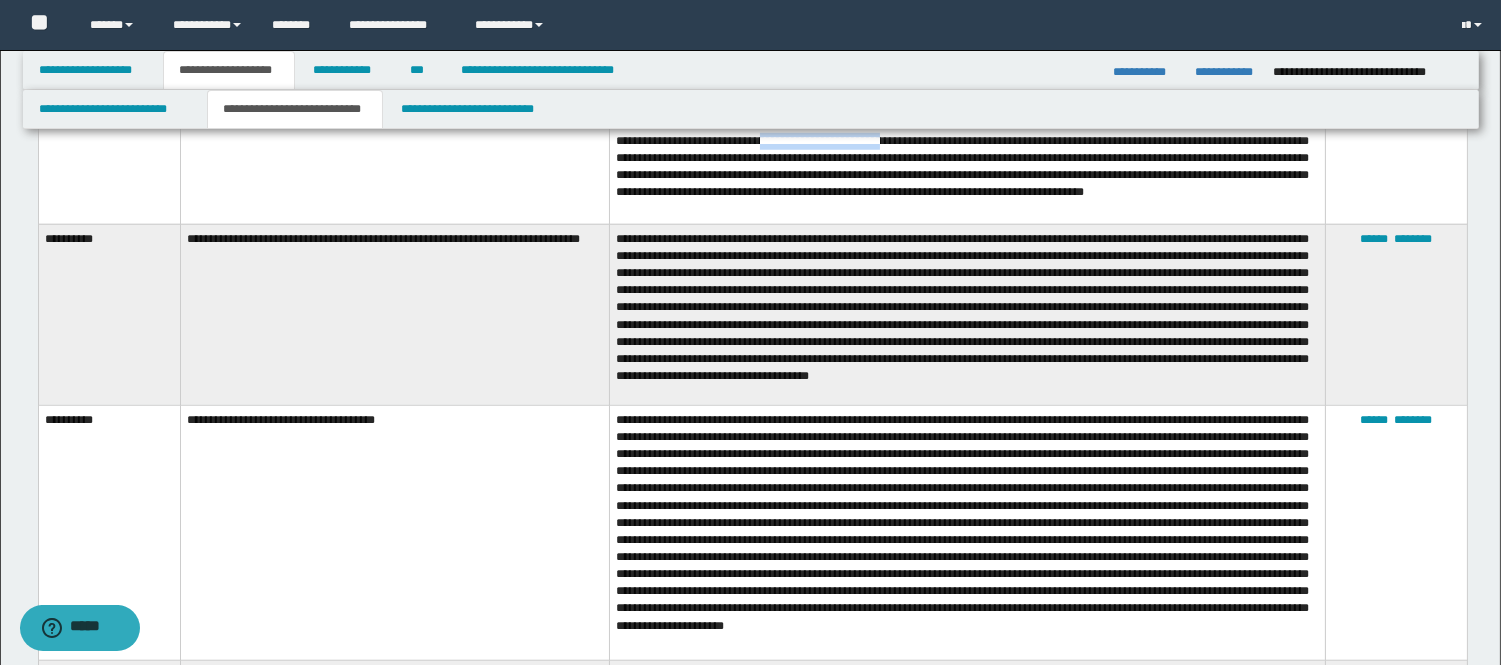 scroll, scrollTop: 3234, scrollLeft: 0, axis: vertical 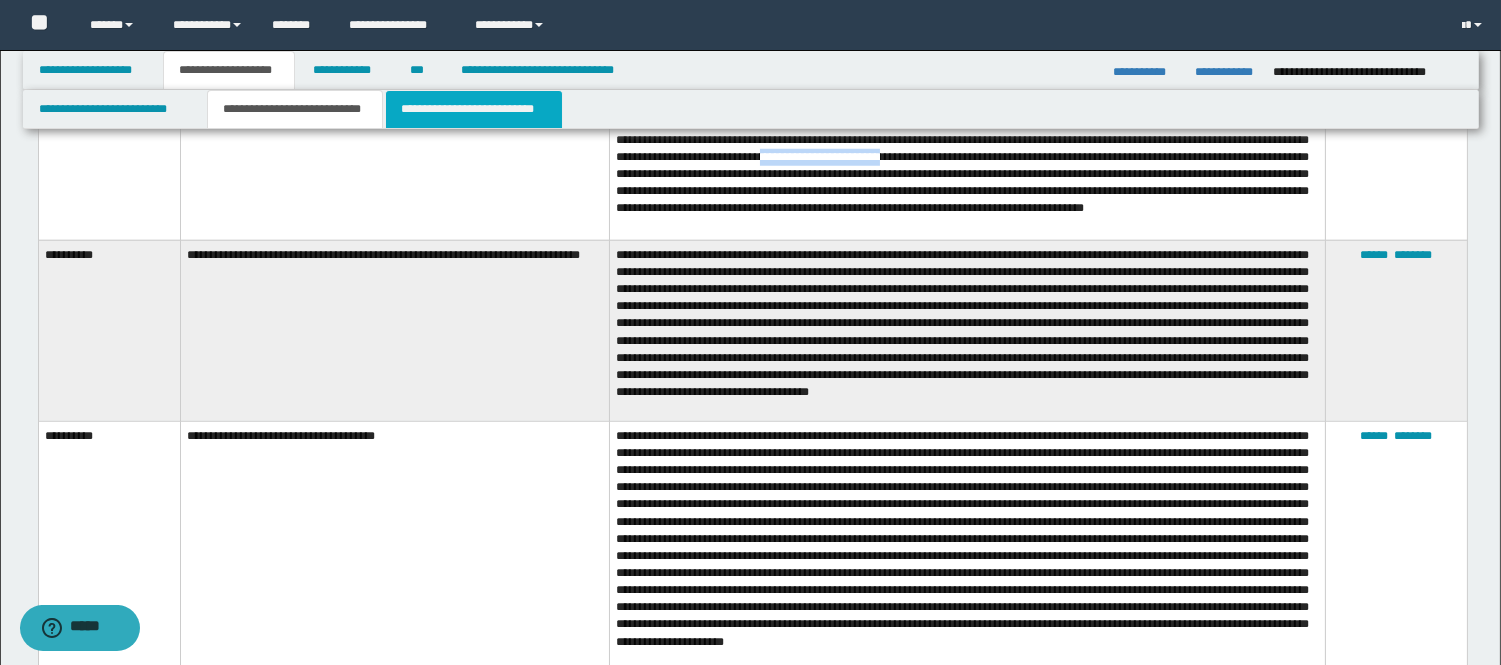 click on "**********" at bounding box center (474, 109) 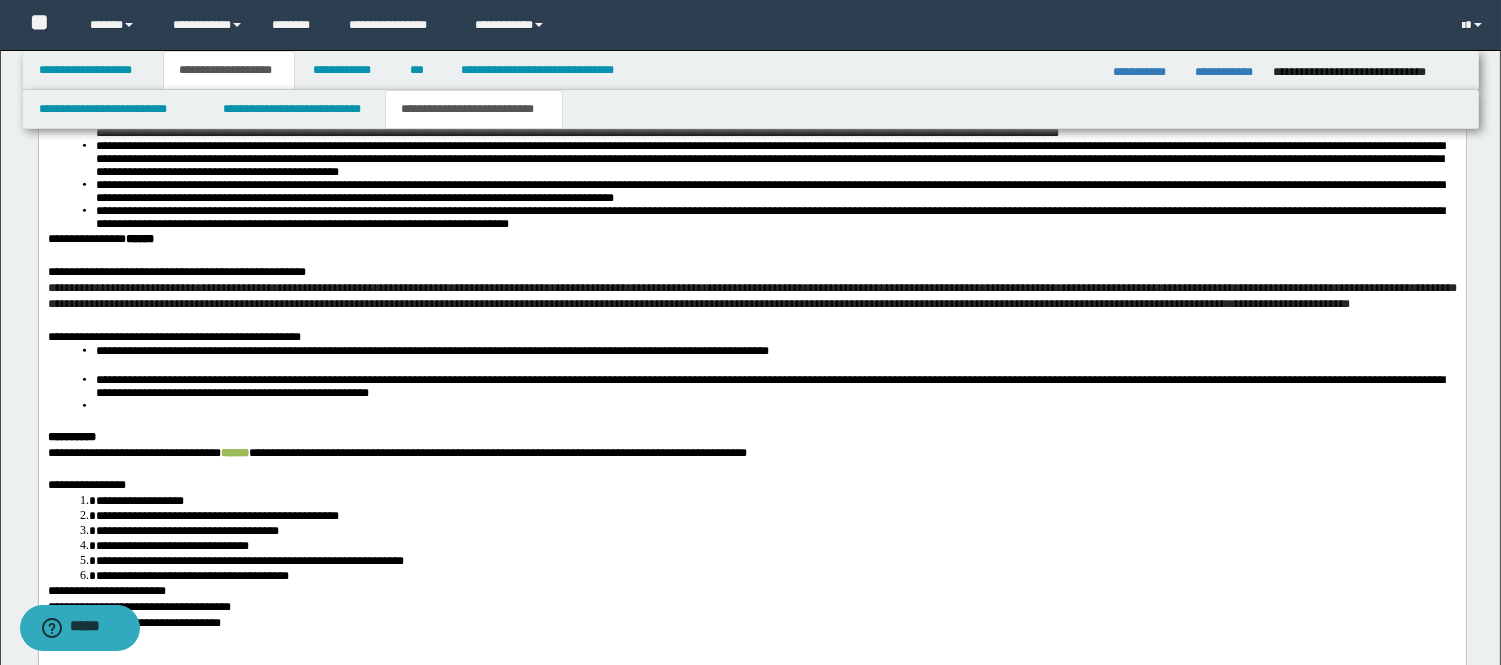 scroll, scrollTop: 4171, scrollLeft: 0, axis: vertical 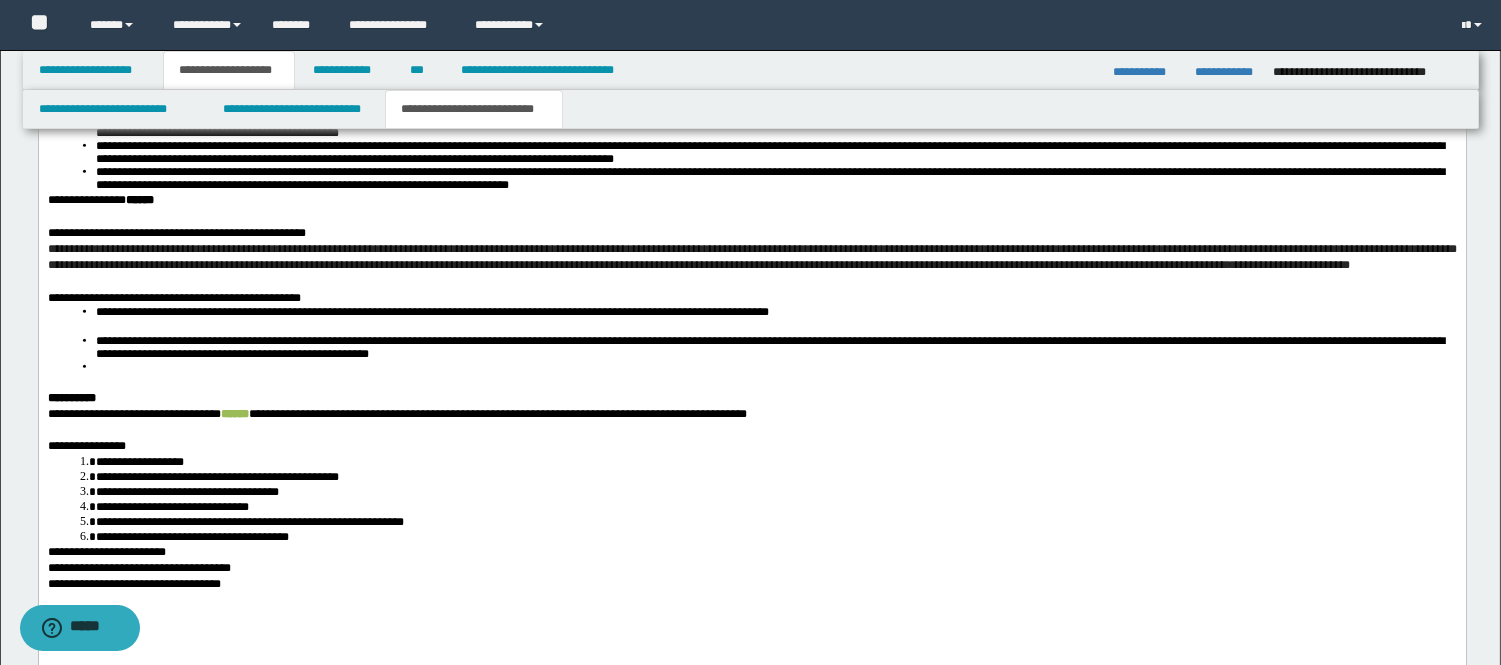 click on "**********" at bounding box center [751, 258] 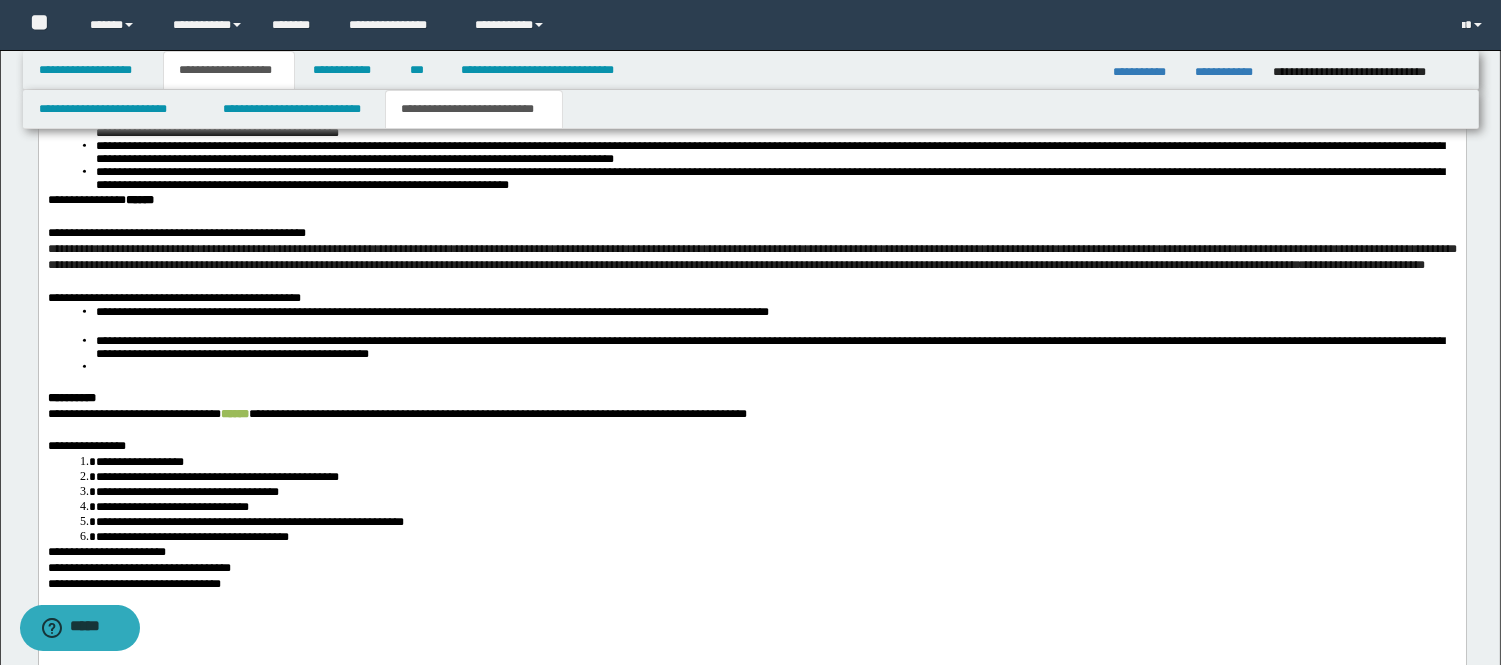 click on "**********" at bounding box center [751, 258] 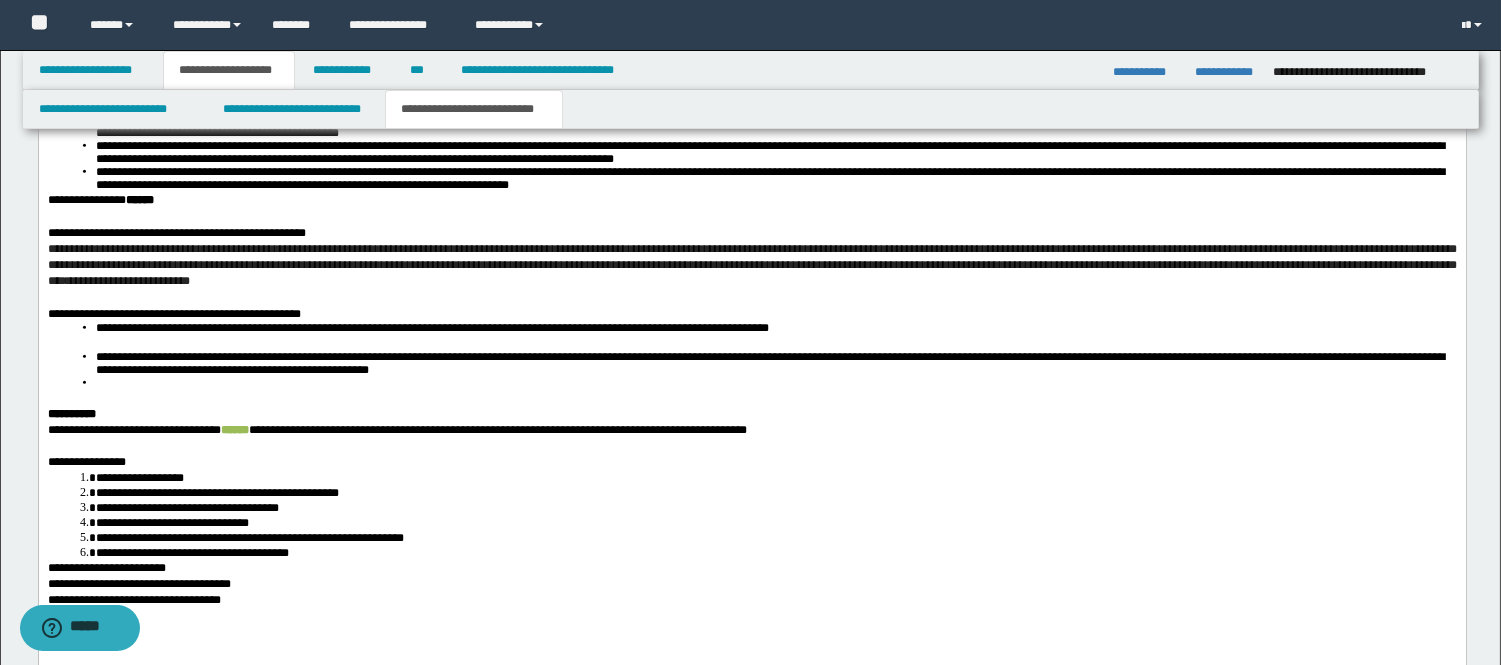 click on "**********" at bounding box center [751, 266] 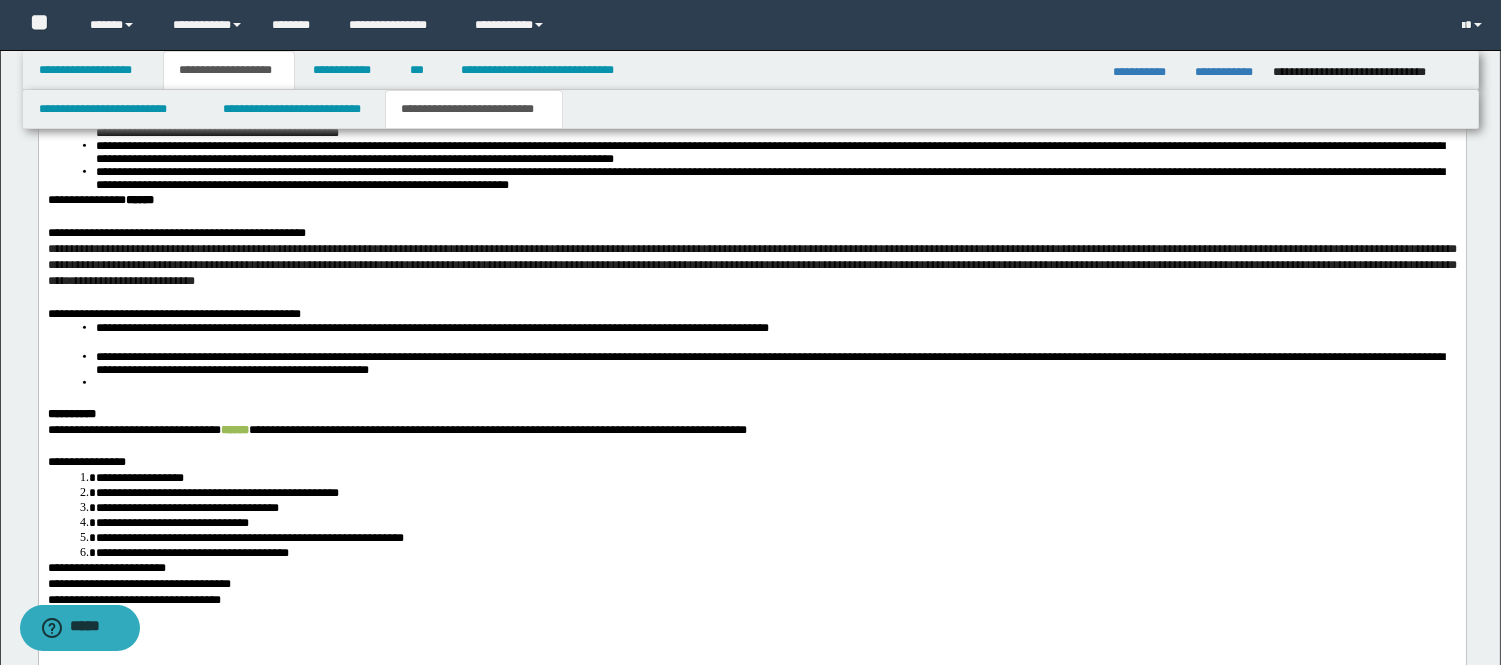 click on "**********" at bounding box center (751, 266) 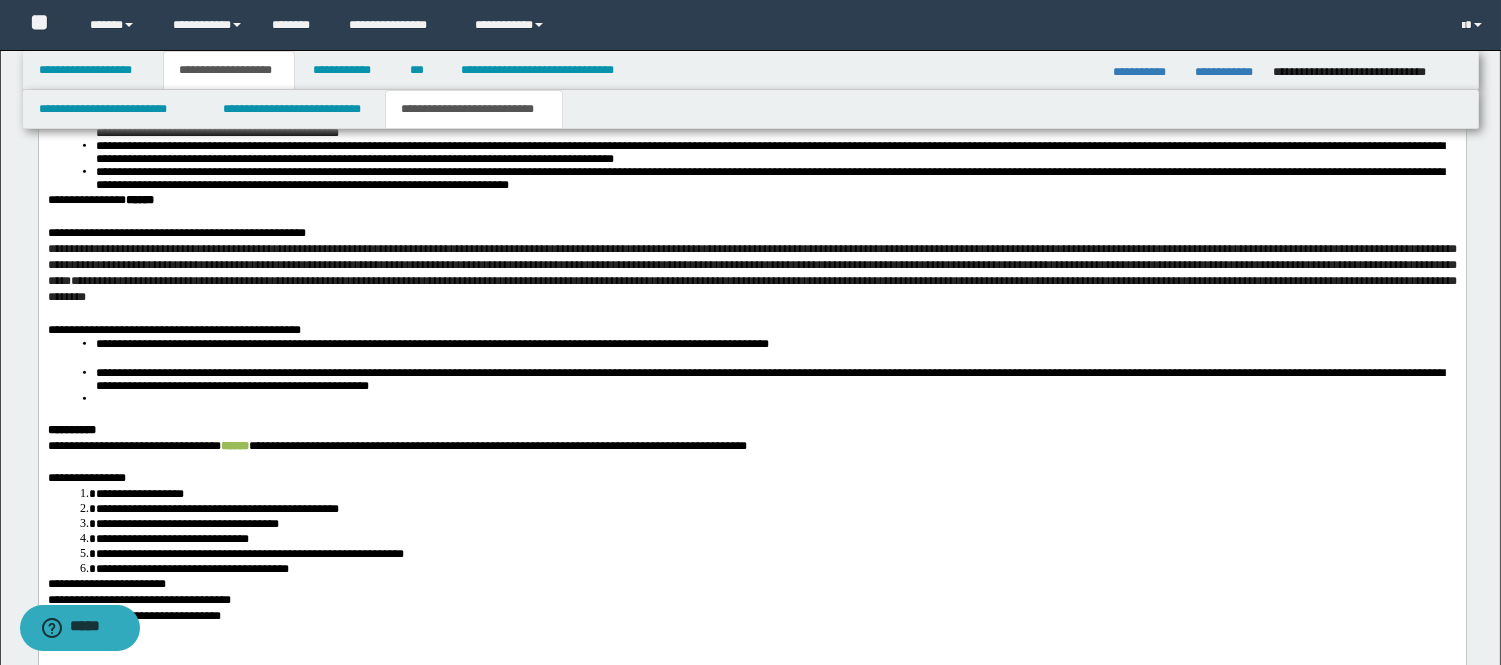 click on "**********" at bounding box center (176, 234) 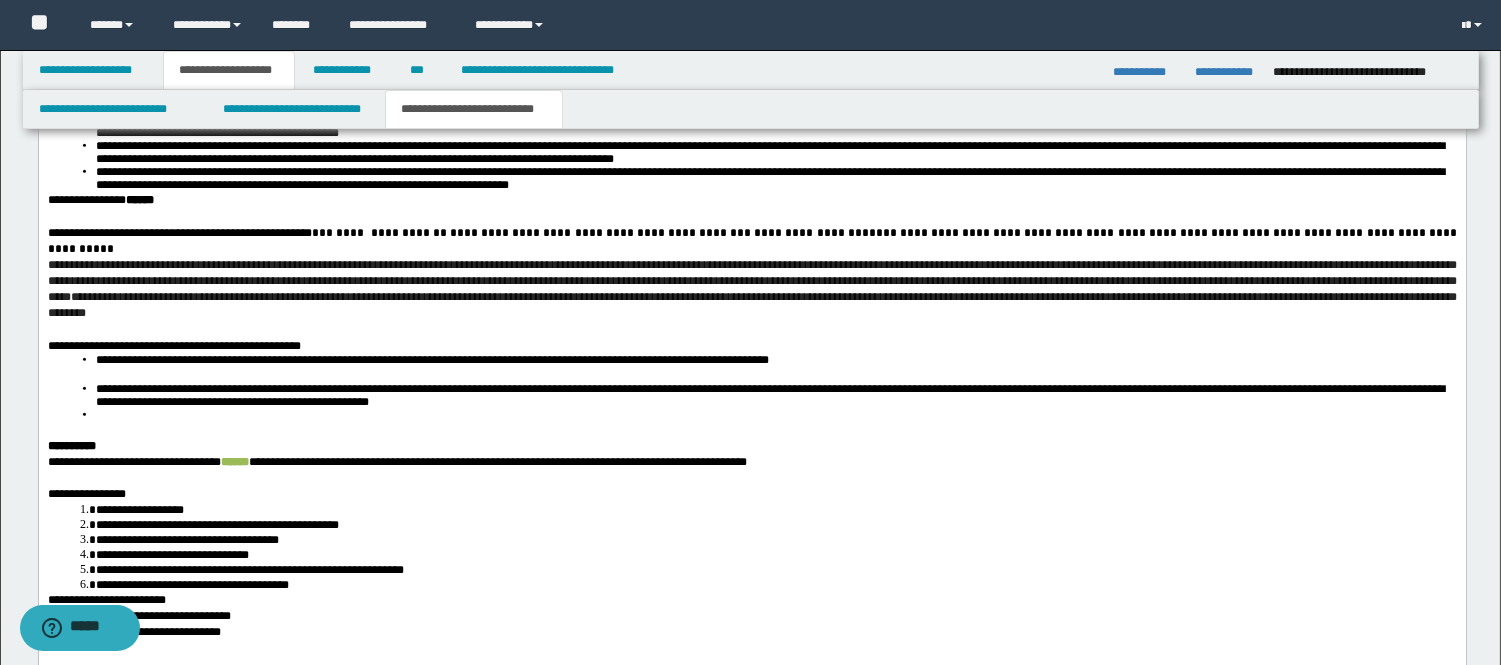 click on "**********" at bounding box center [753, 242] 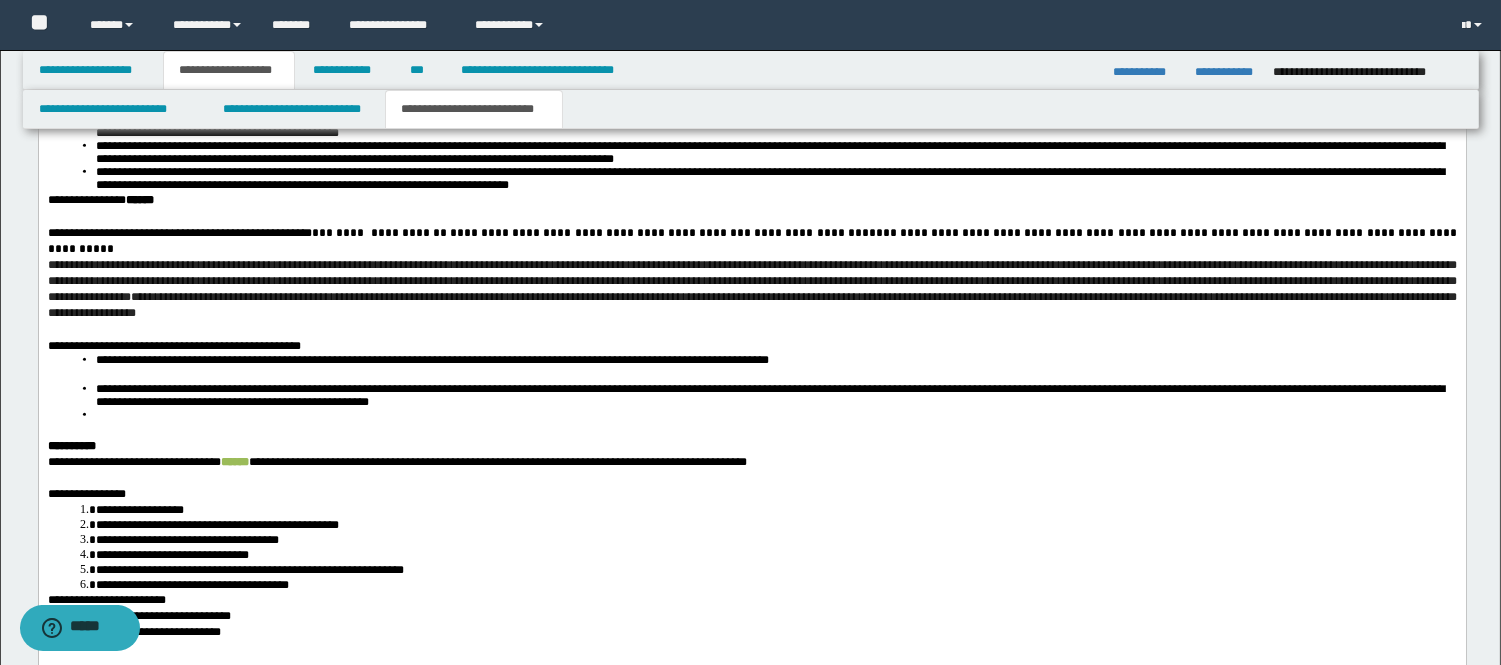 click on "**********" at bounding box center [751, 290] 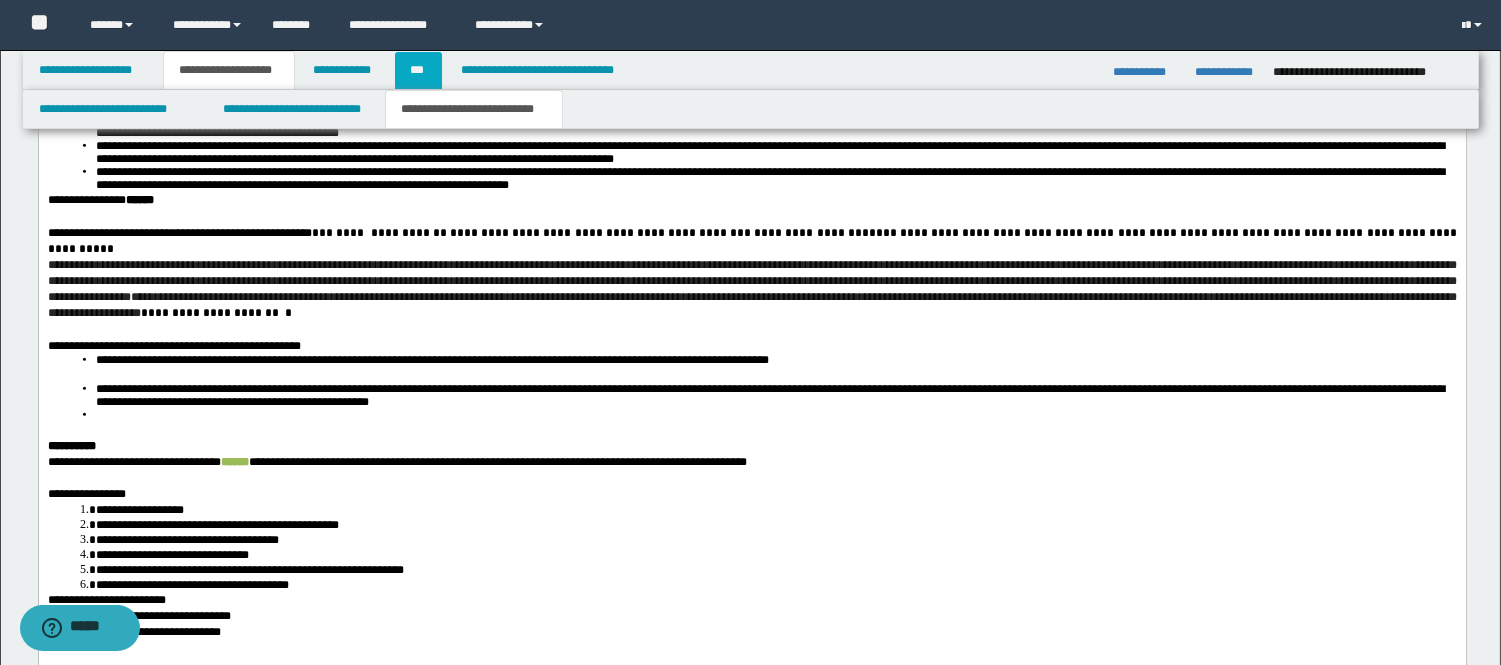 click on "***" at bounding box center (418, 70) 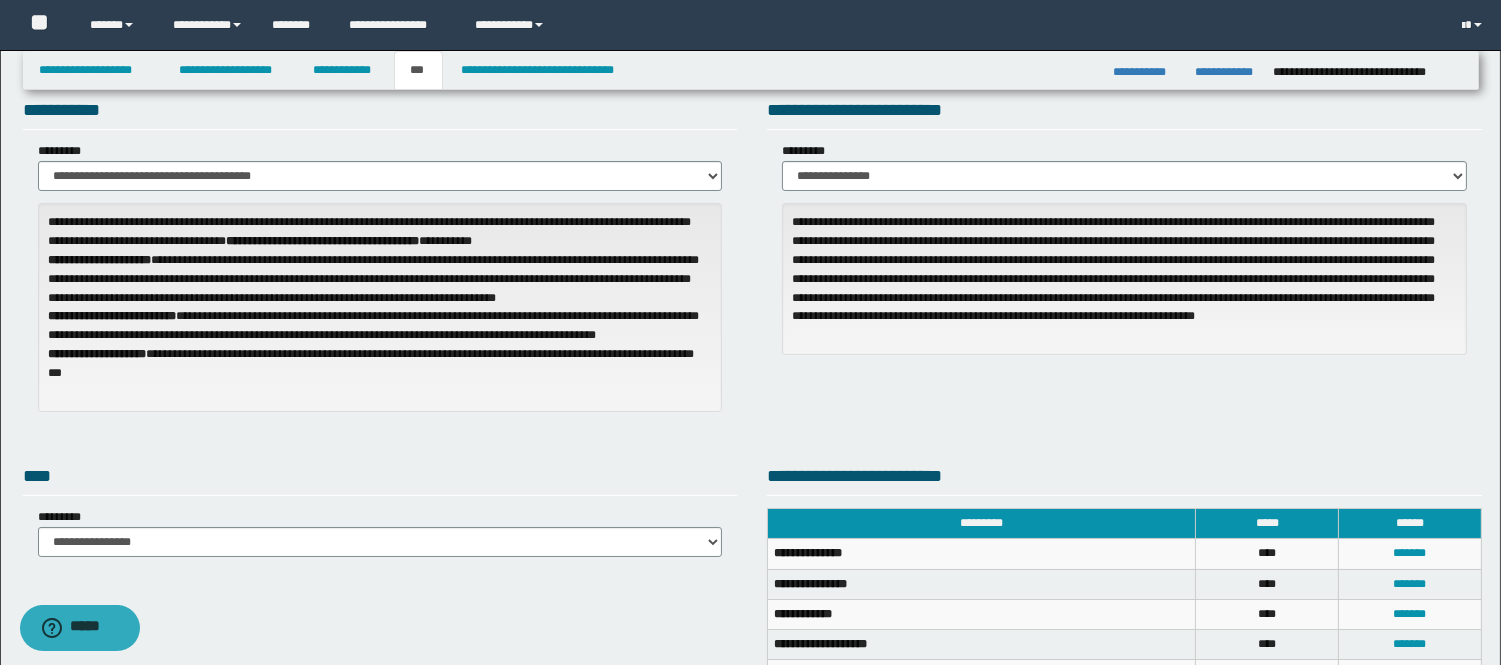 scroll, scrollTop: 0, scrollLeft: 0, axis: both 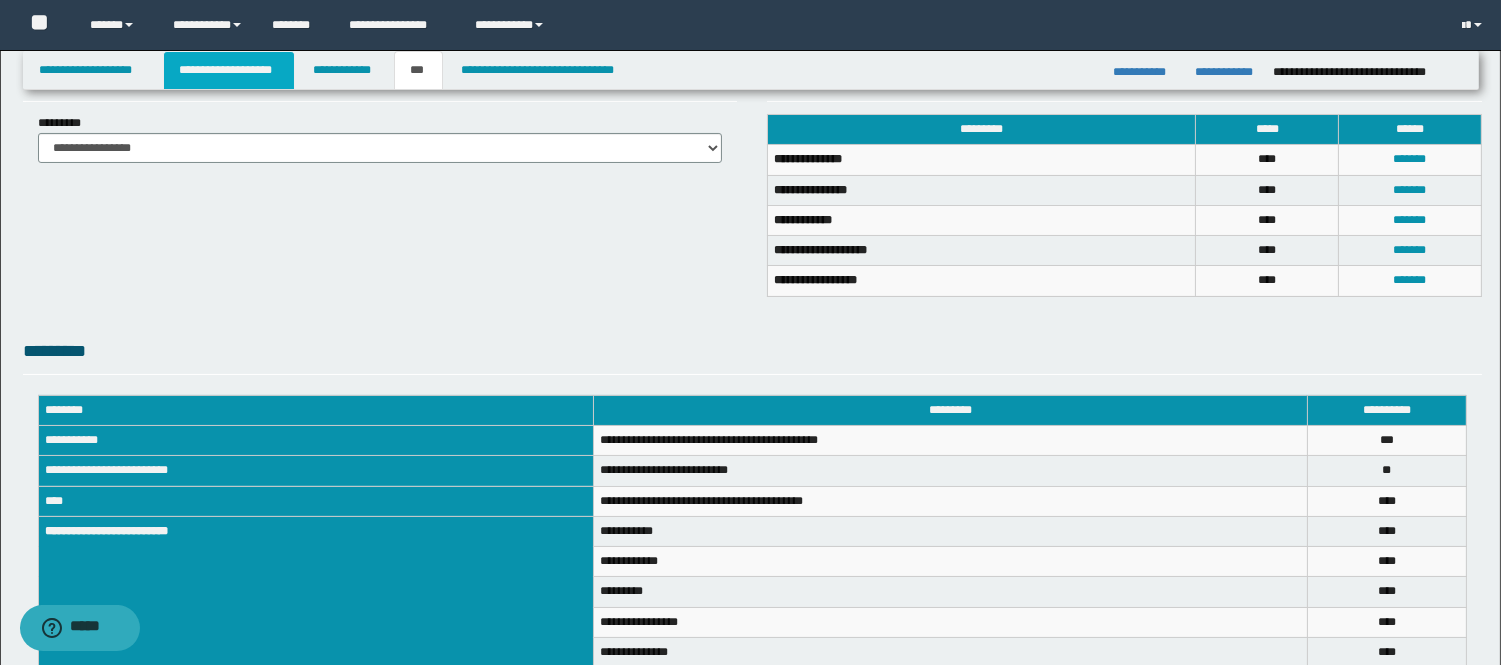 click on "**********" at bounding box center [229, 70] 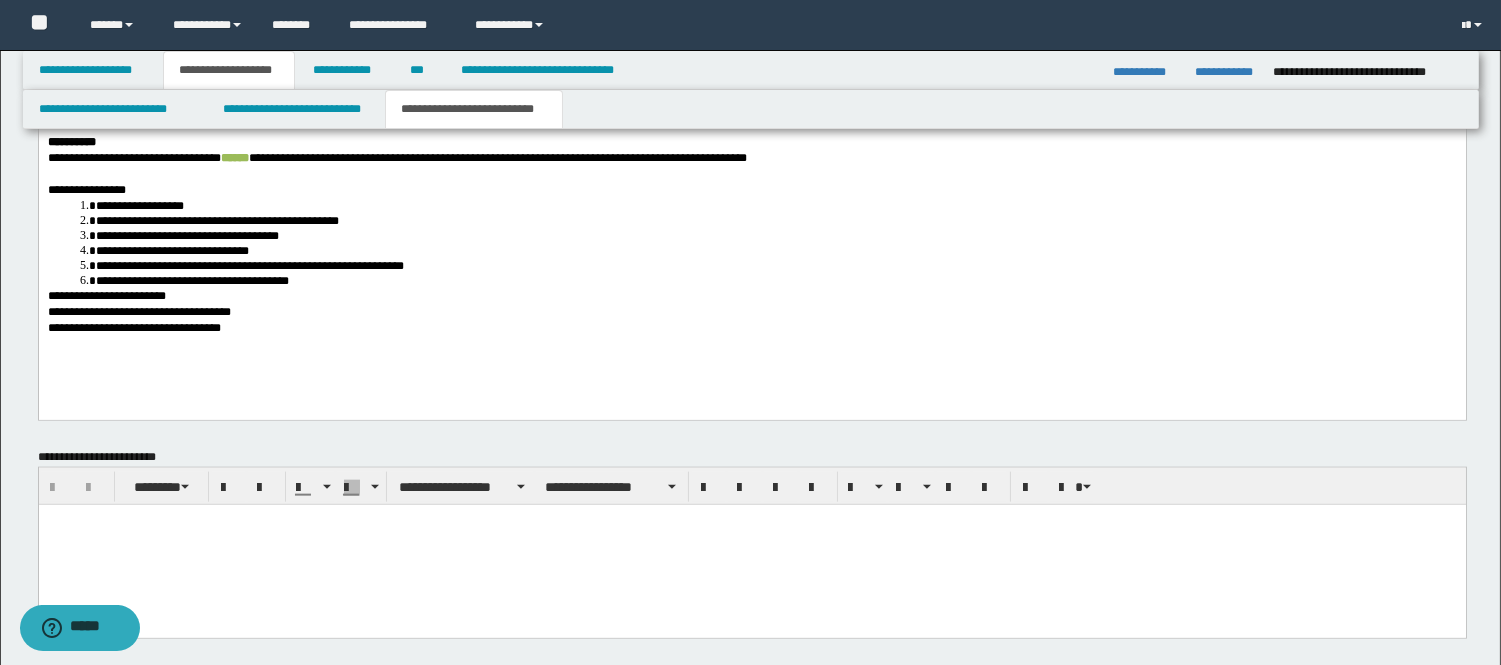 scroll, scrollTop: 4253, scrollLeft: 0, axis: vertical 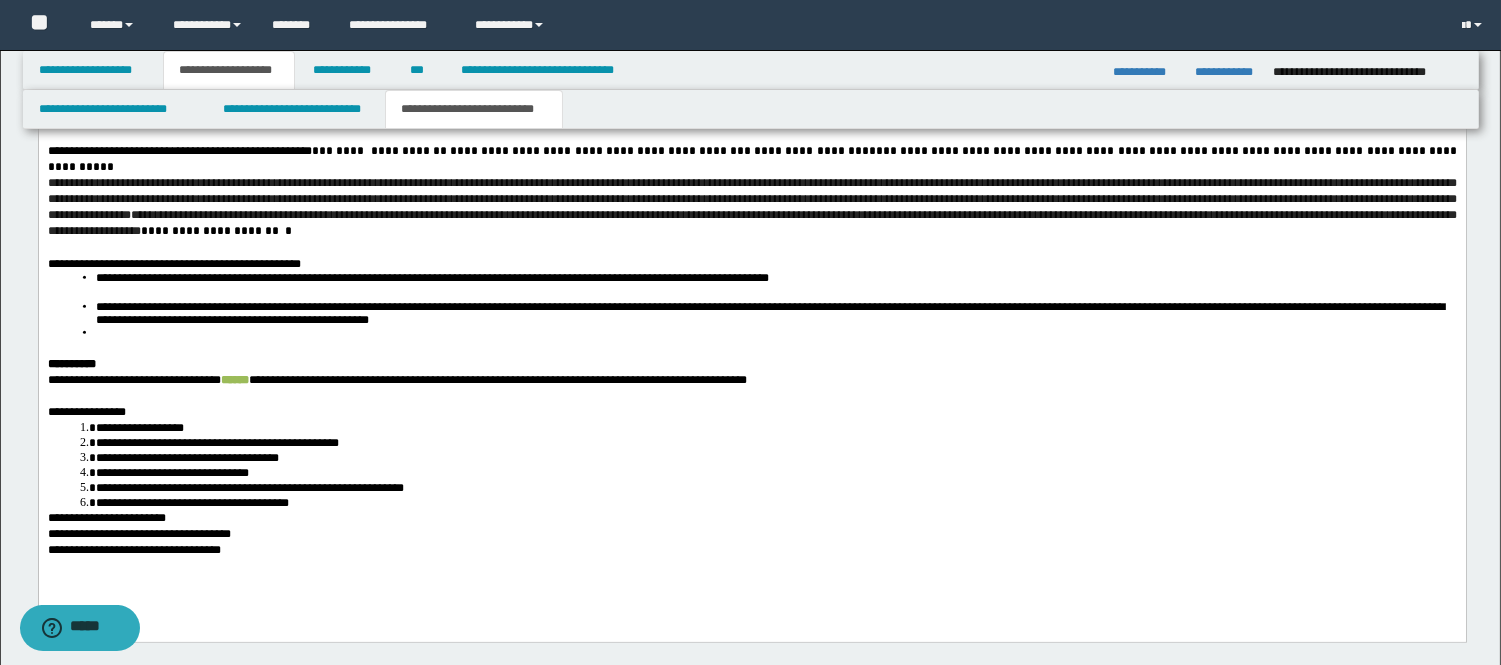 click on "**********" at bounding box center (212, 232) 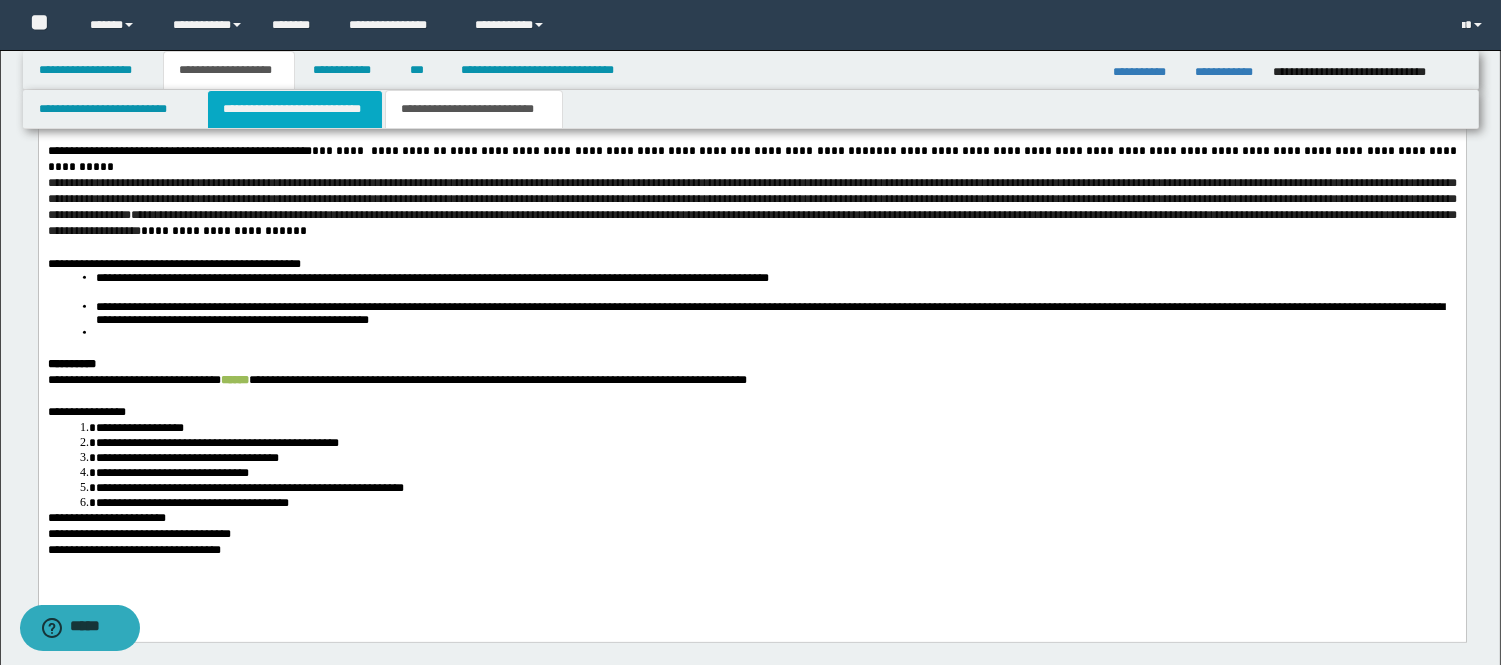 click on "**********" at bounding box center [295, 109] 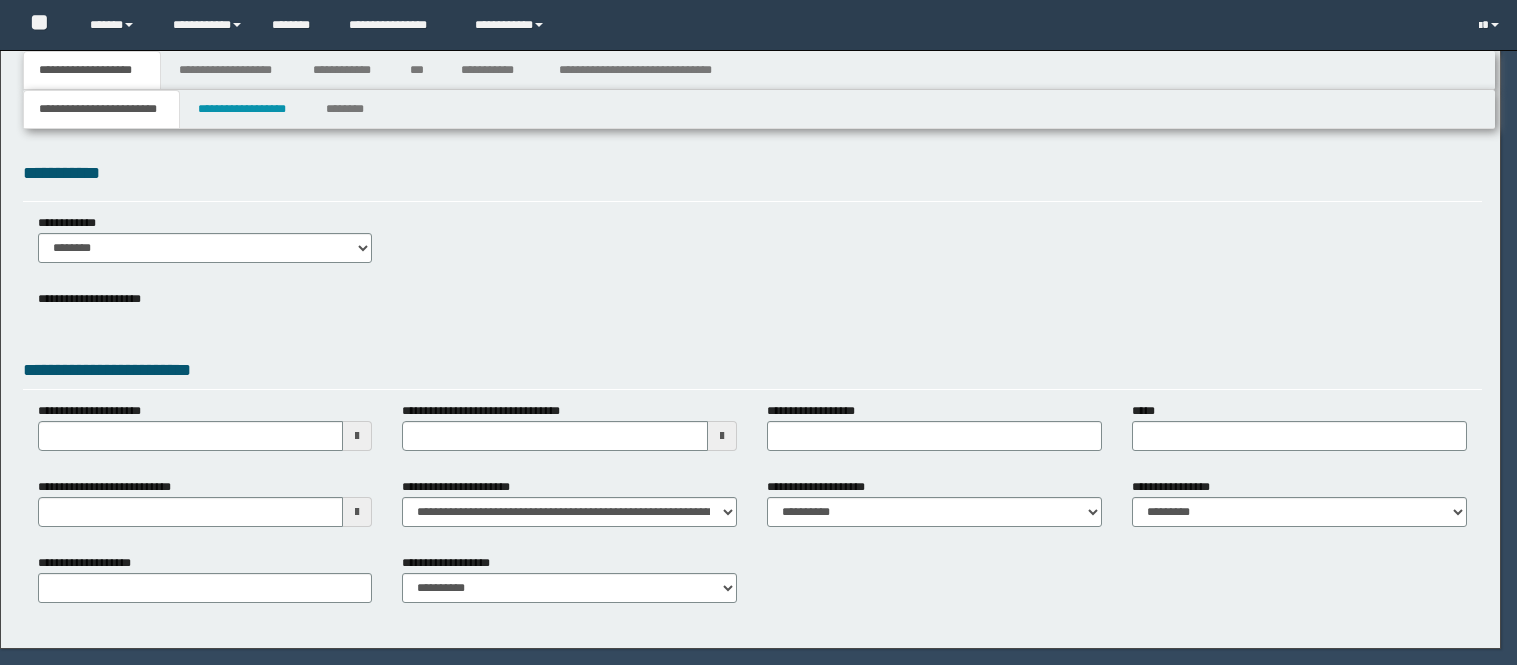 scroll, scrollTop: 0, scrollLeft: 0, axis: both 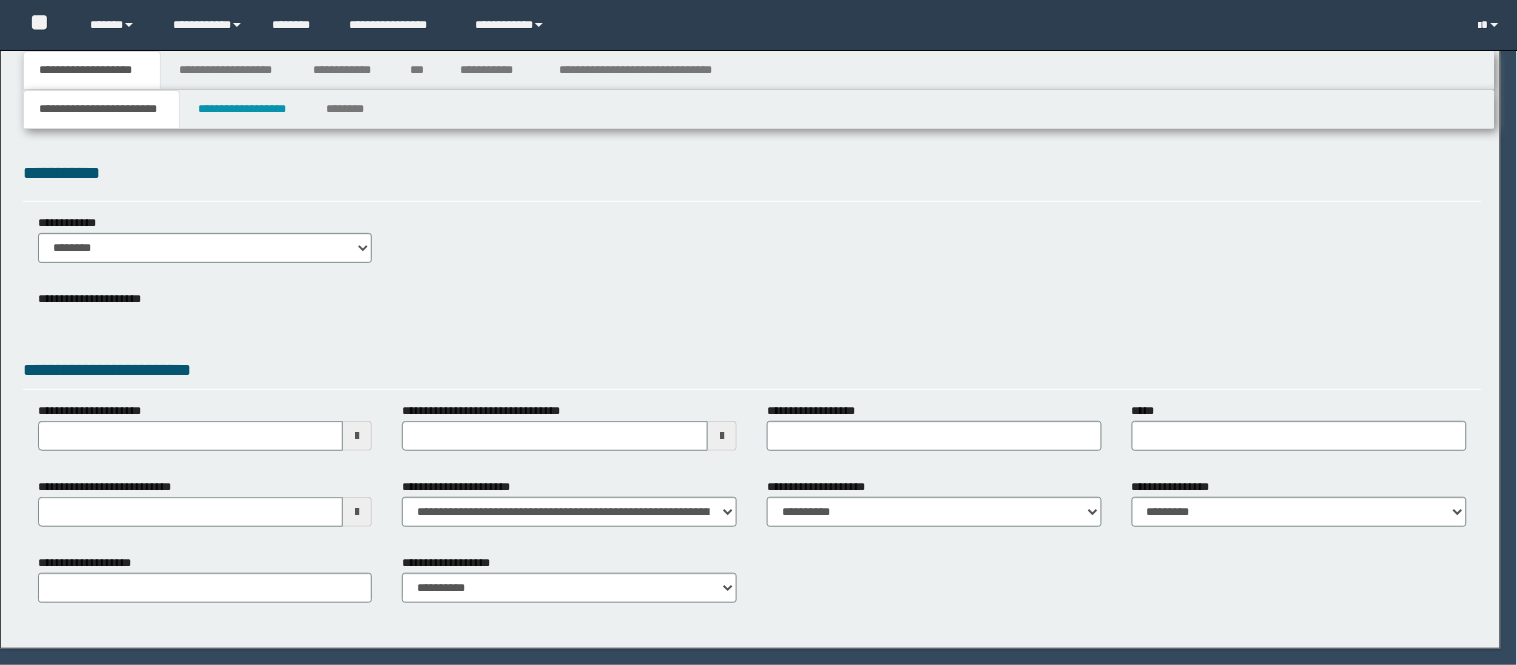 select on "*" 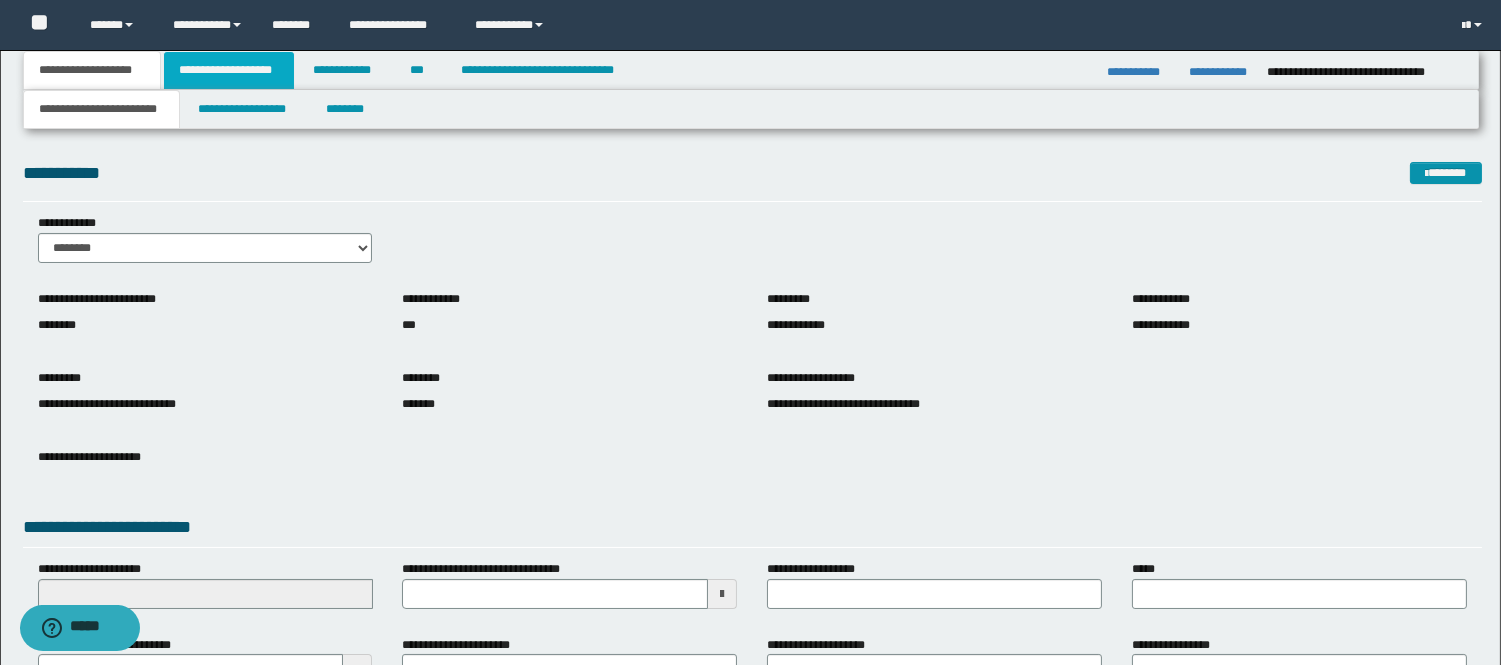 click on "**********" at bounding box center [229, 70] 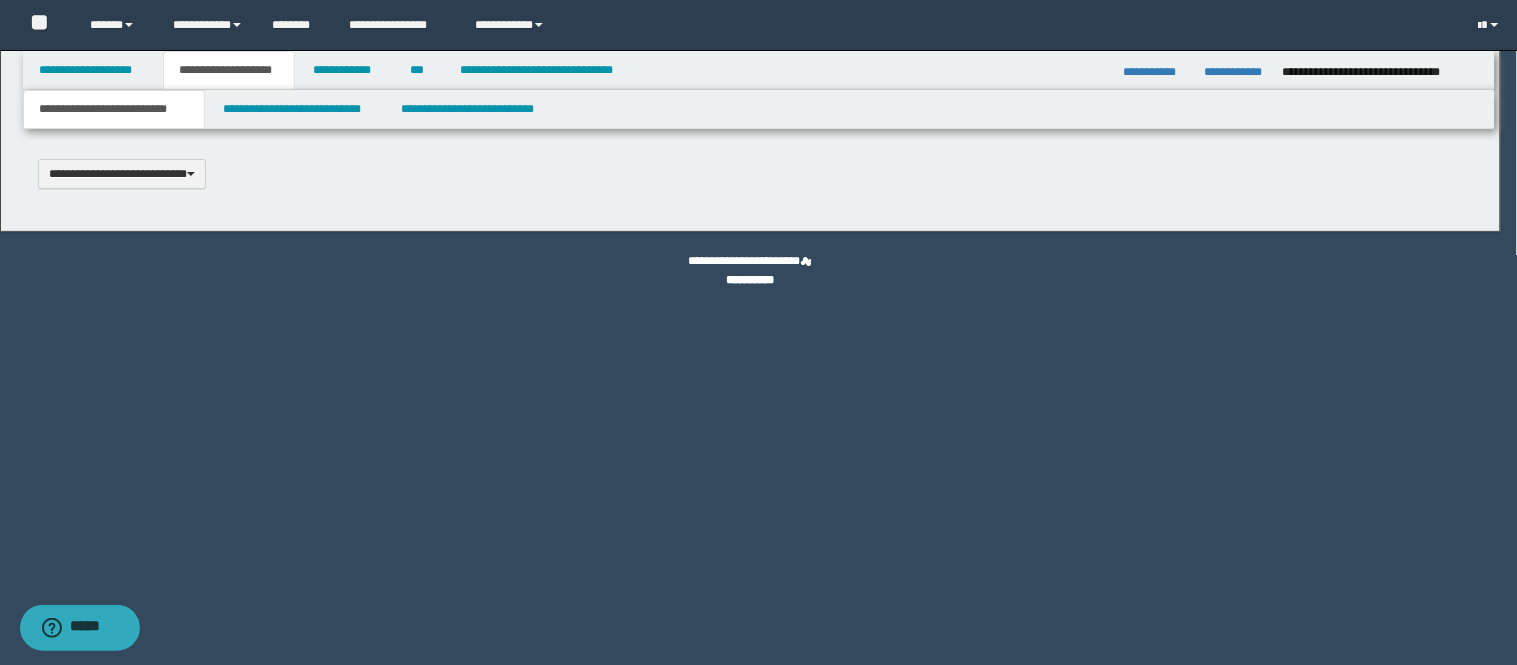 type 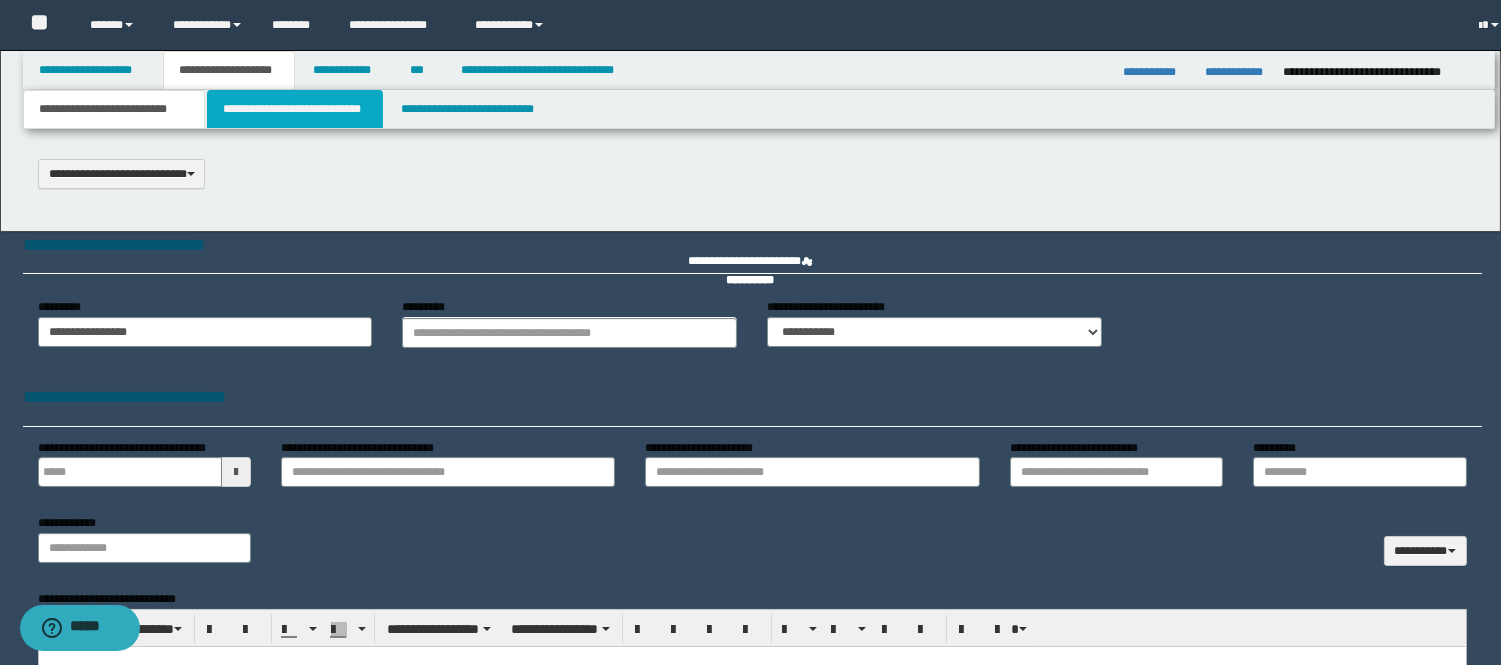 click on "**********" at bounding box center [295, 109] 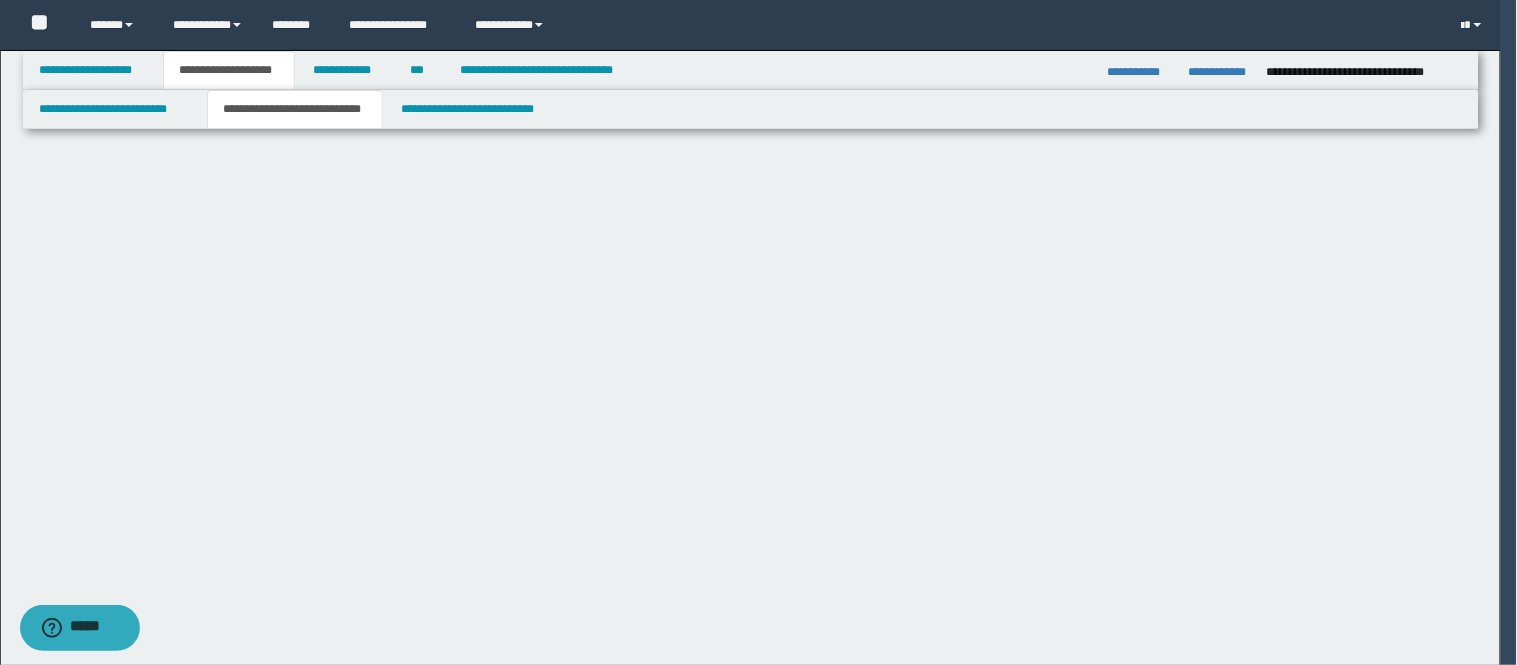 scroll, scrollTop: 0, scrollLeft: 0, axis: both 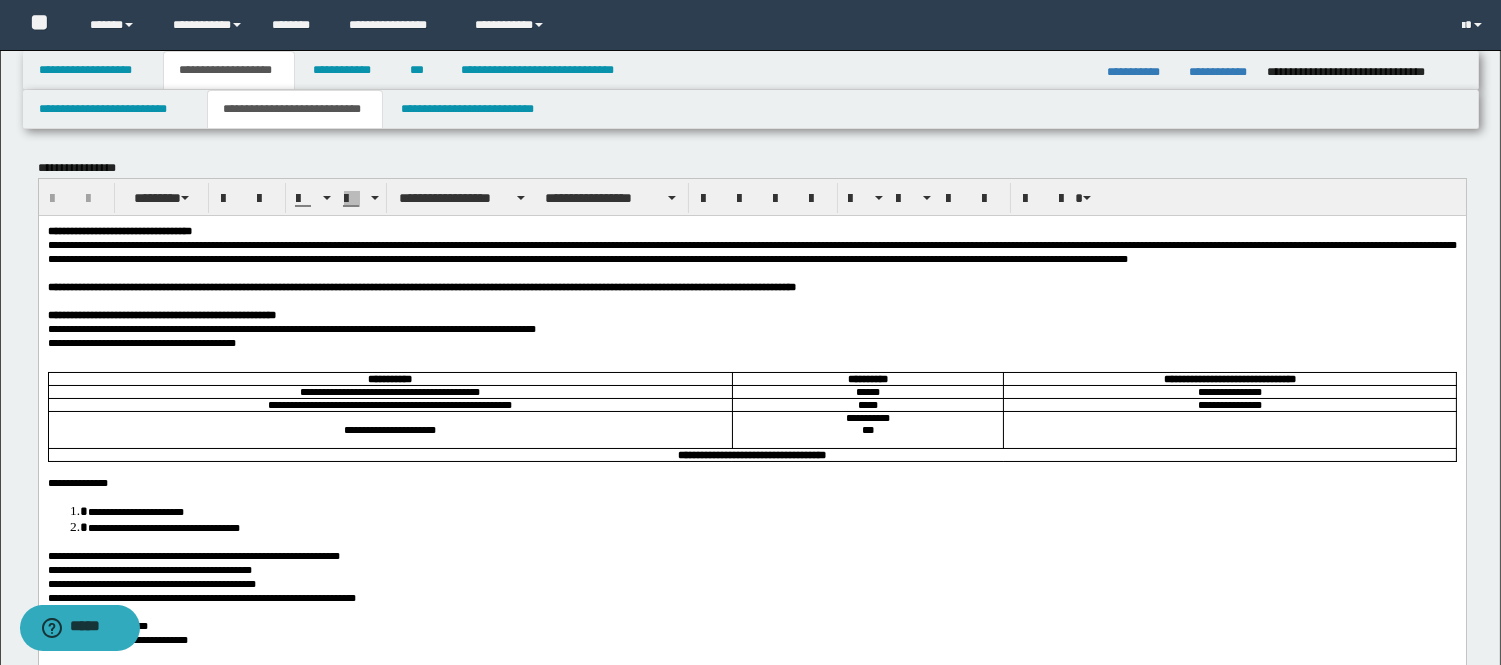 click on "**********" at bounding box center (751, 342) 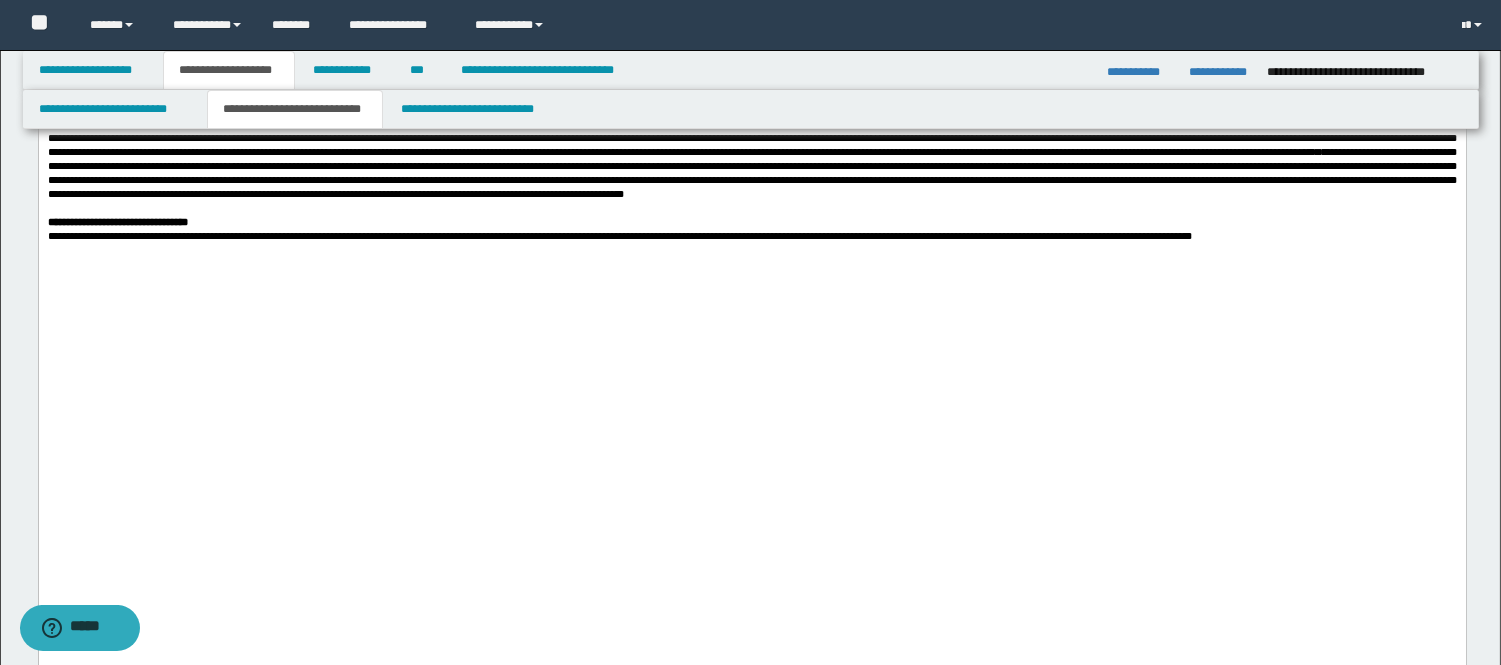 scroll, scrollTop: 1000, scrollLeft: 0, axis: vertical 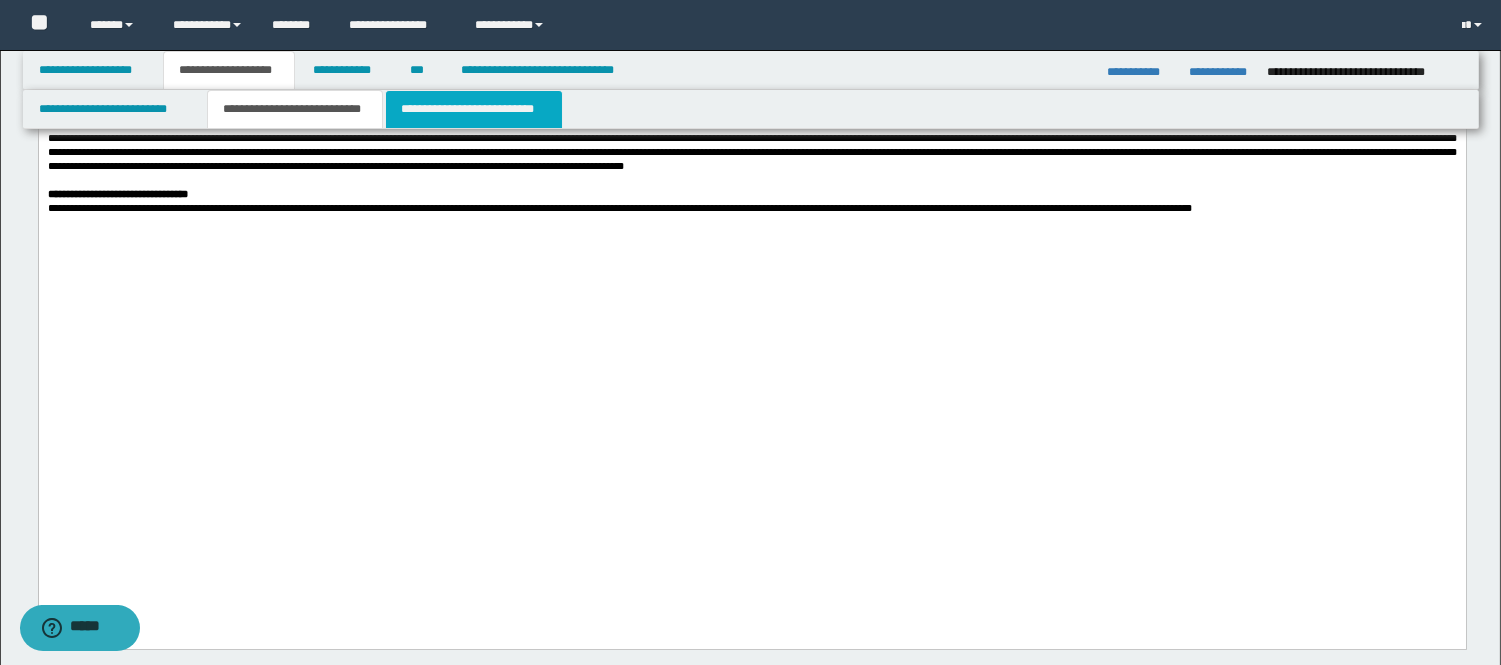 click on "**********" at bounding box center (474, 109) 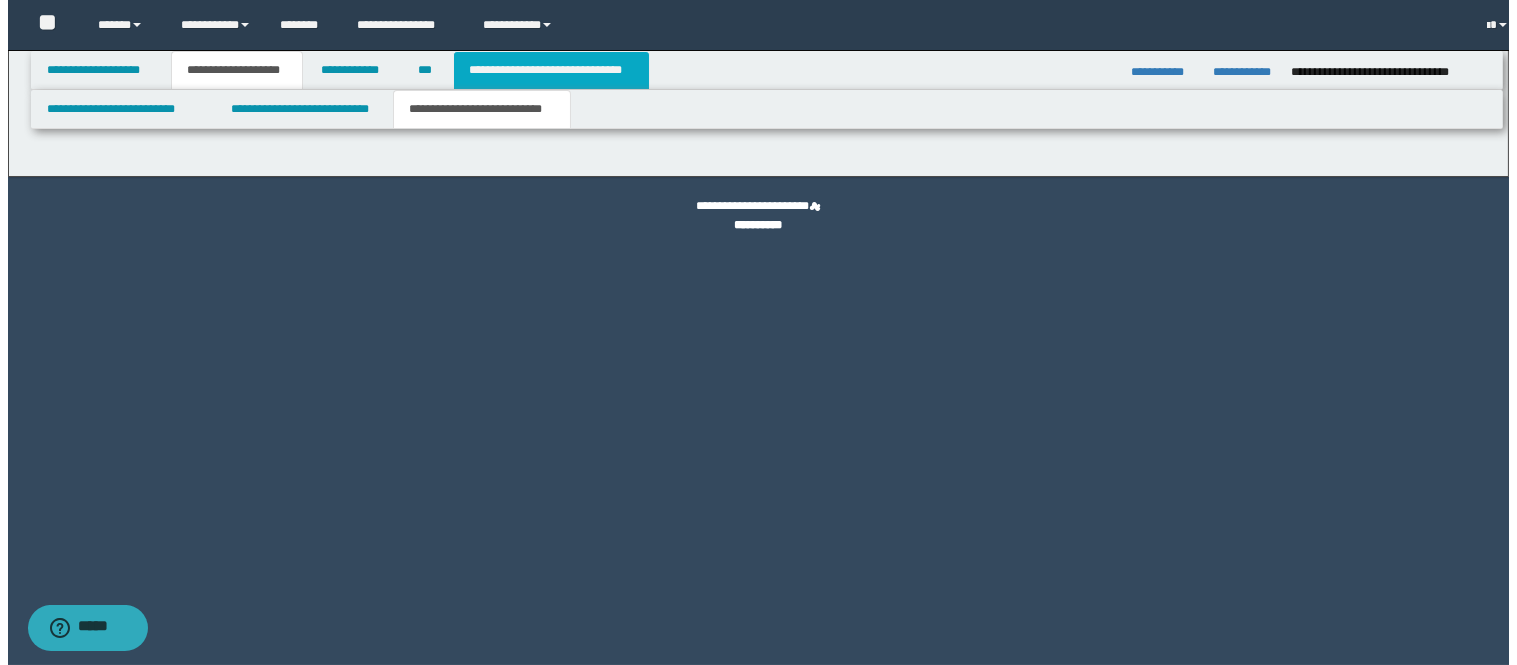scroll, scrollTop: 0, scrollLeft: 0, axis: both 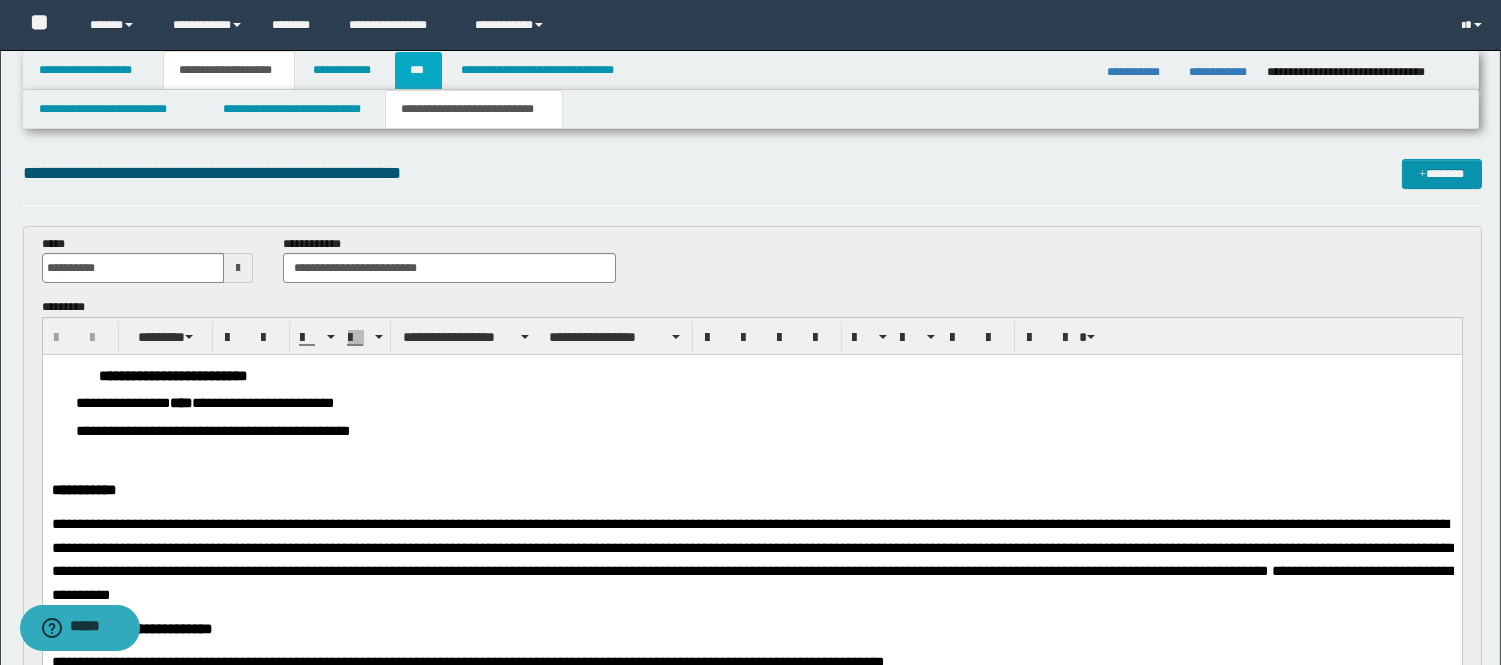click on "***" at bounding box center (418, 70) 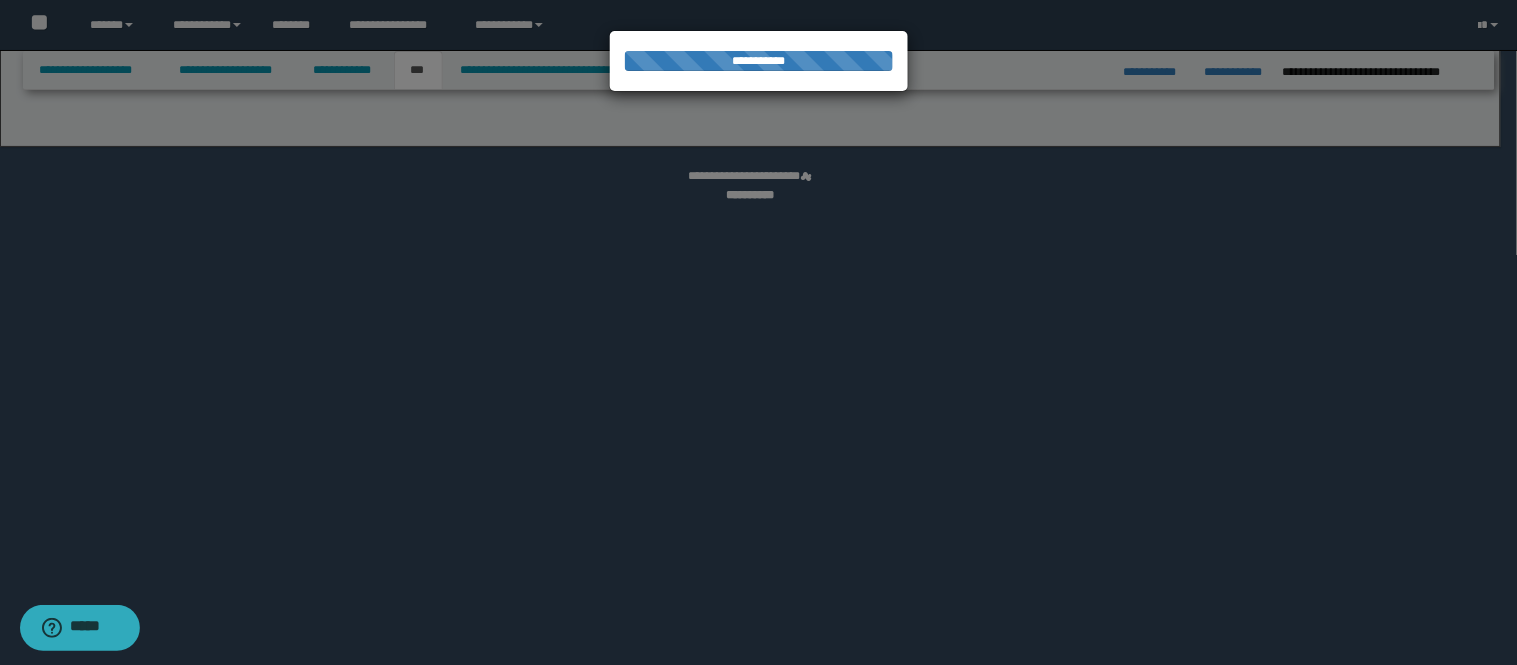select on "**" 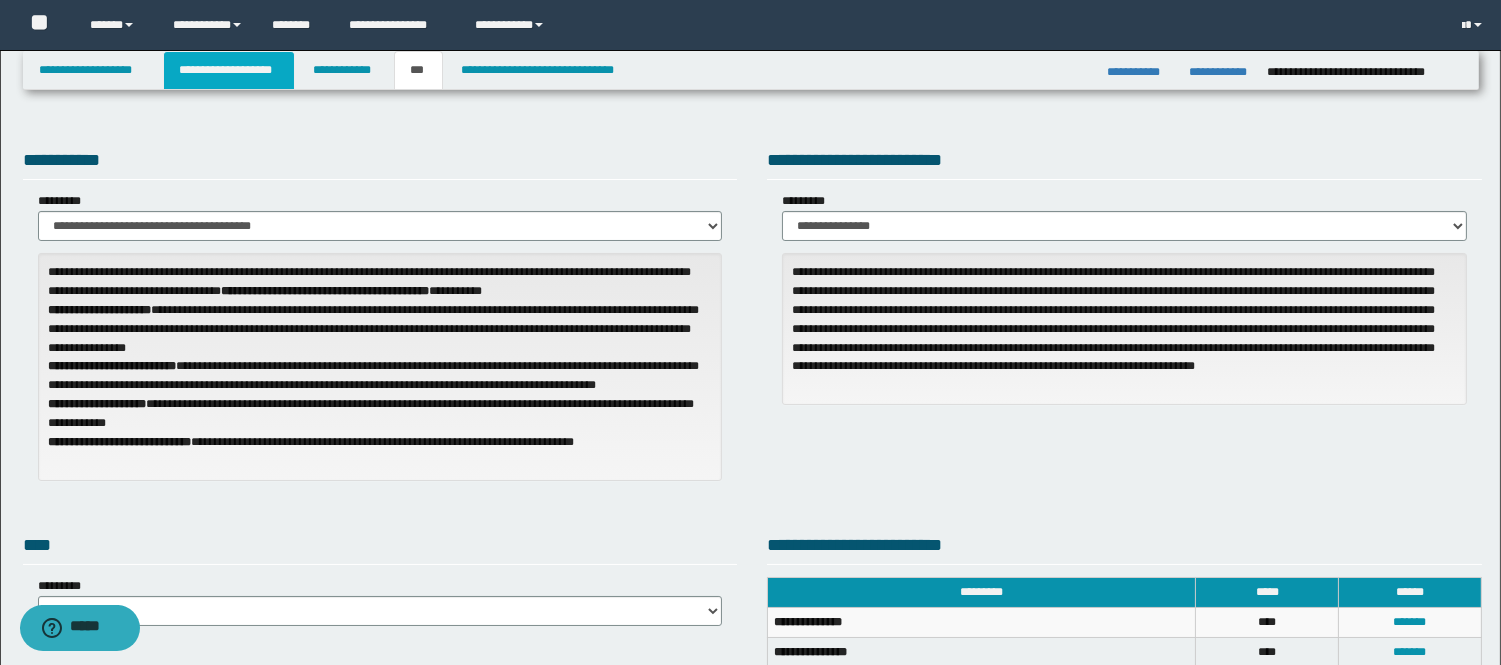 click on "**********" at bounding box center [229, 70] 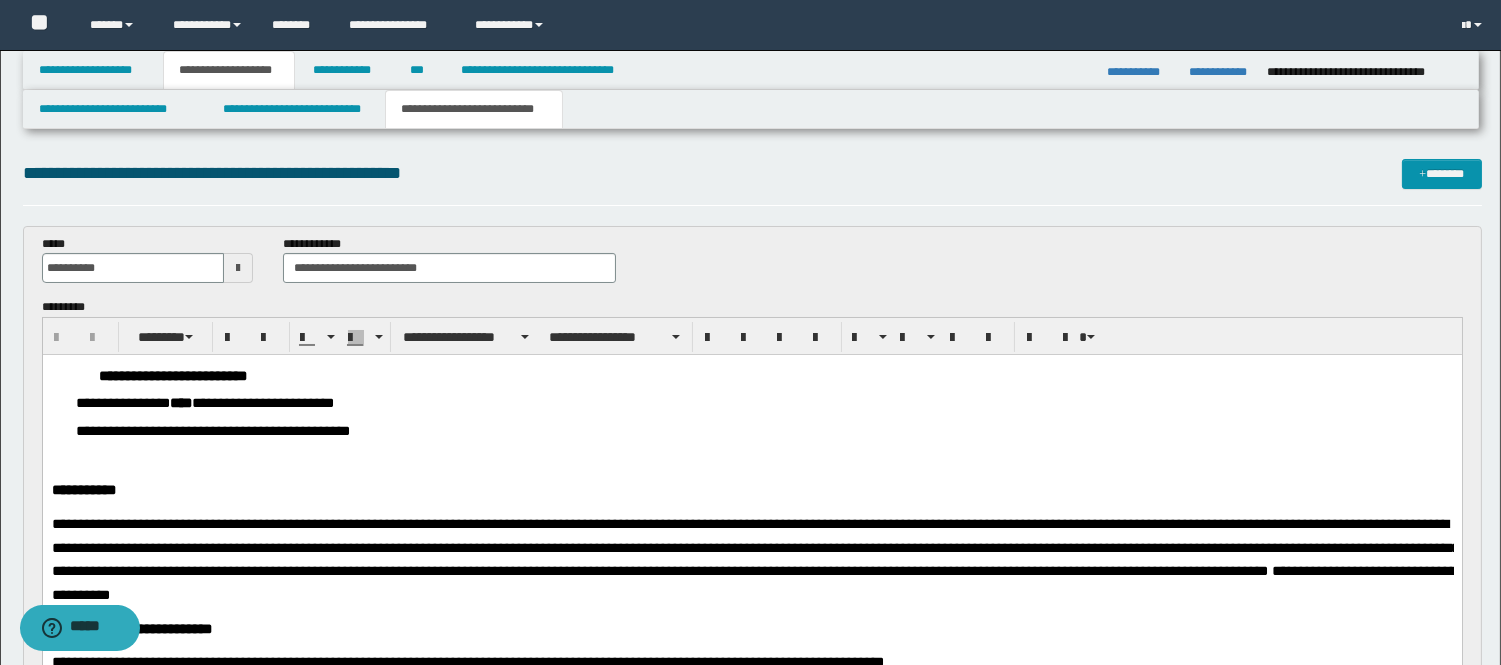click on "**********" at bounding box center [763, 403] 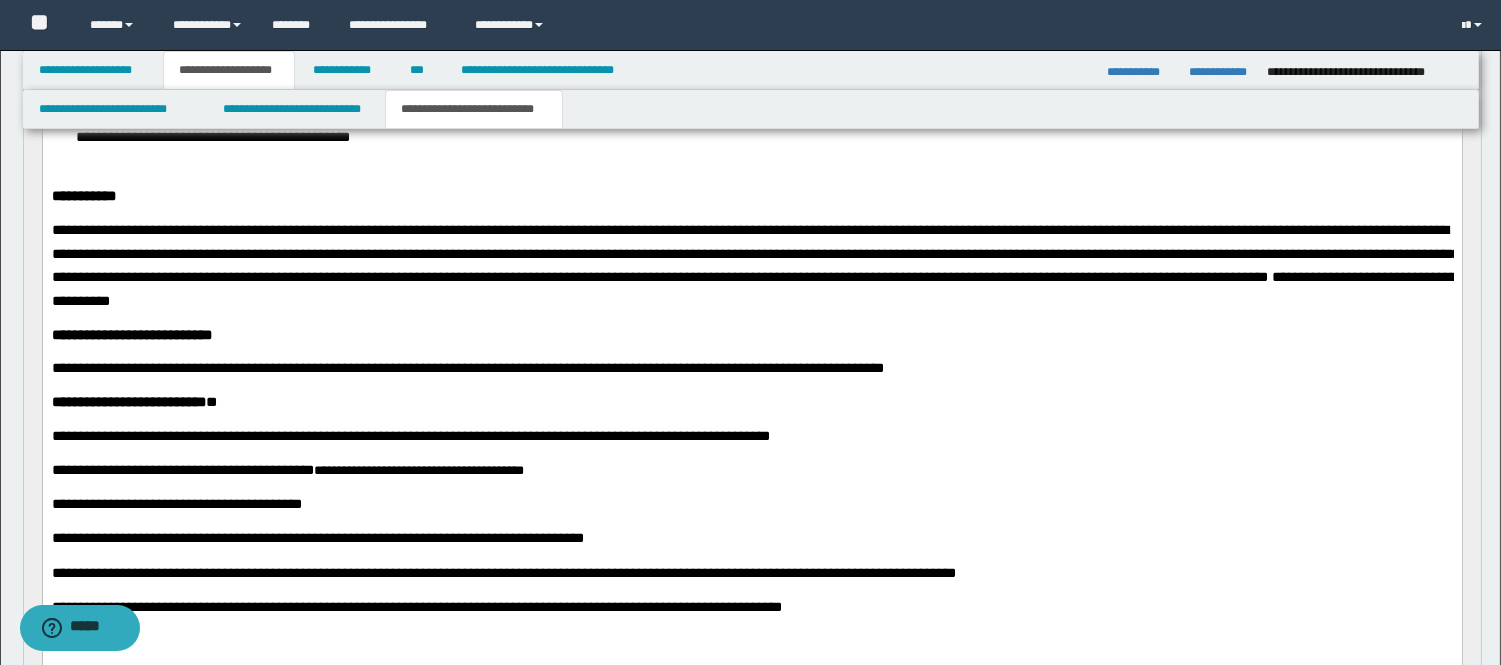 scroll, scrollTop: 333, scrollLeft: 0, axis: vertical 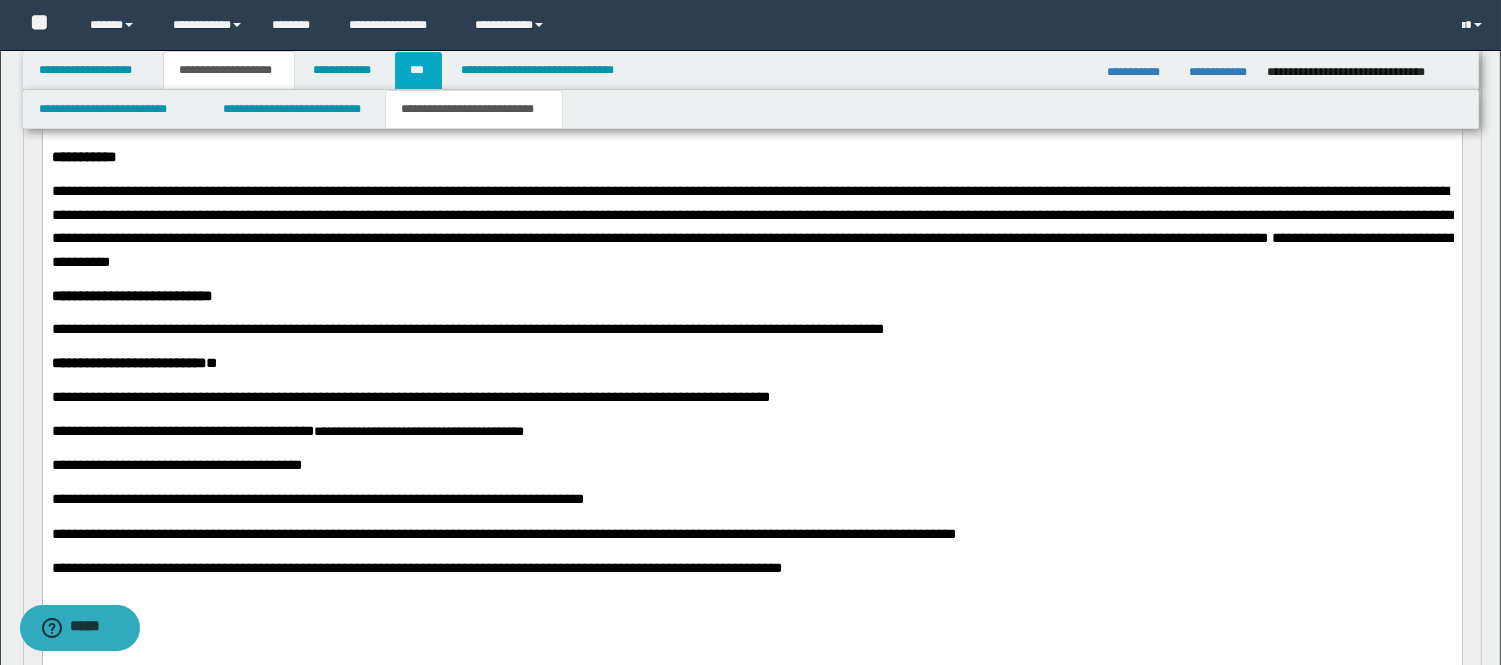 click on "***" at bounding box center (418, 70) 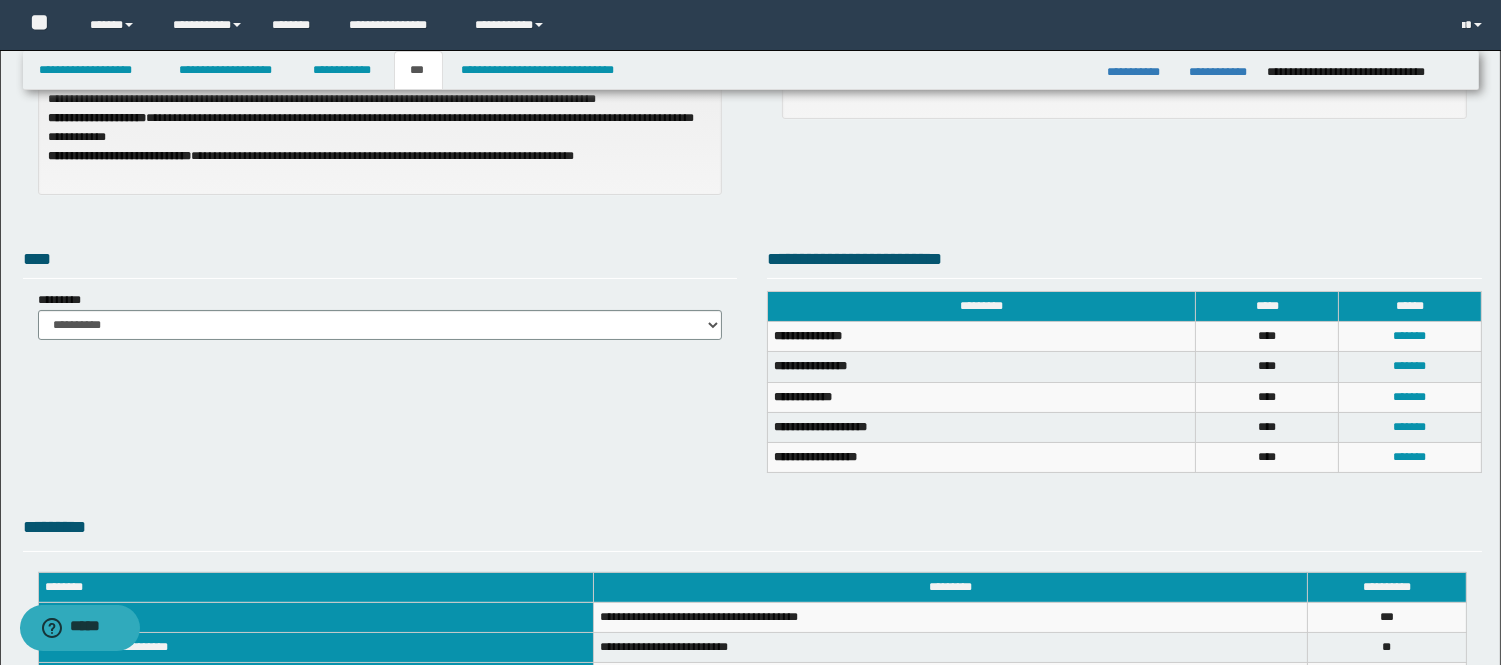scroll, scrollTop: 0, scrollLeft: 0, axis: both 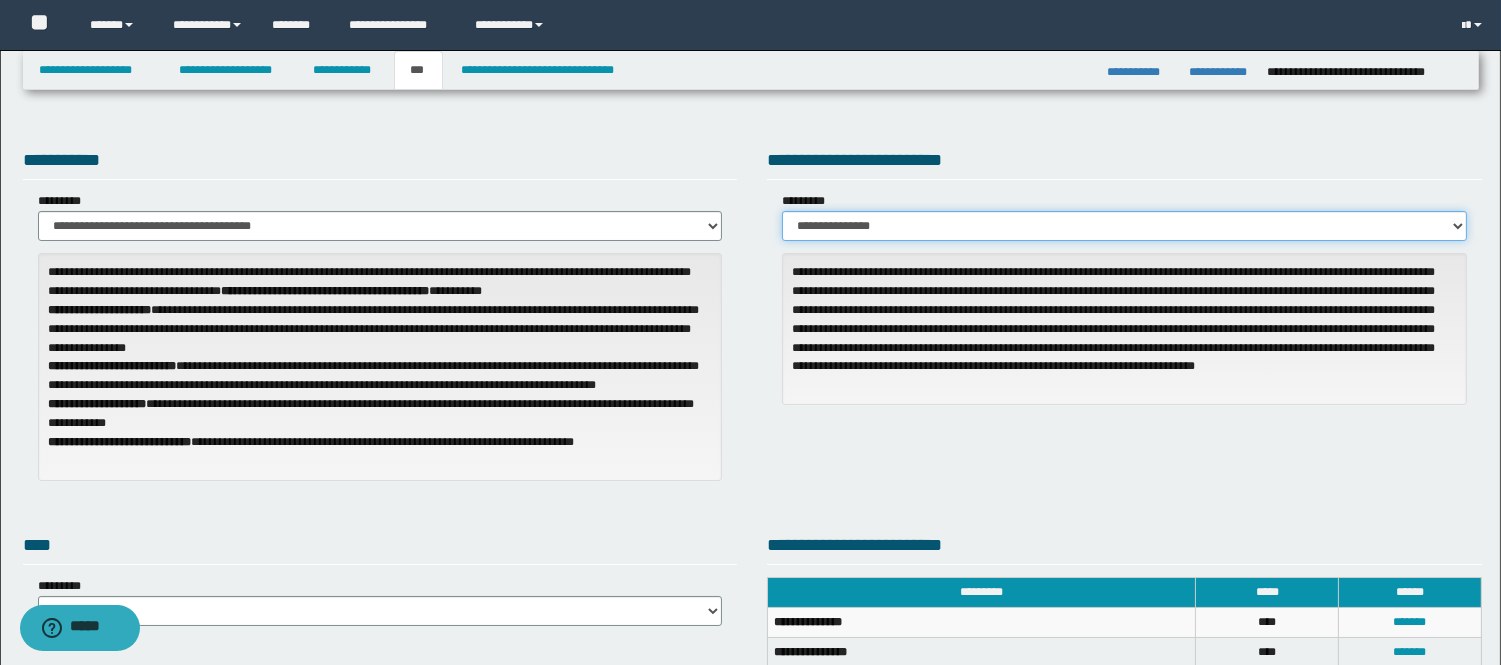 click on "**********" at bounding box center [1124, 226] 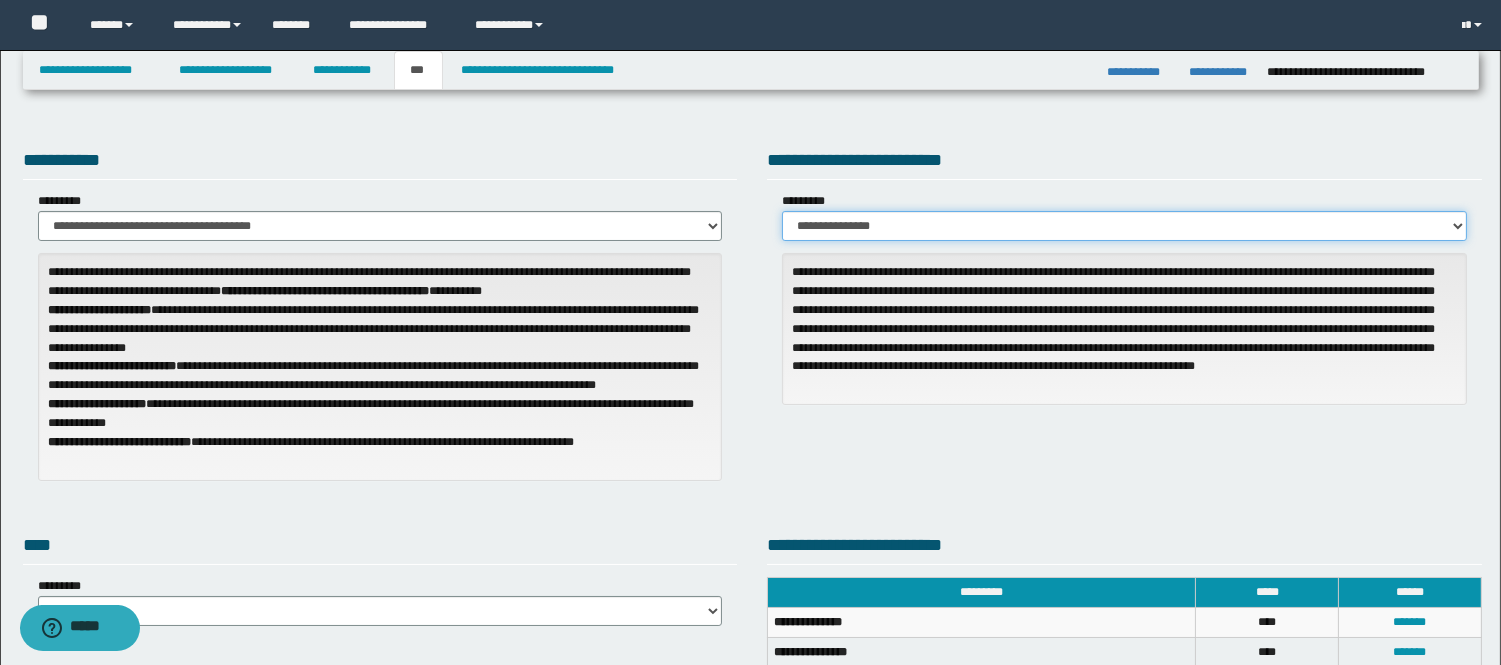 select on "*" 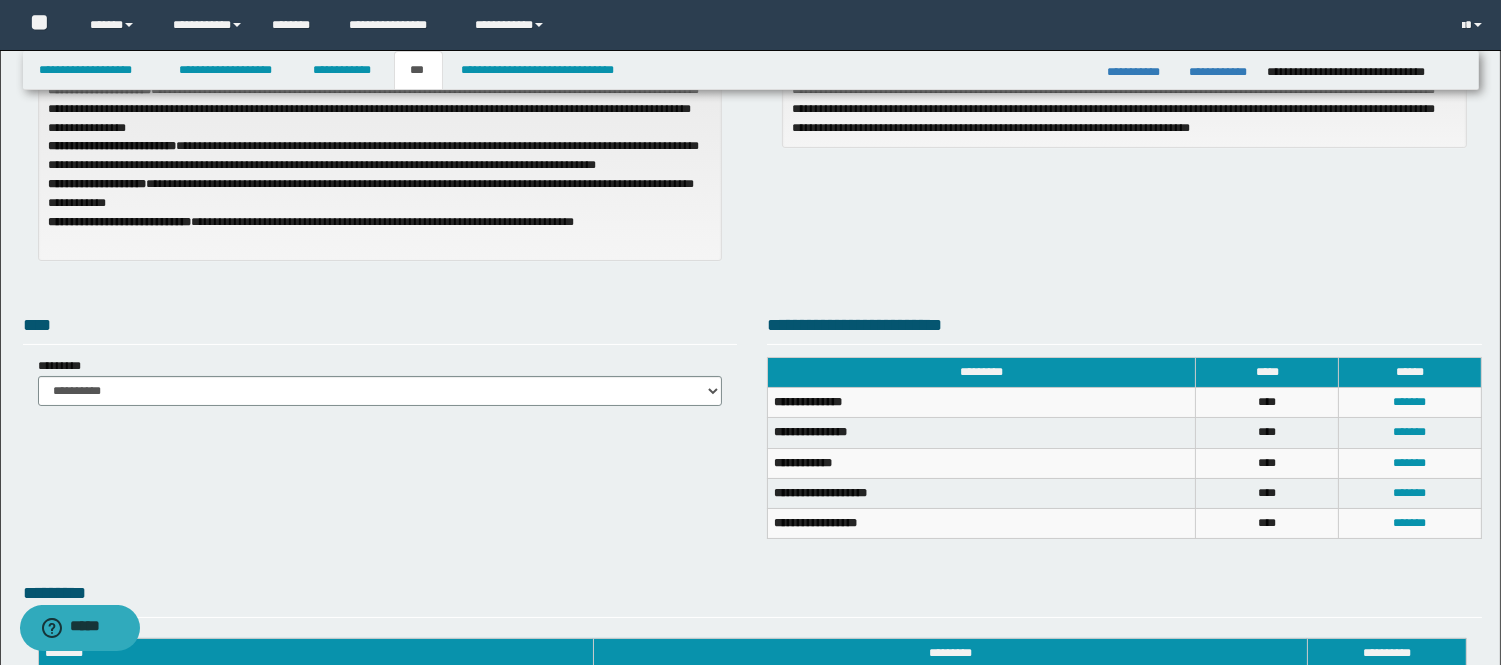 scroll, scrollTop: 222, scrollLeft: 0, axis: vertical 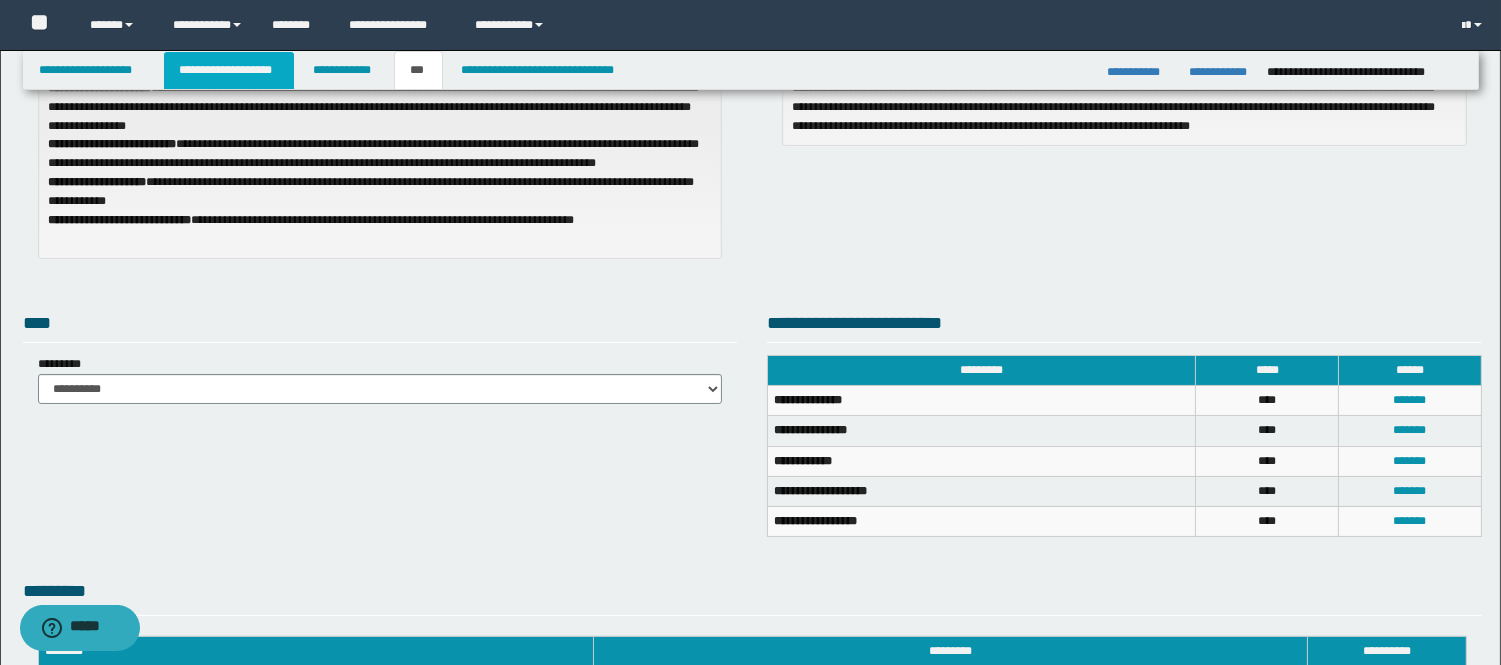 click on "**********" at bounding box center (229, 70) 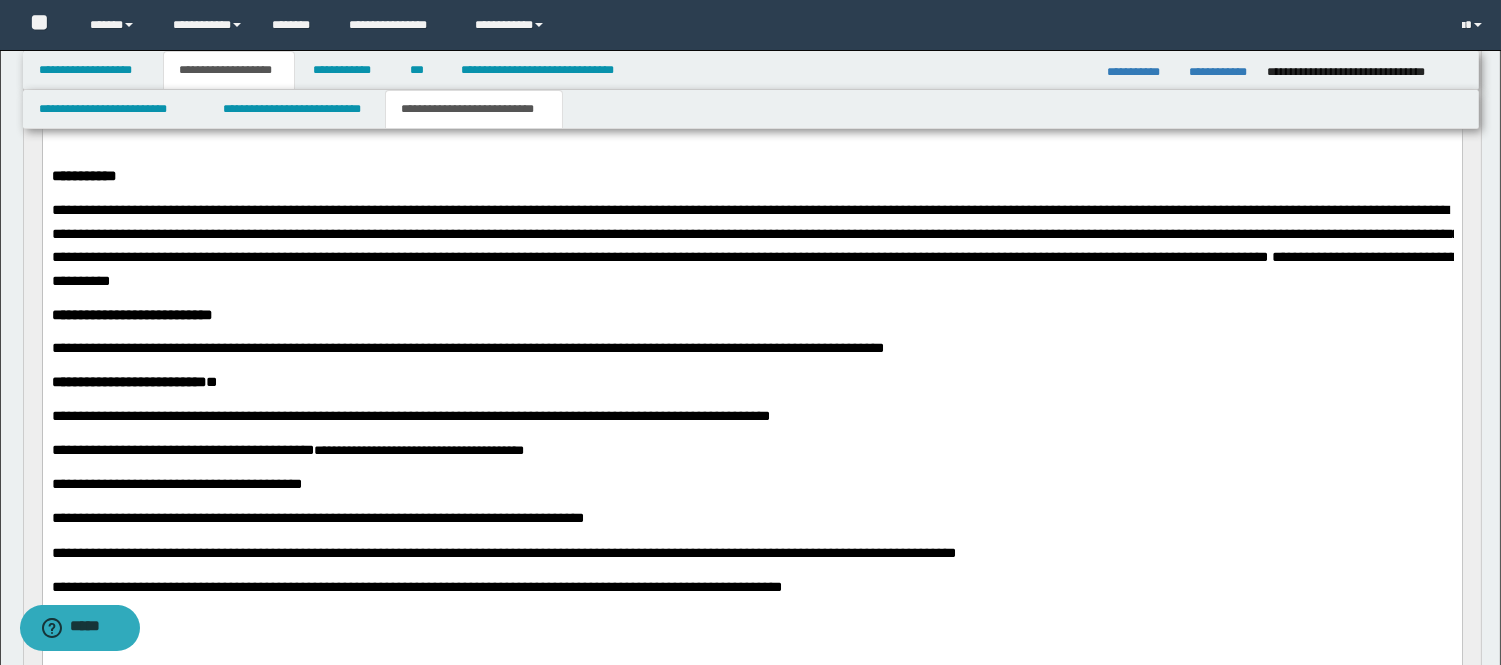 scroll, scrollTop: 364, scrollLeft: 0, axis: vertical 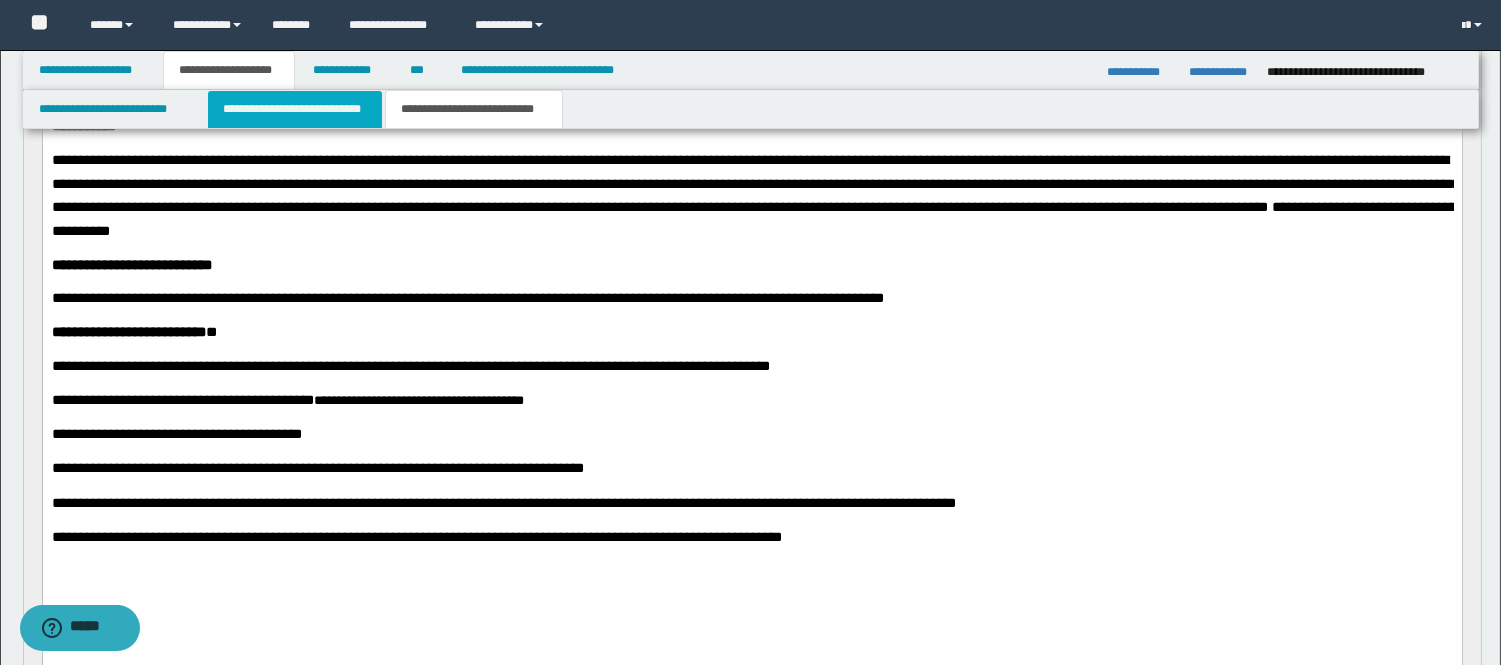 click on "**********" at bounding box center (295, 109) 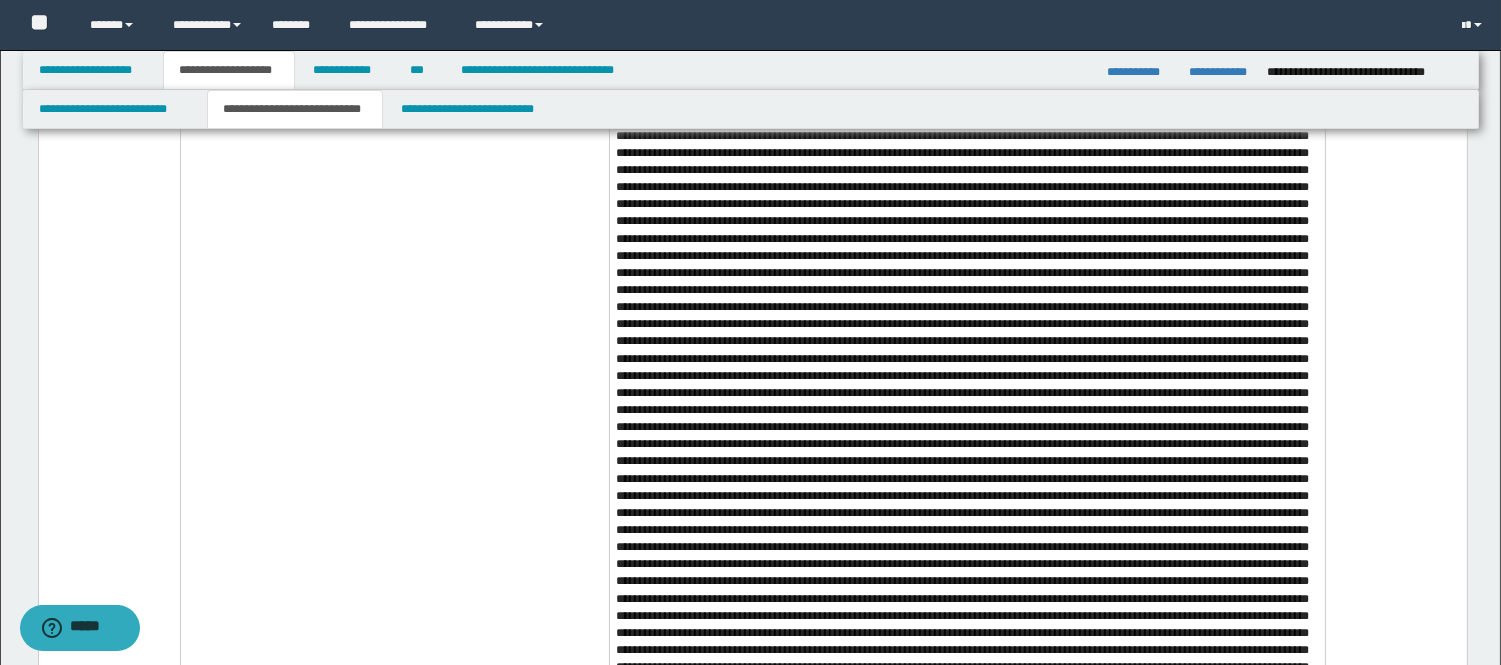 scroll, scrollTop: 3808, scrollLeft: 0, axis: vertical 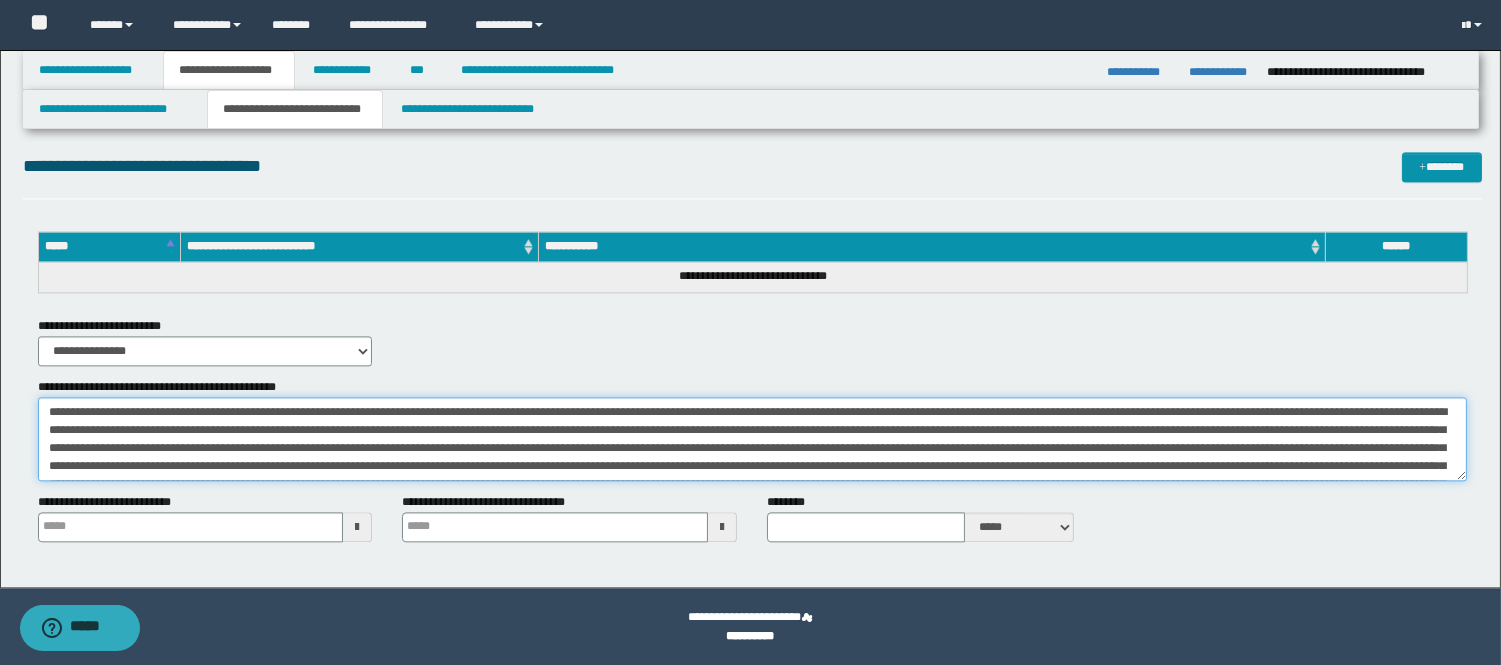 click on "**********" at bounding box center (752, 439) 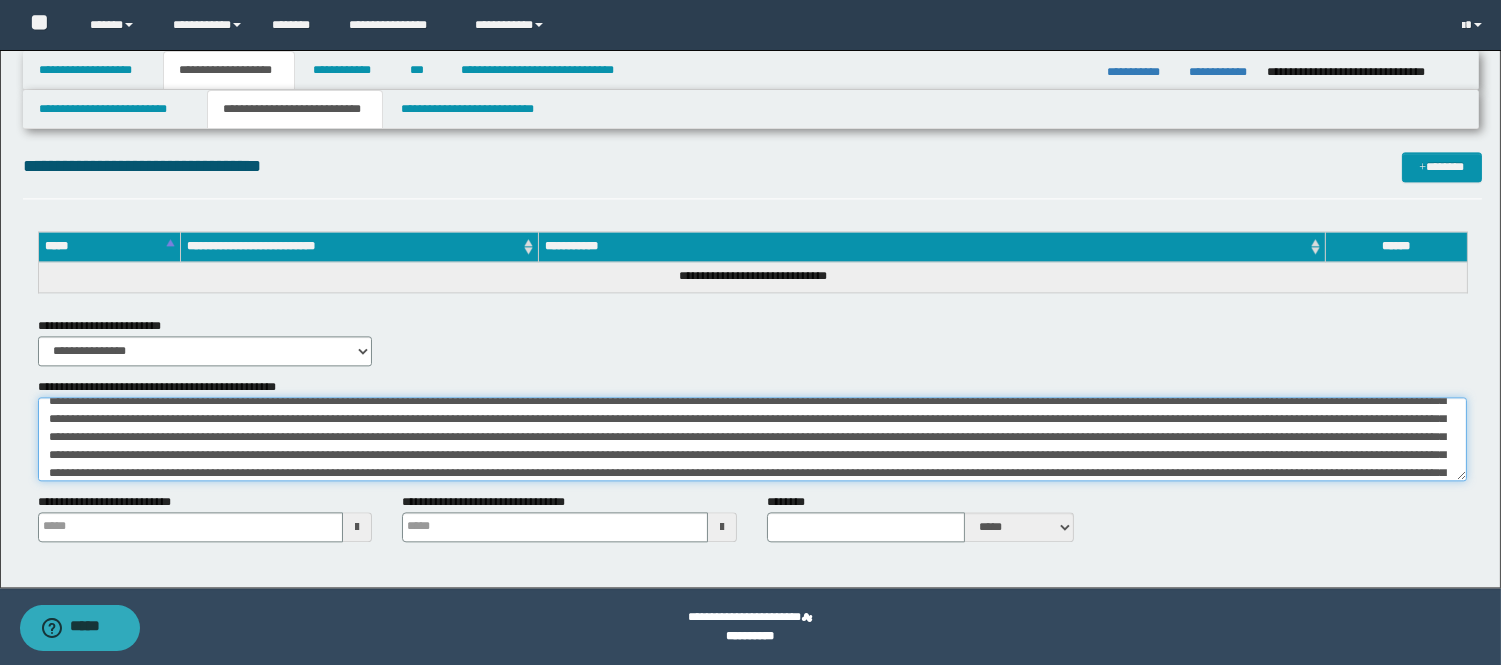scroll, scrollTop: 120, scrollLeft: 0, axis: vertical 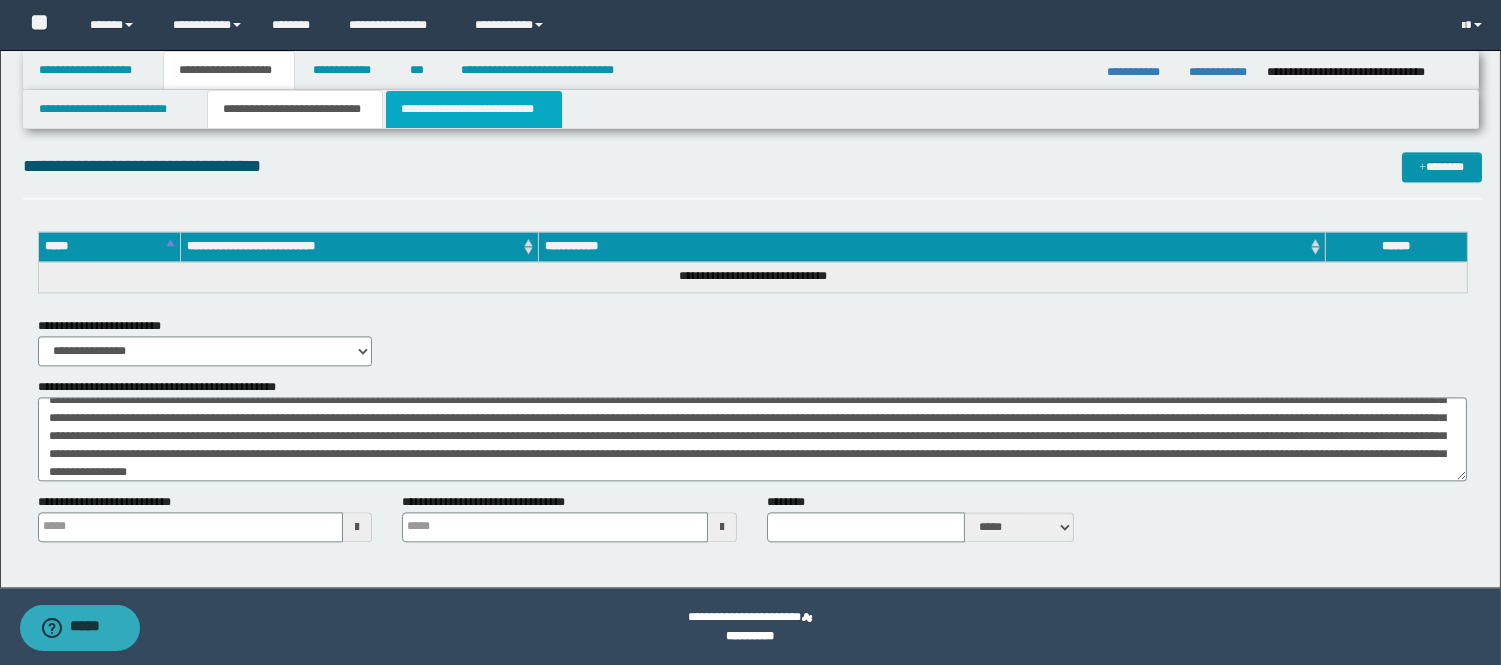 click on "**********" at bounding box center (474, 109) 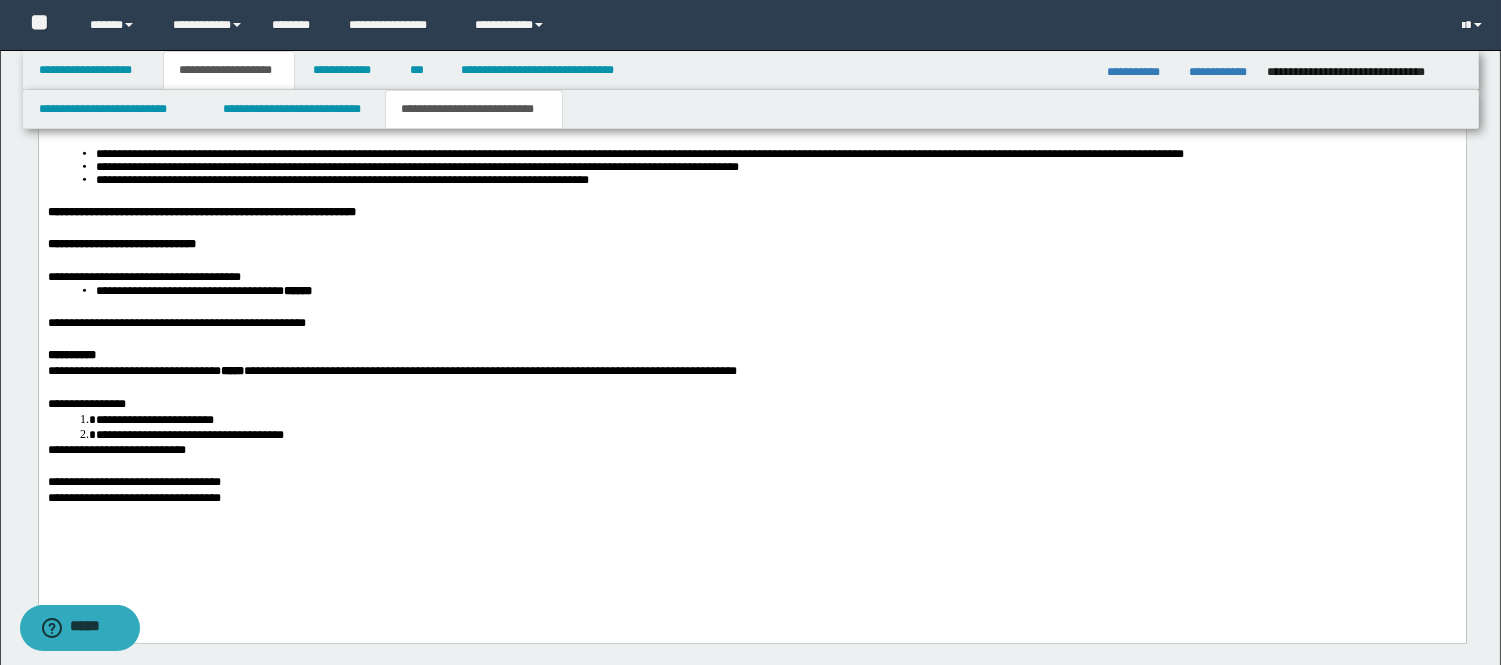 scroll, scrollTop: 2830, scrollLeft: 0, axis: vertical 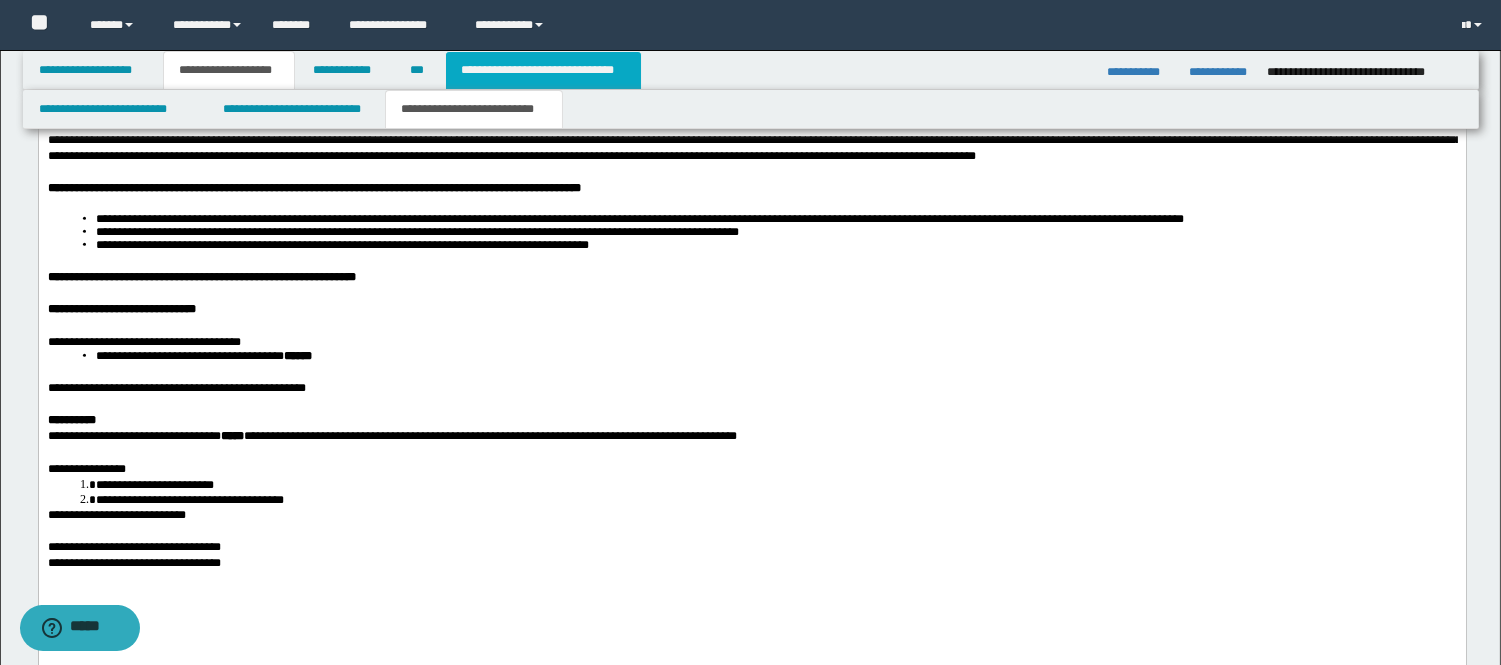 click on "**********" at bounding box center (543, 70) 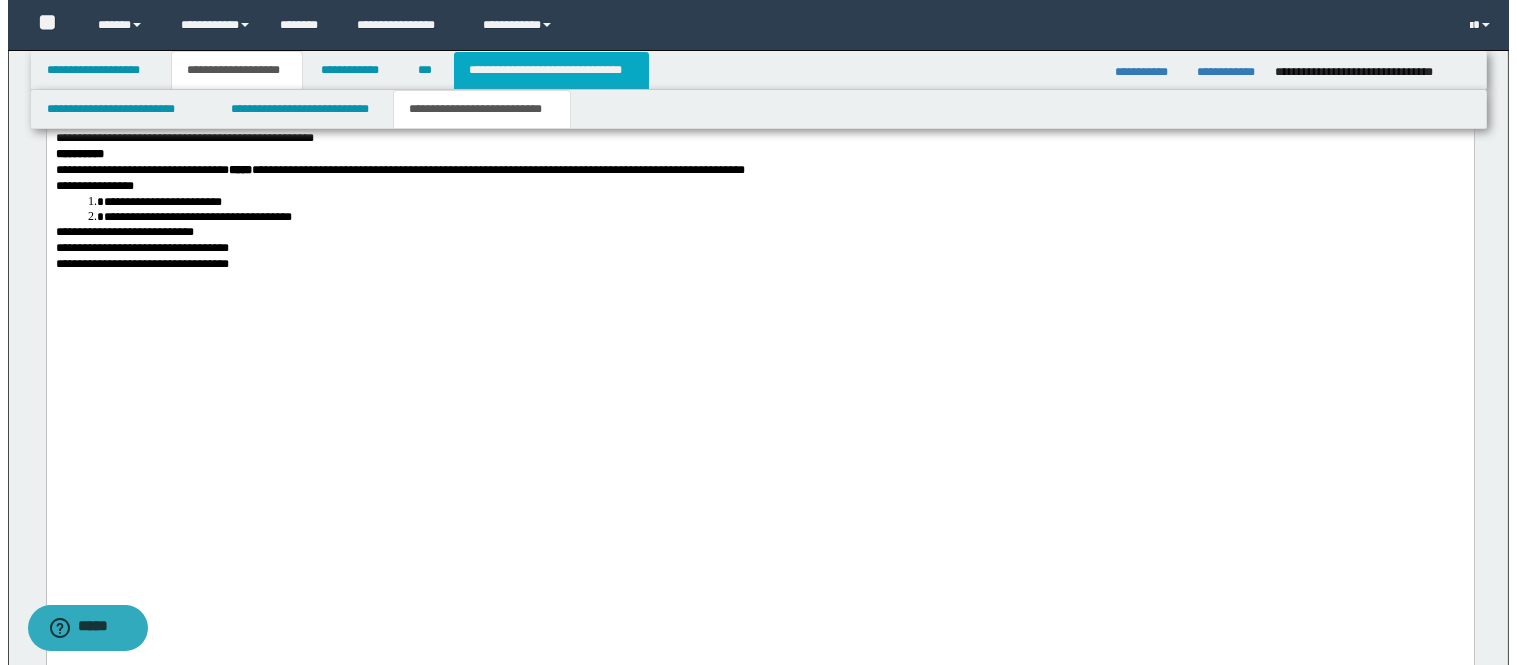 scroll, scrollTop: 0, scrollLeft: 0, axis: both 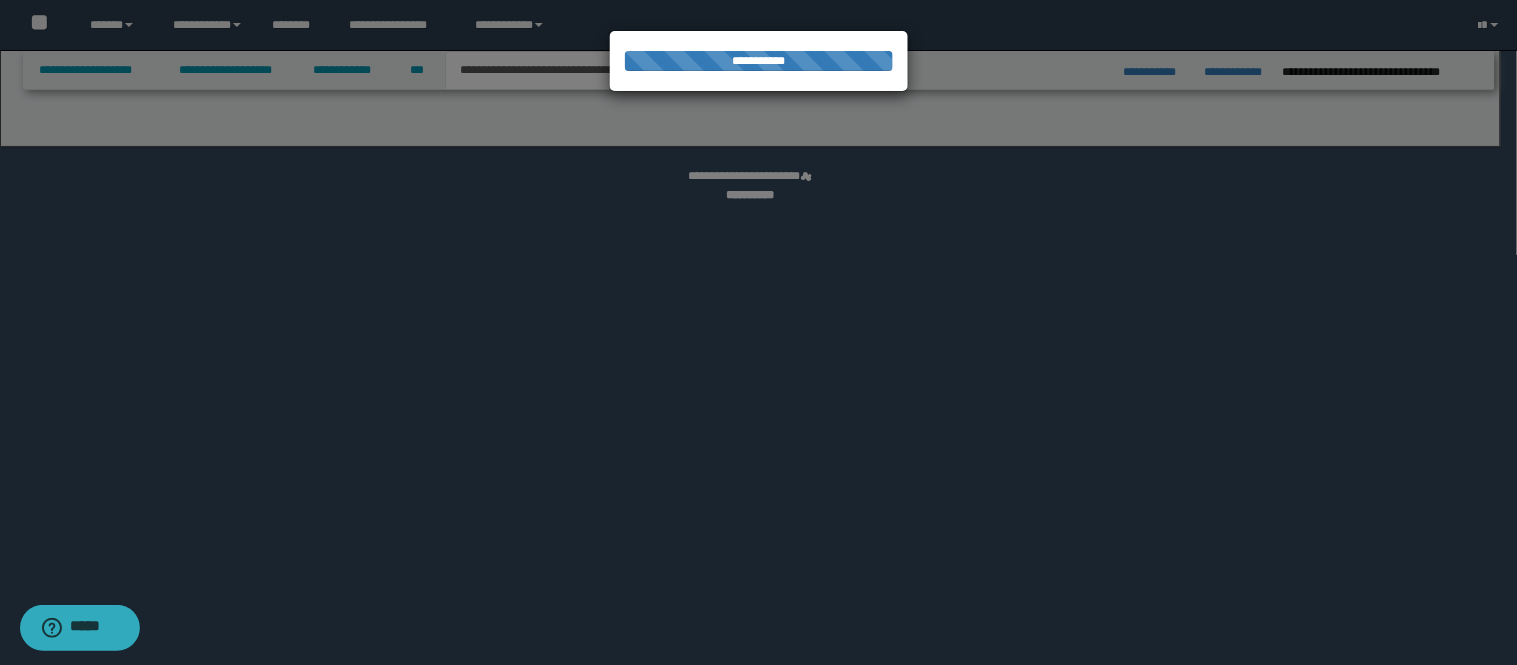 select on "*" 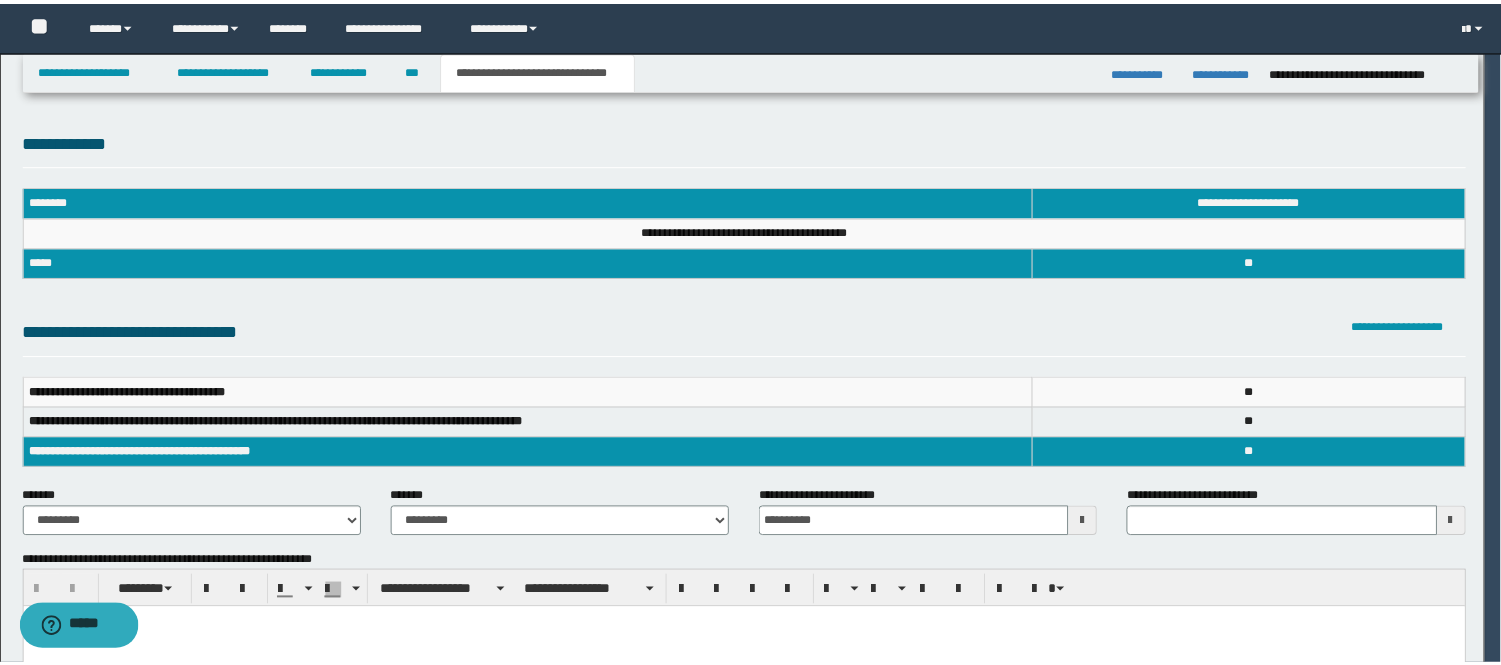 scroll, scrollTop: 0, scrollLeft: 0, axis: both 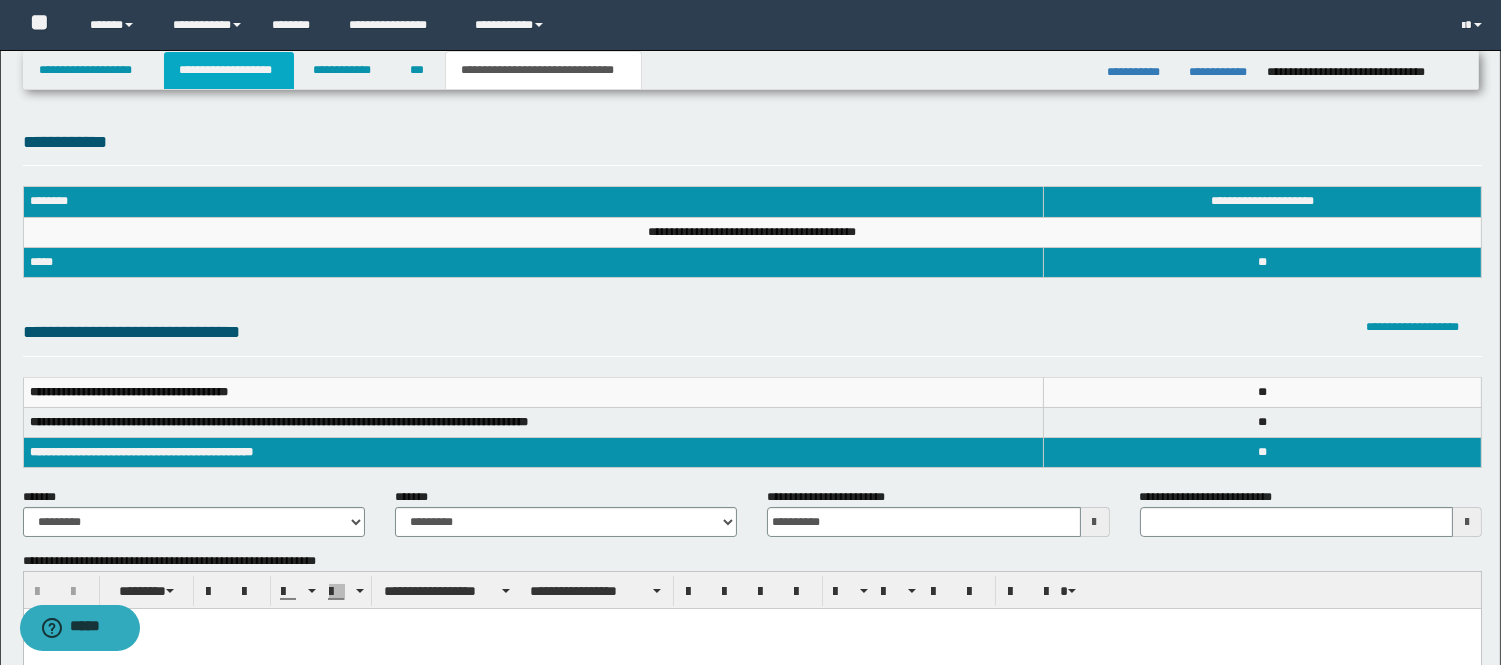 click on "**********" at bounding box center [229, 70] 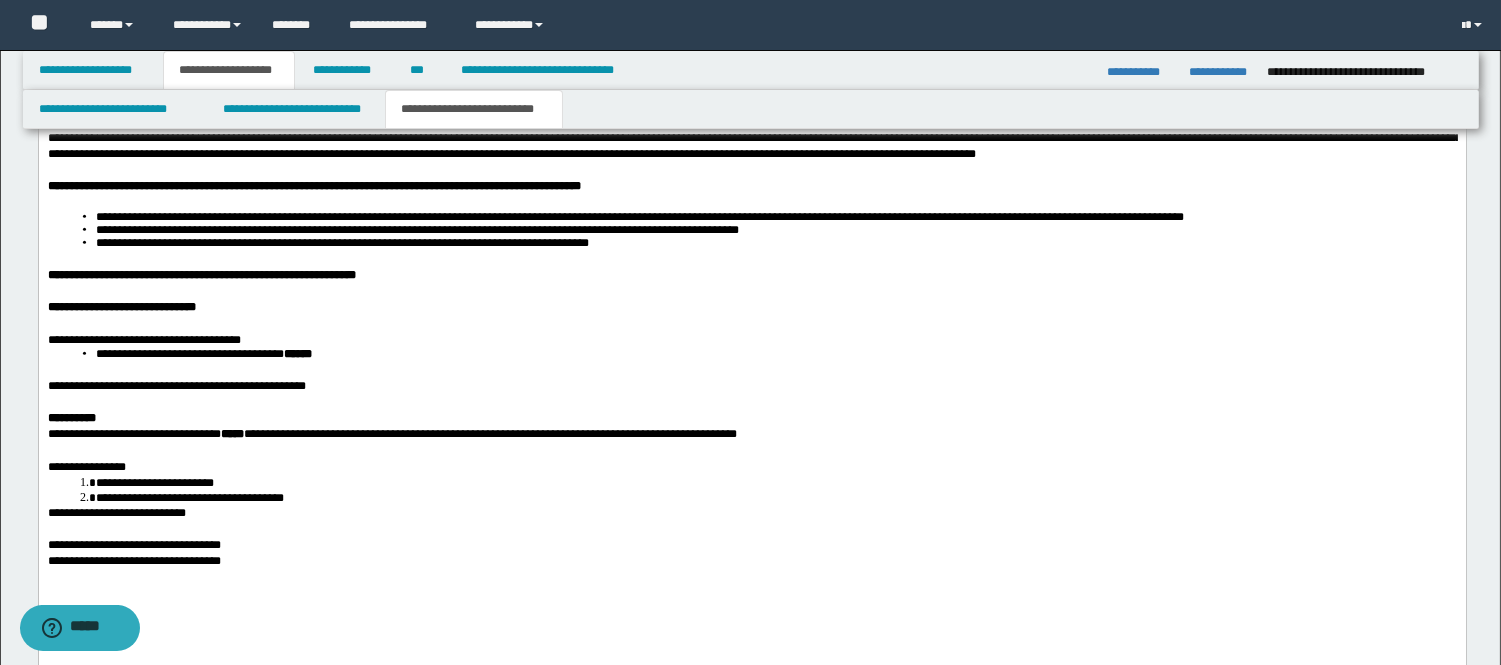 scroll, scrollTop: 2824, scrollLeft: 0, axis: vertical 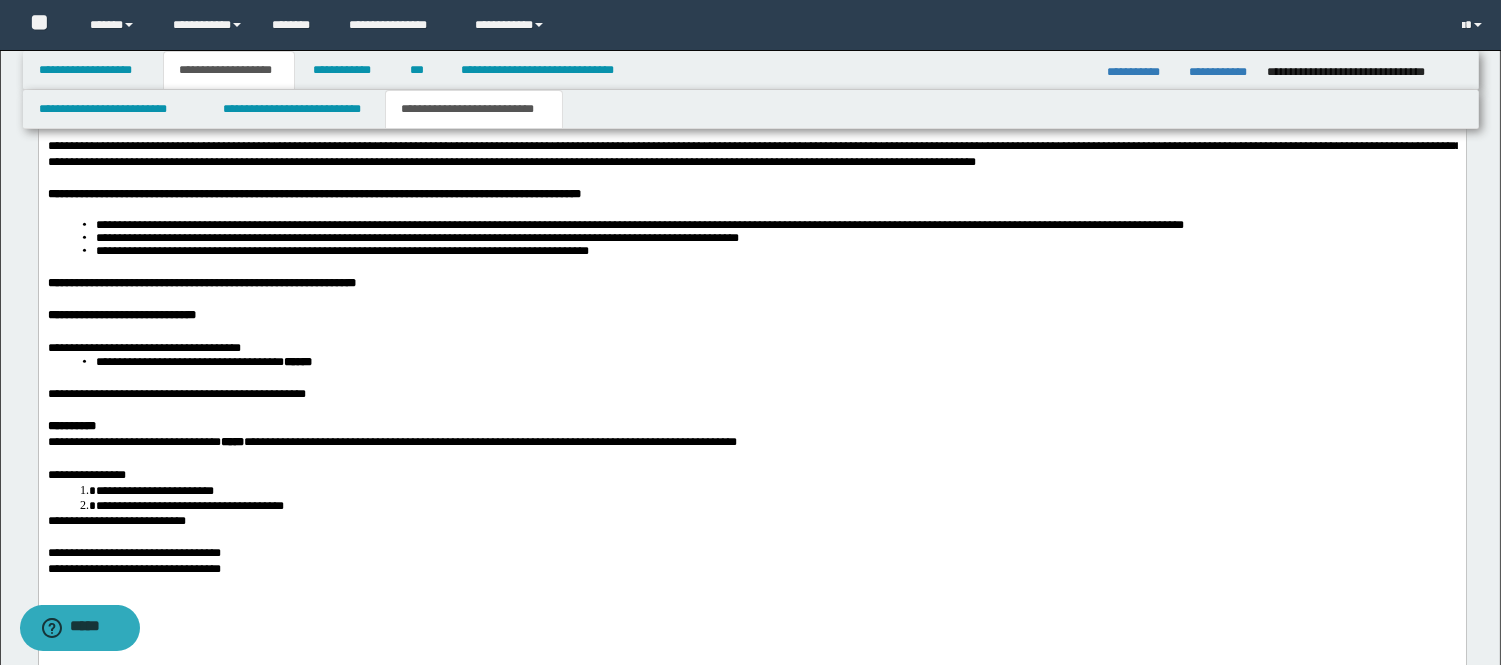 drag, startPoint x: 1515, startPoint y: 47, endPoint x: 1425, endPoint y: 1832, distance: 1787.2675 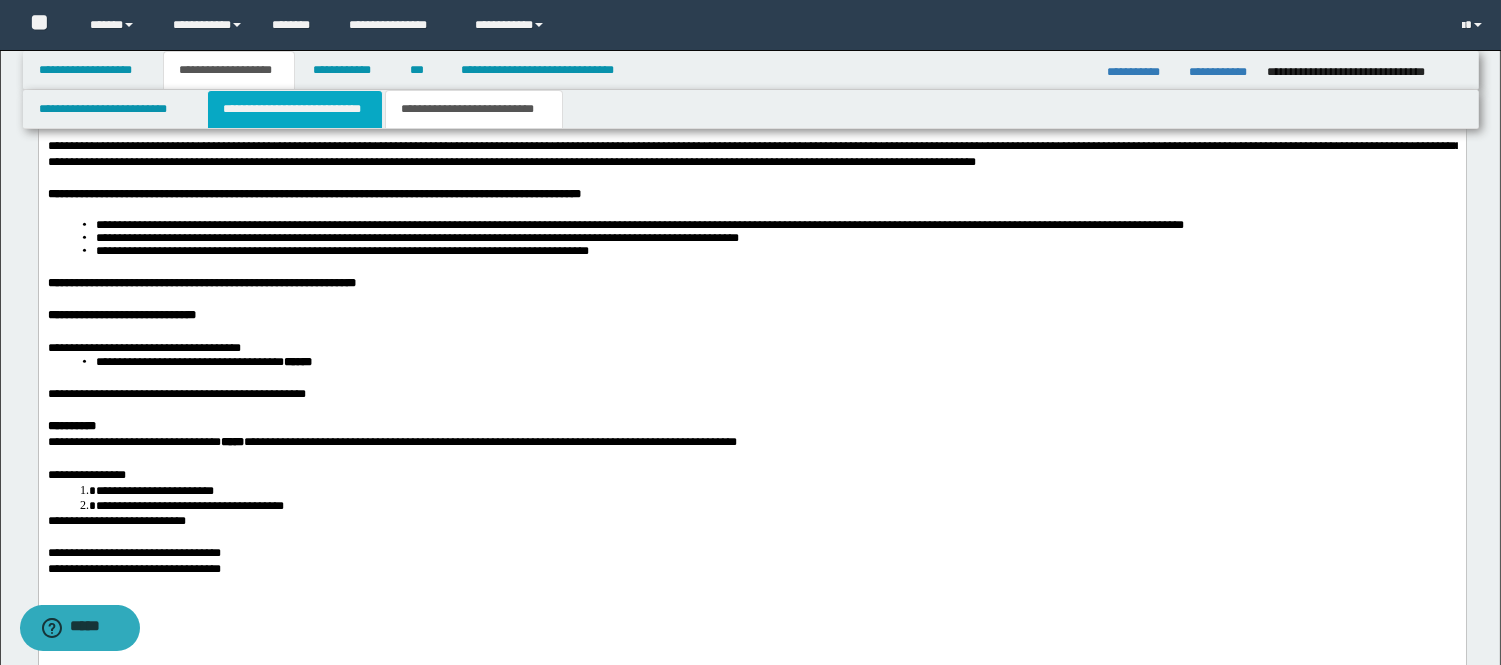 click on "**********" at bounding box center [295, 109] 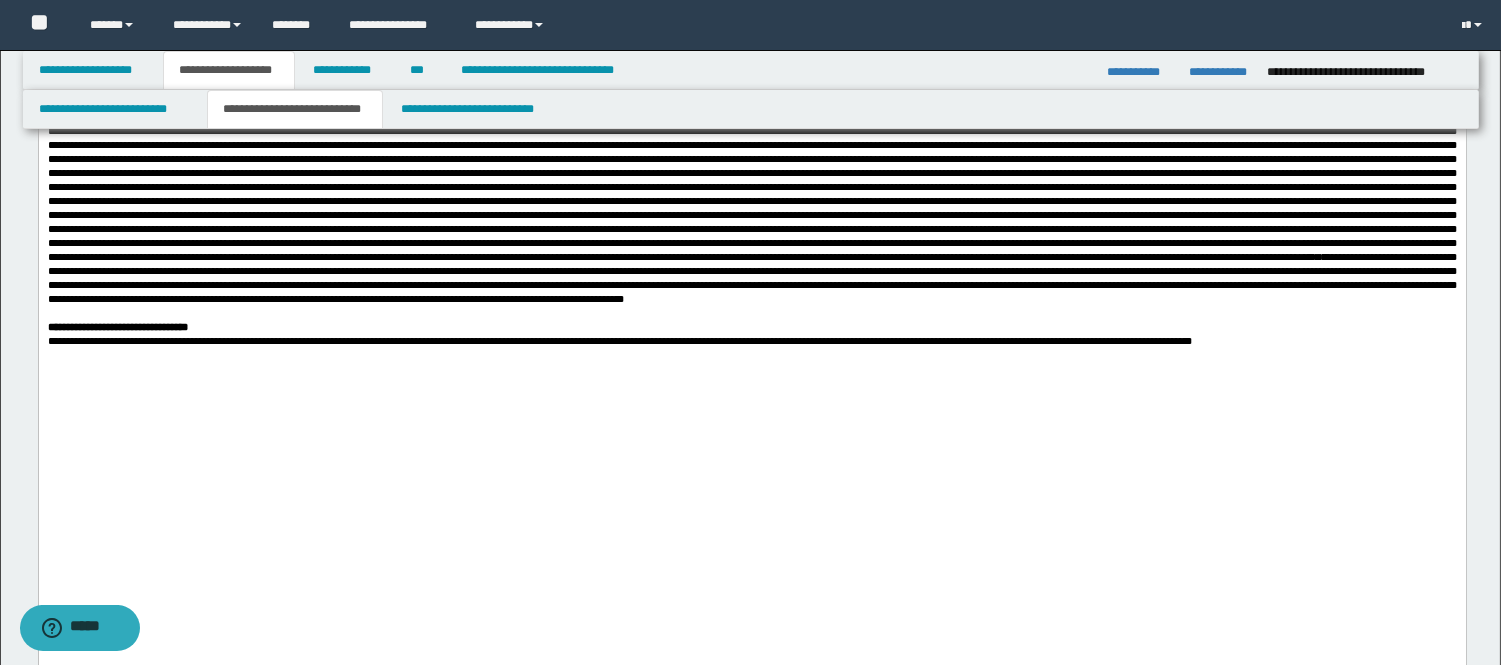 scroll, scrollTop: 836, scrollLeft: 0, axis: vertical 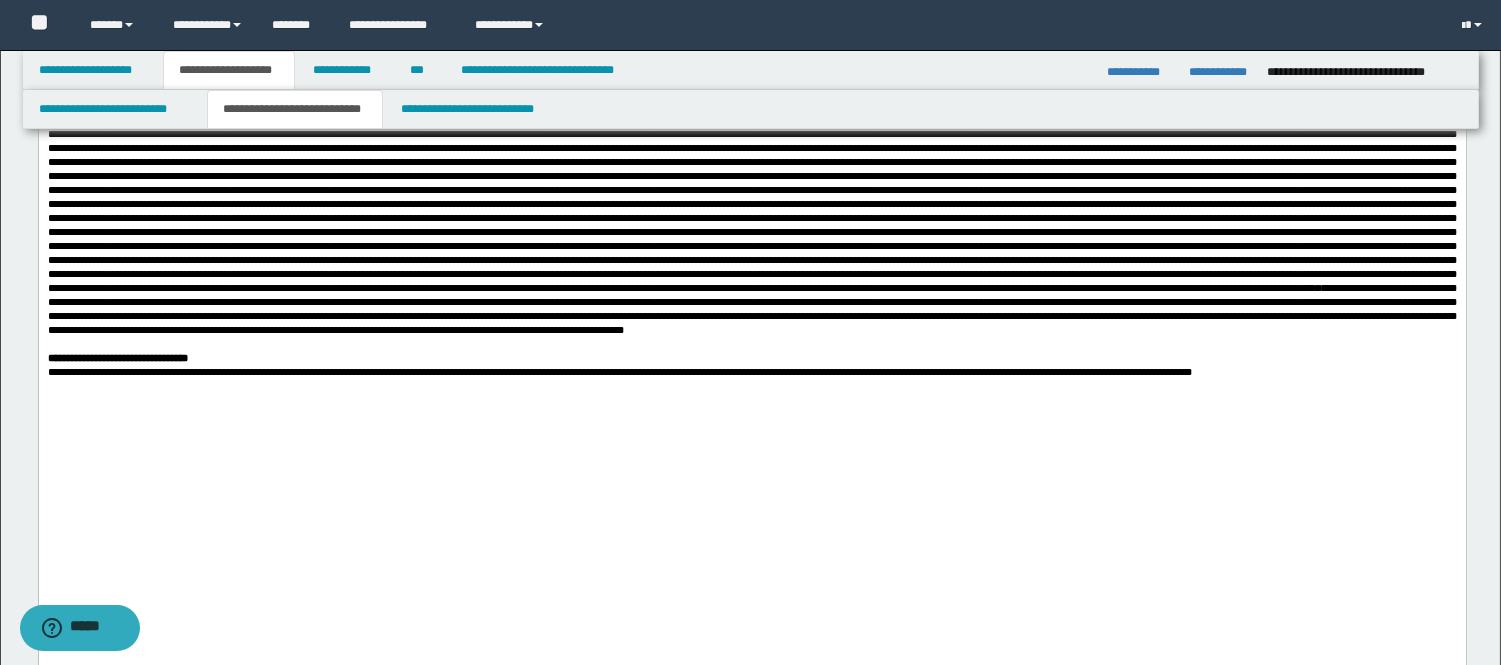 click on "**********" at bounding box center (750, 3594) 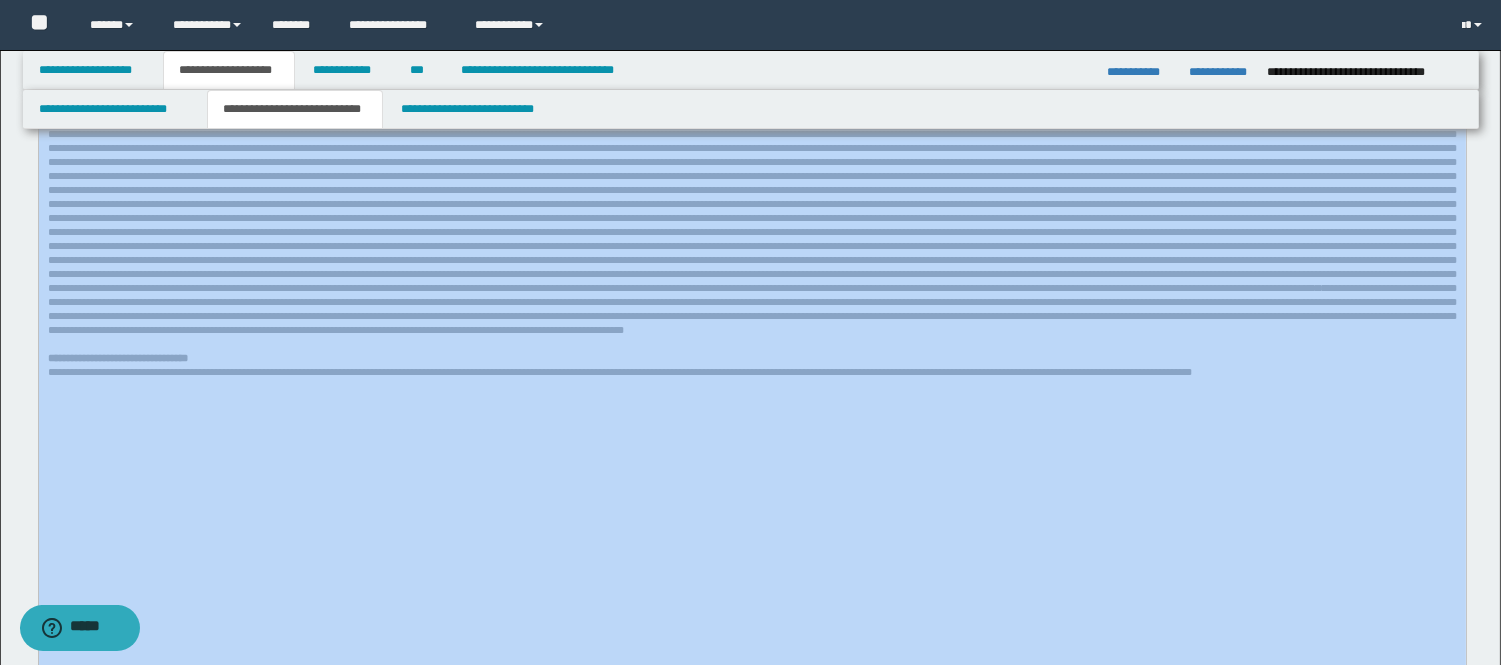 click on "**********" at bounding box center [750, 3594] 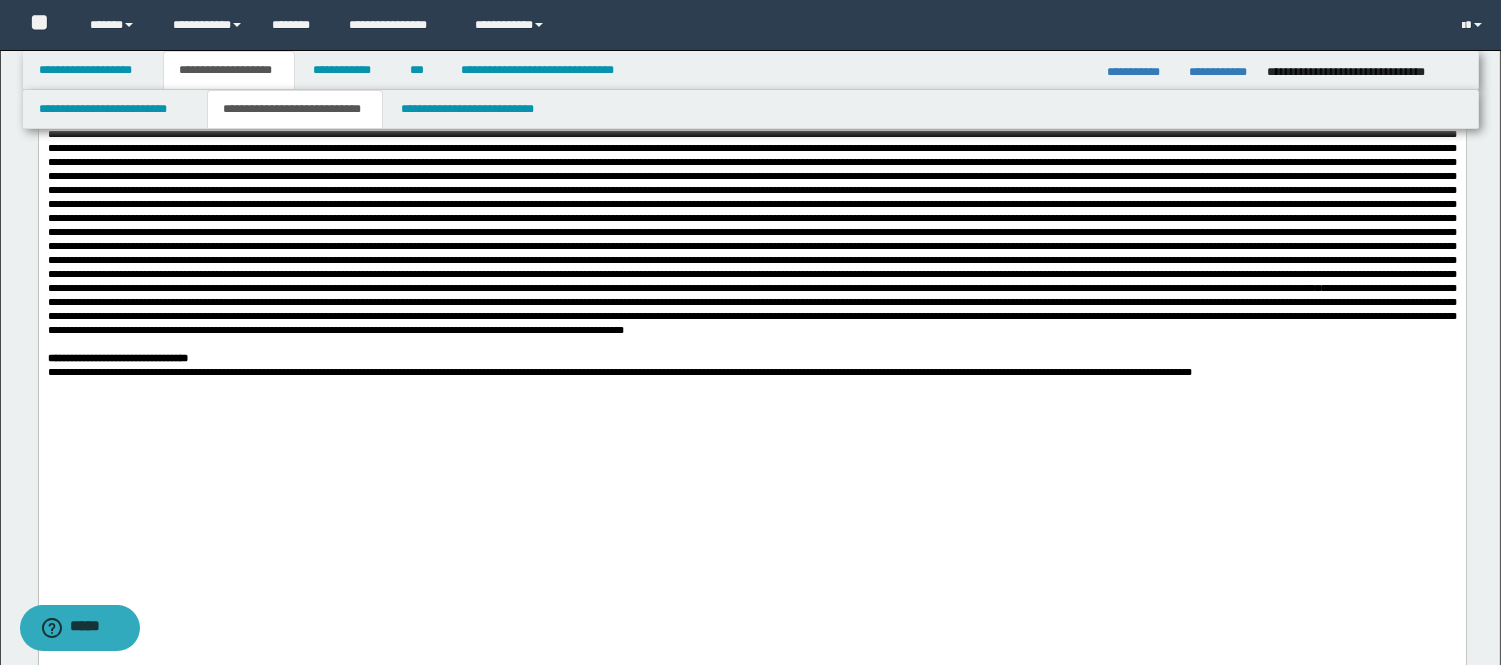 click at bounding box center (751, 162) 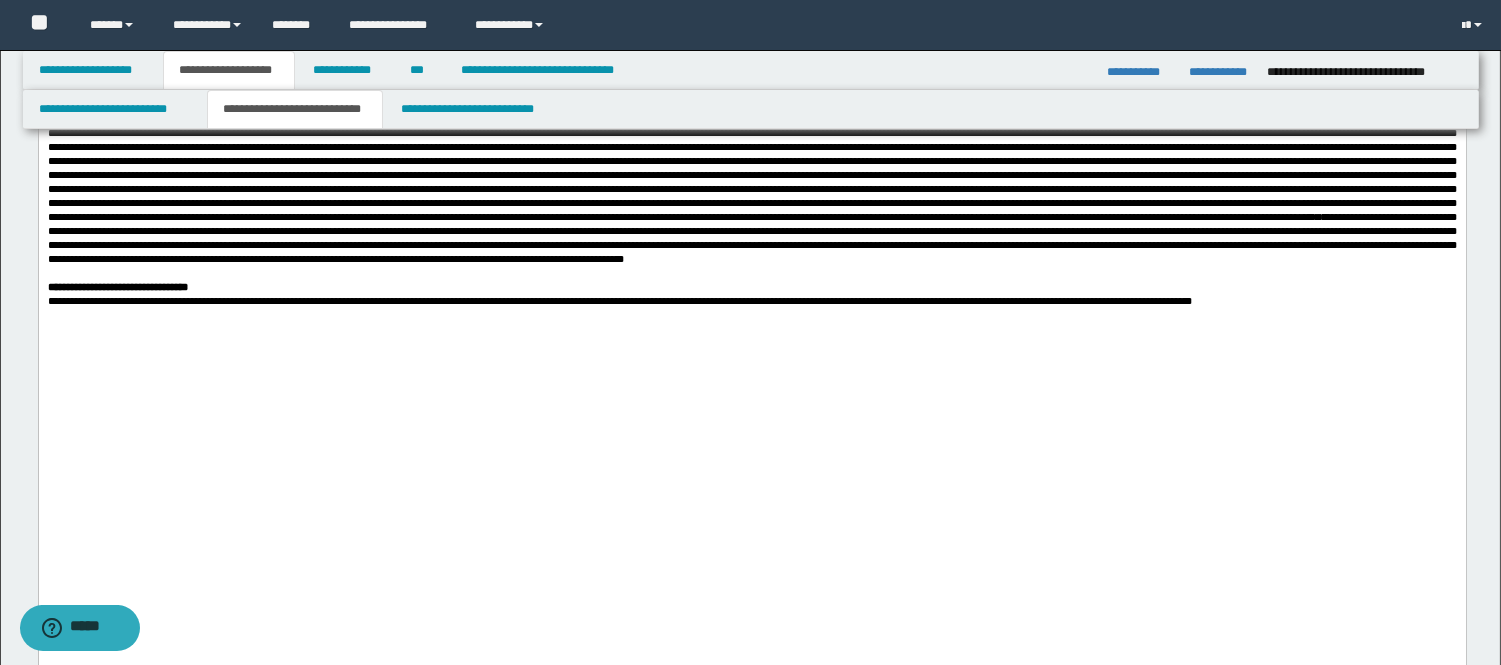 scroll, scrollTop: 947, scrollLeft: 0, axis: vertical 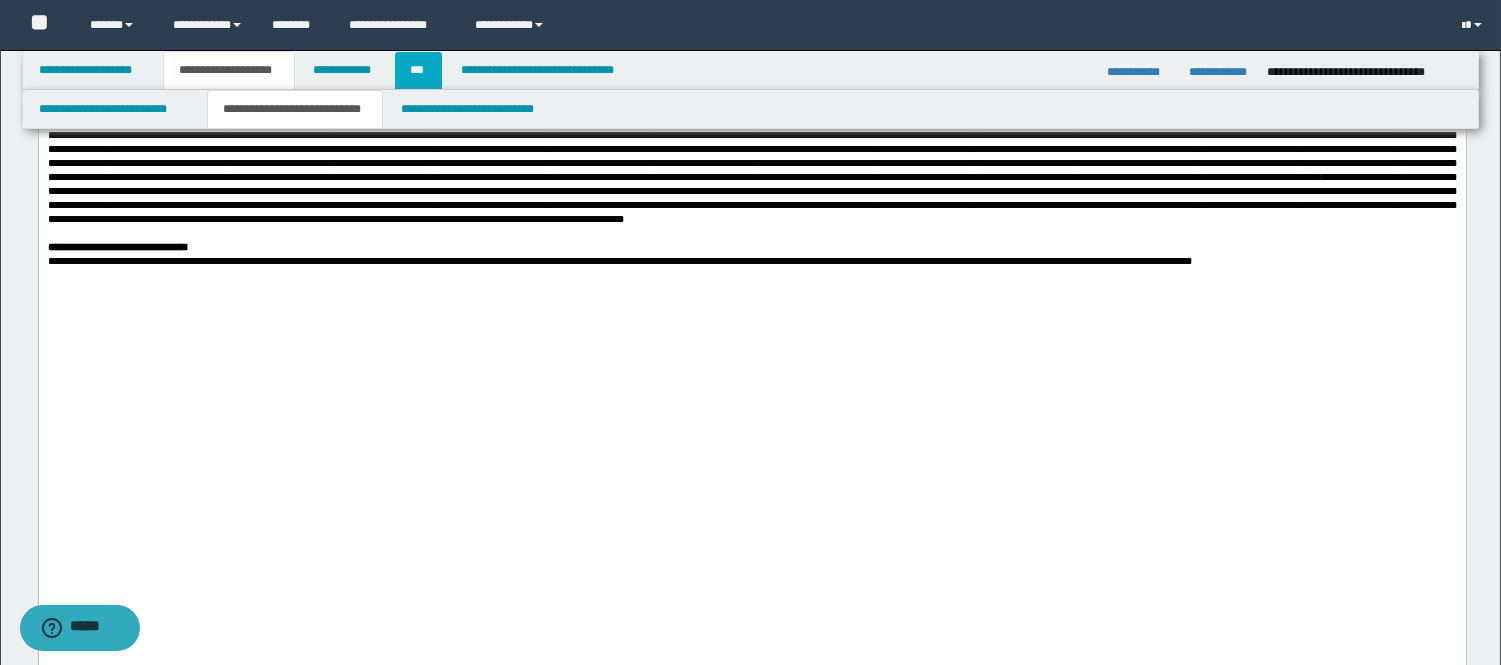 click on "***" at bounding box center (418, 70) 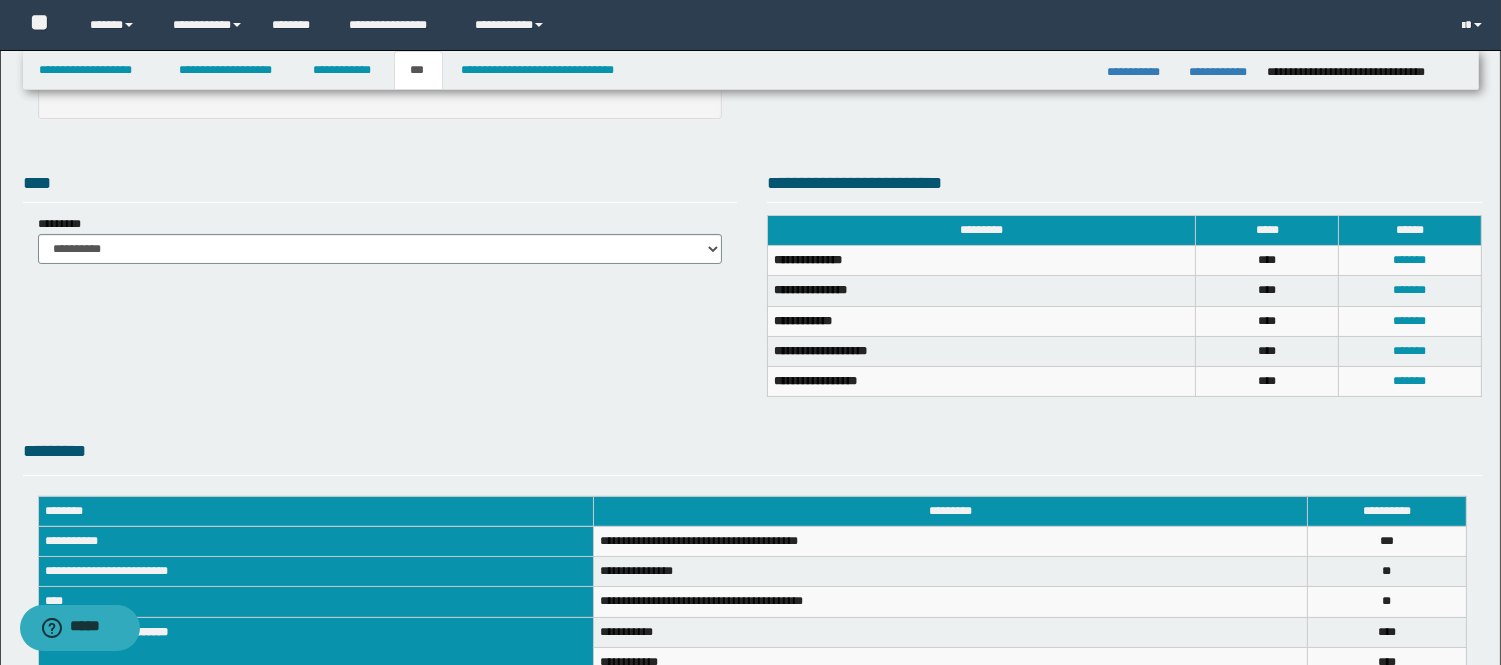 scroll, scrollTop: 0, scrollLeft: 0, axis: both 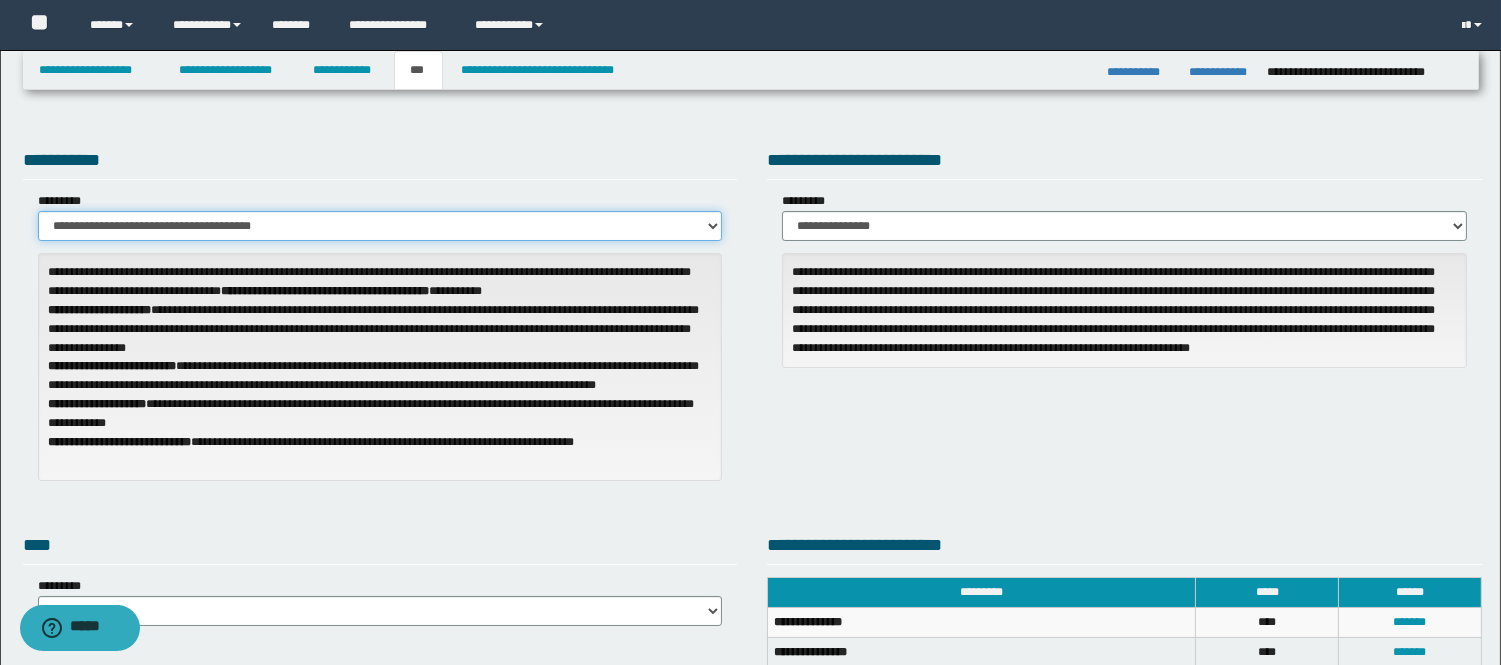 click on "**********" at bounding box center [380, 226] 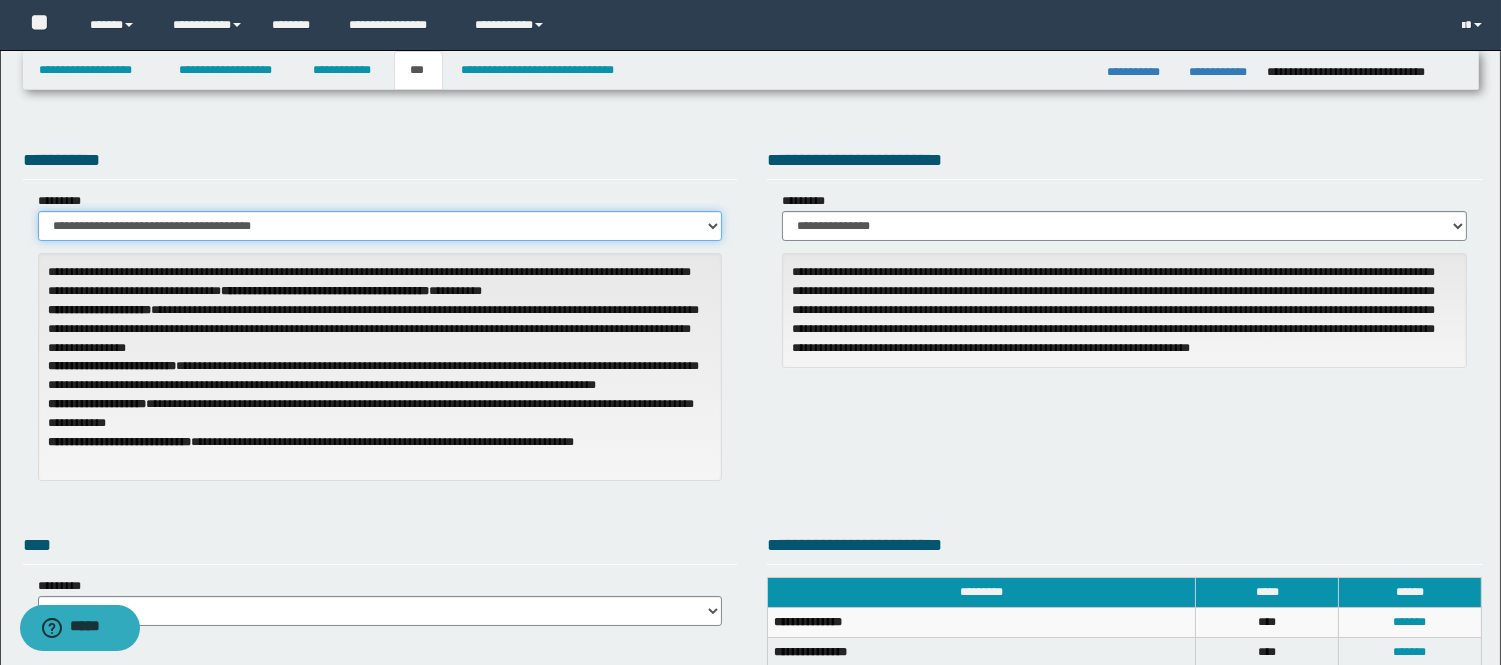 click on "**********" at bounding box center (380, 226) 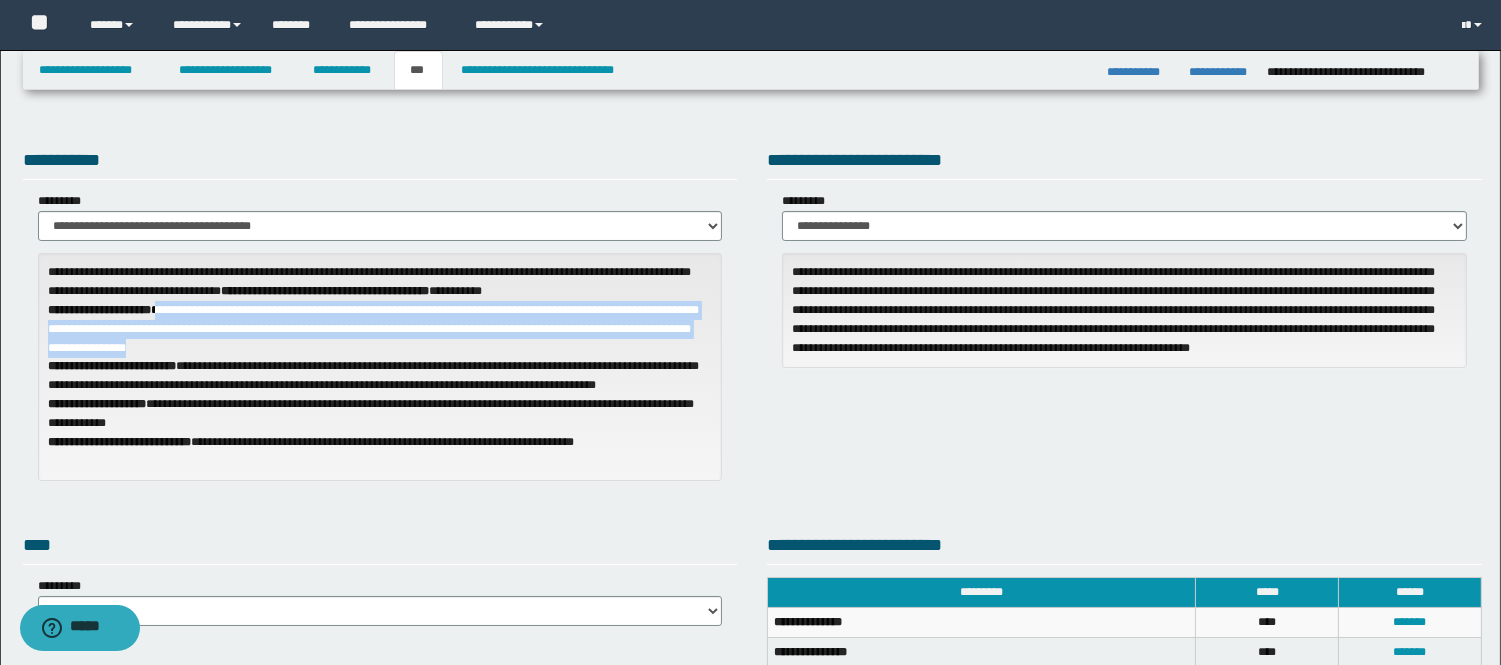 drag, startPoint x: 216, startPoint y: 347, endPoint x: 172, endPoint y: 312, distance: 56.22277 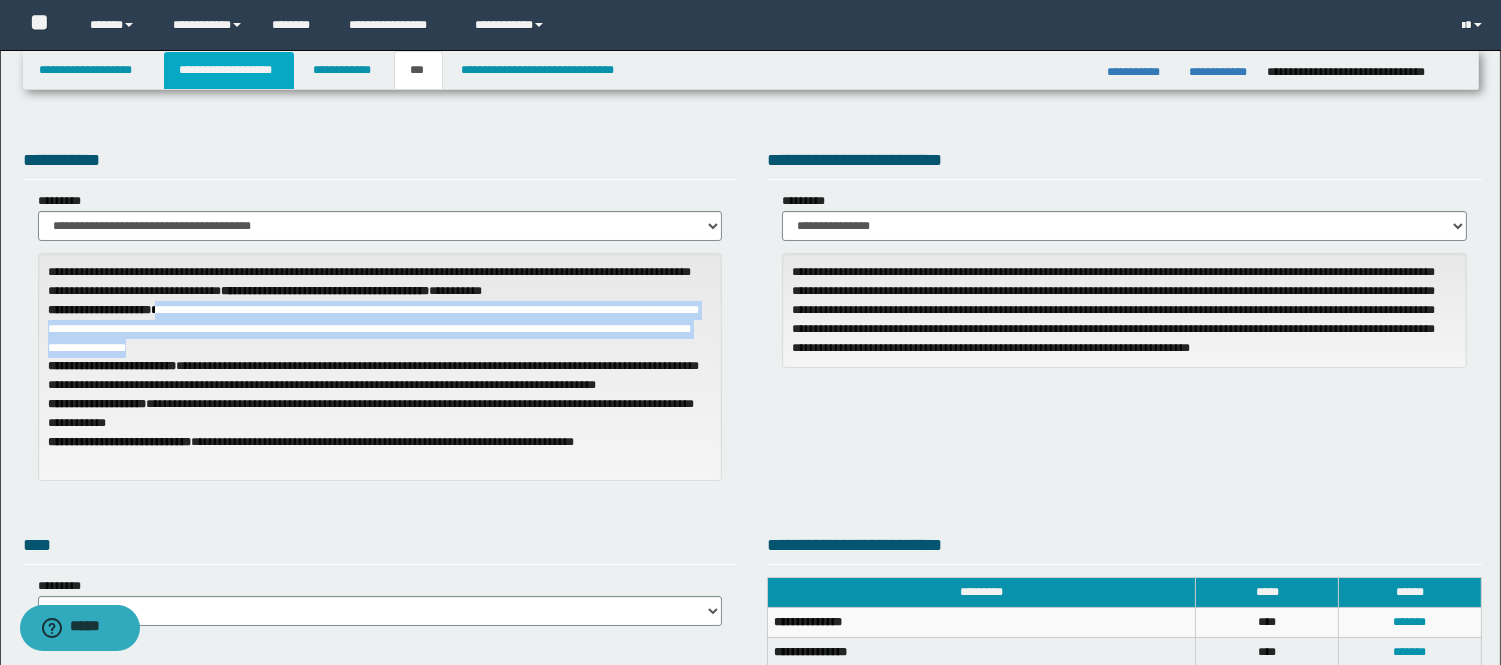 click on "**********" at bounding box center [229, 70] 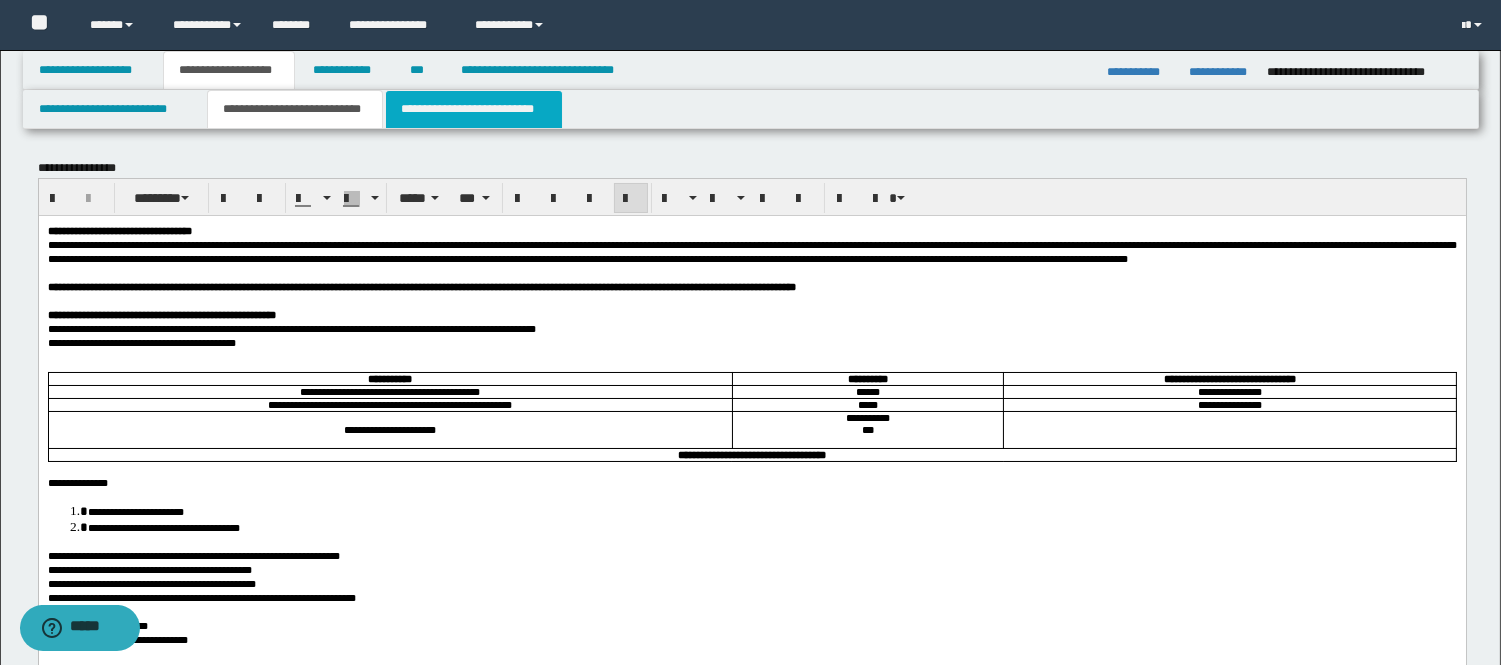 click on "**********" at bounding box center [474, 109] 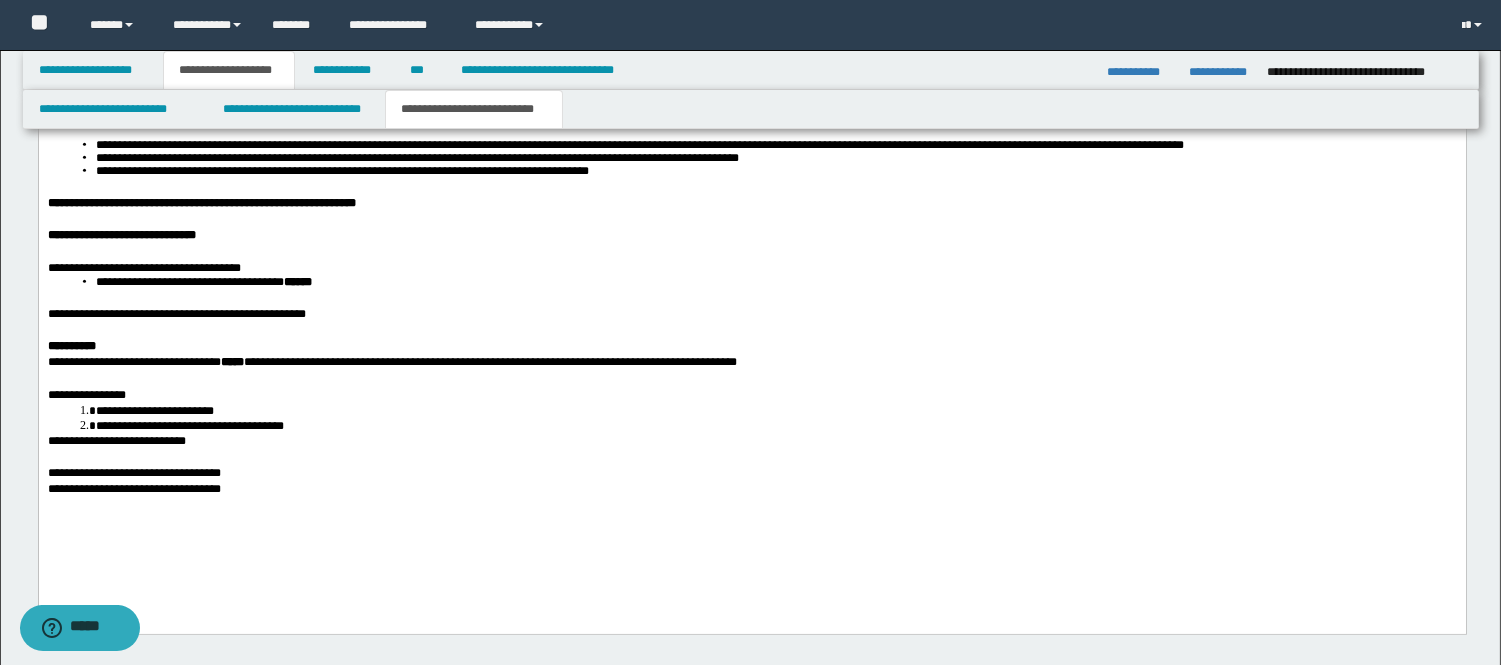 scroll, scrollTop: 2911, scrollLeft: 0, axis: vertical 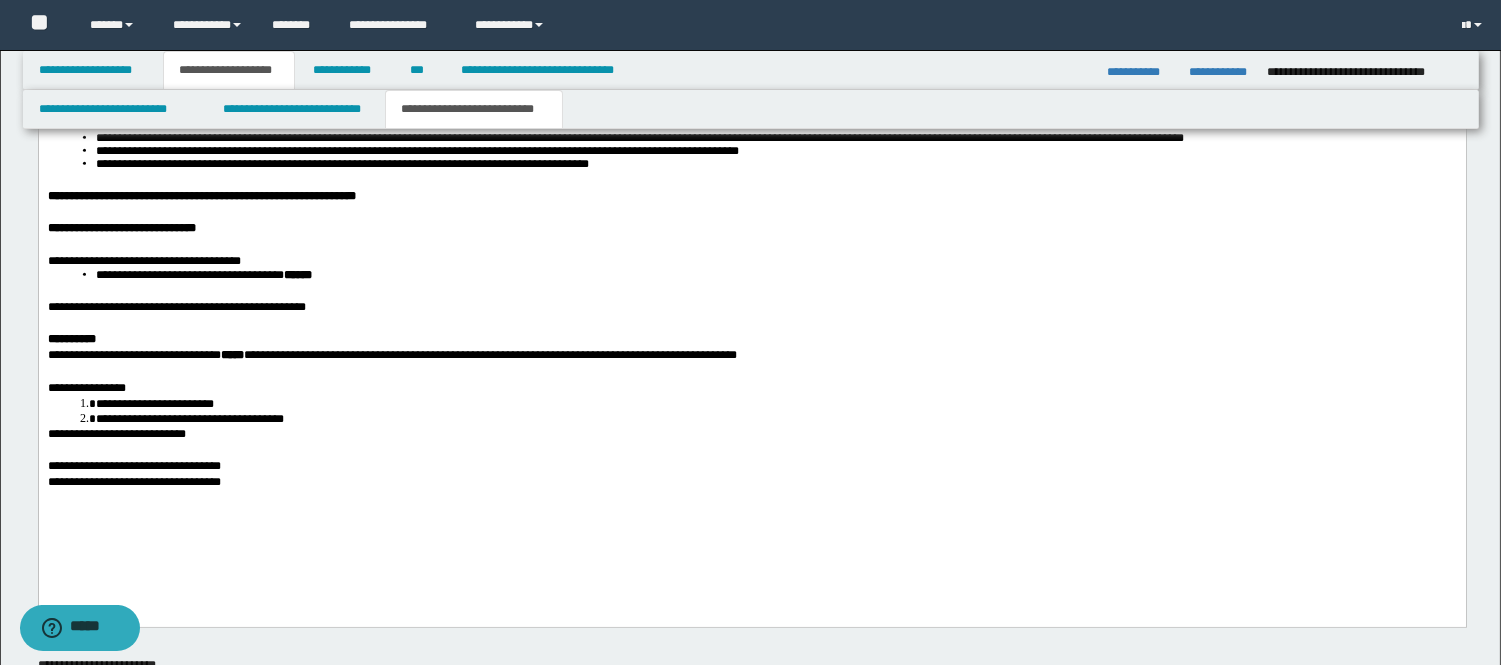 click on "**********" at bounding box center [751, 308] 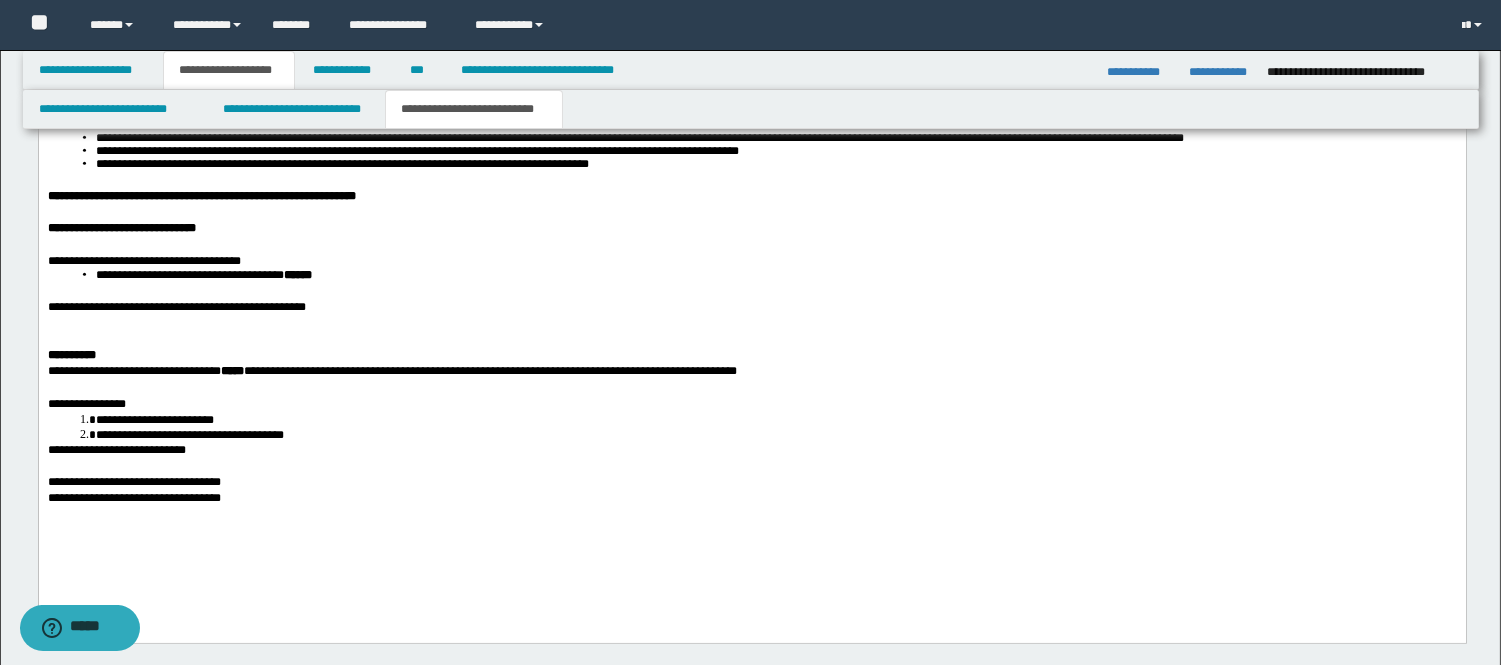 type 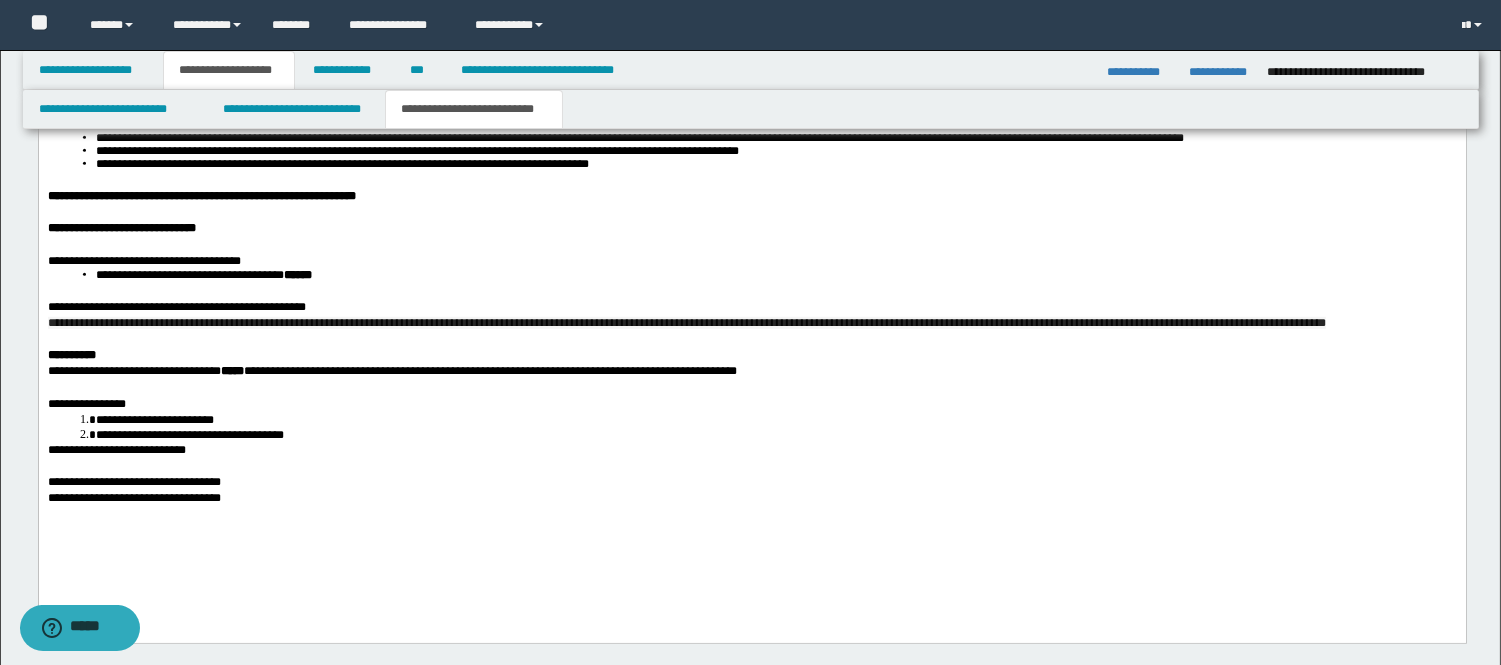 click on "**********" at bounding box center [751, 308] 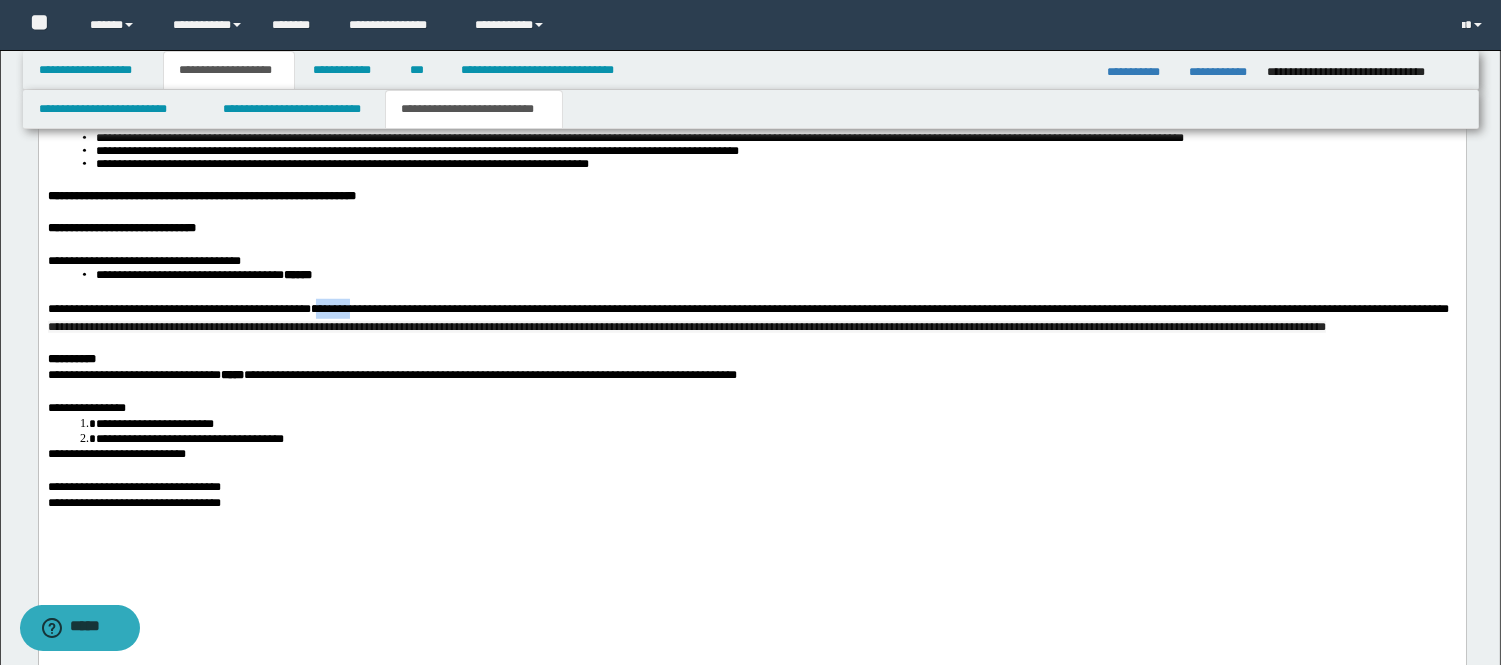 drag, startPoint x: 426, startPoint y: 343, endPoint x: 473, endPoint y: 343, distance: 47 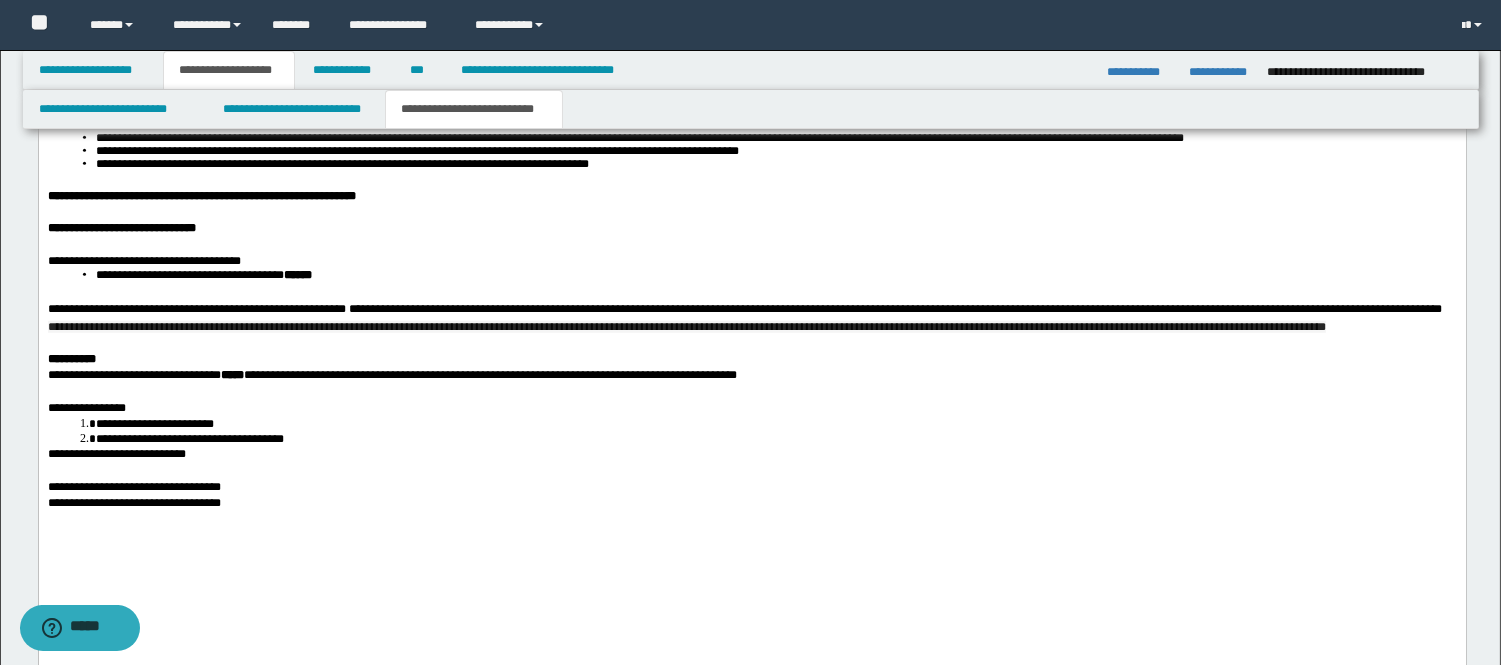 click on "**********" at bounding box center (704, 310) 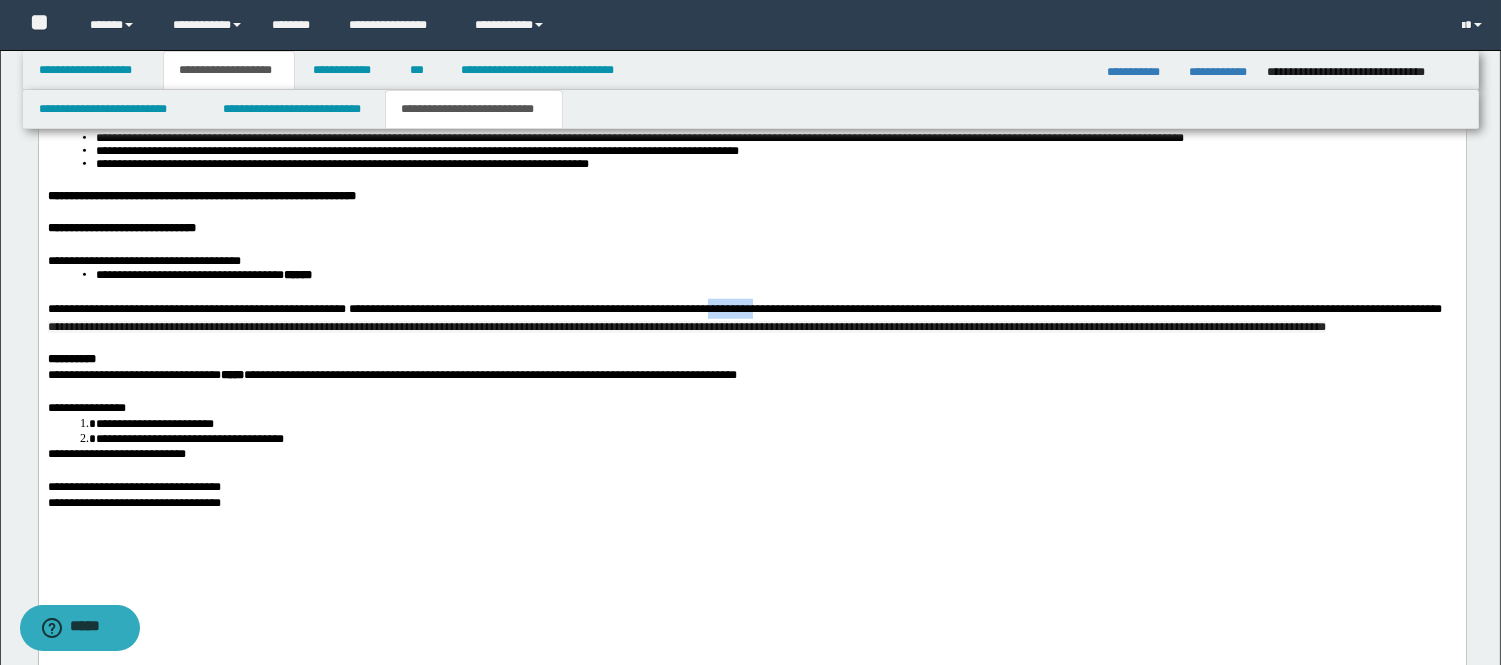 click on "**********" at bounding box center [704, 310] 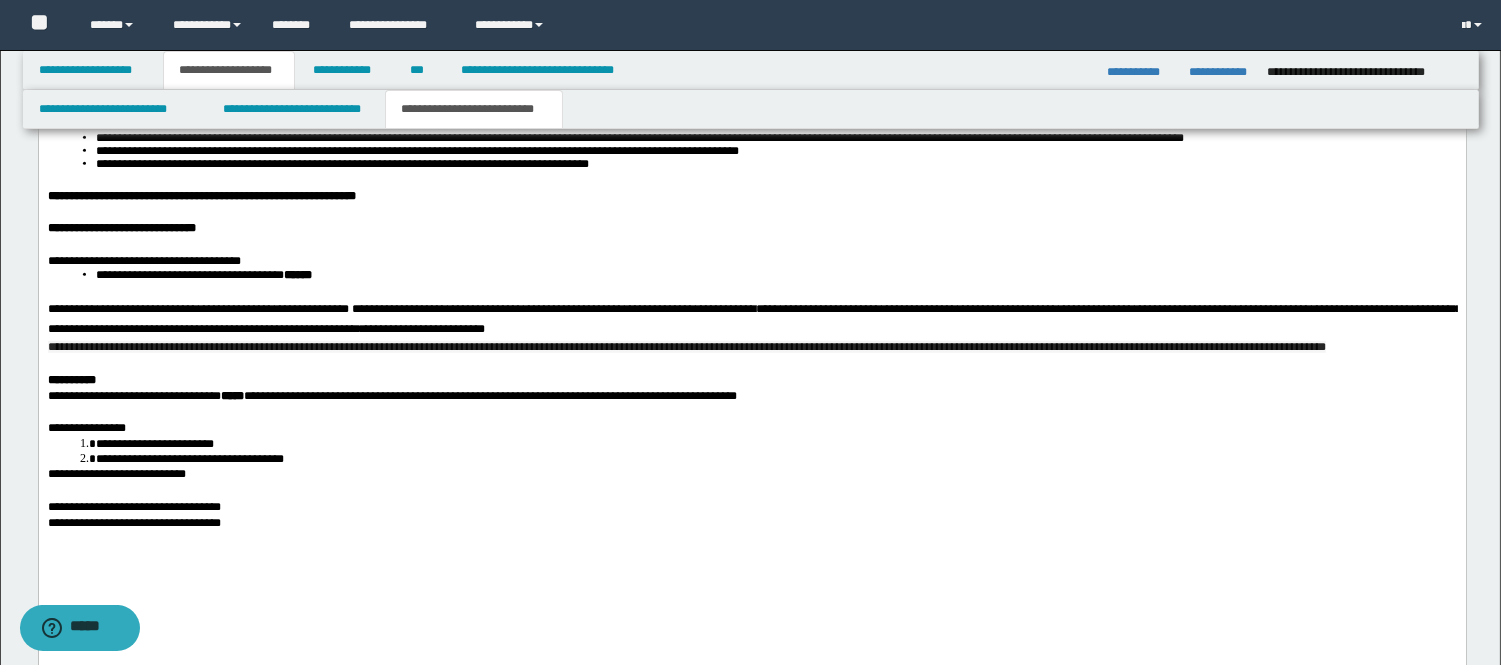 click on "**********" at bounding box center [754, 320] 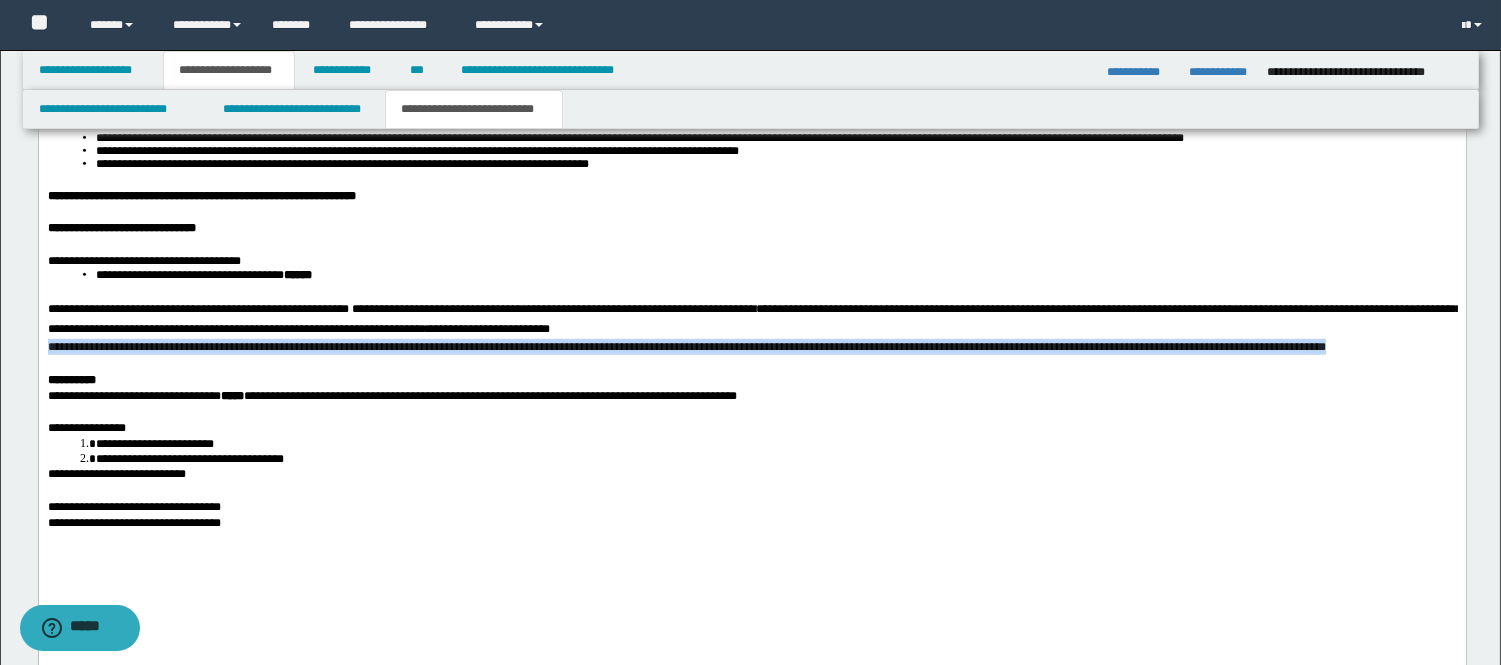 drag, startPoint x: 1388, startPoint y: 374, endPoint x: 33, endPoint y: 386, distance: 1355.0531 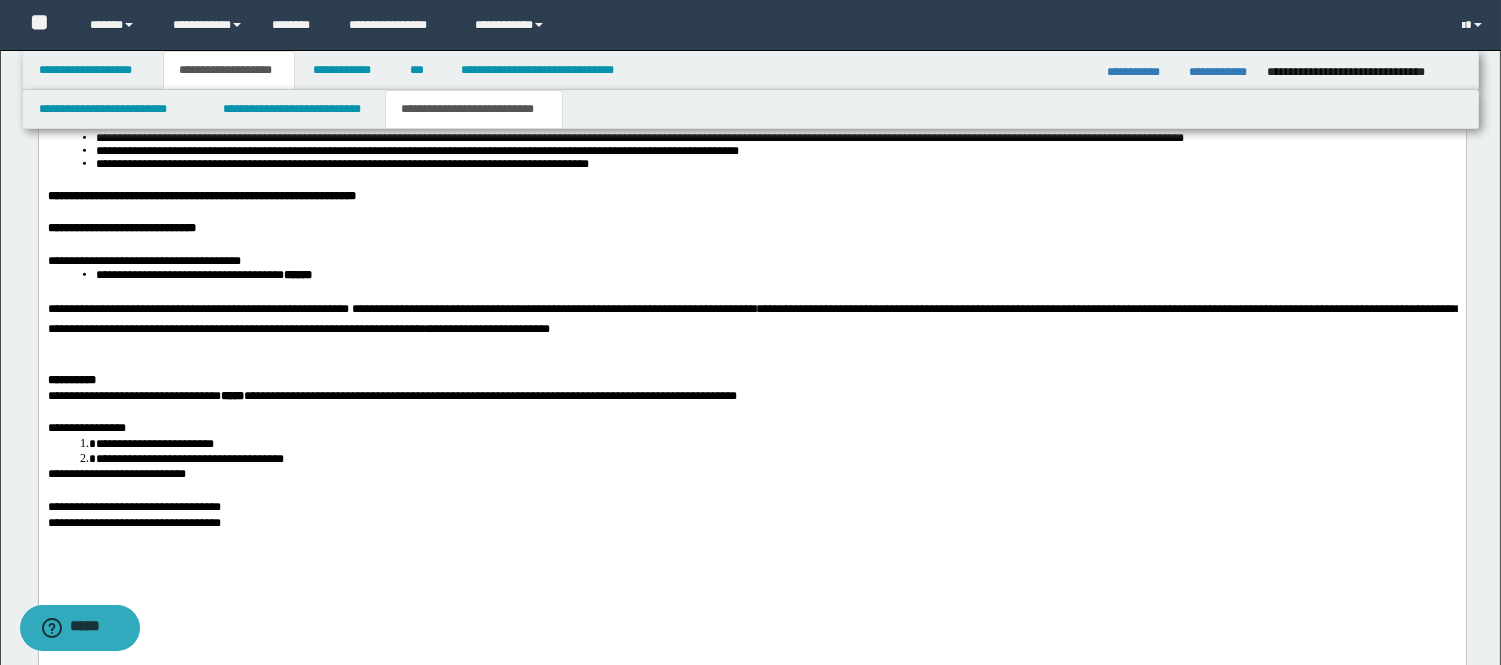 click on "**********" at bounding box center (754, 320) 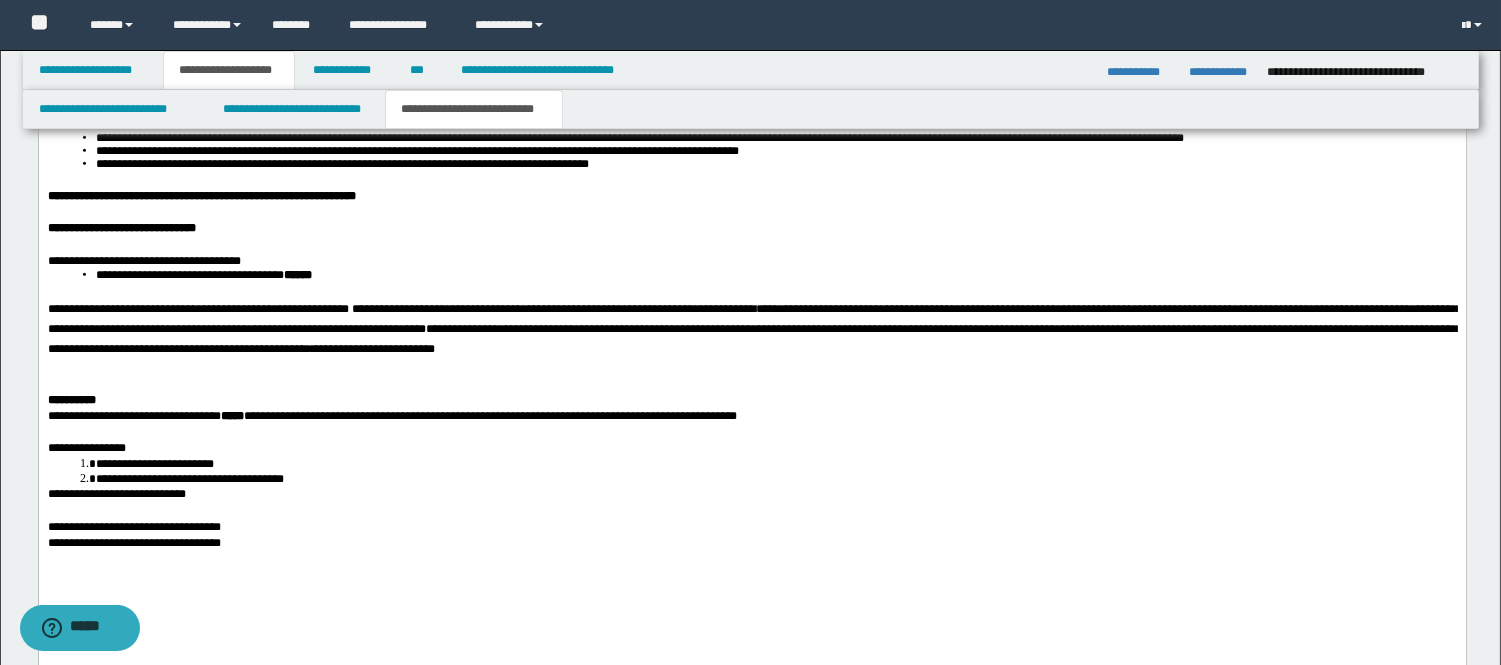 click on "**********" at bounding box center [754, 330] 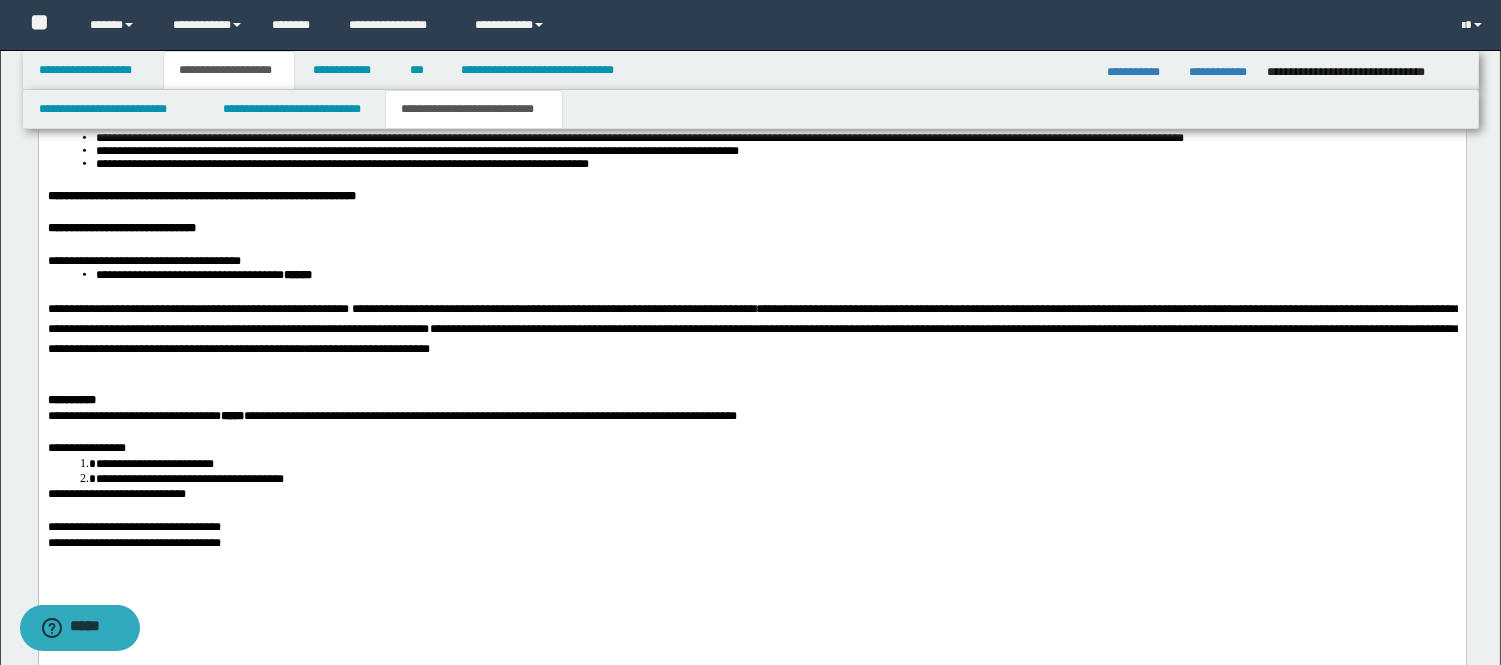 click on "**********" at bounding box center [754, 330] 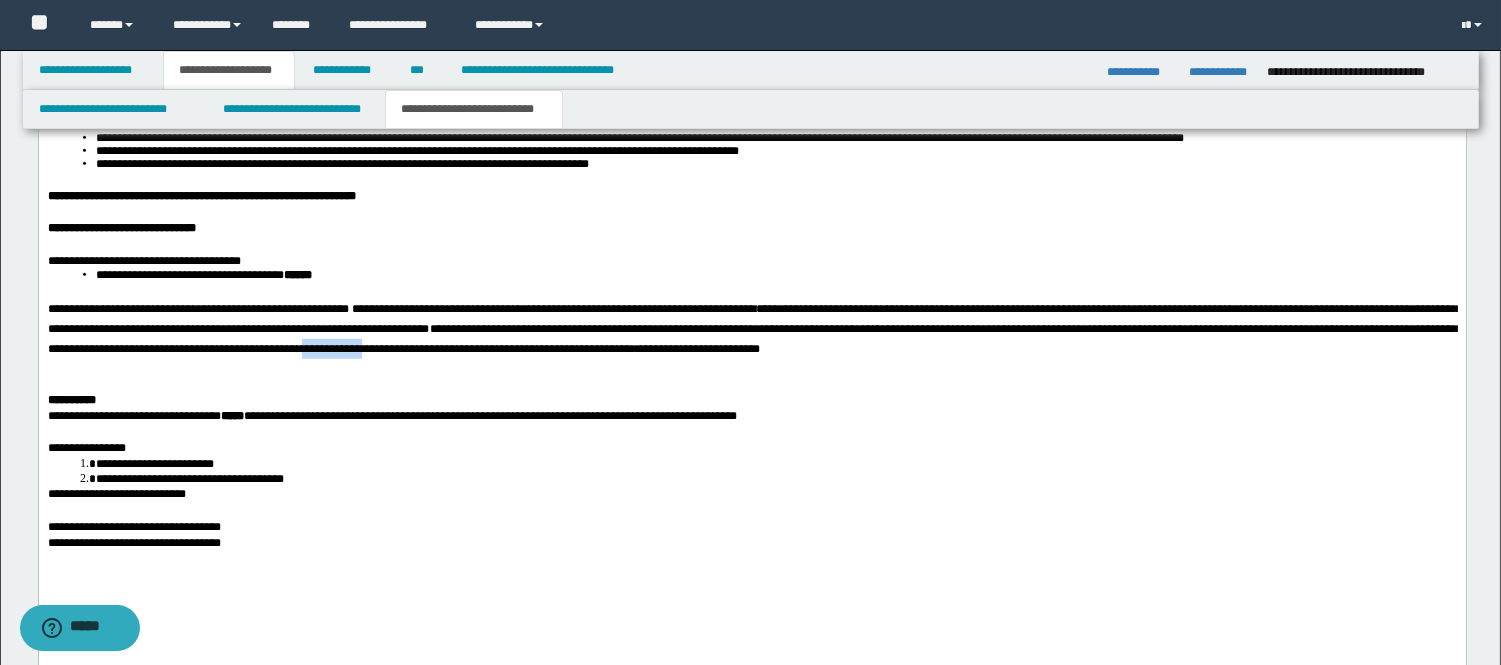 drag, startPoint x: 569, startPoint y: 383, endPoint x: 635, endPoint y: 382, distance: 66.007576 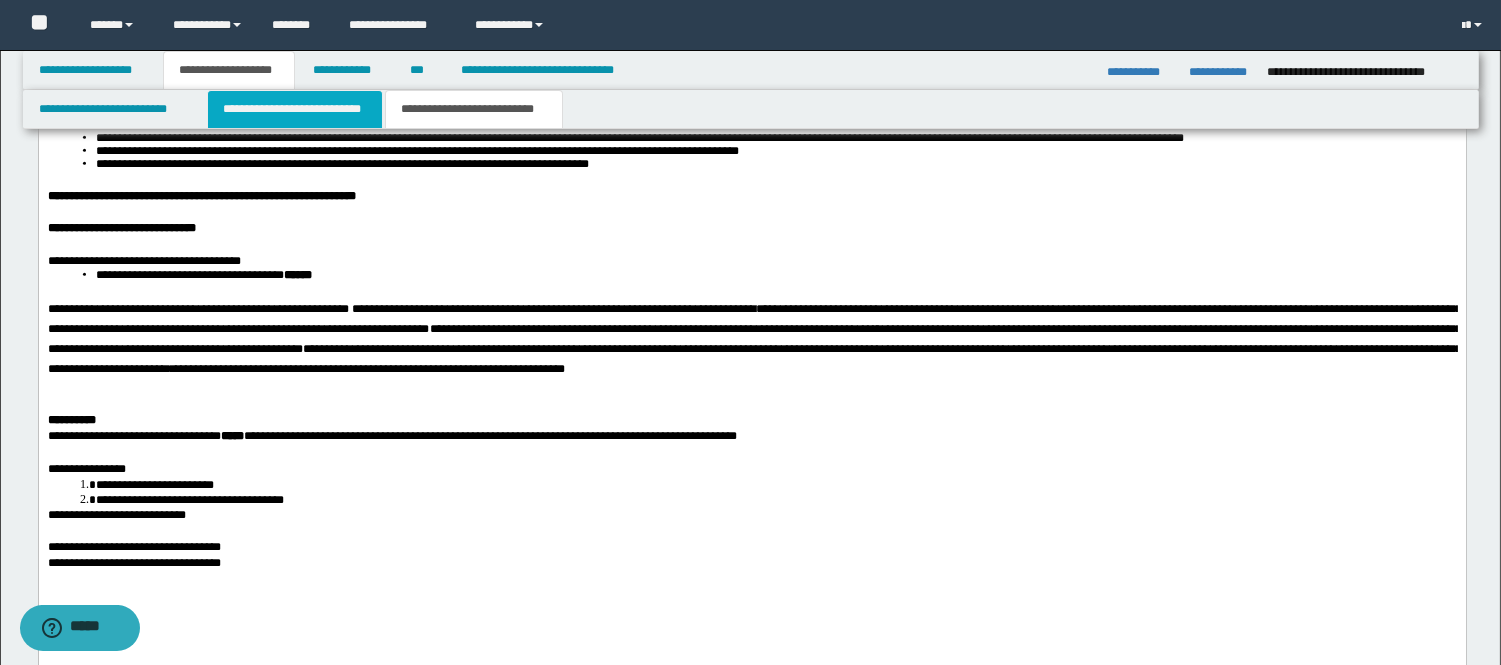 click on "**********" at bounding box center (295, 109) 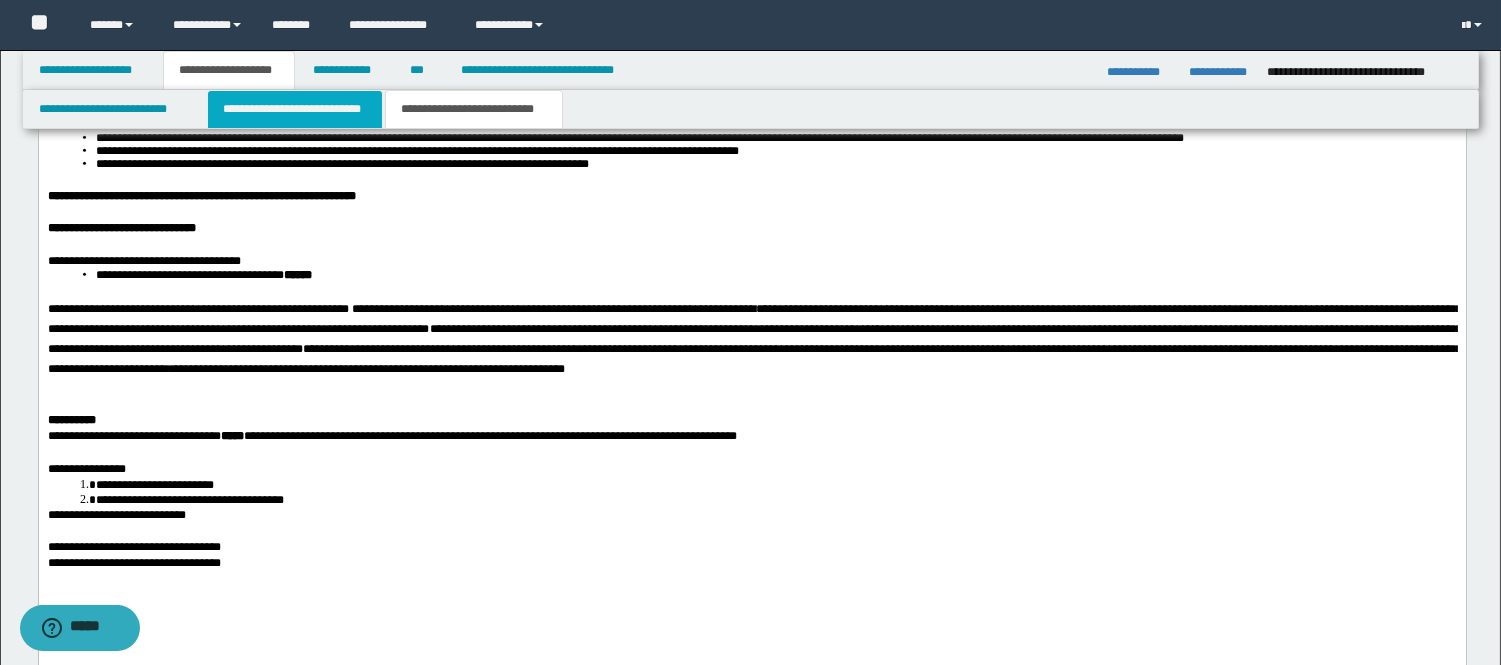 type 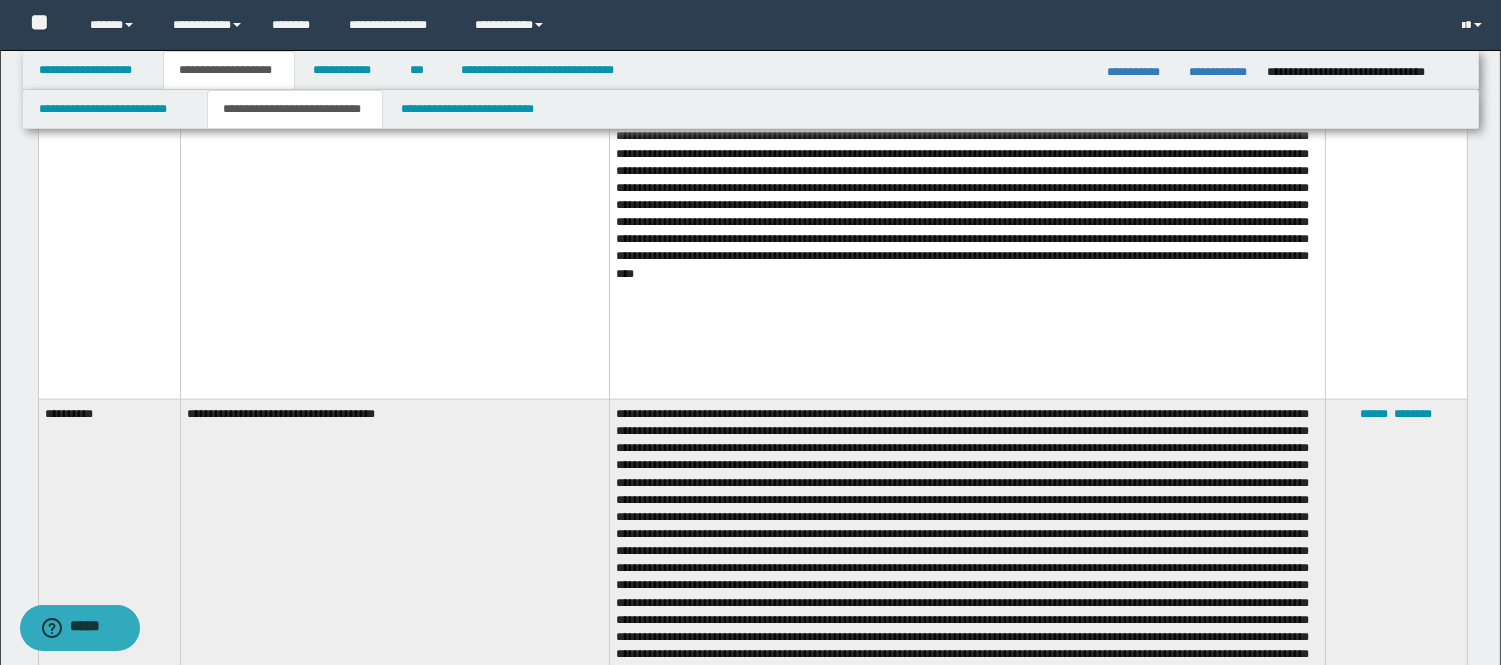 scroll, scrollTop: 4688, scrollLeft: 0, axis: vertical 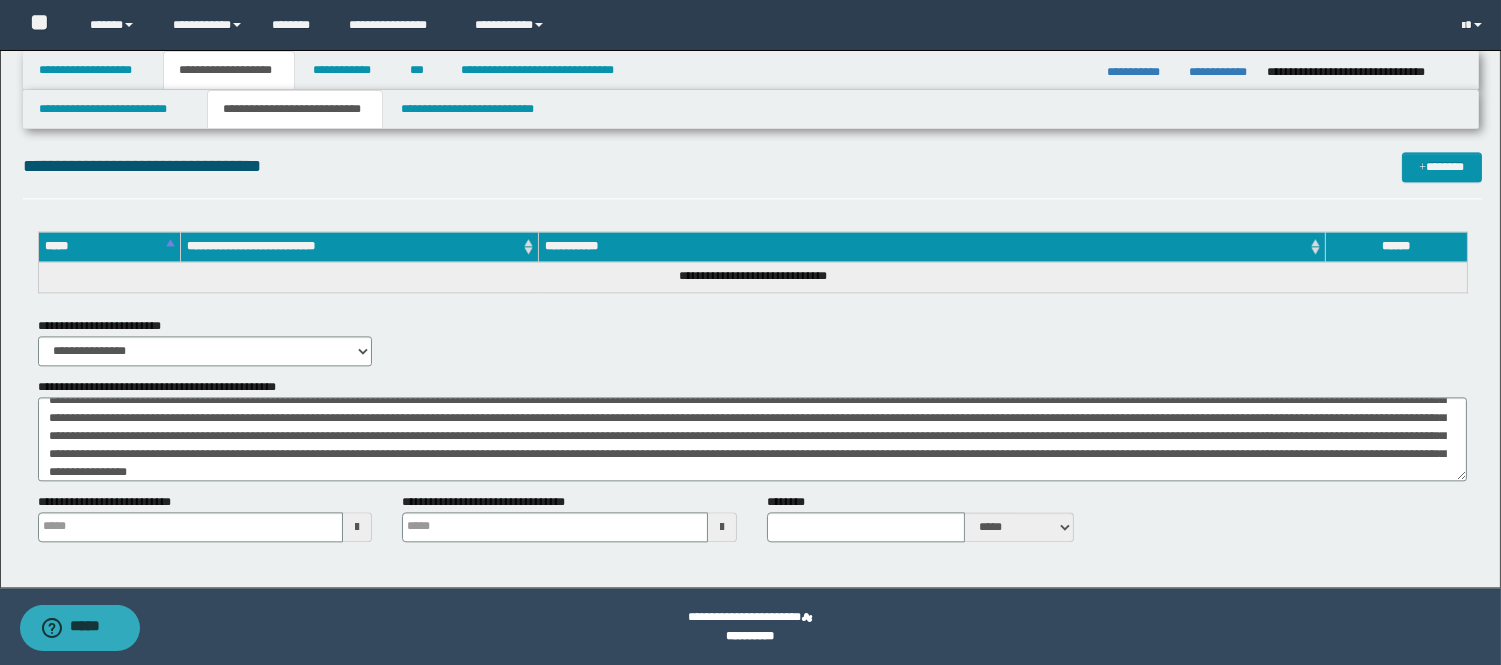 type 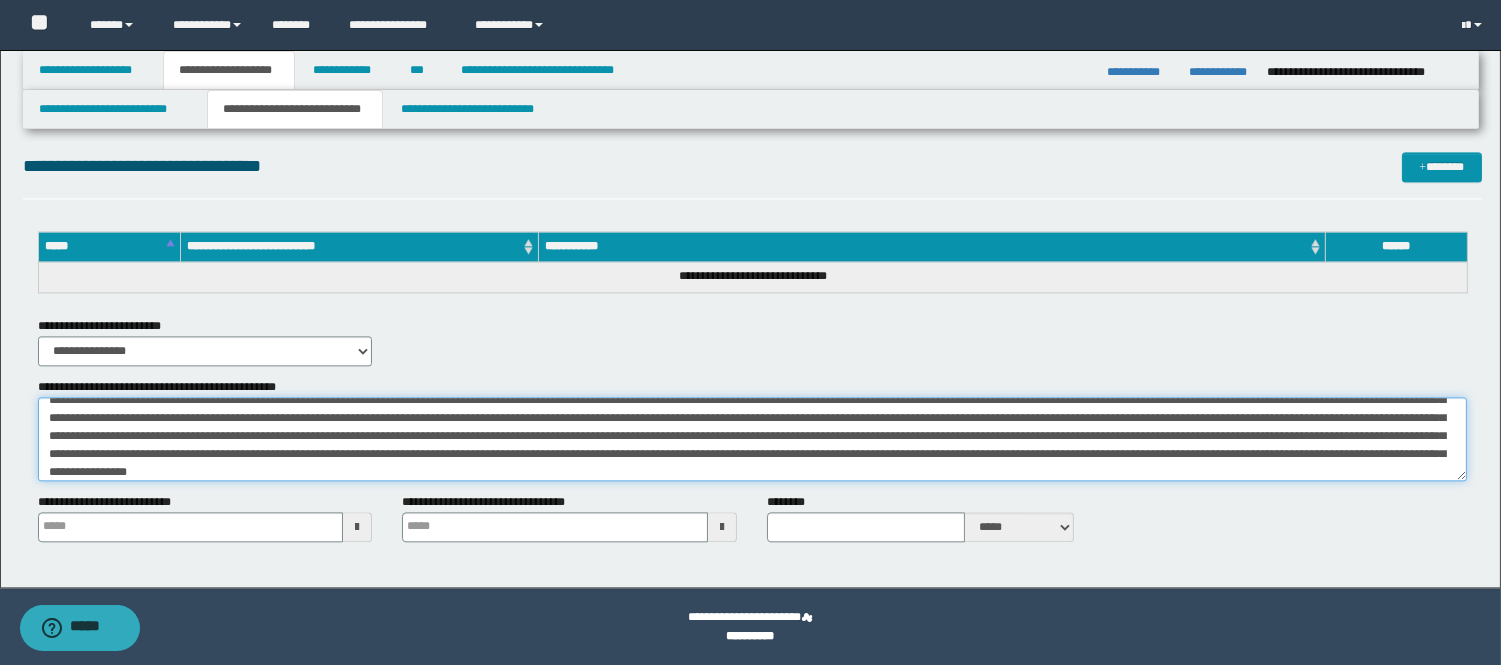 click on "**********" at bounding box center (752, 439) 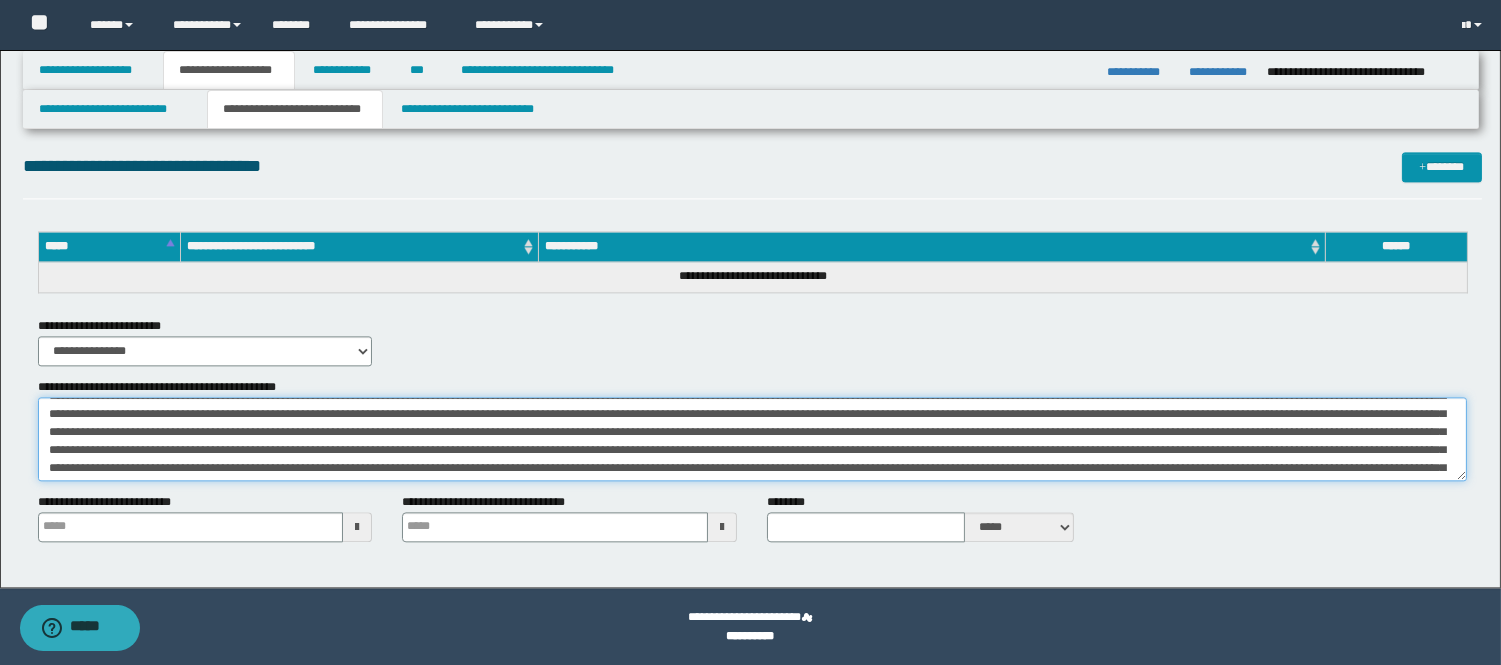 scroll, scrollTop: 120, scrollLeft: 0, axis: vertical 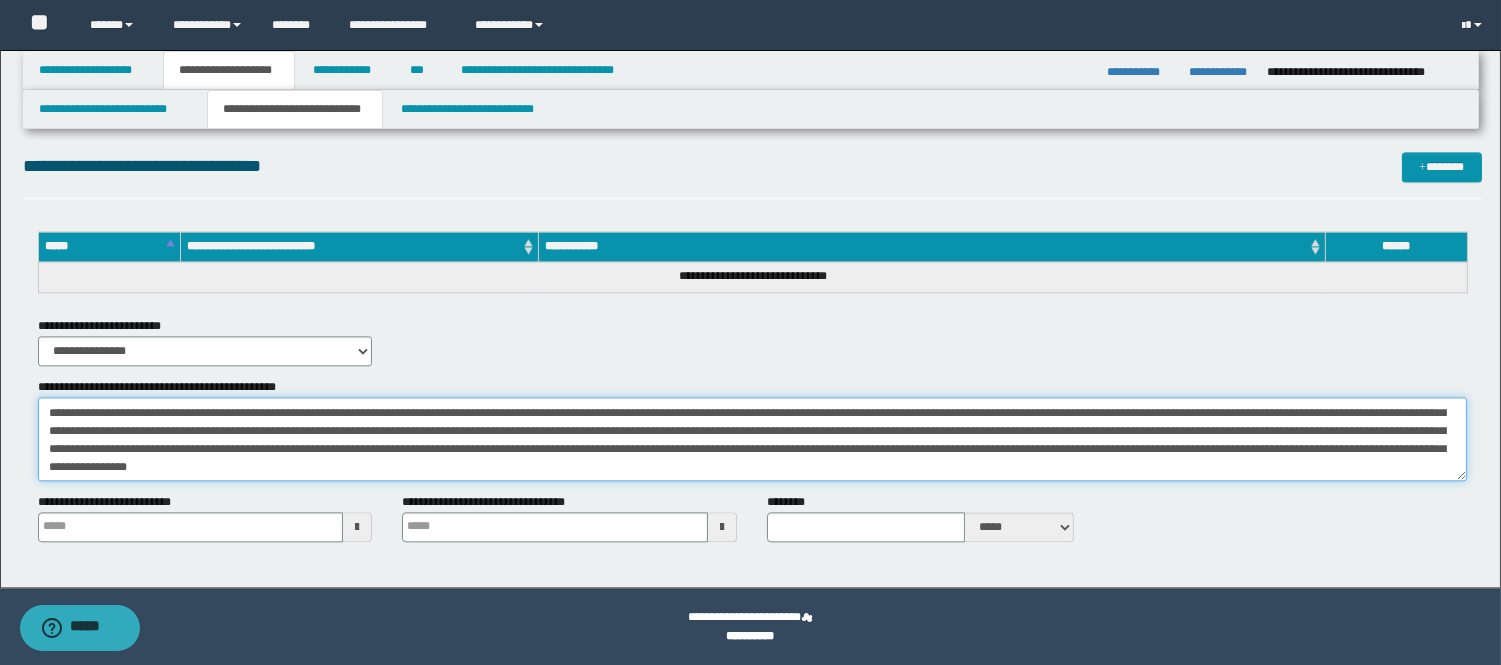 drag, startPoint x: 762, startPoint y: 430, endPoint x: 1312, endPoint y: 430, distance: 550 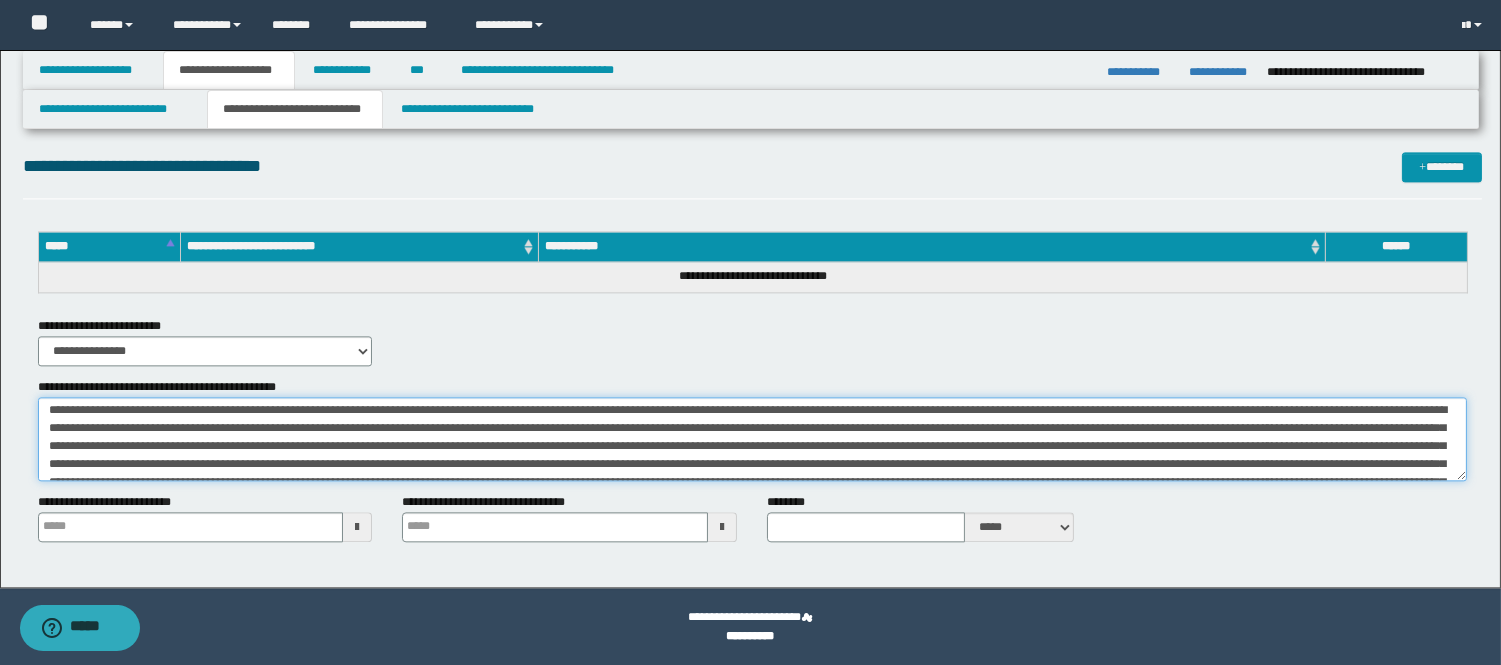 scroll, scrollTop: 0, scrollLeft: 0, axis: both 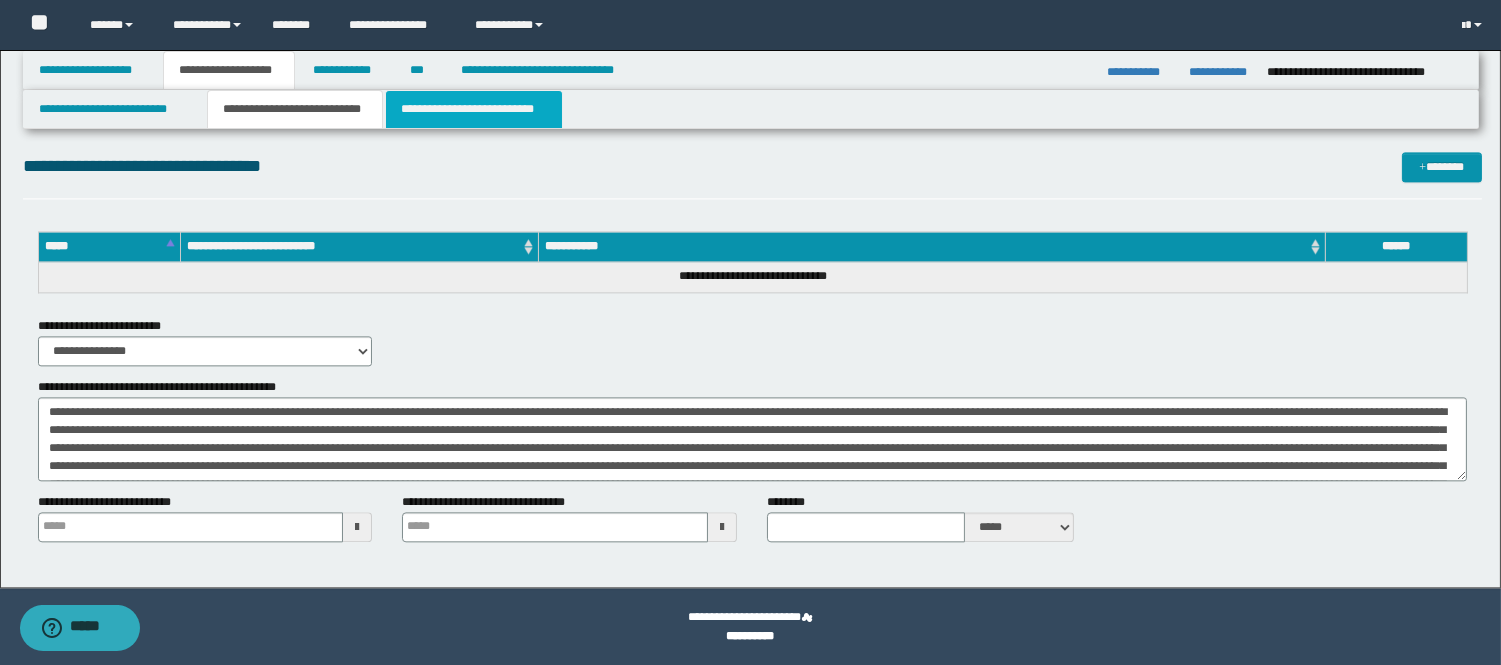 click on "**********" at bounding box center [474, 109] 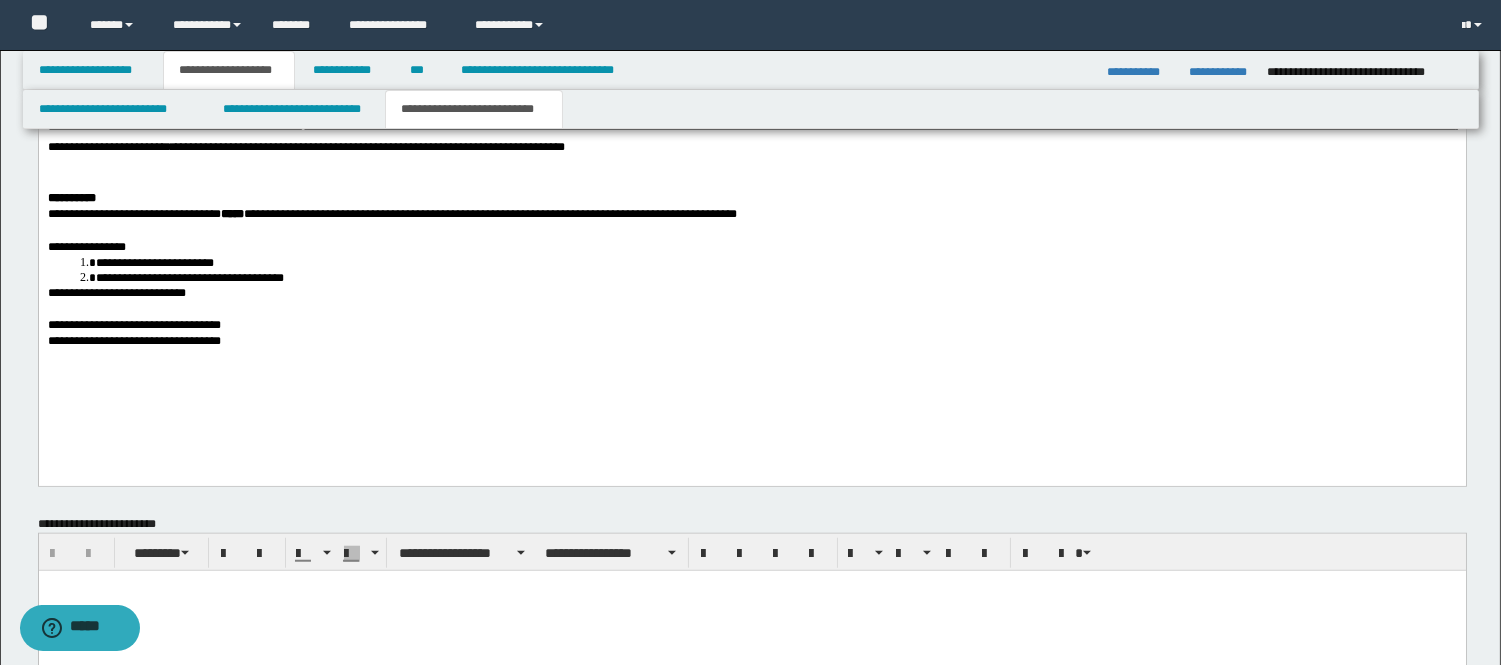 scroll, scrollTop: 3022, scrollLeft: 0, axis: vertical 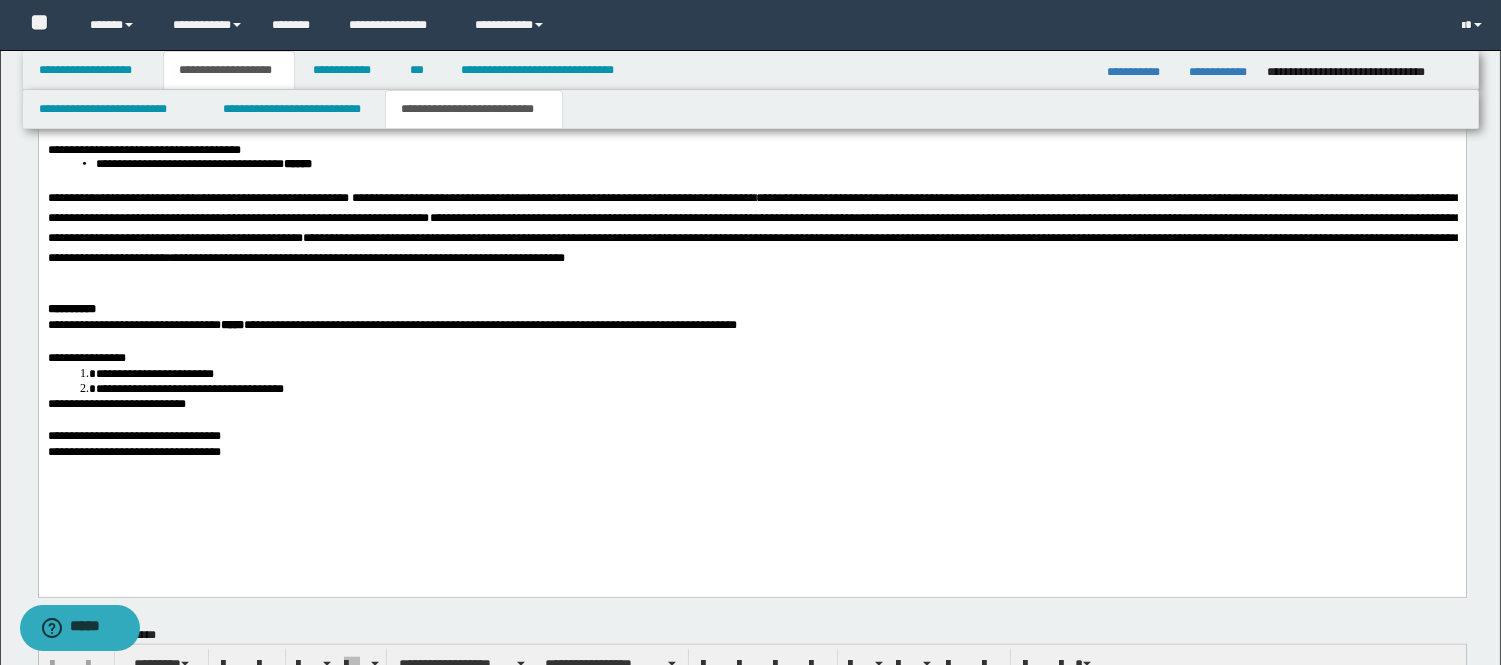 click on "**********" at bounding box center [754, 229] 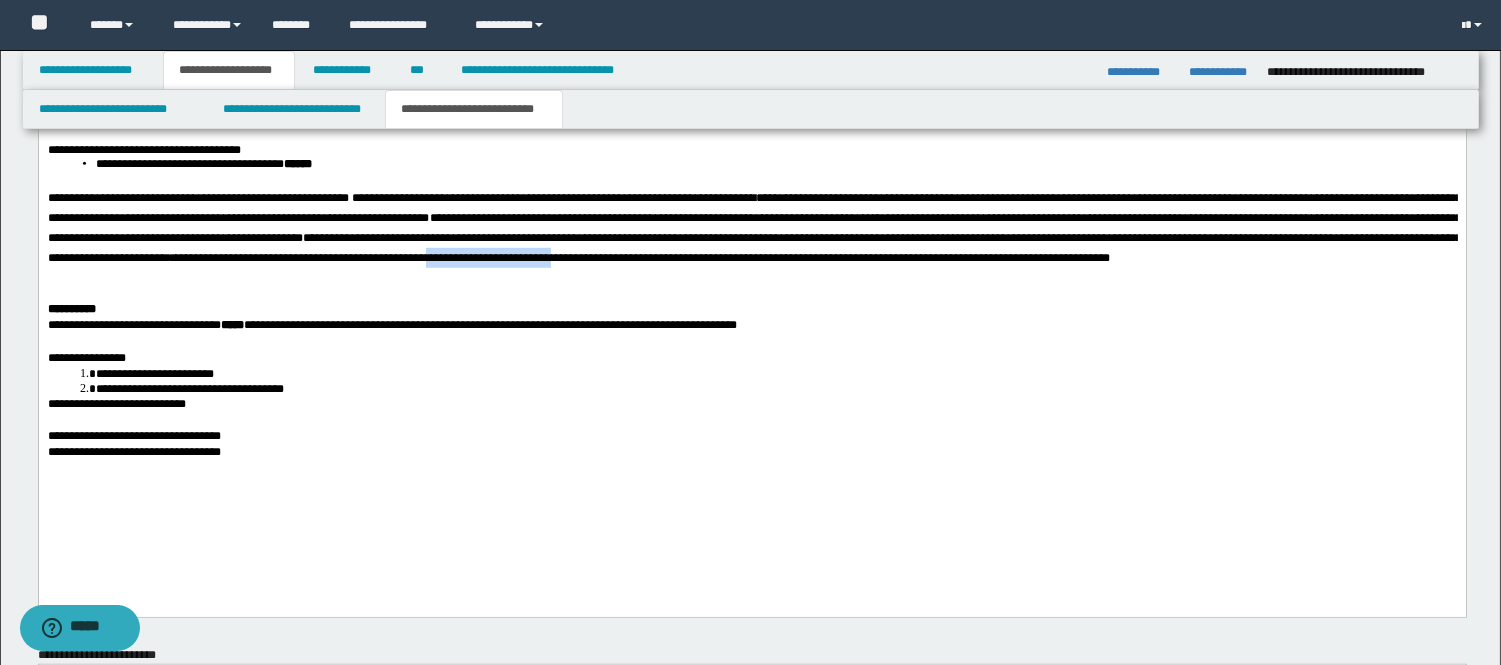 drag, startPoint x: 865, startPoint y: 292, endPoint x: 1005, endPoint y: 278, distance: 140.69826 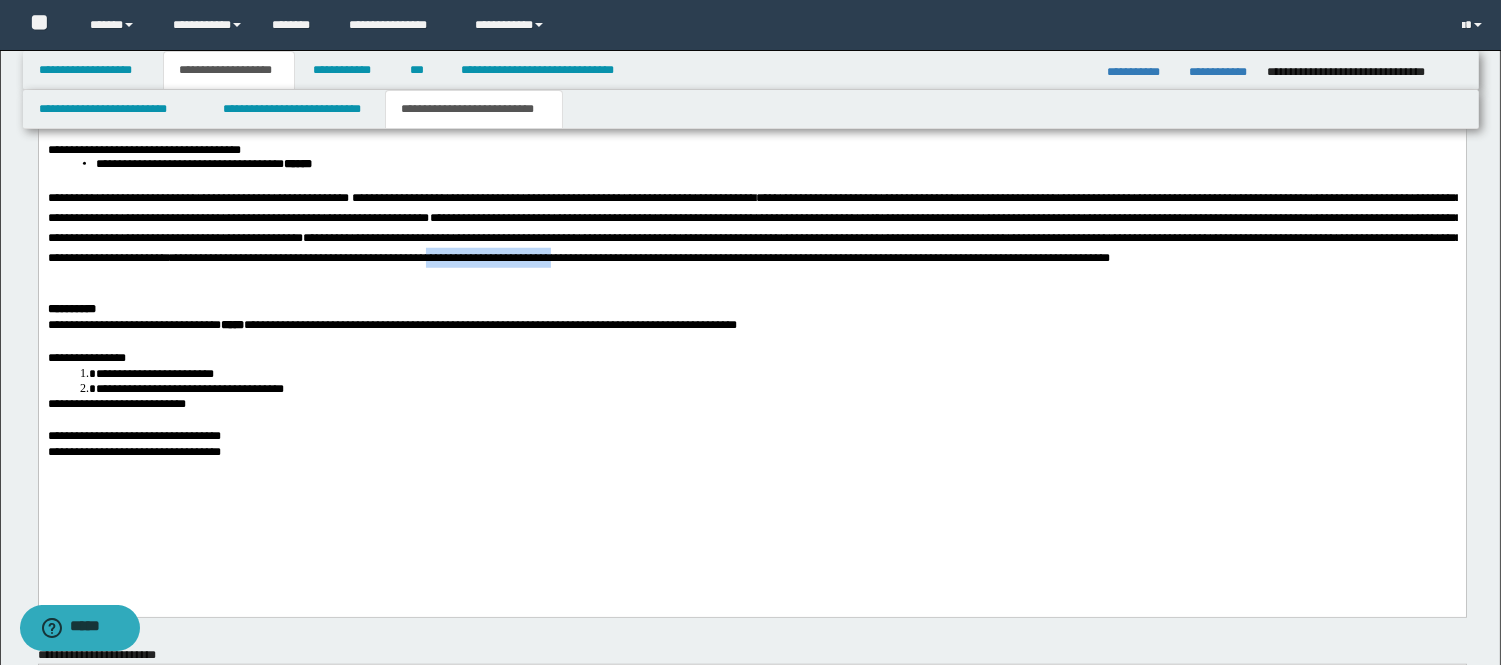 click on "**********" at bounding box center [751, 229] 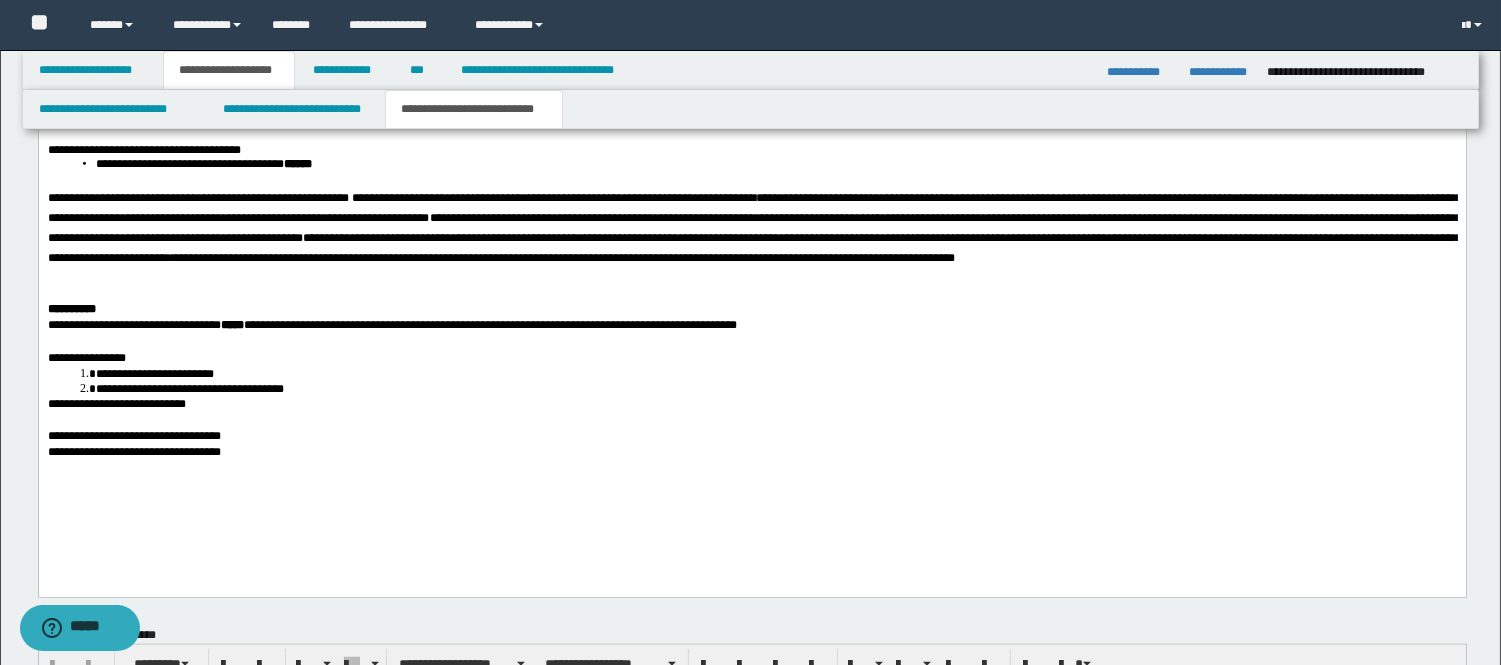 click on "**********" at bounding box center (754, 229) 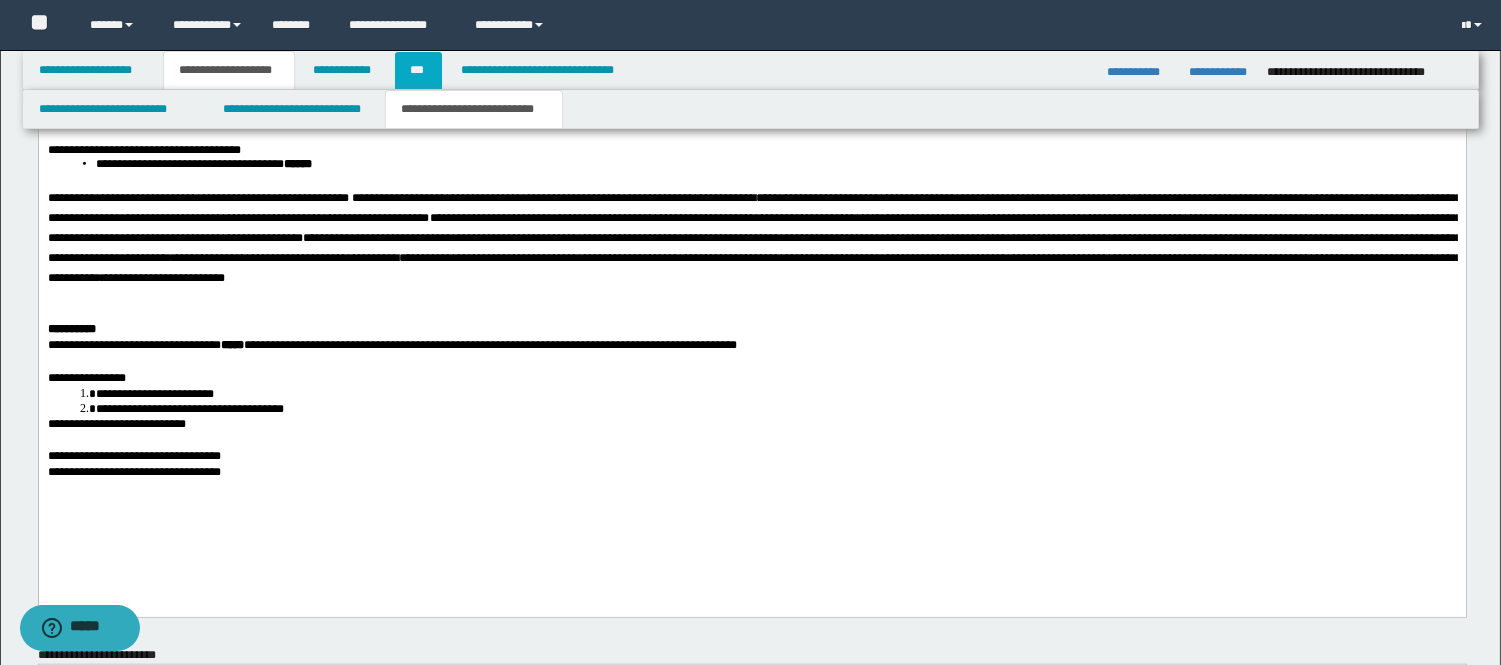 click on "***" at bounding box center [418, 70] 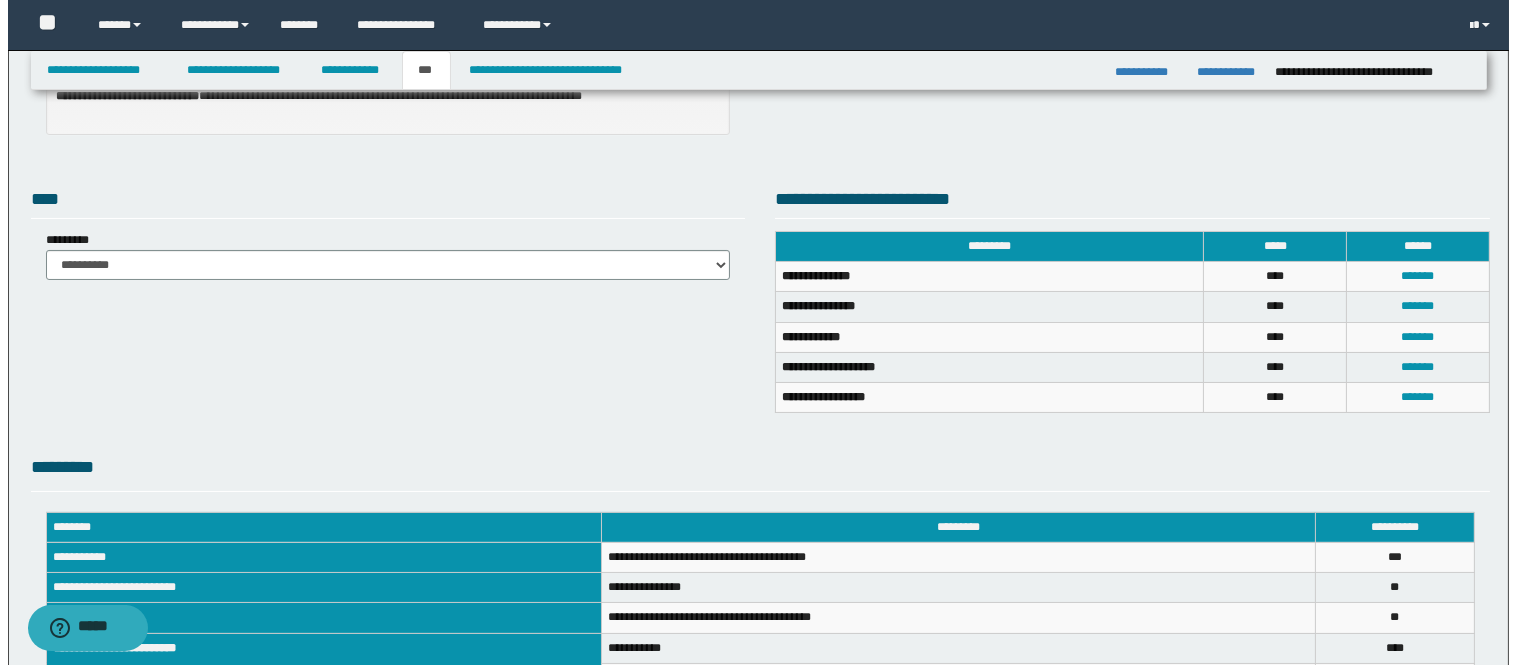 scroll, scrollTop: 291, scrollLeft: 0, axis: vertical 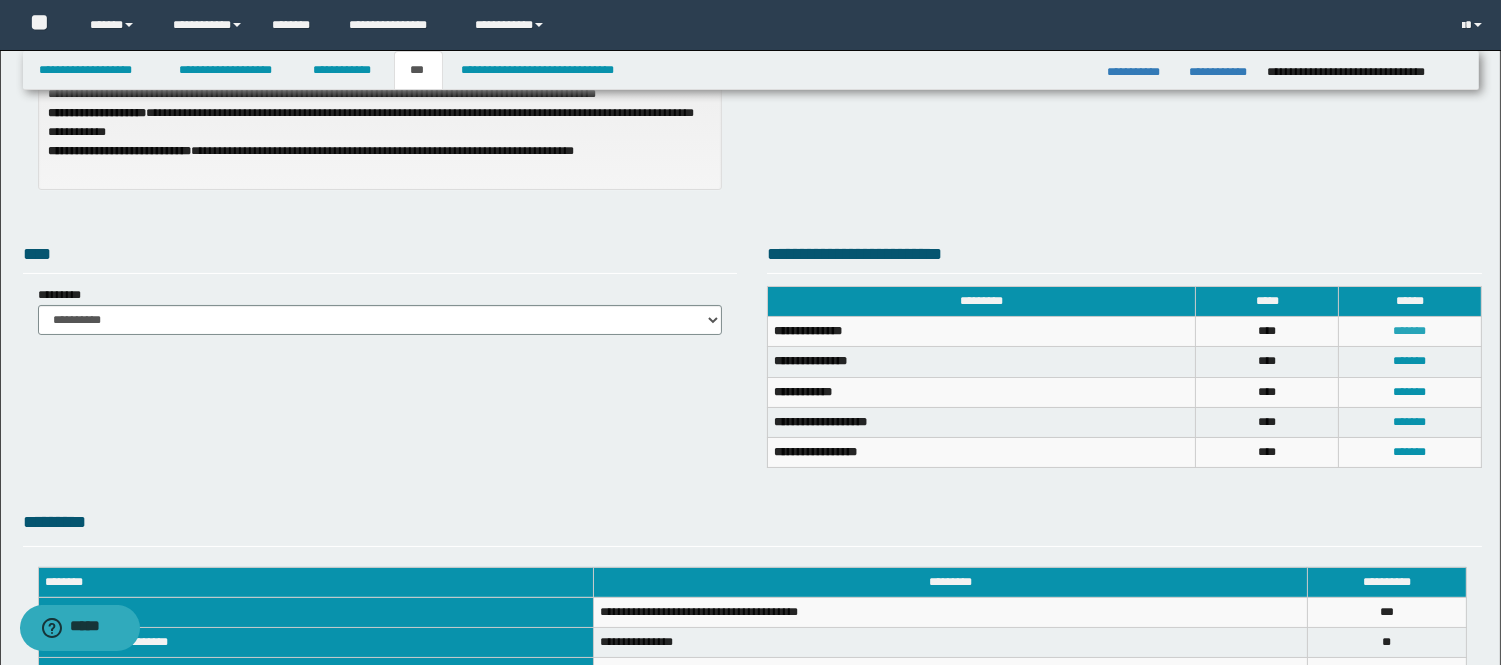 click on "*******" at bounding box center [1410, 331] 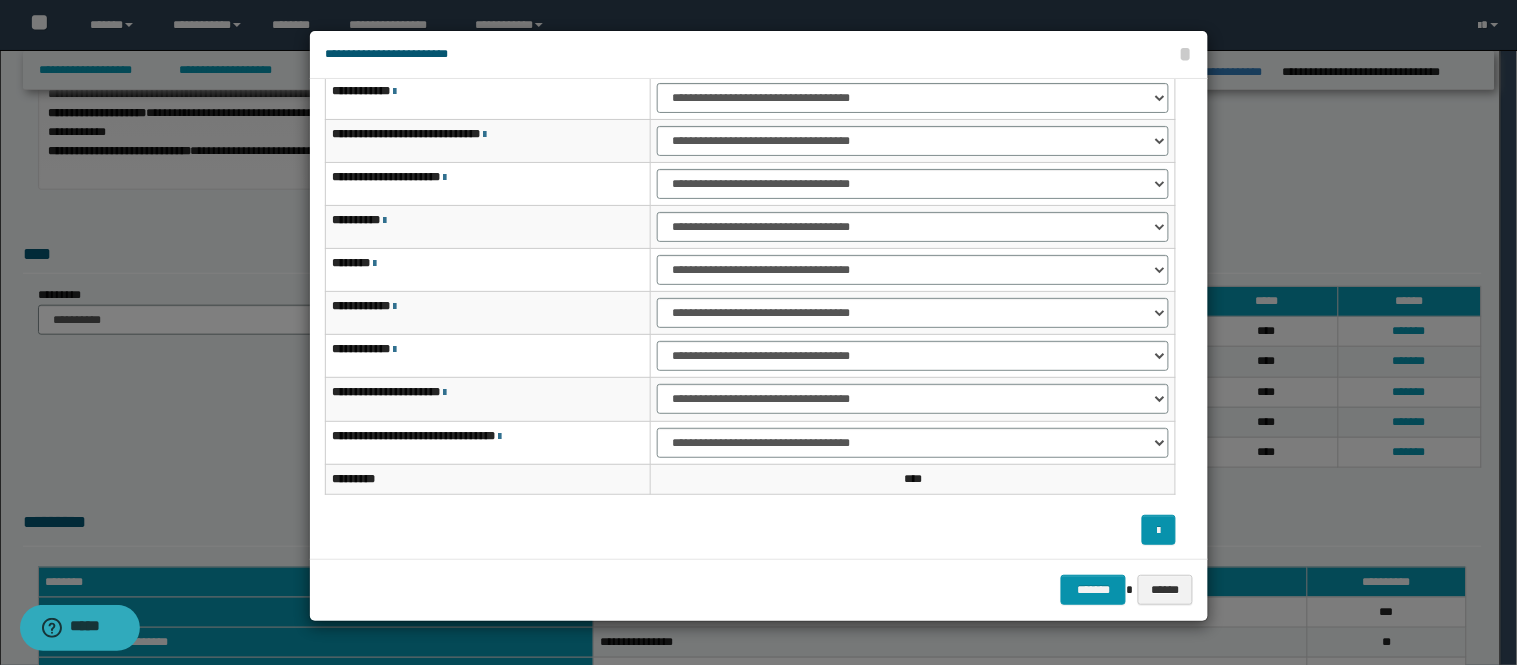 scroll, scrollTop: 123, scrollLeft: 0, axis: vertical 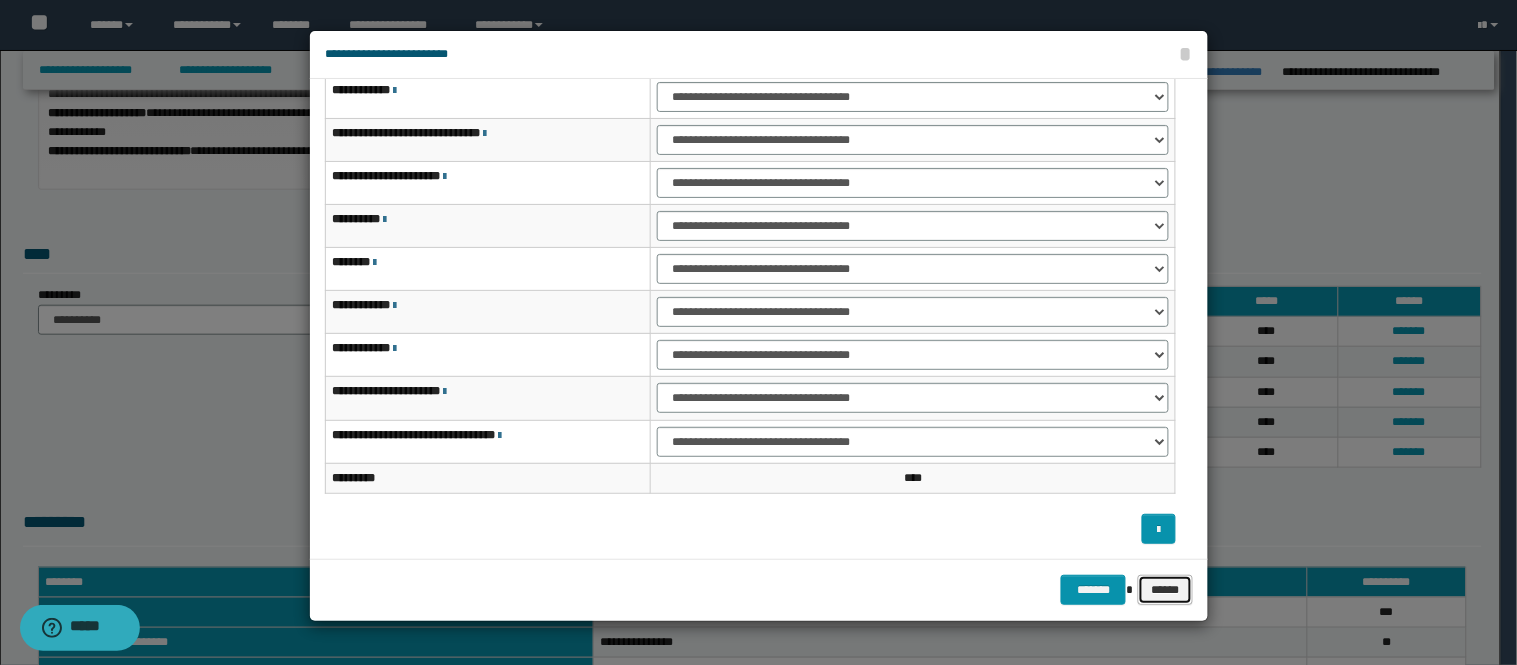 click on "******" at bounding box center [1165, 590] 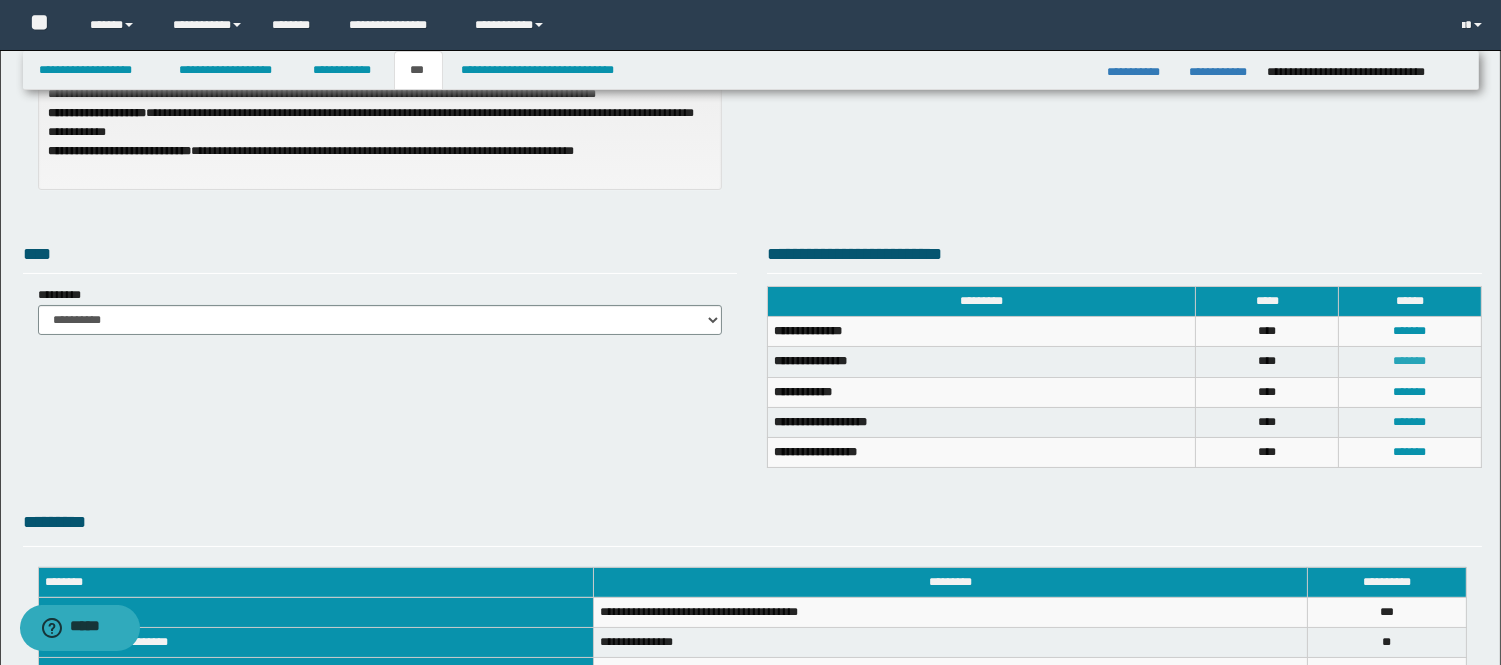 click on "*******" at bounding box center (1410, 361) 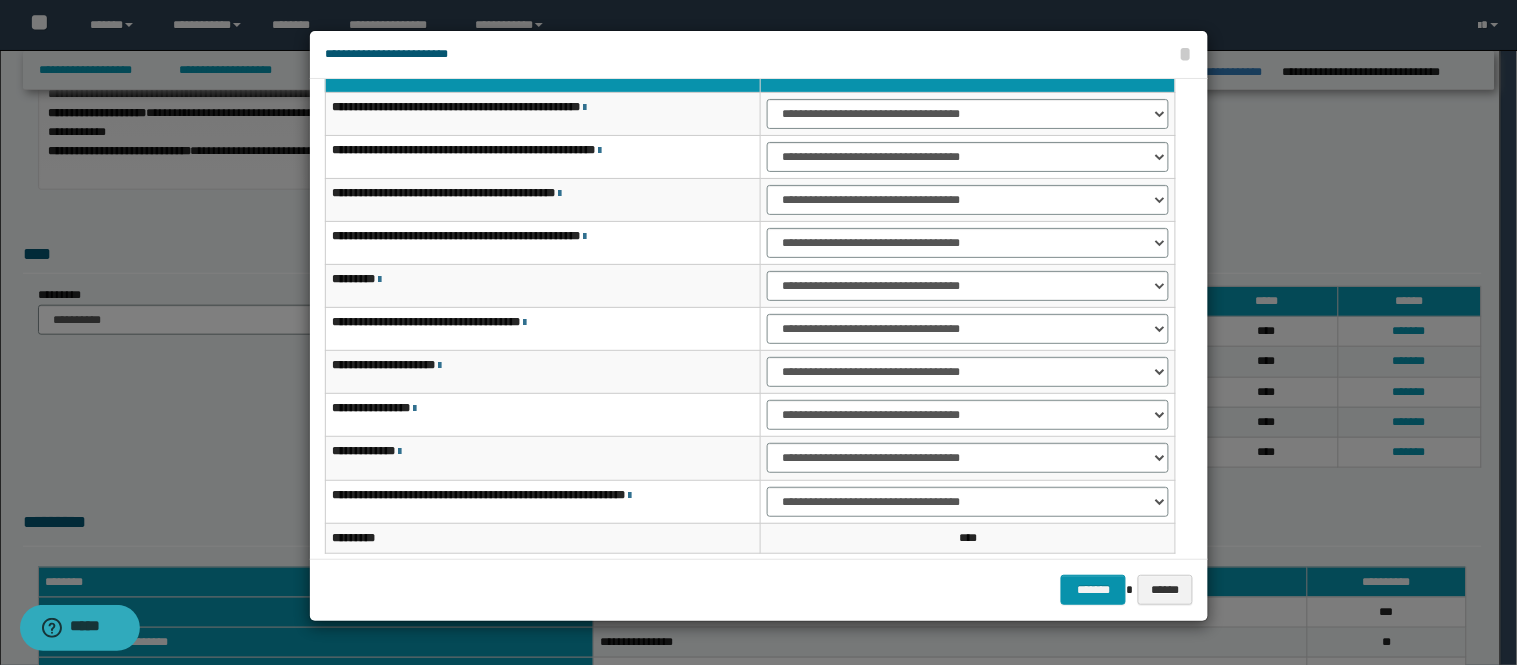 scroll, scrollTop: 123, scrollLeft: 0, axis: vertical 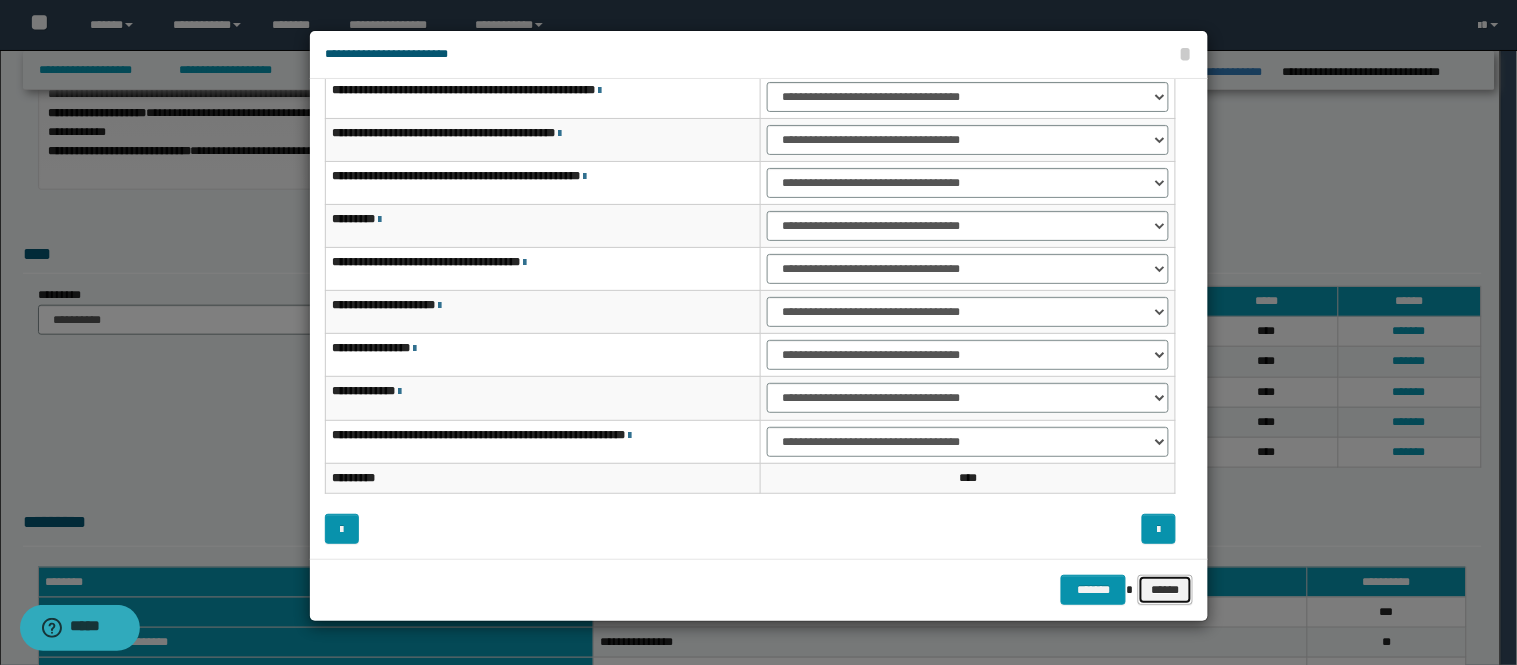 click on "******" at bounding box center (1165, 590) 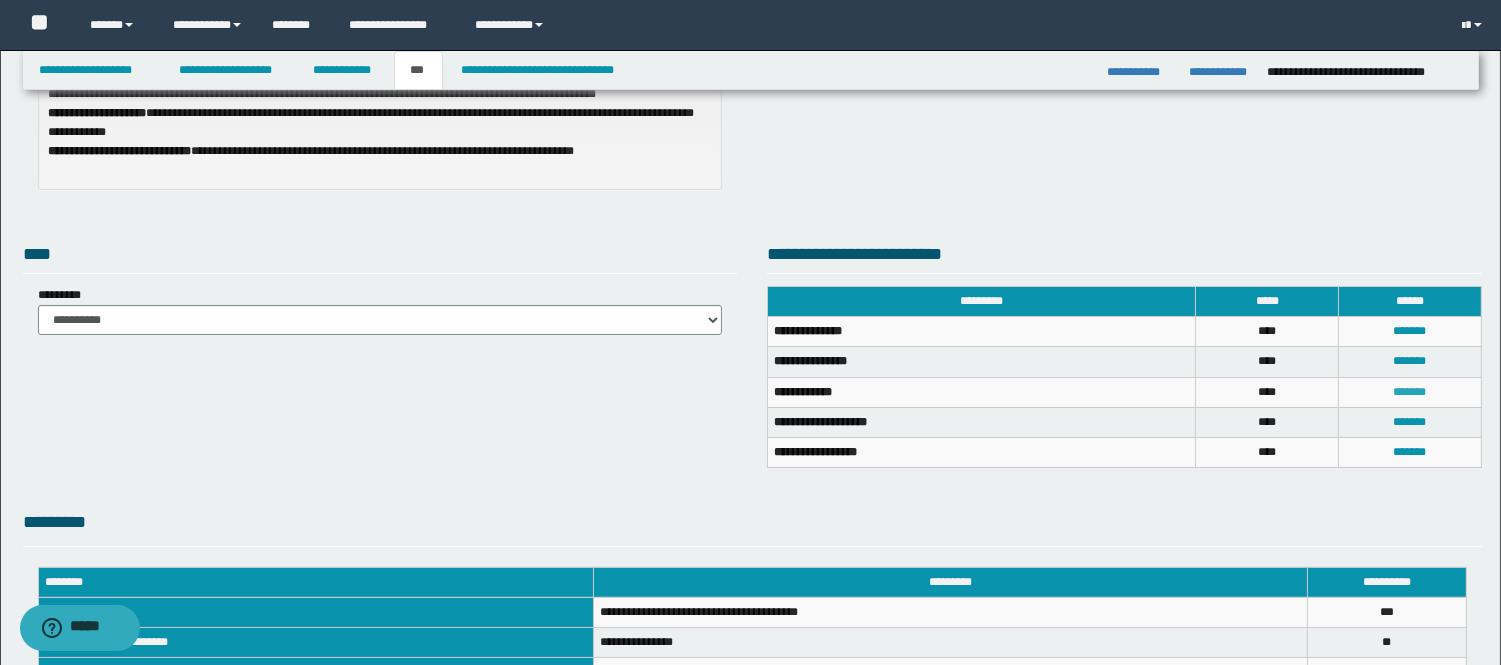 click on "*******" at bounding box center (1410, 392) 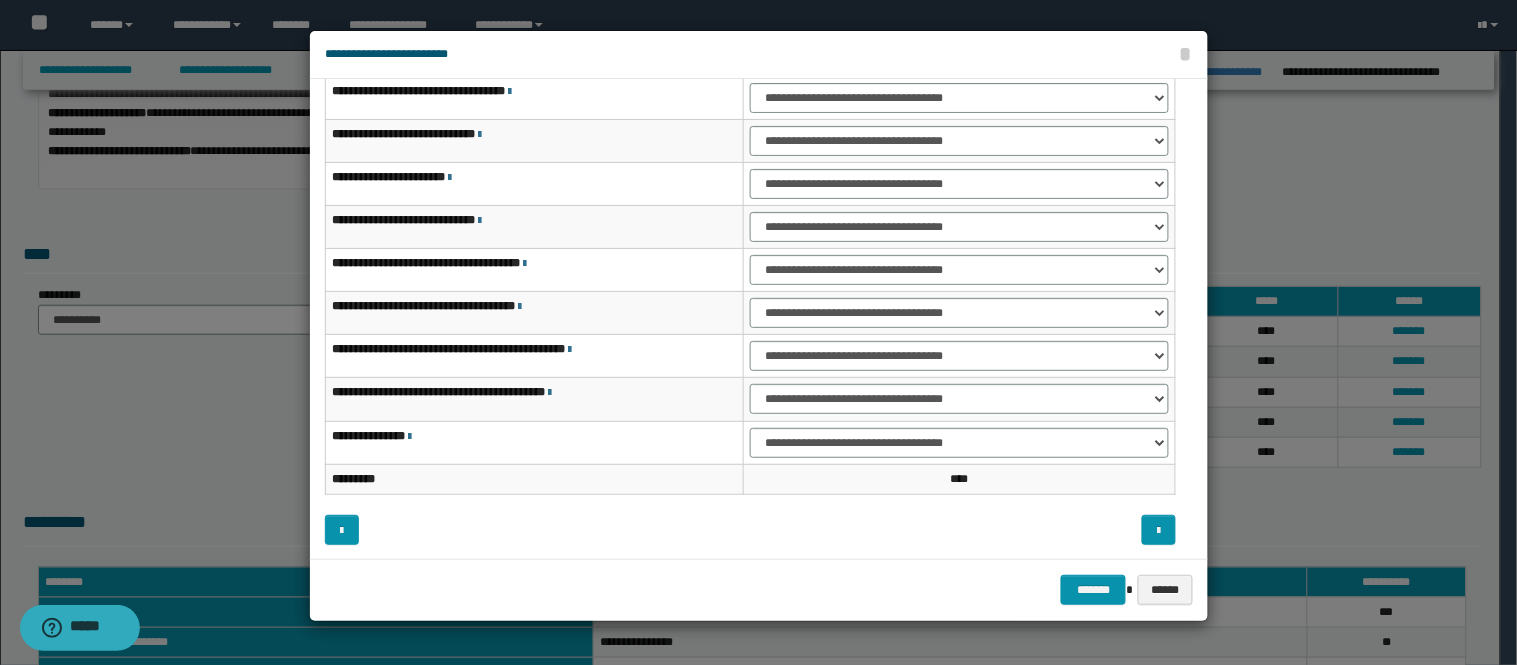scroll, scrollTop: 123, scrollLeft: 0, axis: vertical 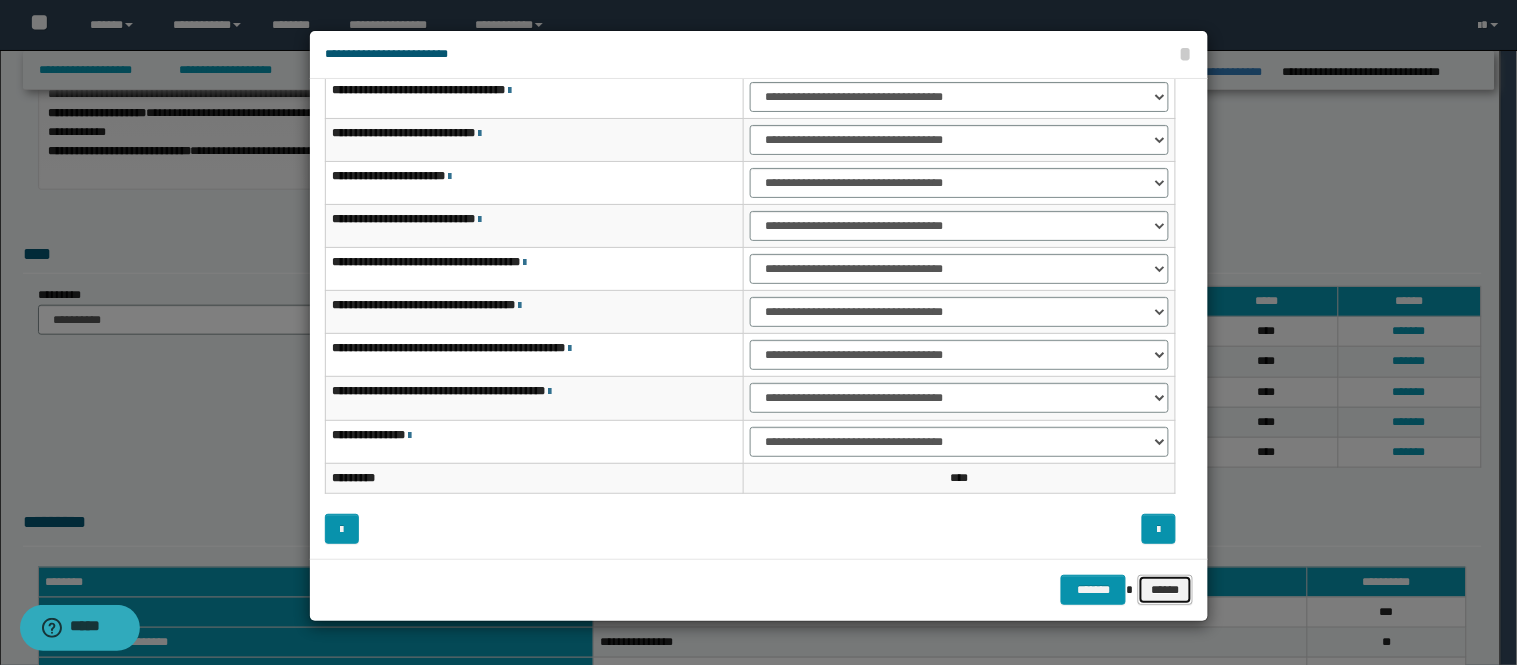 click on "******" at bounding box center [1165, 590] 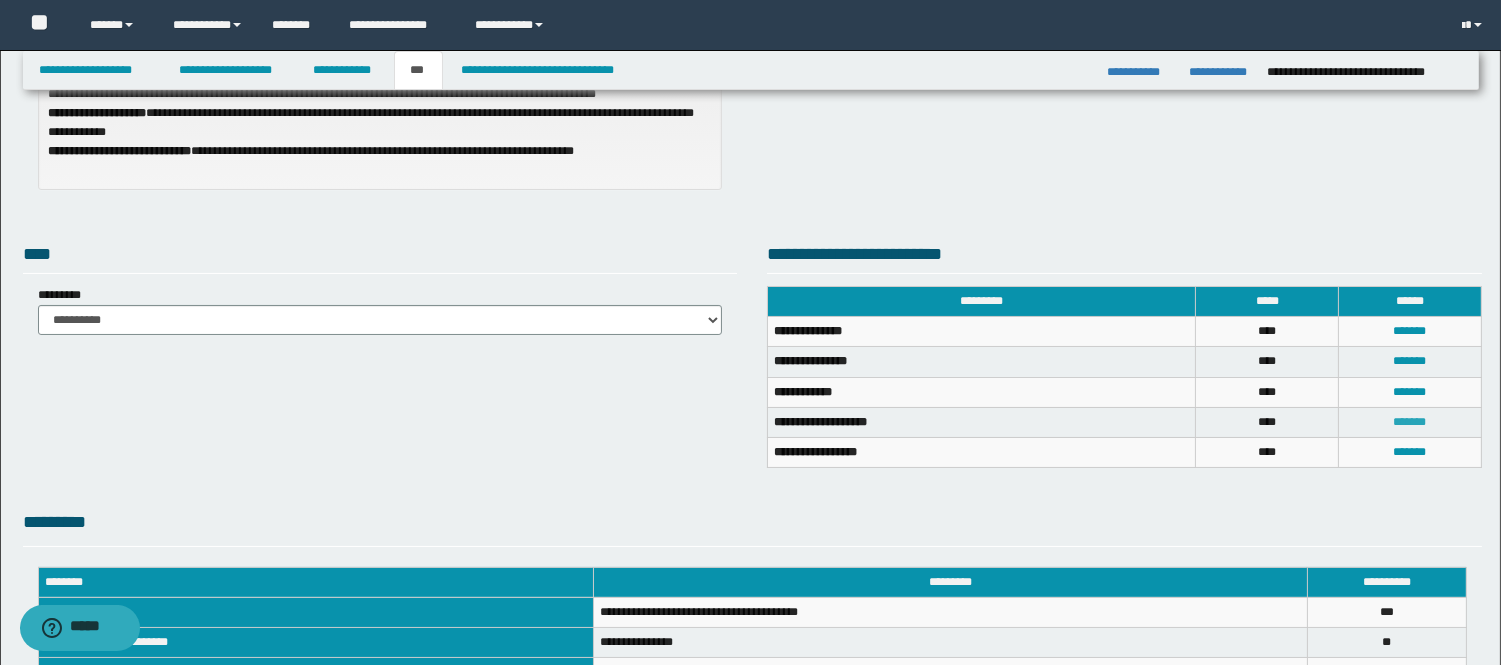 click on "*******" at bounding box center [1410, 422] 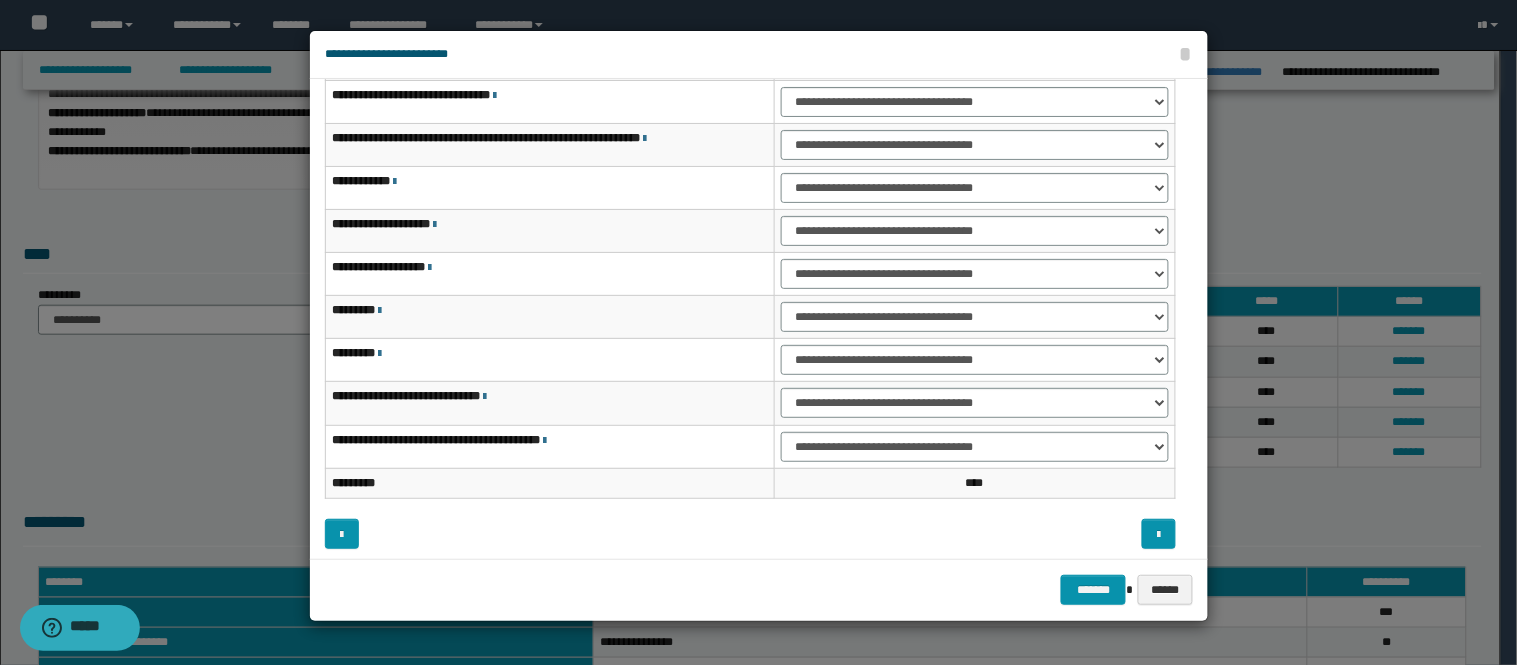 scroll, scrollTop: 123, scrollLeft: 0, axis: vertical 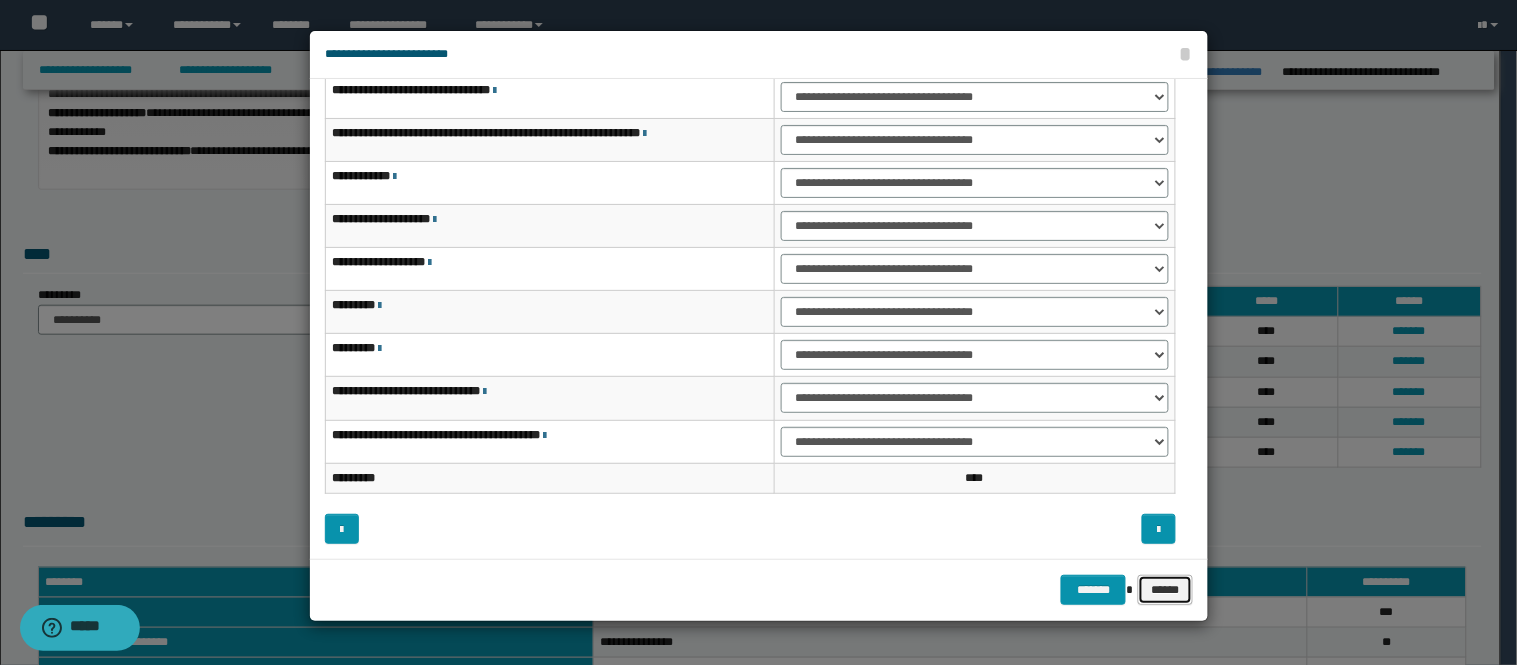 click on "******" at bounding box center (1165, 590) 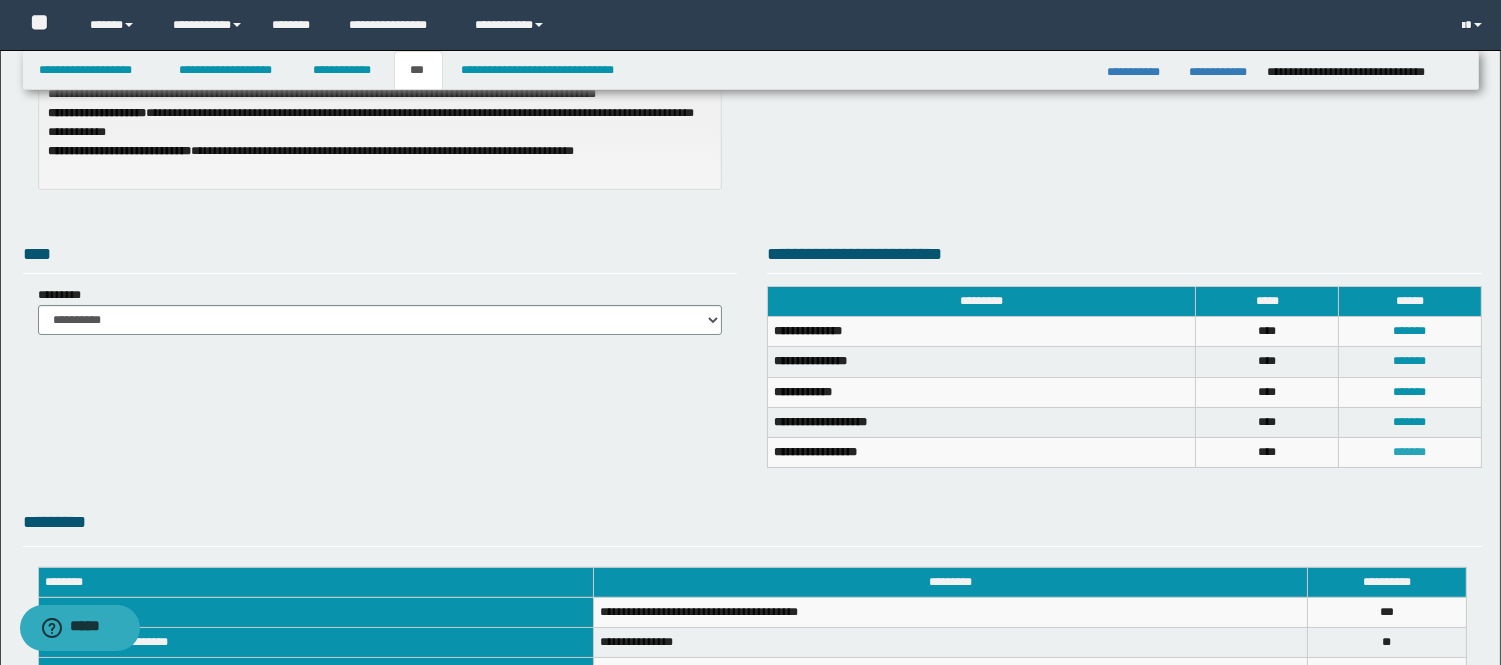 click on "*******" at bounding box center [1410, 452] 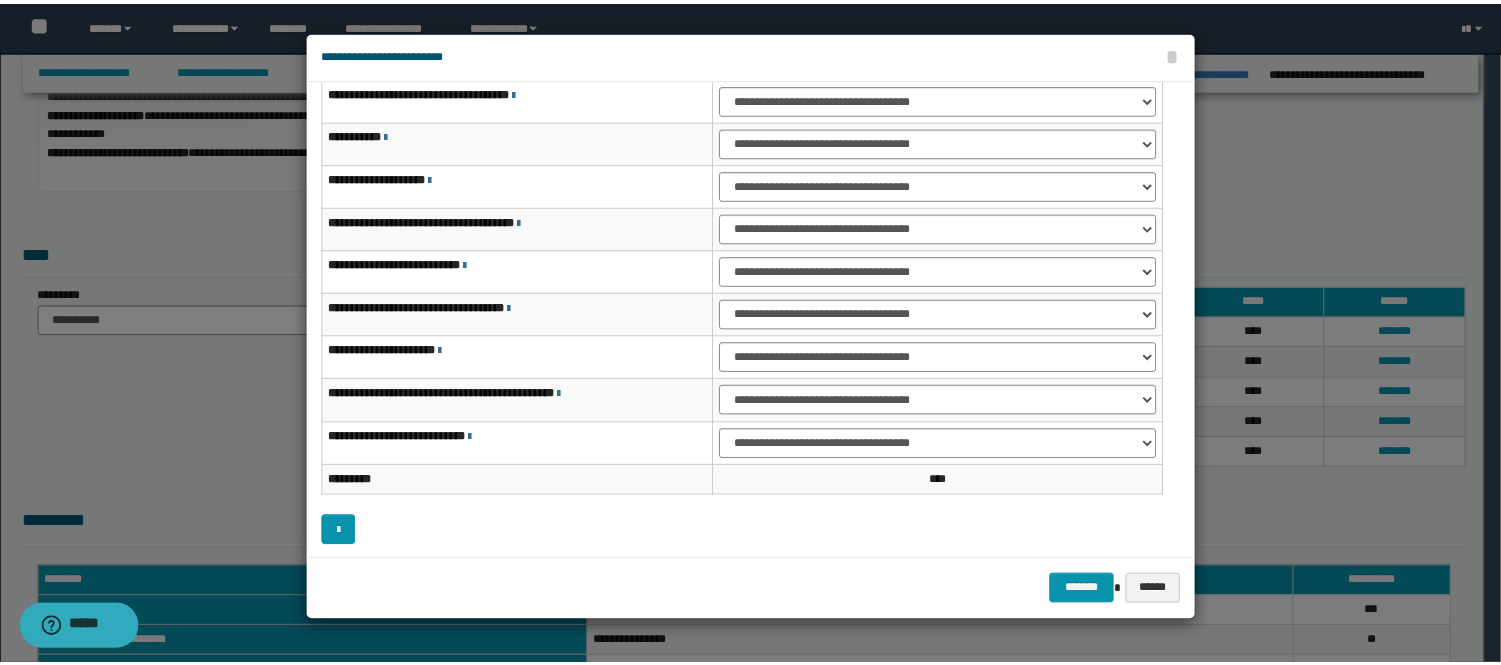 scroll, scrollTop: 123, scrollLeft: 0, axis: vertical 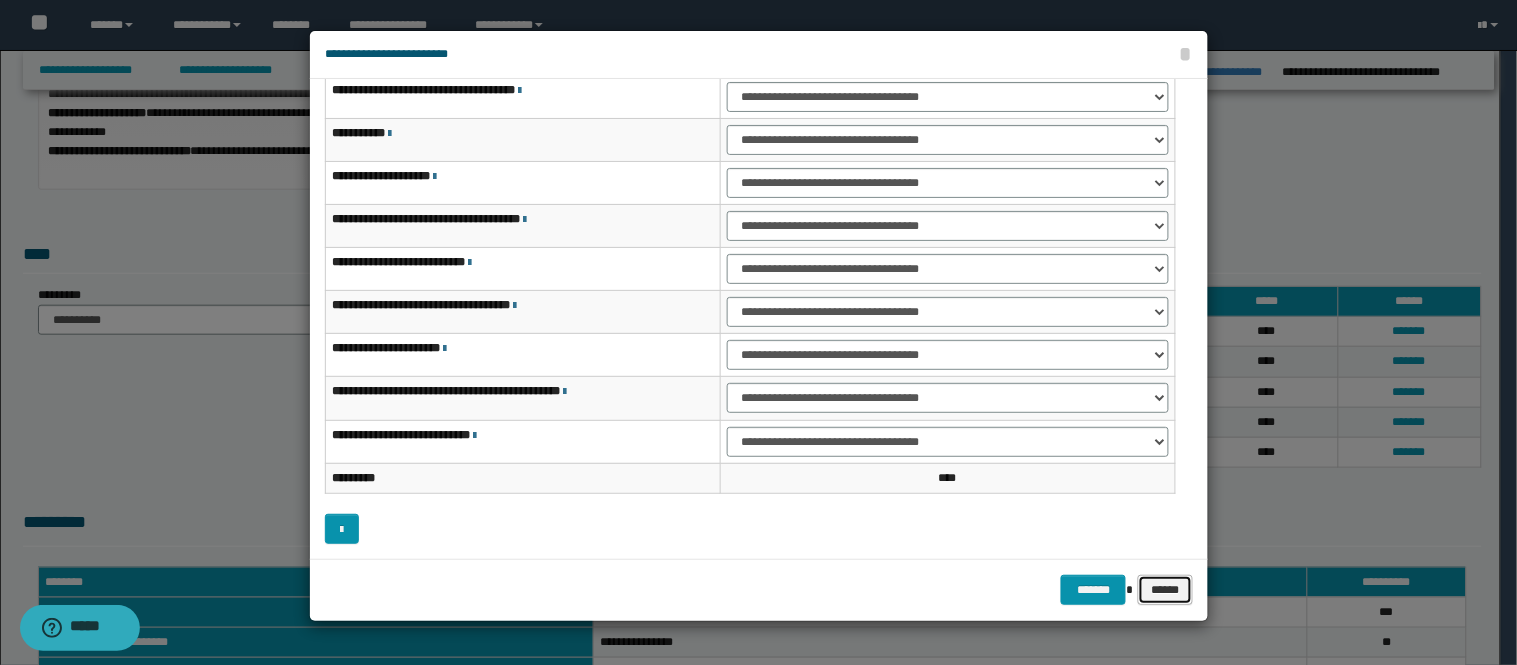 click on "******" at bounding box center (1165, 590) 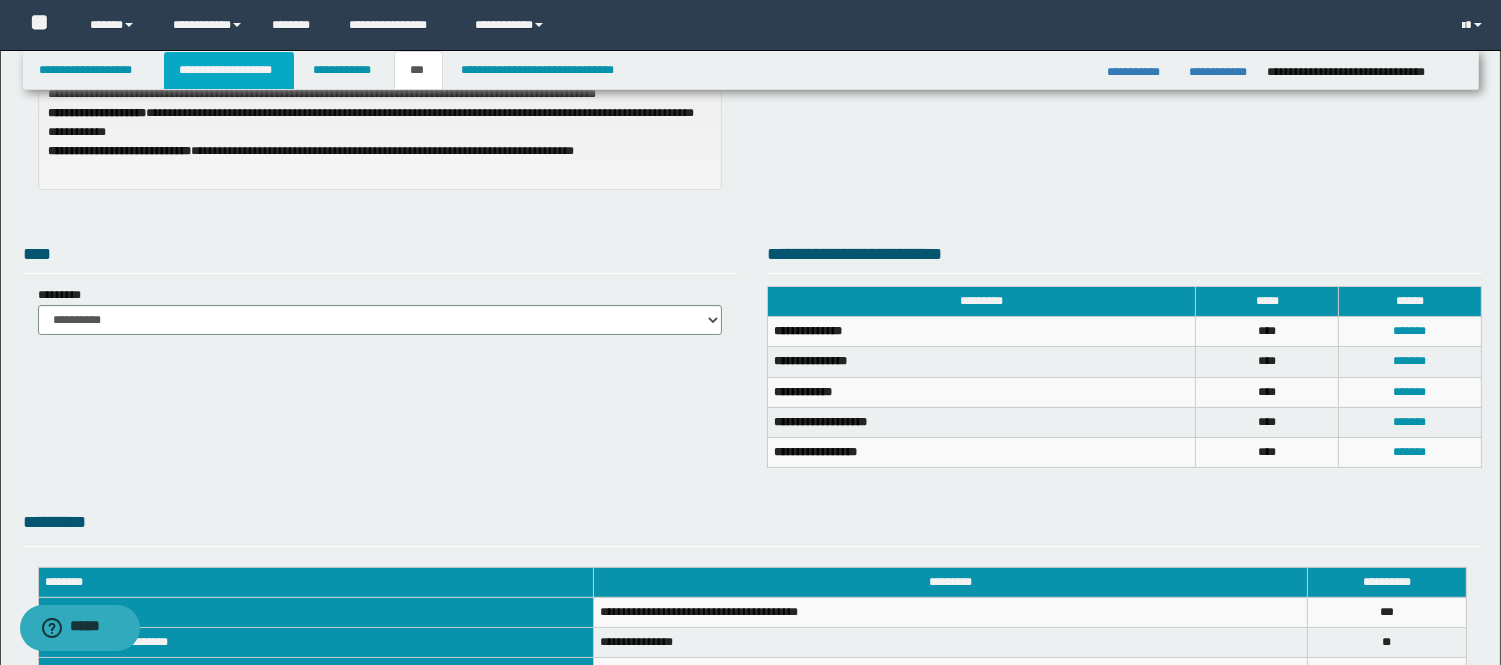 click on "**********" at bounding box center (229, 70) 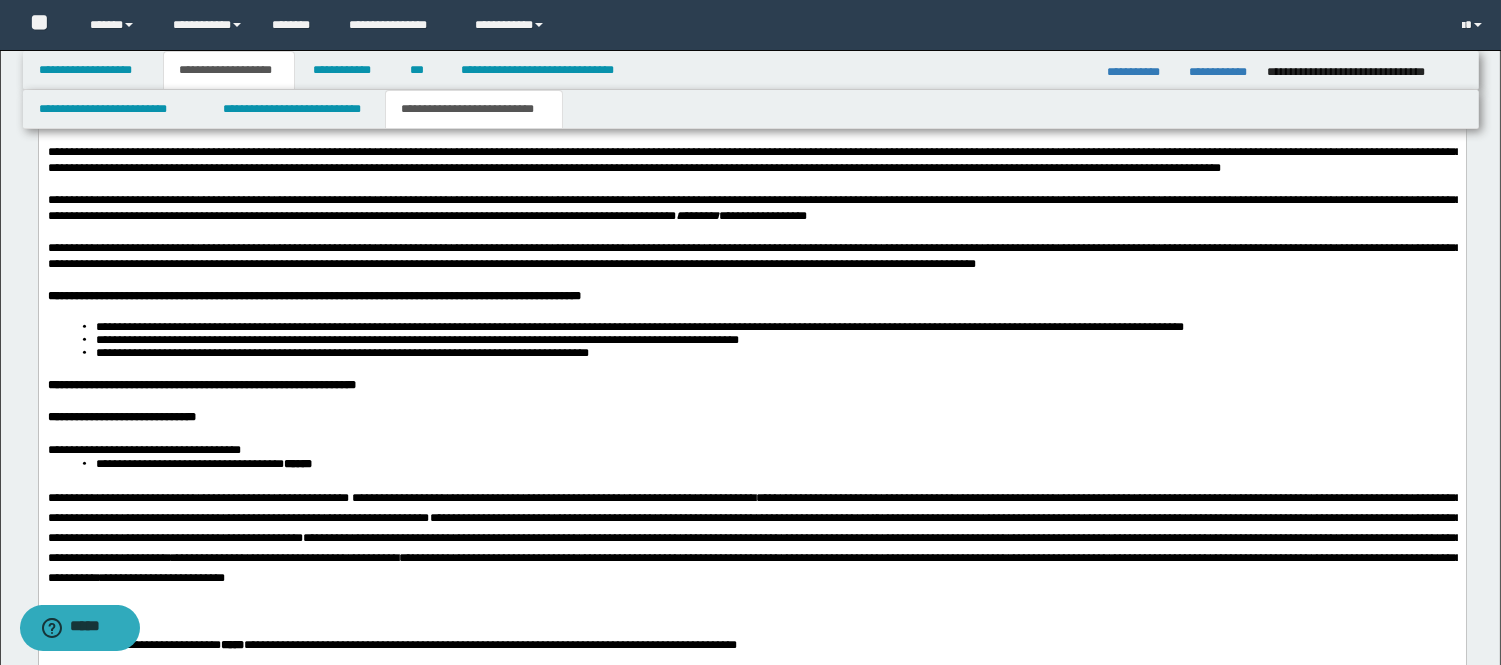 scroll, scrollTop: 2988, scrollLeft: 0, axis: vertical 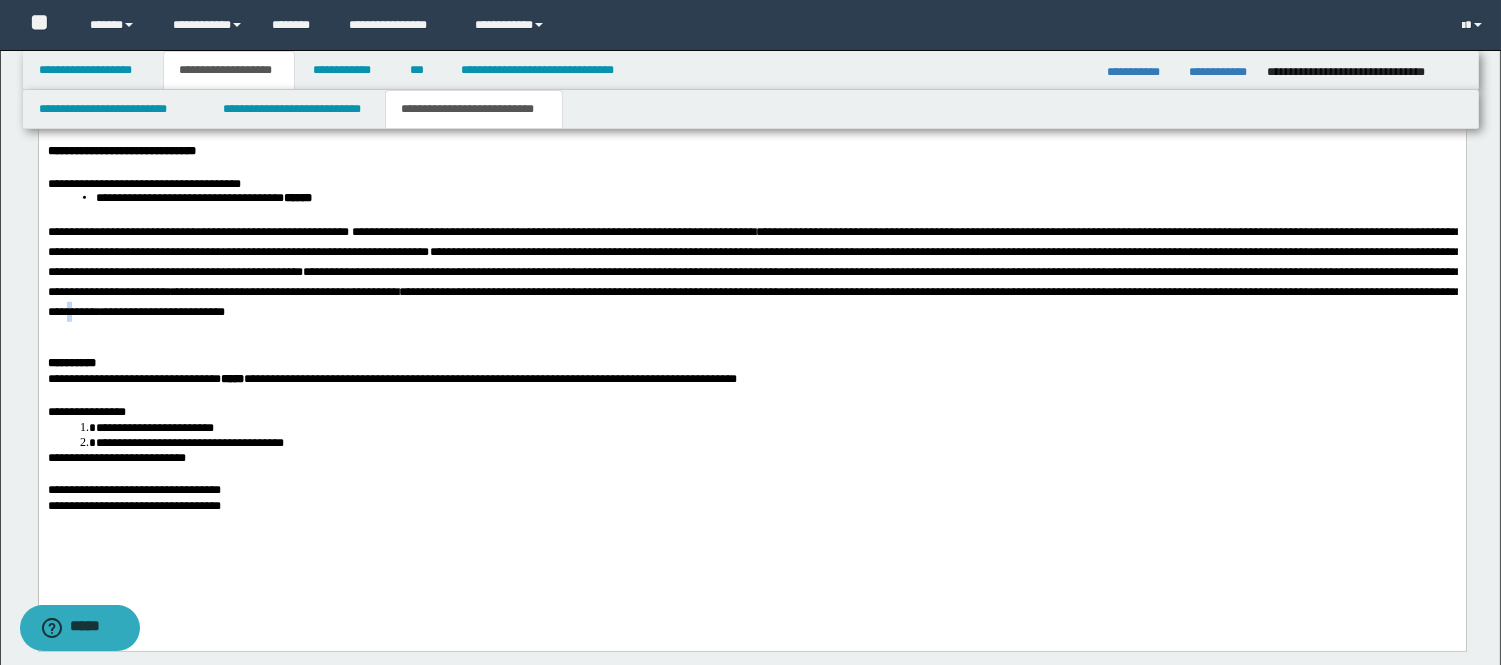 click on "**********" at bounding box center (754, 273) 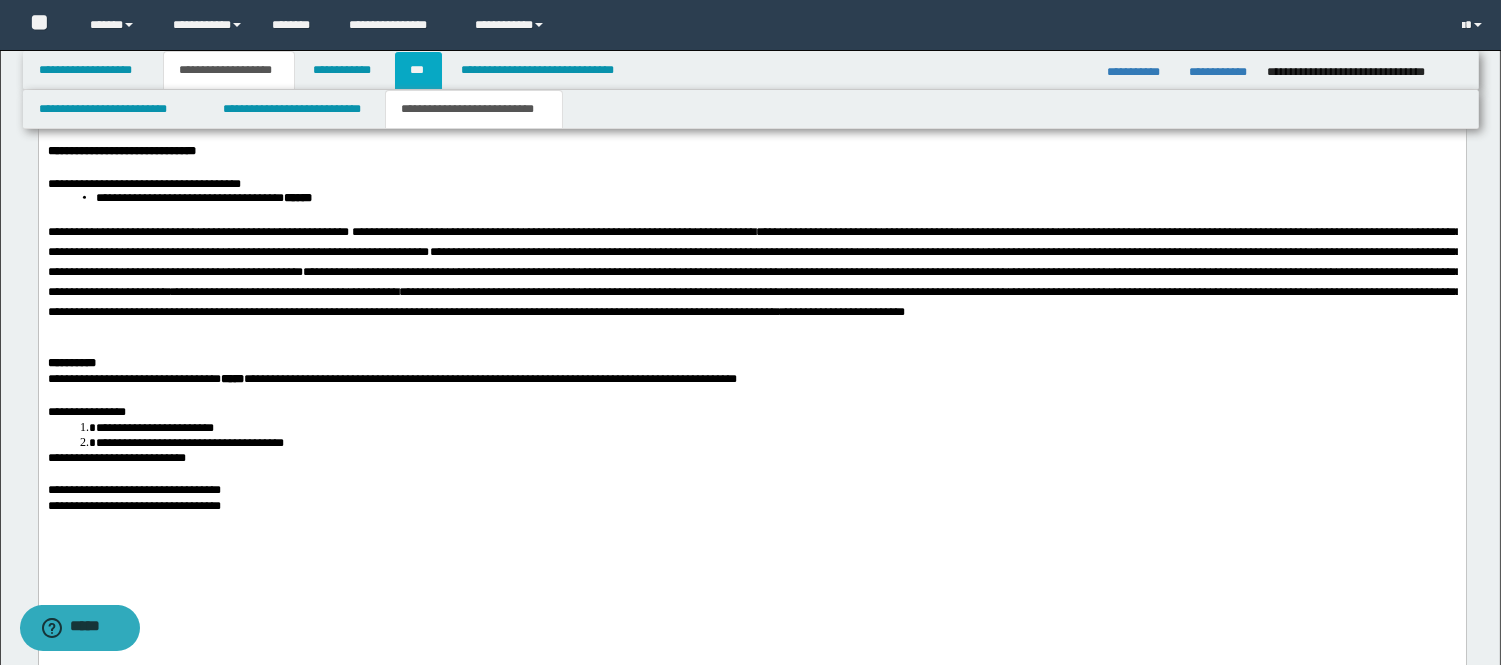 click on "***" at bounding box center [418, 70] 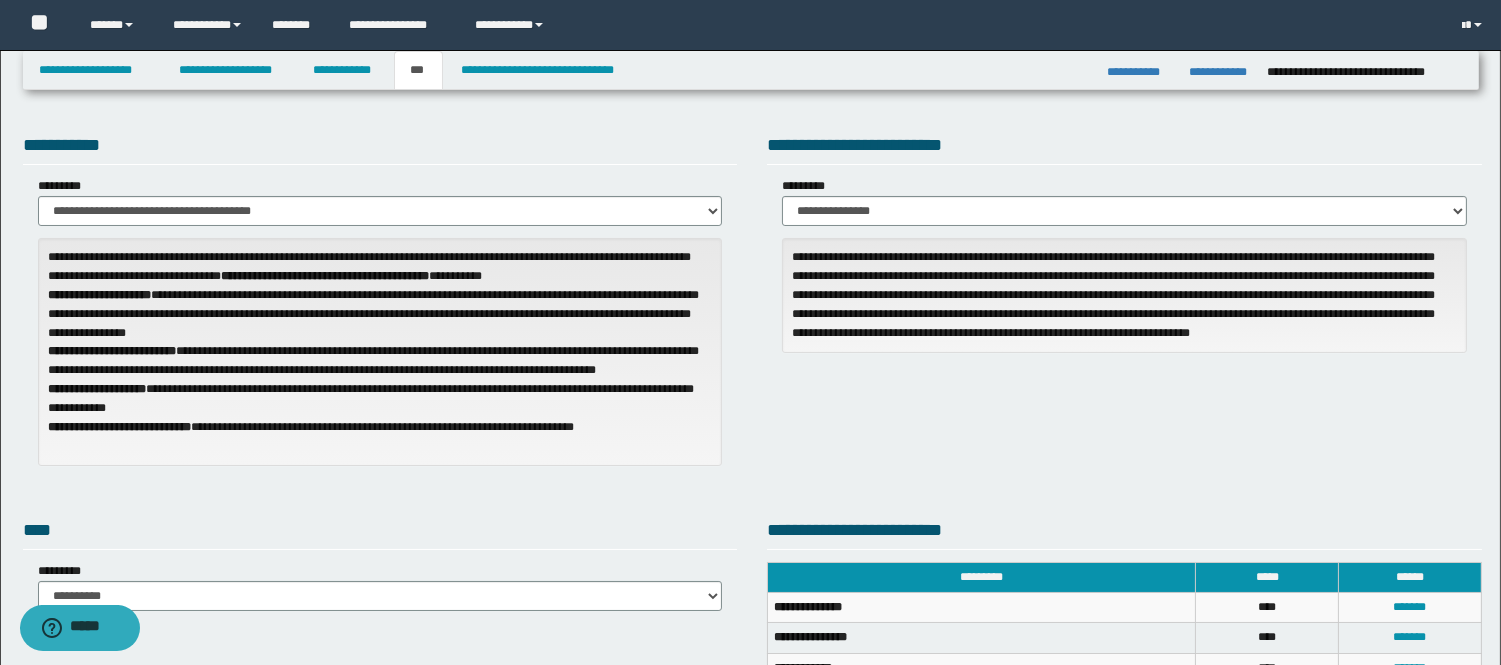 scroll, scrollTop: 0, scrollLeft: 0, axis: both 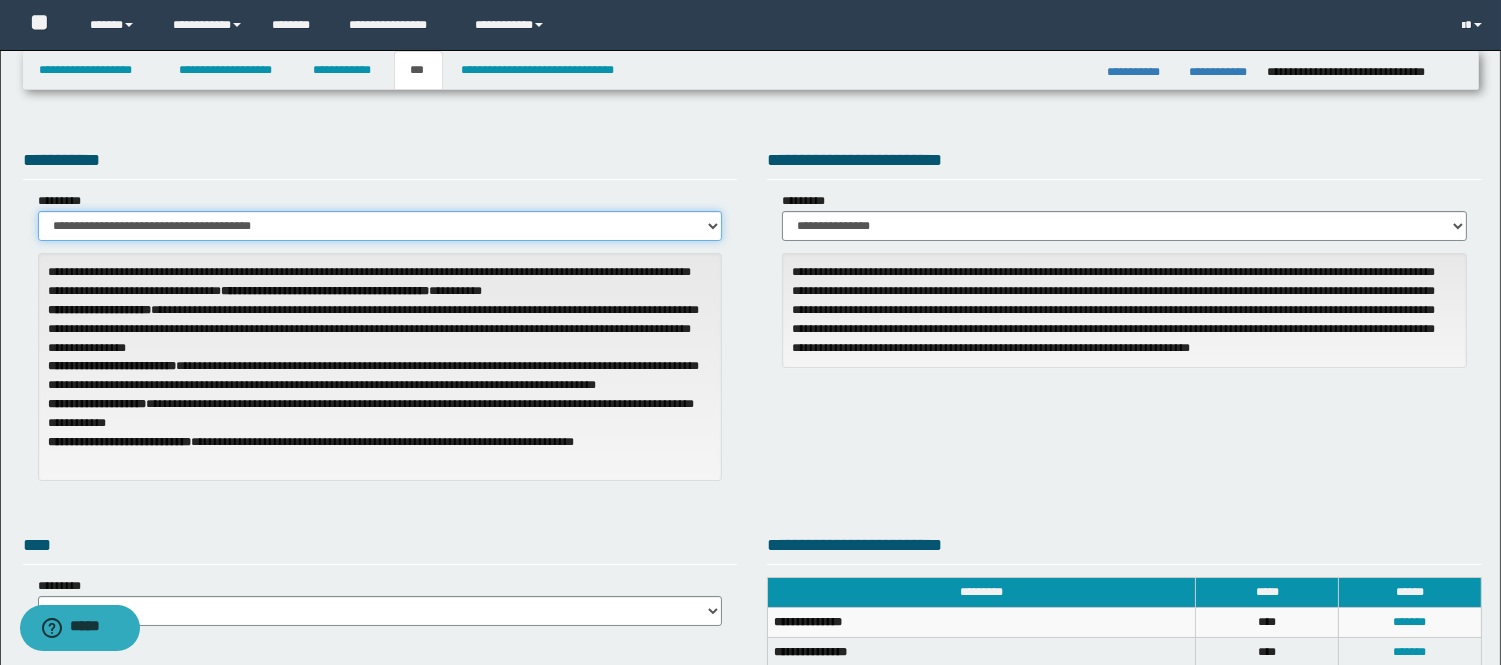 click on "**********" at bounding box center [380, 226] 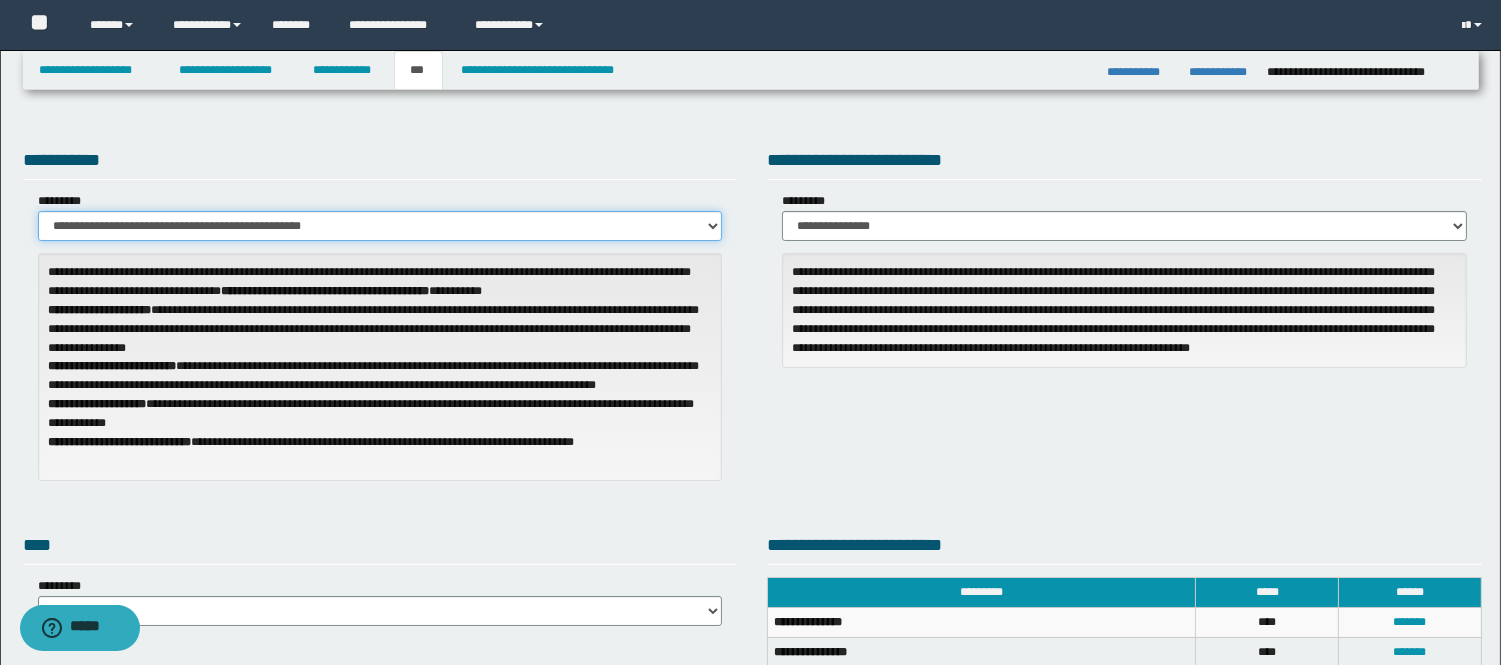 click on "**********" at bounding box center [380, 226] 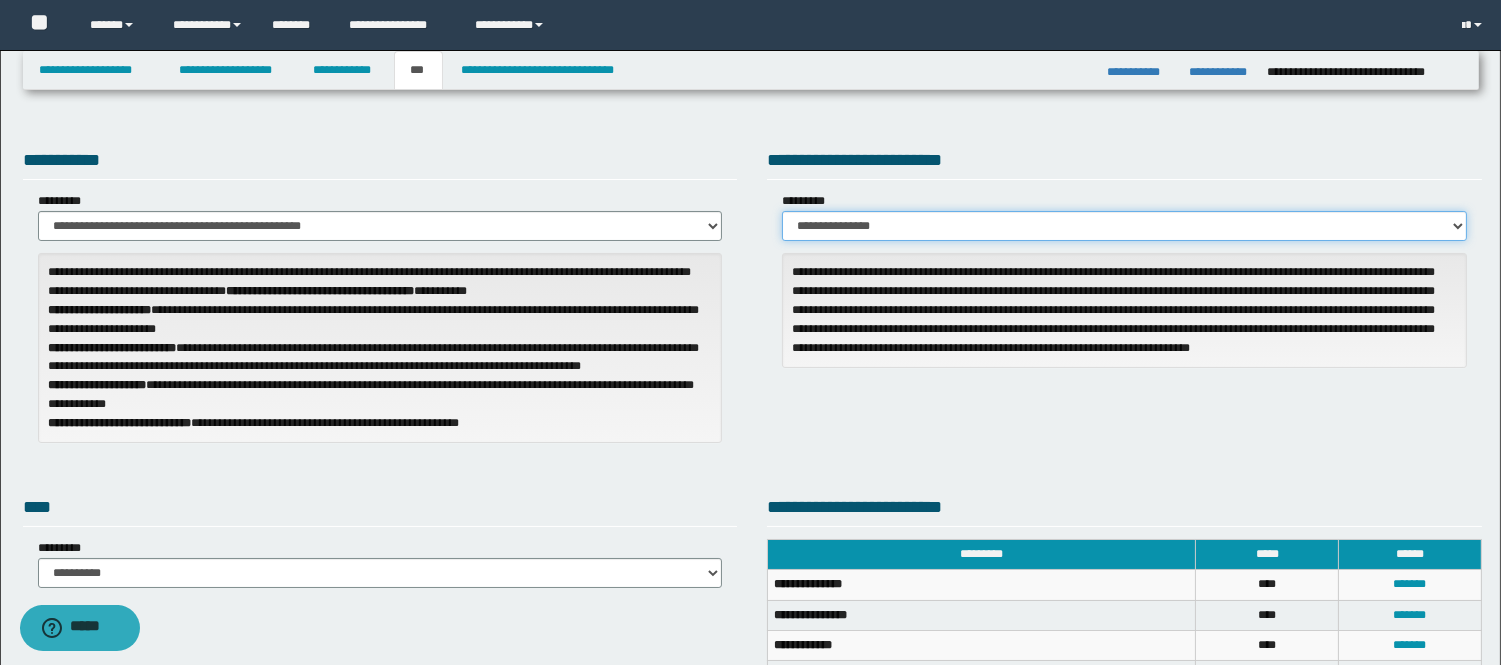 click on "**********" at bounding box center [1124, 226] 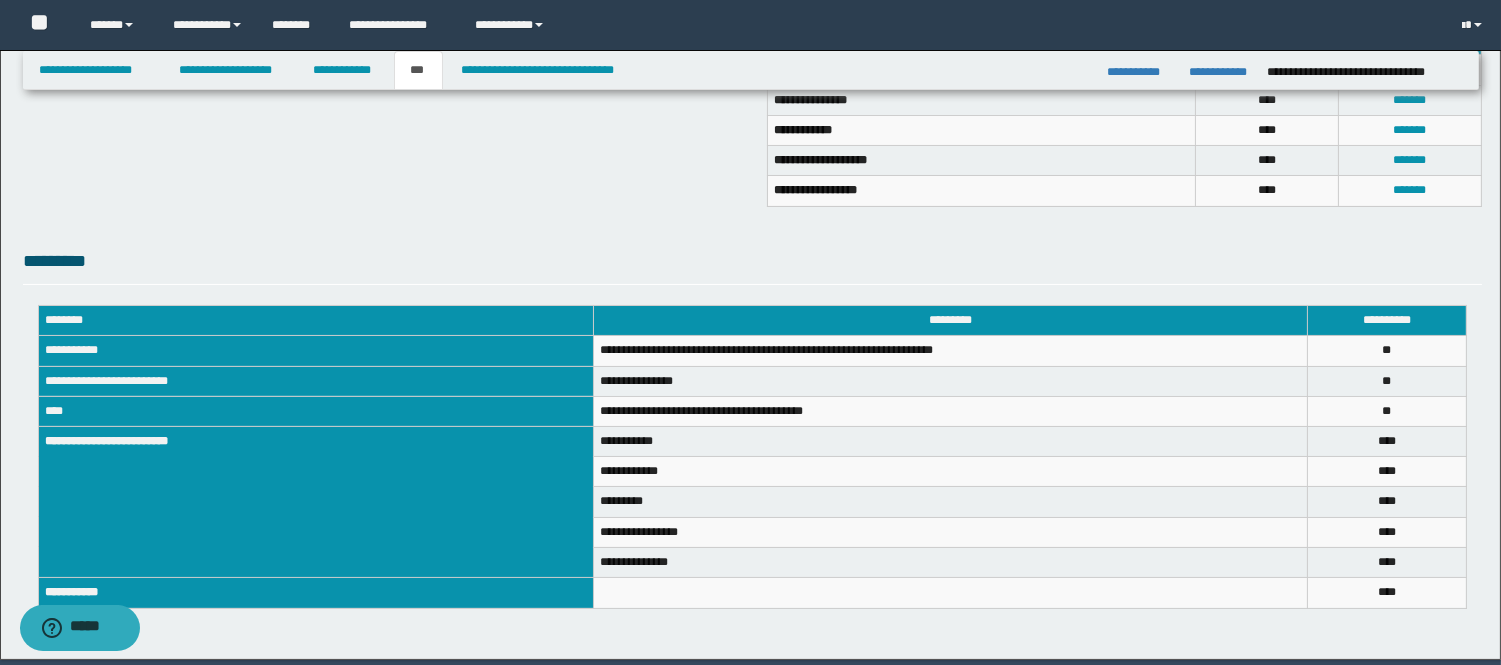 scroll, scrollTop: 555, scrollLeft: 0, axis: vertical 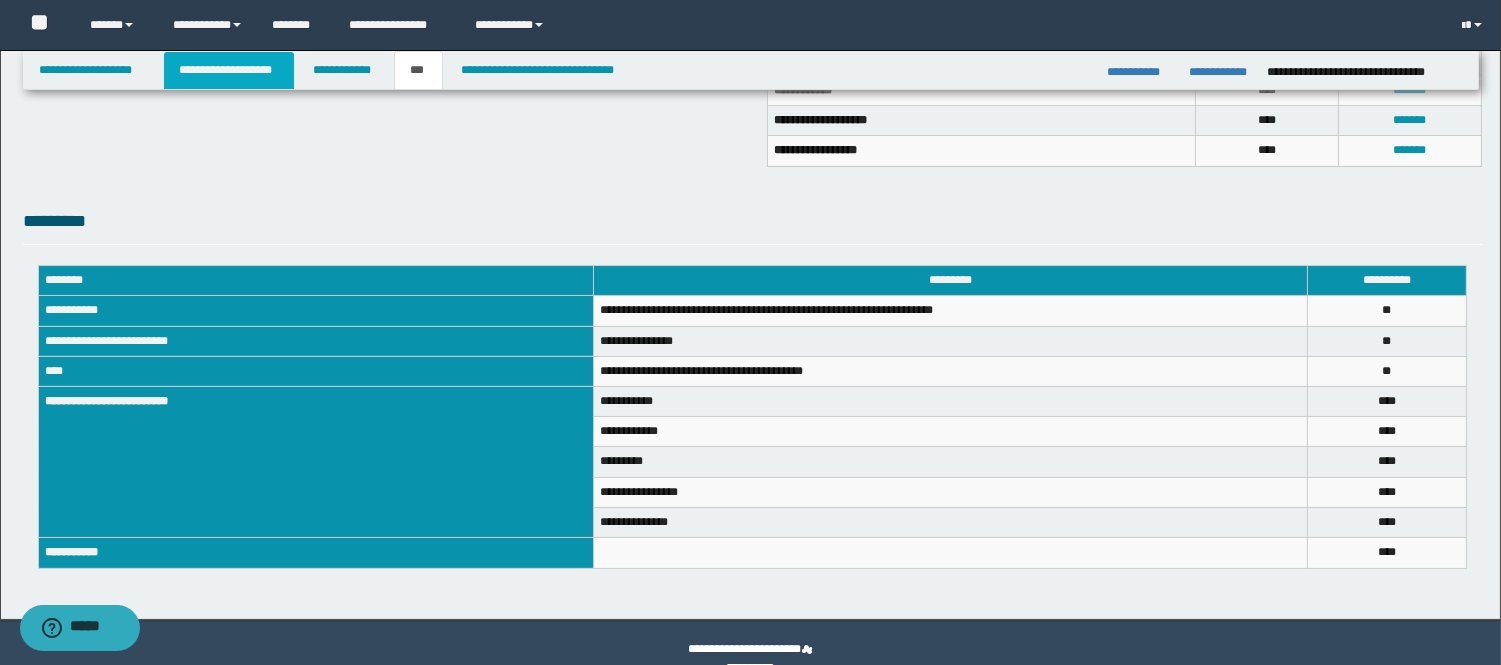 click on "**********" at bounding box center [229, 70] 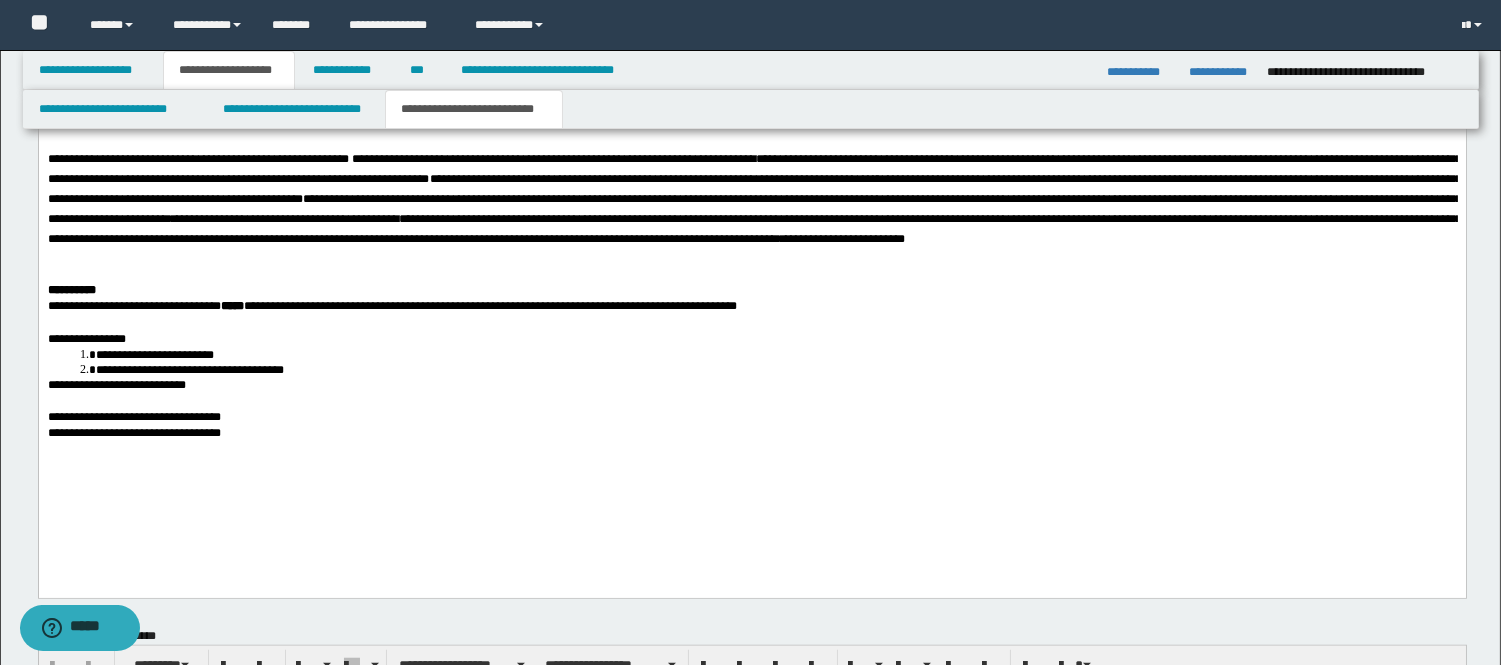scroll, scrollTop: 2951, scrollLeft: 0, axis: vertical 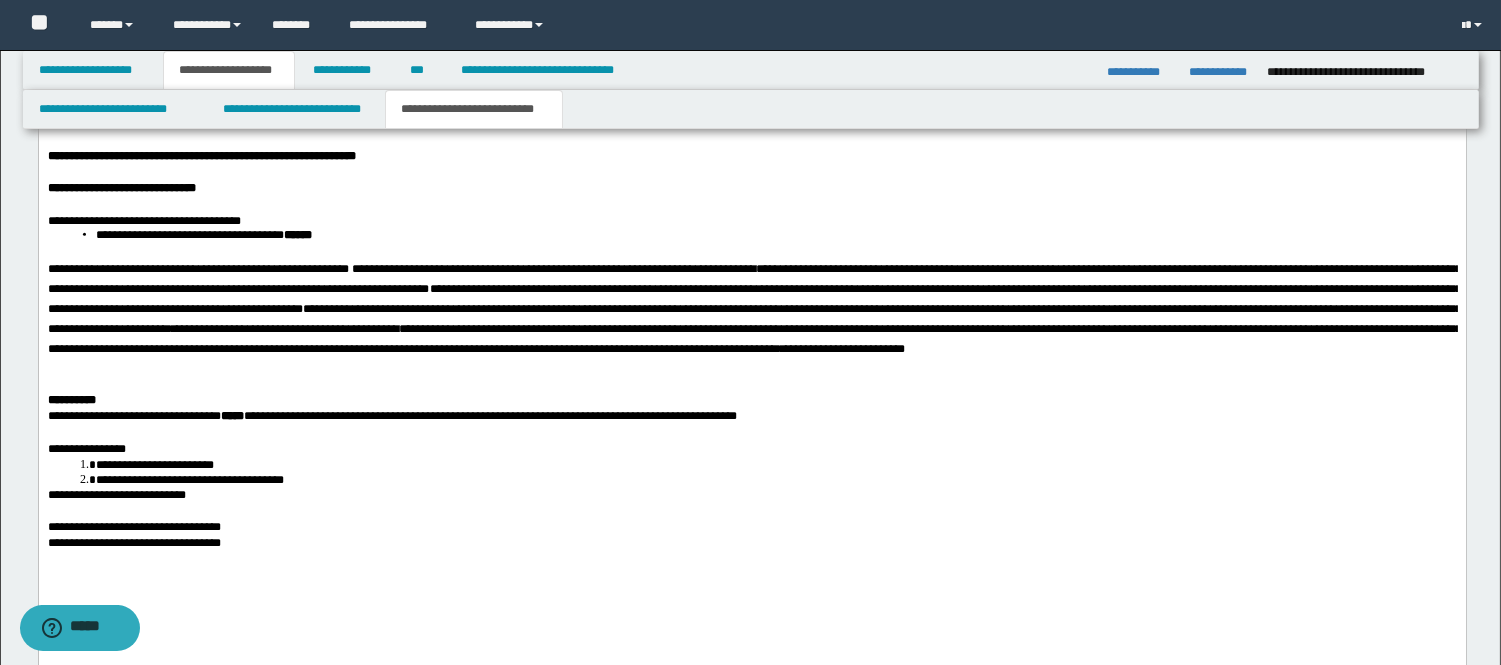 click on "**********" at bounding box center [844, 350] 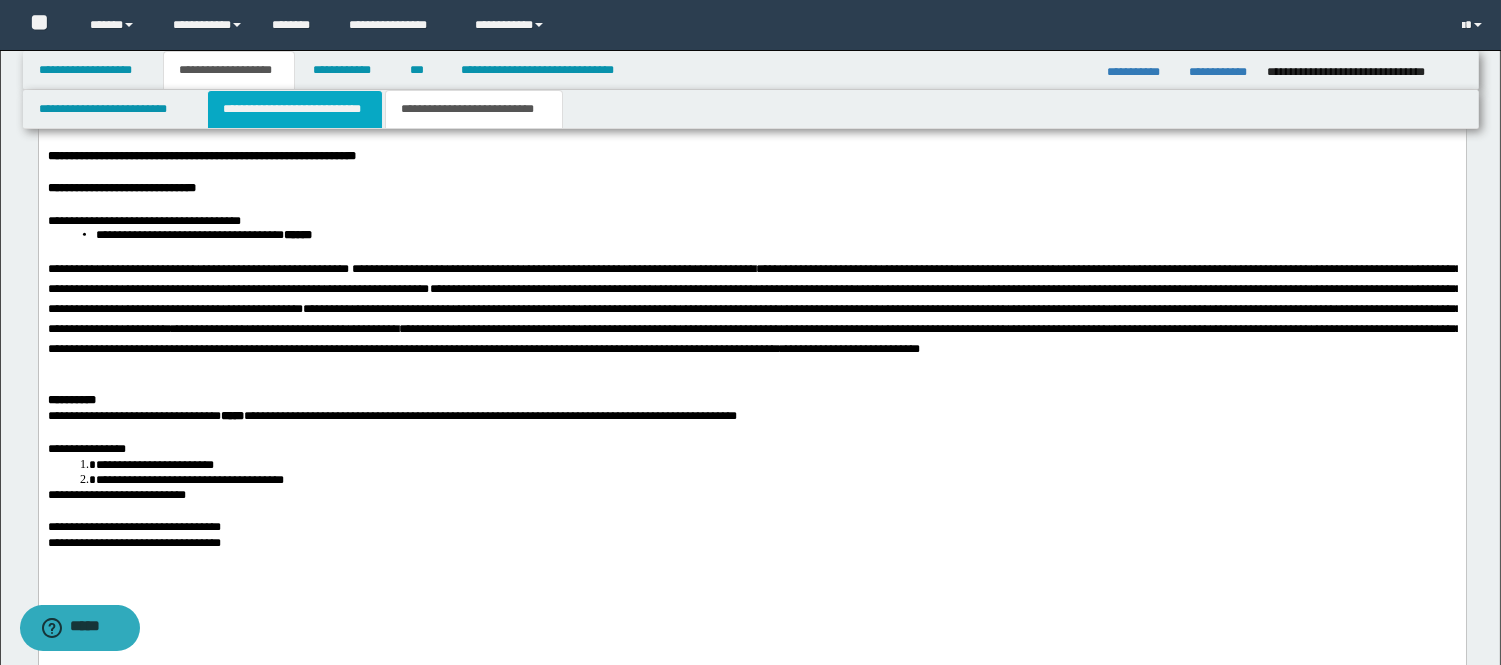 click on "**********" at bounding box center [295, 109] 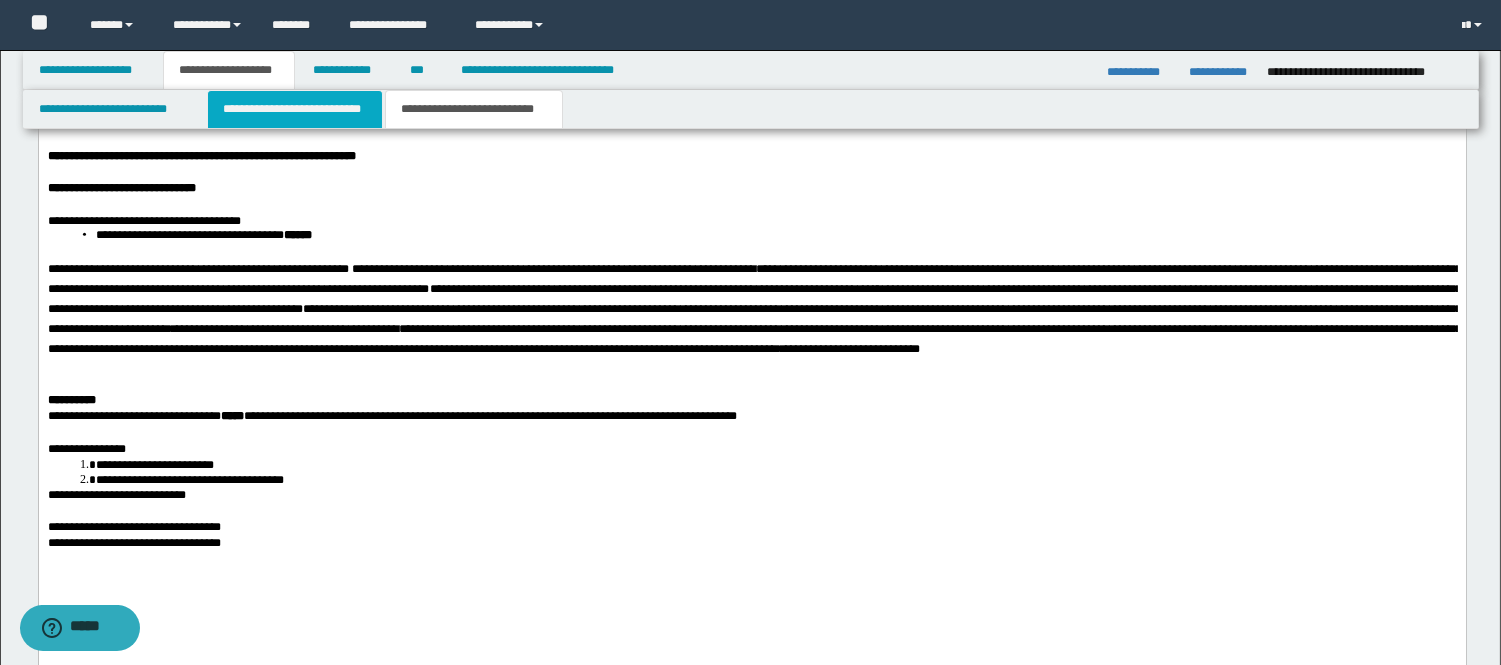 type 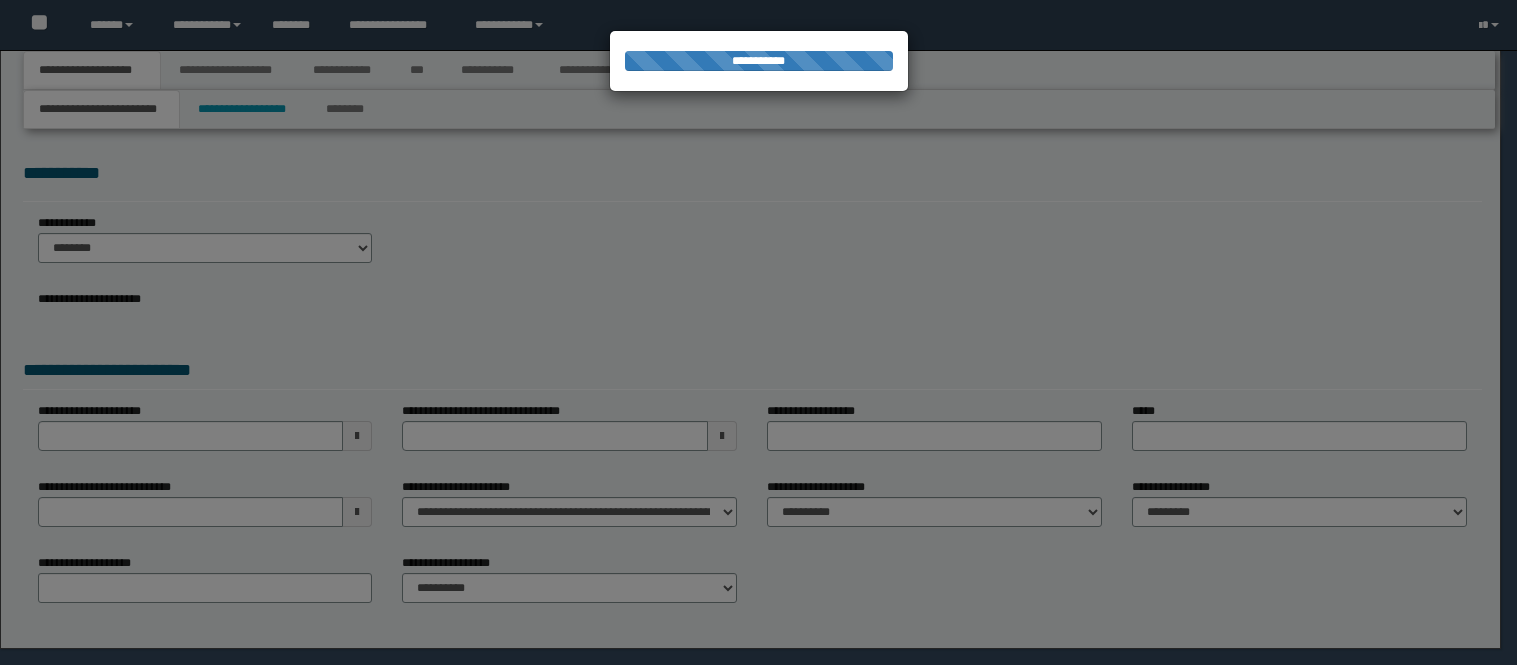 scroll, scrollTop: 0, scrollLeft: 0, axis: both 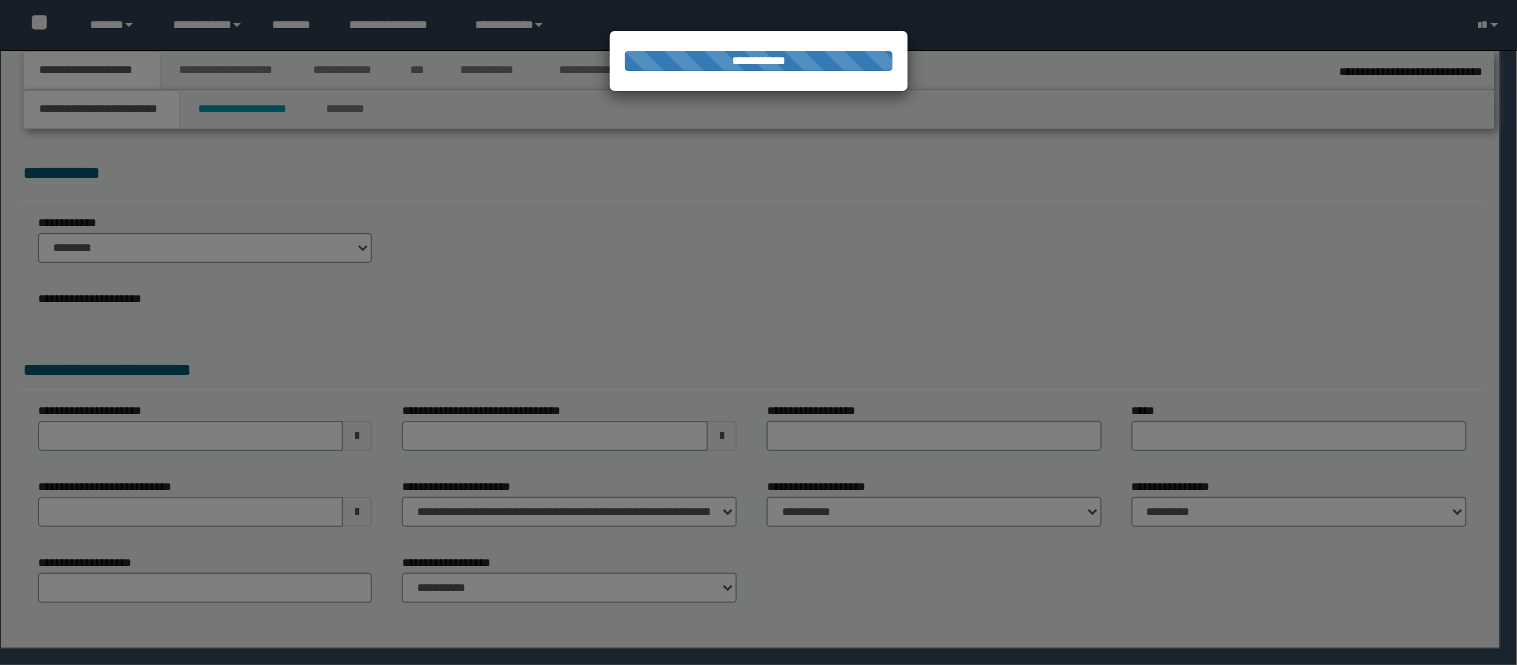 select on "*" 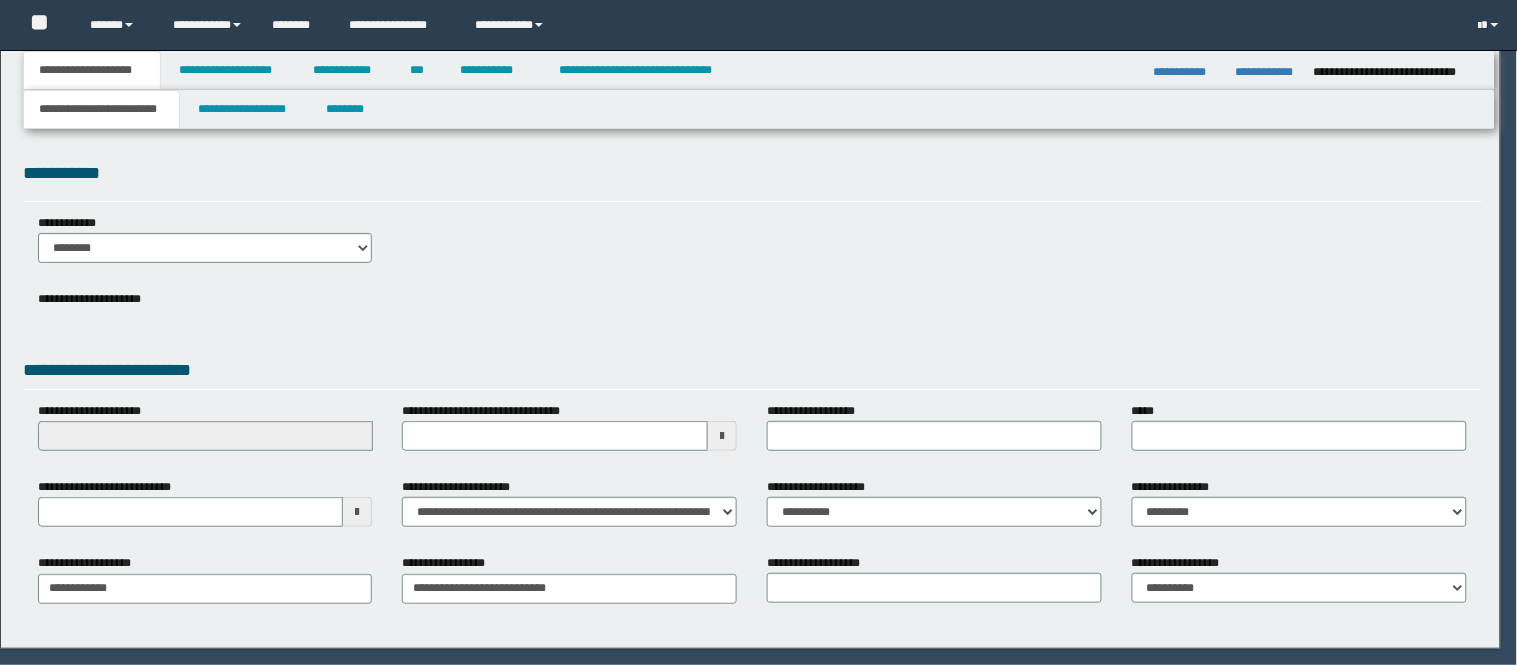 scroll, scrollTop: 0, scrollLeft: 0, axis: both 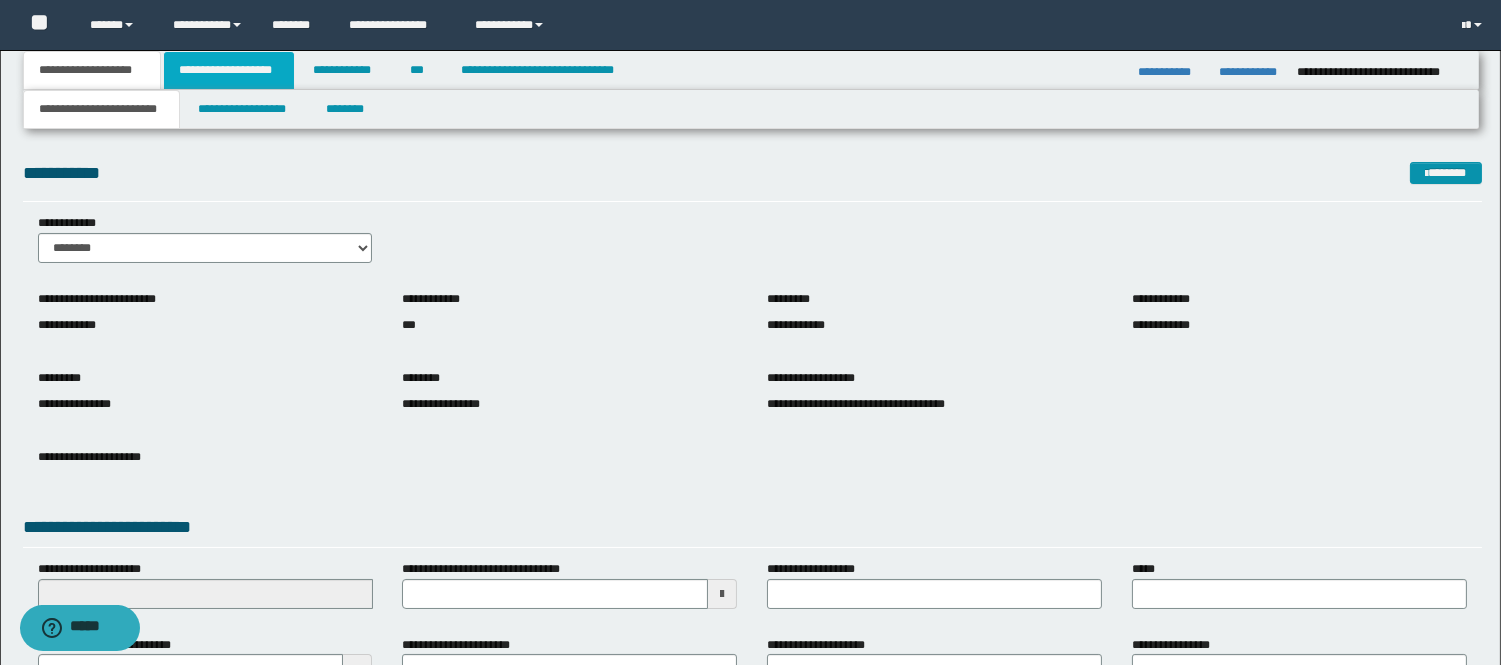 click on "**********" at bounding box center [229, 70] 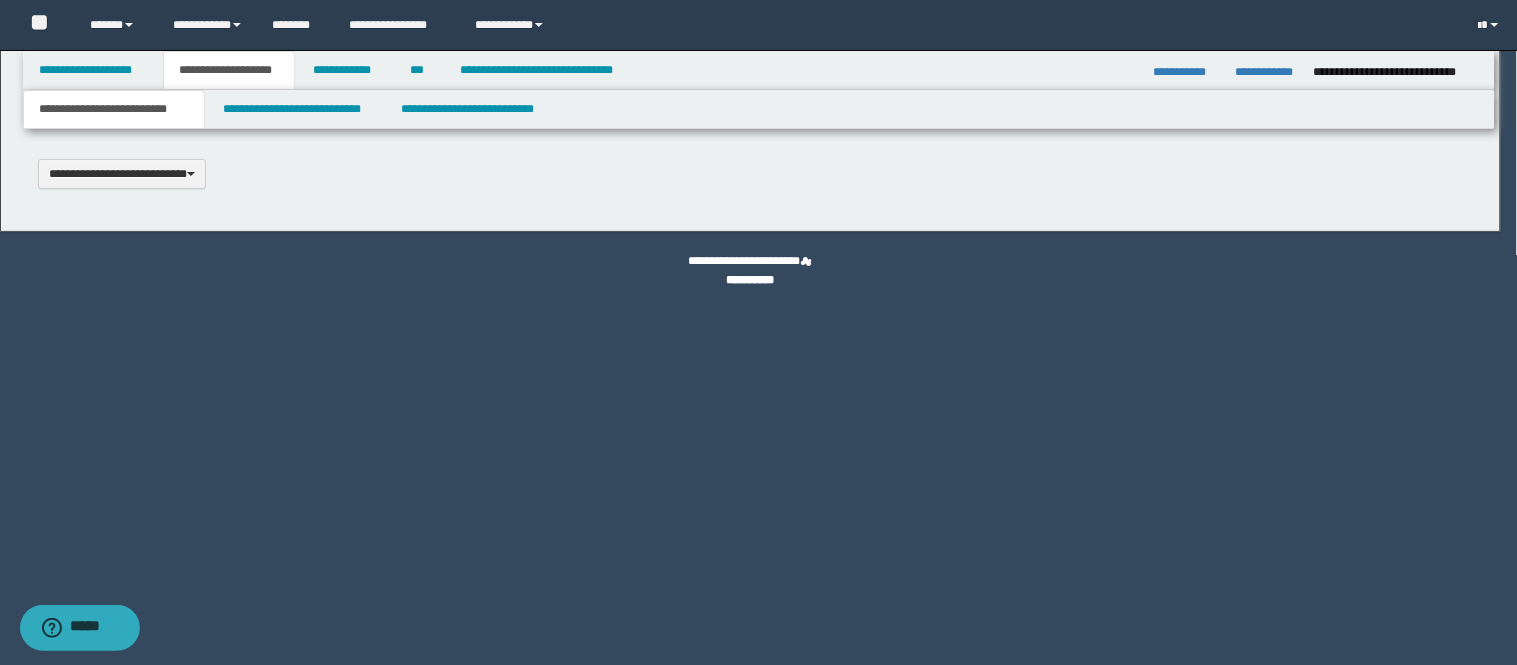 type 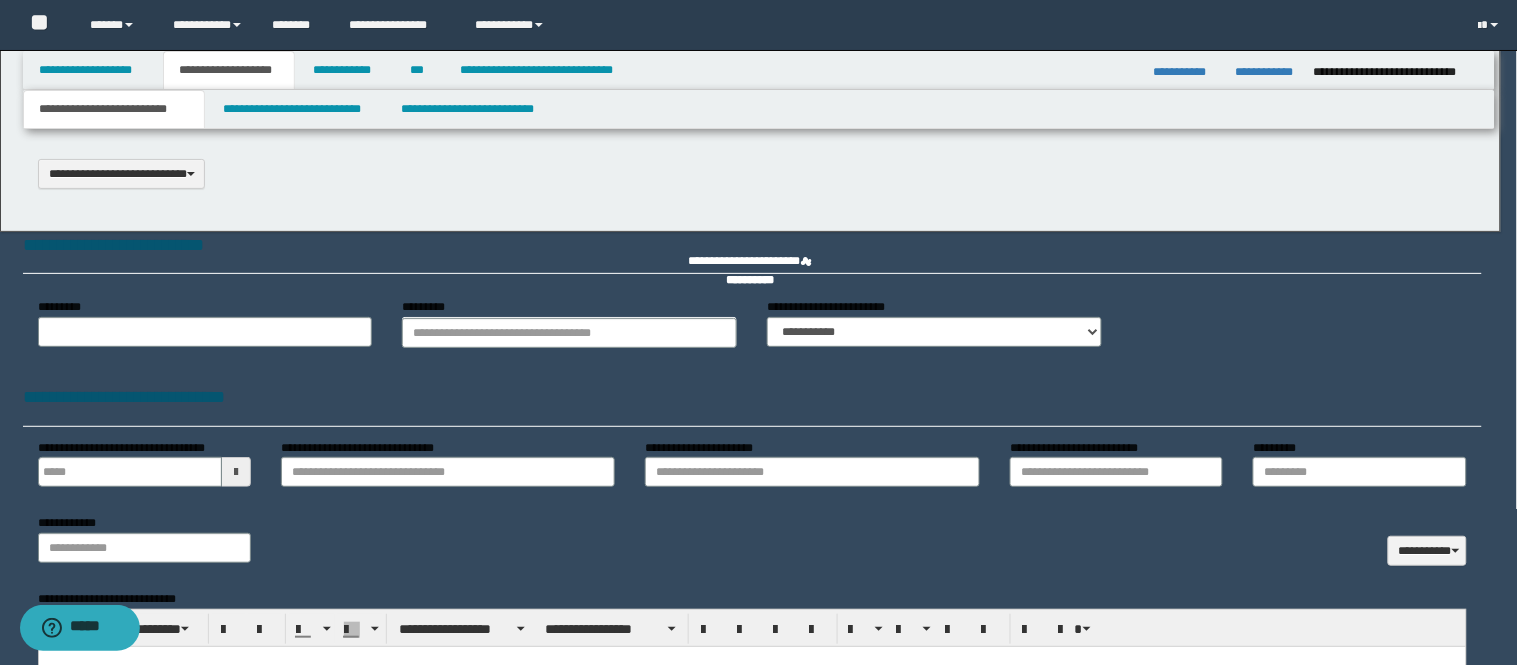 type on "********" 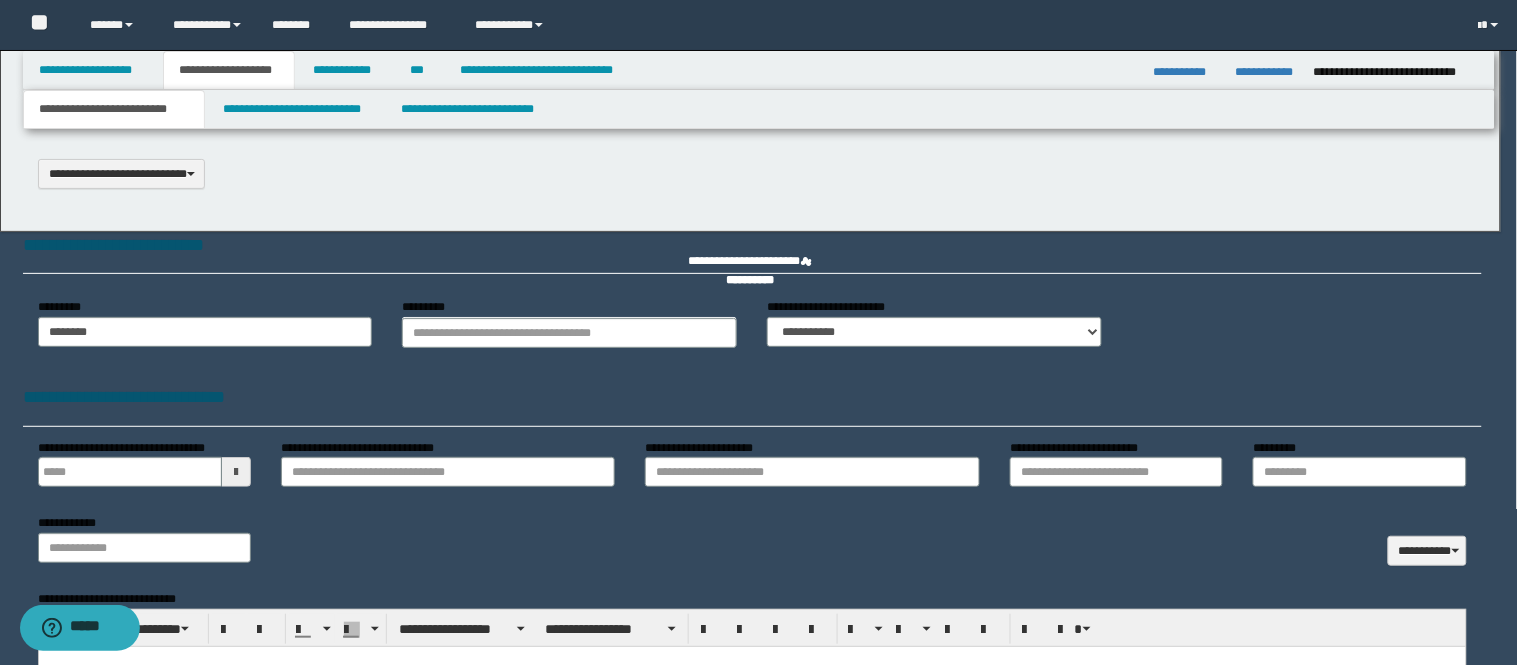 select on "*" 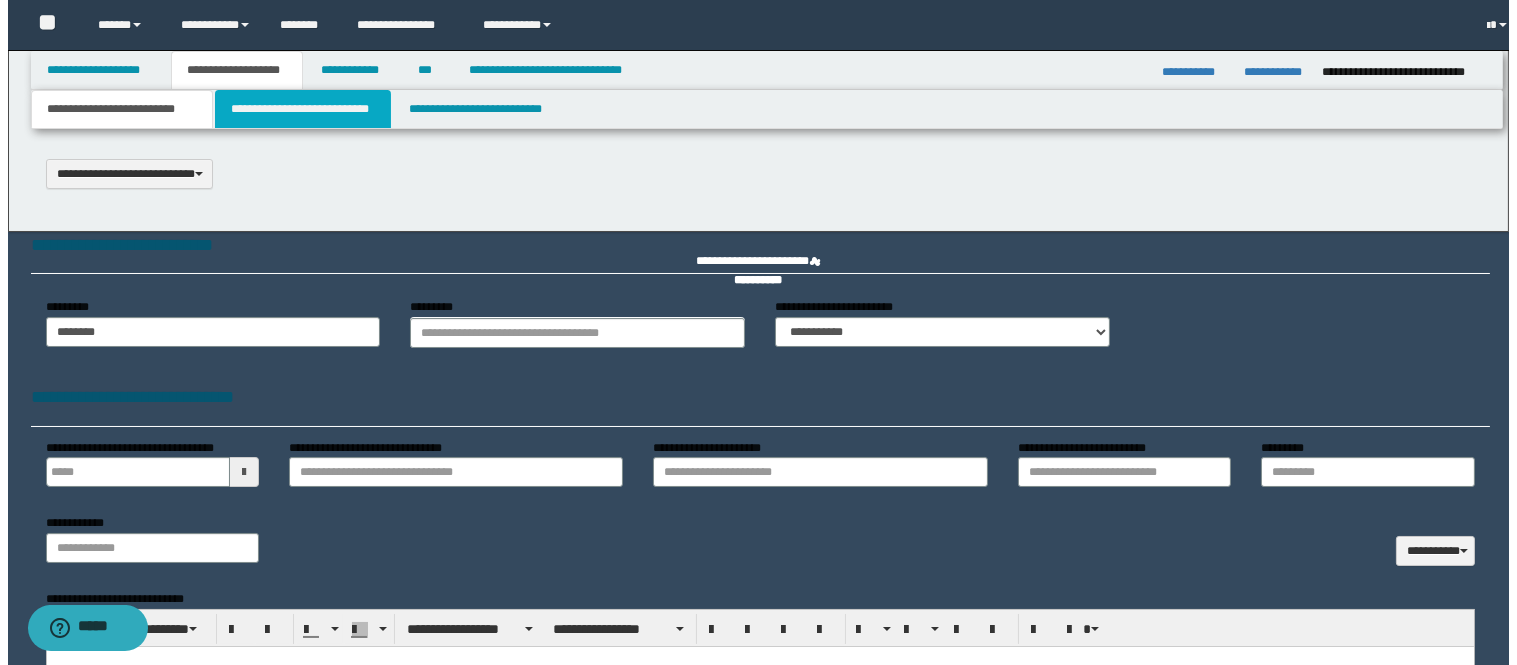 scroll, scrollTop: 0, scrollLeft: 0, axis: both 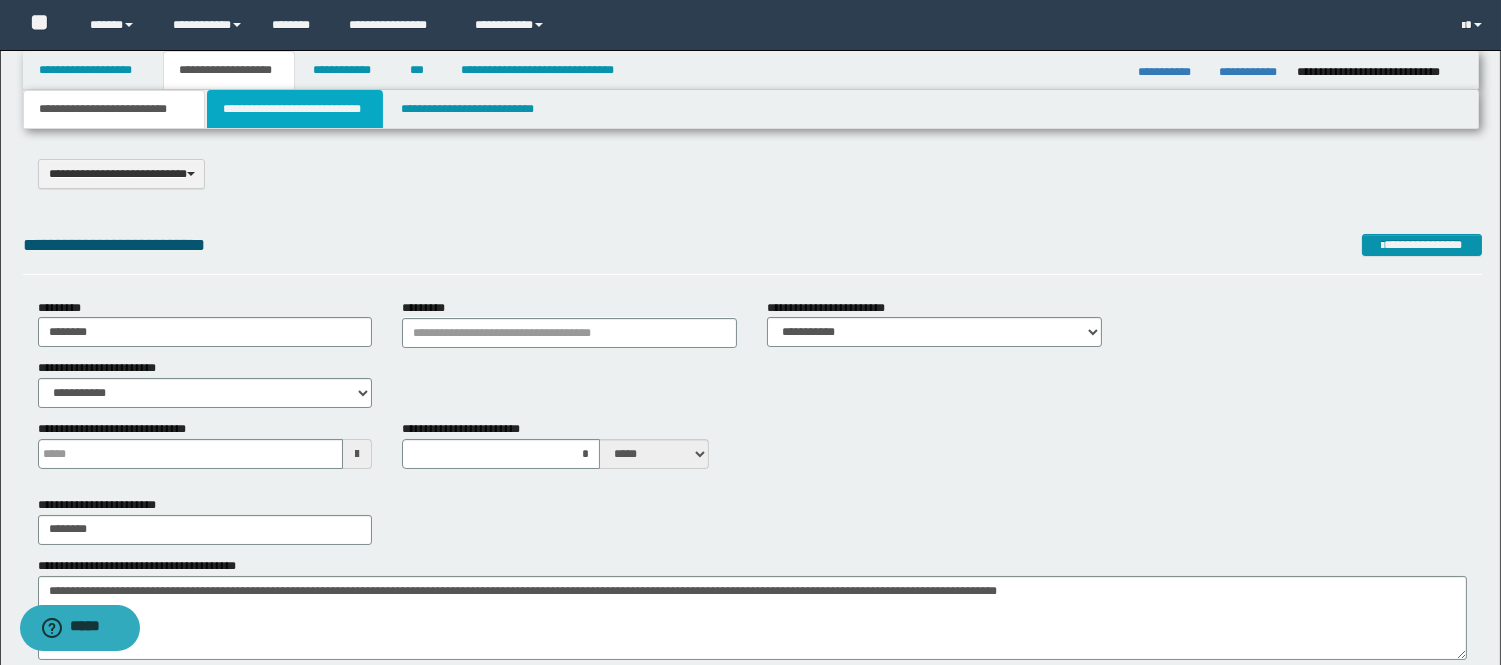 click on "**********" at bounding box center [295, 109] 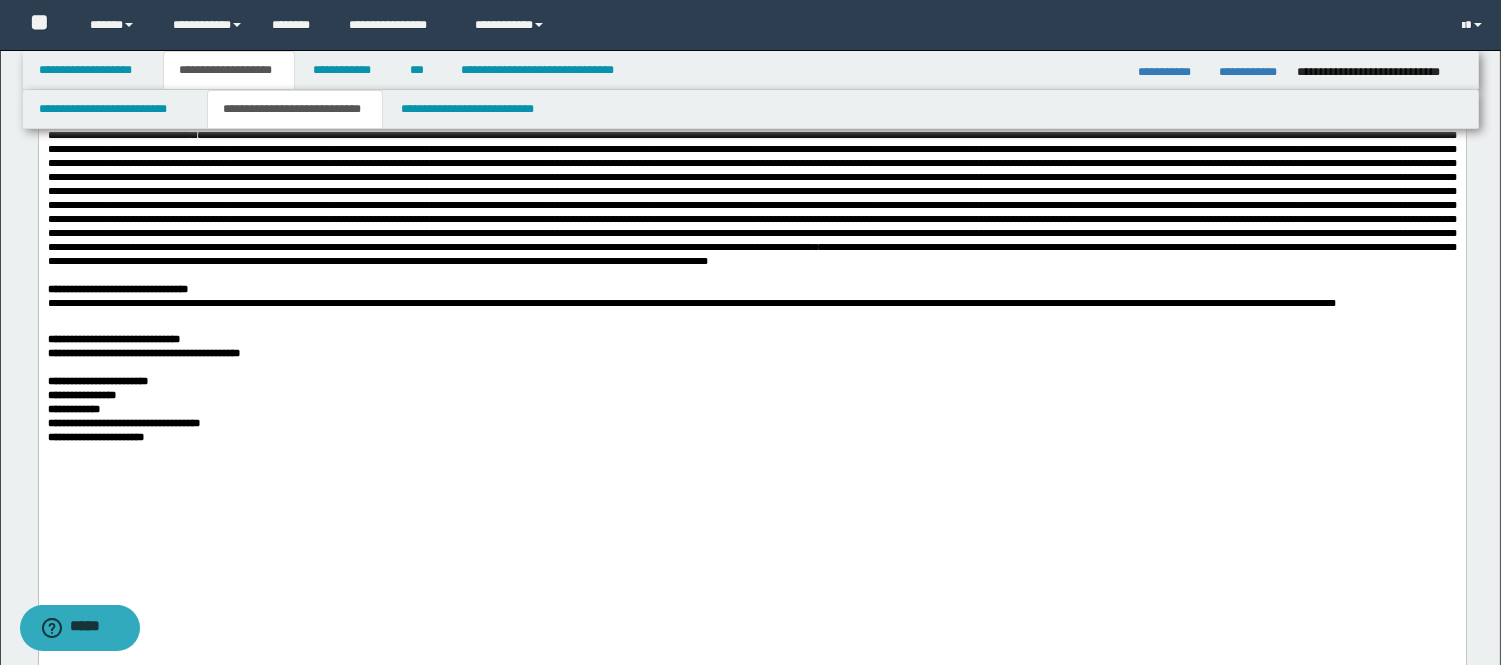 scroll, scrollTop: 1000, scrollLeft: 0, axis: vertical 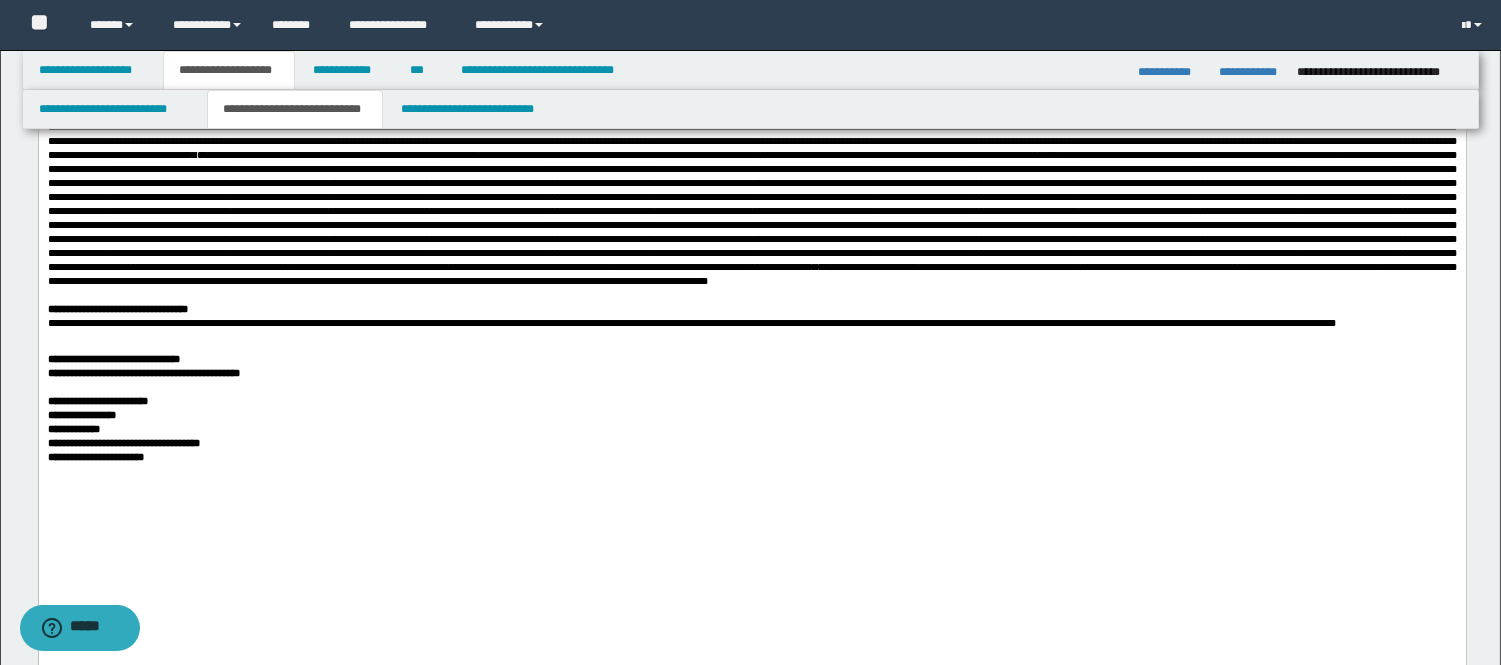 click at bounding box center [751, 211] 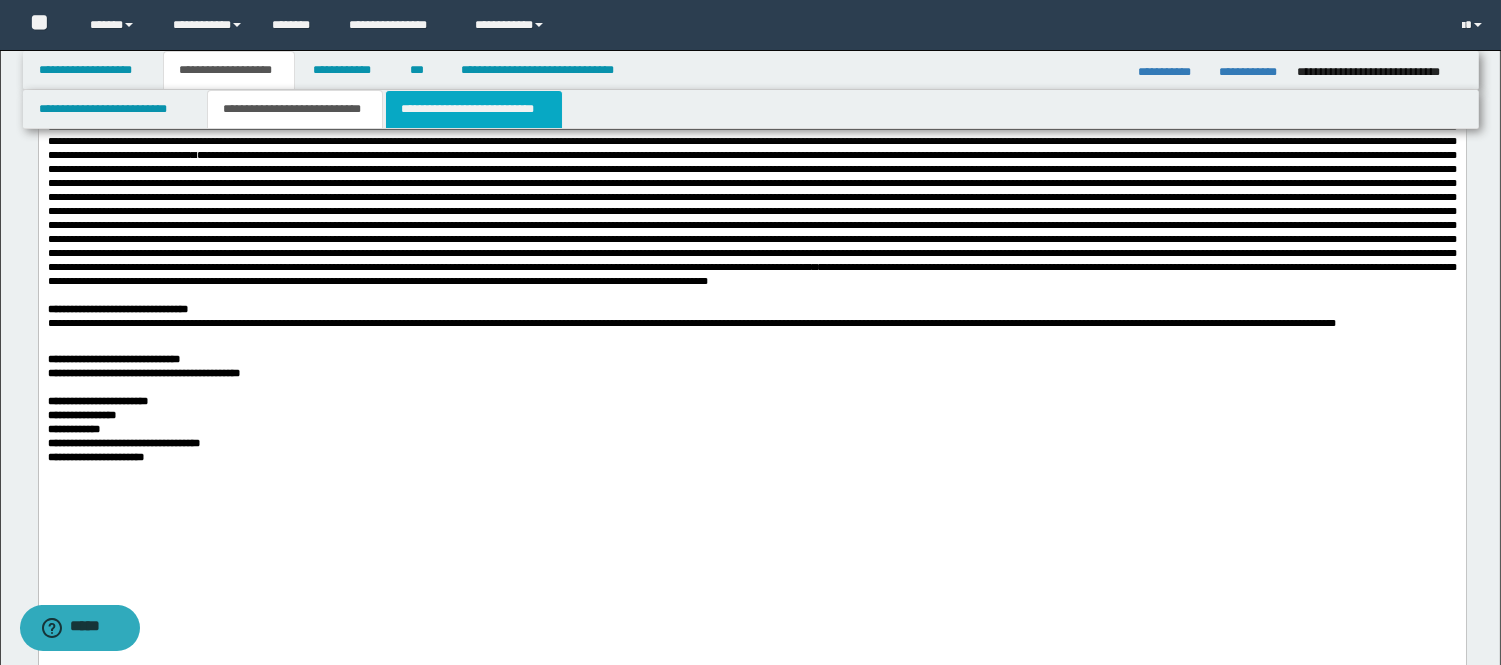 click on "**********" at bounding box center (474, 109) 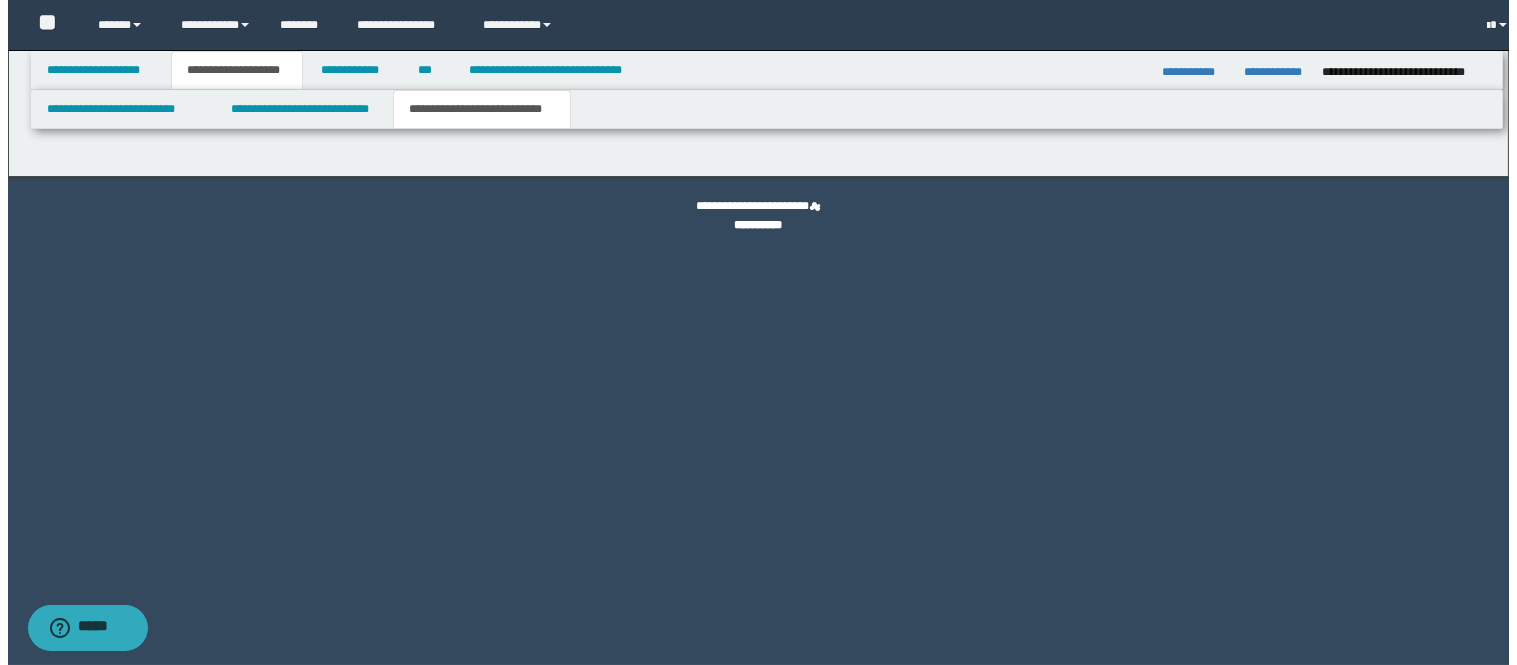 scroll, scrollTop: 0, scrollLeft: 0, axis: both 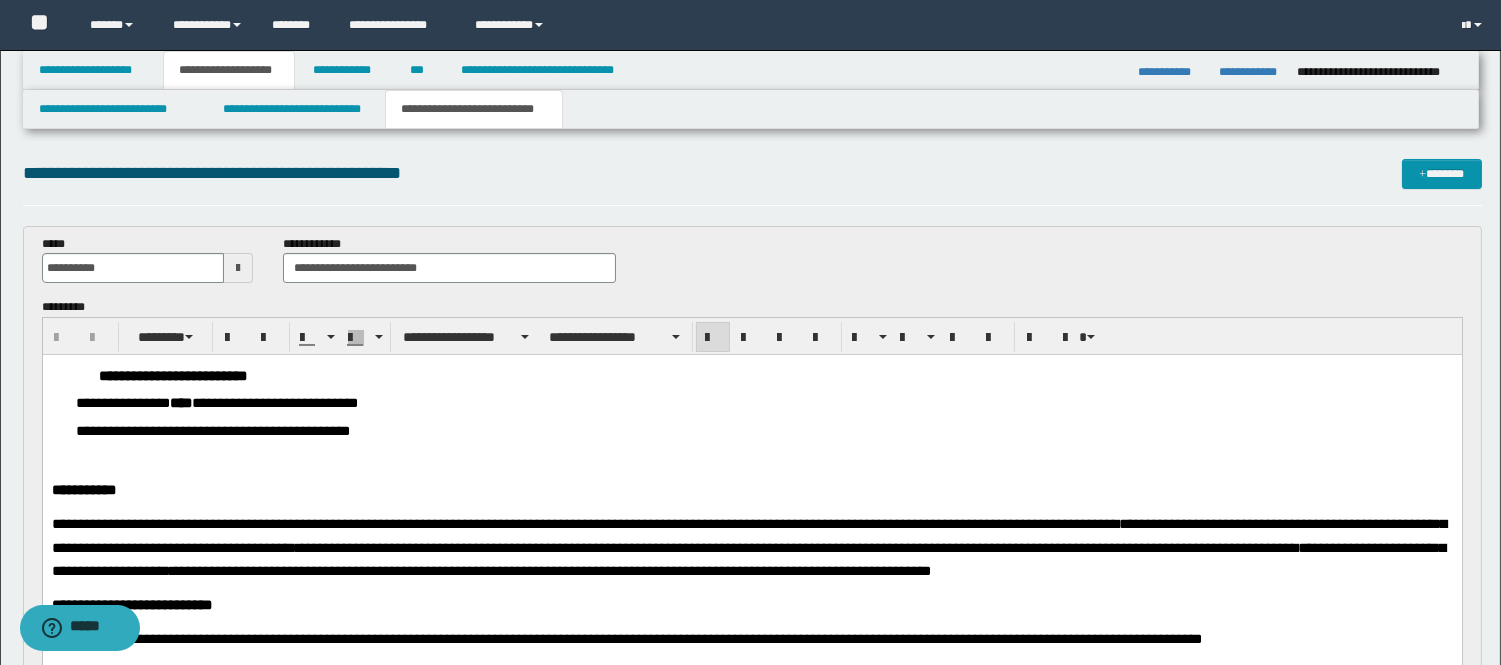 click on "**********" at bounding box center (751, 665) 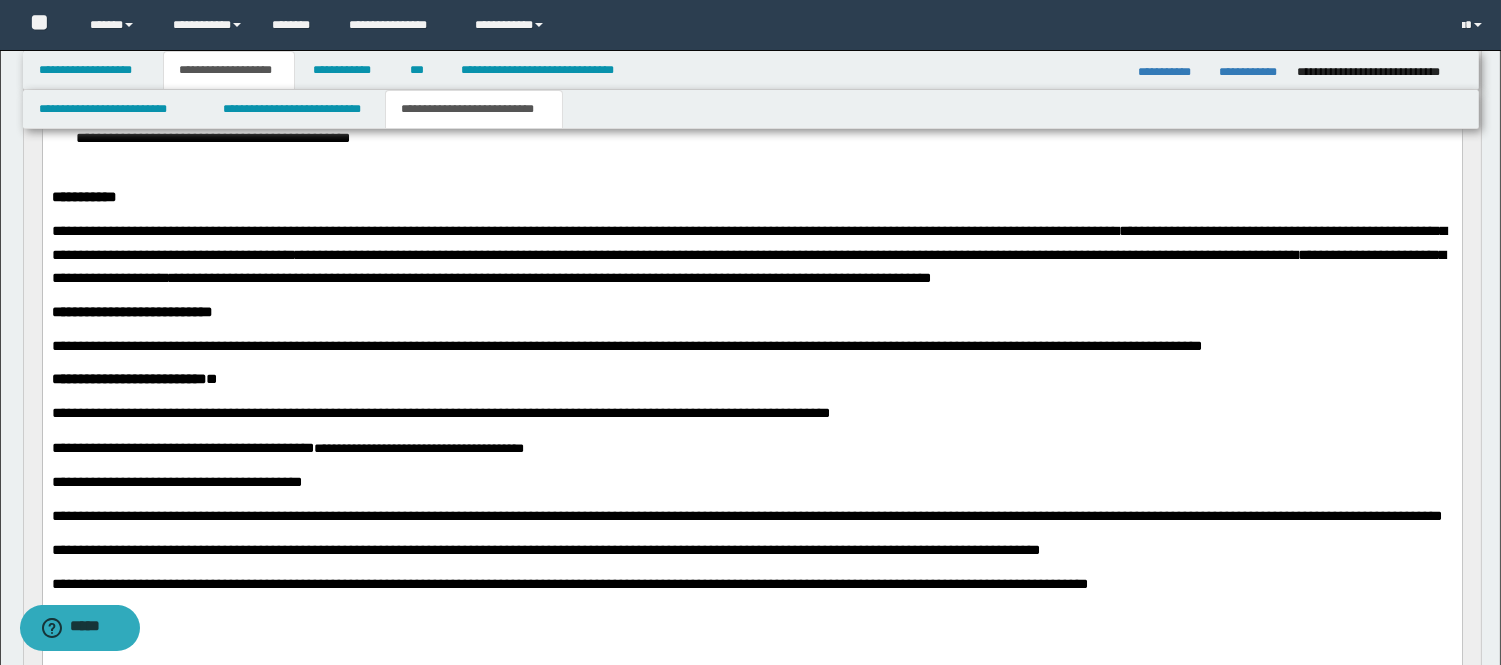 scroll, scrollTop: 333, scrollLeft: 0, axis: vertical 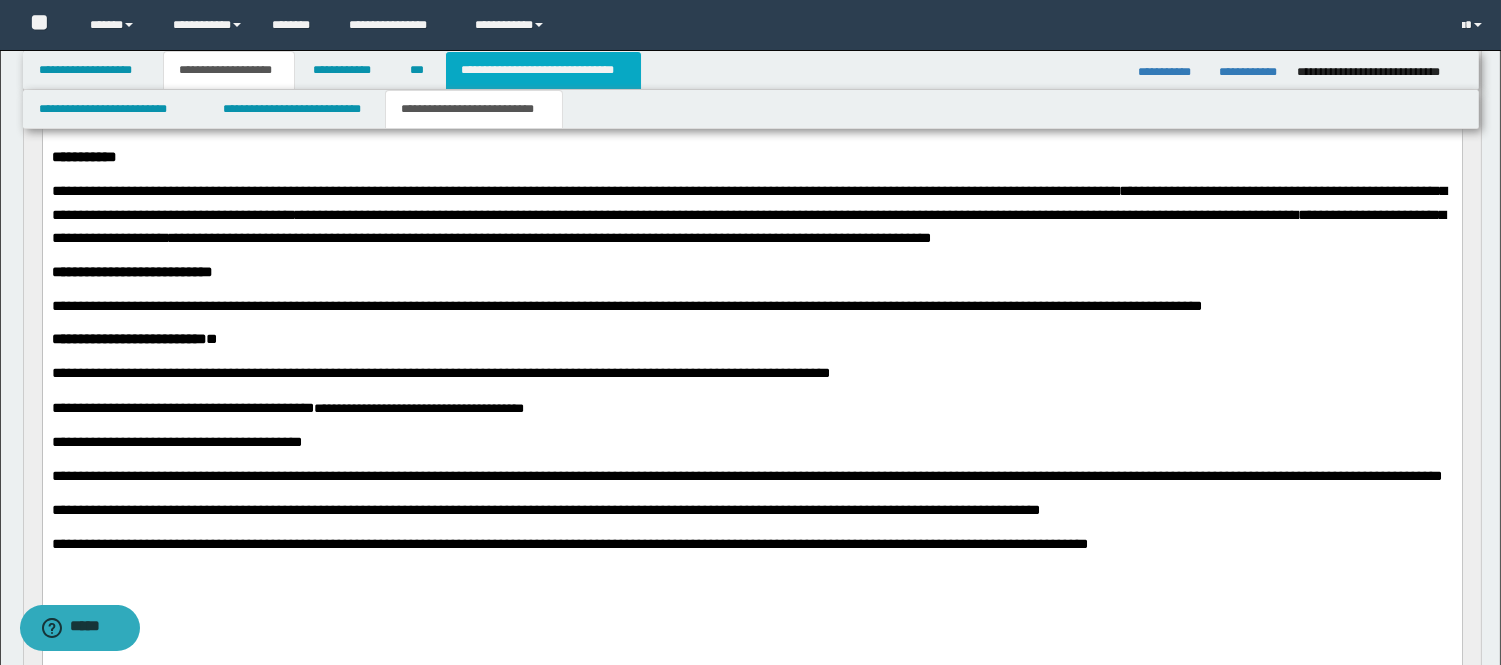 click on "**********" at bounding box center (543, 70) 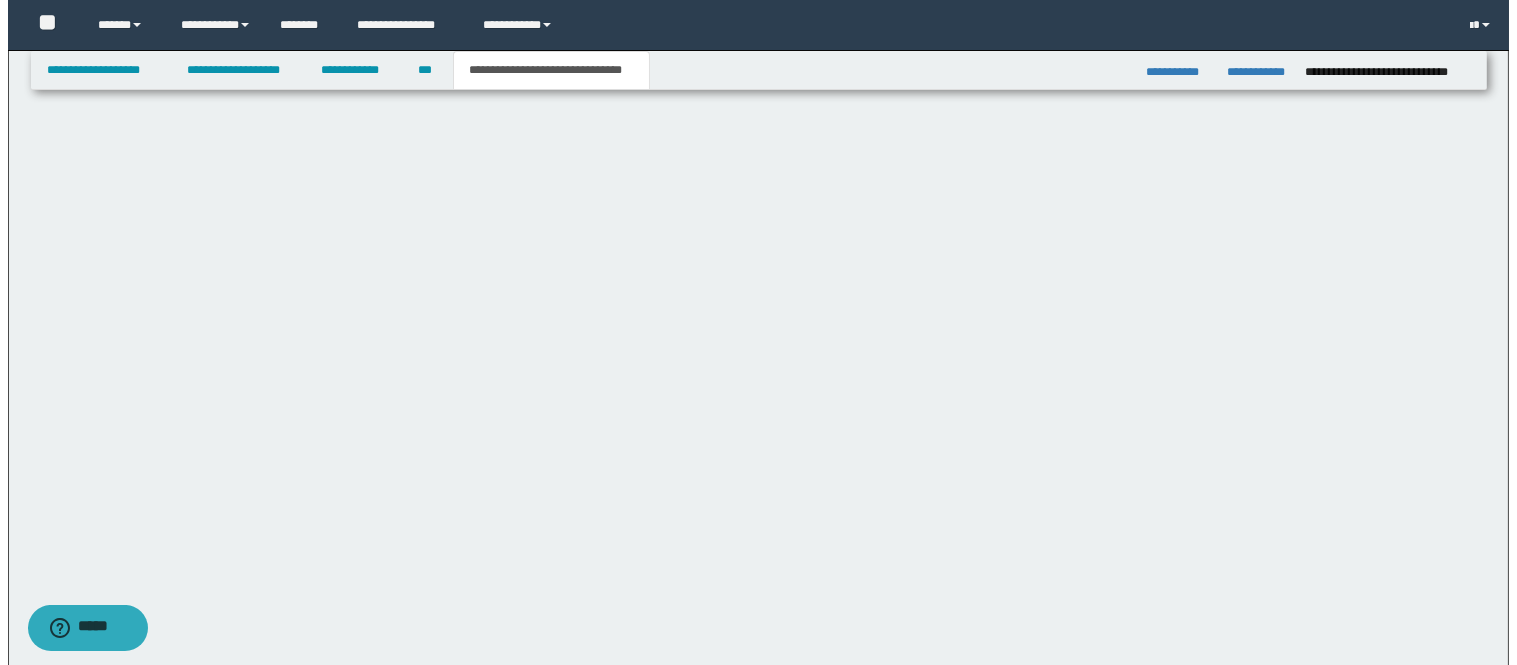 scroll, scrollTop: 0, scrollLeft: 0, axis: both 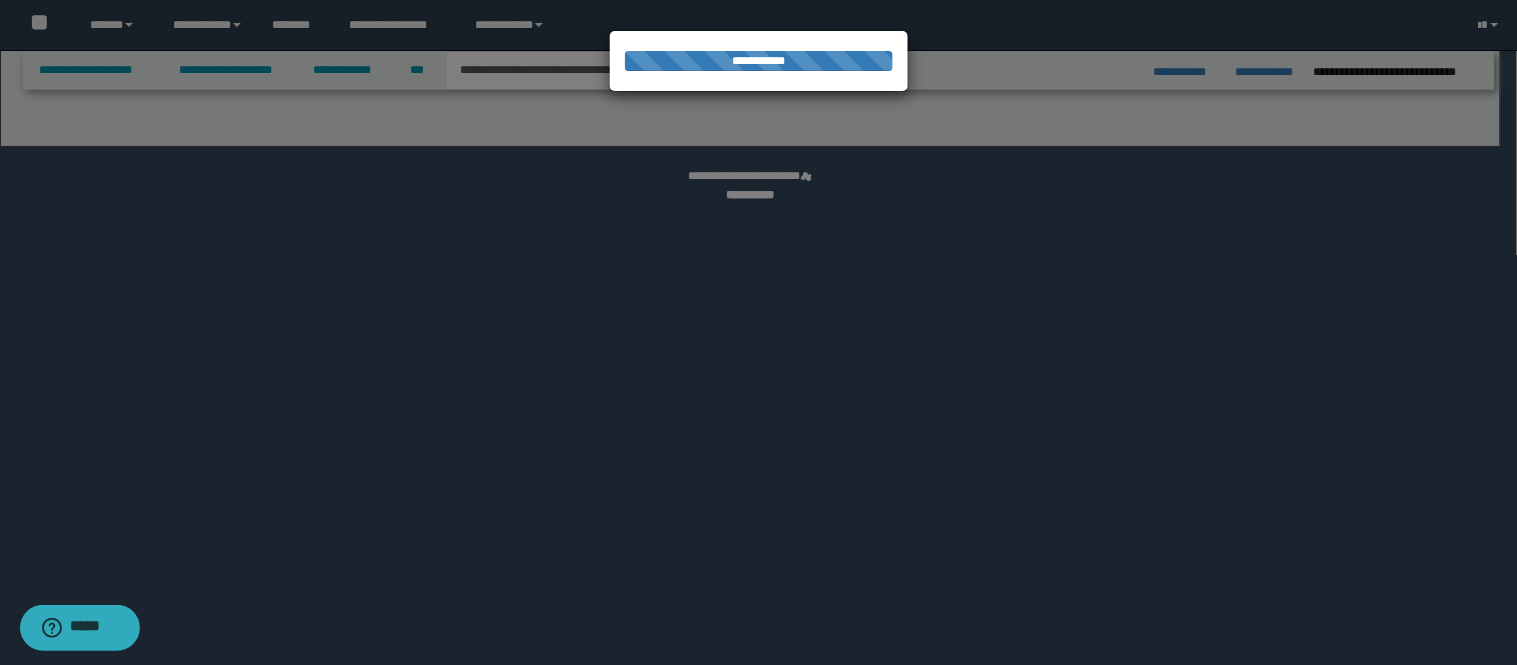 select on "*" 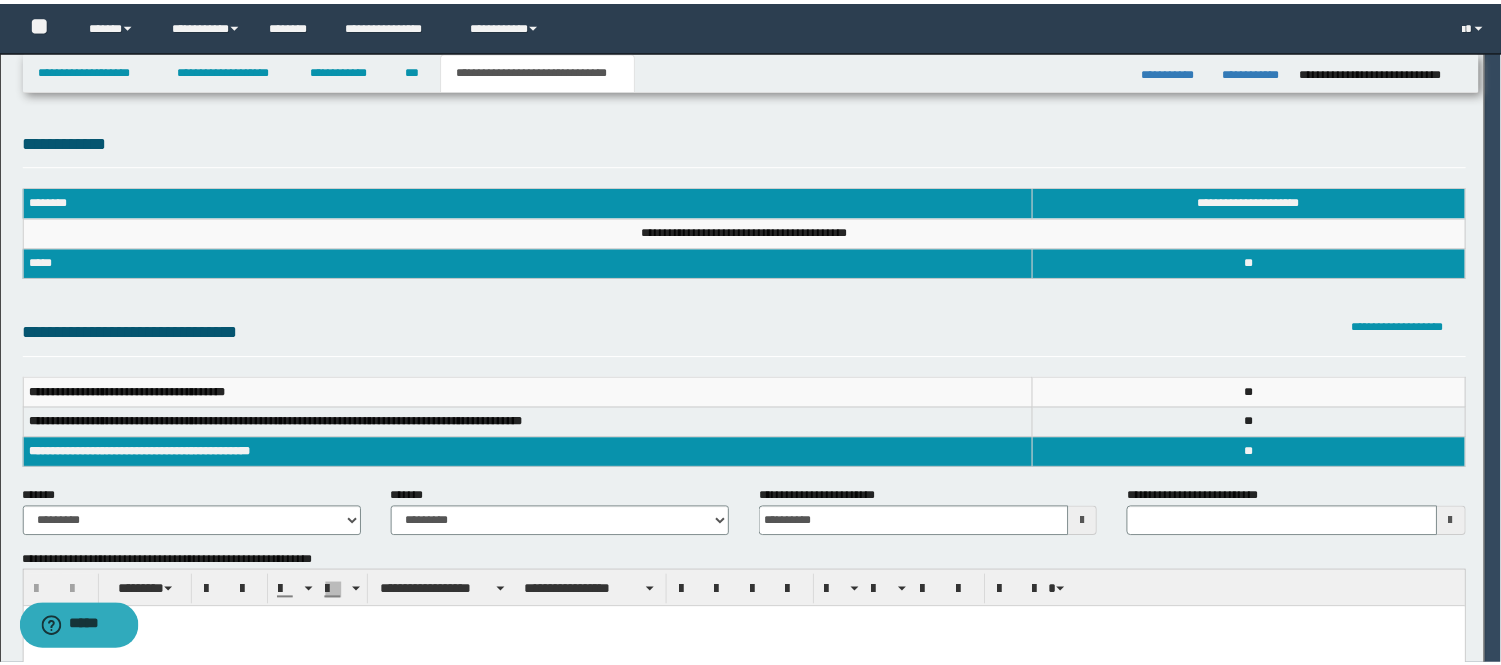 scroll, scrollTop: 0, scrollLeft: 0, axis: both 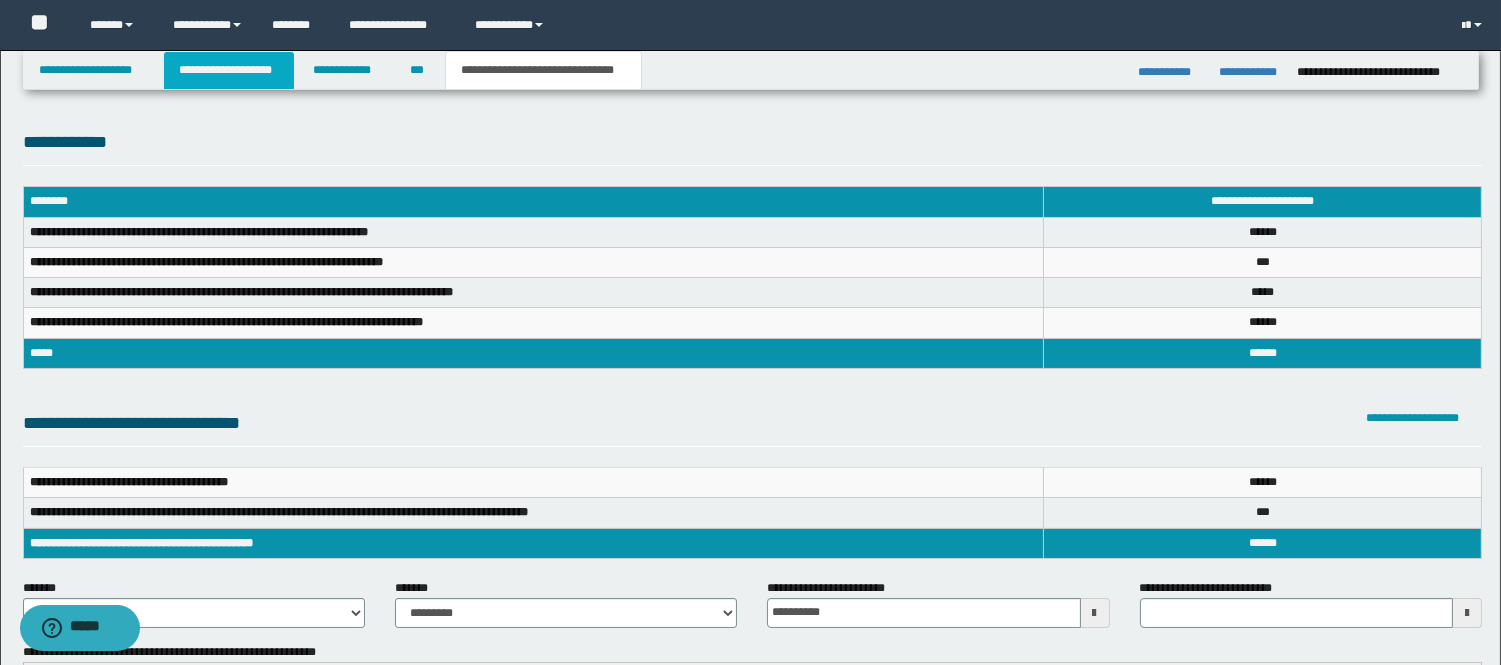 click on "**********" at bounding box center [229, 70] 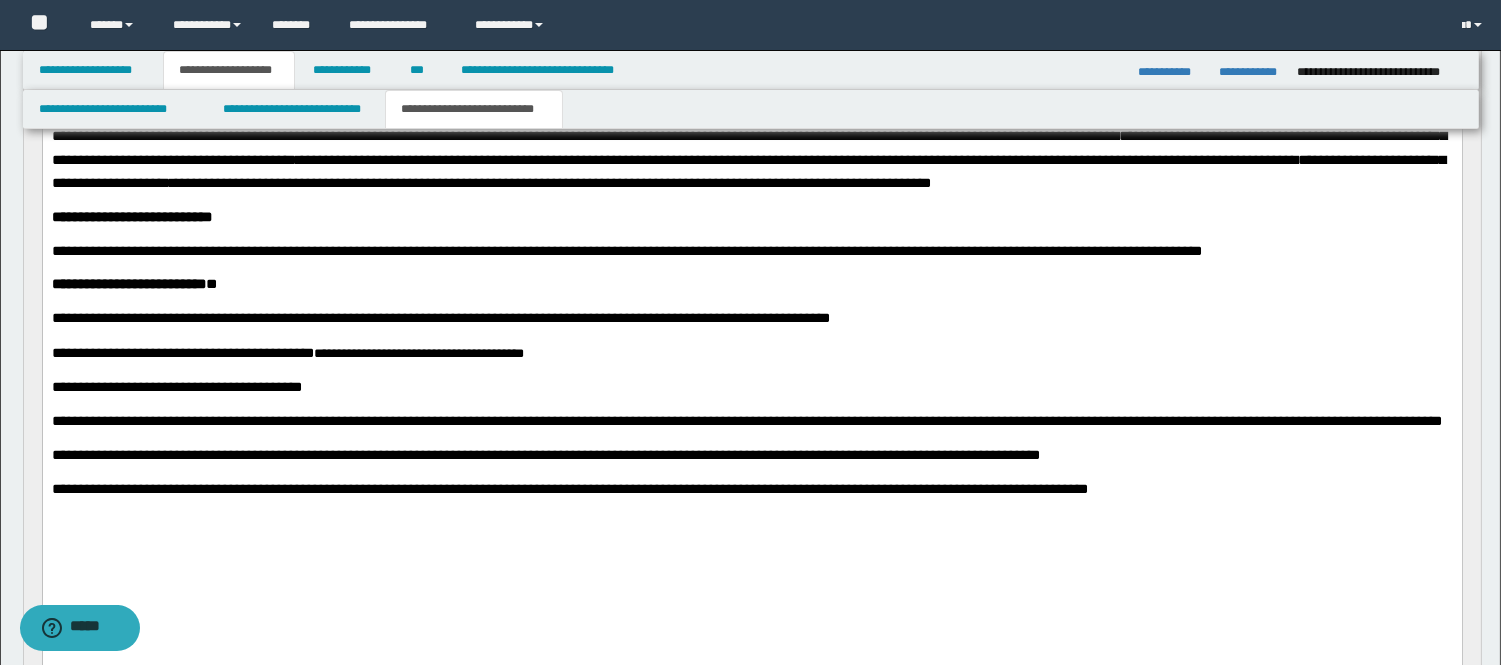 scroll, scrollTop: 444, scrollLeft: 0, axis: vertical 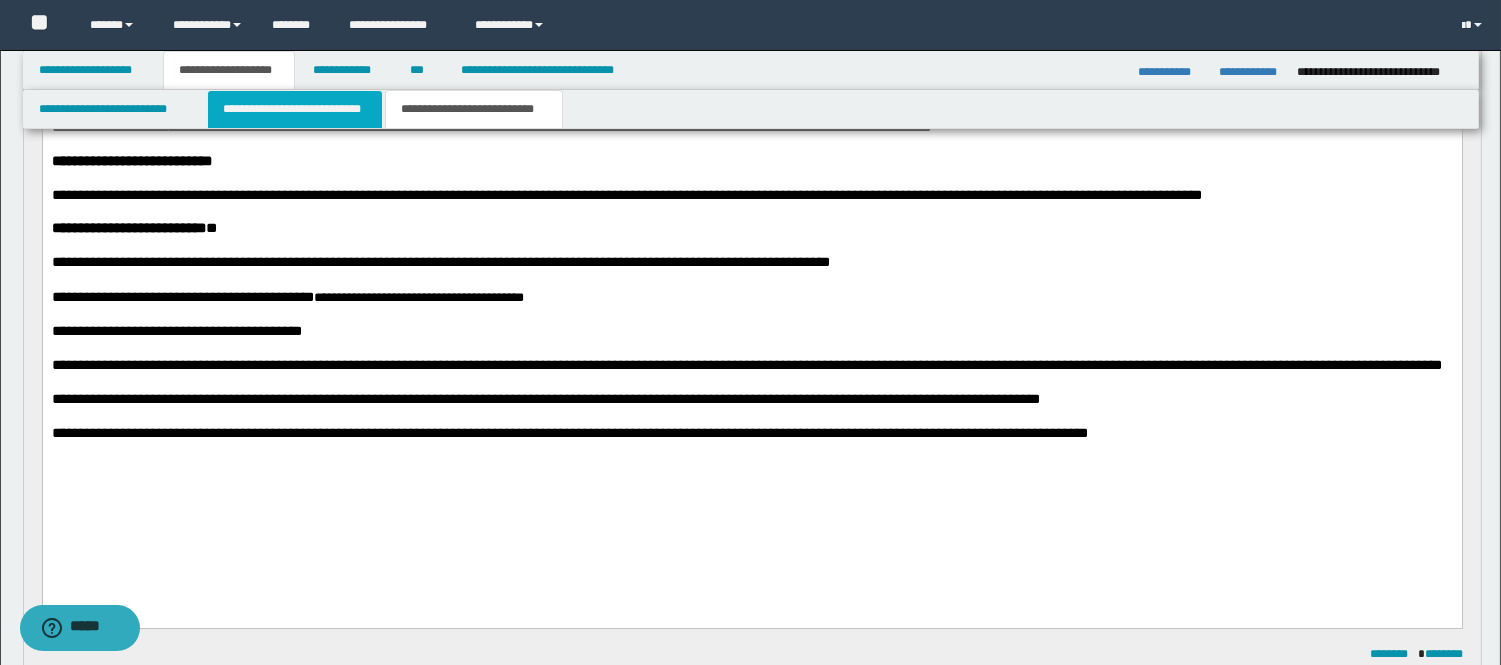 click on "**********" at bounding box center (295, 109) 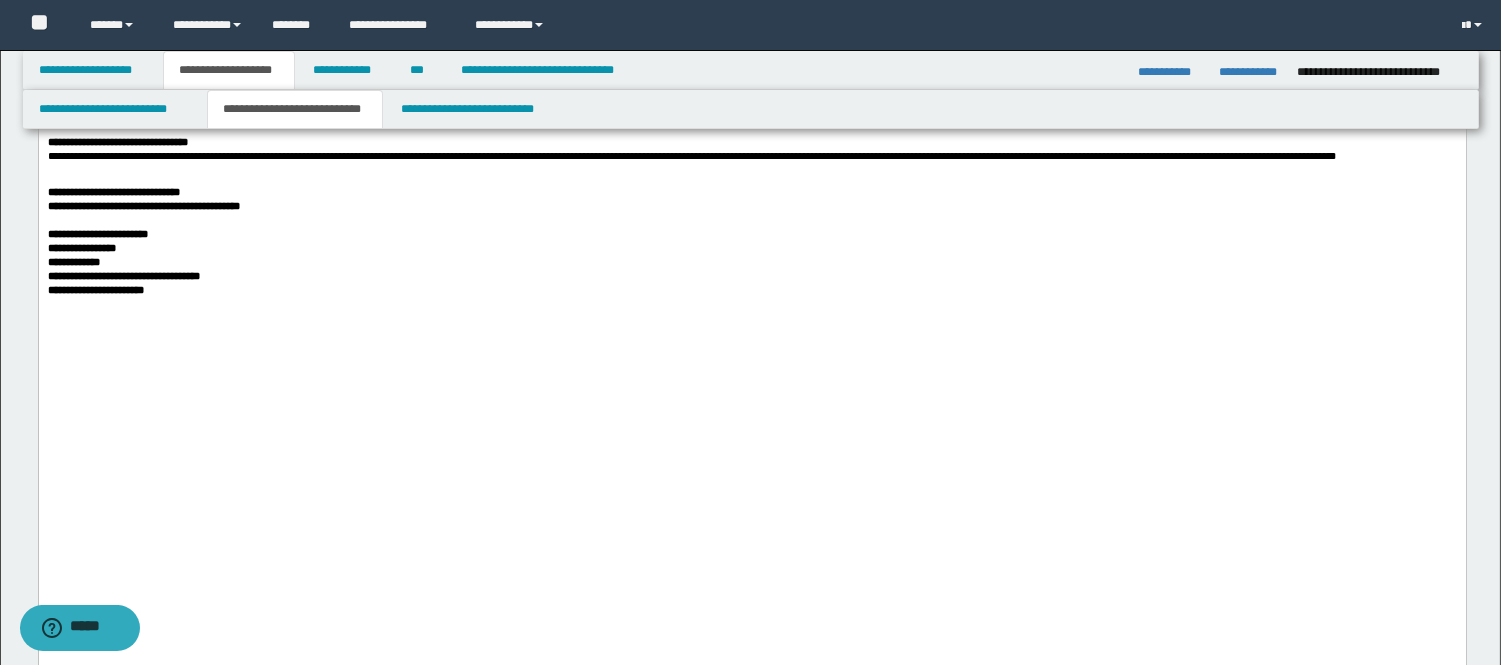 scroll, scrollTop: 1111, scrollLeft: 0, axis: vertical 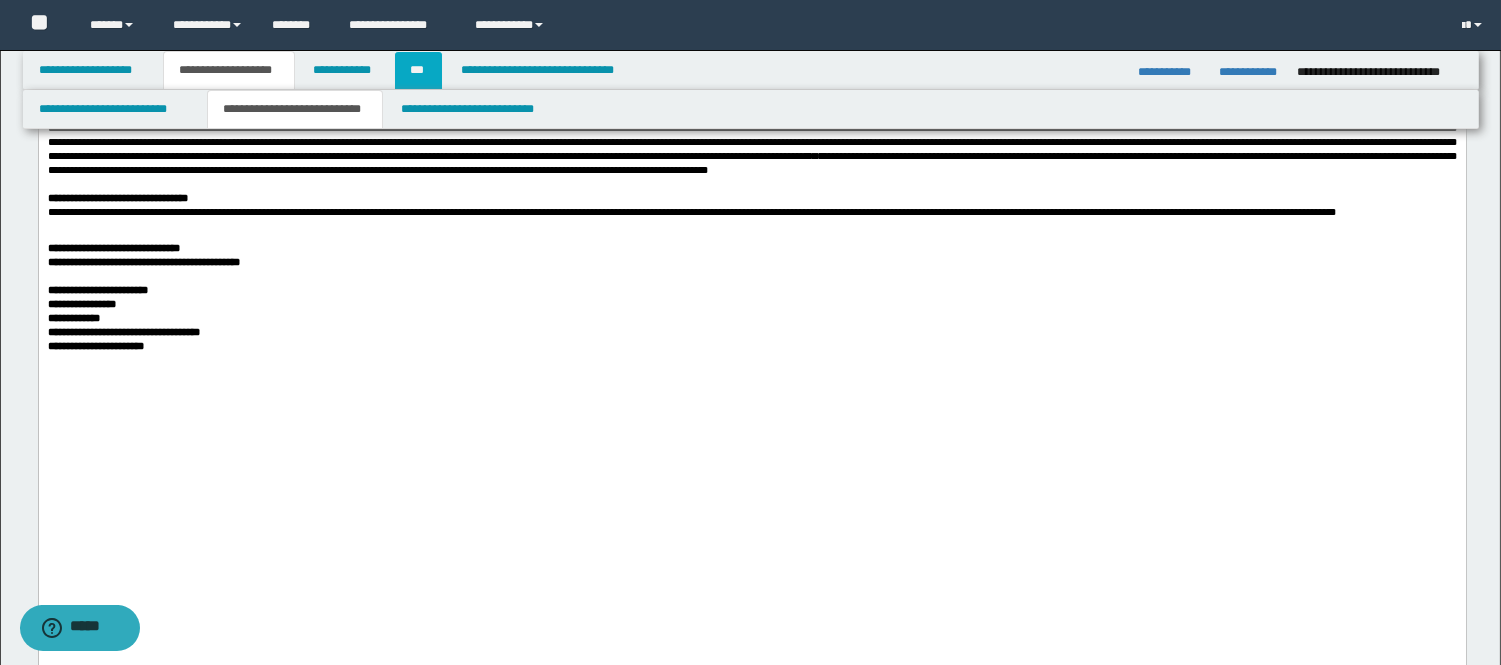 click on "***" at bounding box center [418, 70] 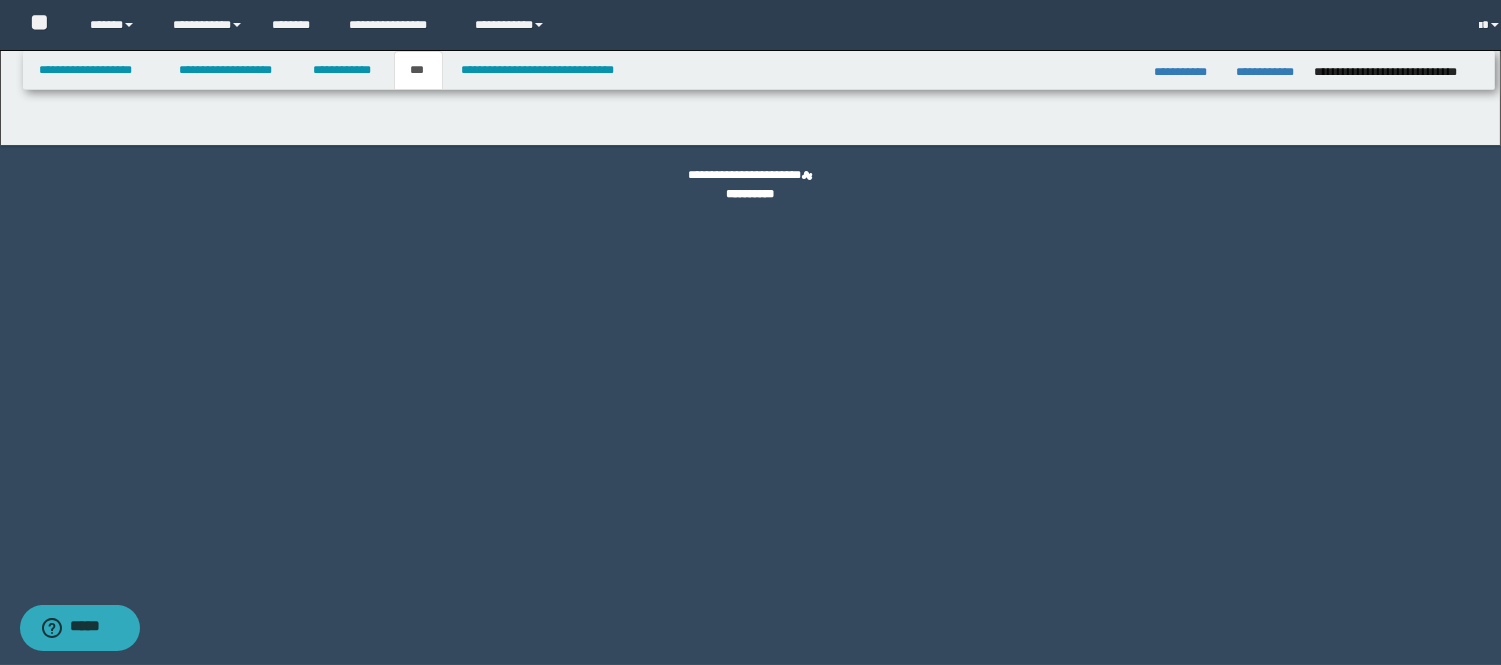 scroll, scrollTop: 0, scrollLeft: 0, axis: both 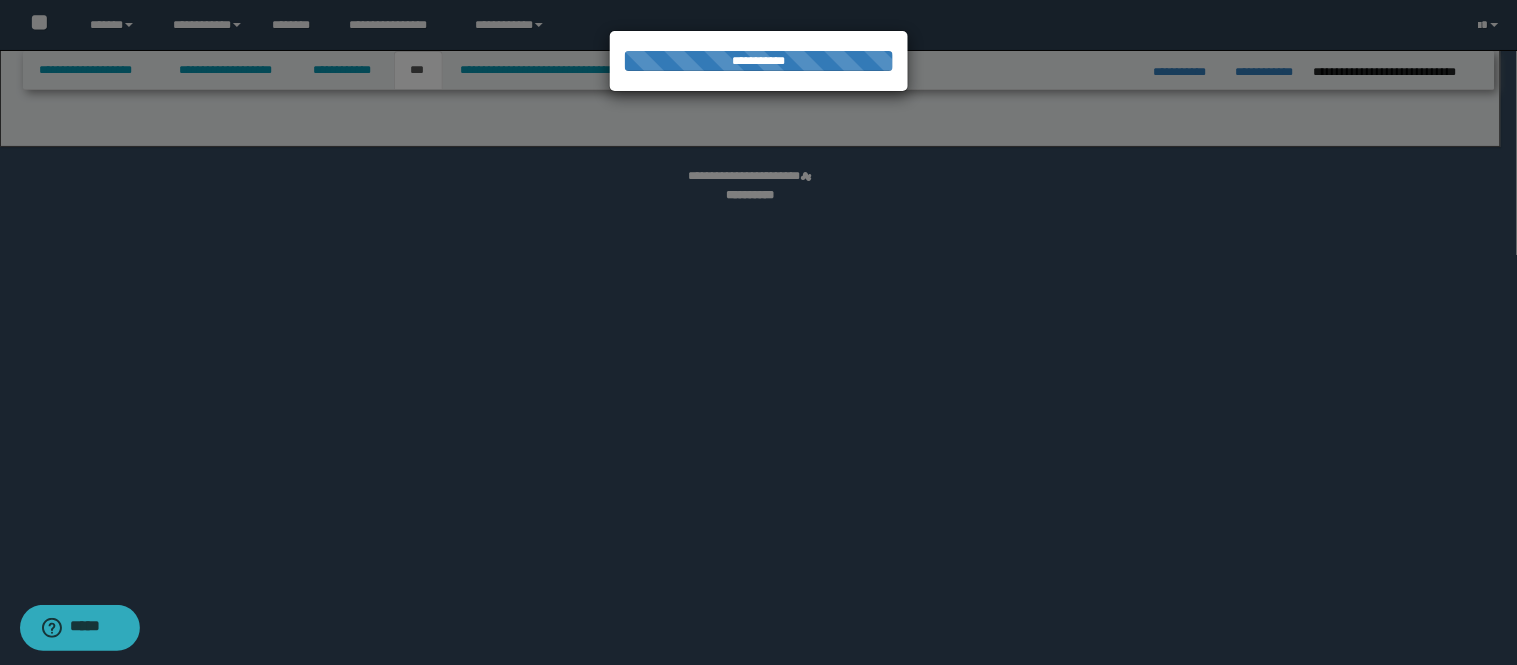 select on "**" 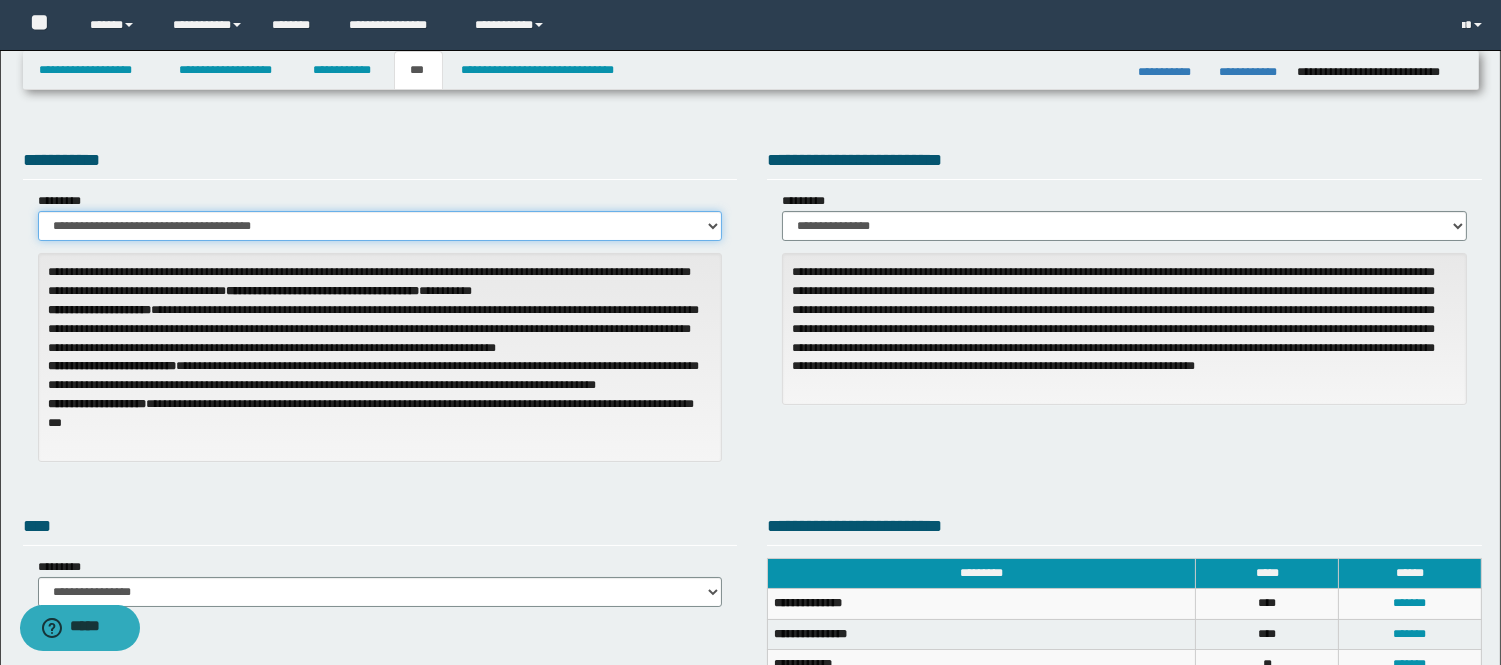 click on "**********" at bounding box center [380, 226] 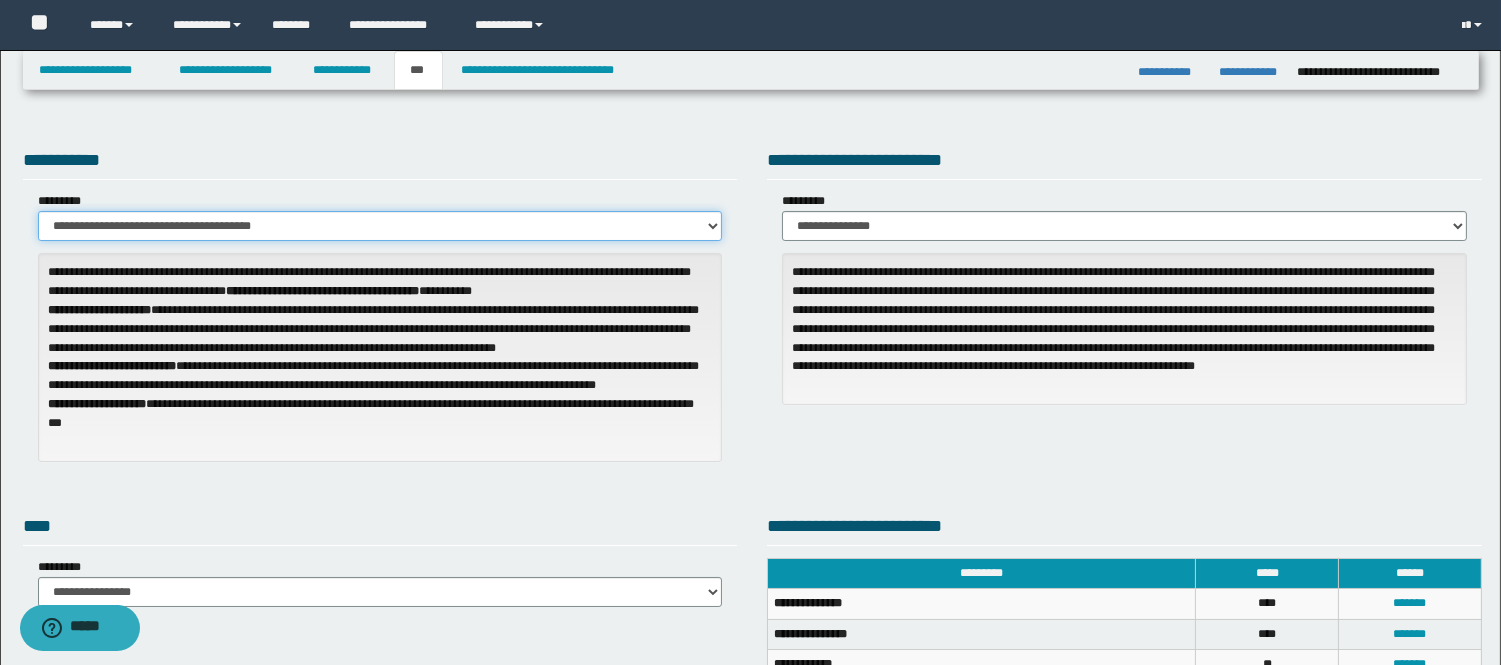 click on "**********" at bounding box center [380, 226] 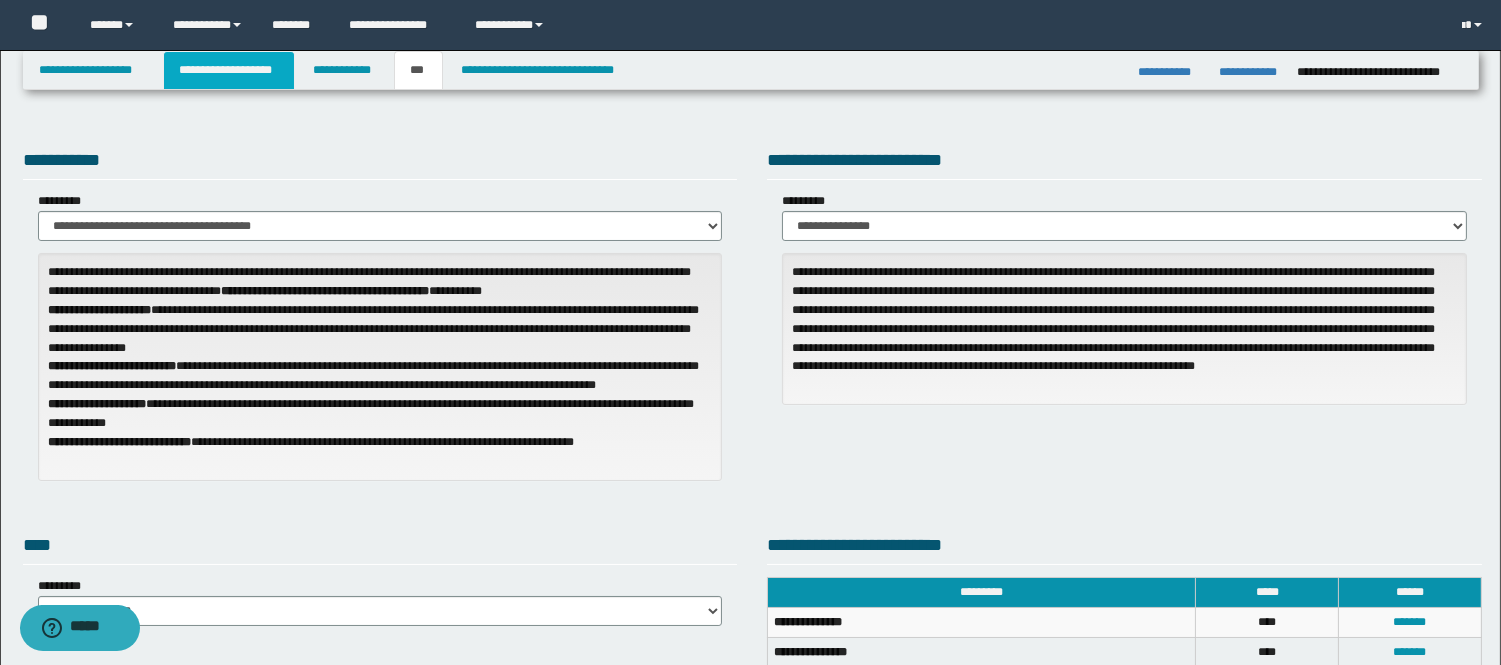 click on "**********" at bounding box center (229, 70) 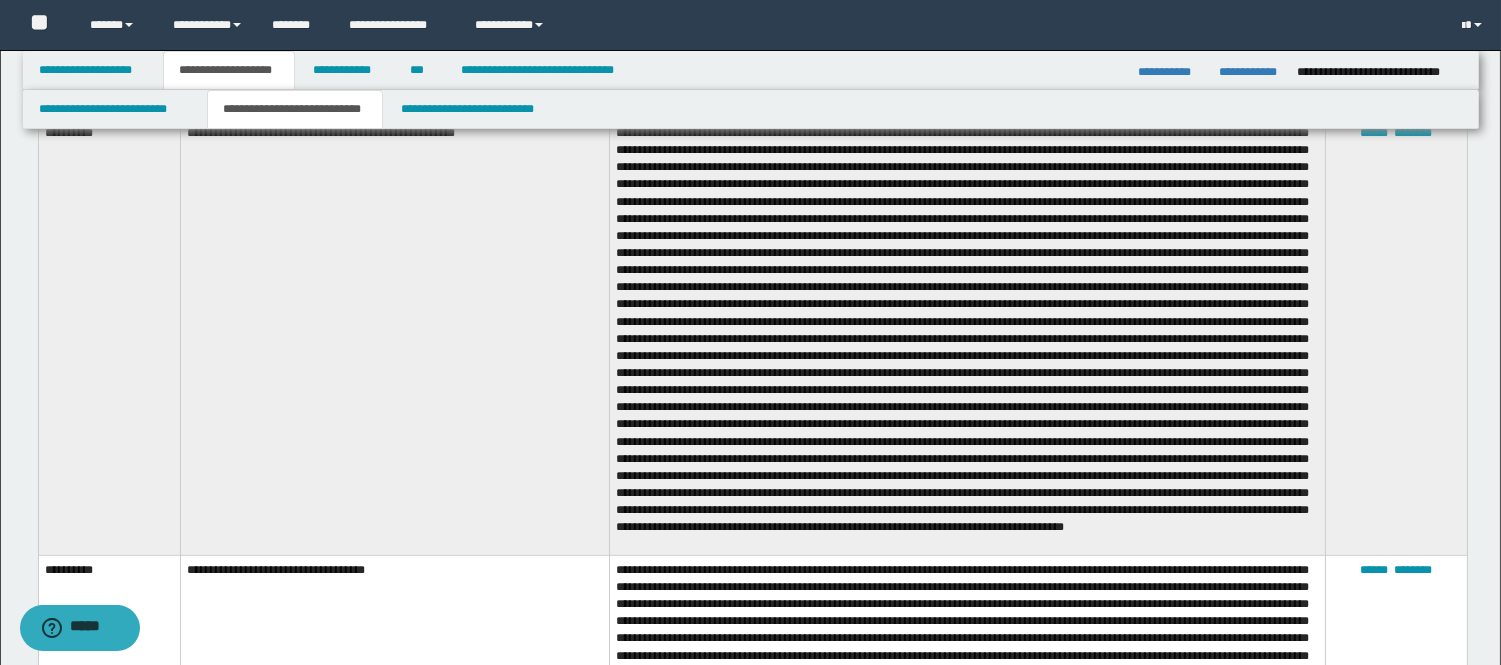 scroll, scrollTop: 2888, scrollLeft: 0, axis: vertical 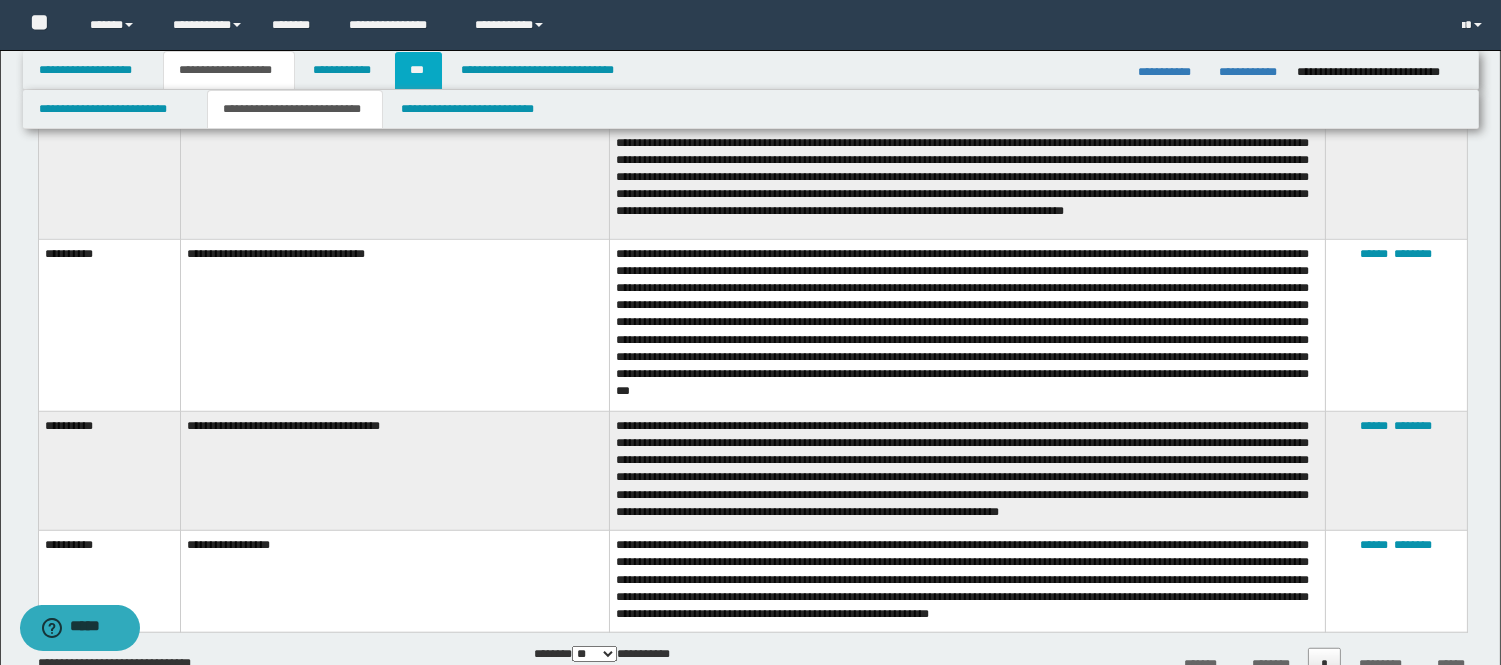 click on "***" at bounding box center [418, 70] 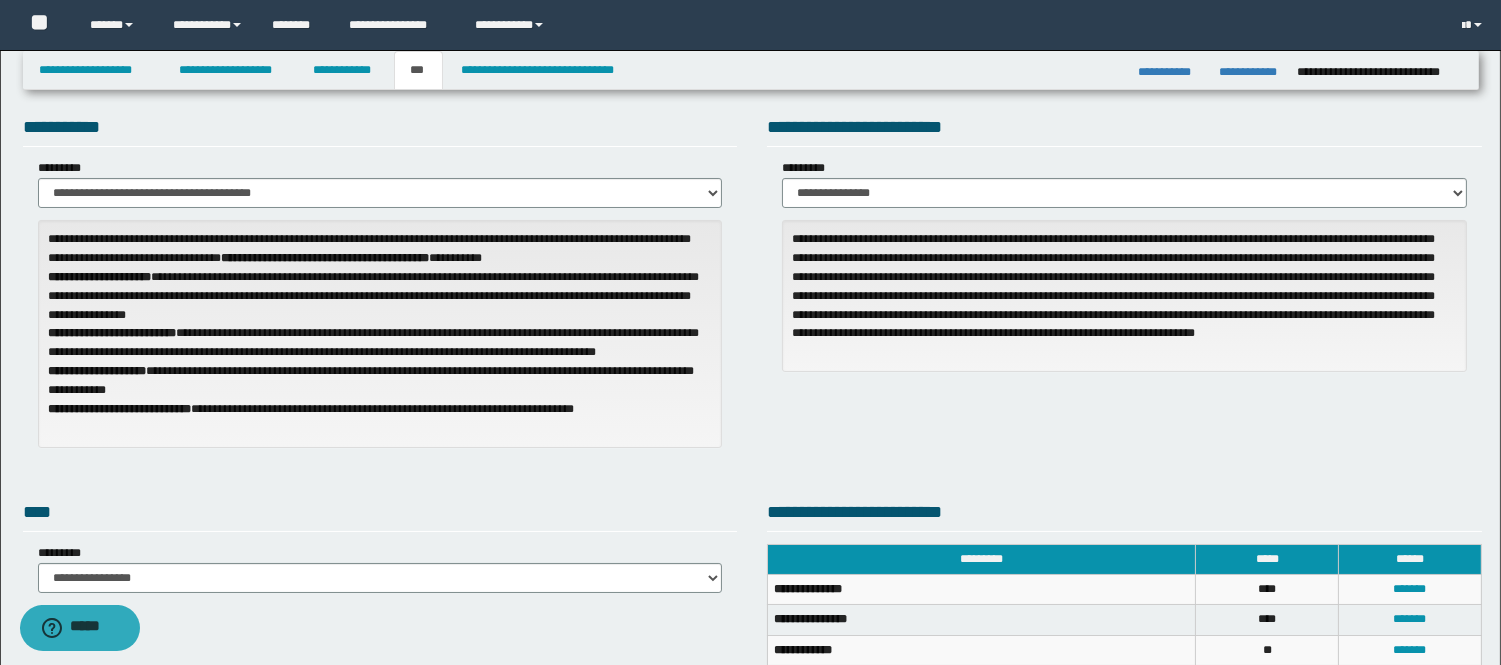 scroll, scrollTop: 0, scrollLeft: 0, axis: both 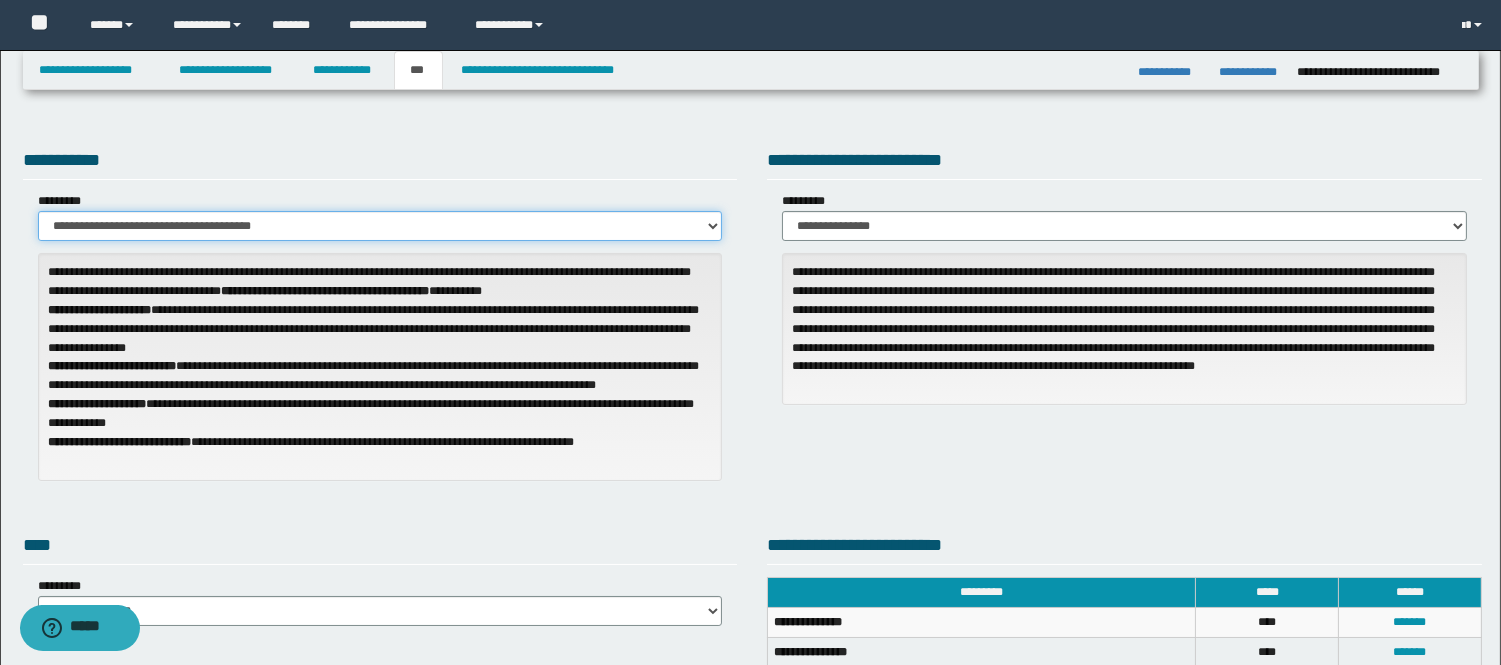 click on "**********" at bounding box center [380, 226] 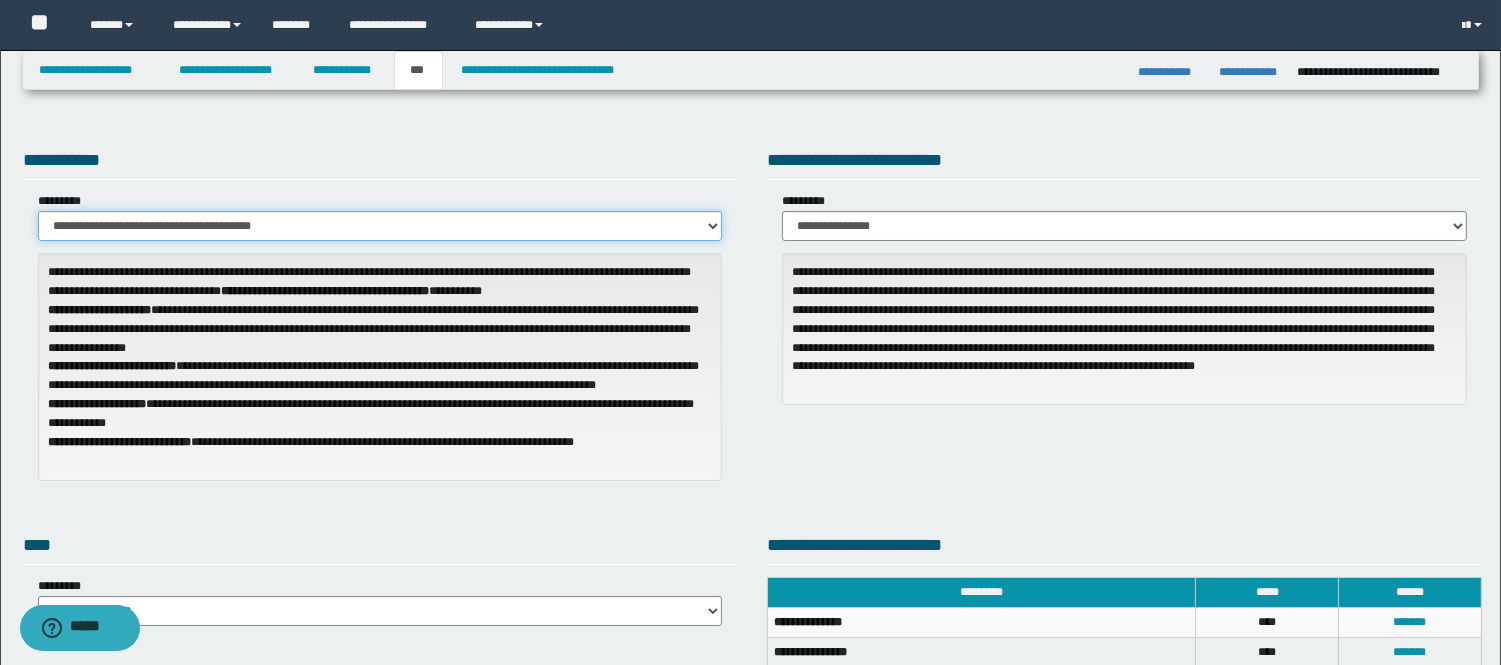 click on "**********" at bounding box center [380, 226] 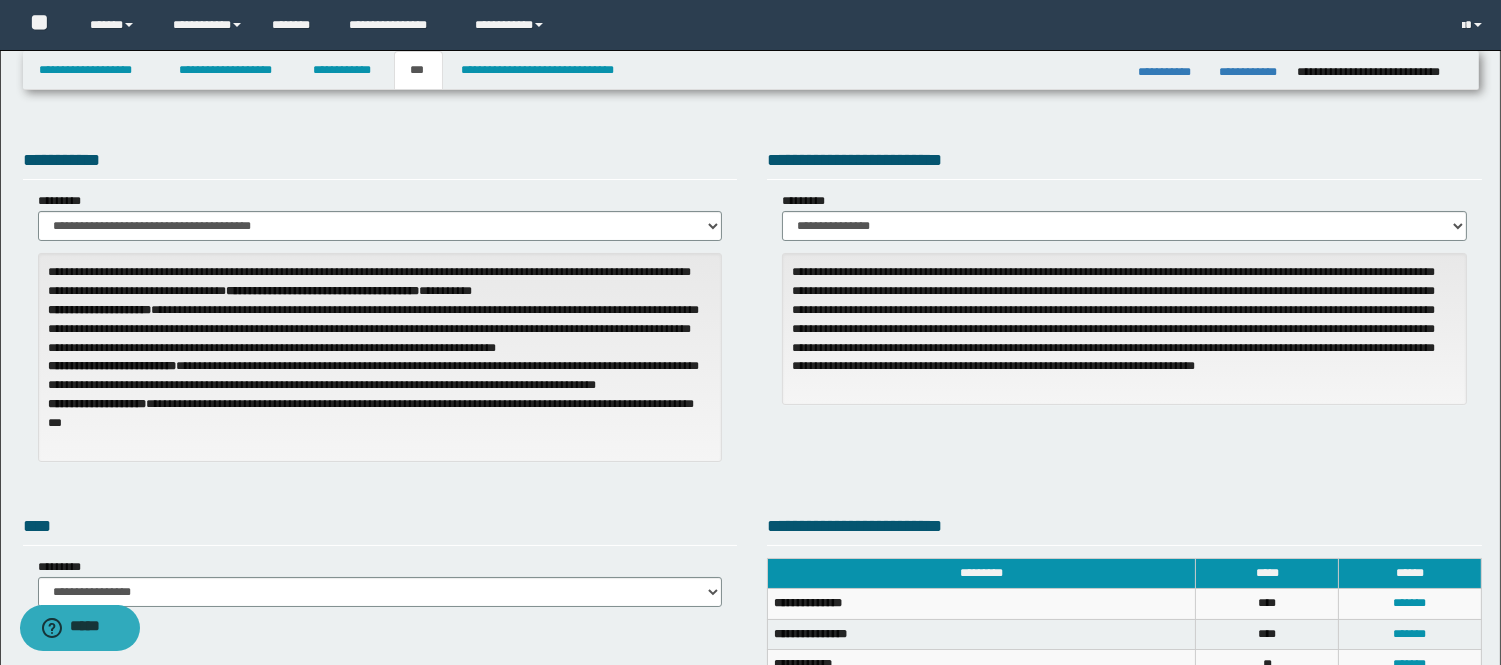 click on "**********" at bounding box center (380, 357) 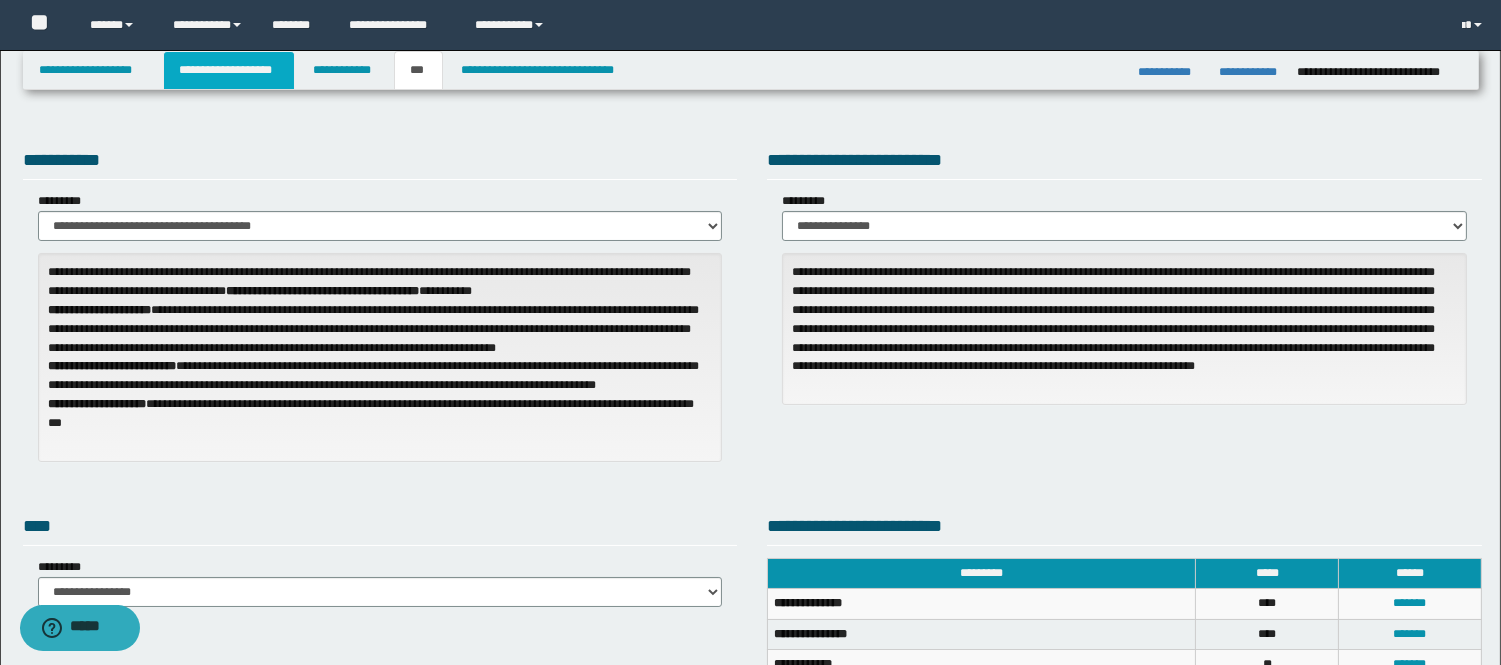 click on "**********" at bounding box center (229, 70) 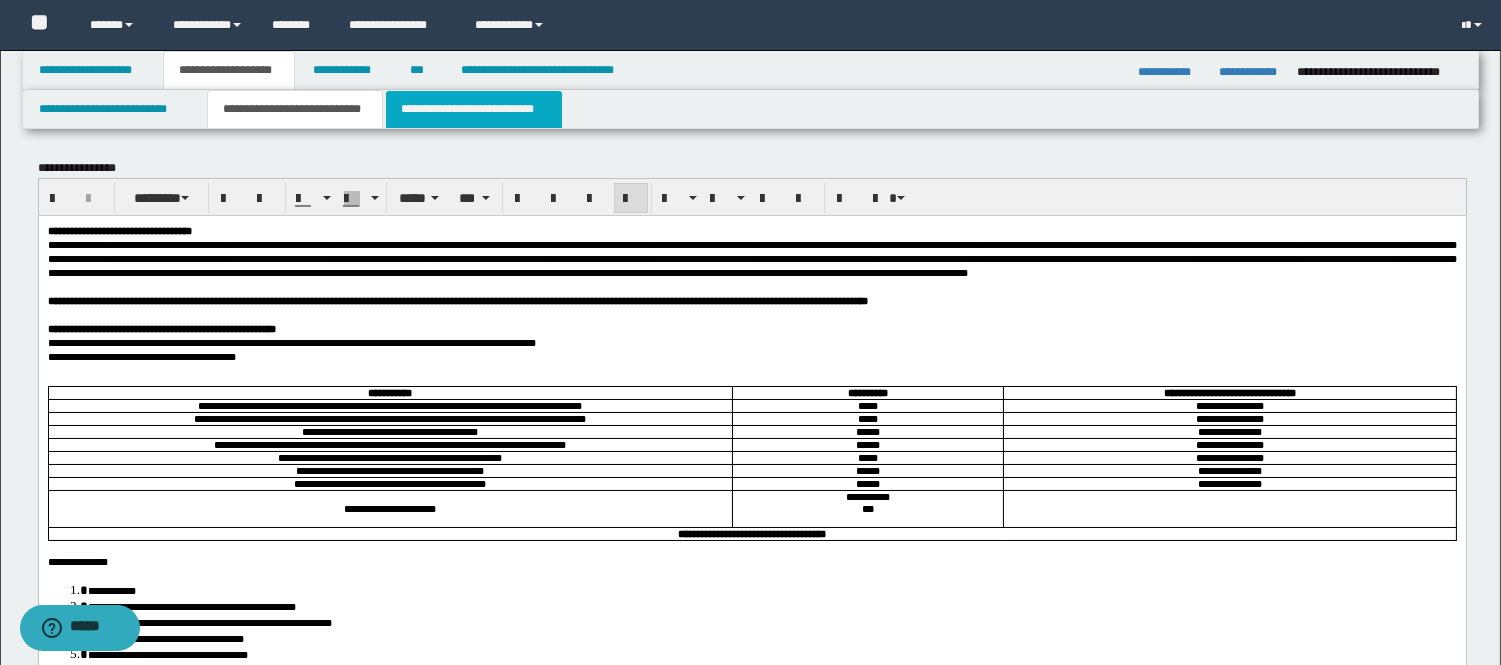 click on "**********" at bounding box center (474, 109) 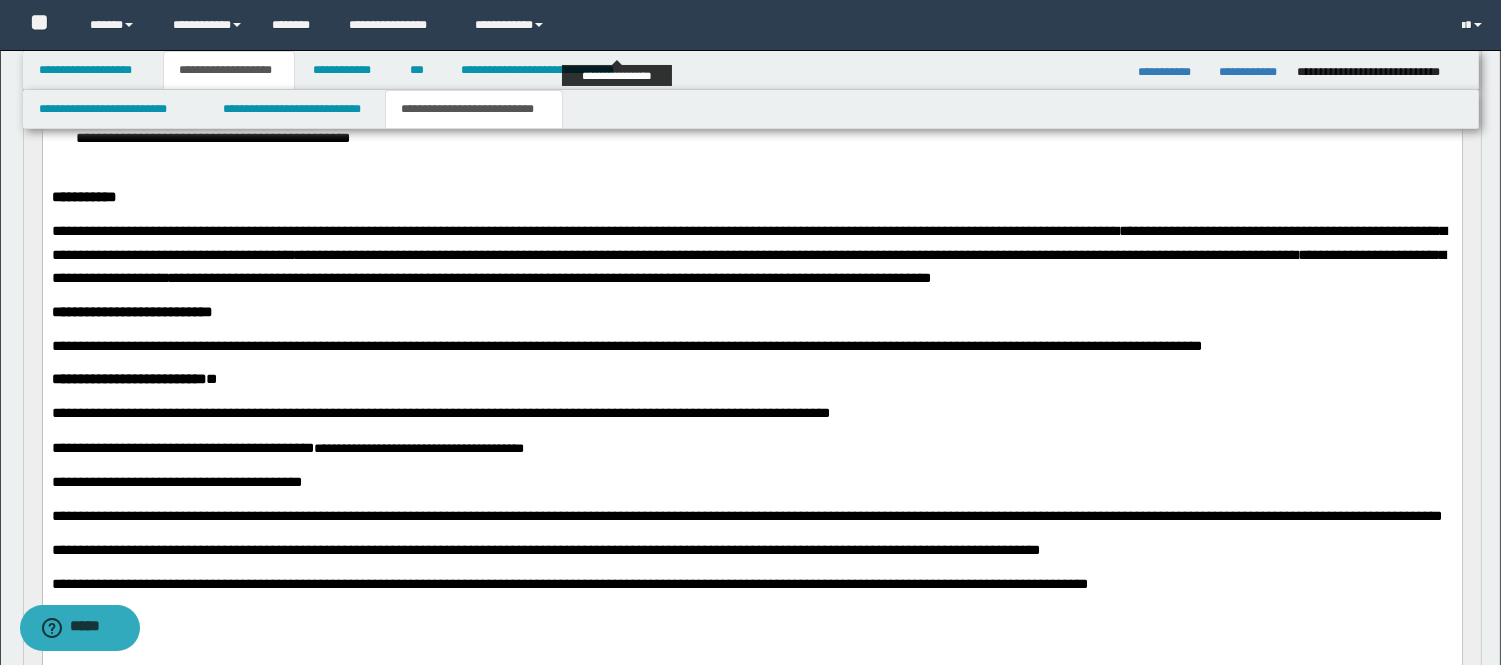scroll, scrollTop: 333, scrollLeft: 0, axis: vertical 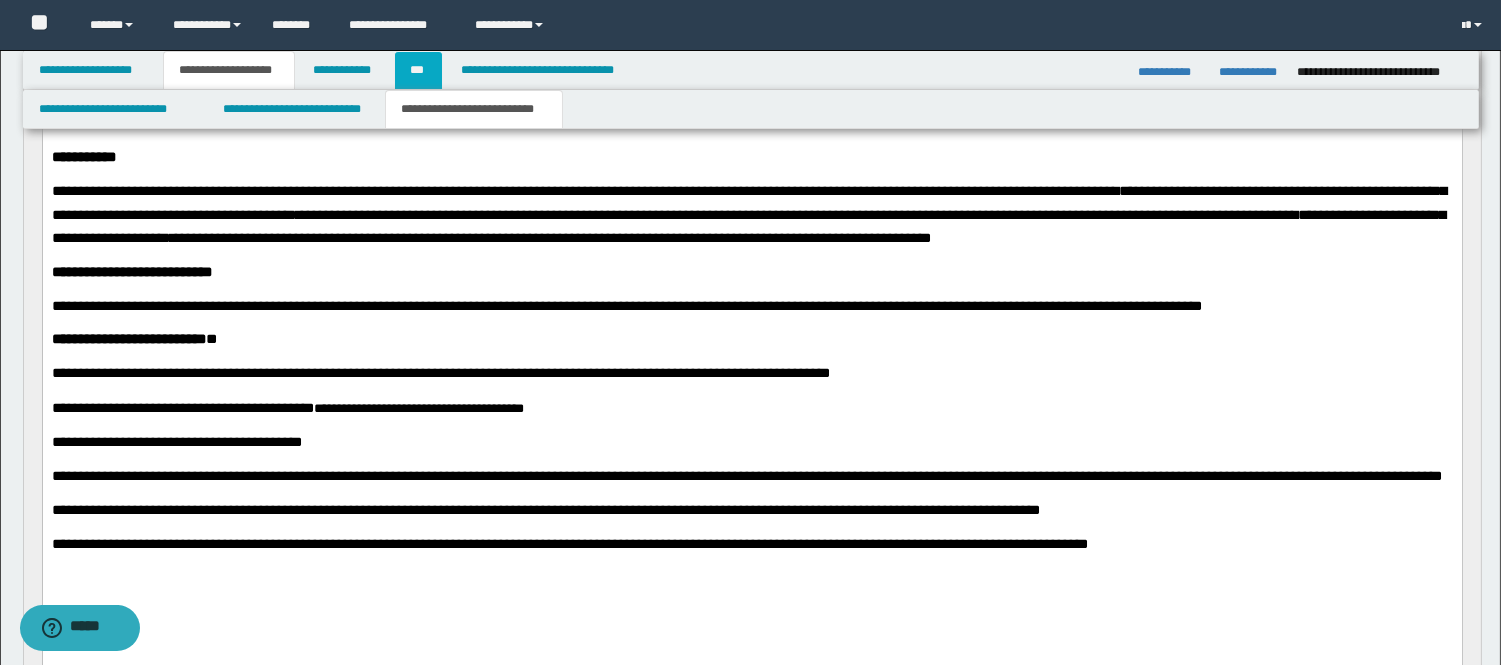 click on "***" at bounding box center (418, 70) 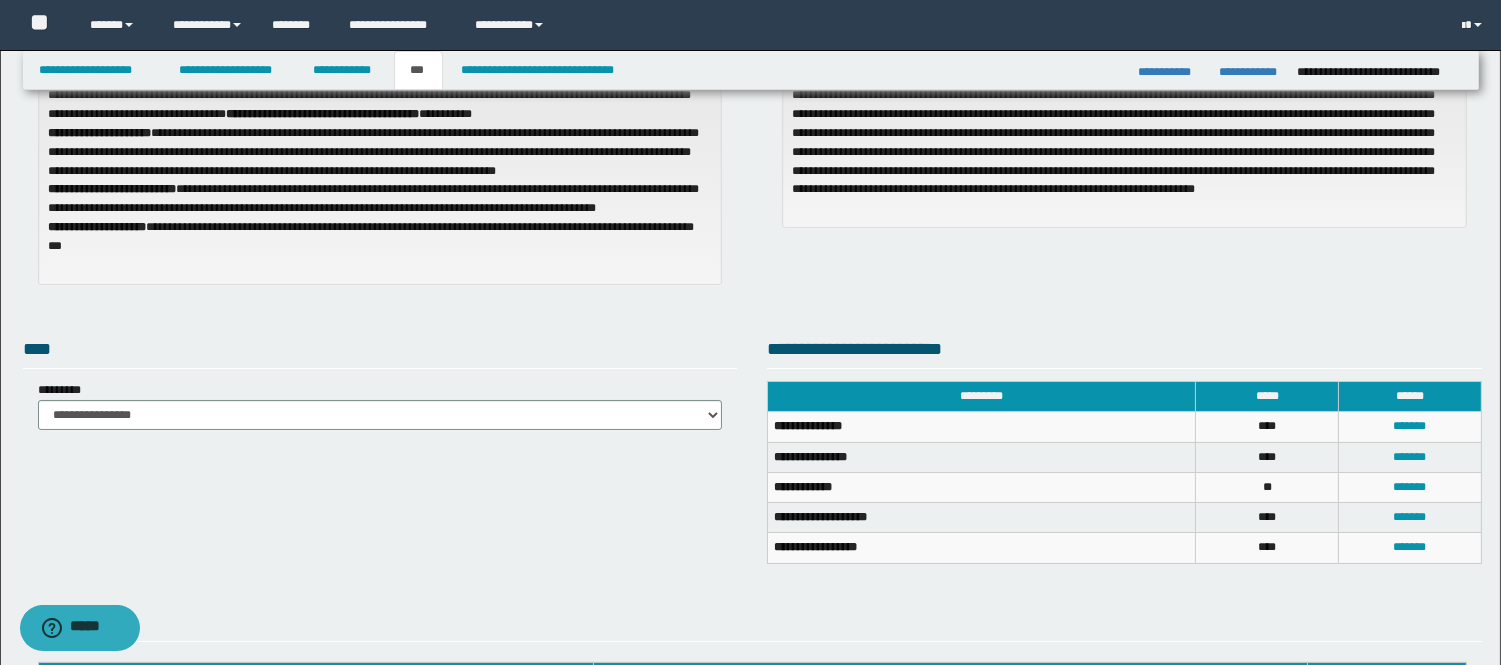 scroll, scrollTop: 0, scrollLeft: 0, axis: both 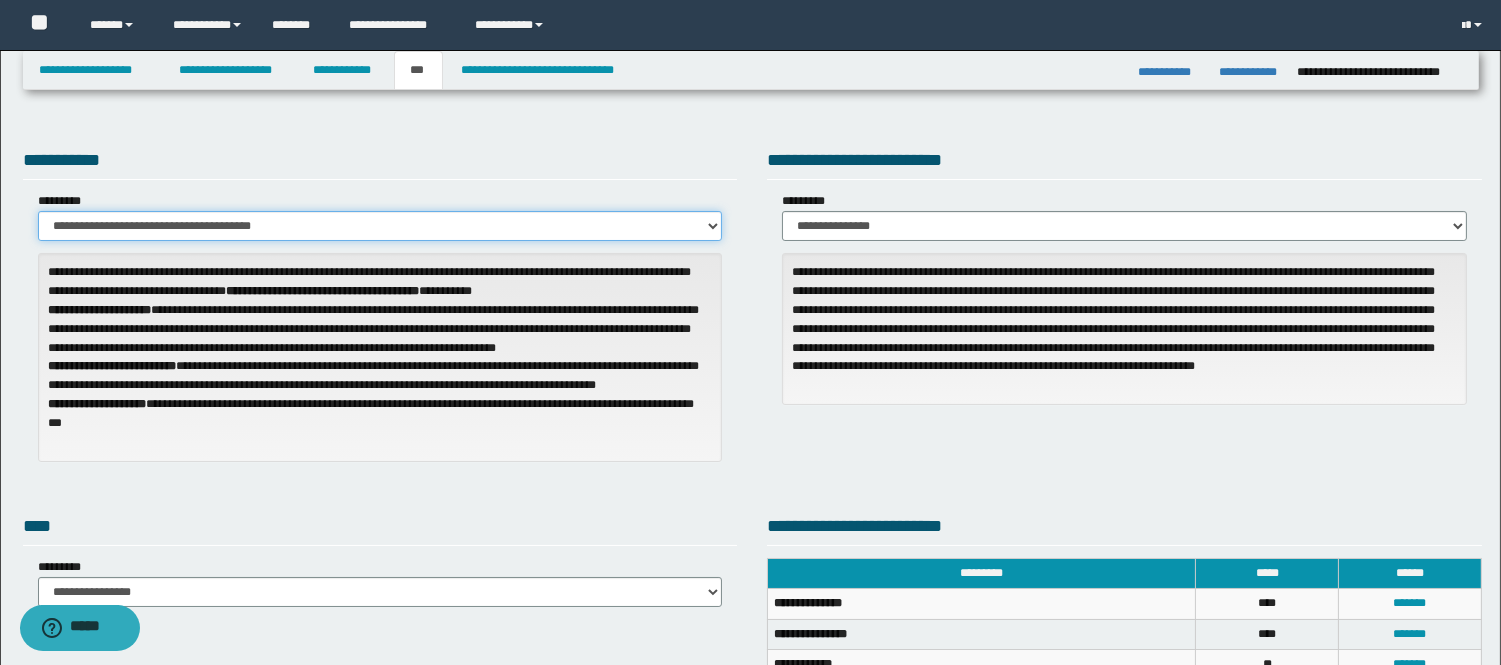 click on "**********" at bounding box center [380, 226] 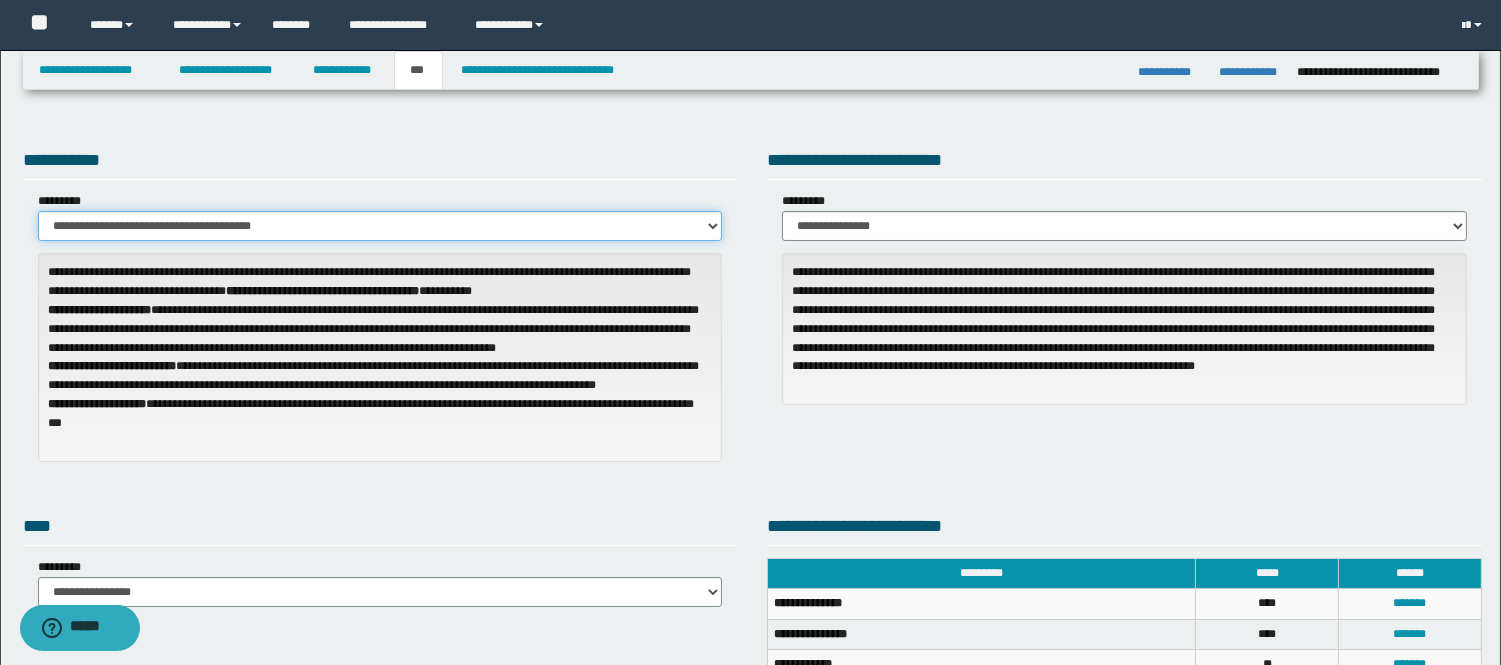 select on "**" 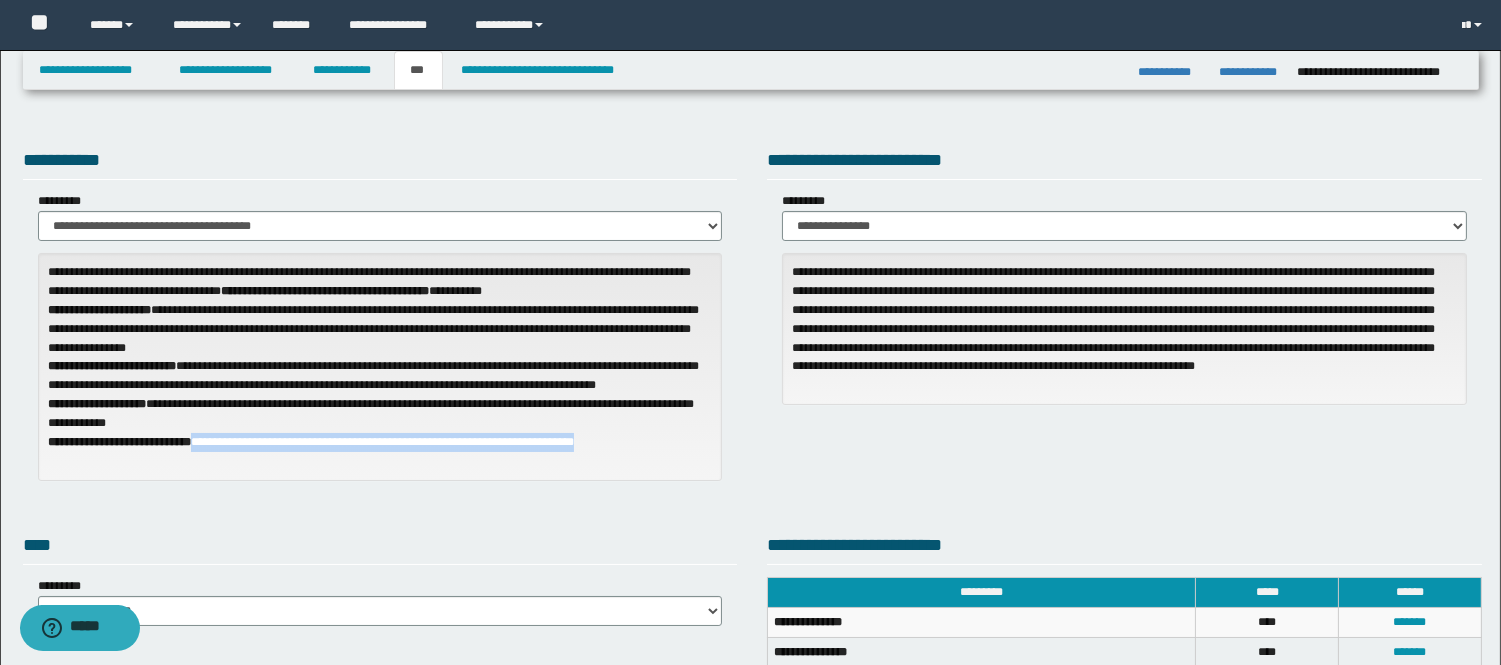 drag, startPoint x: 214, startPoint y: 456, endPoint x: 645, endPoint y: 456, distance: 431 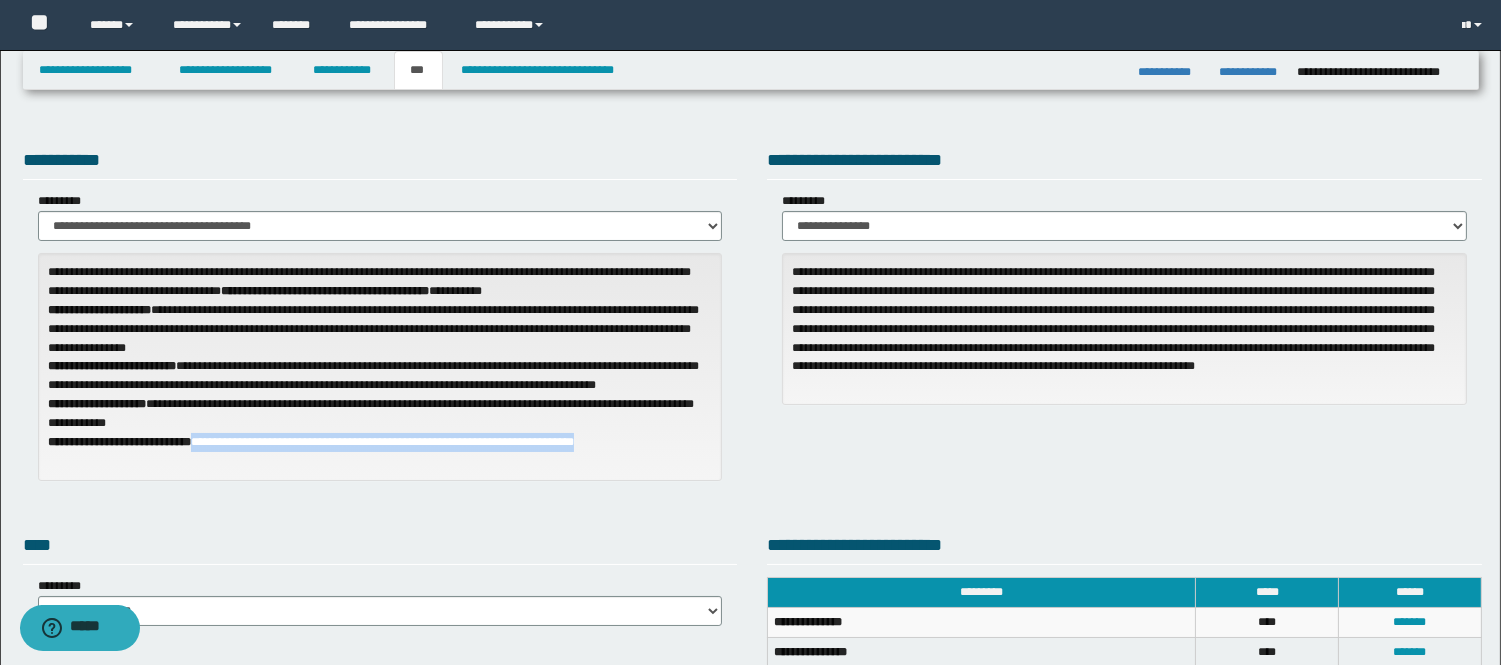 copy on "**********" 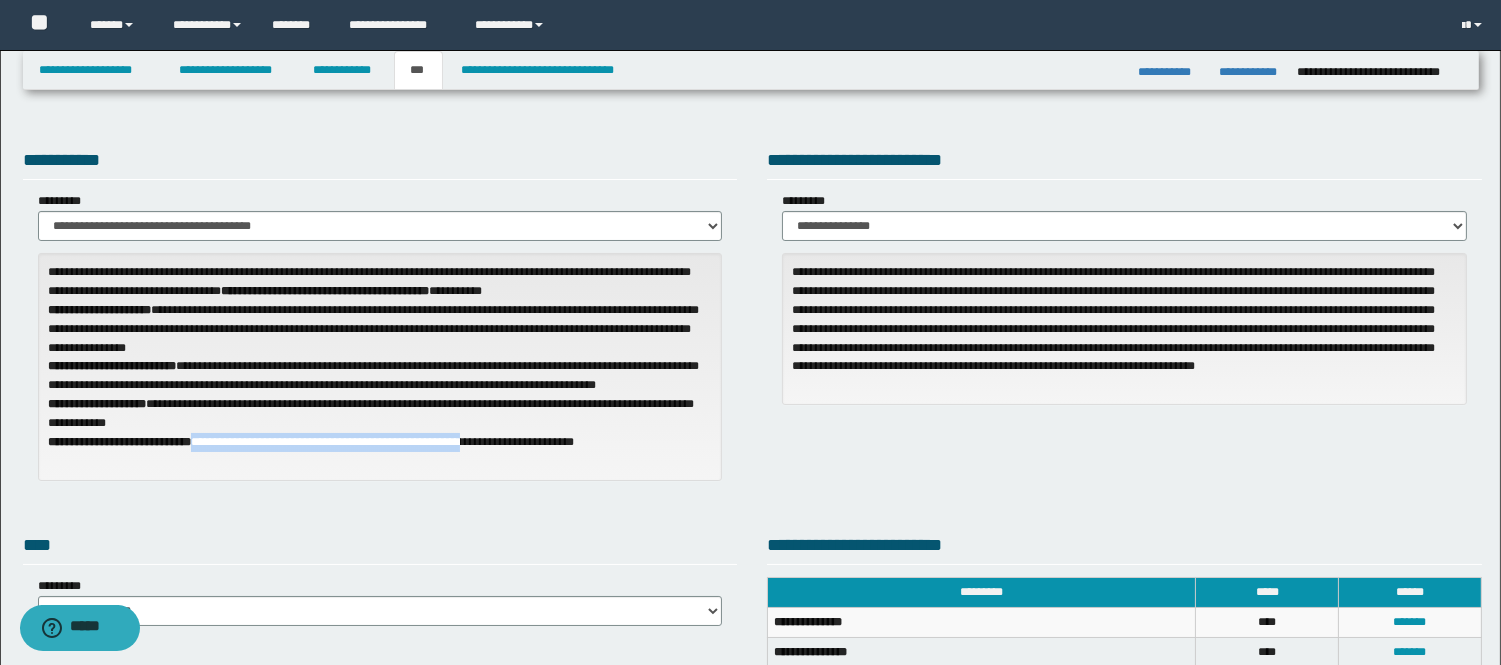 copy on "**********" 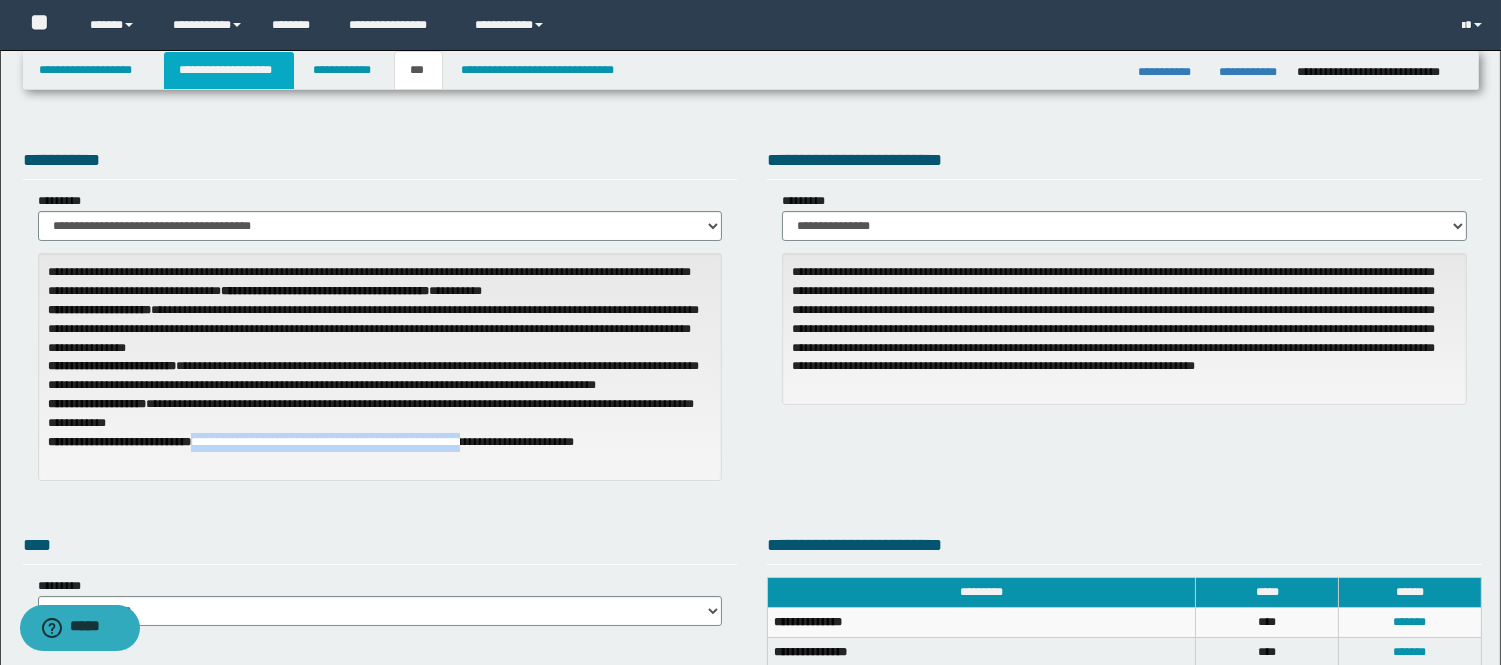 click on "**********" at bounding box center (229, 70) 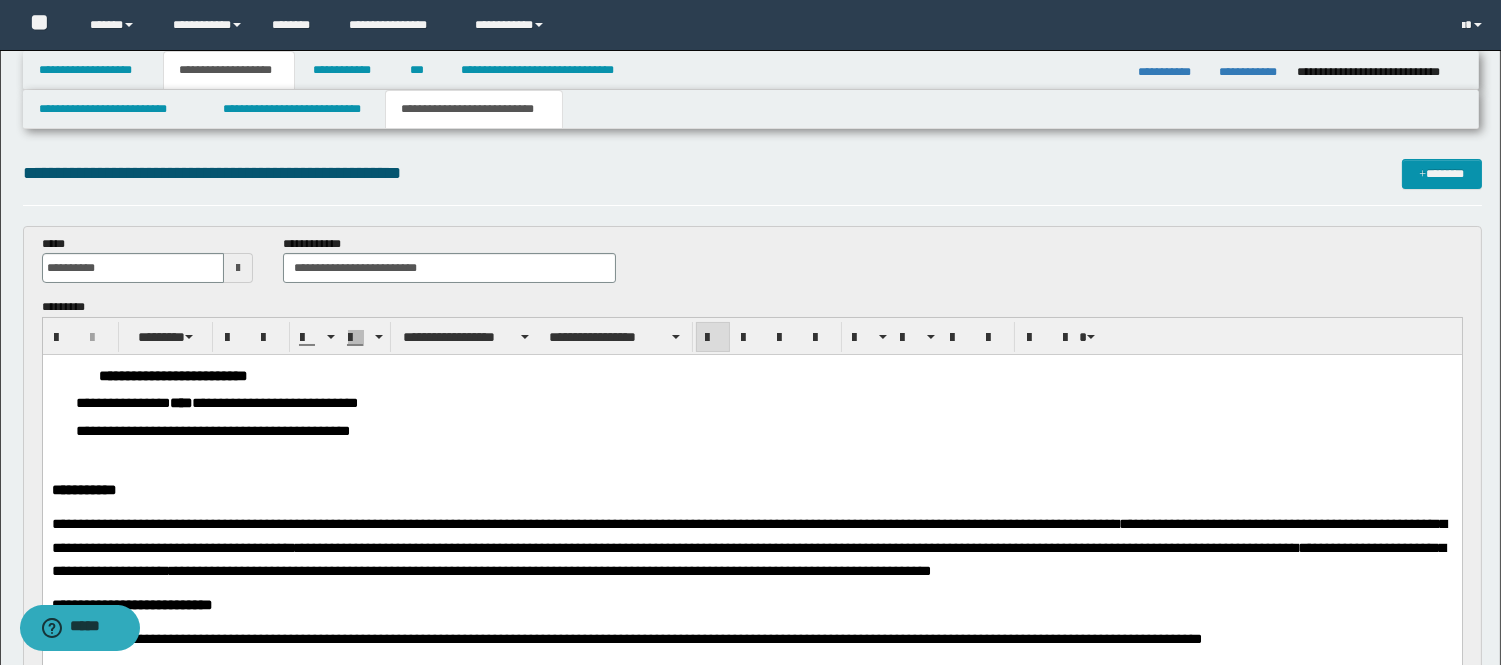 click on "**********" at bounding box center [474, 109] 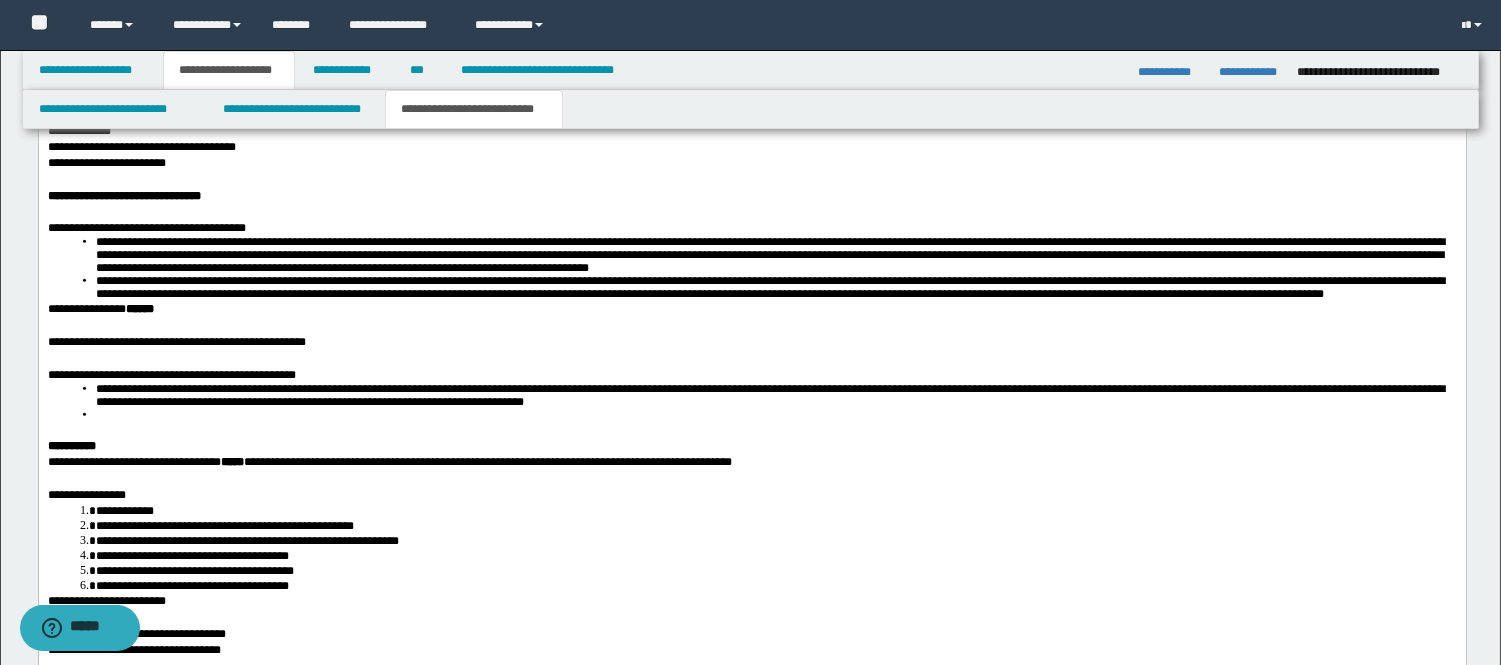 scroll, scrollTop: 3986, scrollLeft: 0, axis: vertical 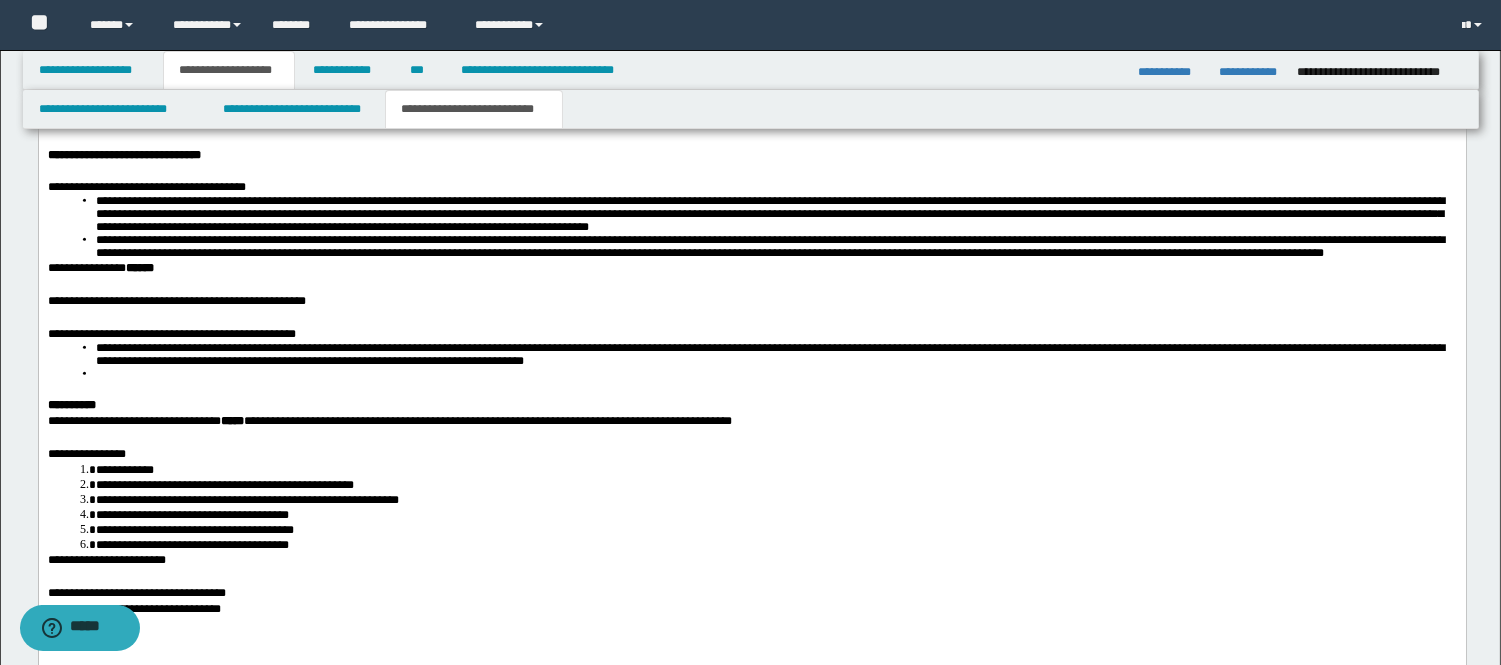 click on "**********" at bounding box center (751, 302) 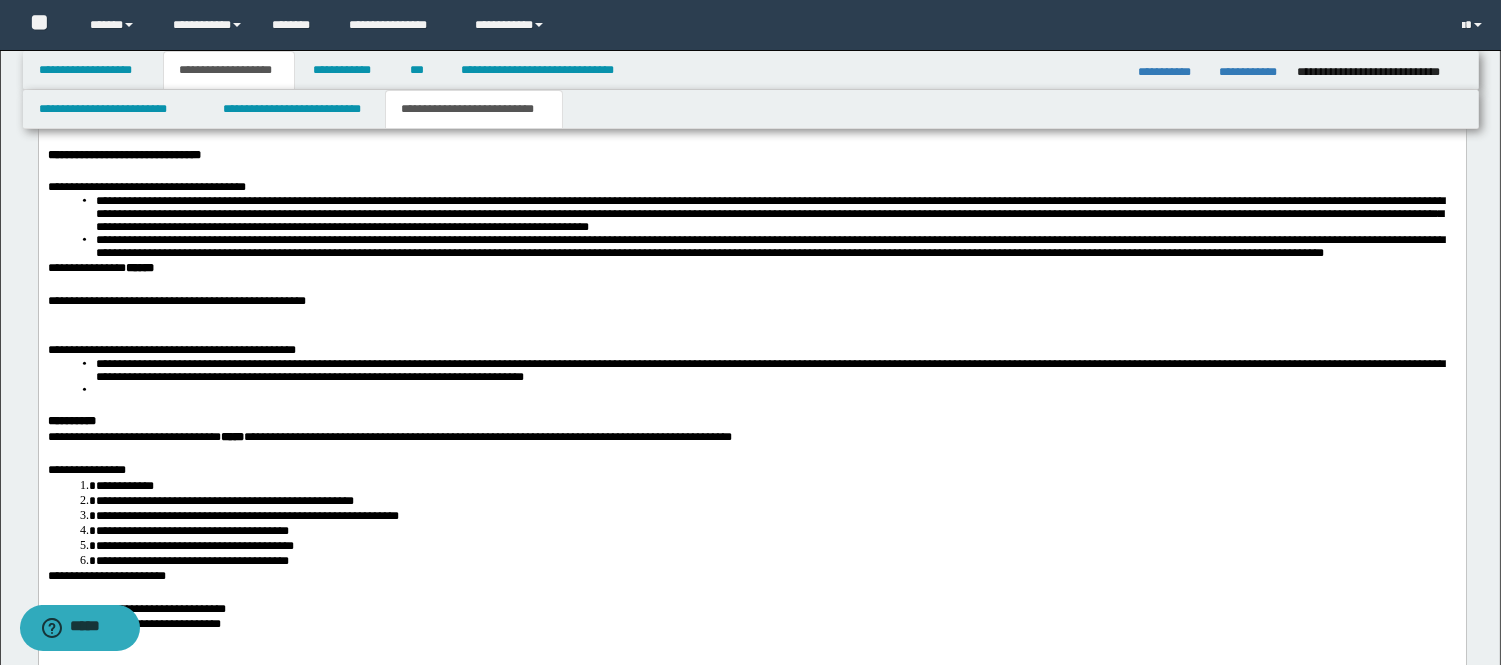 paste 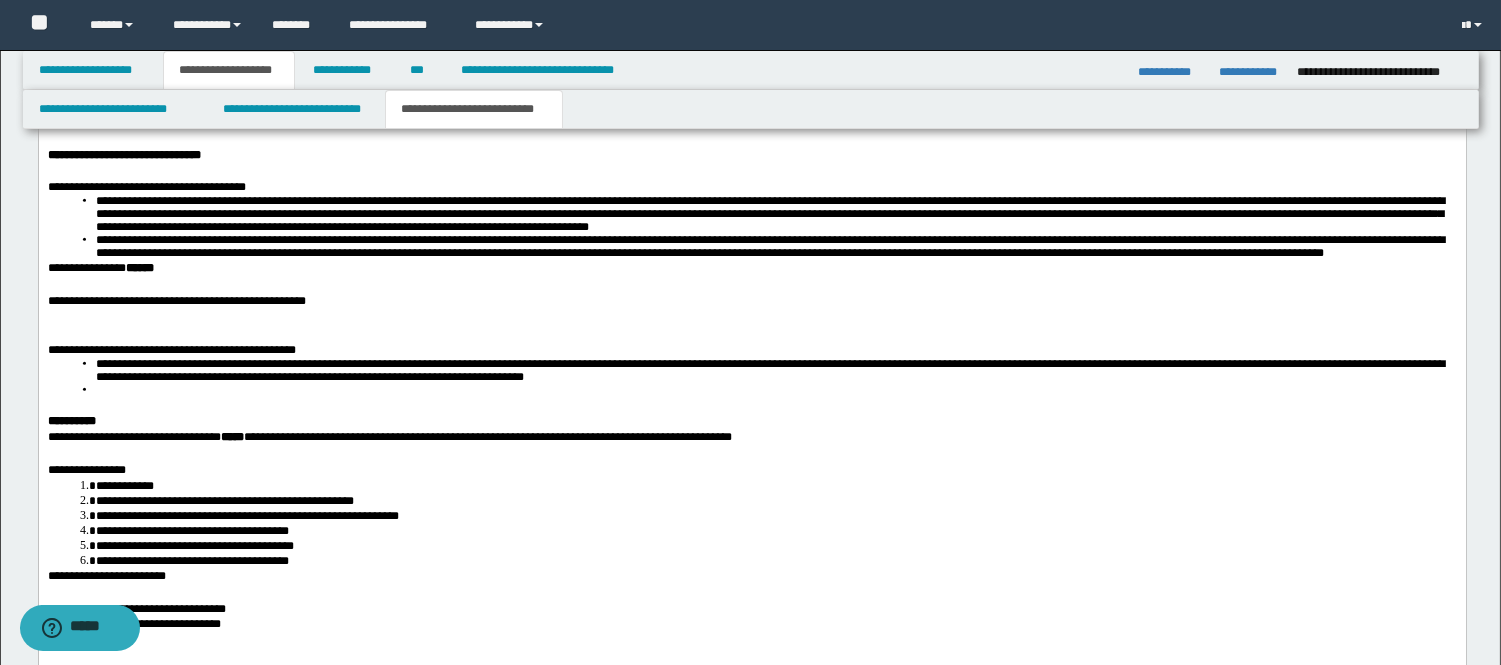 type 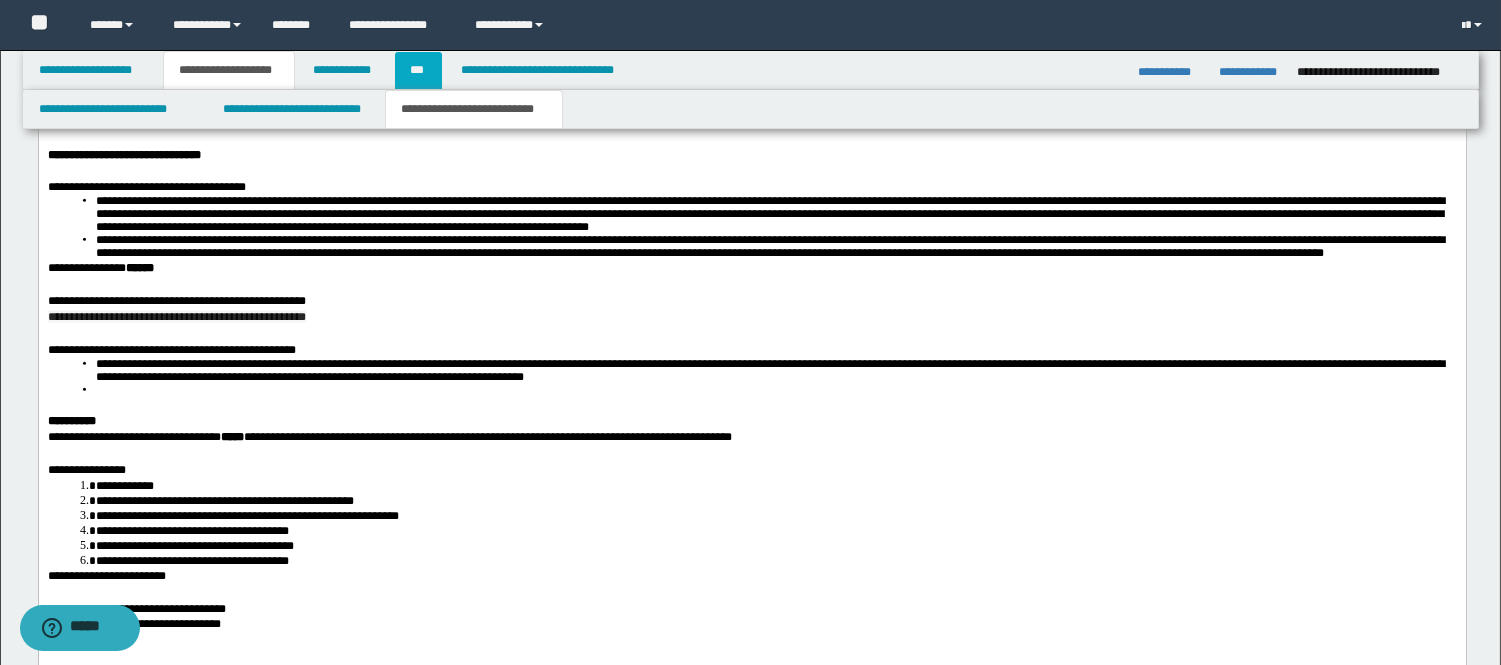 click on "***" at bounding box center (418, 70) 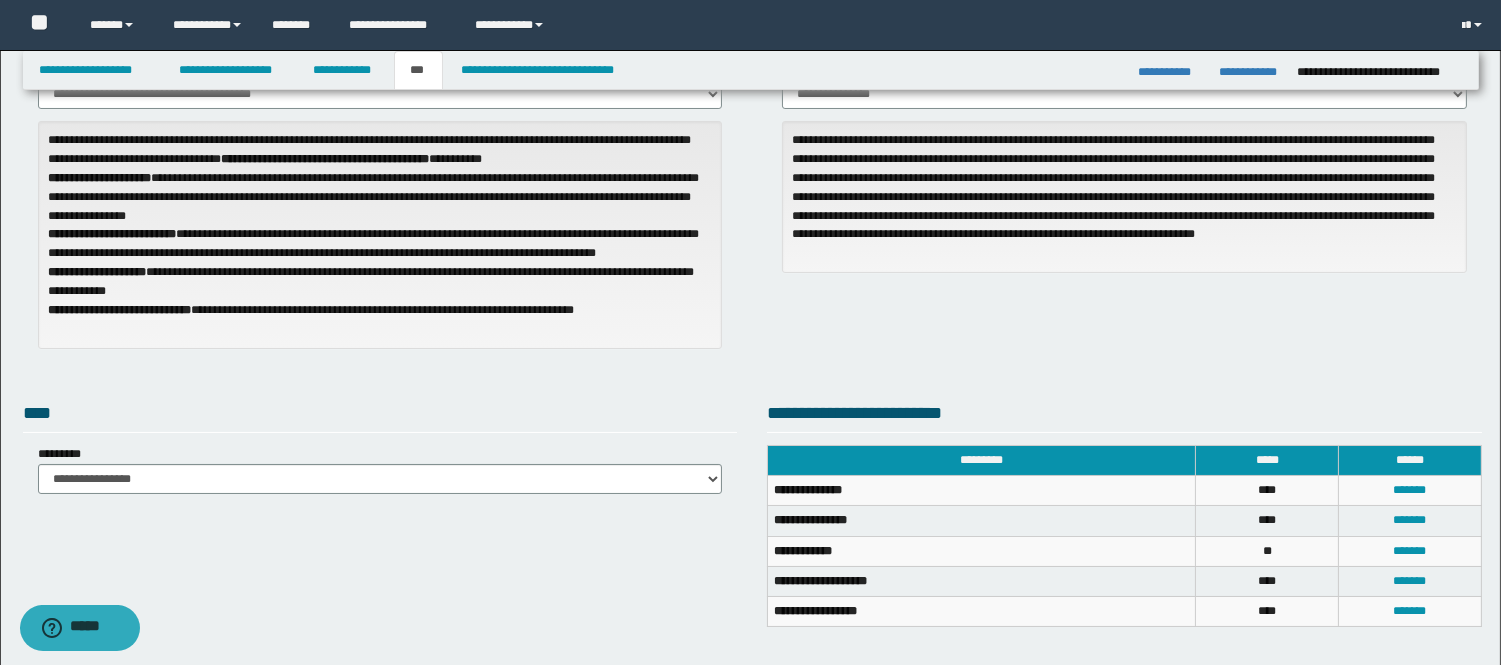 scroll, scrollTop: 0, scrollLeft: 0, axis: both 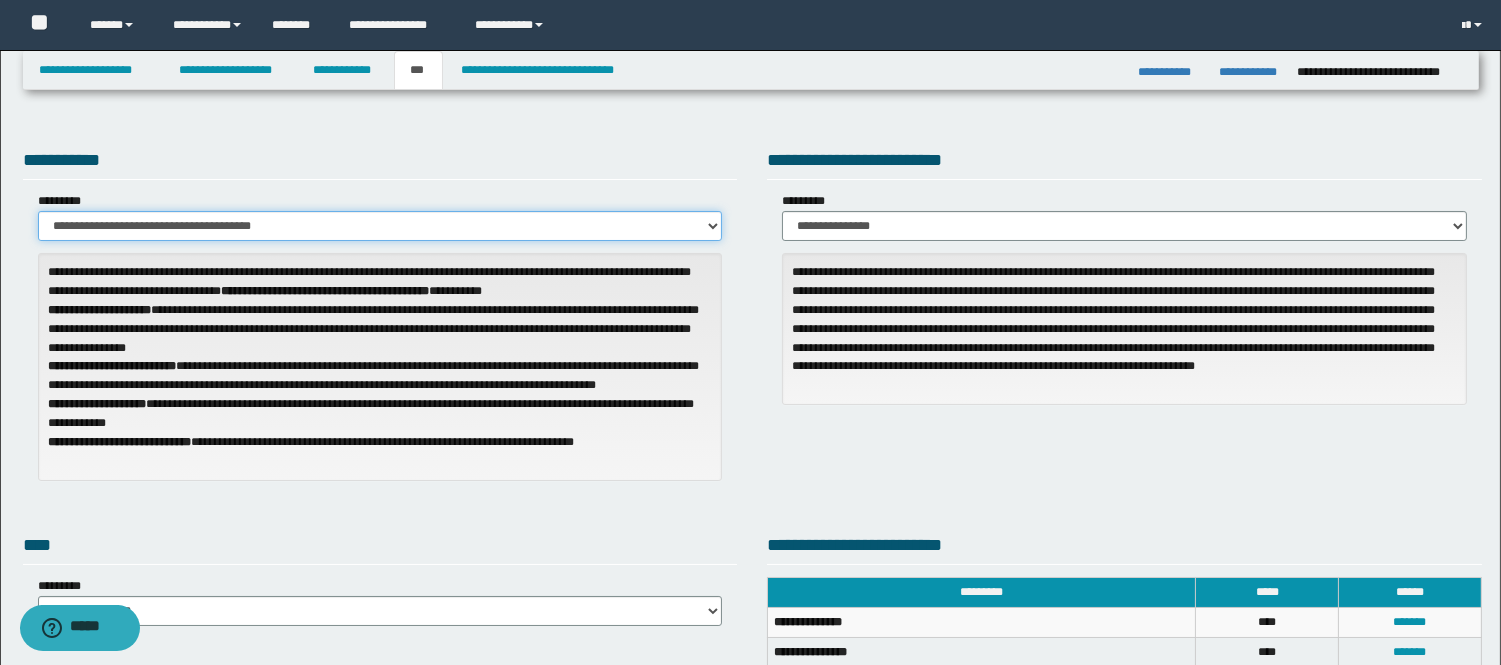 click on "**********" at bounding box center (380, 226) 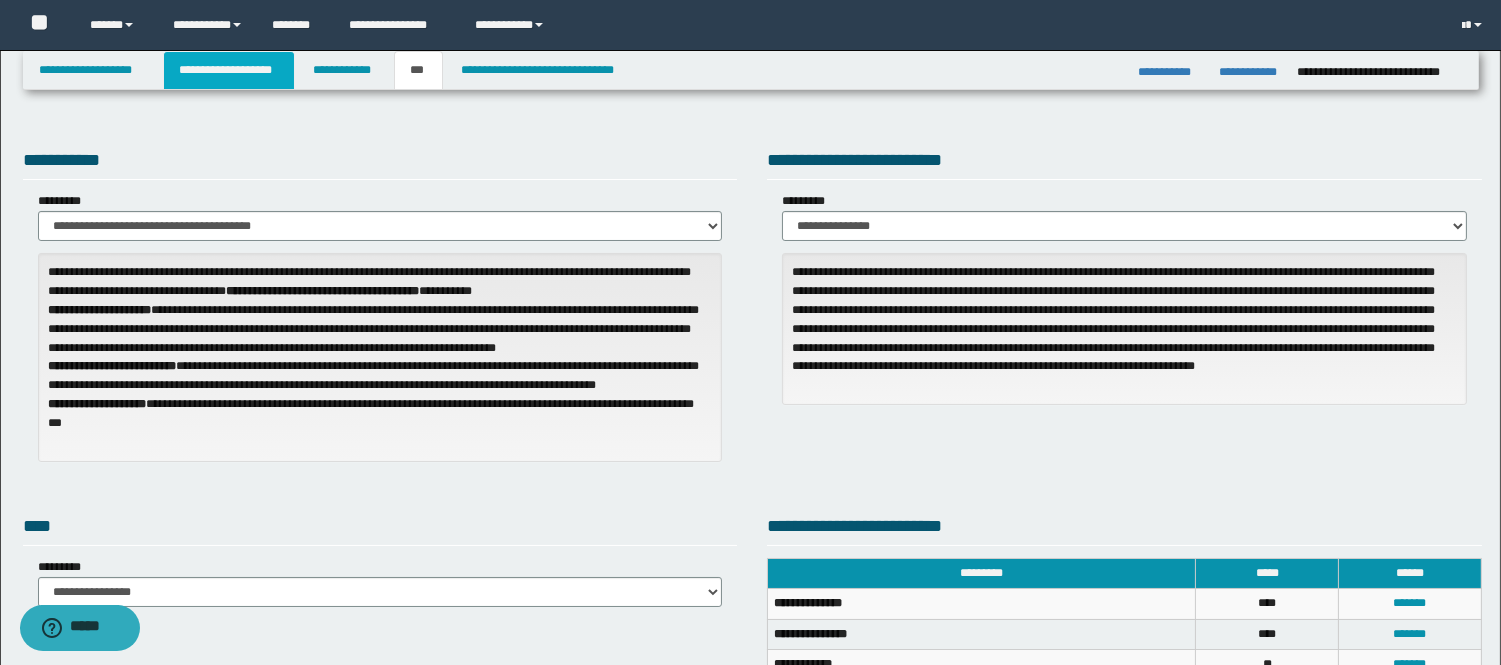 click on "**********" at bounding box center (229, 70) 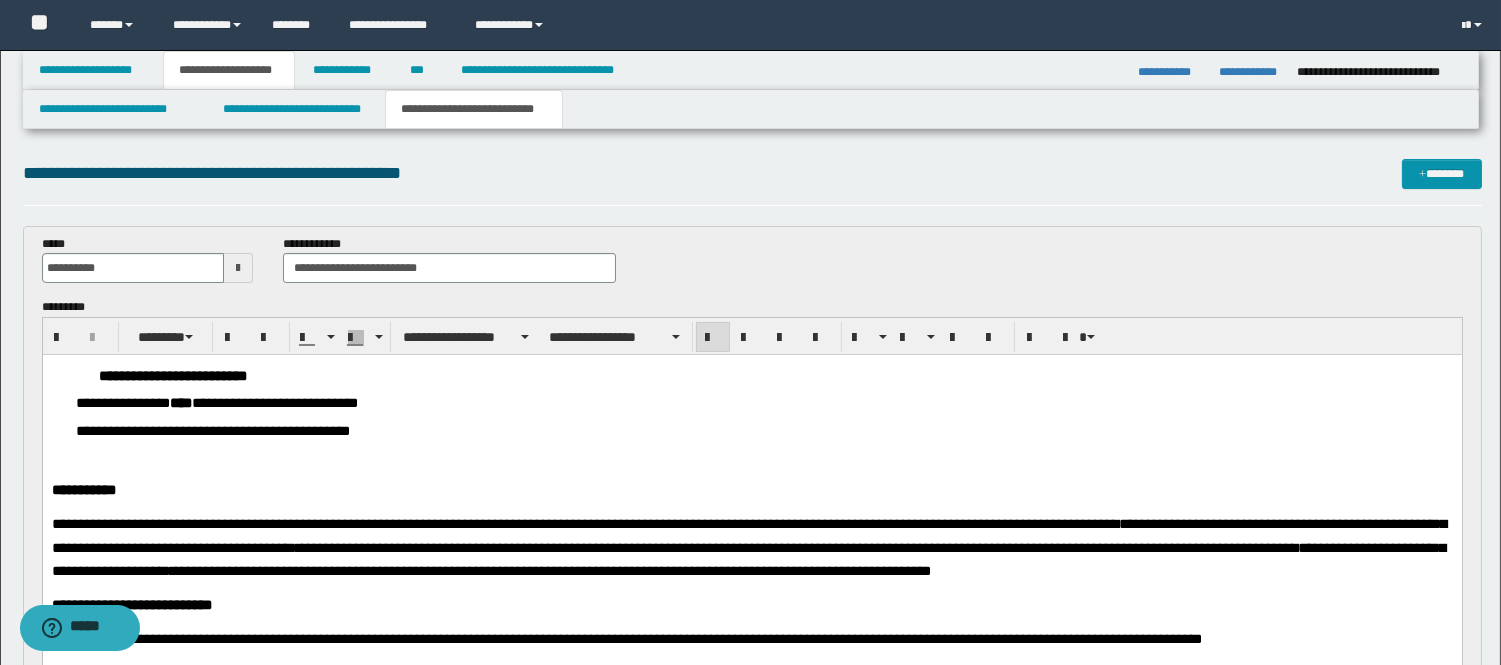 click on "**********" at bounding box center [474, 109] 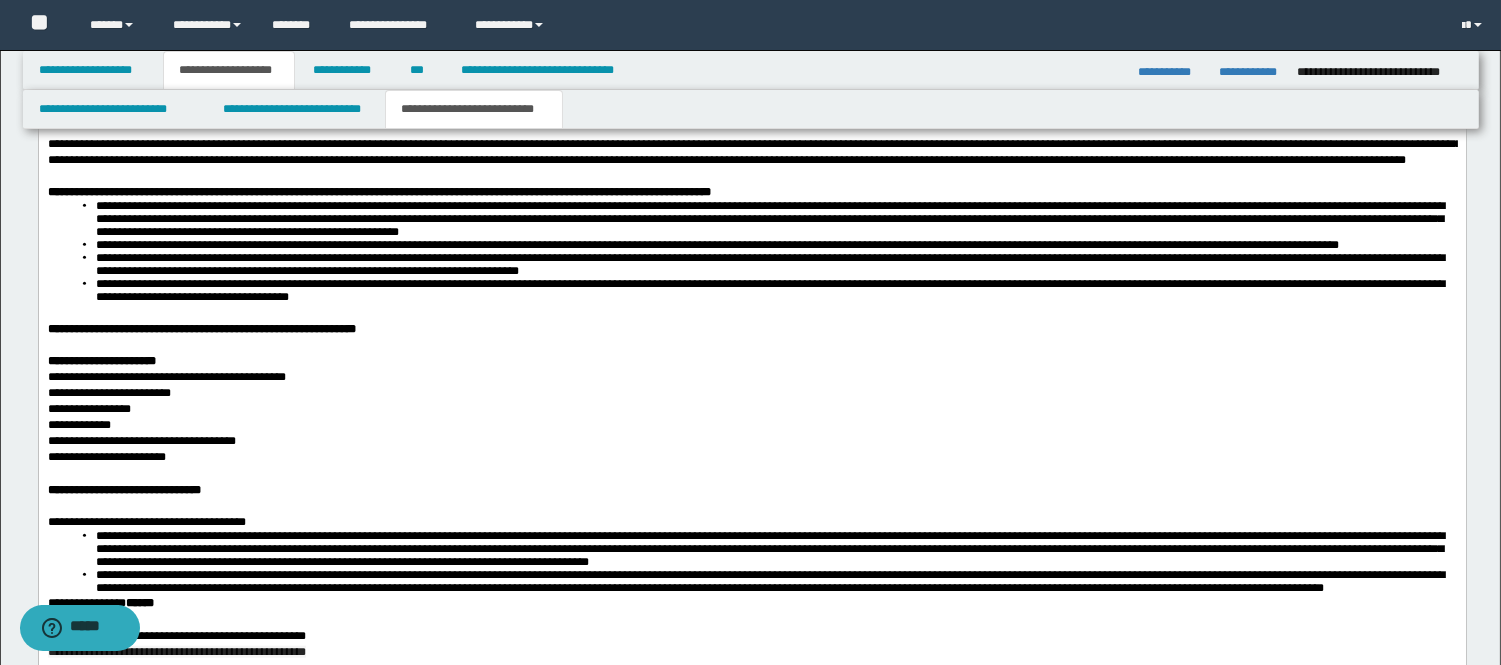 scroll, scrollTop: 3888, scrollLeft: 0, axis: vertical 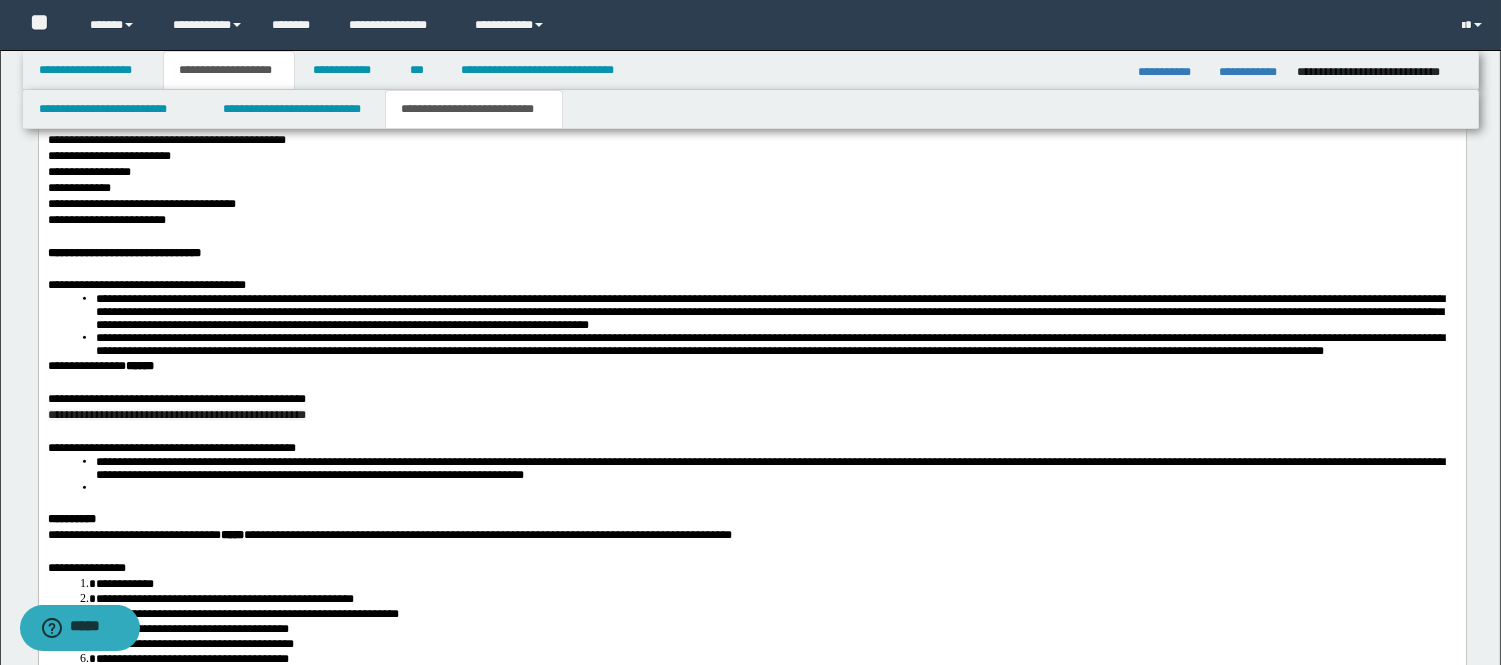 click on "**********" at bounding box center (751, 400) 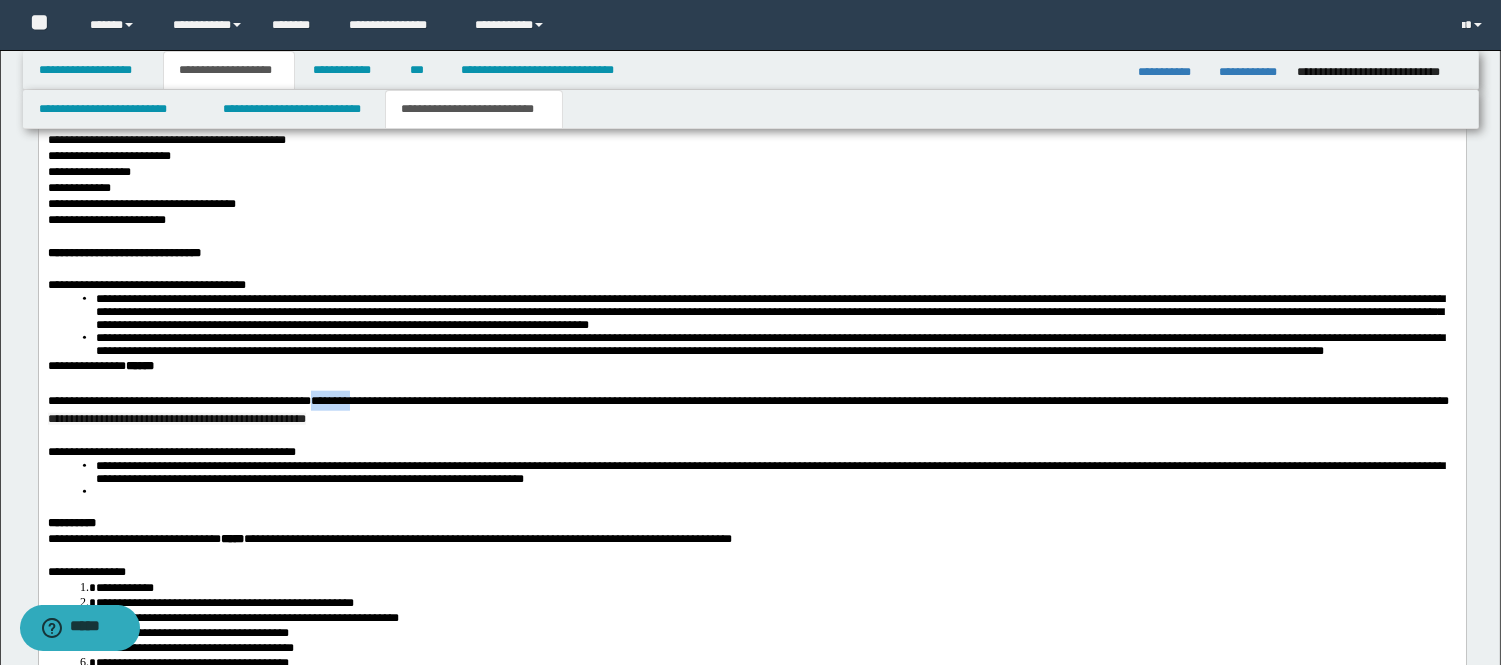 drag, startPoint x: 475, startPoint y: 459, endPoint x: 421, endPoint y: 460, distance: 54.00926 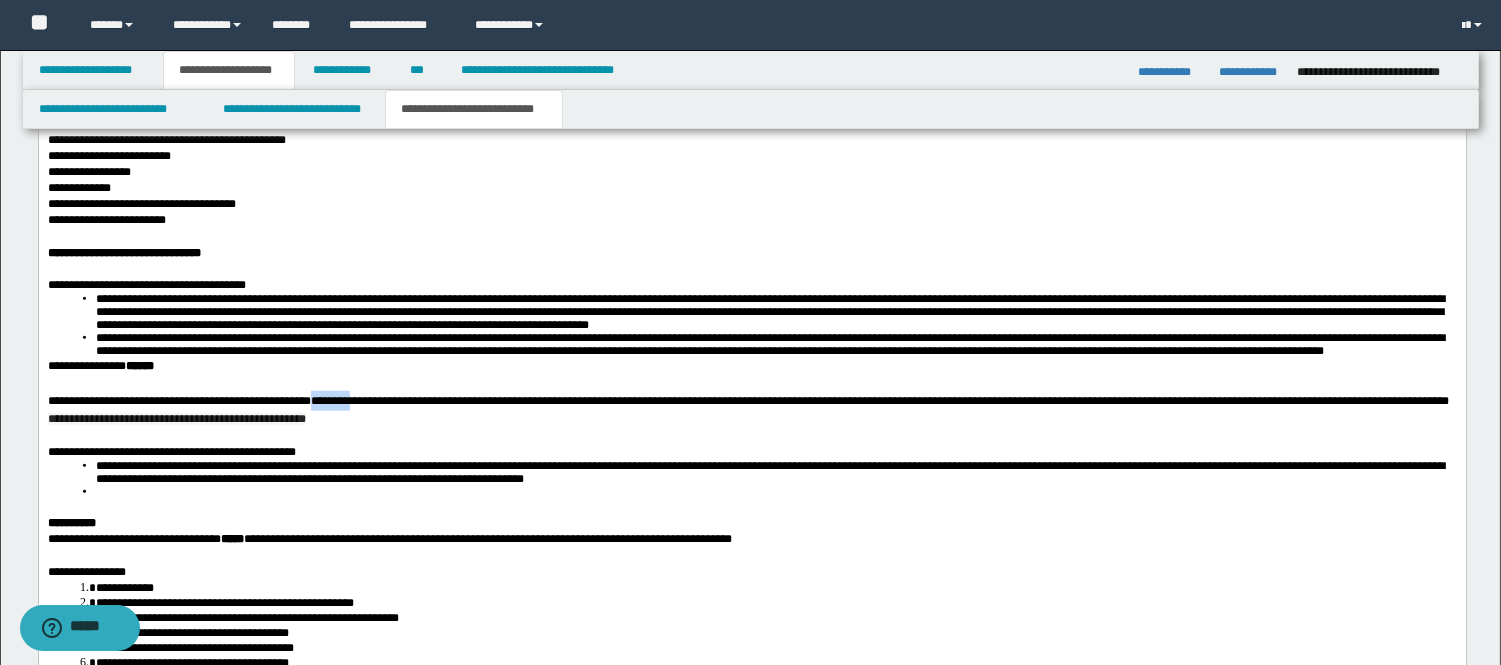 click on "**********" at bounding box center [879, 402] 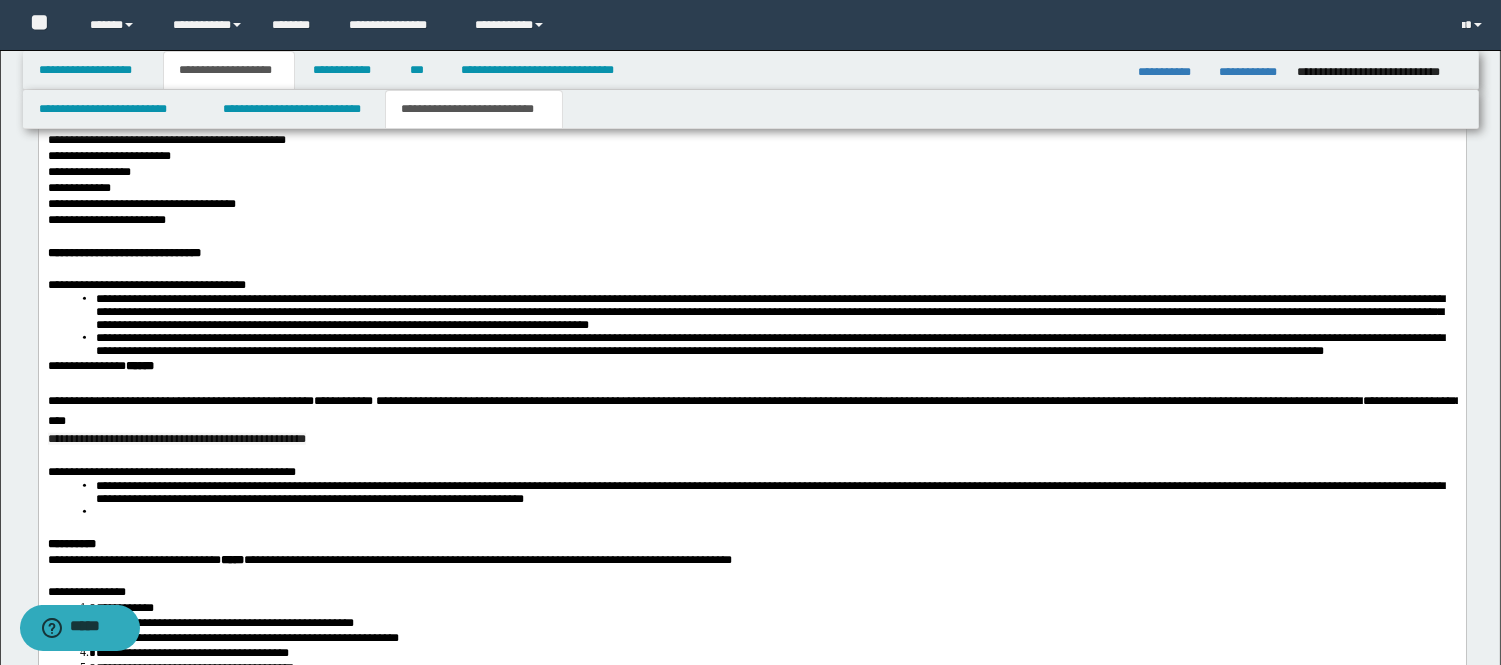 click on "**********" at bounding box center (566, 402) 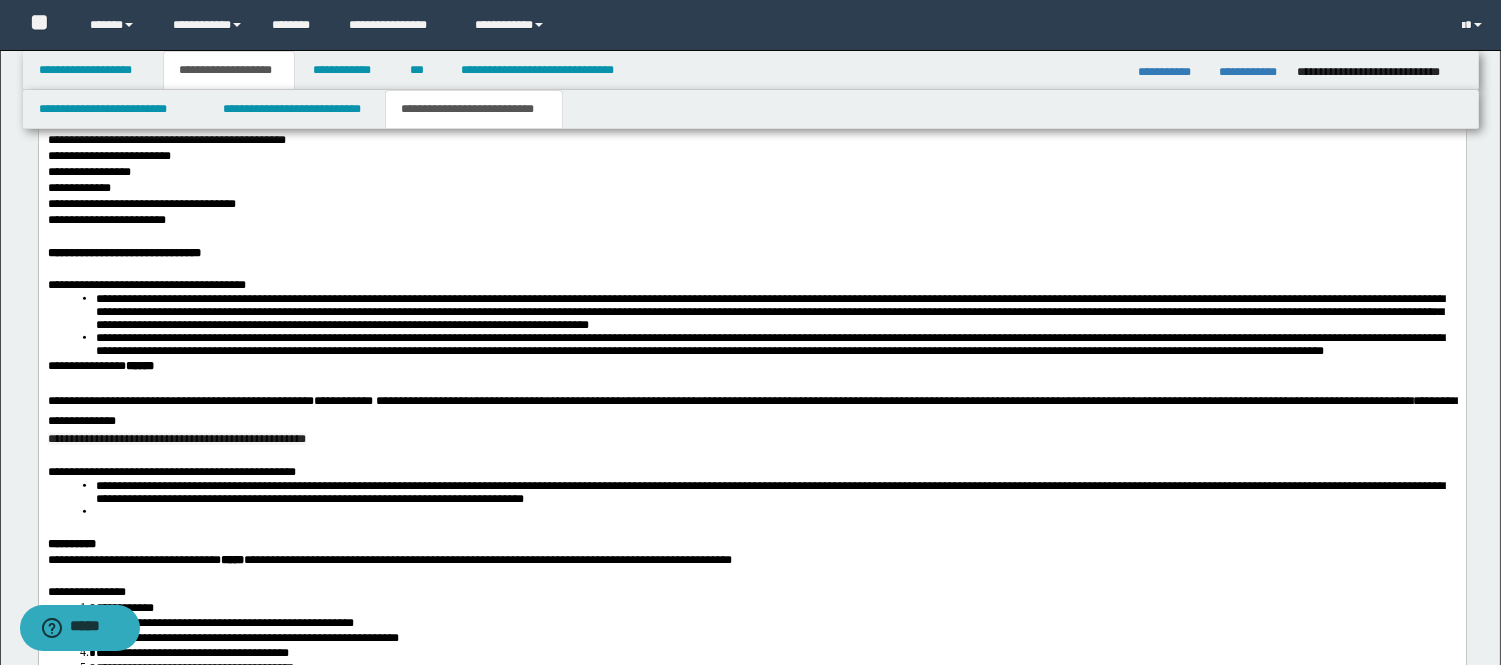 click on "**********" at bounding box center [787, 402] 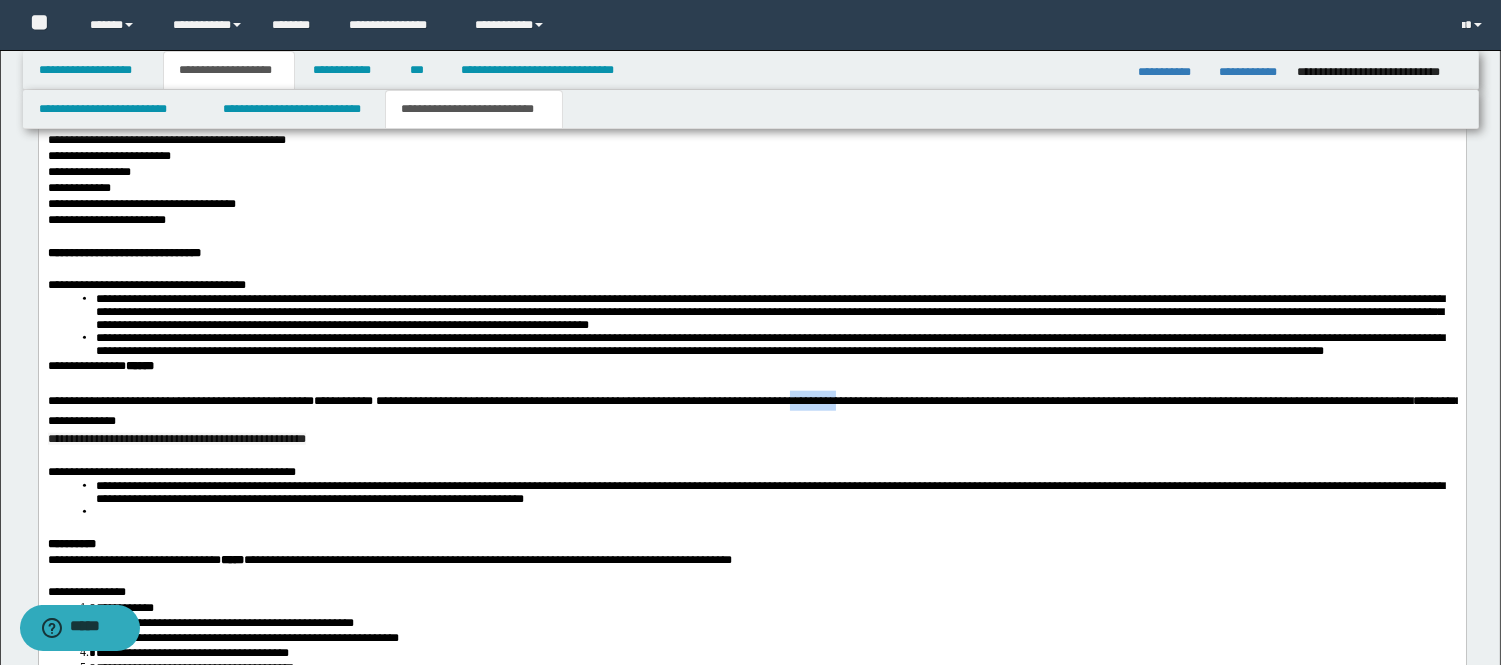 click on "**********" at bounding box center [787, 402] 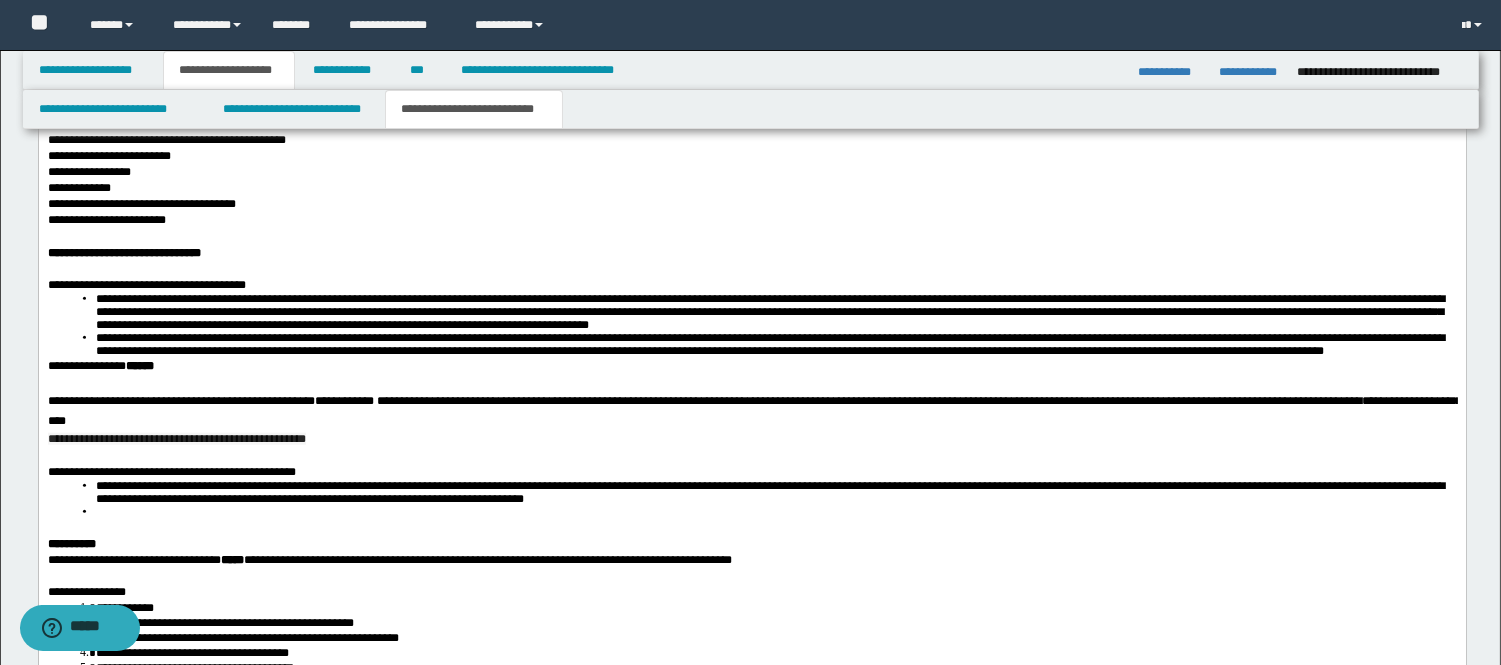 click on "**********" at bounding box center (1069, 402) 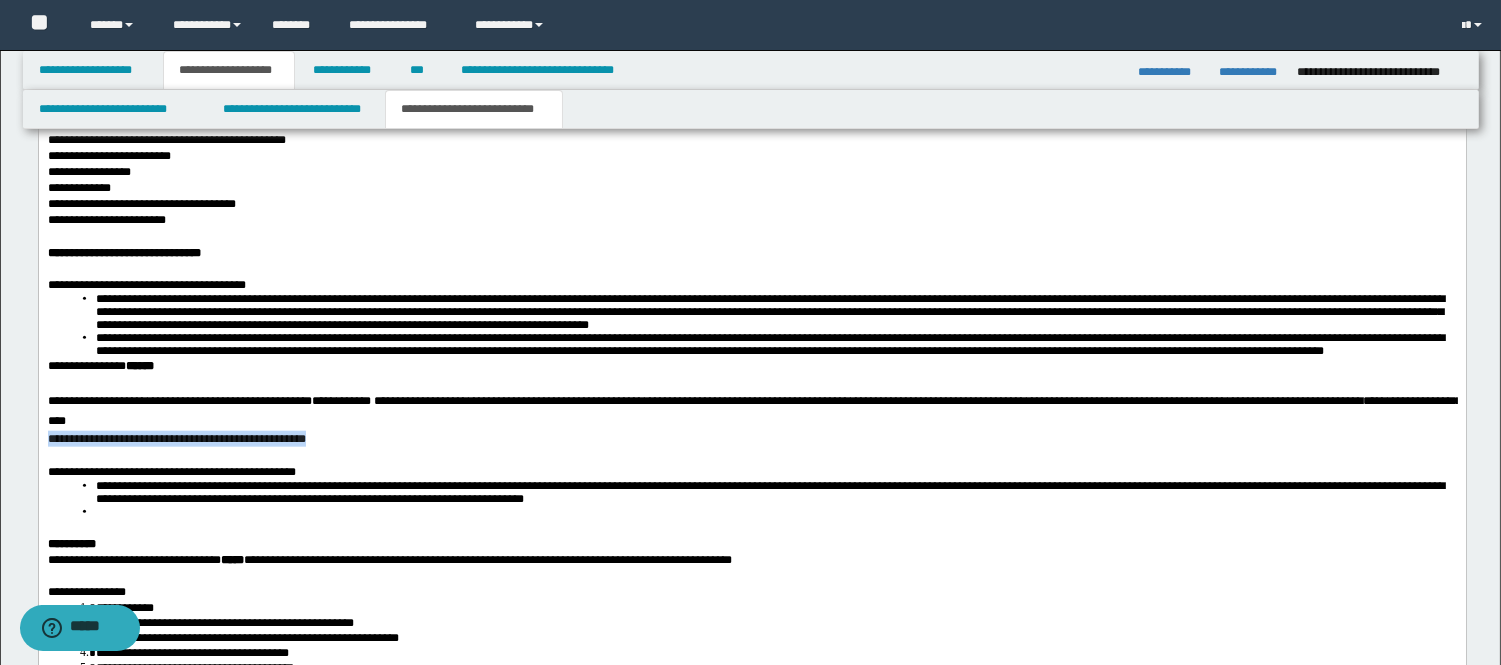drag, startPoint x: 333, startPoint y: 492, endPoint x: 72, endPoint y: -1357, distance: 1867.3302 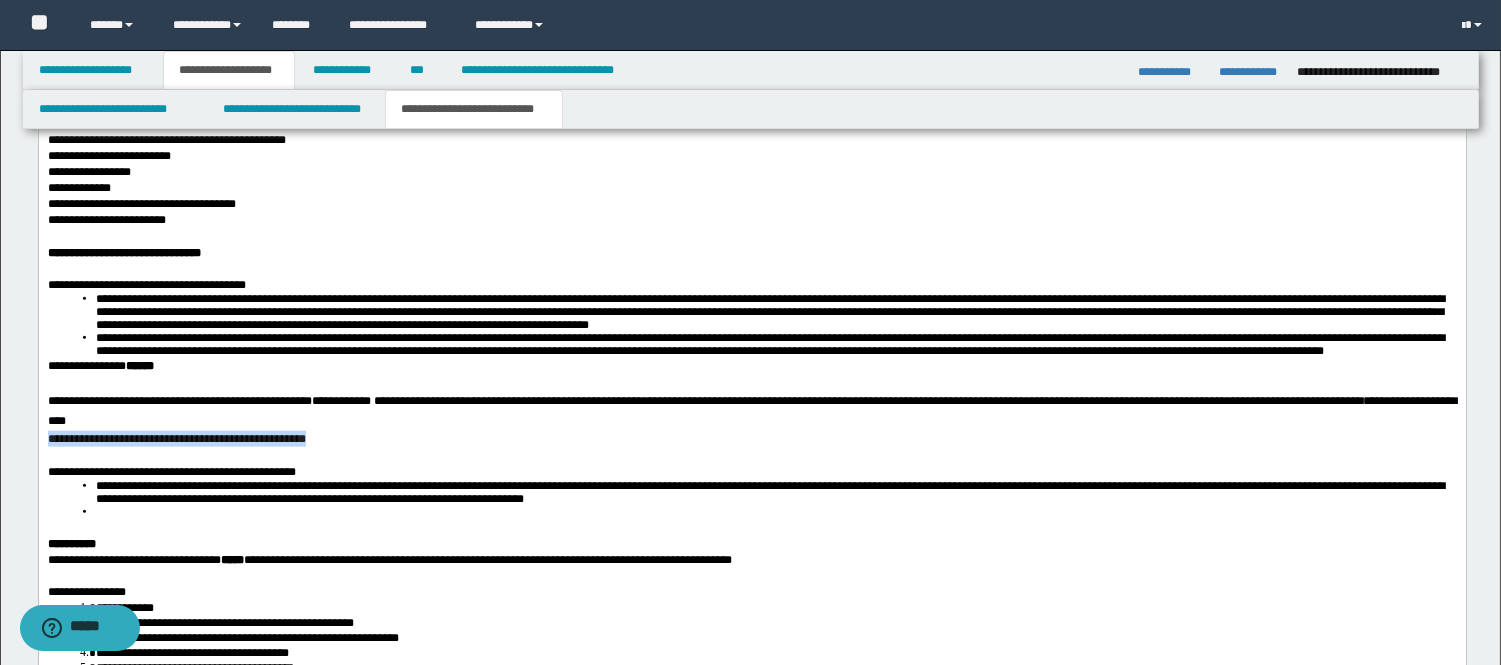 click on "**********" at bounding box center (751, -518) 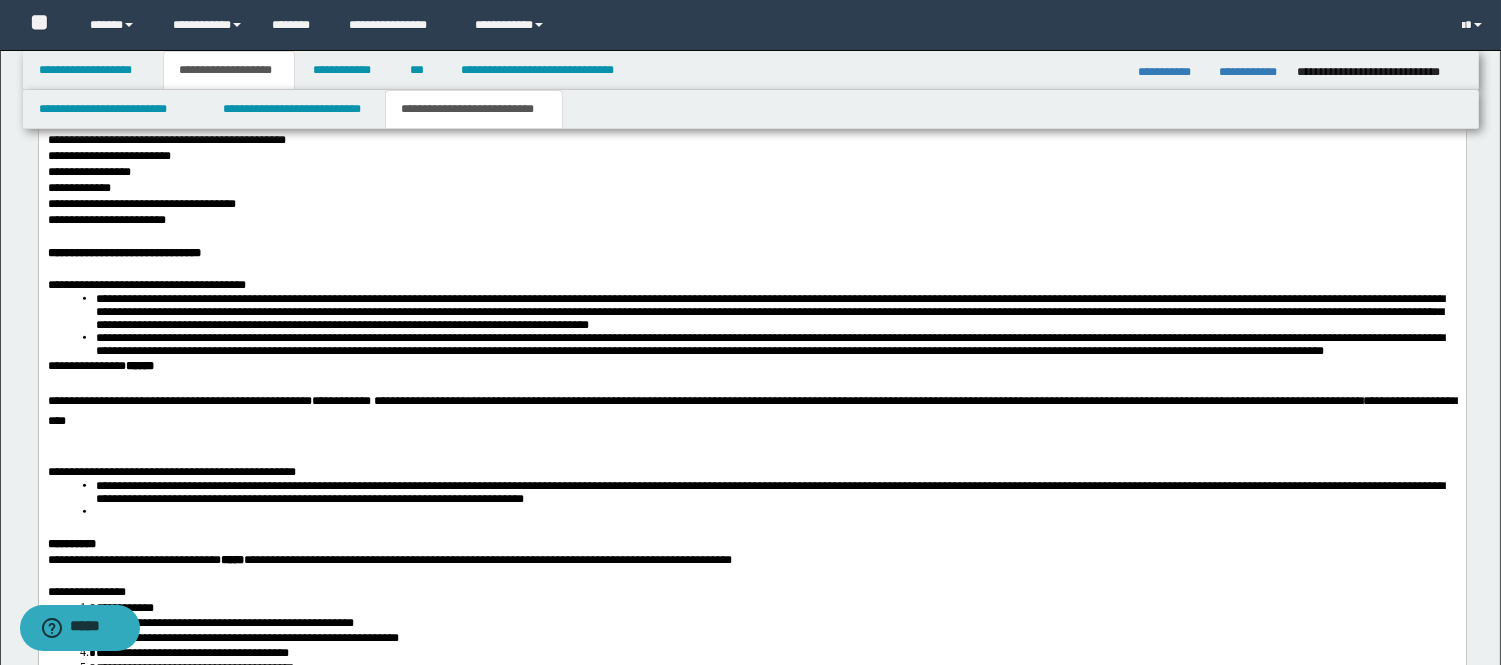 click on "**********" at bounding box center (1065, 402) 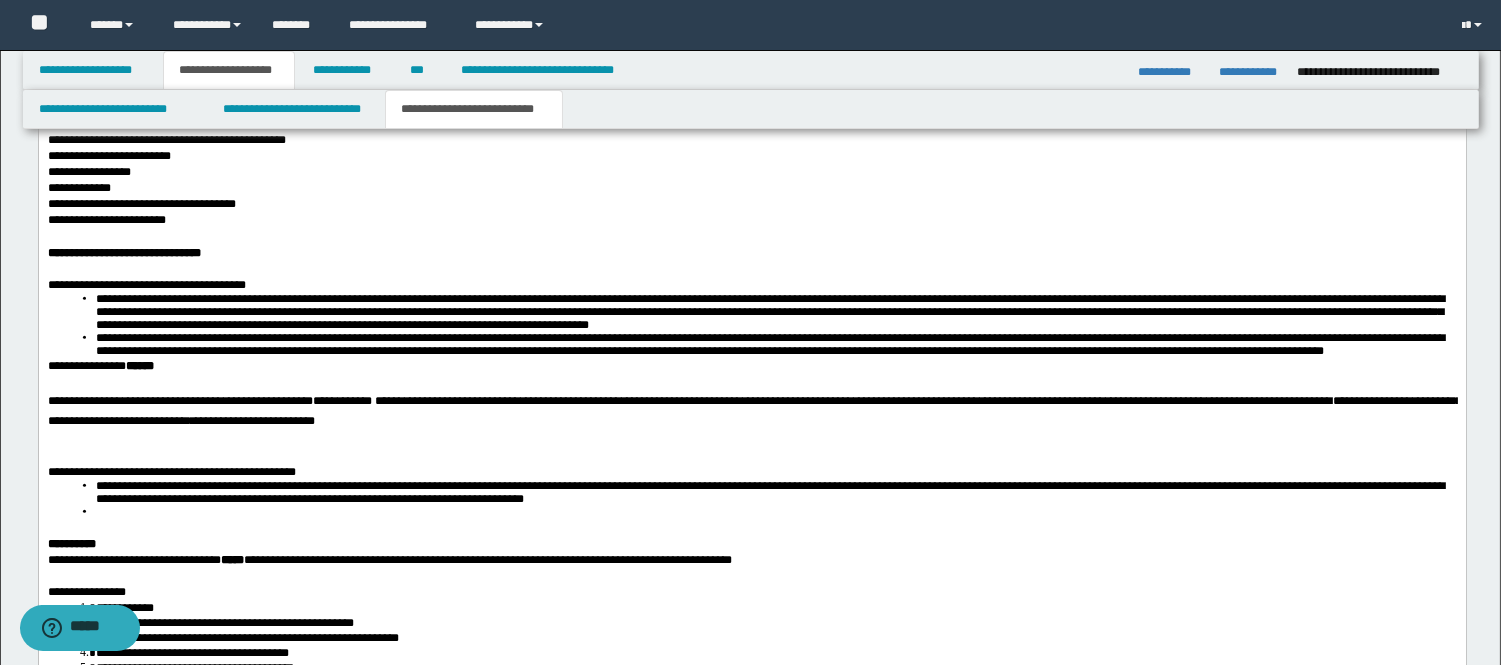 click on "**********" at bounding box center (754, 412) 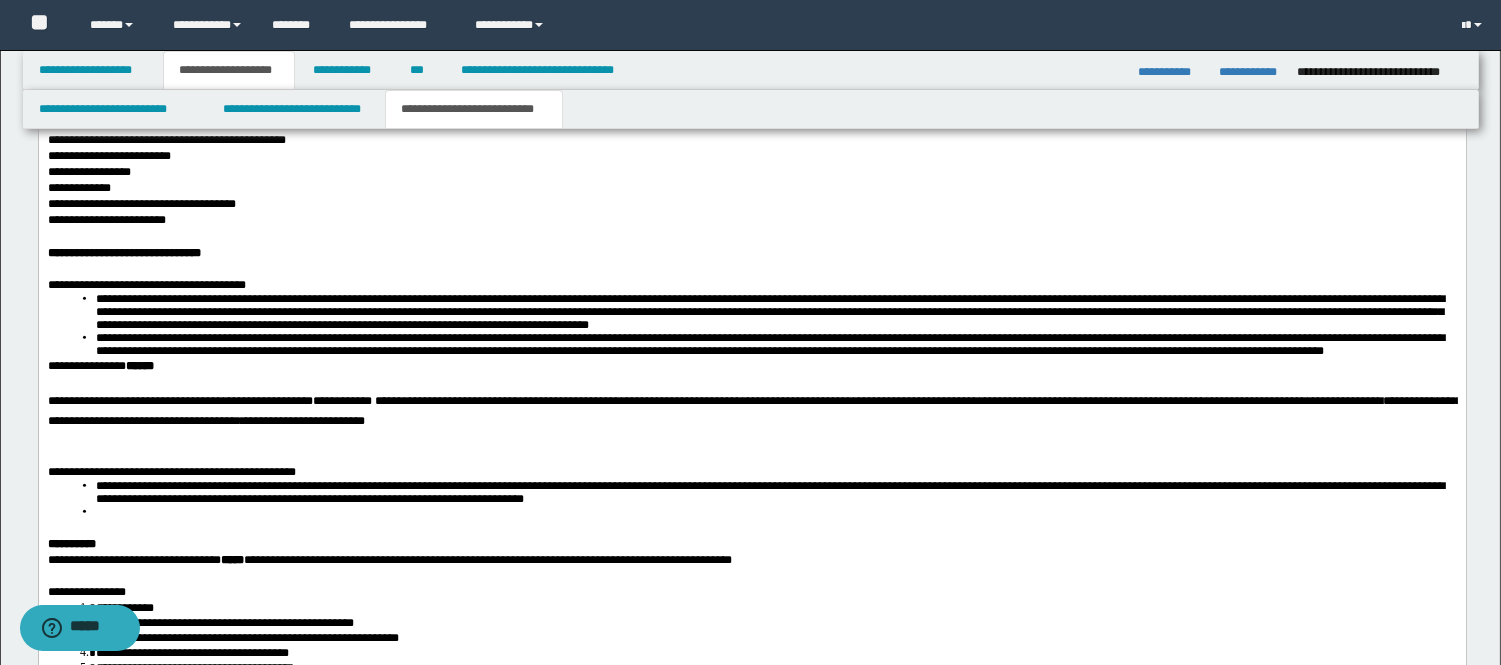 click on "**********" at bounding box center (754, 412) 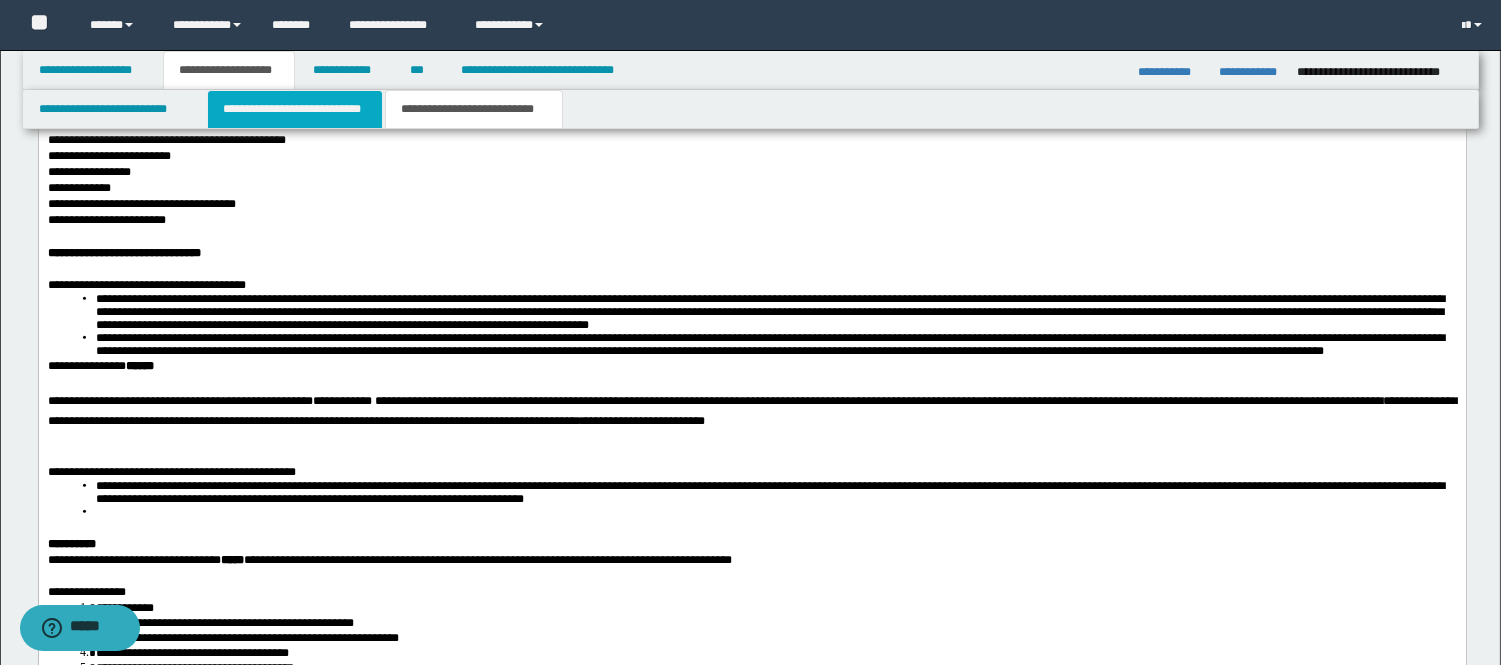 click on "**********" at bounding box center [295, 109] 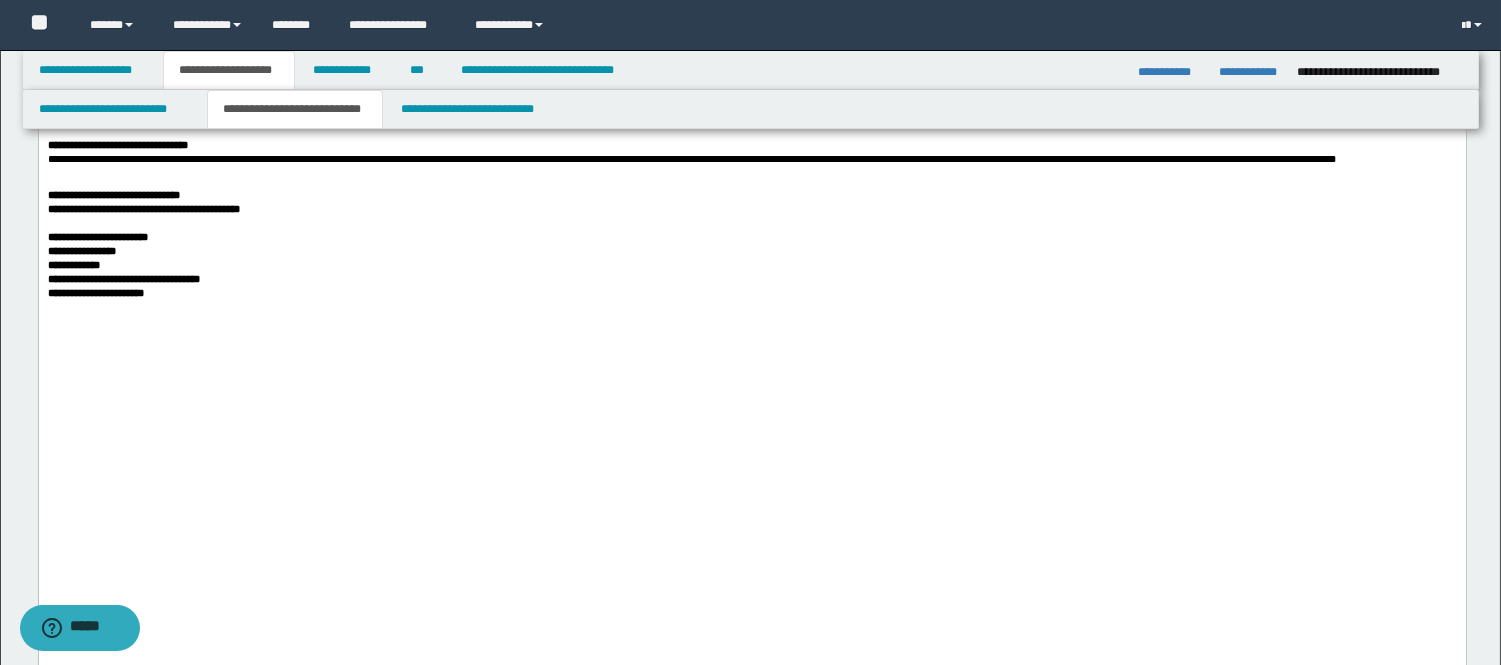 scroll, scrollTop: 1111, scrollLeft: 0, axis: vertical 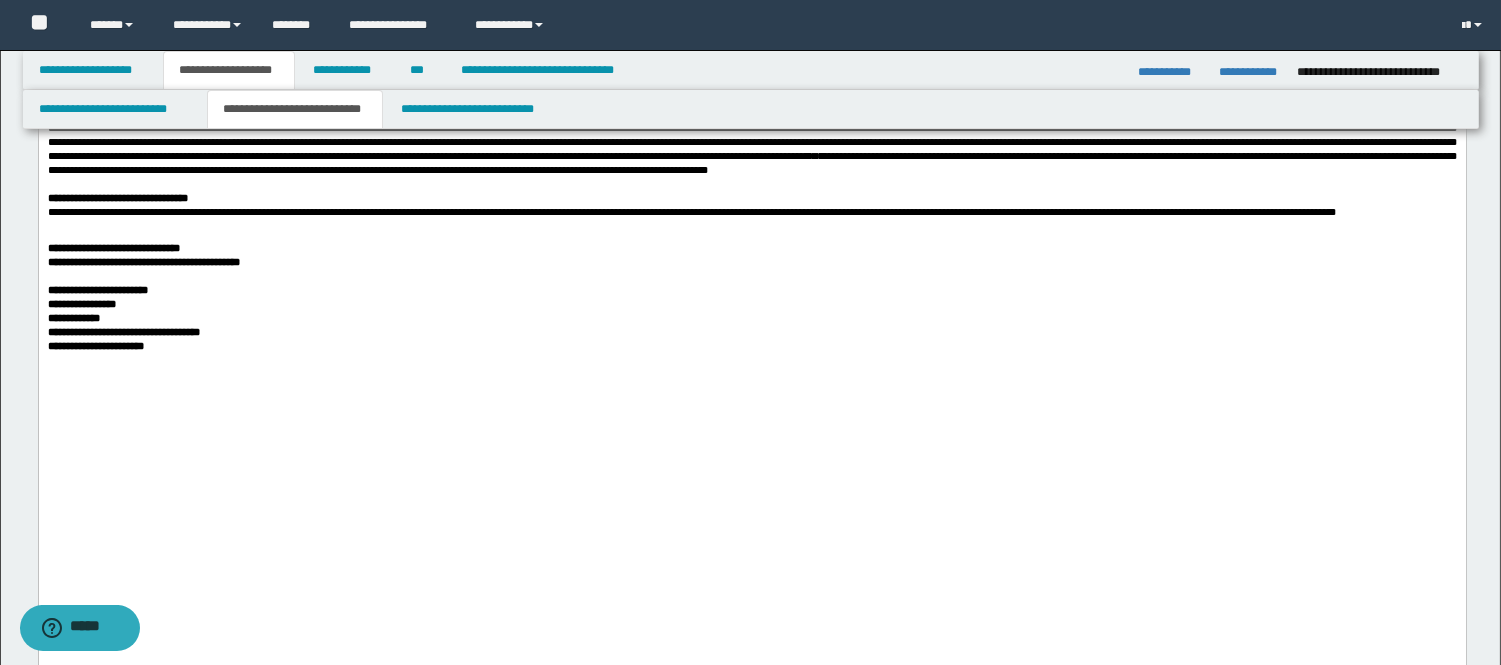 drag, startPoint x: 159, startPoint y: 335, endPoint x: 714, endPoint y: 333, distance: 555.0036 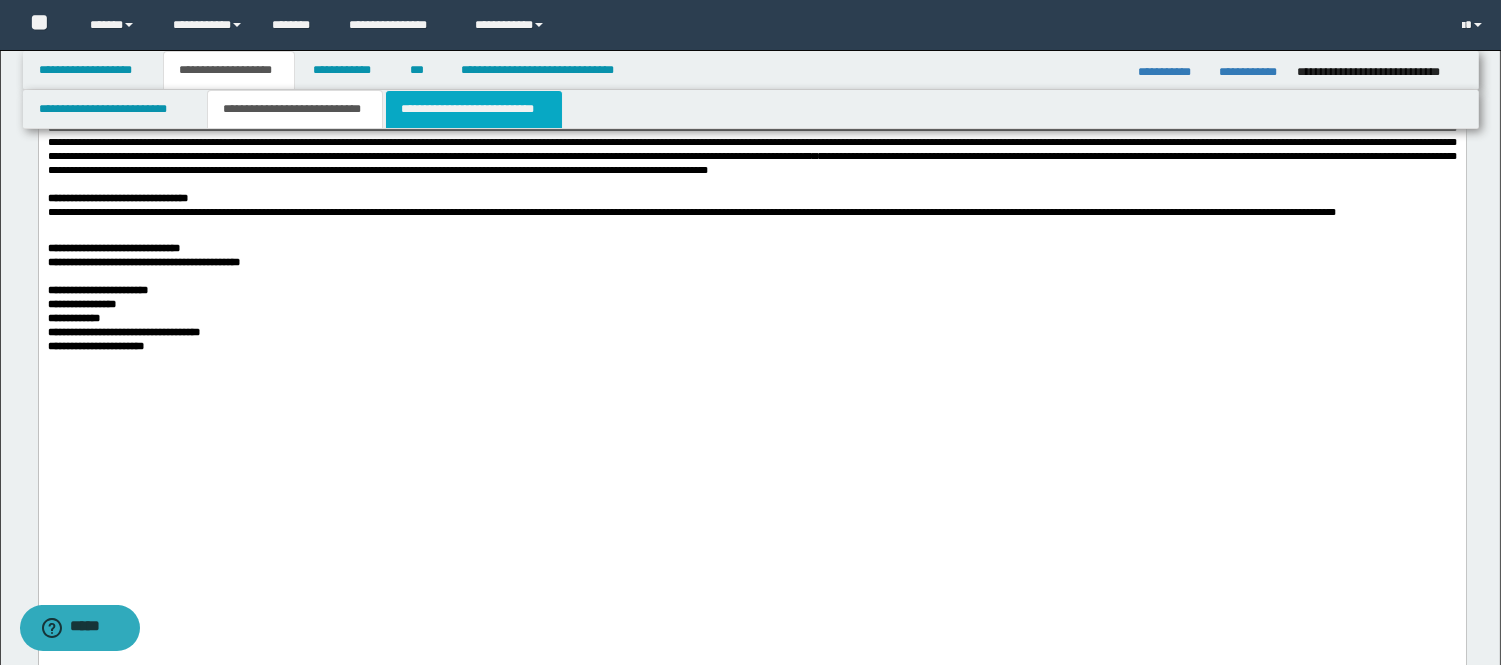 click on "**********" at bounding box center [474, 109] 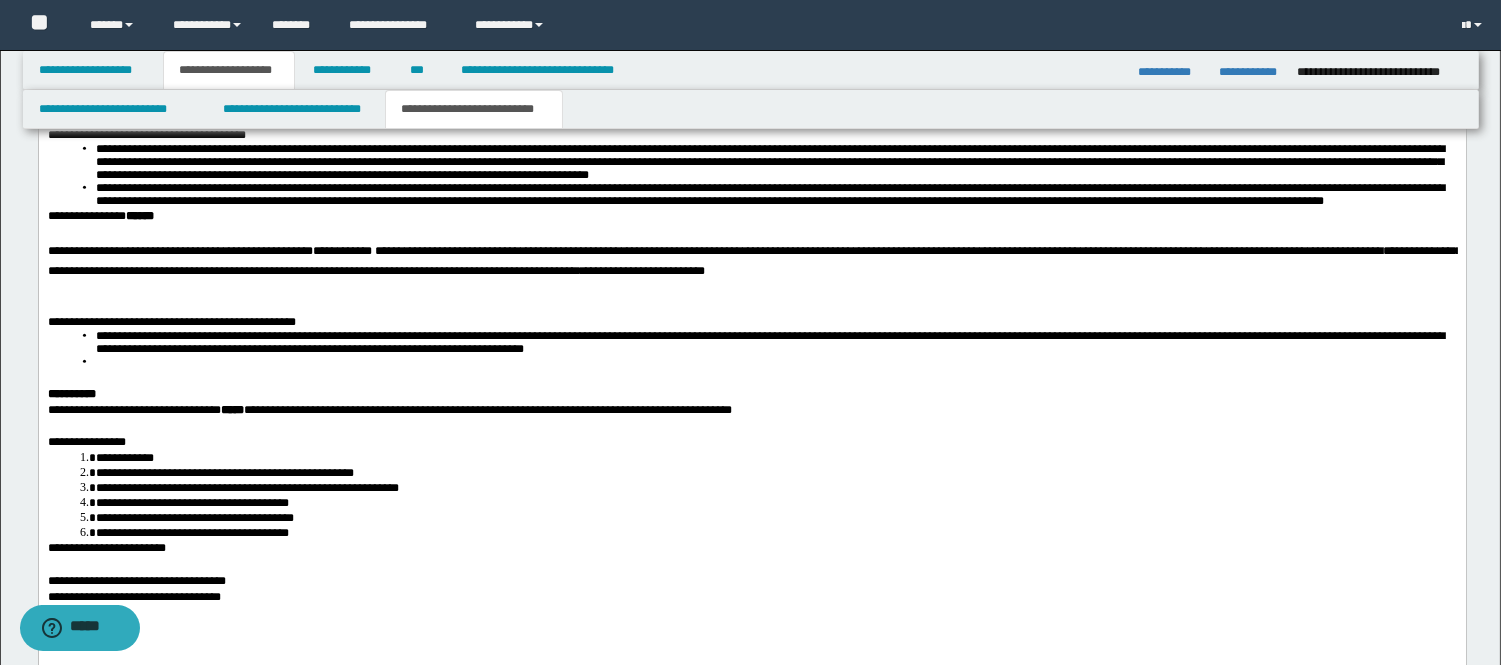 scroll, scrollTop: 4000, scrollLeft: 0, axis: vertical 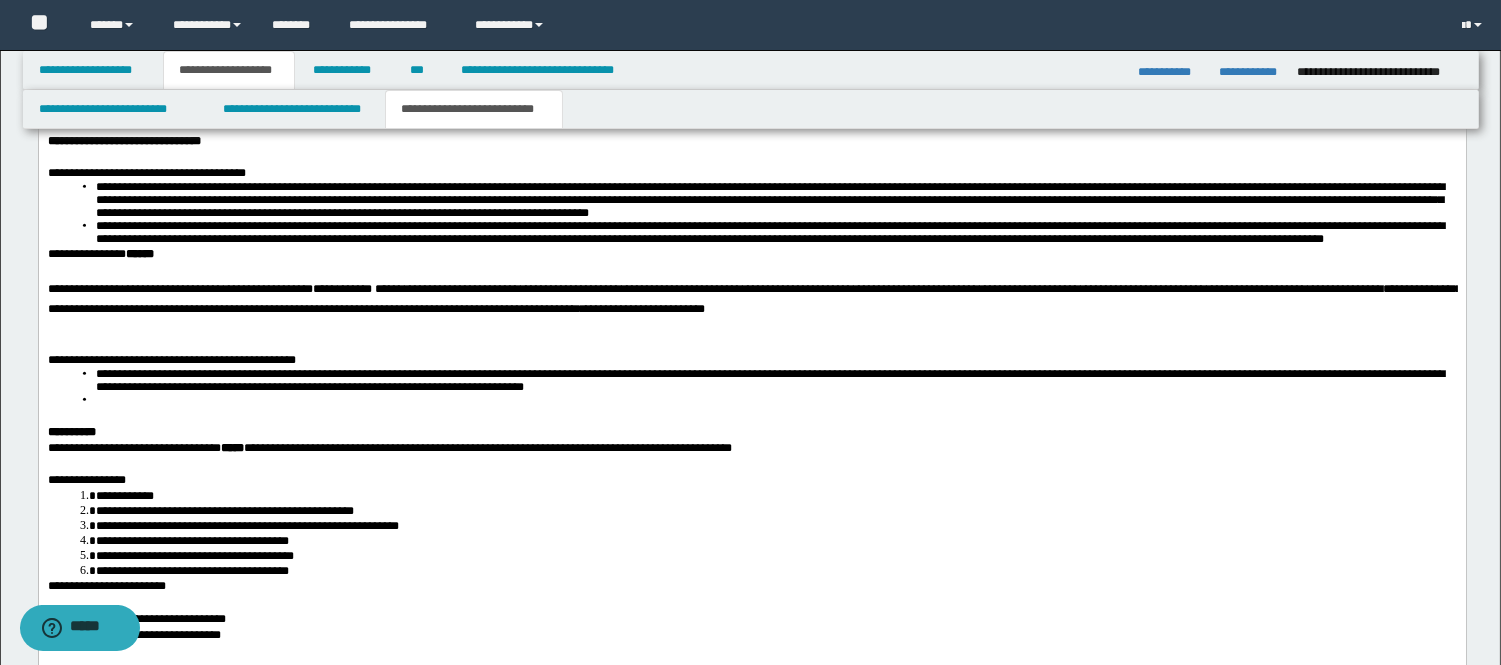 click on "**********" at bounding box center [754, 300] 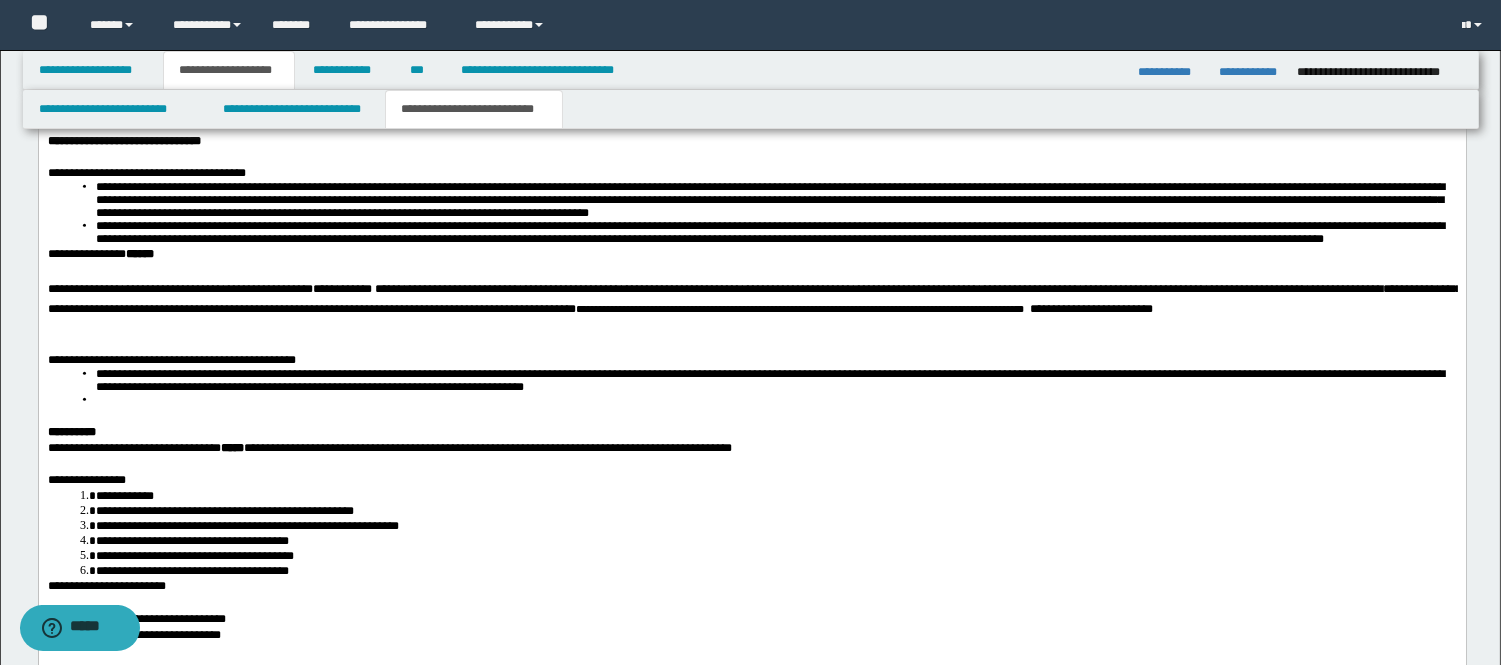 click on "**********" at bounding box center (754, 300) 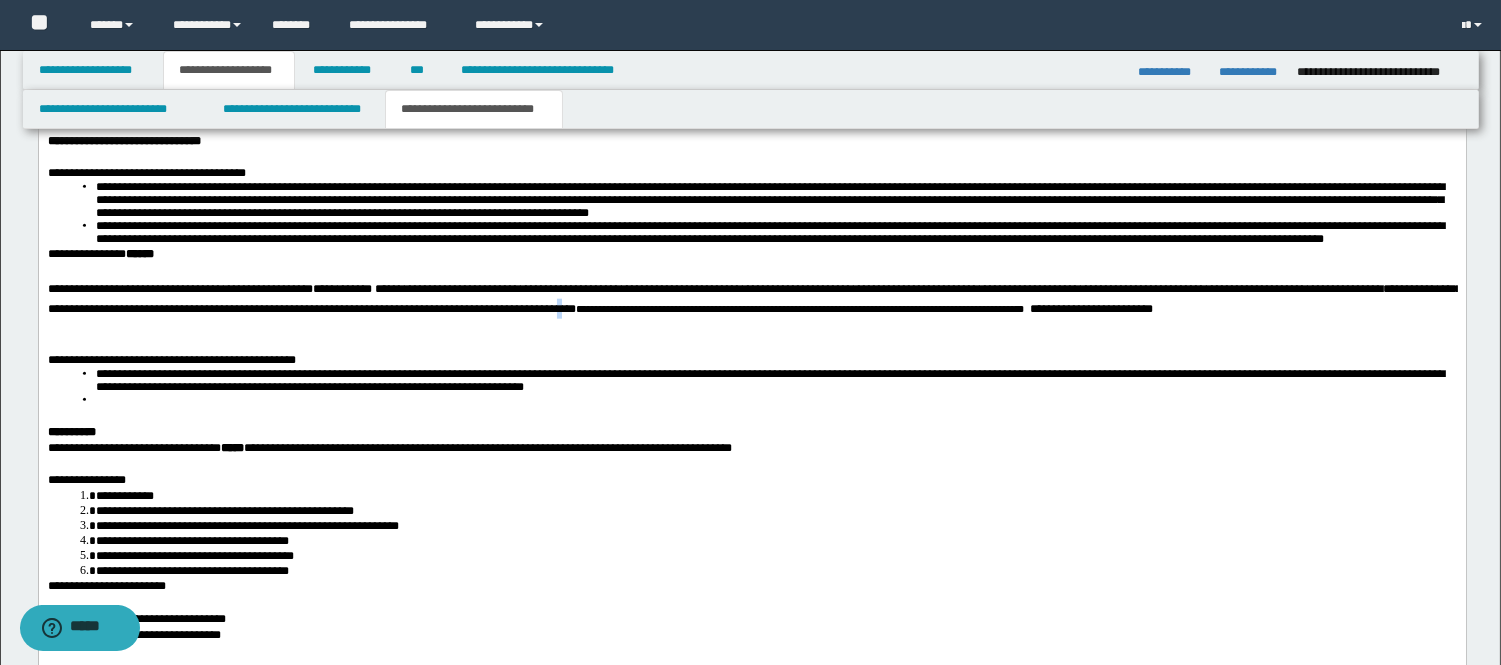 click on "**********" at bounding box center [754, 300] 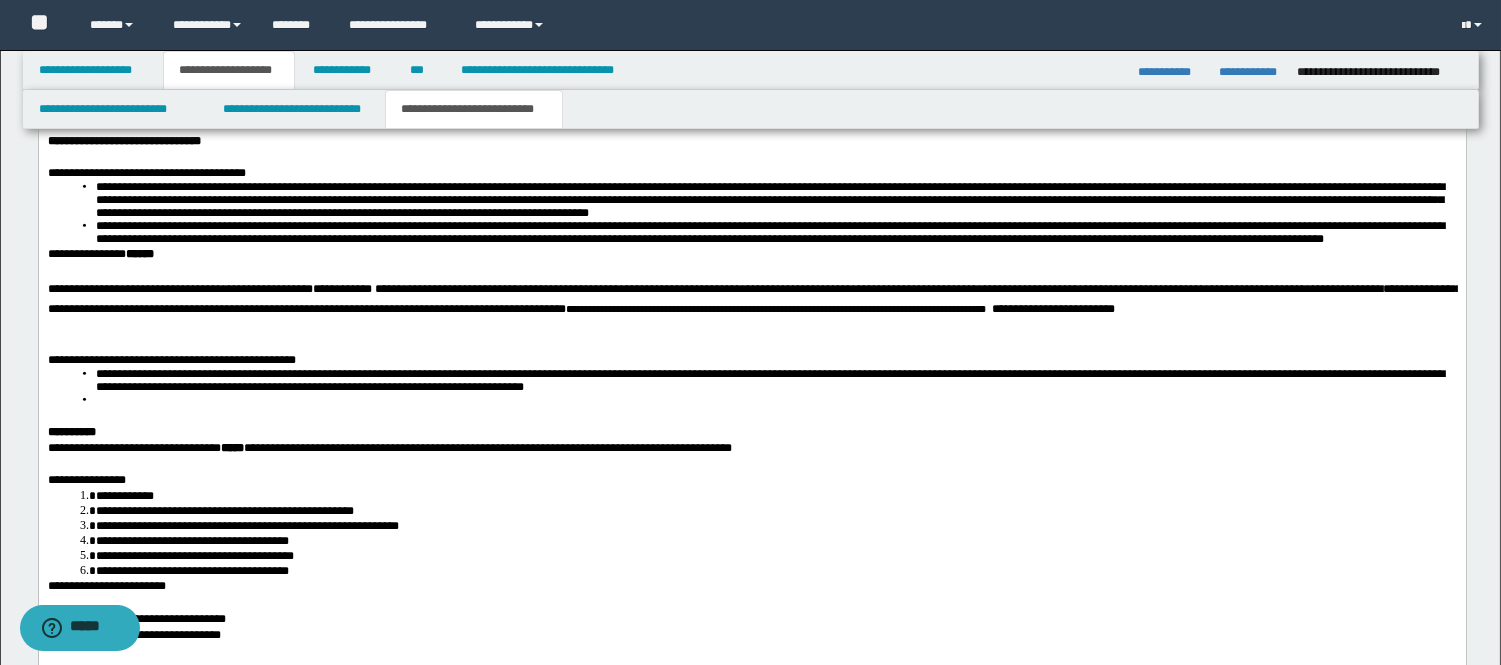 click on "**********" at bounding box center (754, 300) 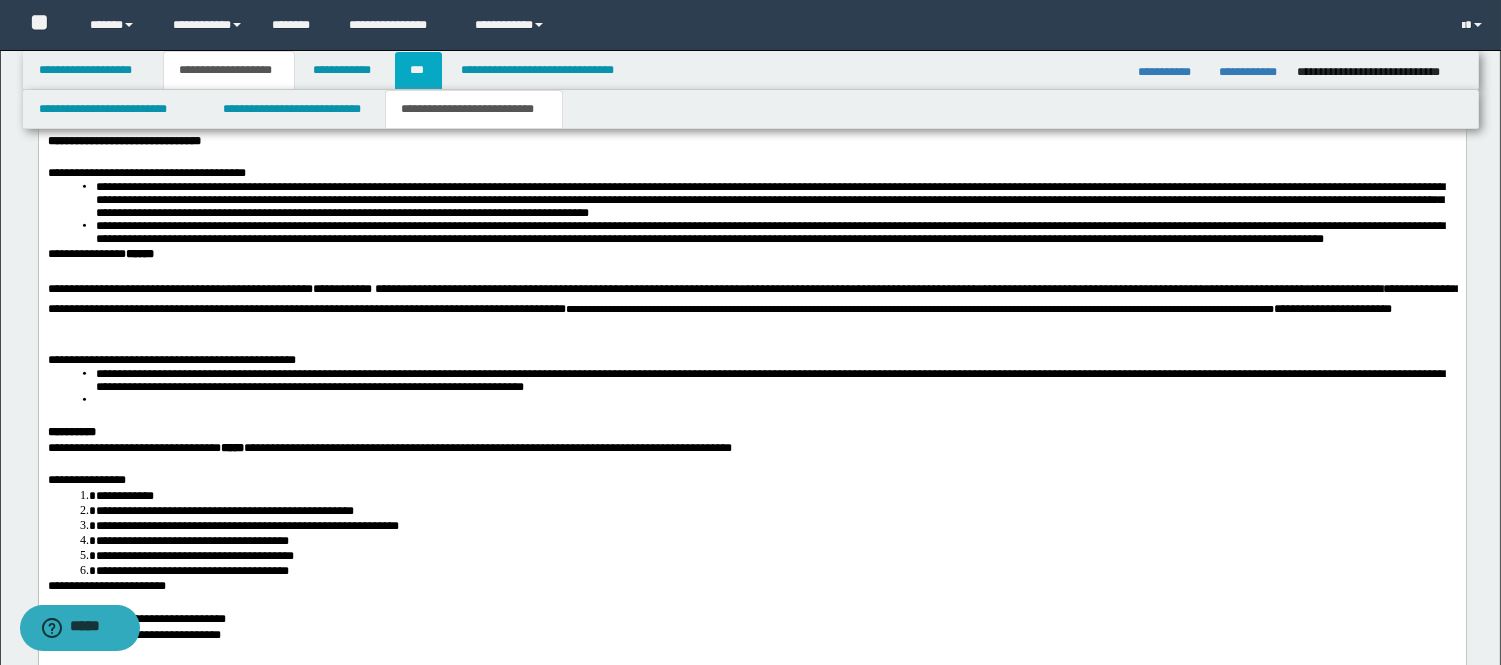click on "***" at bounding box center (418, 70) 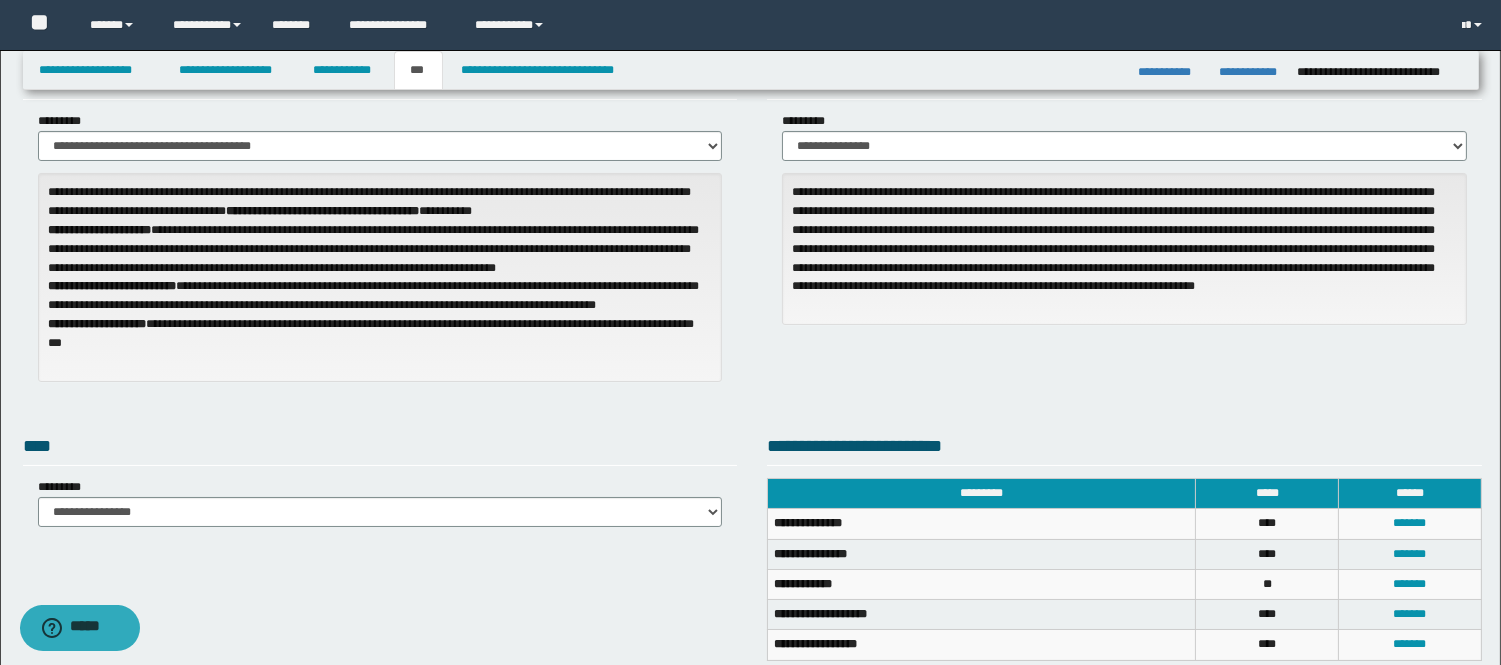 scroll, scrollTop: 0, scrollLeft: 0, axis: both 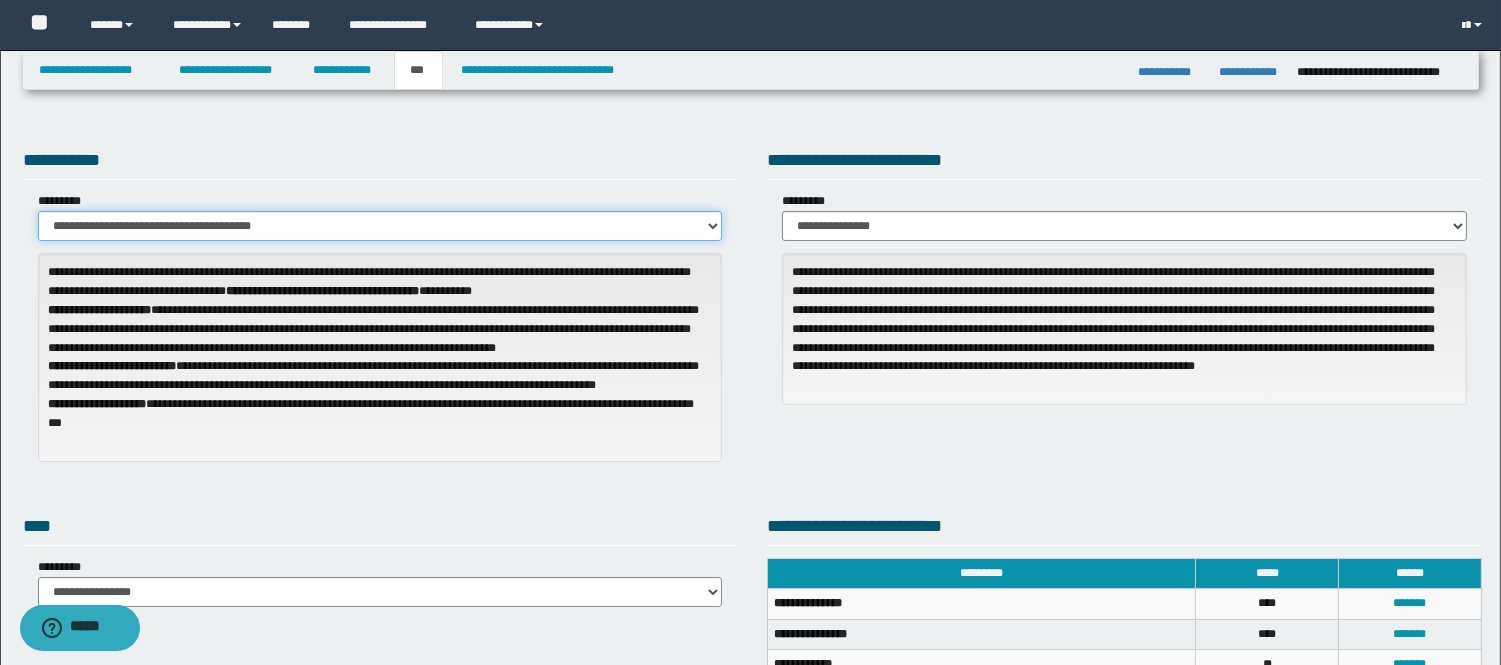 click on "**********" at bounding box center [380, 226] 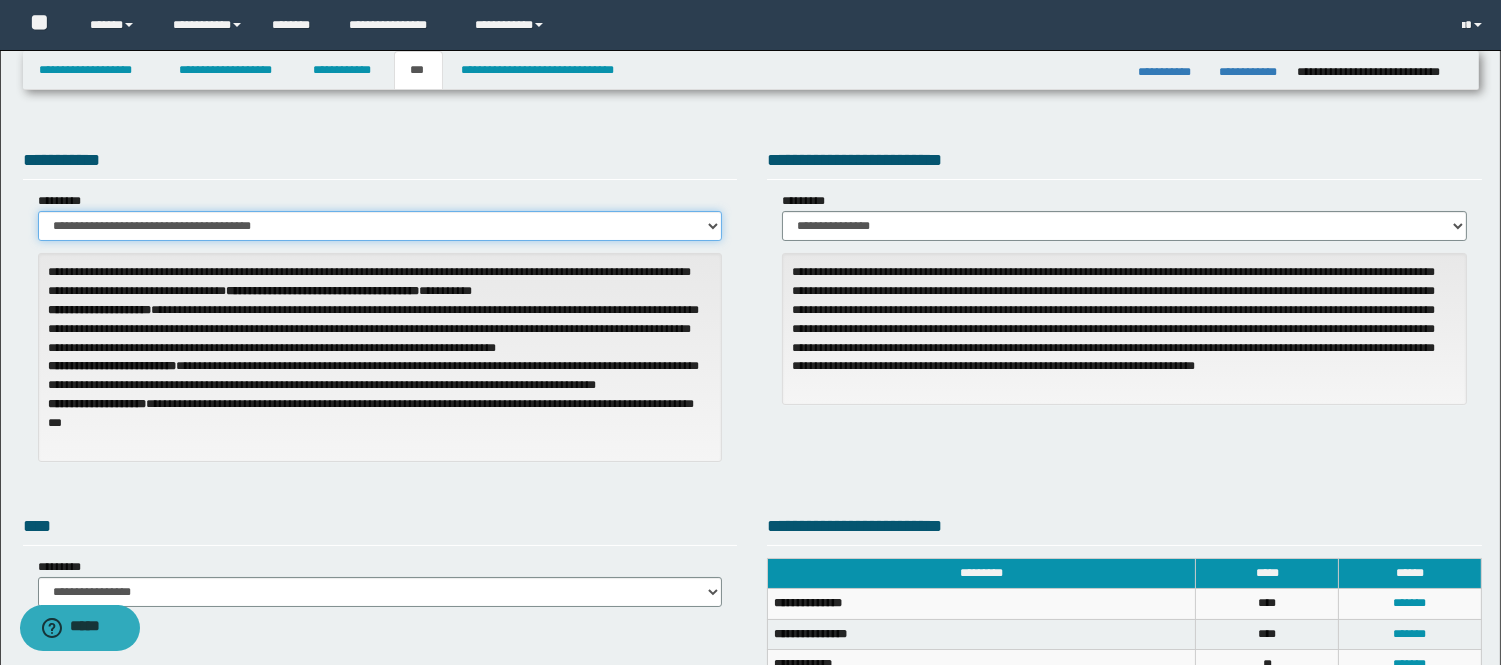 select on "**" 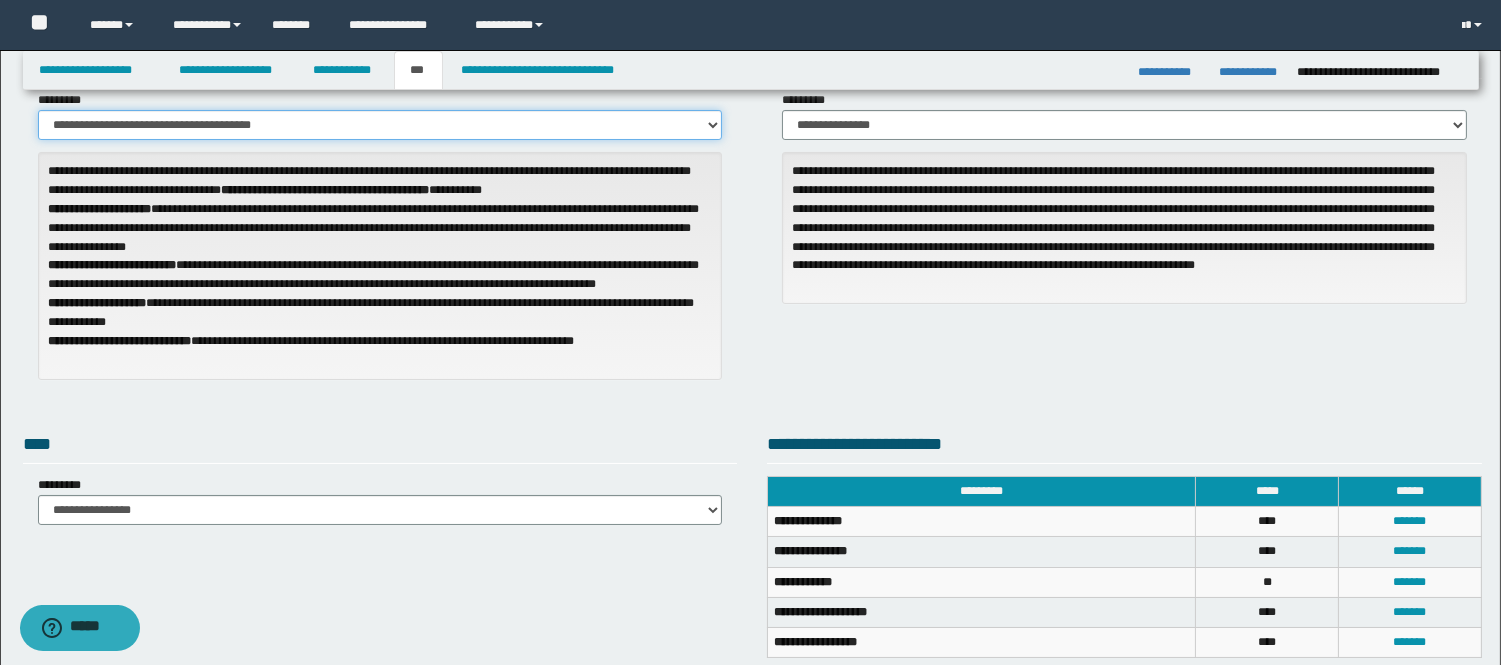 scroll, scrollTop: 321, scrollLeft: 0, axis: vertical 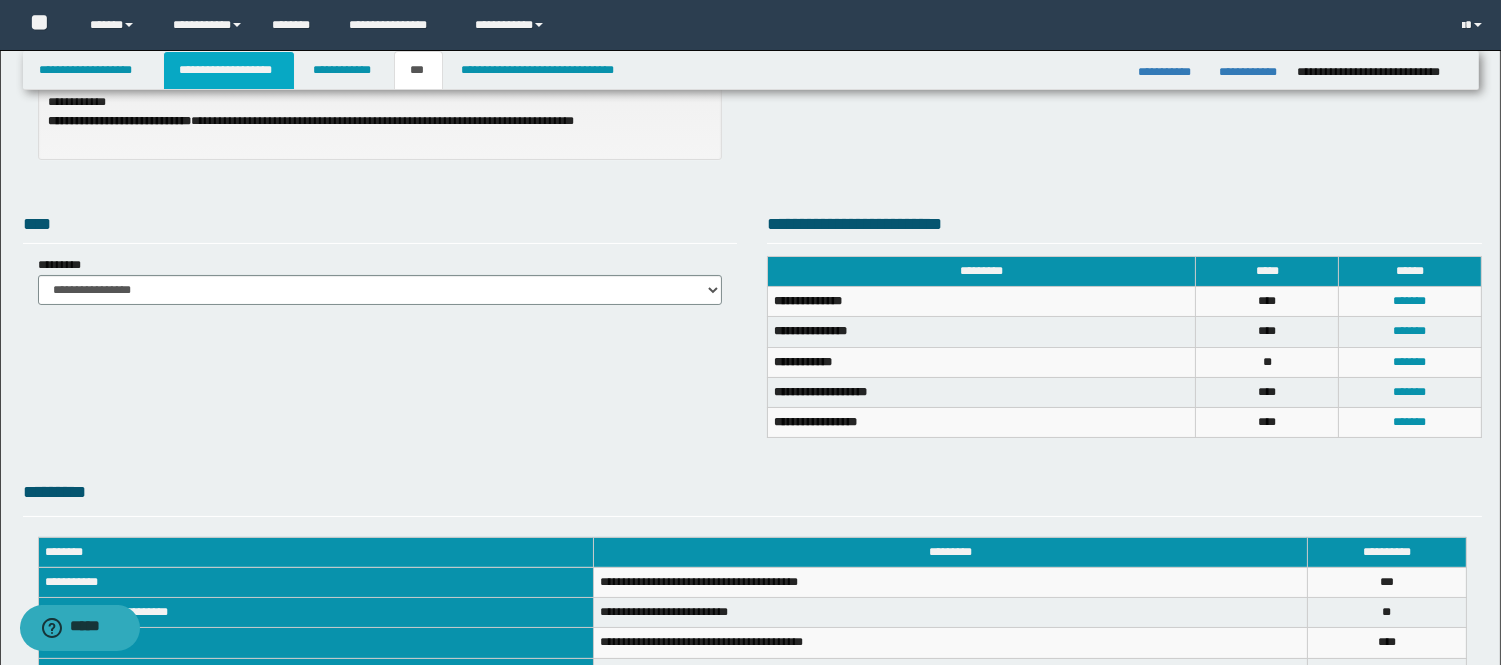 click on "**********" at bounding box center (229, 70) 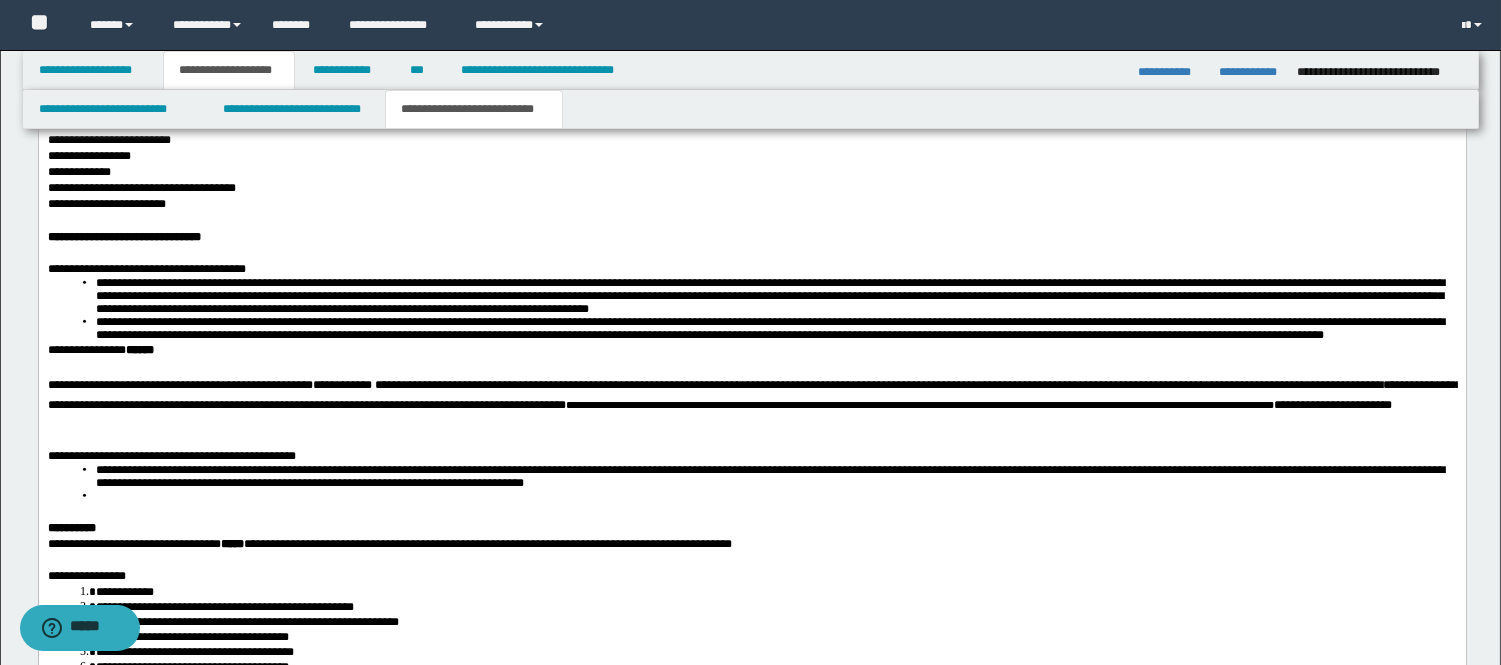 scroll, scrollTop: 4100, scrollLeft: 0, axis: vertical 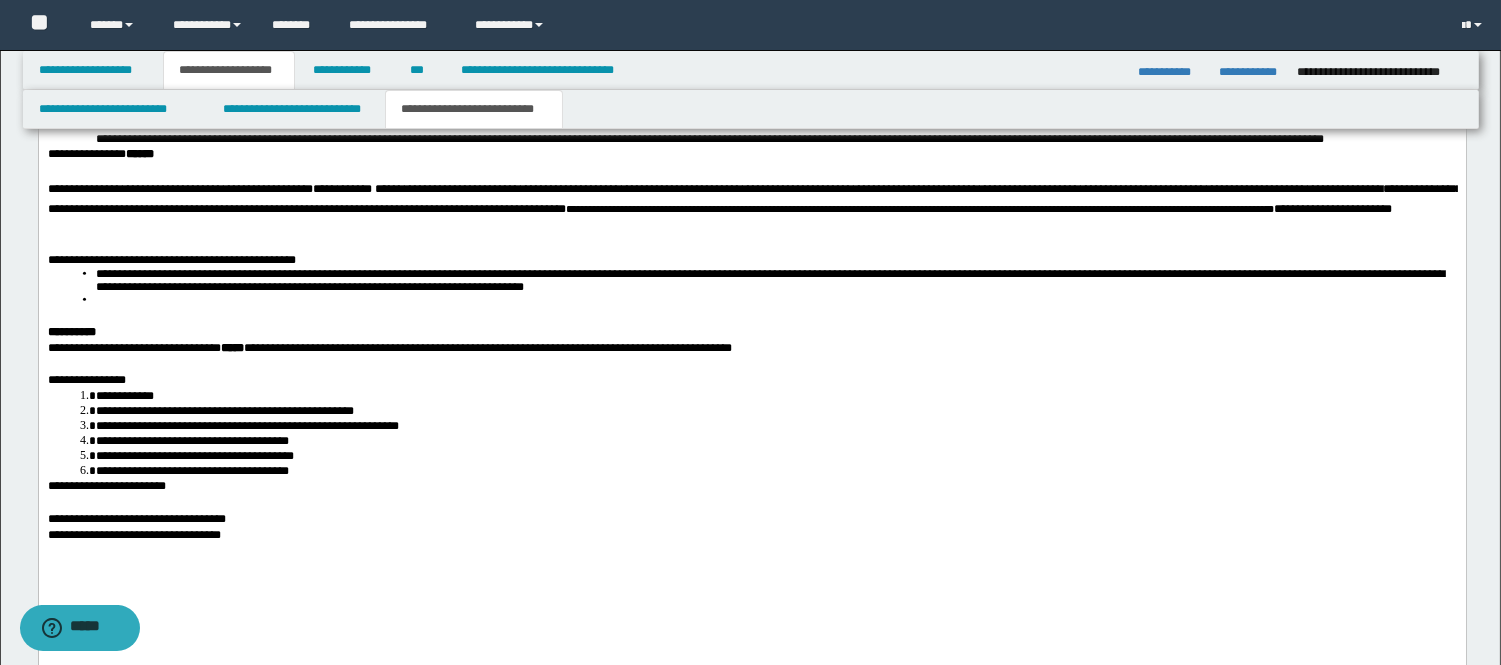 click on "**********" at bounding box center (1332, 210) 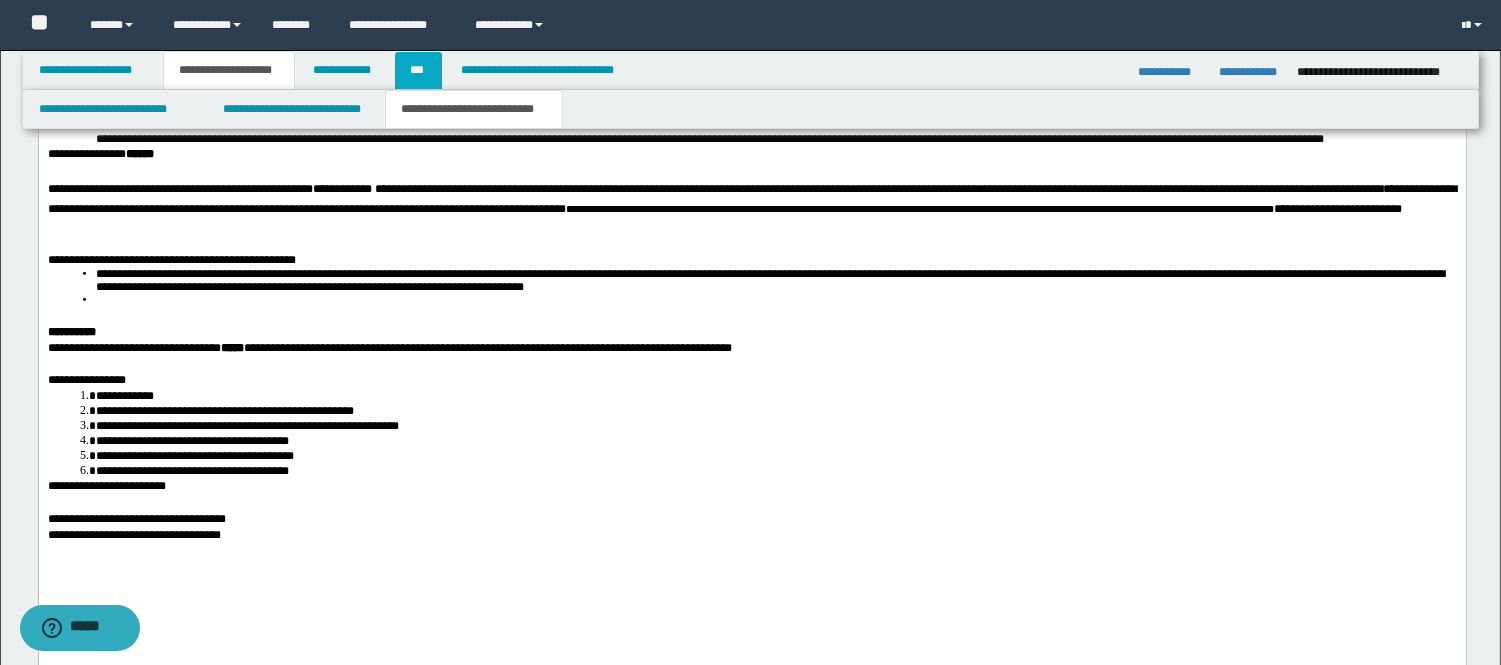 click on "***" at bounding box center [418, 70] 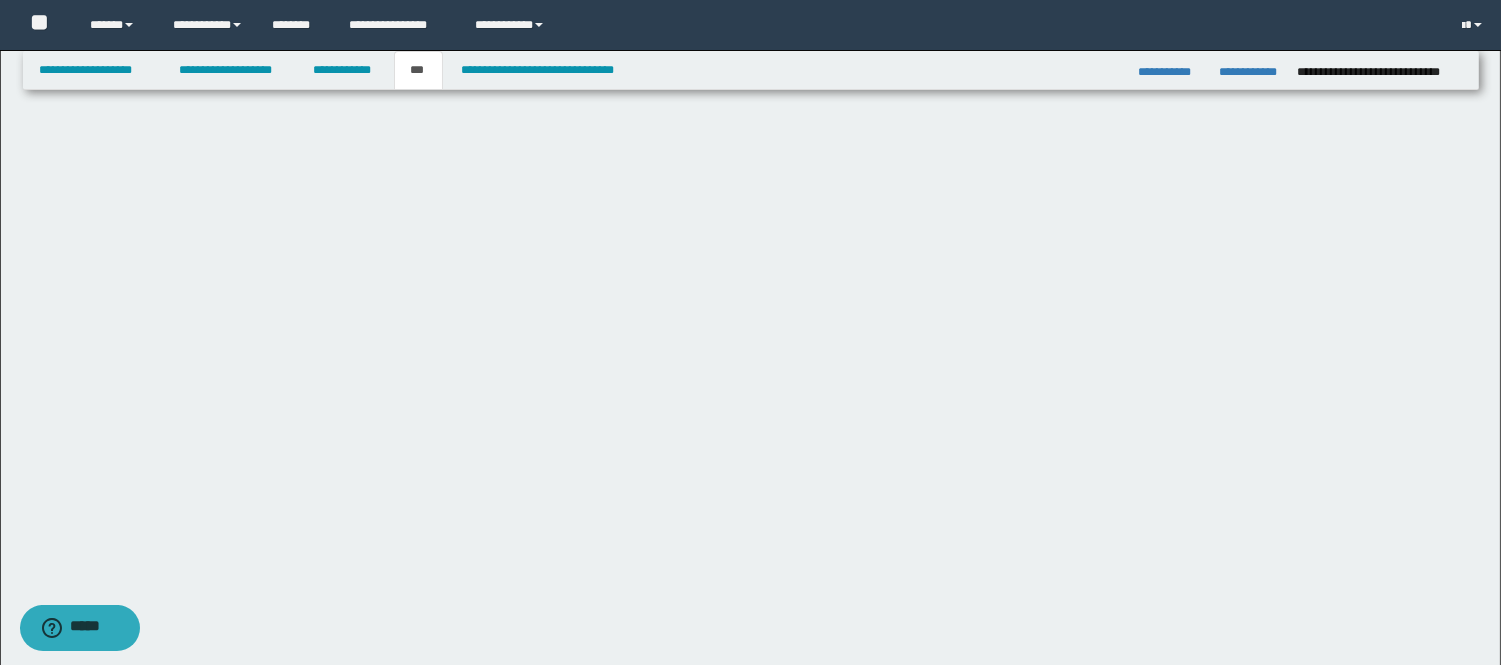 scroll, scrollTop: 624, scrollLeft: 0, axis: vertical 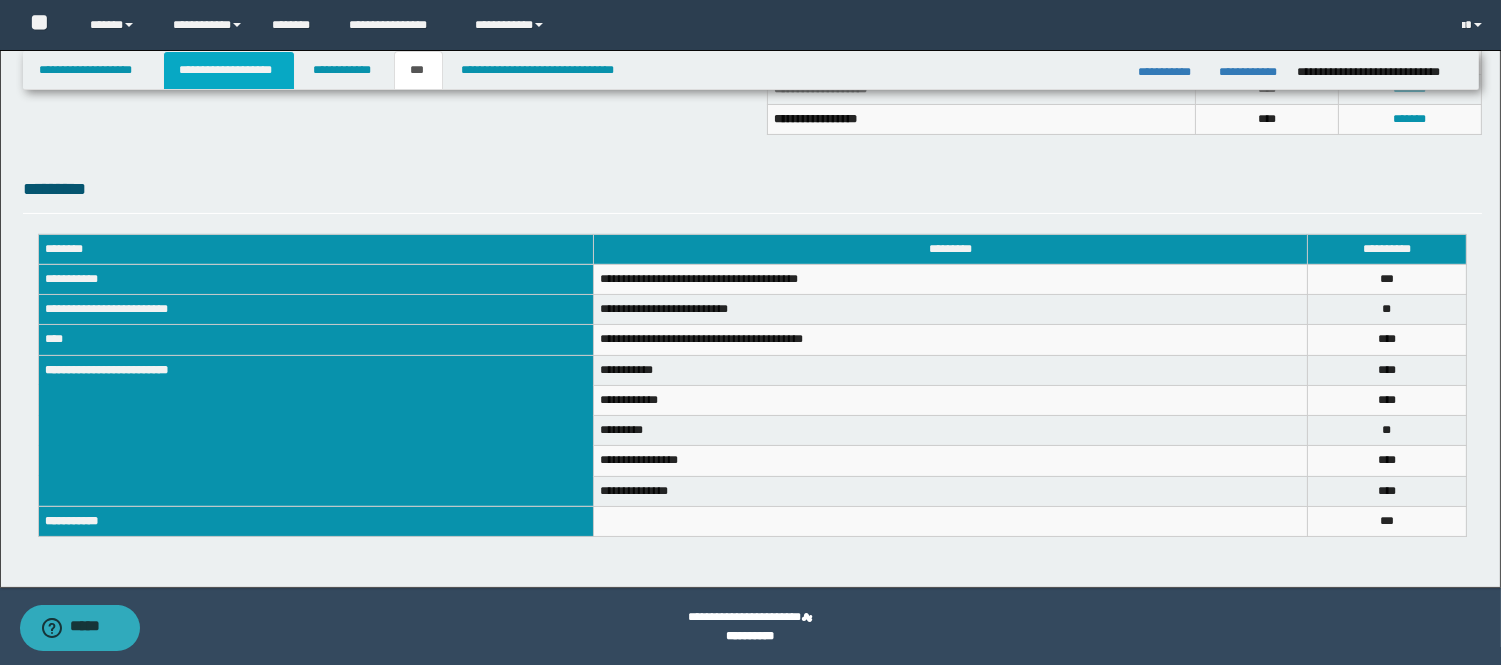 click on "**********" at bounding box center [229, 70] 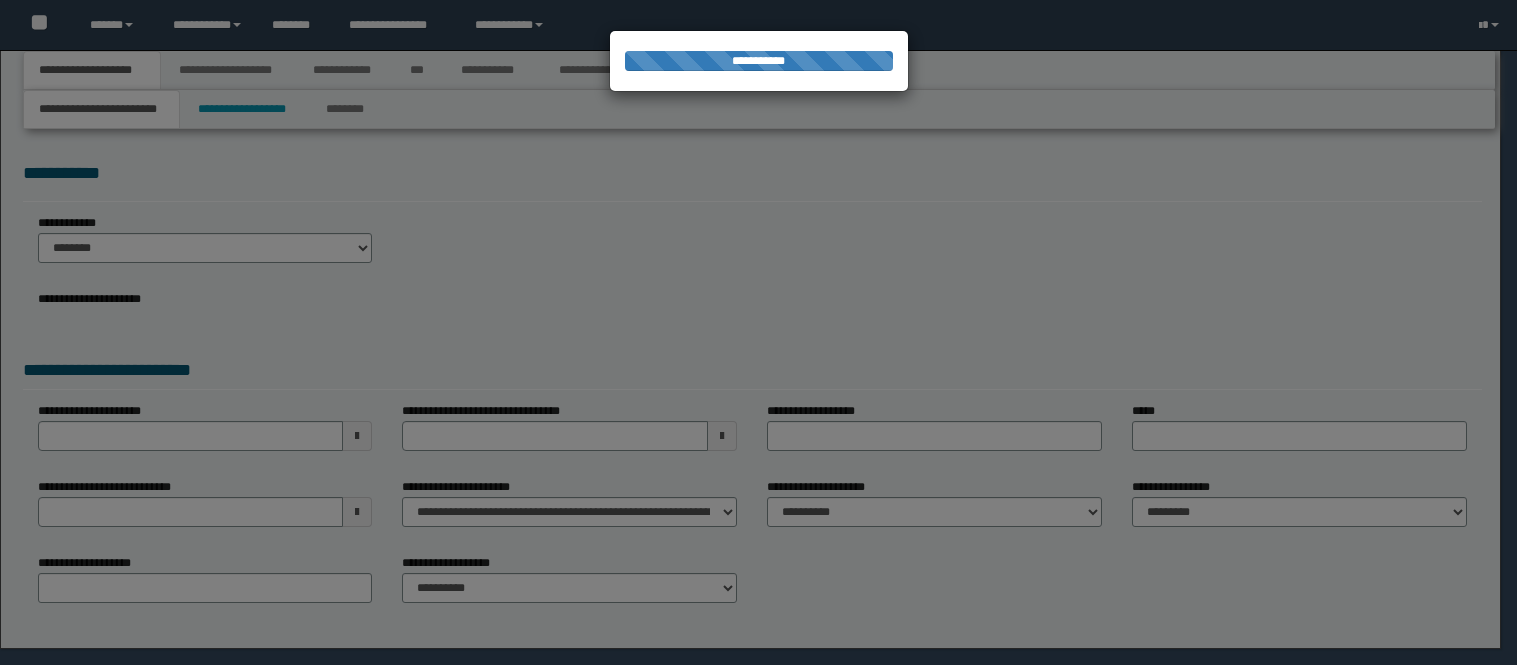 scroll, scrollTop: 0, scrollLeft: 0, axis: both 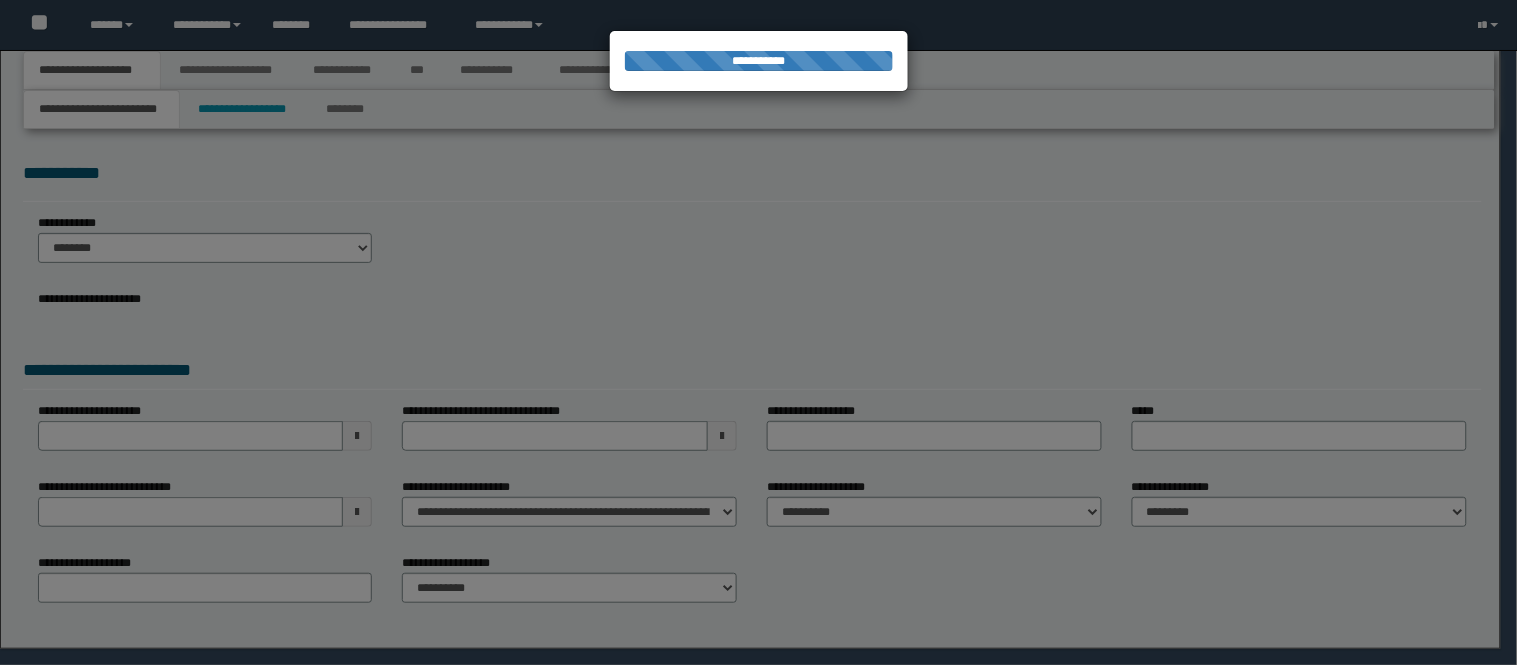 select on "*" 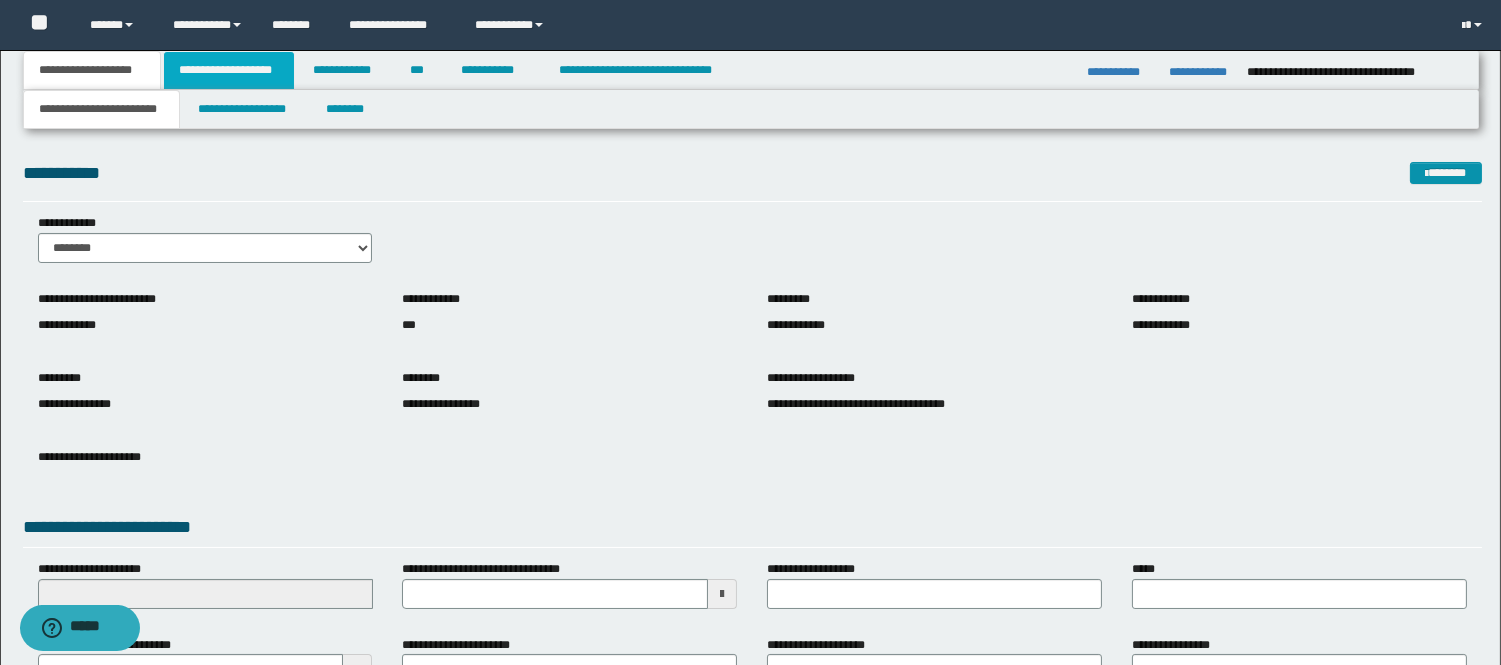 click on "**********" at bounding box center (229, 70) 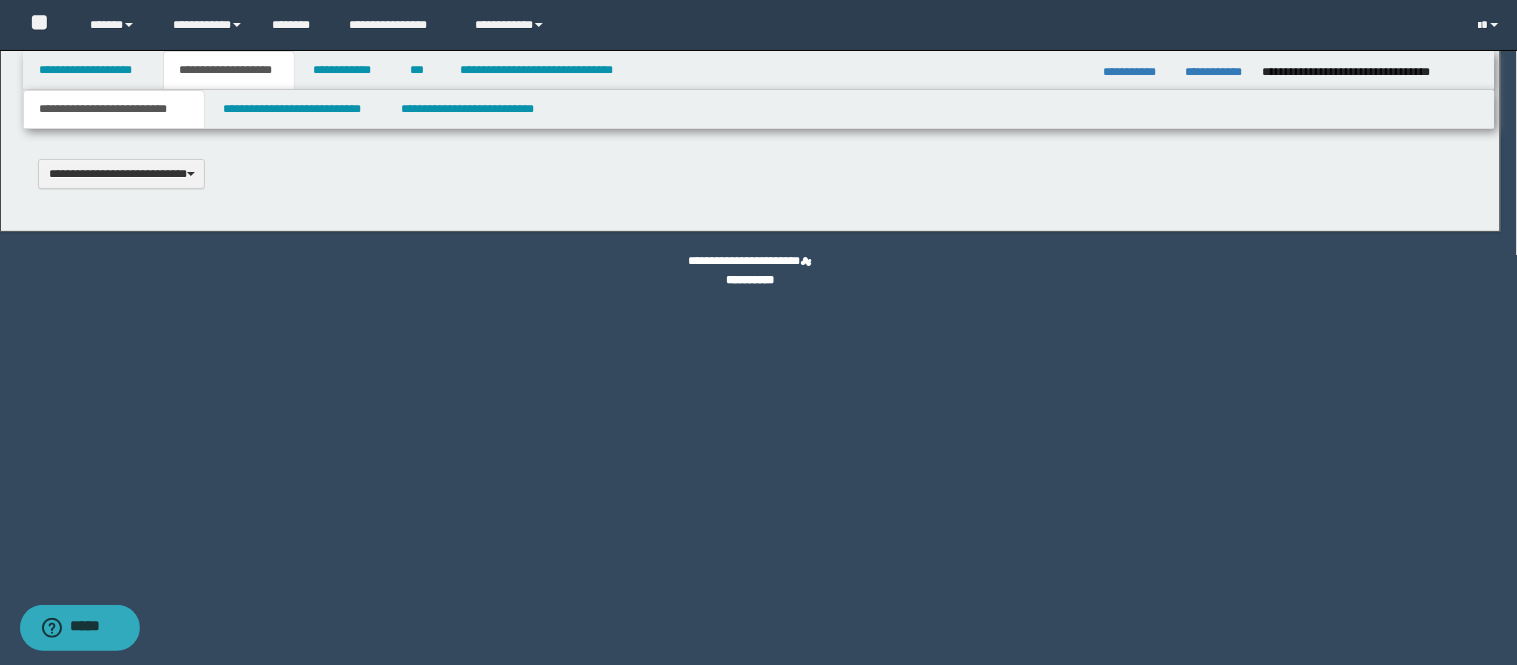 type 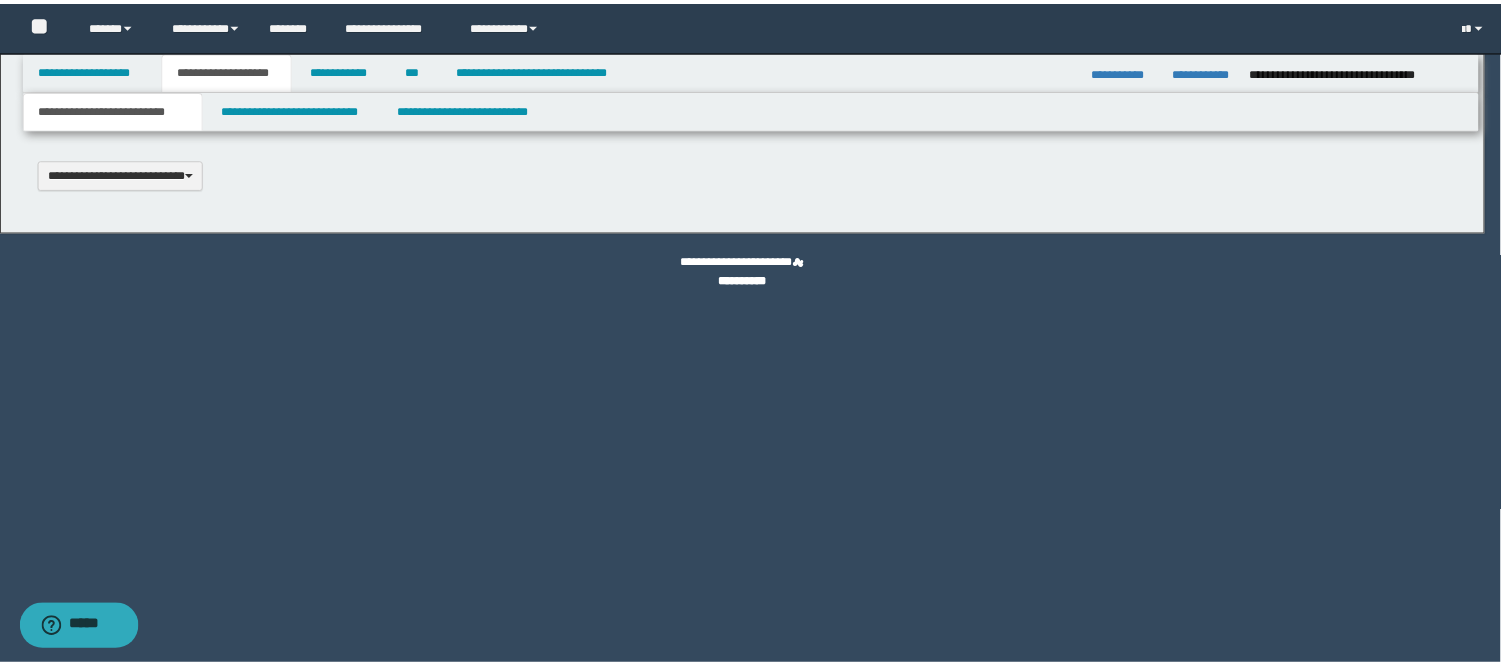 scroll, scrollTop: 0, scrollLeft: 0, axis: both 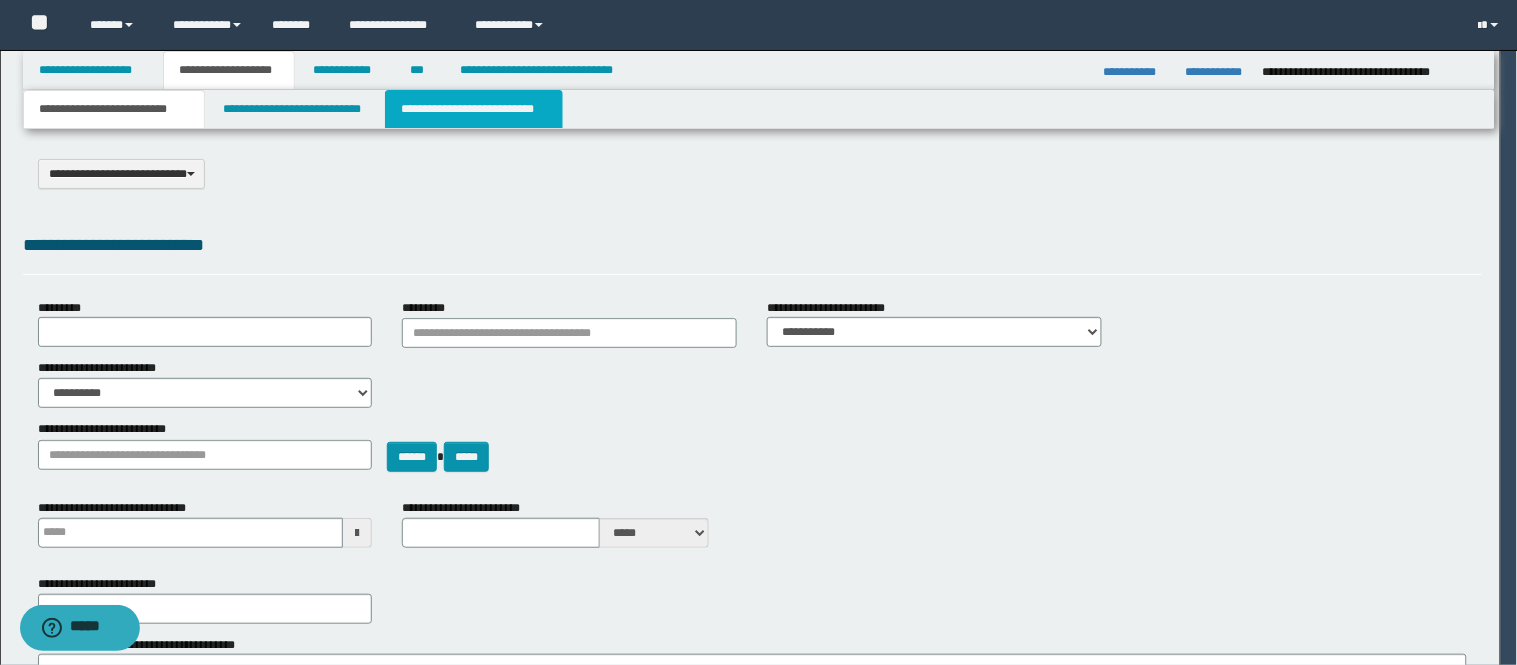 click on "**********" at bounding box center (474, 109) 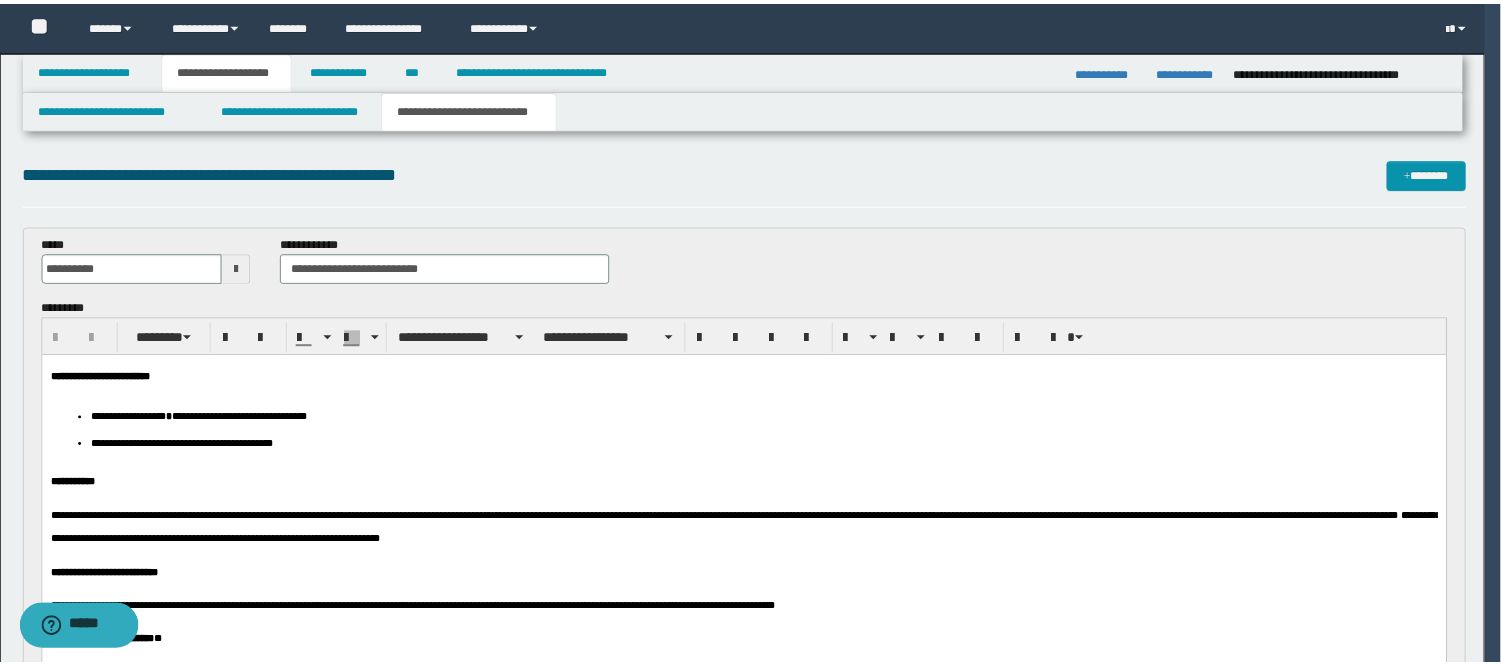 scroll, scrollTop: 0, scrollLeft: 0, axis: both 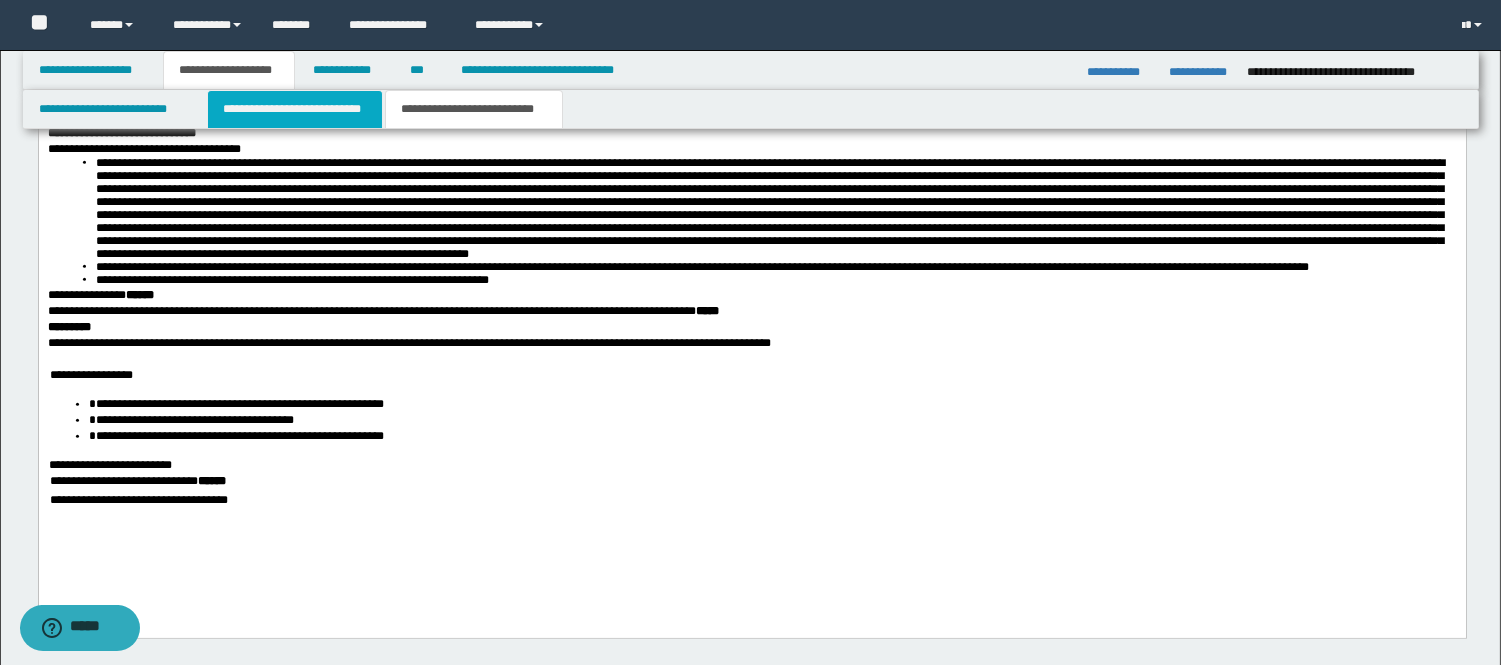 click on "**********" at bounding box center [295, 109] 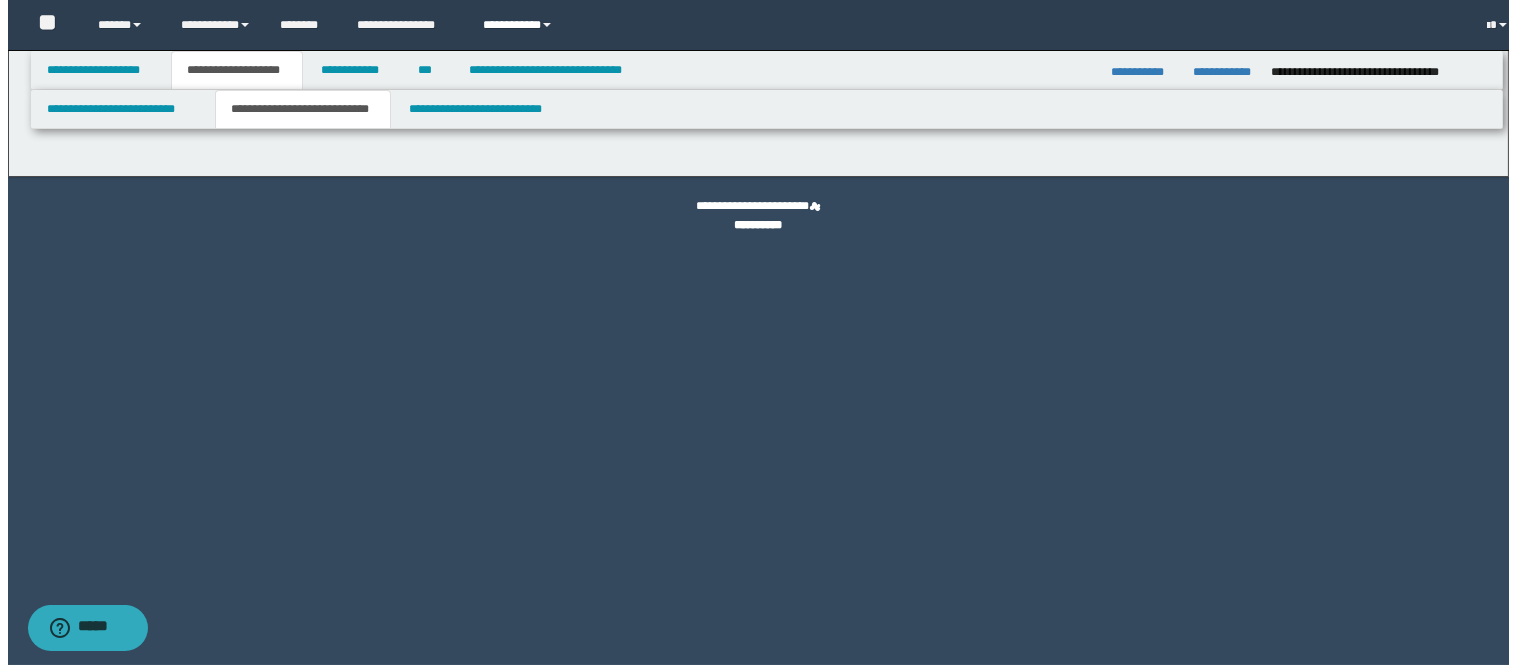 scroll, scrollTop: 0, scrollLeft: 0, axis: both 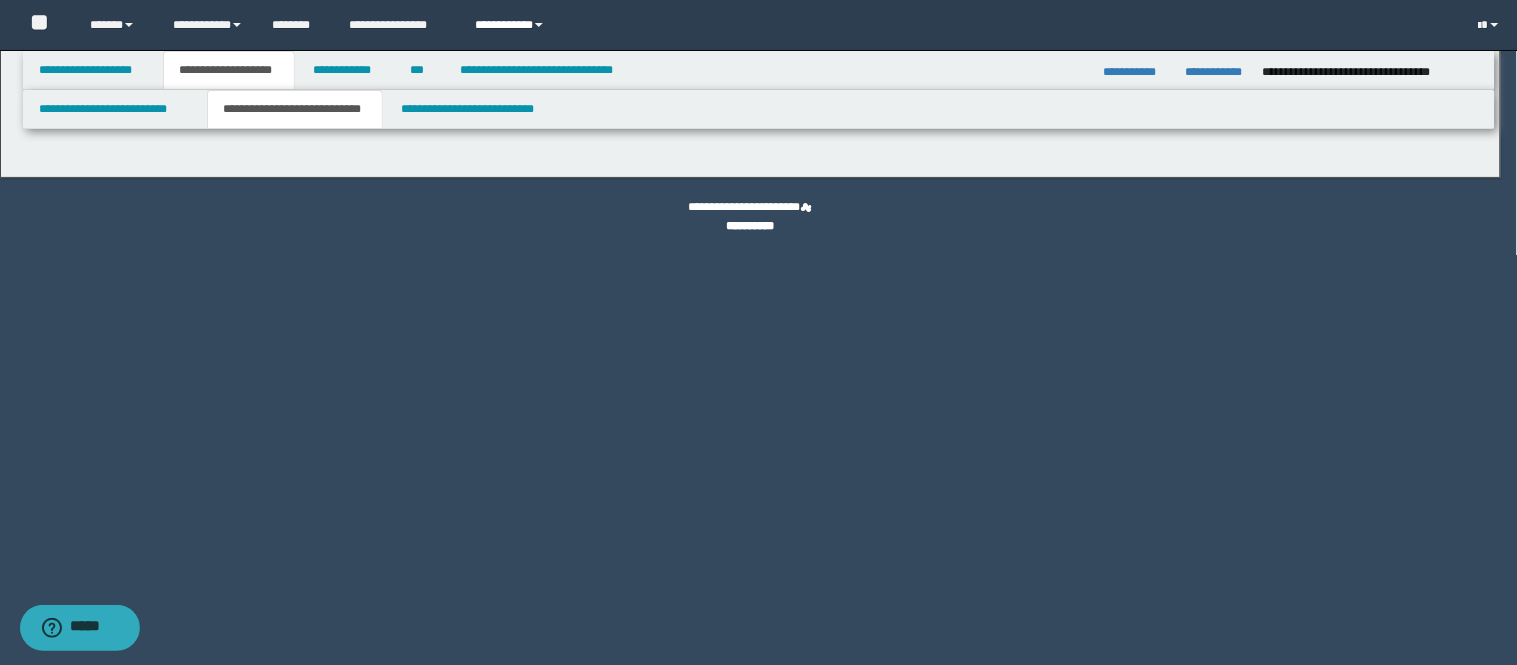 select on "*" 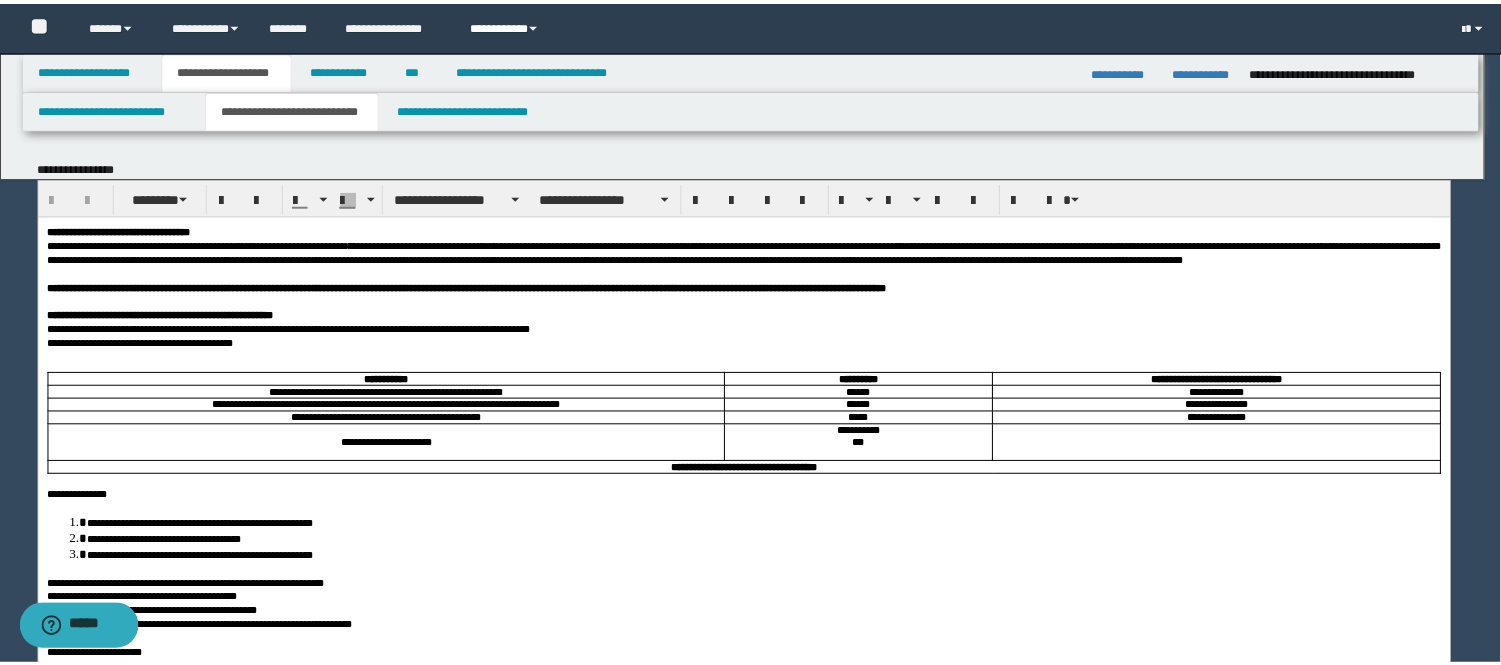 scroll, scrollTop: 0, scrollLeft: 0, axis: both 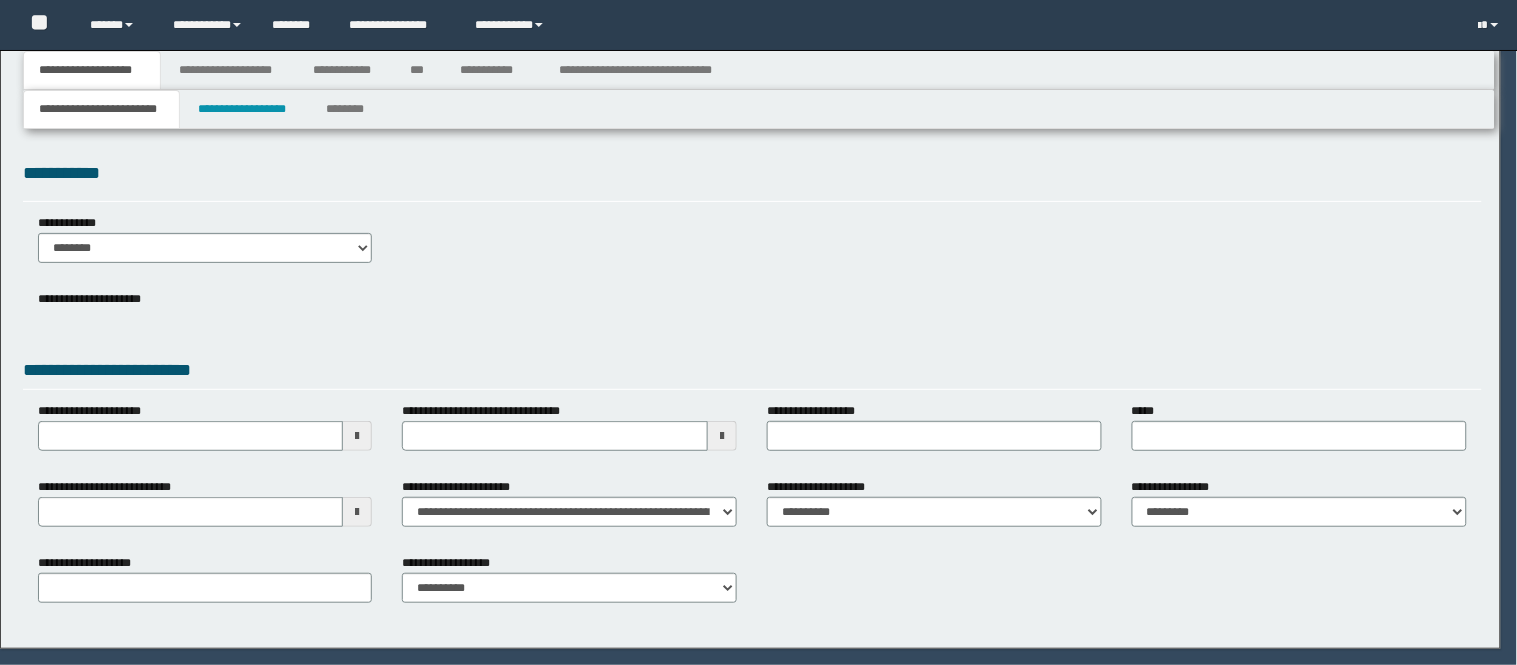 select on "*" 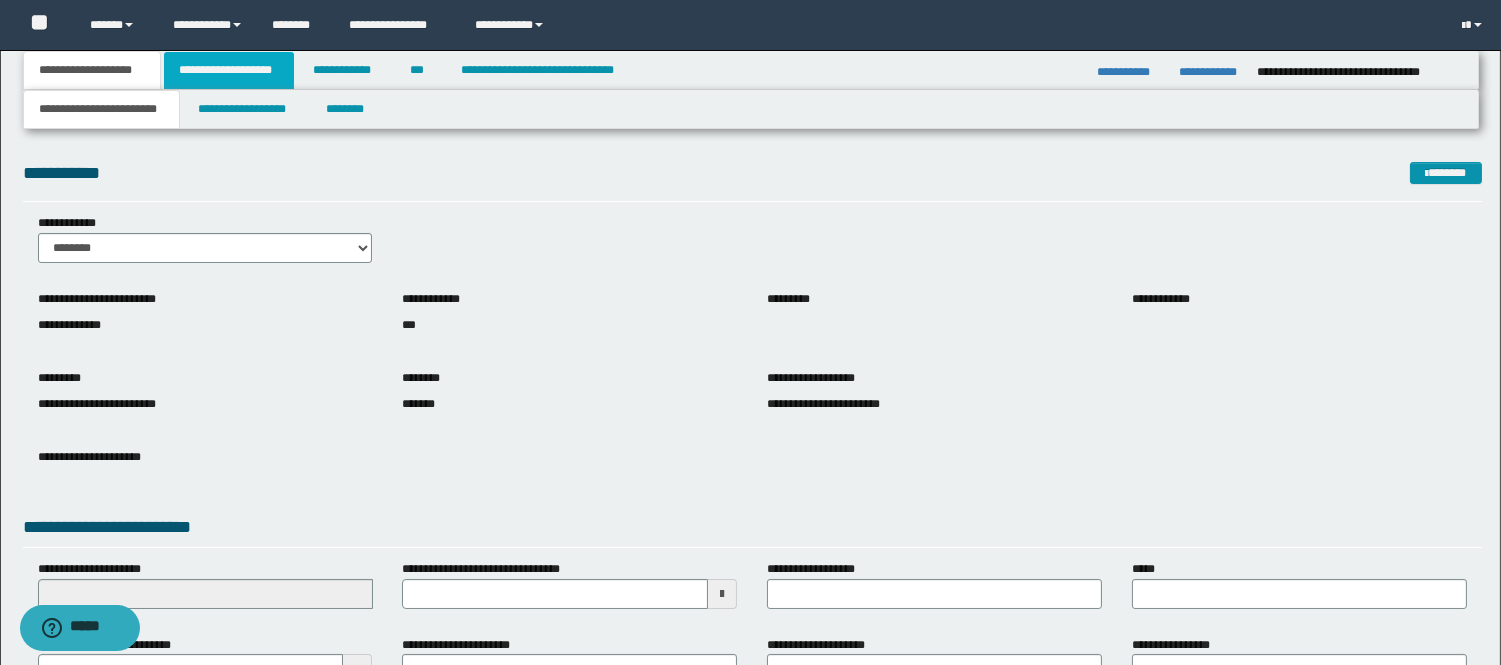 click on "**********" at bounding box center [229, 70] 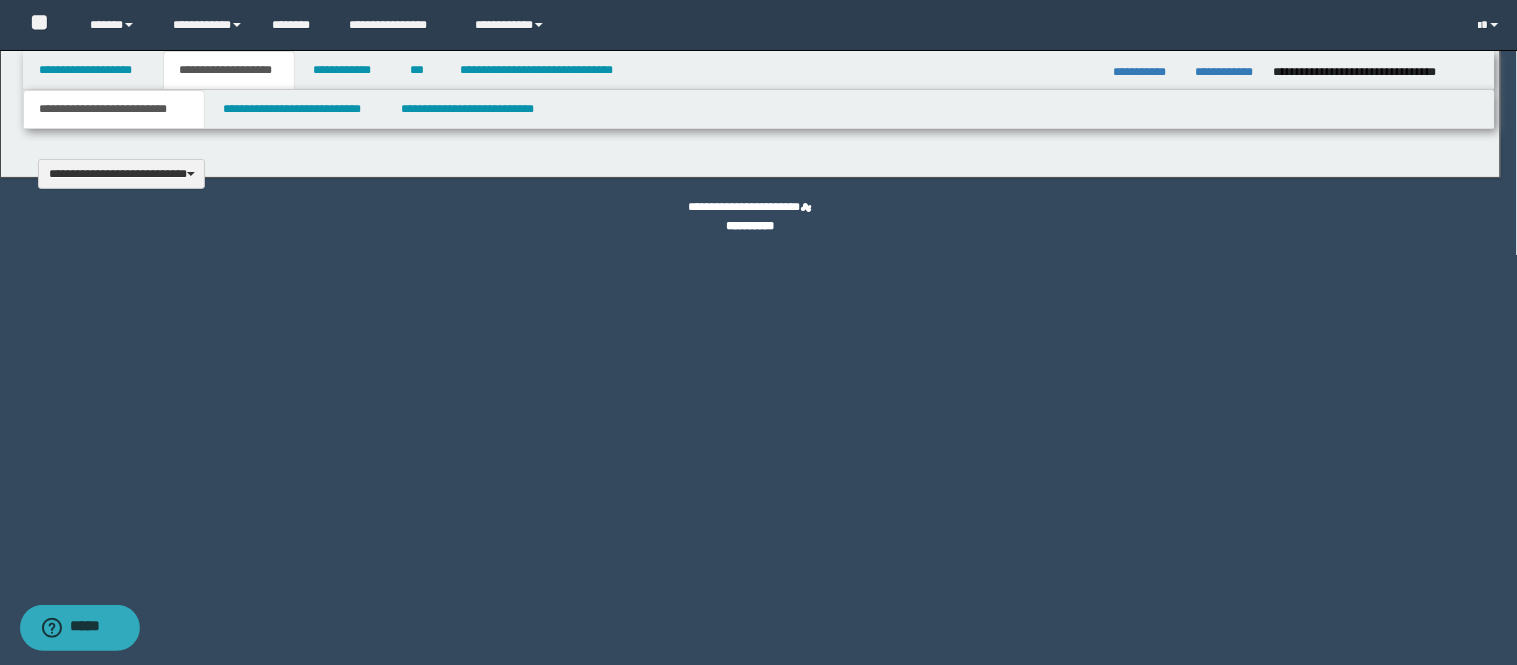 type 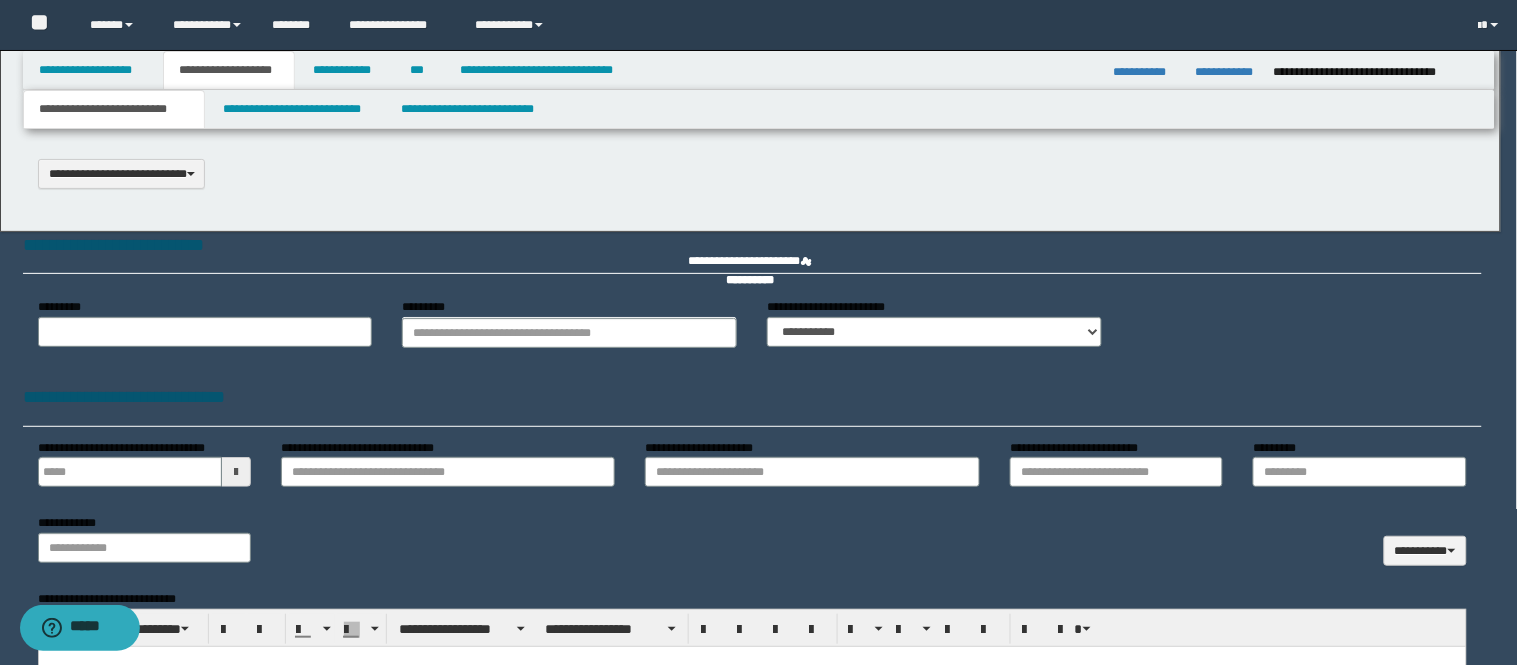 scroll, scrollTop: 0, scrollLeft: 0, axis: both 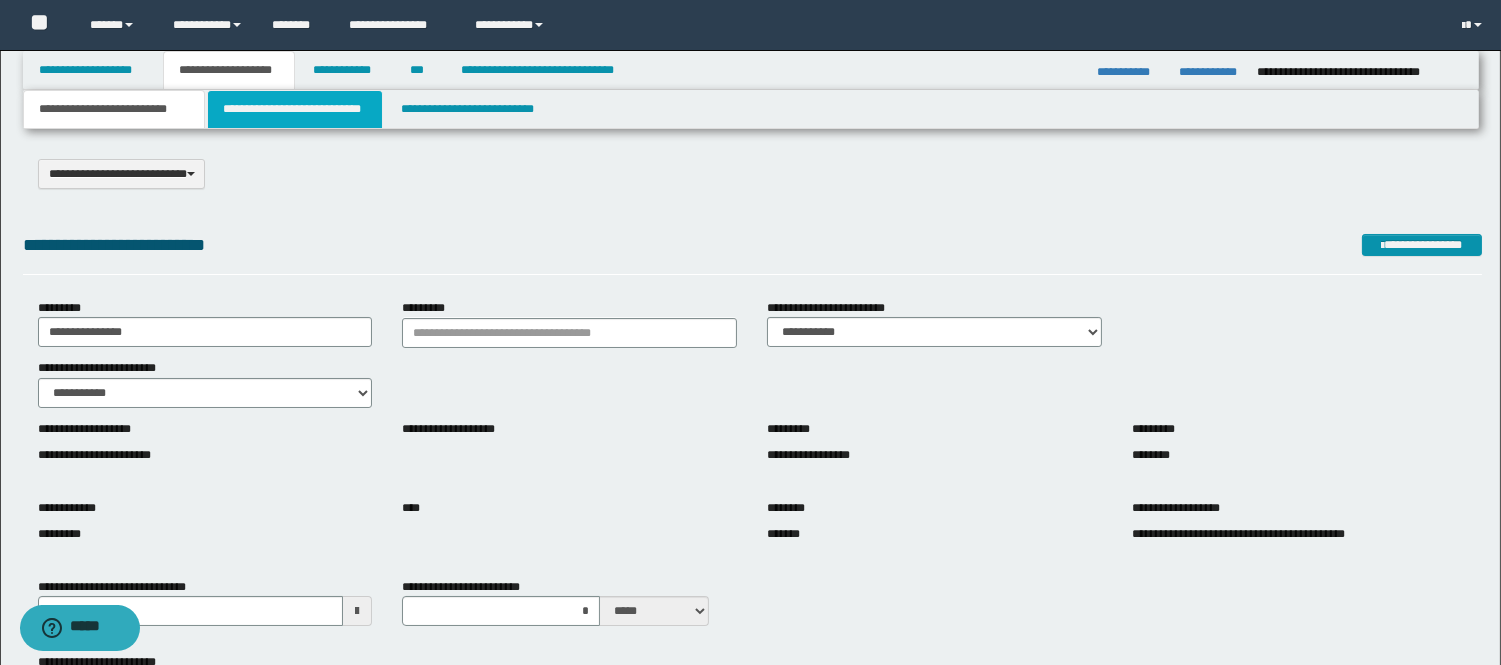 click on "**********" at bounding box center [295, 109] 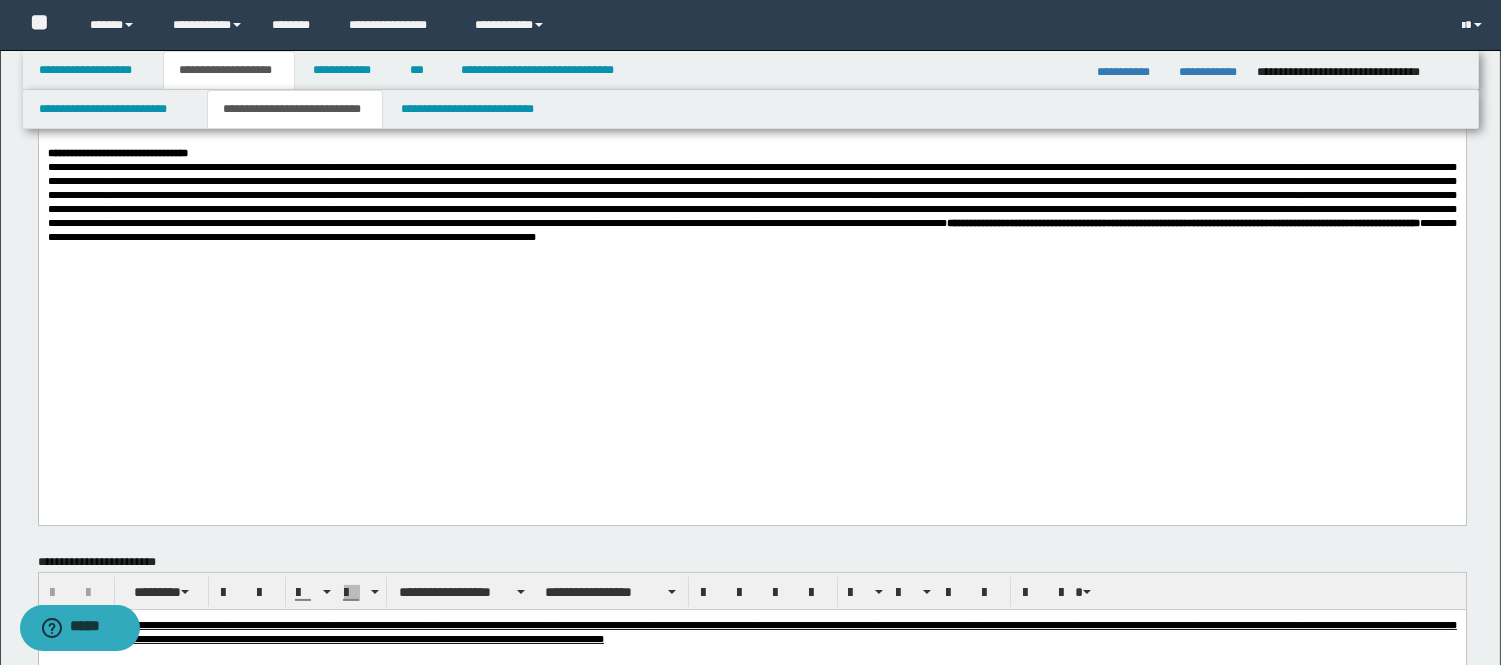 scroll, scrollTop: 666, scrollLeft: 0, axis: vertical 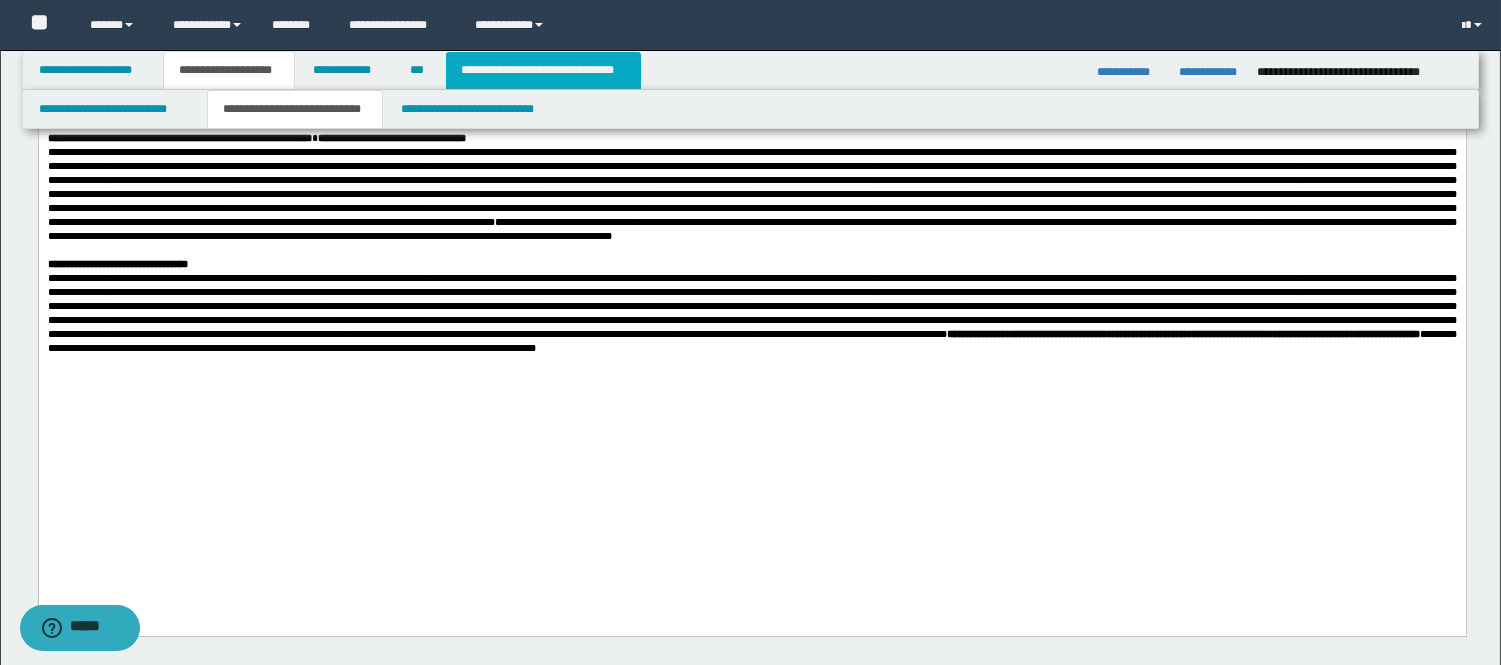 click on "**********" at bounding box center [543, 70] 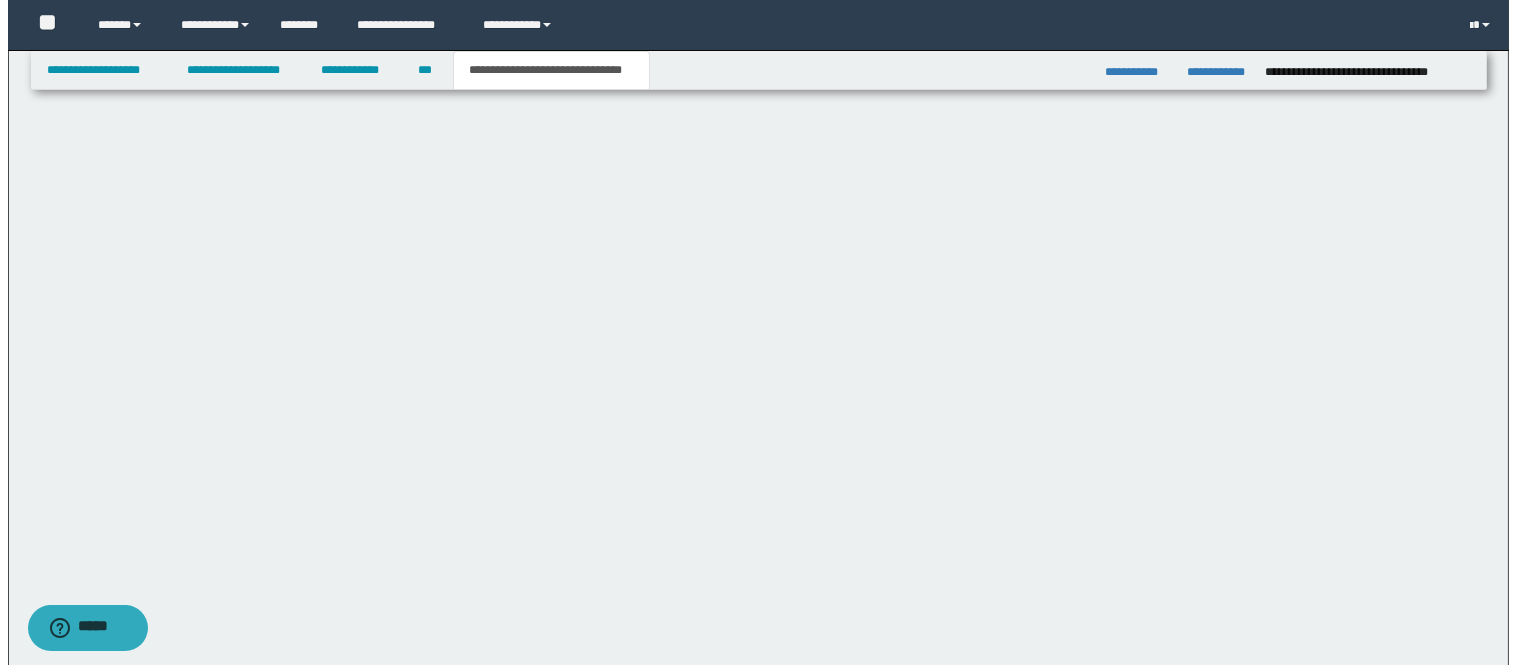 scroll, scrollTop: 0, scrollLeft: 0, axis: both 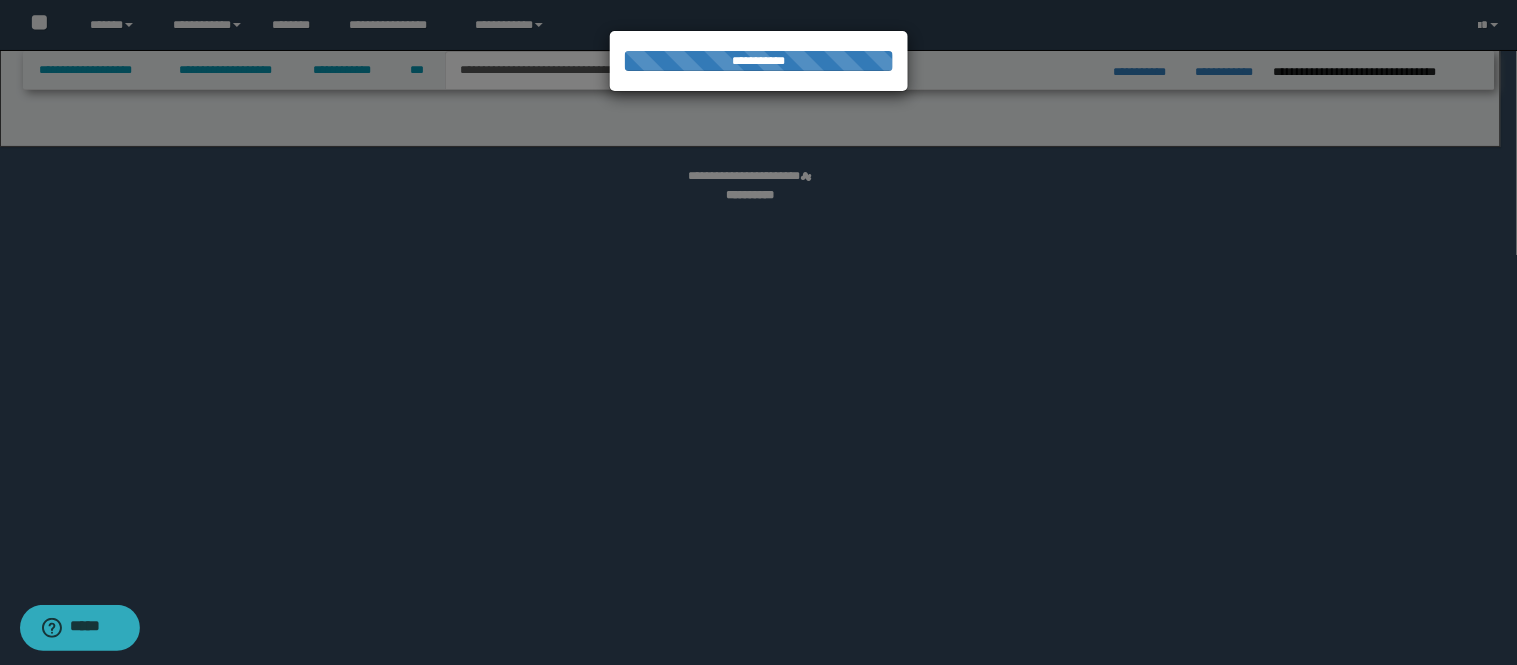 select on "*" 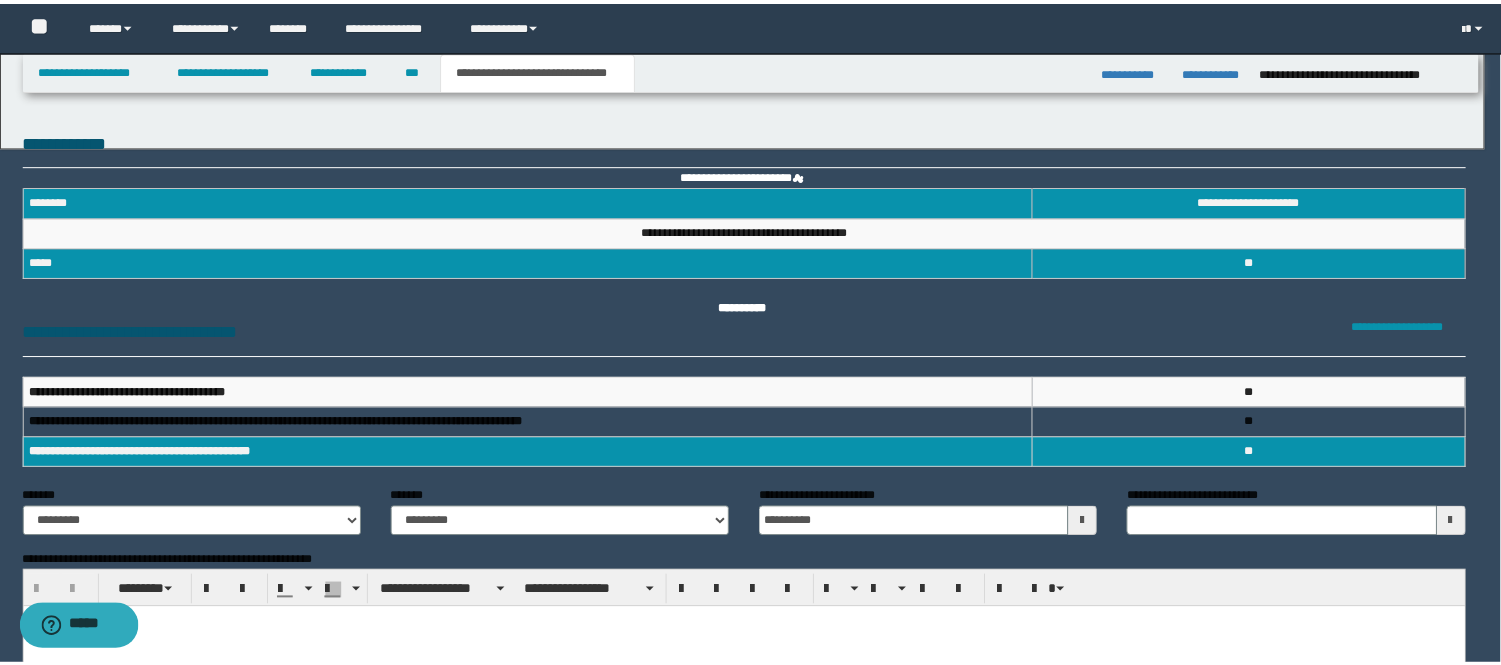 scroll, scrollTop: 0, scrollLeft: 0, axis: both 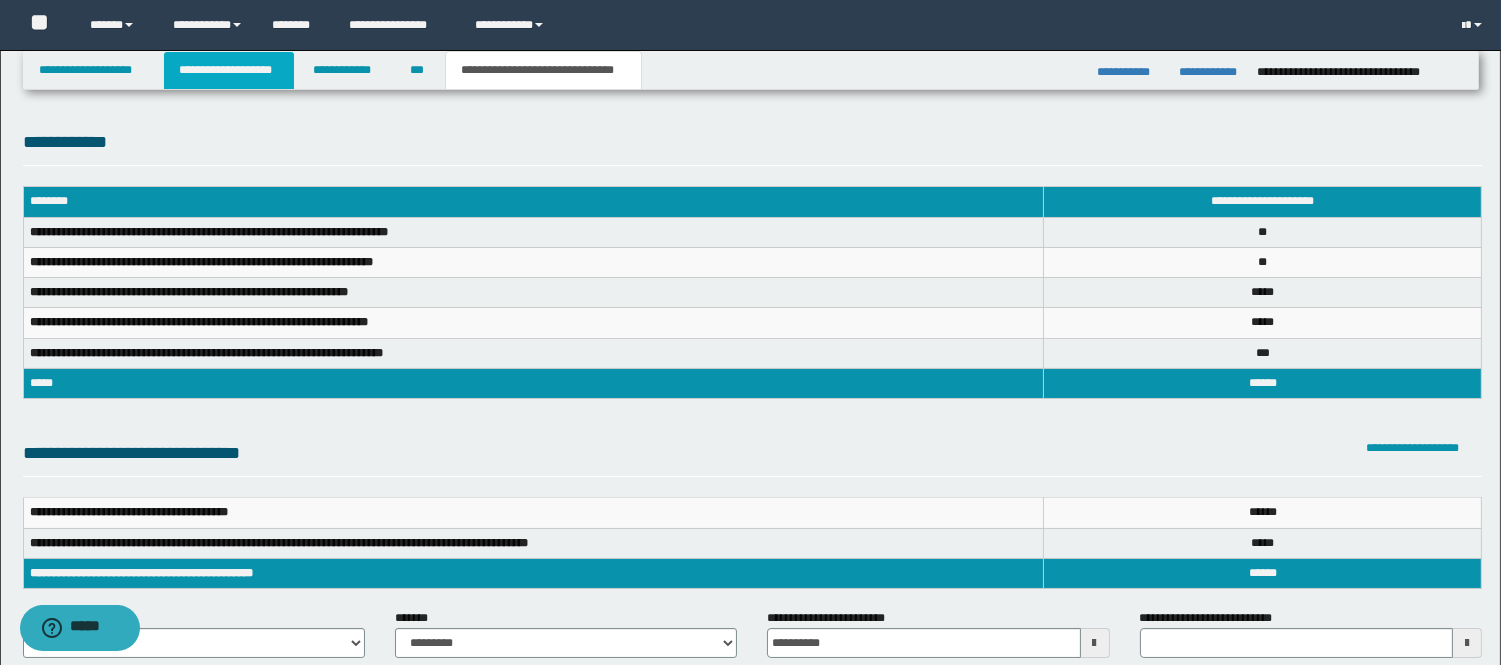 click on "**********" at bounding box center [229, 70] 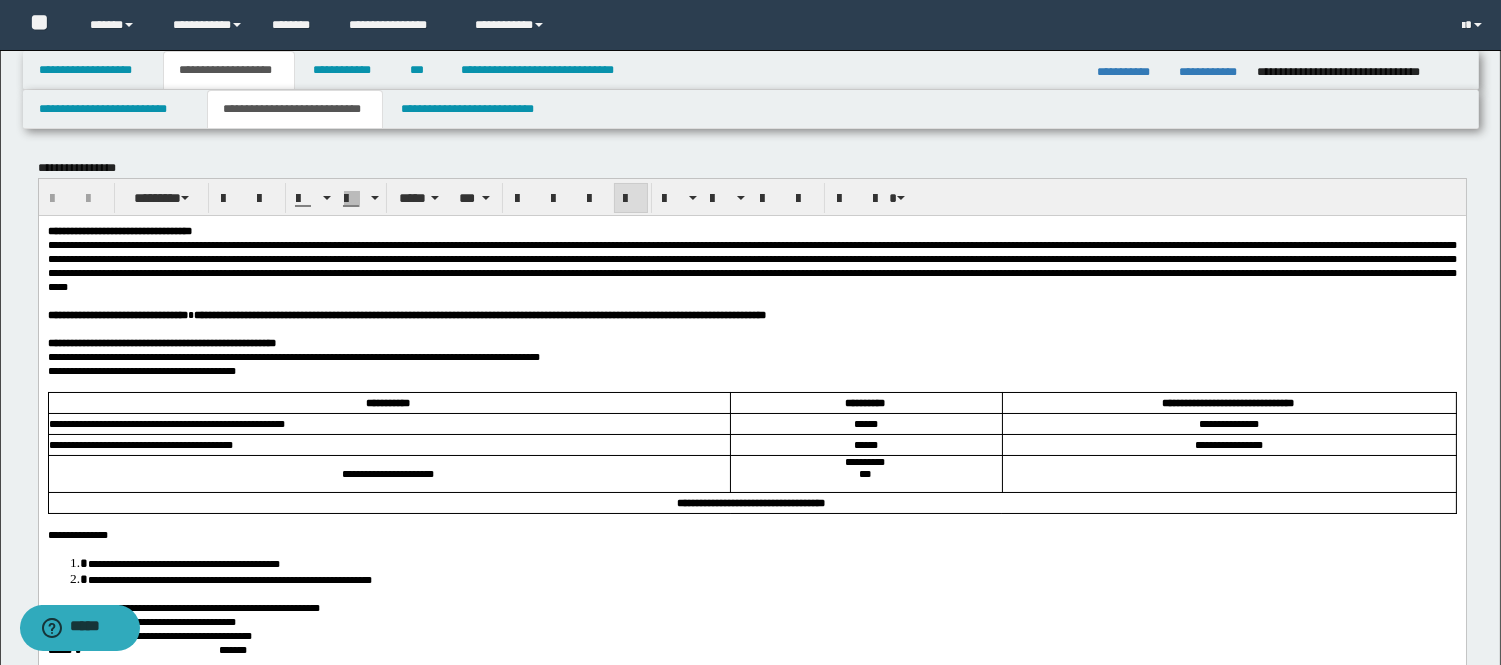 click at bounding box center [751, 328] 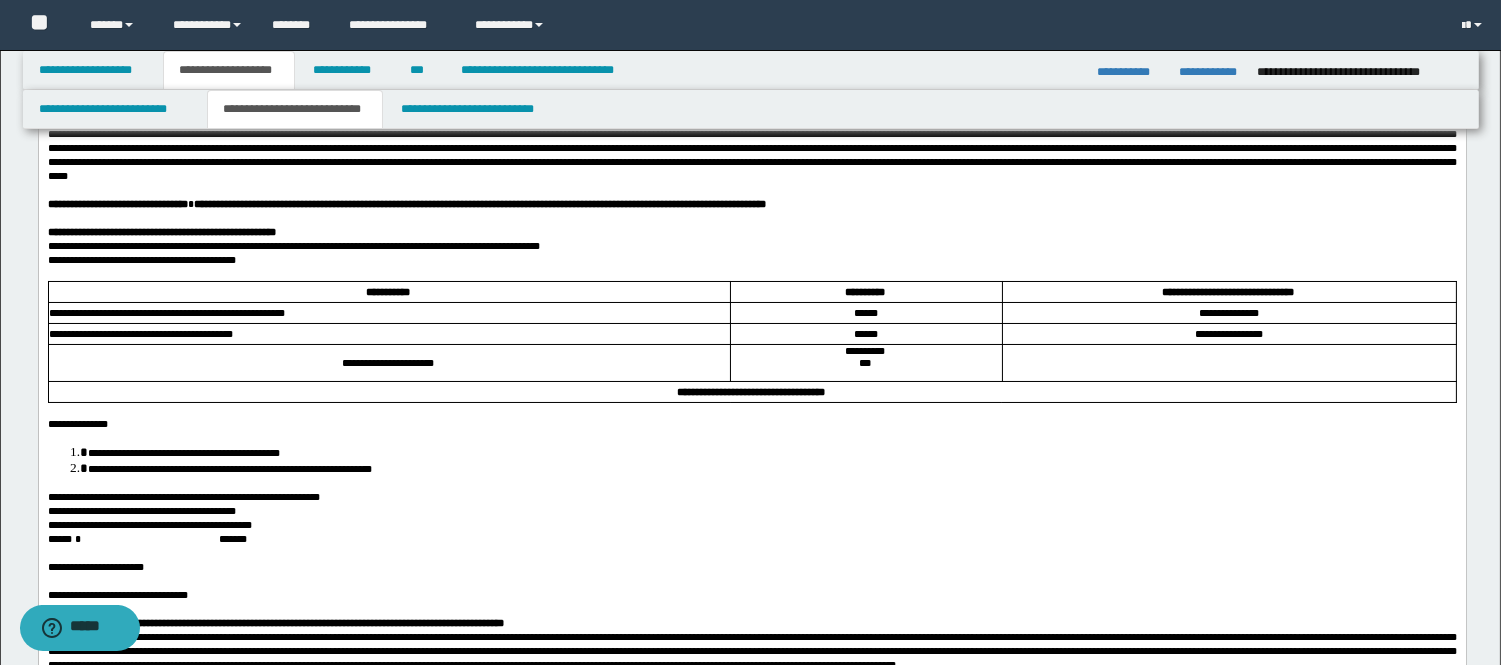 scroll, scrollTop: 222, scrollLeft: 0, axis: vertical 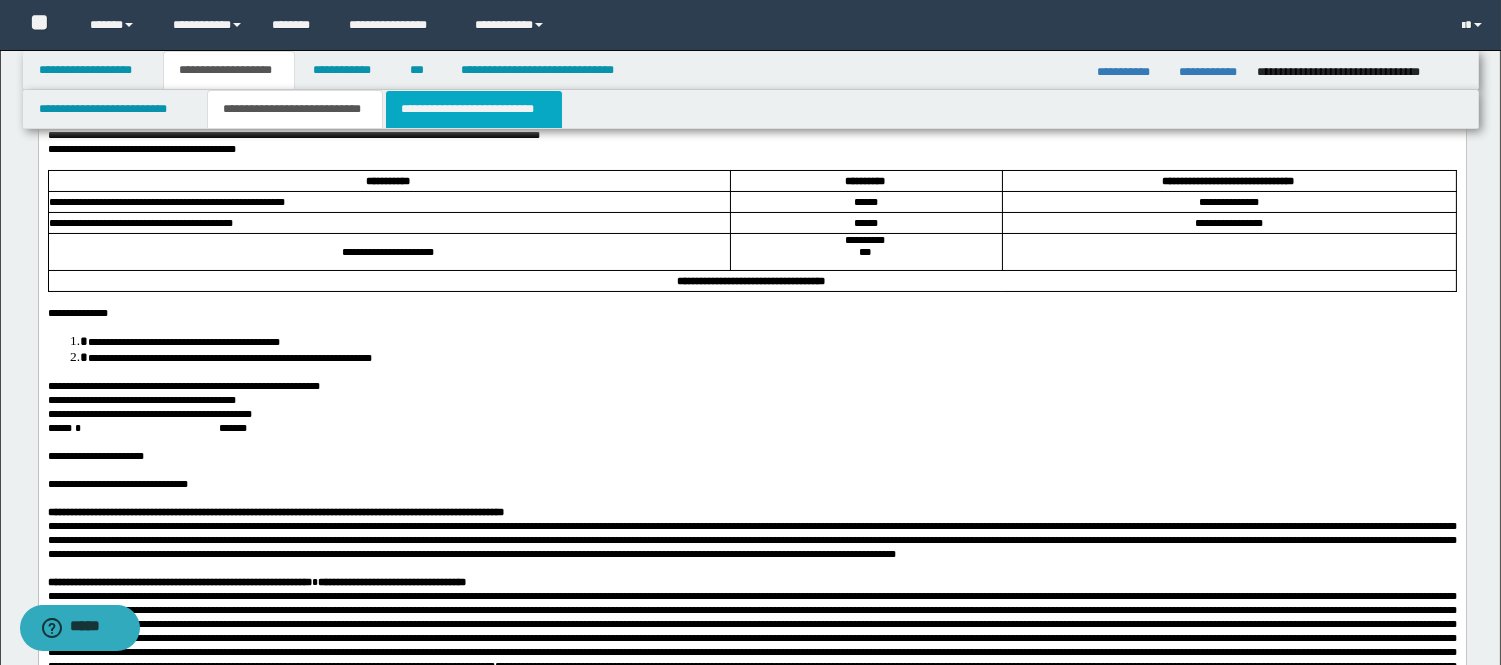 click on "**********" at bounding box center [474, 109] 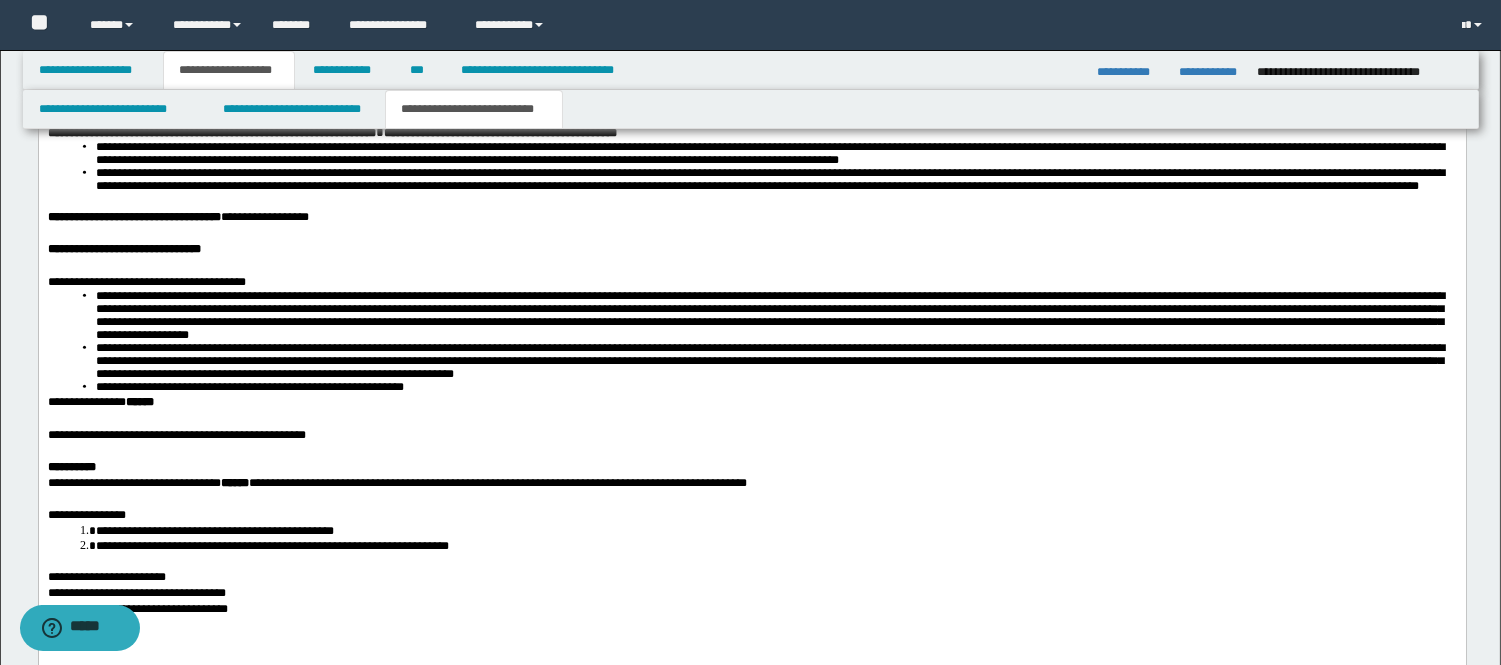 scroll, scrollTop: 4000, scrollLeft: 0, axis: vertical 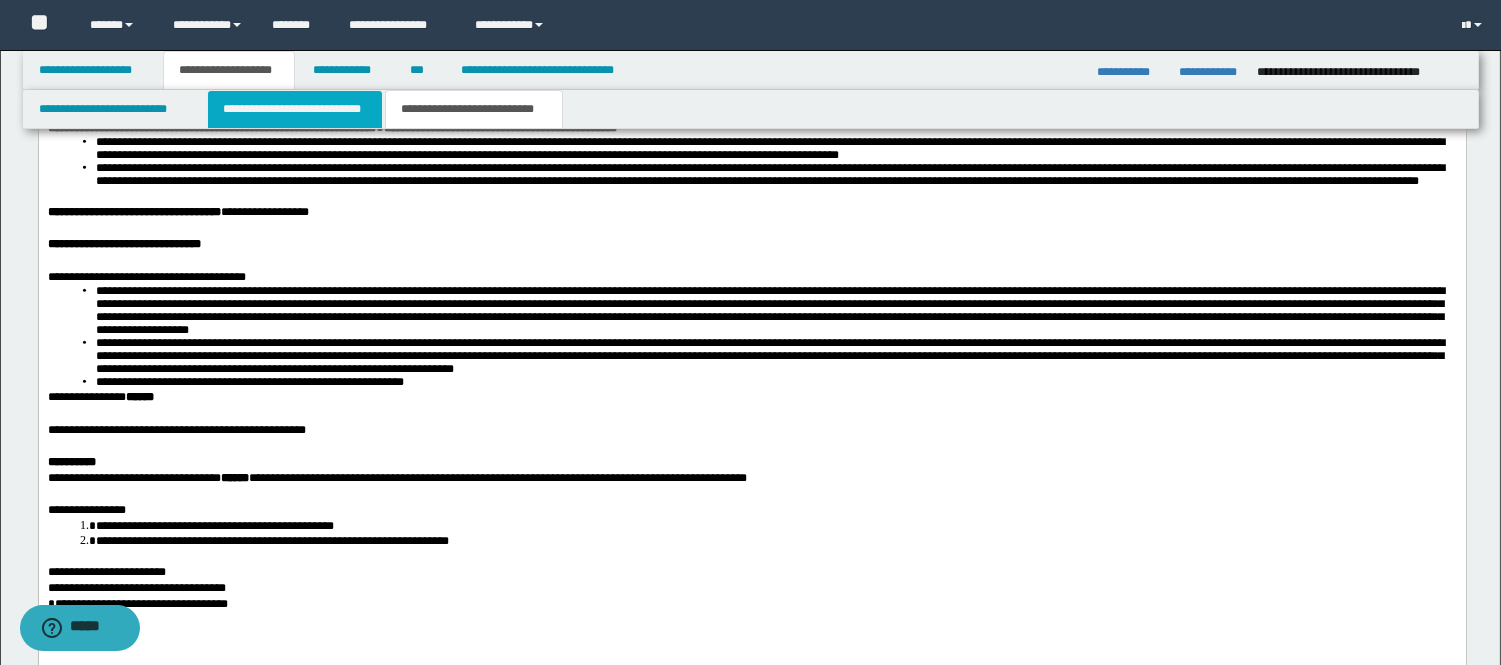 click on "**********" at bounding box center (295, 109) 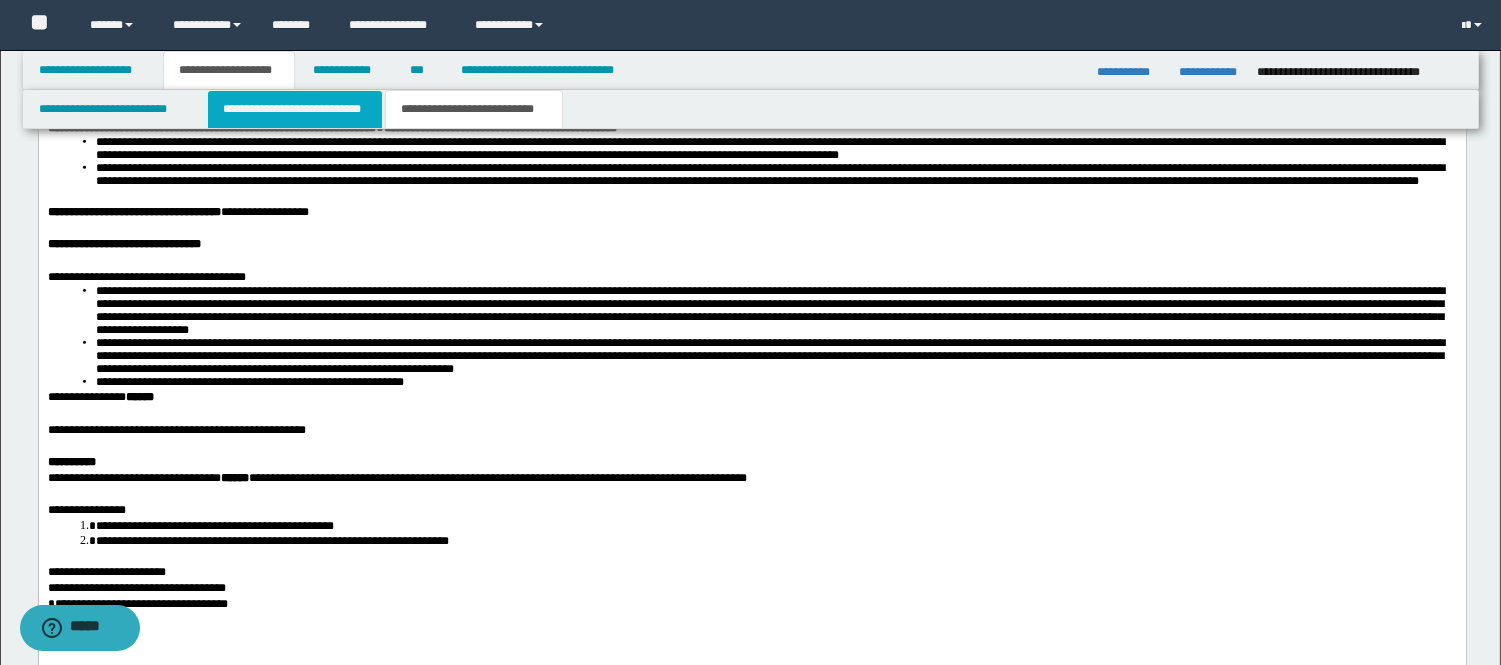 type 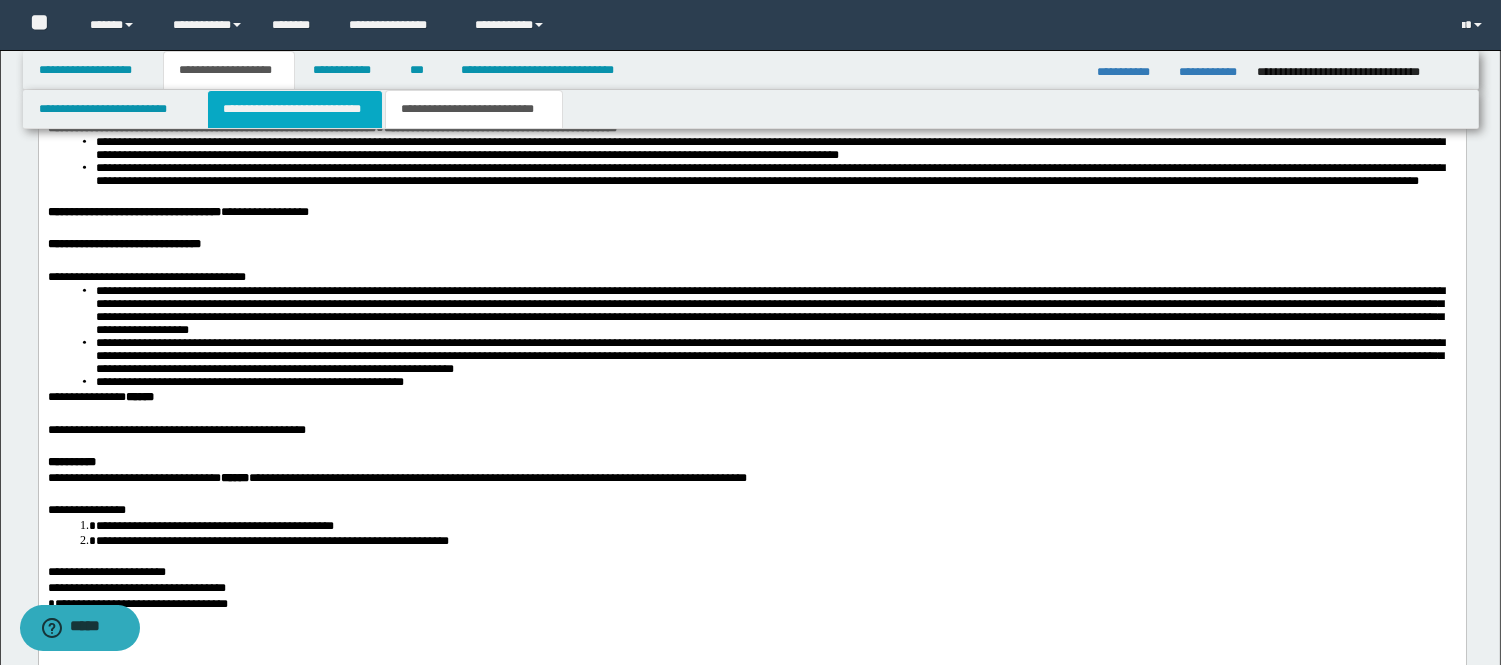 type 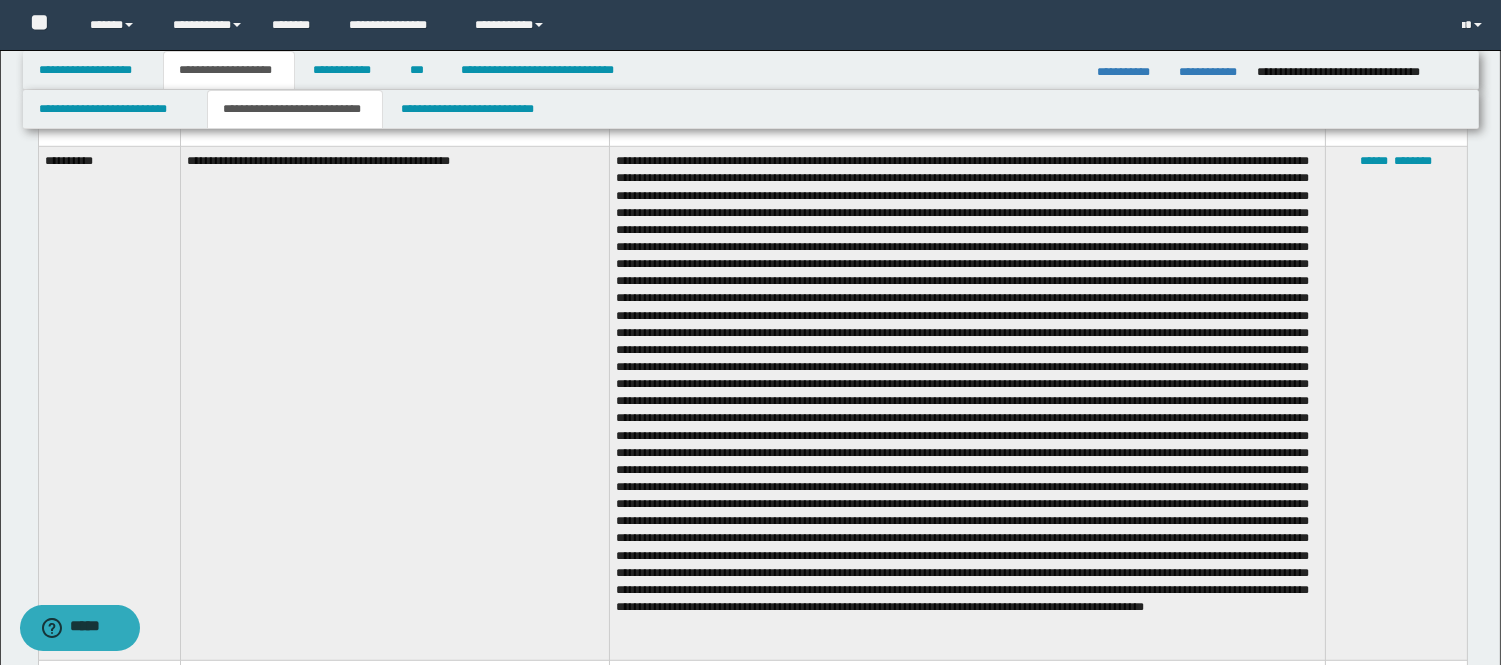 scroll, scrollTop: 2523, scrollLeft: 0, axis: vertical 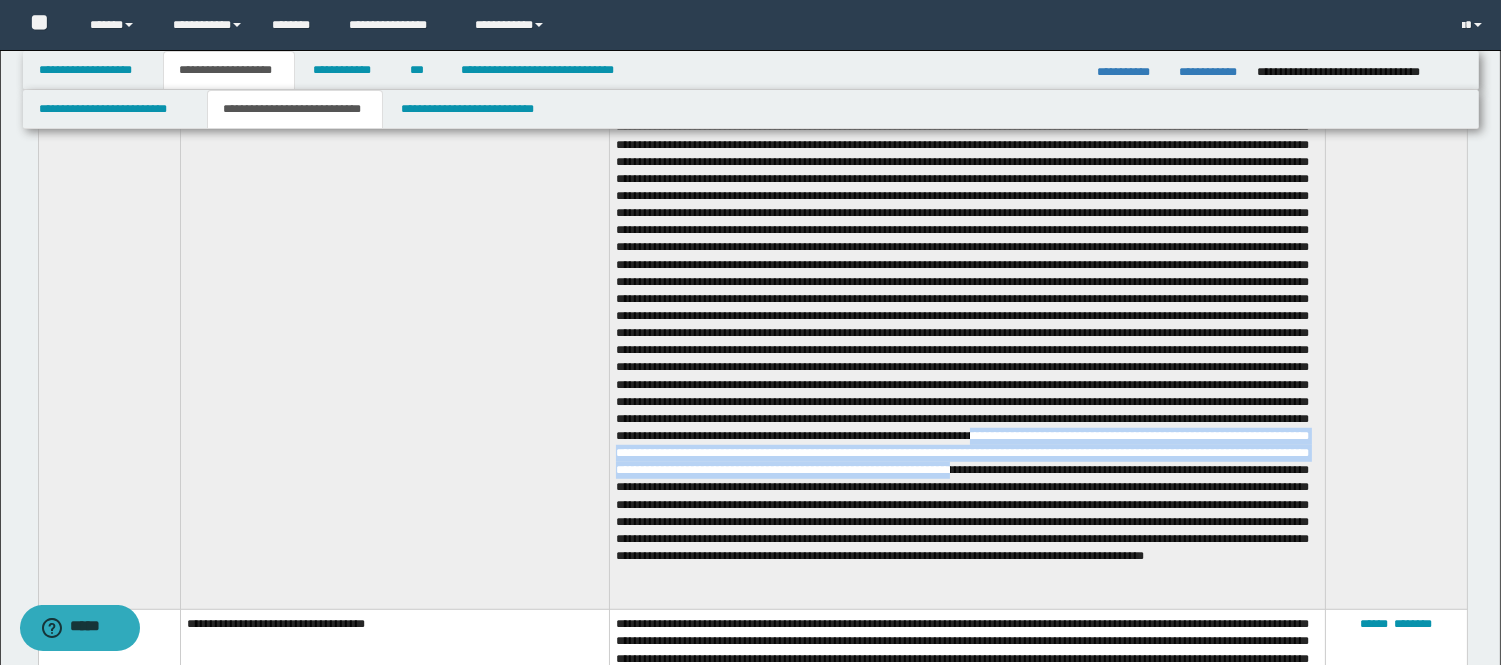 drag, startPoint x: 1252, startPoint y: 455, endPoint x: 684, endPoint y: 512, distance: 570.85284 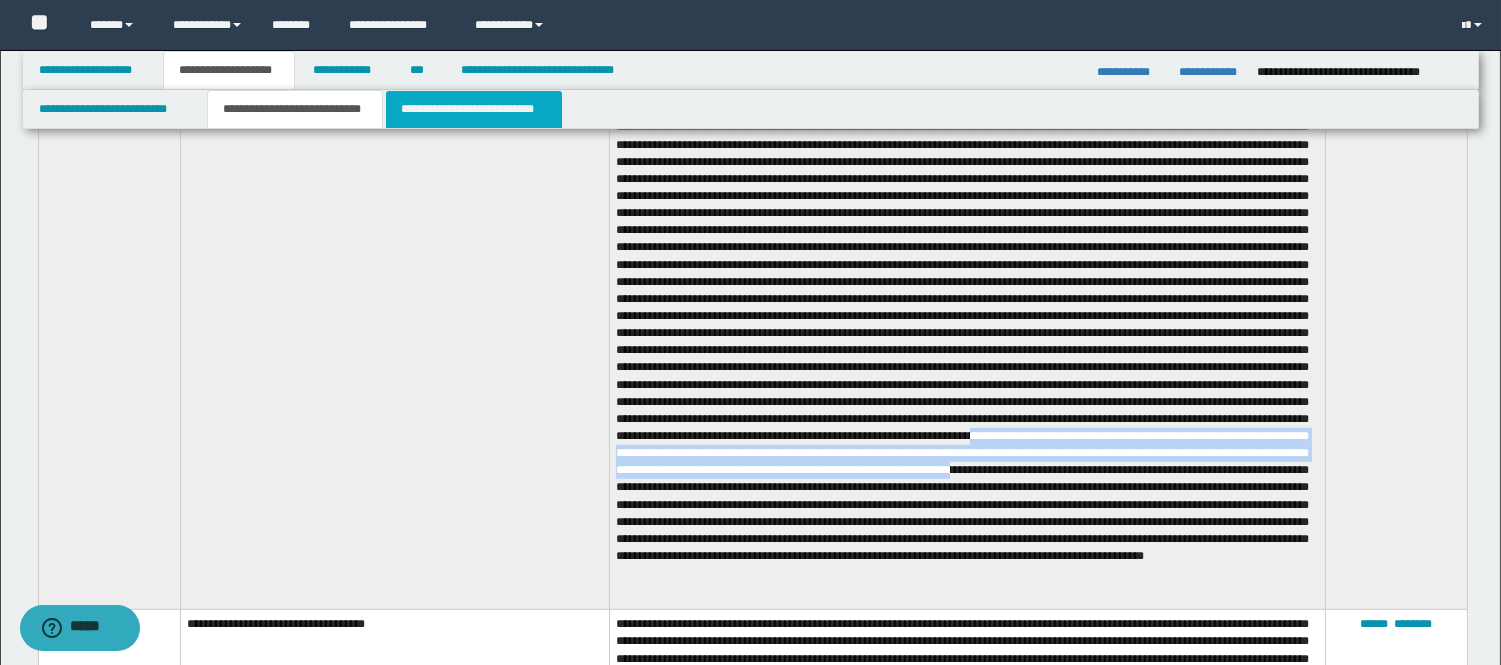 click on "**********" at bounding box center (474, 109) 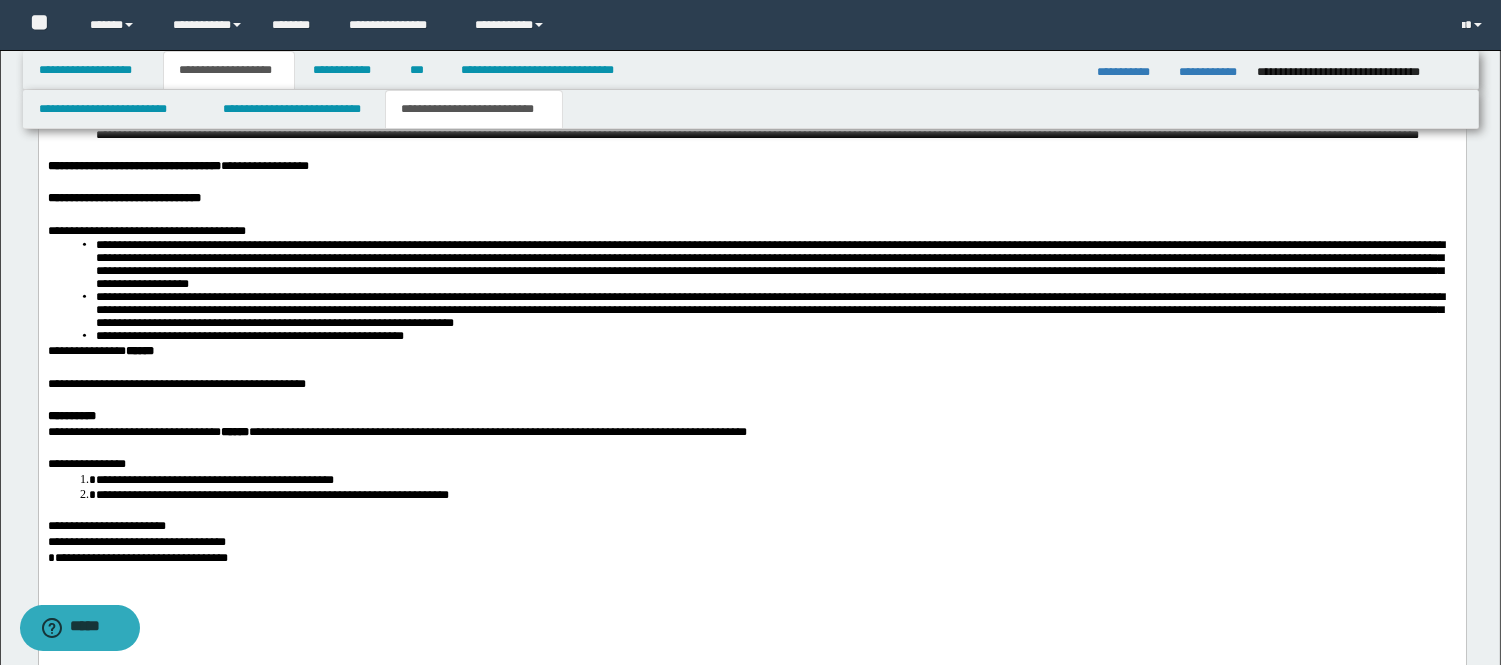 scroll, scrollTop: 3936, scrollLeft: 0, axis: vertical 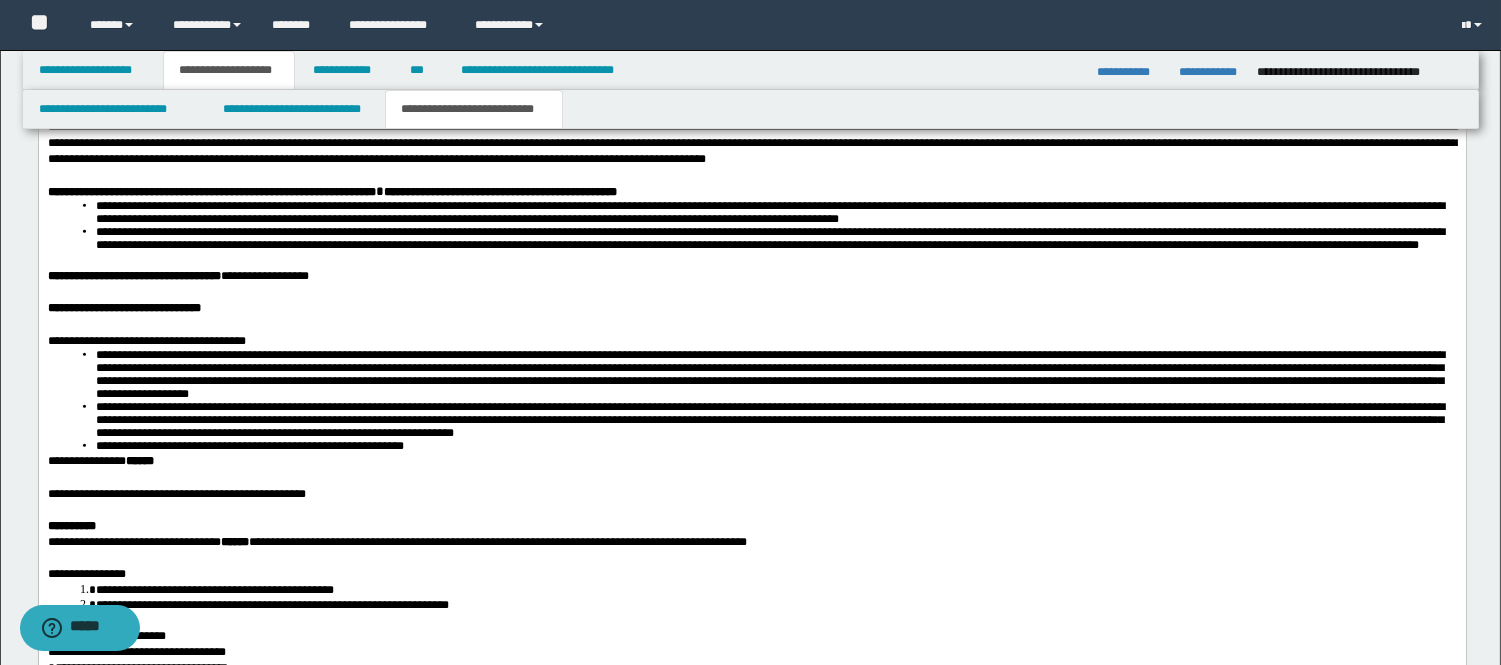 click at bounding box center [751, 511] 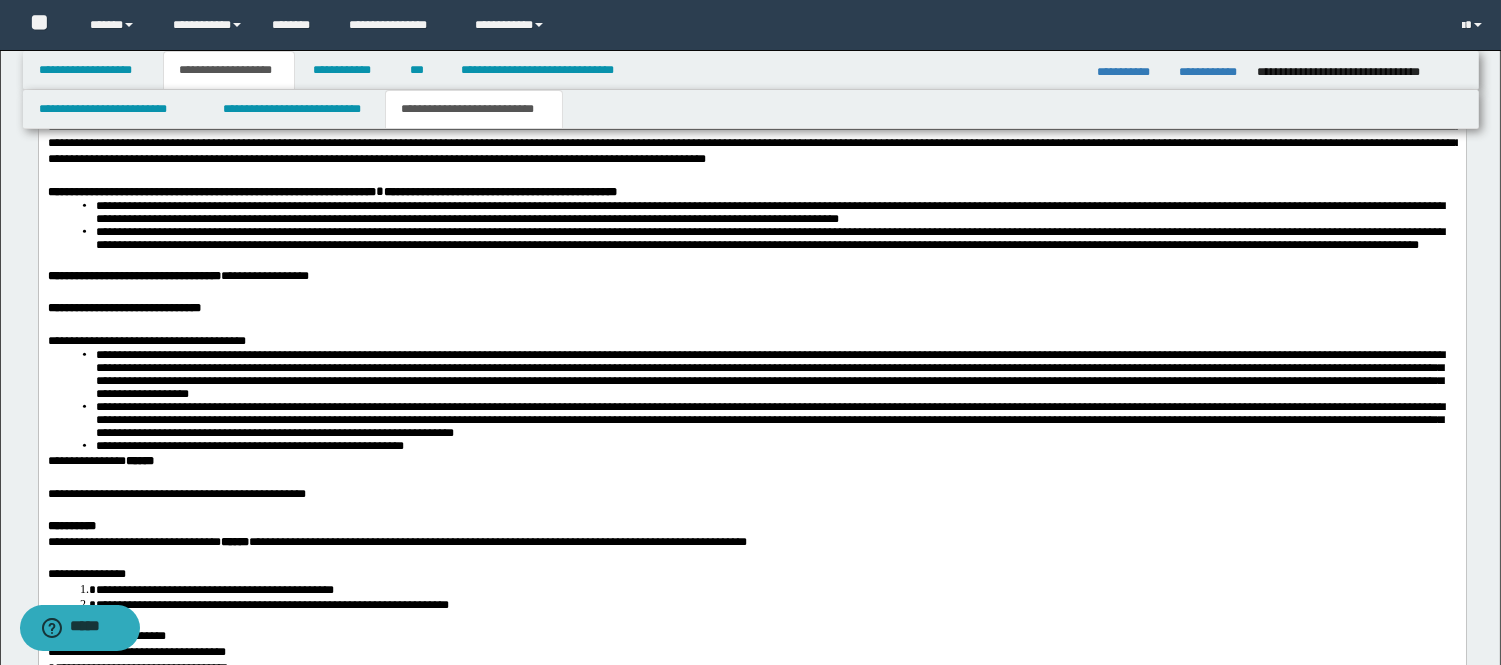 type 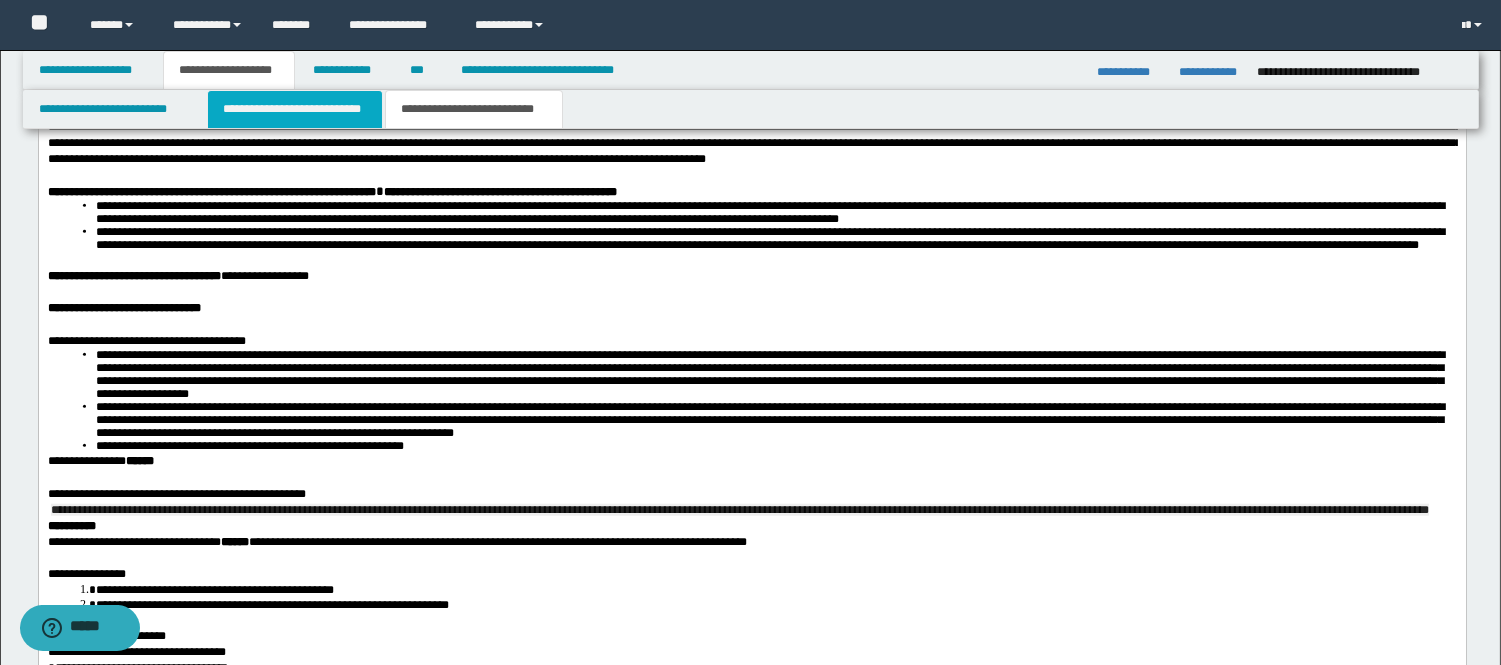 click on "**********" at bounding box center [295, 109] 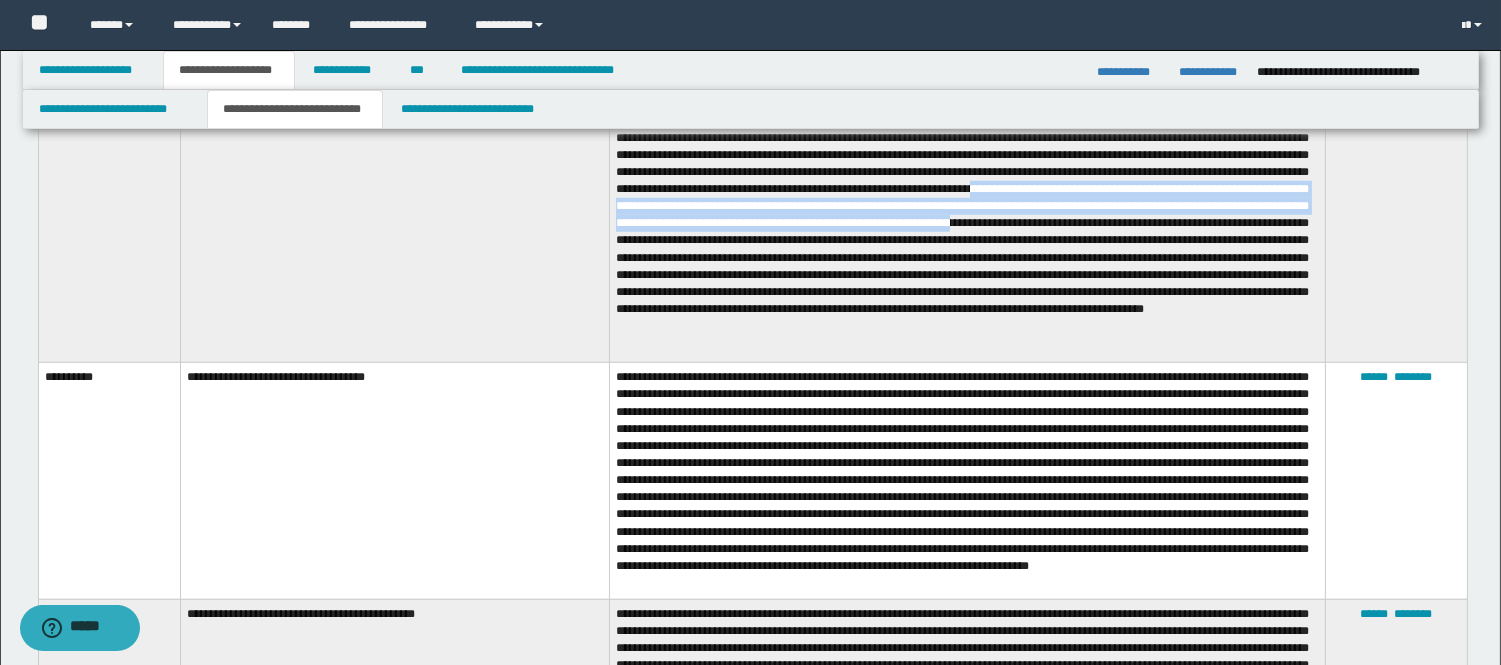 scroll, scrollTop: 2825, scrollLeft: 0, axis: vertical 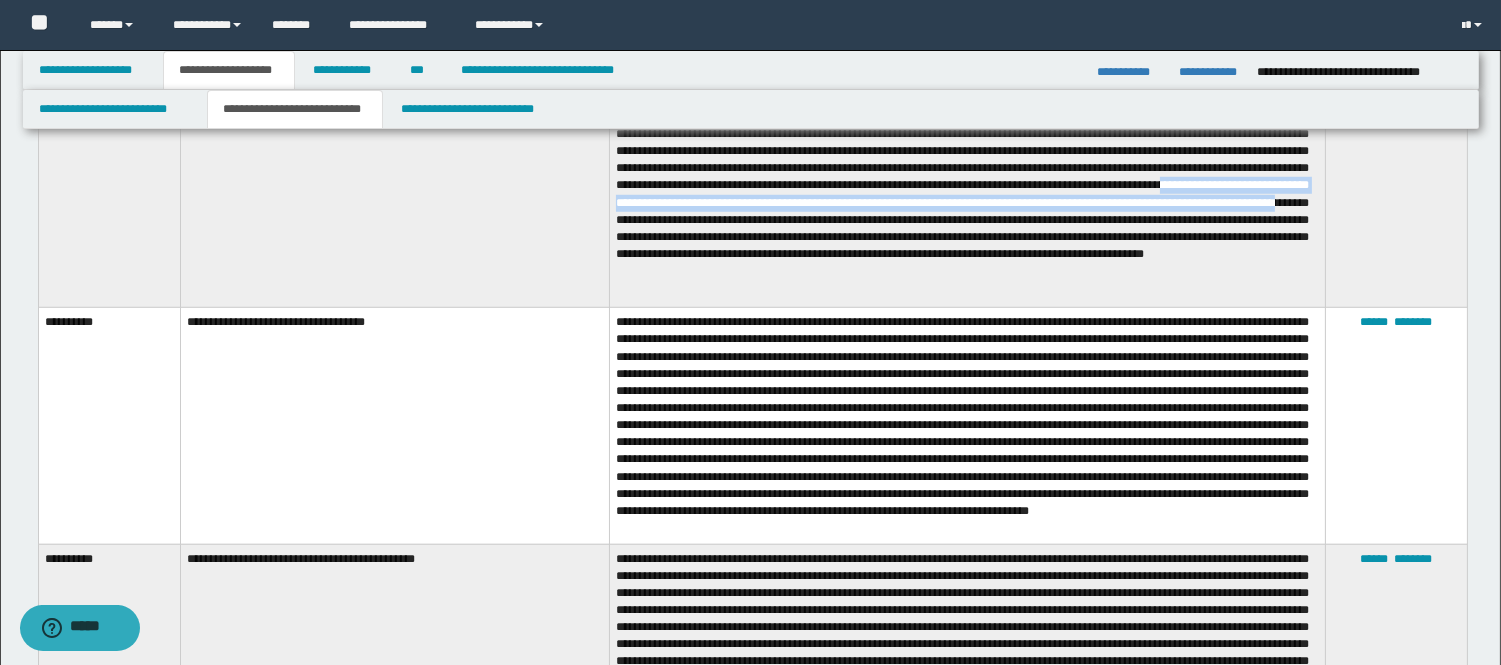 drag, startPoint x: 977, startPoint y: 218, endPoint x: 1143, endPoint y: 243, distance: 167.87198 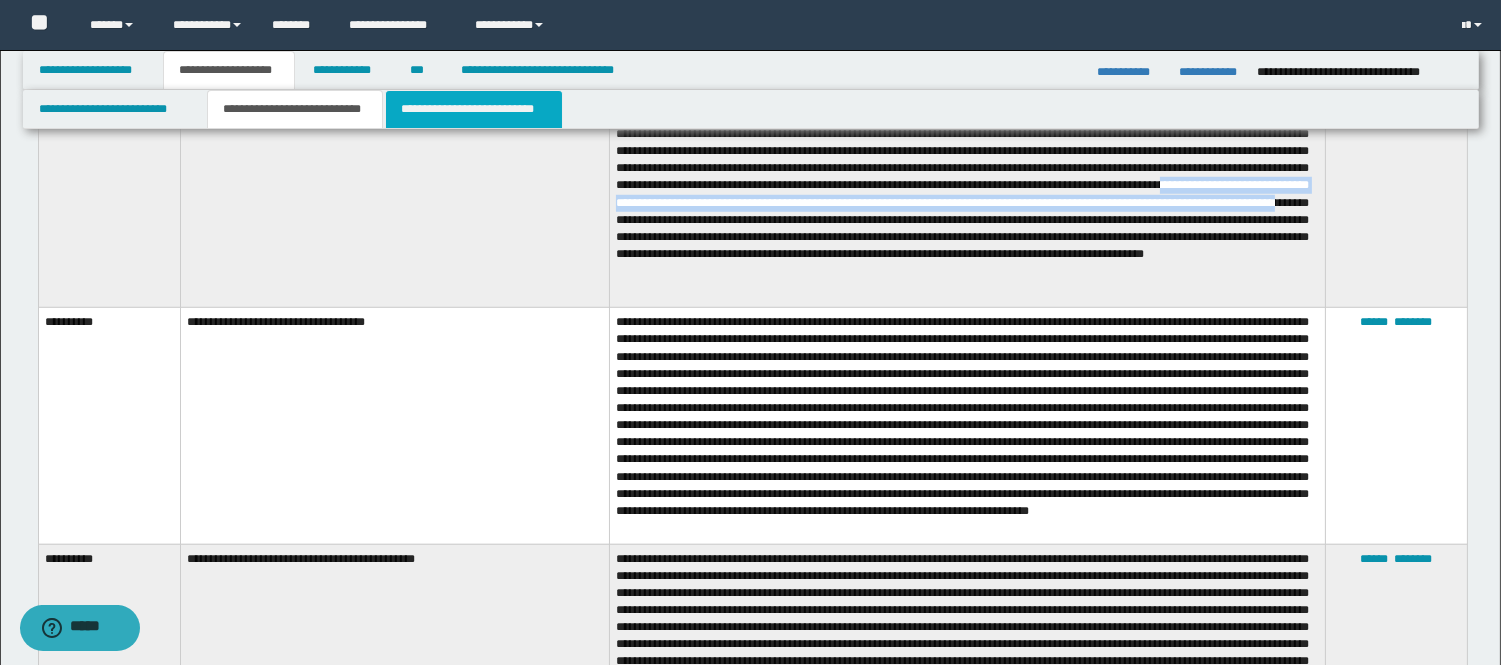 click on "**********" at bounding box center [474, 109] 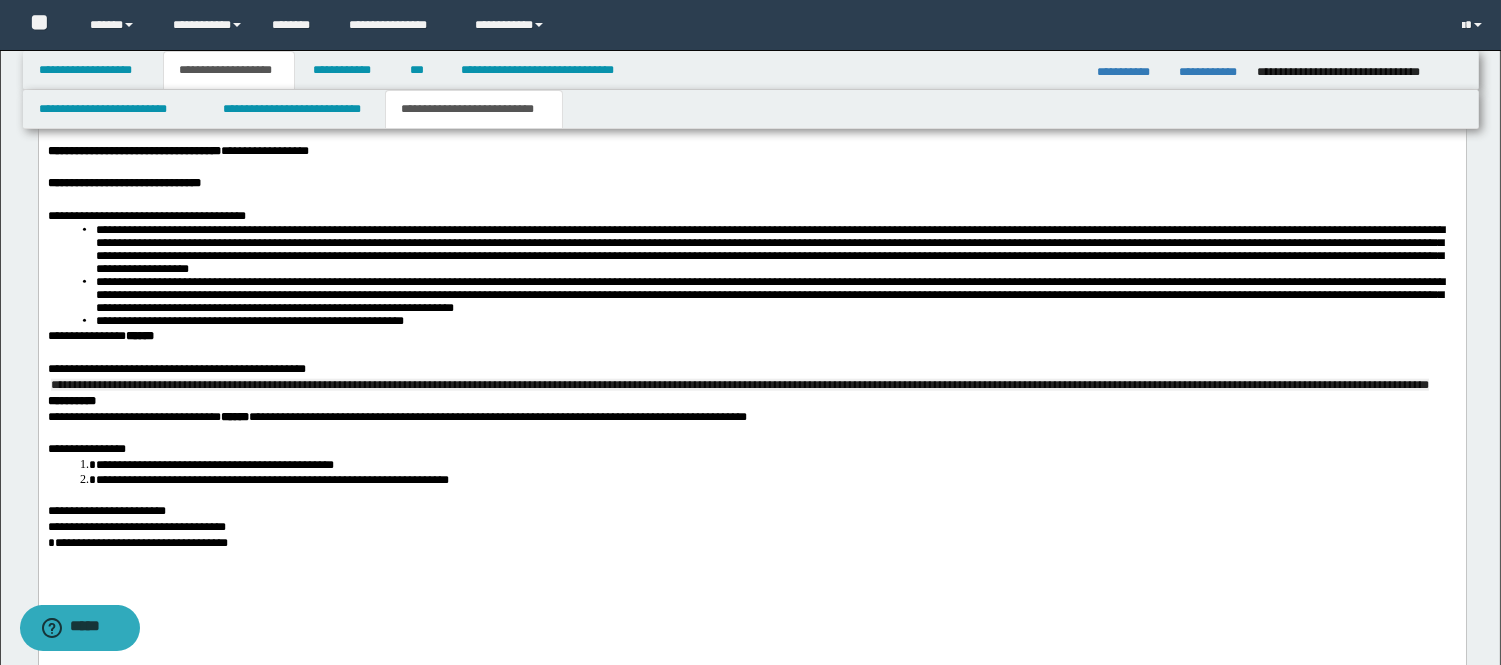 scroll, scrollTop: 4047, scrollLeft: 0, axis: vertical 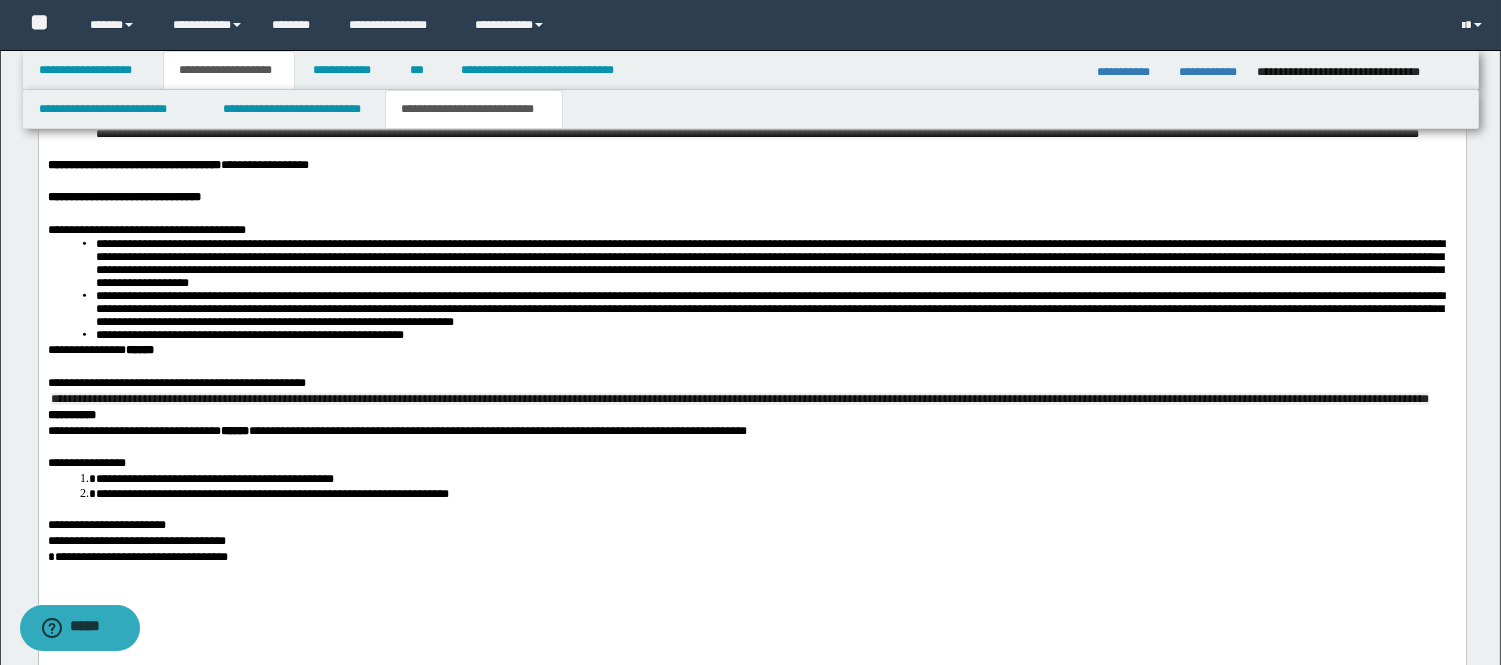 click on "**********" at bounding box center [751, 400] 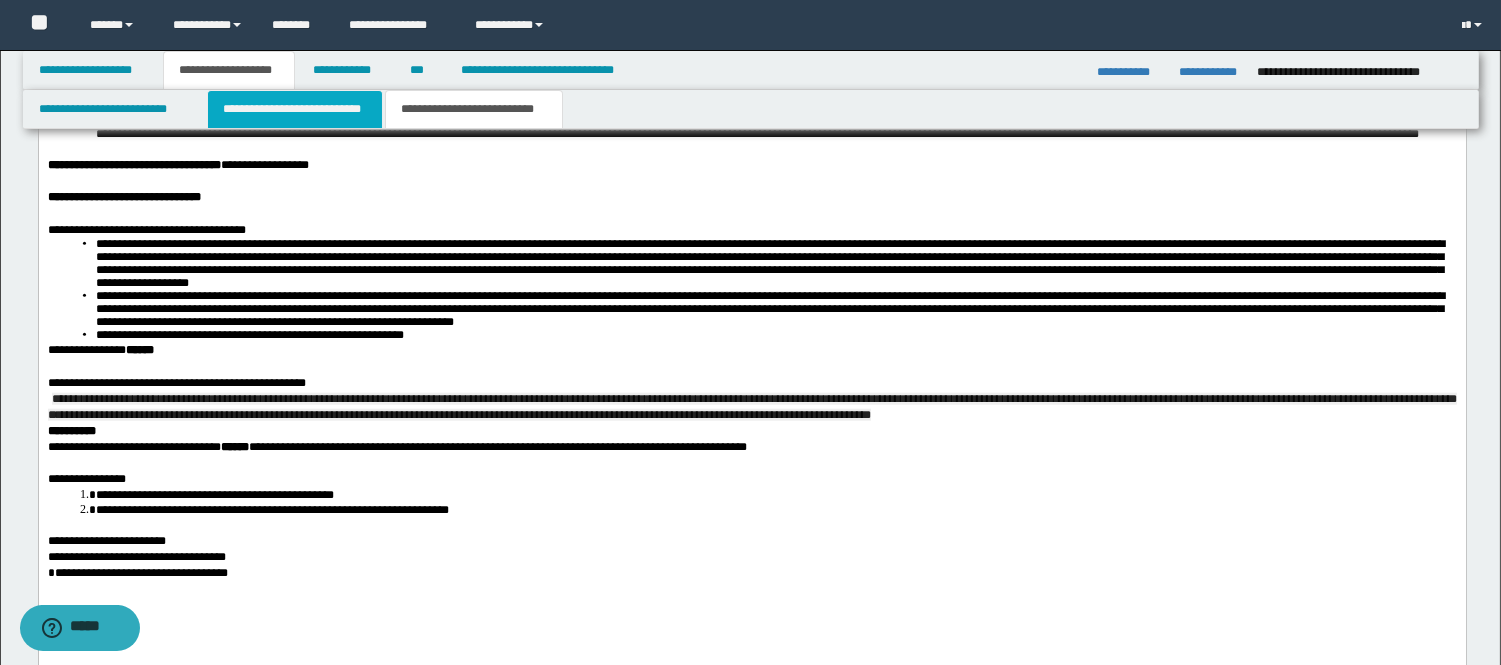 click on "**********" at bounding box center (295, 109) 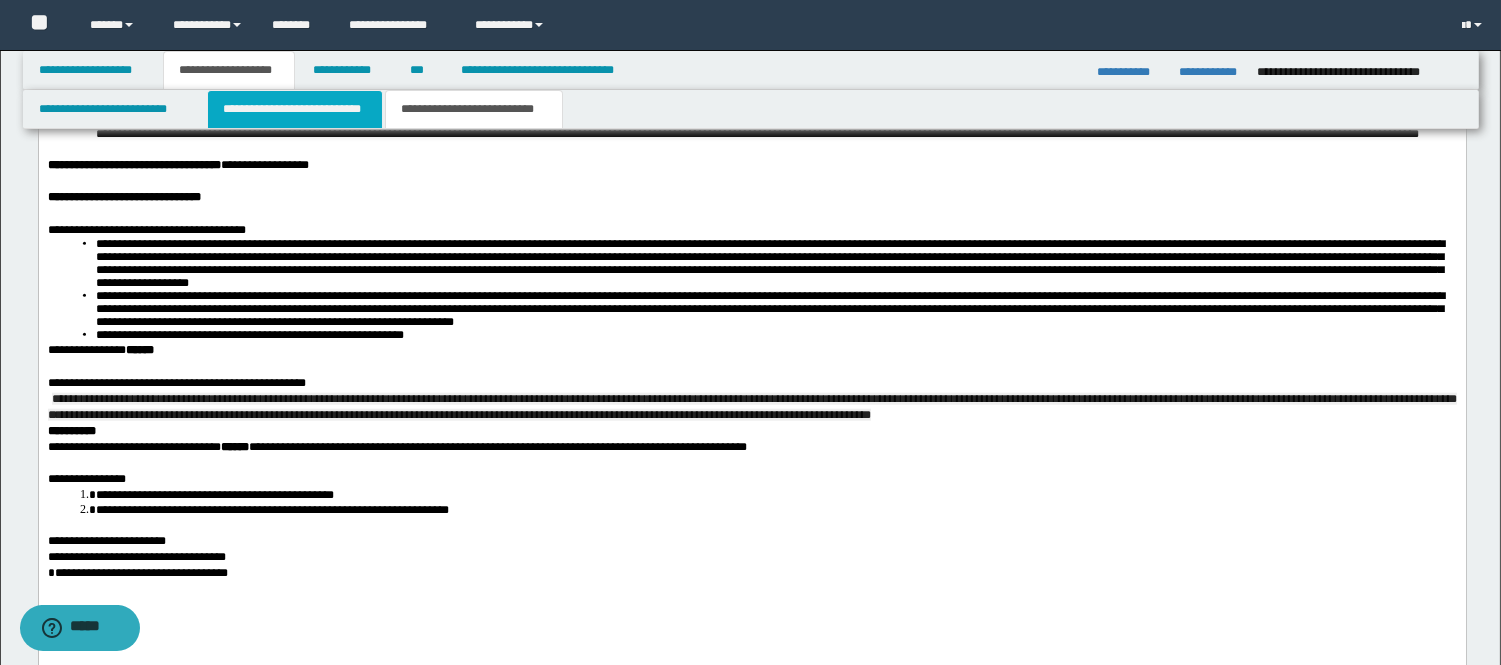 type 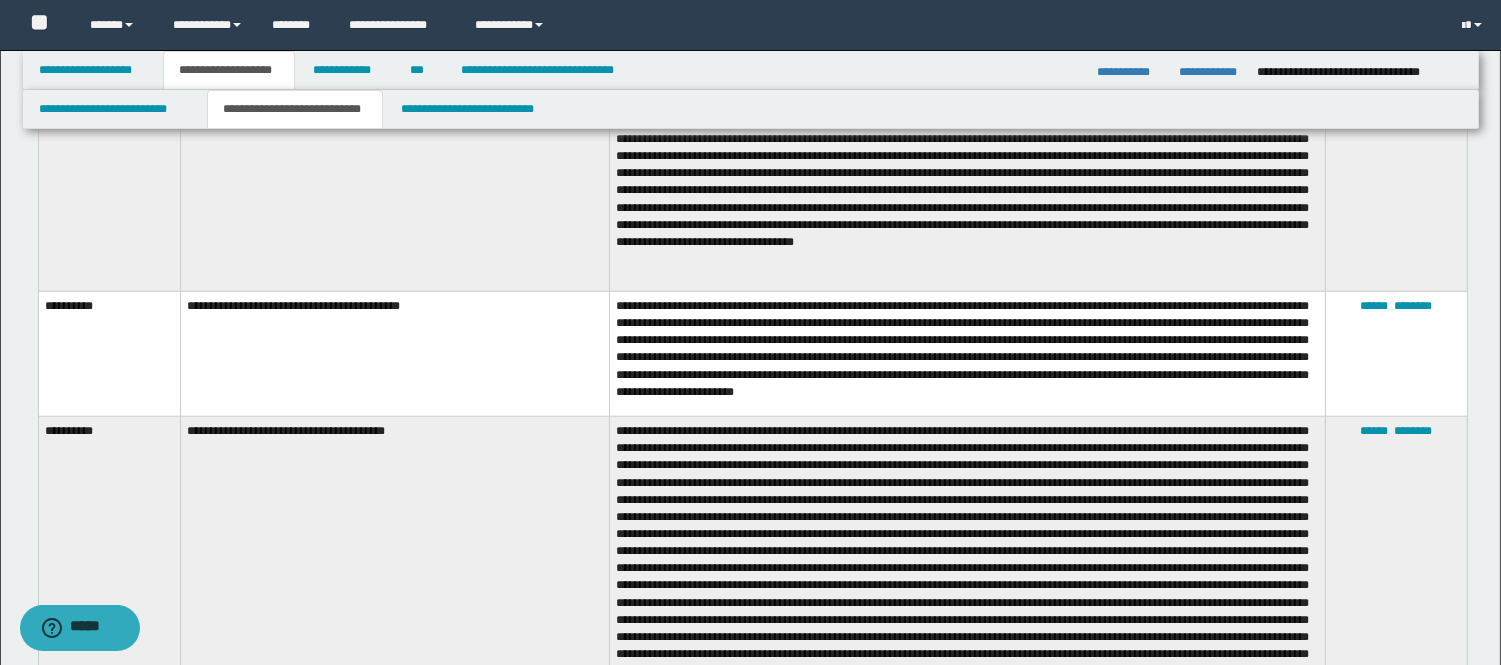 scroll, scrollTop: 3714, scrollLeft: 0, axis: vertical 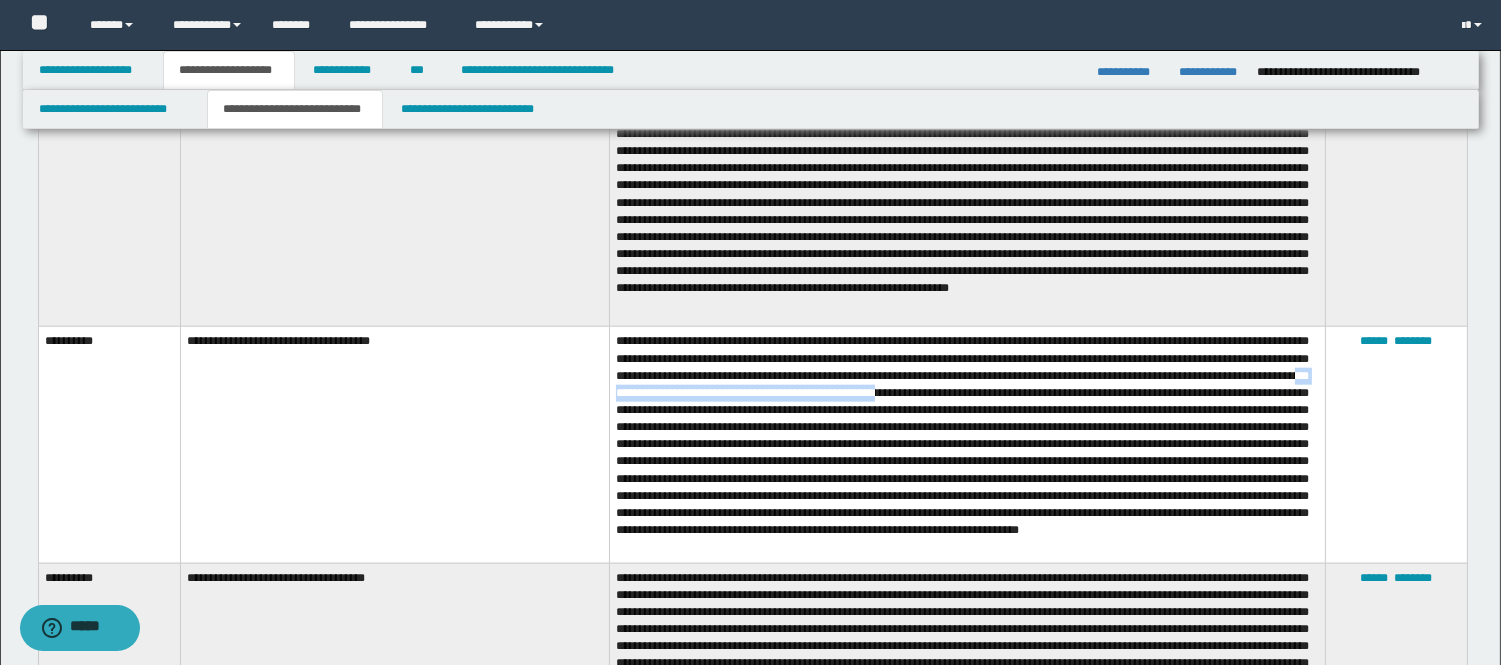 drag, startPoint x: 803, startPoint y: 391, endPoint x: 1103, endPoint y: 383, distance: 300.10666 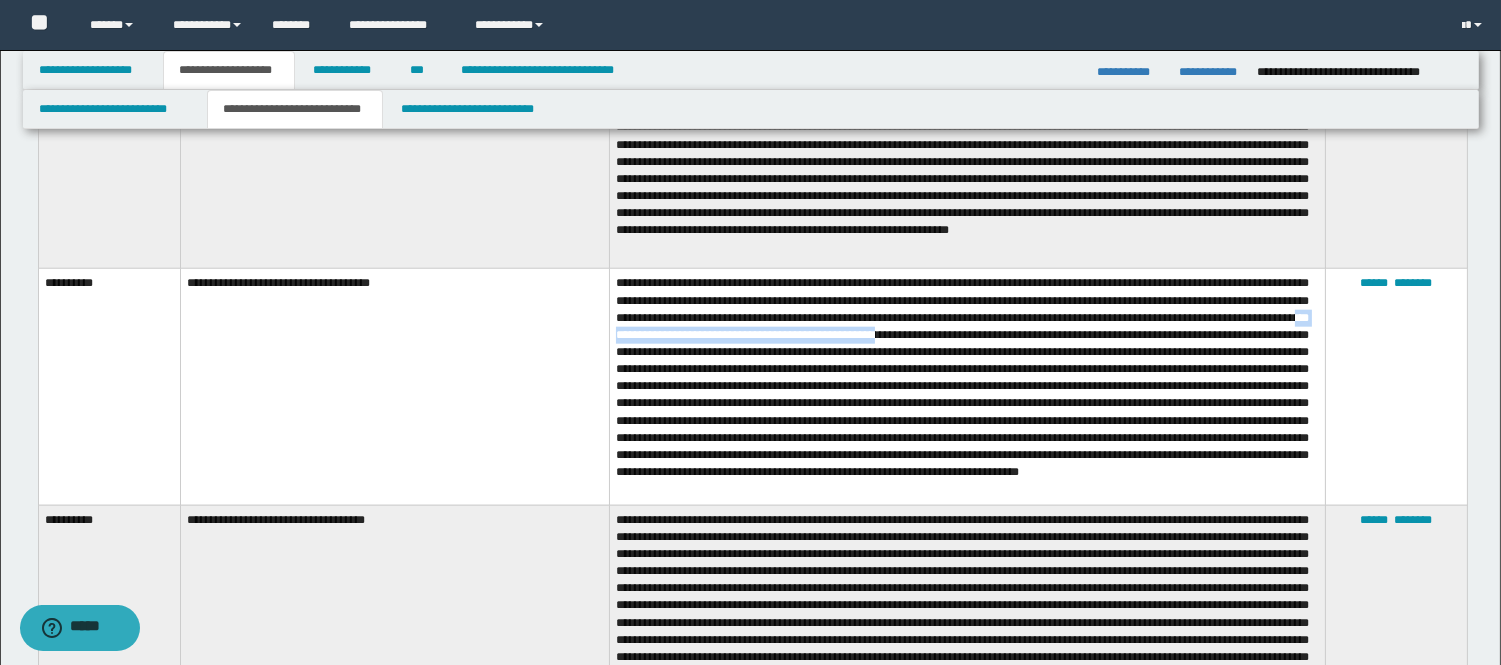 scroll, scrollTop: 4047, scrollLeft: 0, axis: vertical 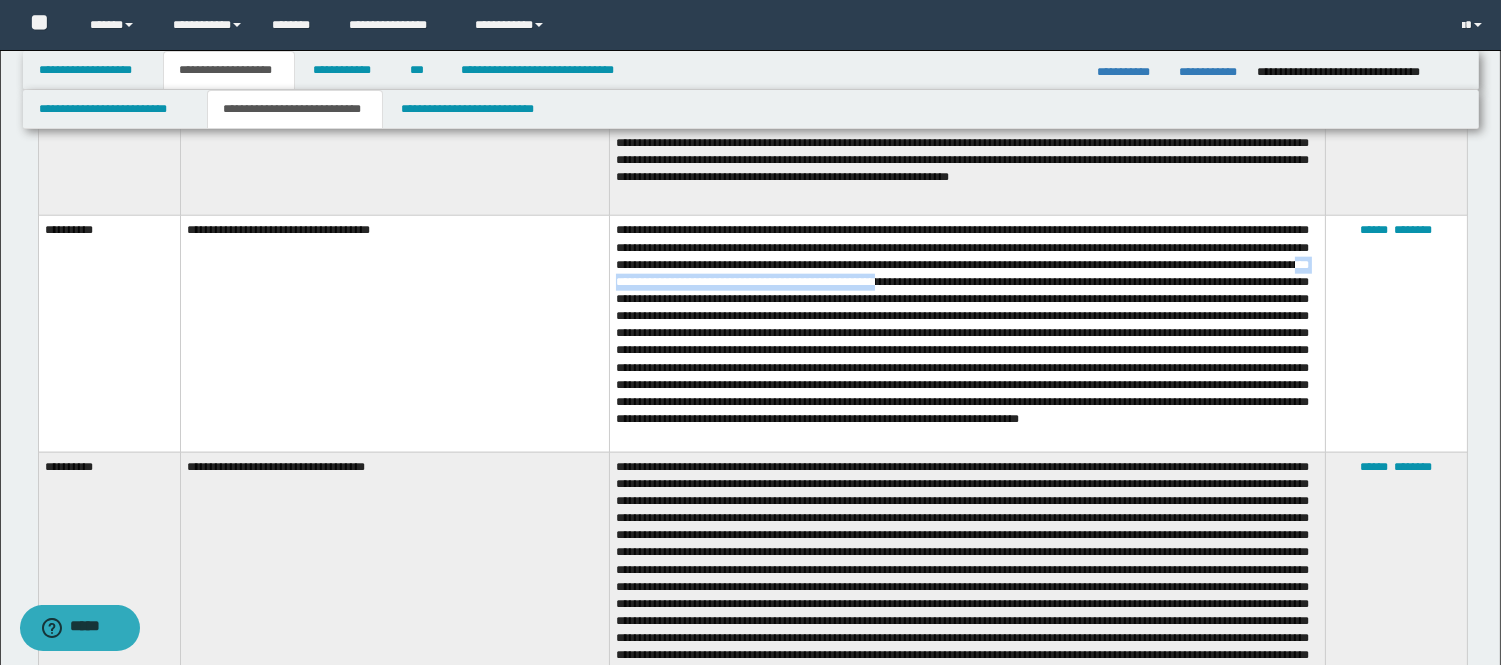 copy on "**********" 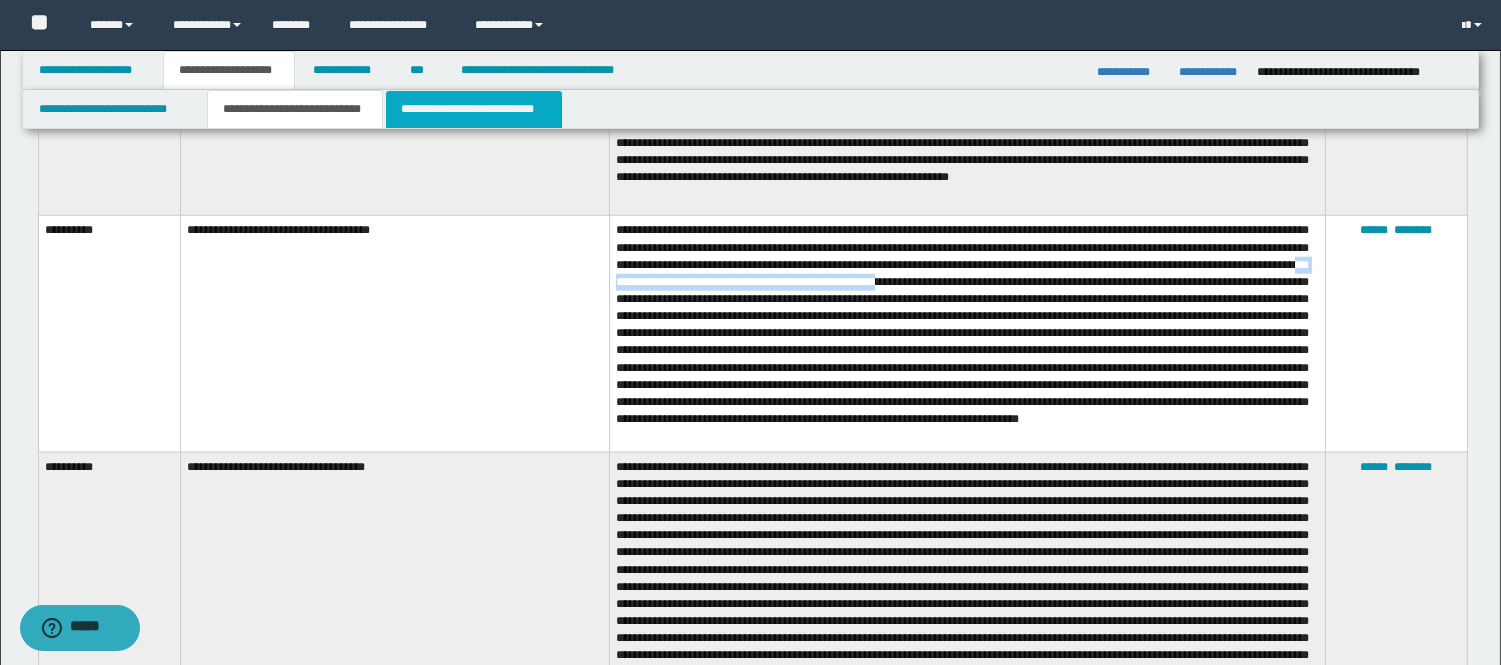 click on "**********" at bounding box center [474, 109] 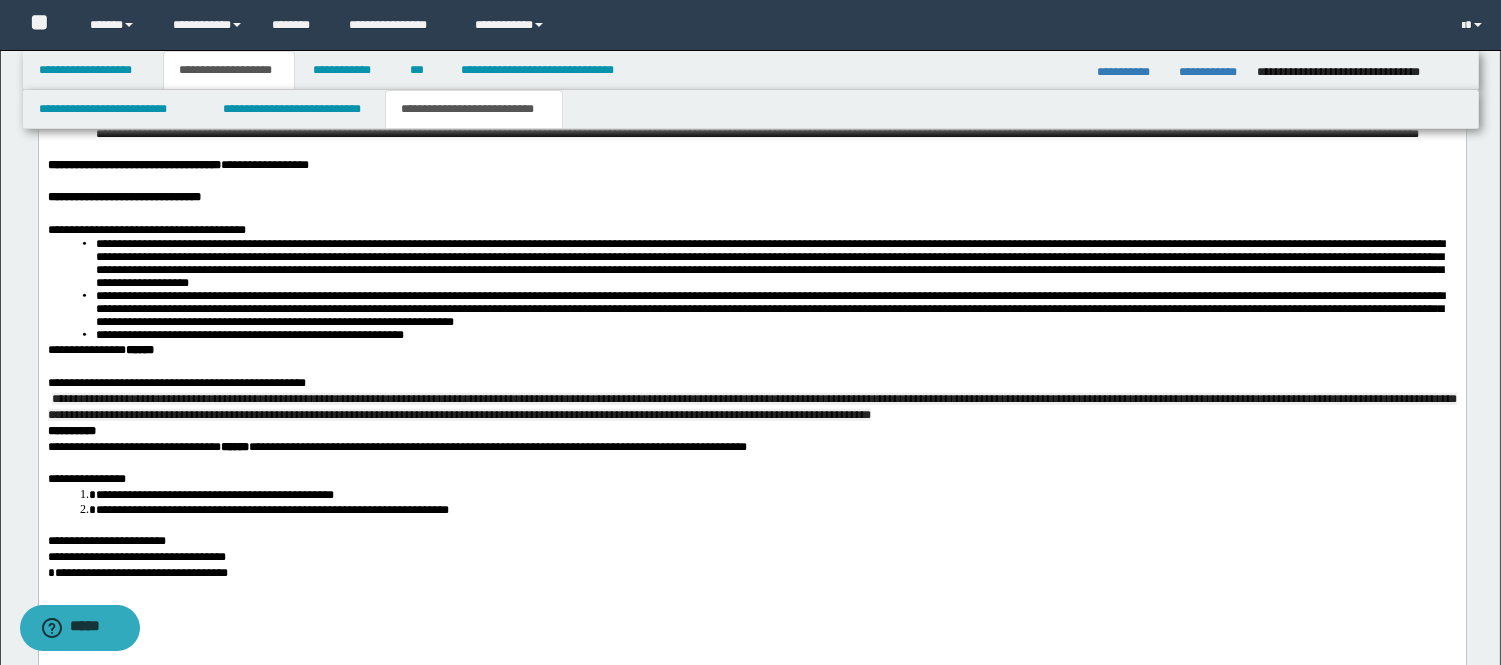 click on "**********" at bounding box center [751, 408] 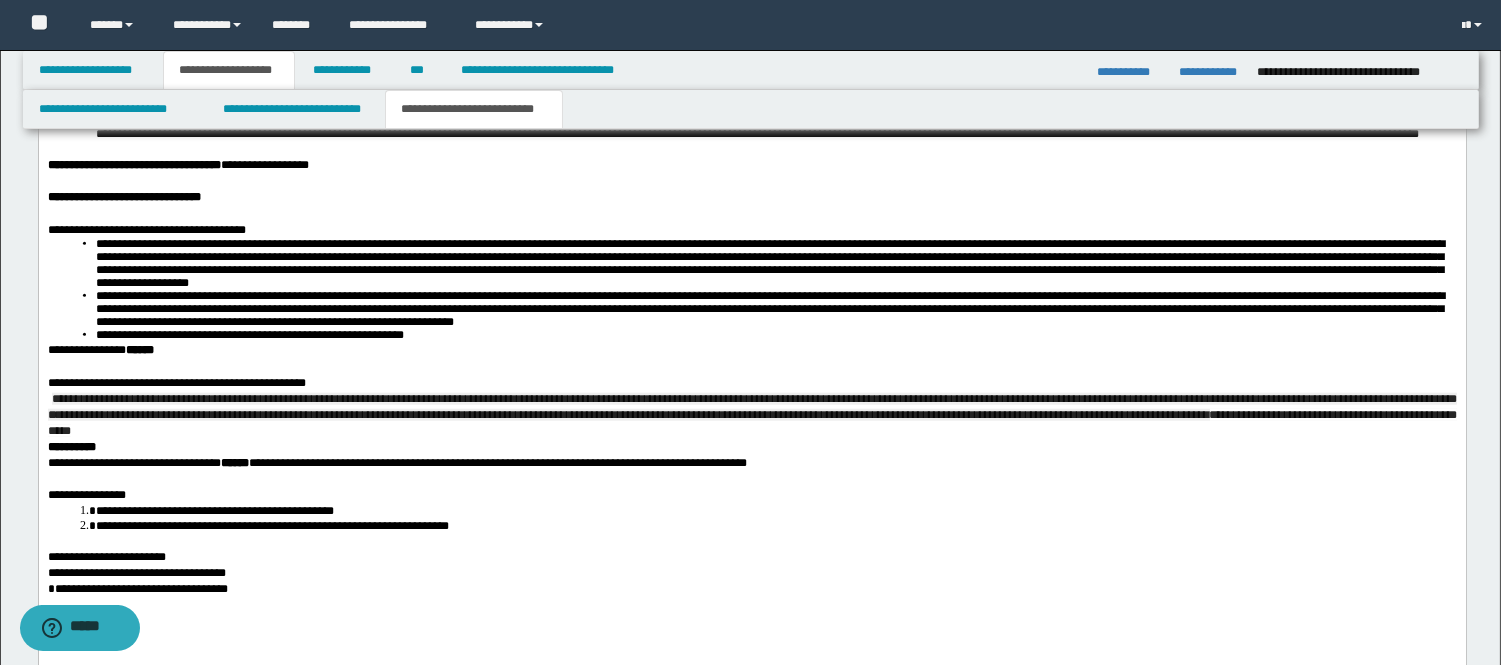 click on "**********" at bounding box center (751, 424) 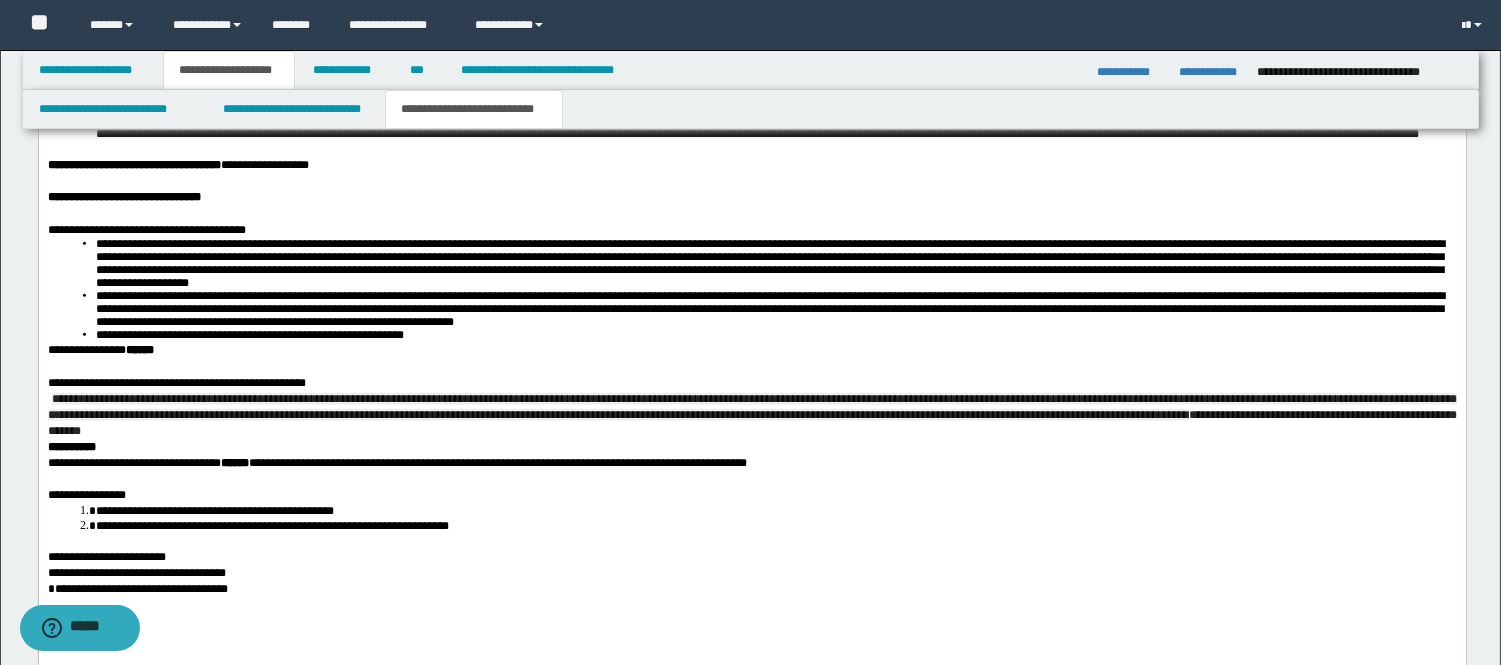 click on "**********" at bounding box center (751, 416) 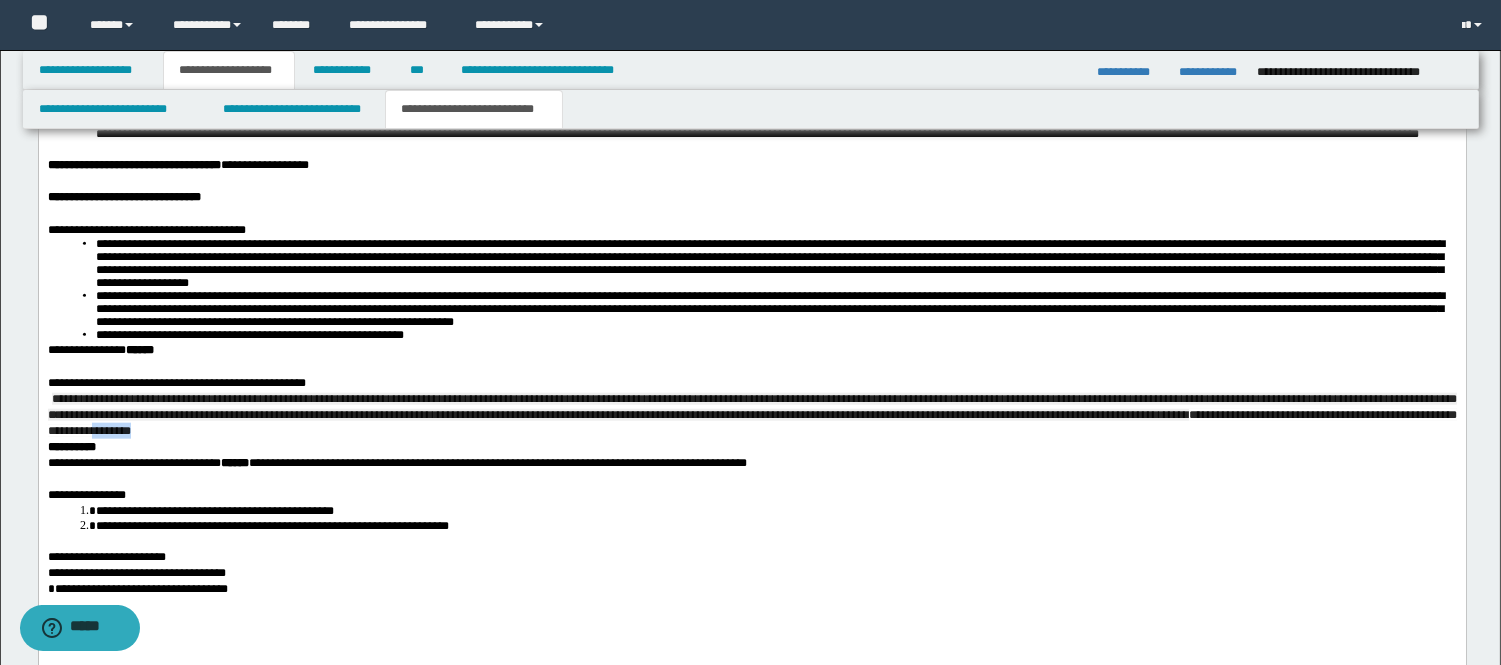 drag, startPoint x: 259, startPoint y: 468, endPoint x: 314, endPoint y: 477, distance: 55.7315 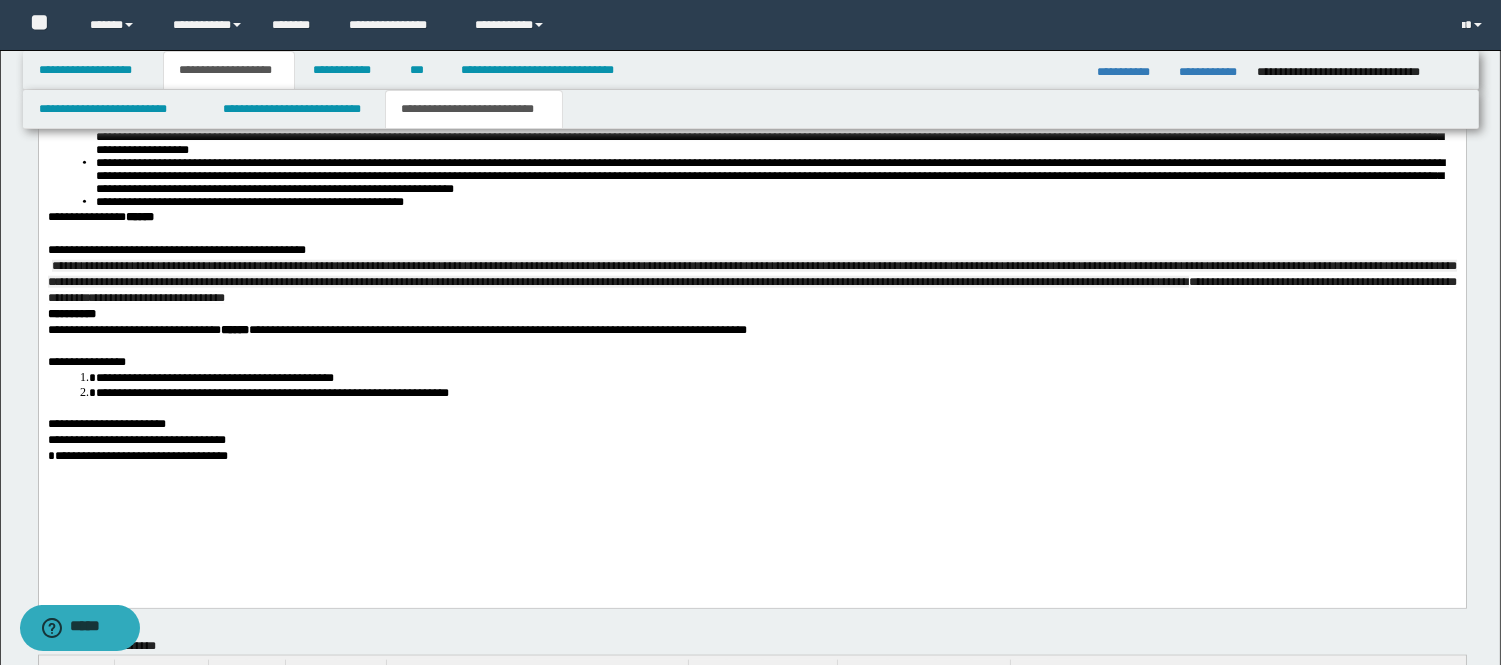 scroll, scrollTop: 4188, scrollLeft: 0, axis: vertical 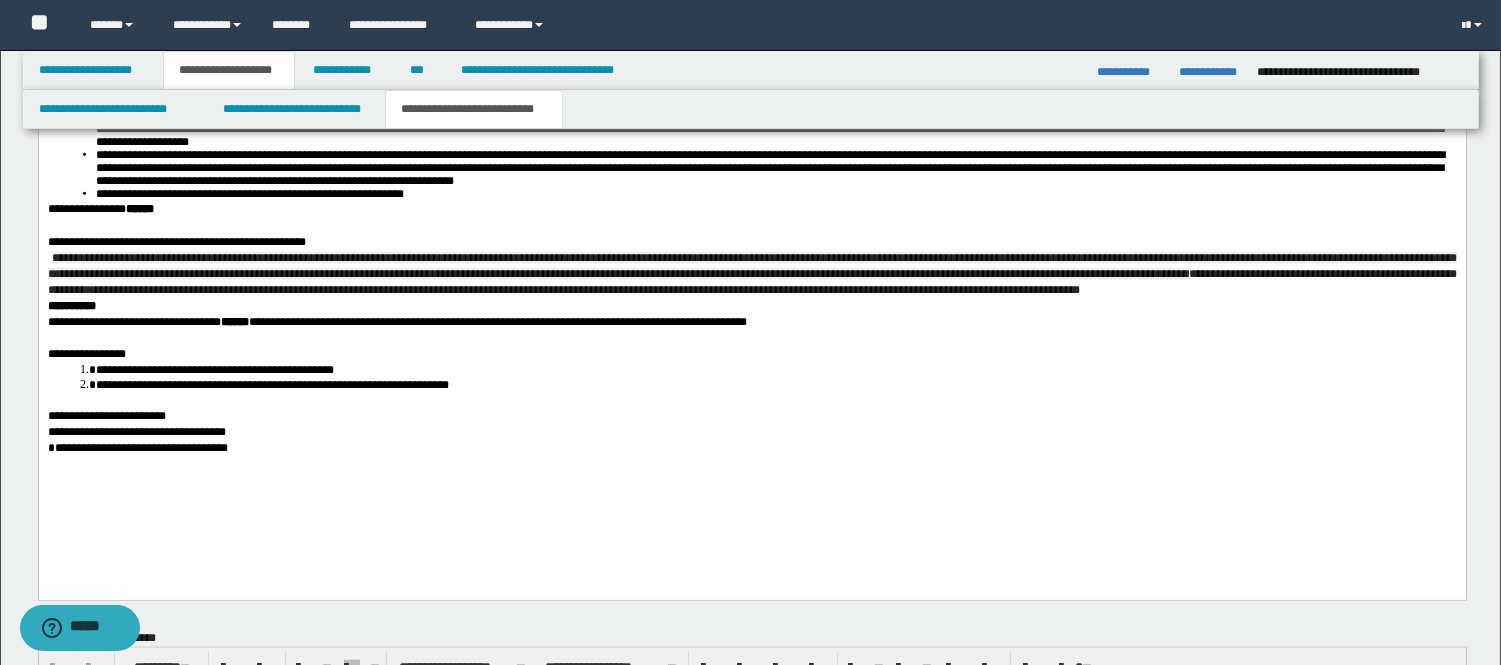 click on "**********" at bounding box center [751, 243] 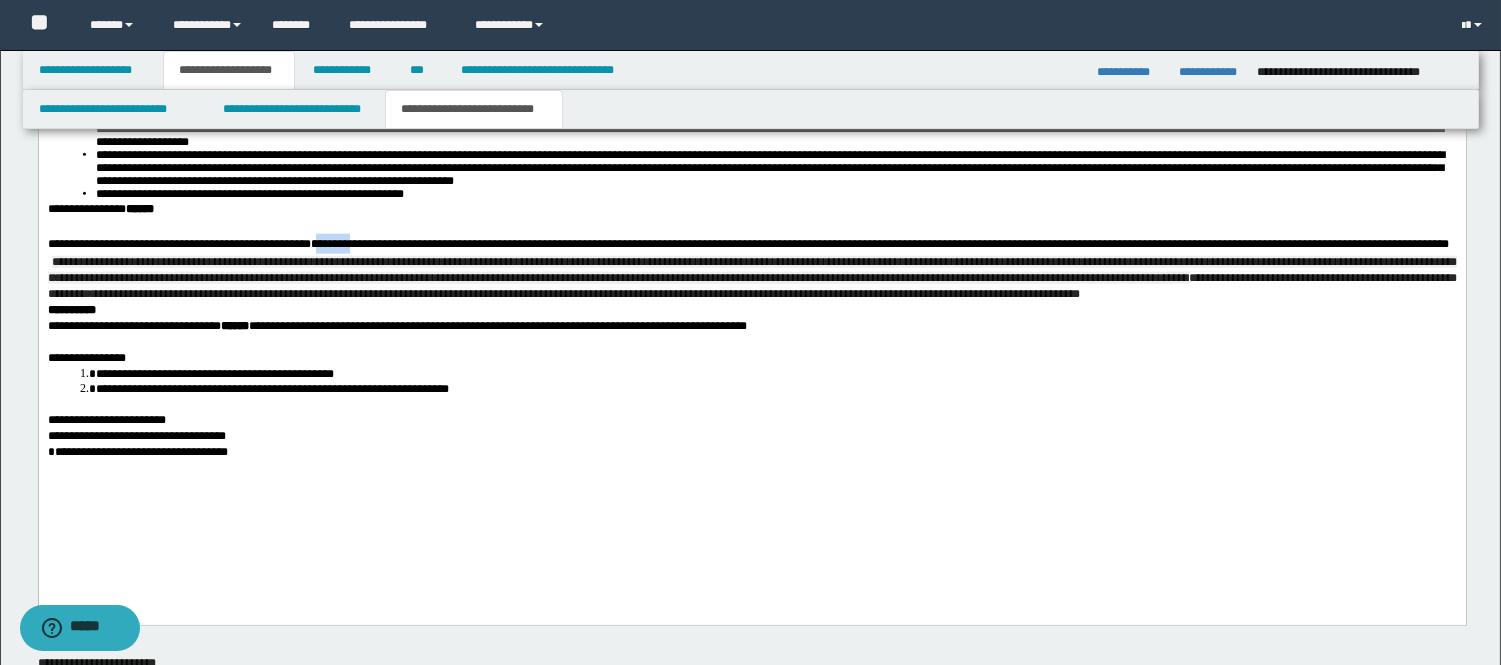 drag, startPoint x: 473, startPoint y: 282, endPoint x: 422, endPoint y: 259, distance: 55.946404 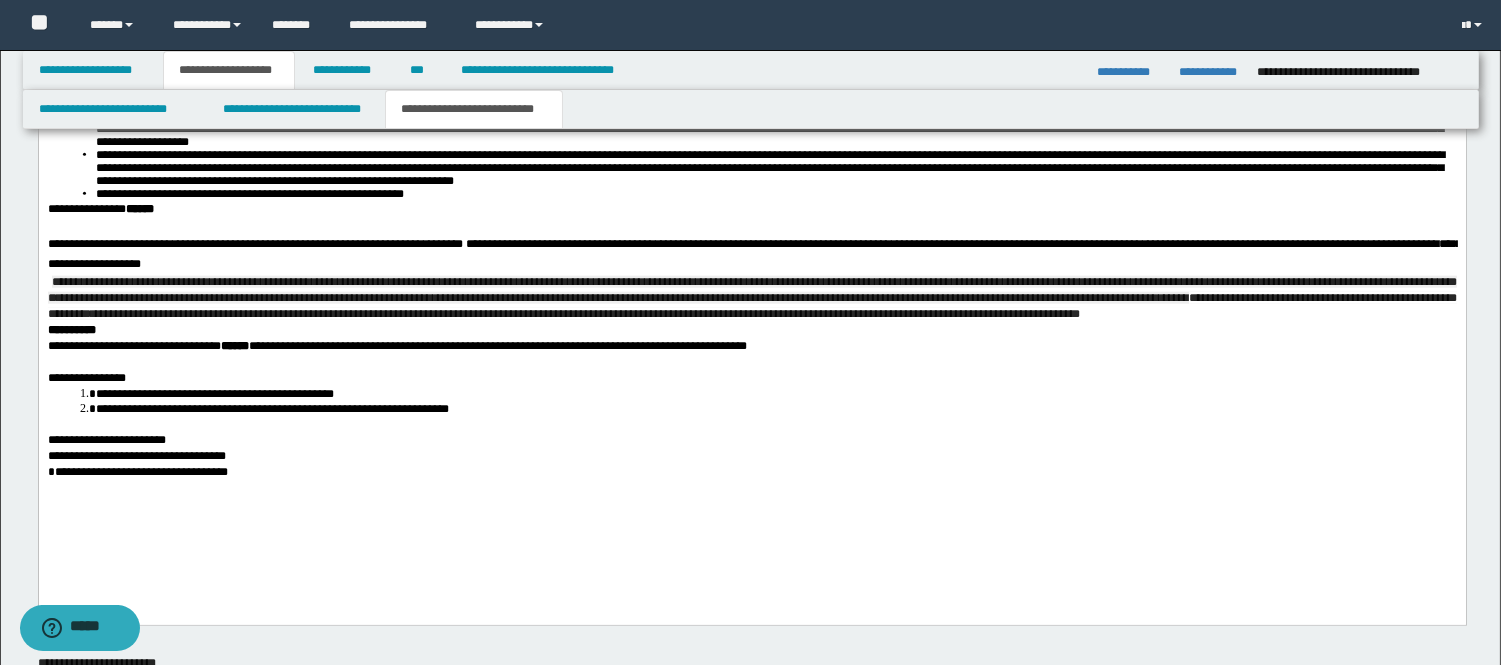 click on "**********" at bounding box center [1149, 245] 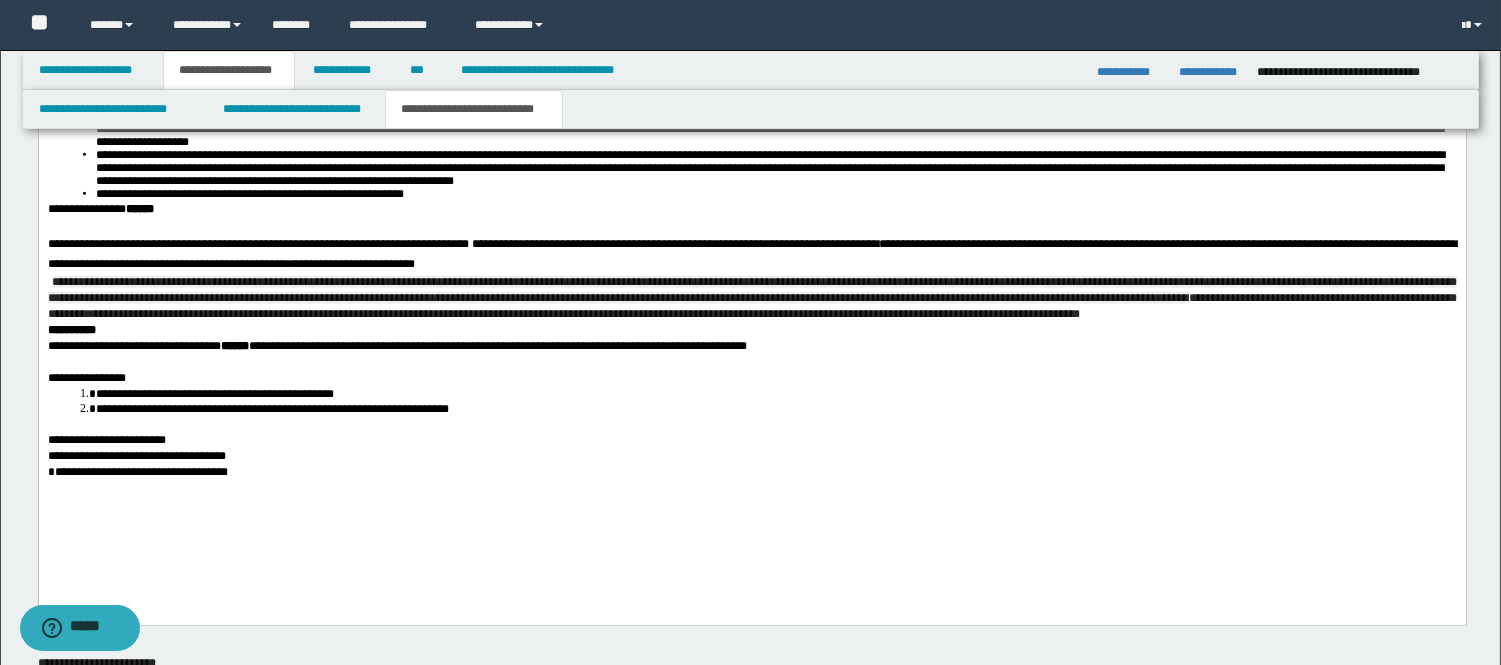 click on "**********" at bounding box center [754, 255] 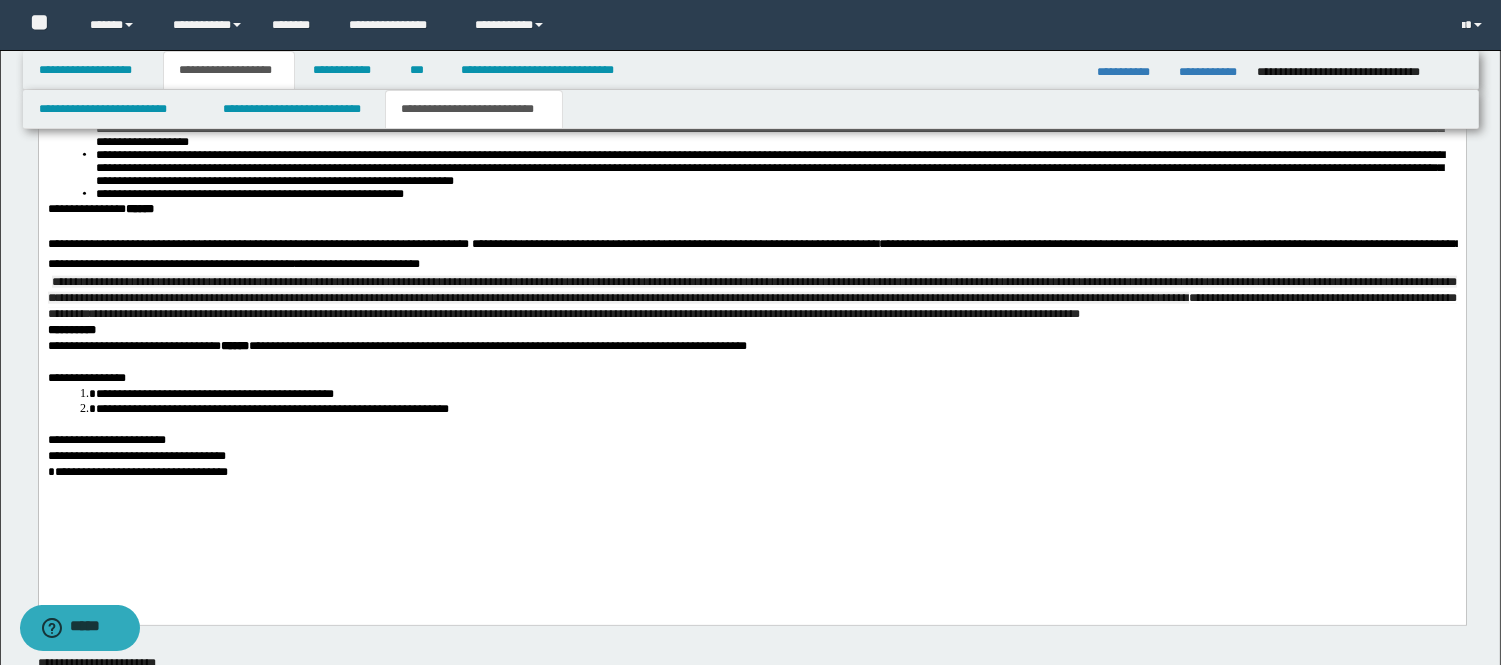 click on "**********" at bounding box center [754, 255] 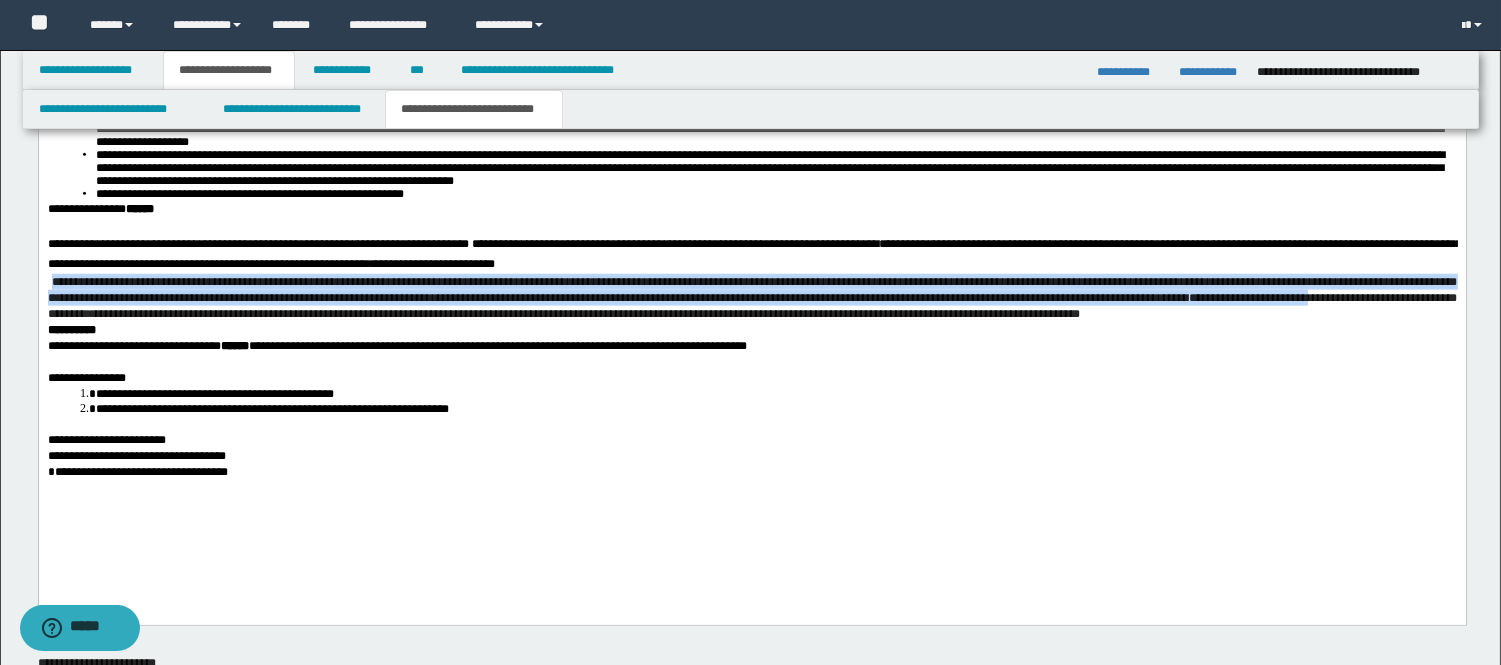 drag, startPoint x: 50, startPoint y: 317, endPoint x: 1460, endPoint y: 335, distance: 1410.1149 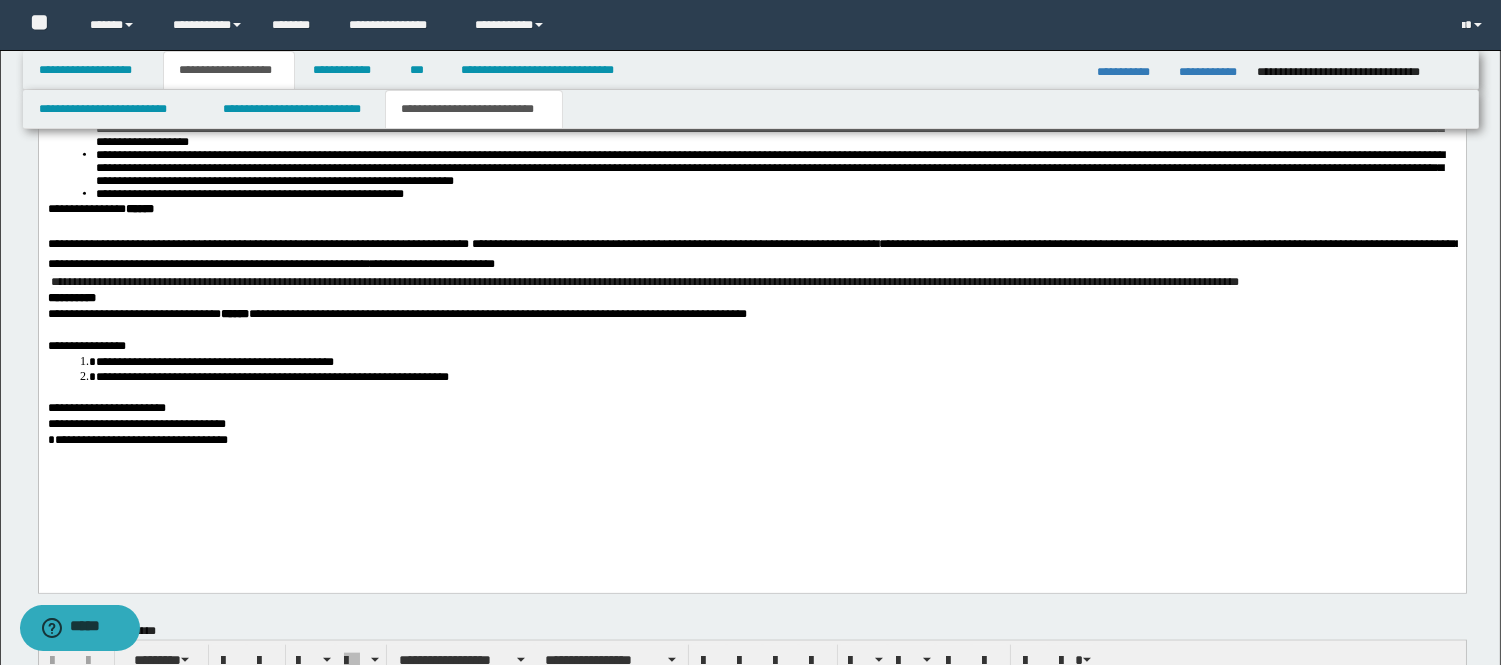 click on "**********" at bounding box center (754, 255) 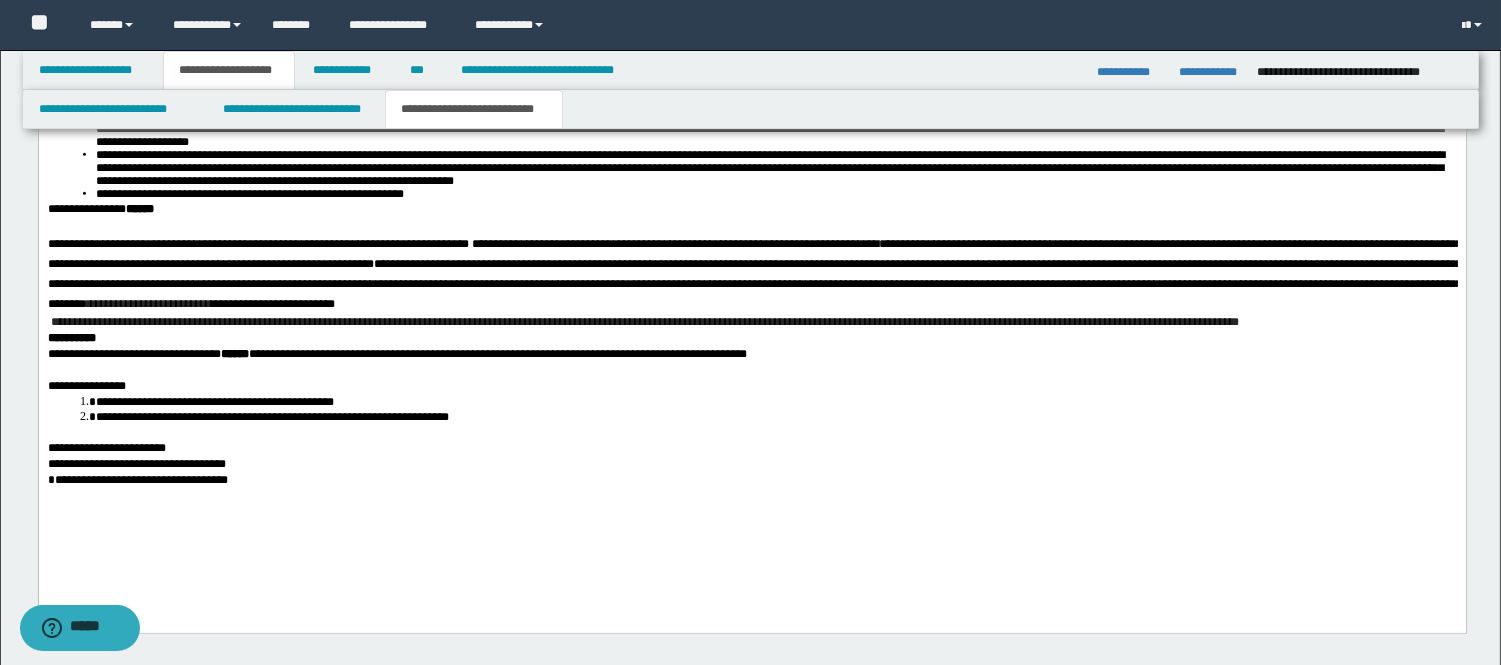 click on "**********" at bounding box center [754, 275] 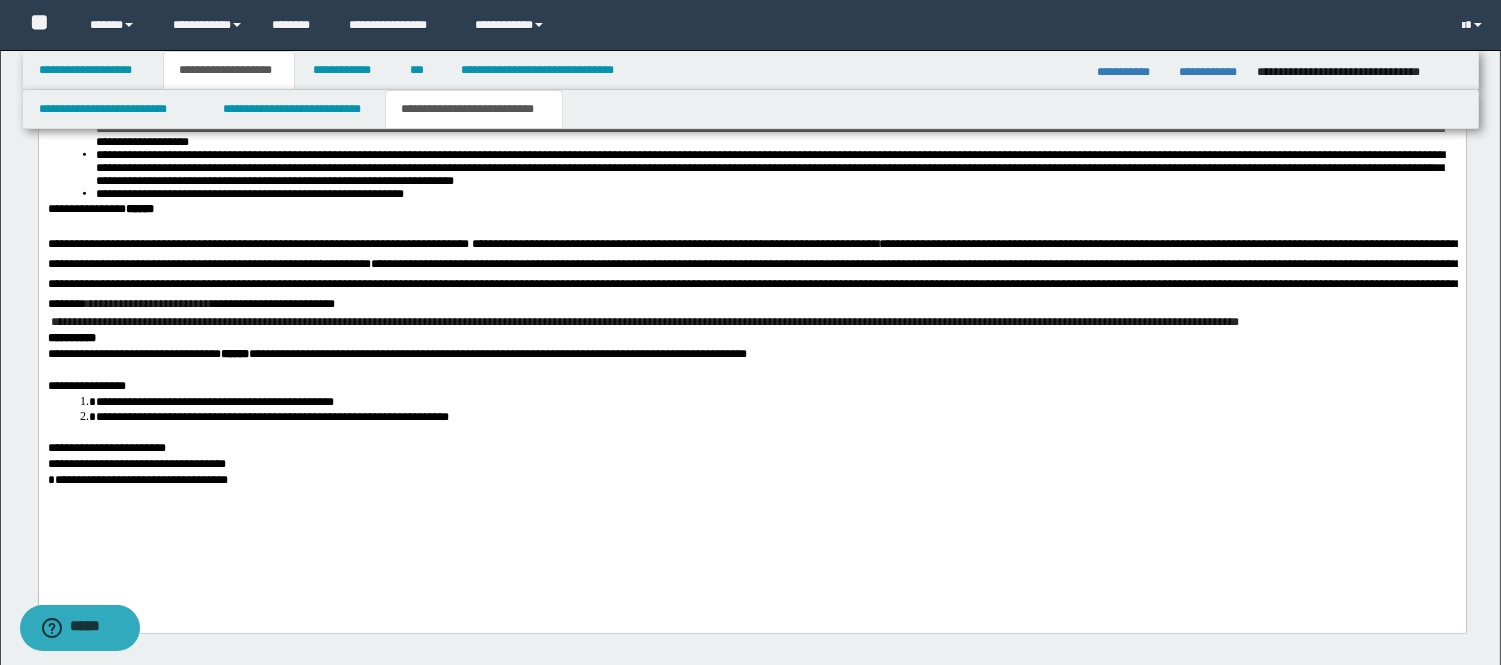 click on "**********" at bounding box center (754, 275) 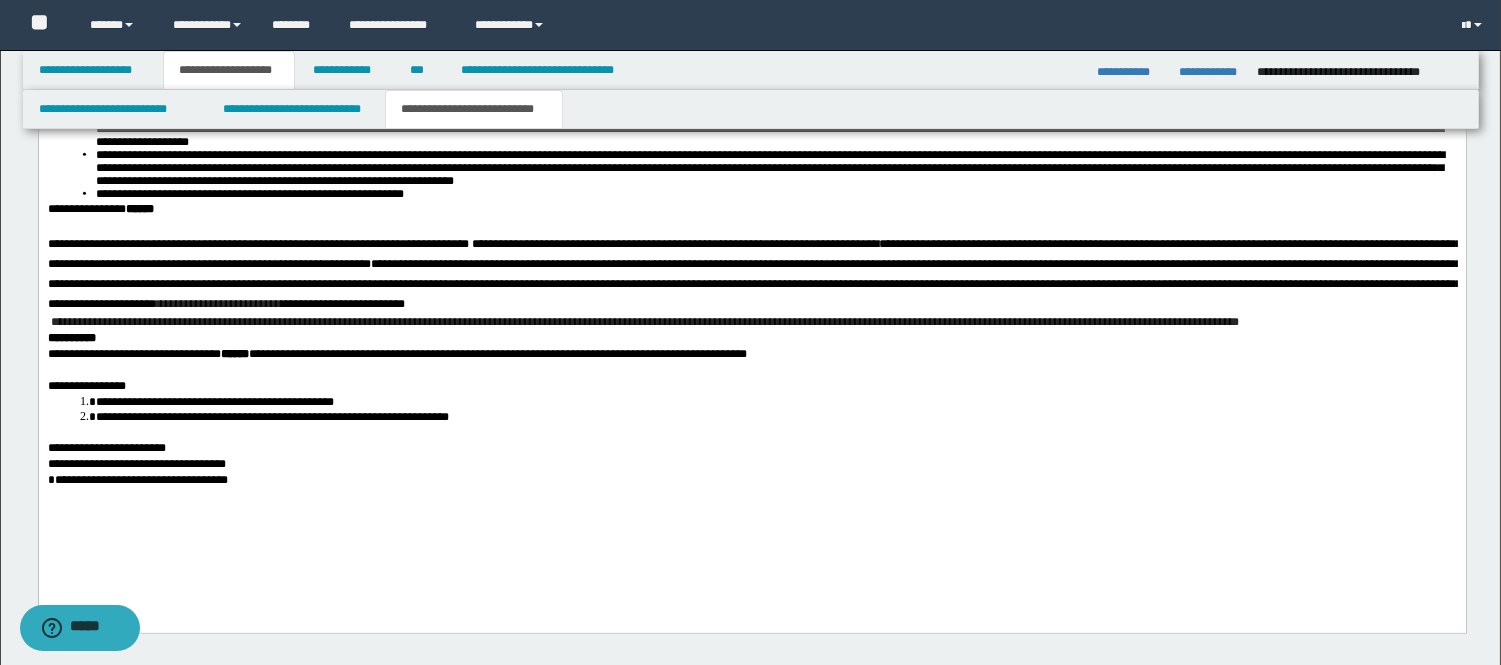 click on "**********" at bounding box center [754, 275] 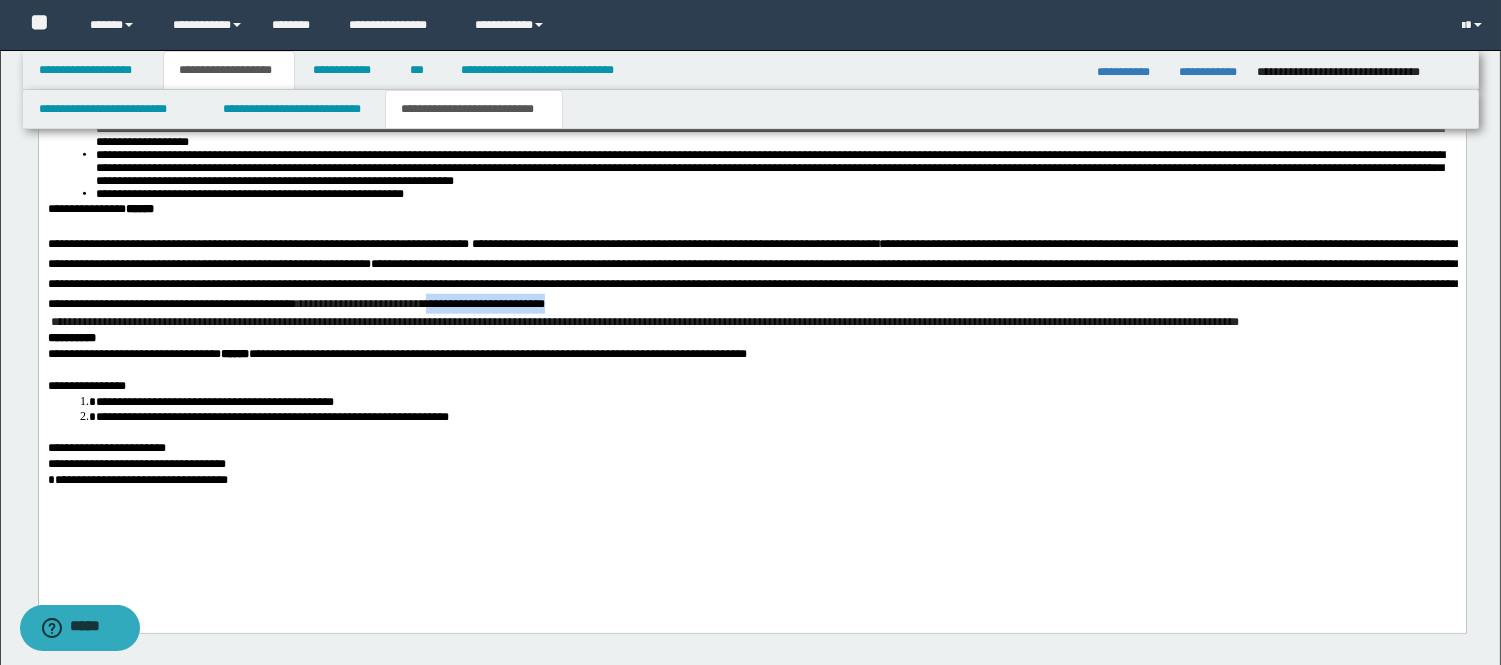 drag, startPoint x: 843, startPoint y: 344, endPoint x: 981, endPoint y: 339, distance: 138.09055 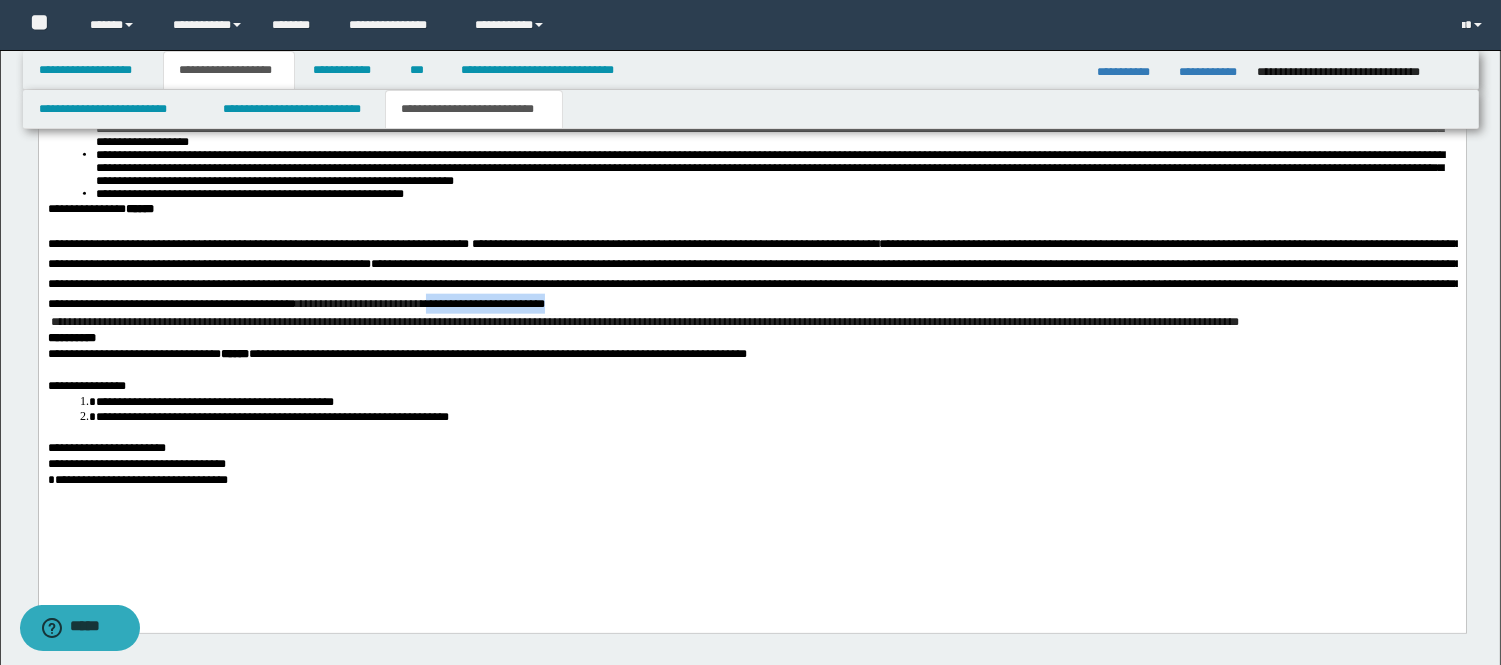 click on "**********" at bounding box center [751, 275] 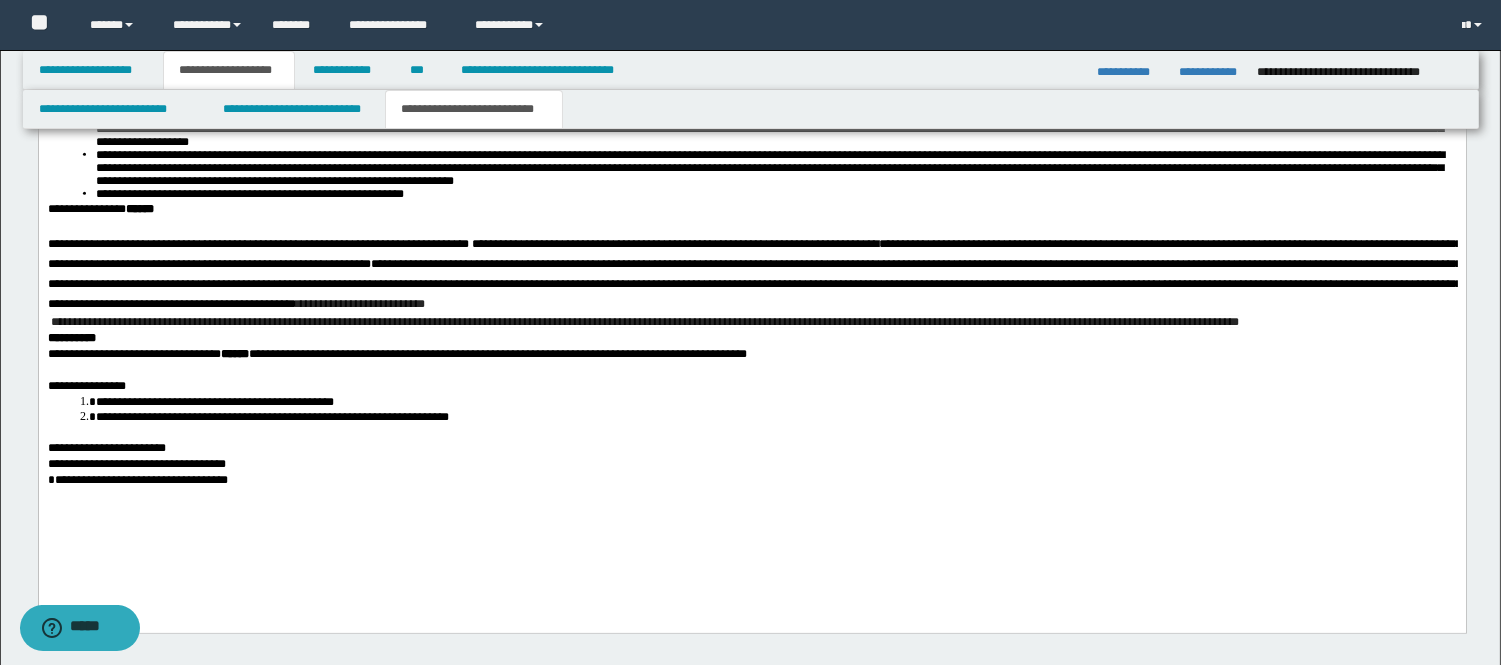 click on "**********" at bounding box center [751, 275] 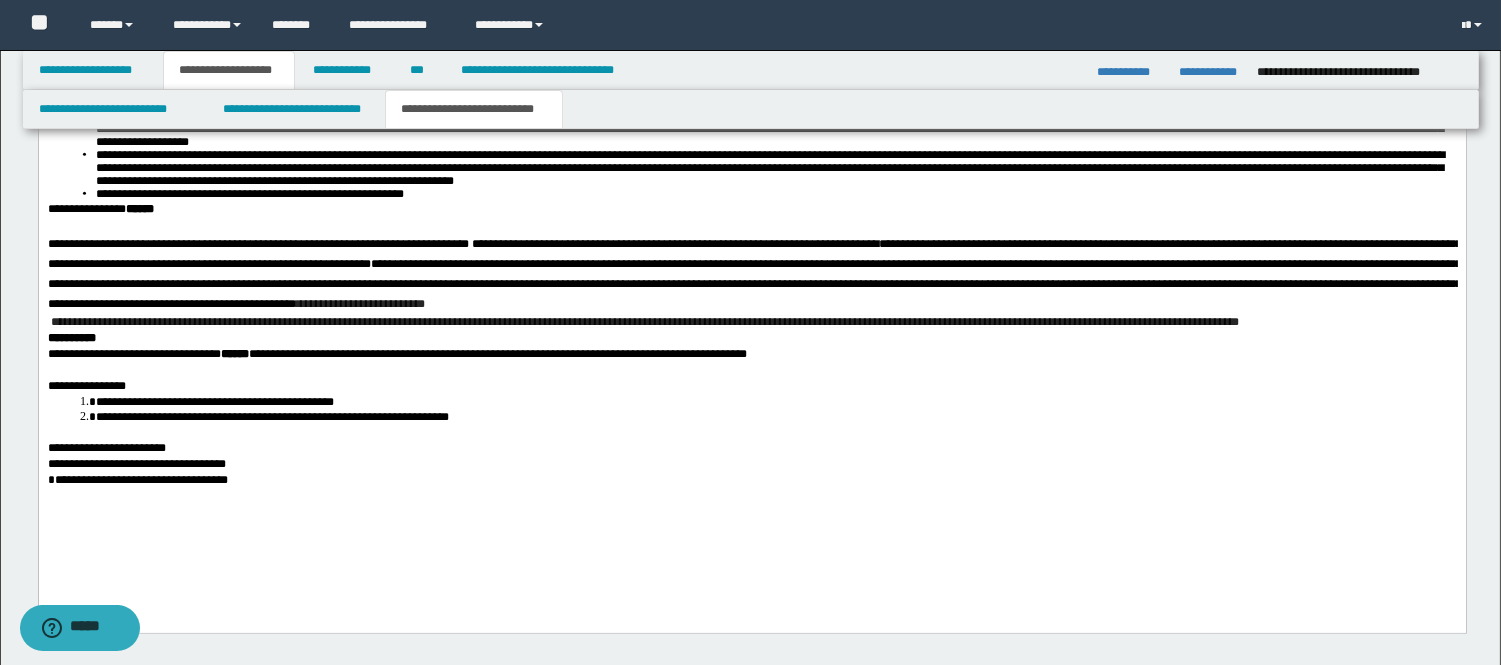 click on "**********" at bounding box center [751, 323] 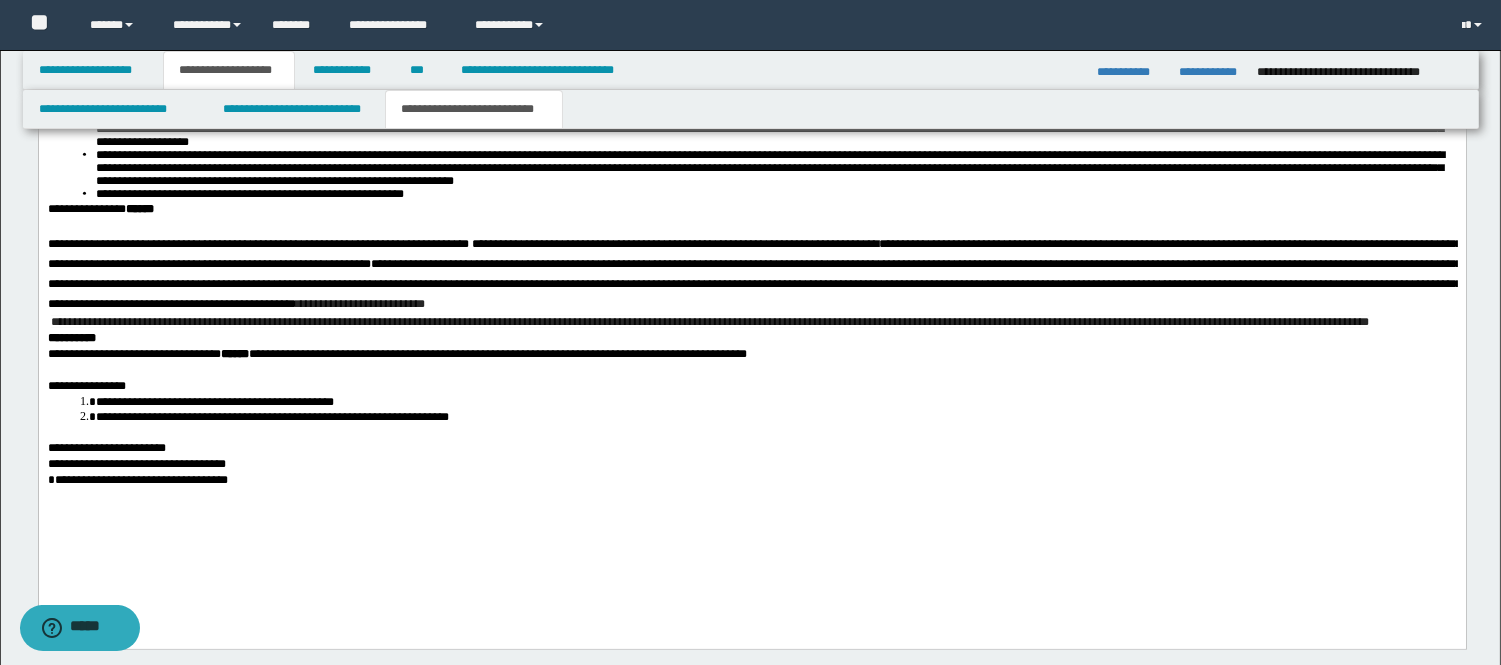 click on "**********" at bounding box center [751, 275] 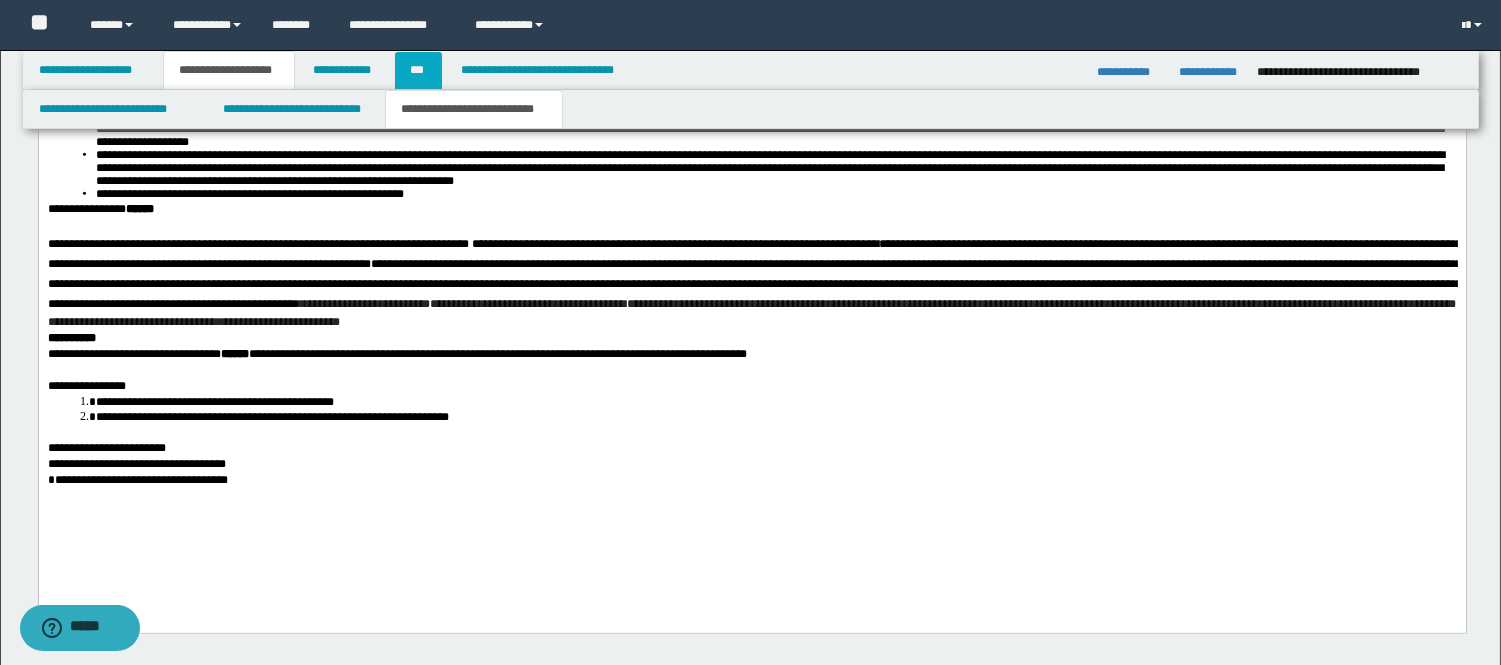 click on "***" at bounding box center [418, 70] 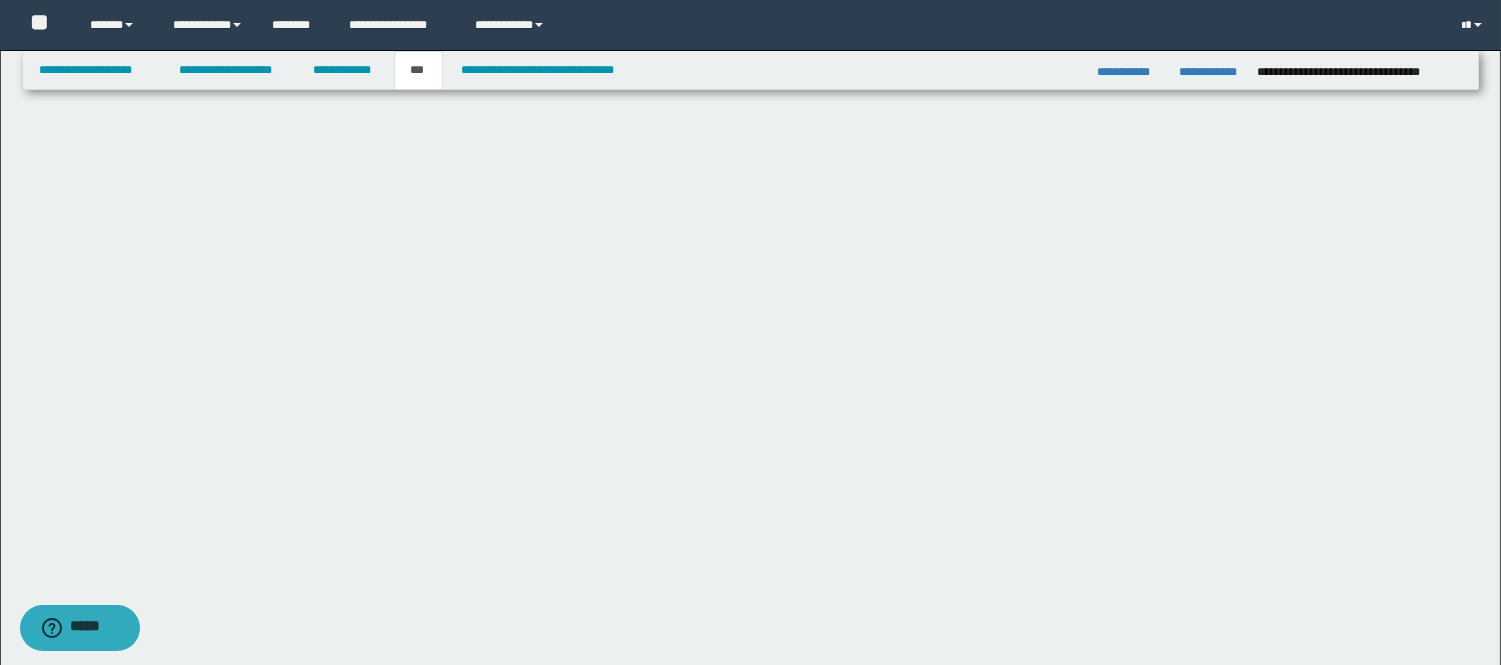 scroll, scrollTop: 0, scrollLeft: 0, axis: both 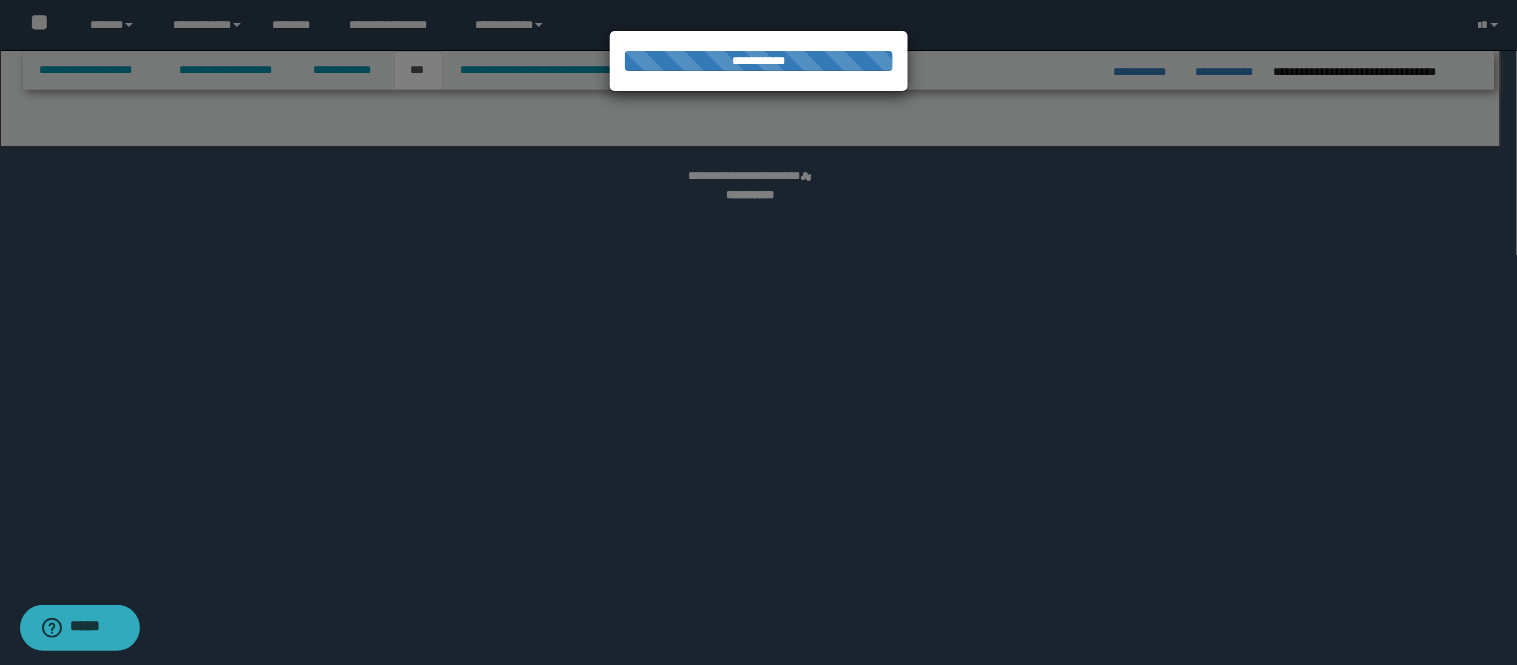 select on "**" 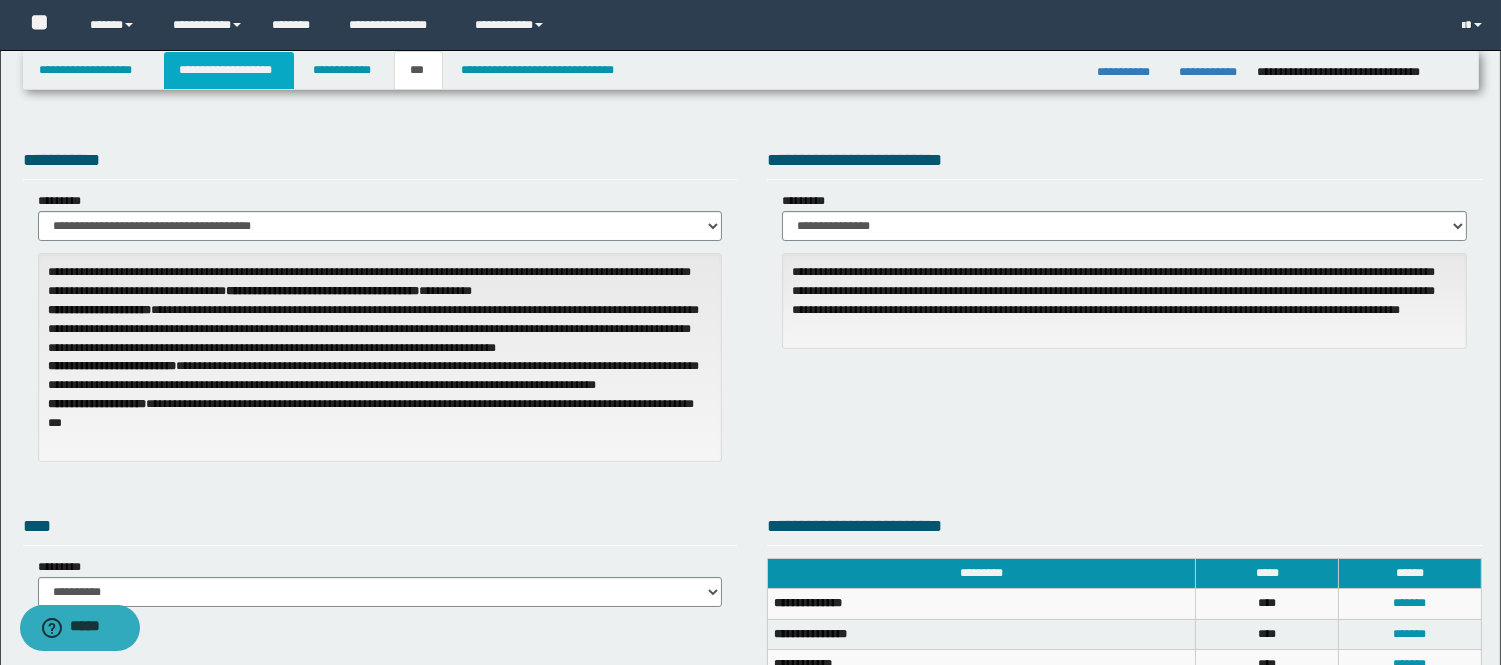 click on "**********" at bounding box center (229, 70) 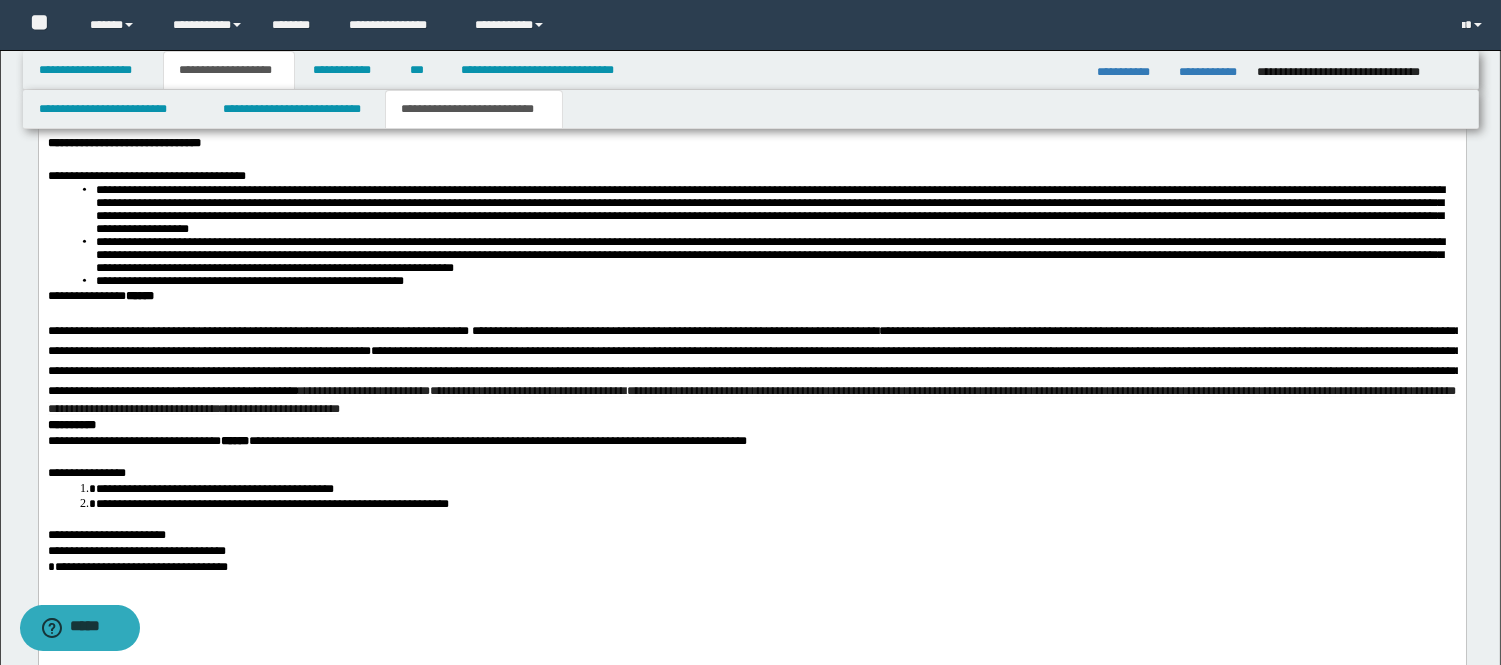 scroll, scrollTop: 4222, scrollLeft: 0, axis: vertical 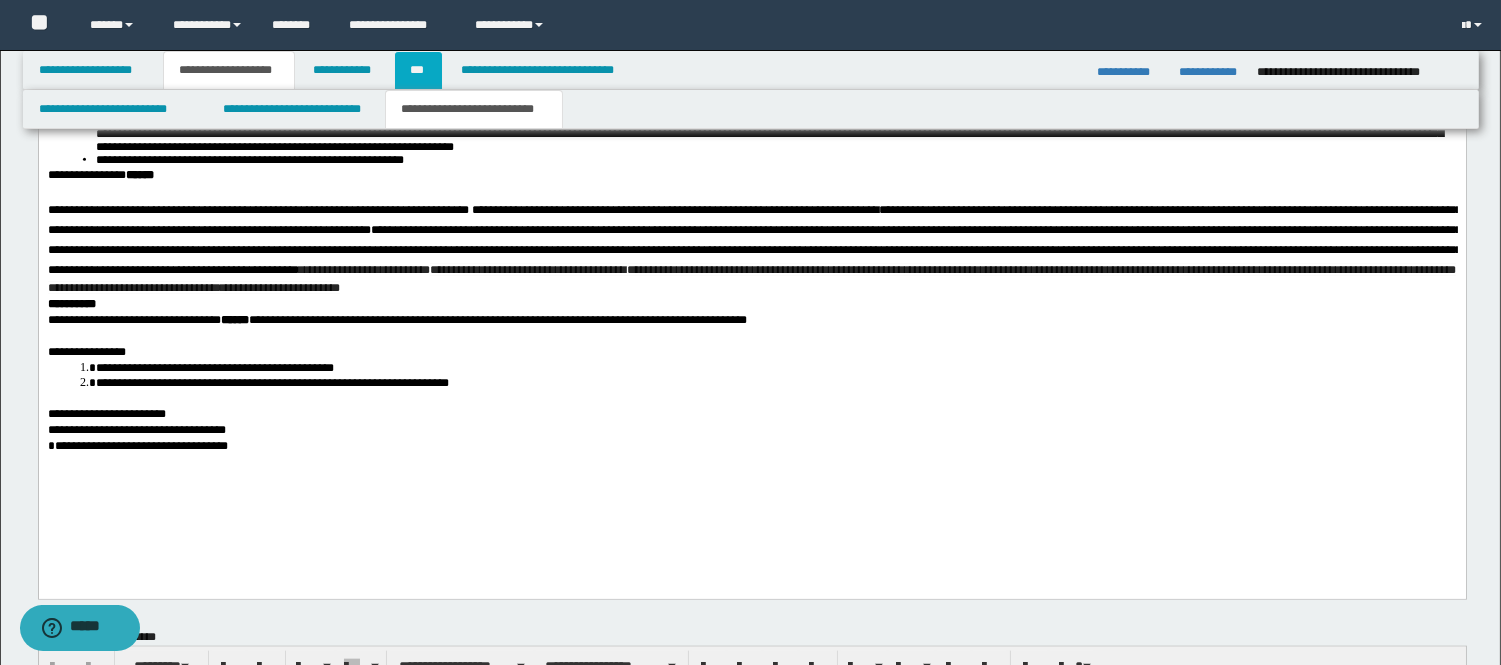 click on "***" at bounding box center (418, 70) 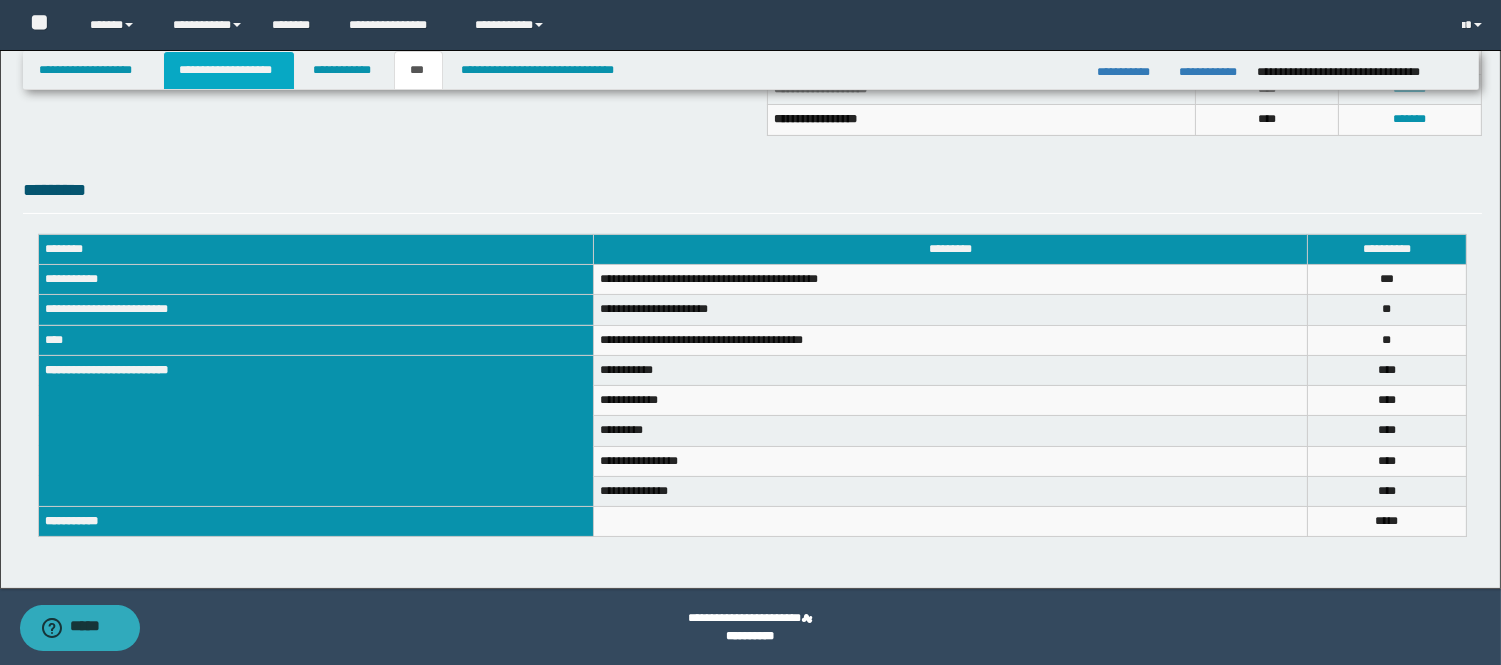 click on "**********" at bounding box center [229, 70] 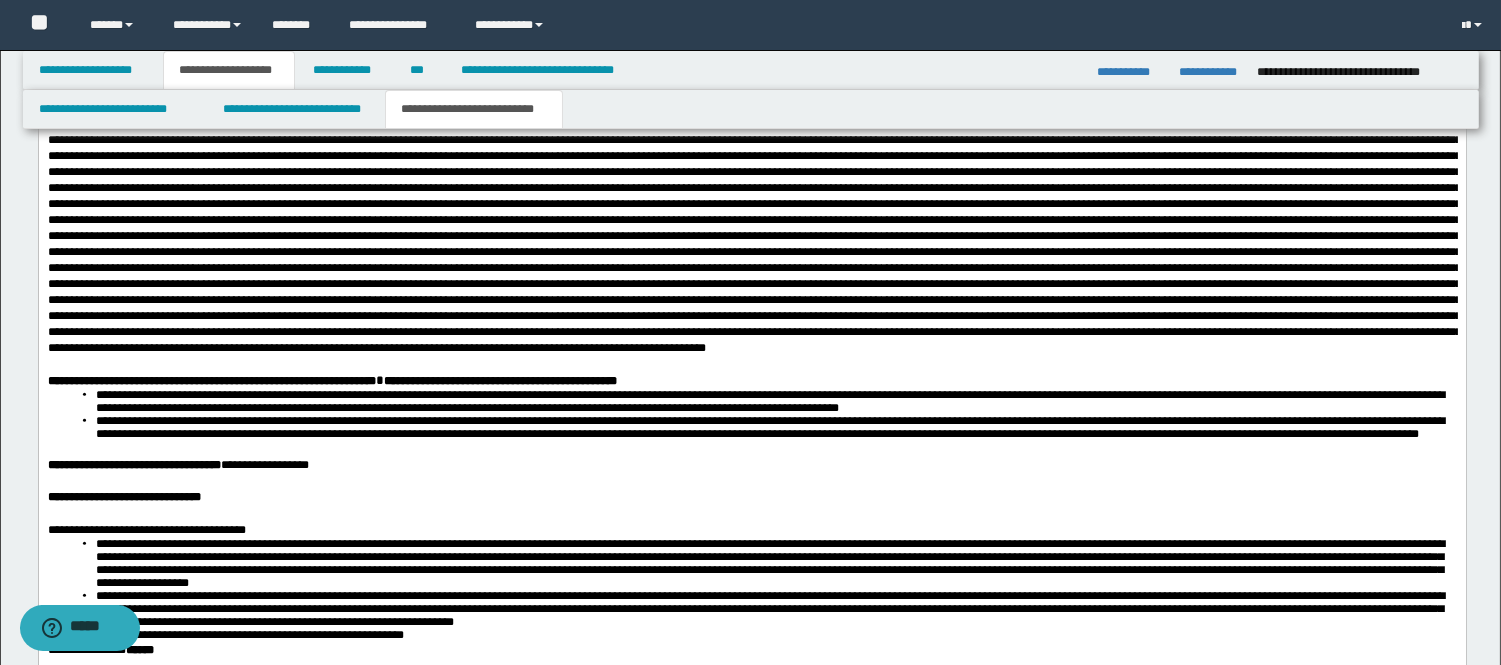 scroll, scrollTop: 4303, scrollLeft: 0, axis: vertical 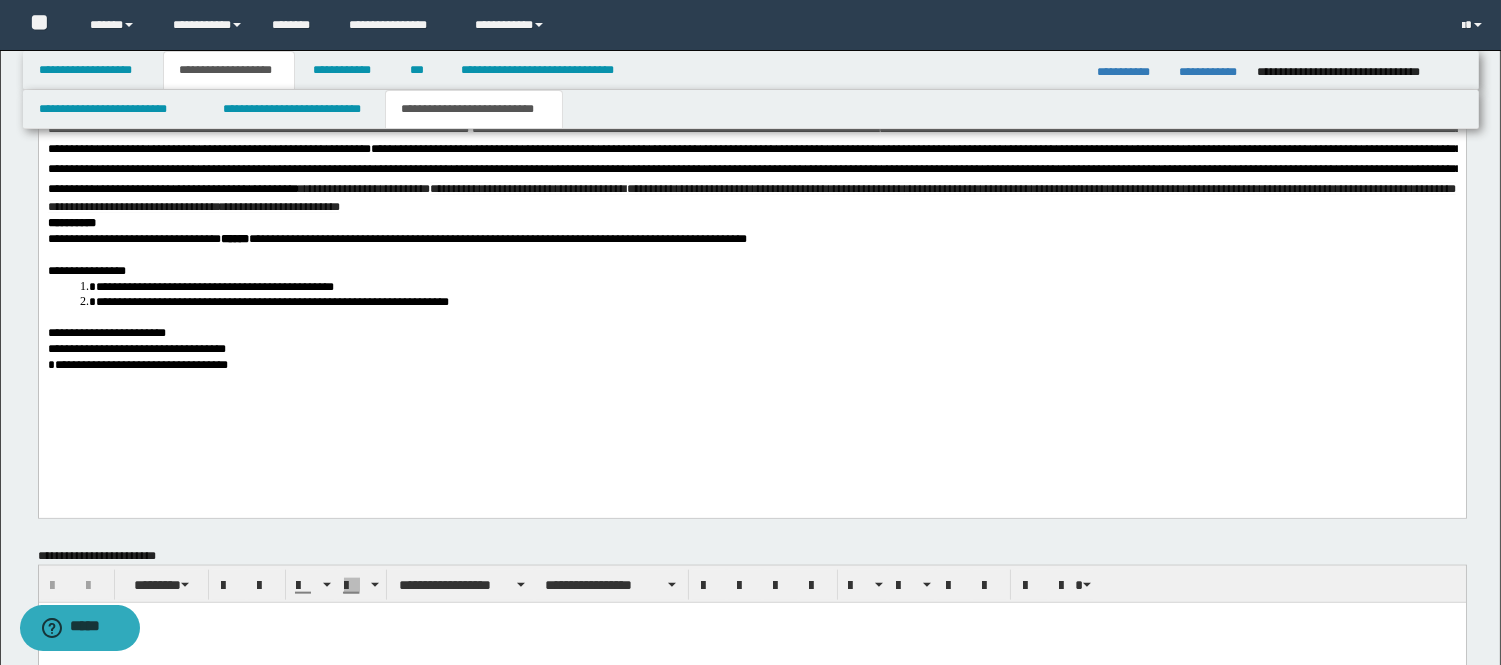 click on "**********" at bounding box center [751, 199] 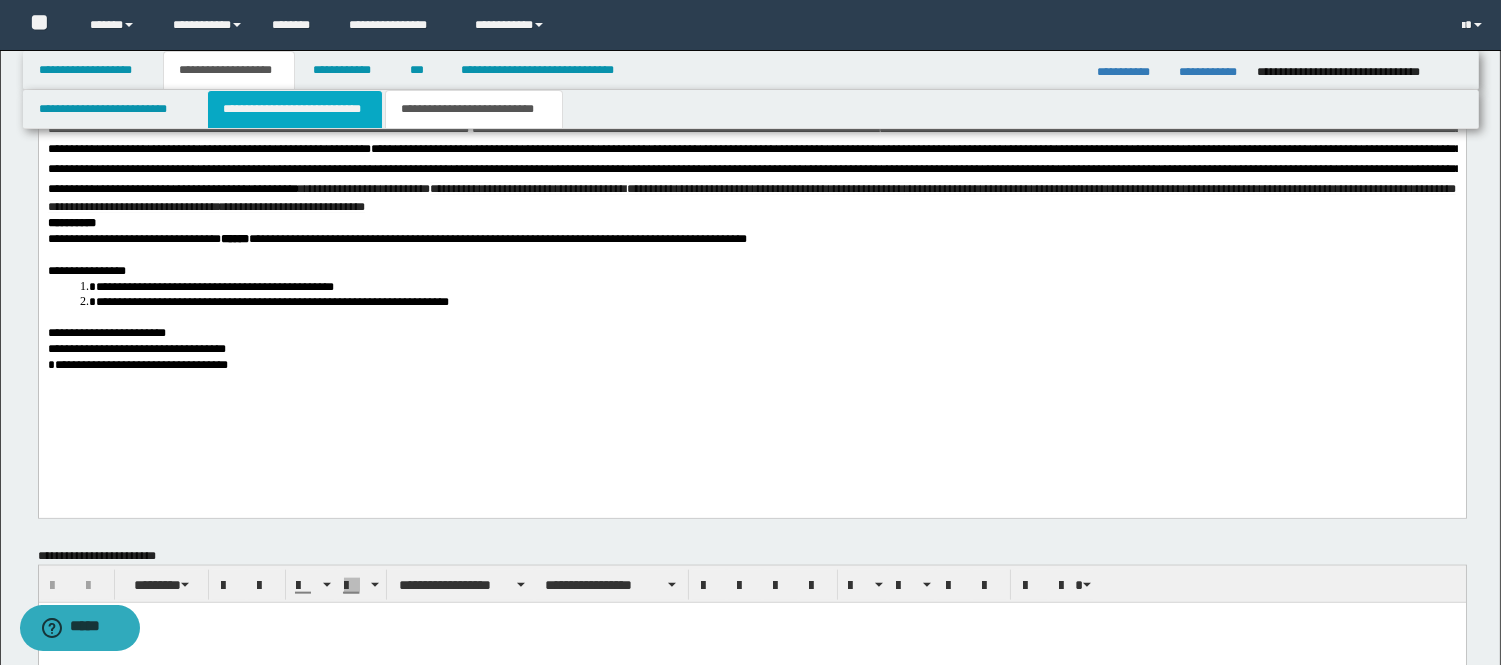 click on "**********" at bounding box center [295, 109] 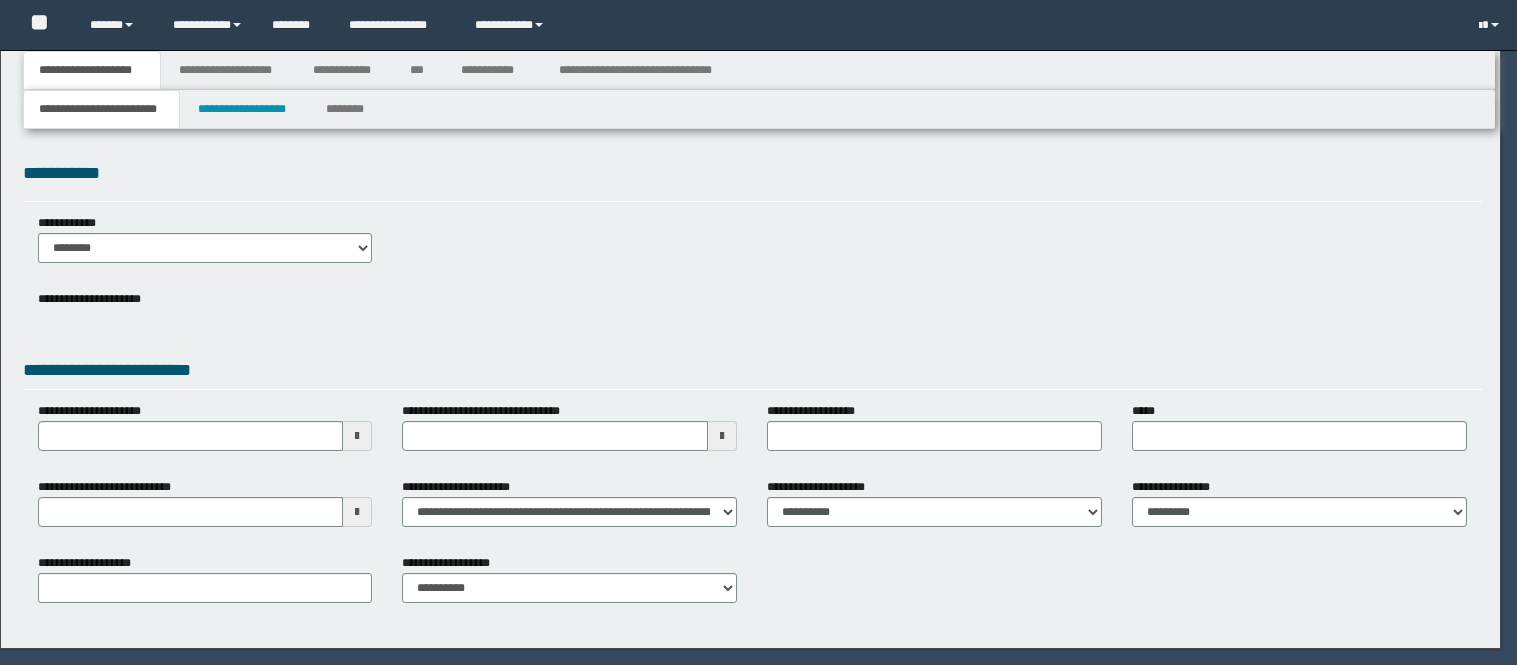 scroll, scrollTop: 0, scrollLeft: 0, axis: both 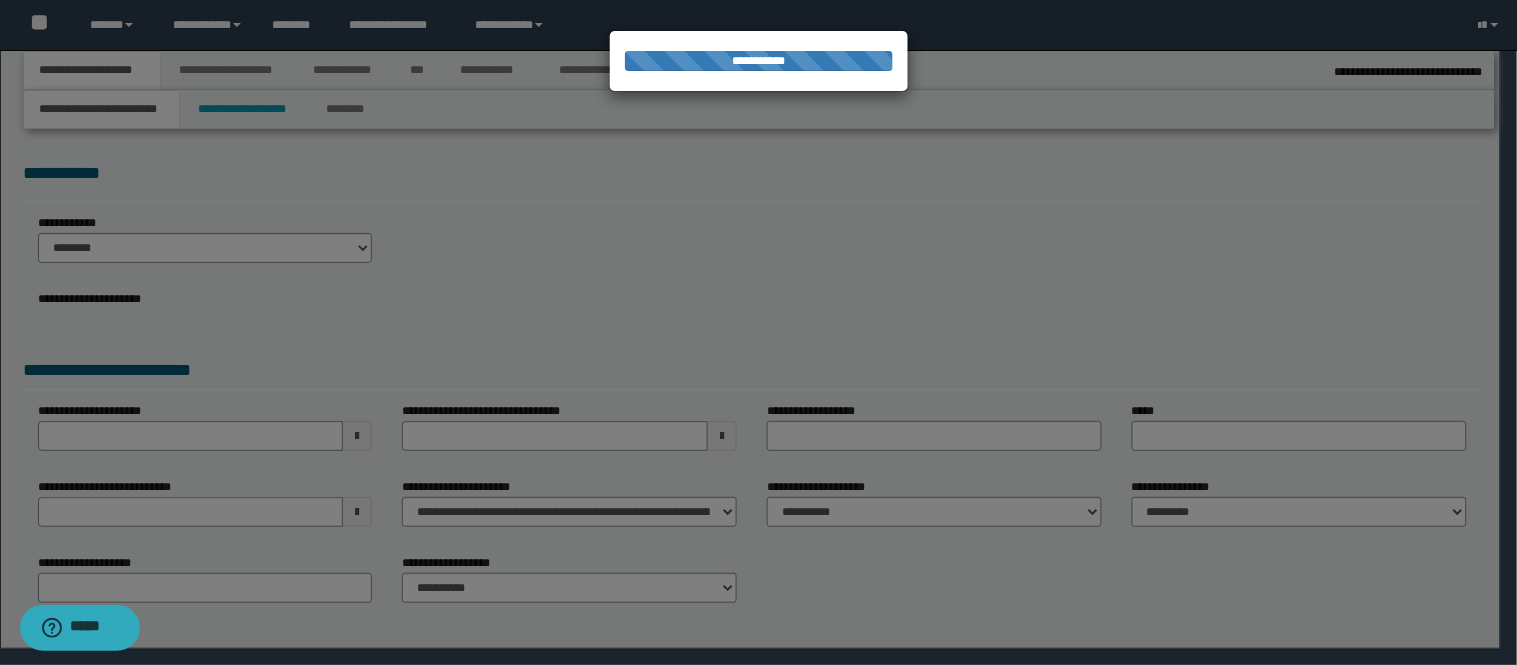 select on "*" 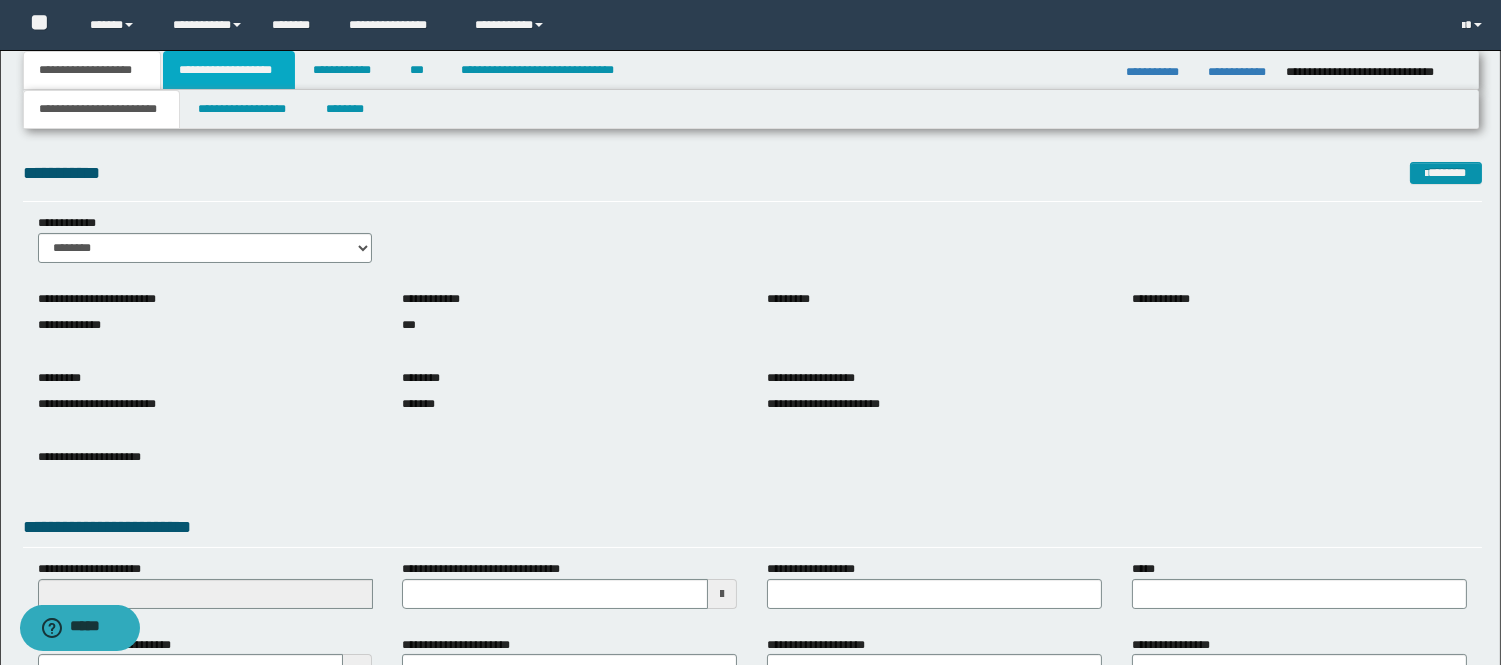 click on "**********" at bounding box center [229, 70] 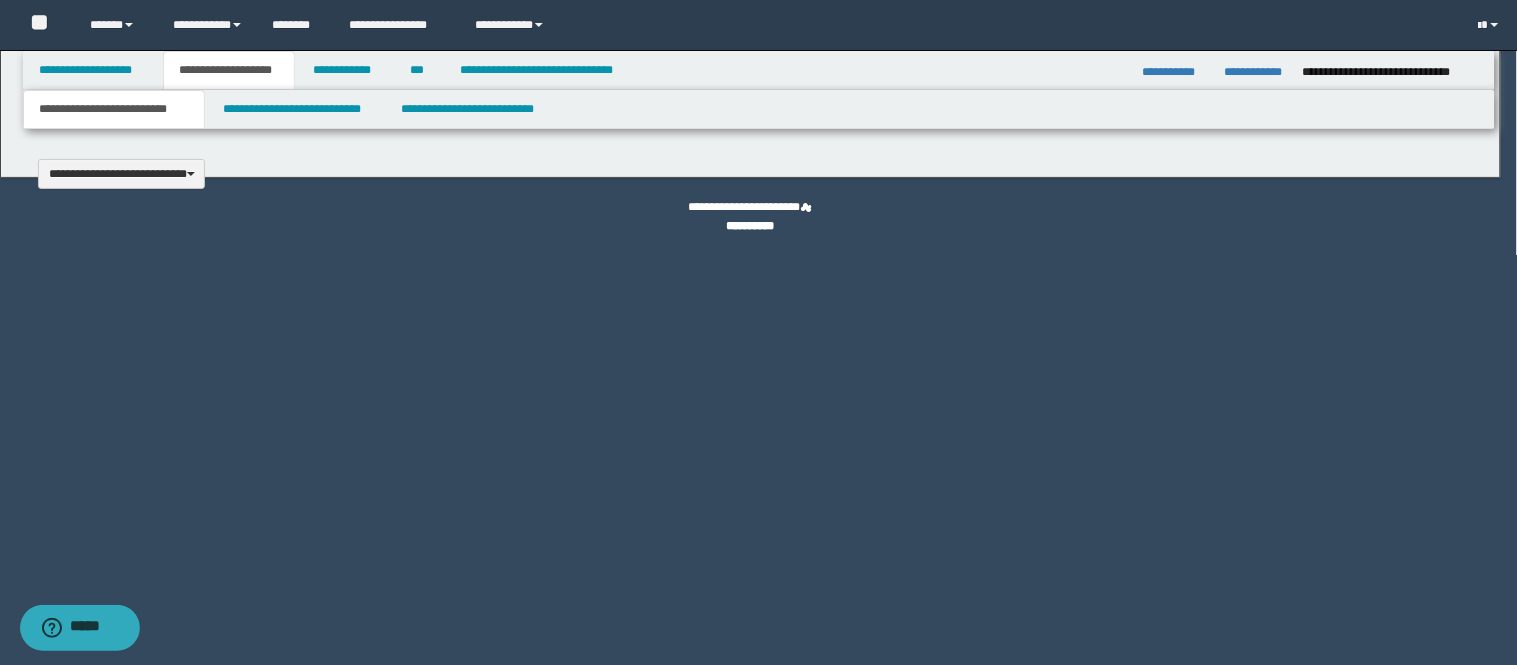 type 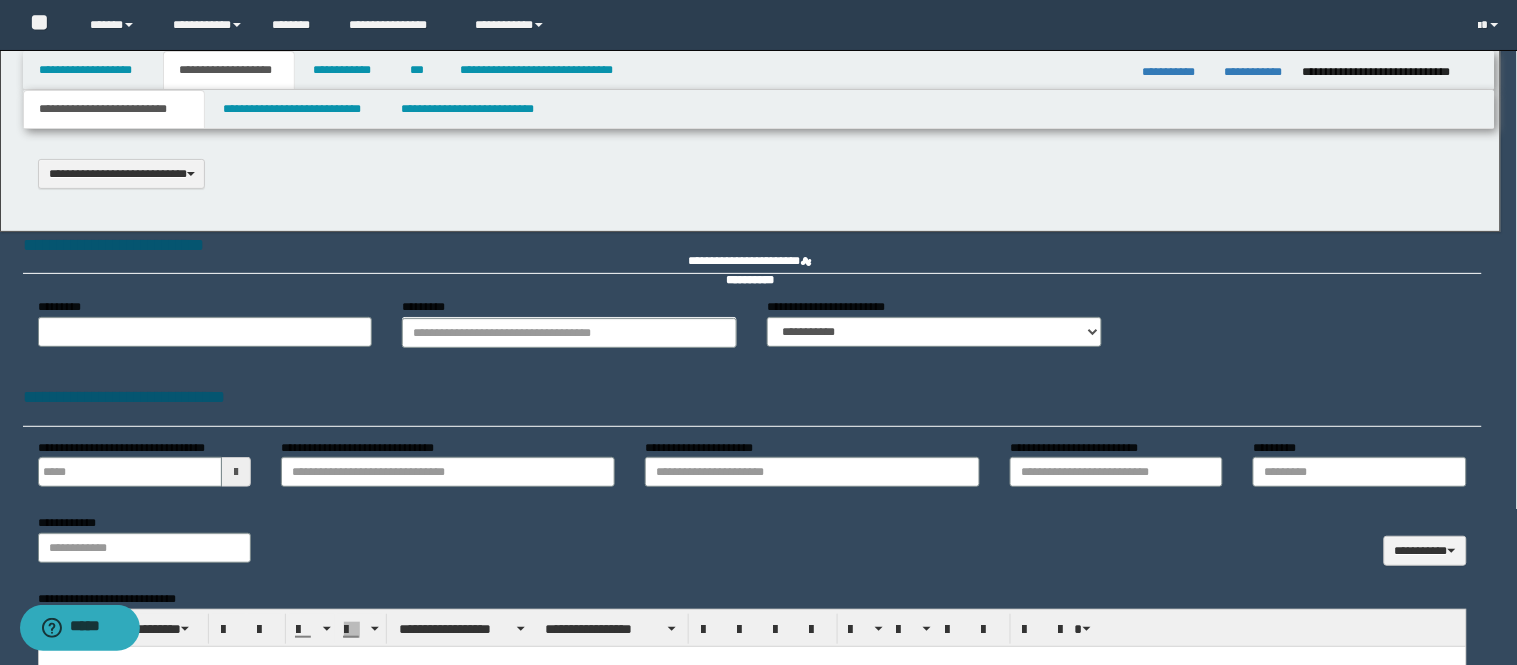 scroll, scrollTop: 0, scrollLeft: 0, axis: both 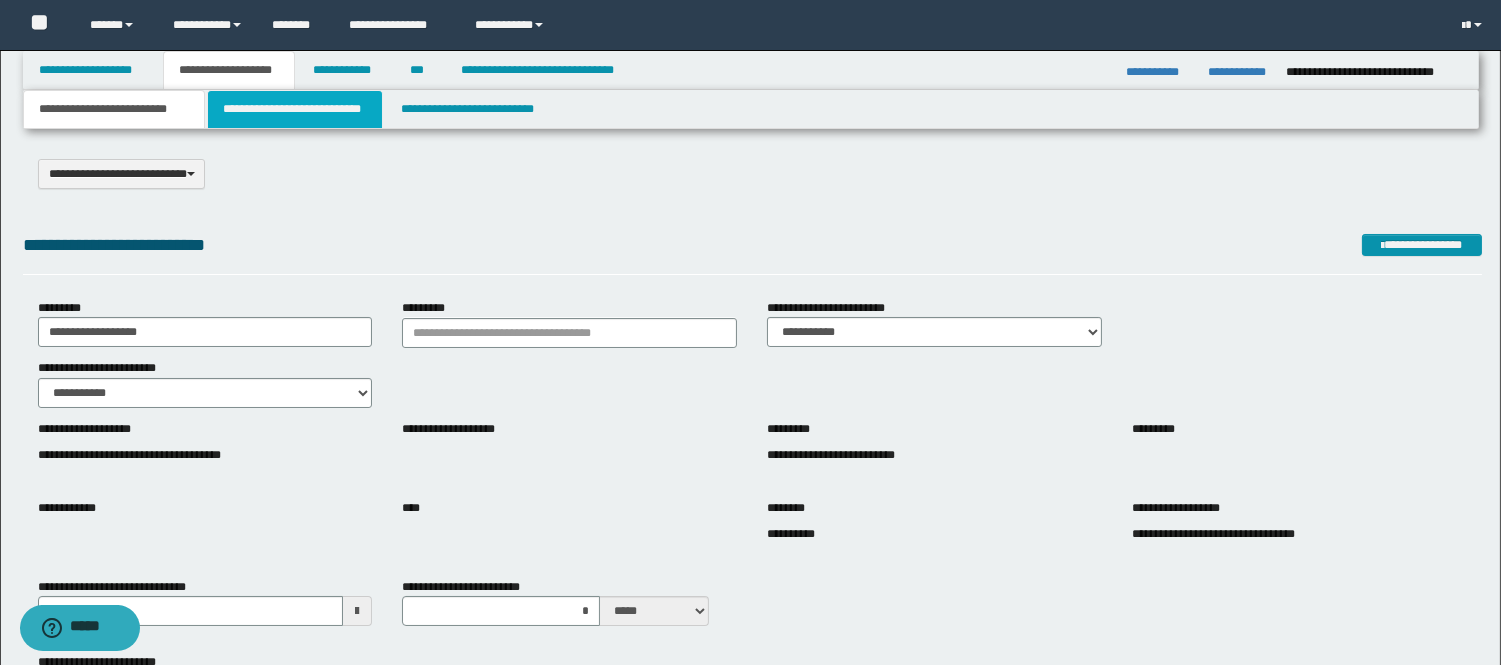 click on "**********" at bounding box center (295, 109) 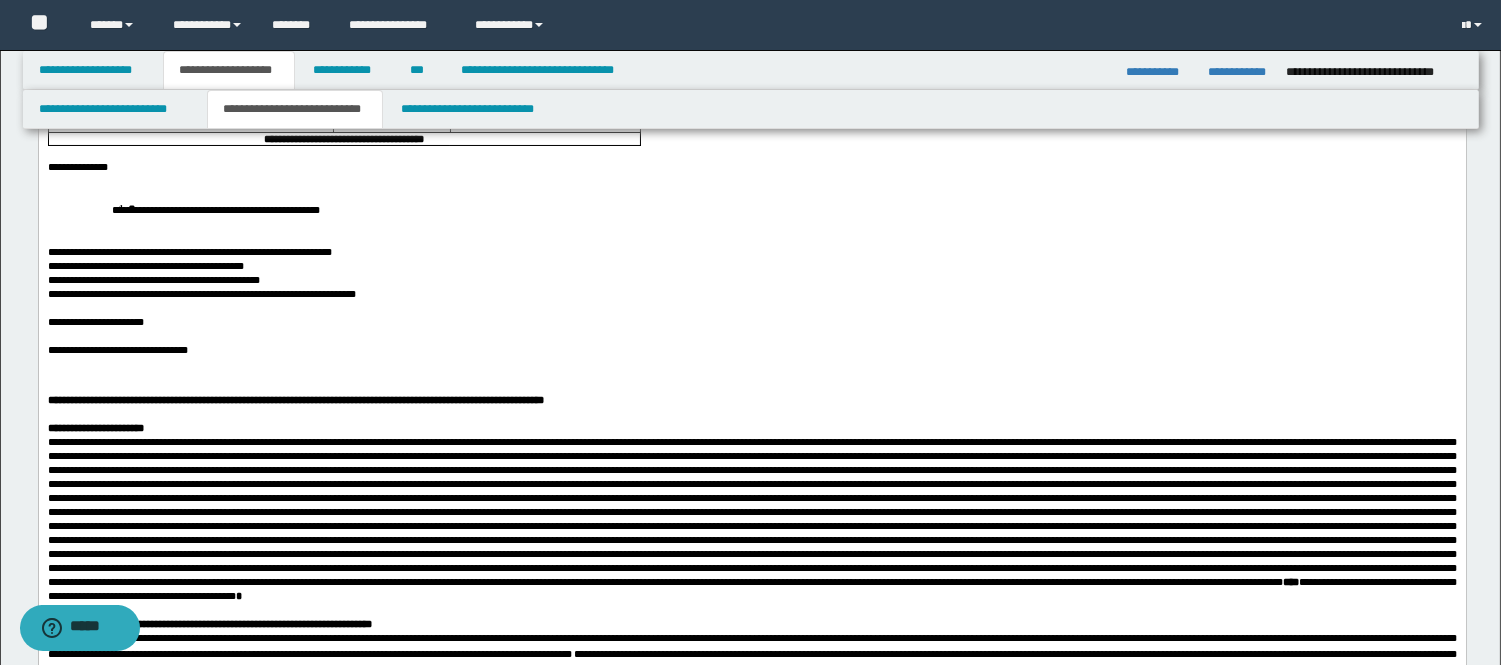 scroll, scrollTop: 444, scrollLeft: 0, axis: vertical 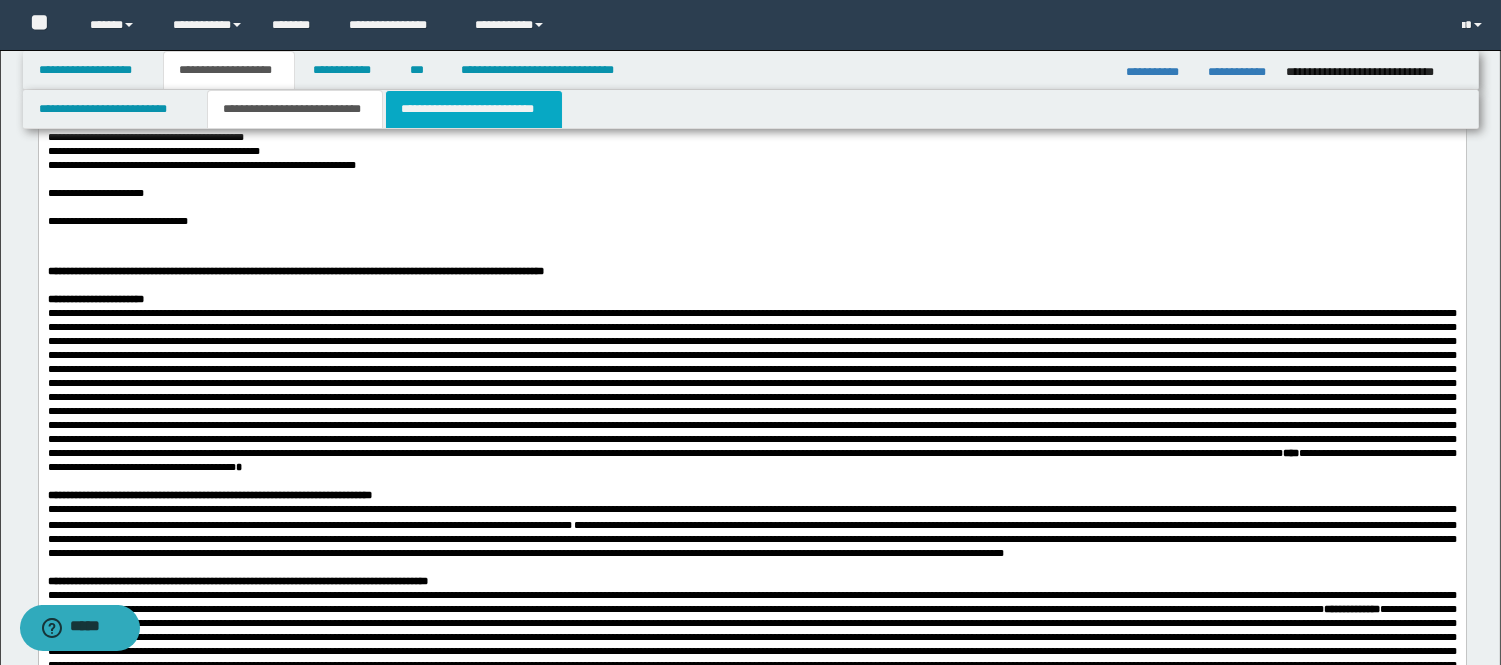 click on "**********" at bounding box center [474, 109] 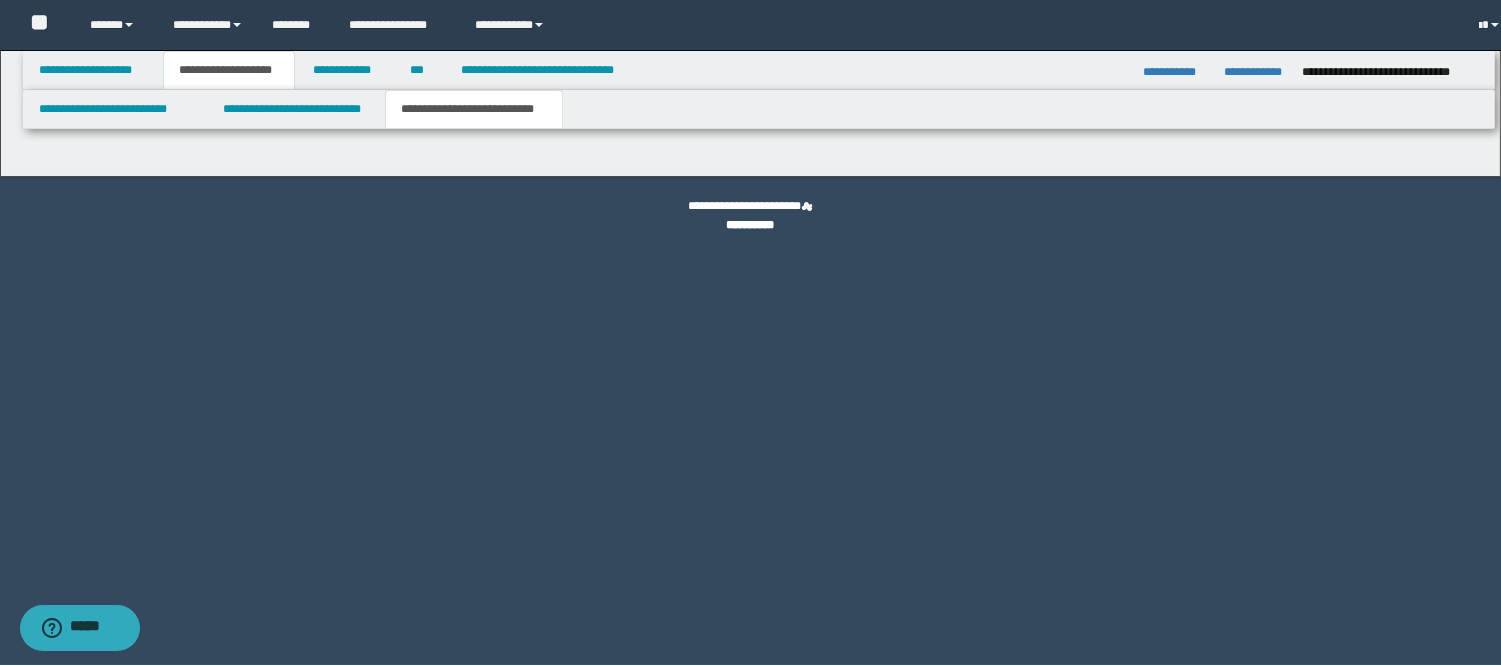 scroll, scrollTop: 0, scrollLeft: 0, axis: both 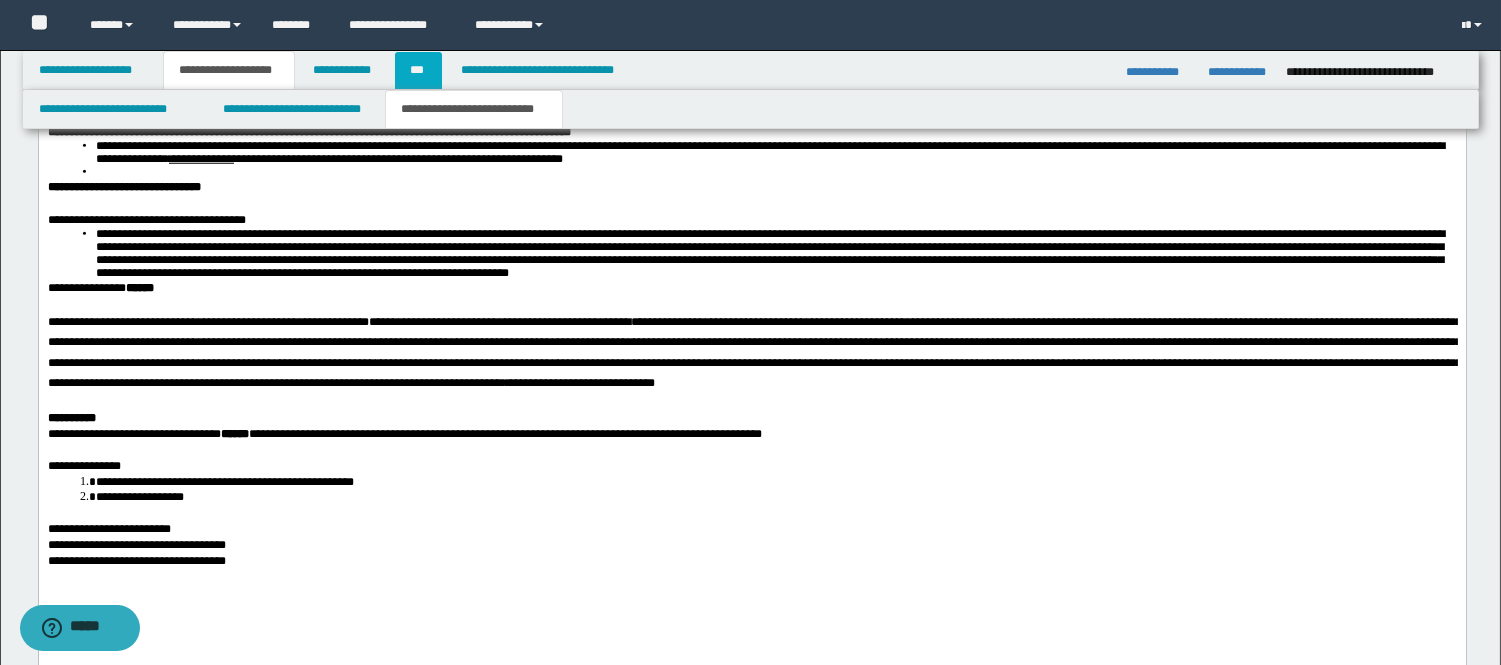 click on "***" at bounding box center (418, 70) 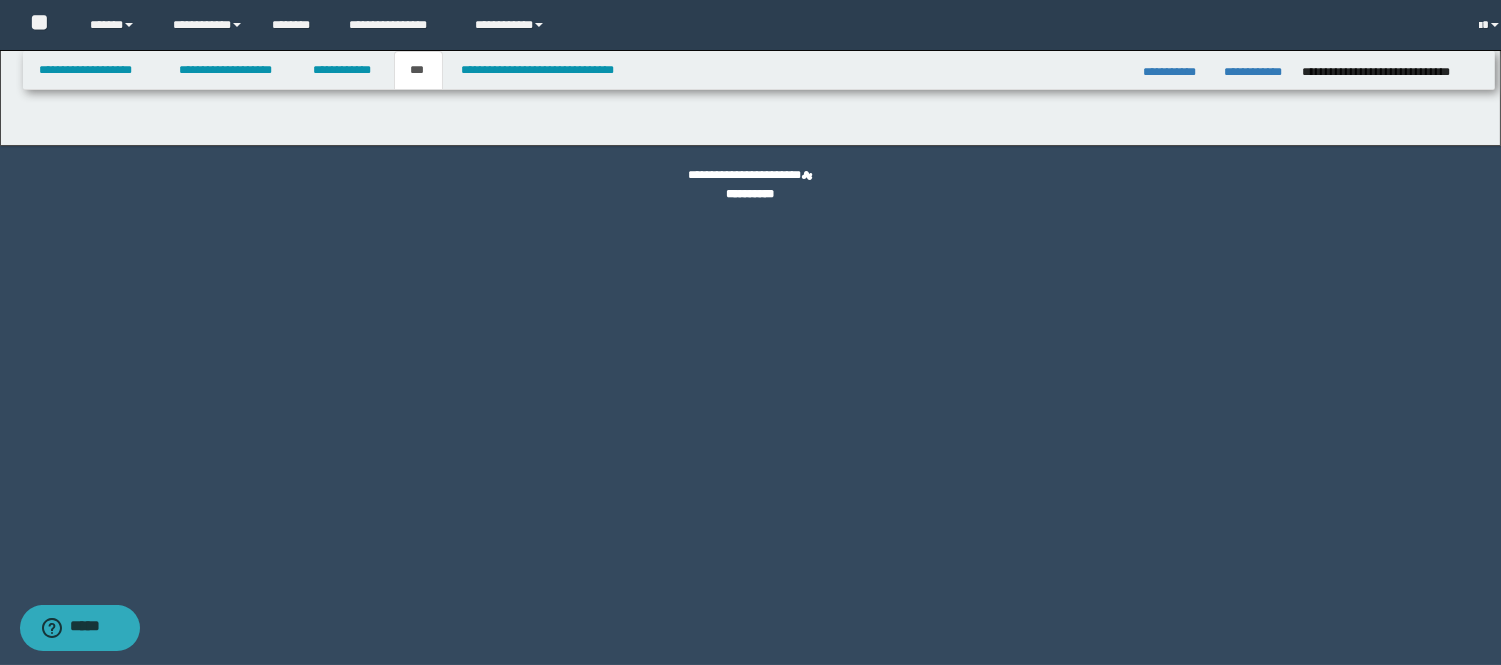 scroll, scrollTop: 0, scrollLeft: 0, axis: both 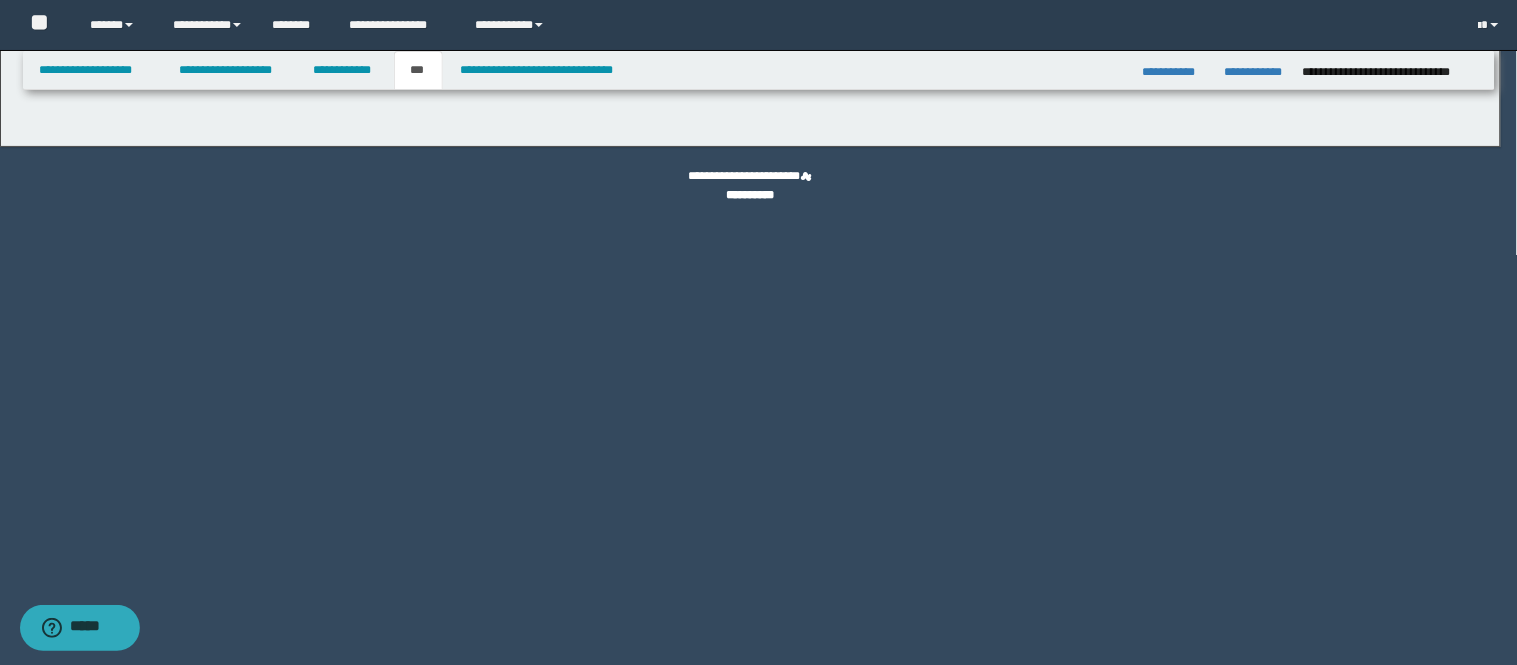 select on "**" 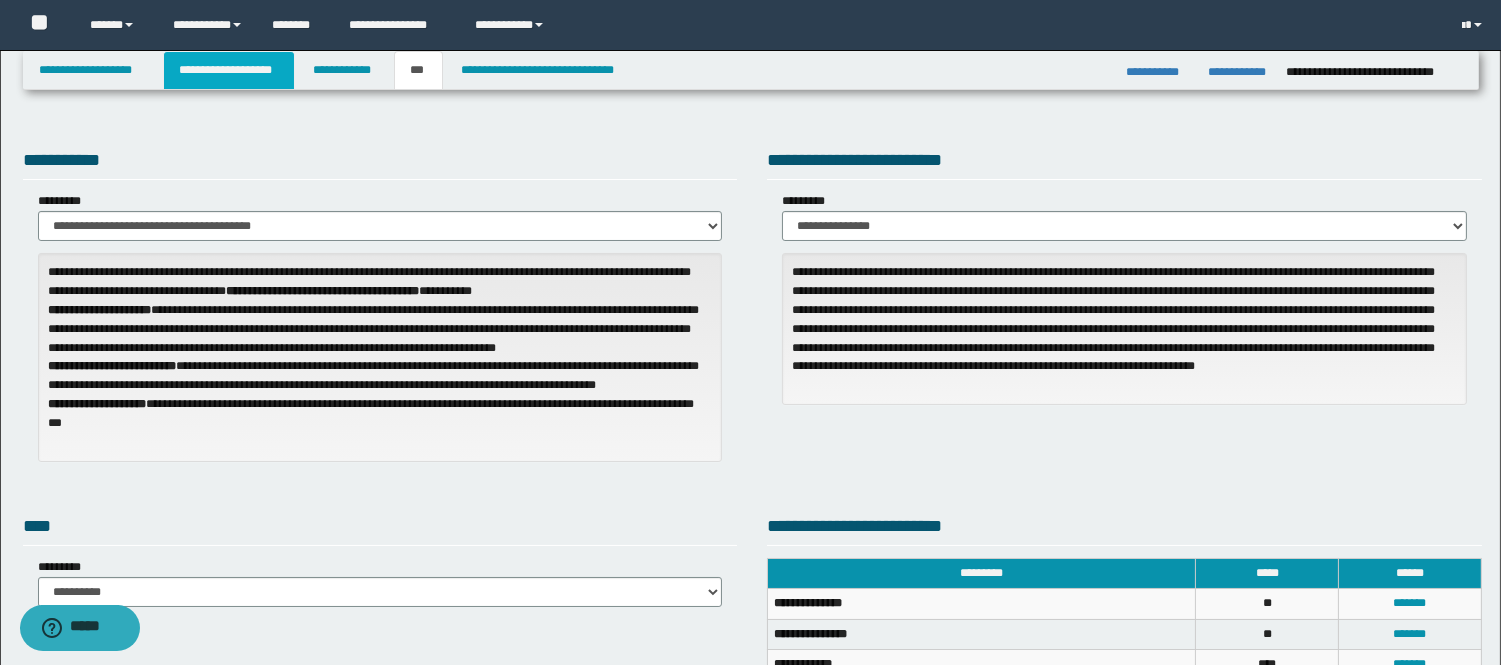 click on "**********" at bounding box center [229, 70] 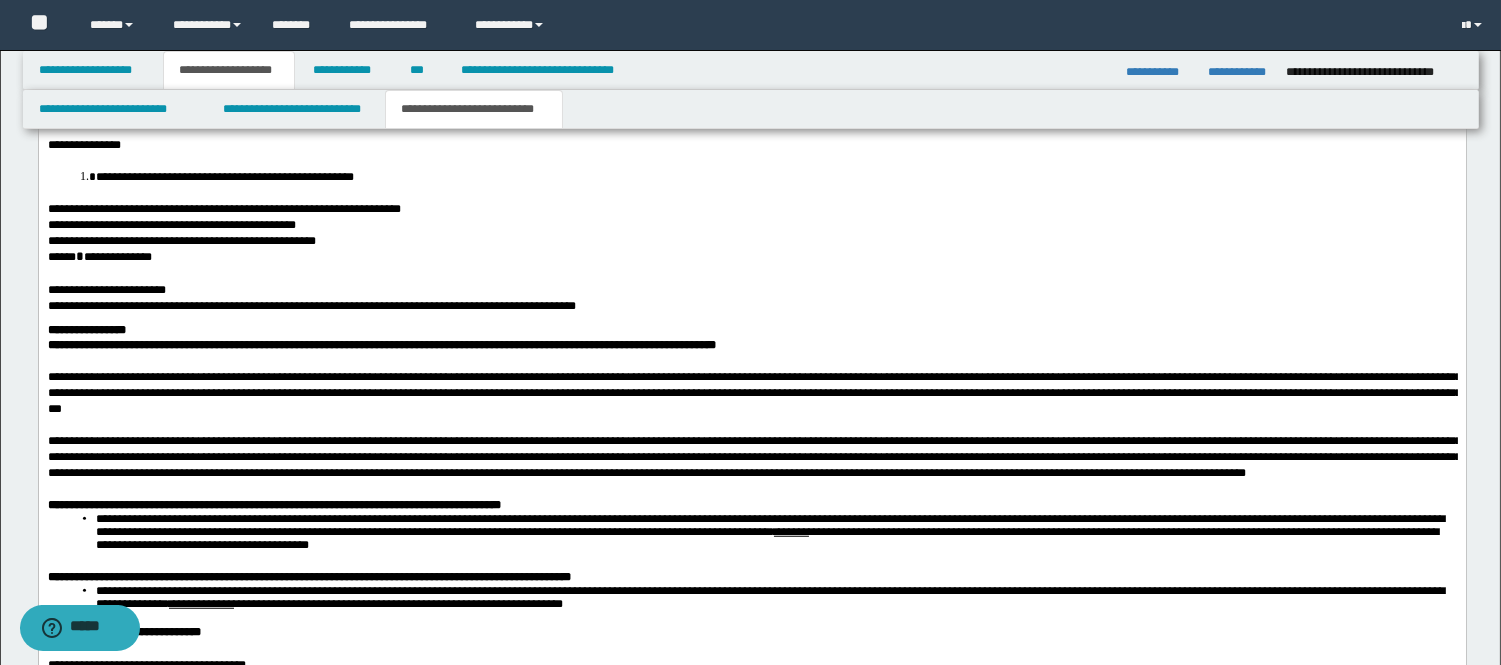 scroll, scrollTop: 3333, scrollLeft: 0, axis: vertical 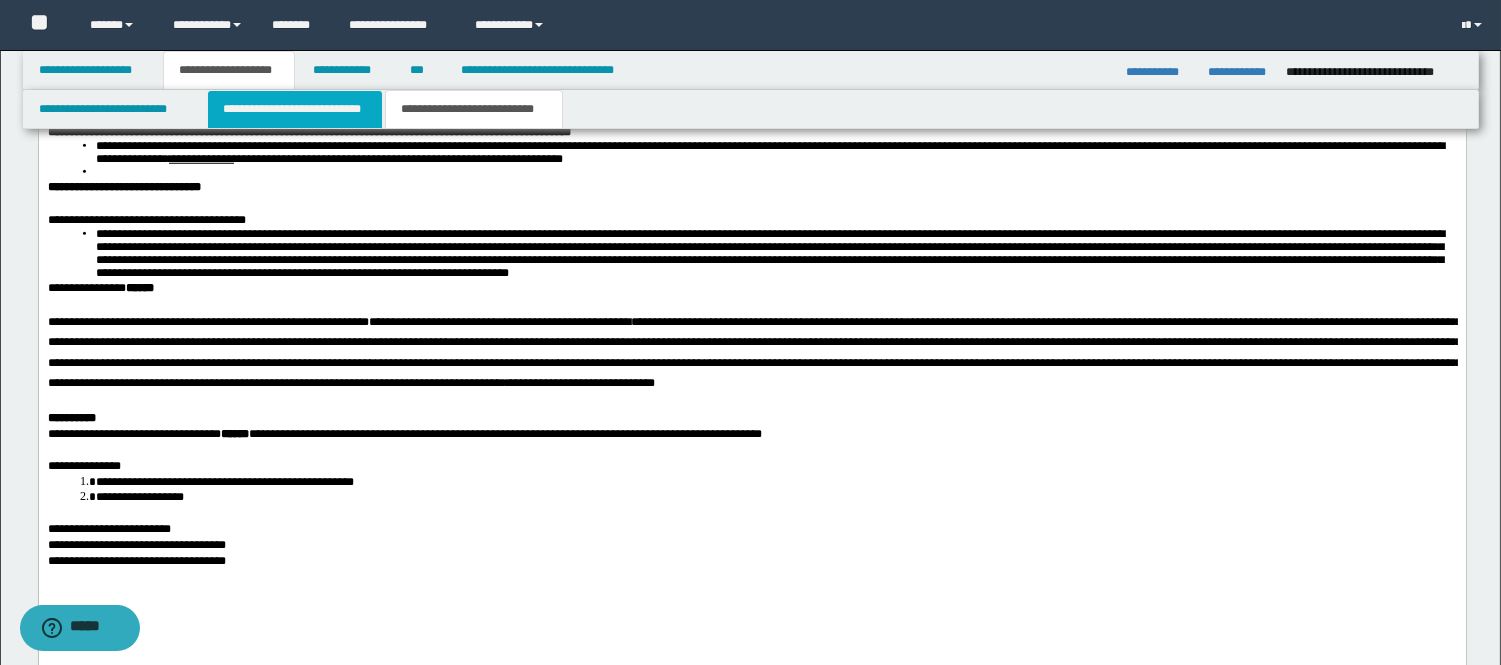 click on "**********" at bounding box center (295, 109) 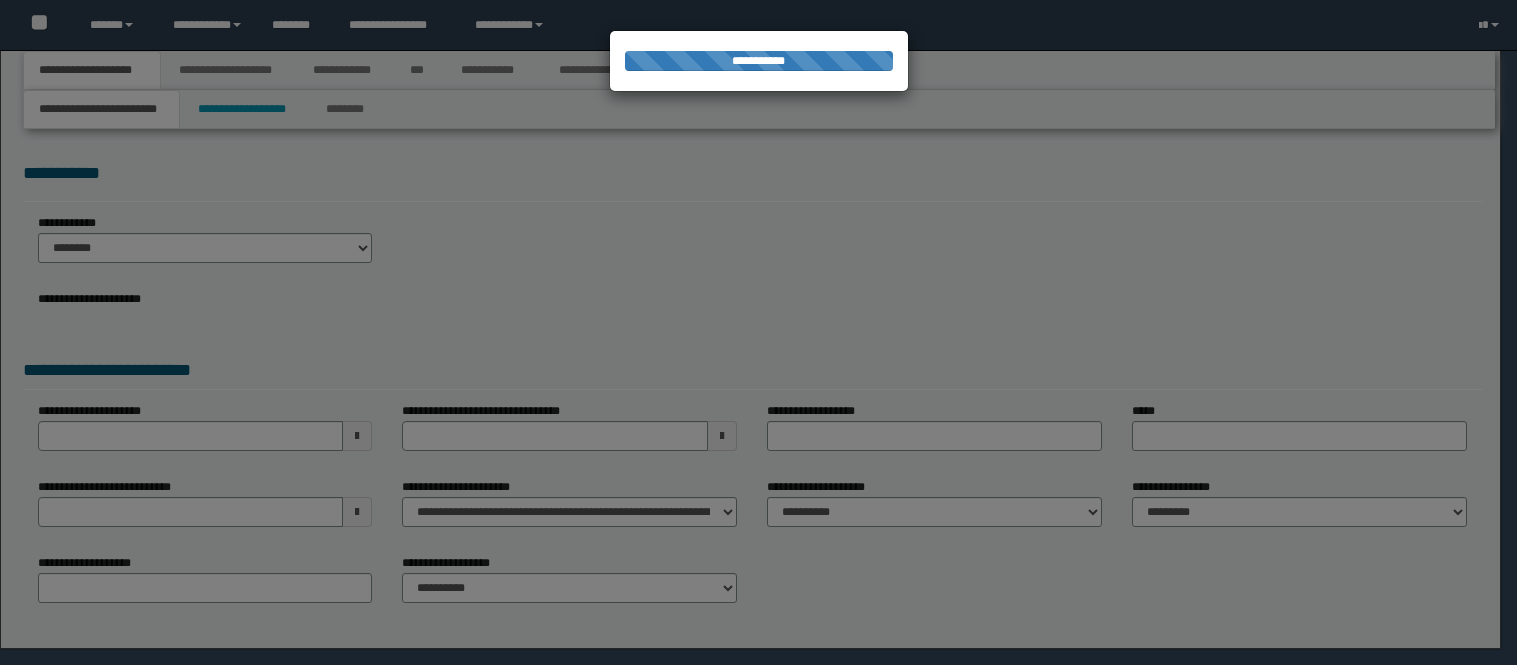 scroll, scrollTop: 0, scrollLeft: 0, axis: both 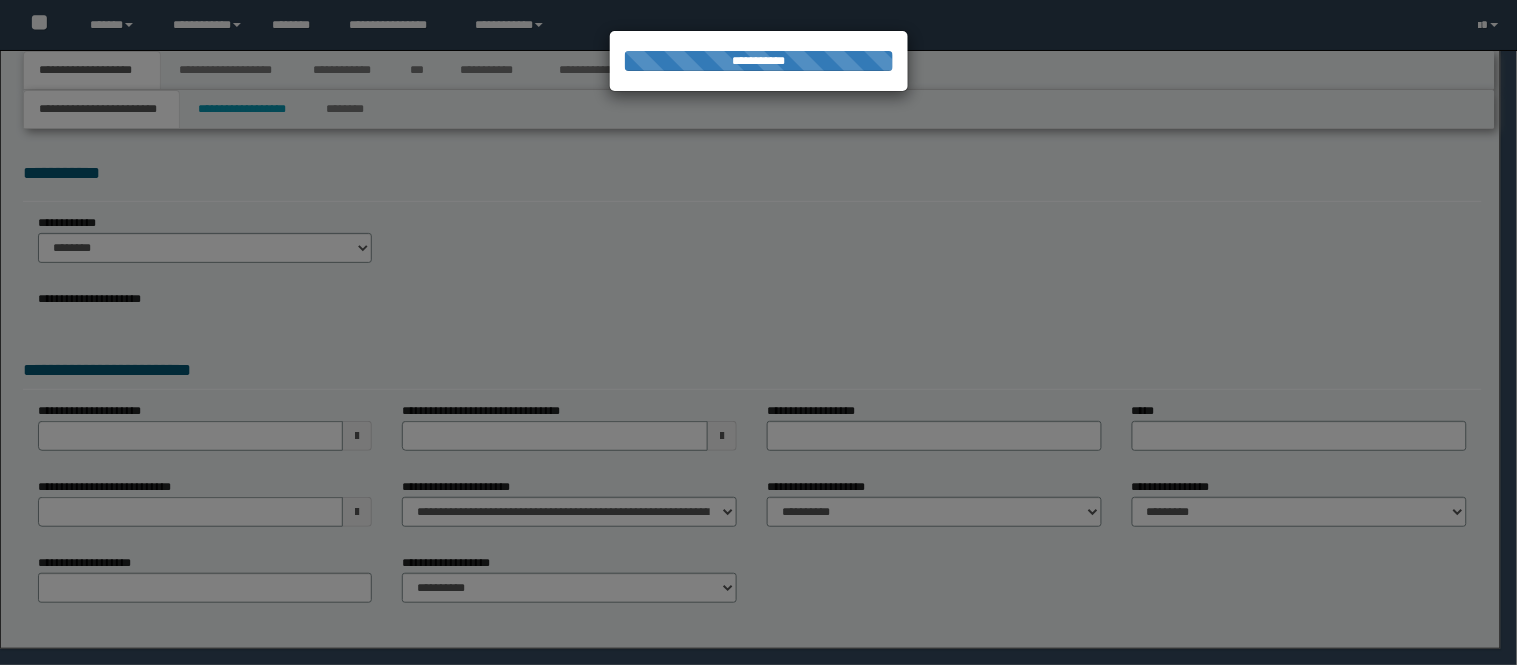 select on "*" 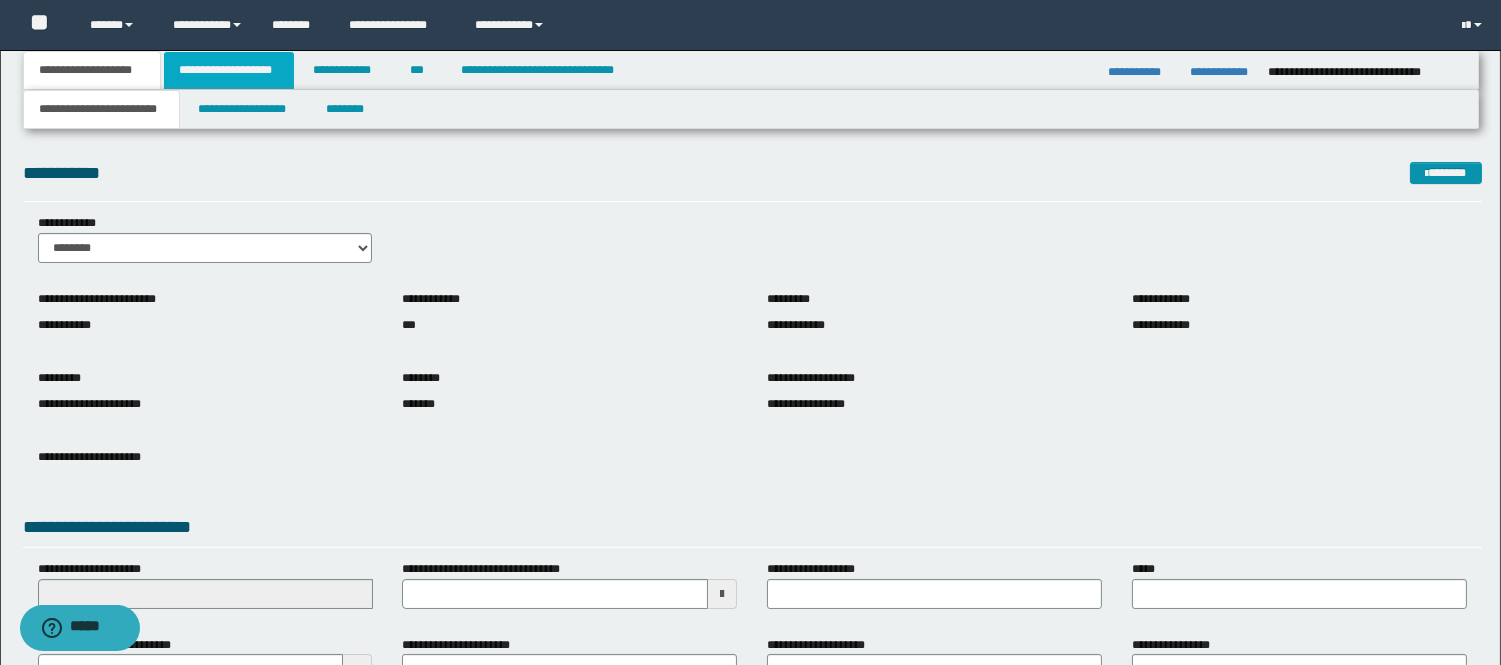 click on "**********" at bounding box center [229, 70] 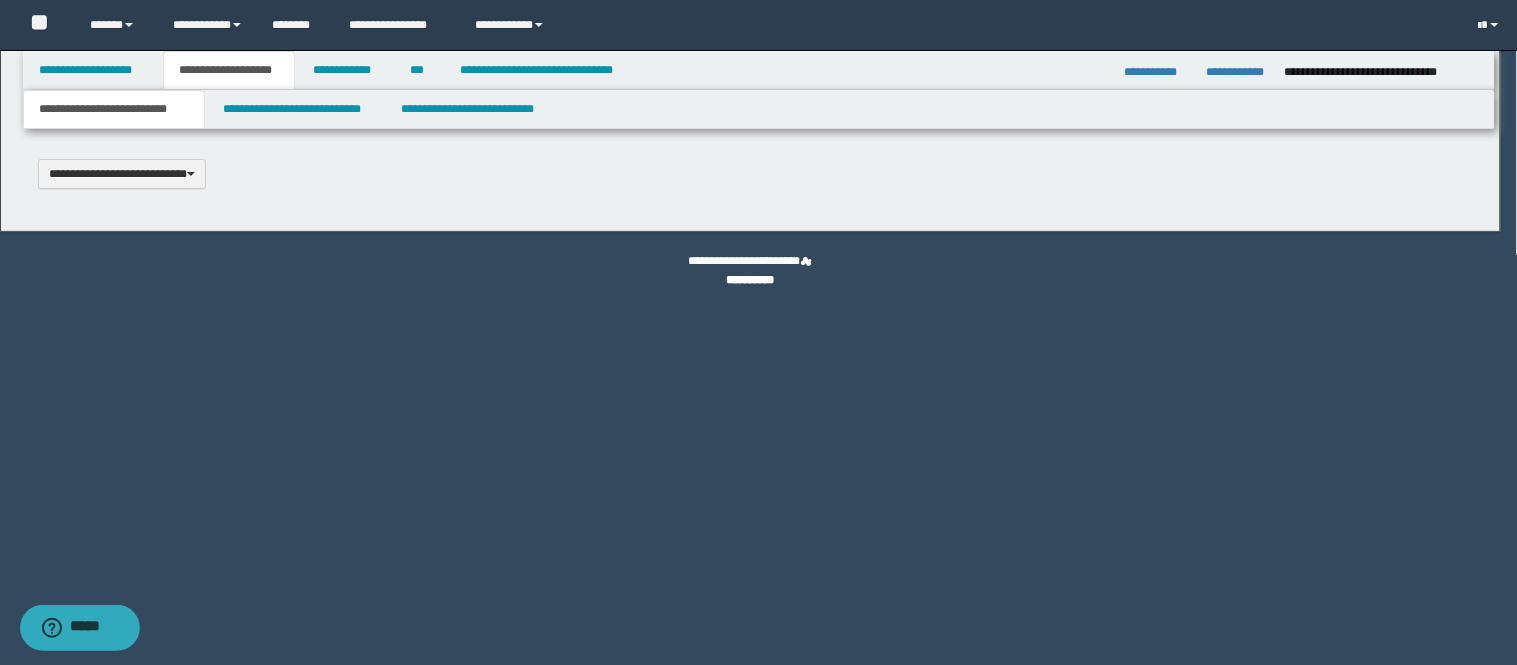 type 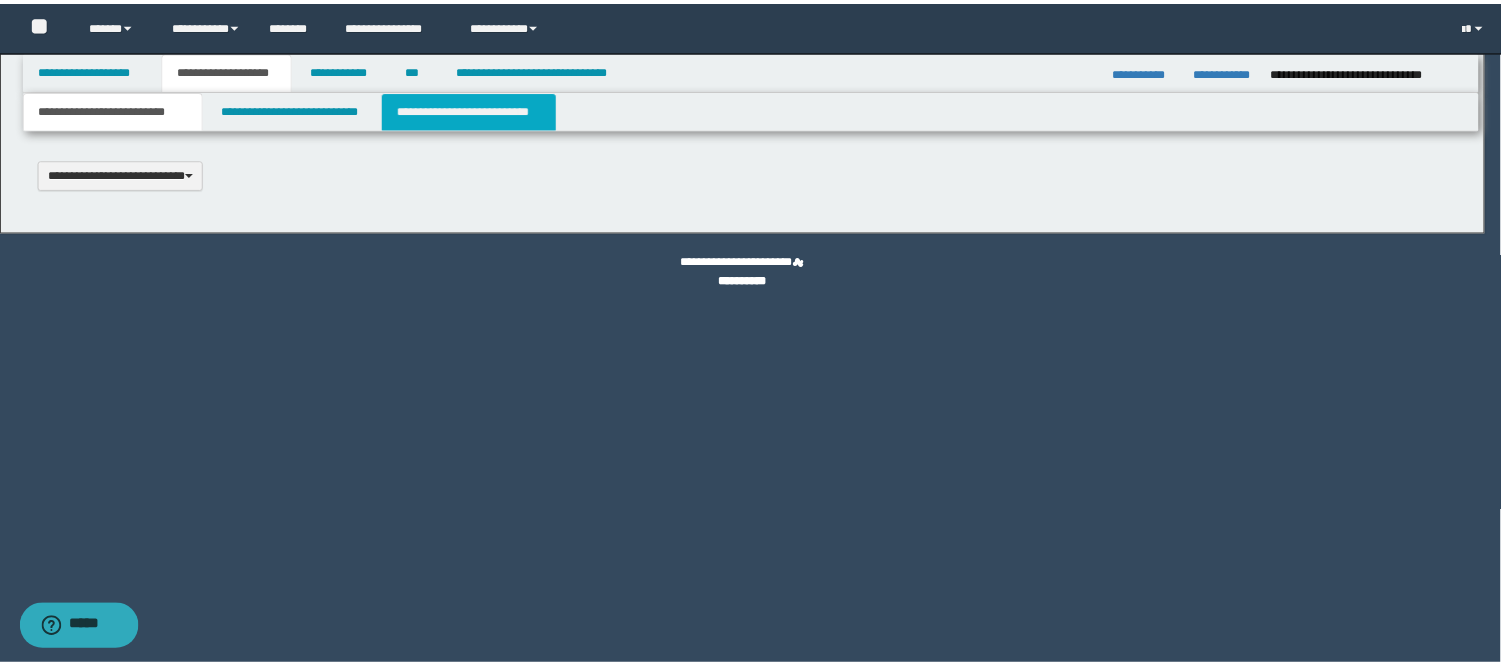 scroll, scrollTop: 0, scrollLeft: 0, axis: both 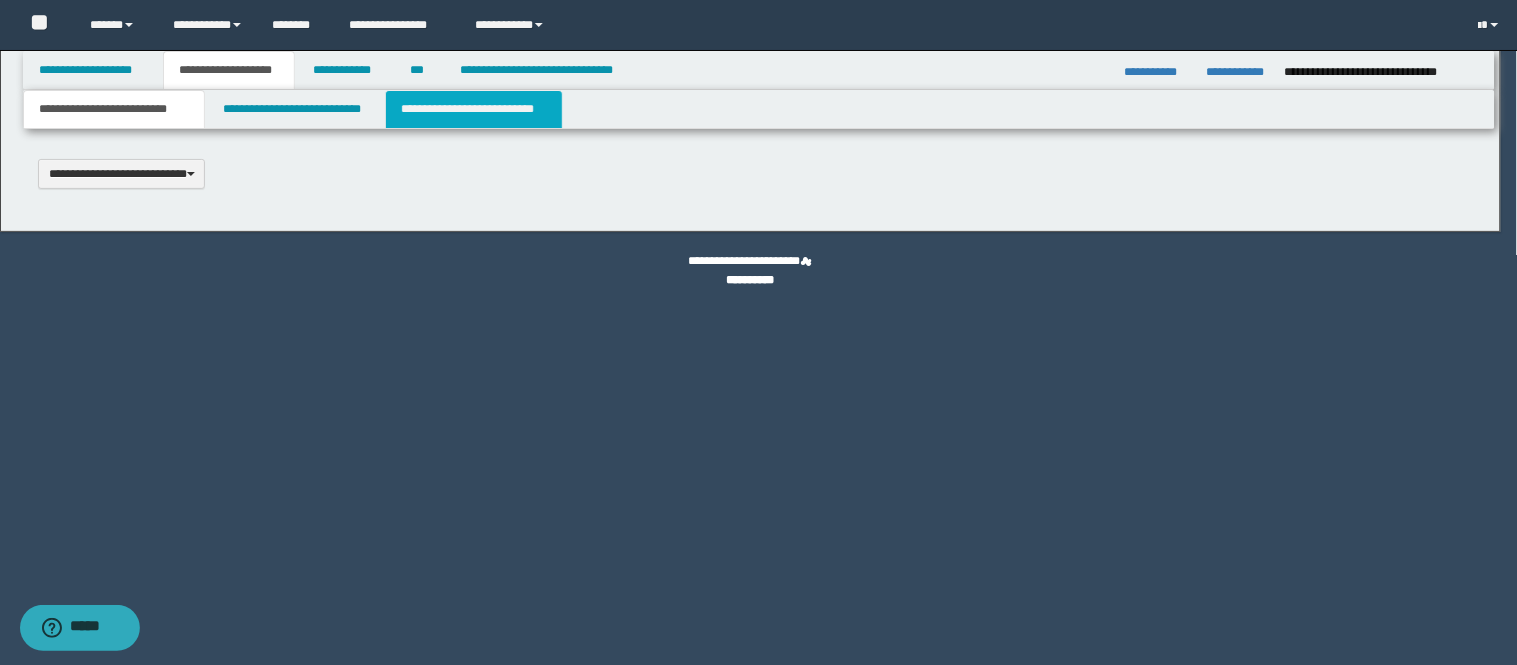 type on "**********" 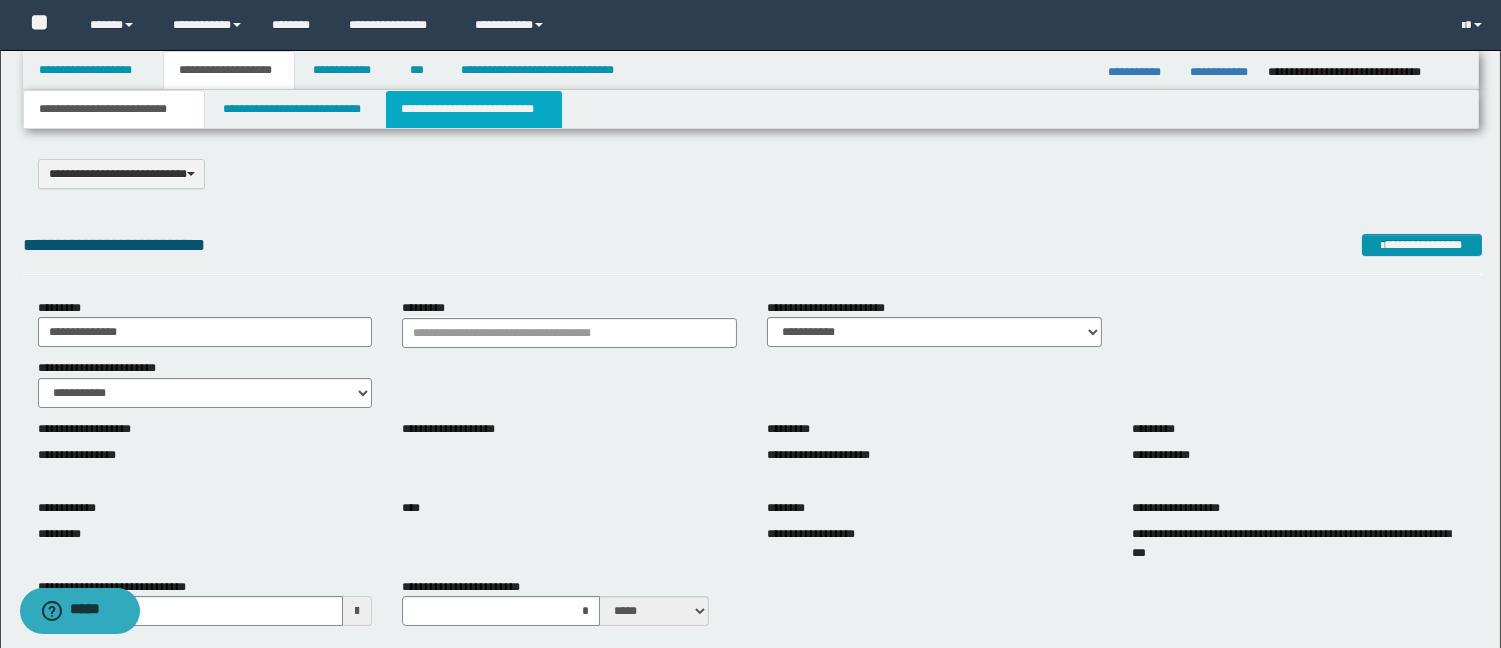 click on "**********" at bounding box center (474, 109) 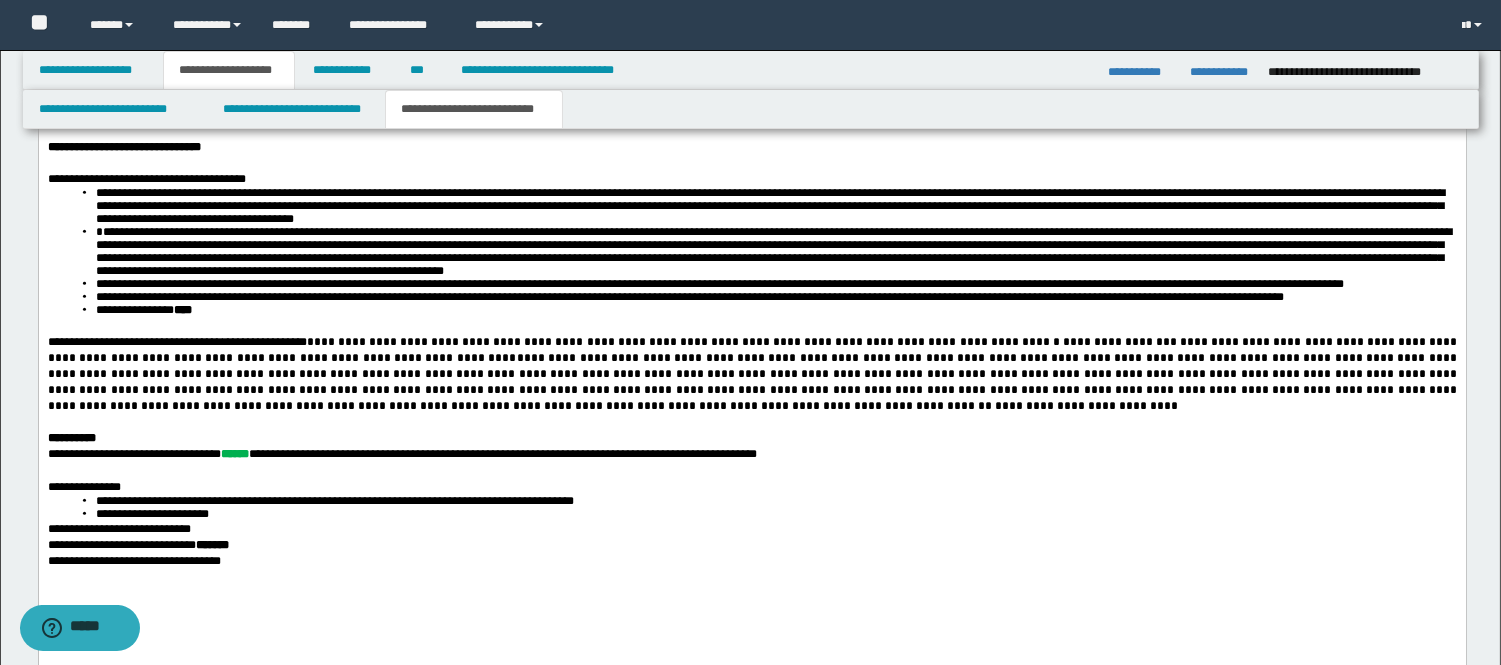 scroll, scrollTop: 3888, scrollLeft: 0, axis: vertical 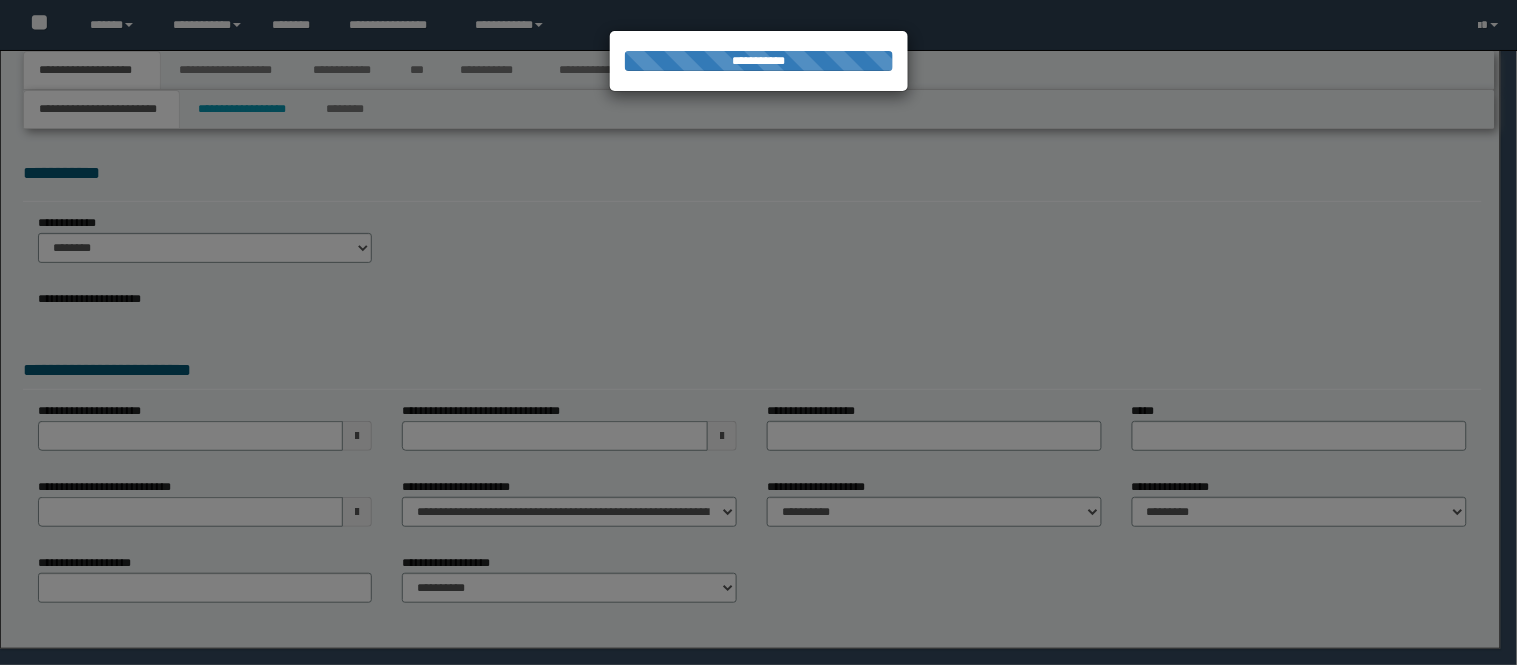 select on "*" 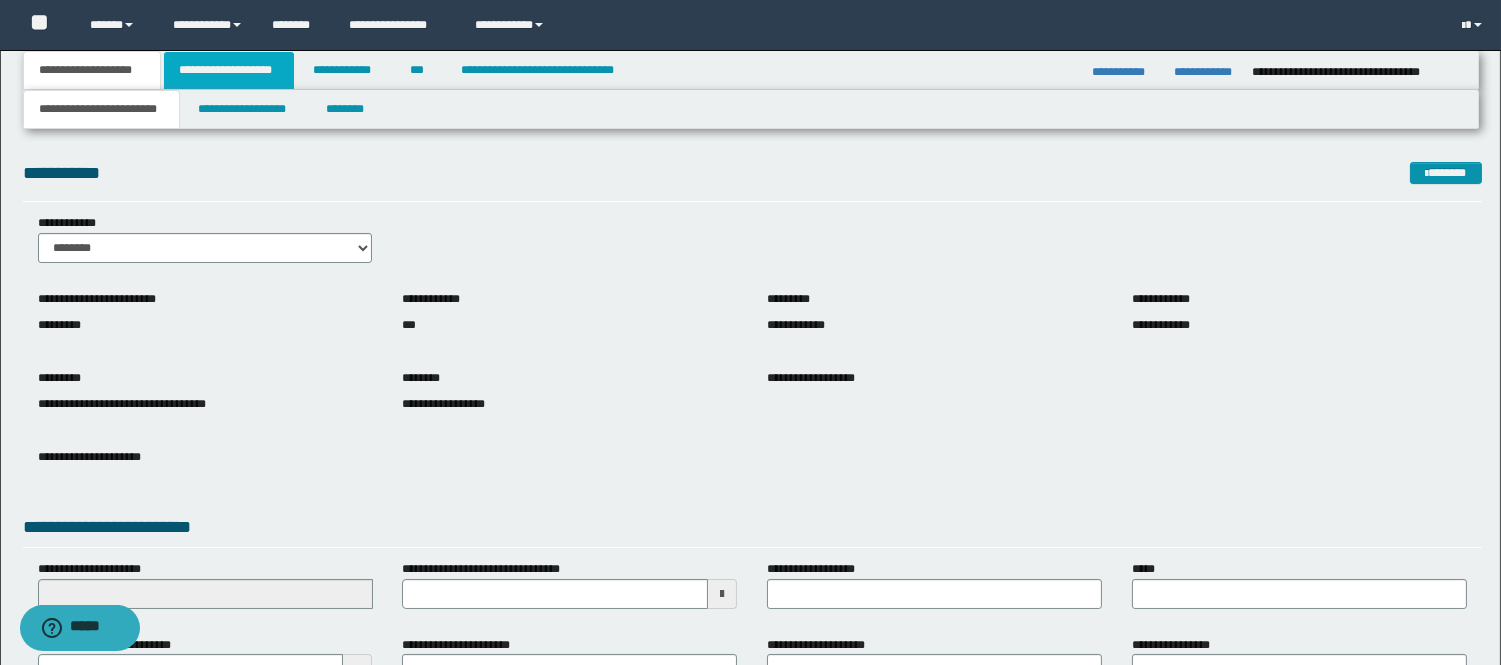 click on "**********" at bounding box center [229, 70] 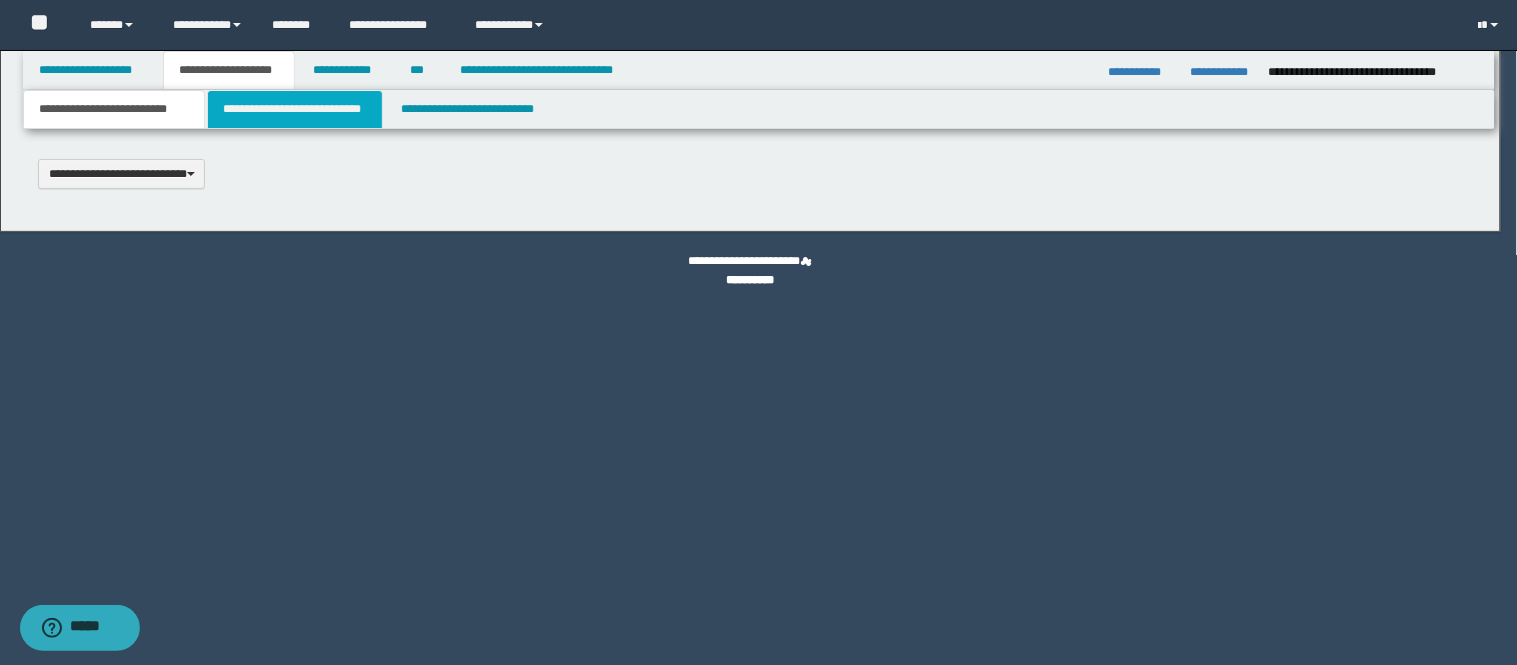 scroll, scrollTop: 0, scrollLeft: 0, axis: both 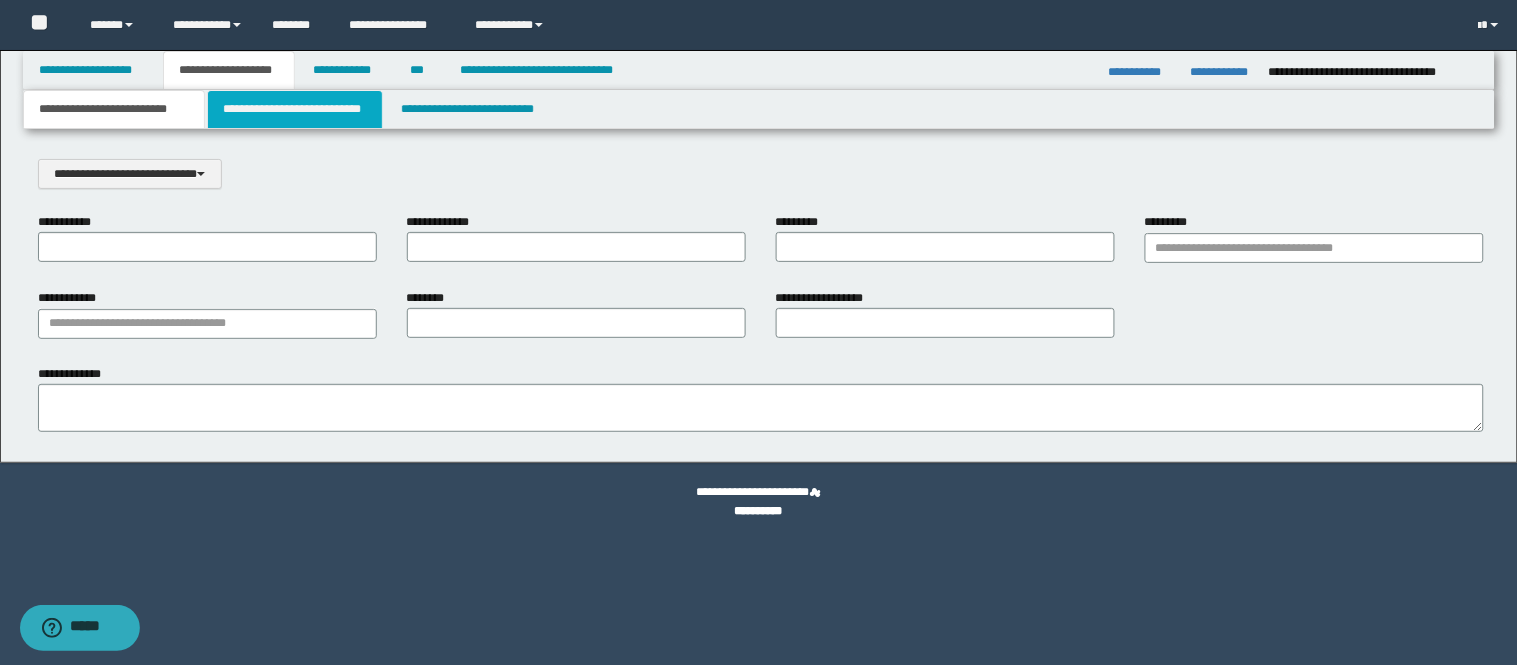 click on "**********" at bounding box center (295, 109) 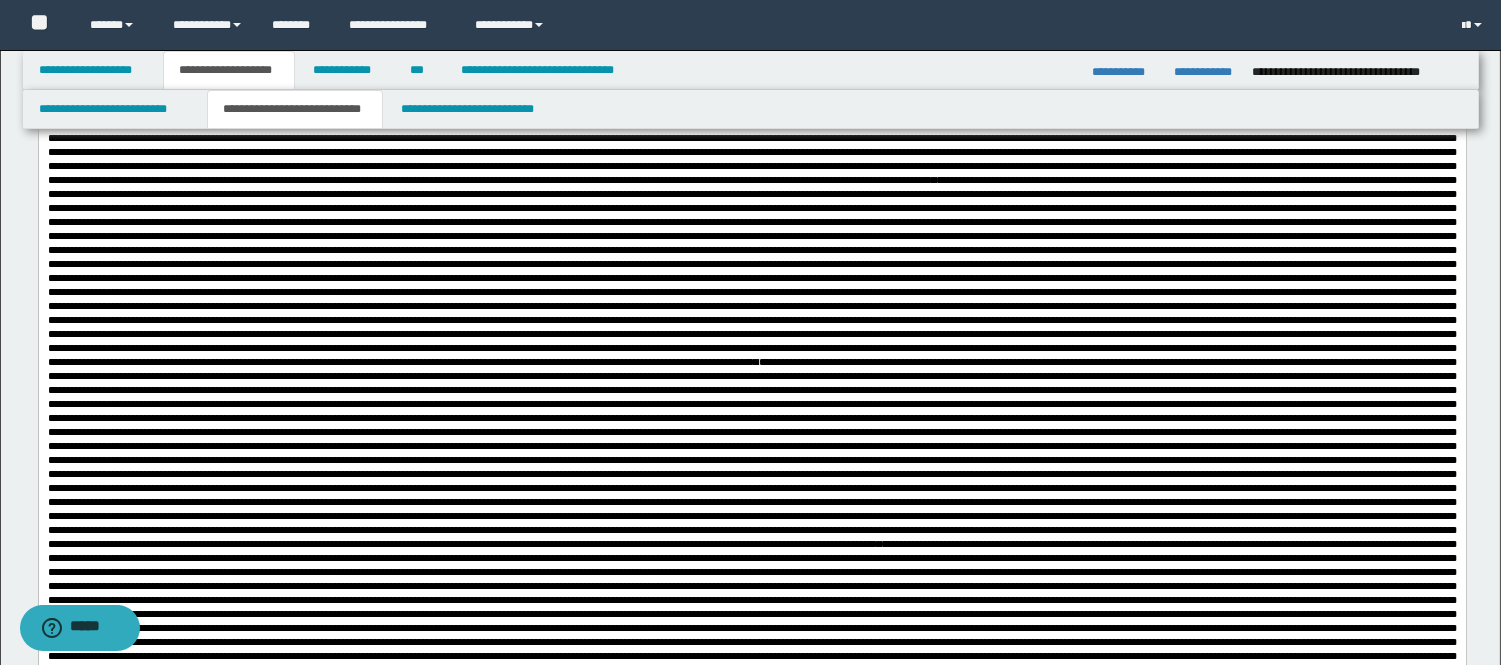 scroll, scrollTop: 1000, scrollLeft: 0, axis: vertical 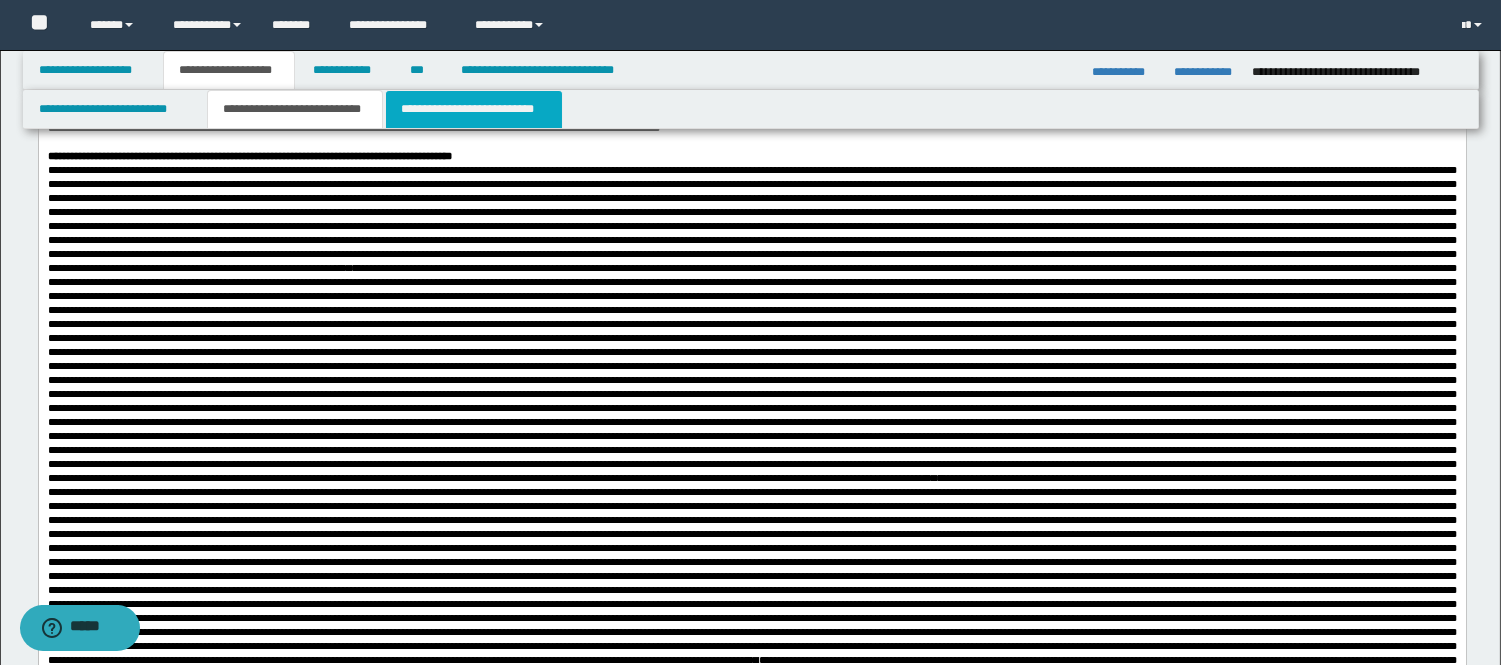 click on "**********" at bounding box center [474, 109] 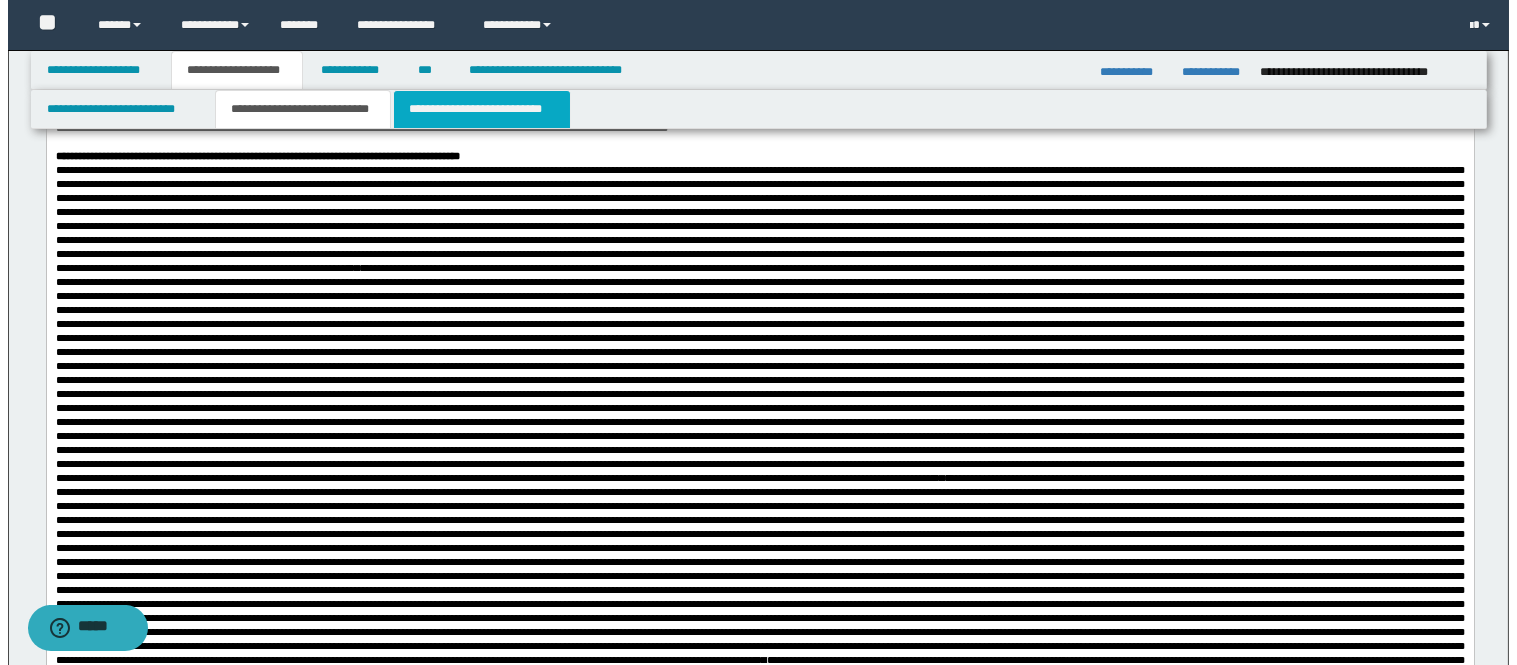 scroll, scrollTop: 0, scrollLeft: 0, axis: both 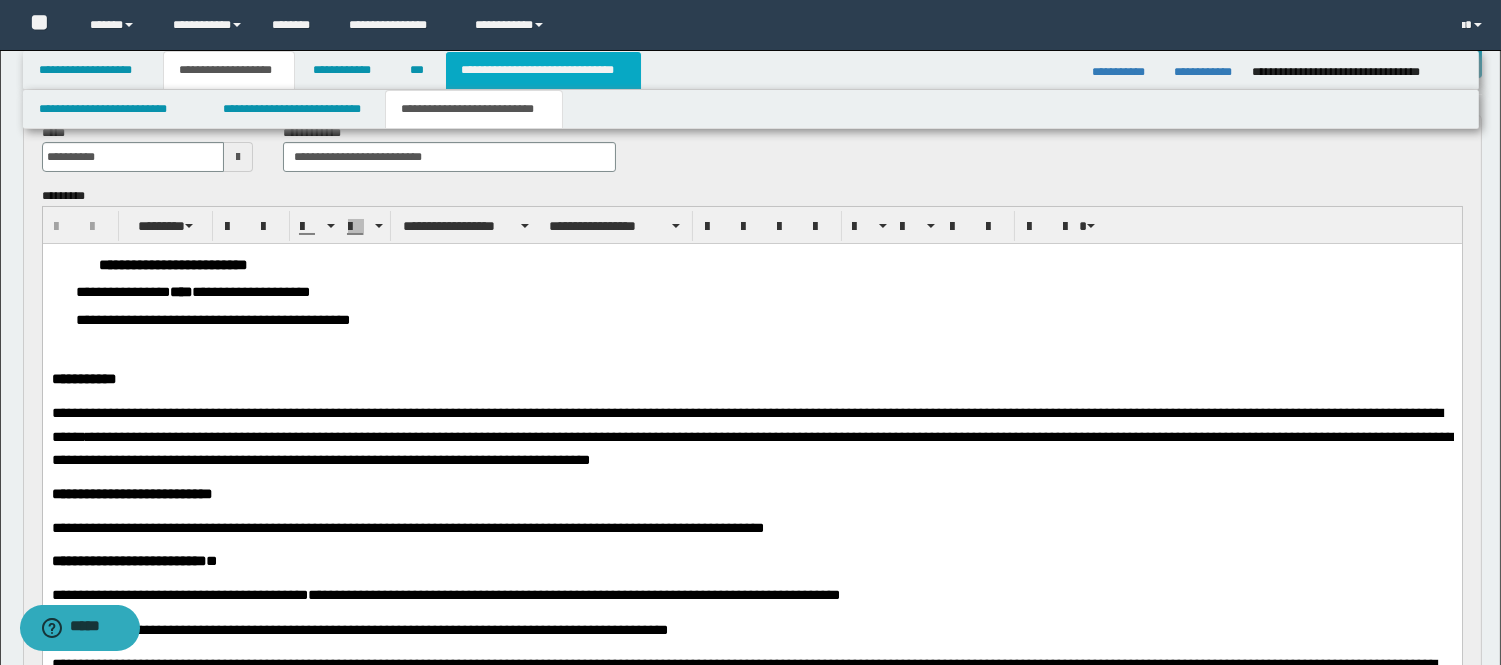 click on "**********" at bounding box center (543, 70) 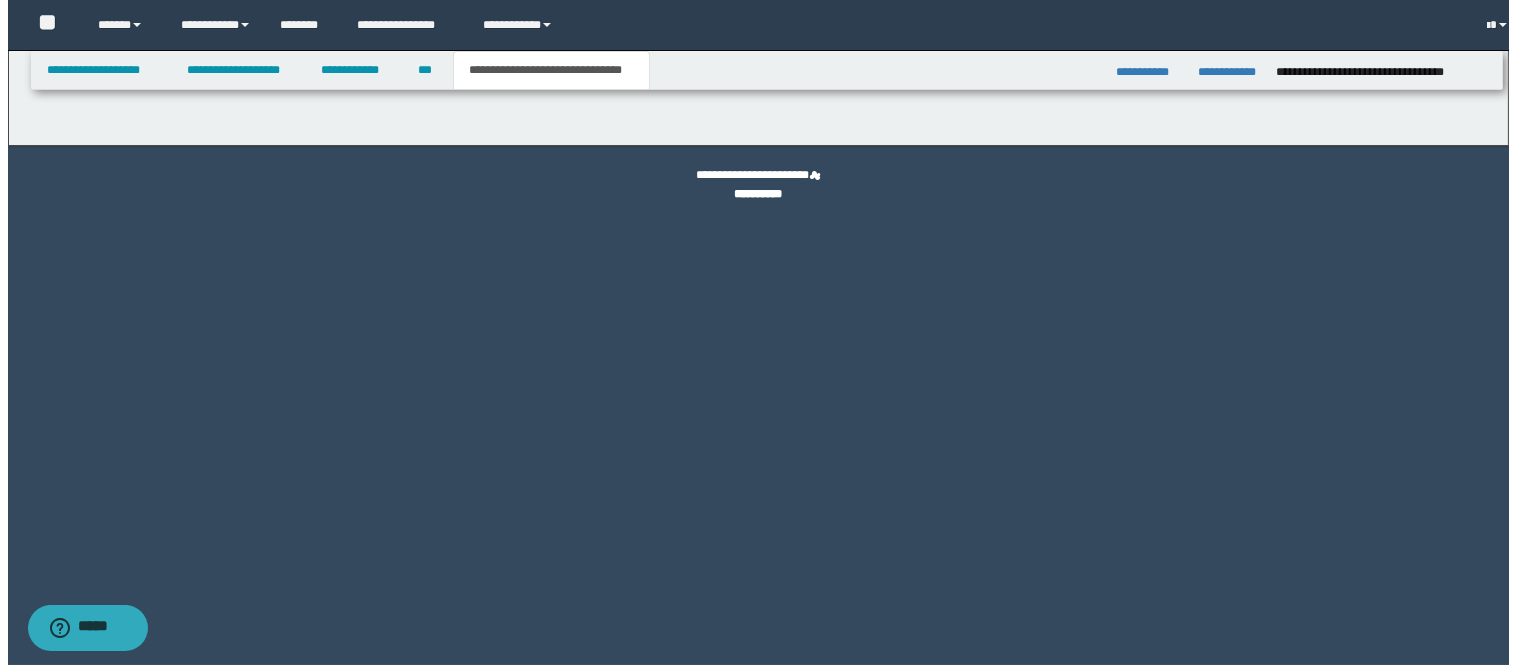 scroll, scrollTop: 0, scrollLeft: 0, axis: both 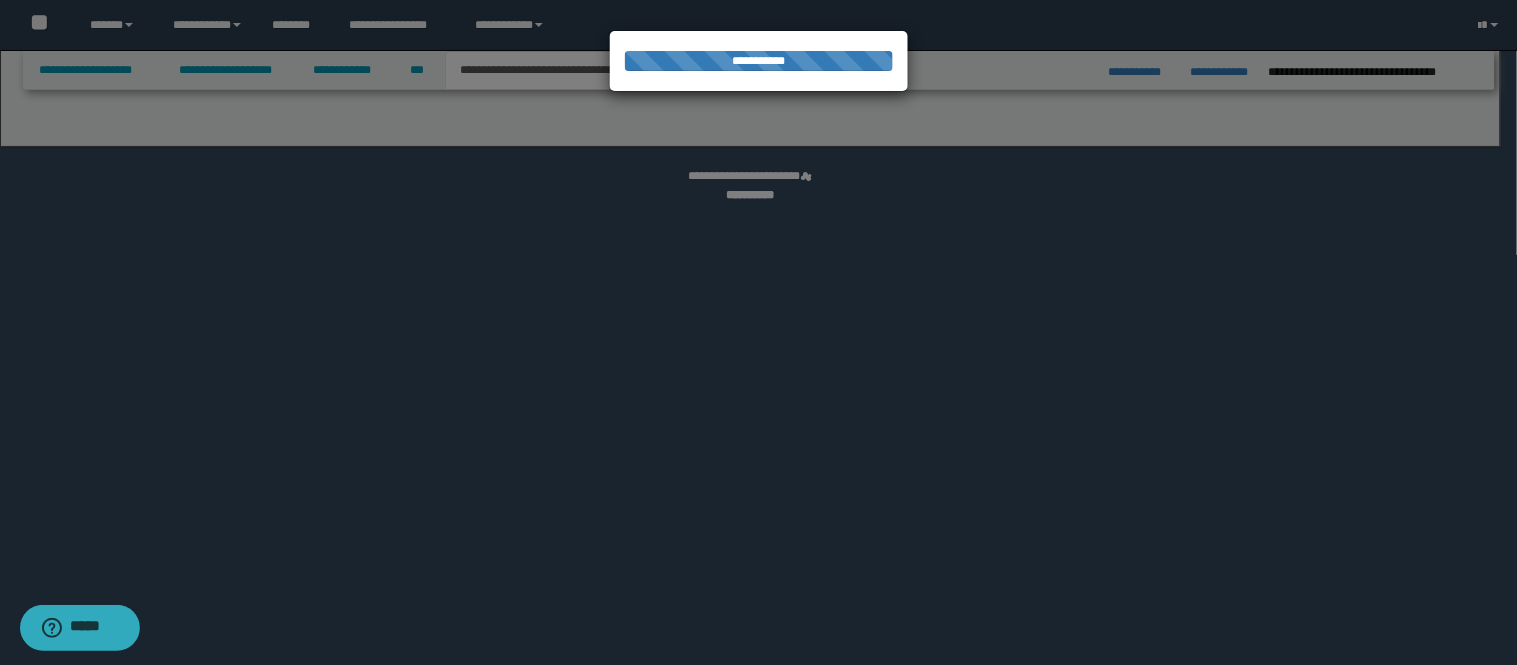 select on "*" 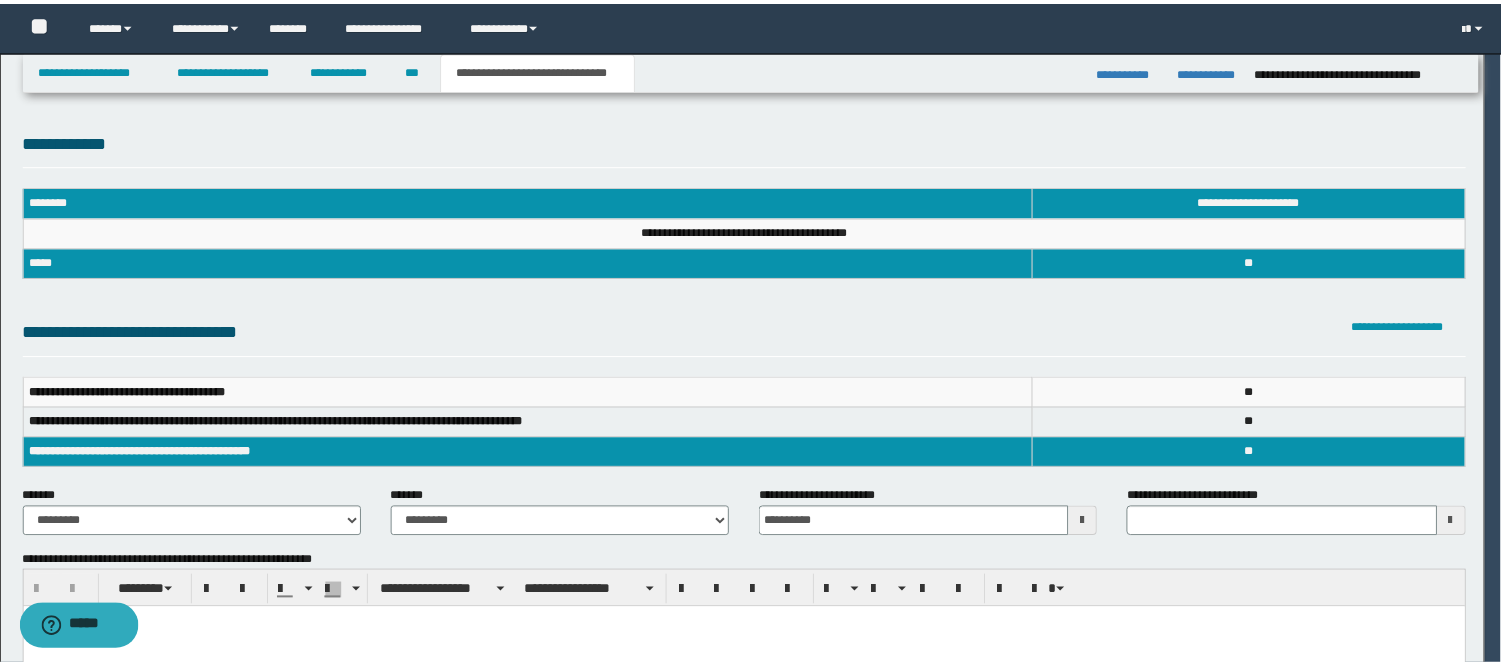 scroll, scrollTop: 0, scrollLeft: 0, axis: both 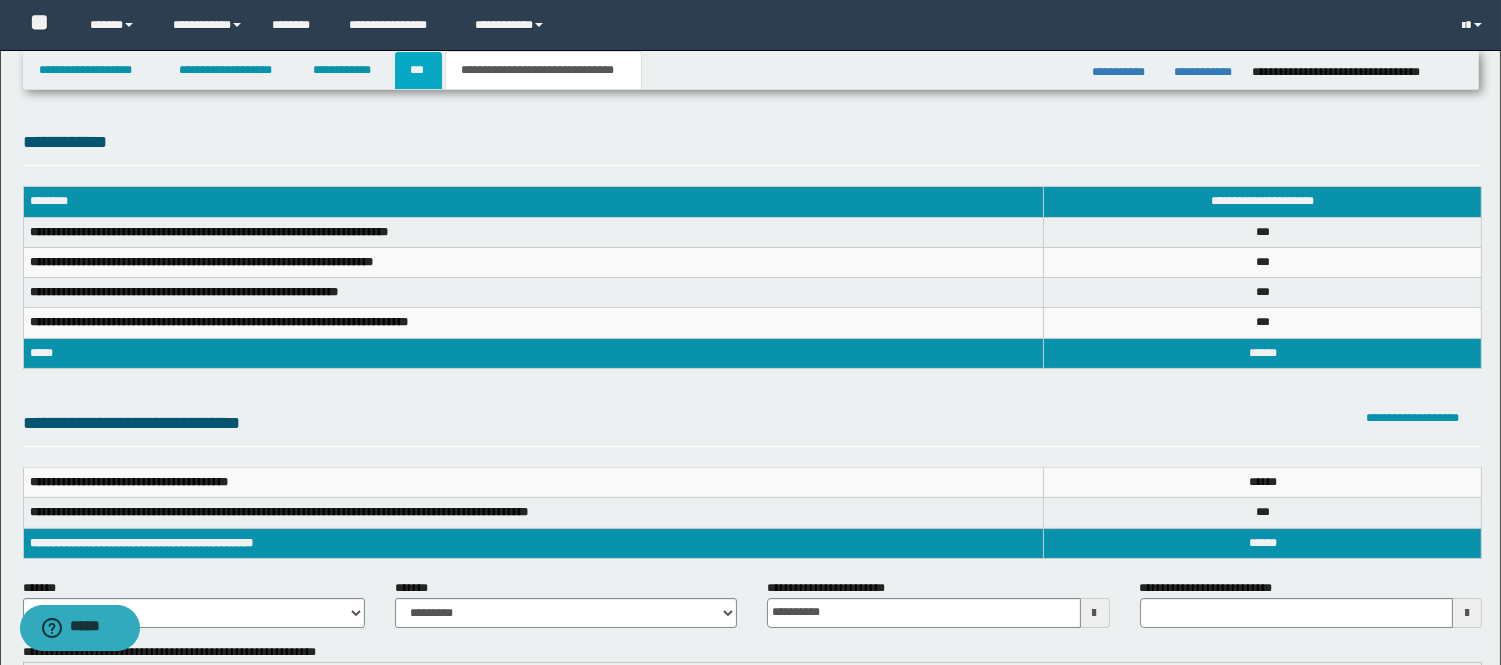 click on "***" at bounding box center (418, 70) 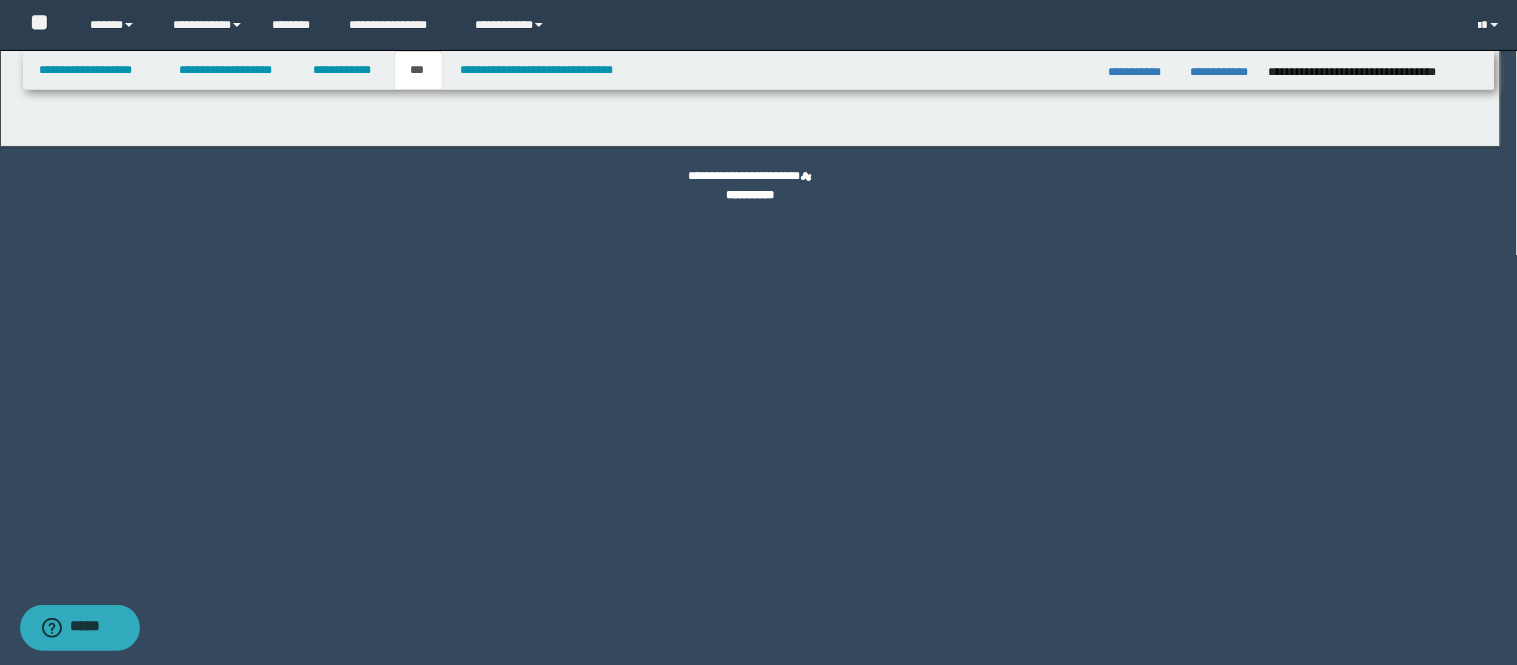 select on "**" 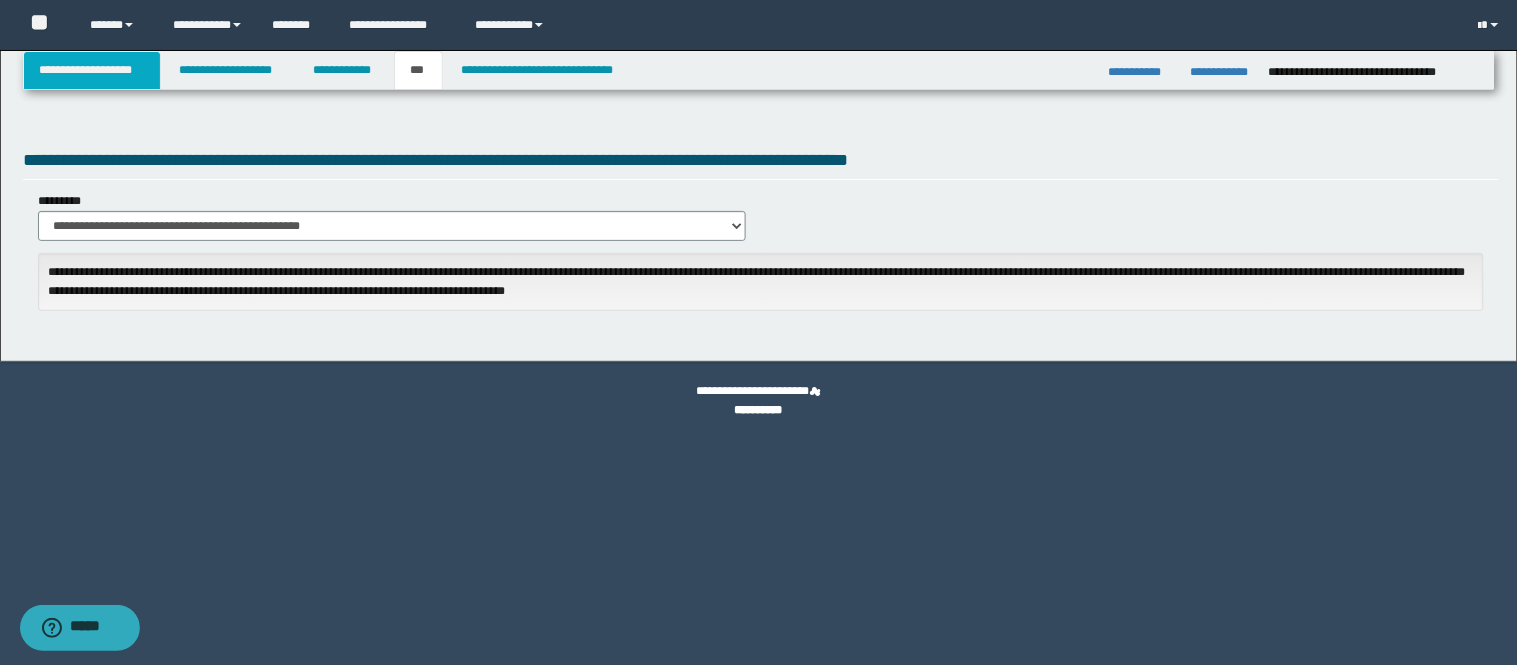 click on "**********" at bounding box center (92, 70) 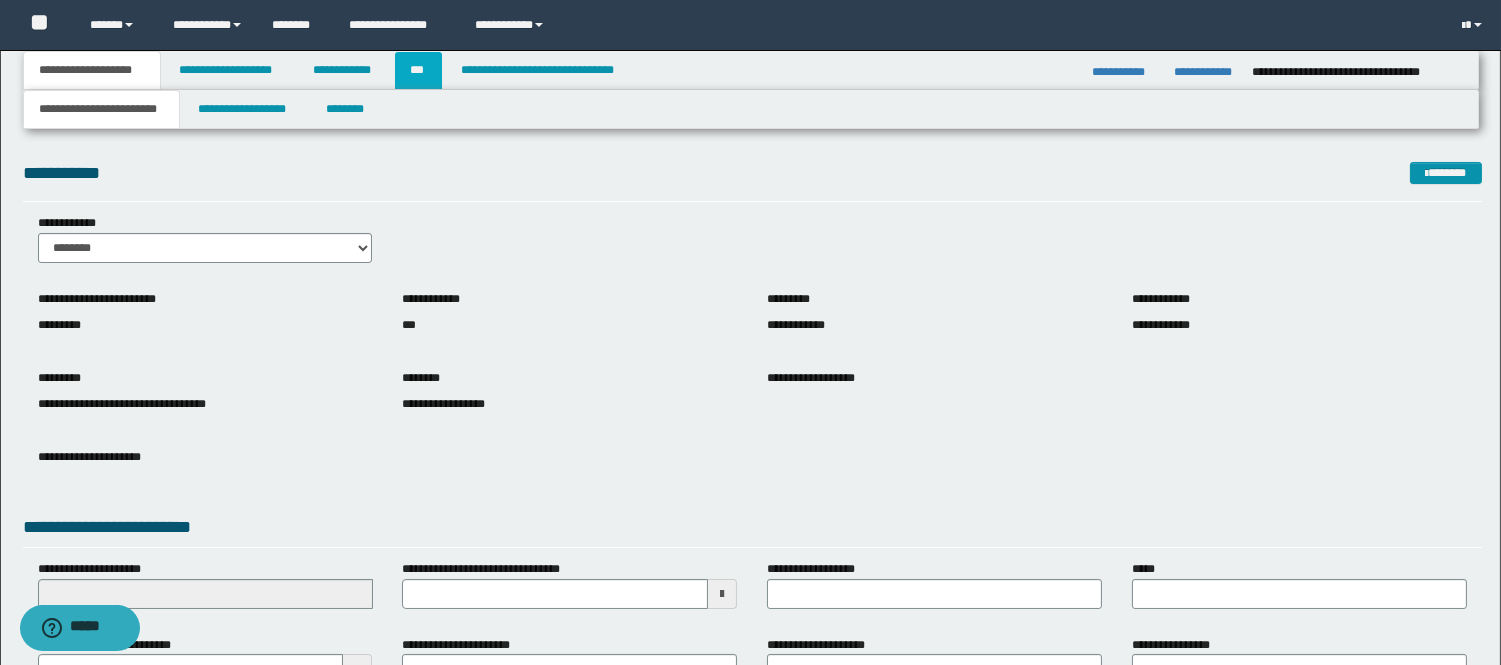 click on "***" at bounding box center (418, 70) 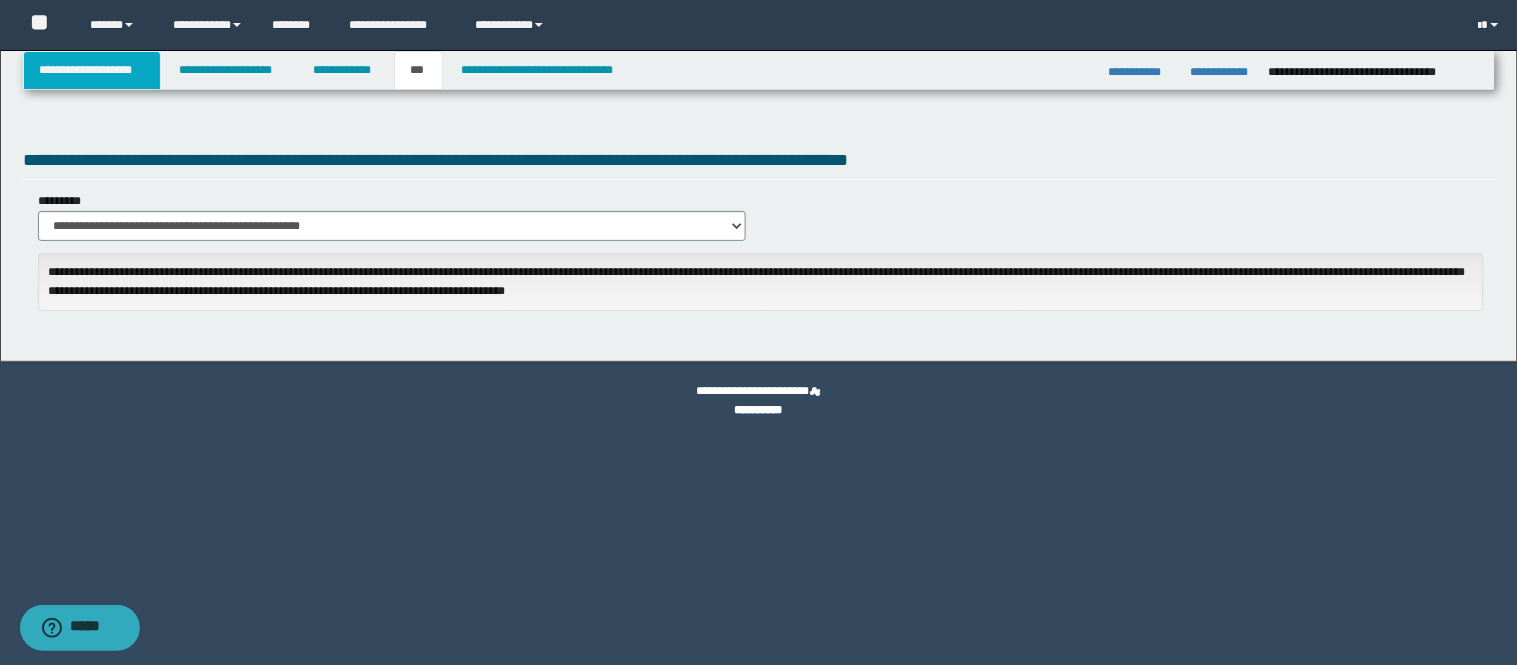 click on "**********" at bounding box center (92, 70) 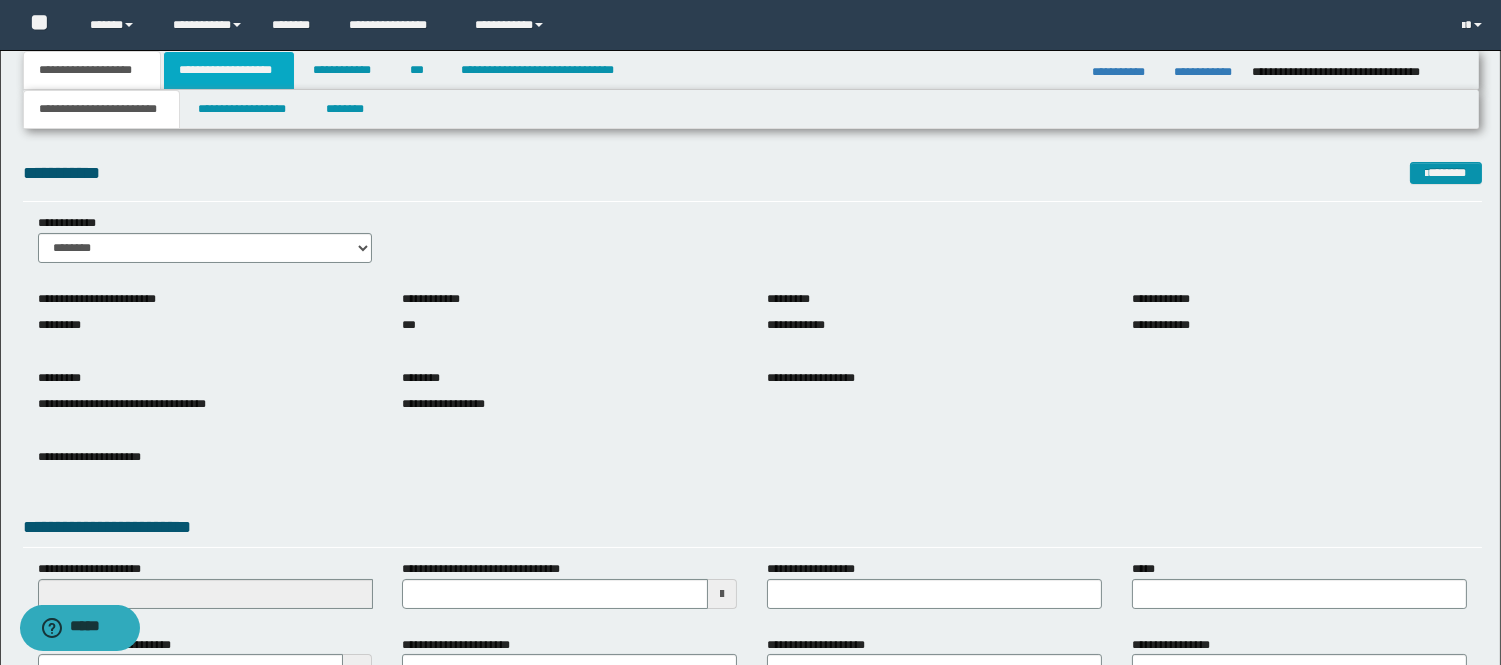 click on "**********" at bounding box center (229, 70) 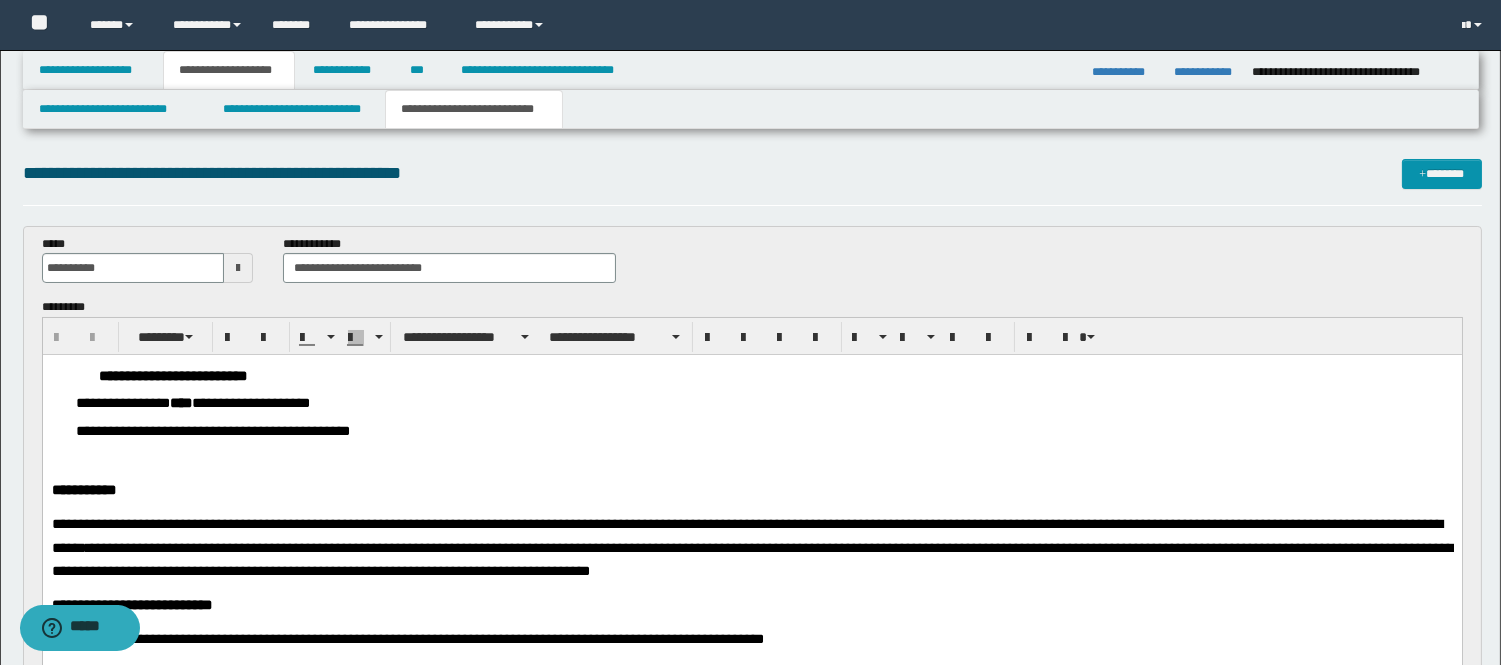 click on "**********" at bounding box center [751, 109] 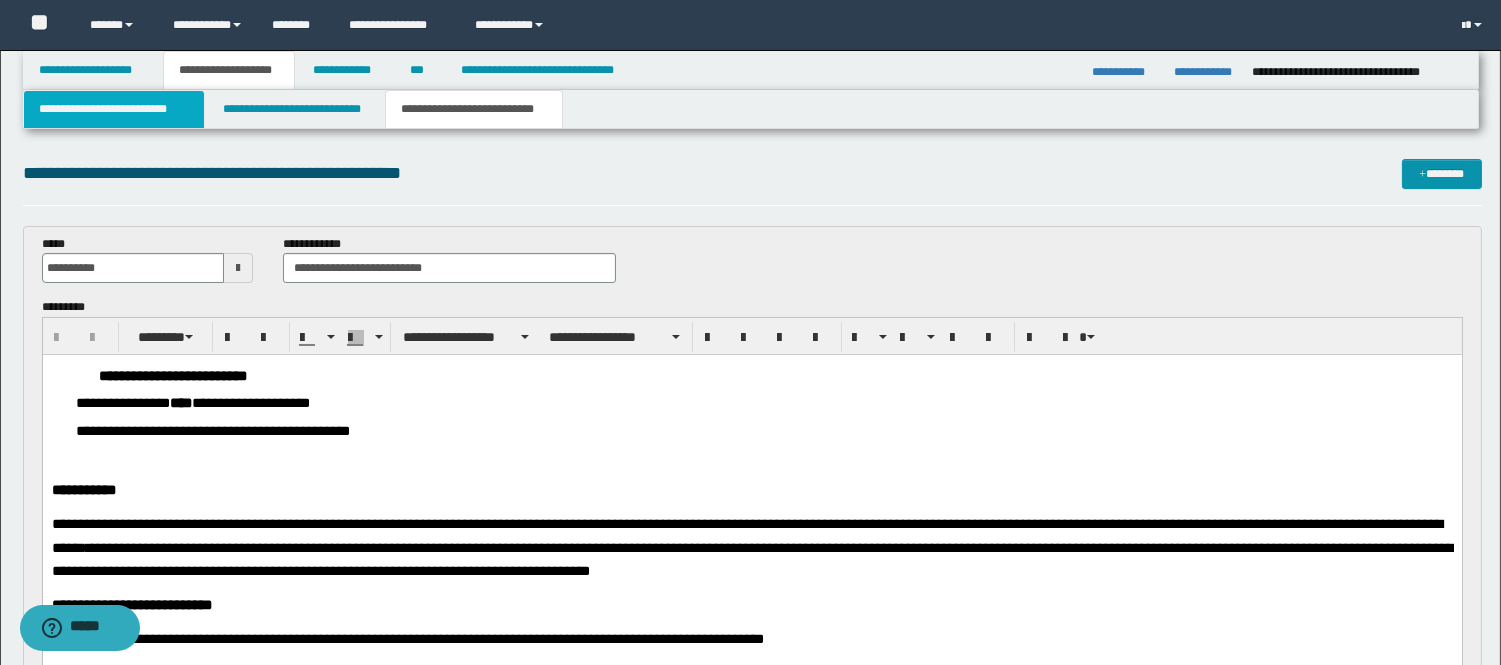 click on "**********" at bounding box center [114, 109] 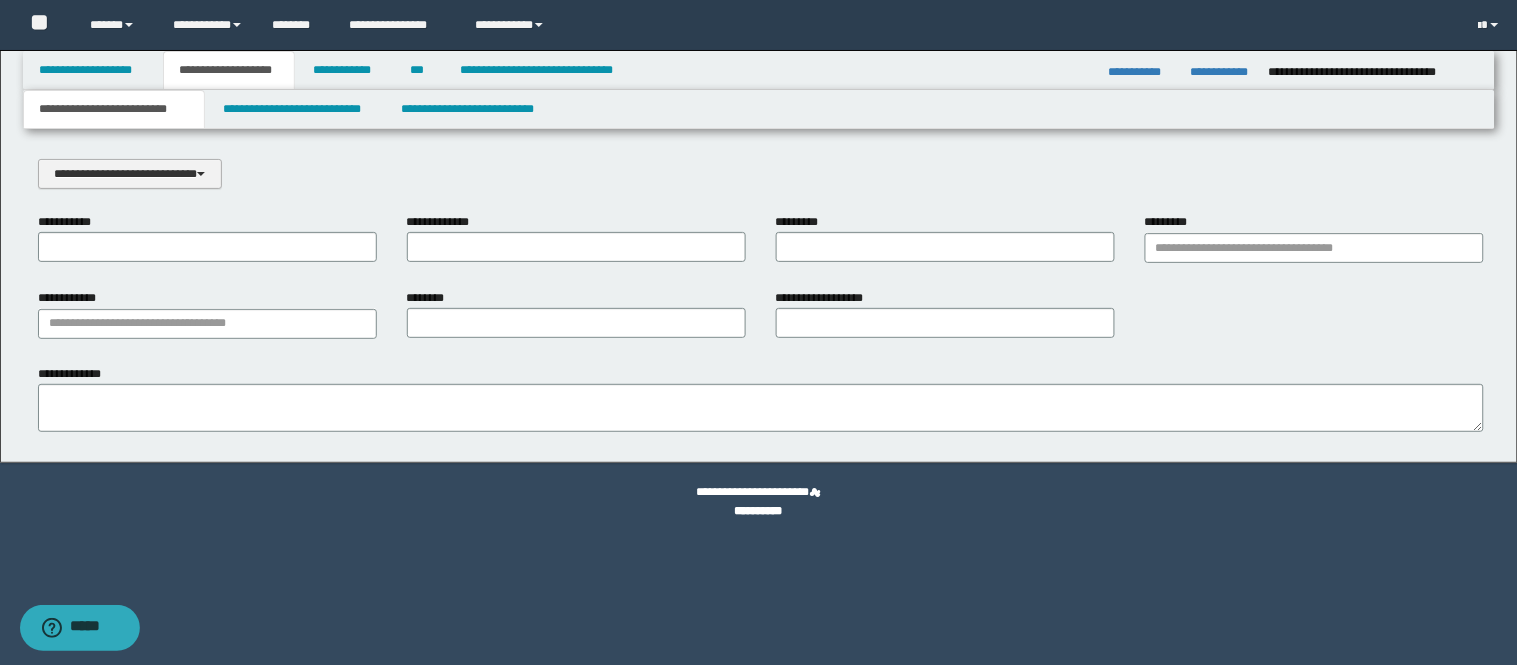 click on "**********" at bounding box center [130, 174] 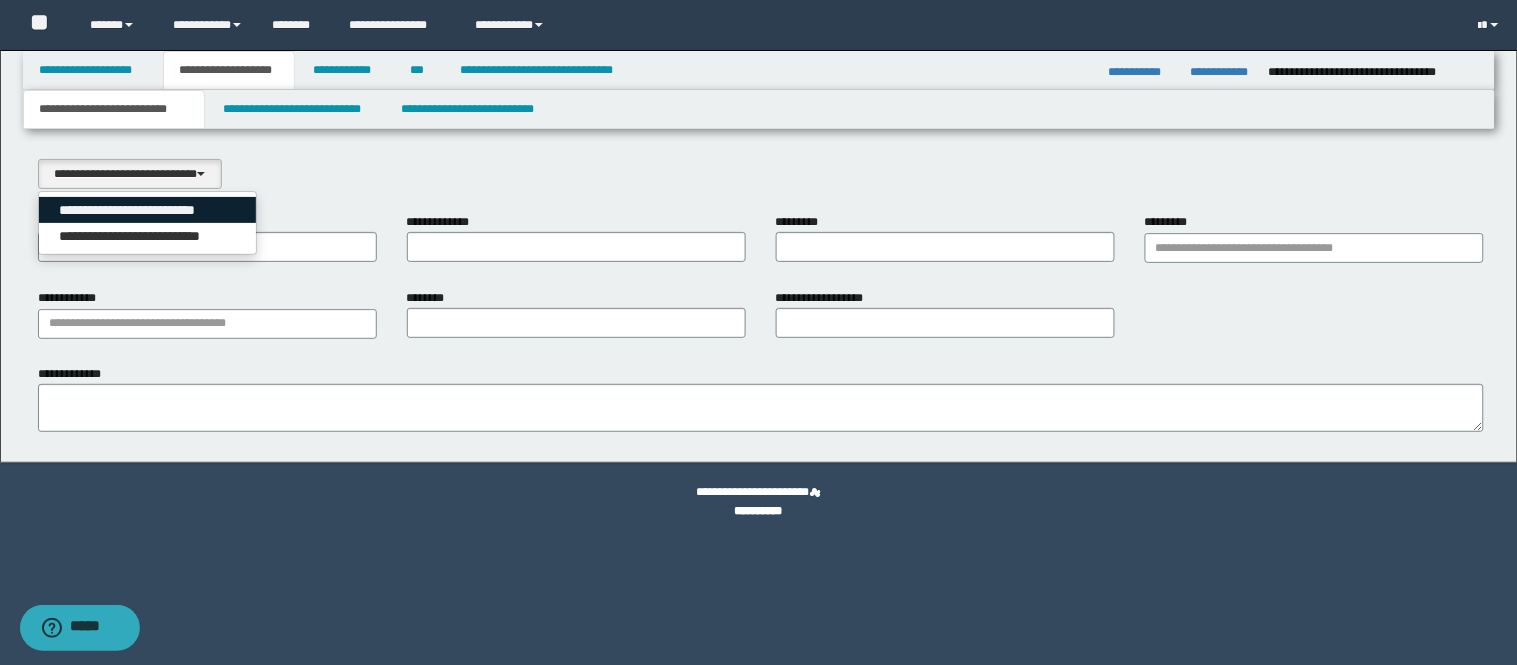 click on "**********" at bounding box center (148, 210) 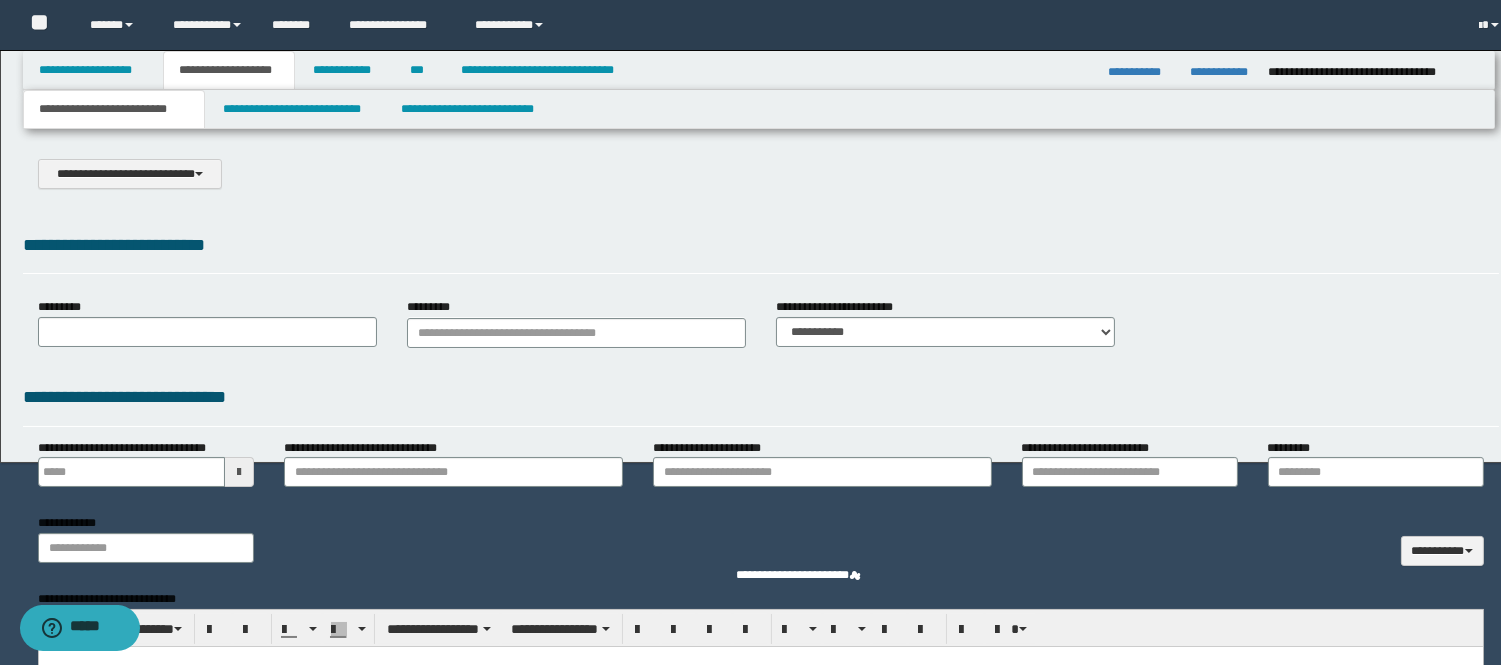 select on "*" 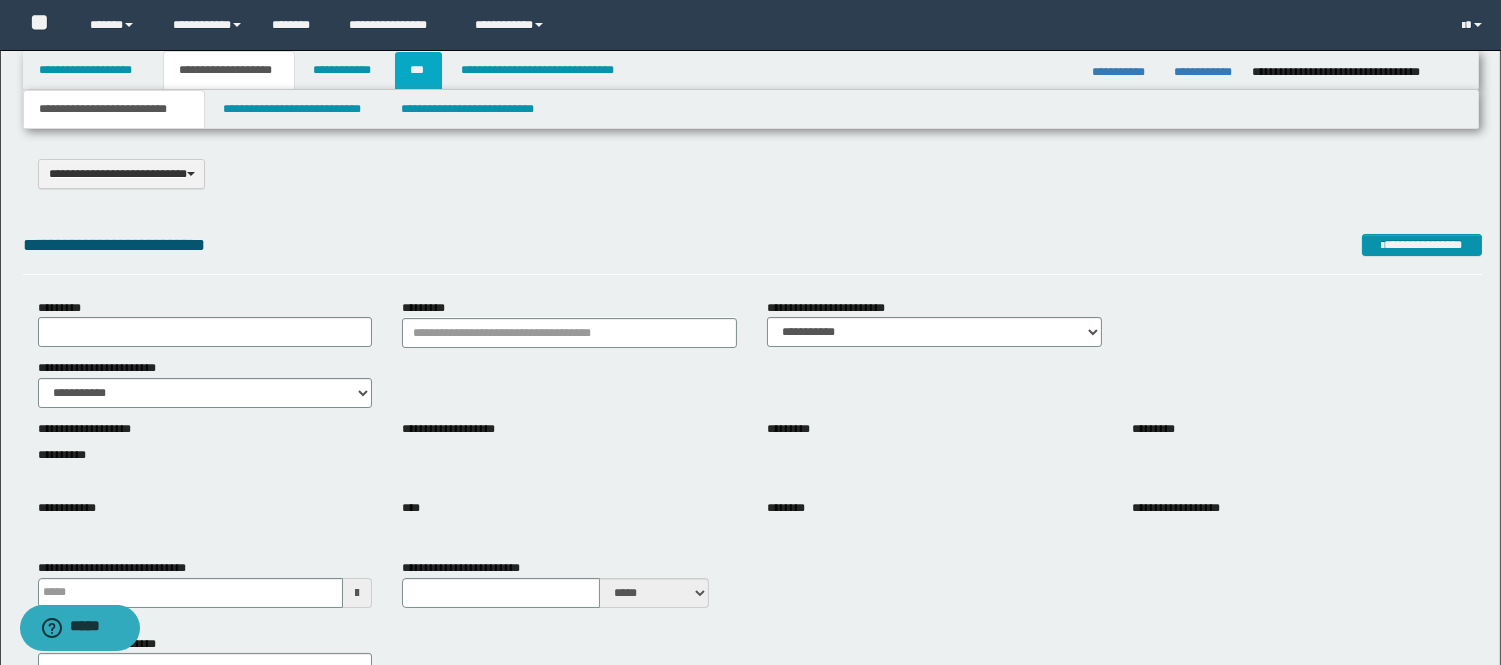 click on "***" at bounding box center (418, 70) 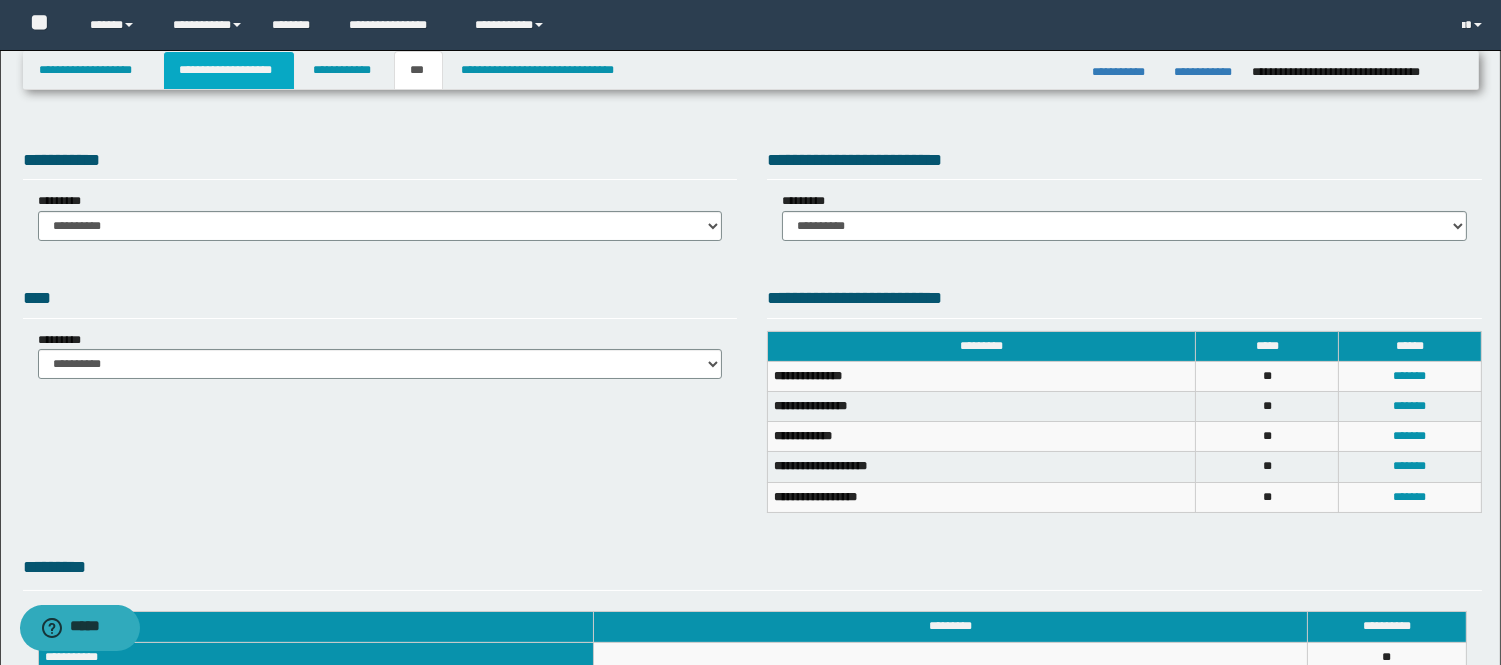 click on "**********" at bounding box center [229, 70] 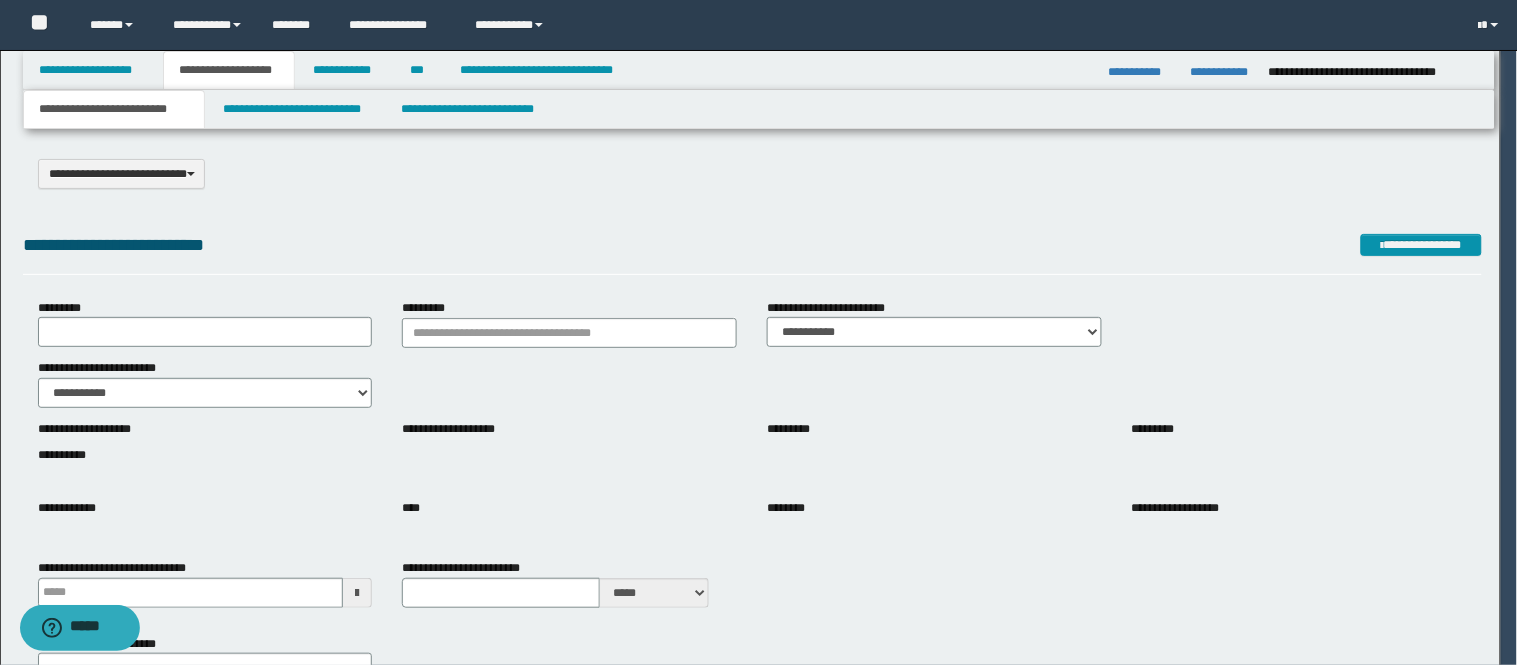 type 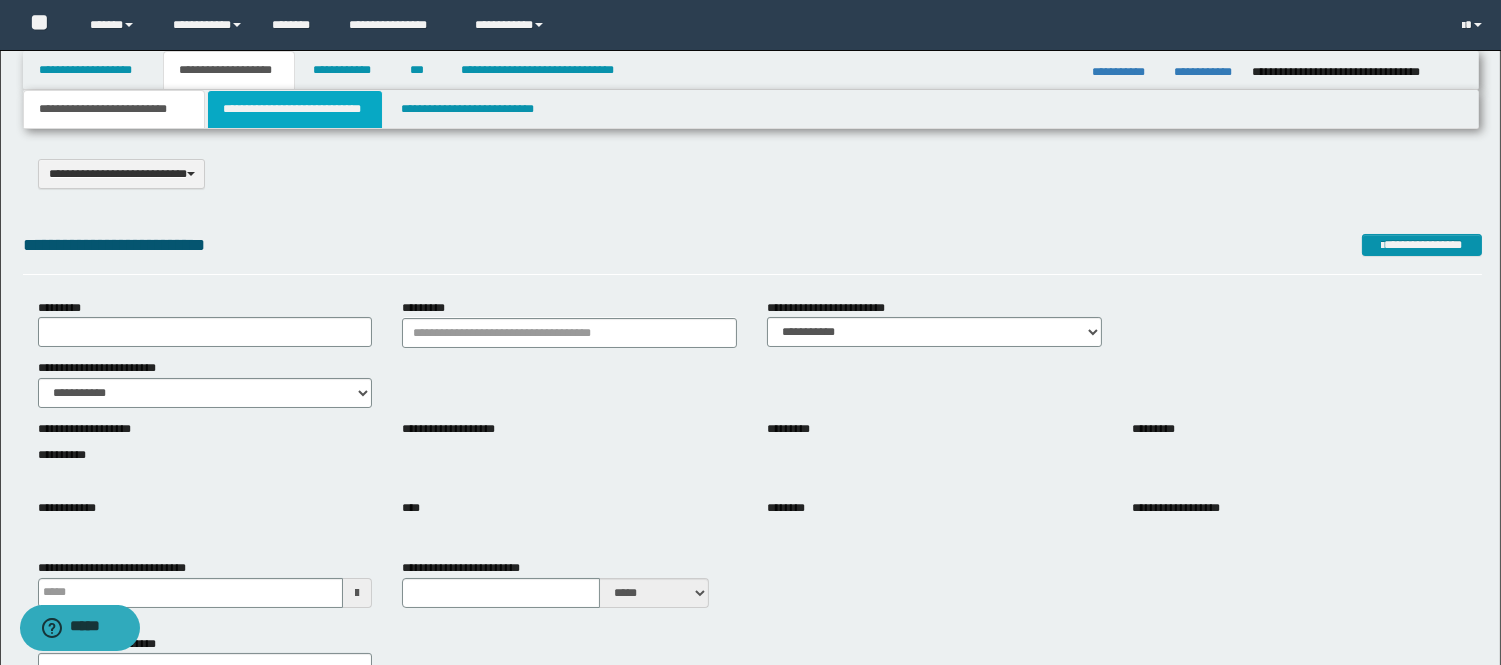 click on "**********" at bounding box center [295, 109] 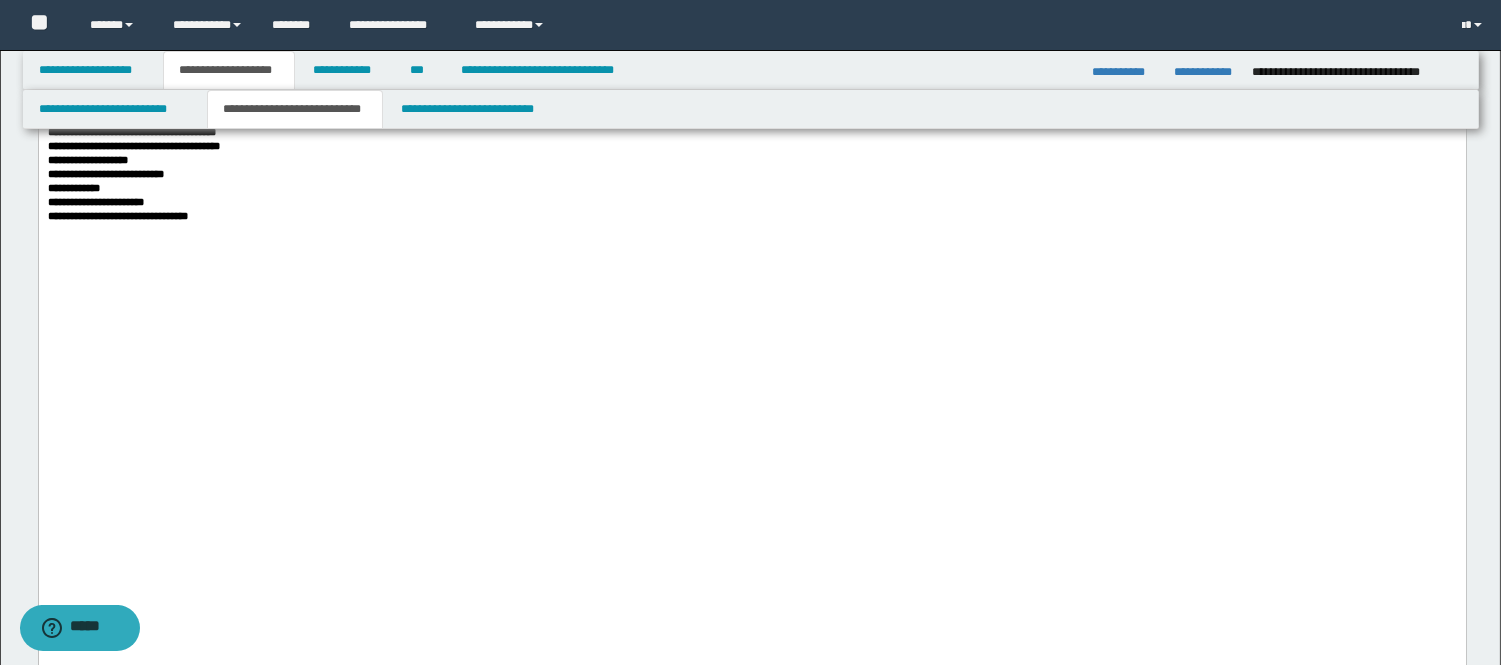 scroll, scrollTop: 2333, scrollLeft: 0, axis: vertical 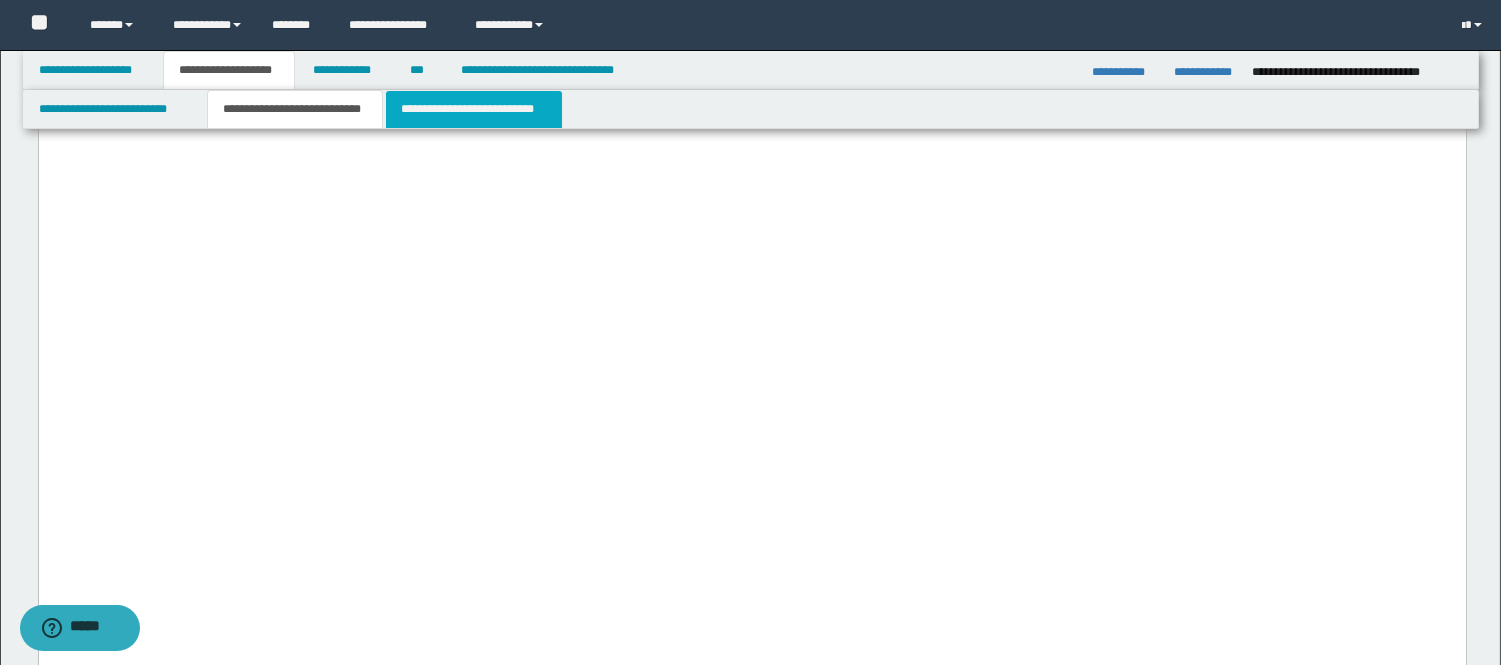 click on "**********" at bounding box center (474, 109) 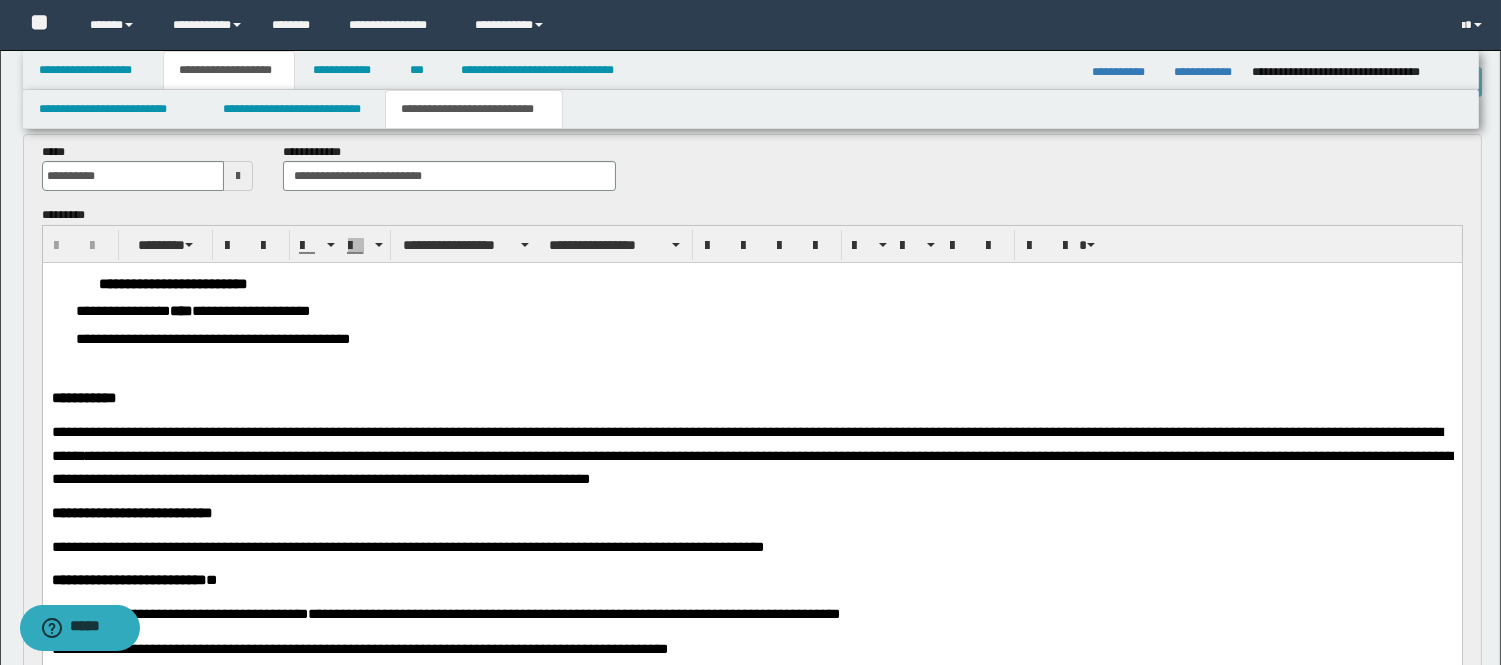 scroll, scrollTop: 222, scrollLeft: 0, axis: vertical 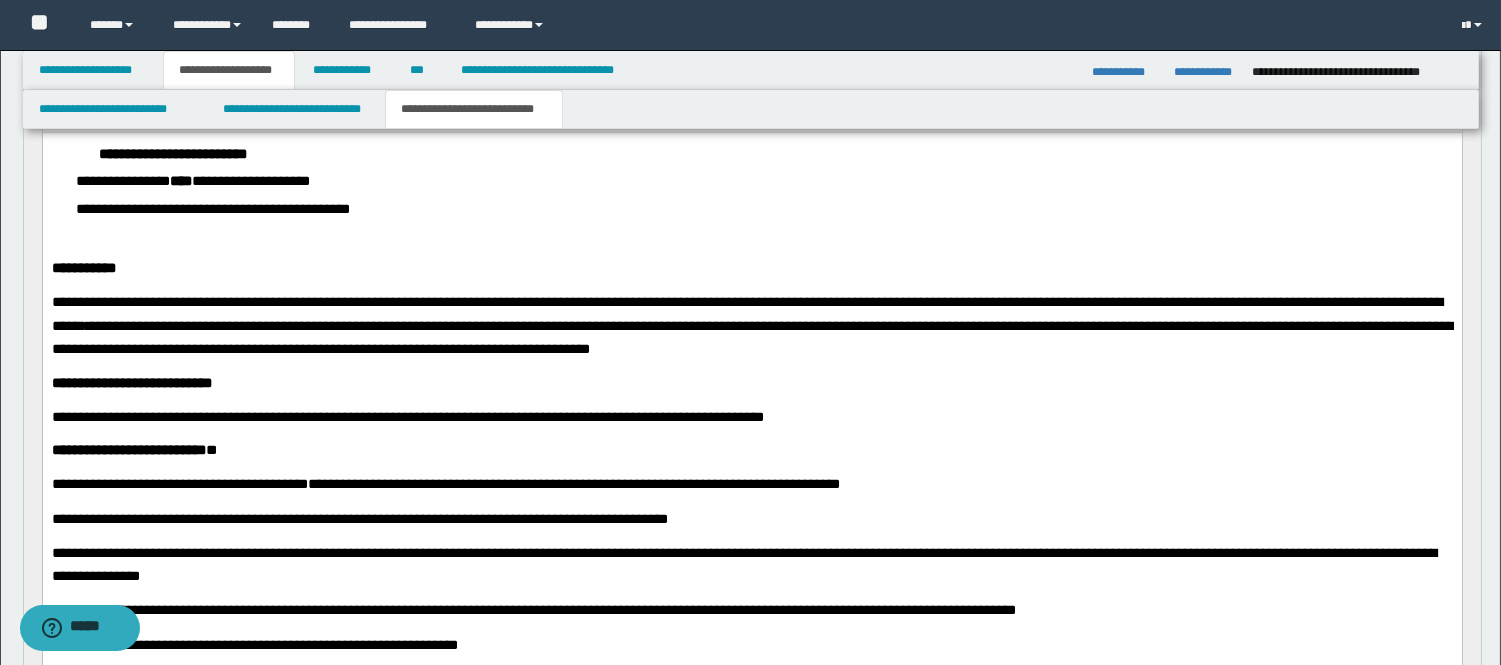 click at bounding box center [251, 115] 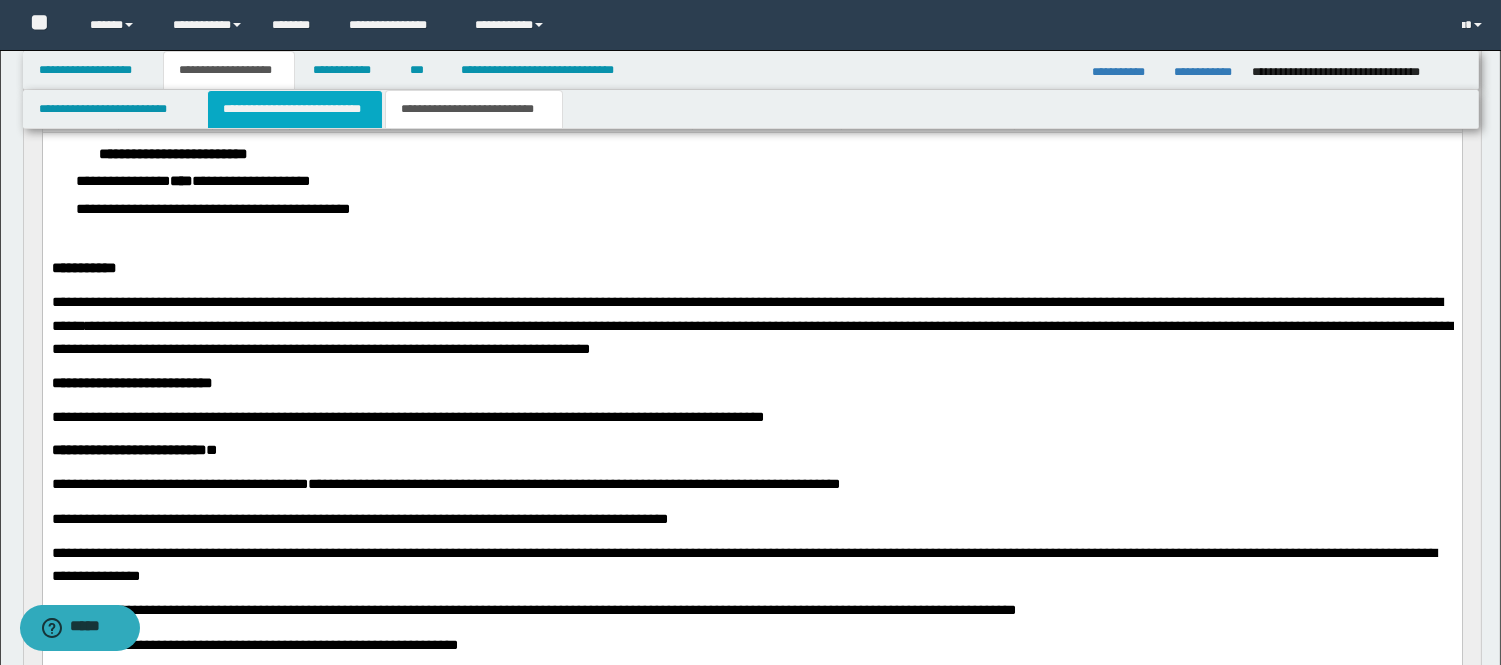 click on "**********" at bounding box center [295, 109] 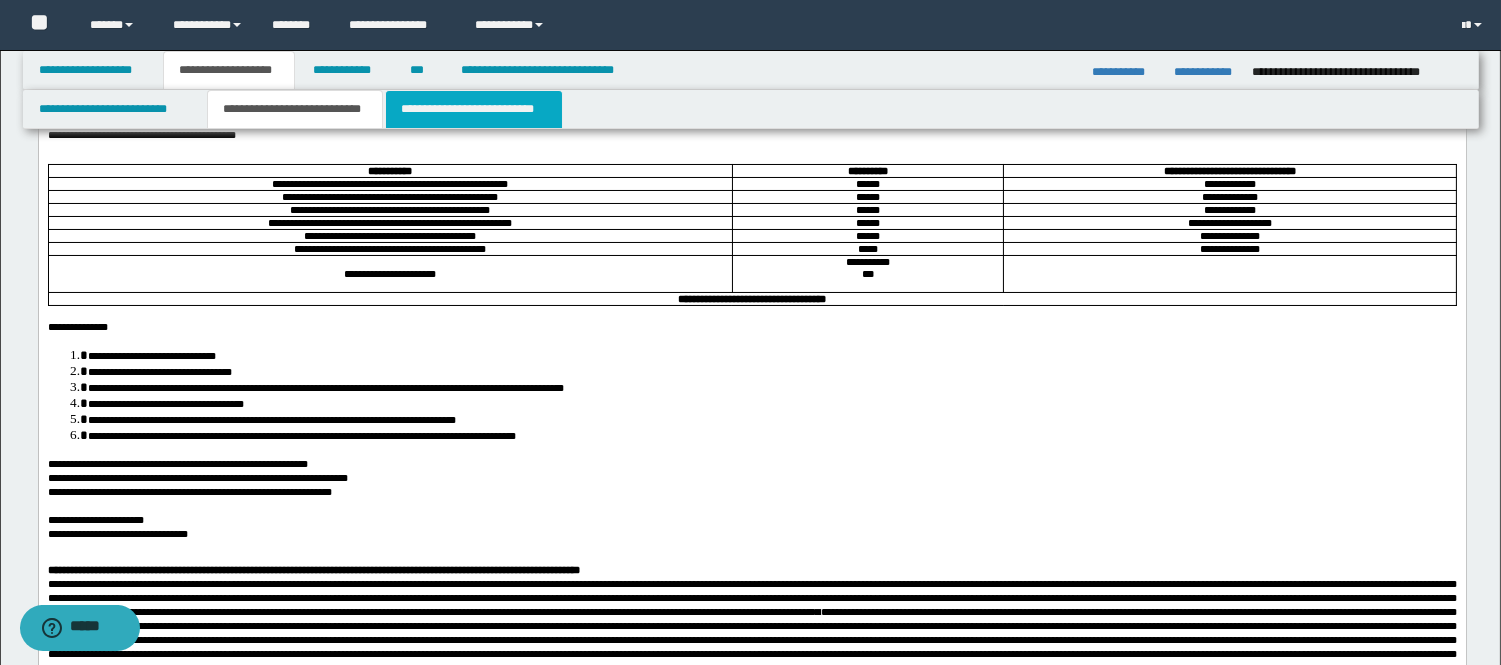 click on "**********" at bounding box center (474, 109) 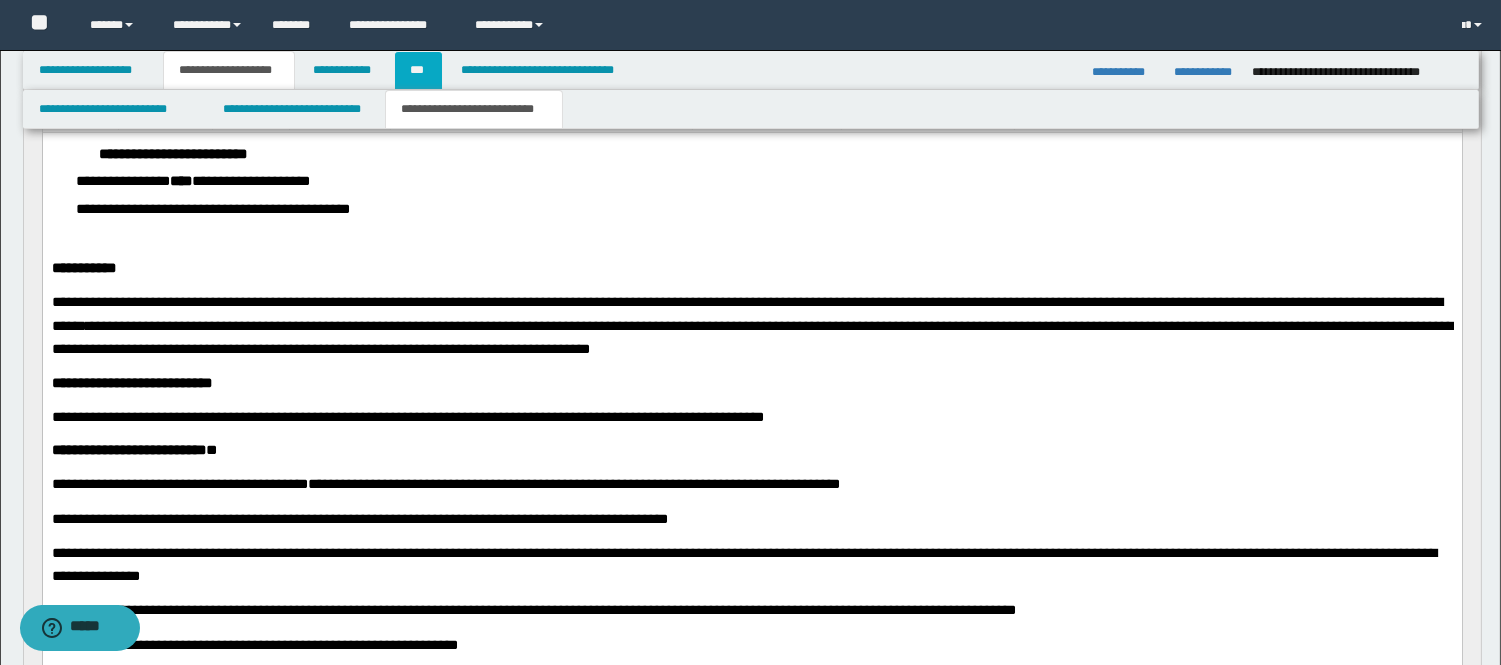 click on "***" at bounding box center [418, 70] 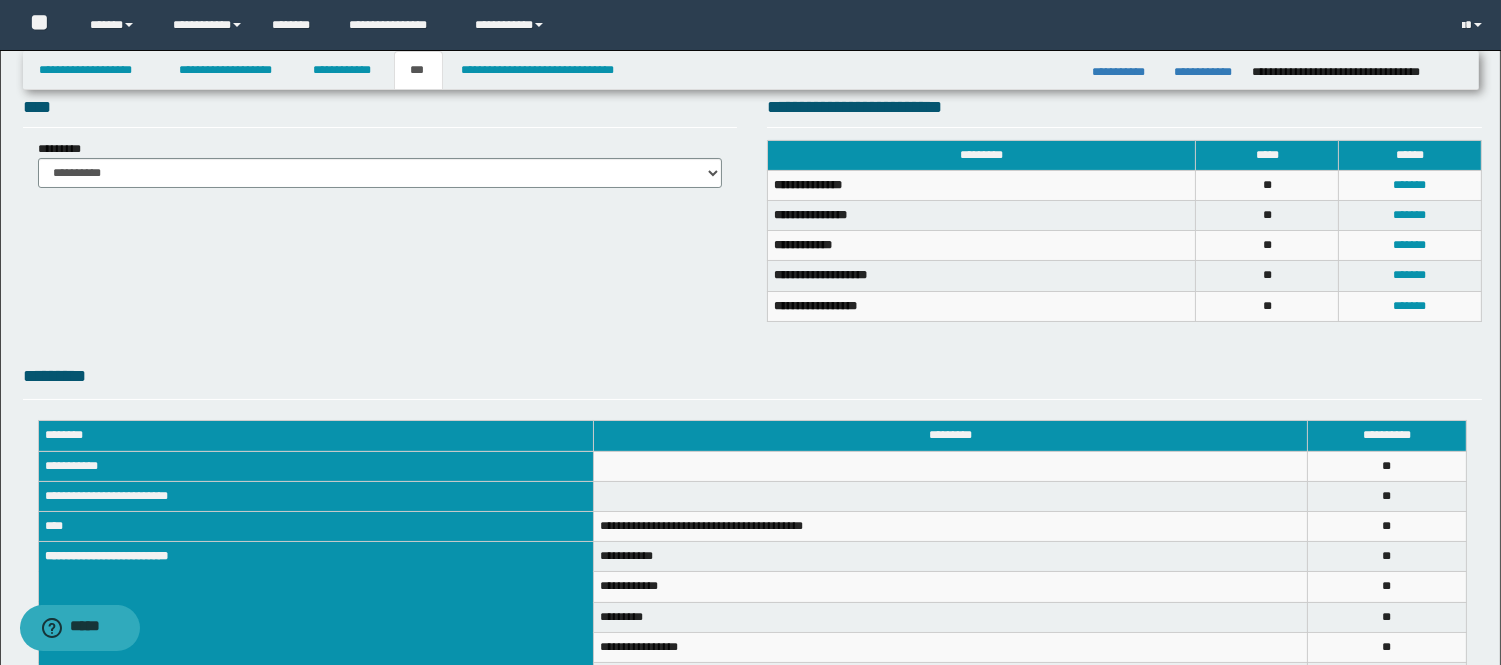 scroll, scrollTop: 0, scrollLeft: 0, axis: both 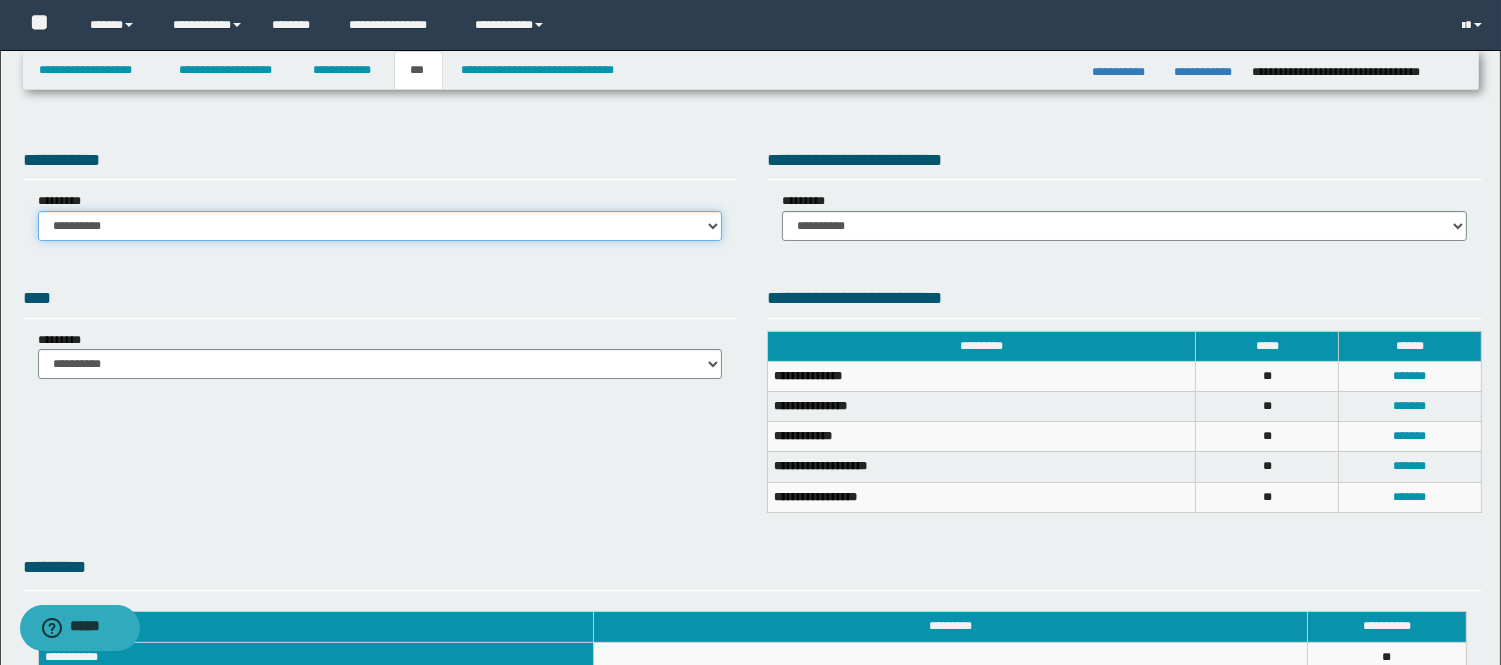 click on "**********" at bounding box center [380, 226] 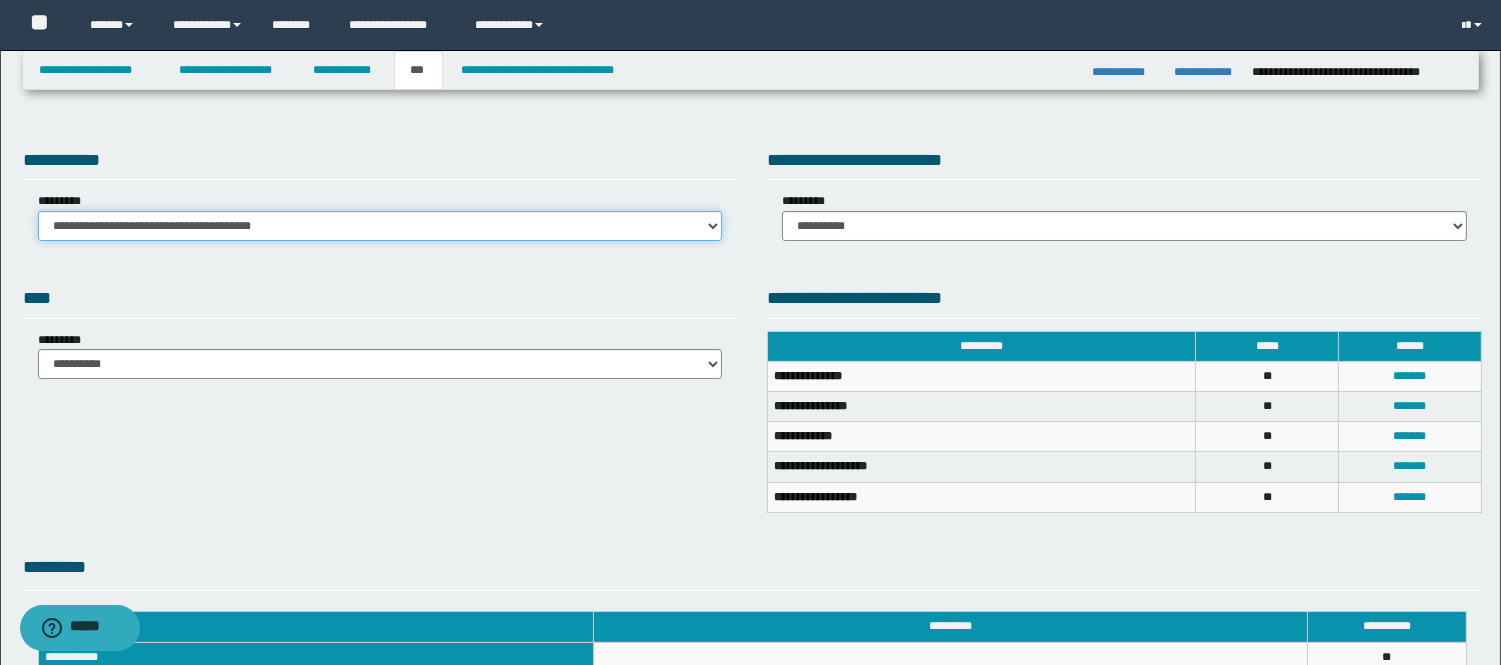 click on "**********" at bounding box center [380, 226] 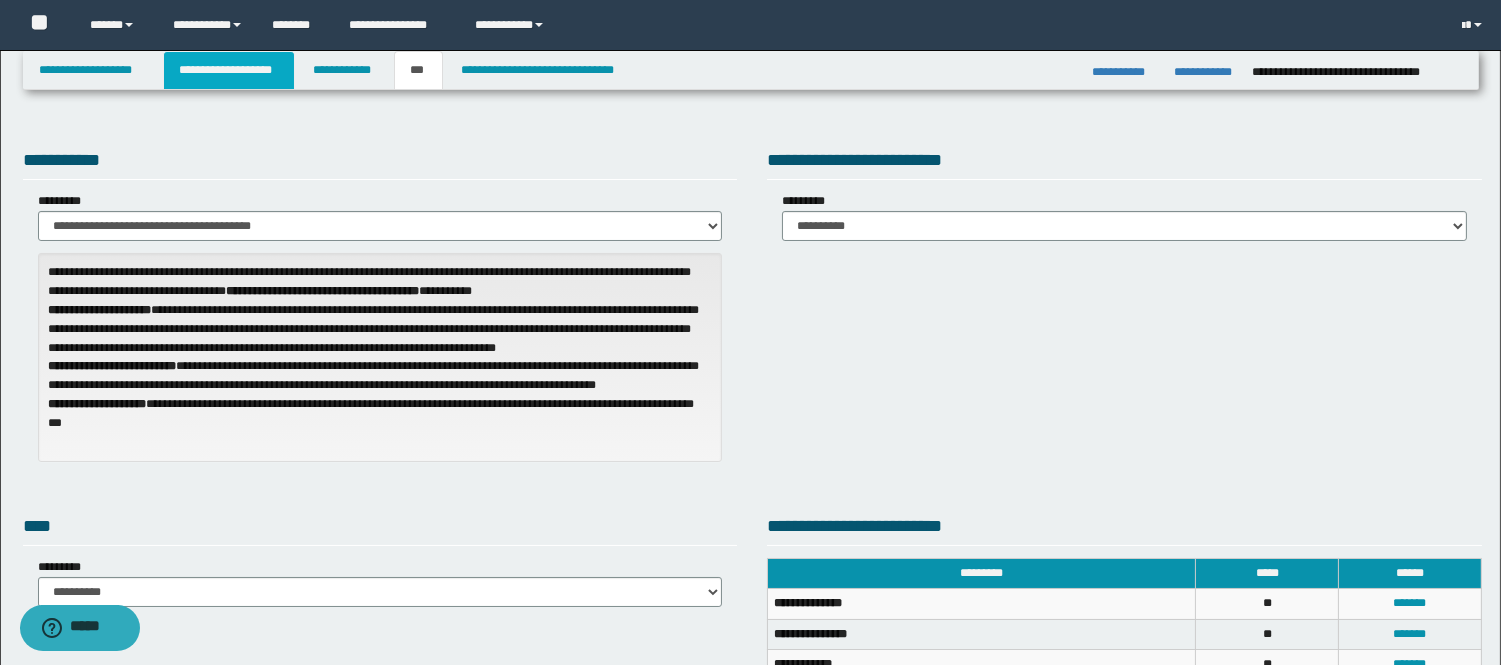 click on "**********" at bounding box center (229, 70) 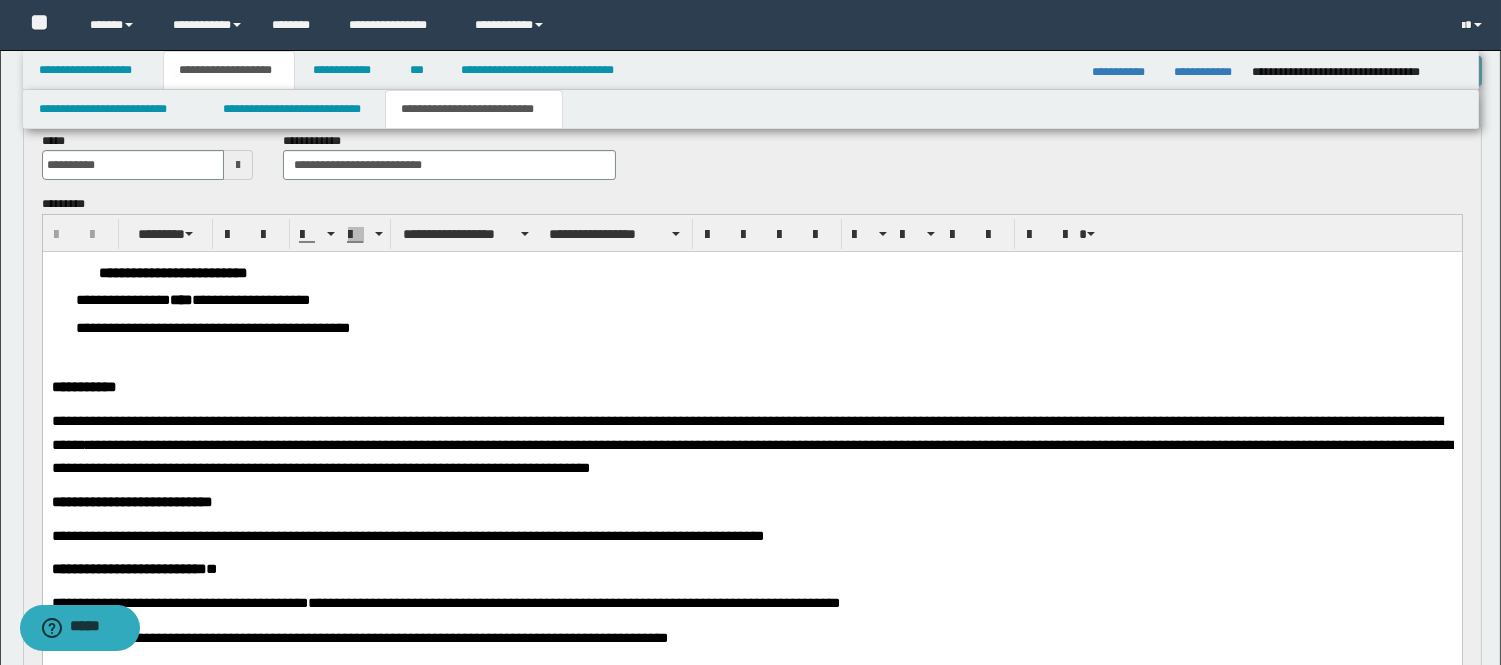 scroll, scrollTop: 222, scrollLeft: 0, axis: vertical 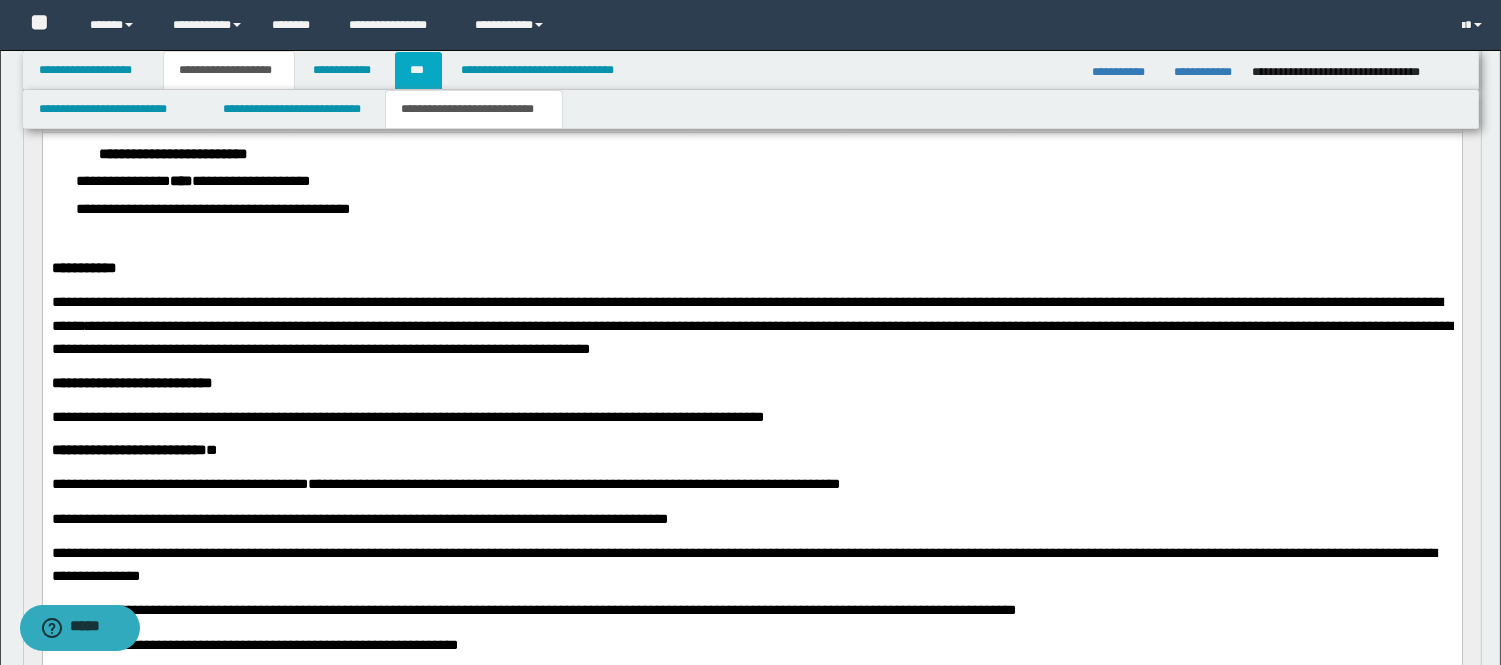 click on "***" at bounding box center [418, 70] 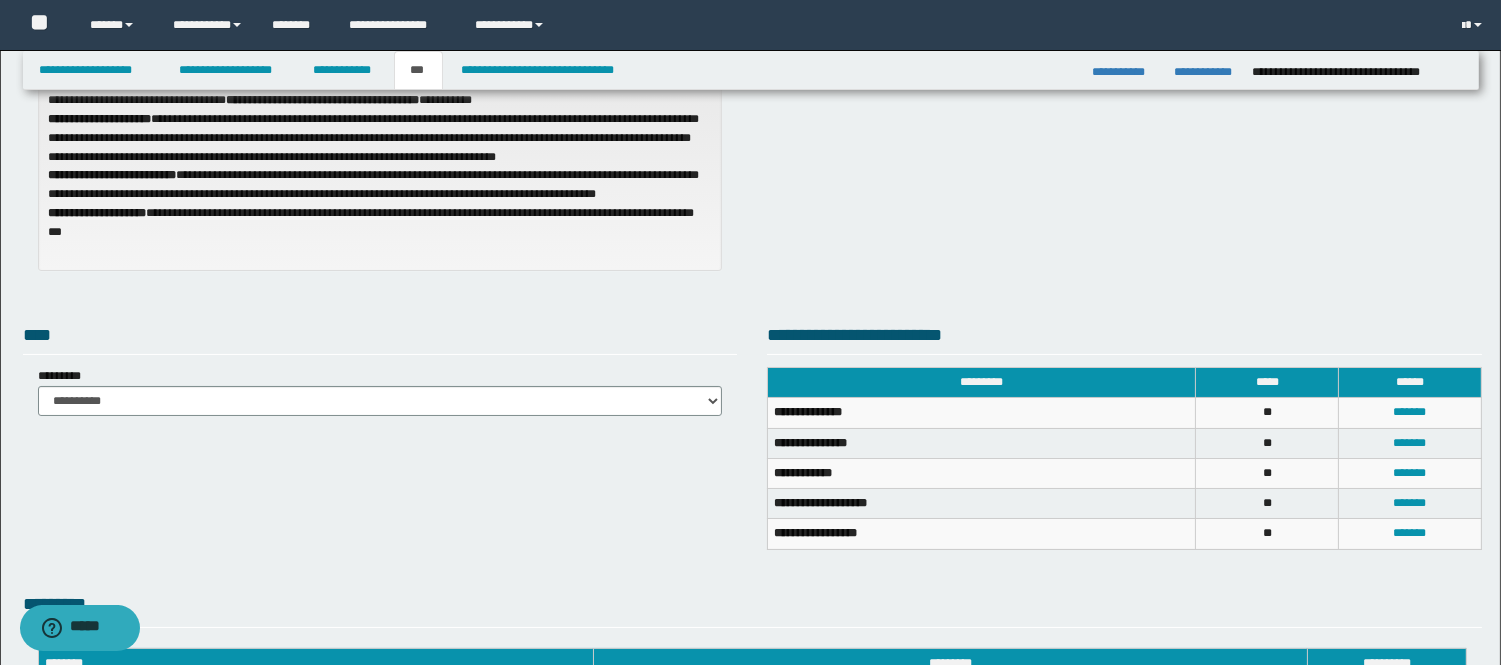 scroll, scrollTop: 0, scrollLeft: 0, axis: both 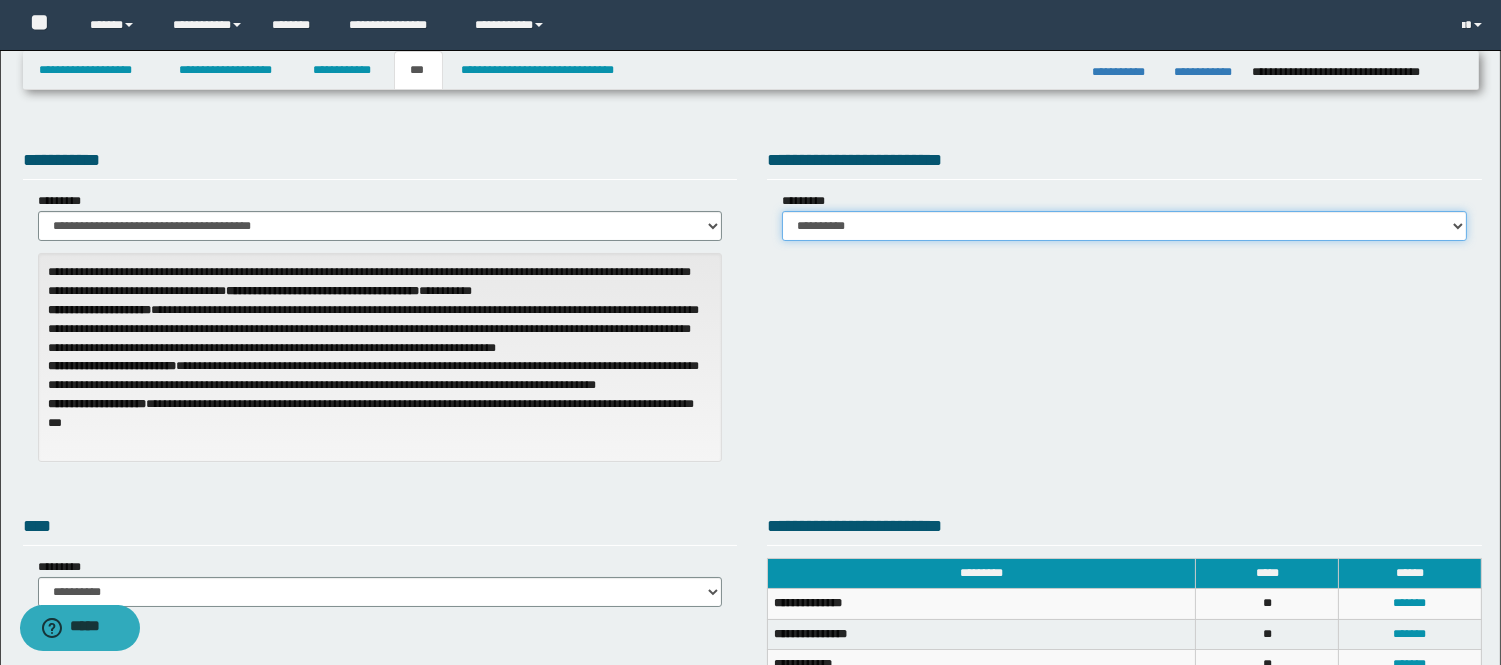click on "**********" at bounding box center [1124, 226] 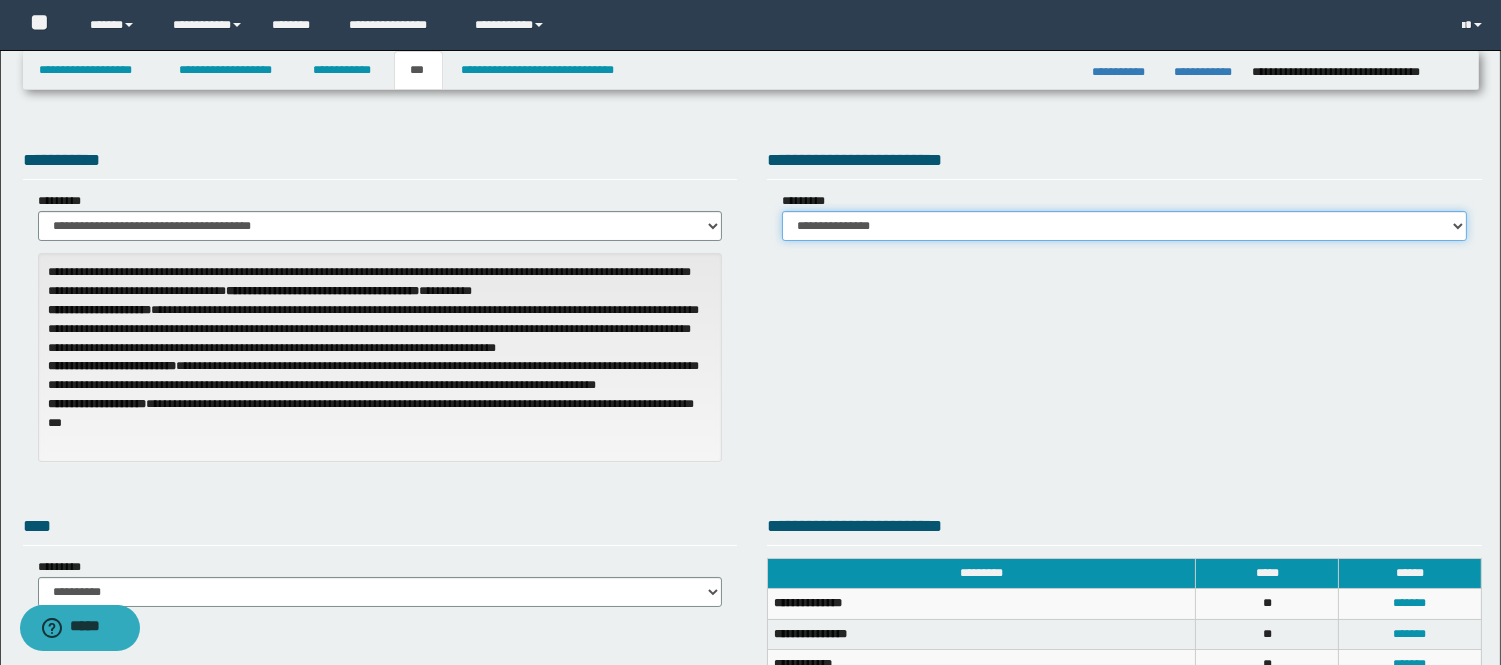 click on "**********" at bounding box center [1124, 226] 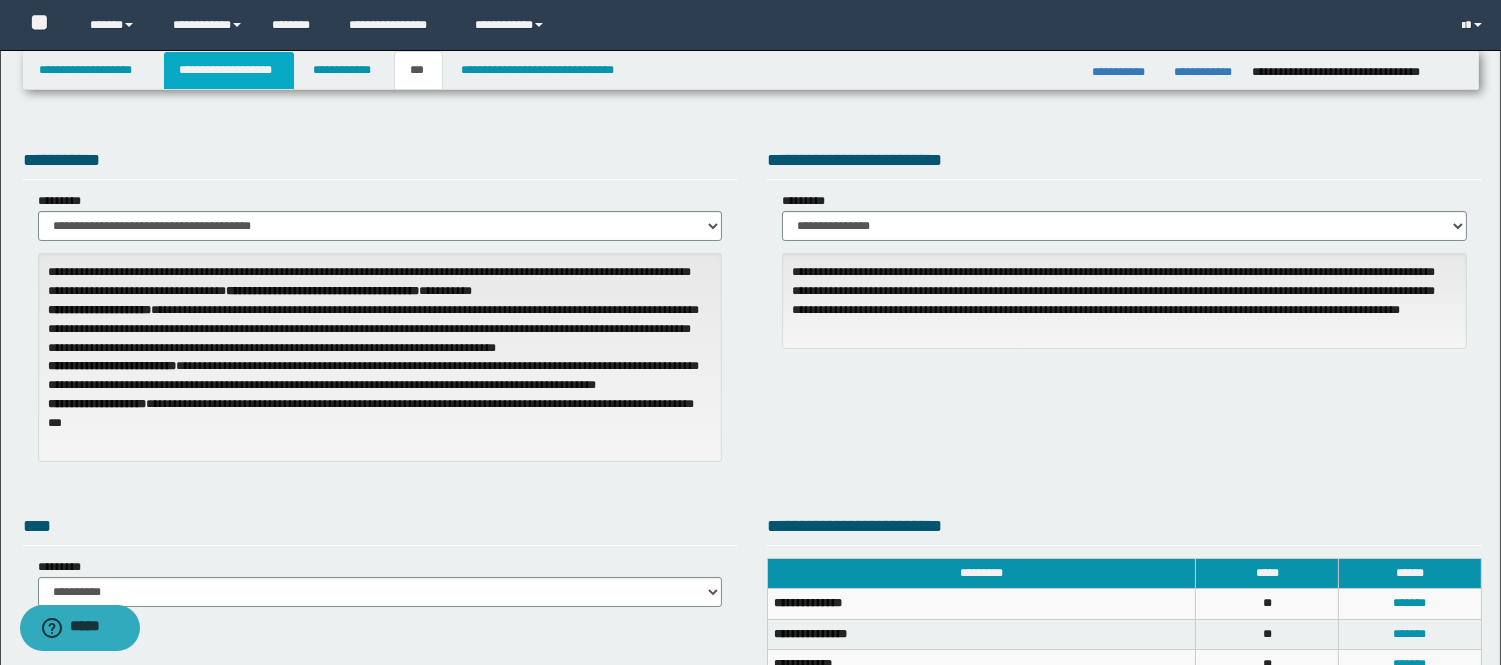 click on "**********" at bounding box center (229, 70) 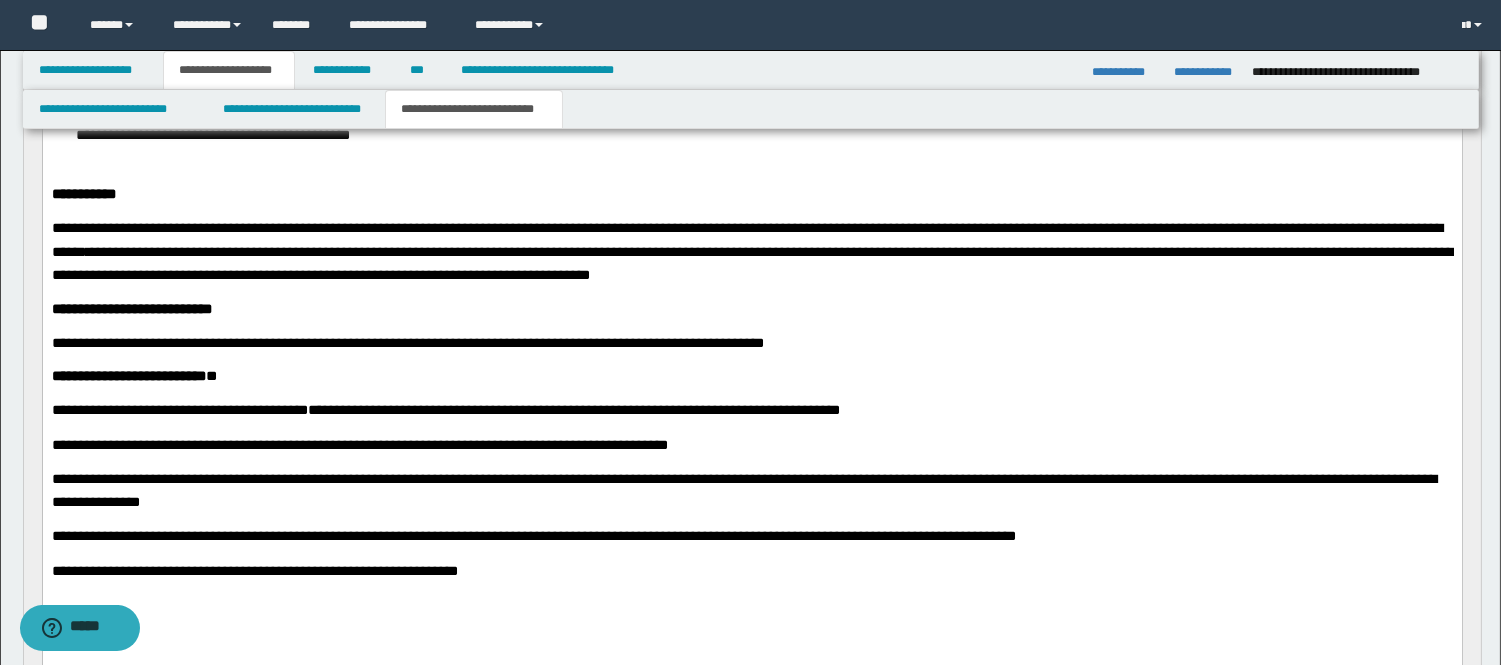 scroll, scrollTop: 333, scrollLeft: 0, axis: vertical 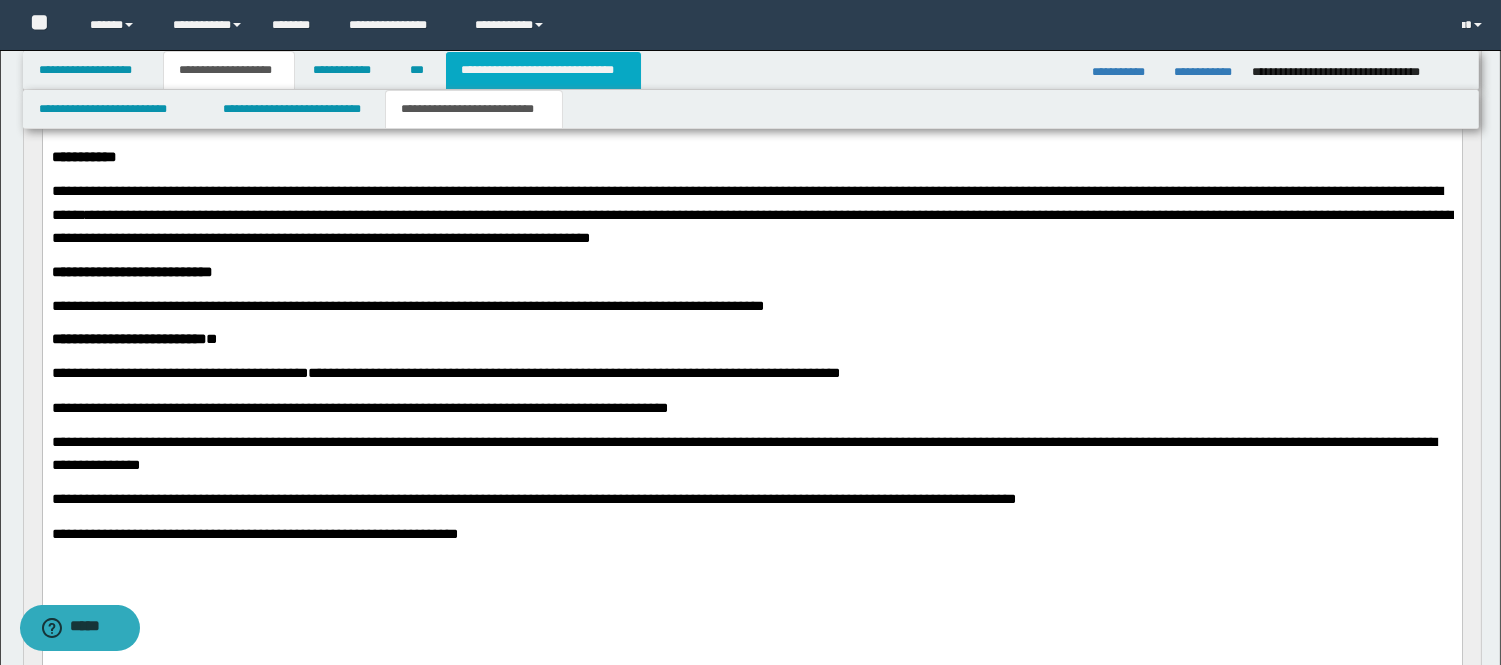 click on "**********" at bounding box center (543, 70) 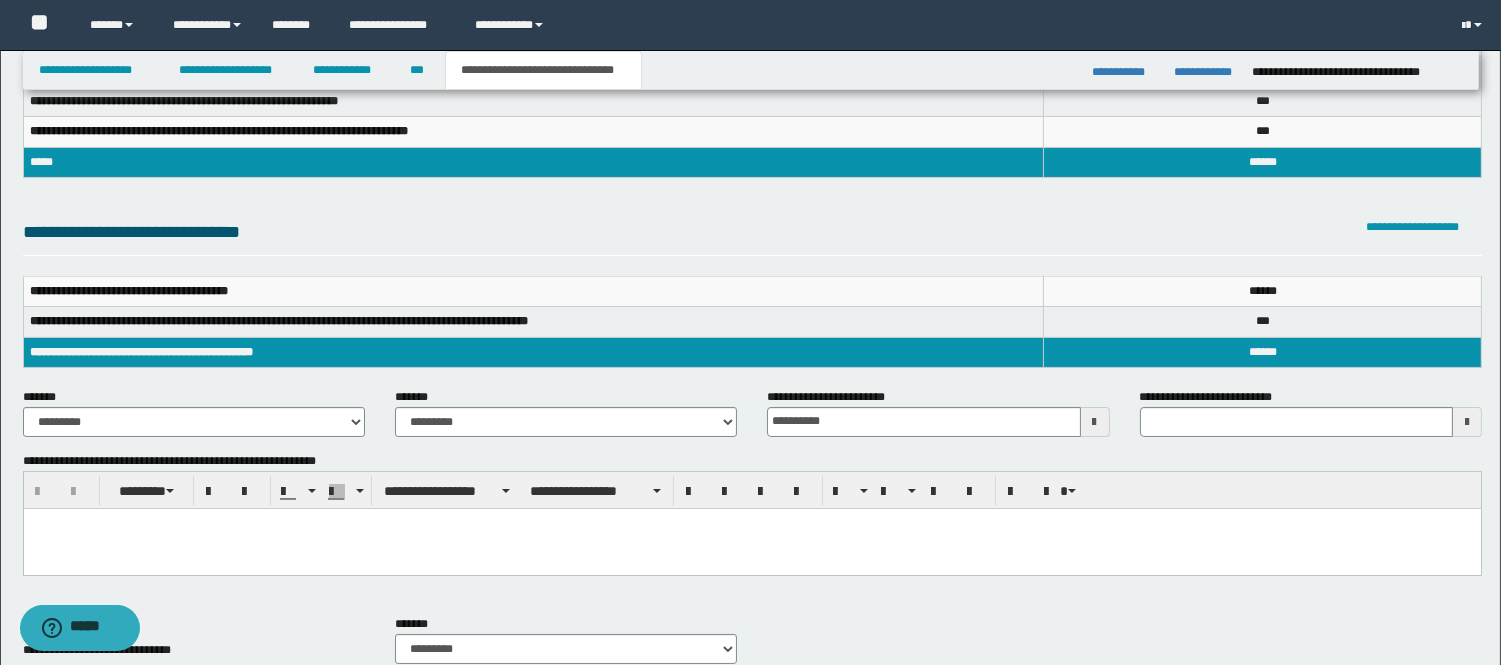 scroll, scrollTop: 0, scrollLeft: 0, axis: both 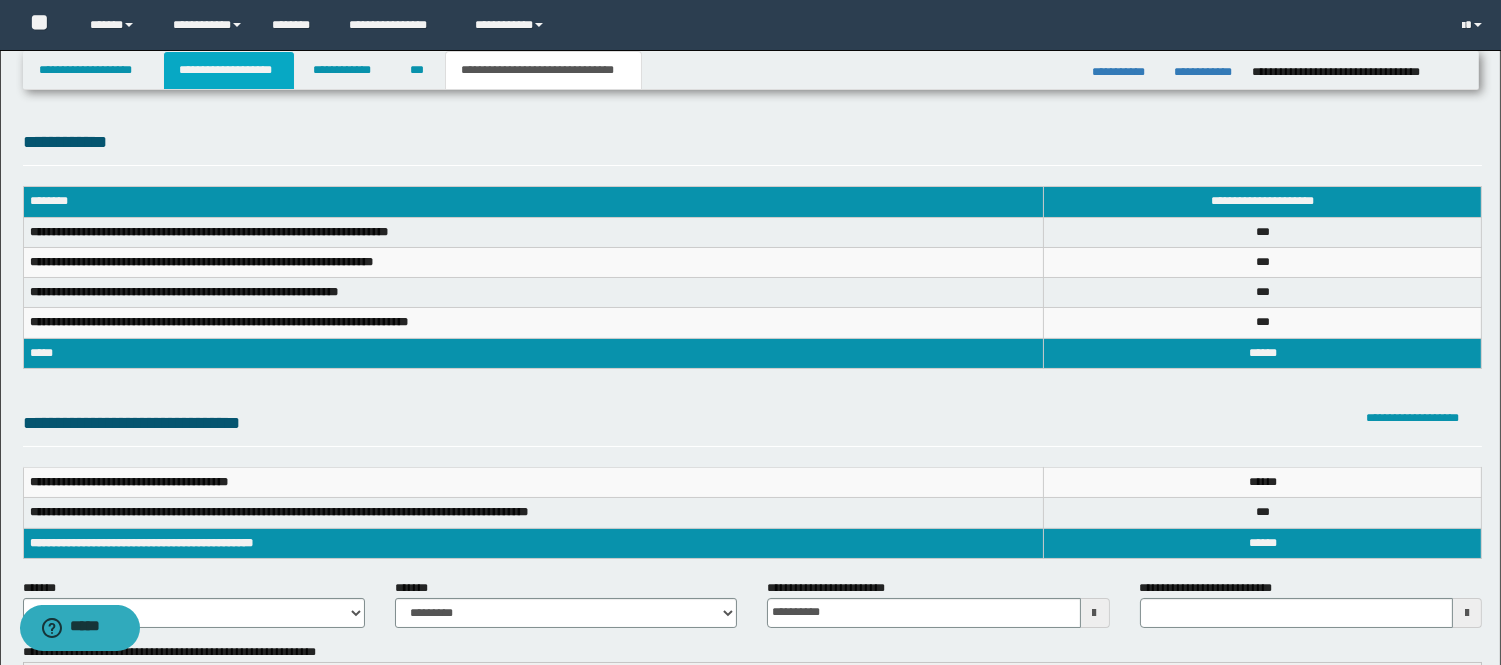 click on "**********" at bounding box center [229, 70] 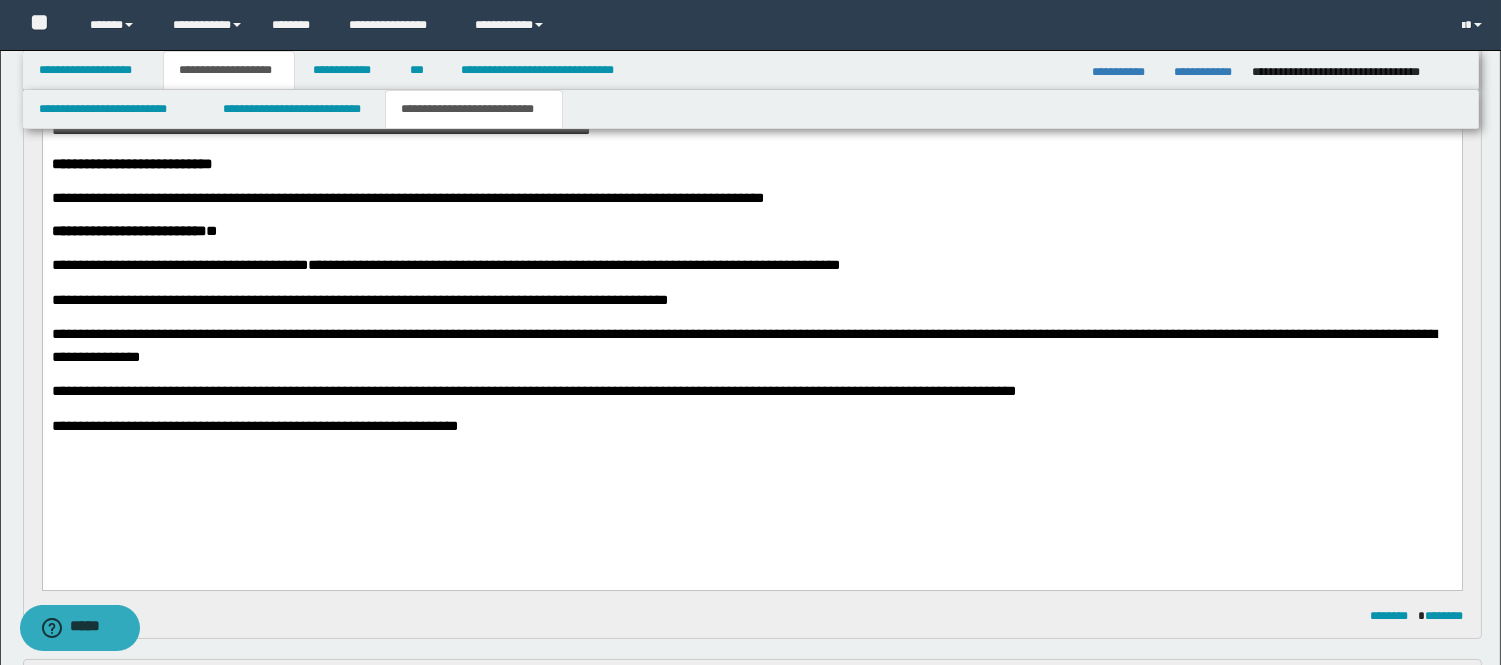 scroll, scrollTop: 444, scrollLeft: 0, axis: vertical 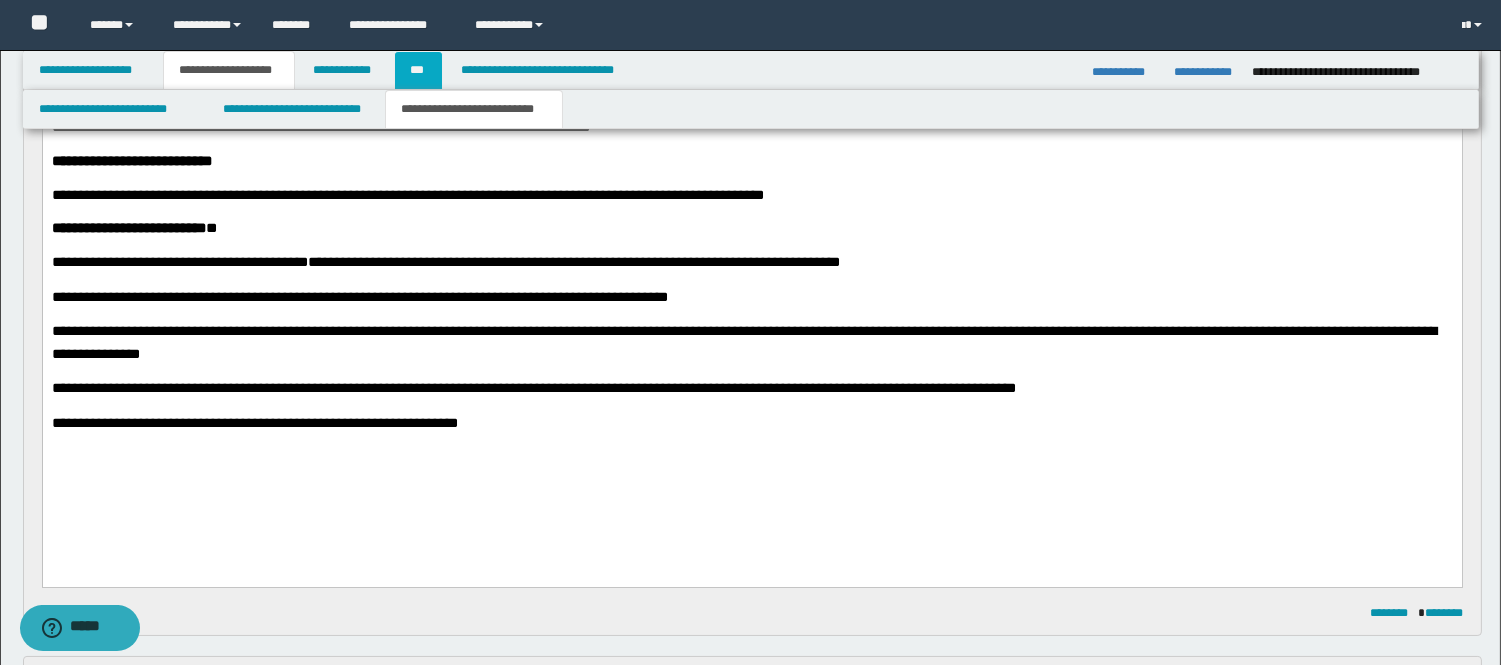click on "***" at bounding box center (418, 70) 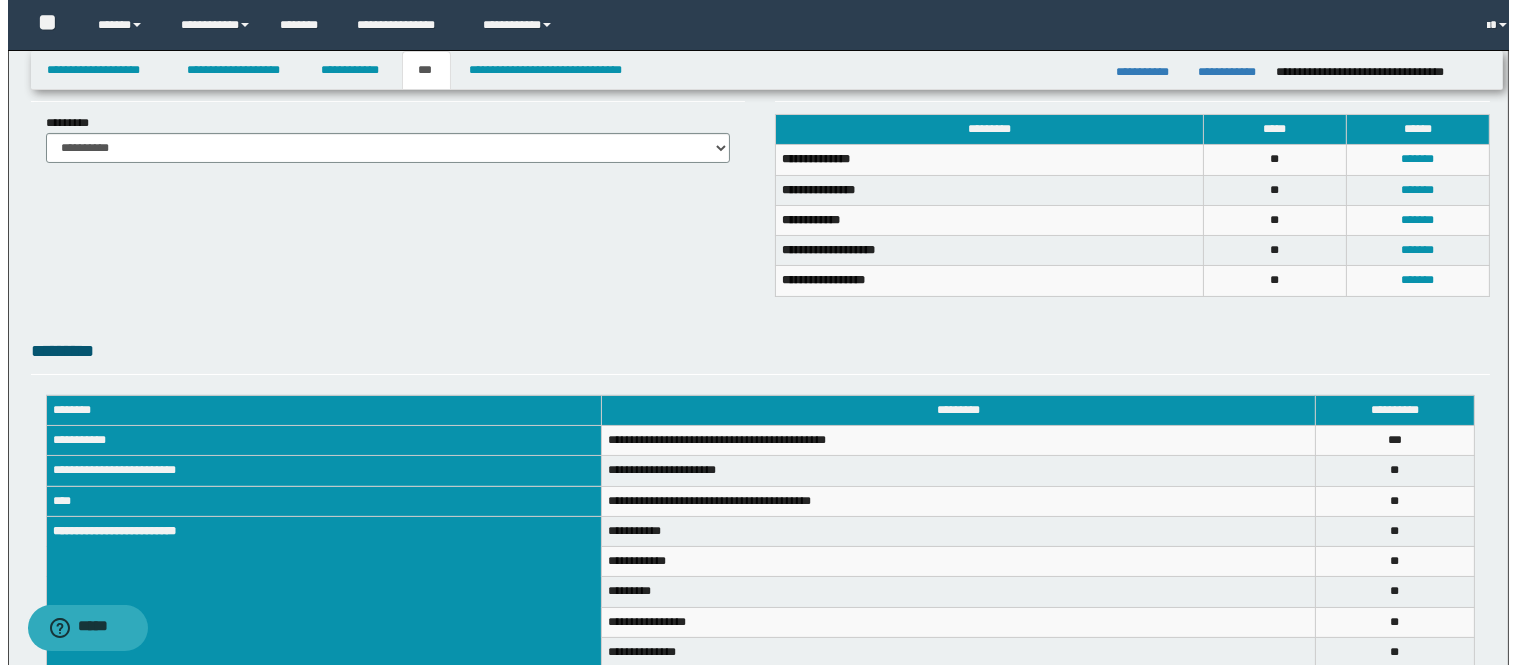 scroll, scrollTop: 413, scrollLeft: 0, axis: vertical 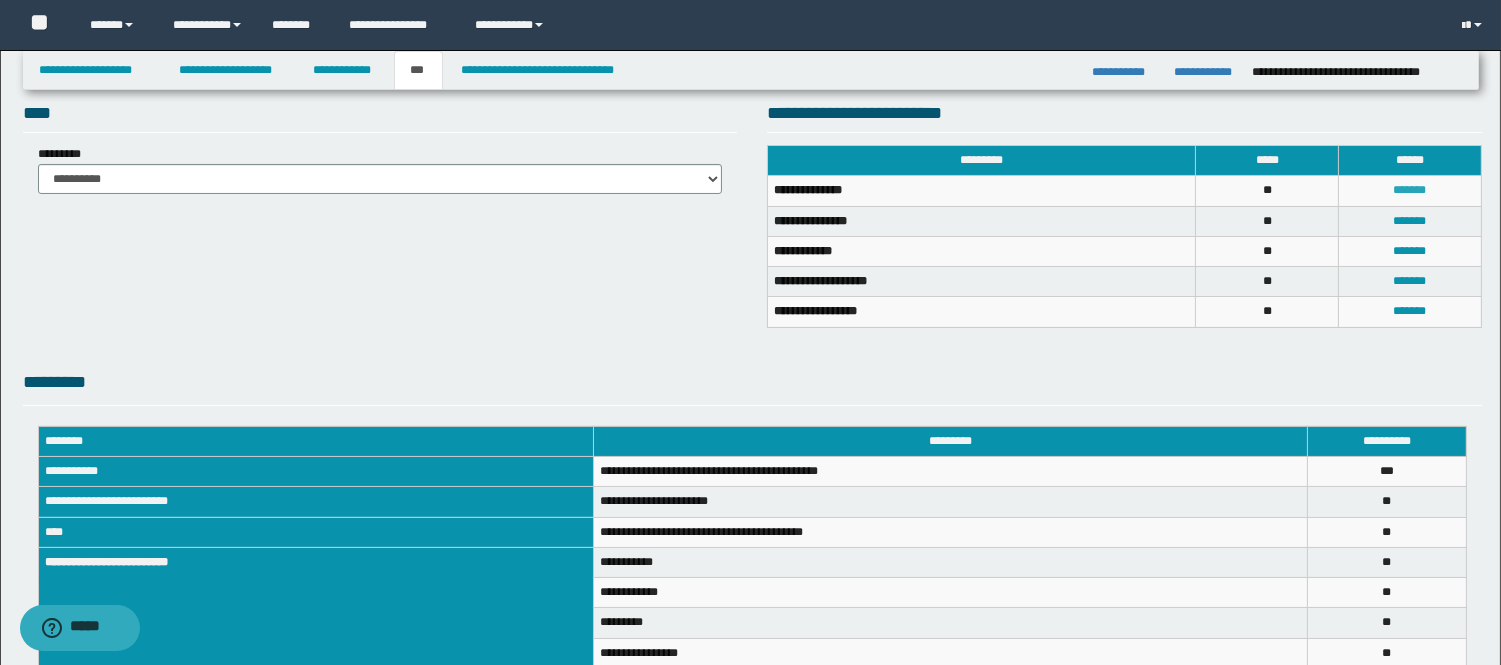 click on "*******" at bounding box center (1410, 190) 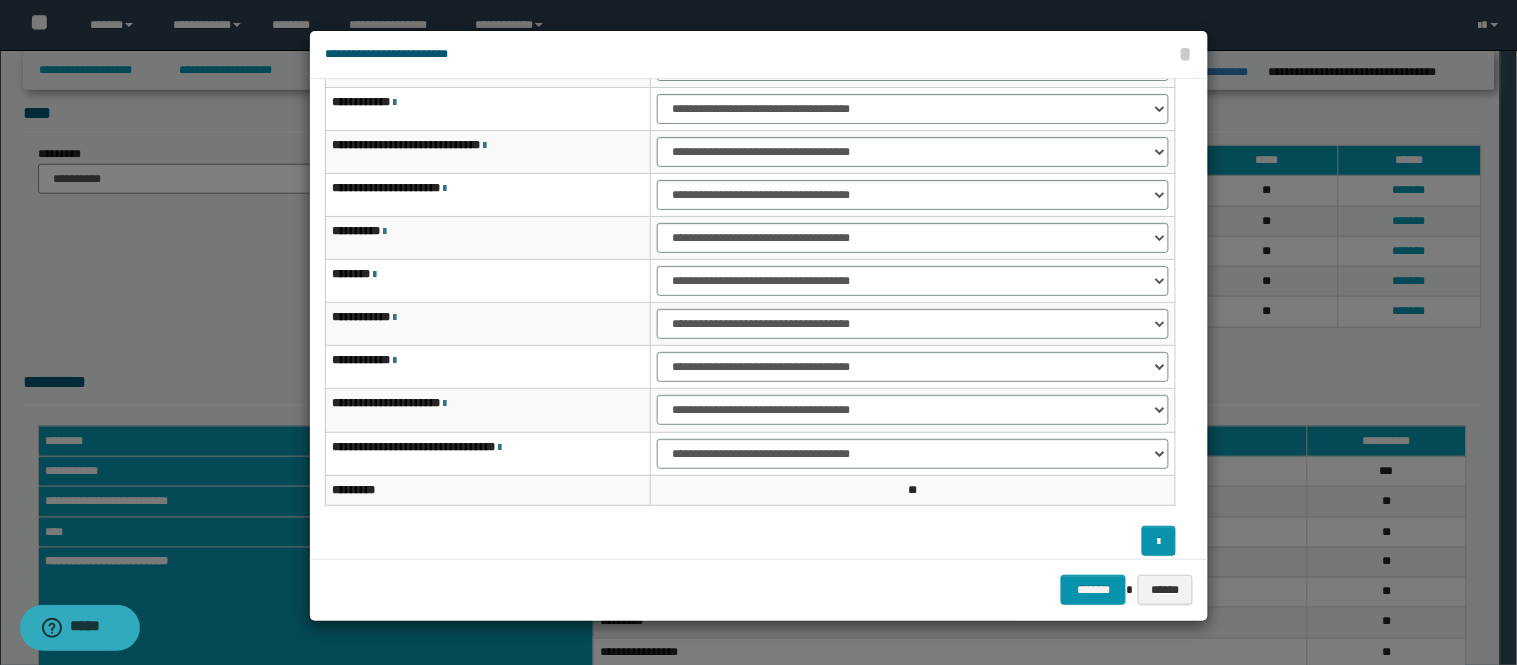 scroll, scrollTop: 0, scrollLeft: 0, axis: both 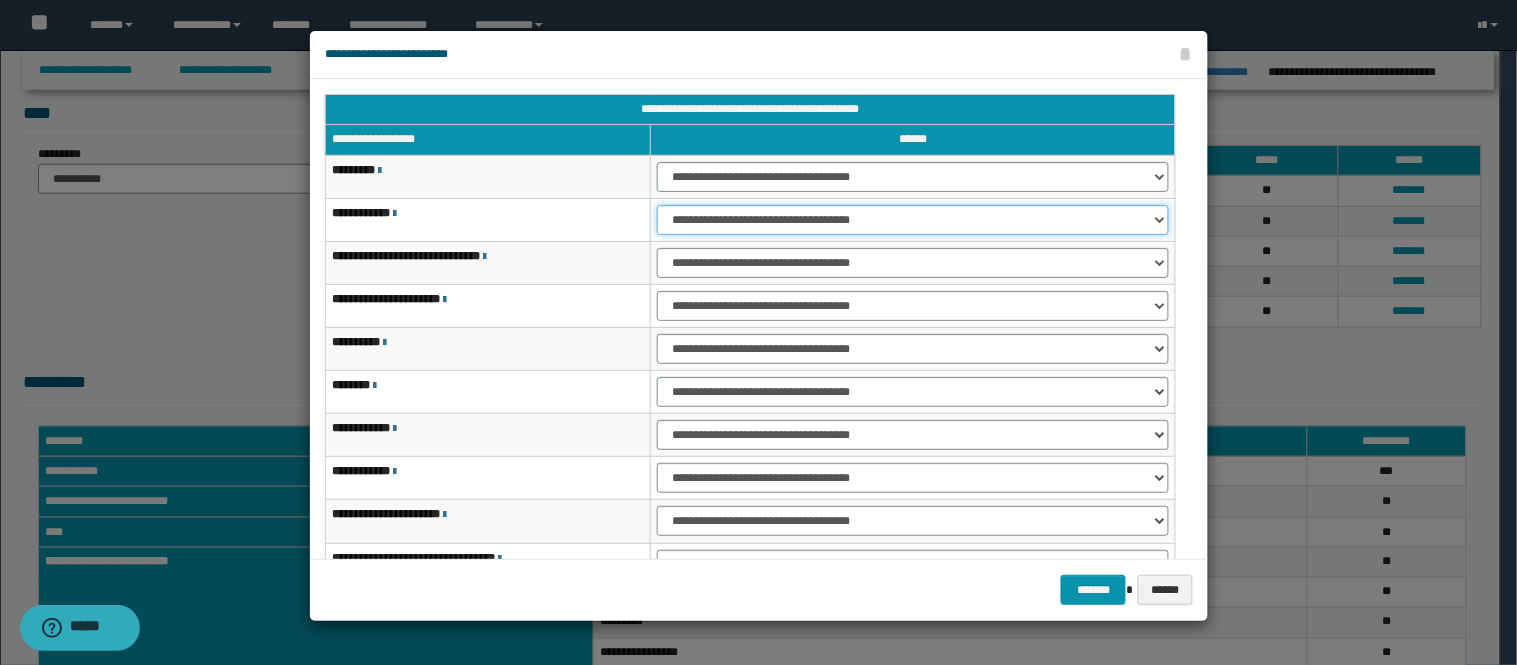 click on "**********" at bounding box center [912, 220] 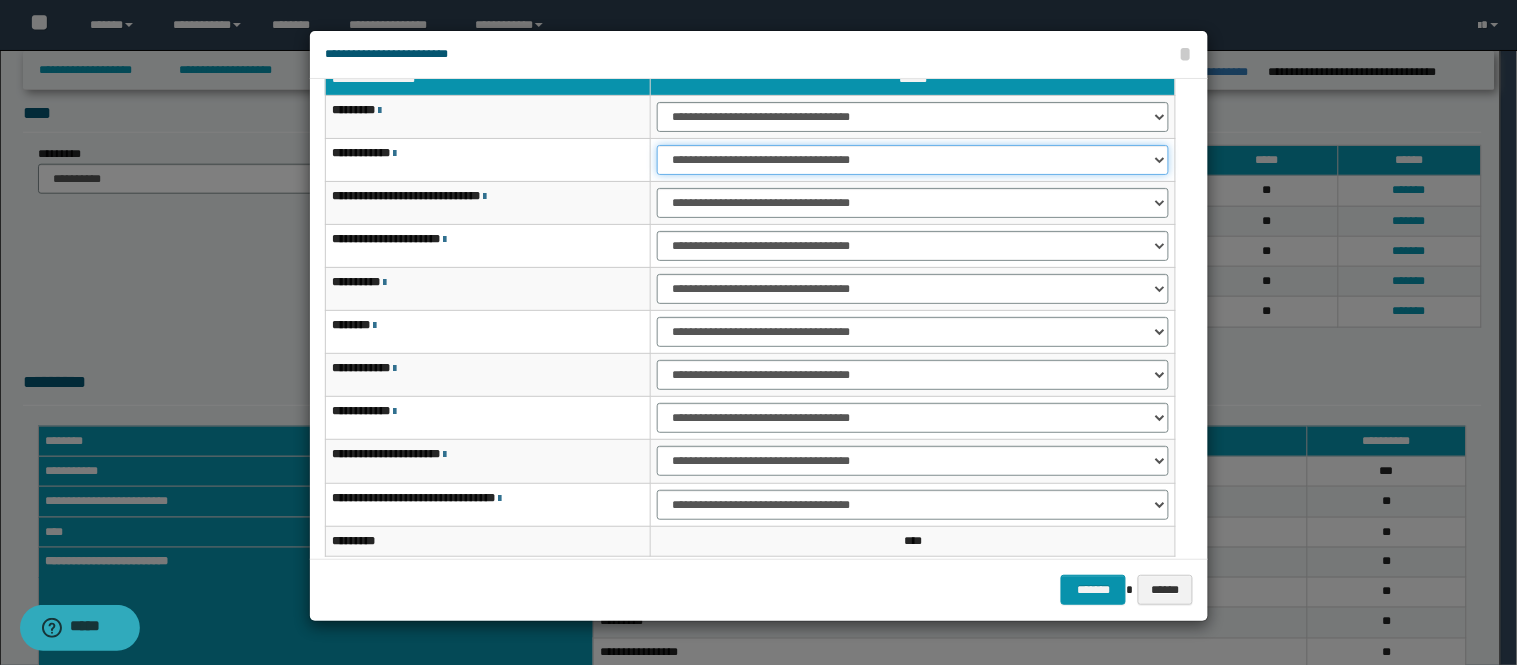 scroll, scrollTop: 0, scrollLeft: 0, axis: both 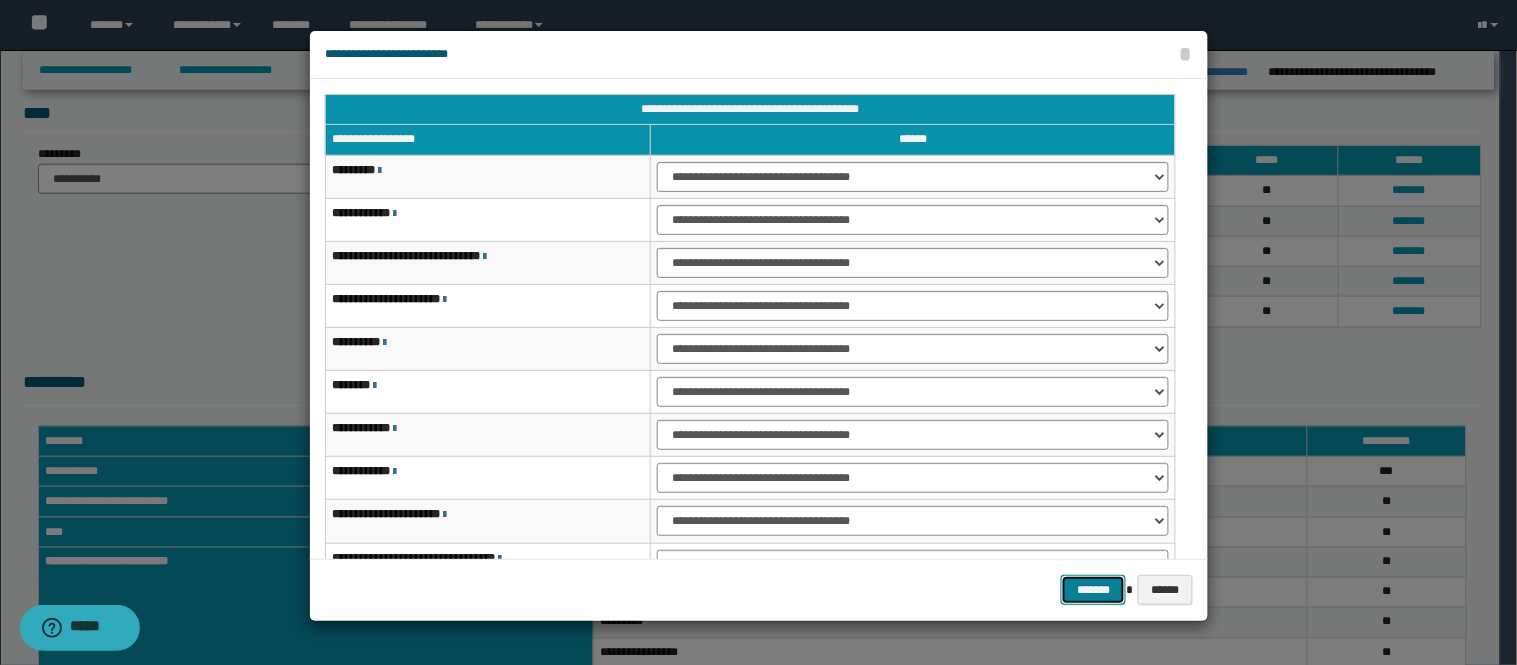 click on "*******" at bounding box center (1093, 590) 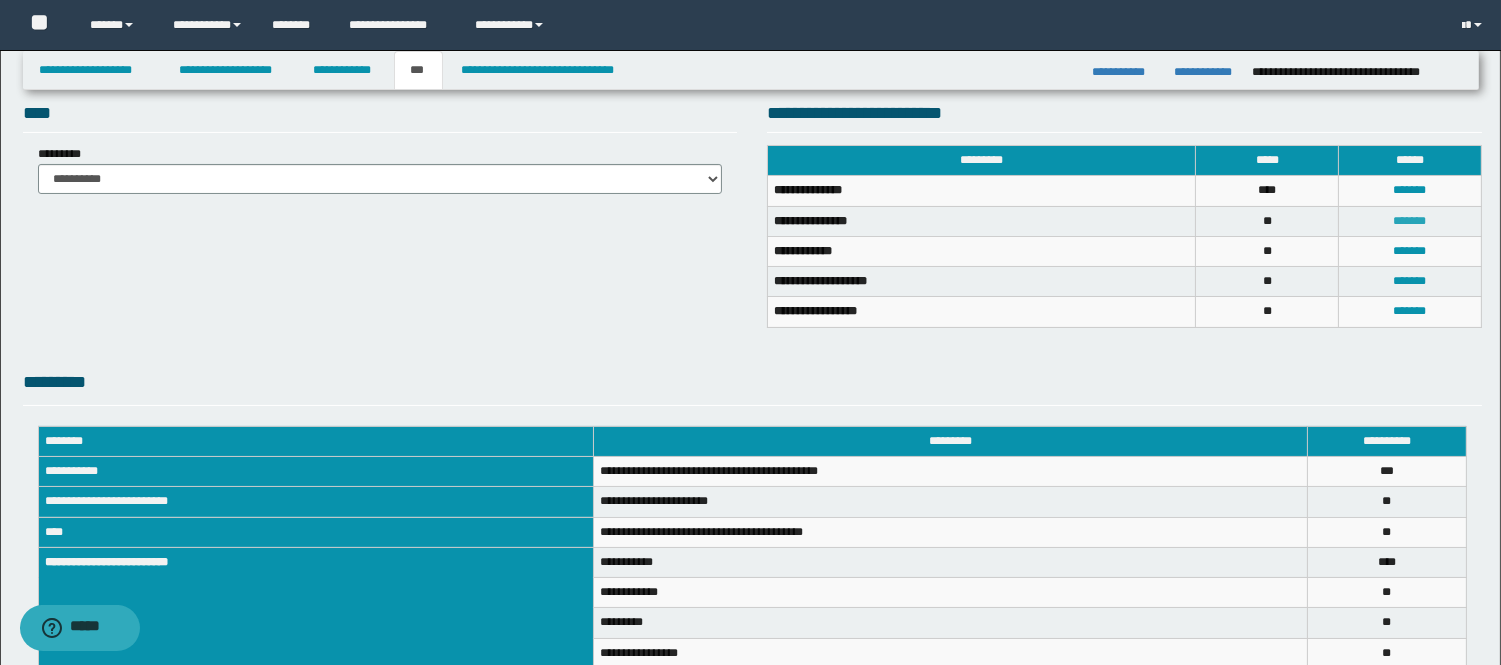 click on "*******" at bounding box center (1410, 221) 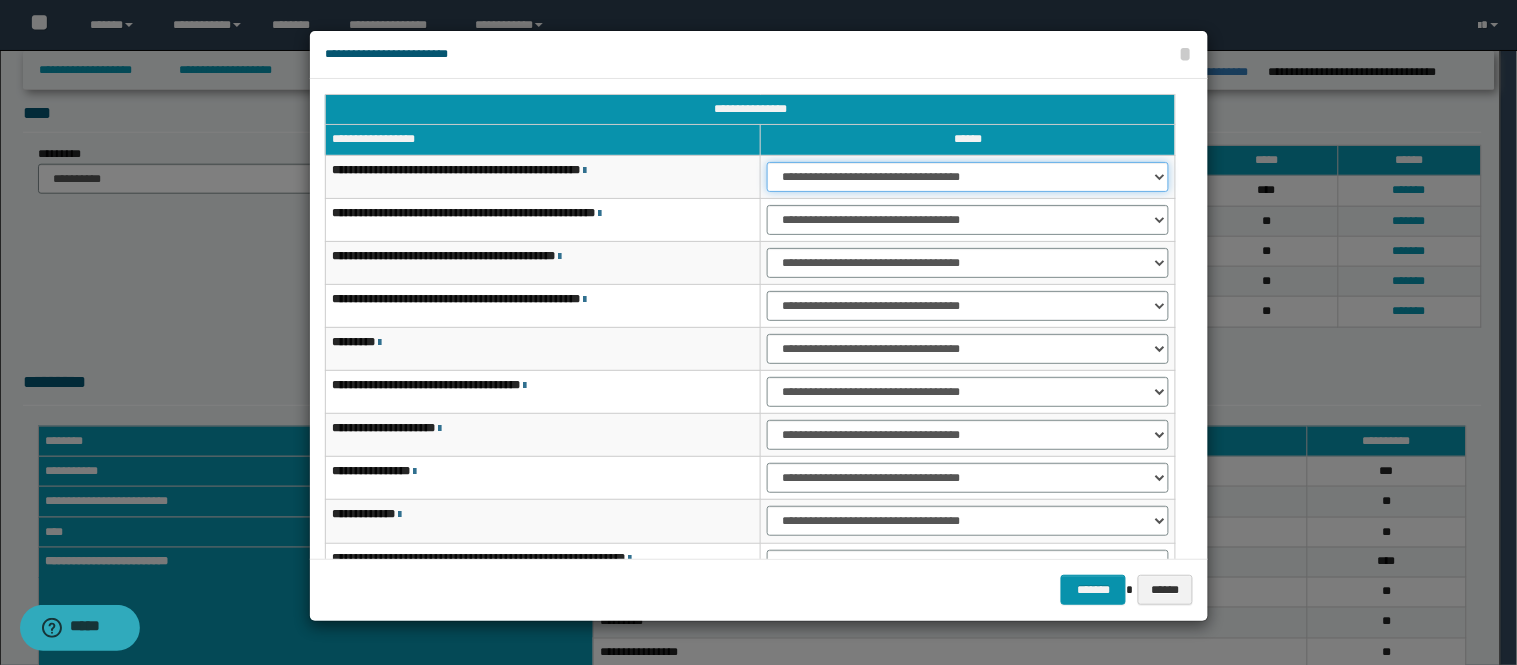 click on "**********" at bounding box center [968, 177] 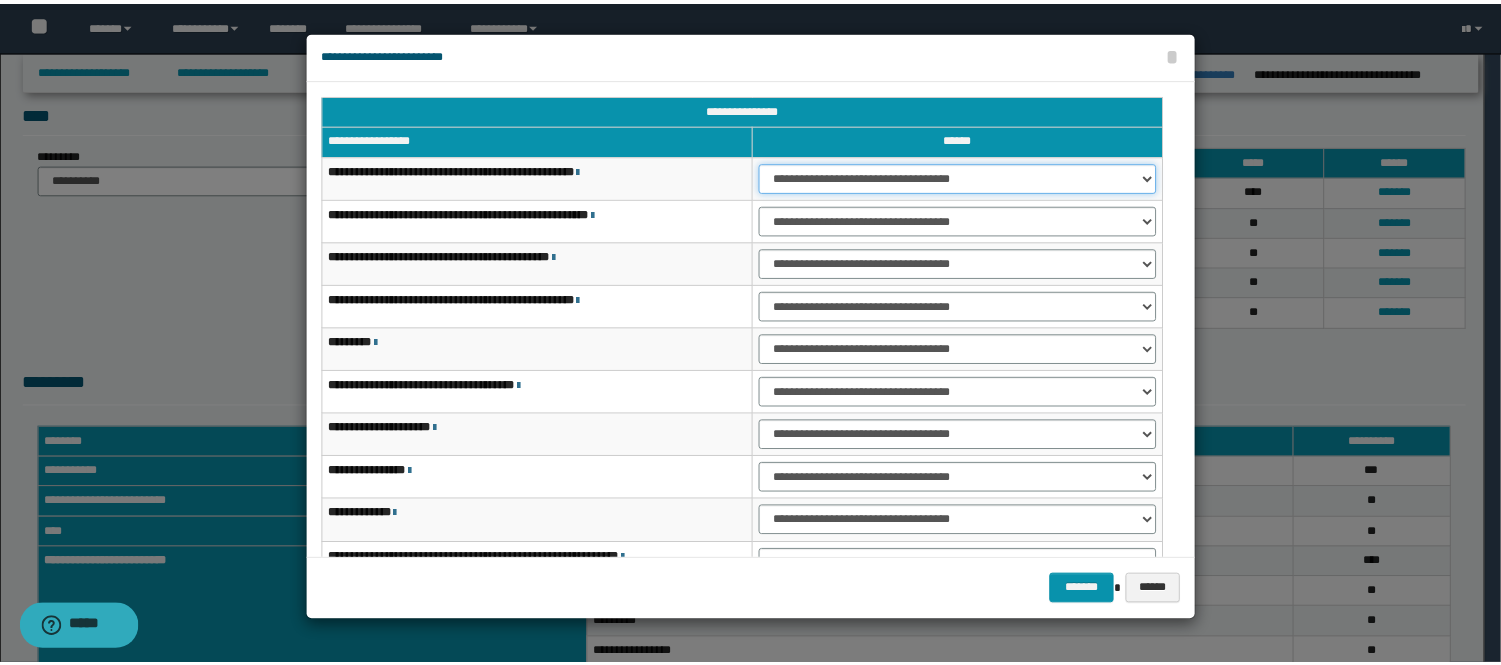 scroll, scrollTop: 111, scrollLeft: 0, axis: vertical 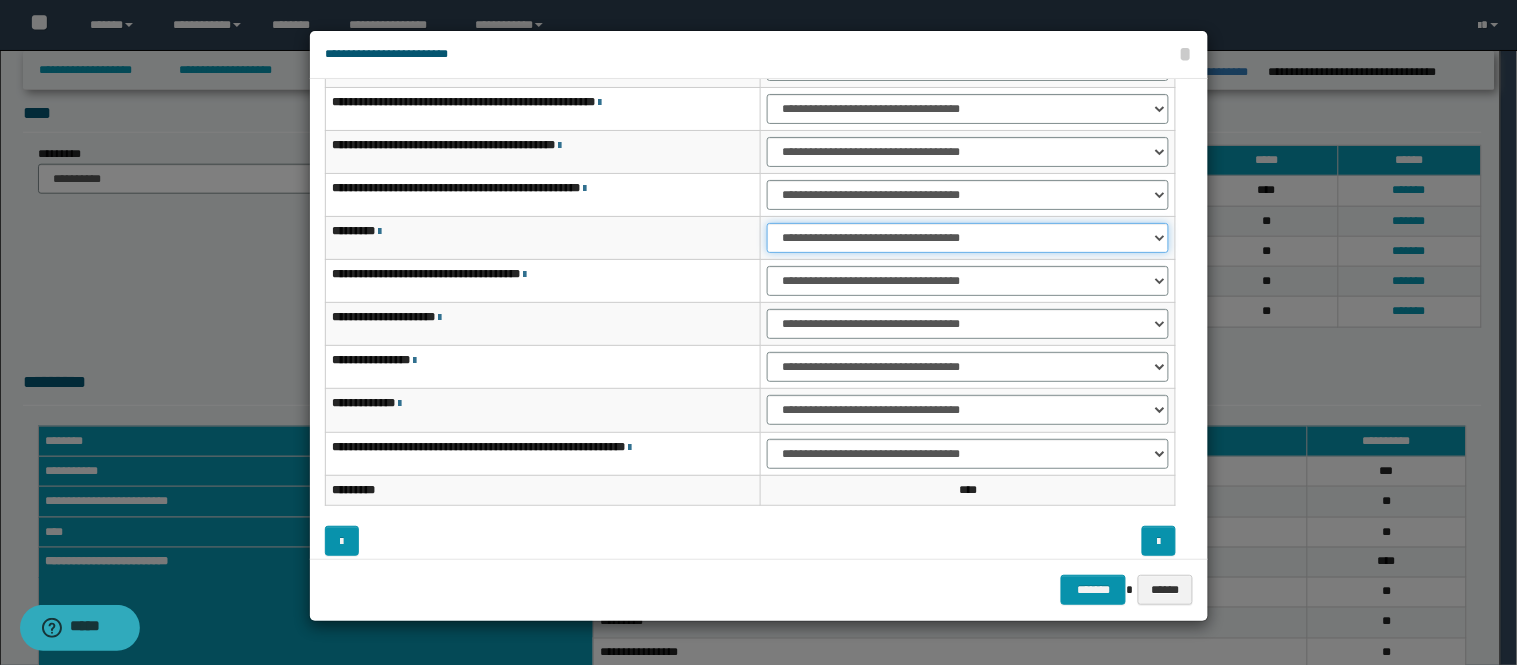 click on "**********" at bounding box center (968, 238) 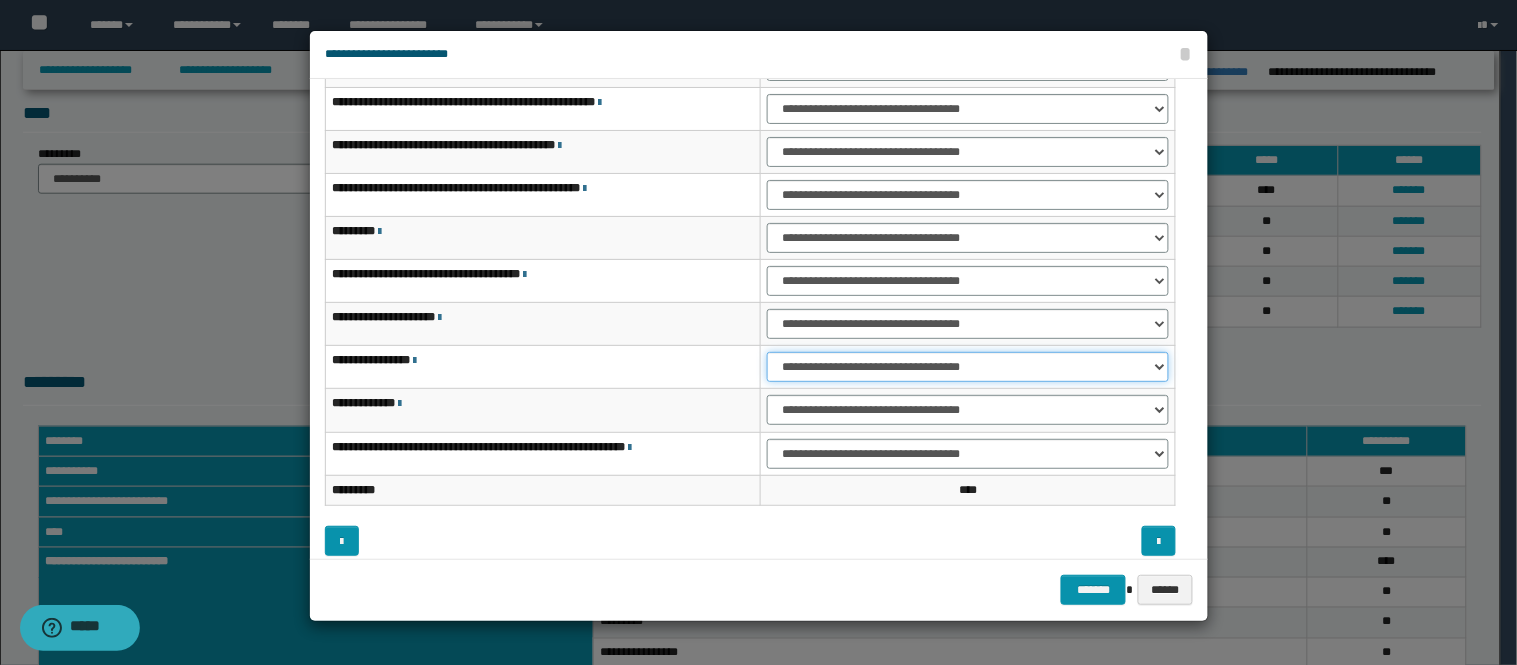 click on "**********" at bounding box center (968, 367) 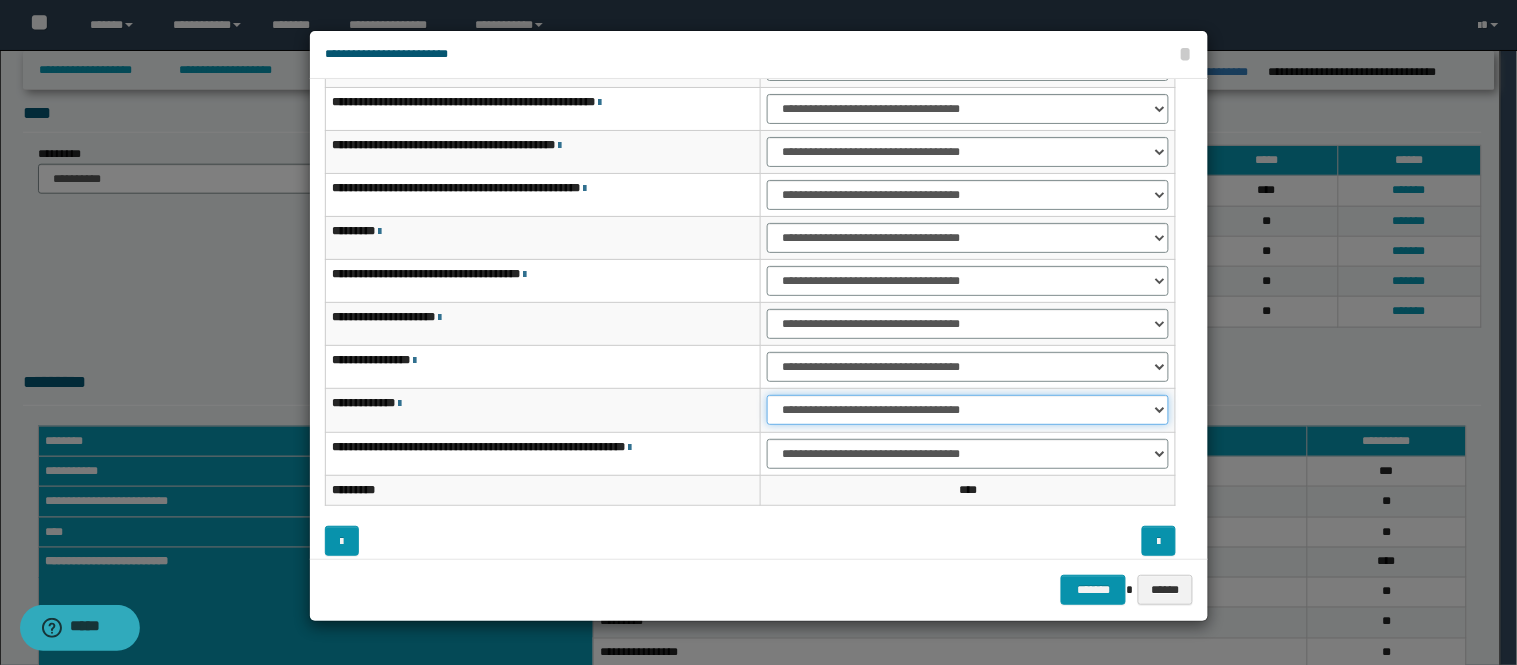 click on "**********" at bounding box center [968, 410] 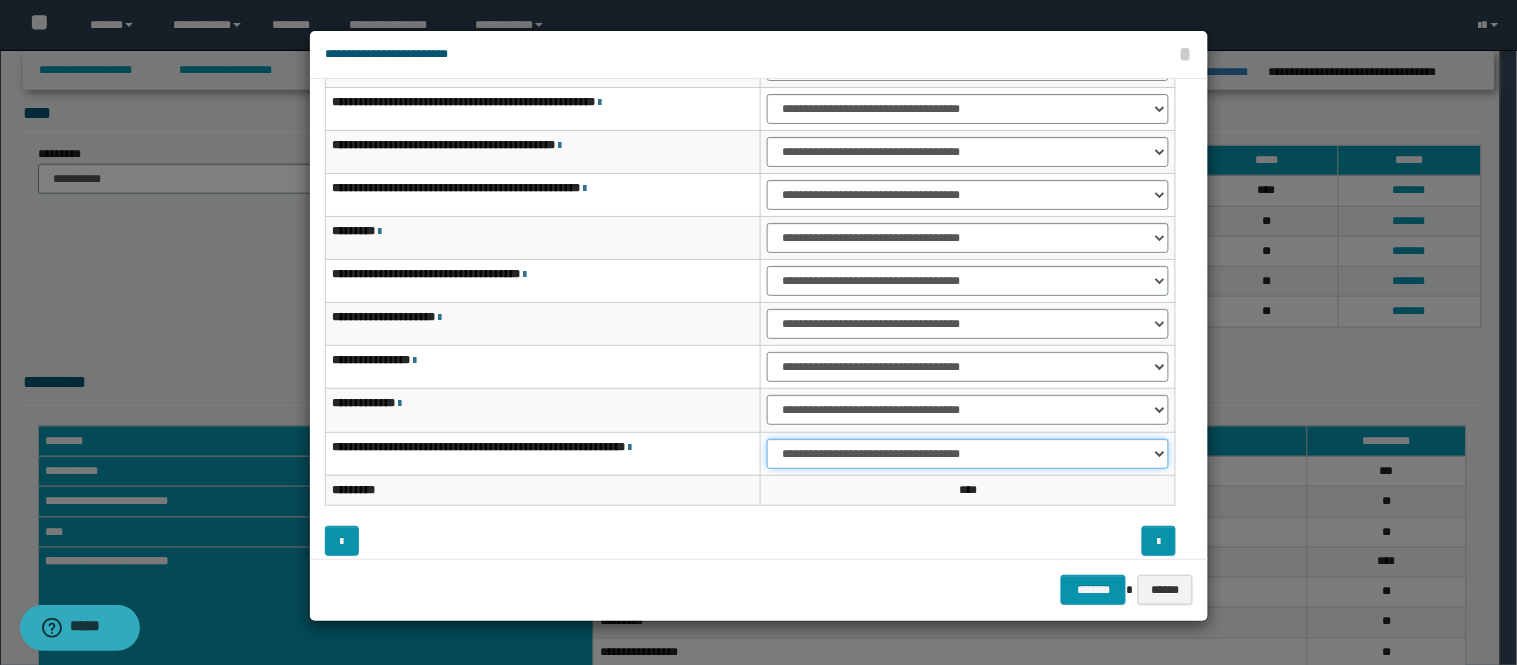 drag, startPoint x: 846, startPoint y: 451, endPoint x: 851, endPoint y: 466, distance: 15.811388 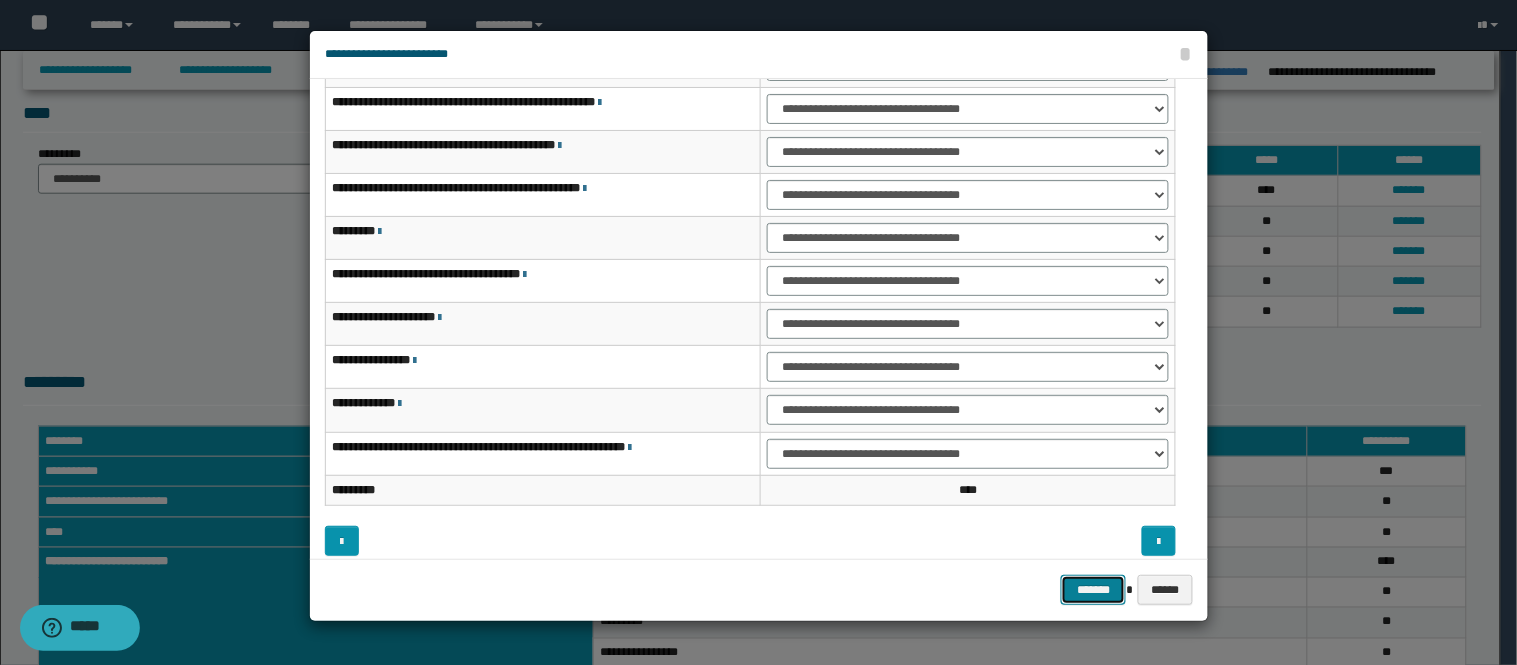 click on "*******" at bounding box center (1093, 590) 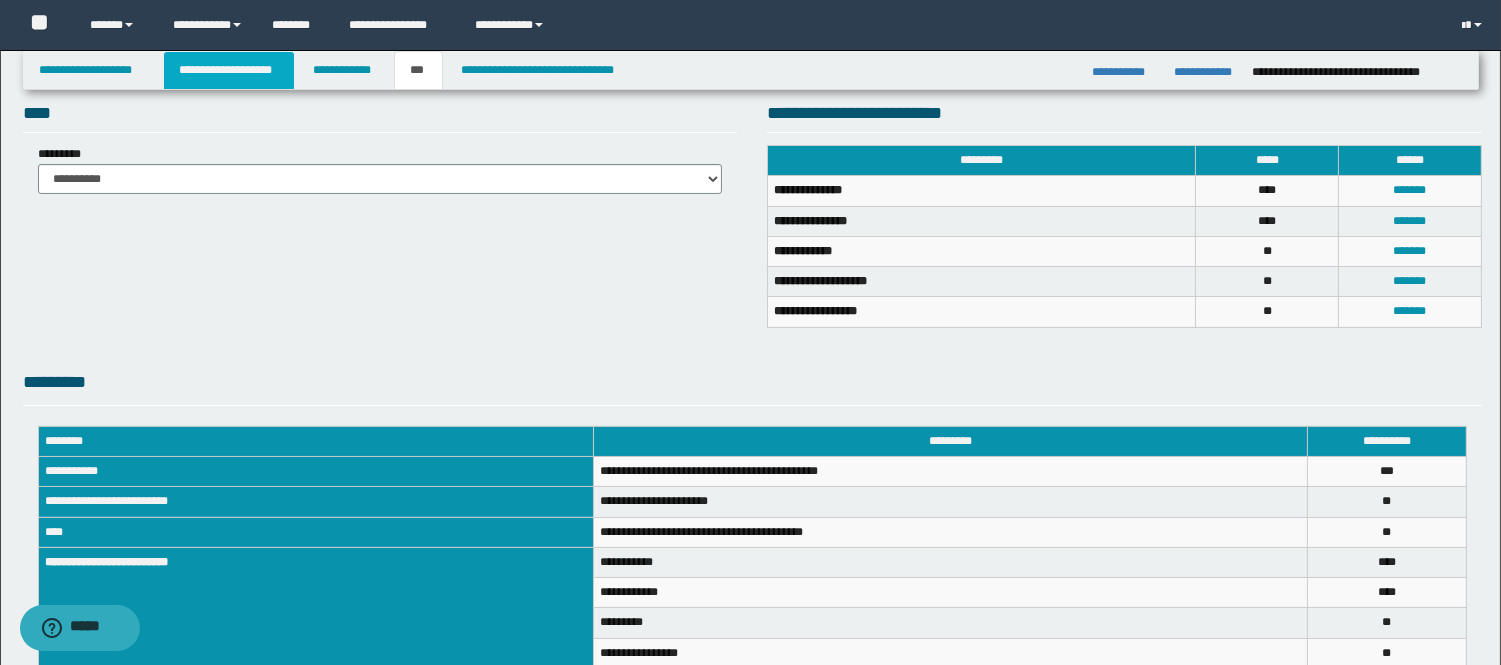 click on "**********" at bounding box center (229, 70) 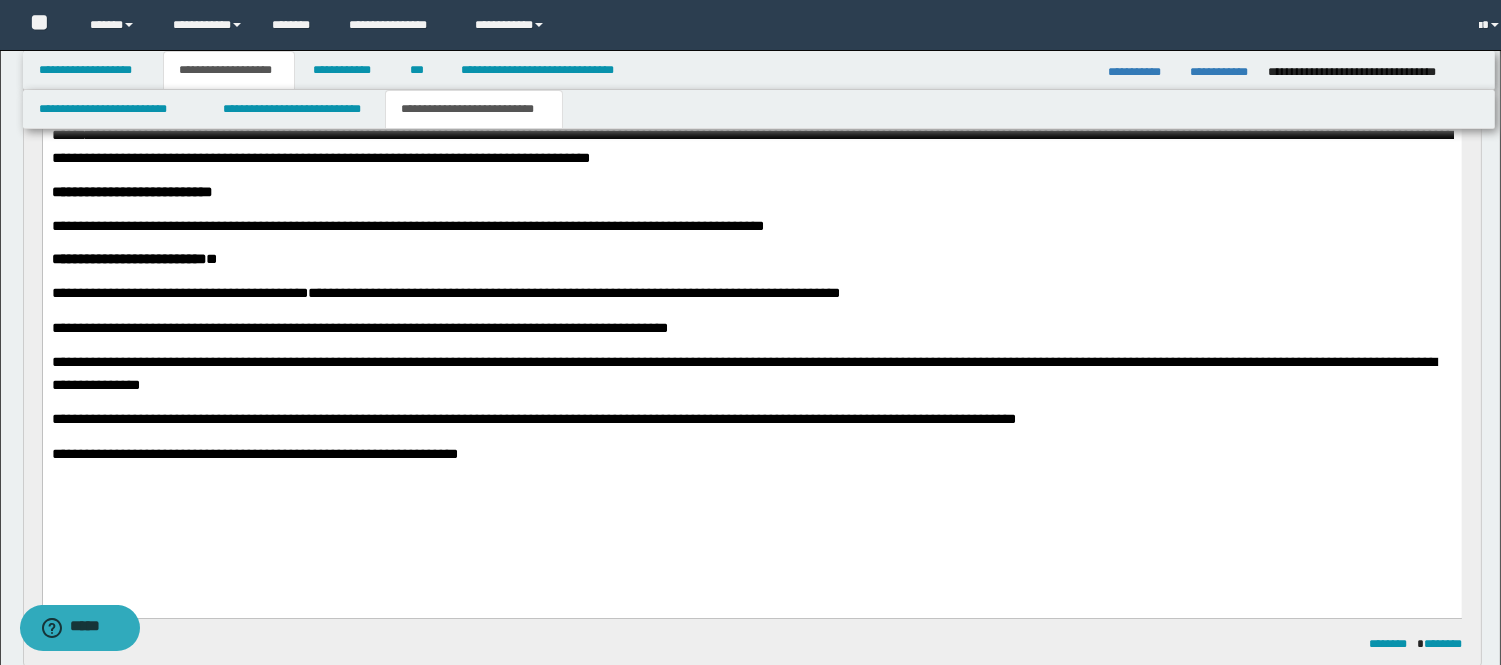 scroll, scrollTop: 444, scrollLeft: 0, axis: vertical 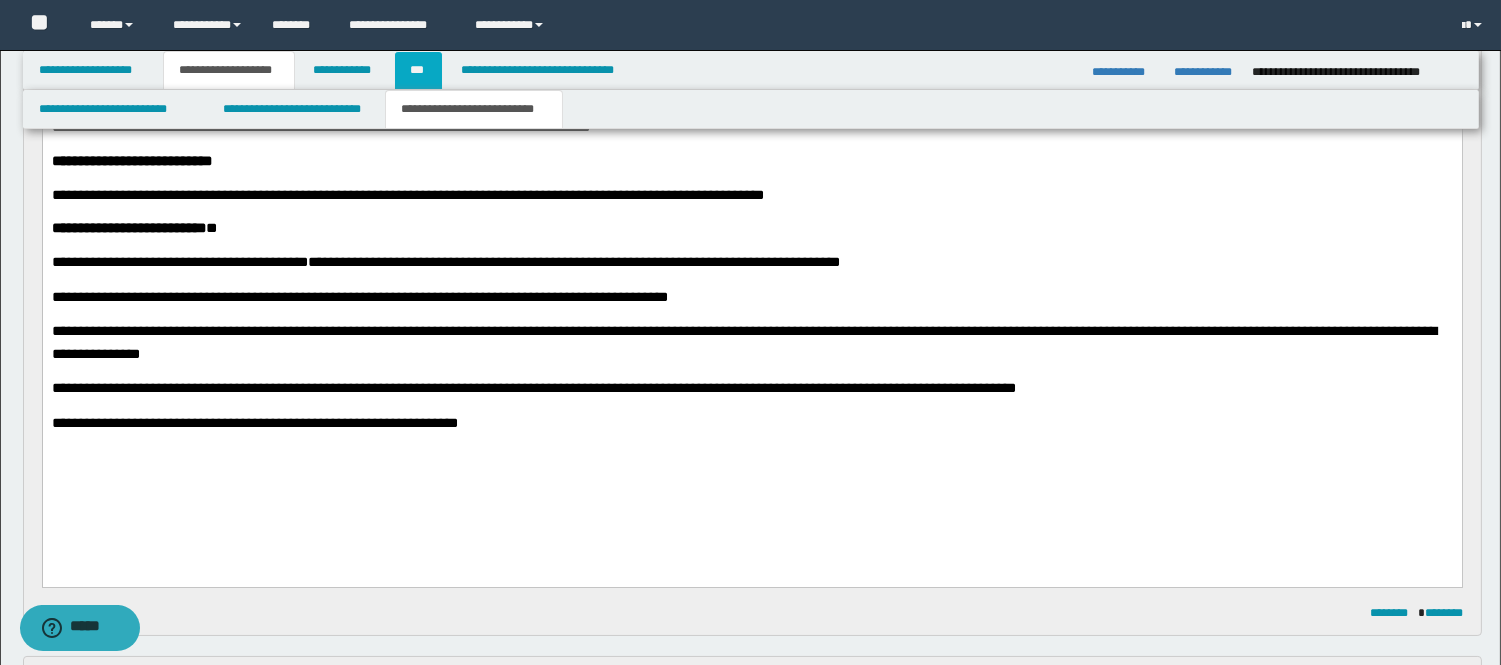 click on "***" at bounding box center (418, 70) 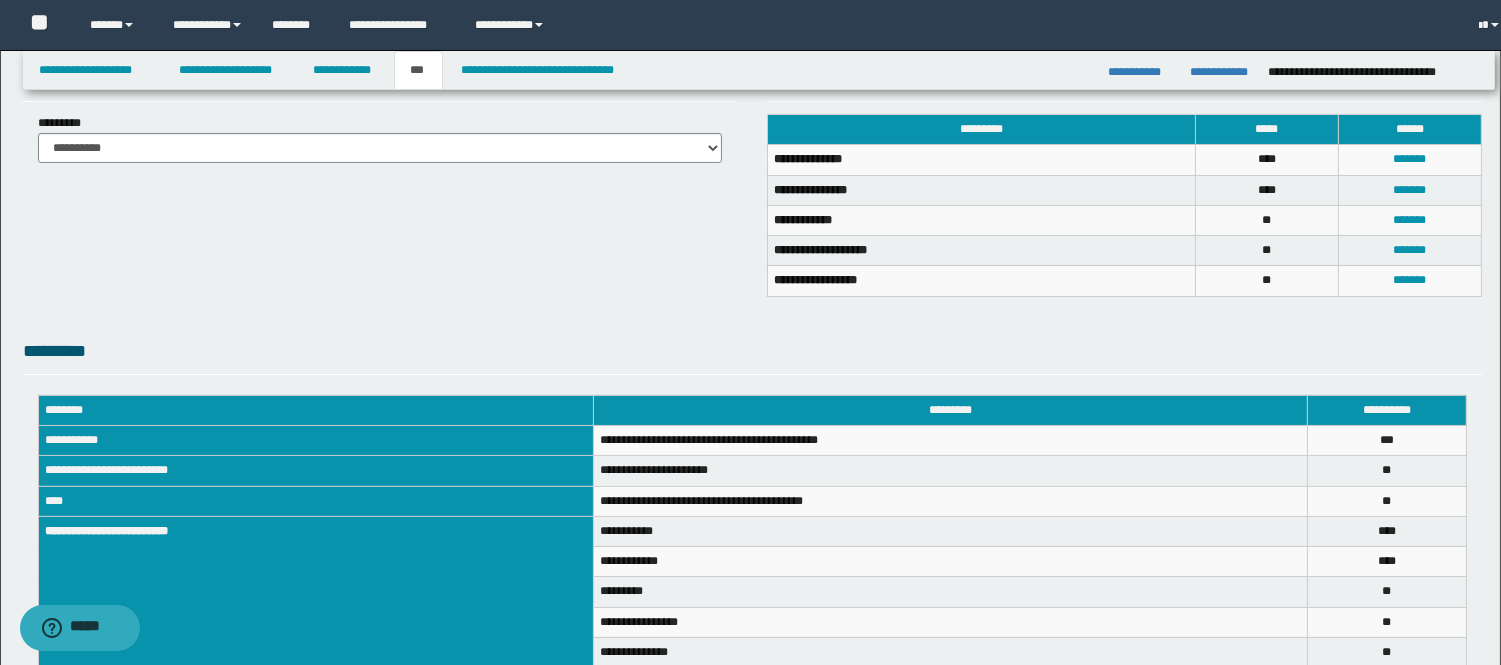 scroll, scrollTop: 413, scrollLeft: 0, axis: vertical 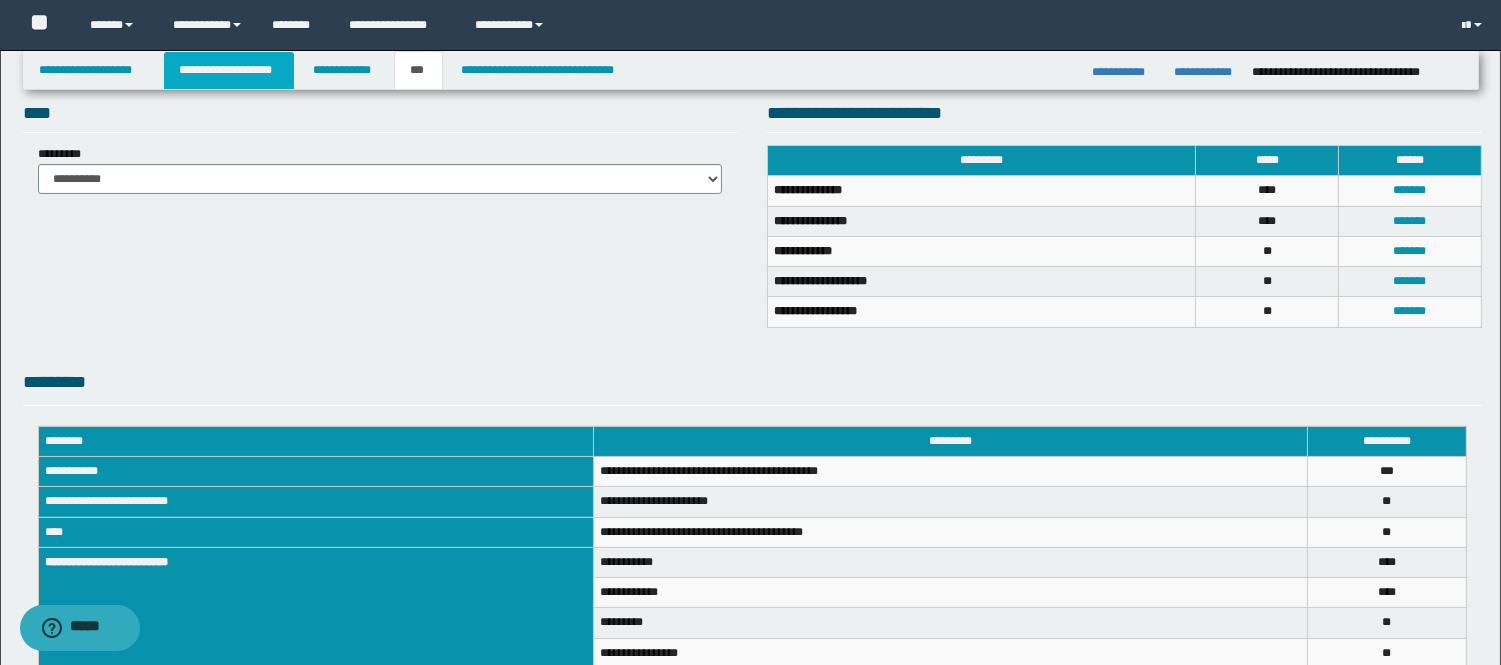 click on "**********" at bounding box center [229, 70] 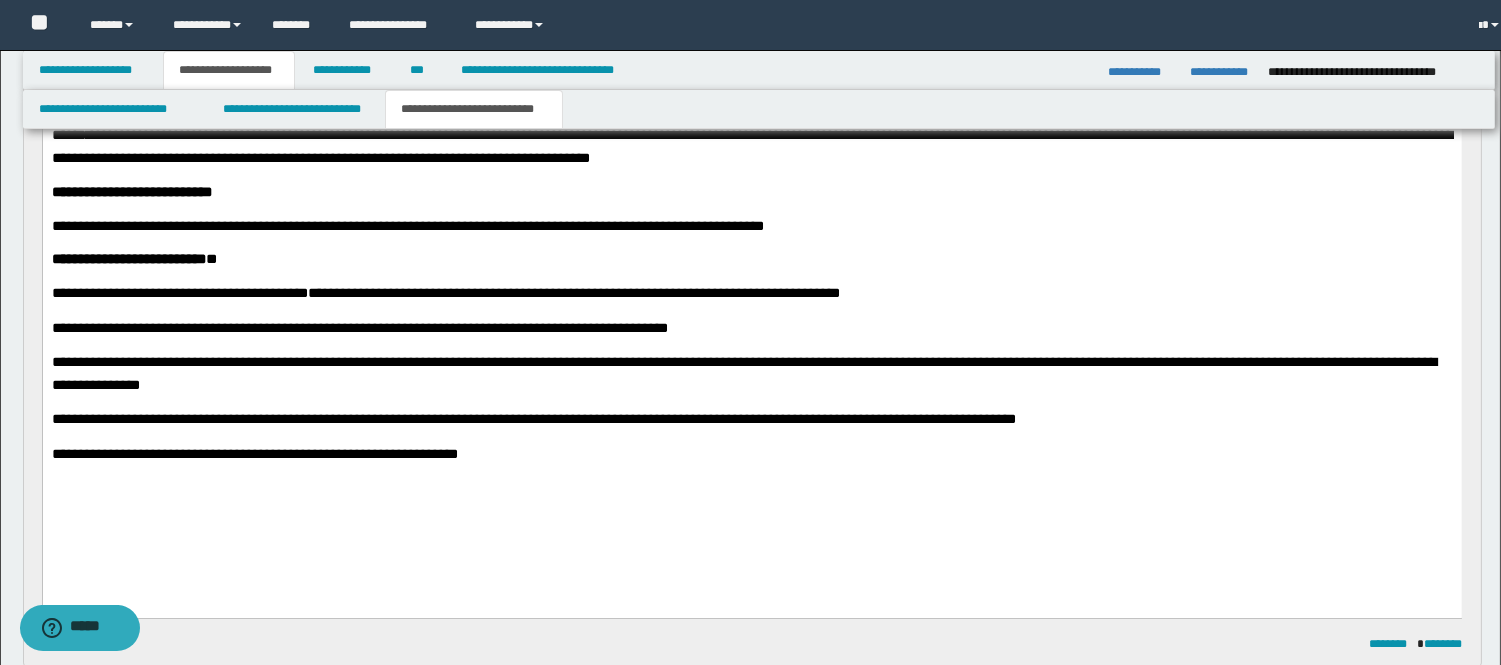 scroll, scrollTop: 444, scrollLeft: 0, axis: vertical 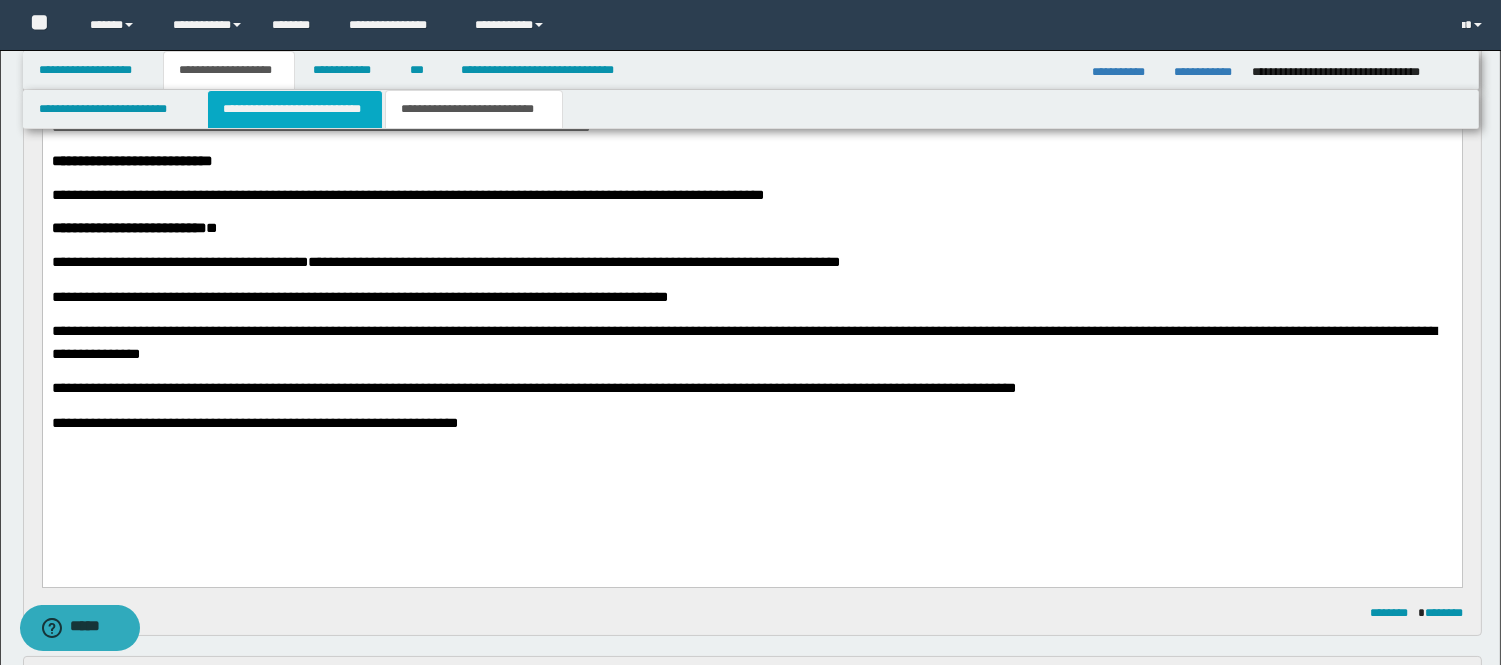 click on "**********" at bounding box center [295, 109] 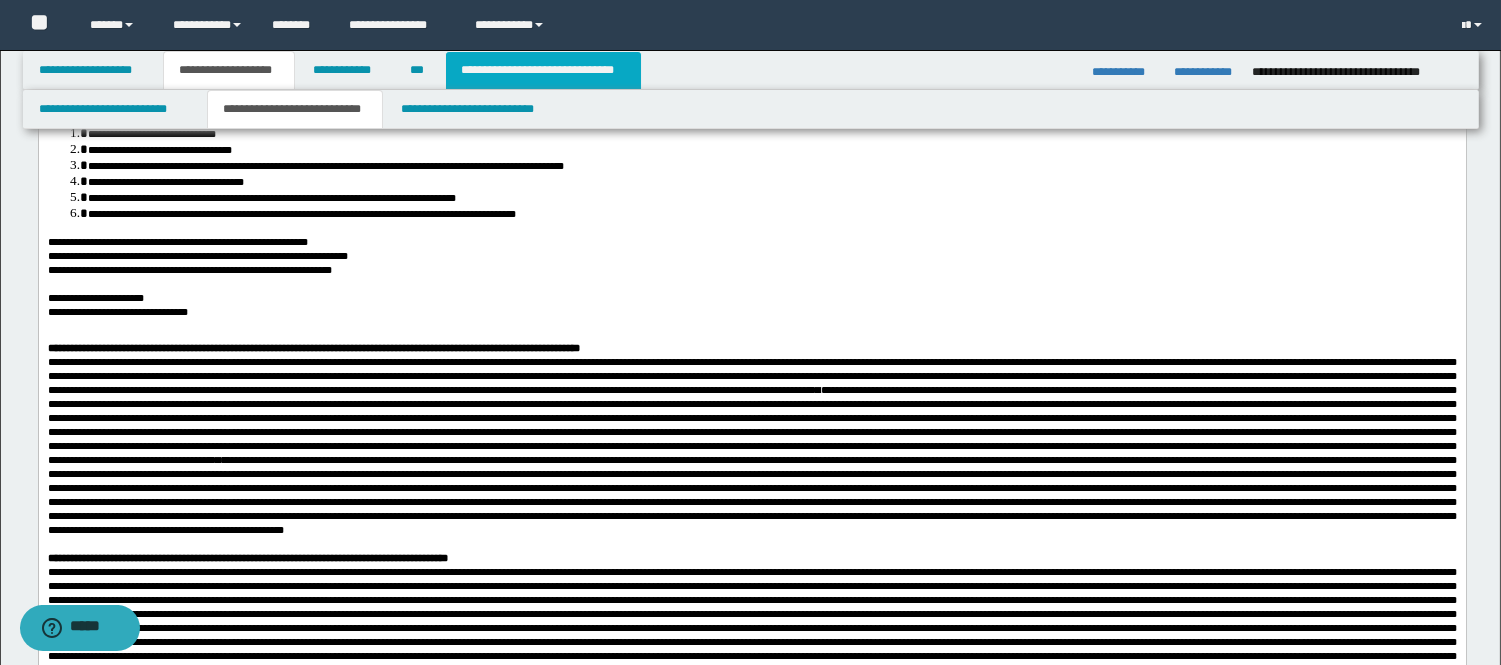 click on "**********" at bounding box center [543, 70] 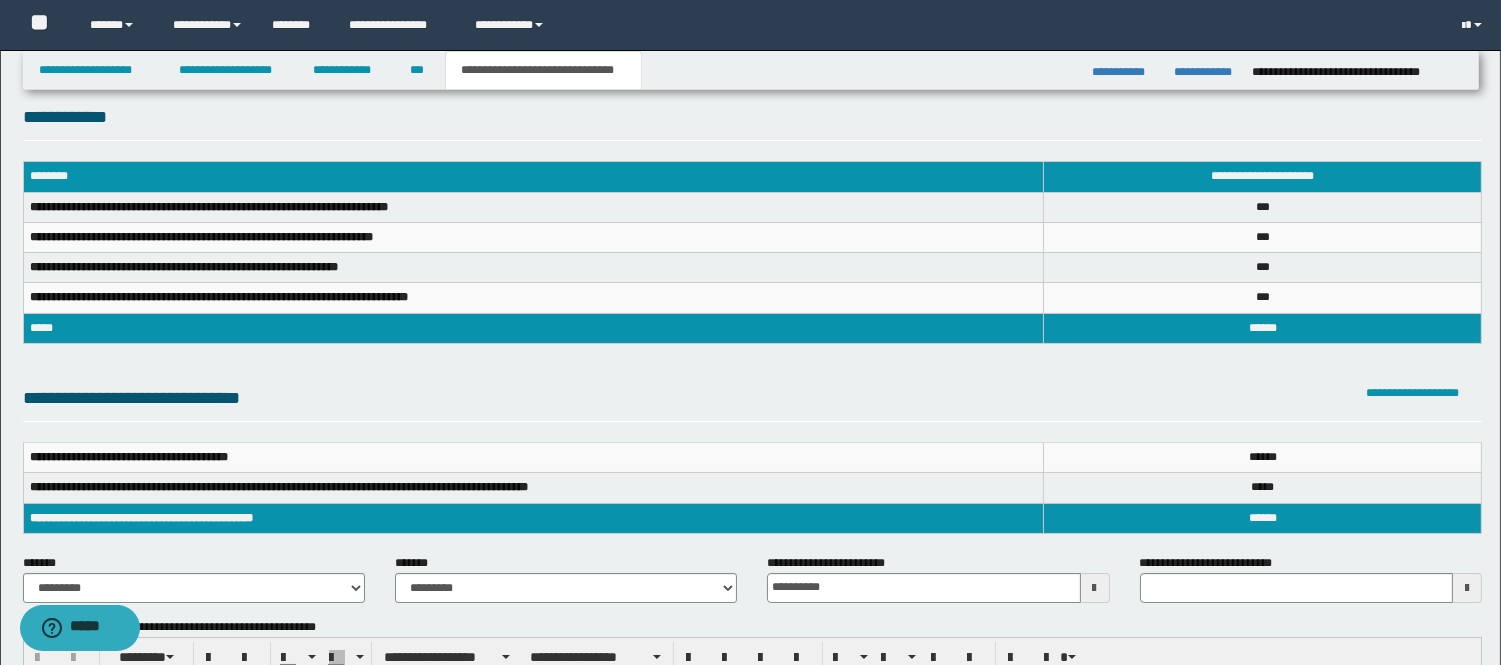 scroll, scrollTop: 0, scrollLeft: 0, axis: both 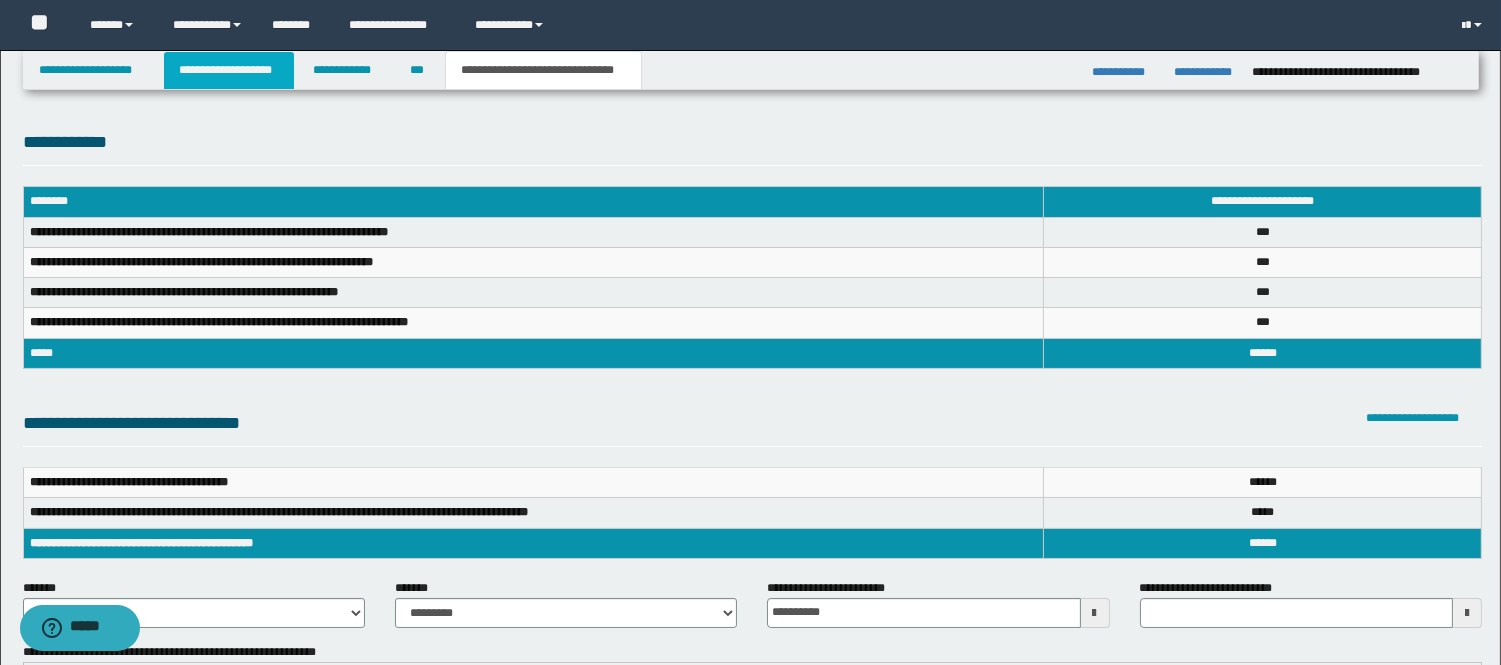 click on "**********" at bounding box center [229, 70] 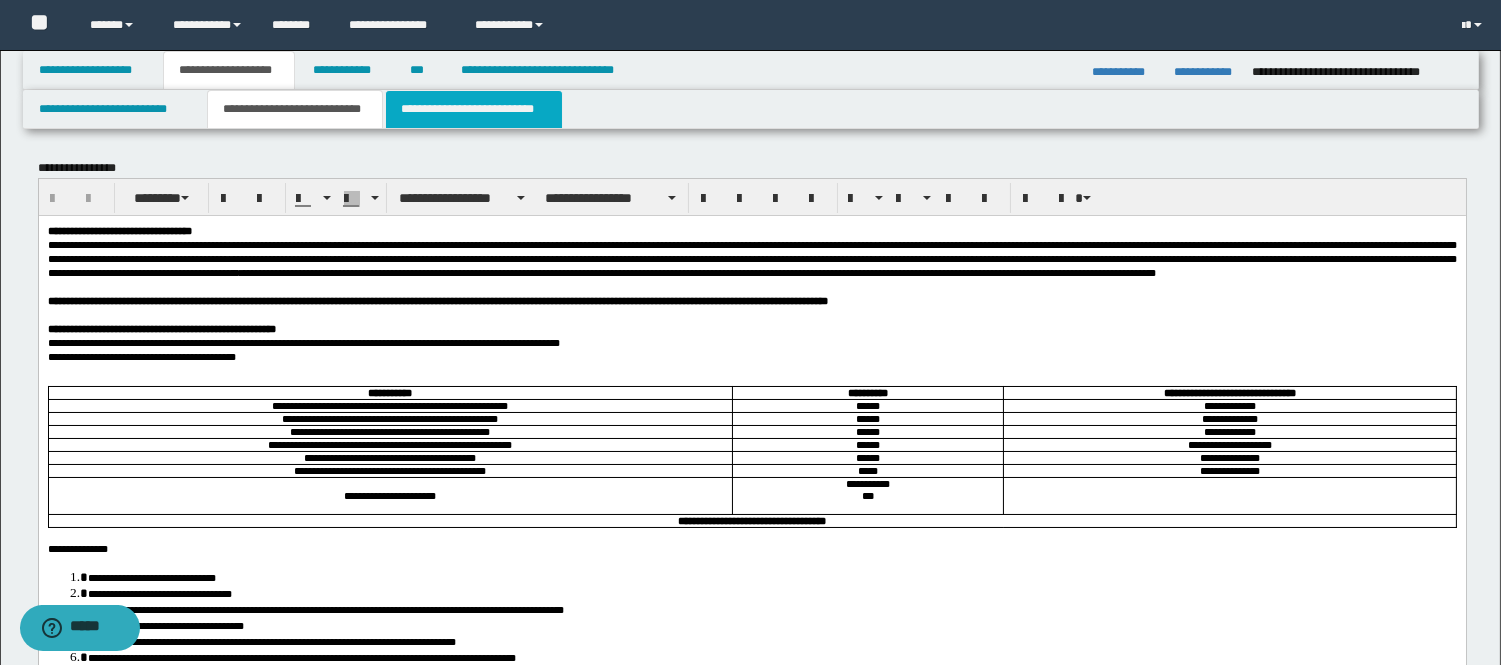 click on "**********" at bounding box center [474, 109] 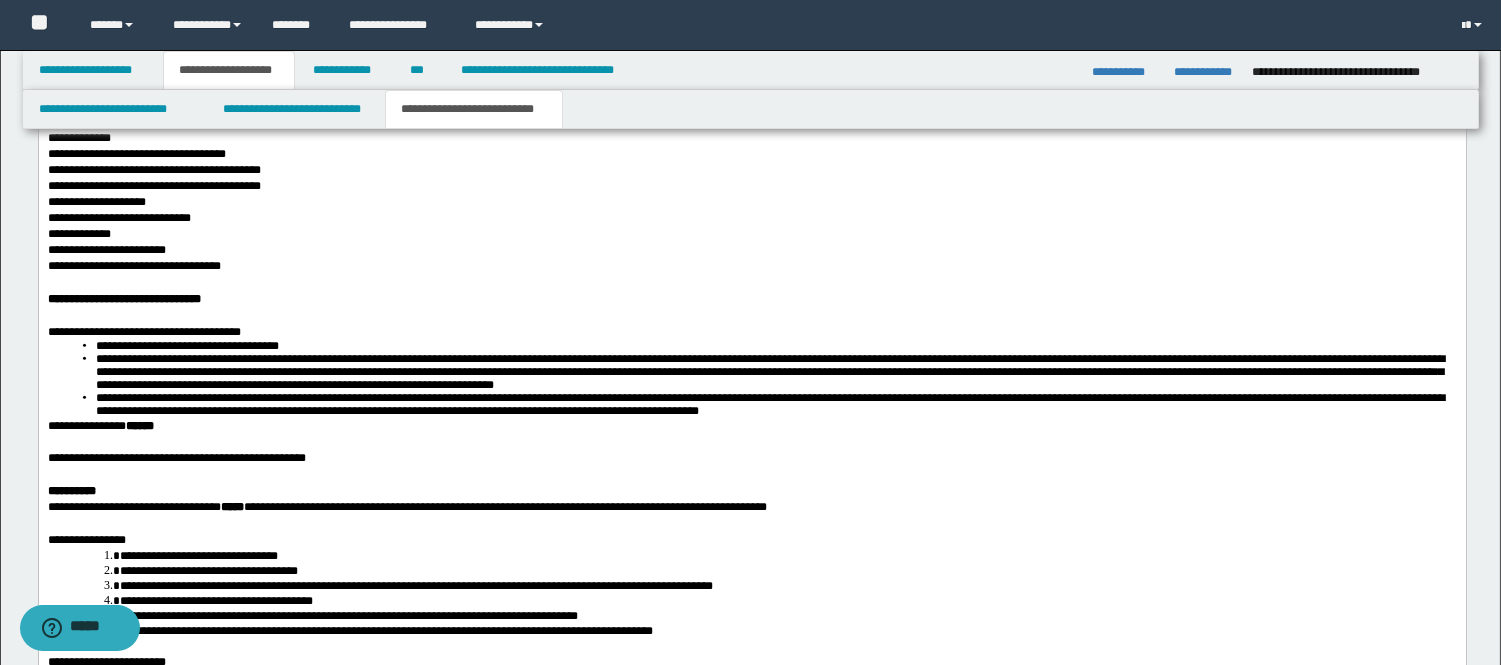 scroll, scrollTop: 4000, scrollLeft: 0, axis: vertical 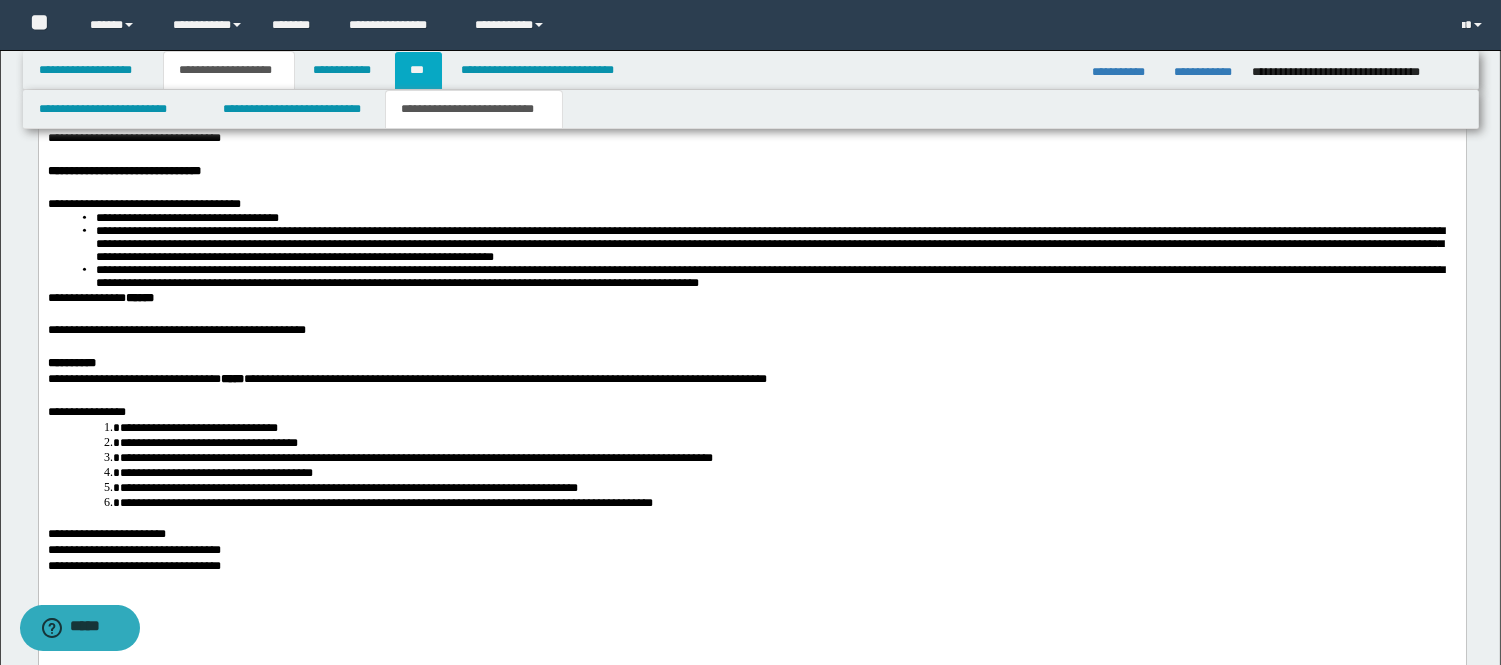 click on "***" at bounding box center [418, 70] 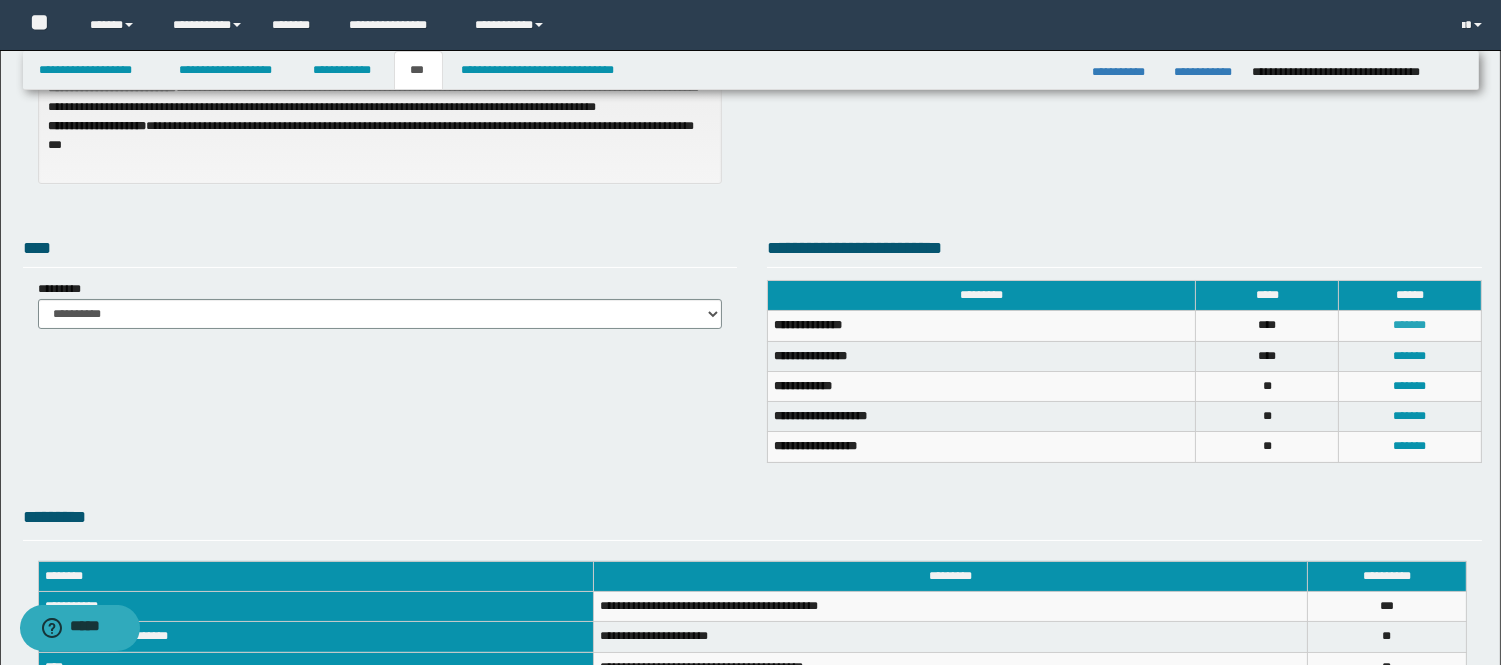 scroll, scrollTop: 272, scrollLeft: 0, axis: vertical 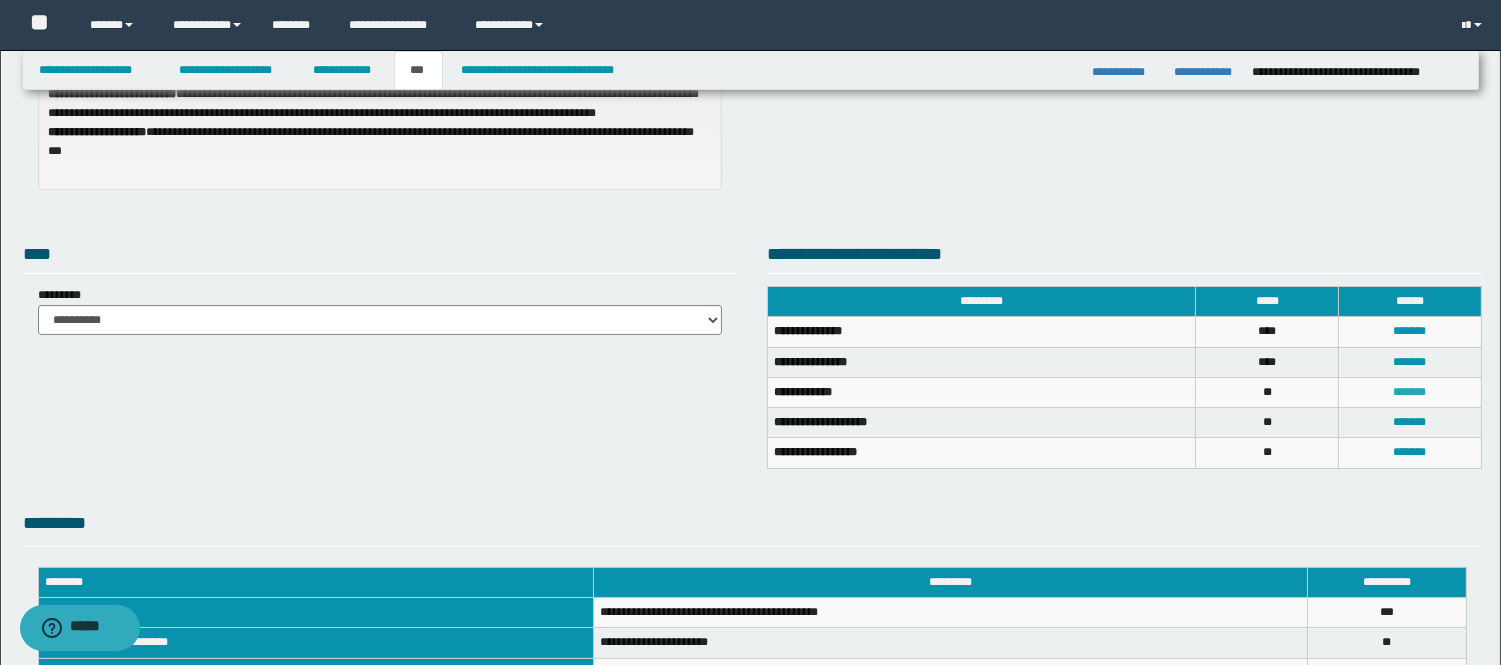 click on "*******" at bounding box center [1410, 392] 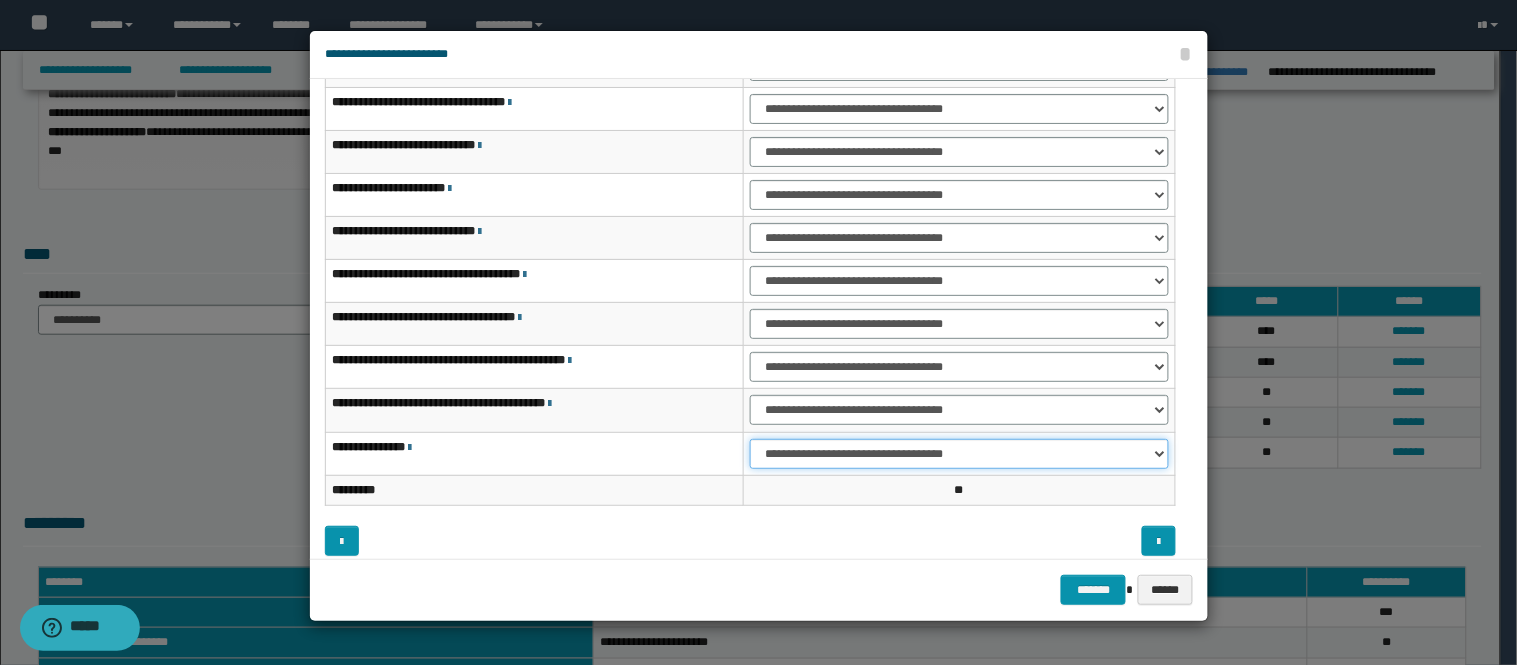 click on "**********" at bounding box center (959, 454) 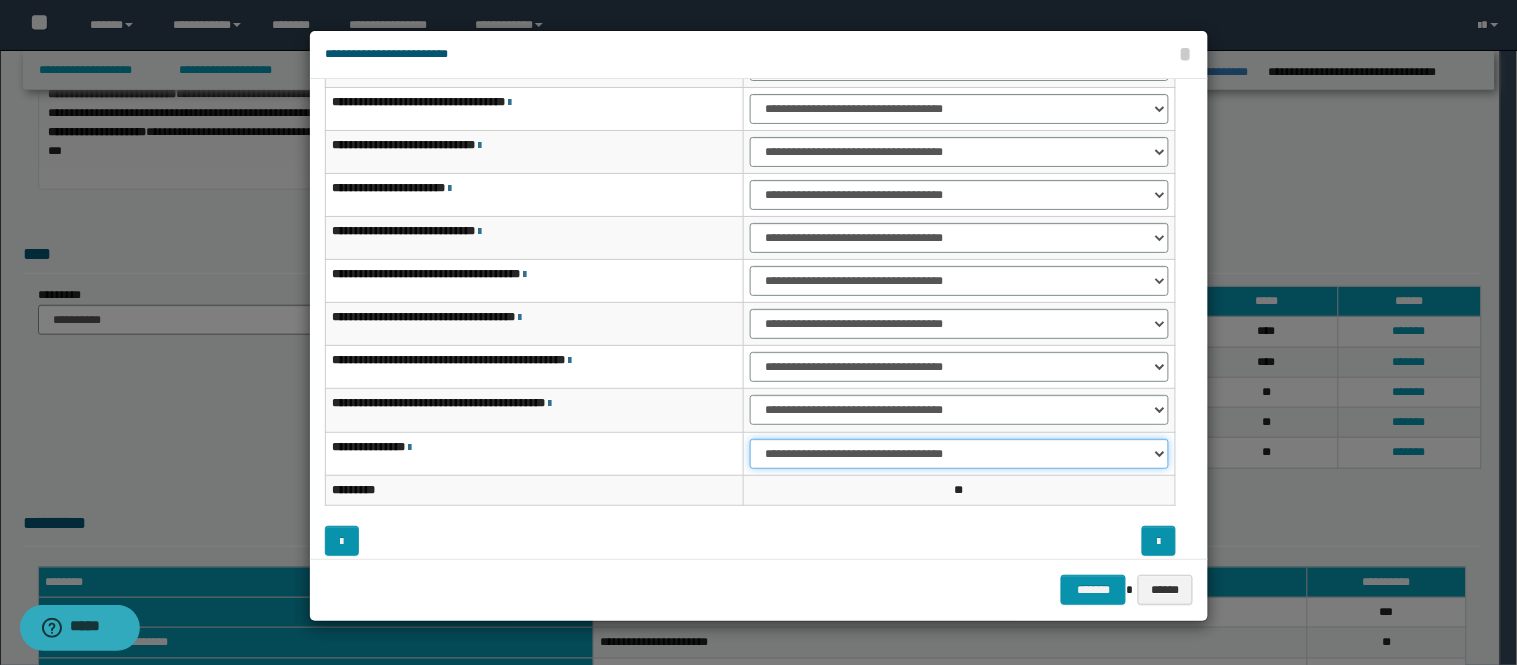 select on "***" 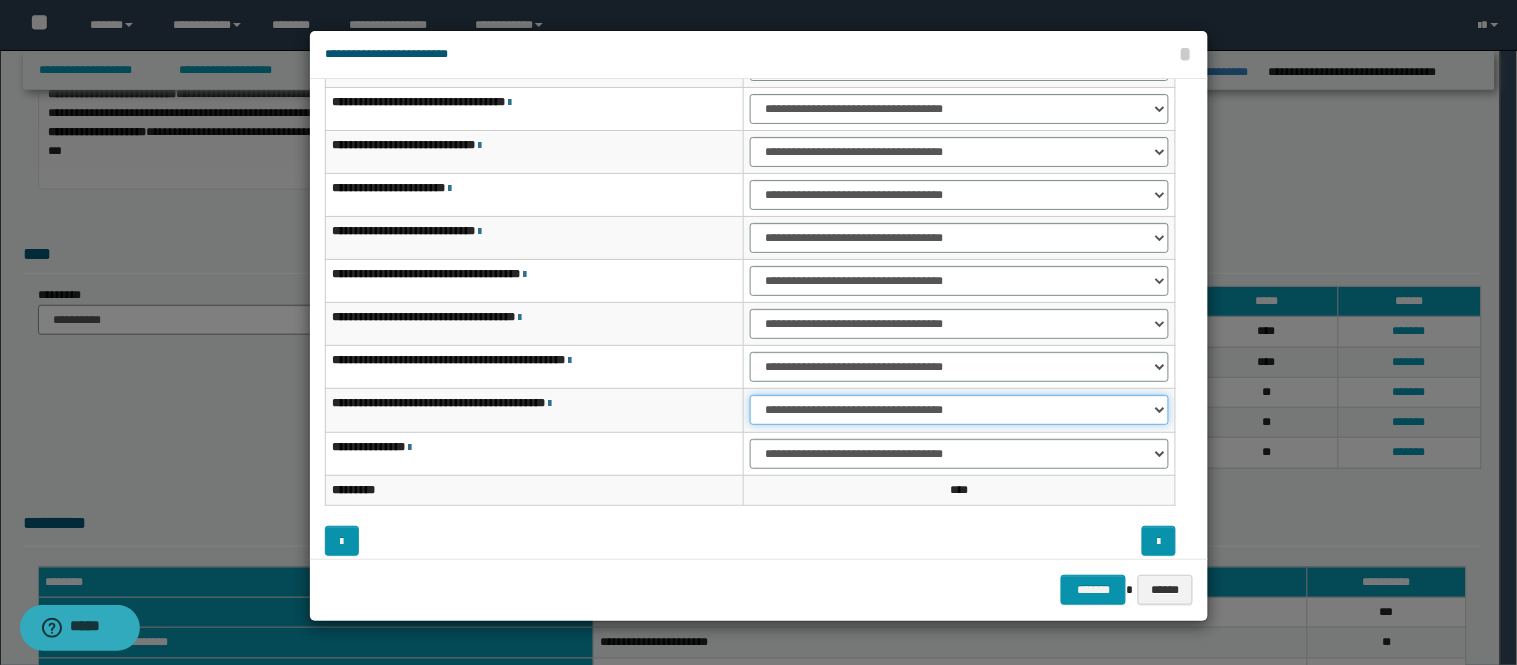 click on "**********" at bounding box center (959, 410) 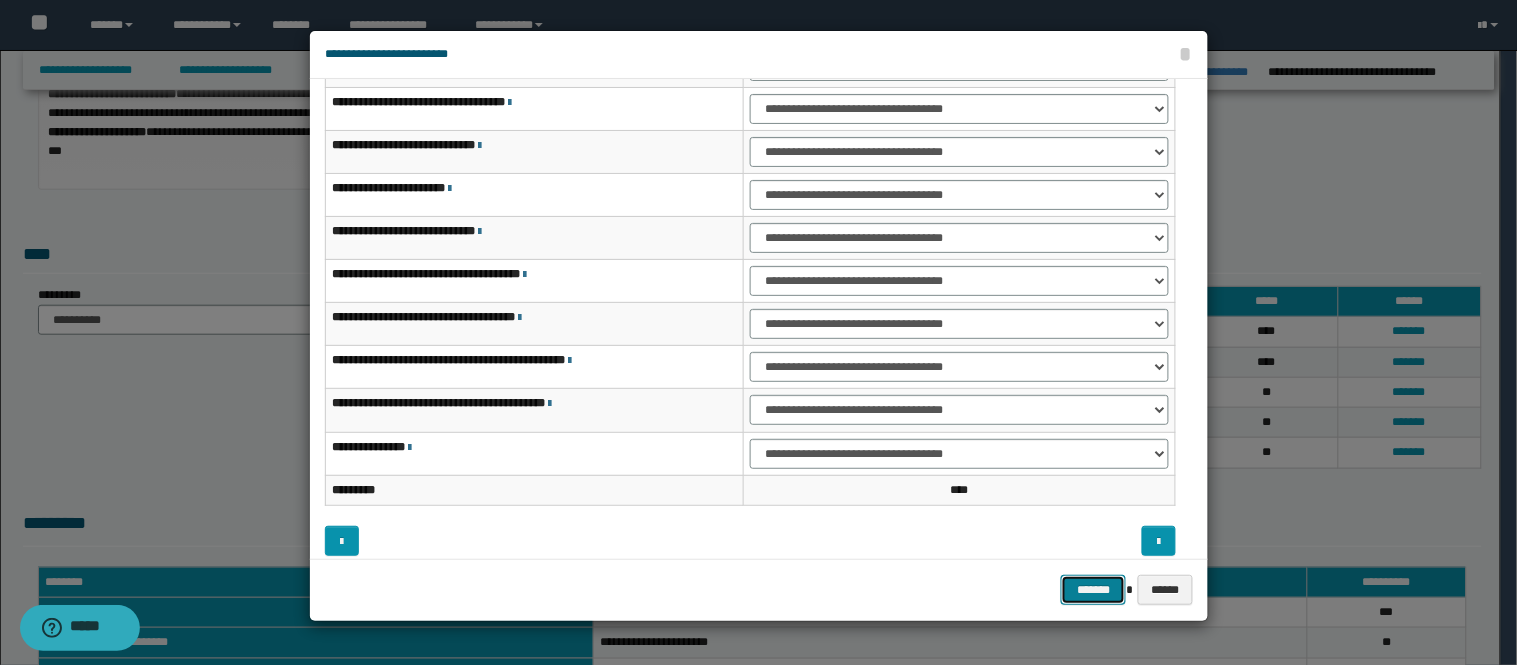click on "*******" at bounding box center (1093, 590) 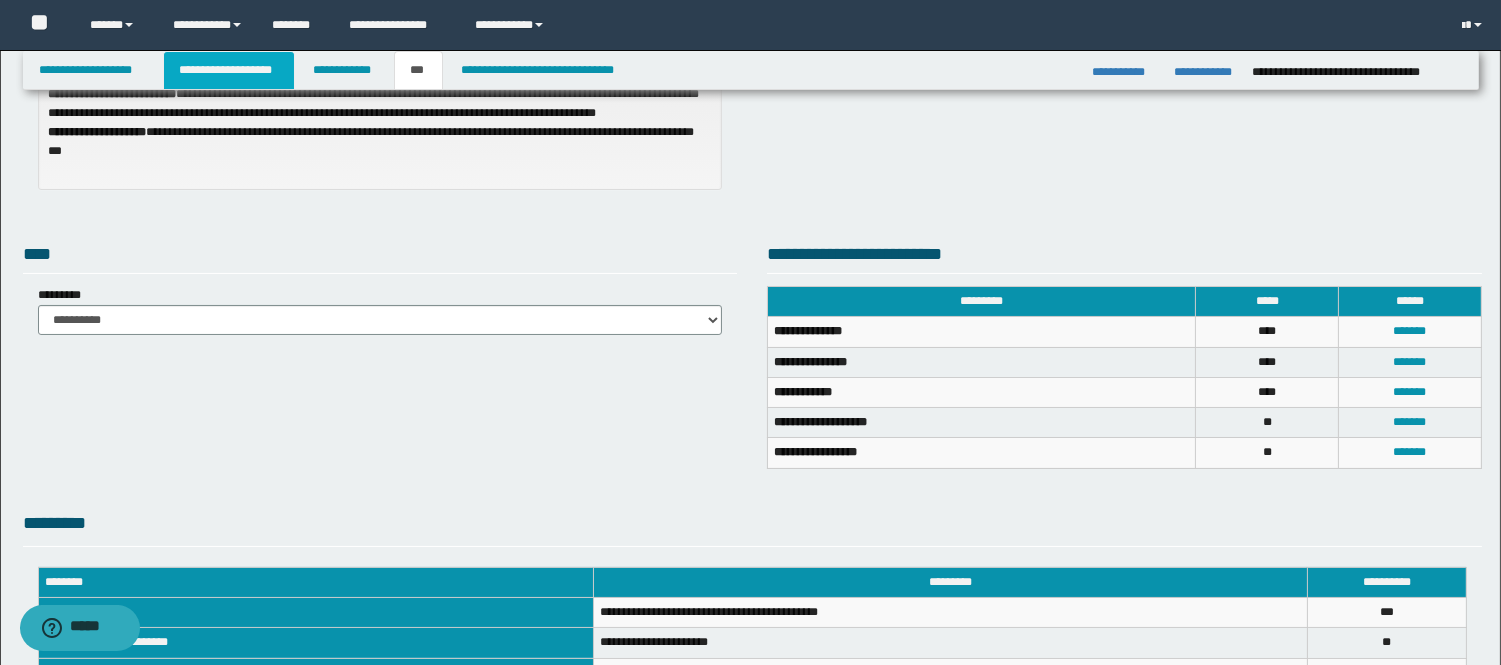 click on "**********" at bounding box center [229, 70] 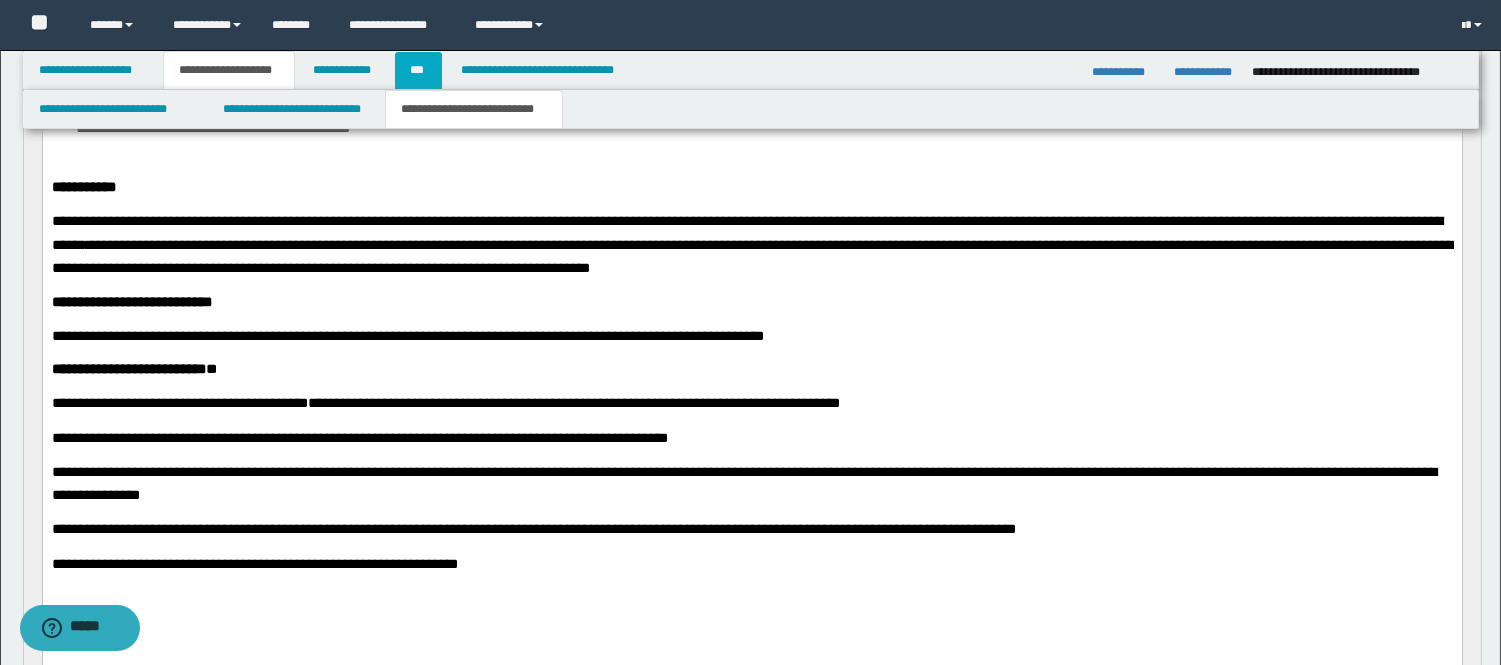 click on "***" at bounding box center (418, 70) 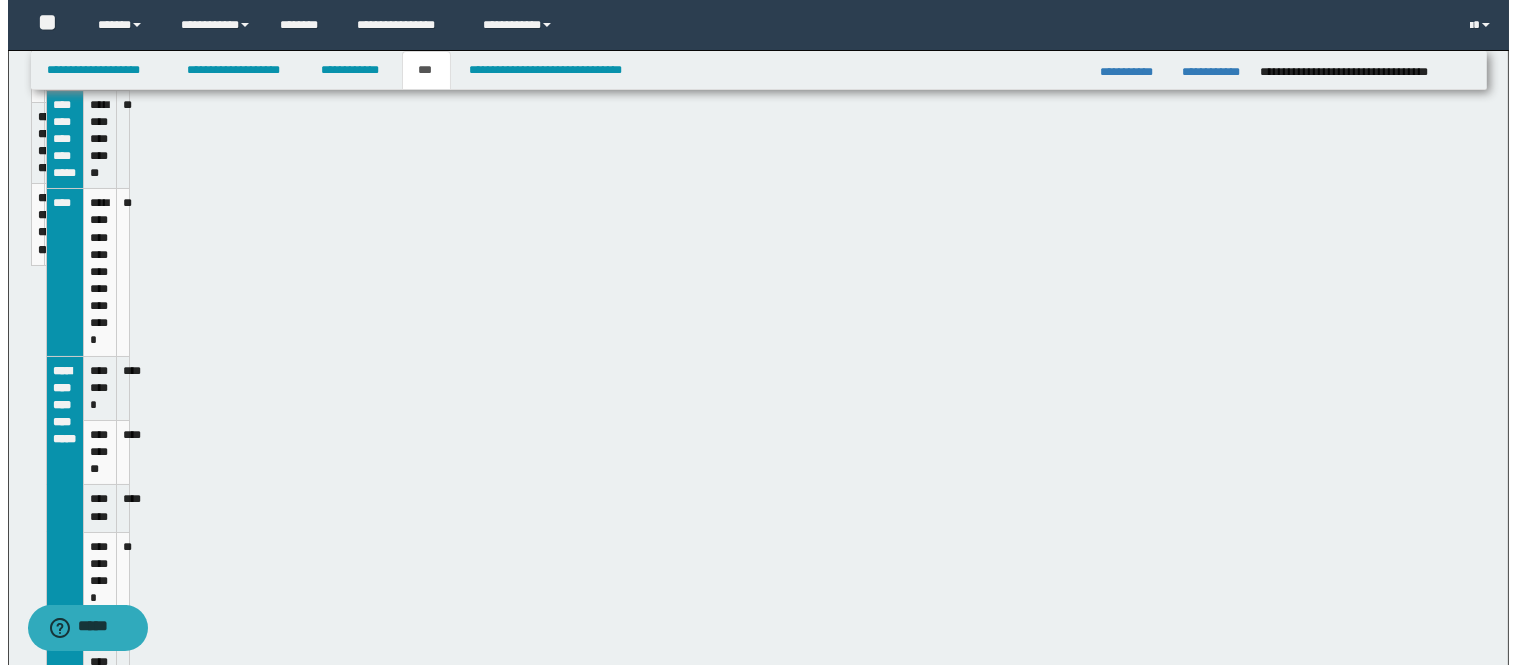 scroll, scrollTop: 272, scrollLeft: 0, axis: vertical 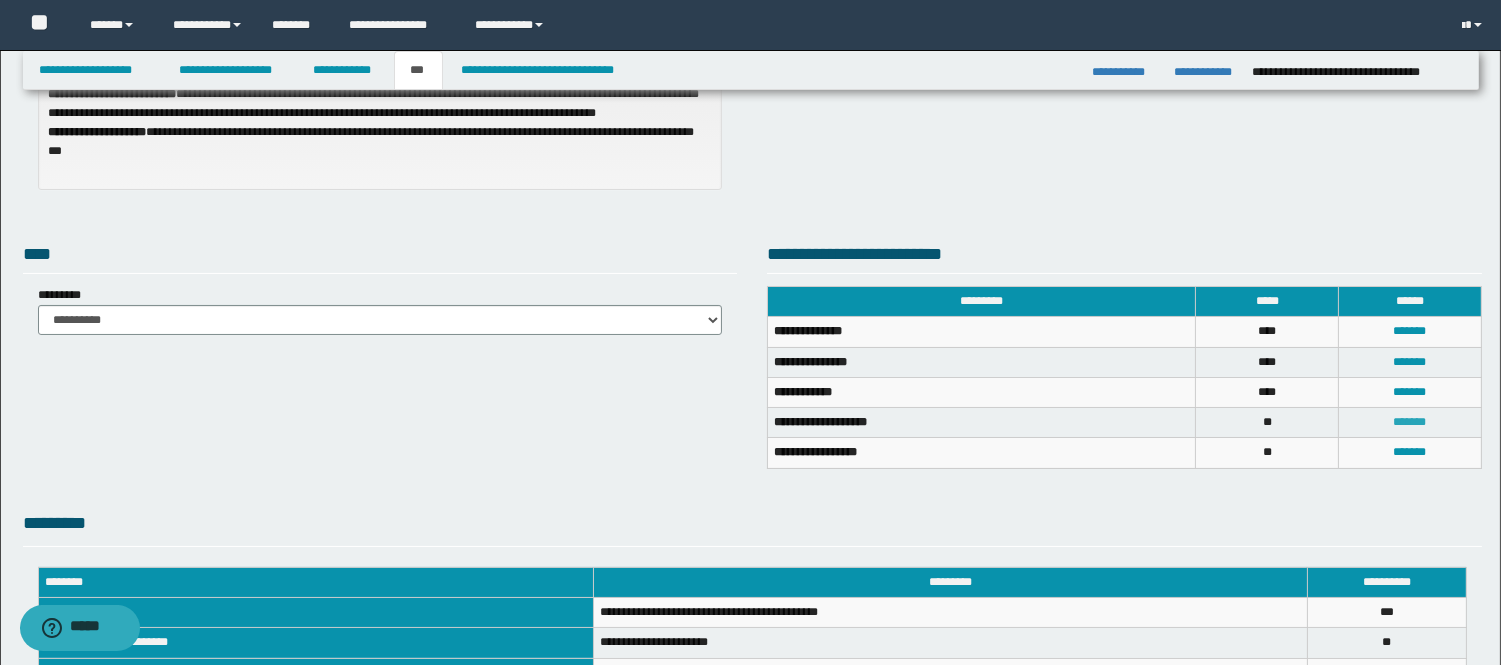 click on "*******" at bounding box center [1410, 422] 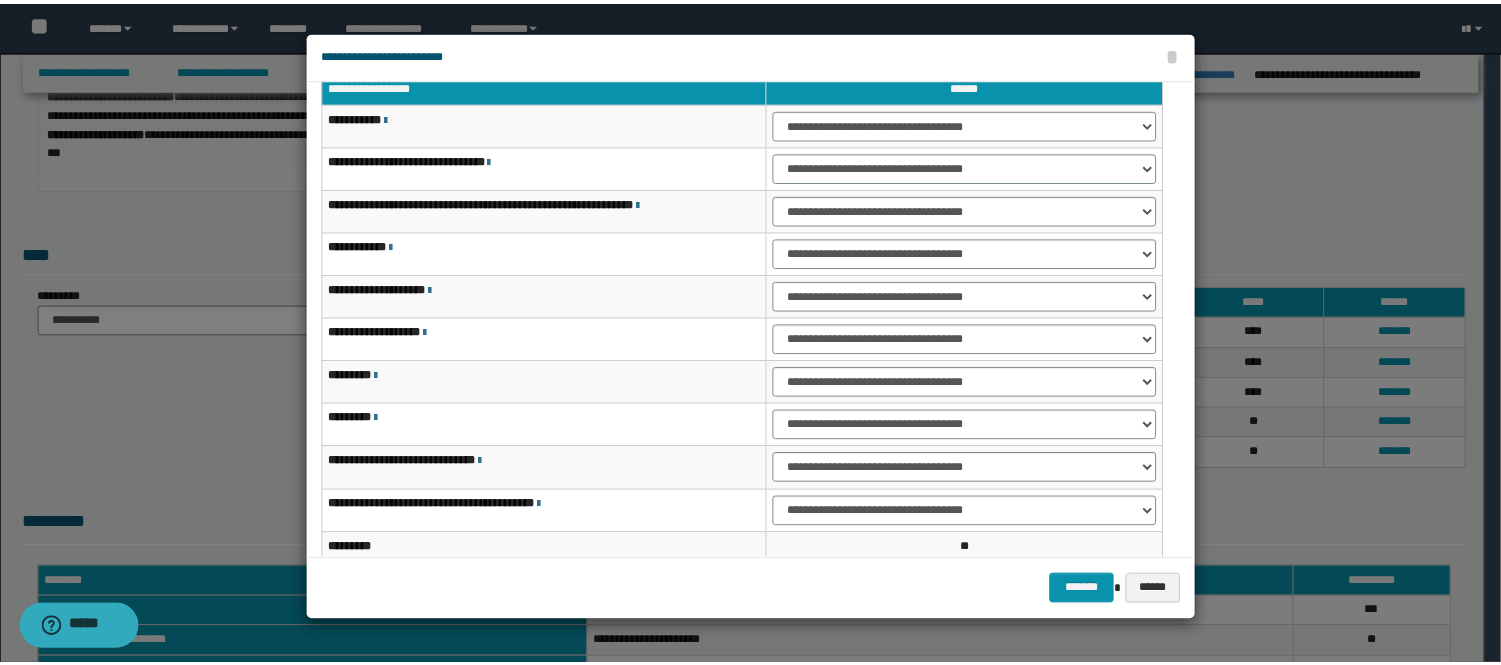 scroll, scrollTop: 0, scrollLeft: 0, axis: both 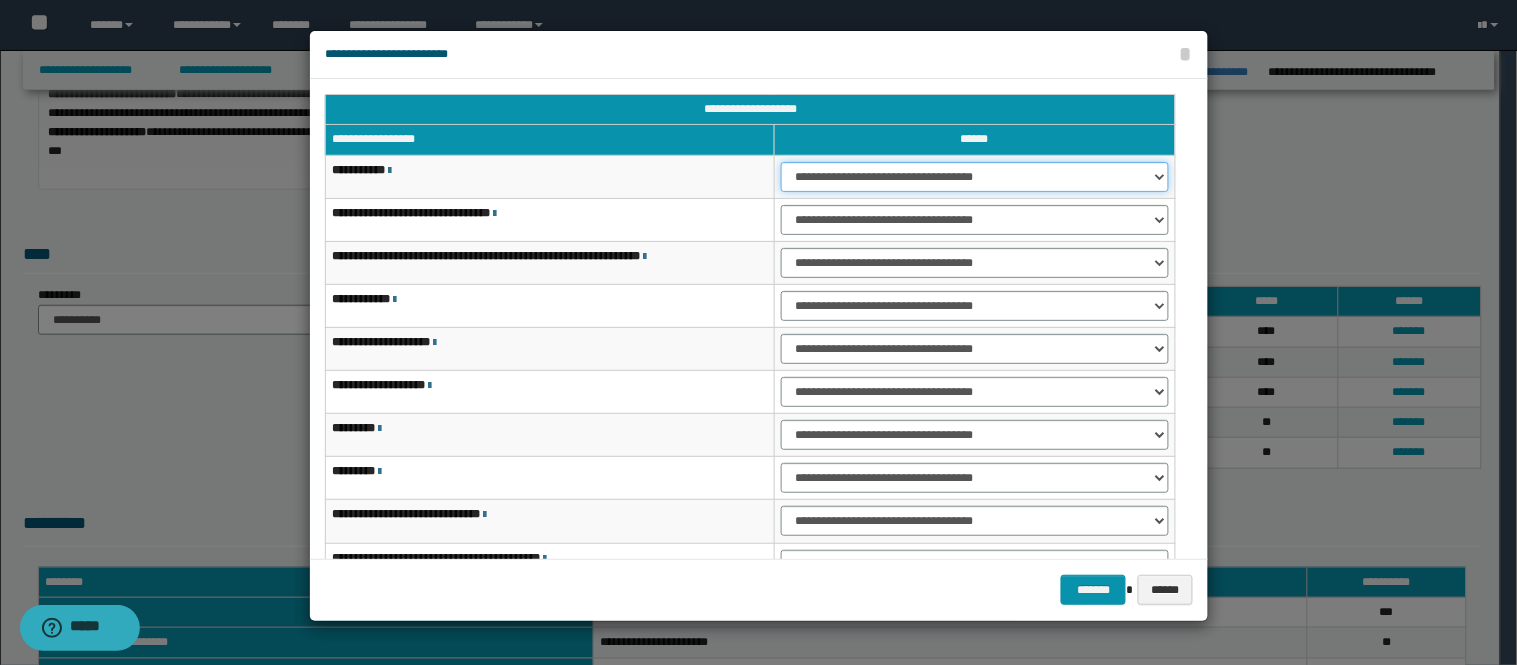 click on "**********" at bounding box center (975, 177) 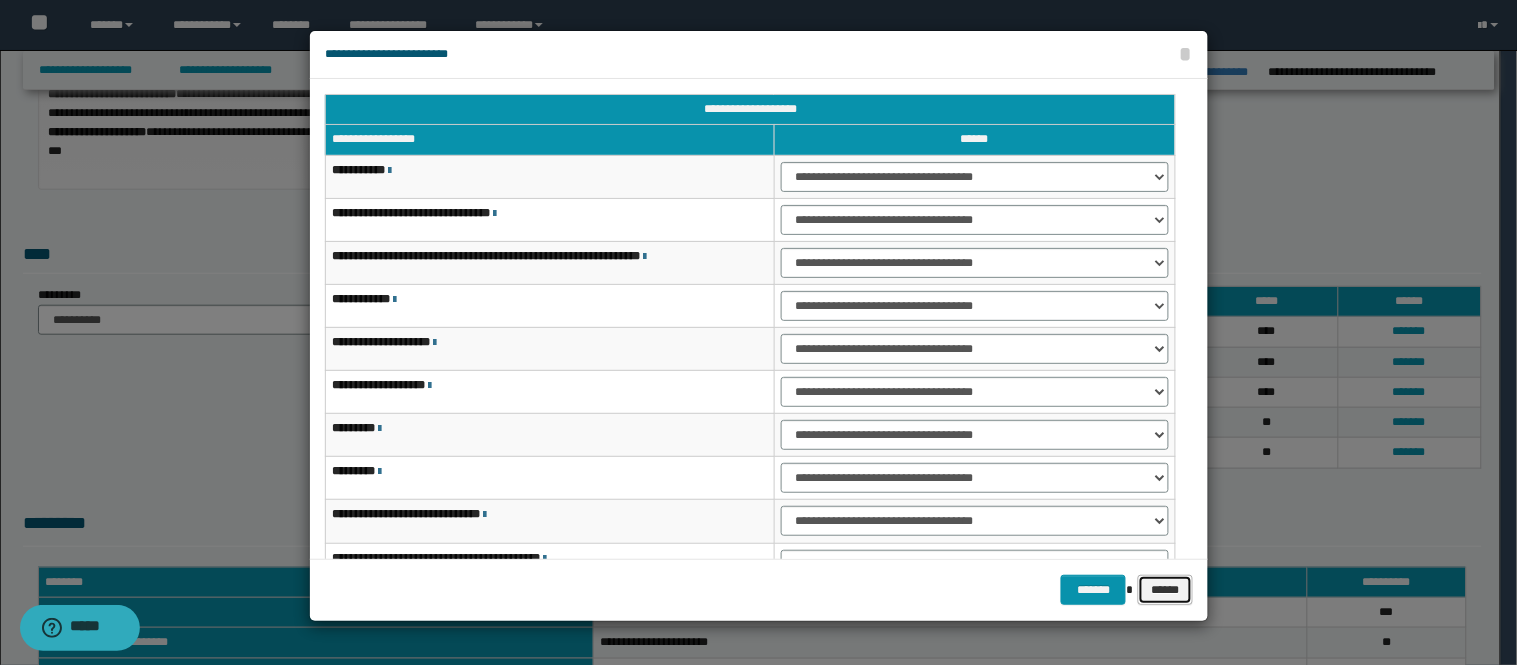 click on "******" at bounding box center [1165, 590] 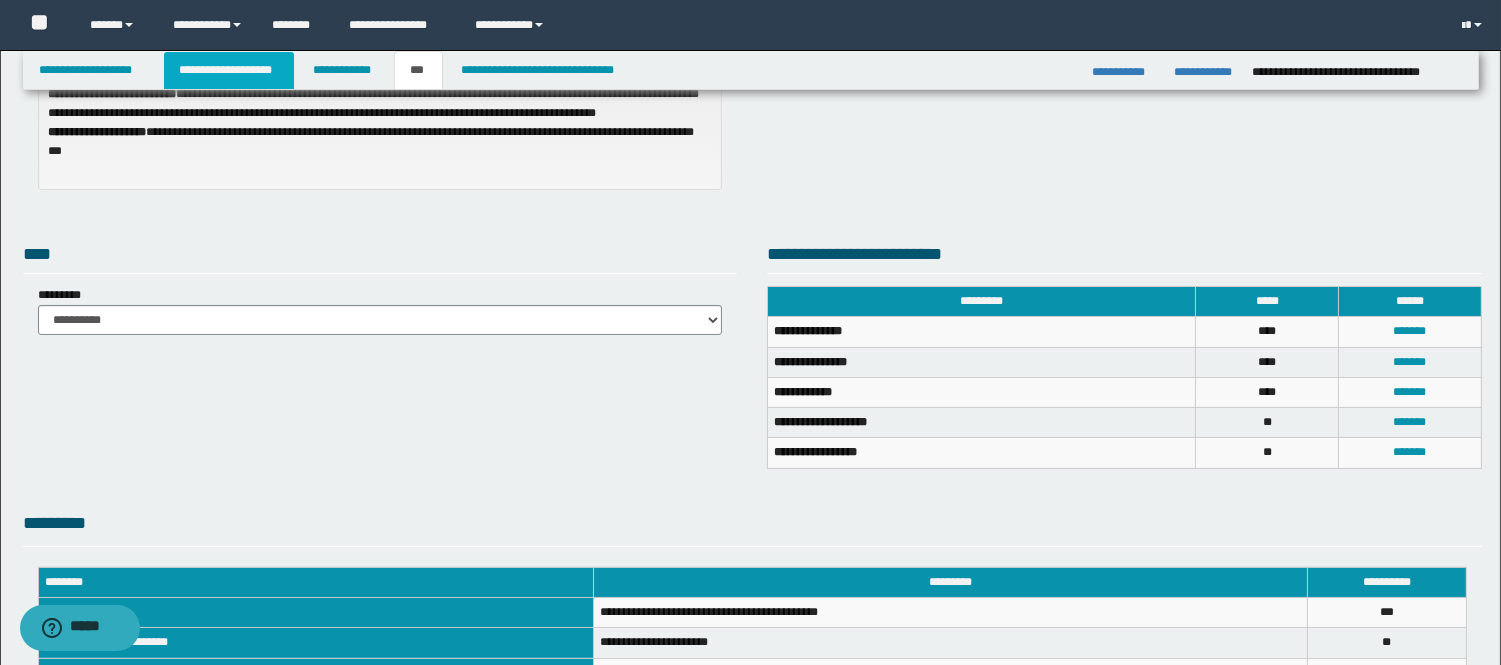 click on "**********" at bounding box center (229, 70) 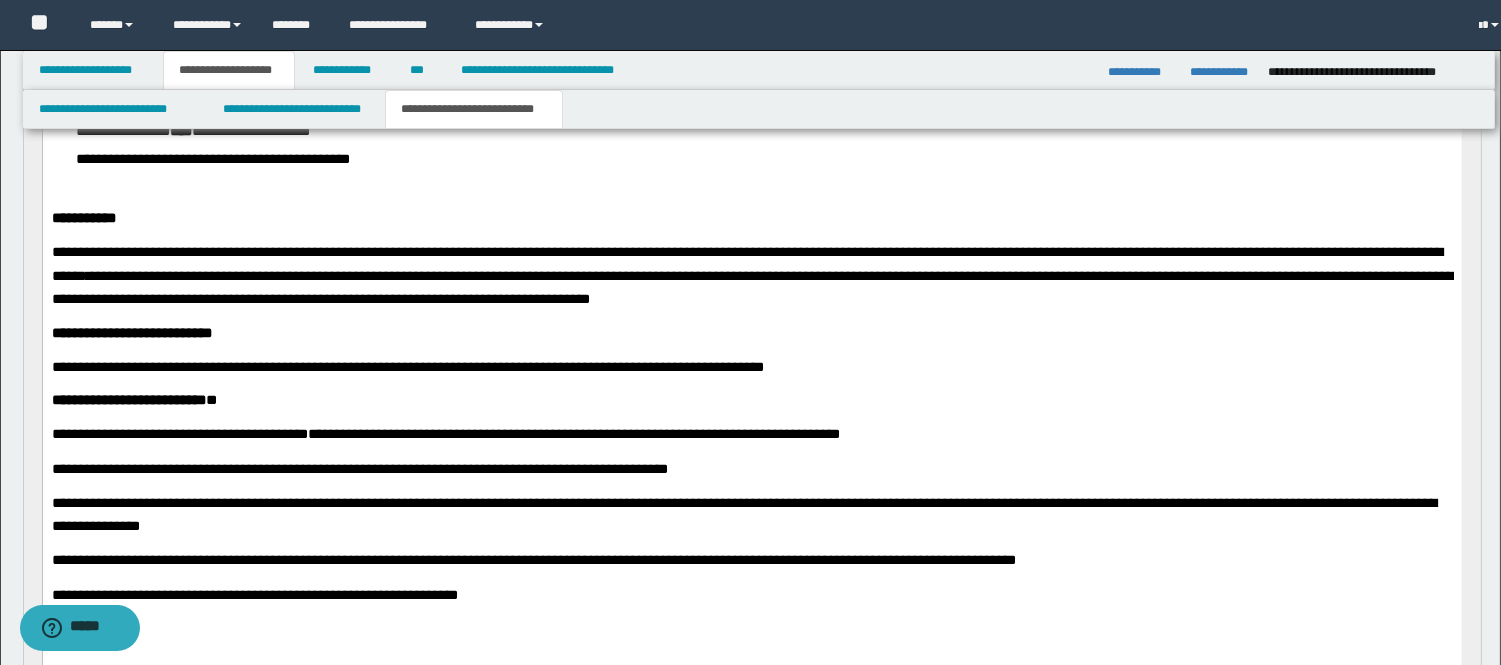 scroll, scrollTop: 303, scrollLeft: 0, axis: vertical 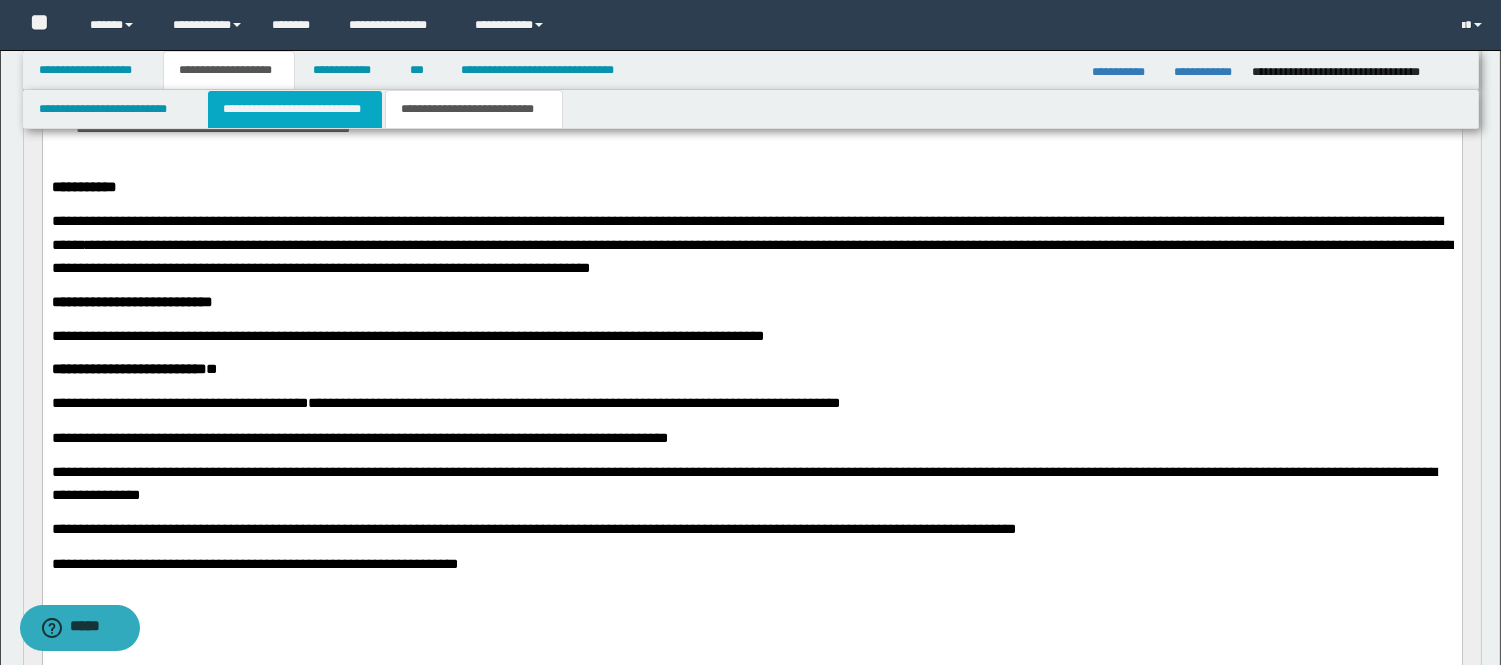 click on "**********" at bounding box center (295, 109) 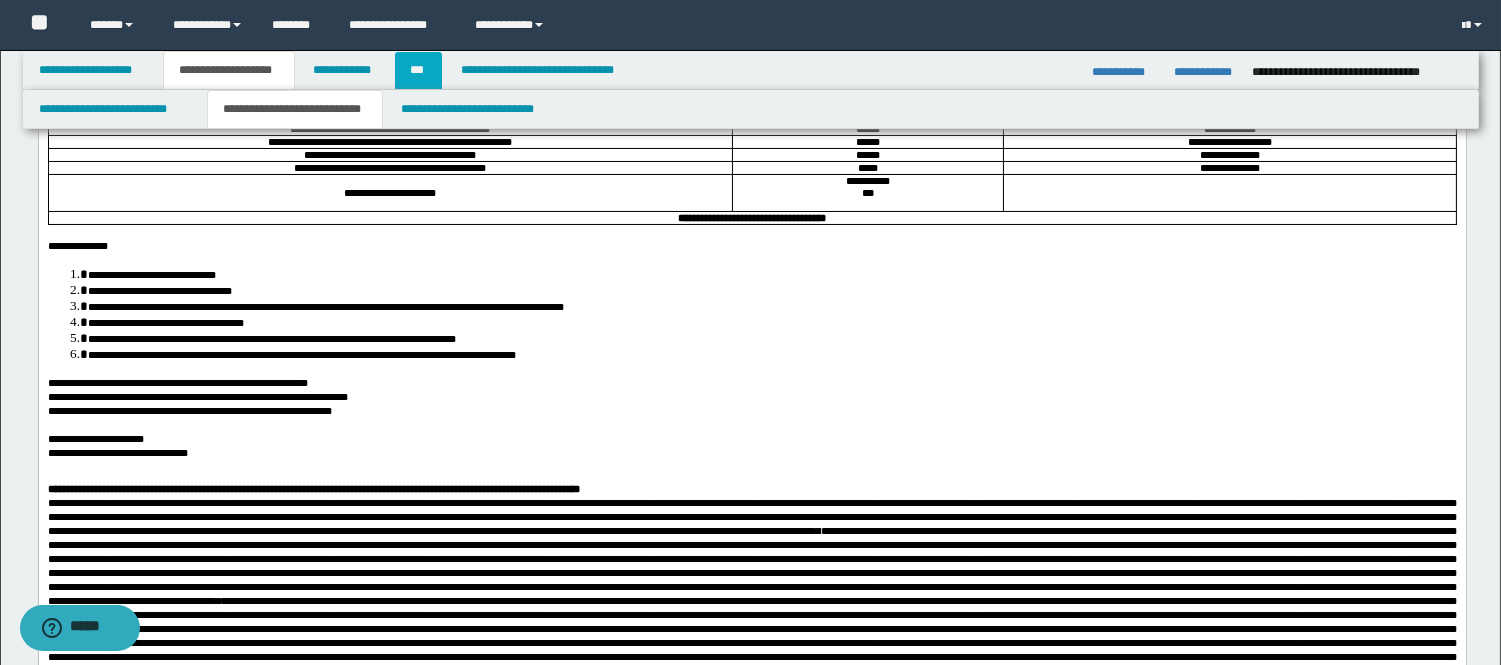 click on "***" at bounding box center [418, 70] 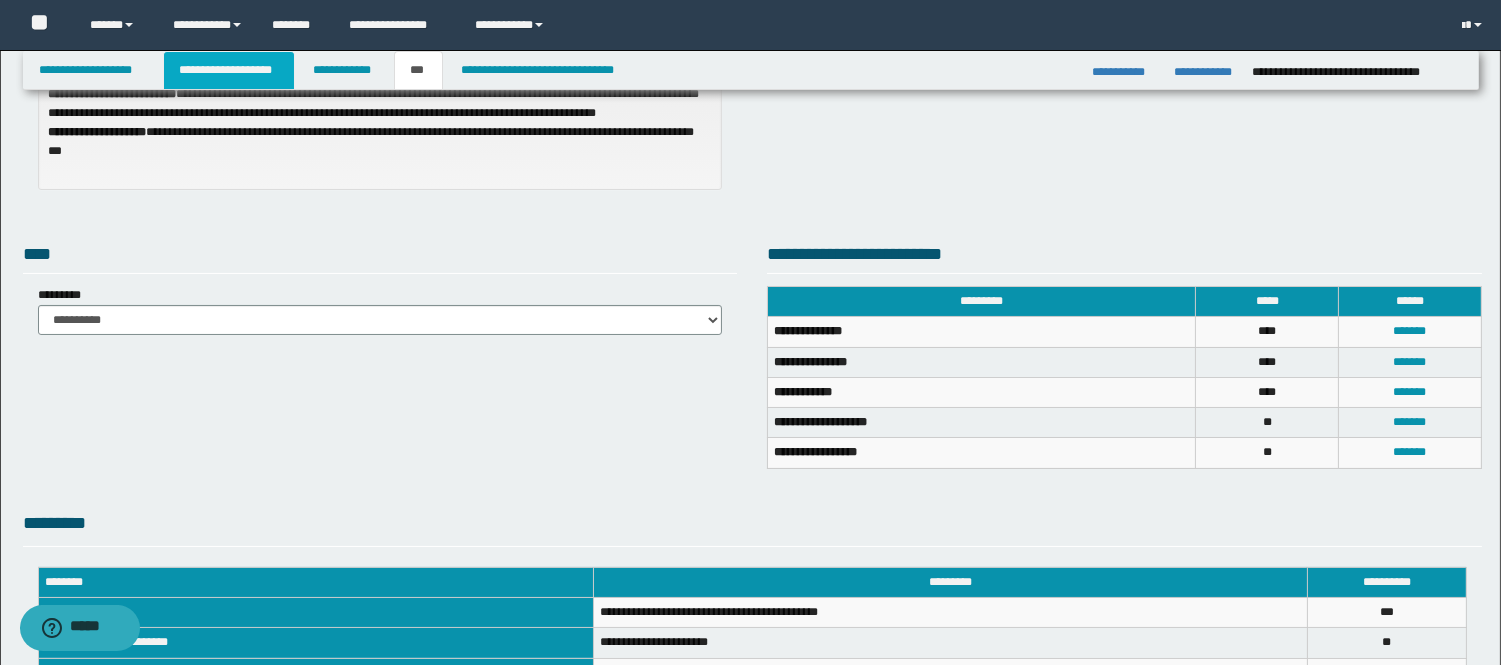 click on "**********" at bounding box center (229, 70) 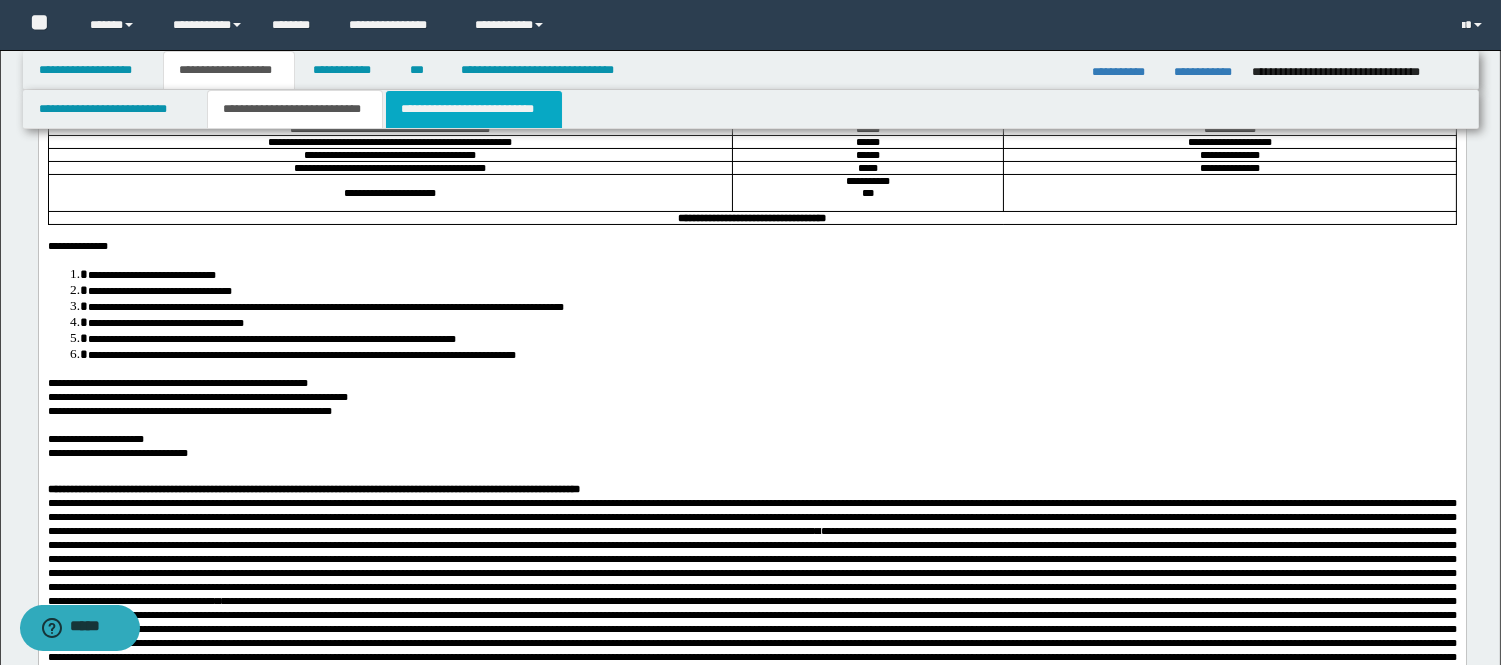 click on "**********" at bounding box center [474, 109] 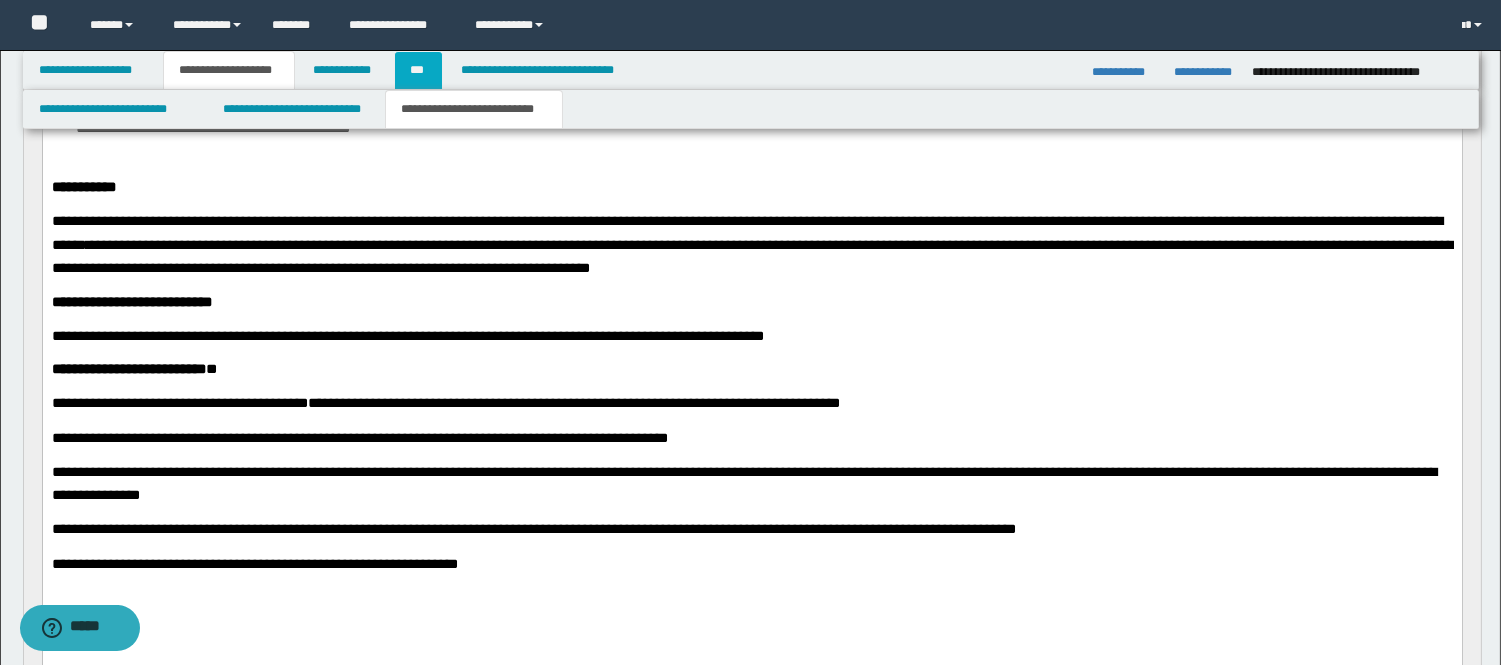 click on "***" at bounding box center [418, 70] 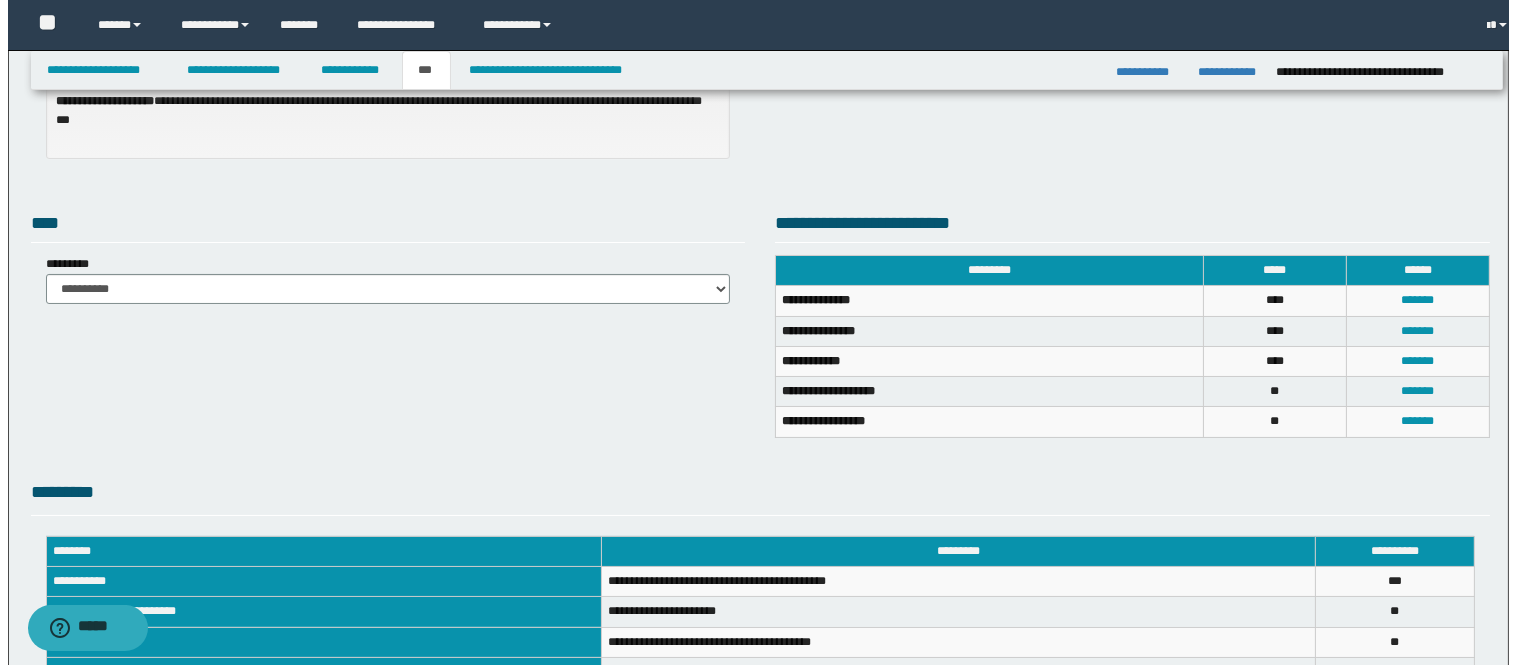 scroll, scrollTop: 272, scrollLeft: 0, axis: vertical 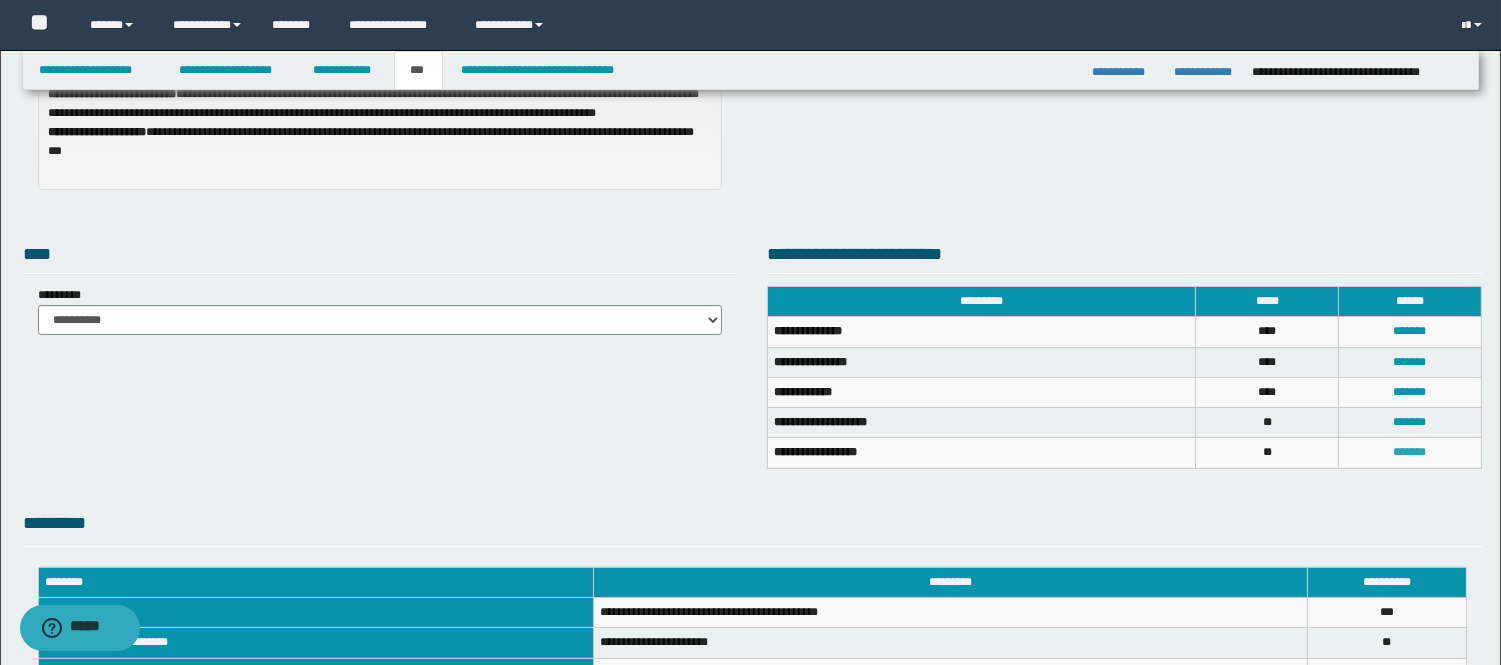 click on "*******" at bounding box center (1410, 452) 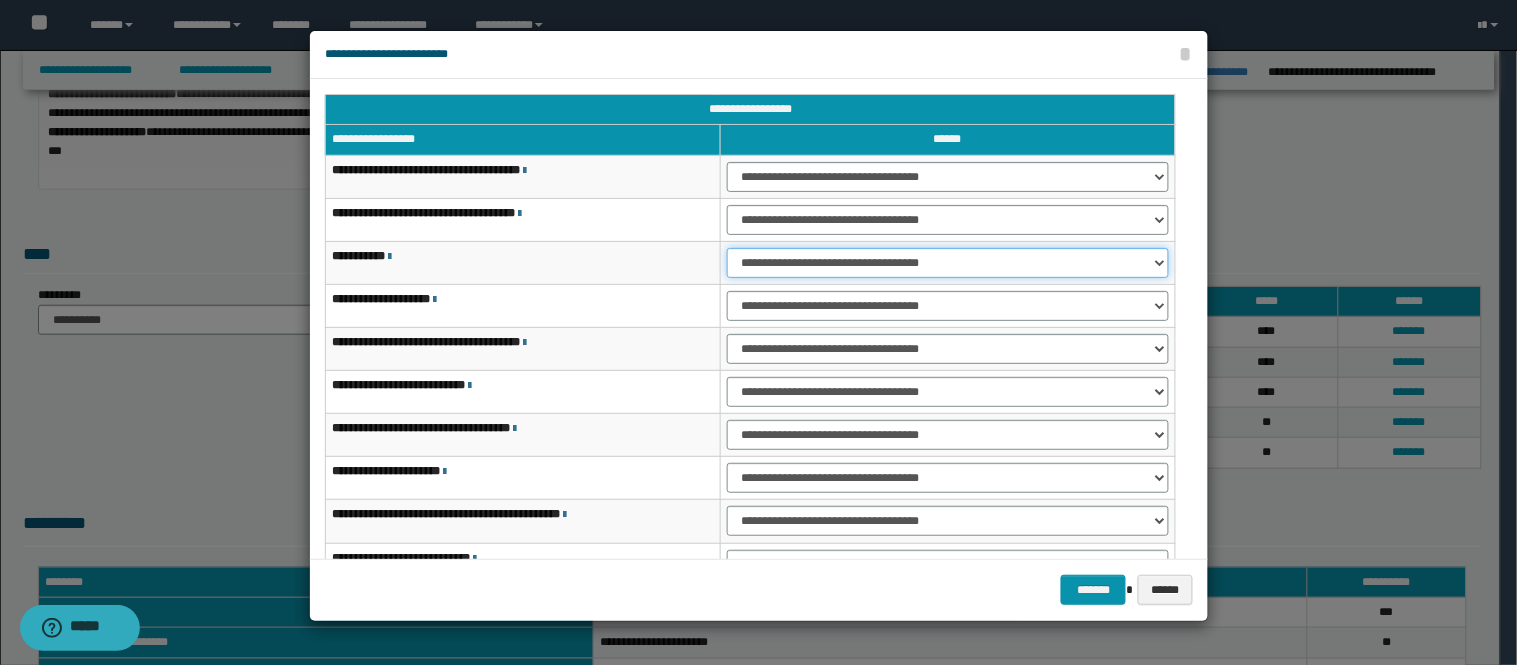 drag, startPoint x: 805, startPoint y: 261, endPoint x: 807, endPoint y: 276, distance: 15.132746 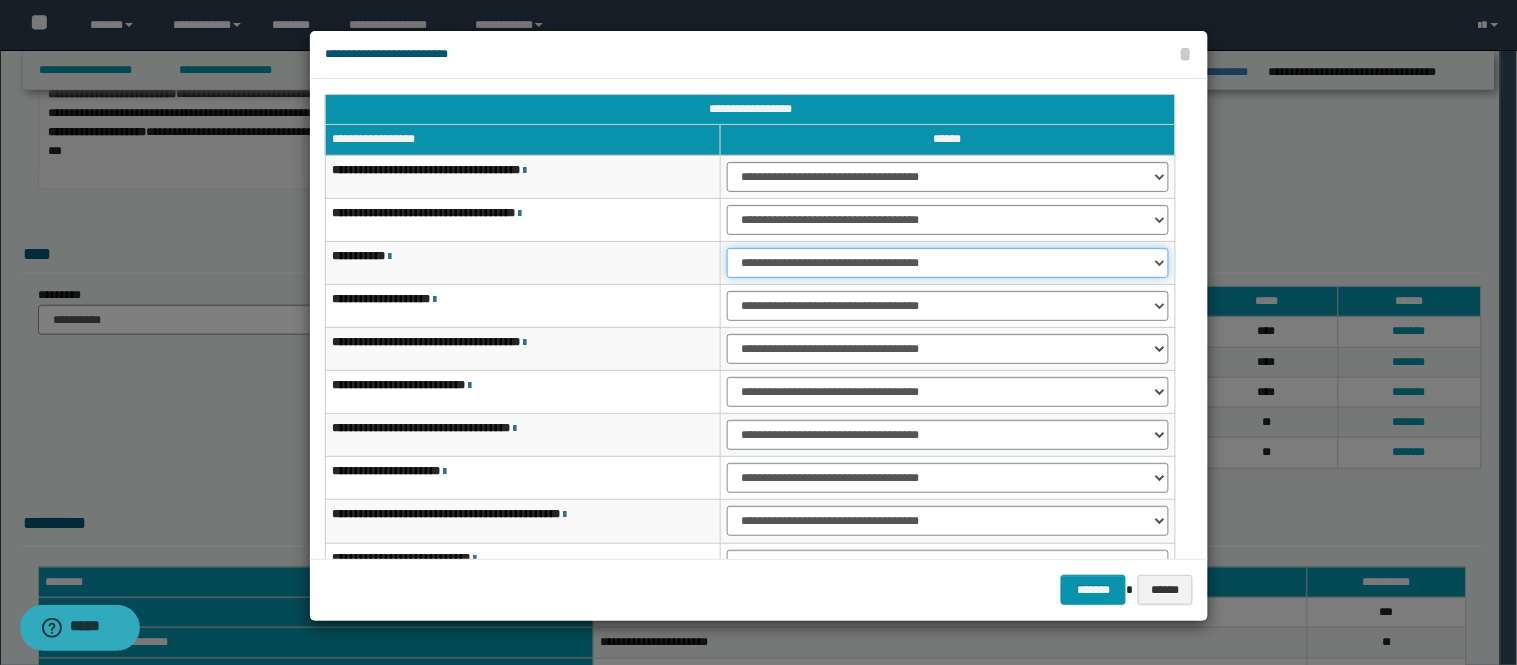 click on "**********" at bounding box center [948, 263] 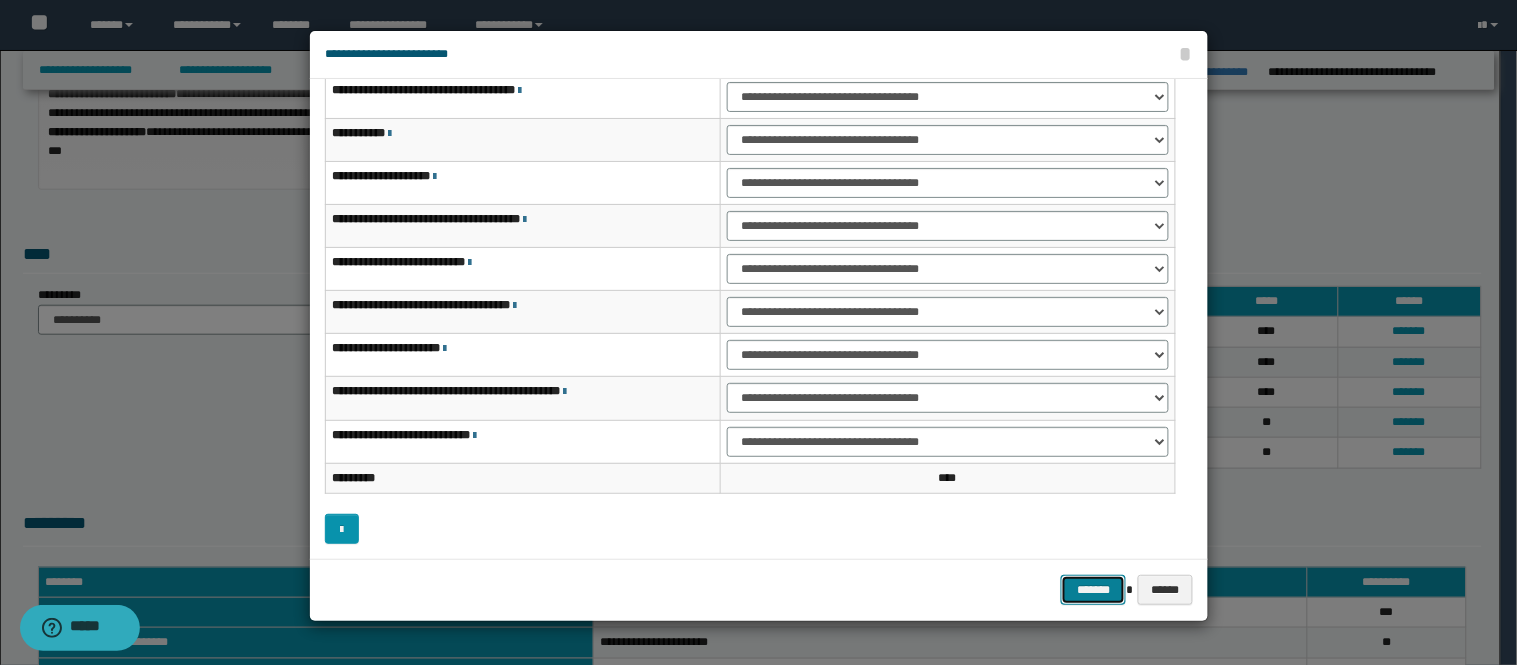 click on "*******" at bounding box center [1093, 590] 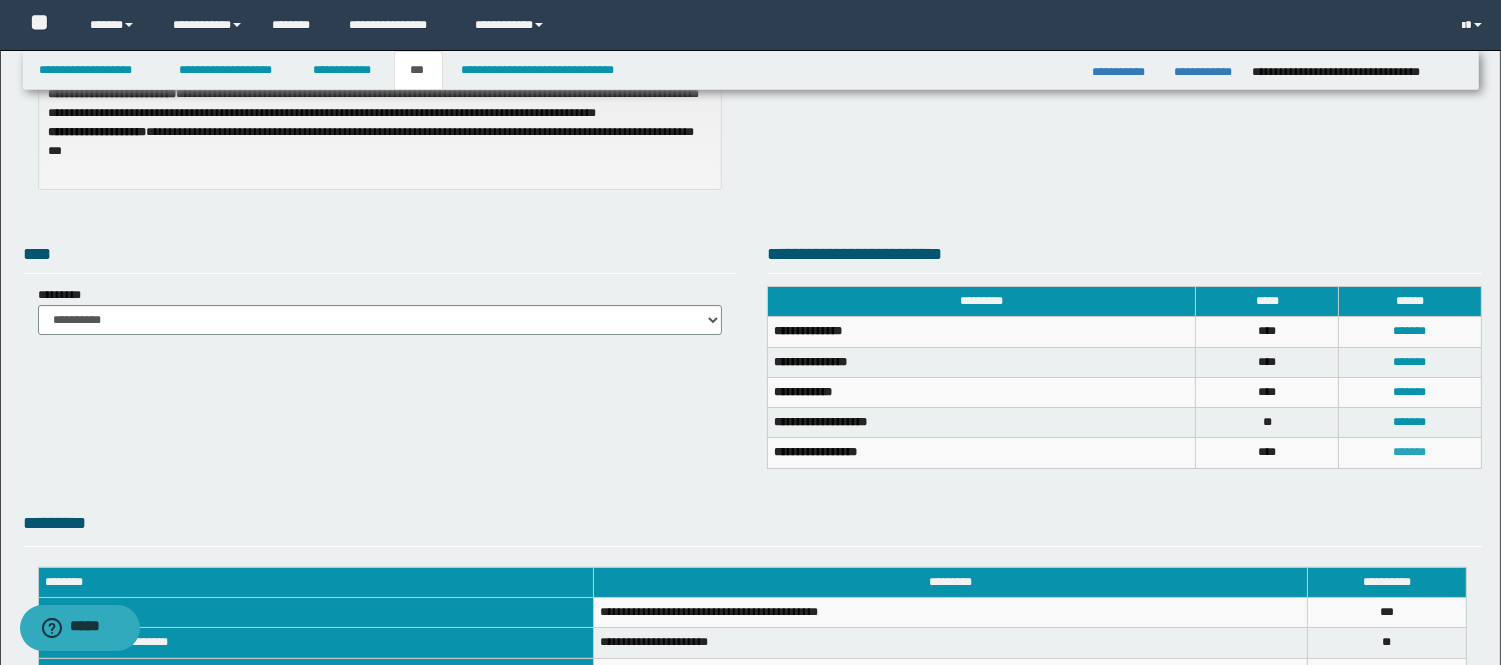 click on "*******" at bounding box center [1410, 452] 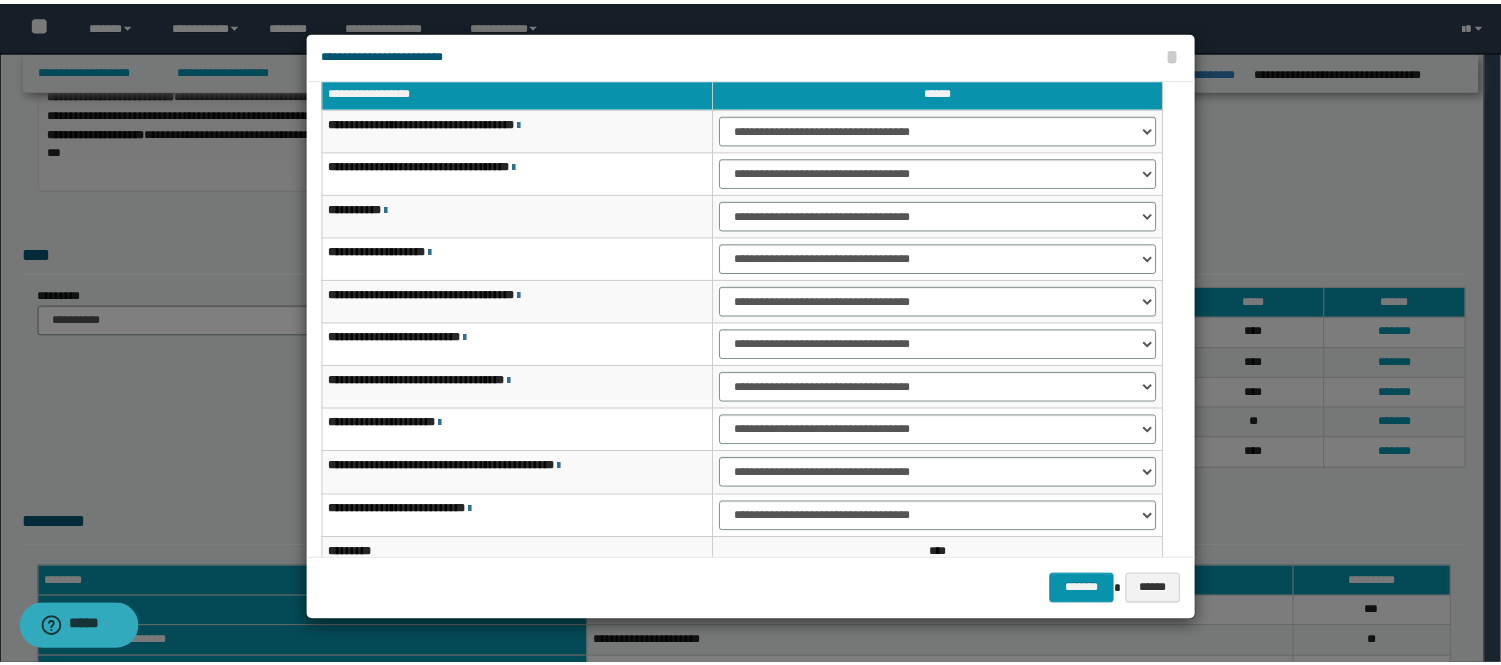 scroll, scrollTop: 12, scrollLeft: 0, axis: vertical 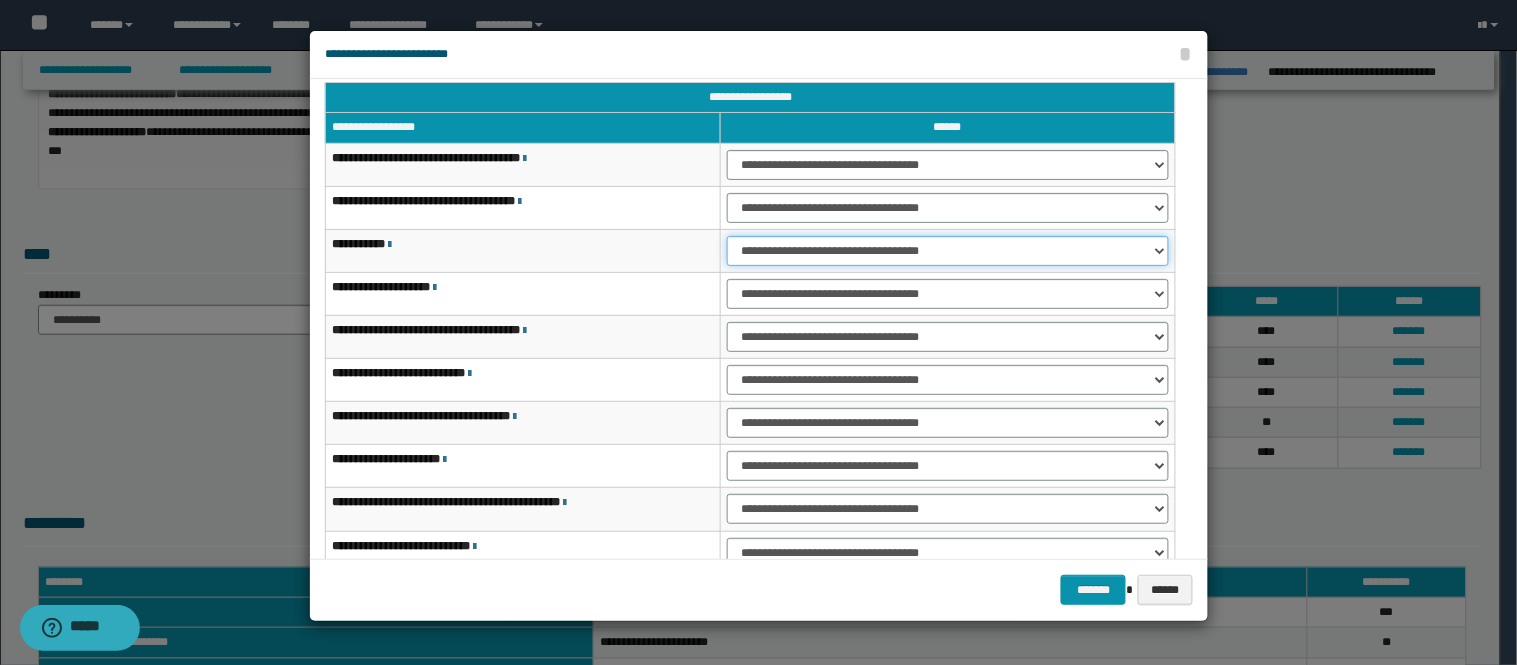 click on "**********" at bounding box center (948, 251) 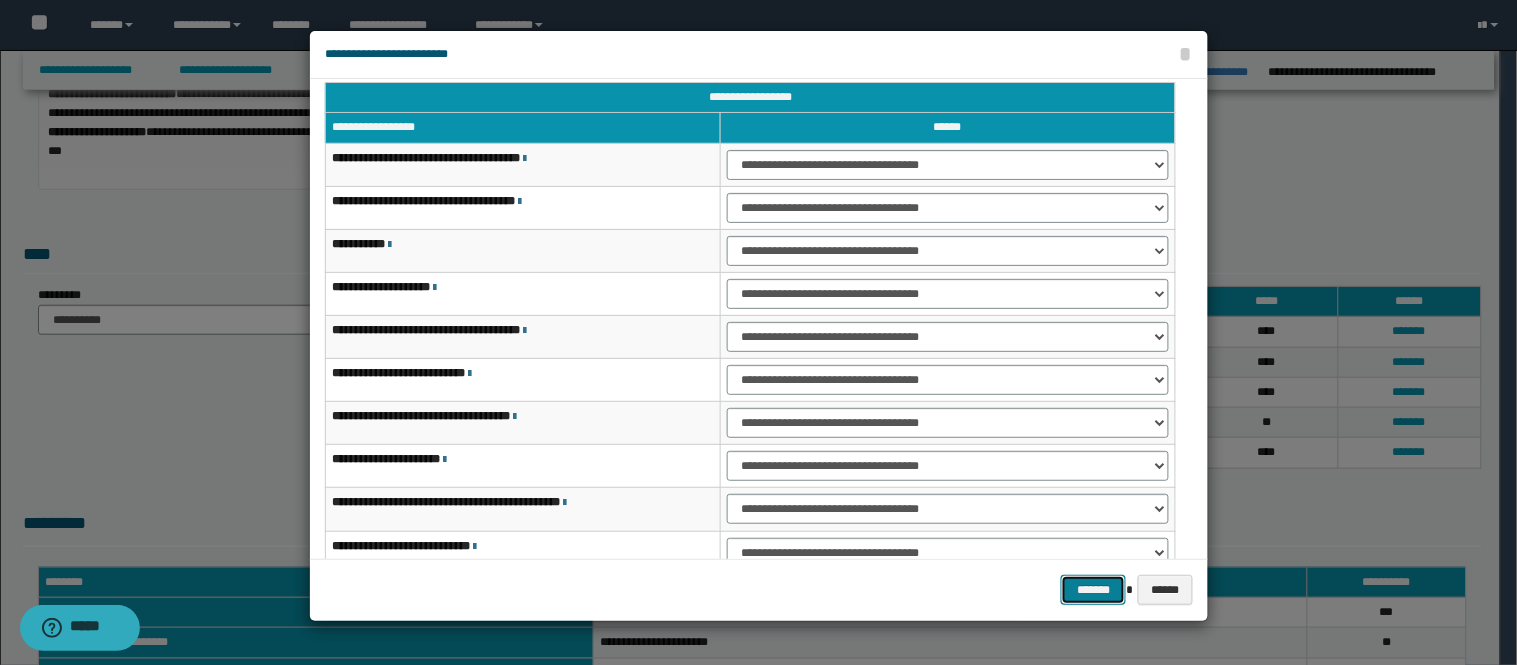 click on "*******" at bounding box center (1093, 590) 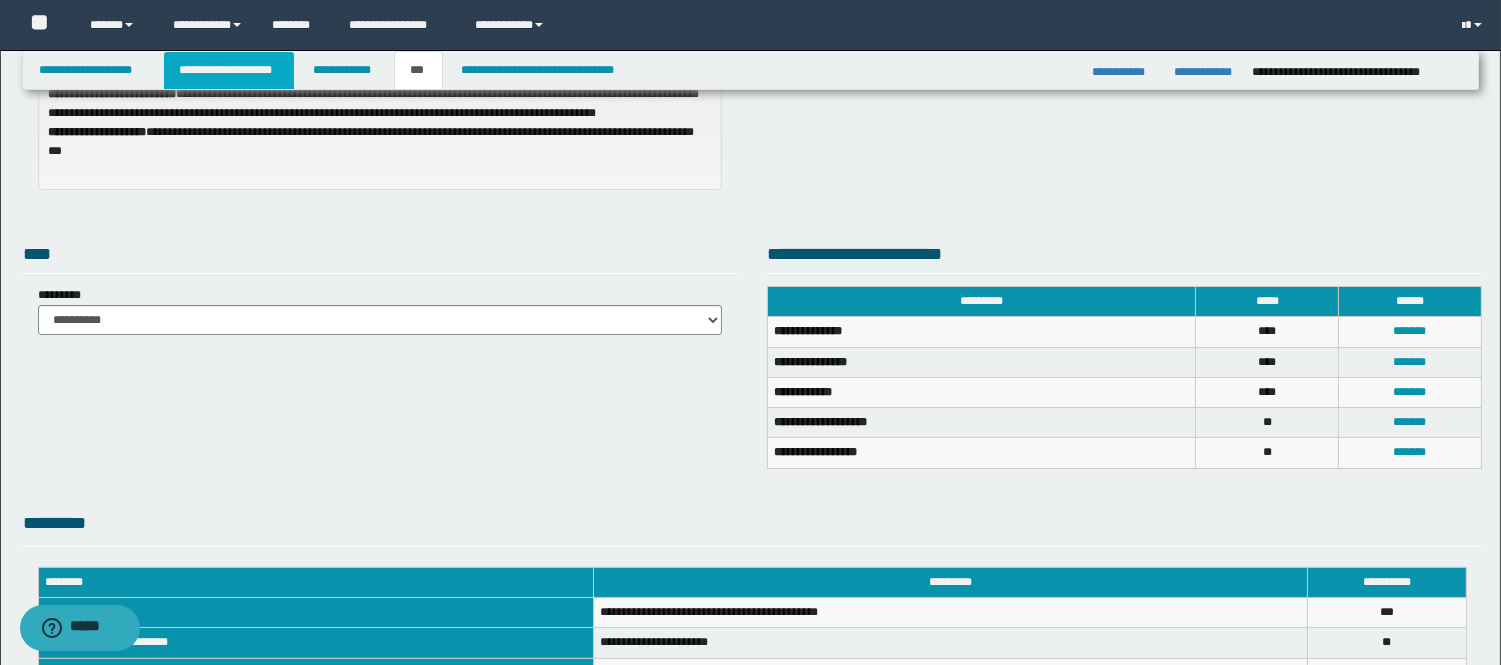 click on "**********" at bounding box center [229, 70] 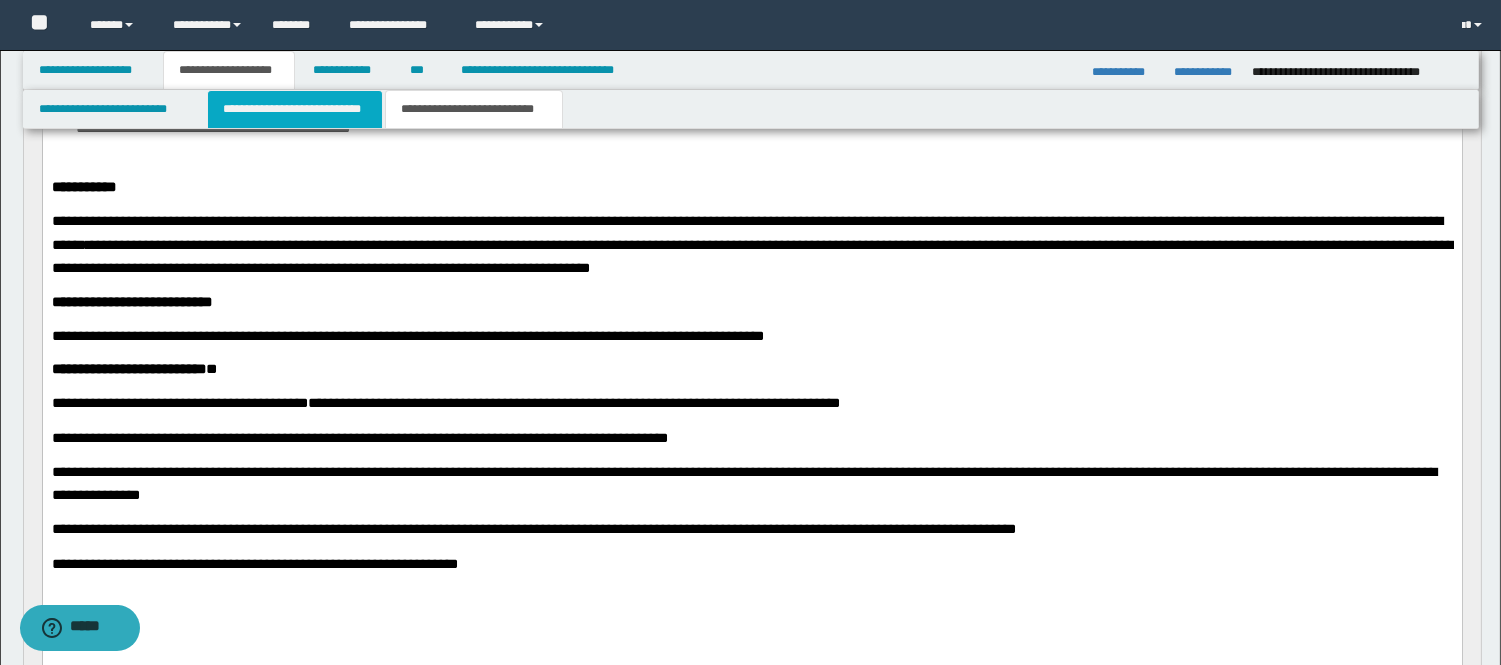 click on "**********" at bounding box center [295, 109] 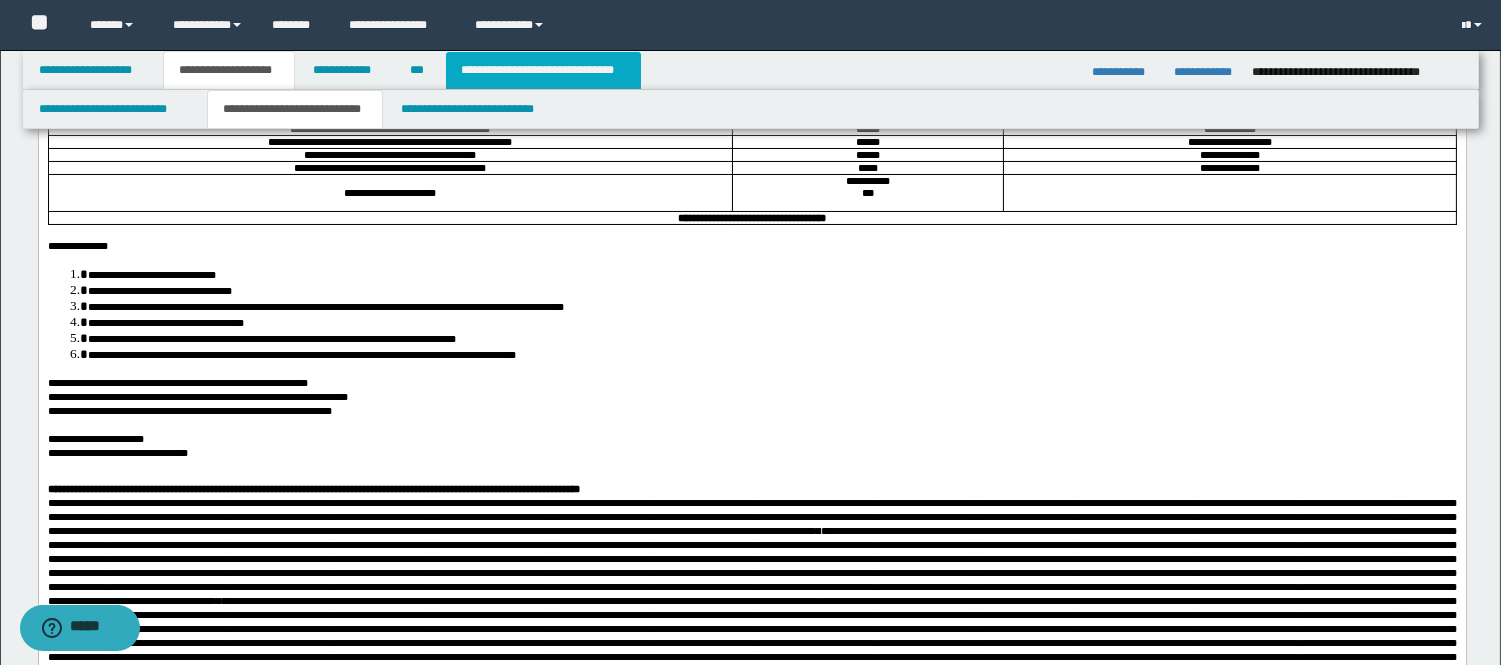 click on "**********" at bounding box center [543, 70] 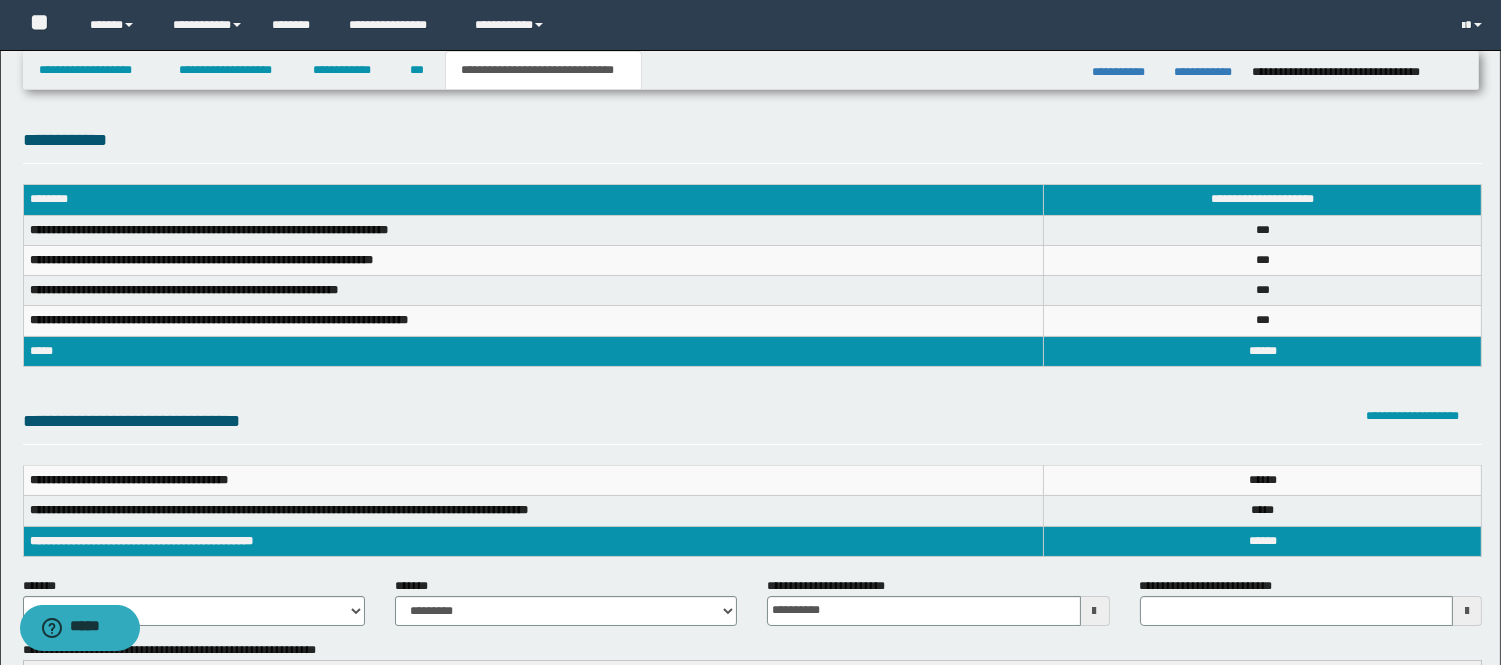 scroll, scrollTop: 0, scrollLeft: 0, axis: both 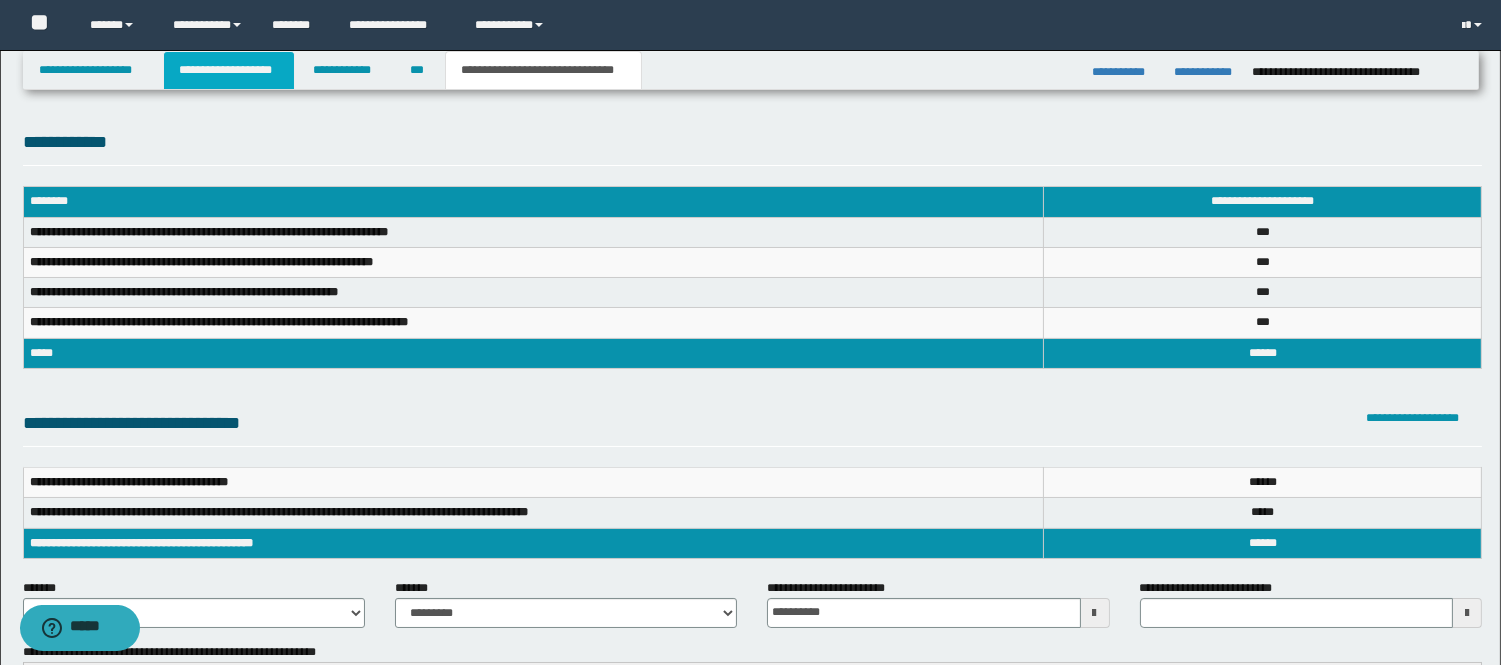 click on "**********" at bounding box center [229, 70] 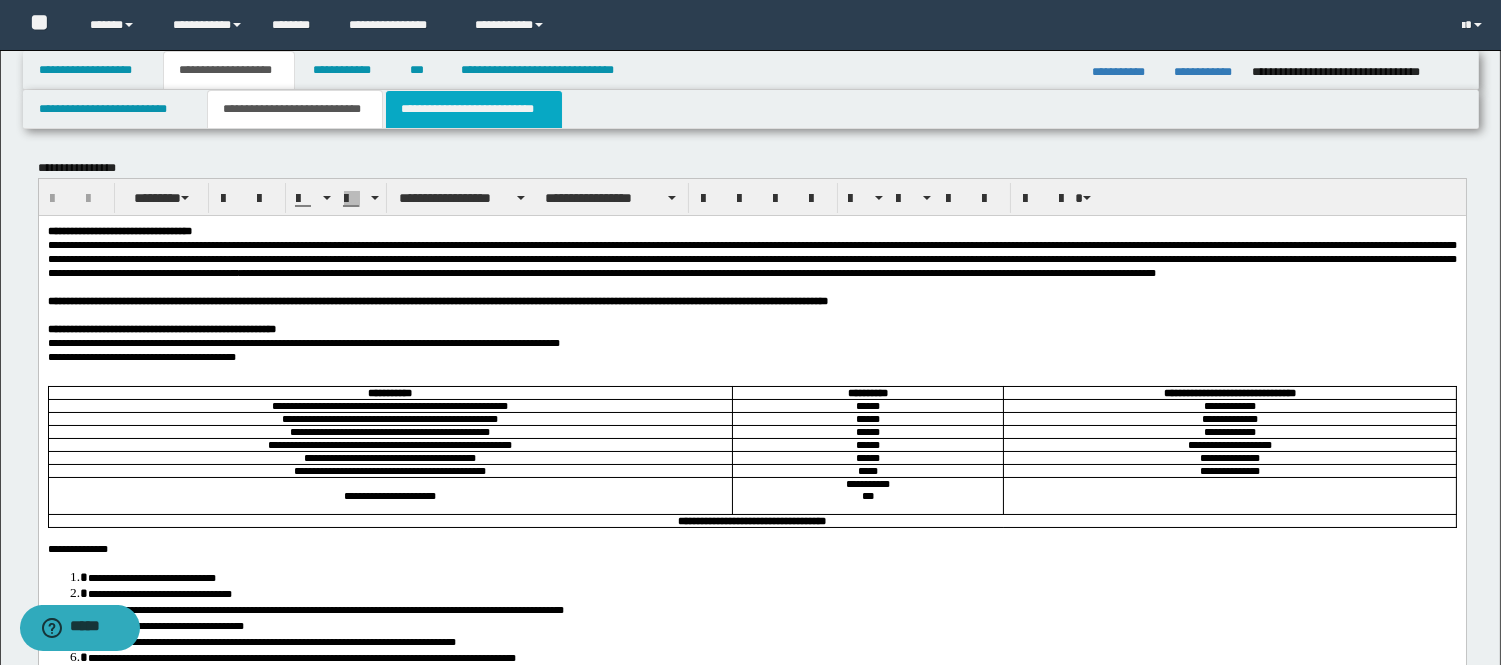 click on "**********" at bounding box center [474, 109] 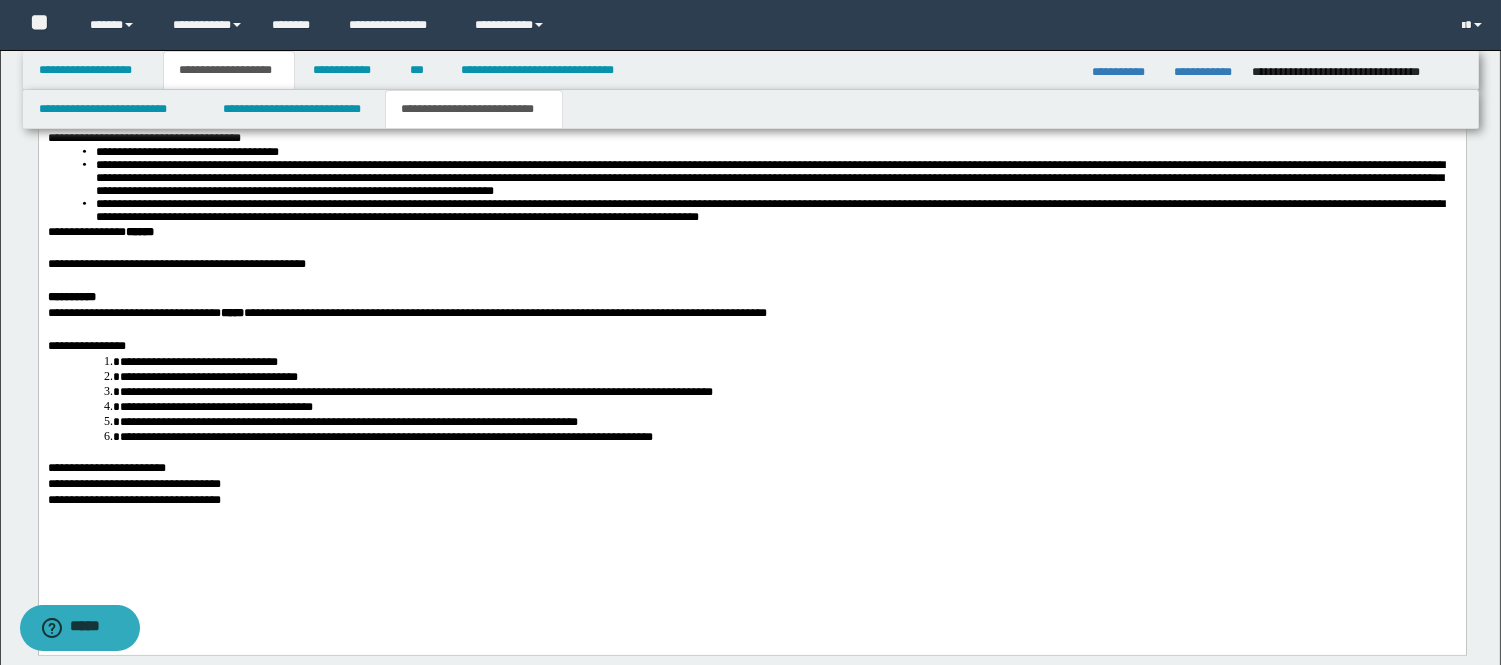 scroll, scrollTop: 4075, scrollLeft: 0, axis: vertical 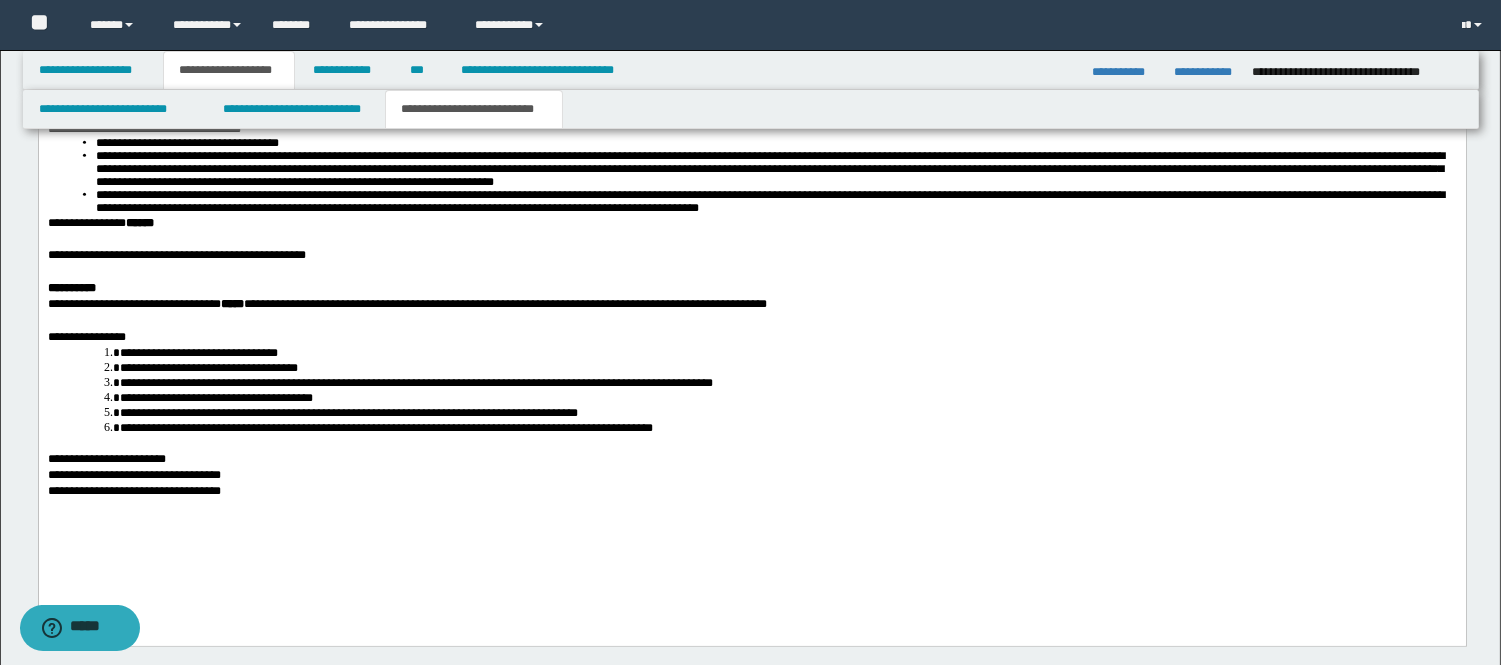 click on "**********" at bounding box center (751, 256) 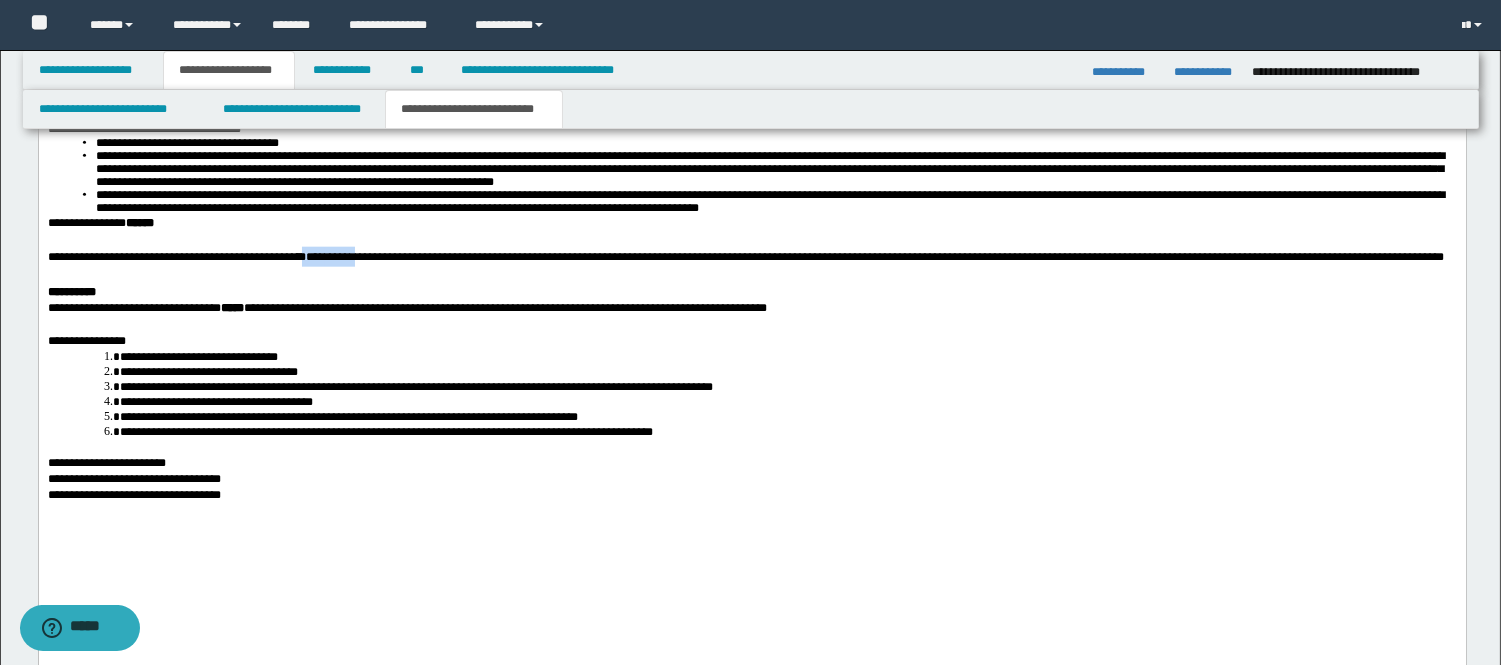 drag, startPoint x: 478, startPoint y: 303, endPoint x: 416, endPoint y: 315, distance: 63.15061 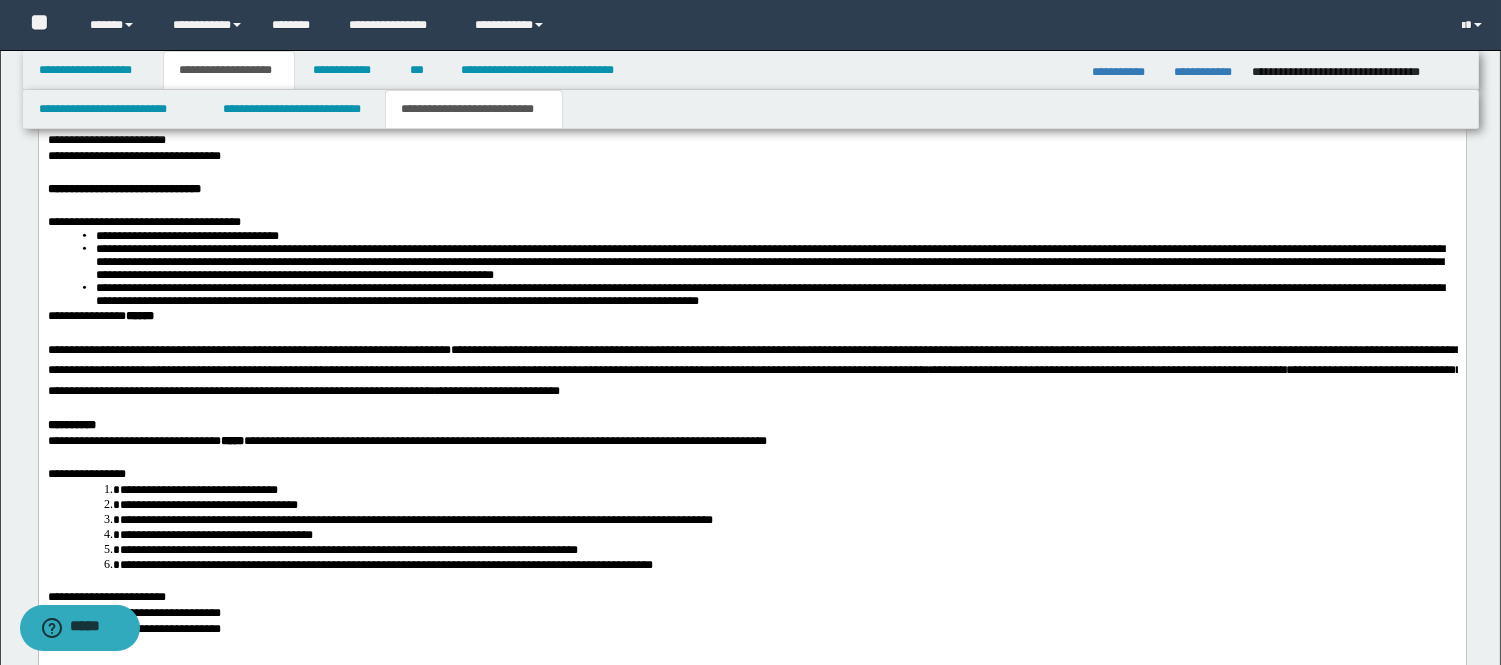 scroll, scrollTop: 4122, scrollLeft: 0, axis: vertical 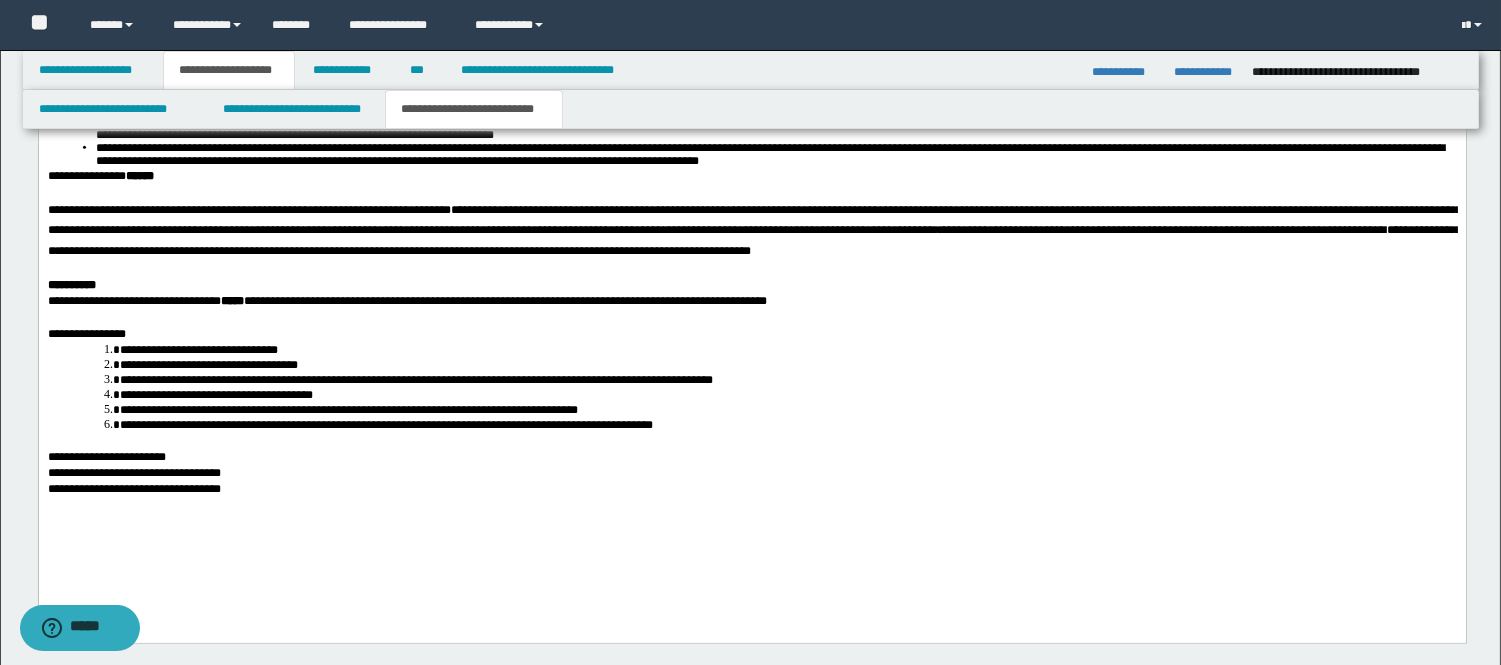 click on "**********" at bounding box center (754, 221) 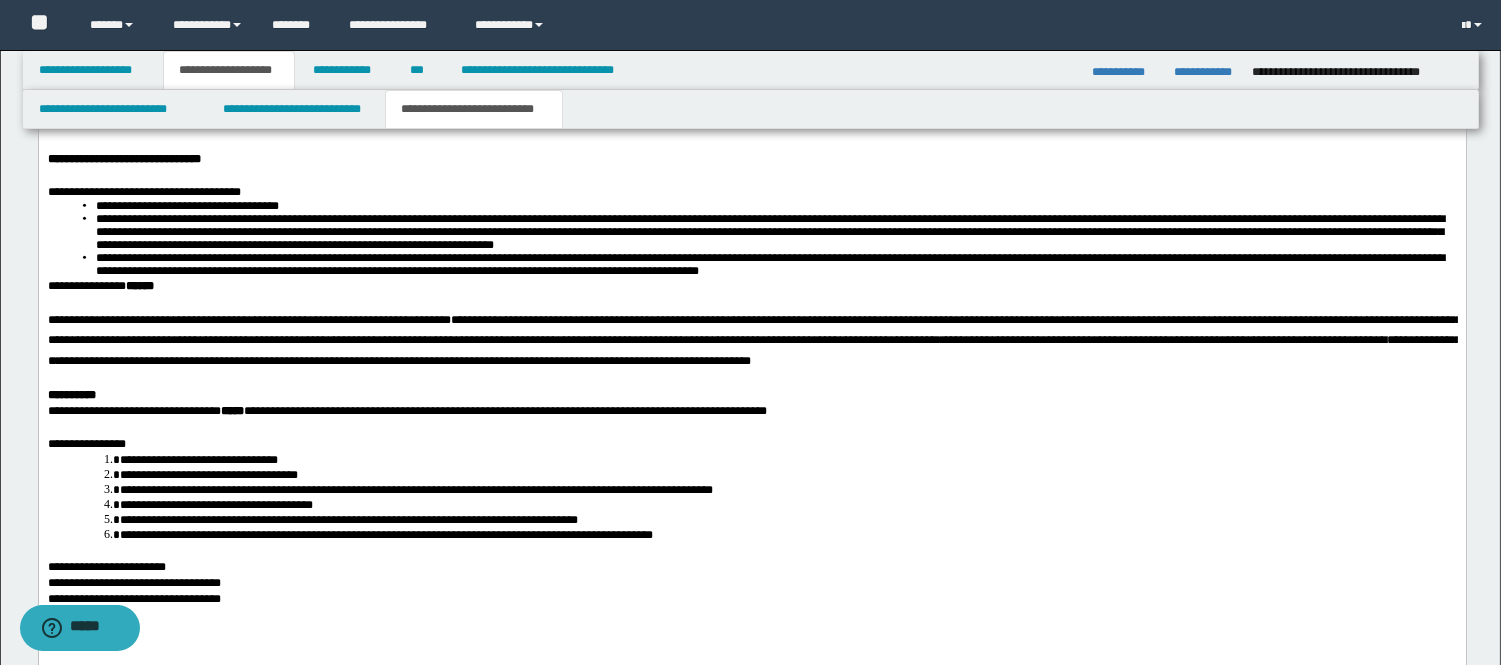 scroll, scrollTop: 4011, scrollLeft: 0, axis: vertical 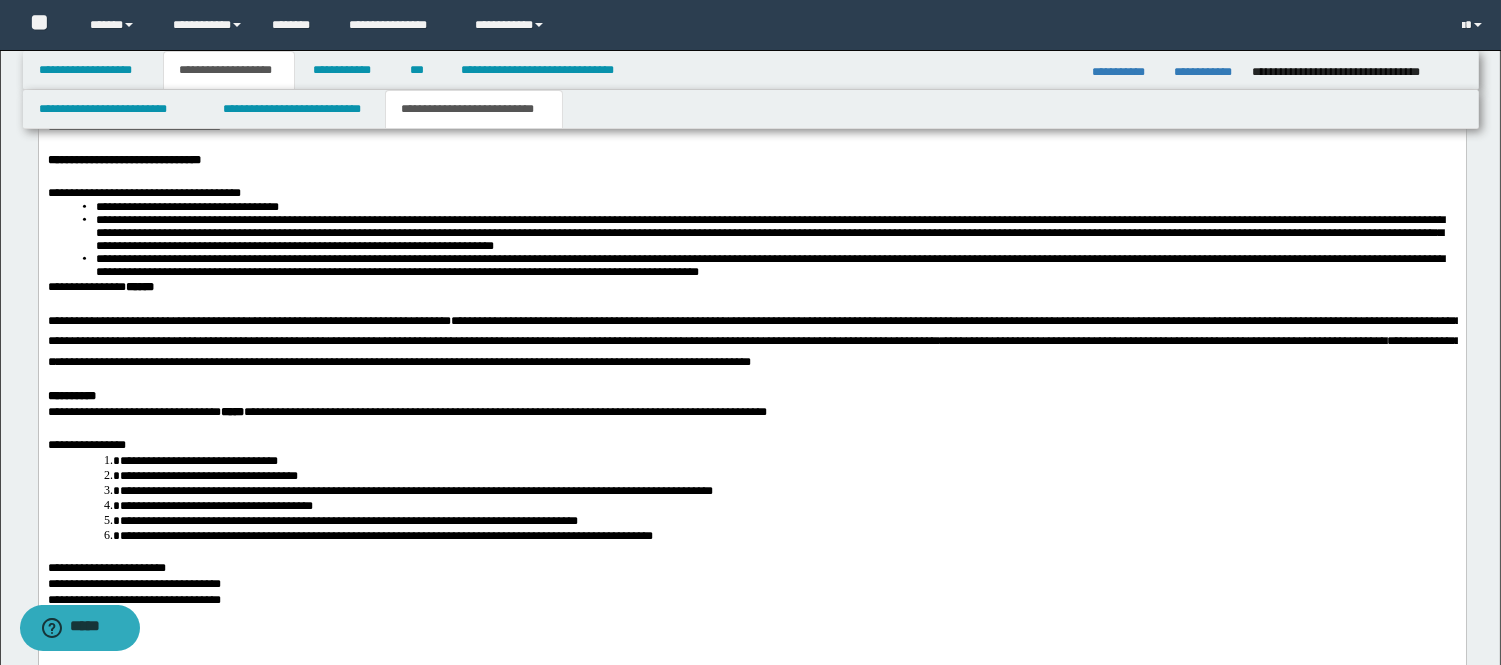 click on "**********" at bounding box center (754, 332) 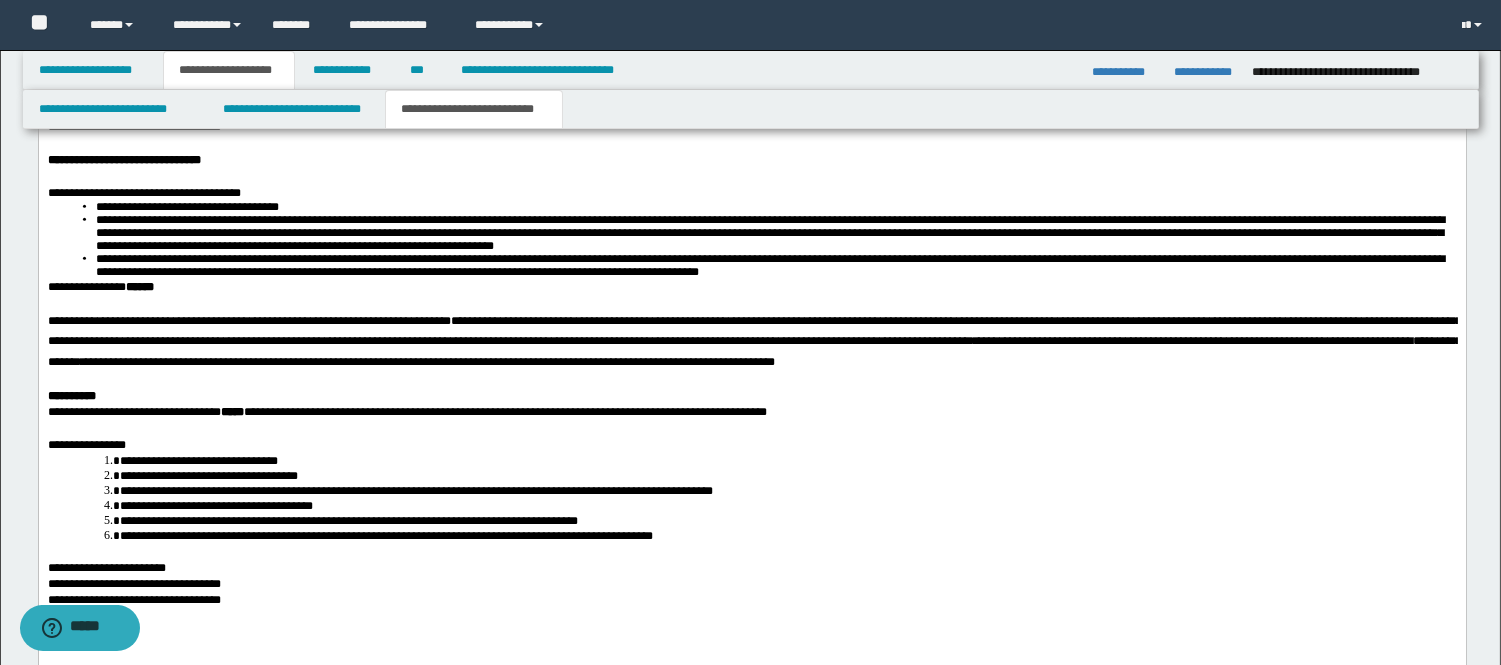 click on "**********" at bounding box center [1192, 342] 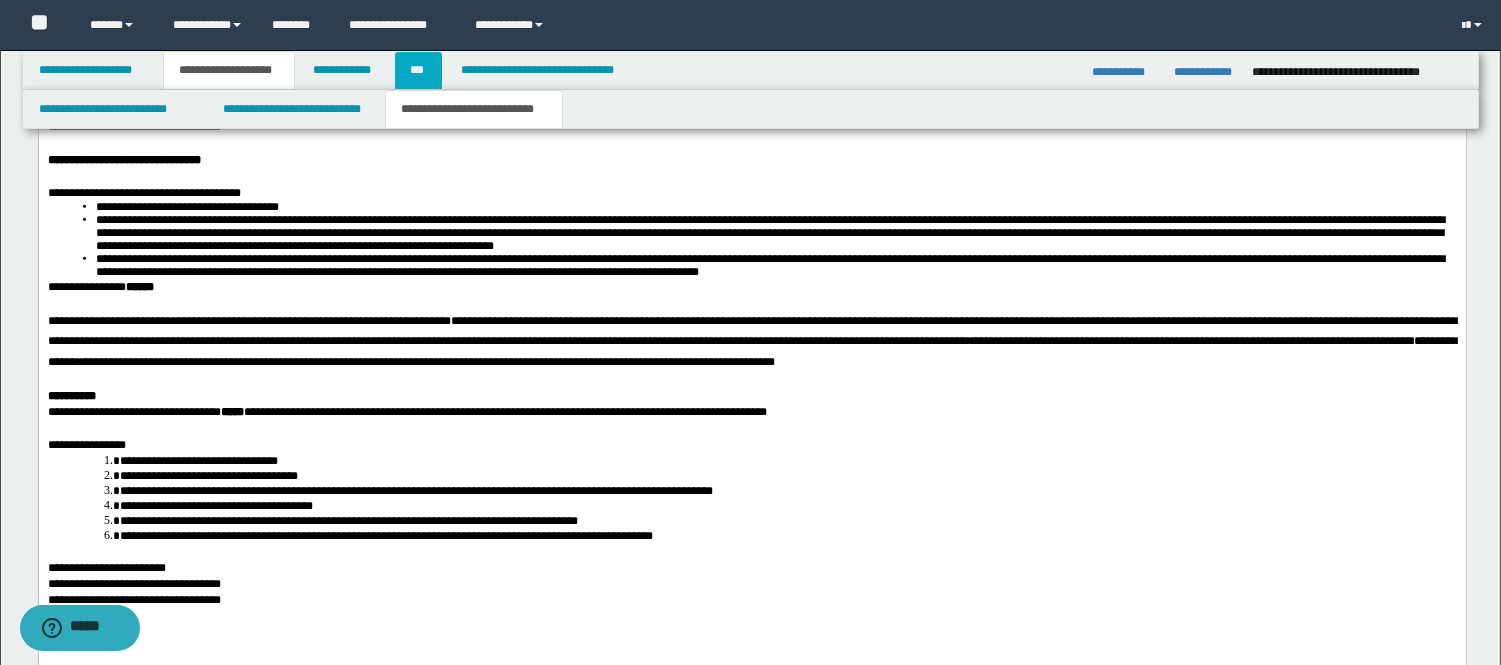 click on "***" at bounding box center [418, 70] 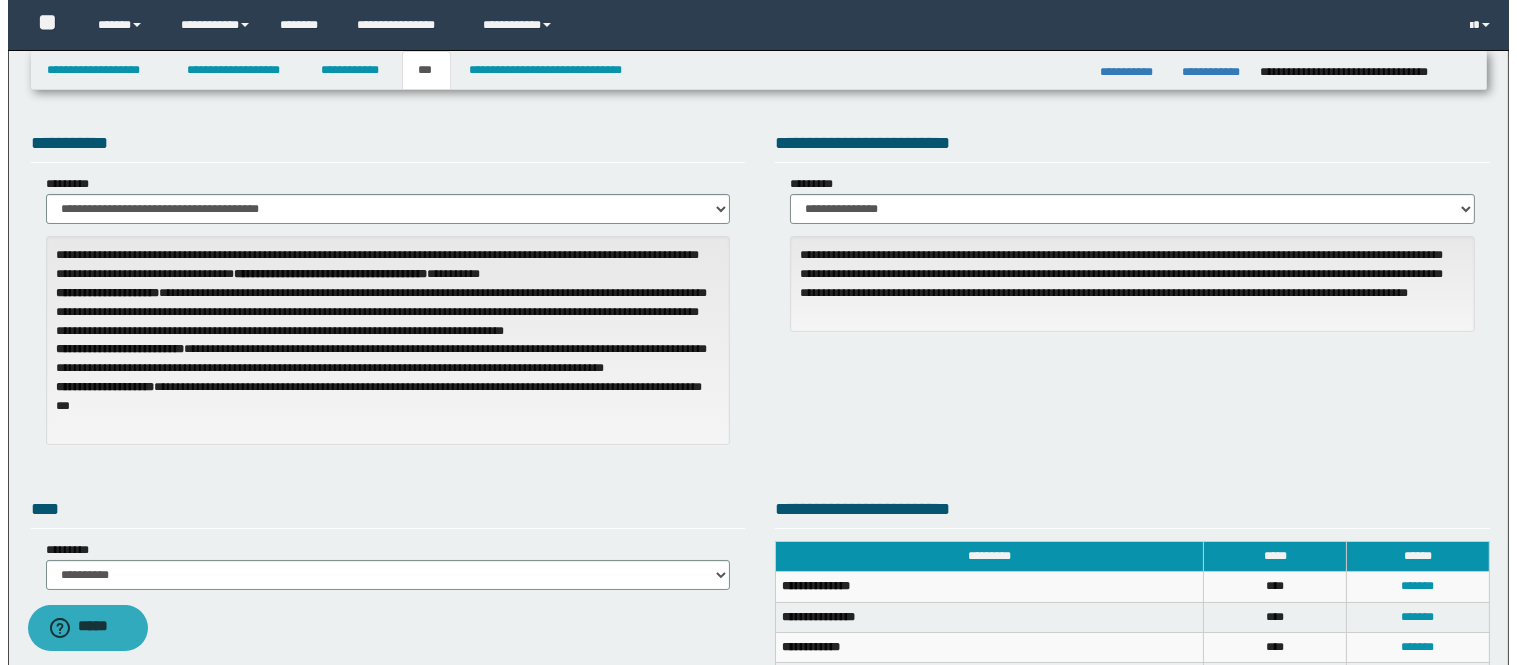 scroll, scrollTop: 0, scrollLeft: 0, axis: both 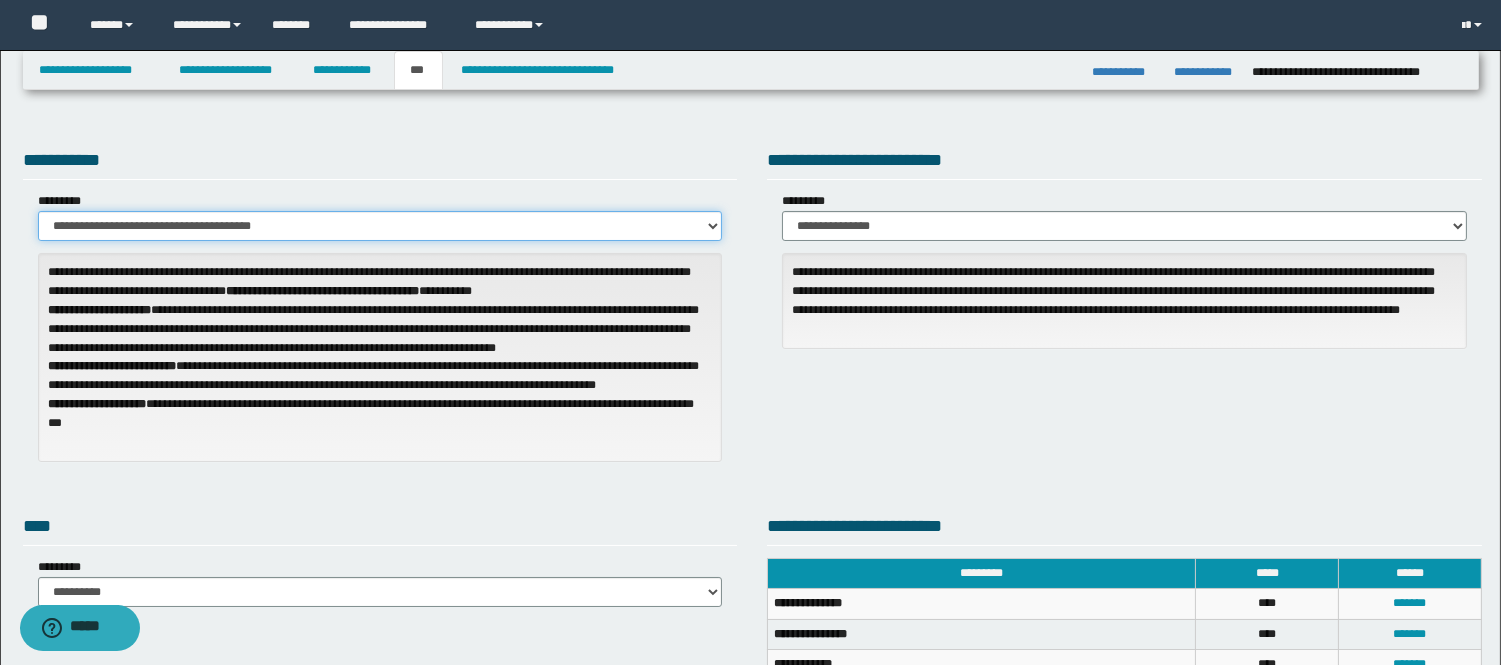click on "**********" at bounding box center [380, 226] 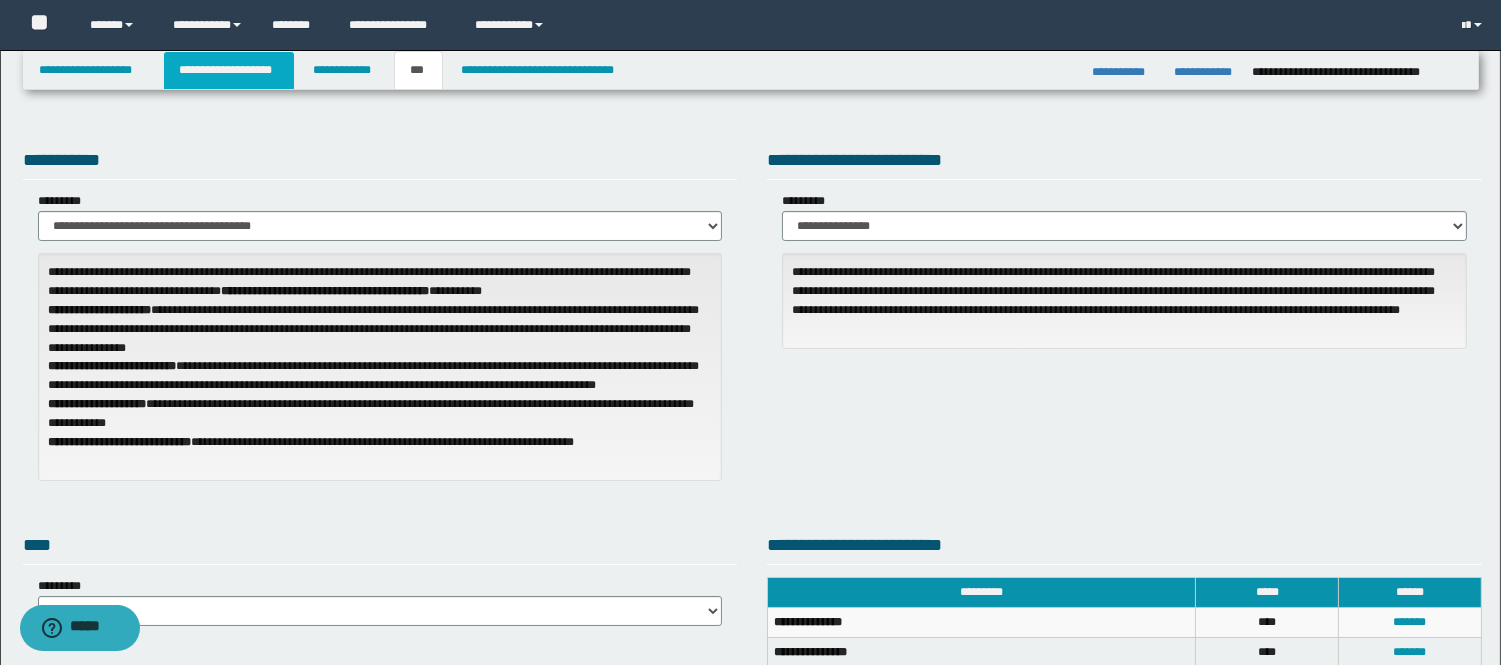 click on "**********" at bounding box center [229, 70] 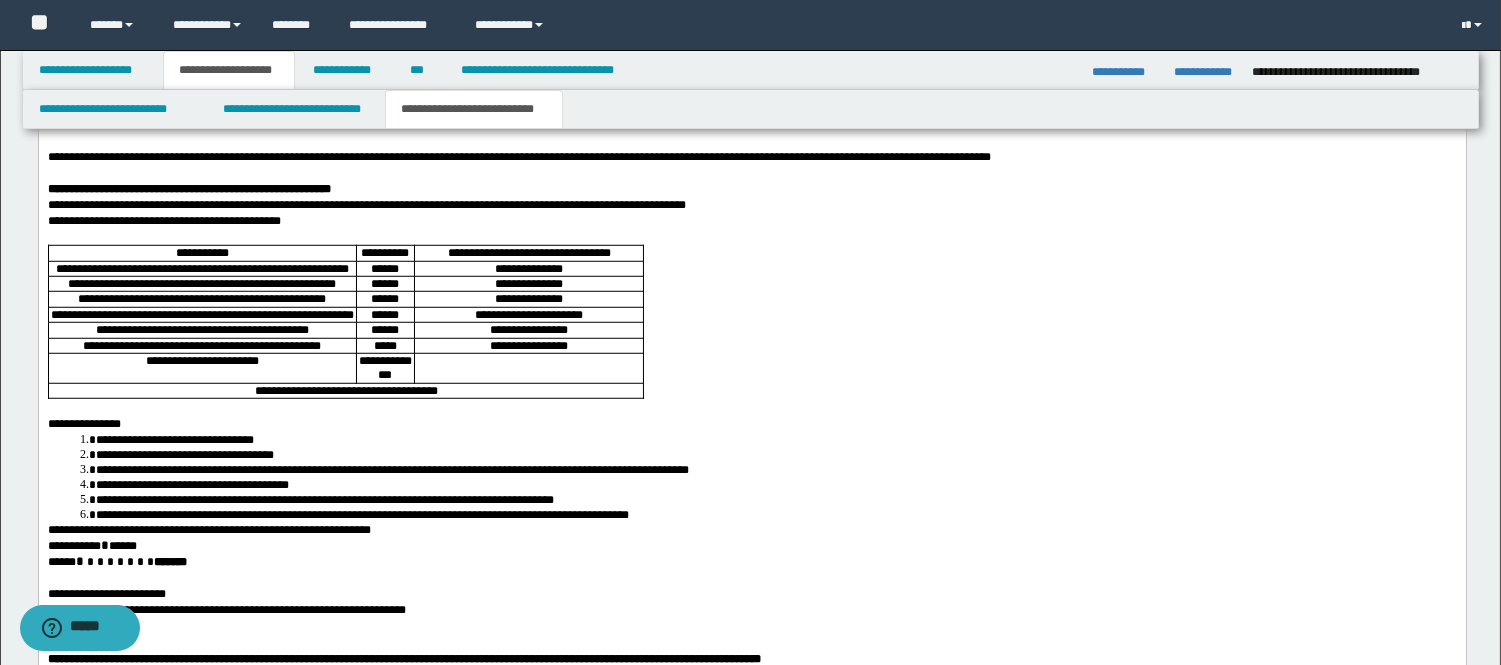 scroll, scrollTop: 3333, scrollLeft: 0, axis: vertical 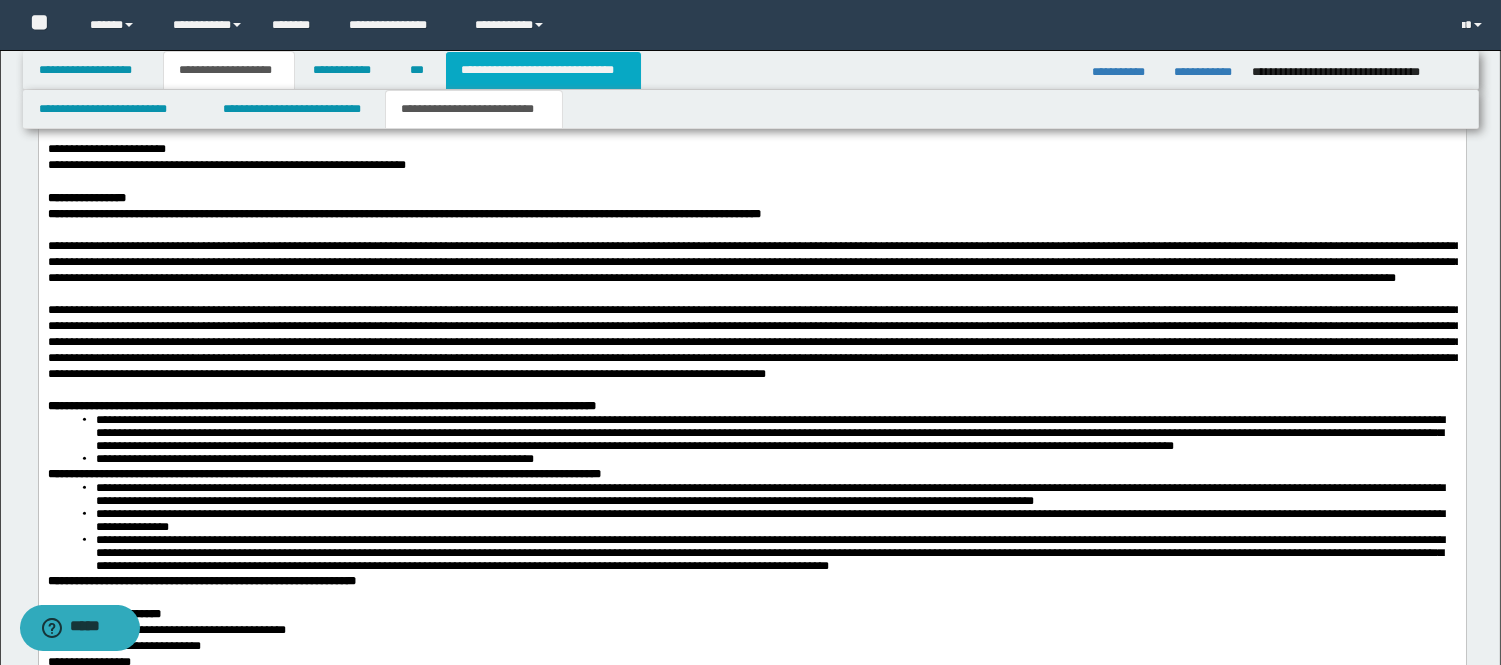 click on "**********" at bounding box center (543, 70) 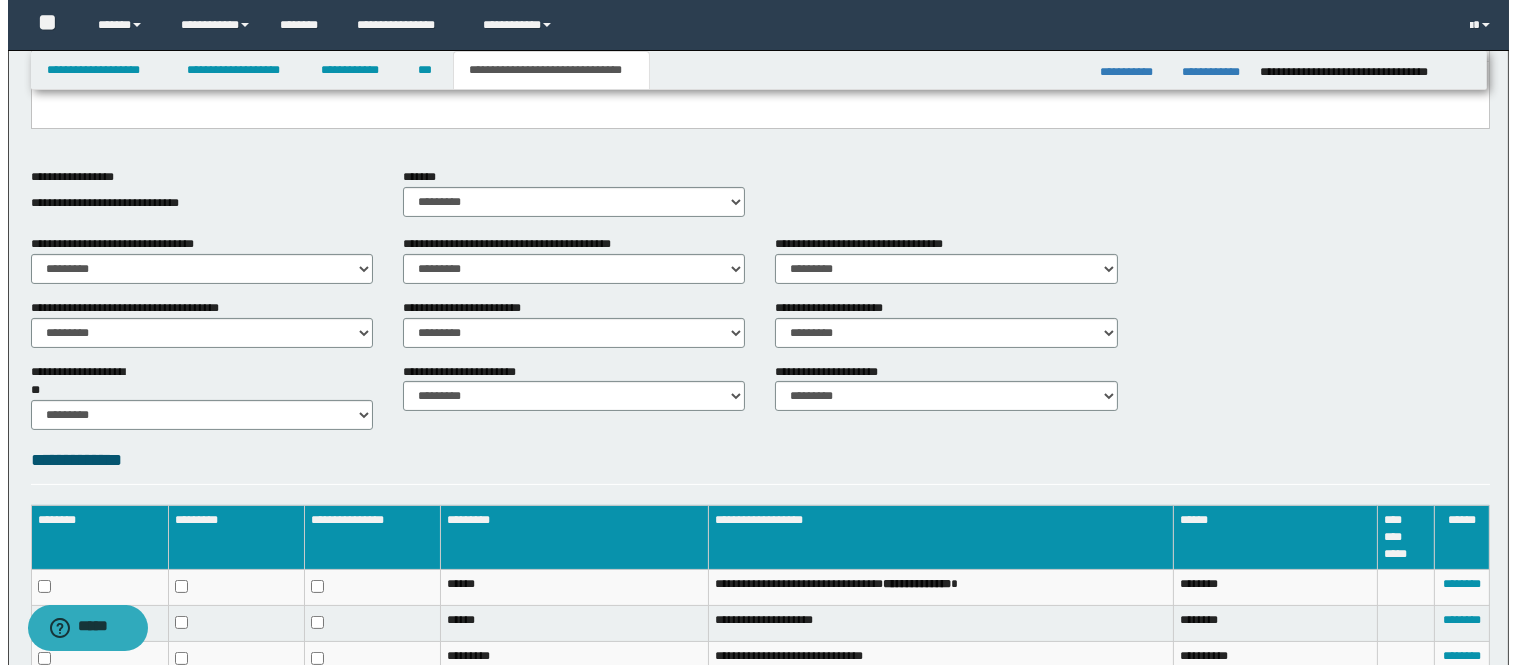 scroll, scrollTop: 348, scrollLeft: 0, axis: vertical 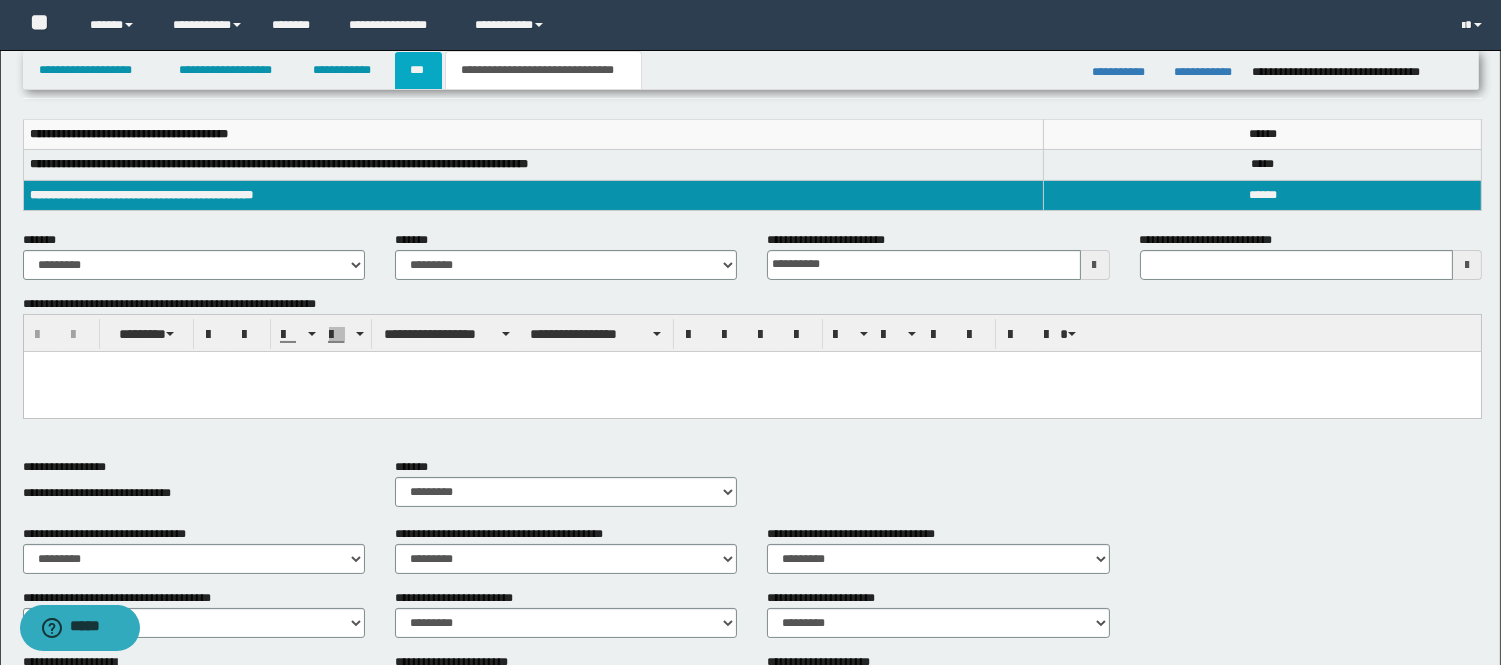 click on "***" at bounding box center [418, 70] 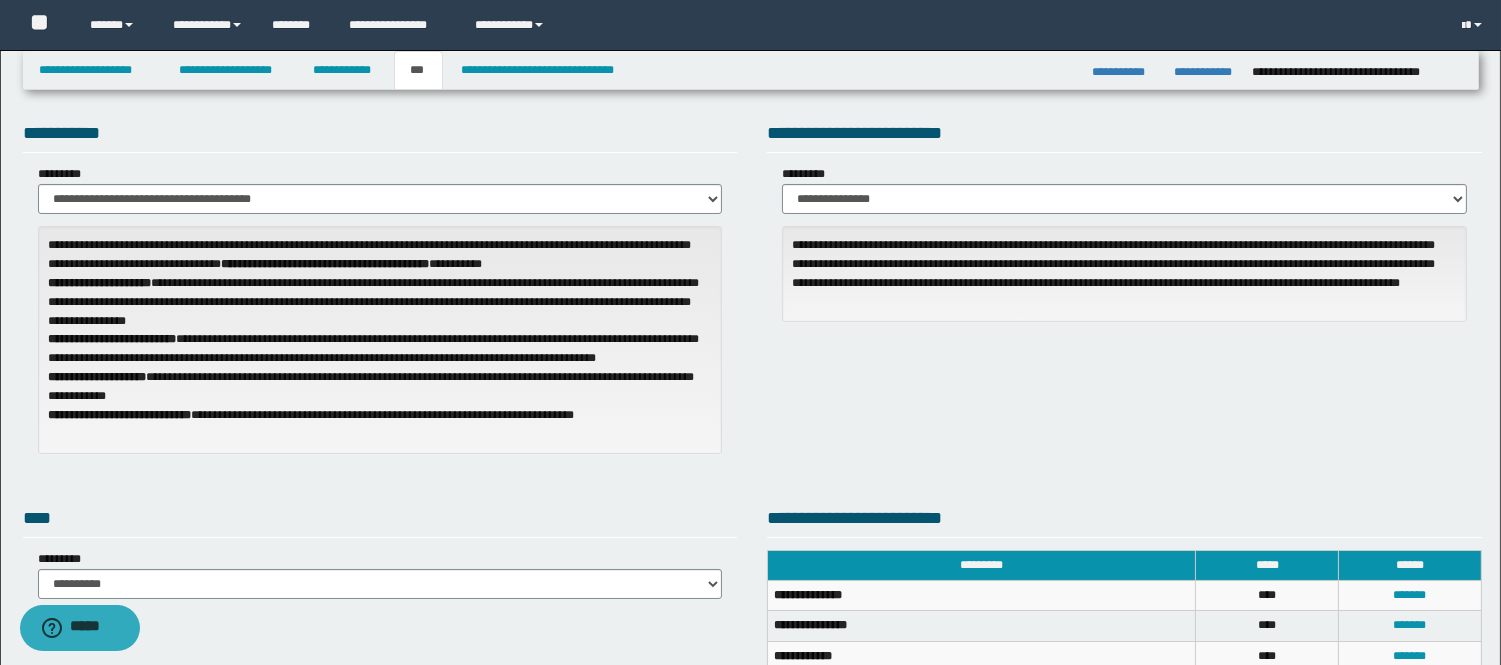 scroll, scrollTop: 0, scrollLeft: 0, axis: both 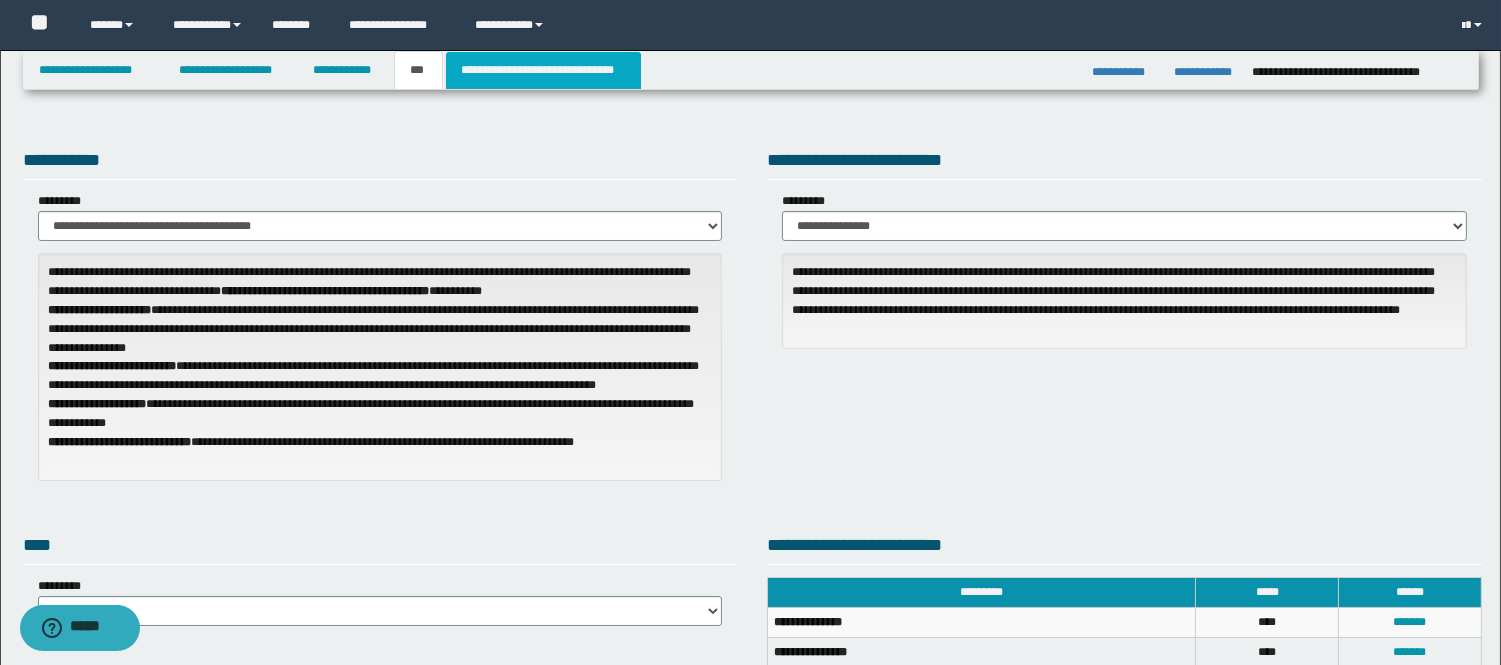 click on "**********" at bounding box center [543, 70] 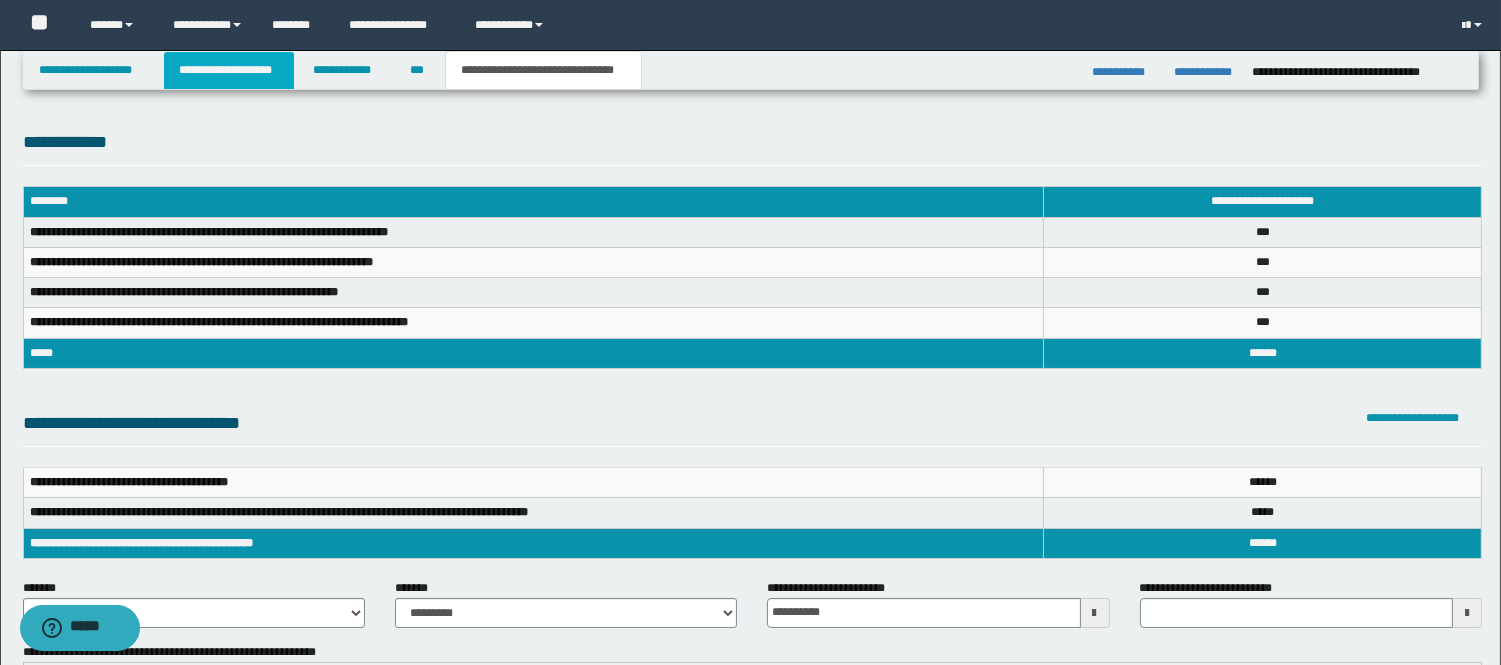 click on "**********" at bounding box center [229, 70] 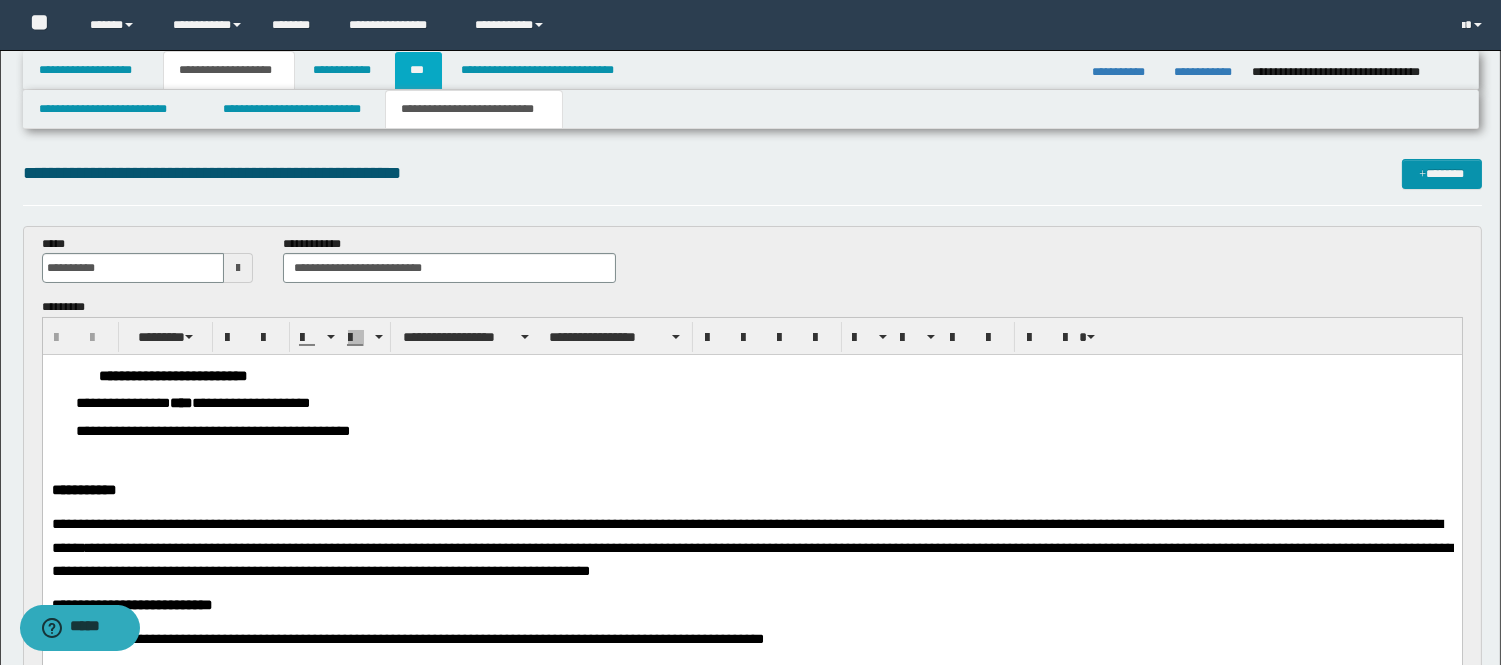 click on "***" at bounding box center [418, 70] 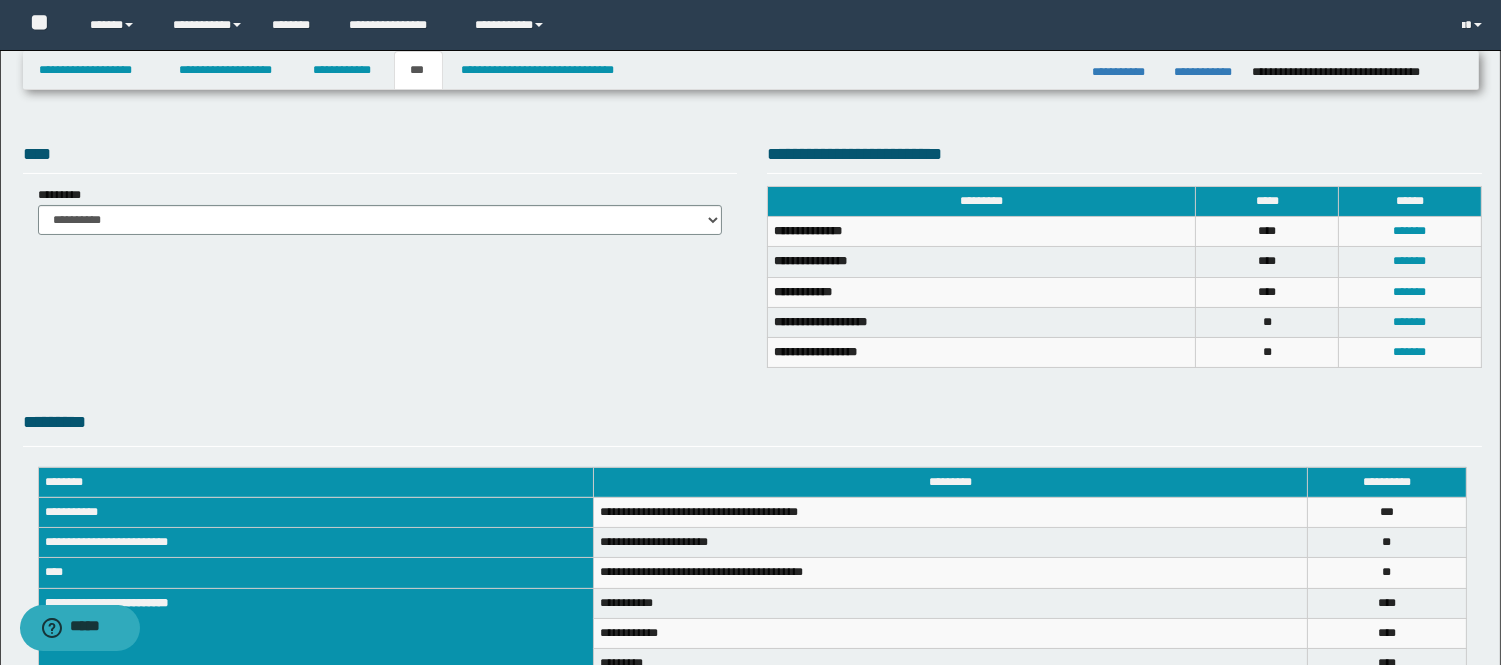 scroll, scrollTop: 444, scrollLeft: 0, axis: vertical 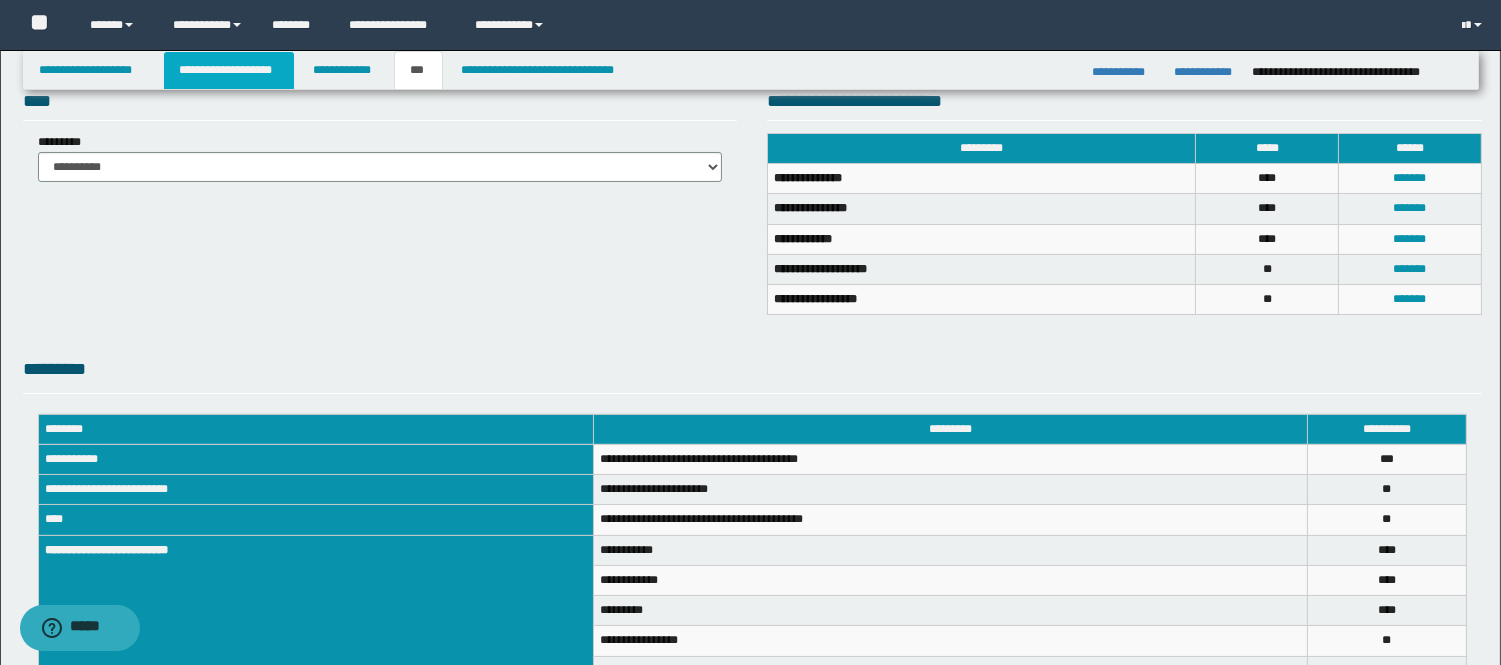 click on "**********" at bounding box center (229, 70) 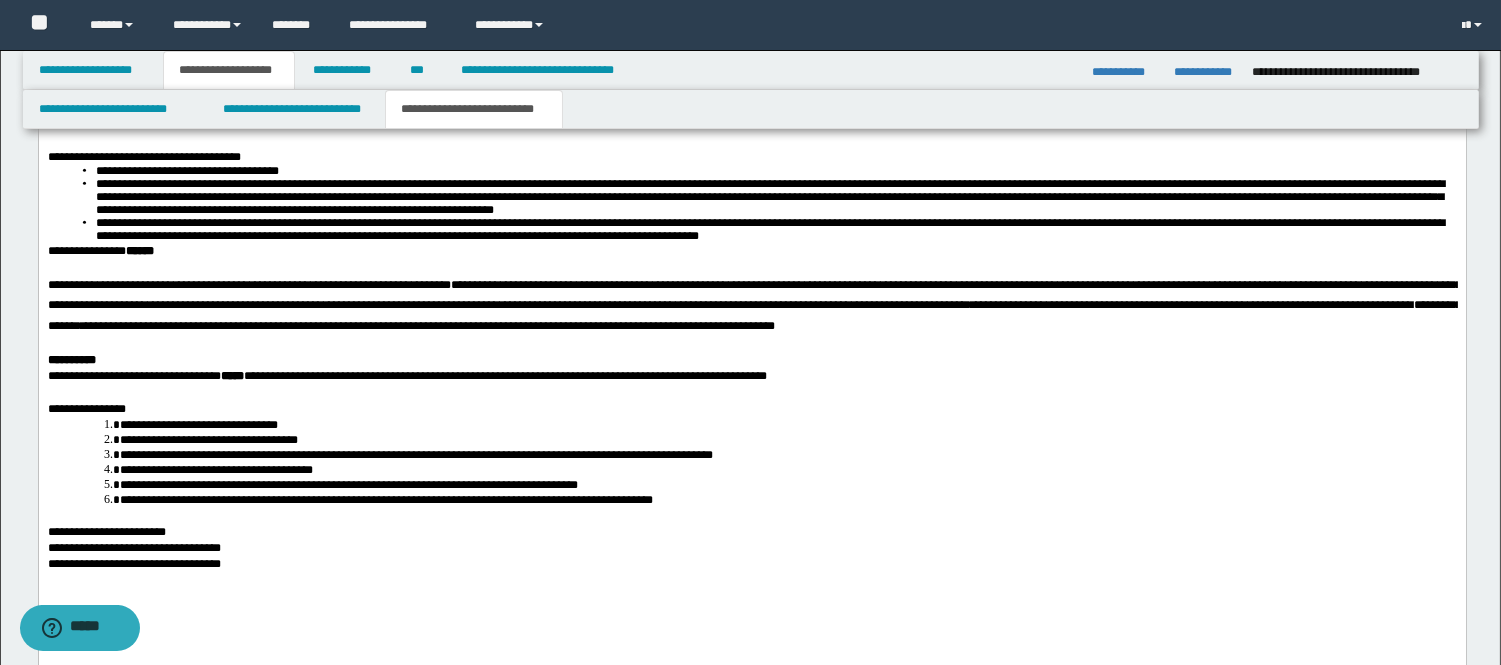 scroll, scrollTop: 4031, scrollLeft: 0, axis: vertical 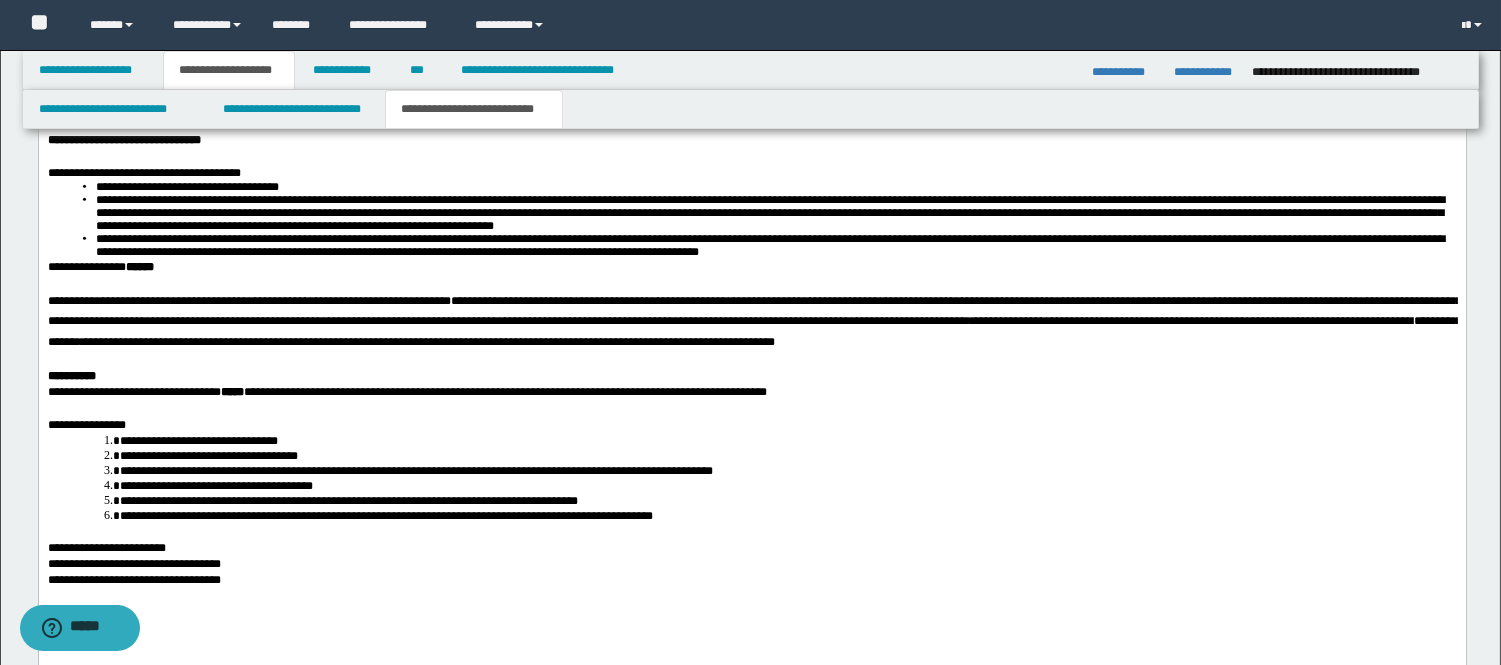click on "**********" at bounding box center [1191, 322] 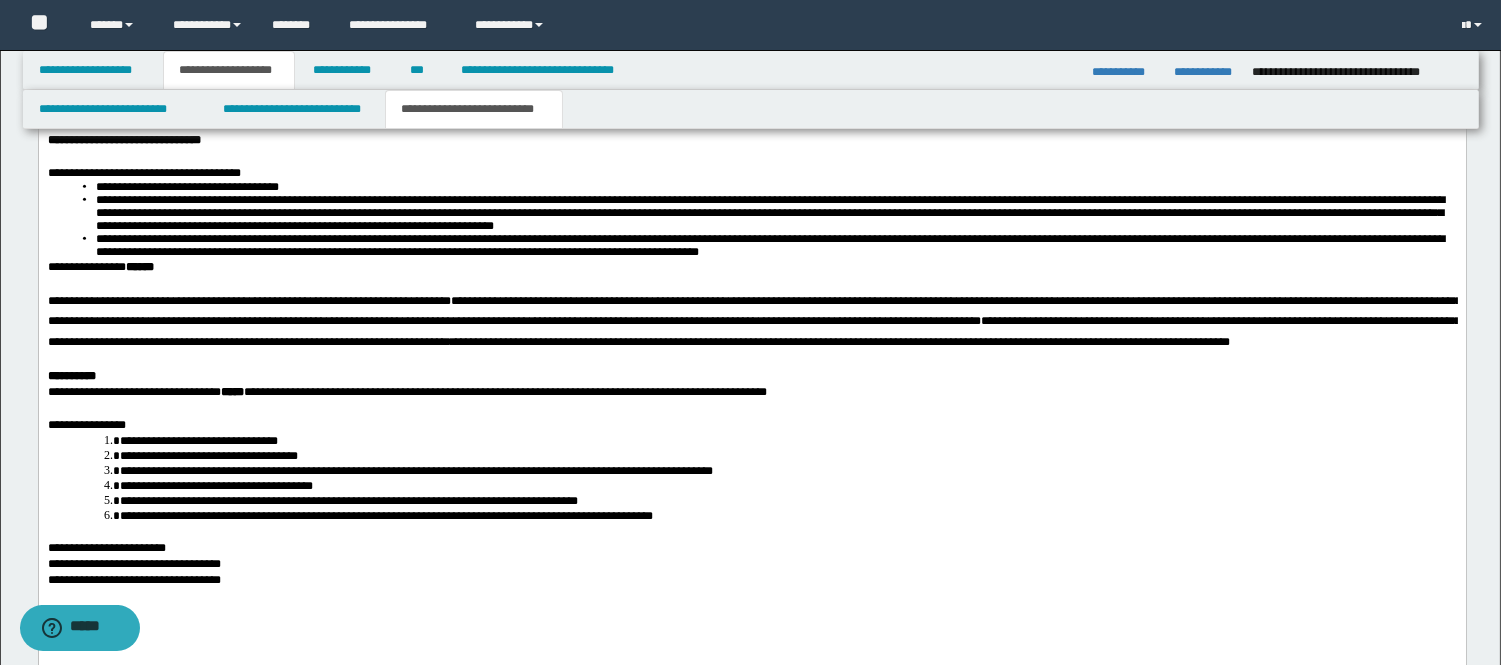 click on "**********" at bounding box center (754, 332) 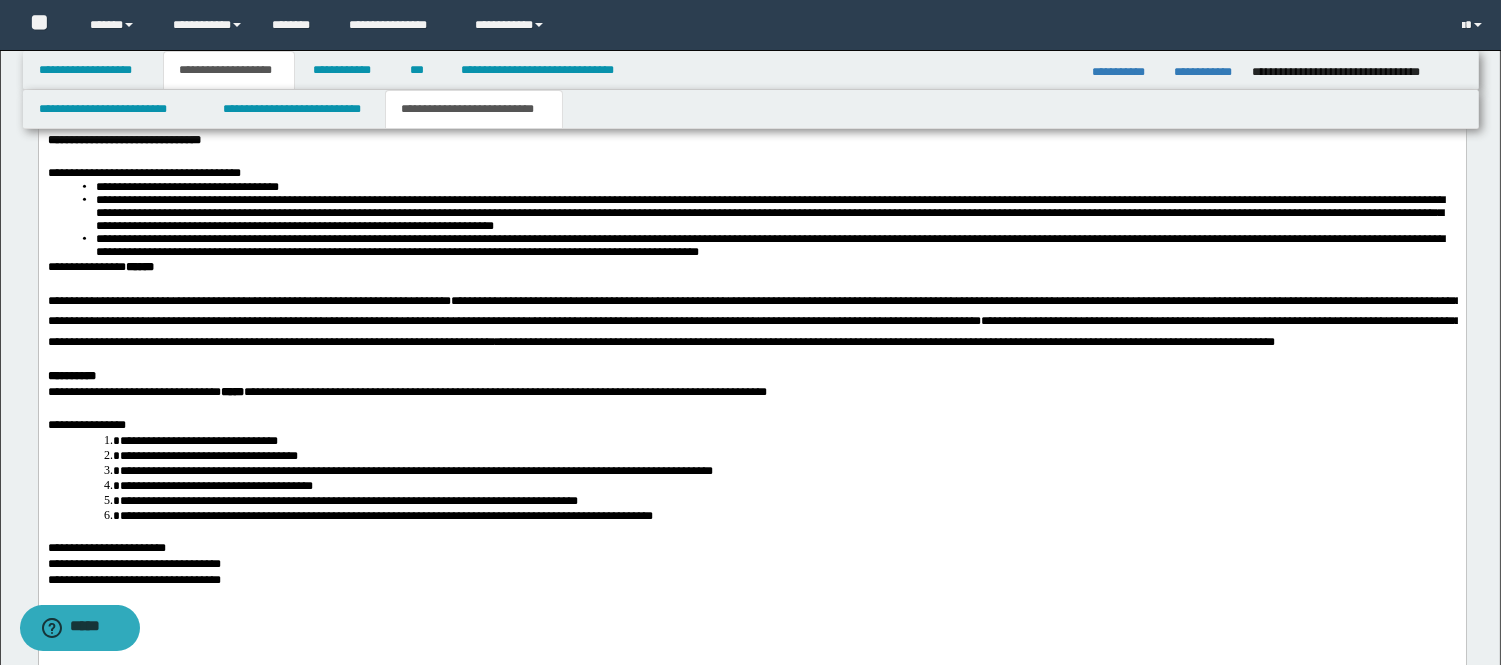 click on "**********" at bounding box center [754, 332] 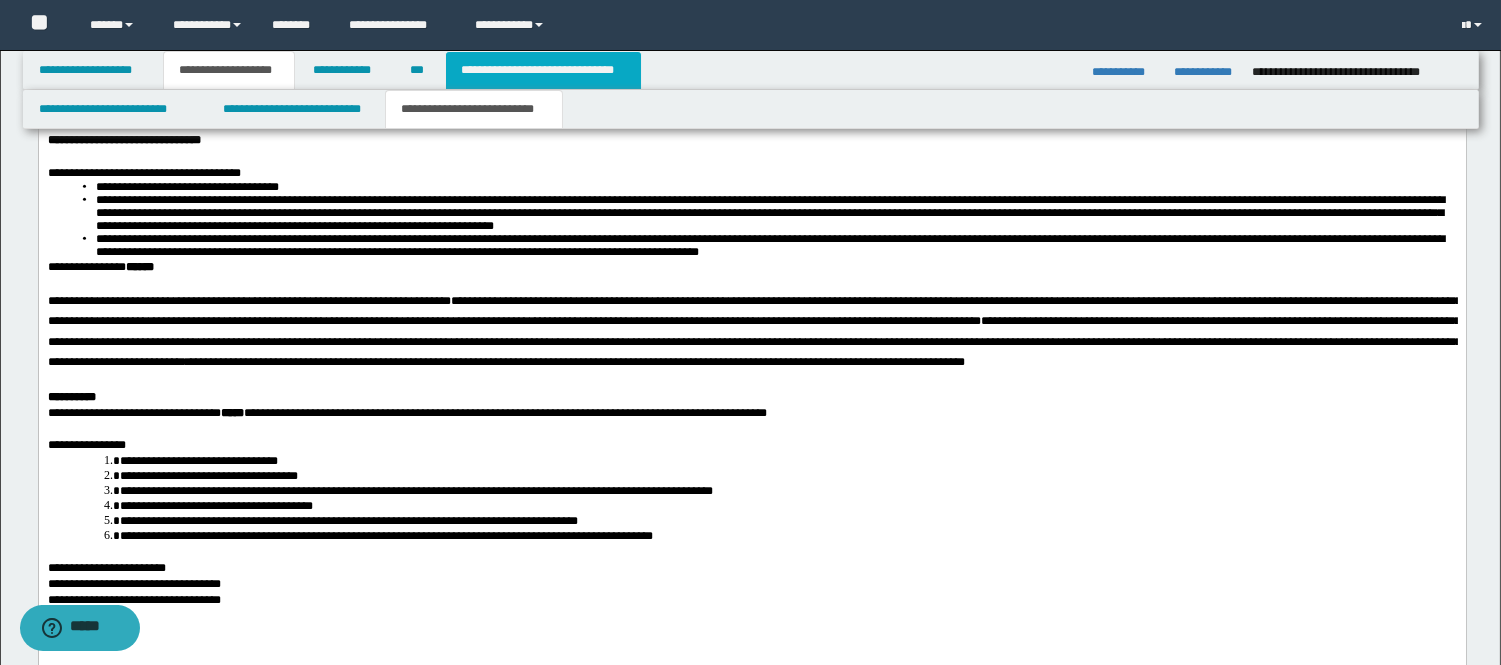 click on "**********" at bounding box center [543, 70] 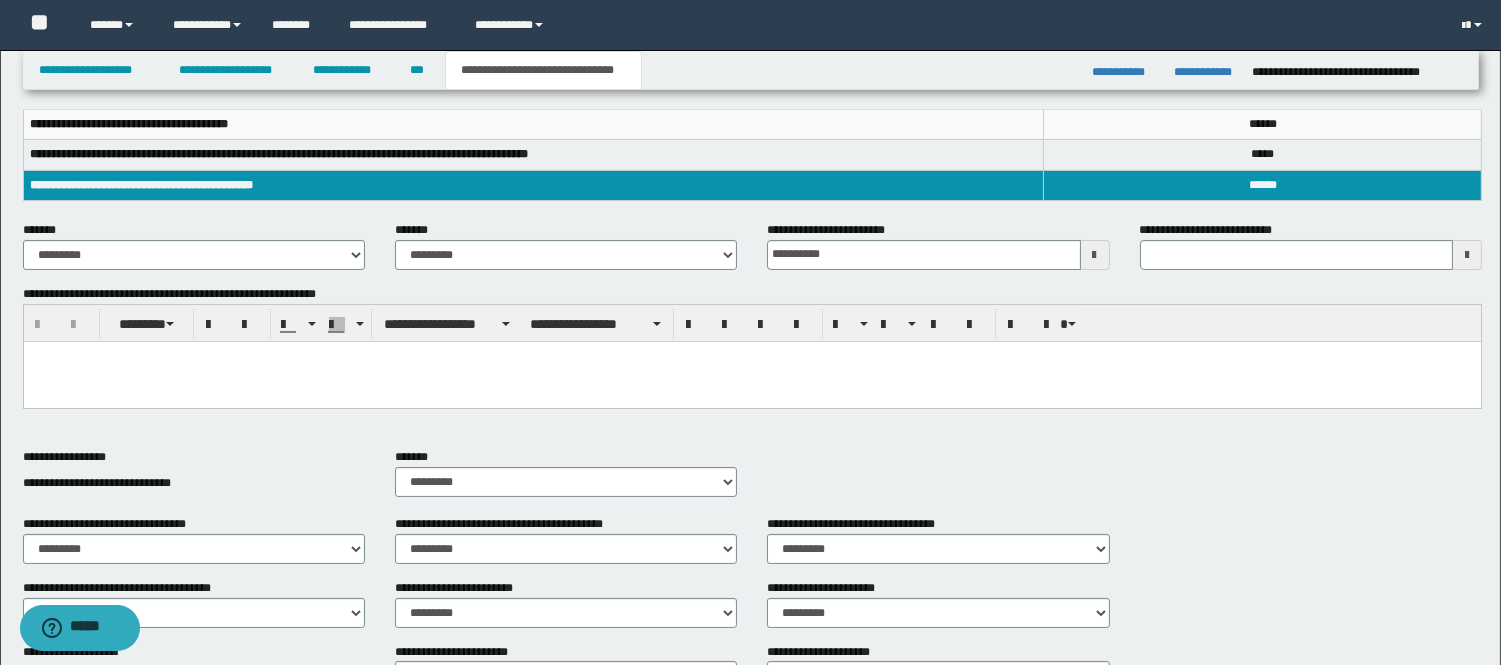 scroll, scrollTop: 348, scrollLeft: 0, axis: vertical 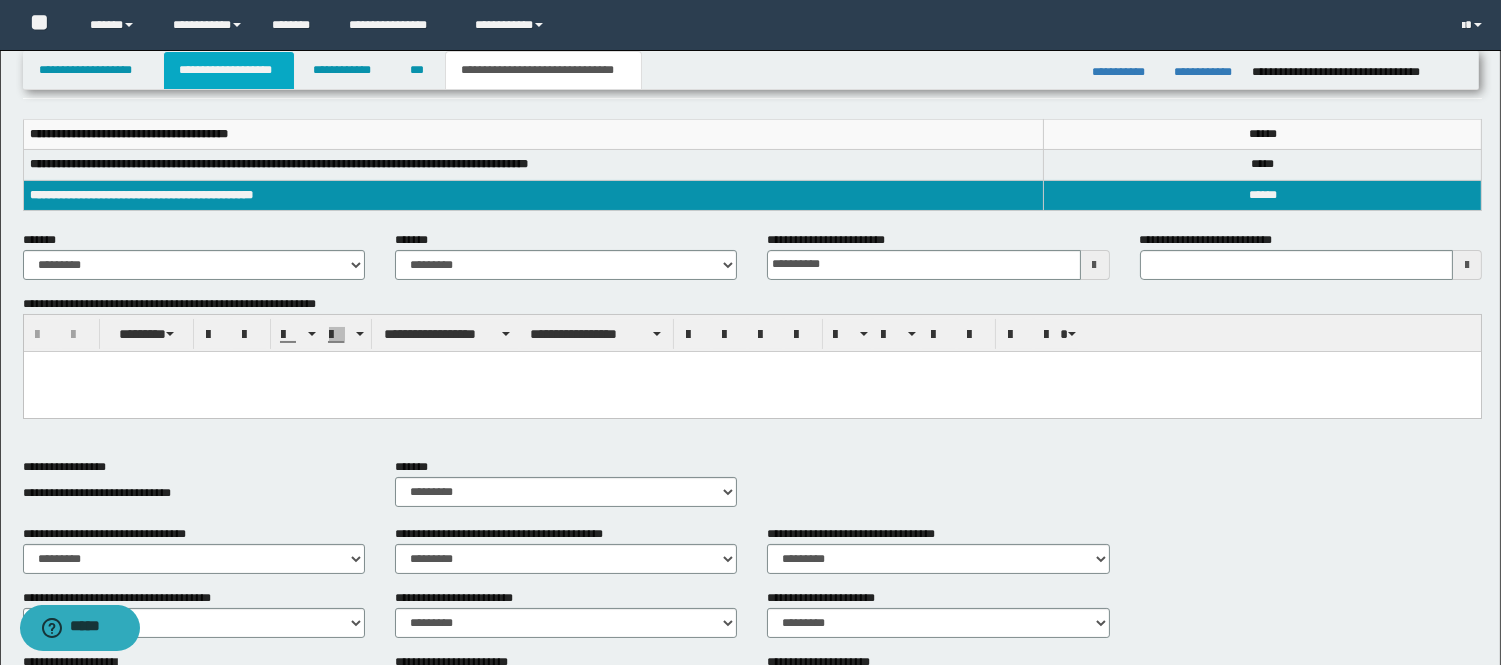 click on "**********" at bounding box center (229, 70) 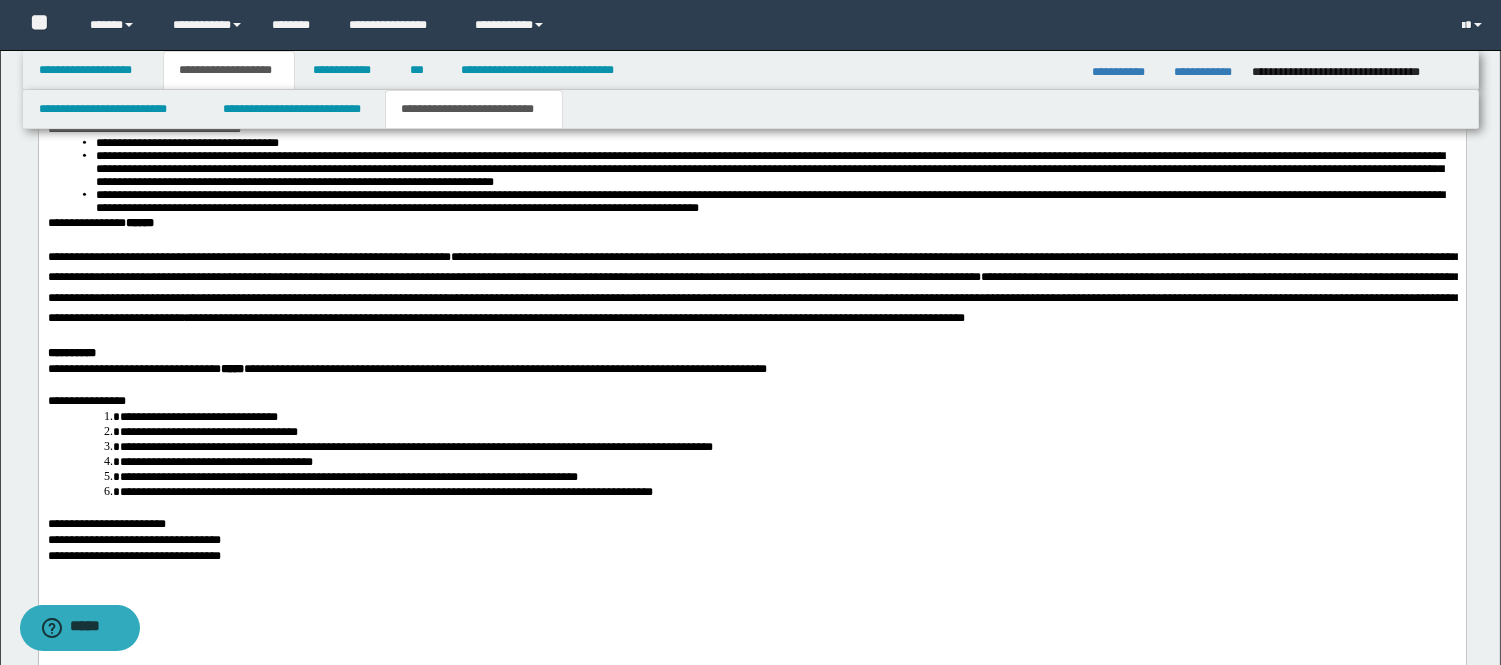 scroll, scrollTop: 4046, scrollLeft: 0, axis: vertical 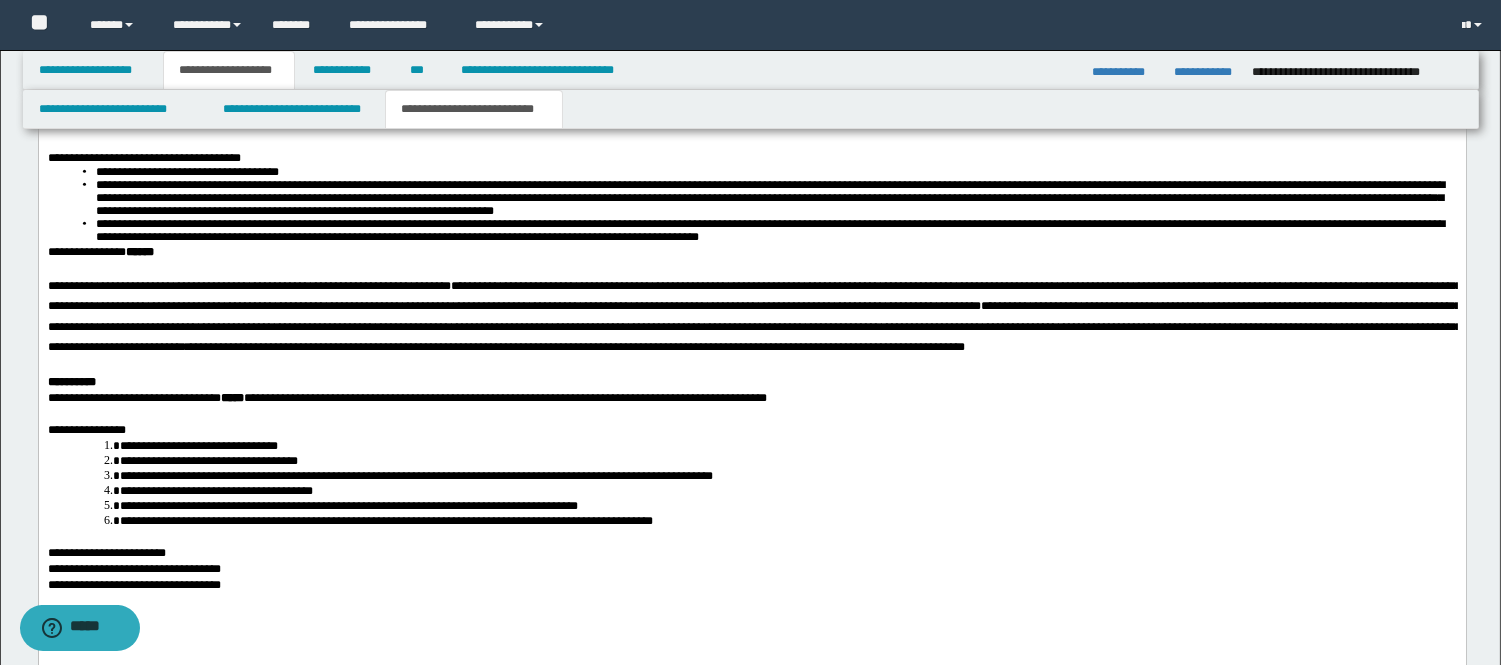 click on "**********" at bounding box center (904, 348) 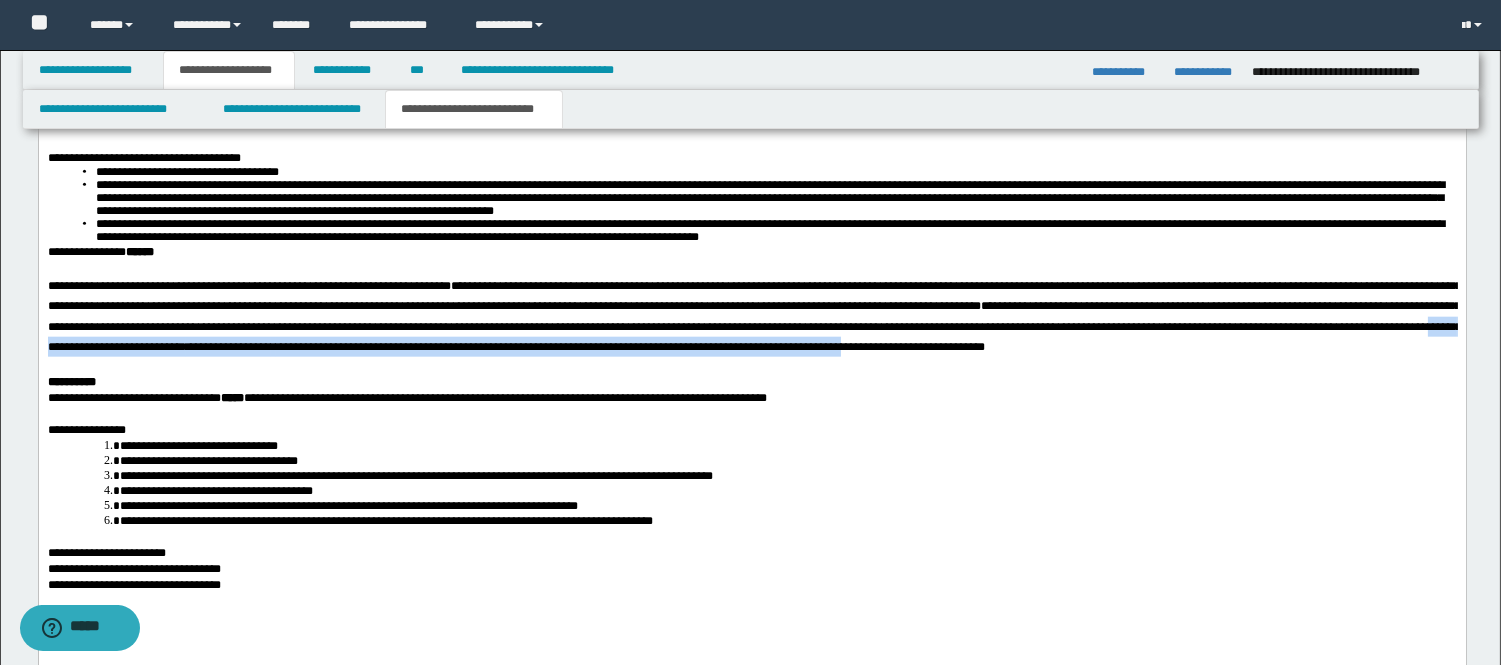 drag, startPoint x: 1245, startPoint y: 398, endPoint x: 375, endPoint y: 388, distance: 870.0575 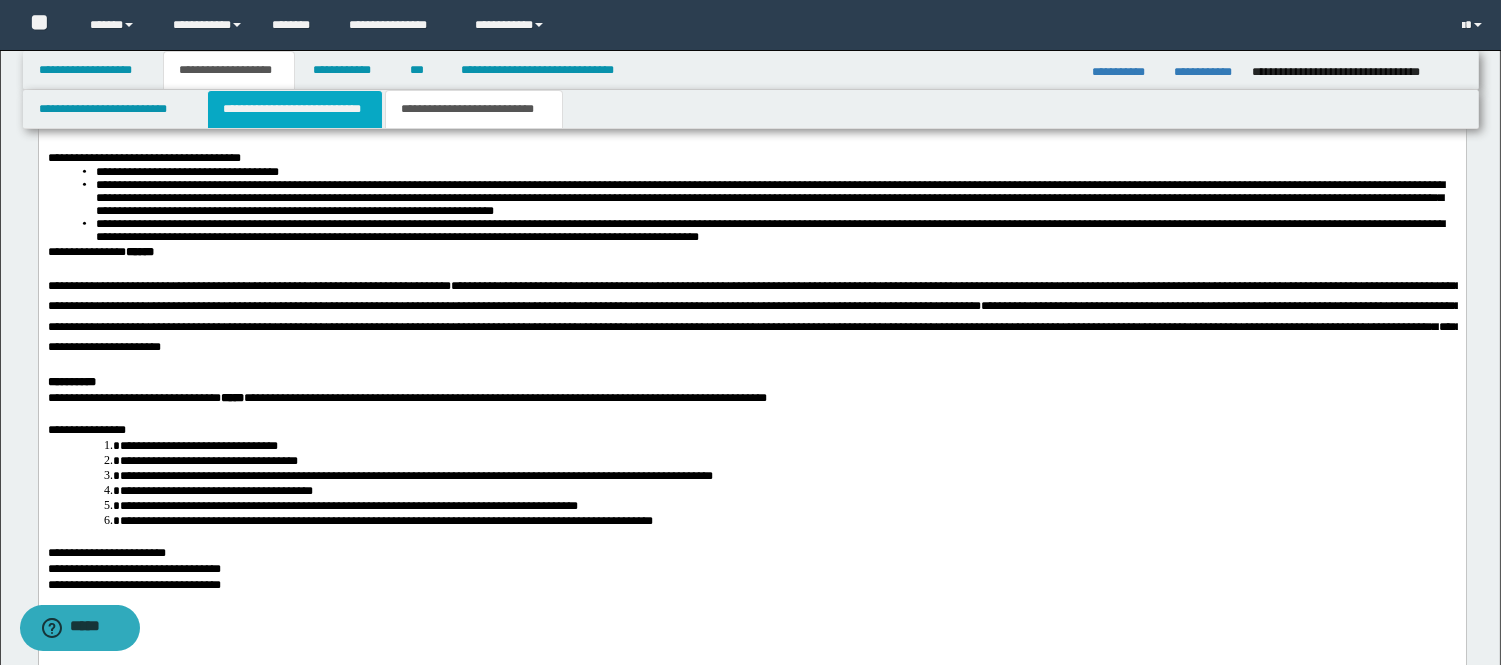 click on "**********" at bounding box center [295, 109] 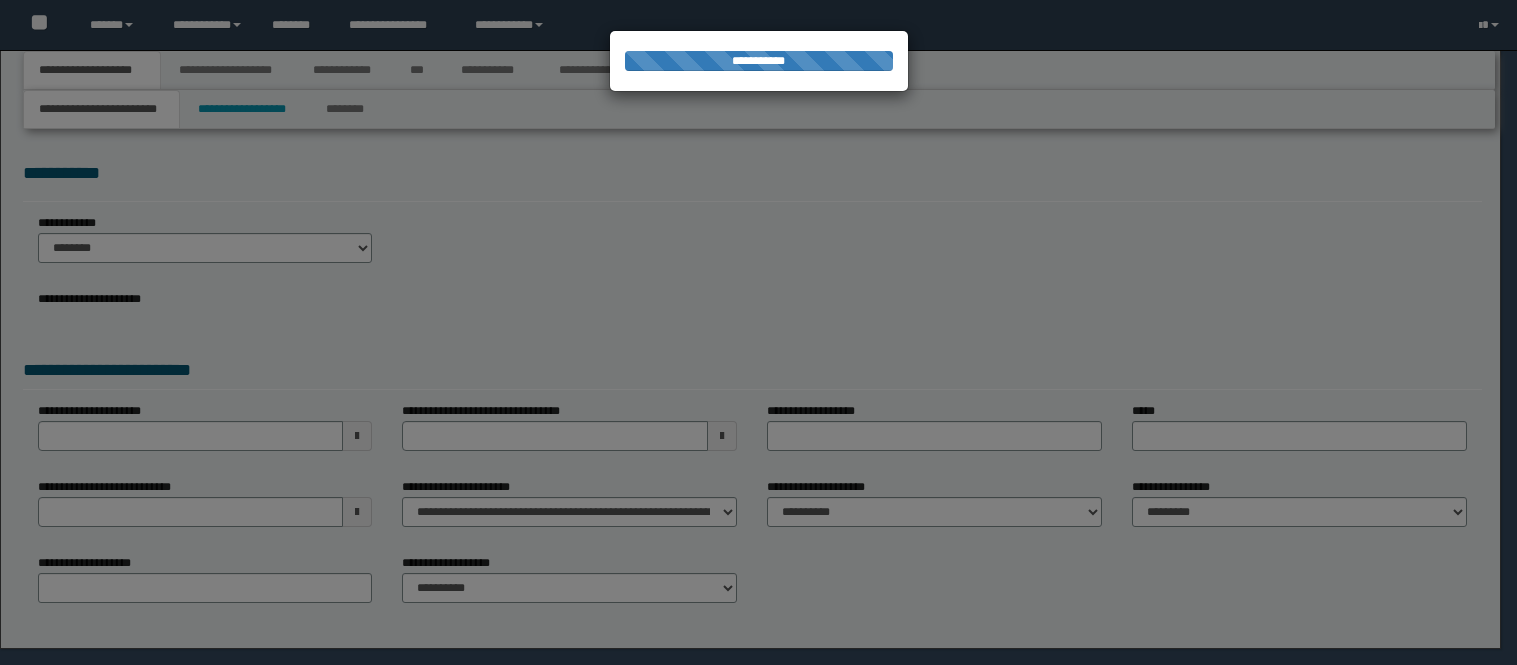 scroll, scrollTop: 0, scrollLeft: 0, axis: both 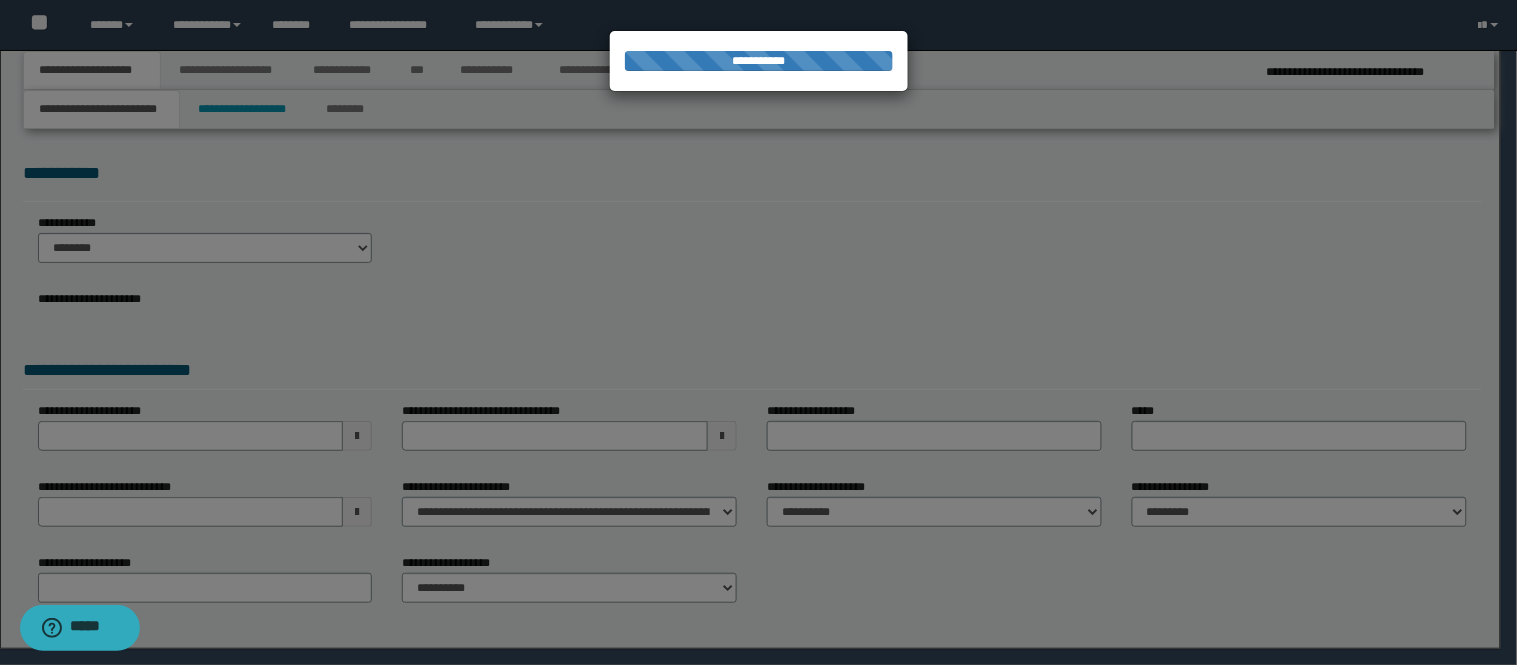 select on "*" 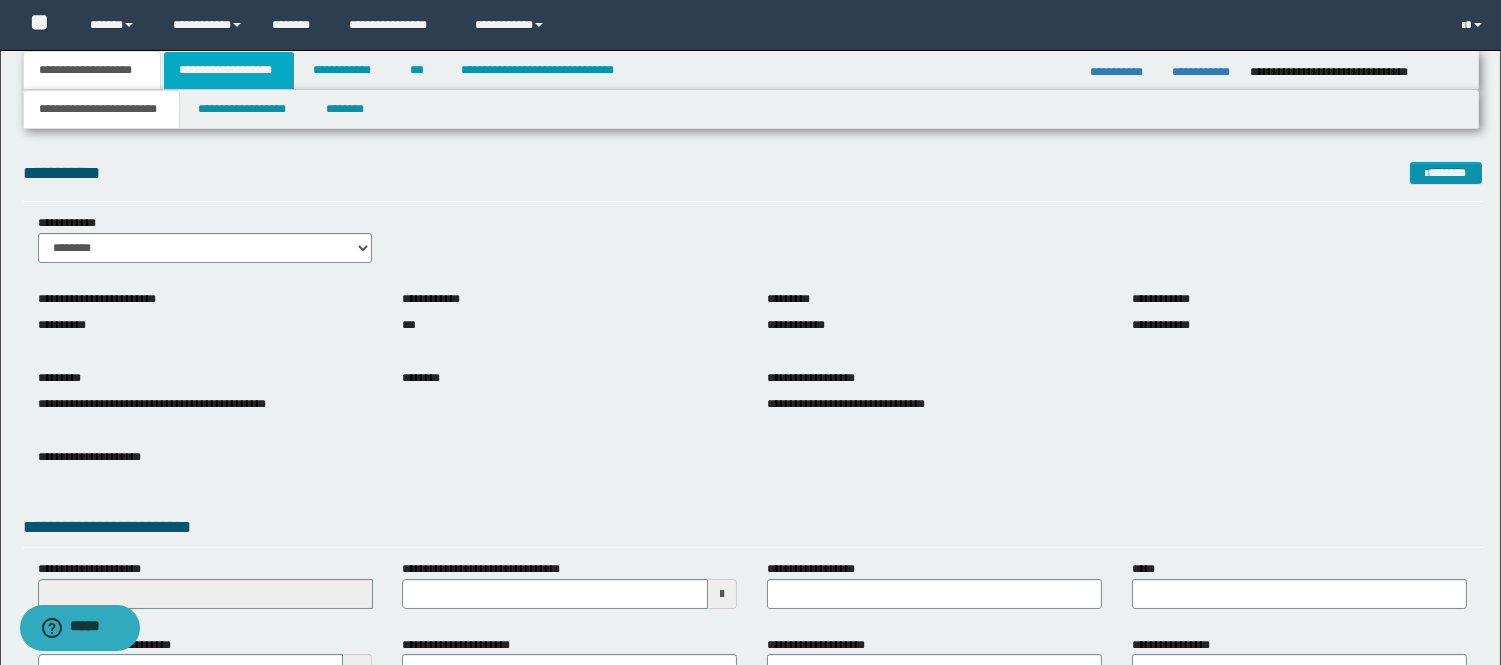 click on "**********" at bounding box center (229, 70) 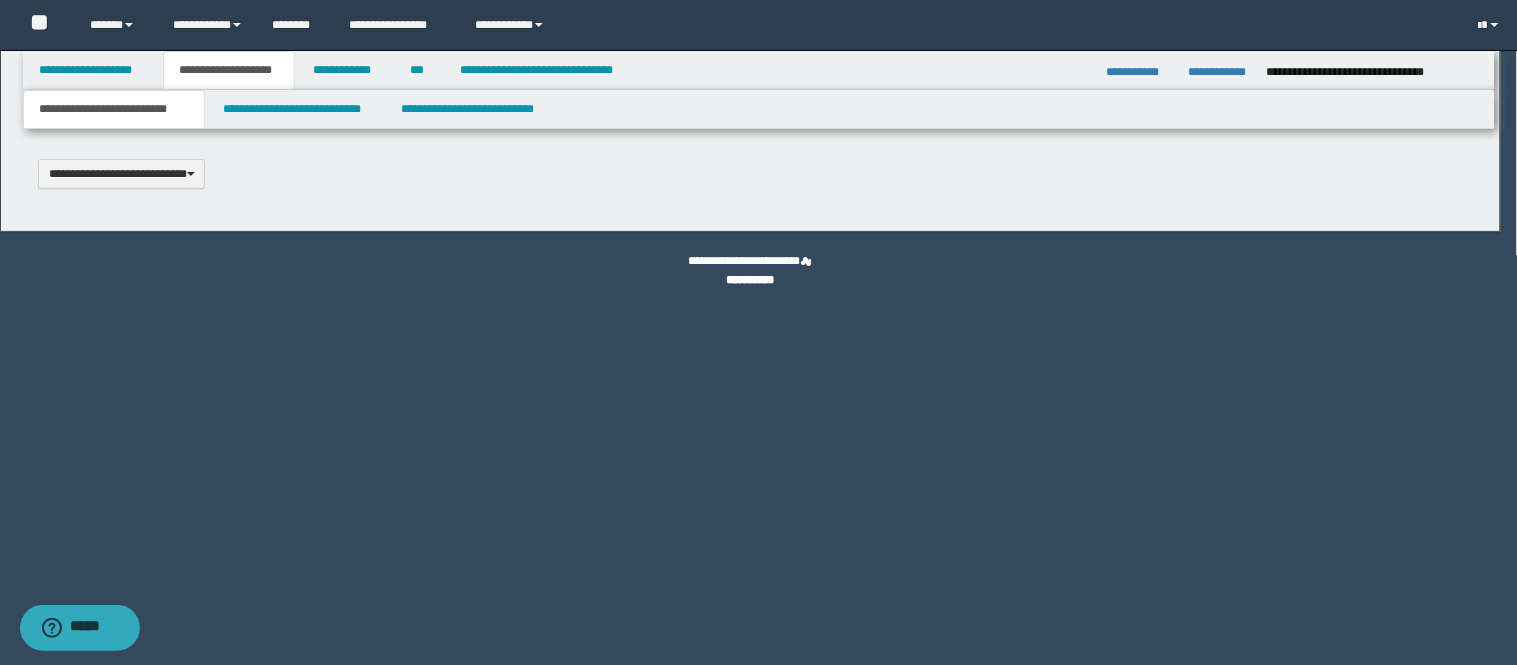 type 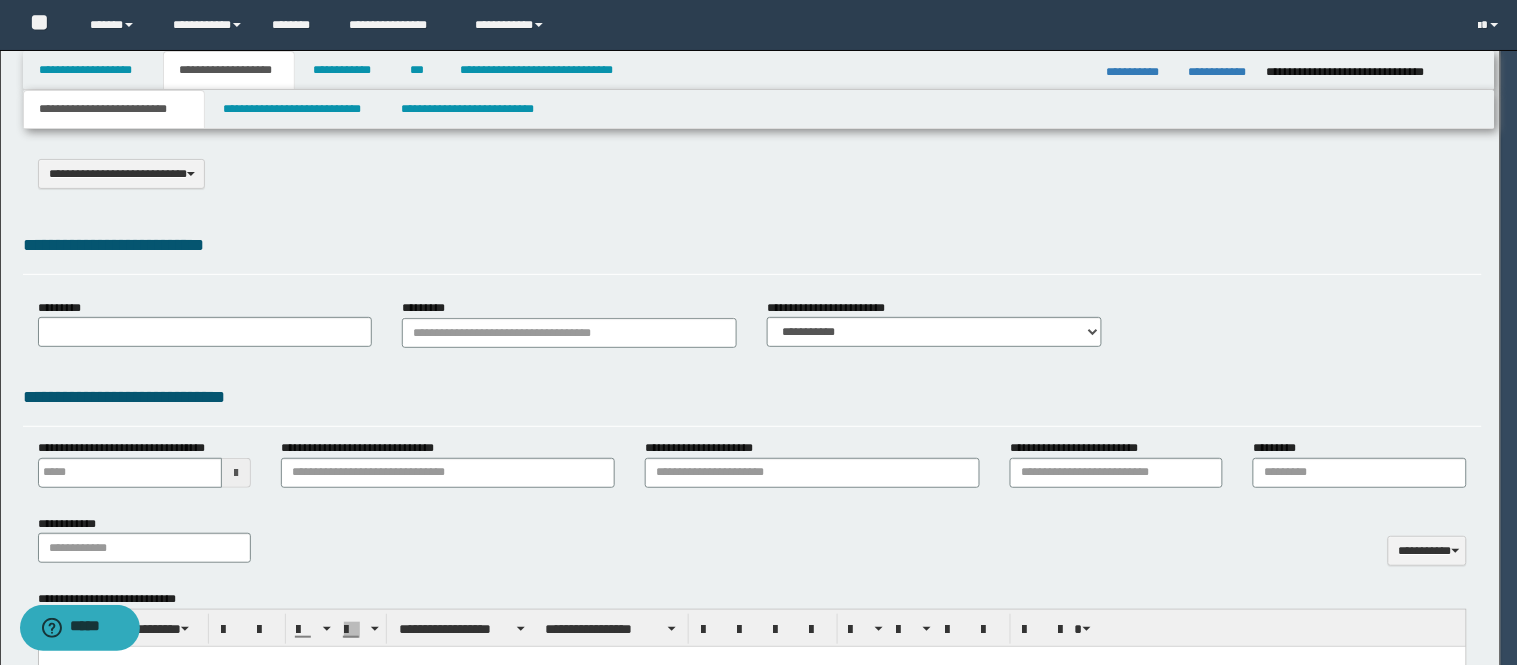 type on "**********" 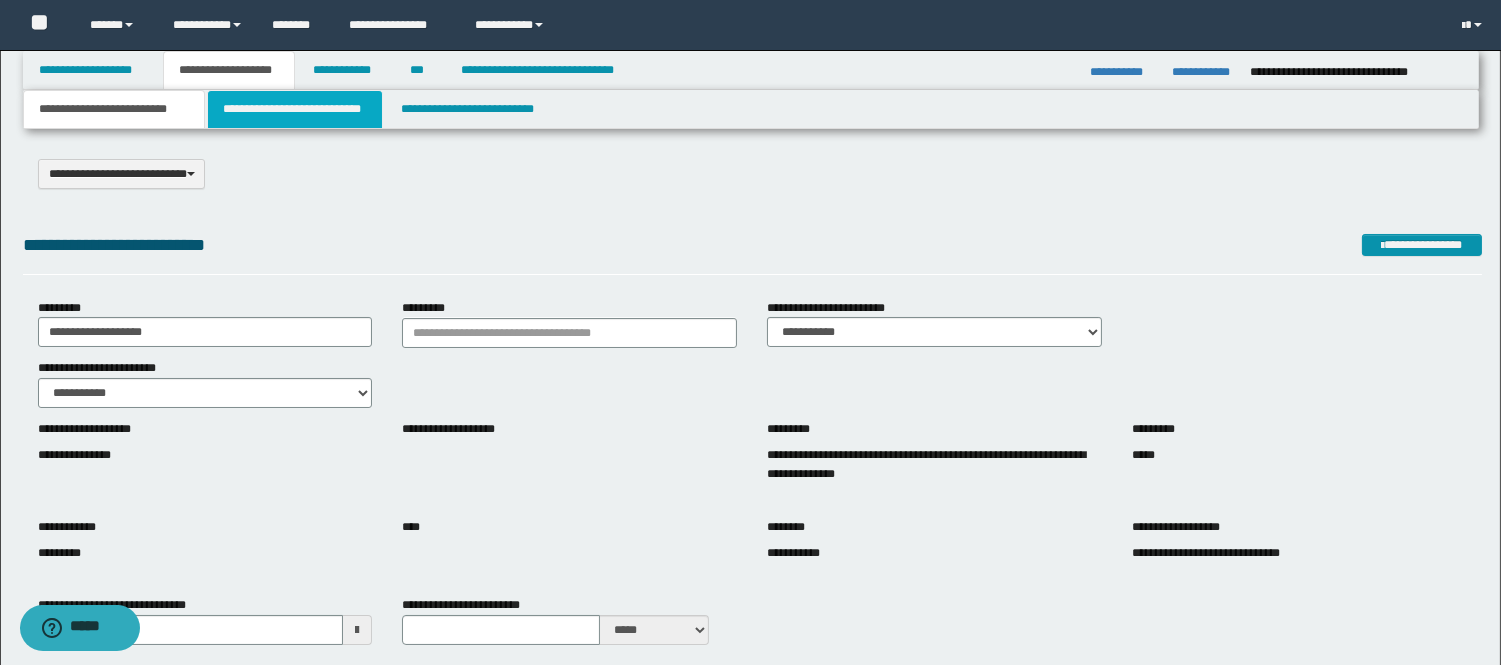 click on "**********" at bounding box center (295, 109) 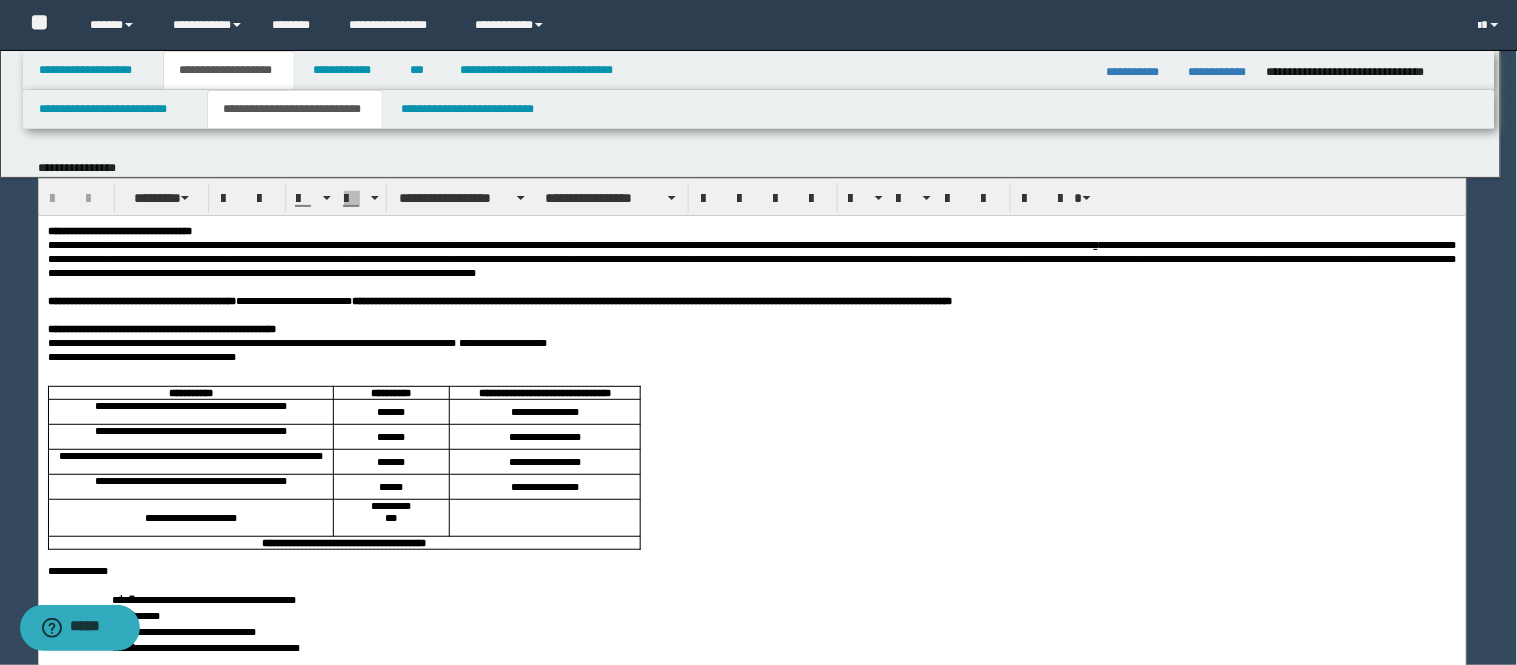 scroll, scrollTop: 0, scrollLeft: 0, axis: both 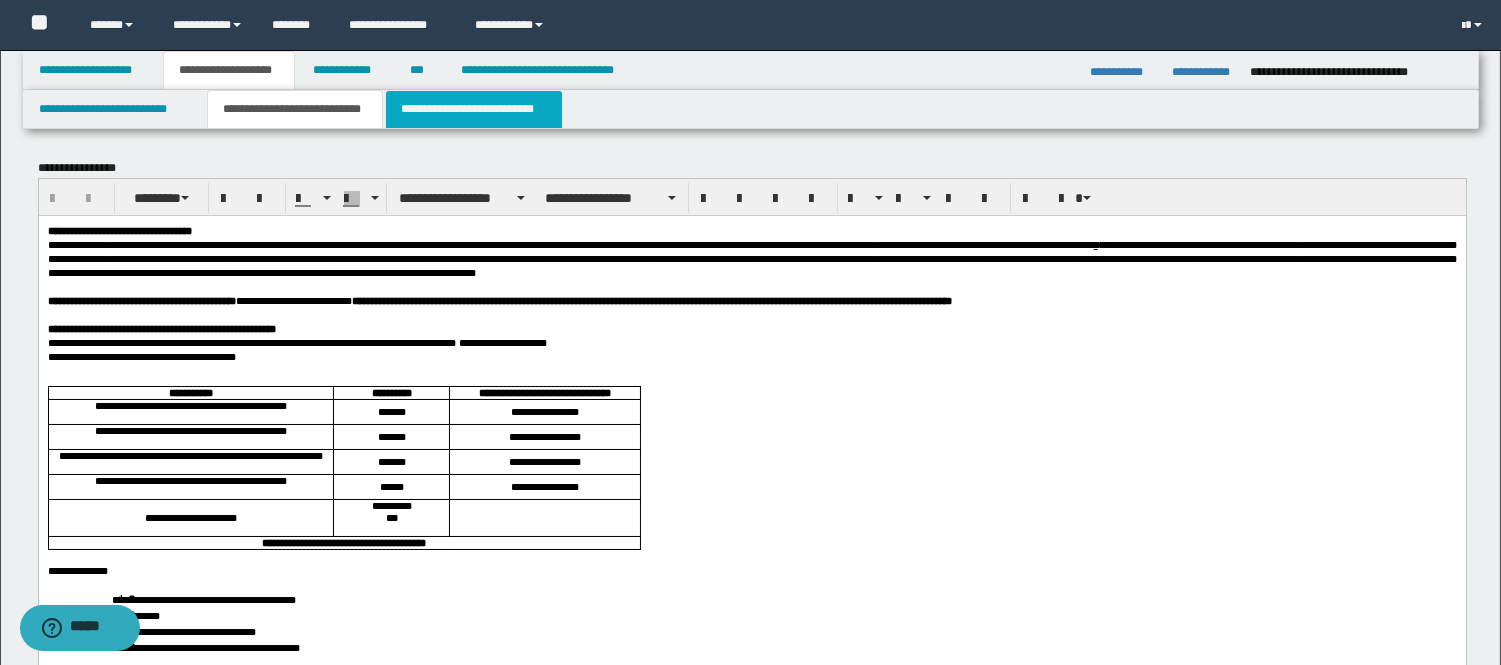 click on "**********" at bounding box center (474, 109) 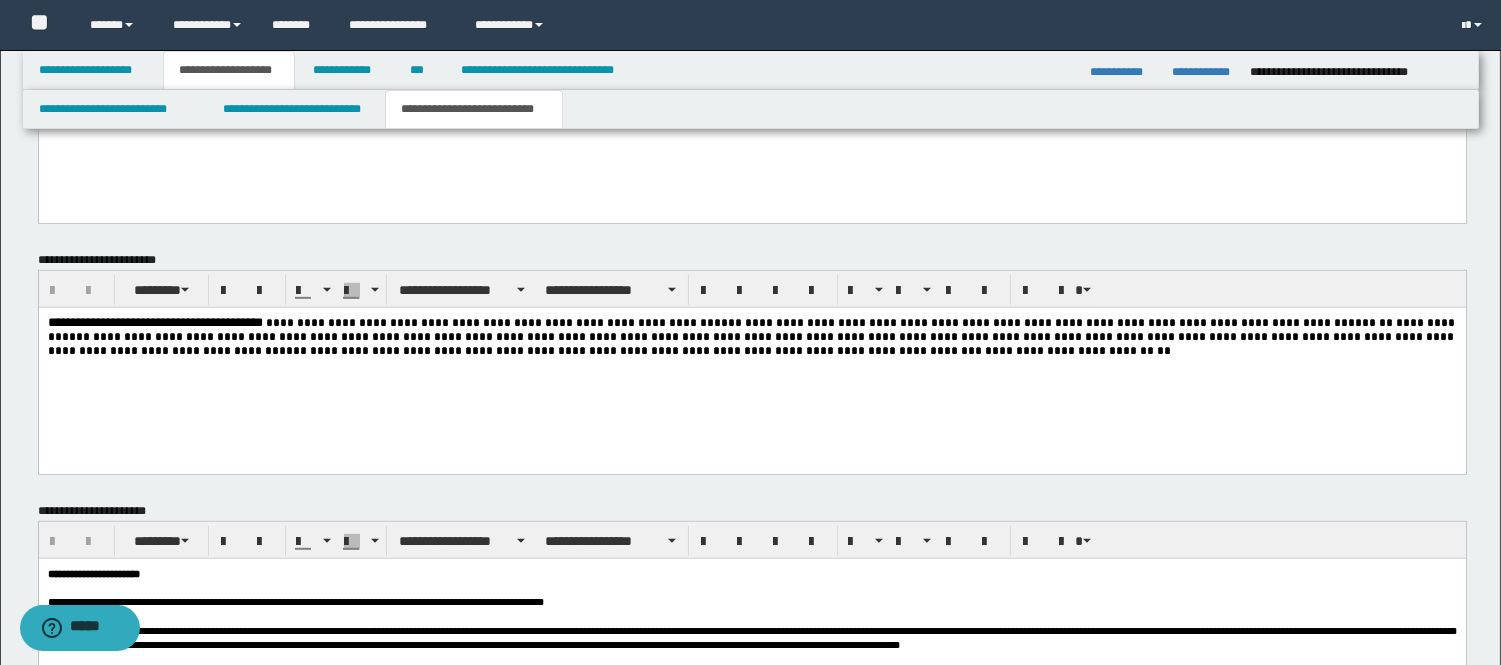 scroll, scrollTop: 2017, scrollLeft: 0, axis: vertical 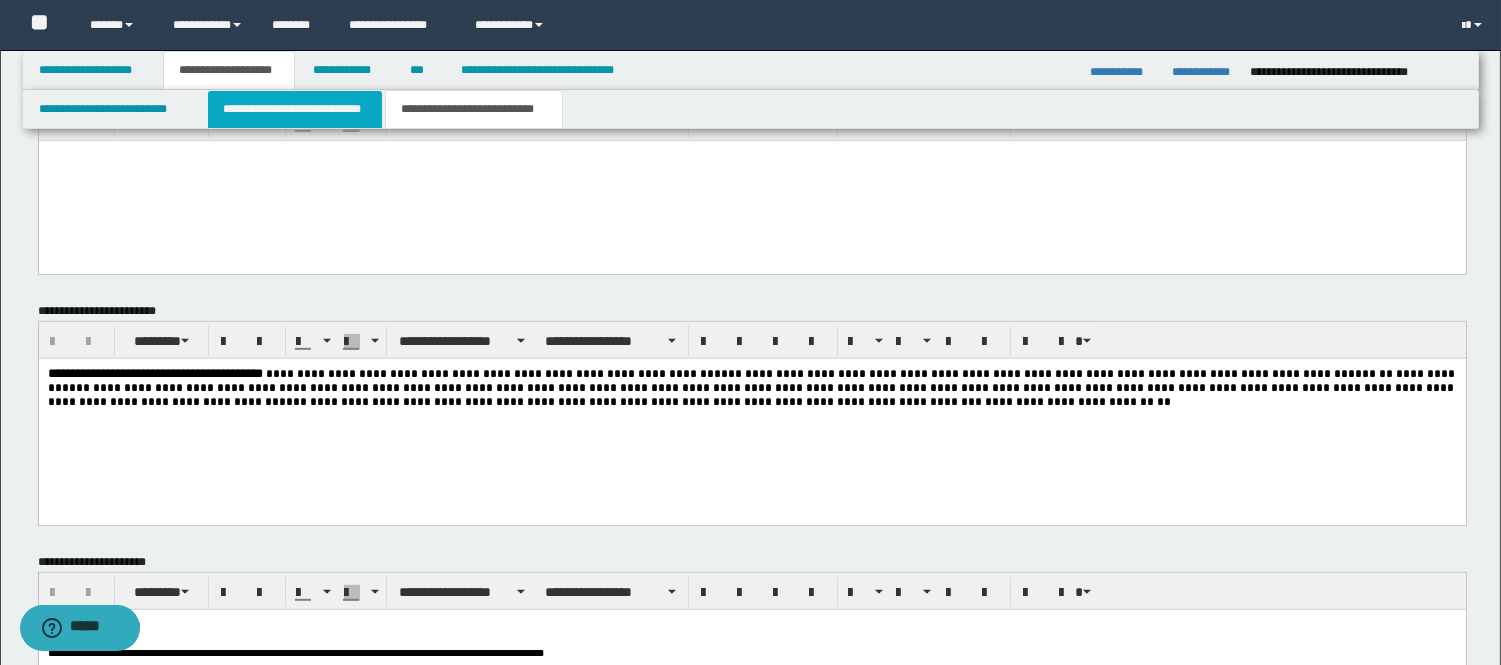 click on "**********" at bounding box center [295, 109] 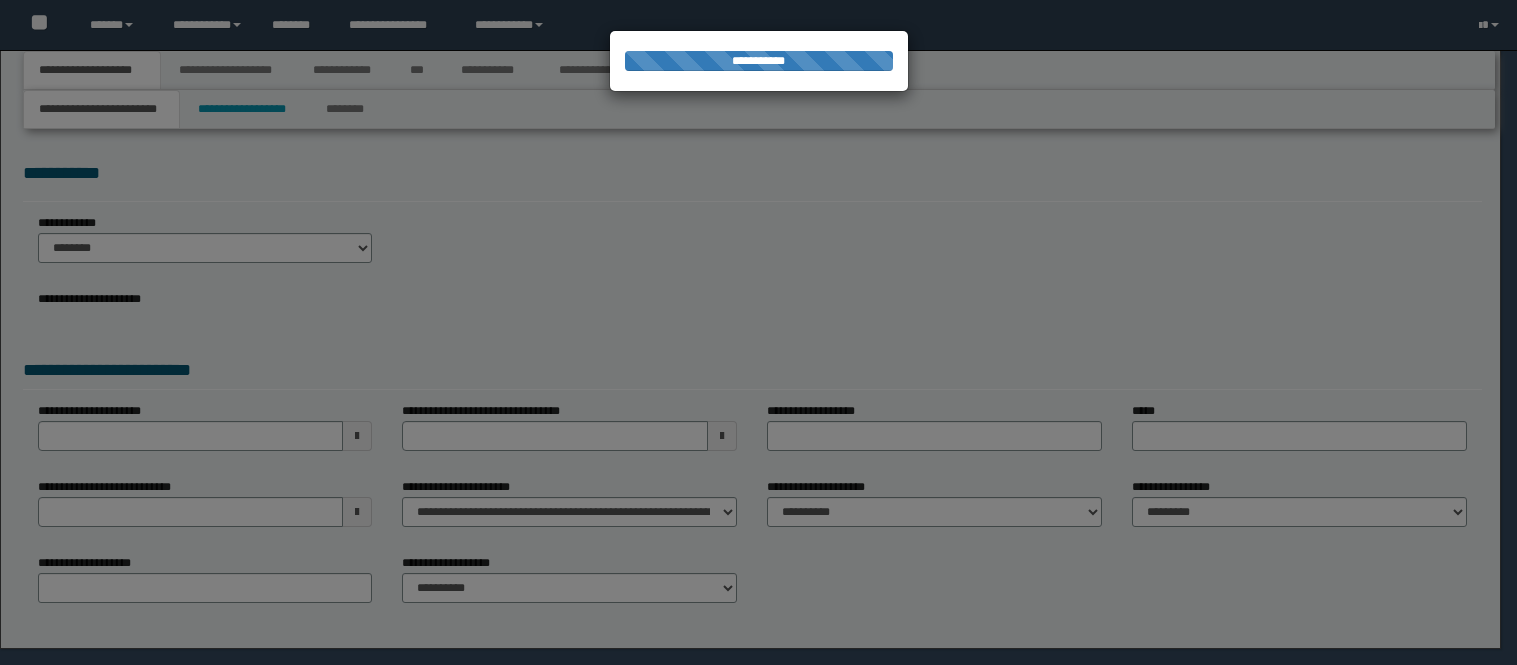 scroll, scrollTop: 0, scrollLeft: 0, axis: both 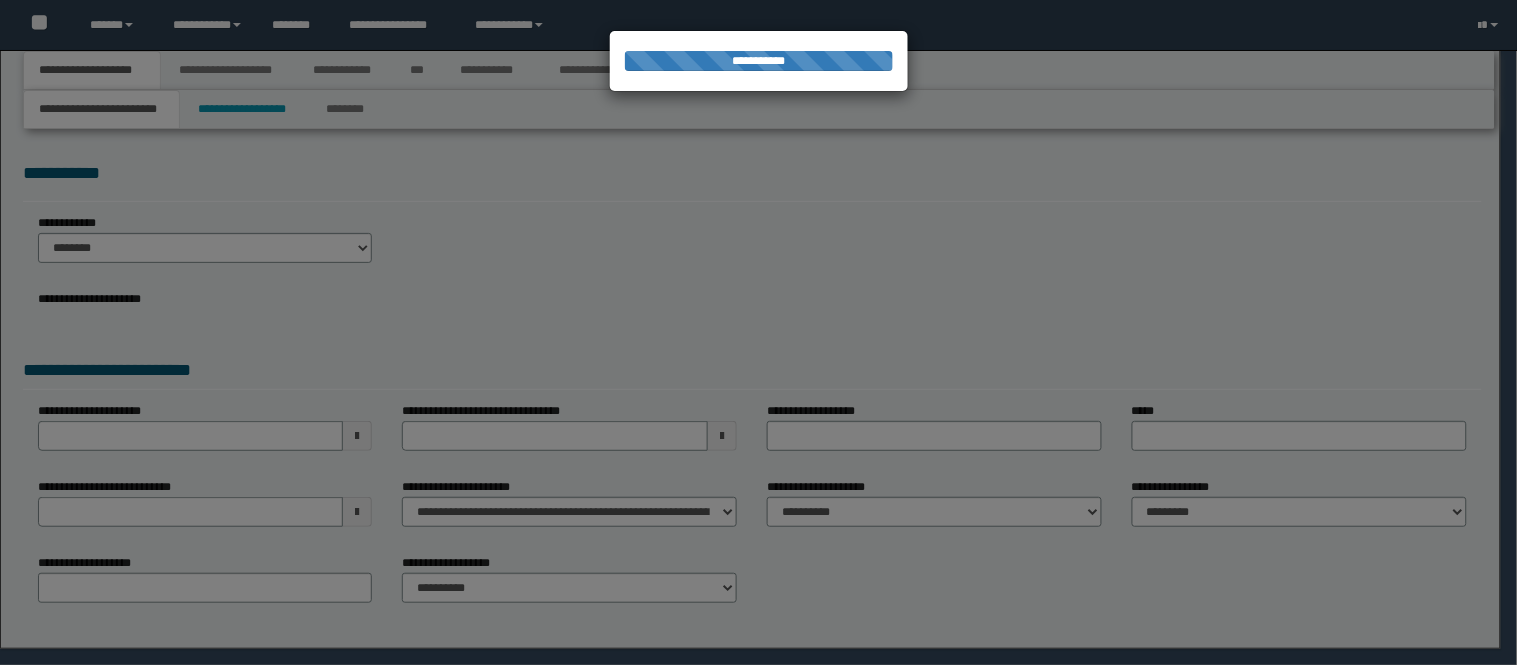 select on "*" 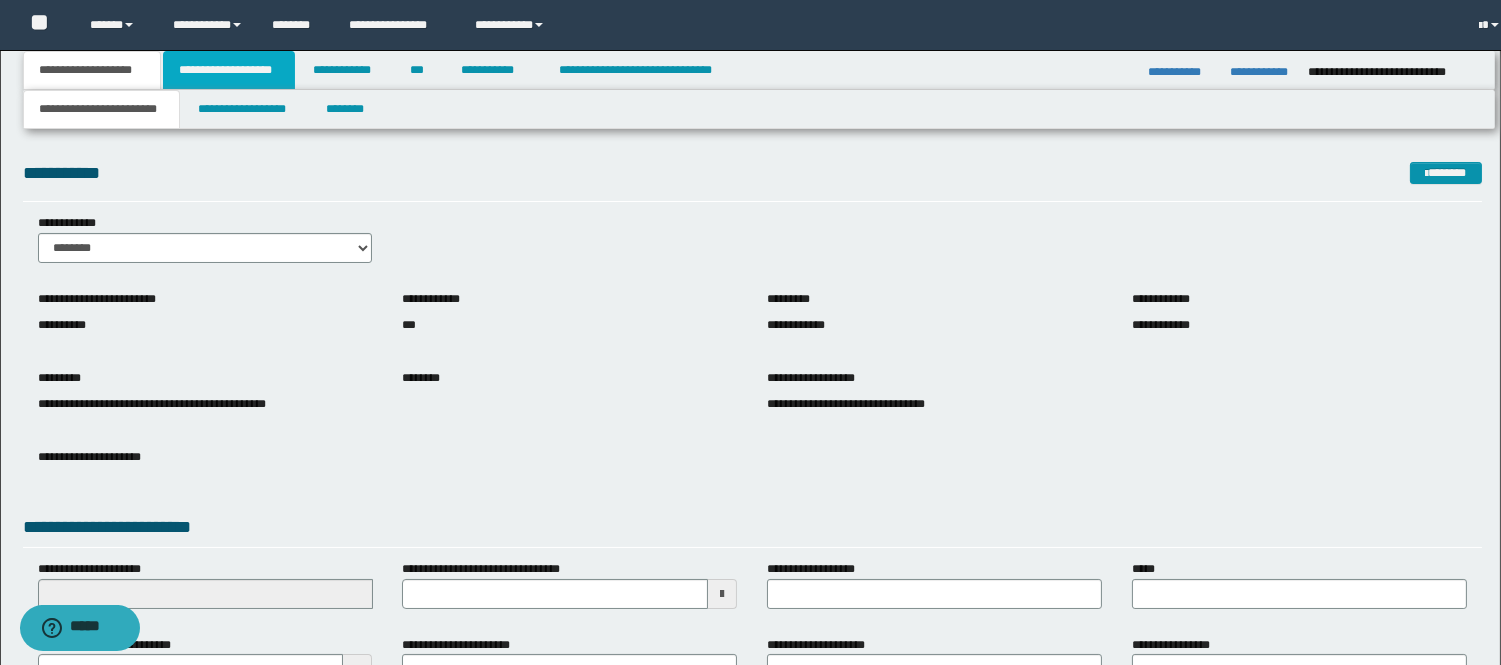 click on "**********" at bounding box center (229, 70) 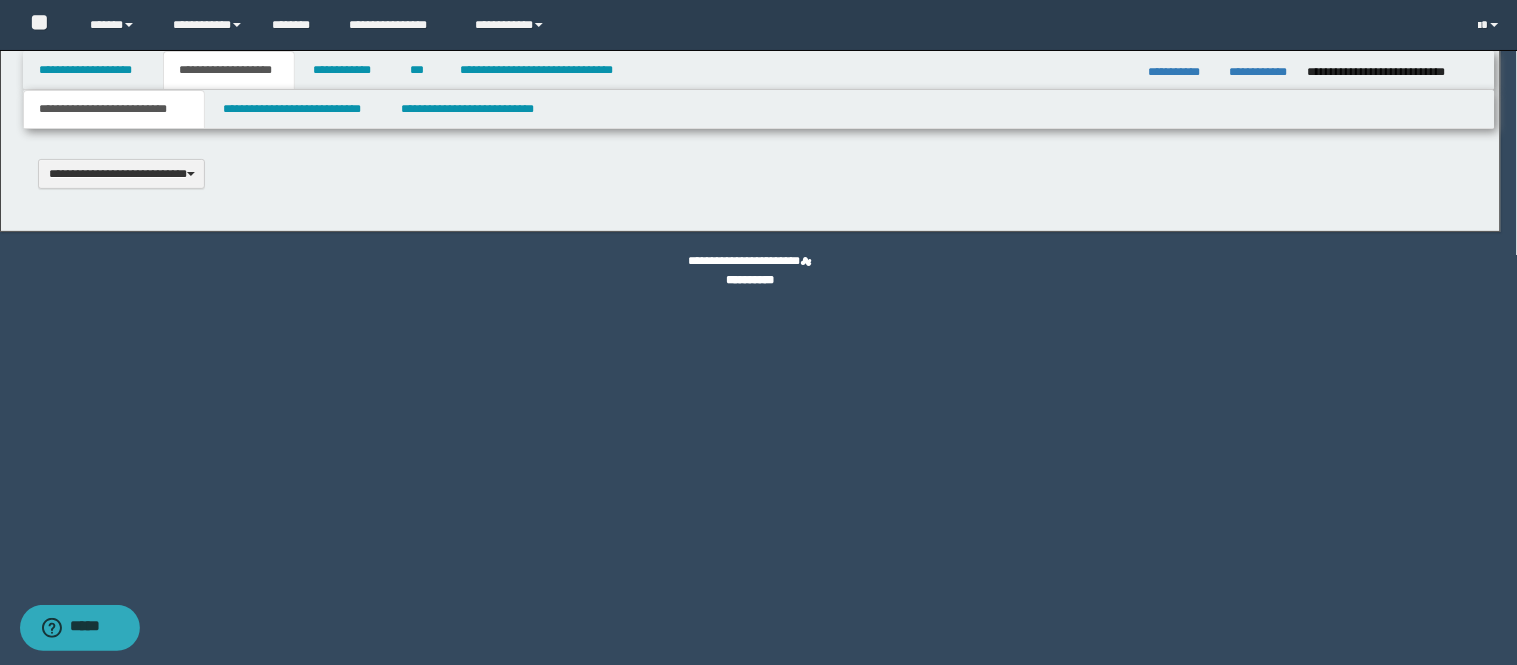 type 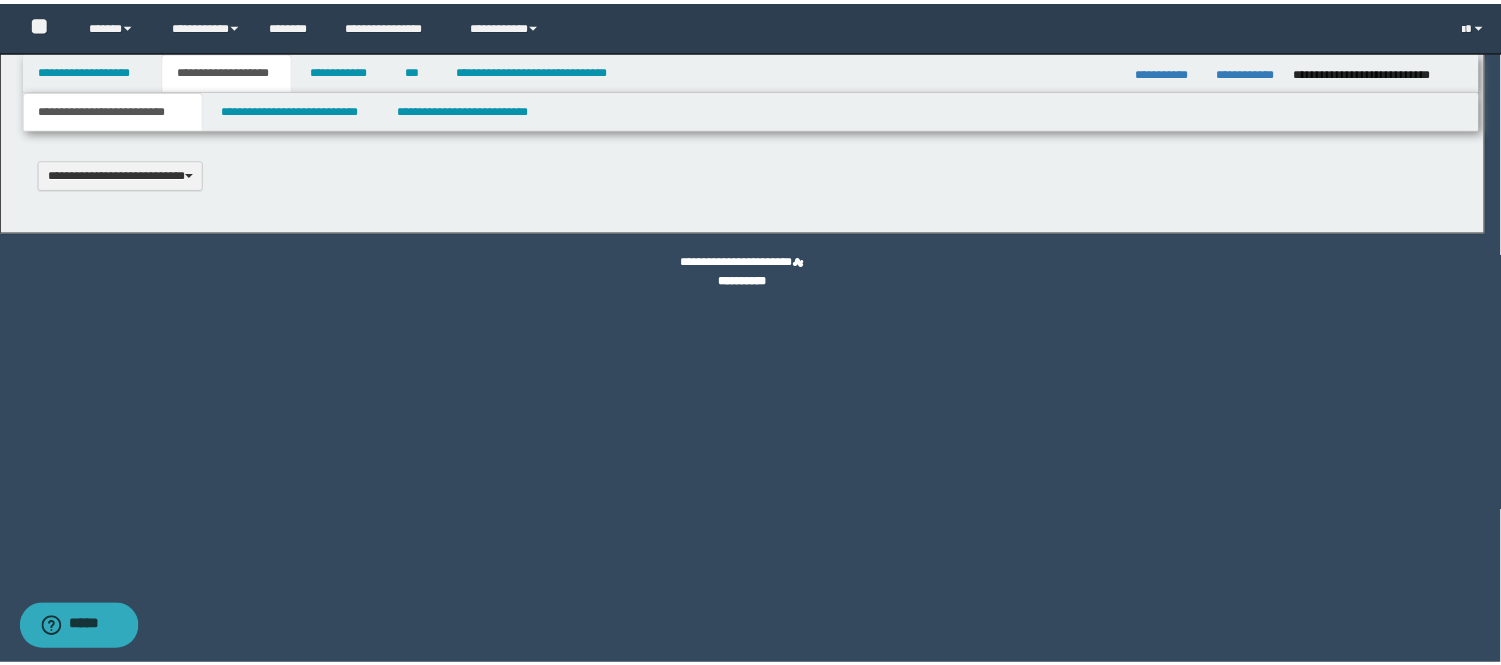 scroll, scrollTop: 0, scrollLeft: 0, axis: both 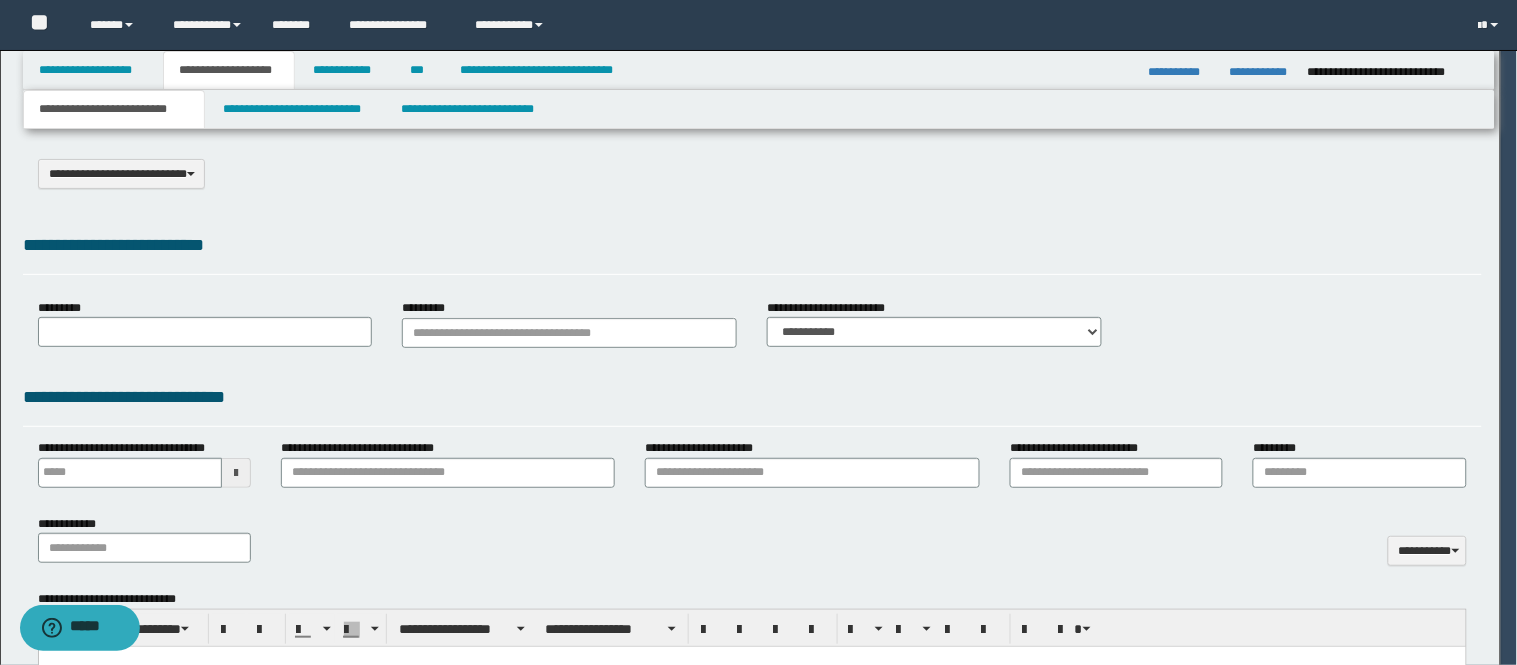 select on "*" 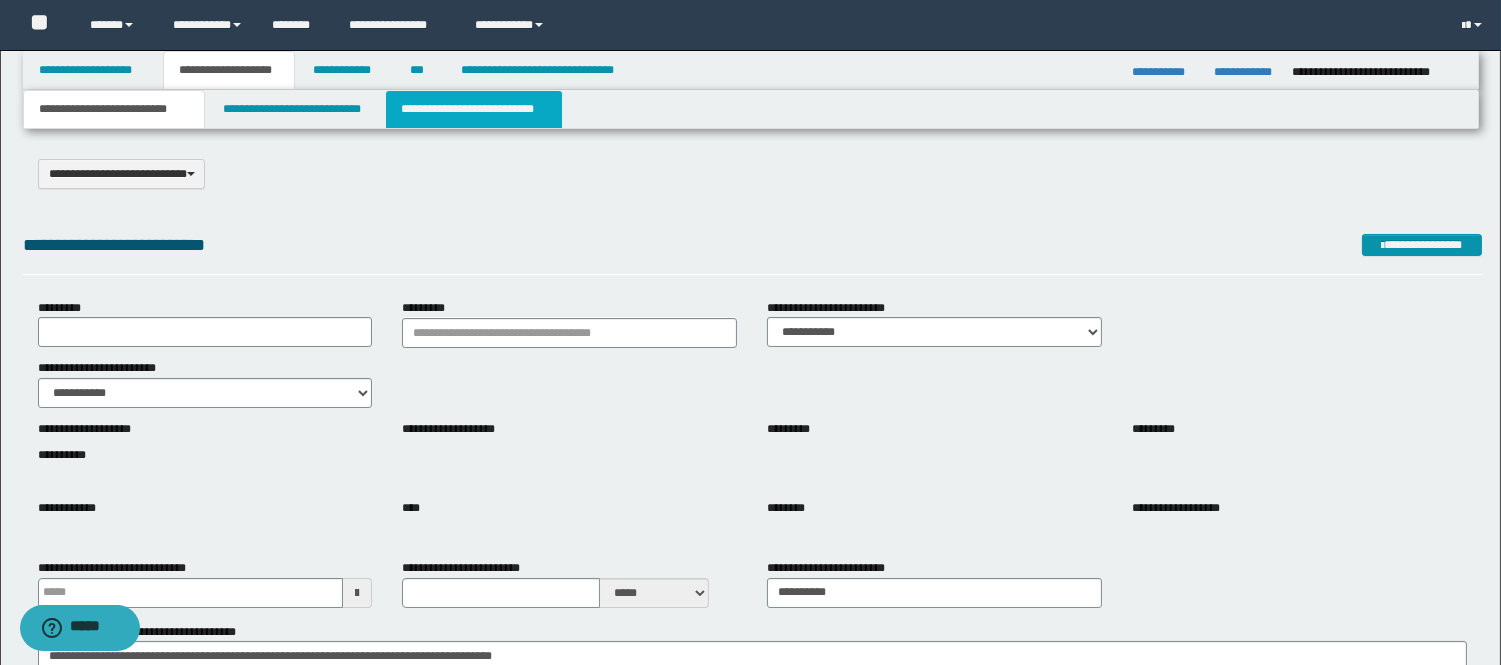 click on "**********" at bounding box center [474, 109] 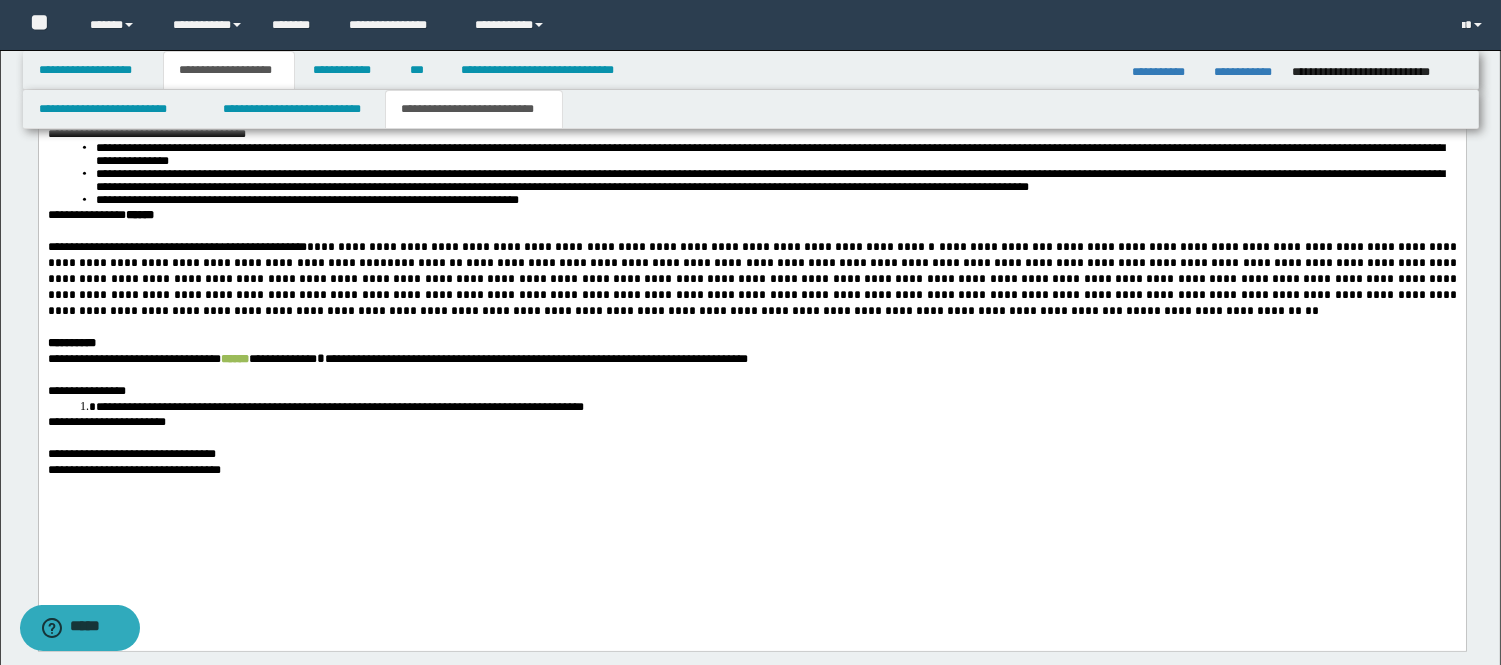 scroll, scrollTop: 3222, scrollLeft: 0, axis: vertical 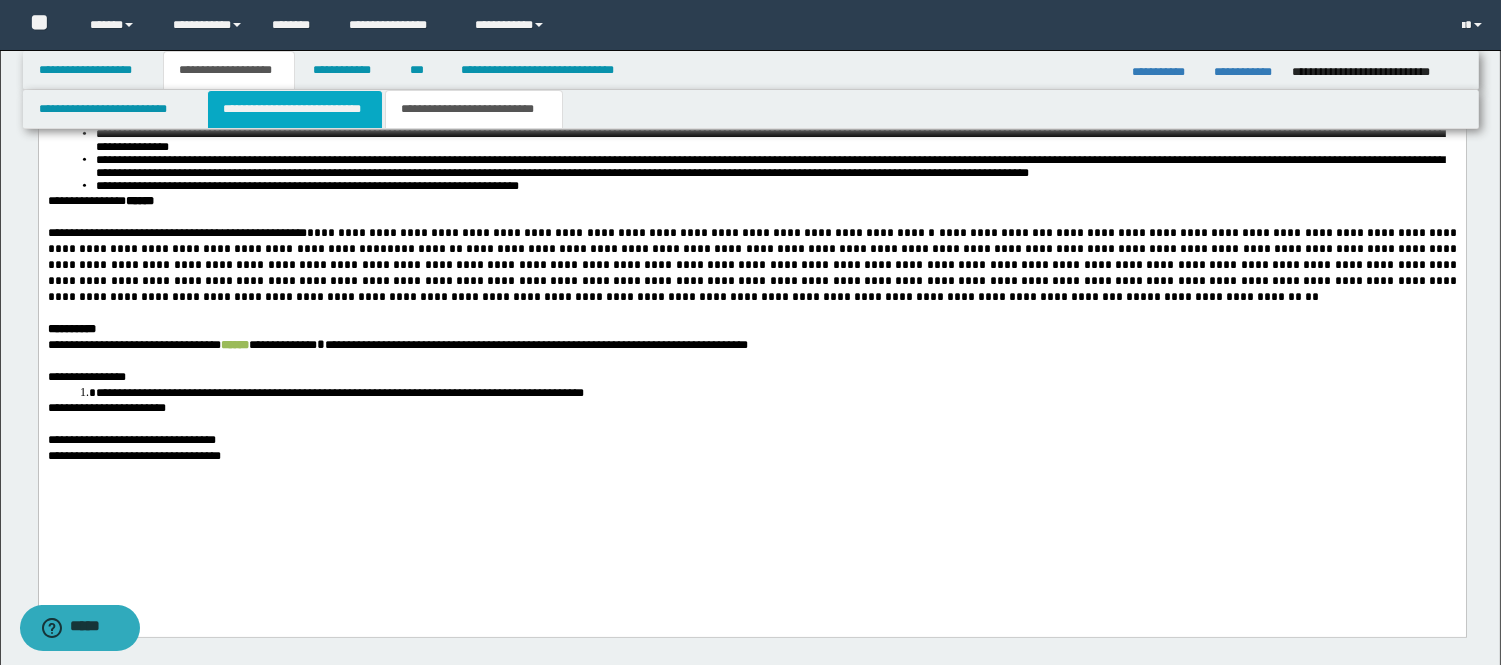 click on "**********" at bounding box center [295, 109] 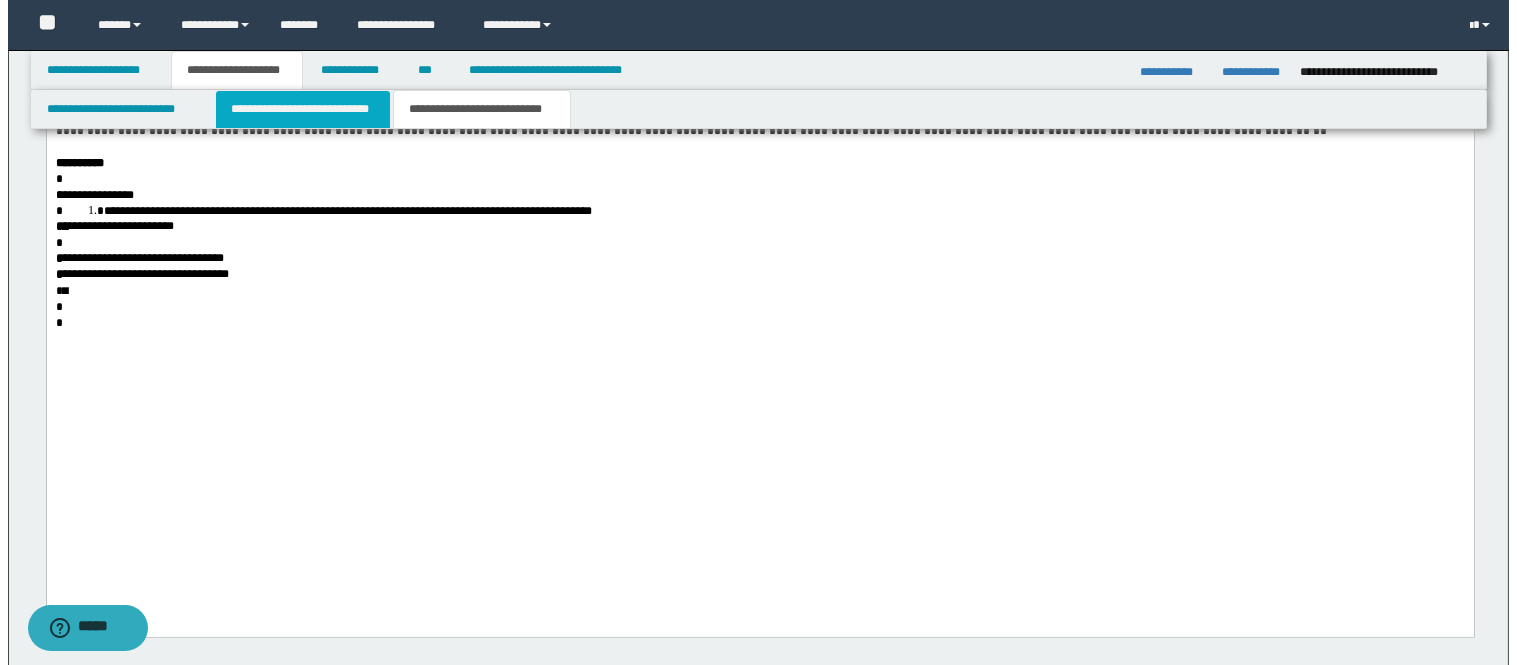 scroll, scrollTop: 0, scrollLeft: 0, axis: both 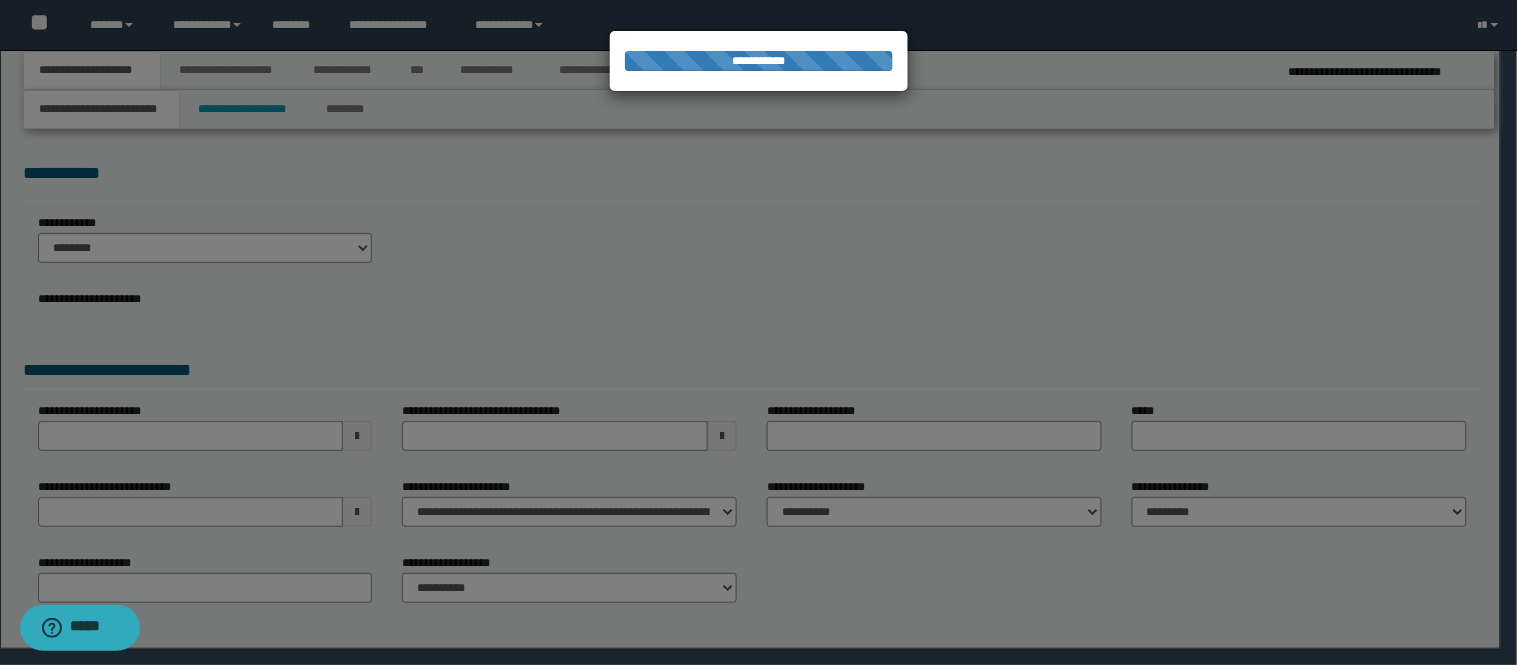select on "*" 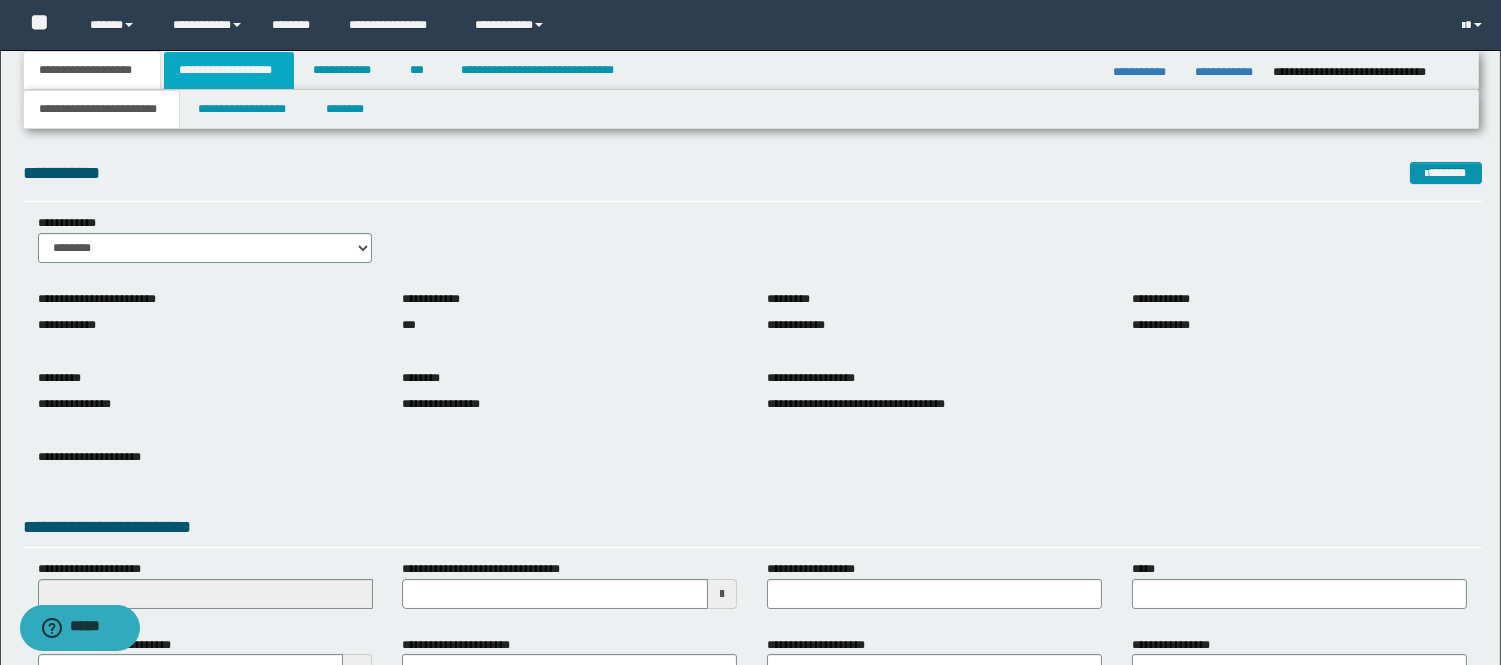 click on "**********" at bounding box center (229, 70) 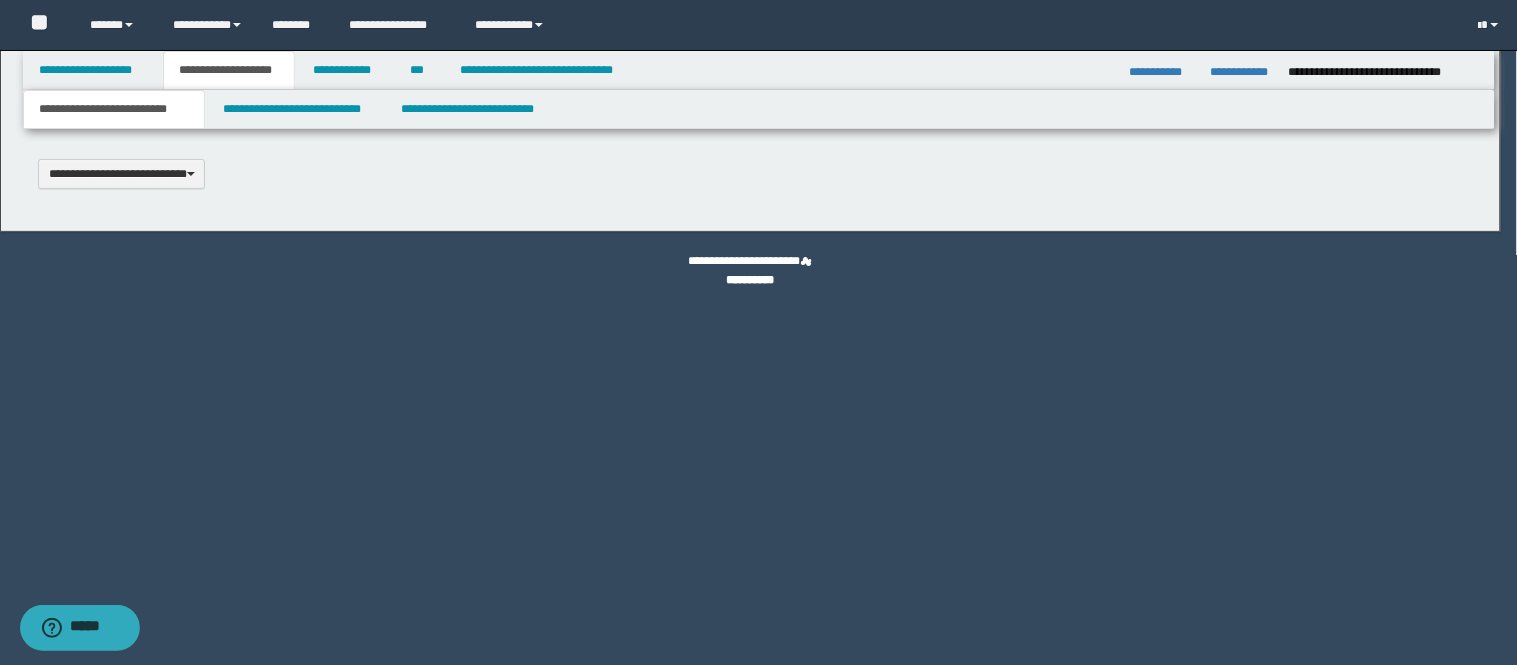 type 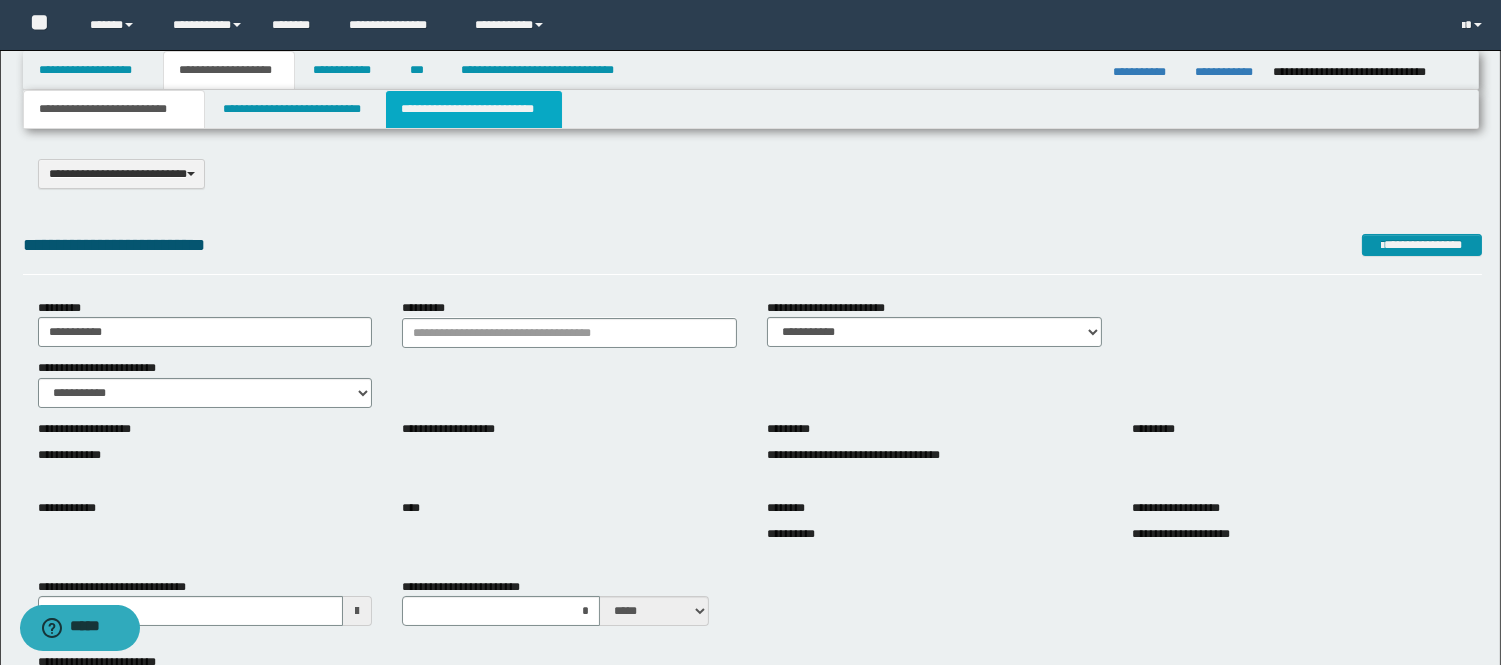 drag, startPoint x: 422, startPoint y: 133, endPoint x: 438, endPoint y: 114, distance: 24.839485 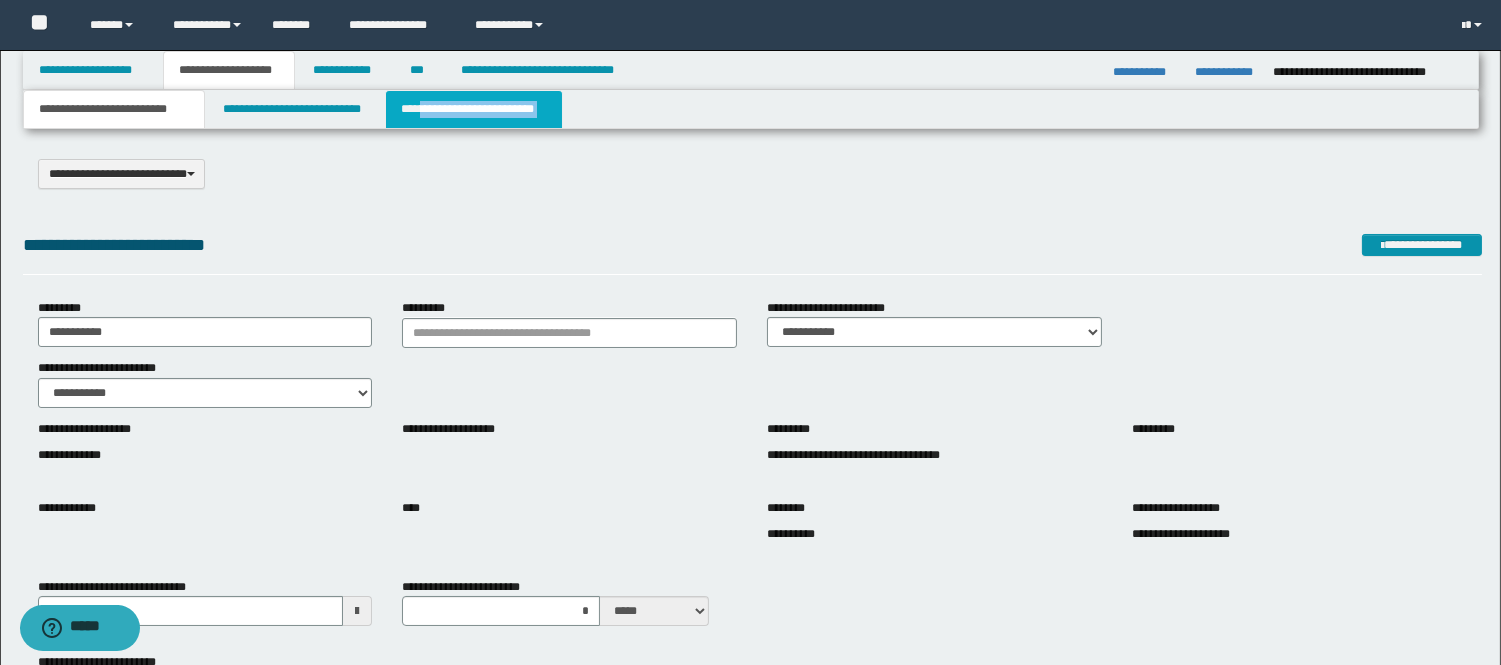 click on "**********" at bounding box center [474, 109] 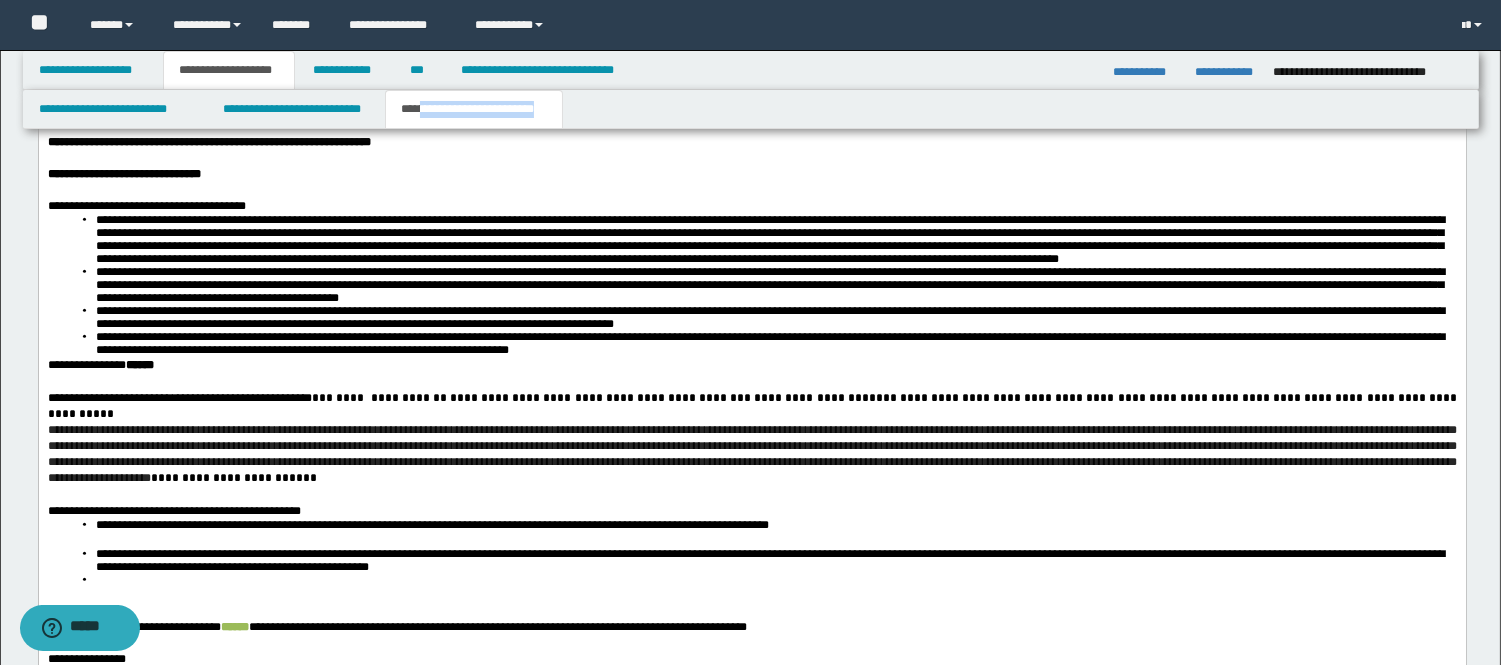 scroll, scrollTop: 4111, scrollLeft: 0, axis: vertical 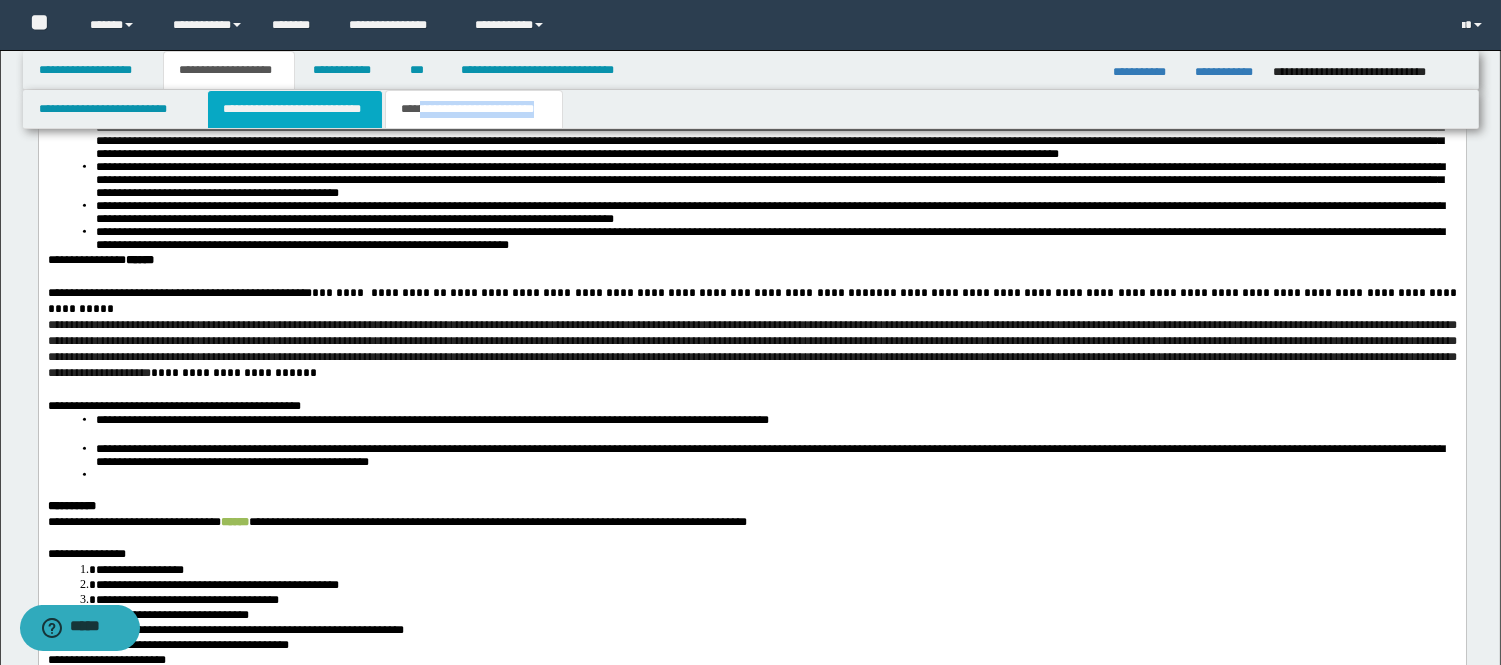 click on "**********" at bounding box center (295, 109) 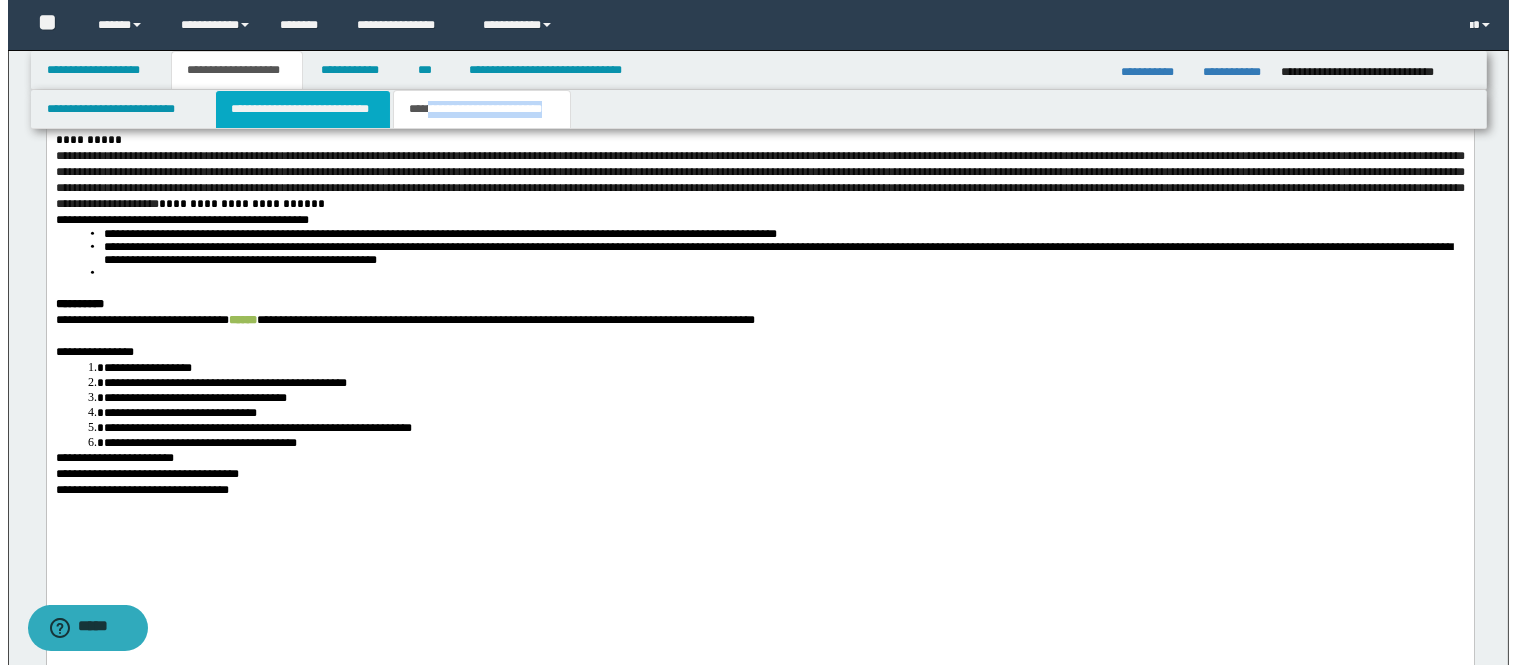 scroll, scrollTop: 0, scrollLeft: 0, axis: both 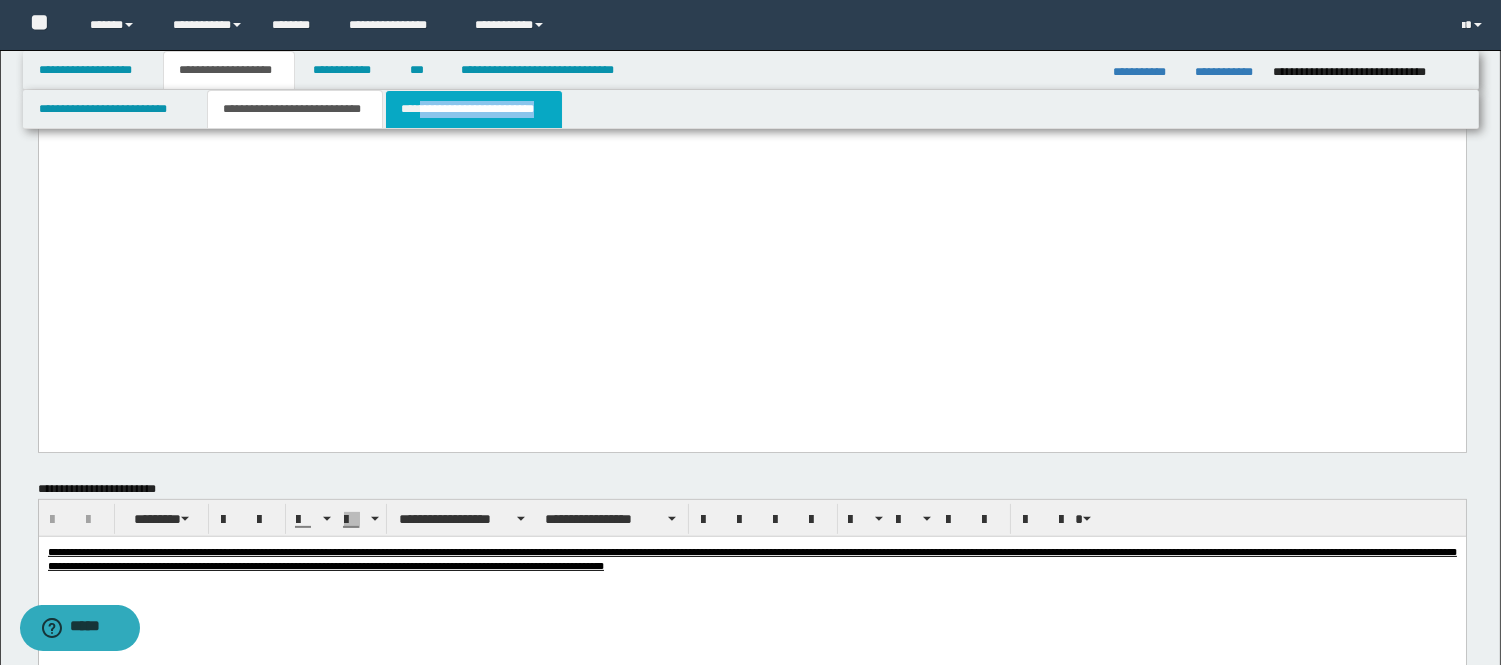 click on "**********" at bounding box center [474, 109] 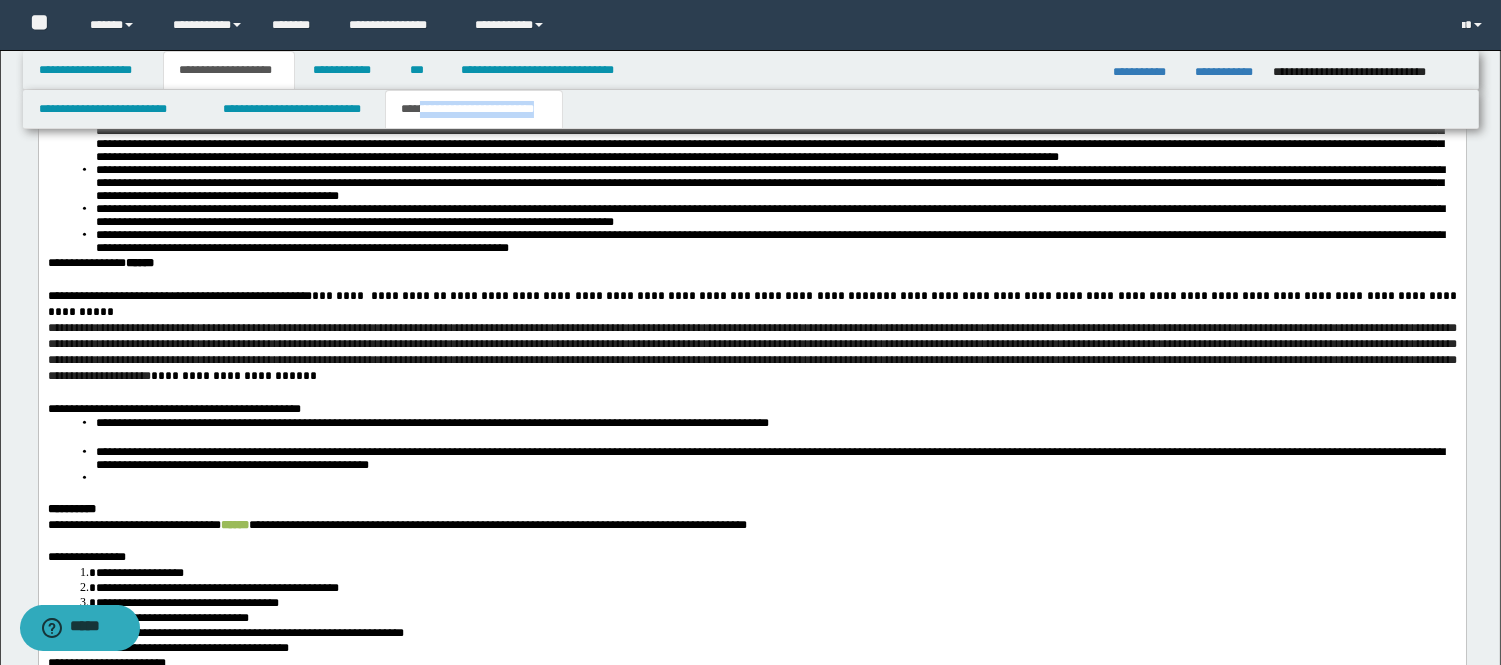 scroll, scrollTop: 4111, scrollLeft: 0, axis: vertical 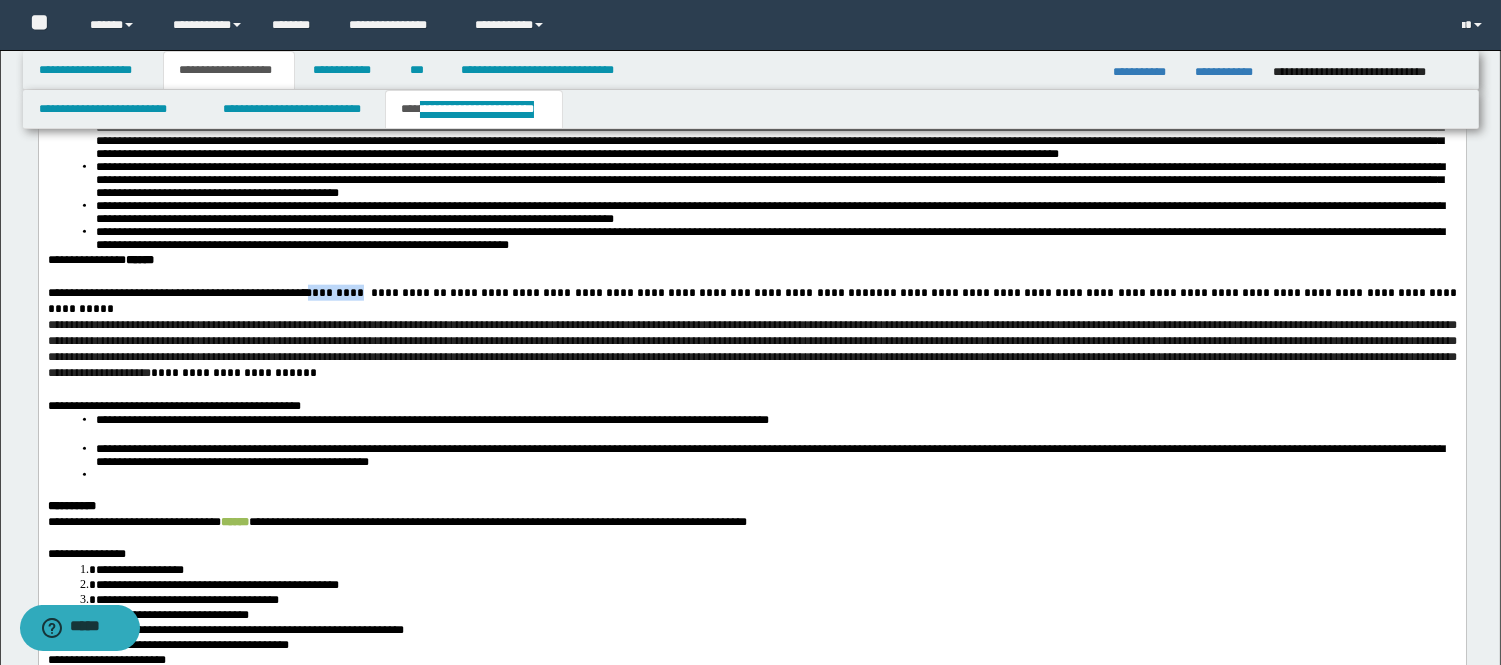 drag, startPoint x: 471, startPoint y: 286, endPoint x: 415, endPoint y: 288, distance: 56.0357 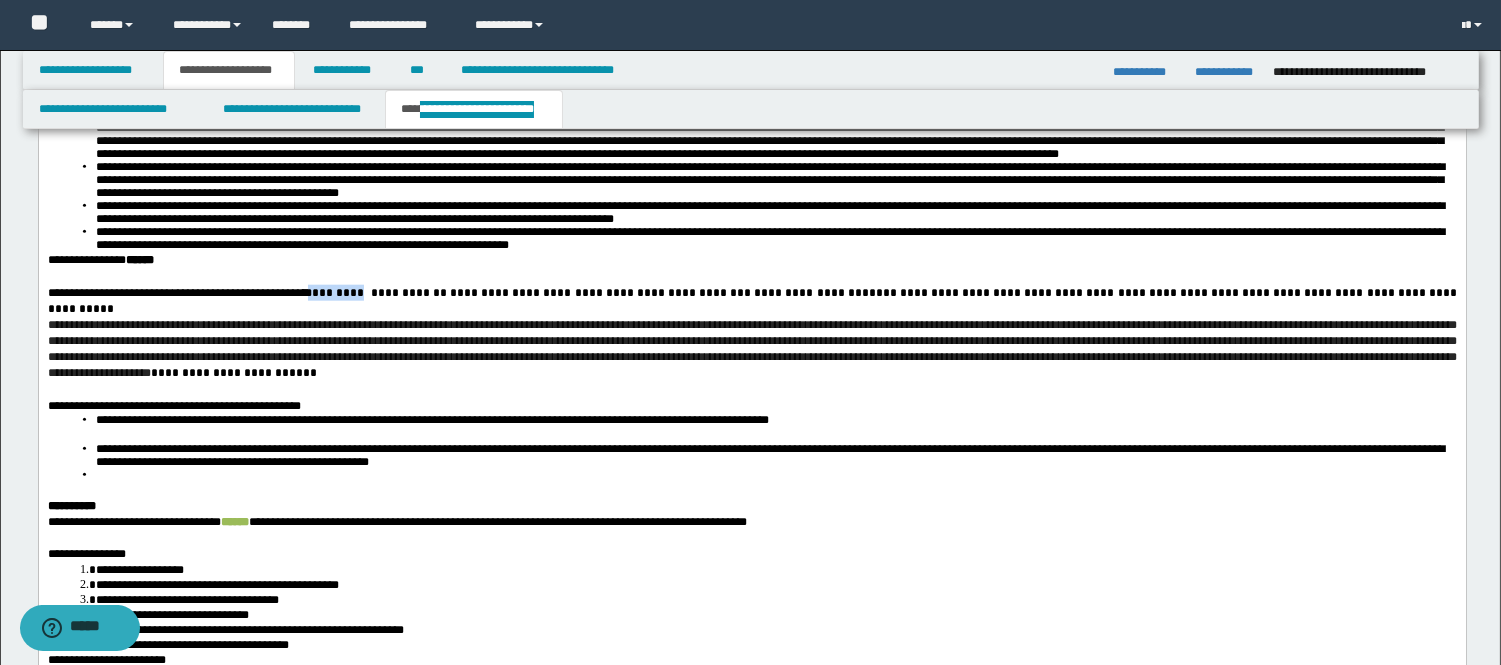 click on "**********" at bounding box center (753, 302) 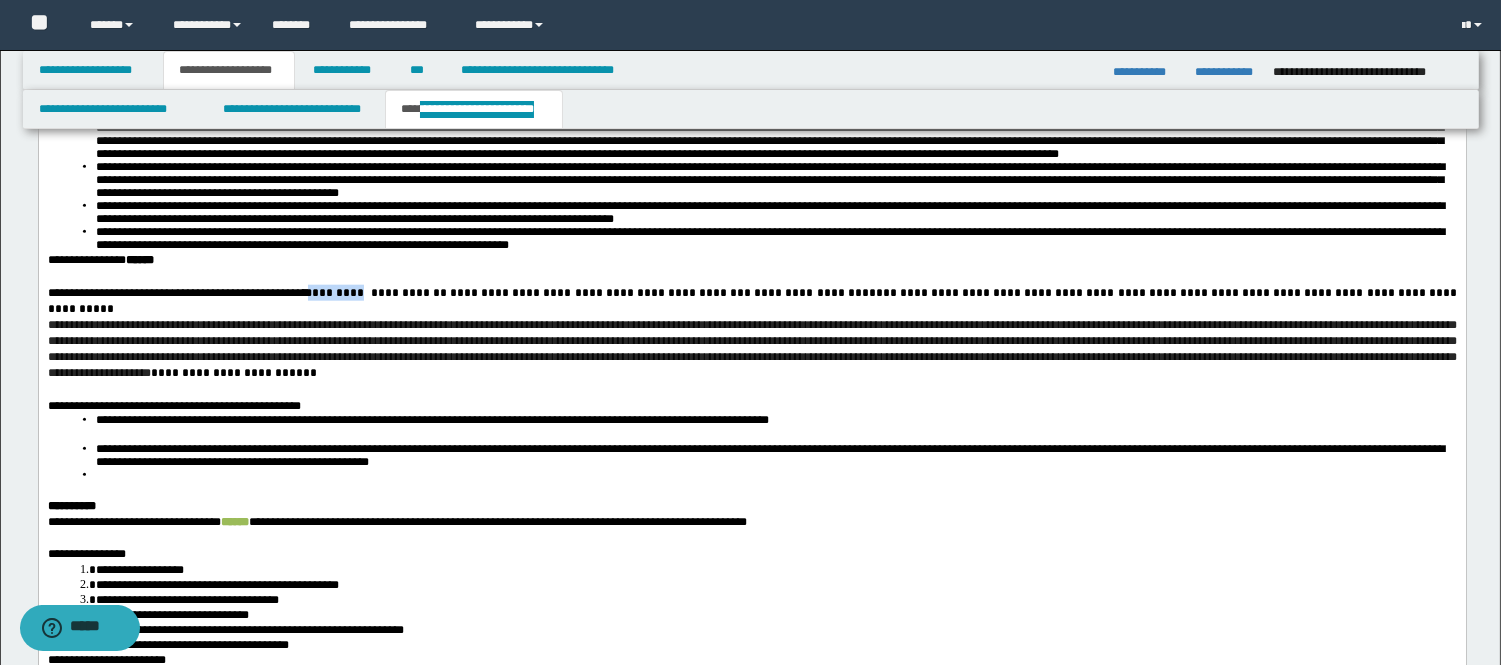 type 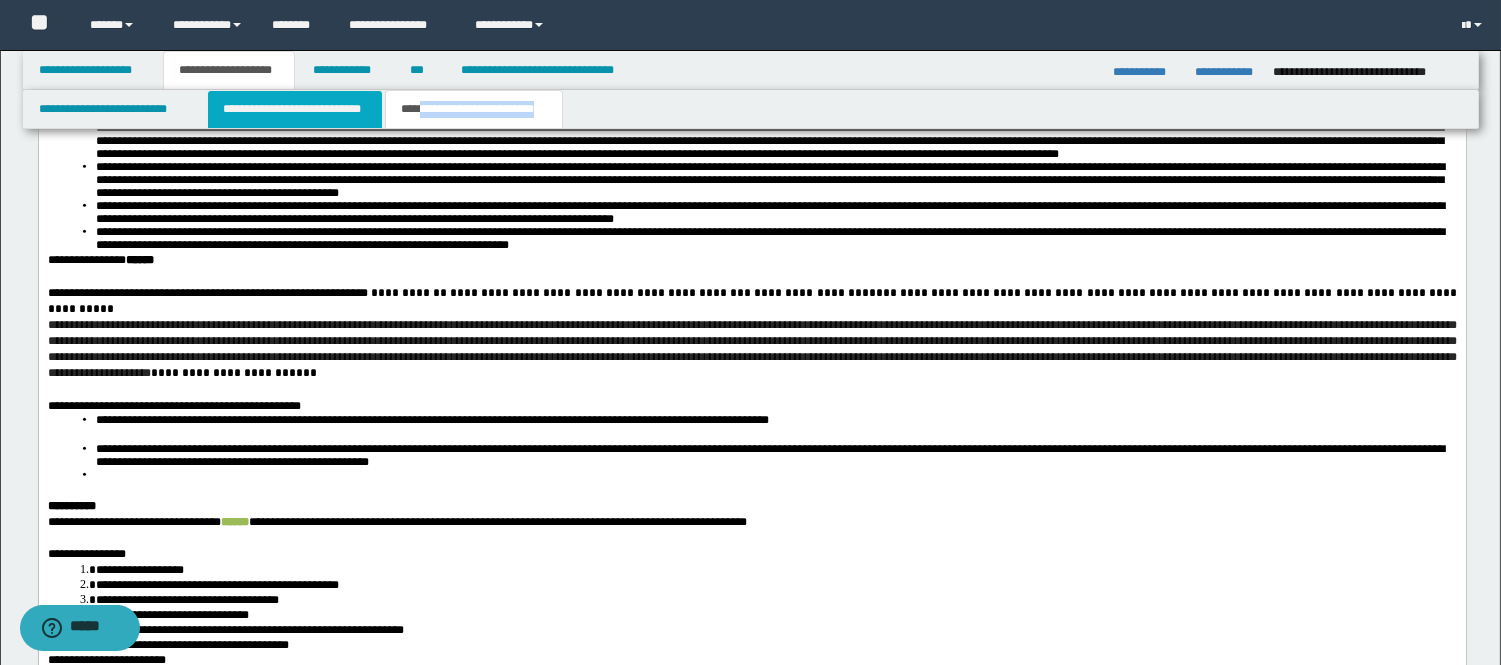 click on "**********" at bounding box center (295, 109) 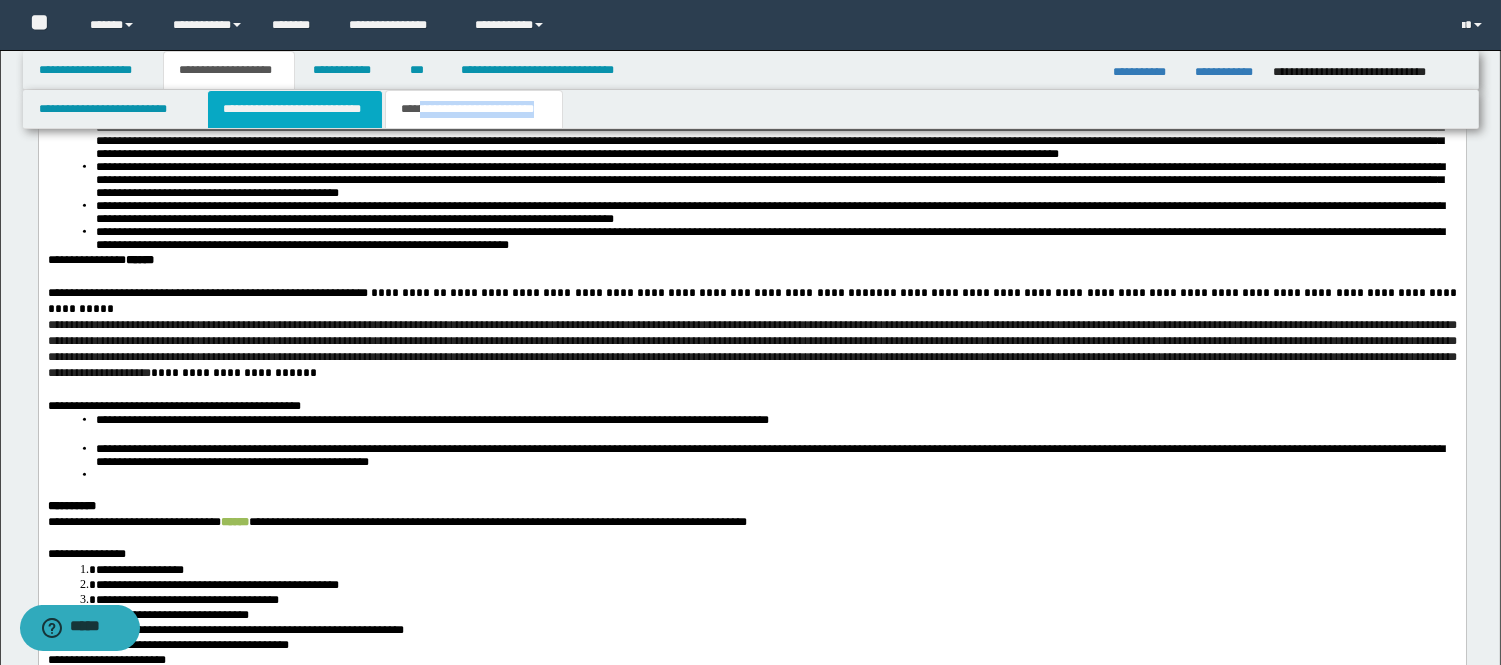 type 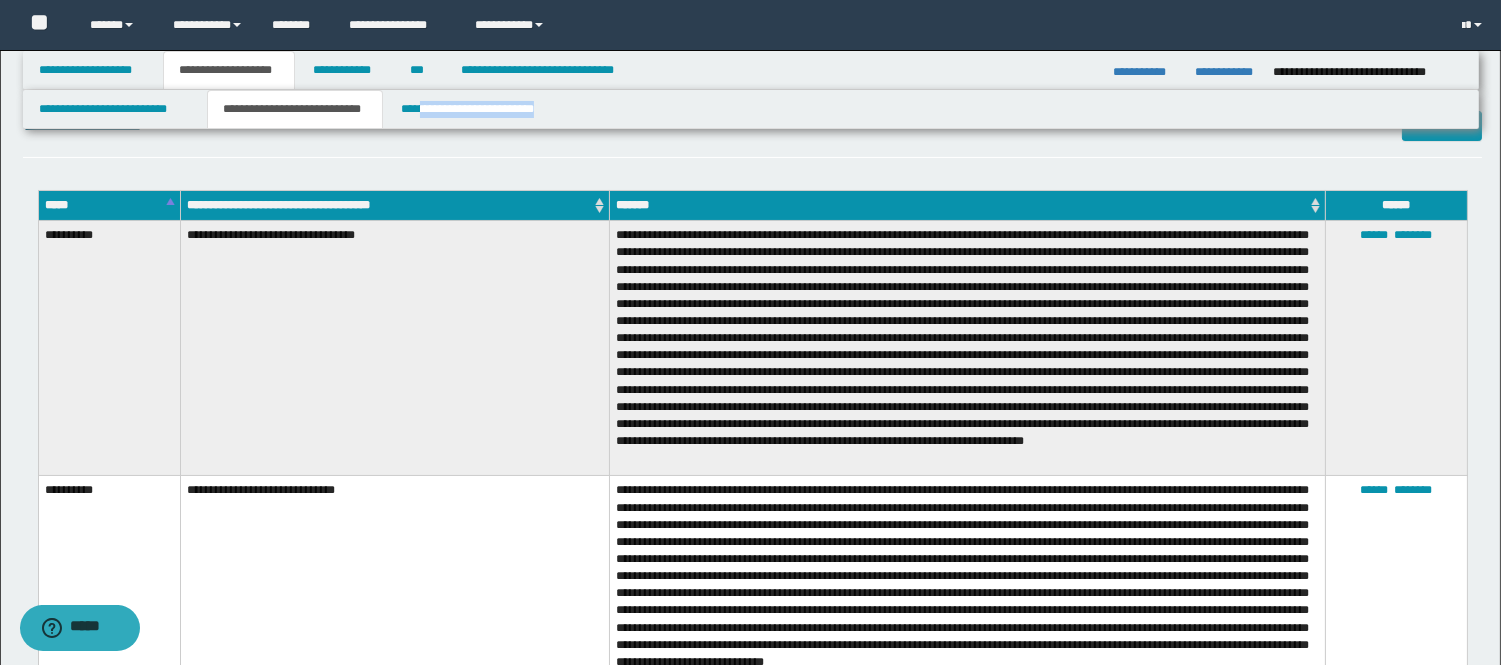 scroll, scrollTop: 0, scrollLeft: 0, axis: both 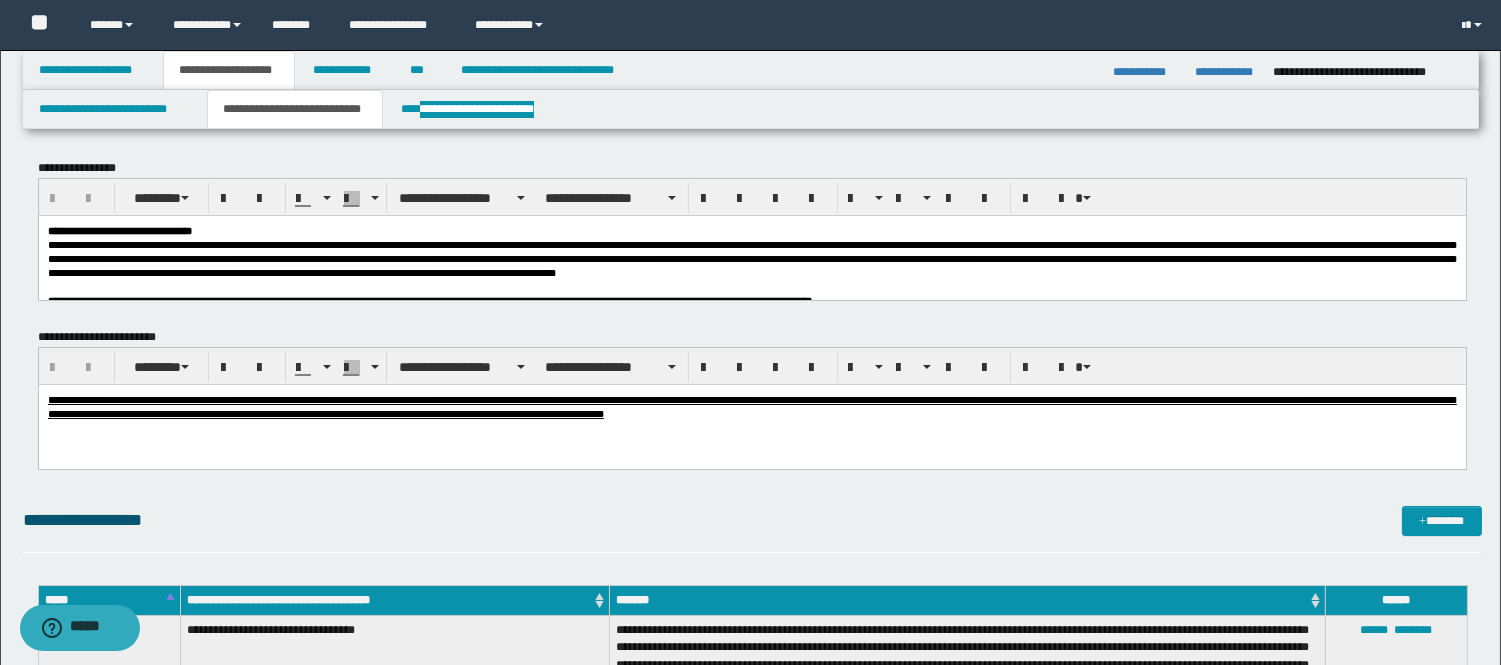 click on "**********" at bounding box center (751, 258) 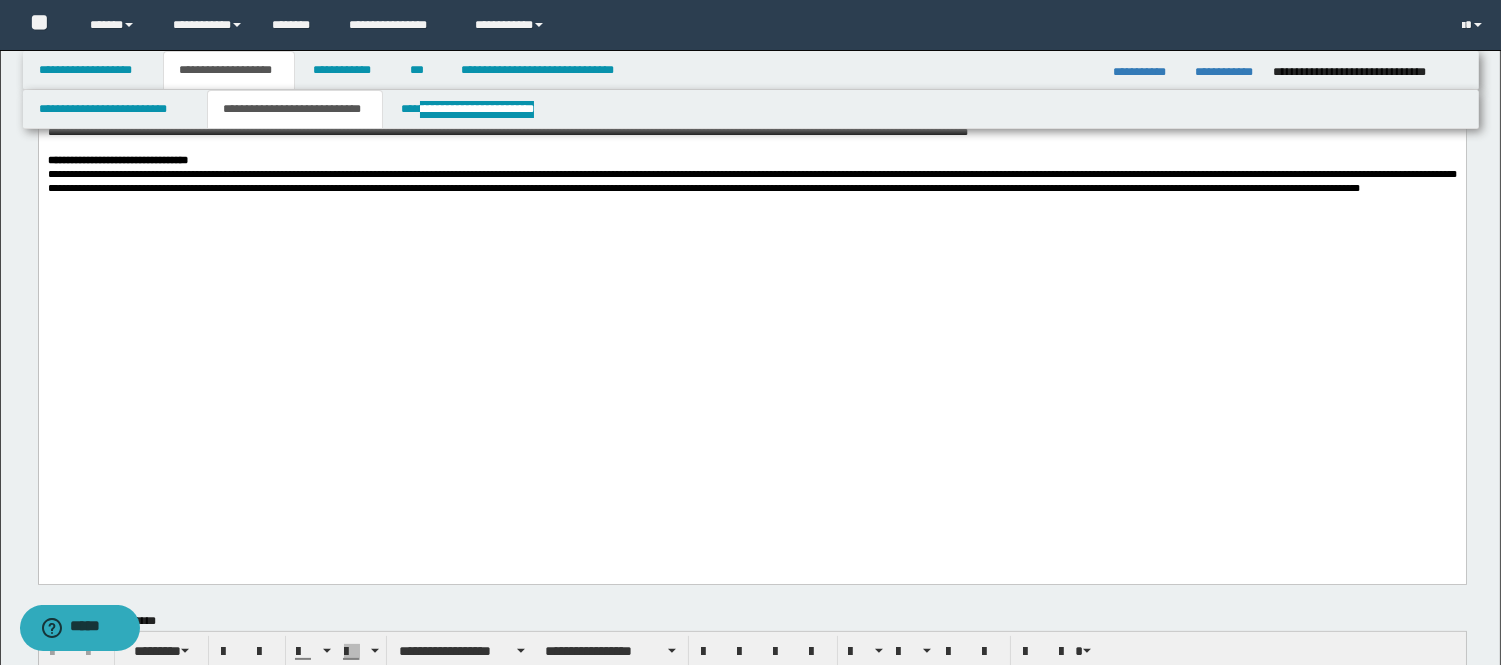 scroll, scrollTop: 1111, scrollLeft: 0, axis: vertical 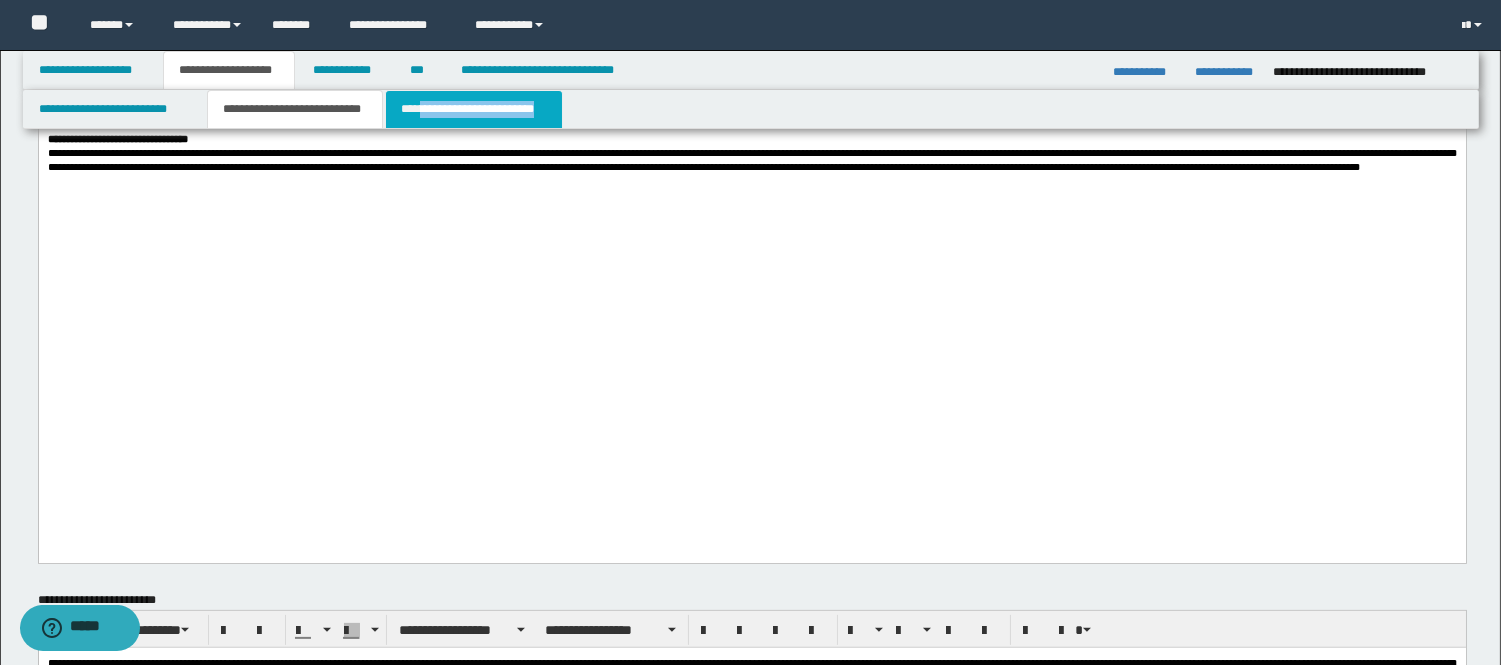 click on "**********" at bounding box center (474, 109) 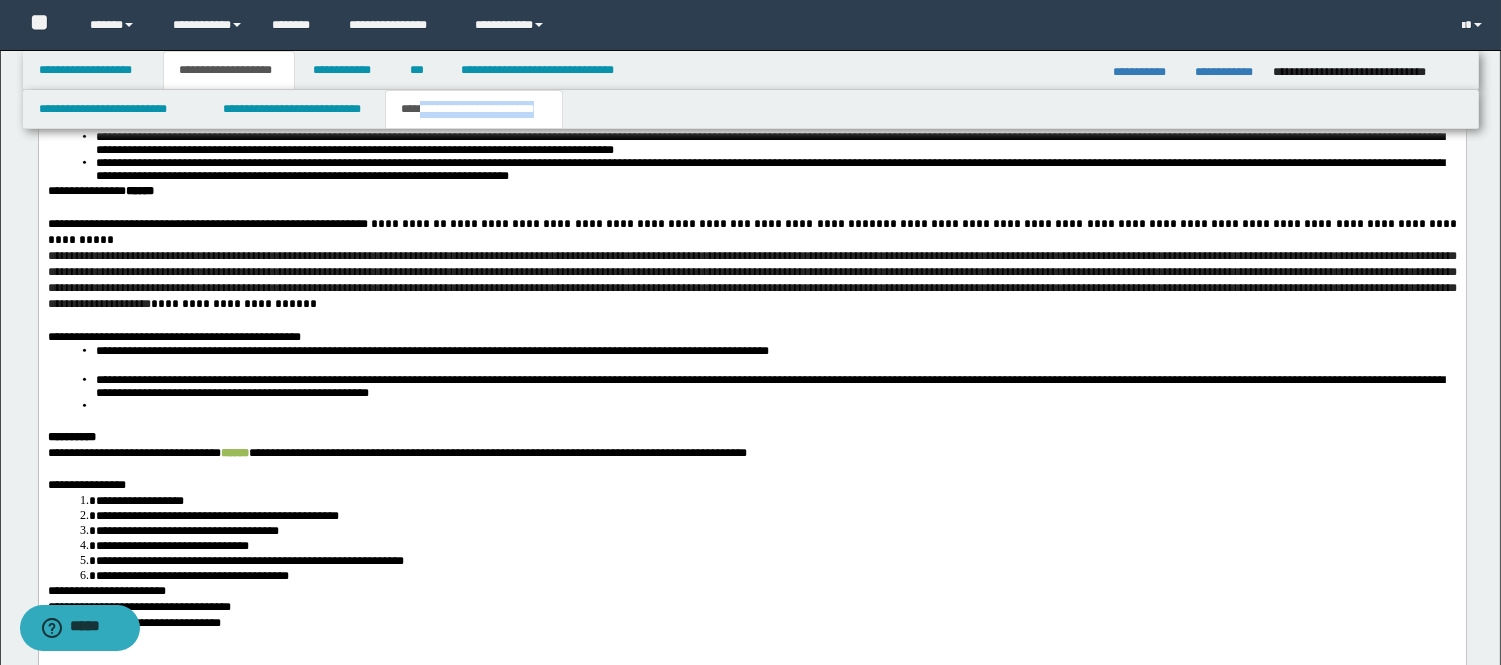 scroll, scrollTop: 4111, scrollLeft: 0, axis: vertical 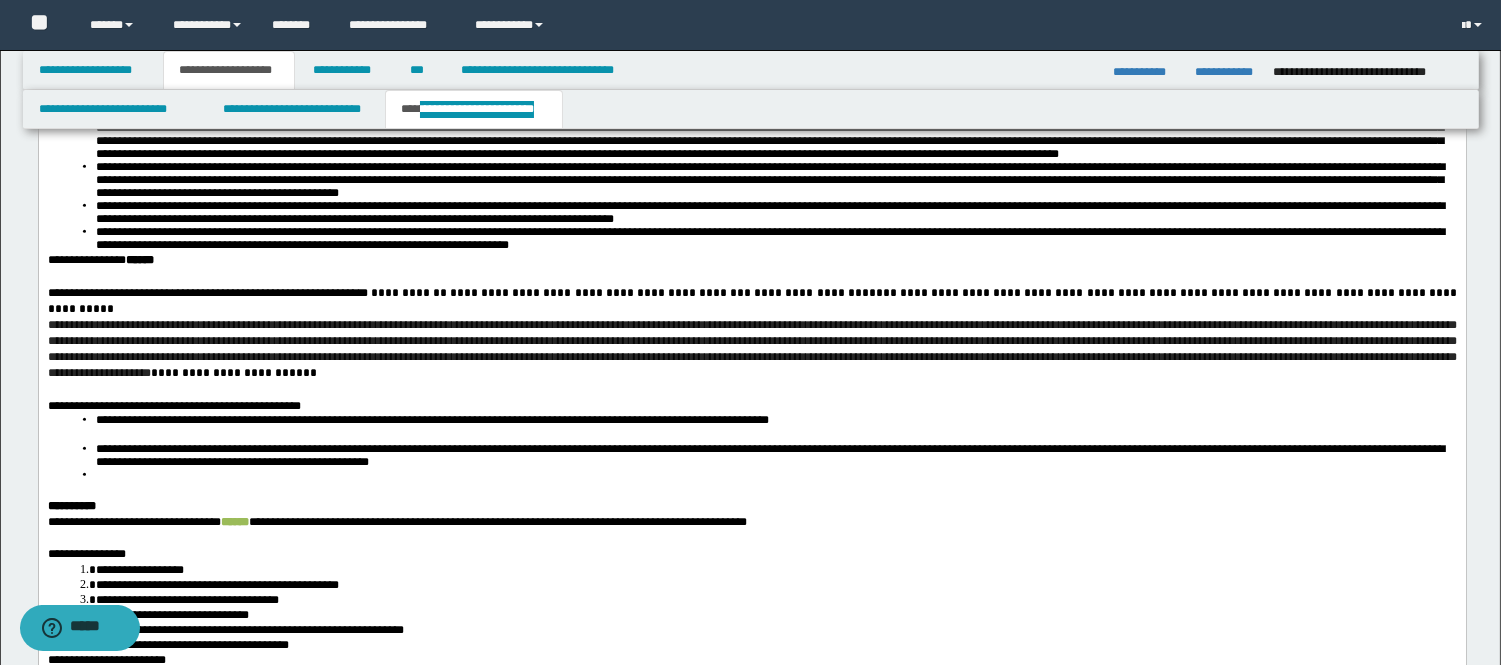 click on "**********" at bounding box center (599, 294) 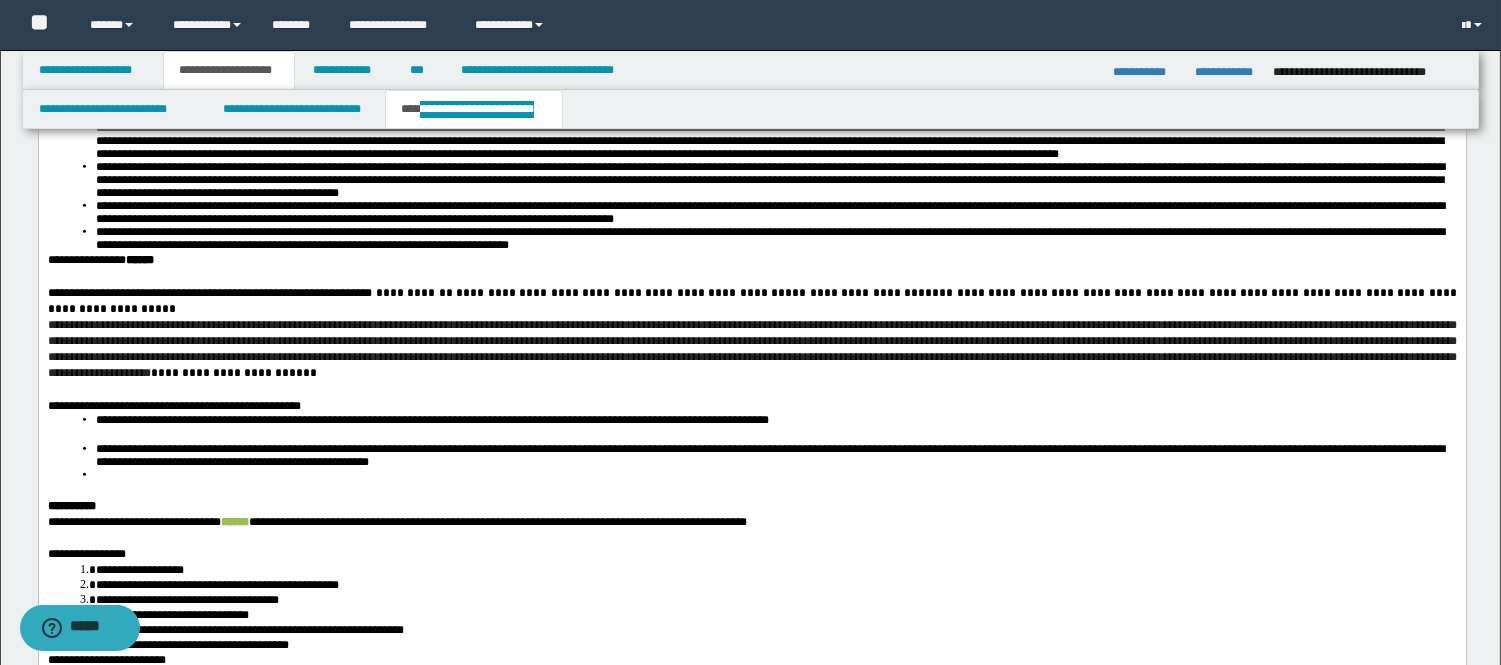 click on "**********" at bounding box center [751, 350] 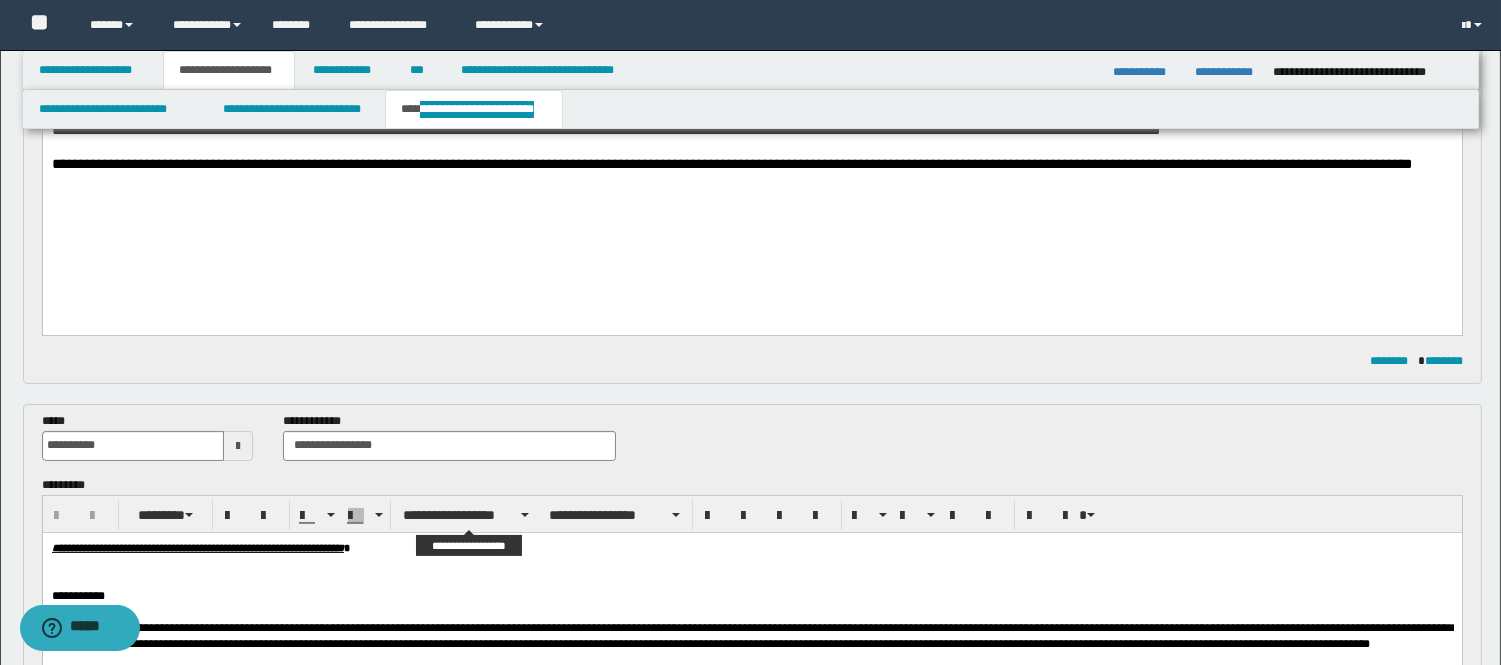 scroll, scrollTop: 666, scrollLeft: 0, axis: vertical 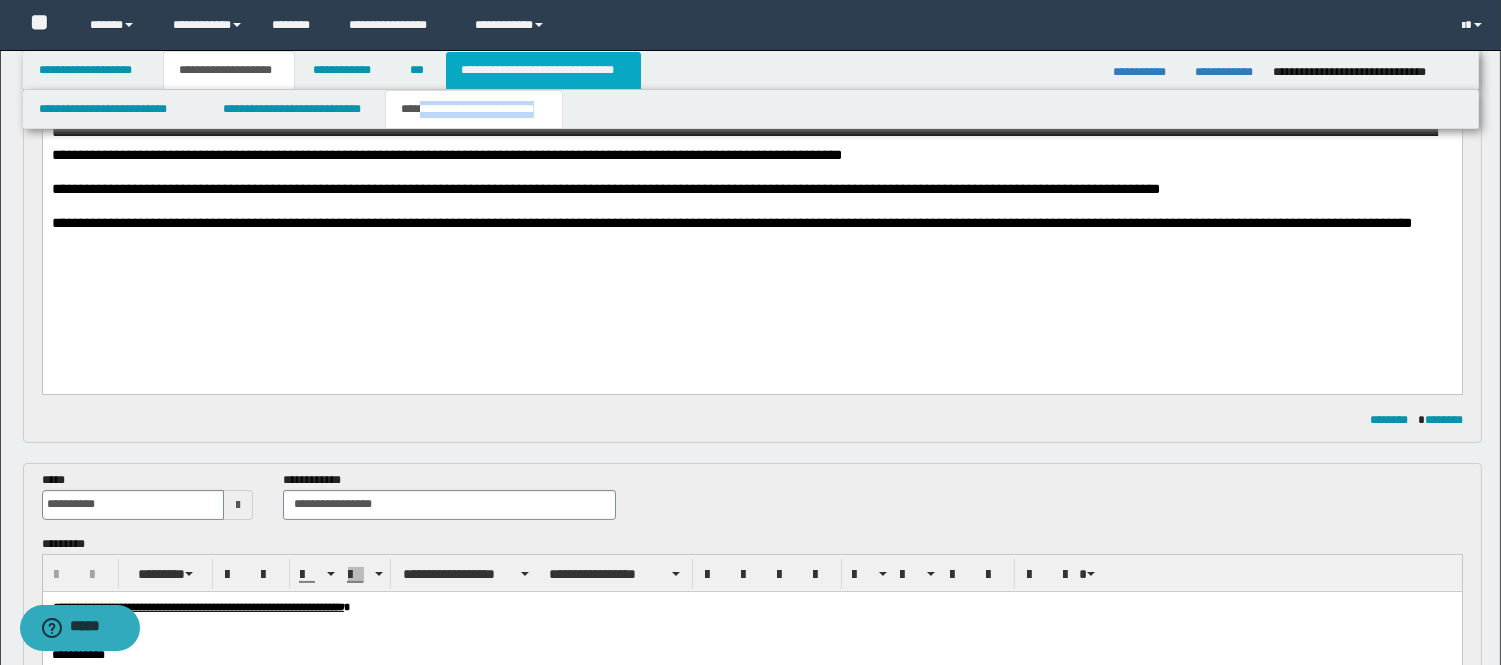 click on "**********" at bounding box center [543, 70] 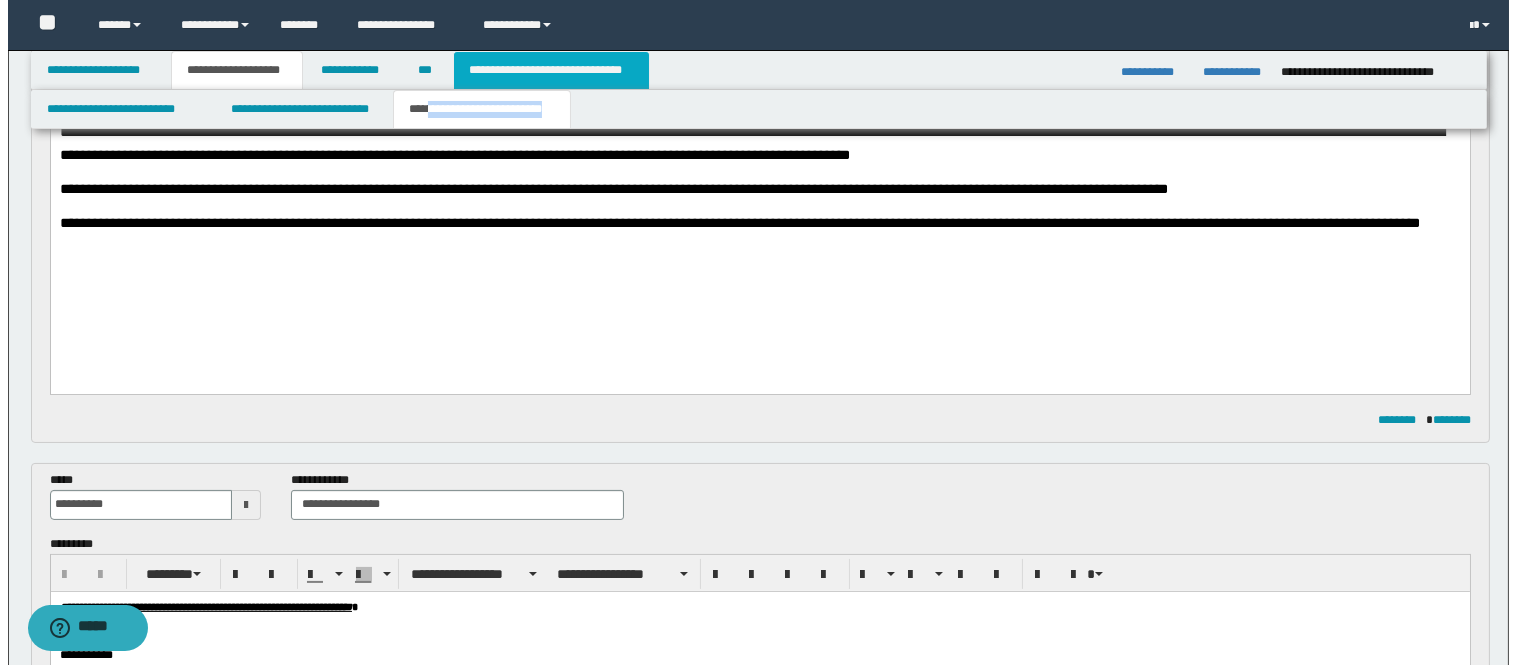 scroll, scrollTop: 0, scrollLeft: 0, axis: both 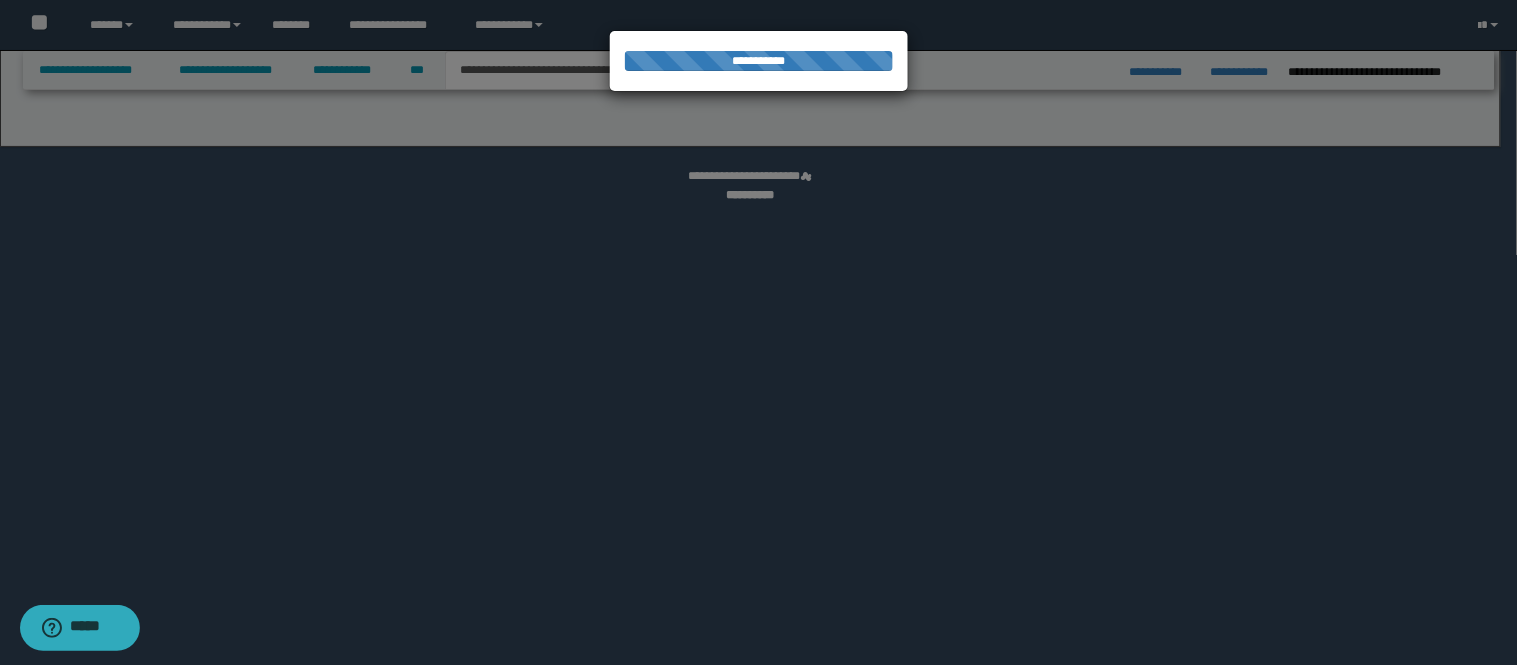 select on "*" 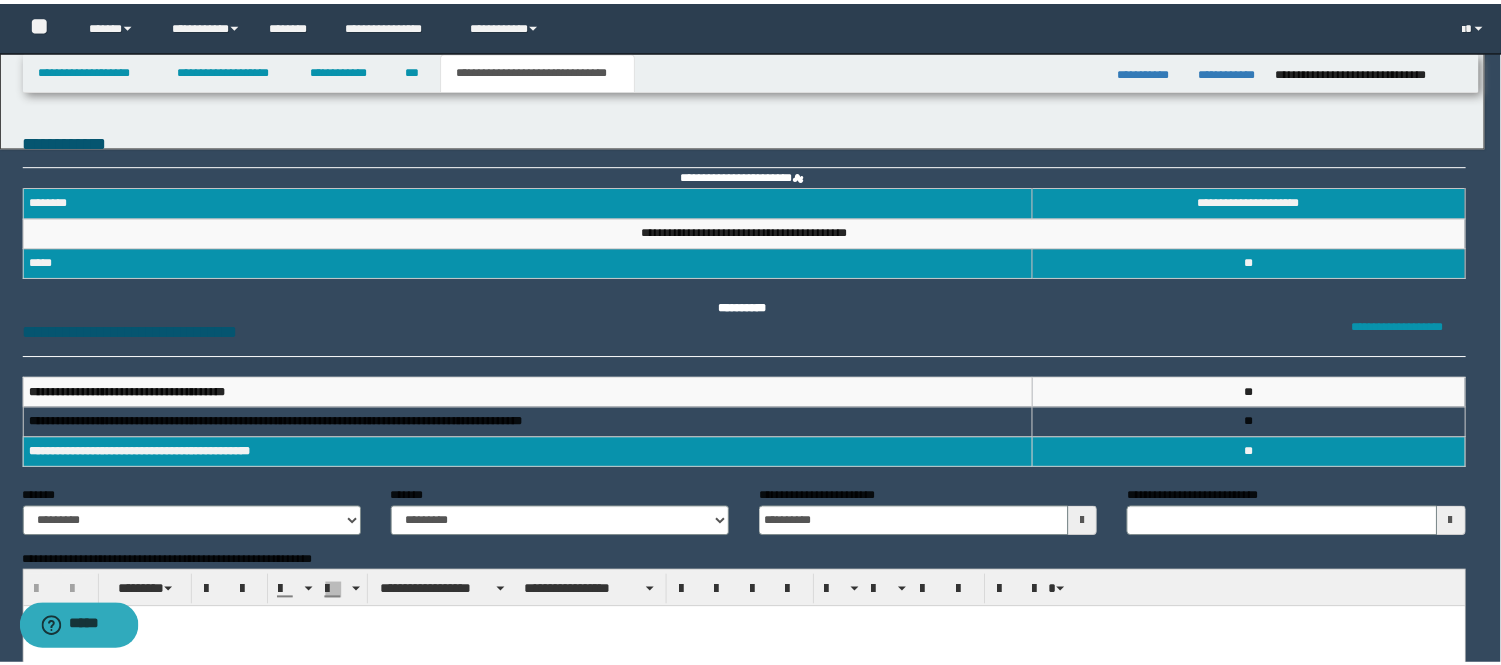 scroll, scrollTop: 0, scrollLeft: 0, axis: both 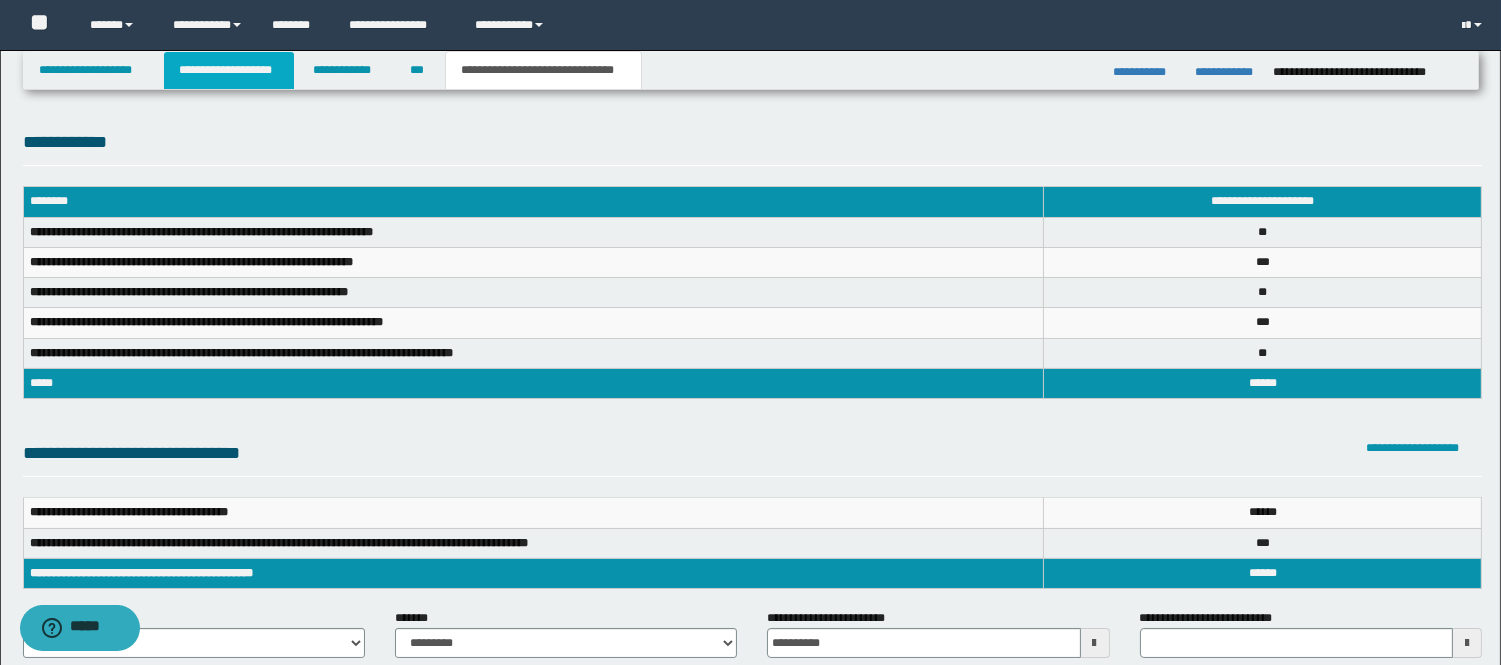 click on "**********" at bounding box center (229, 70) 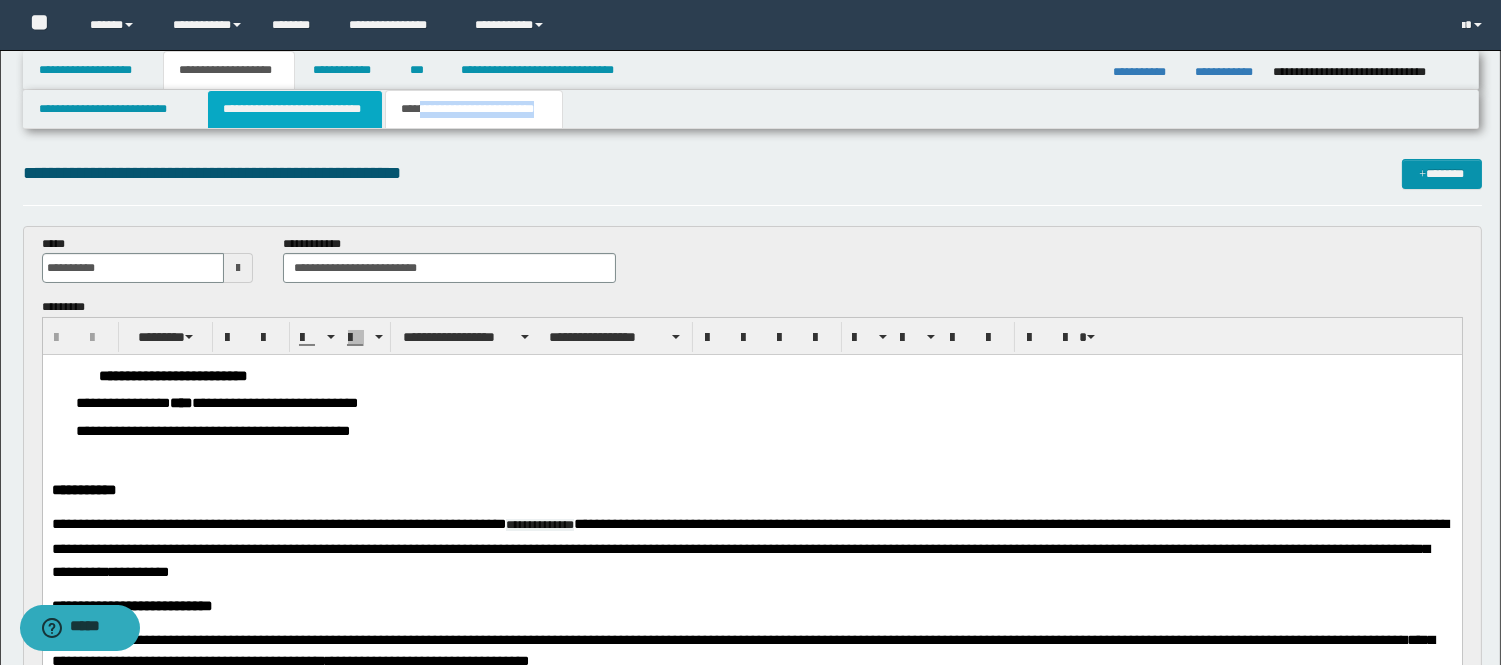 click on "**********" at bounding box center [295, 109] 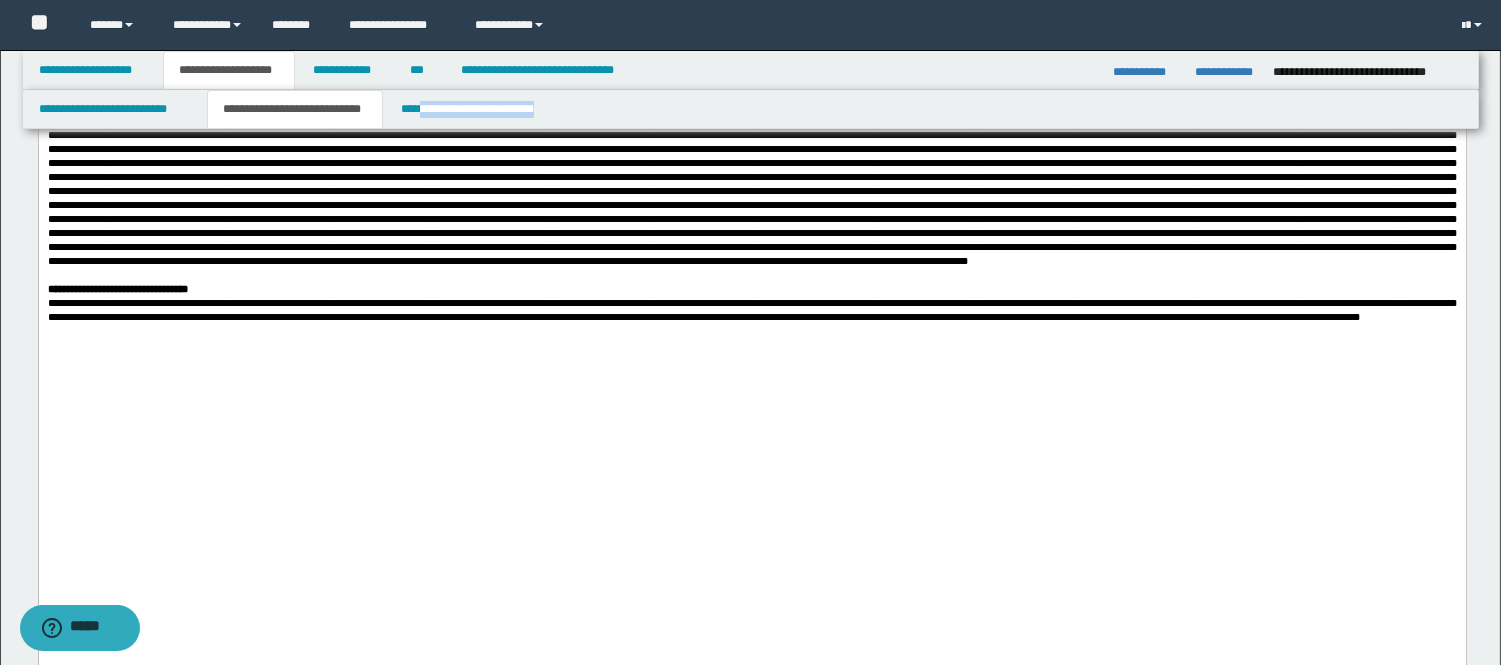 scroll, scrollTop: 1000, scrollLeft: 0, axis: vertical 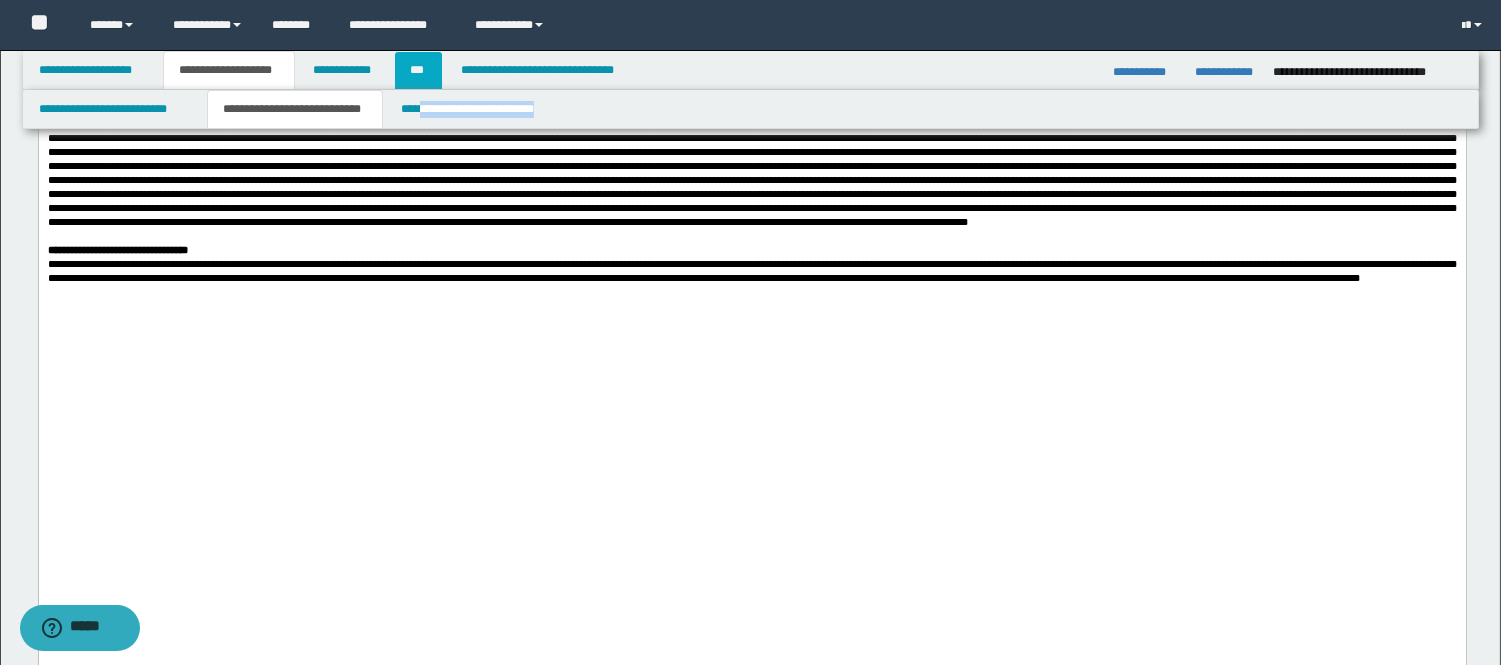 click on "***" at bounding box center [418, 70] 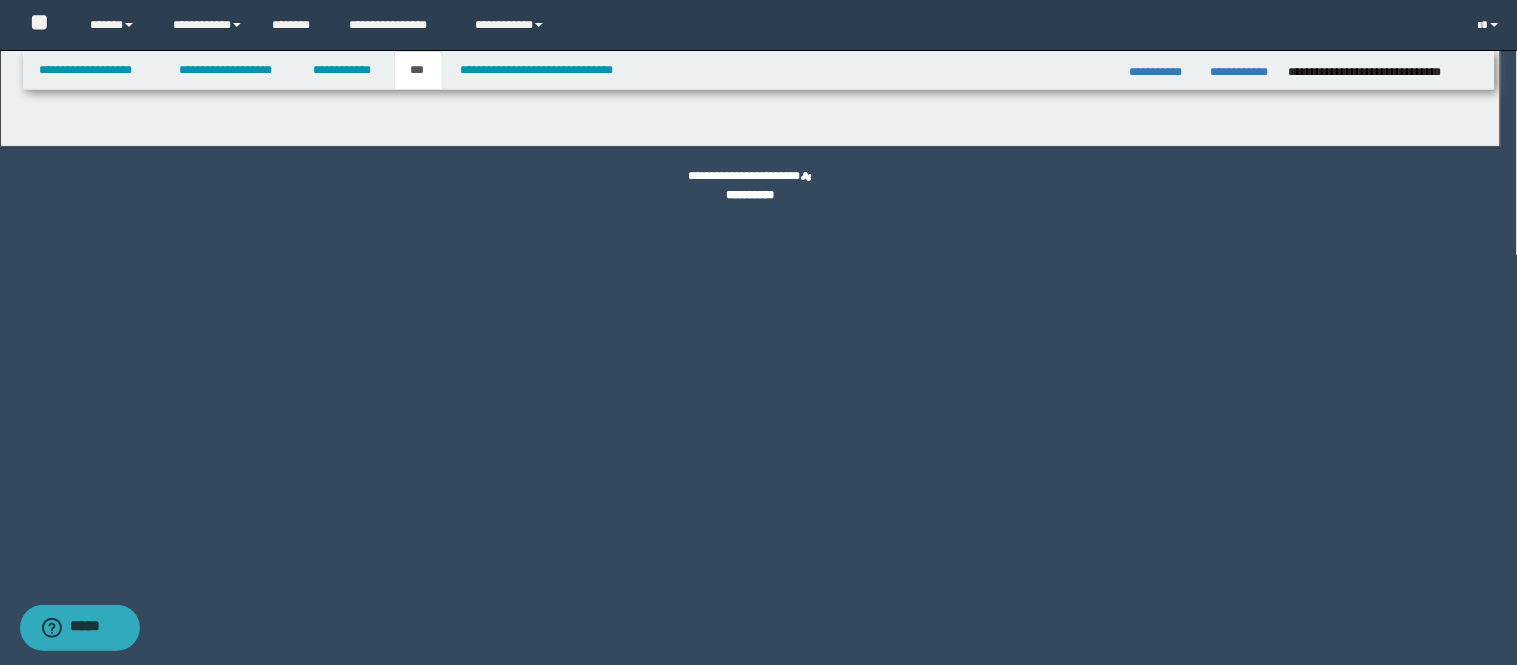 select on "**" 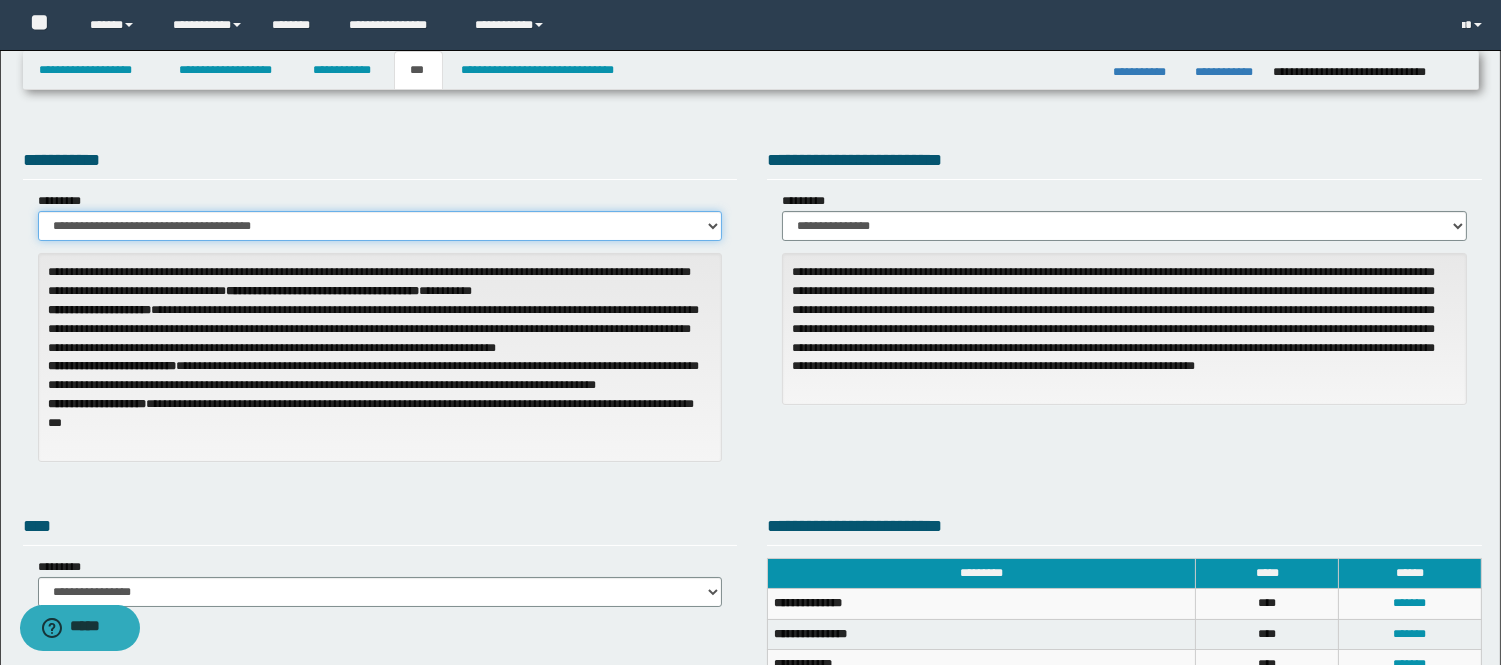 click on "**********" at bounding box center [380, 226] 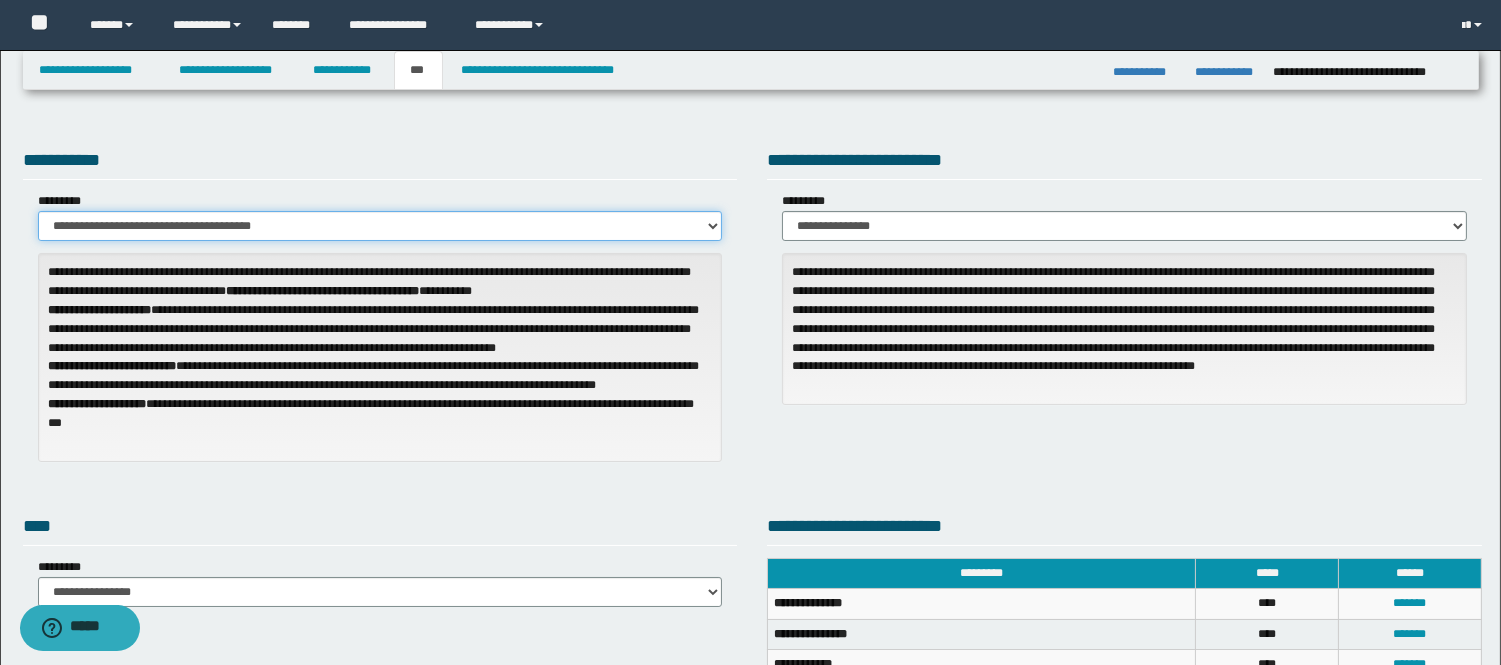 select on "**" 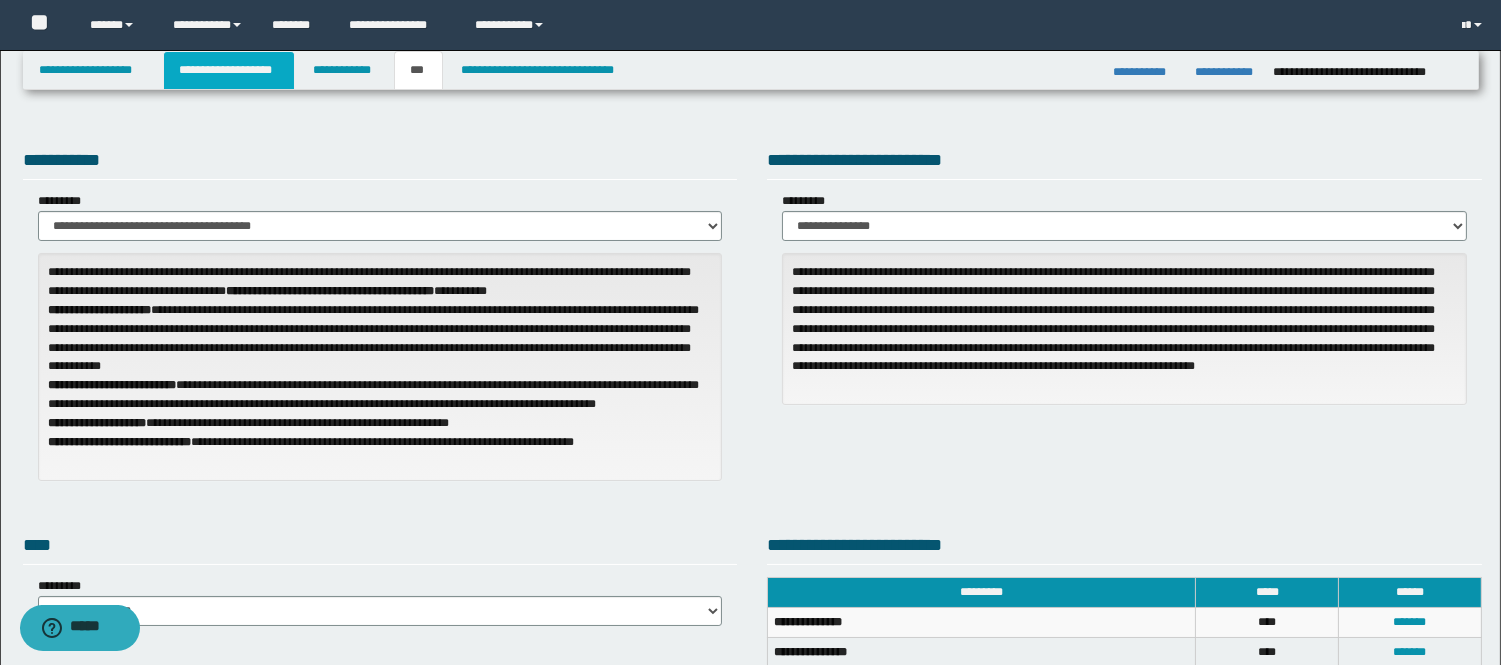 click on "**********" at bounding box center (229, 70) 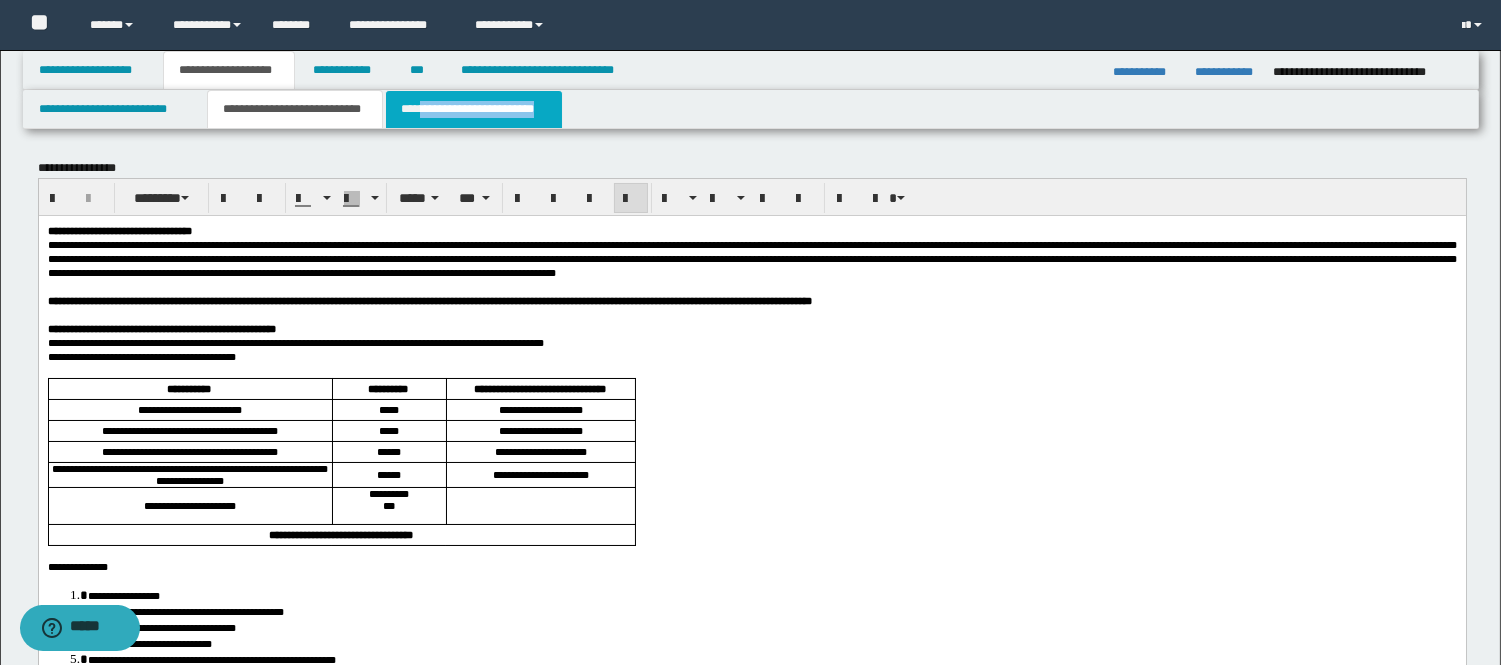 click on "**********" at bounding box center (474, 109) 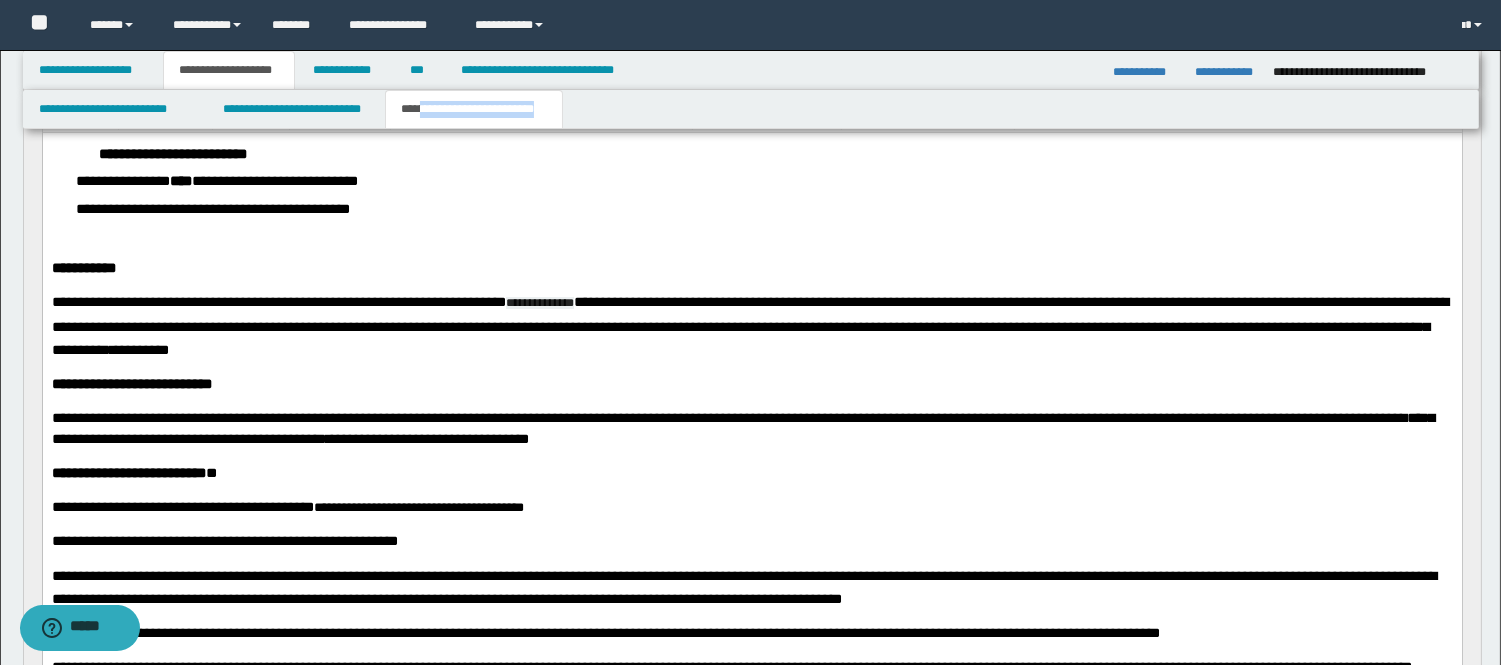 scroll, scrollTop: 333, scrollLeft: 0, axis: vertical 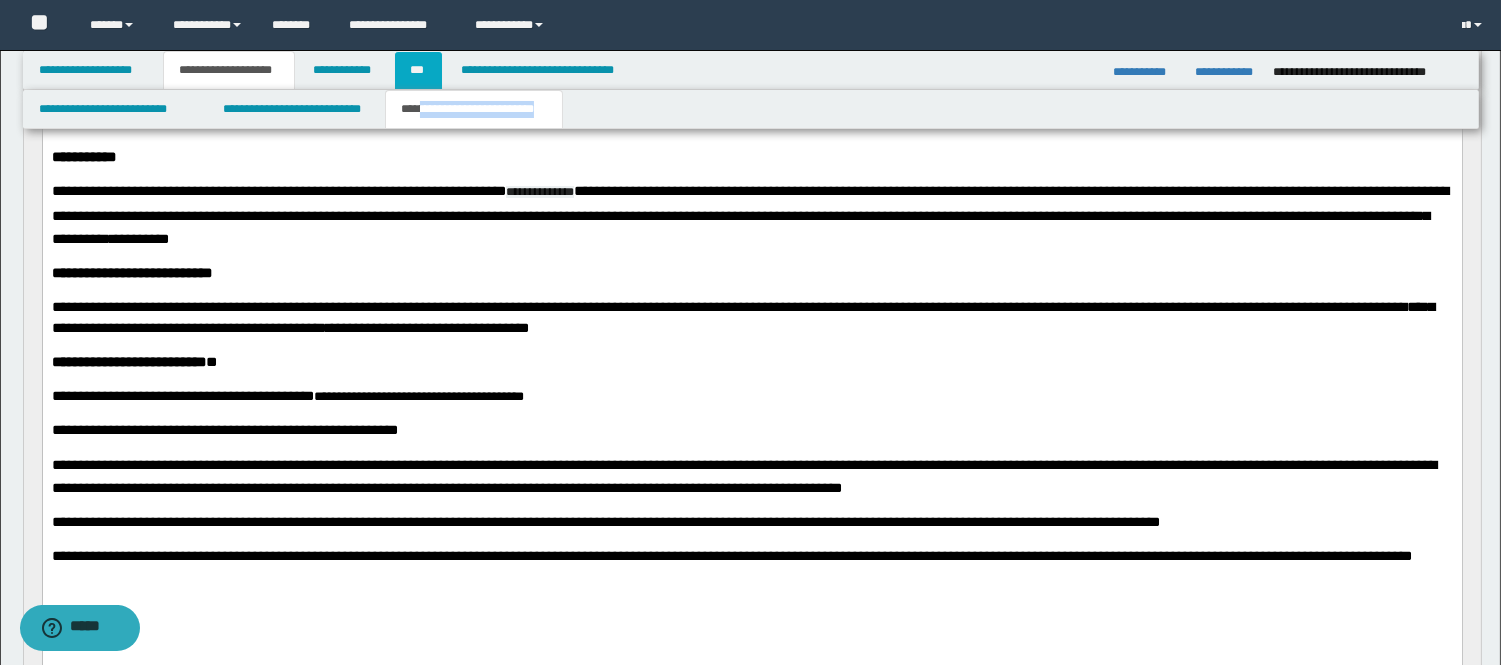 click on "***" at bounding box center (418, 70) 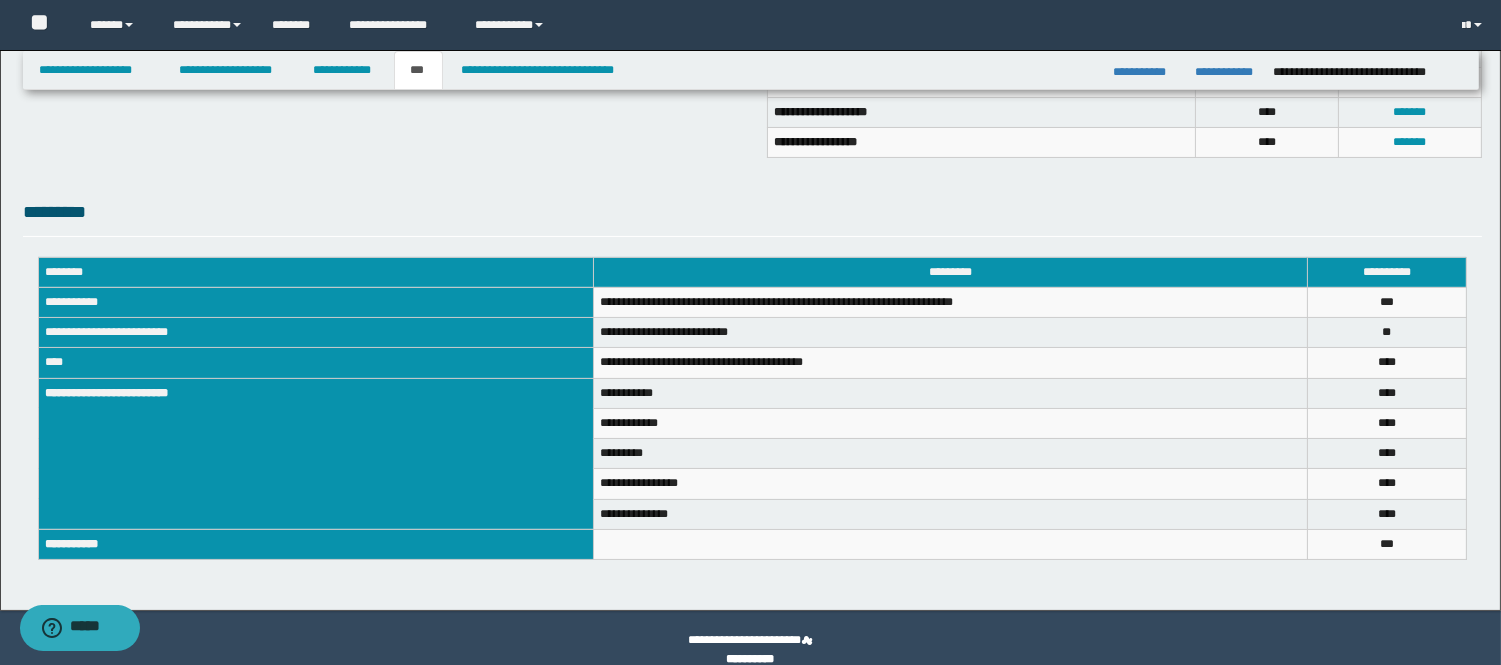 scroll, scrollTop: 624, scrollLeft: 0, axis: vertical 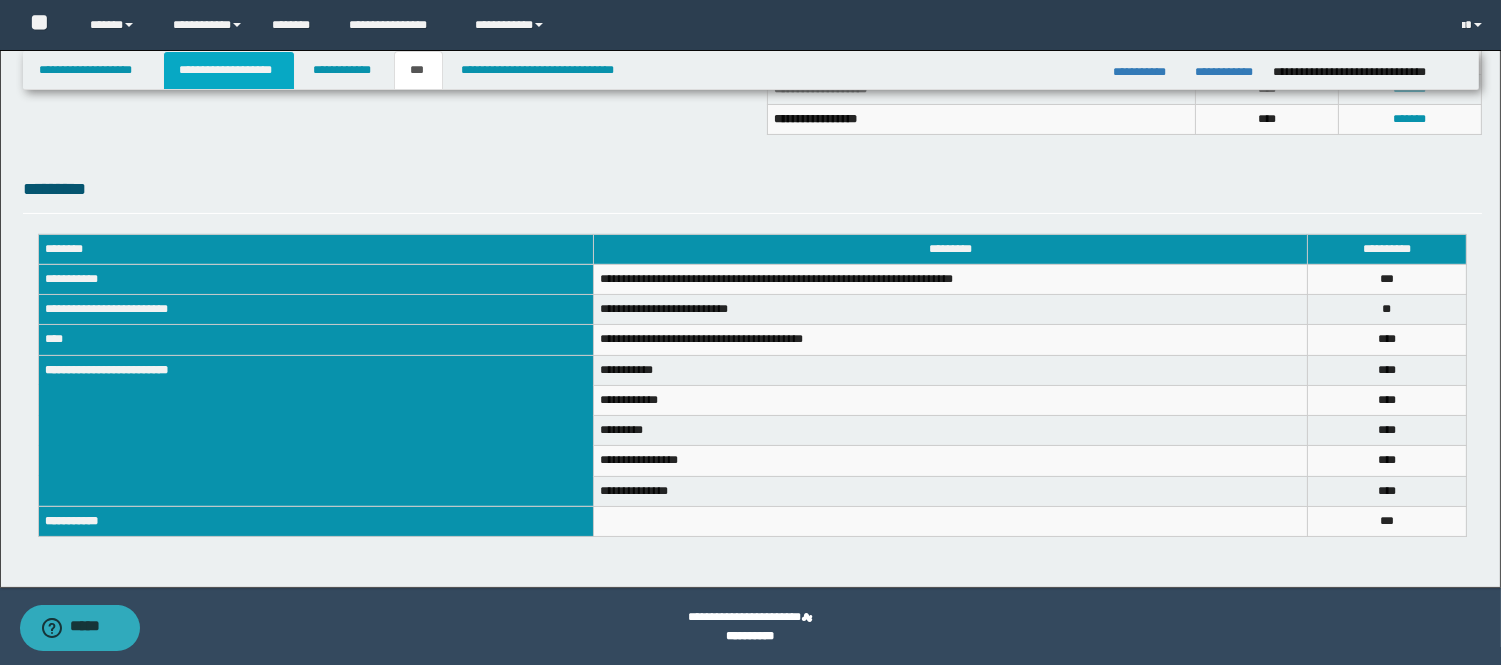 click on "**********" at bounding box center (229, 70) 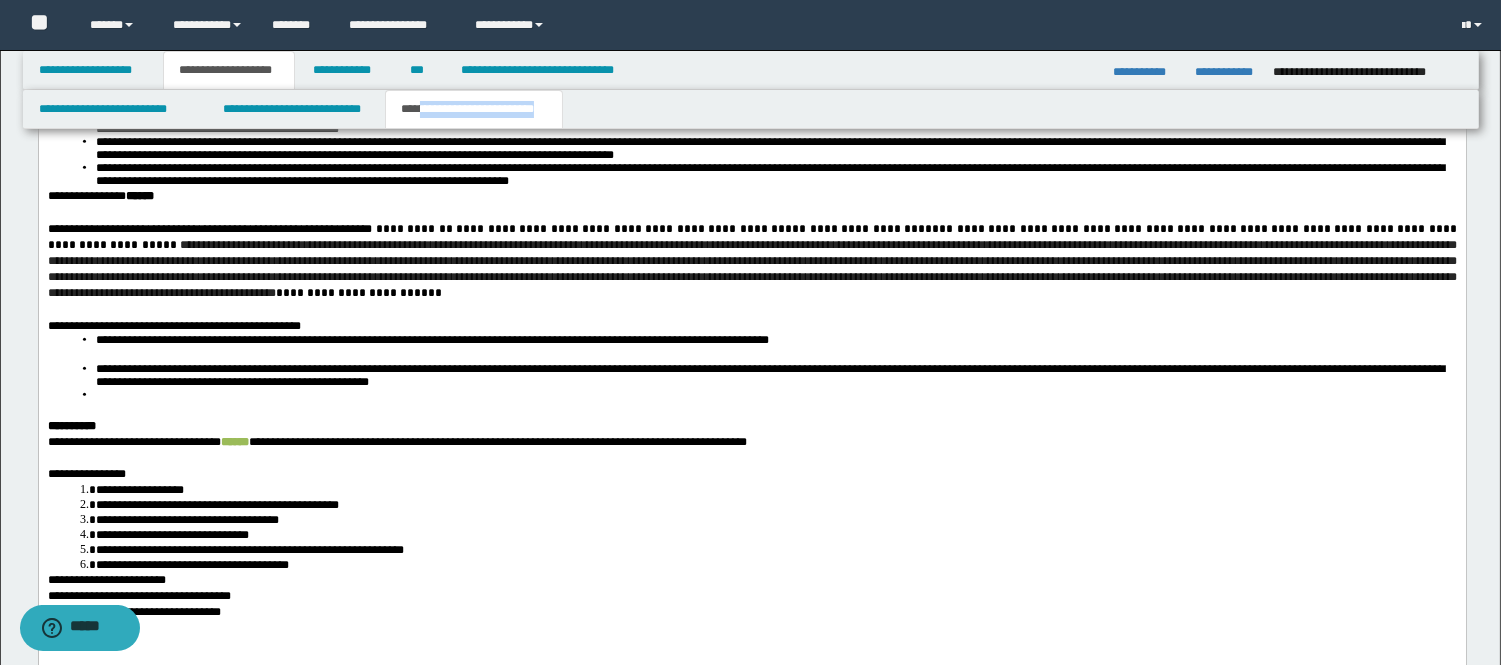 scroll, scrollTop: 4211, scrollLeft: 0, axis: vertical 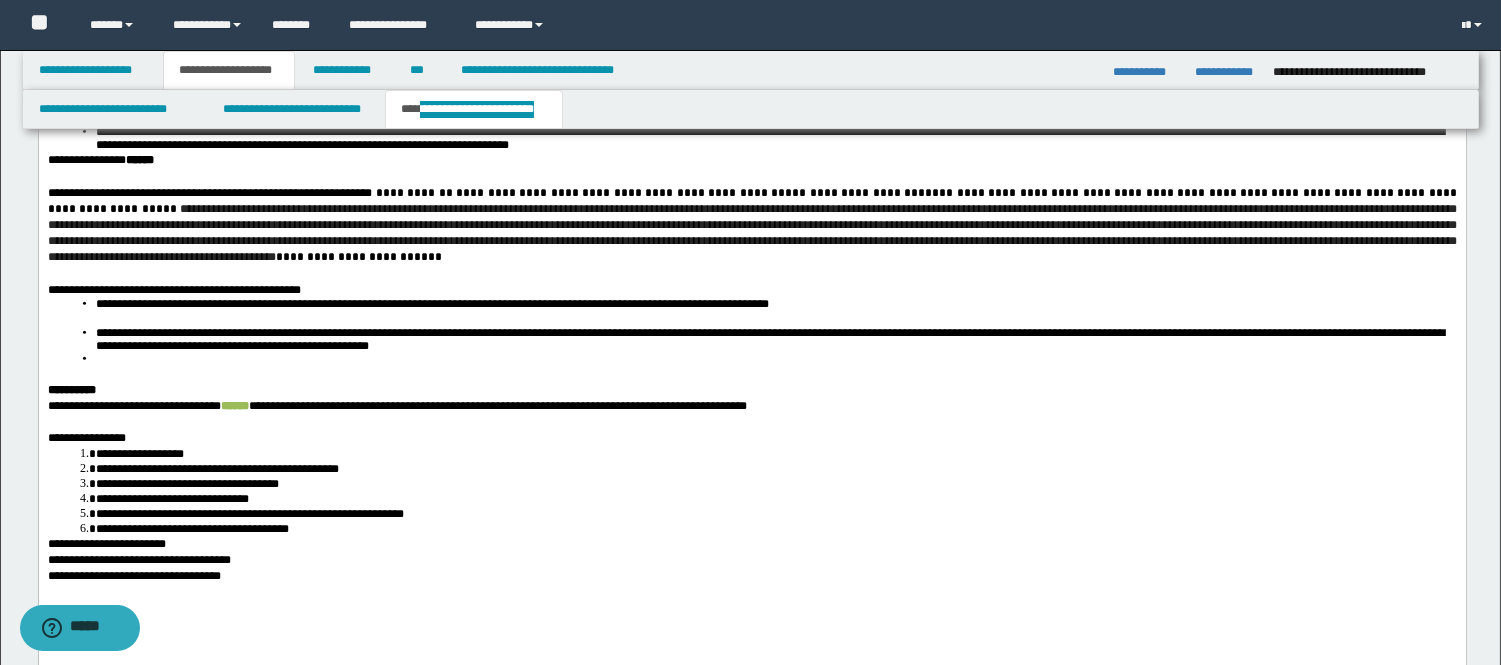 click on "**********" at bounding box center [354, 258] 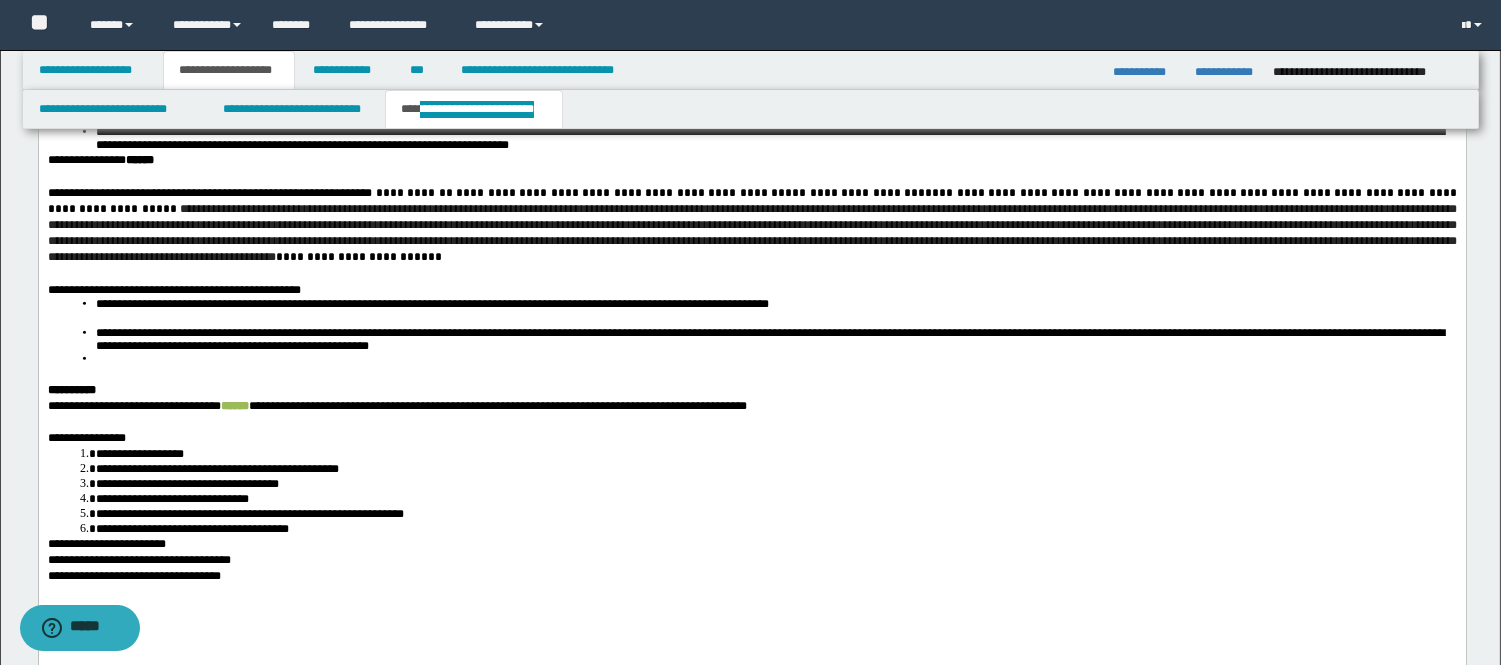 click on "**********" at bounding box center [863, 194] 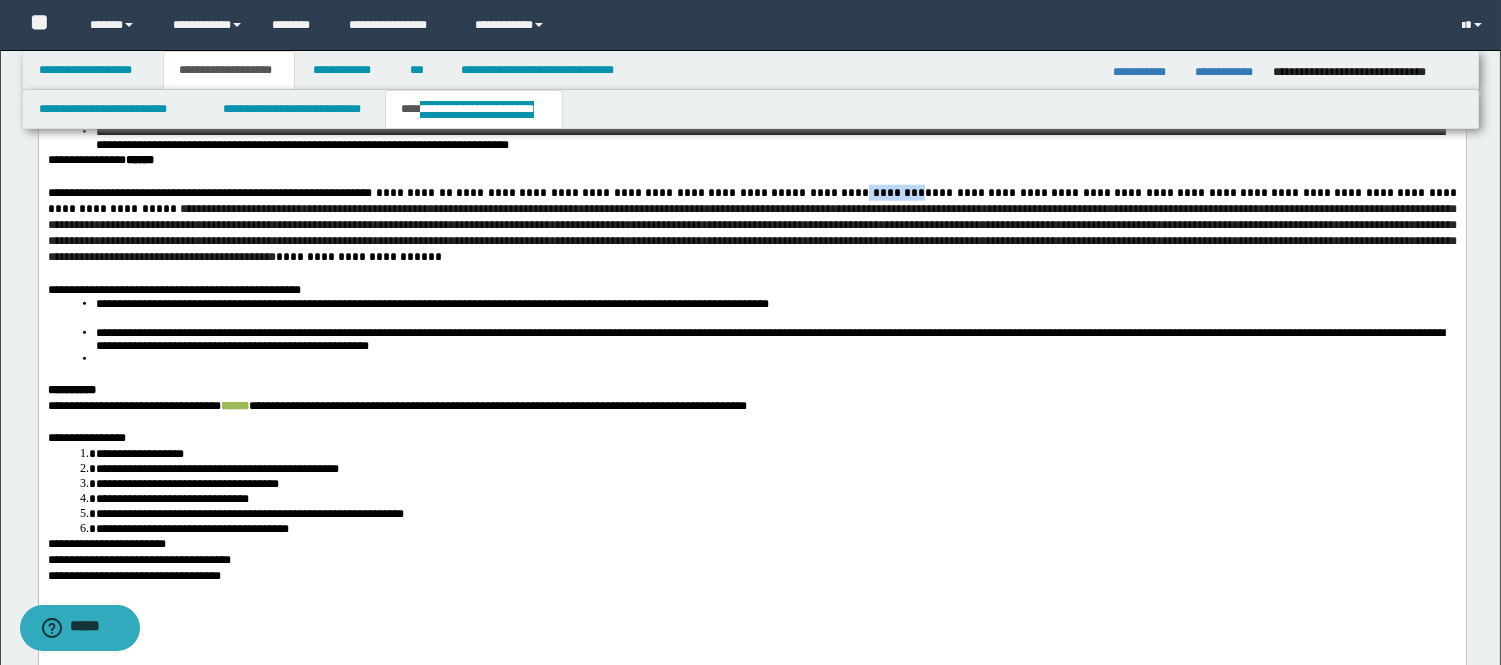 click on "**********" at bounding box center (863, 194) 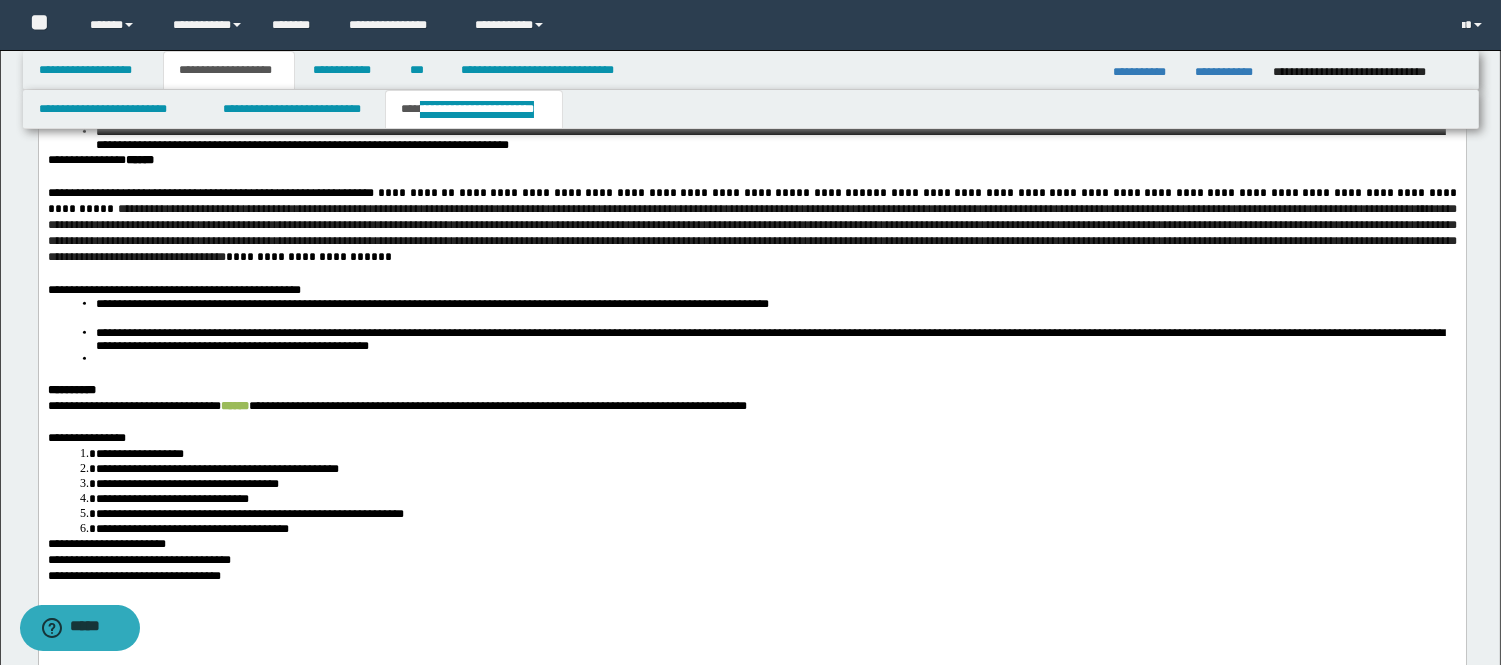 click on "**********" at bounding box center [751, 234] 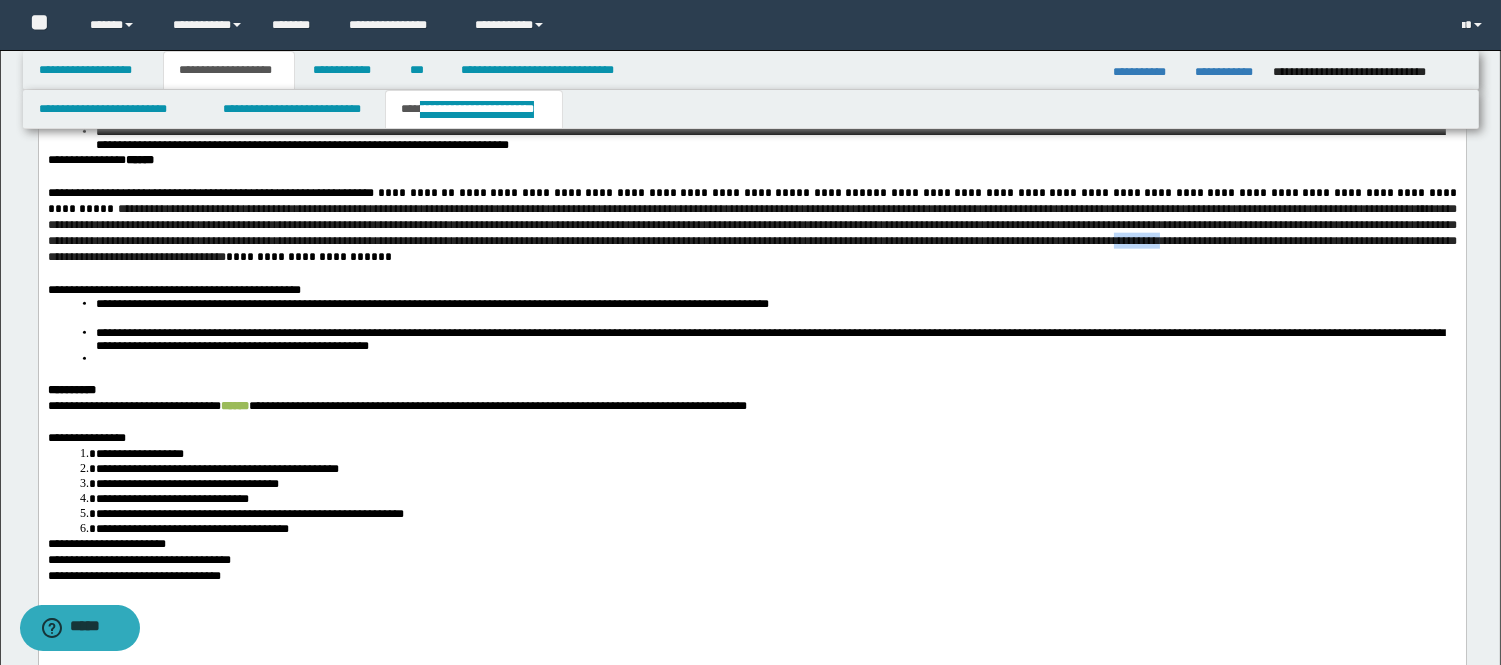 click on "**********" at bounding box center [751, 234] 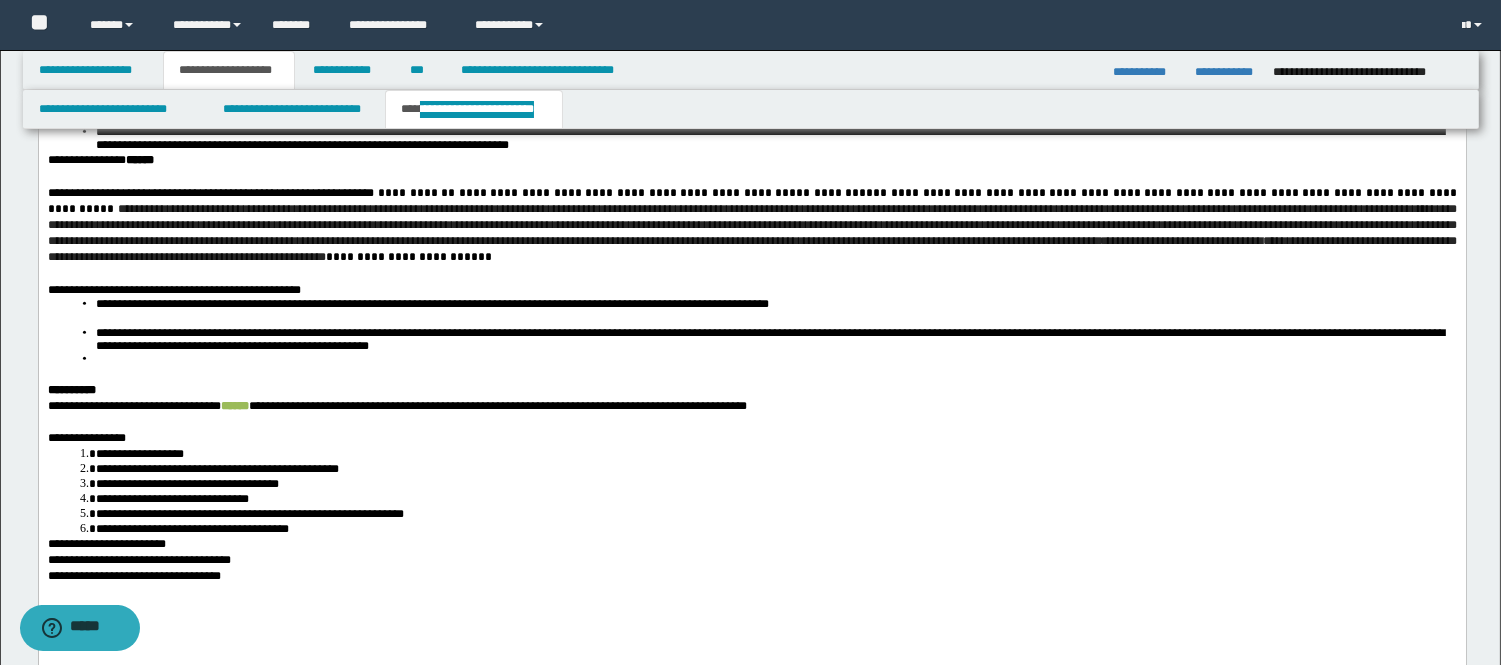 scroll, scrollTop: 716, scrollLeft: 0, axis: vertical 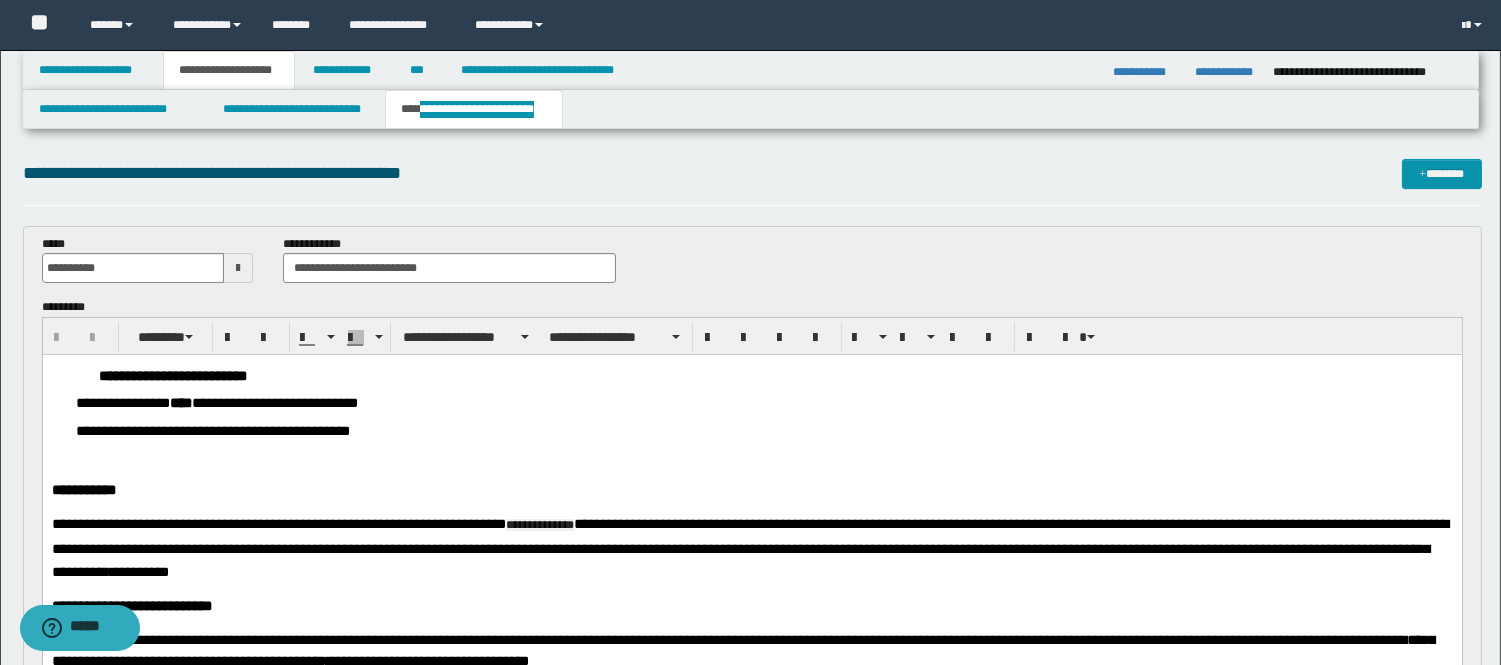 click on "**********" at bounding box center (763, 403) 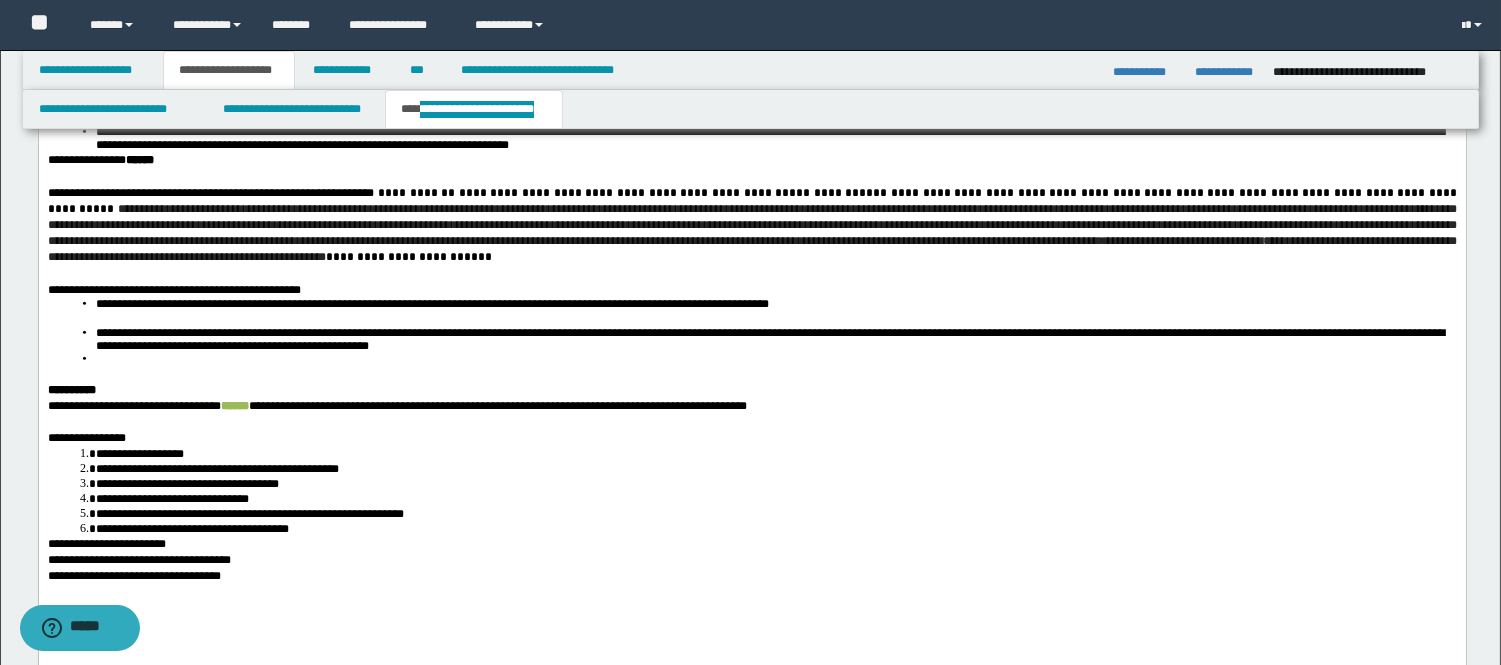 scroll, scrollTop: 4000, scrollLeft: 0, axis: vertical 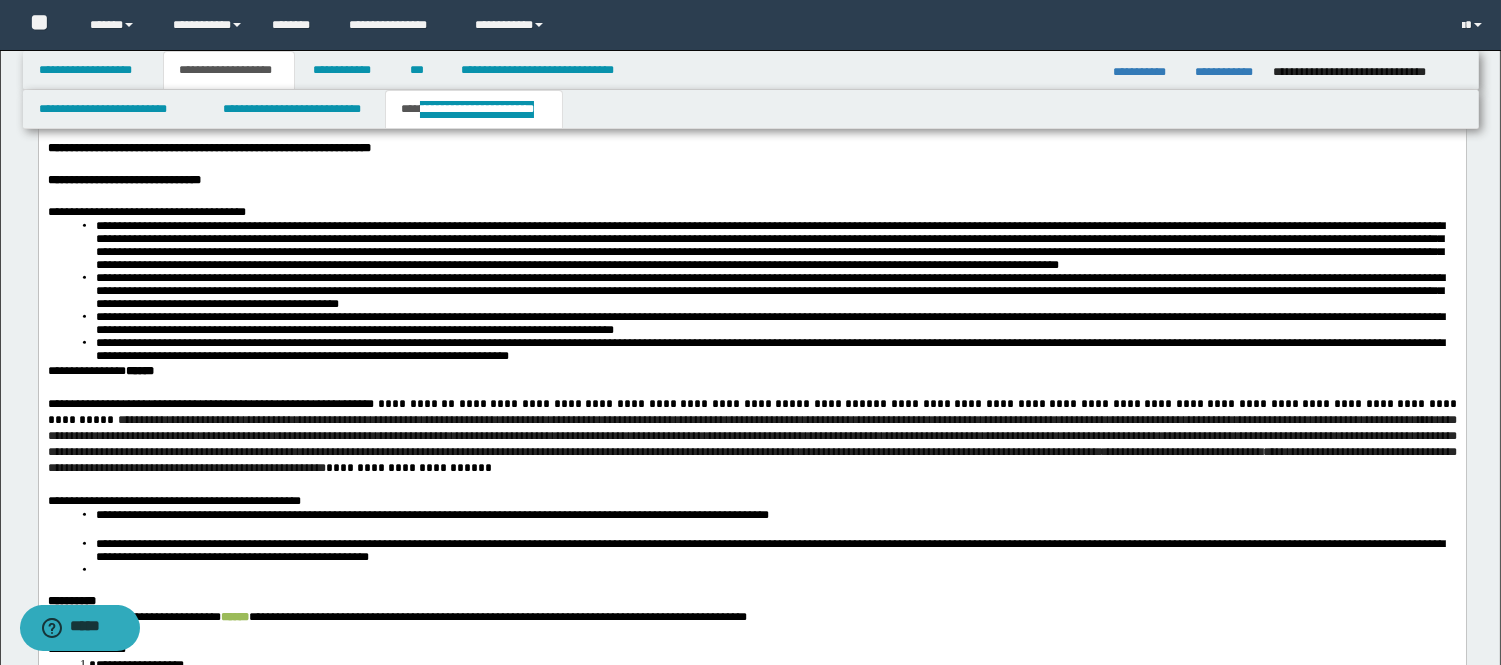 click on "**********" at bounding box center [751, 445] 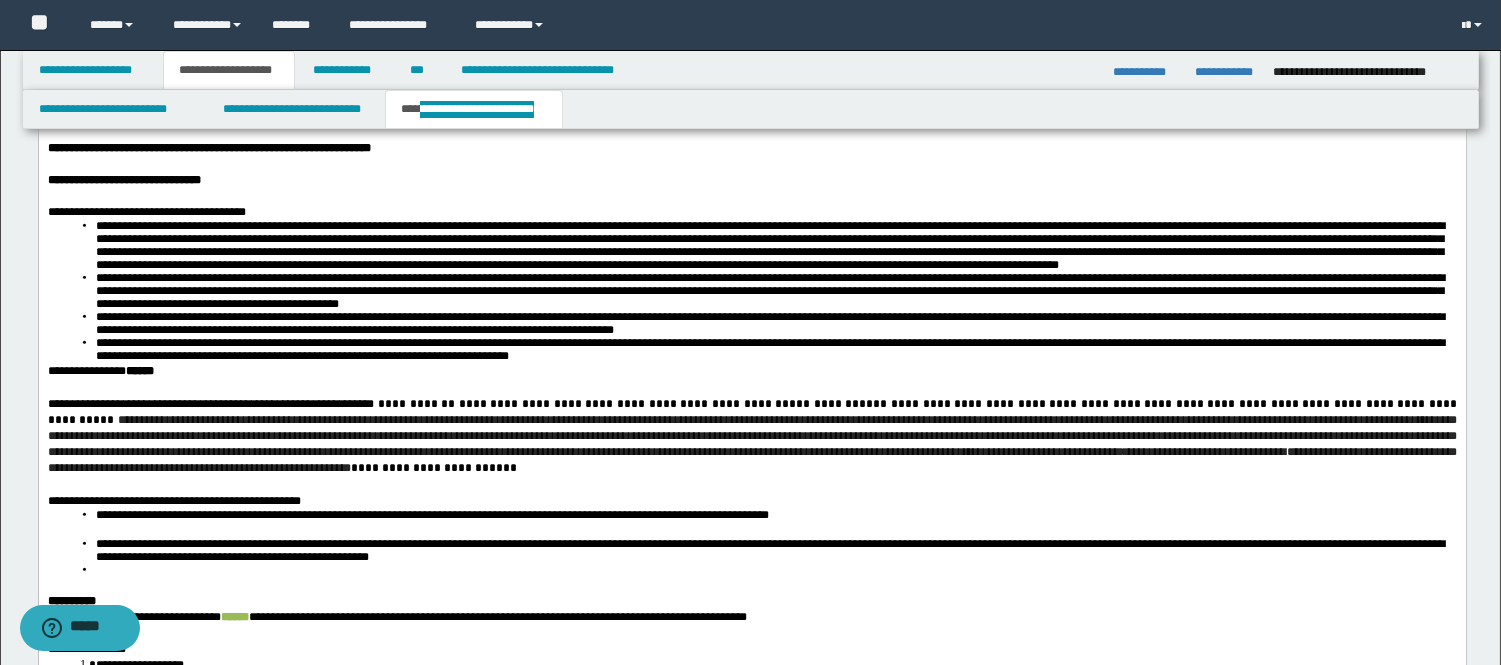 click on "**********" at bounding box center (751, 445) 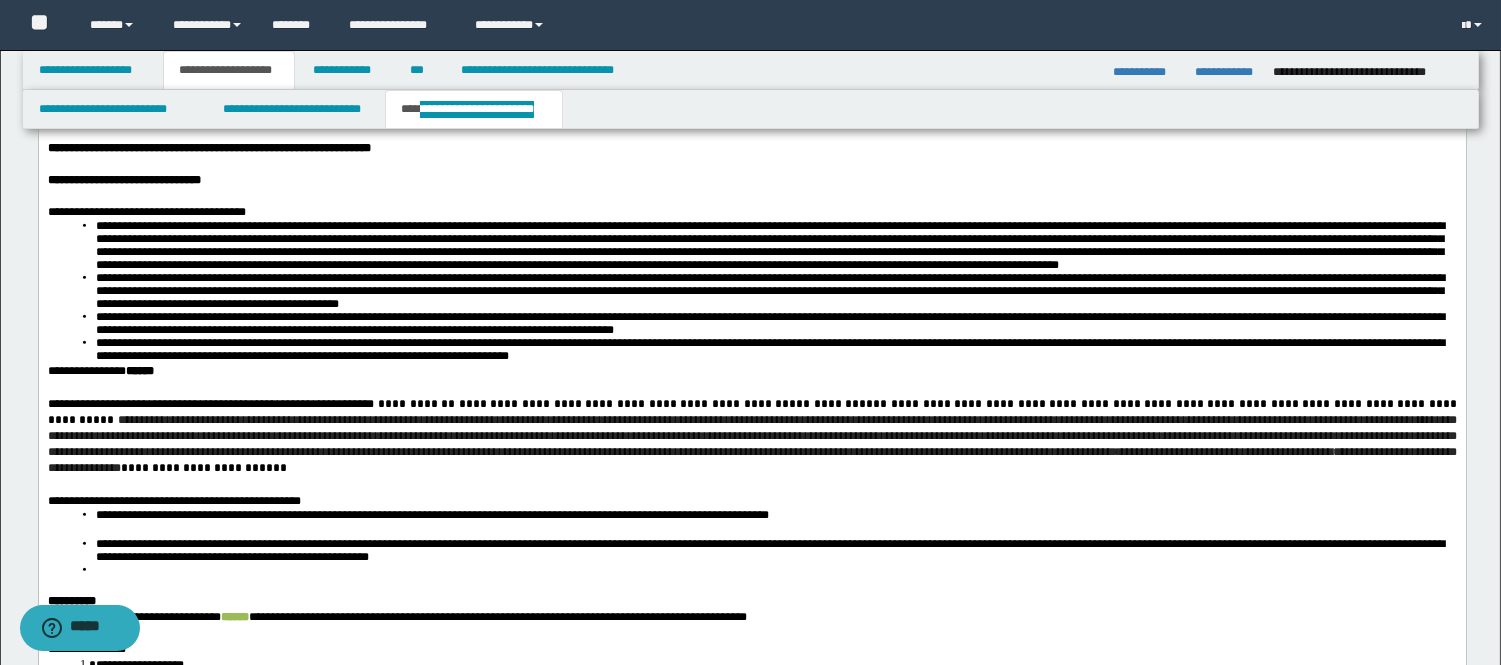click on "**********" at bounding box center (751, 445) 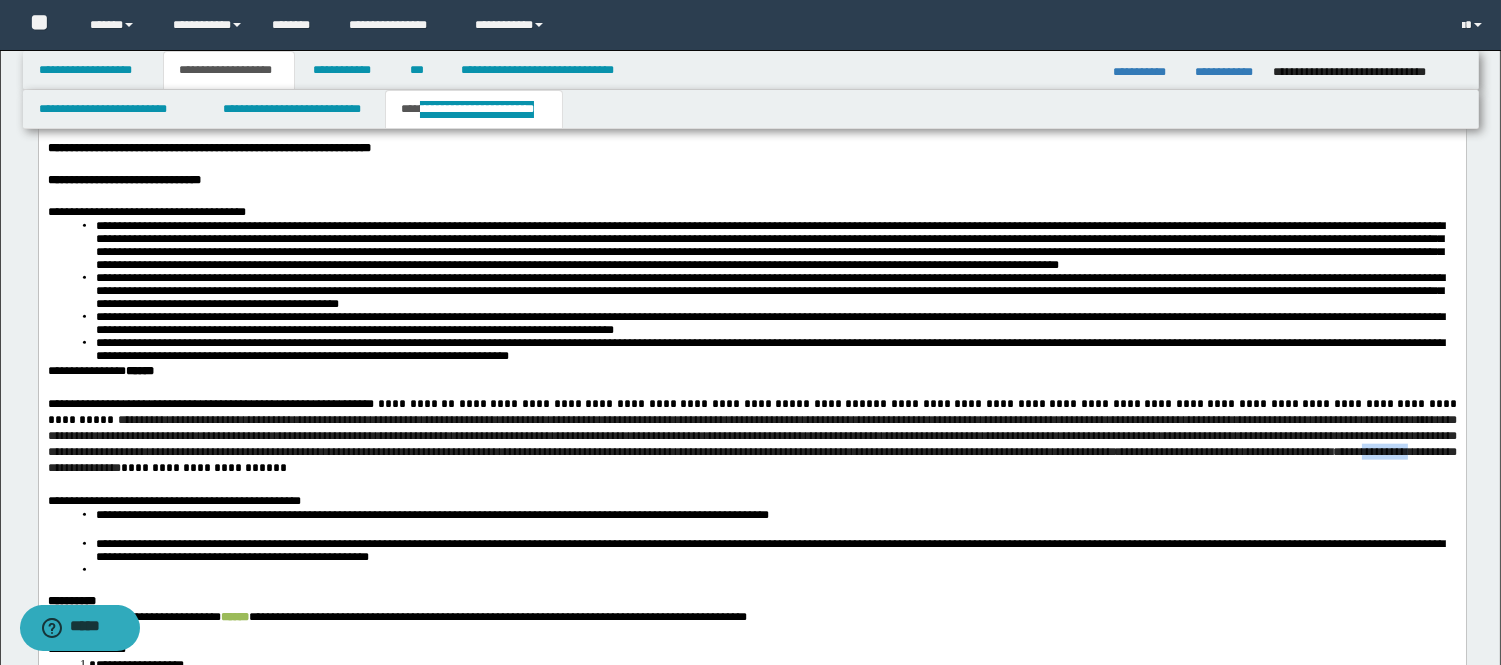 click on "**********" at bounding box center (751, 445) 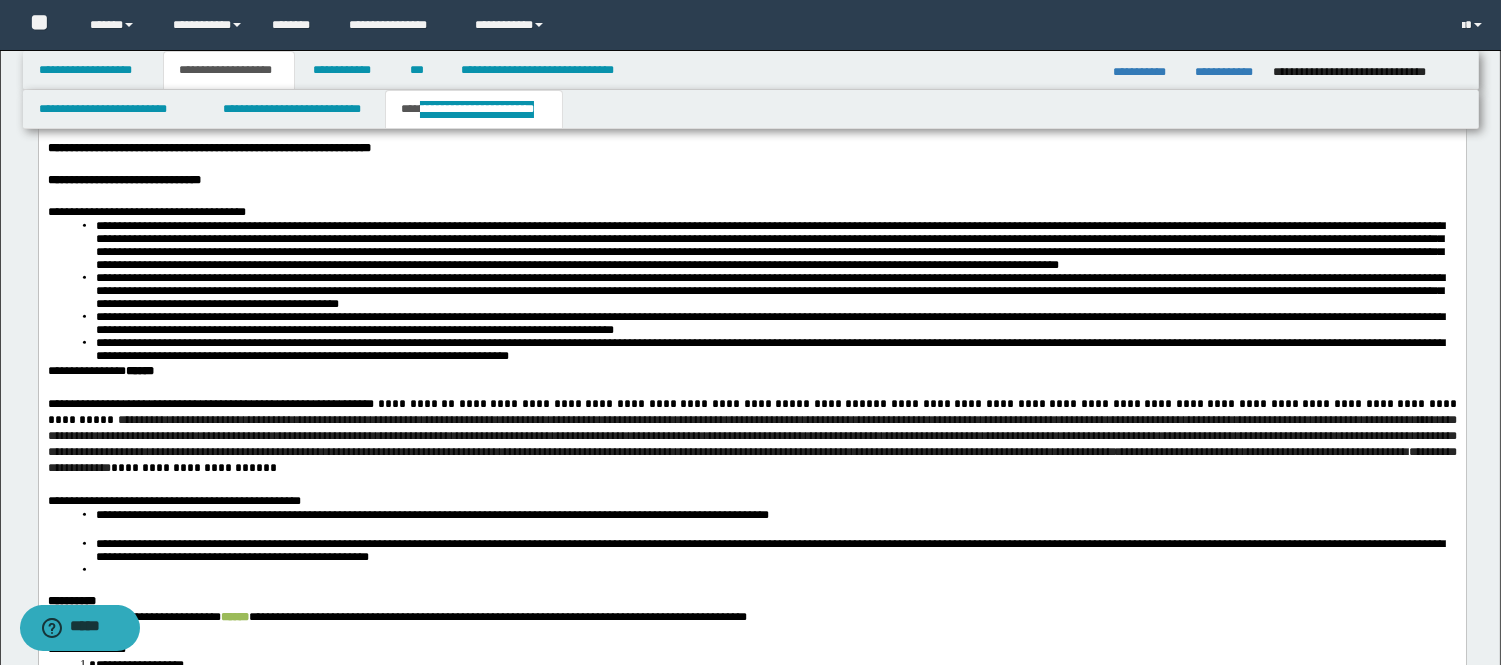 click on "**********" at bounding box center [751, 445] 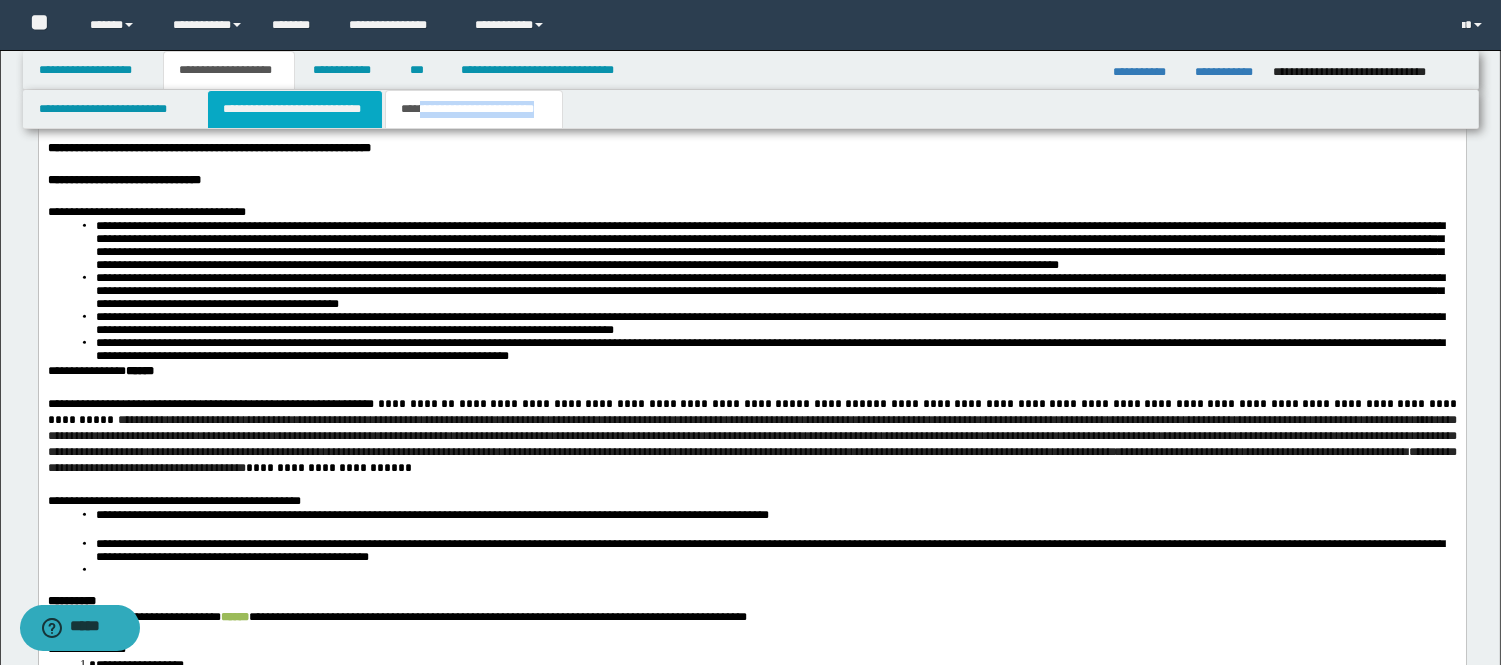 click on "**********" at bounding box center [295, 109] 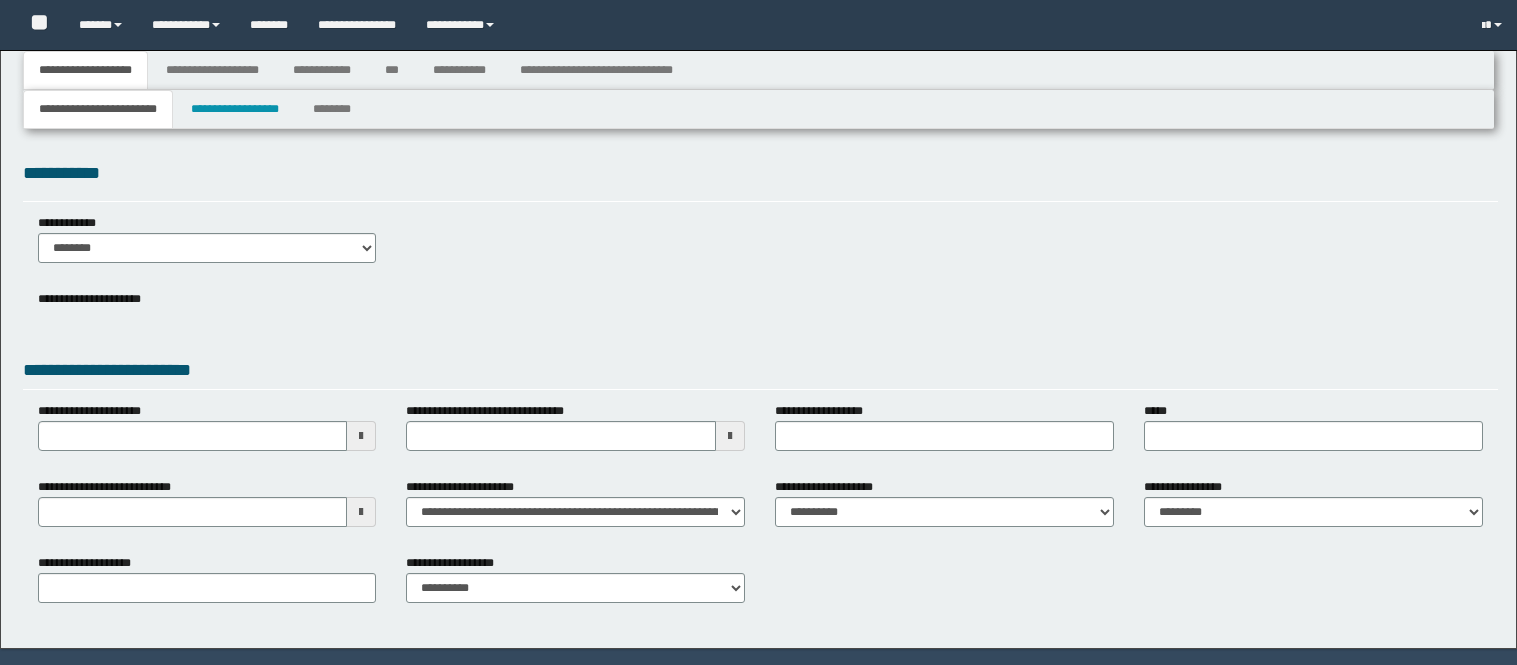 type 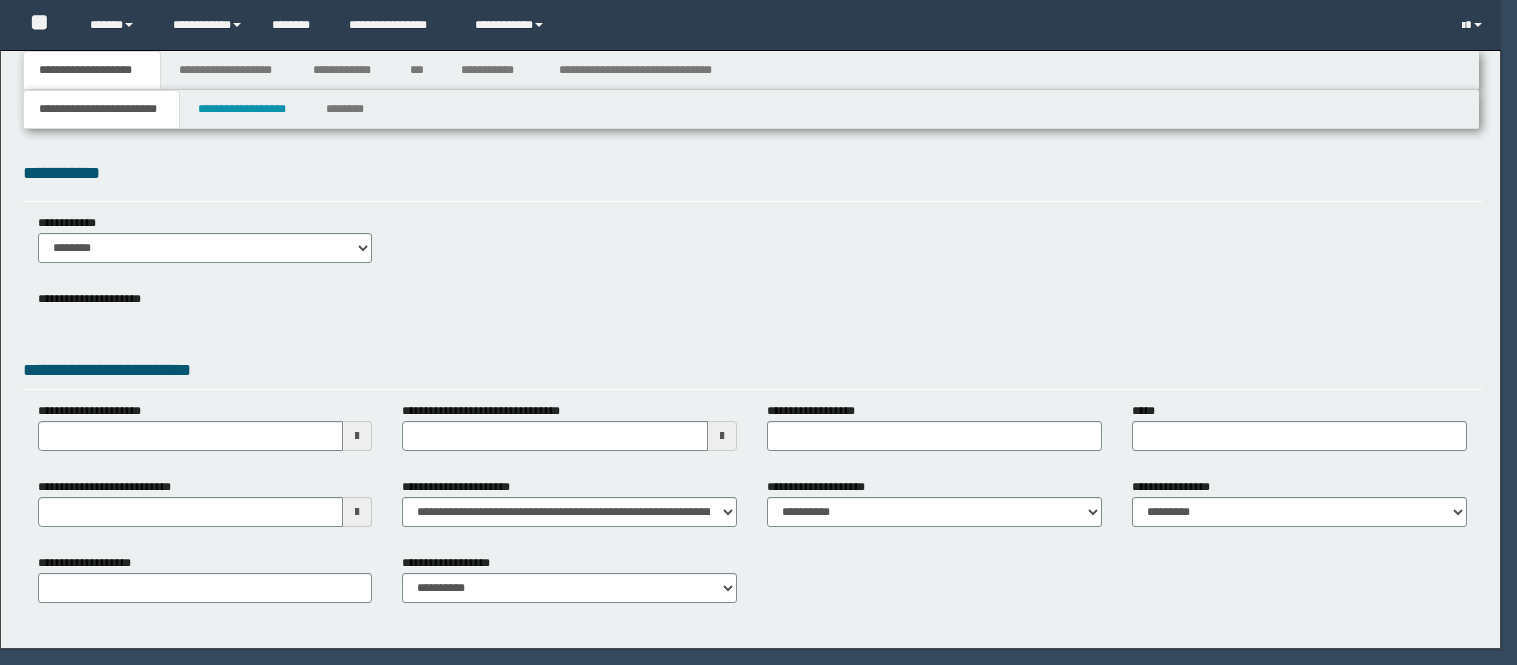 scroll, scrollTop: 0, scrollLeft: 0, axis: both 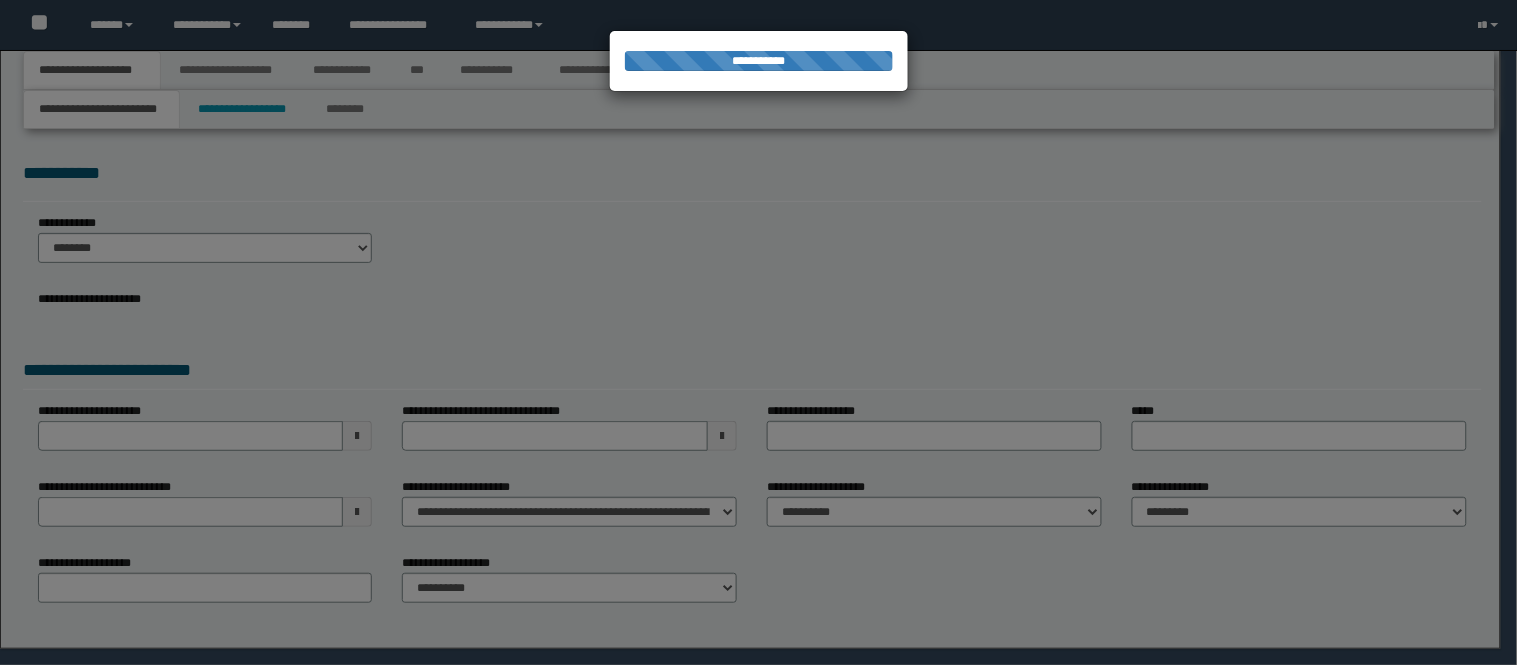 type on "**********" 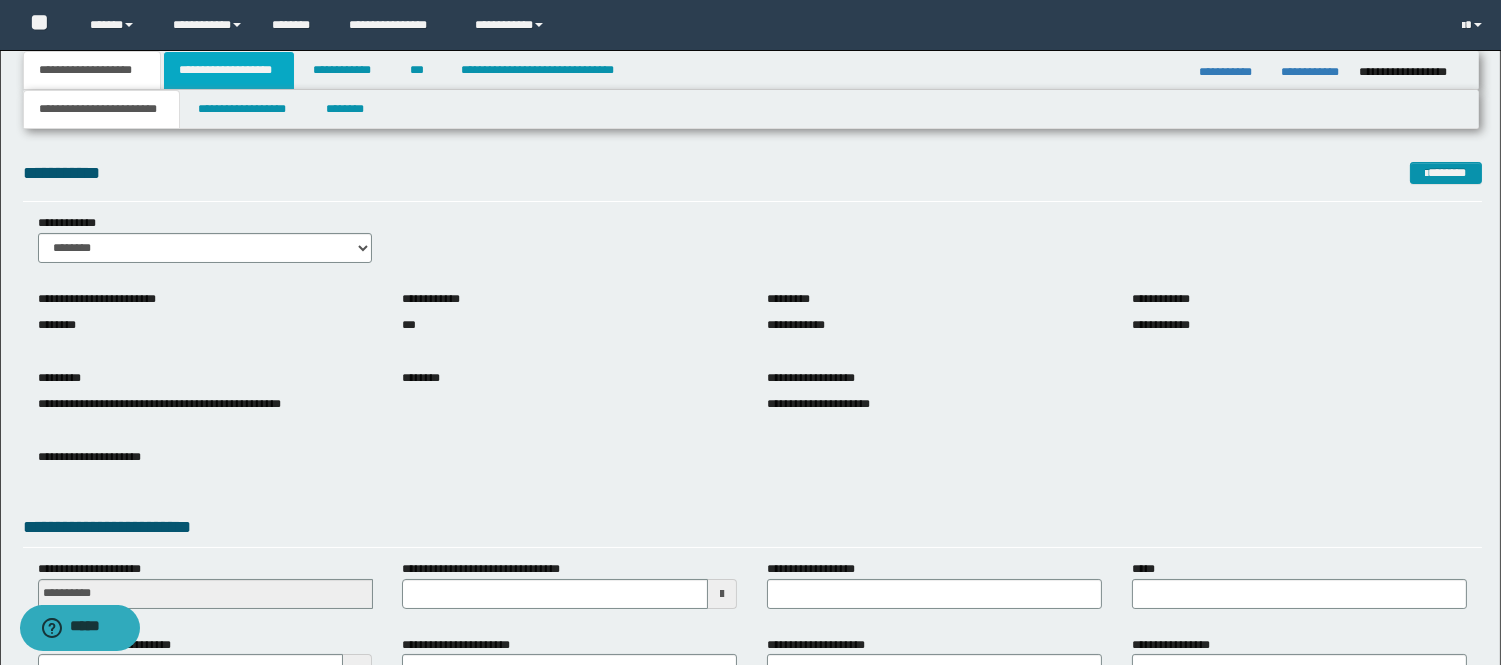 click on "**********" at bounding box center (229, 70) 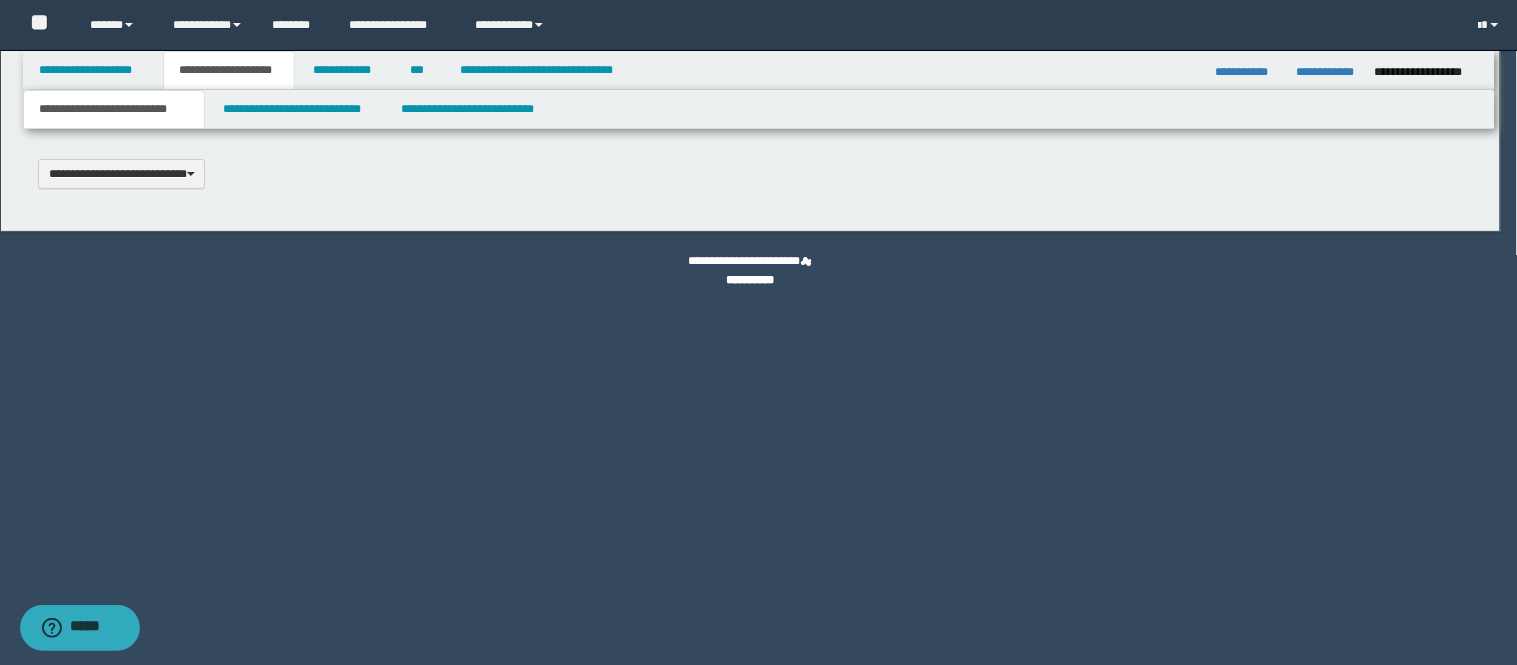 type 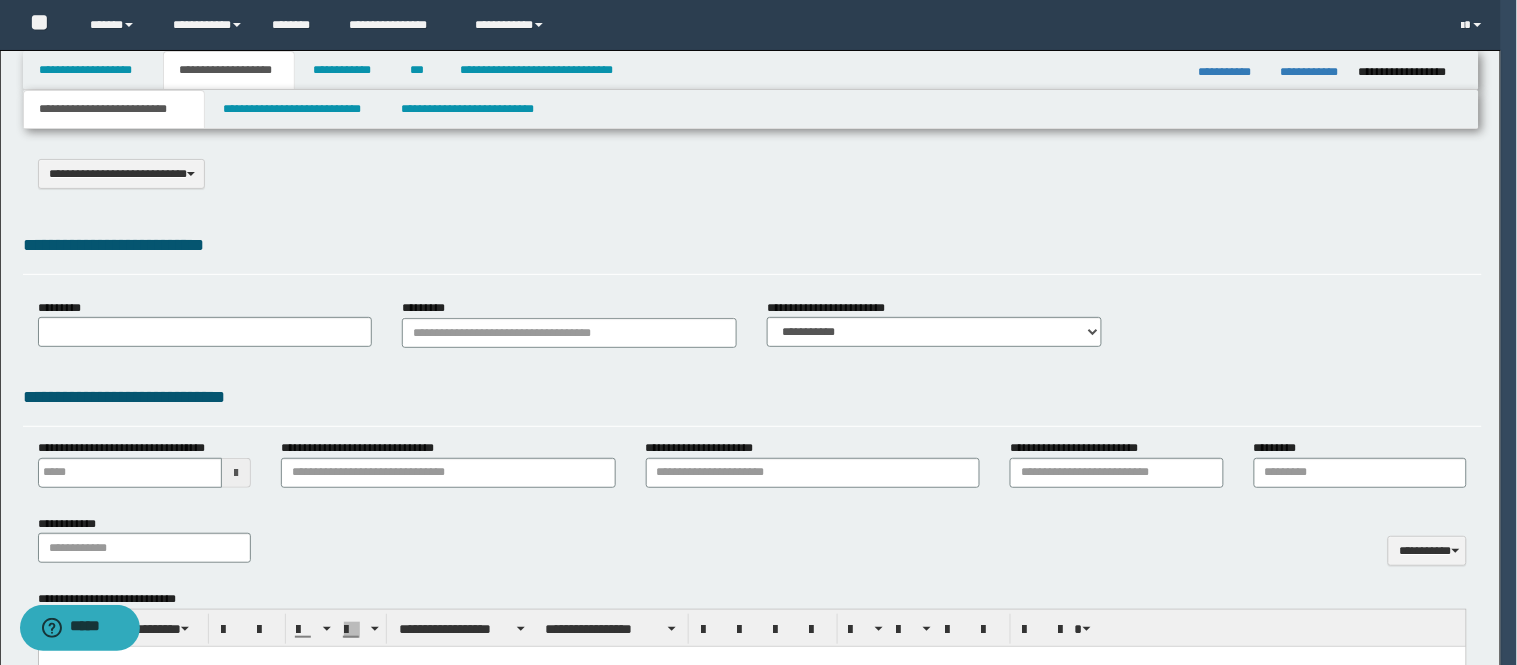 type on "*******" 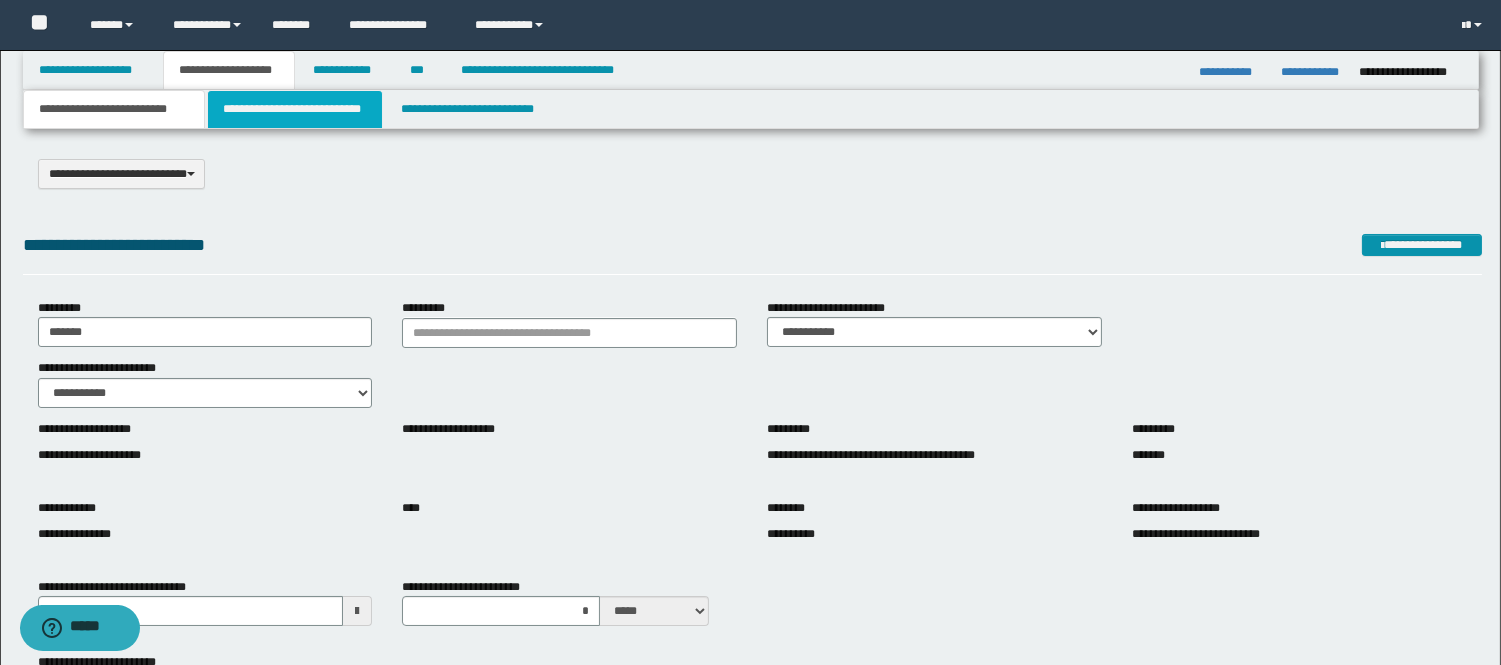 click on "**********" at bounding box center [295, 109] 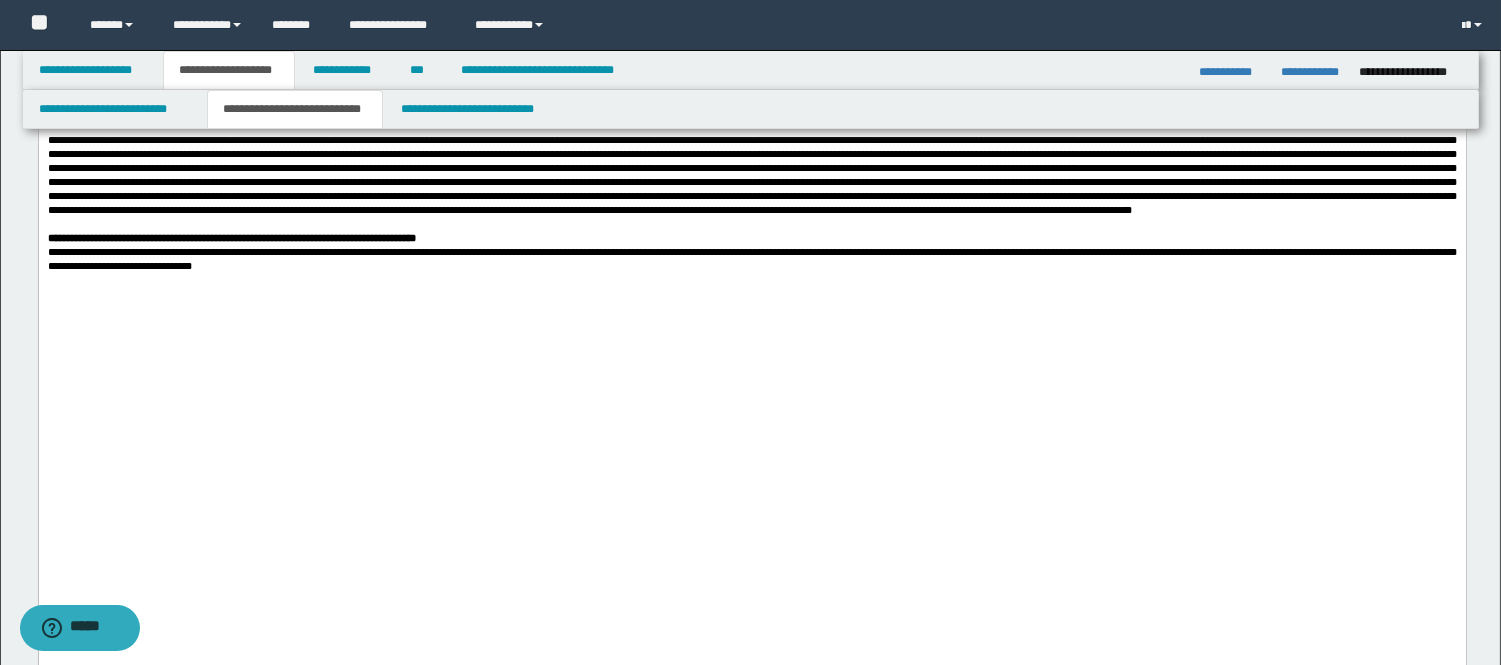scroll, scrollTop: 1000, scrollLeft: 0, axis: vertical 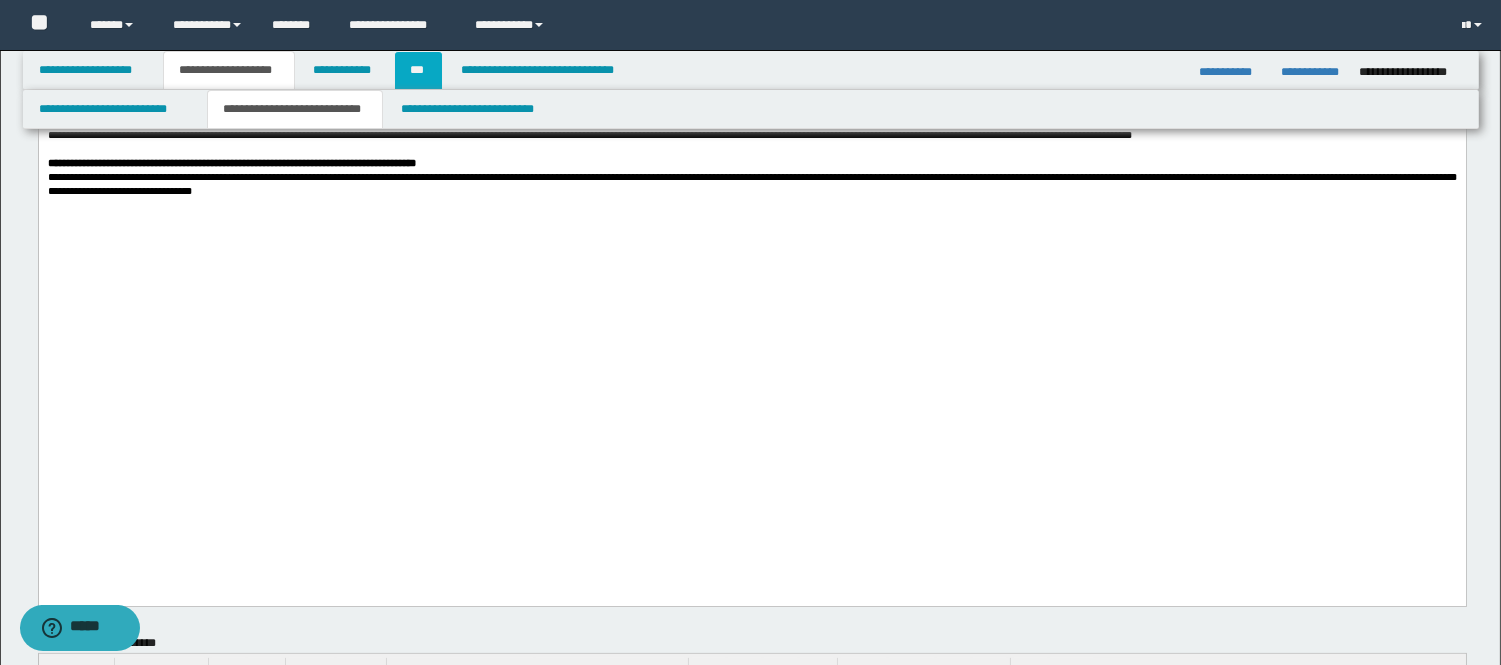 click on "***" at bounding box center [418, 70] 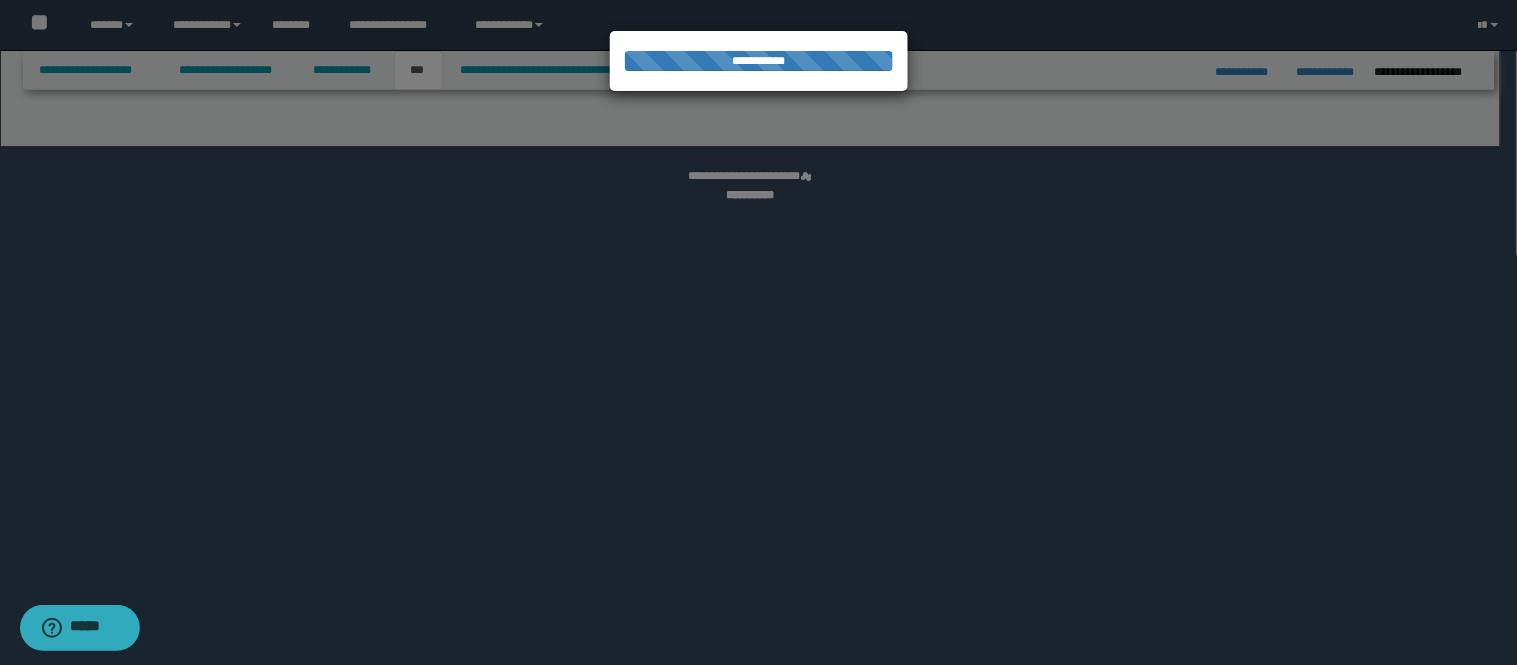 select on "***" 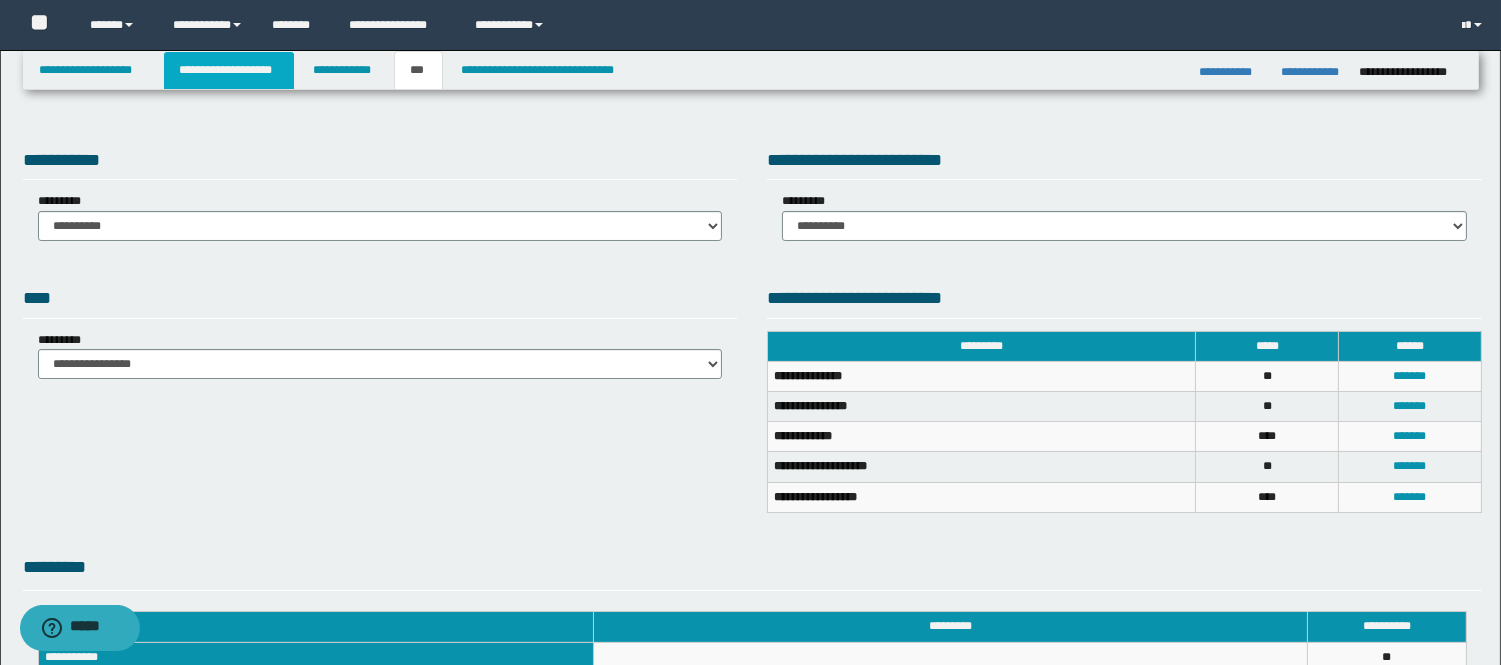click on "**********" at bounding box center [229, 70] 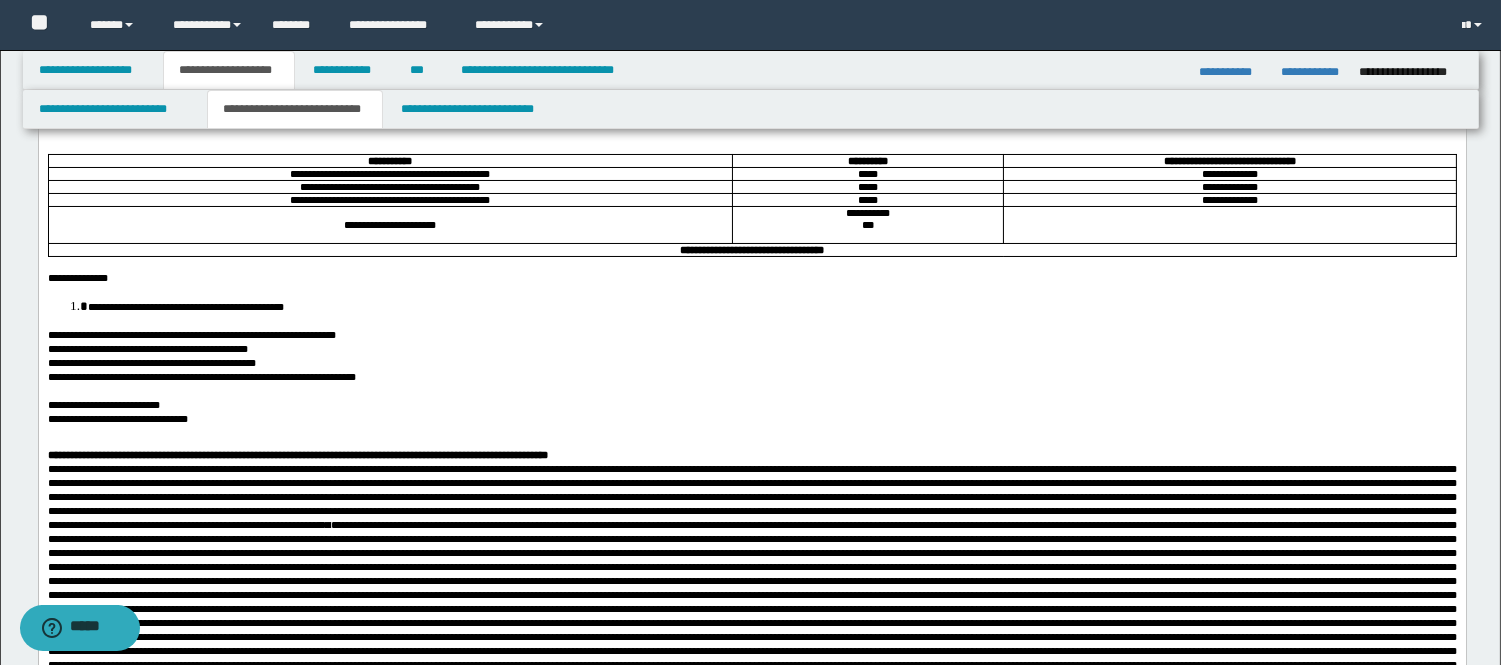 scroll, scrollTop: 222, scrollLeft: 0, axis: vertical 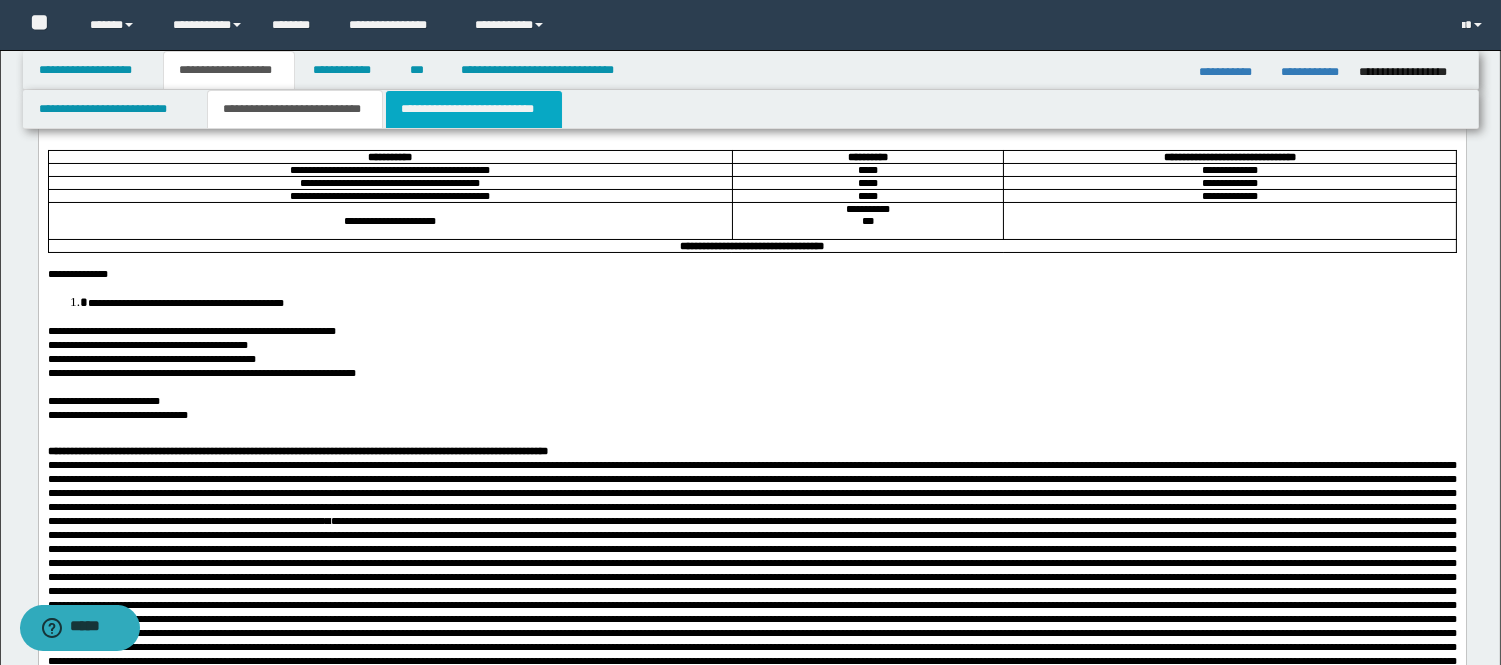 click on "**********" at bounding box center [474, 109] 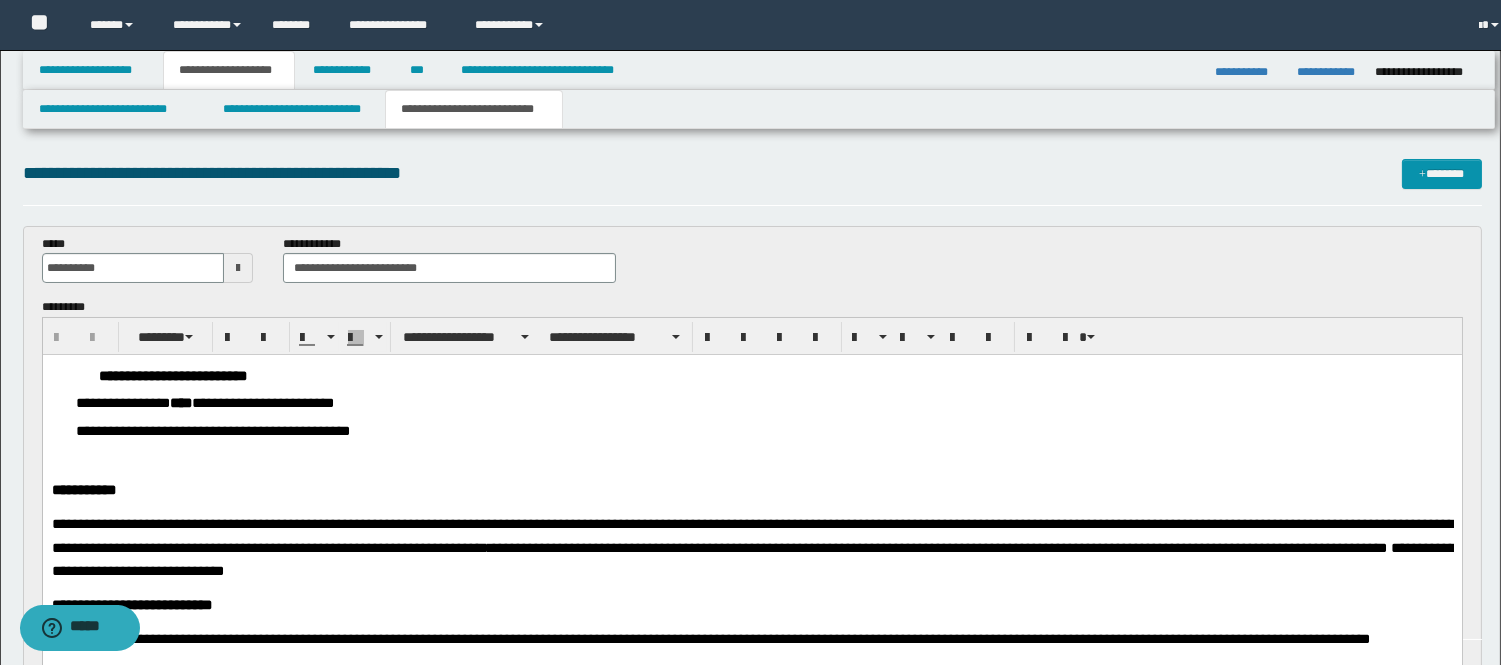scroll, scrollTop: 0, scrollLeft: 0, axis: both 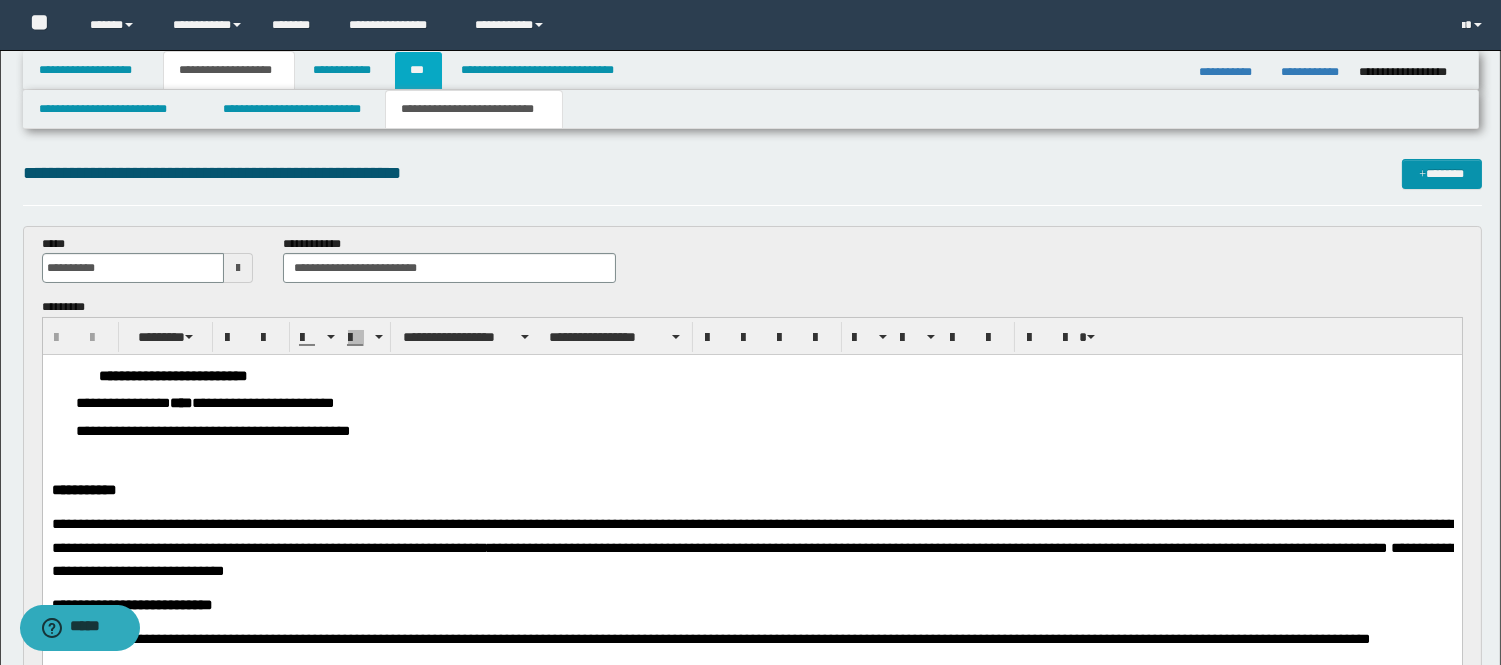 click on "***" at bounding box center (418, 70) 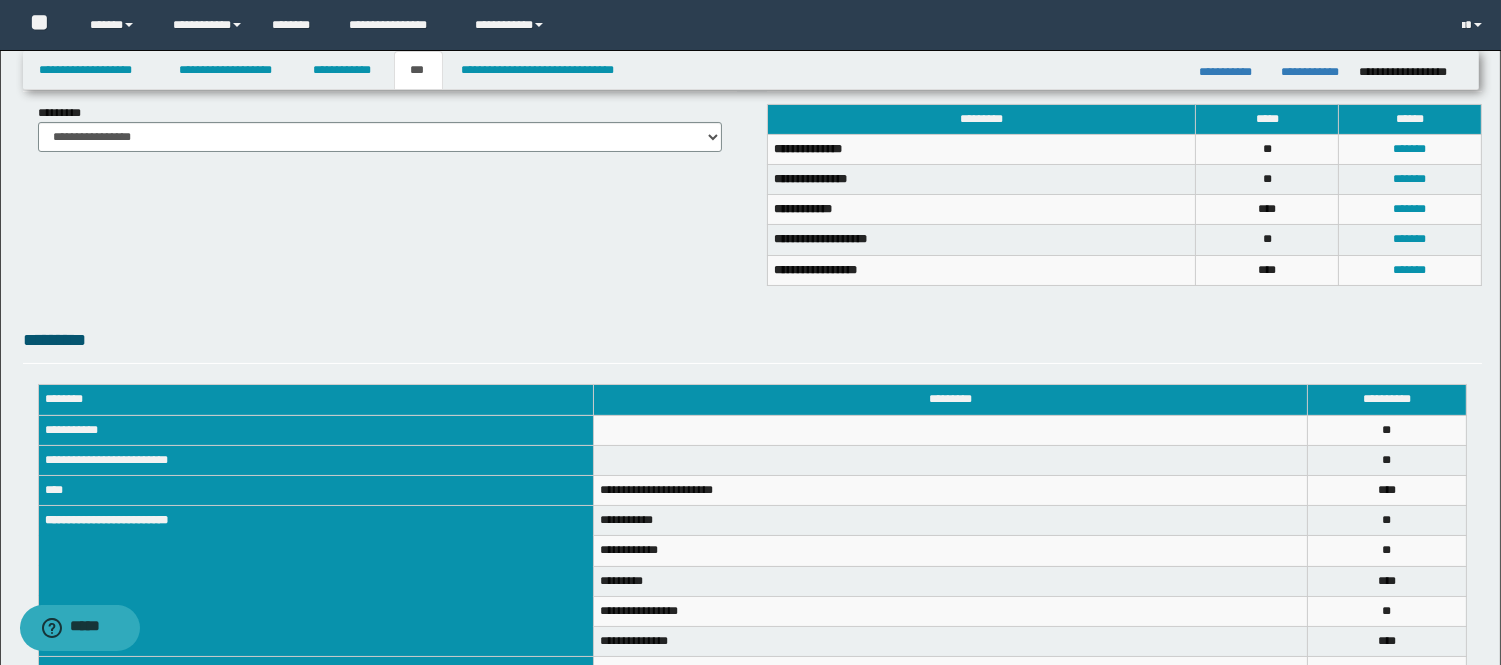 scroll, scrollTop: 44, scrollLeft: 0, axis: vertical 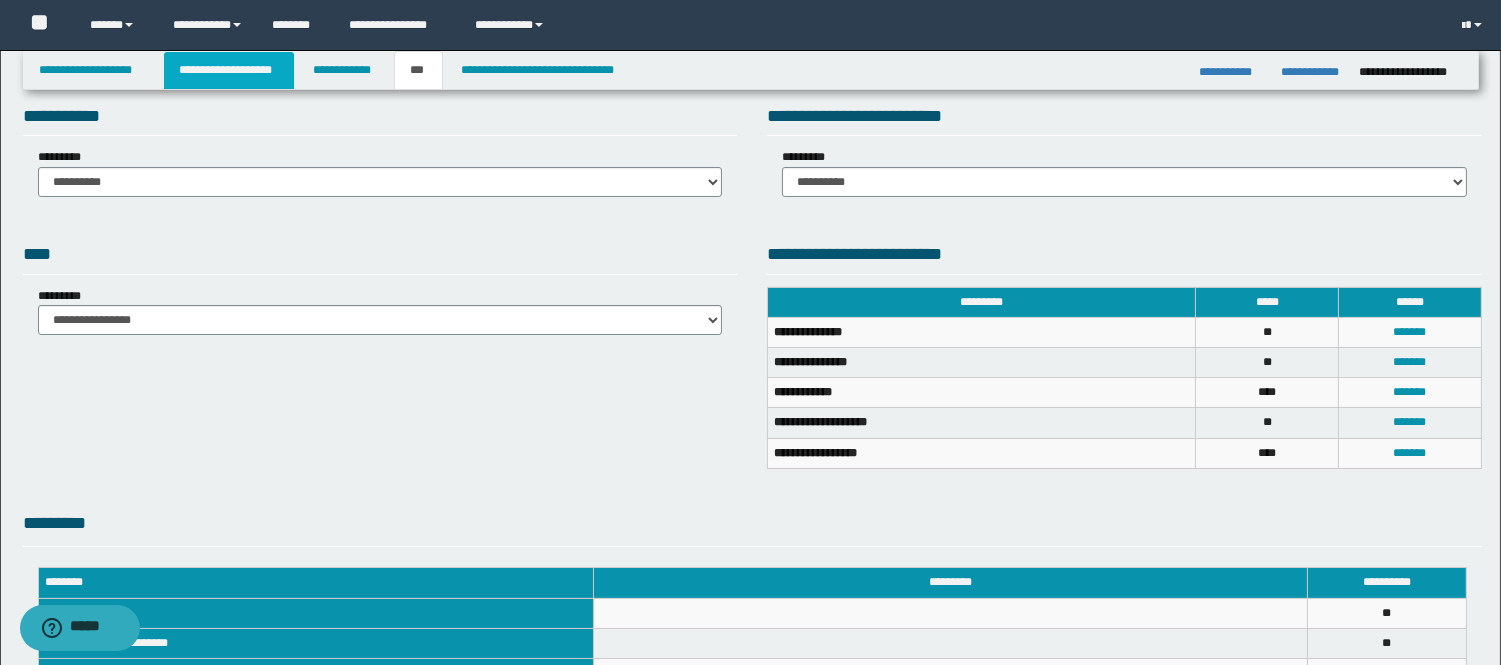 click on "**********" at bounding box center (229, 70) 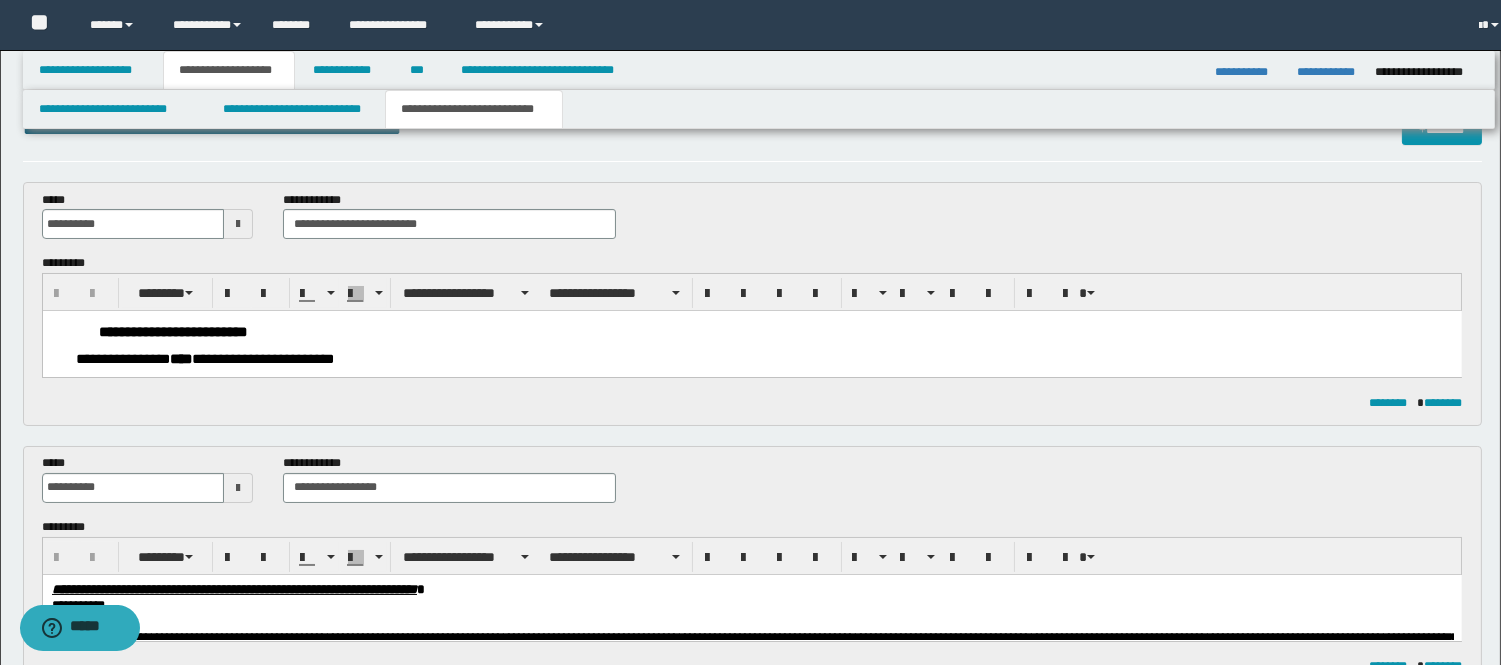 scroll, scrollTop: 75, scrollLeft: 0, axis: vertical 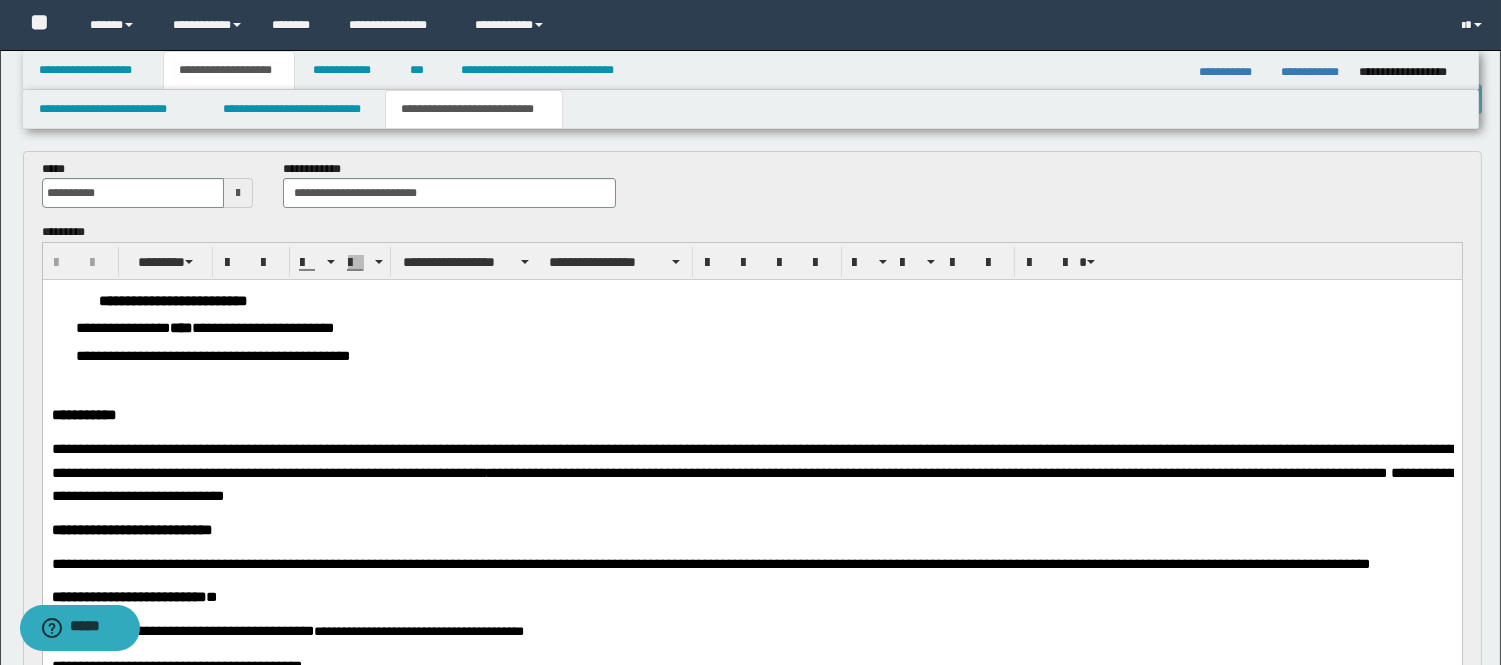 click on "**********" at bounding box center [474, 109] 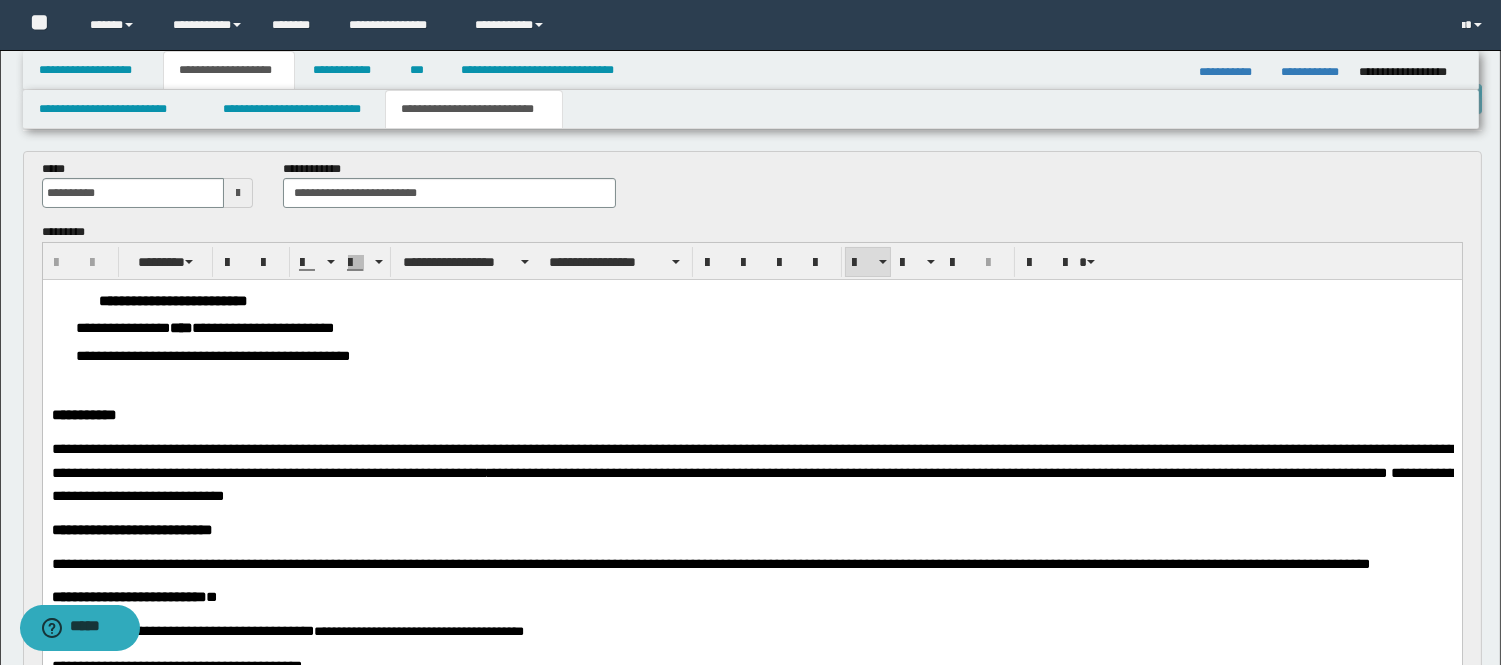 click on "**********" at bounding box center [763, 356] 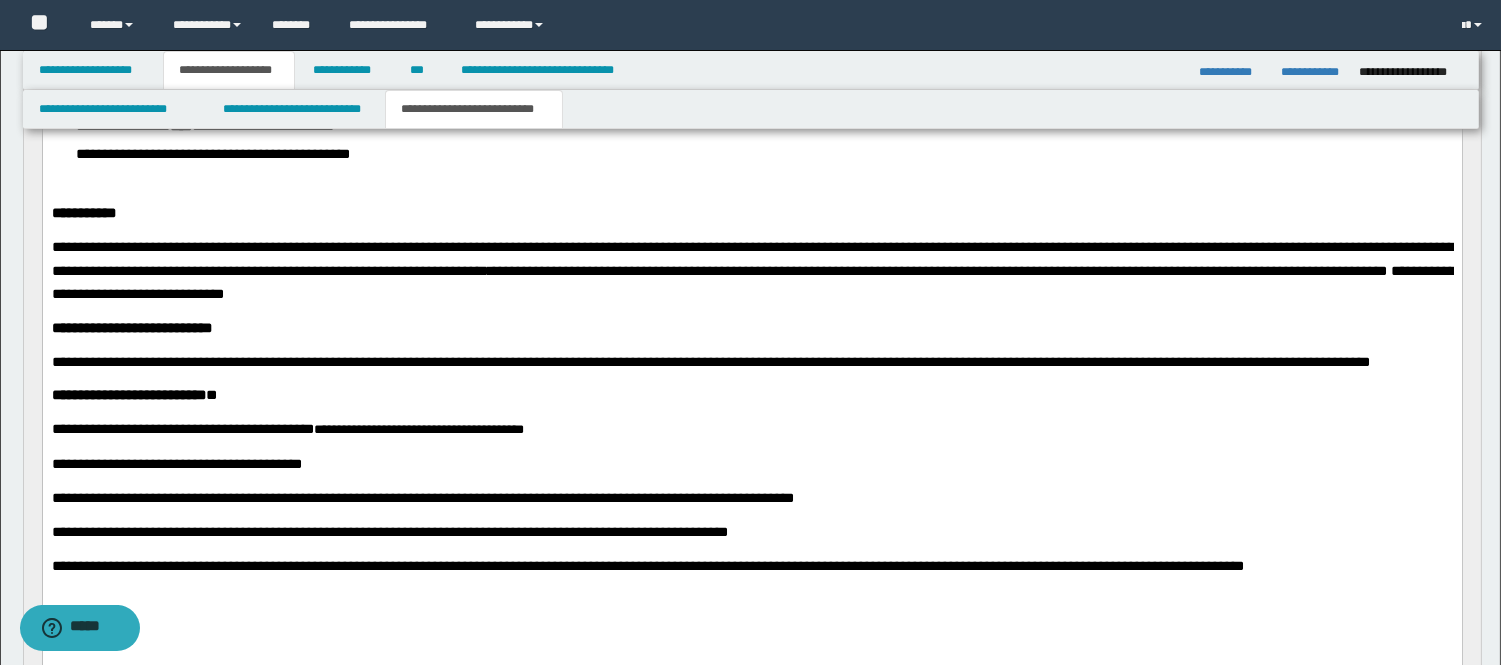 scroll, scrollTop: 297, scrollLeft: 0, axis: vertical 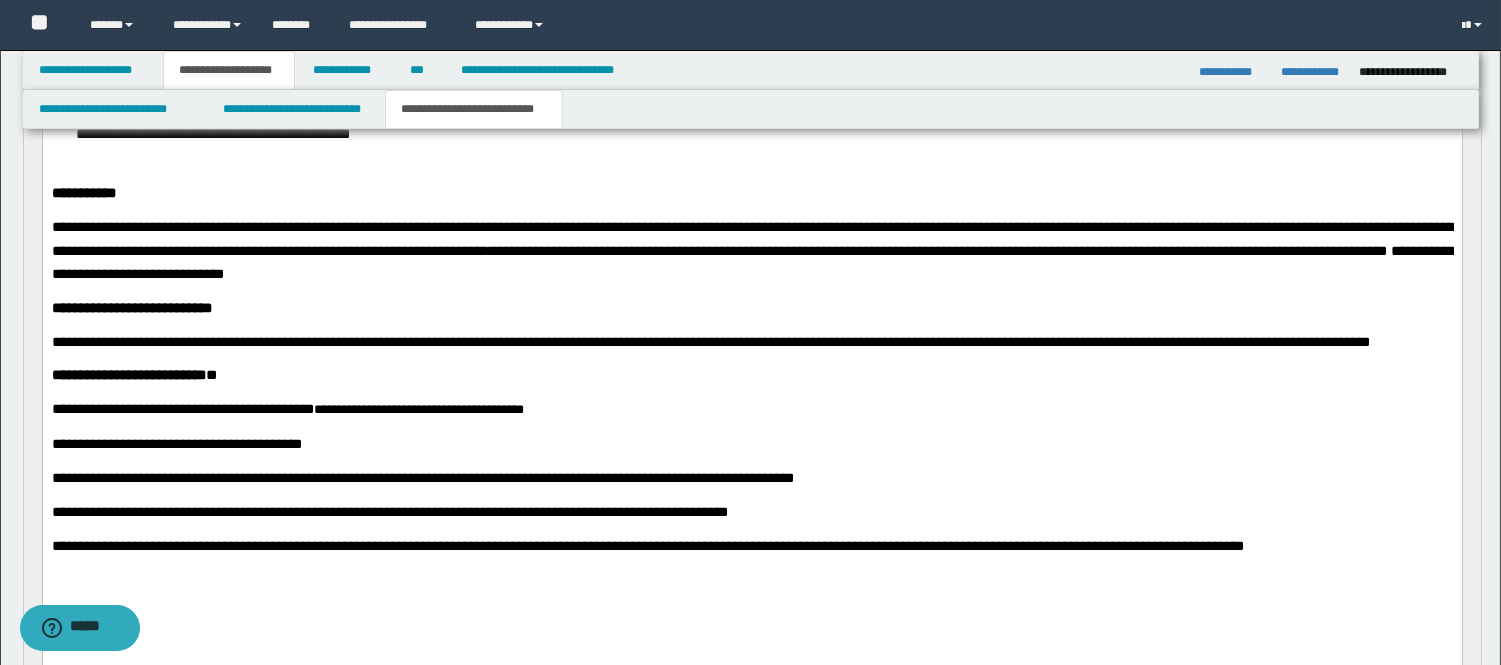 click on "**********" at bounding box center [302, 227] 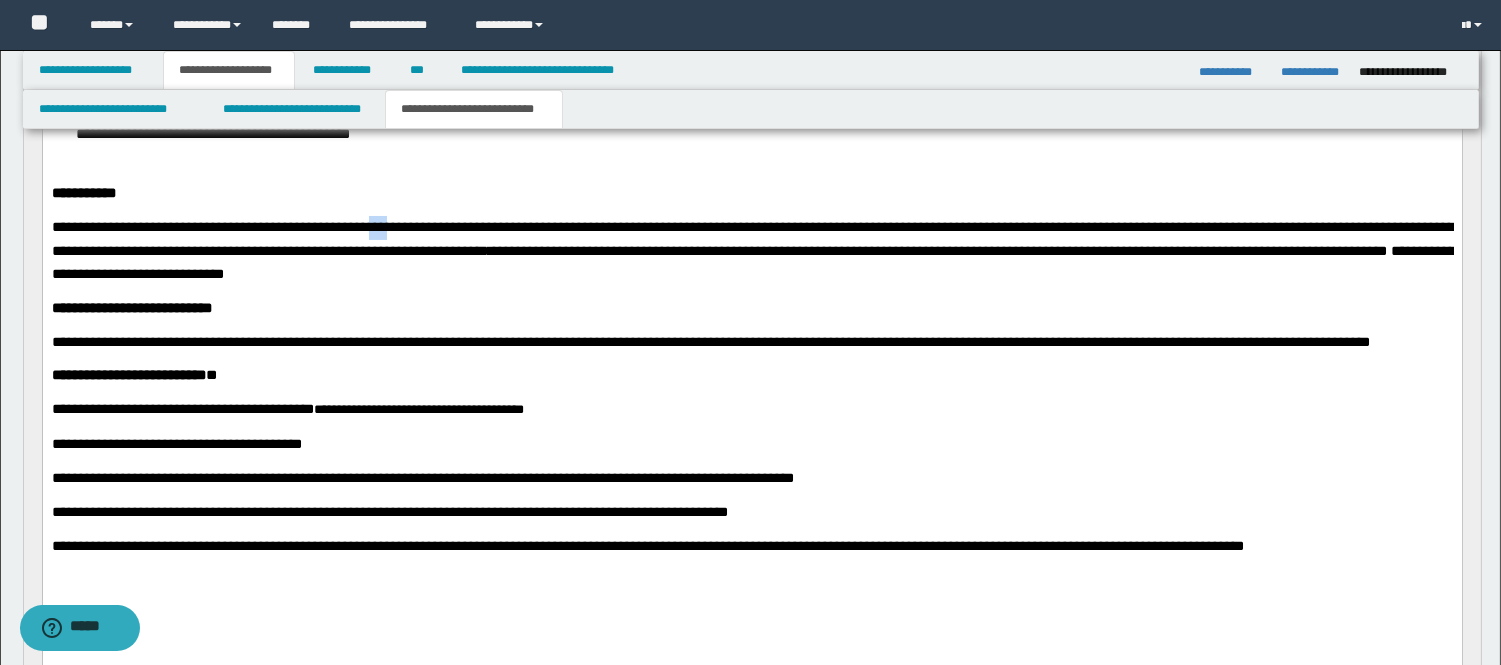 click on "**********" at bounding box center (302, 227) 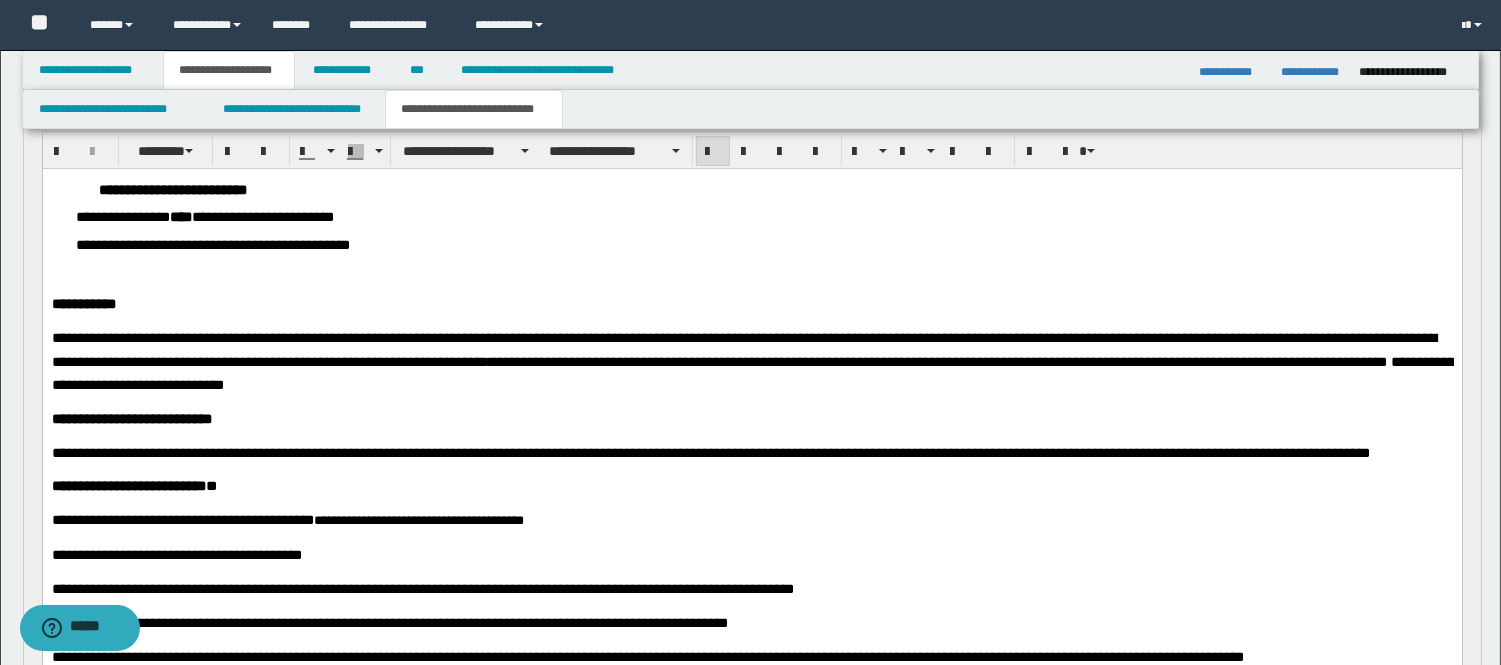 scroll, scrollTop: 297, scrollLeft: 0, axis: vertical 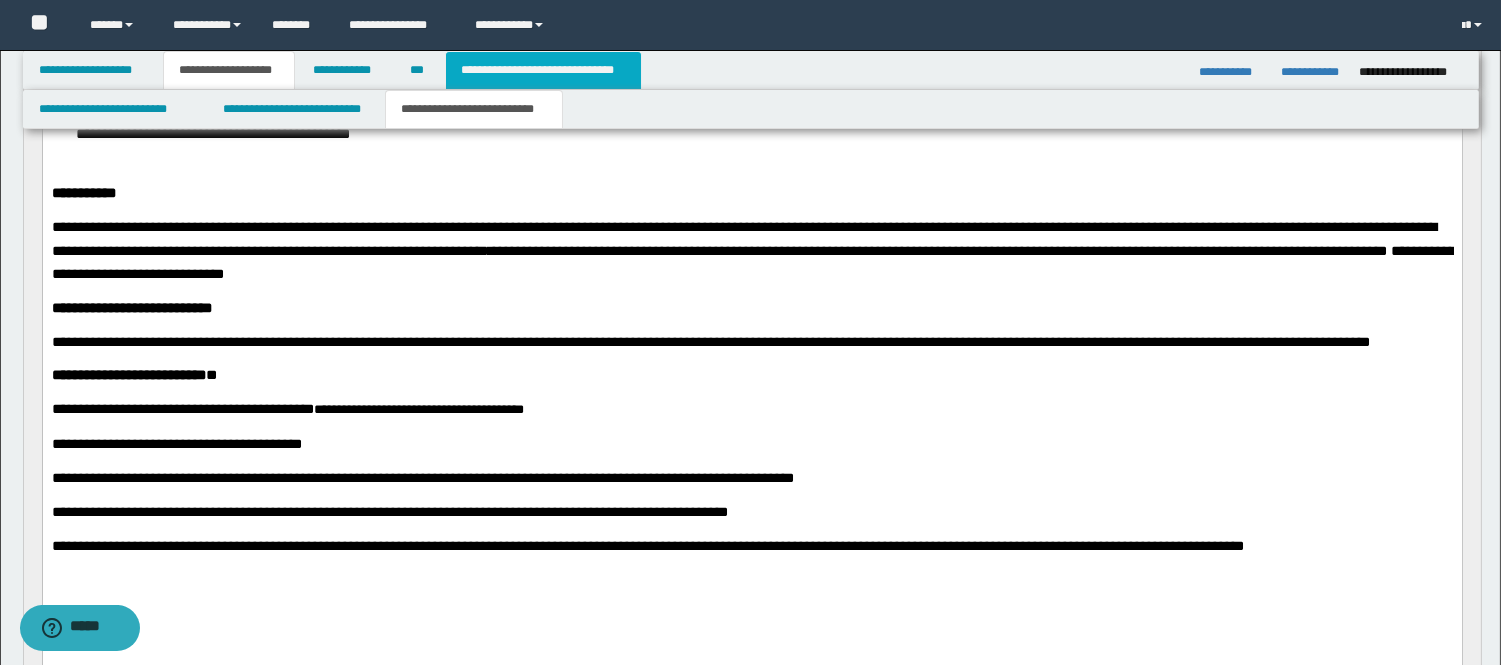 click on "**********" at bounding box center (543, 70) 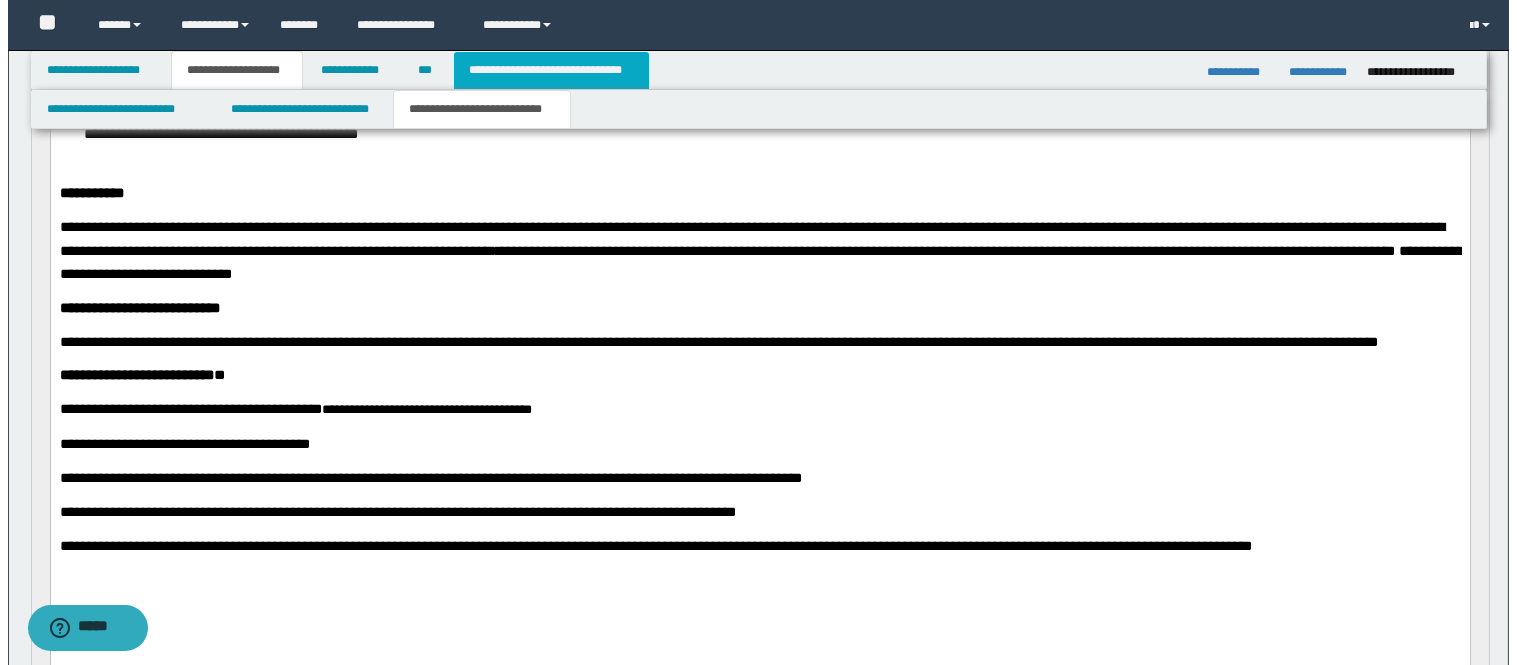 scroll, scrollTop: 0, scrollLeft: 0, axis: both 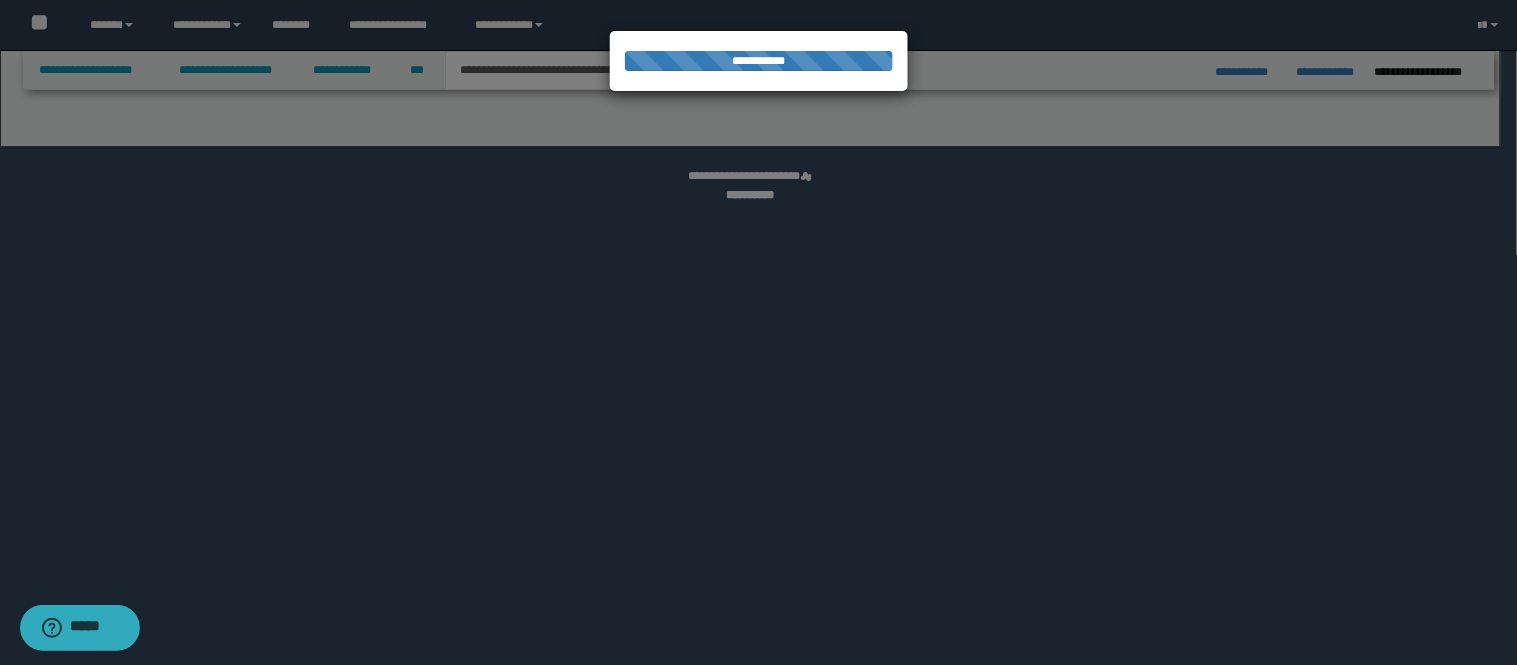 select on "*" 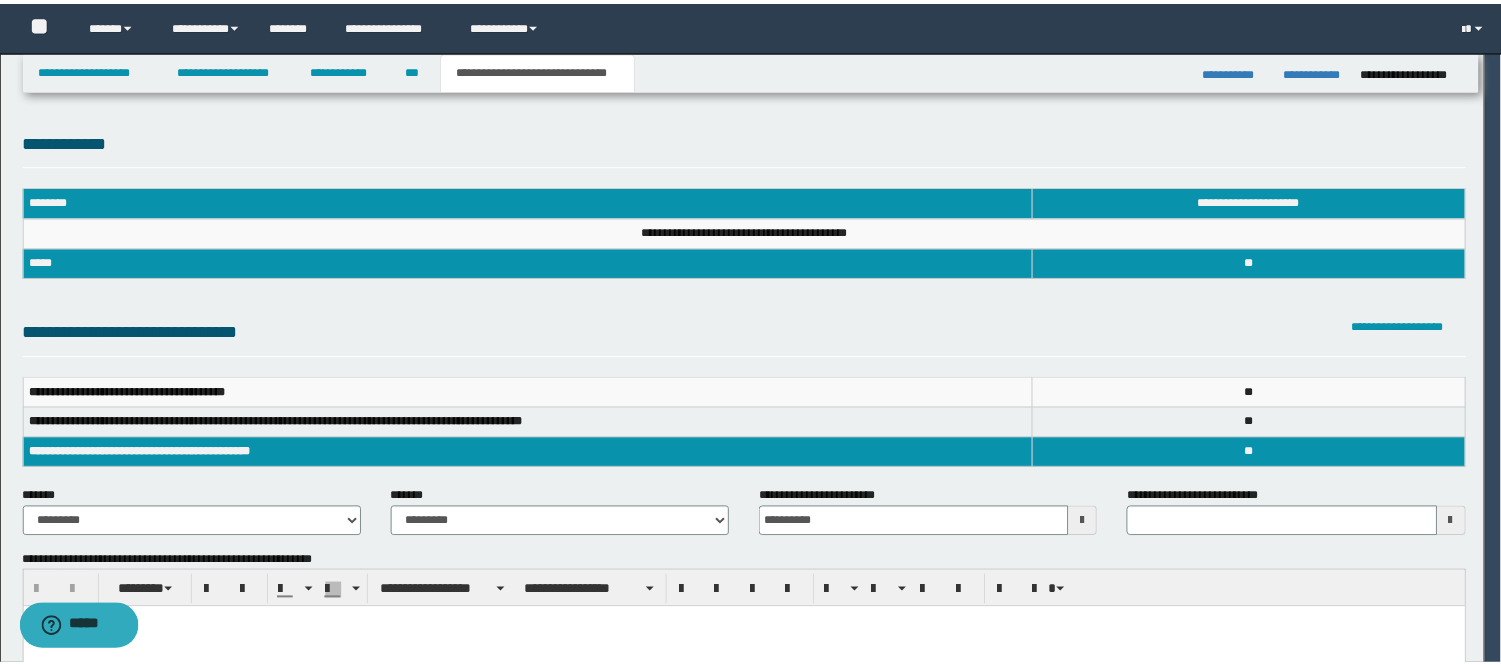 scroll, scrollTop: 0, scrollLeft: 0, axis: both 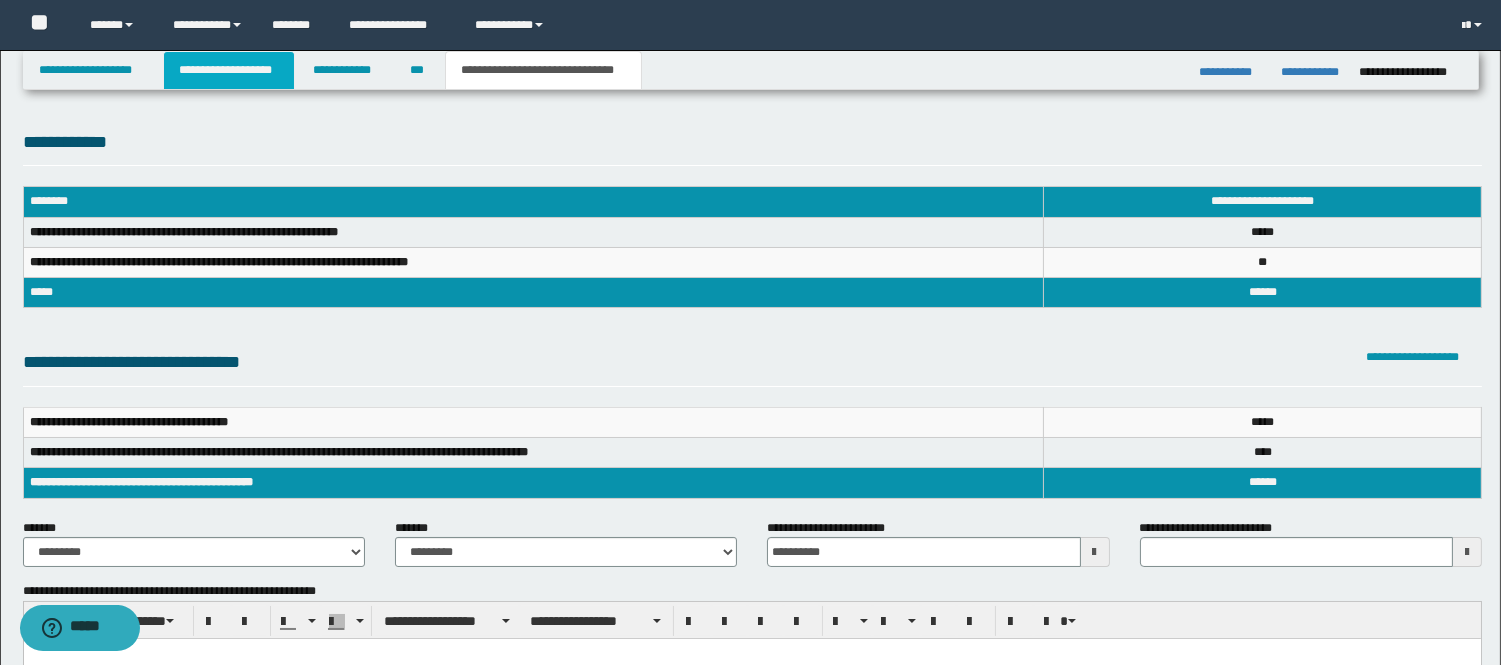 click on "**********" at bounding box center [229, 70] 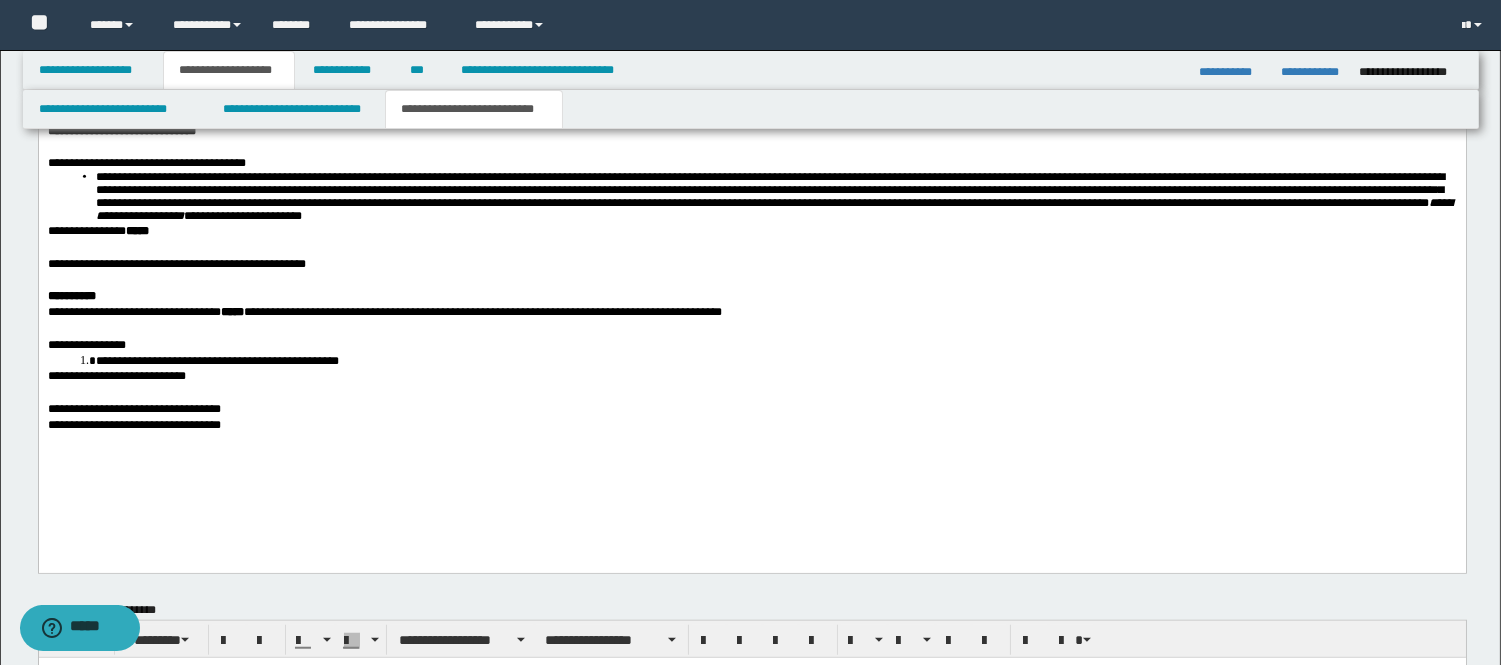 scroll, scrollTop: 3111, scrollLeft: 0, axis: vertical 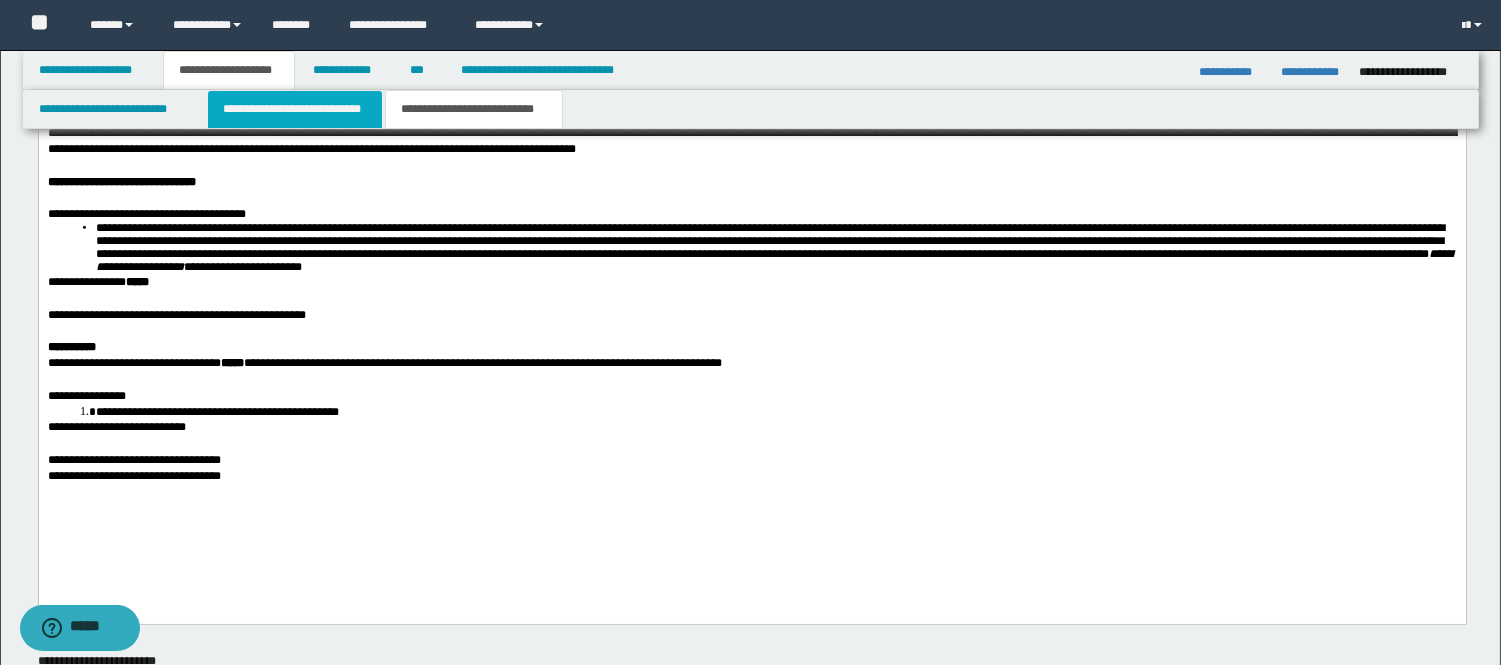 click on "**********" at bounding box center (295, 109) 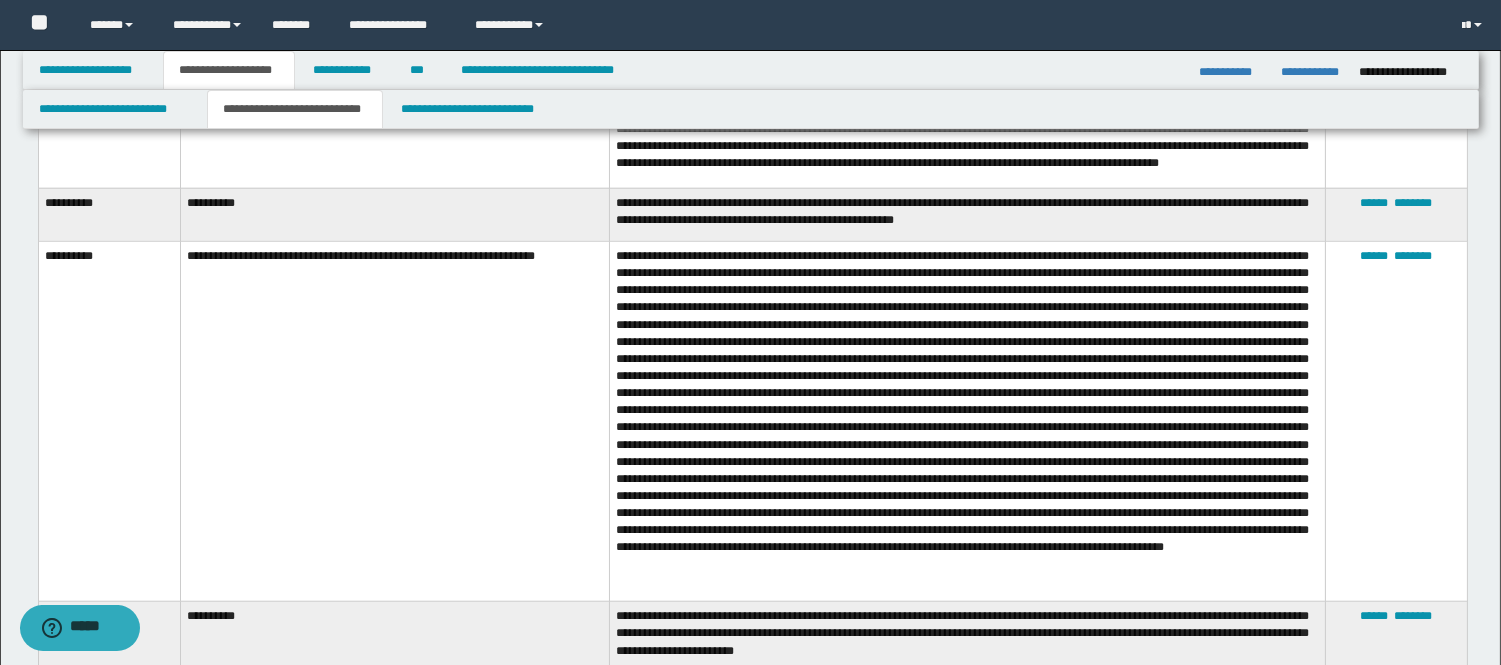 scroll, scrollTop: 3341, scrollLeft: 0, axis: vertical 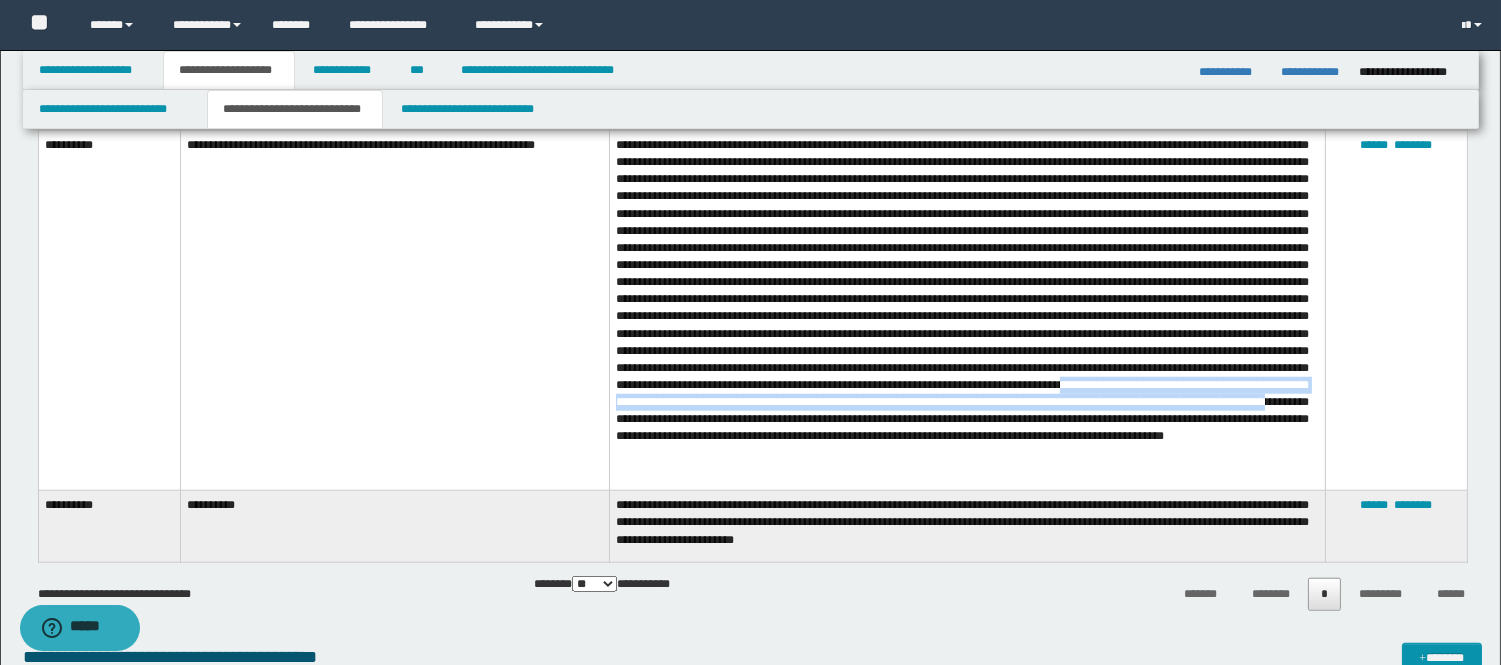 drag, startPoint x: 674, startPoint y: 435, endPoint x: 938, endPoint y: 446, distance: 264.22906 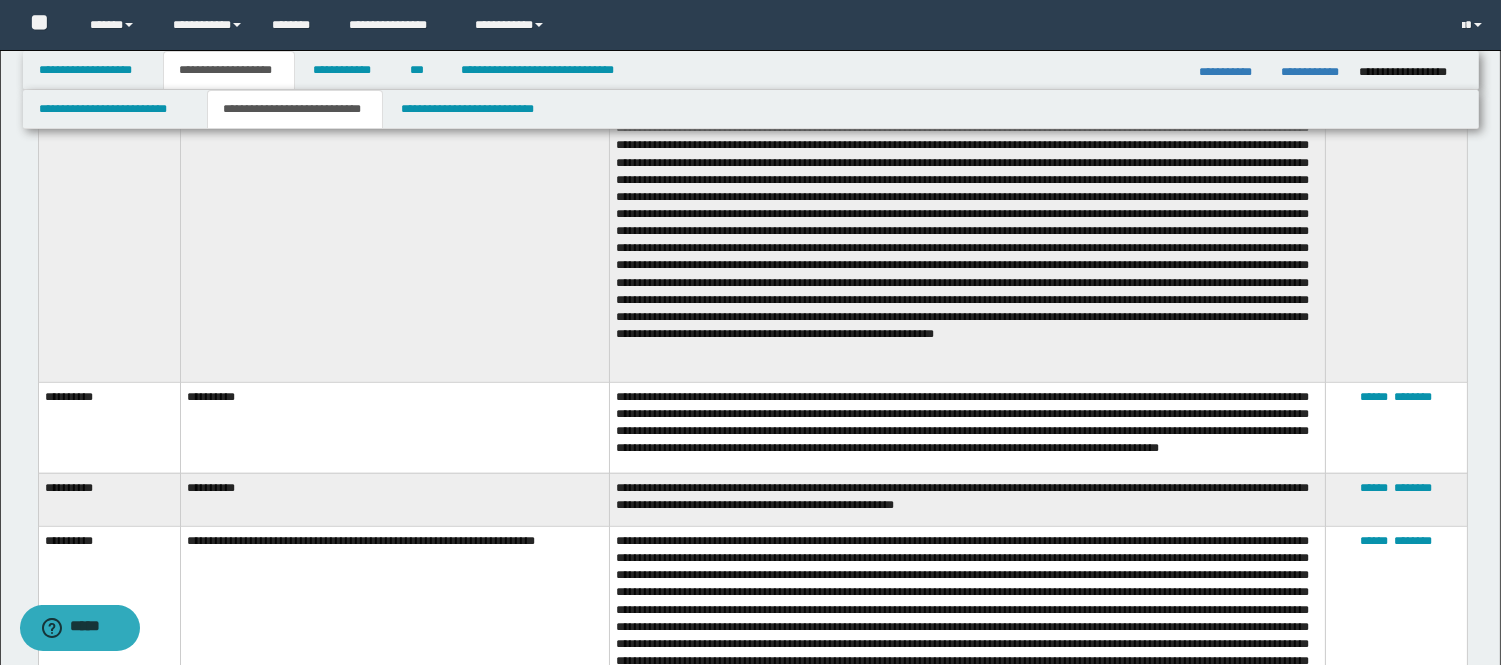 scroll, scrollTop: 2896, scrollLeft: 0, axis: vertical 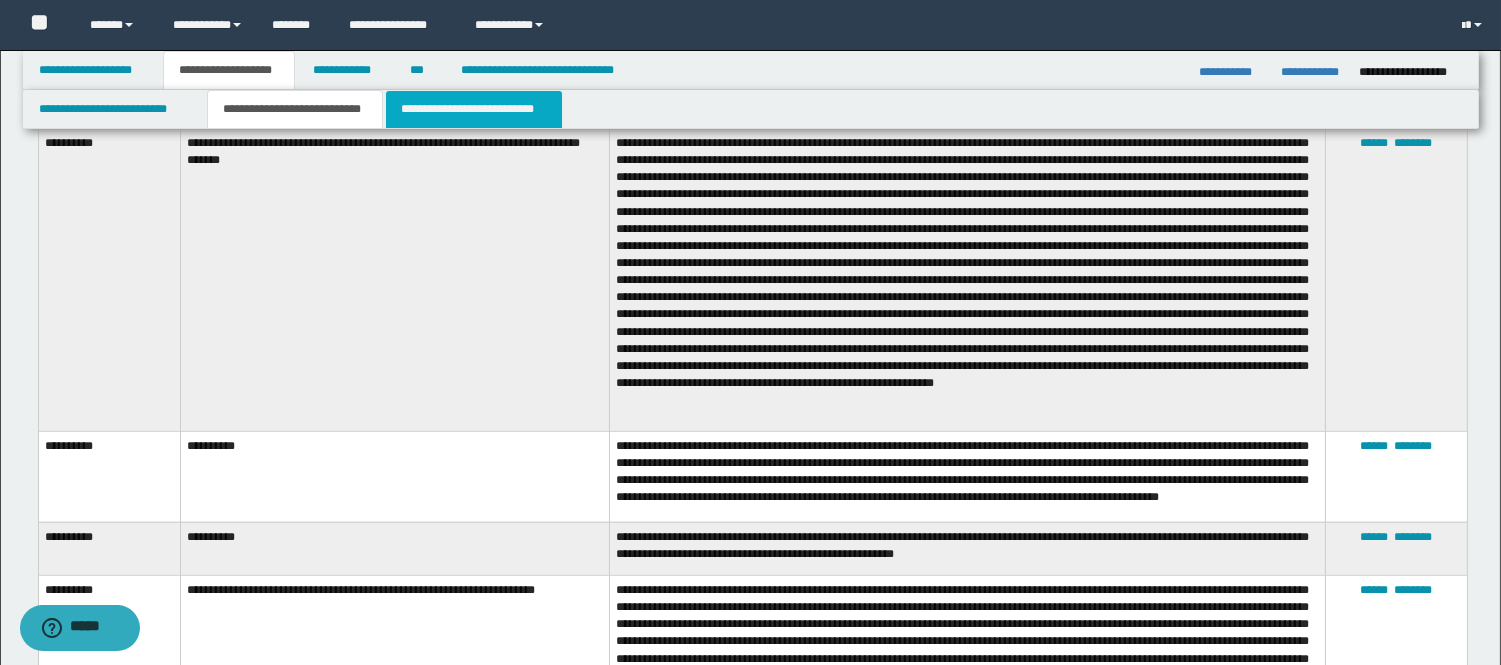 click on "**********" at bounding box center [474, 109] 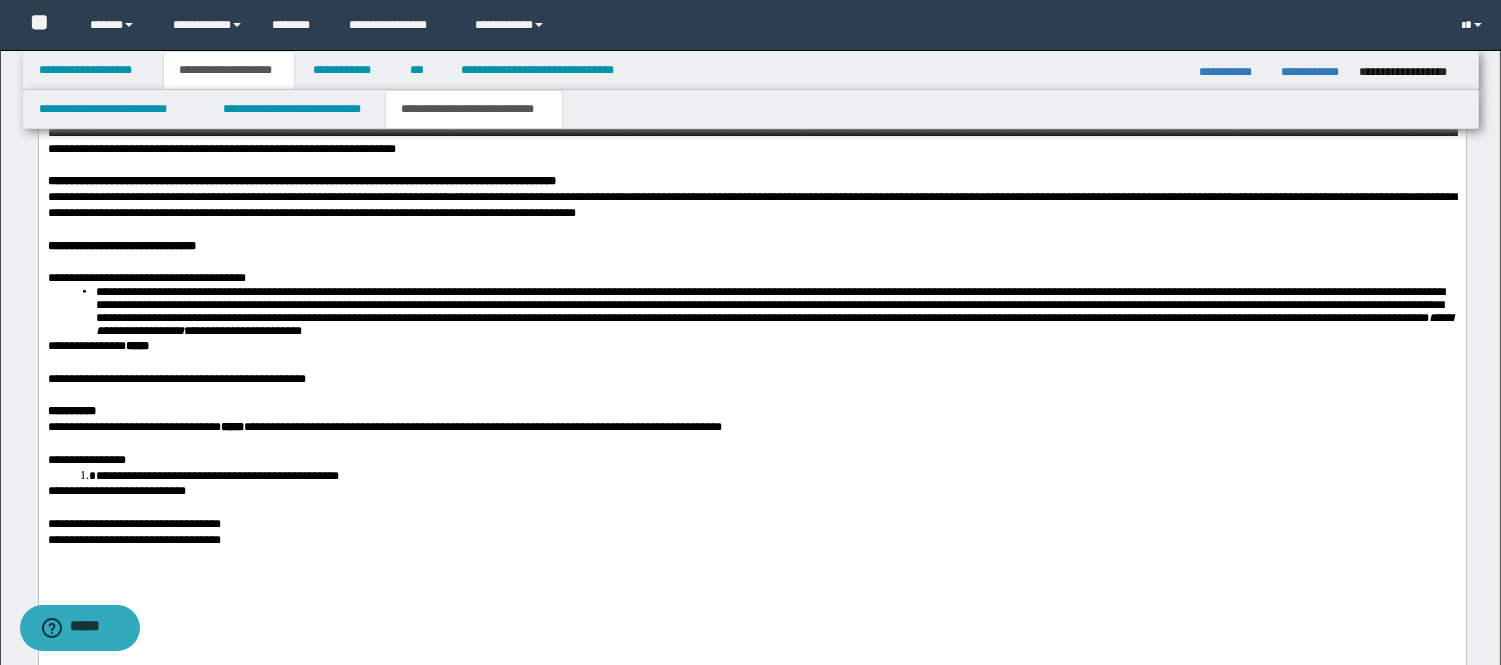 scroll, scrollTop: 2452, scrollLeft: 0, axis: vertical 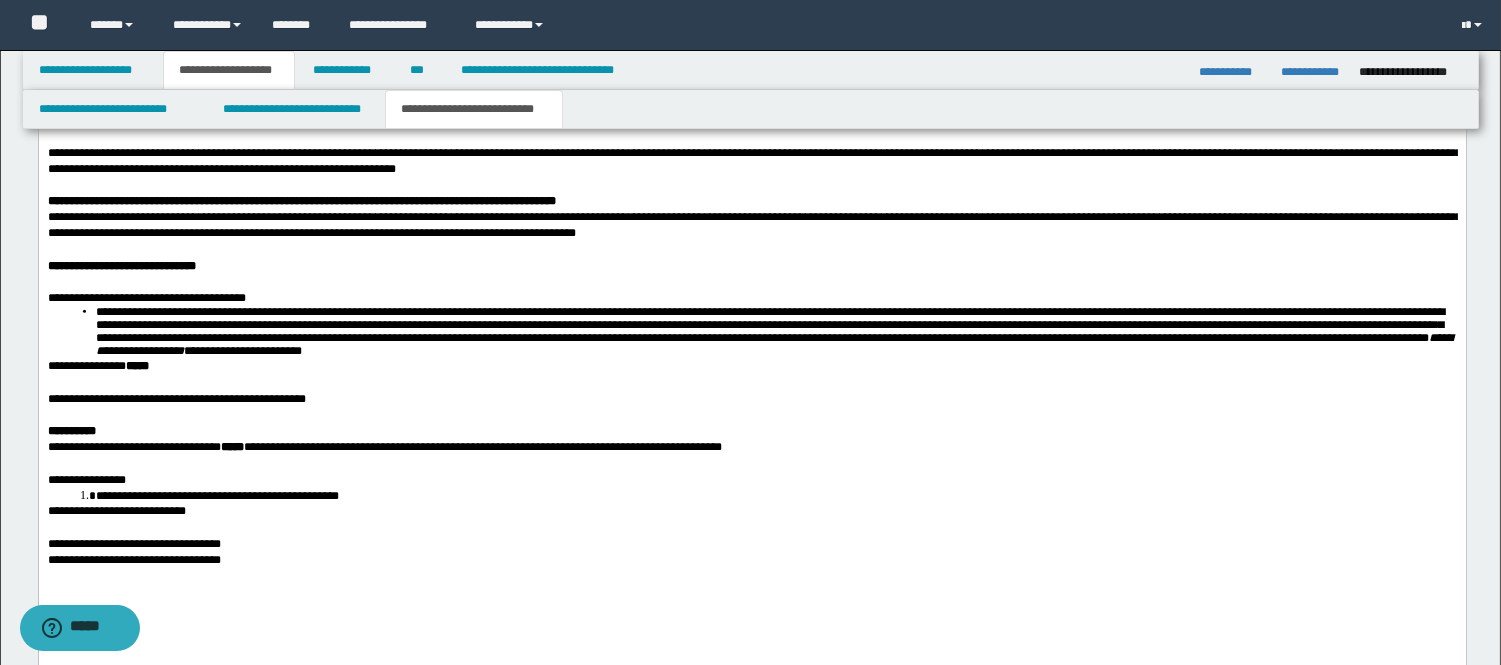 click on "**********" at bounding box center (751, 399) 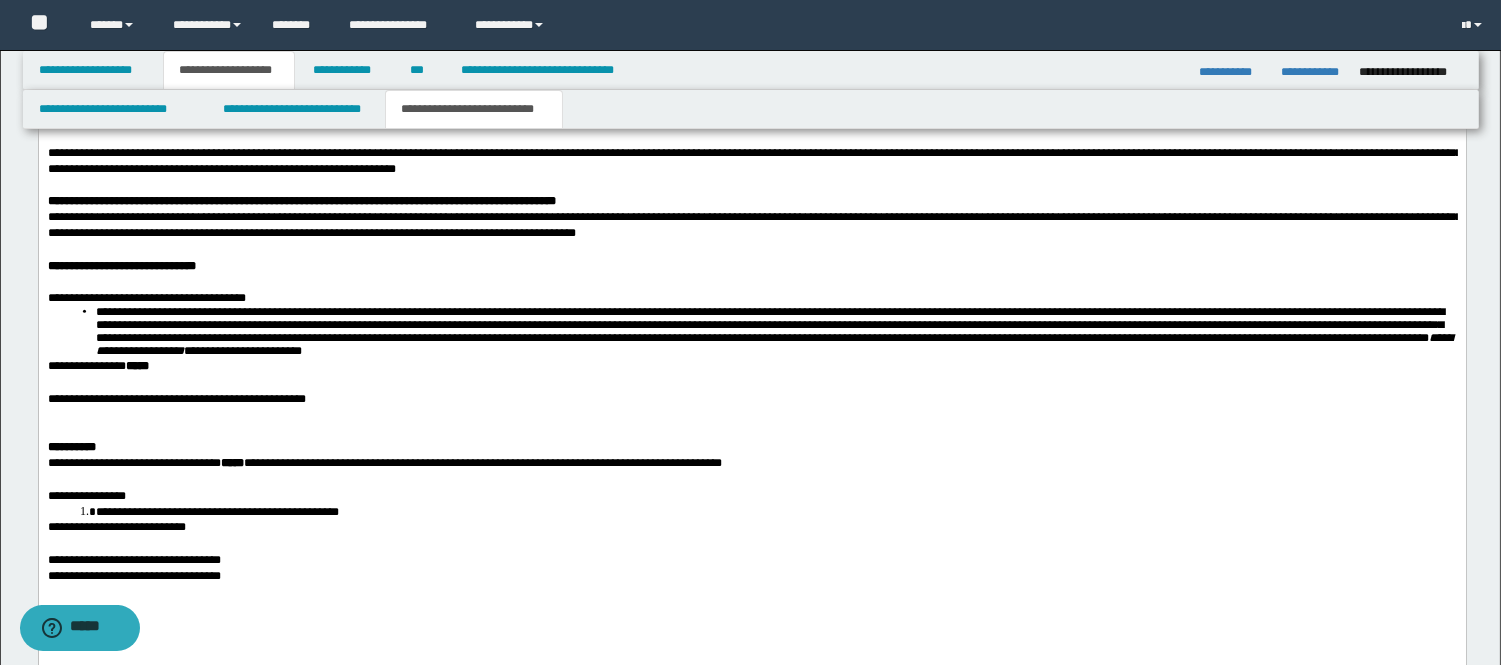 type 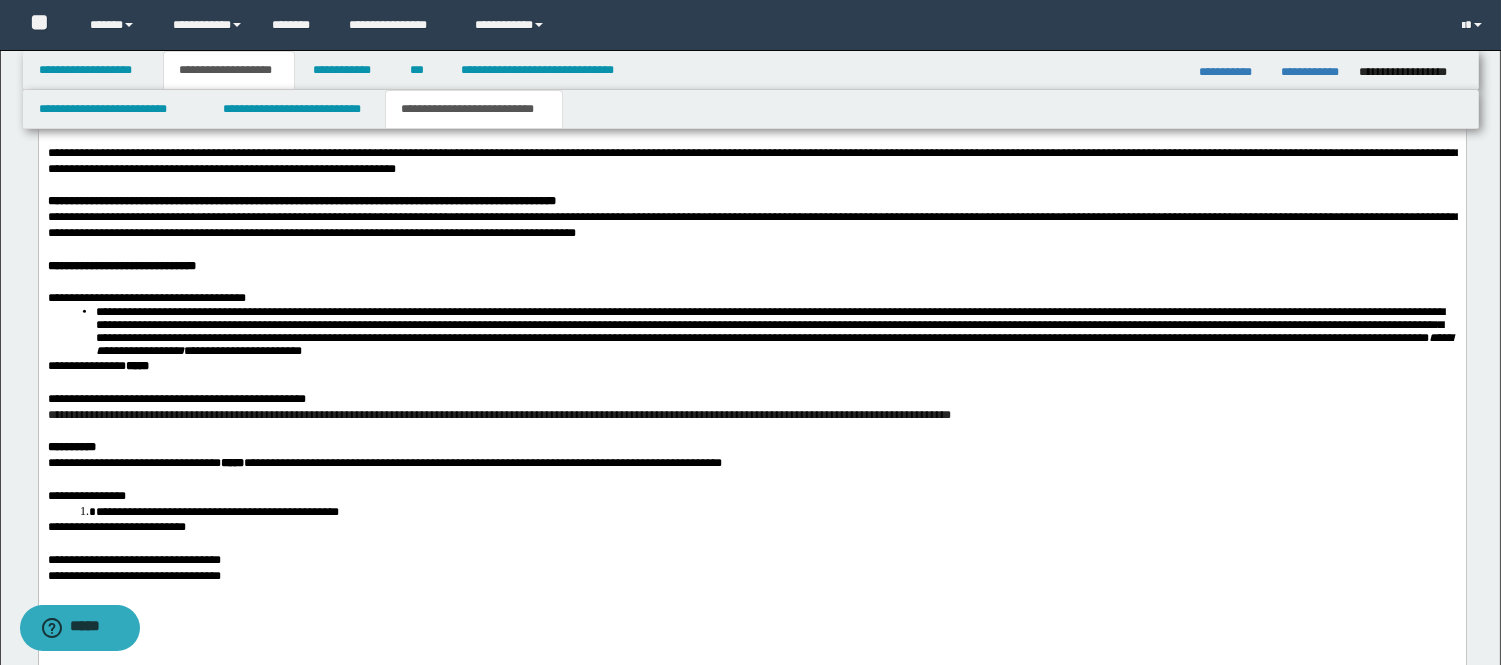 click at bounding box center [751, 382] 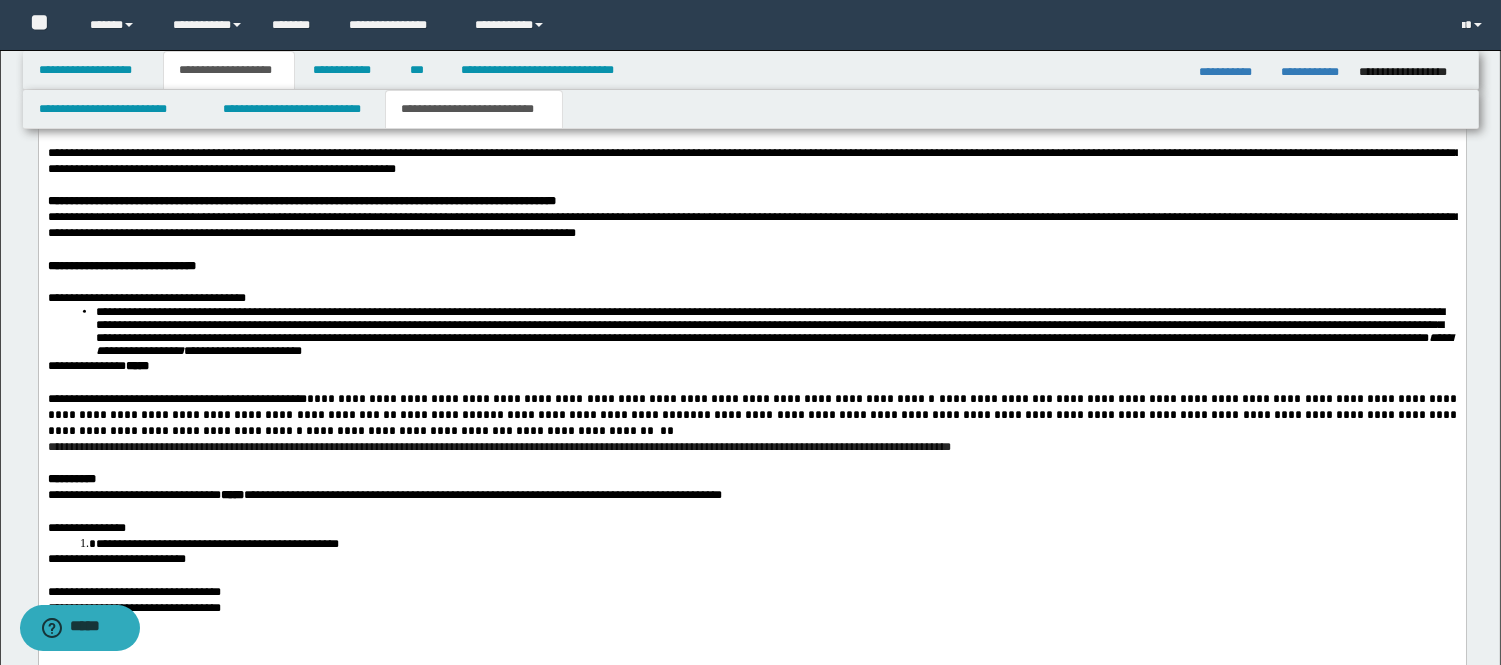 click on "**********" at bounding box center (578, 415) 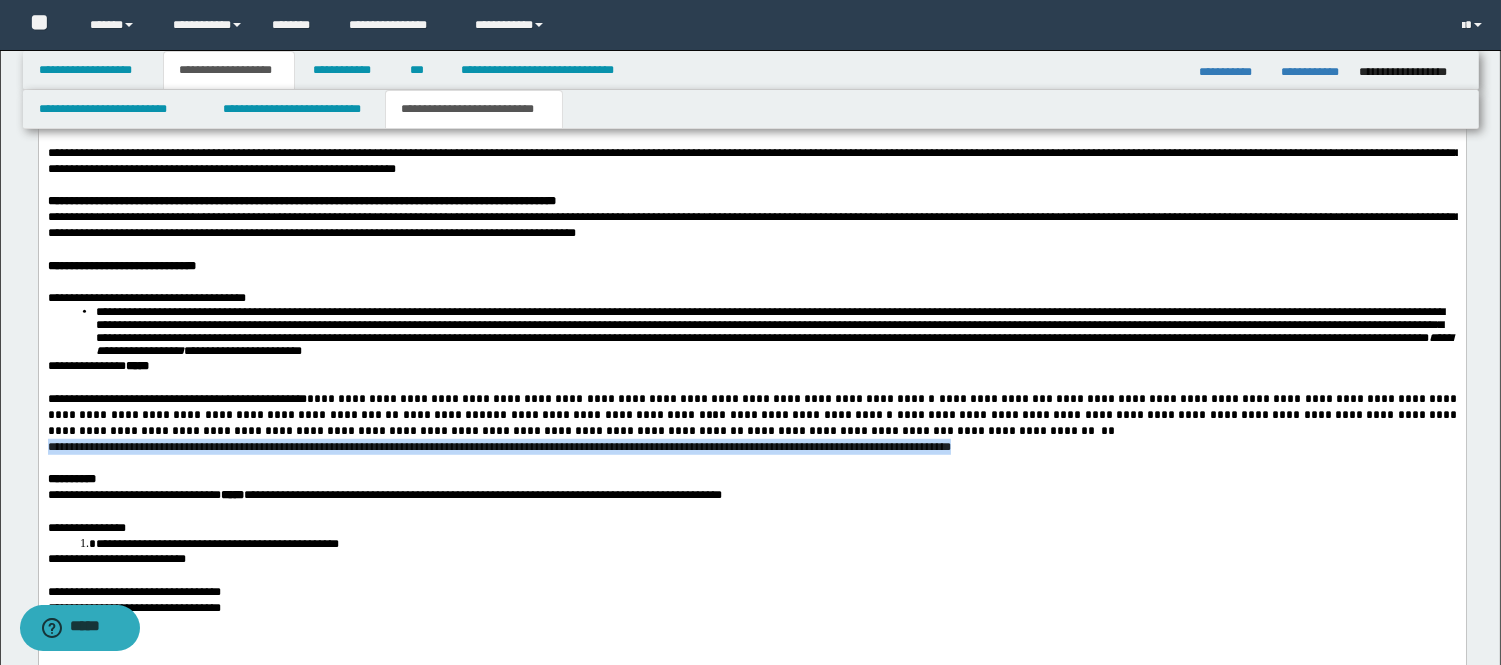 drag, startPoint x: 973, startPoint y: 474, endPoint x: 43, endPoint y: 468, distance: 930.01935 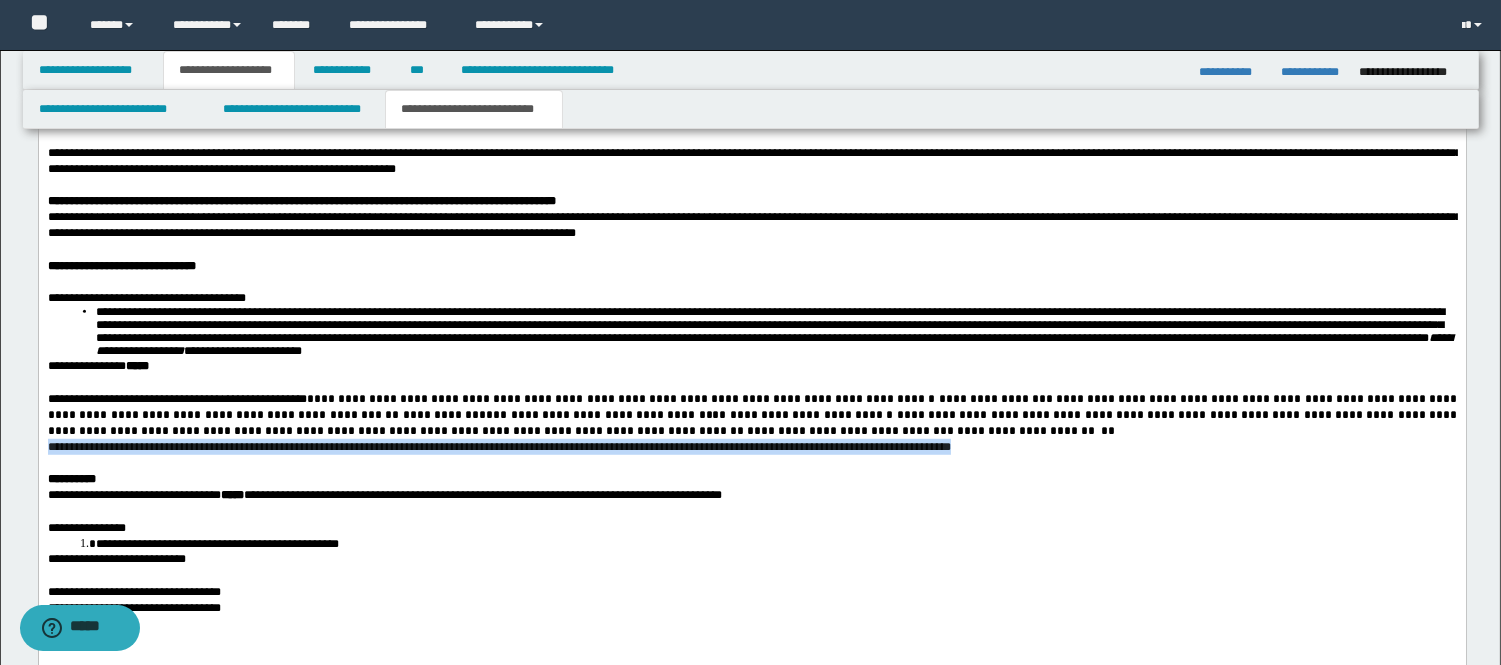 click on "**********" at bounding box center (751, -206) 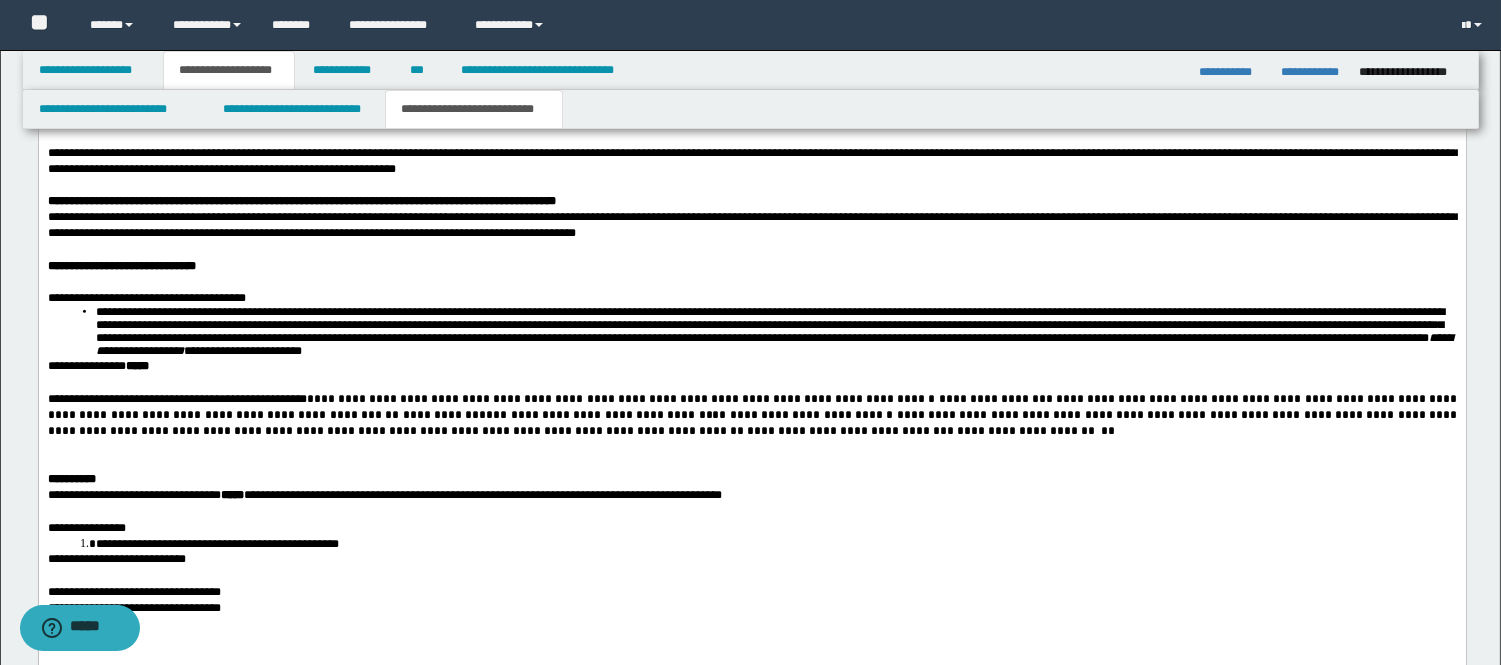 click on "**********" at bounding box center (753, 423) 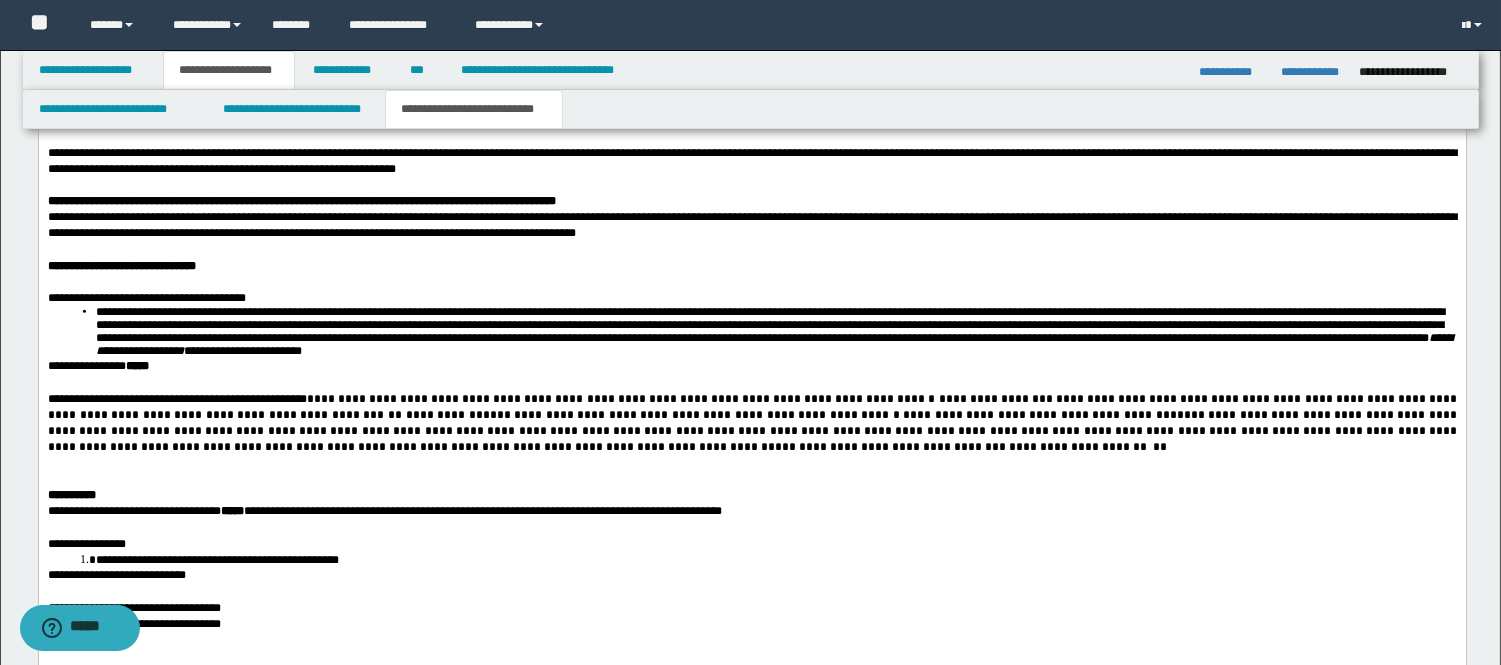 click on "**********" at bounding box center [753, 431] 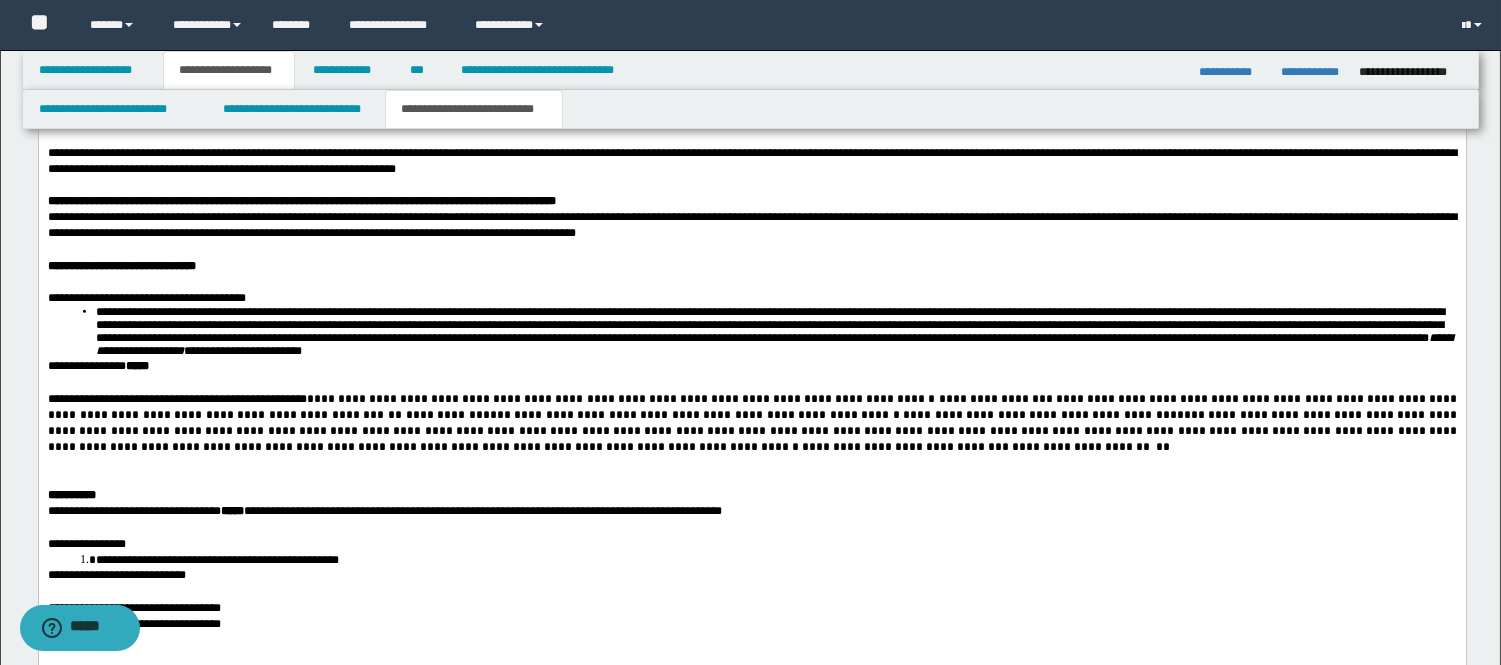click on "**********" at bounding box center (753, 431) 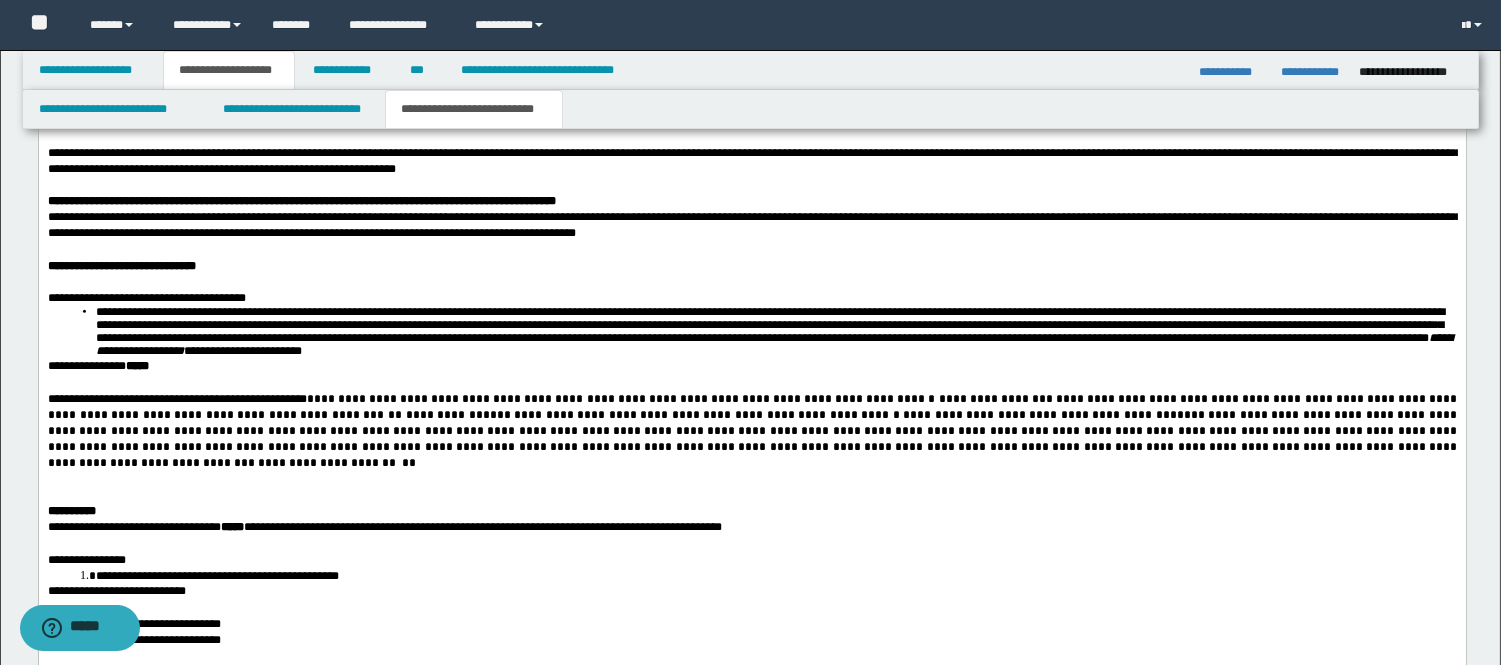 click on "**********" at bounding box center (753, 431) 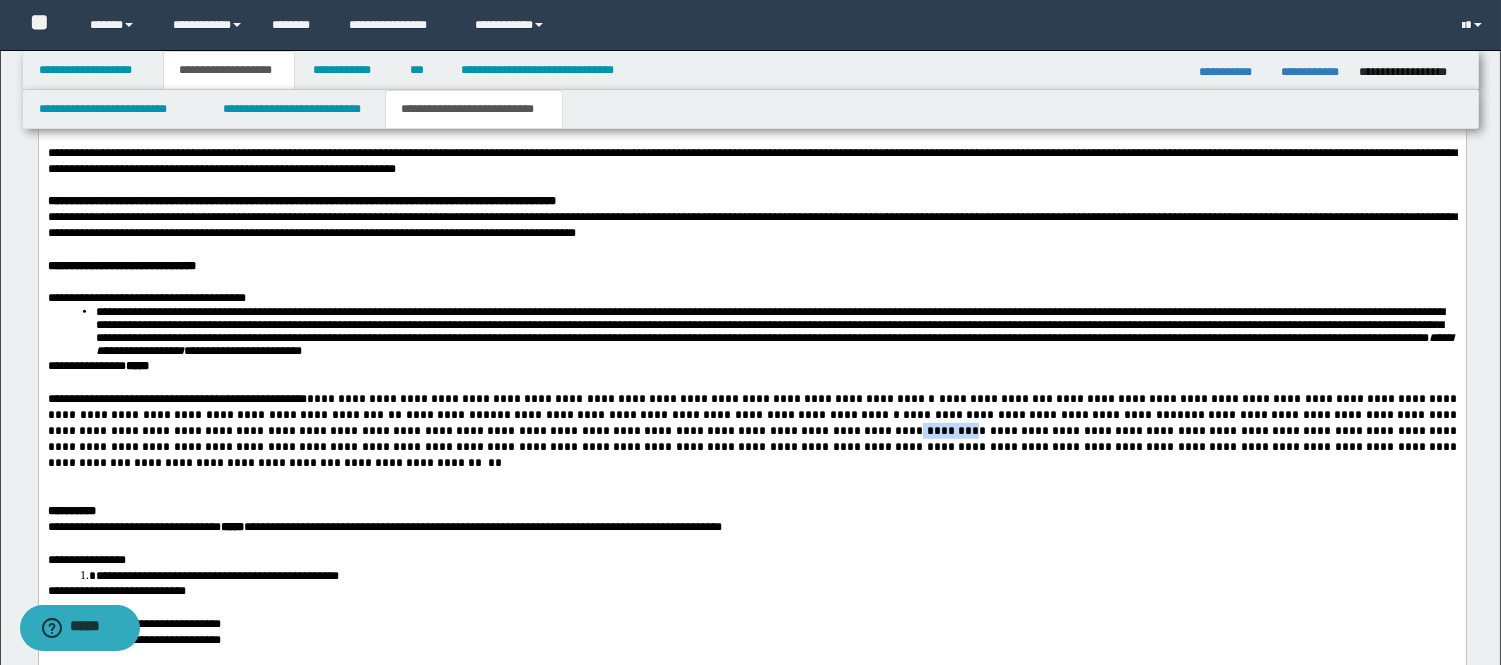 drag, startPoint x: 549, startPoint y: 448, endPoint x: 603, endPoint y: 446, distance: 54.037025 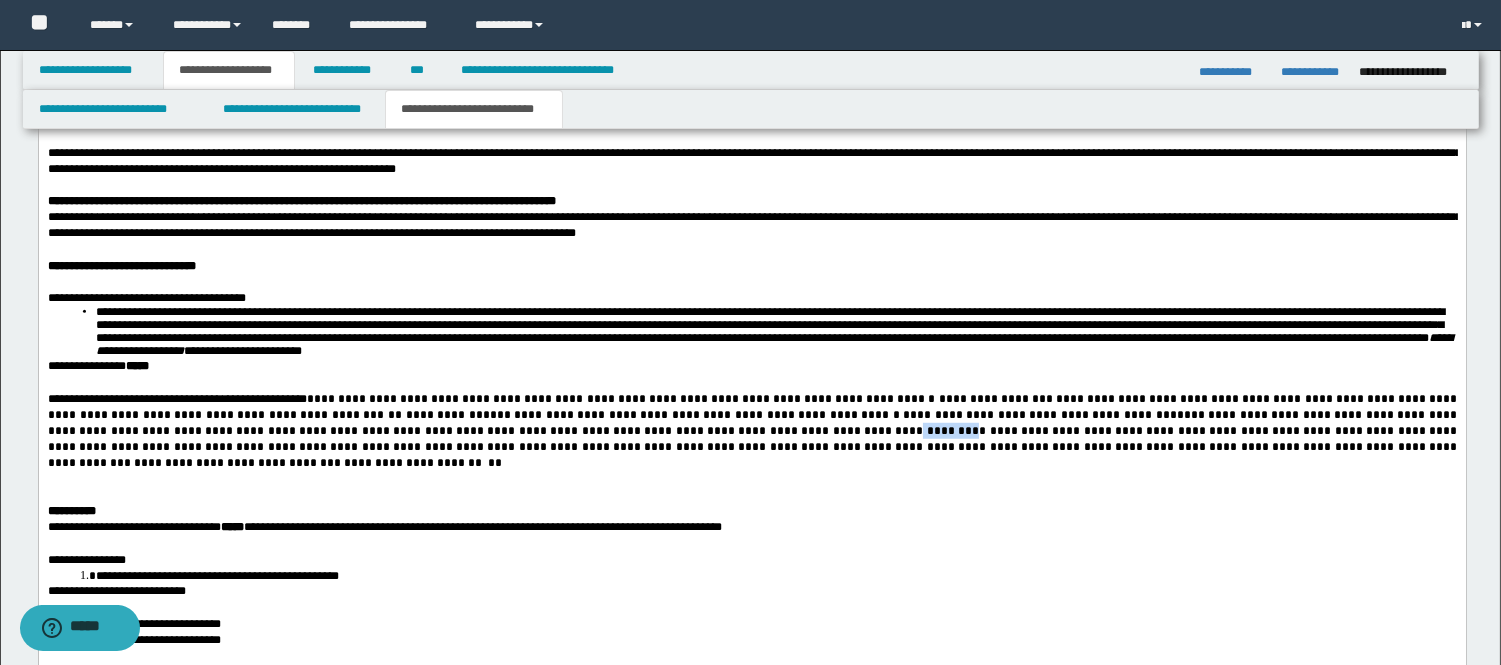 click on "**********" at bounding box center [753, 439] 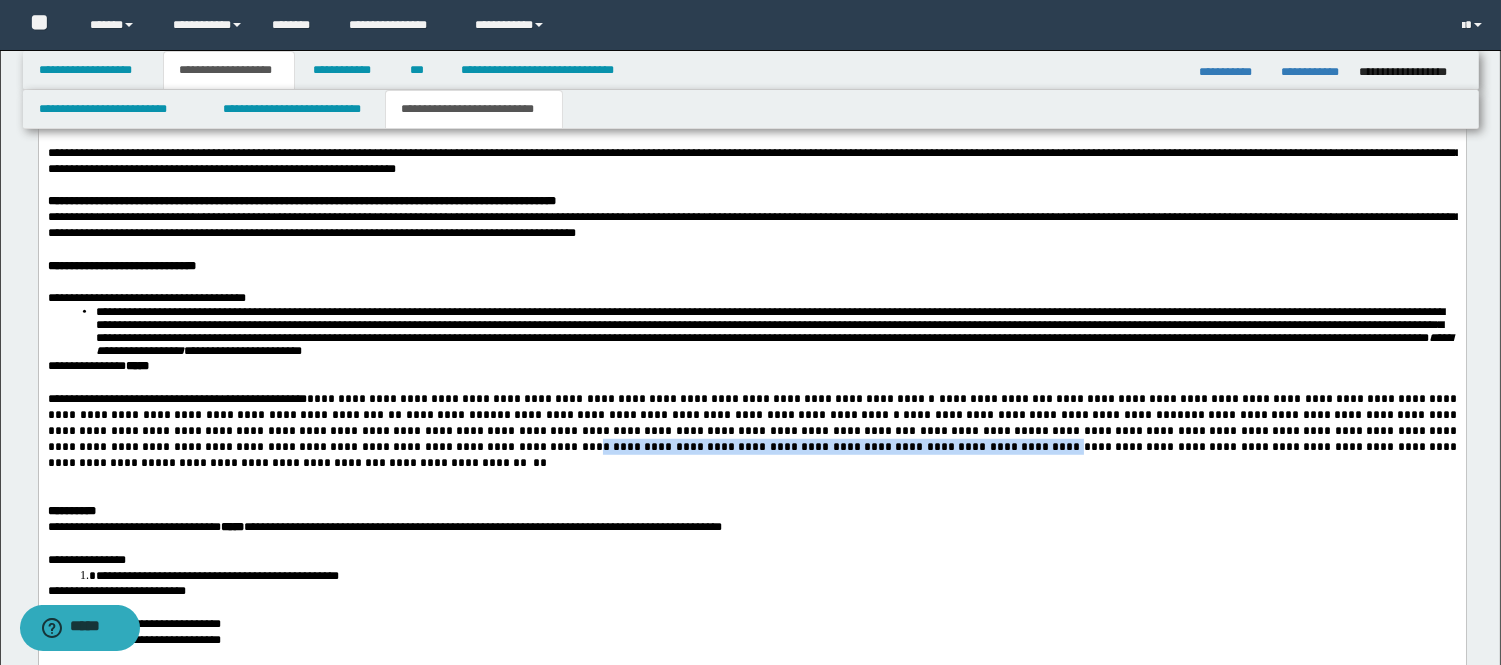 drag, startPoint x: 59, startPoint y: 470, endPoint x: 449, endPoint y: 458, distance: 390.18457 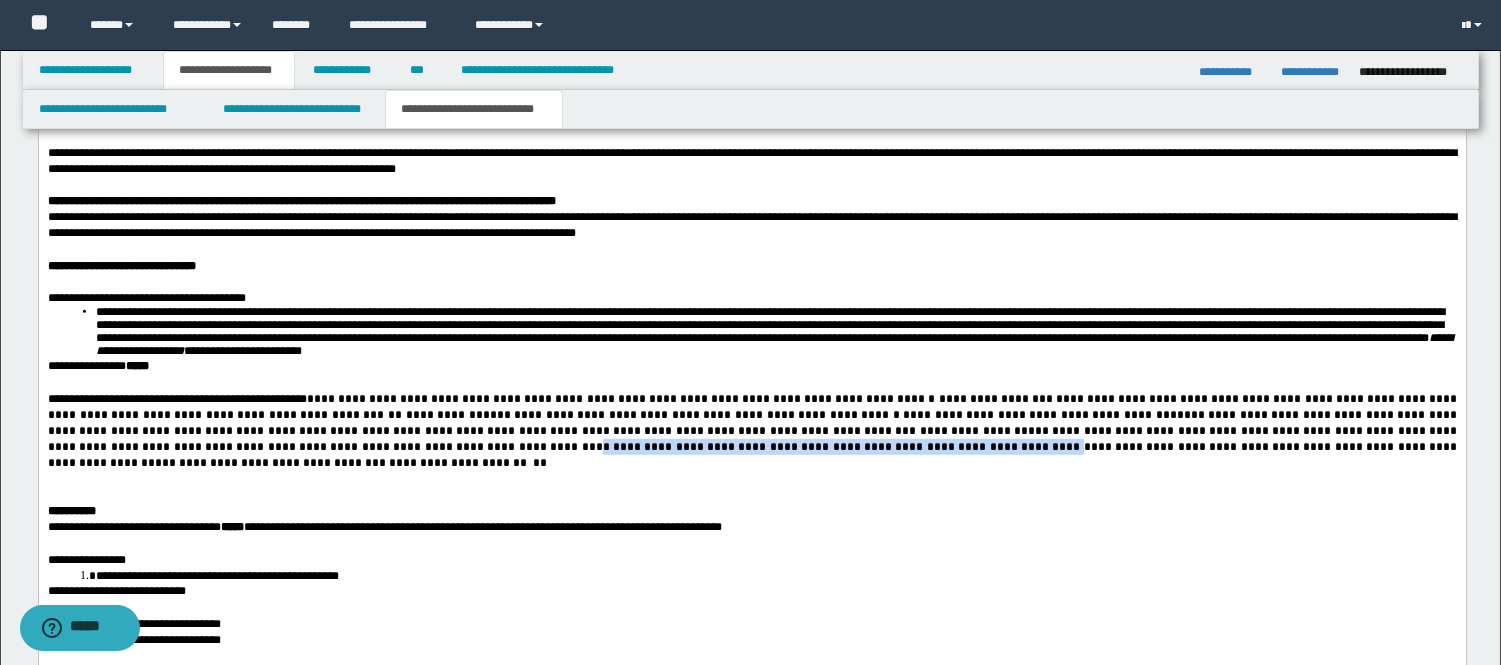 click on "**********" at bounding box center (753, 439) 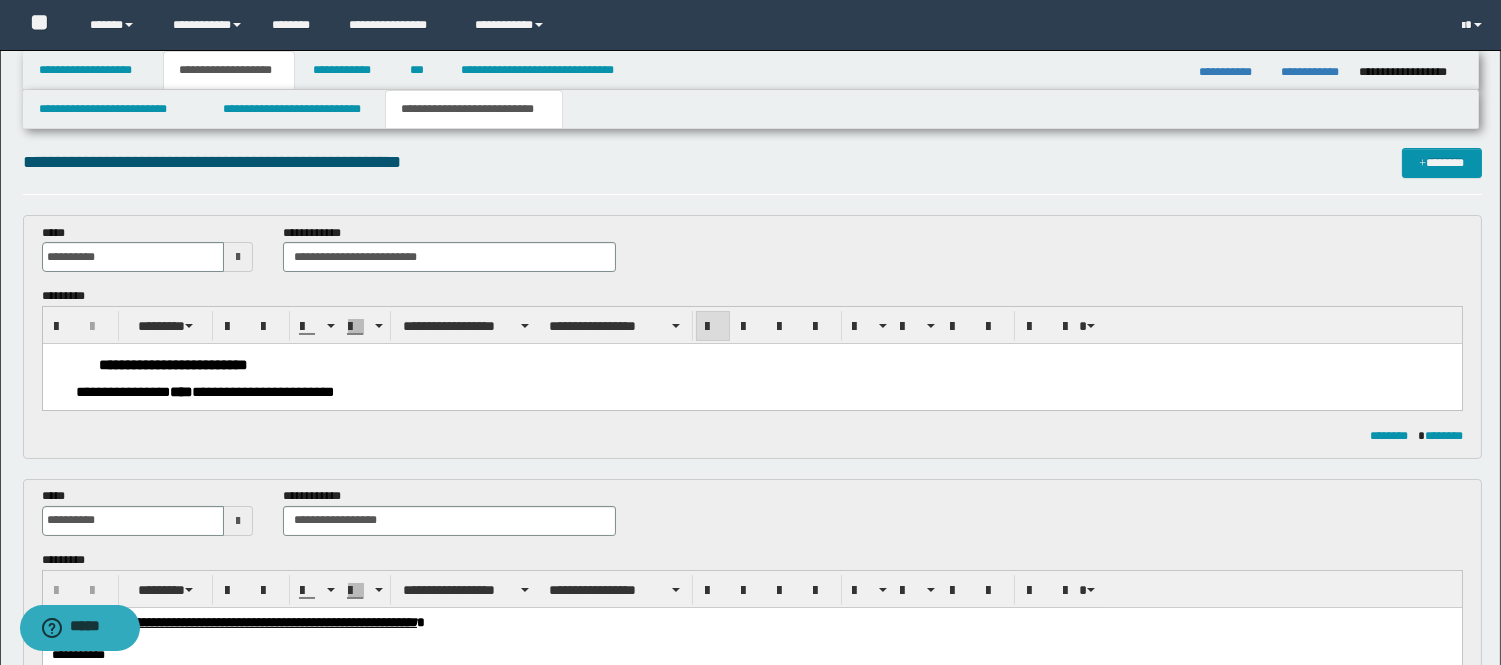 scroll, scrollTop: 0, scrollLeft: 0, axis: both 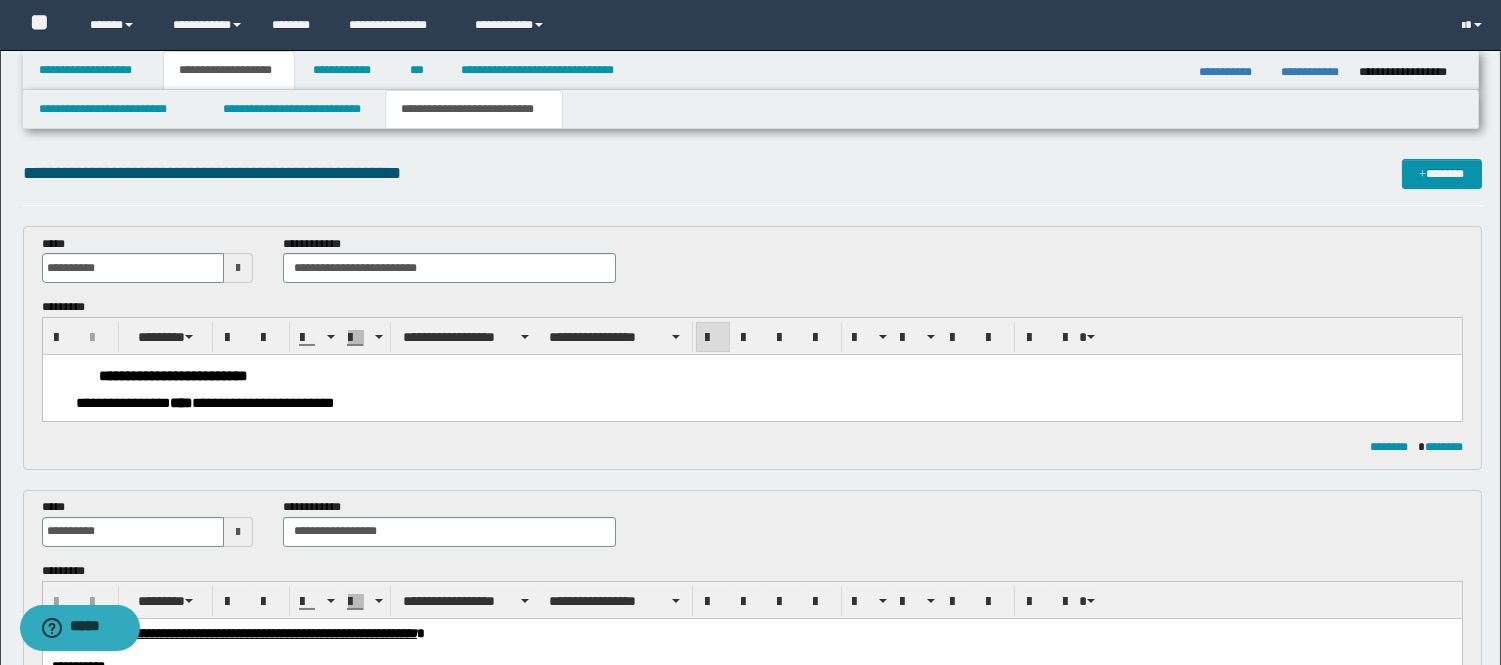 click on "**********" at bounding box center [775, 376] 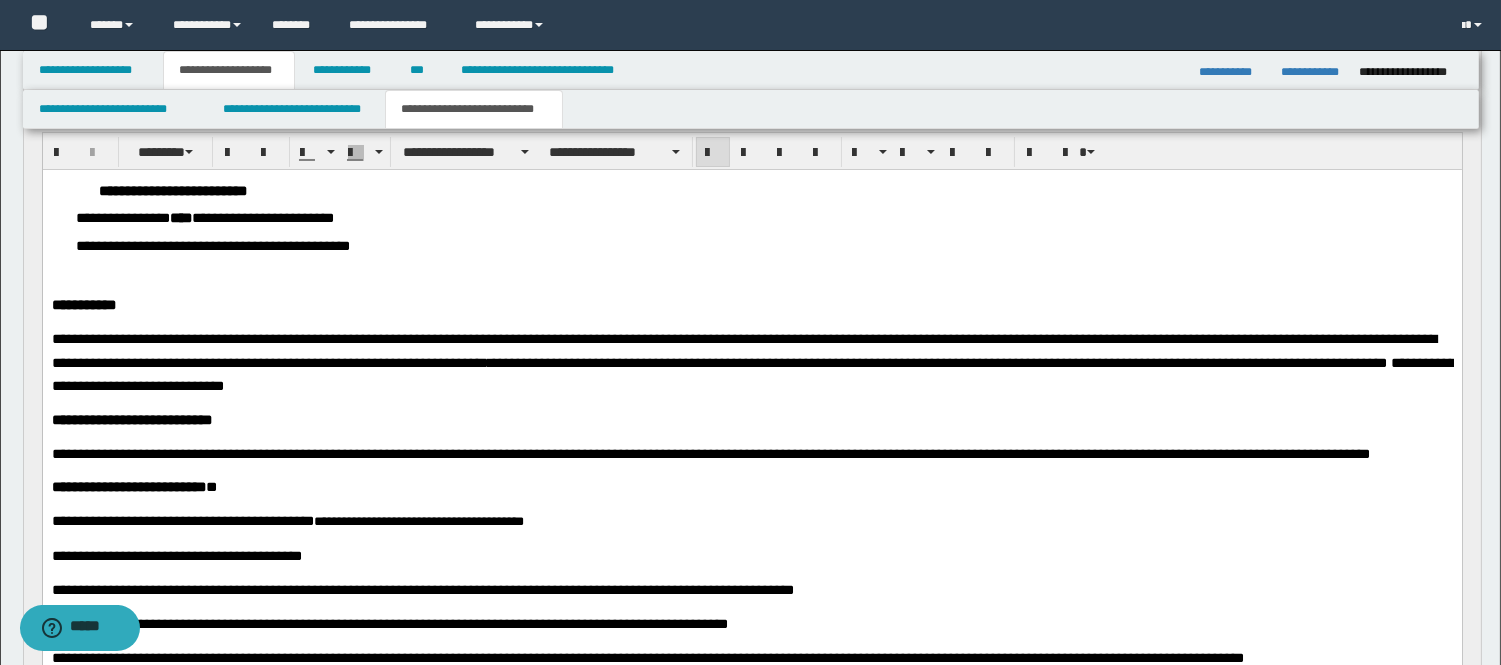 scroll, scrollTop: 222, scrollLeft: 0, axis: vertical 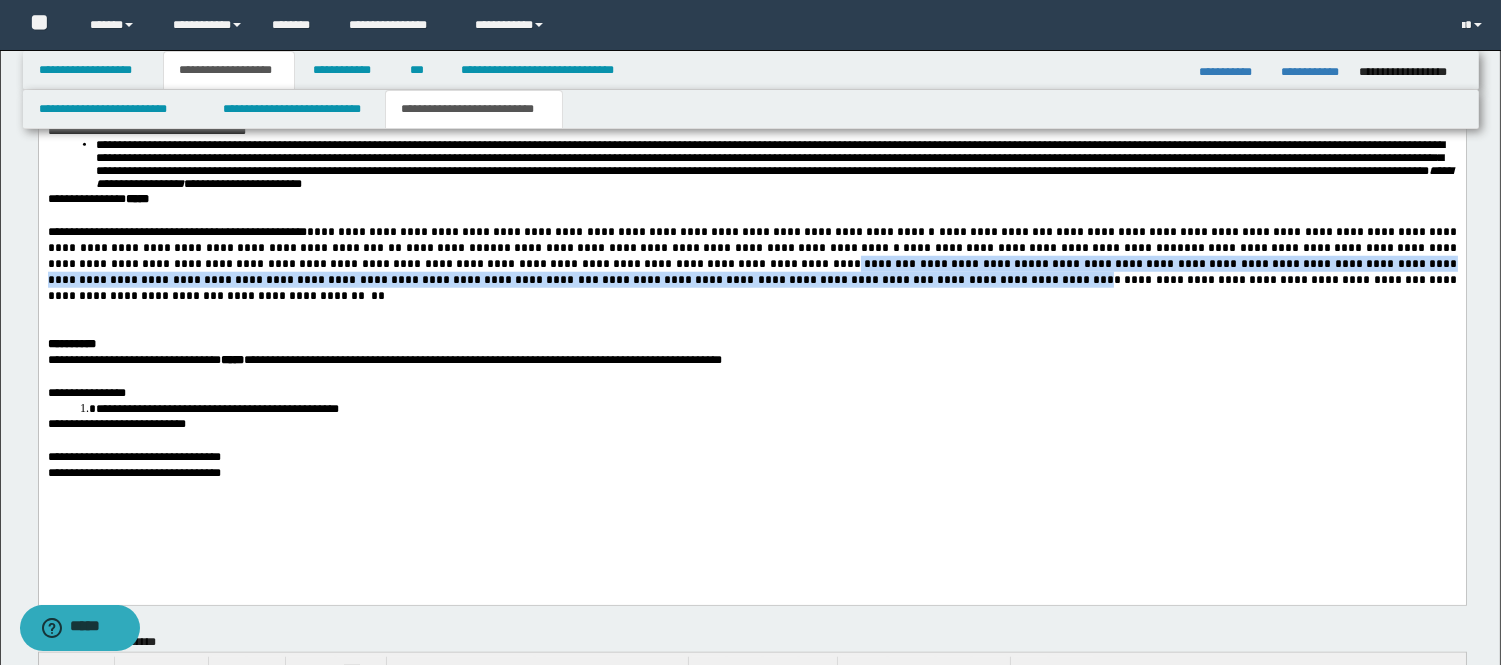 click on "**********" at bounding box center [751, 264] 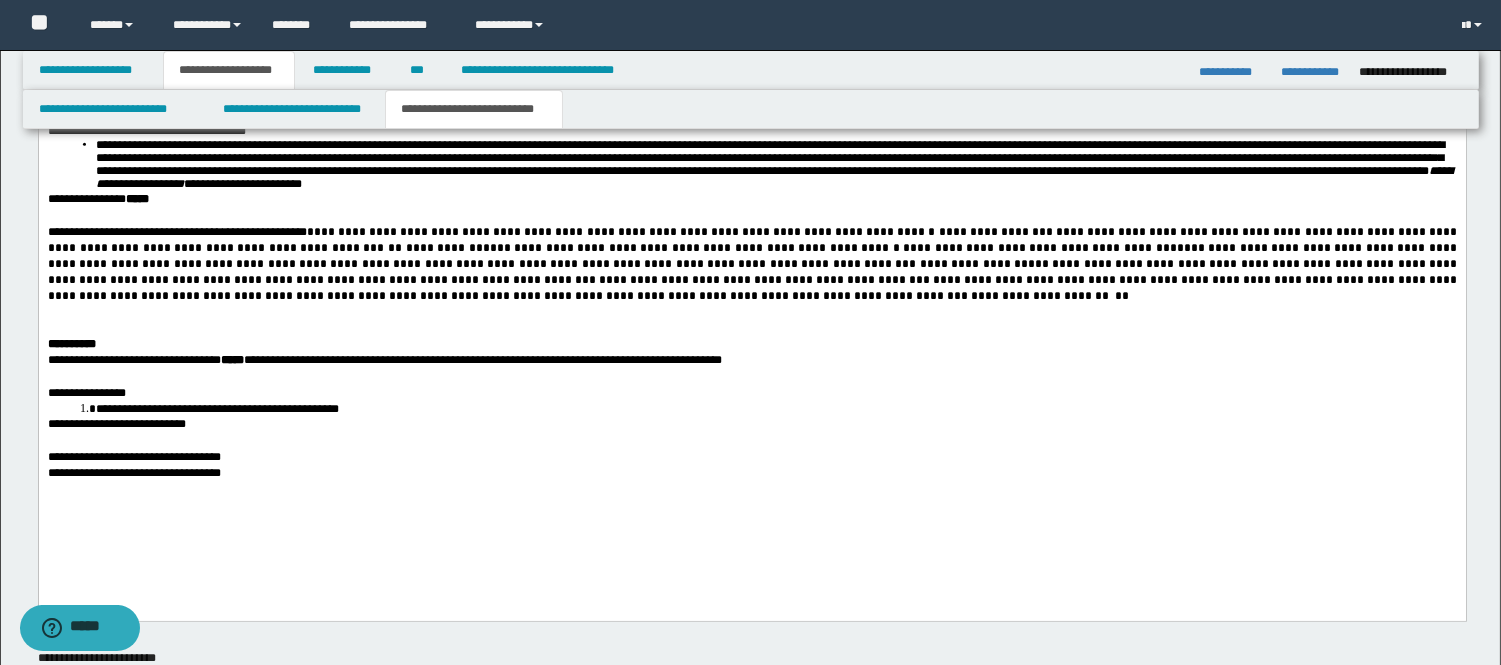 click on "**********" at bounding box center (753, 272) 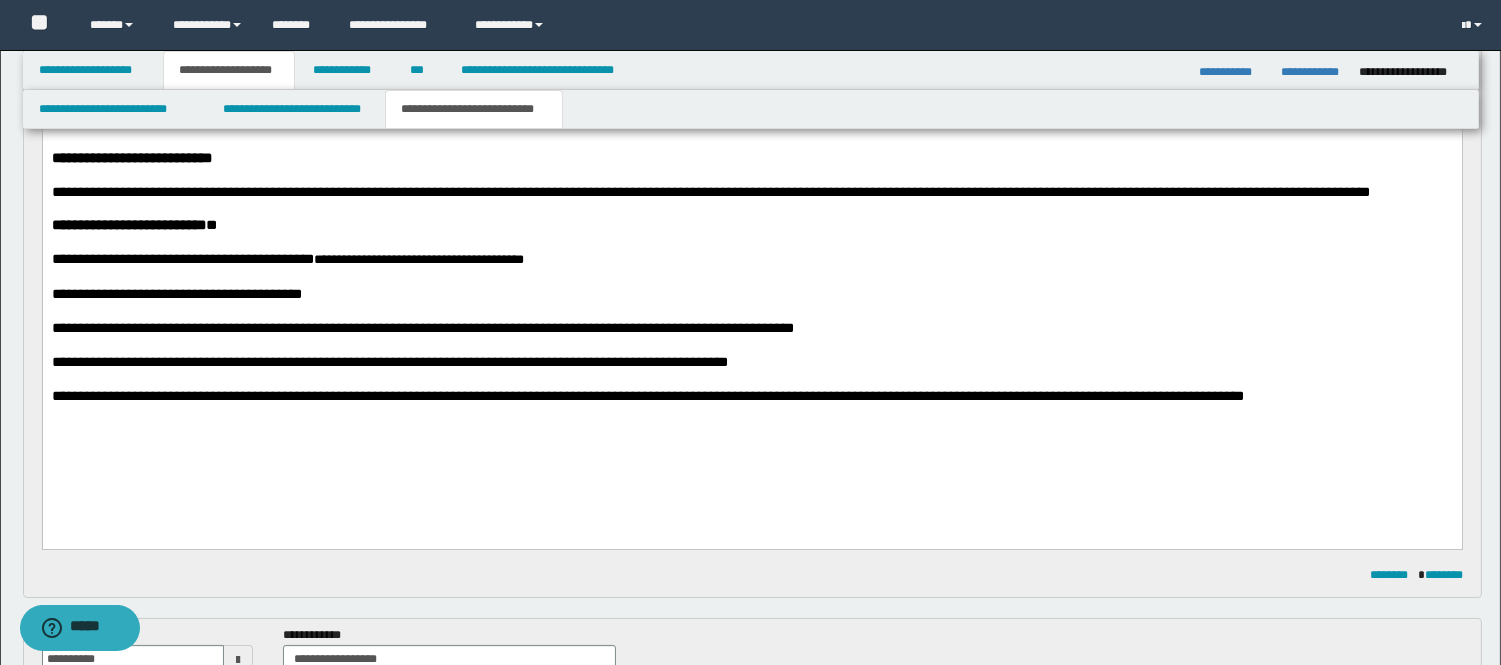 scroll, scrollTop: 478, scrollLeft: 0, axis: vertical 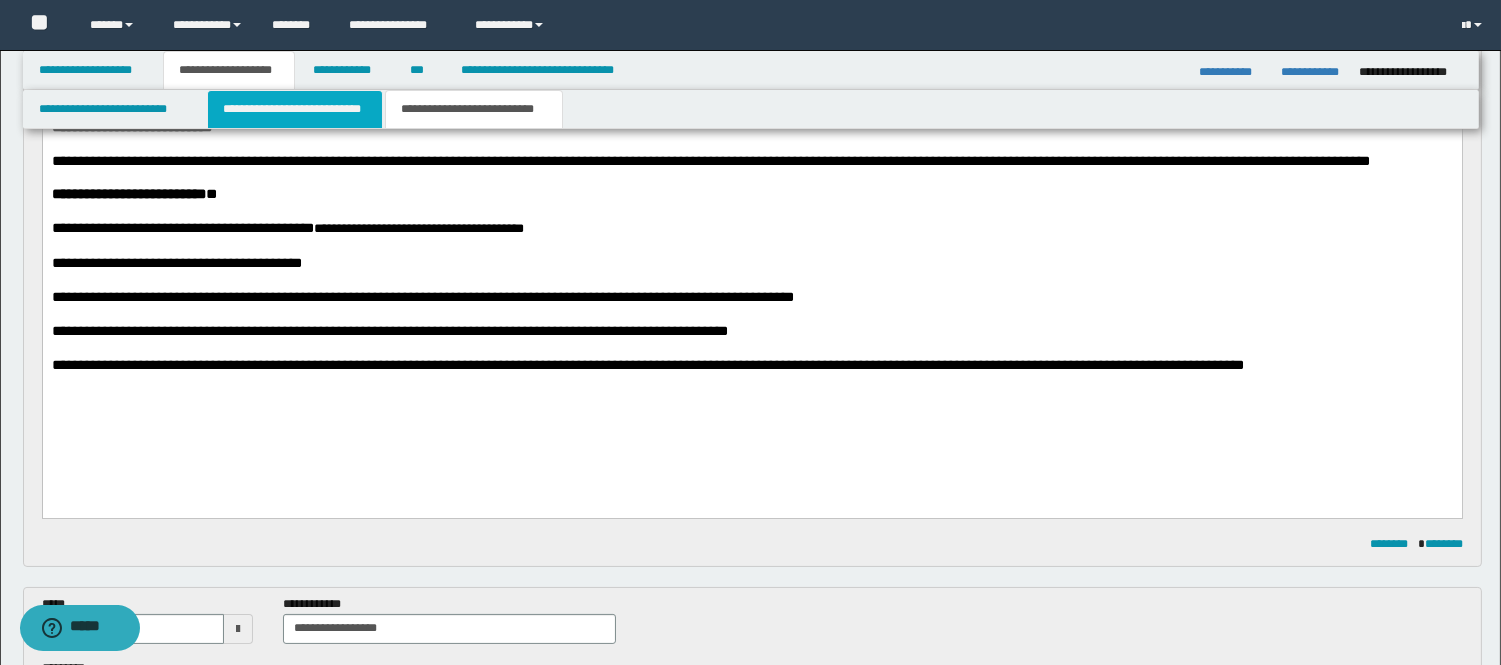 click on "**********" at bounding box center [295, 109] 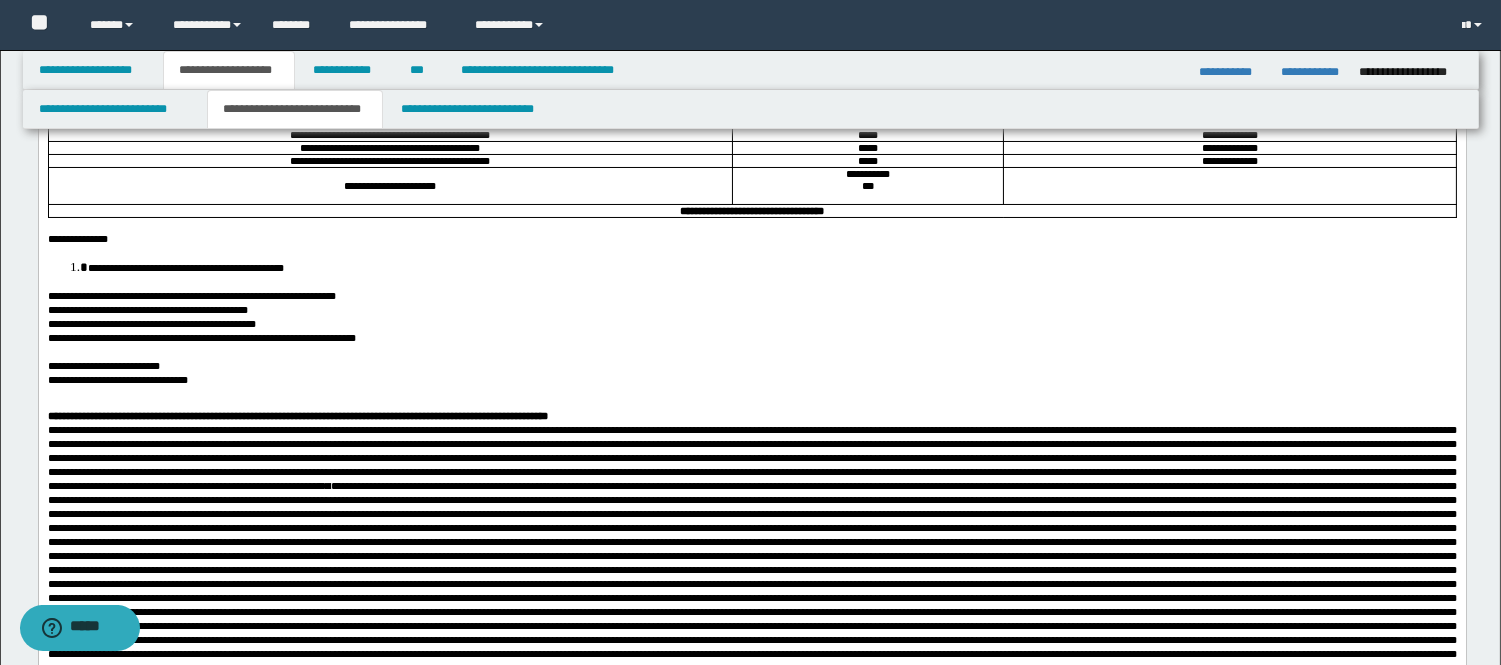 scroll, scrollTop: 256, scrollLeft: 0, axis: vertical 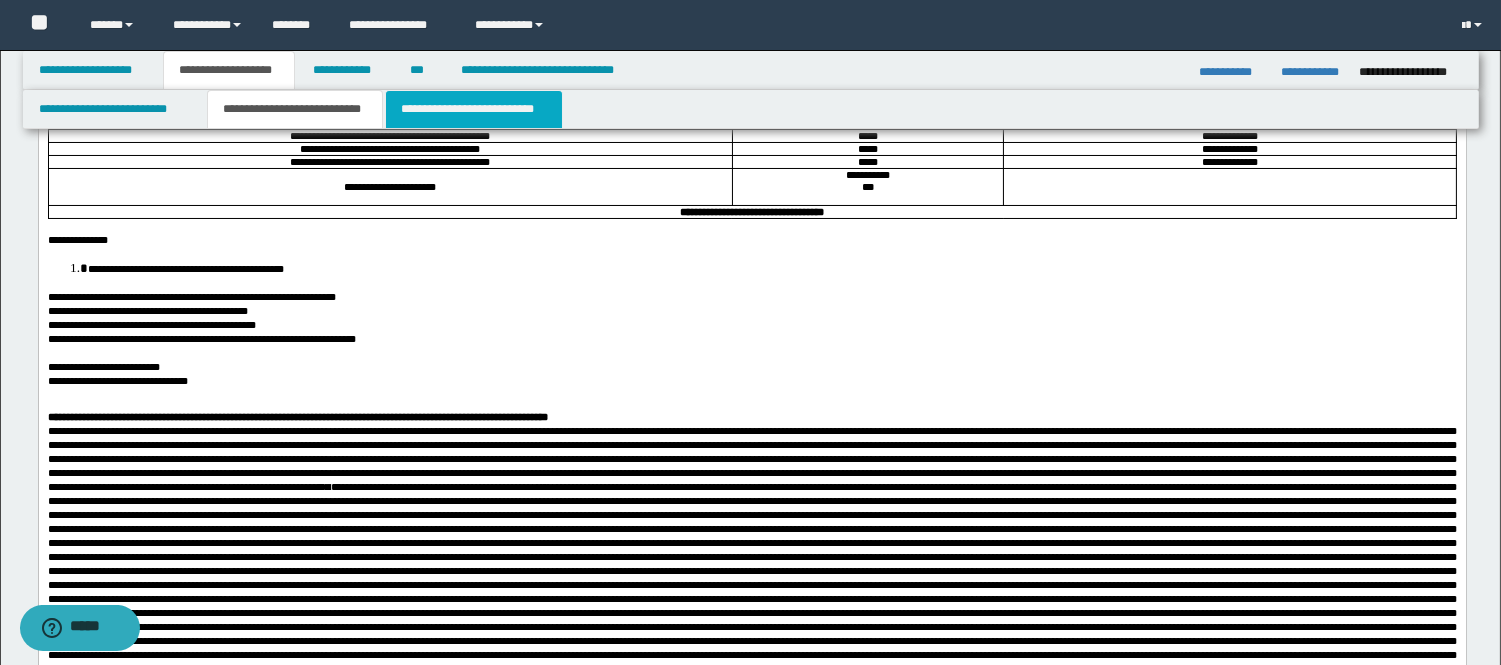click on "**********" at bounding box center (474, 109) 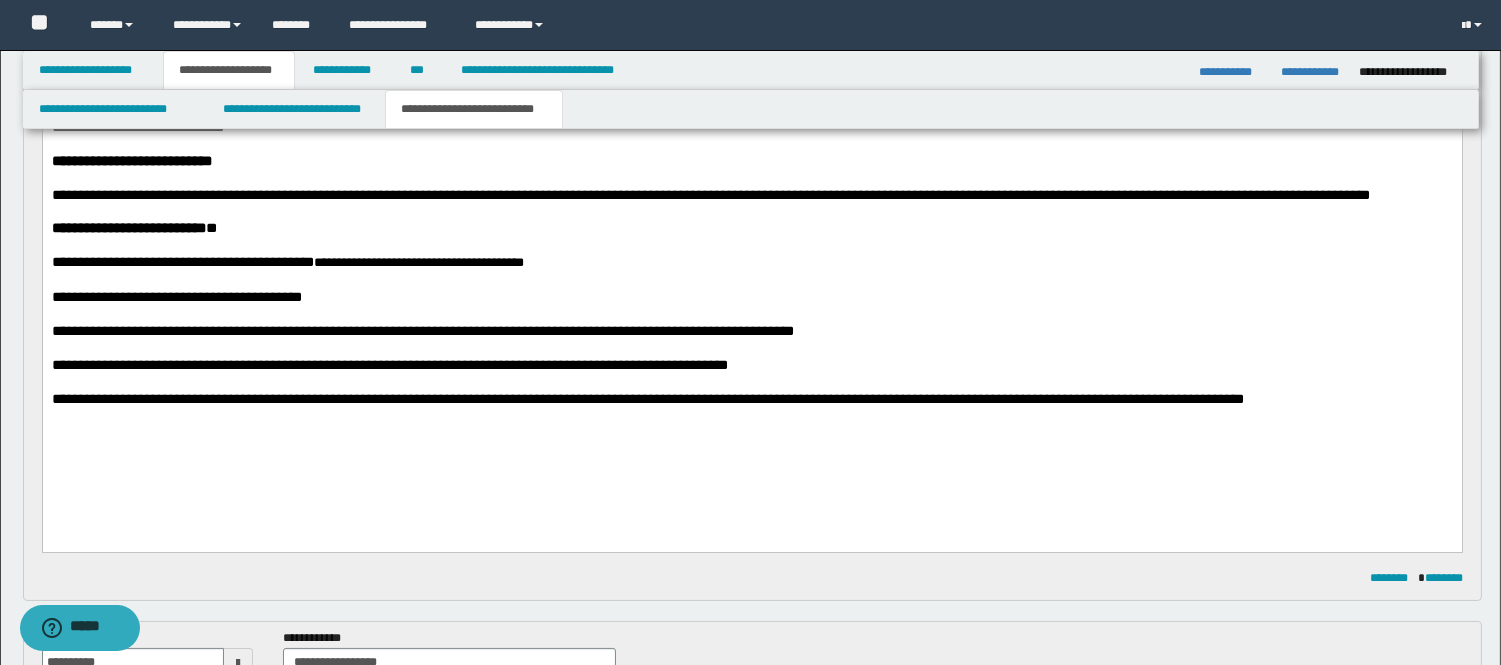 scroll, scrollTop: 478, scrollLeft: 0, axis: vertical 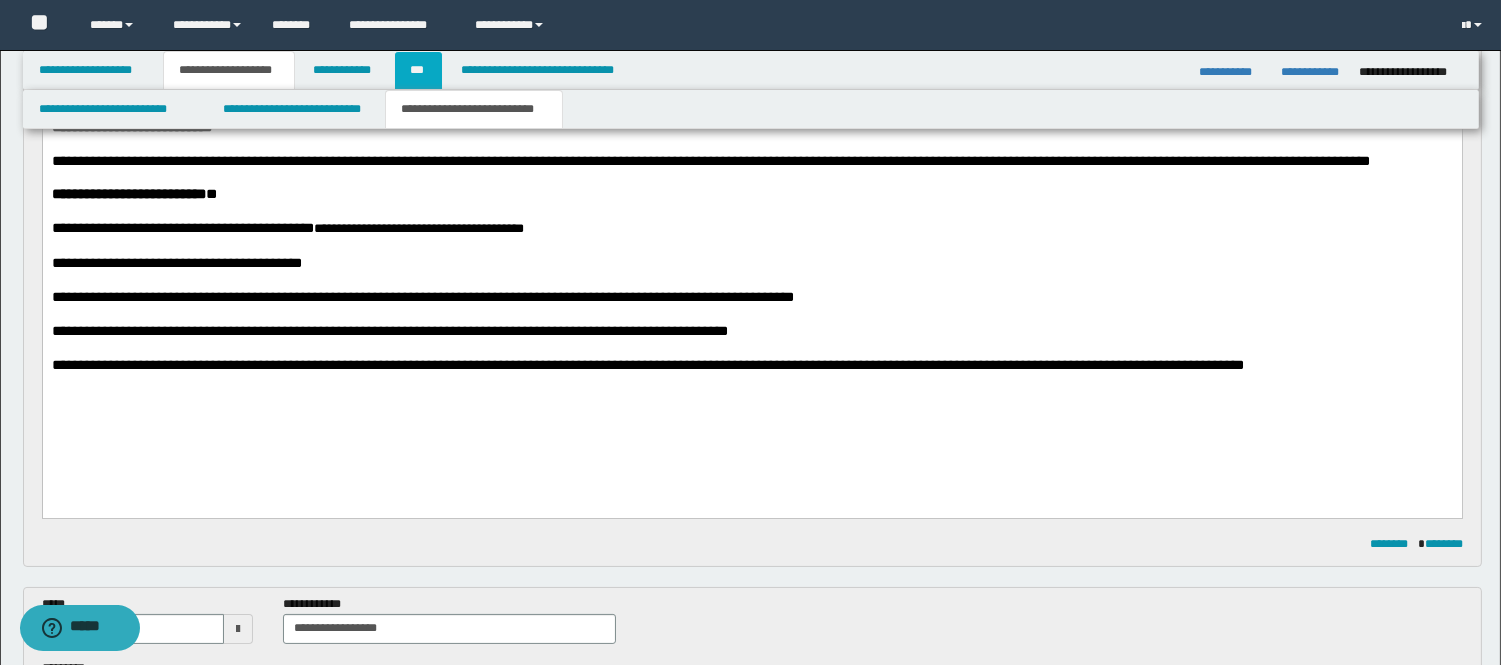click on "***" at bounding box center (418, 70) 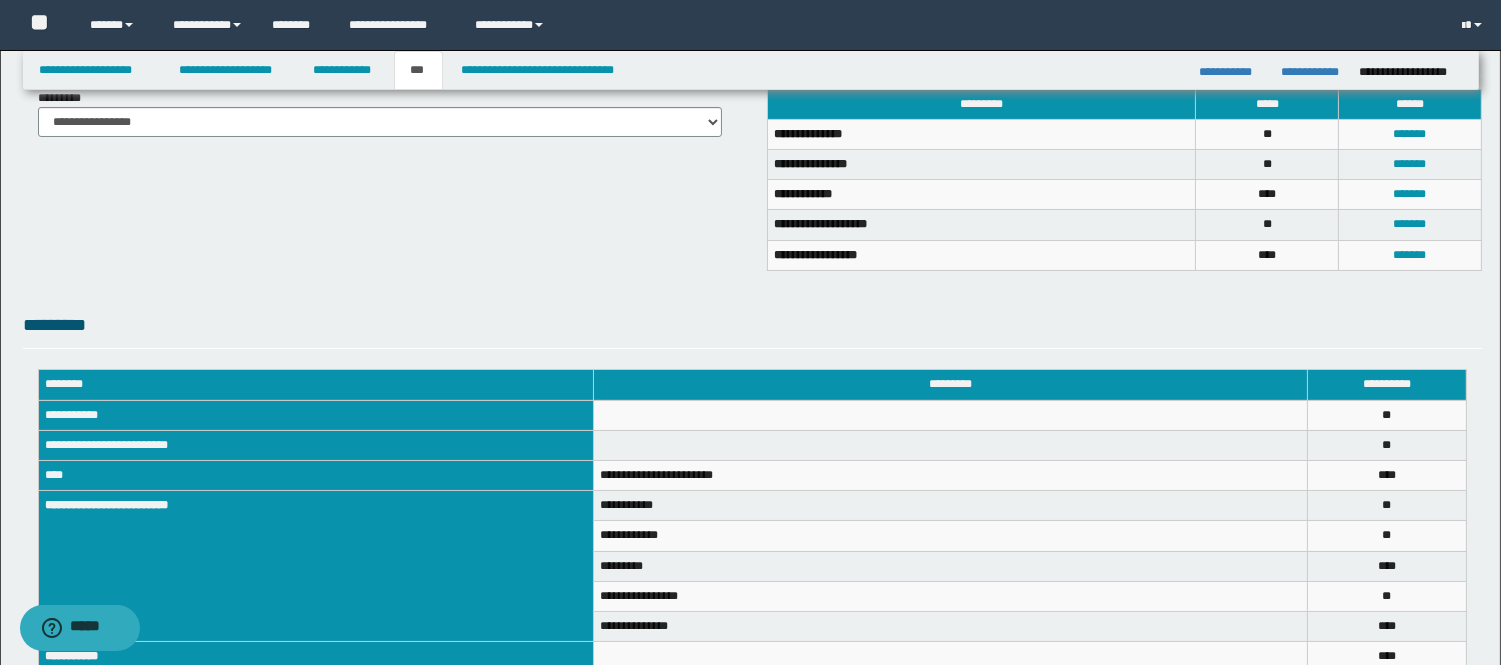 scroll, scrollTop: 44, scrollLeft: 0, axis: vertical 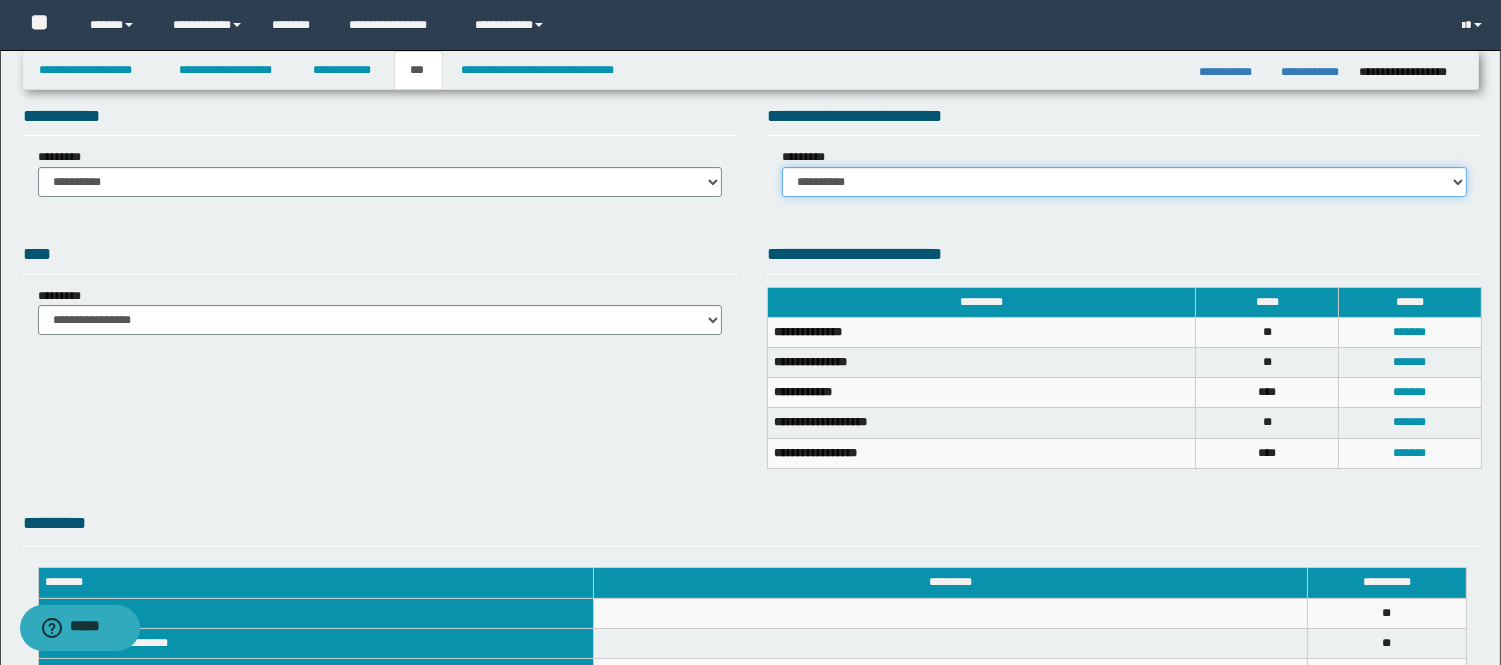 click on "**********" at bounding box center (1124, 182) 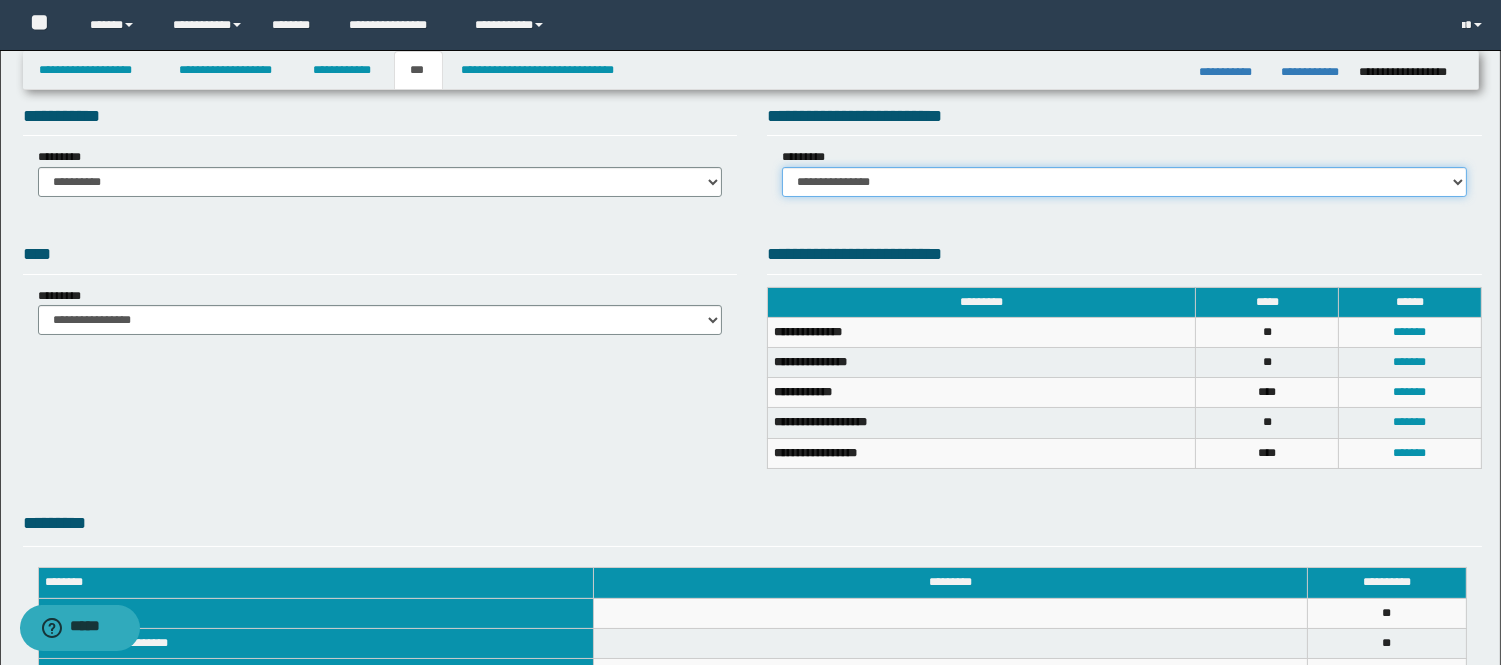 click on "**********" at bounding box center (1124, 182) 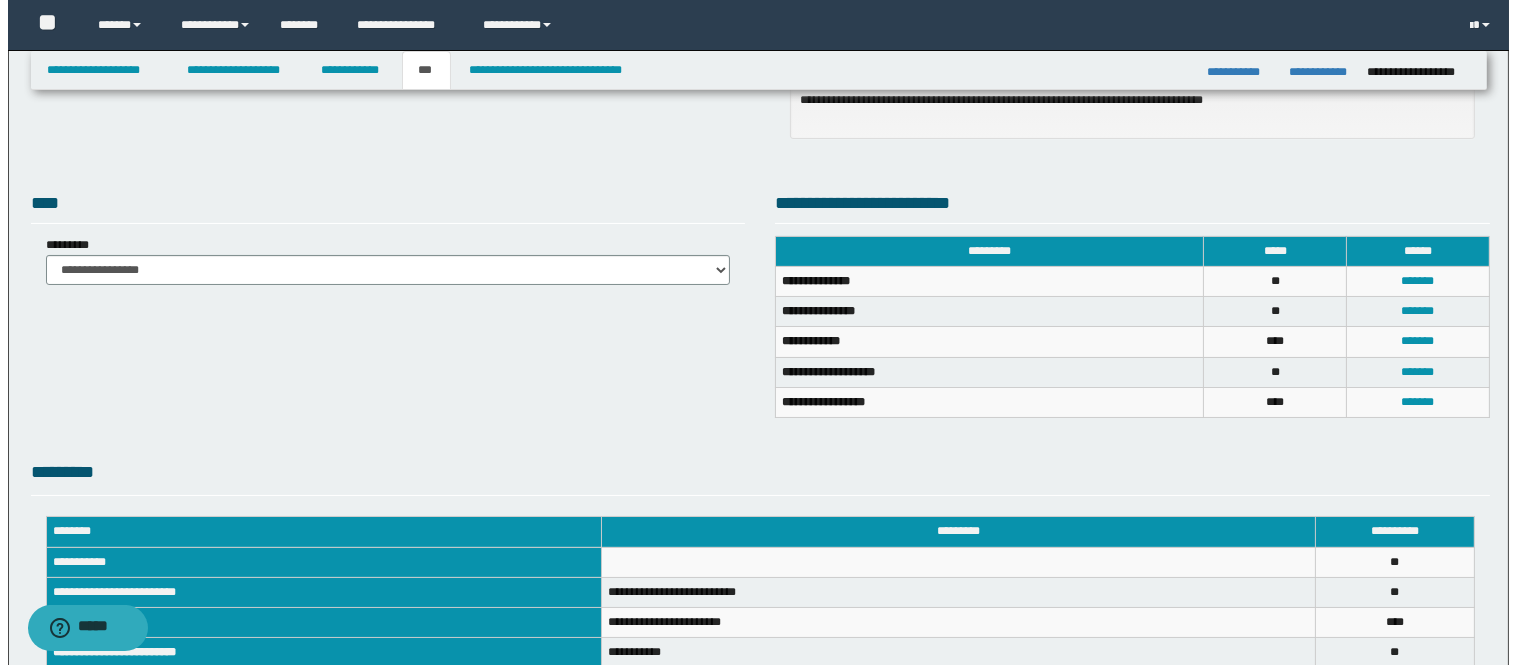 scroll, scrollTop: 377, scrollLeft: 0, axis: vertical 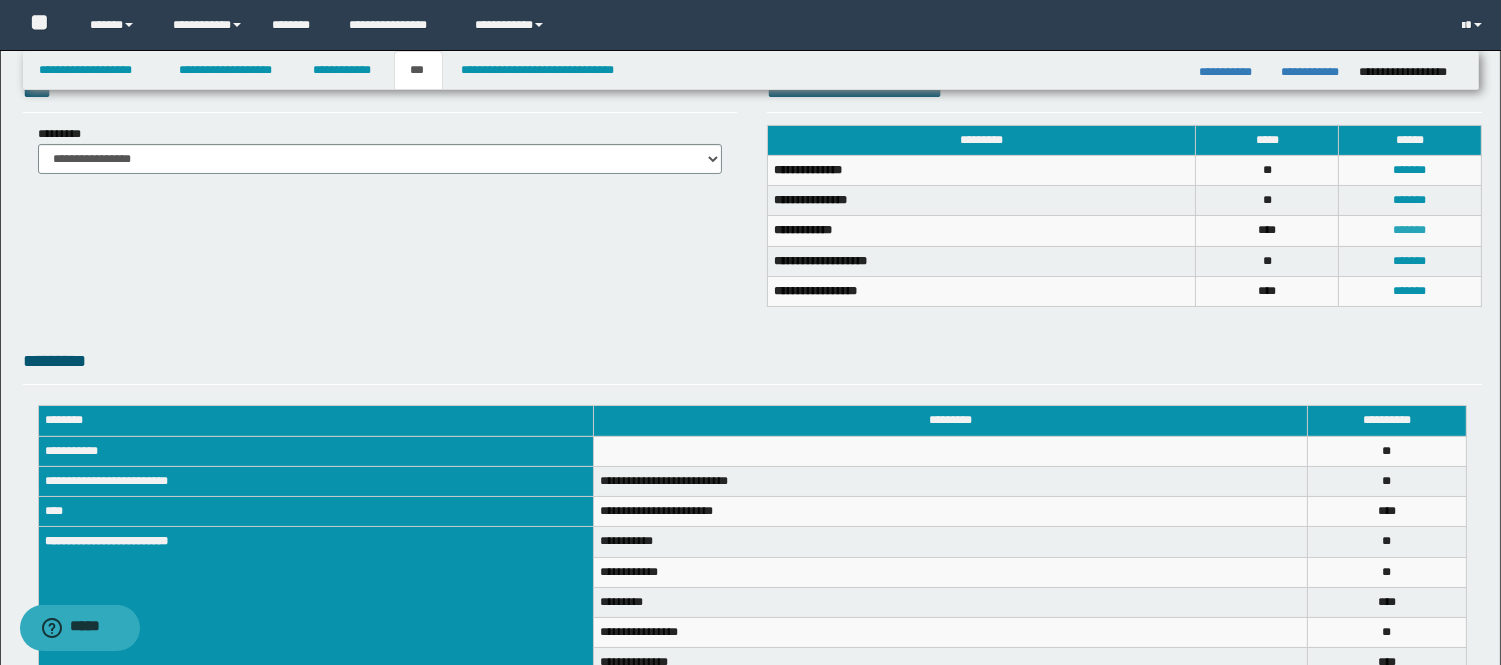 click on "*******" at bounding box center (1410, 230) 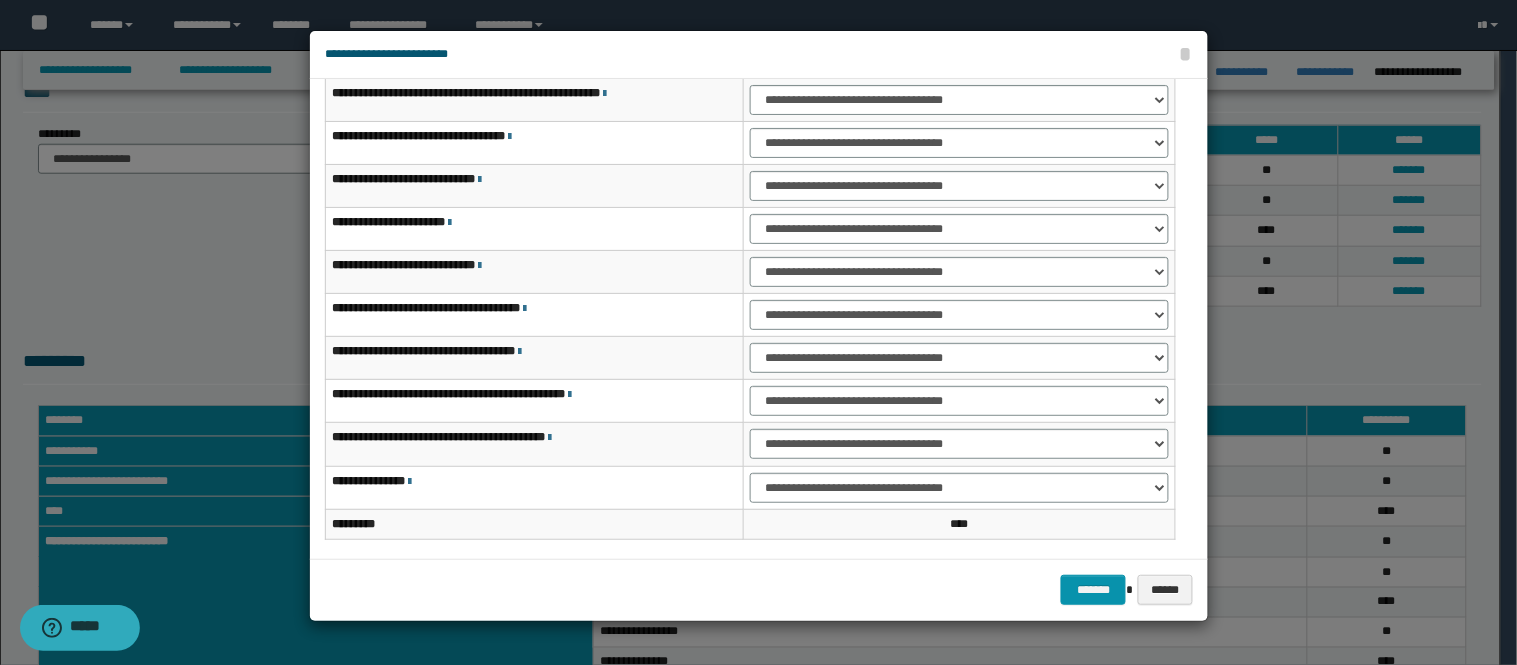 scroll, scrollTop: 111, scrollLeft: 0, axis: vertical 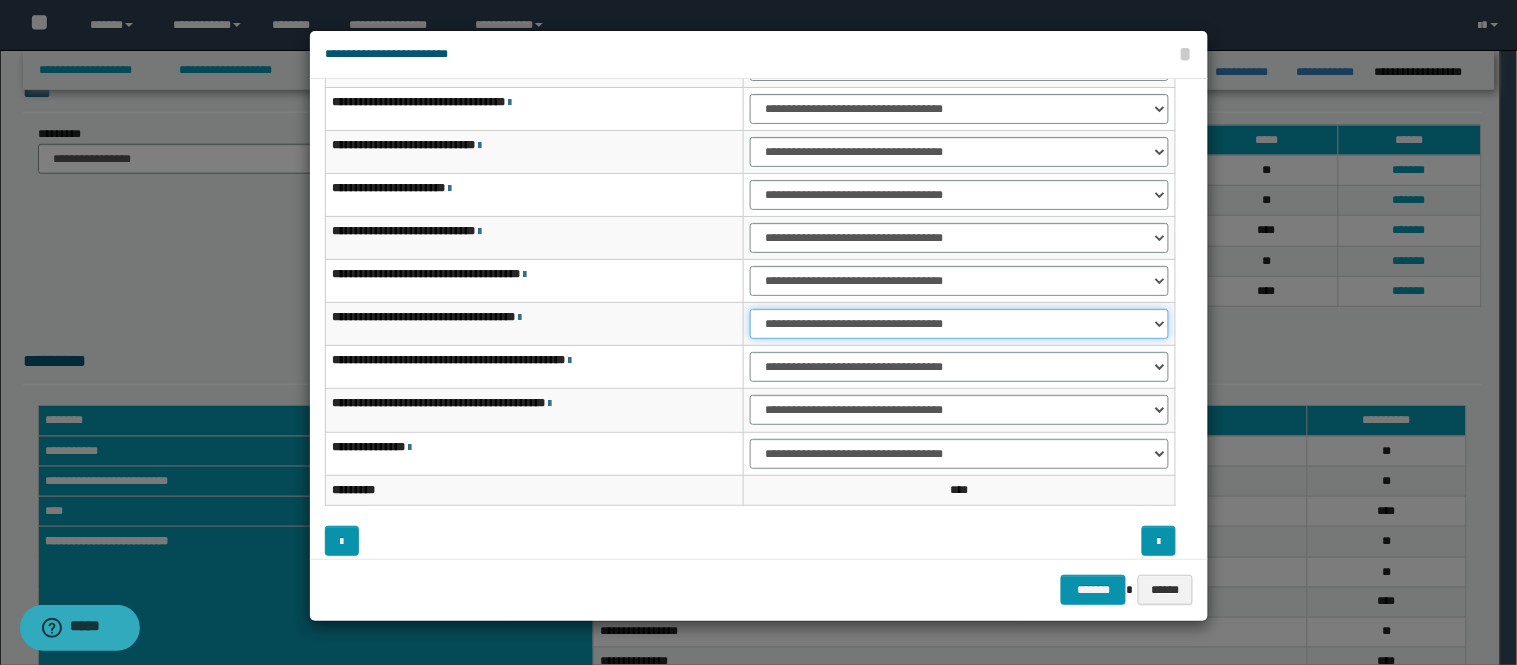click on "**********" at bounding box center [959, 324] 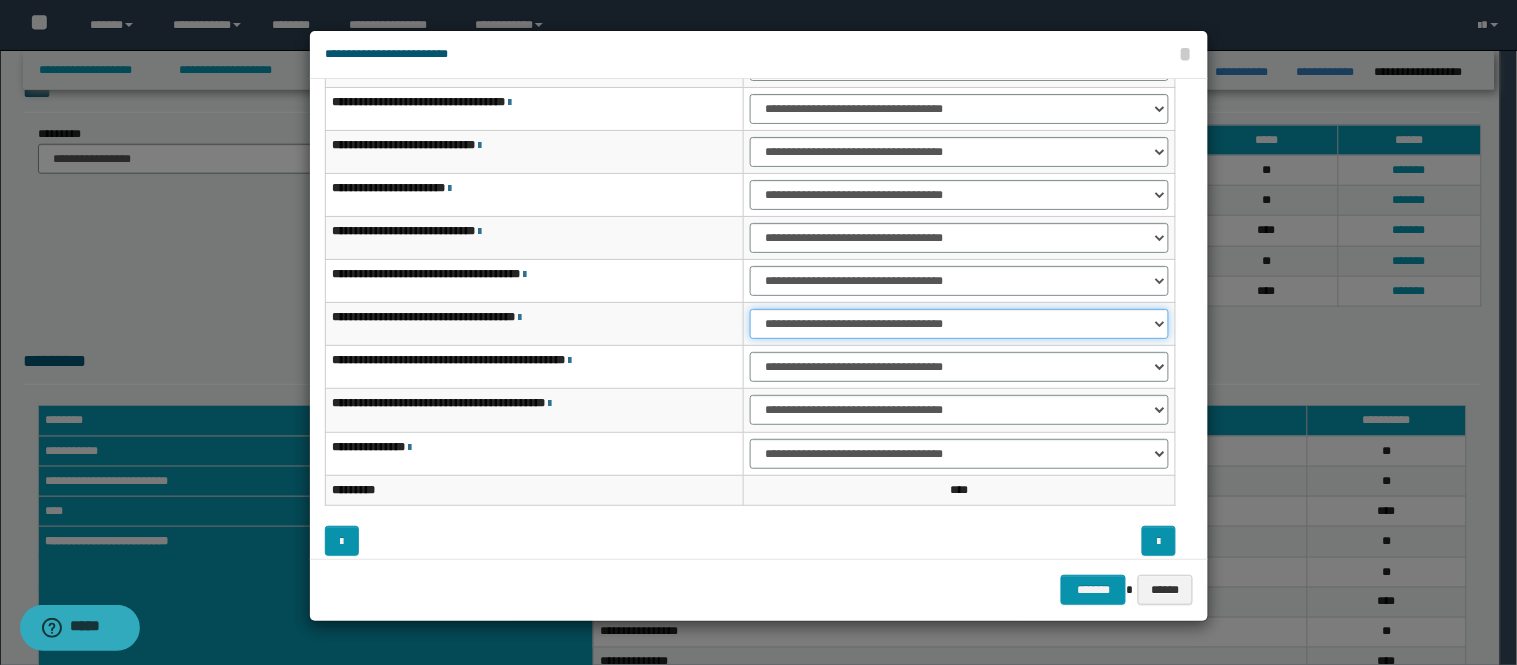 select on "***" 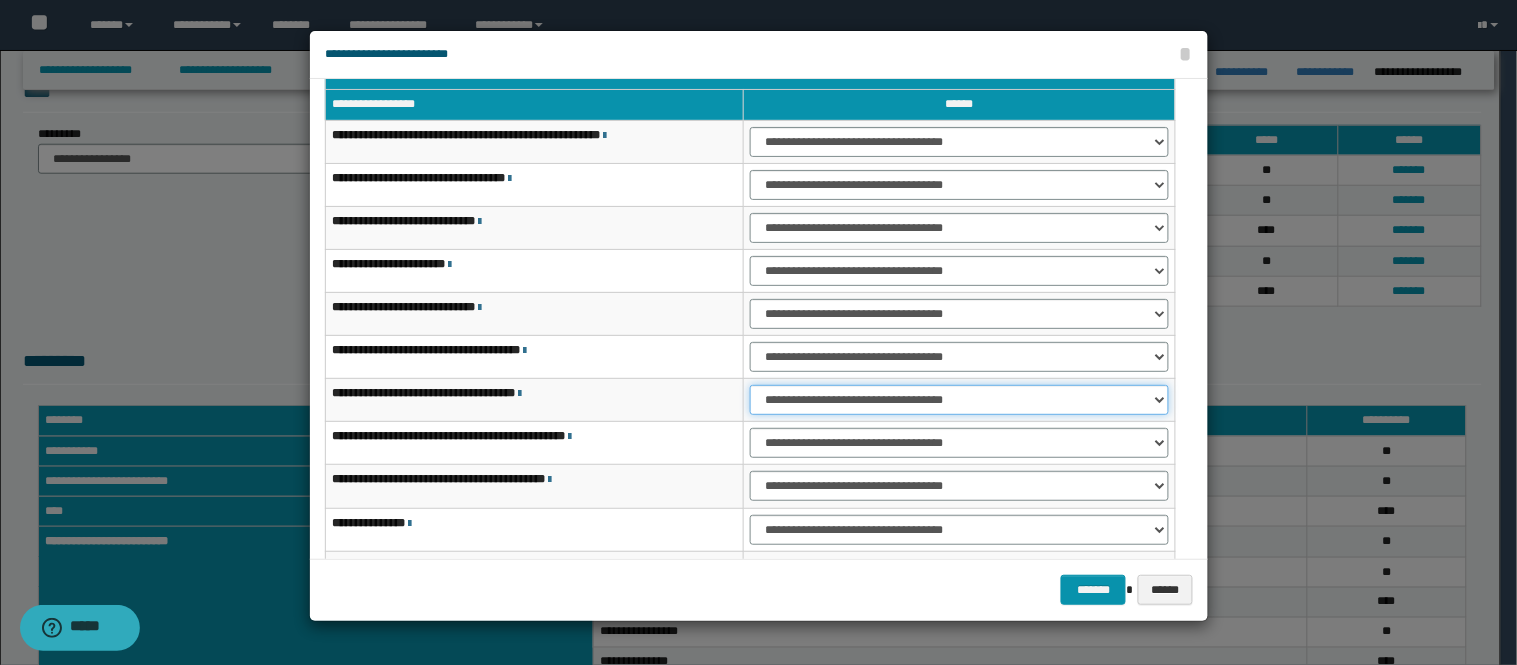 scroll, scrollTop: 0, scrollLeft: 0, axis: both 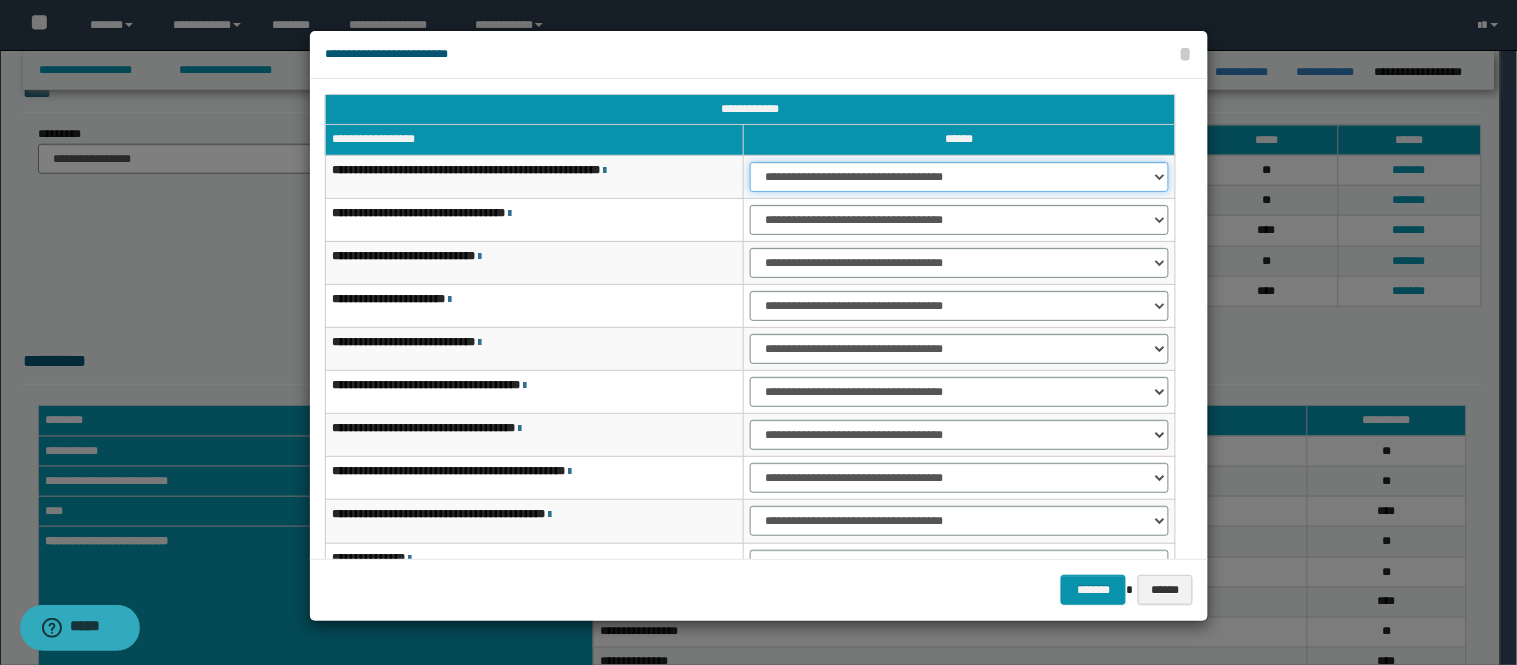 click on "**********" at bounding box center (959, 177) 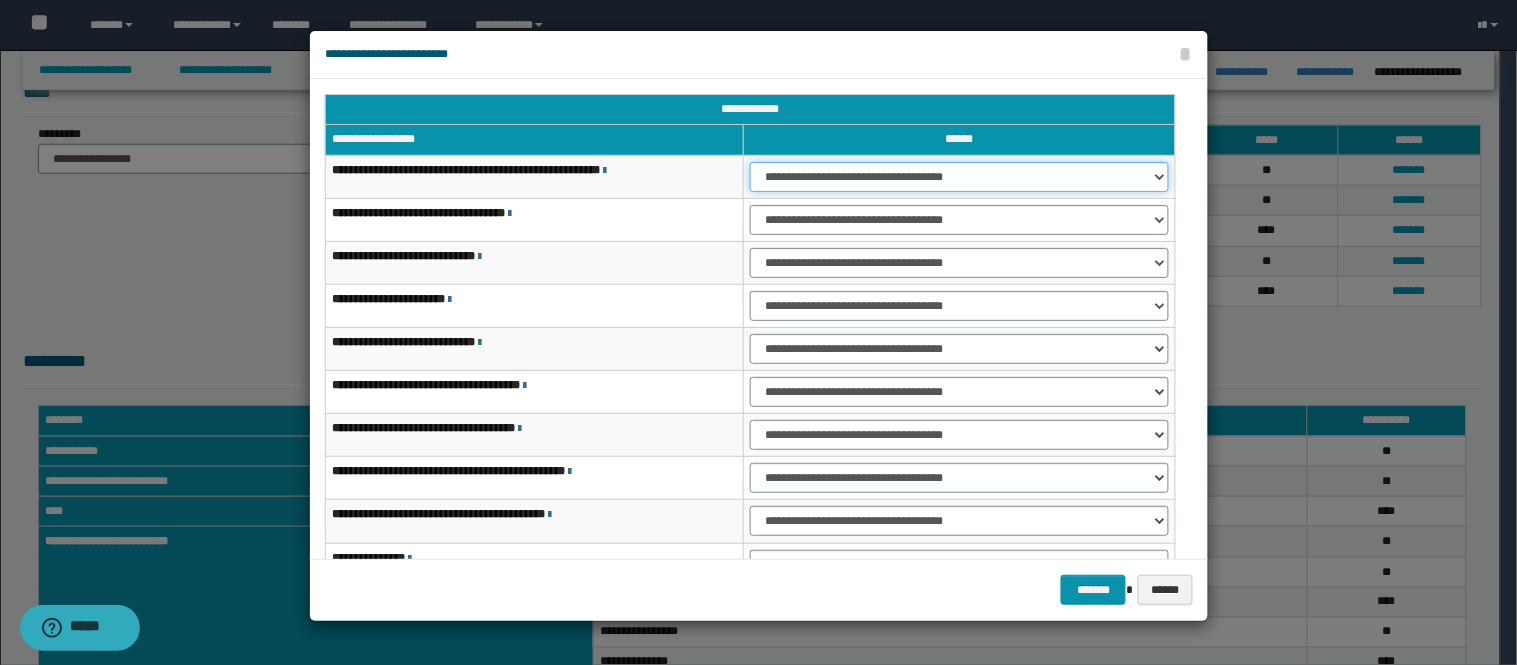 scroll, scrollTop: 123, scrollLeft: 0, axis: vertical 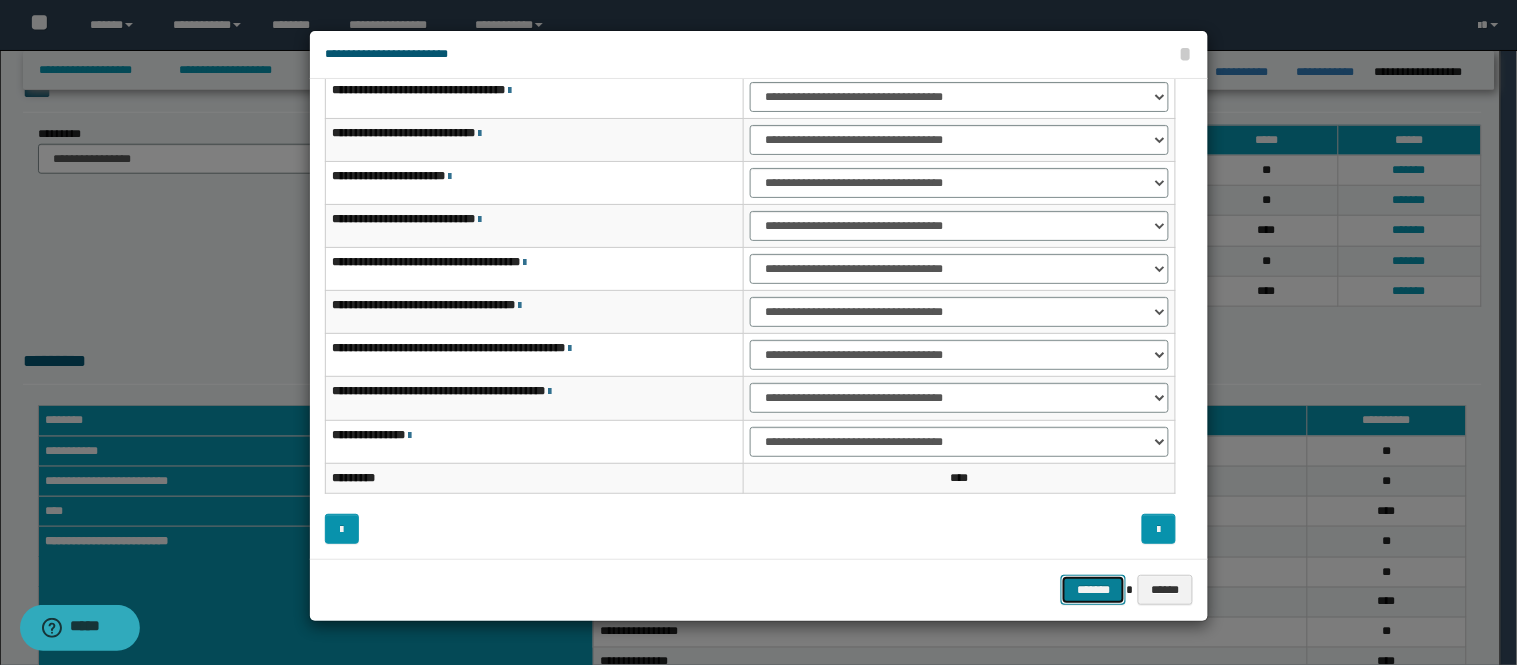 click on "*******" at bounding box center (1093, 590) 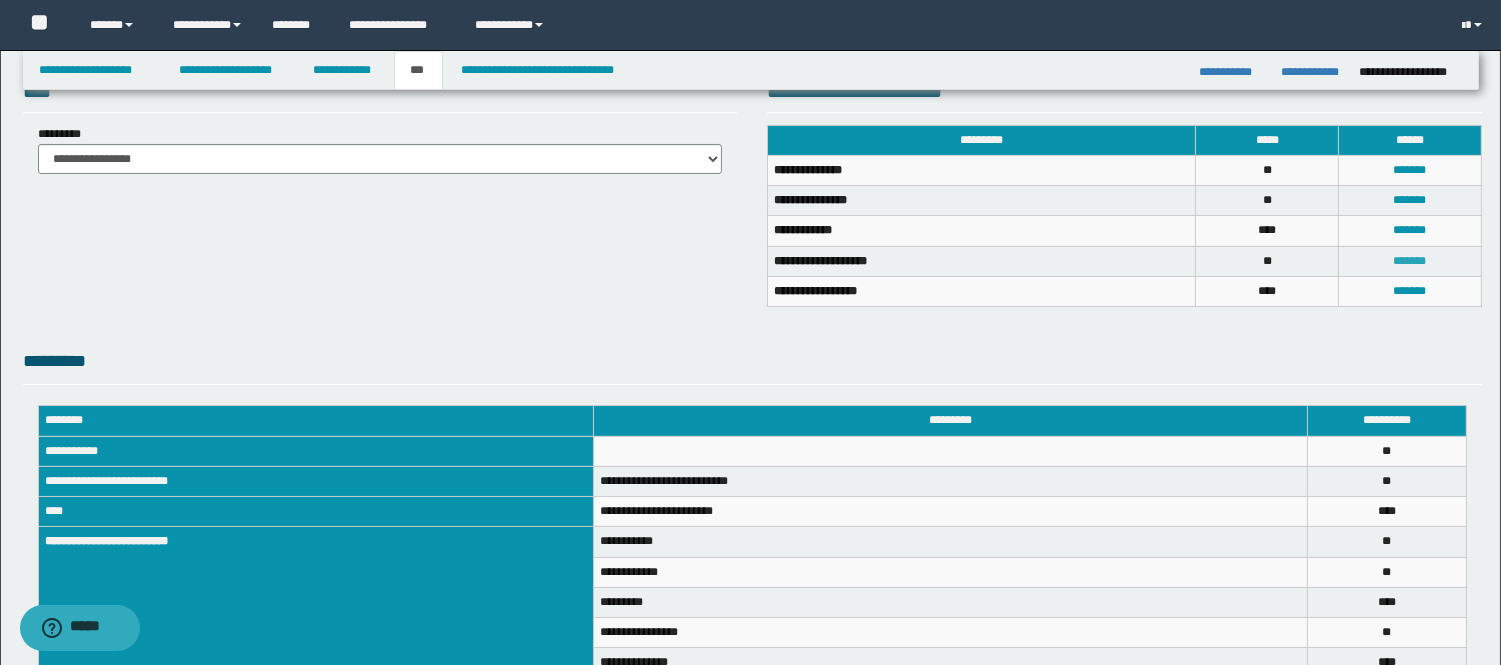 click on "*******" at bounding box center [1410, 261] 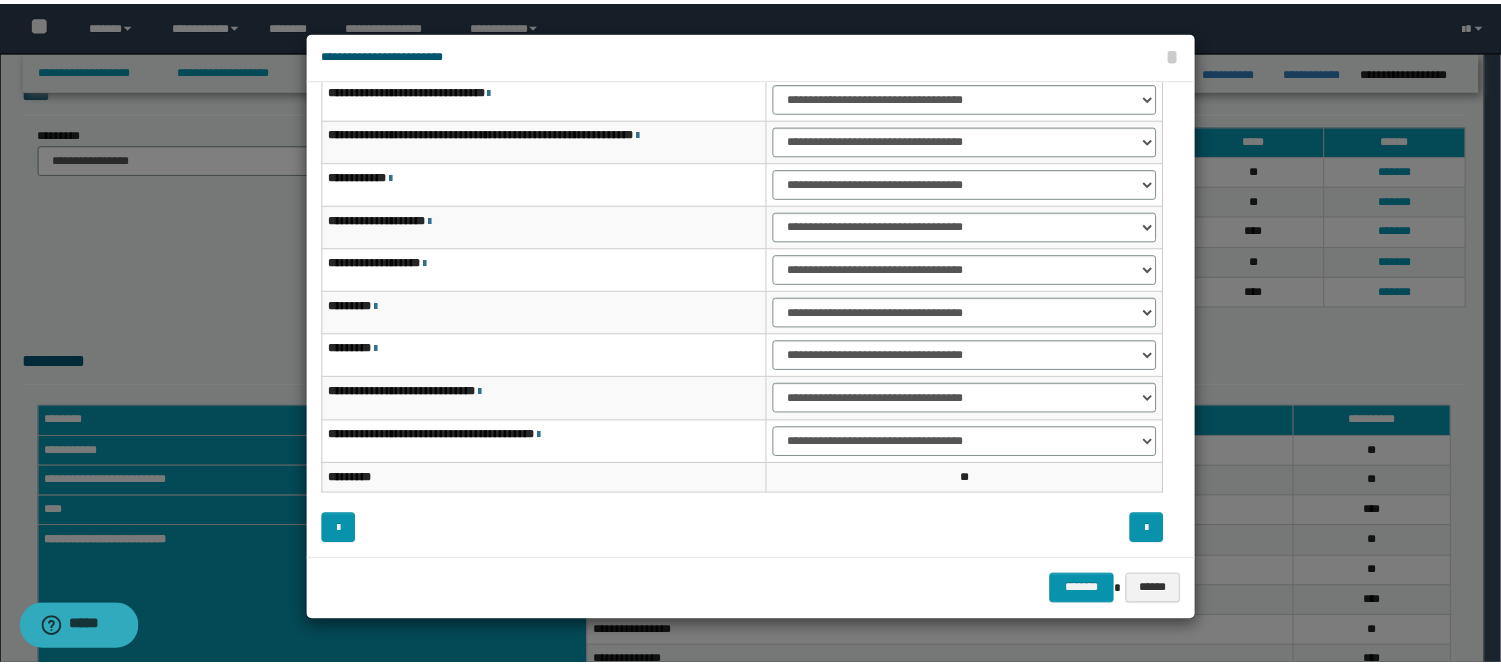 scroll, scrollTop: 0, scrollLeft: 0, axis: both 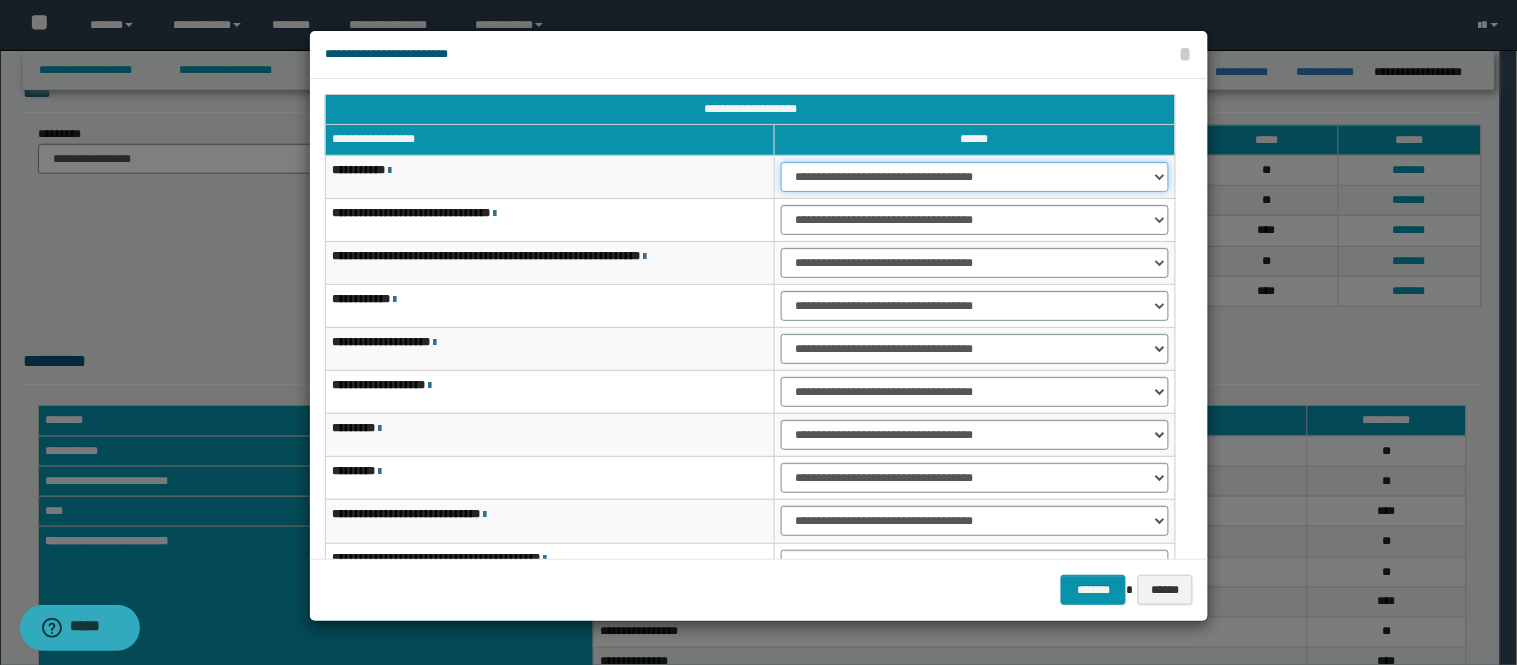 click on "**********" at bounding box center [975, 177] 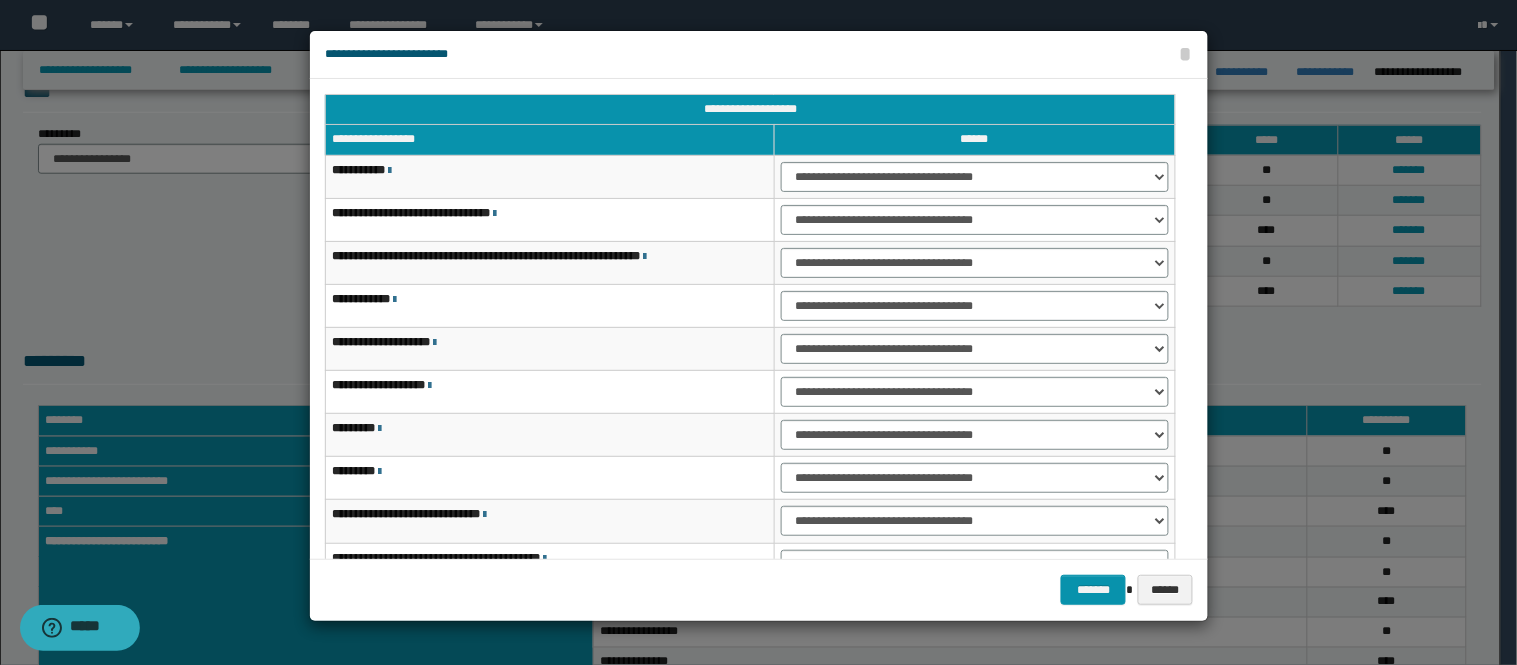 click on "**********" at bounding box center (759, 54) 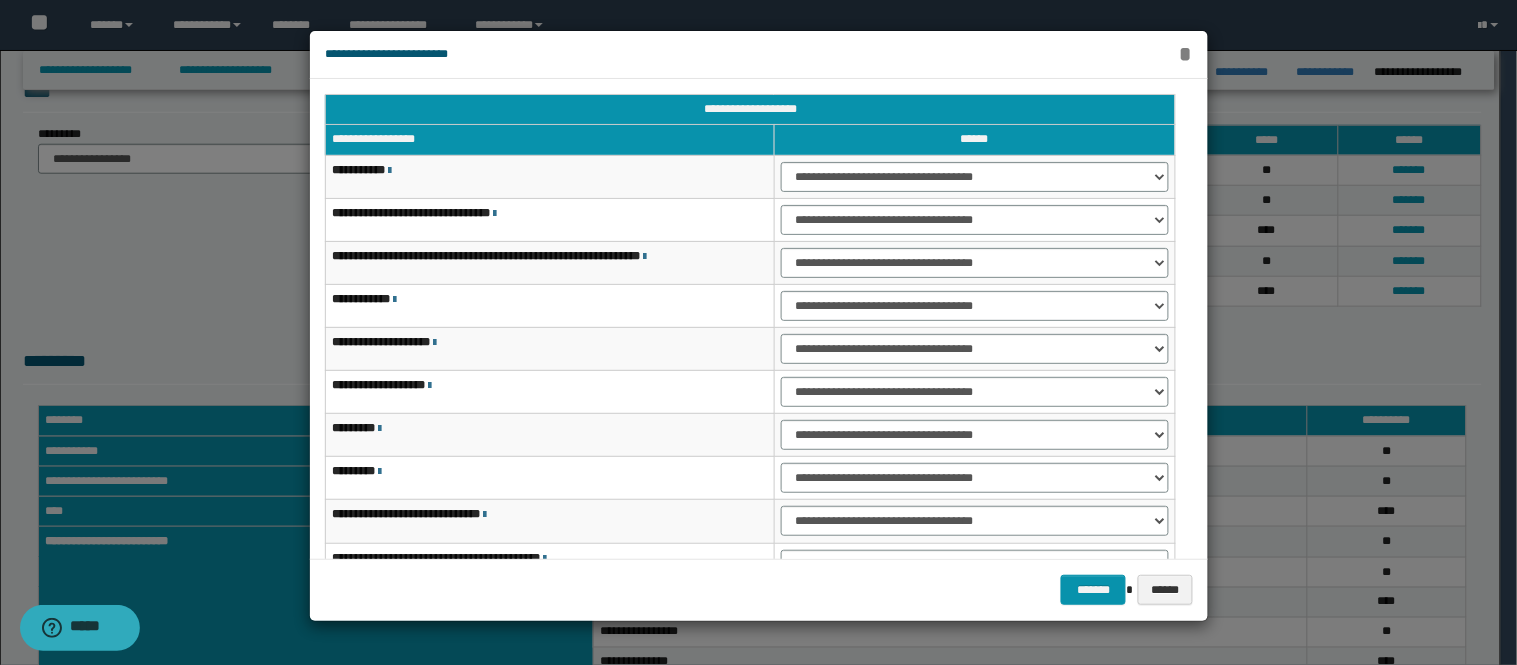 click on "*" at bounding box center [1185, 54] 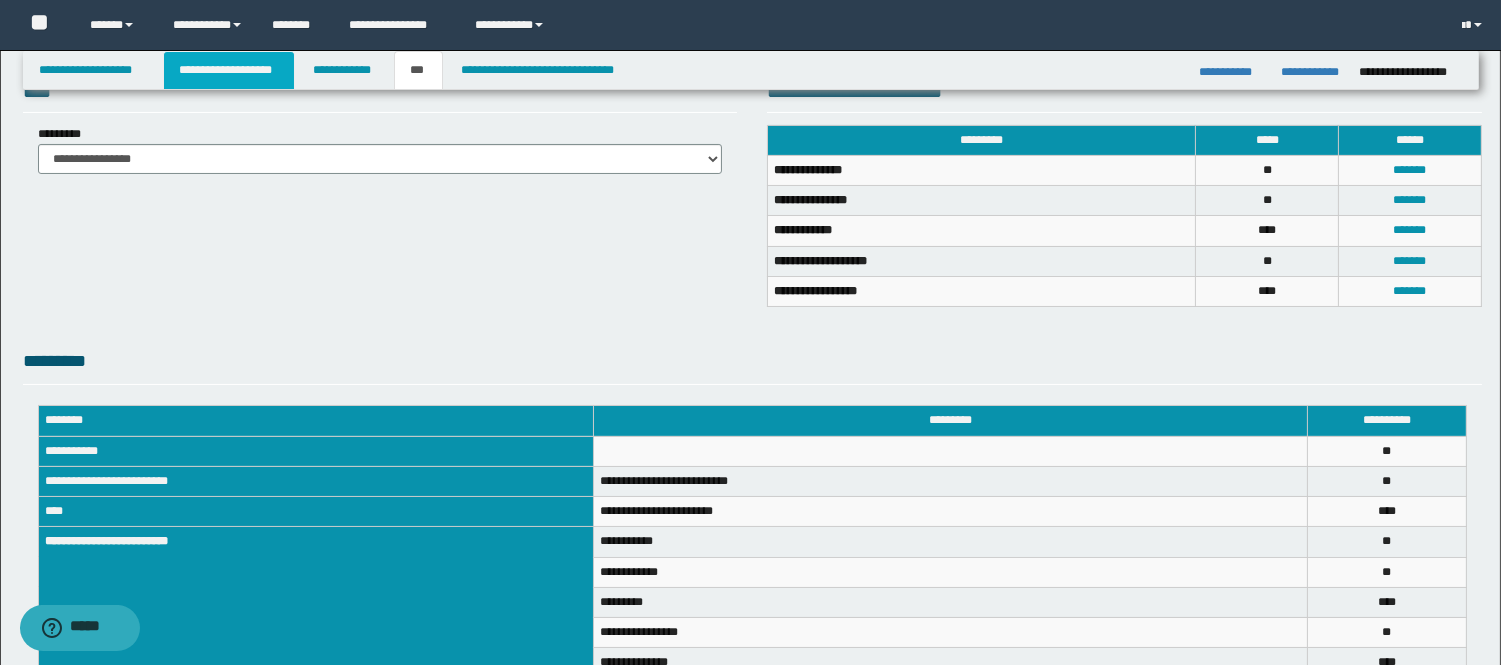 click on "**********" at bounding box center (229, 70) 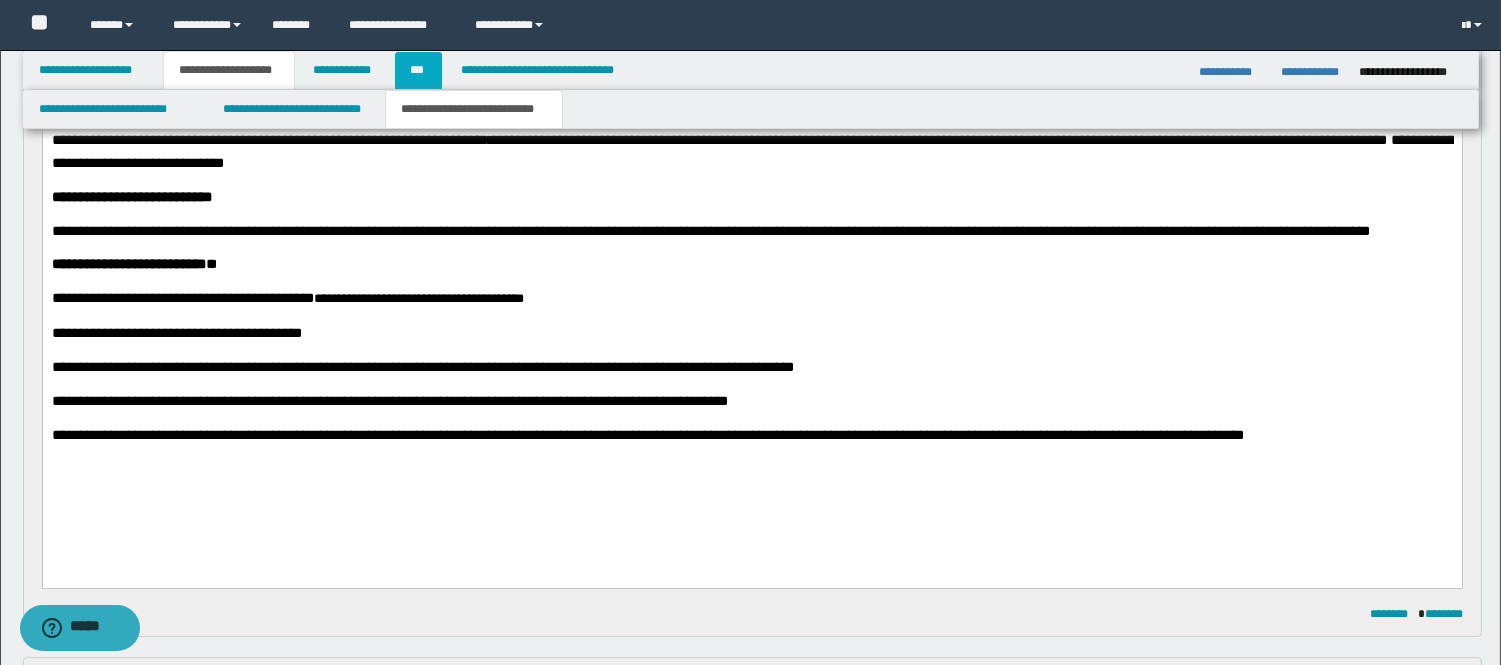 click on "***" at bounding box center [418, 70] 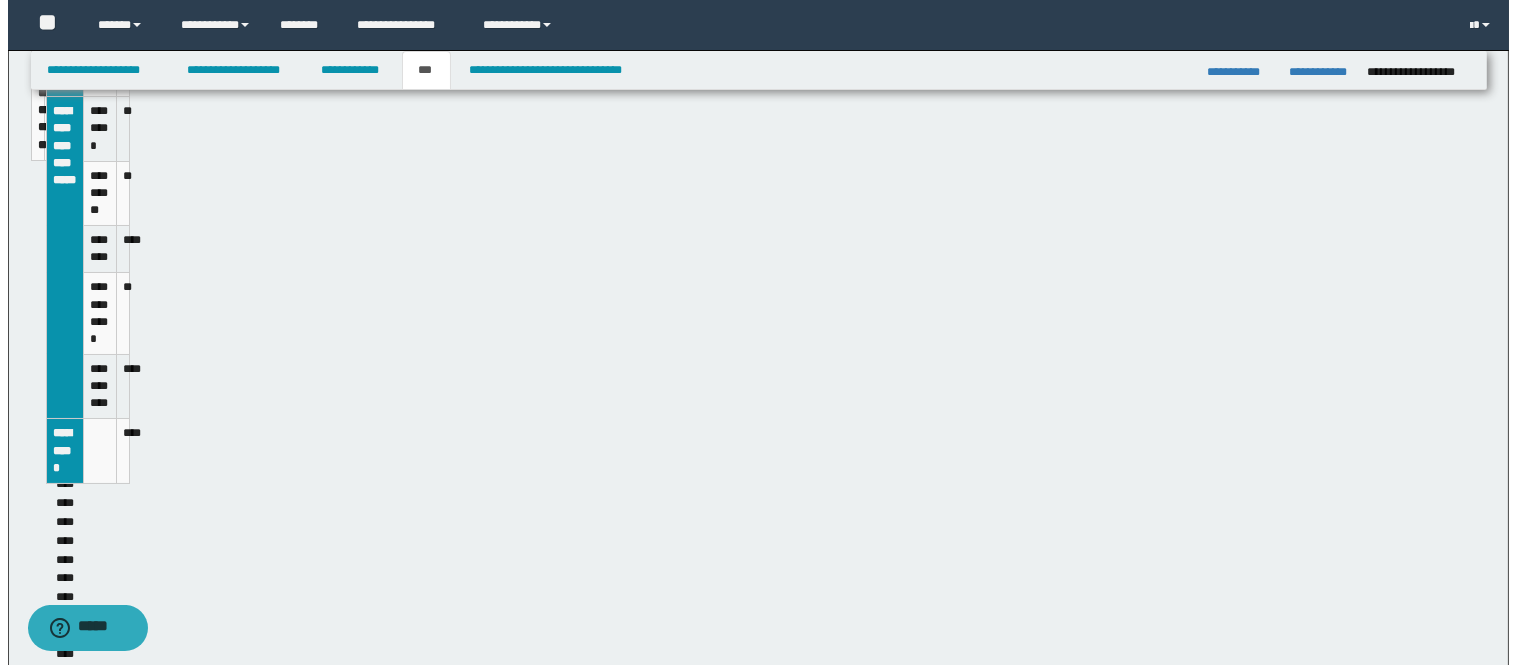 scroll, scrollTop: 377, scrollLeft: 0, axis: vertical 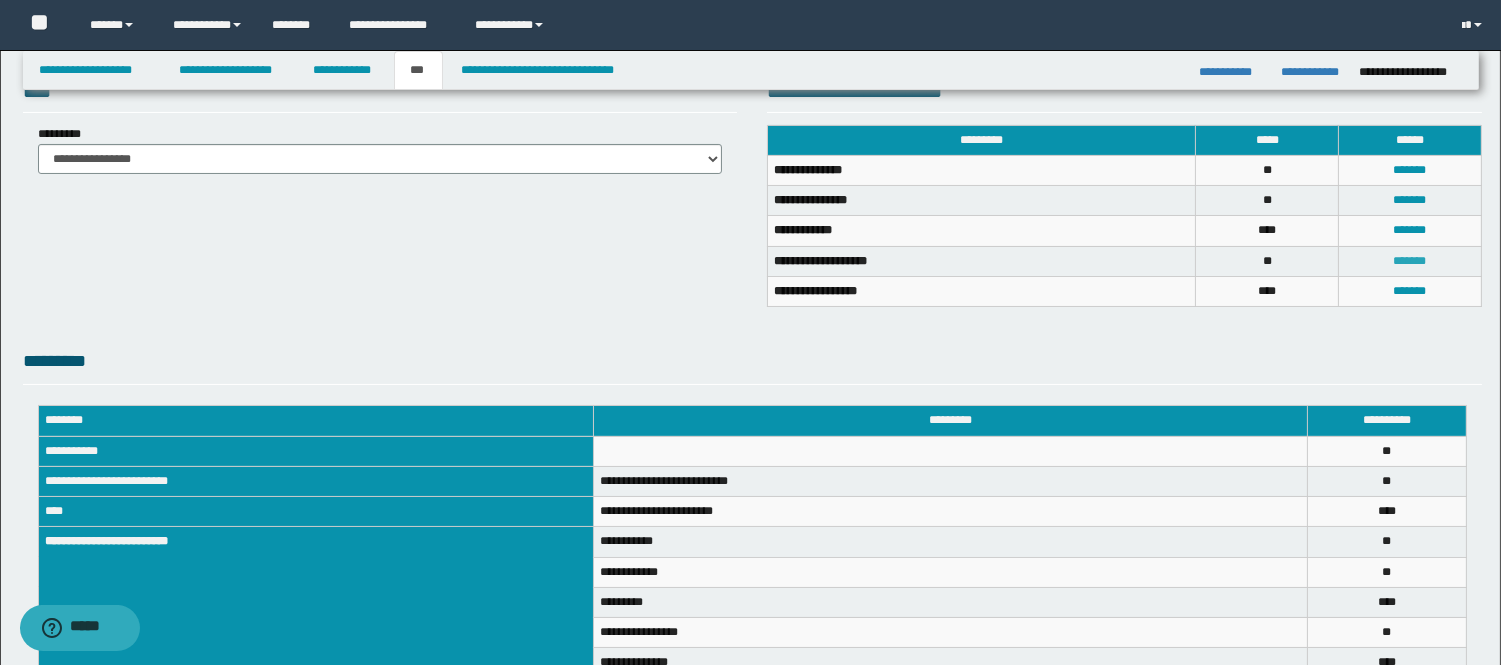 click on "*******" at bounding box center [1410, 261] 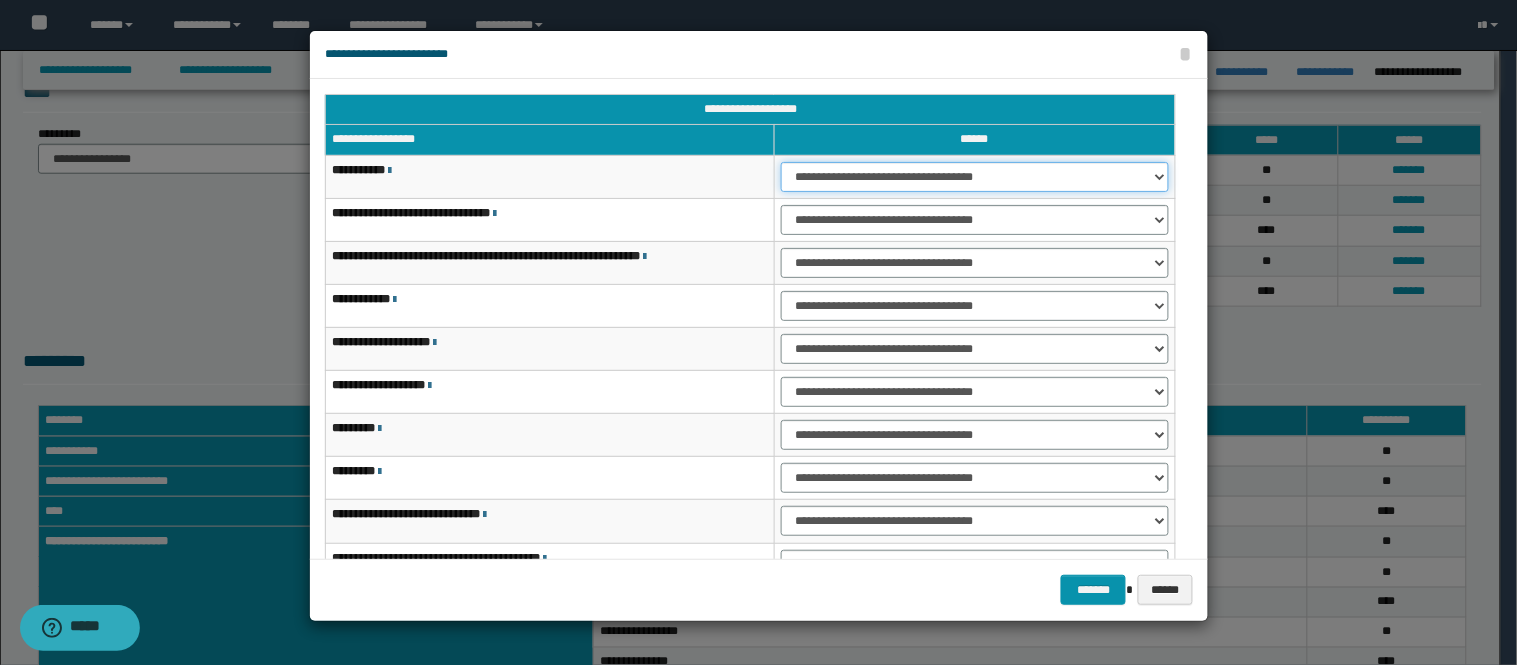 click on "**********" at bounding box center (975, 177) 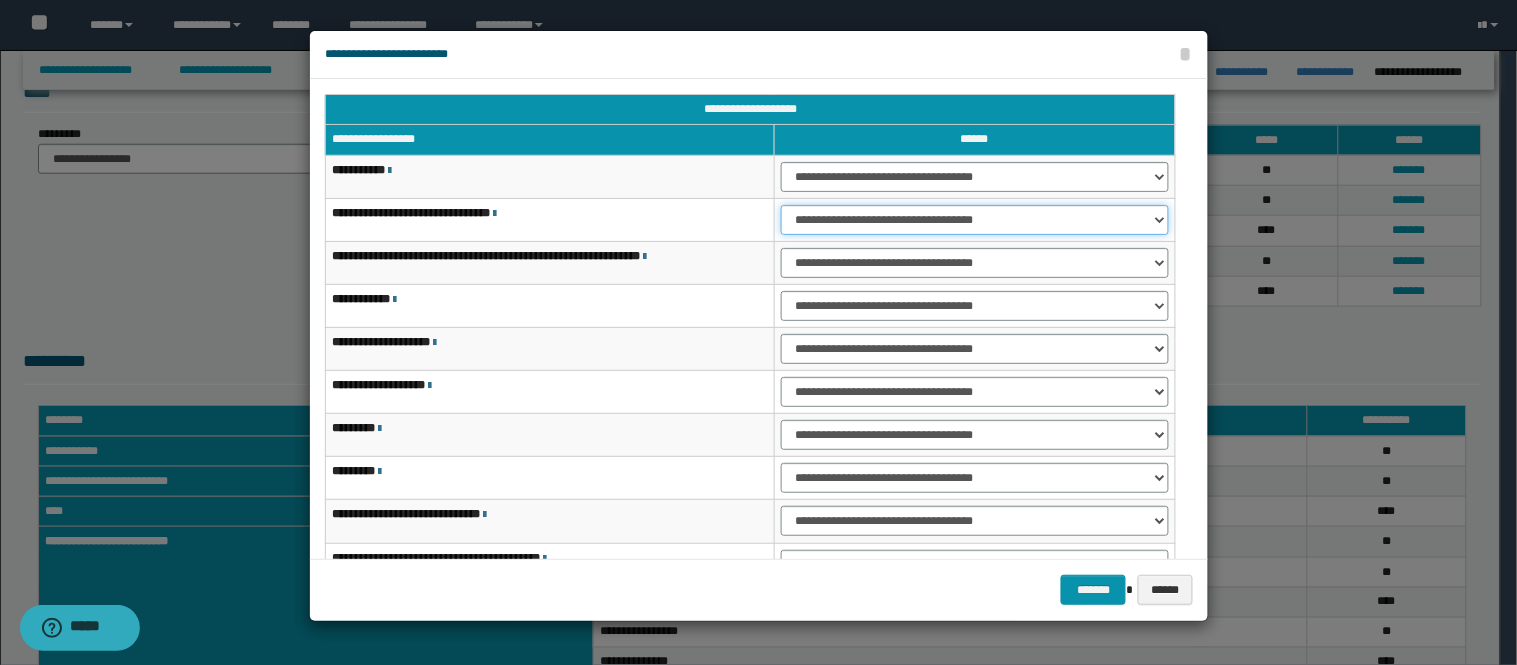 click on "**********" at bounding box center (975, 220) 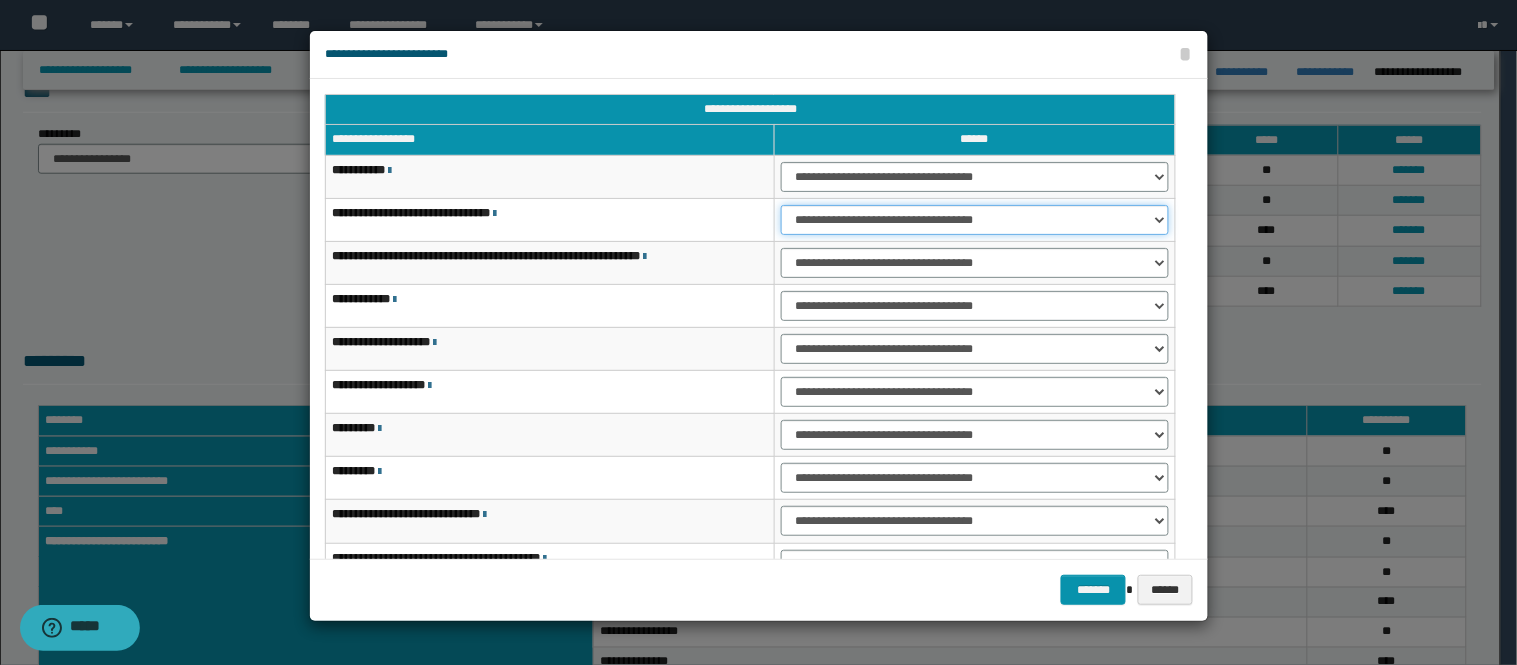 select on "***" 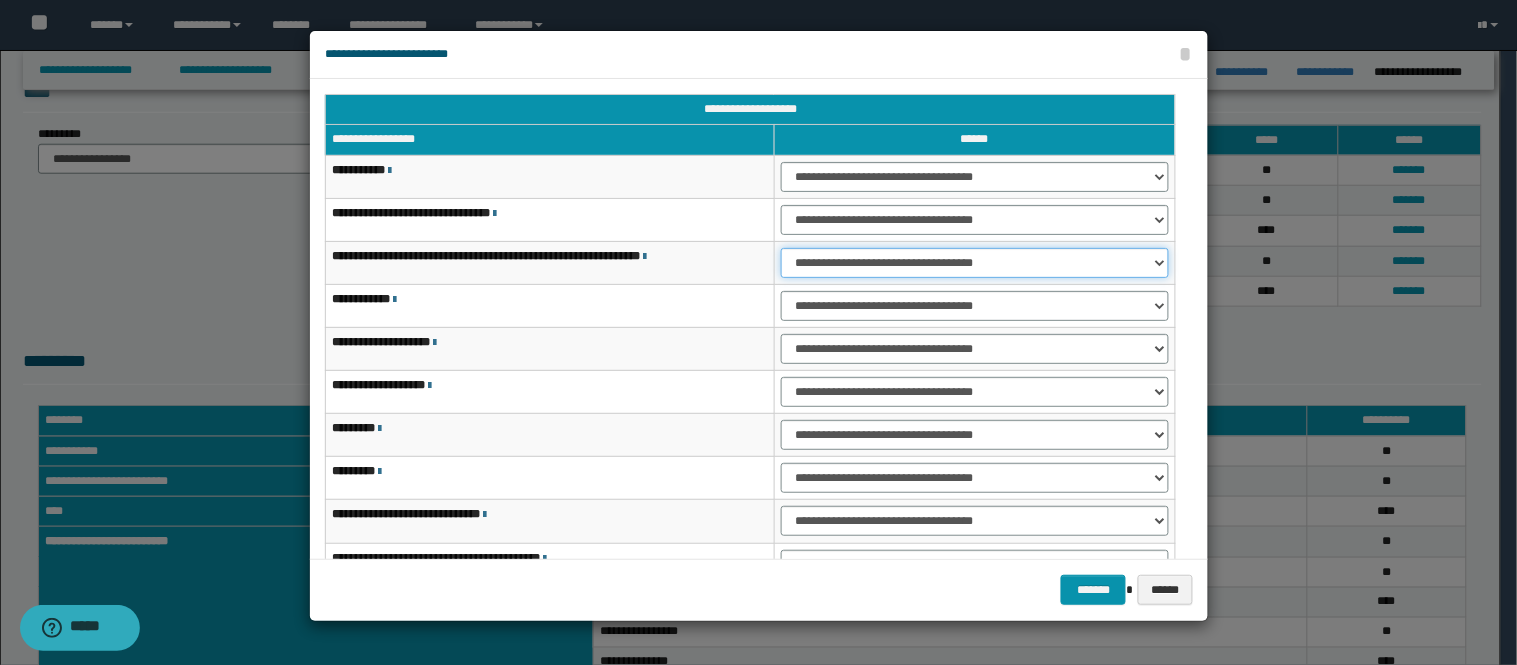 click on "**********" at bounding box center [975, 263] 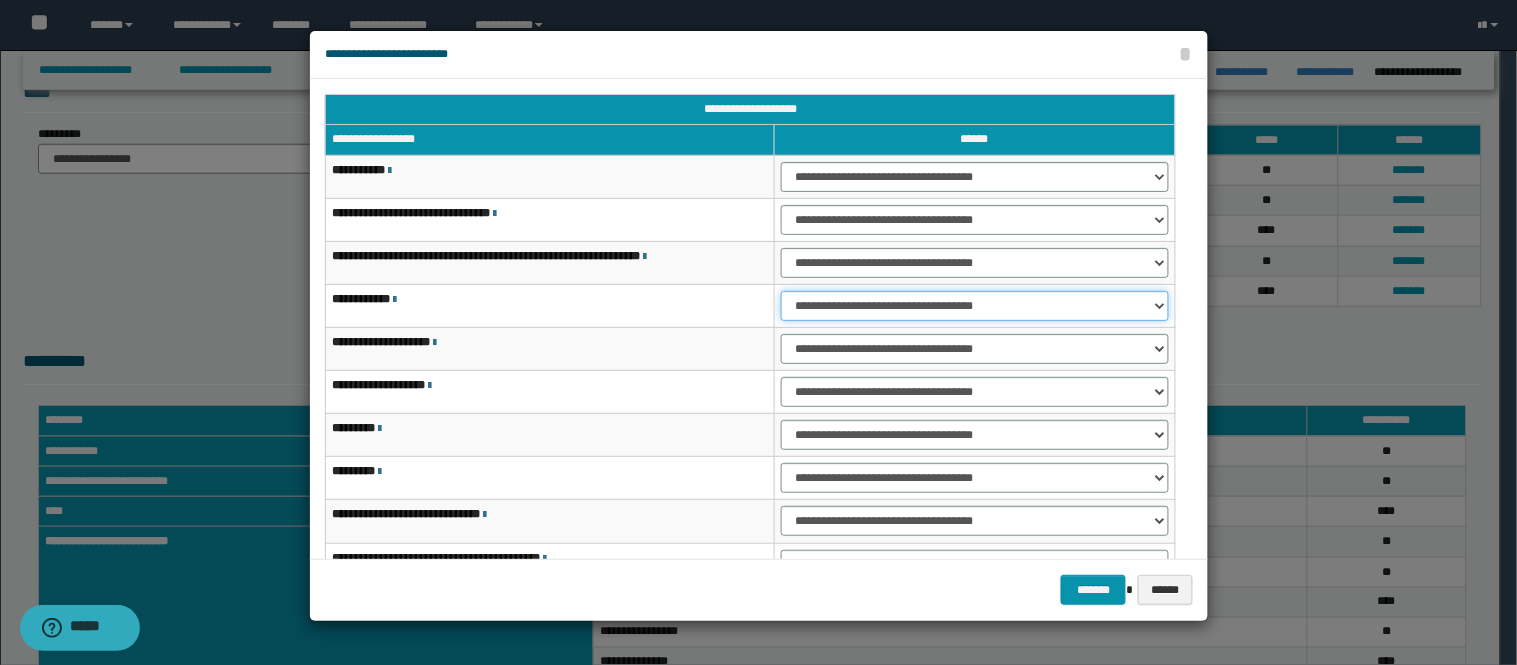 click on "**********" at bounding box center [975, 306] 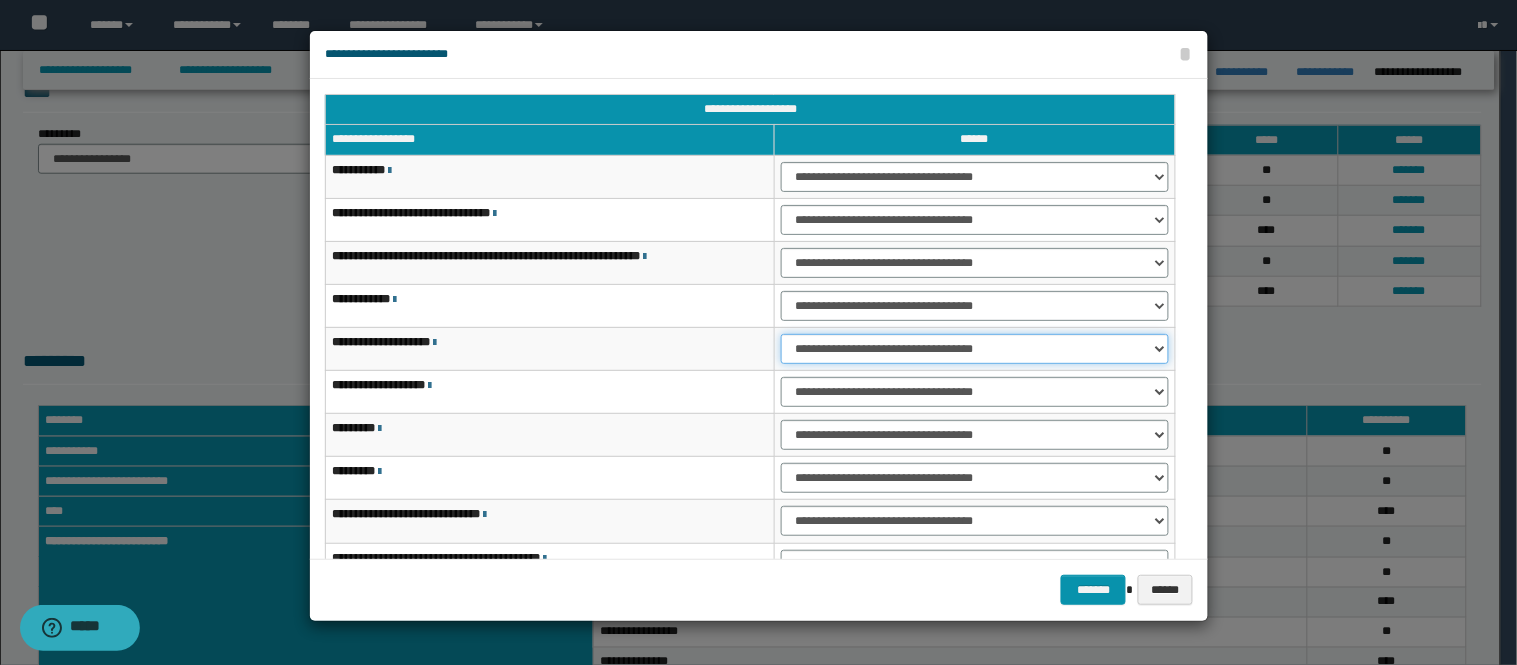 click on "**********" at bounding box center [975, 349] 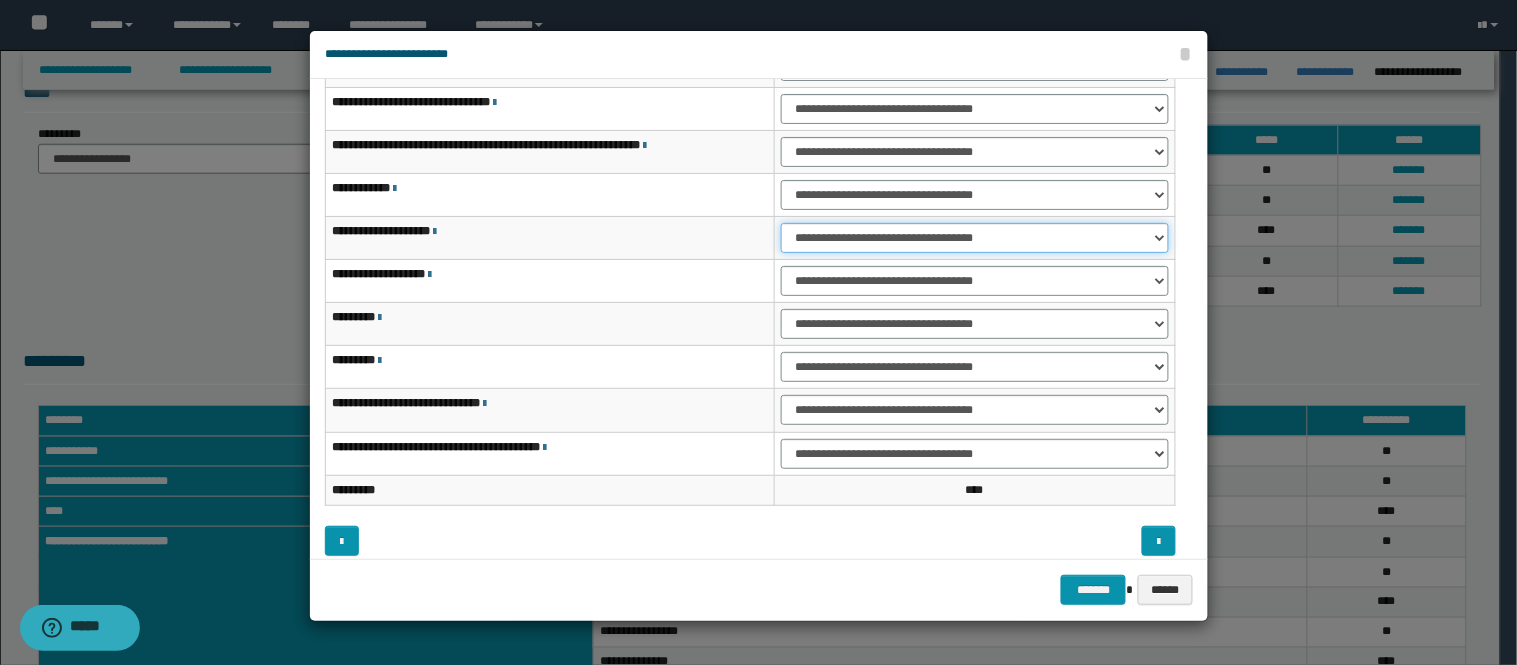 scroll, scrollTop: 123, scrollLeft: 0, axis: vertical 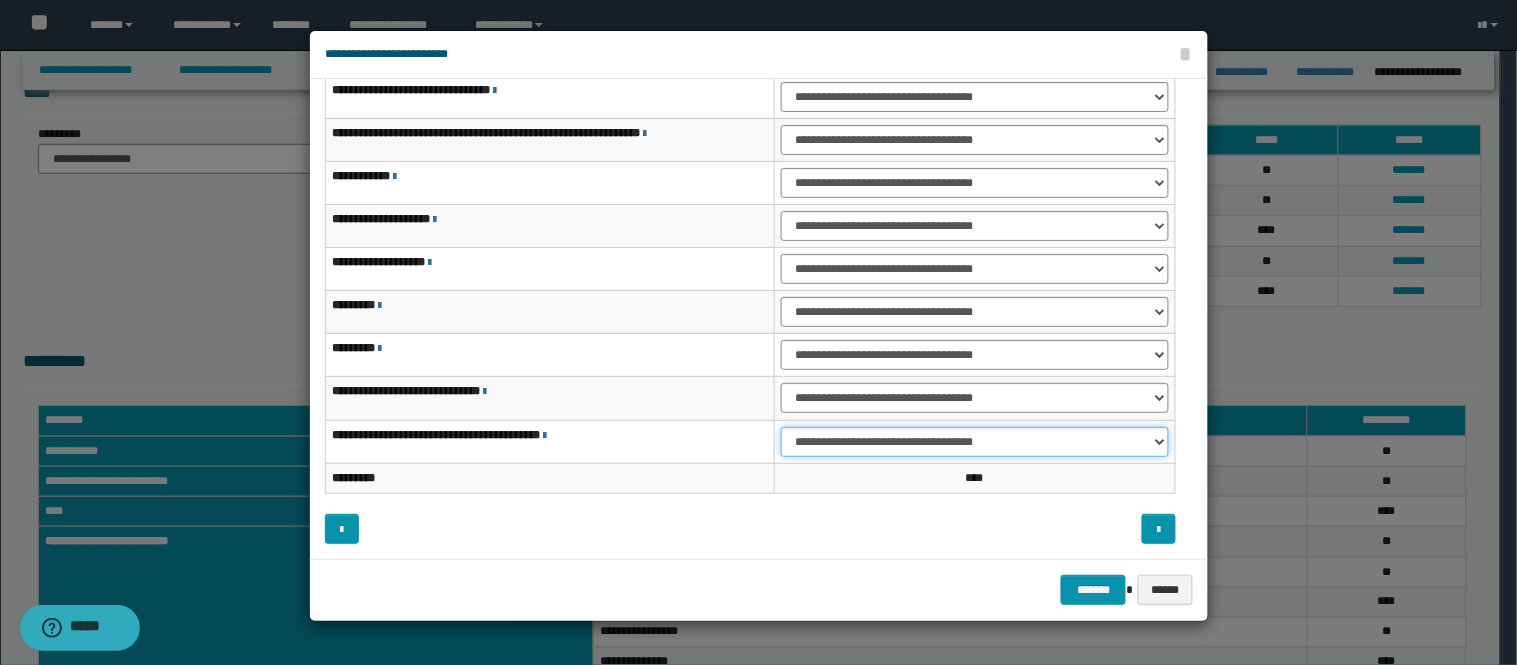 click on "**********" at bounding box center [975, 442] 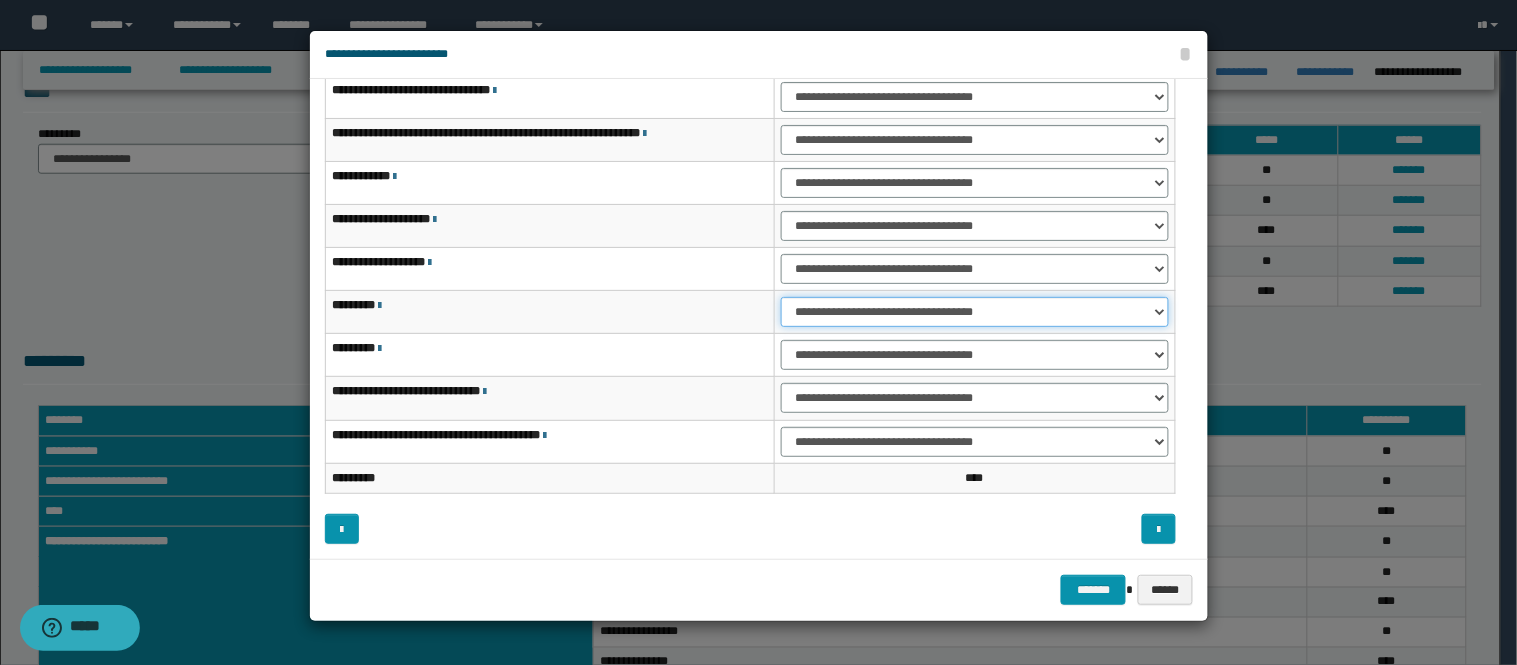 click on "**********" at bounding box center (975, 312) 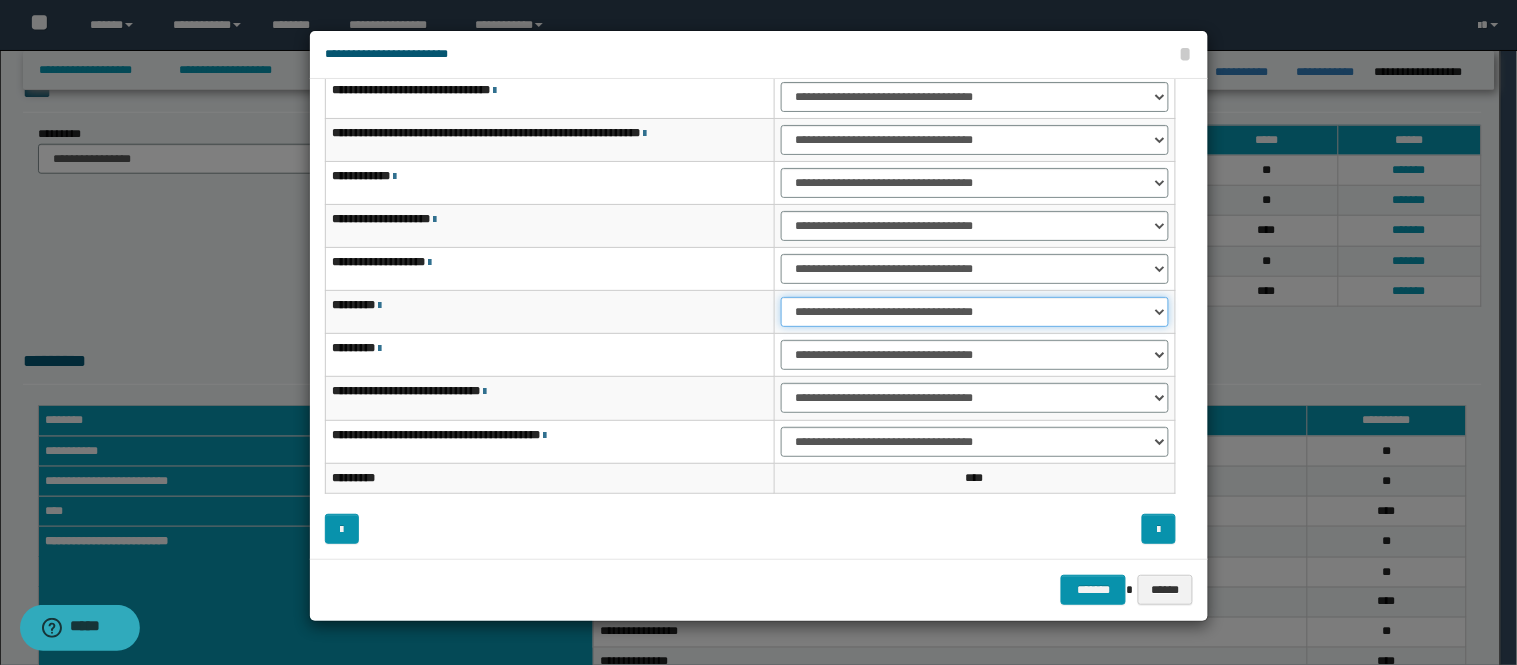select on "***" 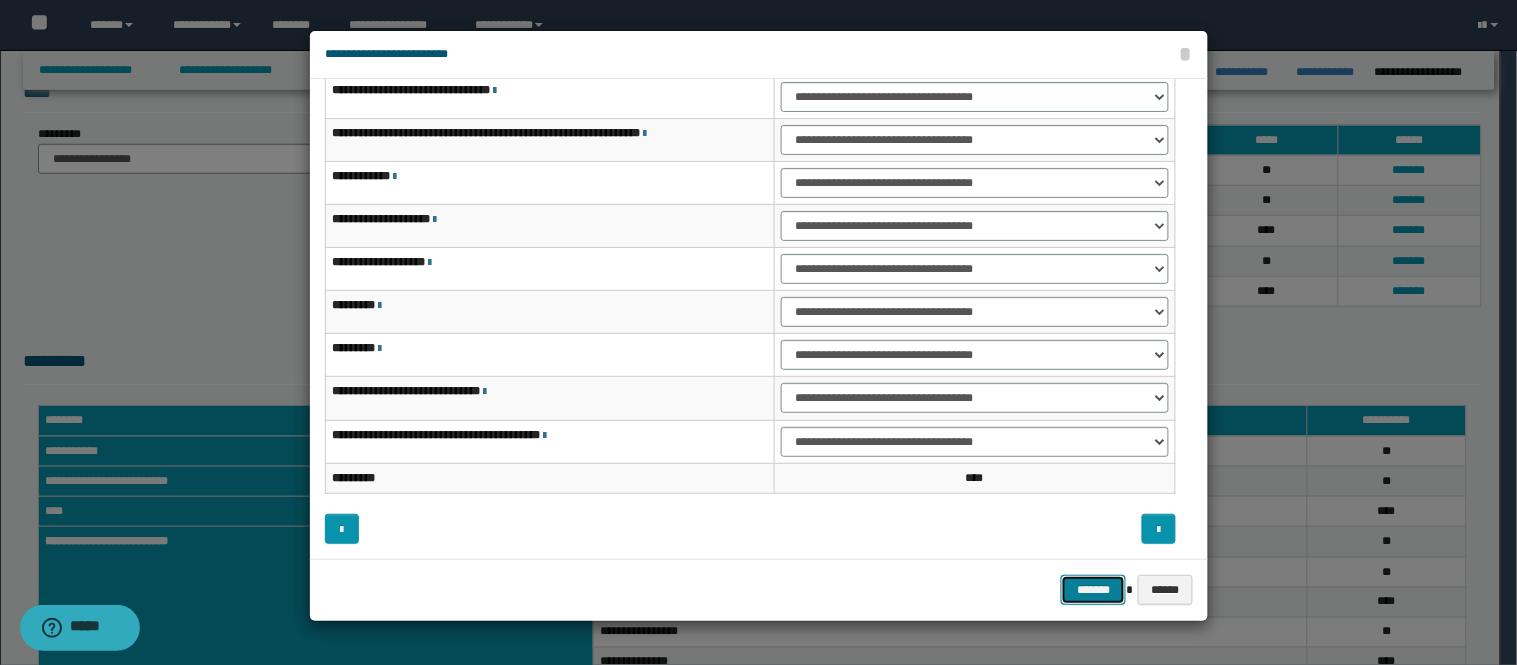 click on "*******" at bounding box center (1093, 590) 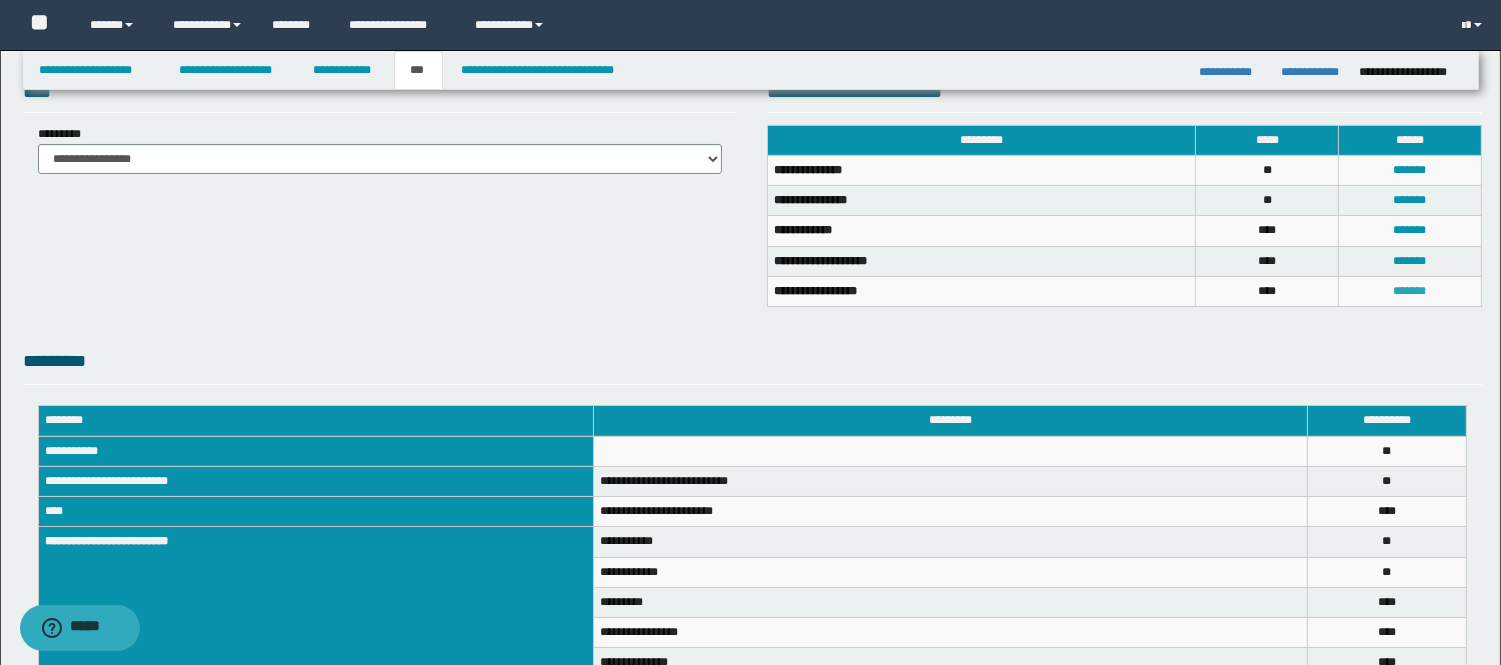 click on "*******" at bounding box center [1410, 291] 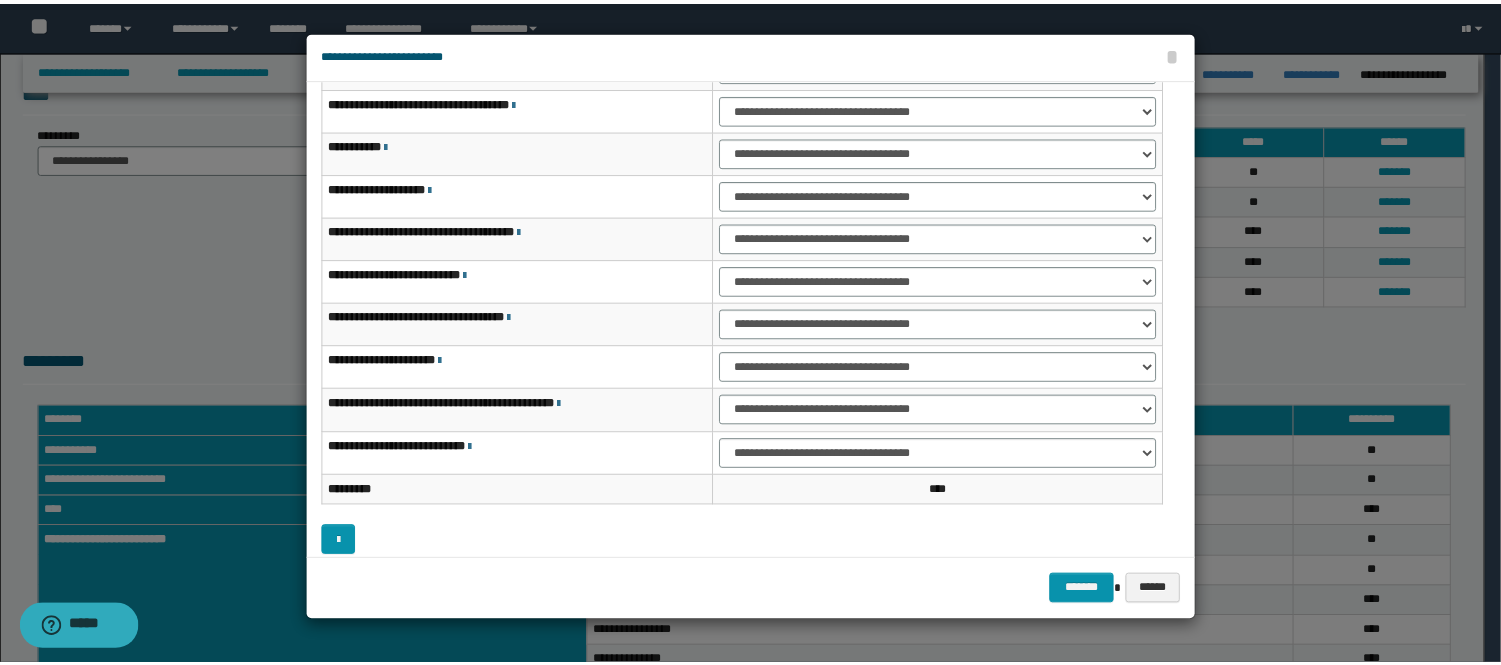 scroll, scrollTop: 123, scrollLeft: 0, axis: vertical 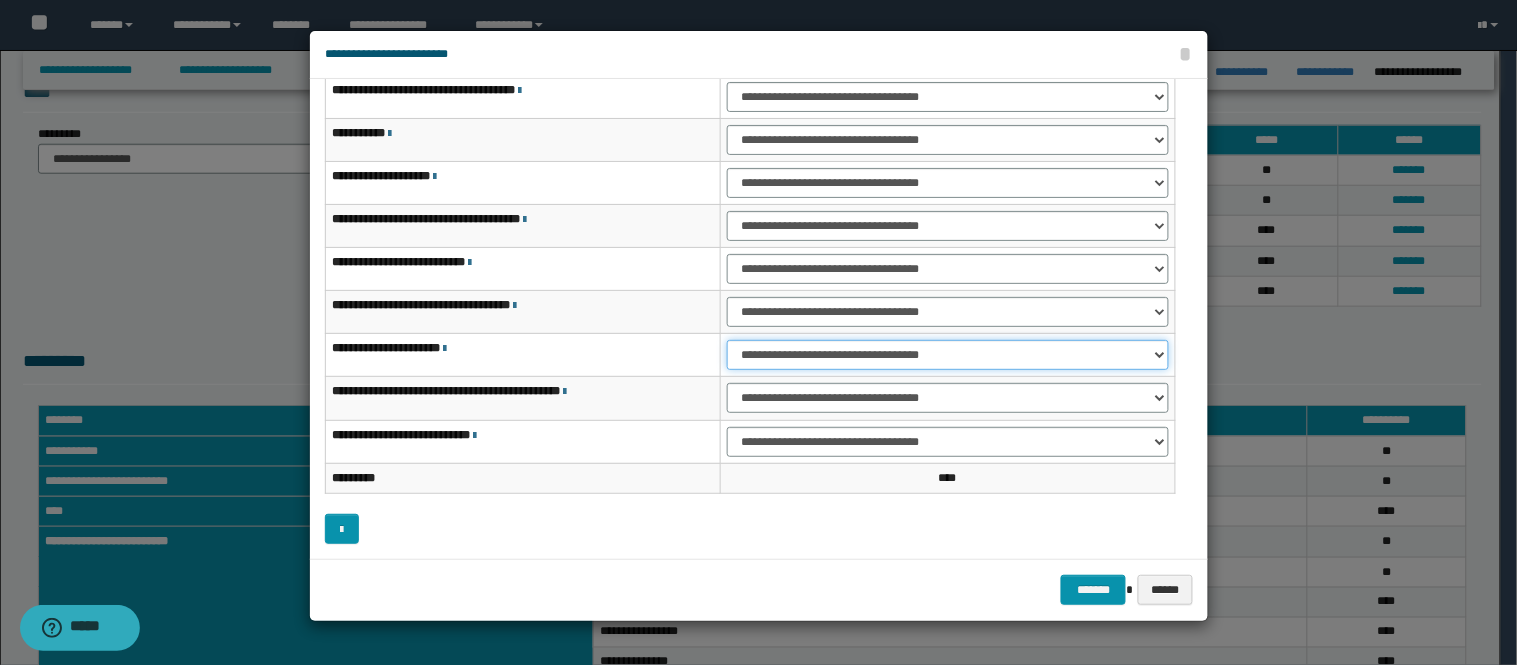 click on "**********" at bounding box center [948, 355] 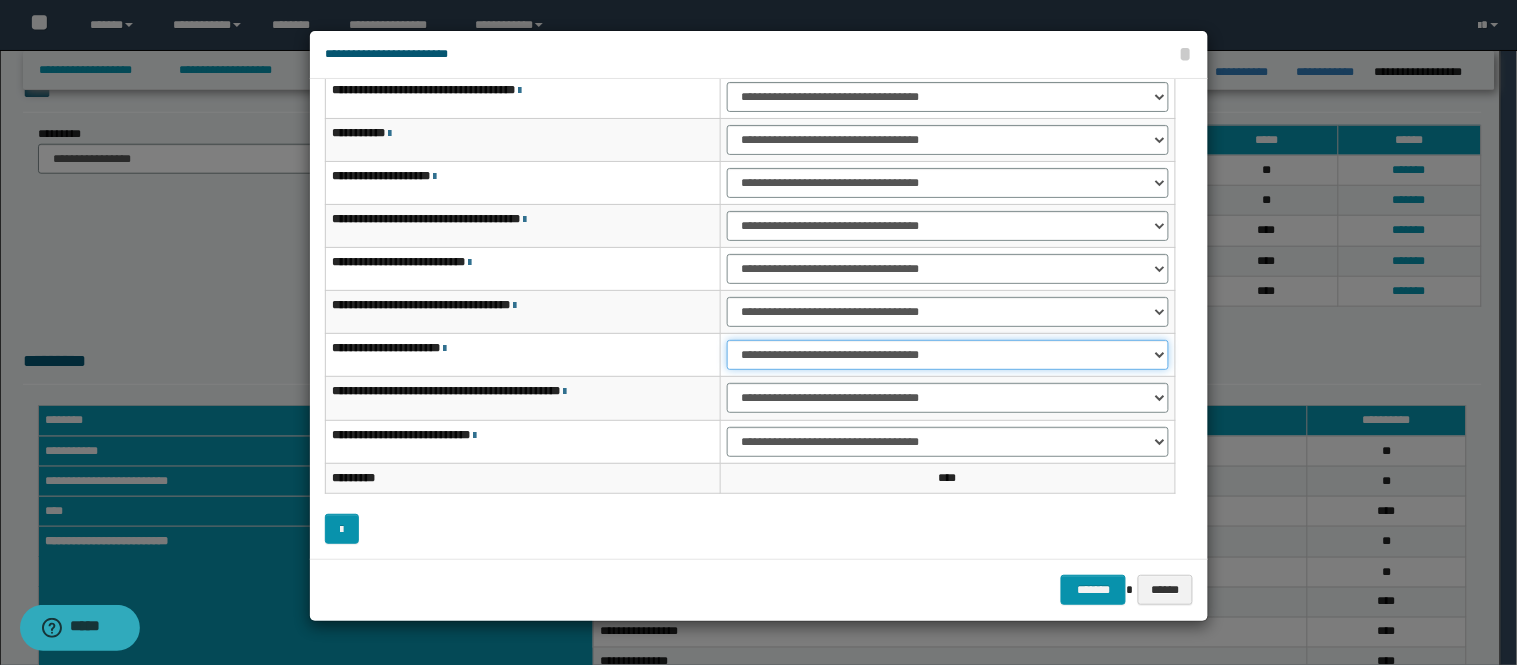 select on "***" 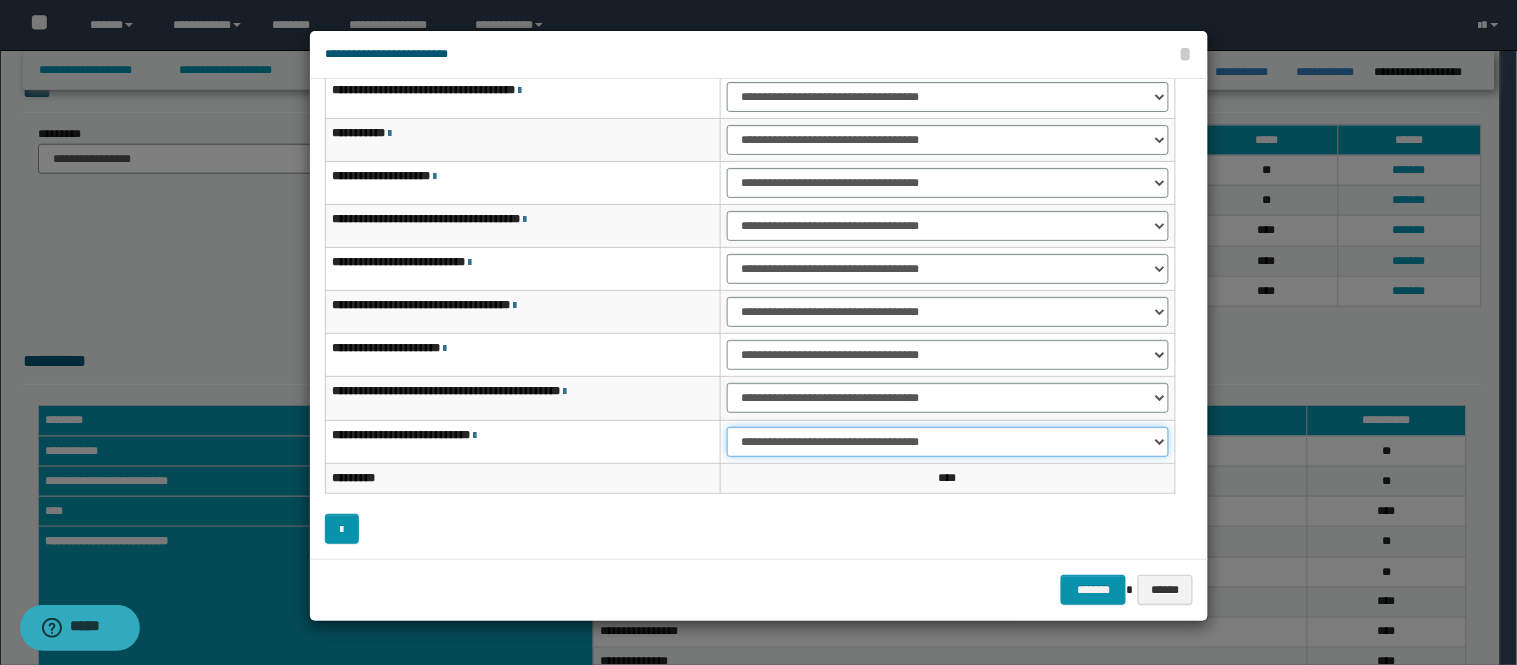 click on "**********" at bounding box center [948, 442] 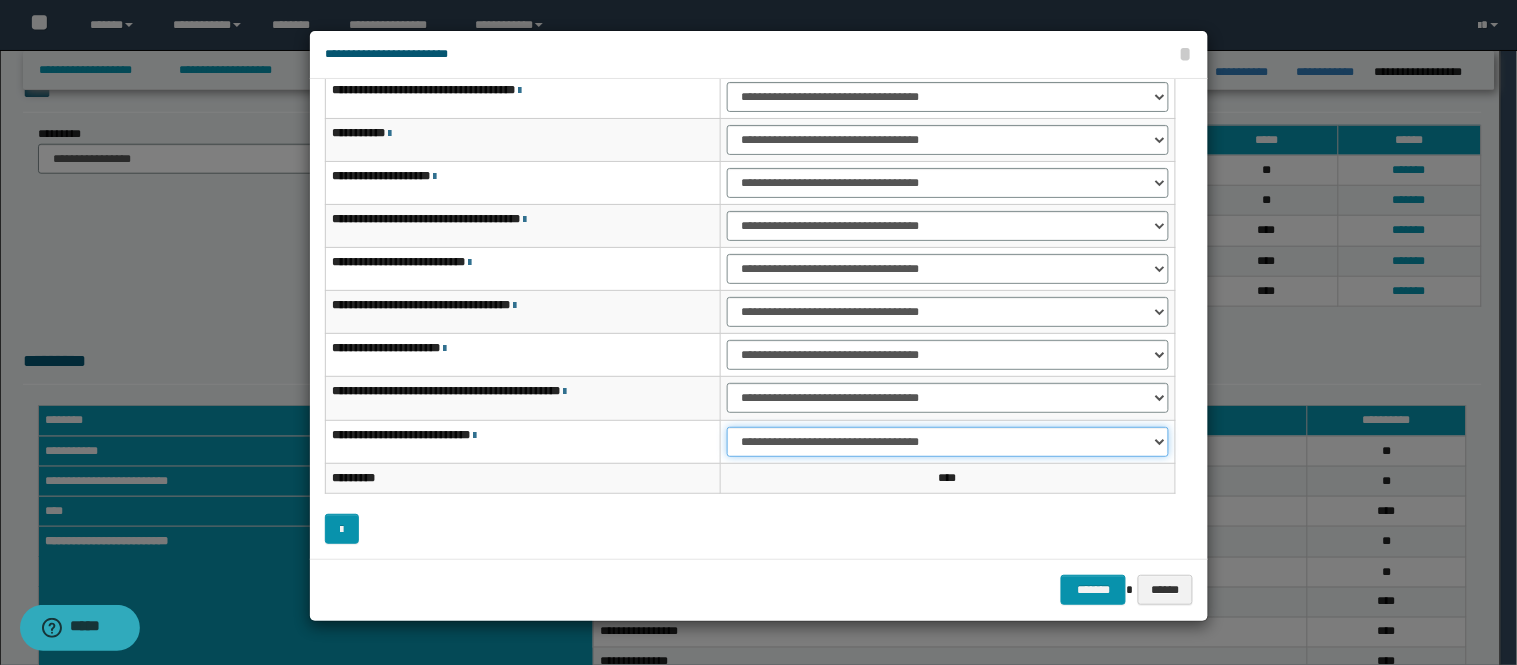 select on "***" 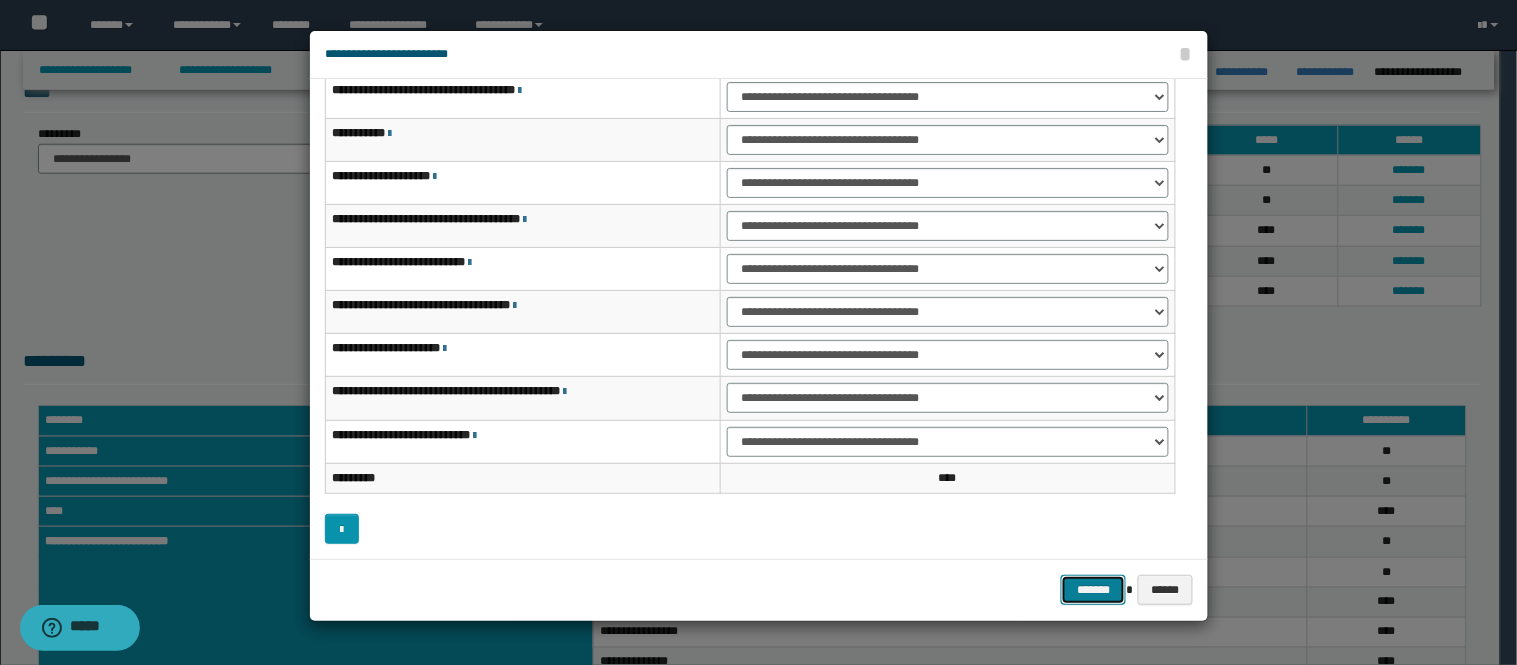 click on "*******" at bounding box center (1093, 590) 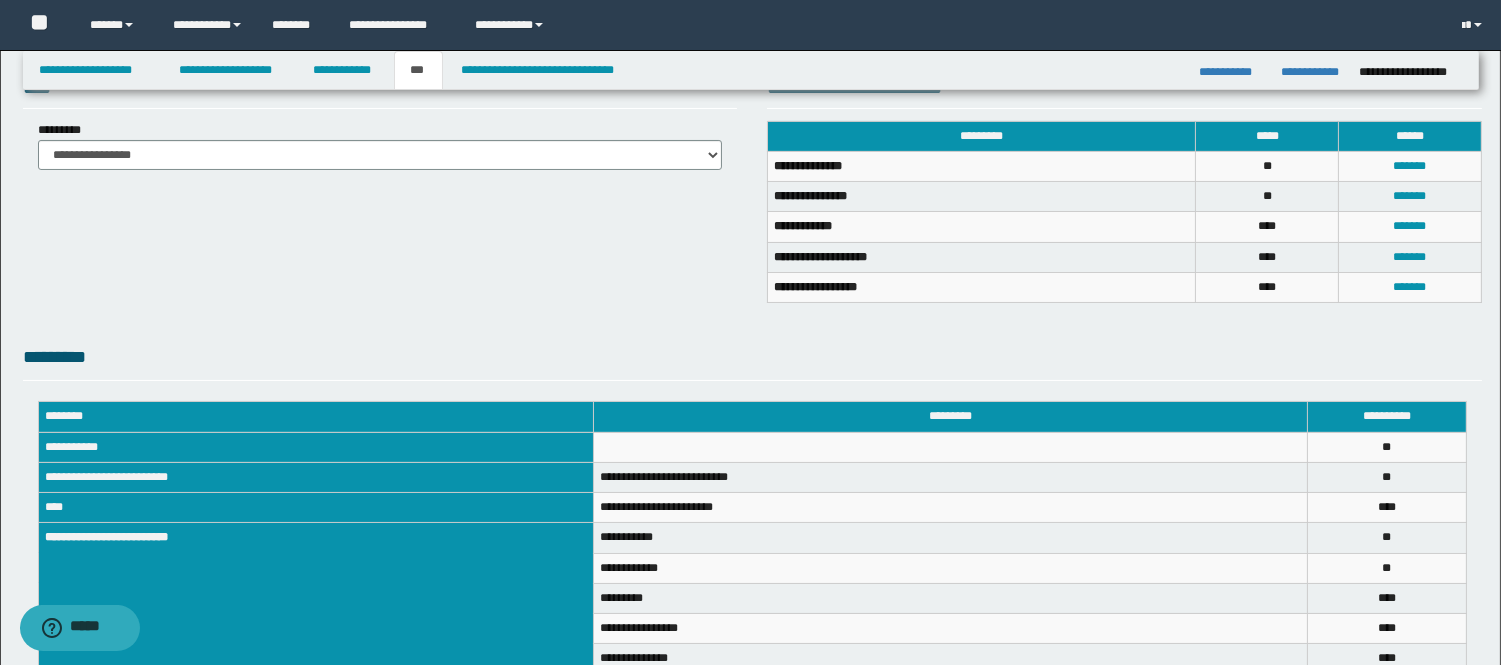 scroll, scrollTop: 0, scrollLeft: 0, axis: both 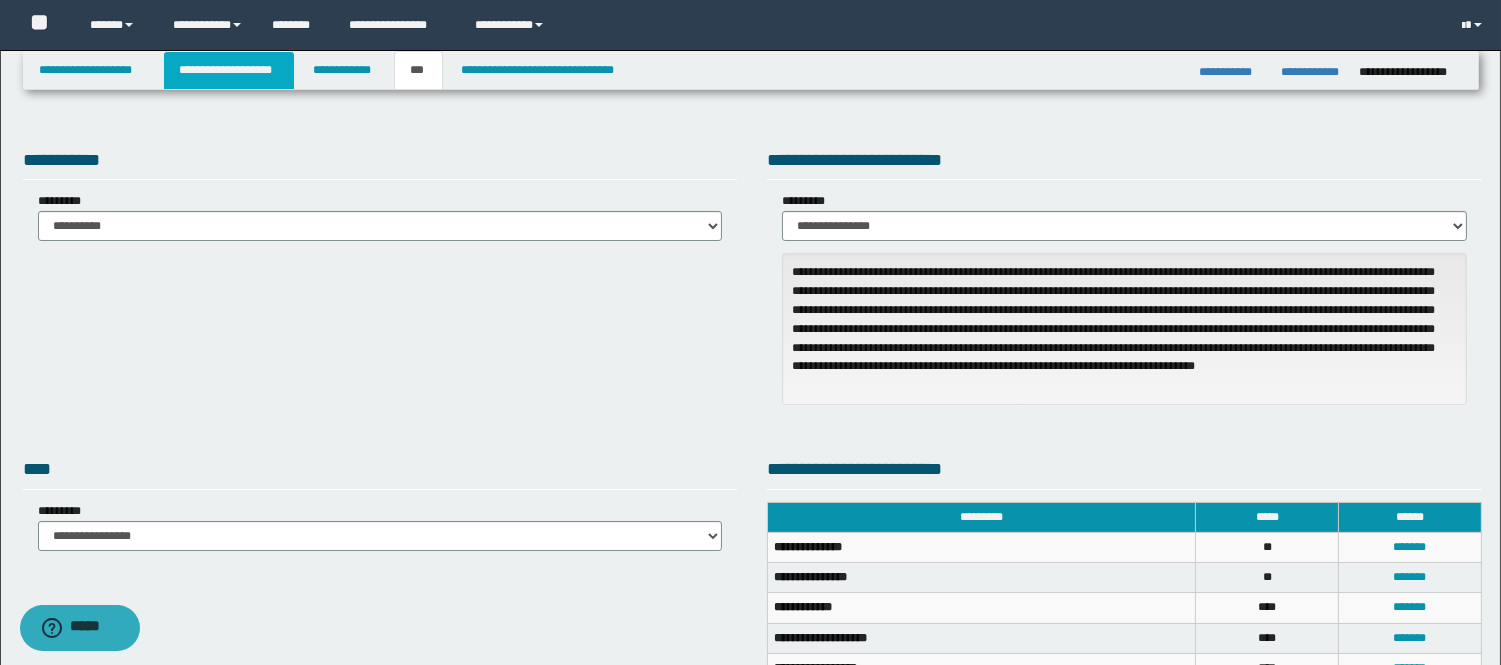 click on "**********" at bounding box center (229, 70) 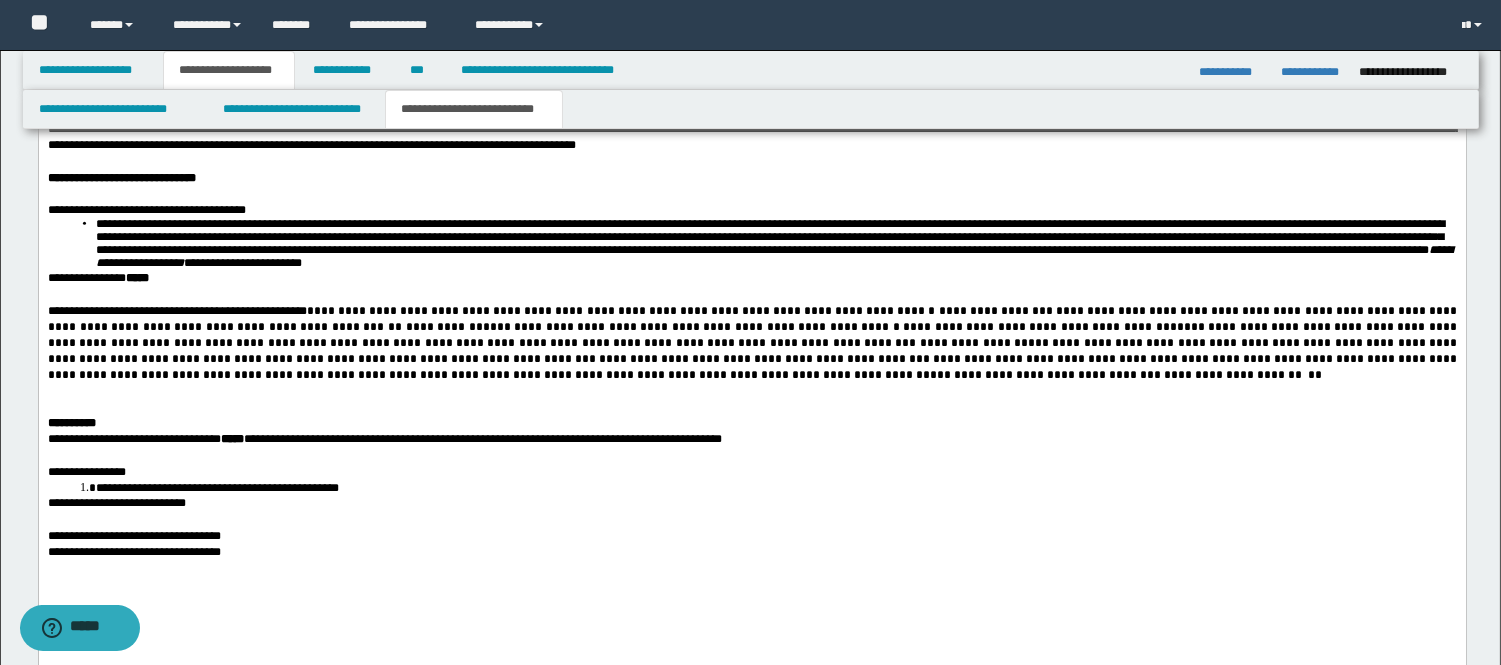 scroll, scrollTop: 3107, scrollLeft: 0, axis: vertical 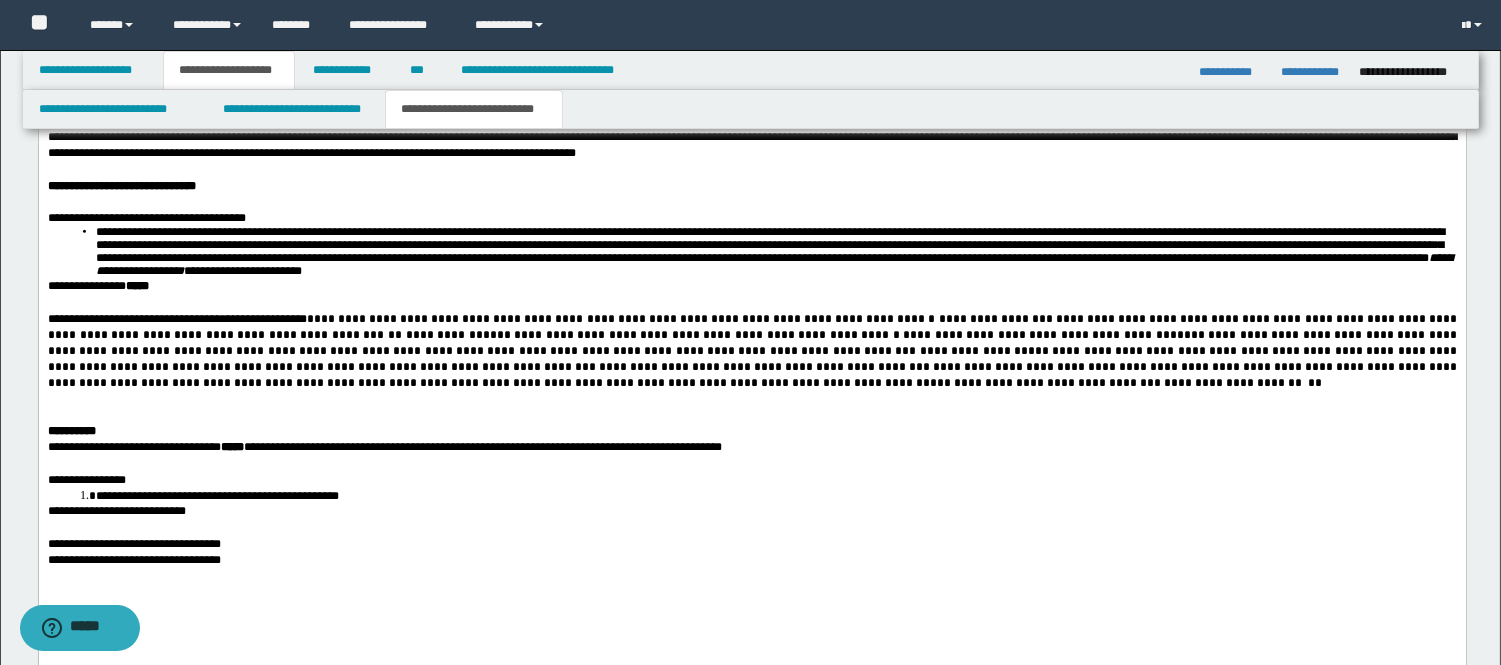 drag, startPoint x: 44, startPoint y: 400, endPoint x: 103, endPoint y: 400, distance: 59 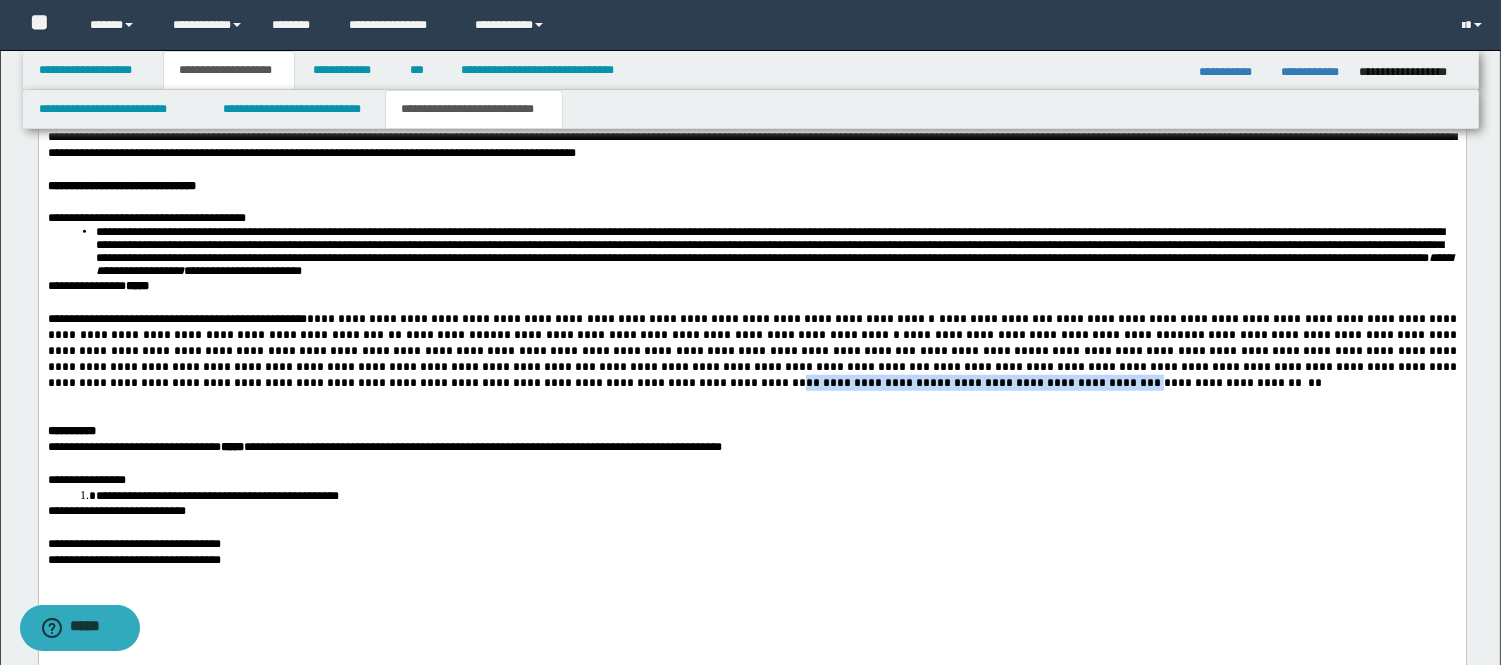 drag, startPoint x: 46, startPoint y: 400, endPoint x: 364, endPoint y: 402, distance: 318.0063 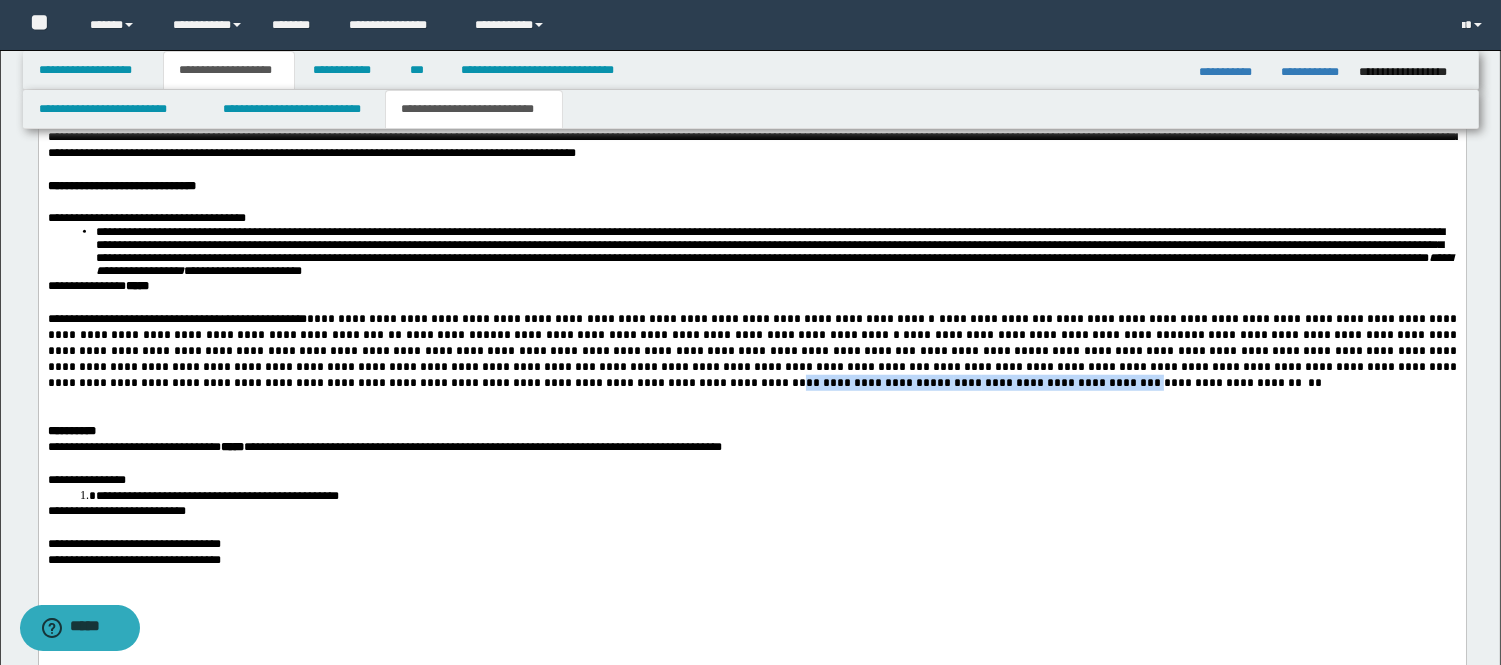 click on "**********" at bounding box center [753, 351] 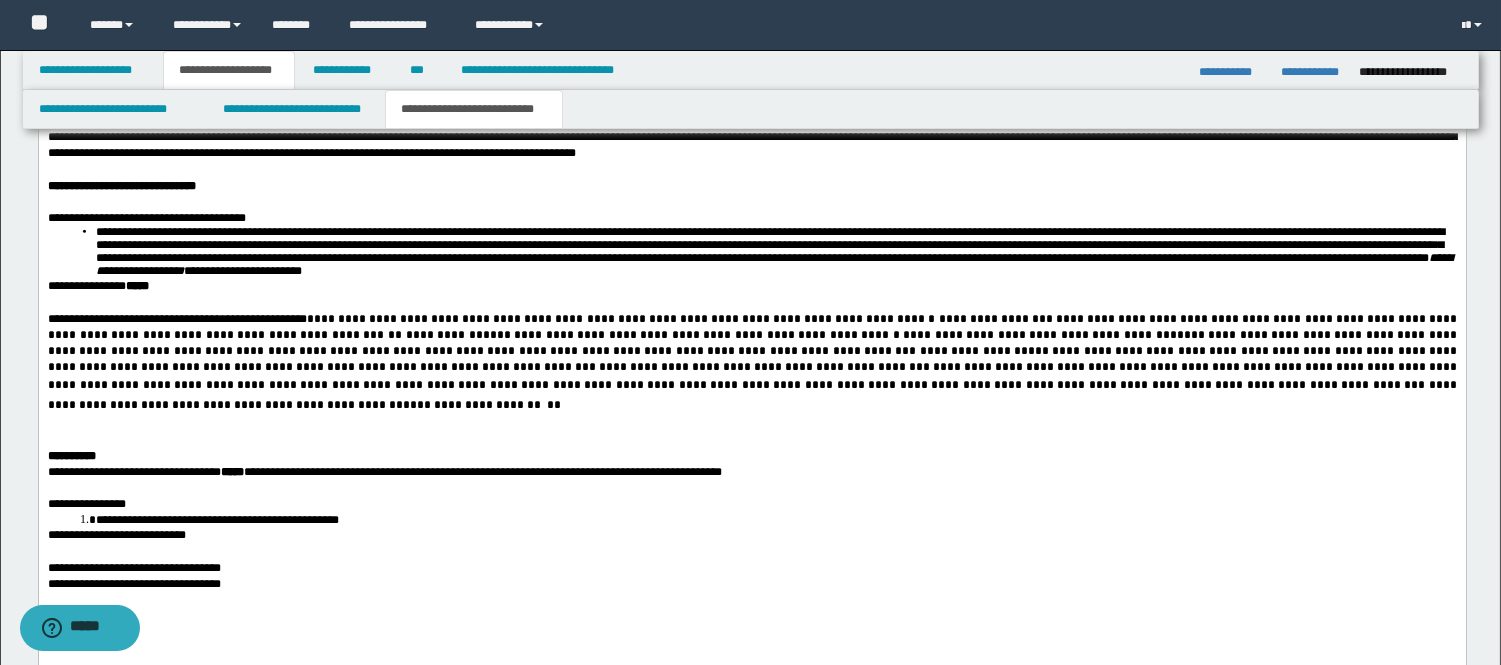 click on "**********" at bounding box center [753, 395] 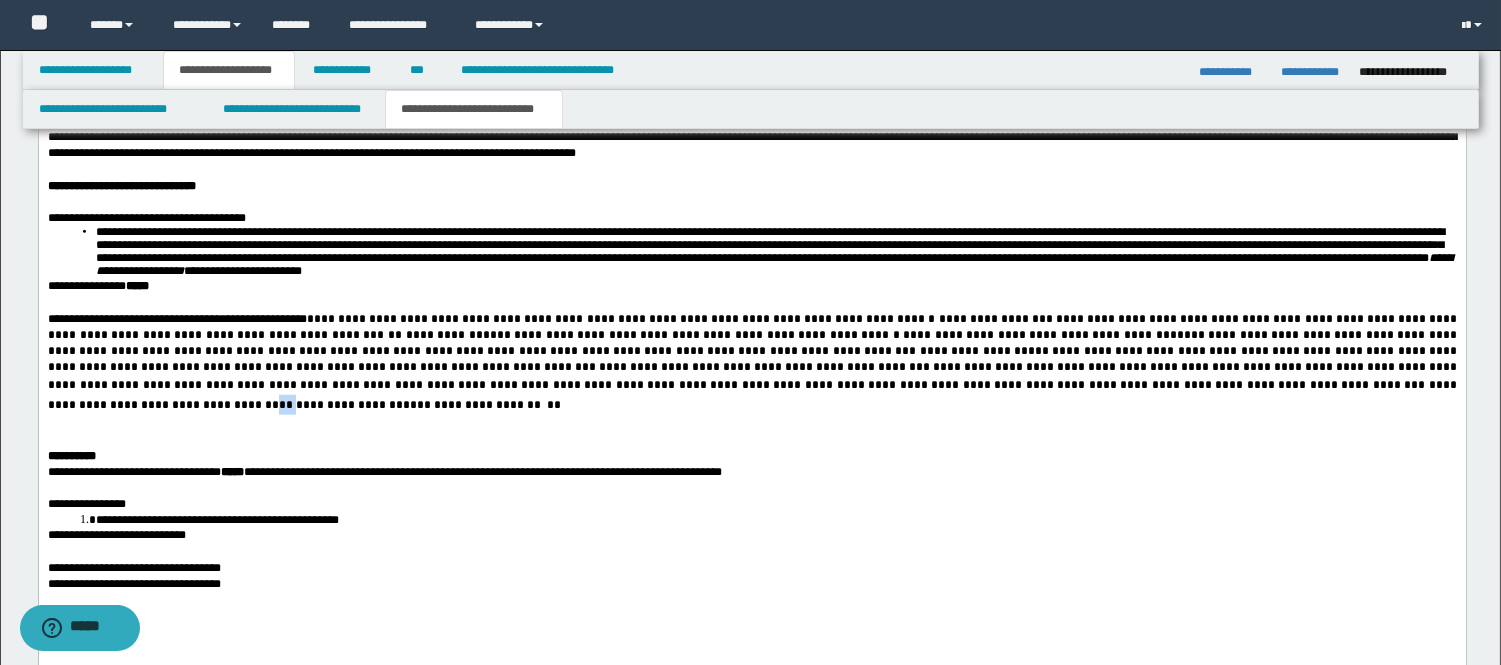click on "**********" at bounding box center [753, 395] 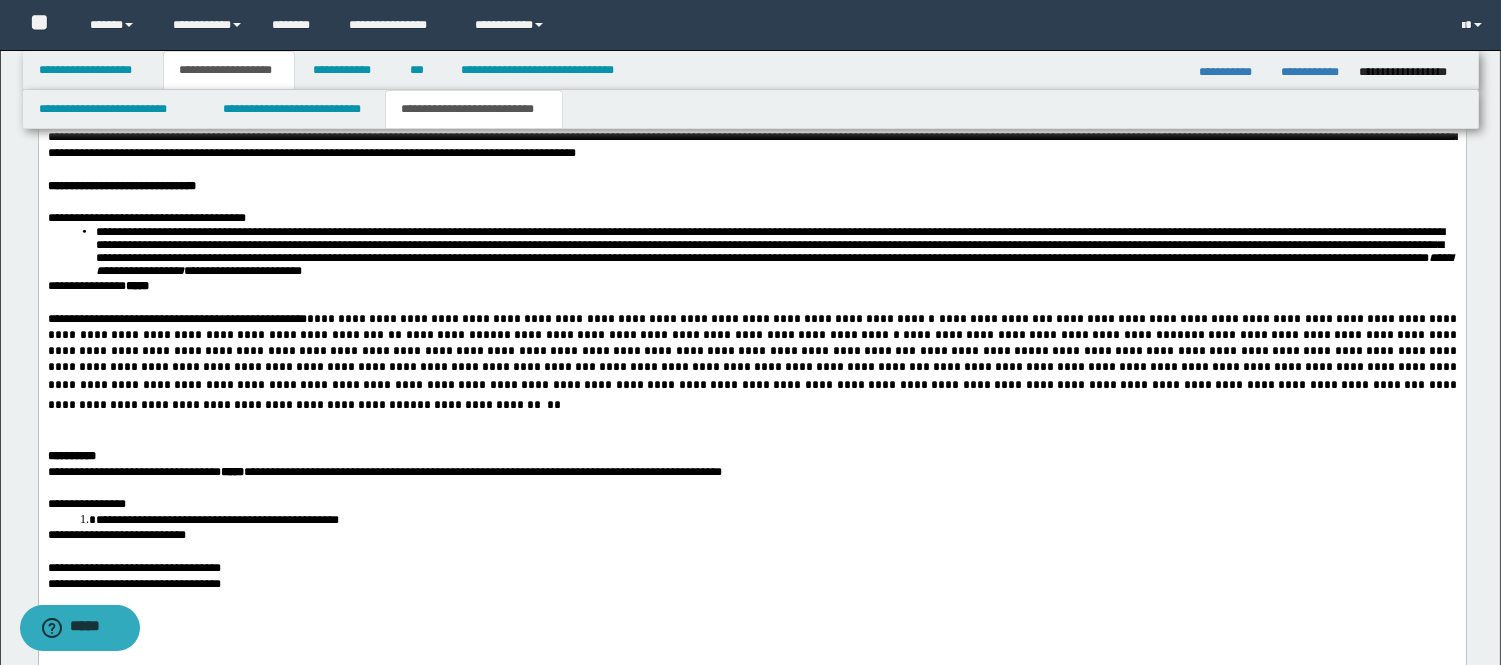click on "**********" at bounding box center (753, 395) 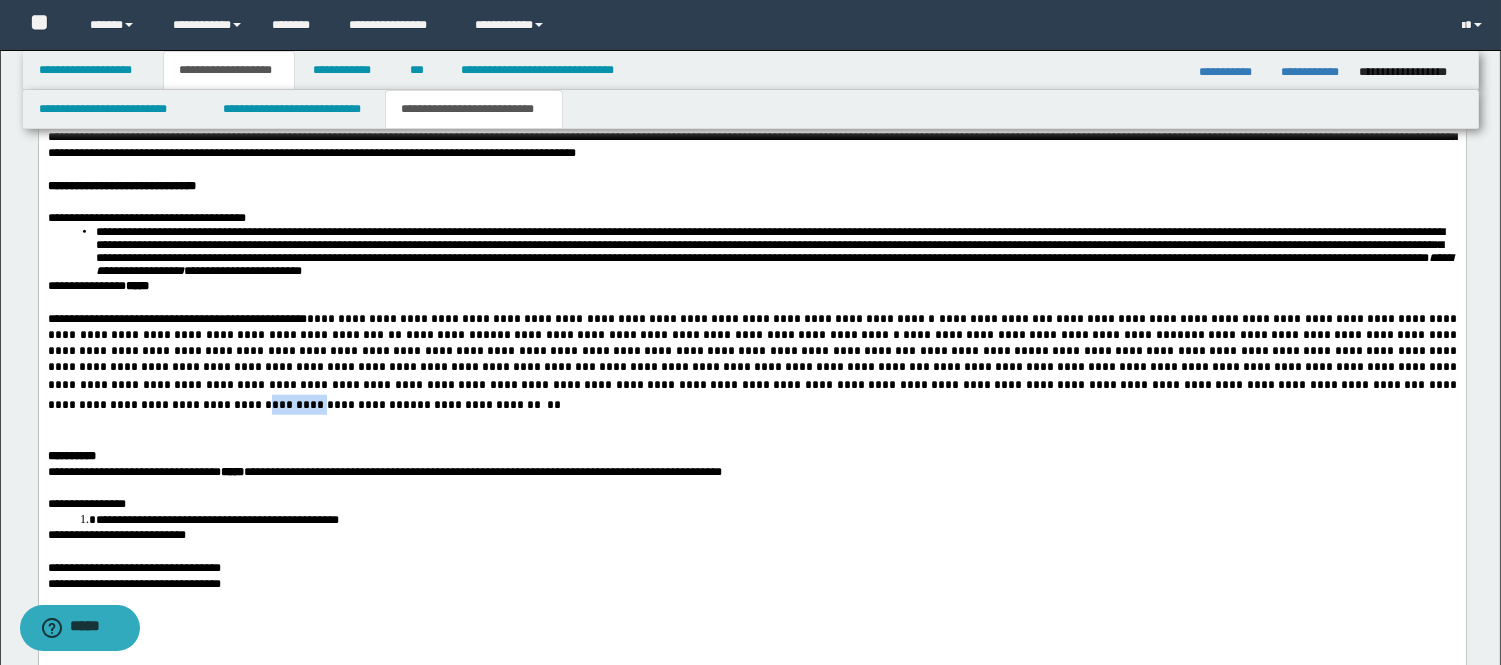drag, startPoint x: 880, startPoint y: 399, endPoint x: 832, endPoint y: 403, distance: 48.166378 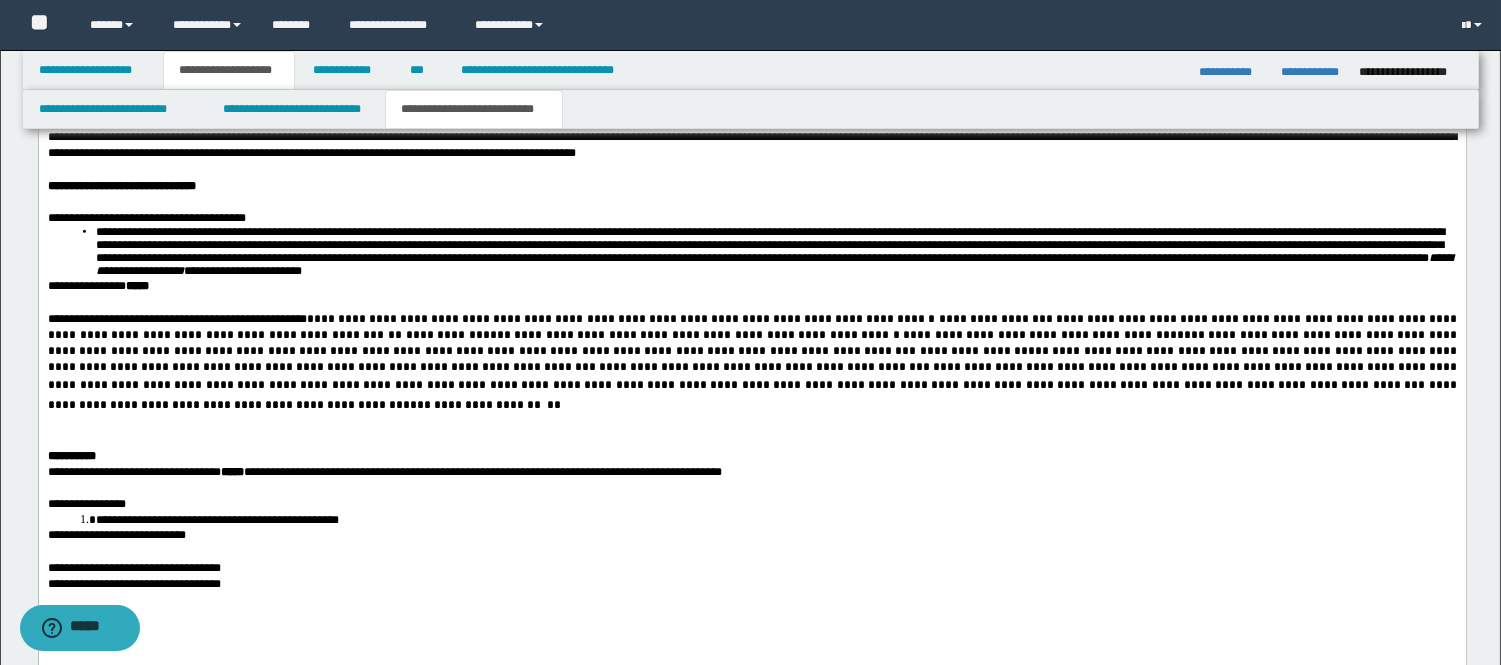 click on "**********" at bounding box center (753, 395) 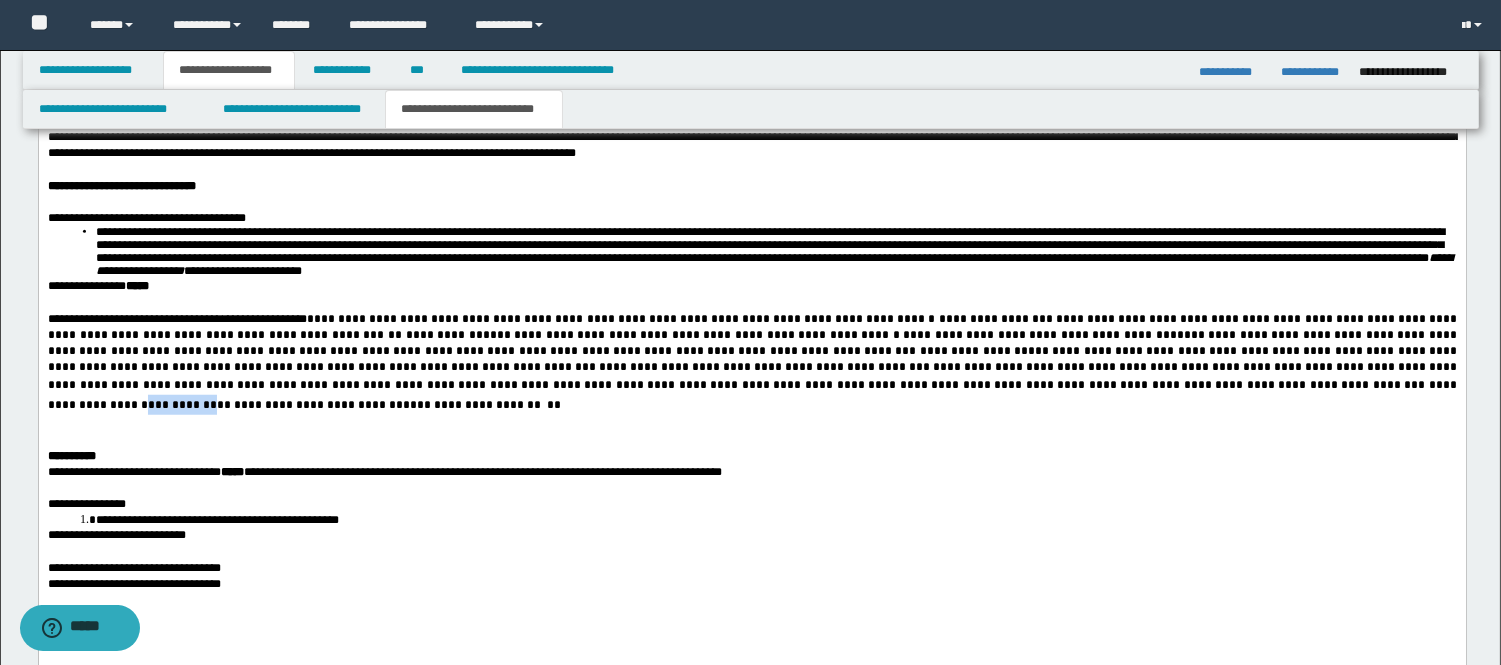 click on "**********" at bounding box center [753, 395] 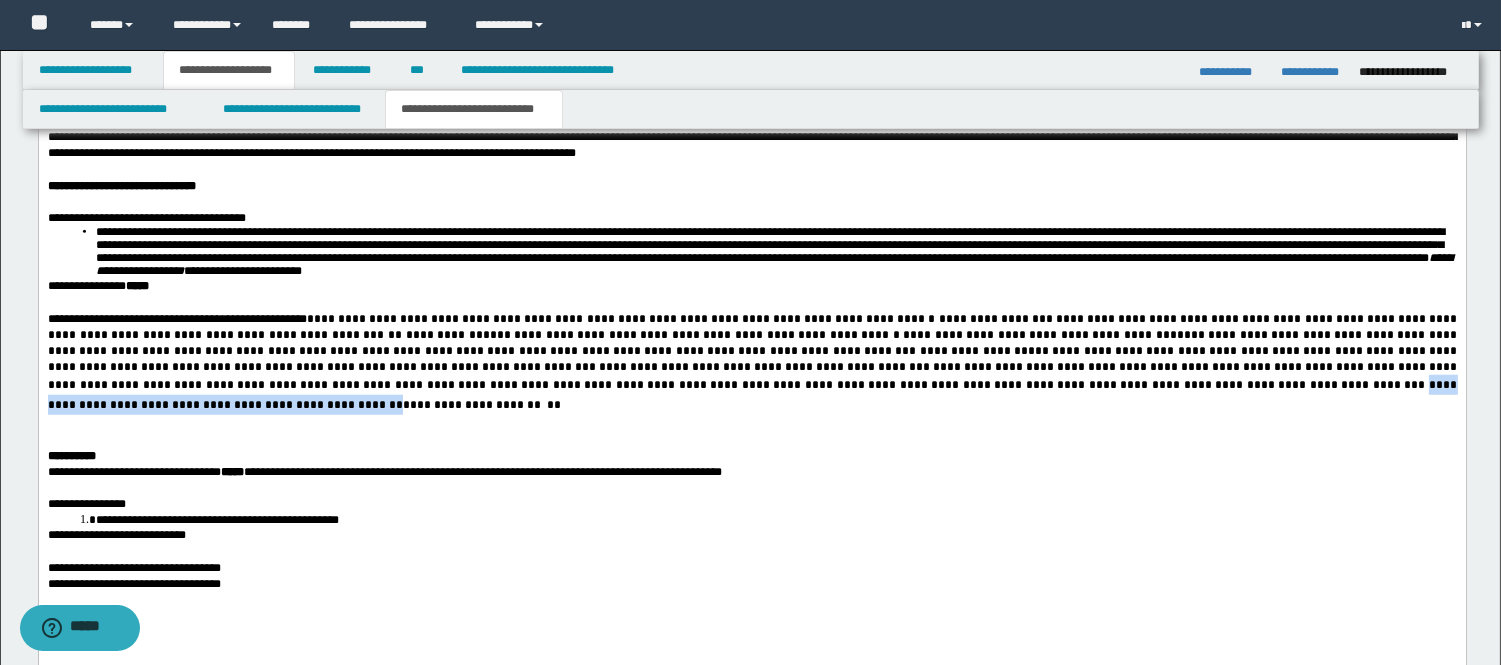 click on "**********" at bounding box center [753, 395] 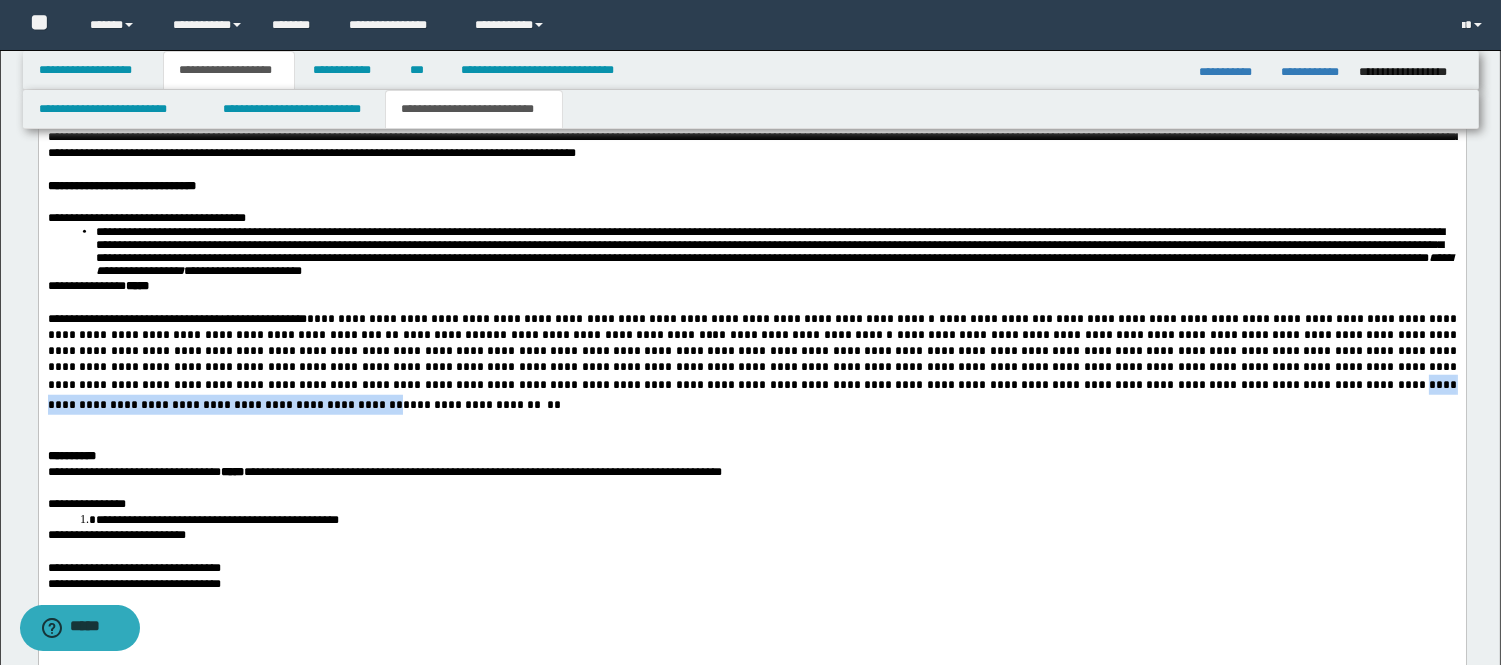 drag, startPoint x: 575, startPoint y: 403, endPoint x: 951, endPoint y: 400, distance: 376.01196 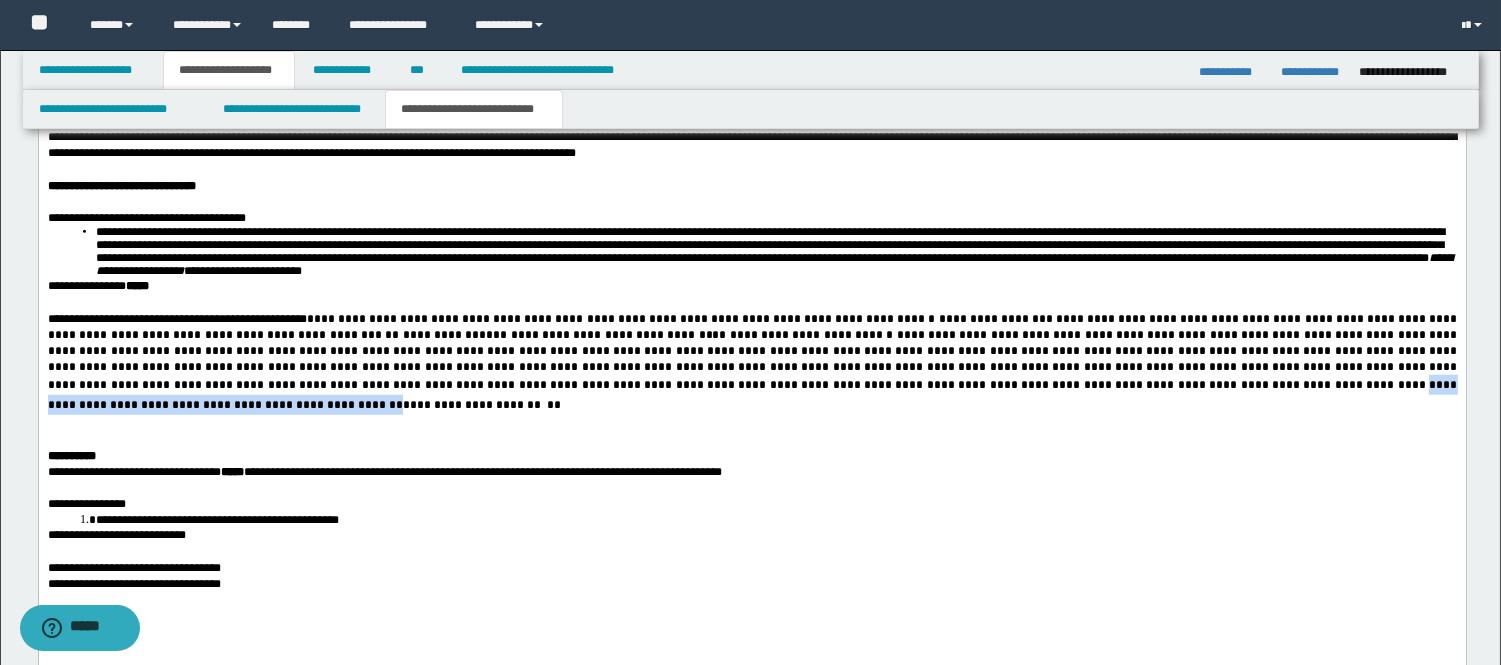 click on "**********" at bounding box center (753, 362) 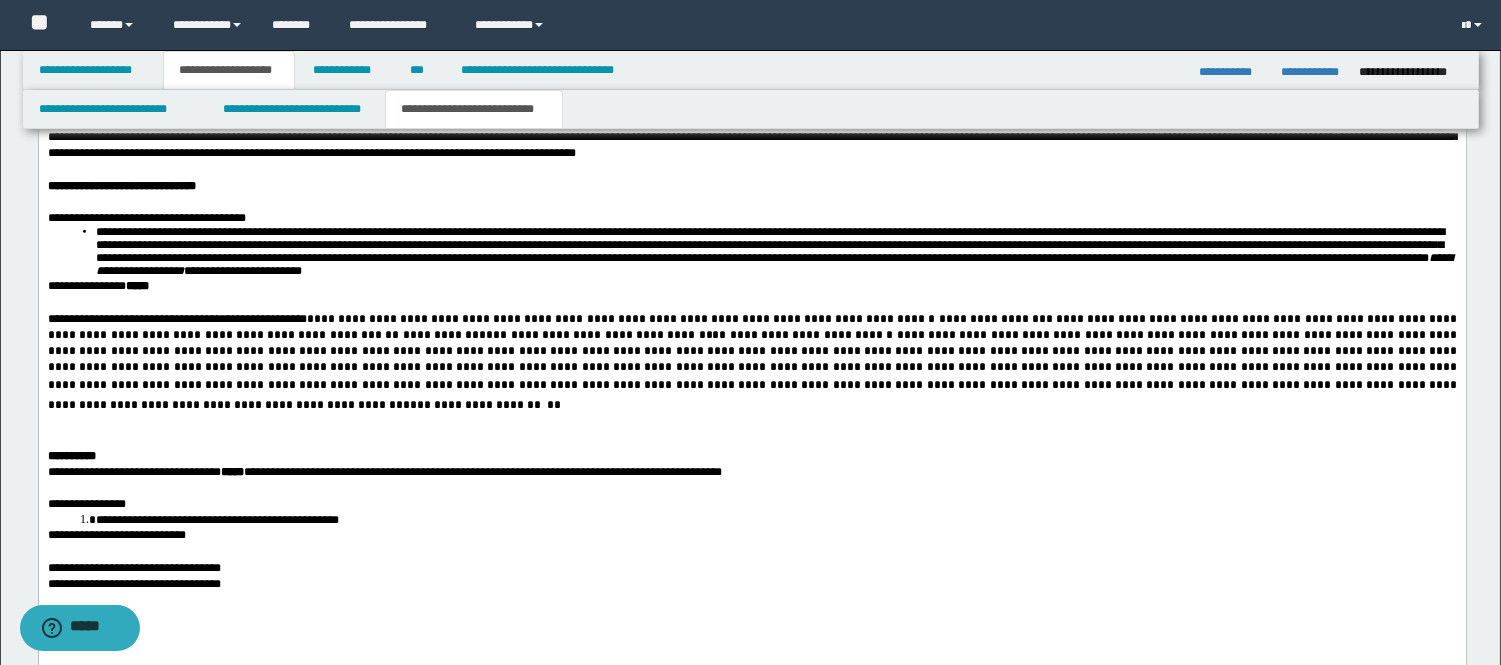 click on "**********" at bounding box center (753, 370) 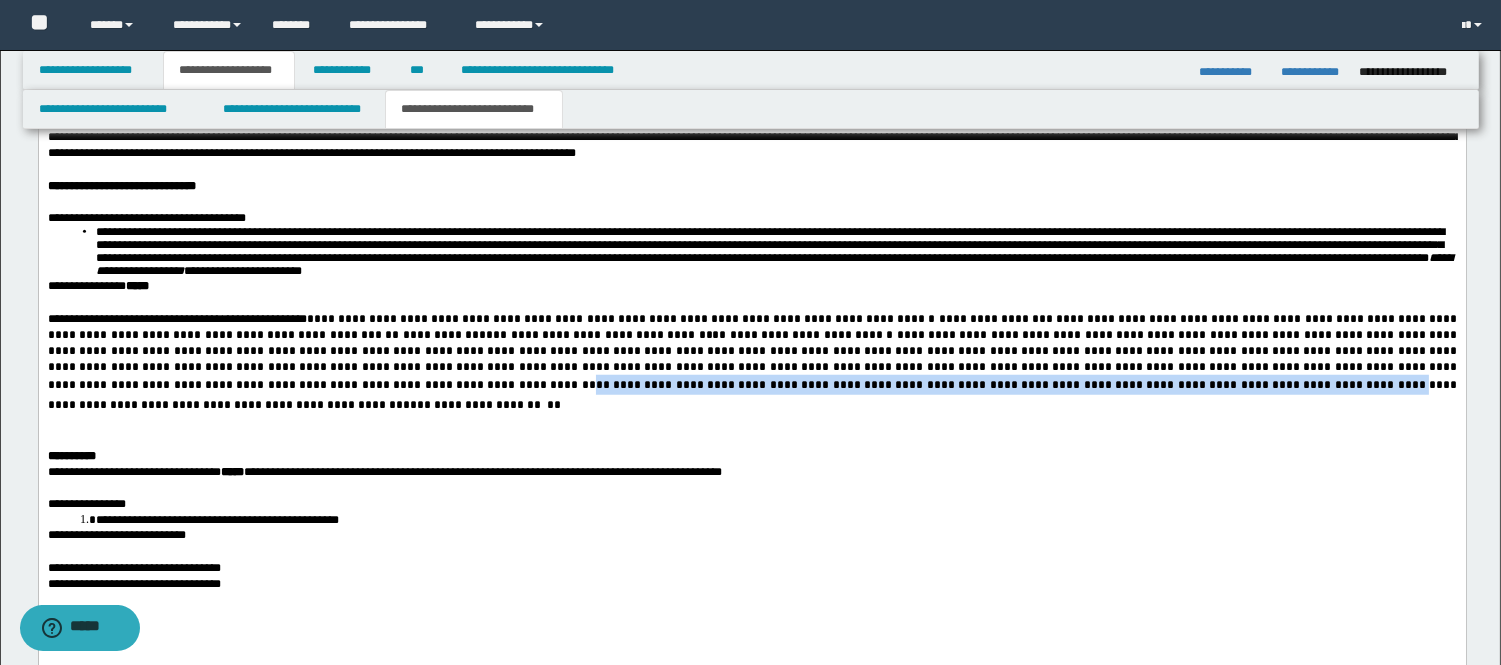 drag, startPoint x: 1258, startPoint y: 388, endPoint x: 575, endPoint y: 398, distance: 683.0732 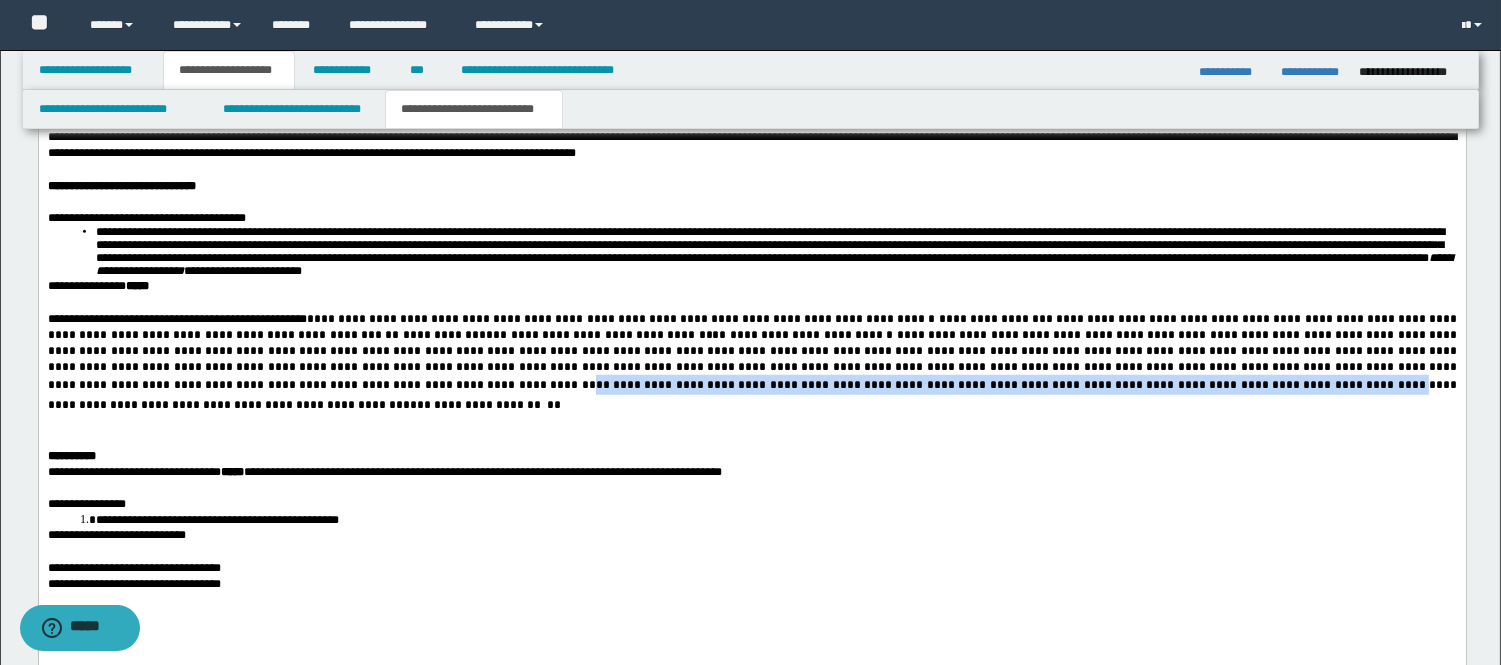 click on "**********" at bounding box center (753, 370) 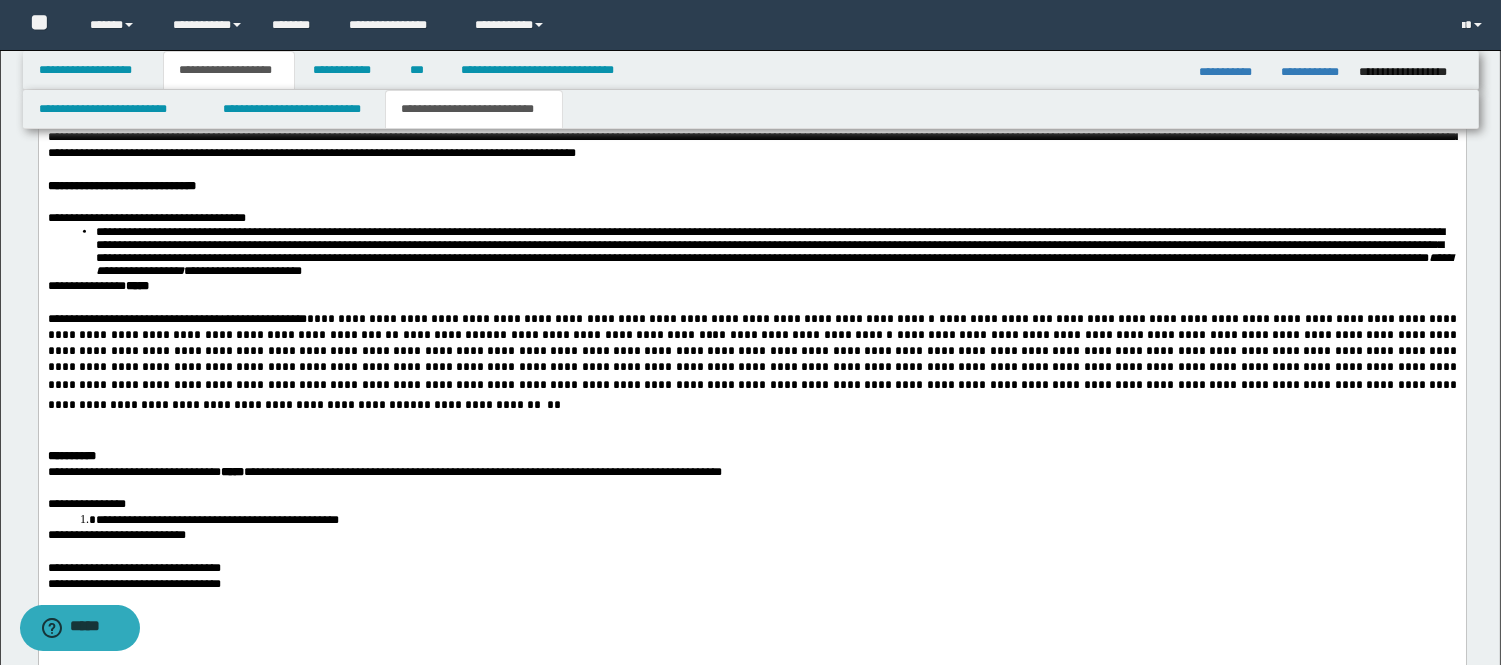 click at bounding box center (751, 423) 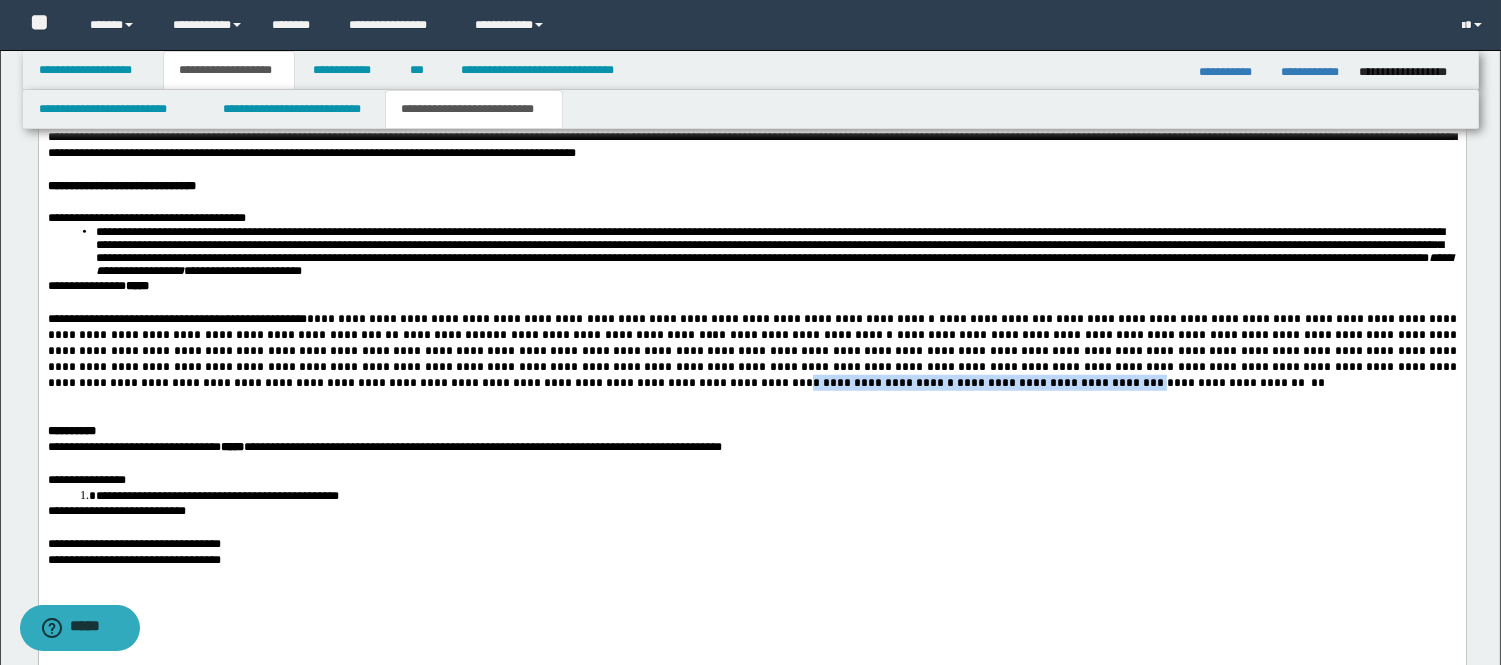 drag, startPoint x: 46, startPoint y: 397, endPoint x: 363, endPoint y: 395, distance: 317.00632 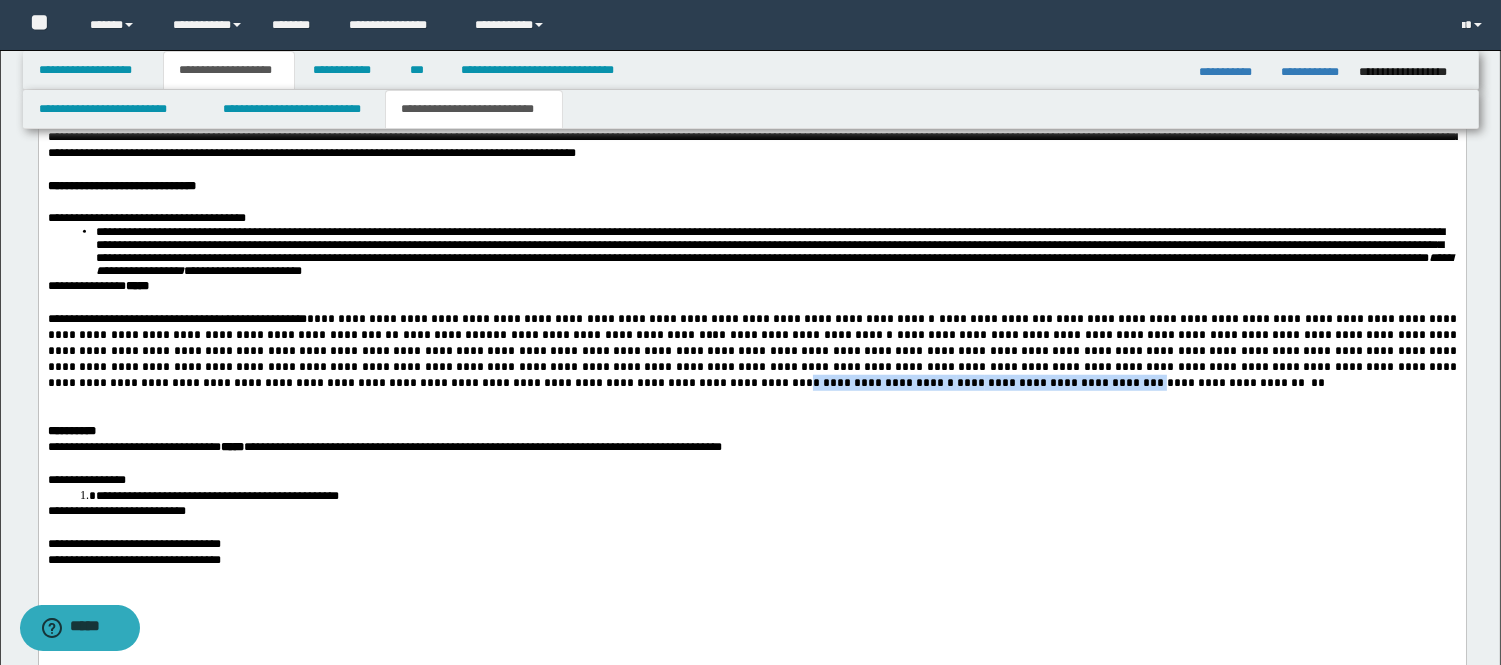 click on "**********" at bounding box center [753, 351] 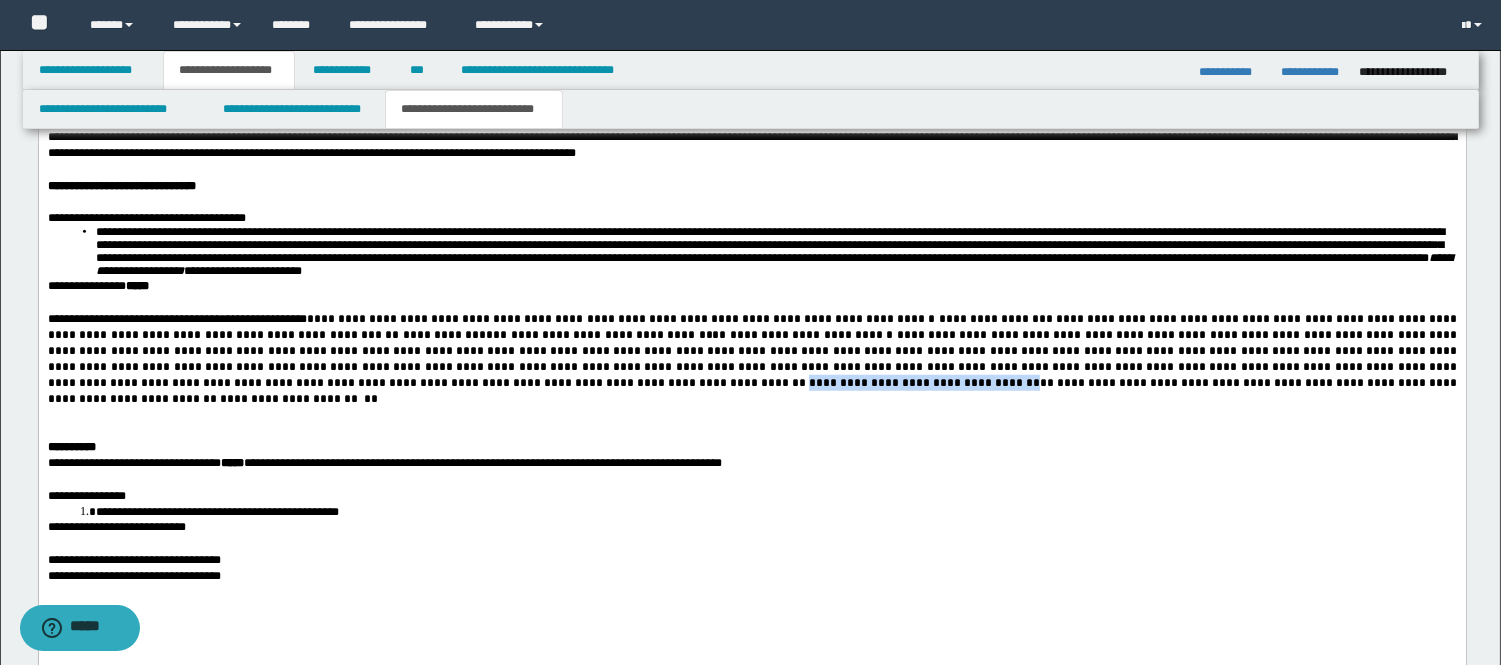 drag, startPoint x: 241, startPoint y: 402, endPoint x: 45, endPoint y: 402, distance: 196 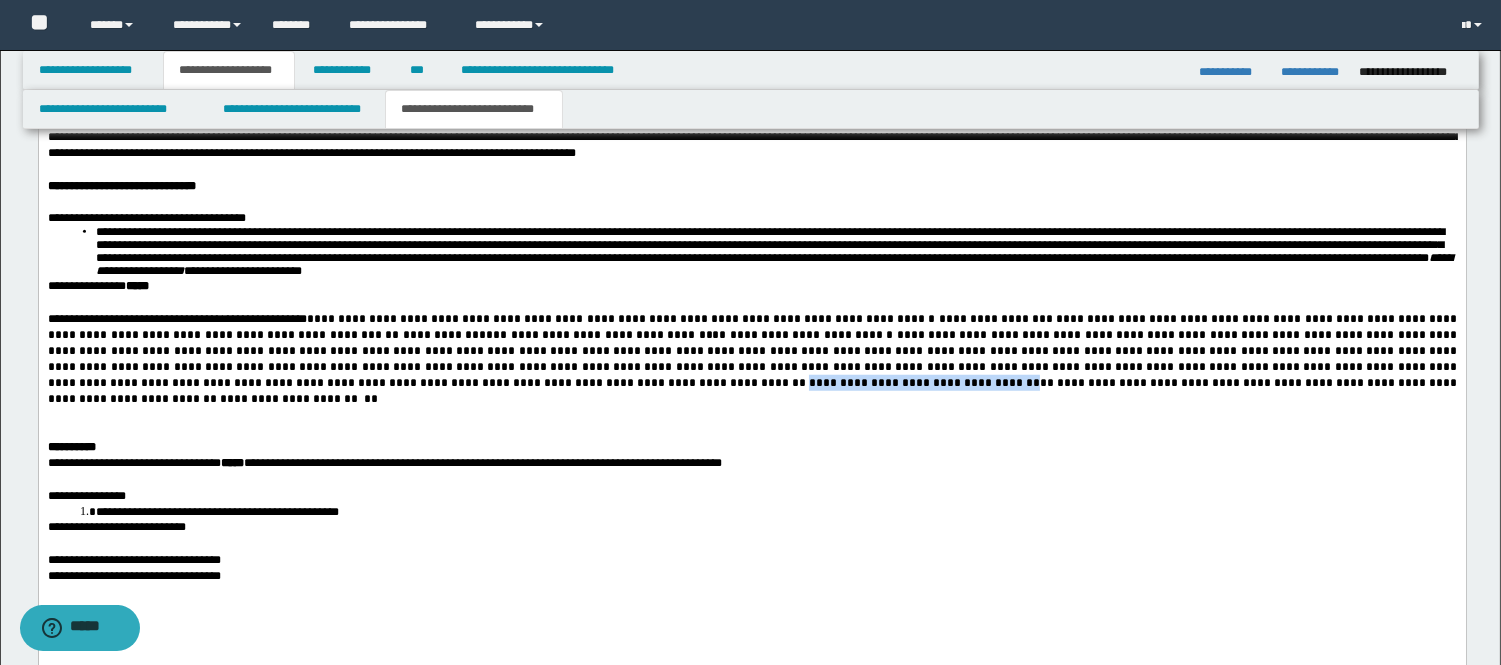 click on "**********" at bounding box center [751, -262] 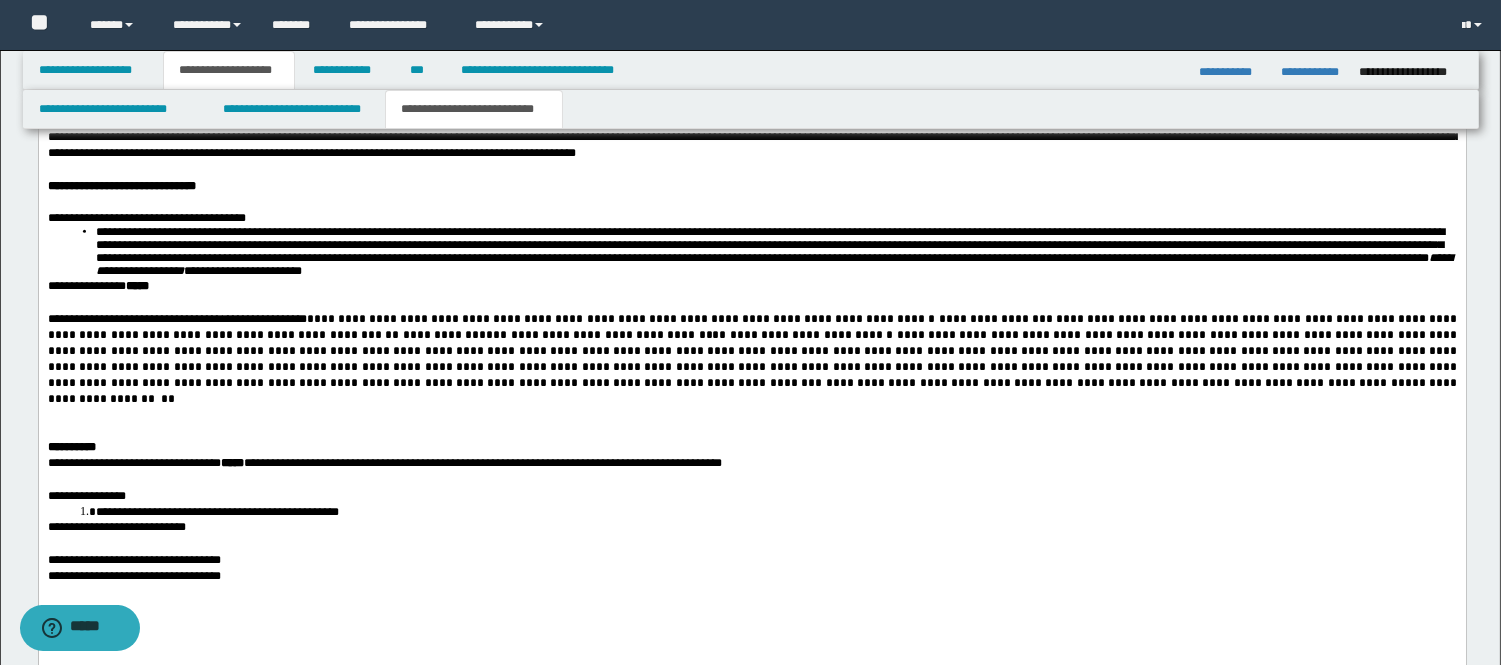 click on "**********" at bounding box center [753, 391] 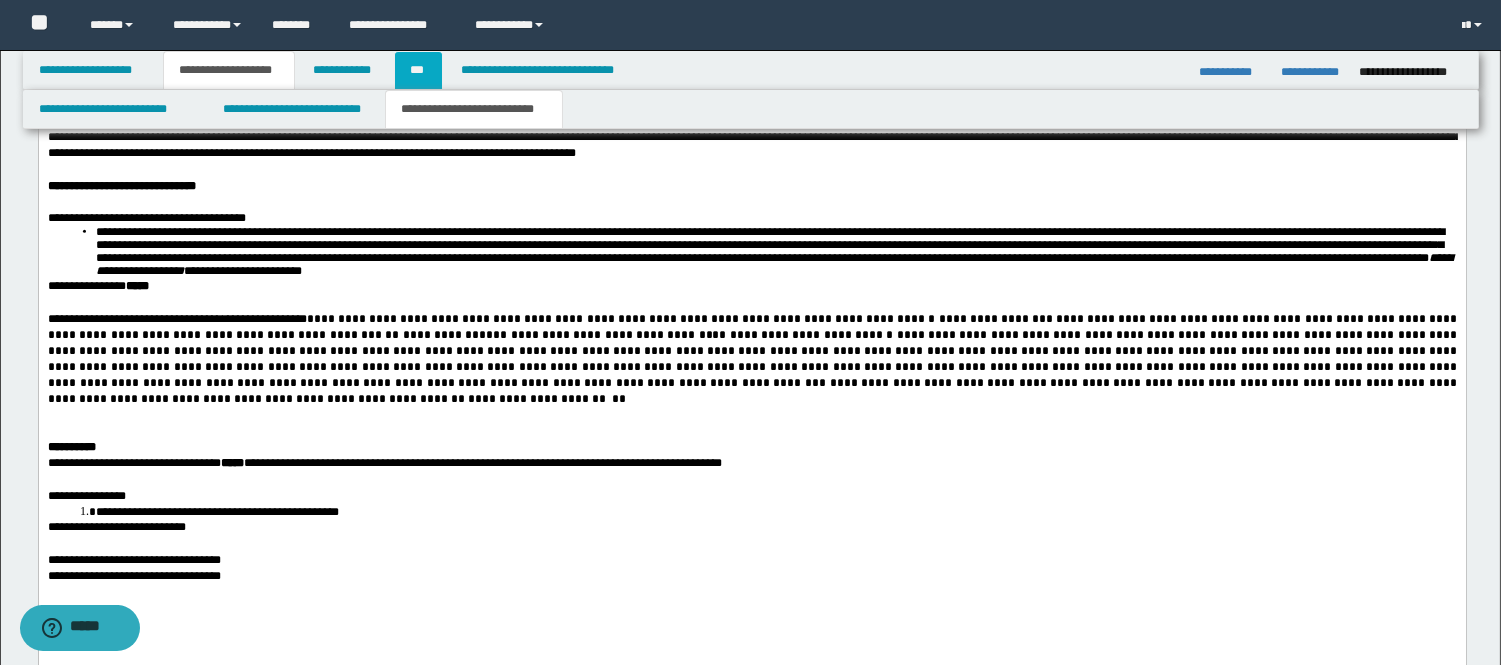 click on "***" at bounding box center [418, 70] 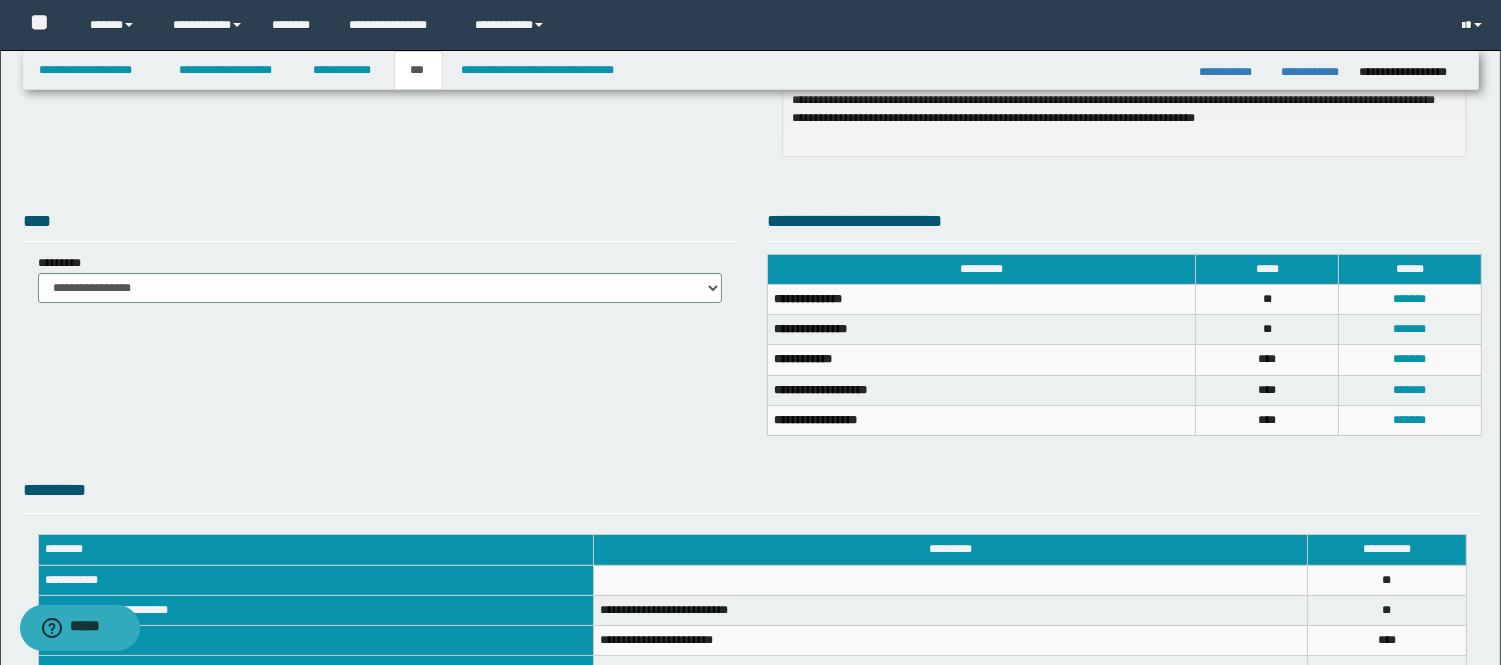 scroll, scrollTop: 196, scrollLeft: 0, axis: vertical 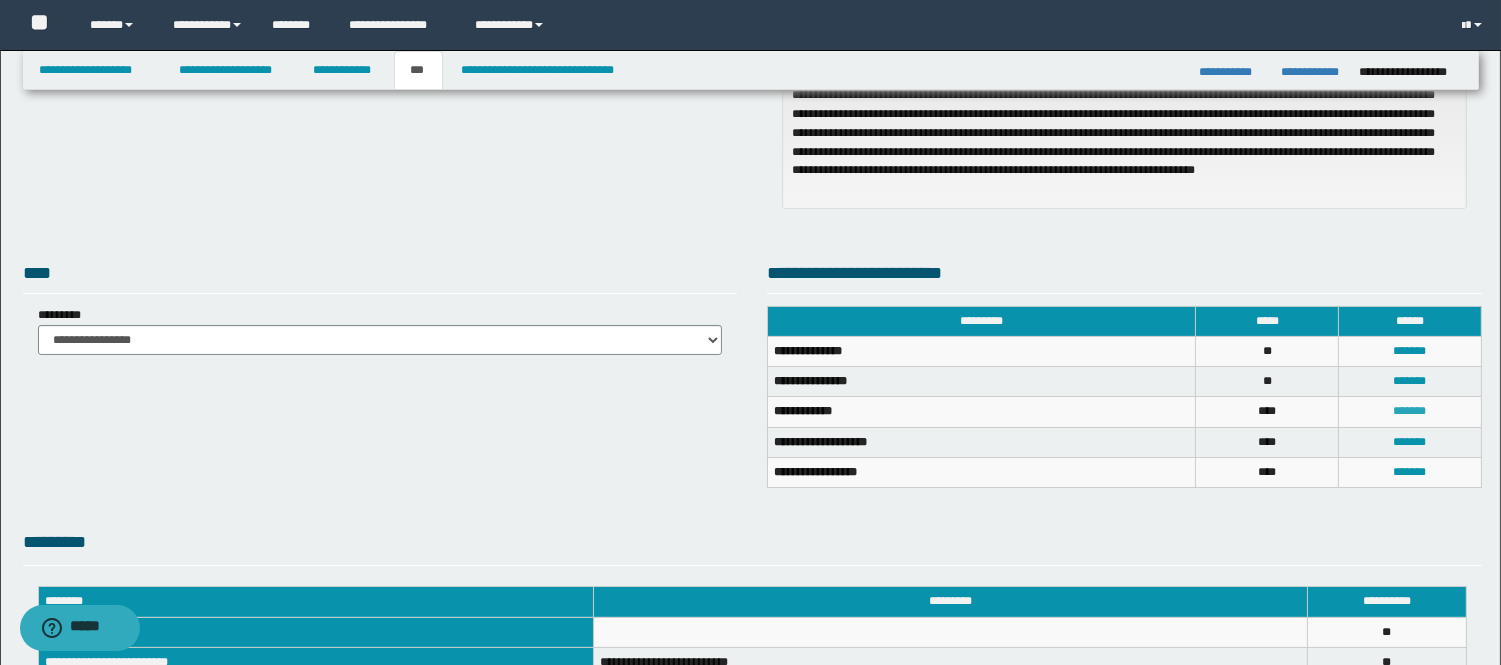 click on "*******" at bounding box center (1410, 411) 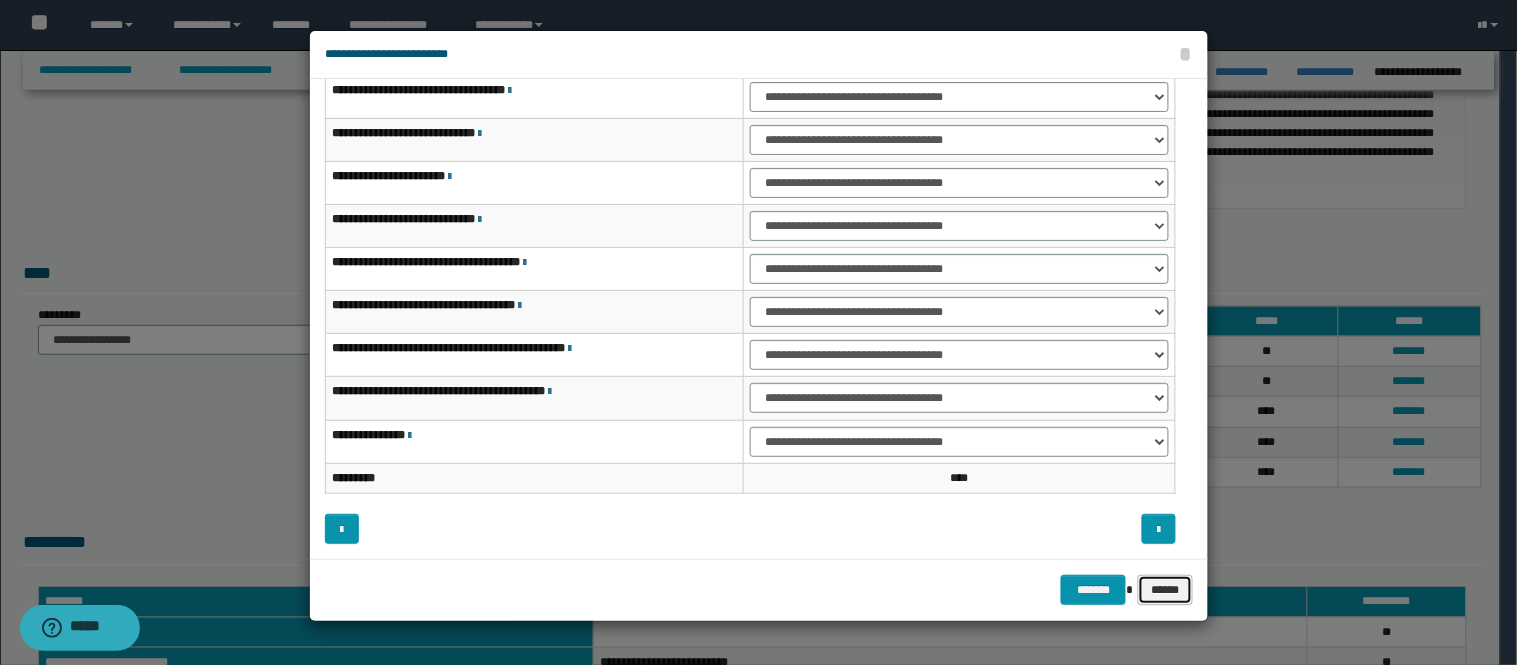 click on "******" at bounding box center [1165, 590] 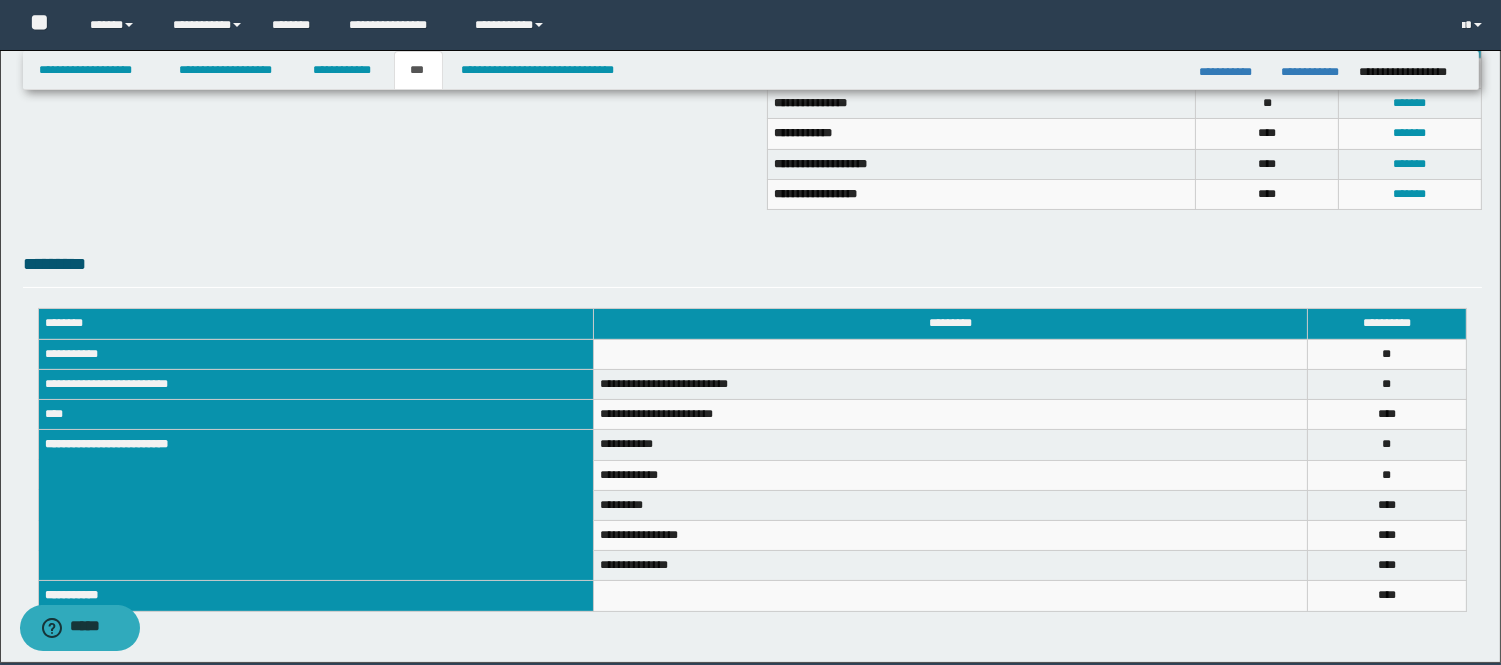 scroll, scrollTop: 530, scrollLeft: 0, axis: vertical 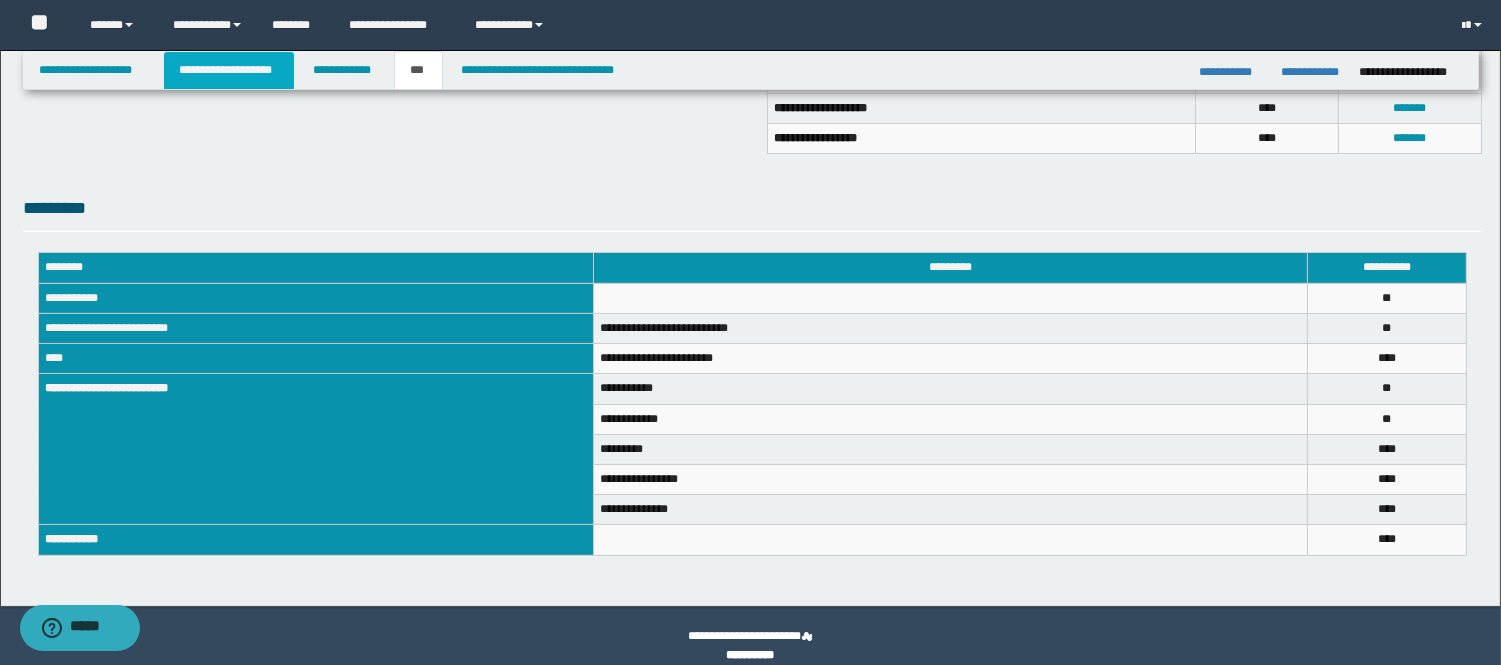 click on "**********" at bounding box center (229, 70) 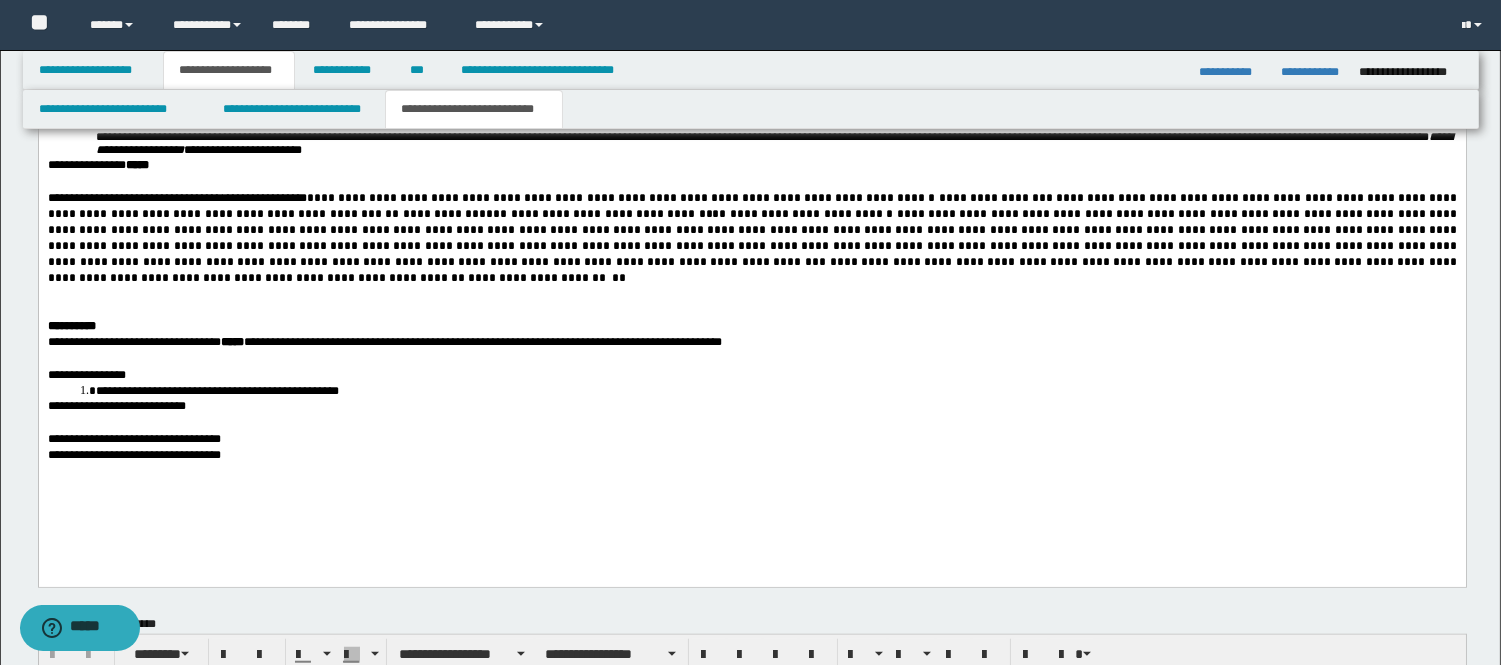 scroll, scrollTop: 3227, scrollLeft: 0, axis: vertical 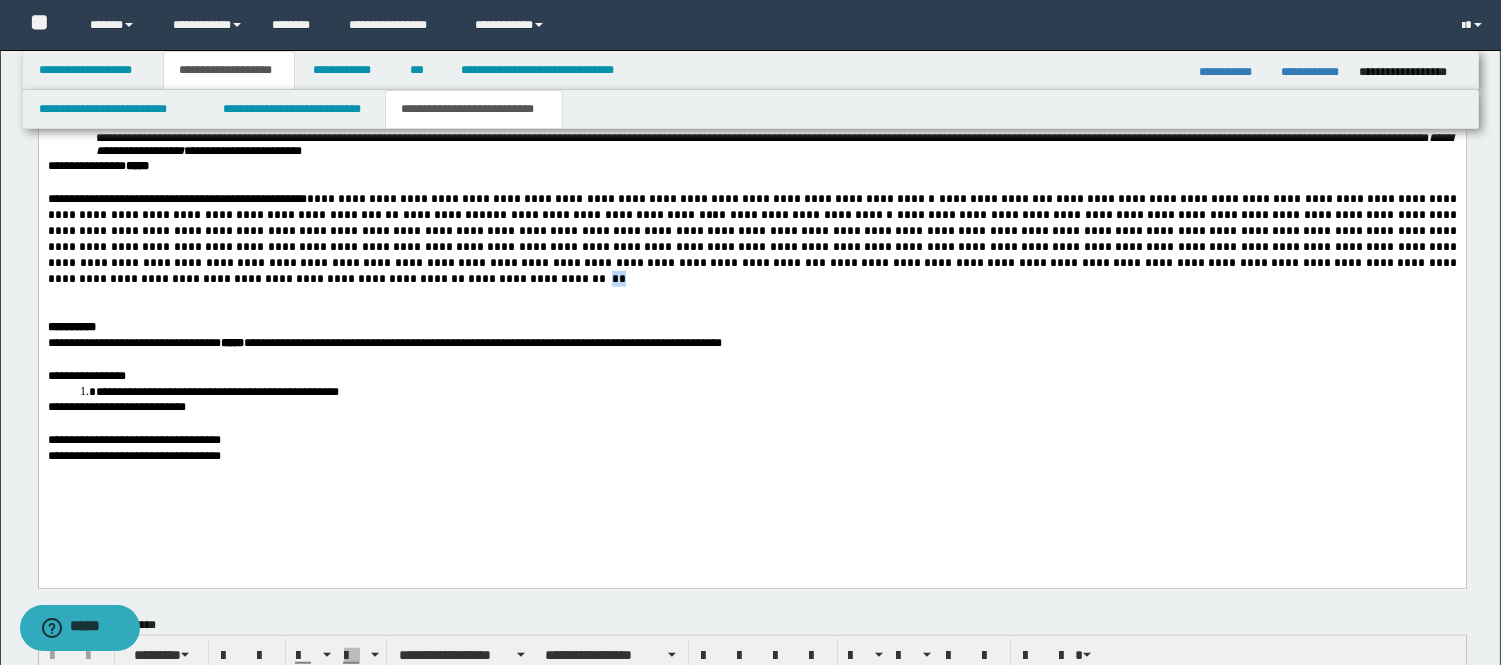 drag, startPoint x: 1101, startPoint y: 285, endPoint x: 1114, endPoint y: 284, distance: 13.038404 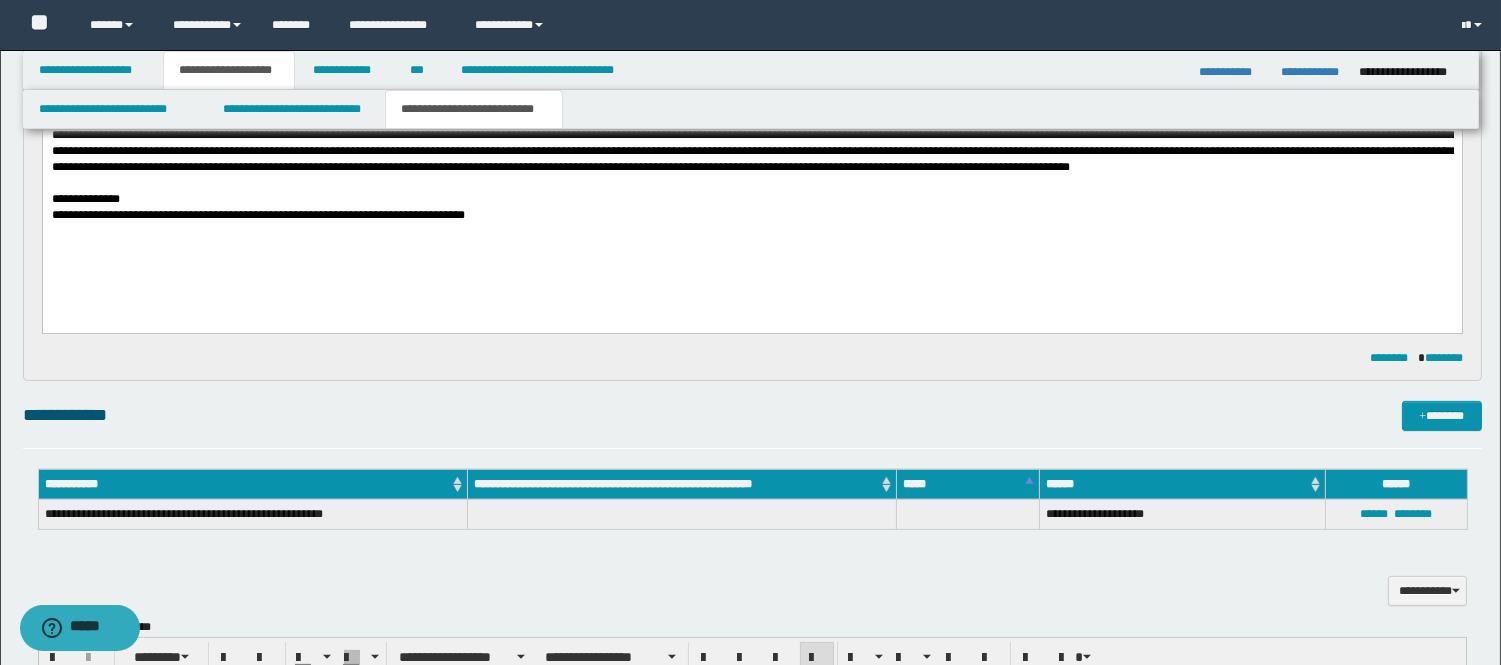 scroll, scrollTop: 1561, scrollLeft: 0, axis: vertical 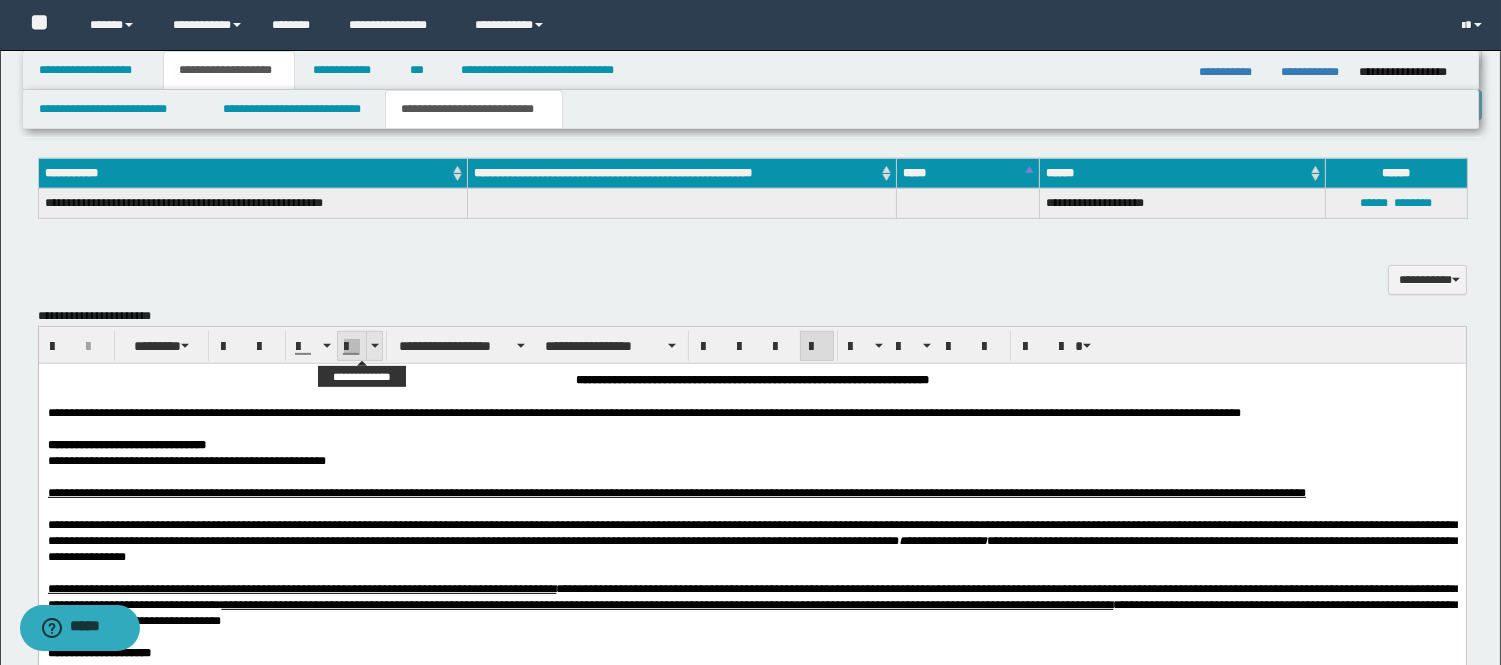 click at bounding box center (374, 346) 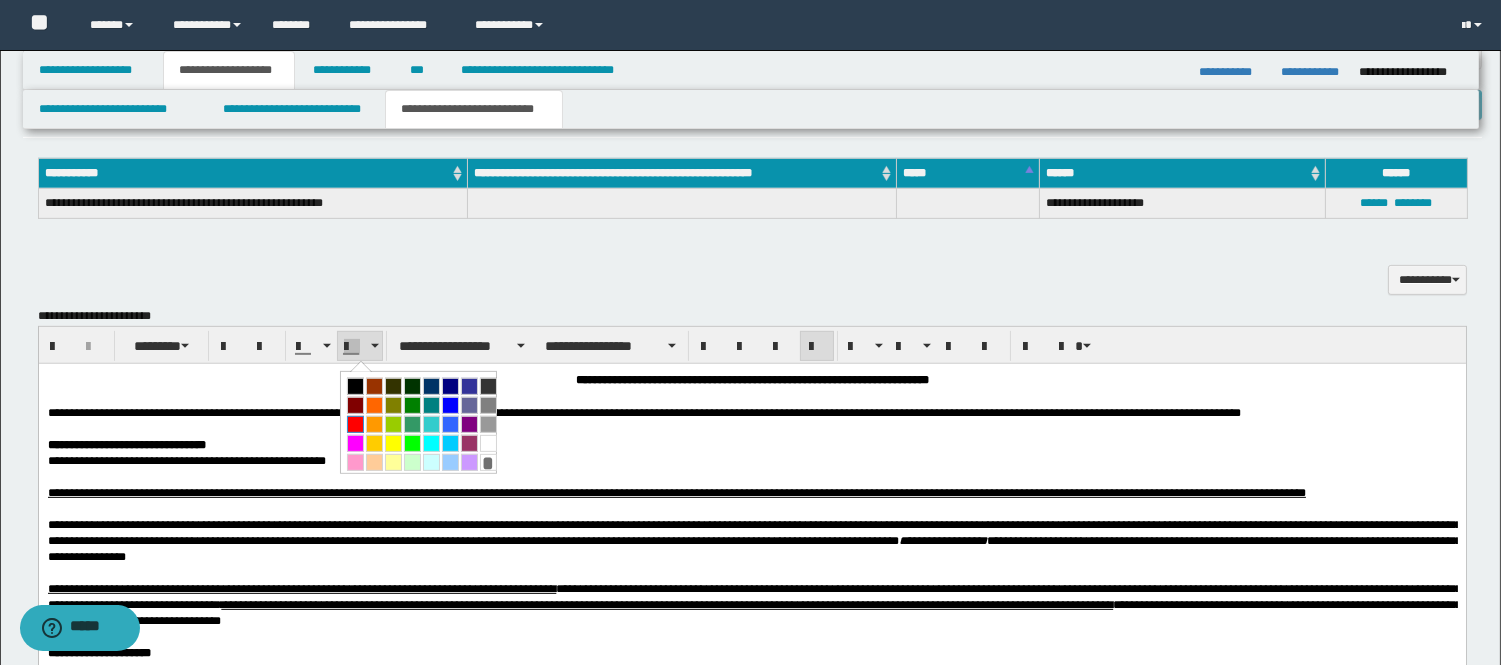 drag, startPoint x: 312, startPoint y: 55, endPoint x: 352, endPoint y: 420, distance: 367.18524 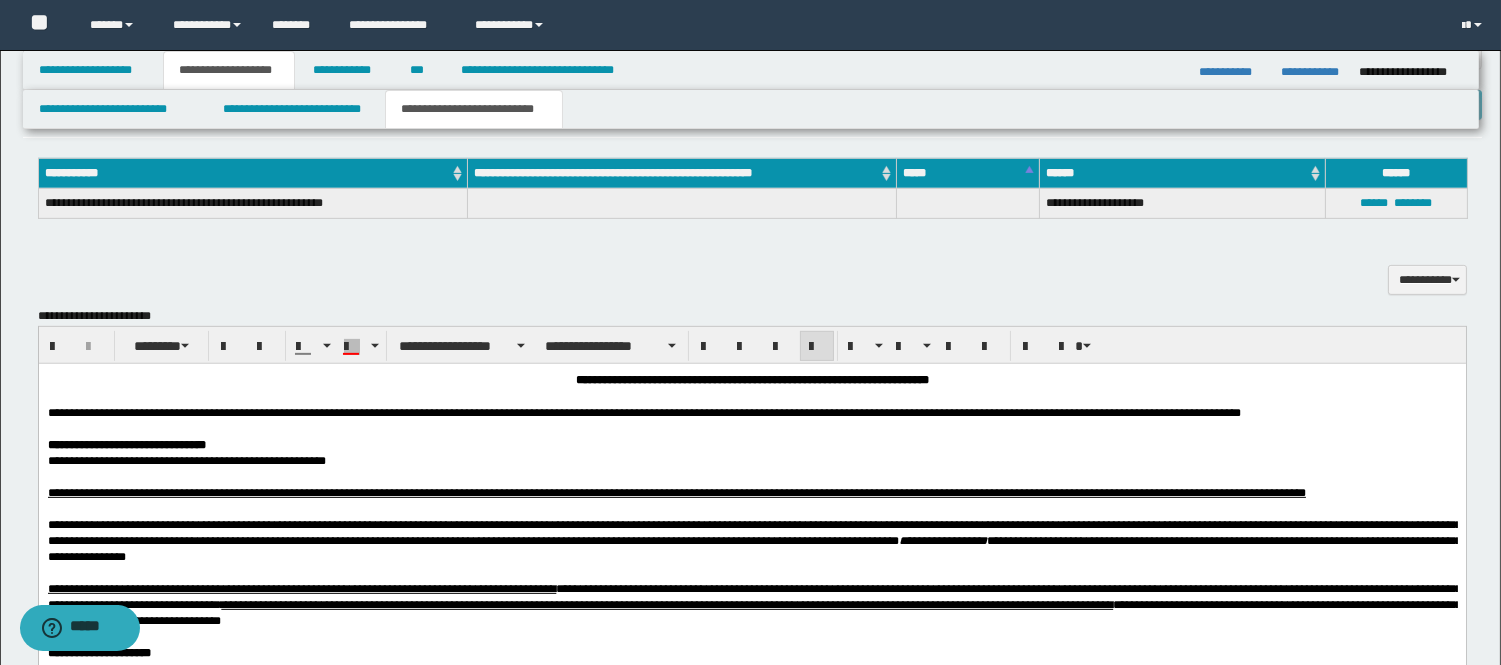 click on "**********" at bounding box center [751, 1283] 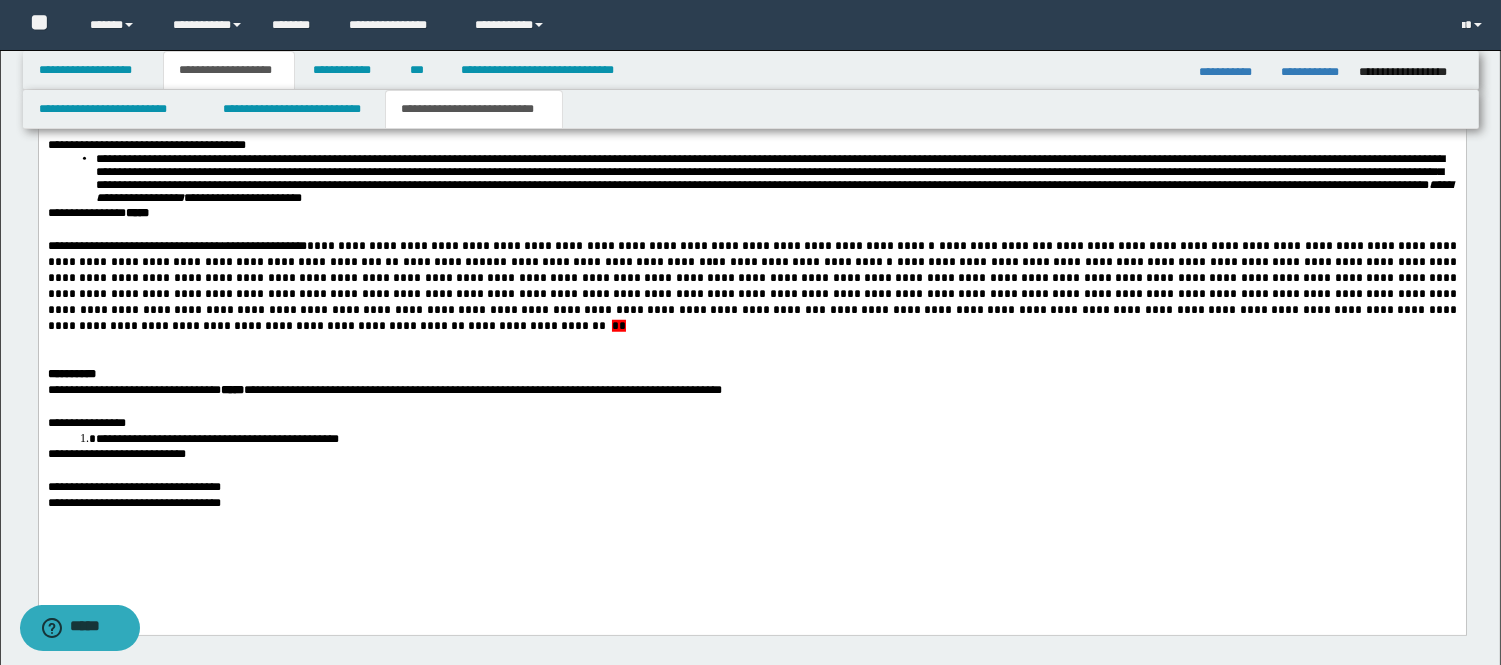scroll, scrollTop: 3116, scrollLeft: 0, axis: vertical 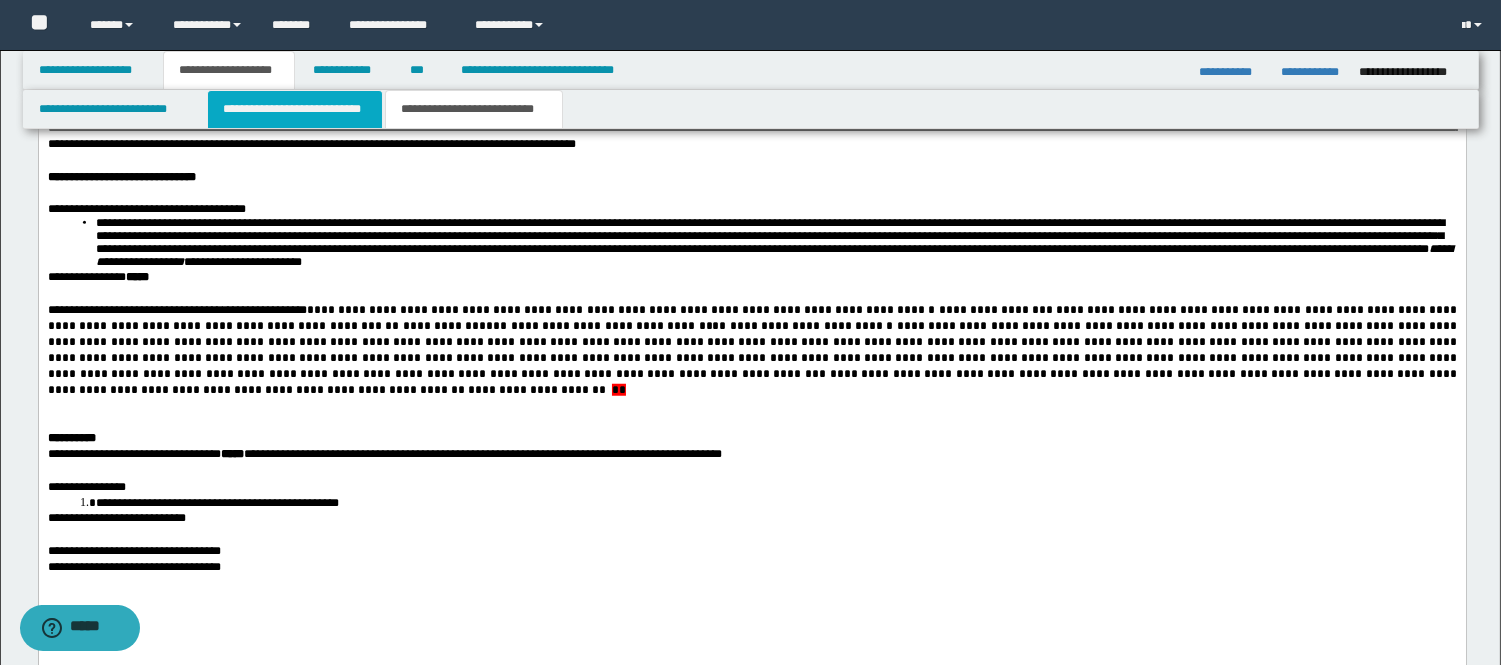 click on "**********" at bounding box center (295, 109) 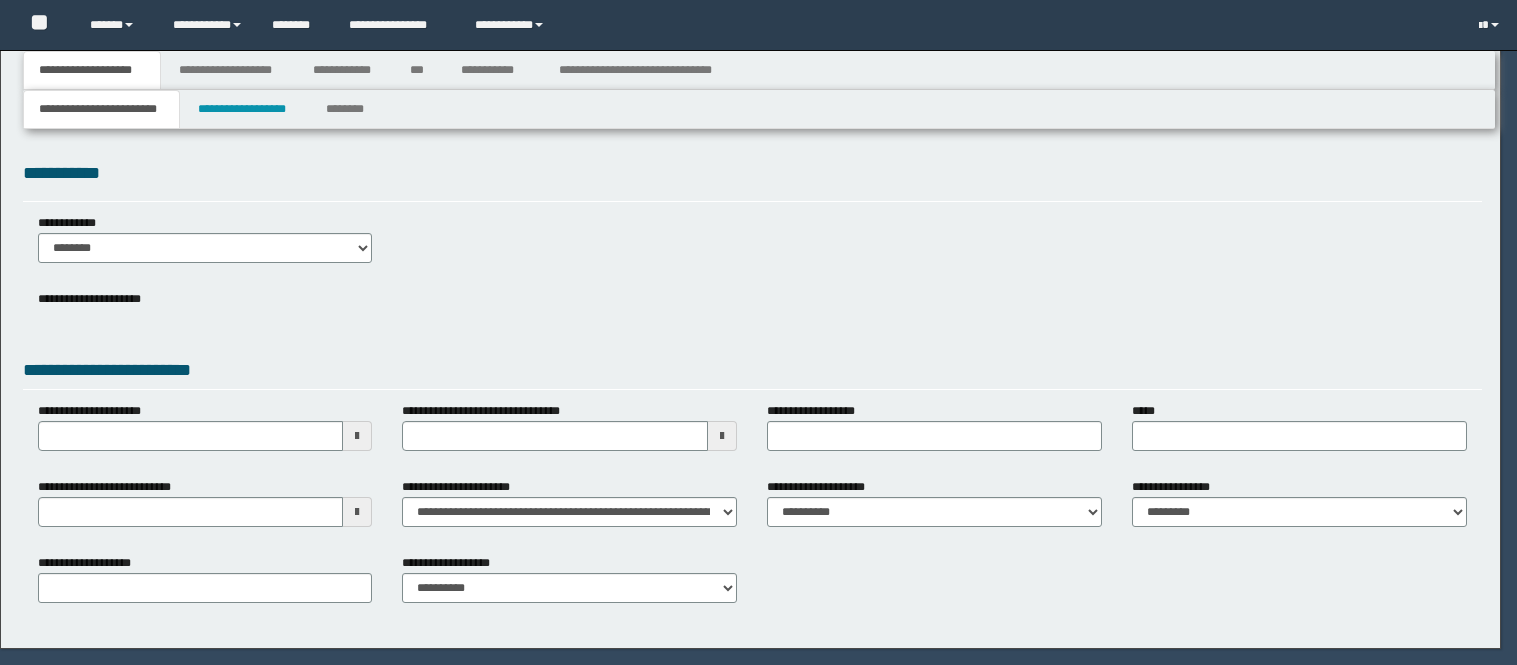 scroll, scrollTop: 0, scrollLeft: 0, axis: both 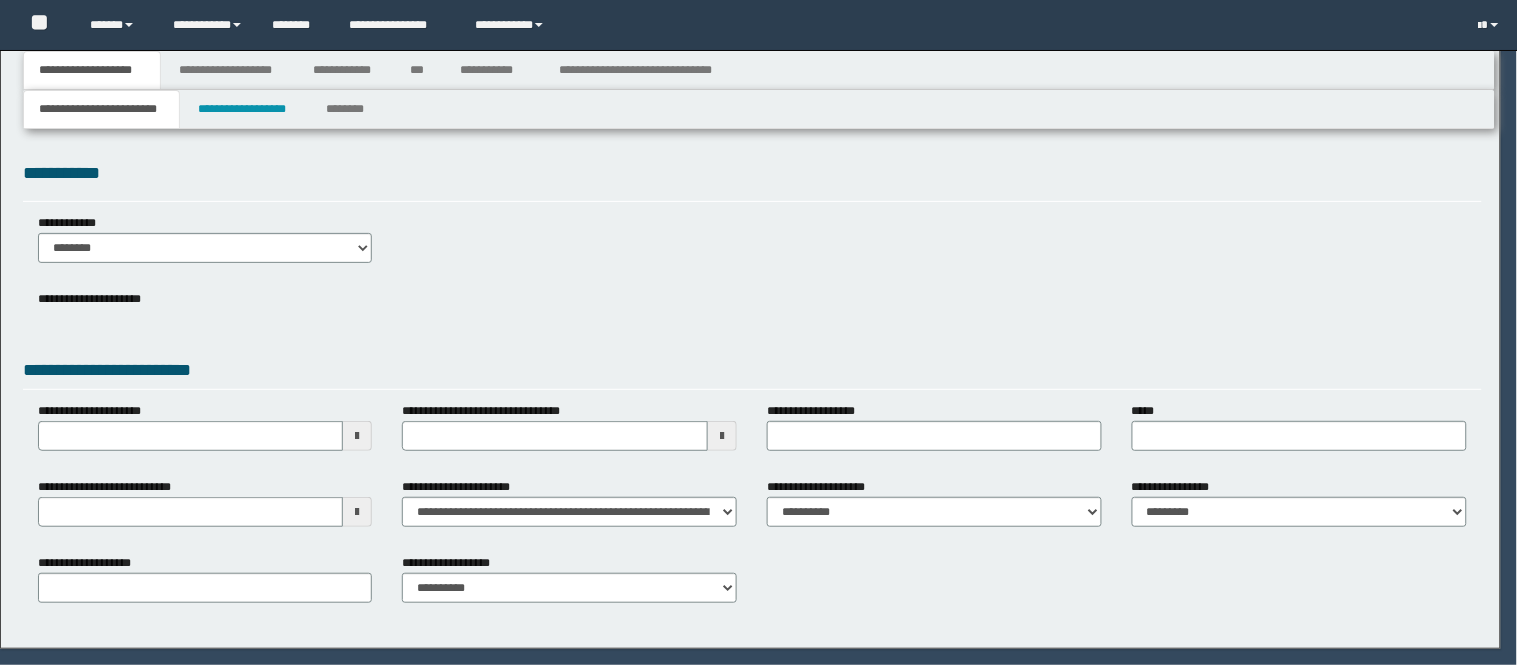 select on "*" 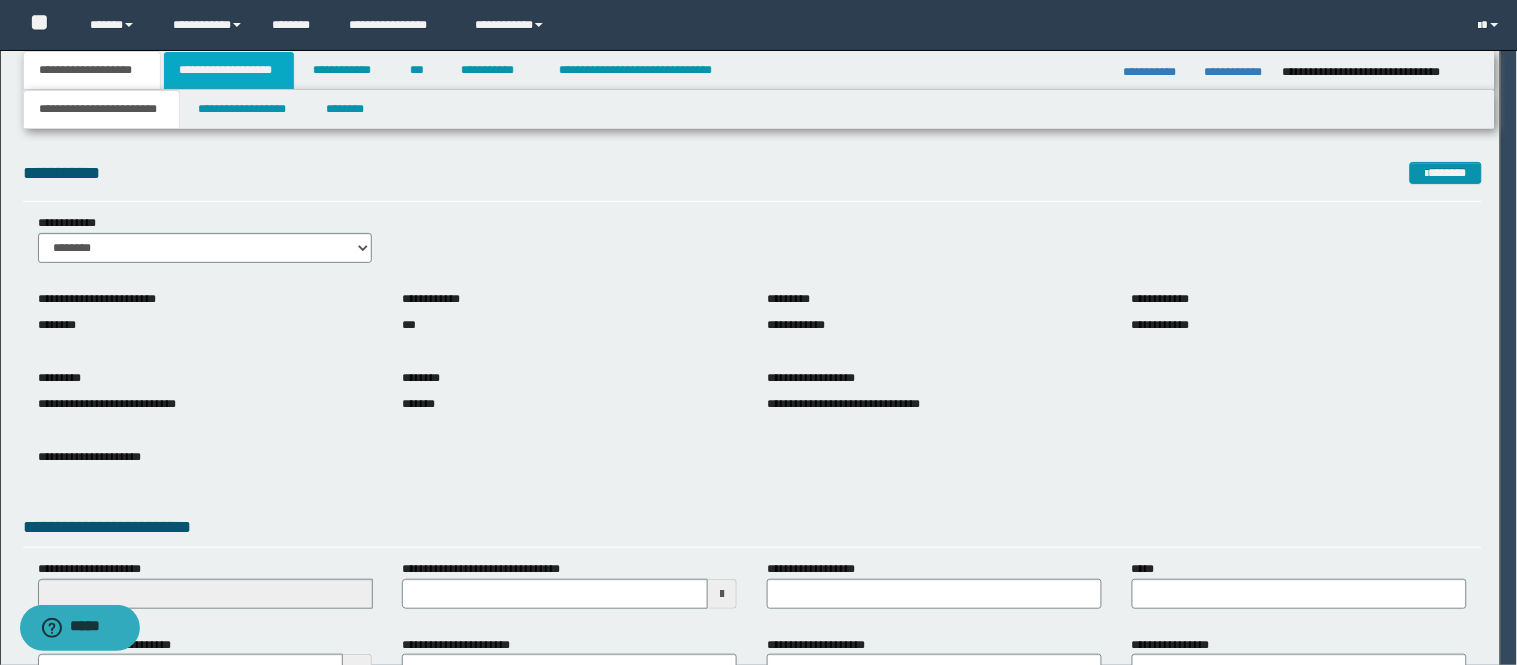 scroll, scrollTop: 0, scrollLeft: 0, axis: both 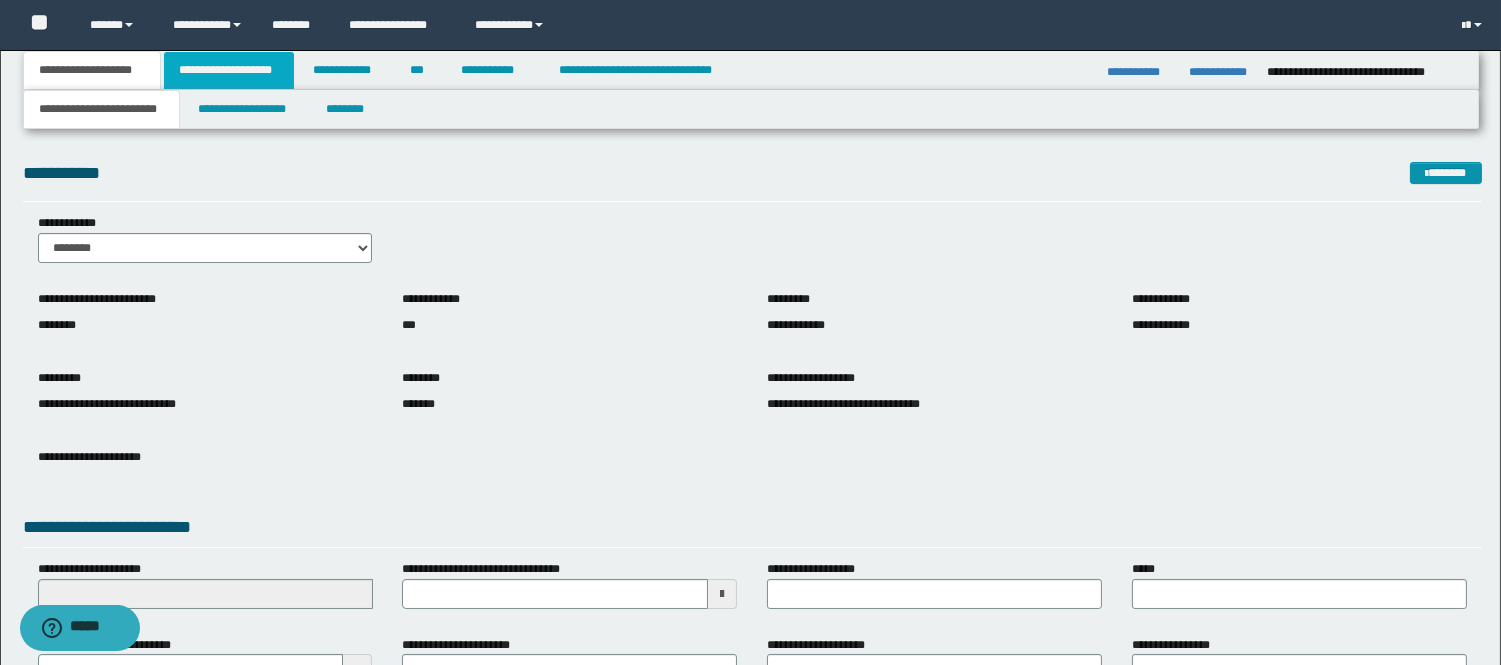 click on "**********" at bounding box center (229, 70) 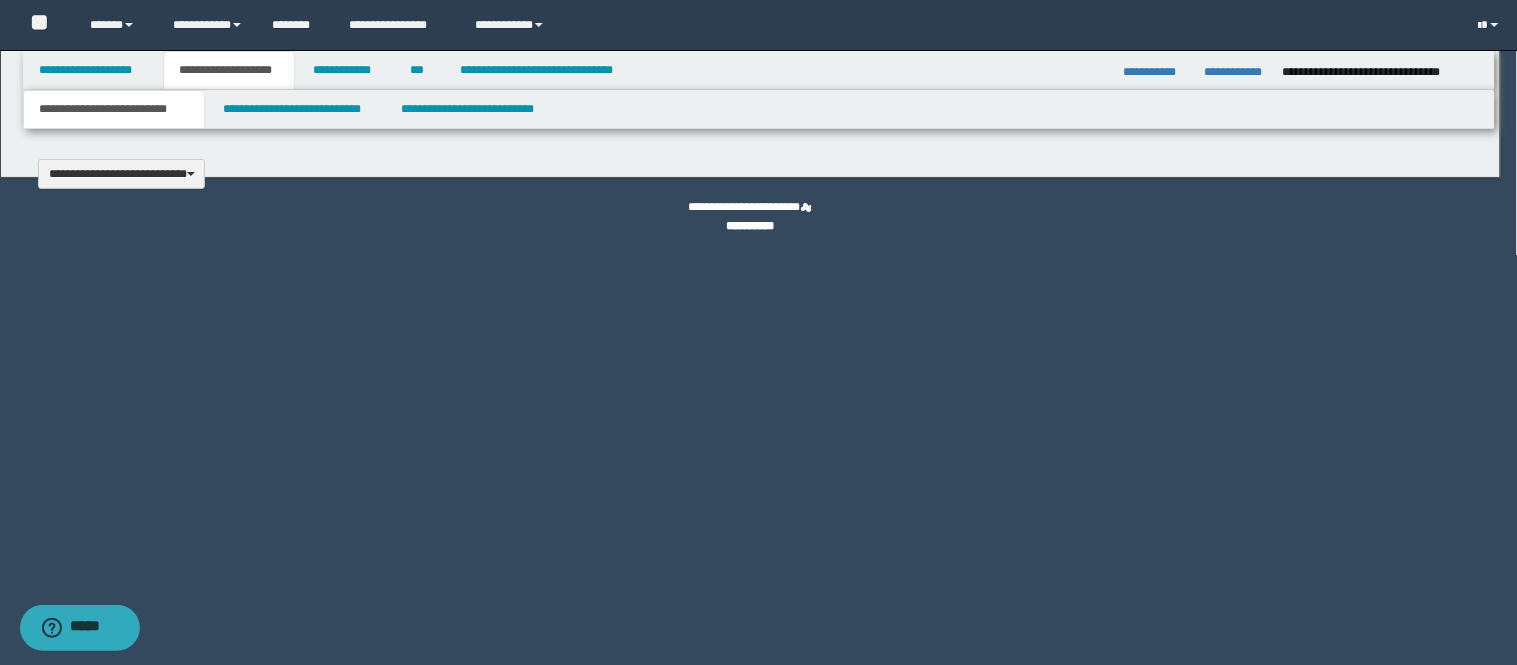 type 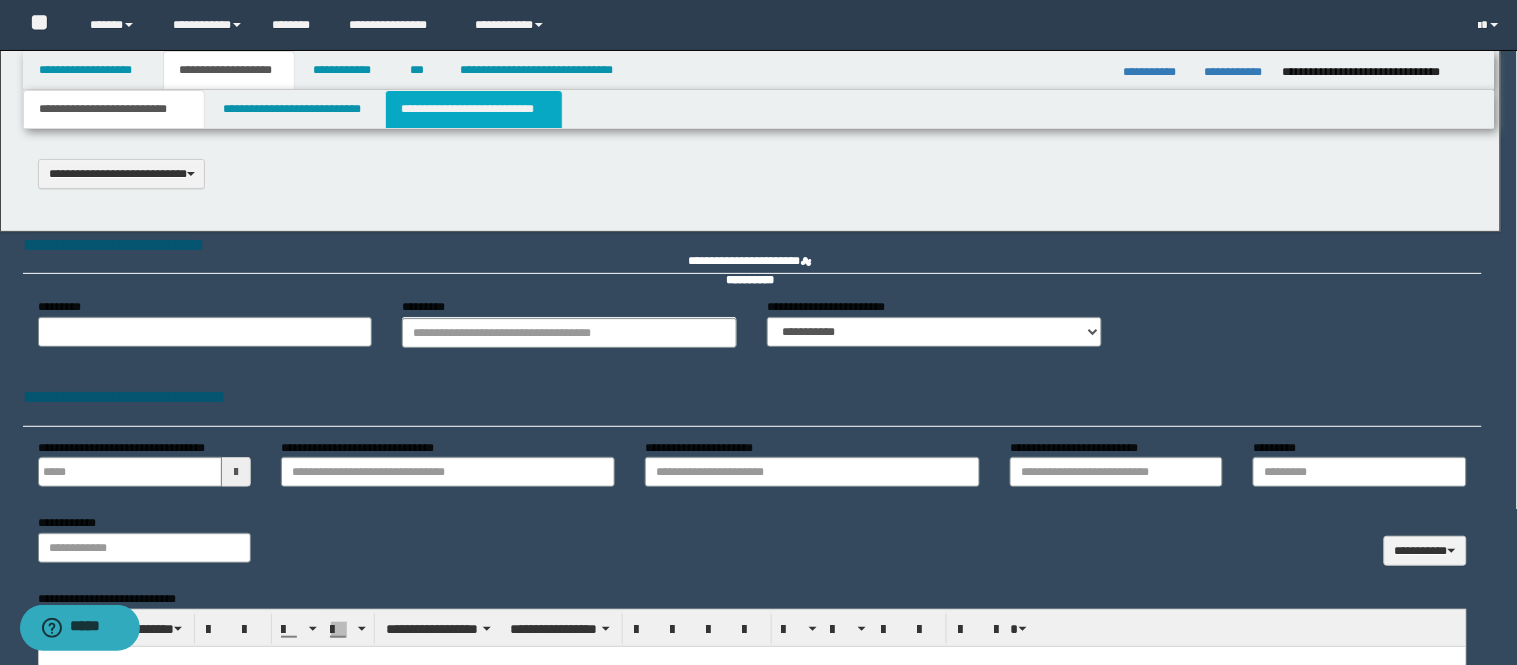 type on "**********" 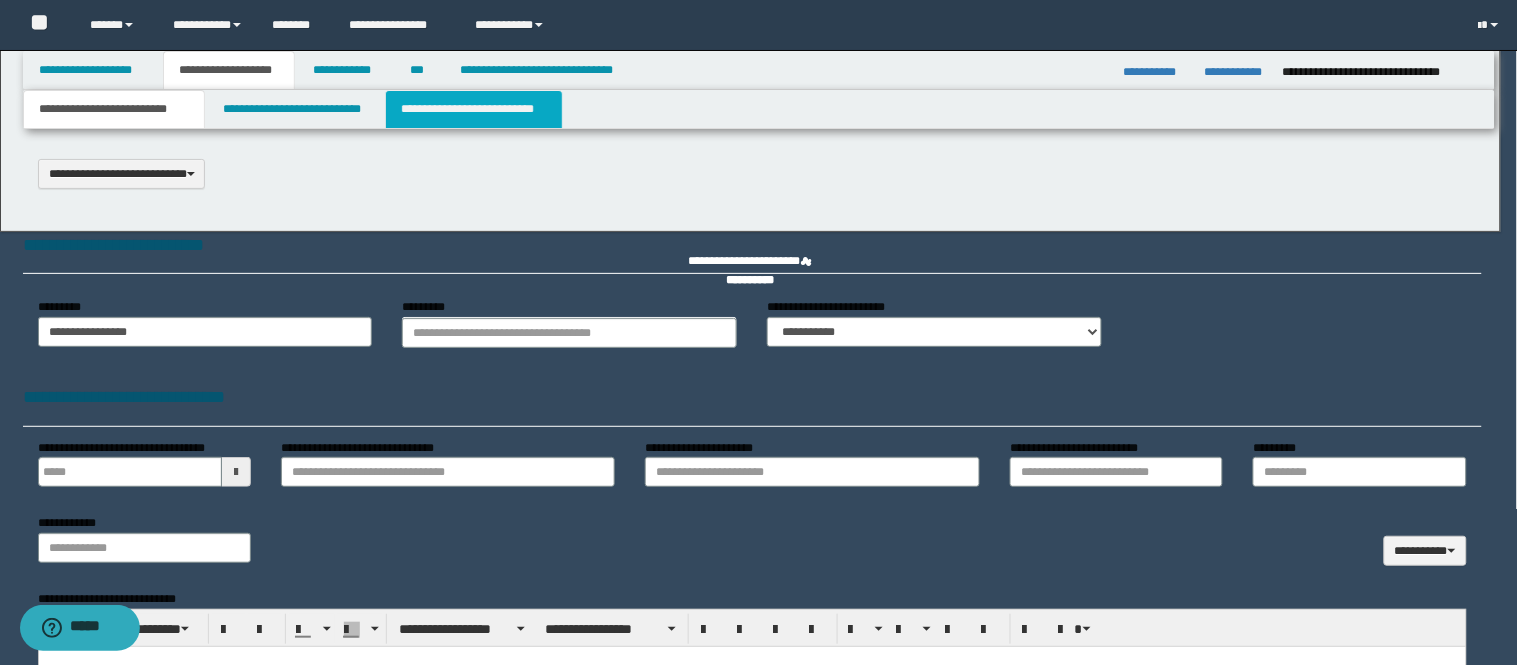 scroll, scrollTop: 0, scrollLeft: 0, axis: both 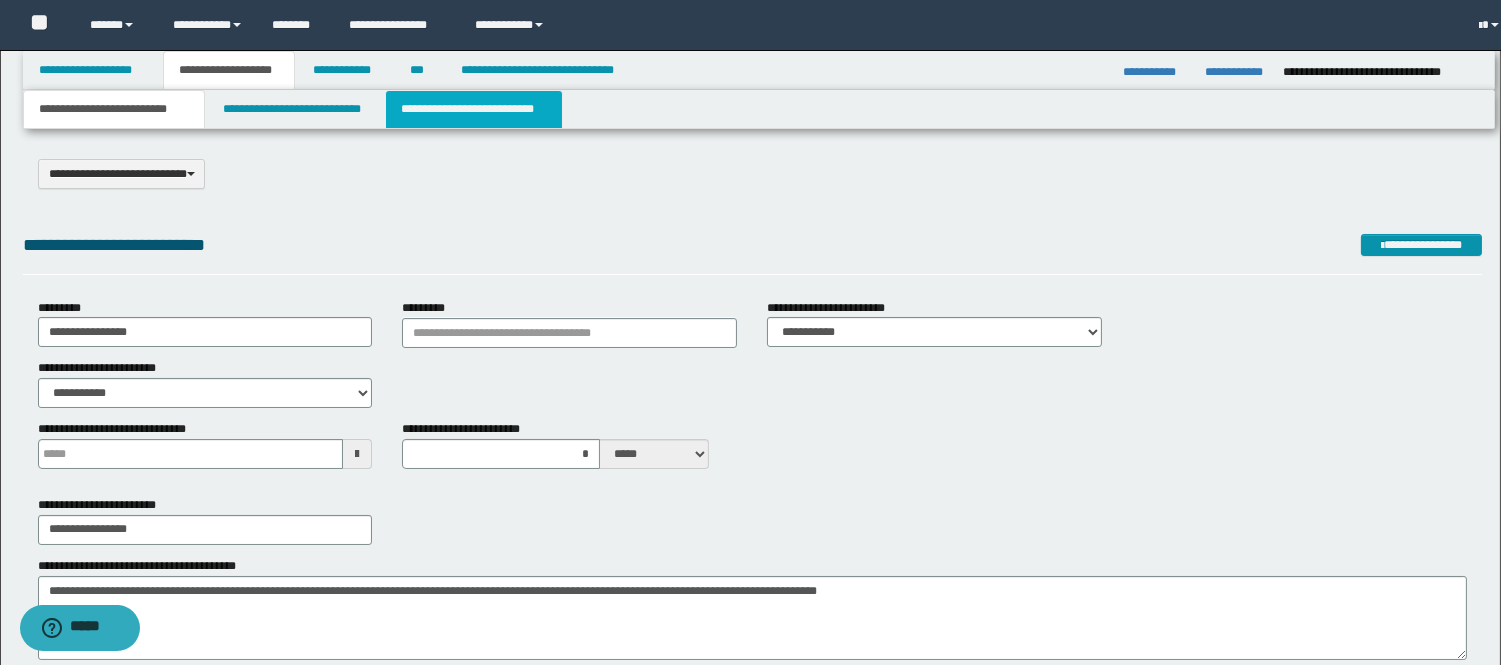 click on "**********" at bounding box center (474, 109) 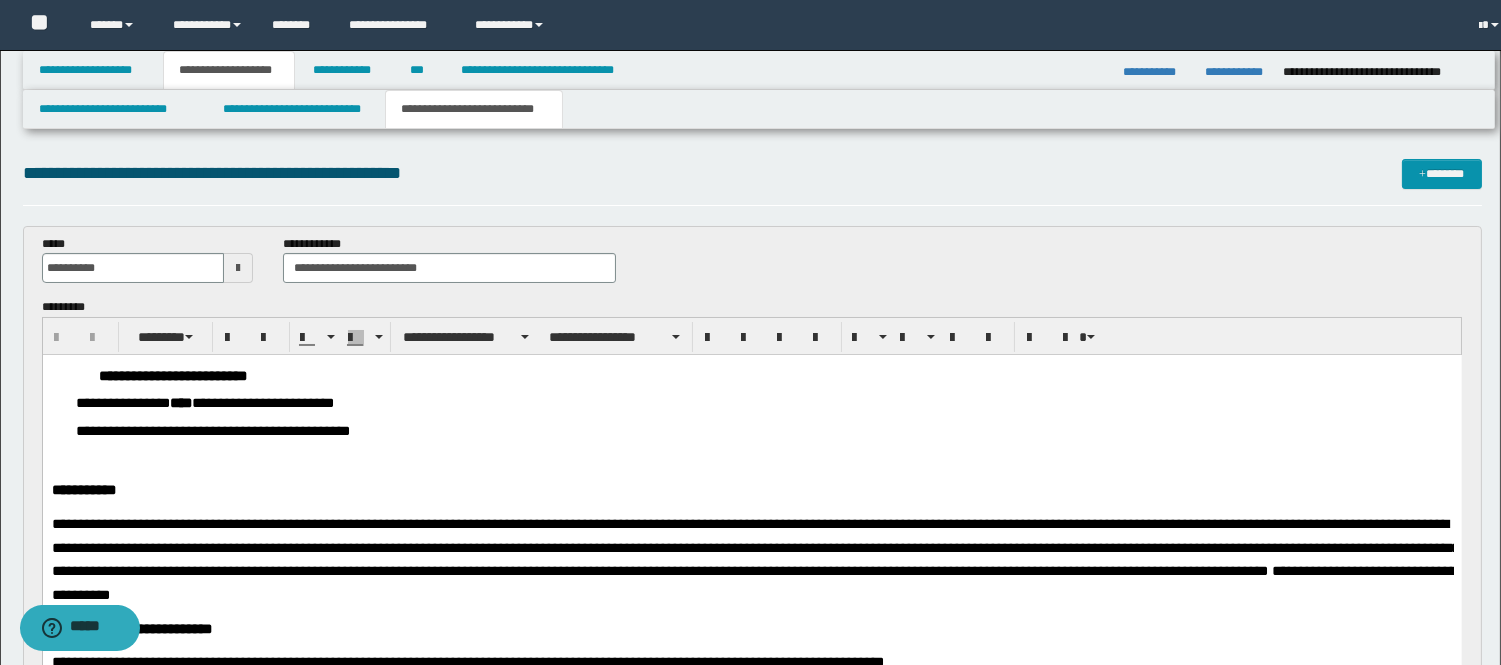 scroll, scrollTop: 0, scrollLeft: 0, axis: both 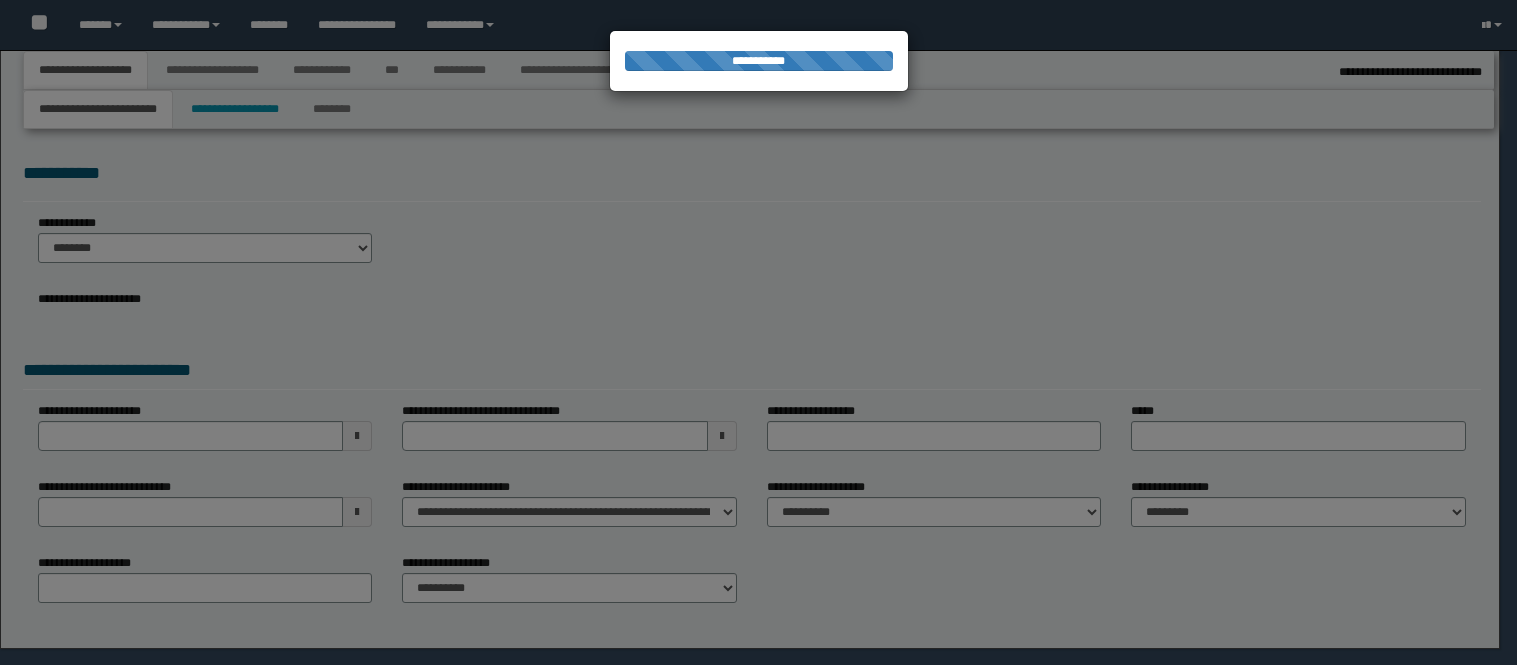 select on "*" 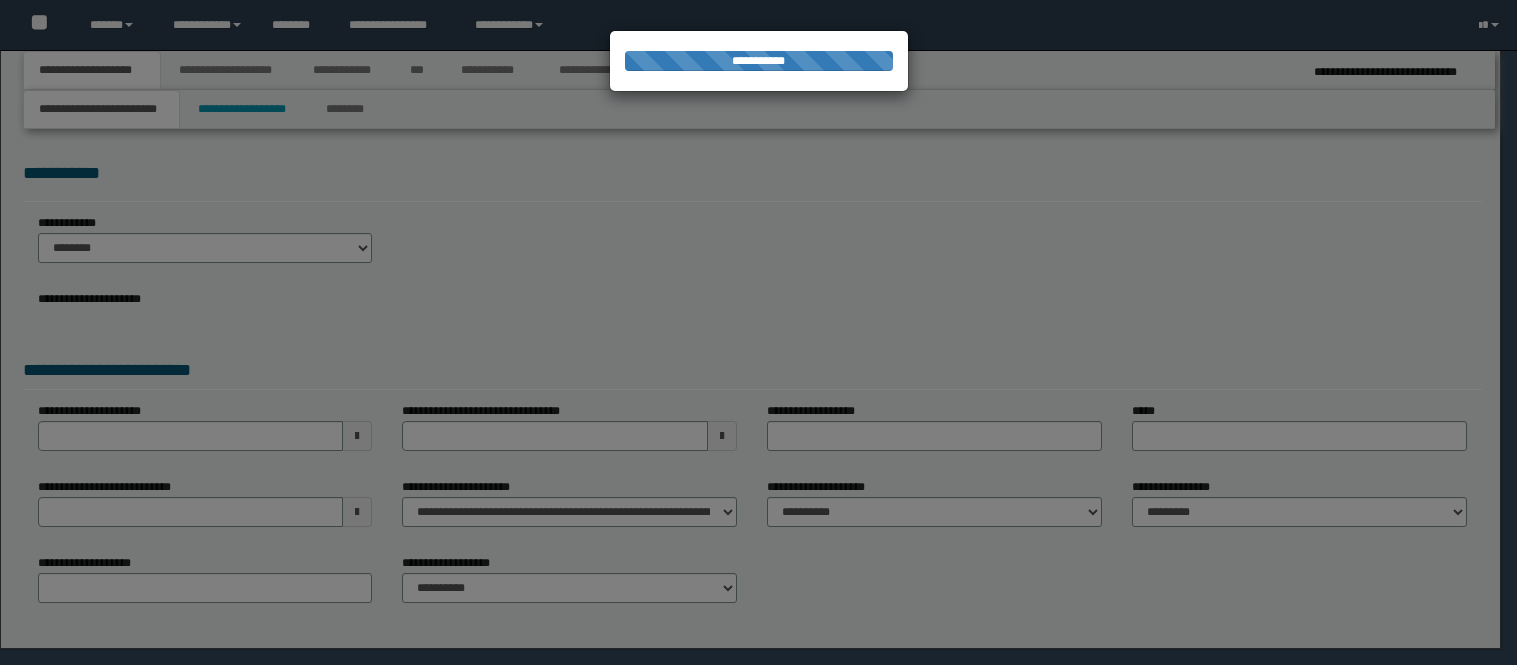 scroll, scrollTop: 0, scrollLeft: 0, axis: both 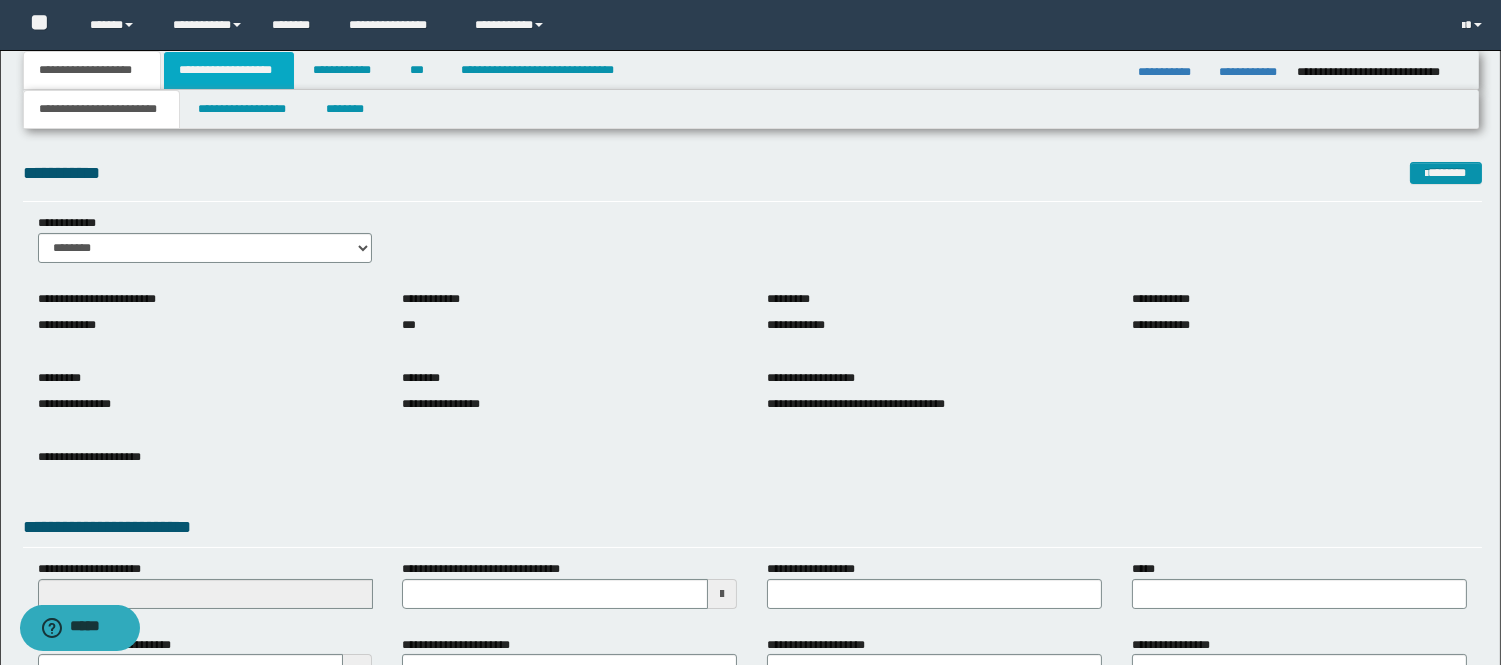 click on "**********" at bounding box center (229, 70) 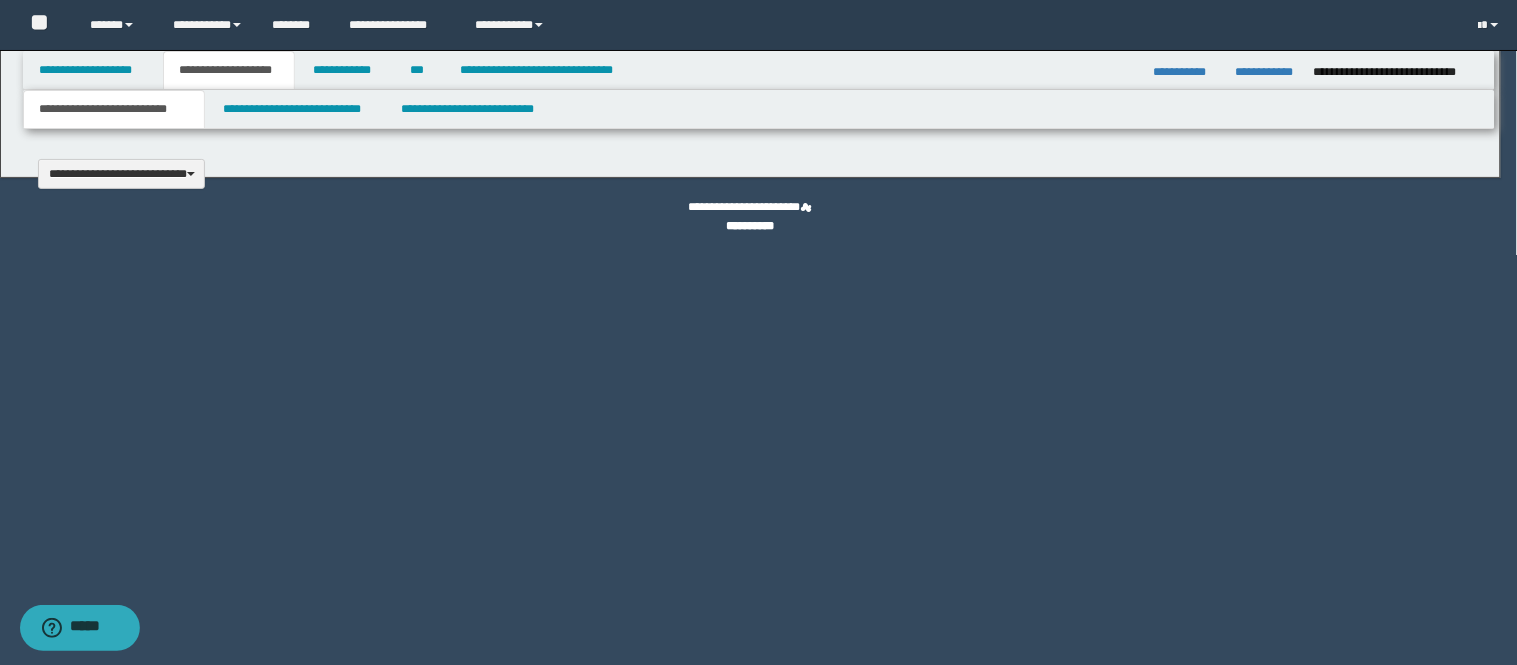 type 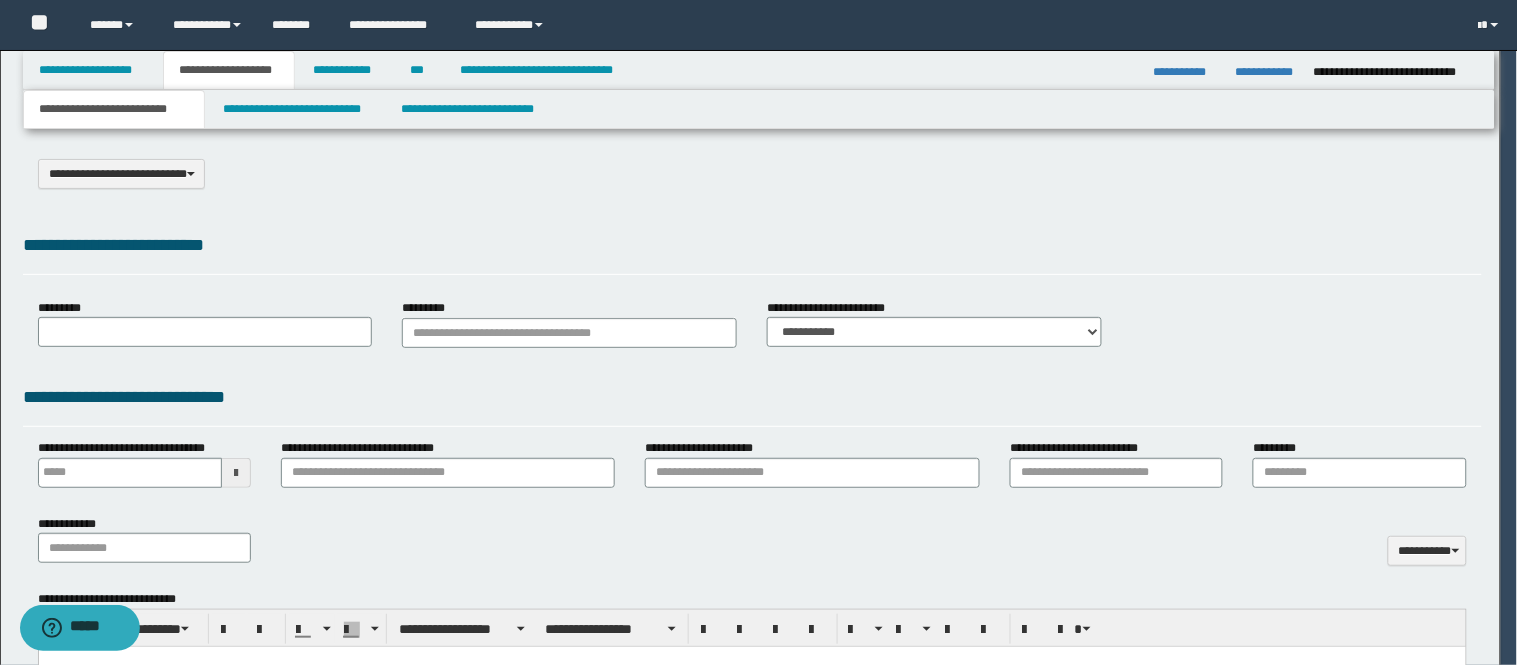 scroll, scrollTop: 0, scrollLeft: 0, axis: both 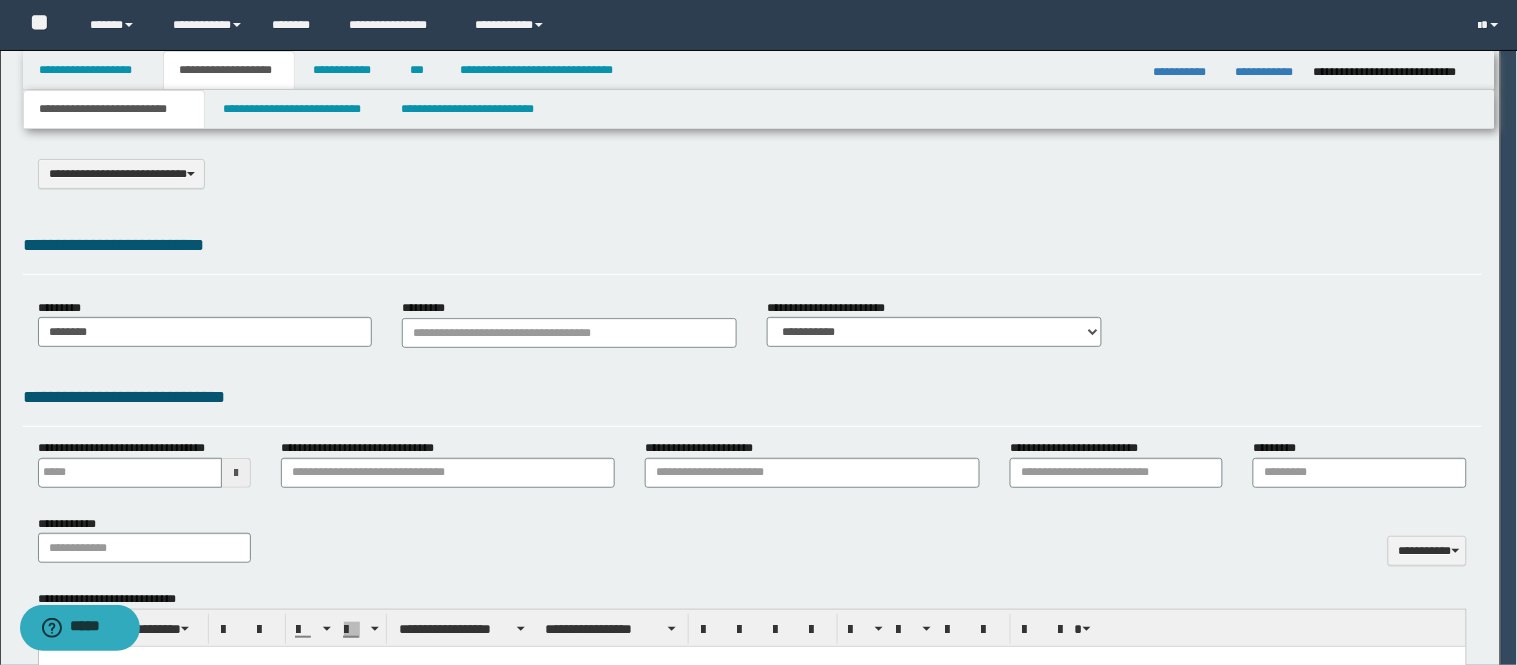 select on "*" 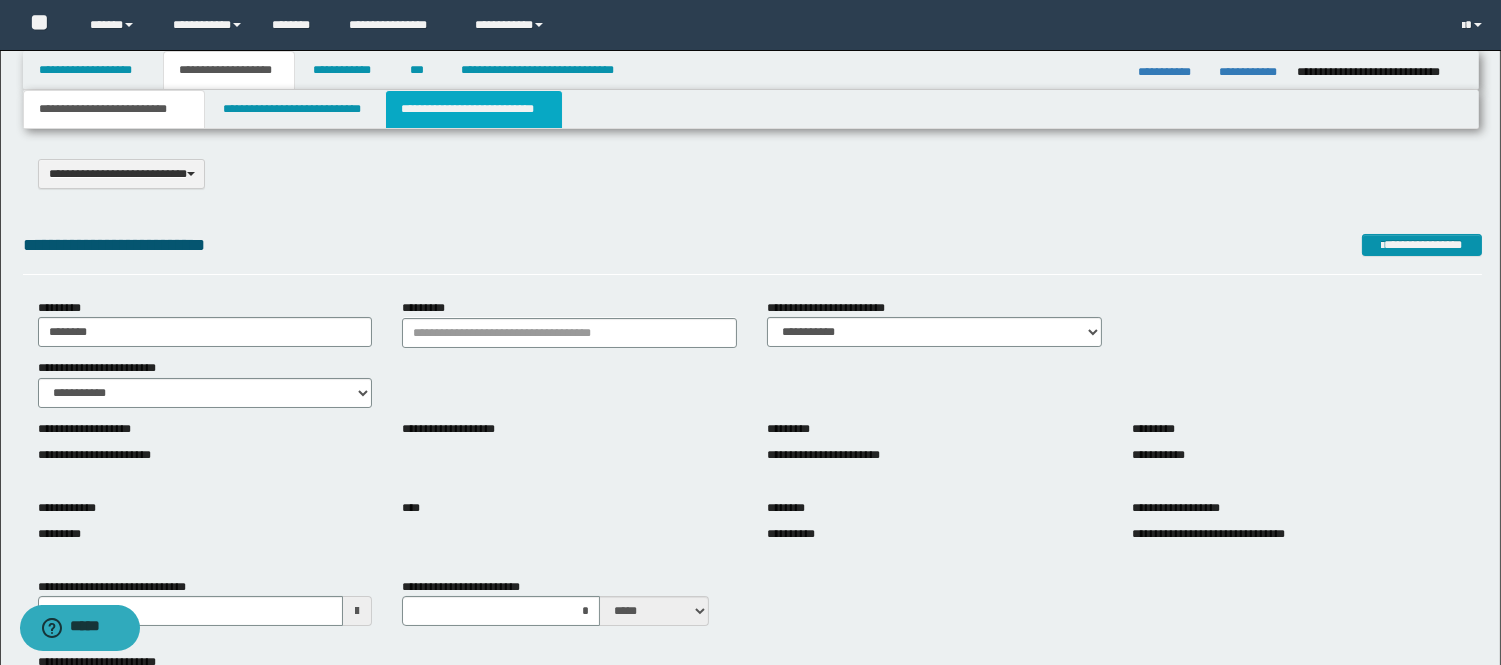 click on "**********" at bounding box center [474, 109] 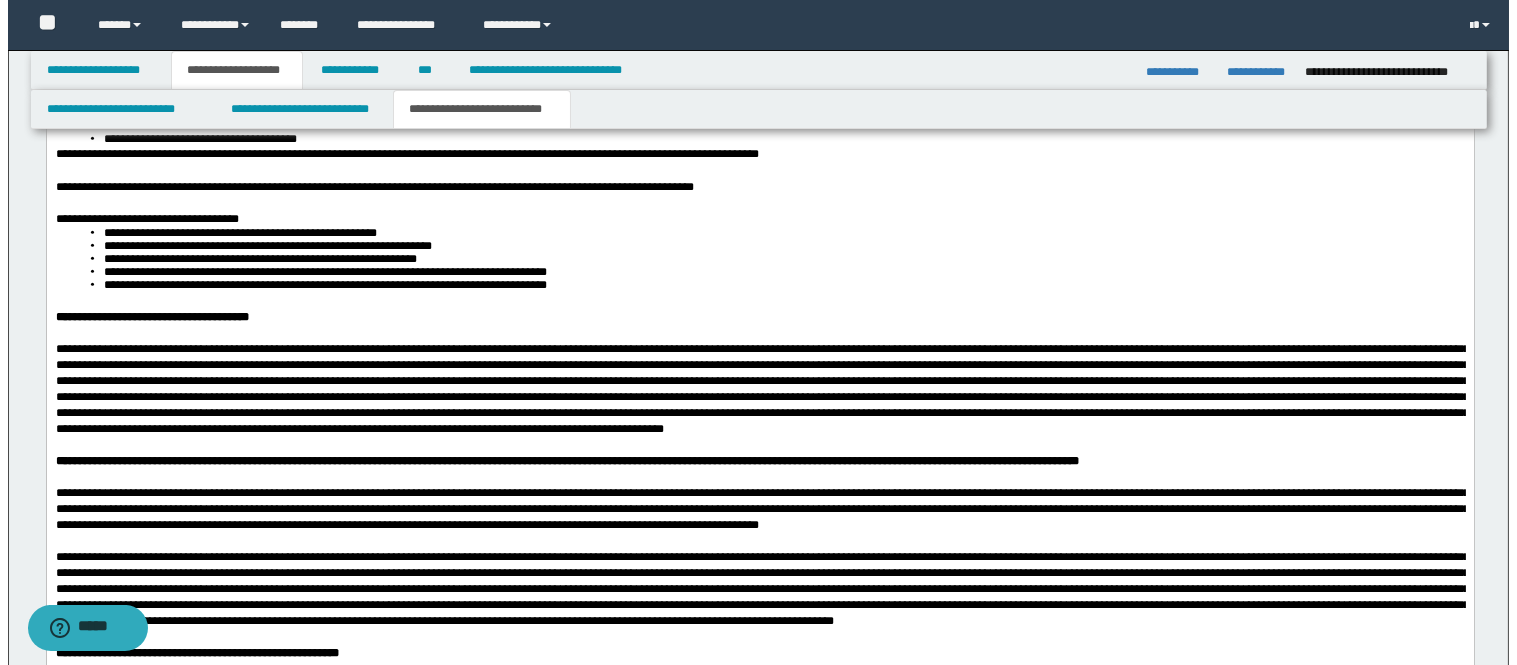 scroll, scrollTop: 2555, scrollLeft: 0, axis: vertical 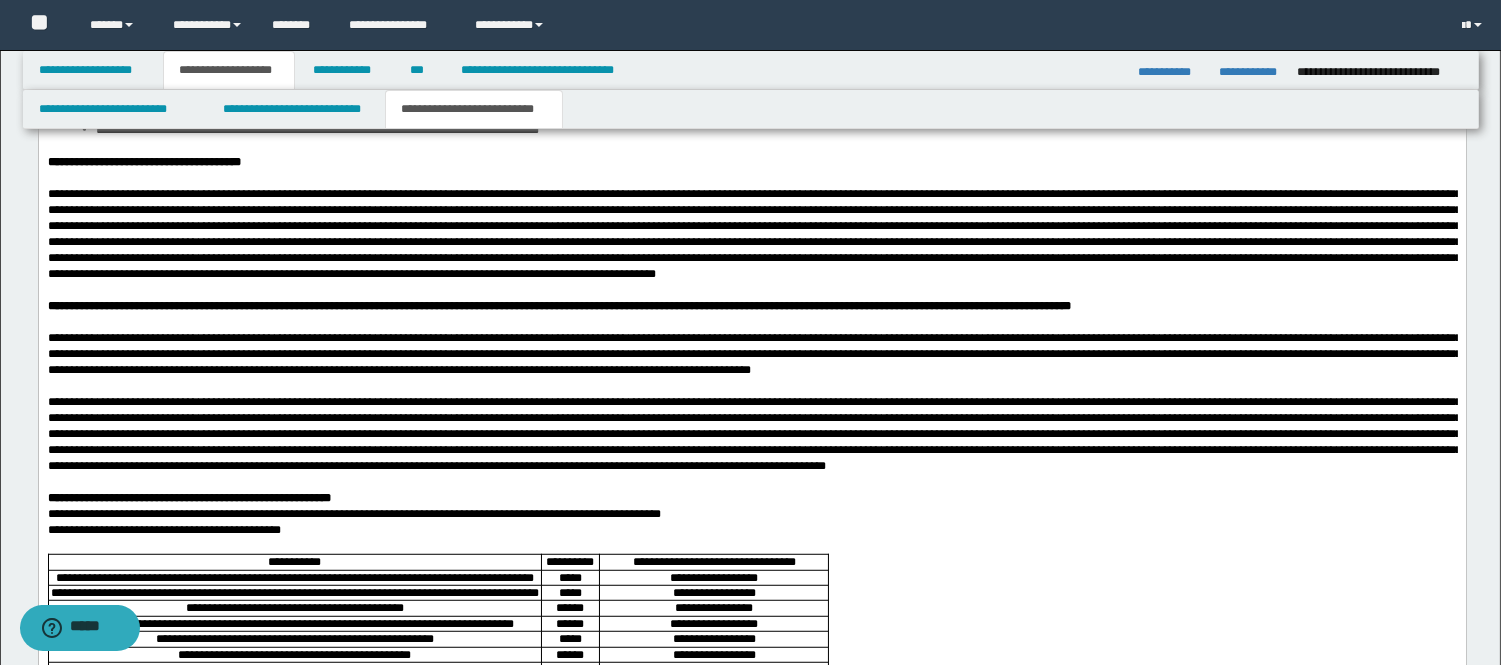 click on "**********" at bounding box center (474, 109) 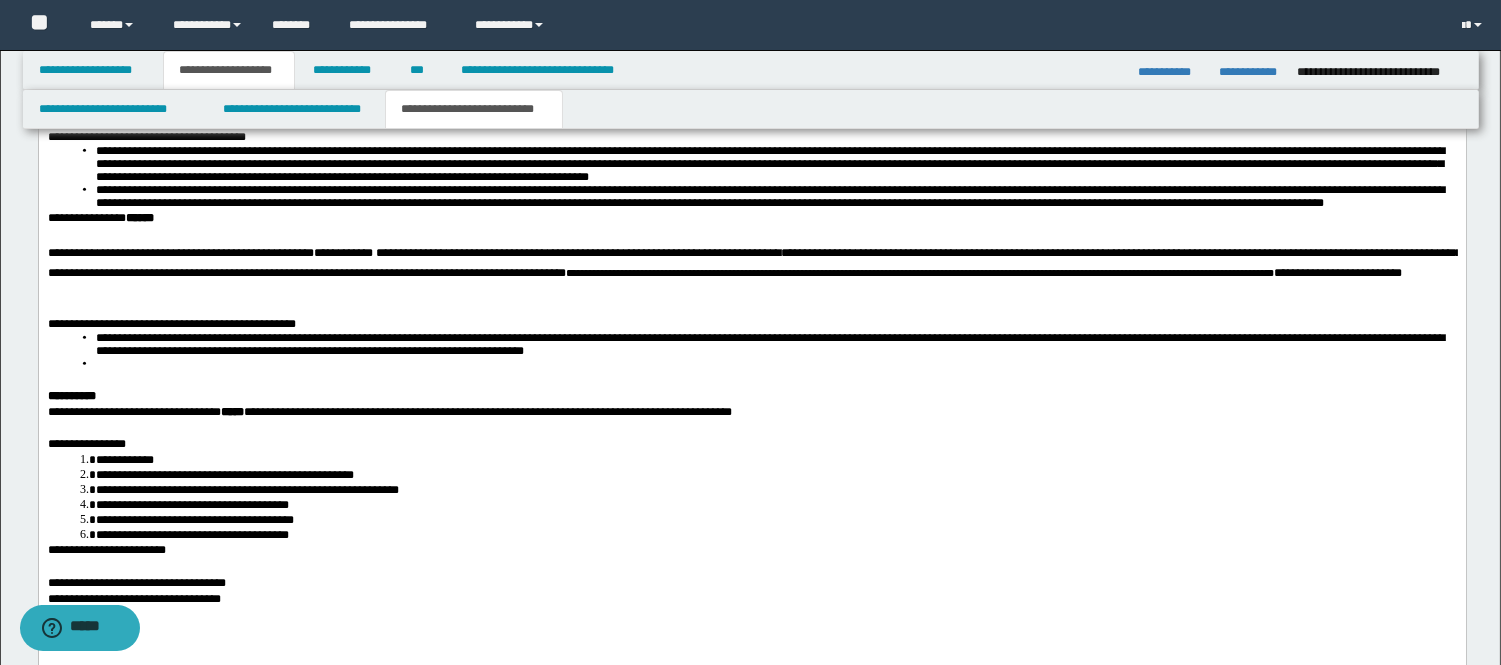 scroll, scrollTop: 4000, scrollLeft: 0, axis: vertical 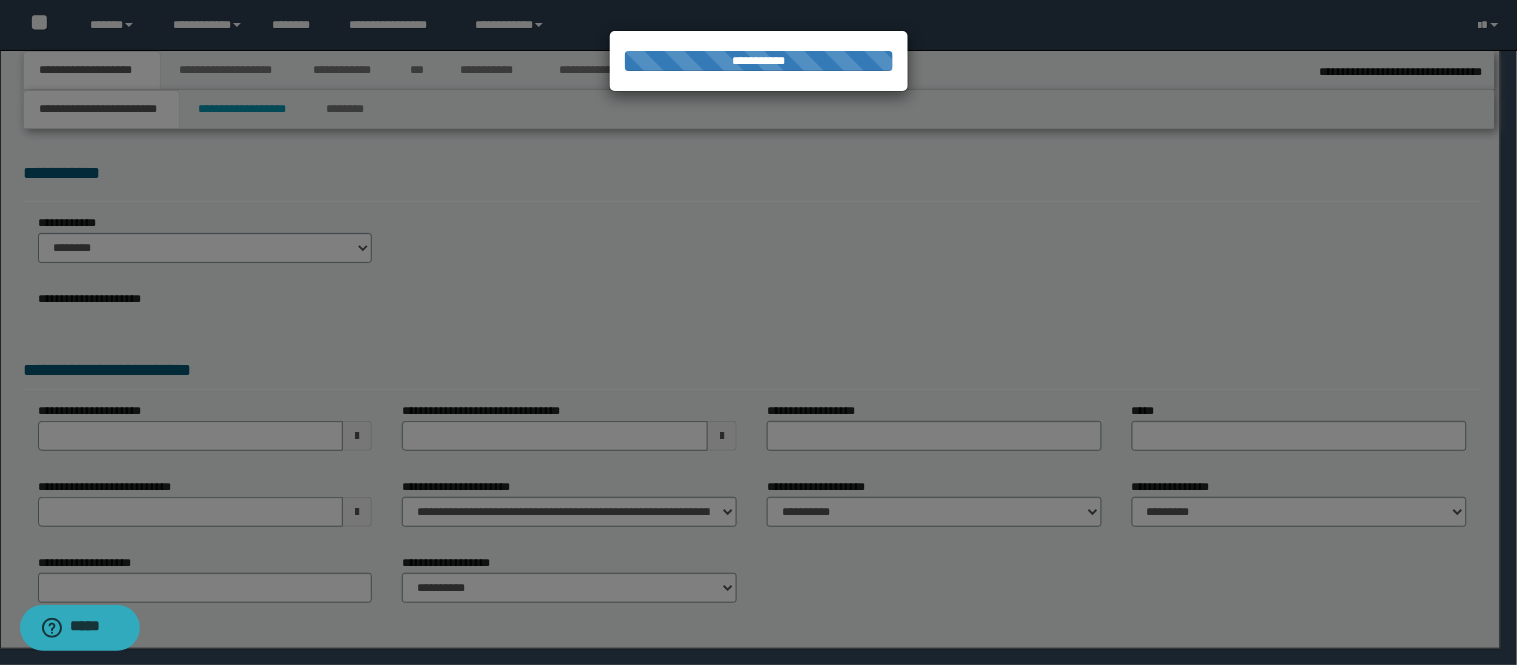 select on "*" 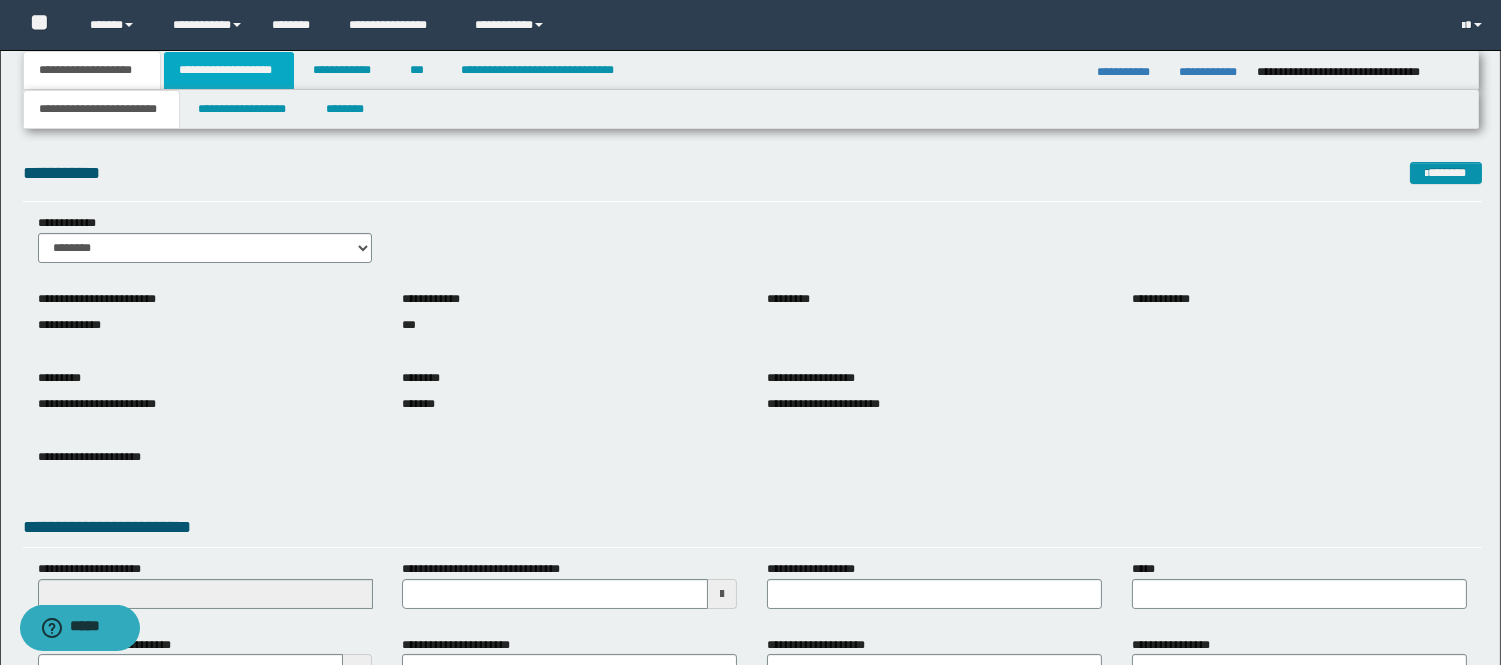 click on "**********" at bounding box center [229, 70] 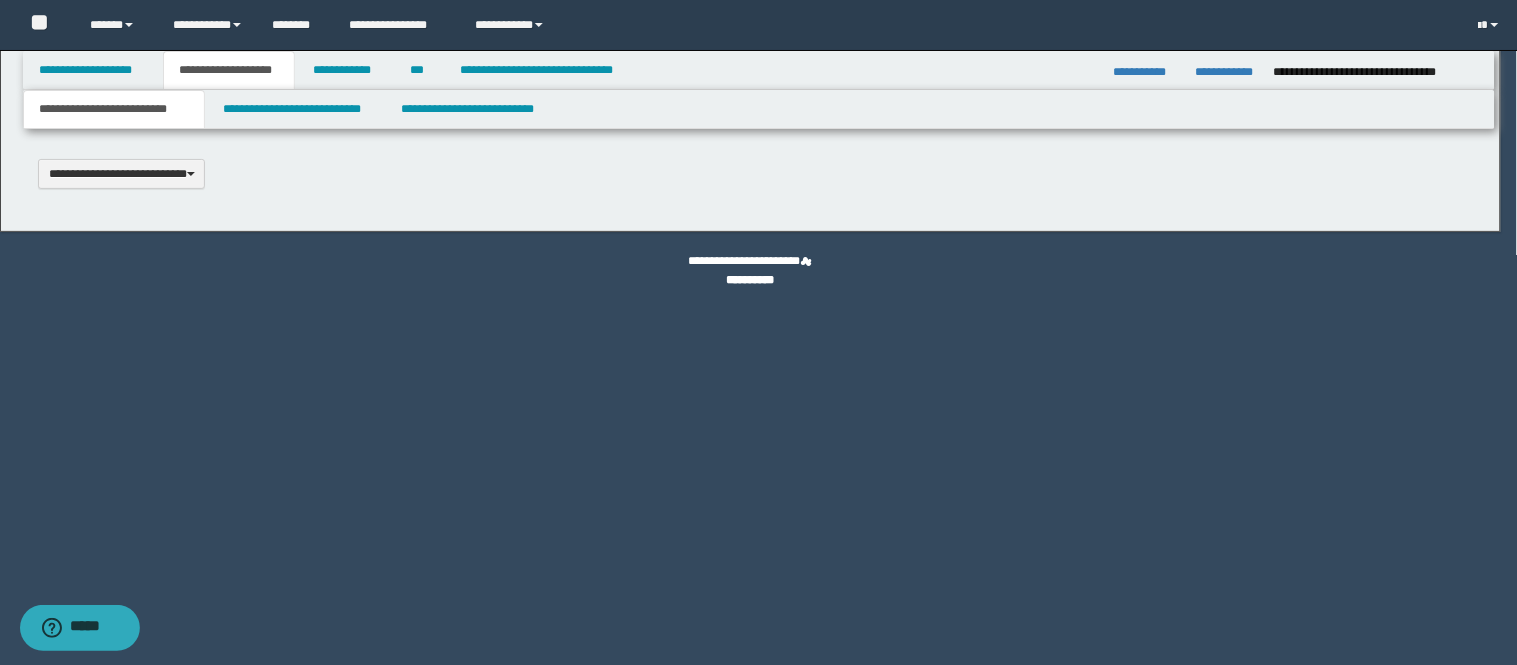 type 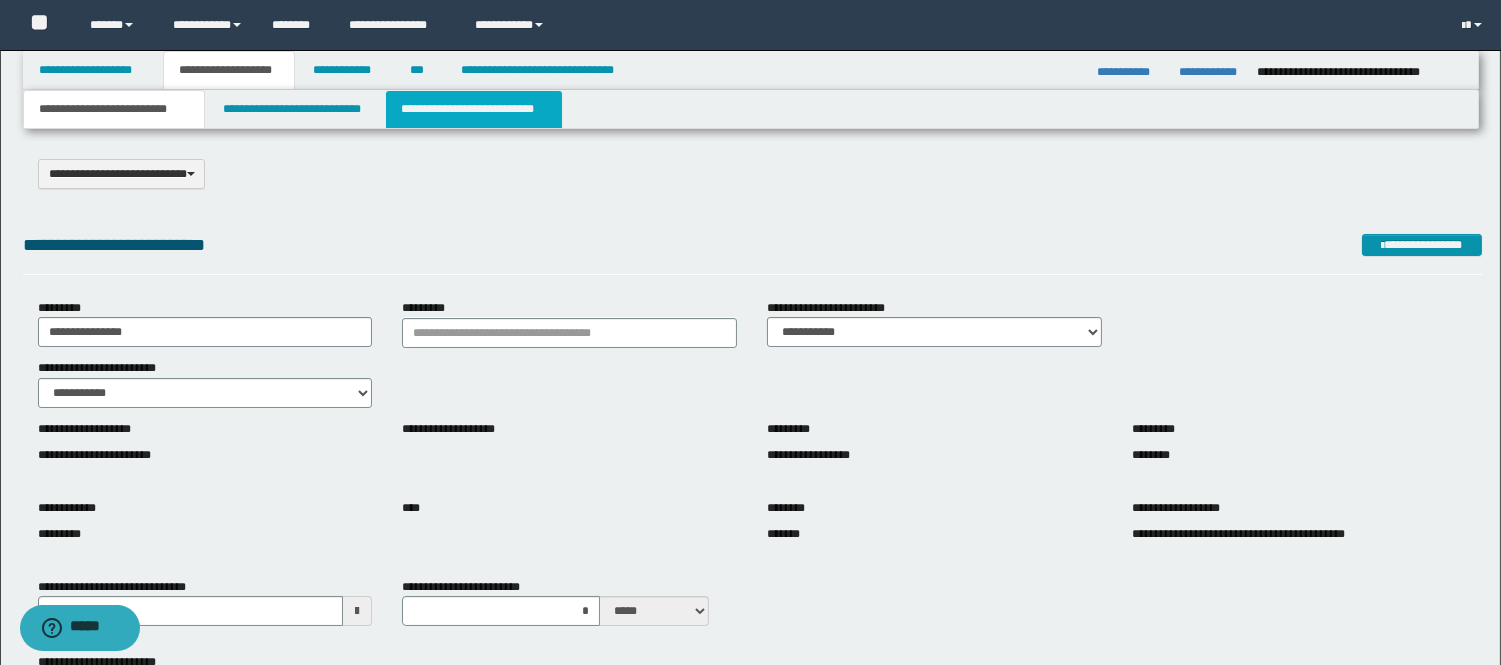 click on "**********" at bounding box center (474, 109) 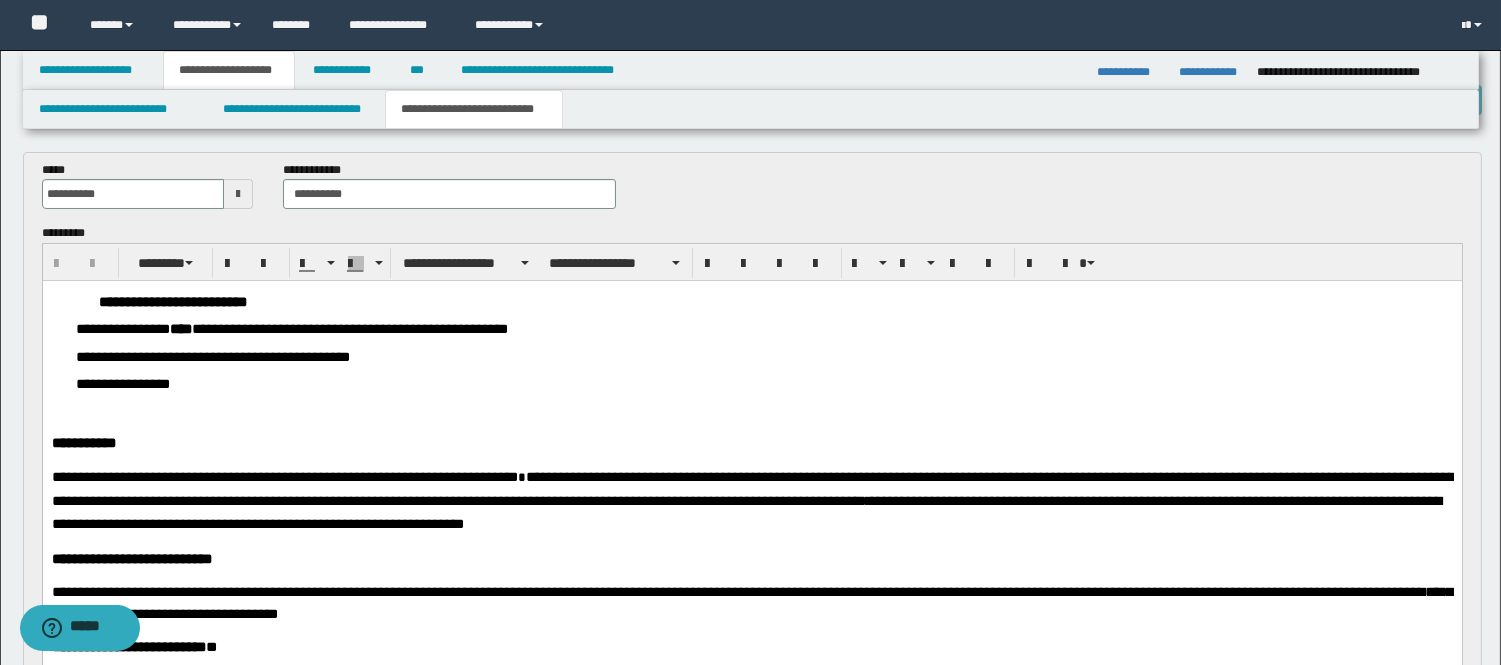 scroll, scrollTop: 111, scrollLeft: 0, axis: vertical 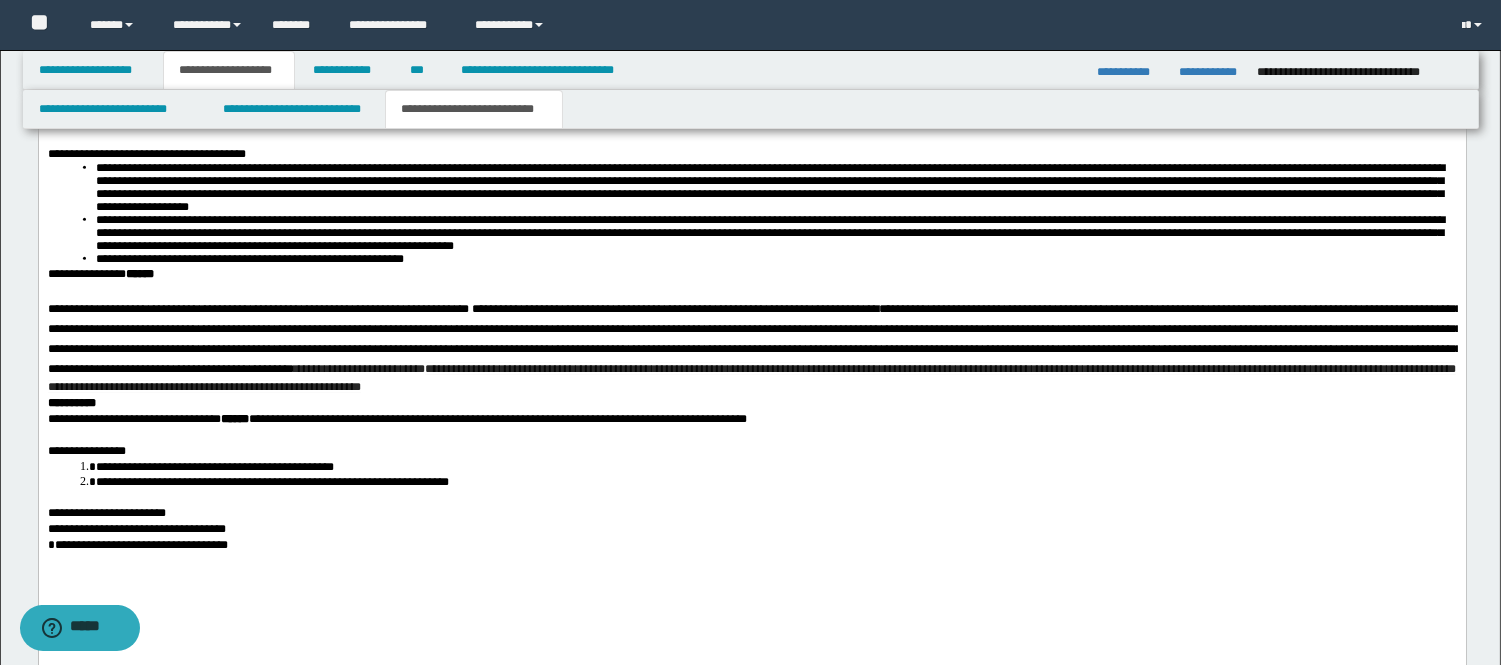 drag, startPoint x: 1511, startPoint y: 51, endPoint x: 1403, endPoint y: 2498, distance: 2449.382 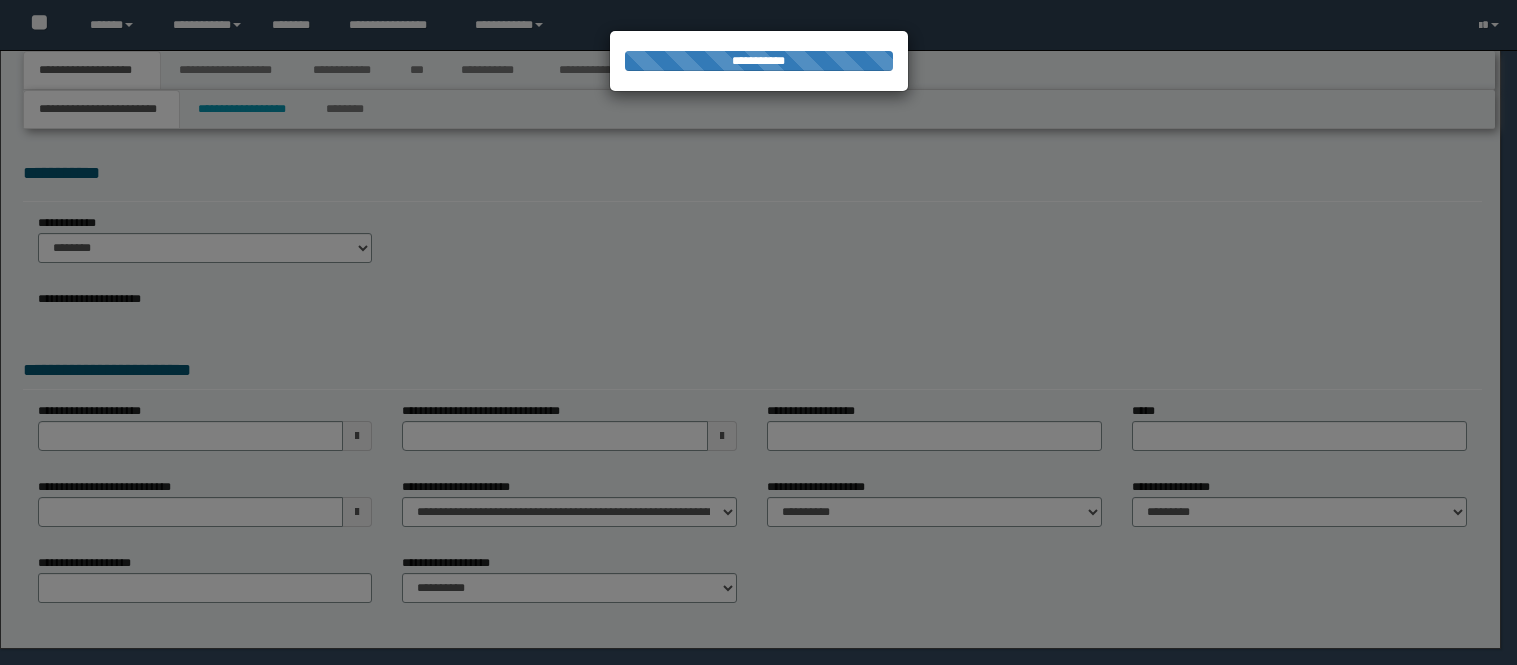 scroll, scrollTop: 0, scrollLeft: 0, axis: both 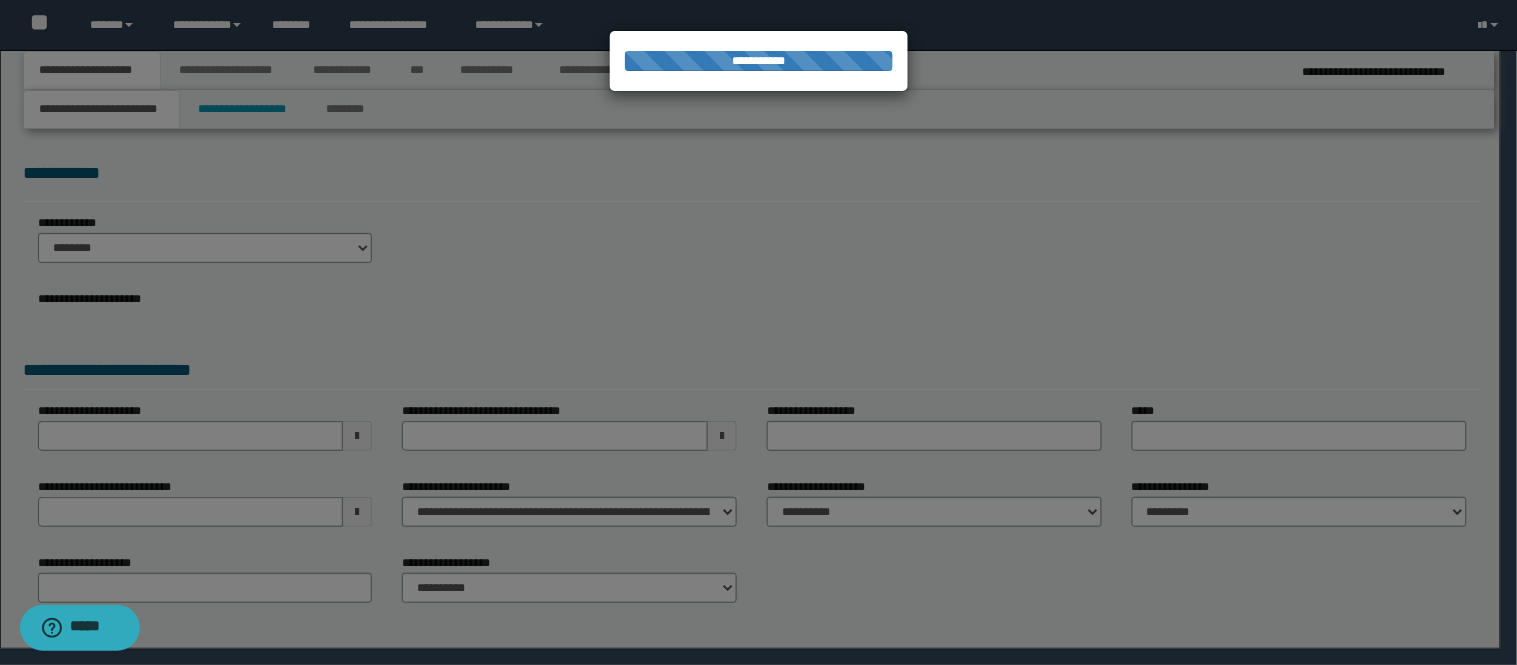 select on "*" 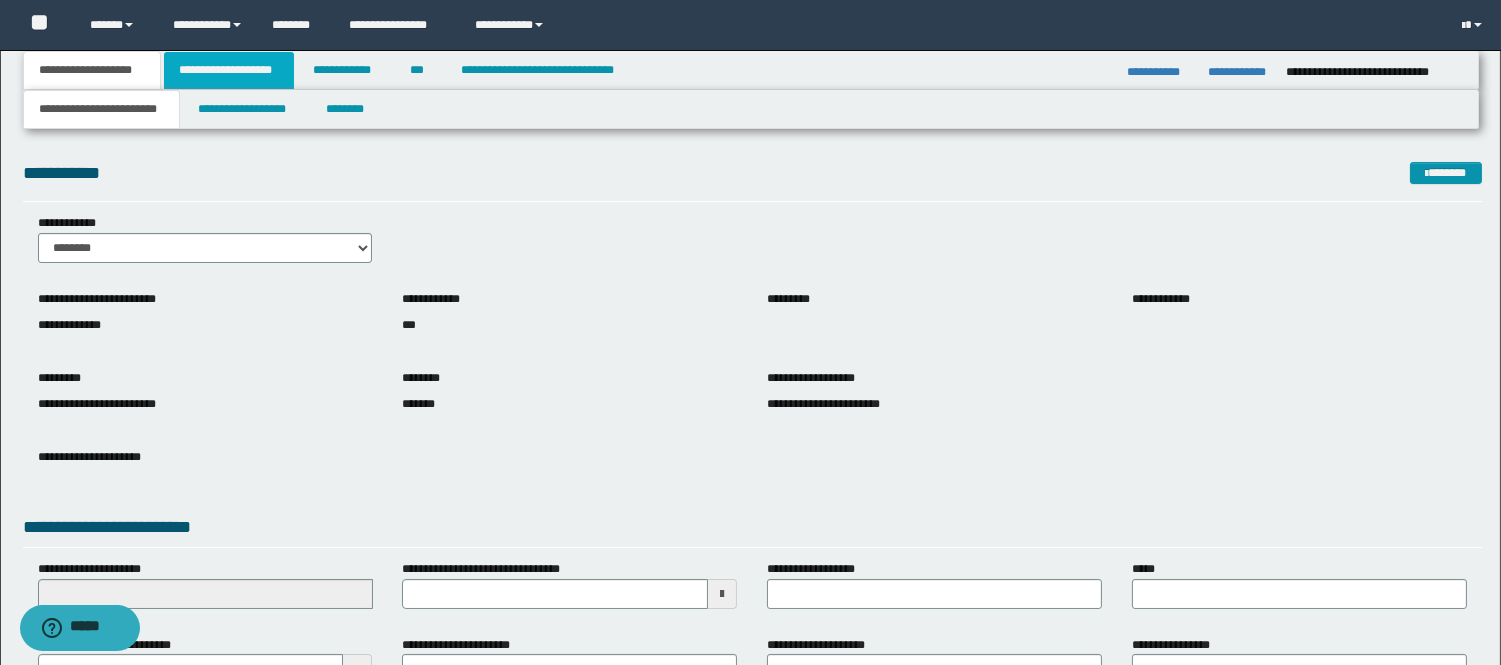 click on "**********" at bounding box center [229, 70] 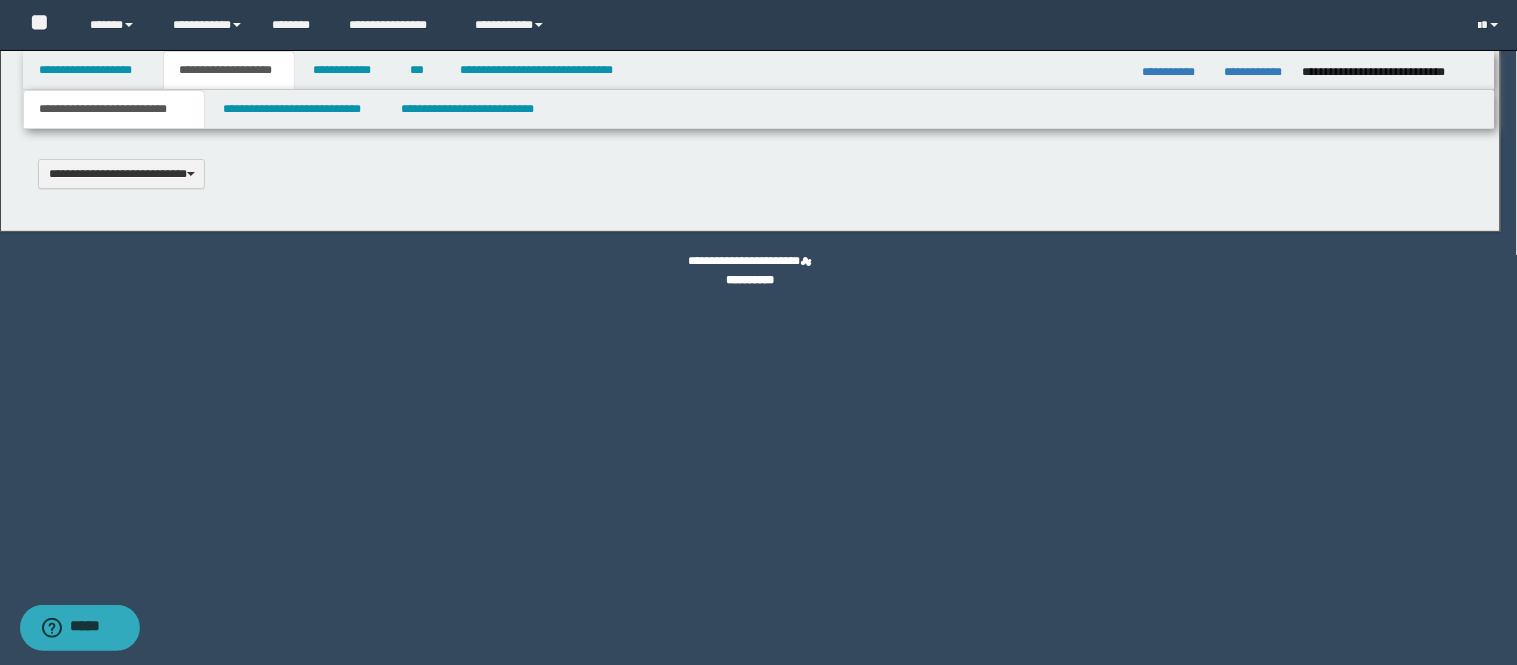 scroll, scrollTop: 0, scrollLeft: 0, axis: both 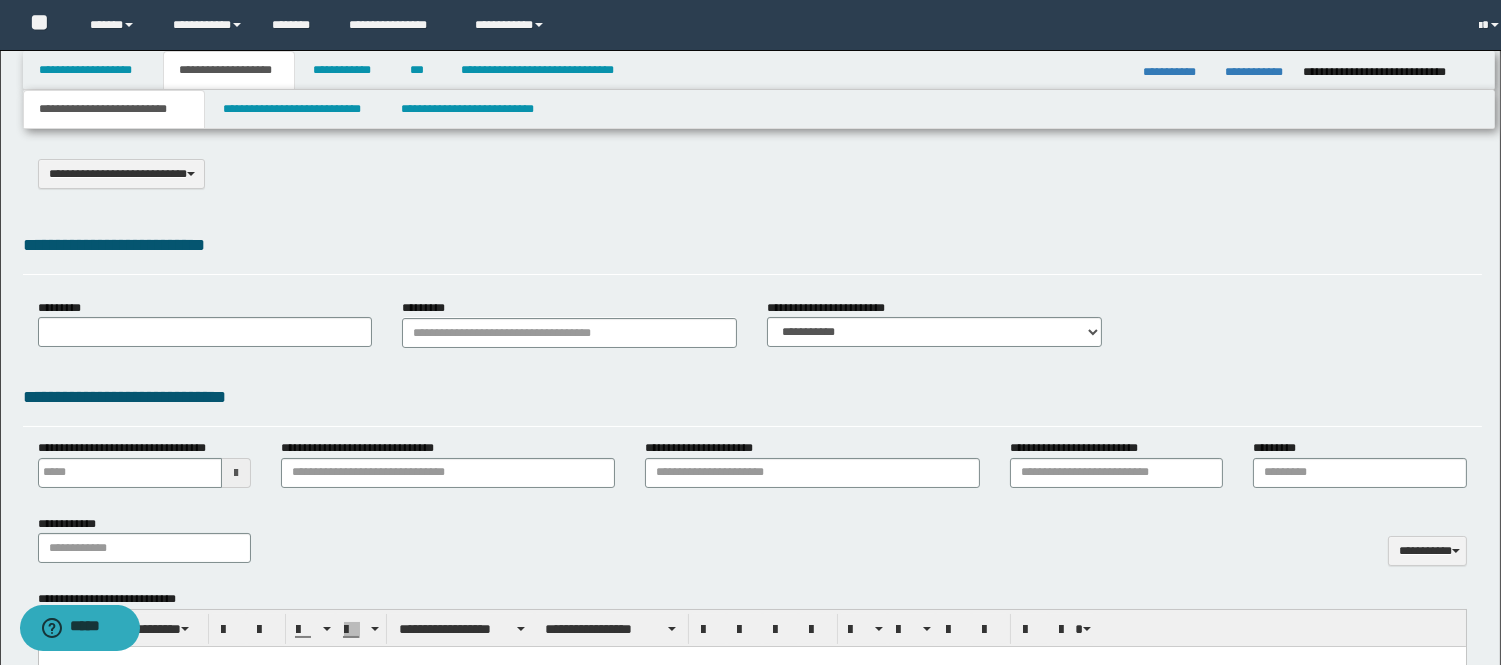 type on "**********" 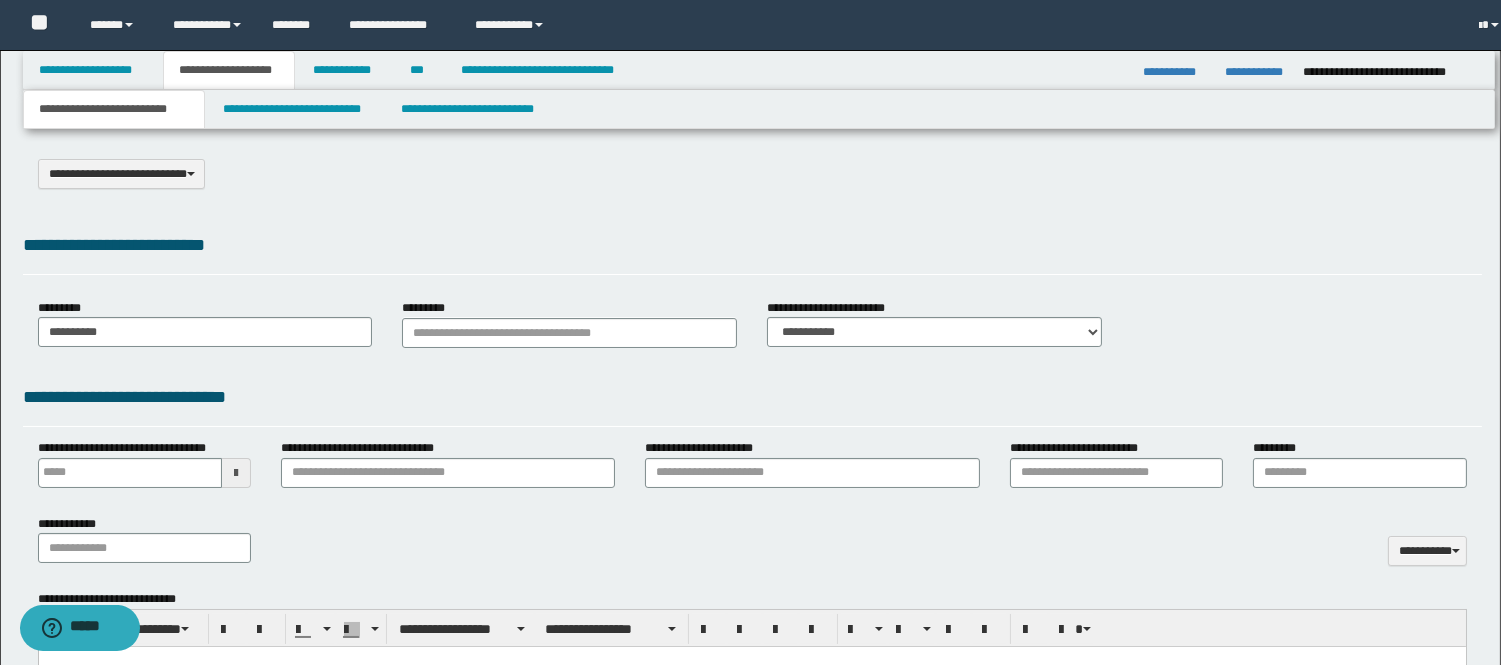 type on "**********" 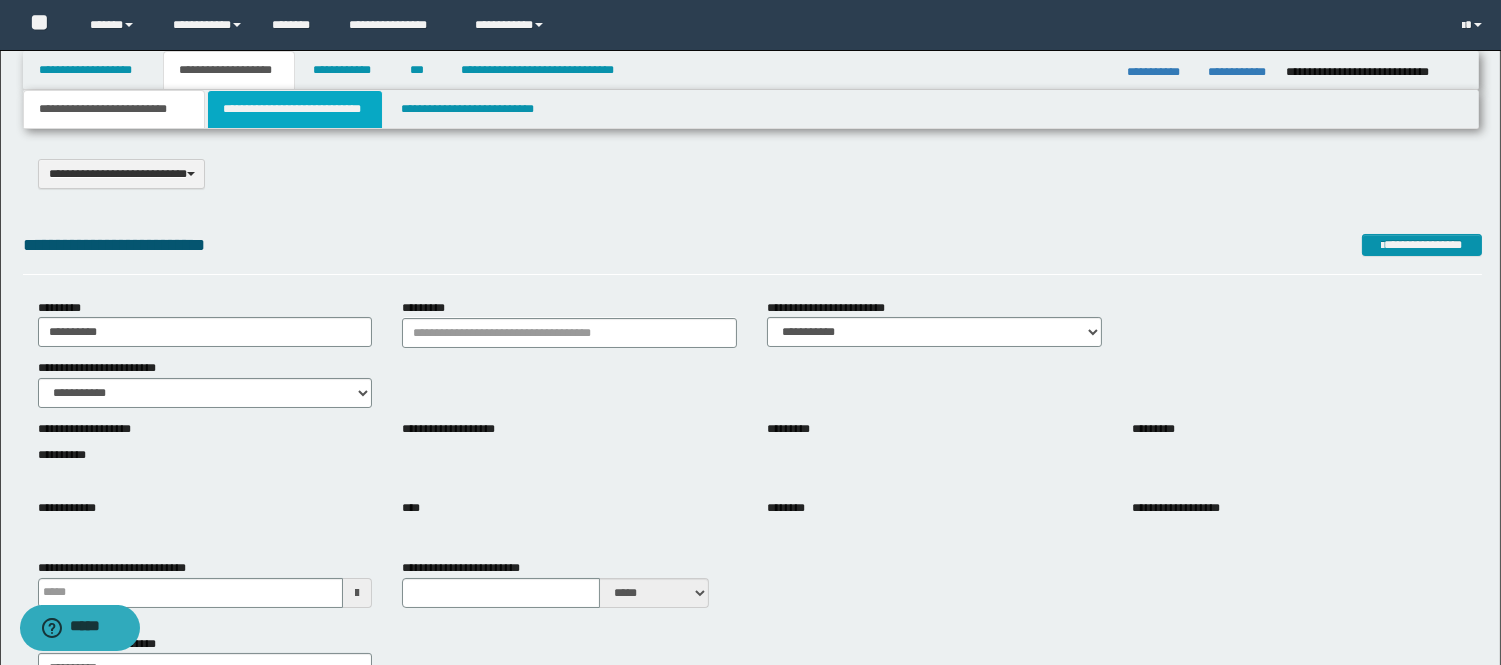 click on "**********" at bounding box center (295, 109) 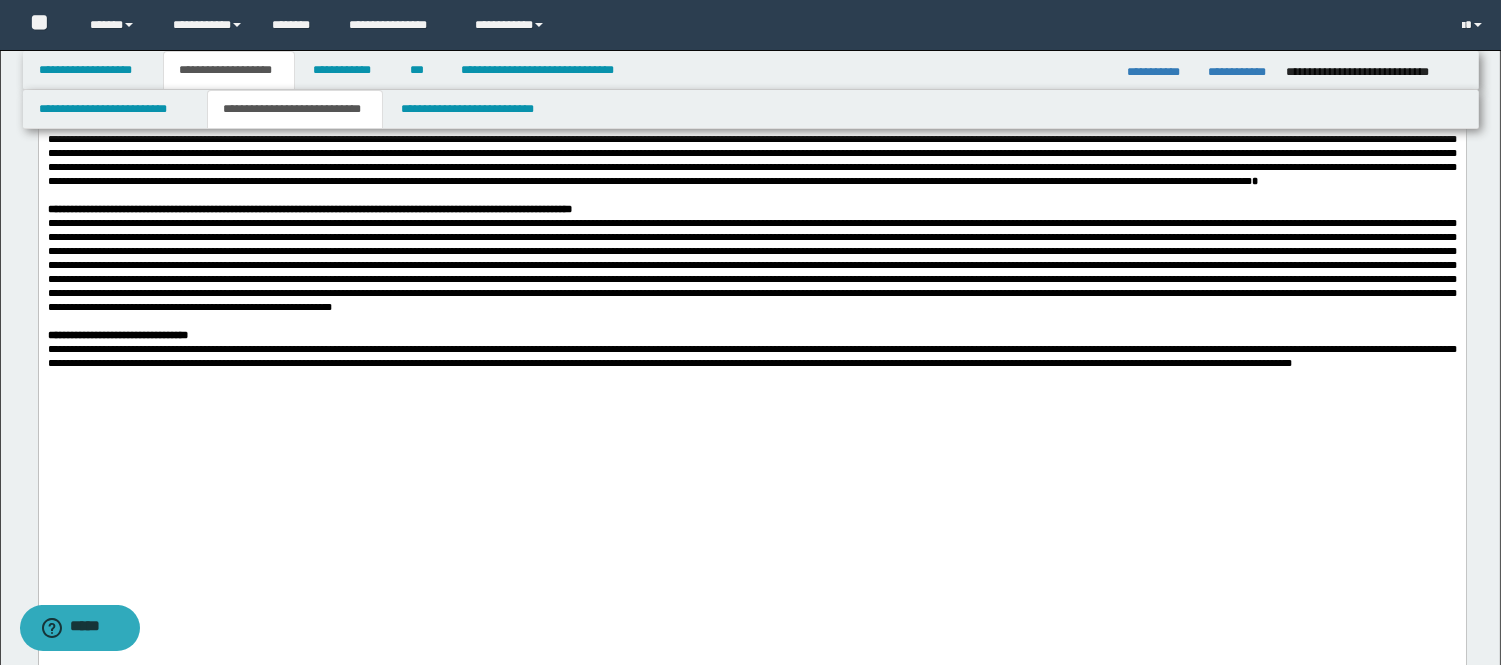 scroll, scrollTop: 1111, scrollLeft: 0, axis: vertical 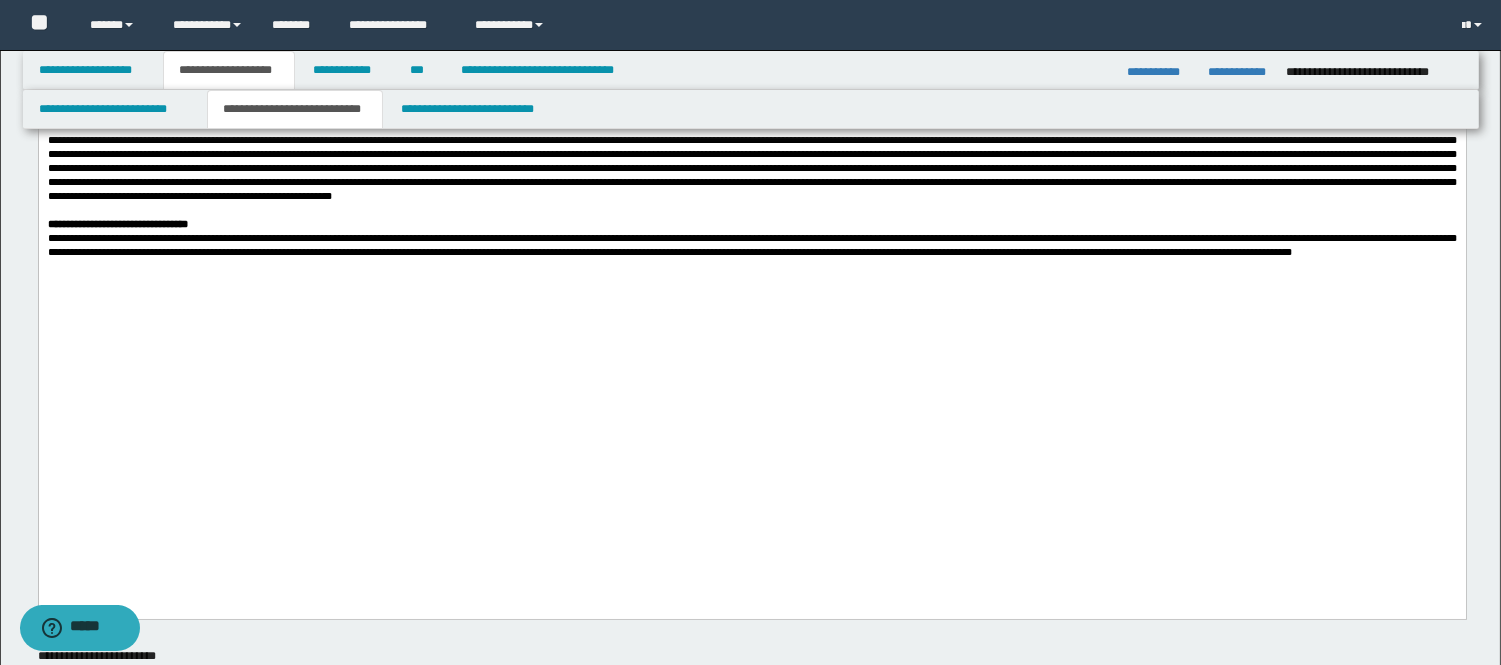 click at bounding box center [751, 154] 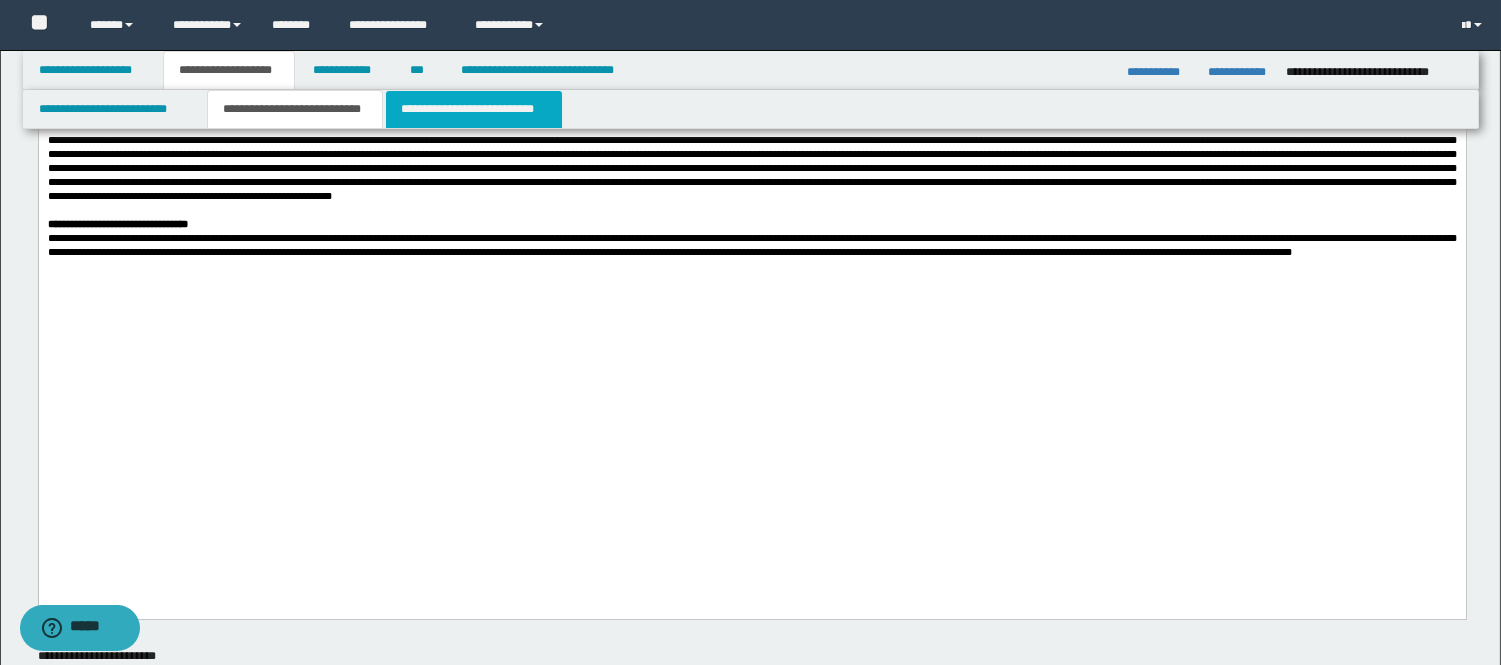 click on "**********" at bounding box center (474, 109) 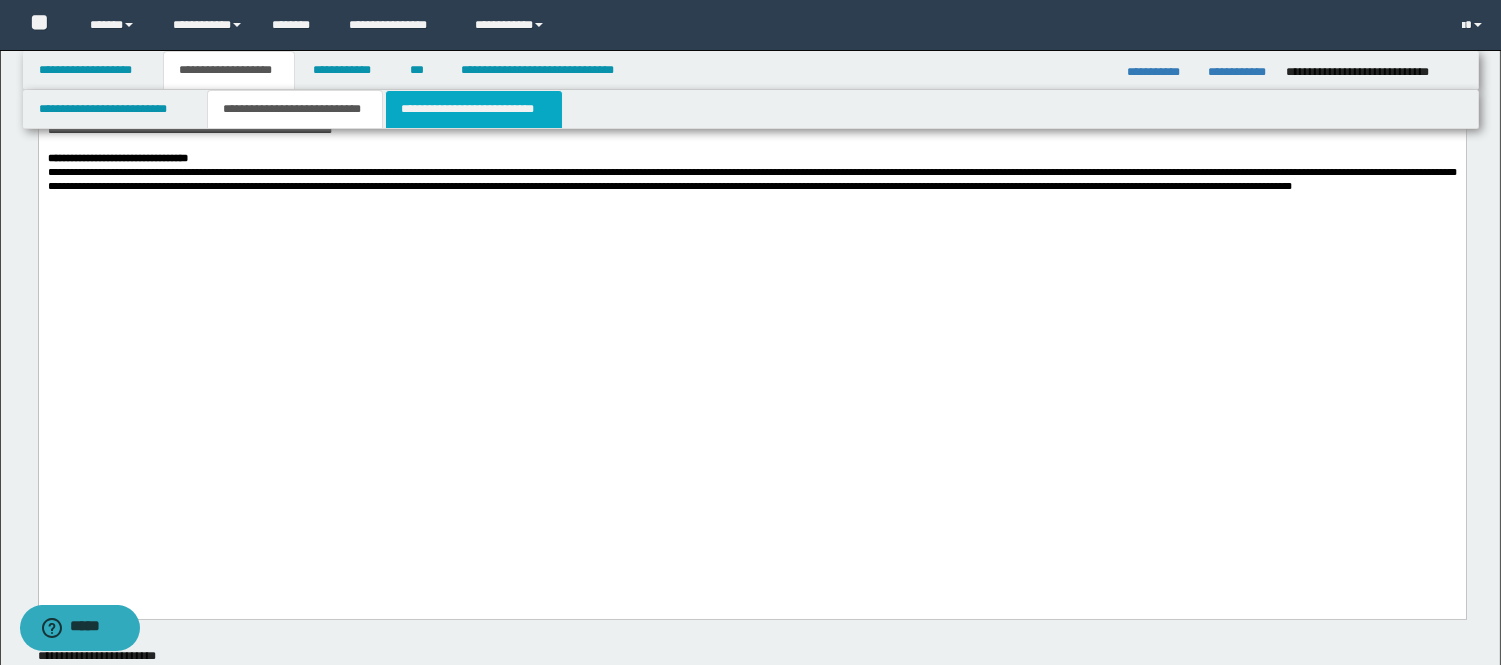 scroll, scrollTop: 0, scrollLeft: 0, axis: both 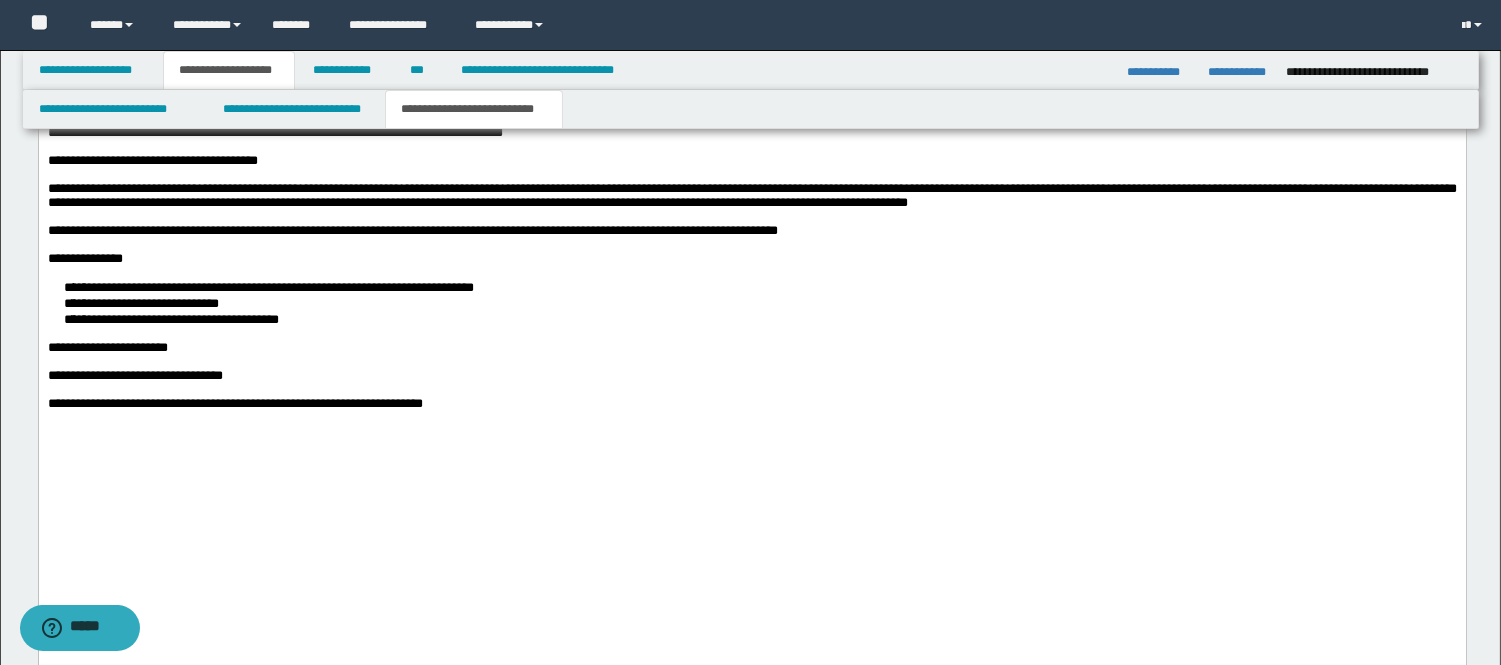click on "**********" at bounding box center (751, 162) 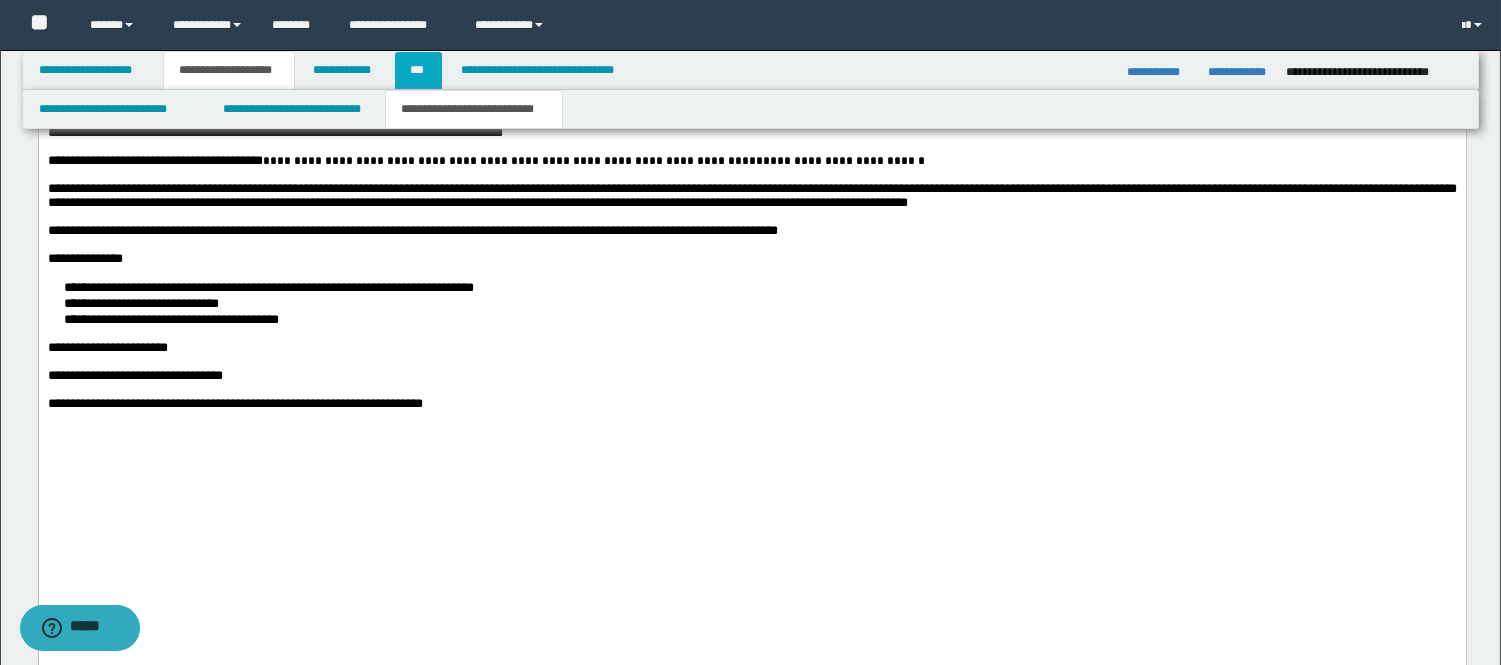 click on "***" at bounding box center [418, 70] 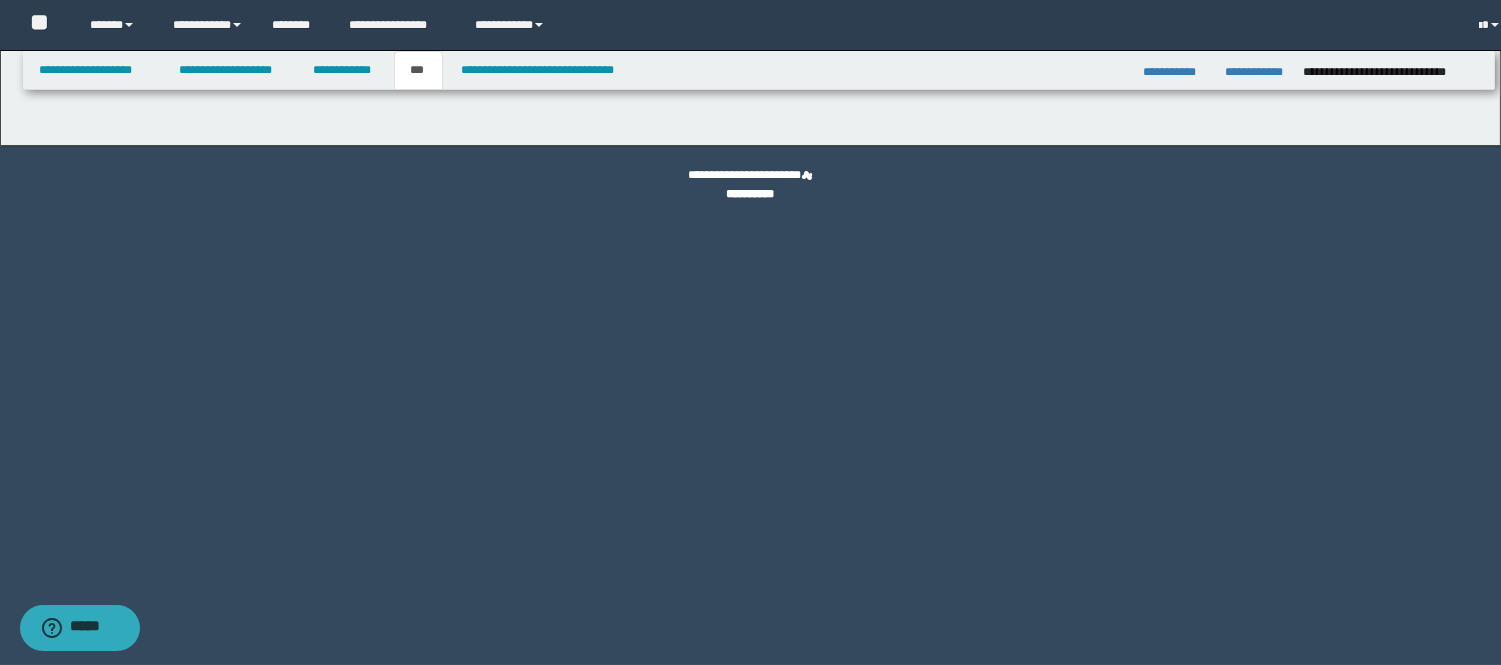 scroll, scrollTop: 0, scrollLeft: 0, axis: both 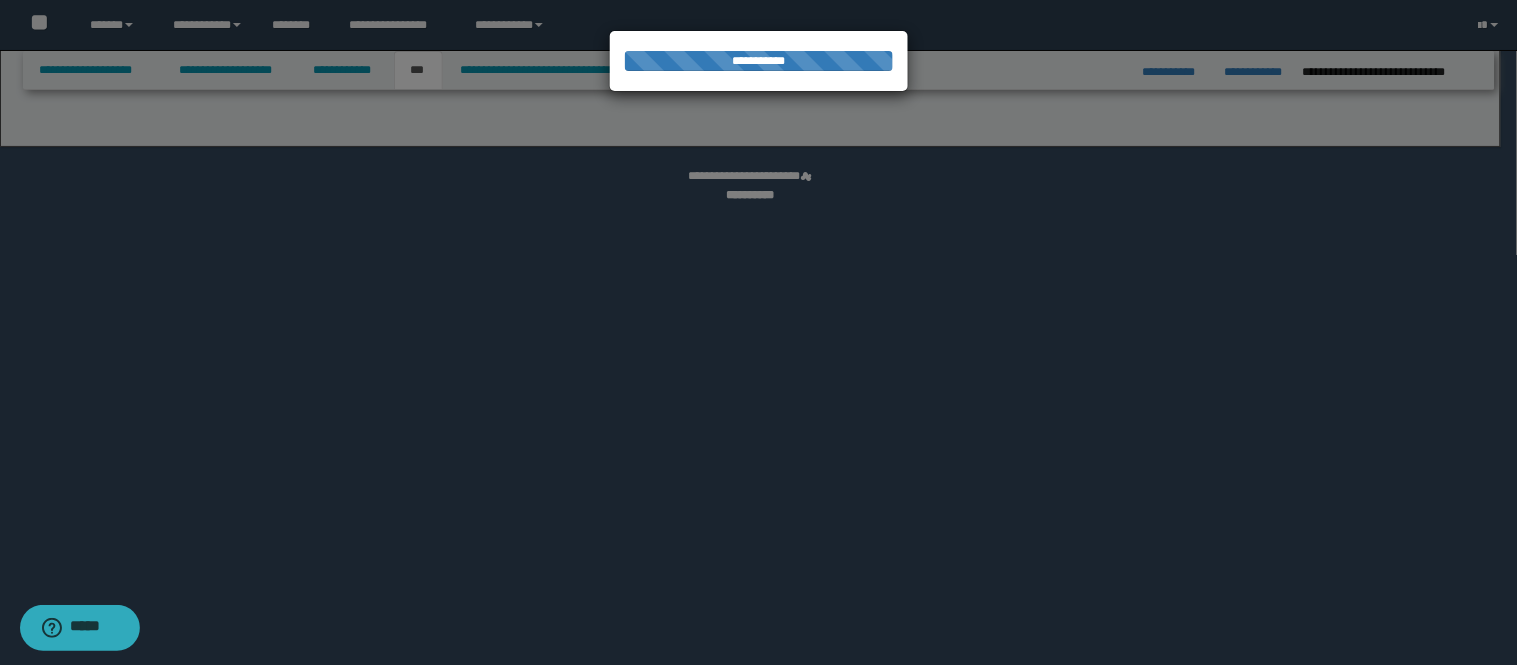 select on "**" 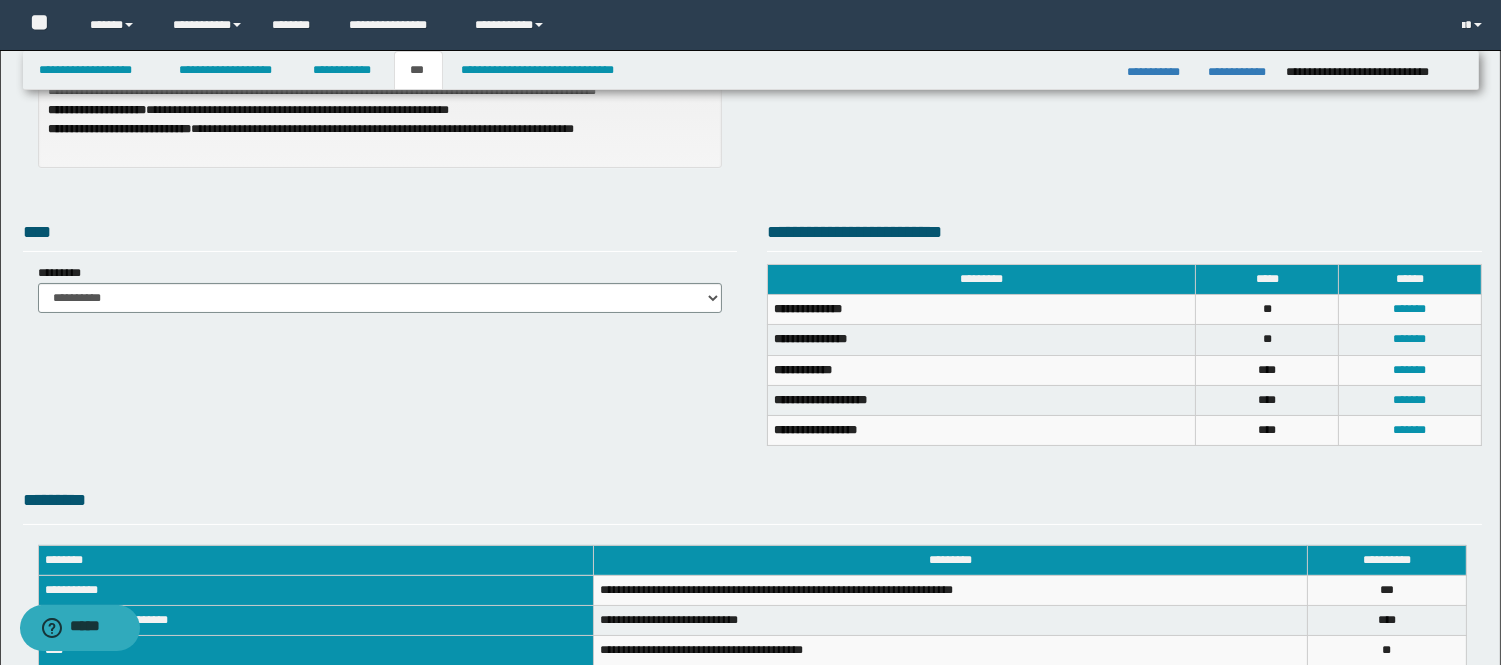 scroll, scrollTop: 624, scrollLeft: 0, axis: vertical 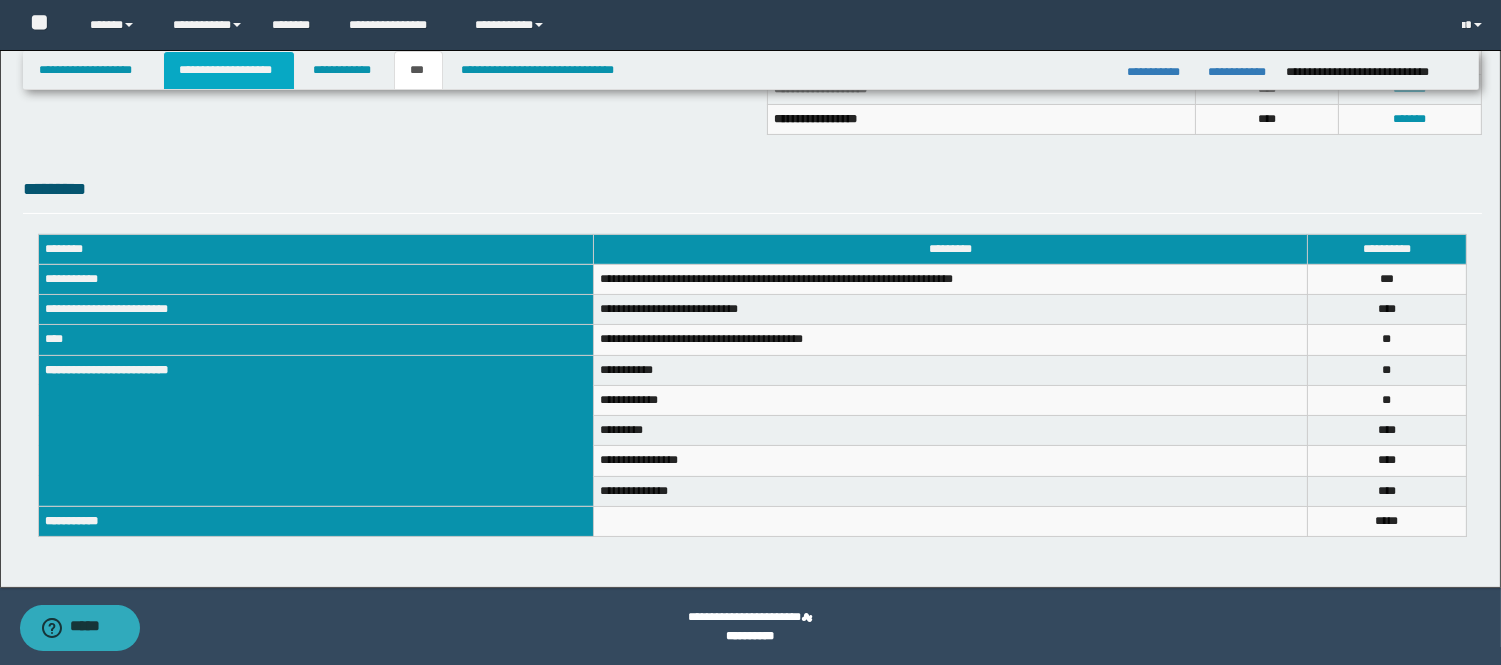 click on "**********" at bounding box center [229, 70] 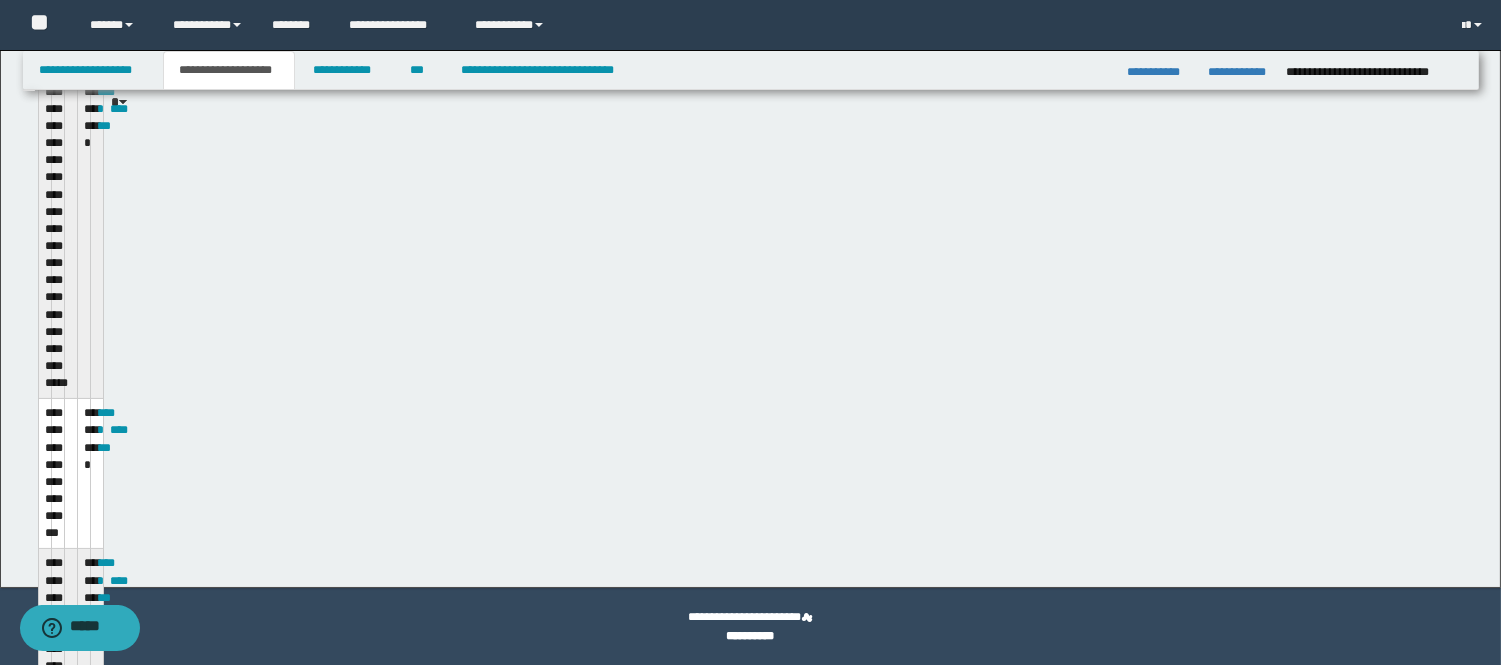 scroll, scrollTop: 655, scrollLeft: 0, axis: vertical 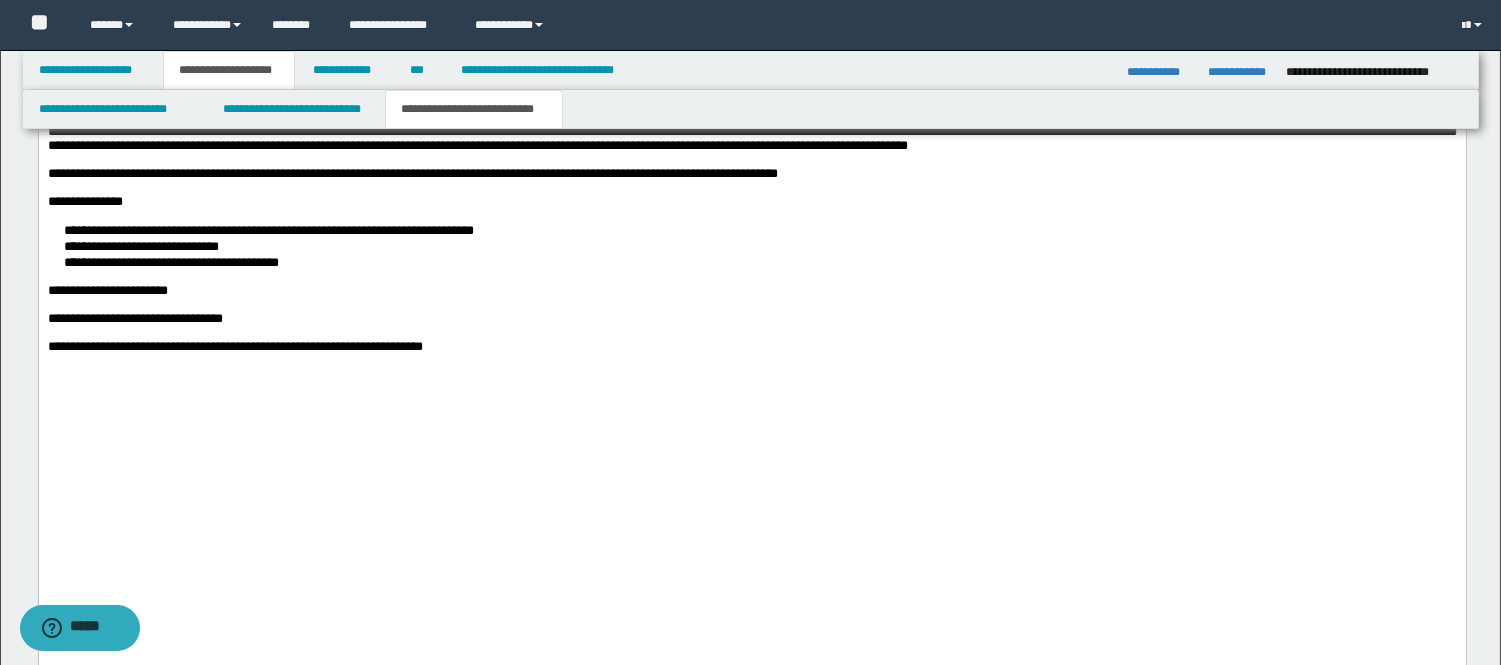 click on "**********" at bounding box center [487, 104] 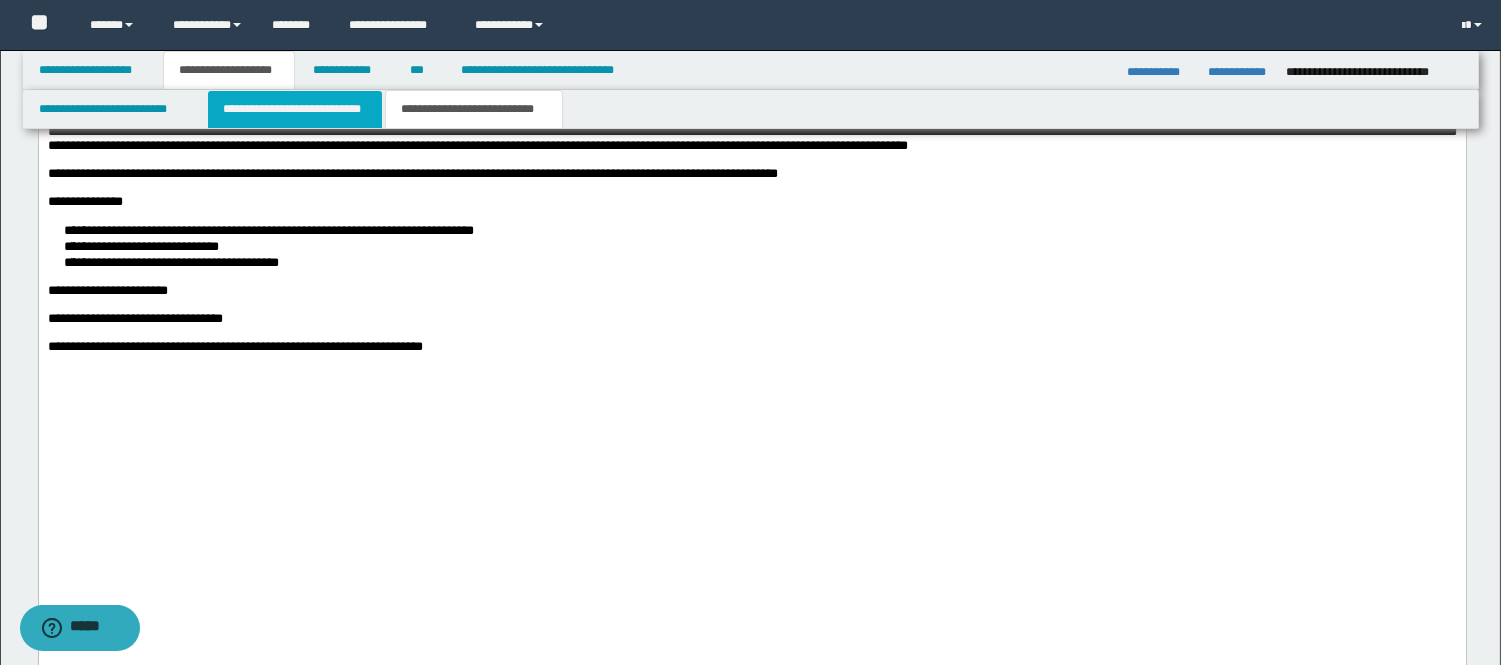 click on "**********" at bounding box center (295, 109) 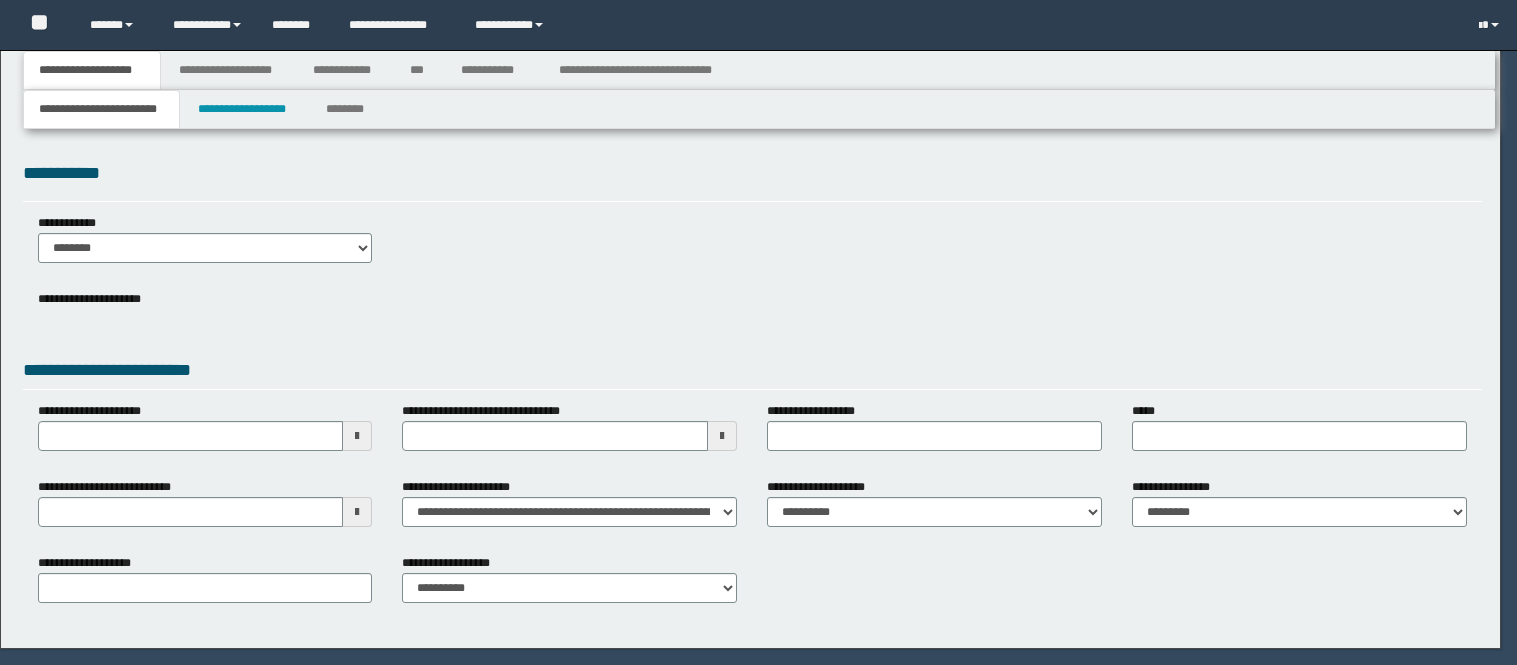 scroll, scrollTop: 0, scrollLeft: 0, axis: both 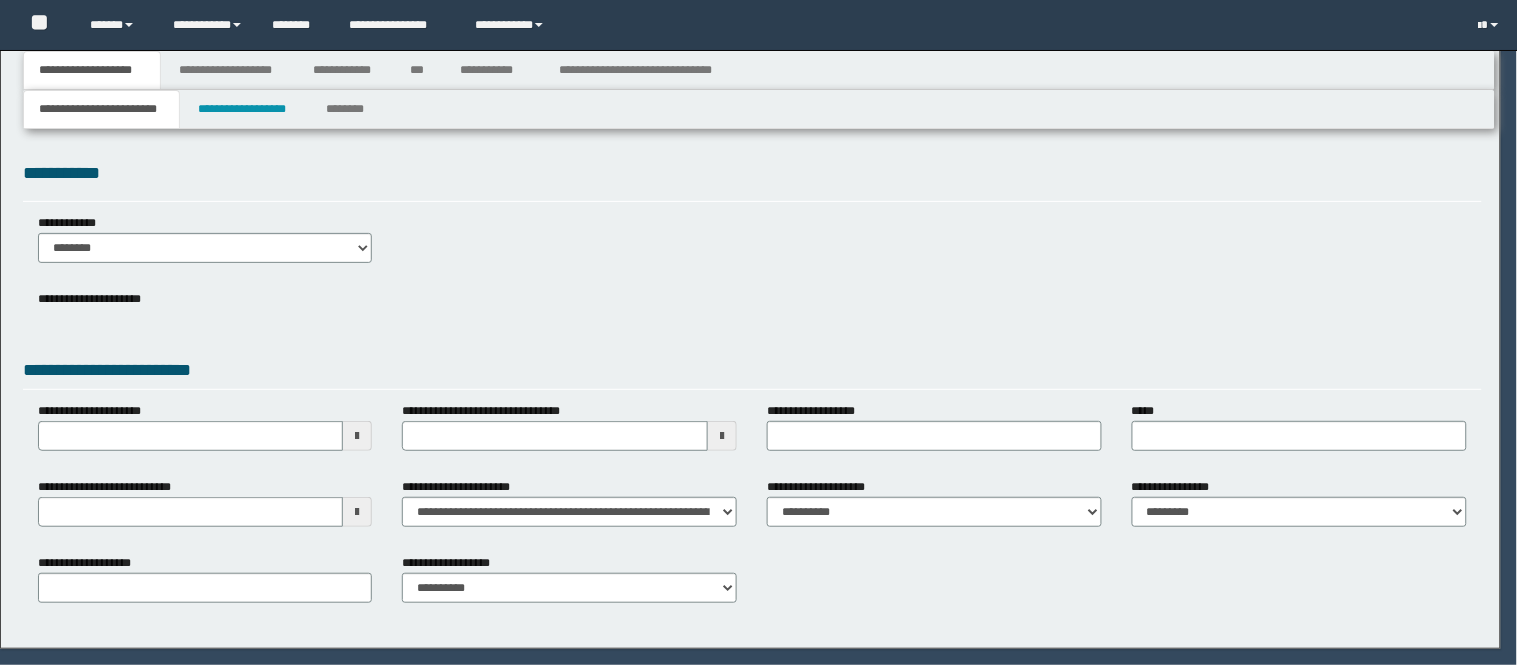 select on "*" 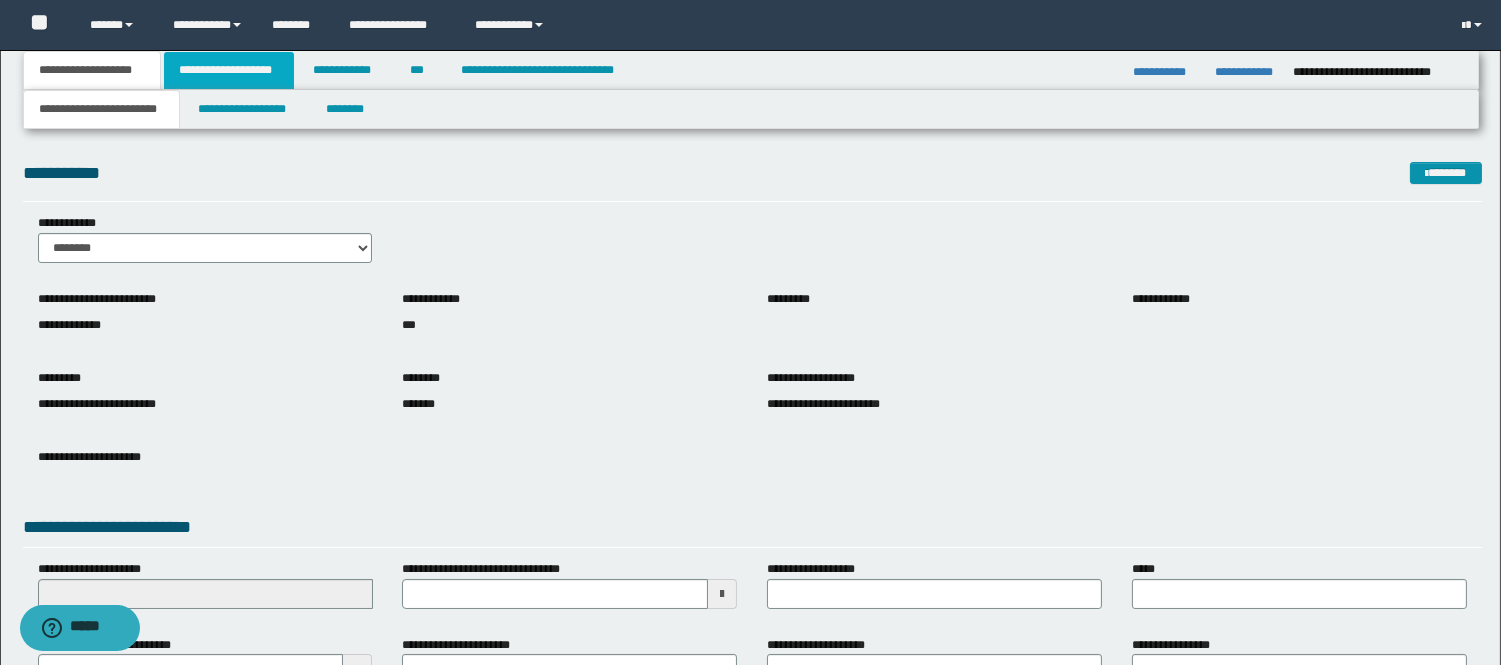 click on "**********" at bounding box center [229, 70] 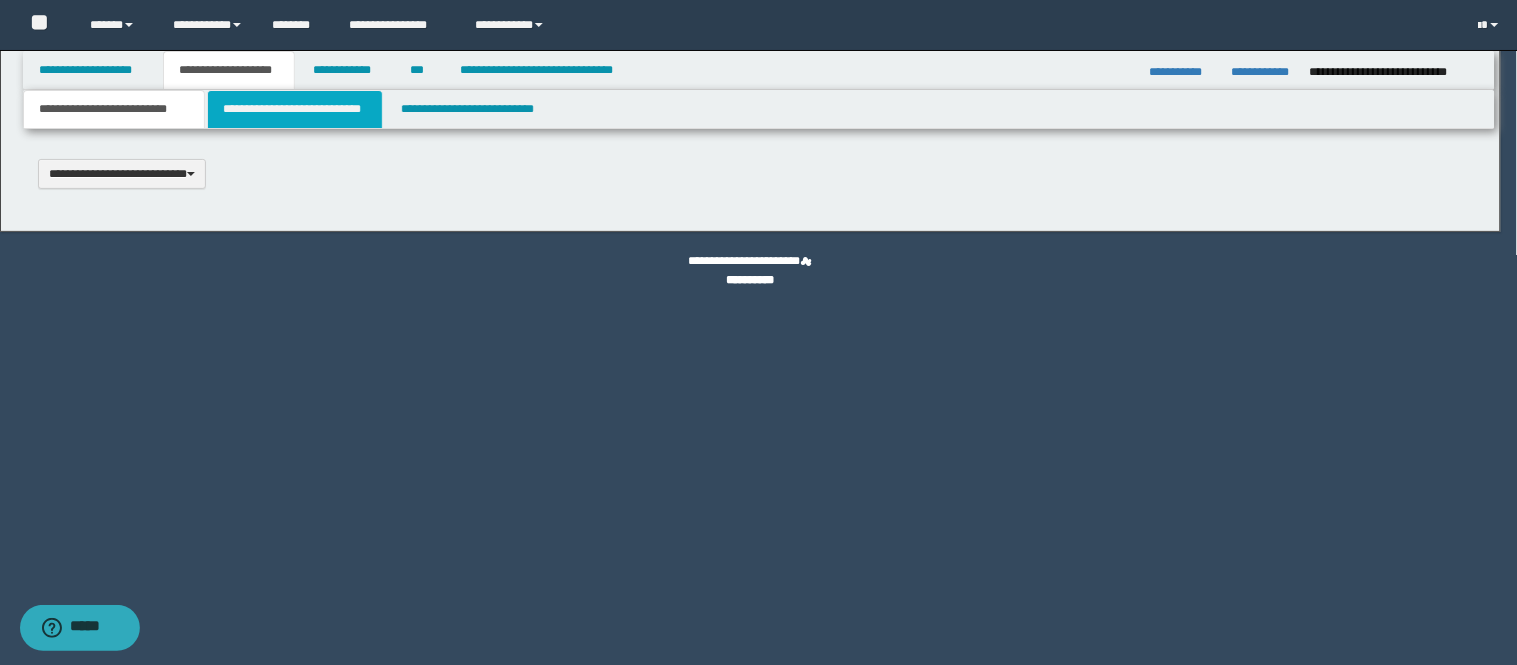 type 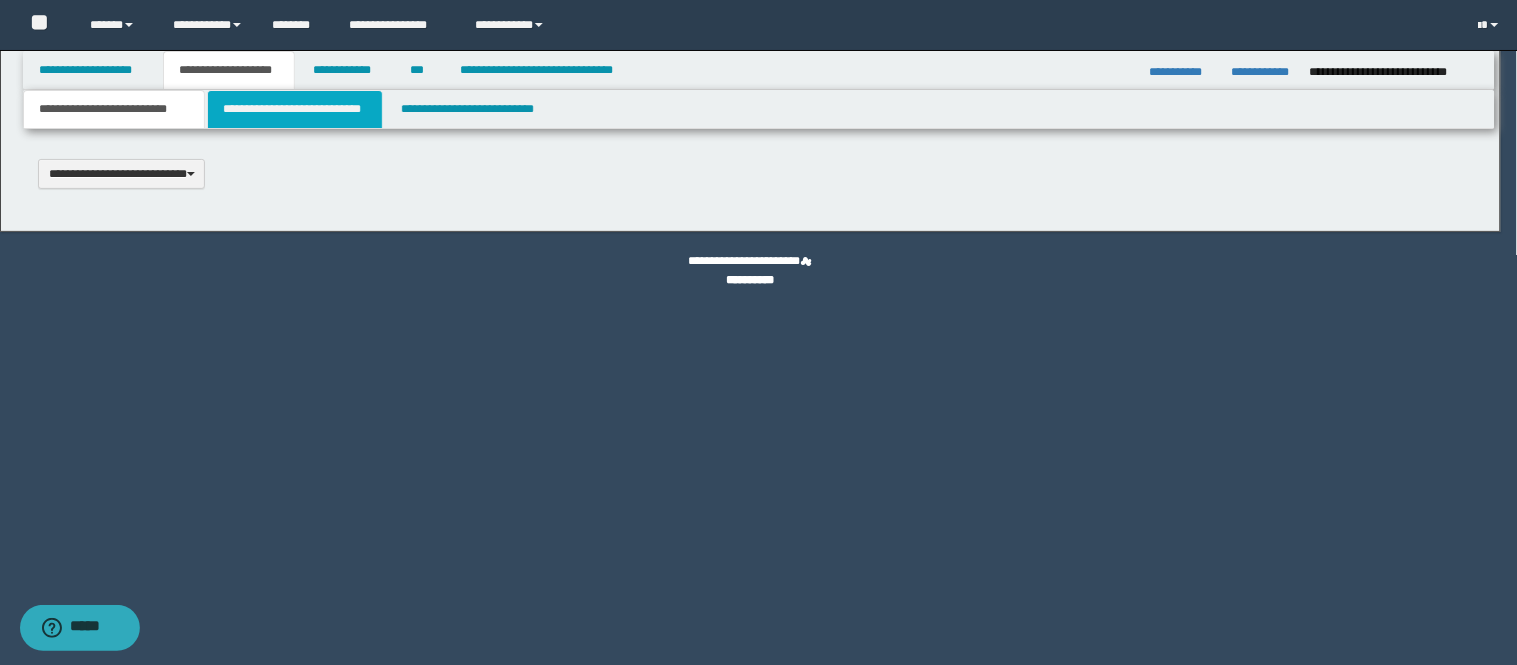 scroll, scrollTop: 0, scrollLeft: 0, axis: both 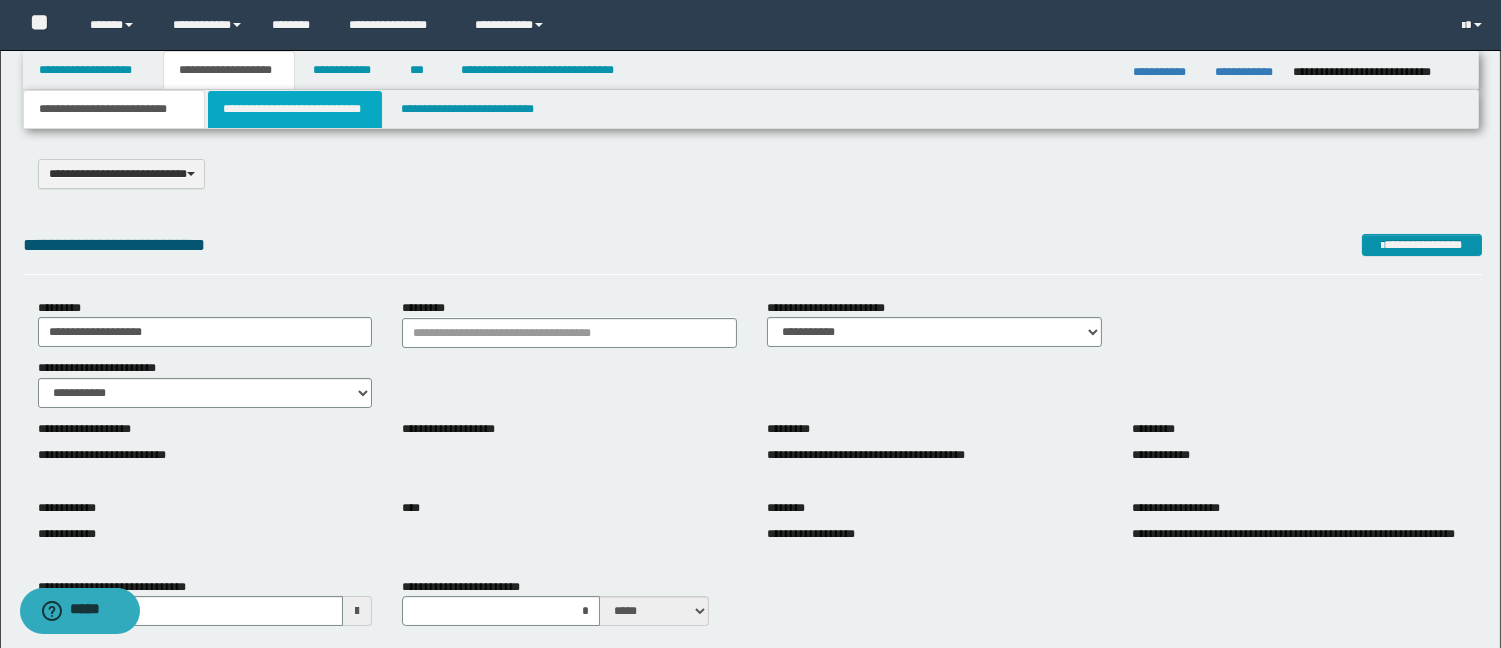 click on "**********" at bounding box center (295, 109) 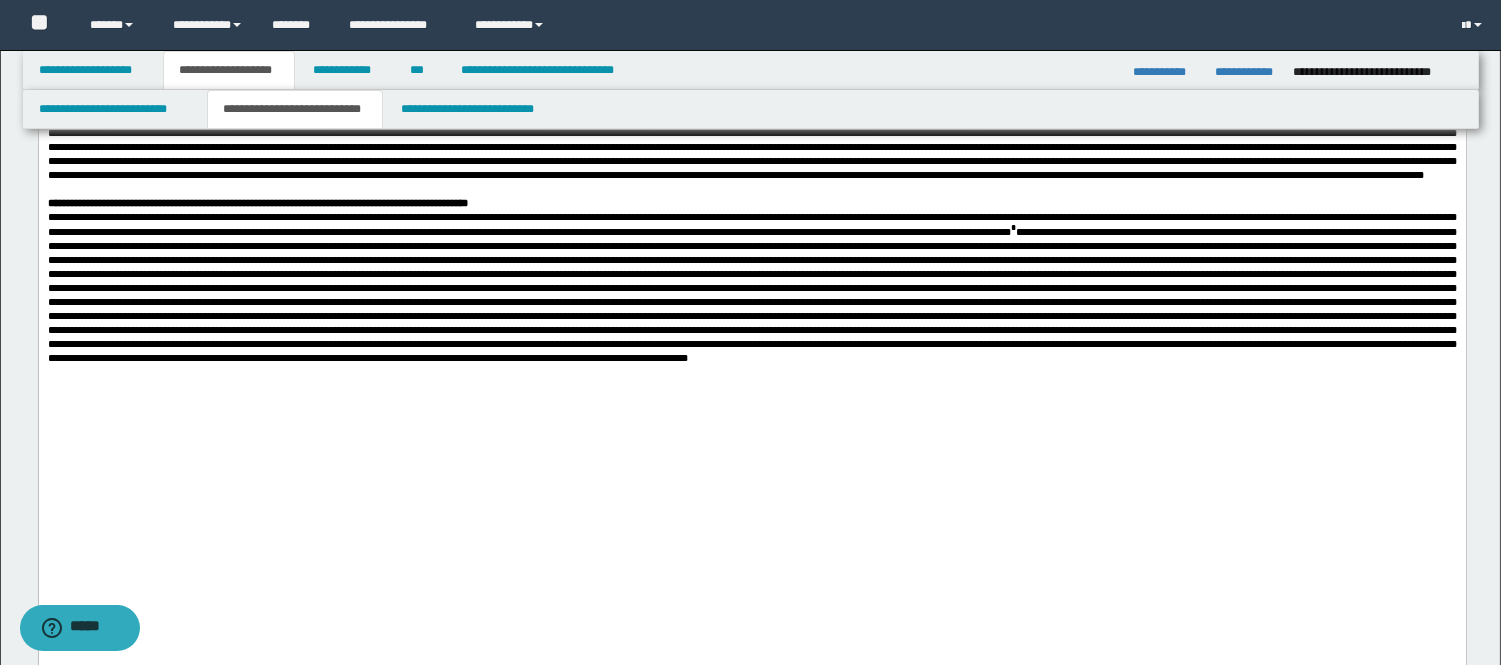 scroll, scrollTop: 777, scrollLeft: 0, axis: vertical 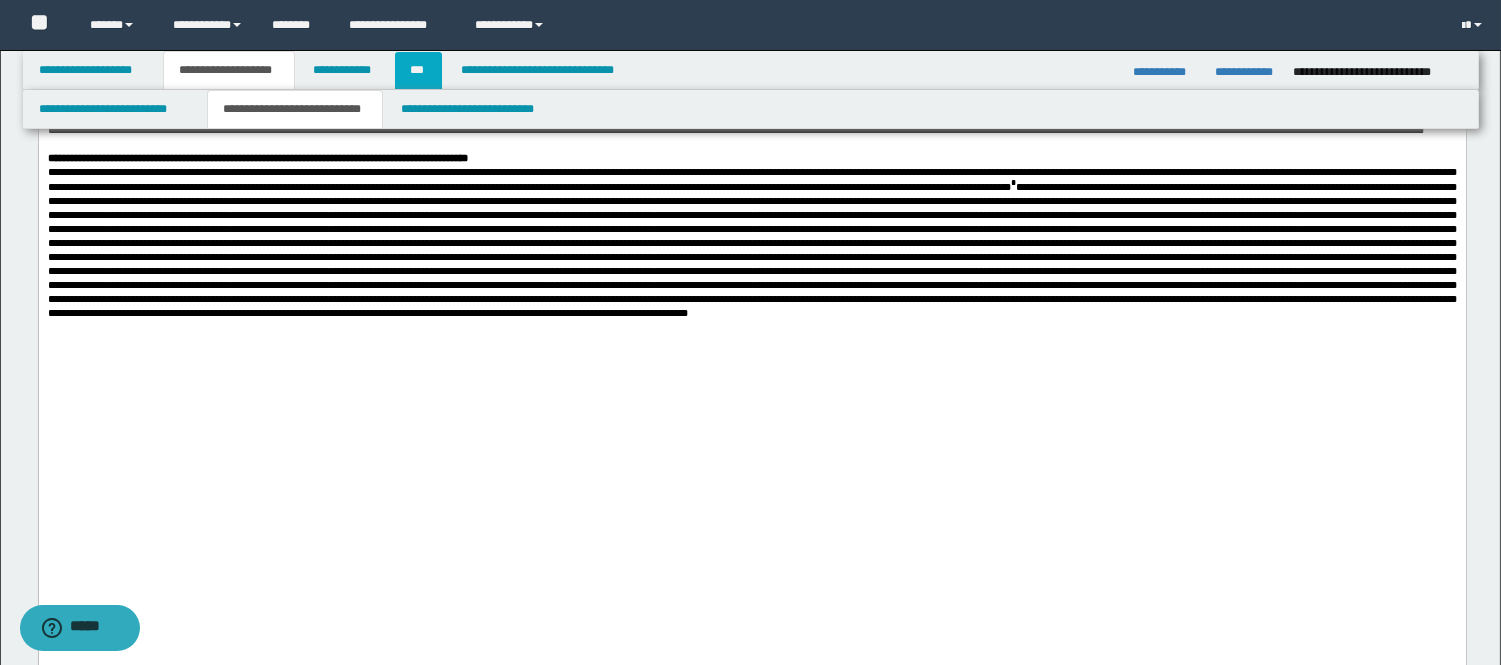 click on "***" at bounding box center (418, 70) 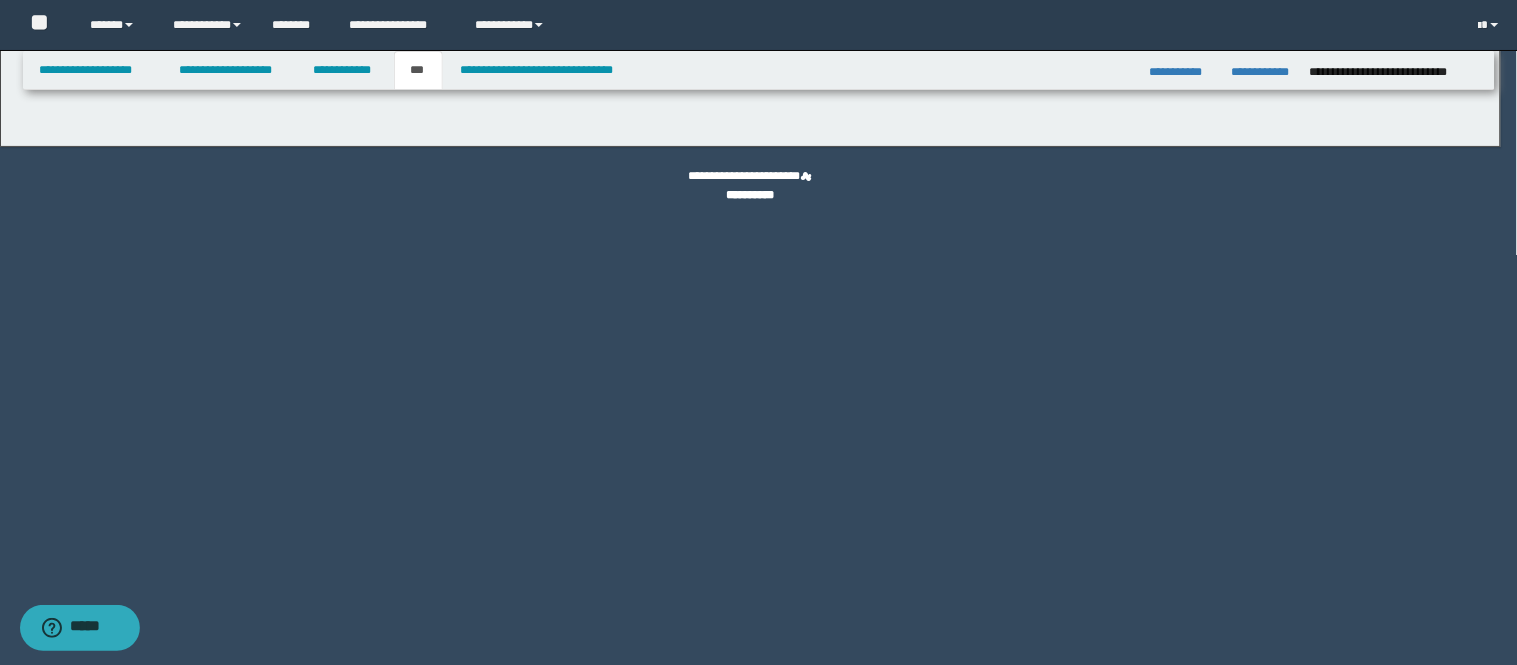 select on "**" 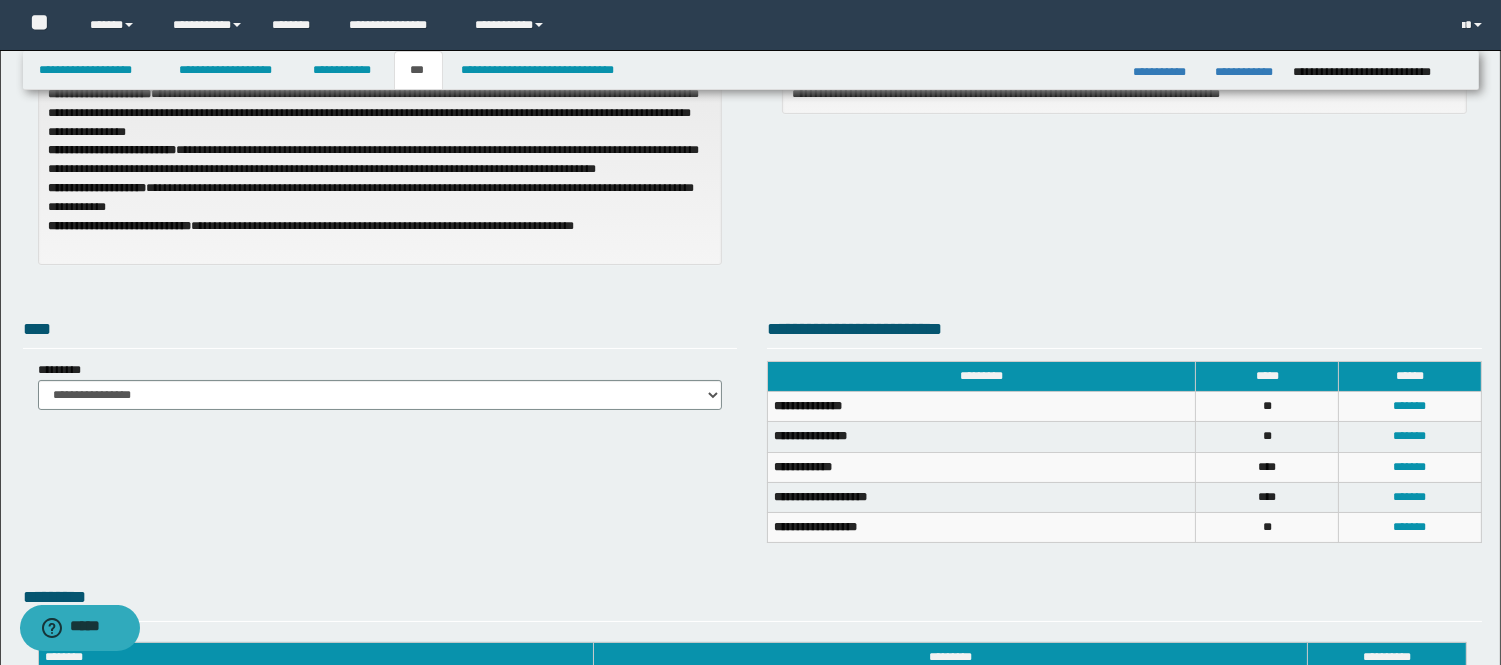 scroll, scrollTop: 222, scrollLeft: 0, axis: vertical 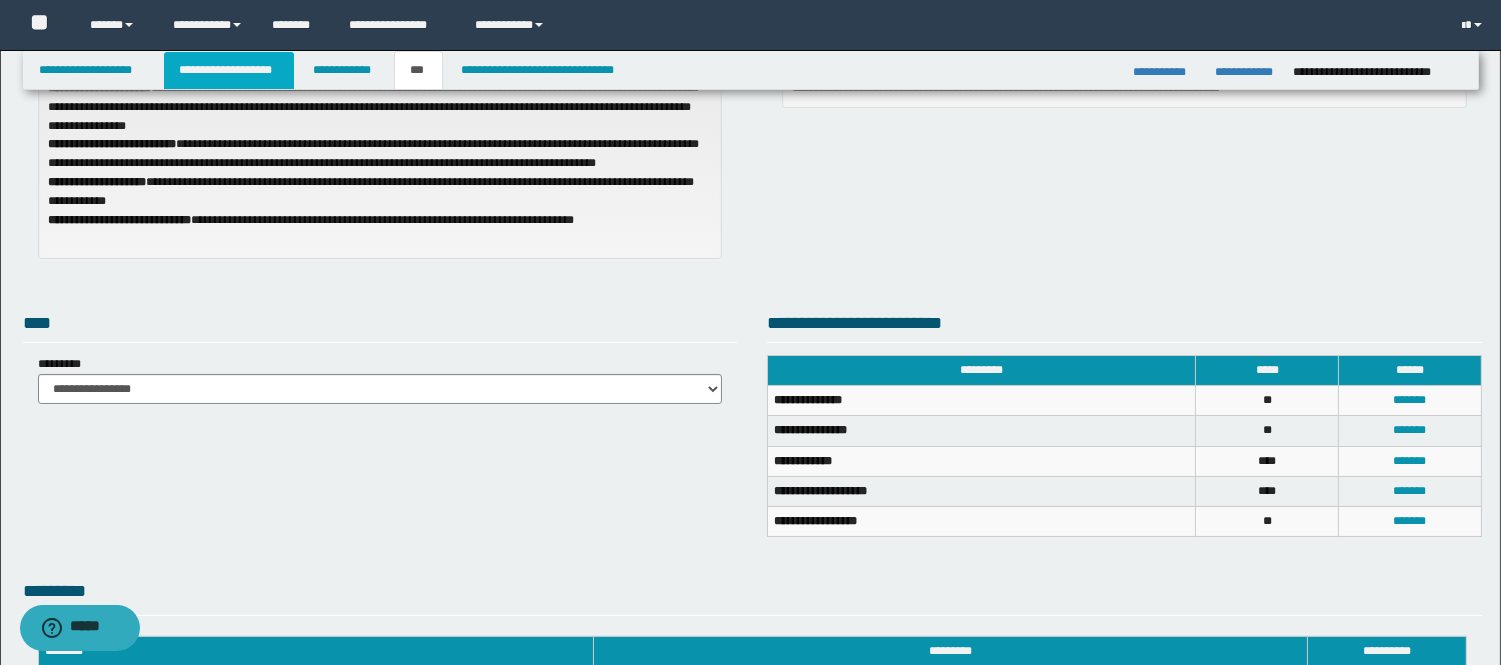 click on "**********" at bounding box center [229, 70] 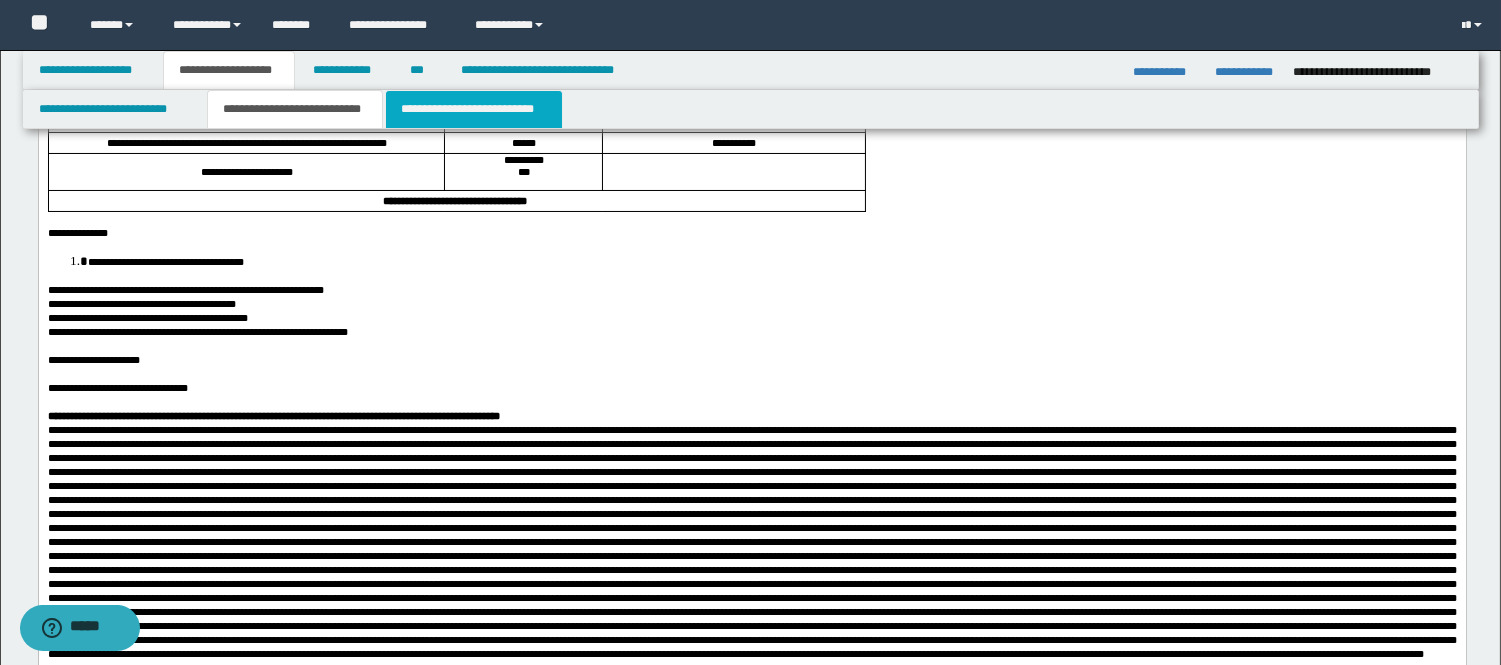 click on "**********" at bounding box center [474, 109] 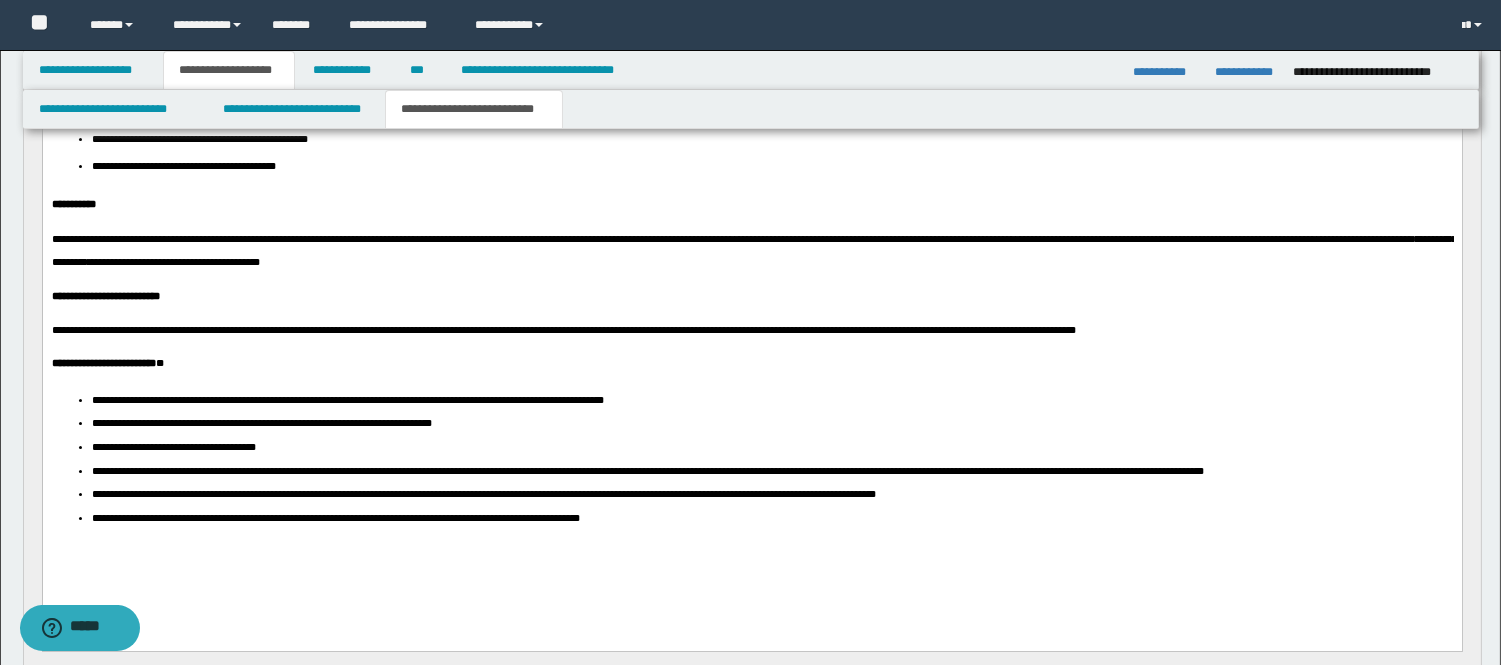 scroll, scrollTop: 333, scrollLeft: 0, axis: vertical 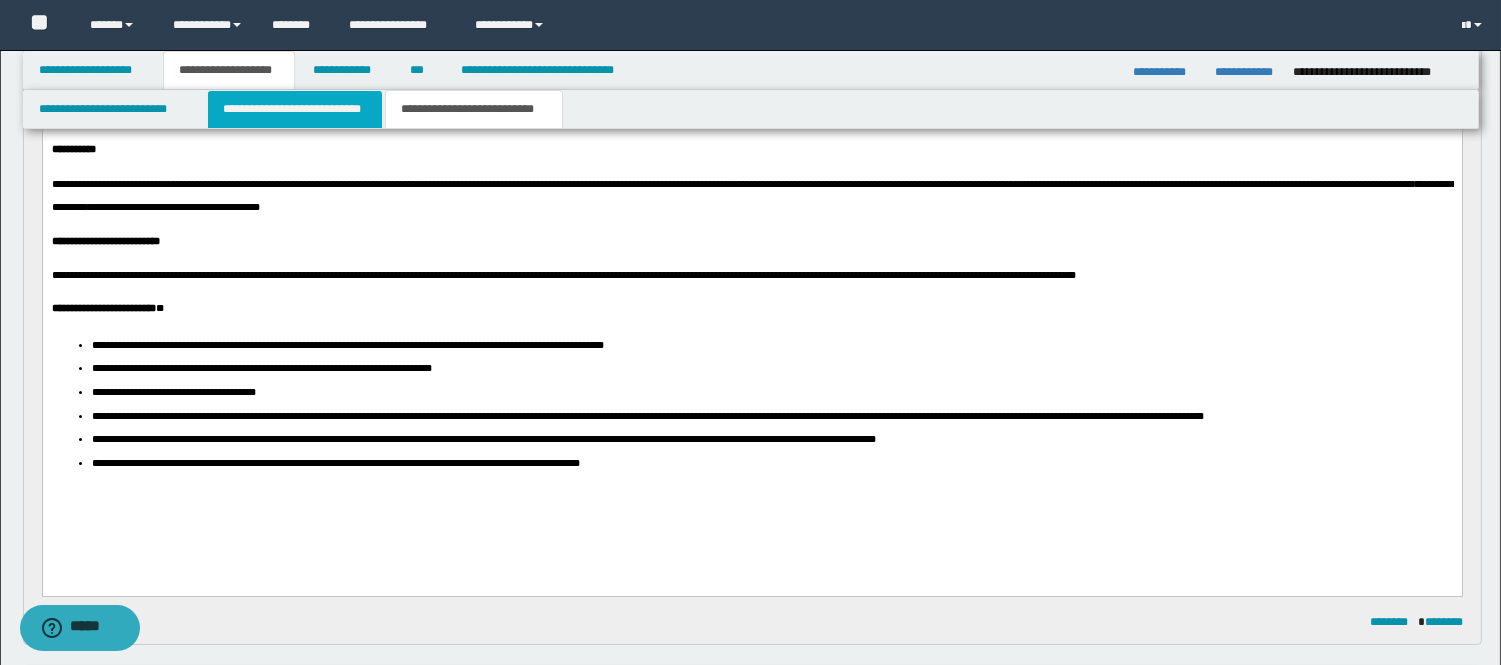 click on "**********" at bounding box center [295, 109] 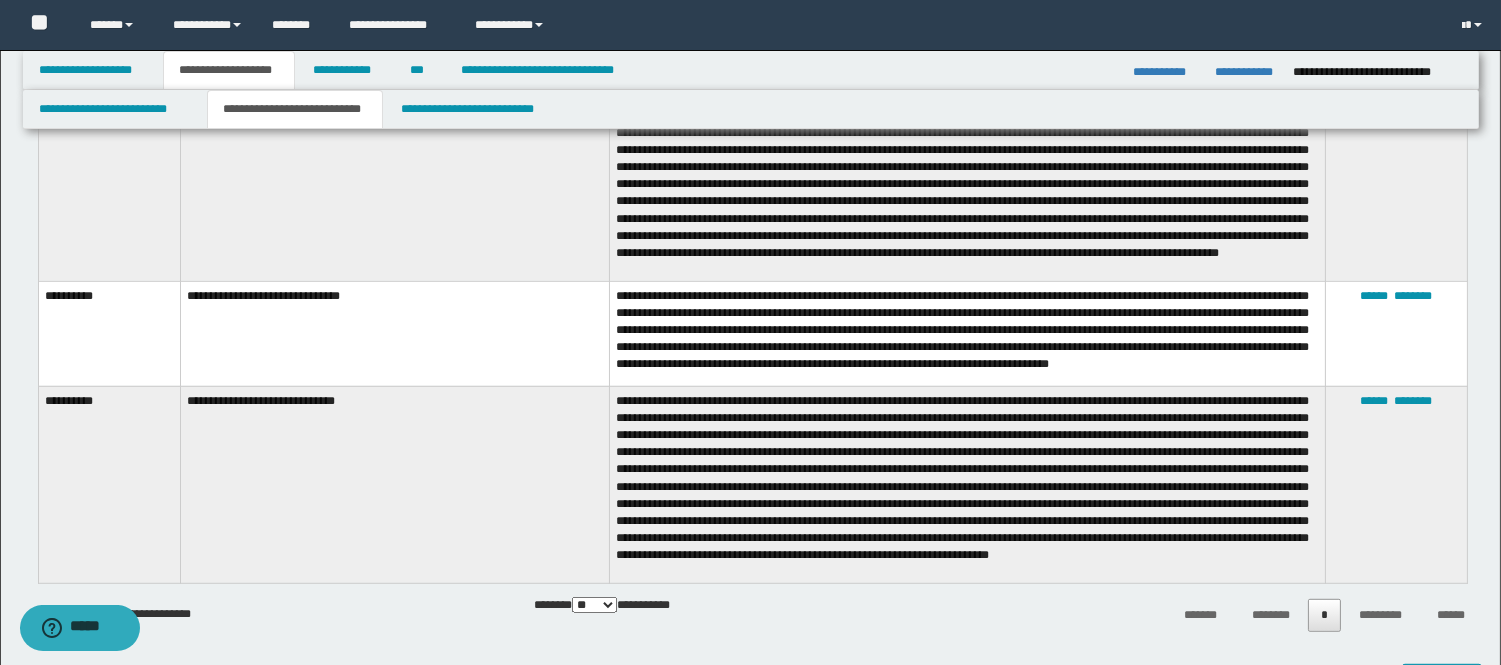 scroll, scrollTop: 2293, scrollLeft: 0, axis: vertical 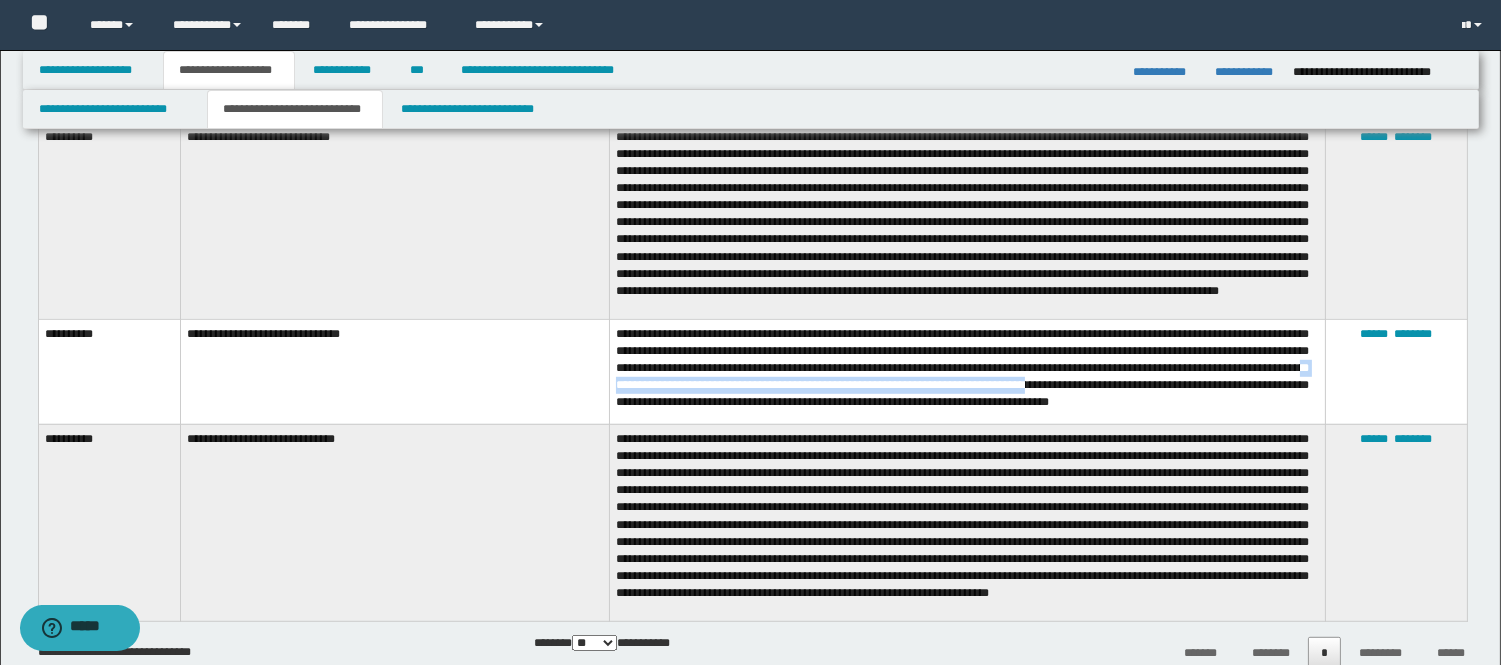 drag, startPoint x: 783, startPoint y: 370, endPoint x: 1251, endPoint y: 373, distance: 468.0096 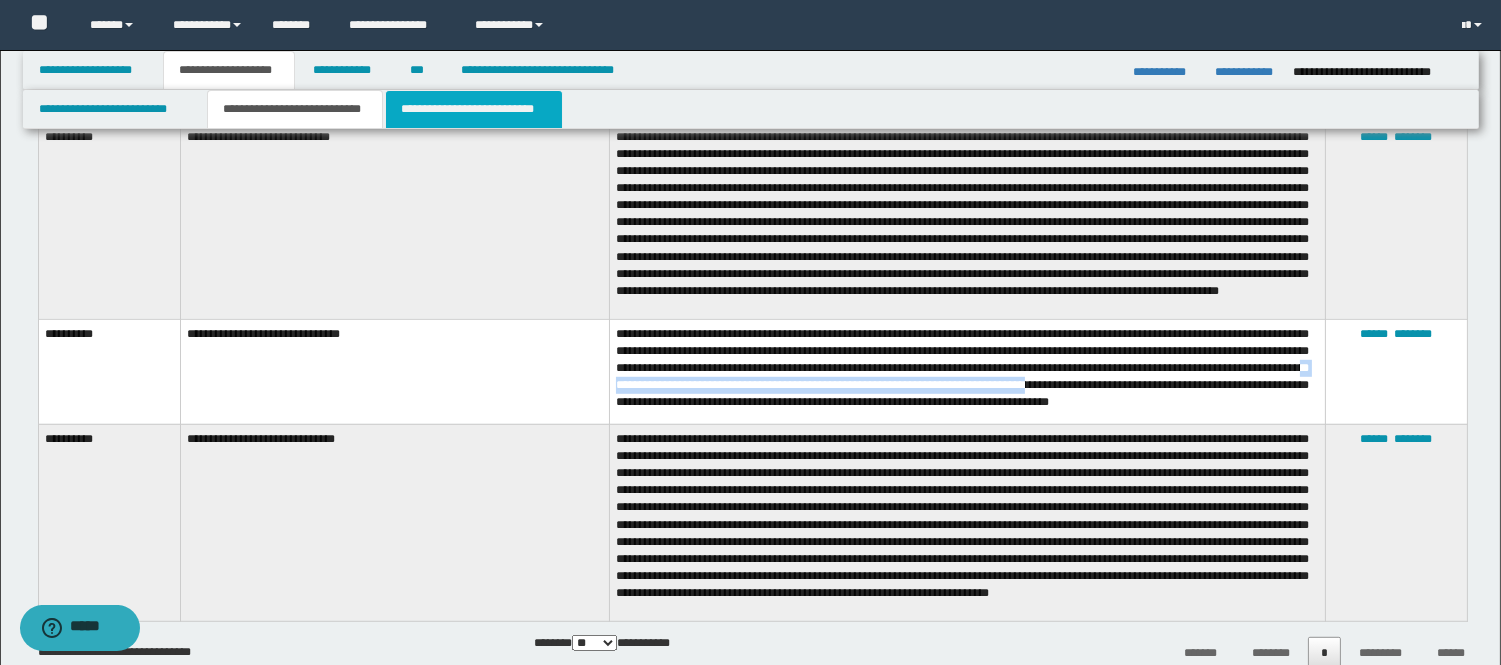 click on "**********" at bounding box center [474, 109] 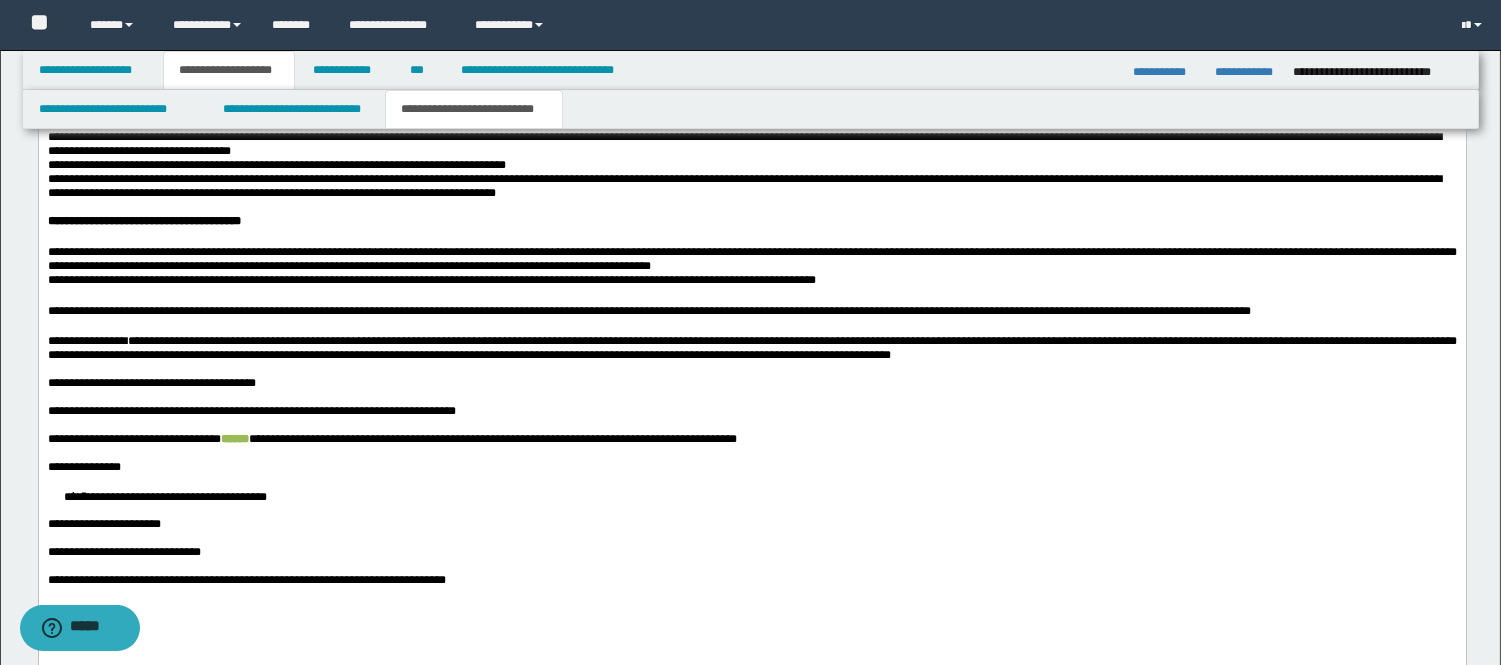scroll, scrollTop: 2888, scrollLeft: 0, axis: vertical 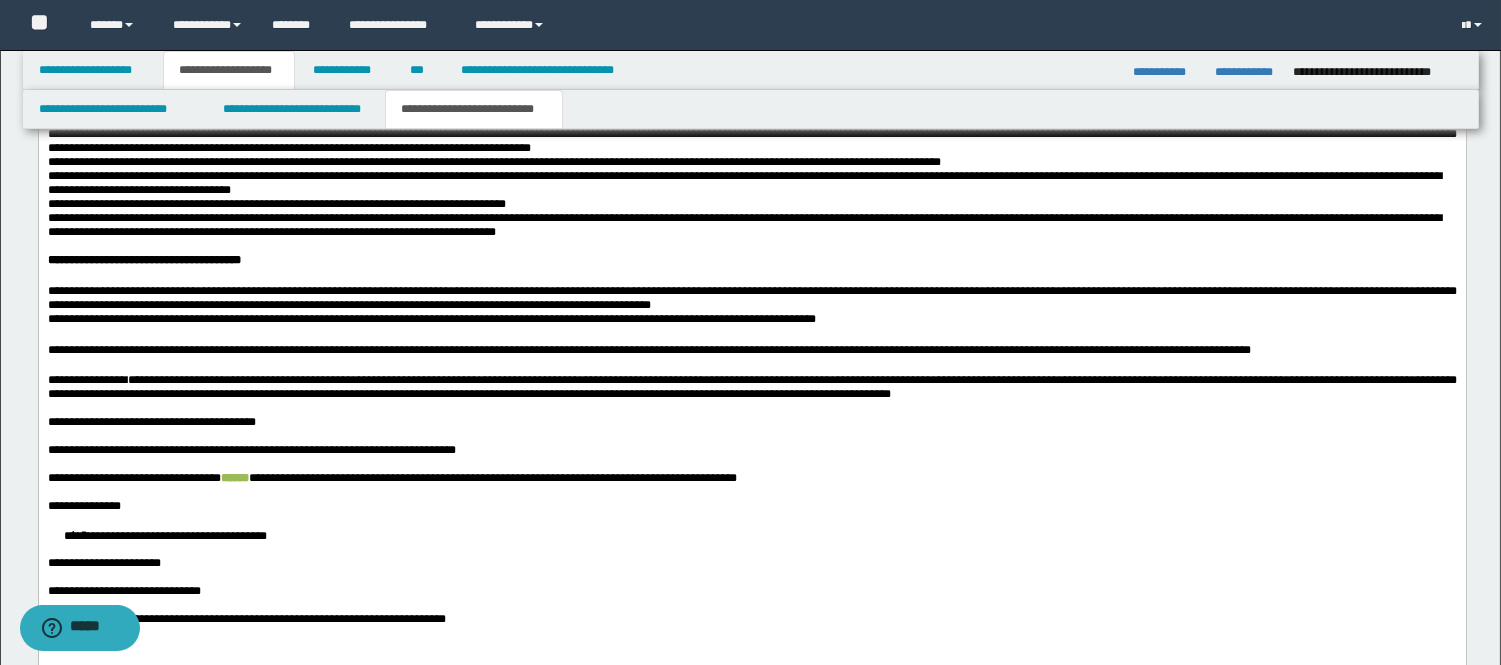 click on "**********" at bounding box center [751, 422] 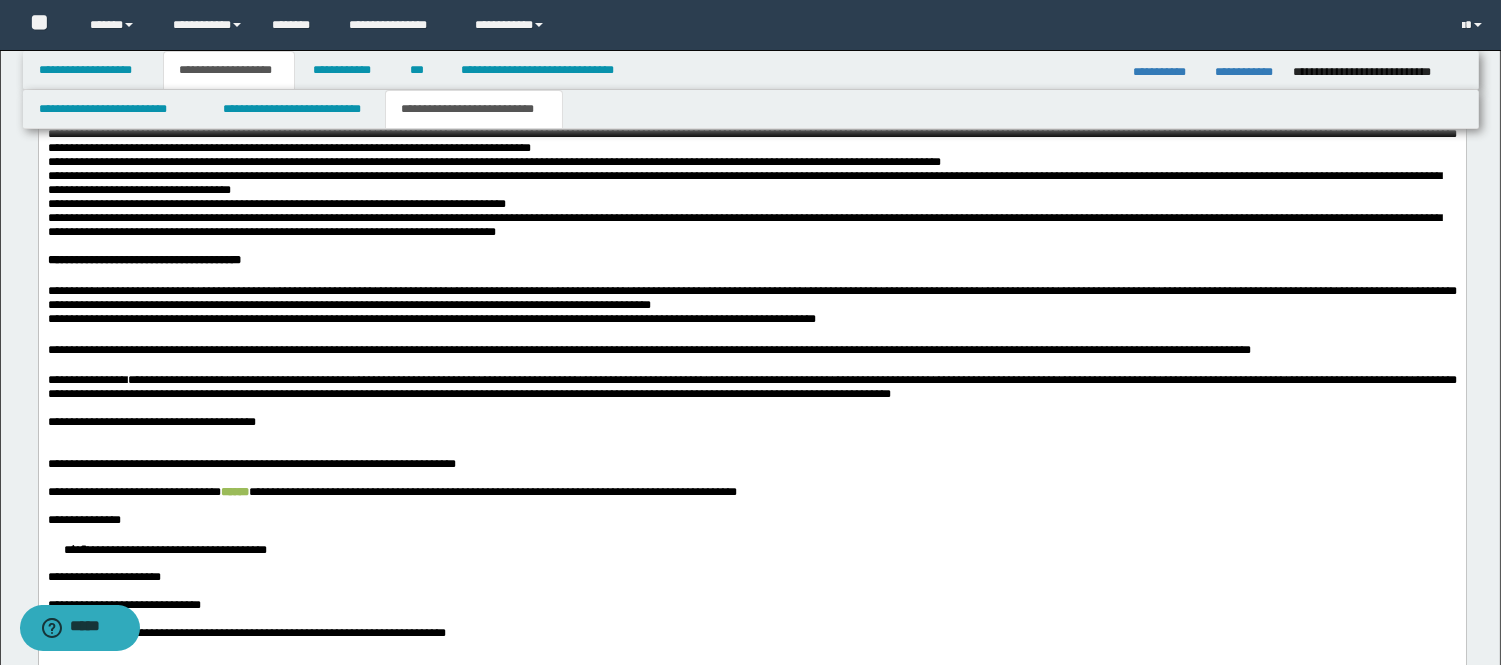 type 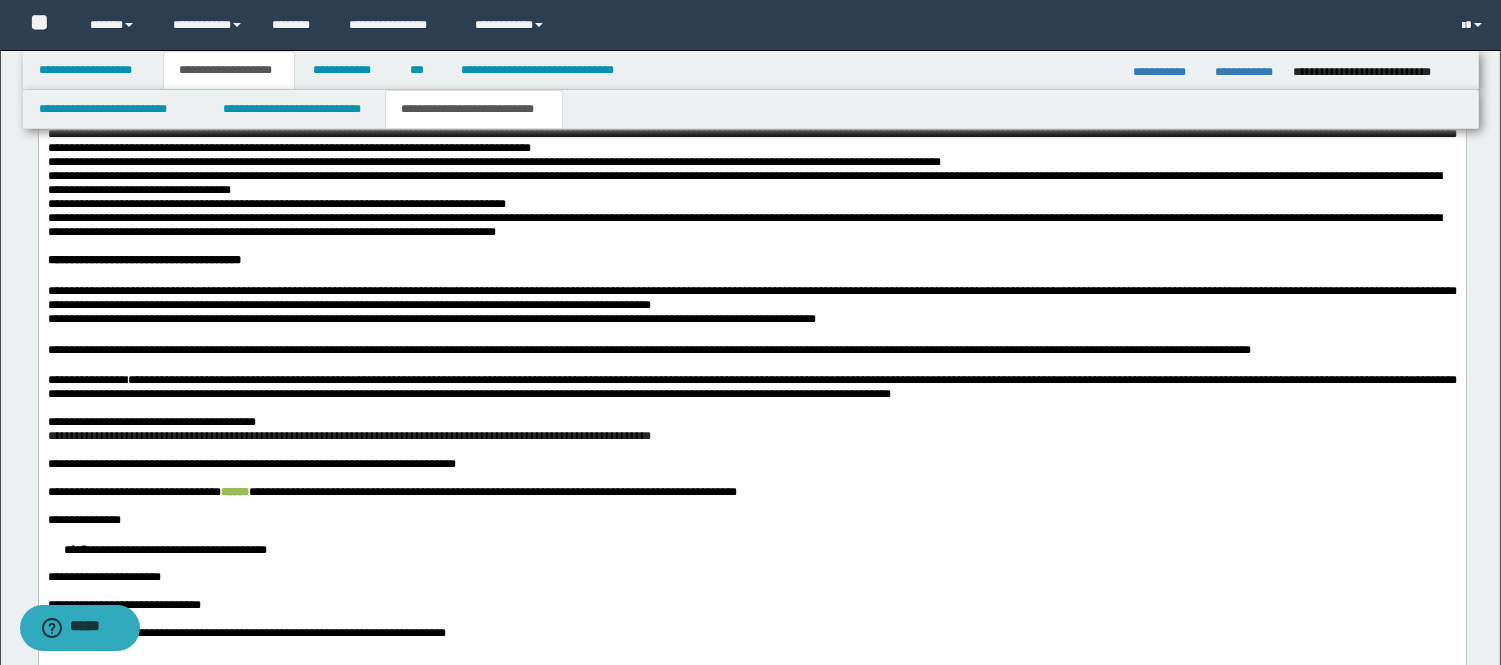 click on "**********" at bounding box center (348, 436) 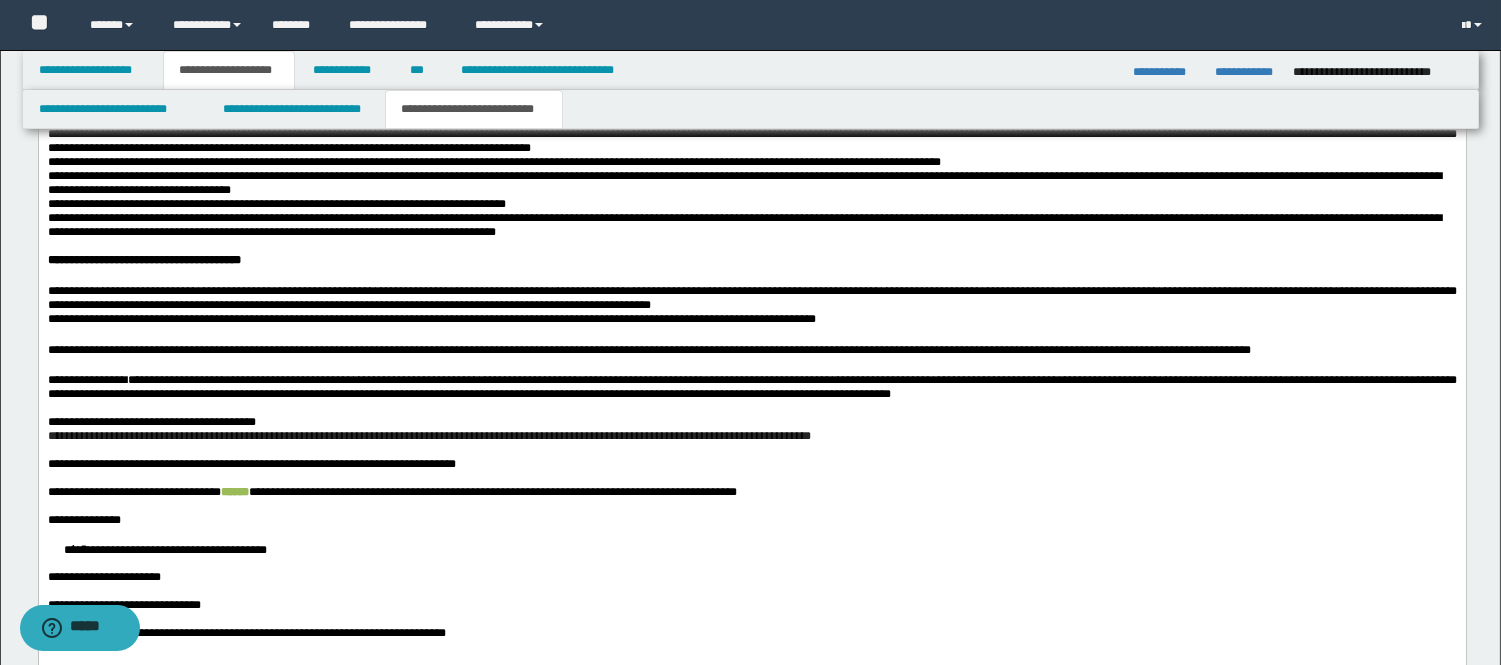click on "**********" at bounding box center (428, 436) 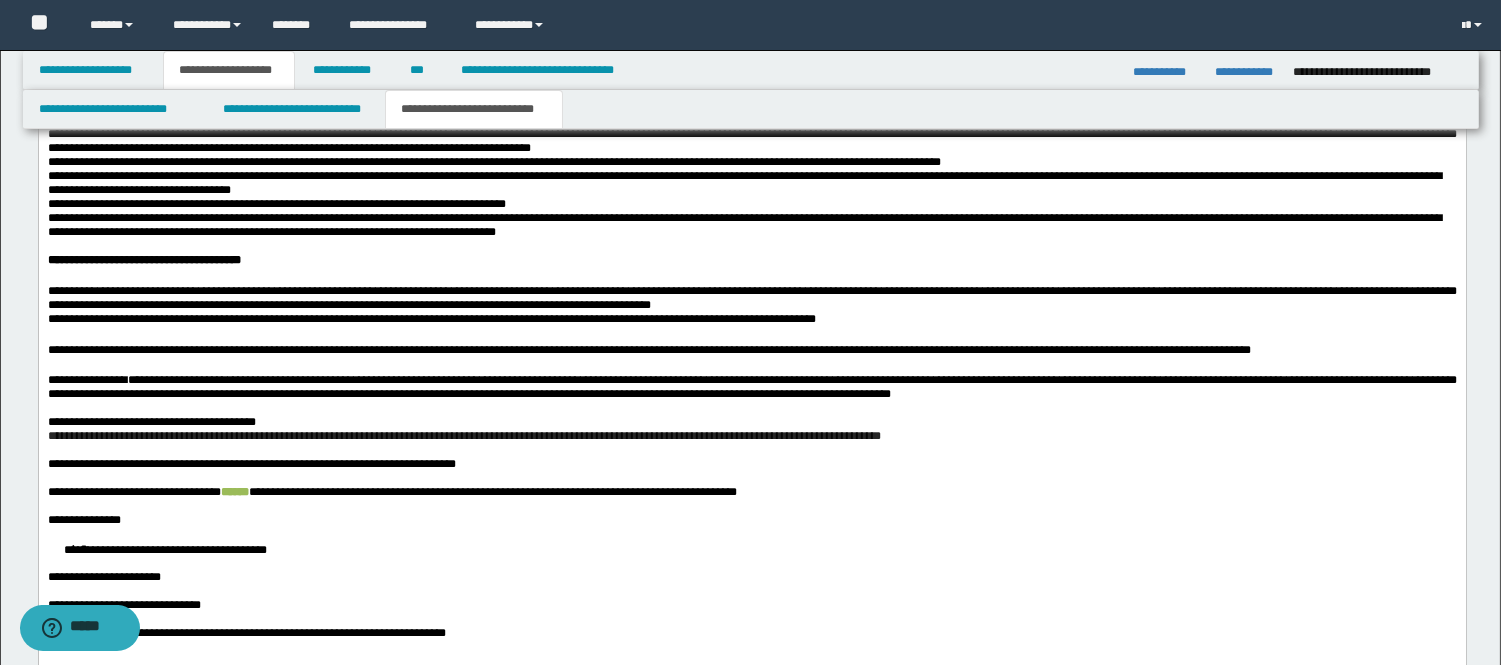 click on "**********" at bounding box center (463, 436) 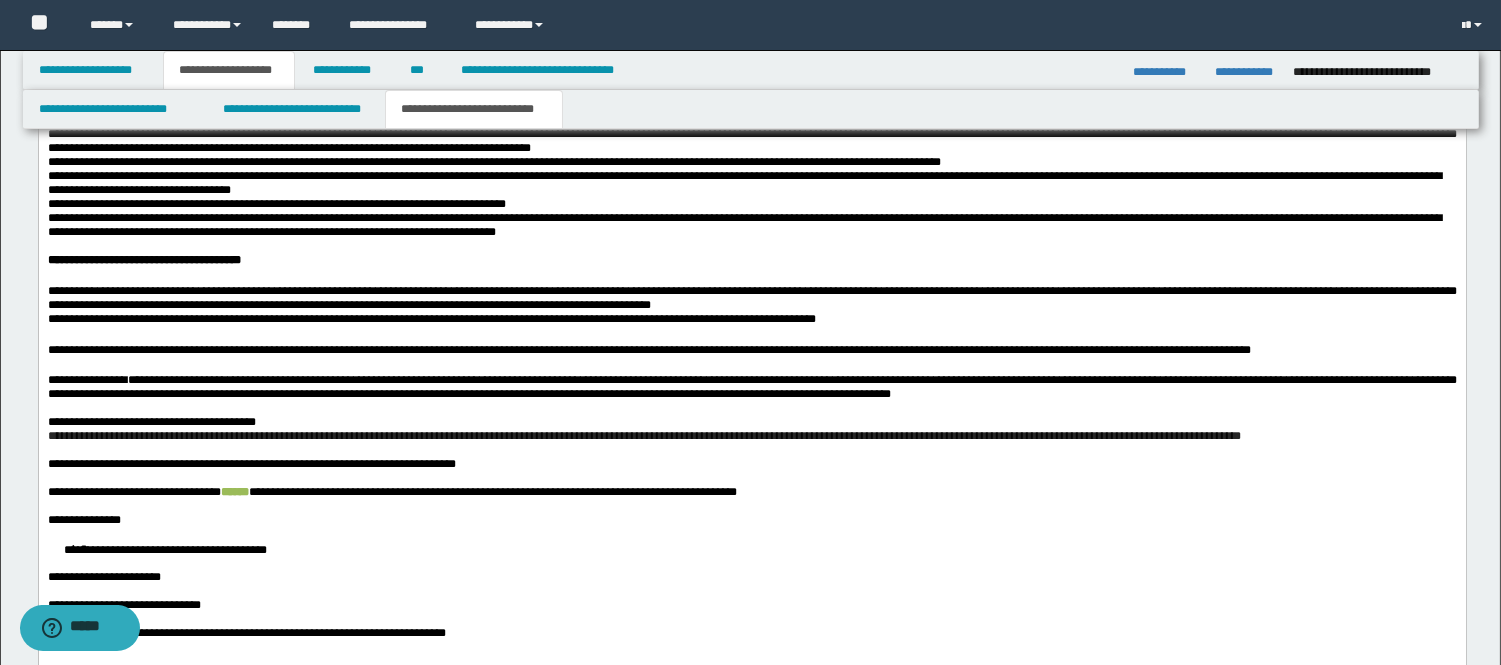 click at bounding box center [751, 450] 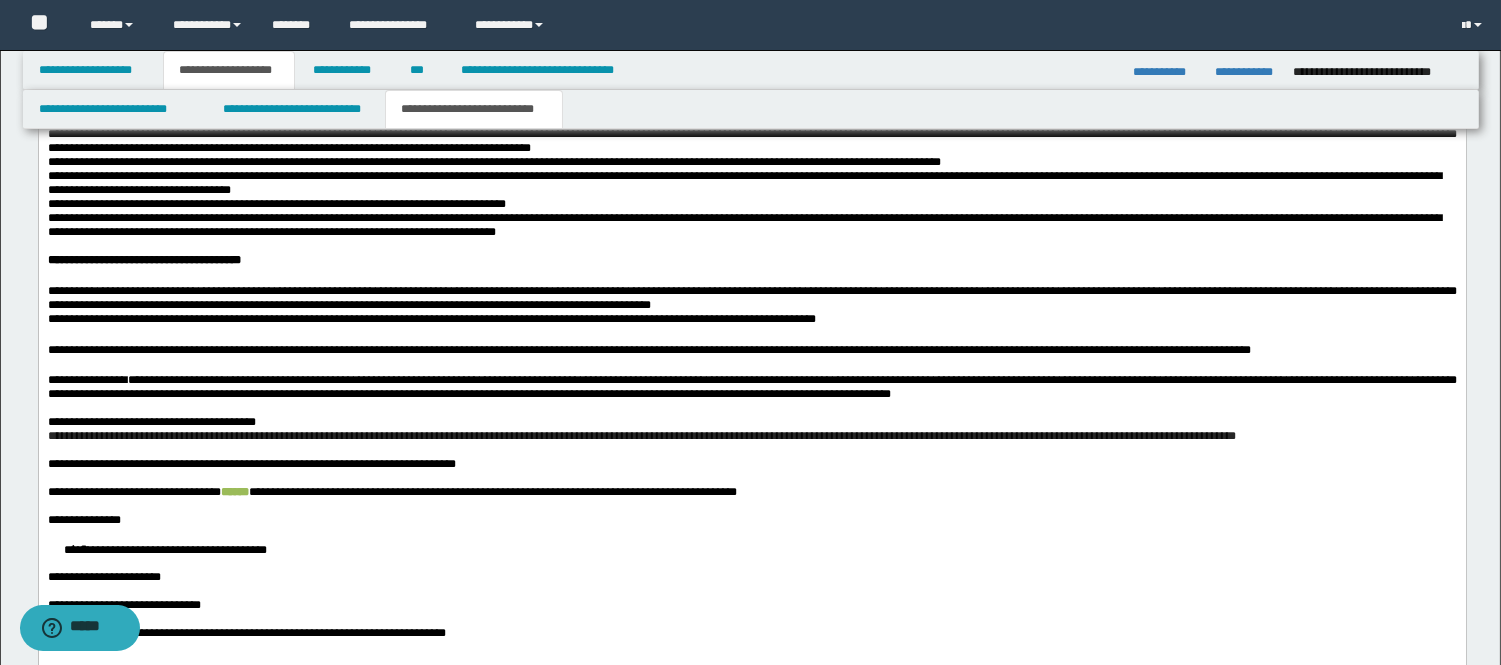 click on "**********" at bounding box center (641, 436) 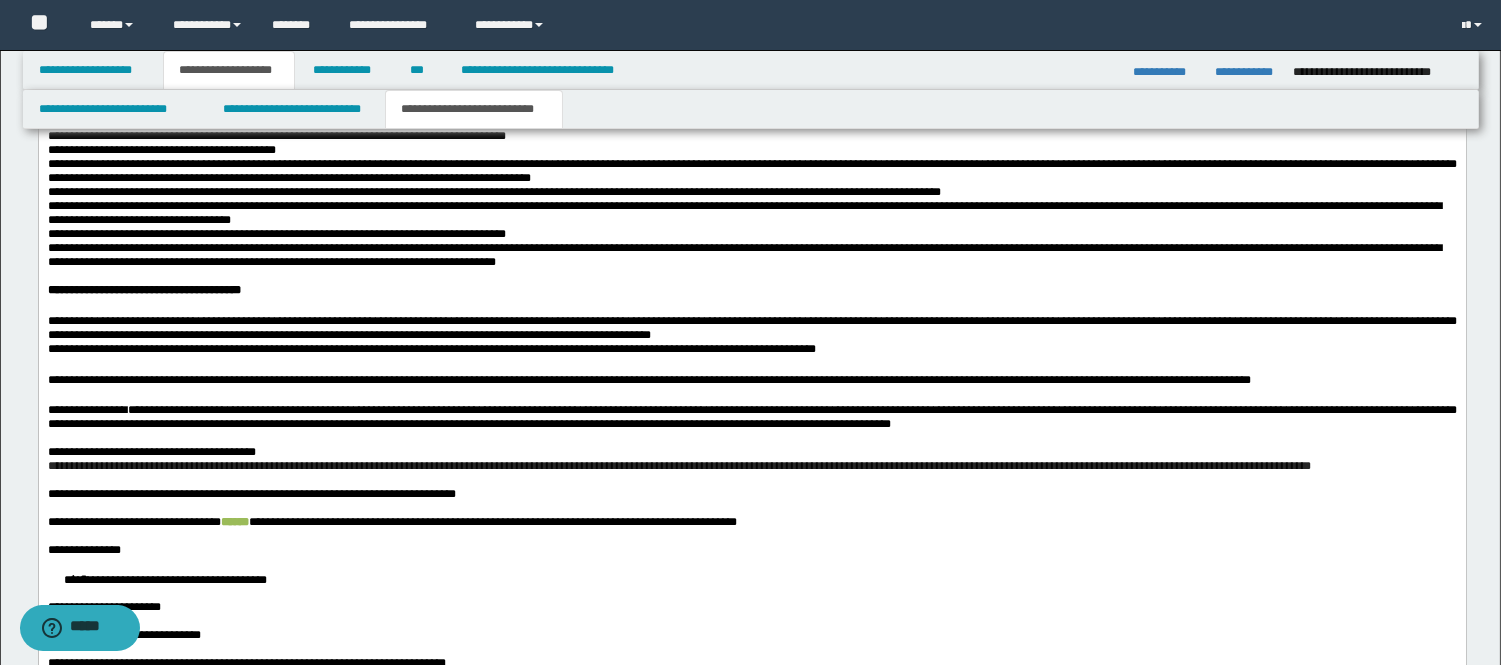 scroll, scrollTop: 2911, scrollLeft: 0, axis: vertical 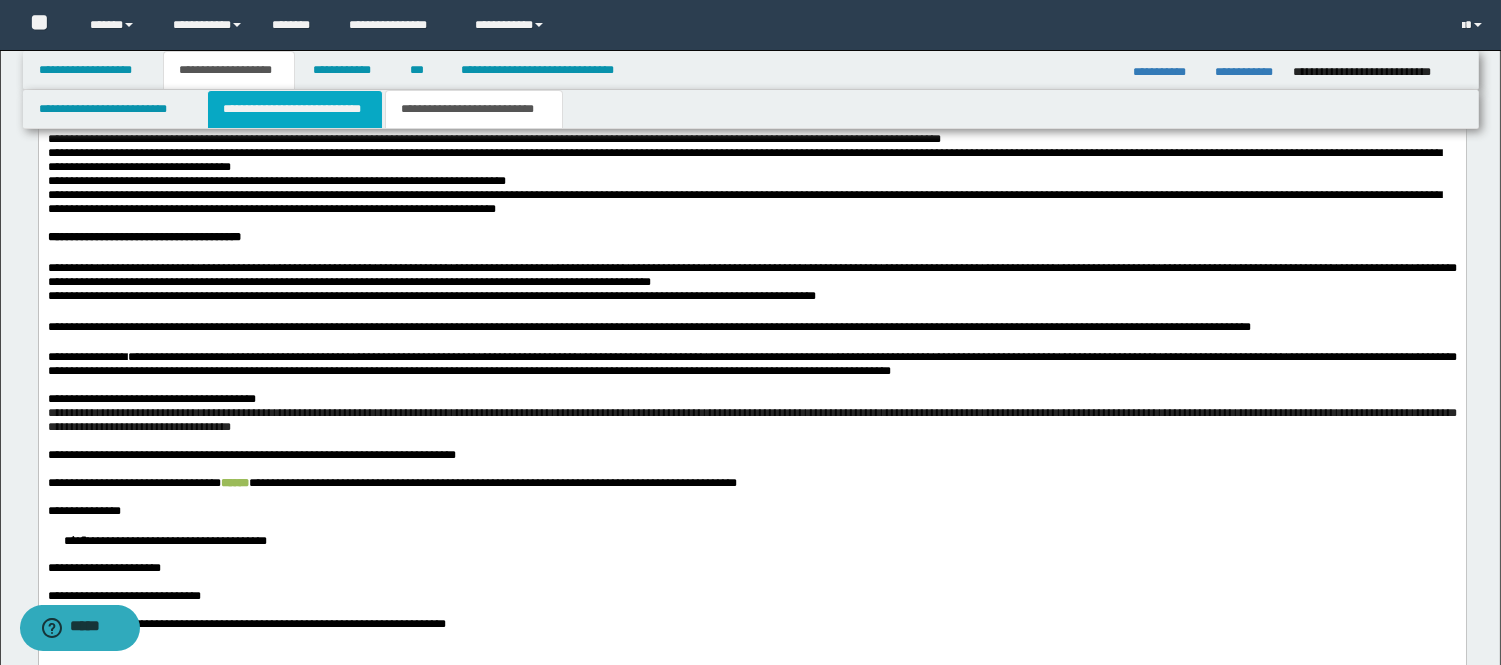 click on "**********" at bounding box center [295, 109] 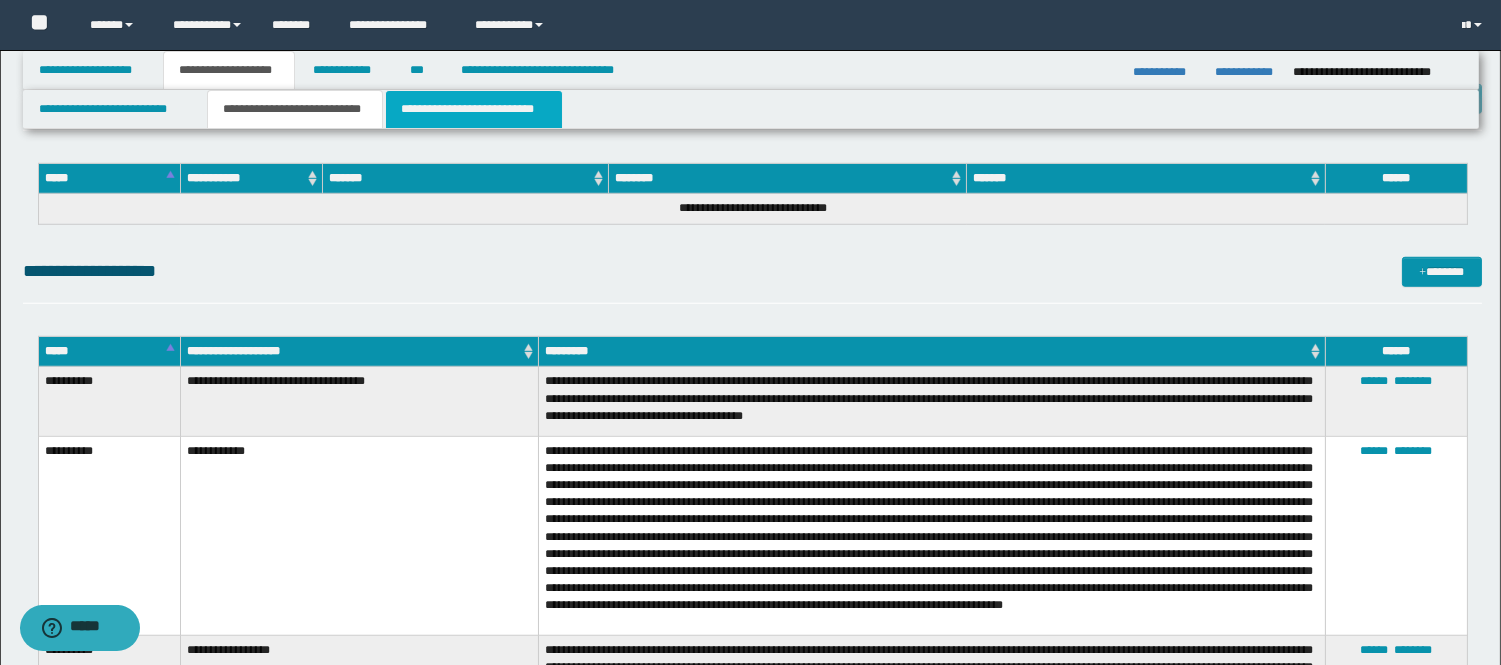 click on "**********" at bounding box center (474, 109) 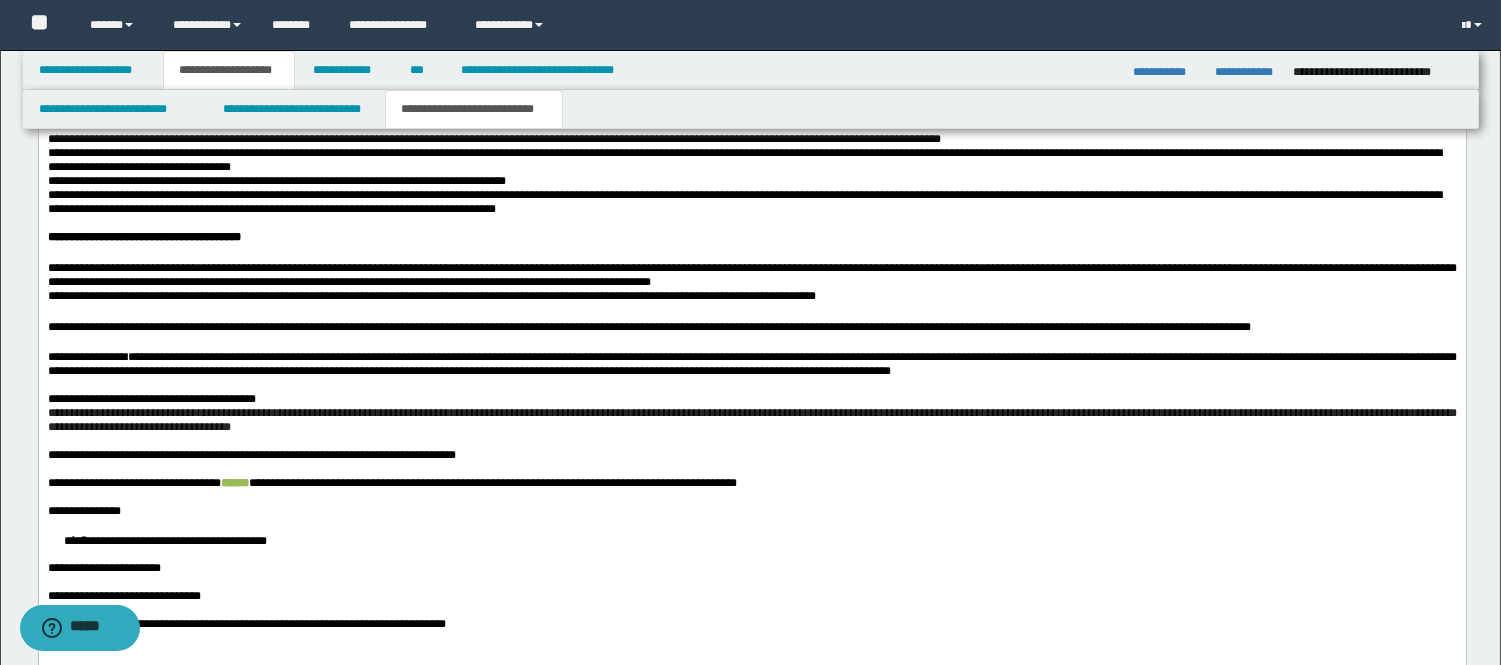 scroll, scrollTop: 0, scrollLeft: 0, axis: both 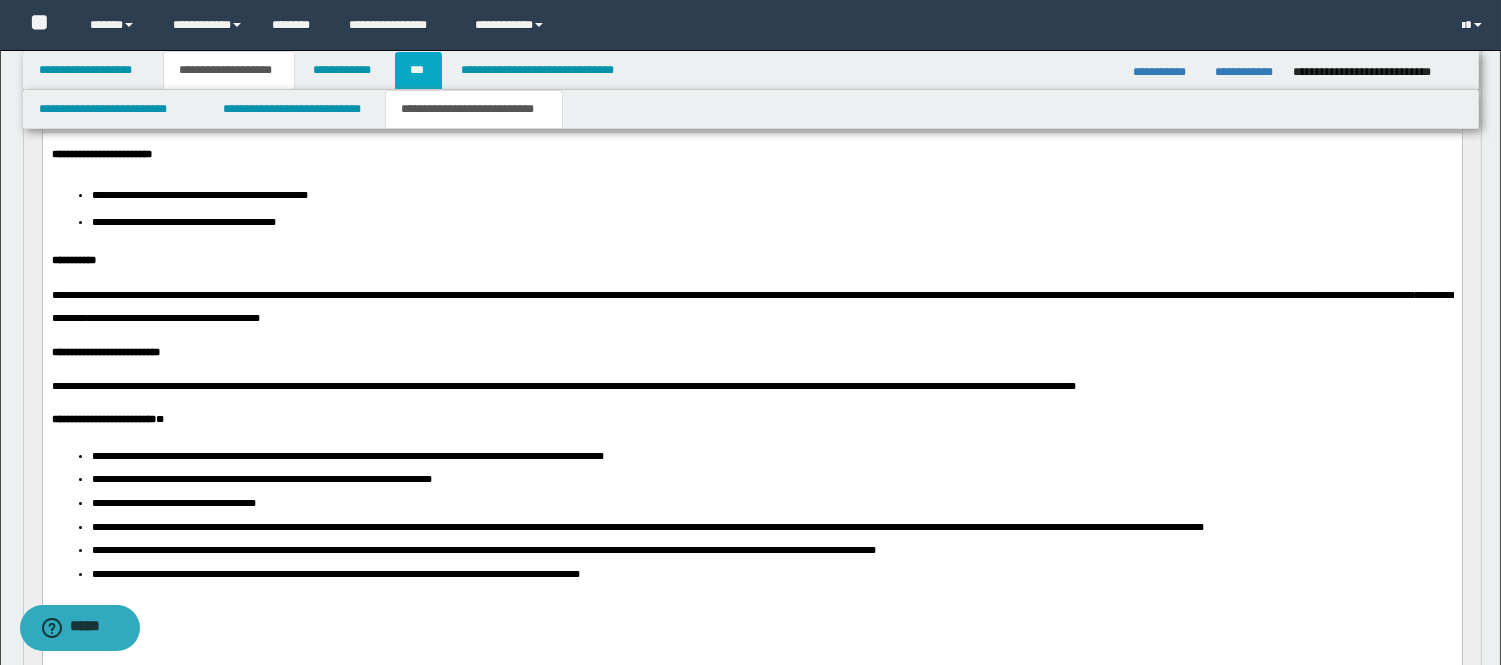 click on "***" at bounding box center (418, 70) 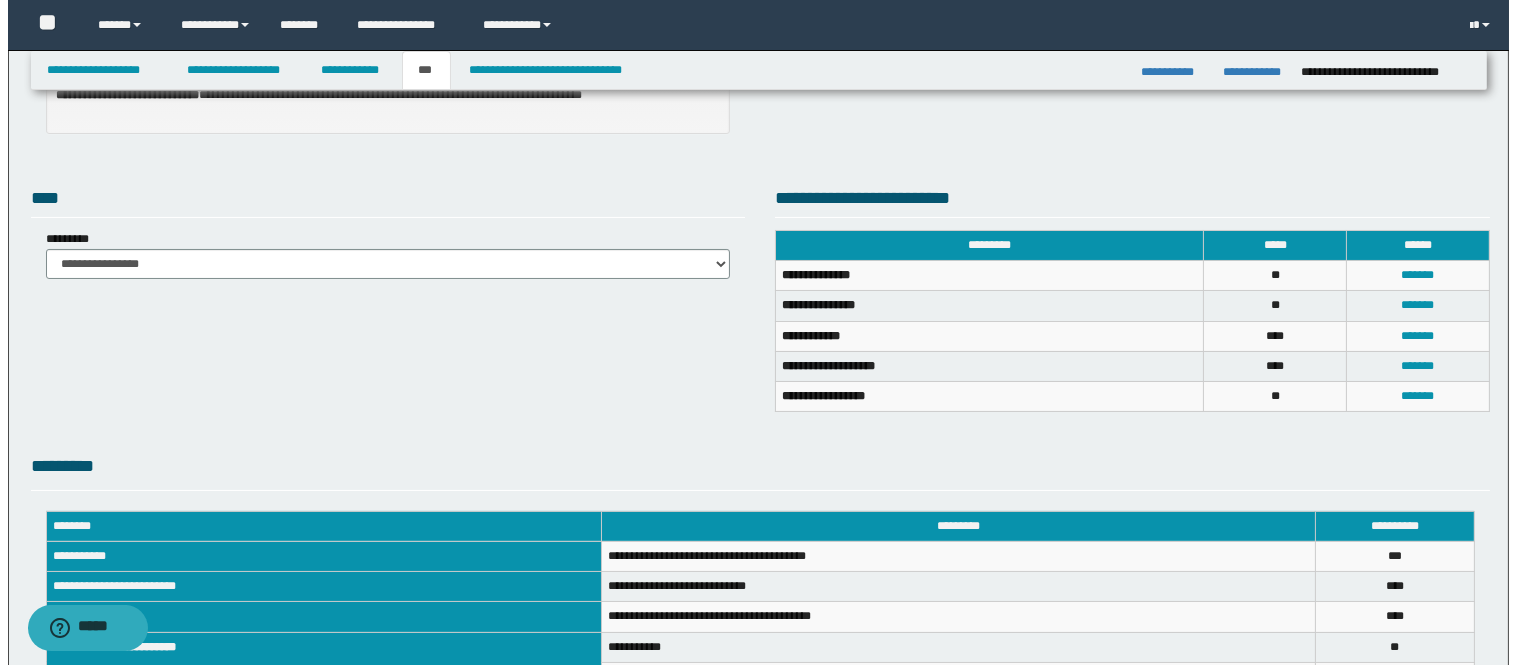 scroll, scrollTop: 413, scrollLeft: 0, axis: vertical 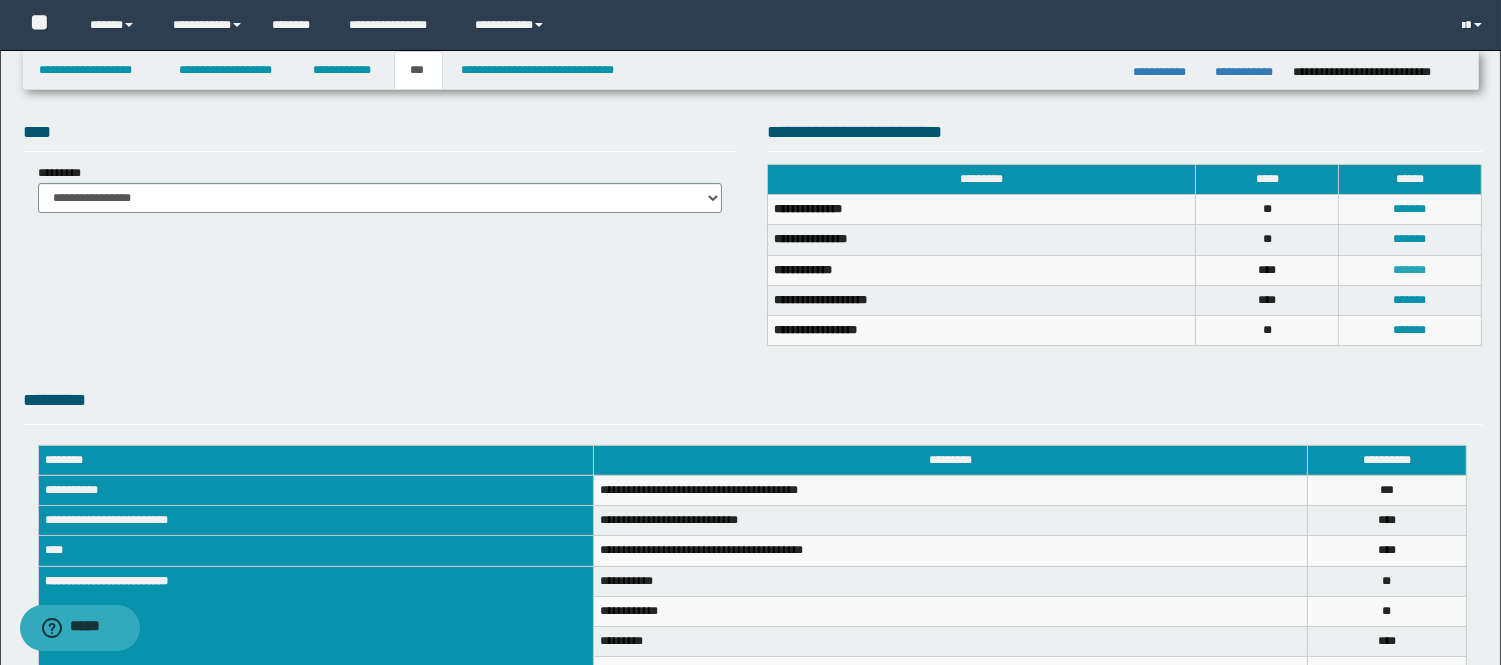 click on "*******" at bounding box center (1410, 270) 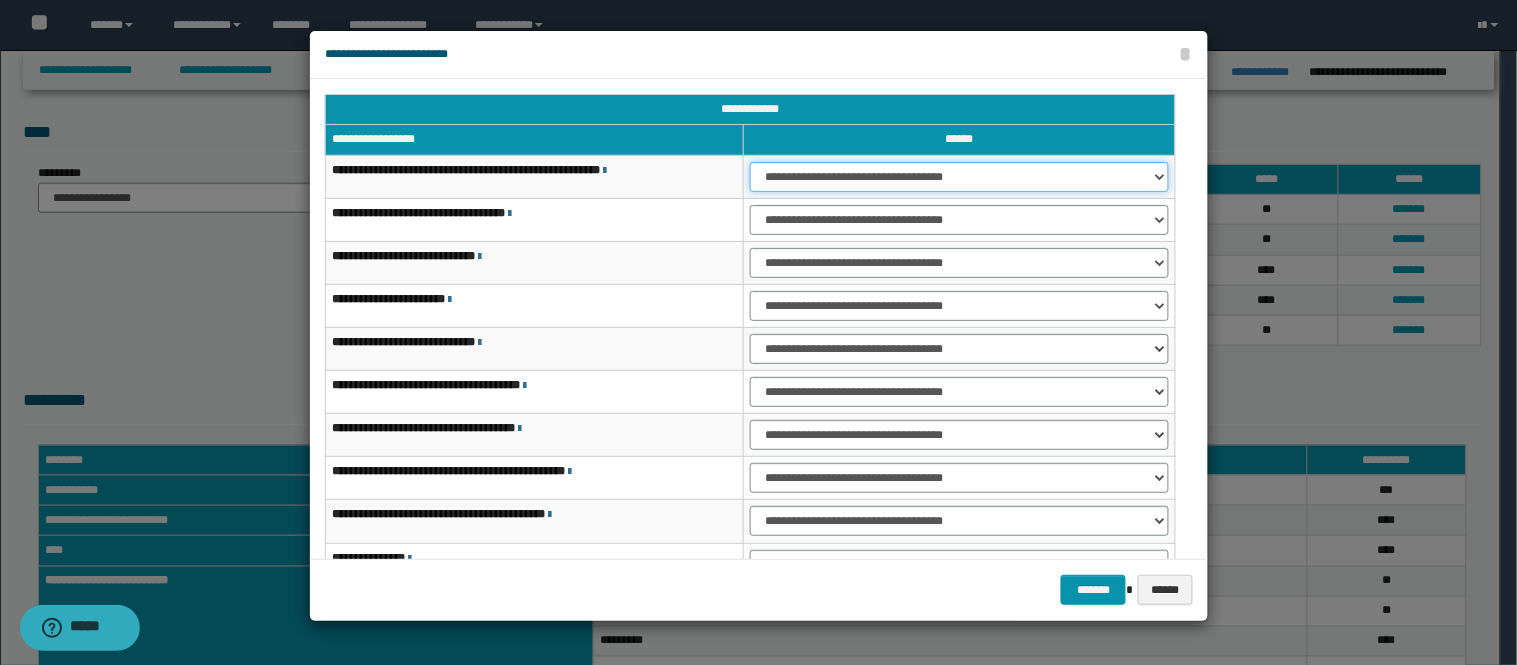 click on "**********" at bounding box center (959, 177) 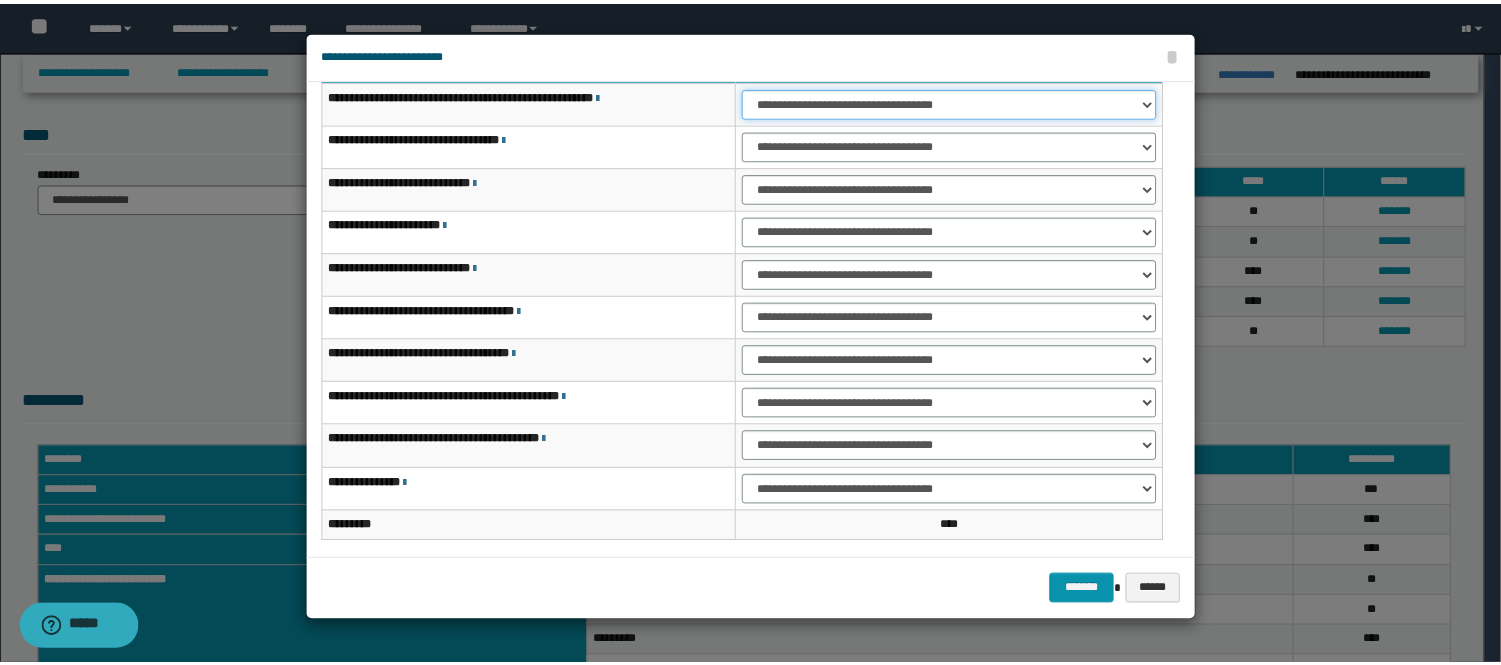 scroll, scrollTop: 111, scrollLeft: 0, axis: vertical 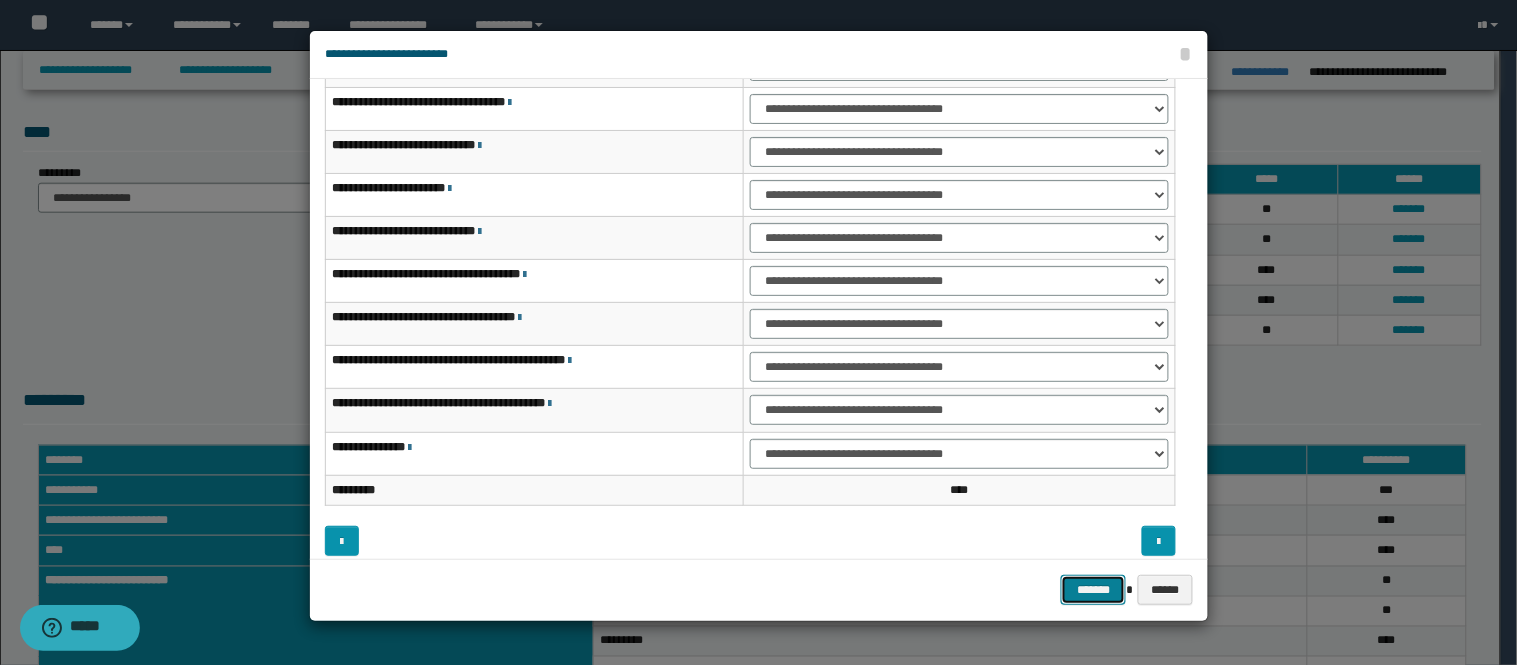 click on "*******" at bounding box center [1093, 590] 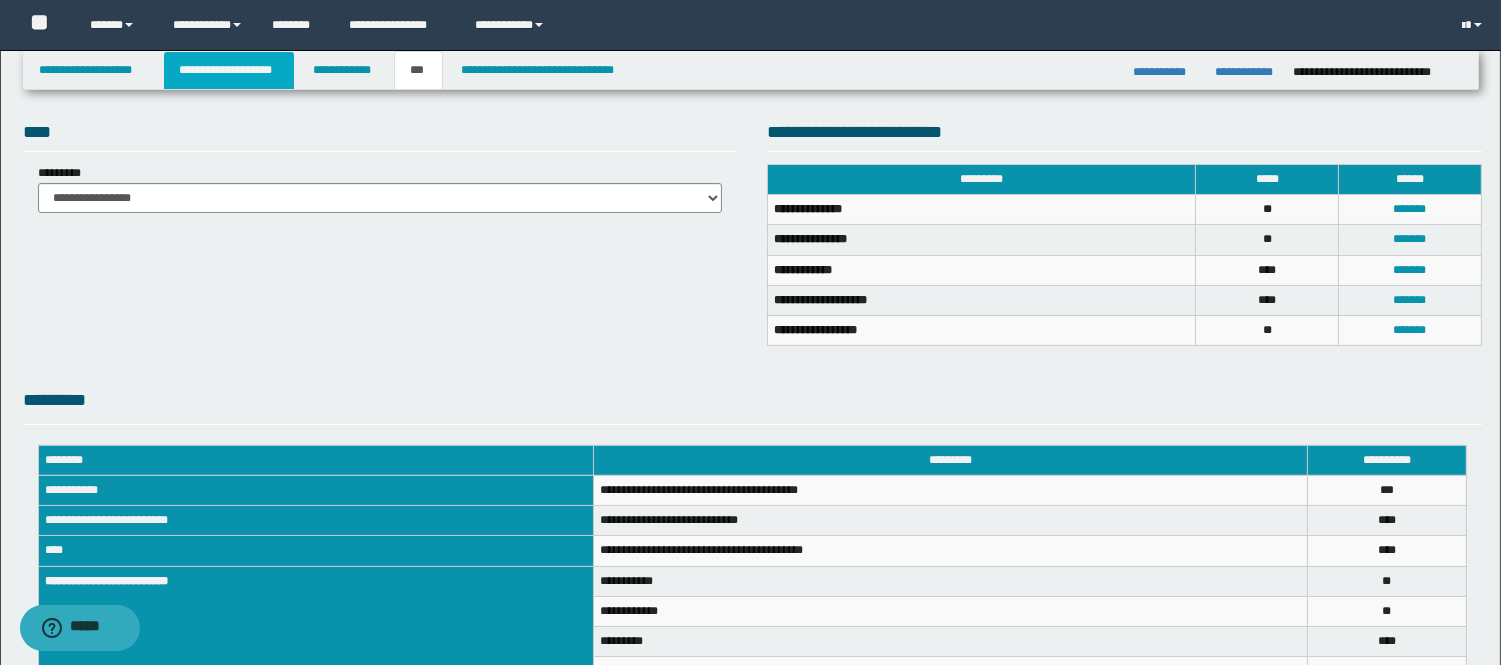 click on "**********" at bounding box center [229, 70] 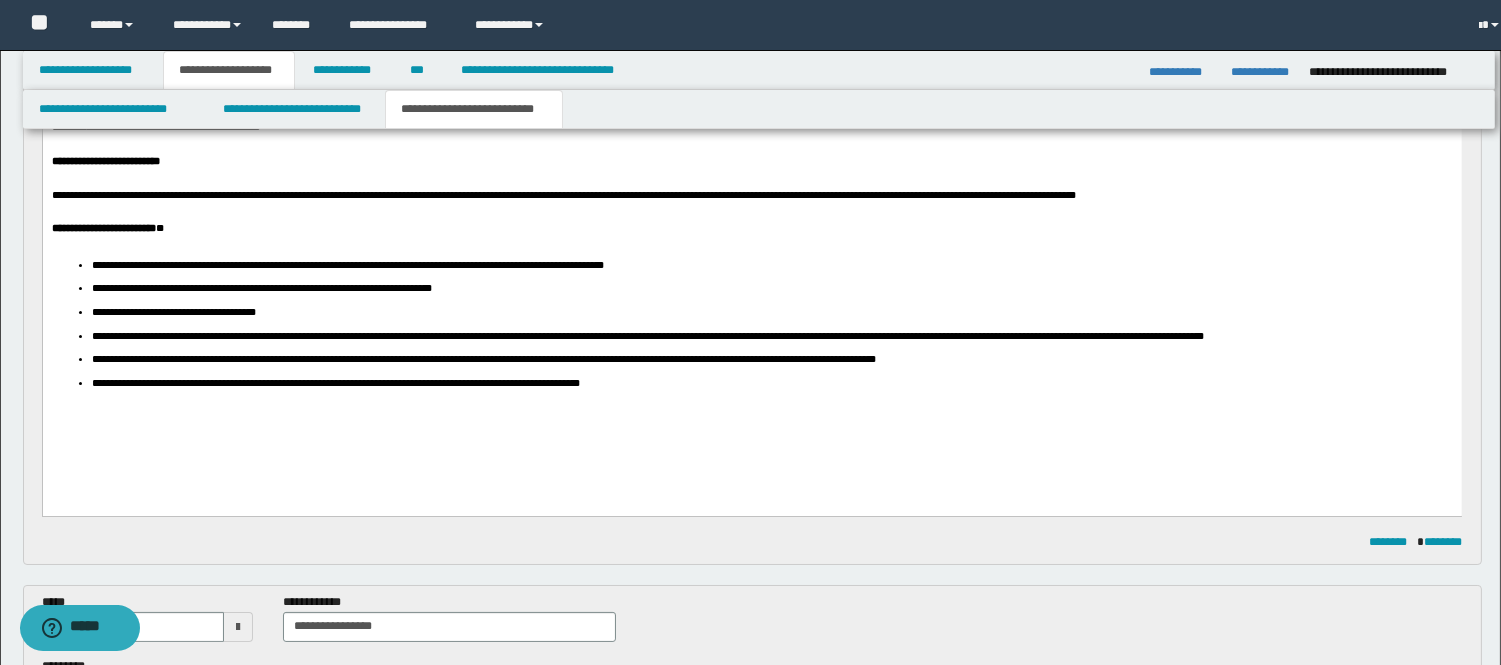 scroll, scrollTop: 444, scrollLeft: 0, axis: vertical 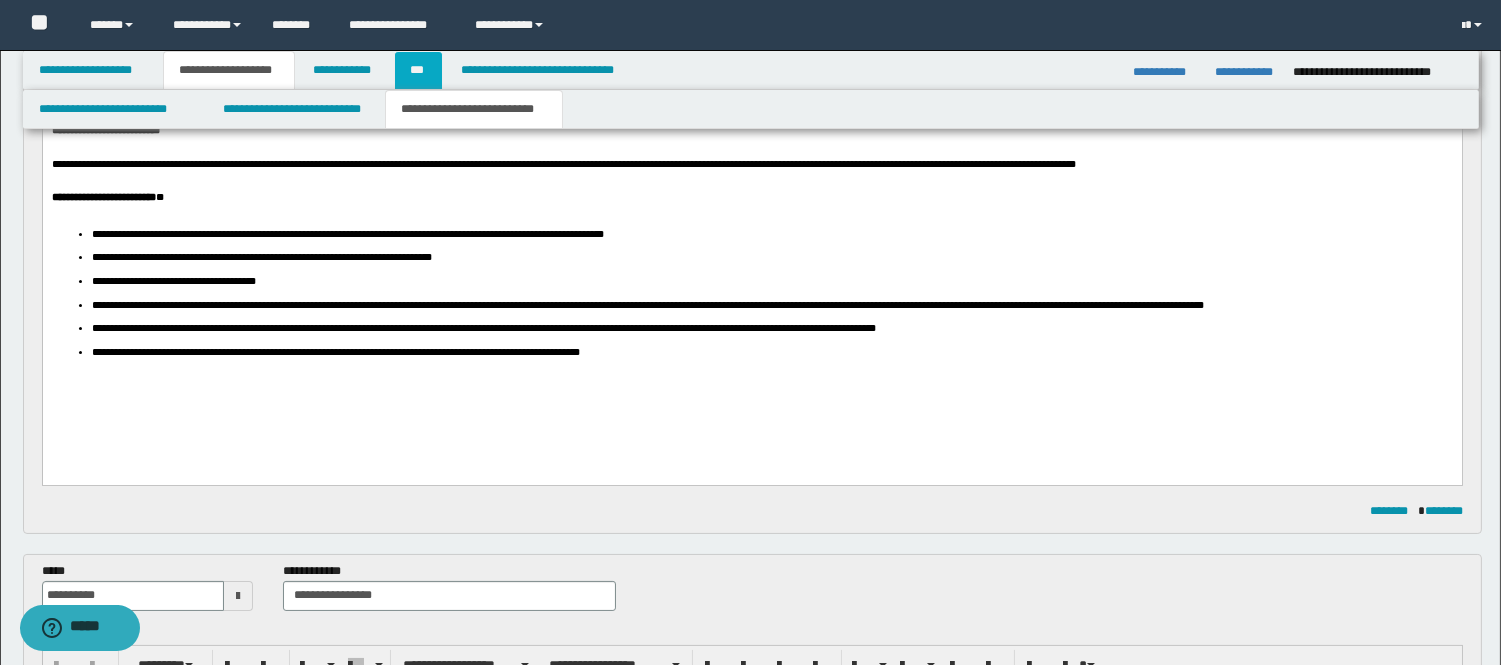 click on "***" at bounding box center [418, 70] 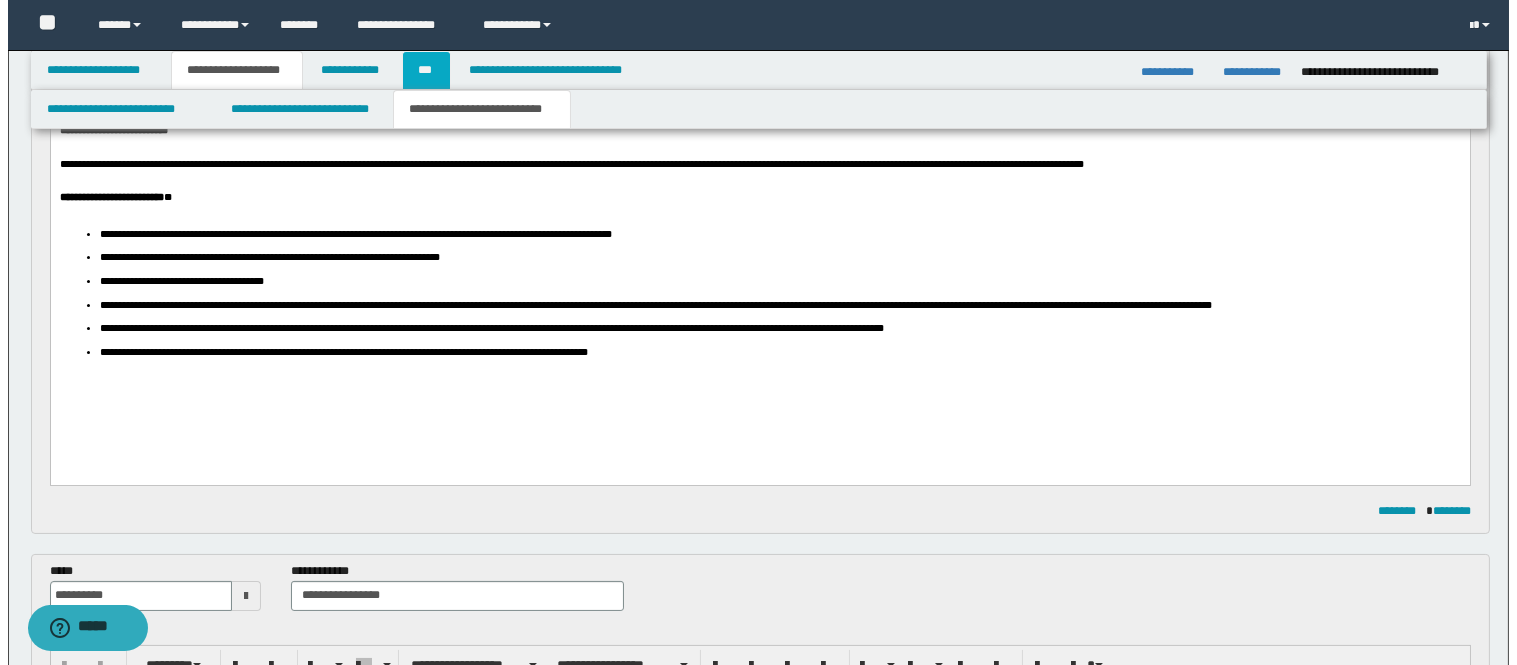 scroll, scrollTop: 413, scrollLeft: 0, axis: vertical 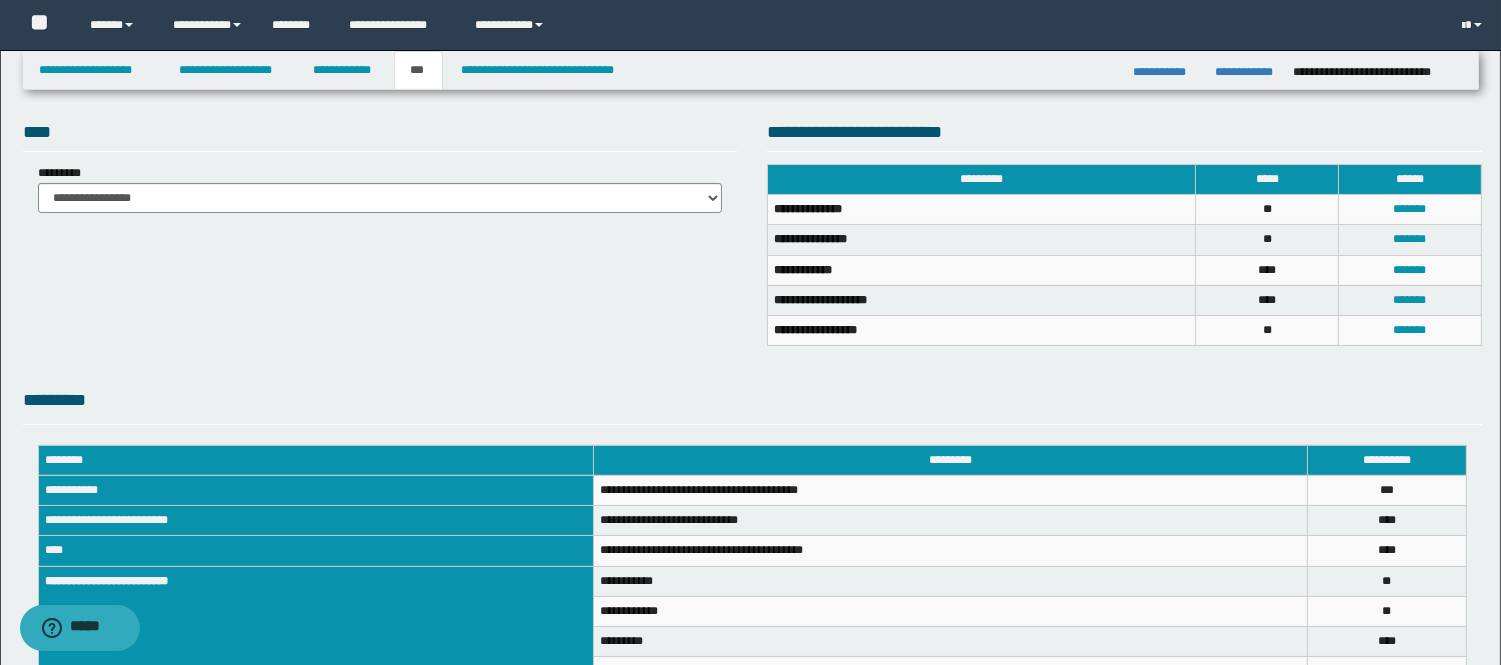 click on "*******" at bounding box center [1410, 300] 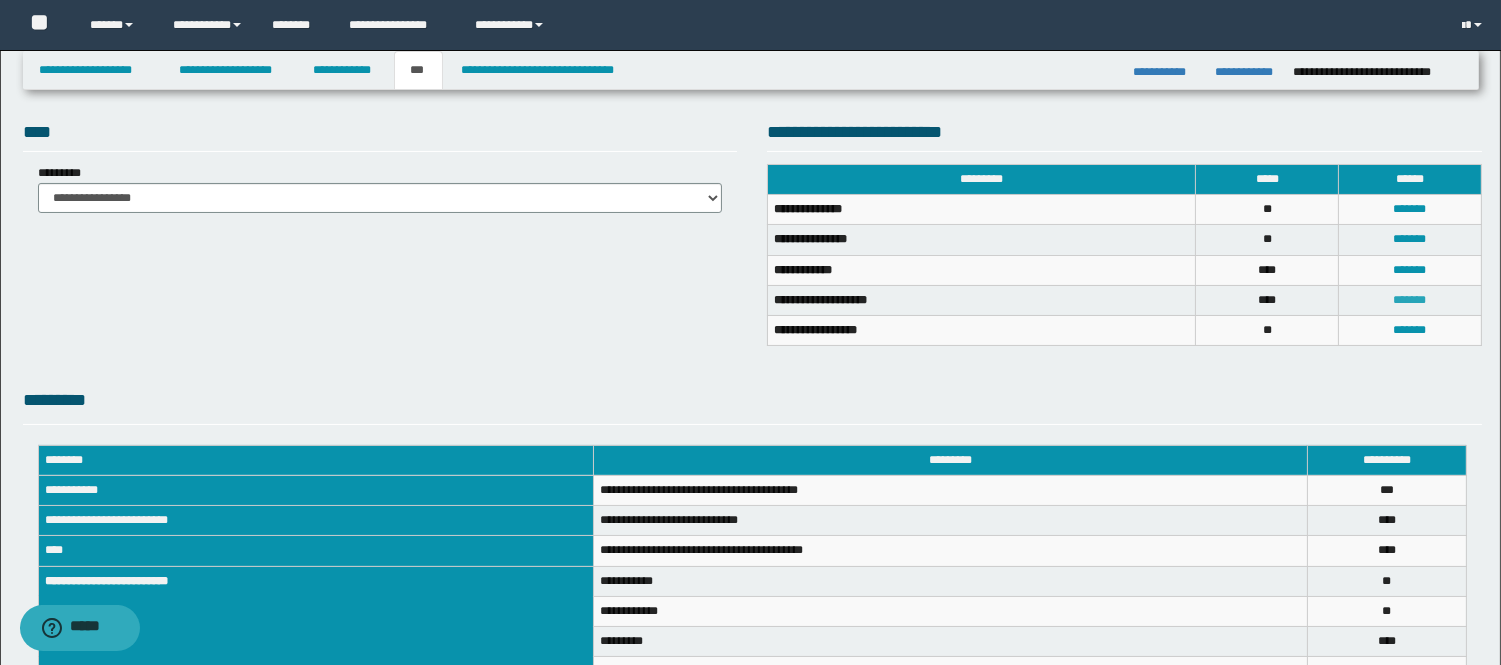click on "*******" at bounding box center [1410, 300] 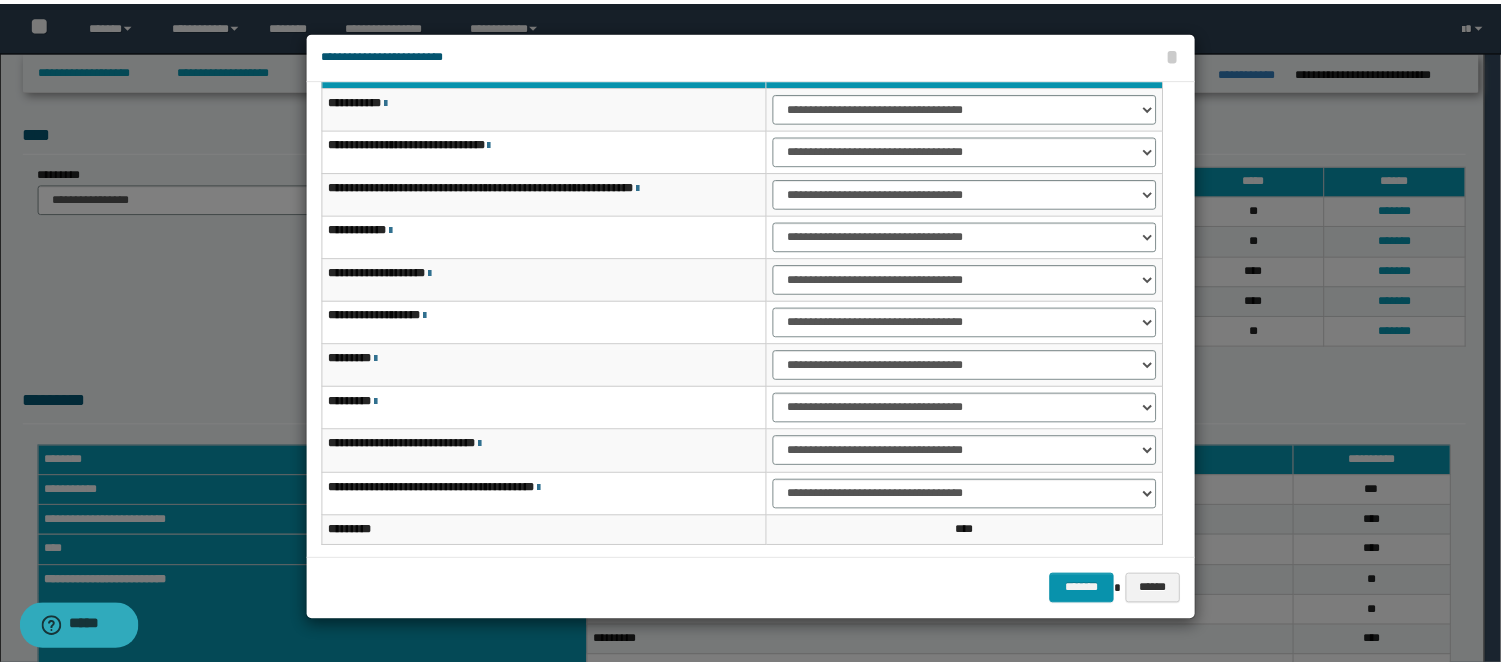 scroll, scrollTop: 123, scrollLeft: 0, axis: vertical 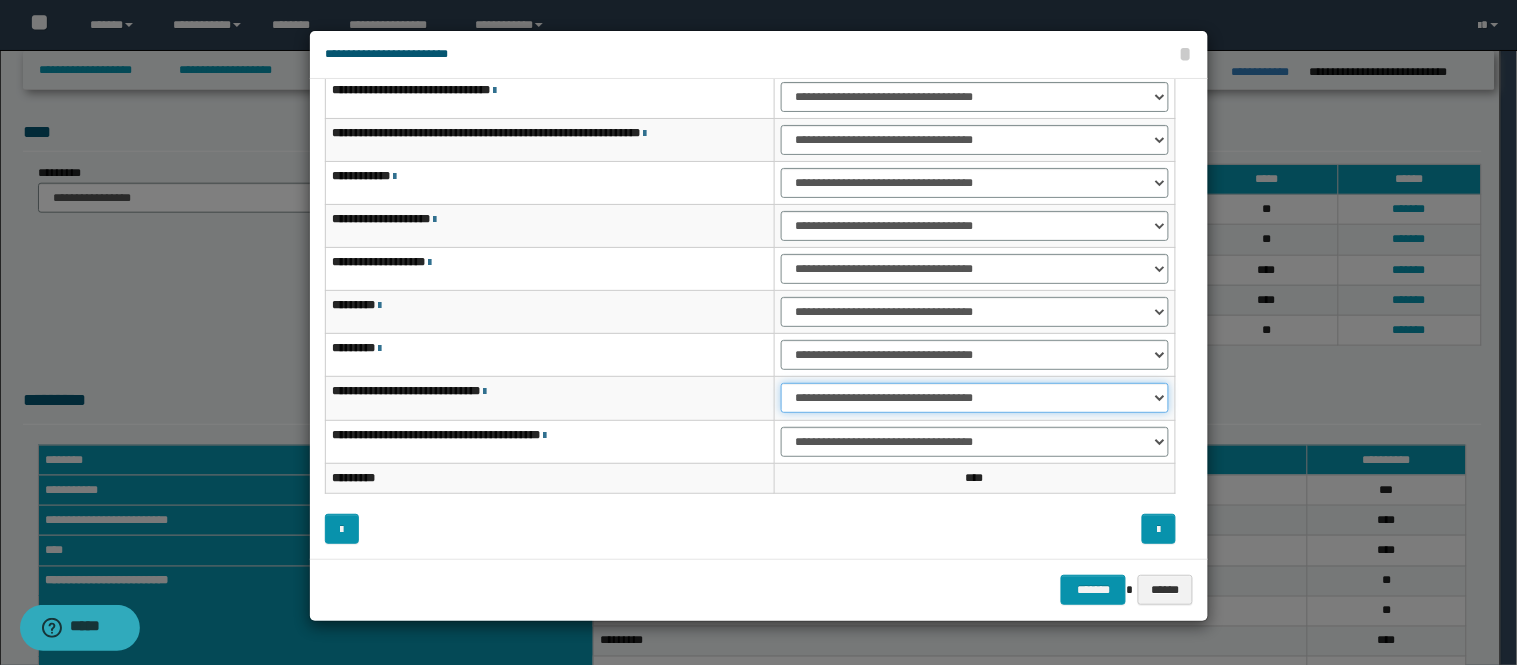 click on "**********" at bounding box center [975, 398] 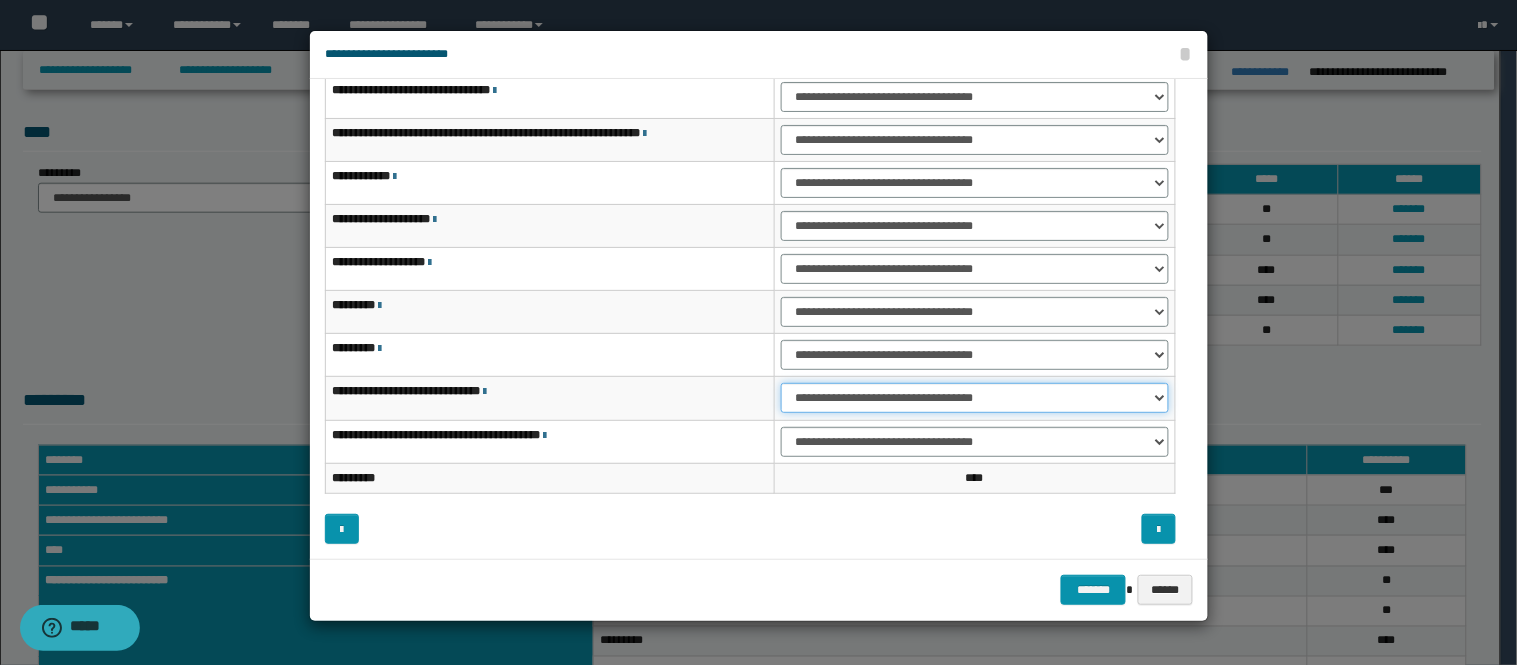 click on "**********" at bounding box center [975, 398] 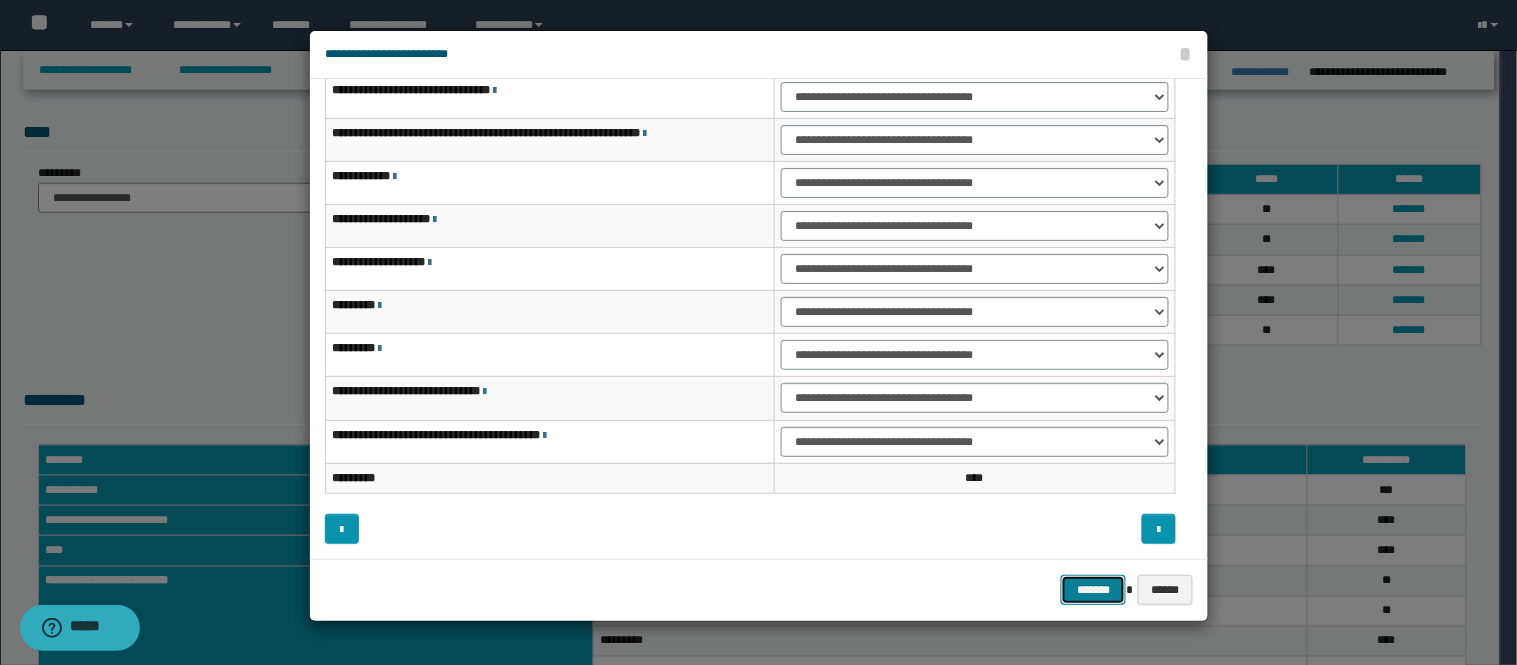 click on "*******" at bounding box center (1093, 590) 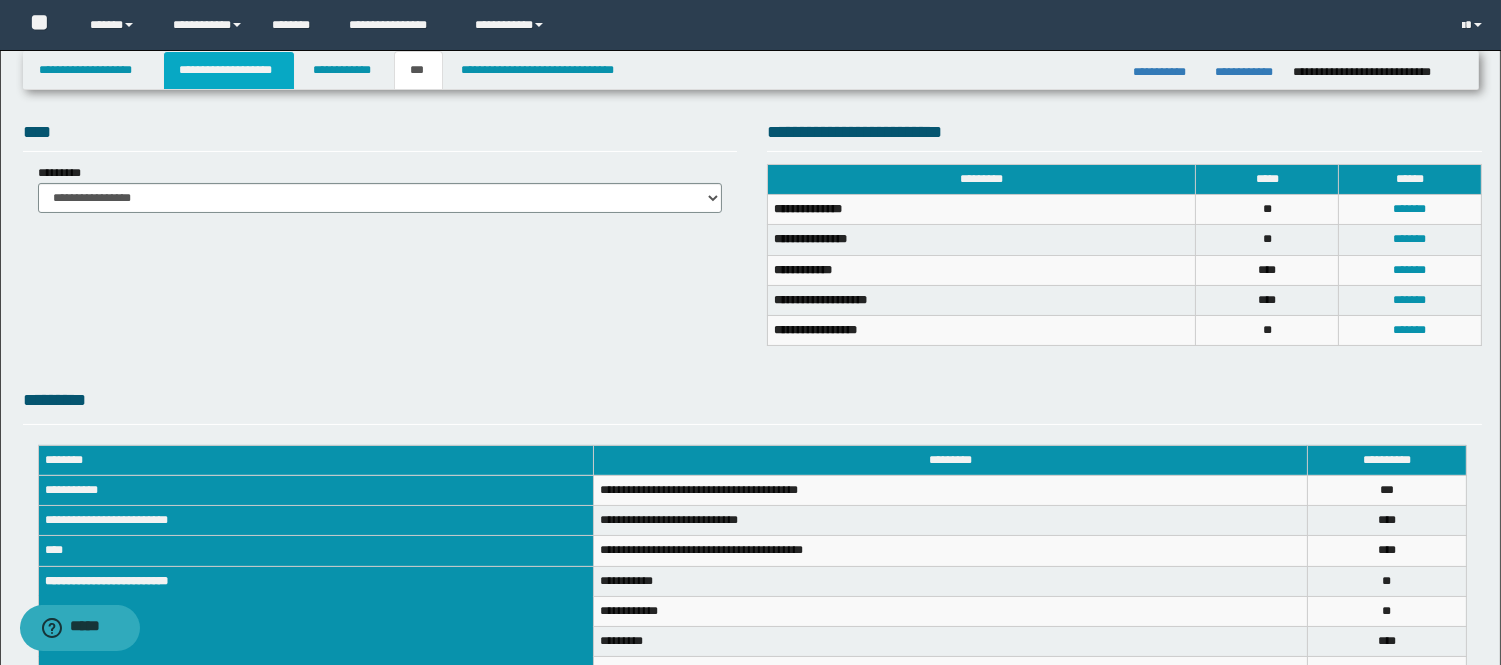 click on "**********" at bounding box center (229, 70) 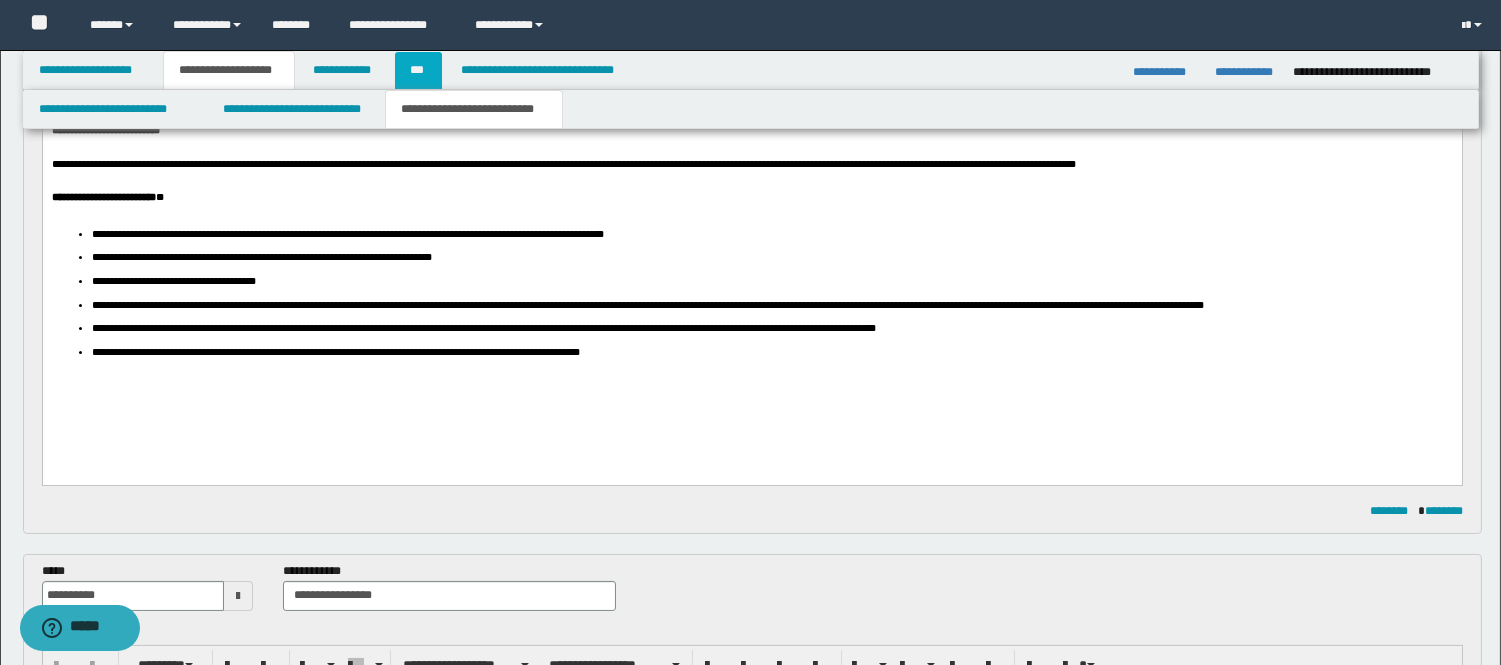 click on "***" at bounding box center [418, 70] 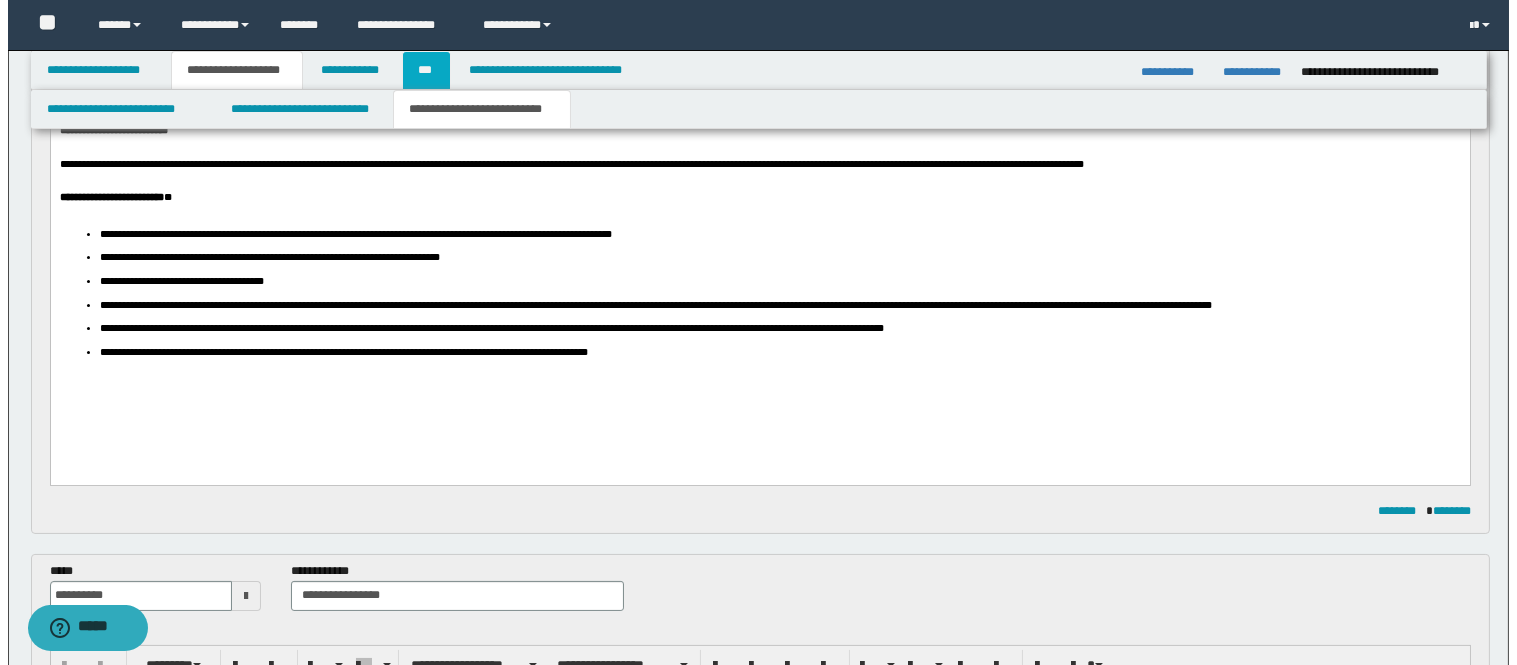 scroll, scrollTop: 413, scrollLeft: 0, axis: vertical 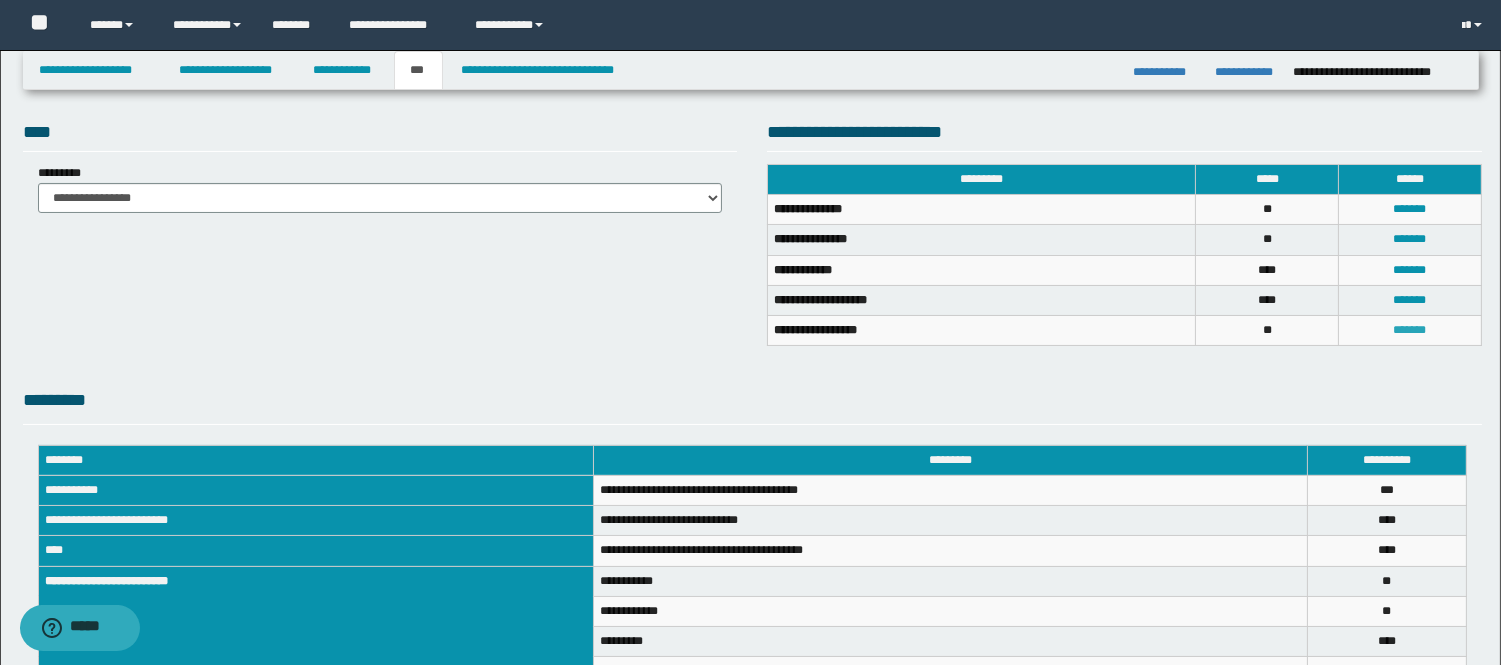 click on "*******" at bounding box center (1410, 330) 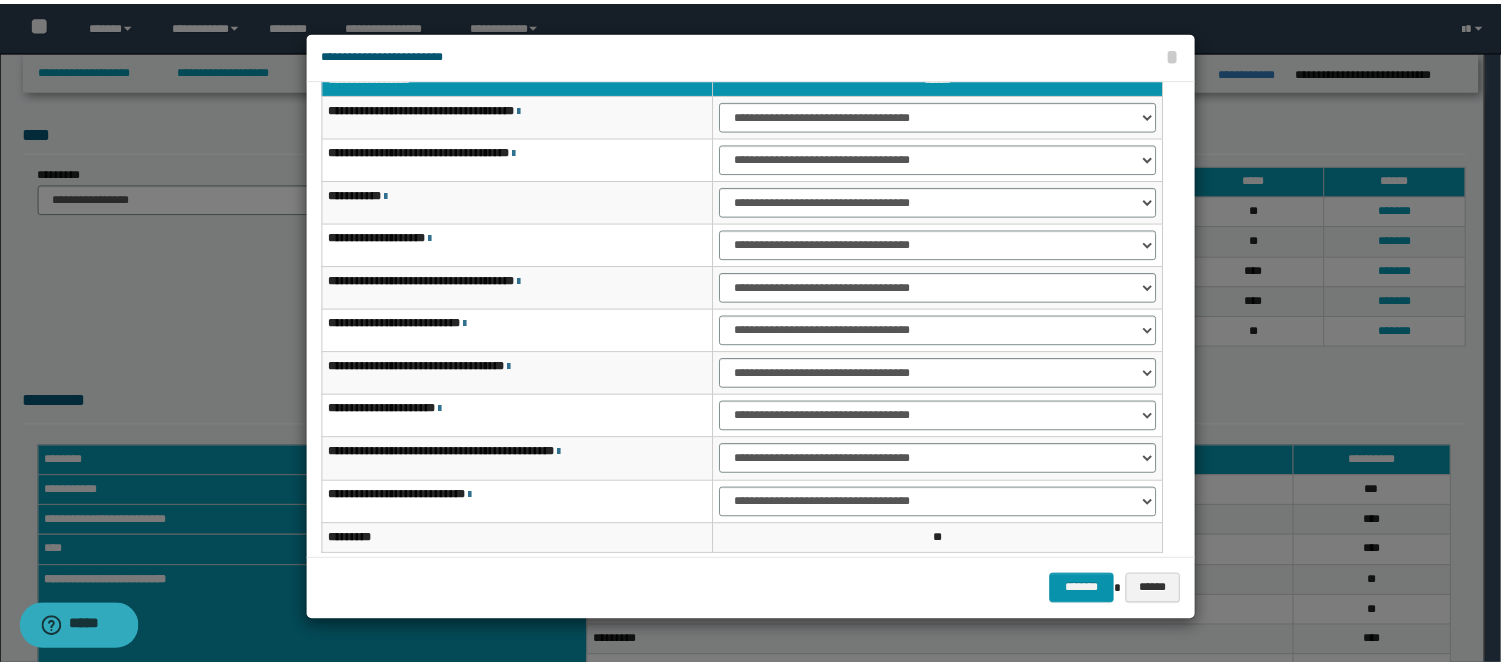 scroll, scrollTop: 111, scrollLeft: 0, axis: vertical 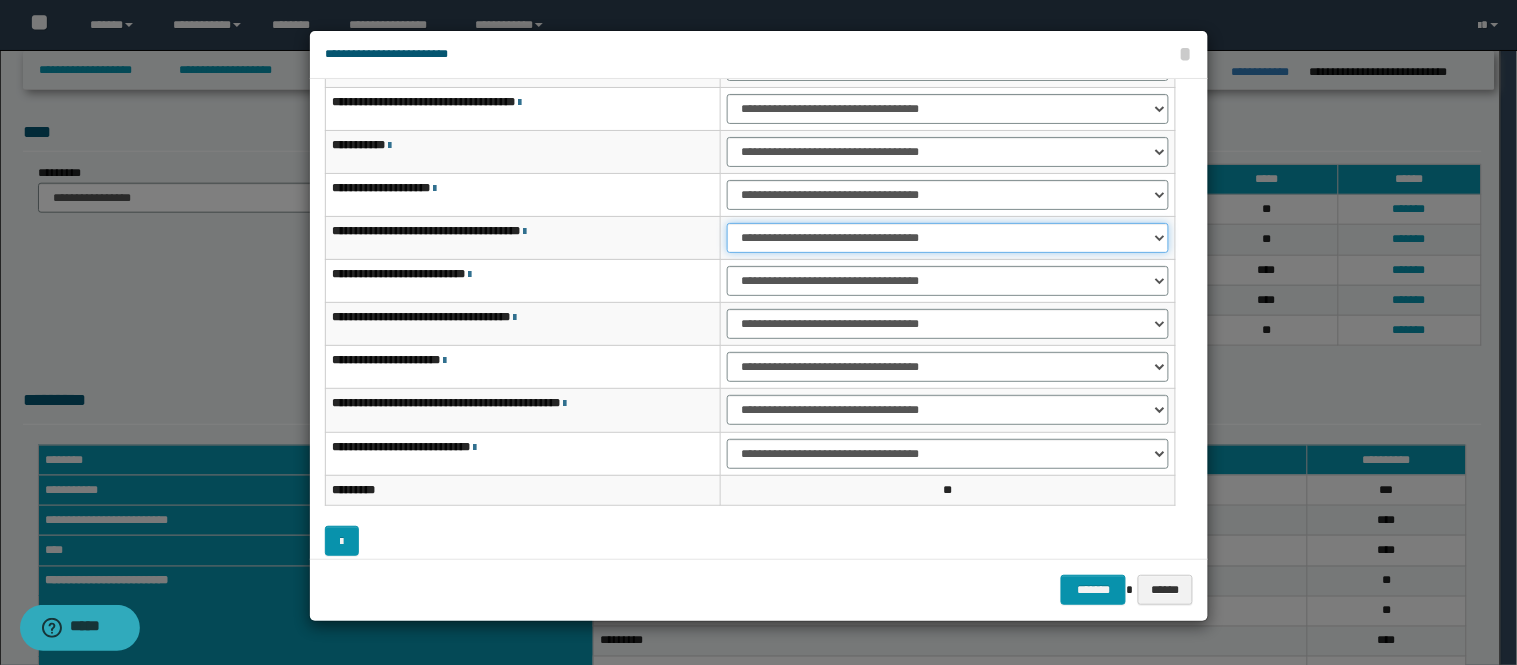 click on "**********" at bounding box center (948, 238) 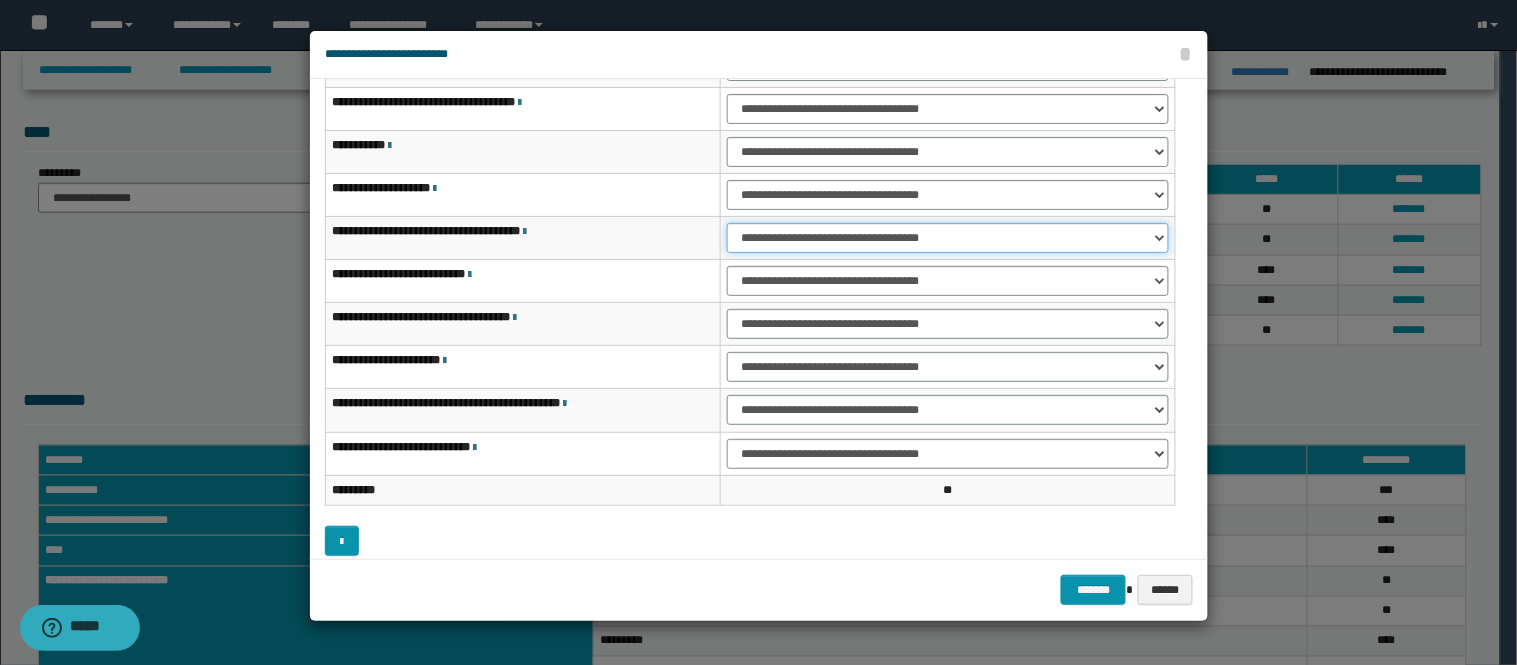 select on "***" 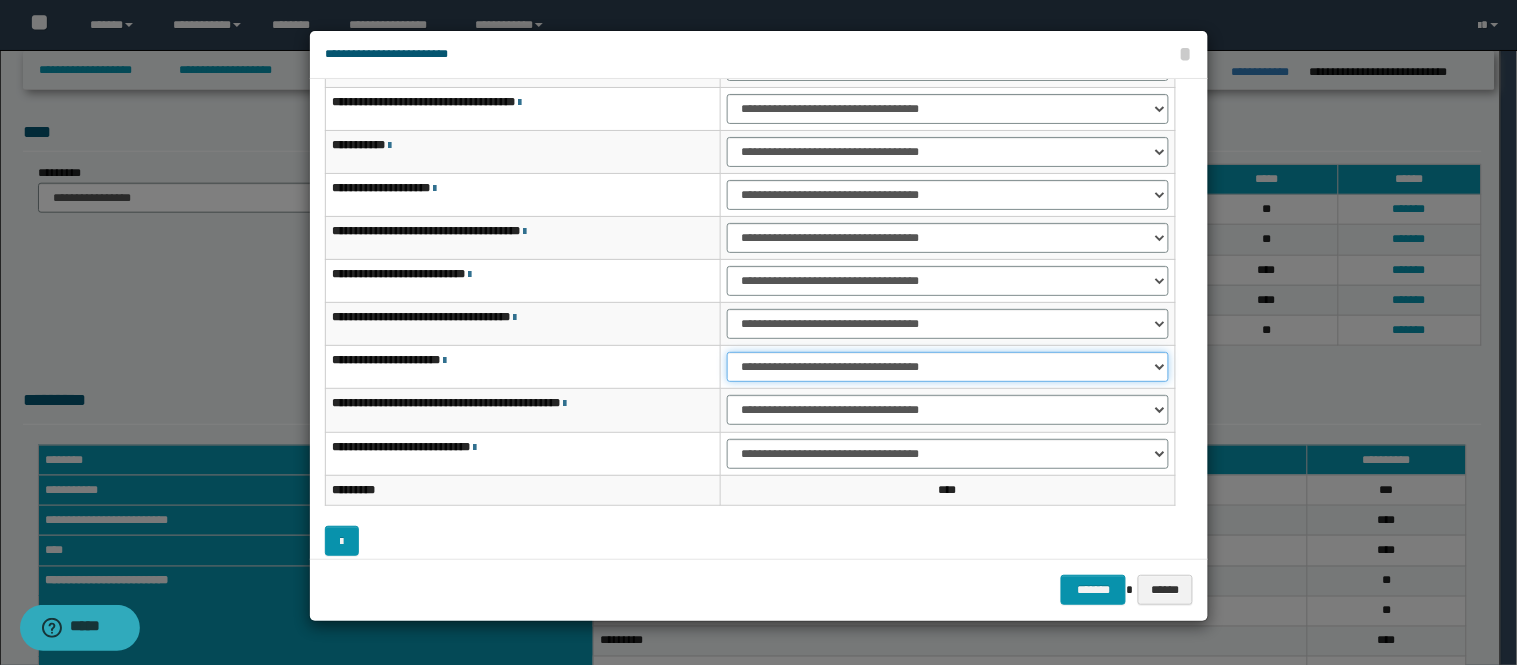 click on "**********" at bounding box center [948, 367] 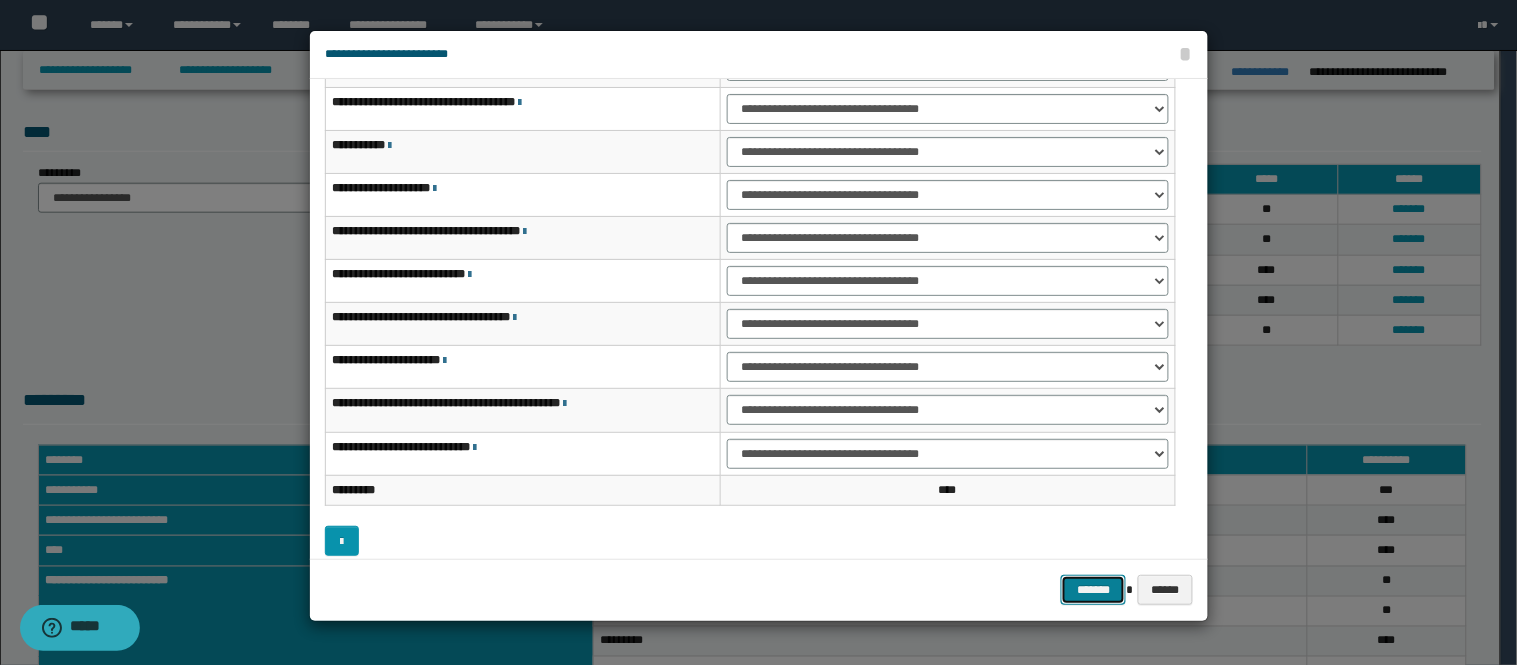 click on "*******" at bounding box center [1093, 590] 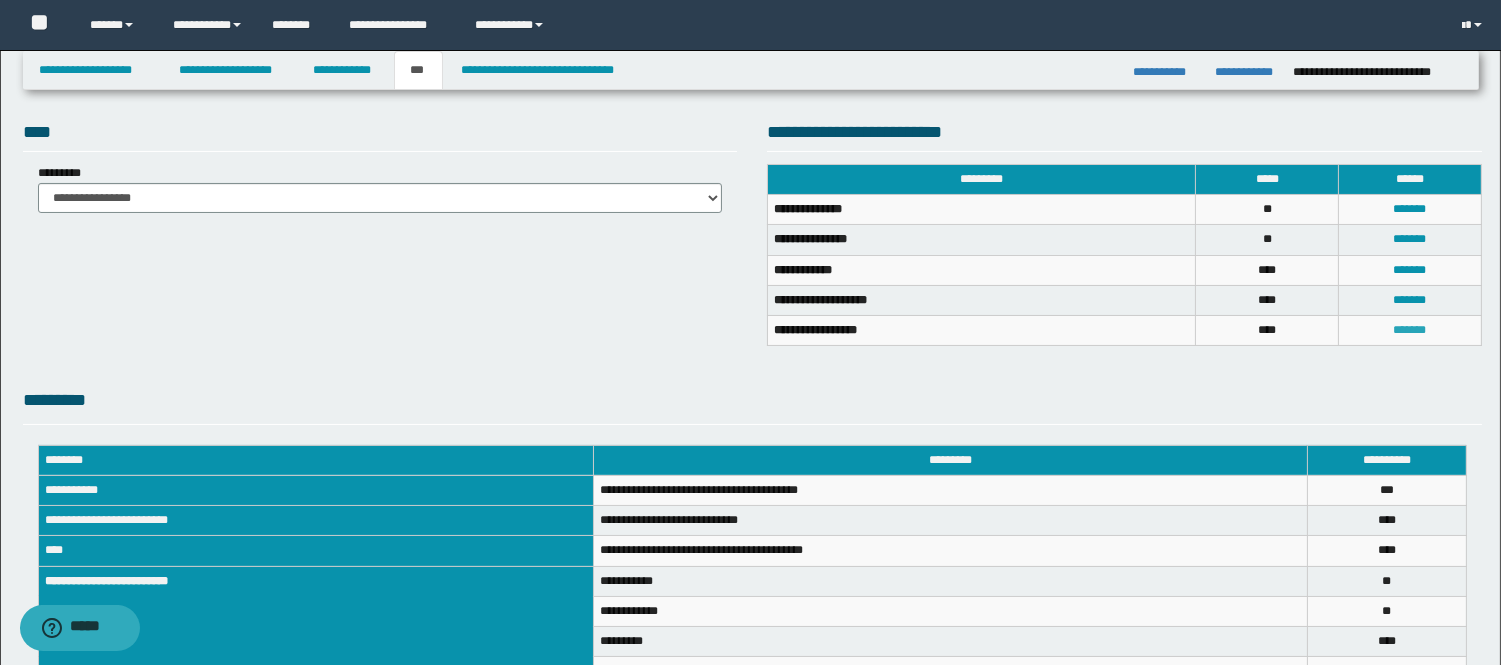 click on "*******" at bounding box center [1410, 330] 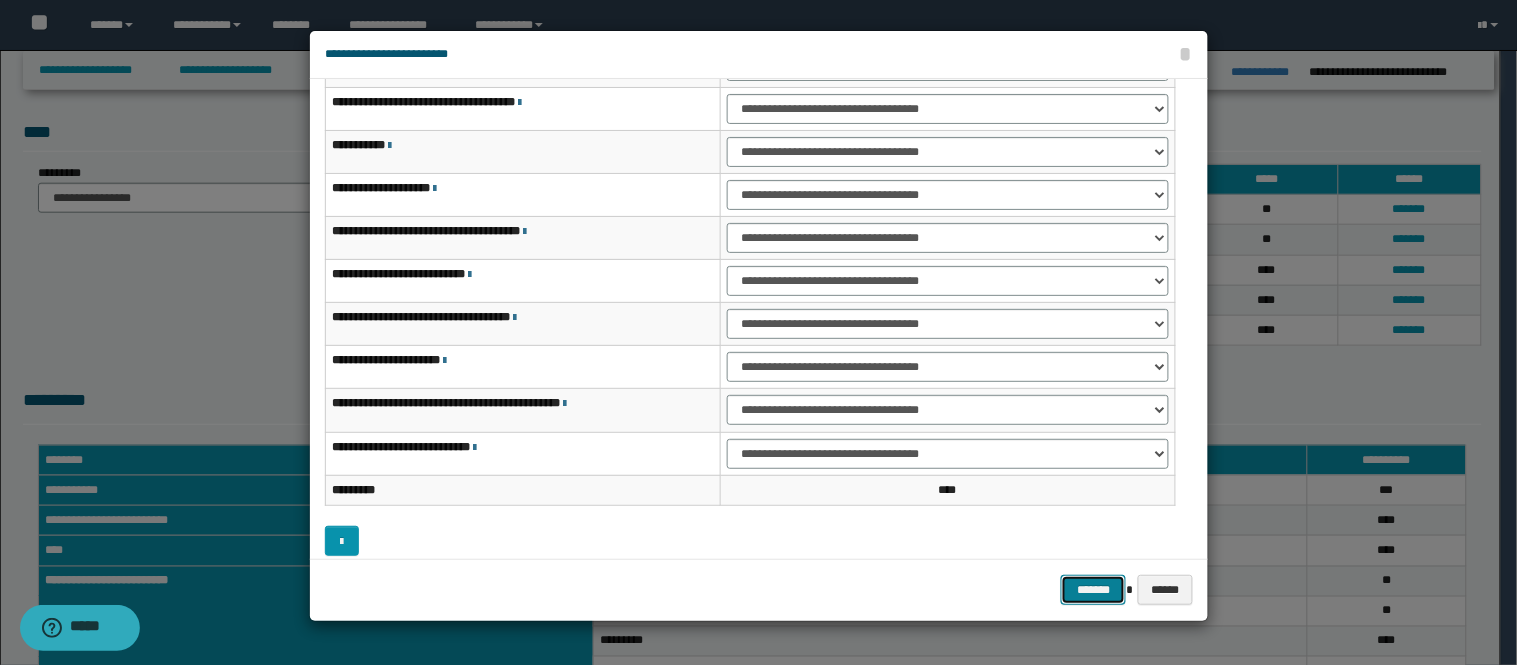 click on "*******" at bounding box center (1093, 590) 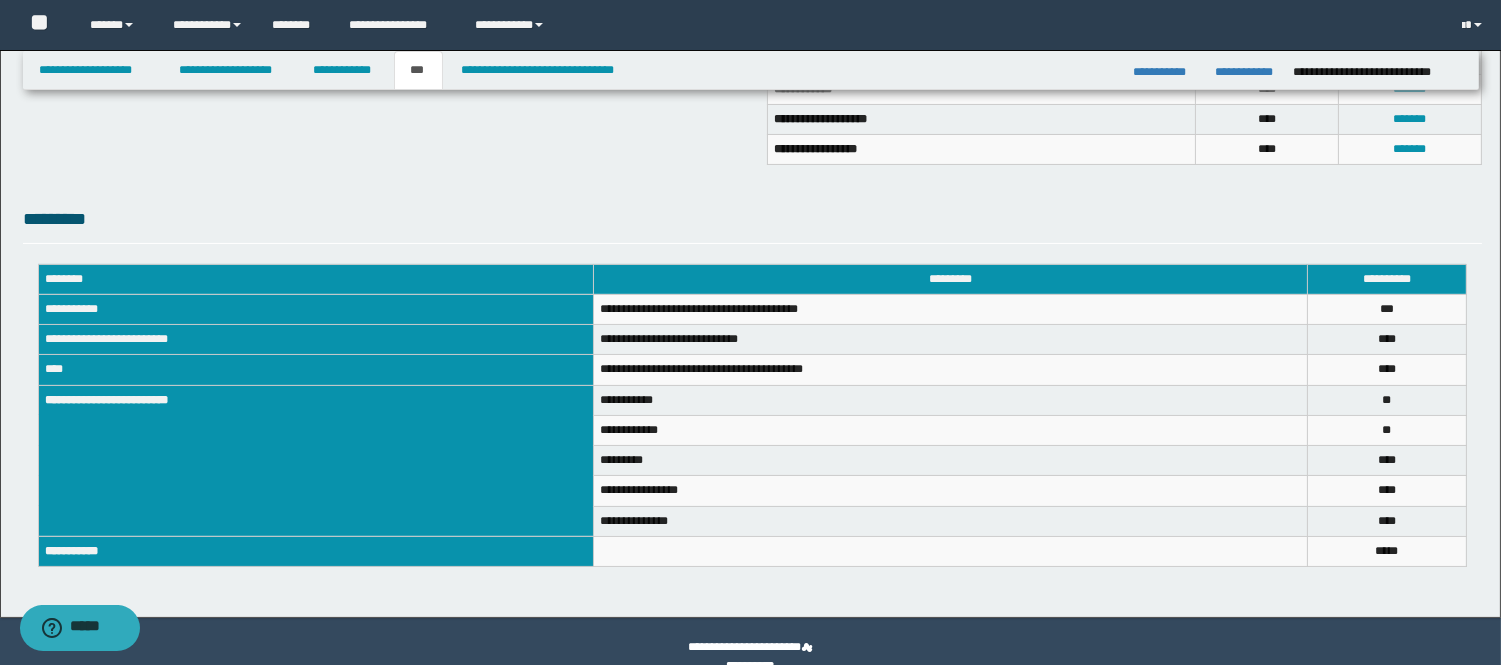 scroll, scrollTop: 624, scrollLeft: 0, axis: vertical 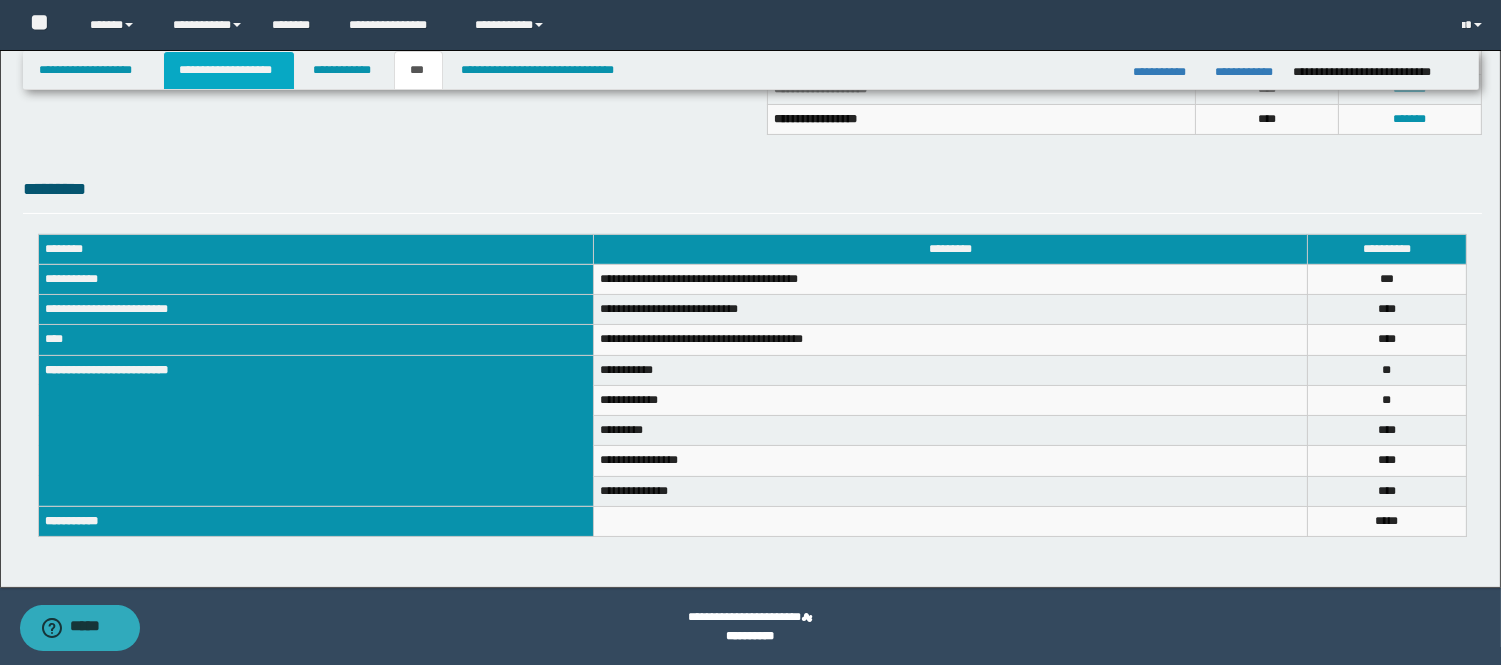 click on "**********" at bounding box center (229, 70) 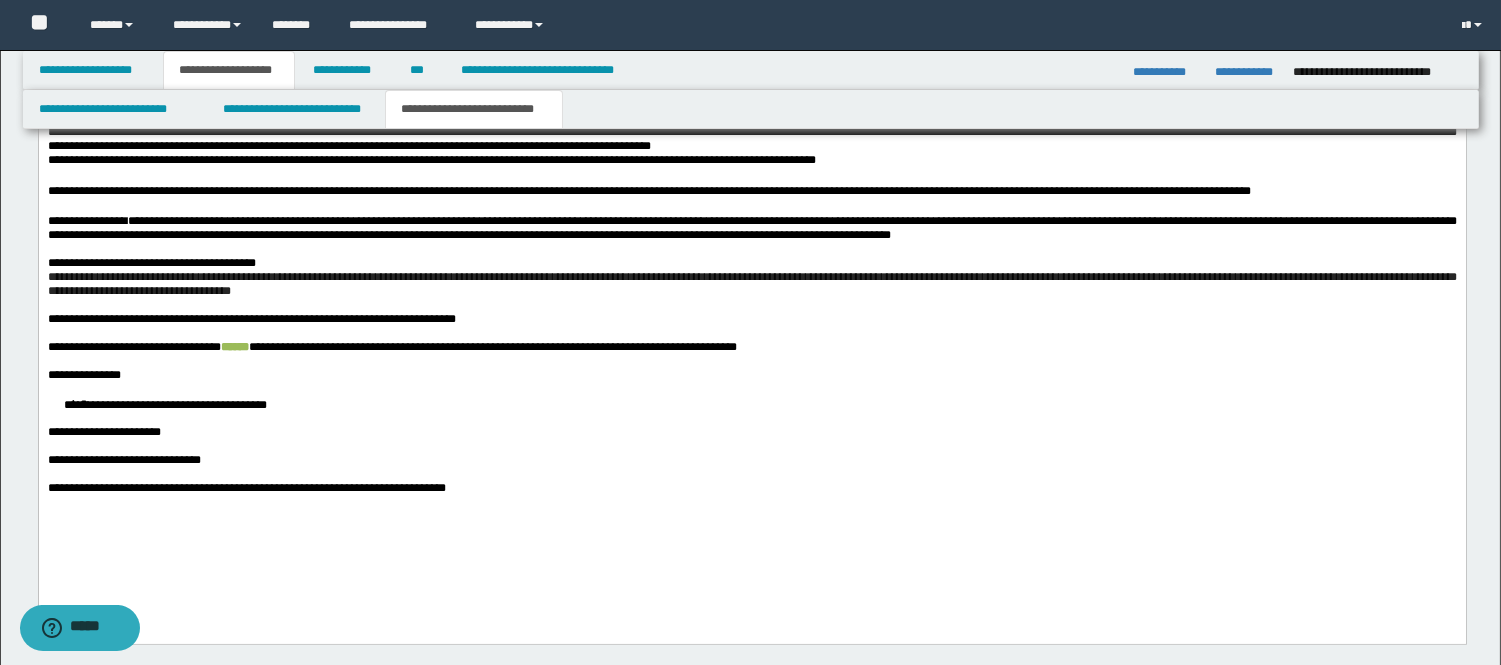 scroll, scrollTop: 2988, scrollLeft: 0, axis: vertical 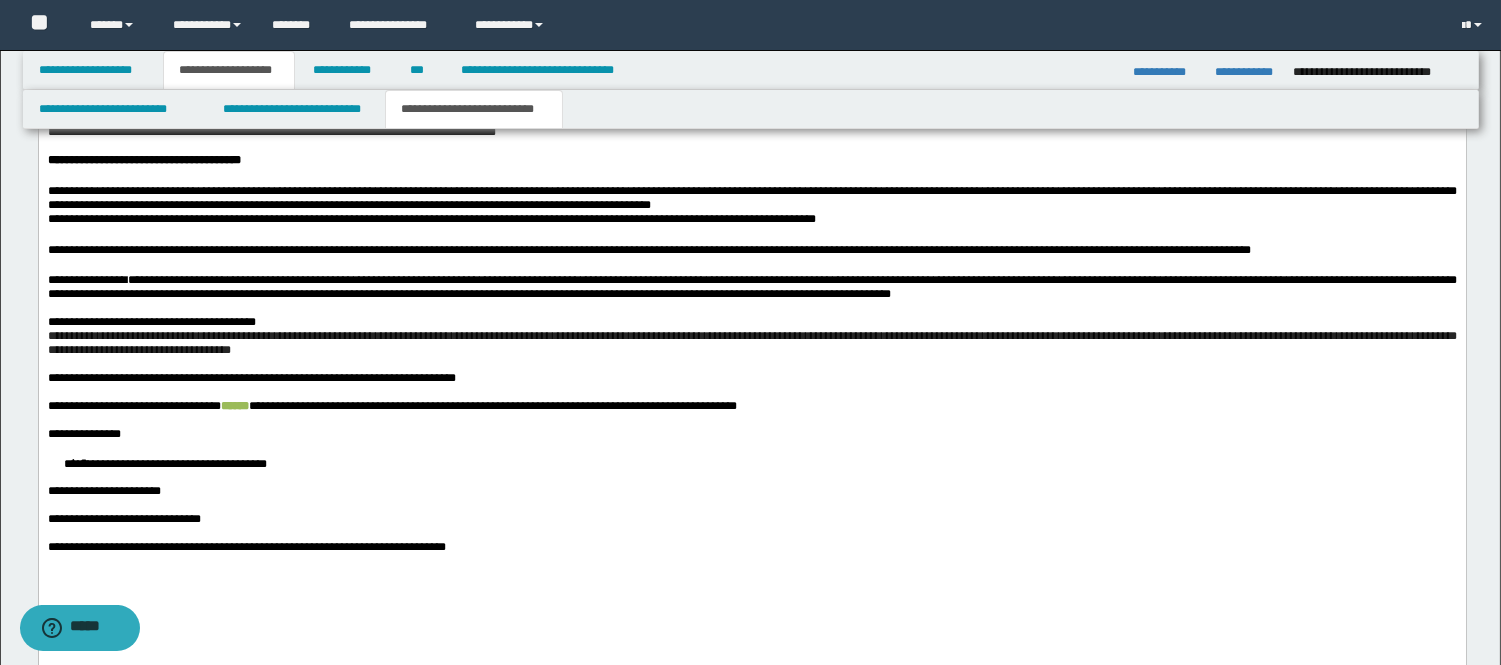 click on "**********" at bounding box center [751, 322] 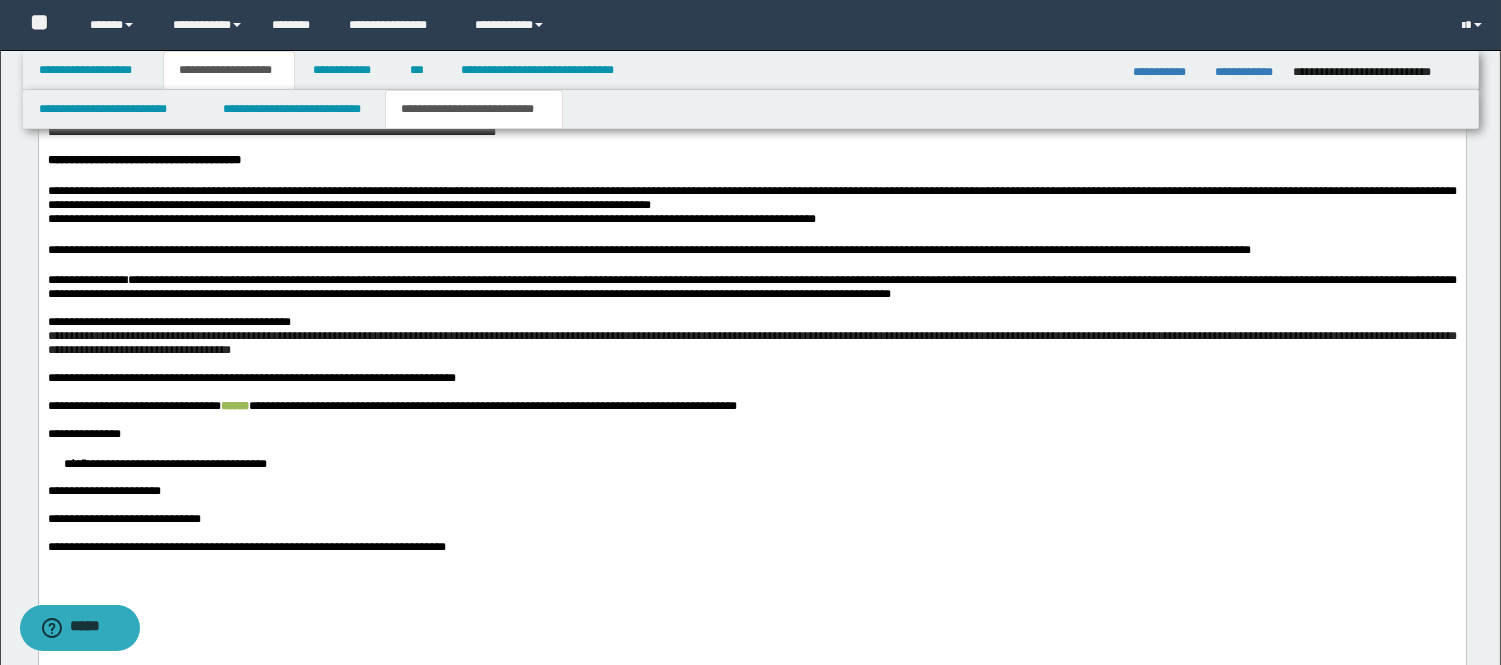 click on "**********" at bounding box center (168, 322) 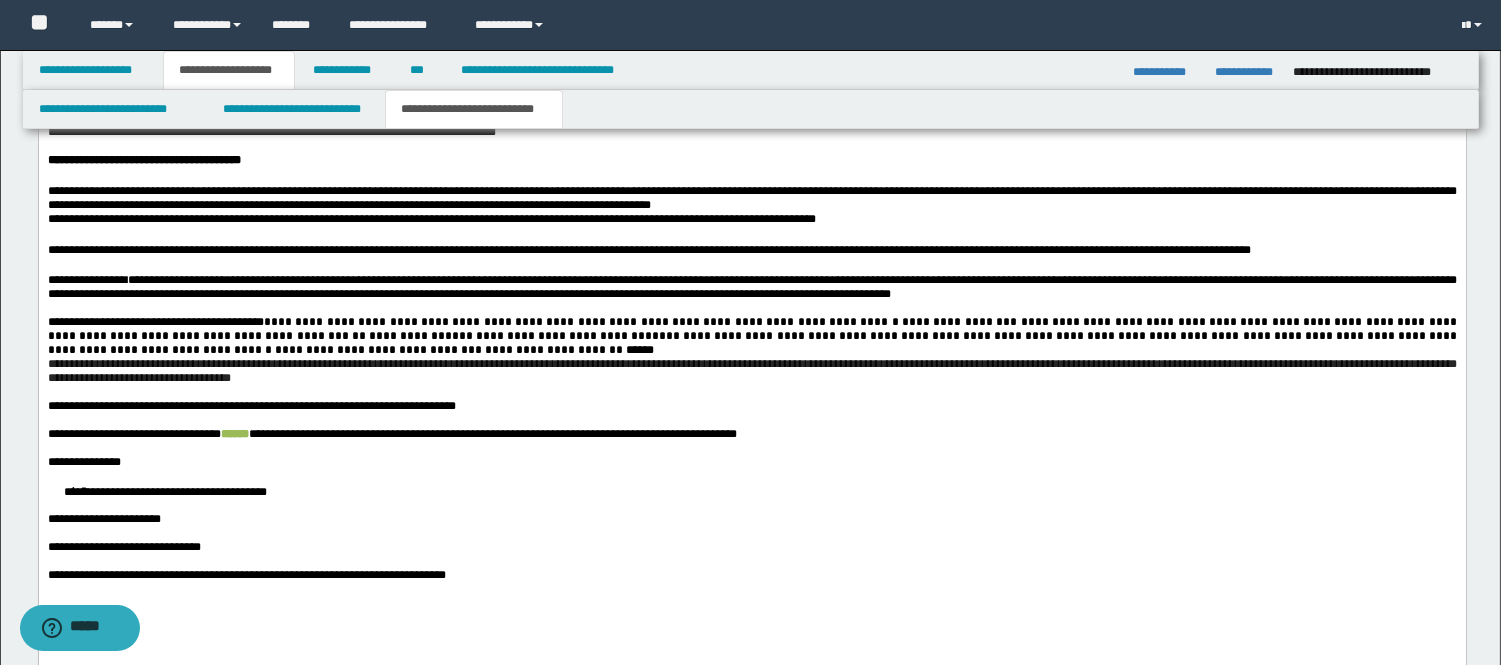 click on "**" at bounding box center (358, 336) 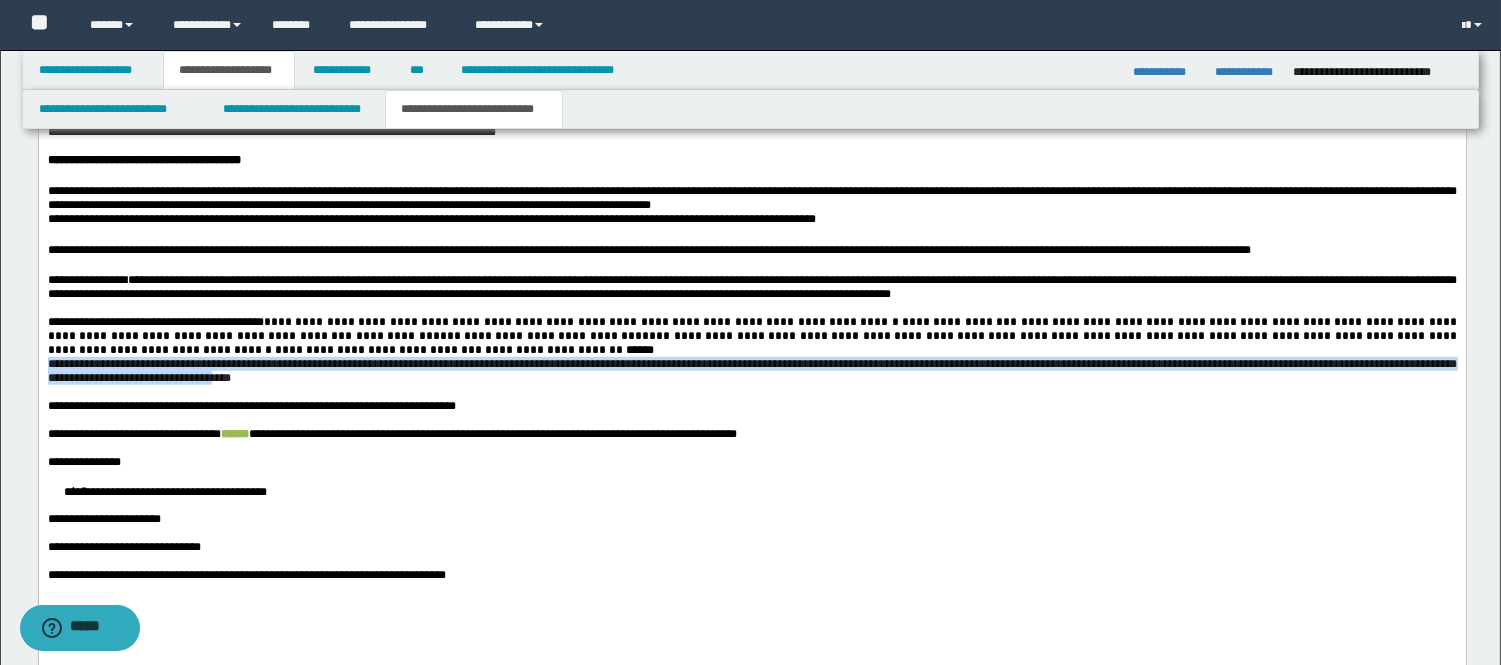 drag, startPoint x: 46, startPoint y: 358, endPoint x: 364, endPoint y: 381, distance: 318.8307 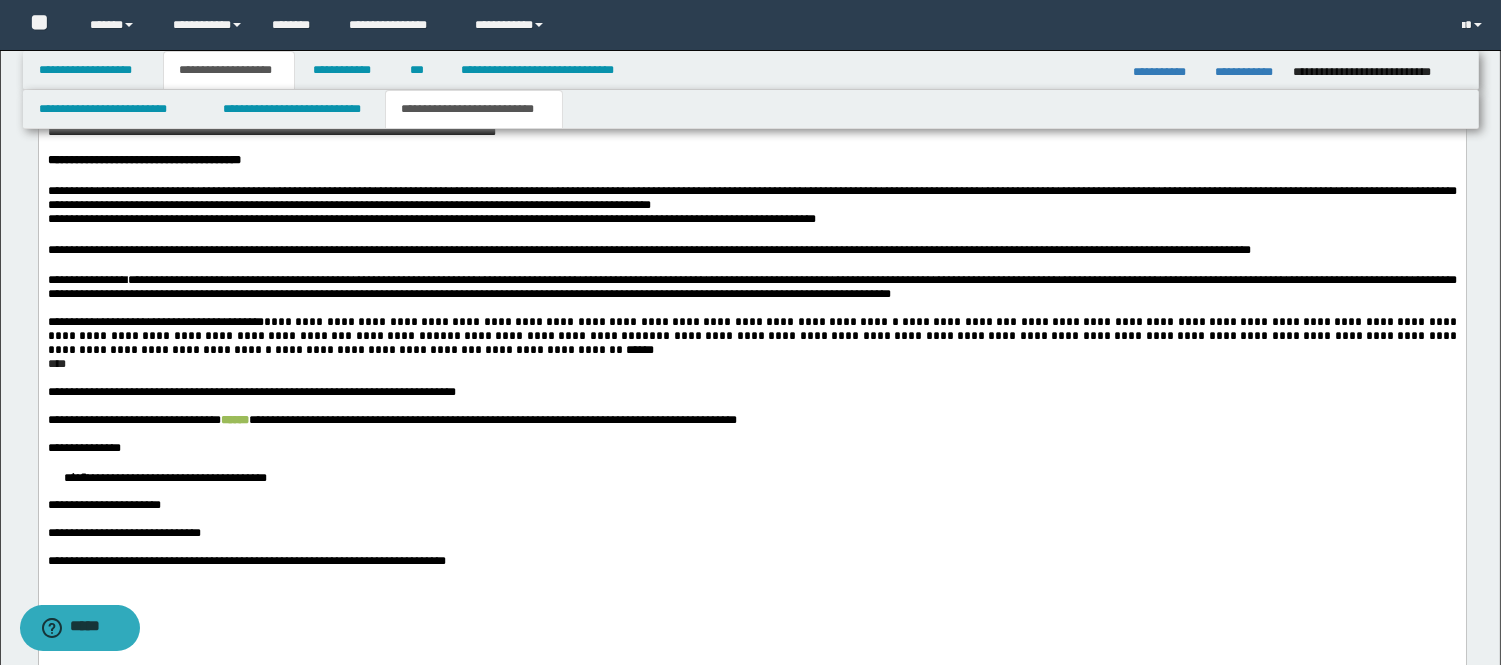 click on "**********" at bounding box center (751, 336) 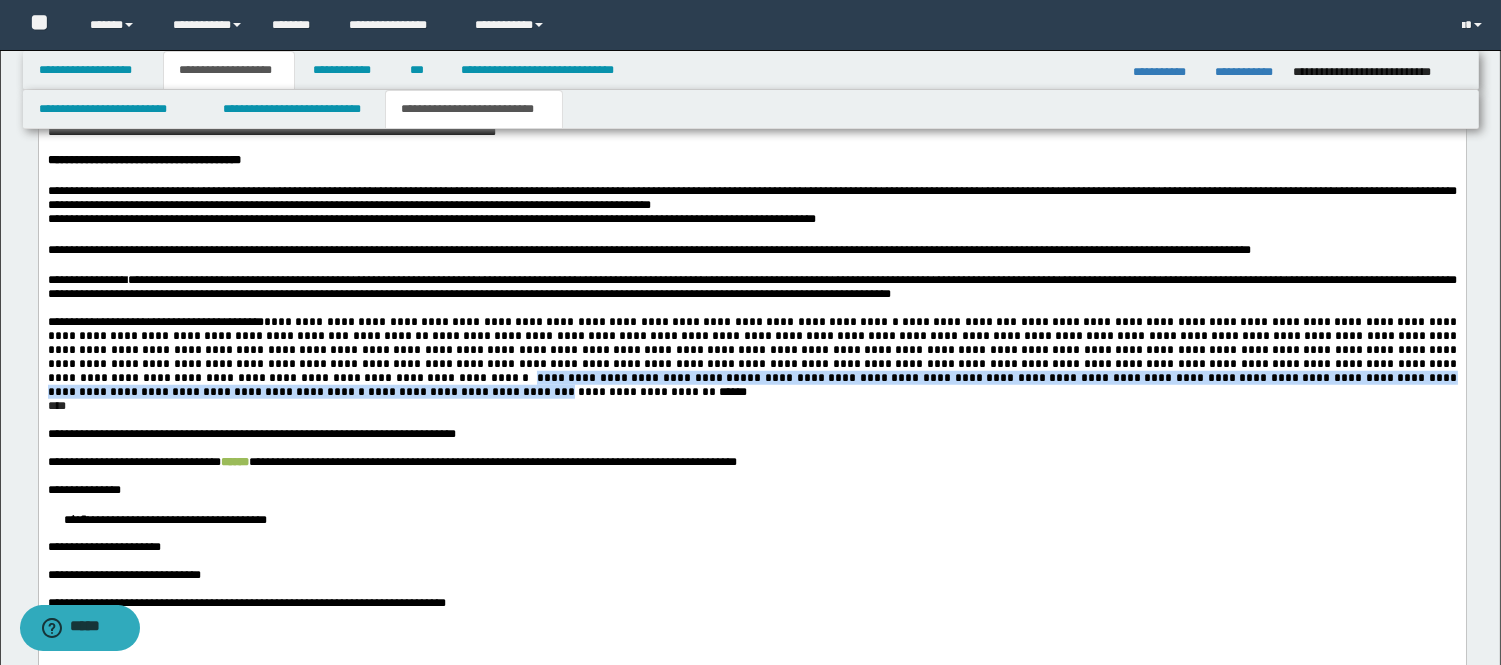 drag, startPoint x: 1153, startPoint y: 359, endPoint x: 959, endPoint y: 373, distance: 194.5045 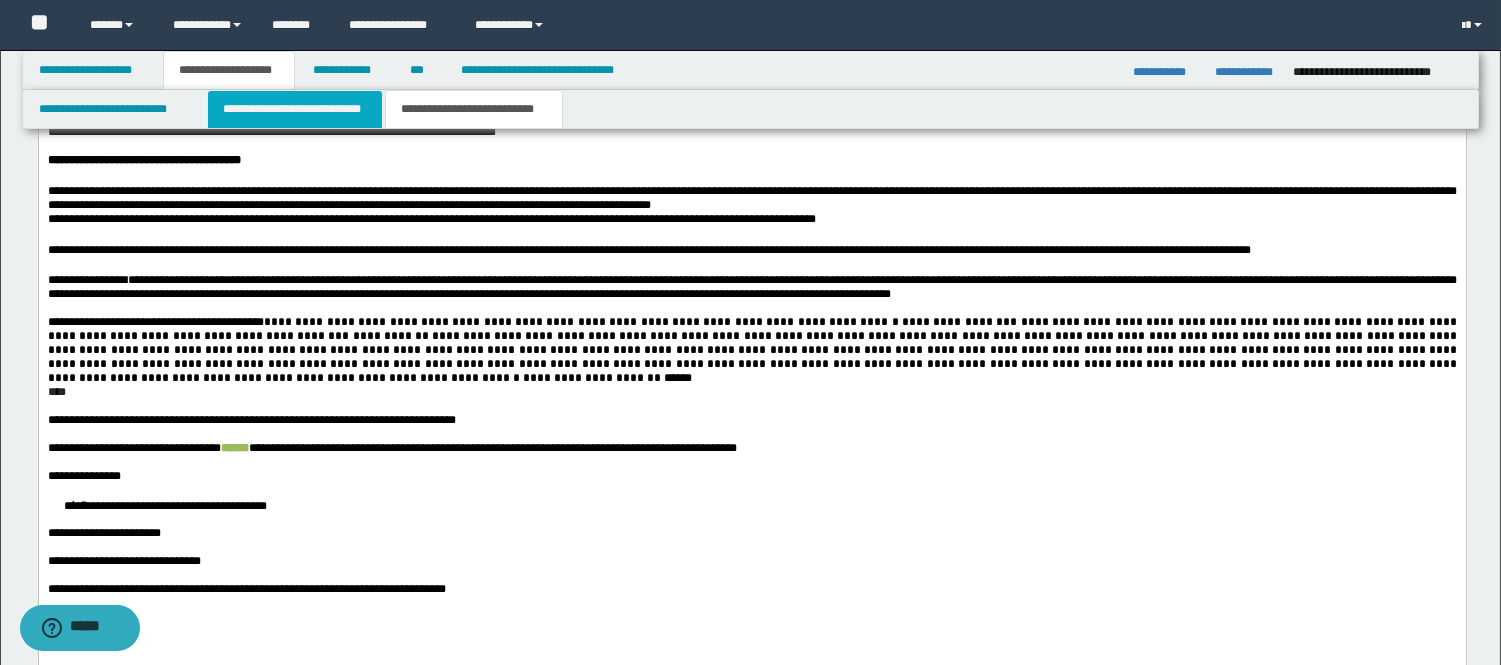 click on "**********" at bounding box center (295, 109) 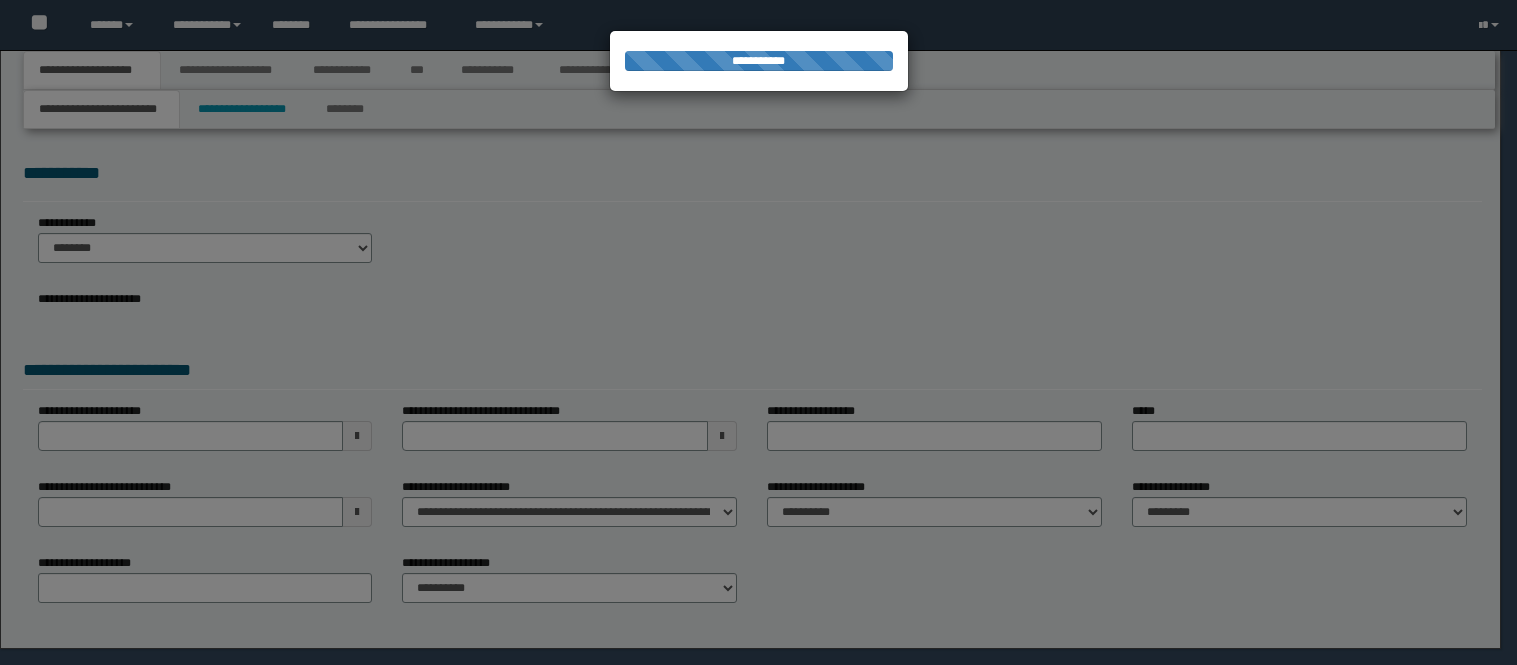 scroll, scrollTop: 0, scrollLeft: 0, axis: both 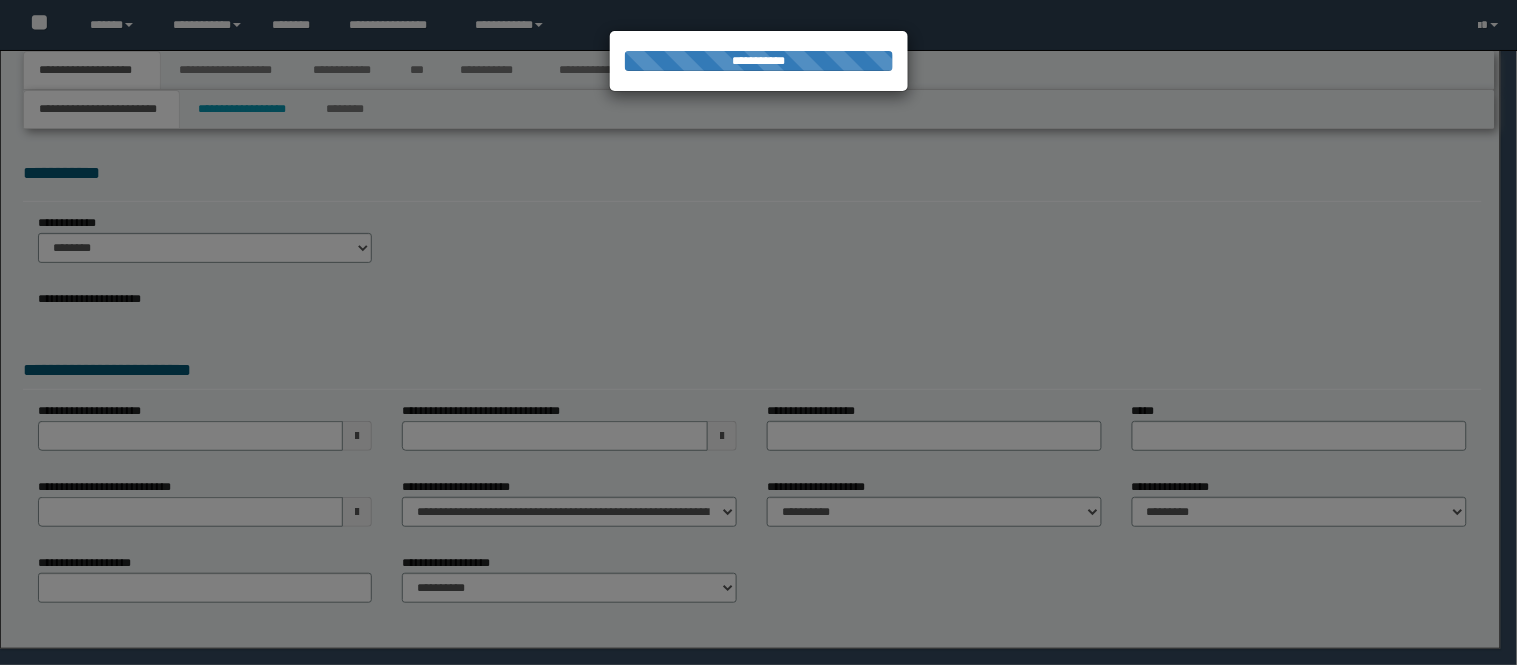 select on "*" 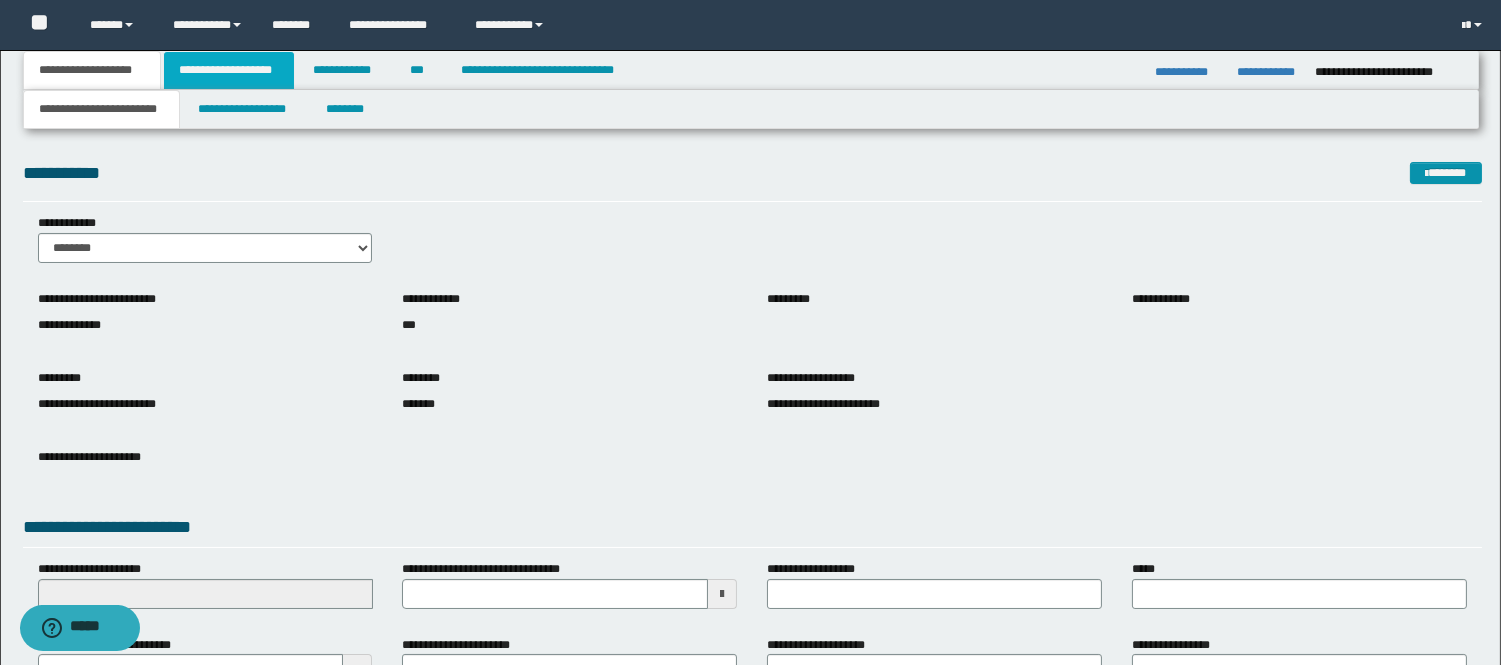 click on "**********" at bounding box center [229, 70] 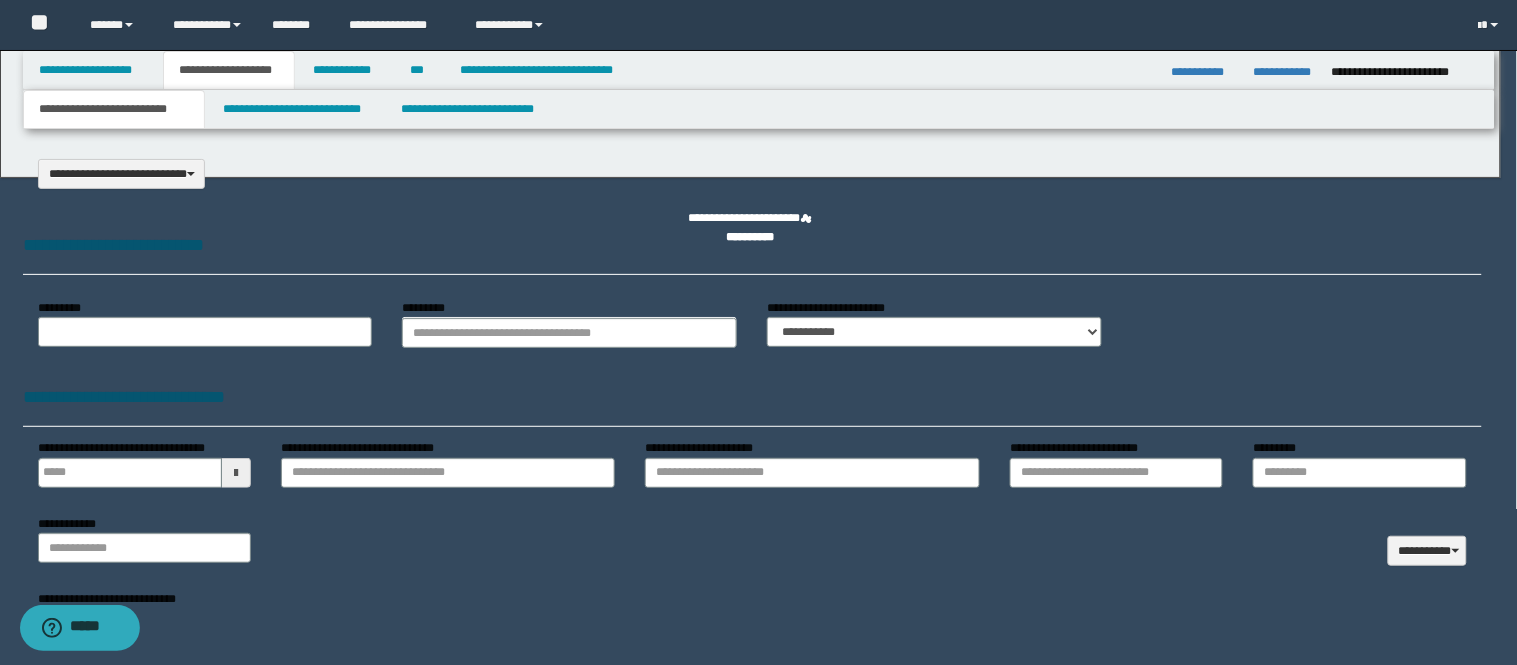 type 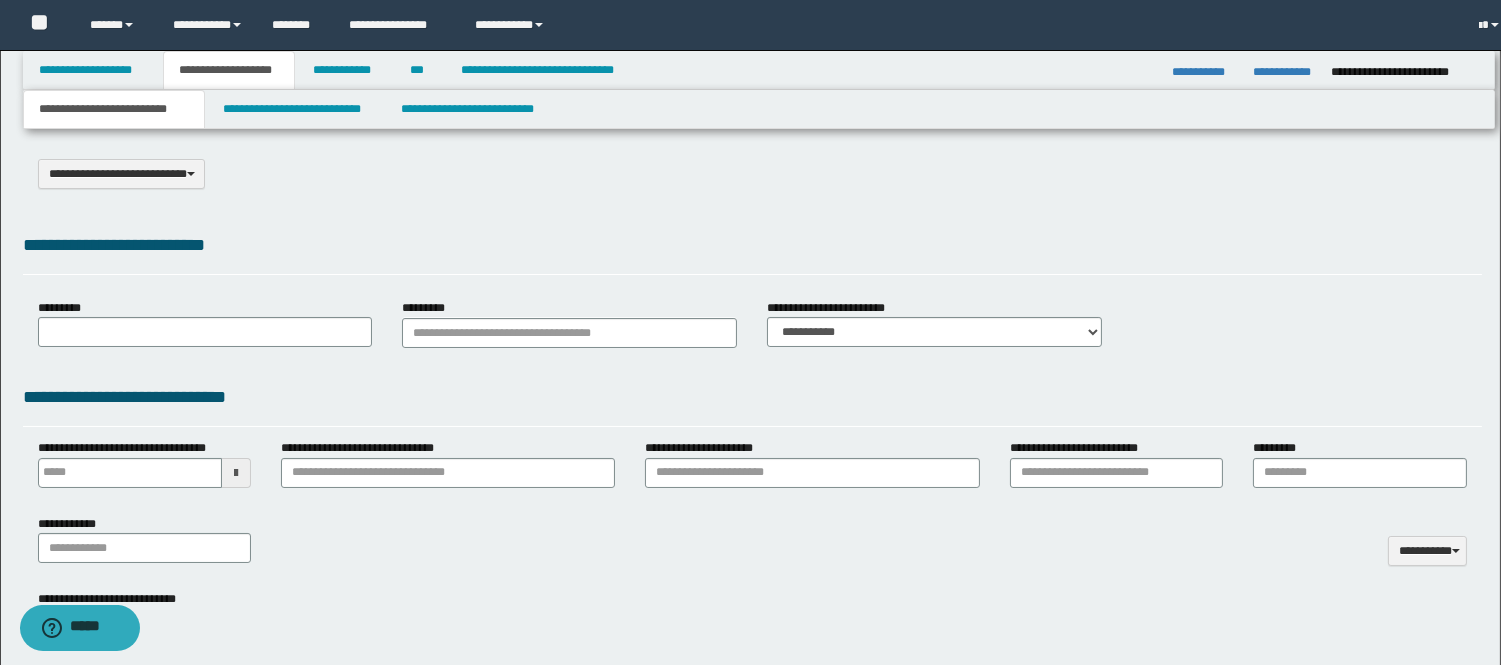type on "**********" 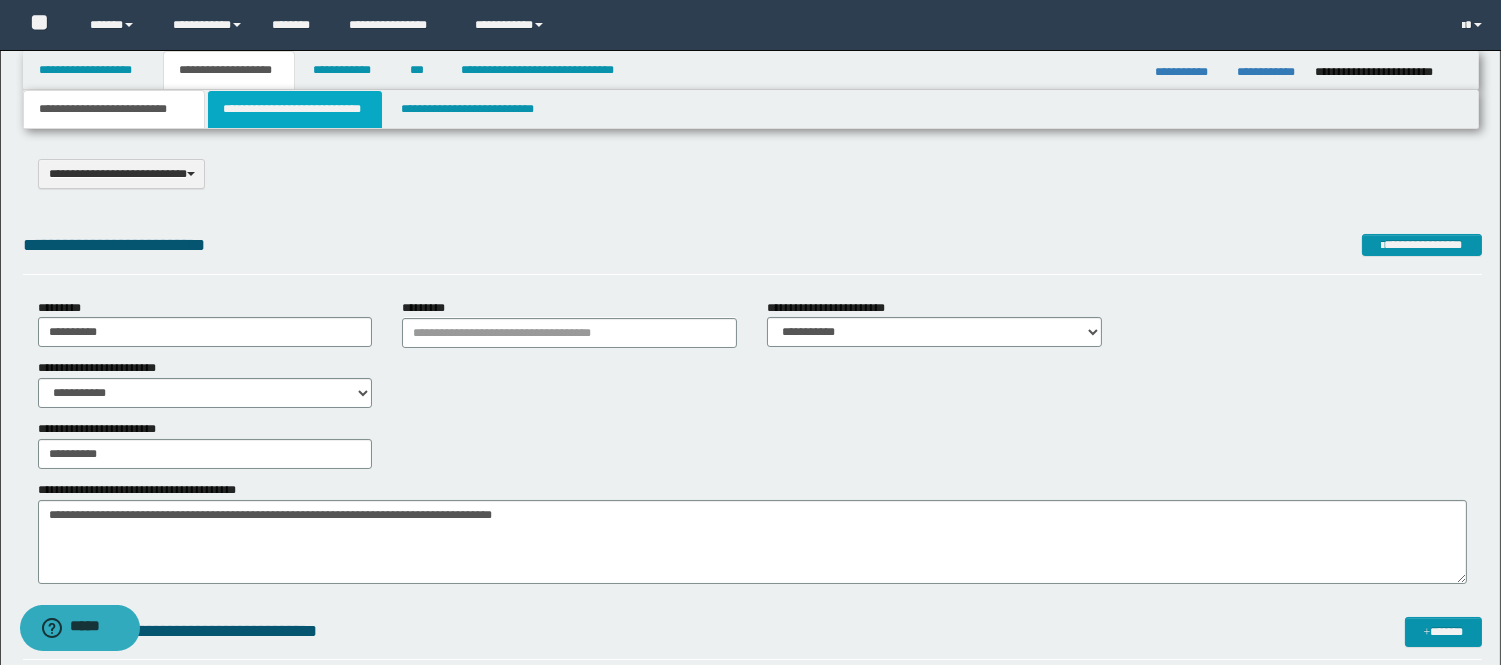 click on "**********" at bounding box center [295, 109] 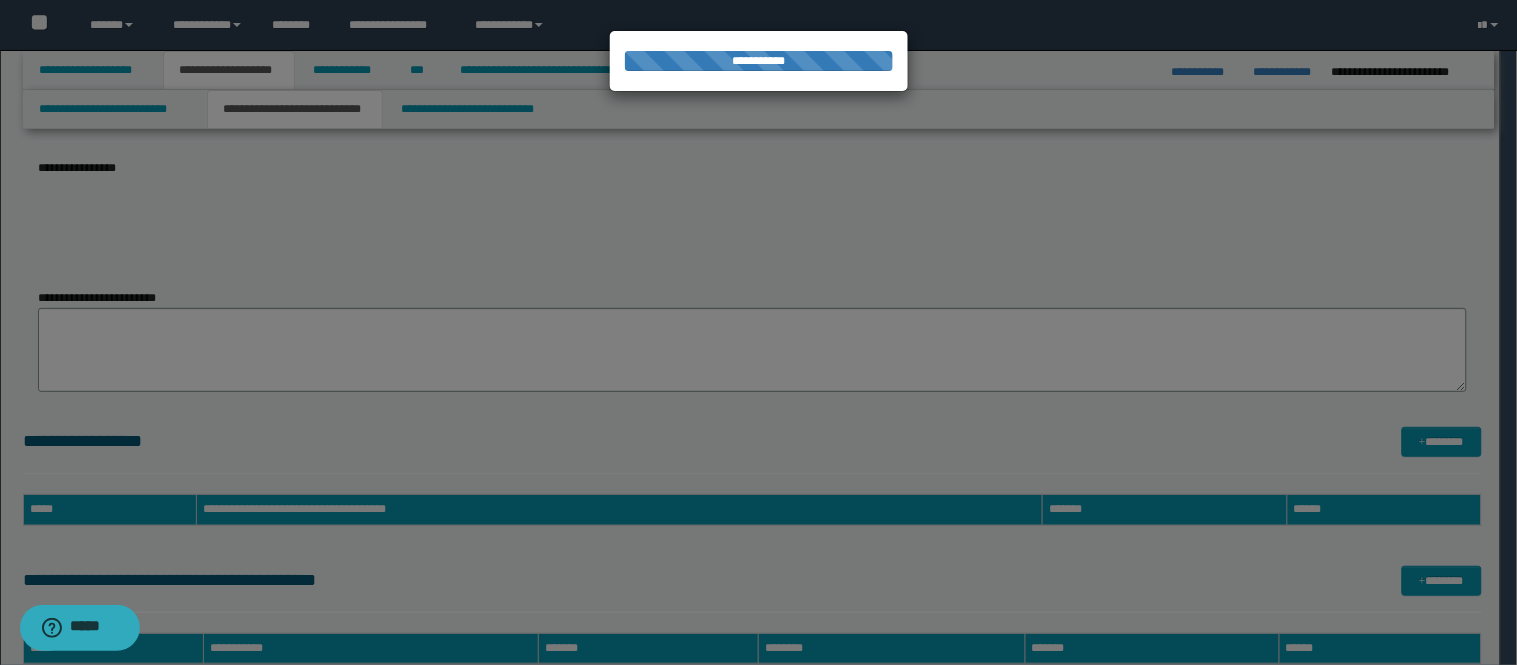 click at bounding box center (759, 333) 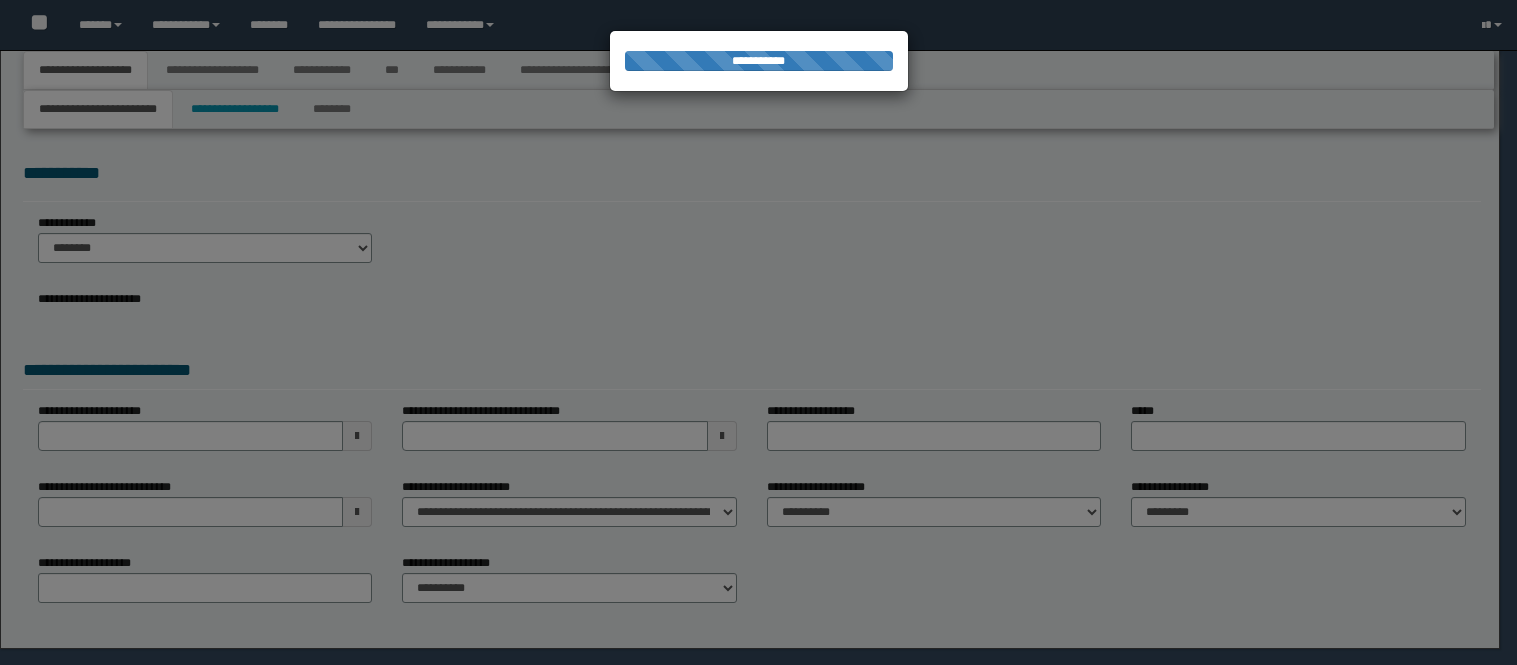 scroll, scrollTop: 0, scrollLeft: 0, axis: both 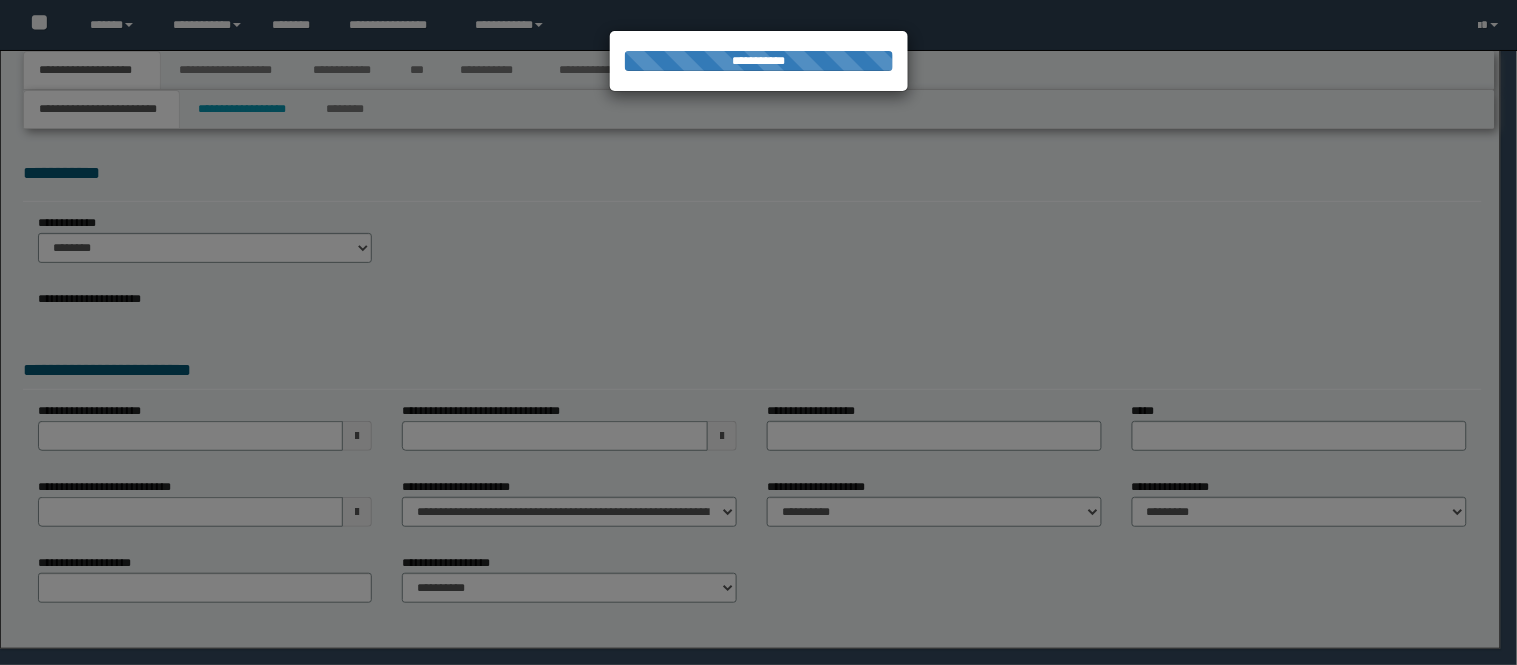 select on "*" 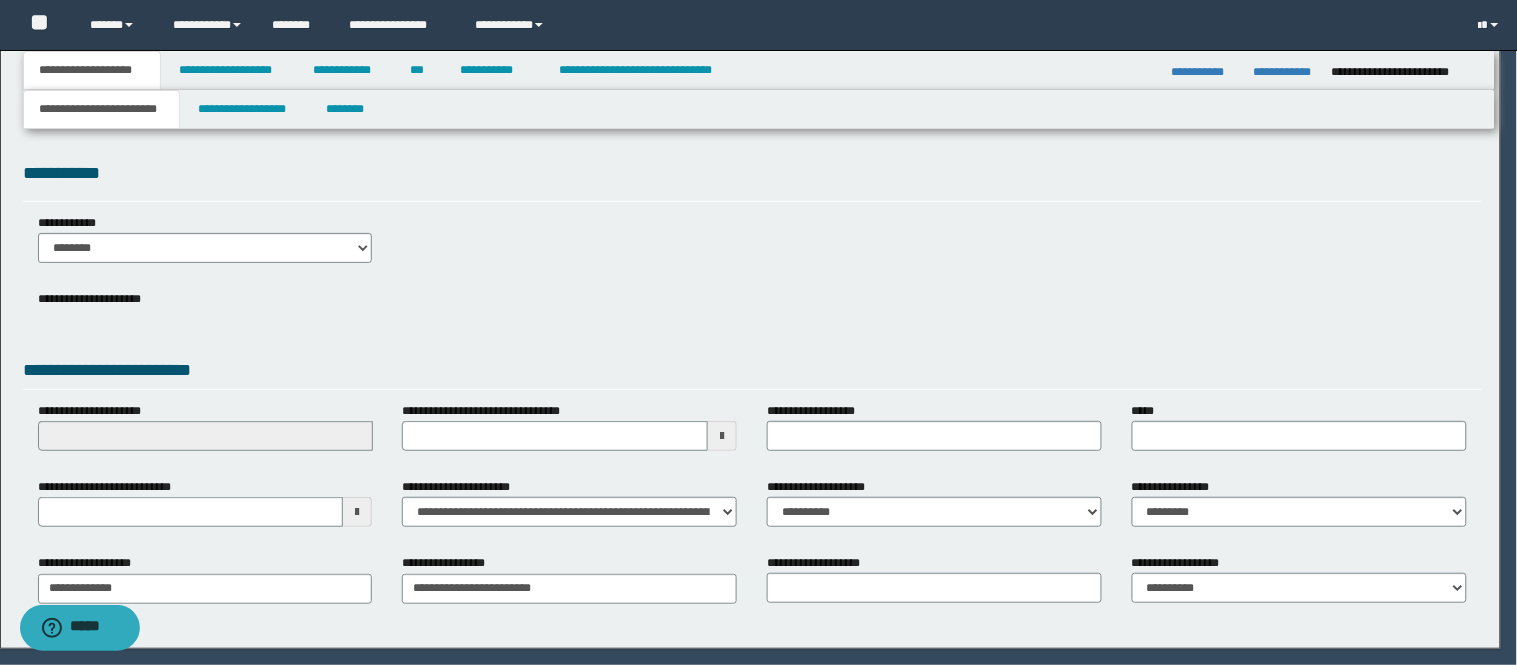 scroll, scrollTop: 0, scrollLeft: 0, axis: both 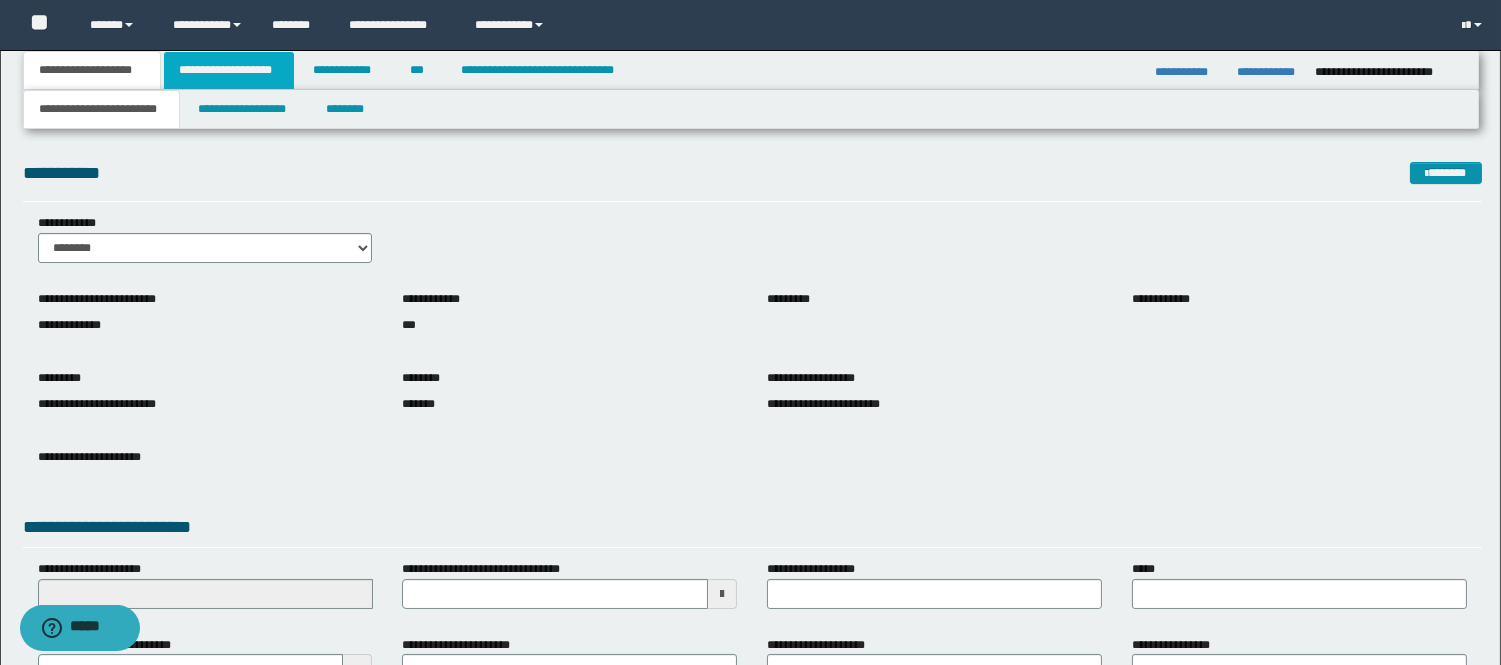 click on "**********" at bounding box center (229, 70) 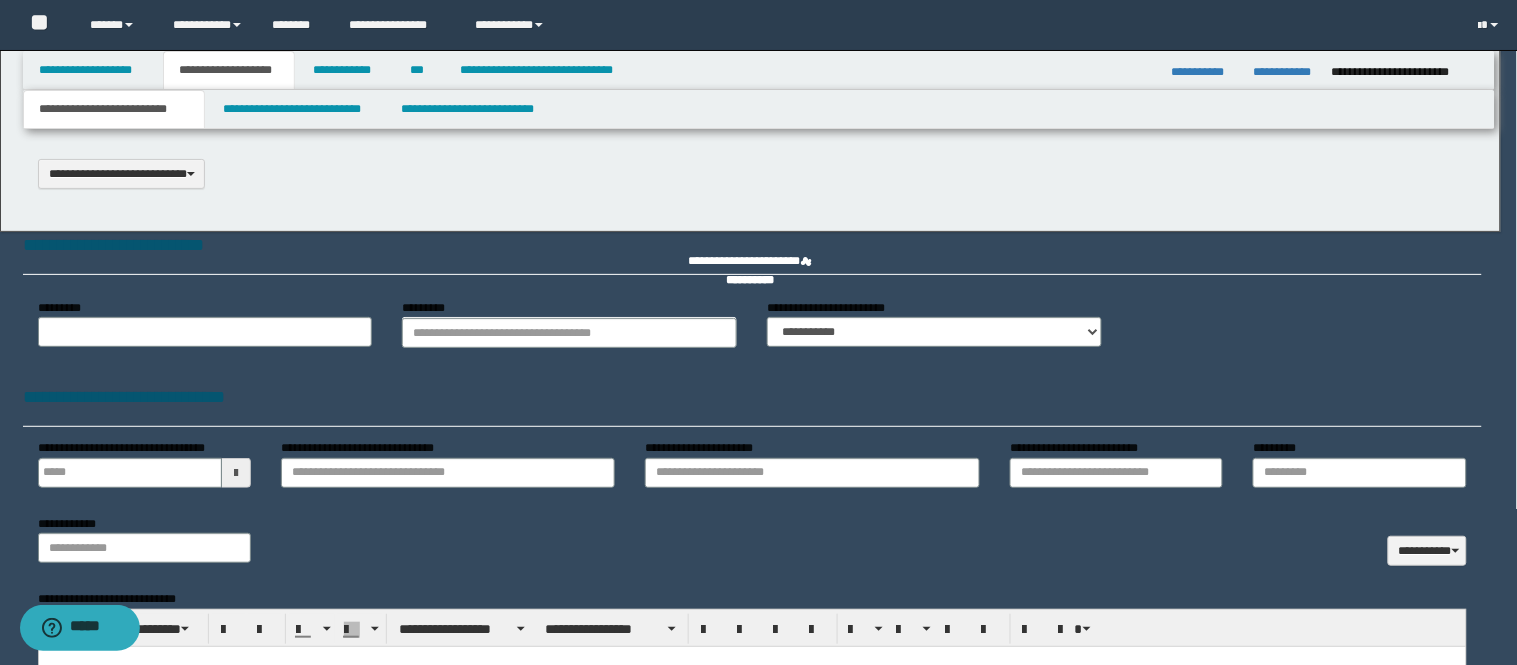 scroll, scrollTop: 0, scrollLeft: 0, axis: both 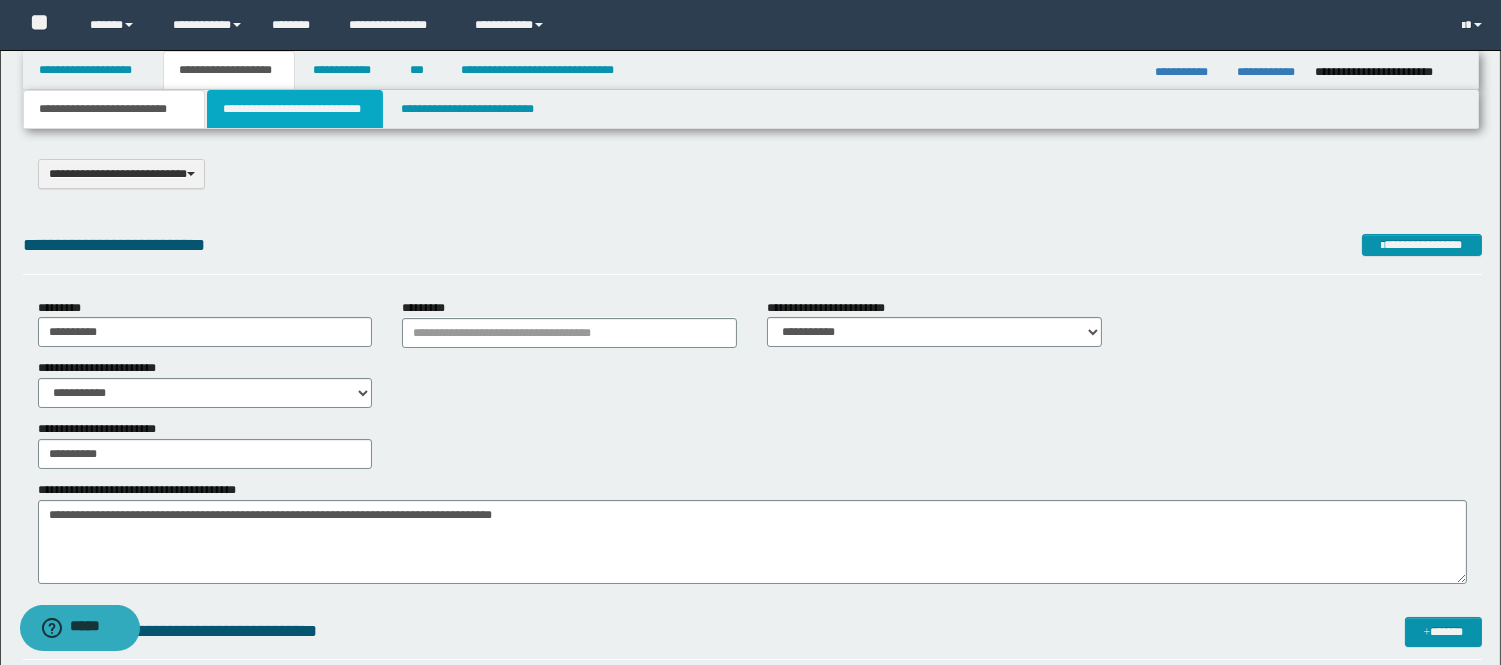 click on "**********" at bounding box center [295, 109] 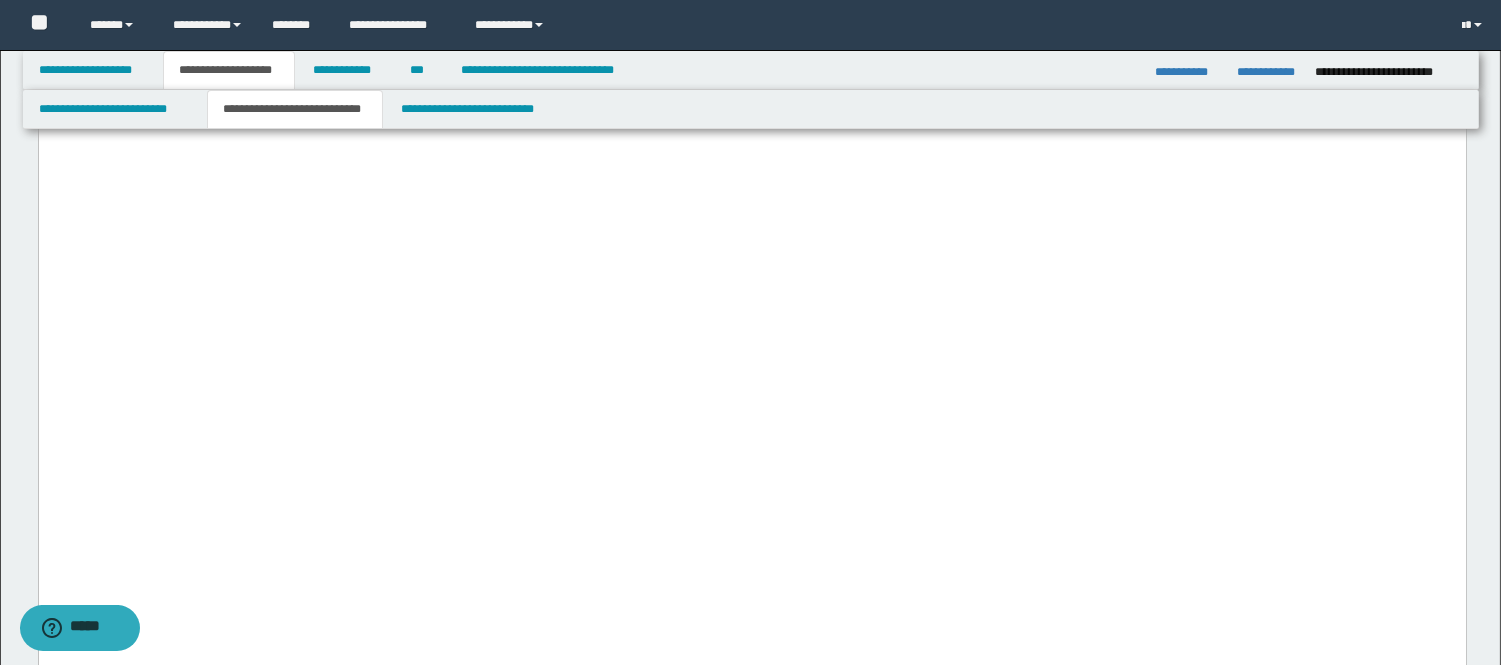 scroll, scrollTop: 3222, scrollLeft: 0, axis: vertical 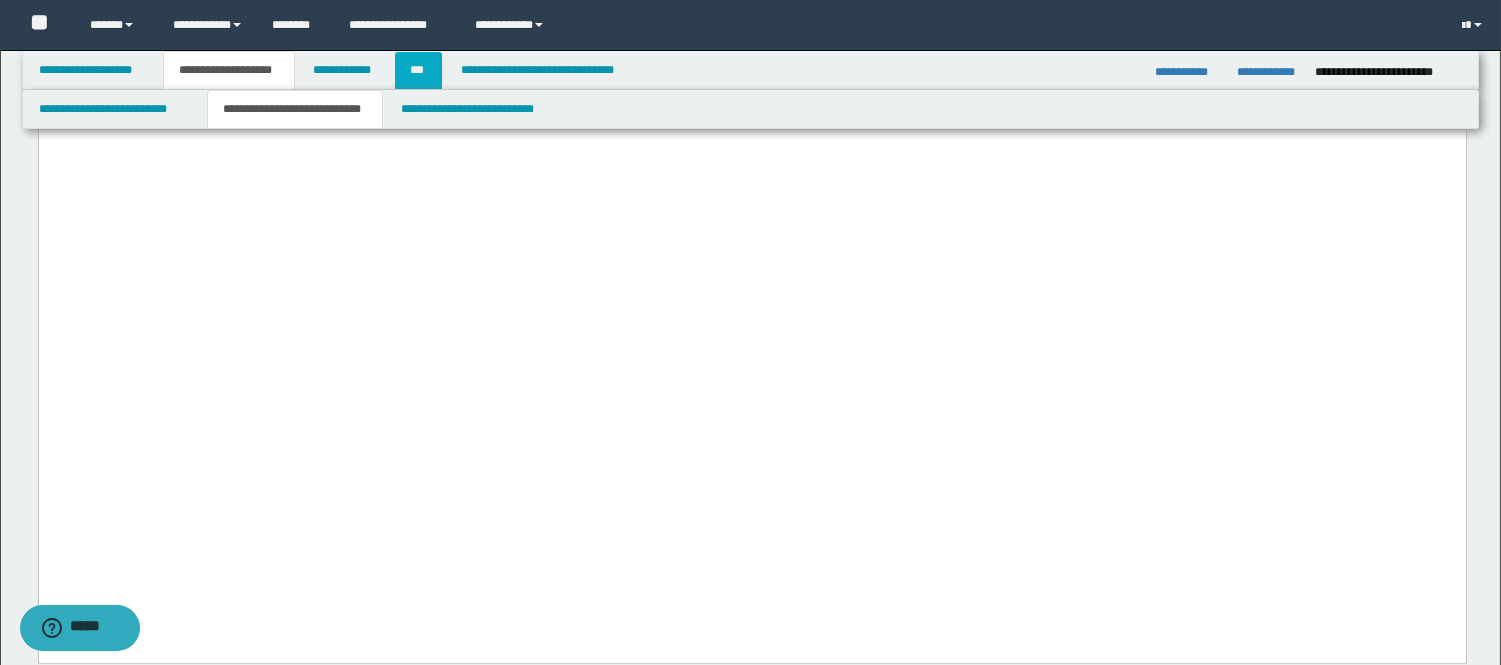 click on "***" at bounding box center (418, 70) 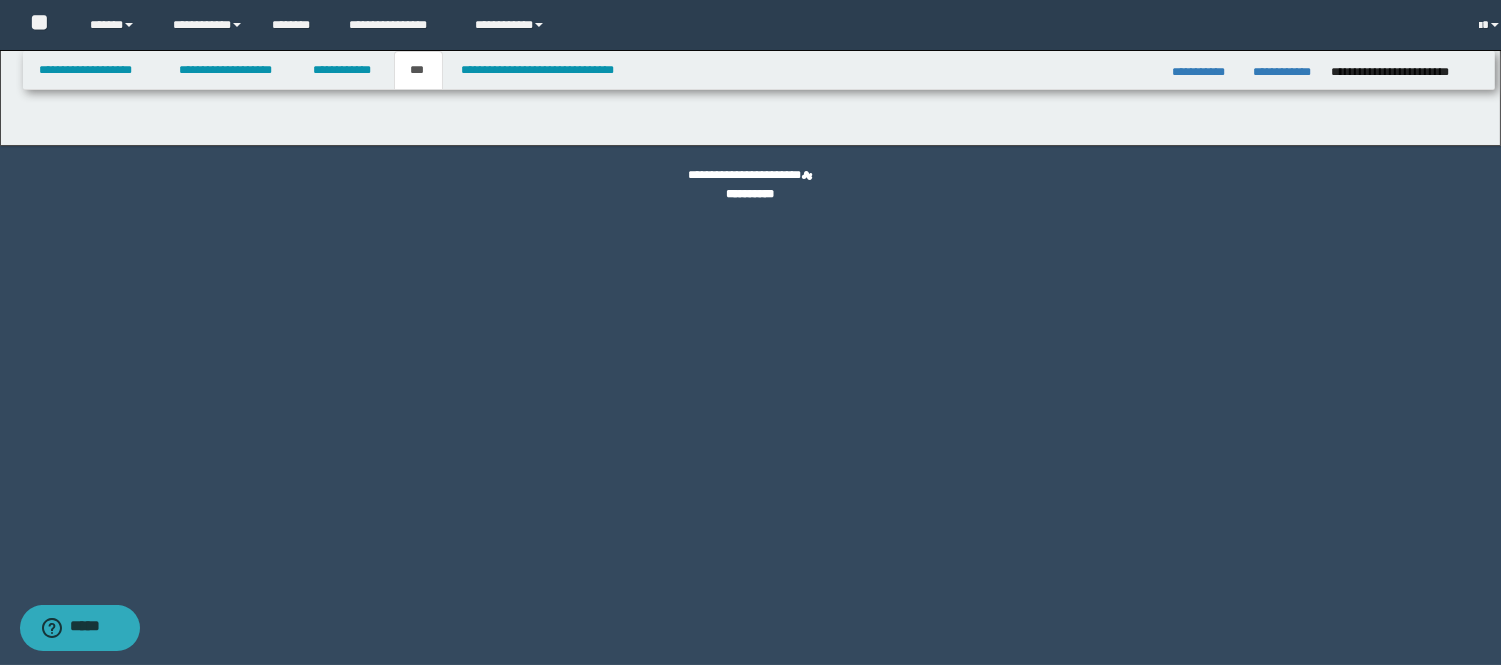 scroll, scrollTop: 0, scrollLeft: 0, axis: both 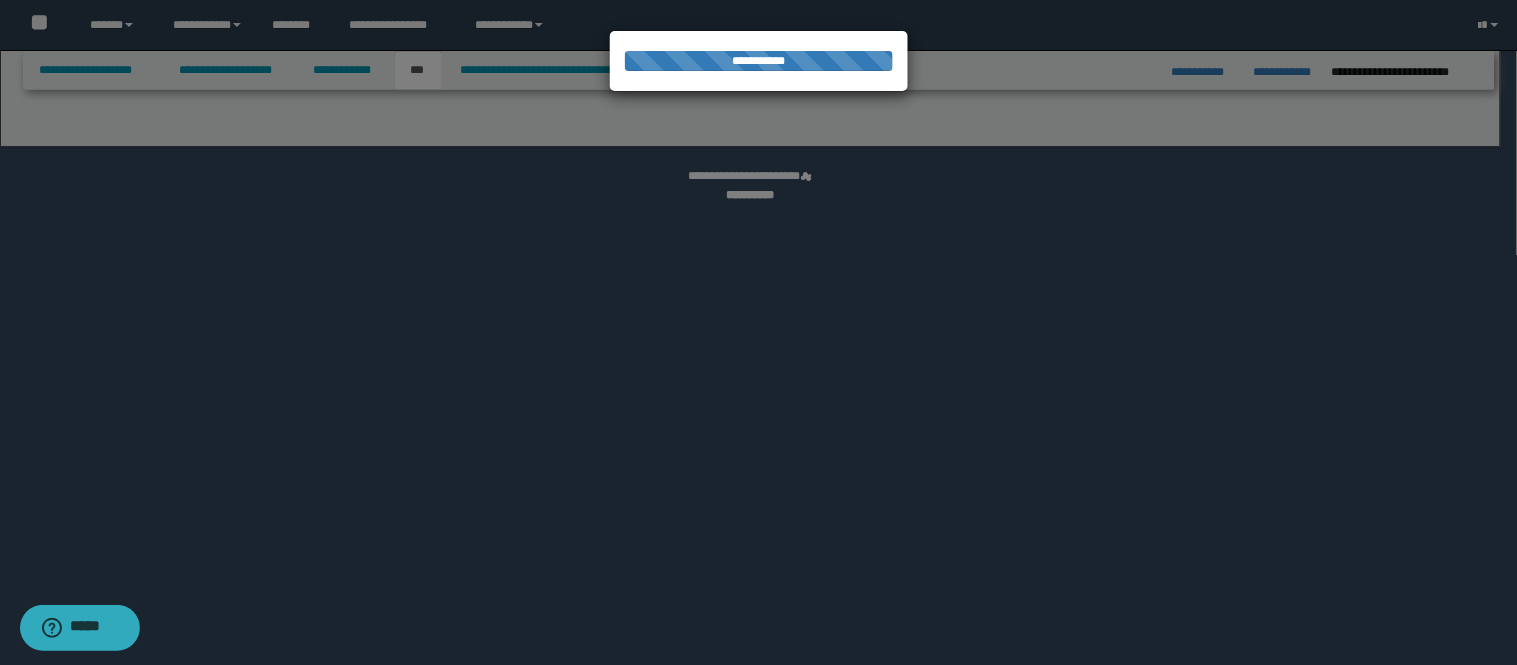 select on "**" 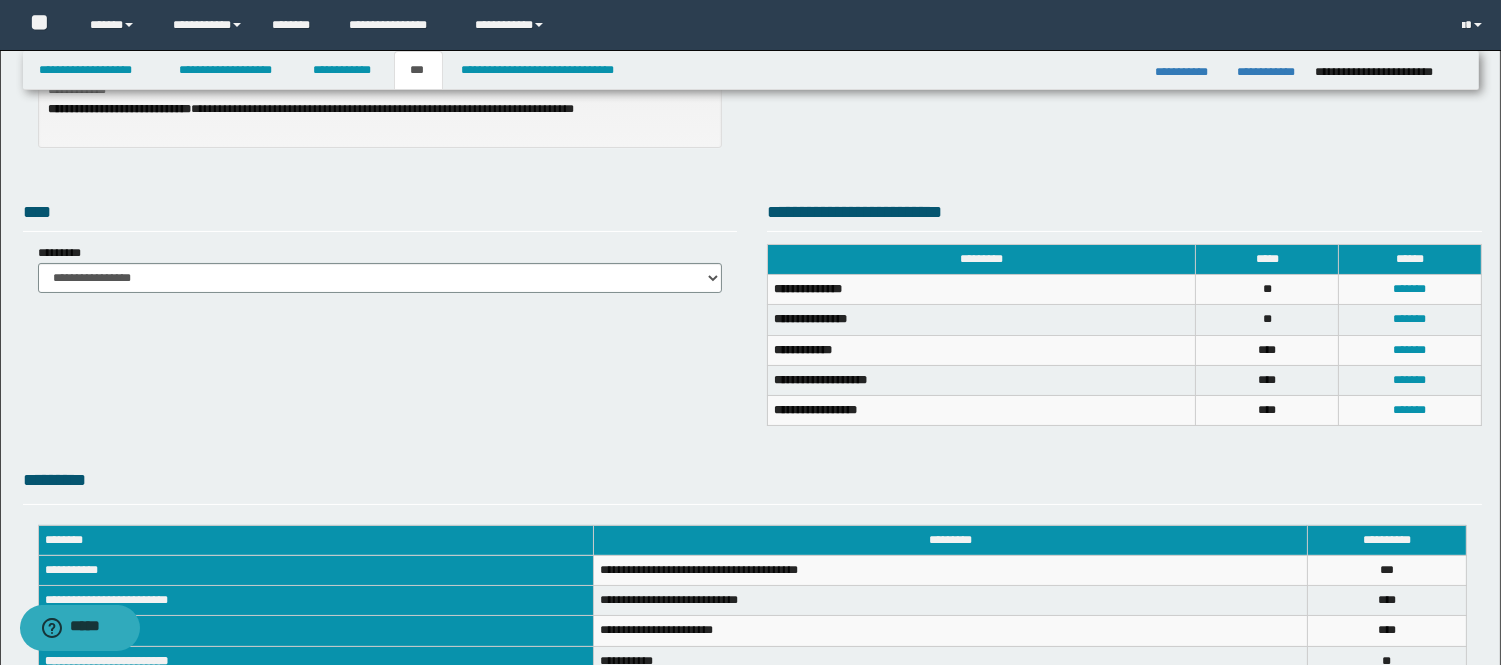 scroll, scrollTop: 444, scrollLeft: 0, axis: vertical 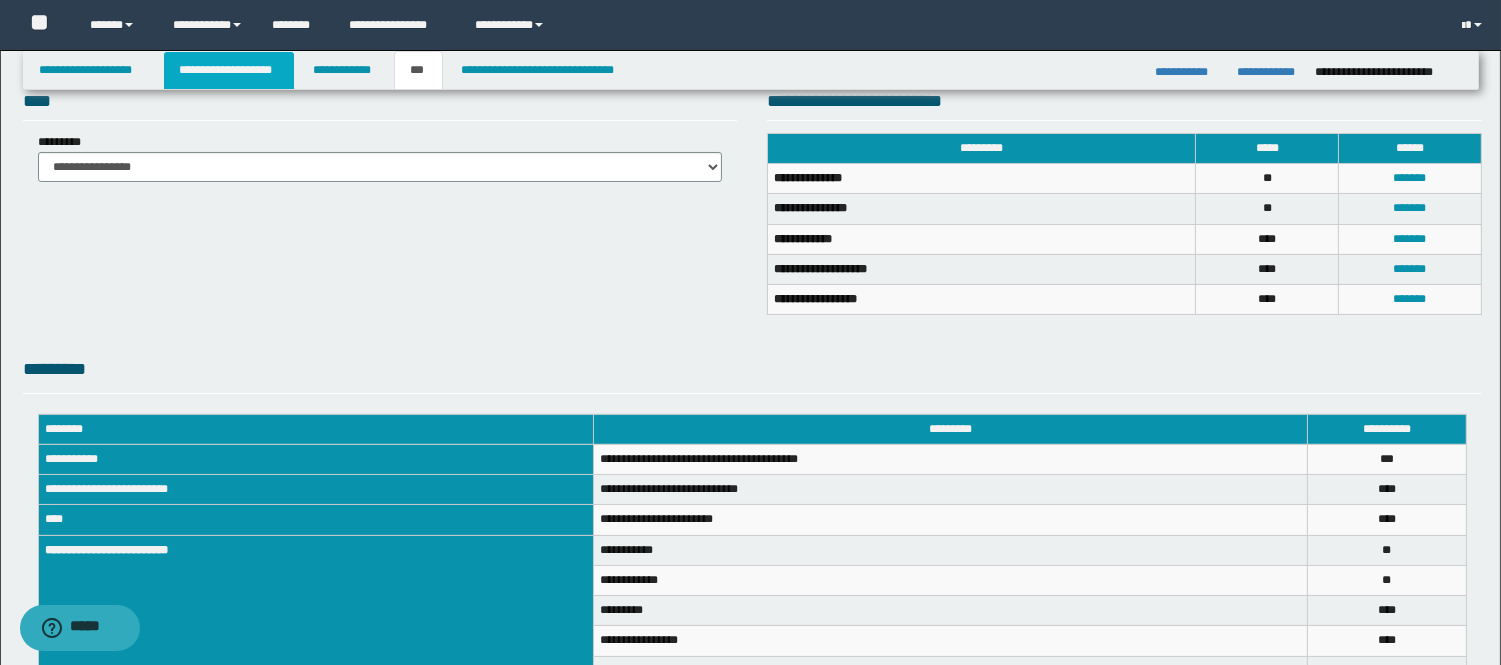click on "**********" at bounding box center [229, 70] 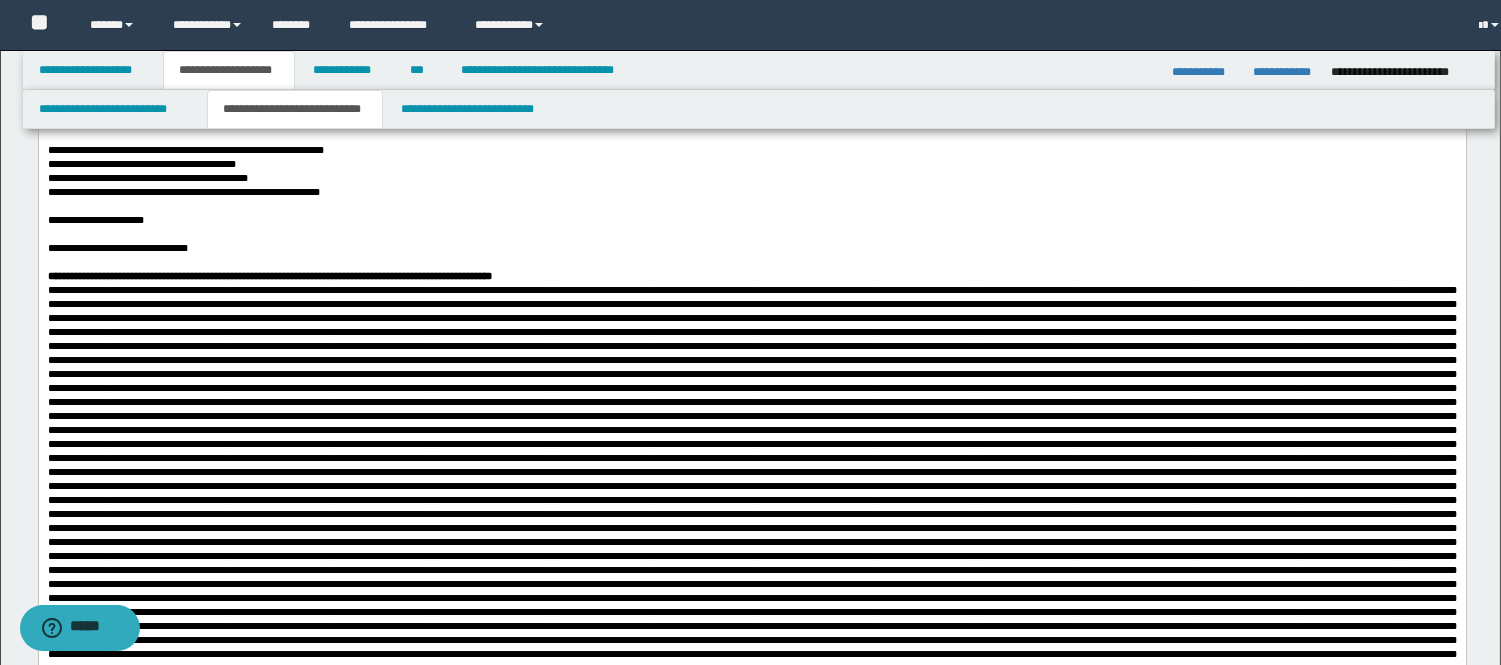 scroll, scrollTop: 475, scrollLeft: 0, axis: vertical 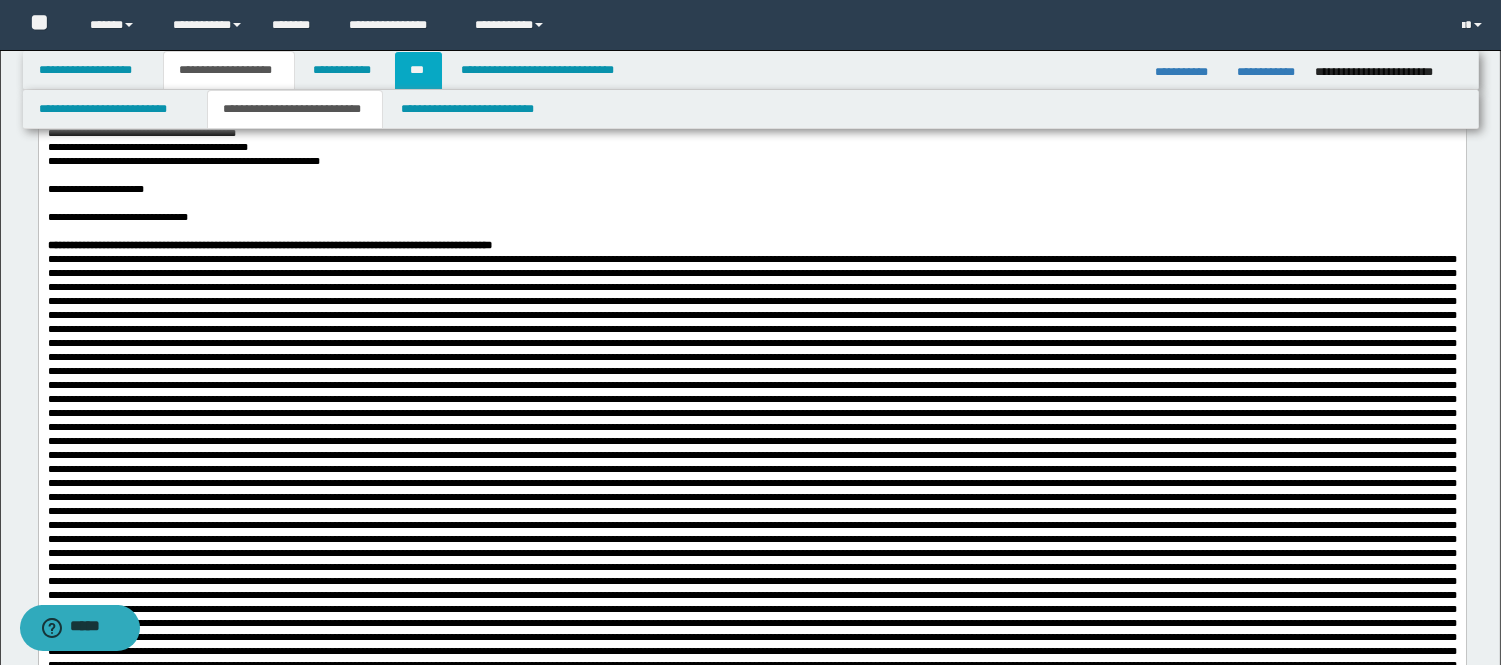 click on "***" at bounding box center [418, 70] 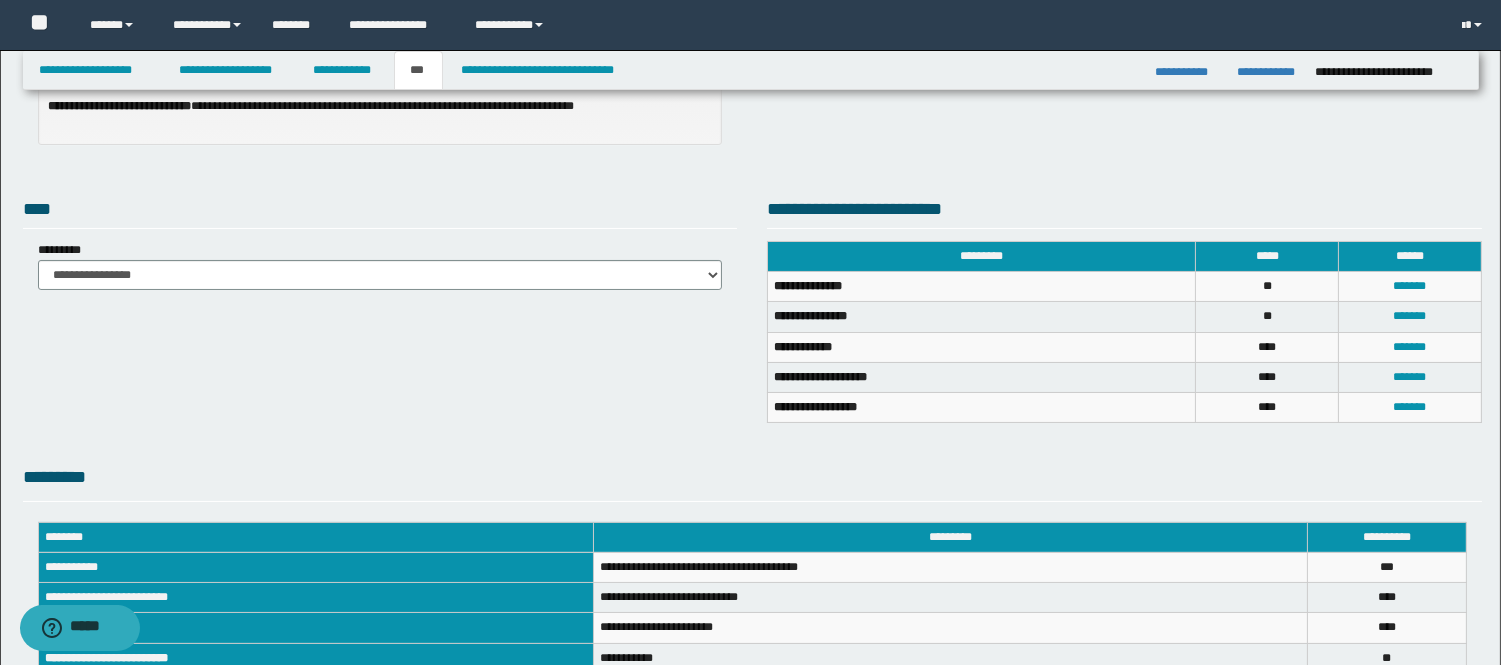 scroll, scrollTop: 0, scrollLeft: 0, axis: both 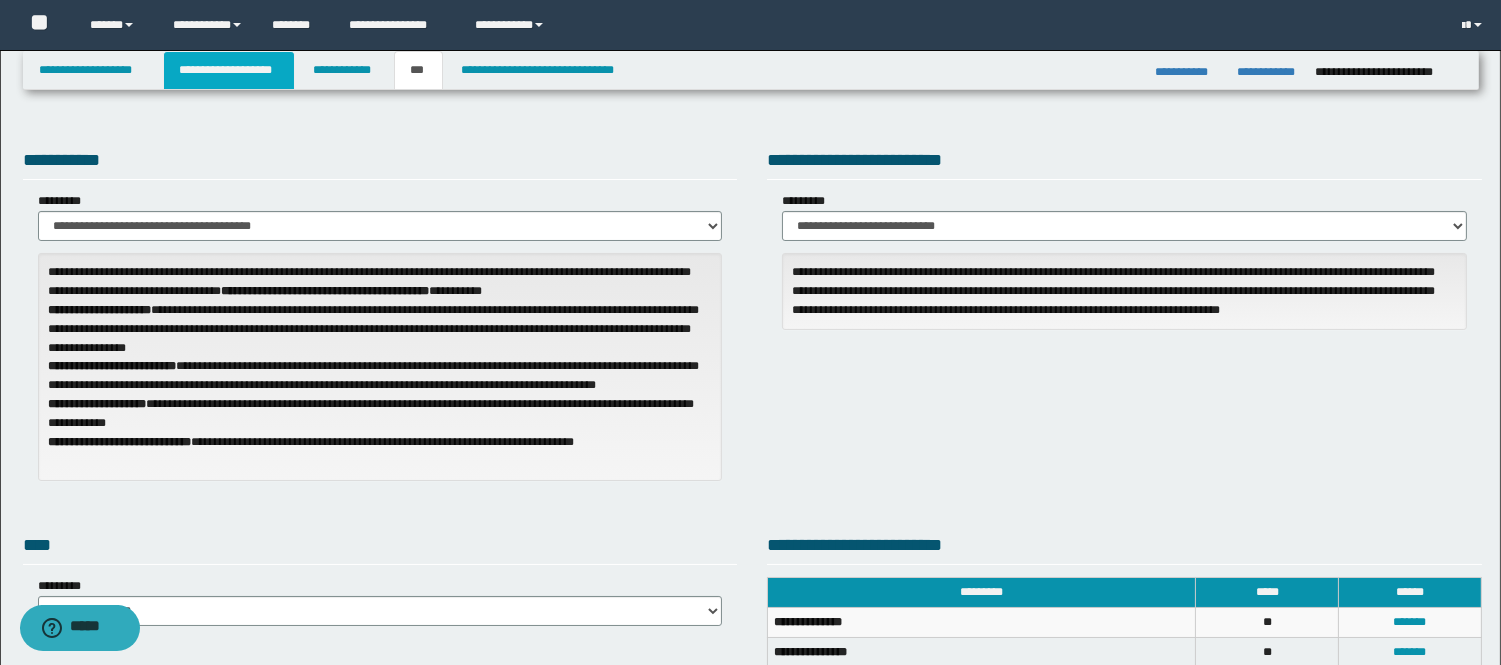 click on "**********" at bounding box center [229, 70] 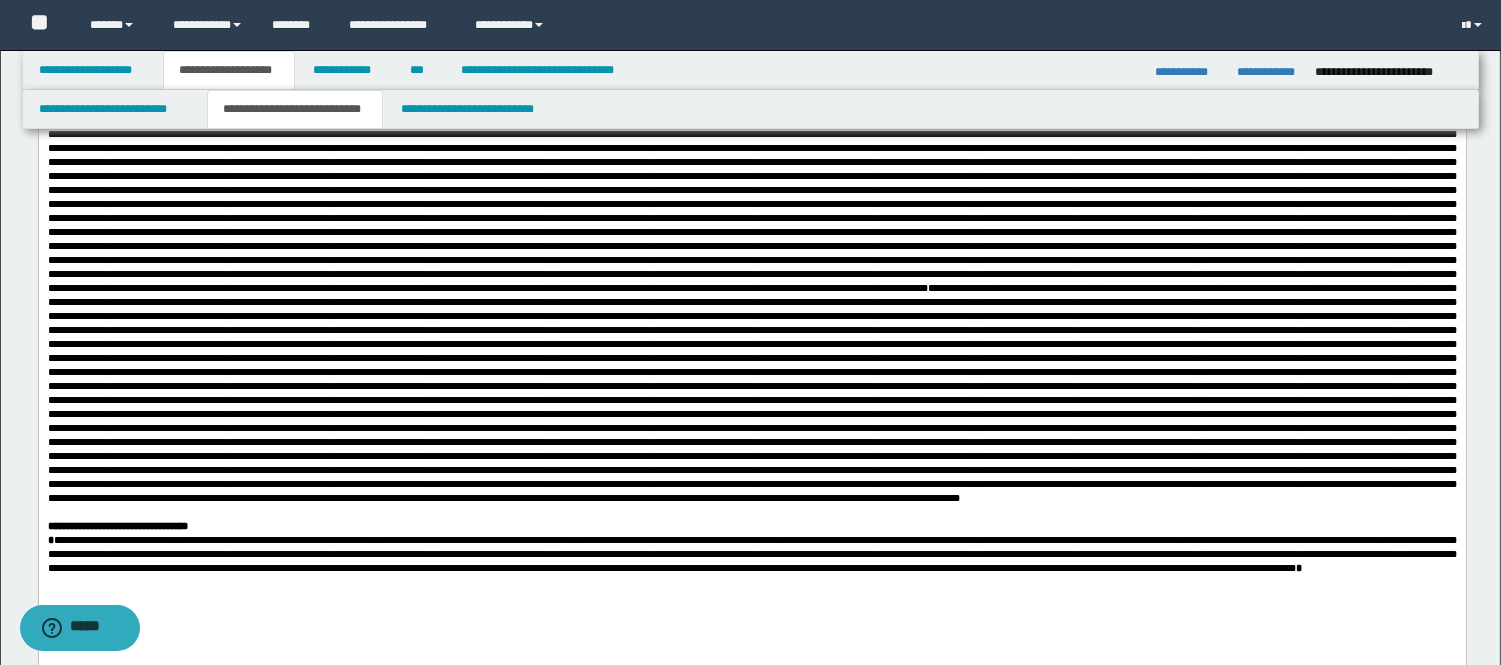 scroll, scrollTop: 2333, scrollLeft: 0, axis: vertical 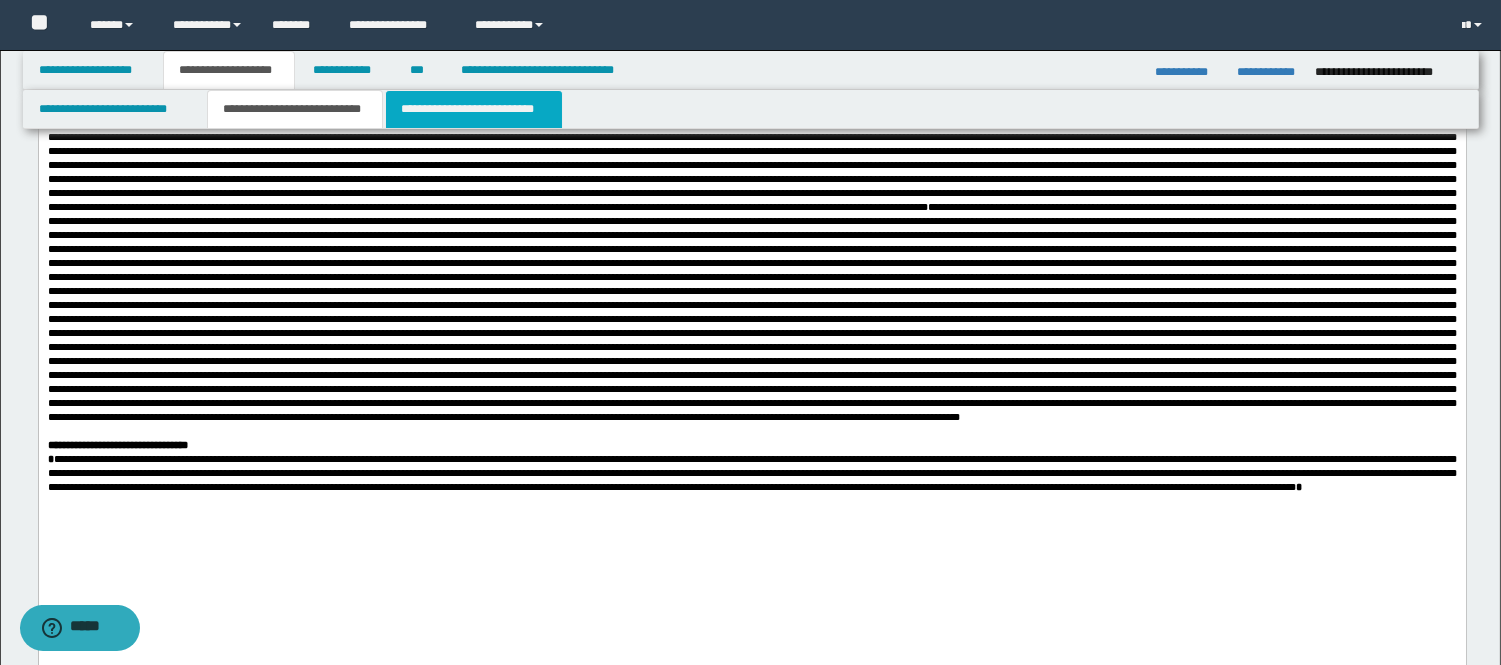 click on "**********" at bounding box center (474, 109) 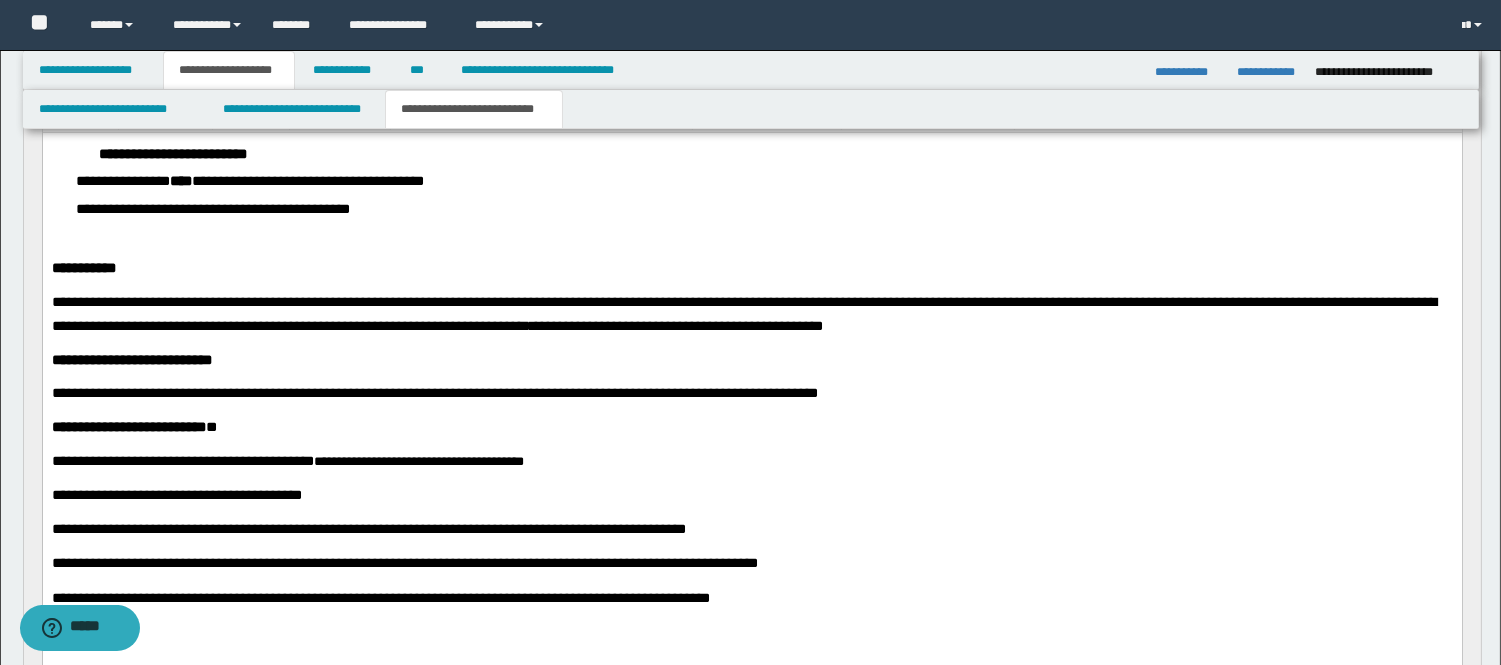 scroll, scrollTop: 333, scrollLeft: 0, axis: vertical 